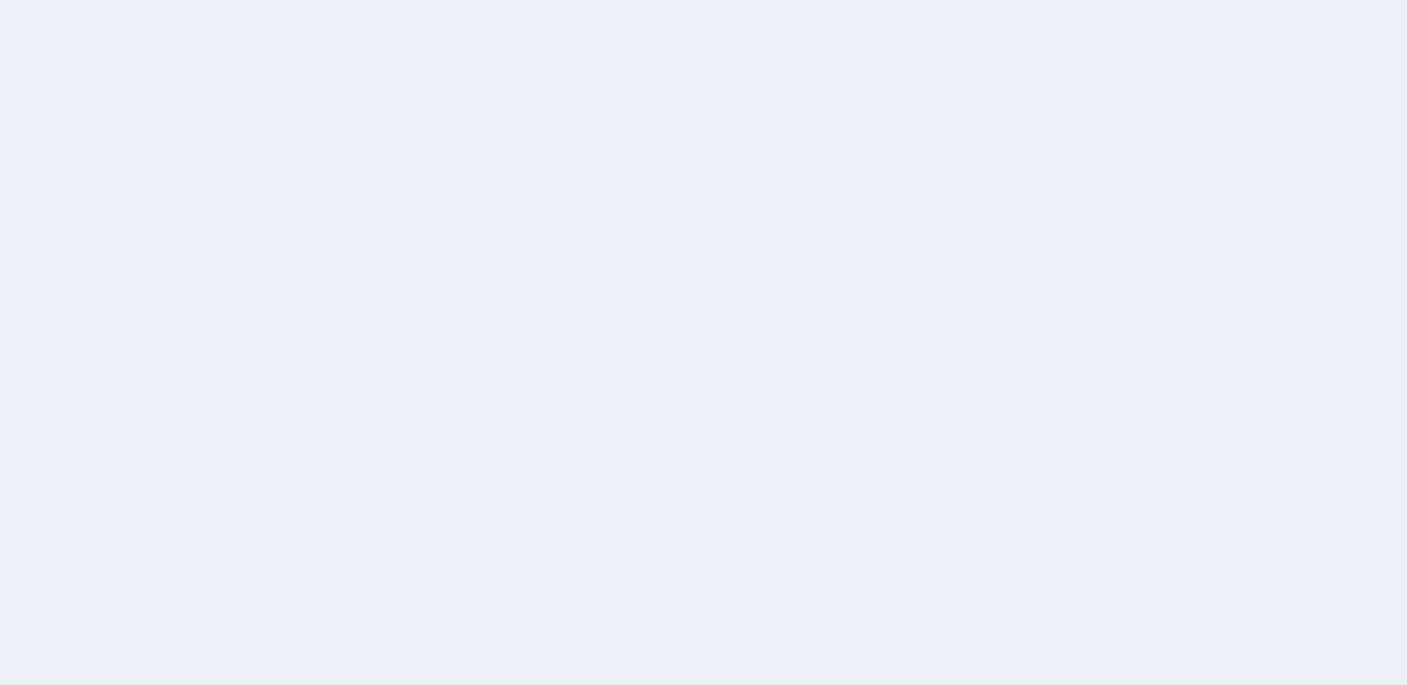 scroll, scrollTop: 0, scrollLeft: 0, axis: both 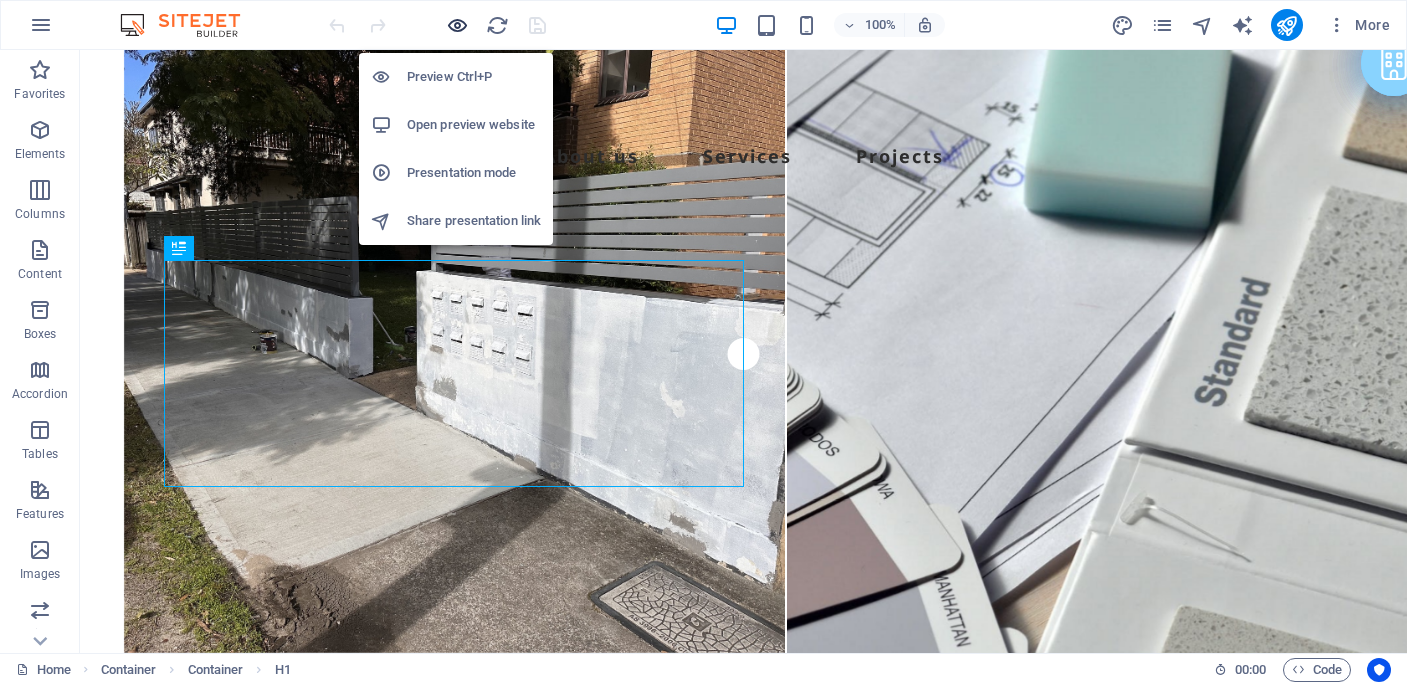 click at bounding box center [457, 25] 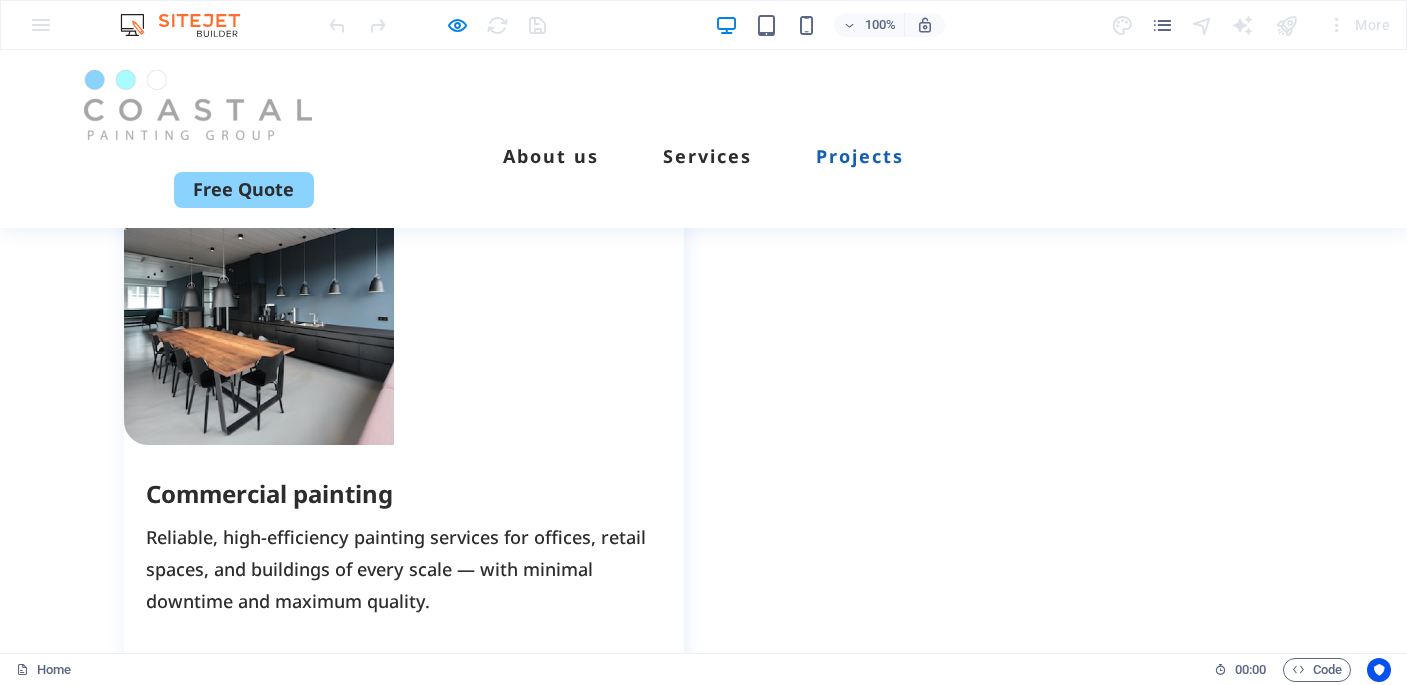 scroll, scrollTop: 3714, scrollLeft: 0, axis: vertical 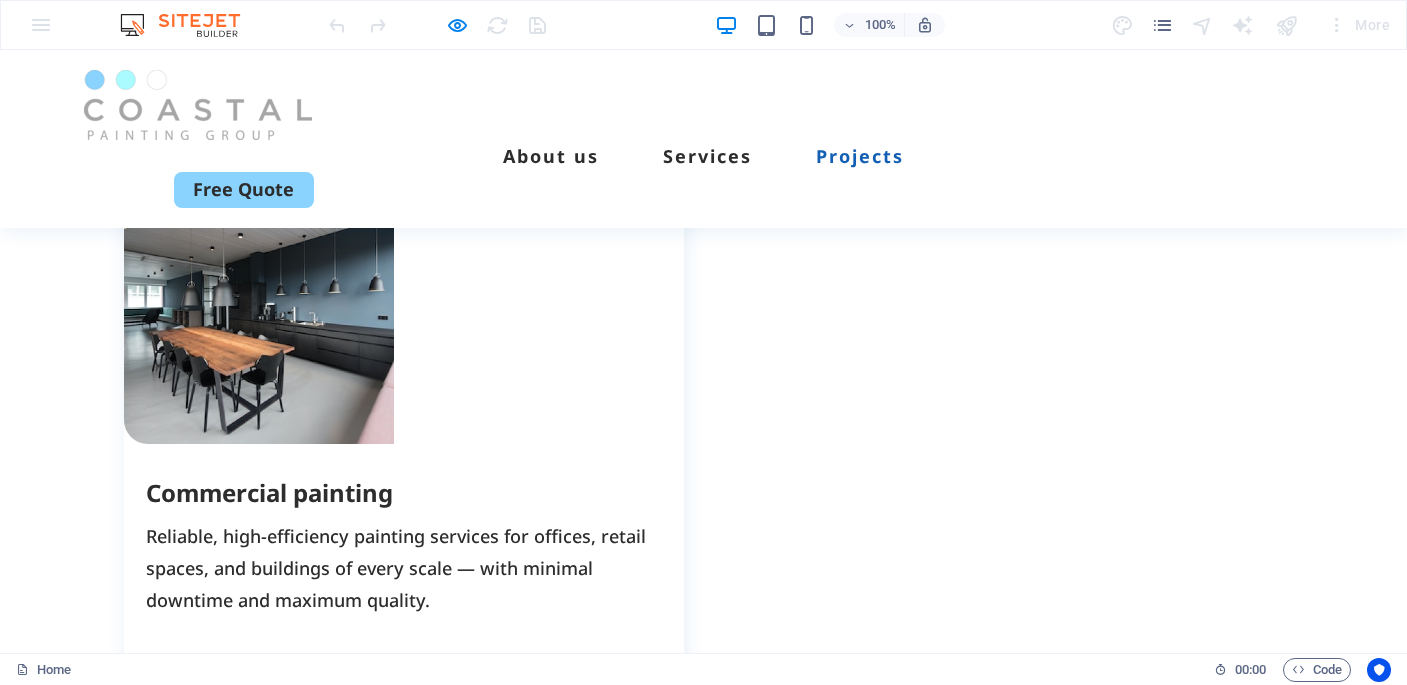 drag, startPoint x: 698, startPoint y: 457, endPoint x: 856, endPoint y: 536, distance: 176.64937 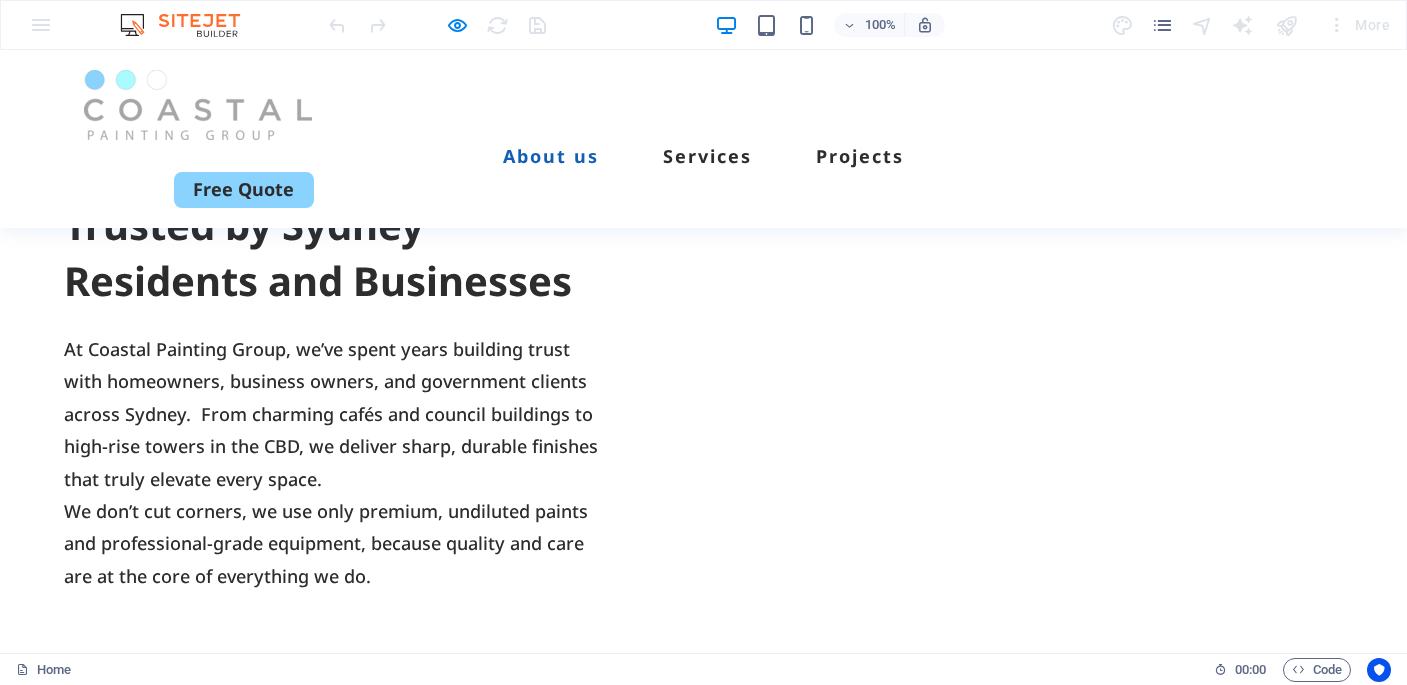 scroll, scrollTop: 684, scrollLeft: 0, axis: vertical 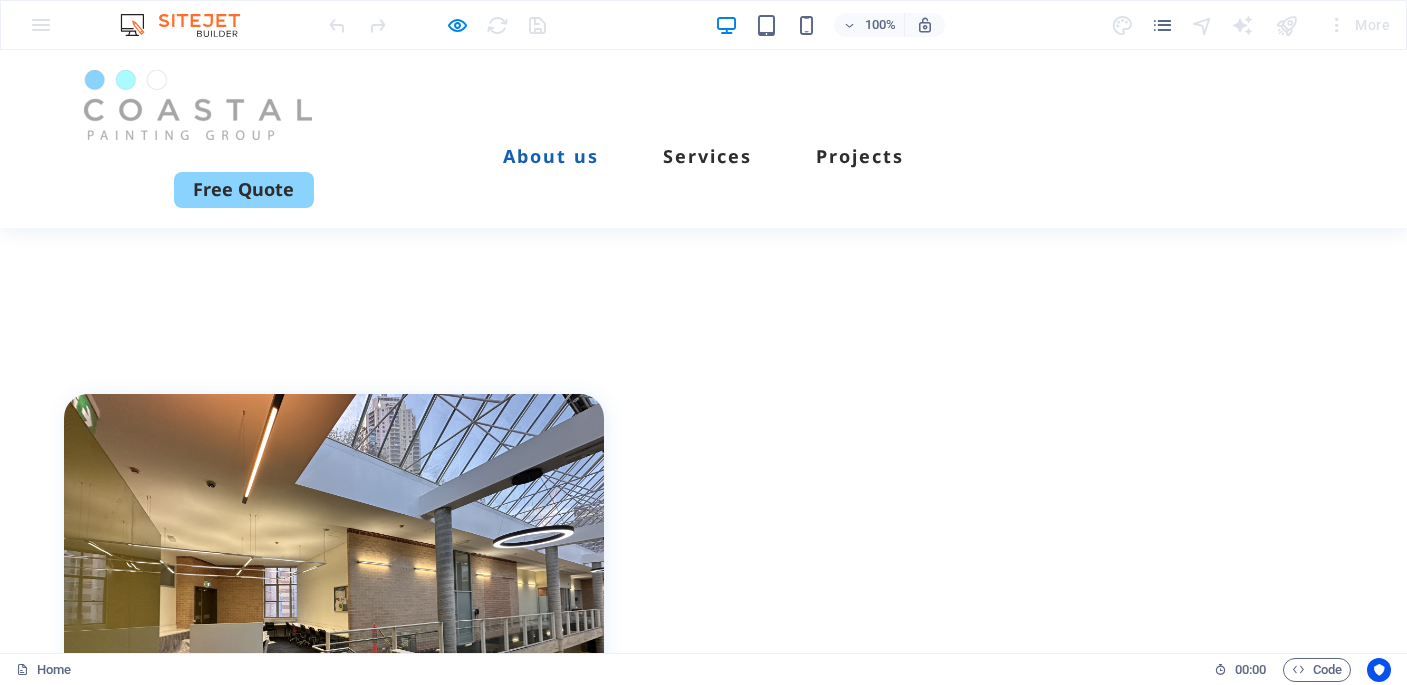 click on "About us" at bounding box center [551, 156] 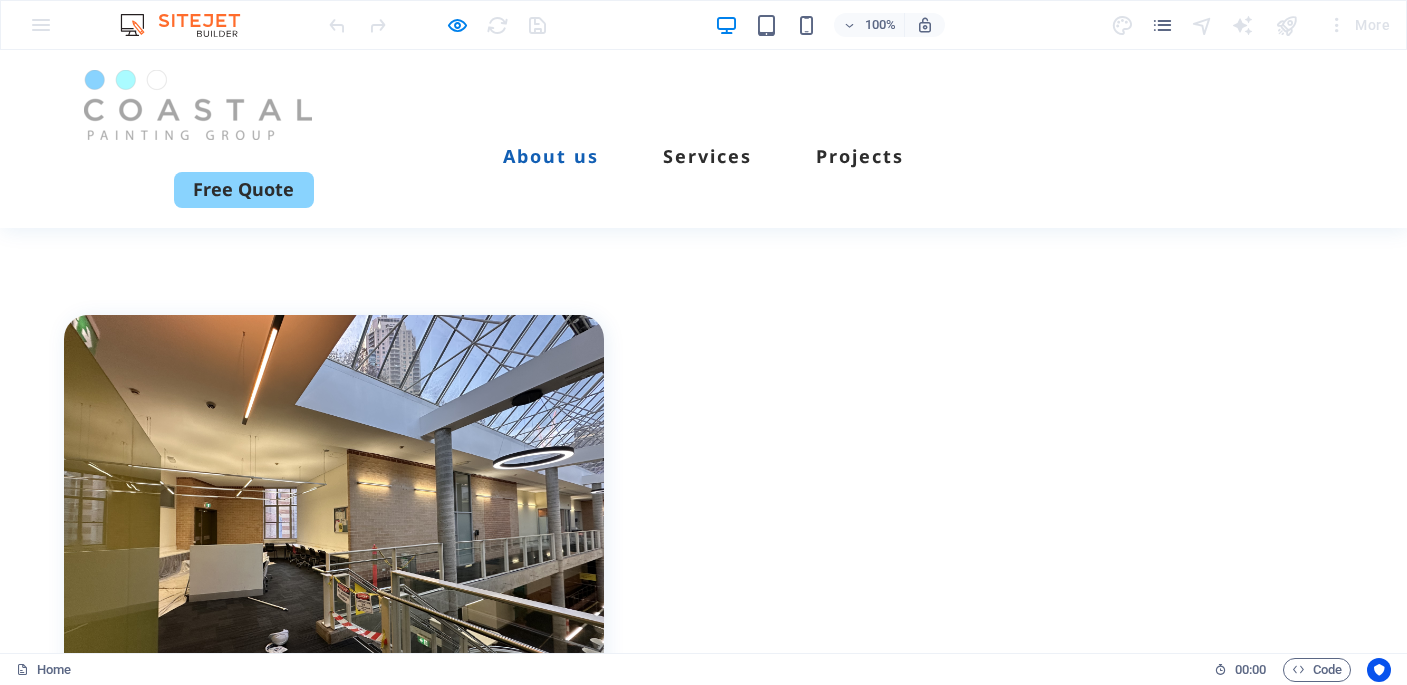 scroll, scrollTop: 778, scrollLeft: 0, axis: vertical 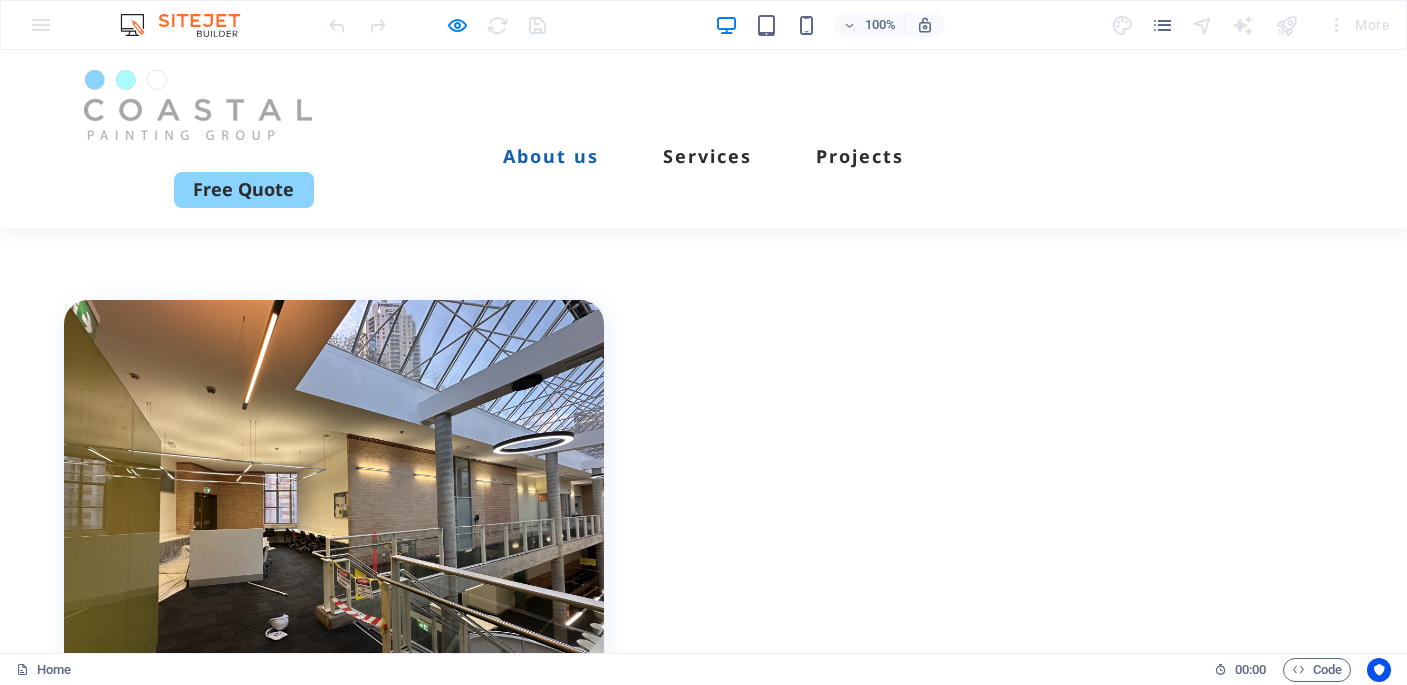 click on "About us Services Projects" at bounding box center (704, 156) 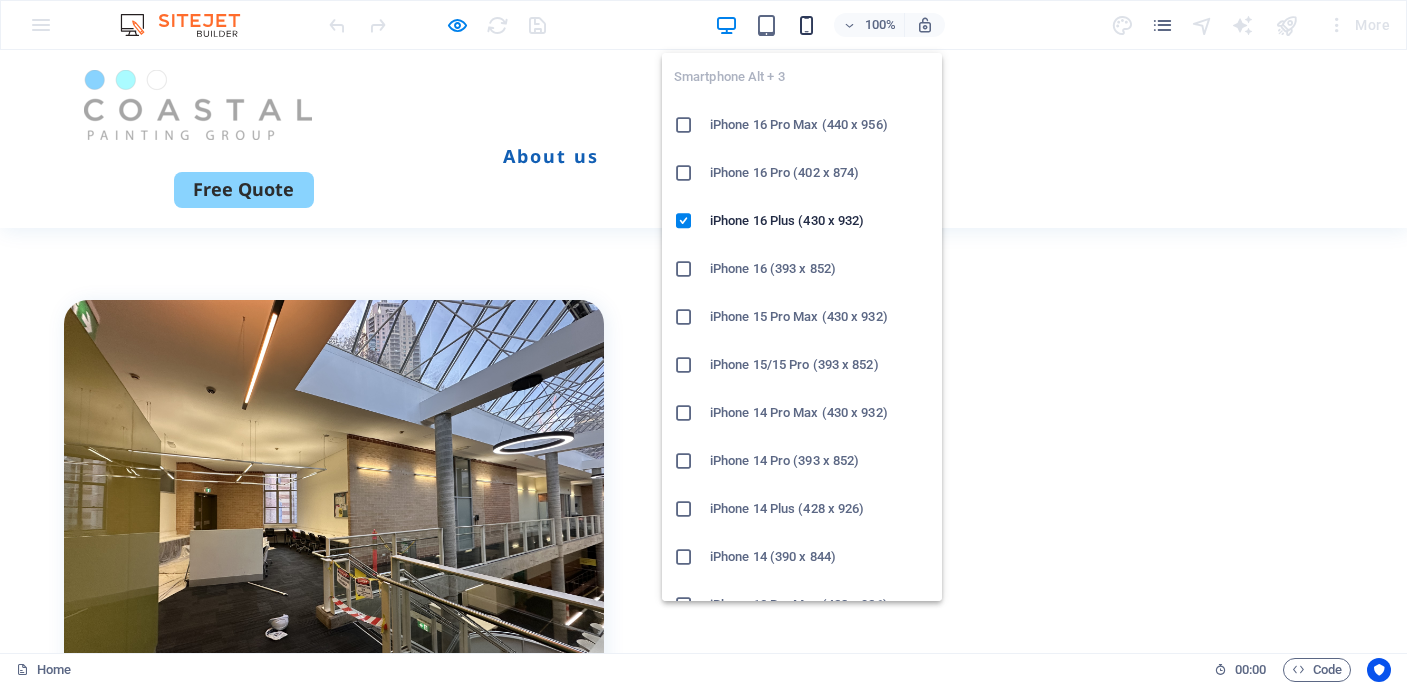 click at bounding box center (806, 25) 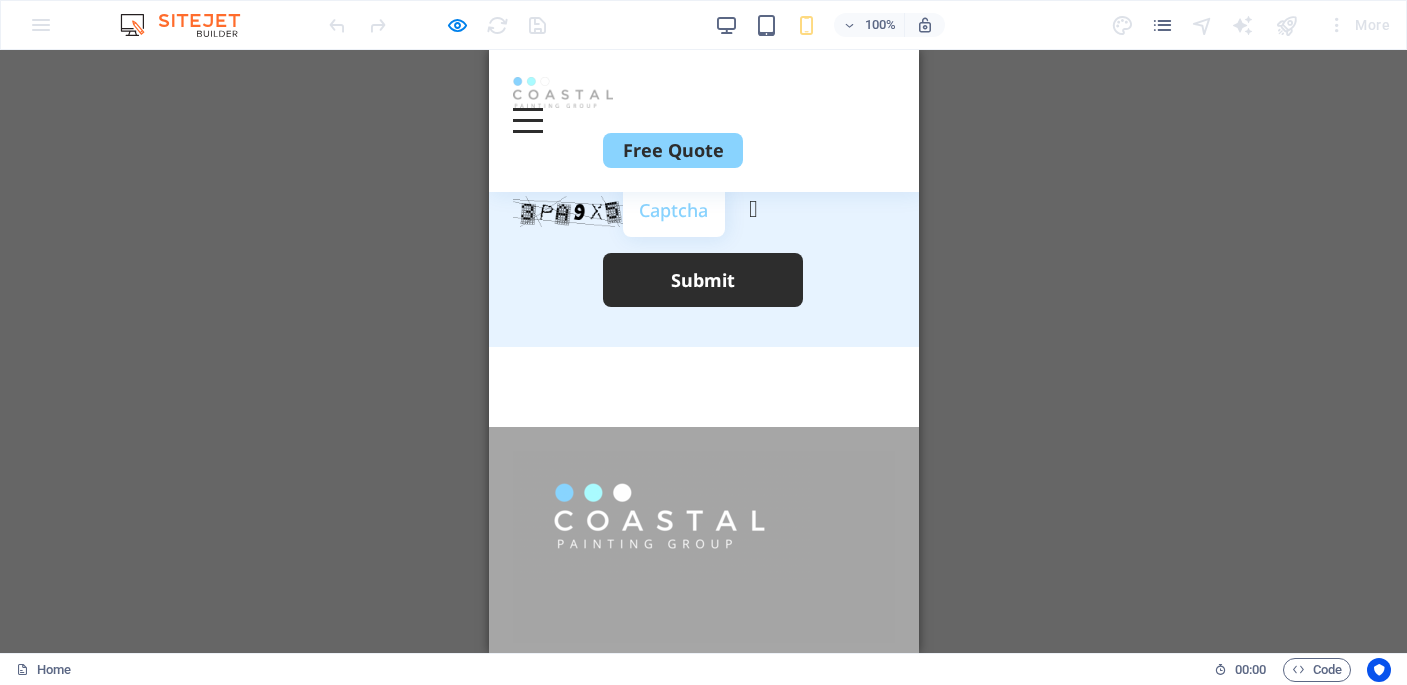 scroll, scrollTop: 6489, scrollLeft: 0, axis: vertical 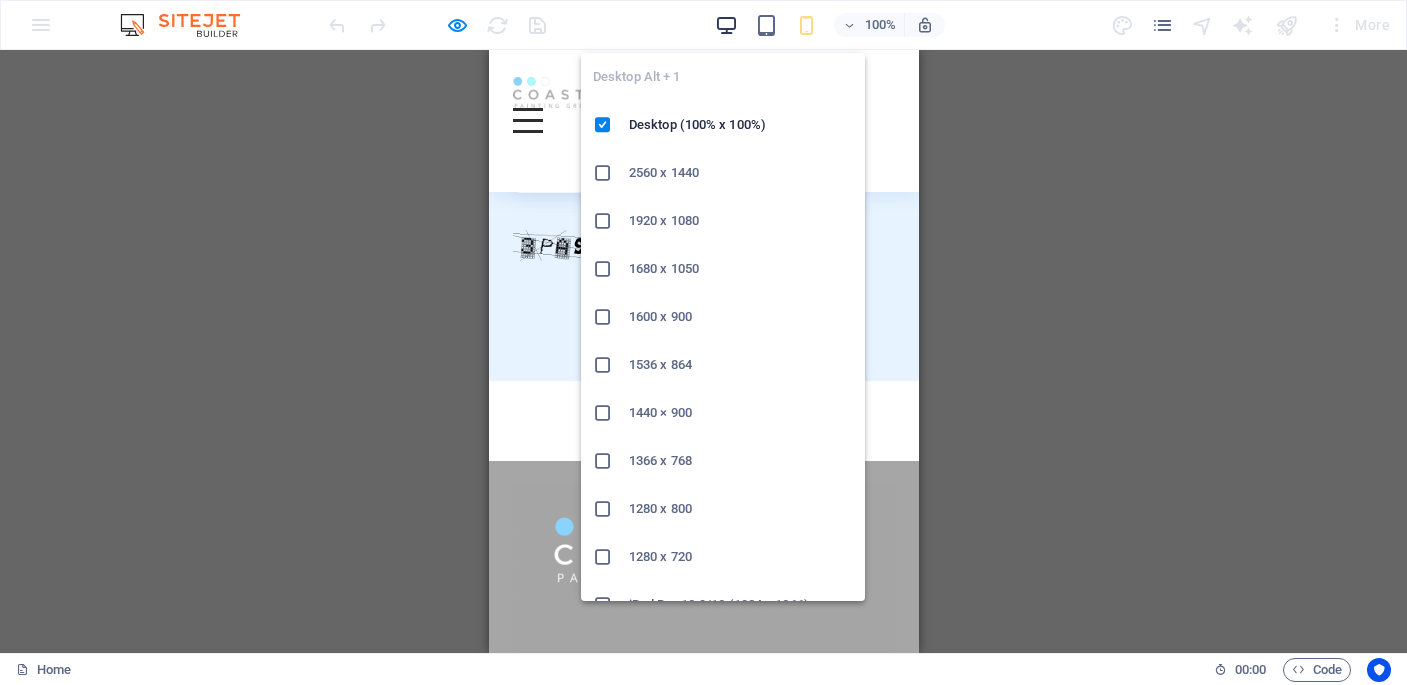 click at bounding box center [726, 25] 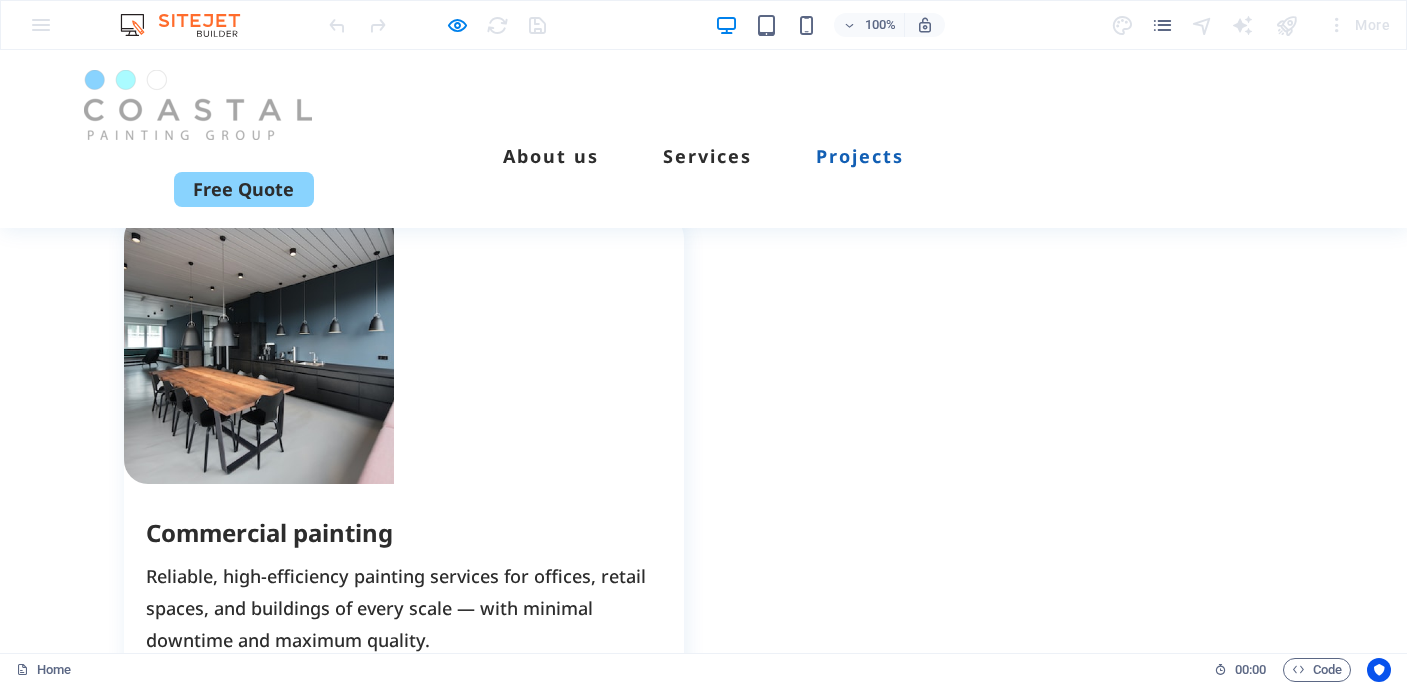 scroll, scrollTop: 3675, scrollLeft: 0, axis: vertical 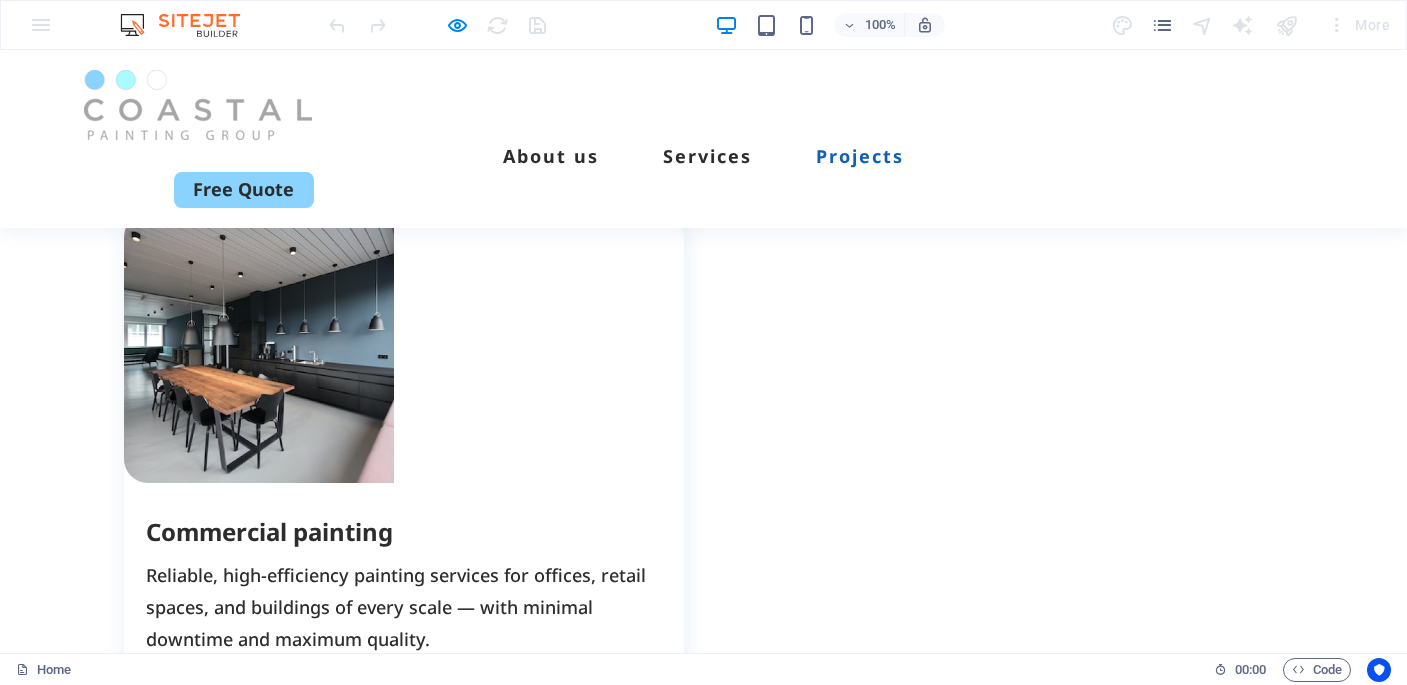 drag, startPoint x: 863, startPoint y: 495, endPoint x: 555, endPoint y: 491, distance: 308.02597 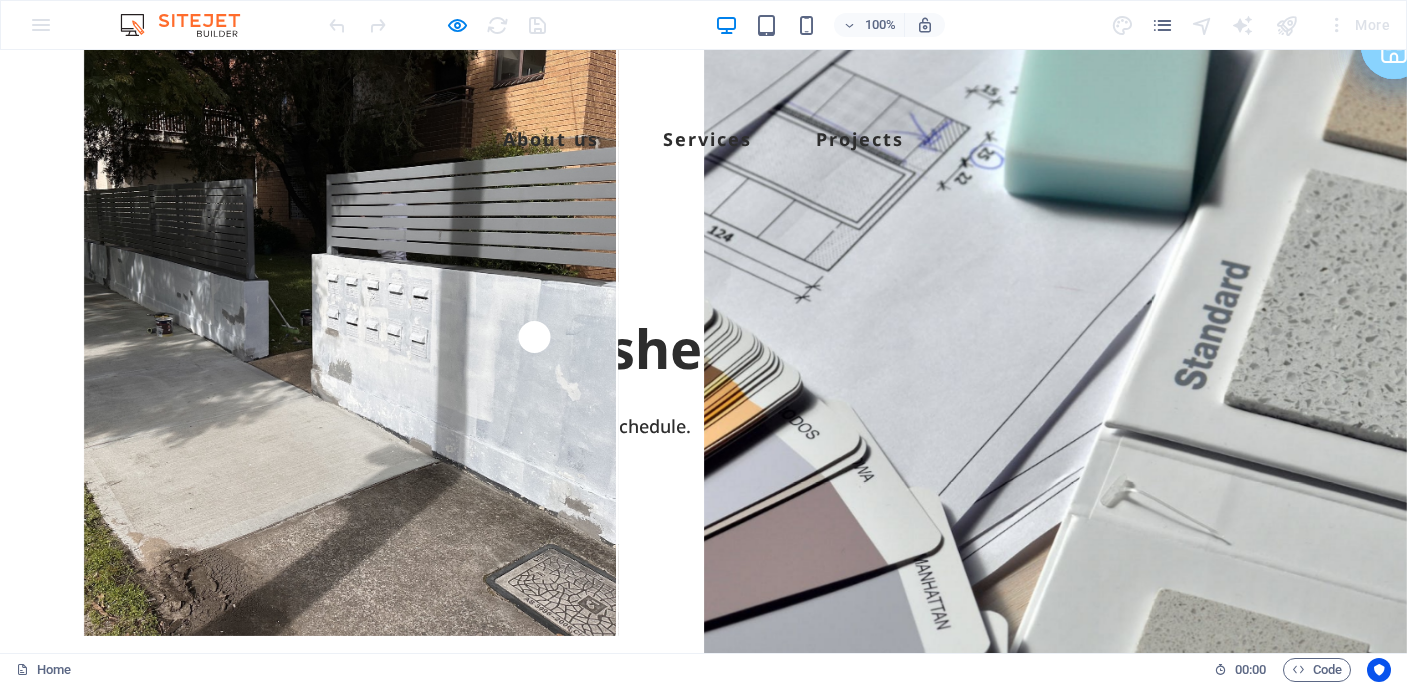 scroll, scrollTop: 0, scrollLeft: 0, axis: both 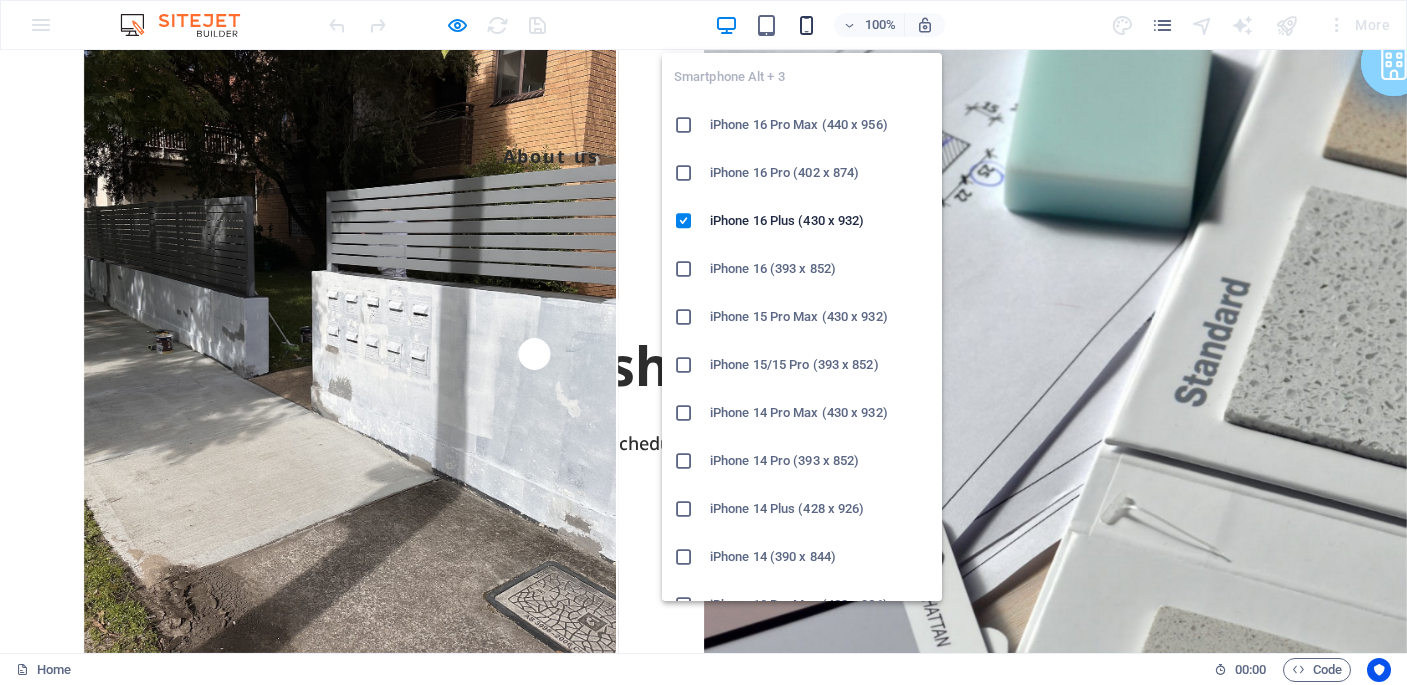 click at bounding box center [806, 25] 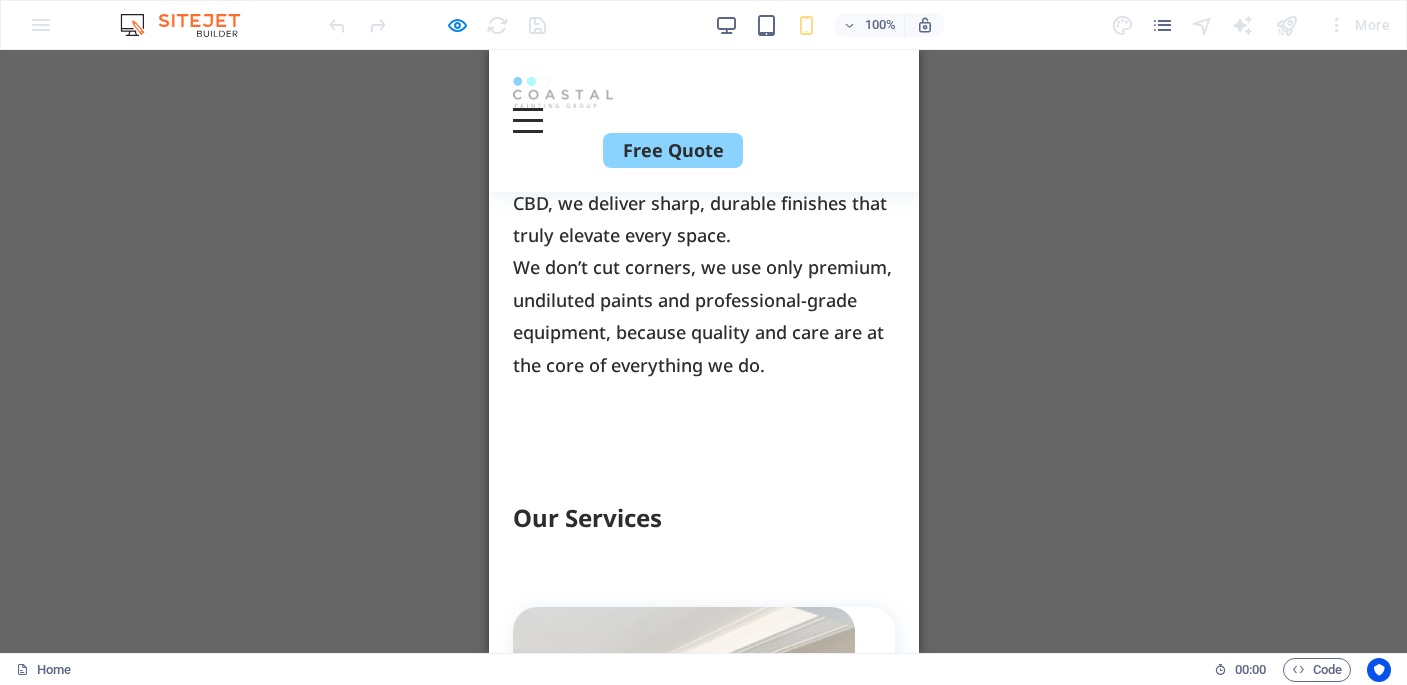 scroll, scrollTop: 1108, scrollLeft: 0, axis: vertical 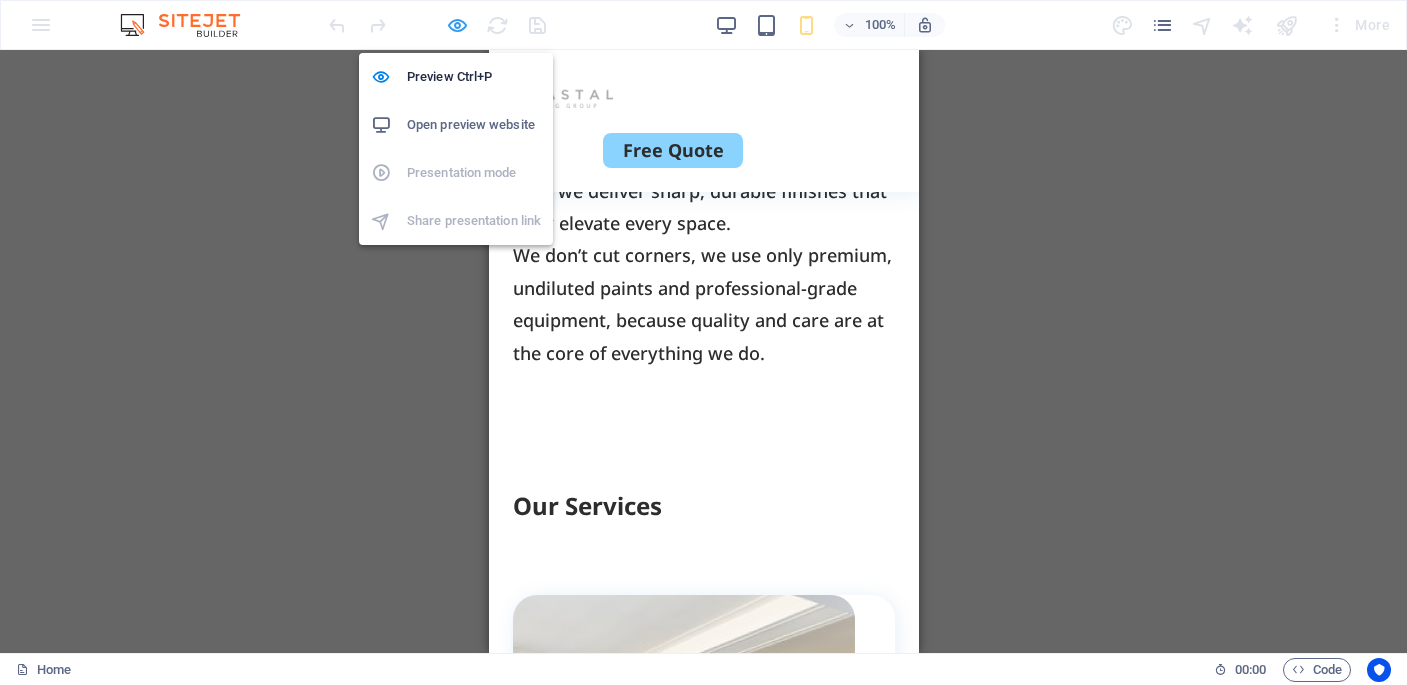 click at bounding box center [457, 25] 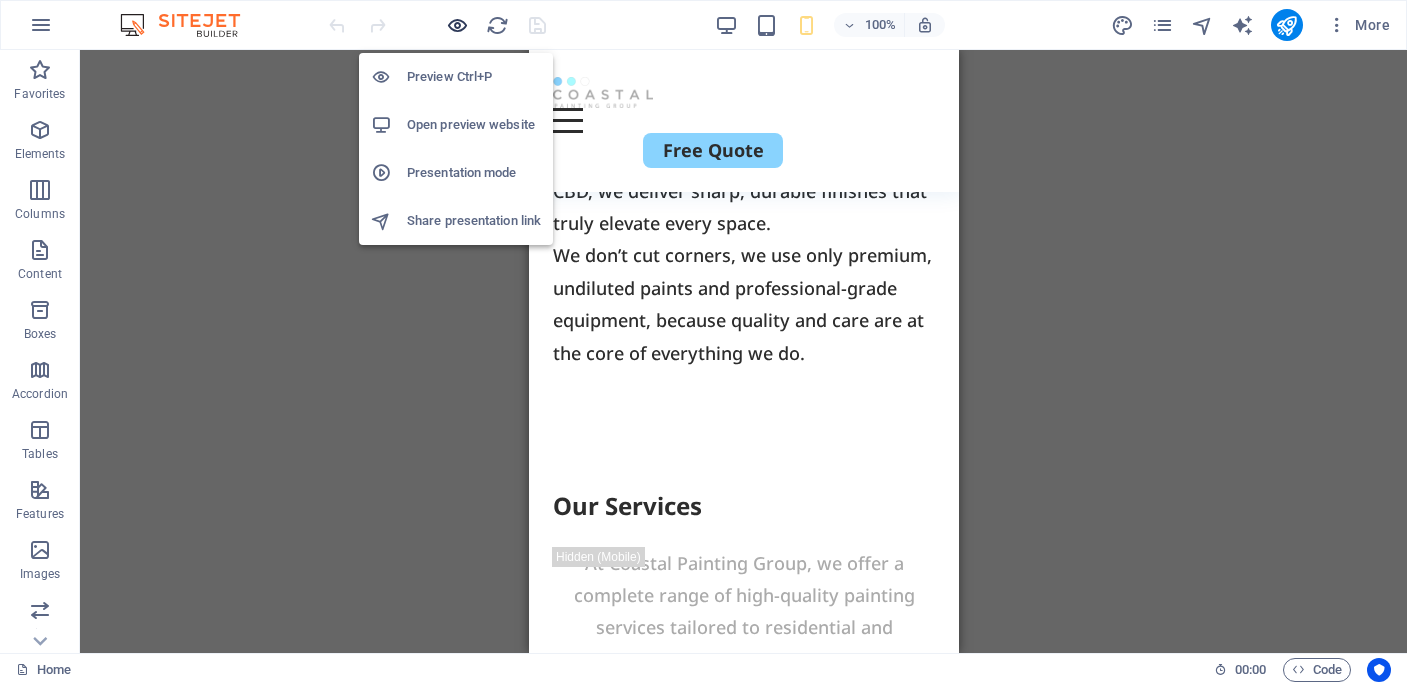 click at bounding box center (457, 25) 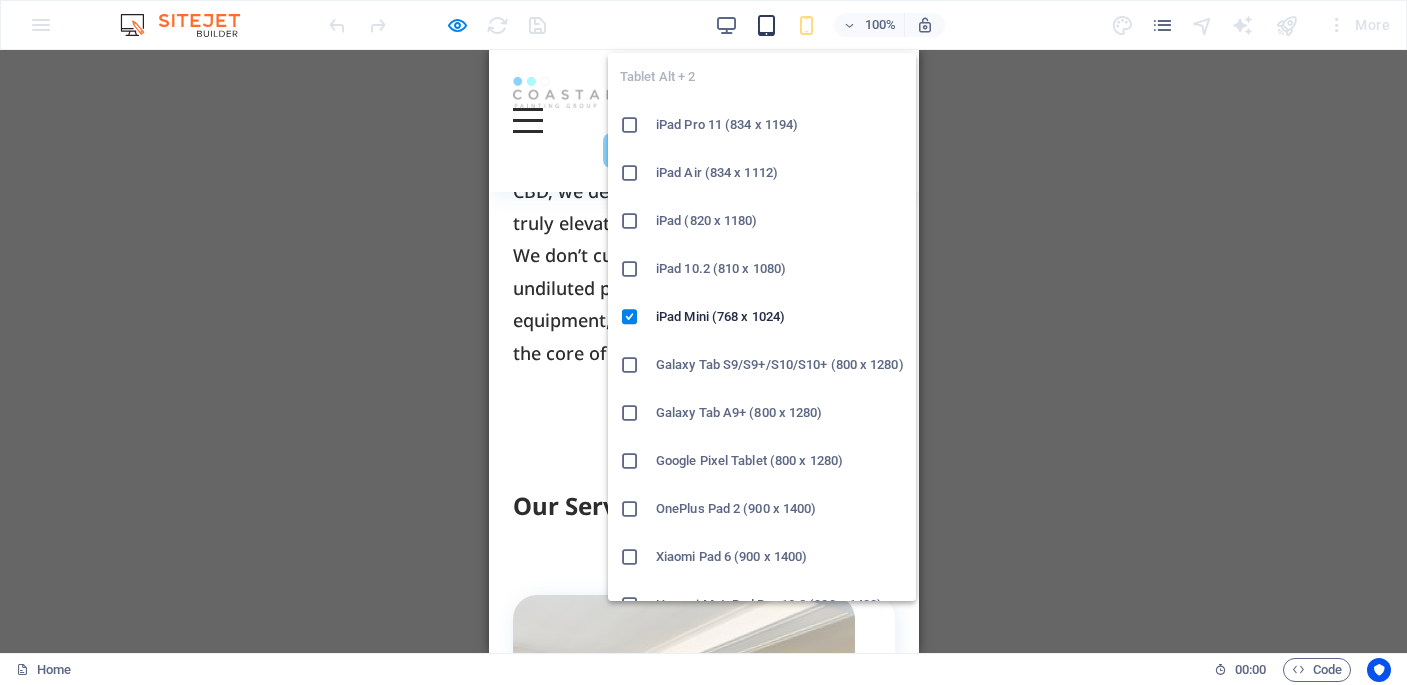click at bounding box center (766, 25) 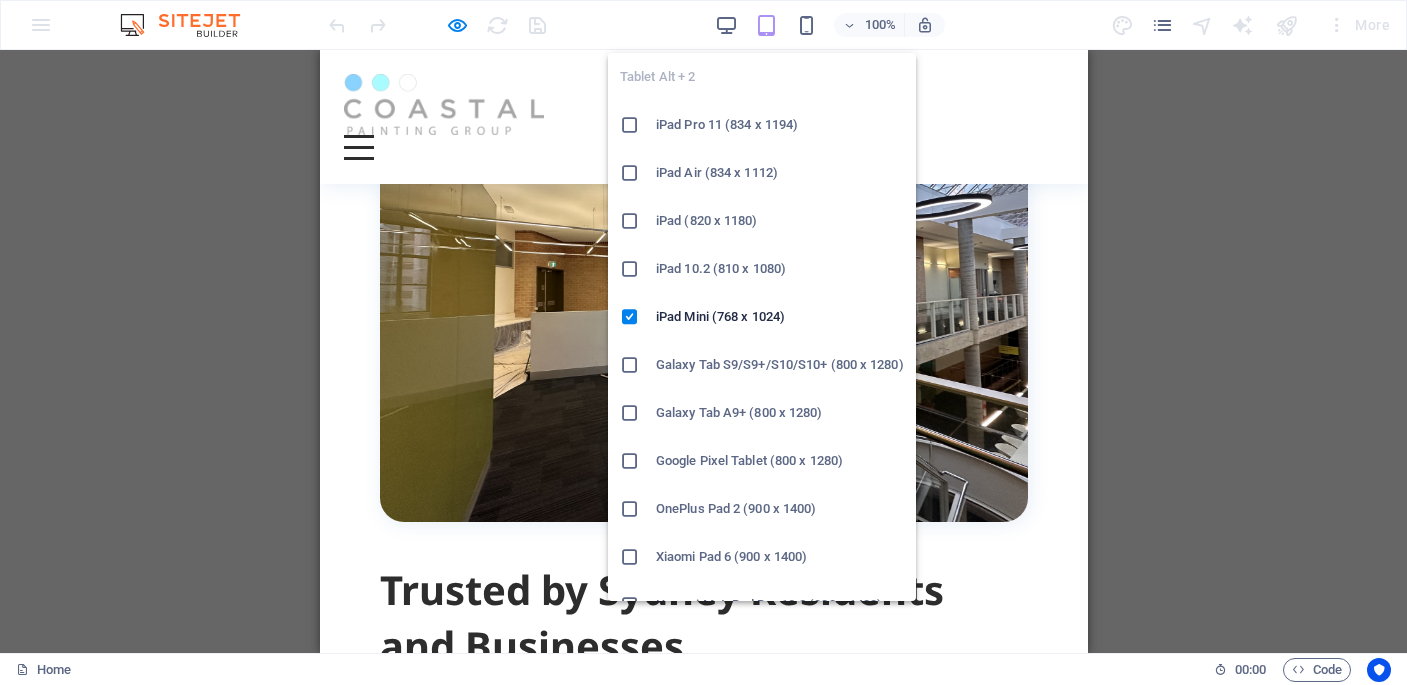 scroll, scrollTop: 1134, scrollLeft: 0, axis: vertical 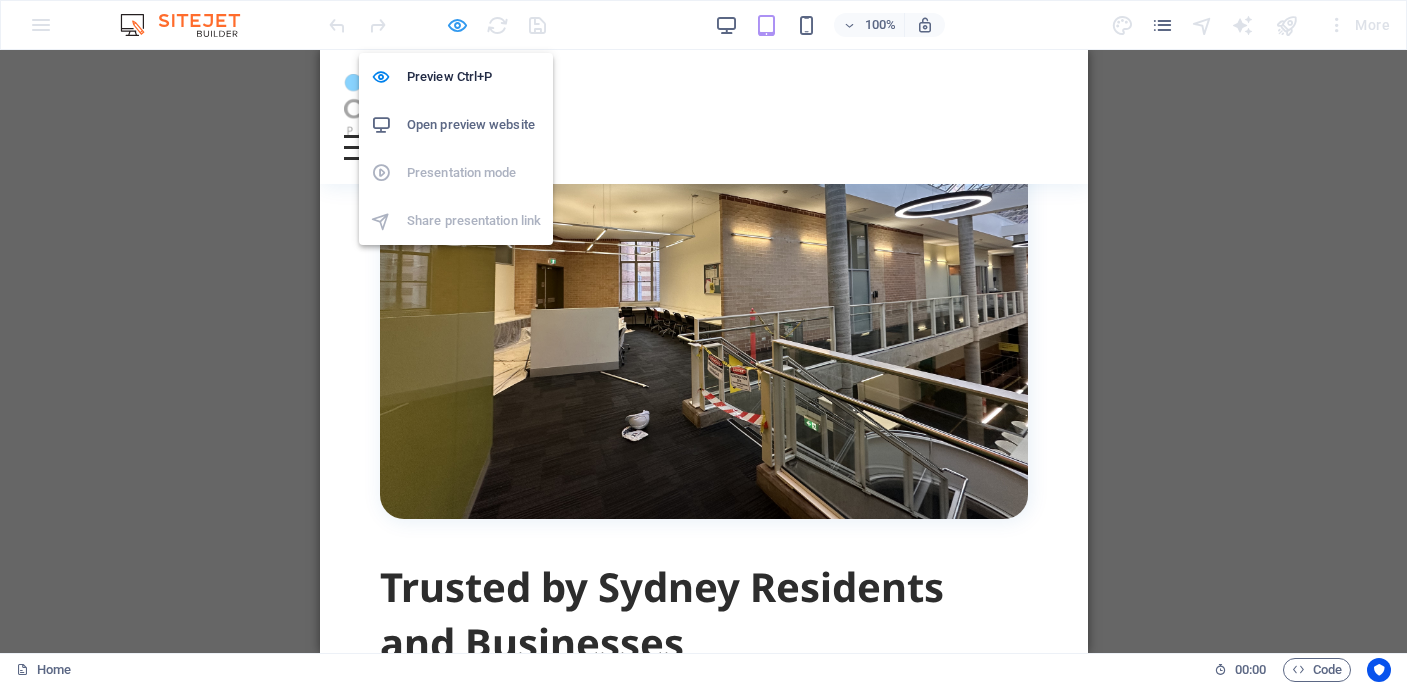 click at bounding box center [457, 25] 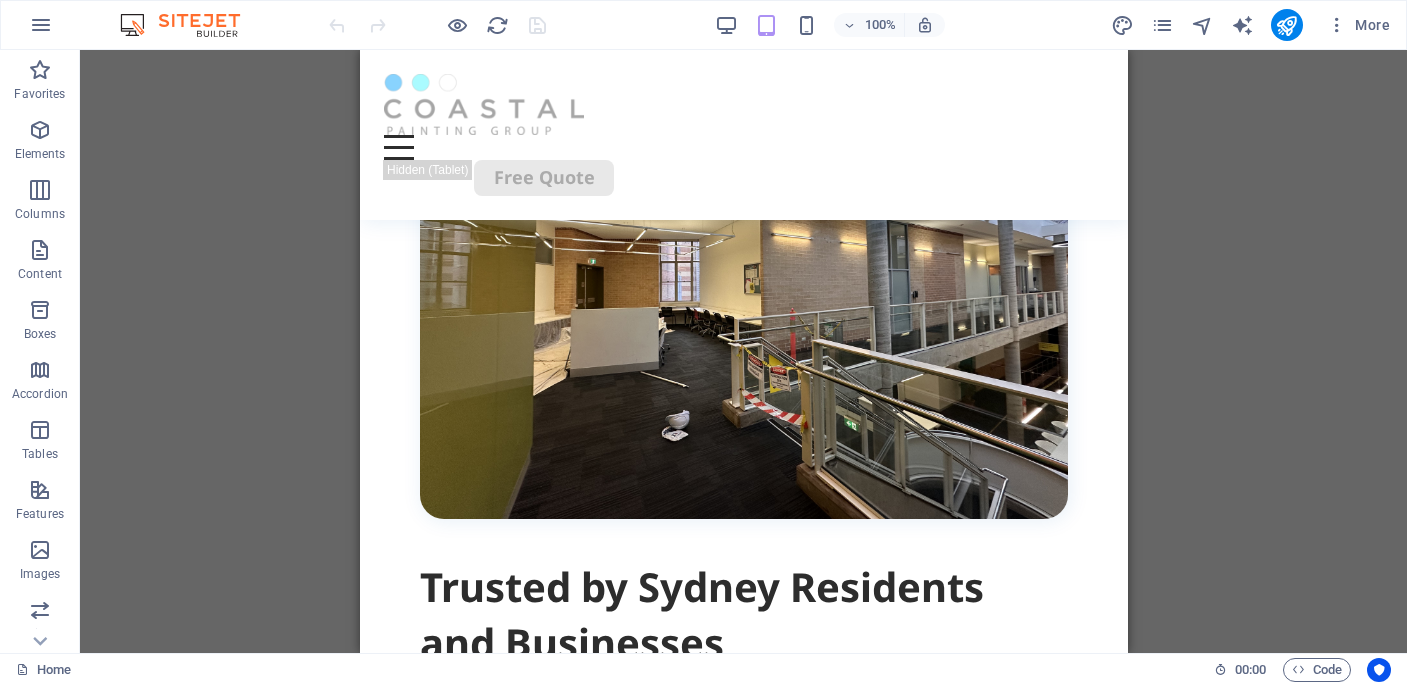 click on "Drag here to replace the existing content. Press “Ctrl” if you want to create a new element.
H1   Container   Container   Container   Container   Container   Menu Bar" at bounding box center [743, 351] 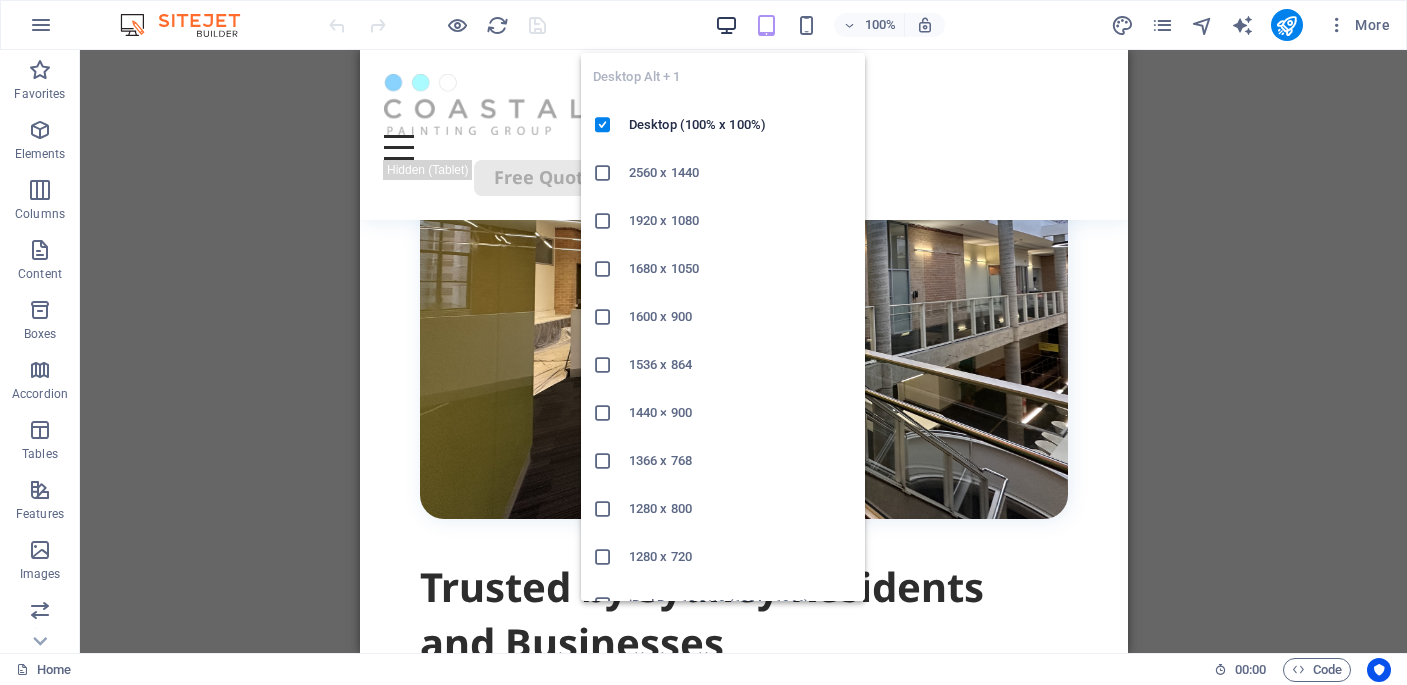 click at bounding box center [726, 25] 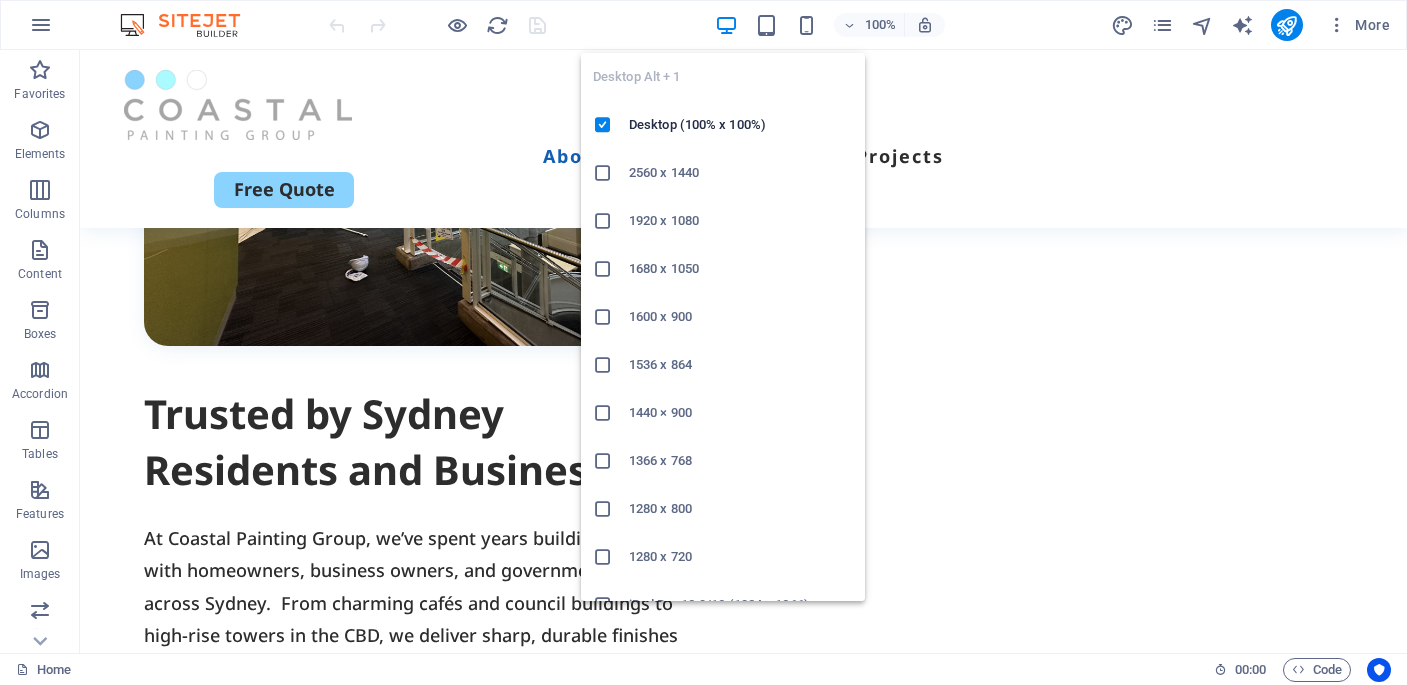 scroll, scrollTop: 1135, scrollLeft: 0, axis: vertical 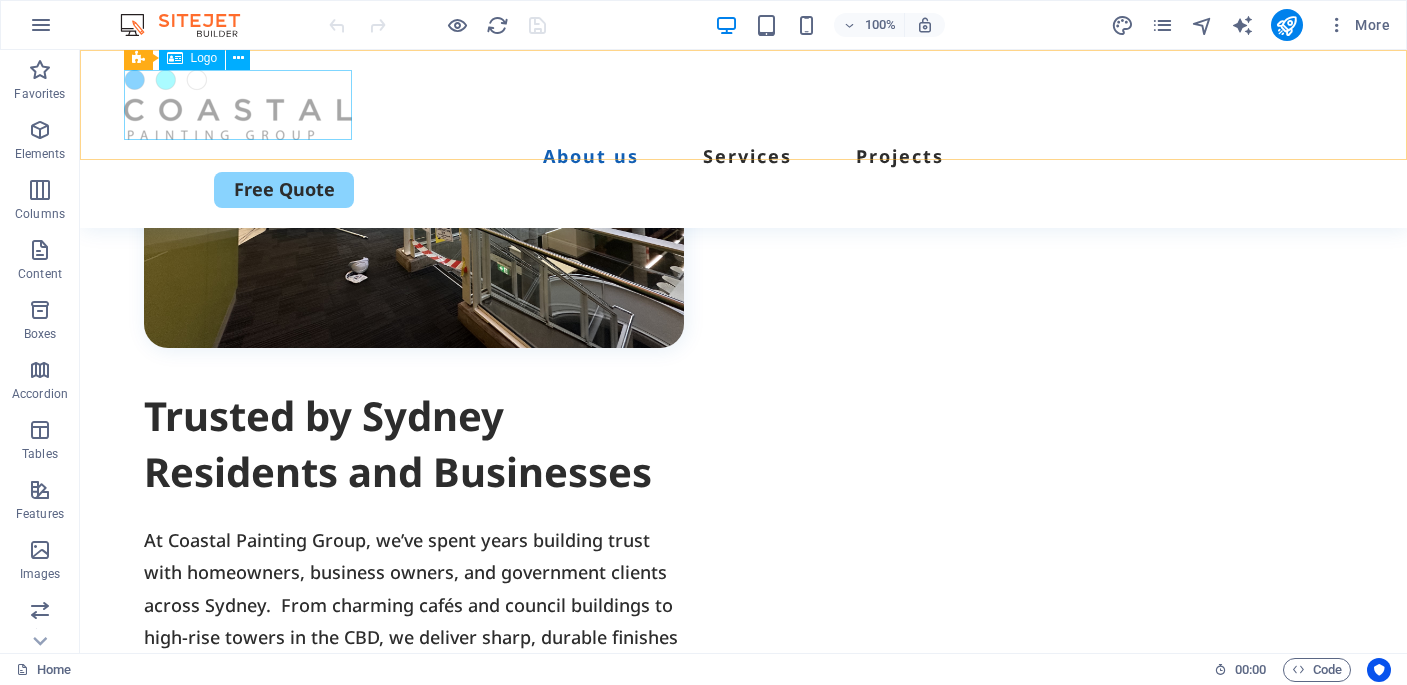 click at bounding box center [744, 105] 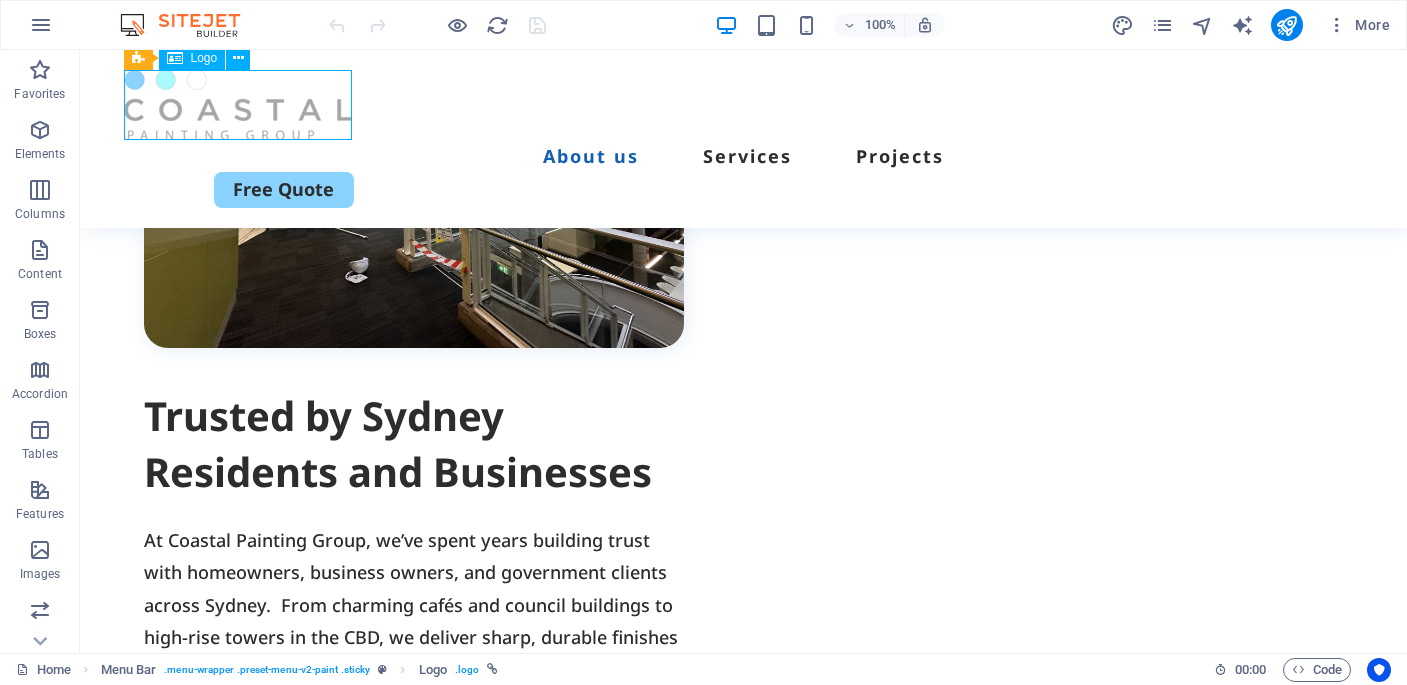 click at bounding box center [744, 105] 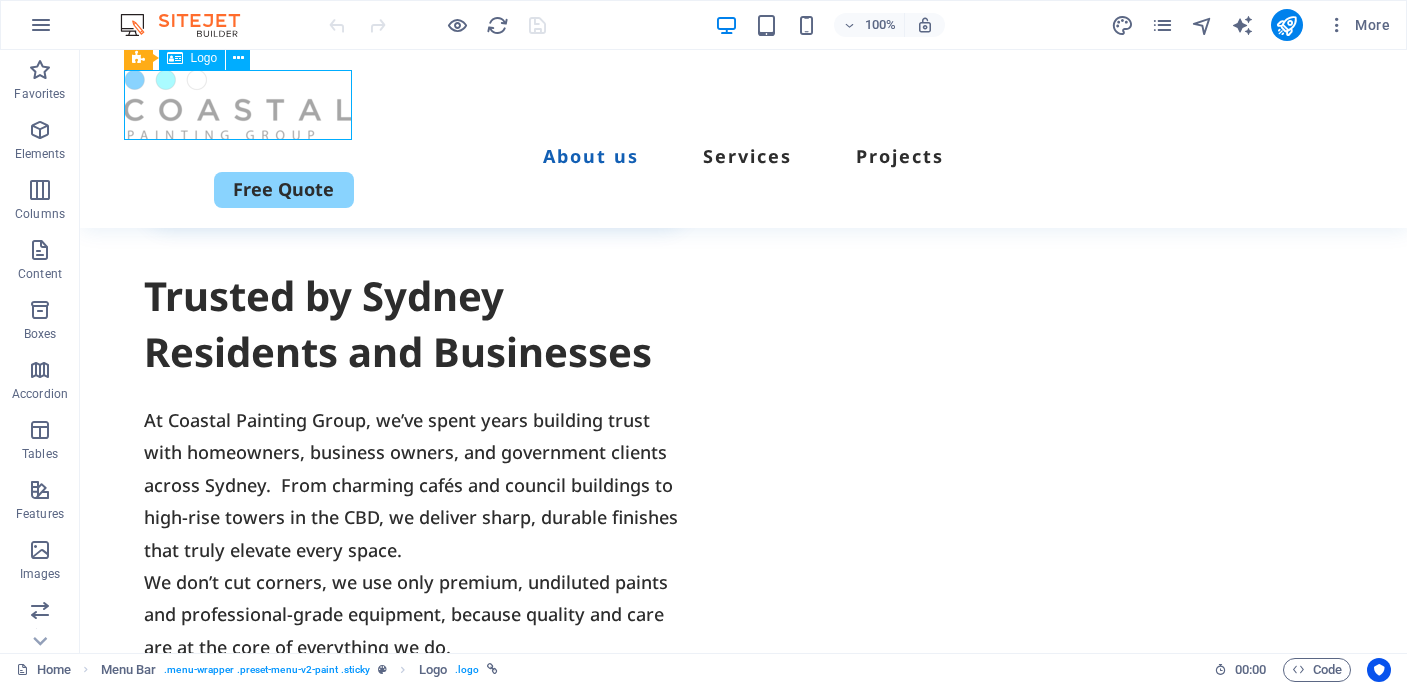 select on "px" 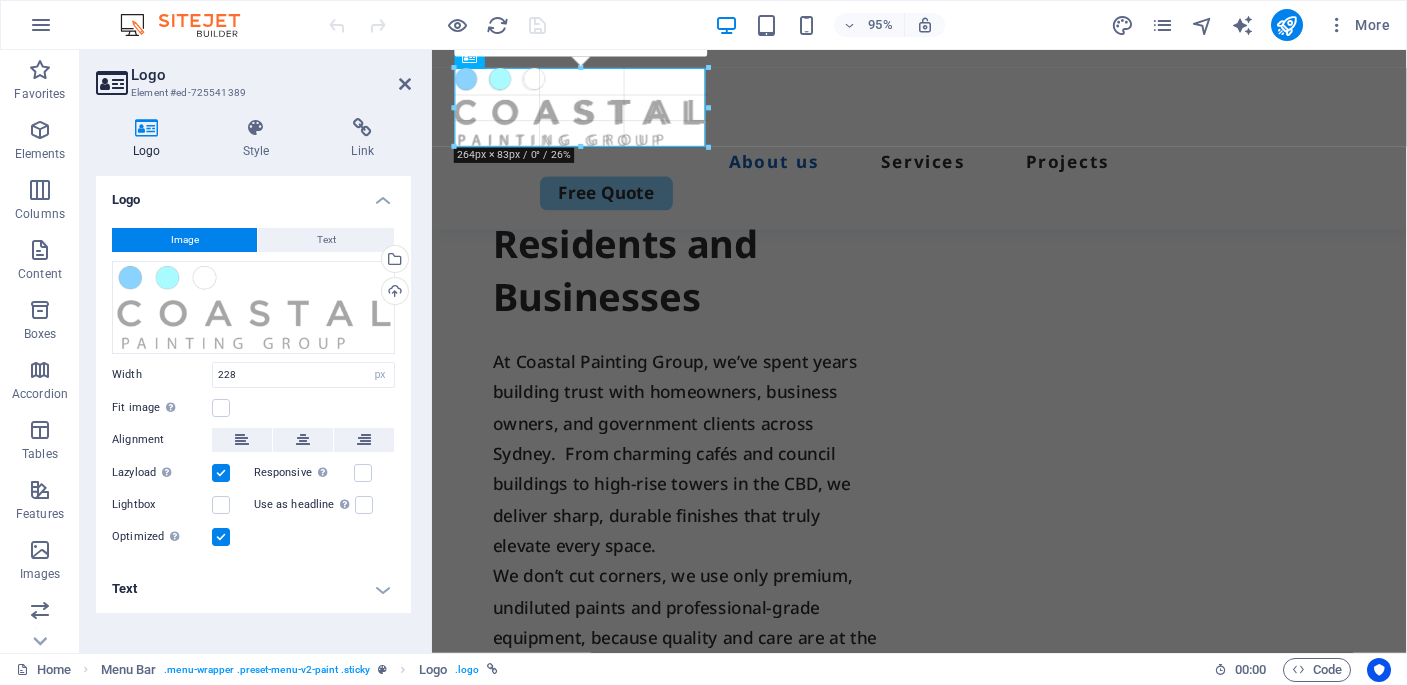 drag, startPoint x: 671, startPoint y: 134, endPoint x: 687, endPoint y: 147, distance: 20.615528 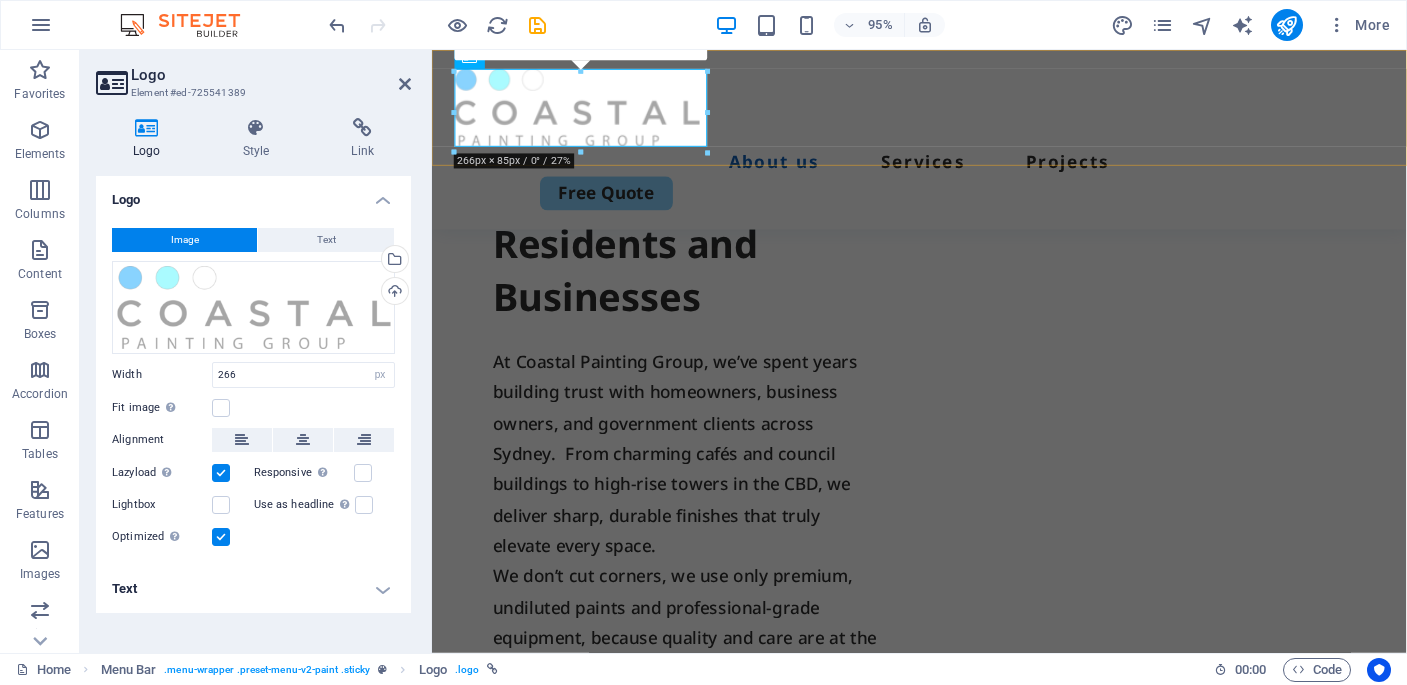 scroll, scrollTop: 1267, scrollLeft: 0, axis: vertical 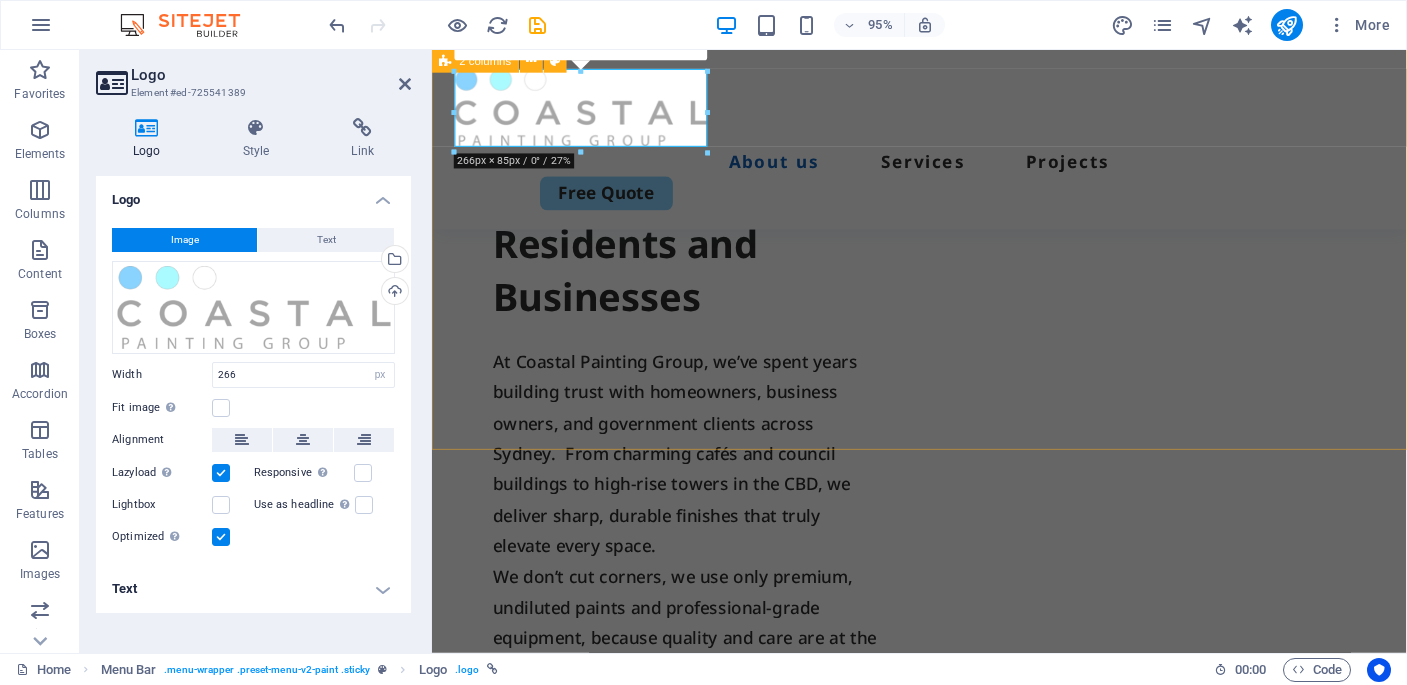 click on "Trusted by Sydney Residents and Businesses  At Coastal Painting Group, we’ve spent years building trust with homeowners, business owners, and government clients across Sydney.  From charming cafés and council buildings to high-rise towers in the CBD, we deliver sharp, durable finishes that truly elevate every space. We don’t cut corners, we use only premium, undiluted paints and professional-grade equipment, because quality and care are at the core of everything we do." at bounding box center (945, 270) 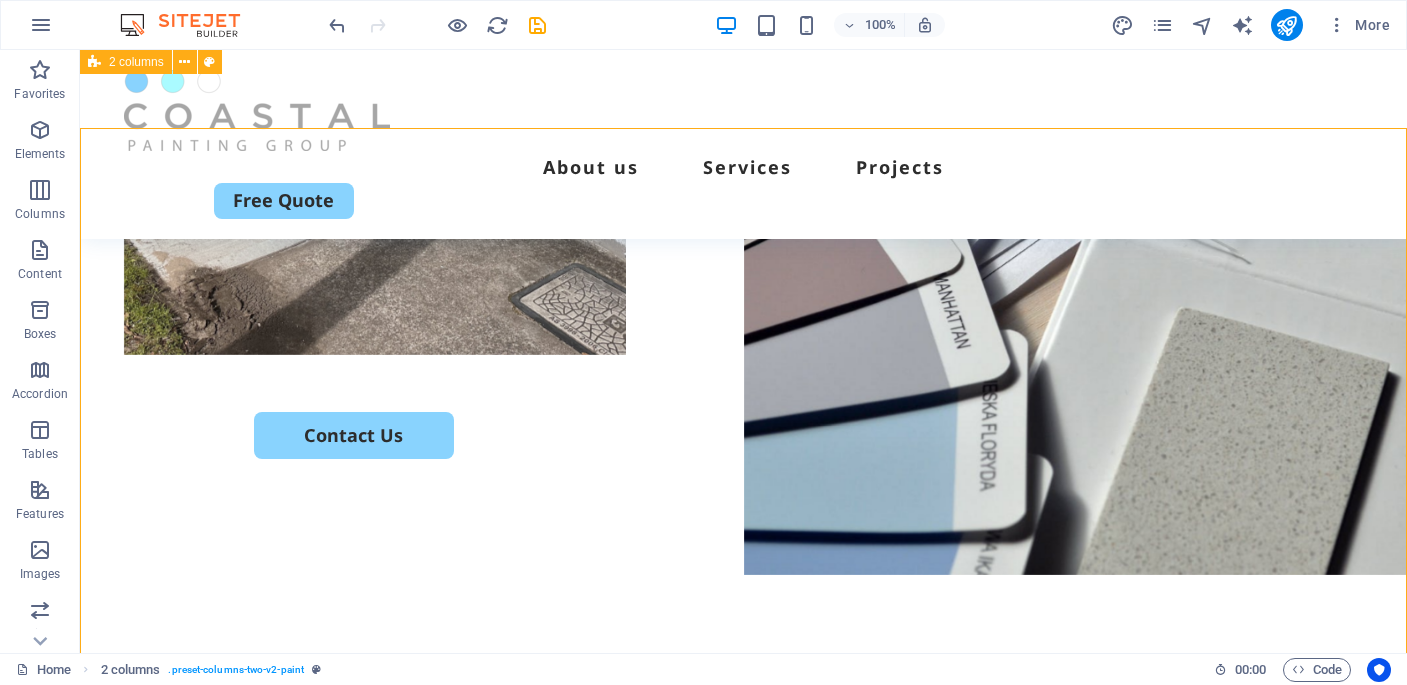 scroll, scrollTop: 0, scrollLeft: 0, axis: both 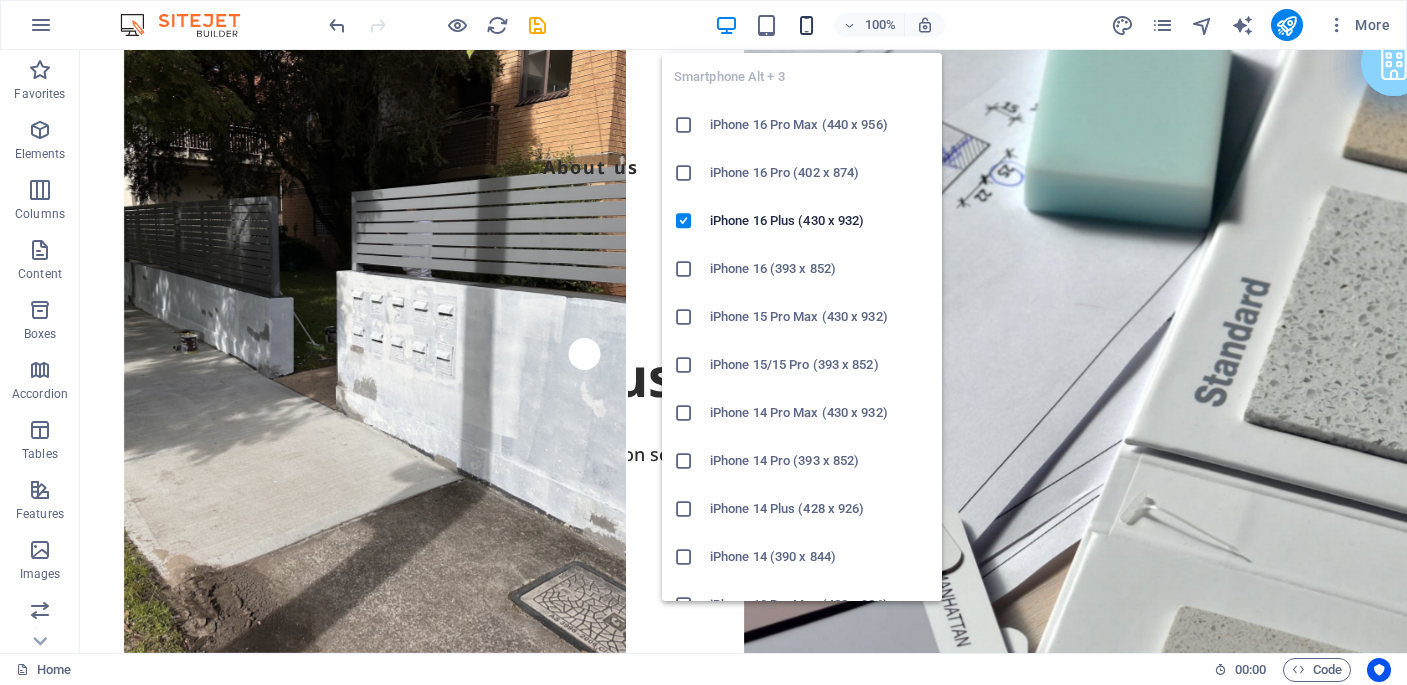 click at bounding box center [806, 25] 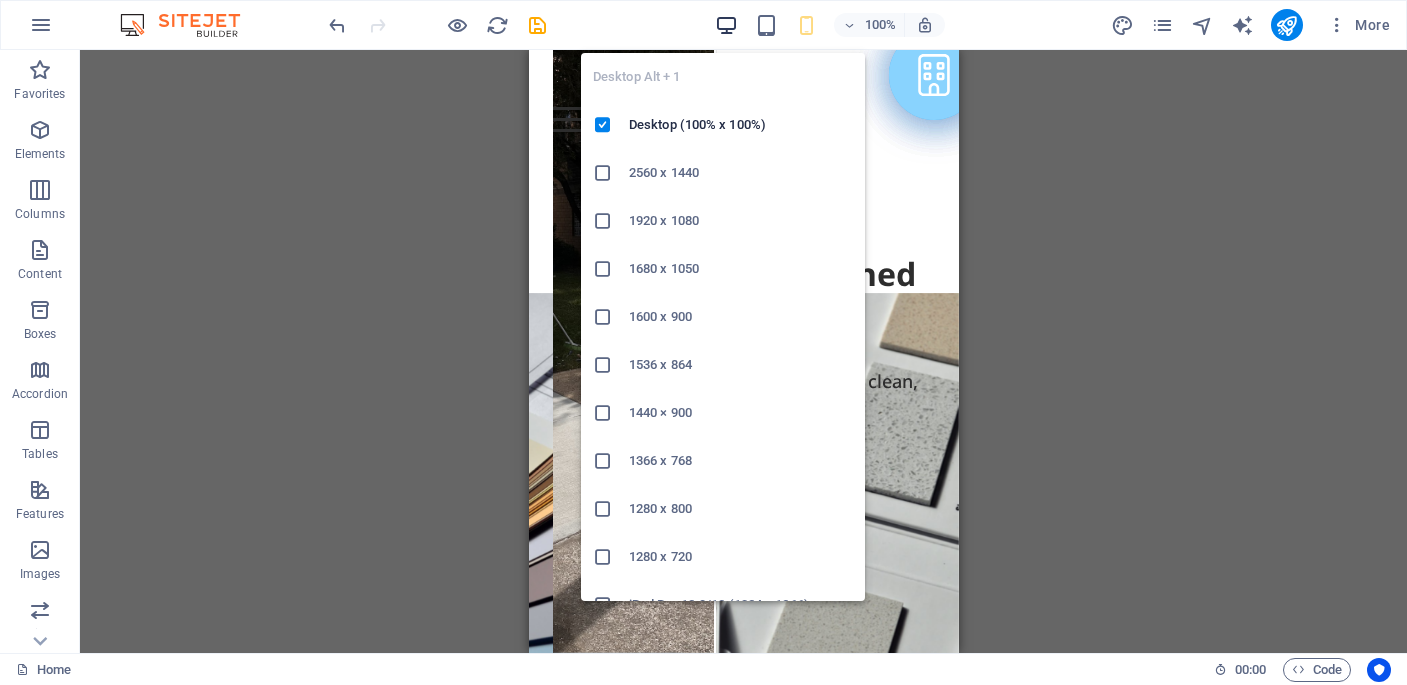 click at bounding box center [726, 25] 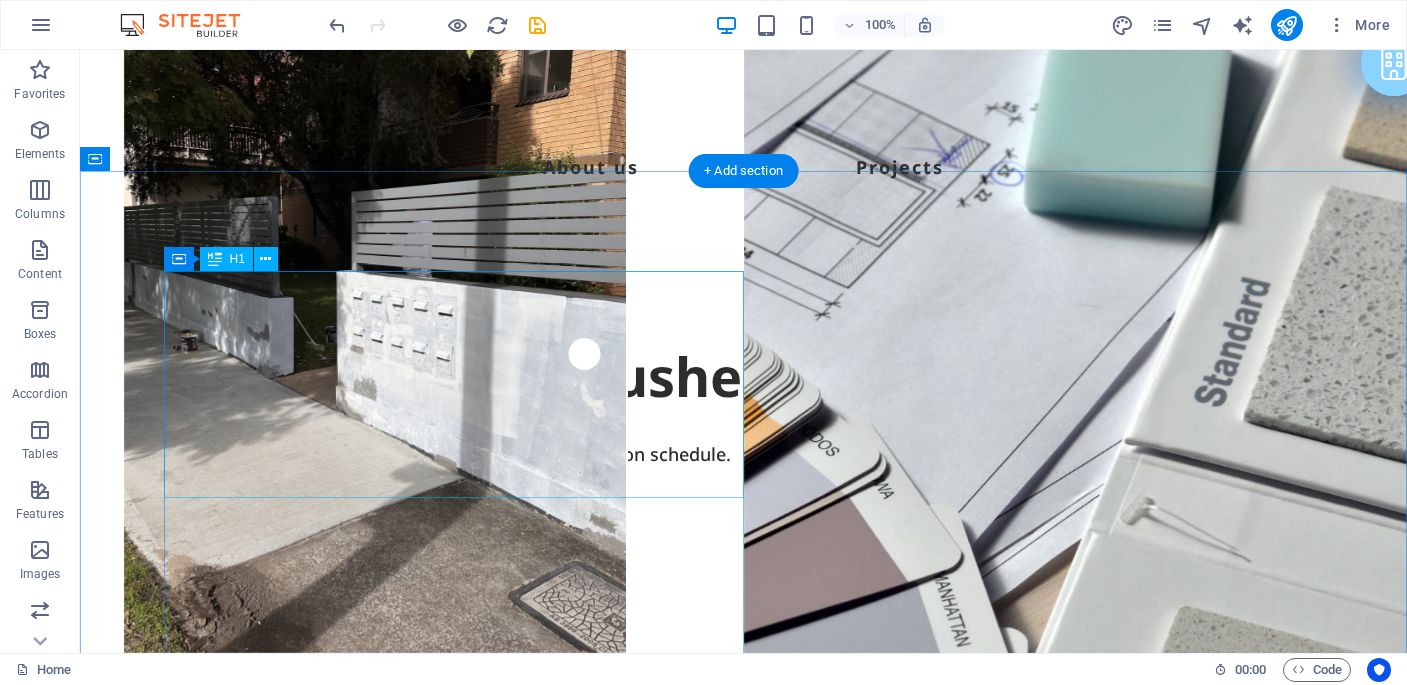 click on "Built on Trust. Brushed with Precision" at bounding box center [744, 377] 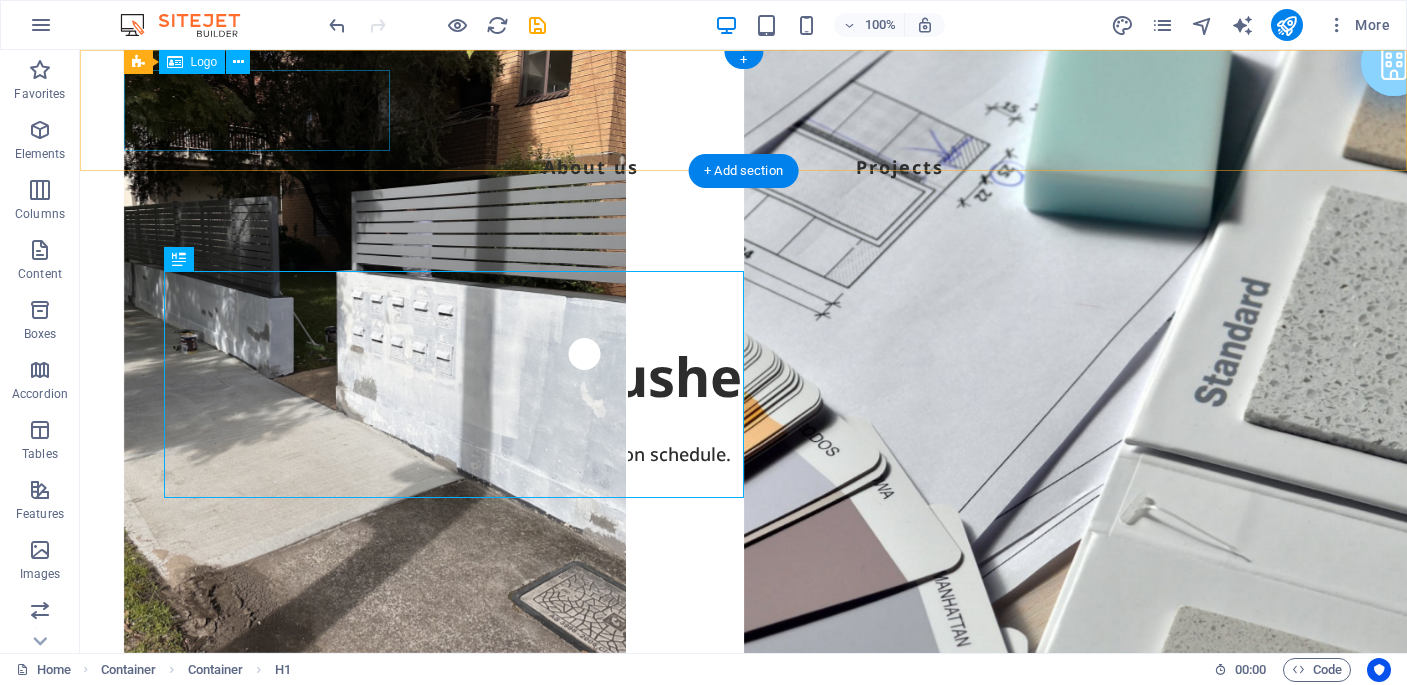 click at bounding box center (744, 110) 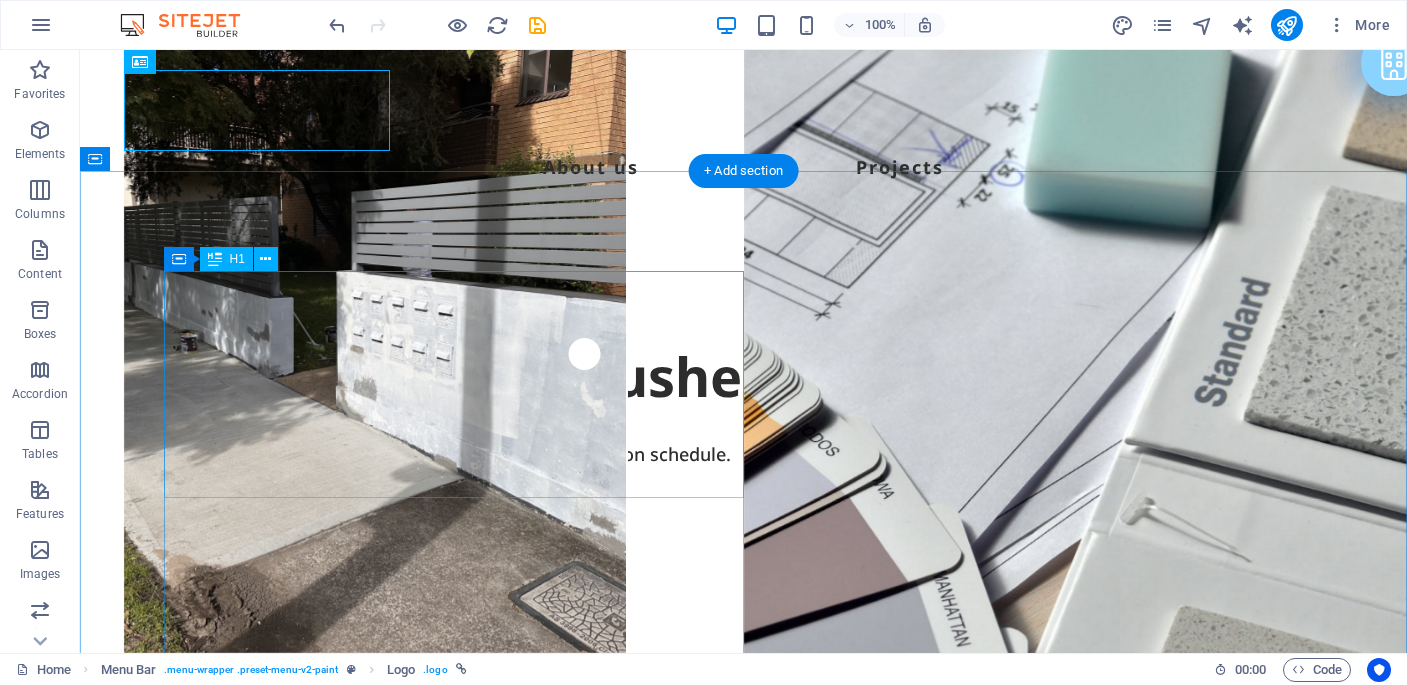 click on "Built on Trust. Brushed with Precision" at bounding box center (744, 377) 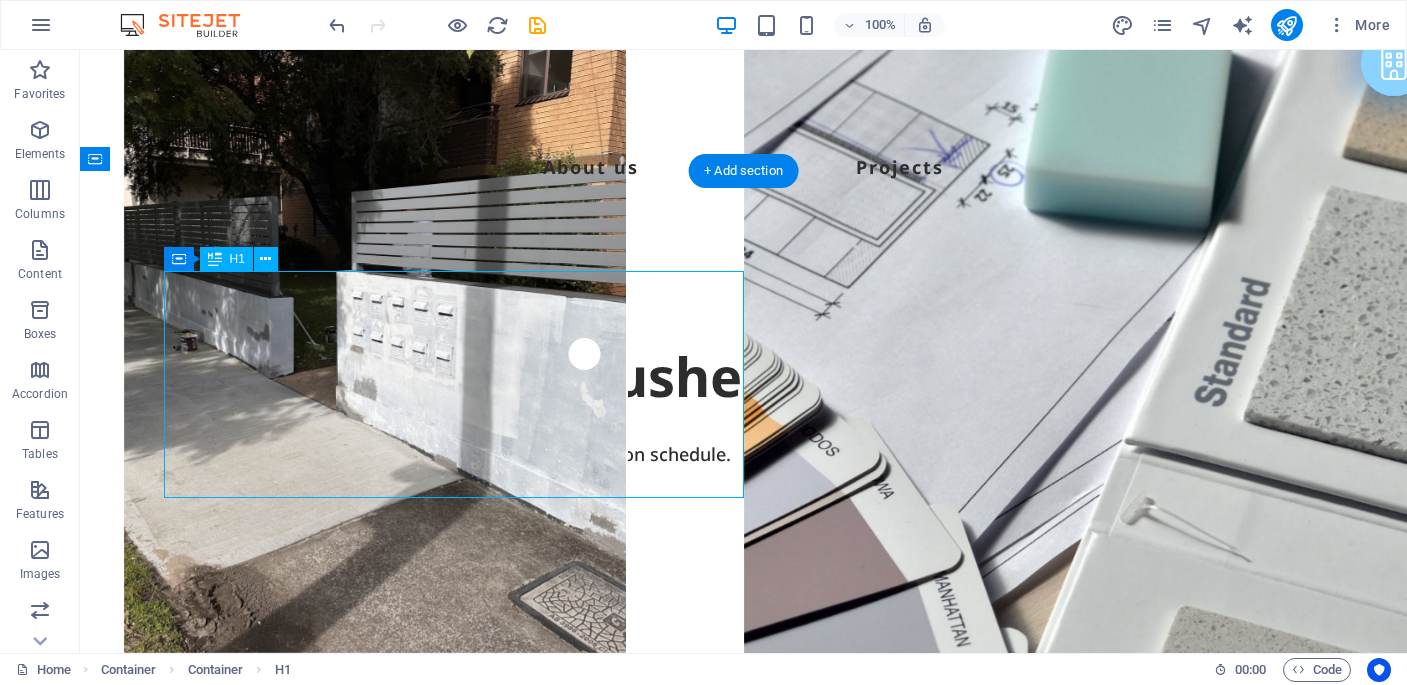 click on "Built on Trust. Brushed with Precision" at bounding box center (744, 377) 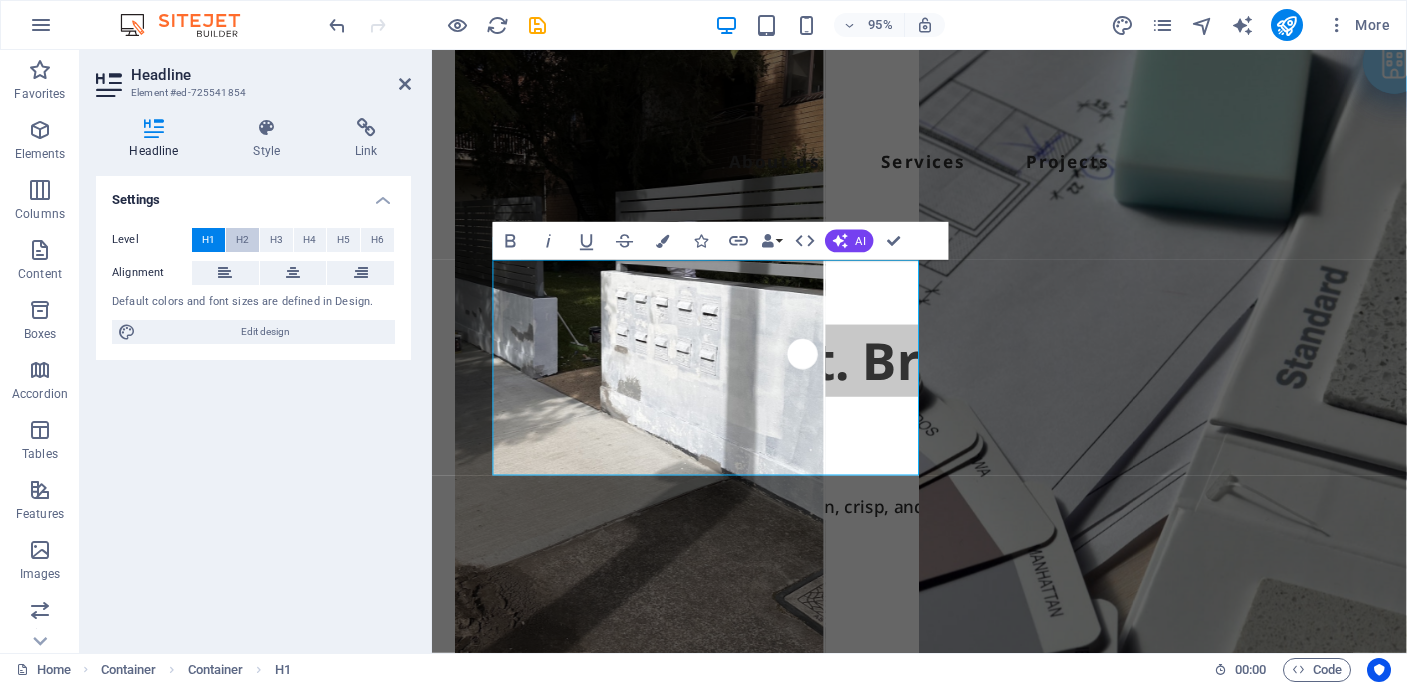 click on "H2" at bounding box center (242, 240) 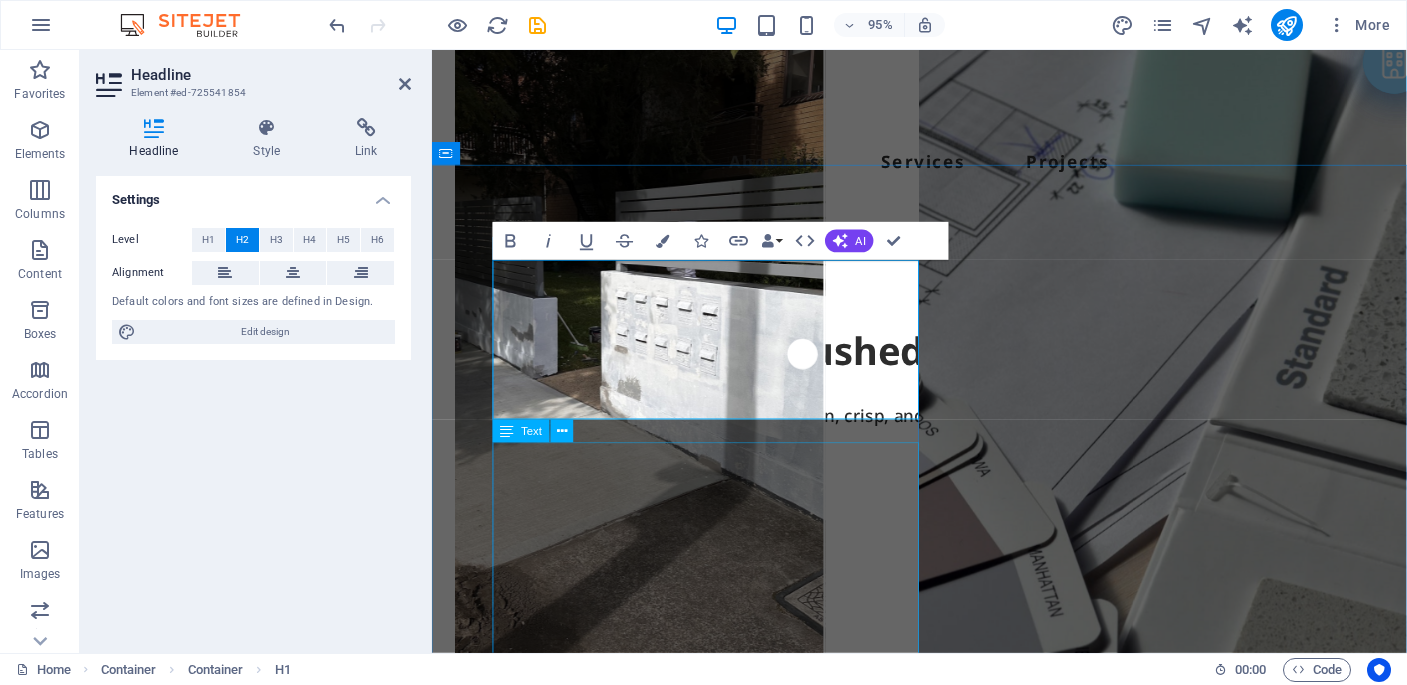 click on "Experience the Coastal difference — clean, crisp, and on schedule.       ✔    Licensed Tradespeople        ✔    Fully Insured       ✔    Highest Quality Work       ✔   Exceed Customer Satisfaction" at bounding box center [945, 565] 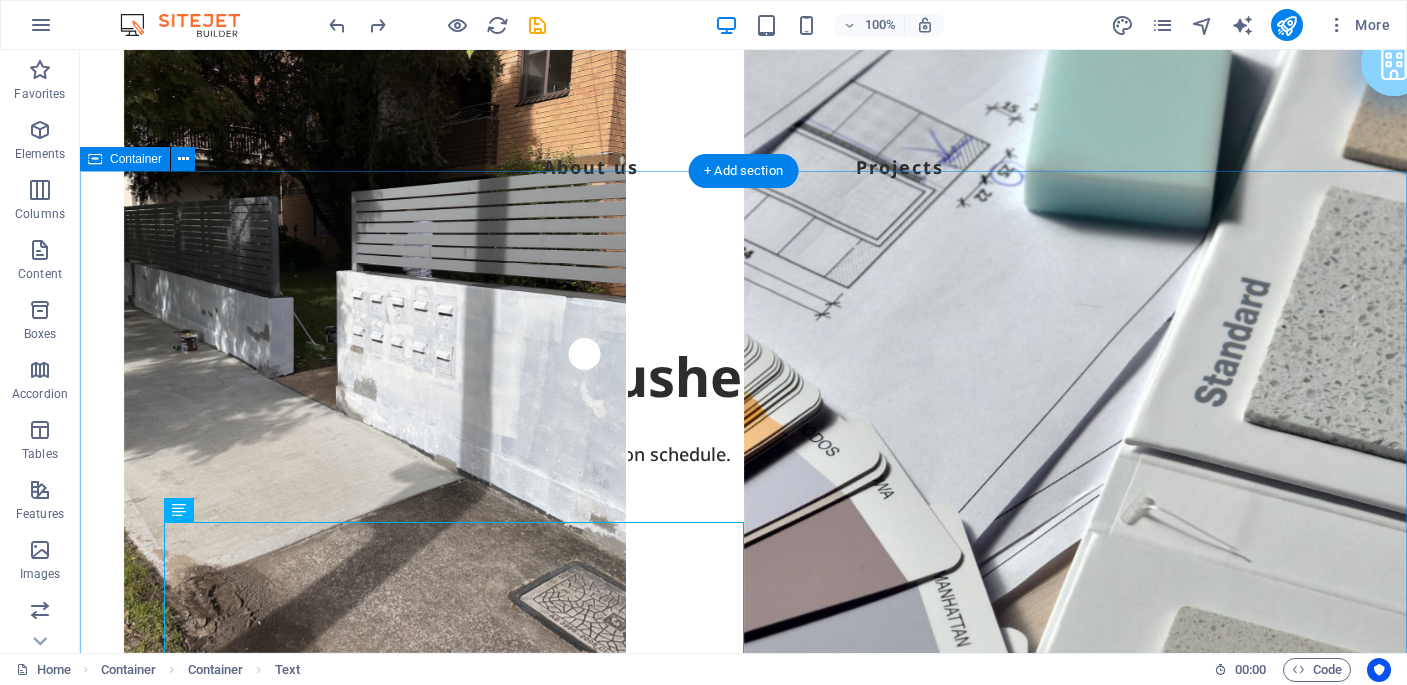 click on "Built on Trust. Brushed with Precision Experience the Coastal difference — clean, crisp, and on schedule.       ✔    Licensed Tradespeople        ✔    Fully Insured       ✔    Highest Quality Work       ✔   Exceed Customer Satisfaction Contact Us" at bounding box center [743, 624] 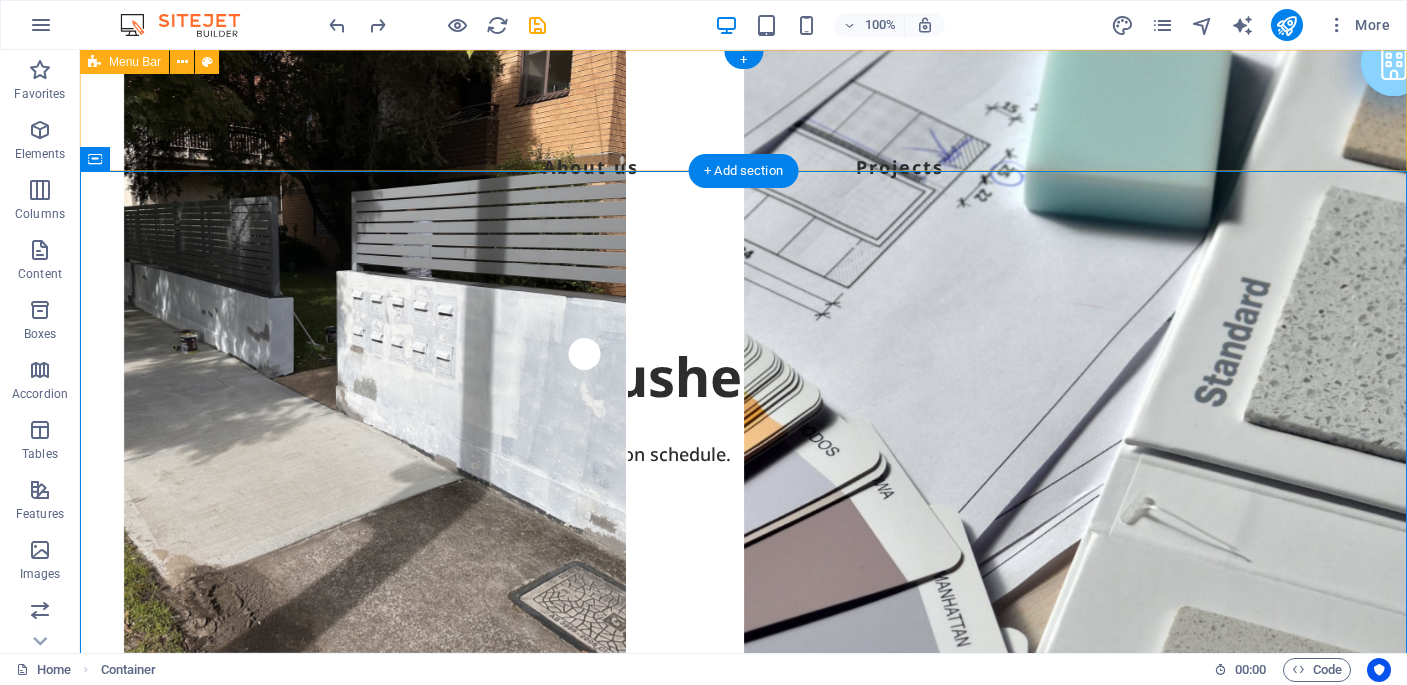 click at bounding box center [744, 110] 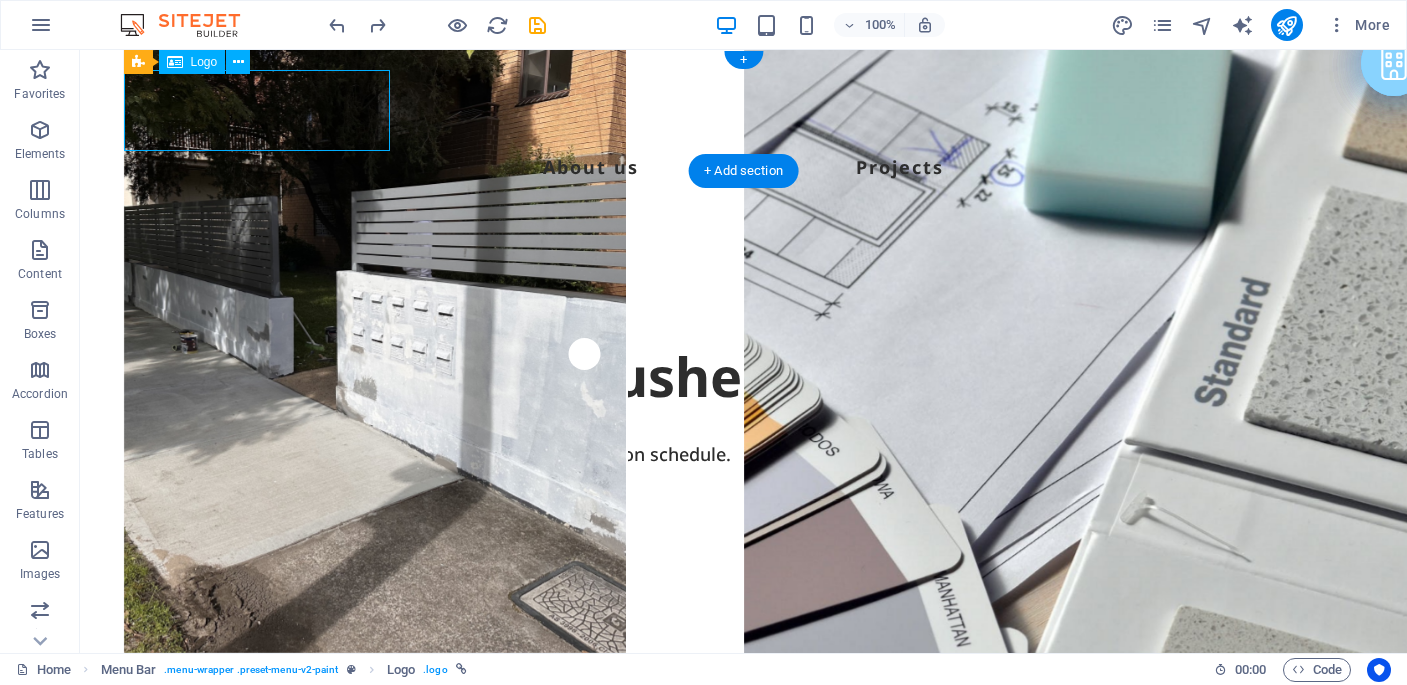 click at bounding box center (744, 110) 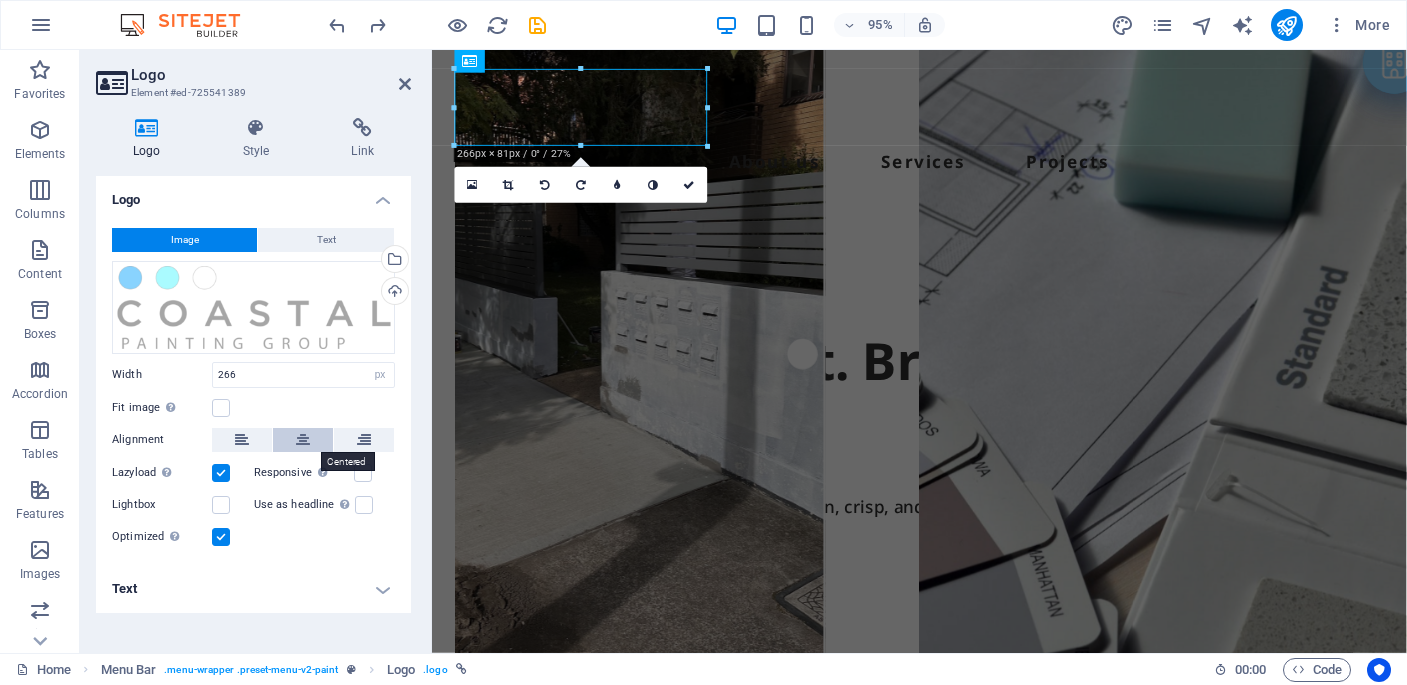click at bounding box center [303, 440] 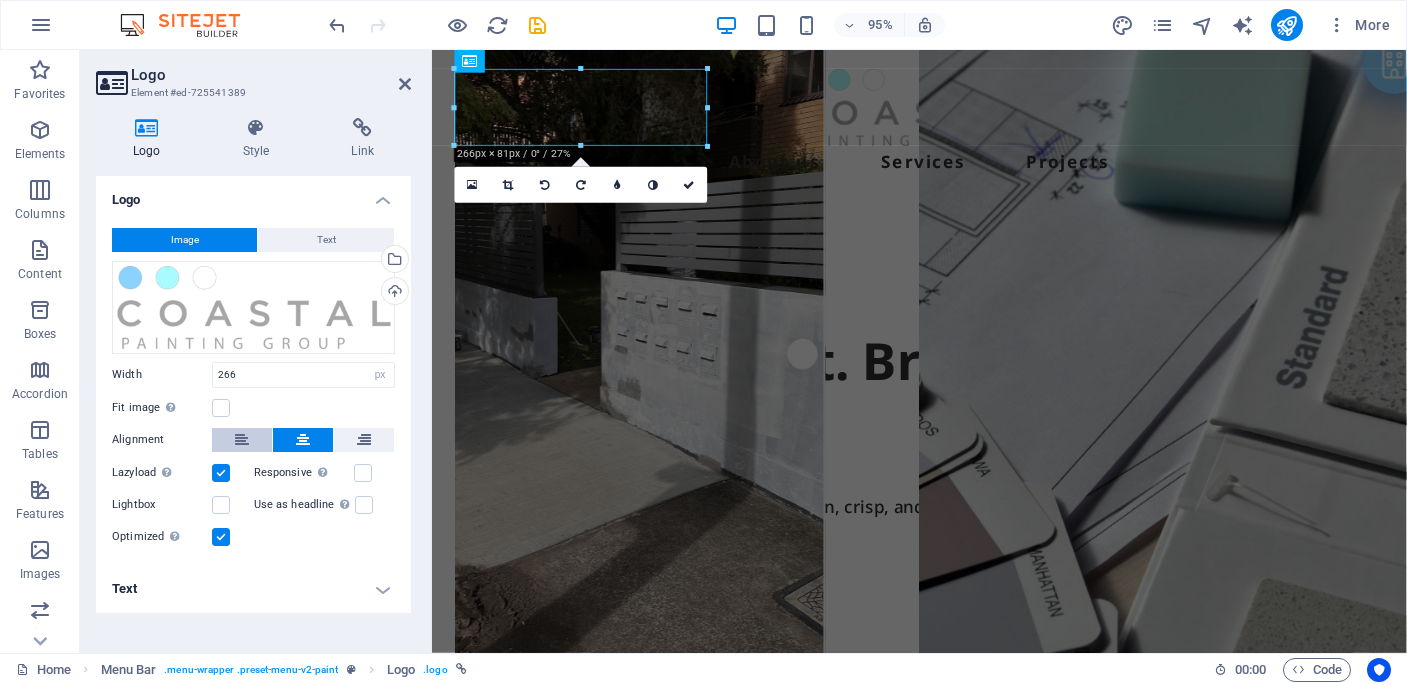 click at bounding box center (242, 440) 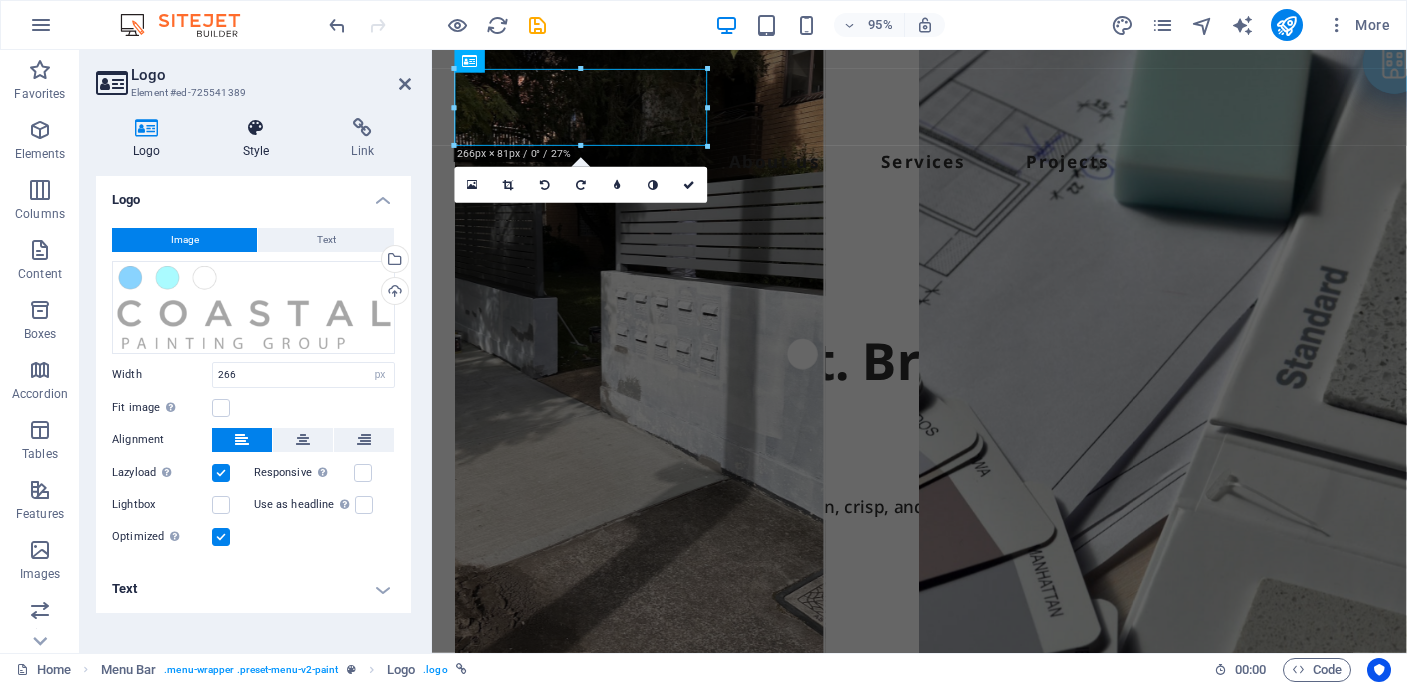 click on "Style" at bounding box center [260, 139] 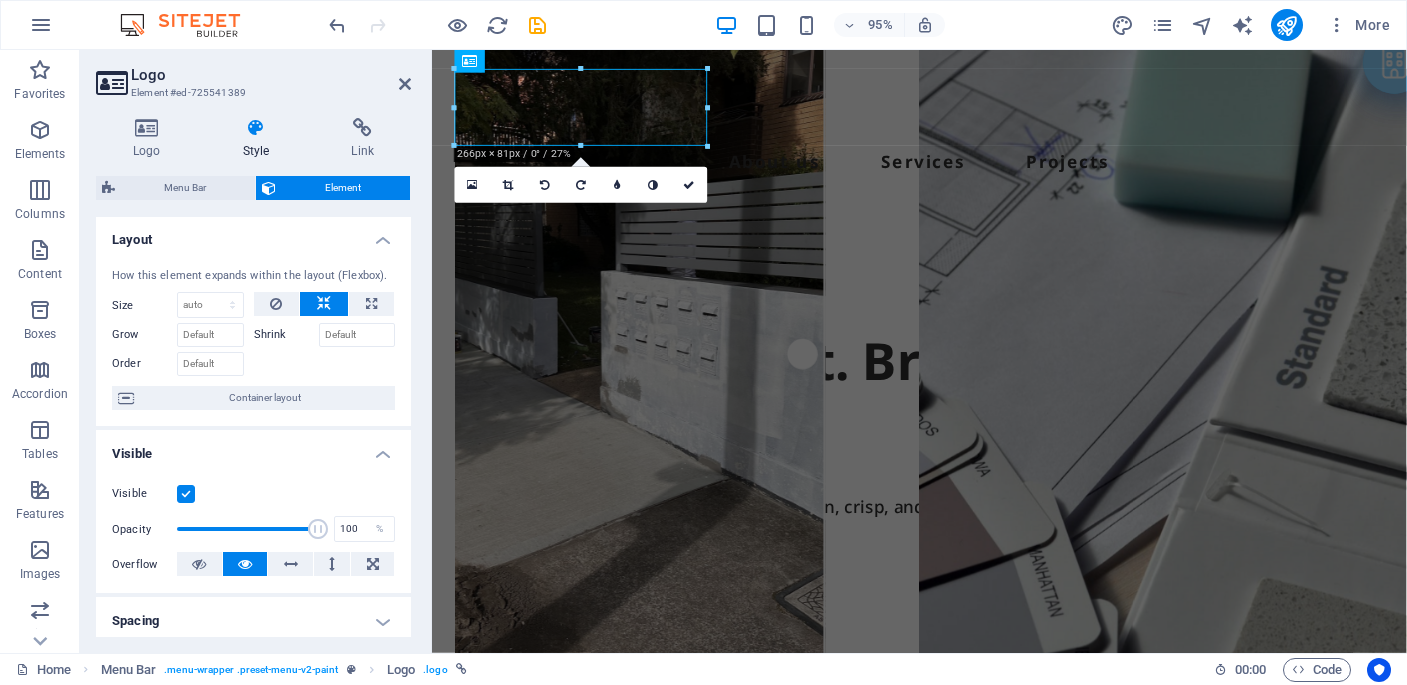 scroll, scrollTop: 0, scrollLeft: 0, axis: both 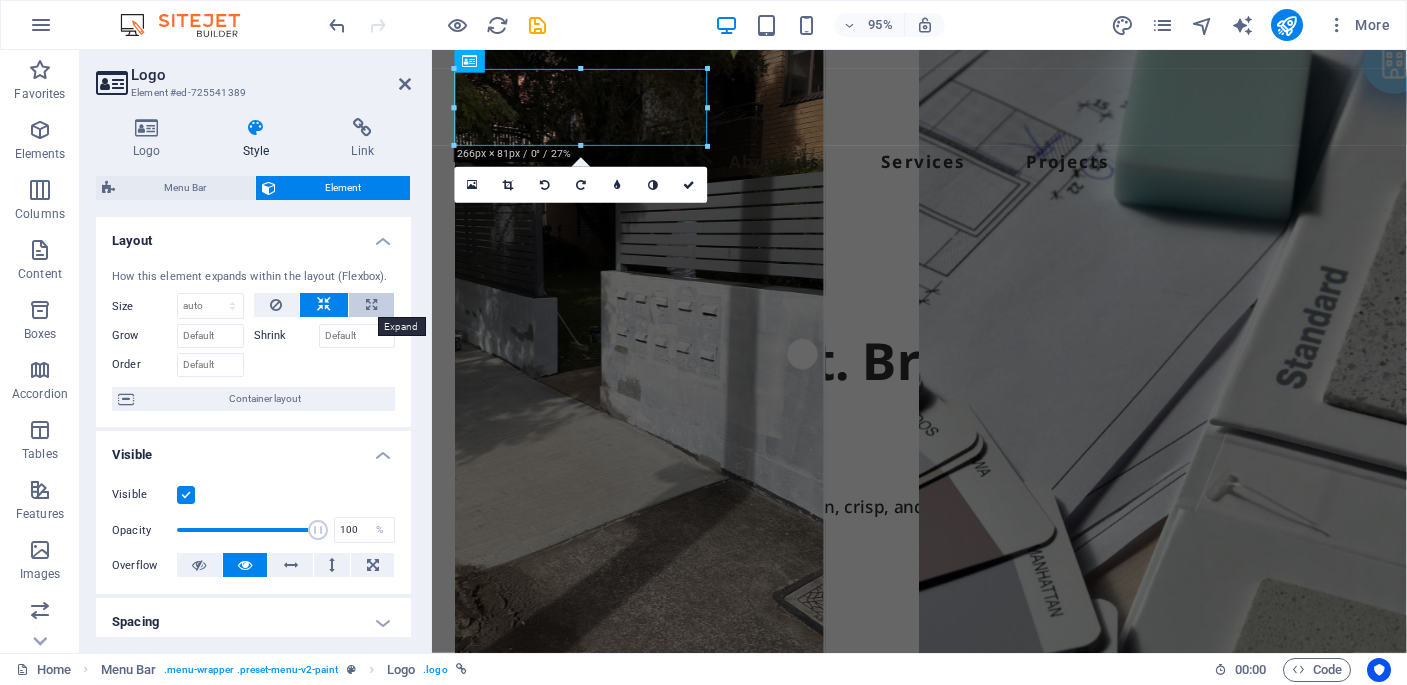 click at bounding box center (371, 305) 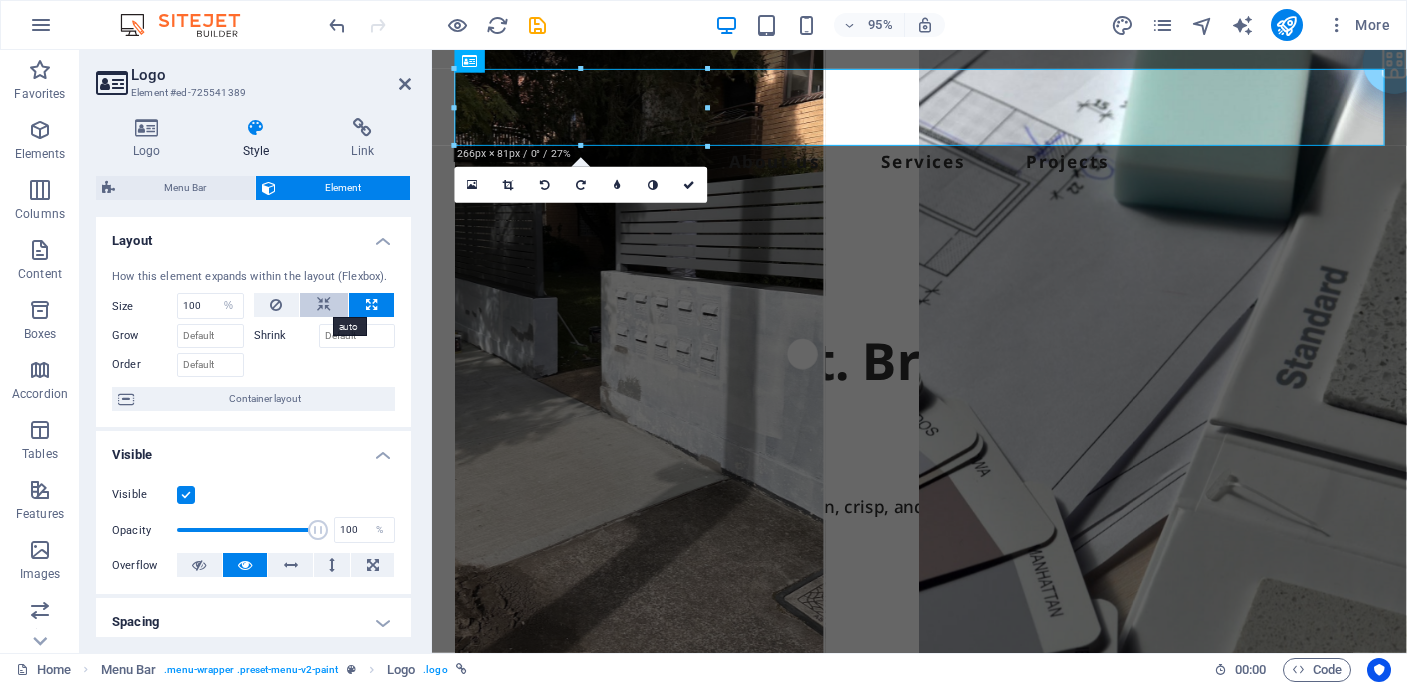 click at bounding box center (324, 305) 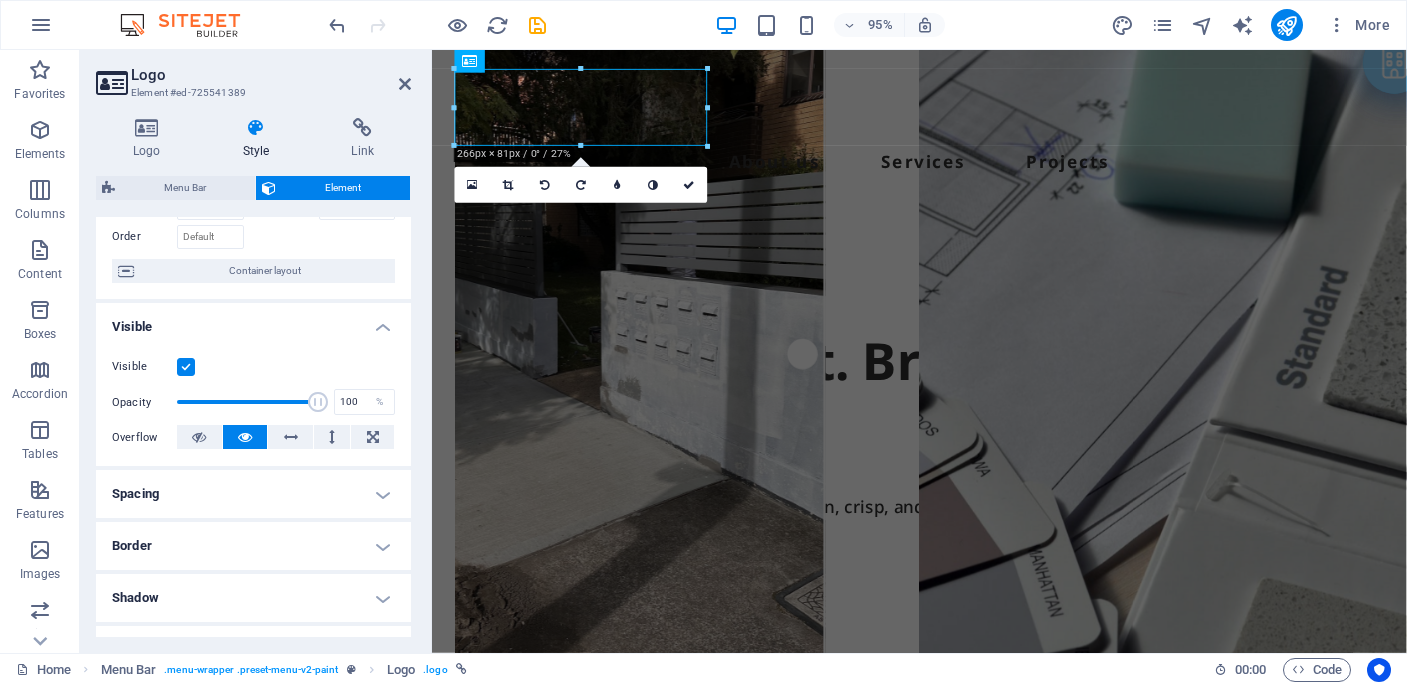 scroll, scrollTop: 136, scrollLeft: 0, axis: vertical 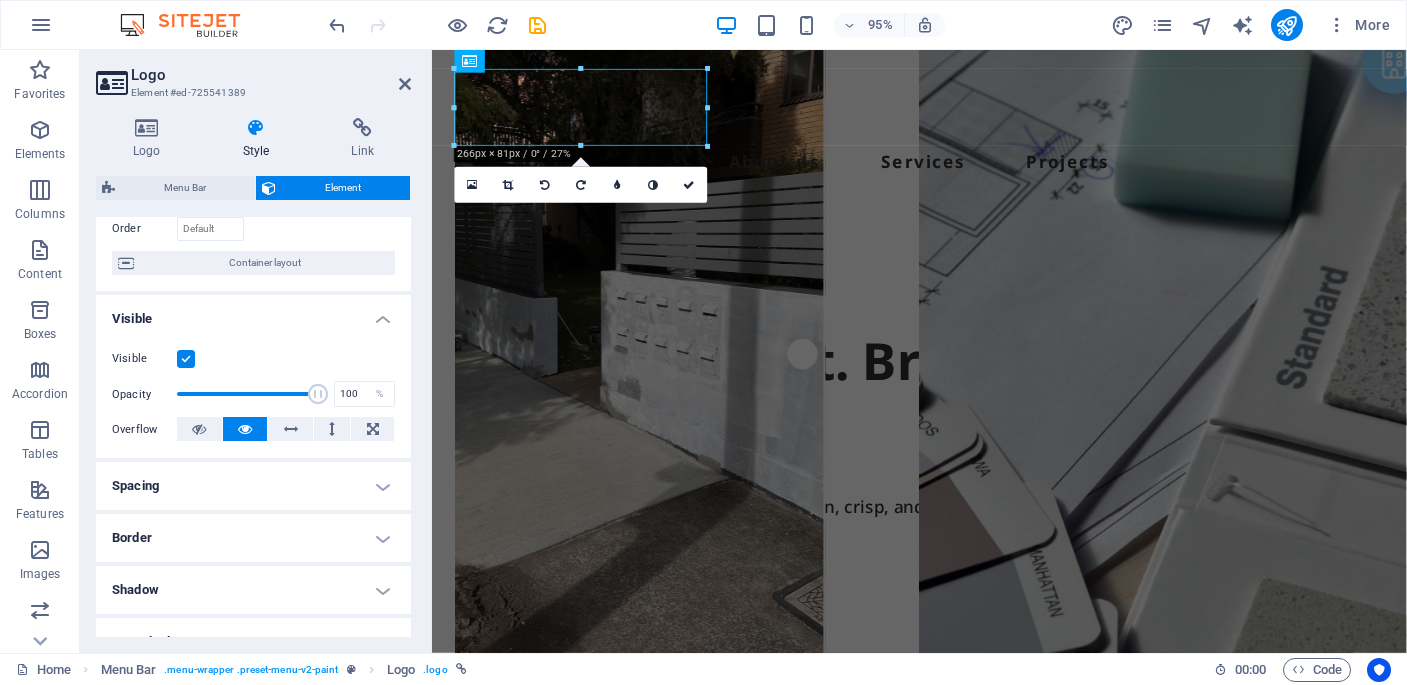 click on "Spacing" at bounding box center [253, 486] 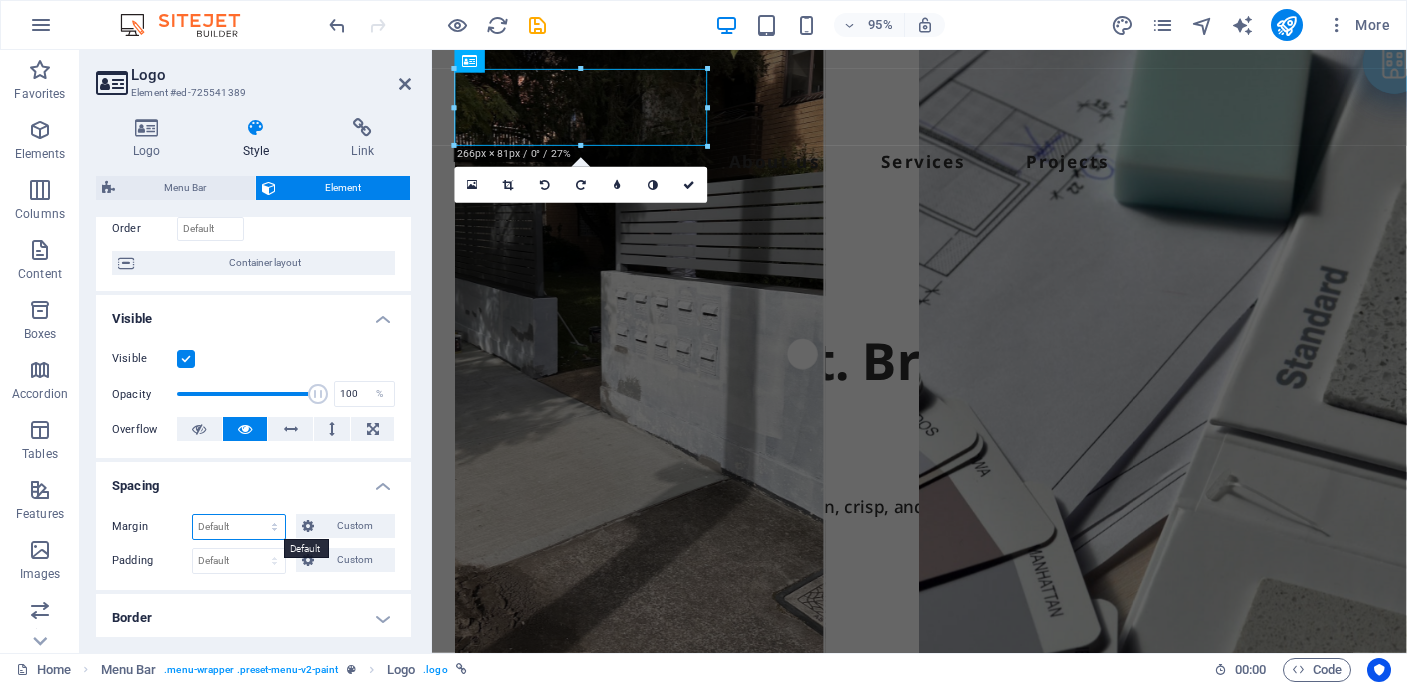 click on "Default auto px % rem vw vh Custom" at bounding box center (239, 527) 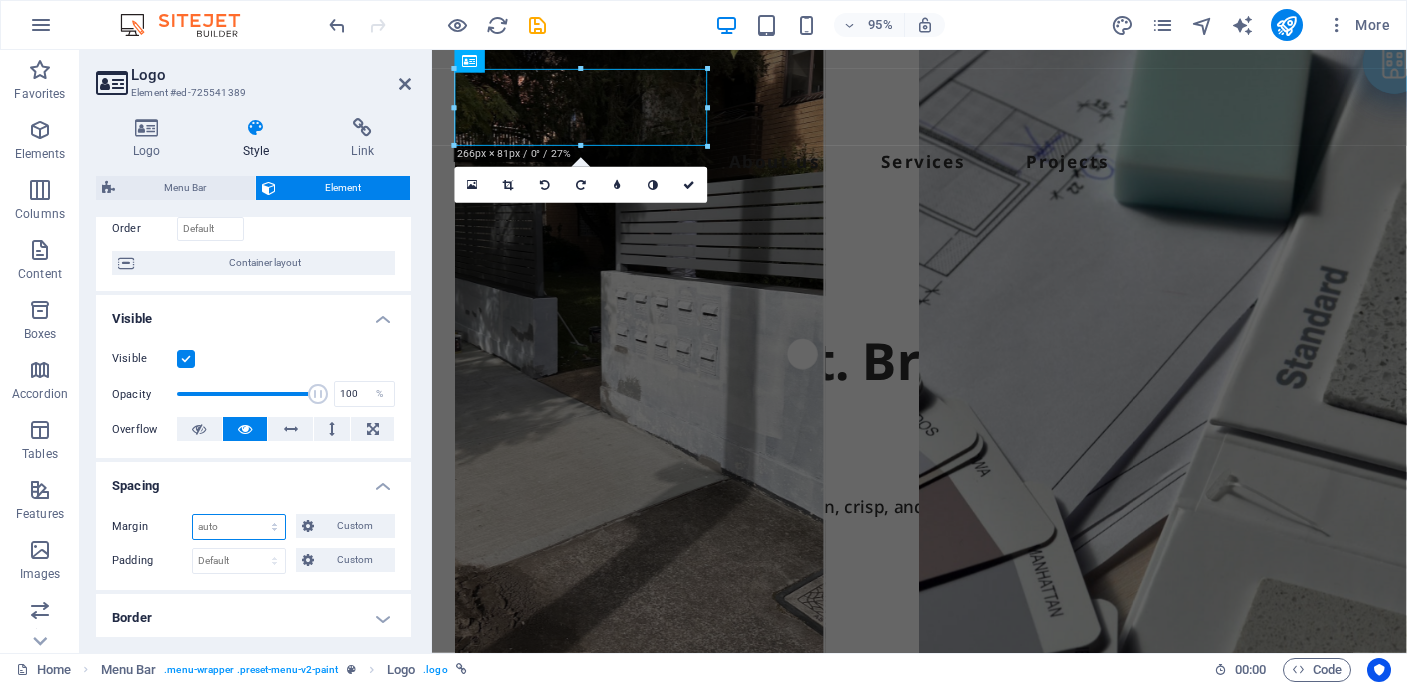 click on "Default auto px % rem vw vh Custom" at bounding box center [239, 527] 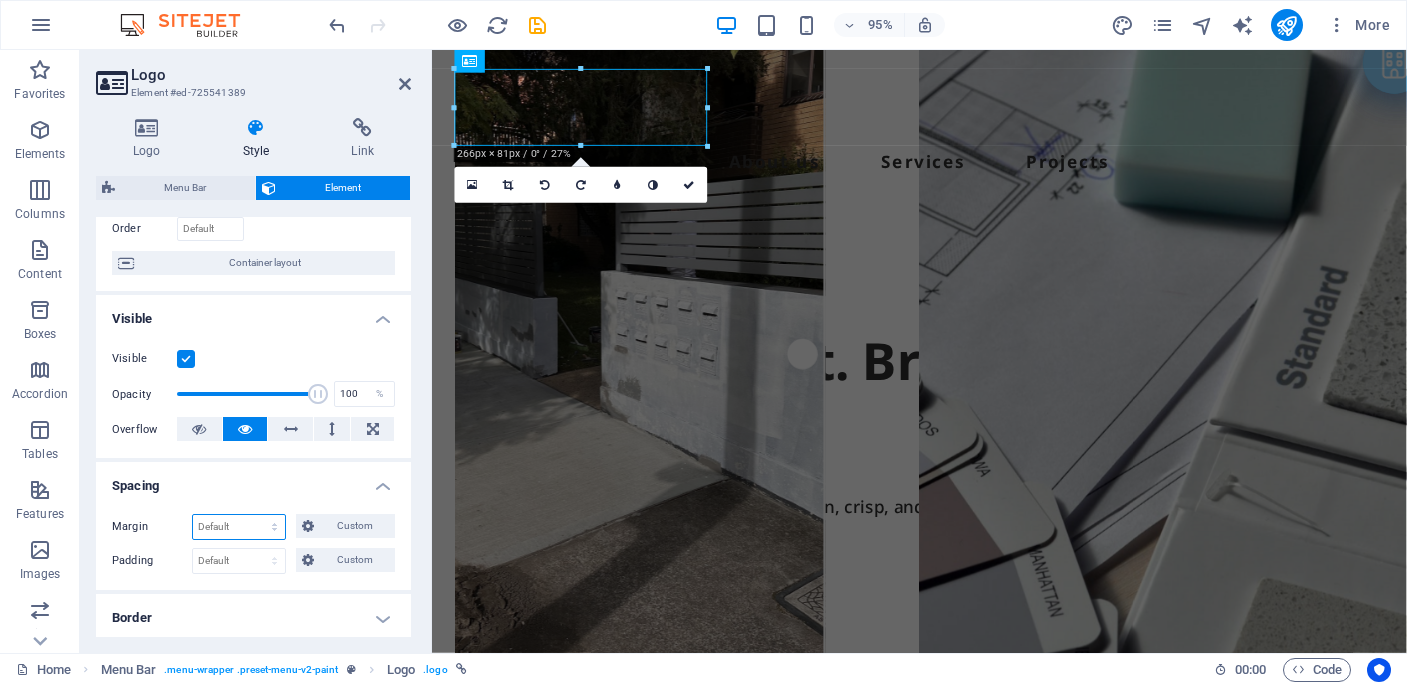 click on "Default auto px % rem vw vh Custom" at bounding box center [239, 527] 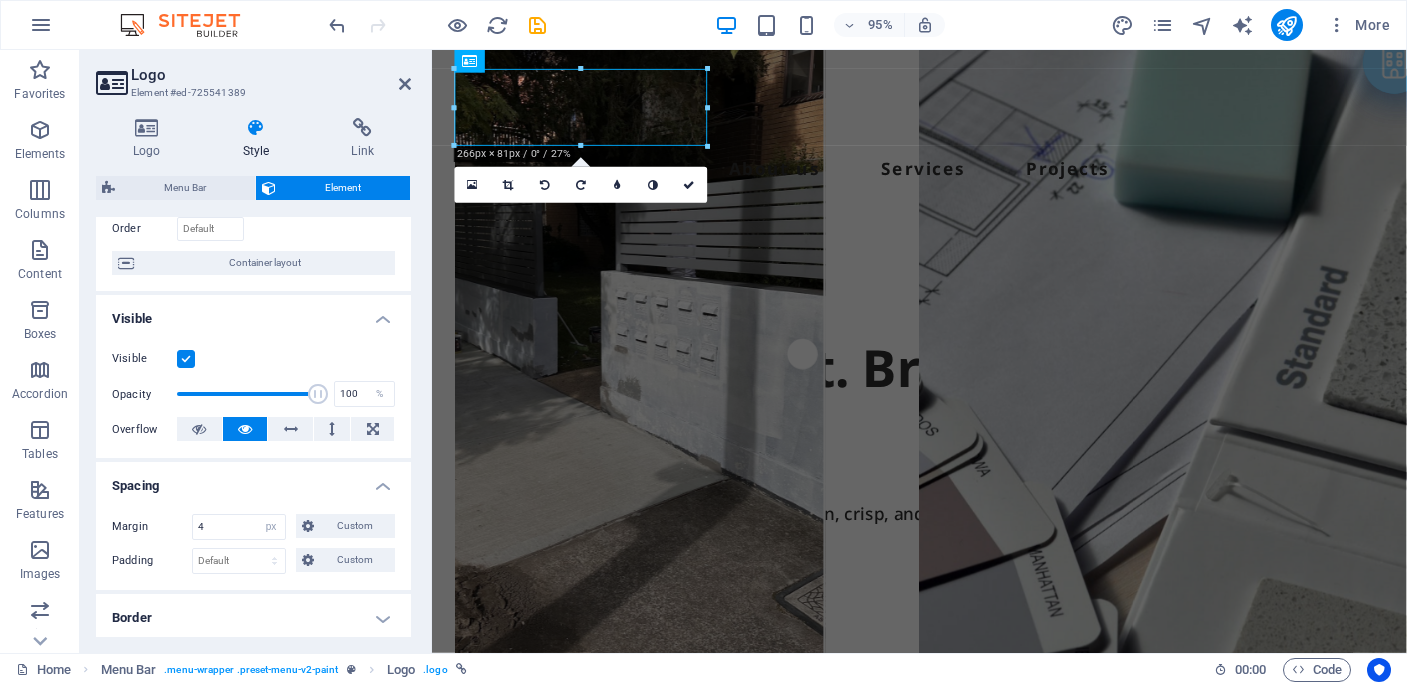 click on "Spacing" at bounding box center (253, 480) 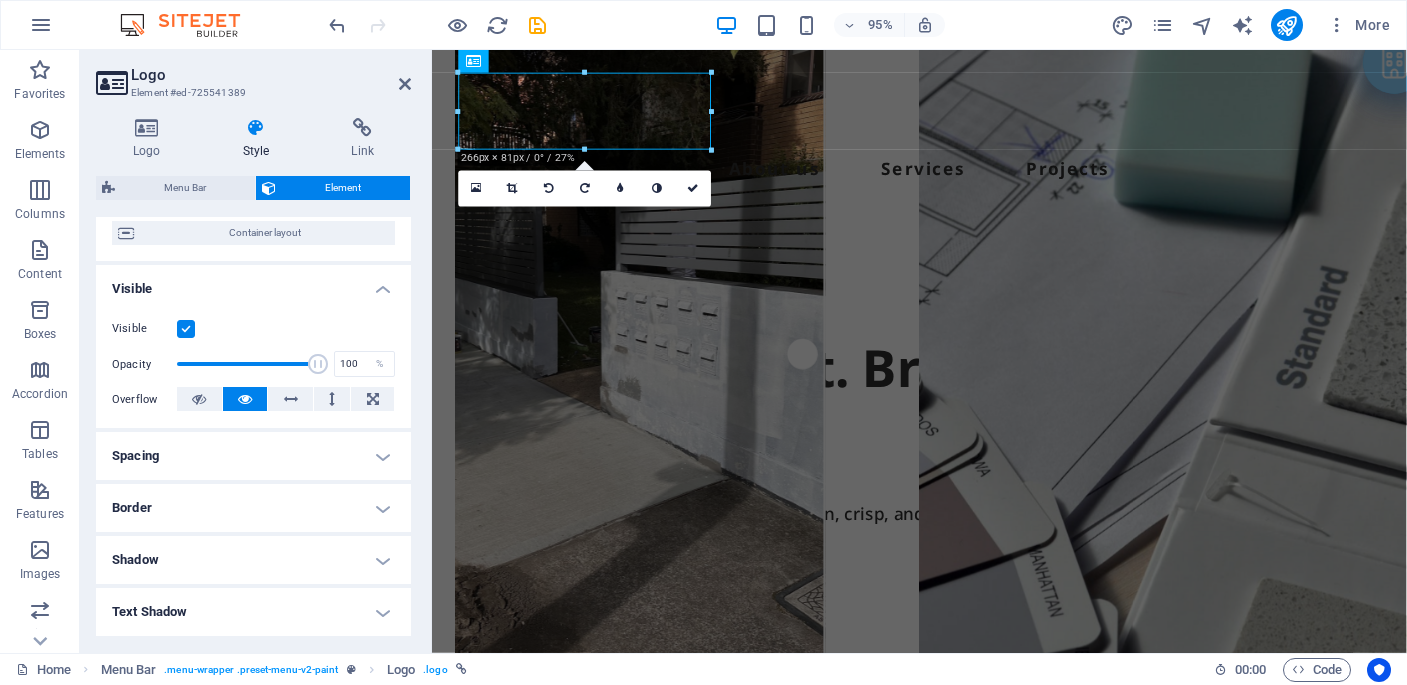 scroll, scrollTop: 175, scrollLeft: 0, axis: vertical 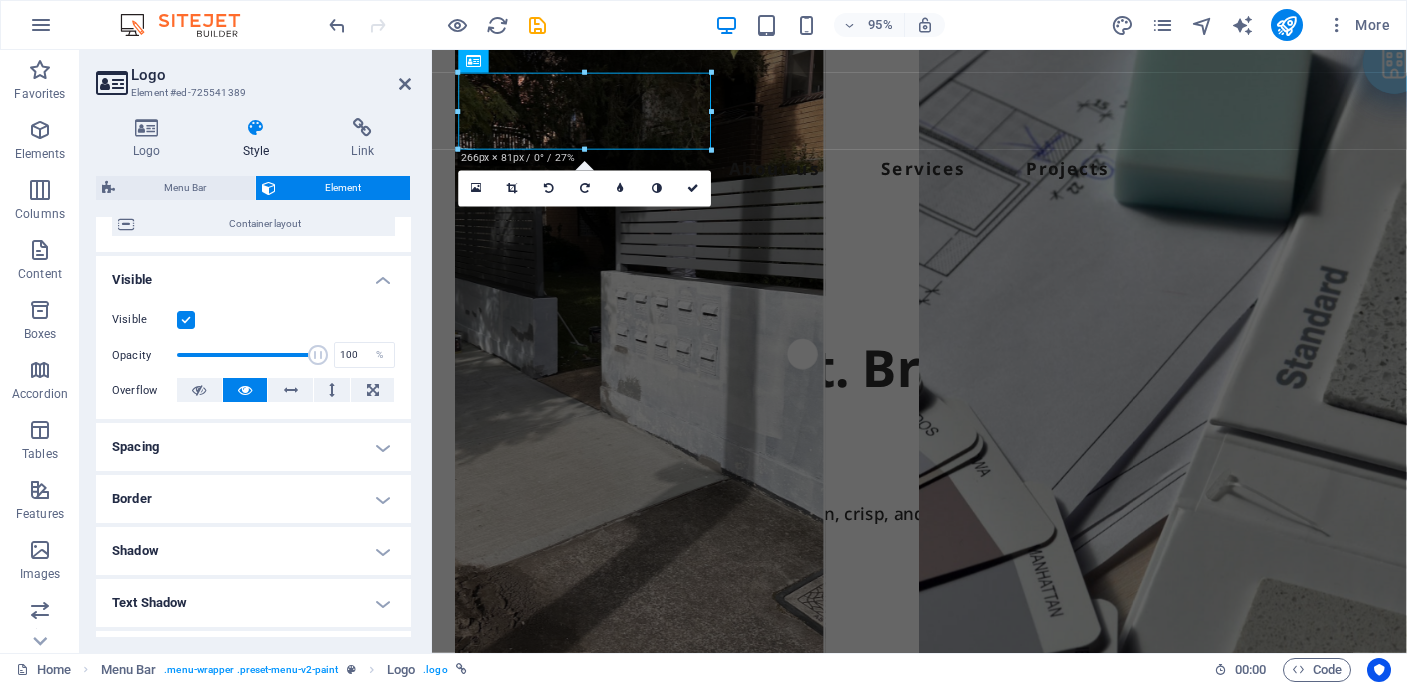type on "0" 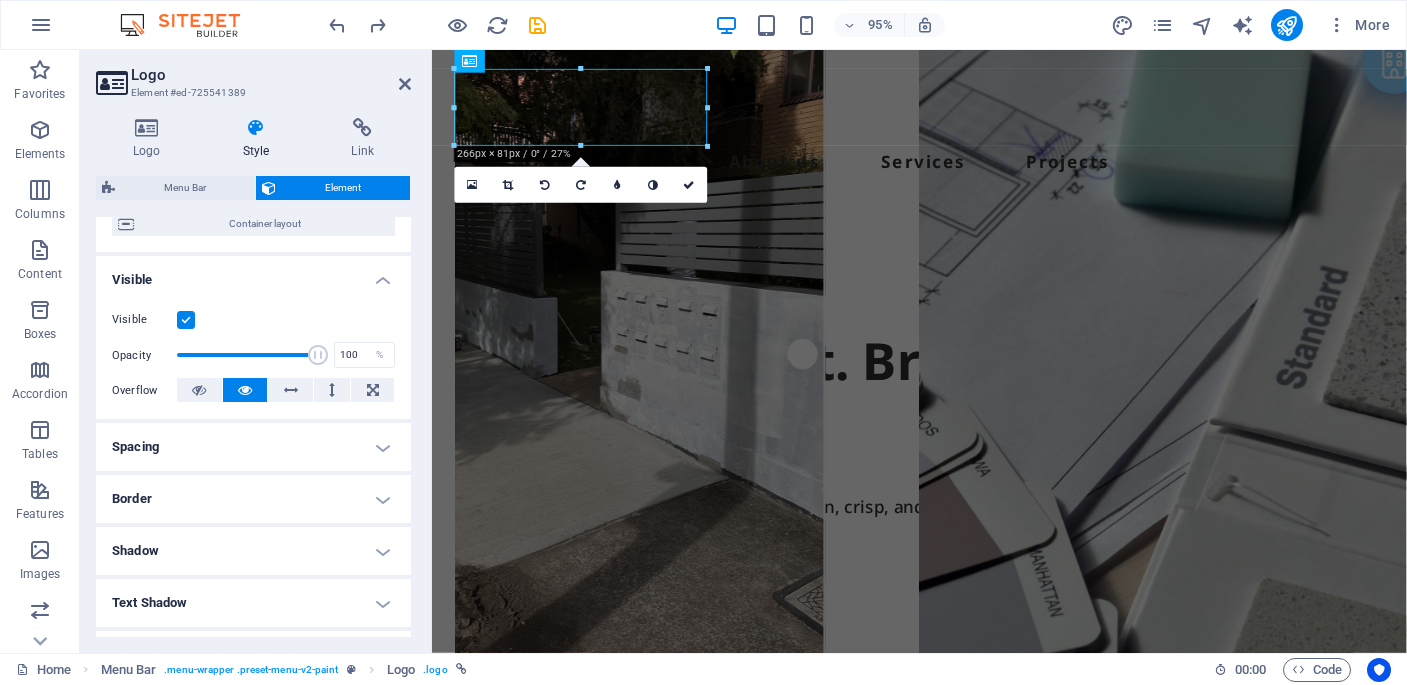 click on "Spacing" at bounding box center [253, 447] 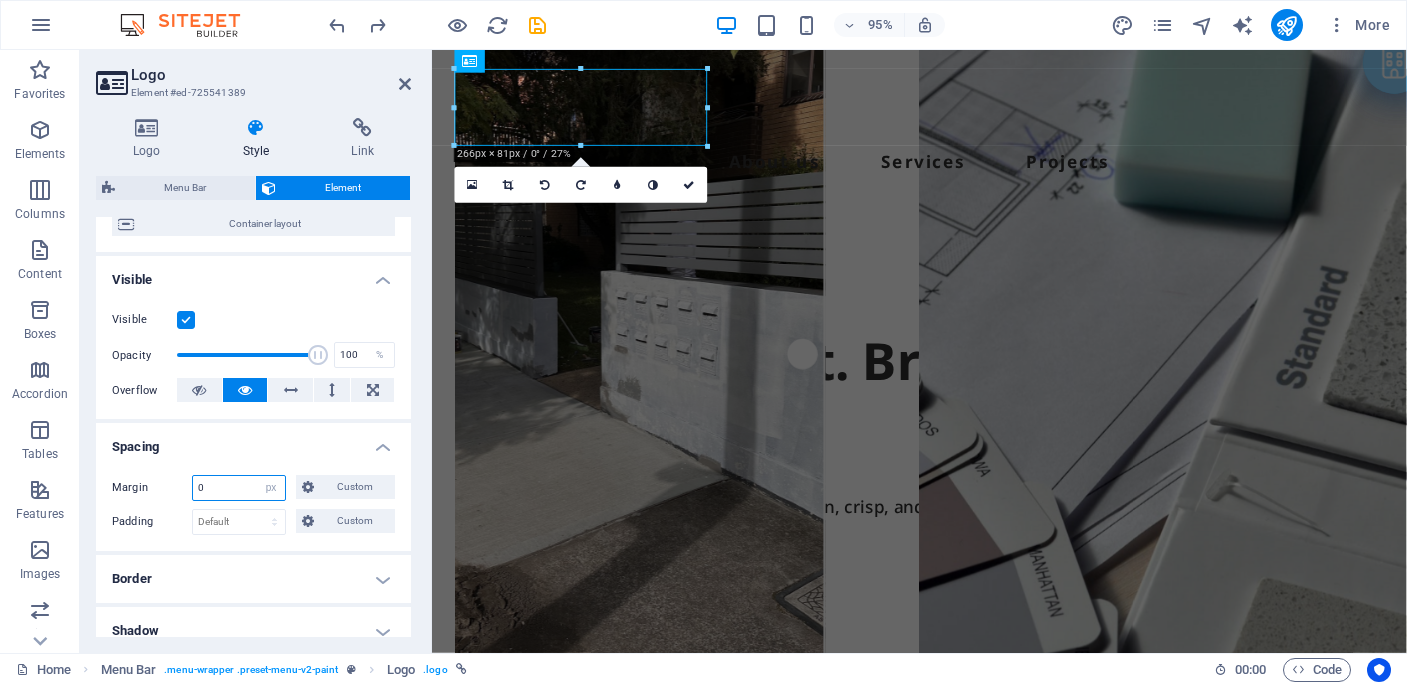 click on "0" at bounding box center [239, 488] 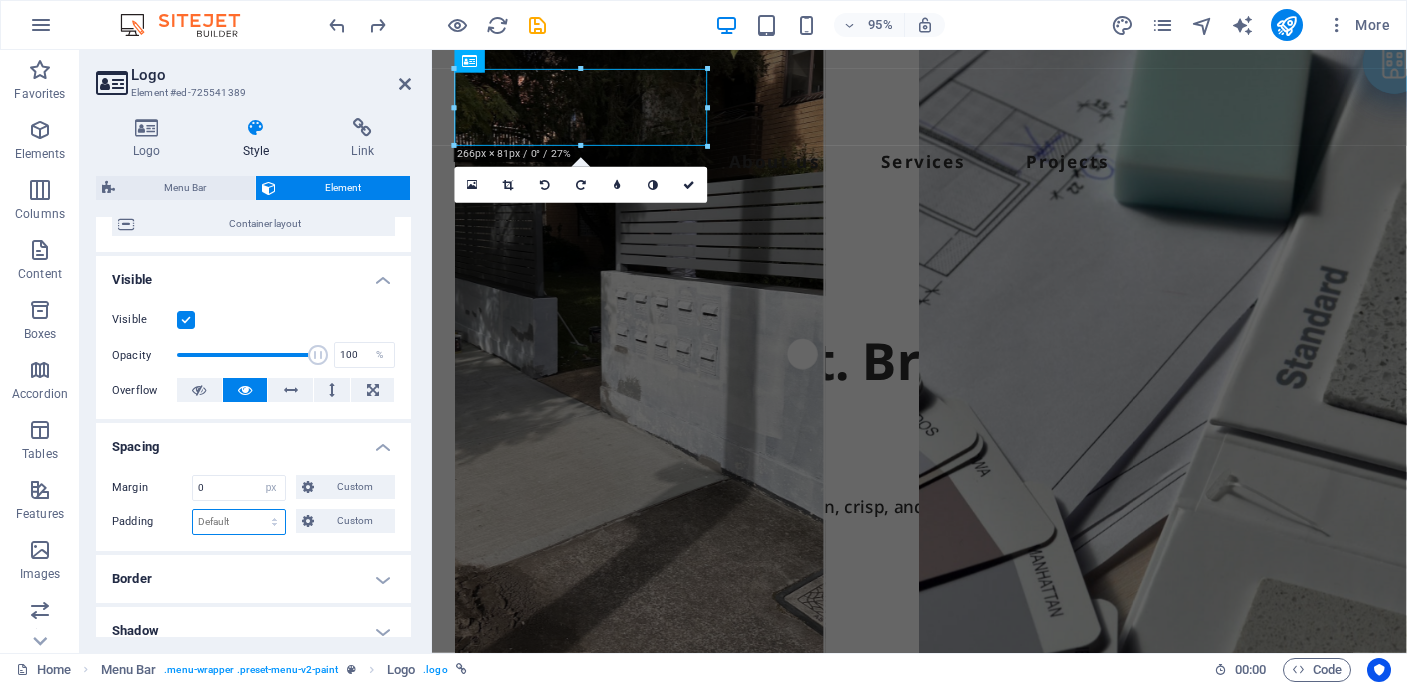 click on "Default px rem % vh vw Custom" at bounding box center [239, 522] 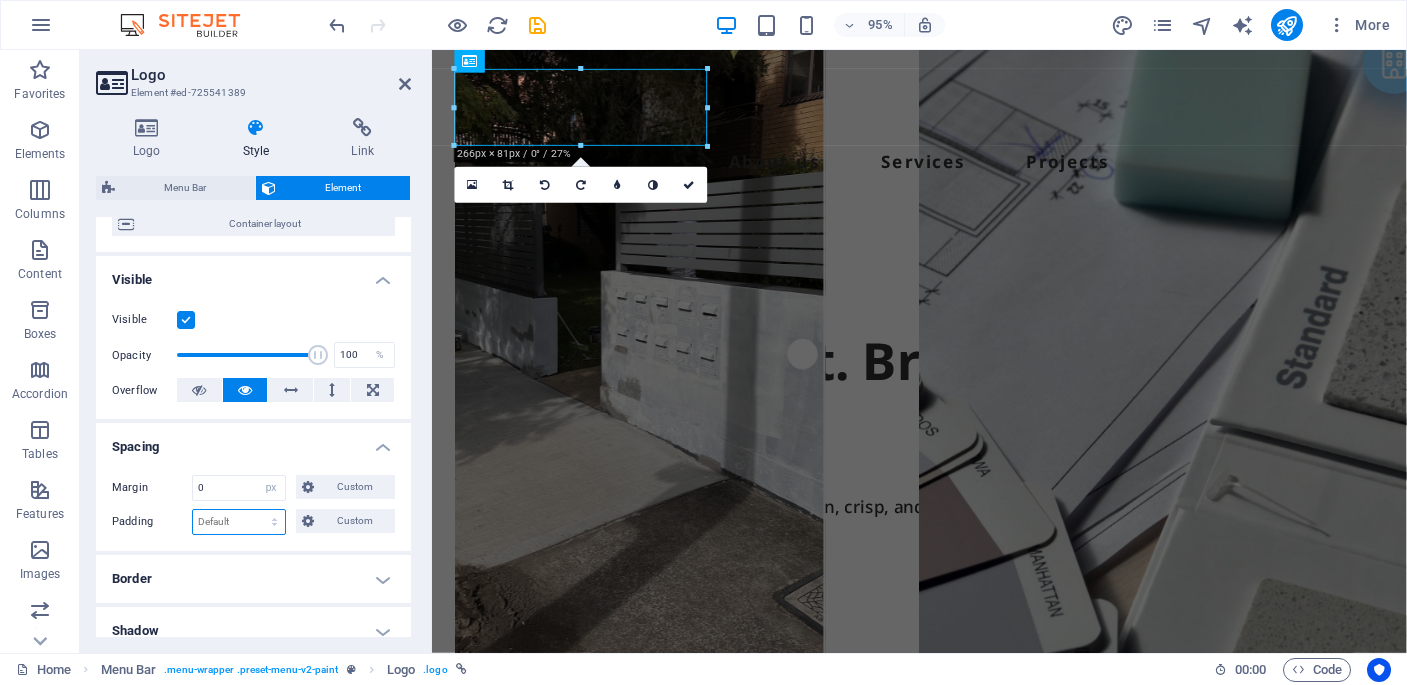 select on "px" 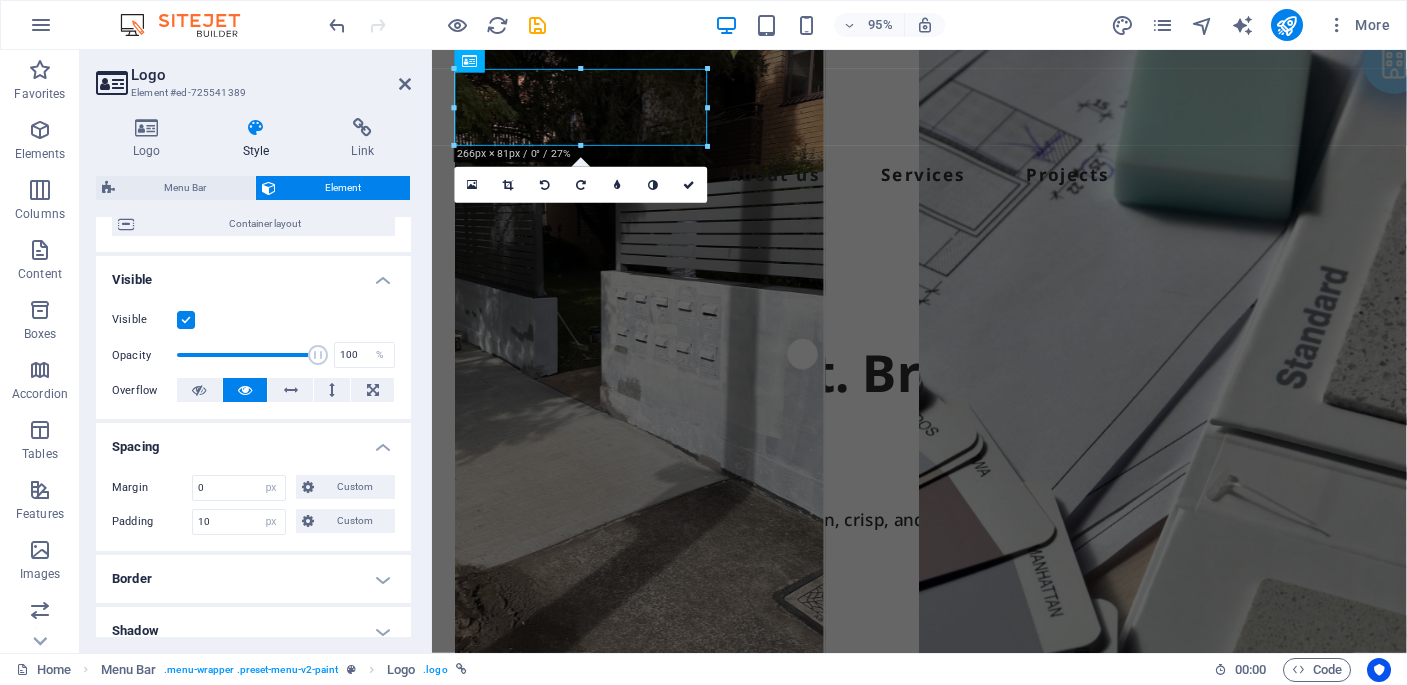 click on "Spacing" at bounding box center [253, 441] 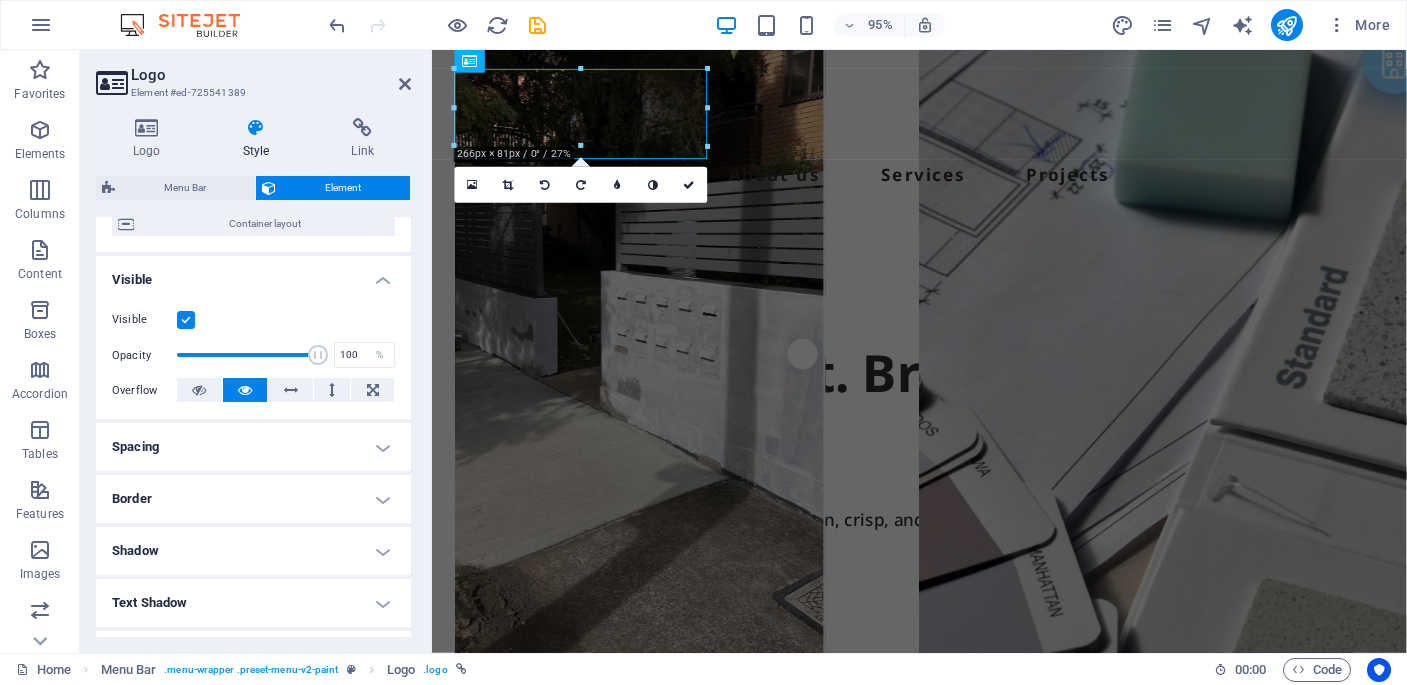 type on "0" 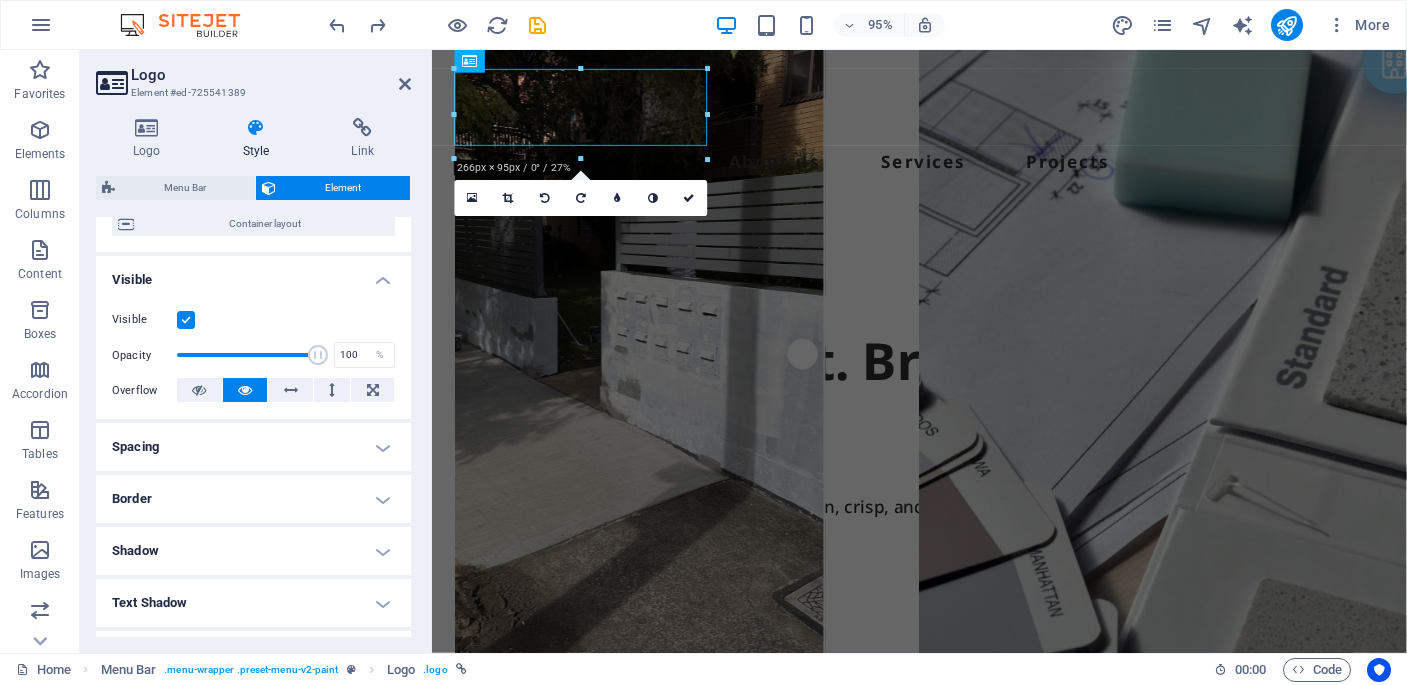 click on "Spacing" at bounding box center (253, 447) 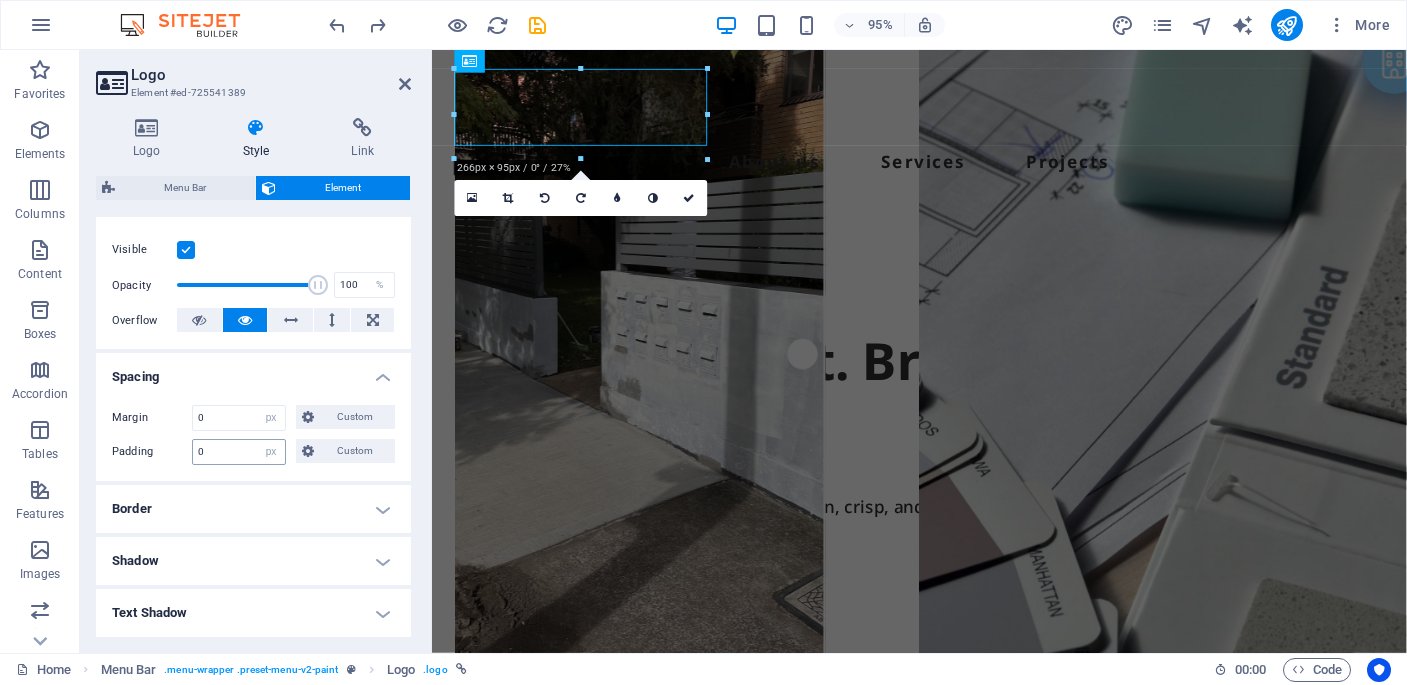 scroll, scrollTop: 259, scrollLeft: 0, axis: vertical 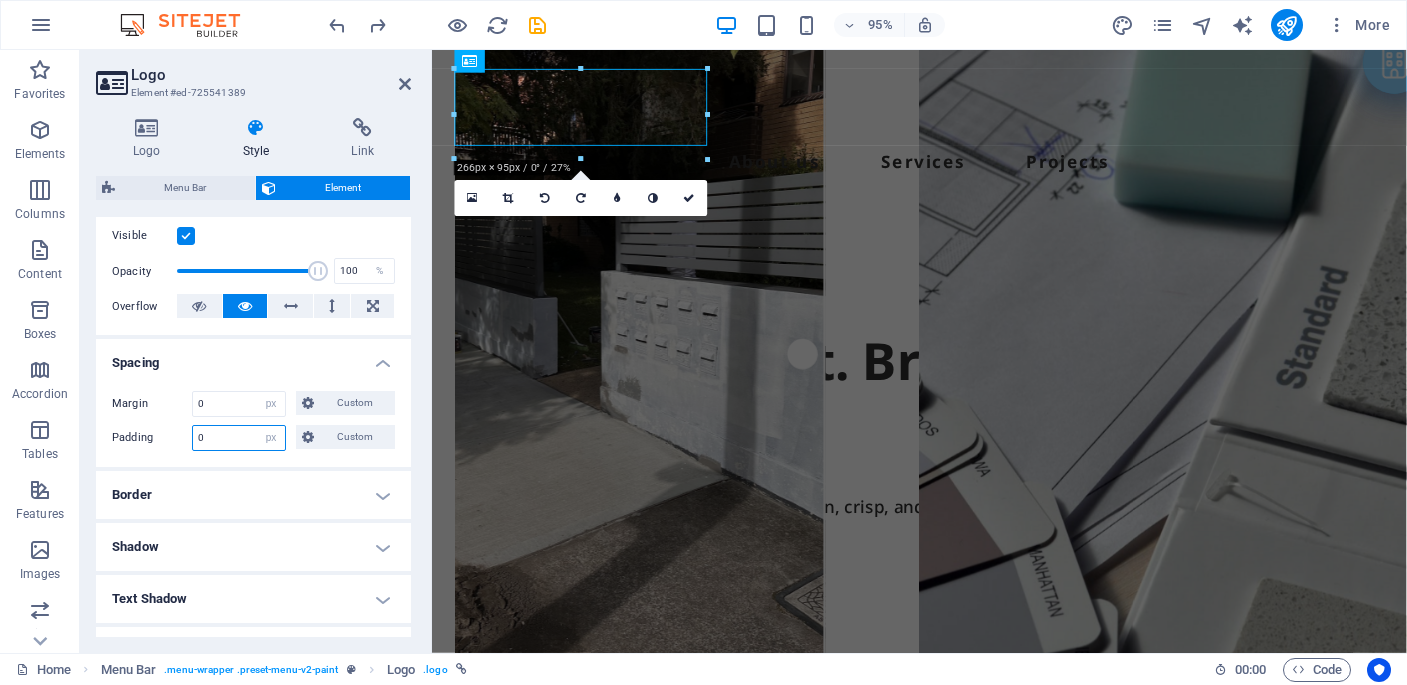 click on "0" at bounding box center (239, 438) 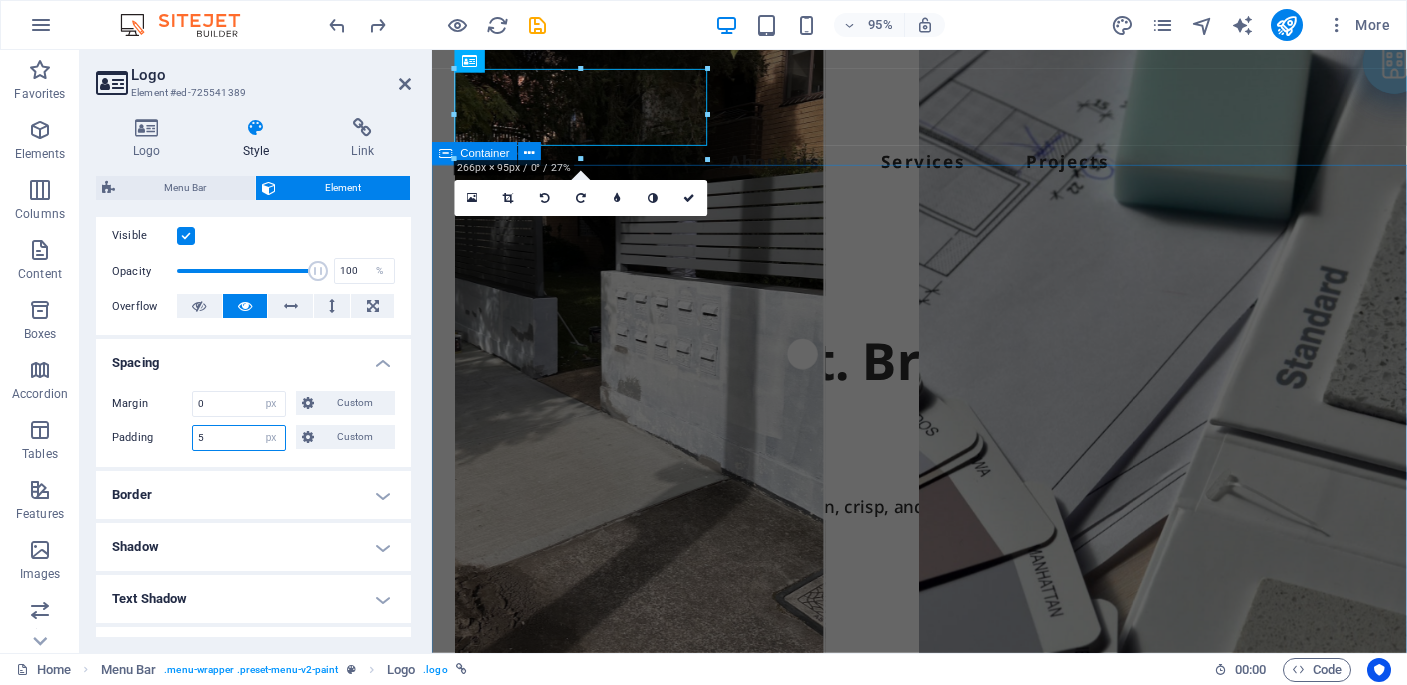 type on "5" 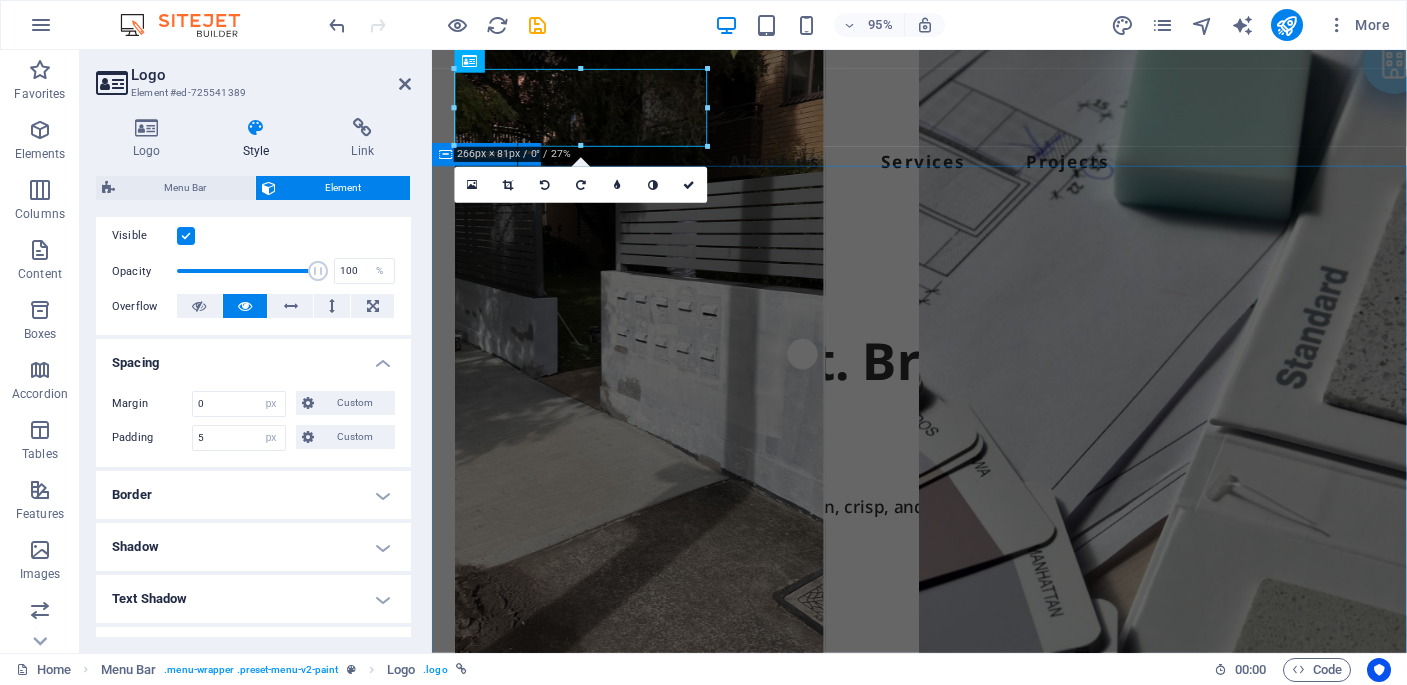 click on "Built on Trust. Brushed with Precision Experience the Coastal difference — clean, crisp, and on schedule.       ✔    Licensed Tradespeople        ✔    Fully Insured       ✔    Highest Quality Work       ✔   Exceed Customer Satisfaction Contact Us" at bounding box center [945, 624] 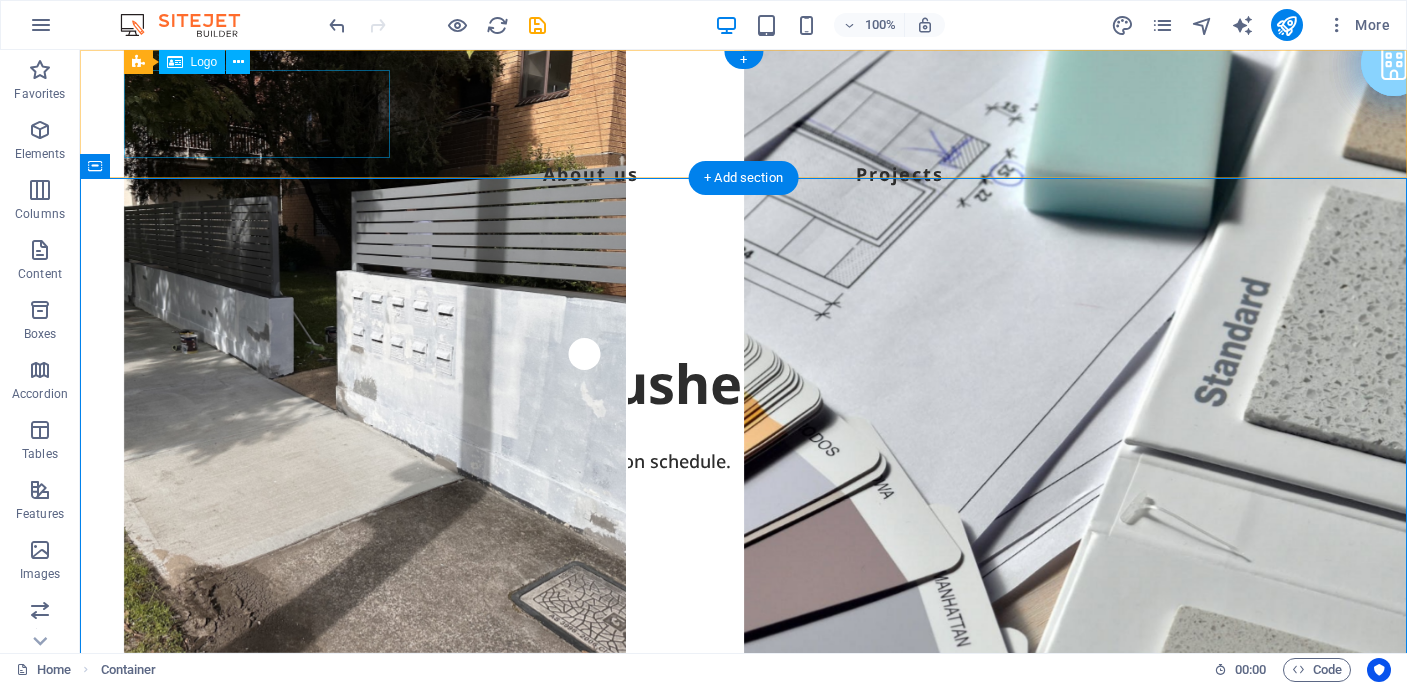 click at bounding box center [744, 114] 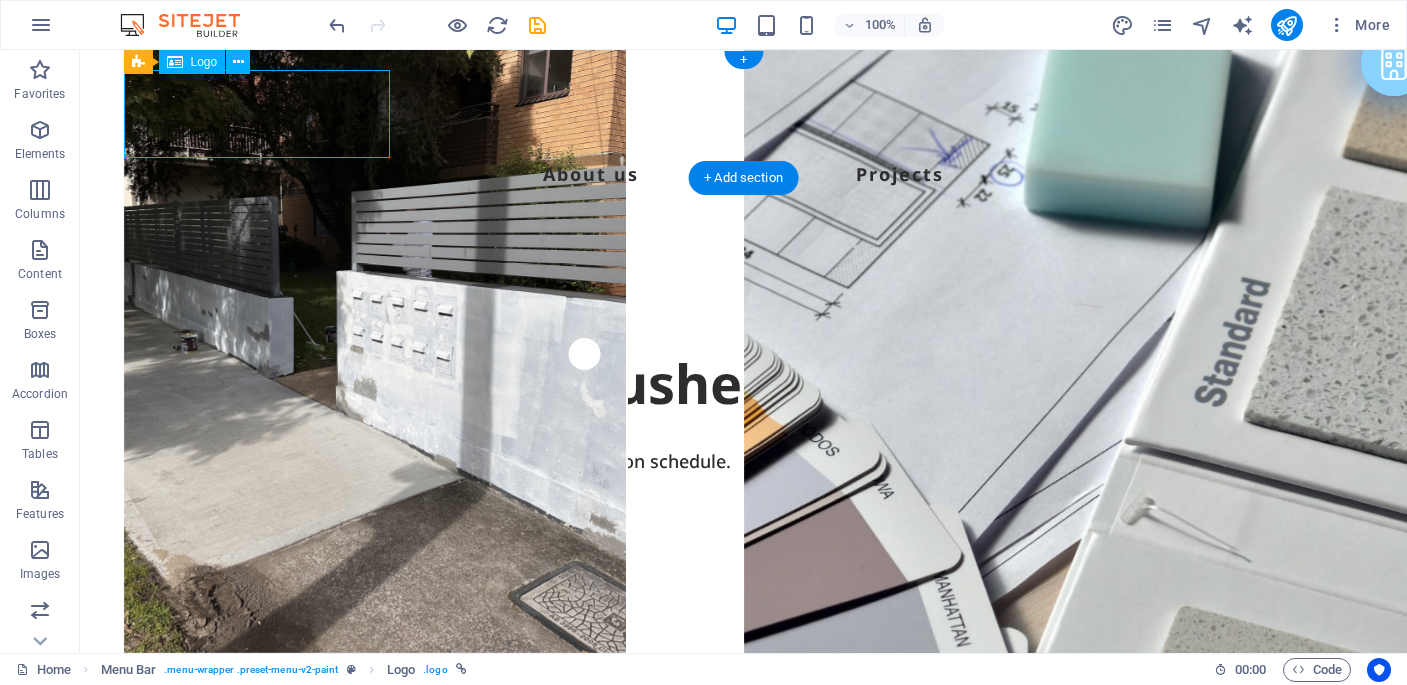 click at bounding box center (744, 114) 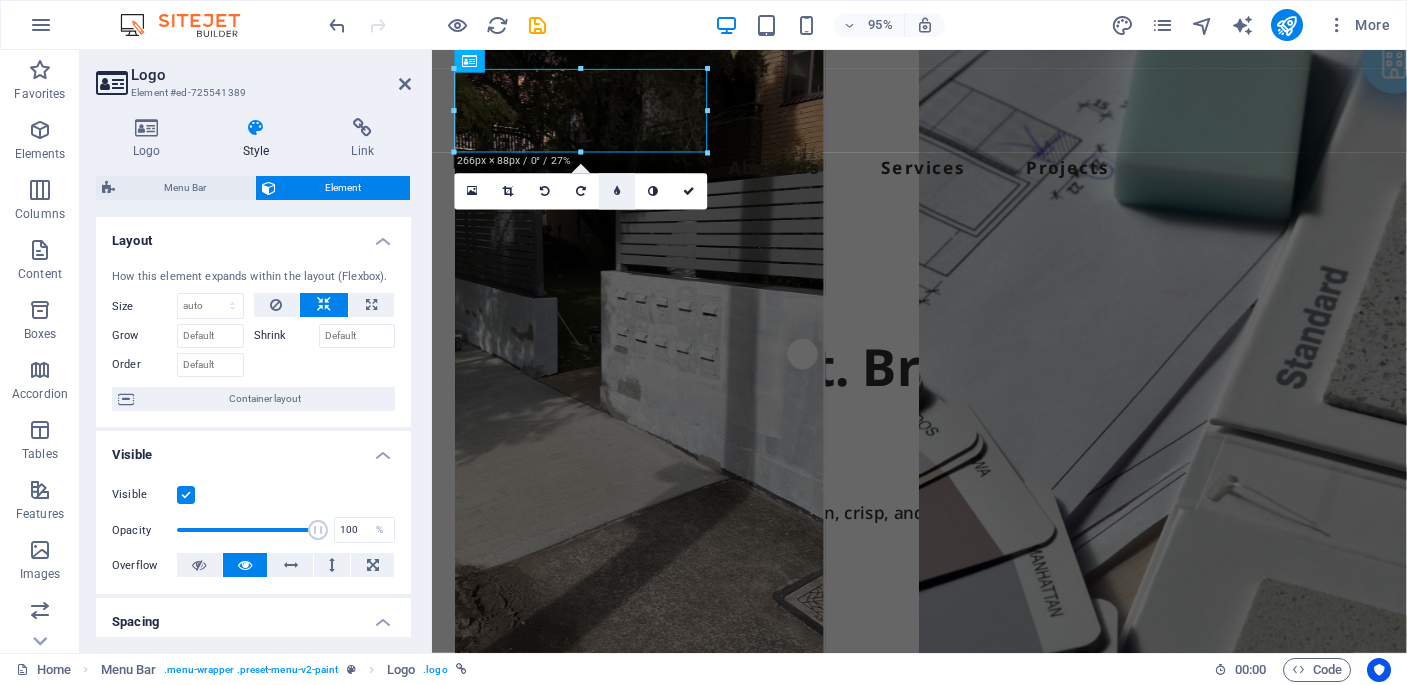 click at bounding box center (617, 191) 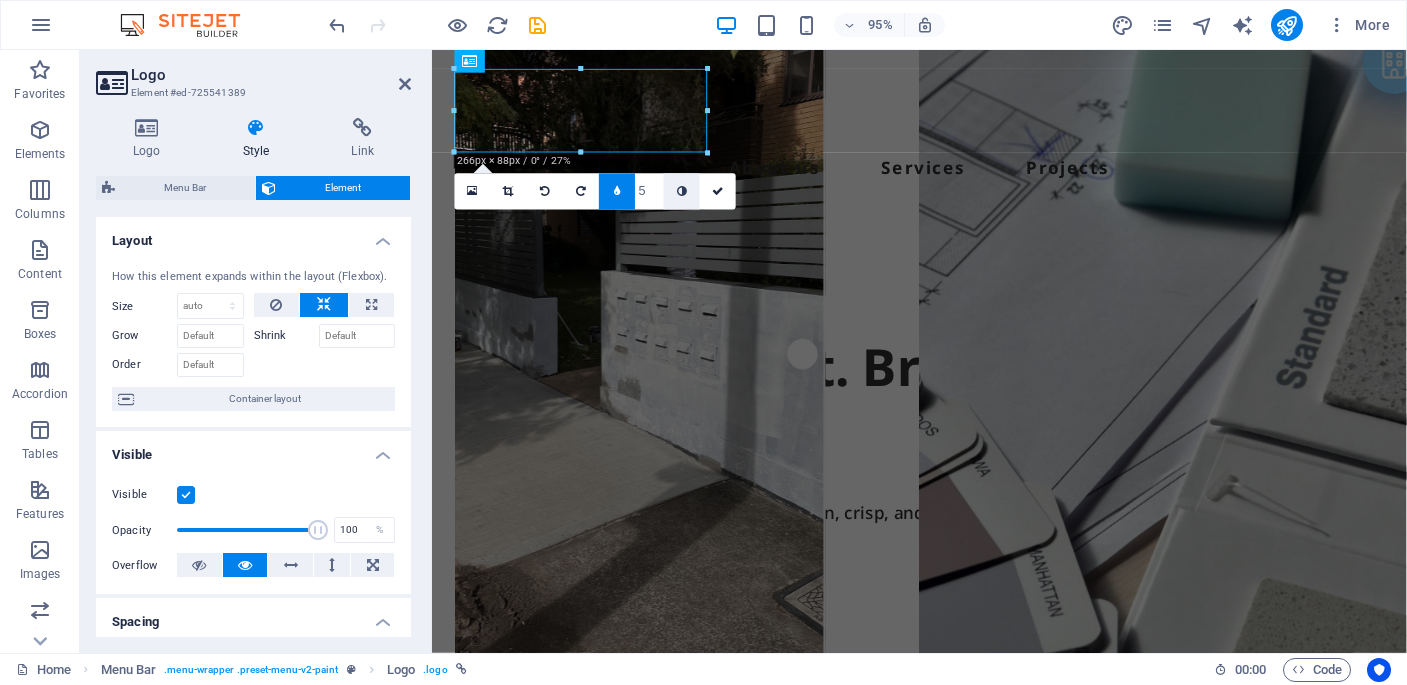 click at bounding box center [682, 191] 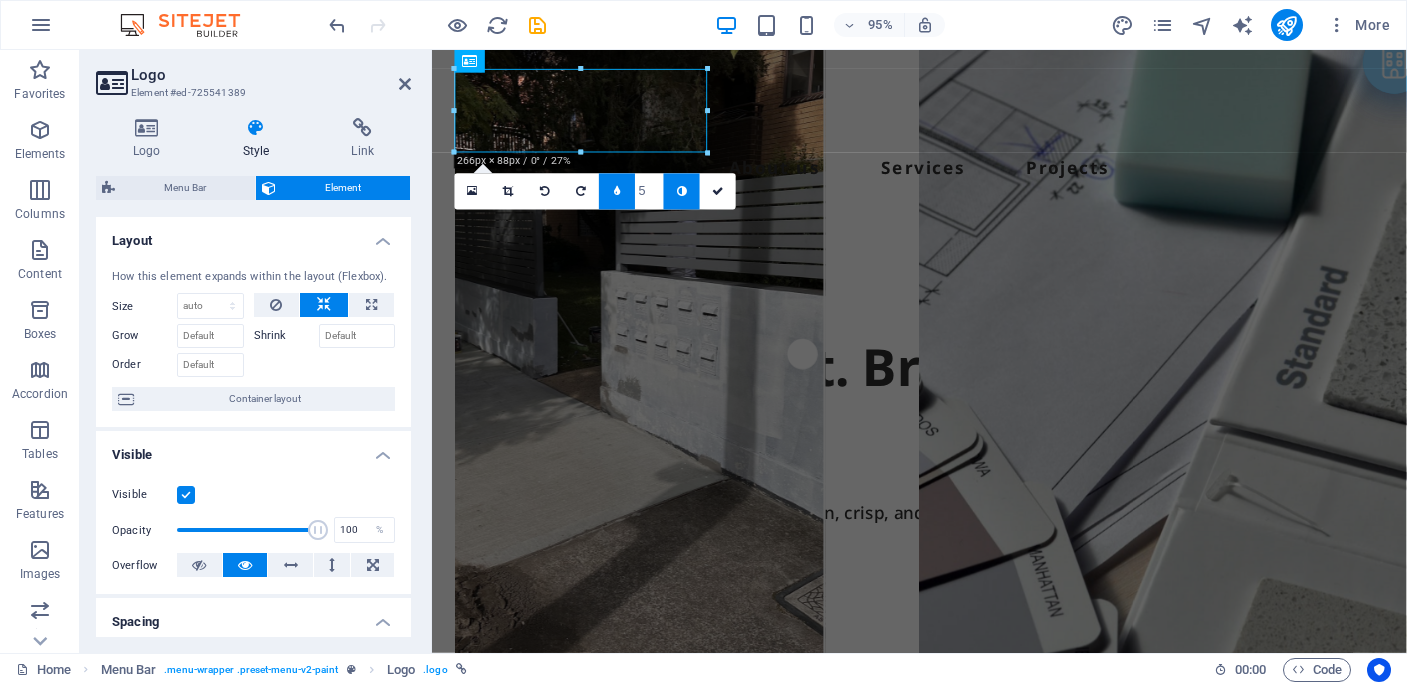 click at bounding box center [617, 192] 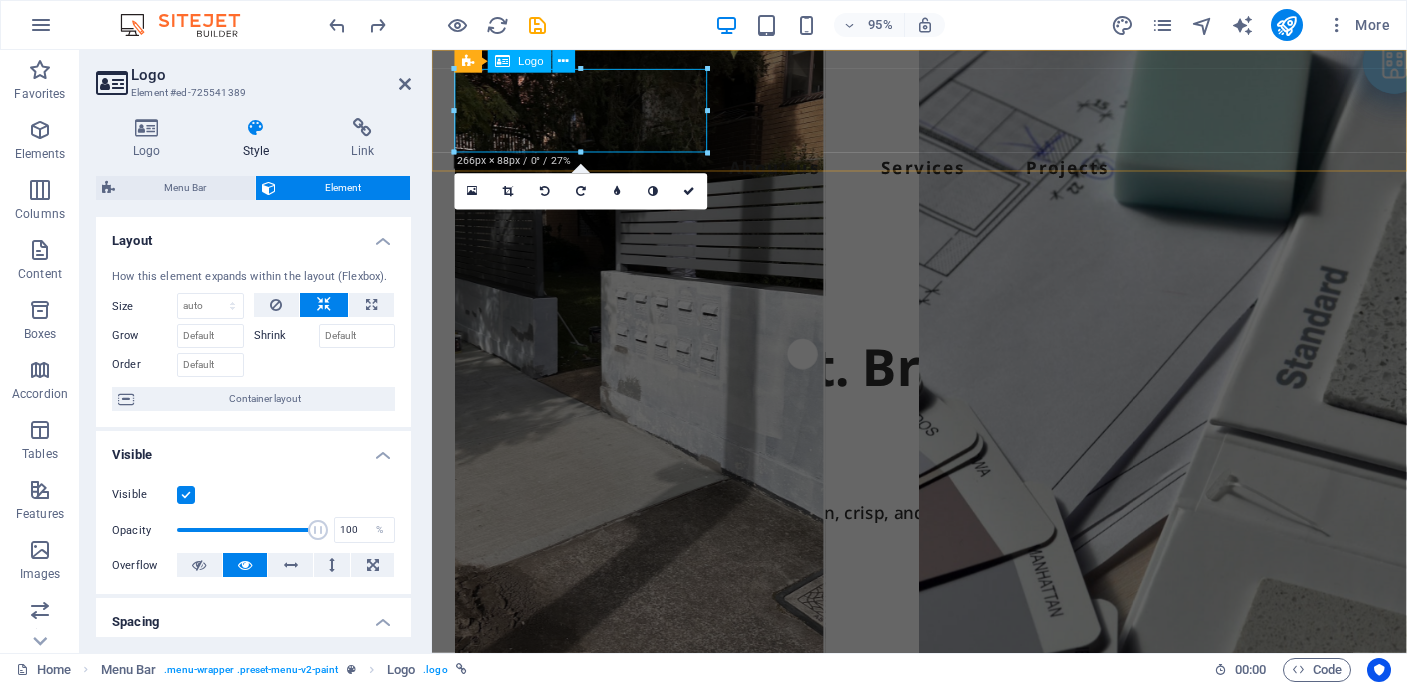 click at bounding box center (945, 114) 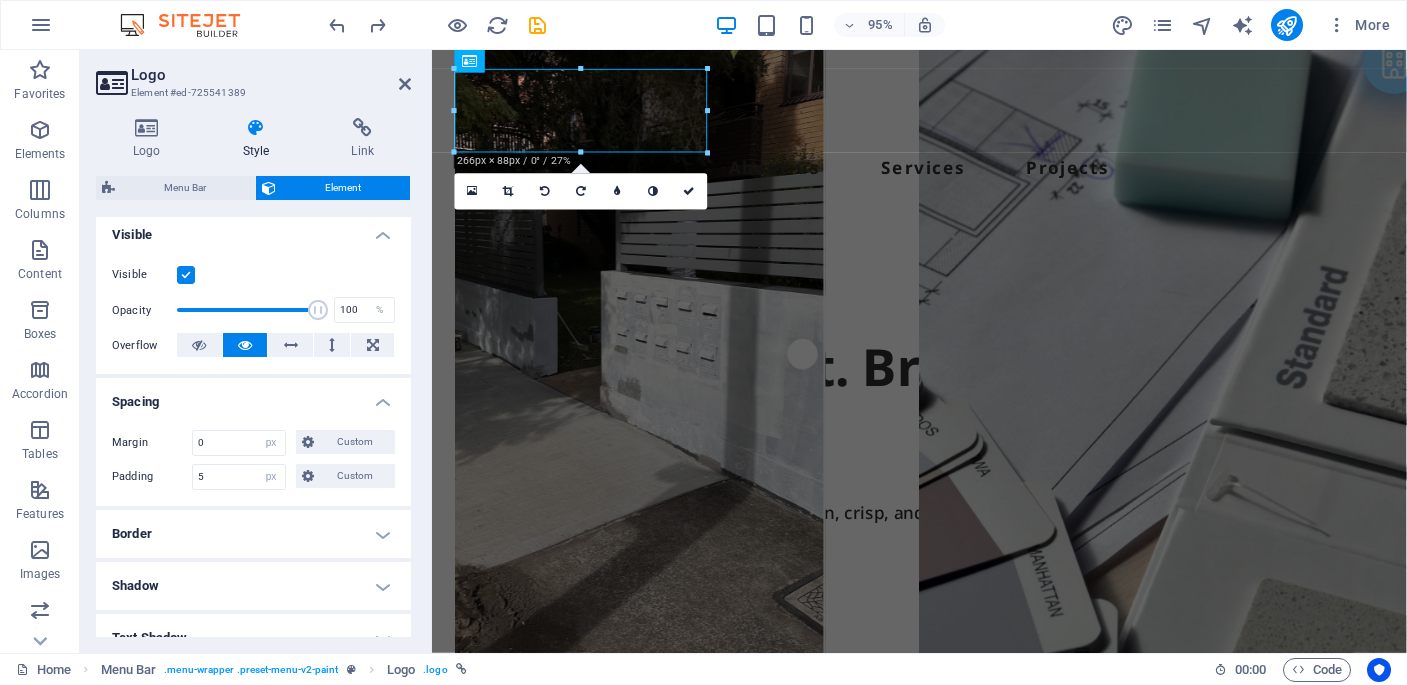 scroll, scrollTop: 266, scrollLeft: 0, axis: vertical 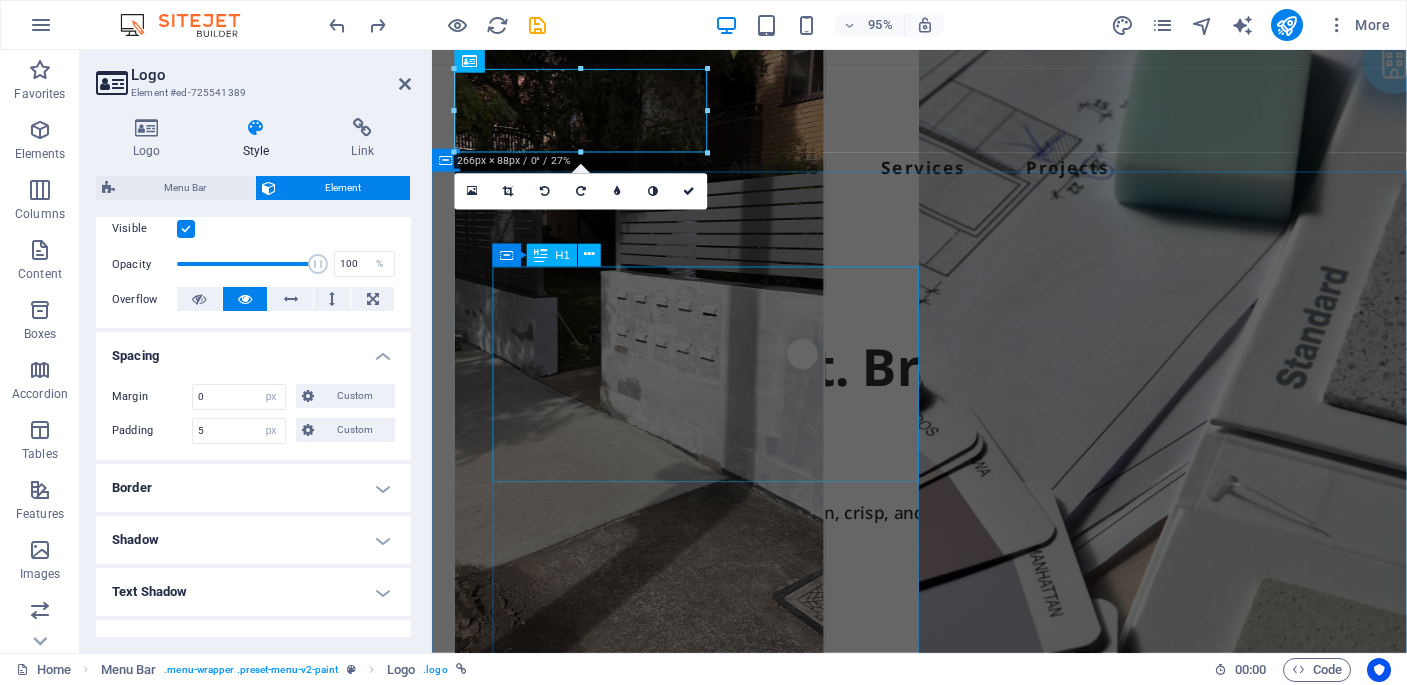 click on "Built on Trust. Brushed with Precision" at bounding box center (945, 421) 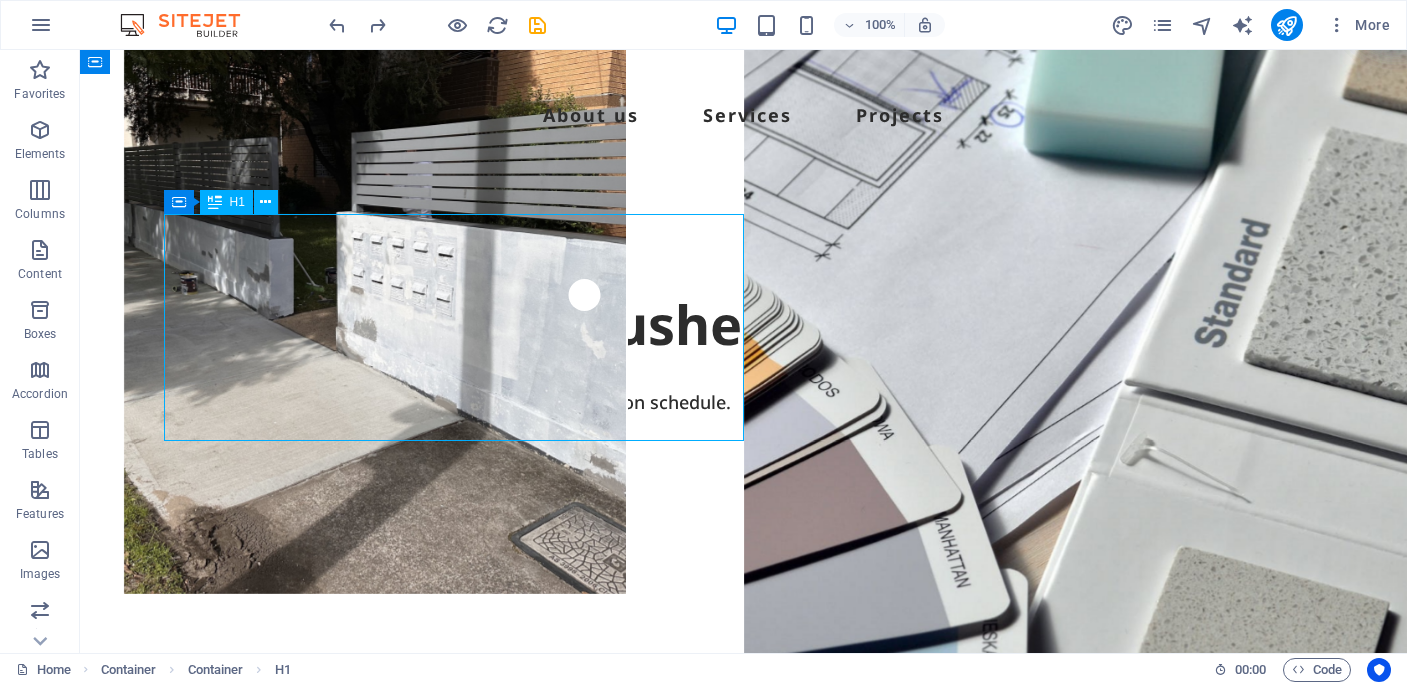 scroll, scrollTop: 13, scrollLeft: 0, axis: vertical 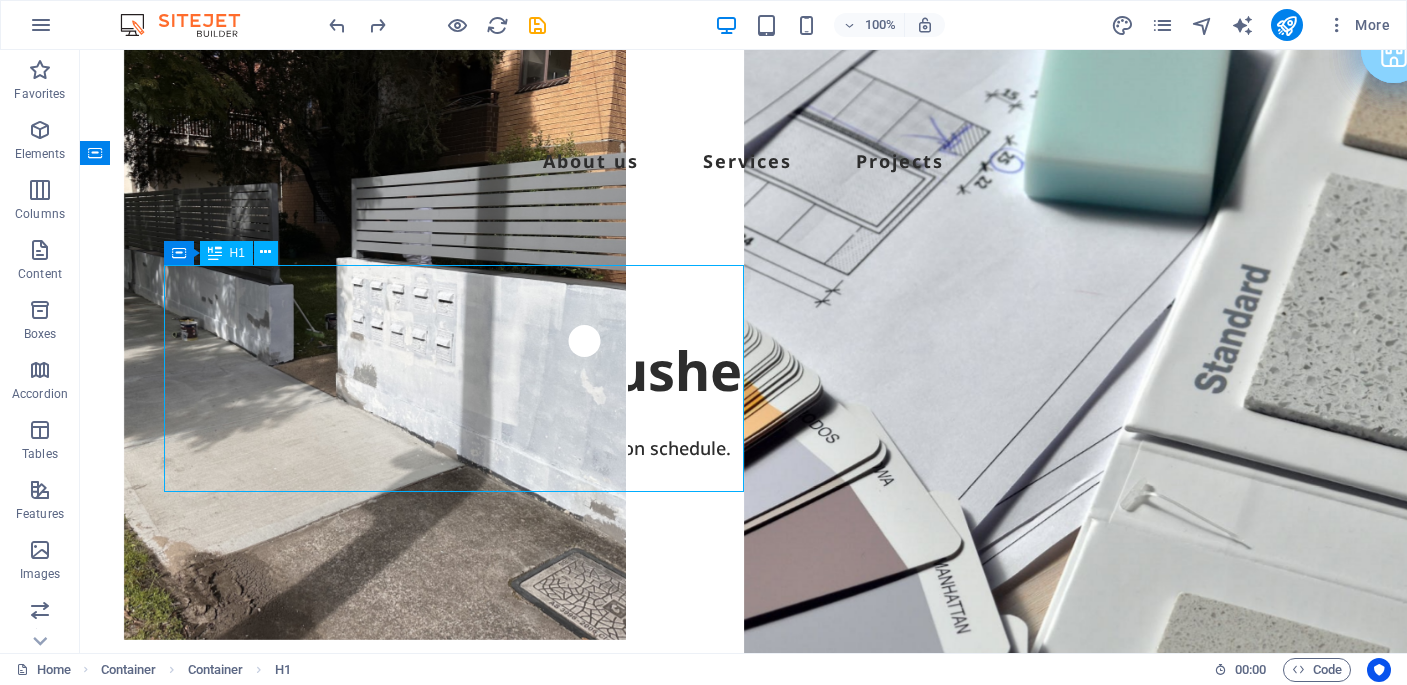 click on "Built on Trust. Brushed with Precision" at bounding box center (744, 371) 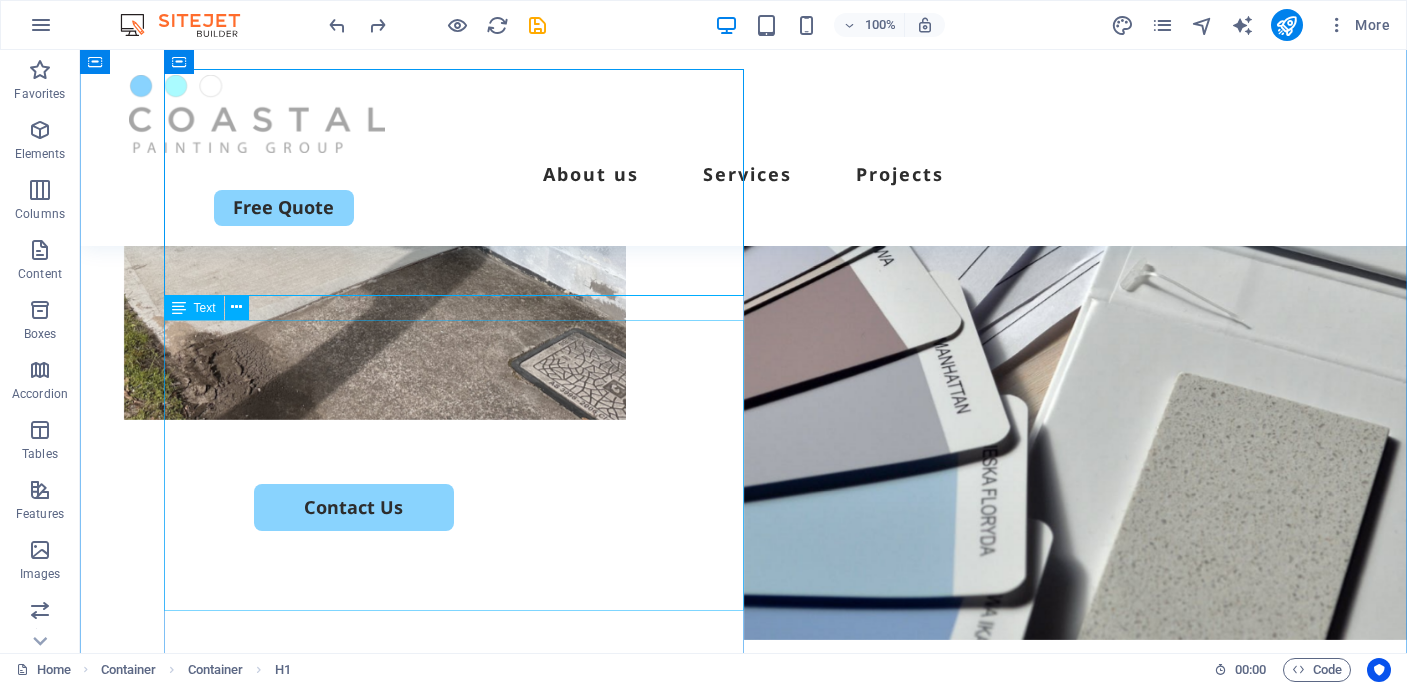 scroll, scrollTop: 162, scrollLeft: 0, axis: vertical 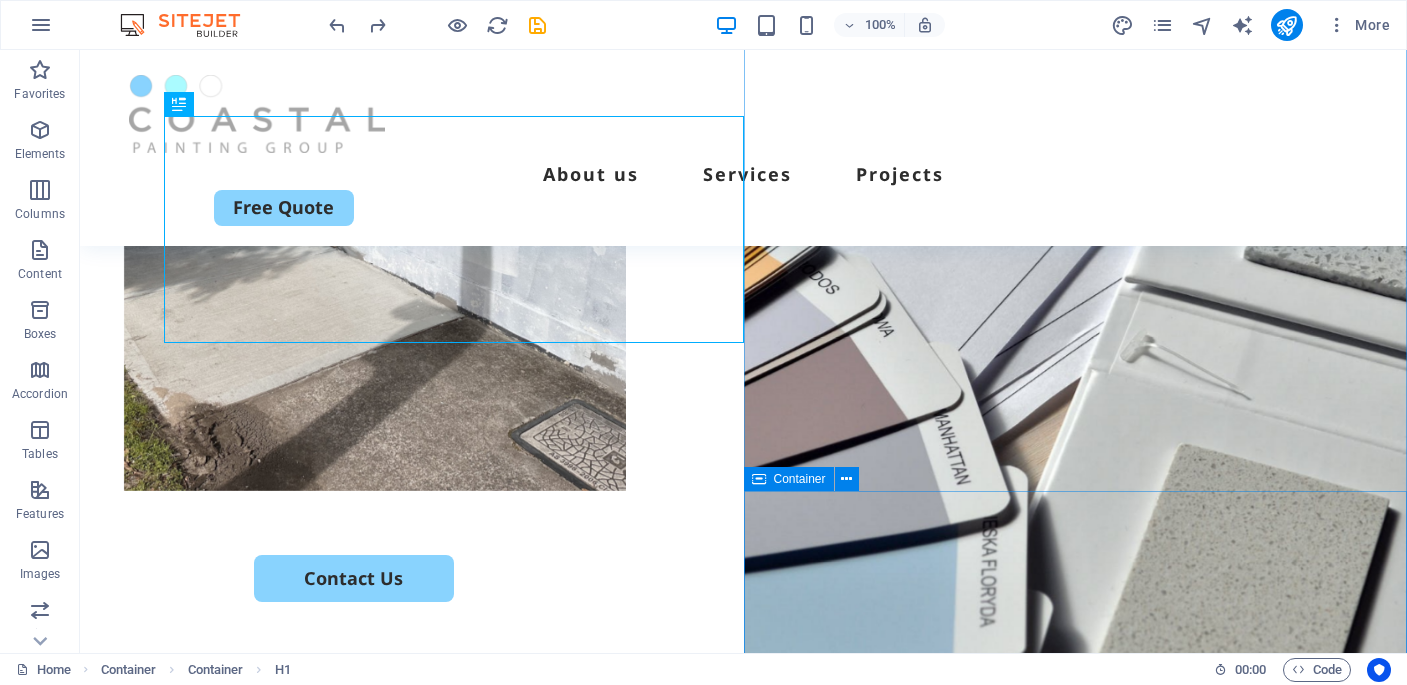 click on "Drop content here or  Add elements  Paste clipboard" at bounding box center [1076, 1385] 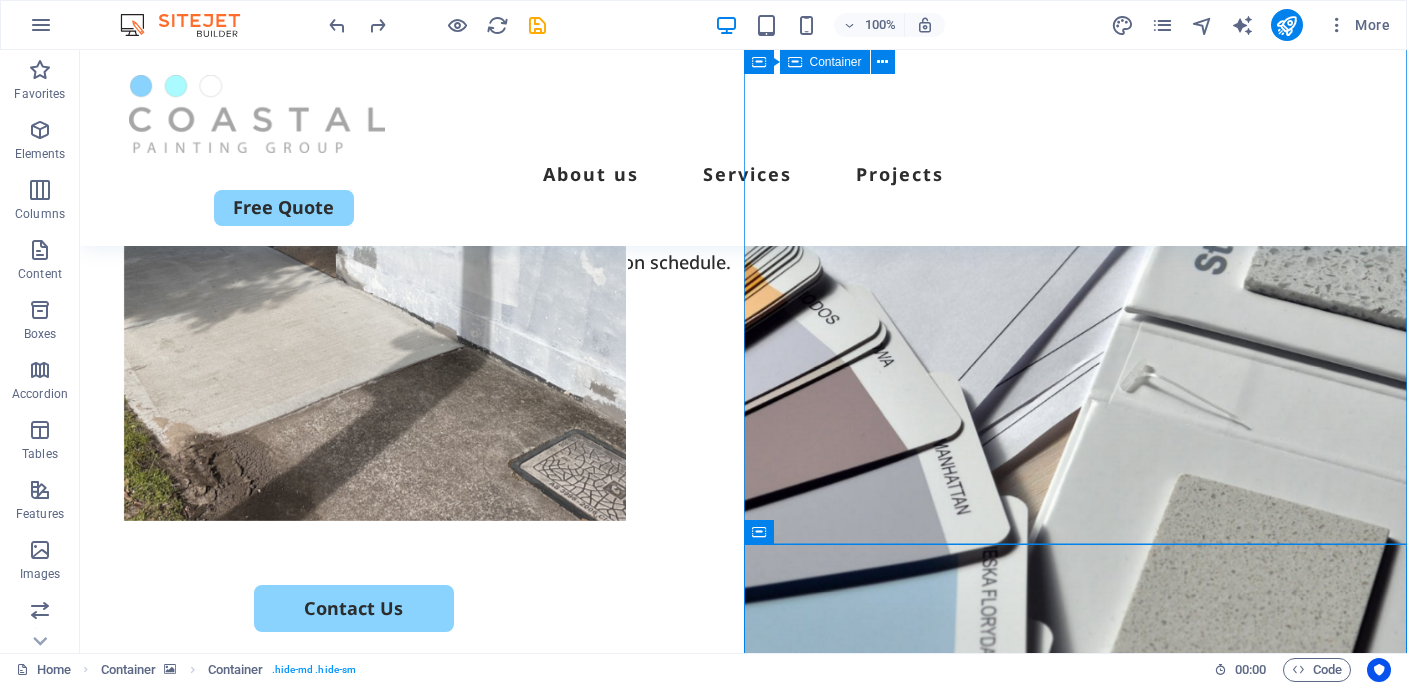 scroll, scrollTop: 109, scrollLeft: 0, axis: vertical 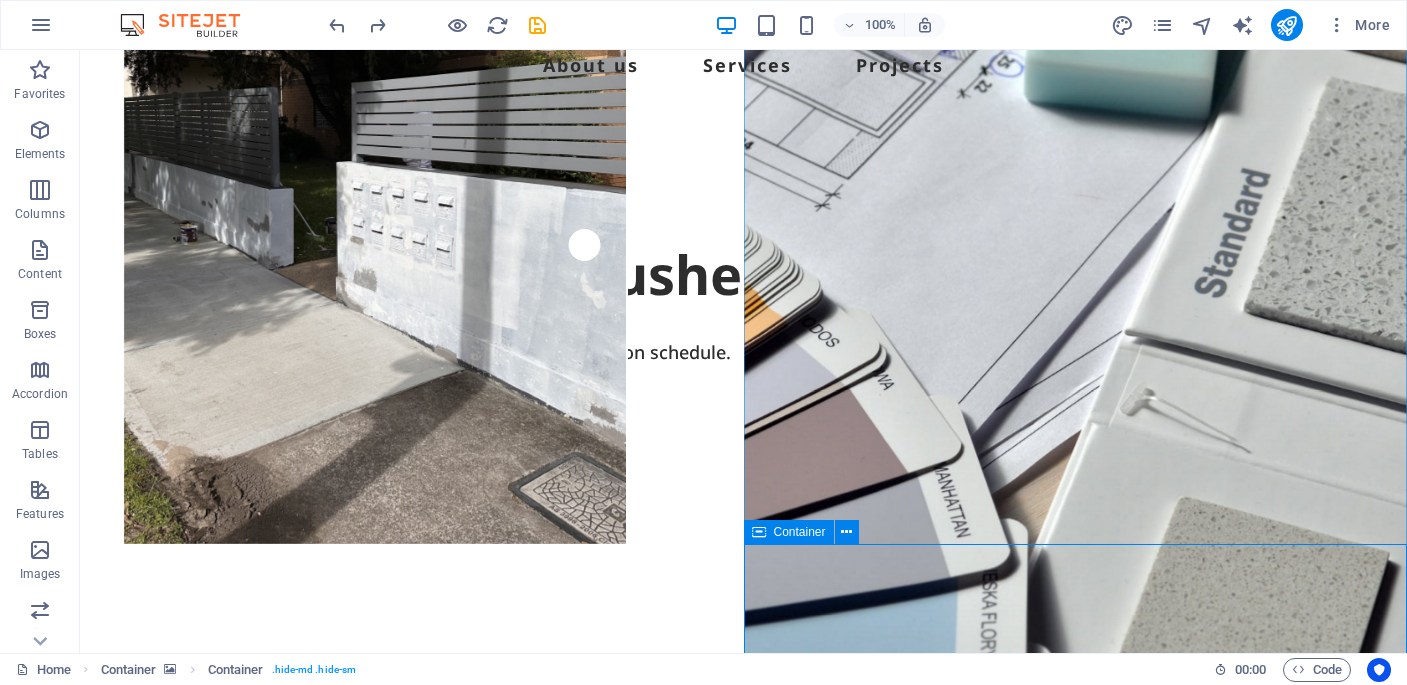 click on "Drop content here or  Add elements  Paste clipboard" at bounding box center [1076, 1438] 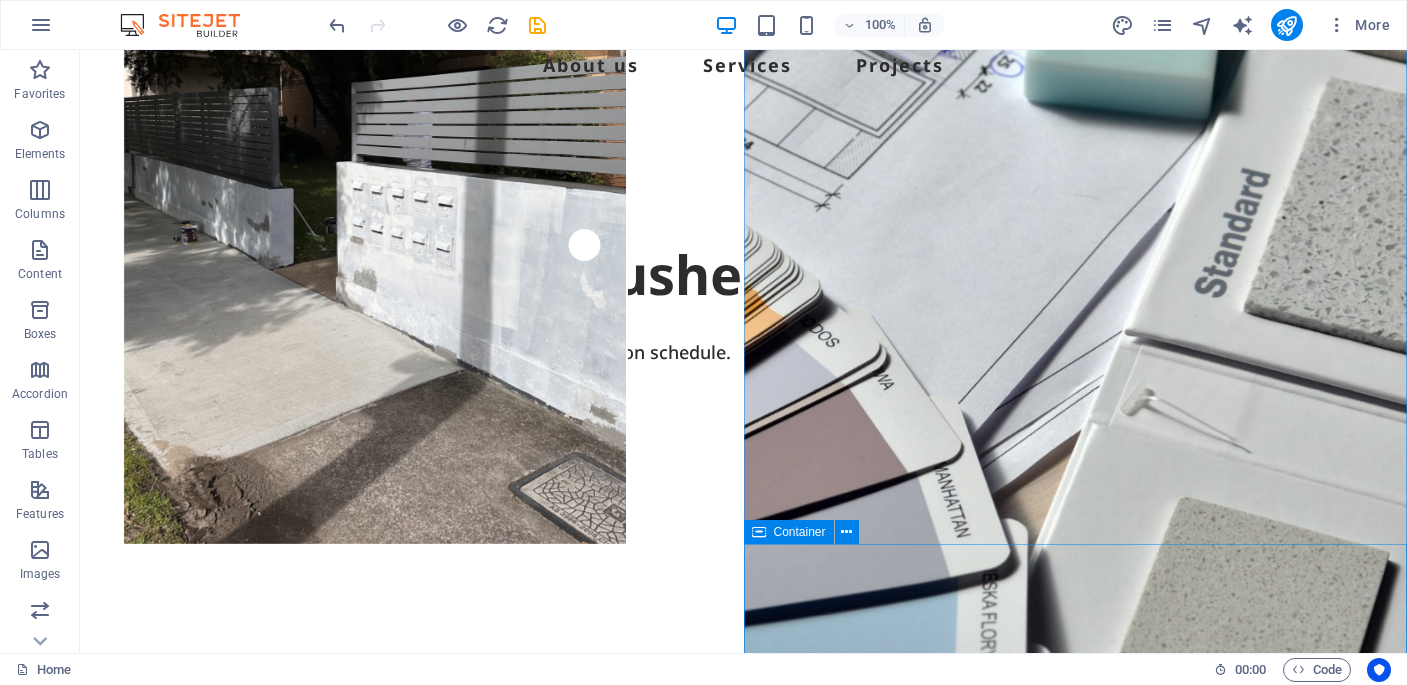 click on "Drop content here or  Add elements  Paste clipboard" at bounding box center [1076, 1438] 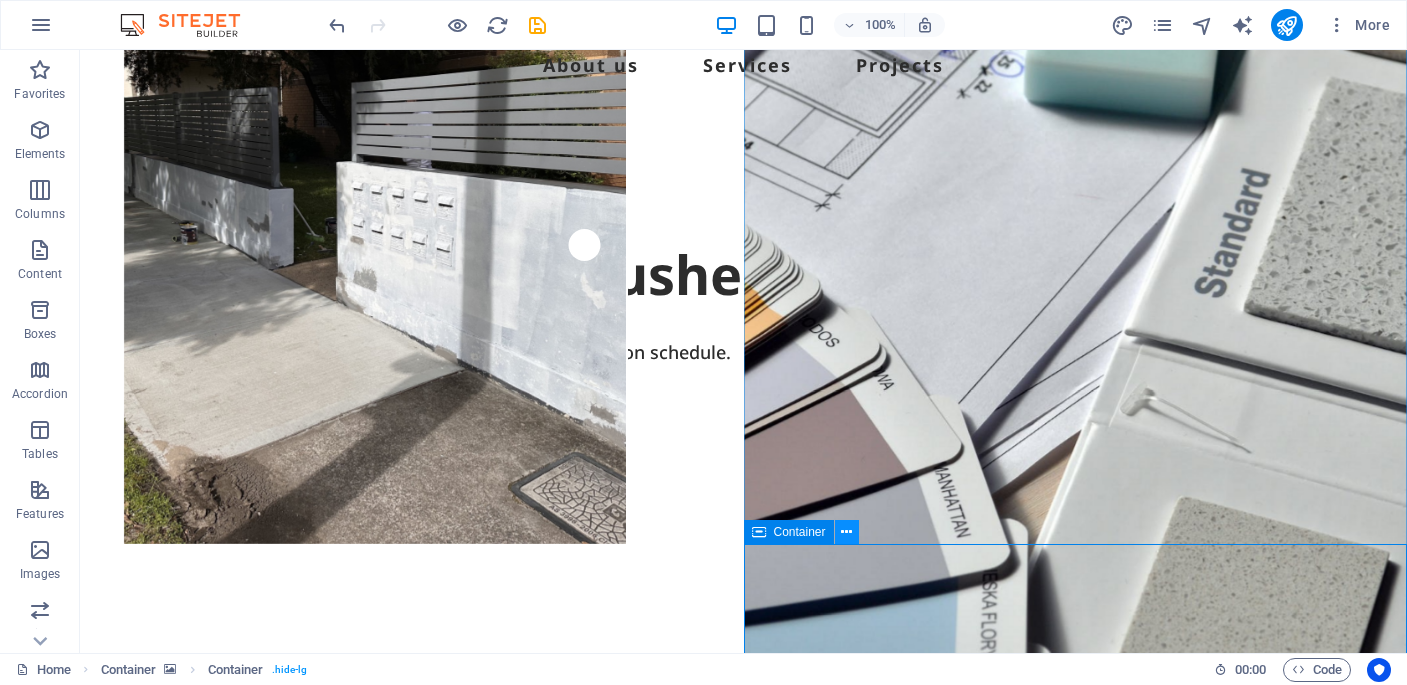 click at bounding box center (846, 532) 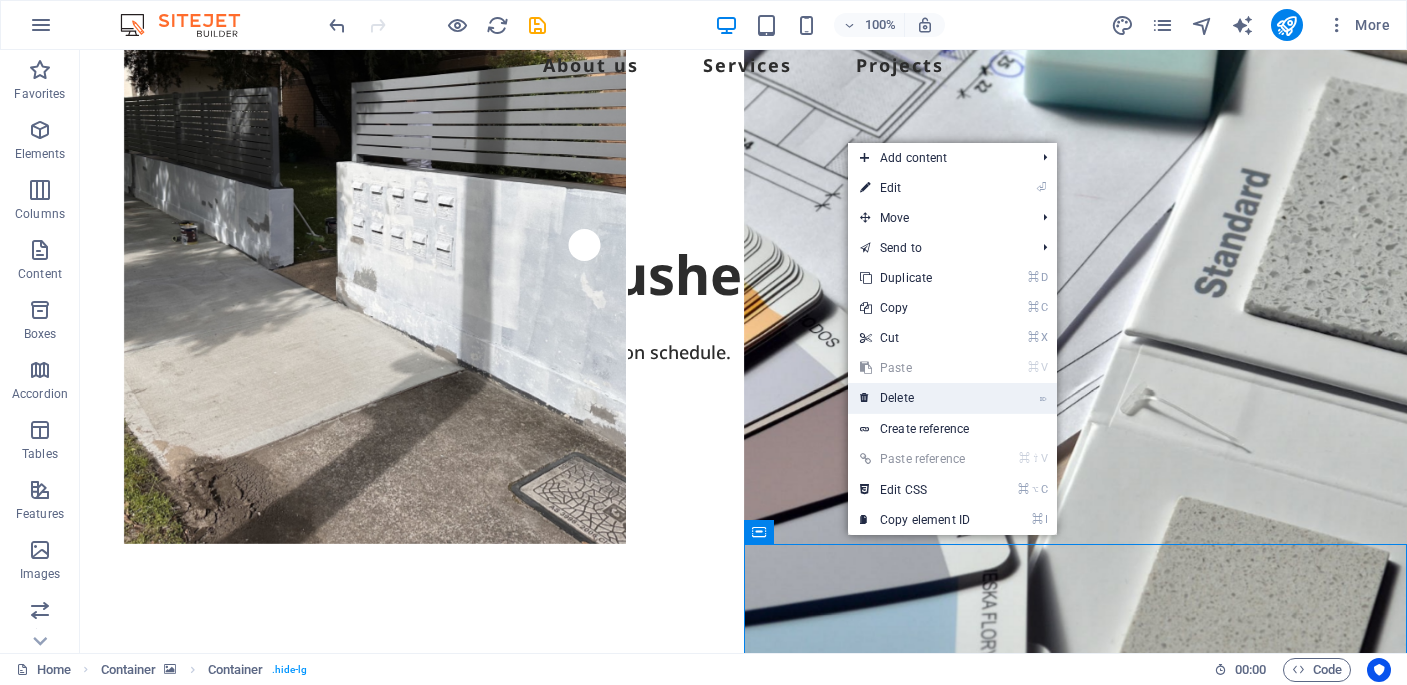 click on "⌦  Delete" at bounding box center [915, 398] 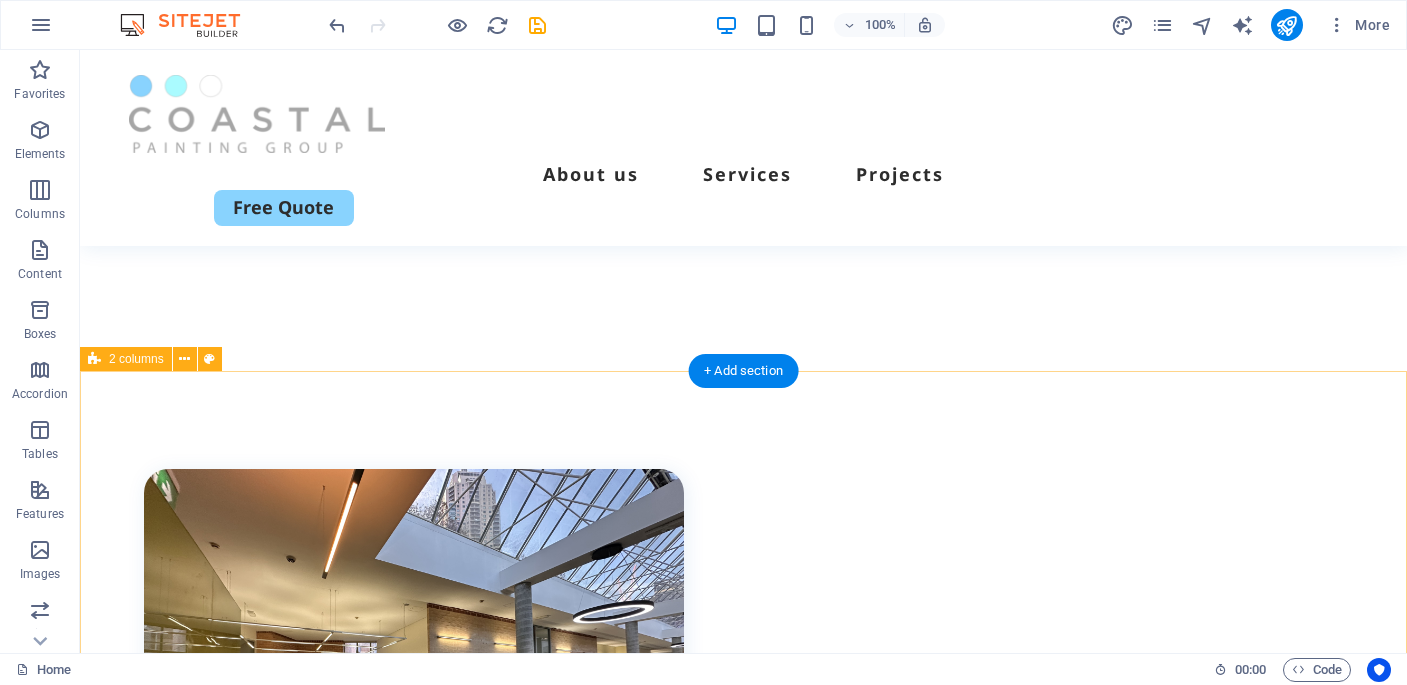 scroll, scrollTop: 630, scrollLeft: 0, axis: vertical 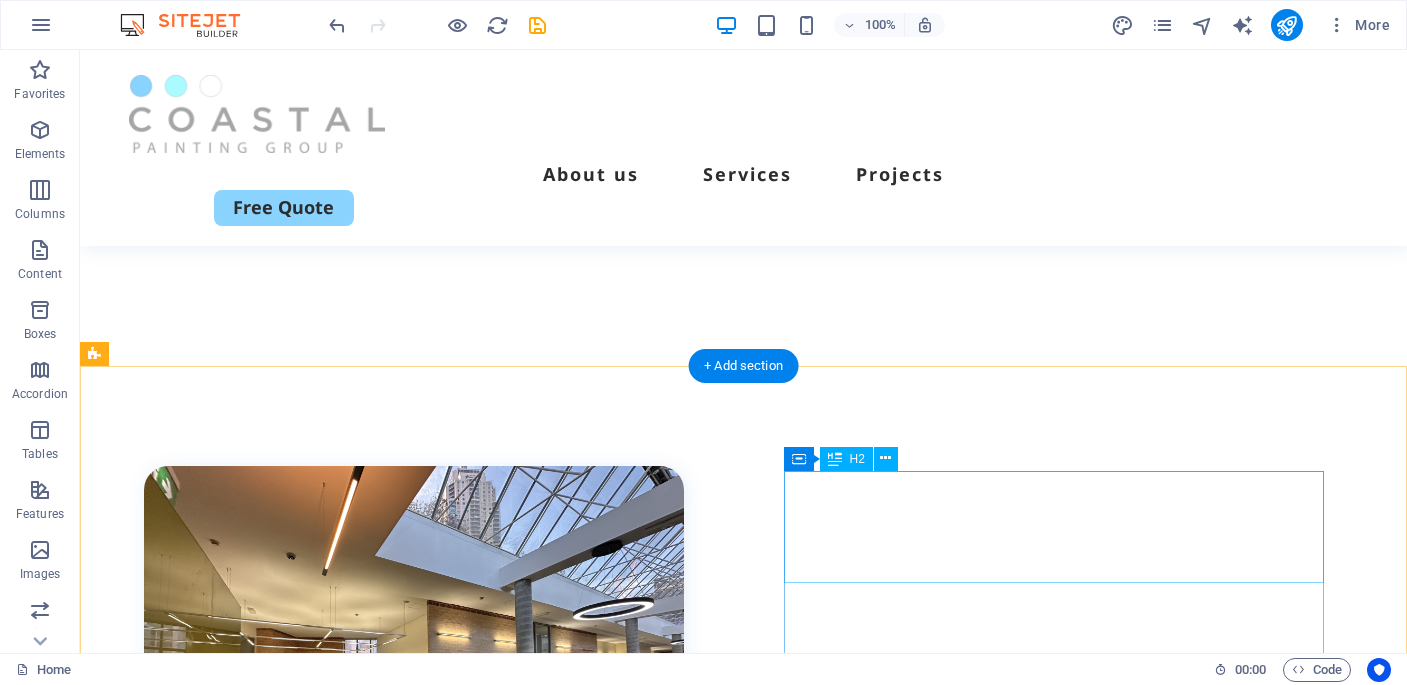 click on "Trusted by Sydney Residents and Businesses" at bounding box center [414, 967] 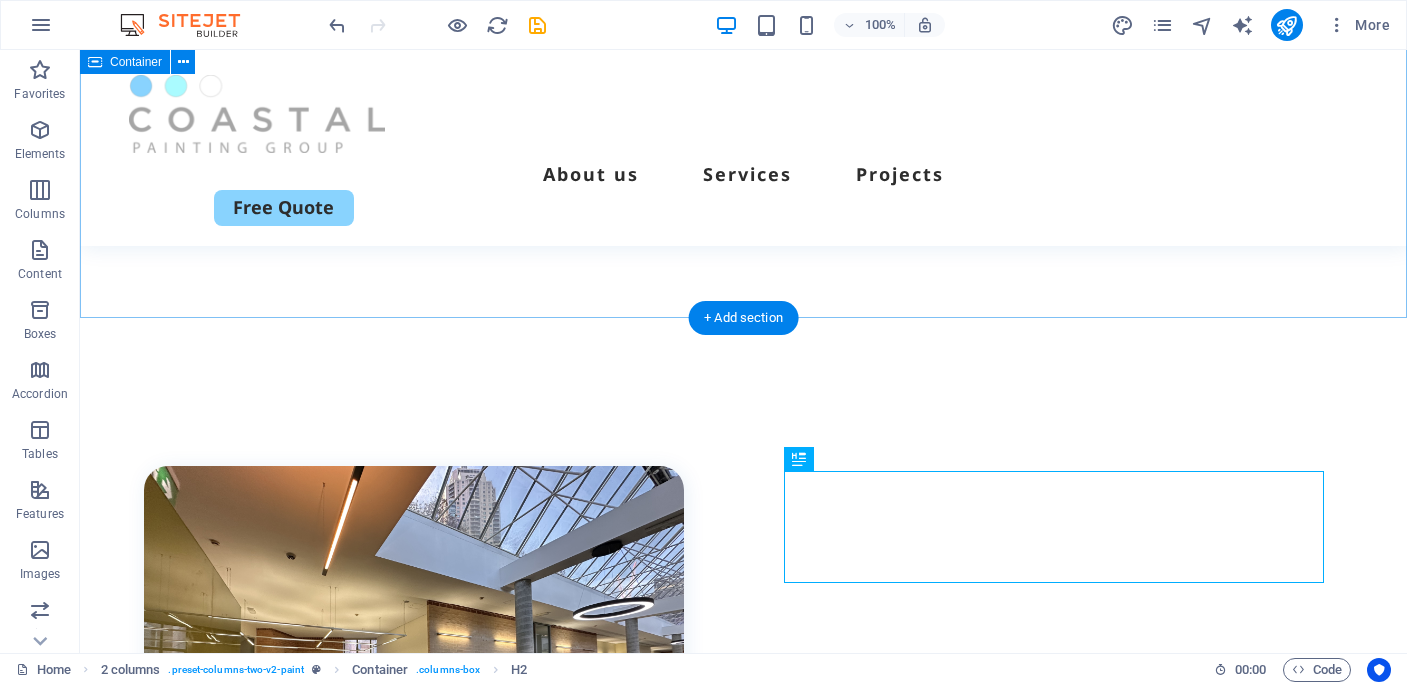 click on "Built on Trust. Brushed with Precision Experience the Coastal difference — clean, crisp, and on schedule.       ✔    Licensed Tradespeople        ✔    Fully Insured       ✔    Highest Quality Work       ✔   Exceed Customer Satisfaction Contact Us" at bounding box center (743, -67) 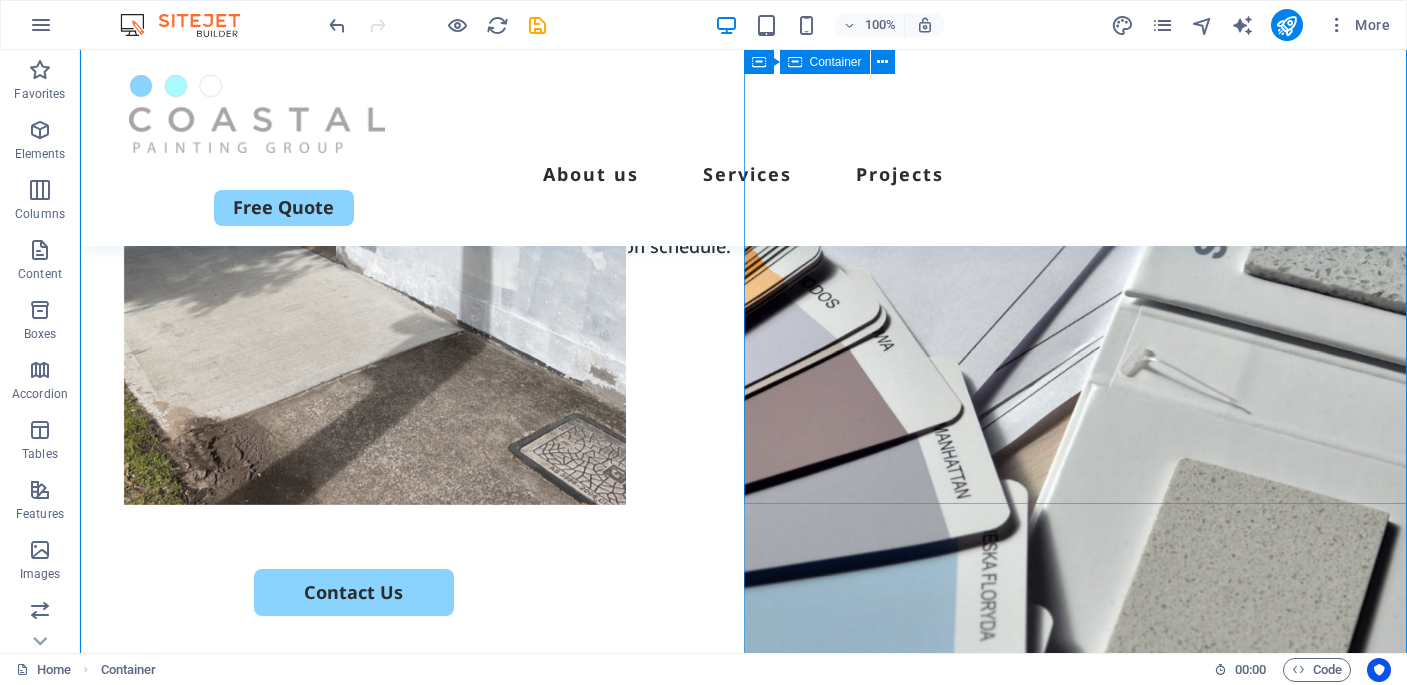 scroll, scrollTop: 149, scrollLeft: 0, axis: vertical 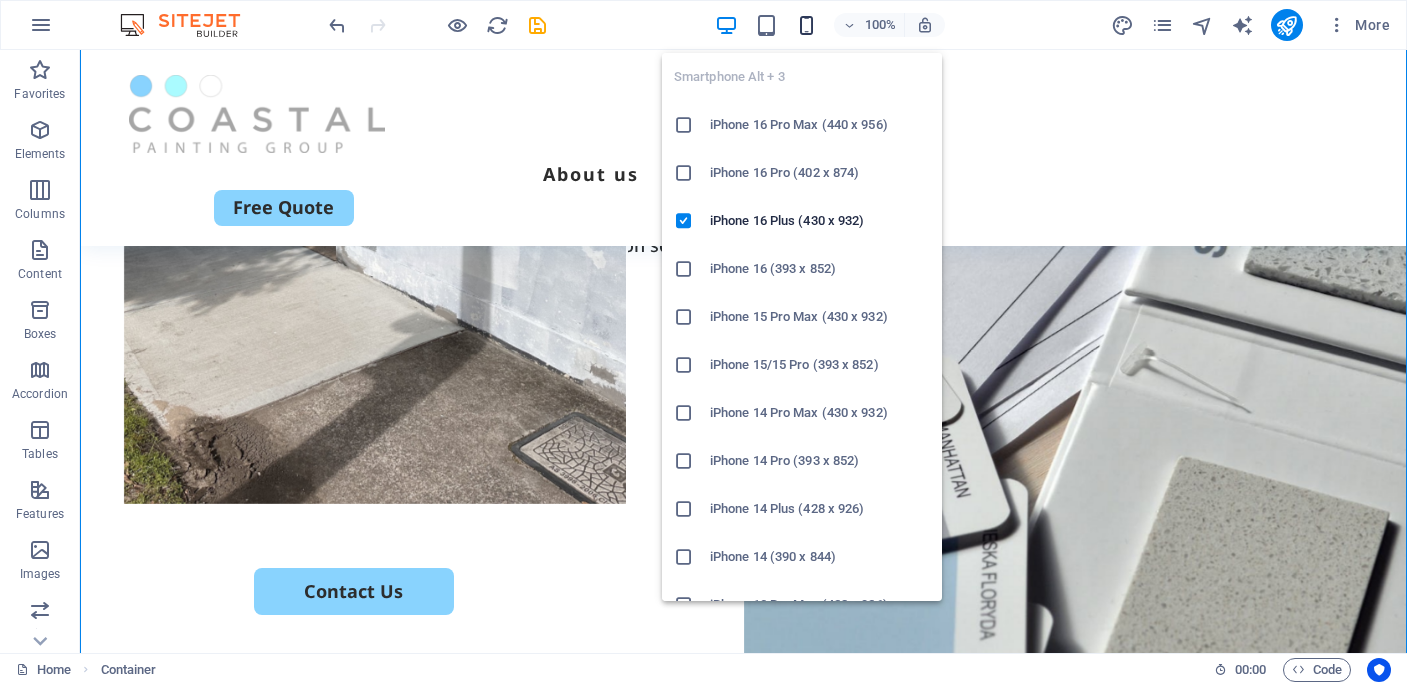 click at bounding box center [806, 25] 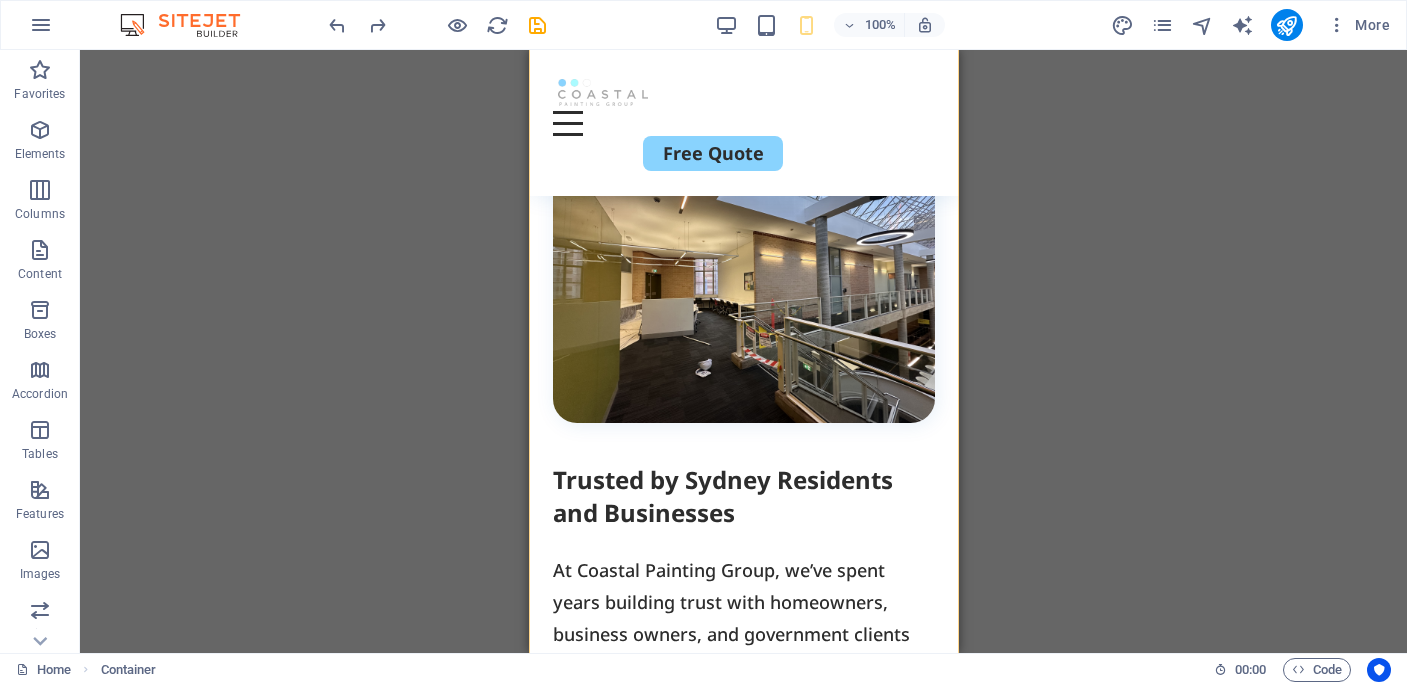 scroll, scrollTop: 643, scrollLeft: 0, axis: vertical 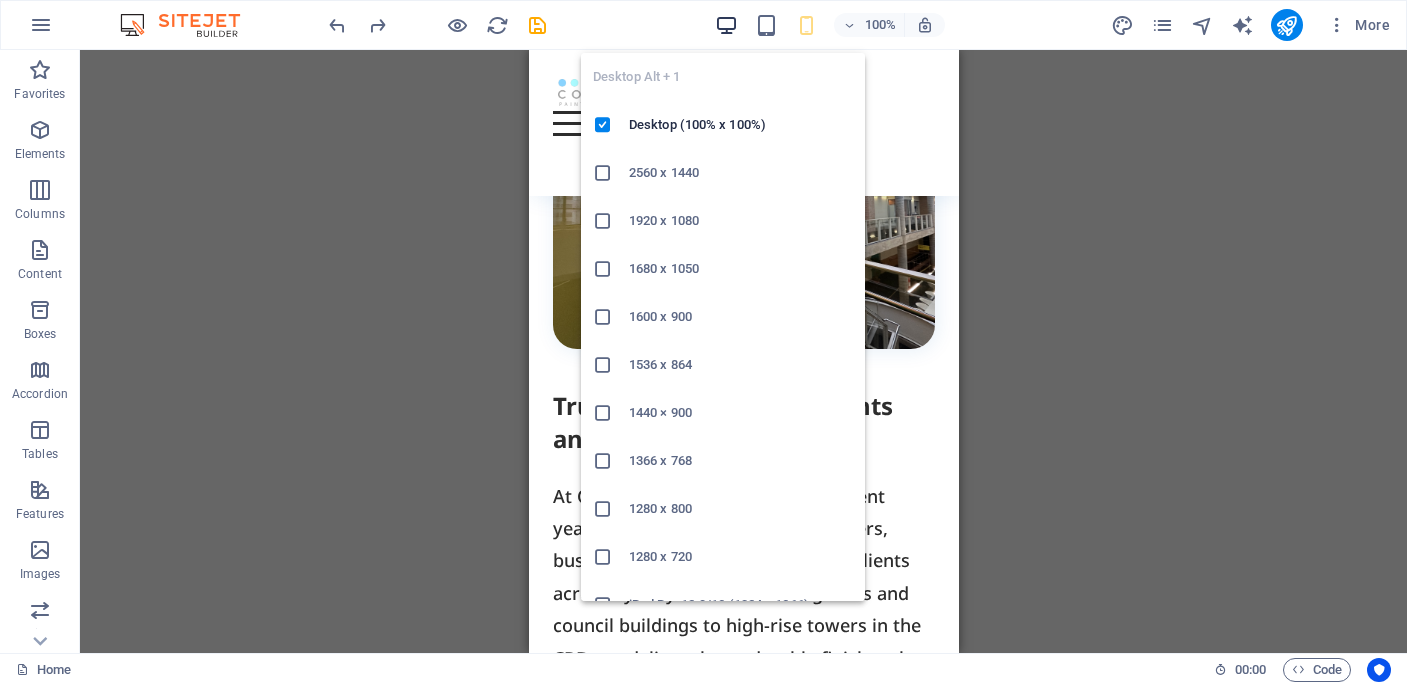 click at bounding box center [726, 25] 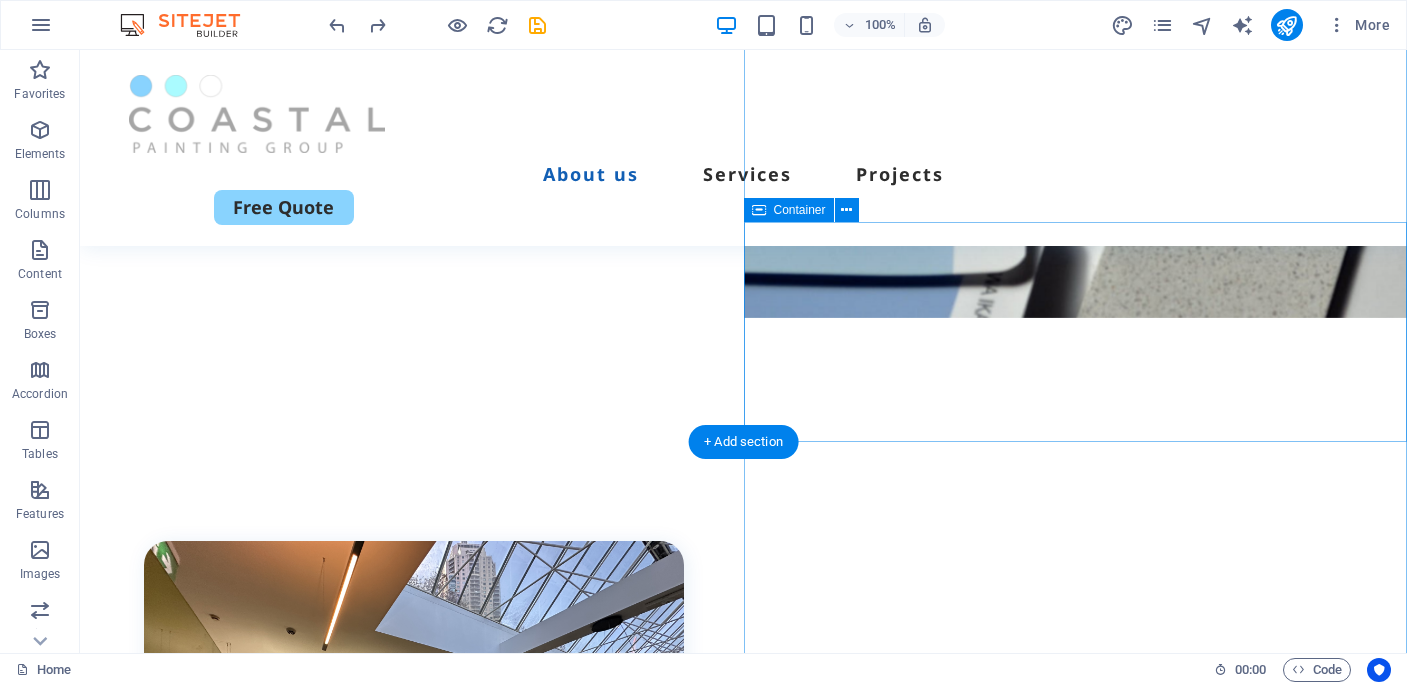 scroll, scrollTop: 431, scrollLeft: 0, axis: vertical 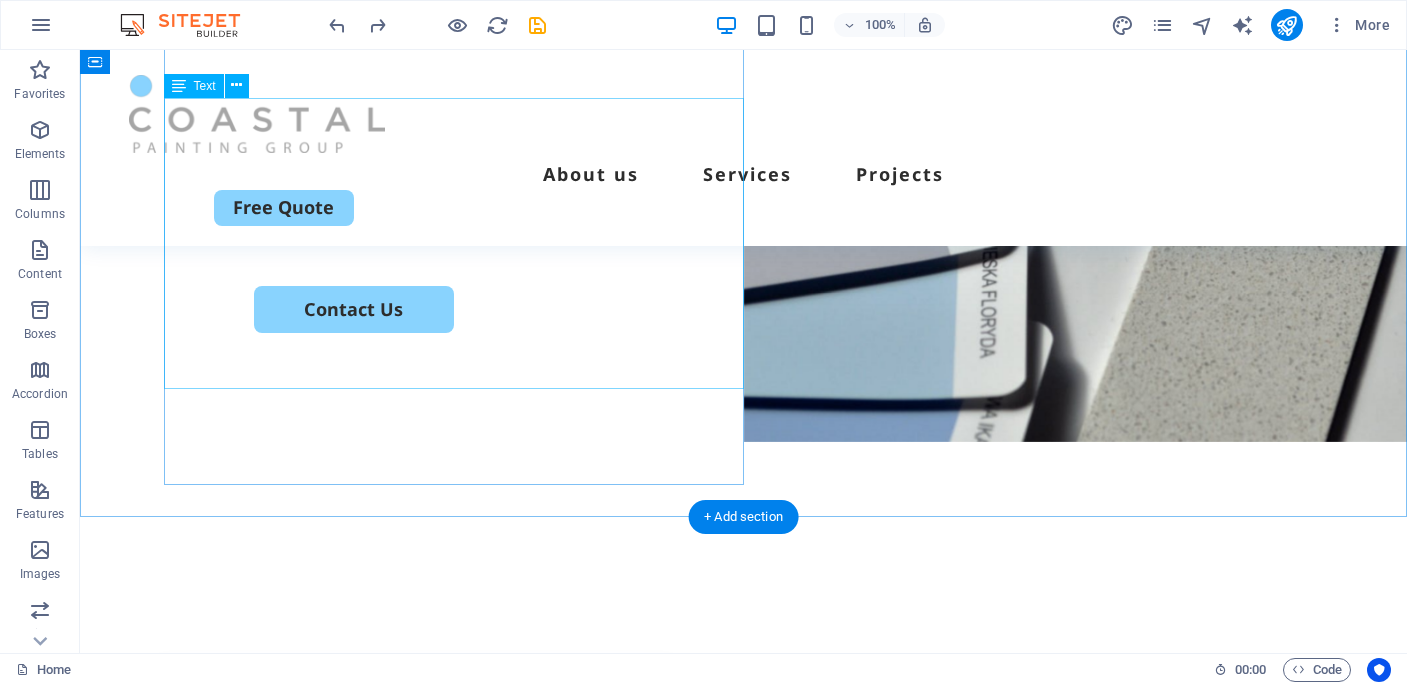 click on "Experience the Coastal difference — clean, crisp, and on schedule.       ✔    Licensed Tradespeople        ✔    Fully Insured       ✔    Highest Quality Work       ✔   Exceed Customer Satisfaction" at bounding box center (744, 93) 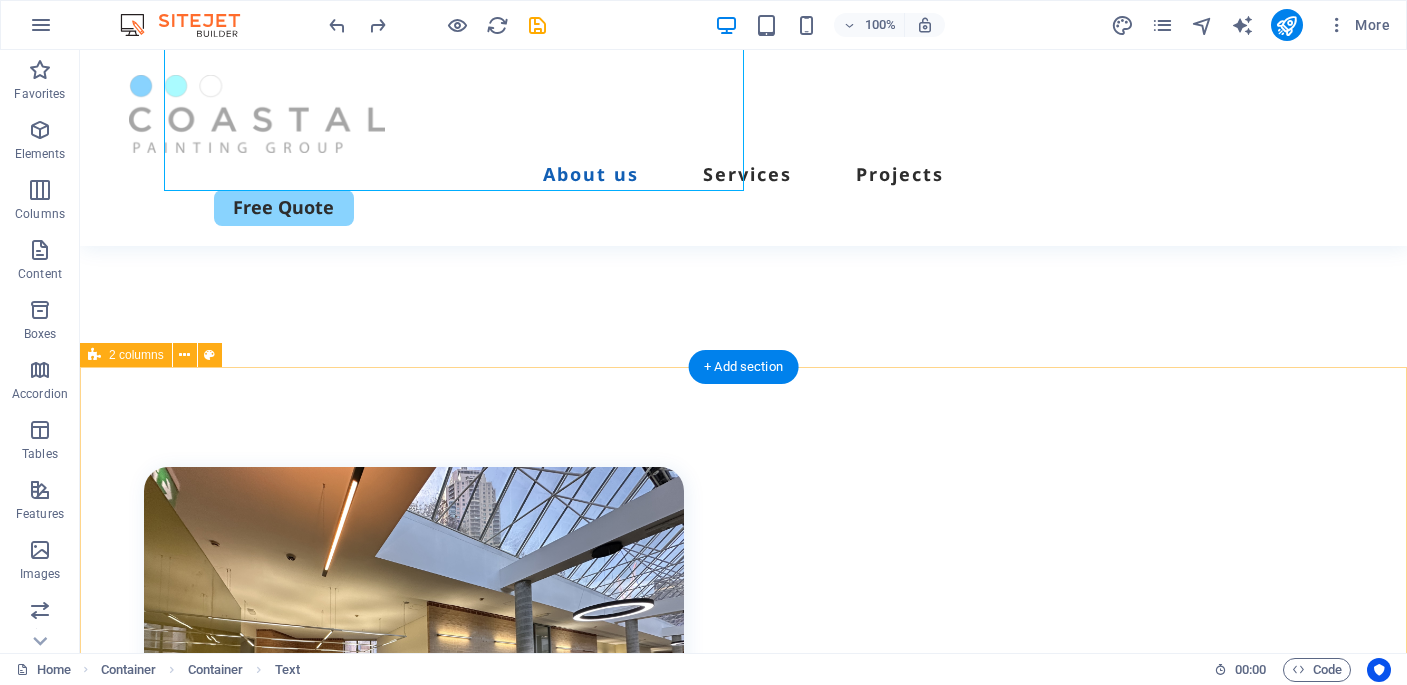 scroll, scrollTop: 668, scrollLeft: 0, axis: vertical 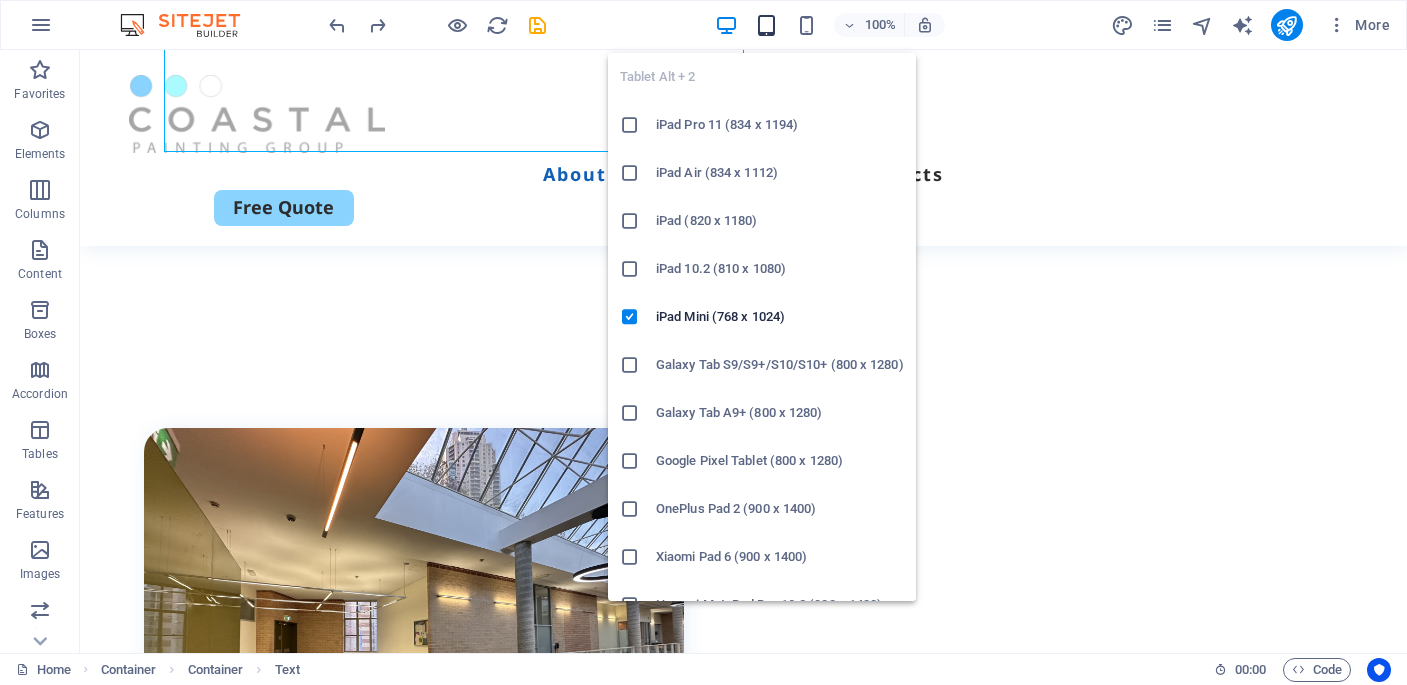 click at bounding box center [766, 25] 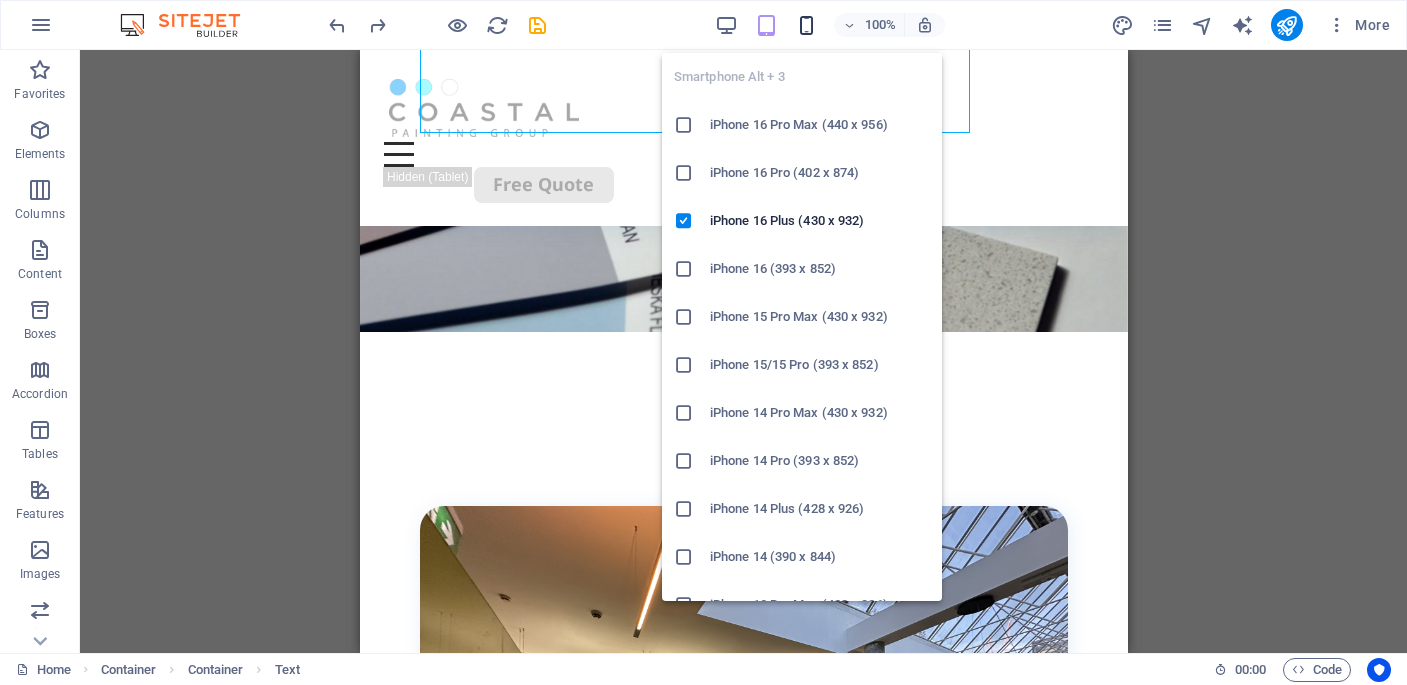 click at bounding box center [806, 25] 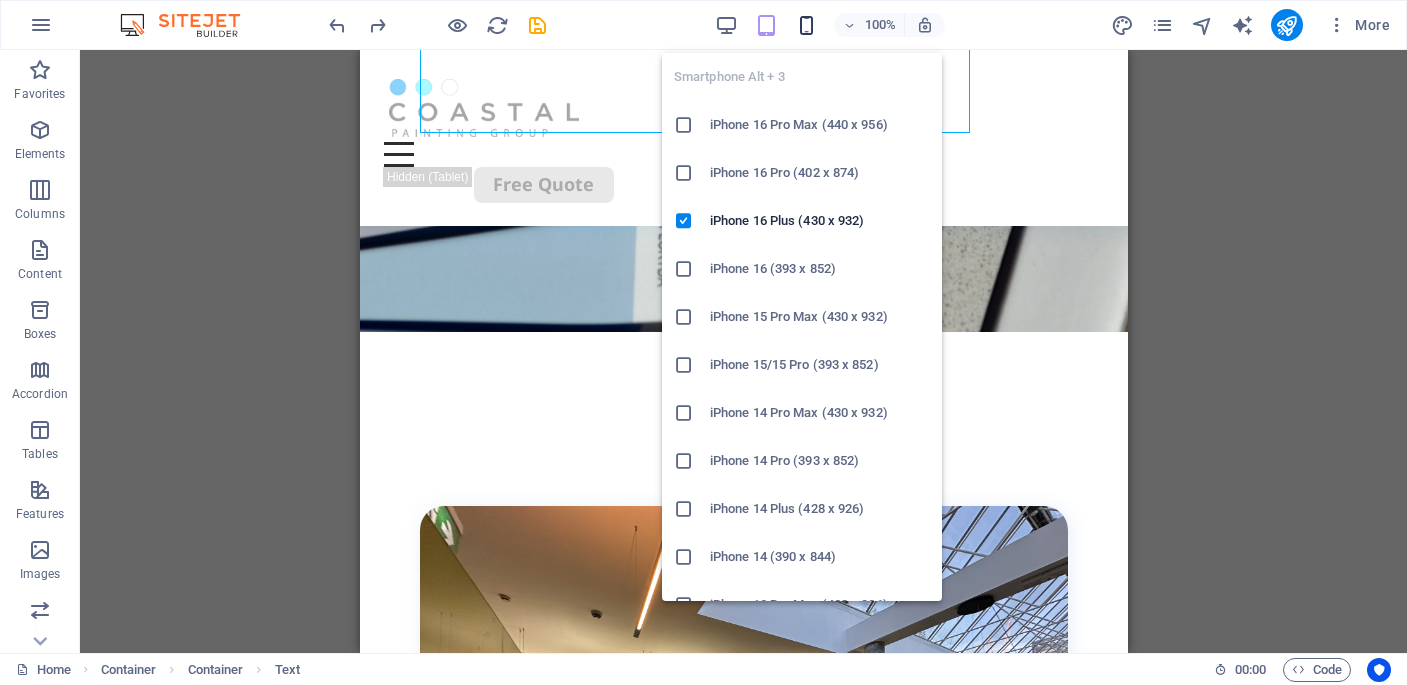 scroll, scrollTop: 150, scrollLeft: 0, axis: vertical 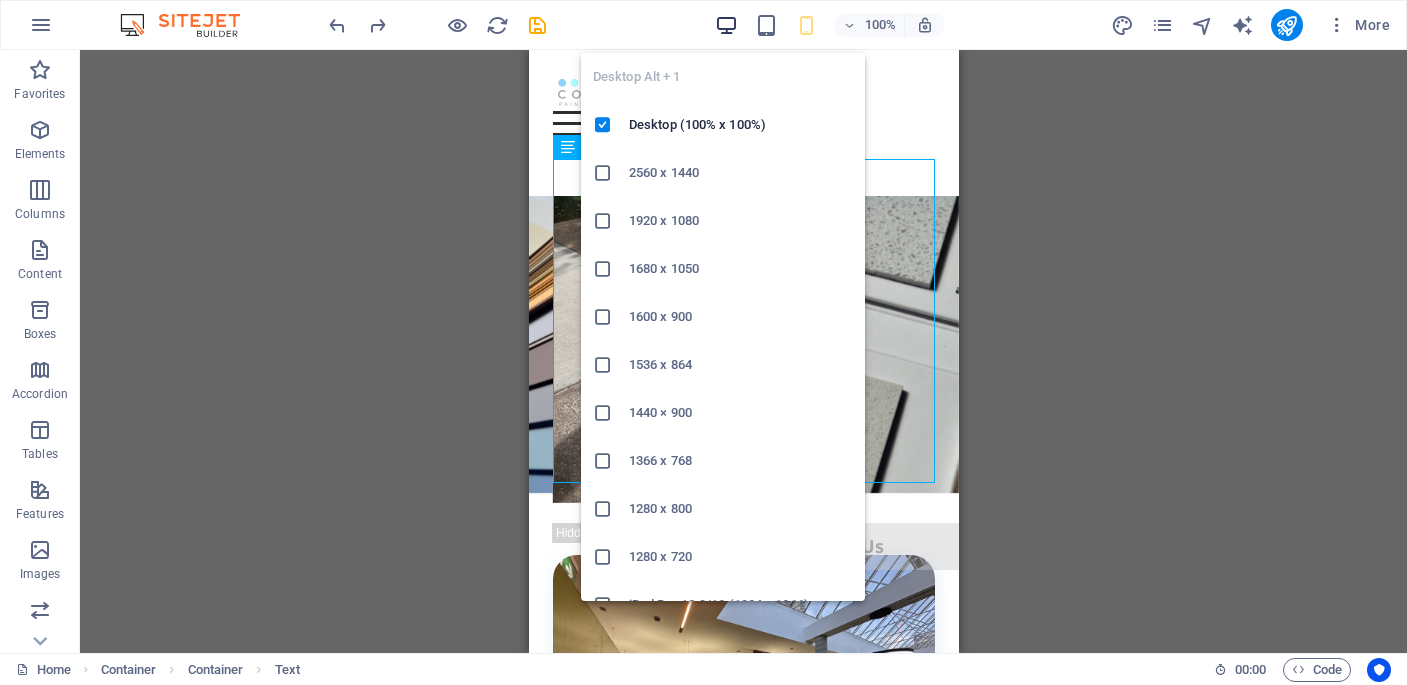click at bounding box center (726, 25) 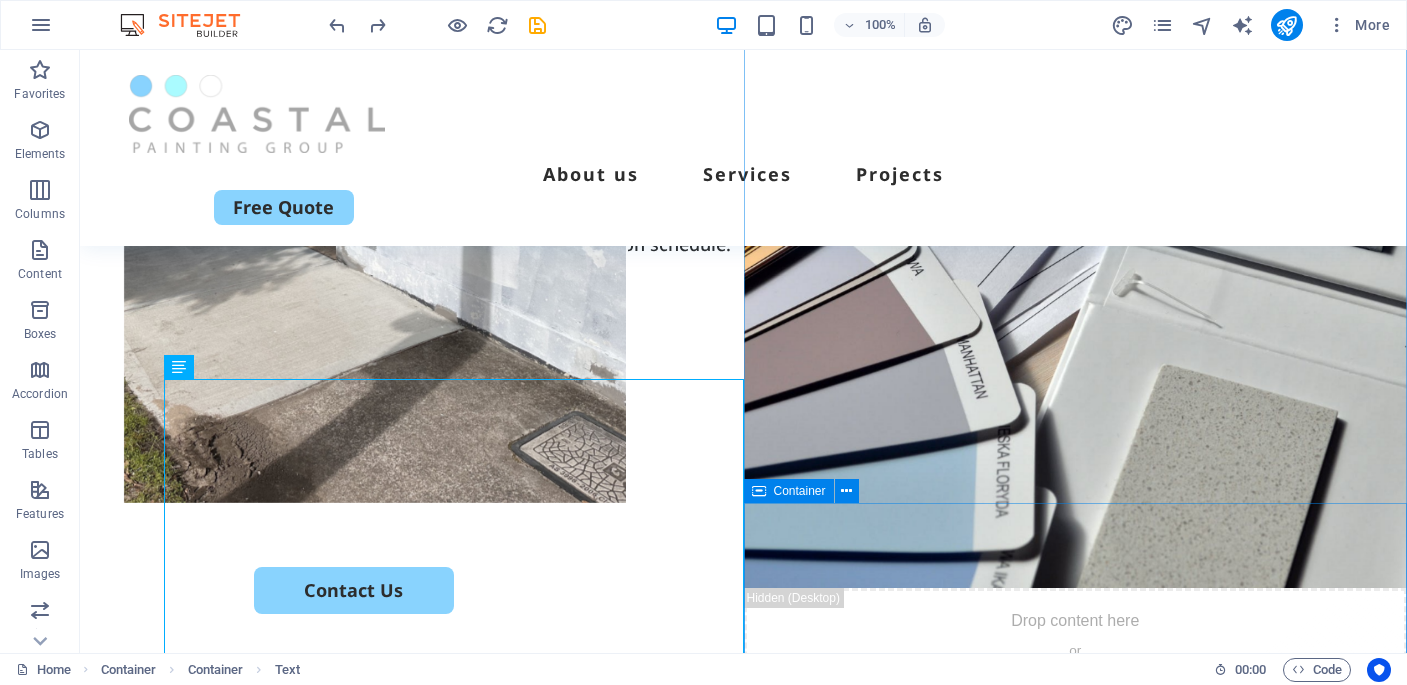 click on "Drop content here or  Add elements  Paste clipboard" at bounding box center (1076, 1262) 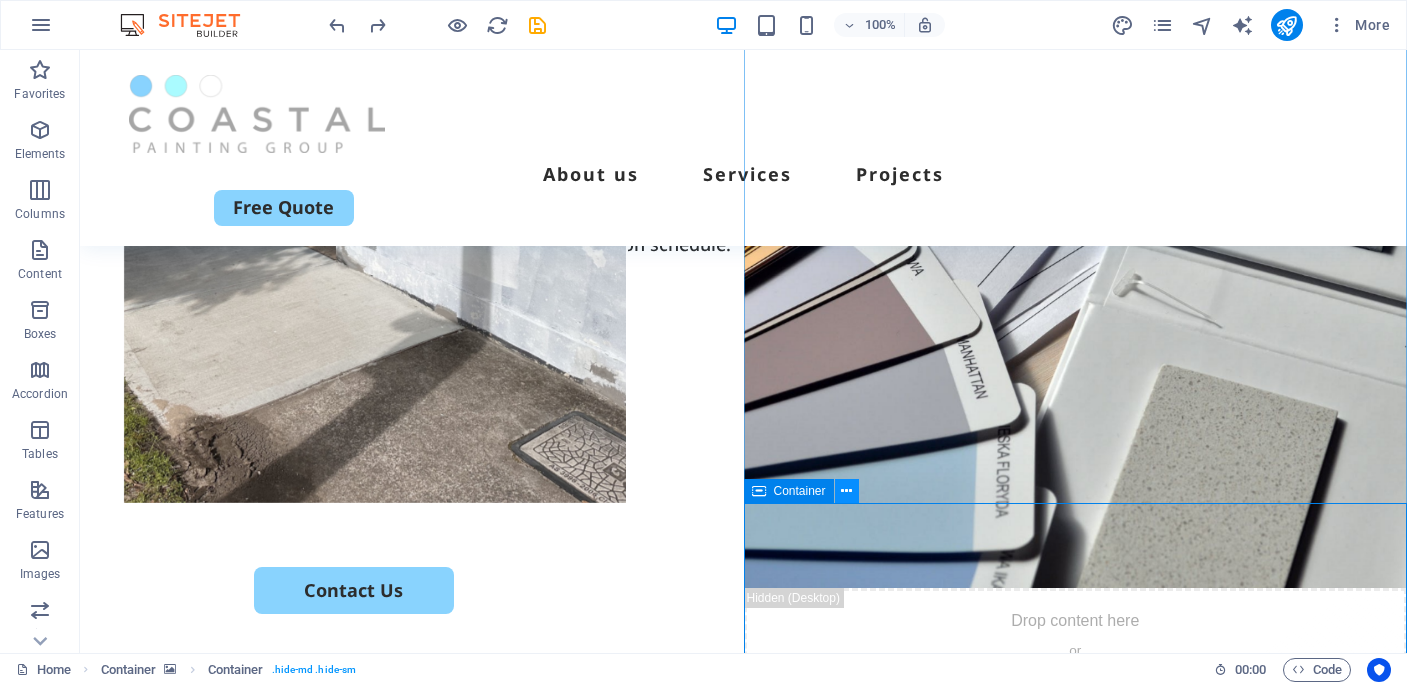 click at bounding box center (846, 491) 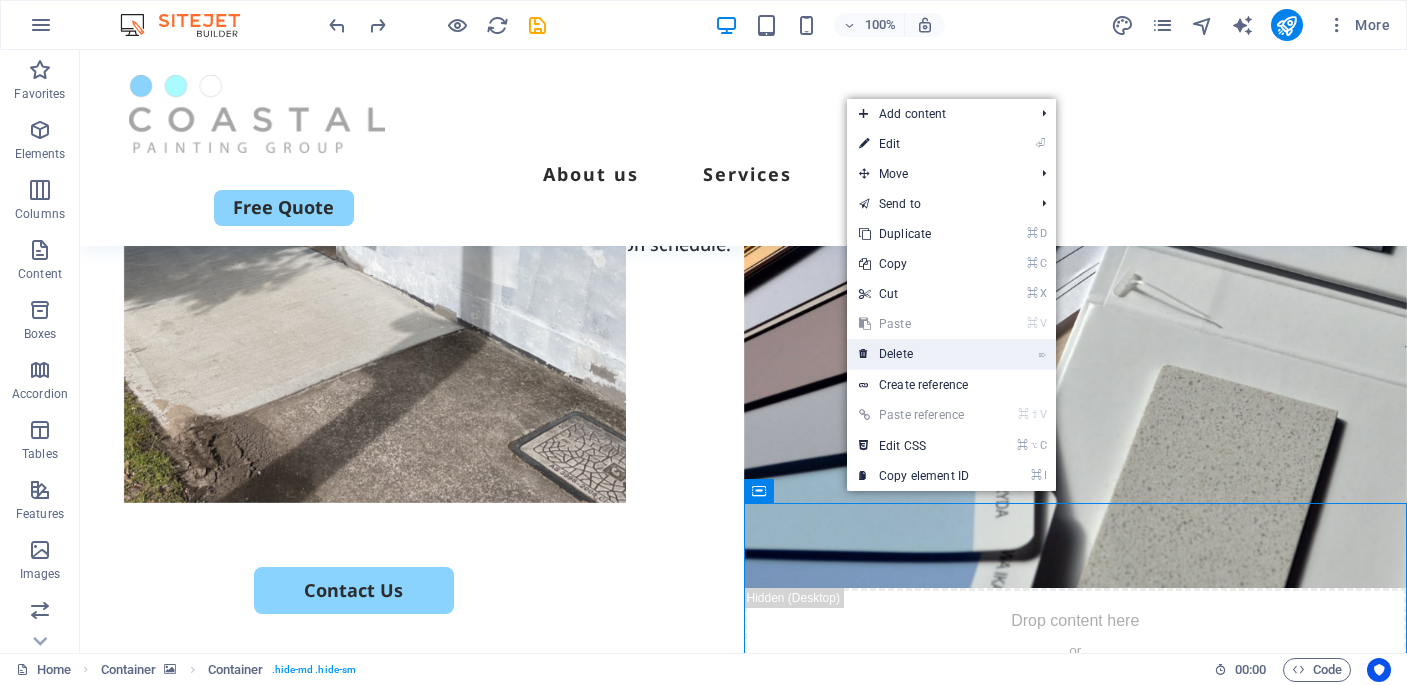 click on "⌦  Delete" at bounding box center (914, 354) 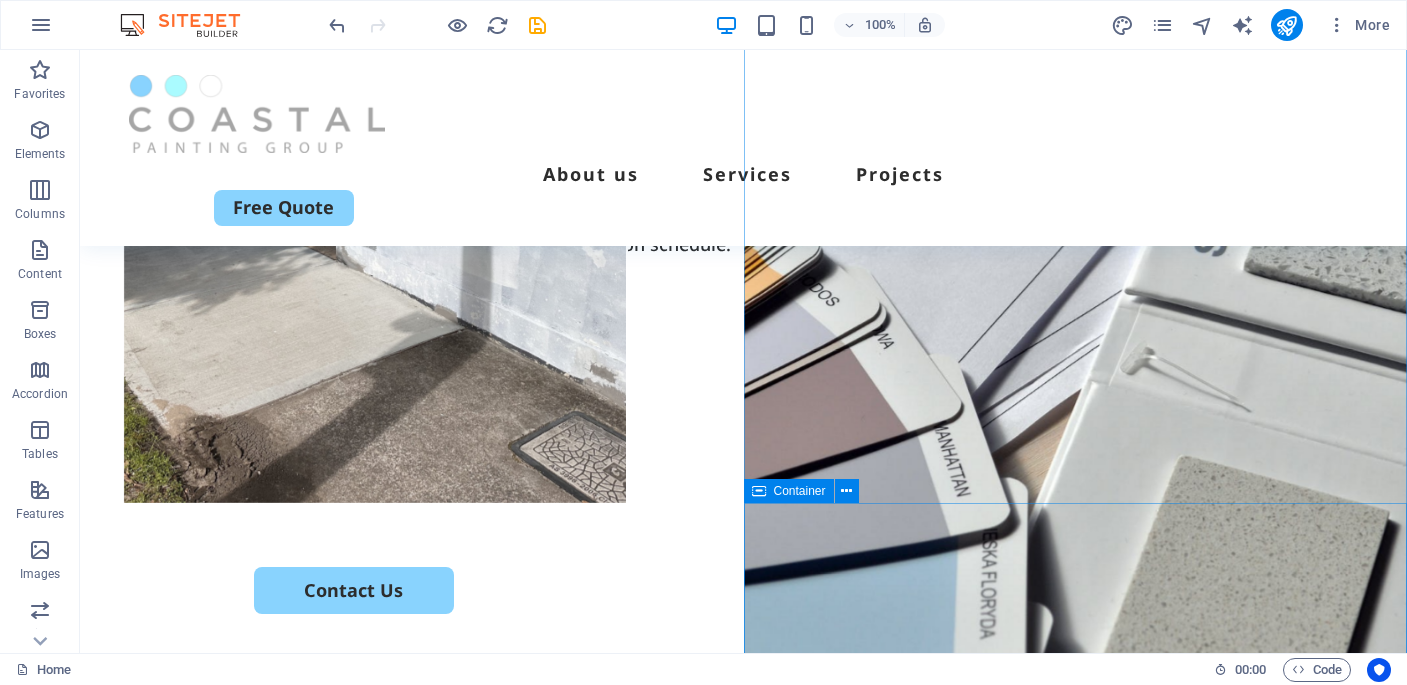 click on "Drop content here or  Add elements  Paste clipboard" at bounding box center (1076, 1397) 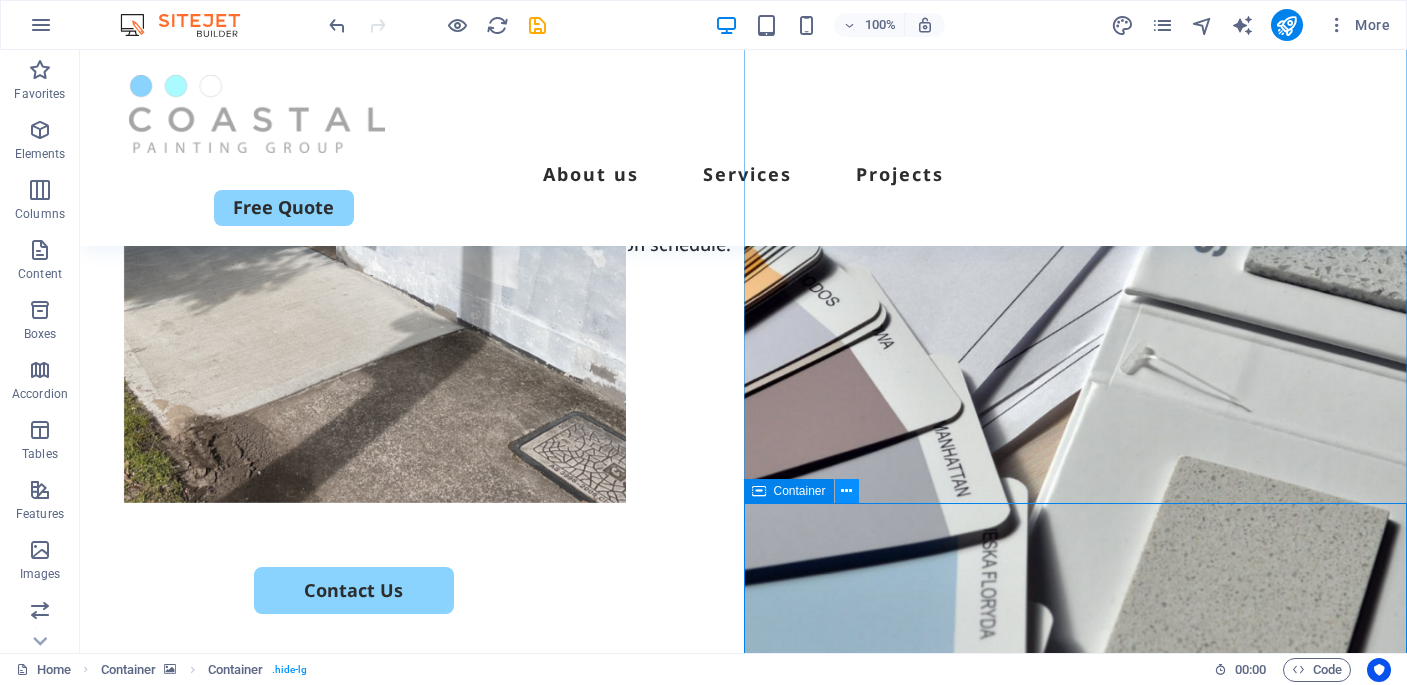 click at bounding box center (846, 491) 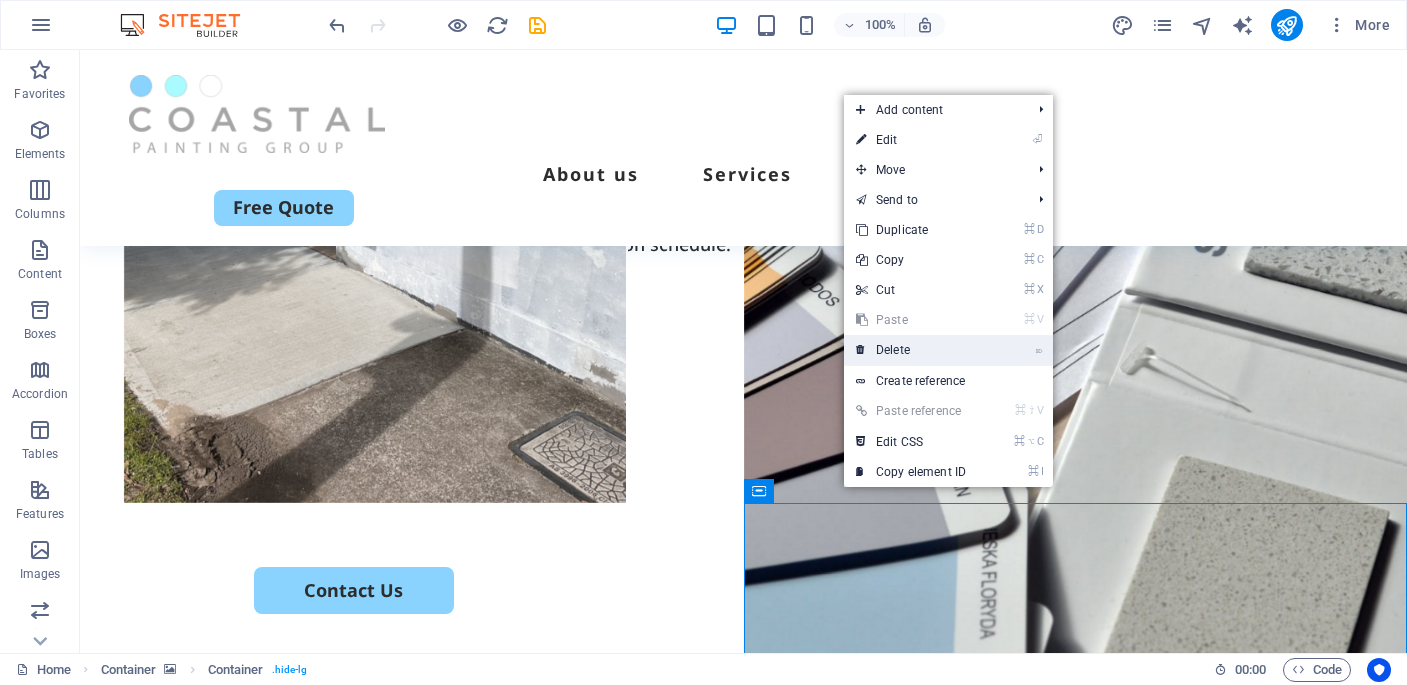 click on "⌦  Delete" at bounding box center [911, 350] 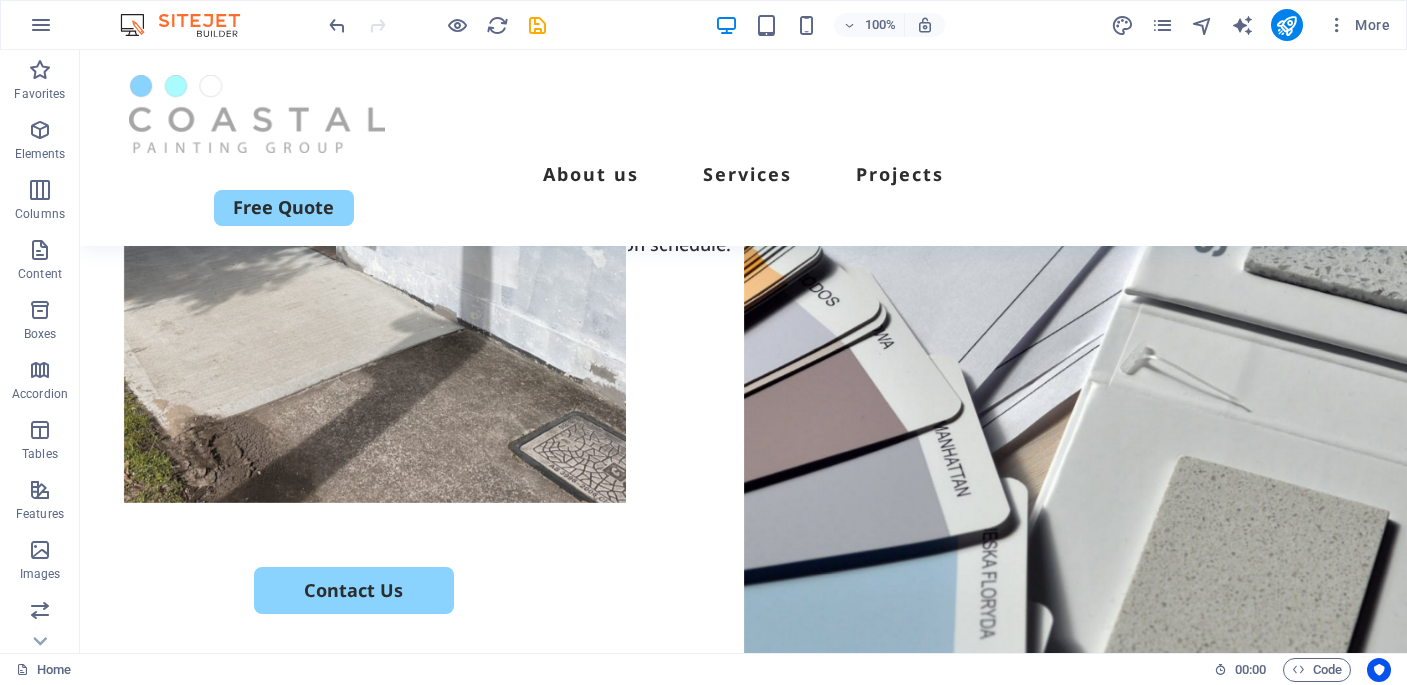 click at bounding box center [1076, 311] 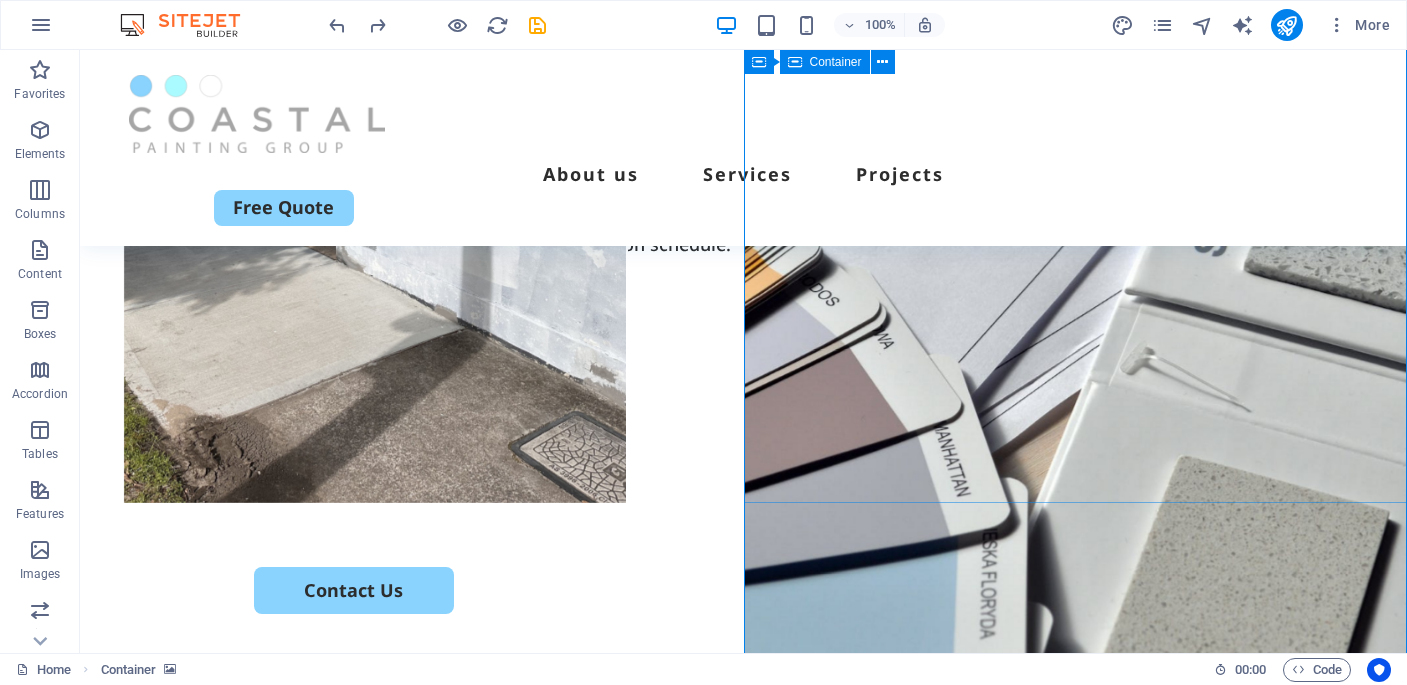 click on "Drop content here or  Add elements  Paste clipboard" at bounding box center (1076, 1024) 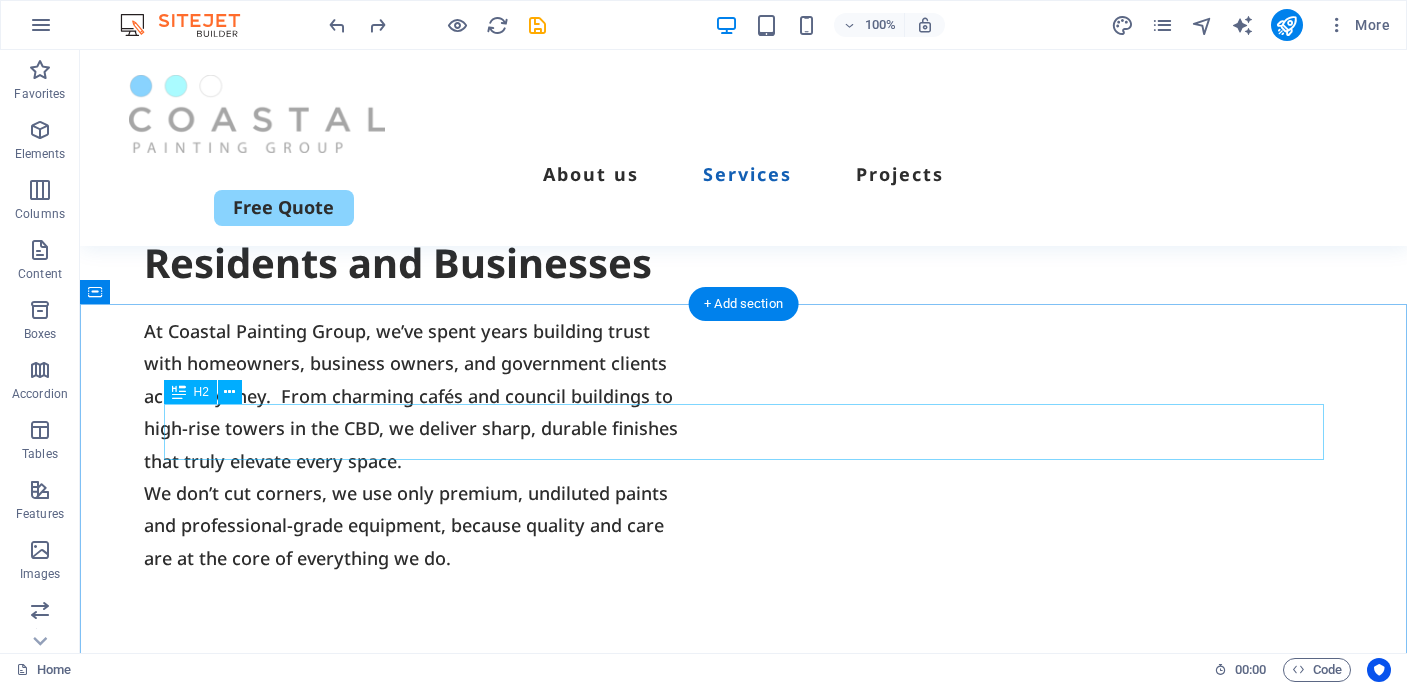 scroll, scrollTop: 1376, scrollLeft: 0, axis: vertical 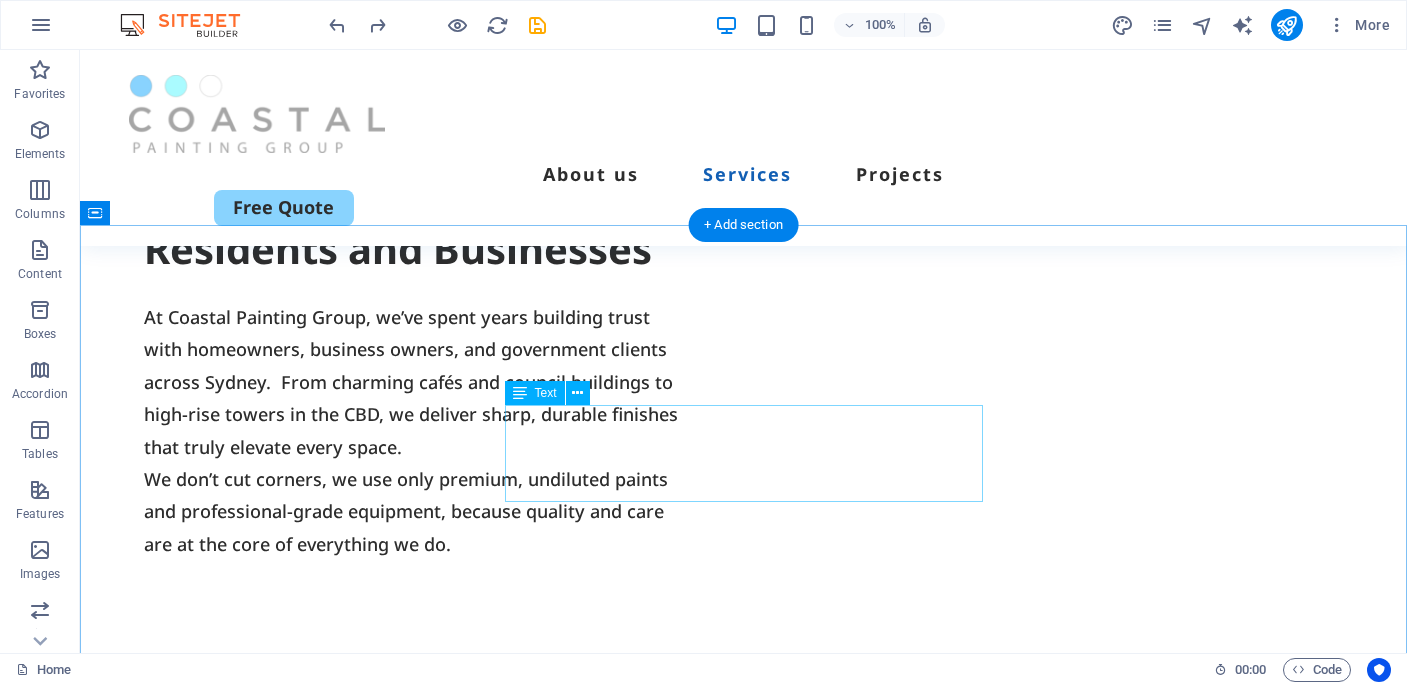 click on "At Coastal Painting Group, we offer a complete range of high-quality painting services tailored to residential and commercial needs." at bounding box center (744, 856) 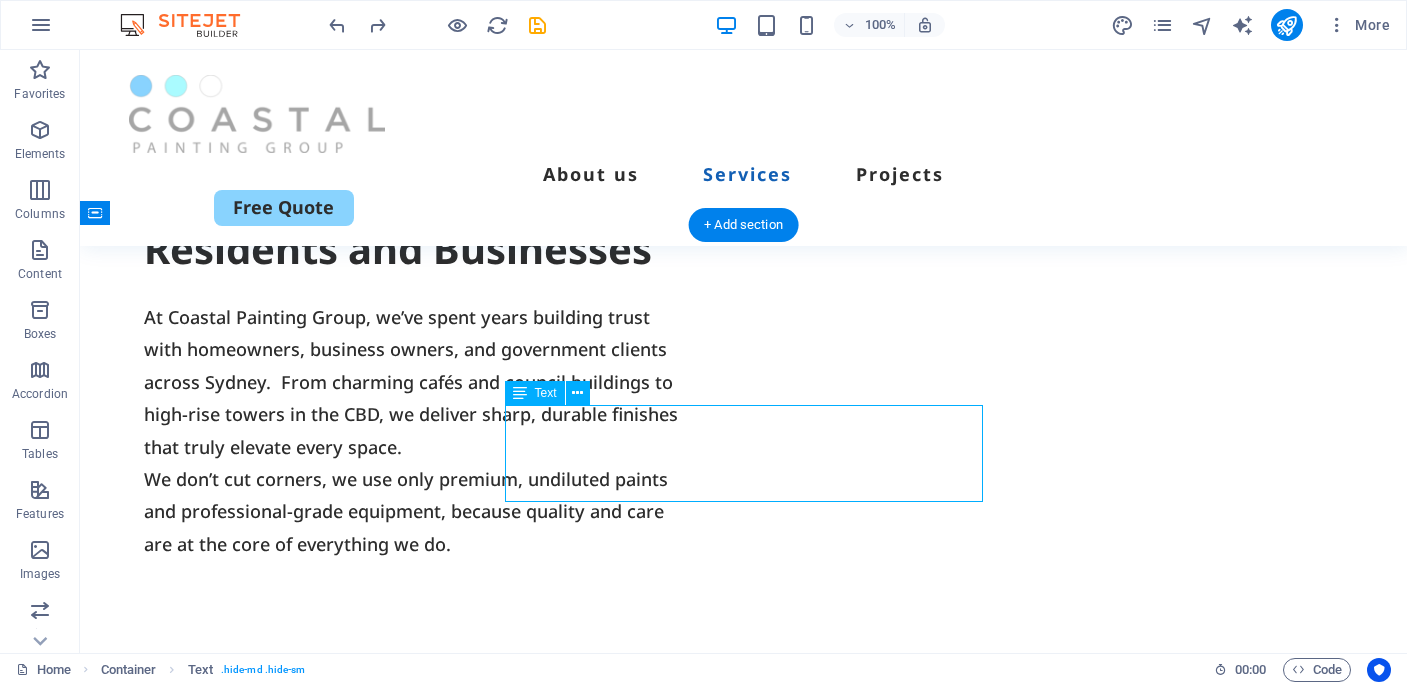 click on "At Coastal Painting Group, we offer a complete range of high-quality painting services tailored to residential and commercial needs." at bounding box center [744, 856] 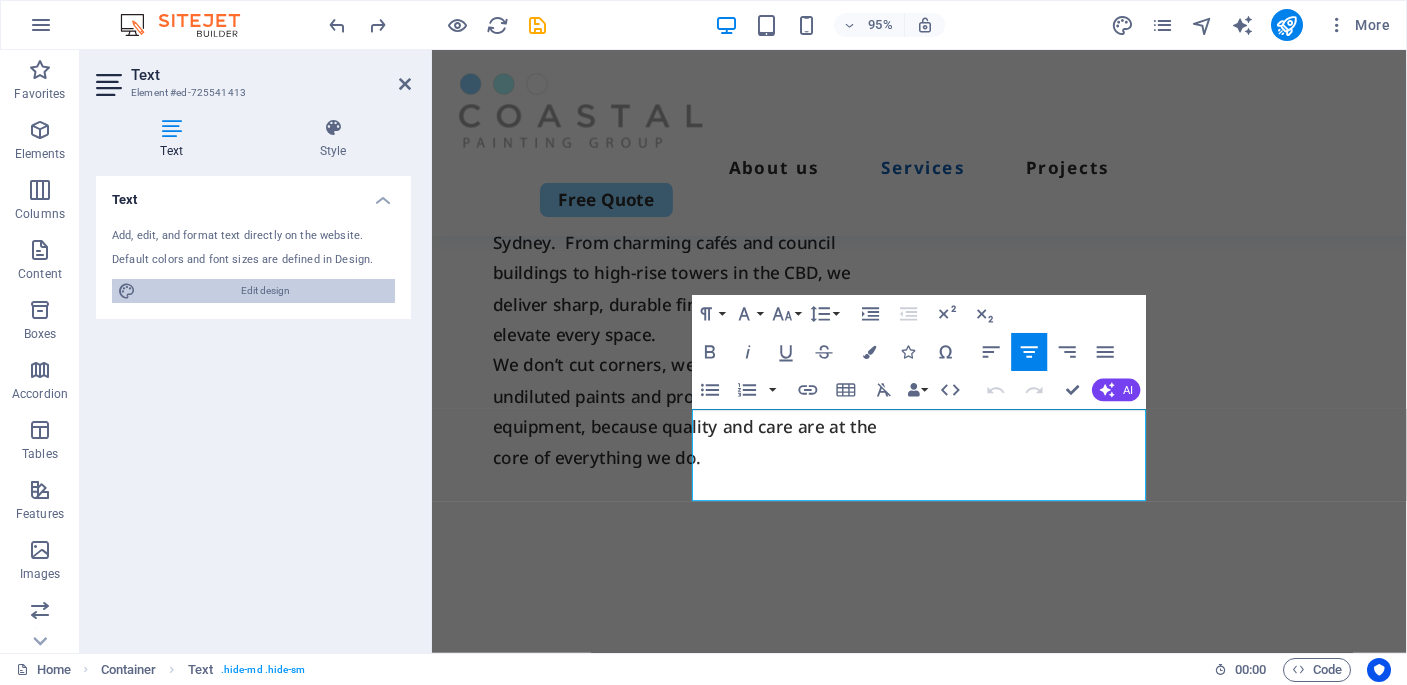 click on "Edit design" at bounding box center (265, 291) 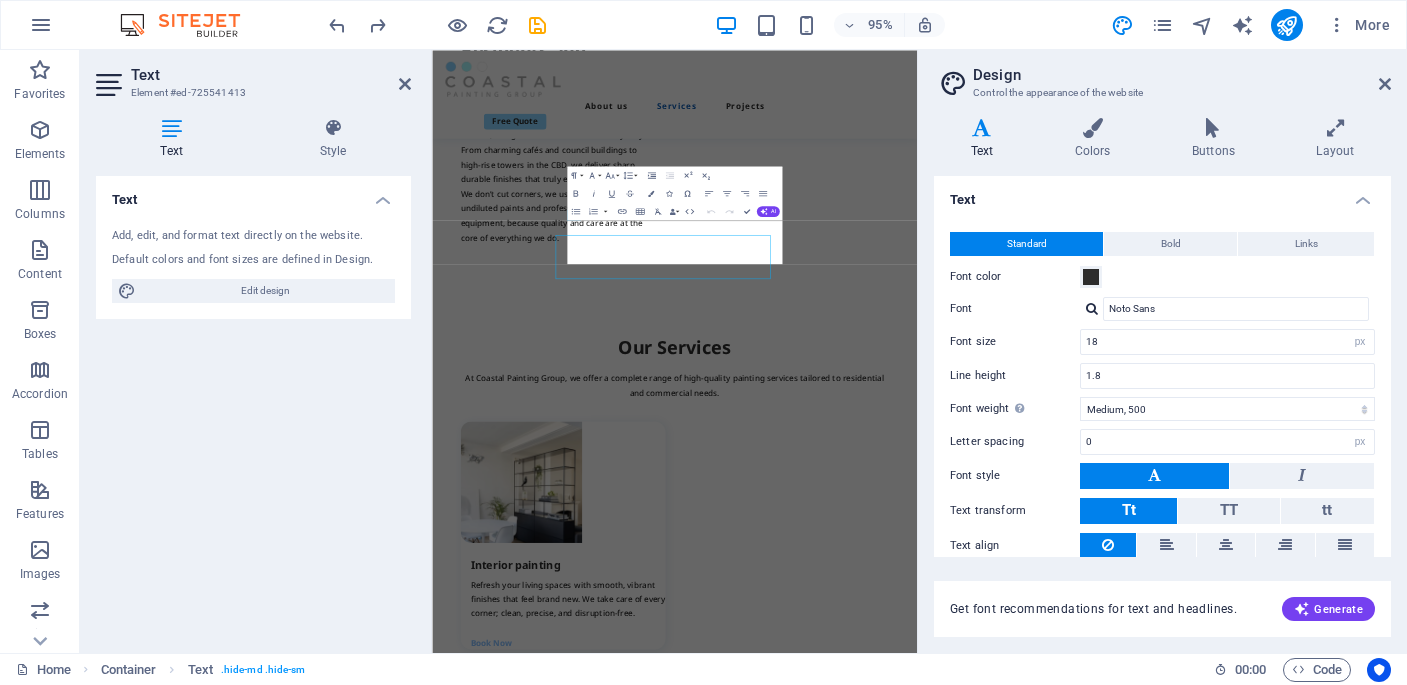 scroll, scrollTop: 1464, scrollLeft: 0, axis: vertical 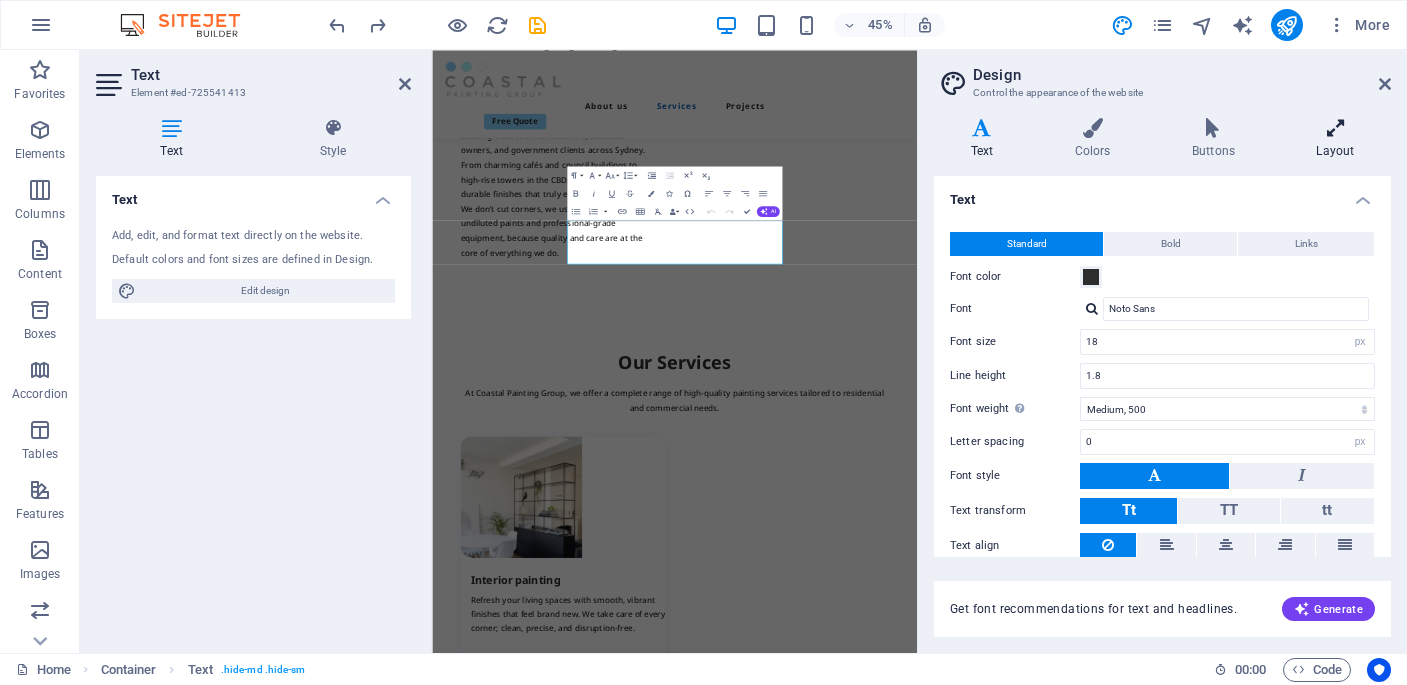 click on "Layout" at bounding box center [1335, 139] 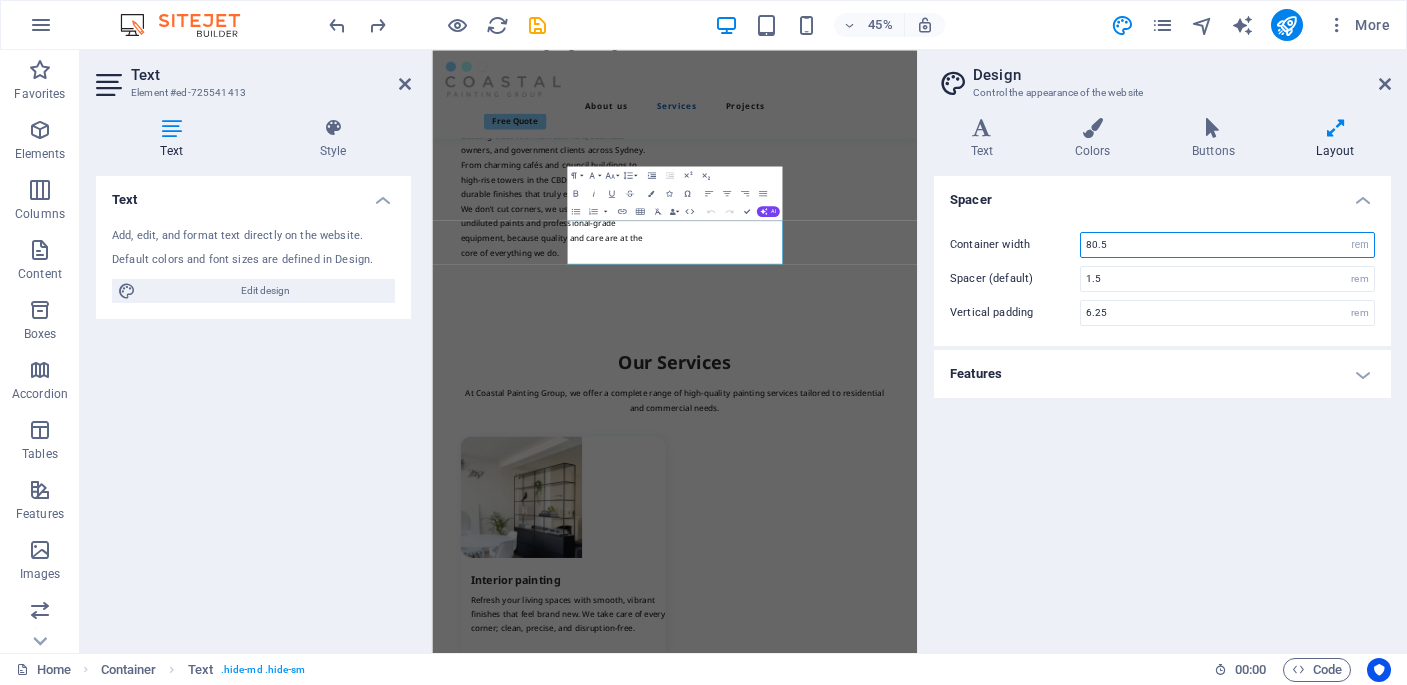 drag, startPoint x: 1272, startPoint y: 243, endPoint x: 975, endPoint y: 243, distance: 297 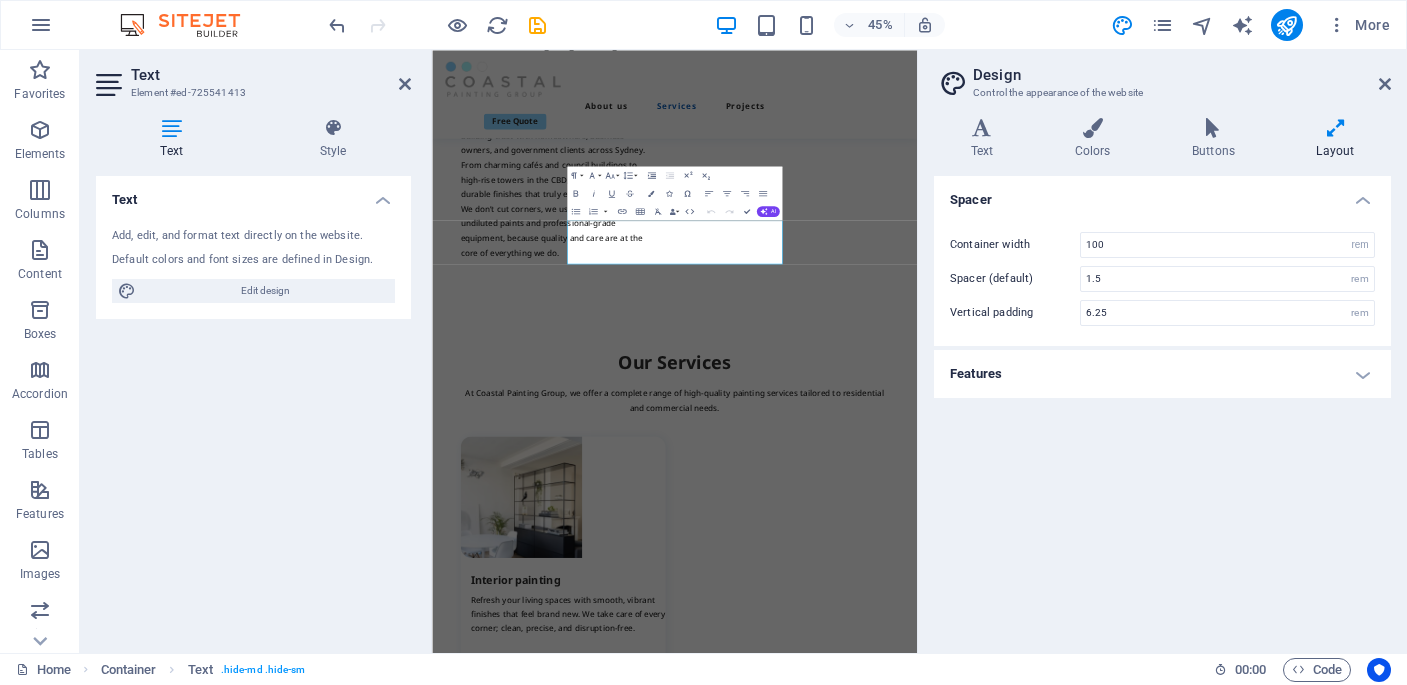 click on "Spacer Container width 100 rem px Spacer (default) 1.5 rem Vertical padding 6.25 rem Features Transition duration 0.3 s Transition function Ease Ease In Ease Out Ease In/Ease Out Linear" at bounding box center [1162, 406] 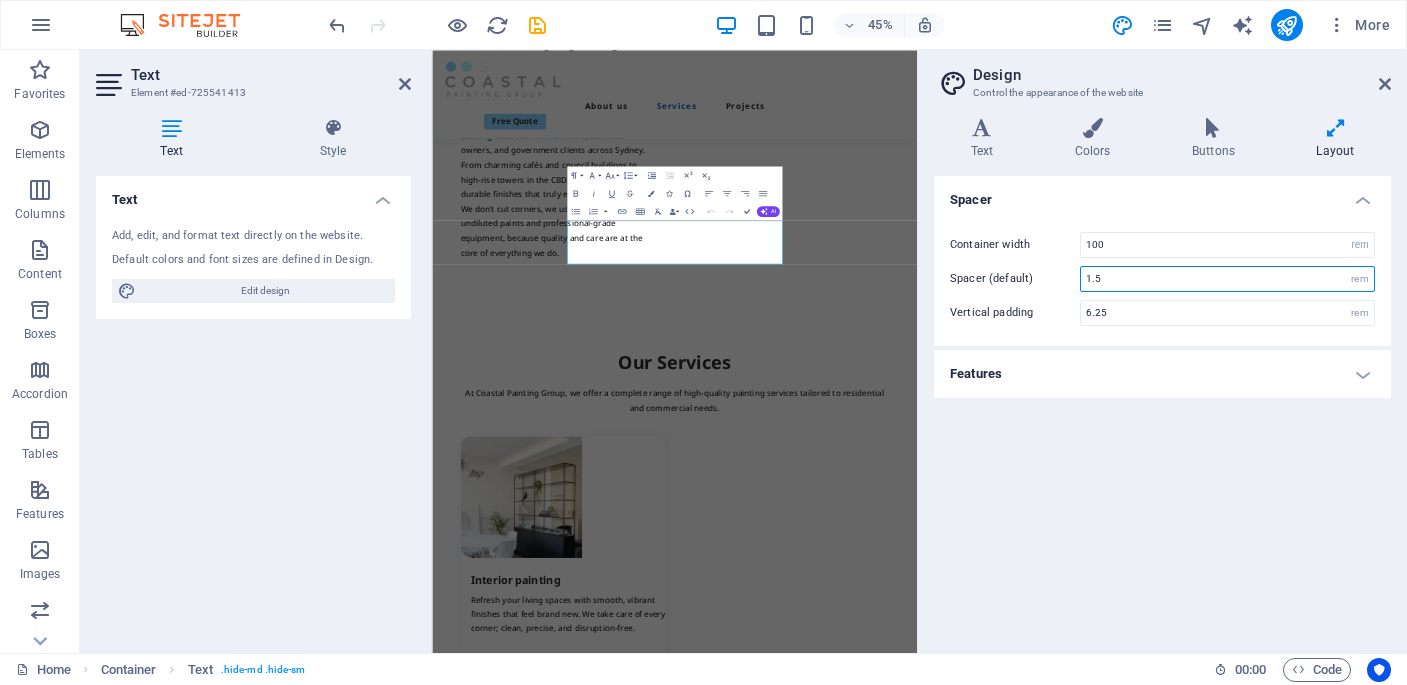 click on "1.5" at bounding box center (1227, 279) 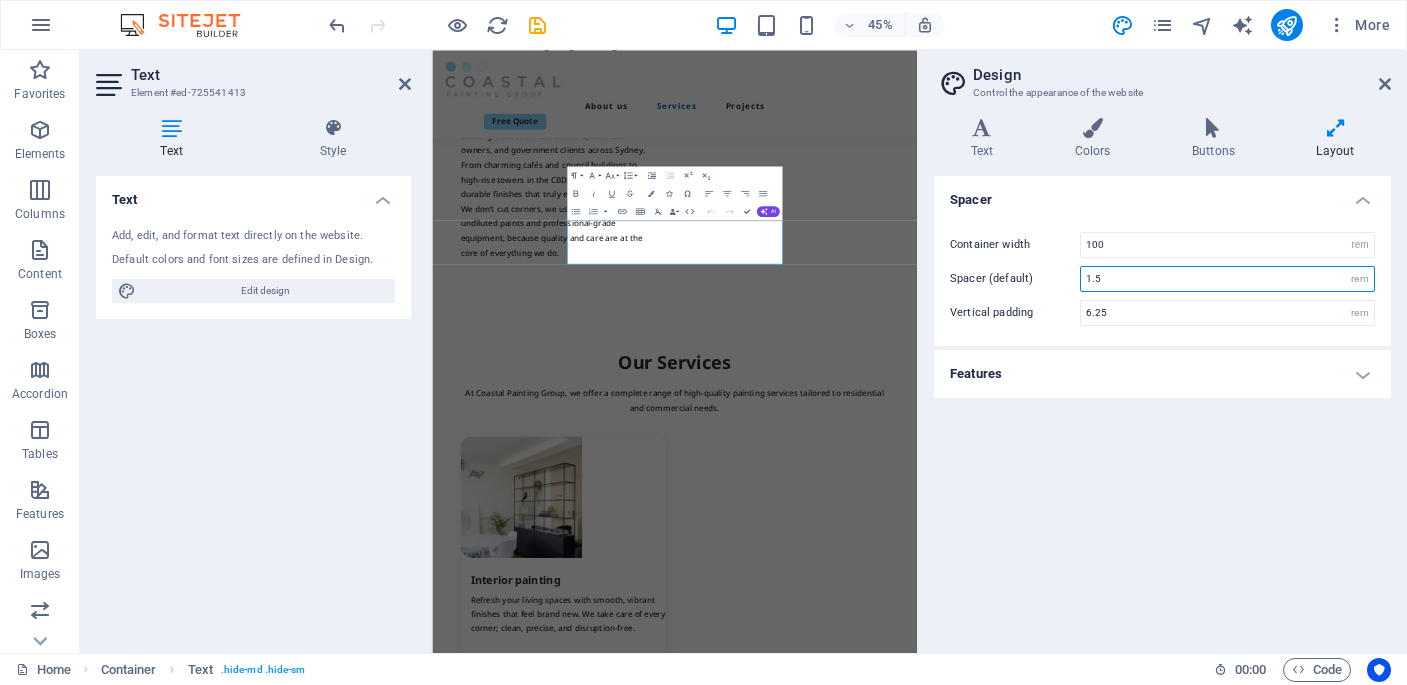 type on "80.5" 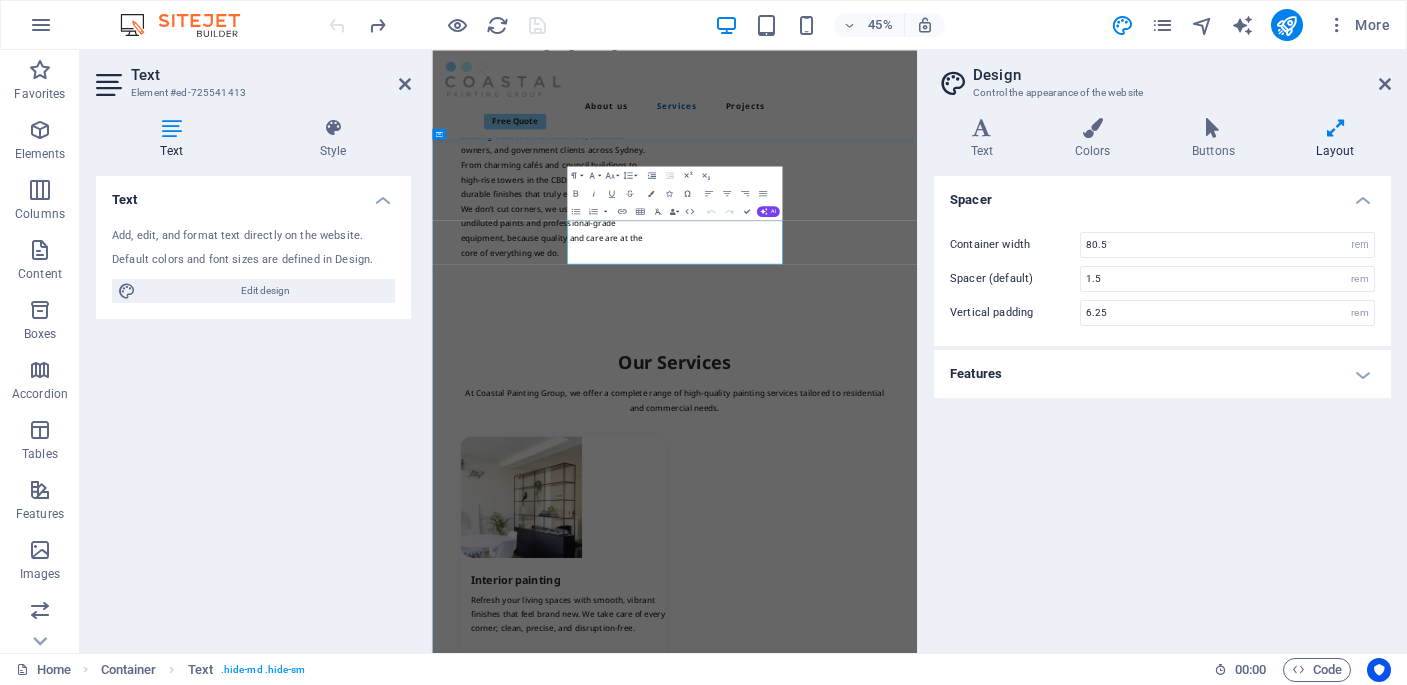 click on "At Coastal Painting Group, we offer a complete range of high-quality painting services tailored to residential and commercial needs." at bounding box center (971, 826) 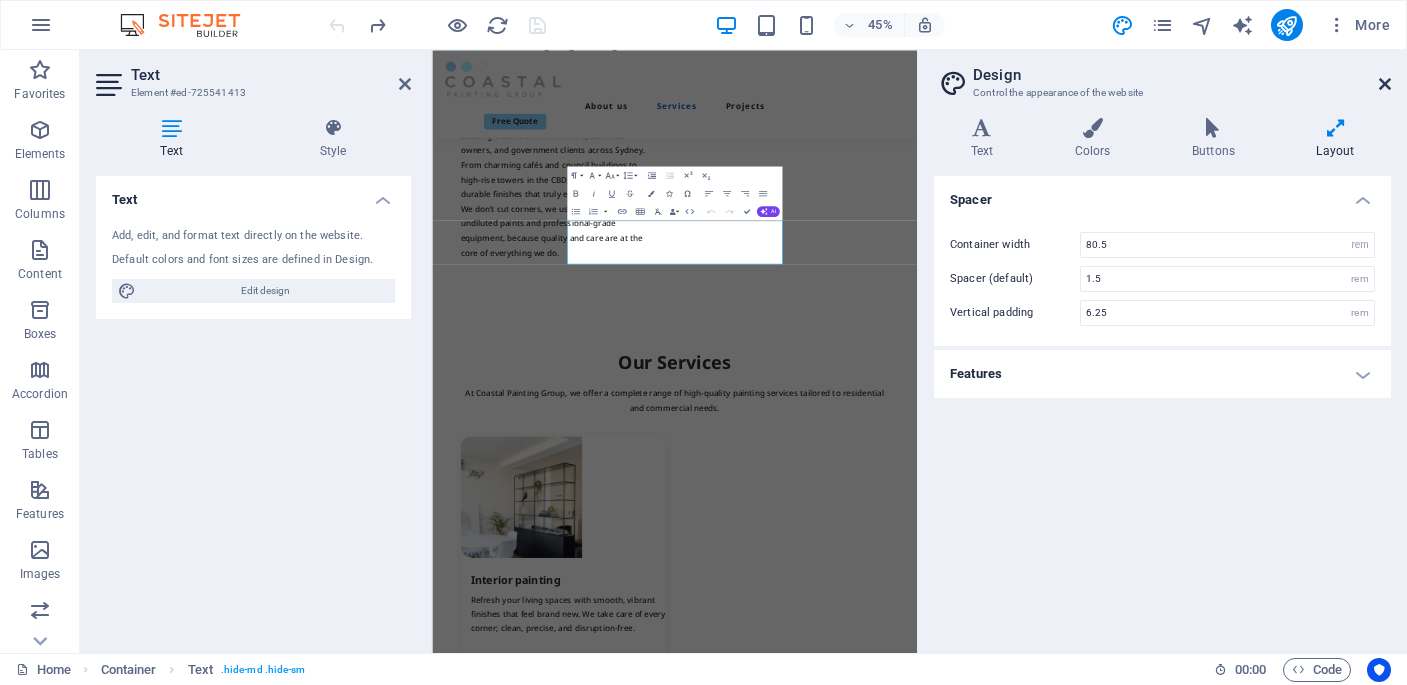 click at bounding box center (1385, 84) 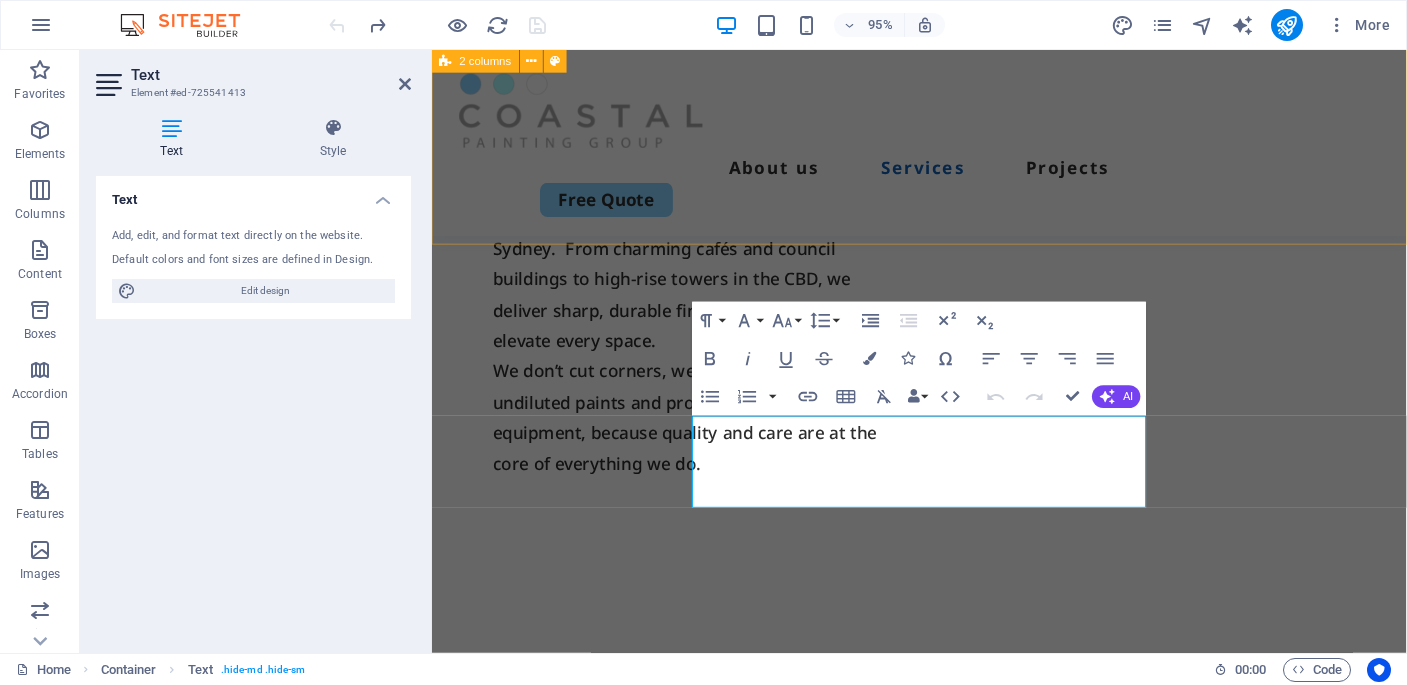 click on "Trusted by Sydney Residents and Businesses  At Coastal Painting Group, we’ve spent years building trust with homeowners, business owners, and government clients across Sydney.  From charming cafés and council buildings to high-rise towers in the CBD, we deliver sharp, durable finishes that truly elevate every space. We don’t cut corners, we use only premium, undiluted paints and professional-grade equipment, because quality and care are at the core of everything we do." at bounding box center (945, 54) 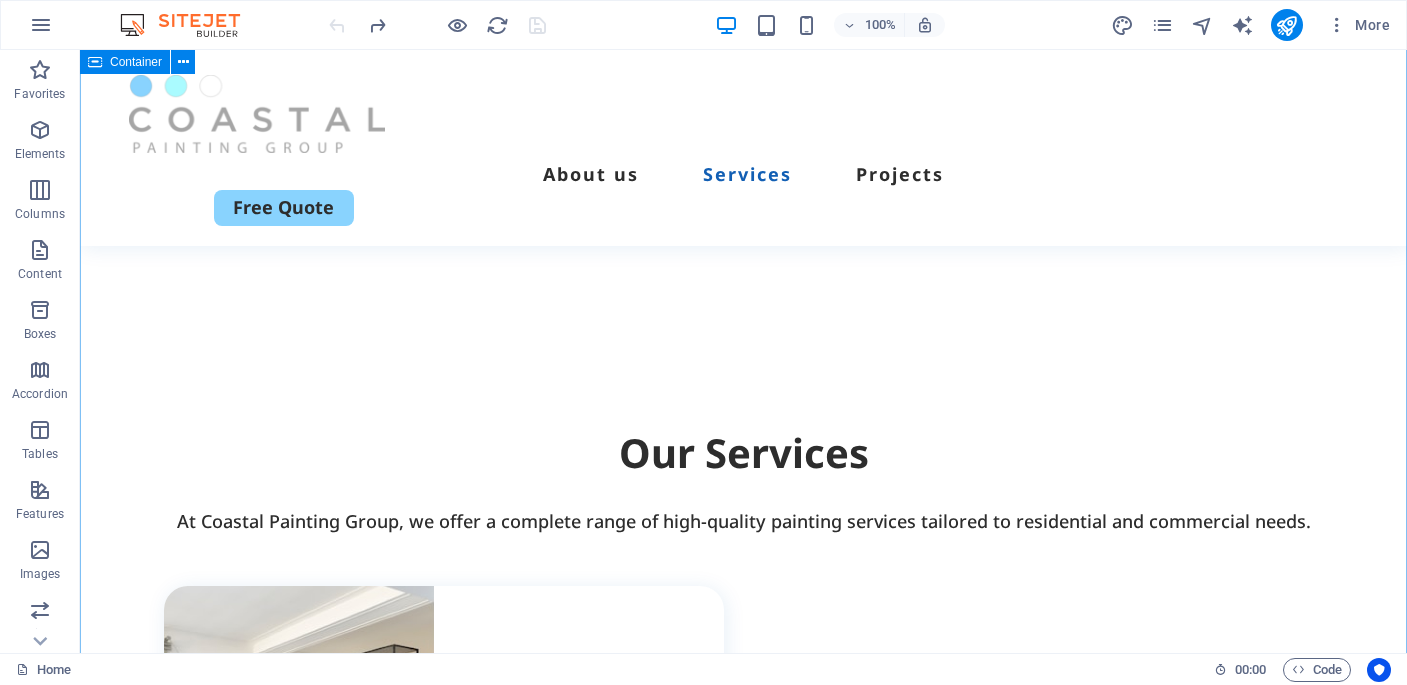 scroll, scrollTop: 1713, scrollLeft: 0, axis: vertical 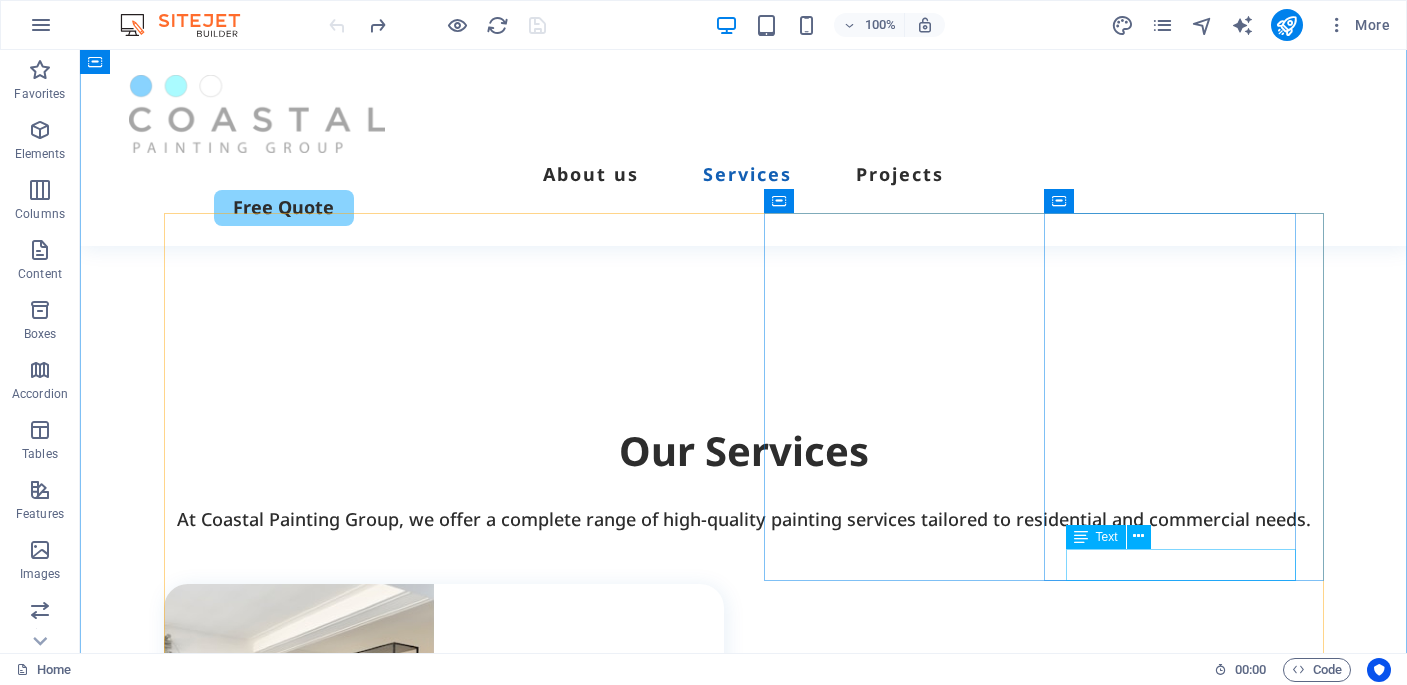 click on "Book Now" at bounding box center (455, 1601) 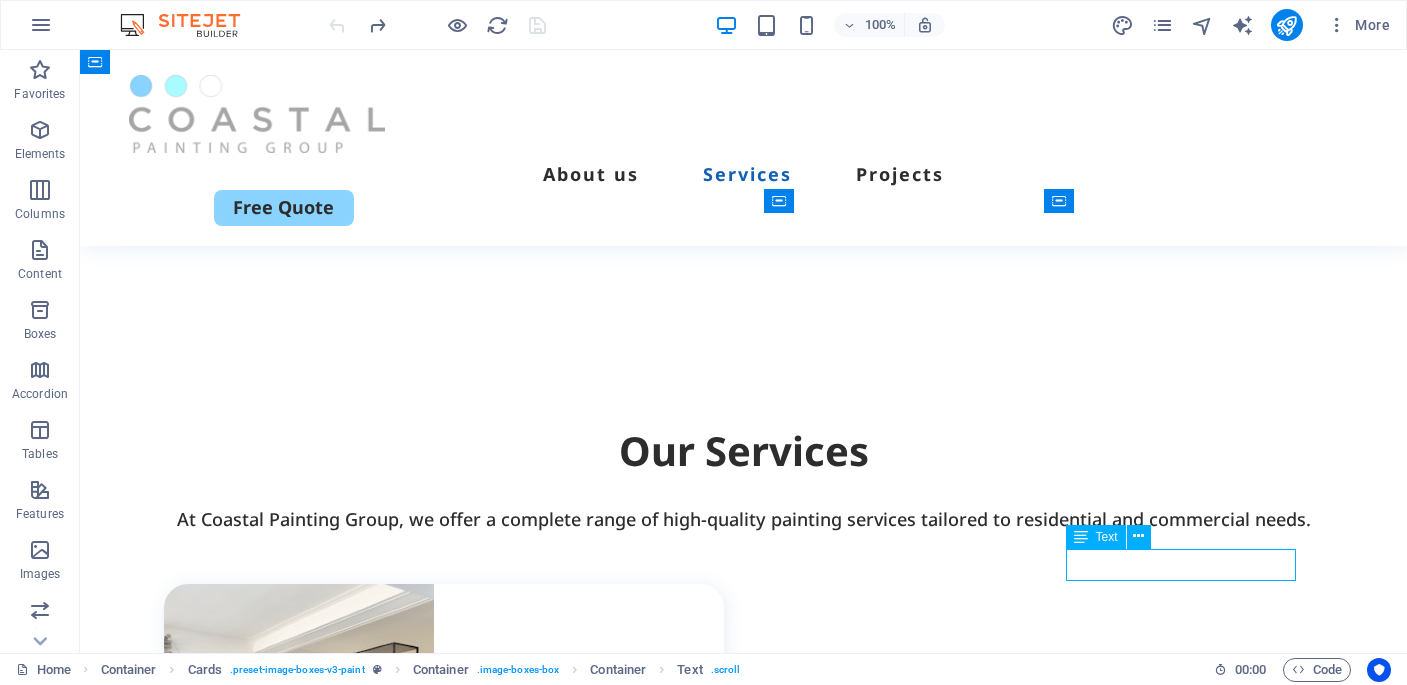 click on "Book Now" at bounding box center [455, 1601] 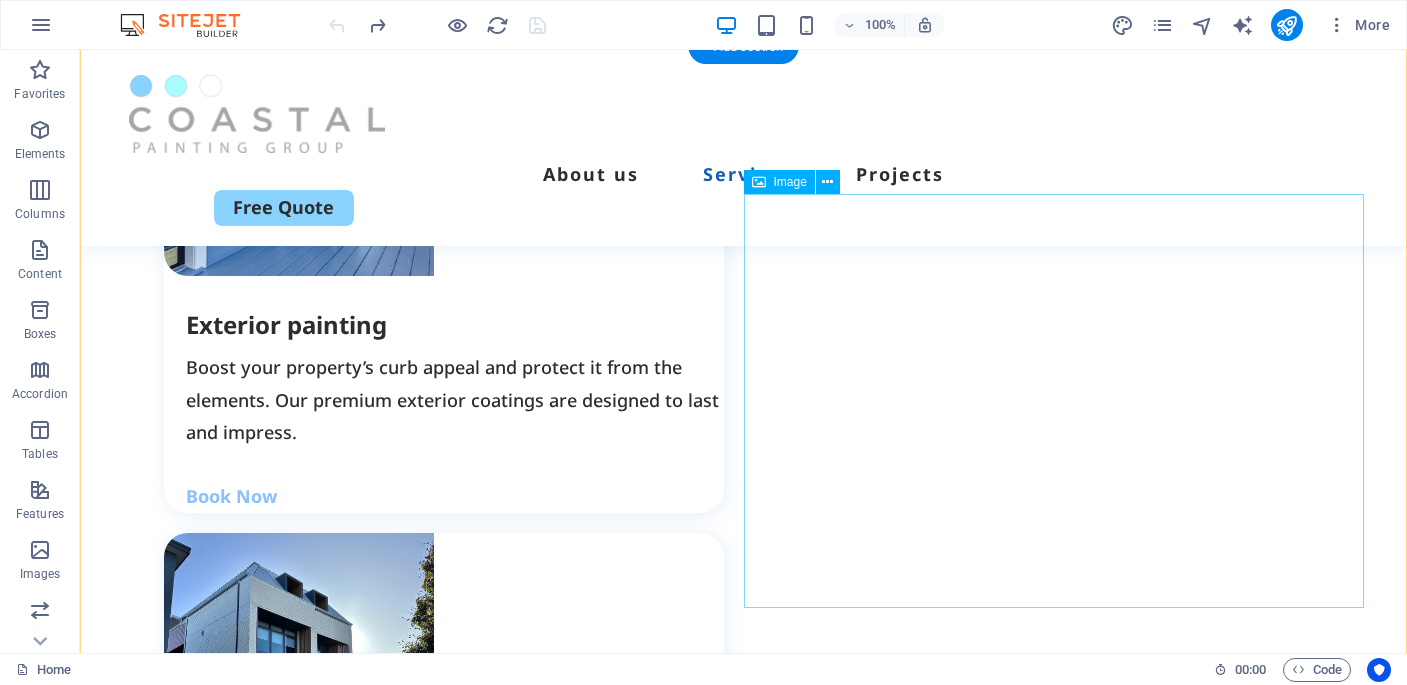 scroll, scrollTop: 2824, scrollLeft: 0, axis: vertical 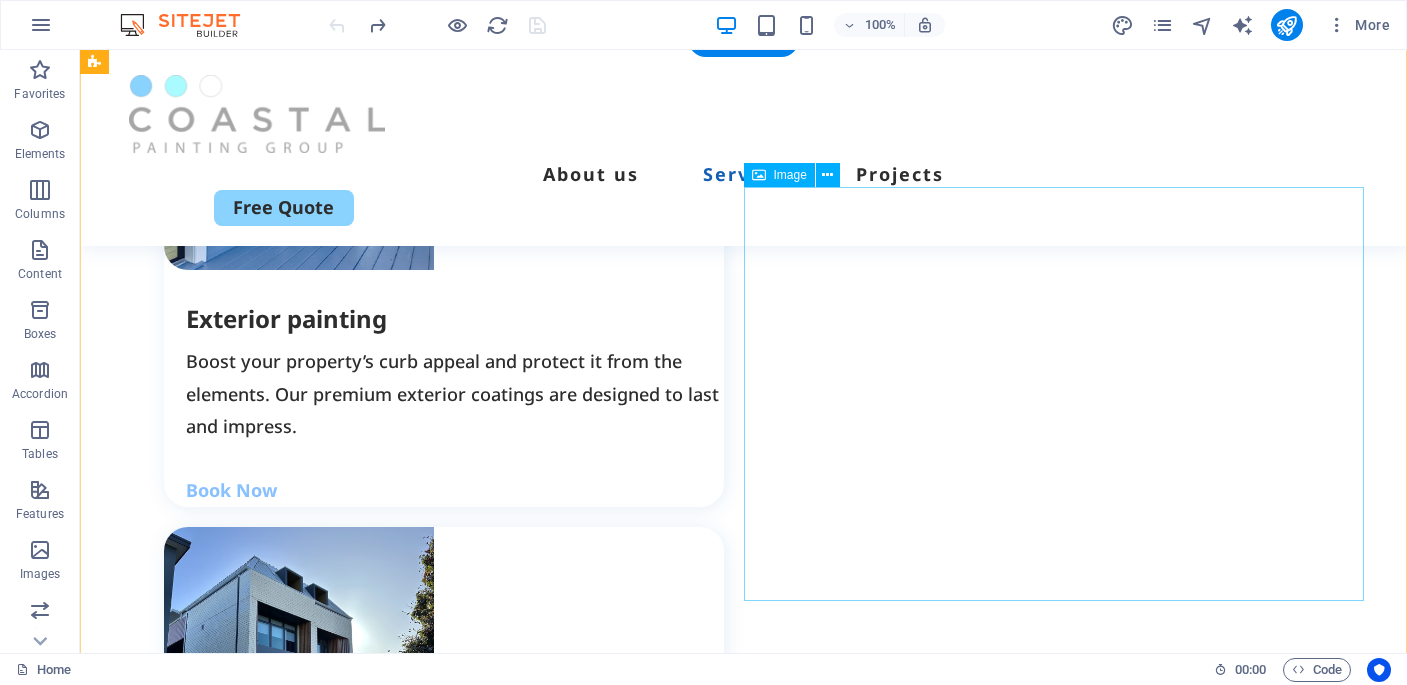 click at bounding box center [744, 2582] 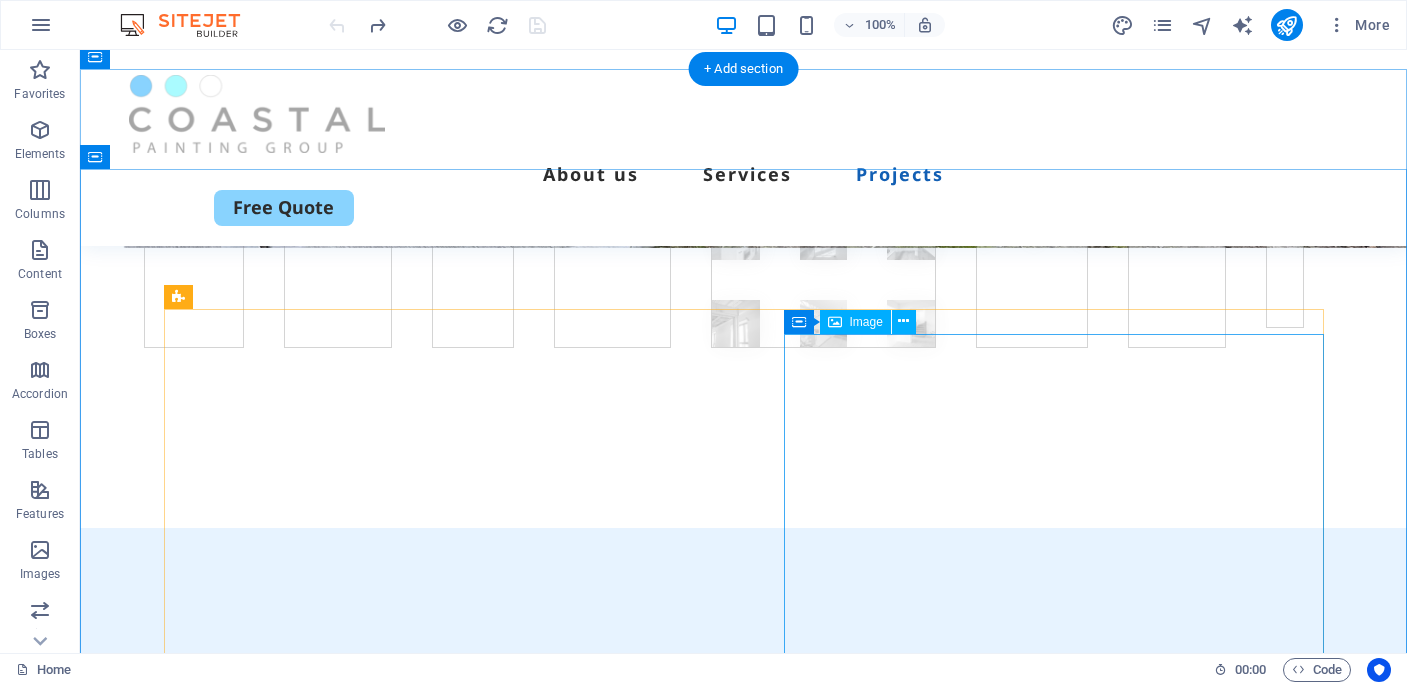 scroll, scrollTop: 6620, scrollLeft: 0, axis: vertical 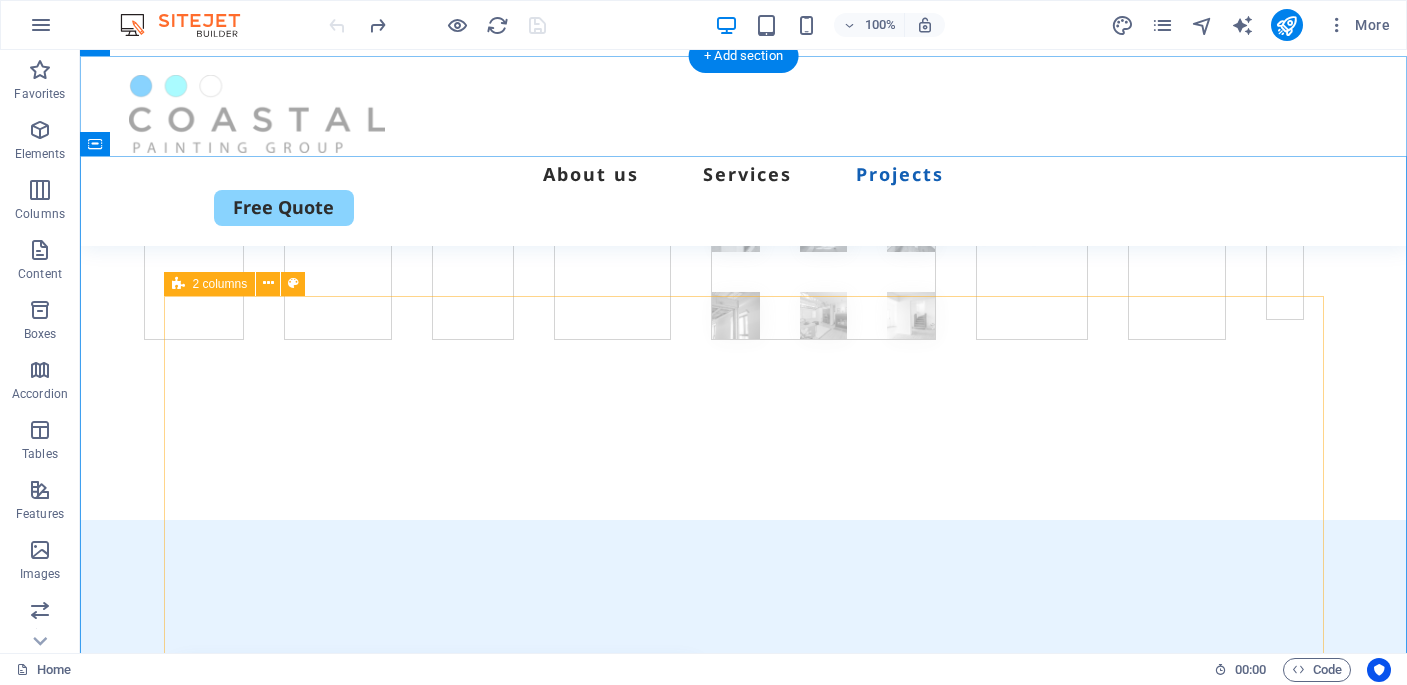 click on "Contact Us Please Reach Out - FREE QUOTE Unreadable? Load new Submit" at bounding box center [744, 1274] 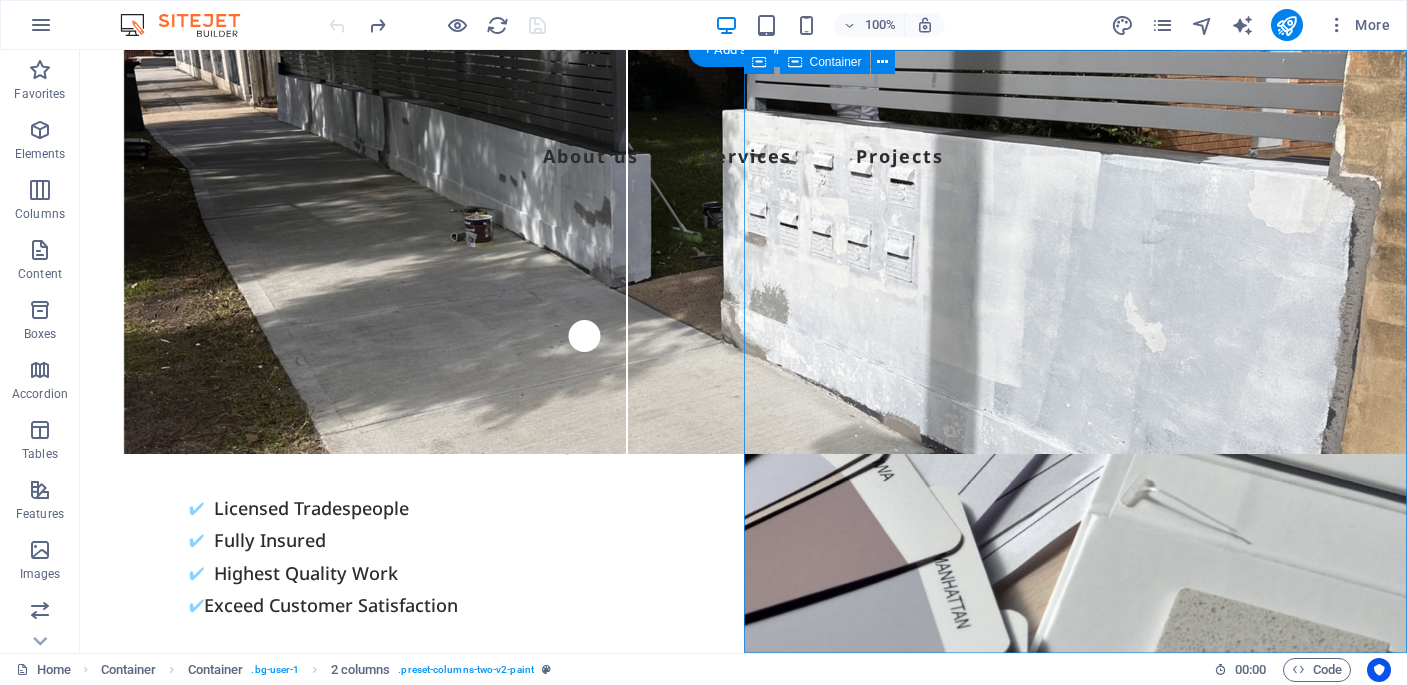 scroll, scrollTop: 0, scrollLeft: 0, axis: both 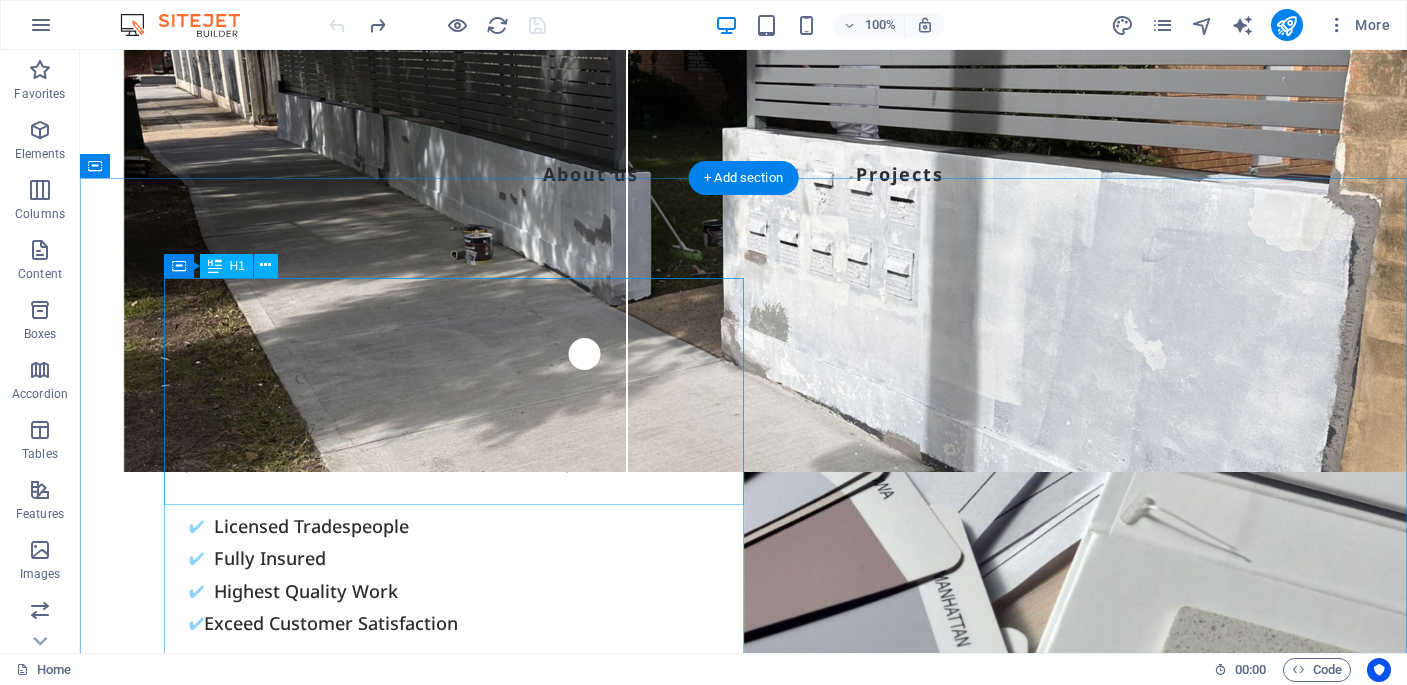 click on "Built on Trust. Brushed with Precision" at bounding box center [744, 384] 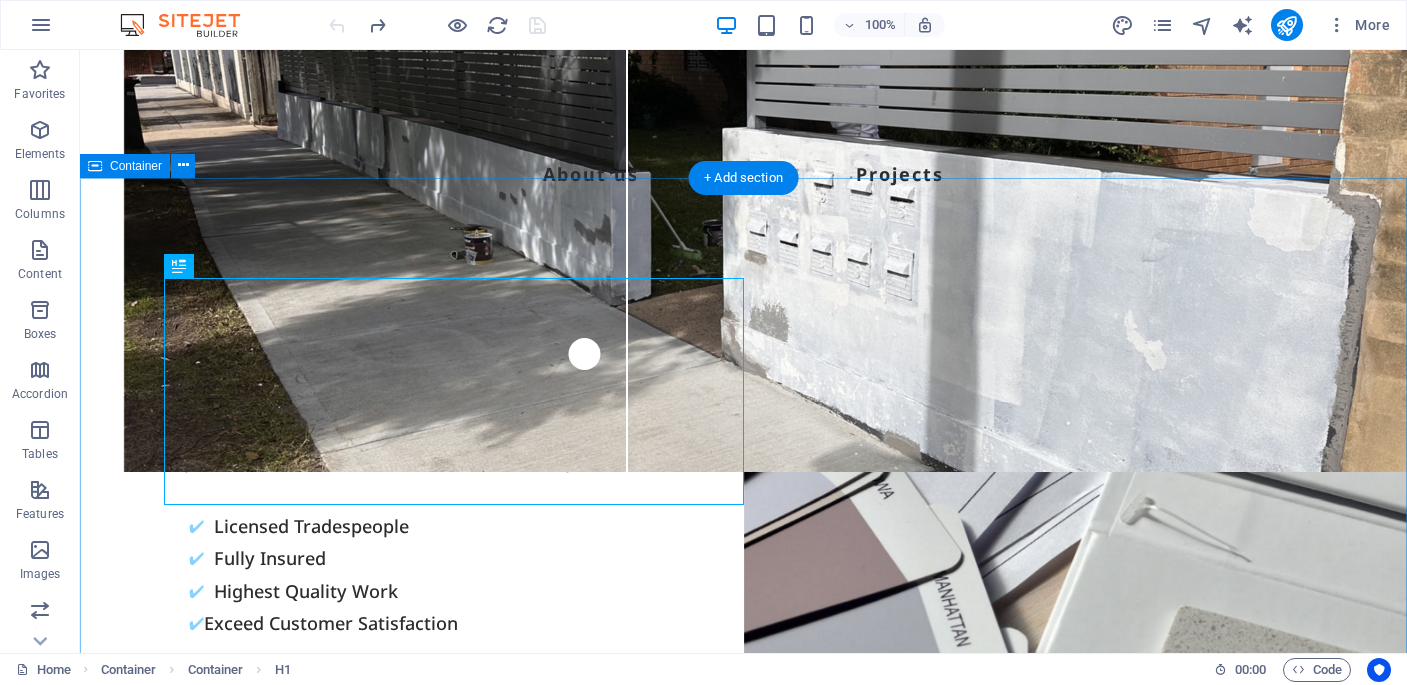 click on "Built on Trust. Brushed with Precision Experience the Coastal difference — clean, crisp, and on schedule.       ✔    Licensed Tradespeople        ✔    Fully Insured       ✔    Highest Quality Work       ✔   Exceed Customer Satisfaction Contact Us" at bounding box center (743, 631) 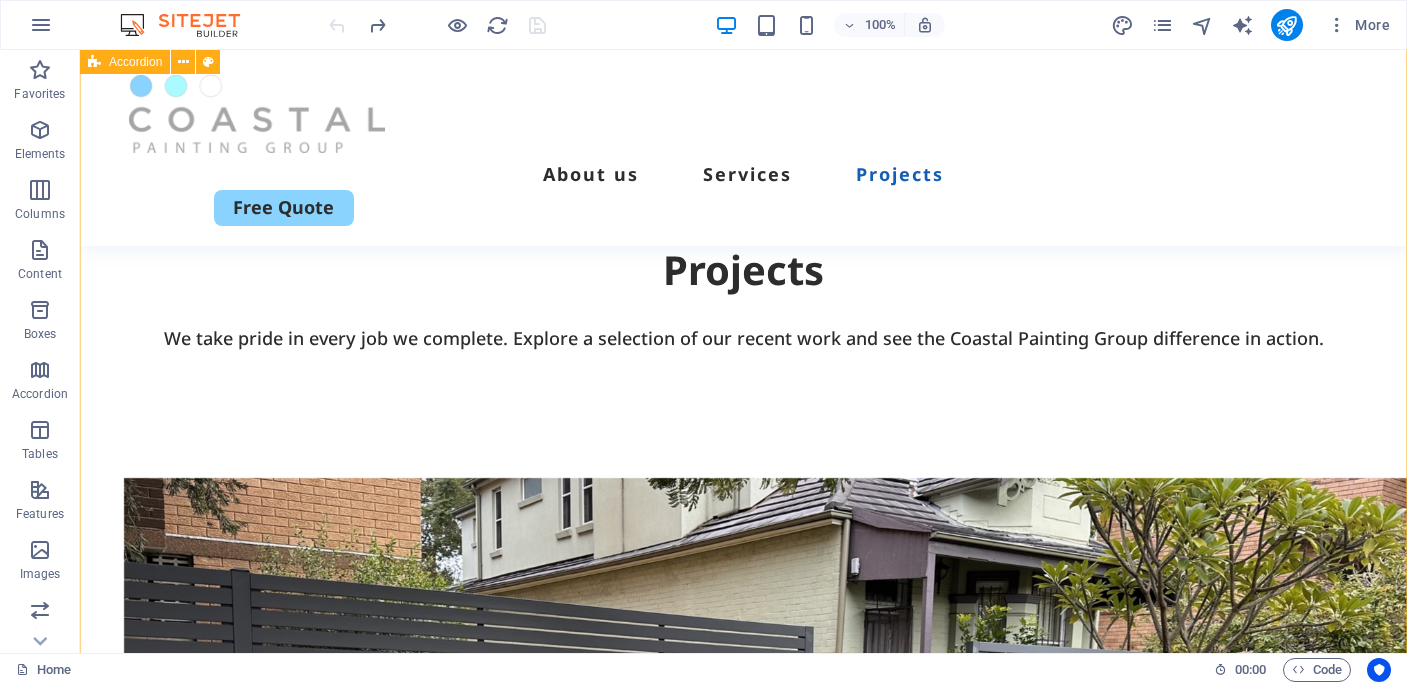 scroll, scrollTop: 4791, scrollLeft: 0, axis: vertical 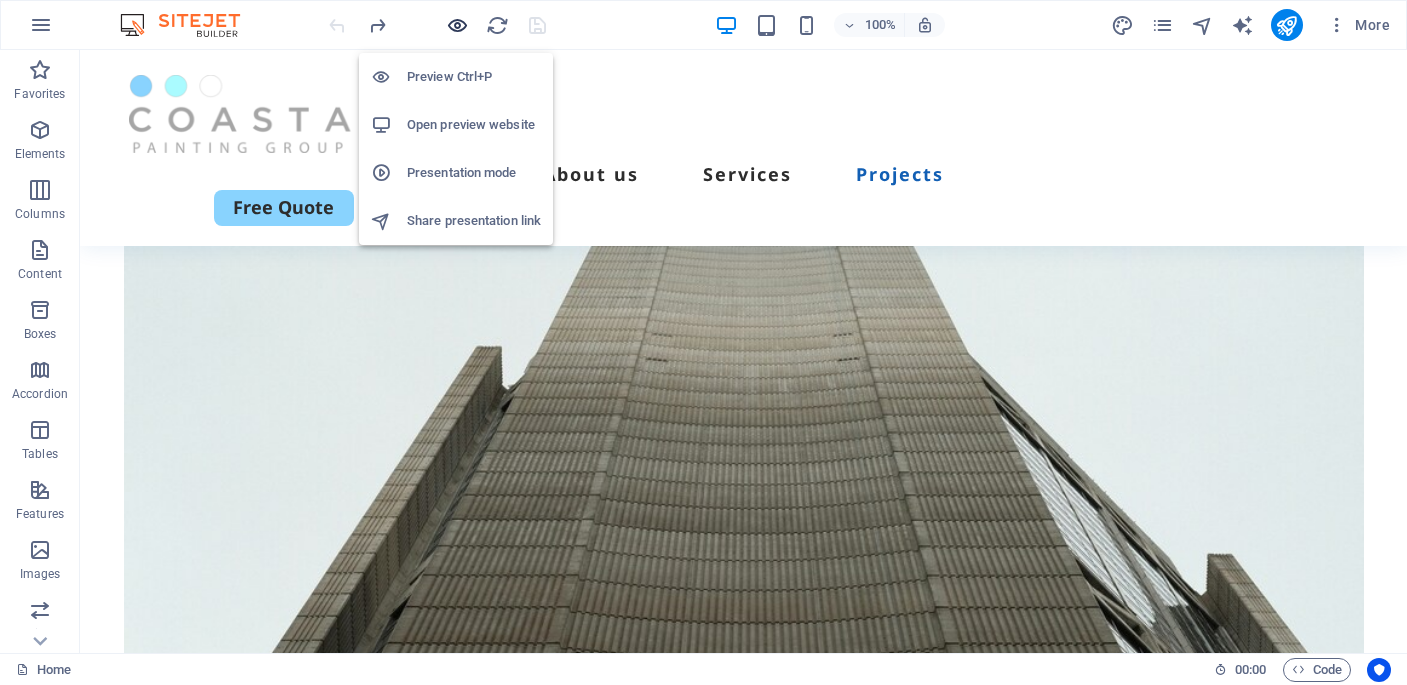 click at bounding box center [457, 25] 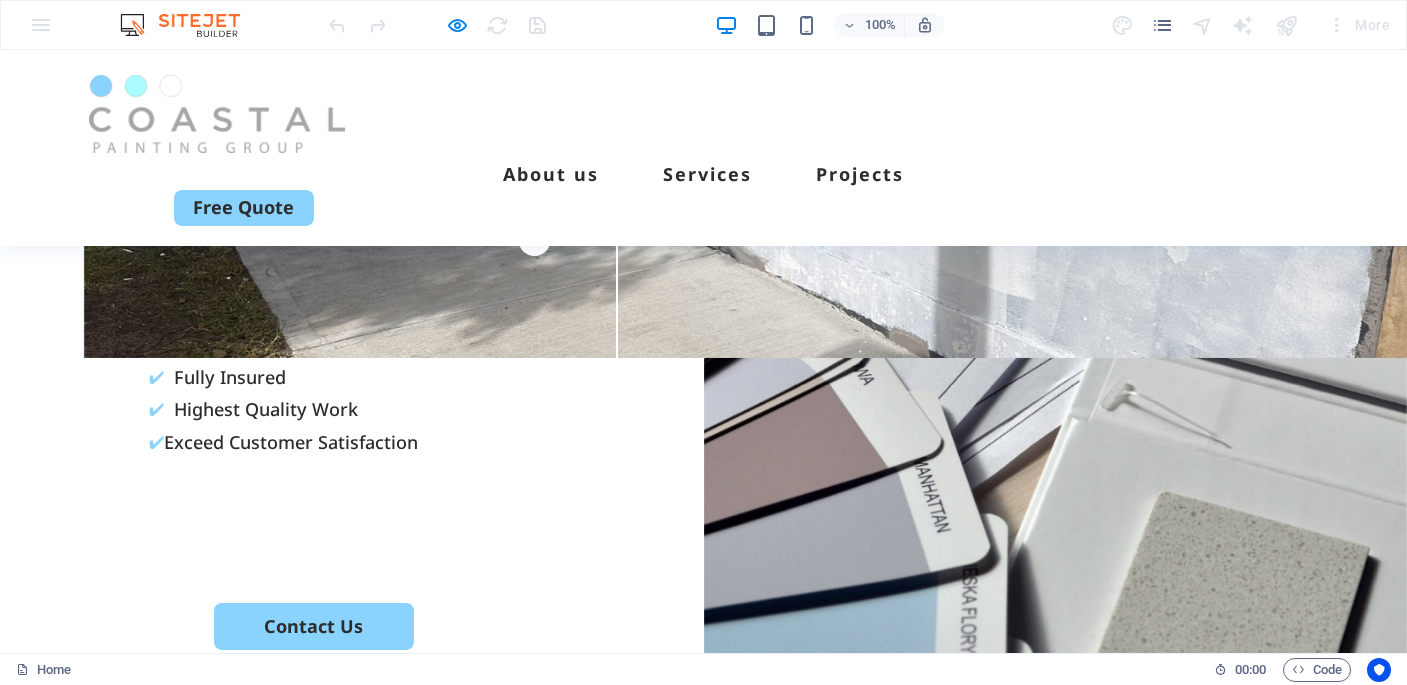 scroll, scrollTop: 0, scrollLeft: 0, axis: both 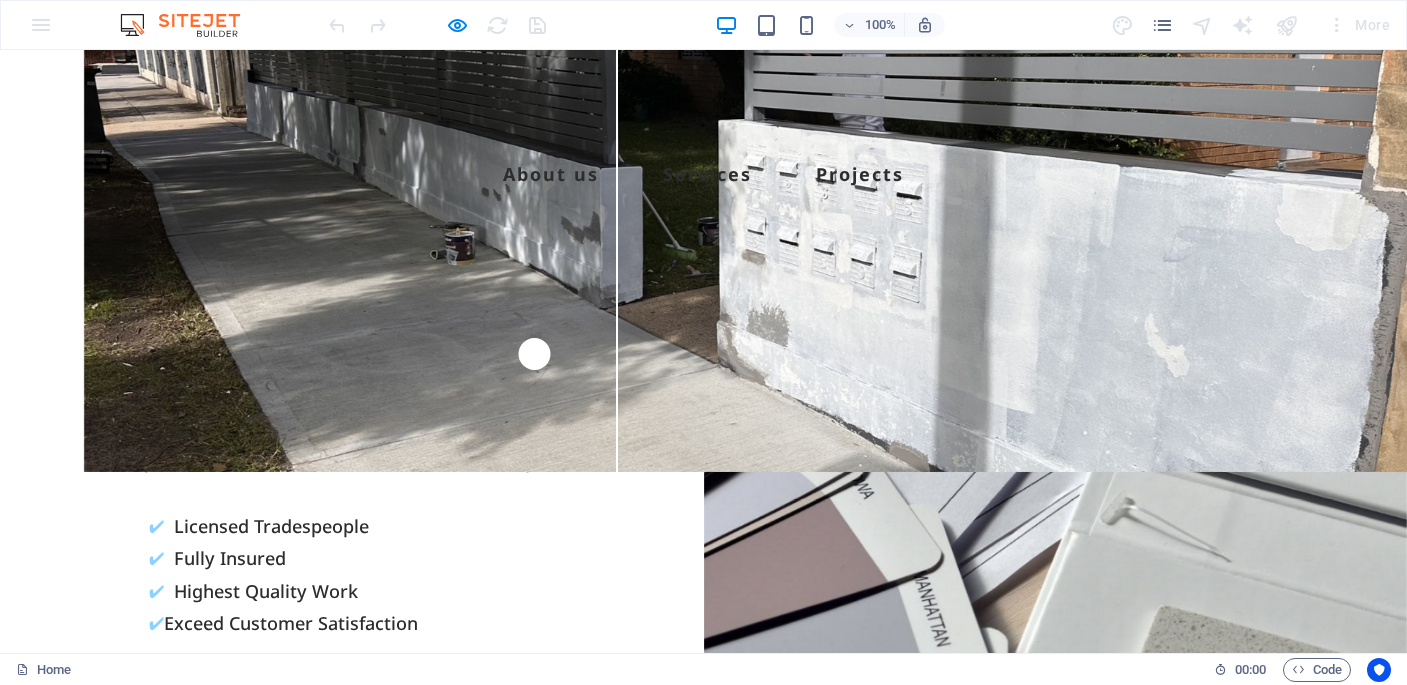 click on "Built on Trust. Brushed with Precision" at bounding box center (704, 384) 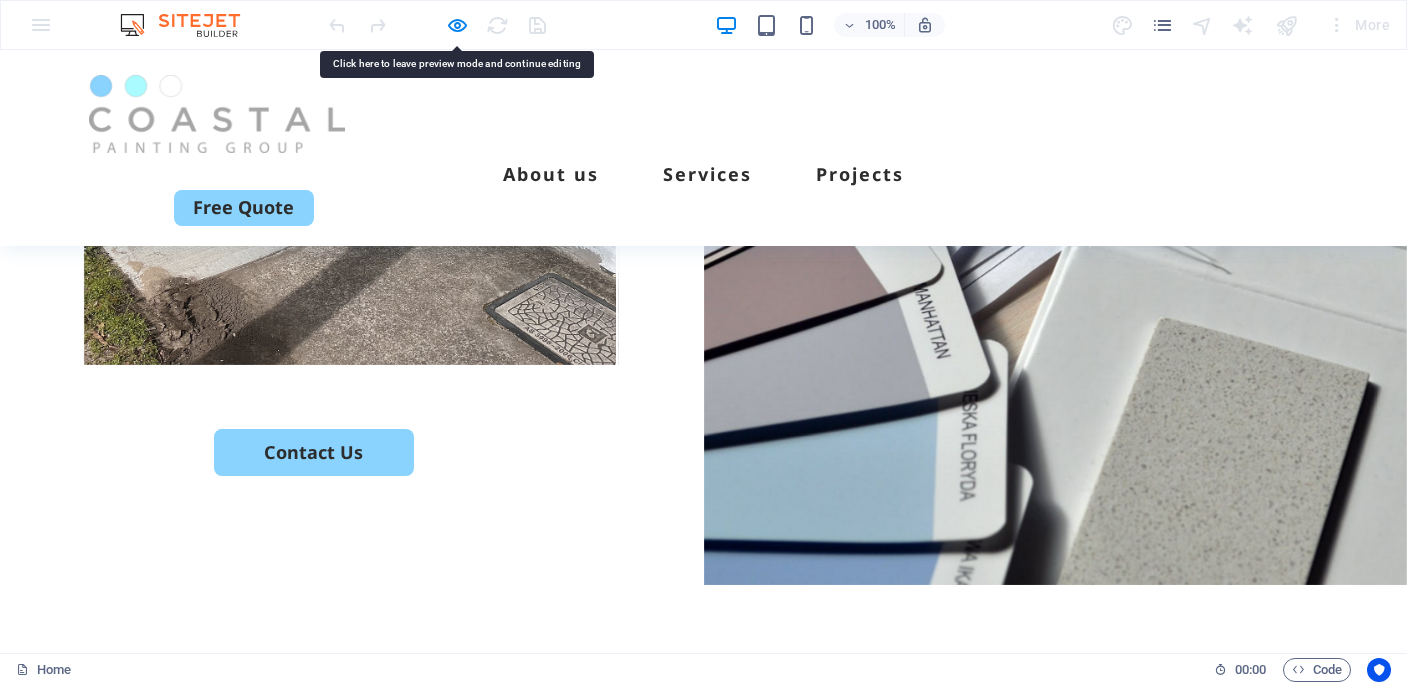 scroll, scrollTop: 0, scrollLeft: 0, axis: both 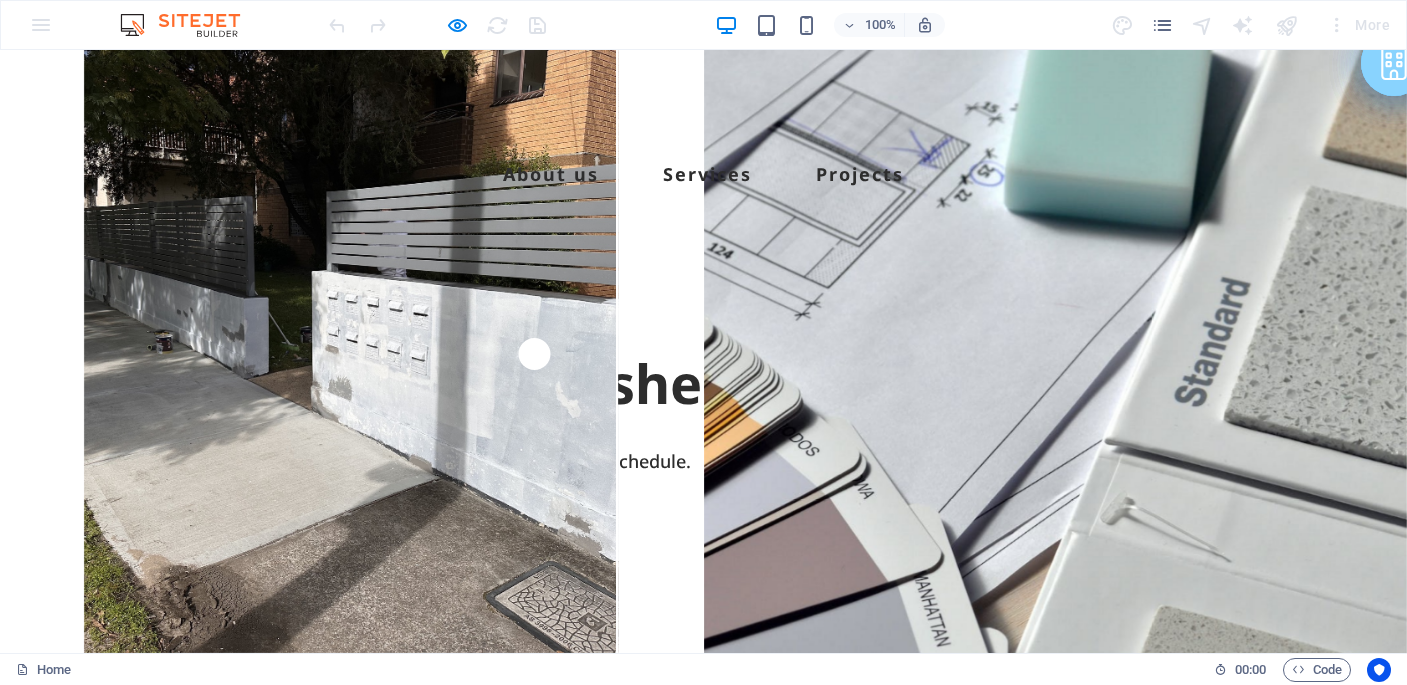 click at bounding box center [437, 25] 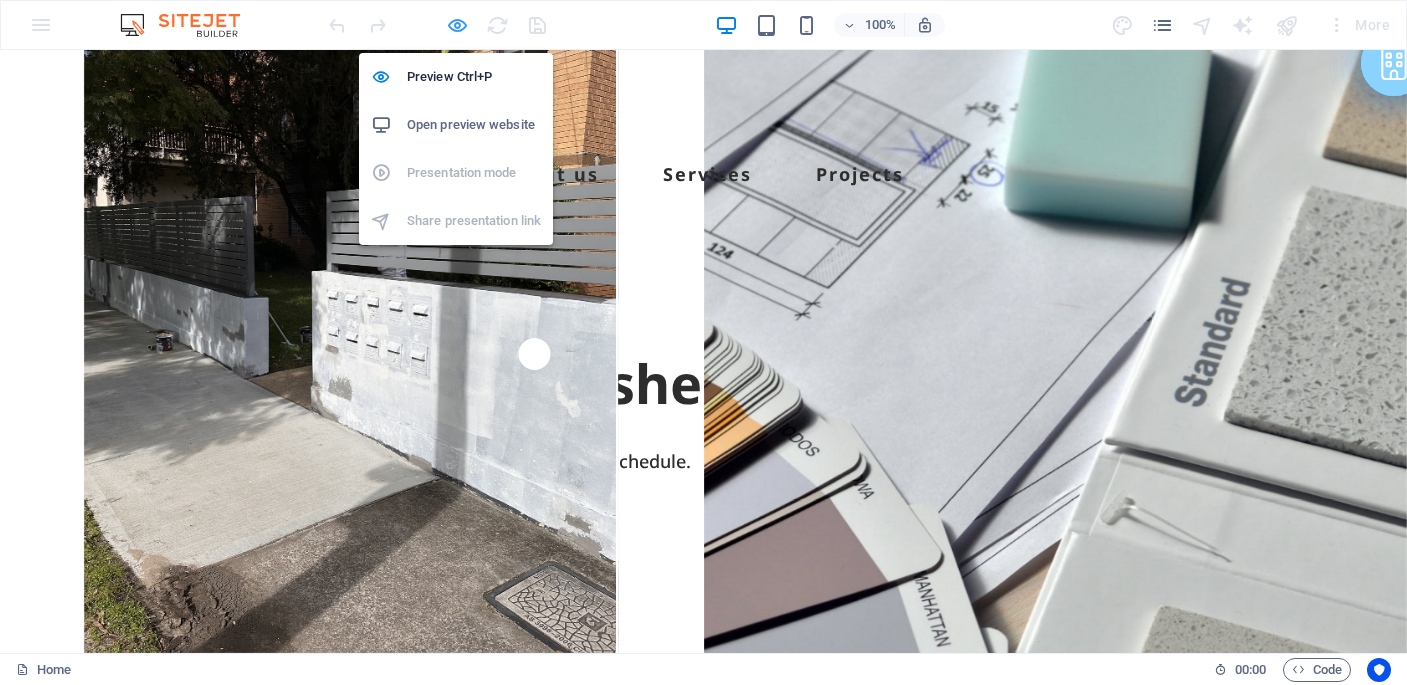 click at bounding box center (457, 25) 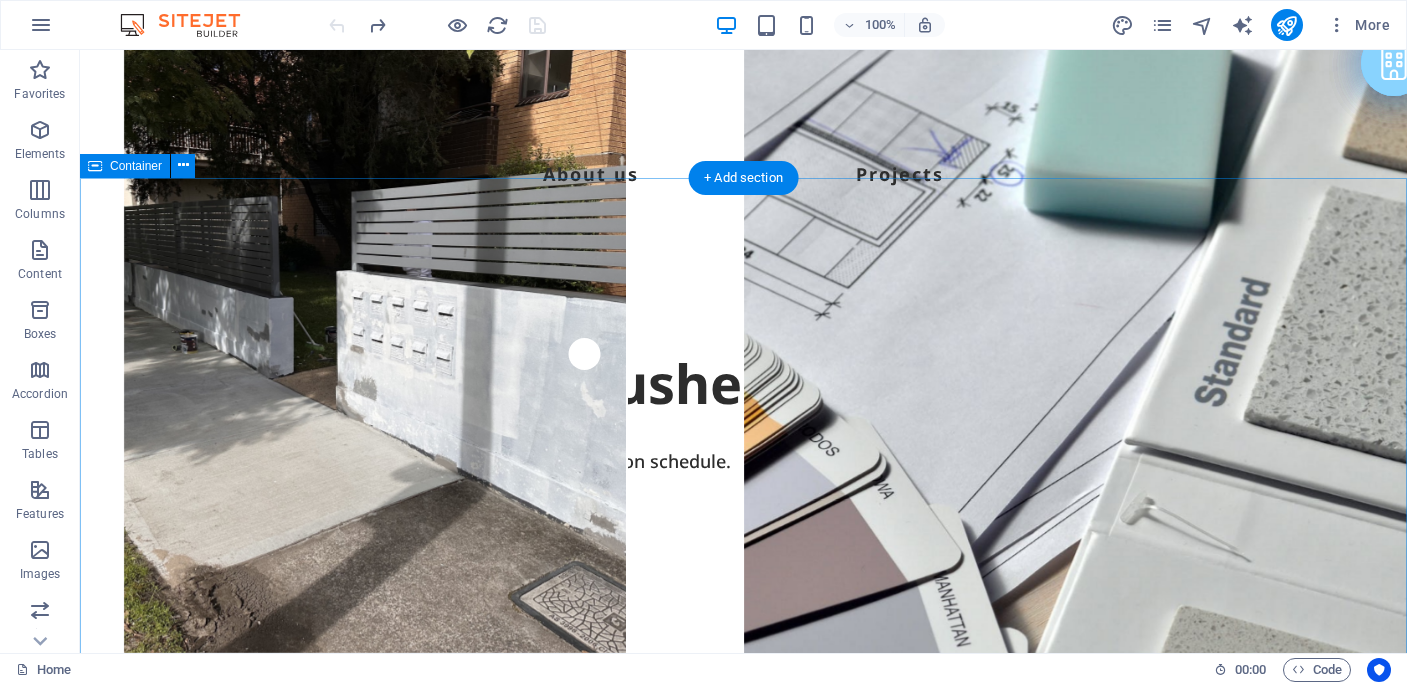 click on "Built on Trust. Brushed with Precision Experience the Coastal difference — clean, crisp, and on schedule.       ✔    Licensed Tradespeople        ✔    Fully Insured       ✔    Highest Quality Work       ✔   Exceed Customer Satisfaction Contact Us" at bounding box center (743, 631) 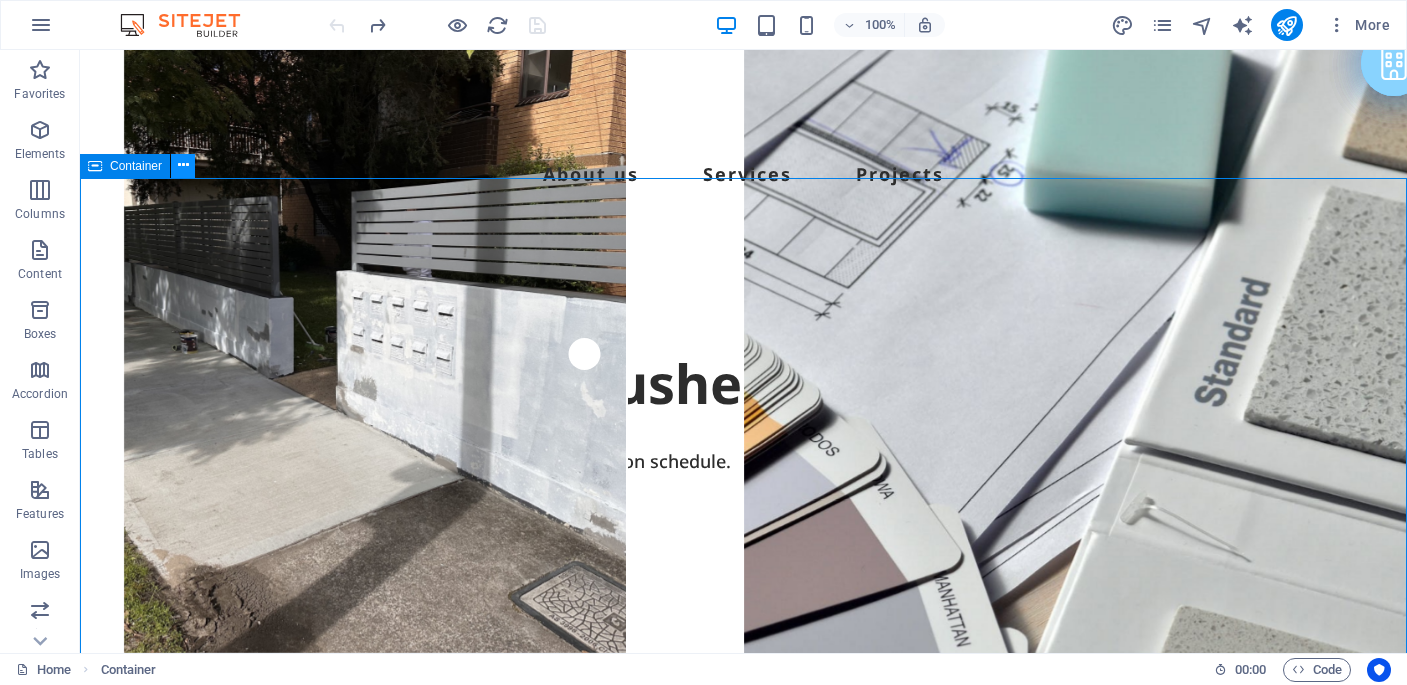 click at bounding box center [183, 165] 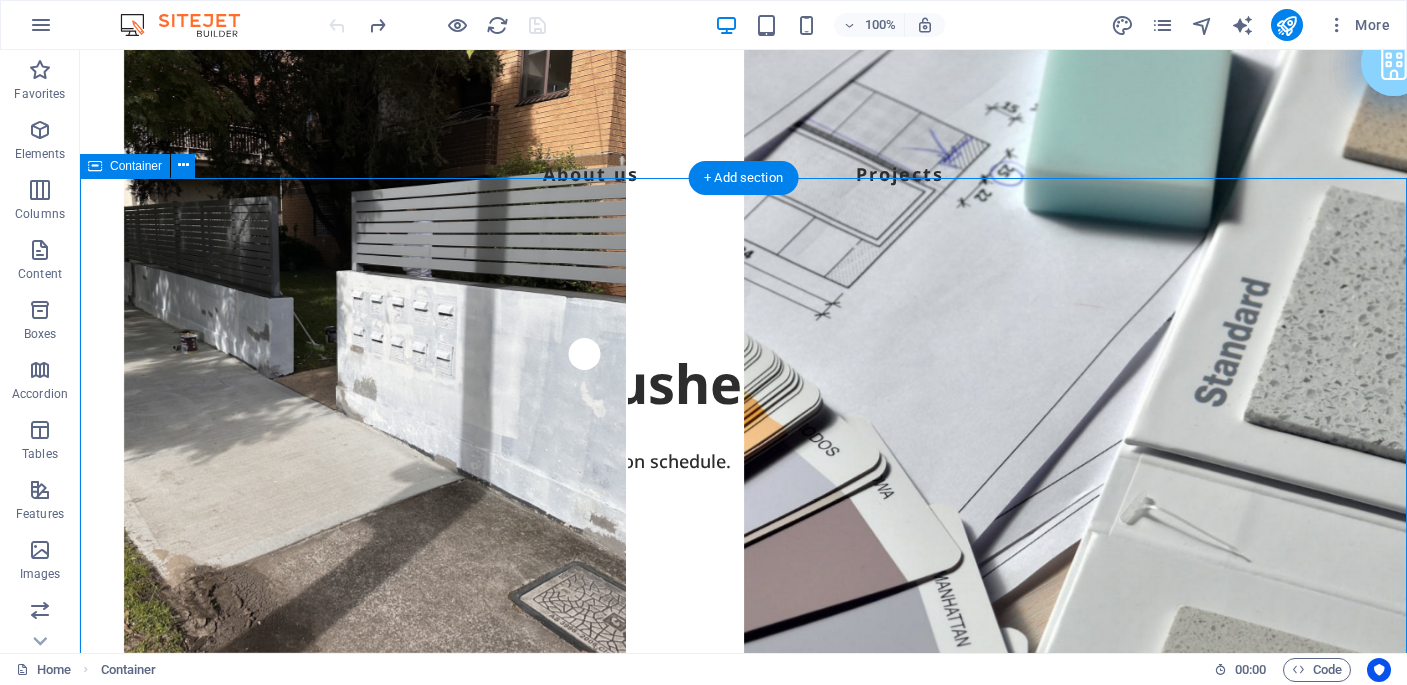 click on "Built on Trust. Brushed with Precision Experience the Coastal difference — clean, crisp, and on schedule.       ✔    Licensed Tradespeople        ✔    Fully Insured       ✔    Highest Quality Work       ✔   Exceed Customer Satisfaction Contact Us" at bounding box center [743, 631] 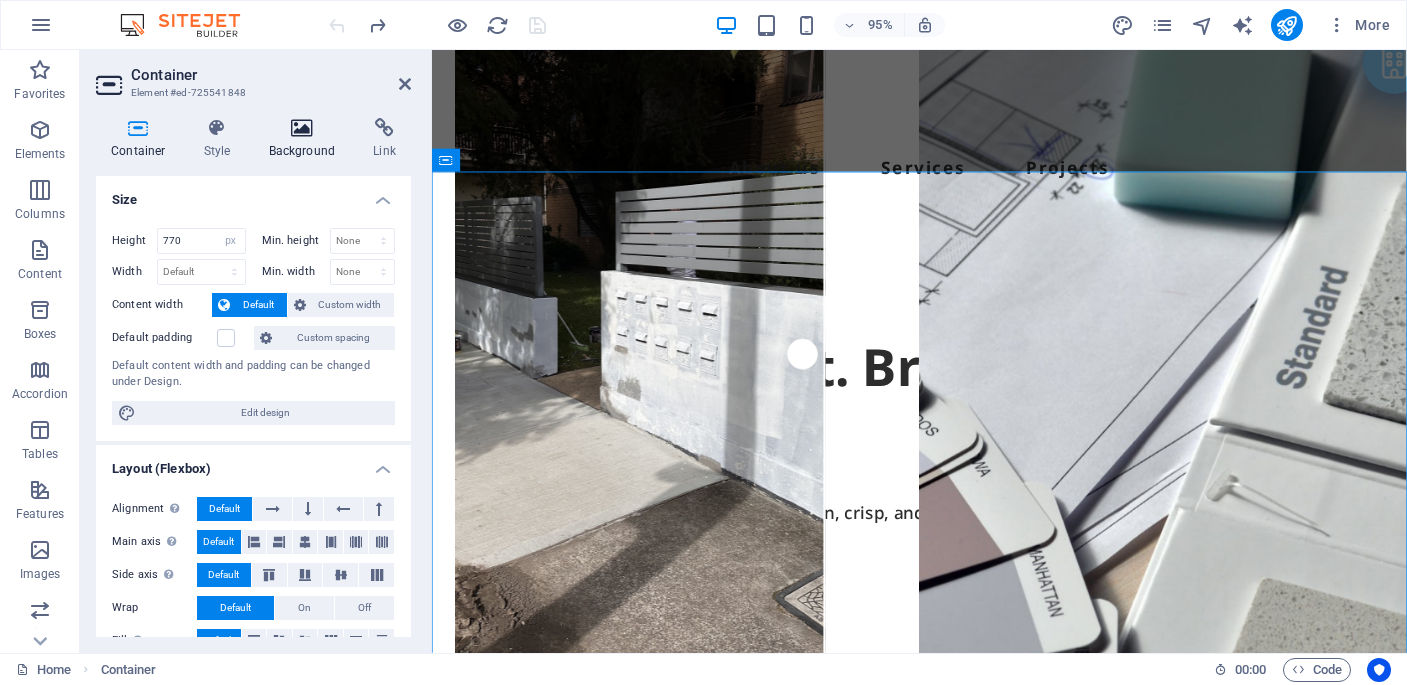 click on "Background" at bounding box center [306, 139] 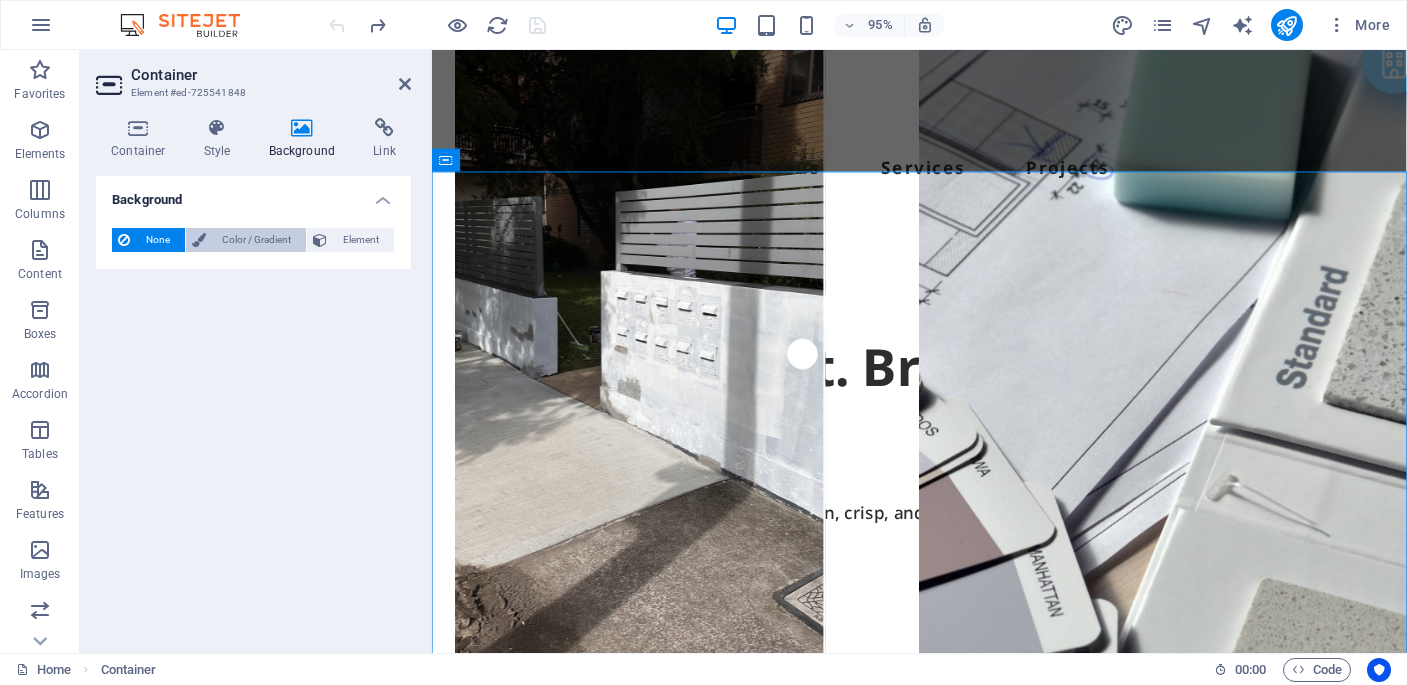 click on "Color / Gradient" at bounding box center (256, 240) 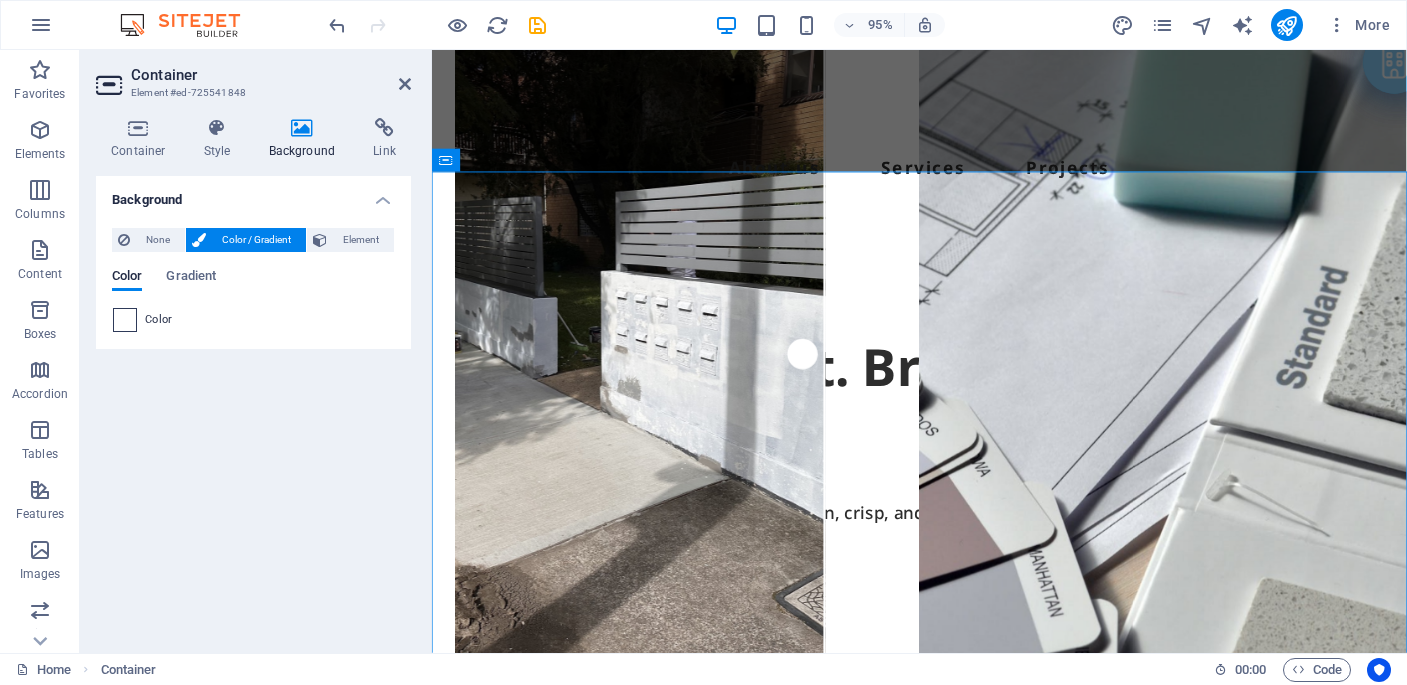 click at bounding box center (125, 320) 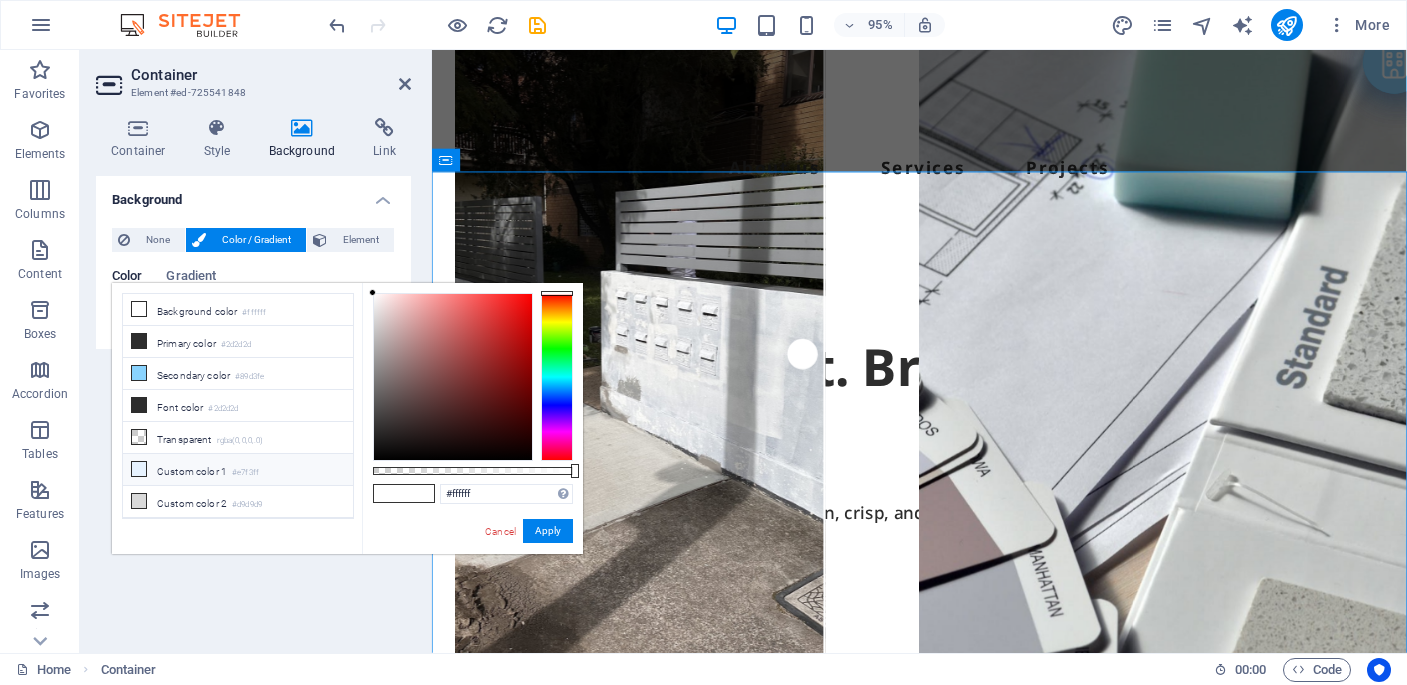 click on "Custom color 1
#e7f3ff" at bounding box center (238, 470) 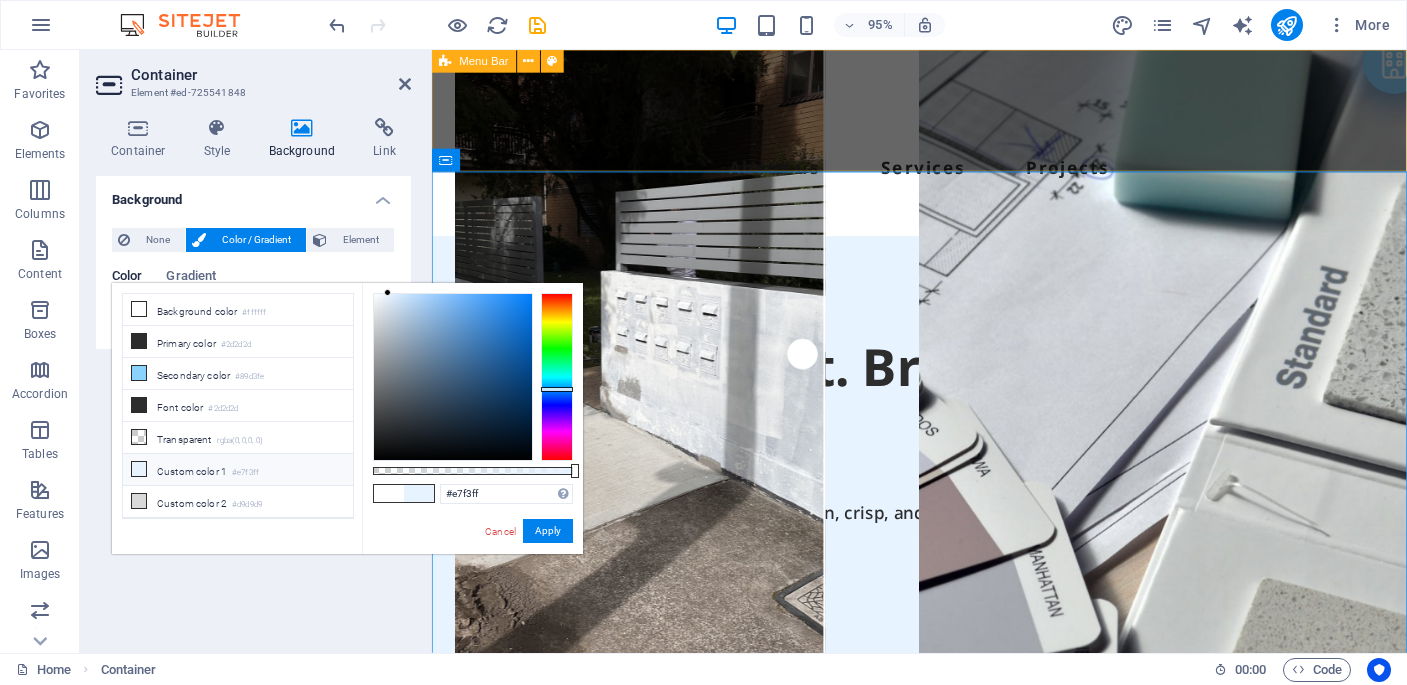 click on "About us Services Projects Free Quote" at bounding box center (945, 148) 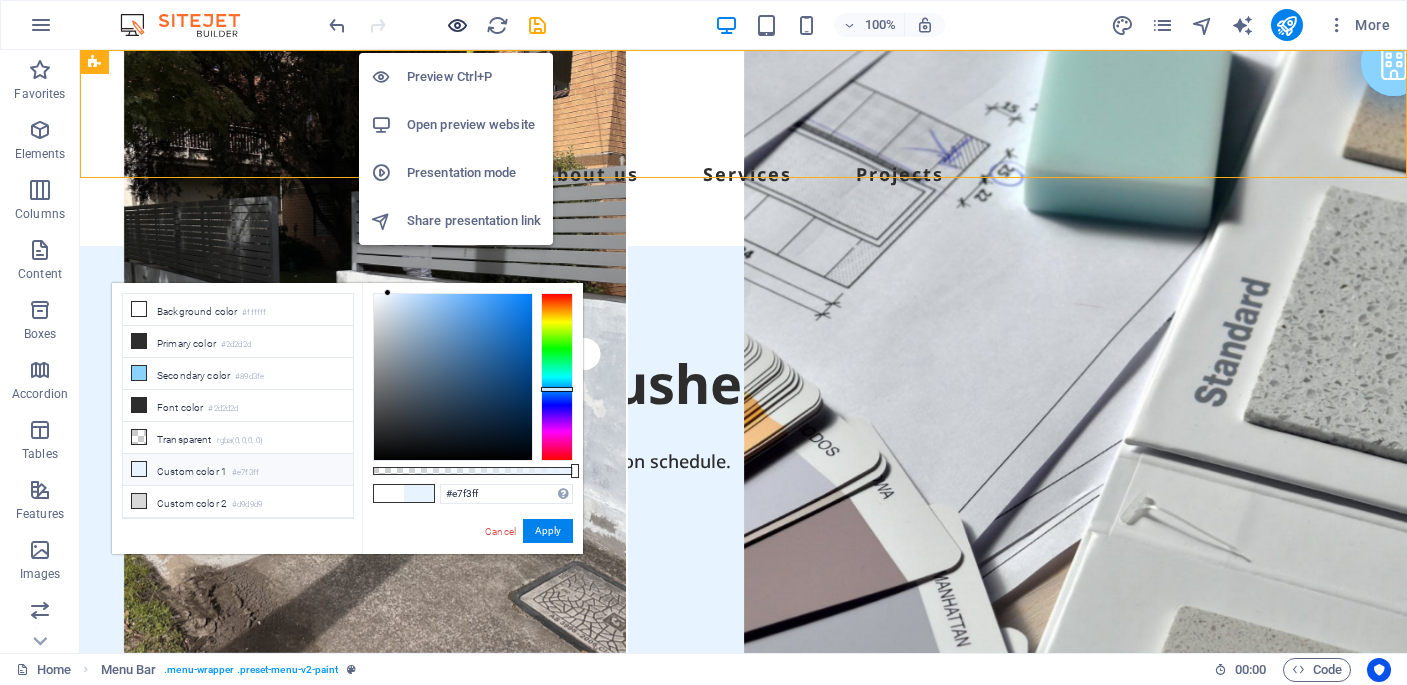 click at bounding box center [457, 25] 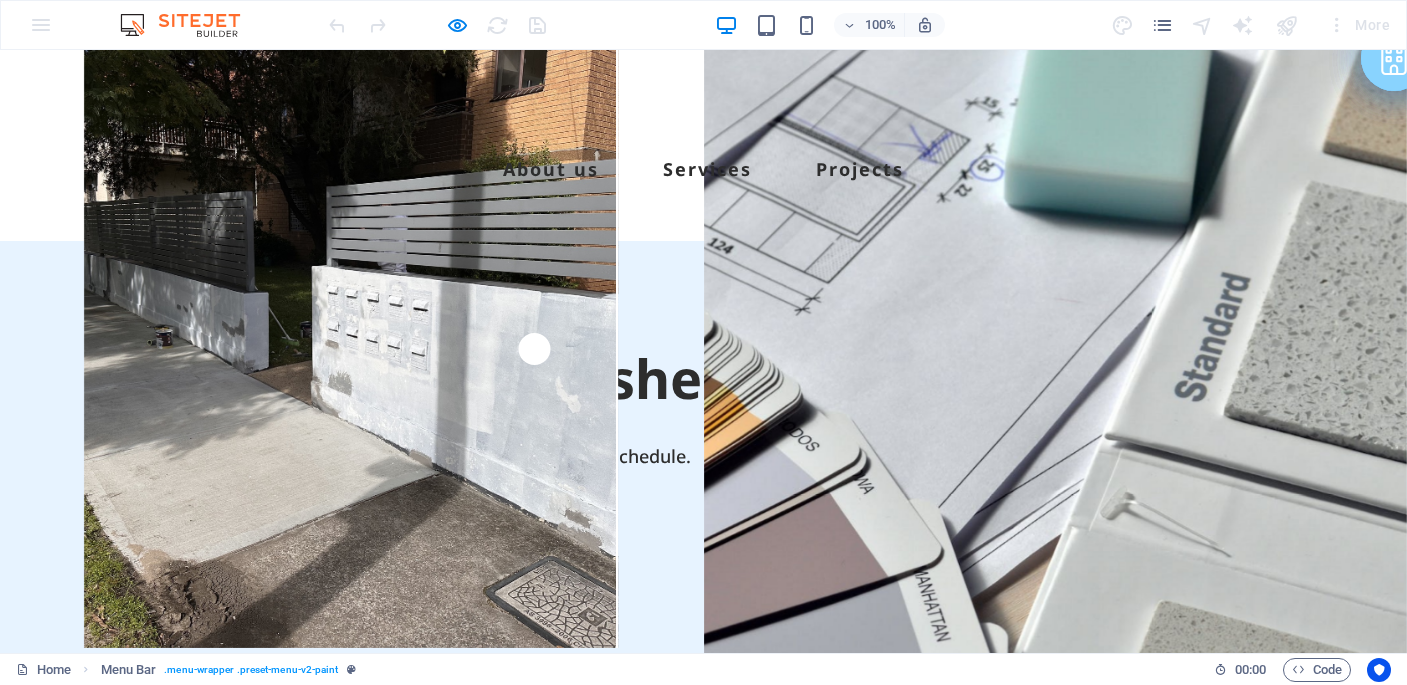 scroll, scrollTop: 0, scrollLeft: 0, axis: both 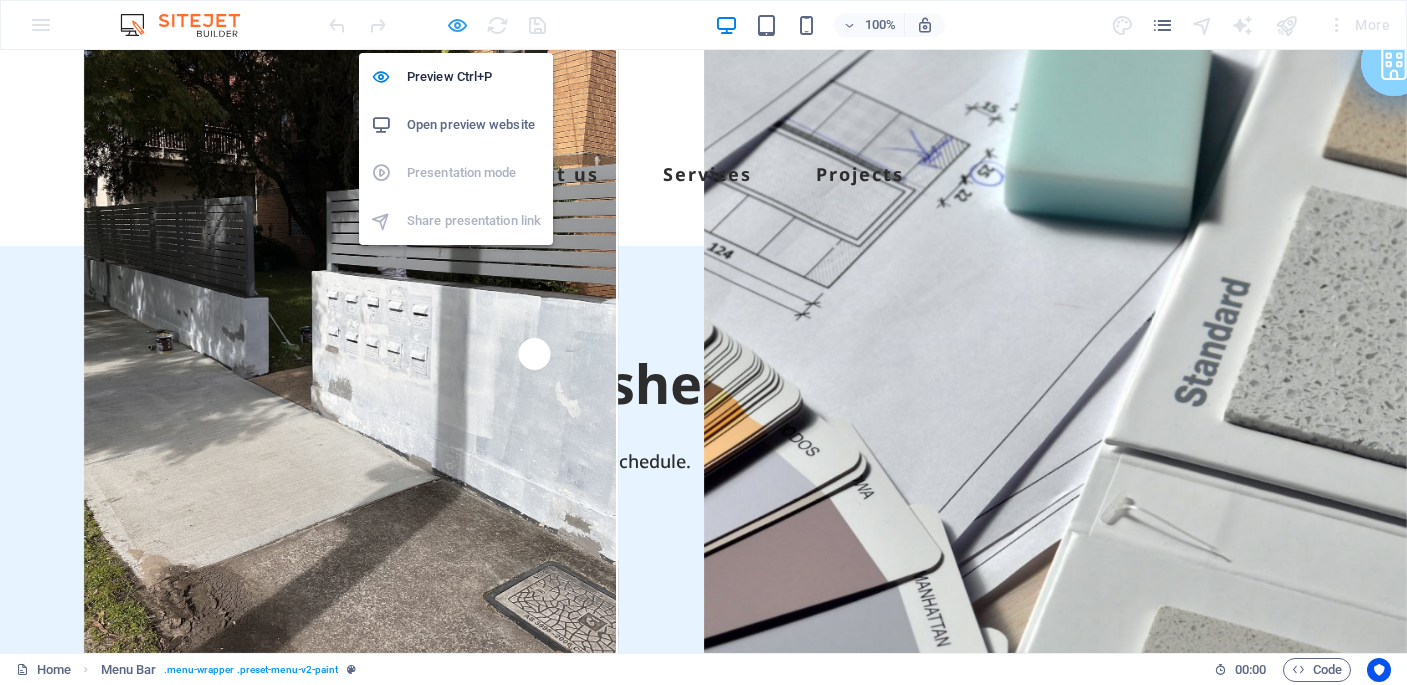 click at bounding box center (457, 25) 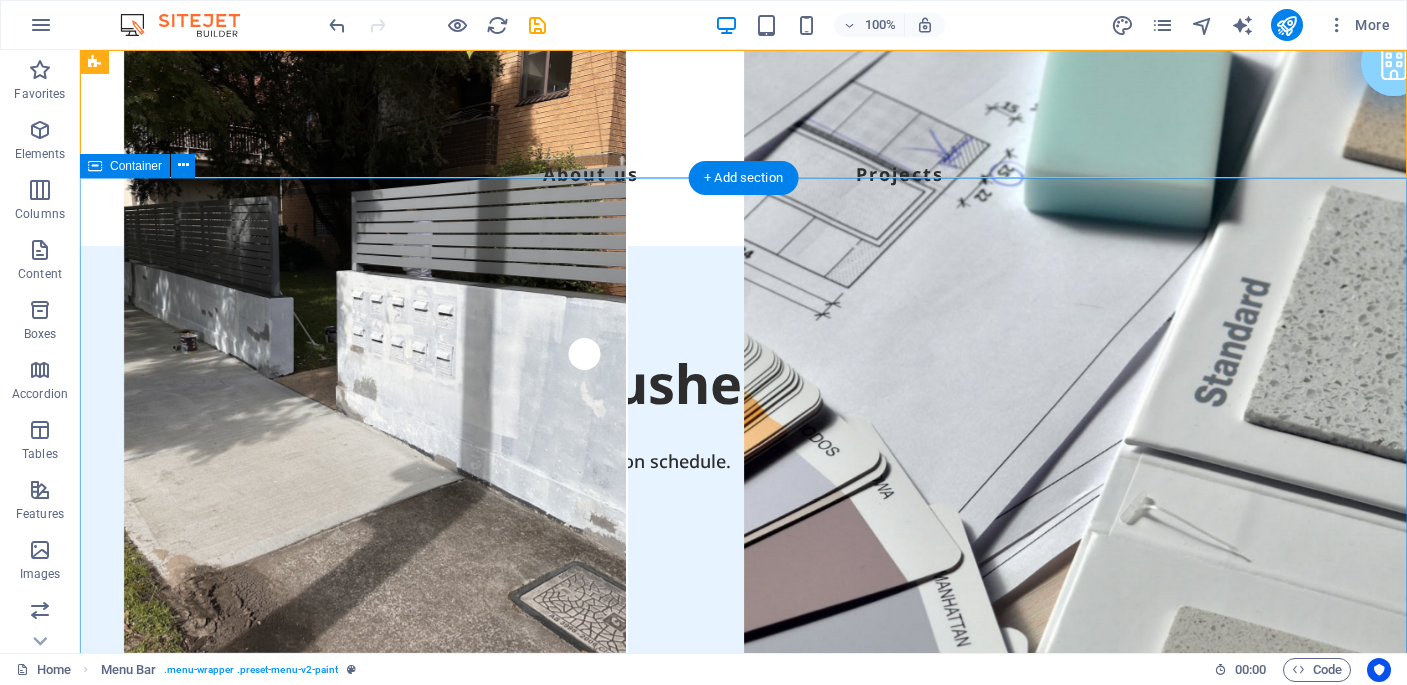 click on "Built on Trust. Brushed with Precision Experience the Coastal difference — clean, crisp, and on schedule.       ✔    Licensed Tradespeople        ✔    Fully Insured       ✔    Highest Quality Work       ✔   Exceed Customer Satisfaction Contact Us" at bounding box center (743, 631) 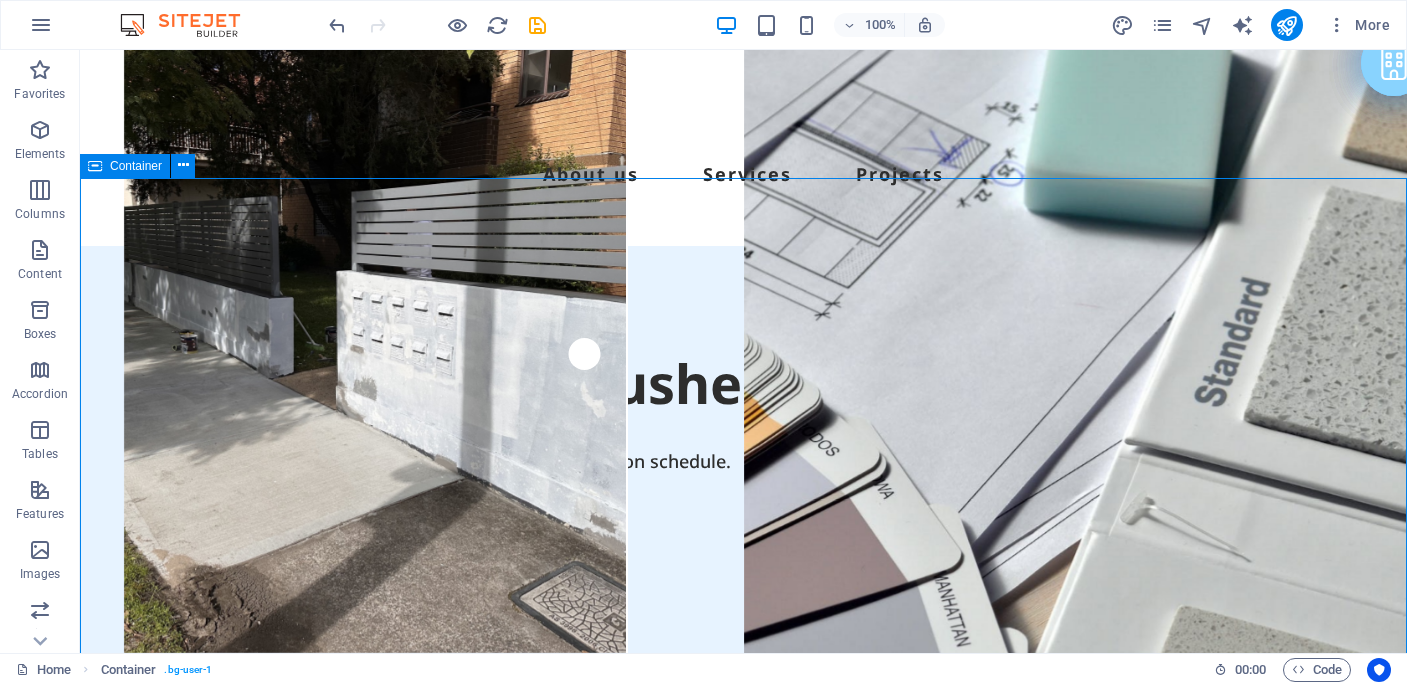 click on "Container" at bounding box center [136, 166] 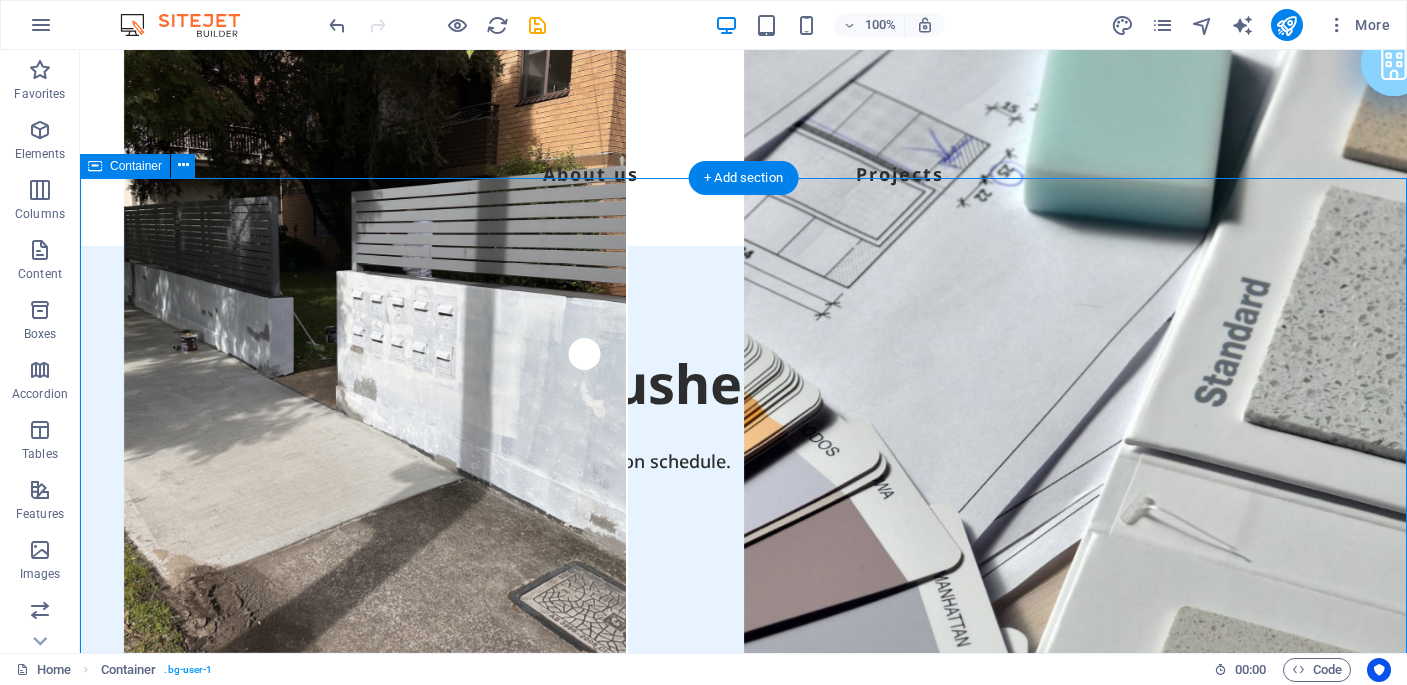 click on "Built on Trust. Brushed with Precision Experience the Coastal difference — clean, crisp, and on schedule.       ✔    Licensed Tradespeople        ✔    Fully Insured       ✔    Highest Quality Work       ✔   Exceed Customer Satisfaction Contact Us" at bounding box center [743, 631] 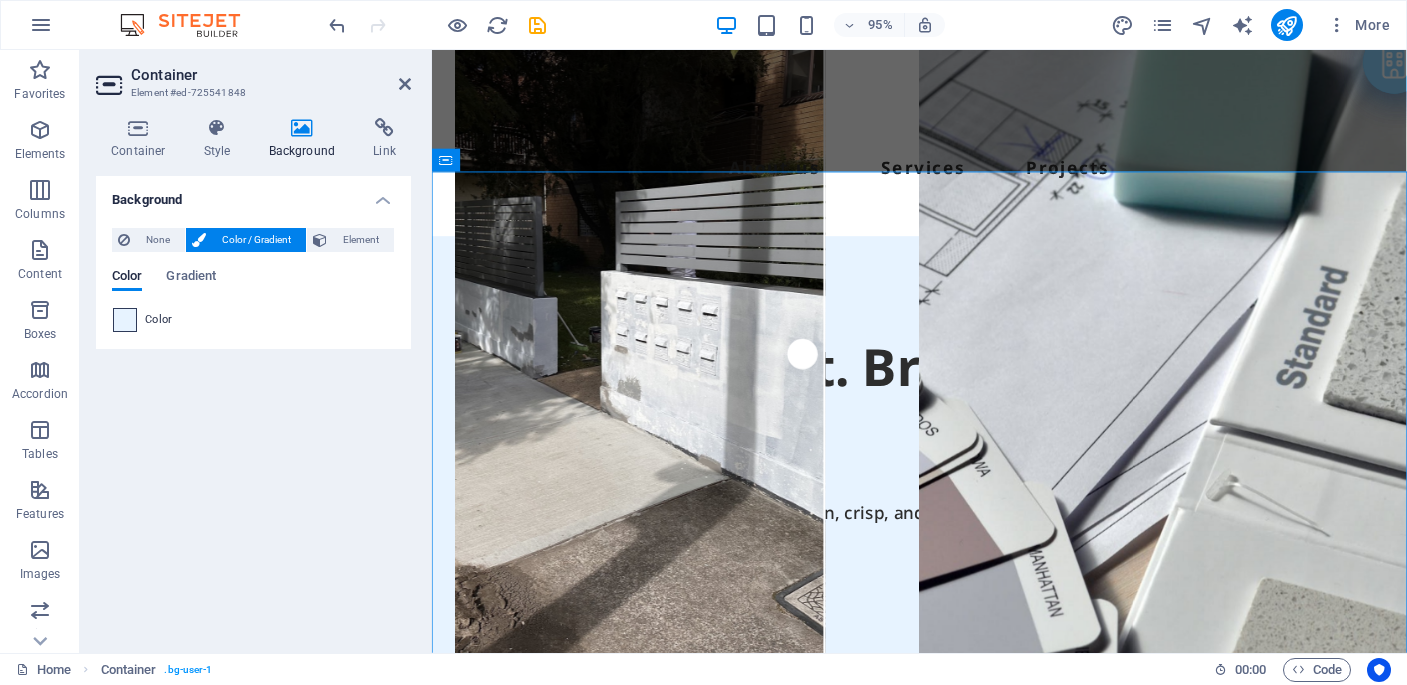 click at bounding box center [125, 320] 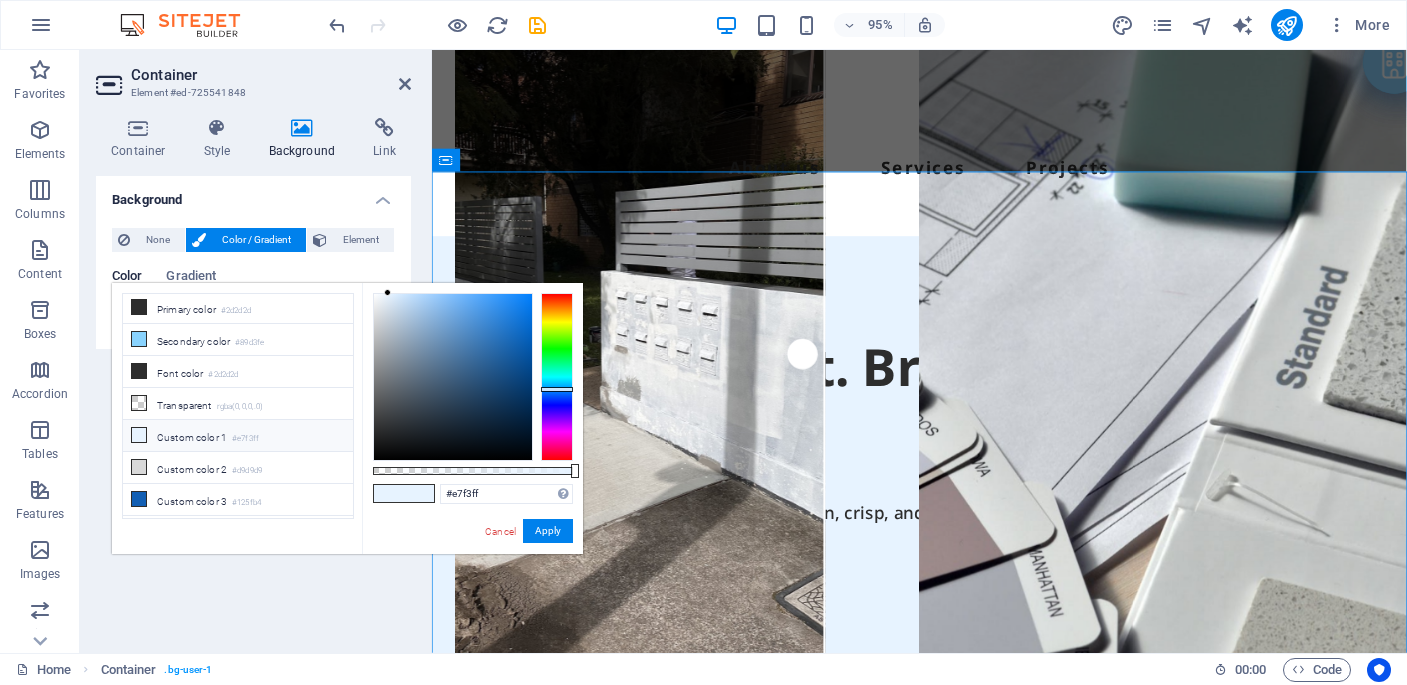 scroll, scrollTop: 33, scrollLeft: 0, axis: vertical 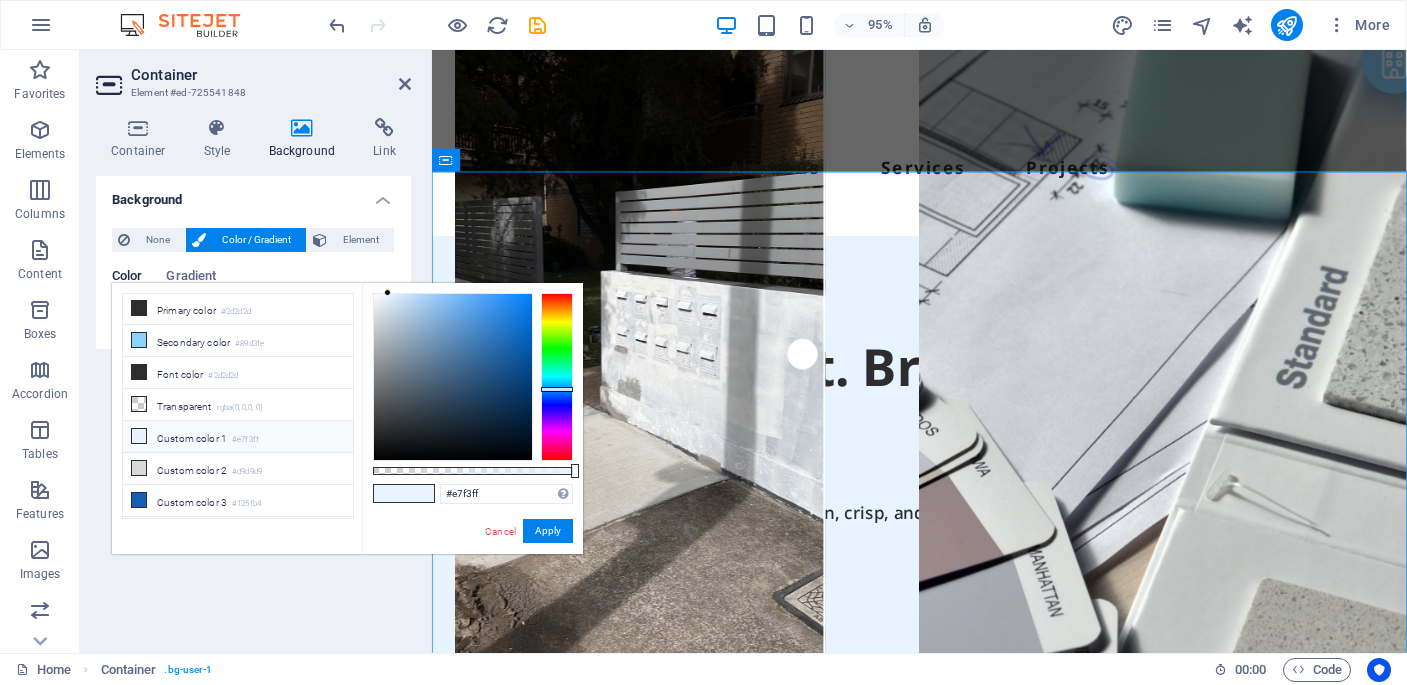 click on "Custom color 2
#d9d9d9" at bounding box center [238, 469] 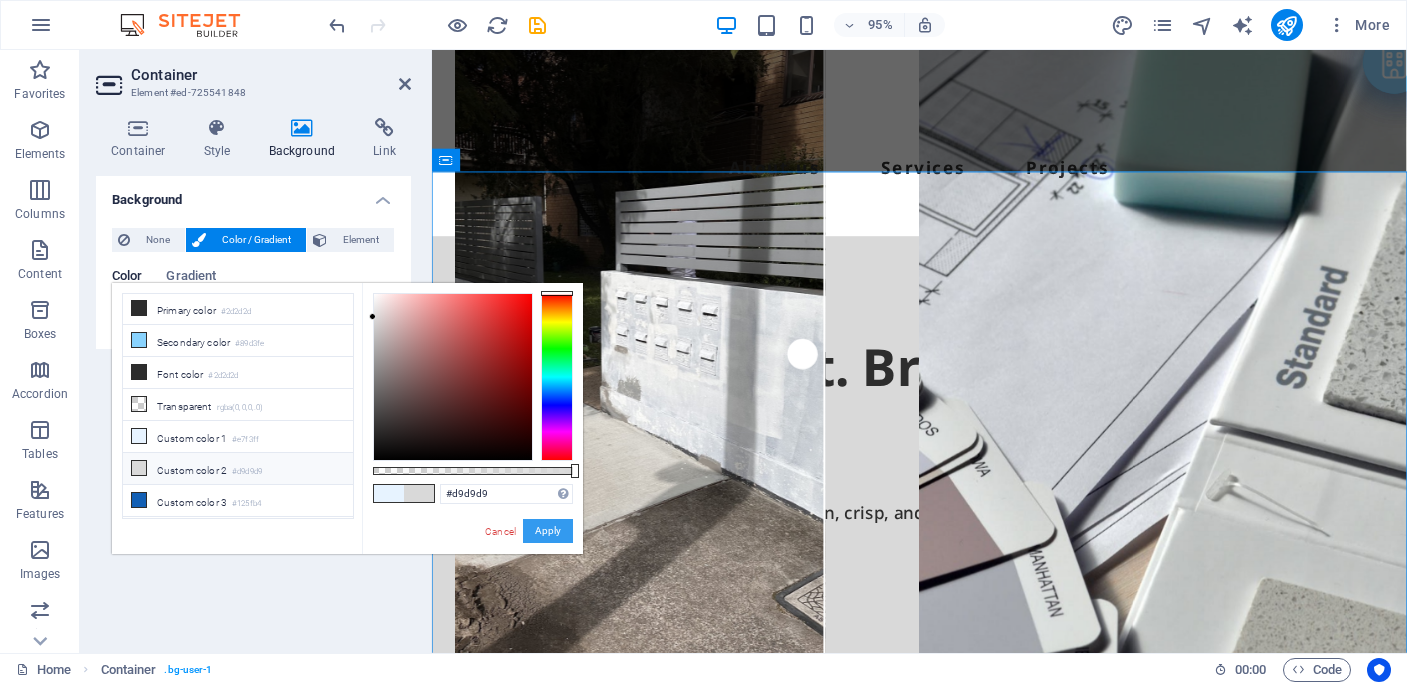 click on "Apply" at bounding box center [548, 531] 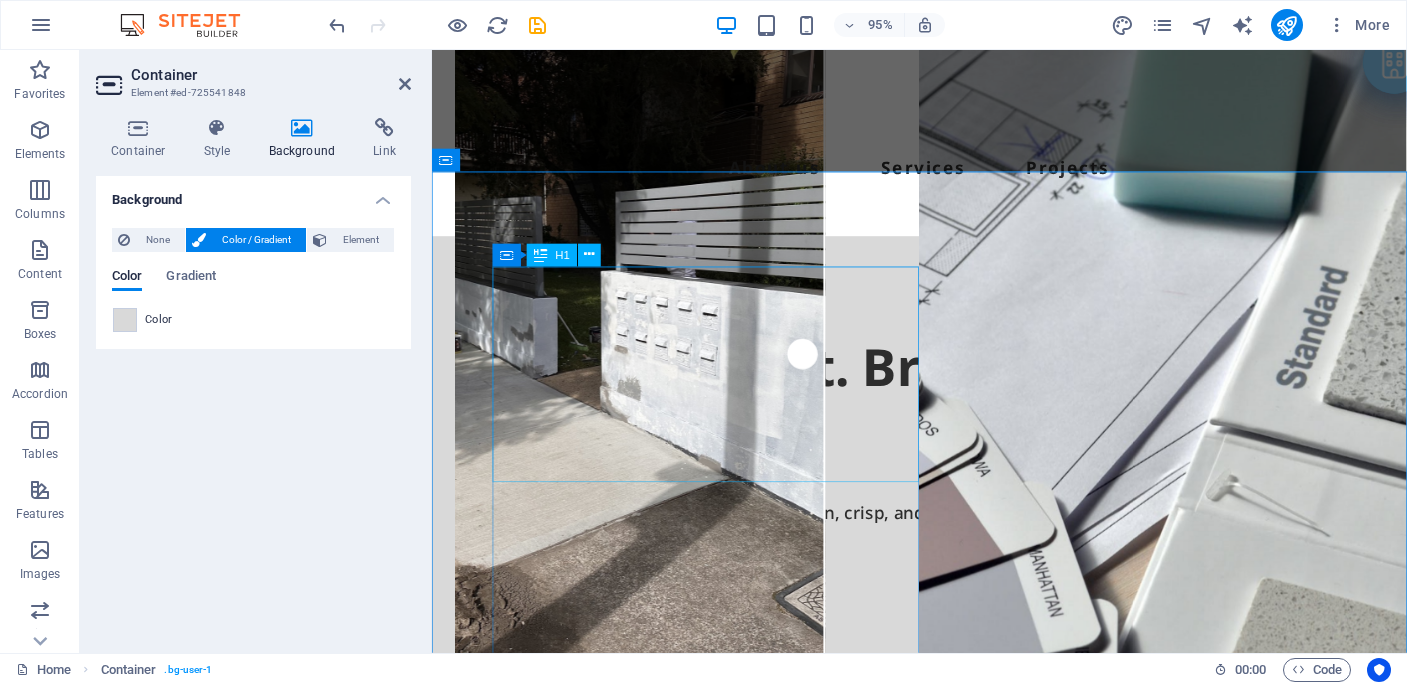click on "Built on Trust. Brushed with Precision" at bounding box center (945, 421) 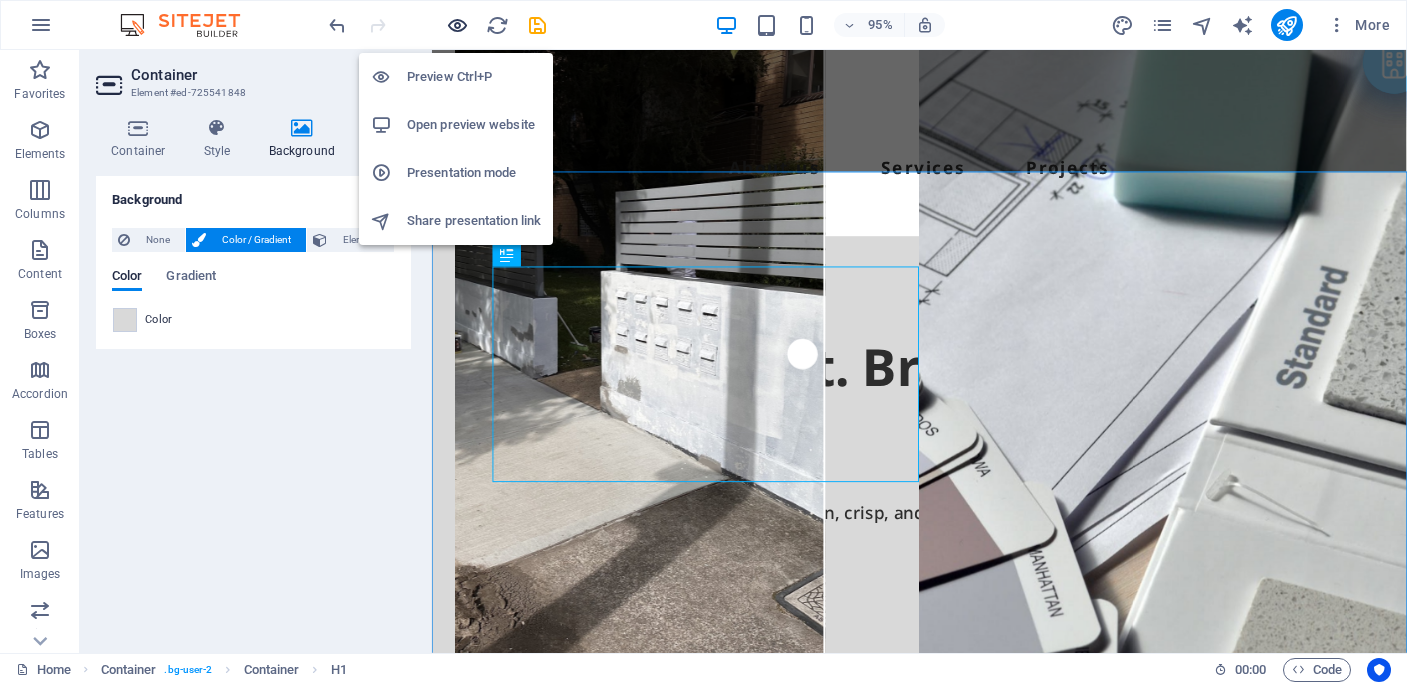 click at bounding box center [457, 25] 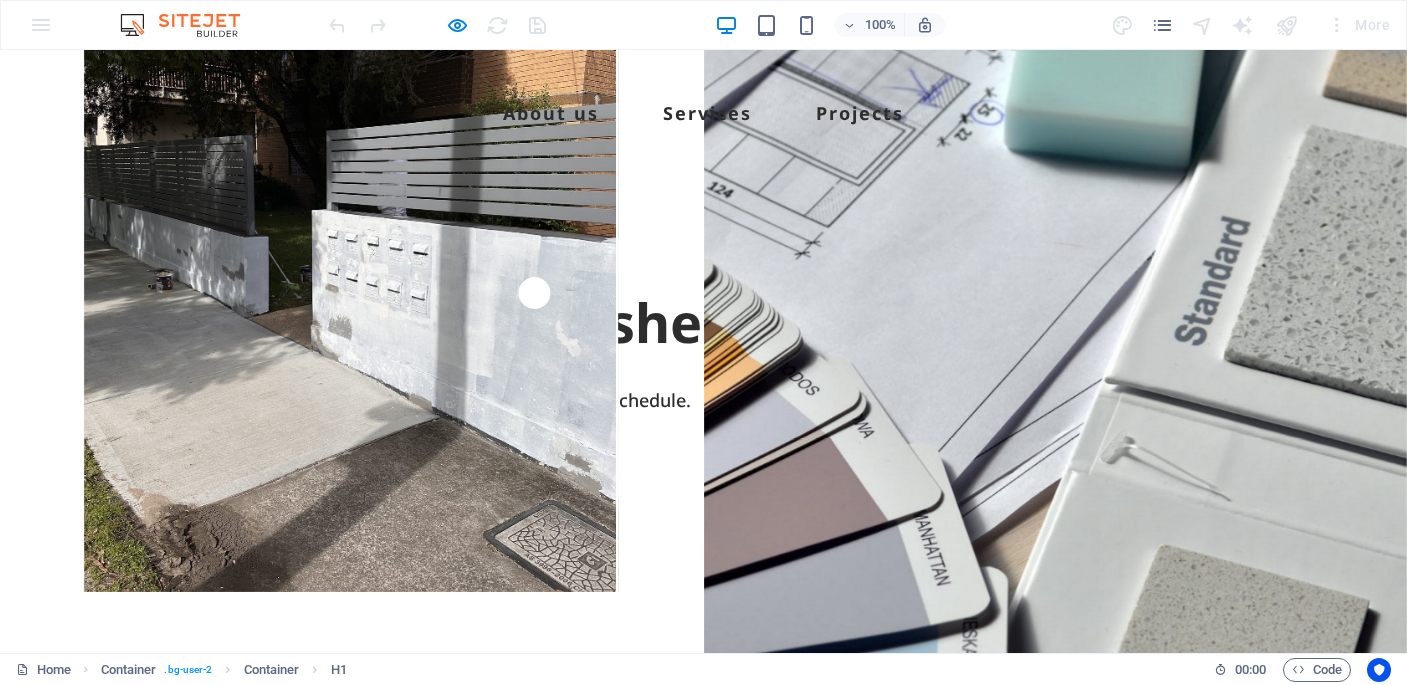 scroll, scrollTop: 79, scrollLeft: 0, axis: vertical 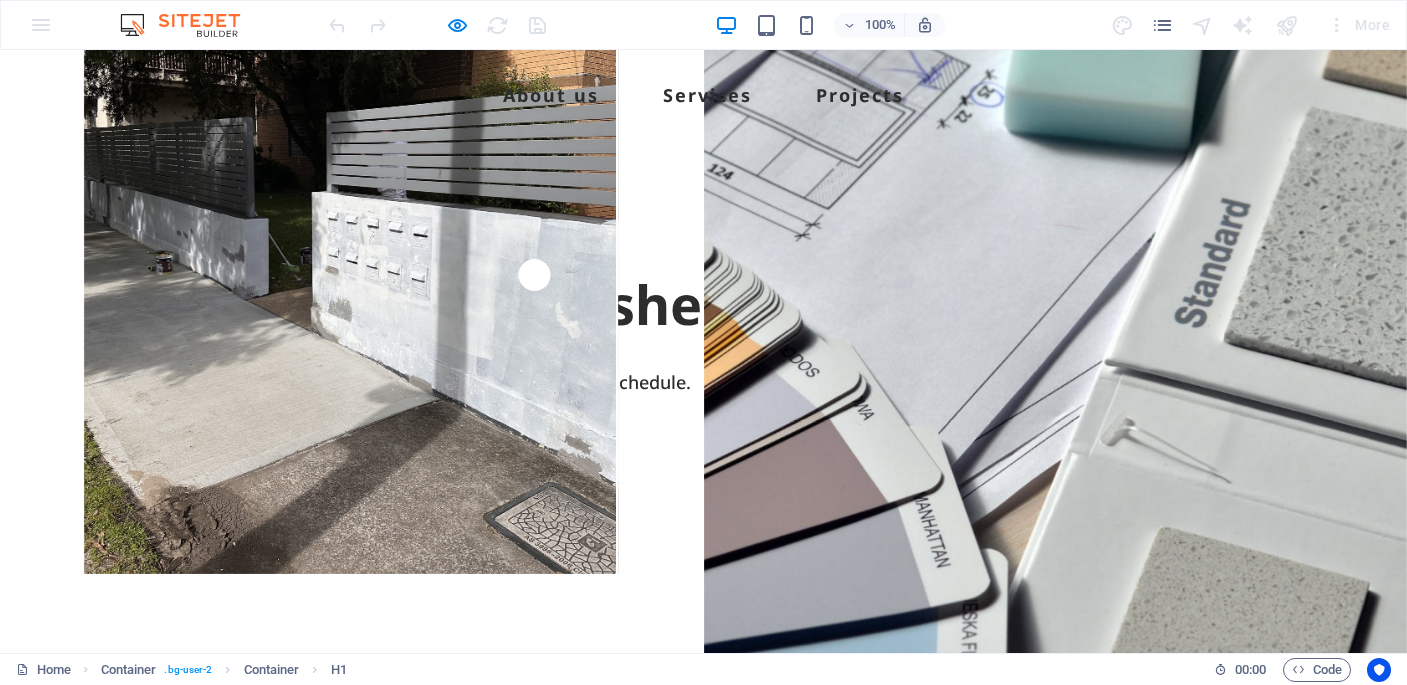 click at bounding box center (437, 25) 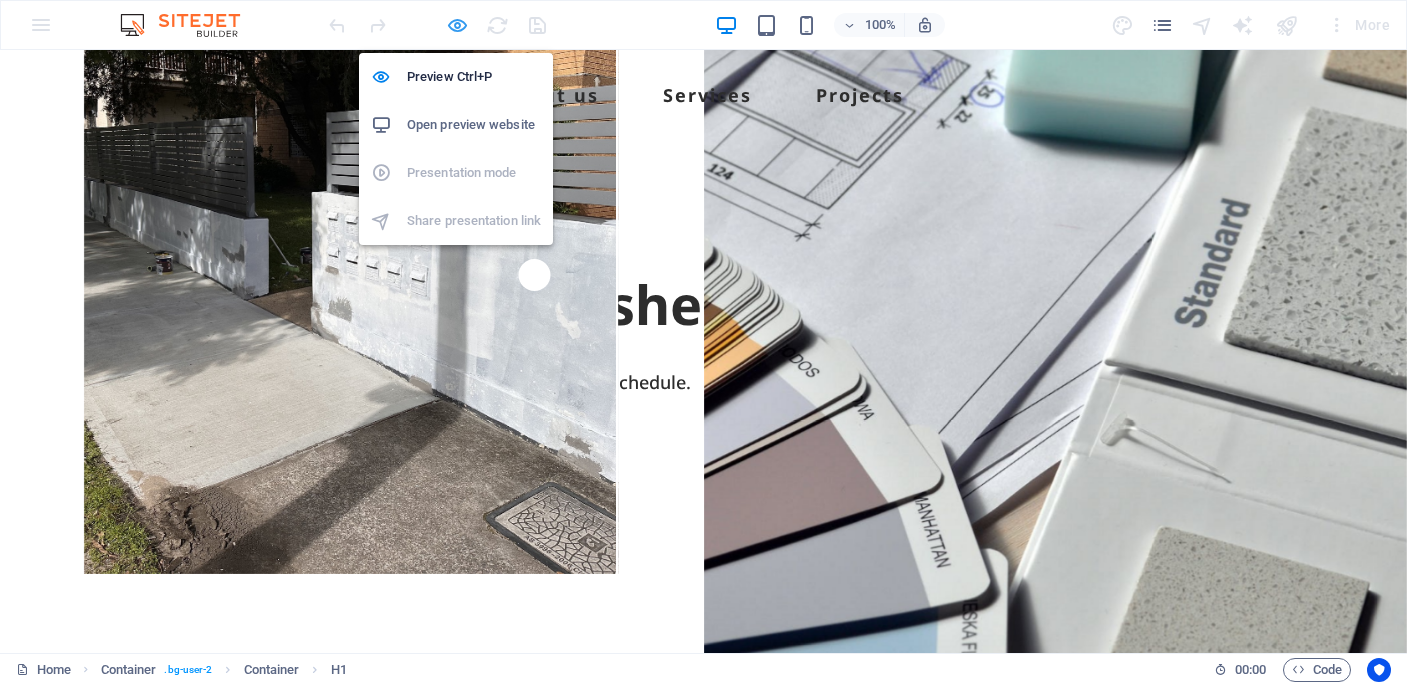 click at bounding box center (457, 25) 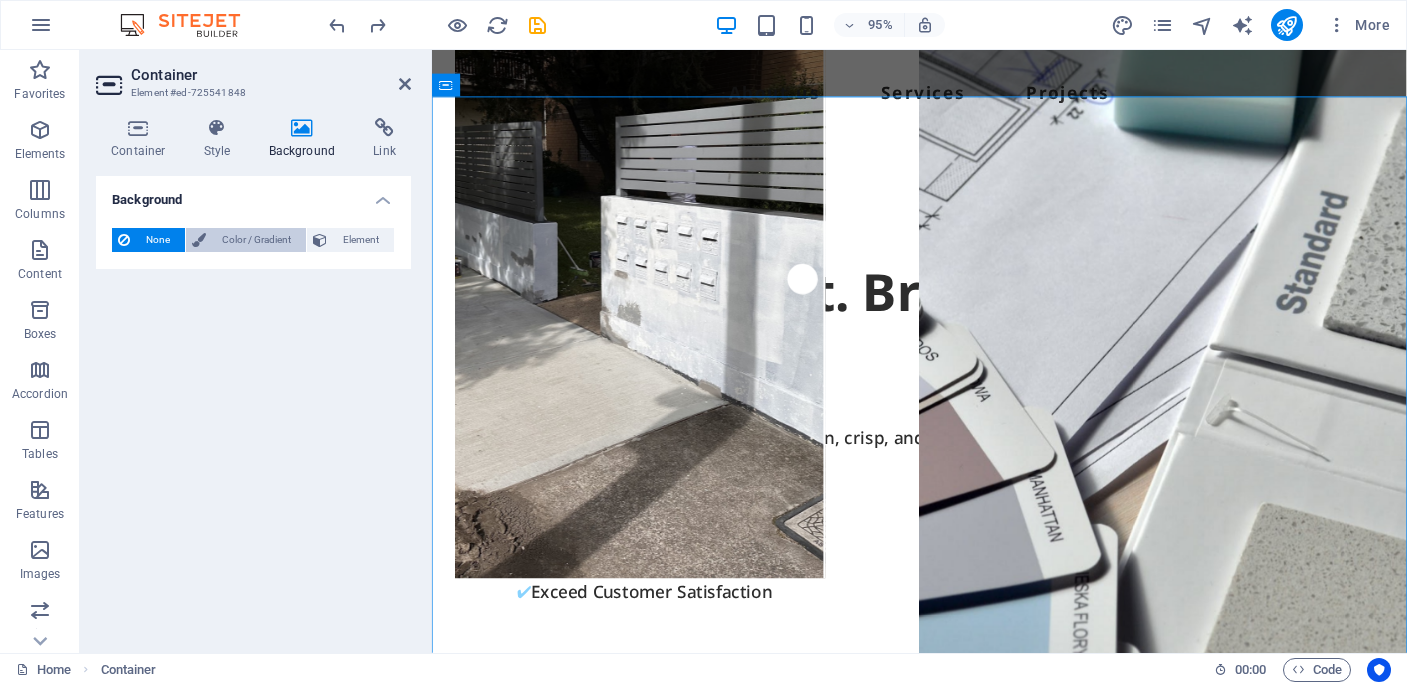 click on "Color / Gradient" at bounding box center [256, 240] 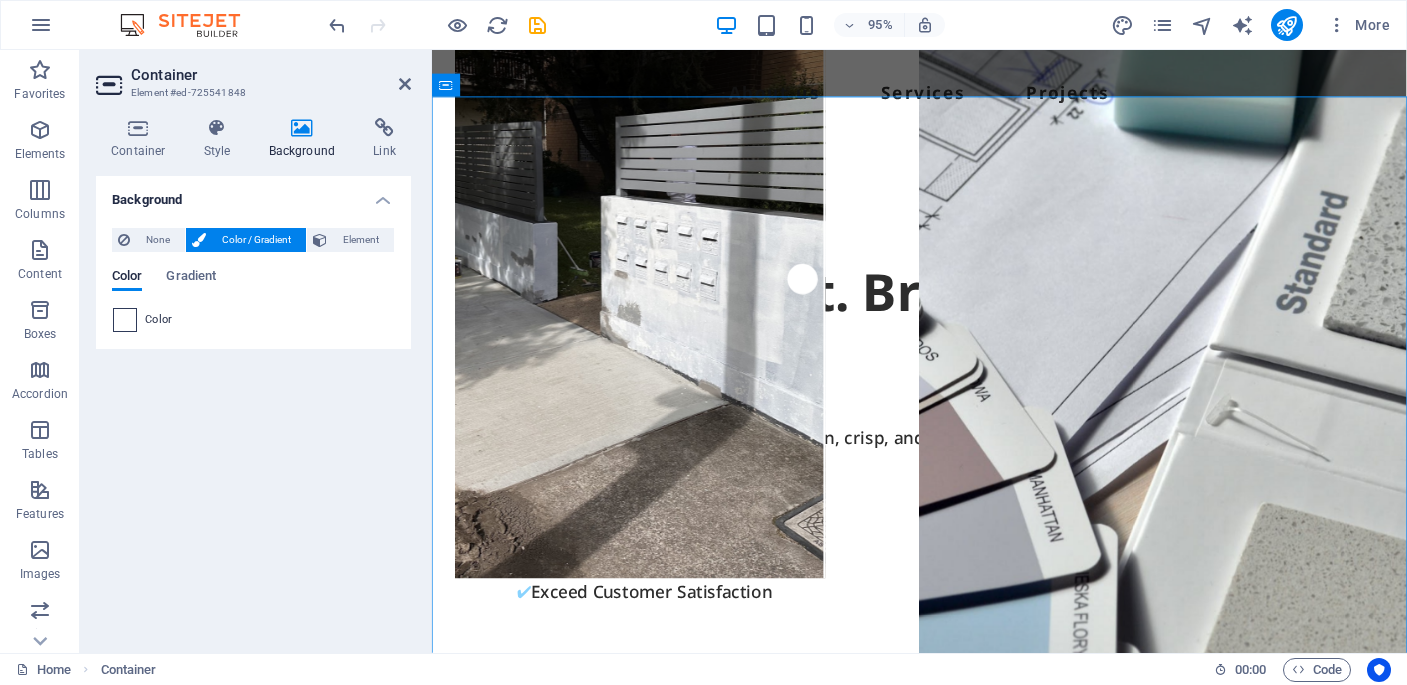 click at bounding box center [125, 320] 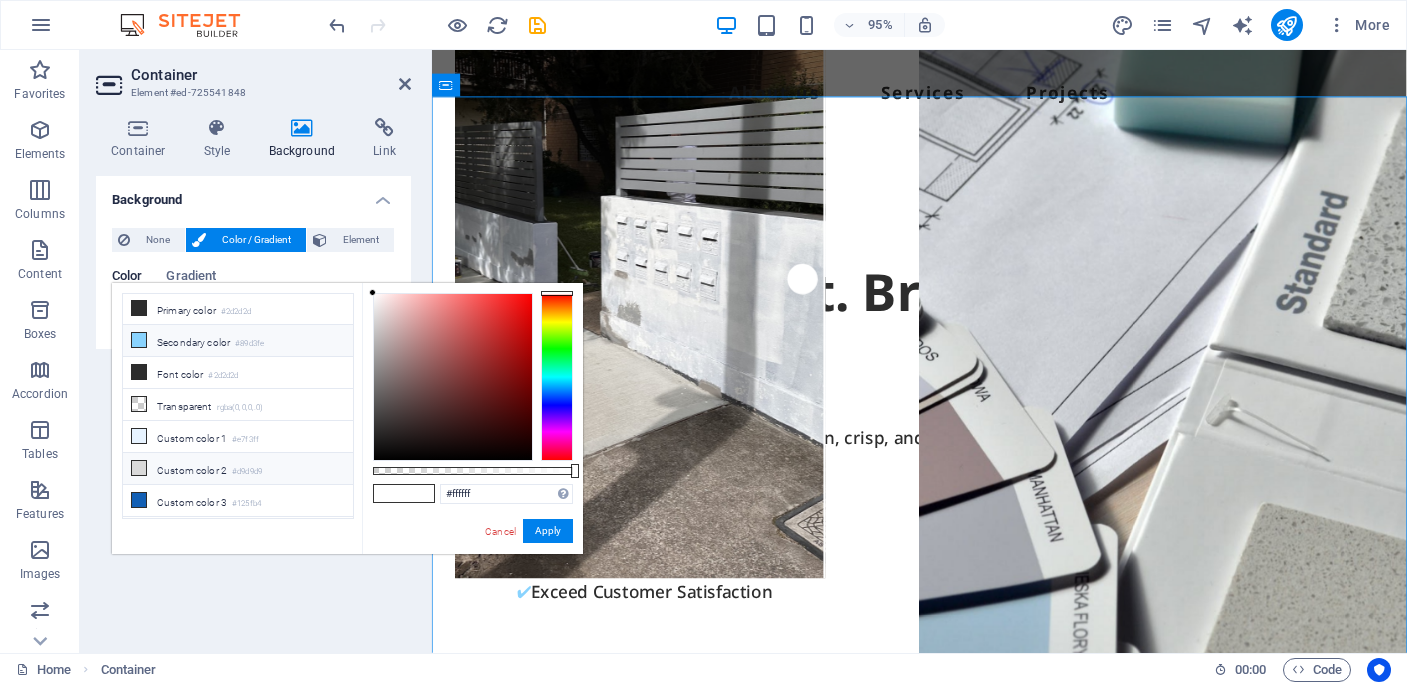 click on "Secondary color
#89d3fe" at bounding box center (238, 341) 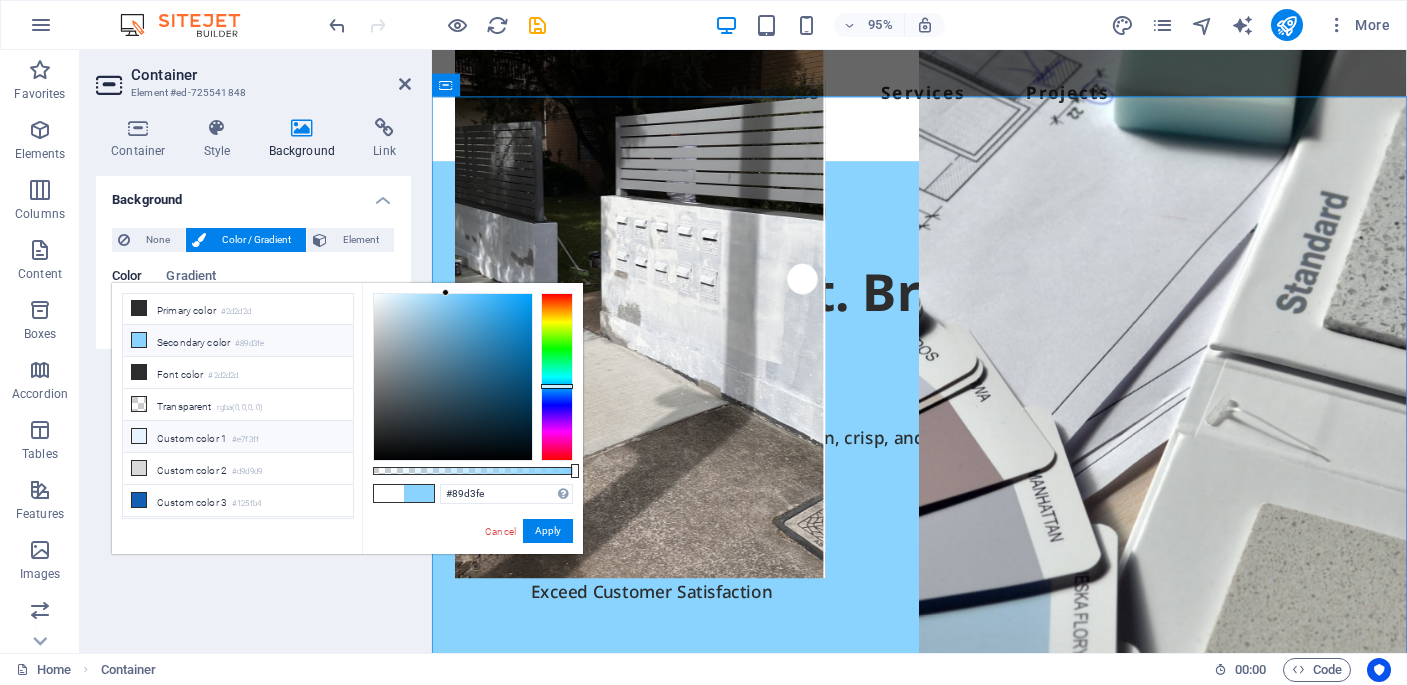 click on "Custom color 1
#e7f3ff" at bounding box center [238, 437] 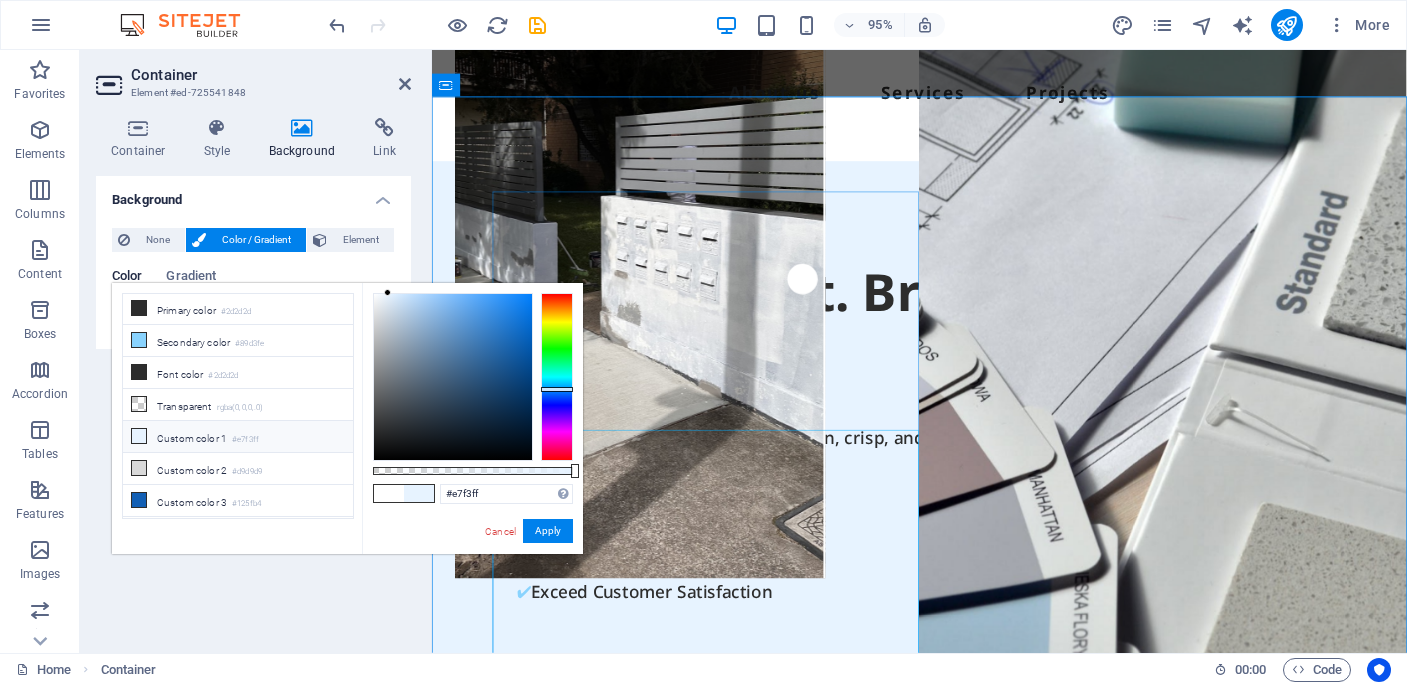 click on "Experience the Coastal difference — clean, crisp, and on schedule.       ✔    Licensed Tradespeople        ✔    Fully Insured       ✔    Highest Quality Work       ✔   Exceed Customer Satisfaction" at bounding box center (945, 588) 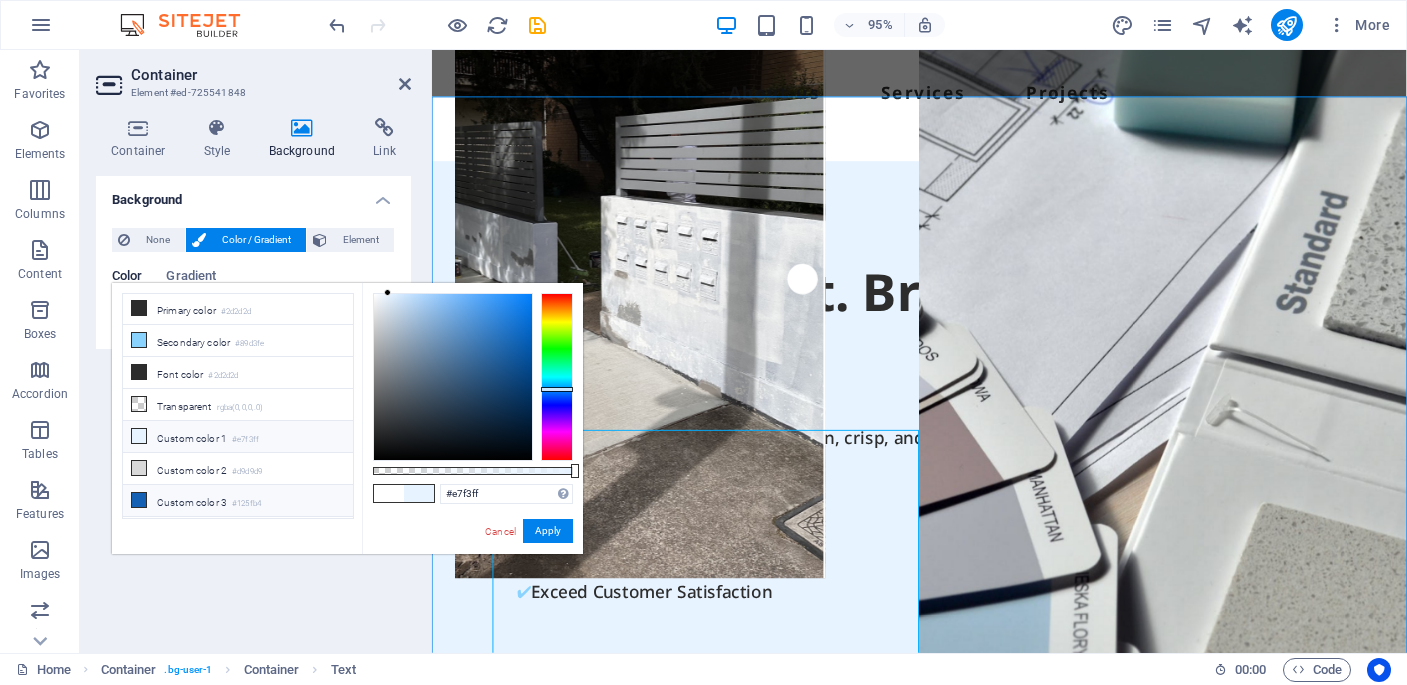 scroll, scrollTop: 59, scrollLeft: 0, axis: vertical 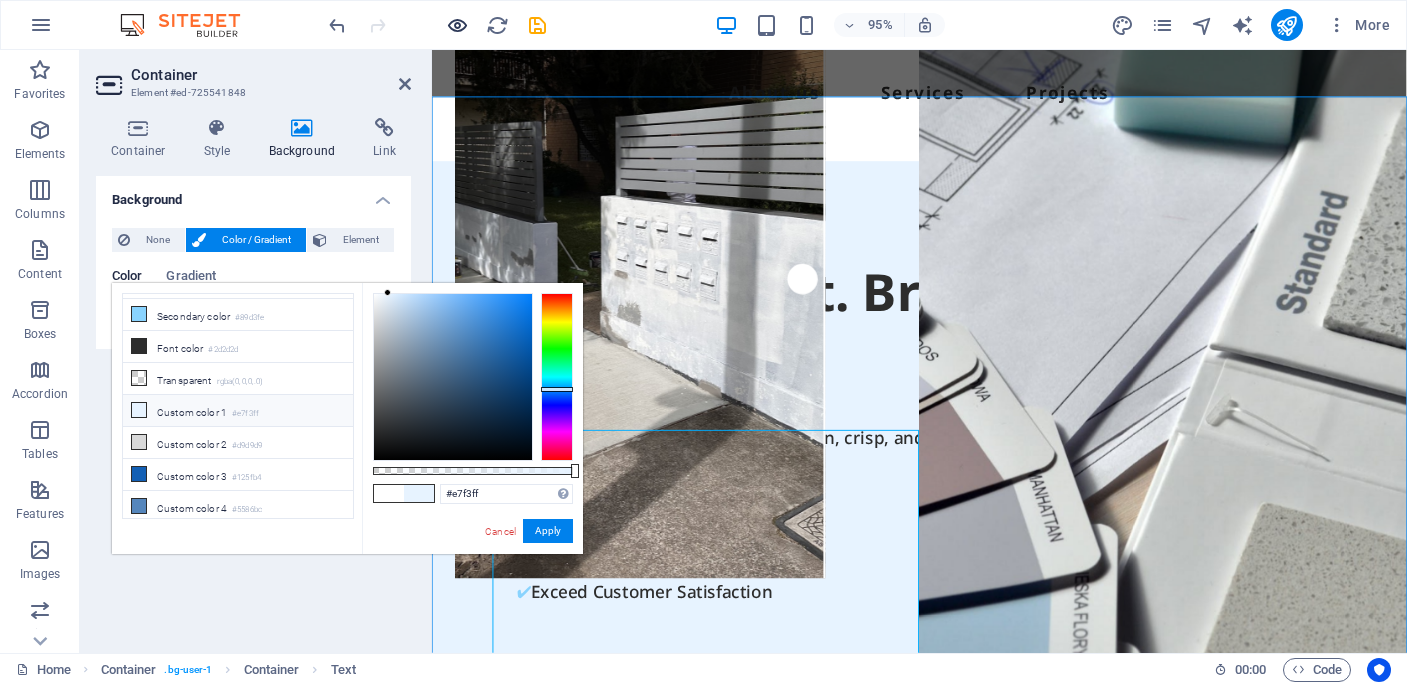 click at bounding box center (457, 25) 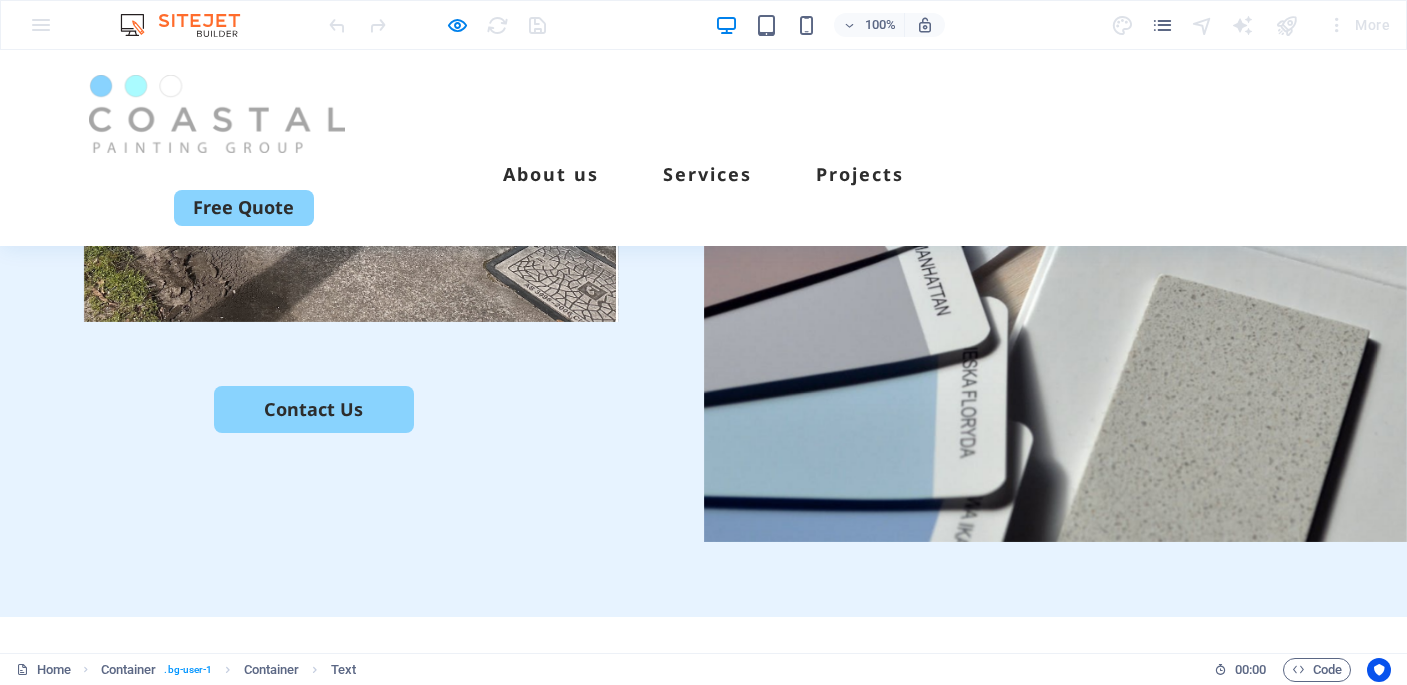 scroll, scrollTop: 0, scrollLeft: 0, axis: both 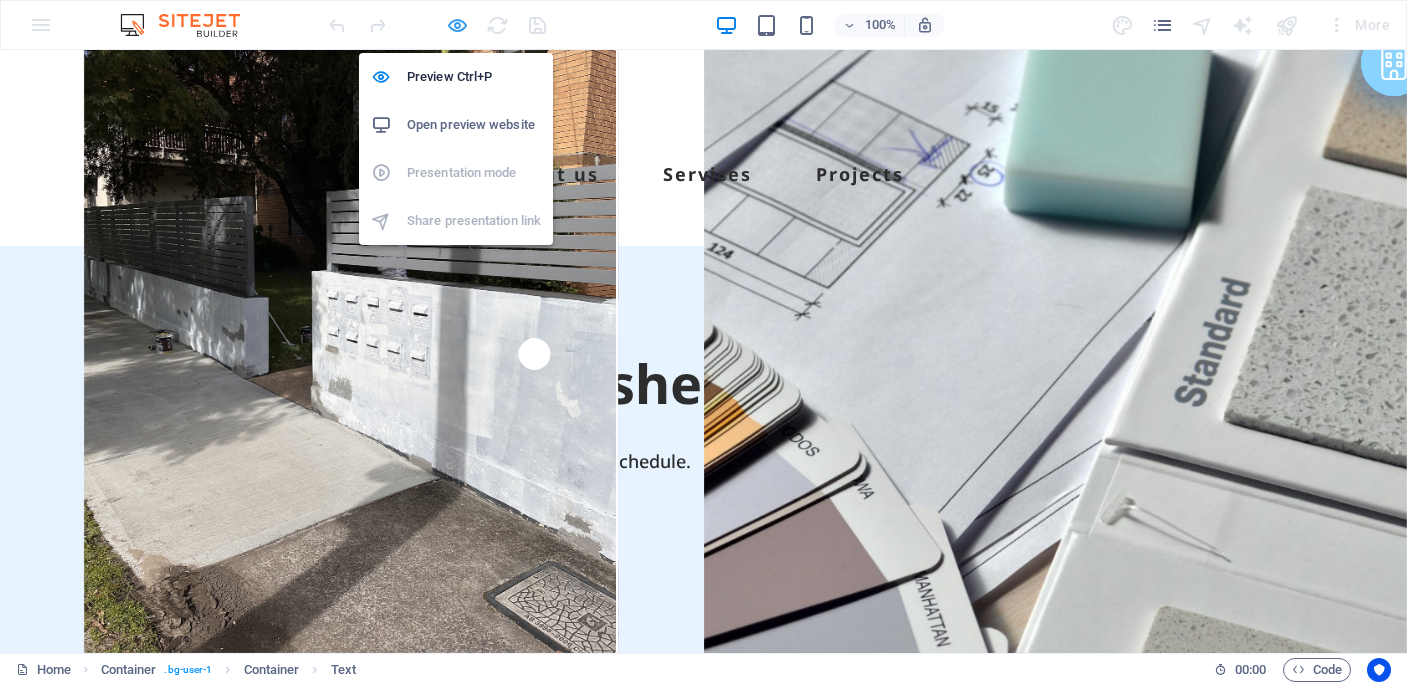 click at bounding box center (457, 25) 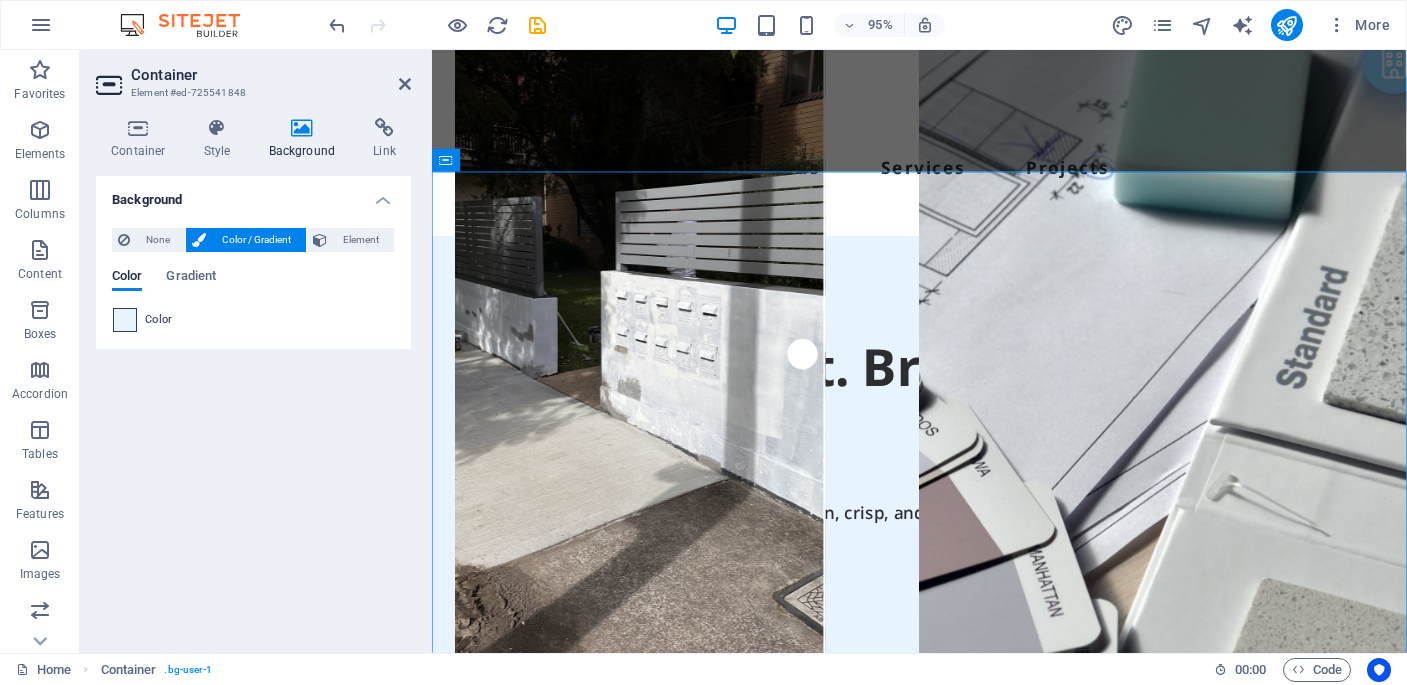 click at bounding box center (125, 320) 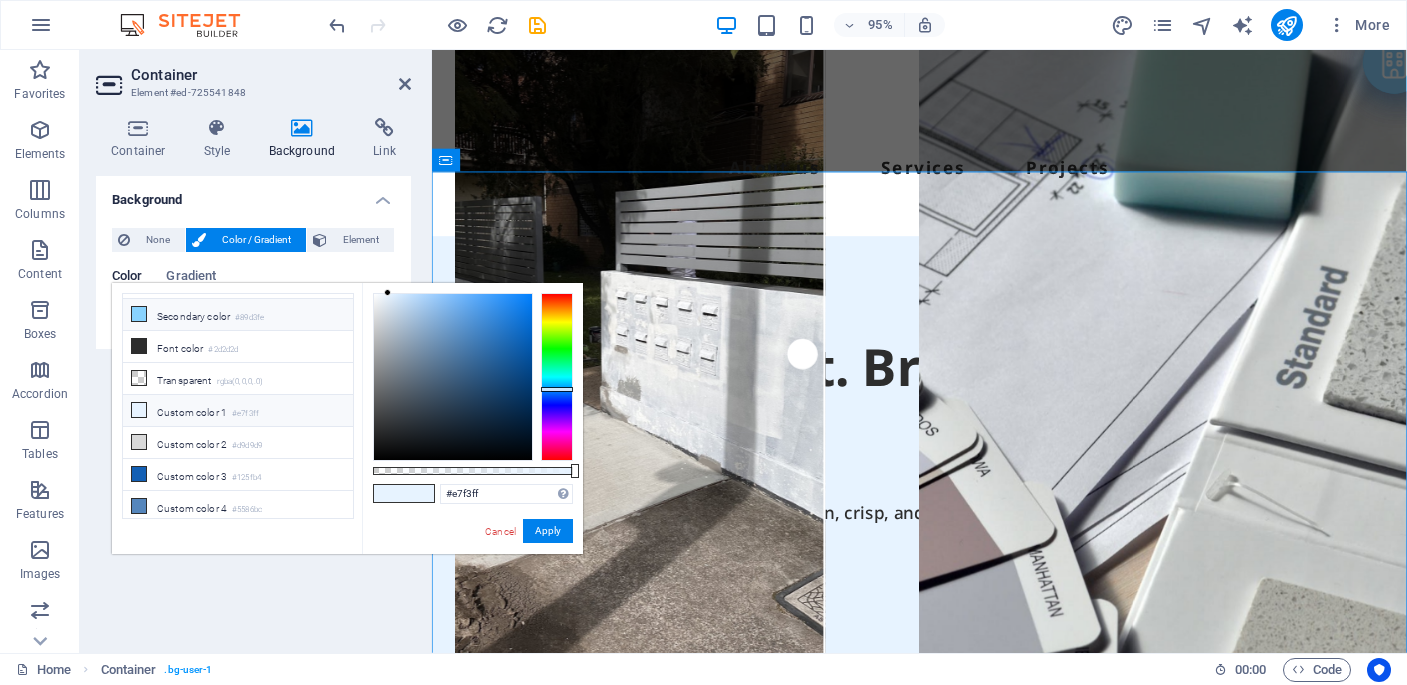 click on "Secondary color
#89d3fe" at bounding box center (238, 315) 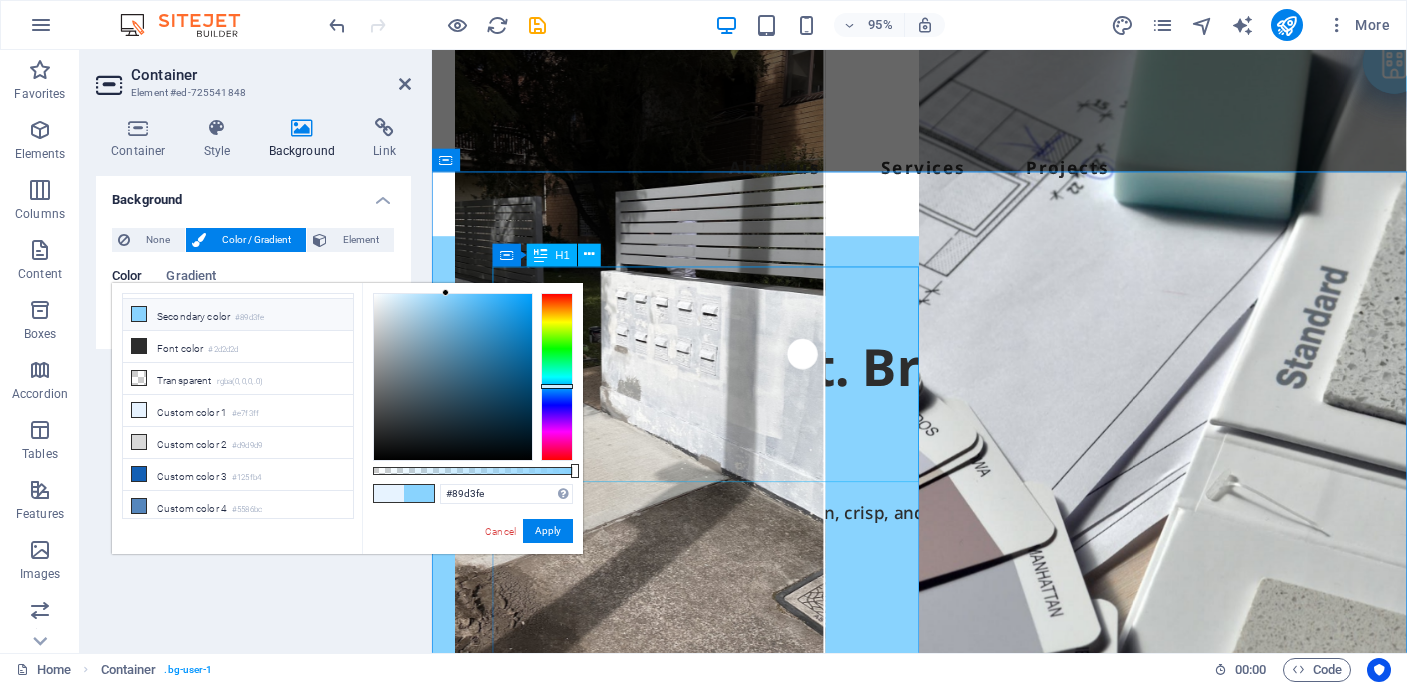 click on "Built on Trust. Brushed with Precision" at bounding box center (945, 421) 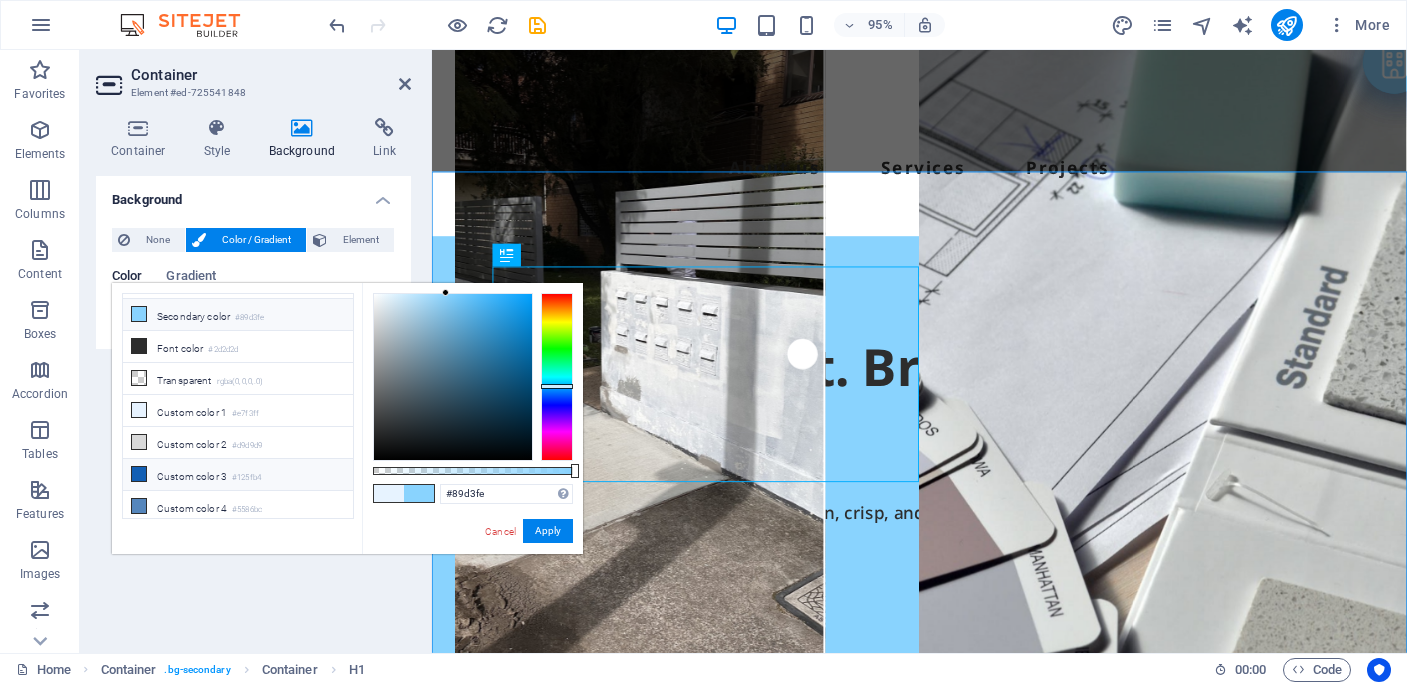 click on "Custom color 3
#125fb4" at bounding box center (238, 475) 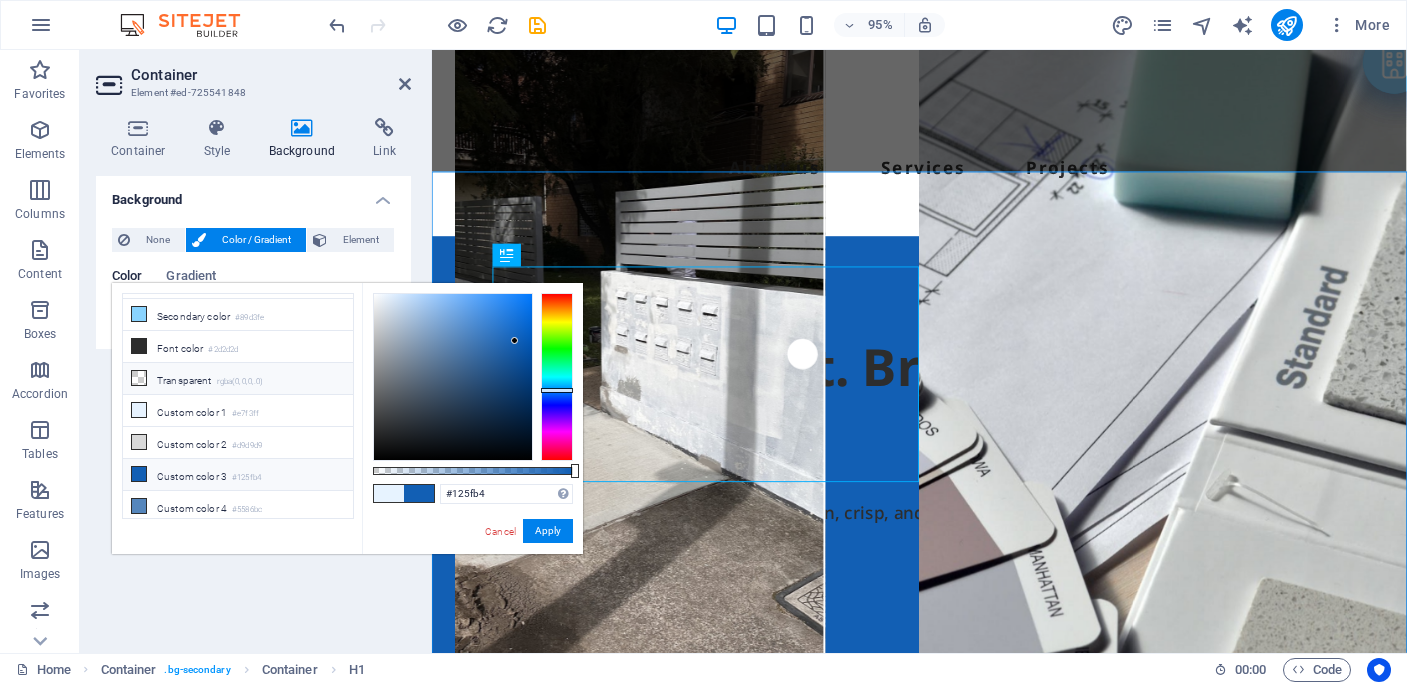 click on "Transparent
rgba(0,0,0,.0)" at bounding box center (238, 379) 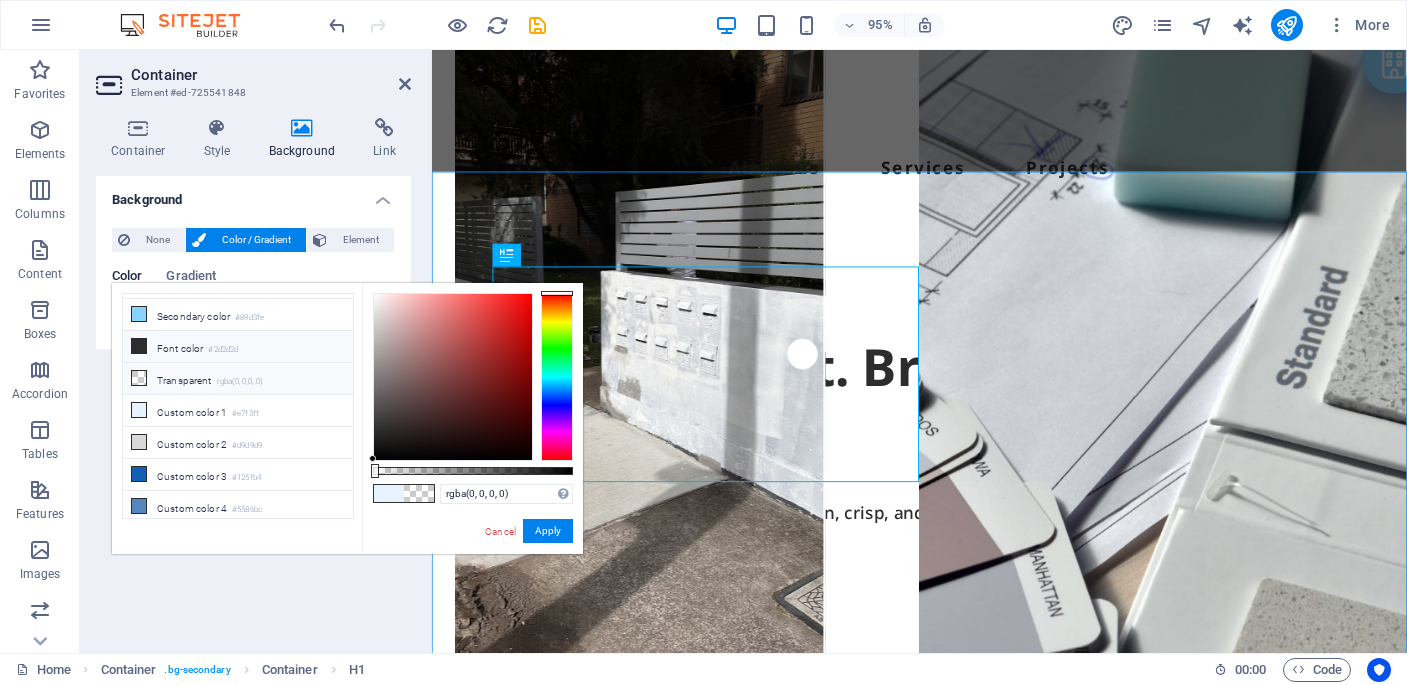 click on "#2d2d2d" at bounding box center [223, 350] 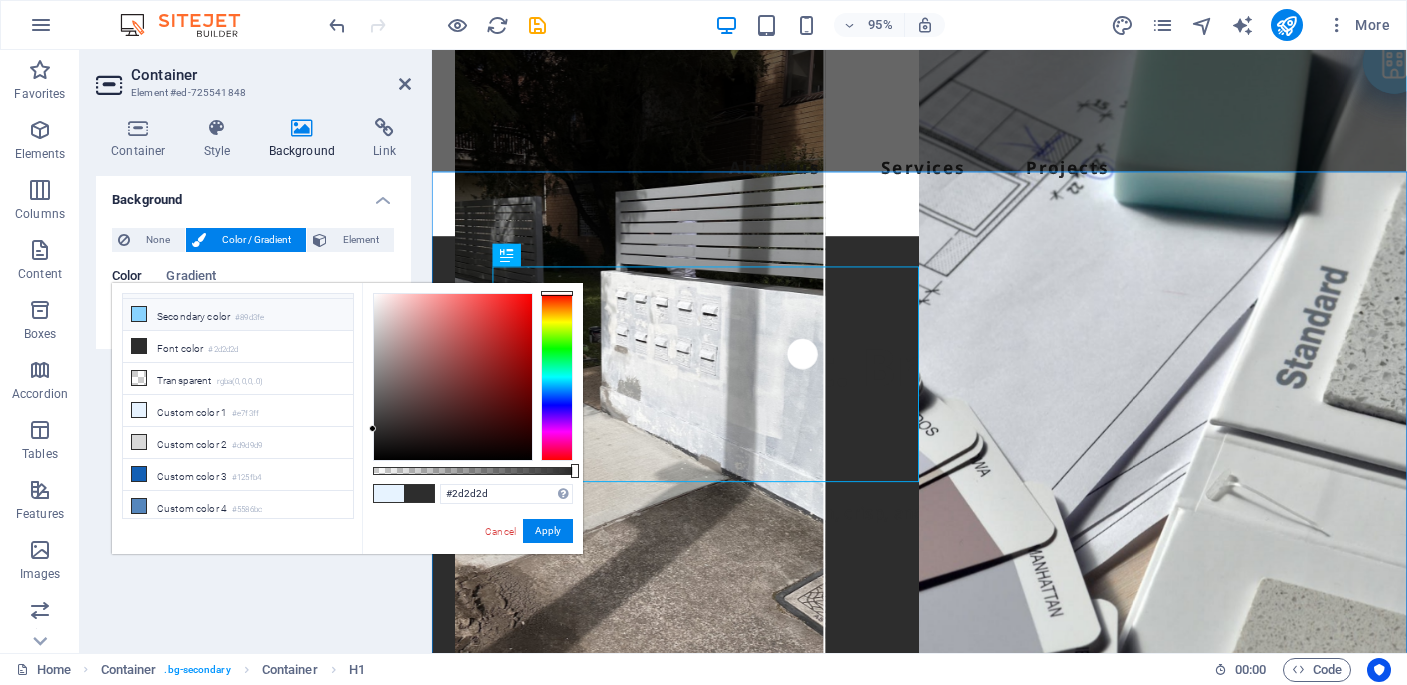 click on "Secondary color
#89d3fe" at bounding box center [238, 315] 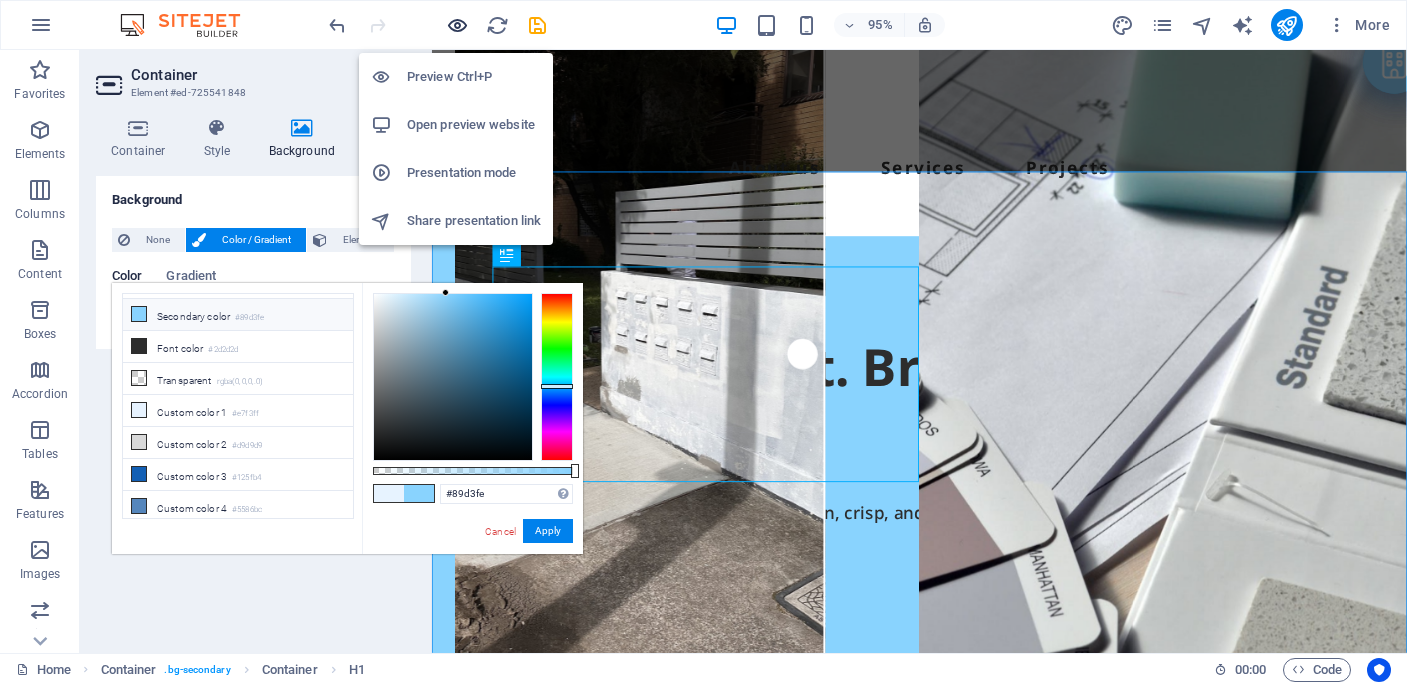 click at bounding box center (457, 25) 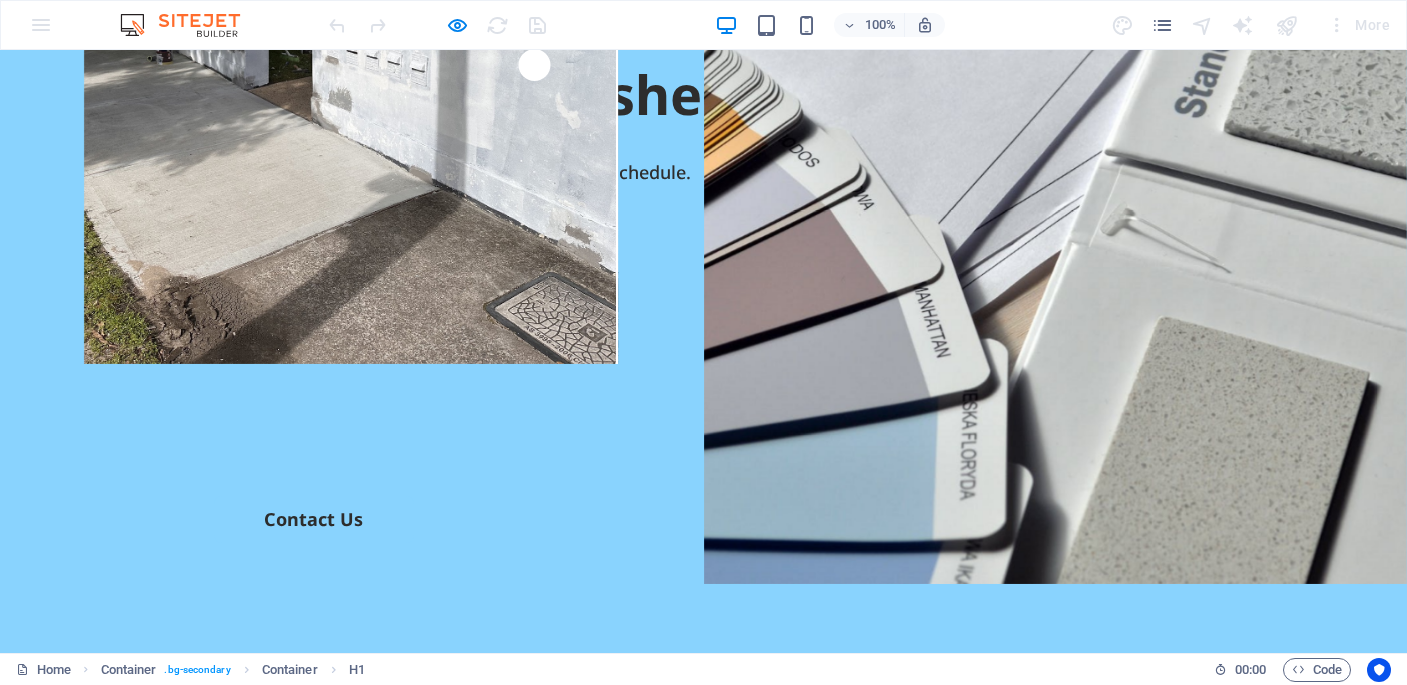 scroll, scrollTop: 0, scrollLeft: 0, axis: both 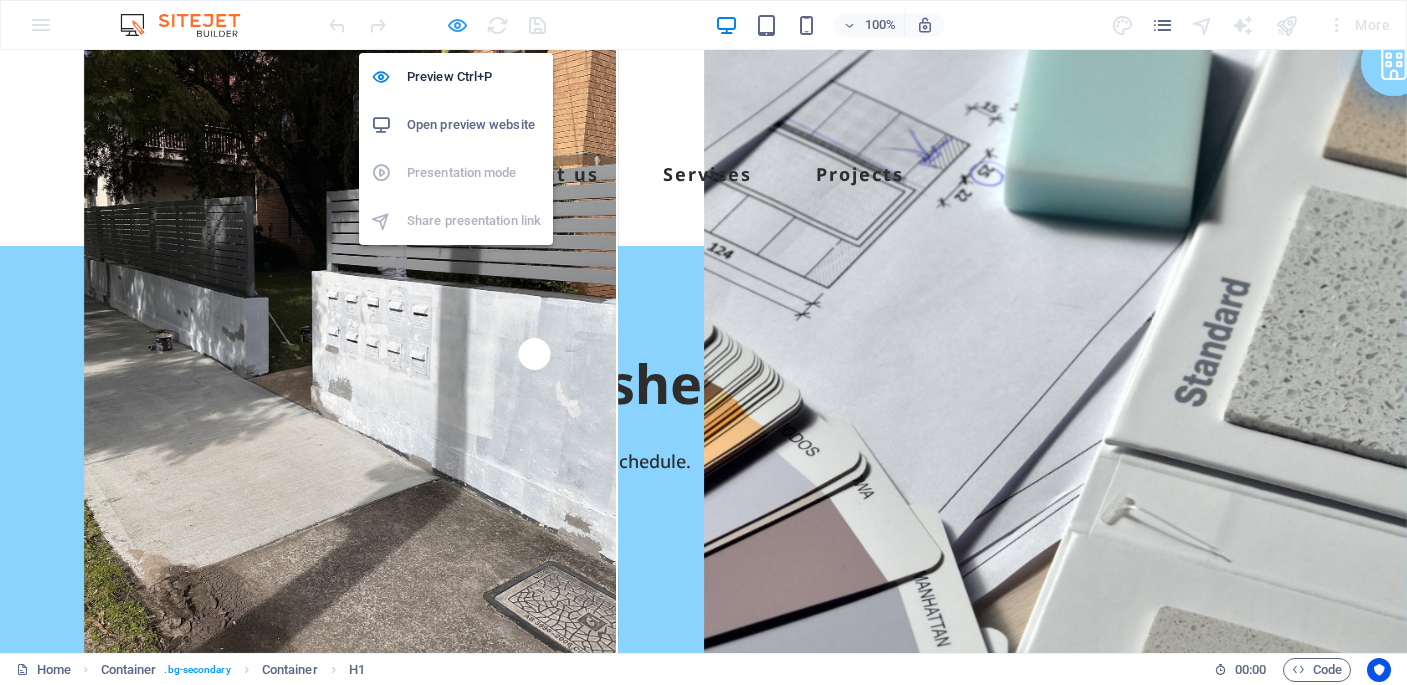 click at bounding box center [457, 25] 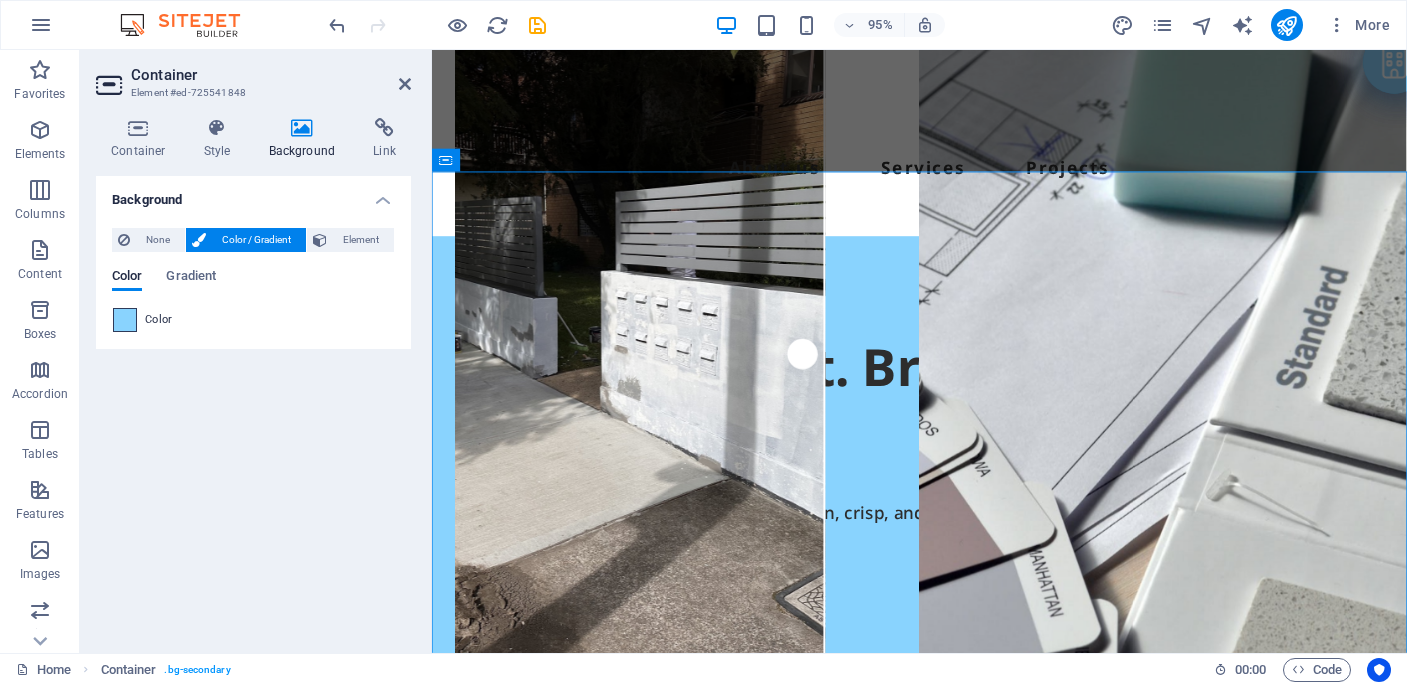 click at bounding box center [125, 320] 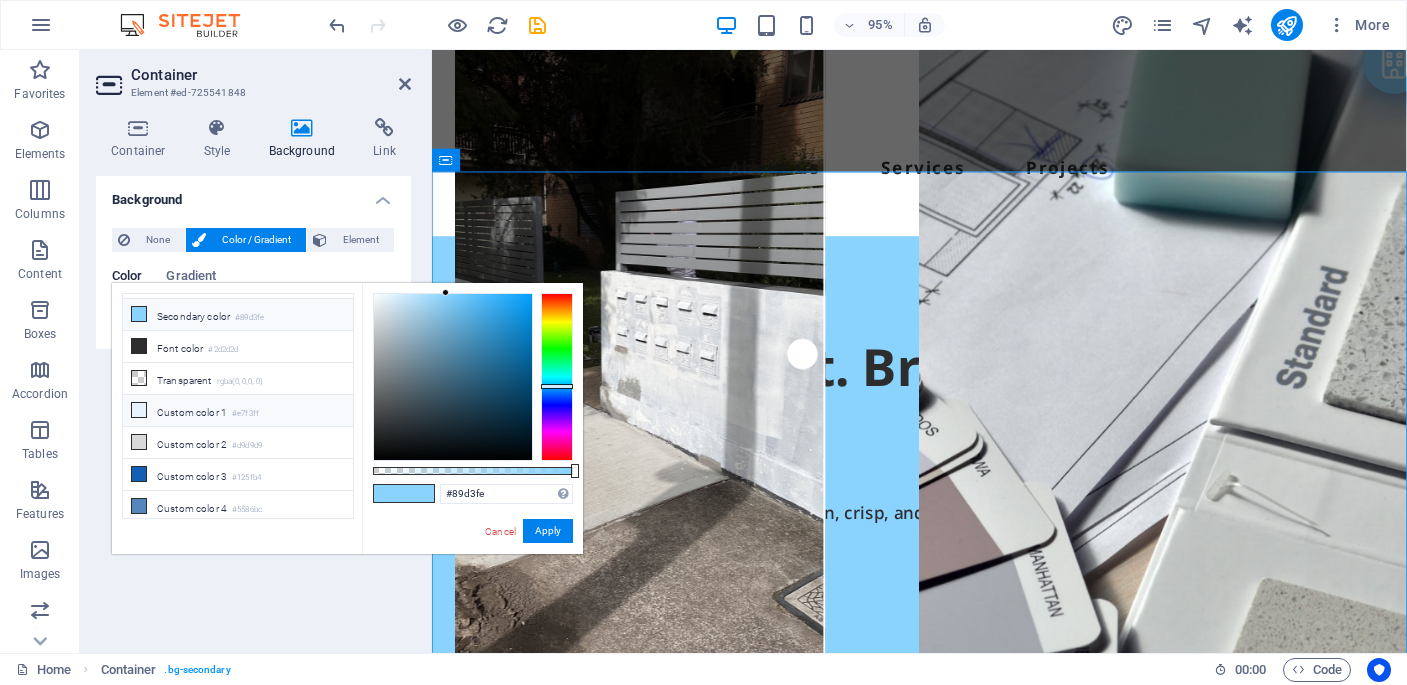 click on "Custom color 1
#e7f3ff" at bounding box center (238, 411) 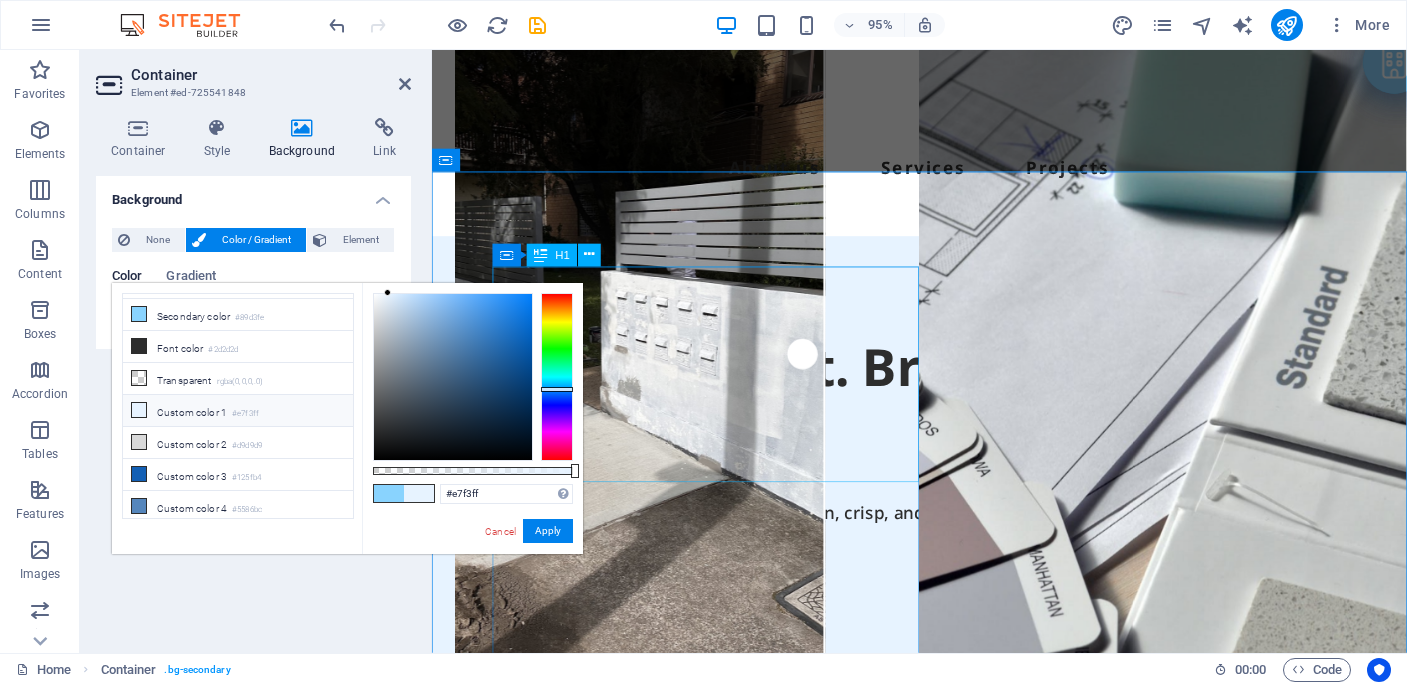click on "Built on Trust. Brushed with Precision" at bounding box center [945, 421] 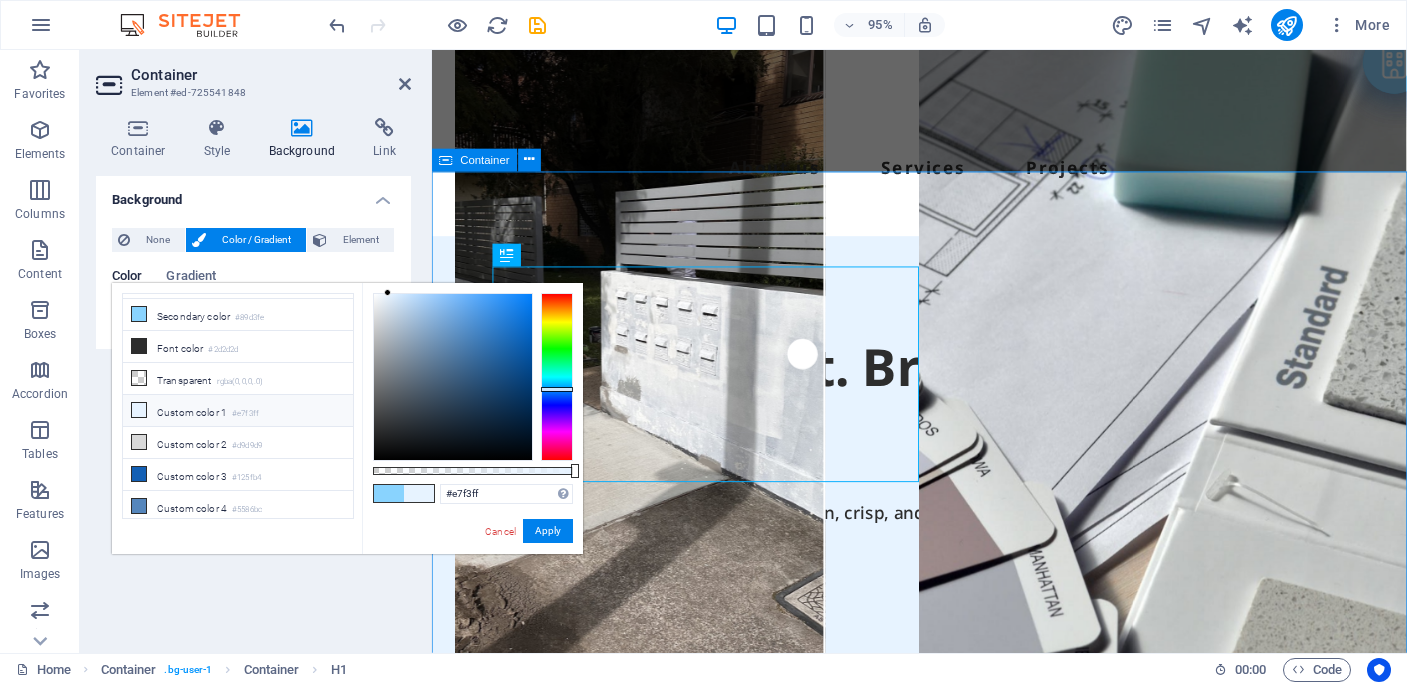 click on "Built on Trust. Brushed with Precision Experience the Coastal difference — clean, crisp, and on schedule.       ✔    Licensed Tradespeople        ✔    Fully Insured       ✔    Highest Quality Work       ✔   Exceed Customer Satisfaction Contact Us" at bounding box center [945, 631] 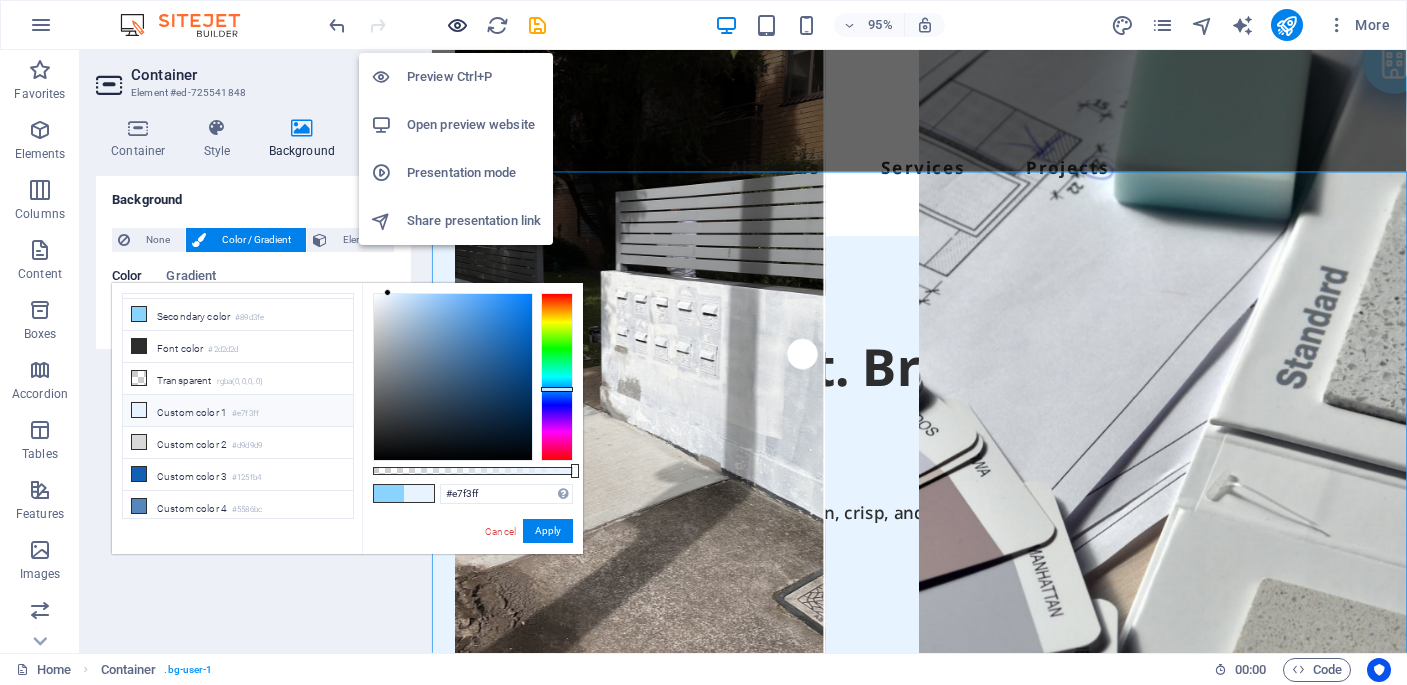 click at bounding box center (457, 25) 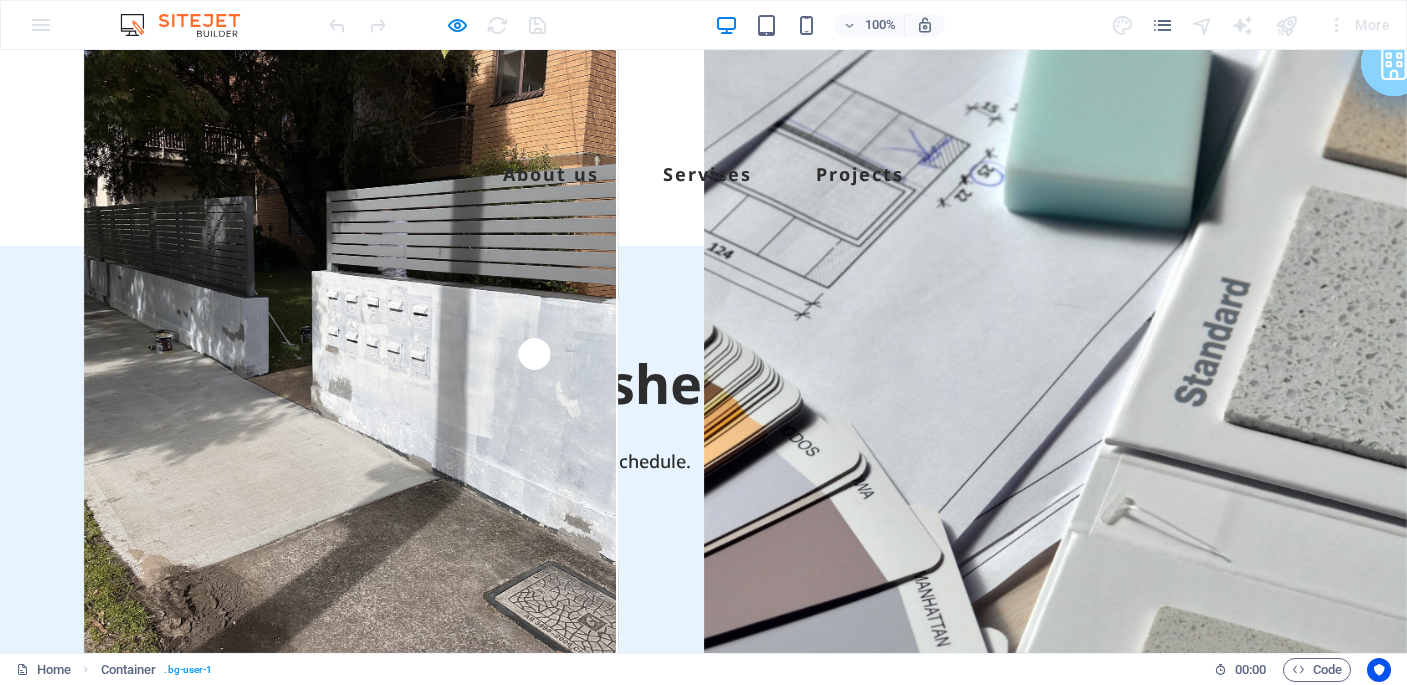 click at bounding box center [1056, 461] 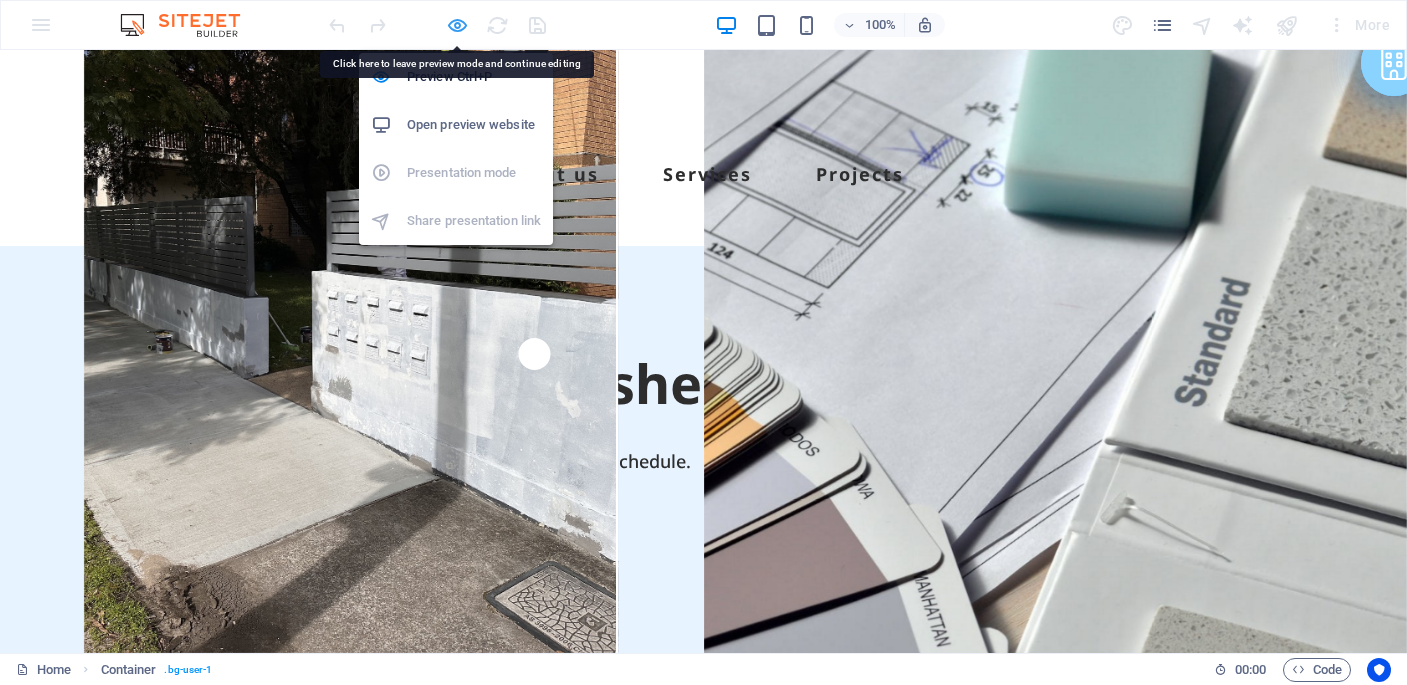 click at bounding box center [457, 25] 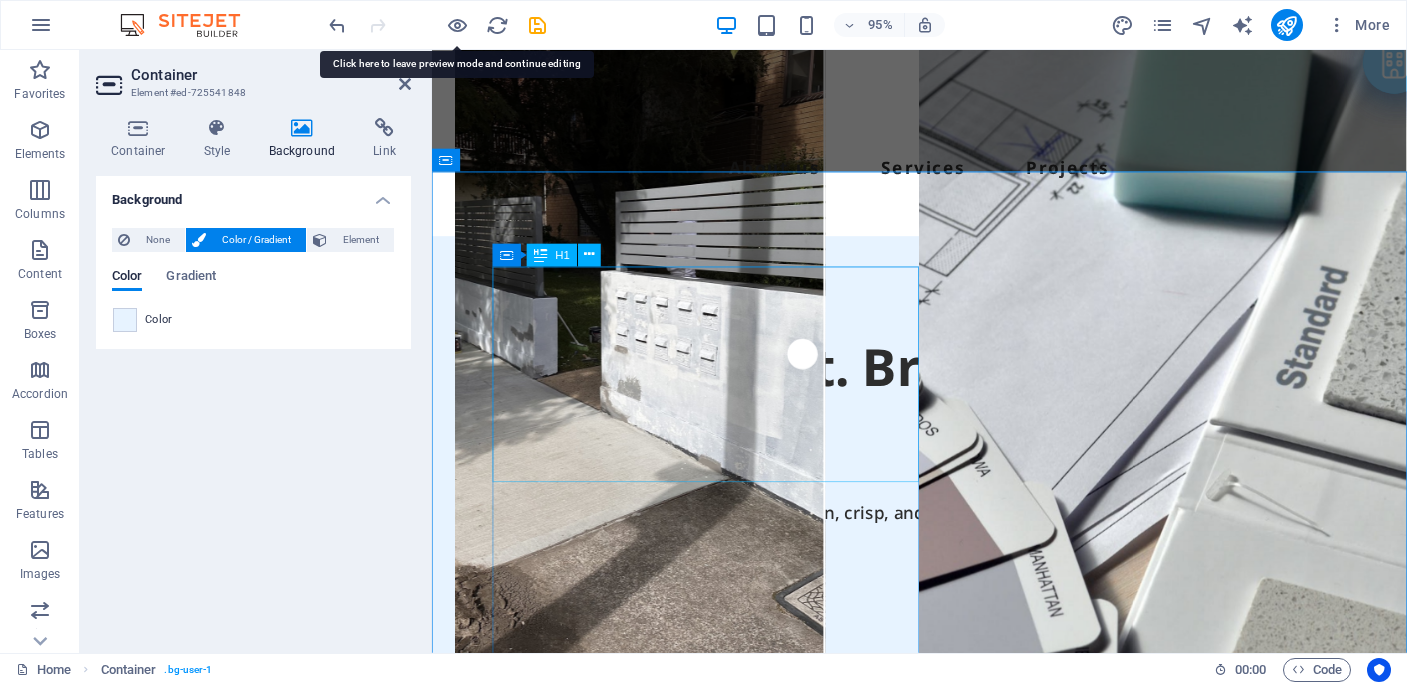 click on "Built on Trust. Brushed with Precision" at bounding box center [945, 421] 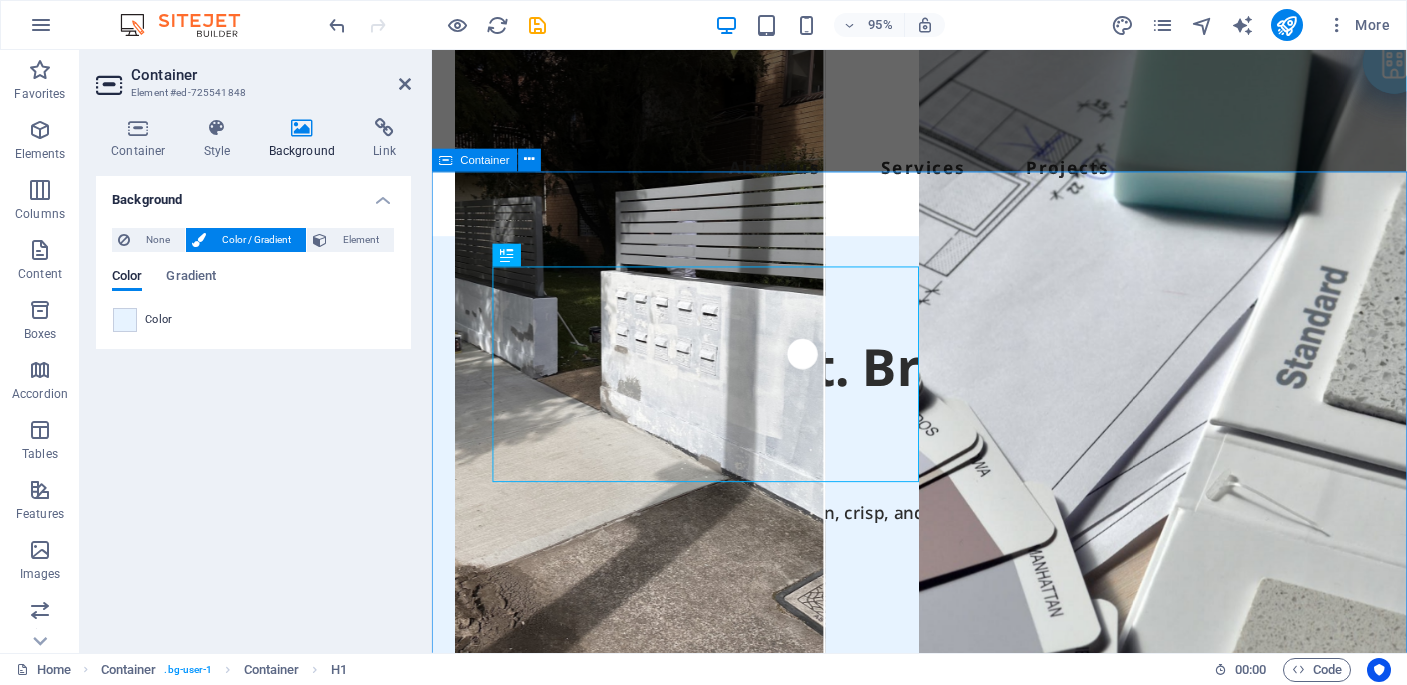 click on "Built on Trust. Brushed with Precision Experience the Coastal difference — clean, crisp, and on schedule.       ✔    Licensed Tradespeople        ✔    Fully Insured       ✔    Highest Quality Work       ✔   Exceed Customer Satisfaction Contact Us" at bounding box center (945, 631) 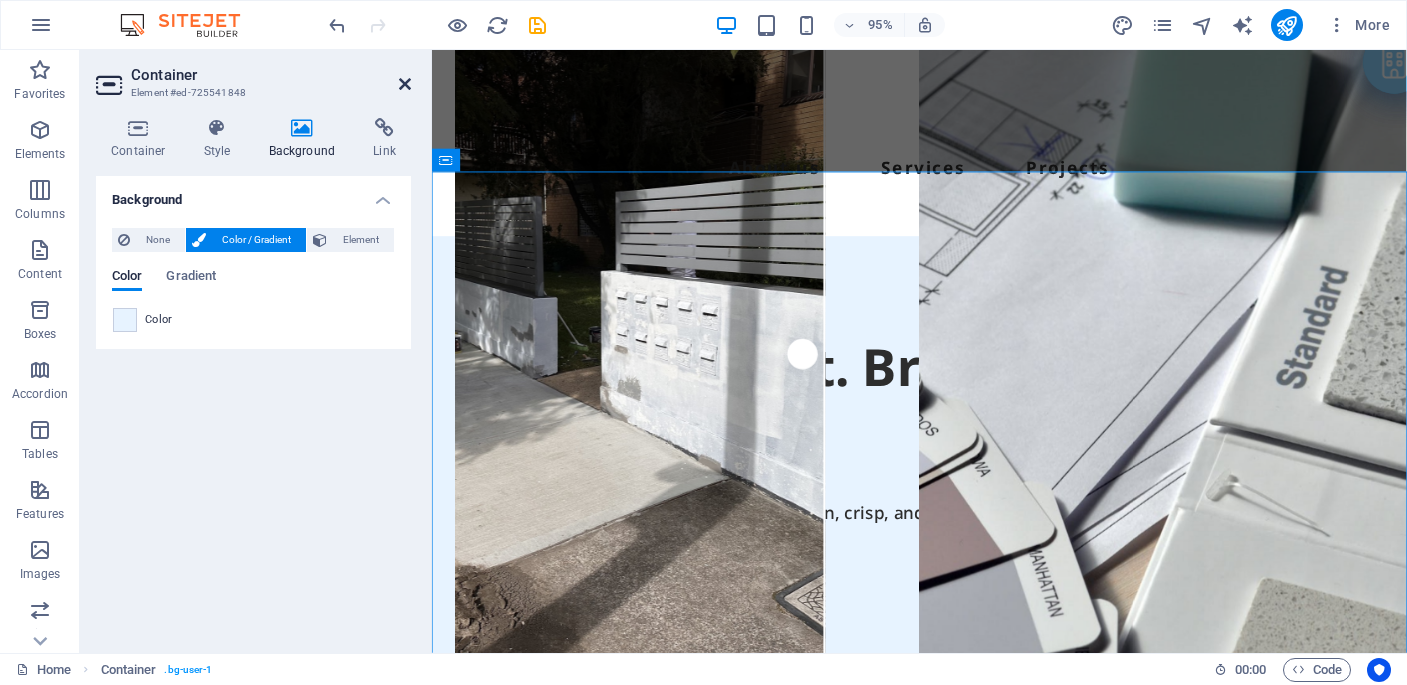 click at bounding box center (405, 84) 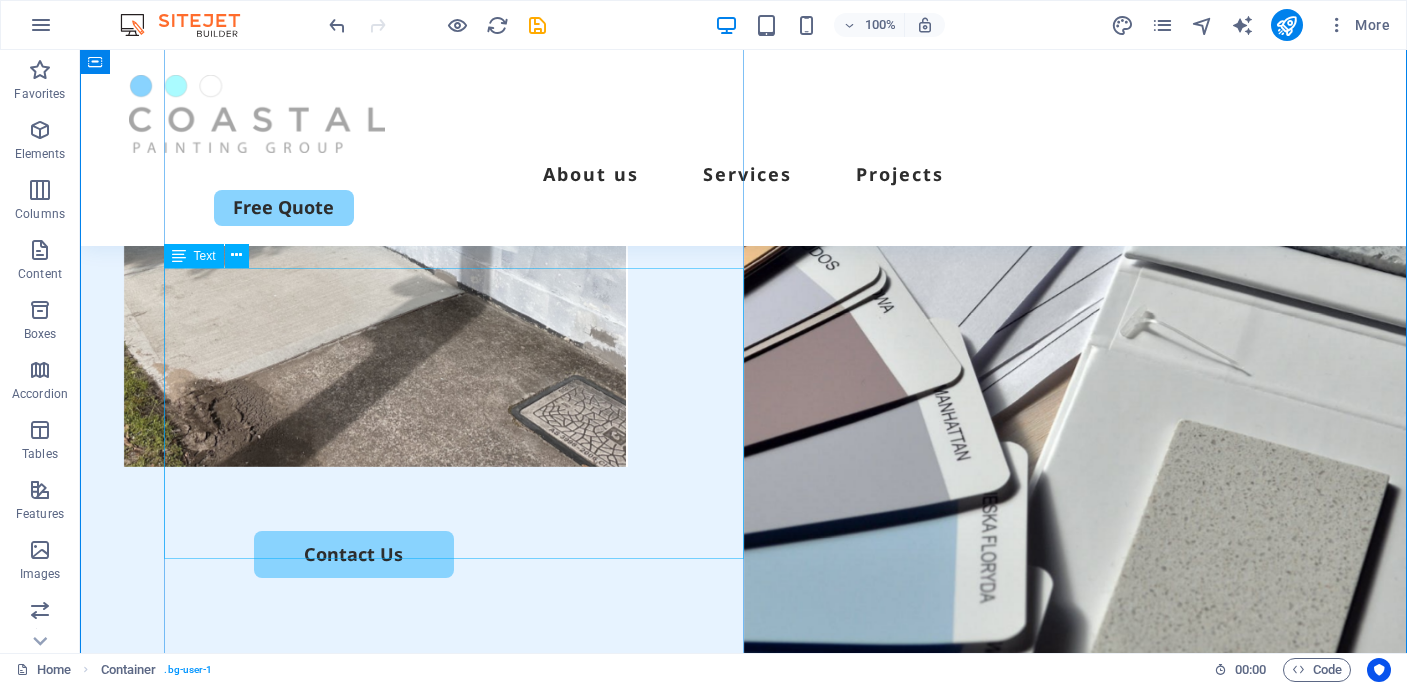 scroll, scrollTop: 141, scrollLeft: 0, axis: vertical 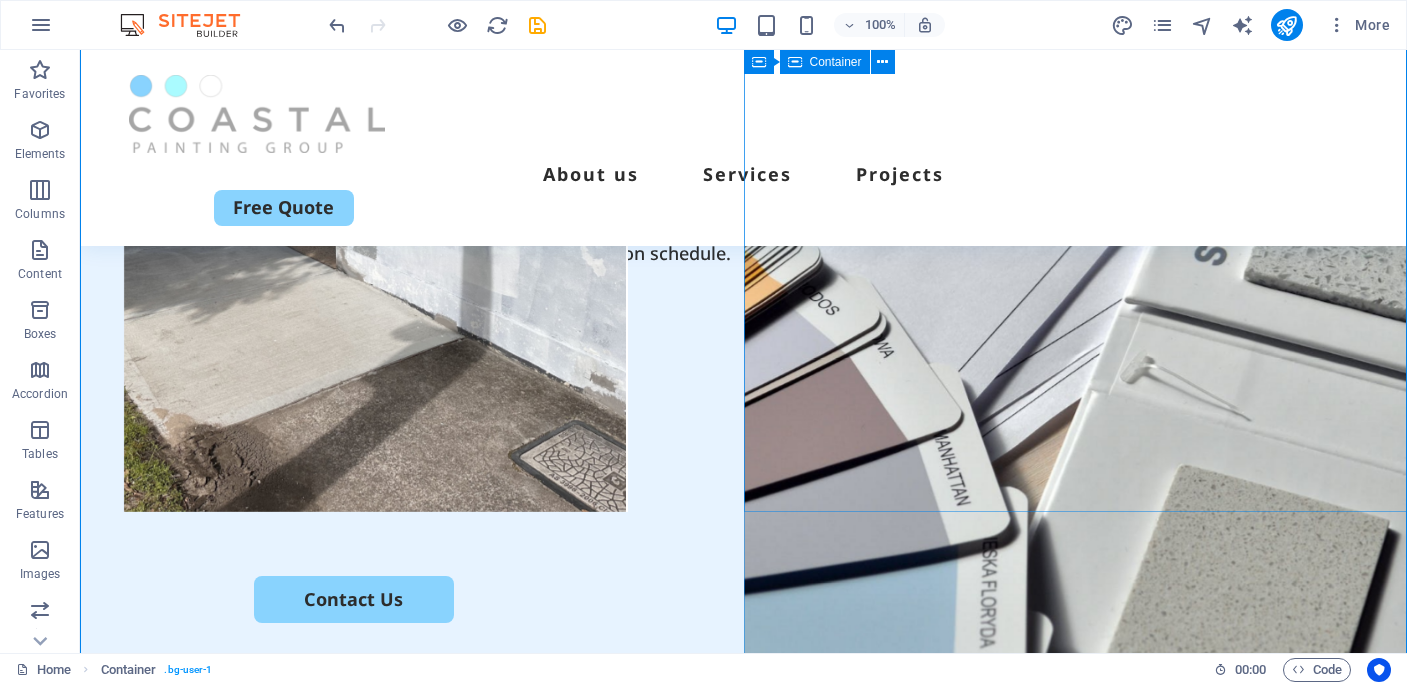 click on "Drop content here or  Add elements  Paste clipboard" at bounding box center (1076, 1033) 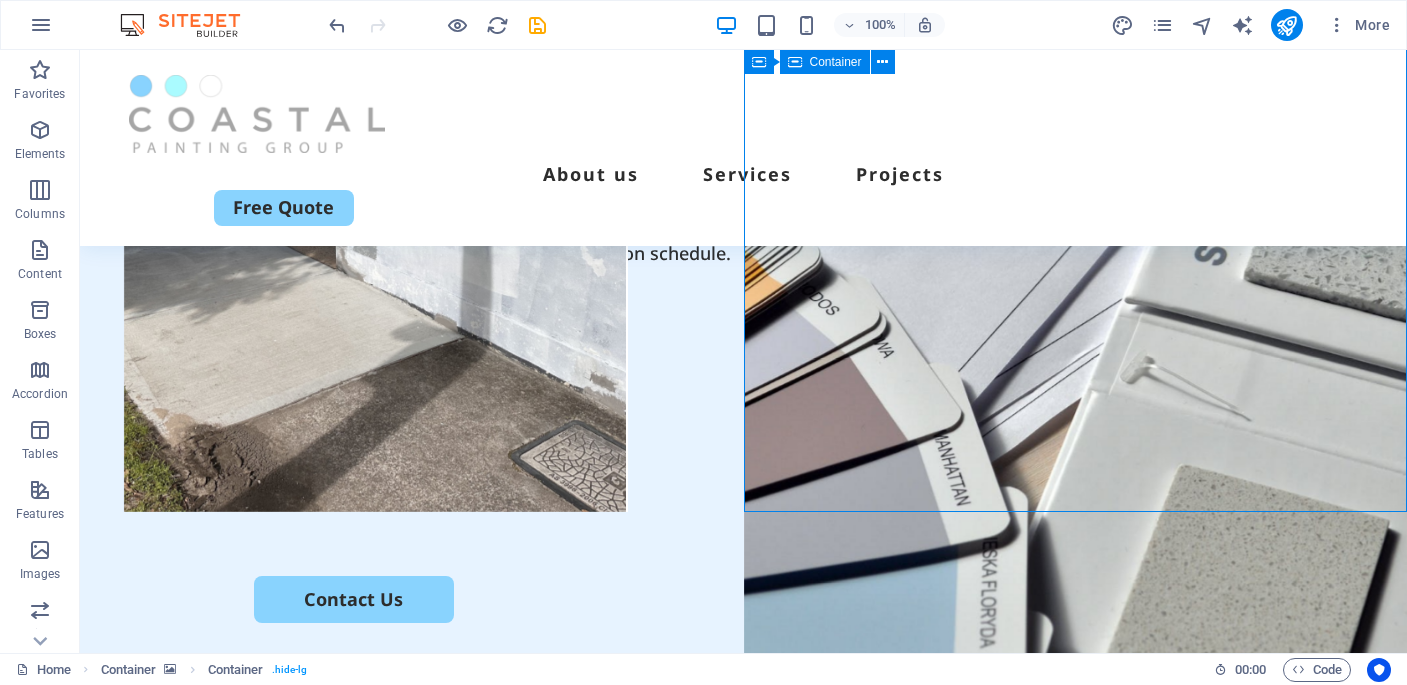 click on "Drop content here or  Add elements  Paste clipboard" at bounding box center (1076, 1033) 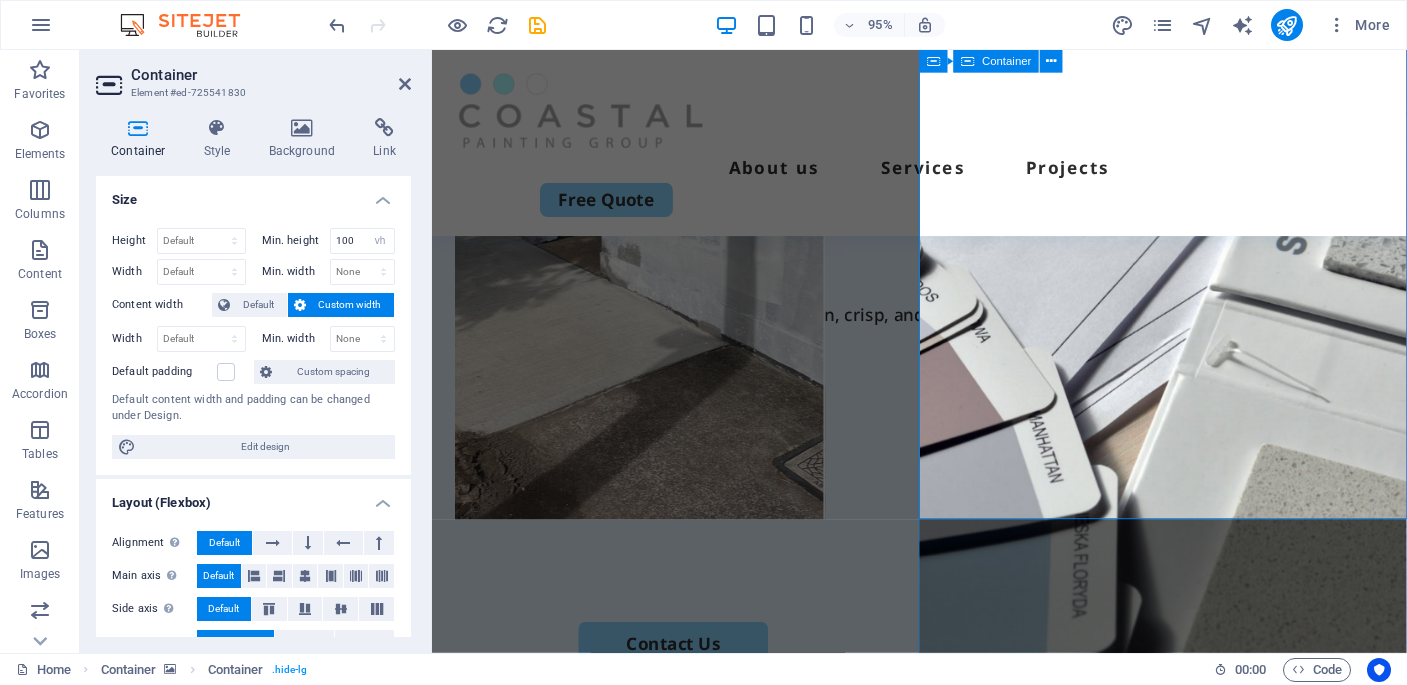 click on "Drop content here or  Add elements  Paste clipboard" at bounding box center [1201, 1049] 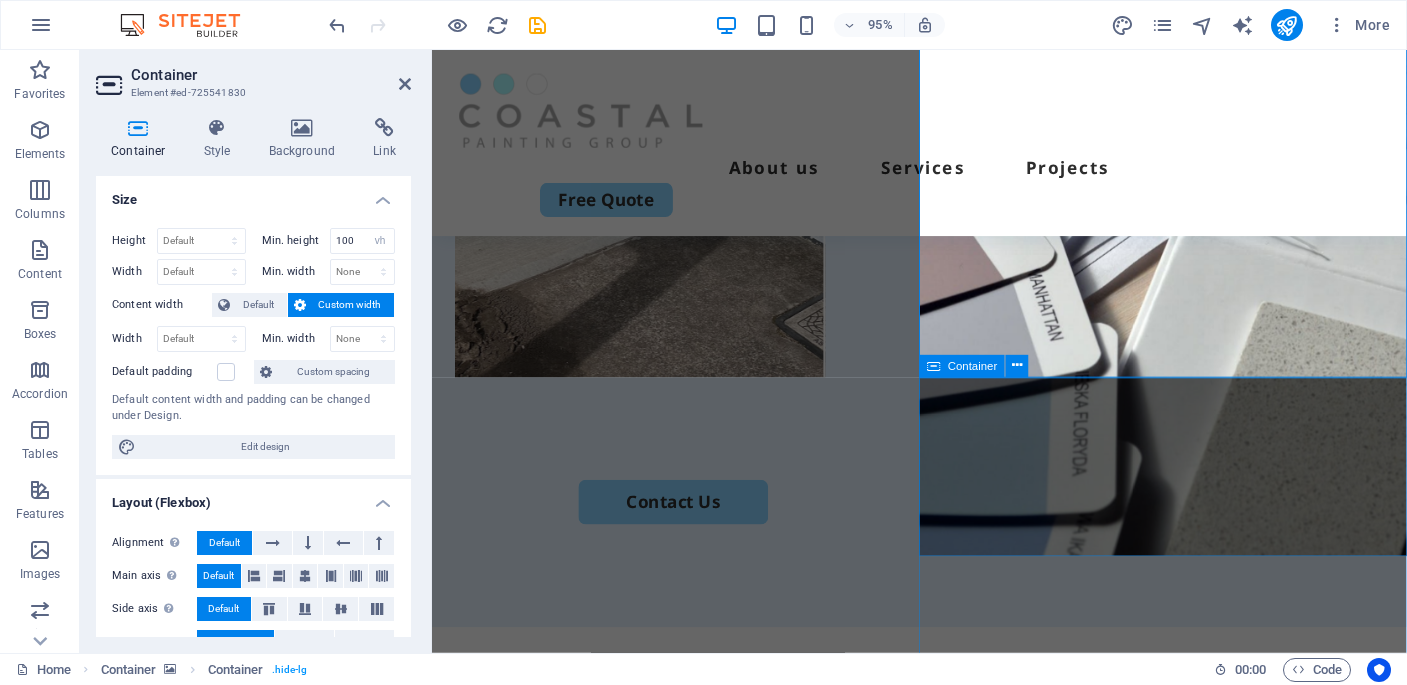 scroll, scrollTop: 272, scrollLeft: 0, axis: vertical 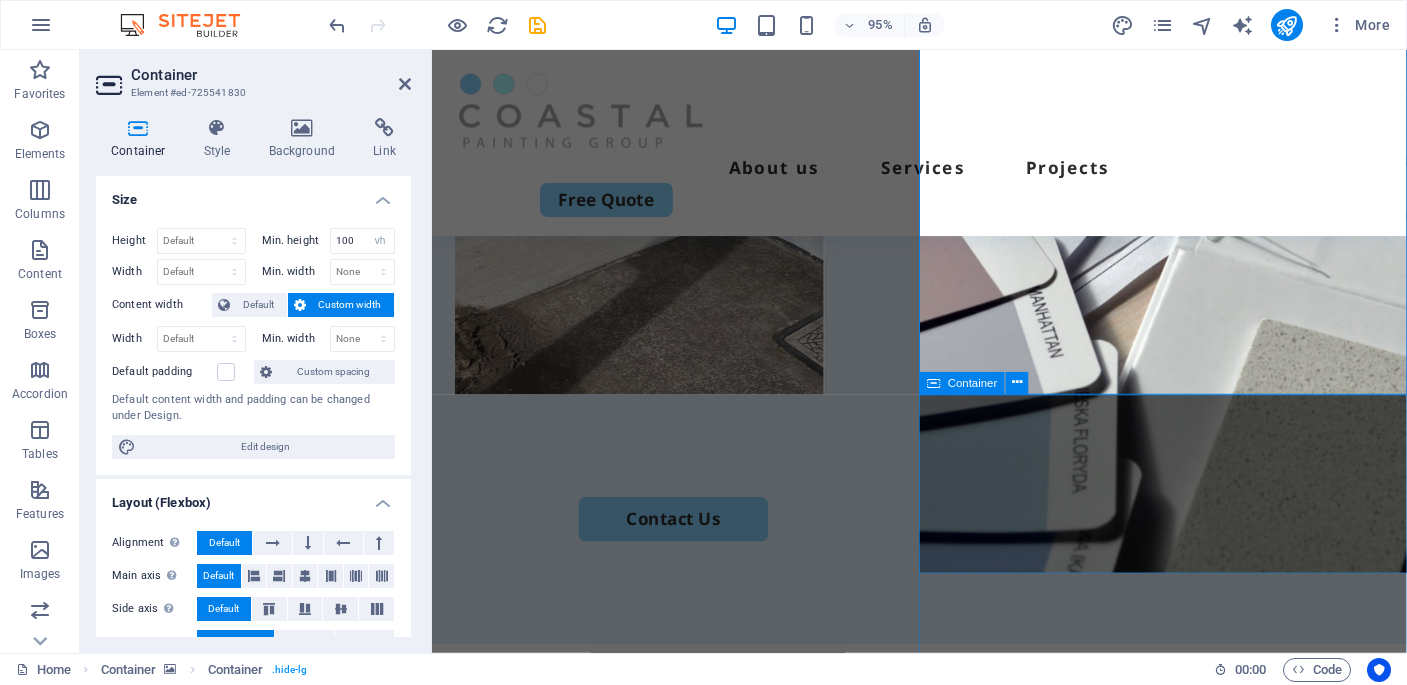 click on "Drop content here or  Add elements  Paste clipboard" at bounding box center (1201, 1307) 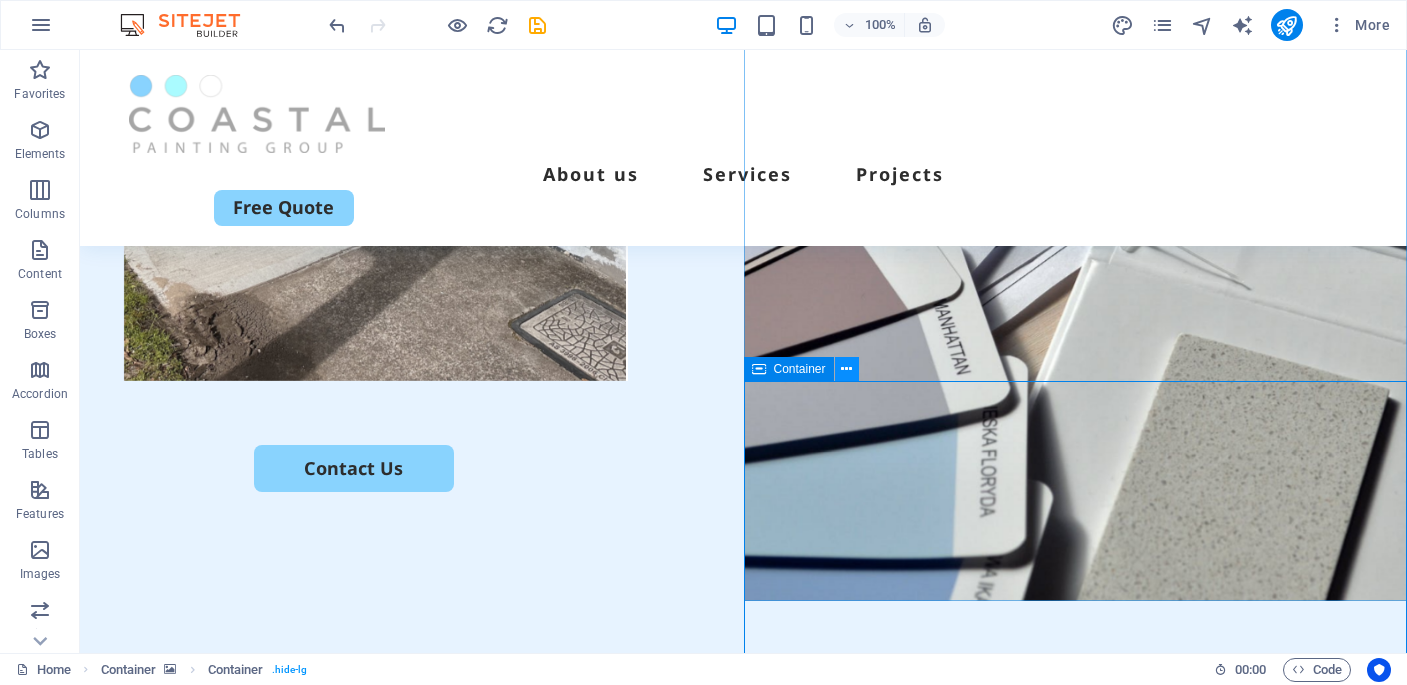 click at bounding box center [846, 369] 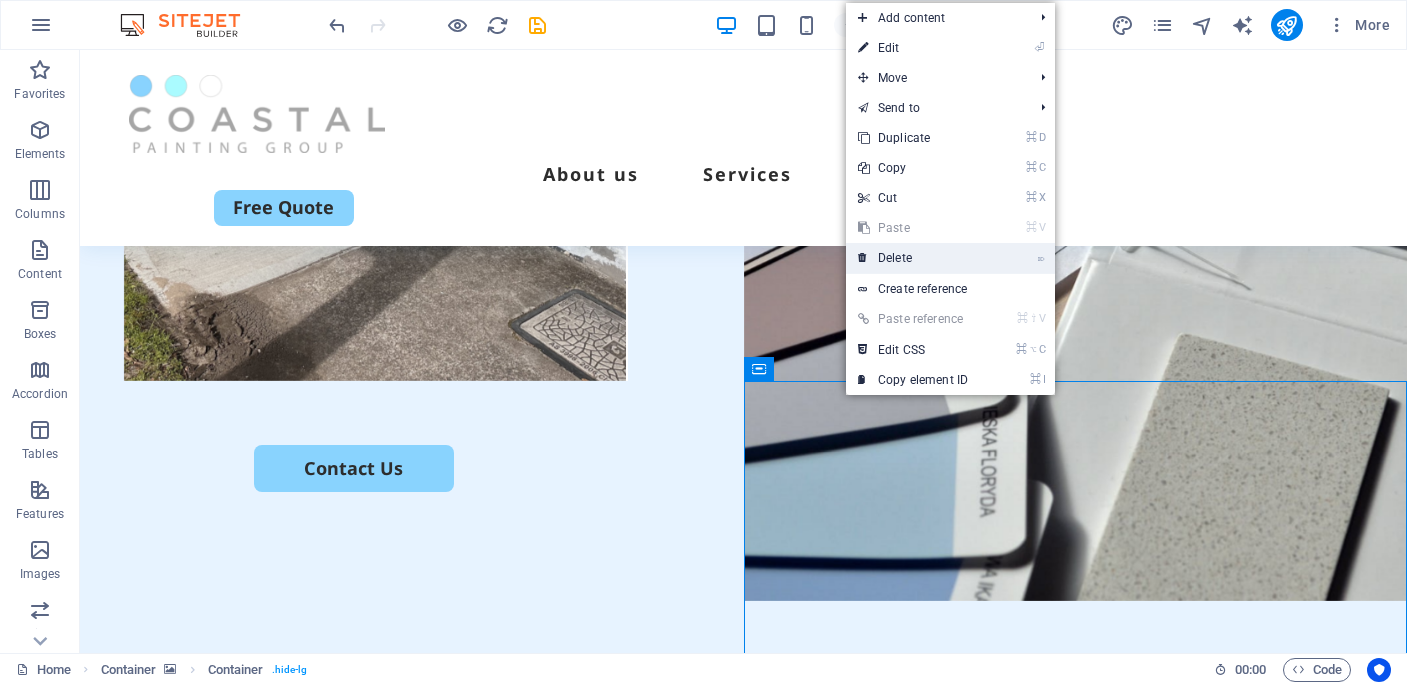 click on "⌦  Delete" at bounding box center (913, 258) 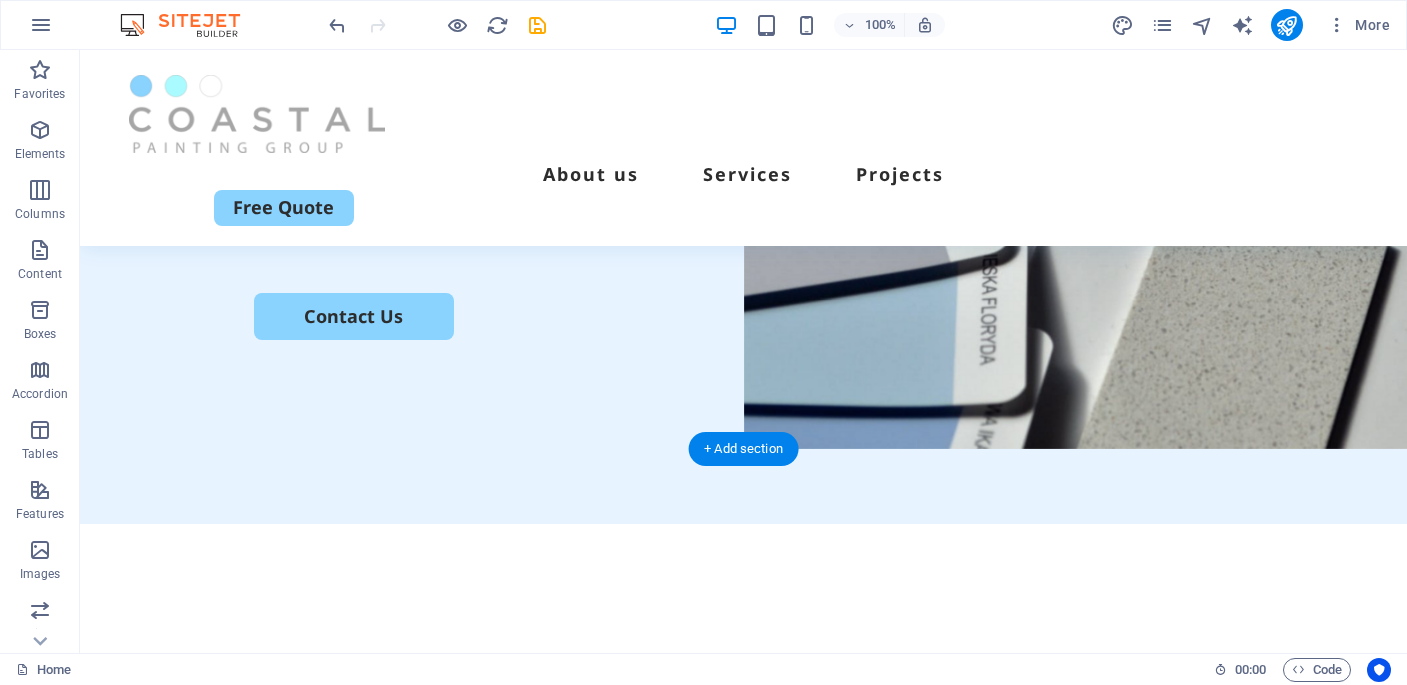 click at bounding box center [1076, 37] 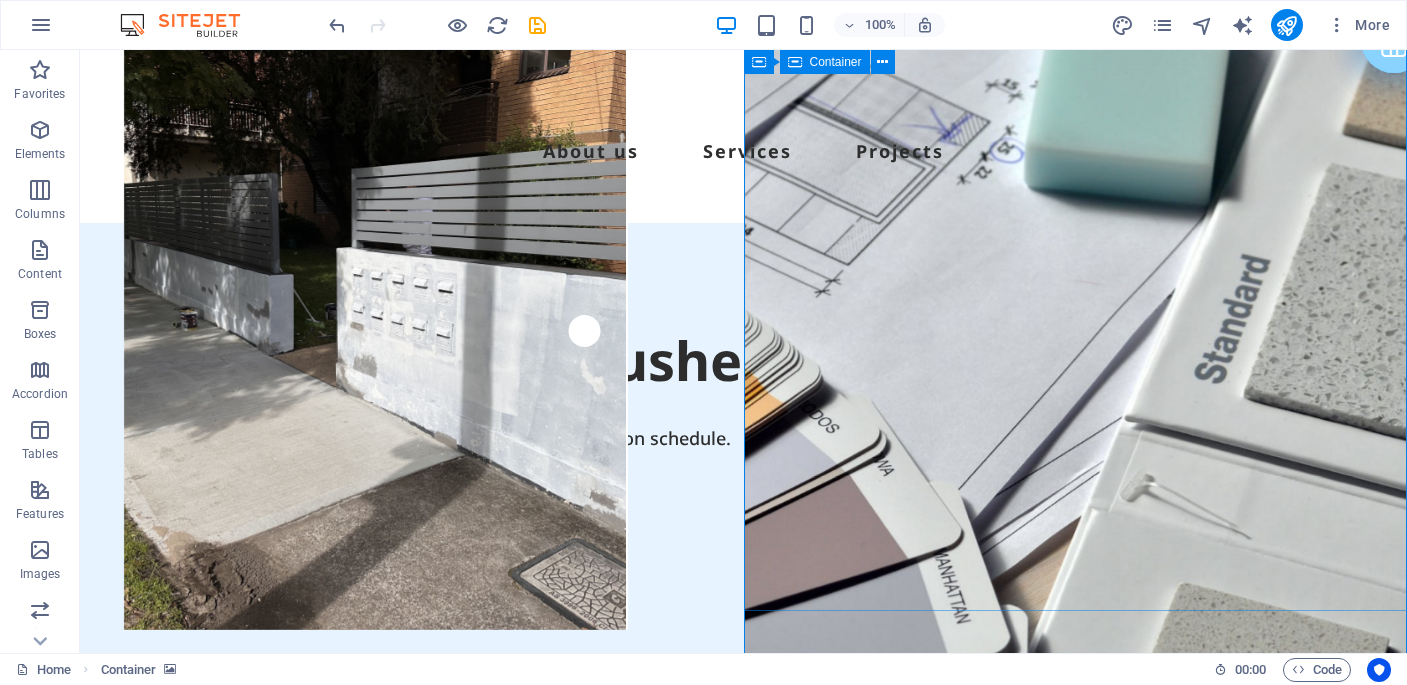scroll, scrollTop: 0, scrollLeft: 0, axis: both 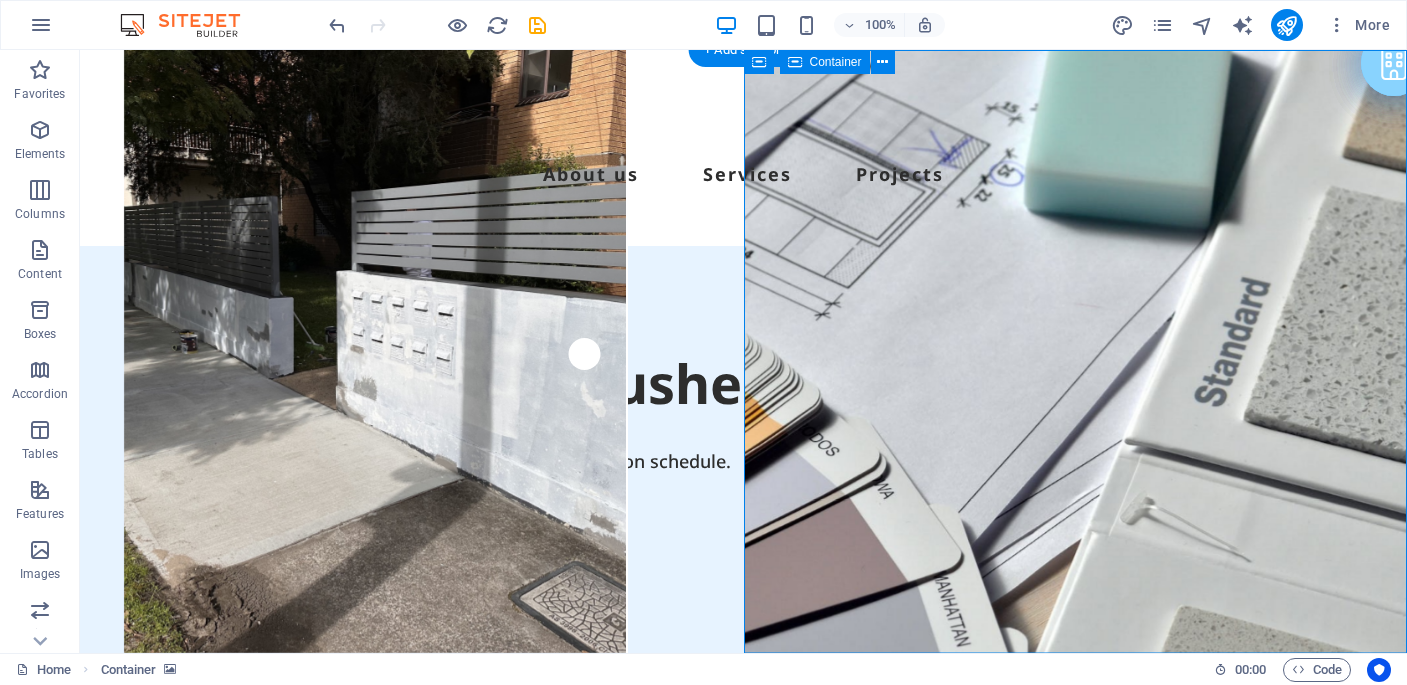 click on "Drop content here or  Add elements  Paste clipboard" at bounding box center (1076, 1174) 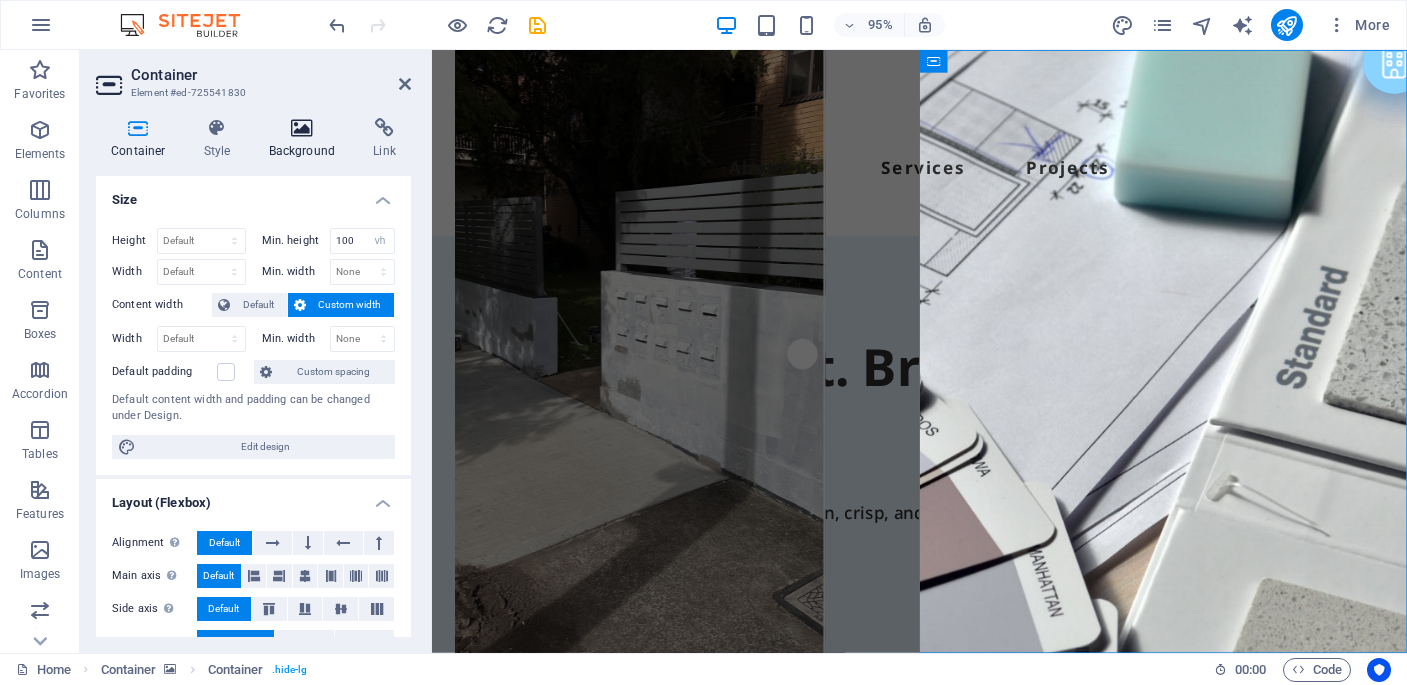 click at bounding box center [302, 128] 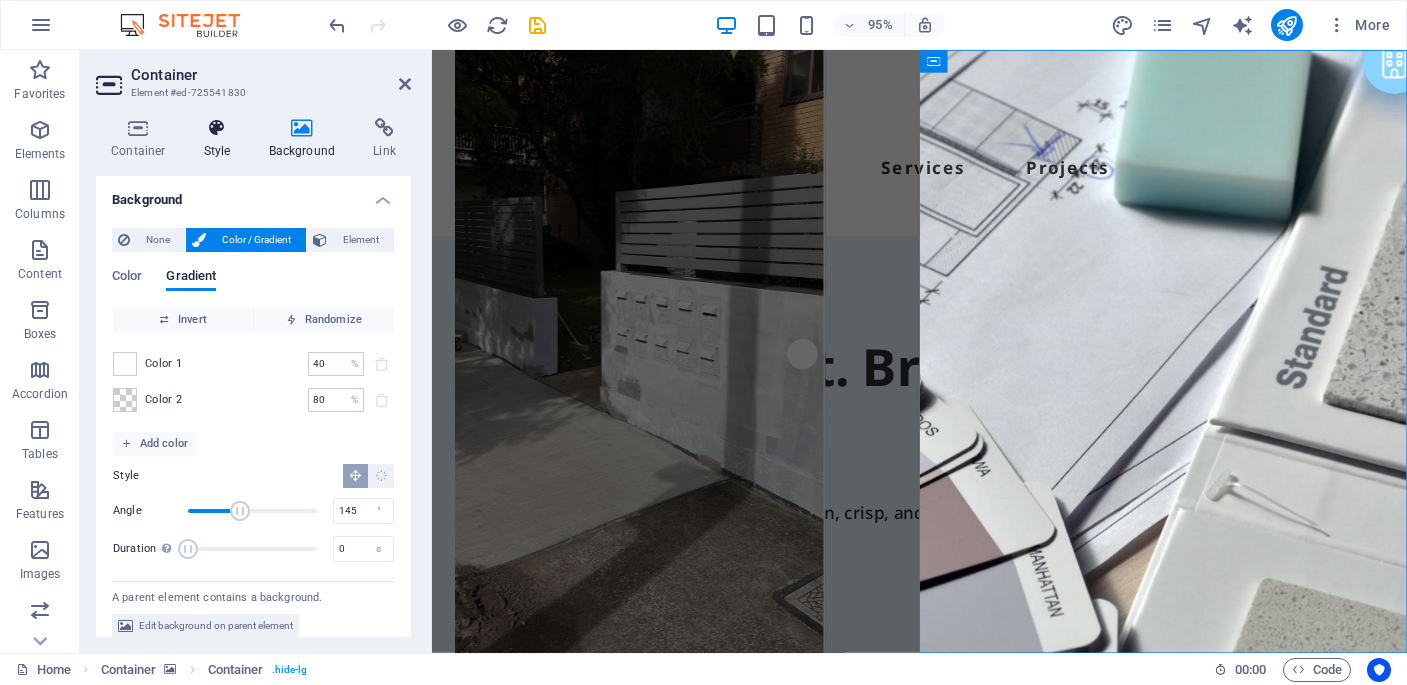 click at bounding box center (217, 128) 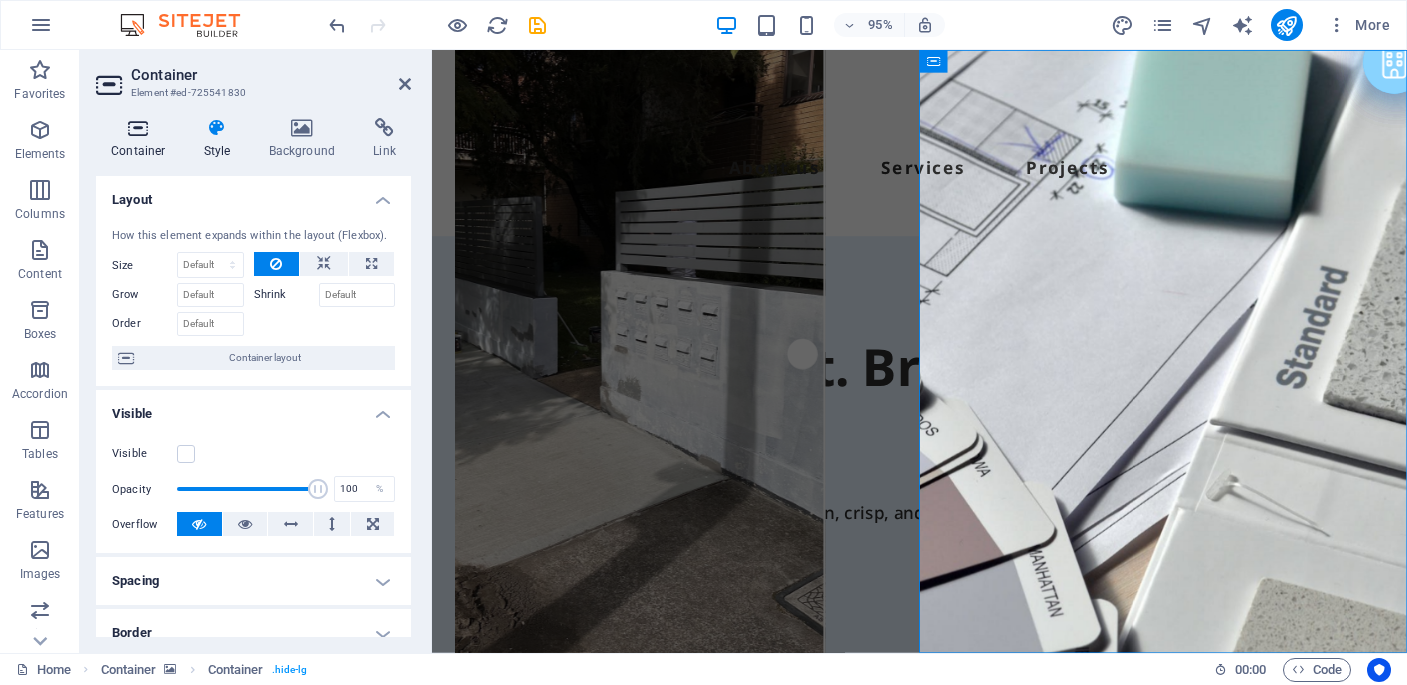 click at bounding box center (138, 128) 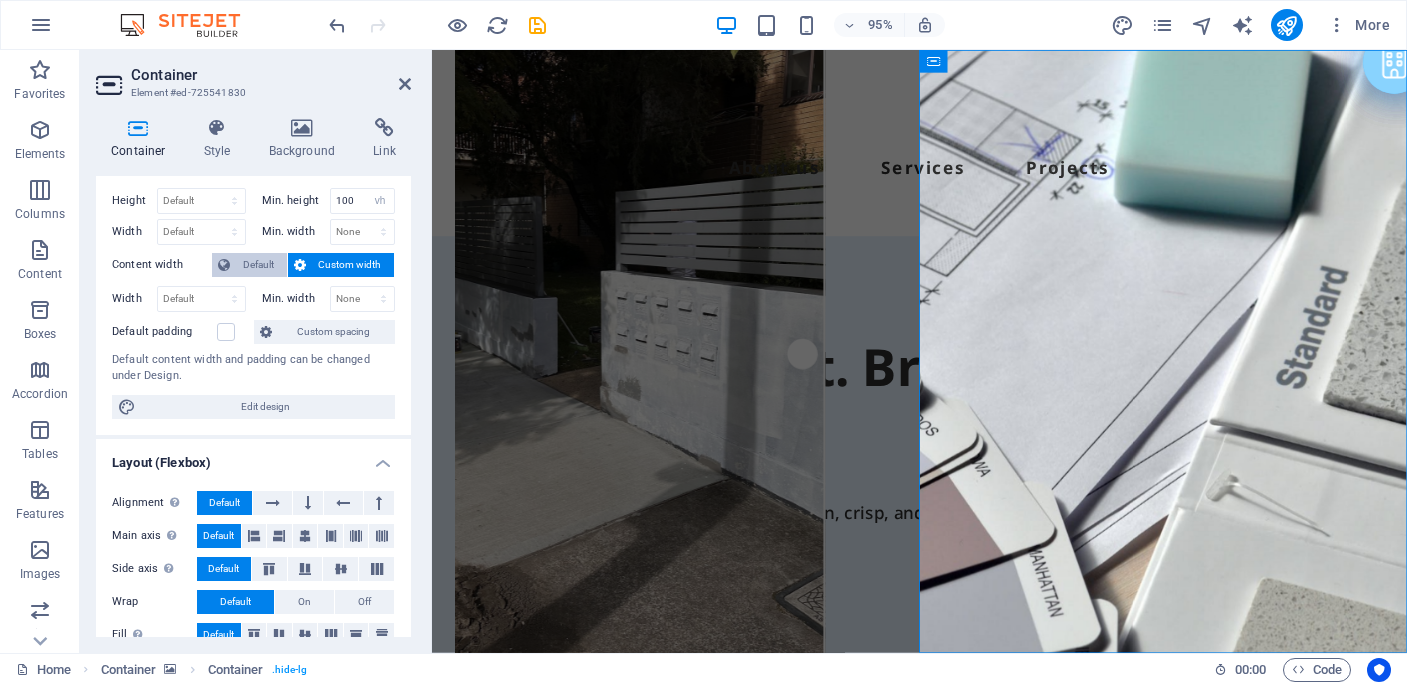 scroll, scrollTop: 0, scrollLeft: 0, axis: both 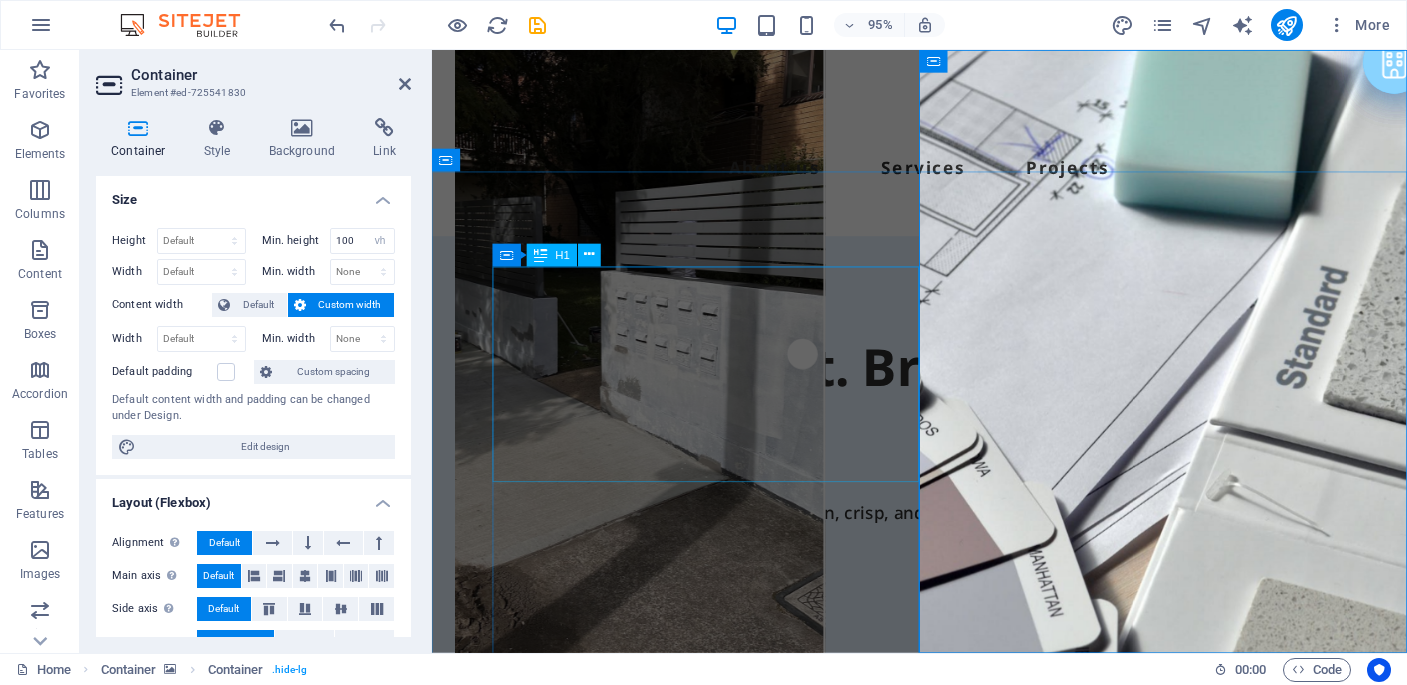click on "Drop content here or  Add elements  Paste clipboard" at bounding box center (1201, 1190) 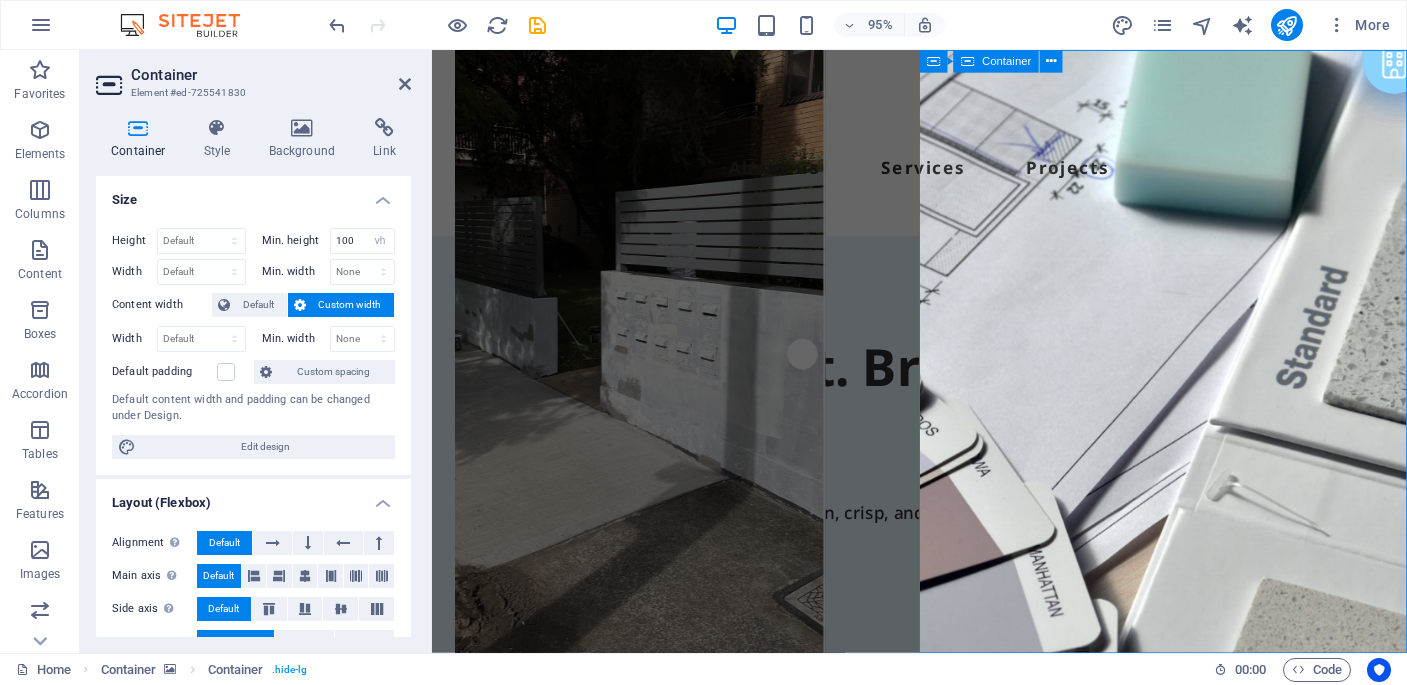click on "Drop content here or  Add elements  Paste clipboard" at bounding box center (1201, 1190) 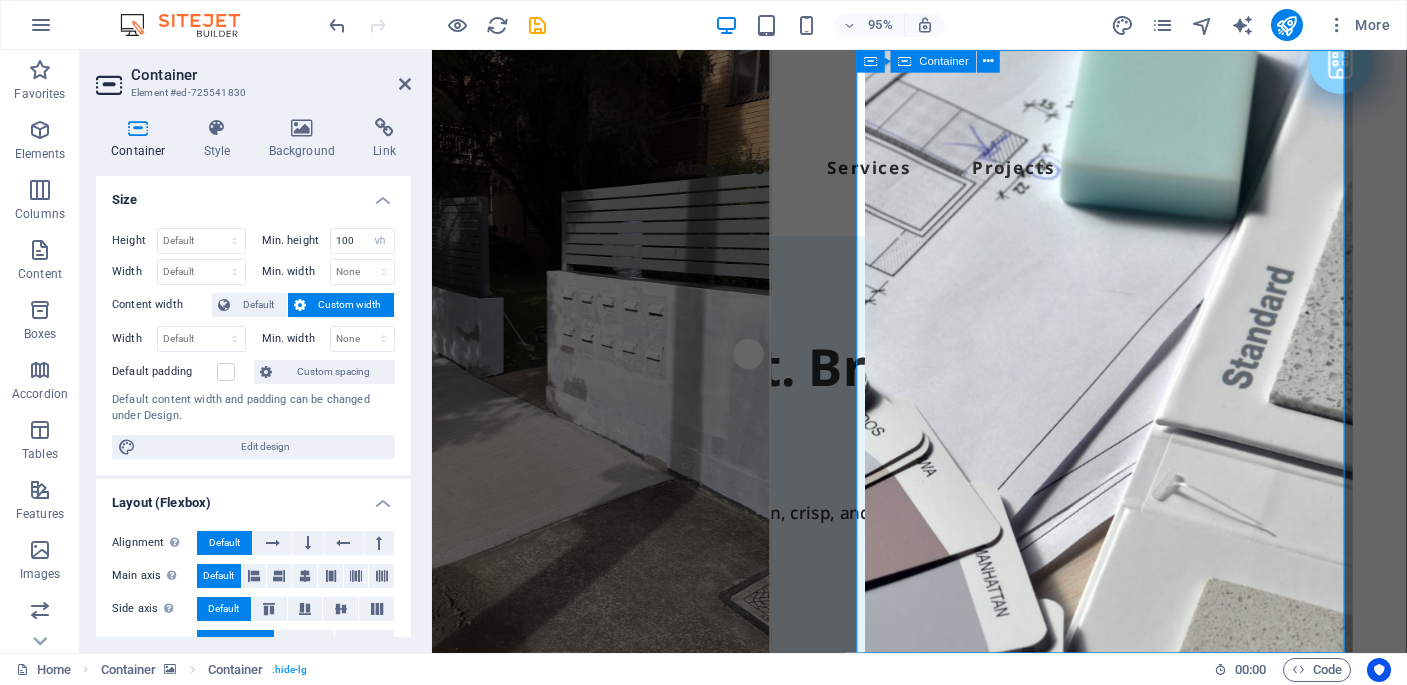 scroll, scrollTop: 0, scrollLeft: 62, axis: horizontal 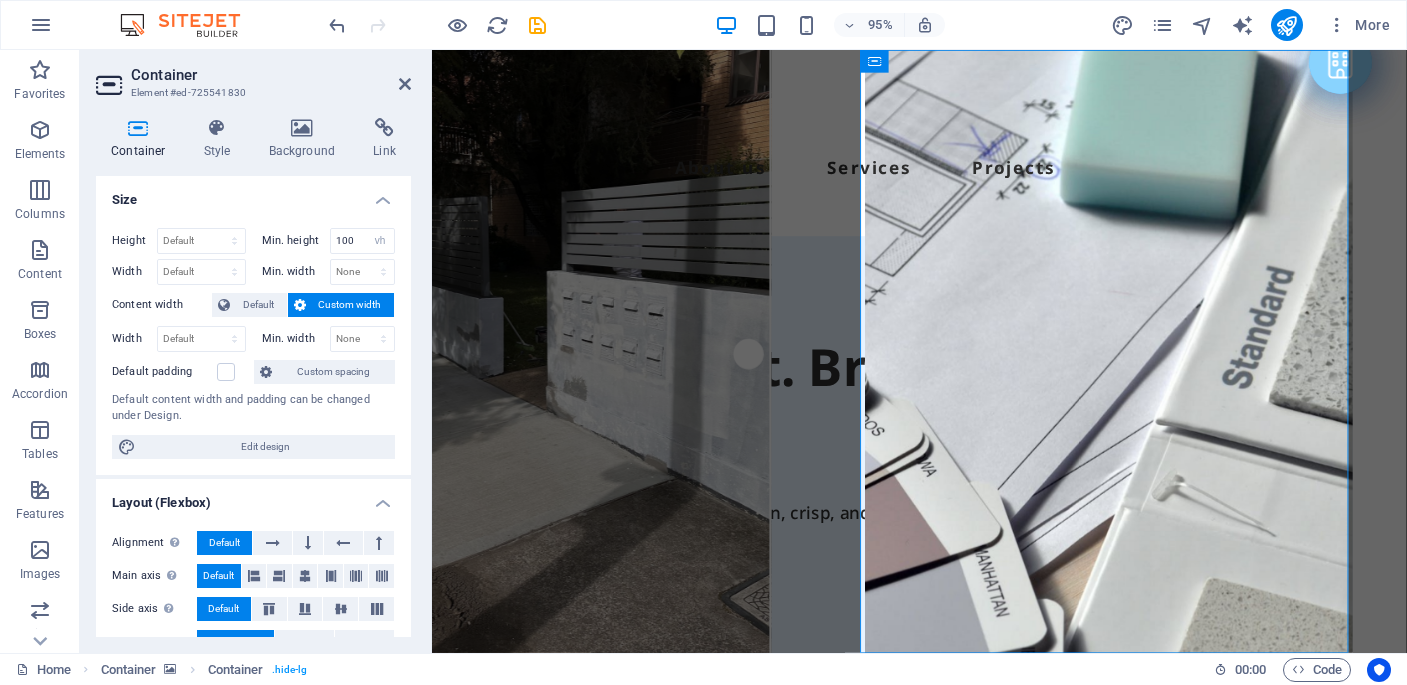 click on "Skip to main content
About us Services Projects Free Quote Built on Trust. Brushed with Precision Experience the Coastal difference — clean, crisp, and on schedule.       ✔    Licensed Tradespeople        ✔    Fully Insured       ✔    Highest Quality Work       ✔   Exceed Customer Satisfaction Contact Us Drop content here or  Add elements  Paste clipboard Trusted by Sydney Residents and Businesses  At Coastal Painting Group, we’ve spent years building trust with homeowners, business owners, and government clients across Sydney.  From charming cafés and council buildings to high-rise towers in the CBD, we deliver sharp, durable finishes that truly elevate every space. We don’t cut corners, we use only premium, undiluted paints and professional-grade equipment, because quality and care are at the core of everything we do.  Our Services At Coastal Painting Group, we offer a complete range of high-quality painting services tailored to residential and commercial needs. Strata" at bounding box center (889, 5454) 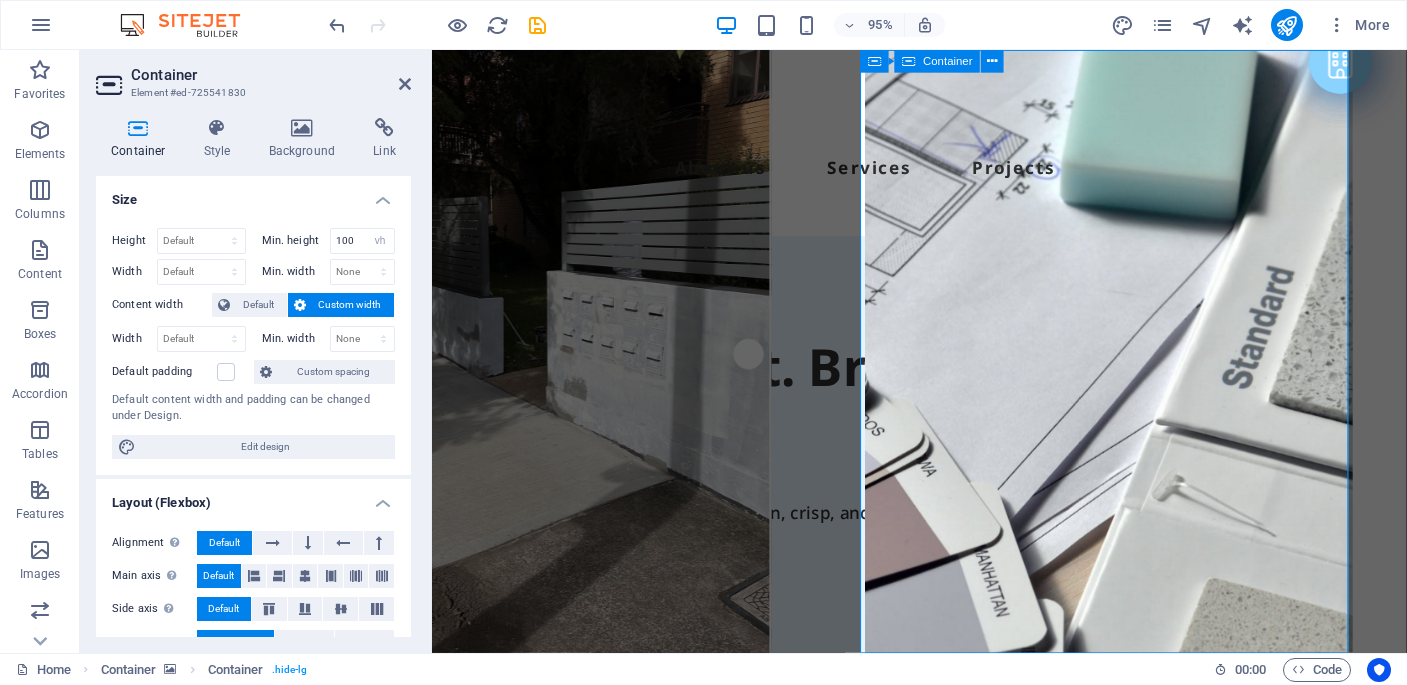 click on "Drop content here or  Add elements  Paste clipboard" at bounding box center [1145, 1190] 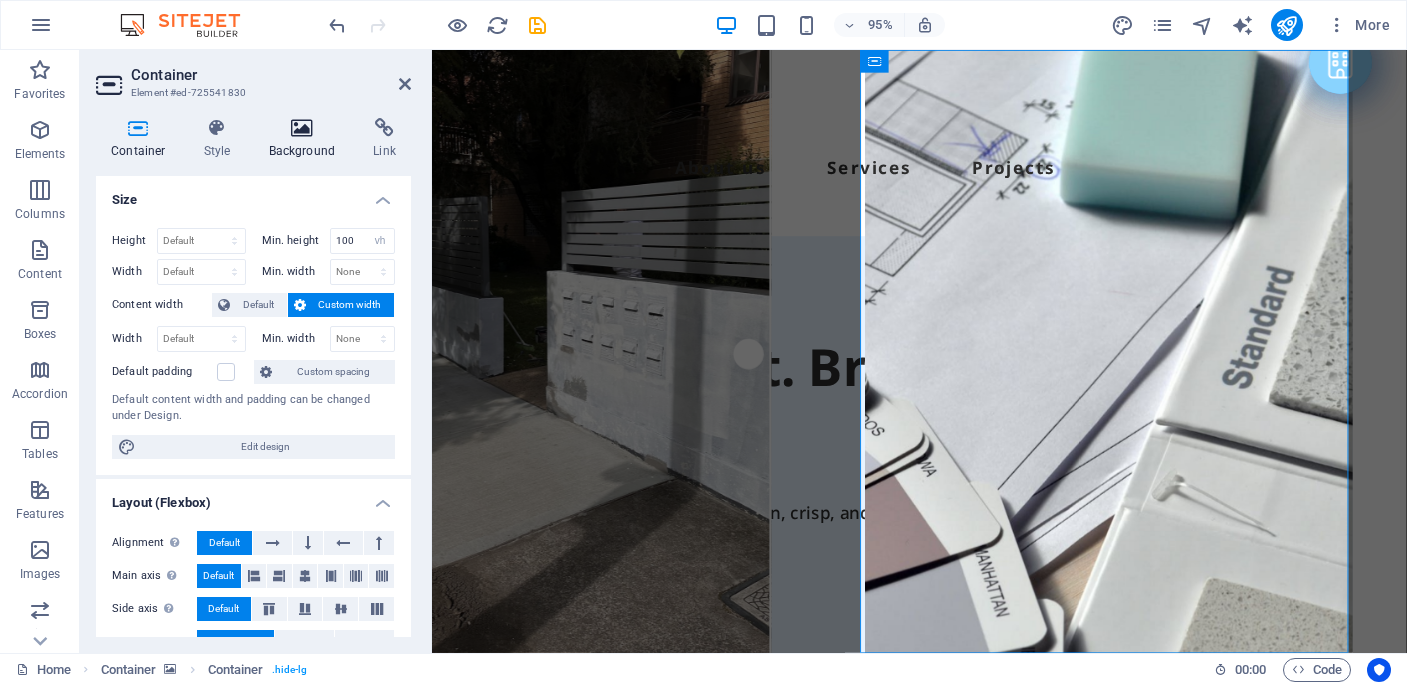 click on "Background" at bounding box center (306, 139) 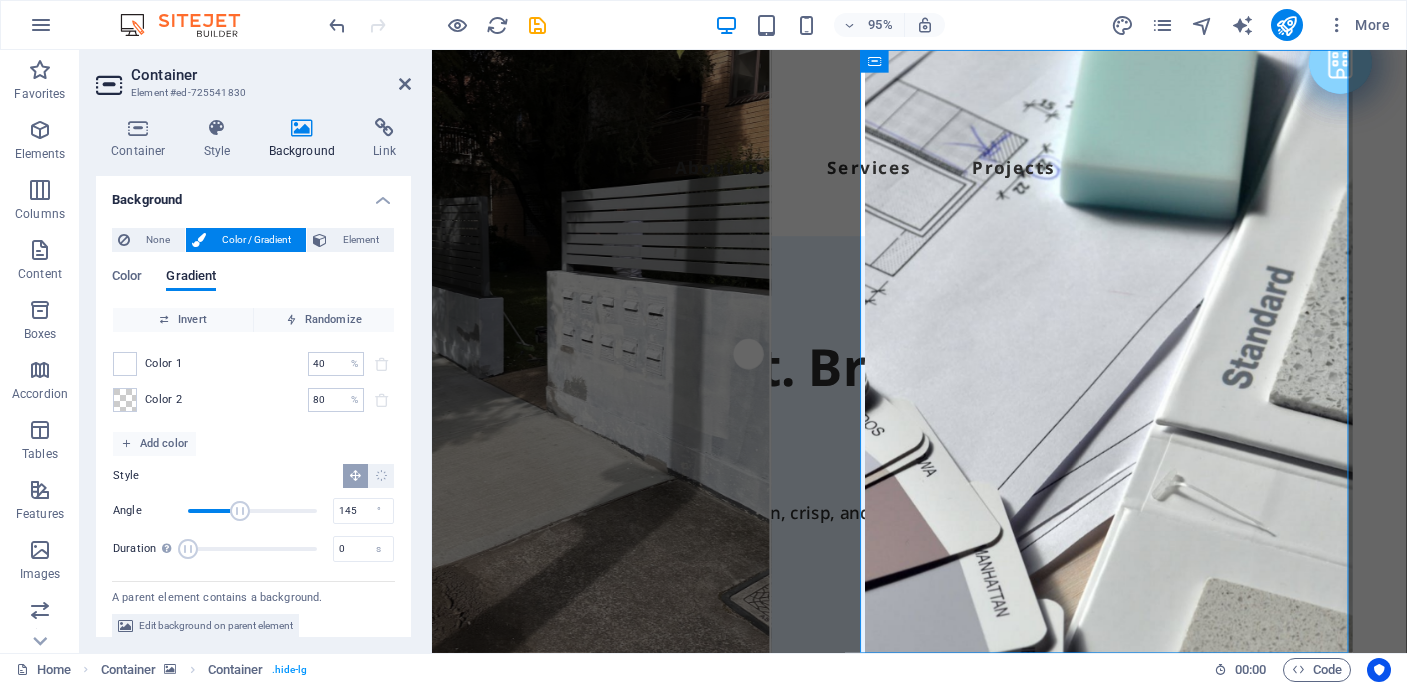scroll, scrollTop: 17, scrollLeft: 0, axis: vertical 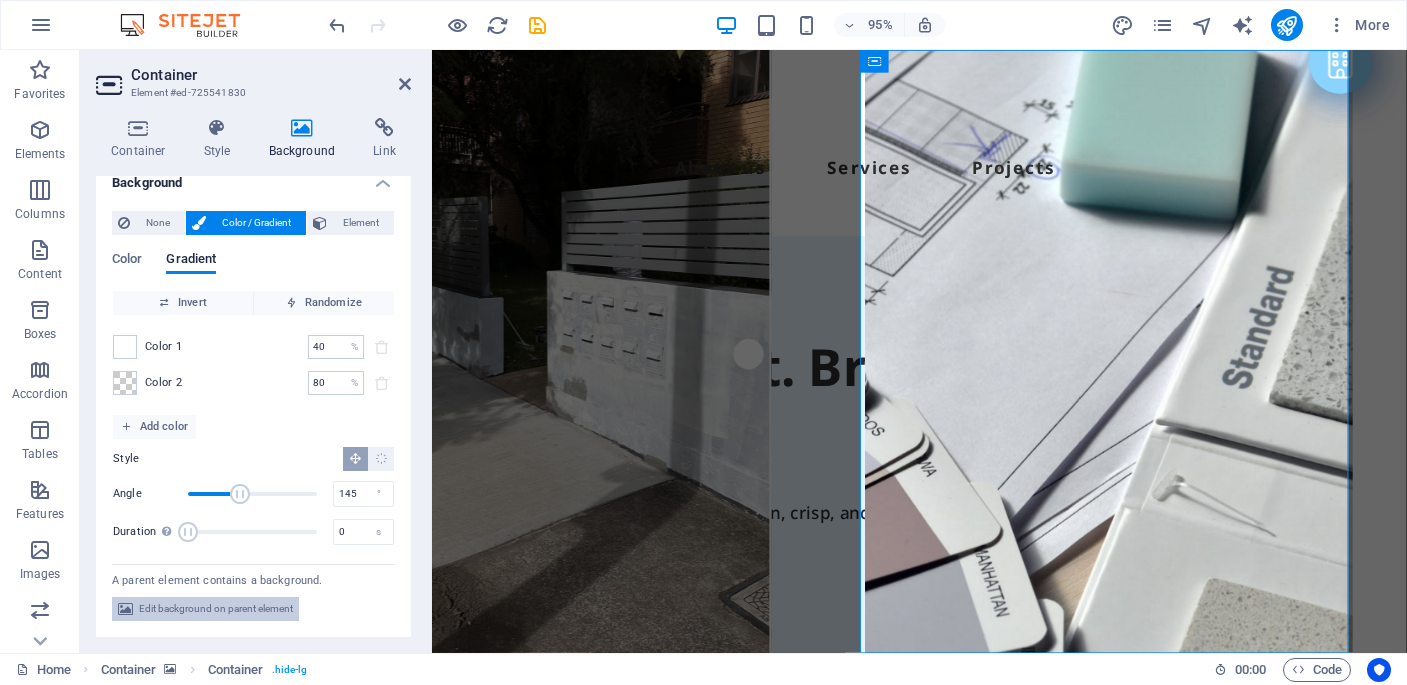 click on "Edit background on parent element" at bounding box center (216, 609) 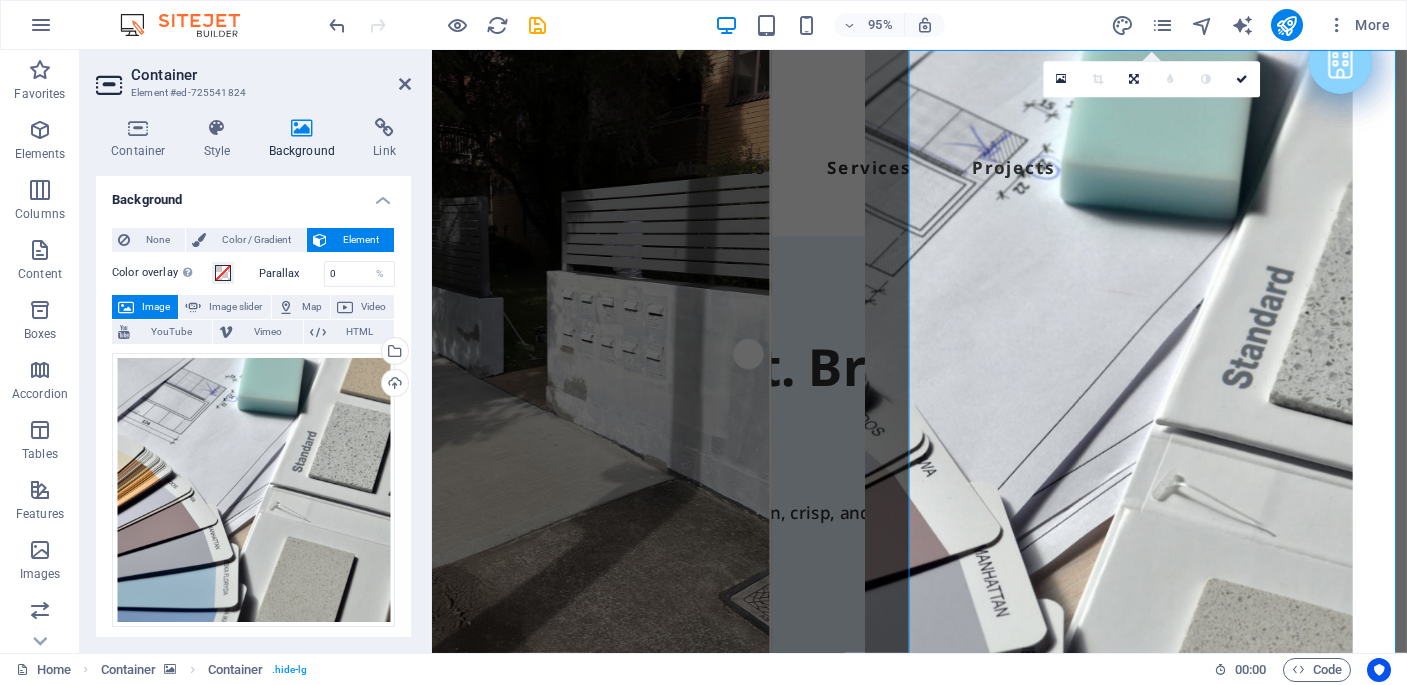 scroll, scrollTop: 0, scrollLeft: 11, axis: horizontal 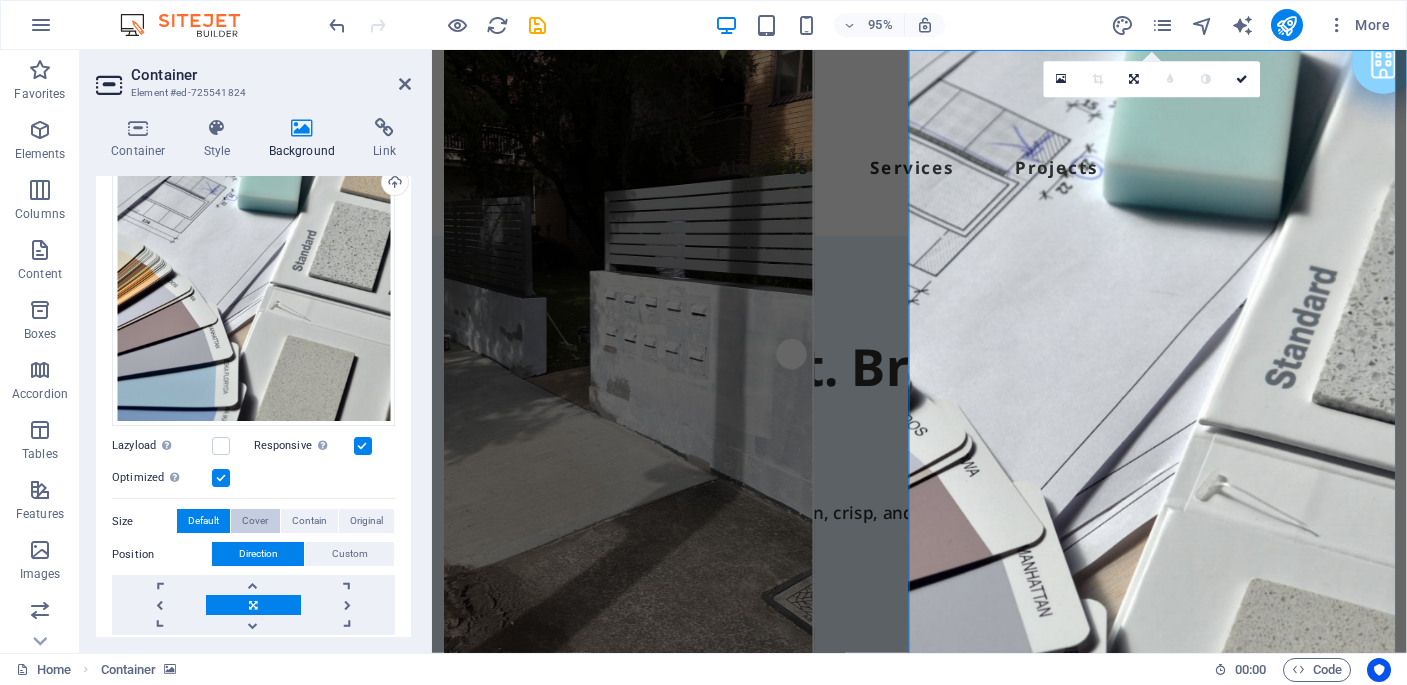 click on "Cover" at bounding box center [255, 521] 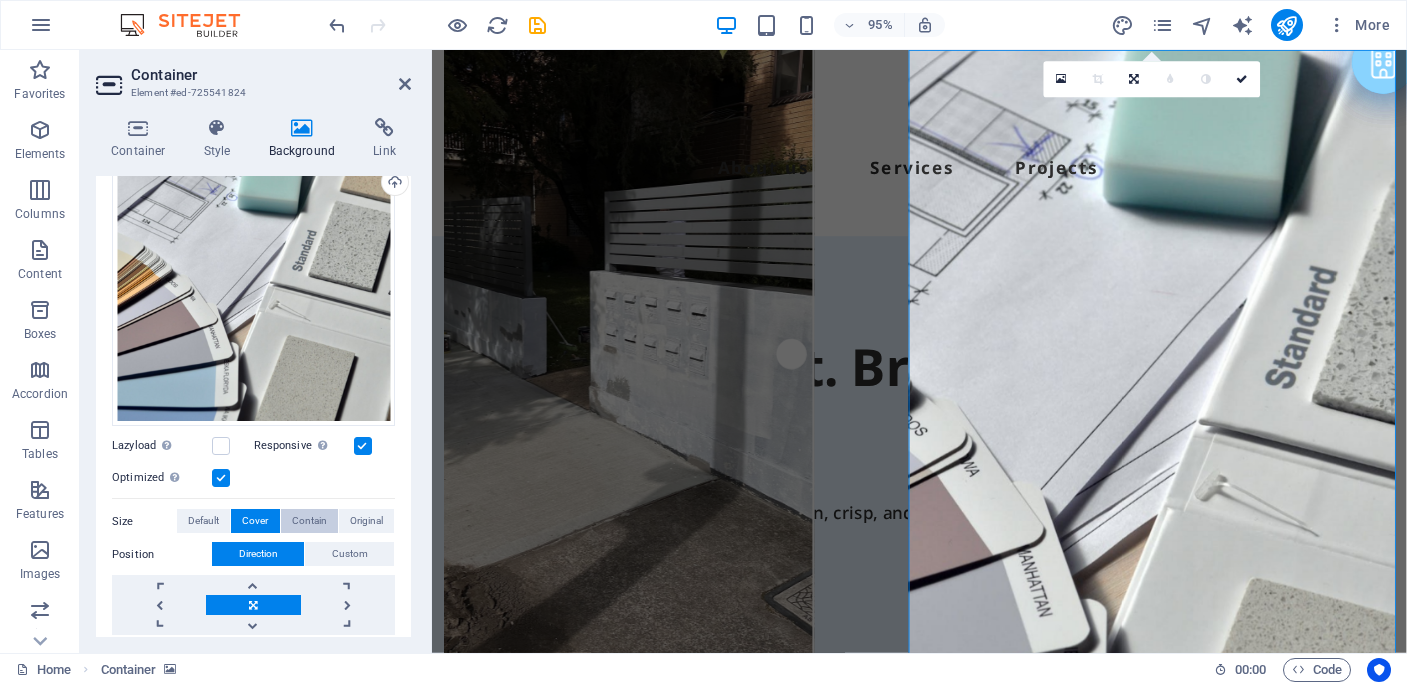click on "Contain" at bounding box center (309, 521) 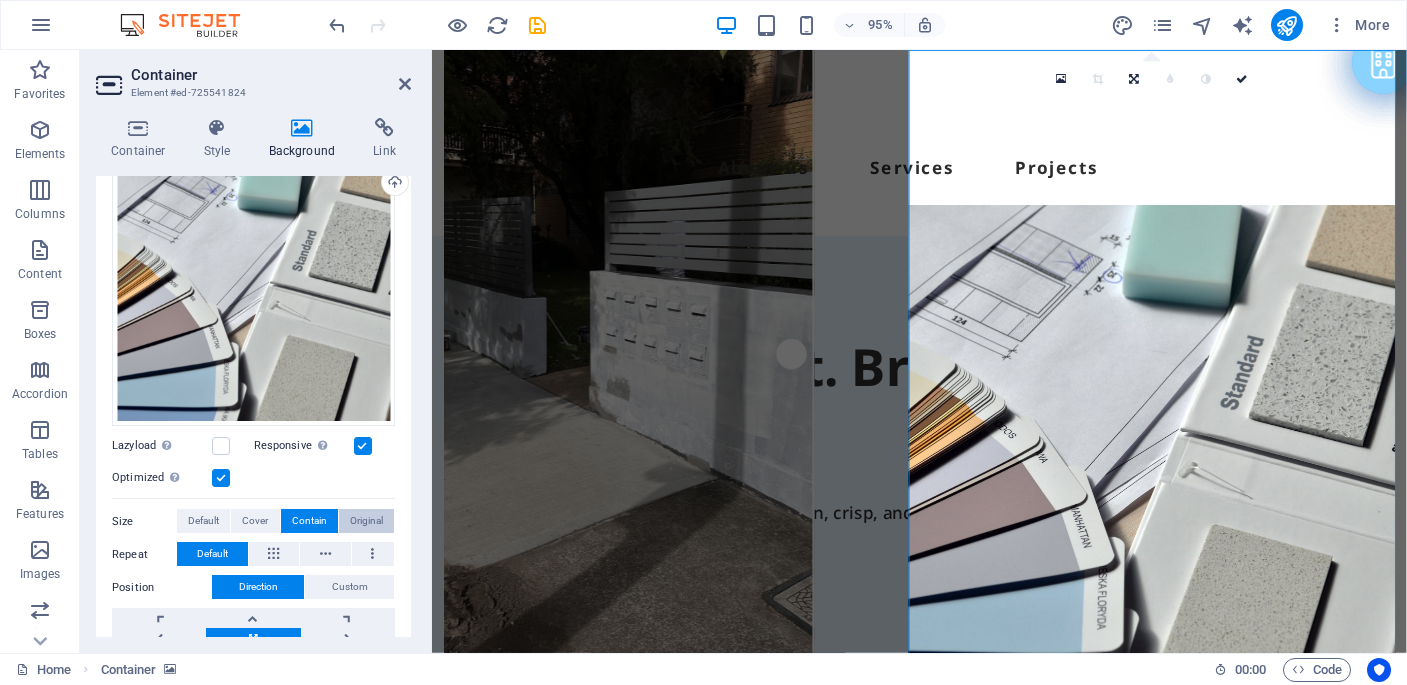 click on "Original" at bounding box center (366, 521) 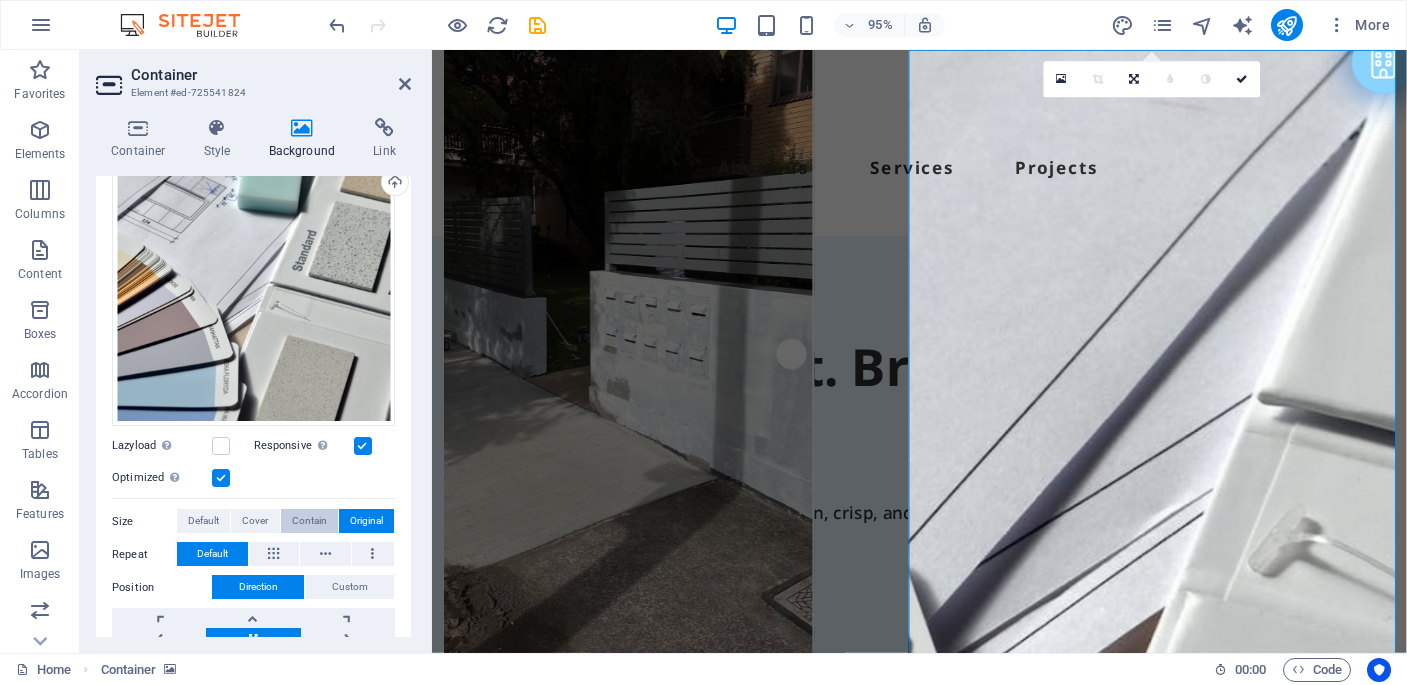 click on "Contain" at bounding box center (309, 521) 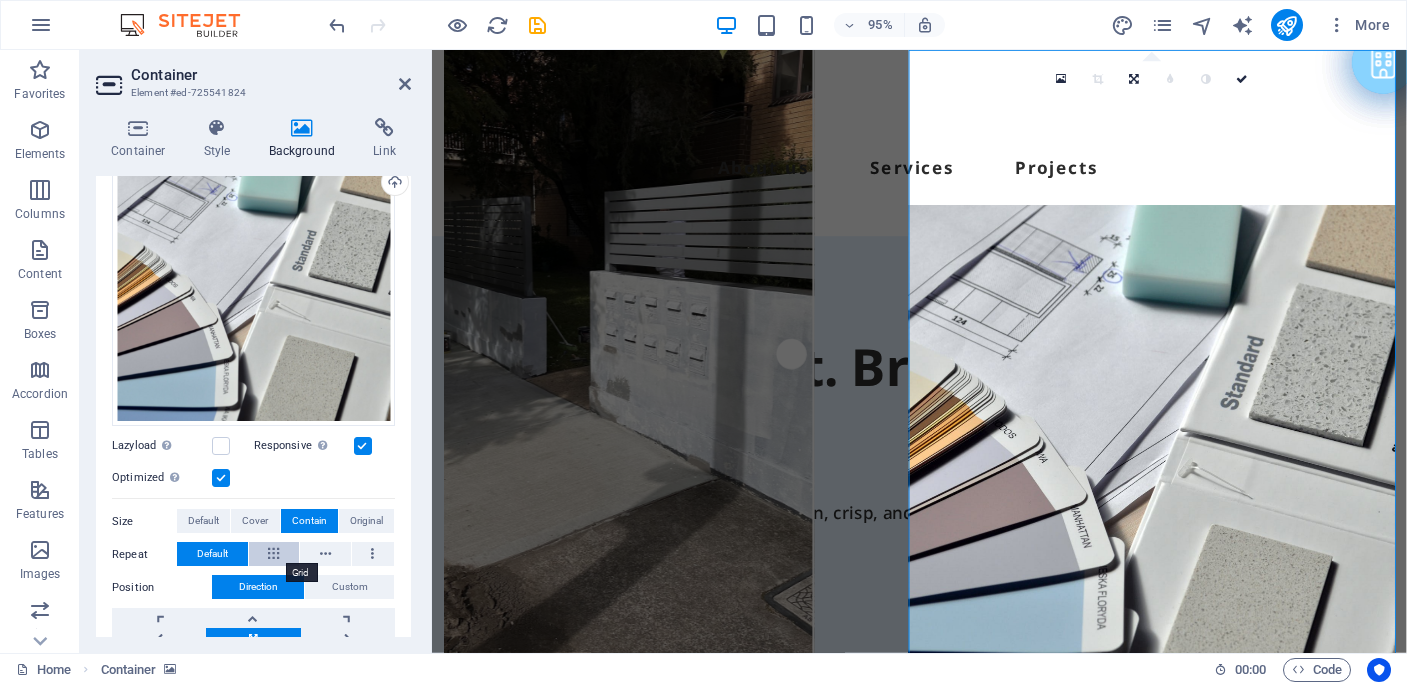 click at bounding box center (274, 554) 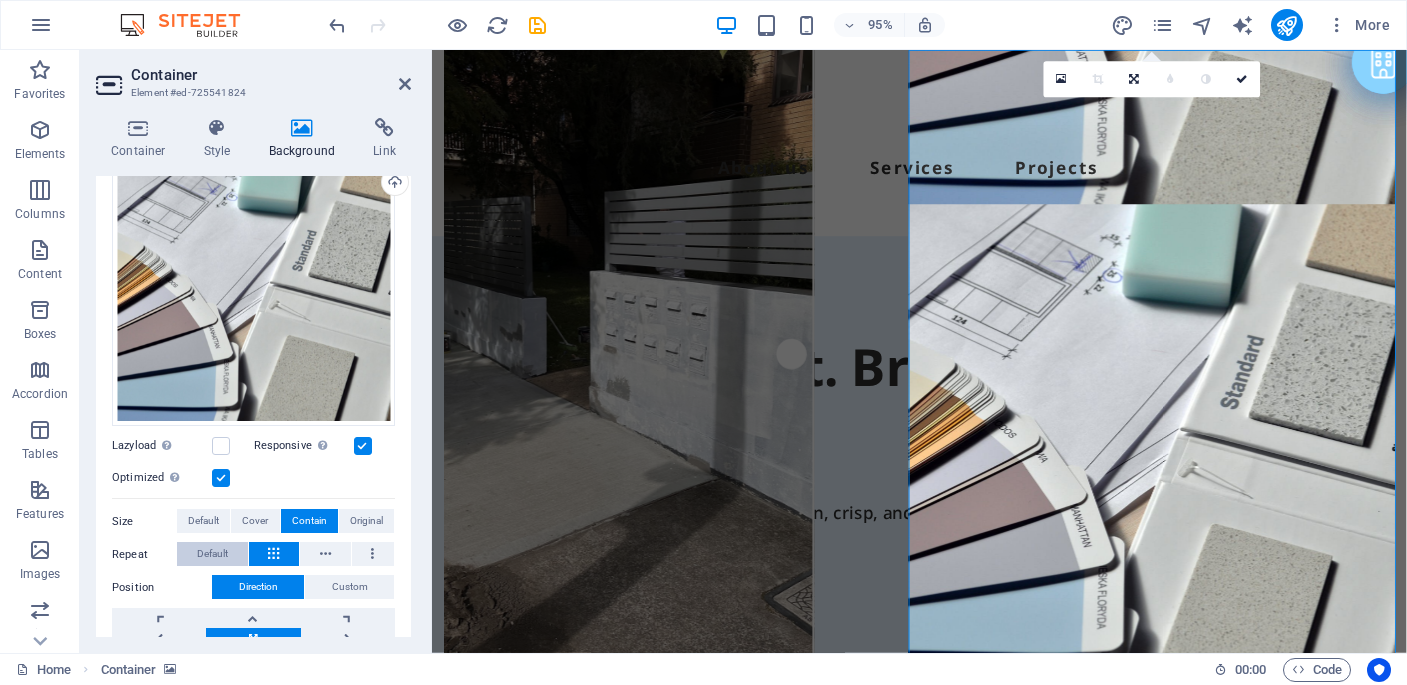 click on "Default" at bounding box center (212, 554) 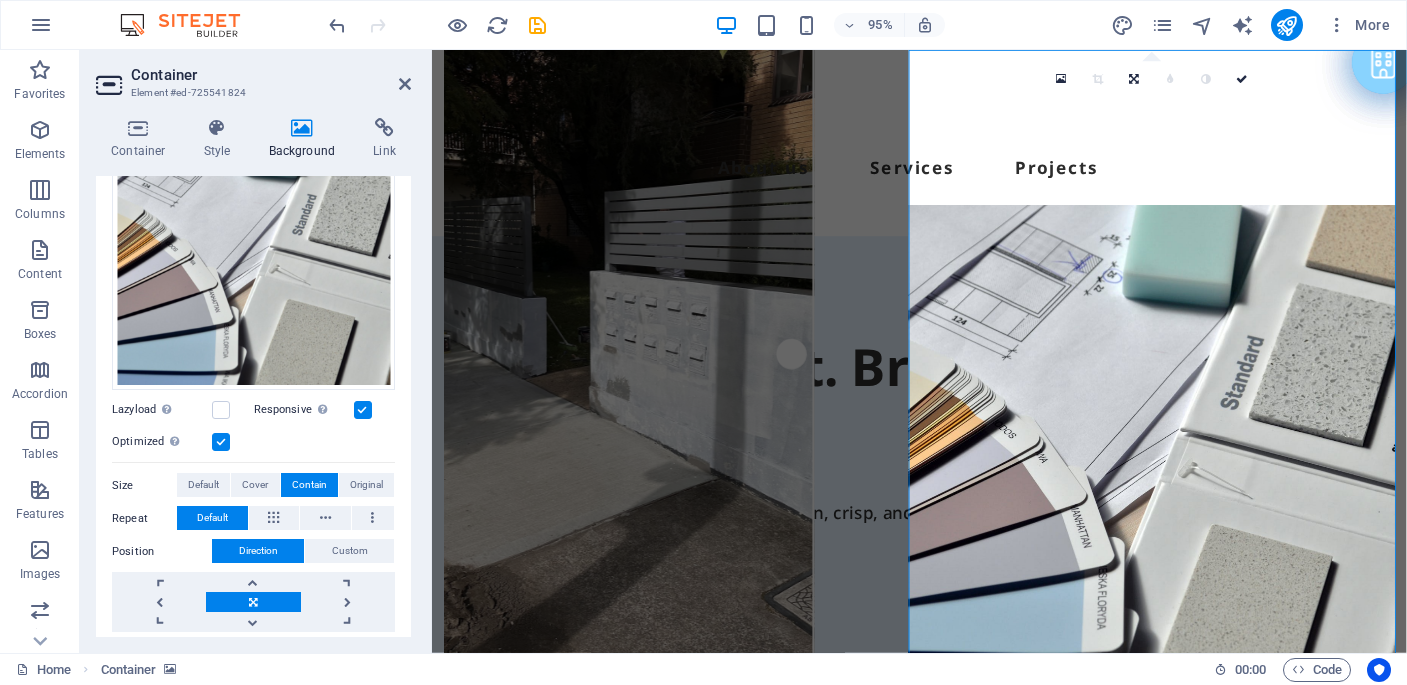 scroll, scrollTop: 240, scrollLeft: 0, axis: vertical 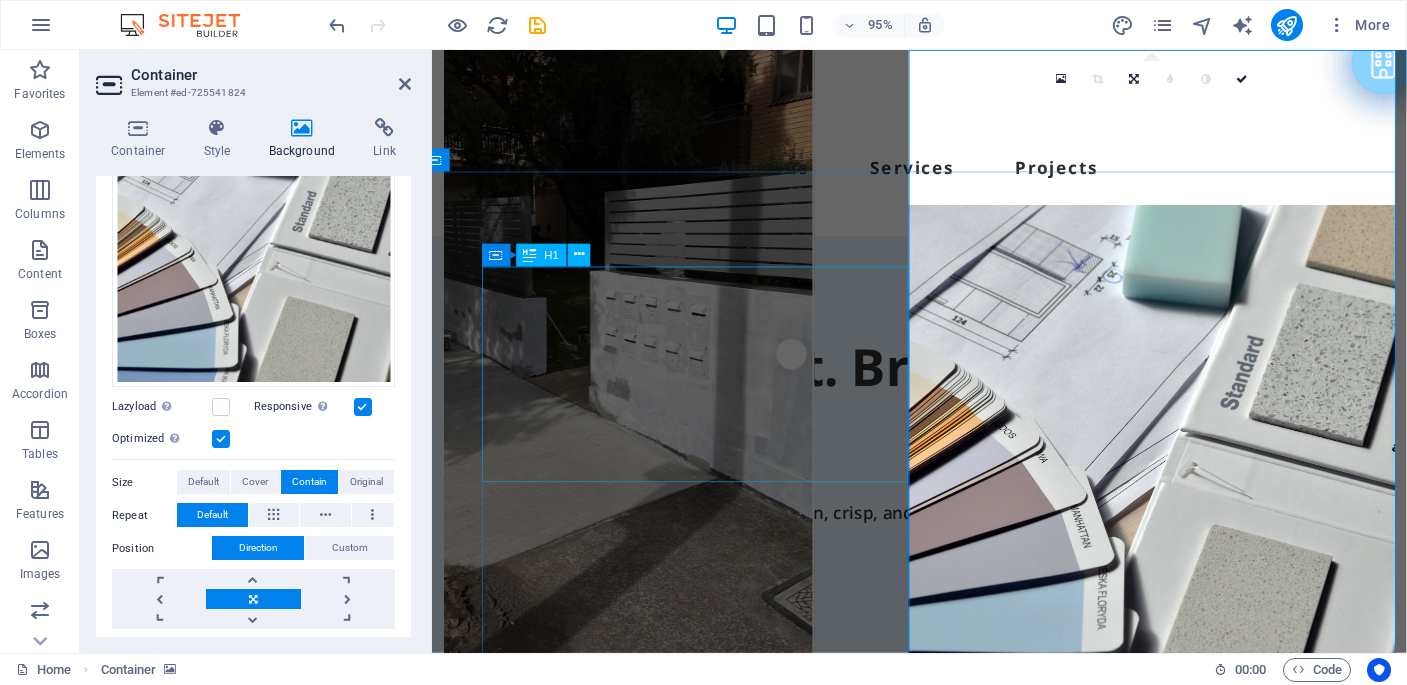 click on "Built on Trust. Brushed with Precision" at bounding box center [934, 421] 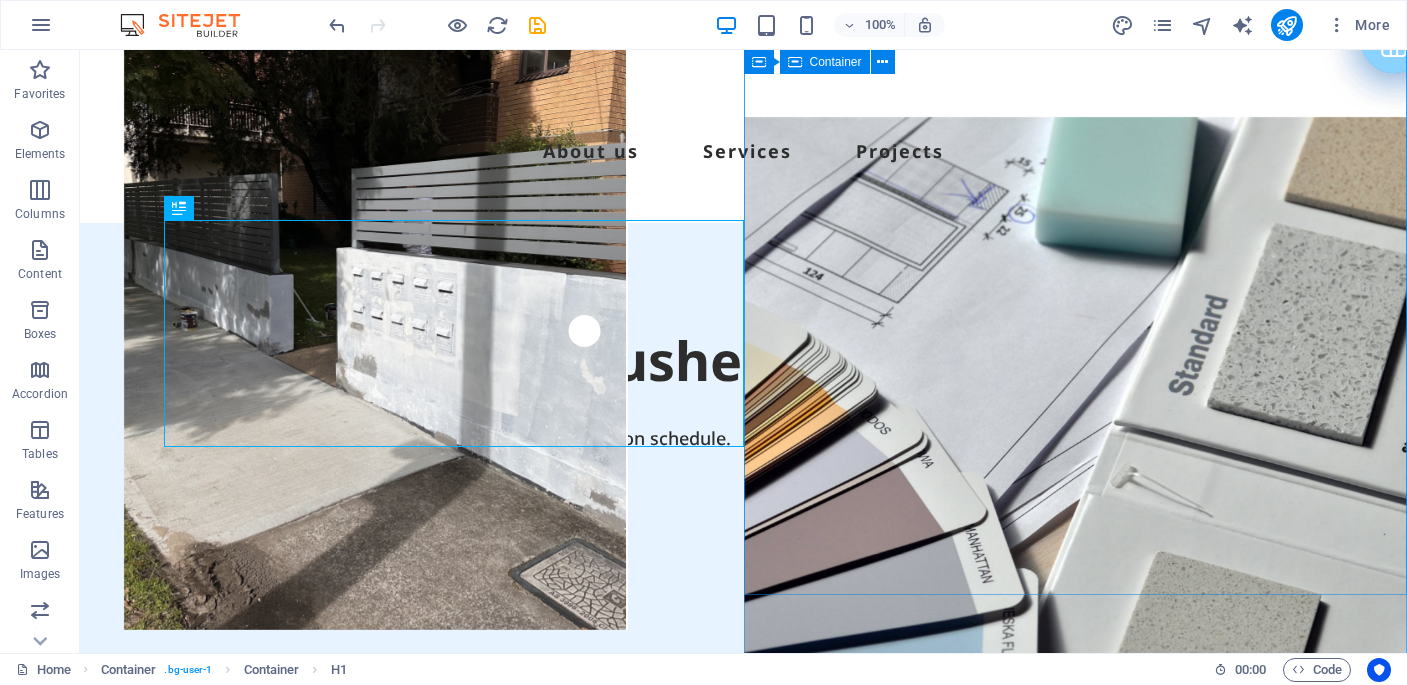 scroll, scrollTop: 0, scrollLeft: 0, axis: both 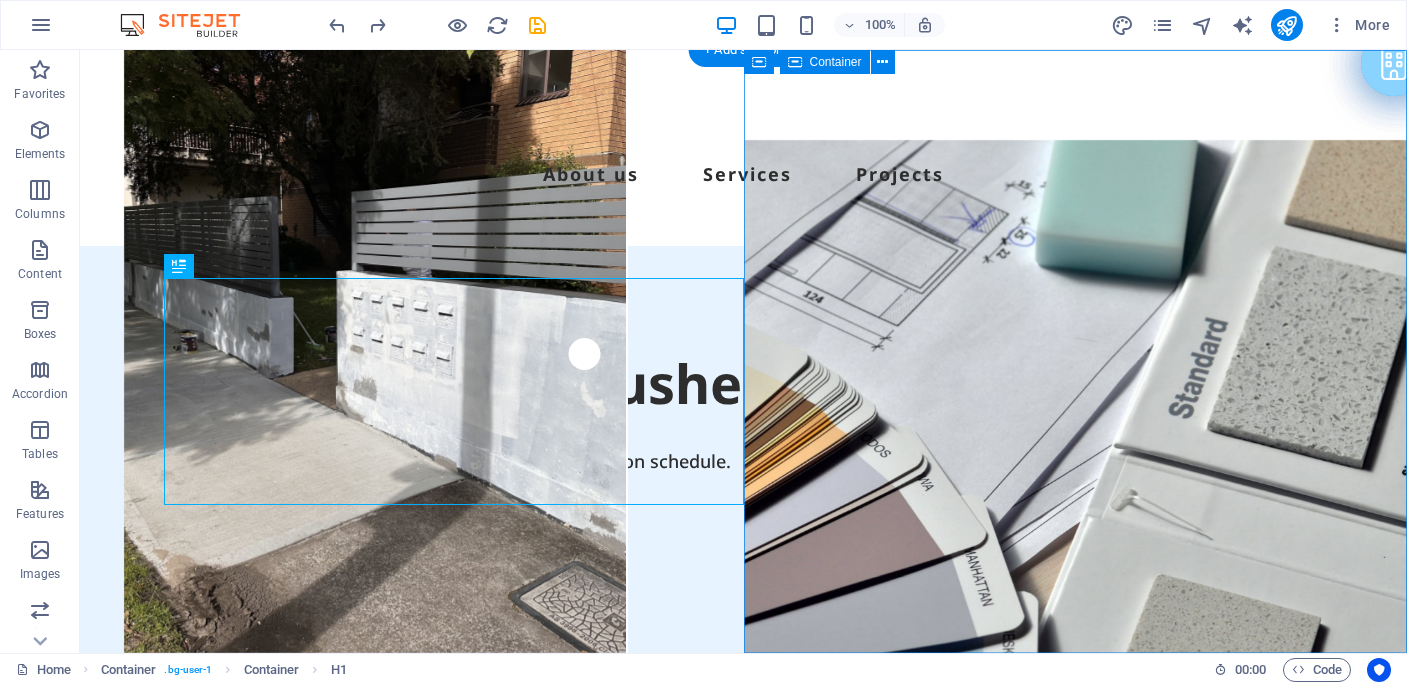 click on "Drop content here or  Add elements  Paste clipboard" at bounding box center [1076, 1174] 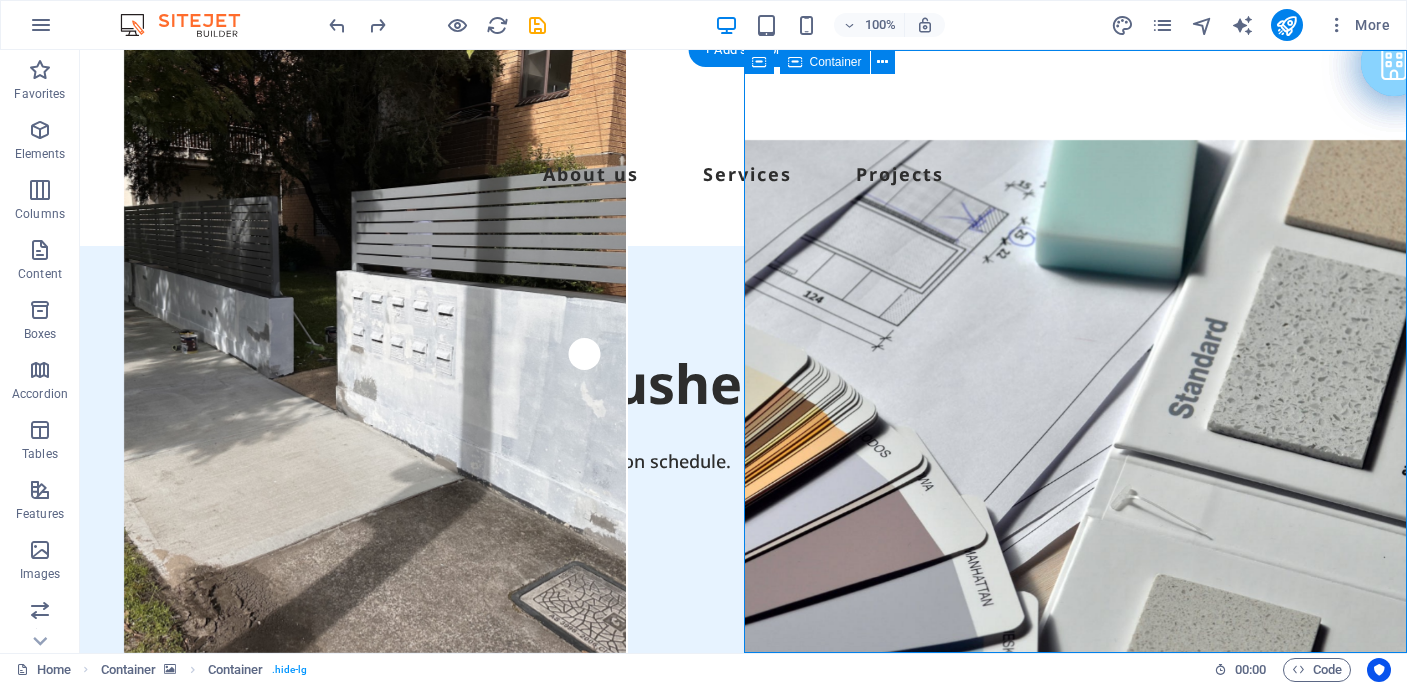 click on "Drop content here or  Add elements  Paste clipboard" at bounding box center (1076, 1174) 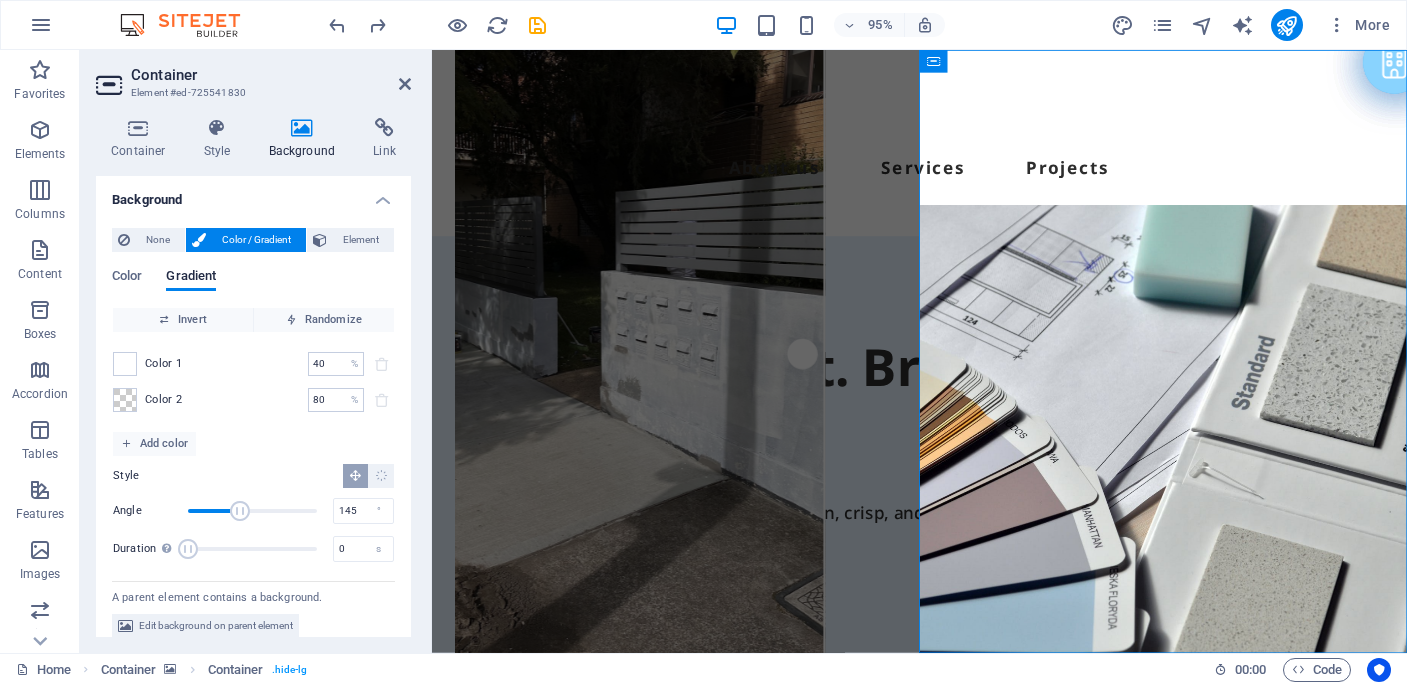 scroll, scrollTop: 17, scrollLeft: 0, axis: vertical 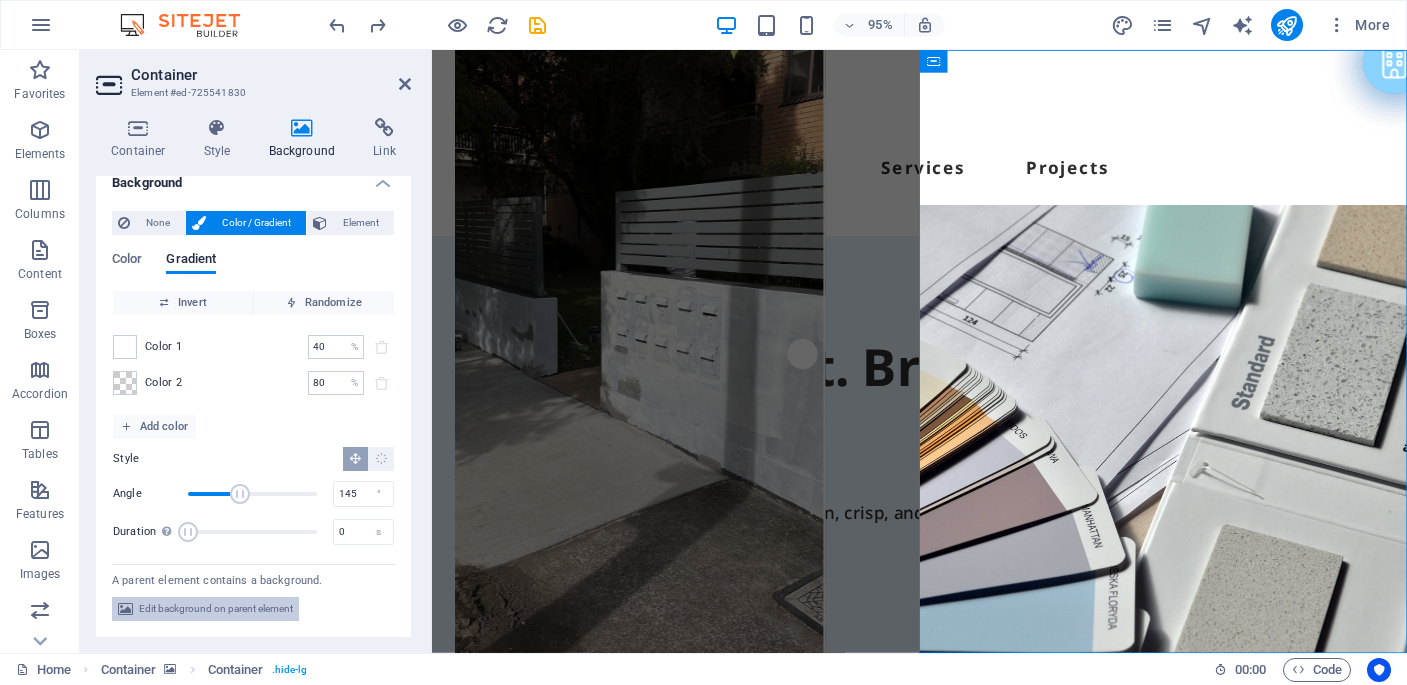 click on "Edit background on parent element" at bounding box center (216, 609) 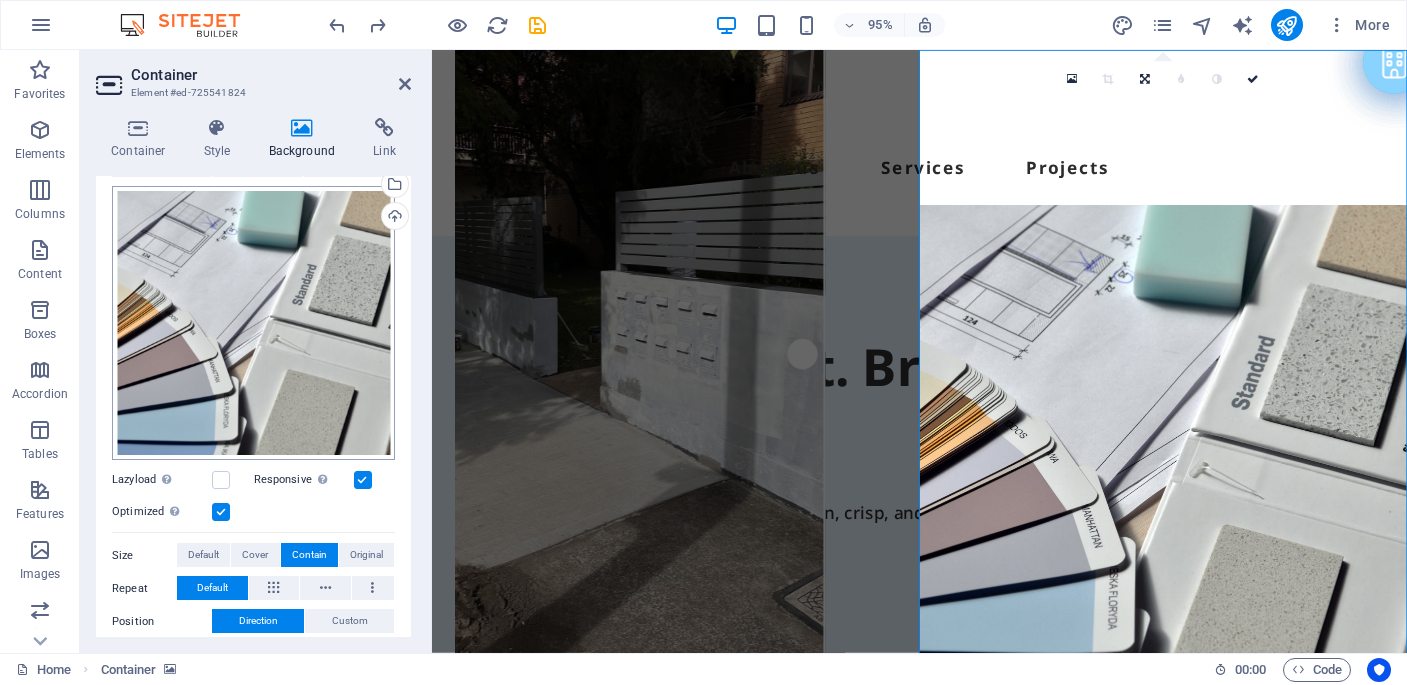 scroll, scrollTop: 174, scrollLeft: 0, axis: vertical 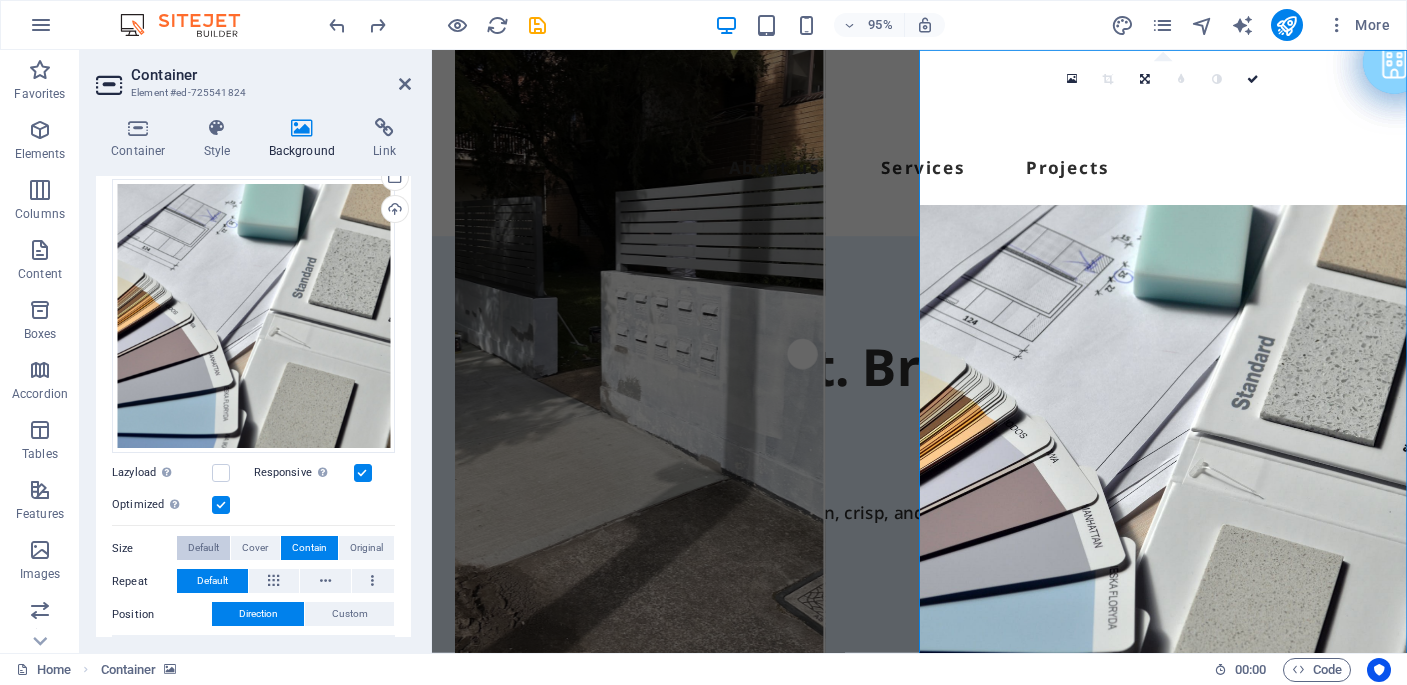 click on "Default" at bounding box center [203, 548] 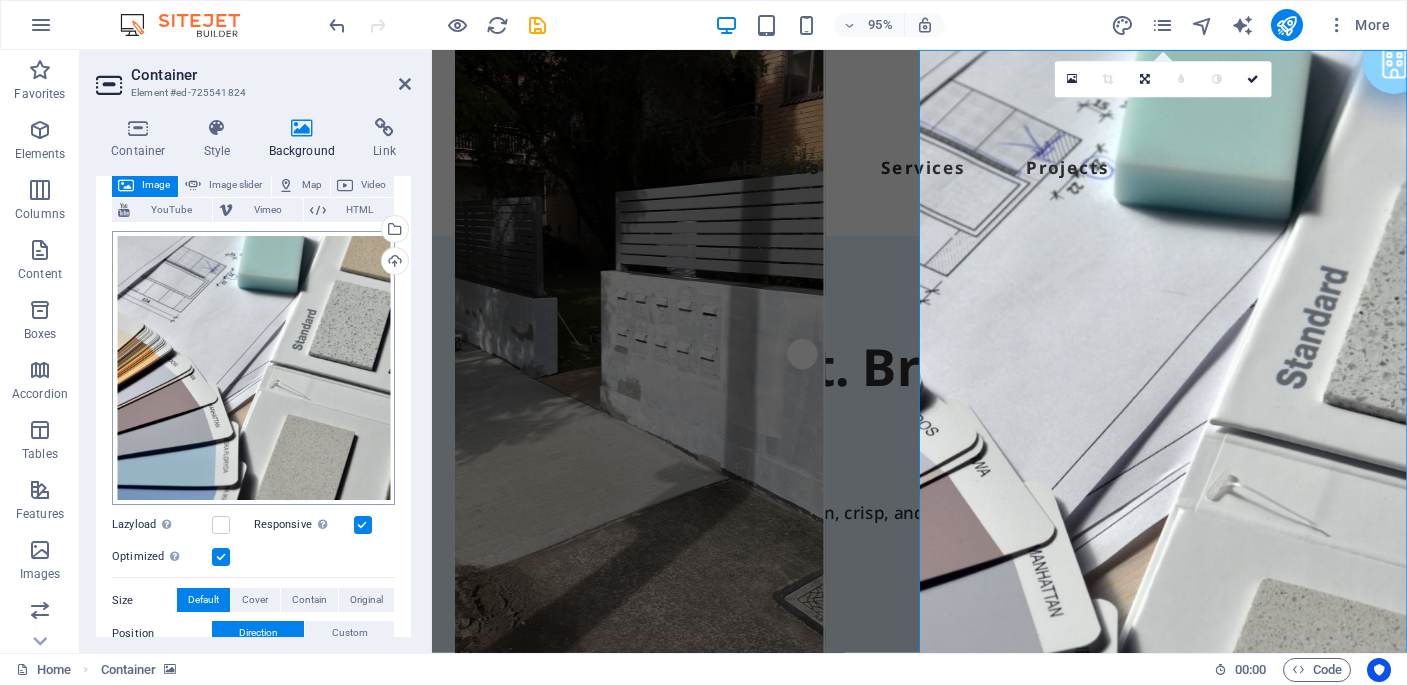 scroll, scrollTop: 92, scrollLeft: 0, axis: vertical 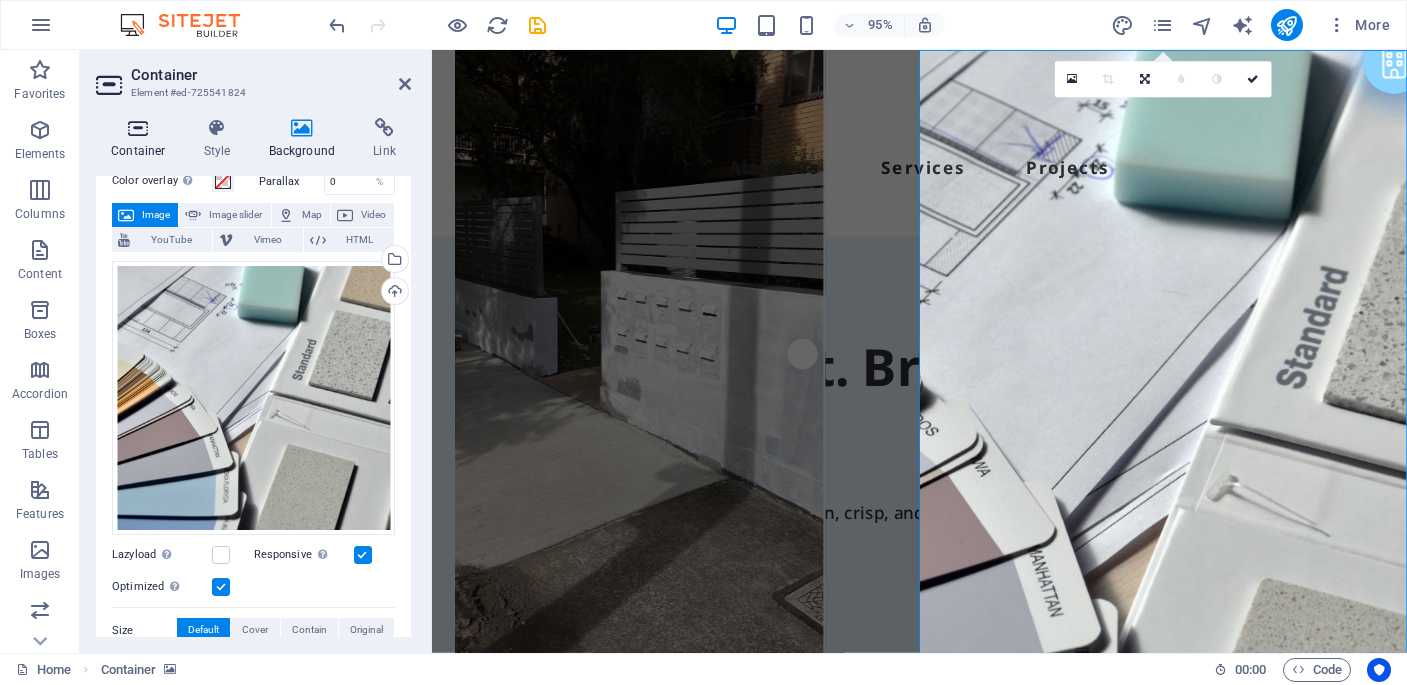 click at bounding box center (138, 128) 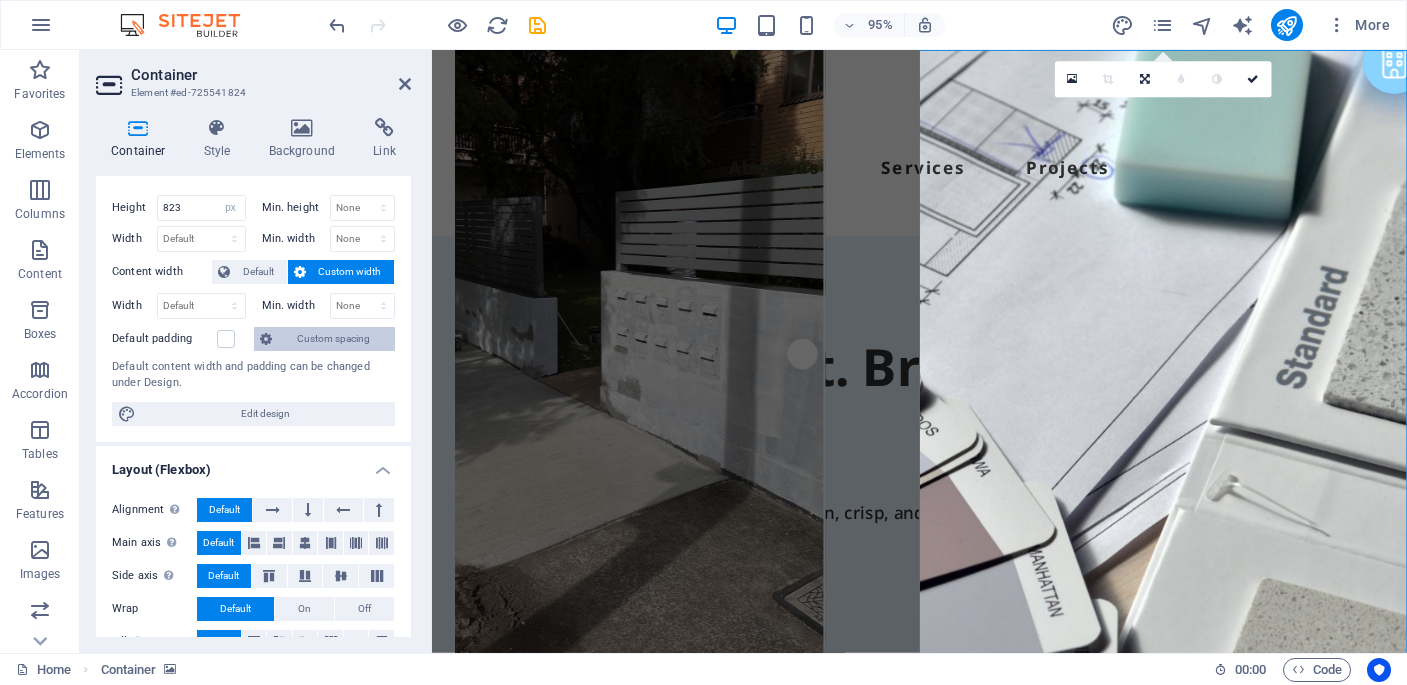 scroll, scrollTop: 0, scrollLeft: 0, axis: both 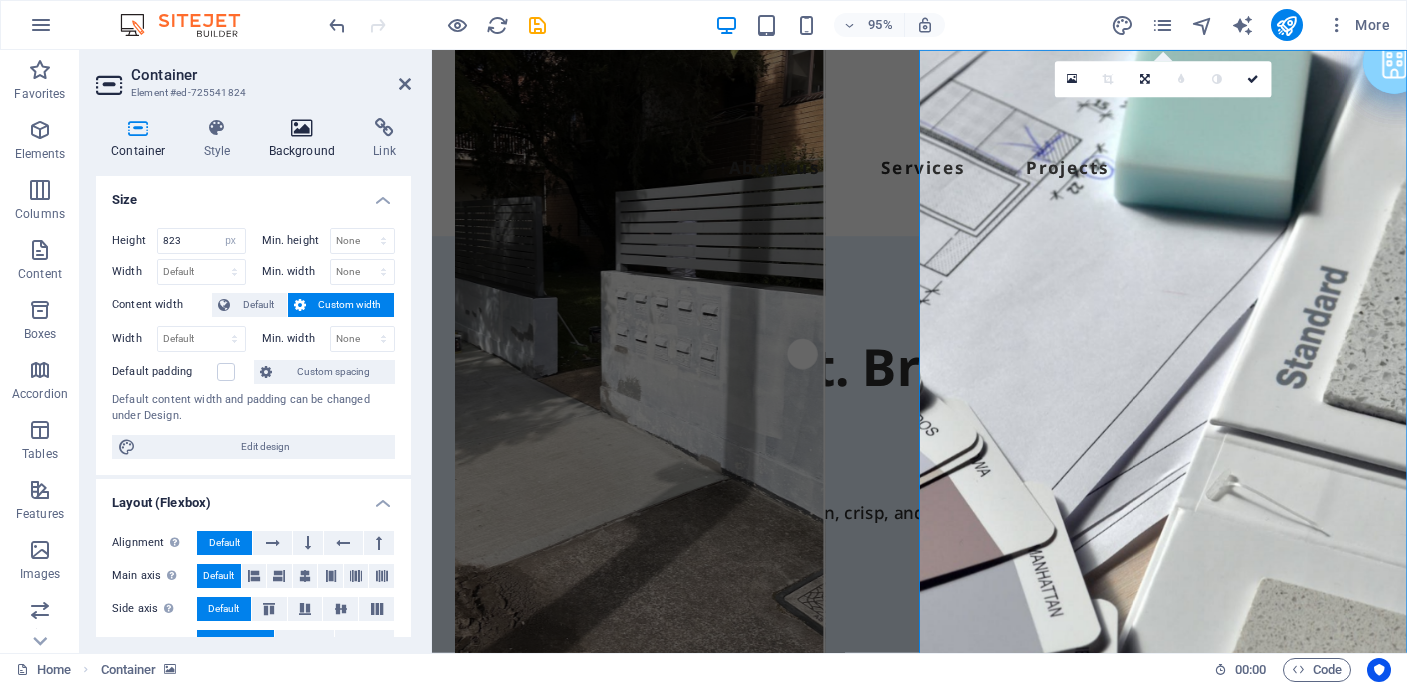 click at bounding box center [302, 128] 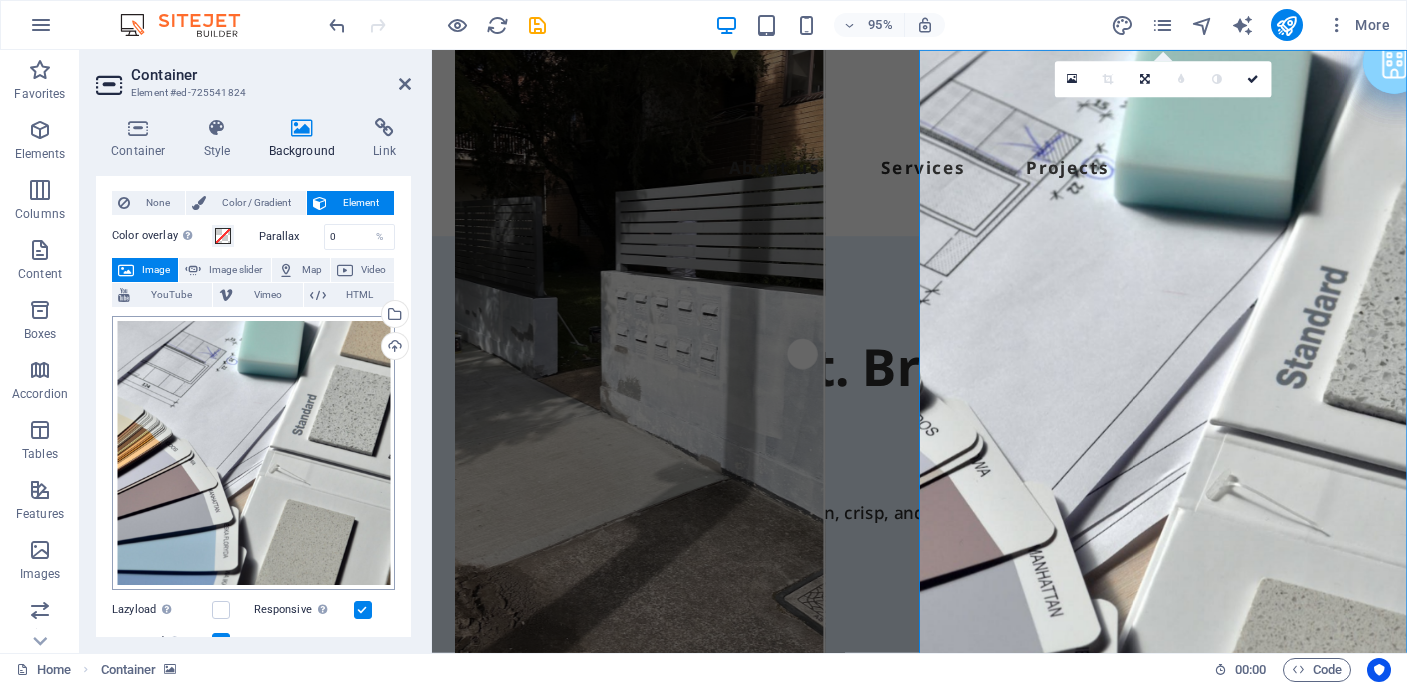 scroll, scrollTop: 0, scrollLeft: 0, axis: both 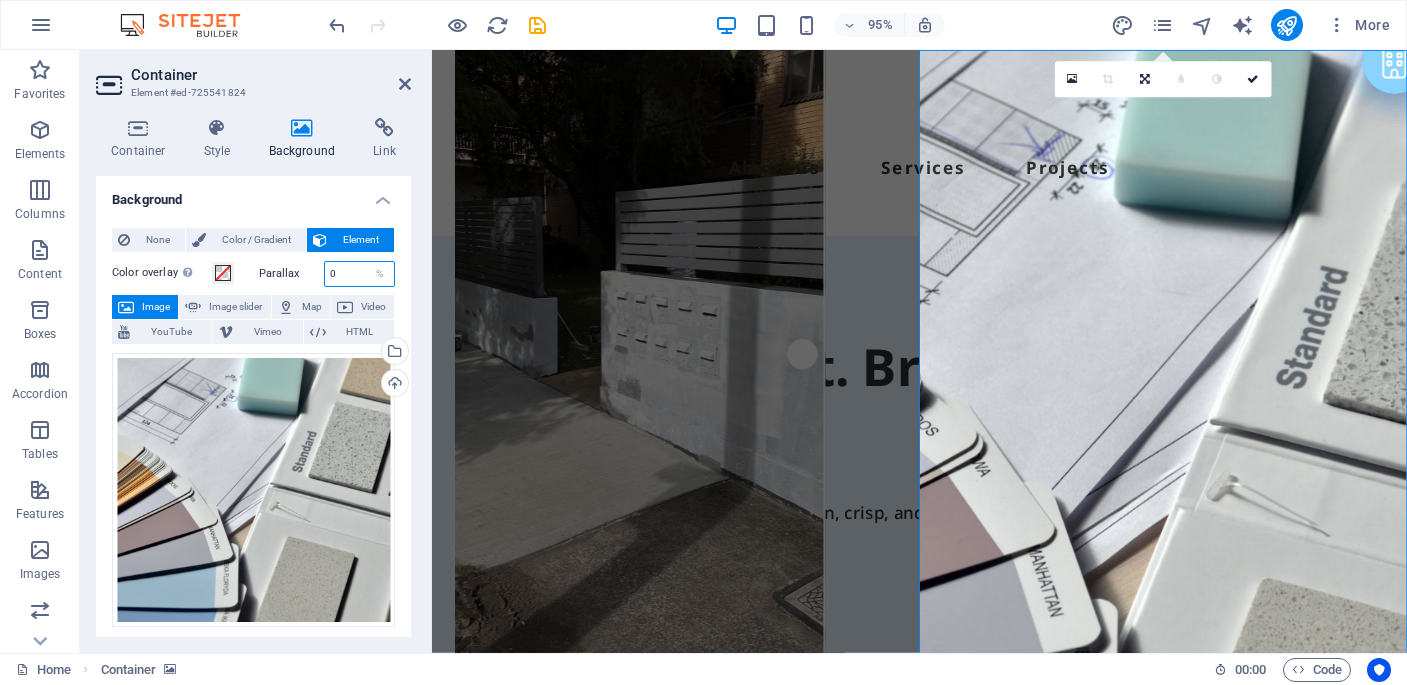 click on "0" at bounding box center (360, 274) 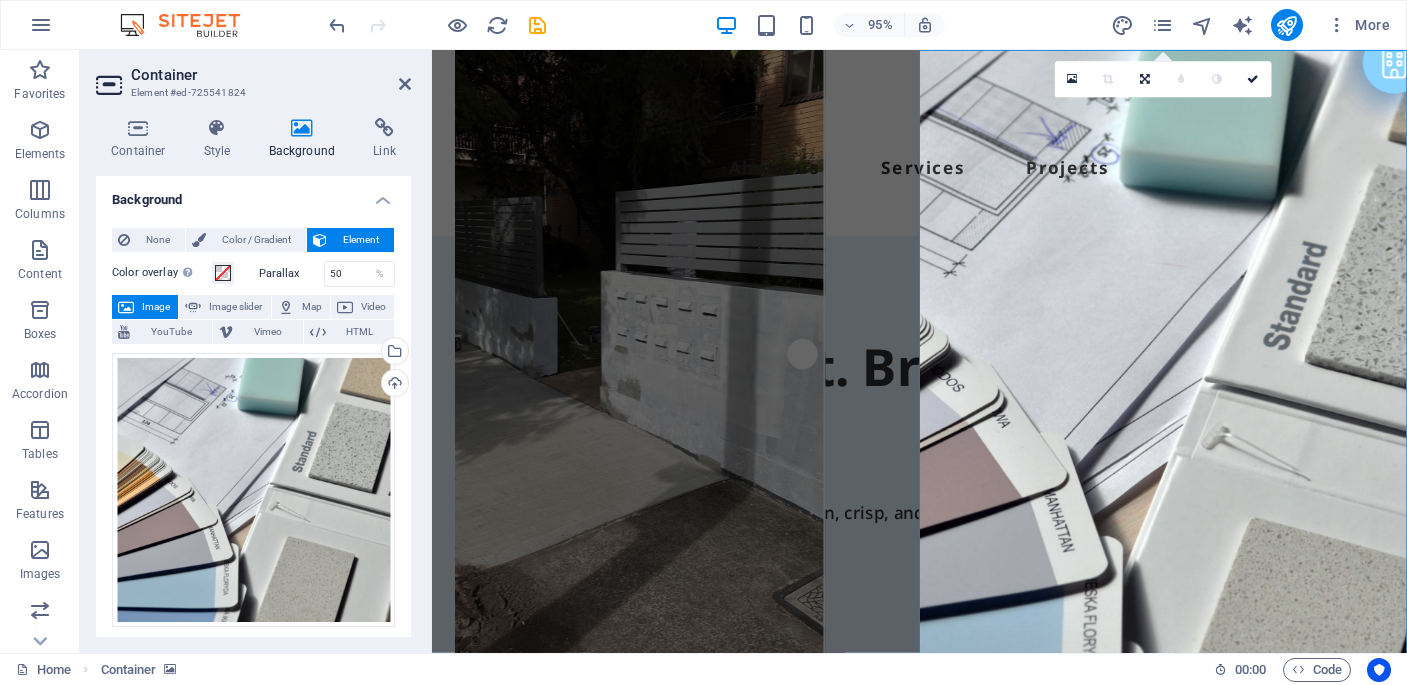 click on "Background" at bounding box center (253, 194) 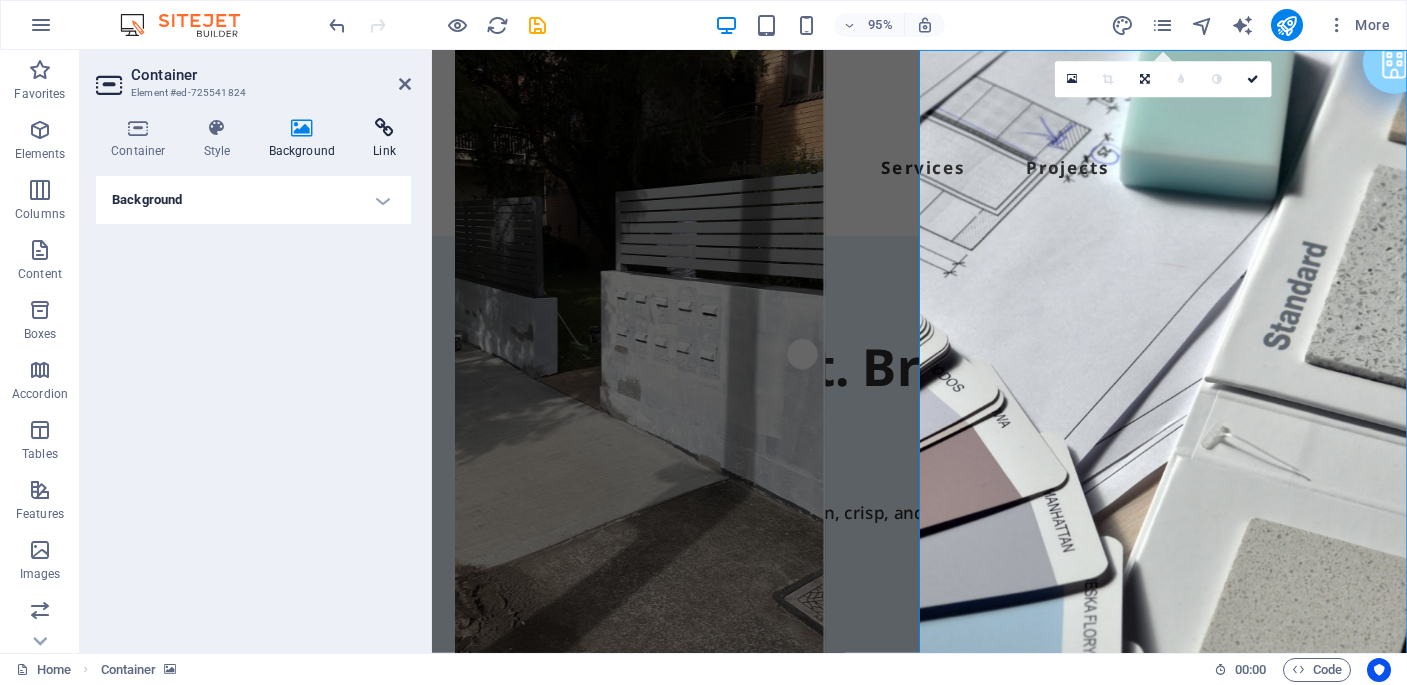 click at bounding box center [384, 128] 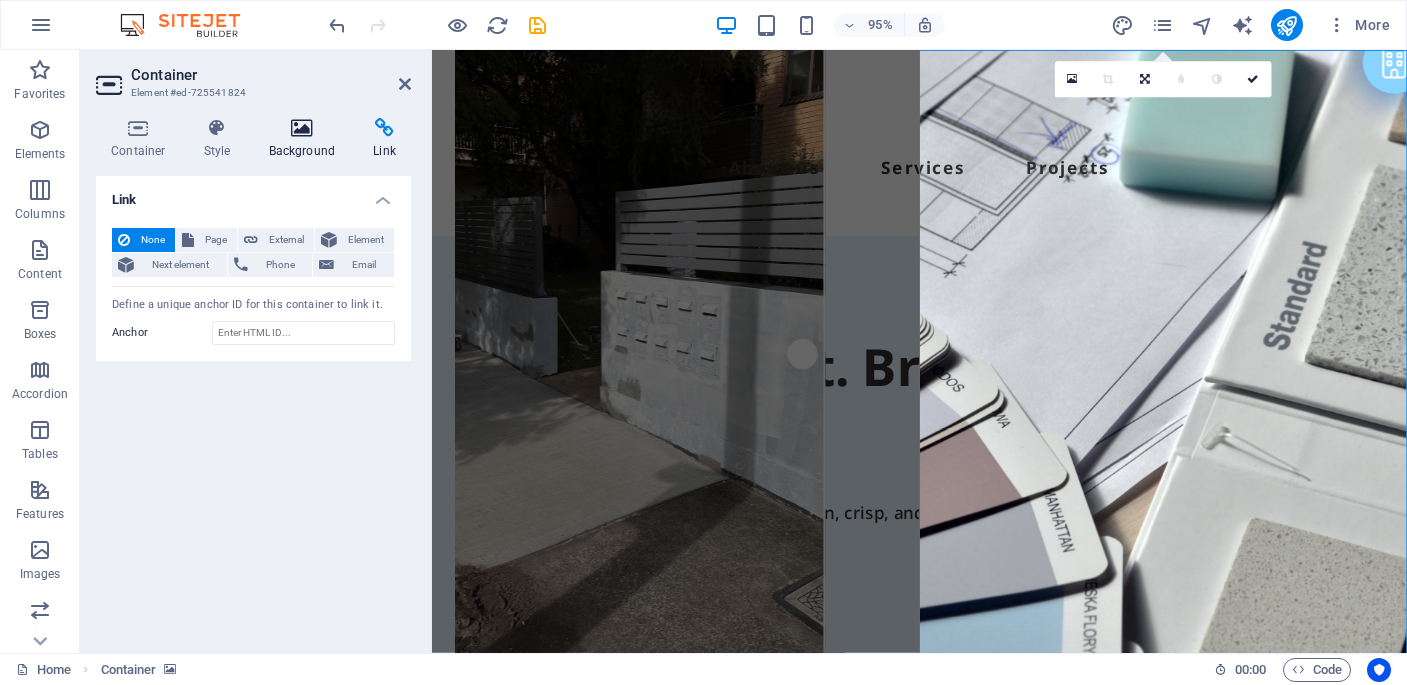 click on "Background" at bounding box center (306, 139) 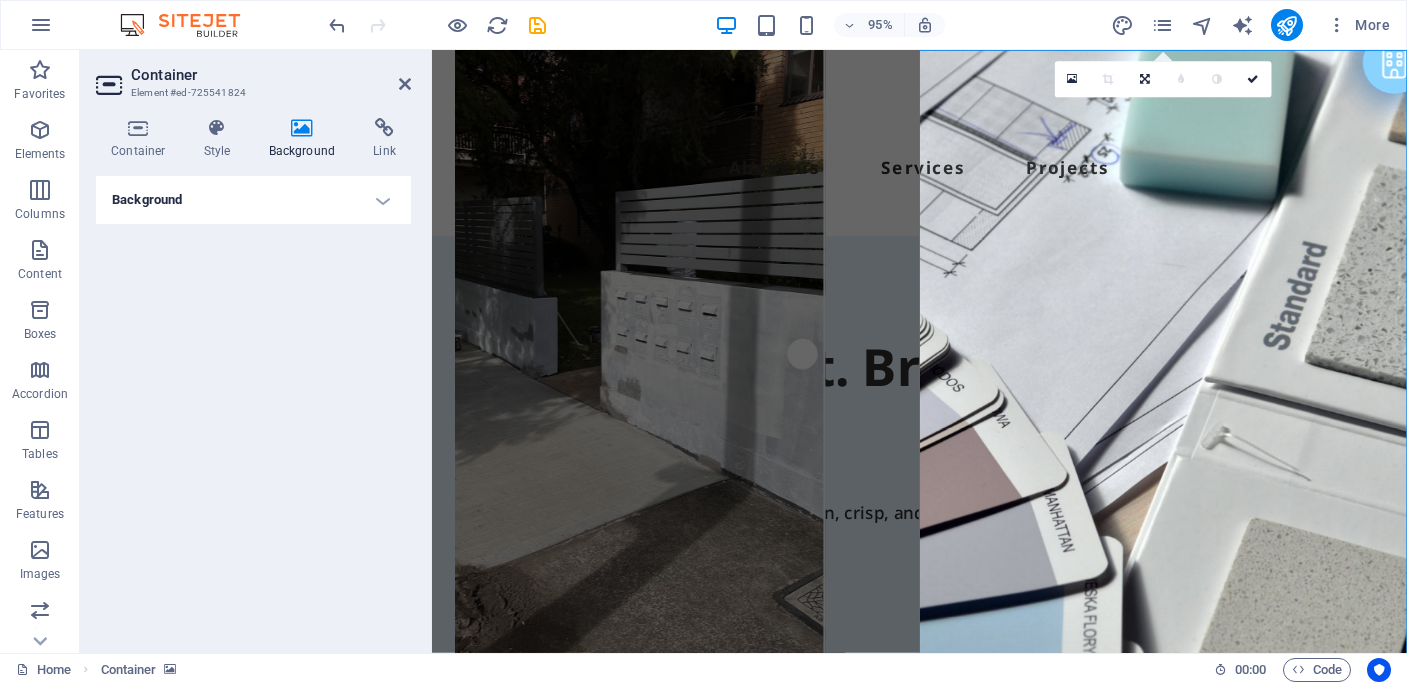 click on "Background" at bounding box center [253, 200] 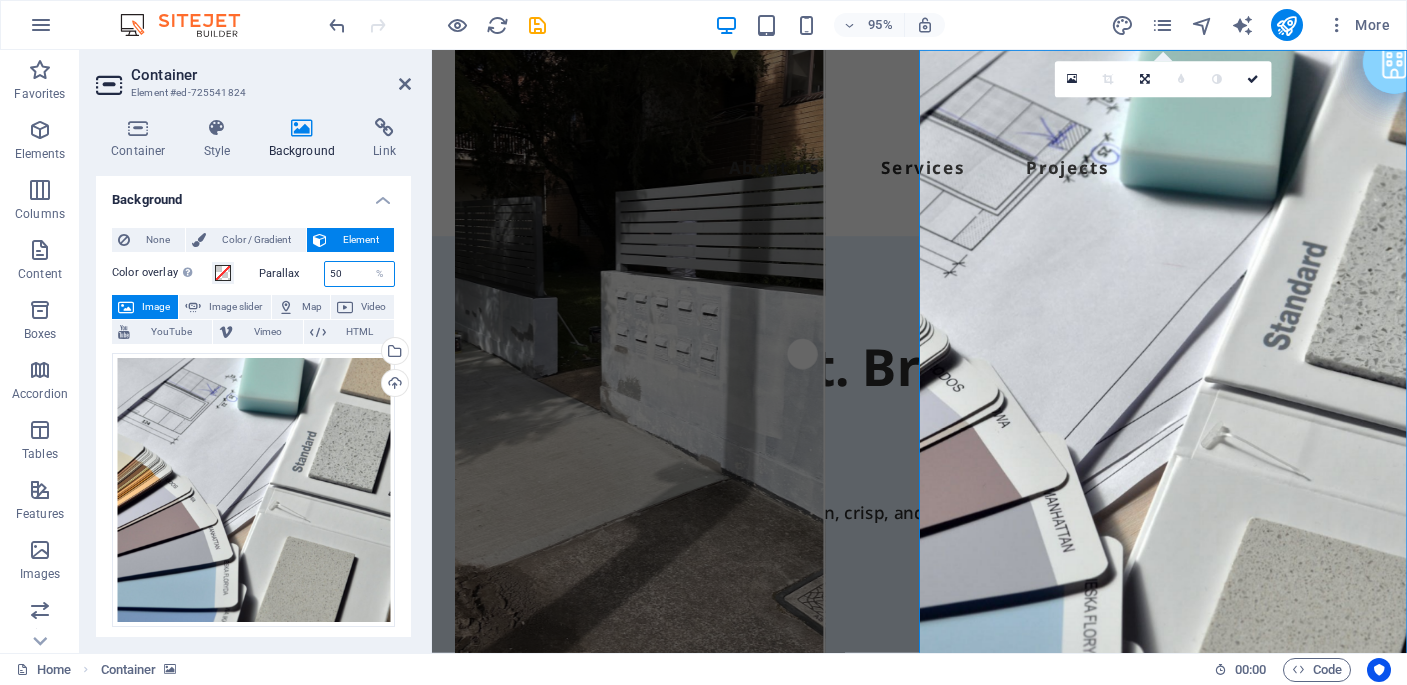 click on "50" at bounding box center [360, 274] 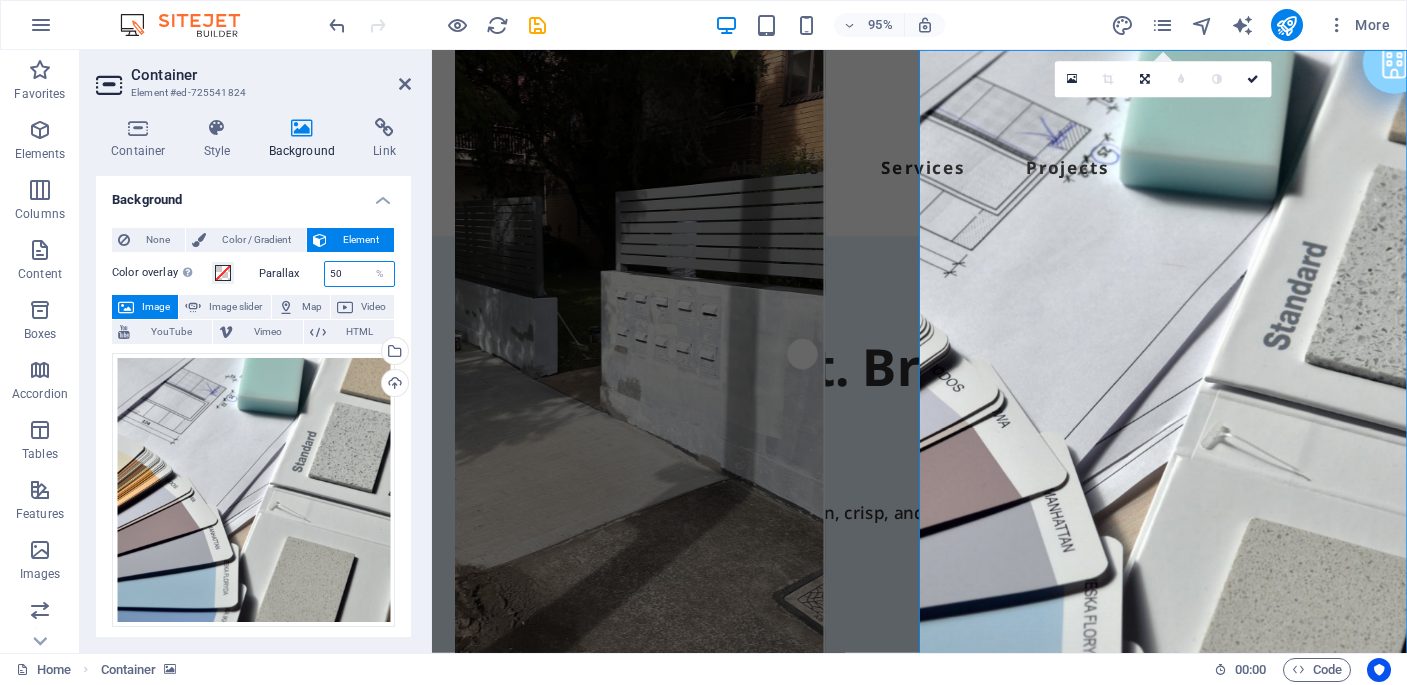 type on "0" 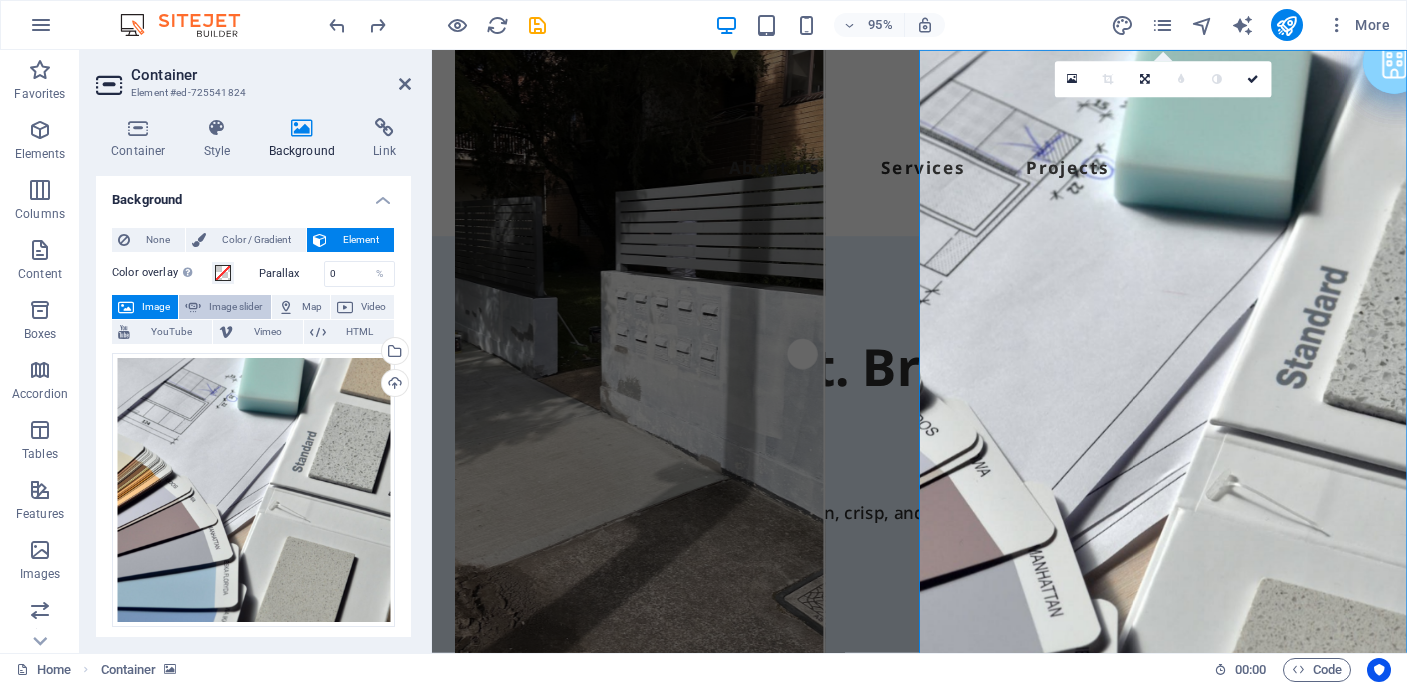 click on "Image slider" at bounding box center [235, 307] 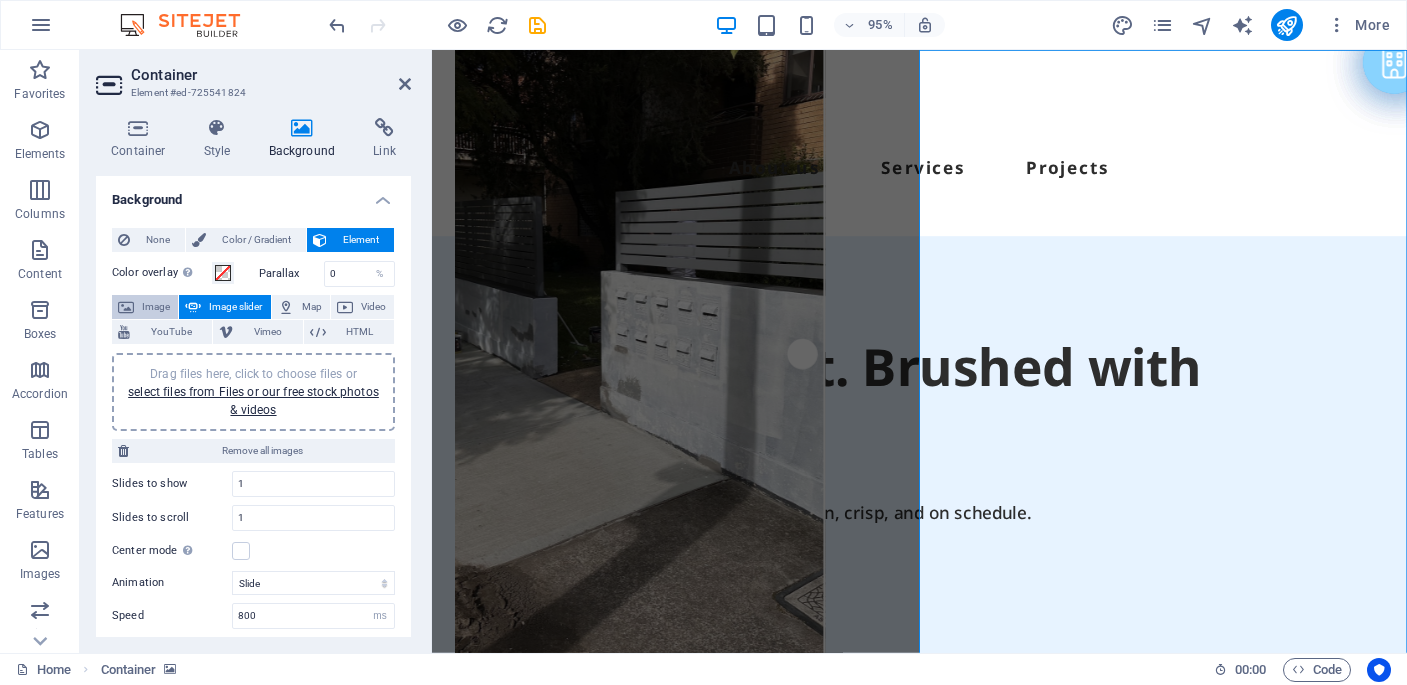 click on "Image" at bounding box center [156, 307] 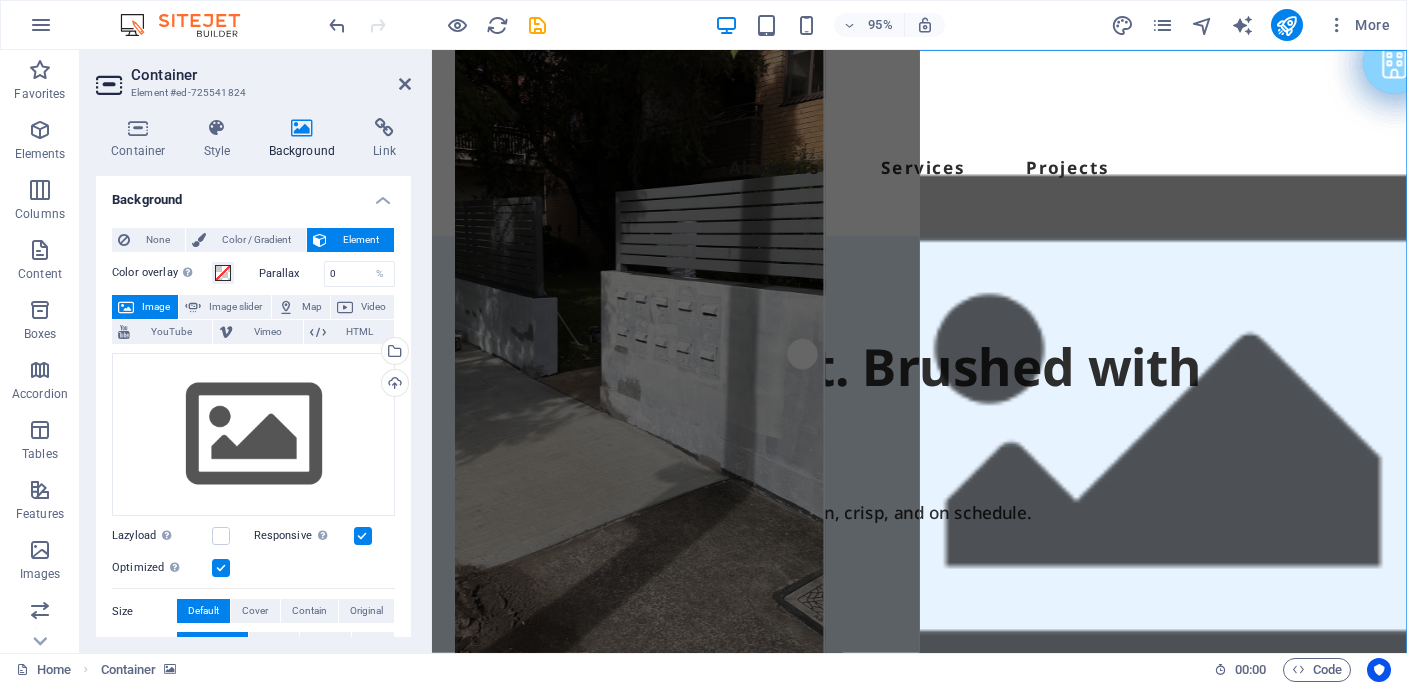 type 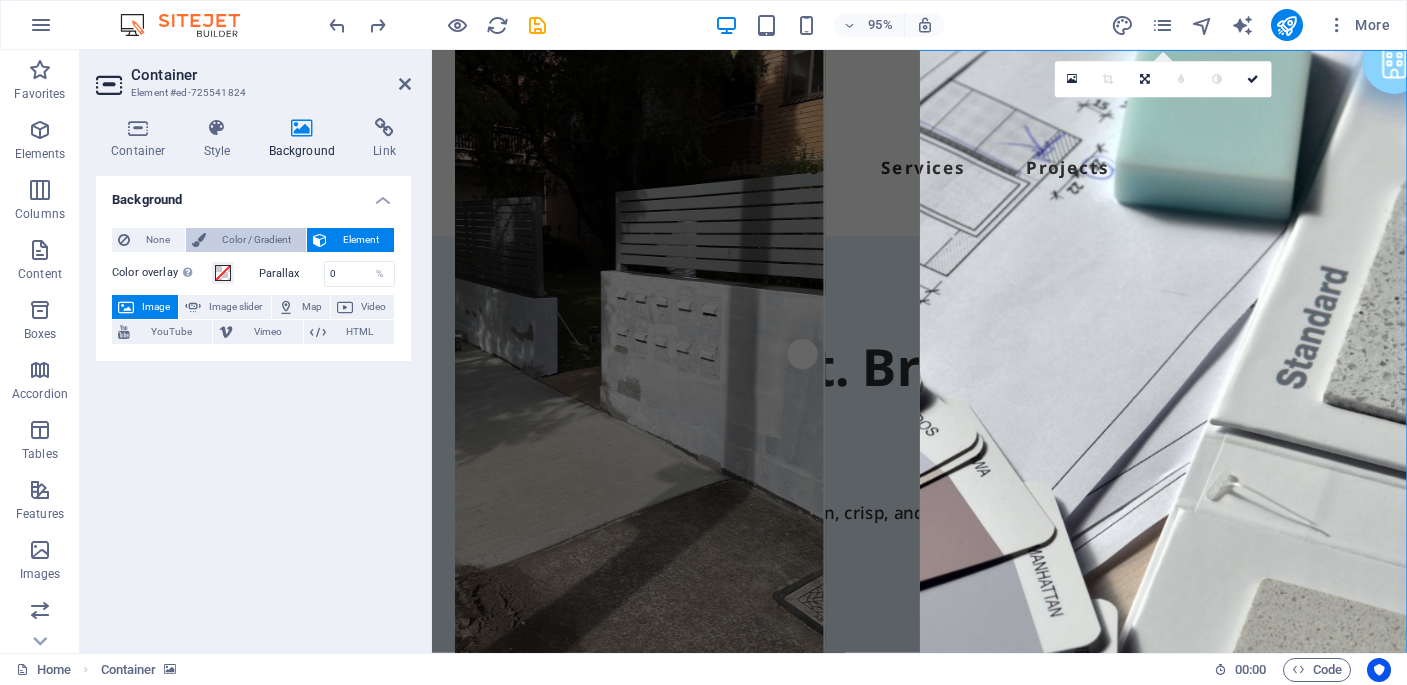 click on "Color / Gradient" at bounding box center (256, 240) 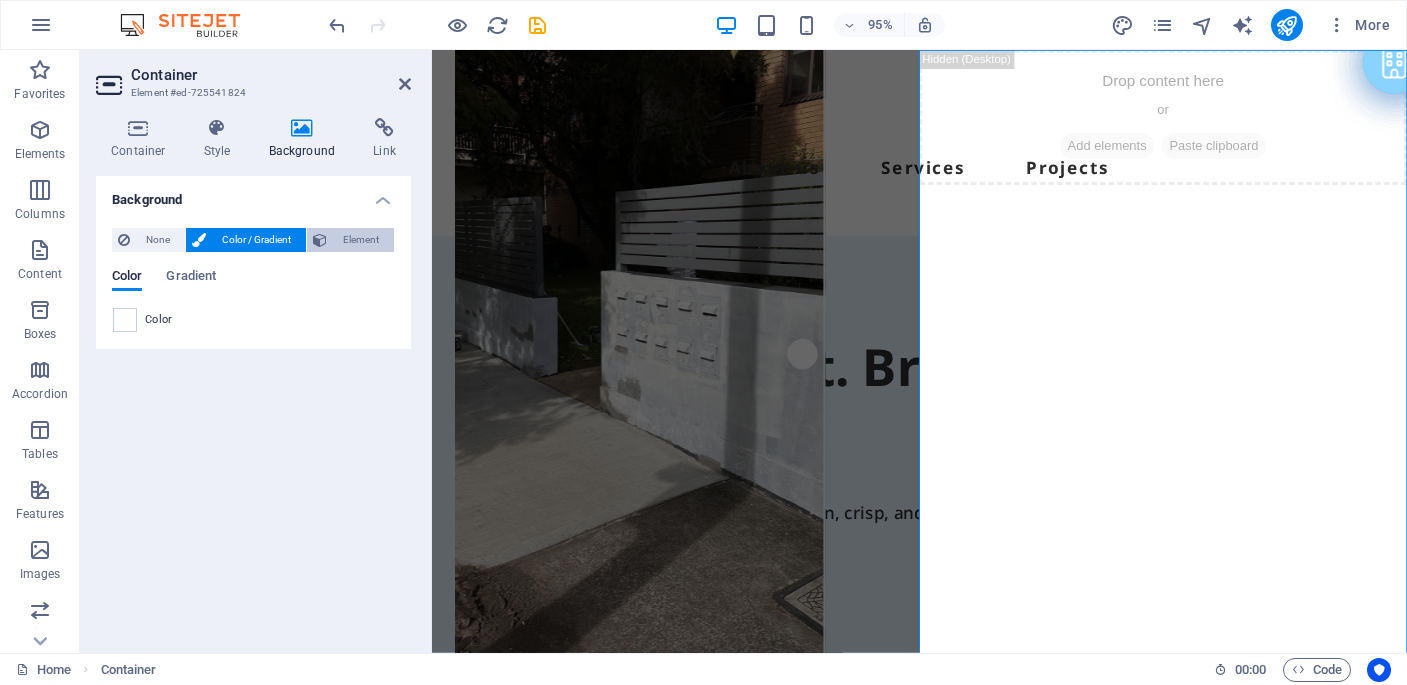 click on "Element" at bounding box center [360, 240] 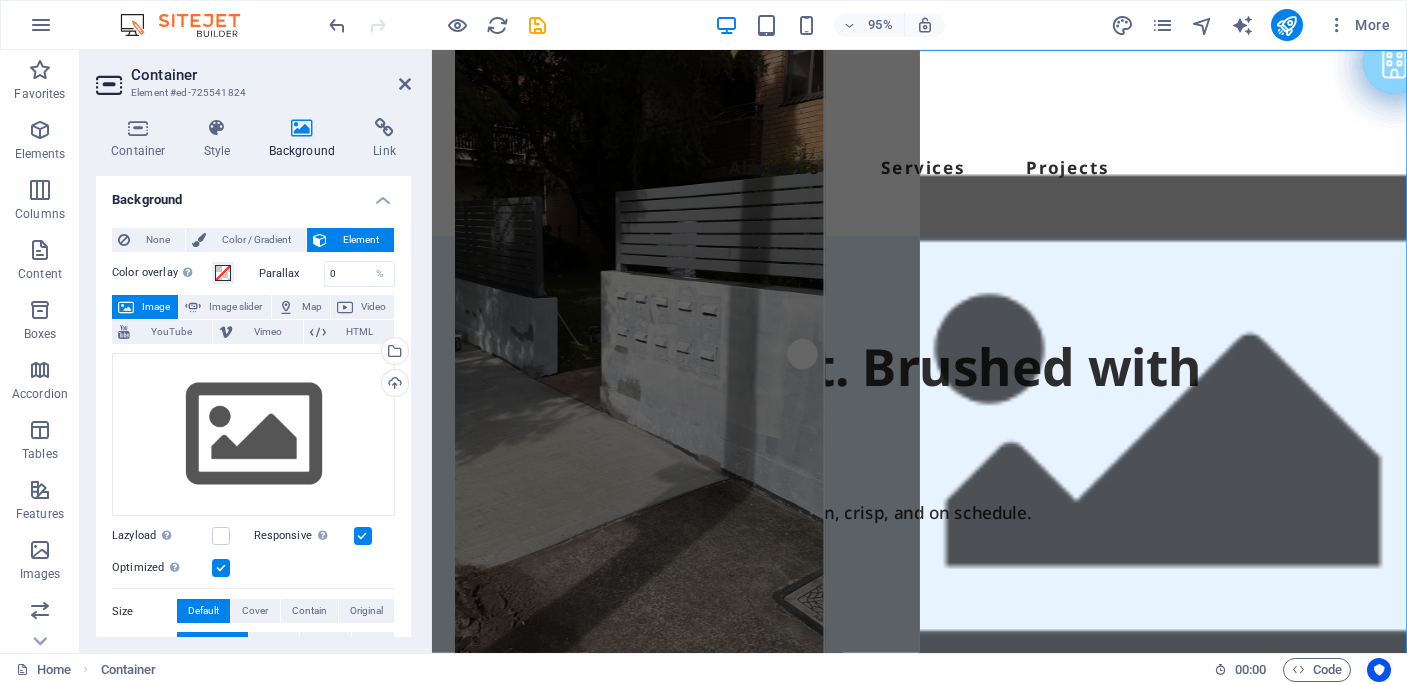 type 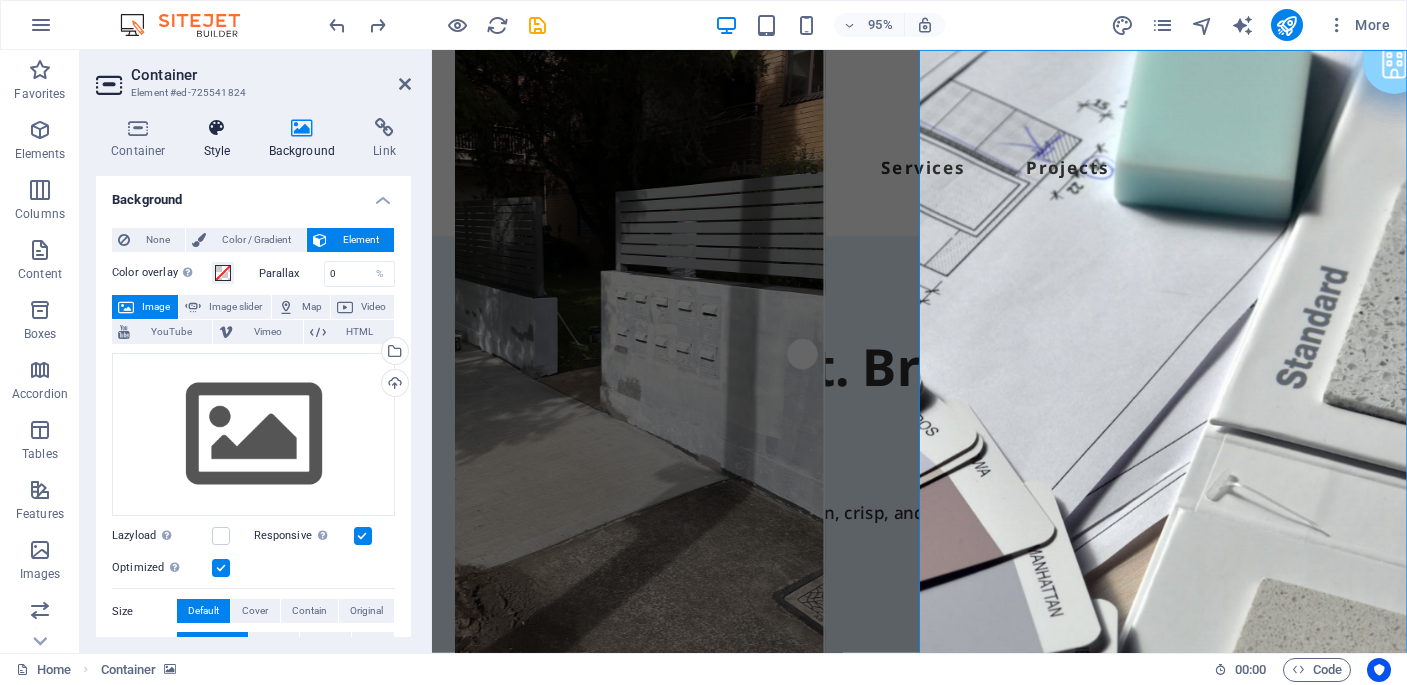 click on "Style" at bounding box center [221, 139] 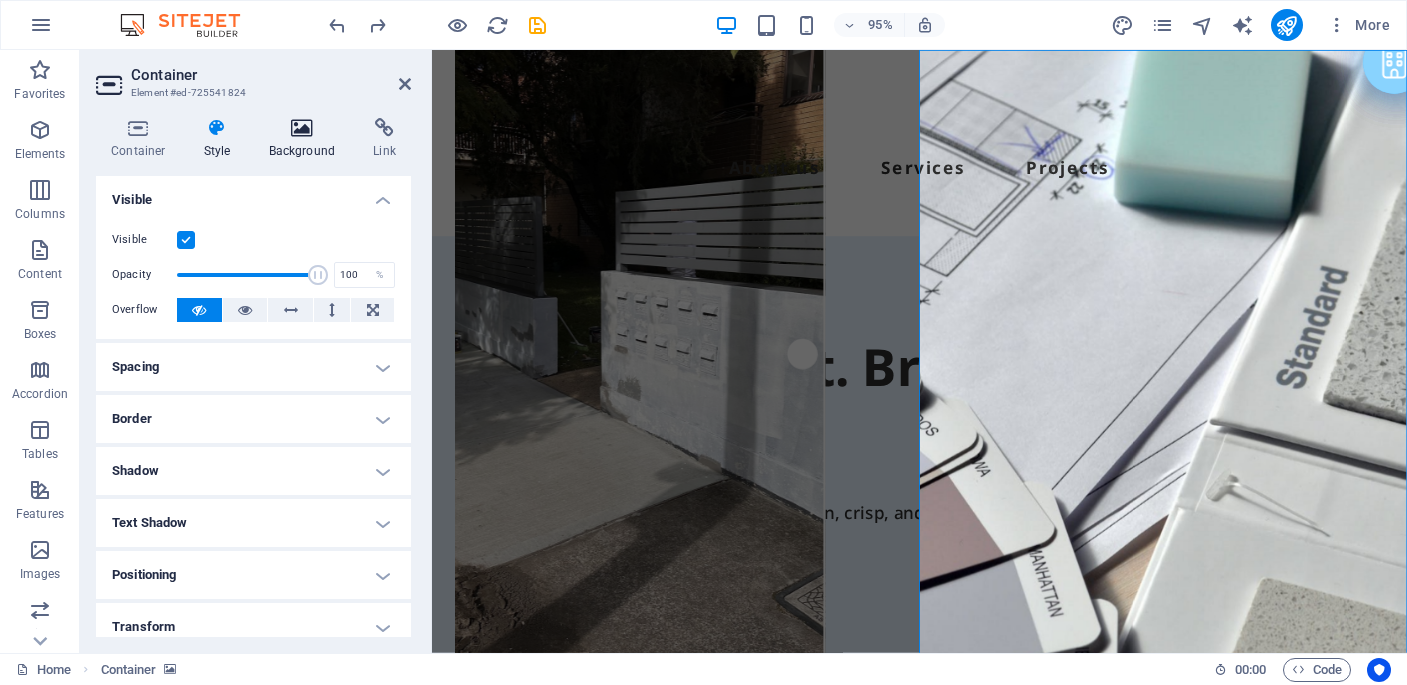 click at bounding box center [302, 128] 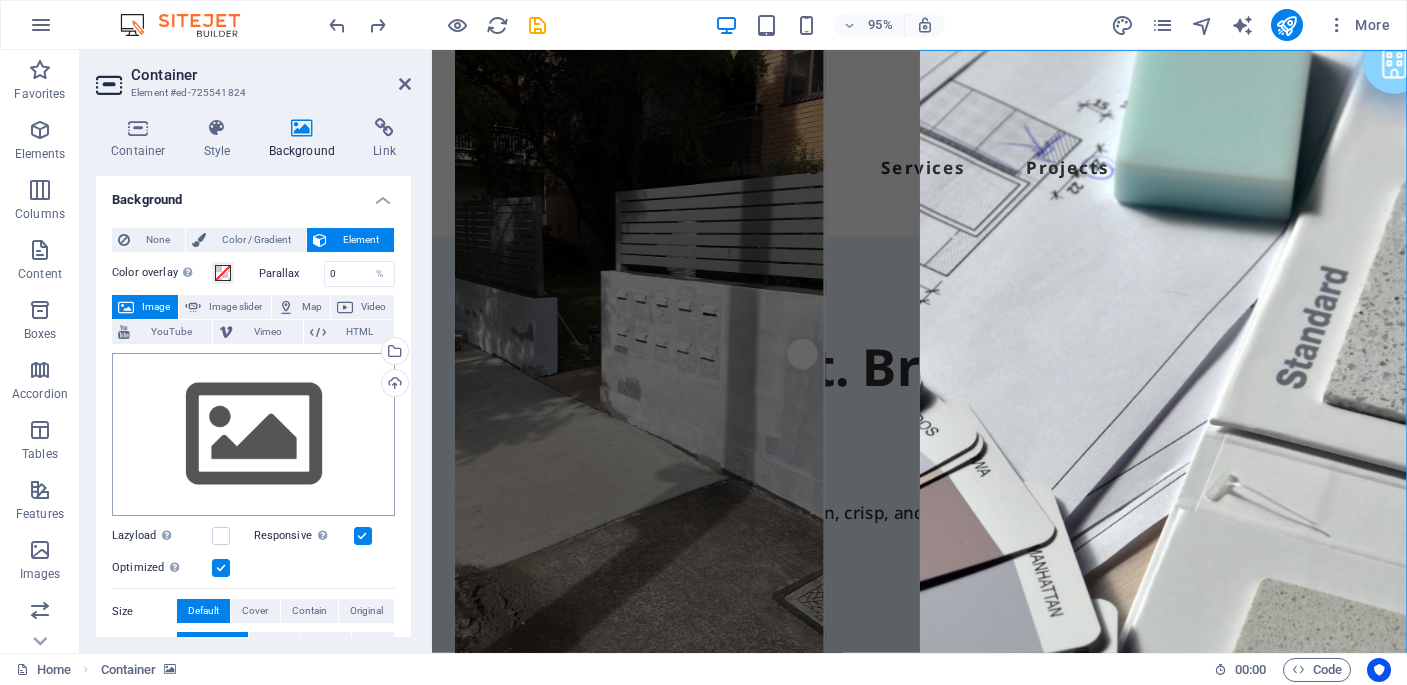 scroll, scrollTop: 111, scrollLeft: 0, axis: vertical 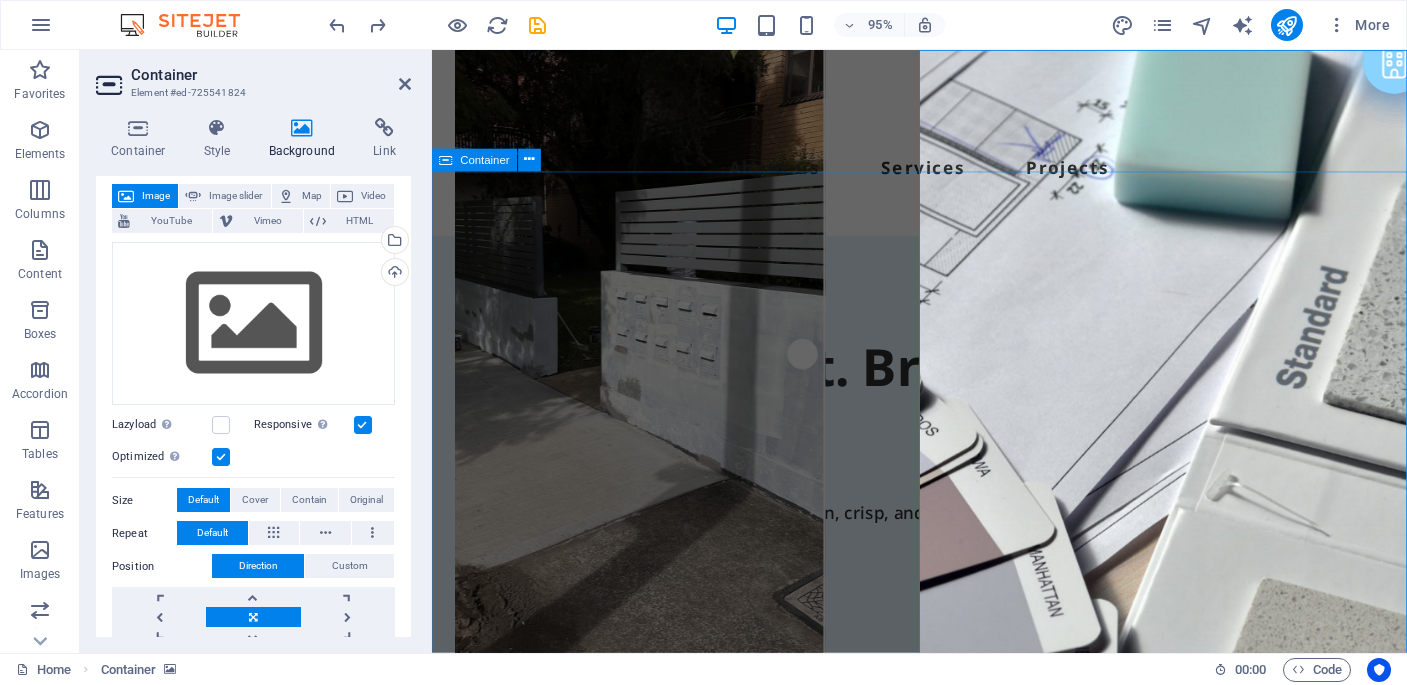 click on "Built on Trust. Brushed with Precision Experience the Coastal difference — clean, crisp, and on schedule.       ✔    Licensed Tradespeople        ✔    Fully Insured       ✔    Highest Quality Work       ✔   Exceed Customer Satisfaction Contact Us" at bounding box center (945, 631) 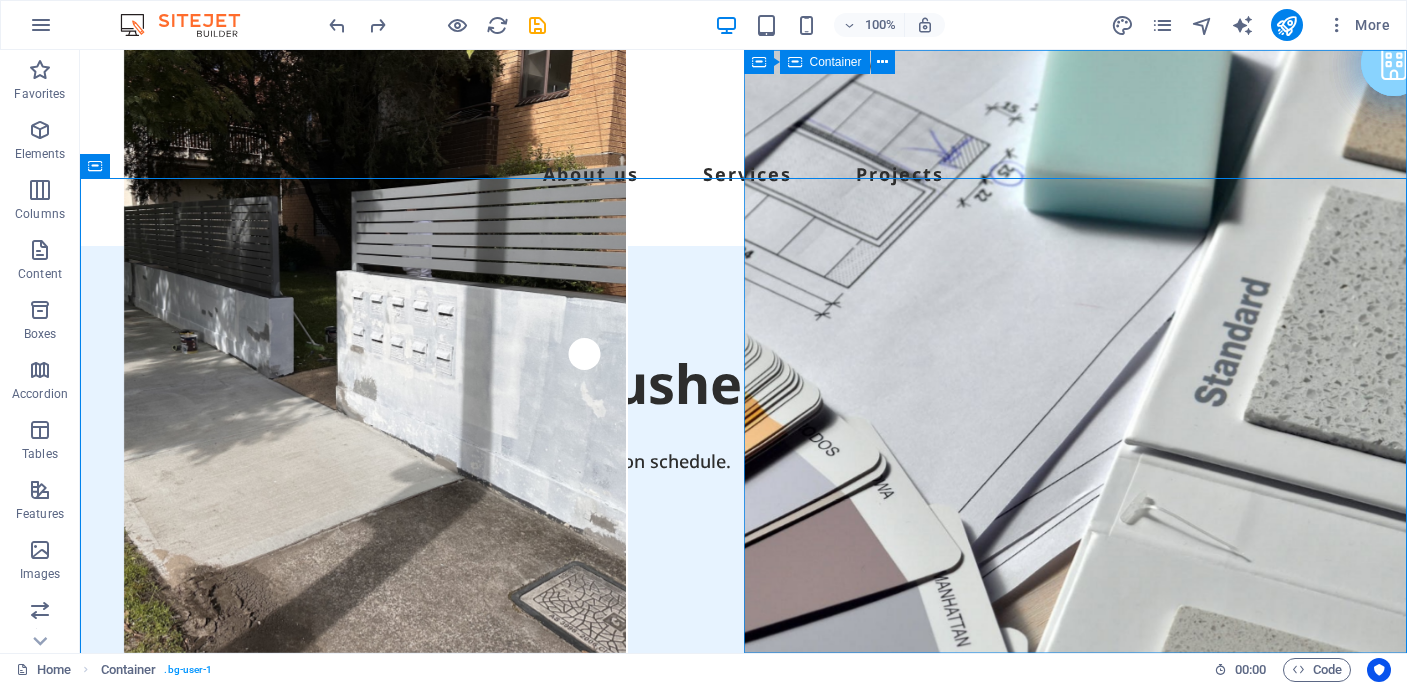 click on "Drop content here or  Add elements  Paste clipboard" at bounding box center [1076, 1174] 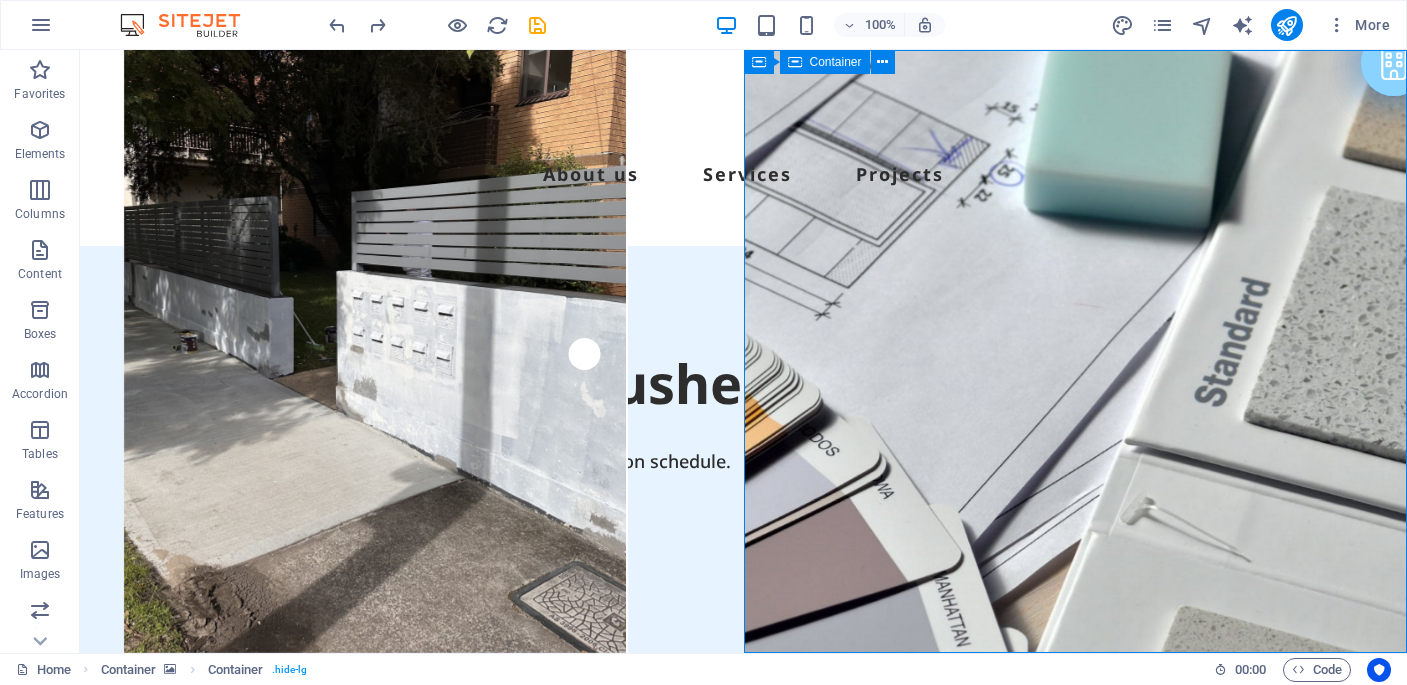 click on "Drop content here or  Add elements  Paste clipboard" at bounding box center (1076, 1174) 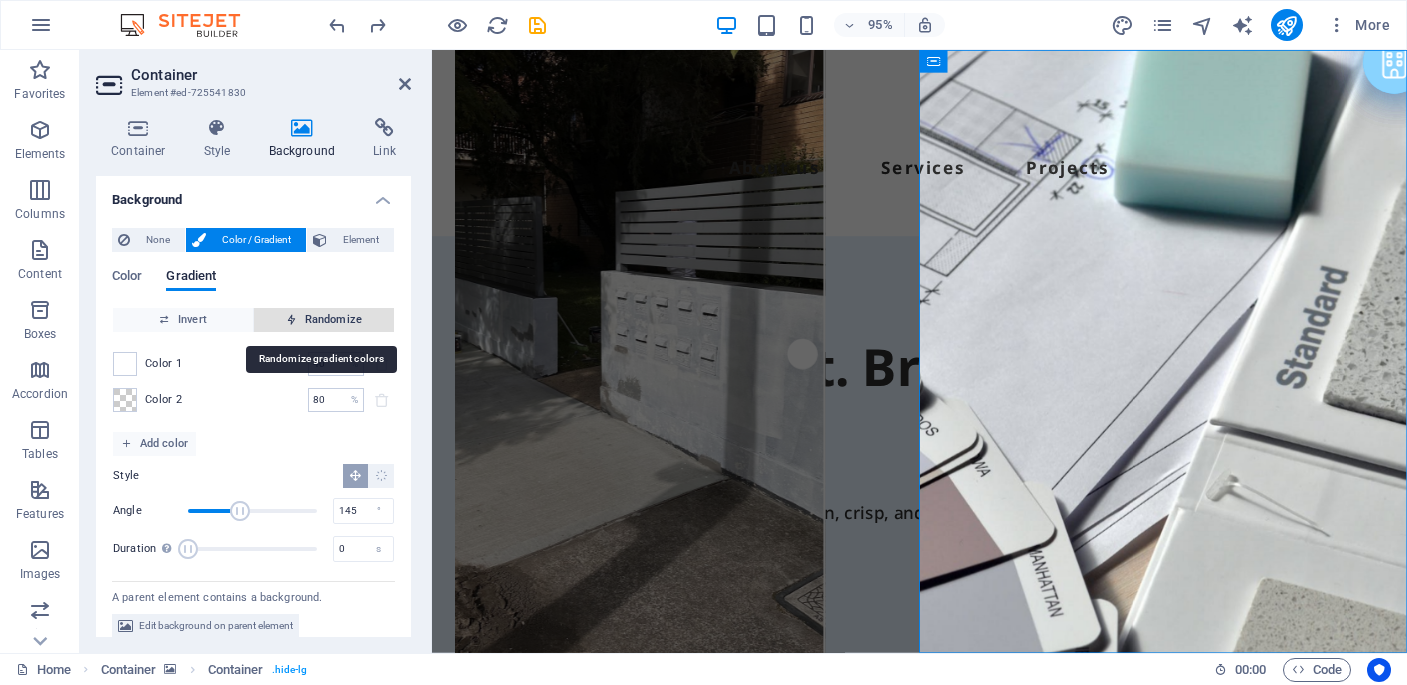 scroll, scrollTop: 15, scrollLeft: 0, axis: vertical 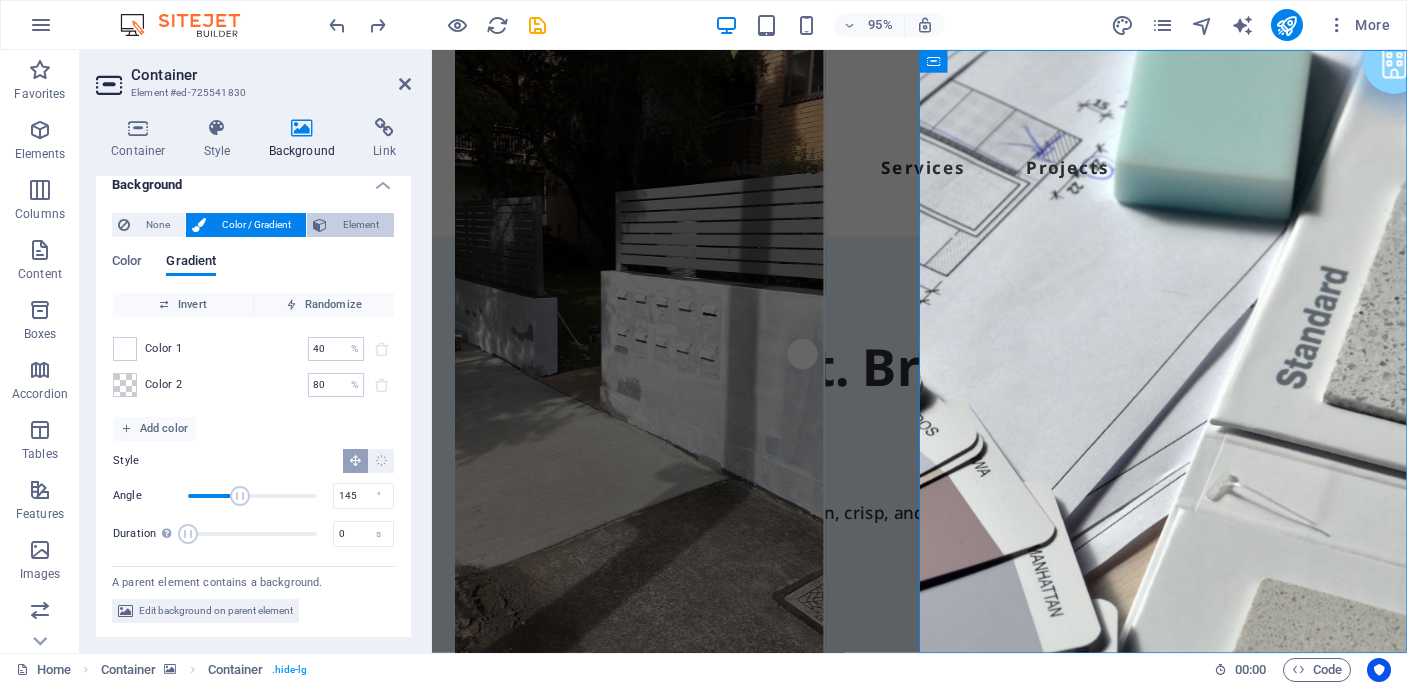 click on "Element" at bounding box center (360, 225) 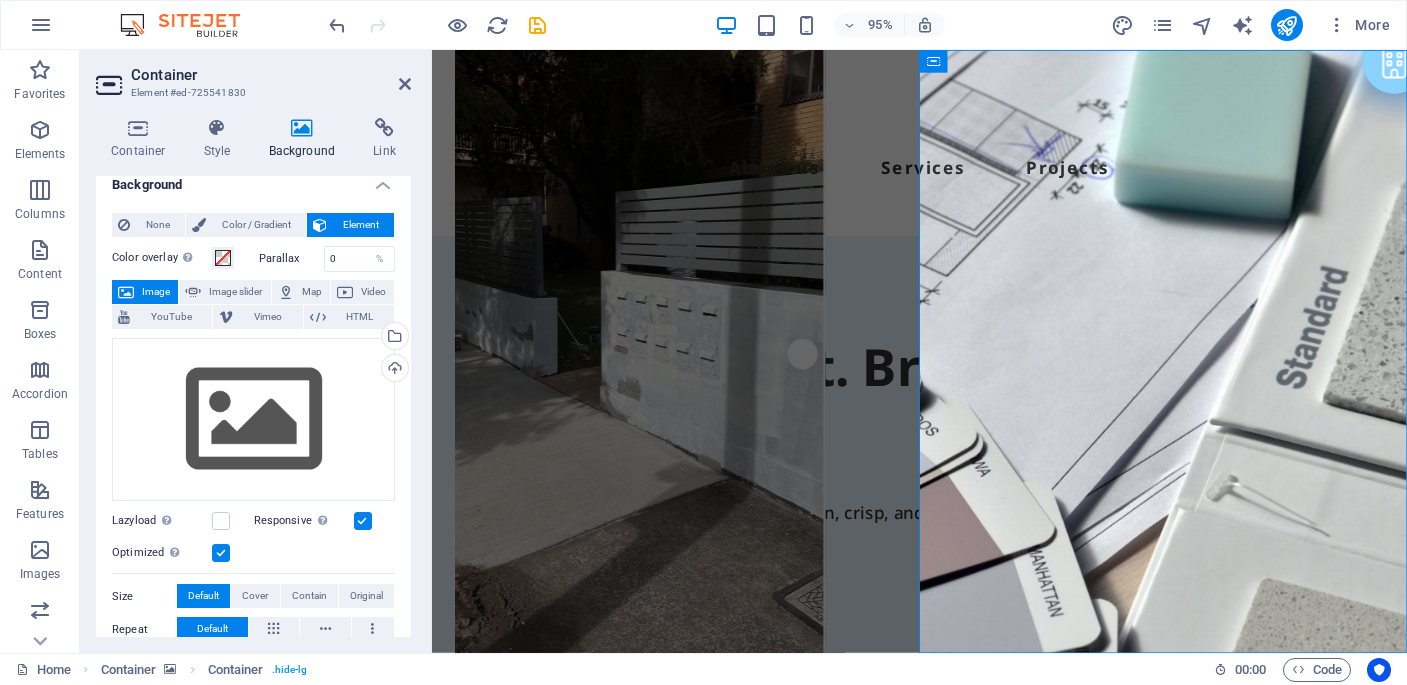 scroll, scrollTop: 0, scrollLeft: 0, axis: both 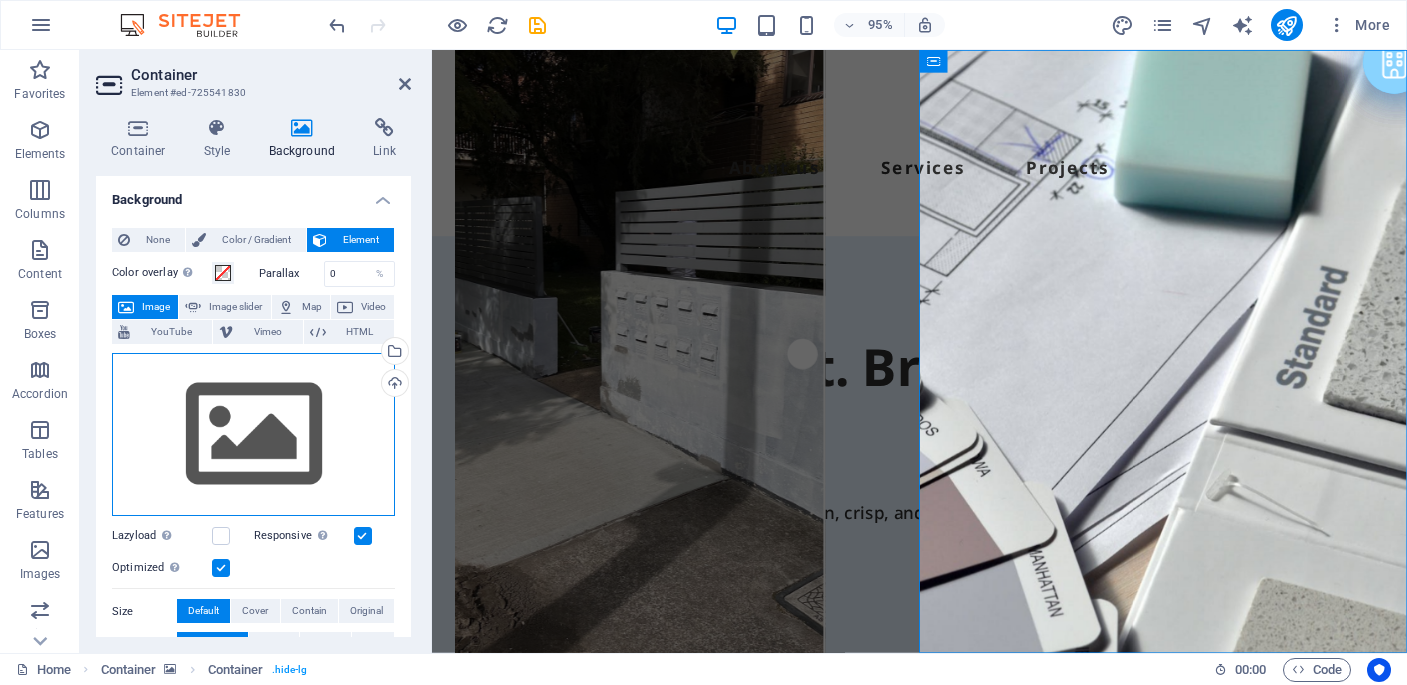 click on "Drag files here, click to choose files or select files from Files or our free stock photos & videos" at bounding box center [253, 435] 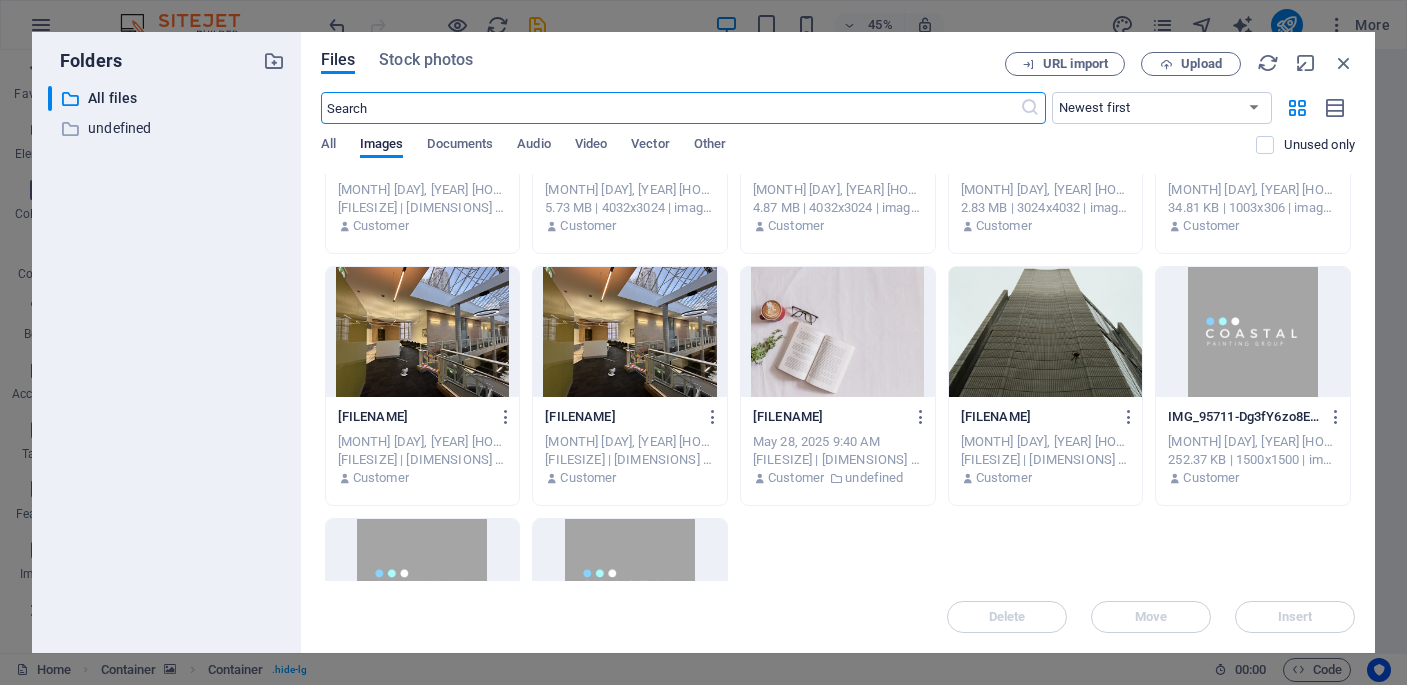 scroll, scrollTop: 0, scrollLeft: 0, axis: both 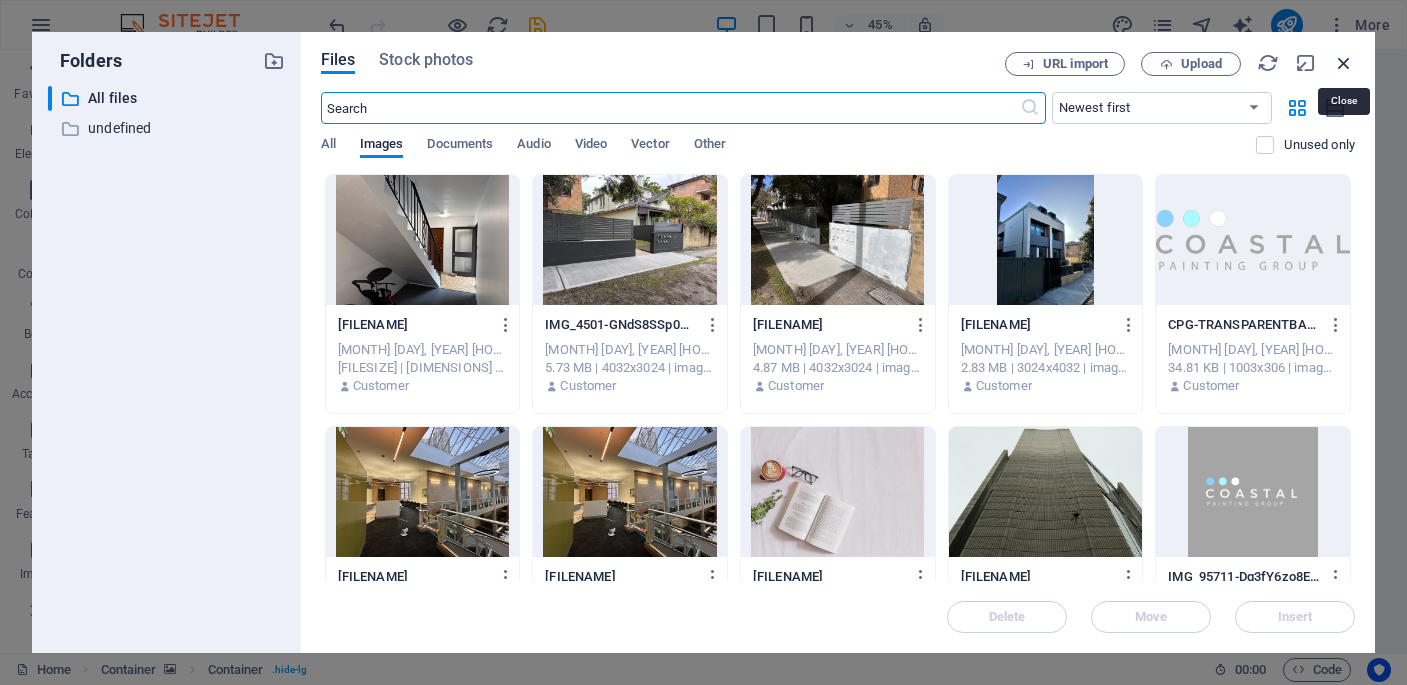 click at bounding box center [1344, 63] 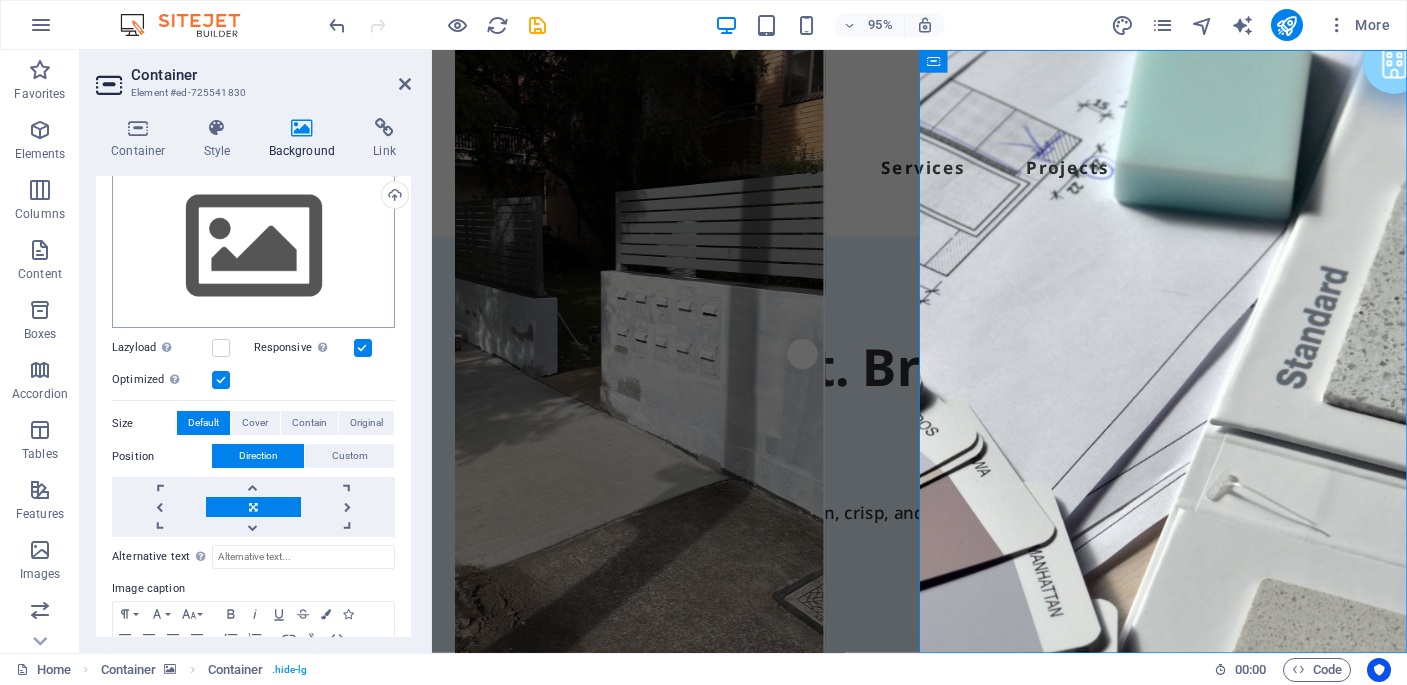 scroll, scrollTop: 266, scrollLeft: 0, axis: vertical 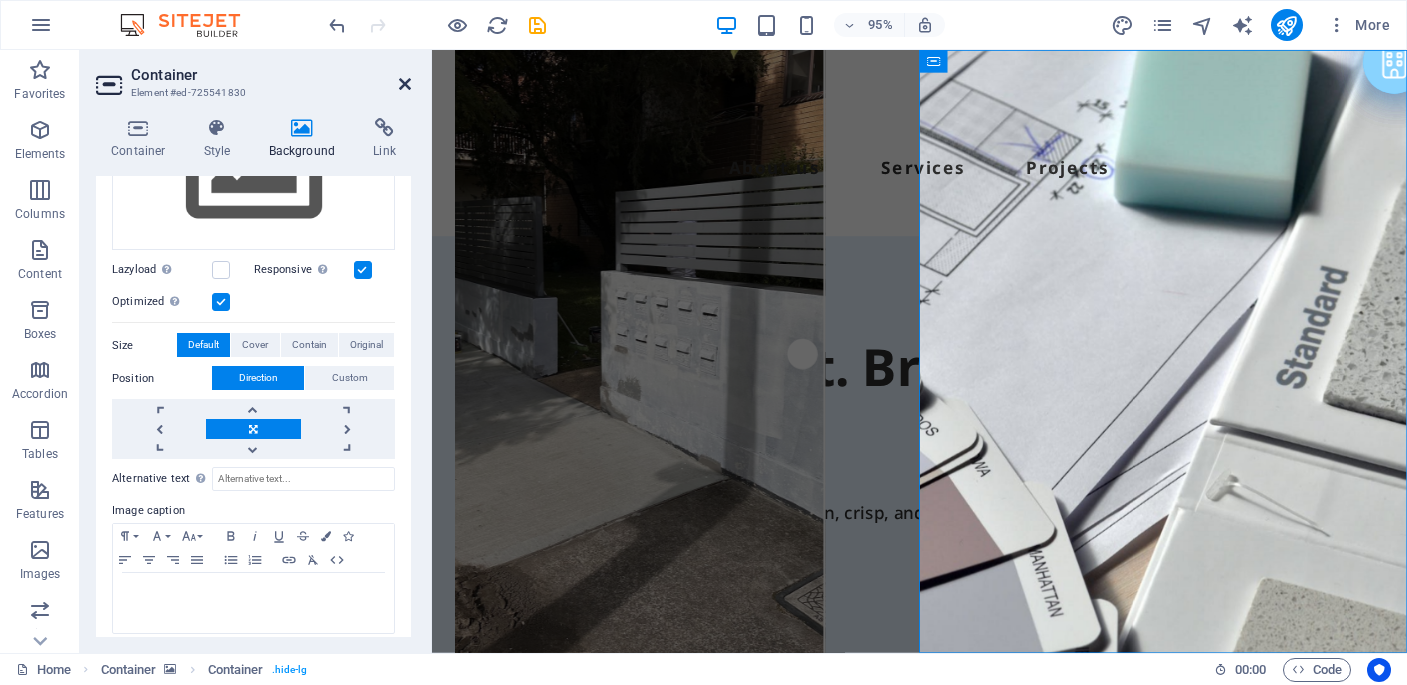 click at bounding box center [405, 84] 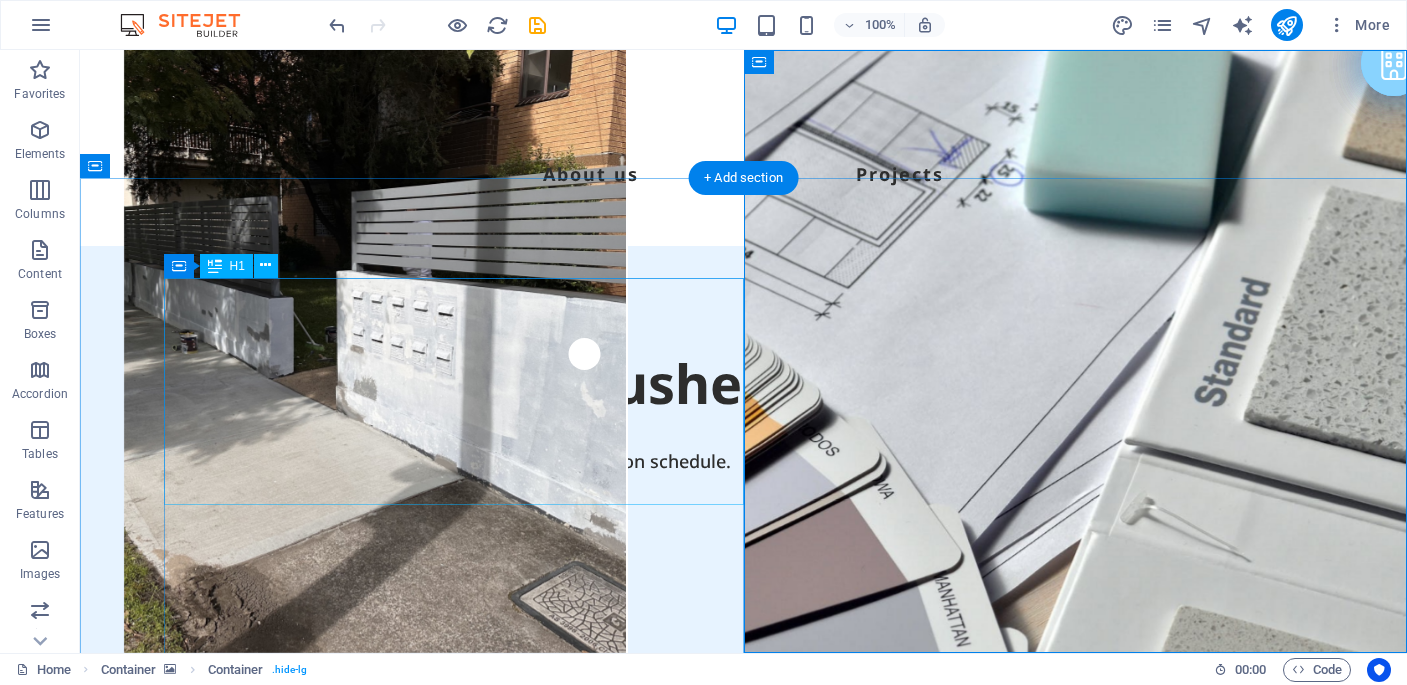 click on "Built on Trust. Brushed with Precision" at bounding box center [744, 384] 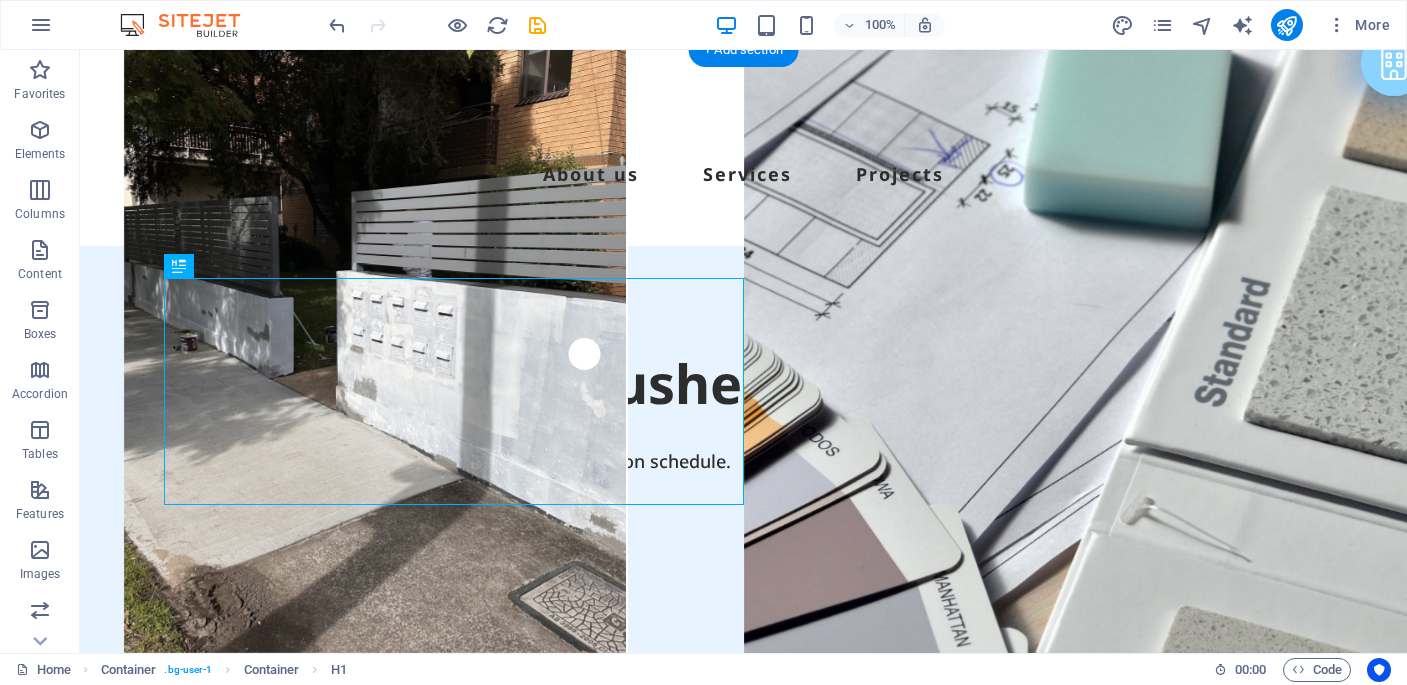 click at bounding box center [1076, 1190] 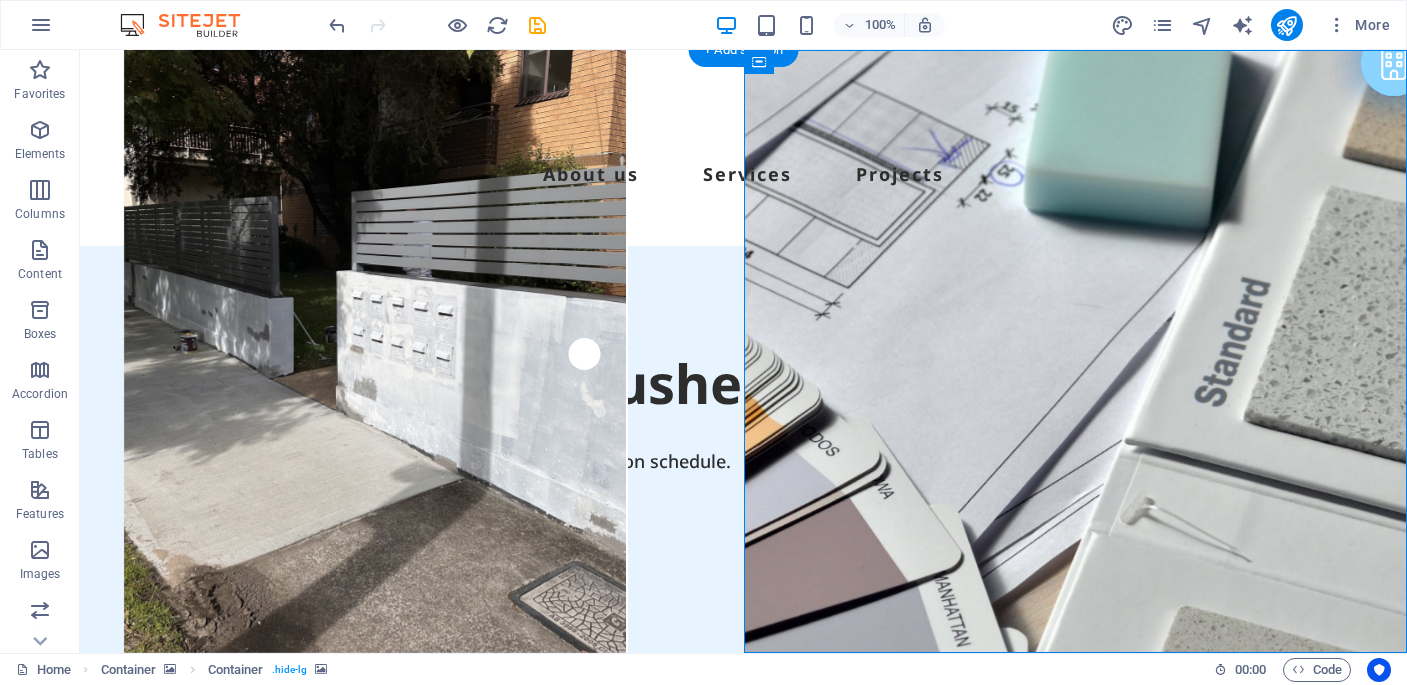 click at bounding box center [1076, 1190] 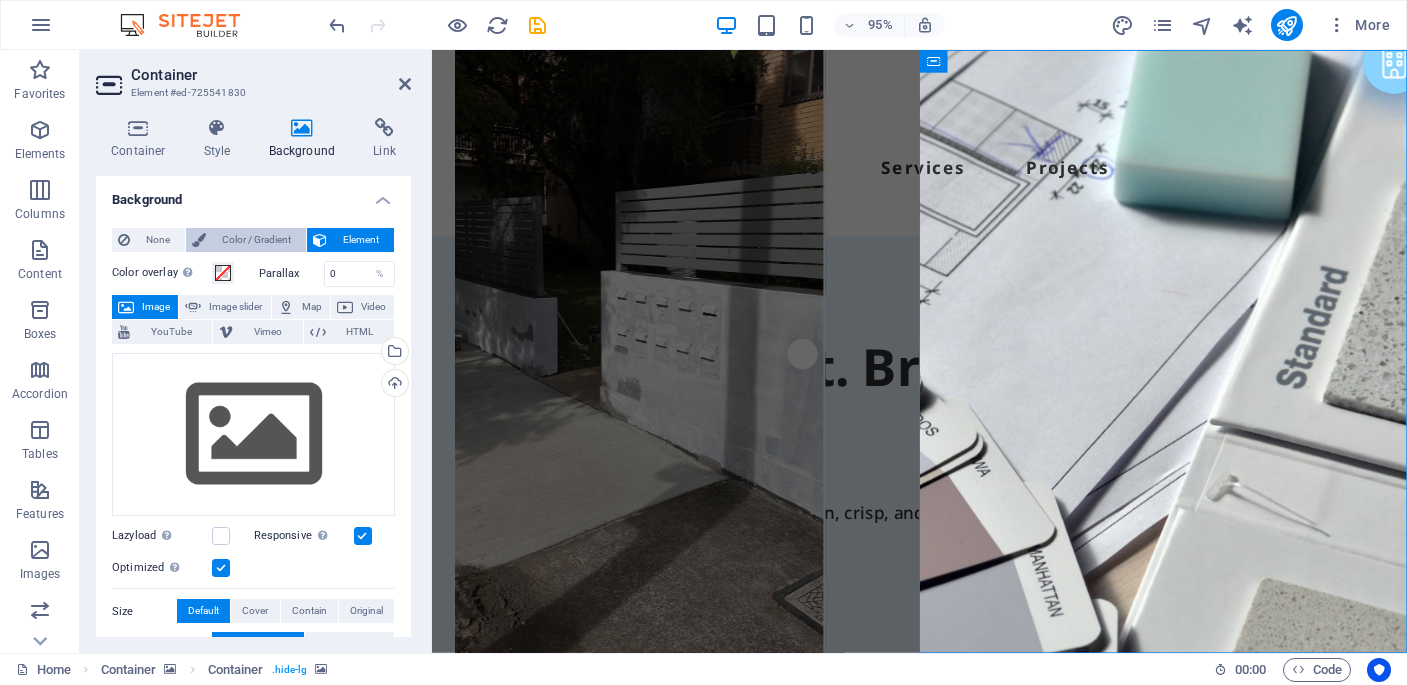 click on "Color / Gradient" at bounding box center (256, 240) 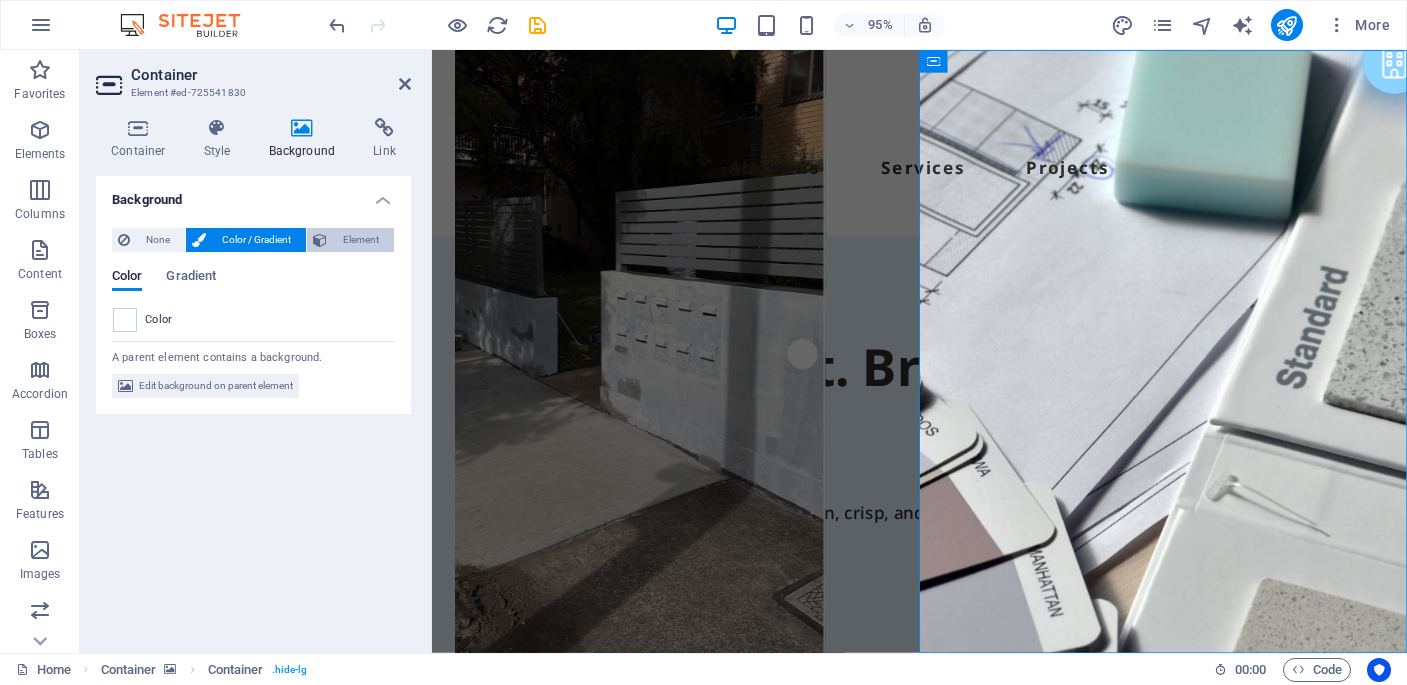 click on "Element" at bounding box center (360, 240) 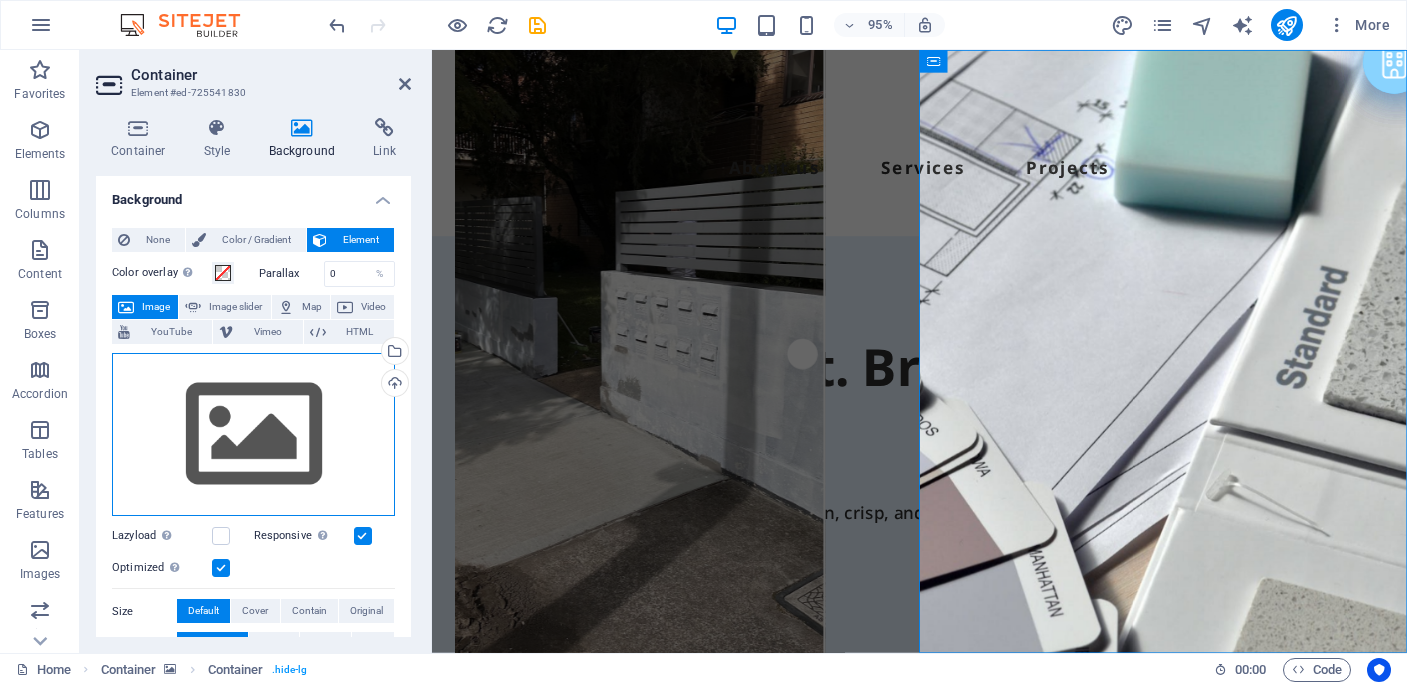 click on "Drag files here, click to choose files or select files from Files or our free stock photos & videos" at bounding box center (253, 435) 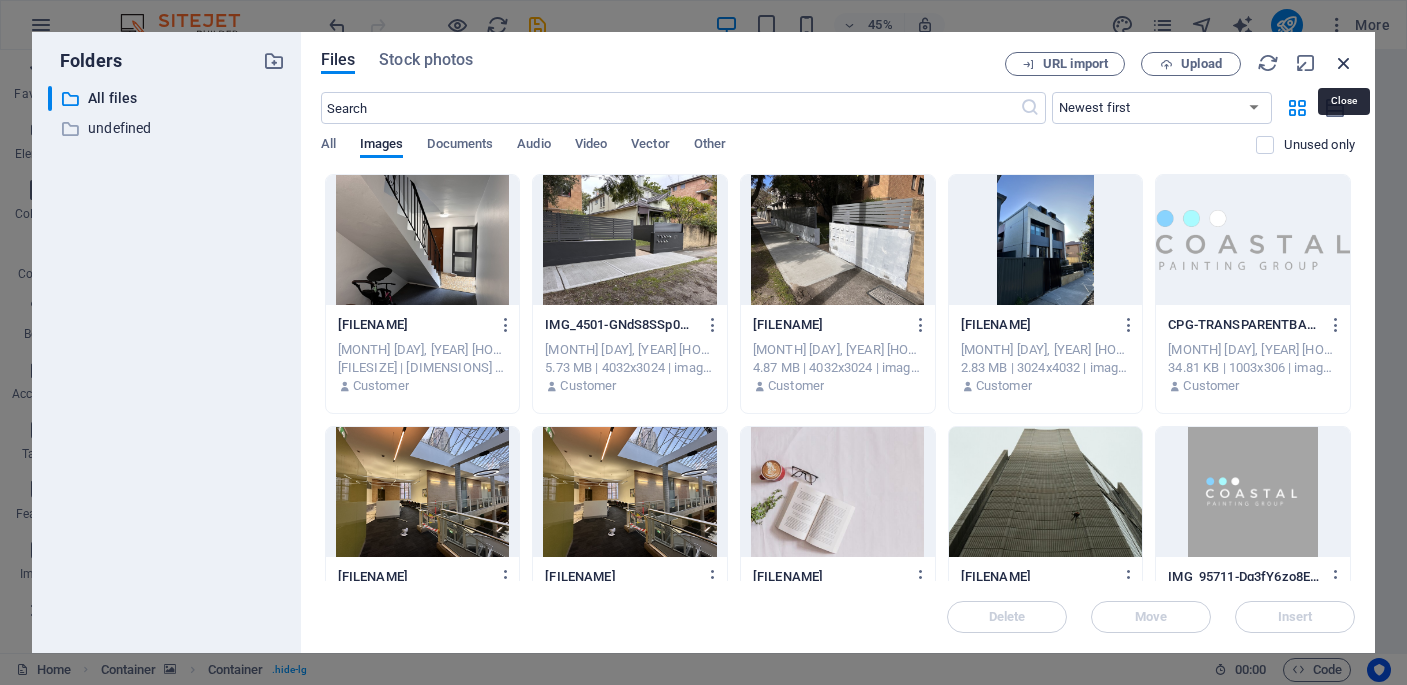 click at bounding box center [1344, 63] 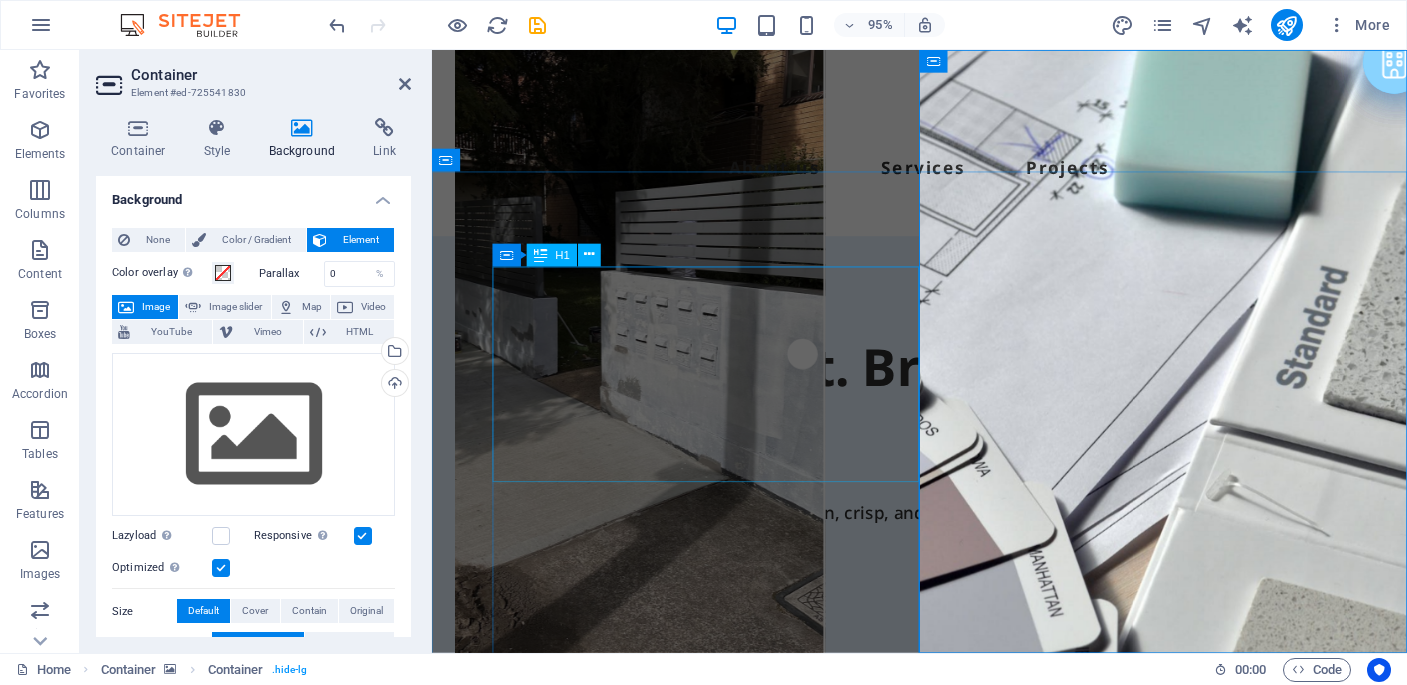 click on "Built on Trust. Brushed with Precision" at bounding box center [945, 421] 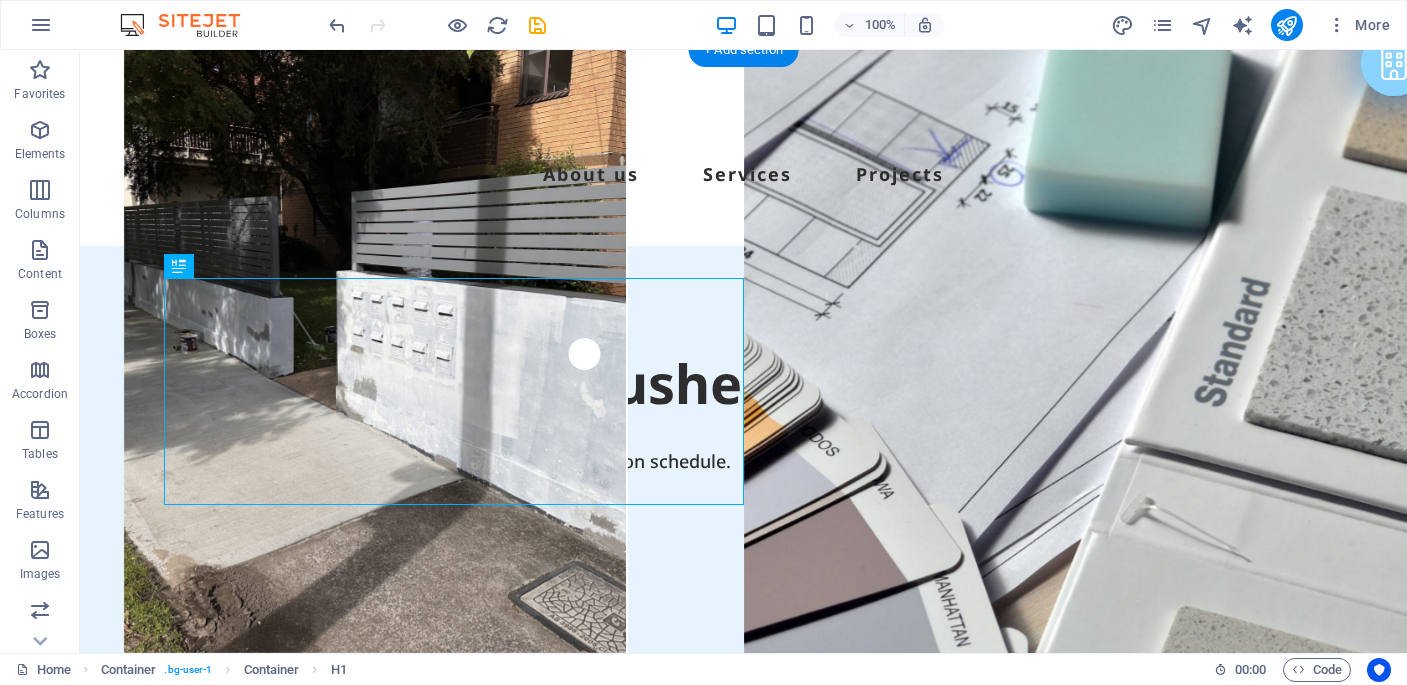 click at bounding box center (1076, 1190) 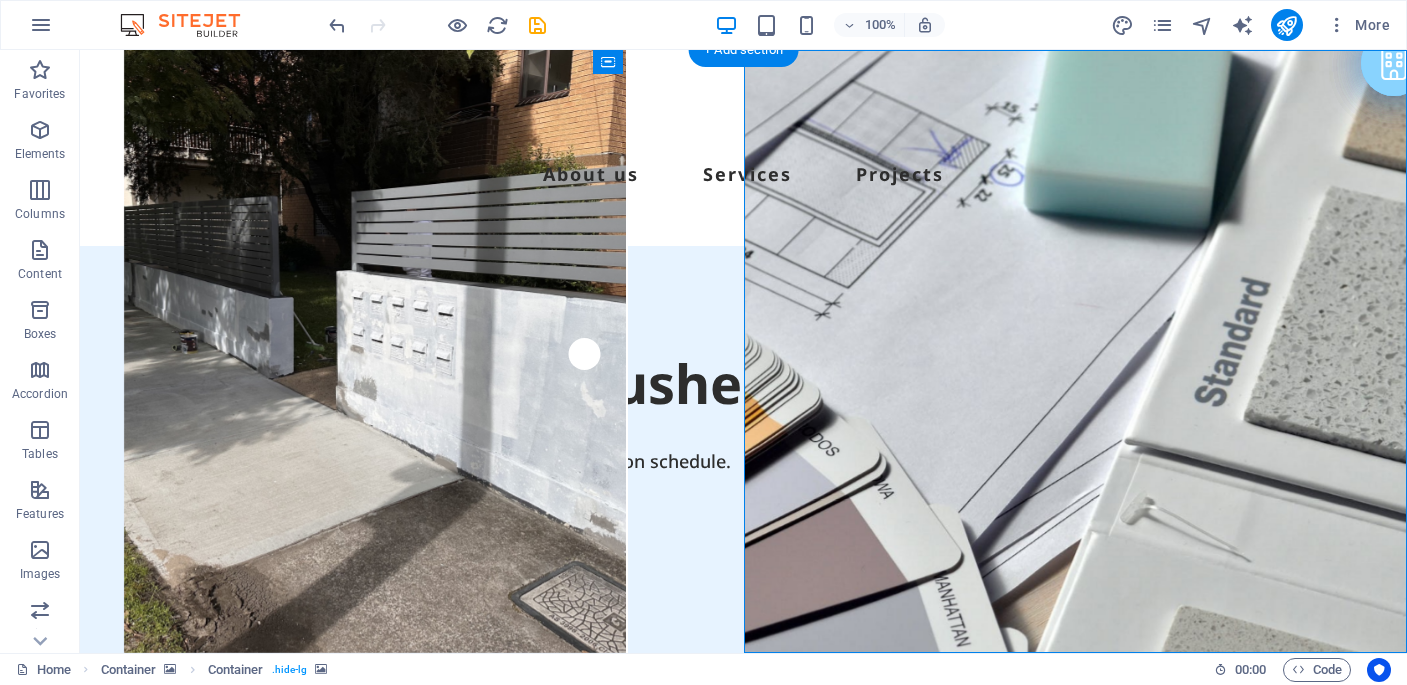 click at bounding box center [1076, 1190] 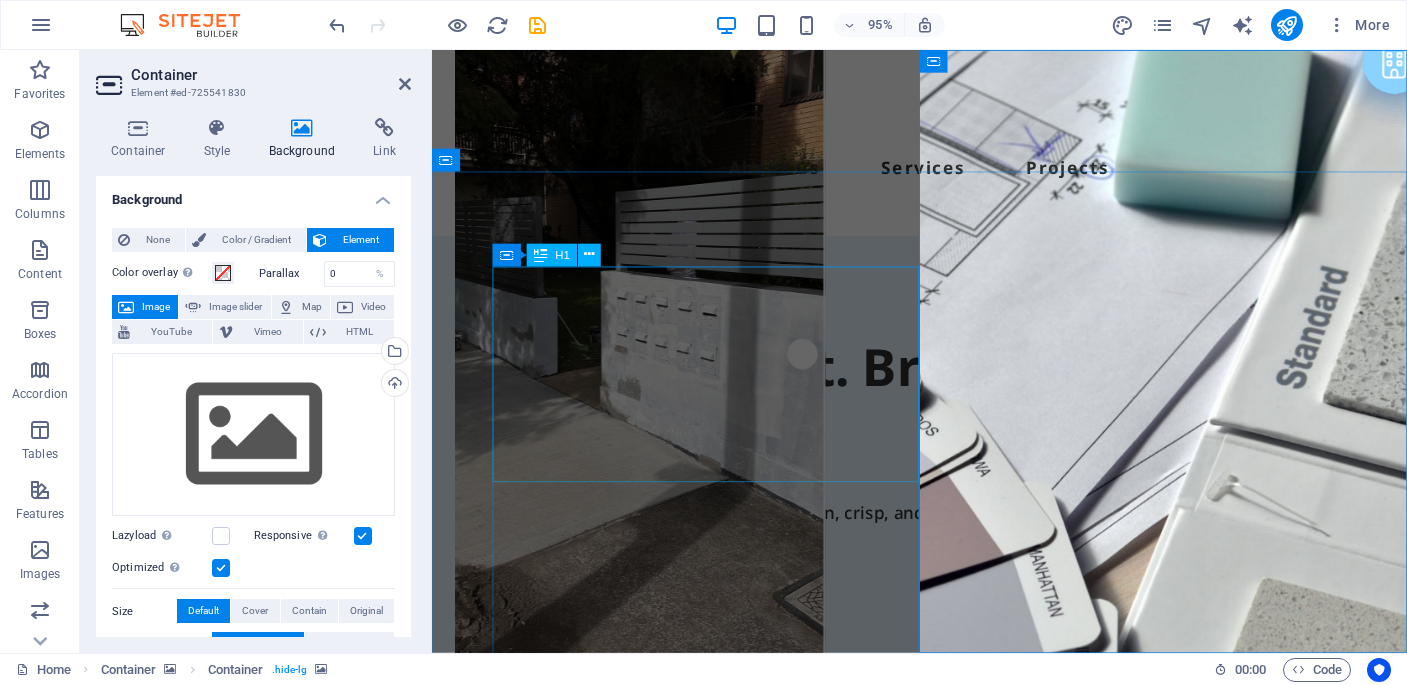 click on "Built on Trust. Brushed with Precision" at bounding box center [945, 421] 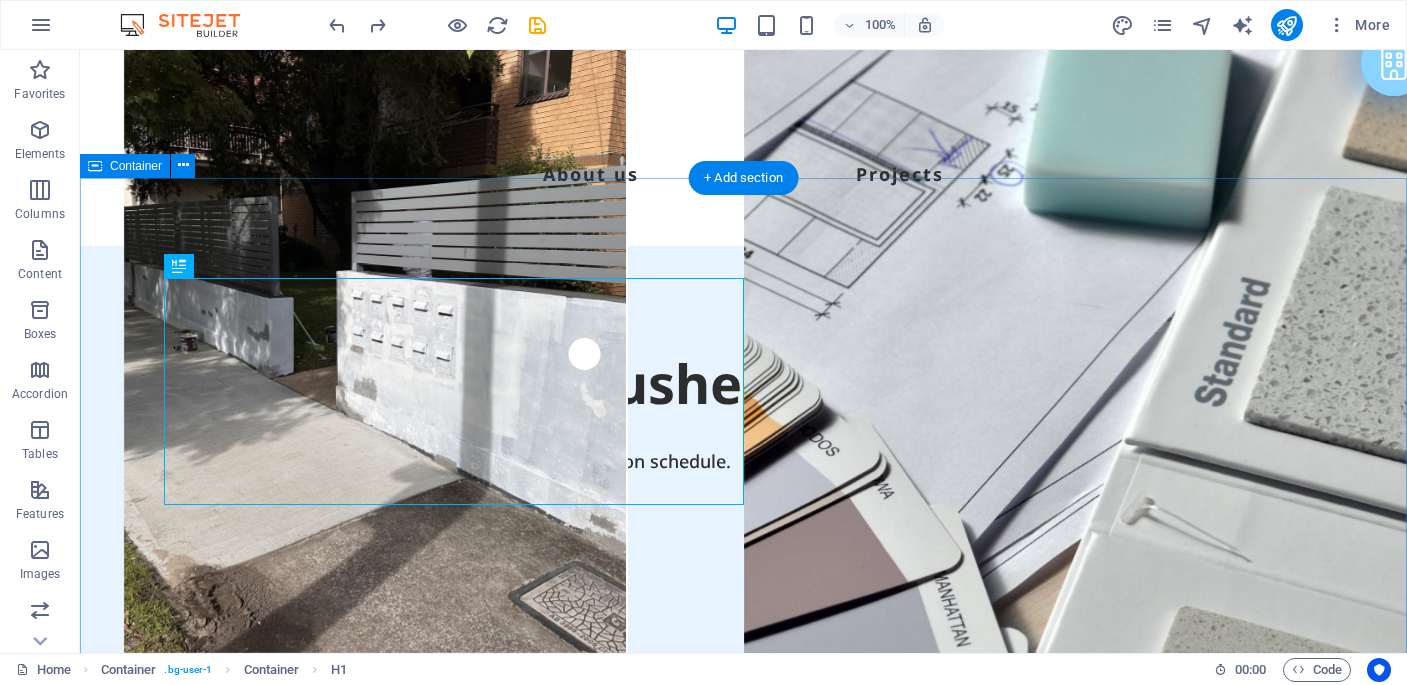 click on "Built on Trust. Brushed with Precision Experience the Coastal difference — clean, crisp, and on schedule.       ✔    Licensed Tradespeople        ✔    Fully Insured       ✔    Highest Quality Work       ✔   Exceed Customer Satisfaction Contact Us" at bounding box center [743, 631] 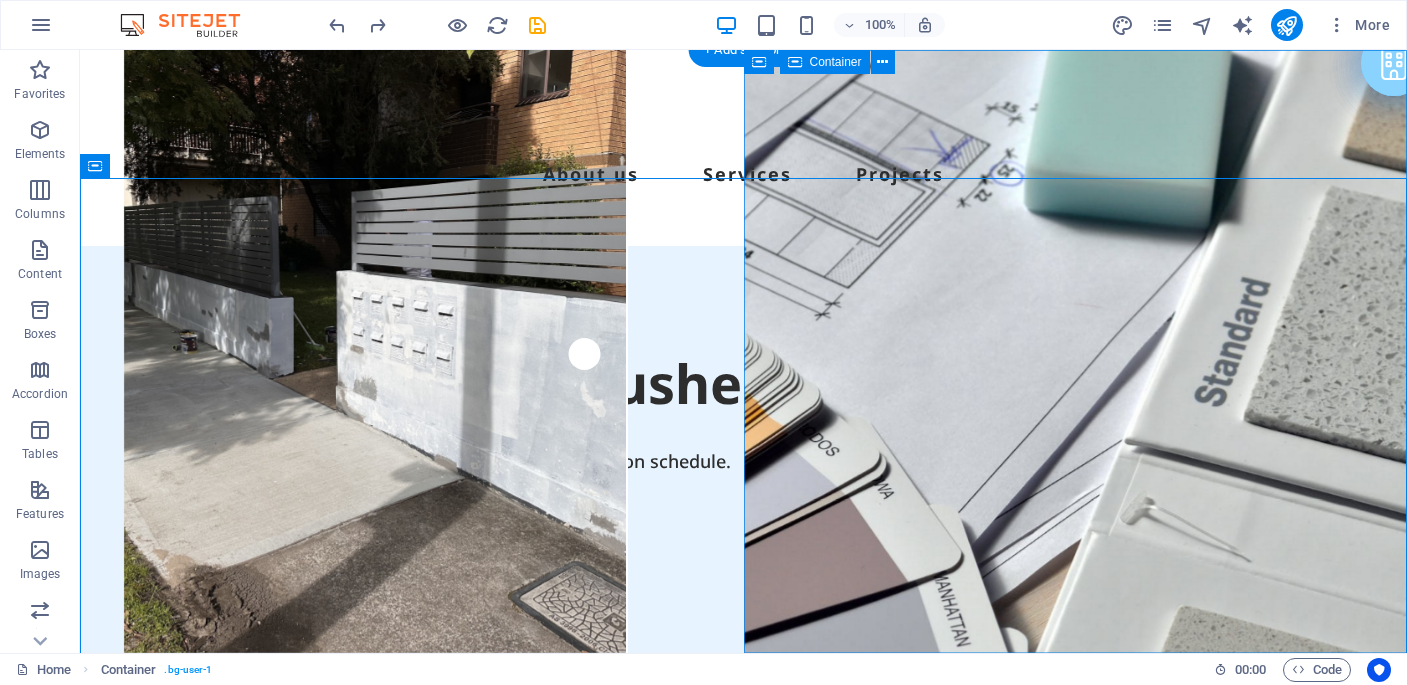 click on "Drop content here or  Add elements  Paste clipboard" at bounding box center [1076, 1174] 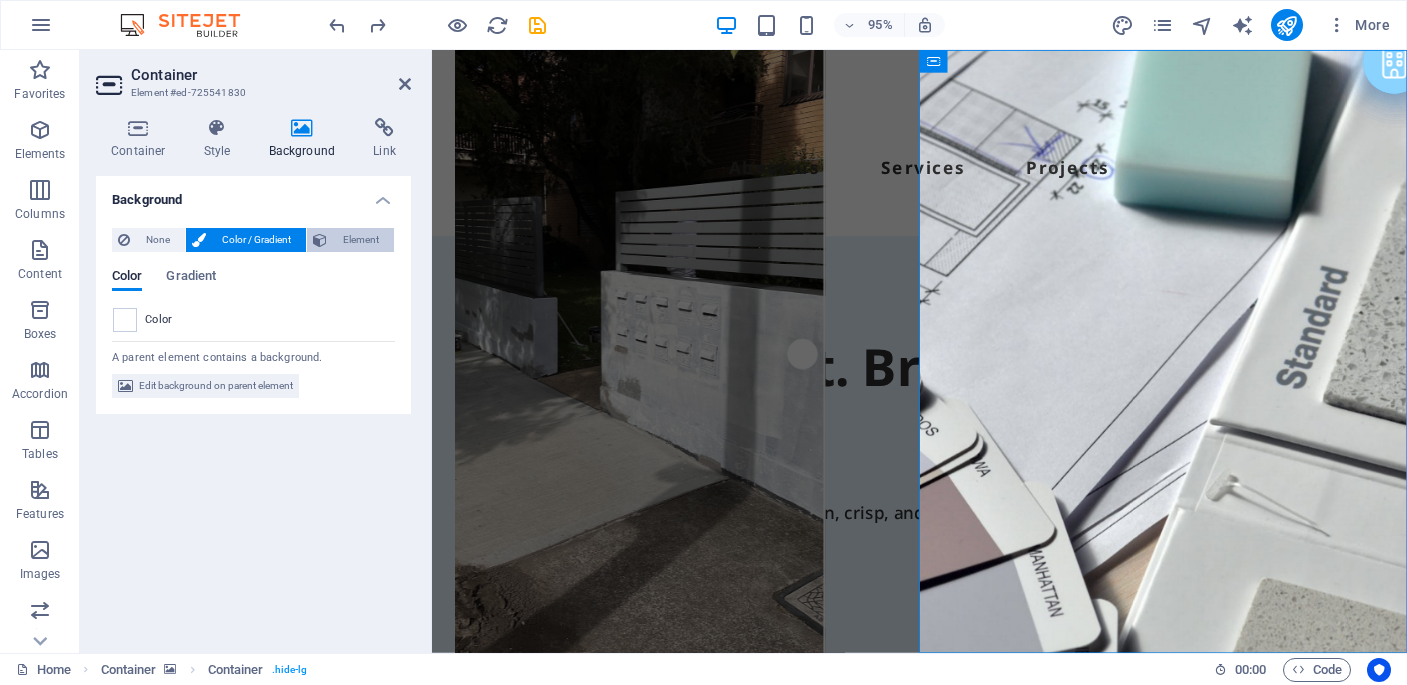 click on "Element" at bounding box center (360, 240) 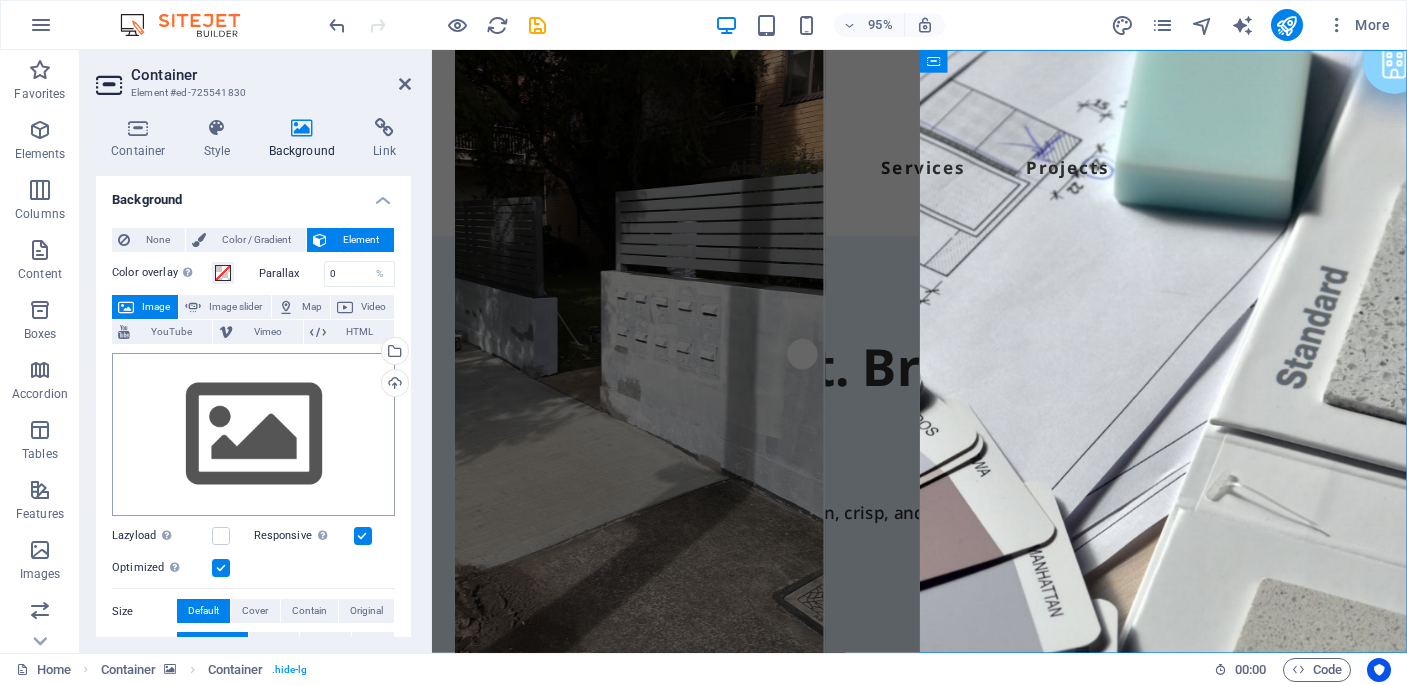 type 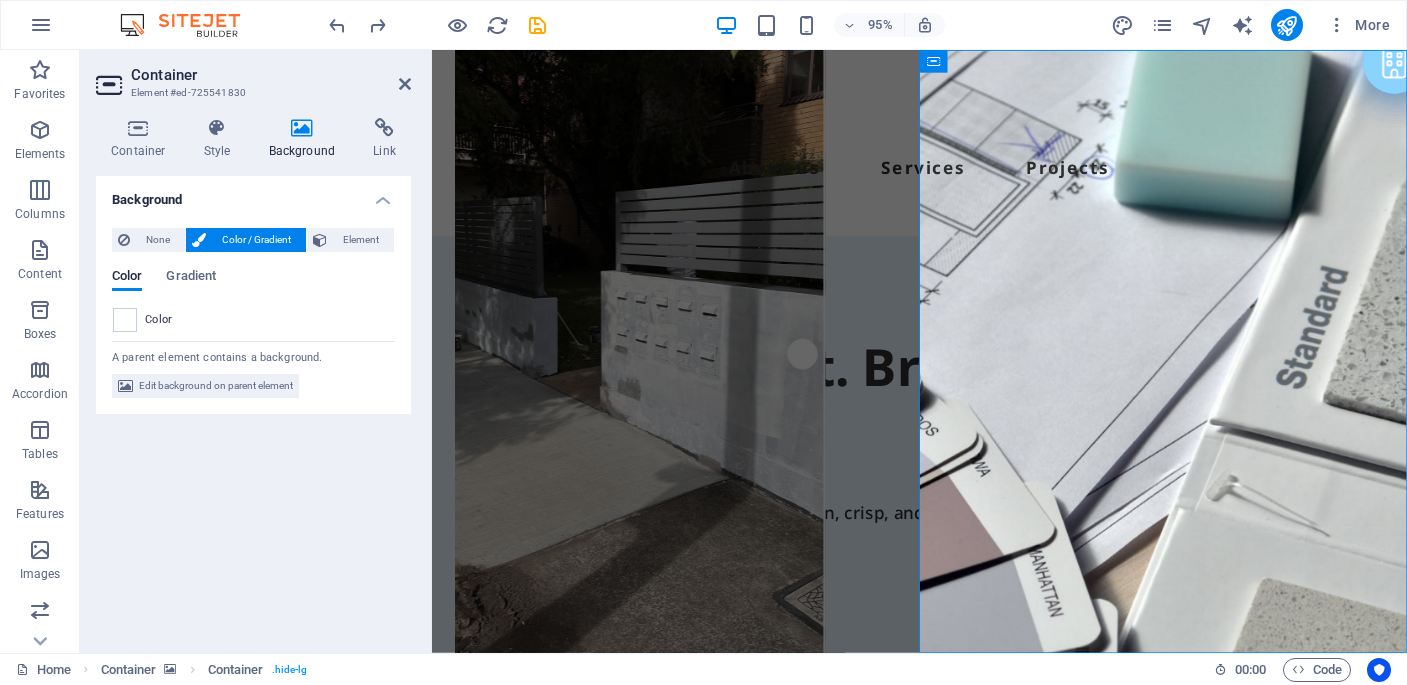click on "Background None Color / Gradient Element Stretch background to full-width Color overlay Places an overlay over the background to colorize it Parallax 0 % Image Image slider Map Video YouTube Vimeo HTML Drag files here, click to choose files or select files from Files or our free stock photos & videos Select files from the file manager, stock photos, or upload file(s) Upload Lazyload Loading images after the page loads improves page speed. Responsive Automatically load retina image and smartphone optimized sizes. Optimized Images are compressed to improve page speed. Size Default Cover Contain Original Repeat Default Position Direction Custom X offset 50 px rem % vh vw Y offset 50 px rem % vh vw Alternative text The alternative text is used by devices that cannot display images (e.g. image search engines) and should be added to every image to improve website accessibility. Image caption Paragraph Format Normal Heading 1 Heading 2 Heading 3 Heading 4 Heading 5 Heading 6 Code Font Family Arial Georgia Impact 8 9" at bounding box center (253, 406) 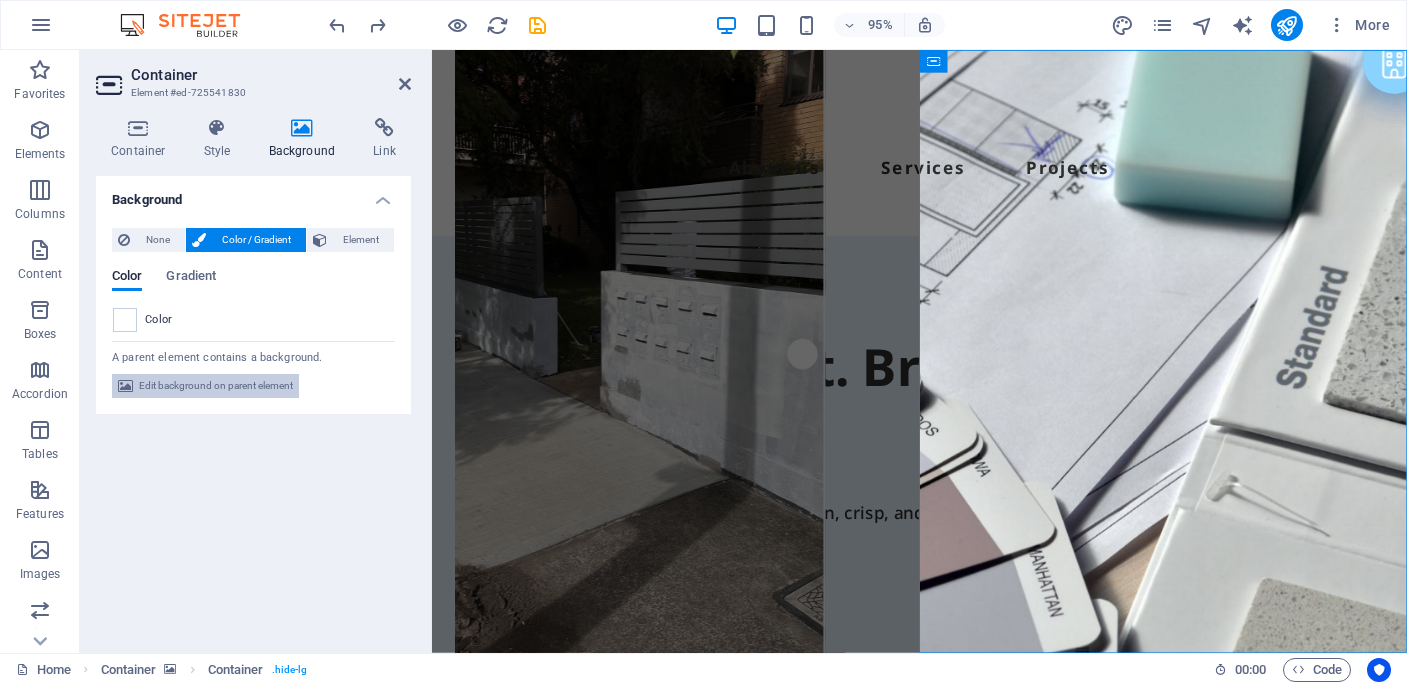 click on "Edit background on parent element" at bounding box center (216, 386) 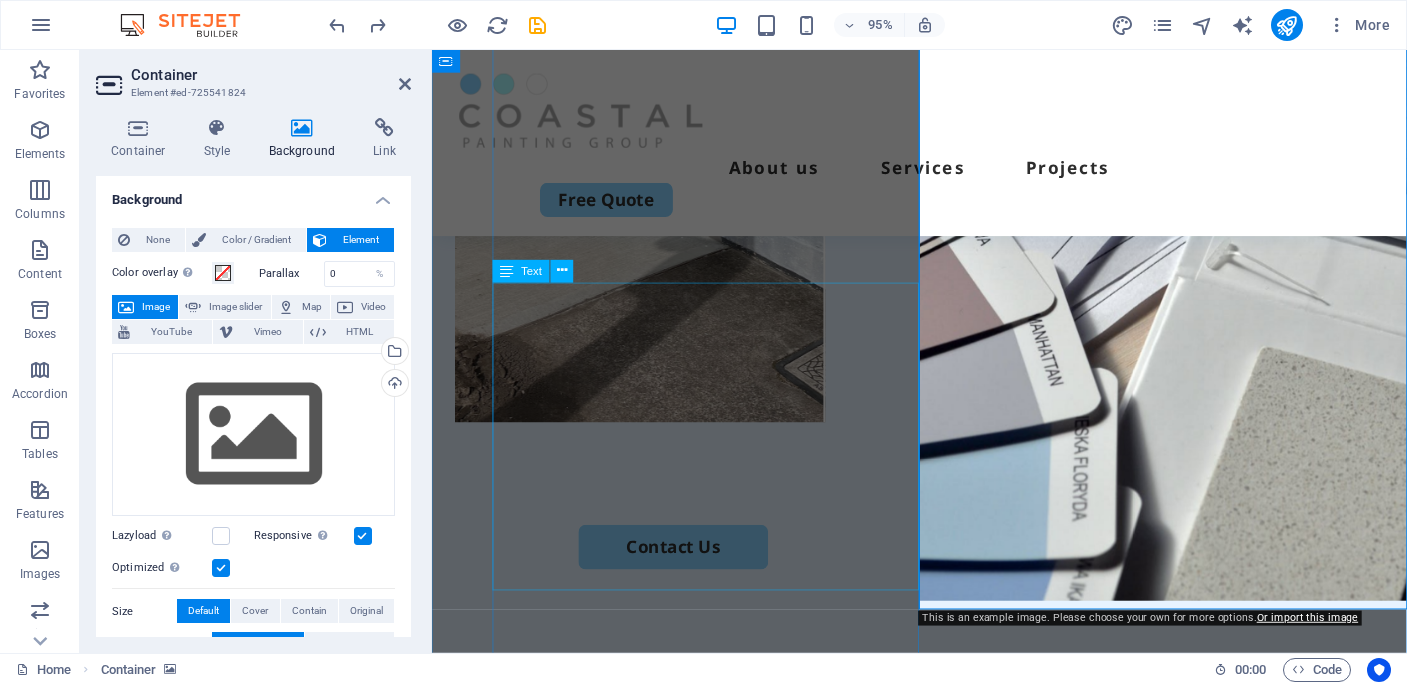 scroll, scrollTop: 234, scrollLeft: 0, axis: vertical 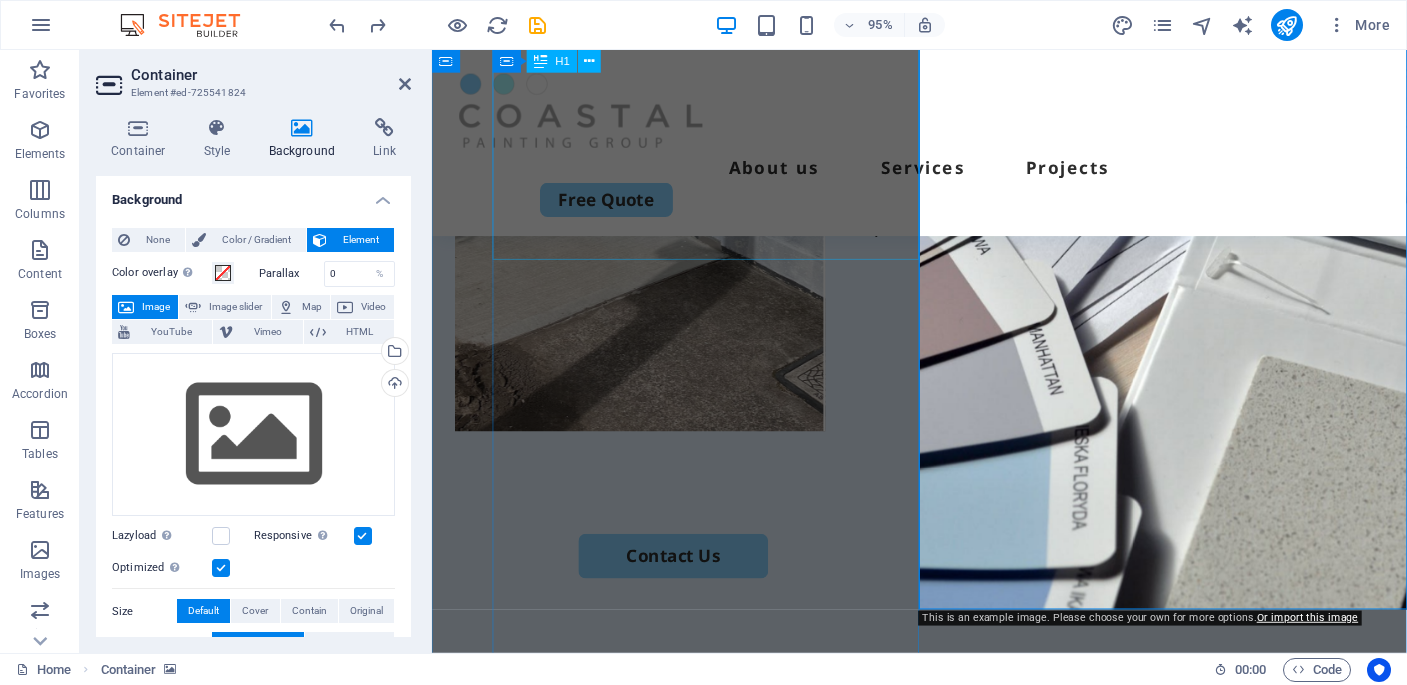 click on "Built on Trust. Brushed with Precision" at bounding box center (945, 119) 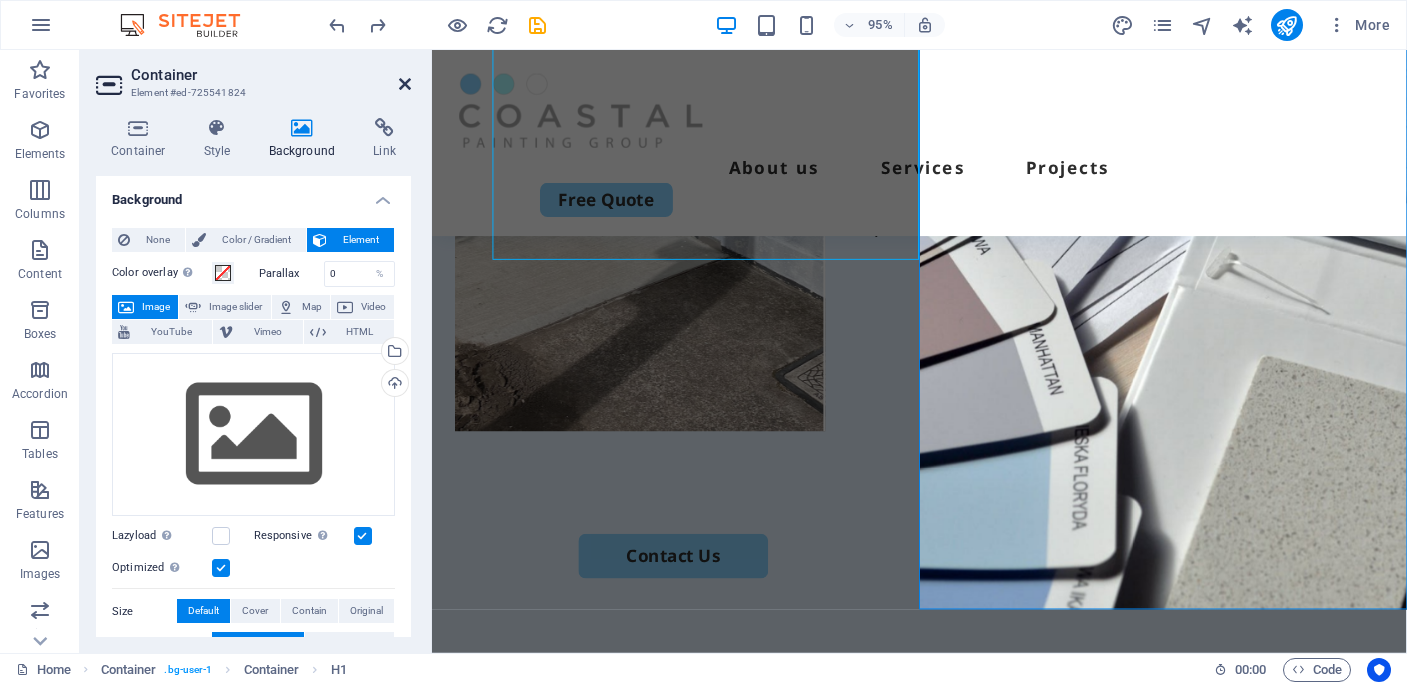 click at bounding box center [405, 84] 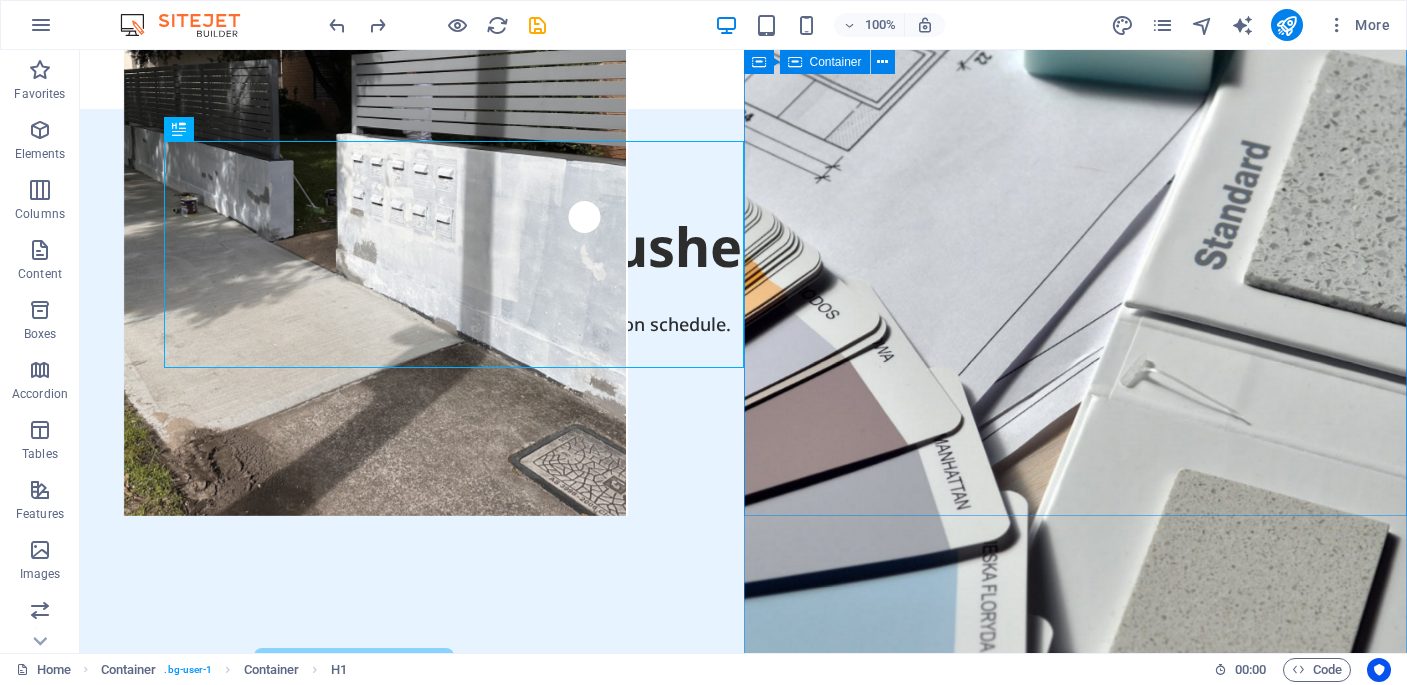 scroll, scrollTop: 0, scrollLeft: 0, axis: both 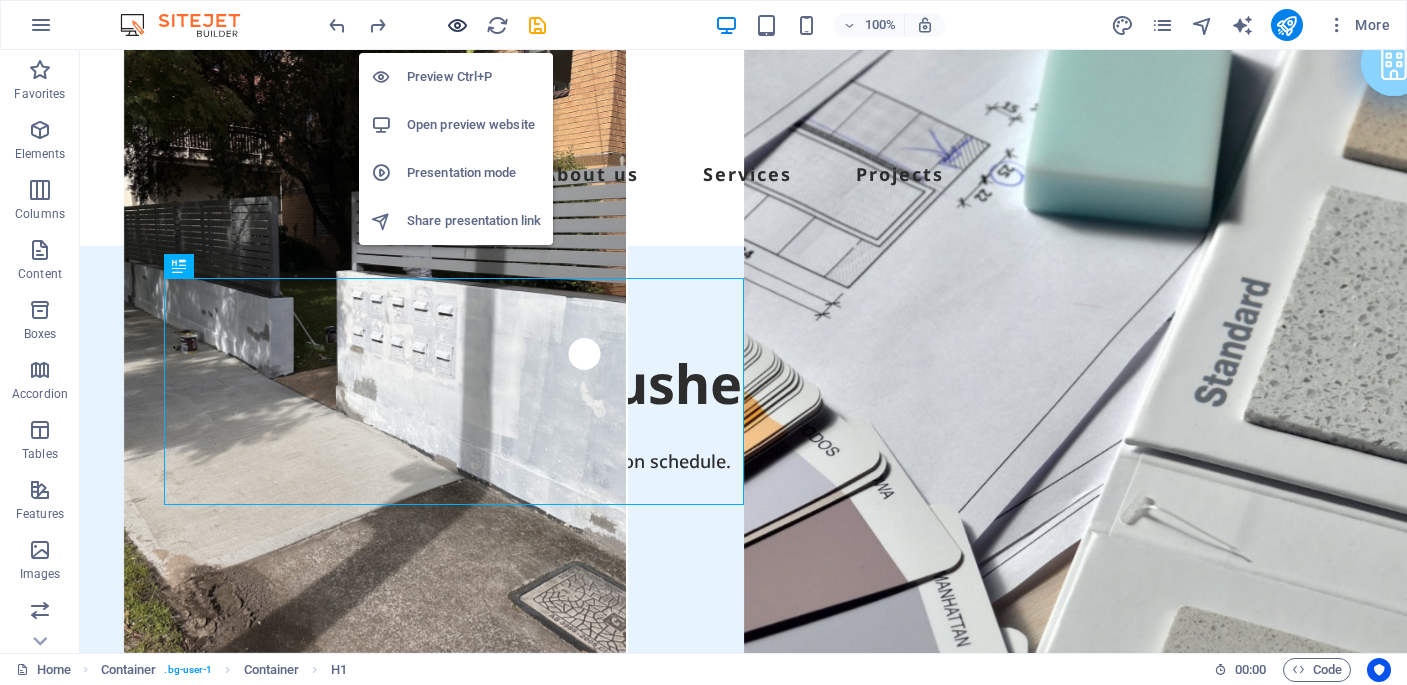 click at bounding box center (457, 25) 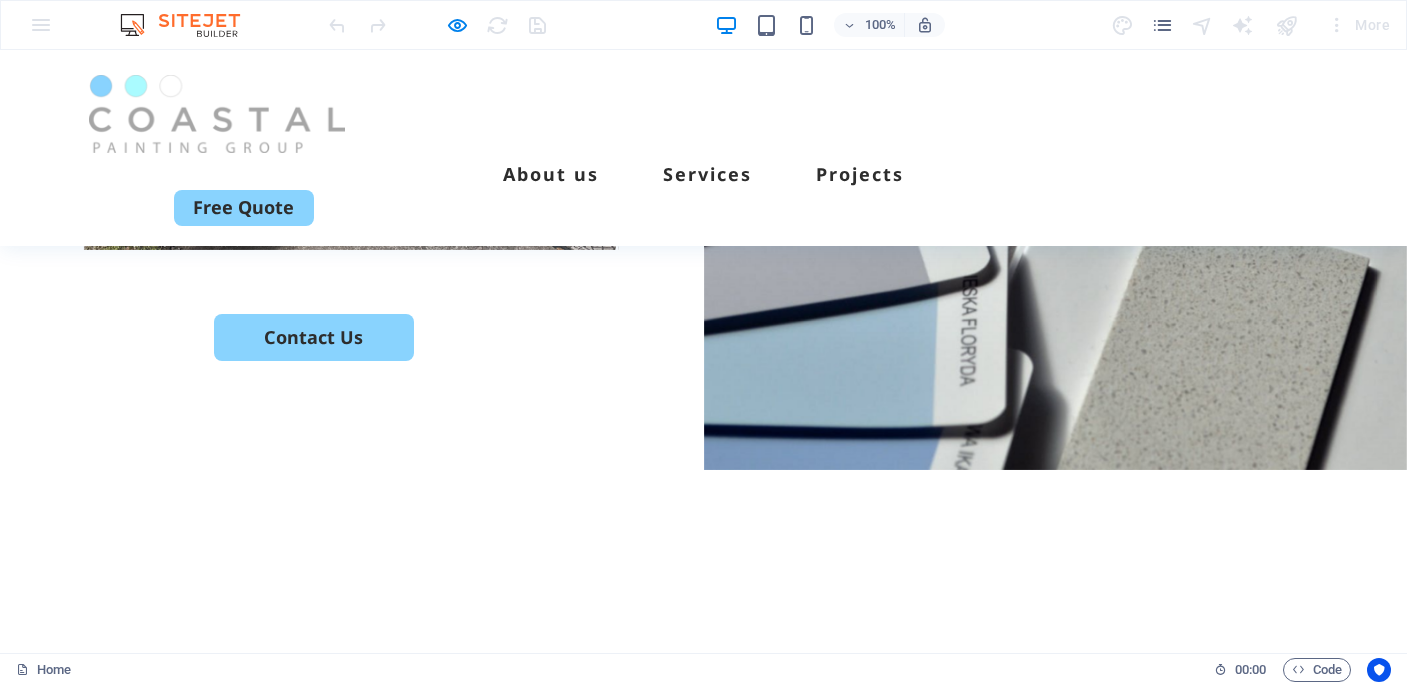 scroll, scrollTop: 406, scrollLeft: 0, axis: vertical 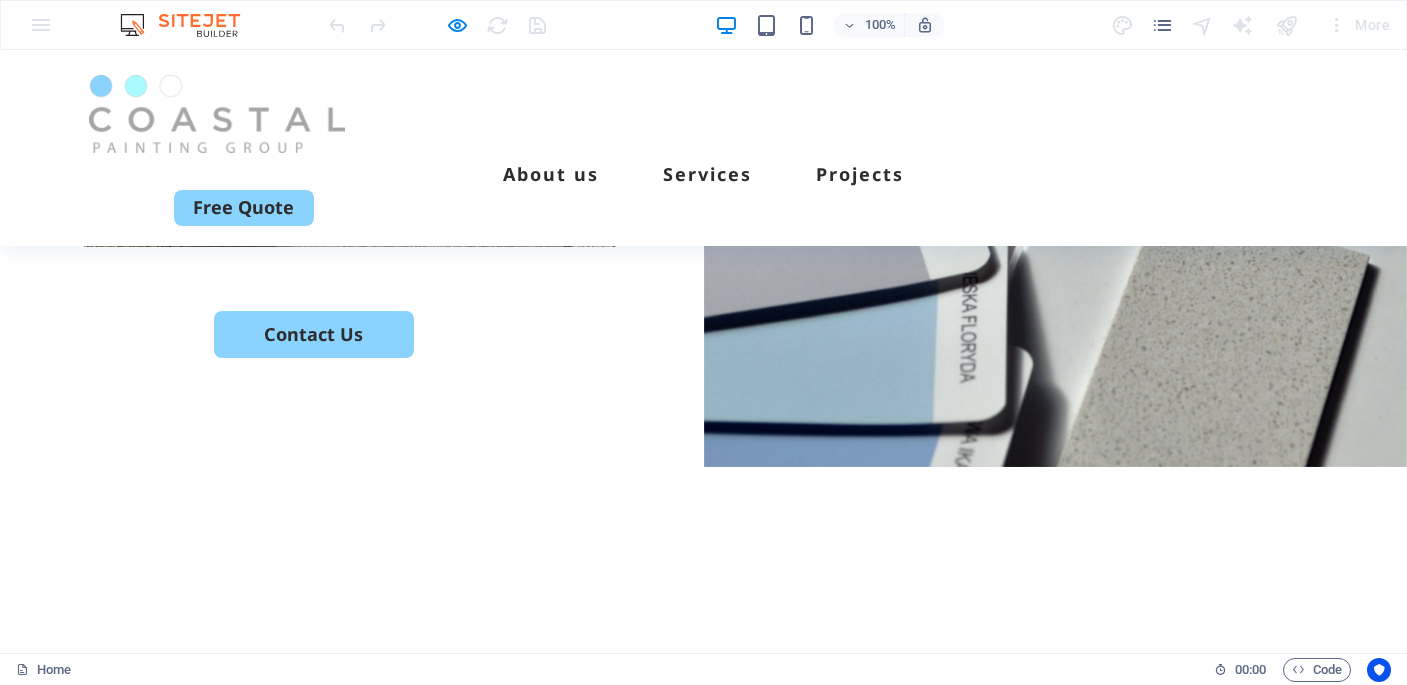 click at bounding box center (1056, 55) 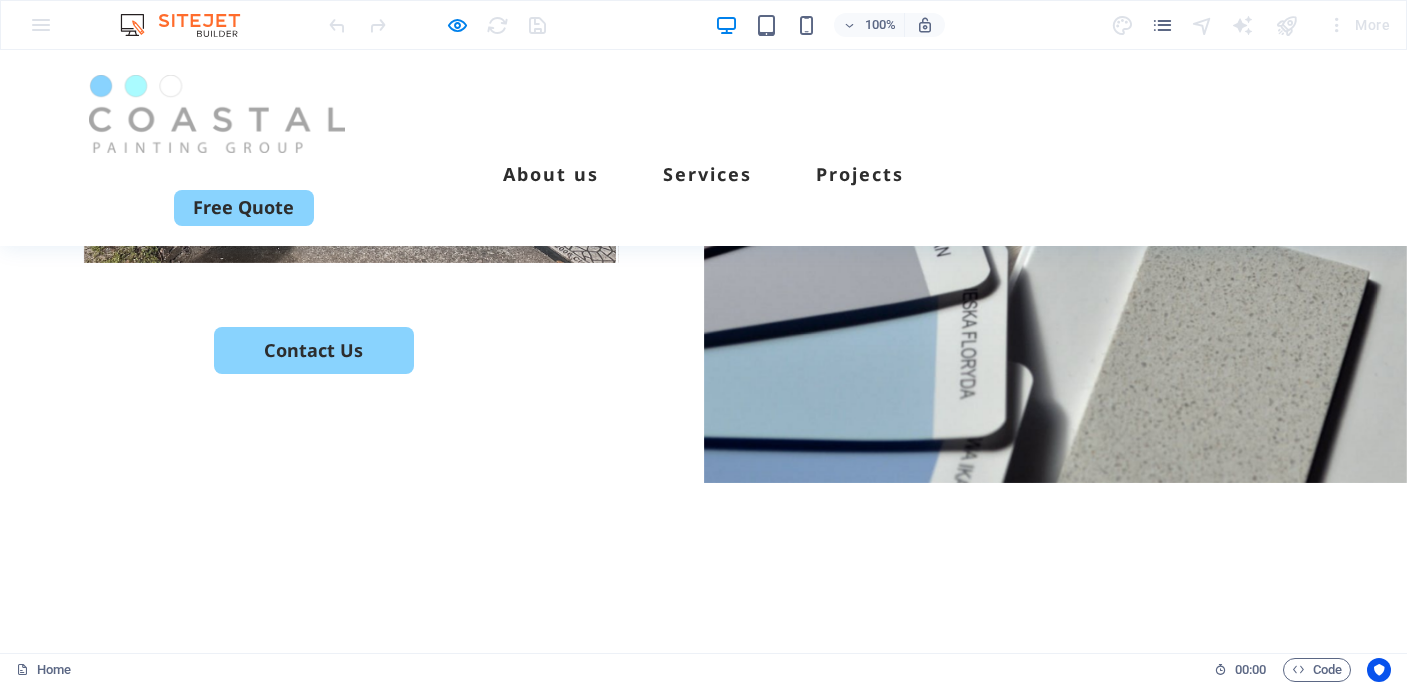 click at bounding box center (1056, 71) 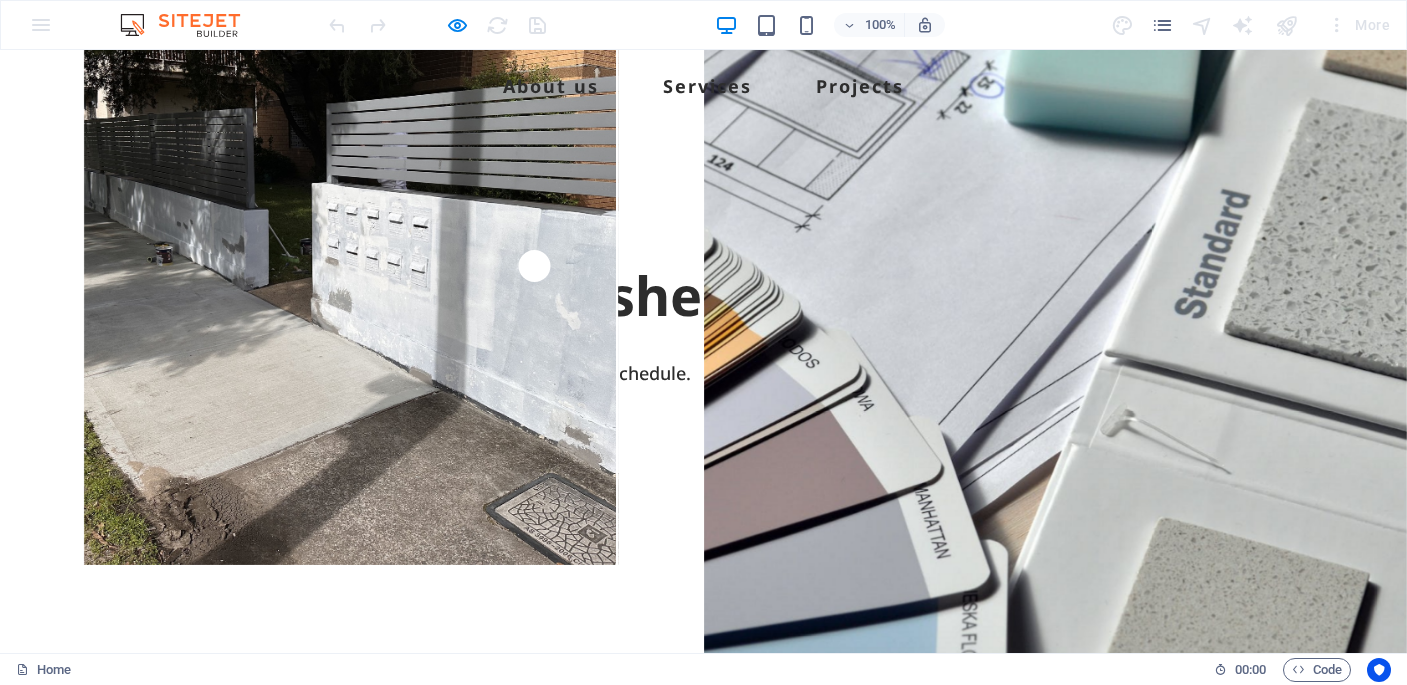 scroll, scrollTop: 0, scrollLeft: 0, axis: both 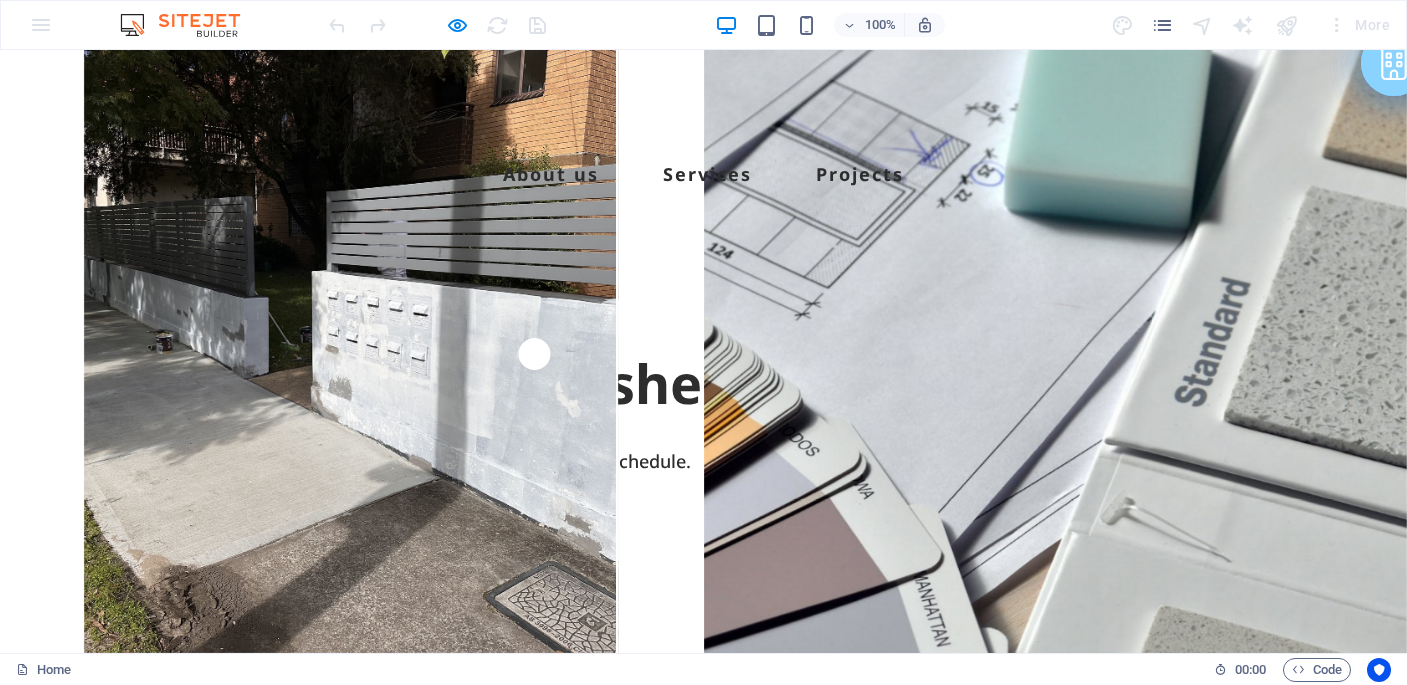 click on "Built on Trust. Brushed with Precision" at bounding box center (704, 384) 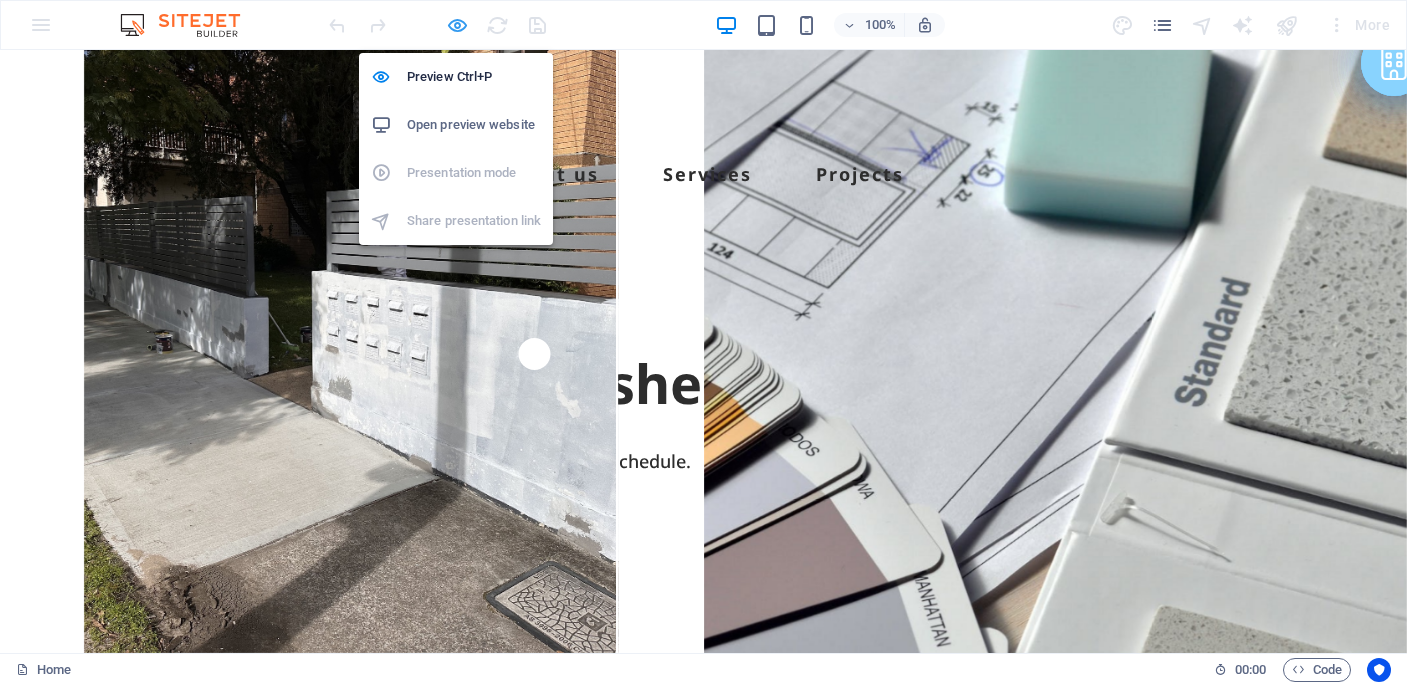 click at bounding box center [457, 25] 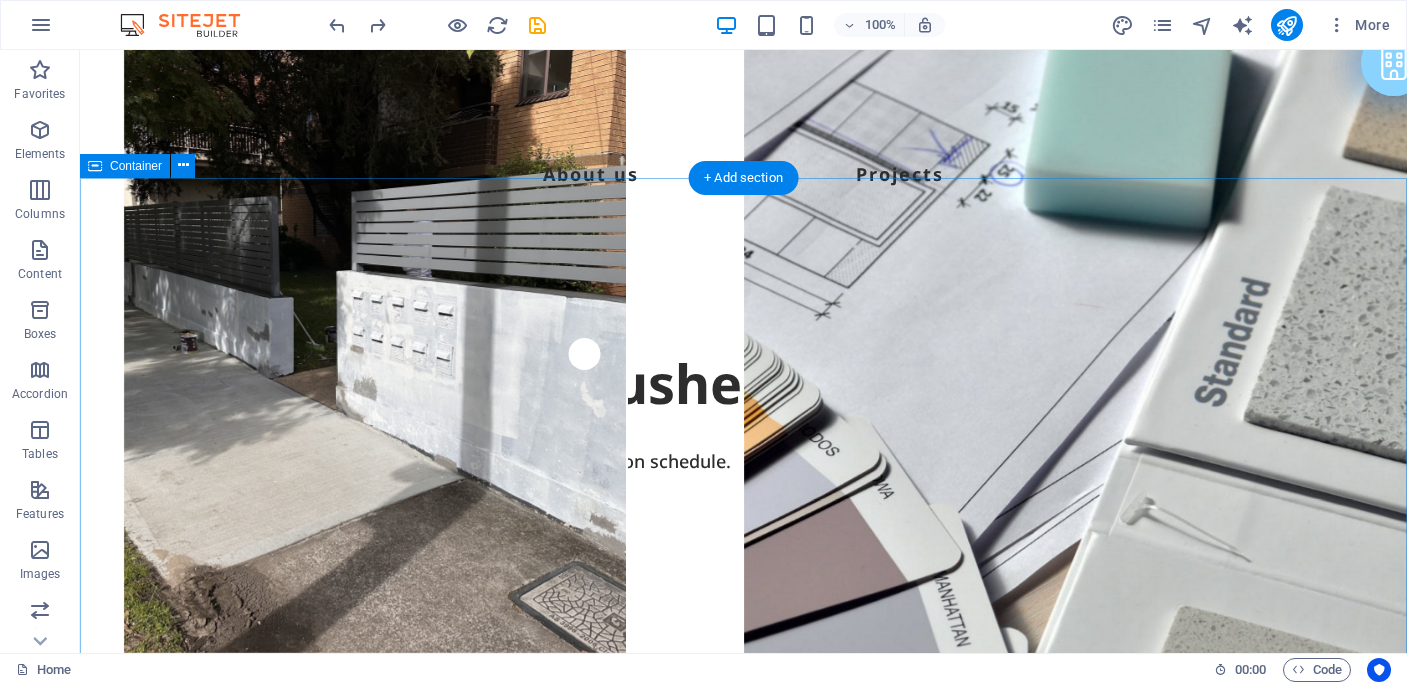 click on "Built on Trust. Brushed with Precision Experience the Coastal difference — clean, crisp, and on schedule.       ✔    Licensed Tradespeople        ✔    Fully Insured       ✔    Highest Quality Work       ✔   Exceed Customer Satisfaction Contact Us" at bounding box center (743, 631) 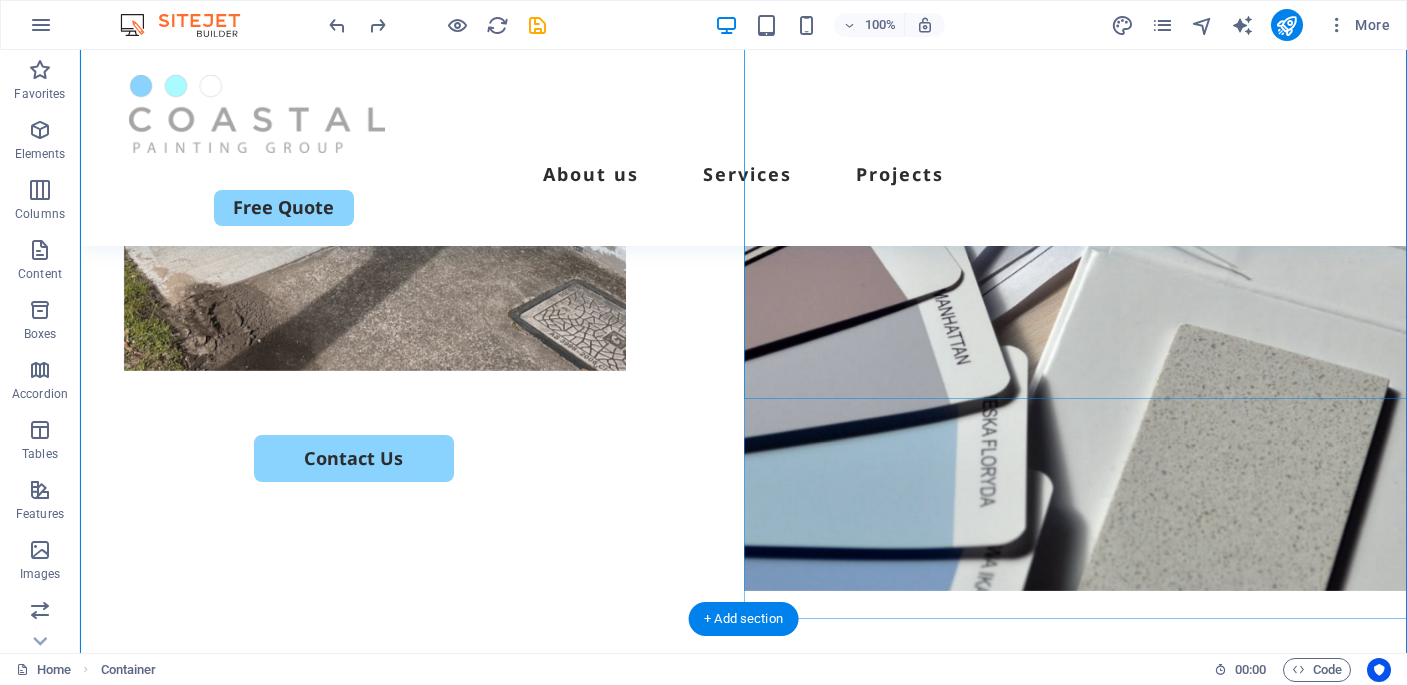scroll, scrollTop: 336, scrollLeft: 0, axis: vertical 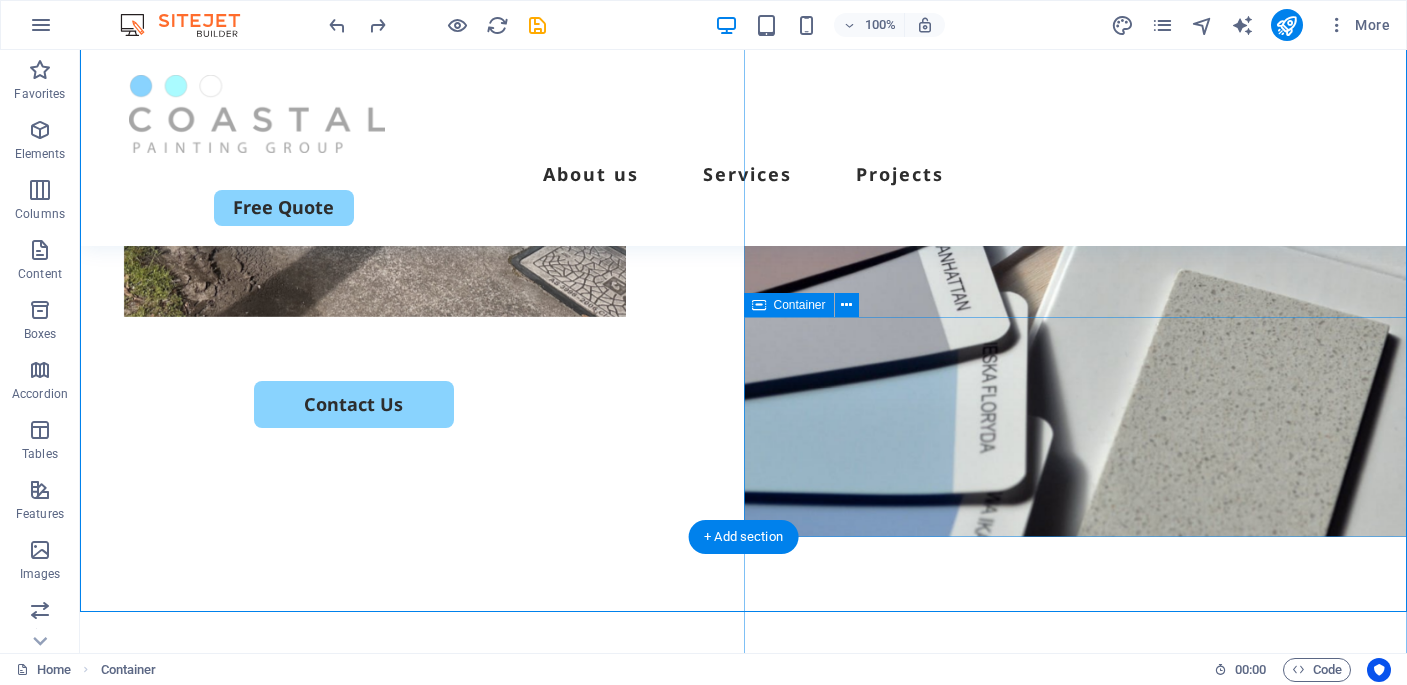 click on "Drop content here or  Add elements  Paste clipboard" at bounding box center [1076, 1211] 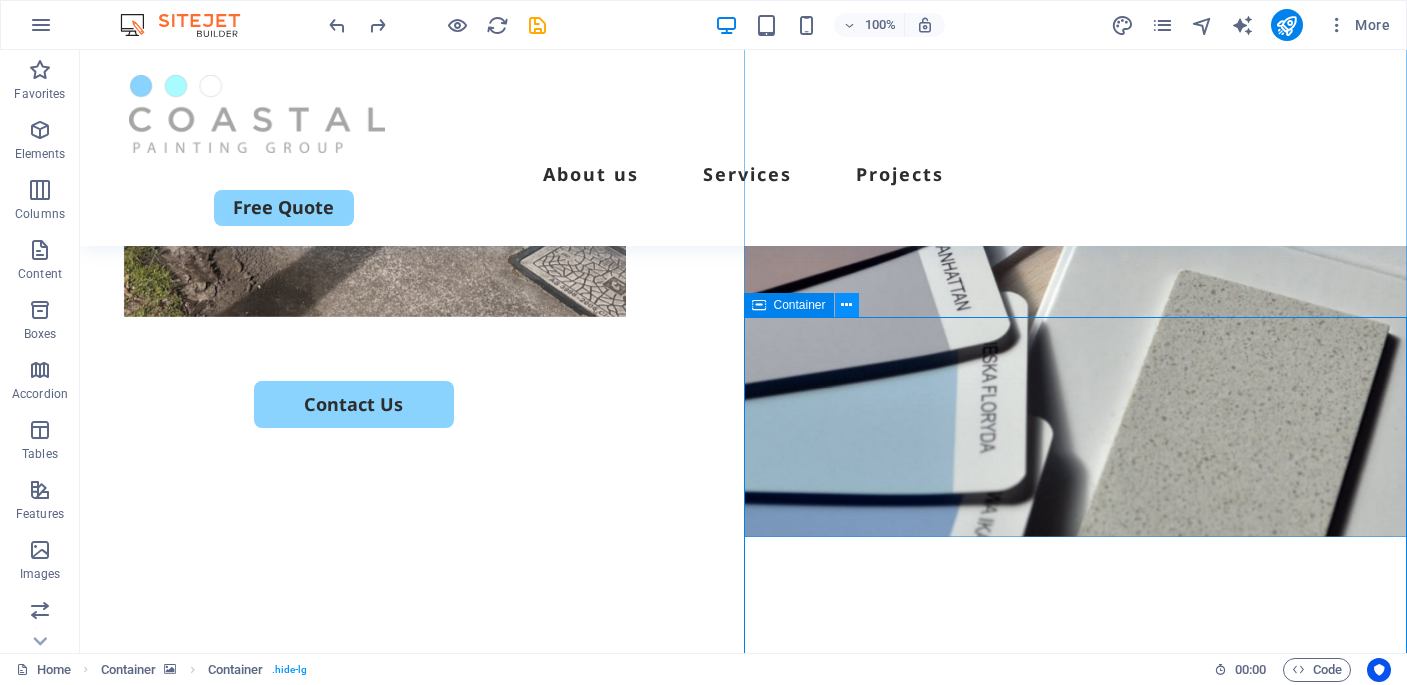 click at bounding box center (846, 305) 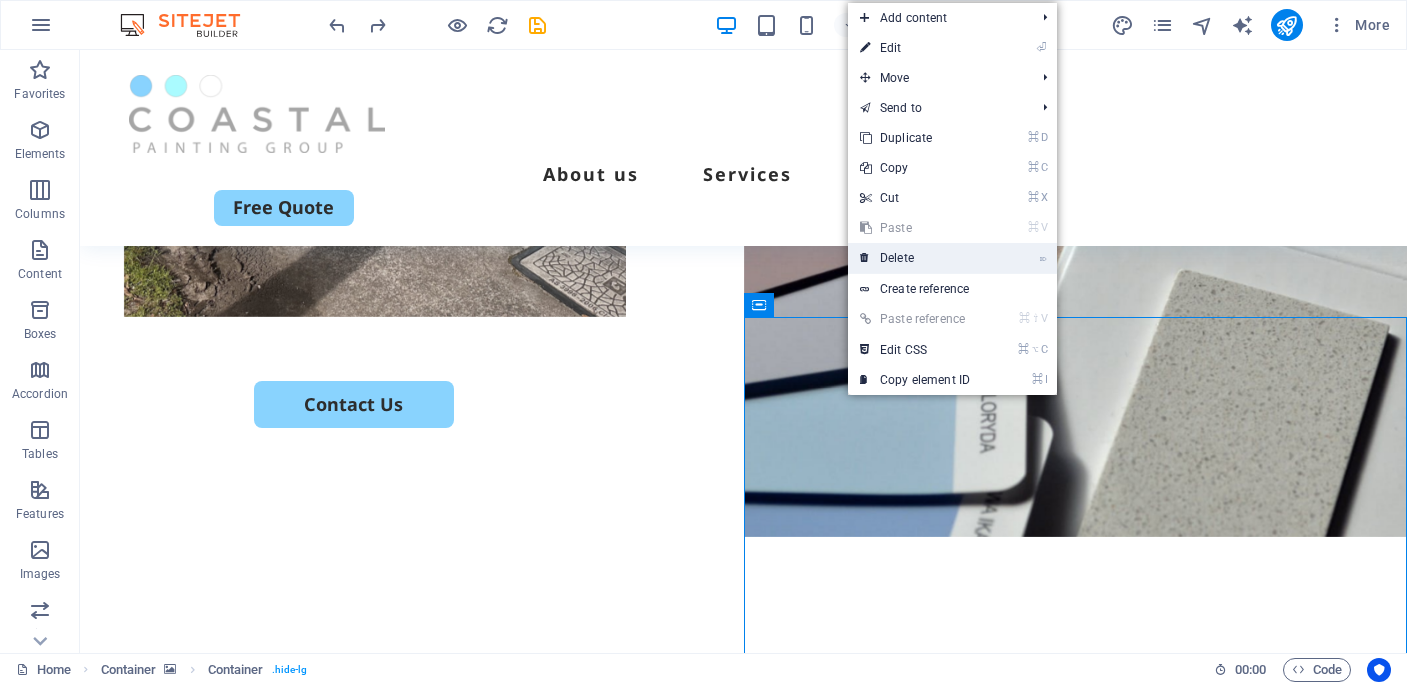 click on "⌦  Delete" at bounding box center [915, 258] 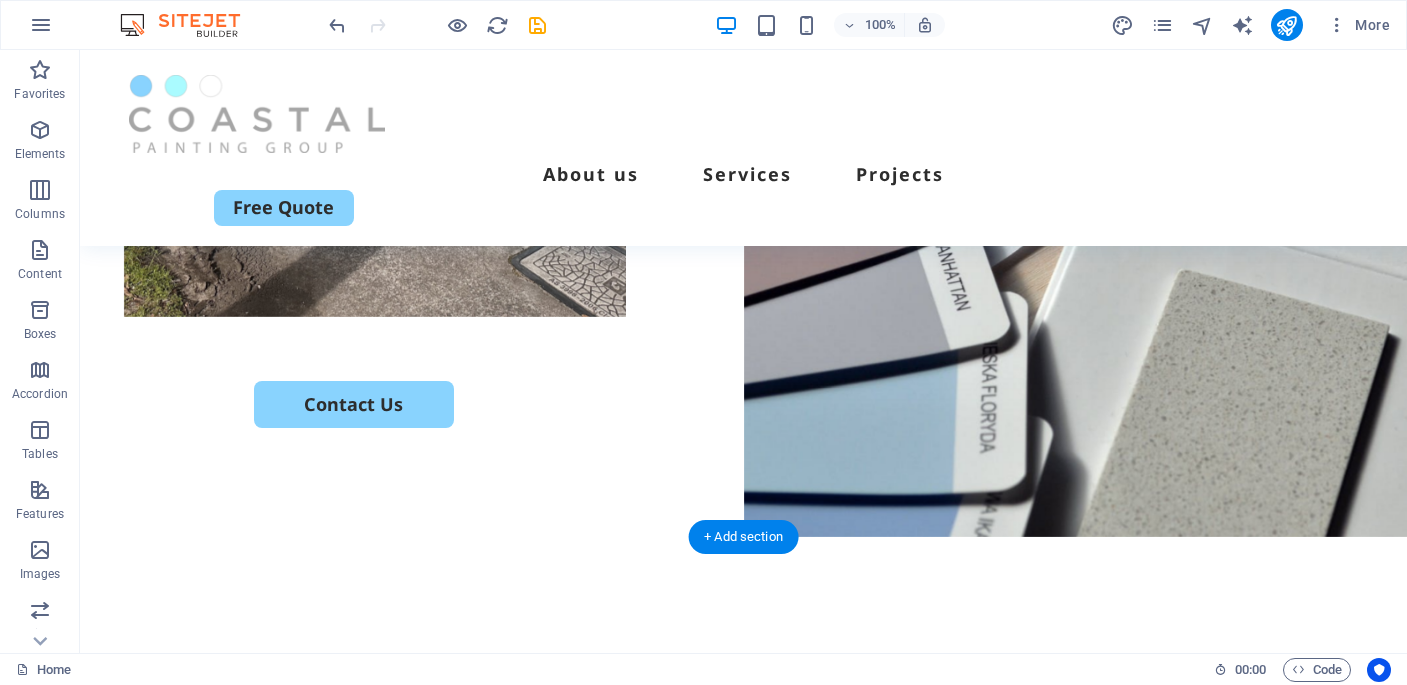 click at bounding box center (1076, 125) 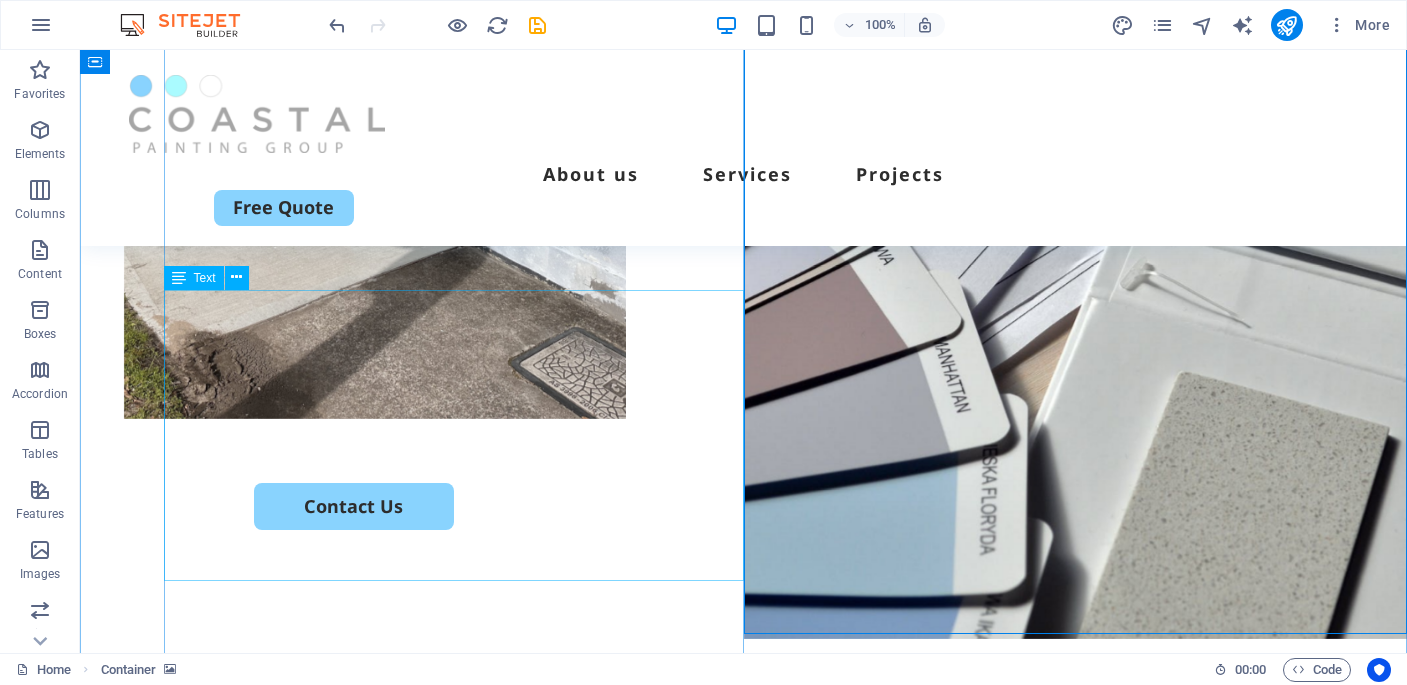scroll, scrollTop: 240, scrollLeft: 0, axis: vertical 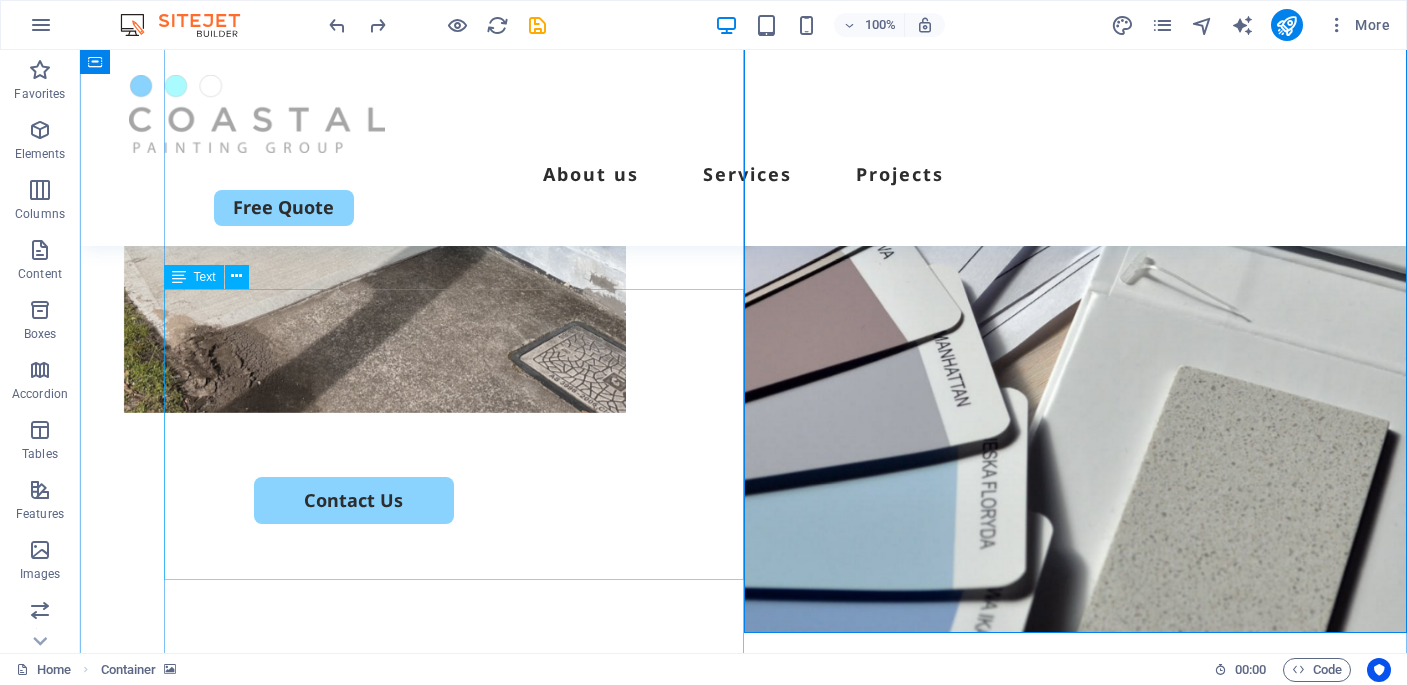 click on "Experience the Coastal difference — clean, crisp, and on schedule.       ✔    Licensed Tradespeople        ✔    Fully Insured       ✔    Highest Quality Work       ✔   Exceed Customer Satisfaction" at bounding box center [744, 284] 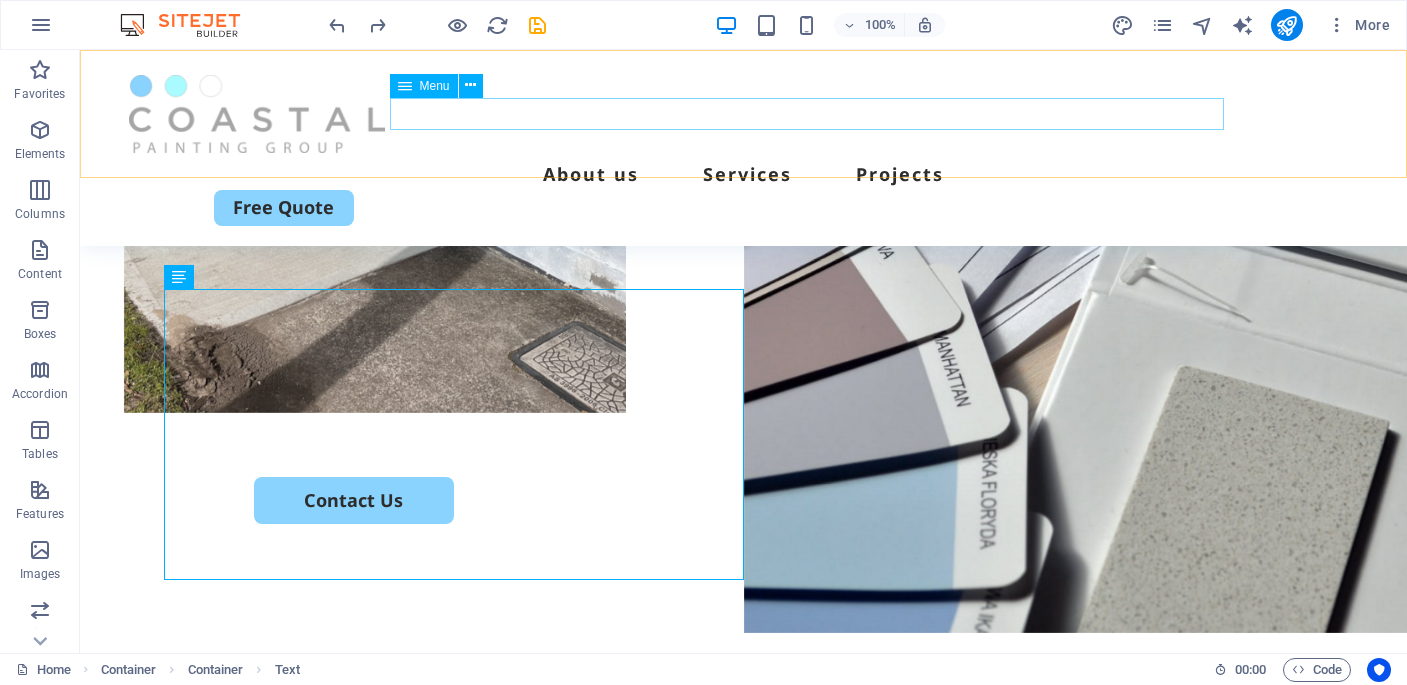 click on "About us Services Projects" at bounding box center (744, 174) 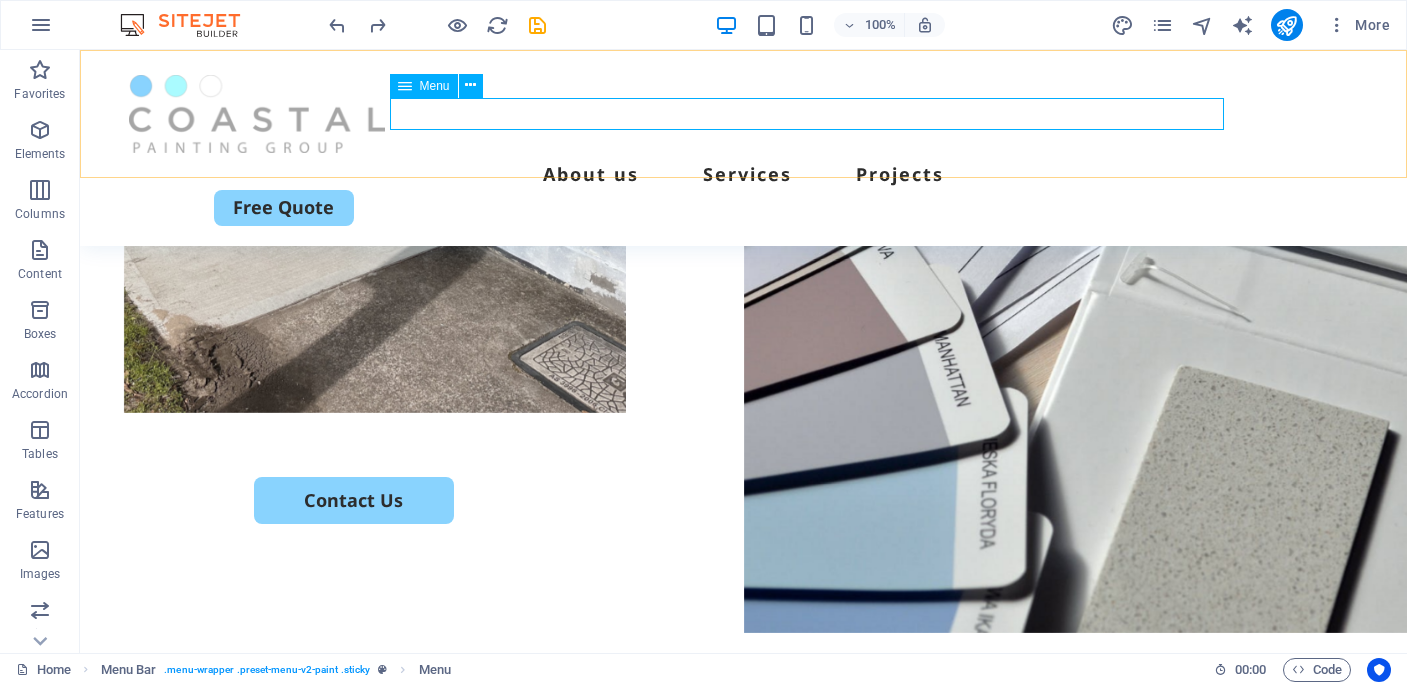 click on "Menu" at bounding box center (435, 86) 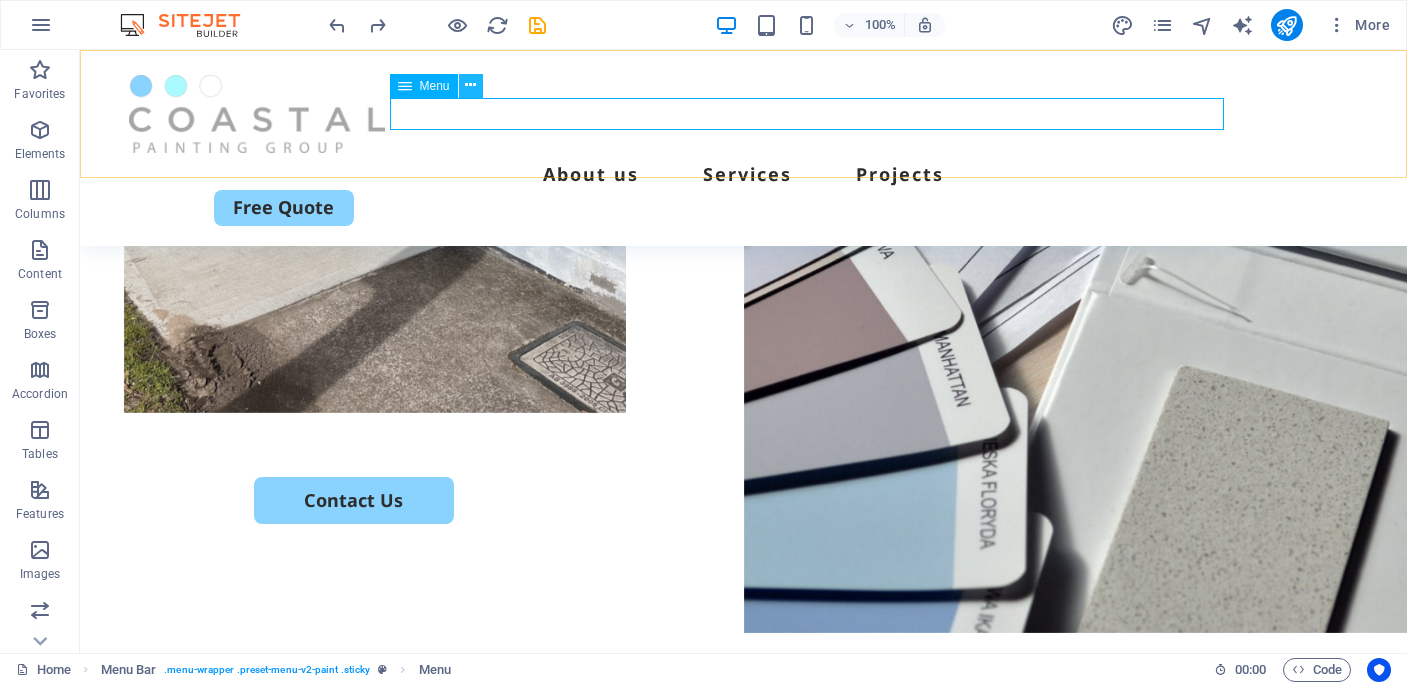 click at bounding box center [470, 85] 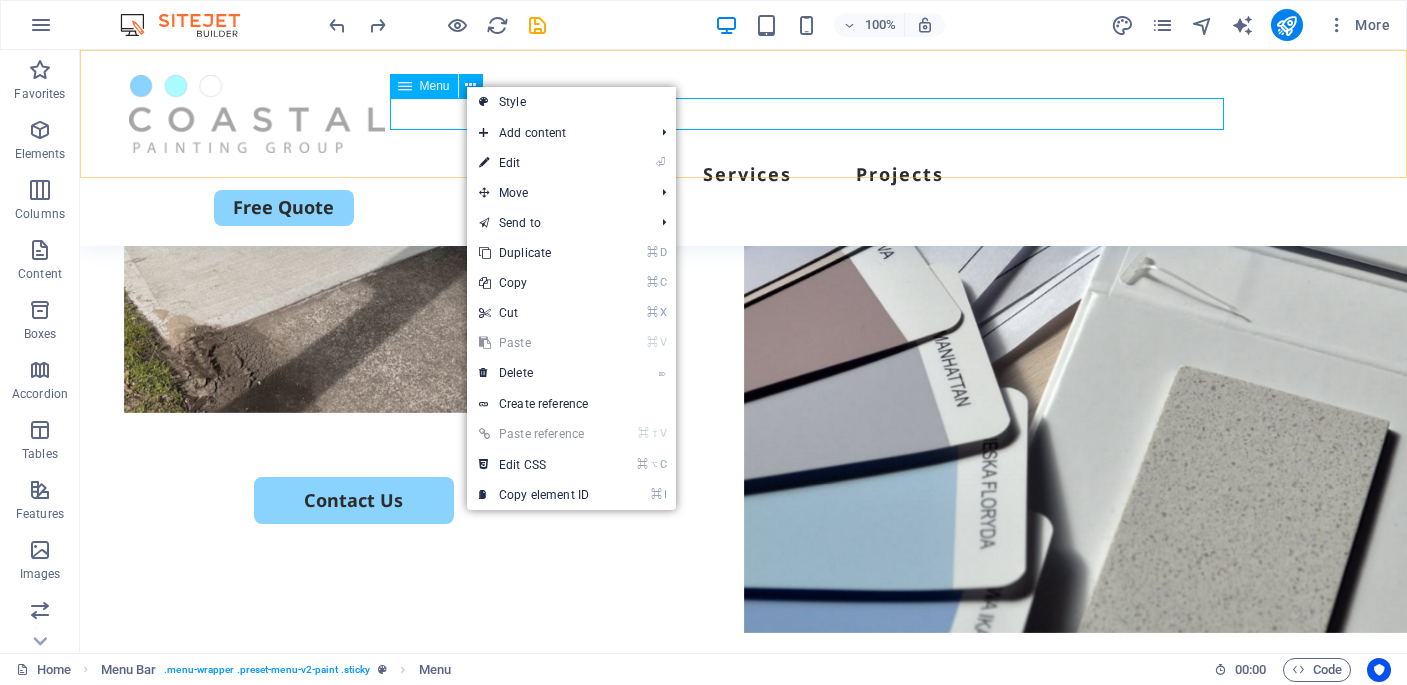 click on "Menu" at bounding box center [435, 86] 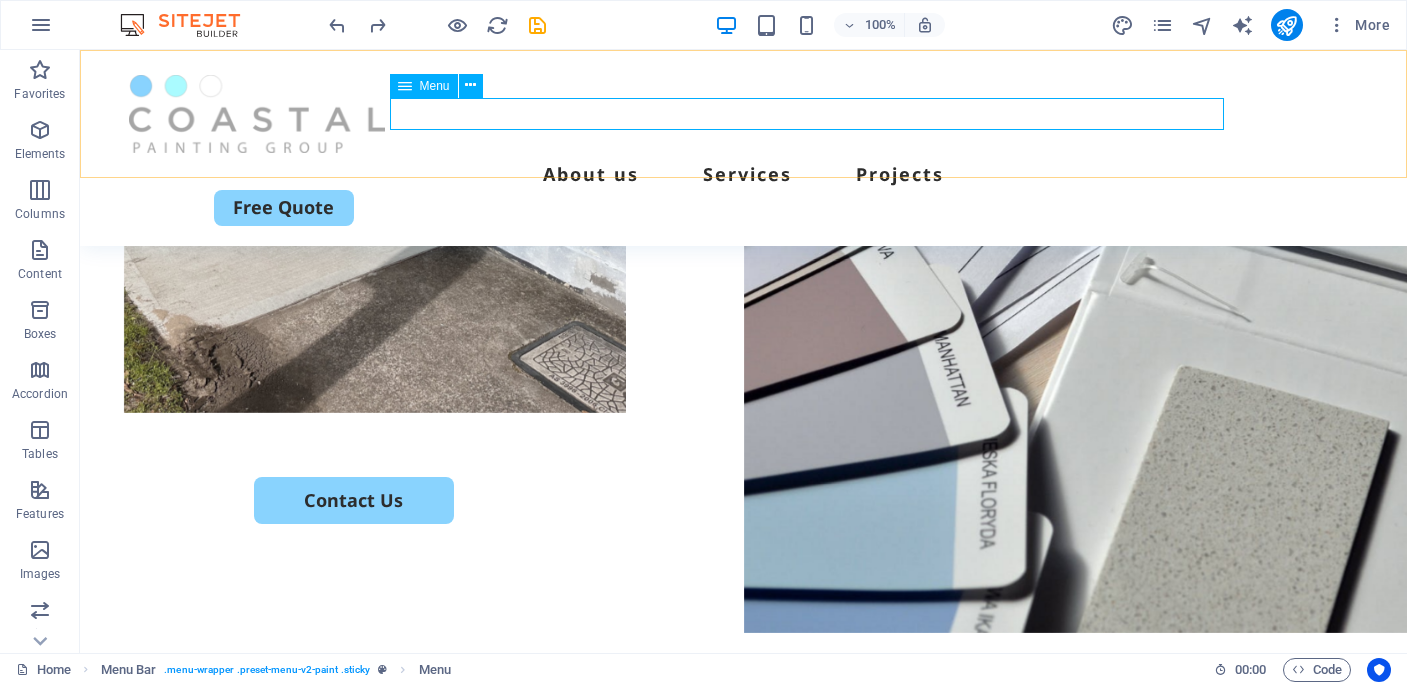 click on "Menu" at bounding box center (435, 86) 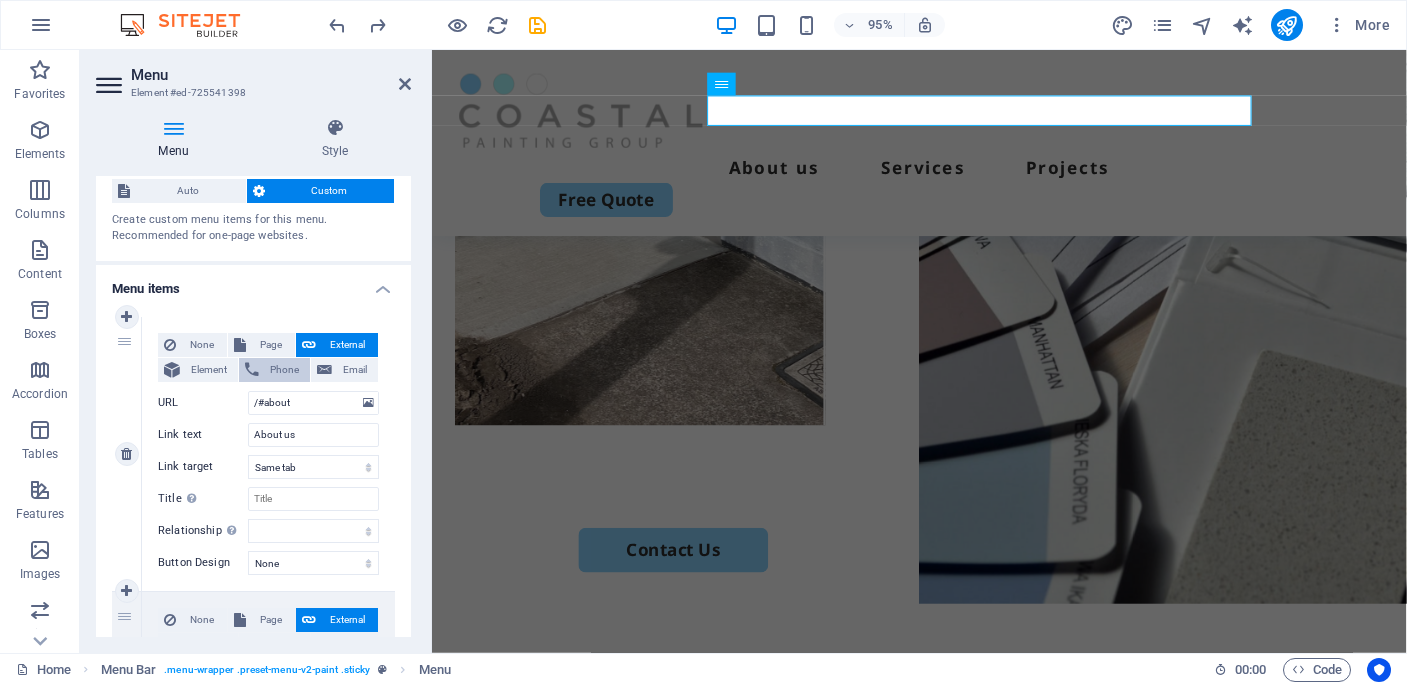 scroll, scrollTop: 10, scrollLeft: 0, axis: vertical 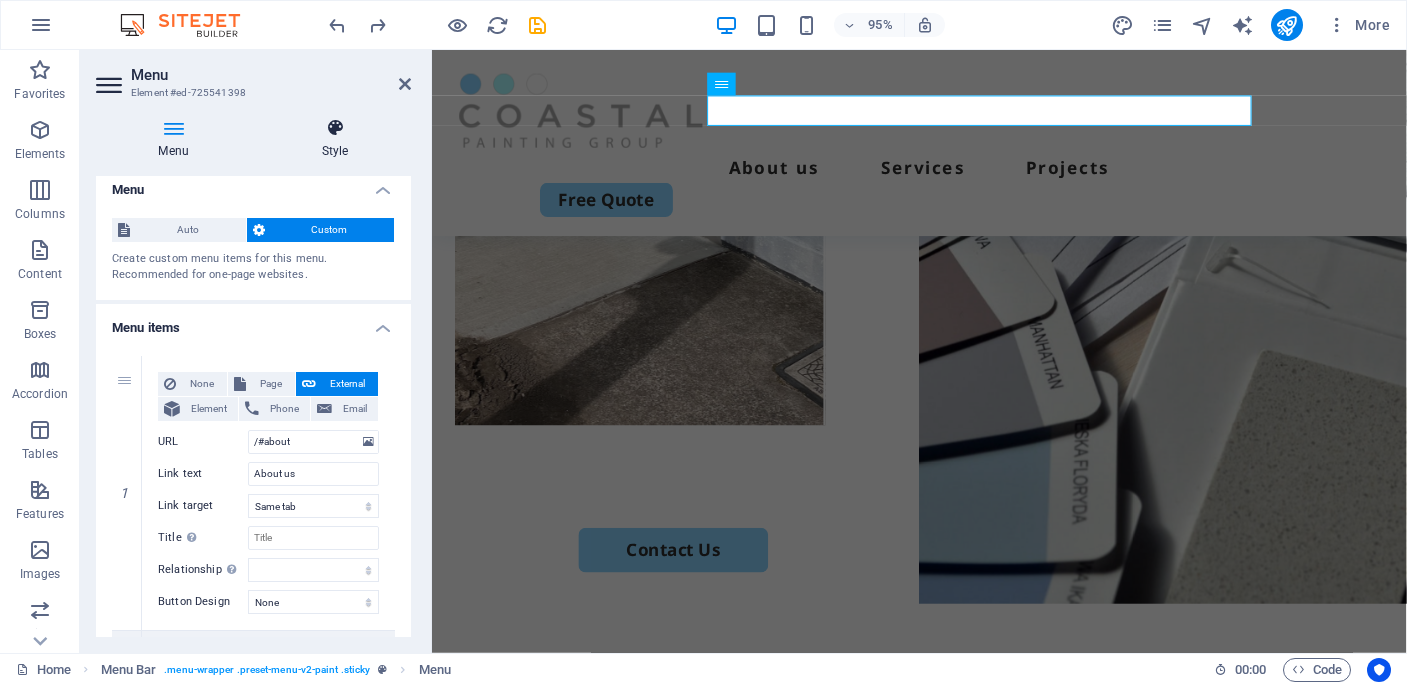 click on "Style" at bounding box center [335, 139] 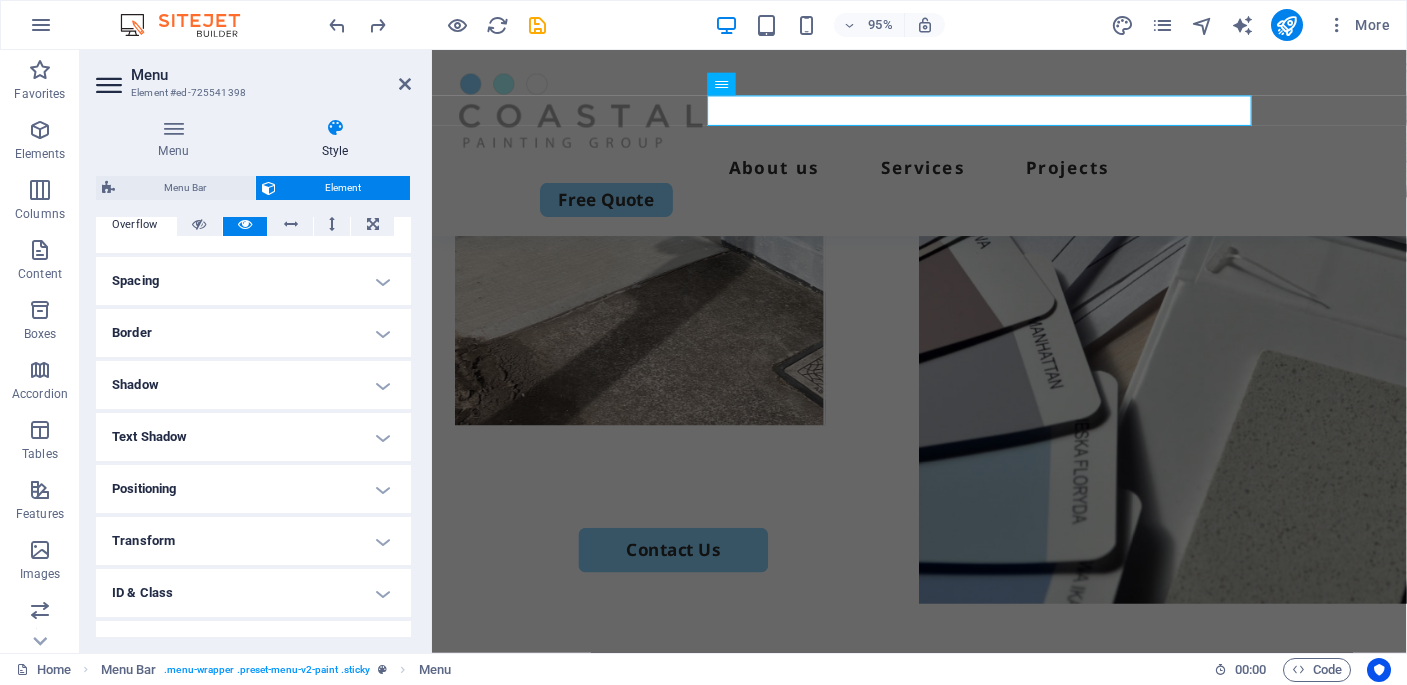scroll, scrollTop: 342, scrollLeft: 0, axis: vertical 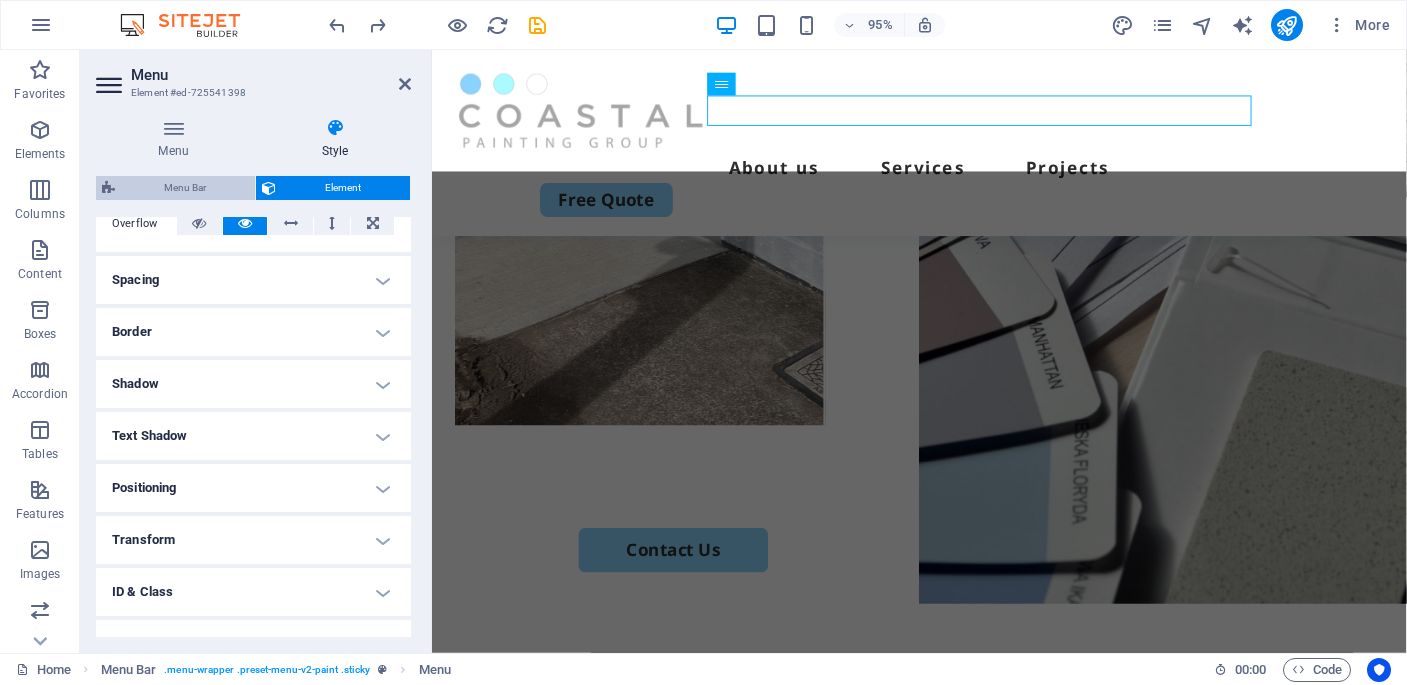 click on "Menu Bar" at bounding box center (185, 188) 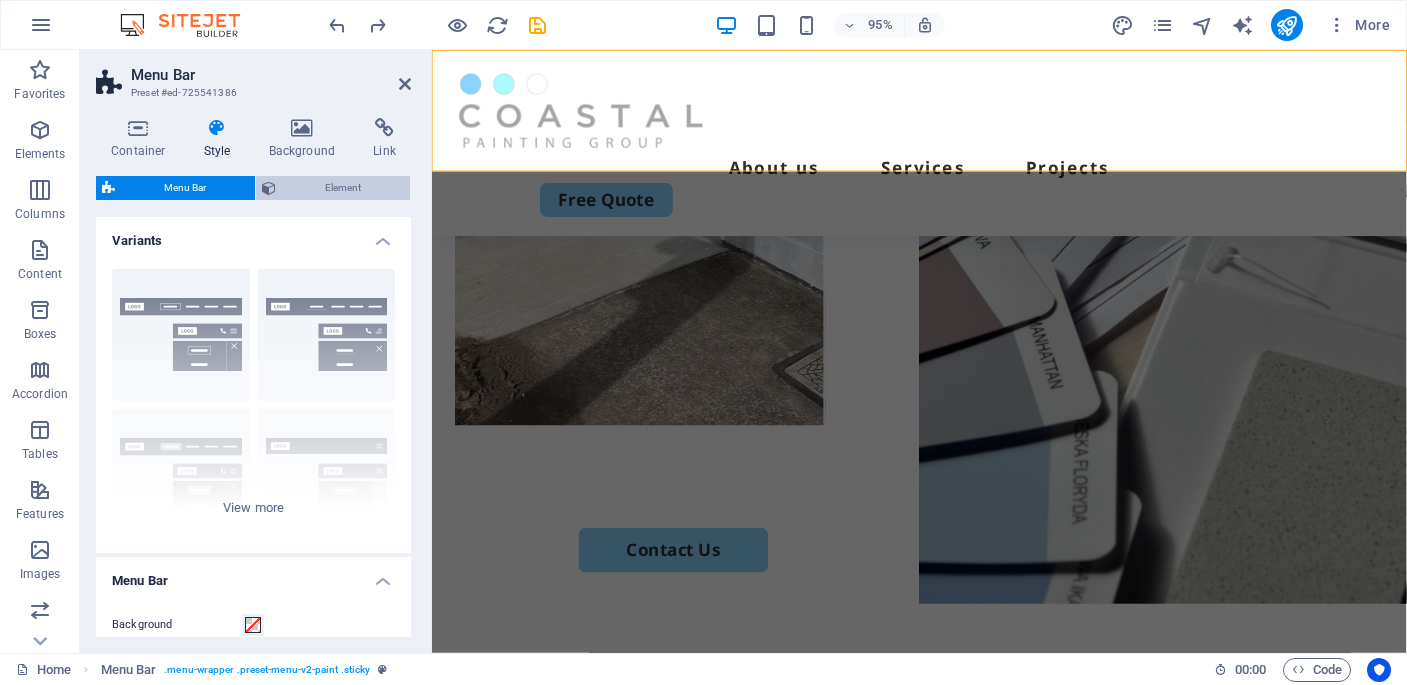 click on "Element" at bounding box center [343, 188] 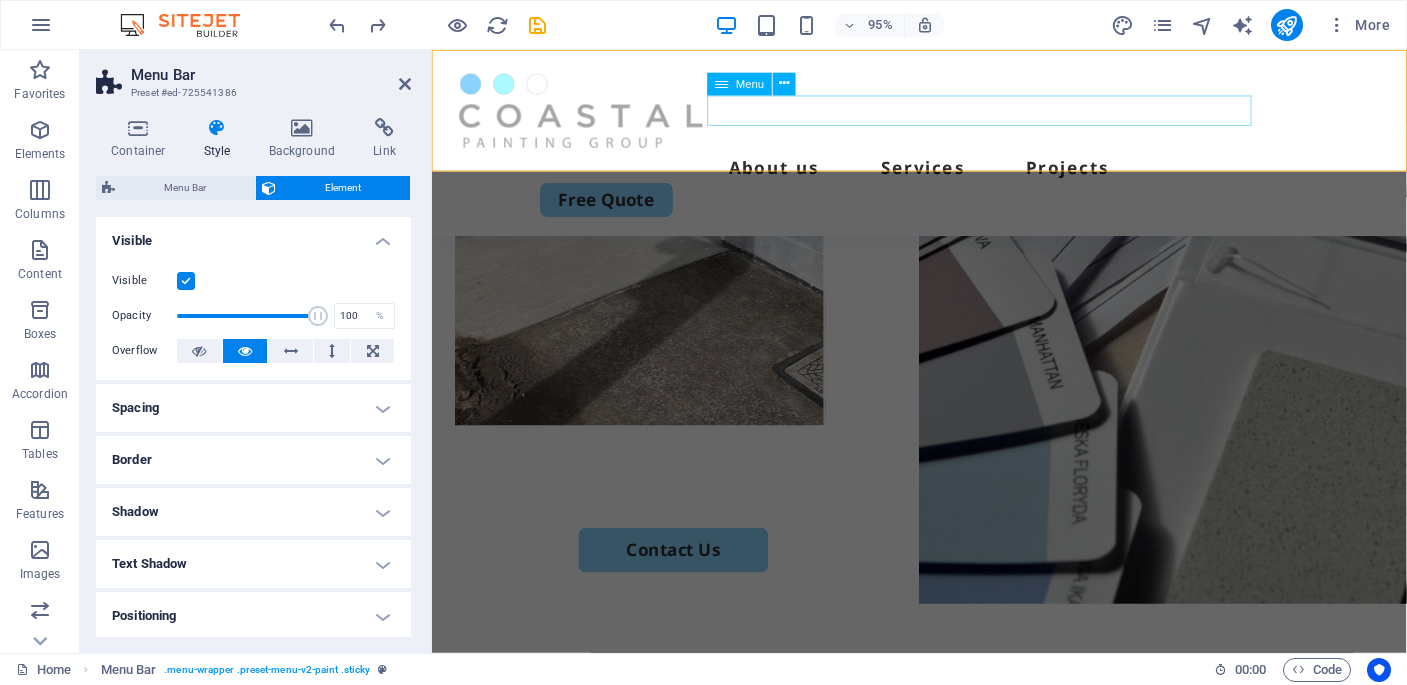 click on "About us Services Projects" at bounding box center (945, 174) 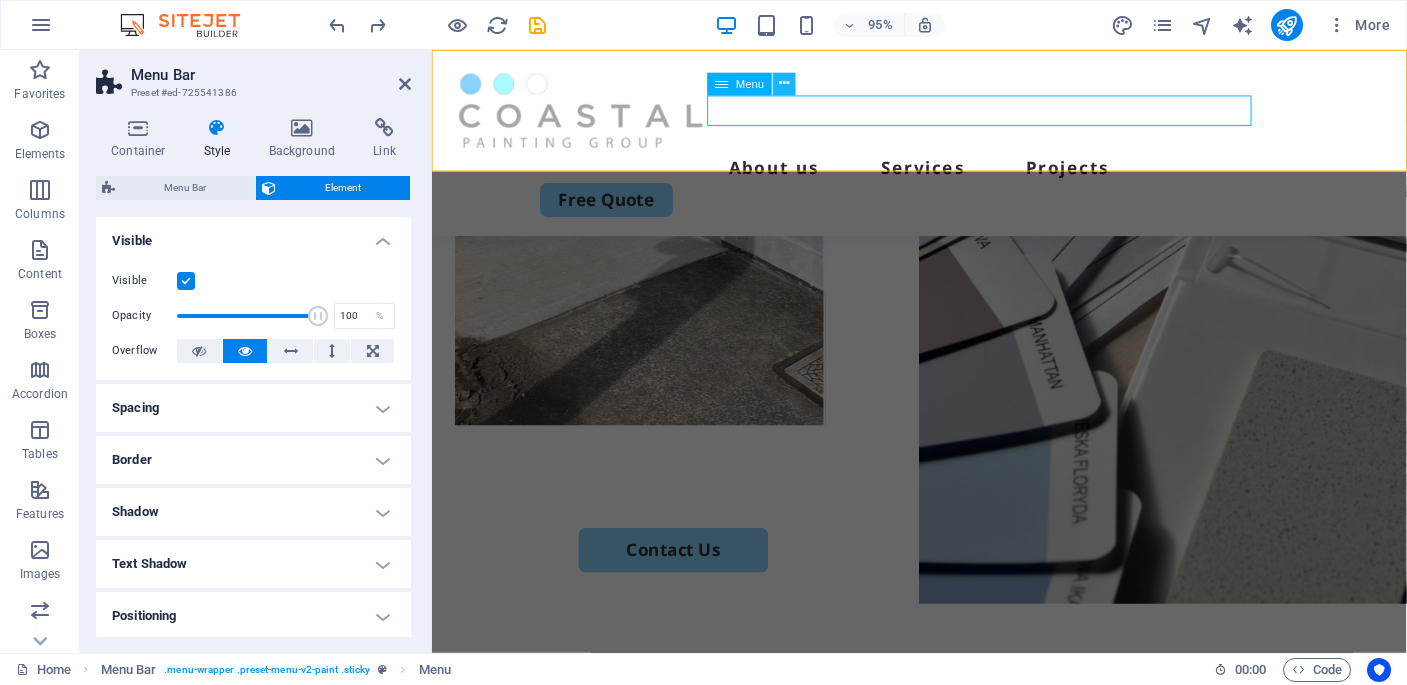 click at bounding box center [784, 84] 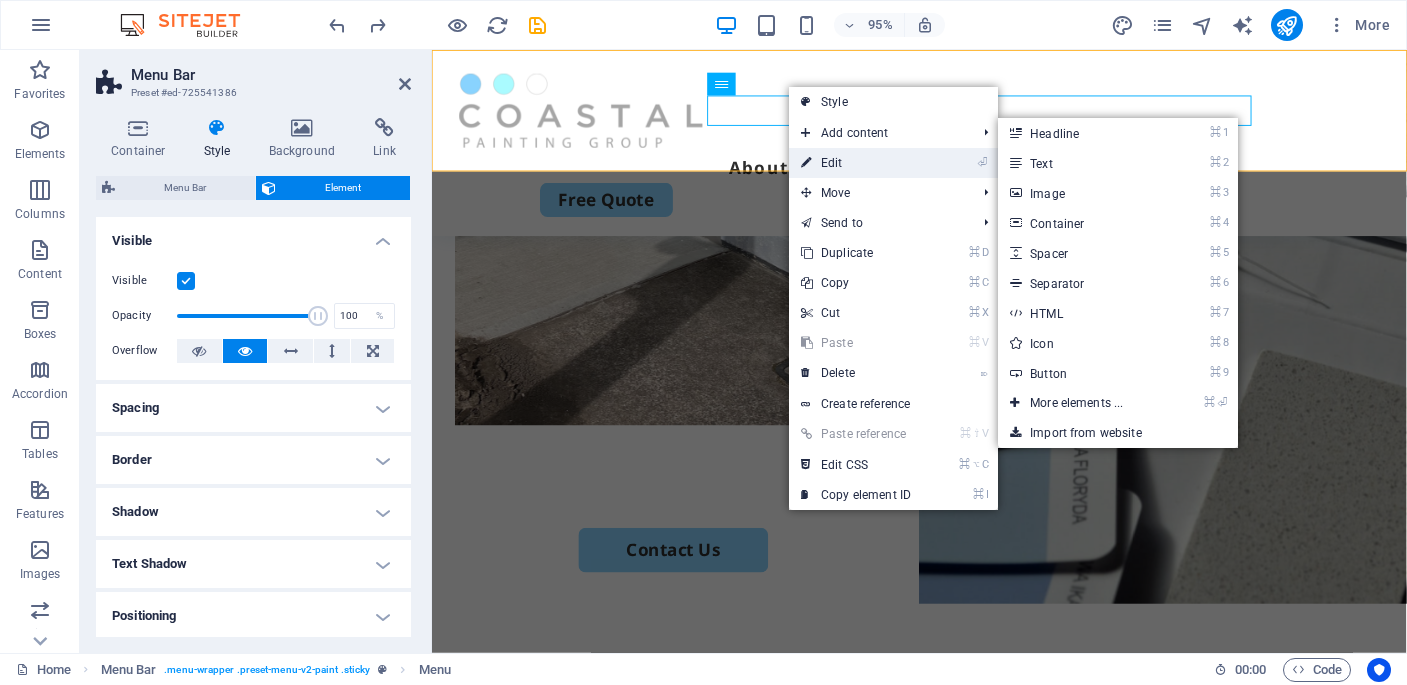 click on "⏎  Edit" at bounding box center (856, 163) 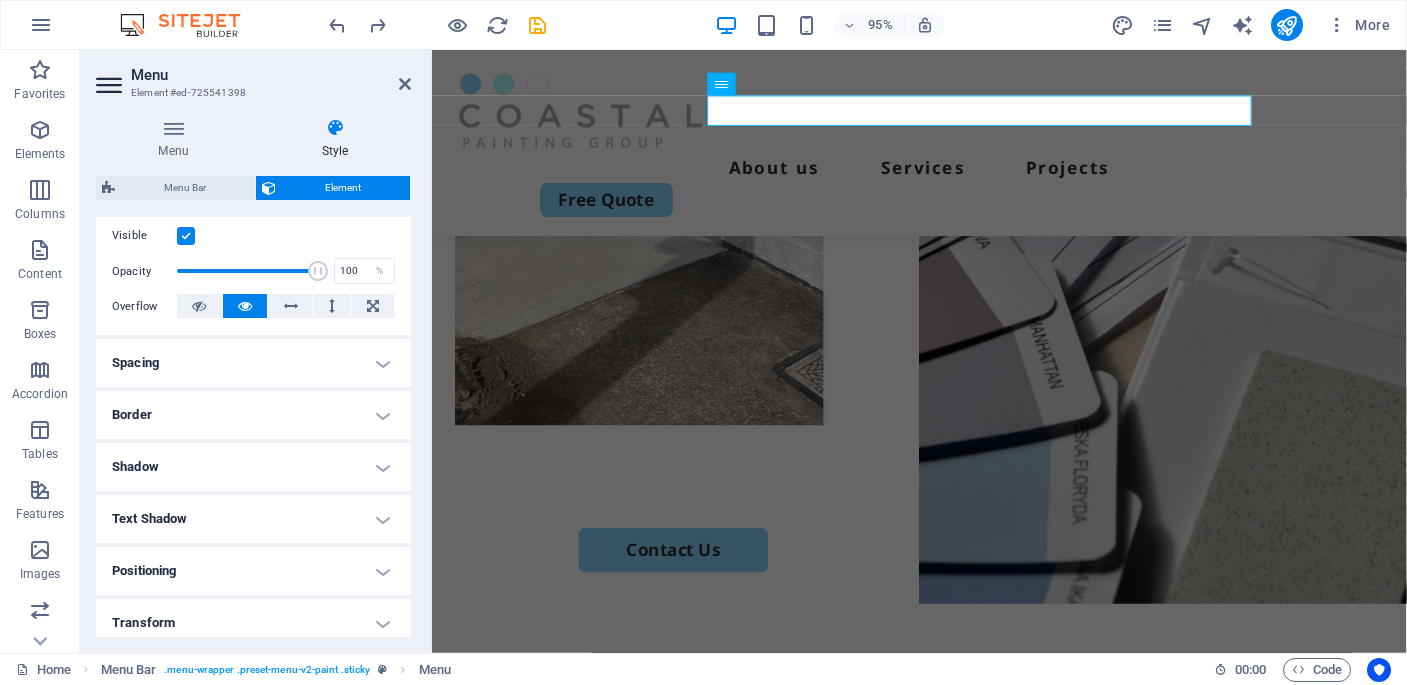 scroll, scrollTop: 301, scrollLeft: 0, axis: vertical 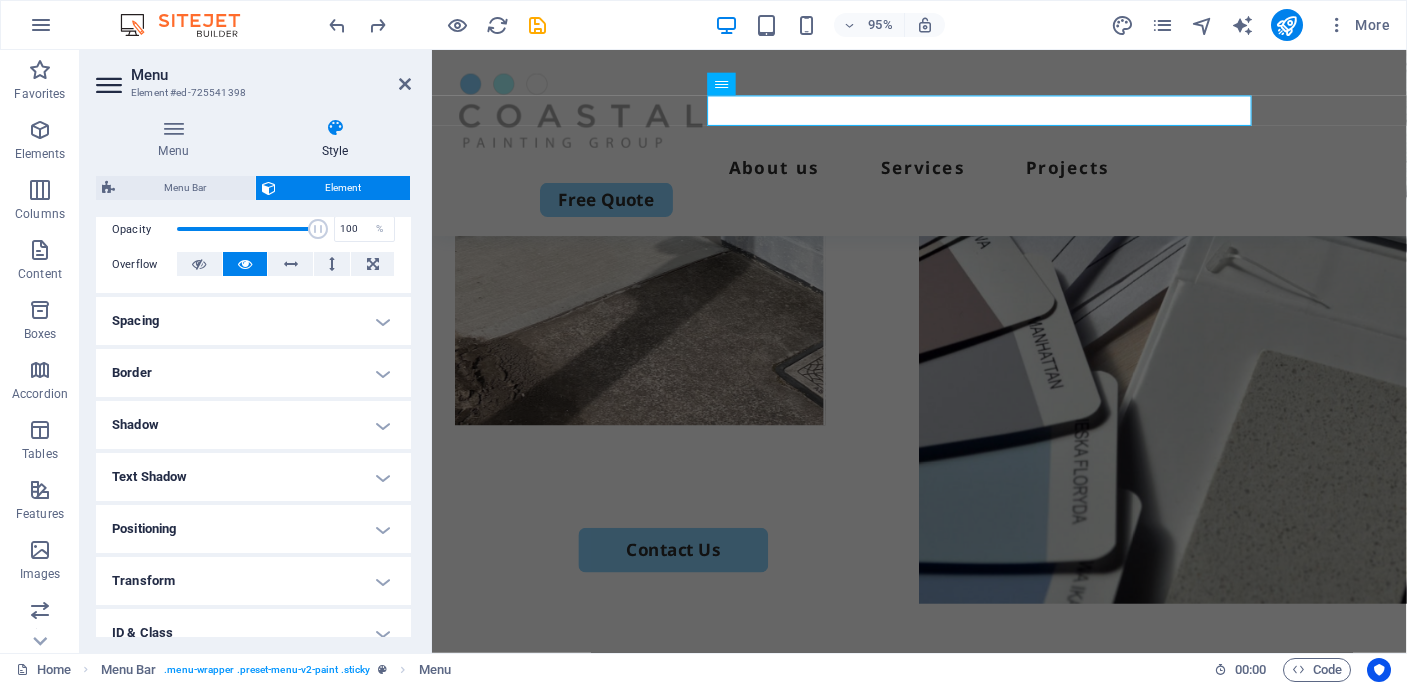 click on "Text Shadow" at bounding box center [253, 477] 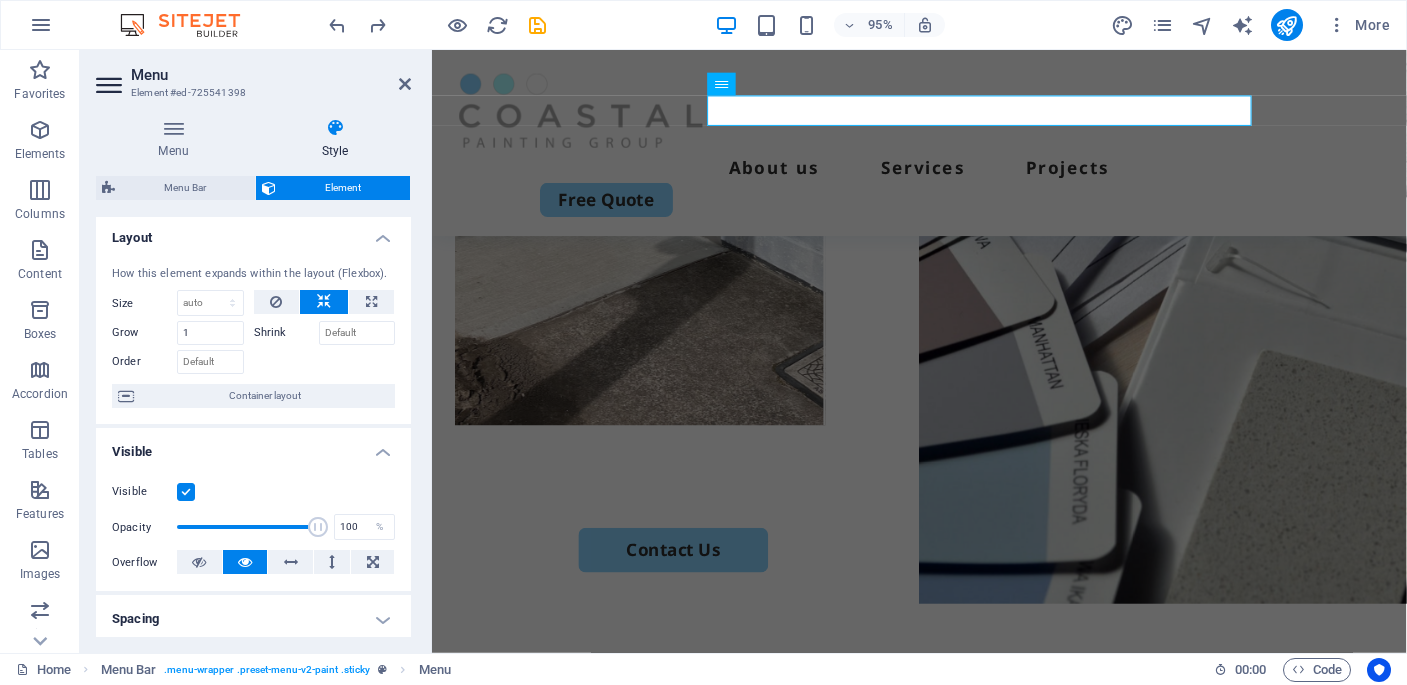 scroll, scrollTop: 0, scrollLeft: 0, axis: both 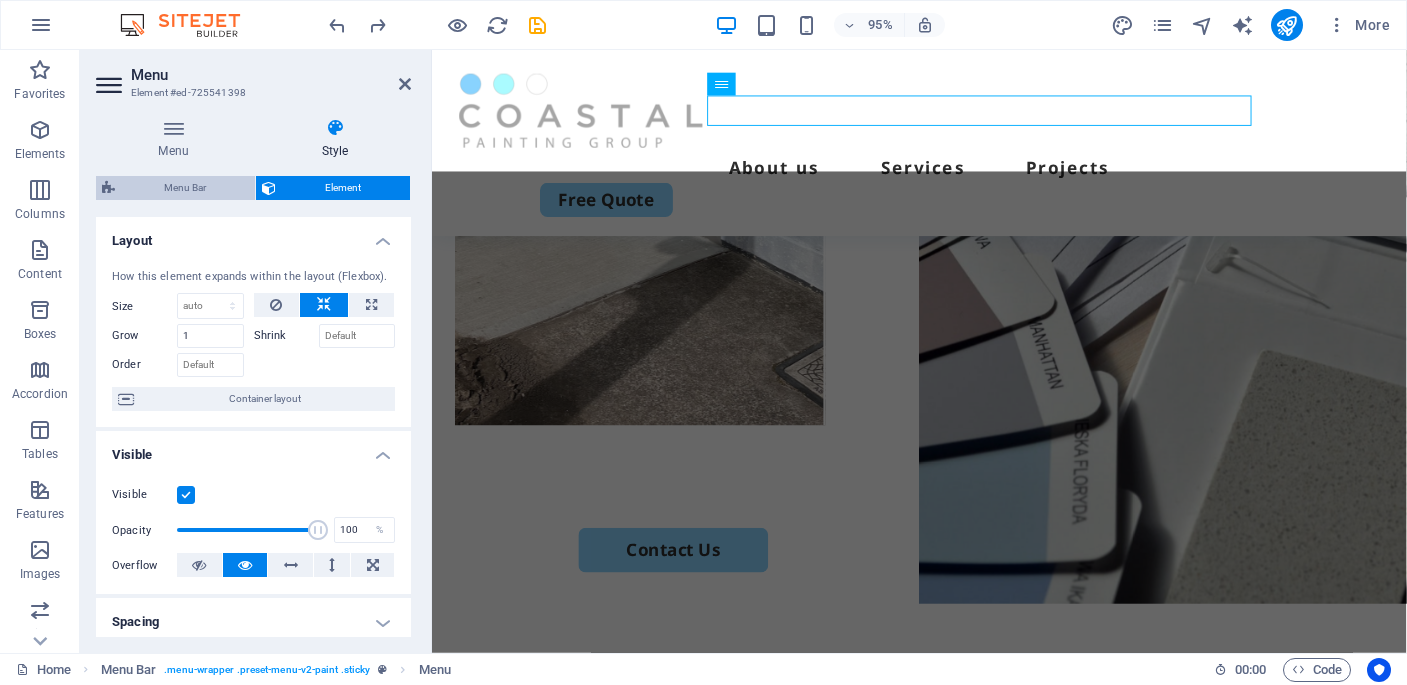 click on "Menu Bar" at bounding box center [185, 188] 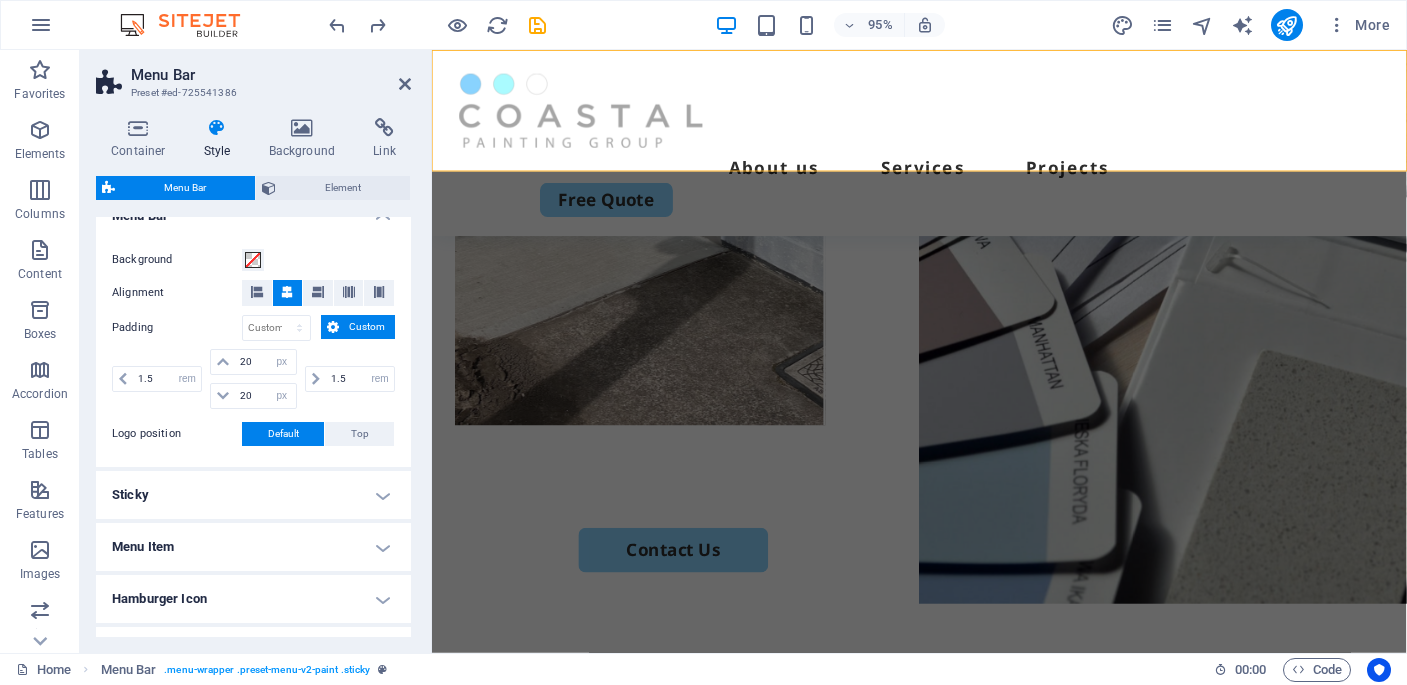 scroll, scrollTop: 366, scrollLeft: 0, axis: vertical 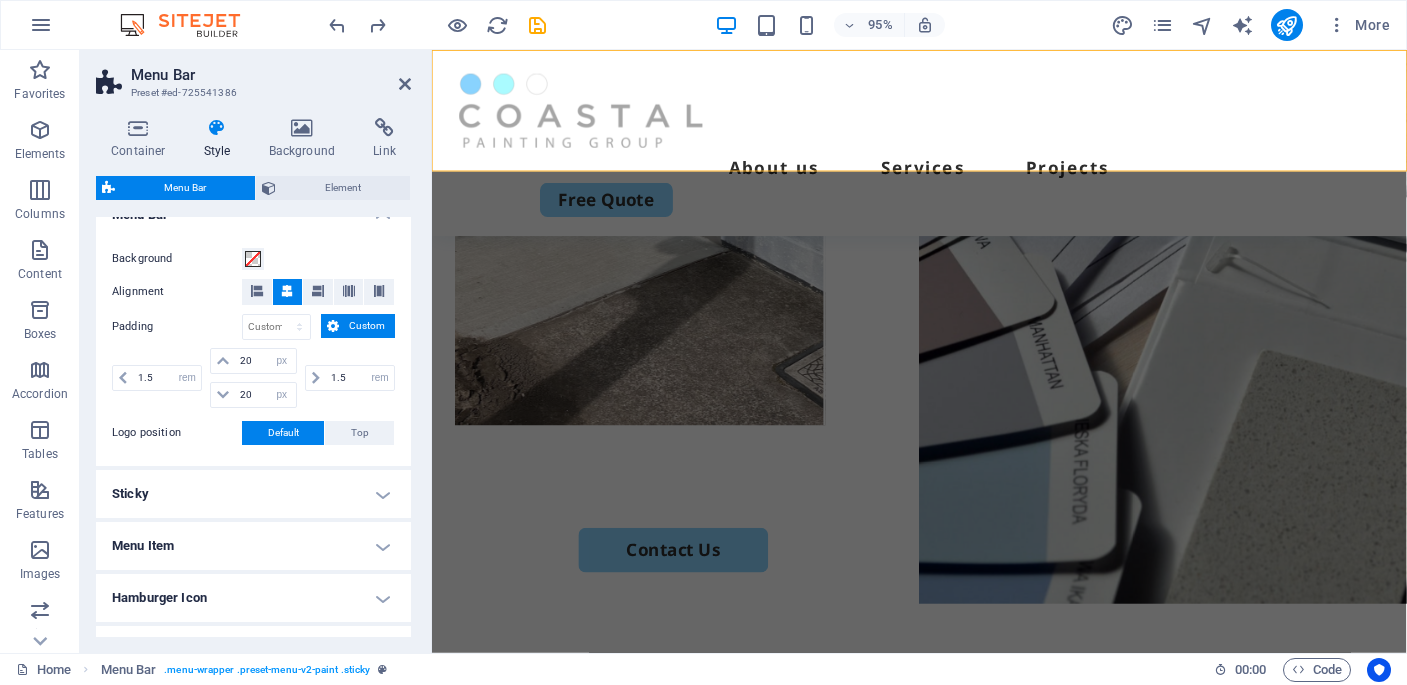 click on "Menu Item" at bounding box center [253, 546] 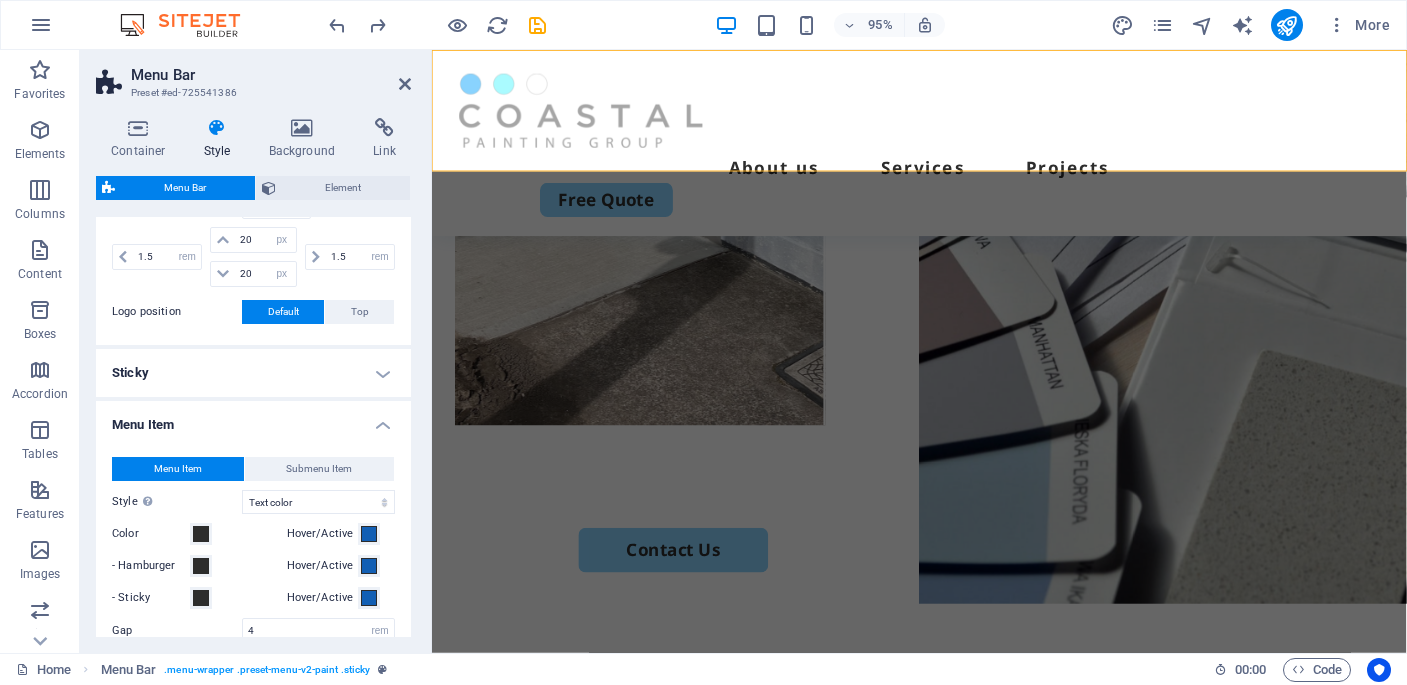 scroll, scrollTop: 497, scrollLeft: 0, axis: vertical 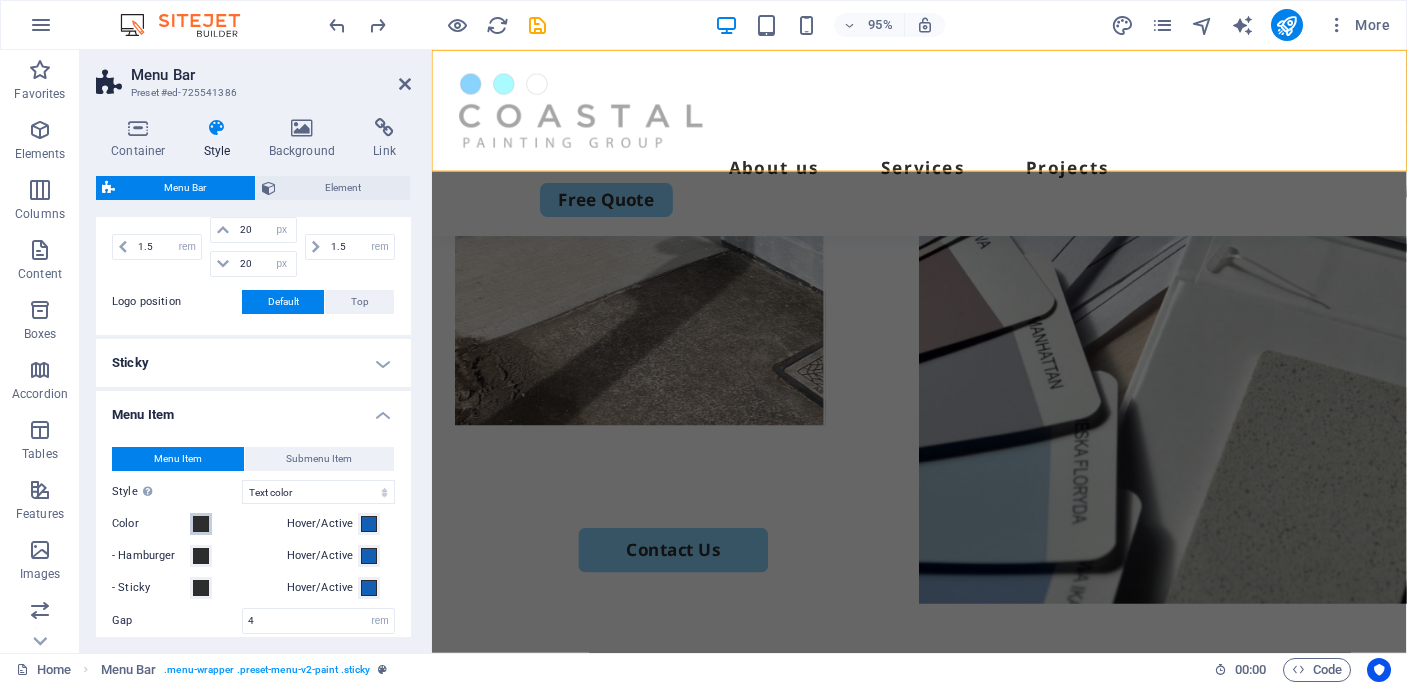 click on "Color" at bounding box center (201, 524) 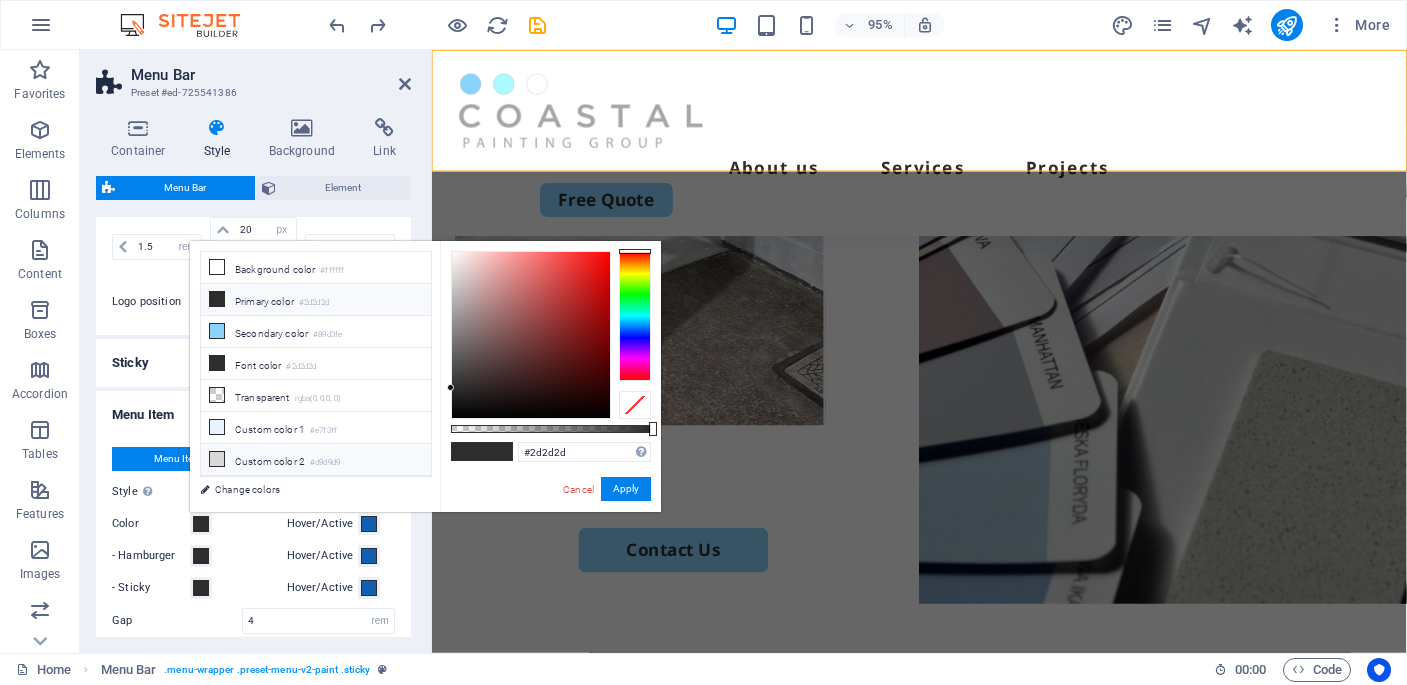 click on "Custom color 2
#d9d9d9" at bounding box center [316, 460] 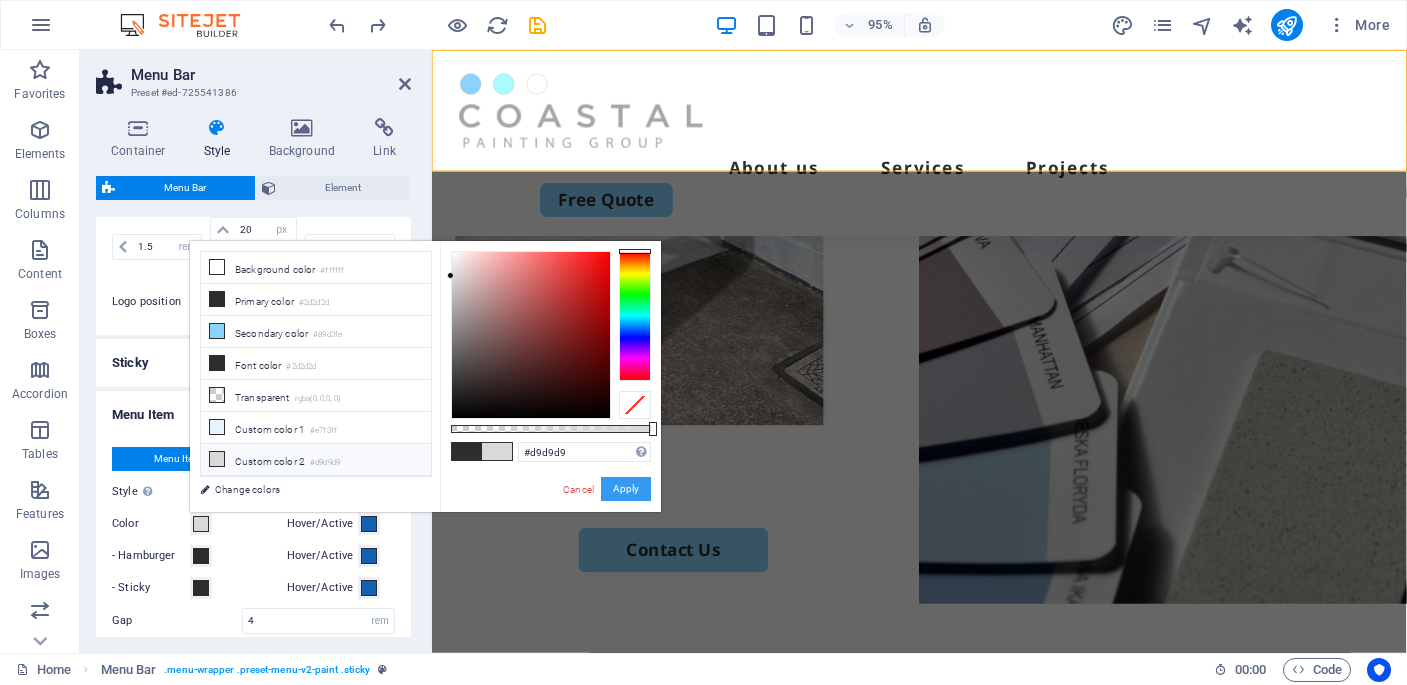 click on "Apply" at bounding box center (626, 489) 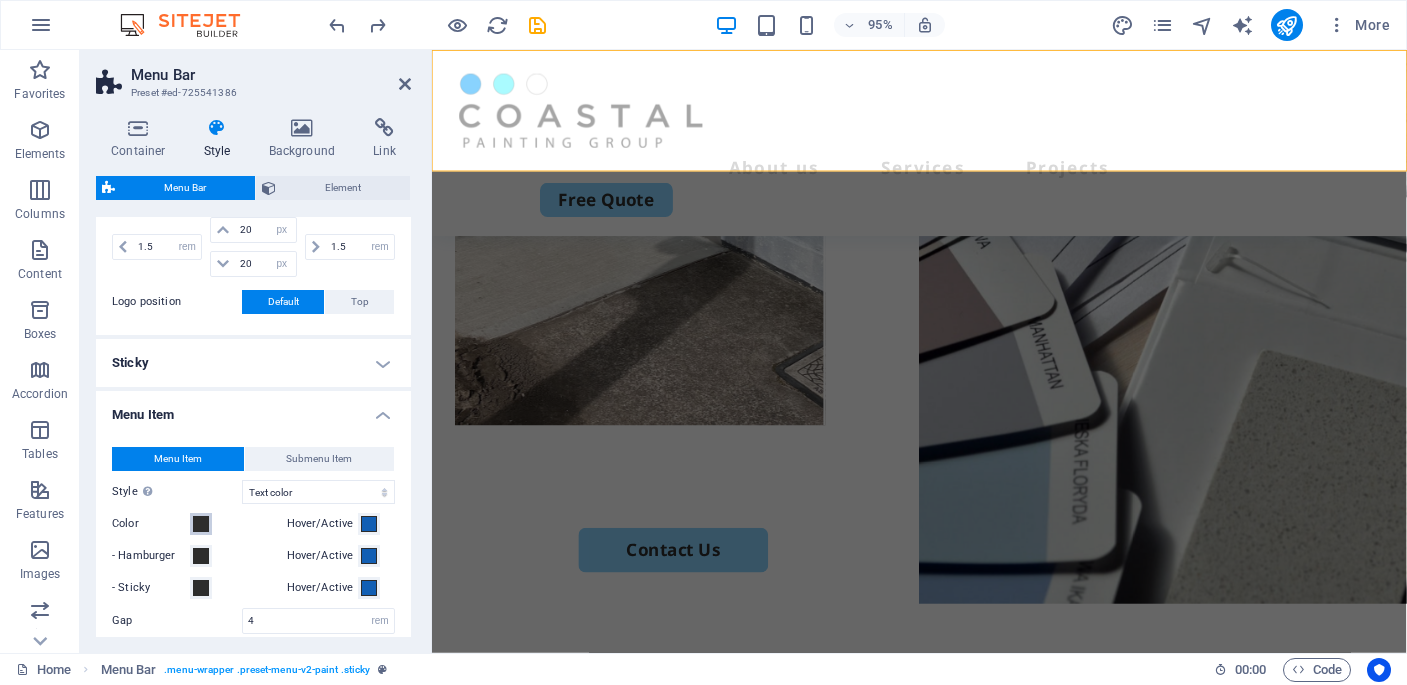 click at bounding box center (201, 524) 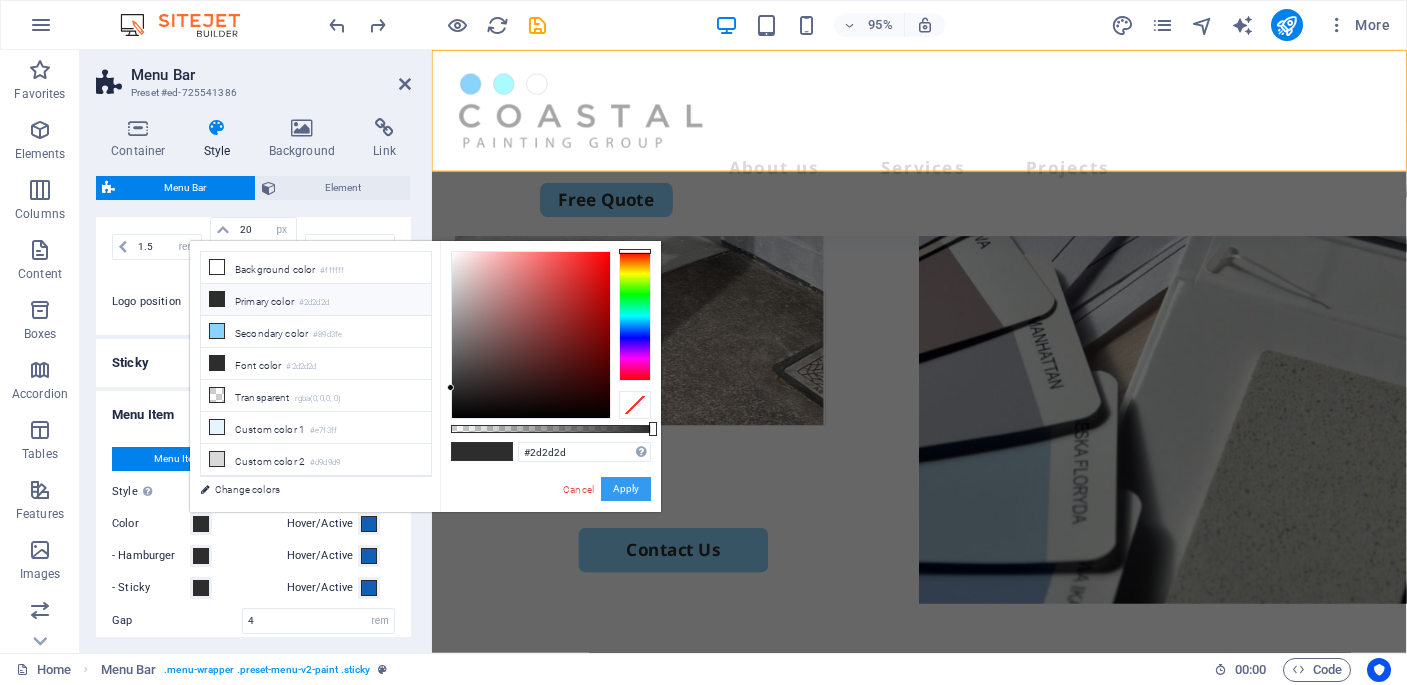 click on "Apply" at bounding box center (626, 489) 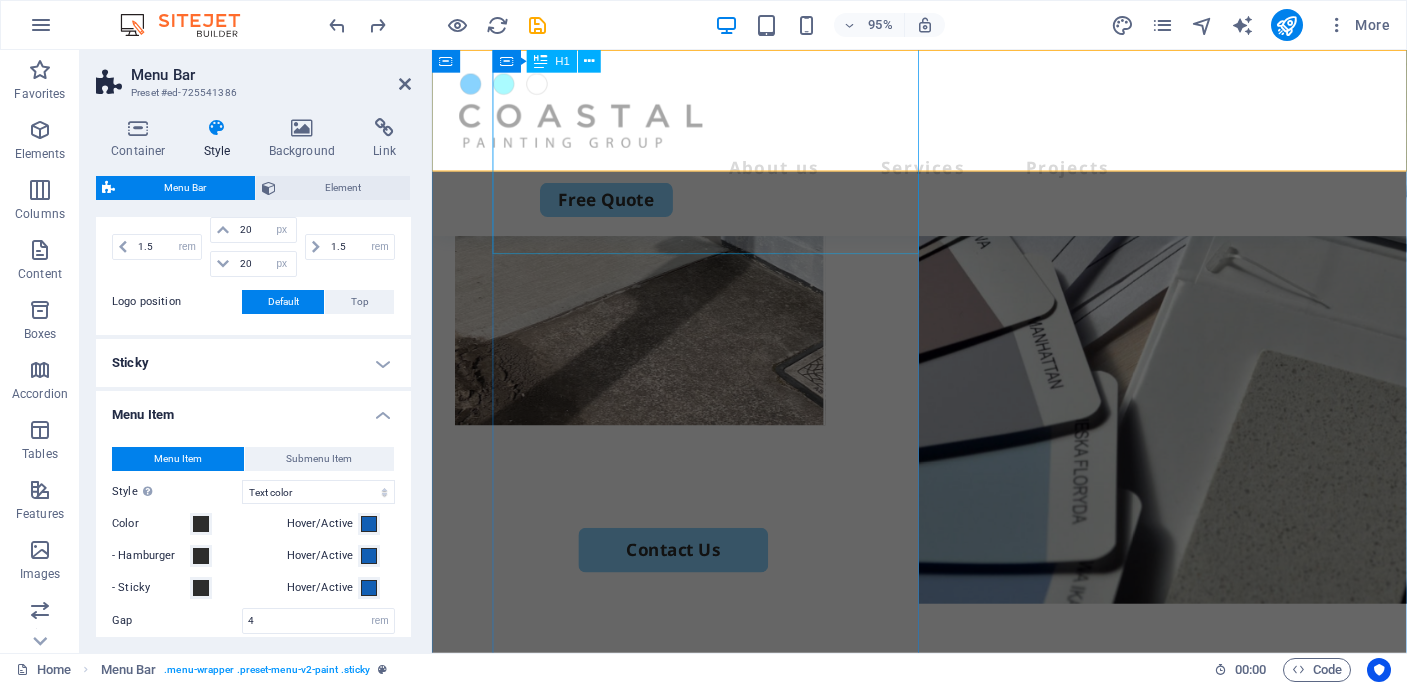 click on "Built on Trust. Brushed with Precision" at bounding box center [945, 113] 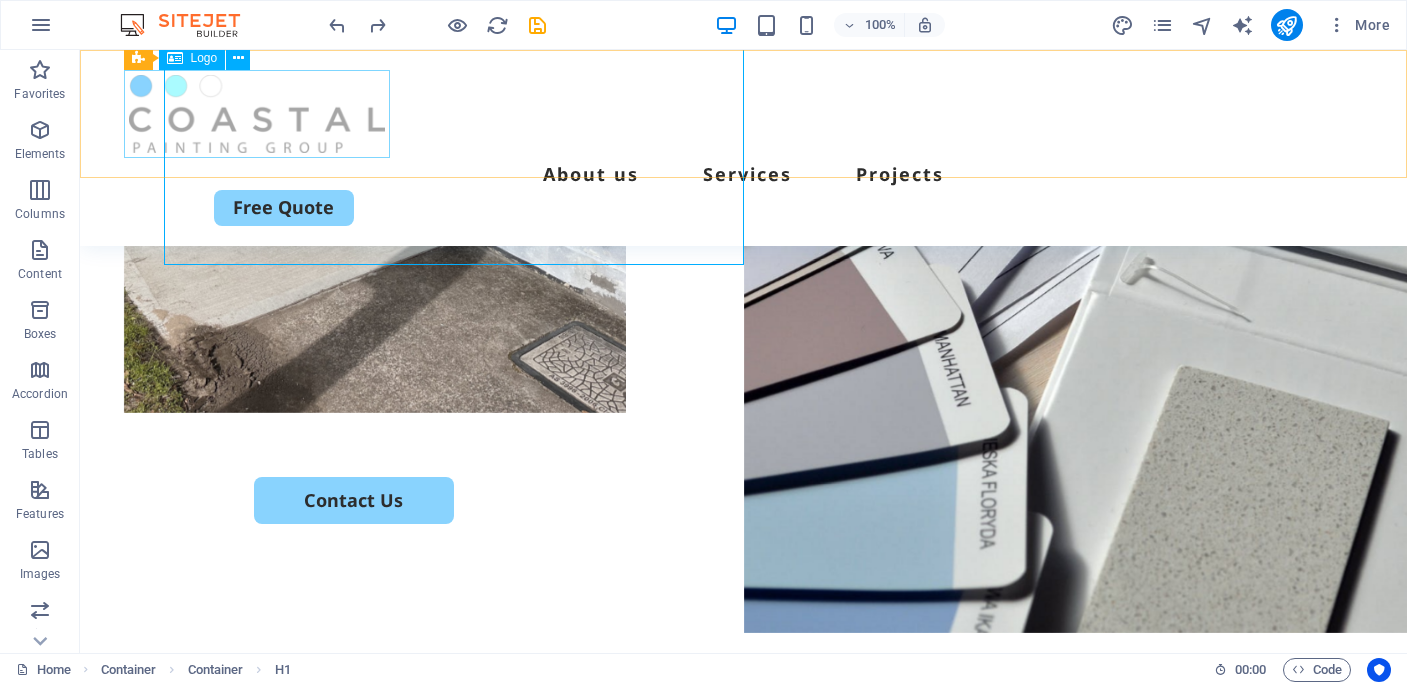 click at bounding box center [744, 114] 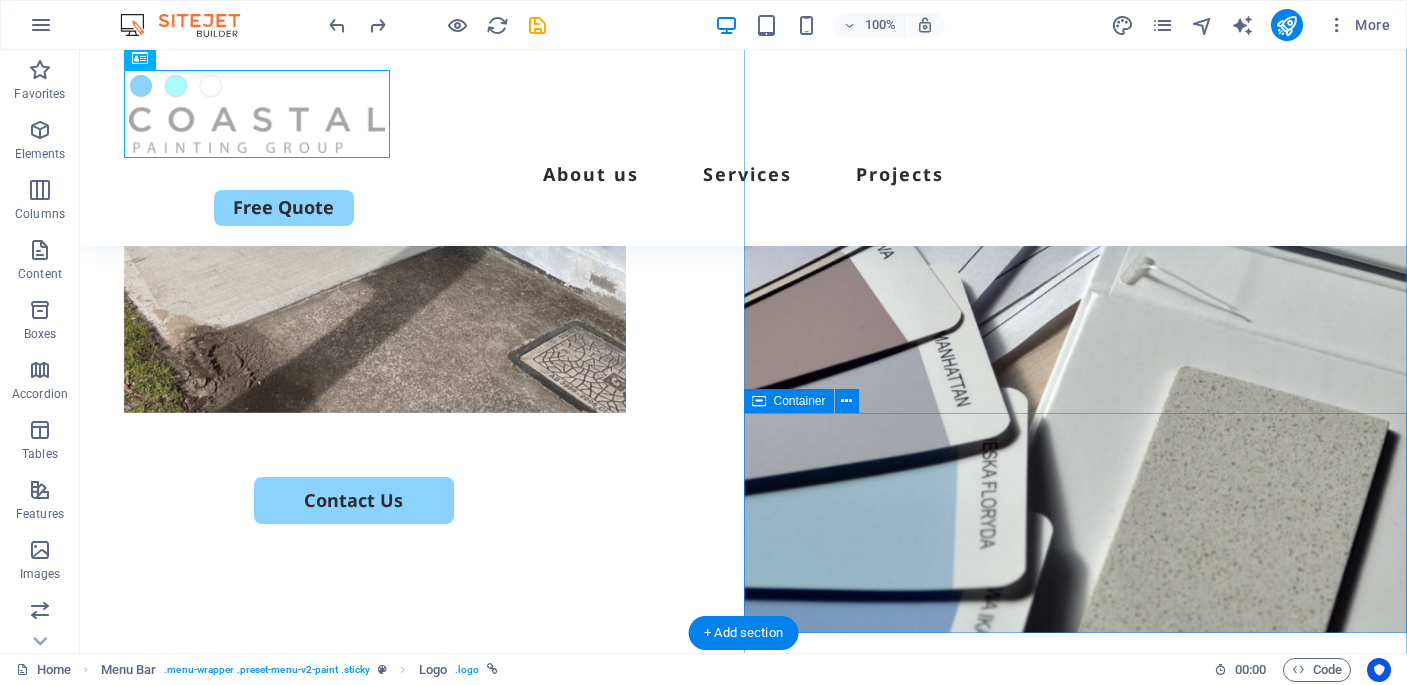 click on "Drop content here or  Add elements  Paste clipboard" at bounding box center (1076, 1307) 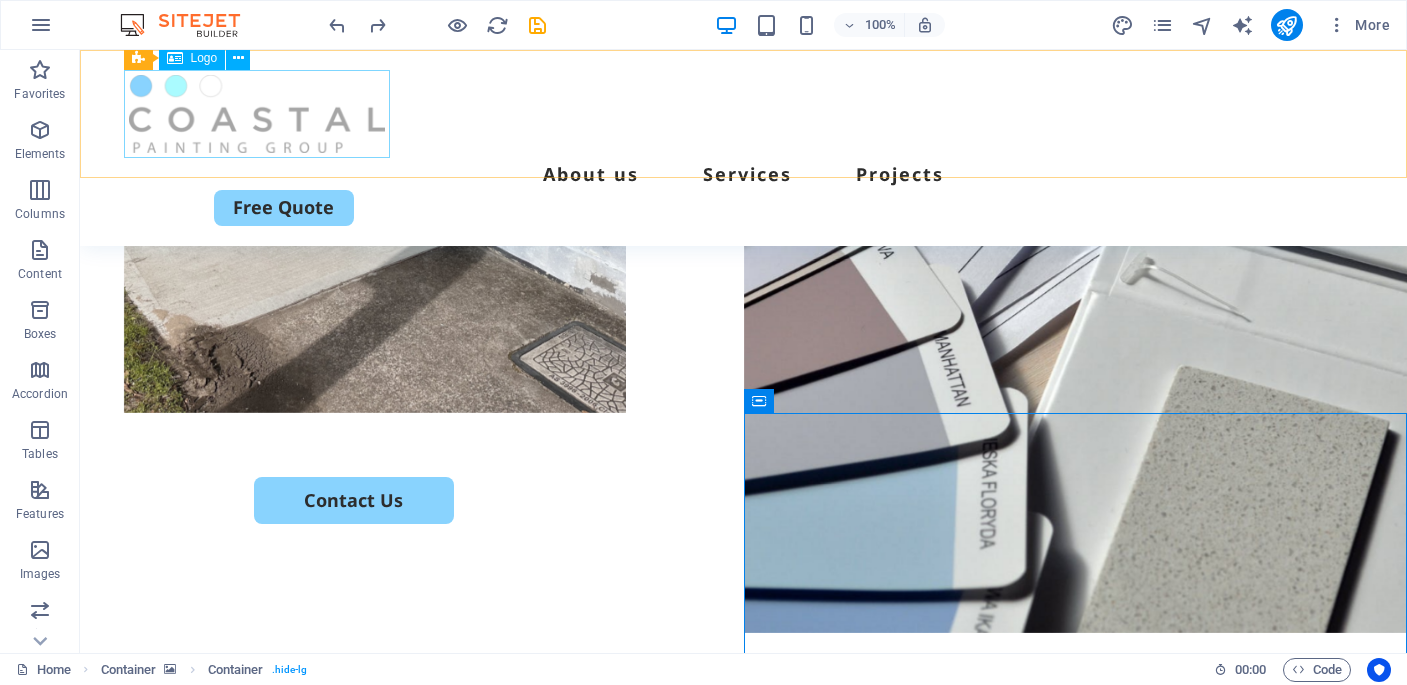 click at bounding box center [744, 114] 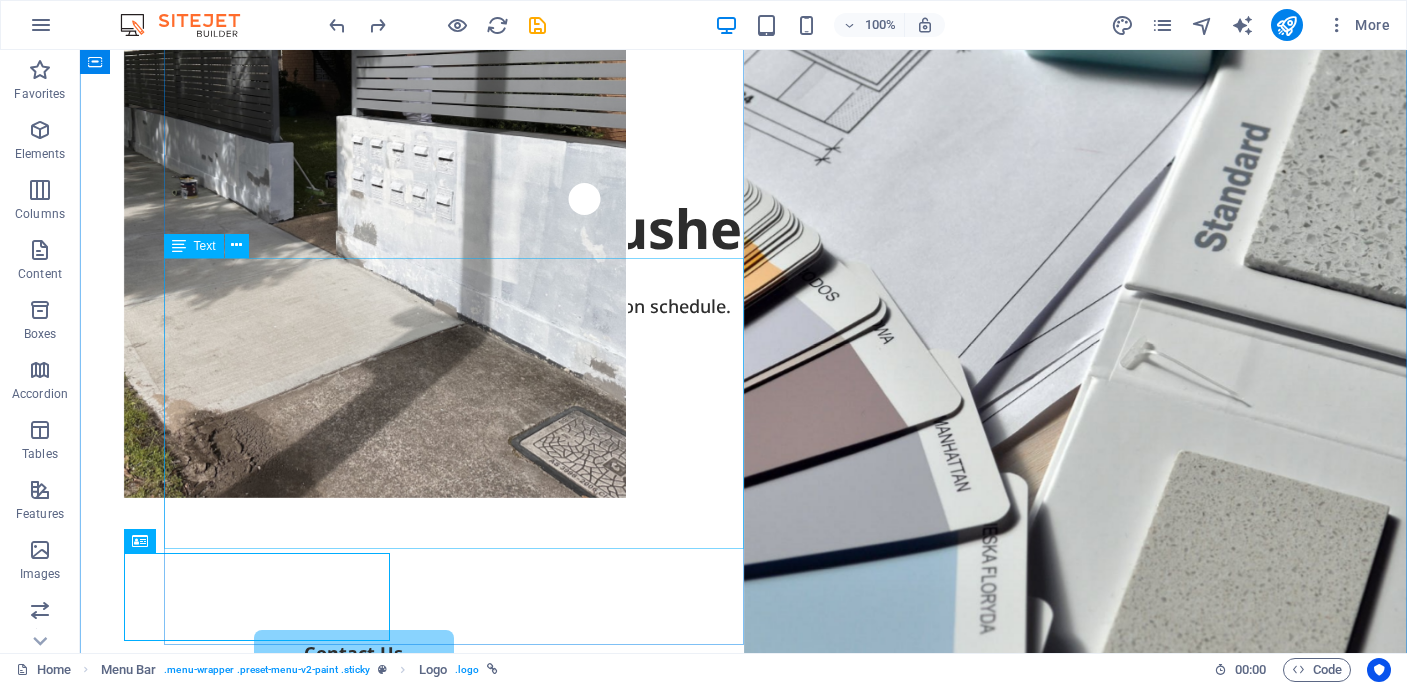scroll, scrollTop: 0, scrollLeft: 0, axis: both 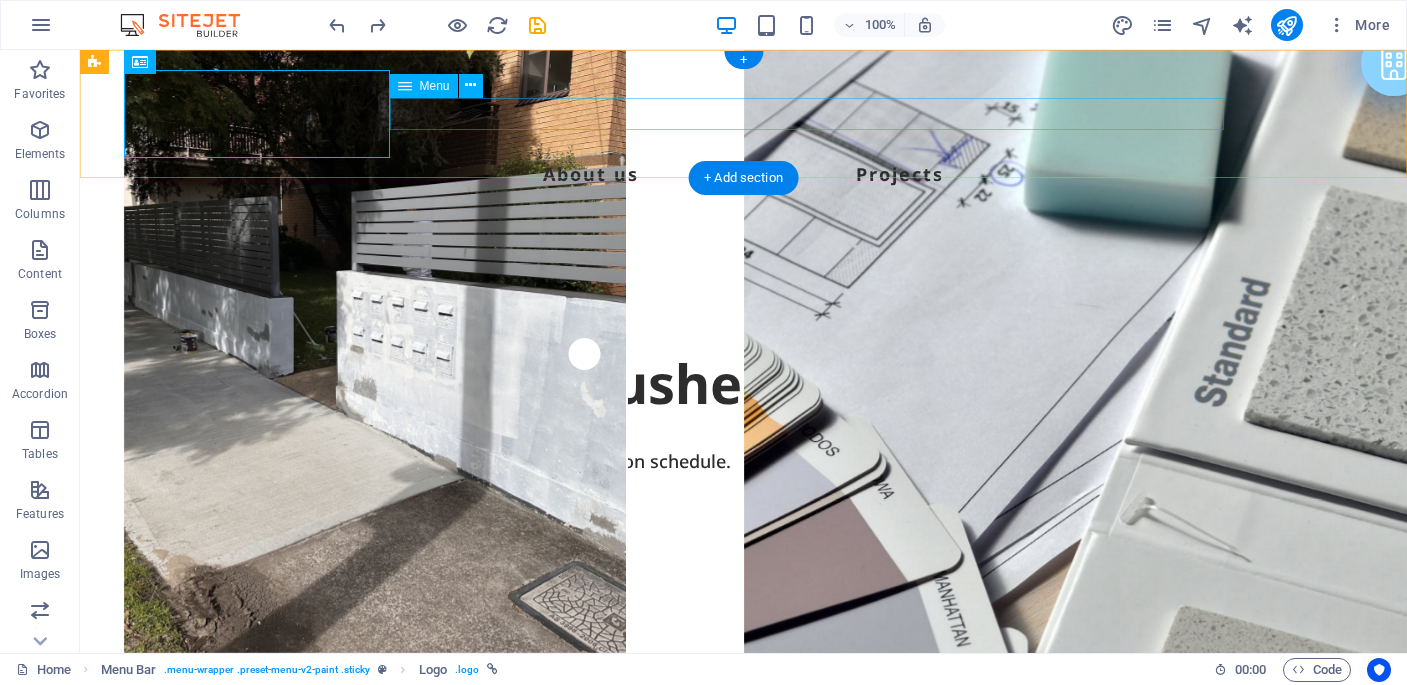 click on "About us Services Projects" at bounding box center (744, 174) 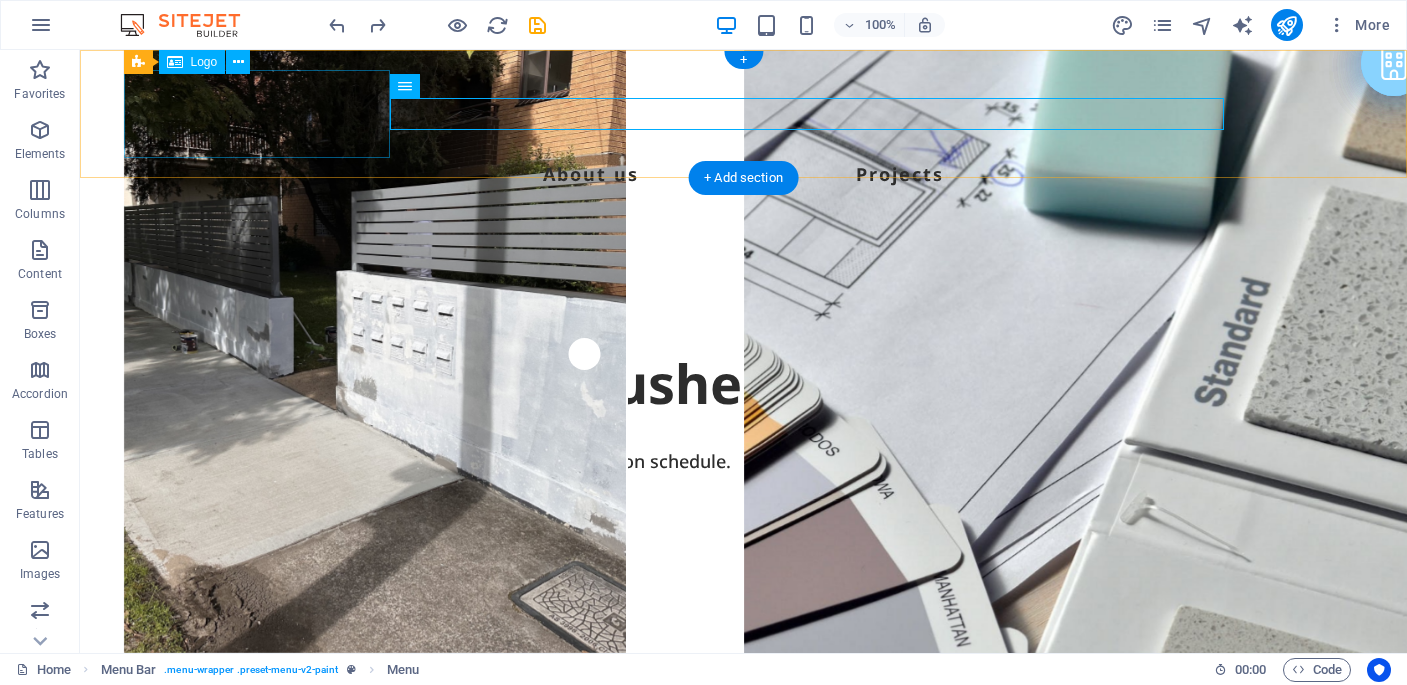 click at bounding box center [744, 114] 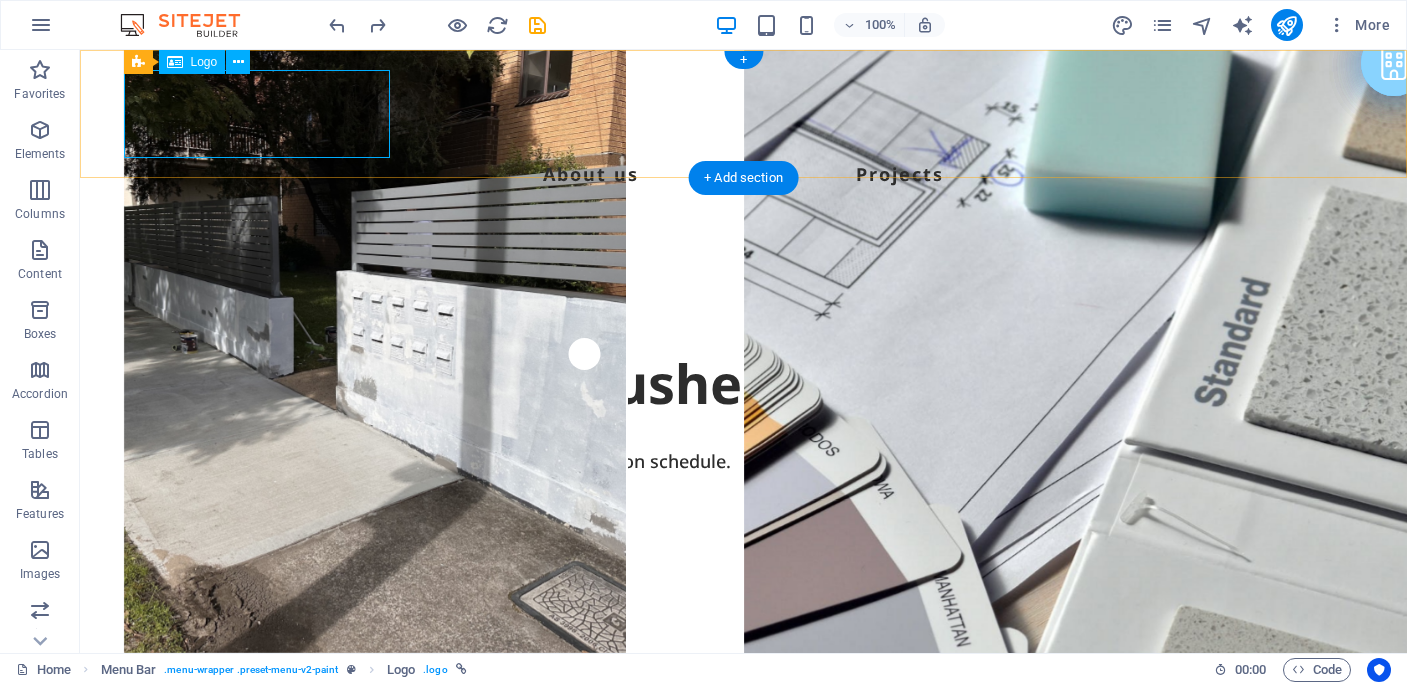 click at bounding box center [744, 114] 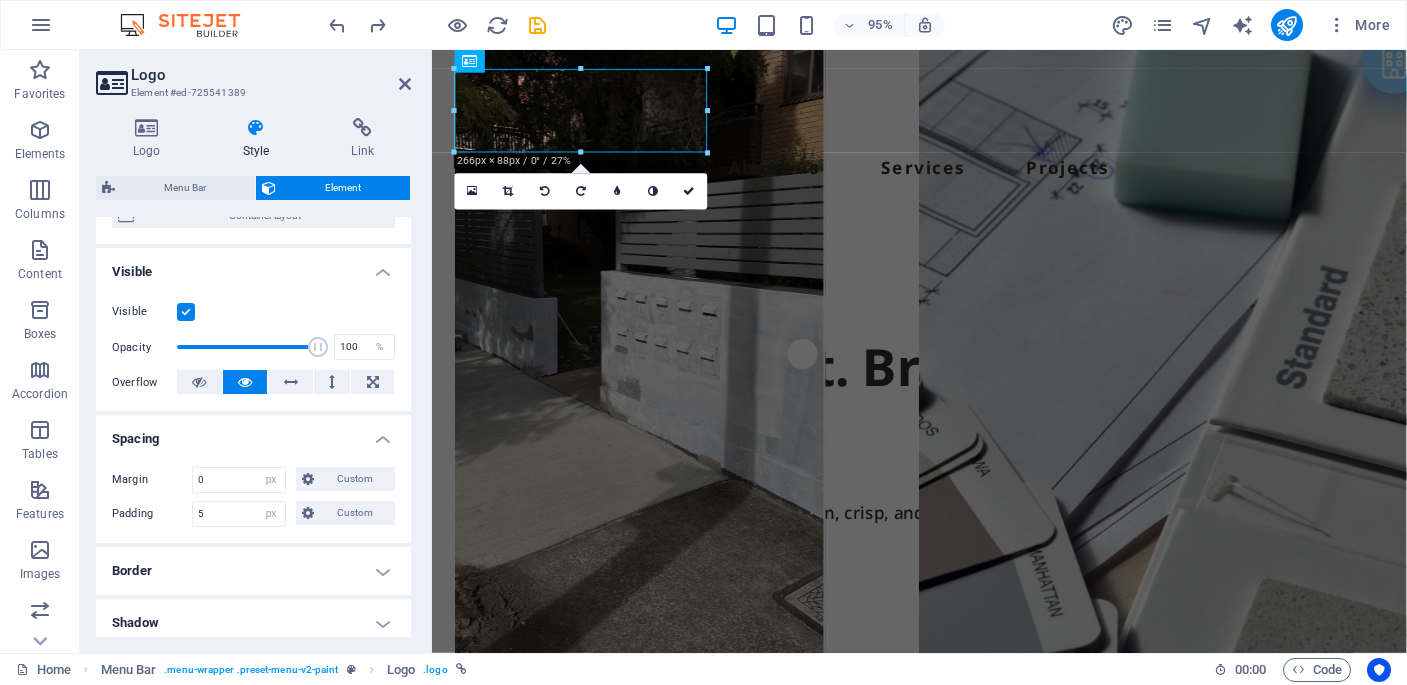 scroll, scrollTop: 244, scrollLeft: 0, axis: vertical 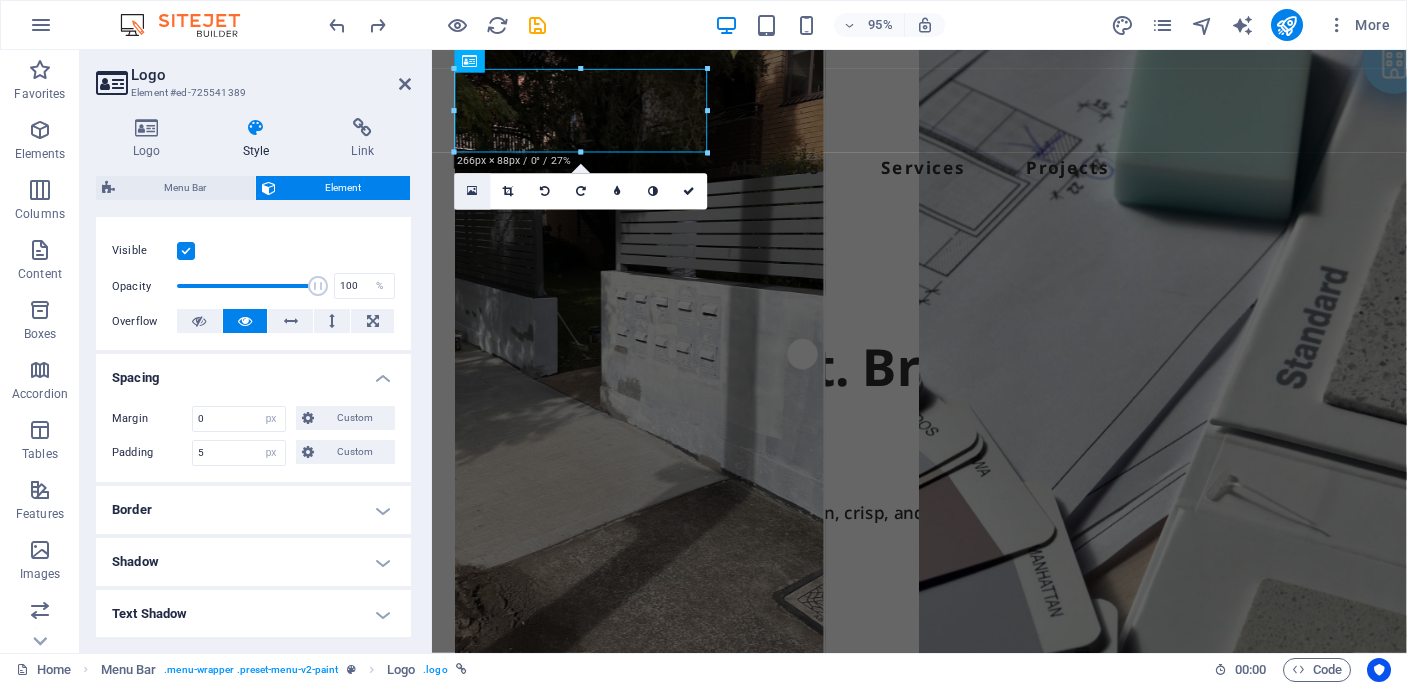 click at bounding box center [473, 191] 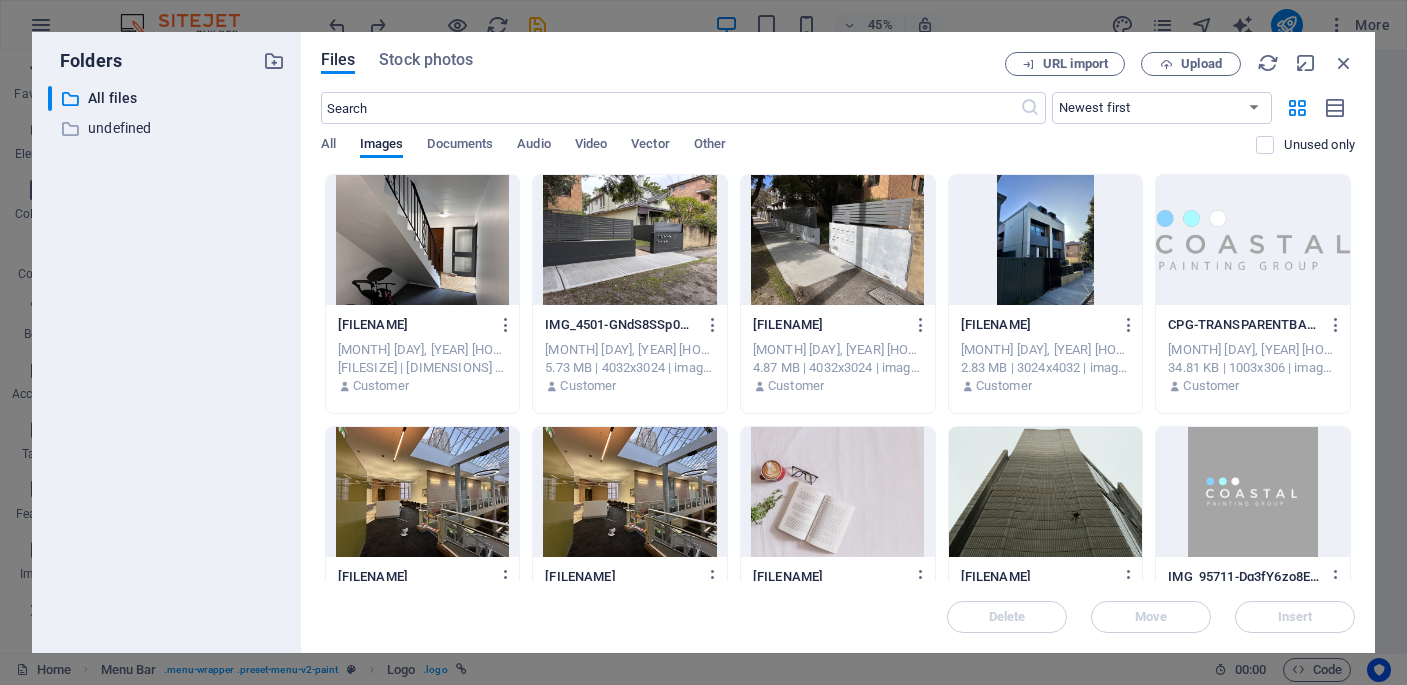 click at bounding box center [1253, 492] 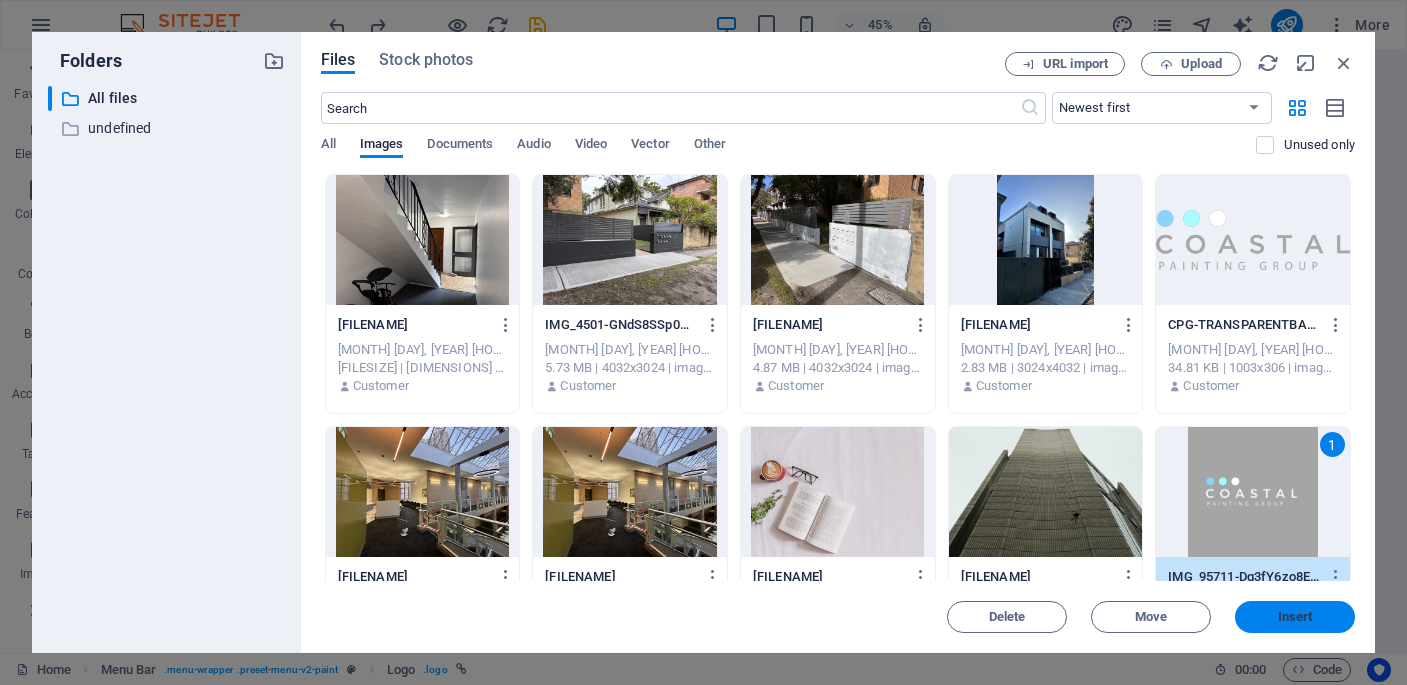click on "Insert" at bounding box center [1295, 617] 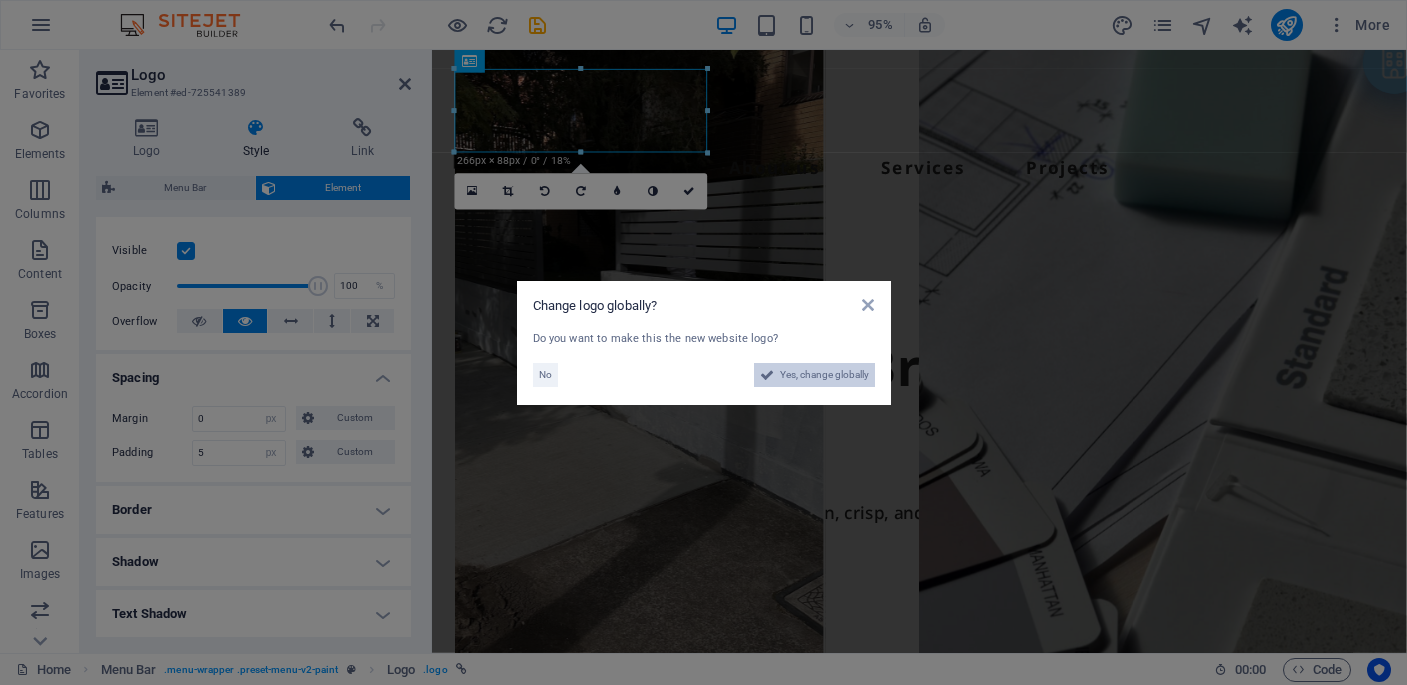 click on "Yes, change globally" at bounding box center (824, 375) 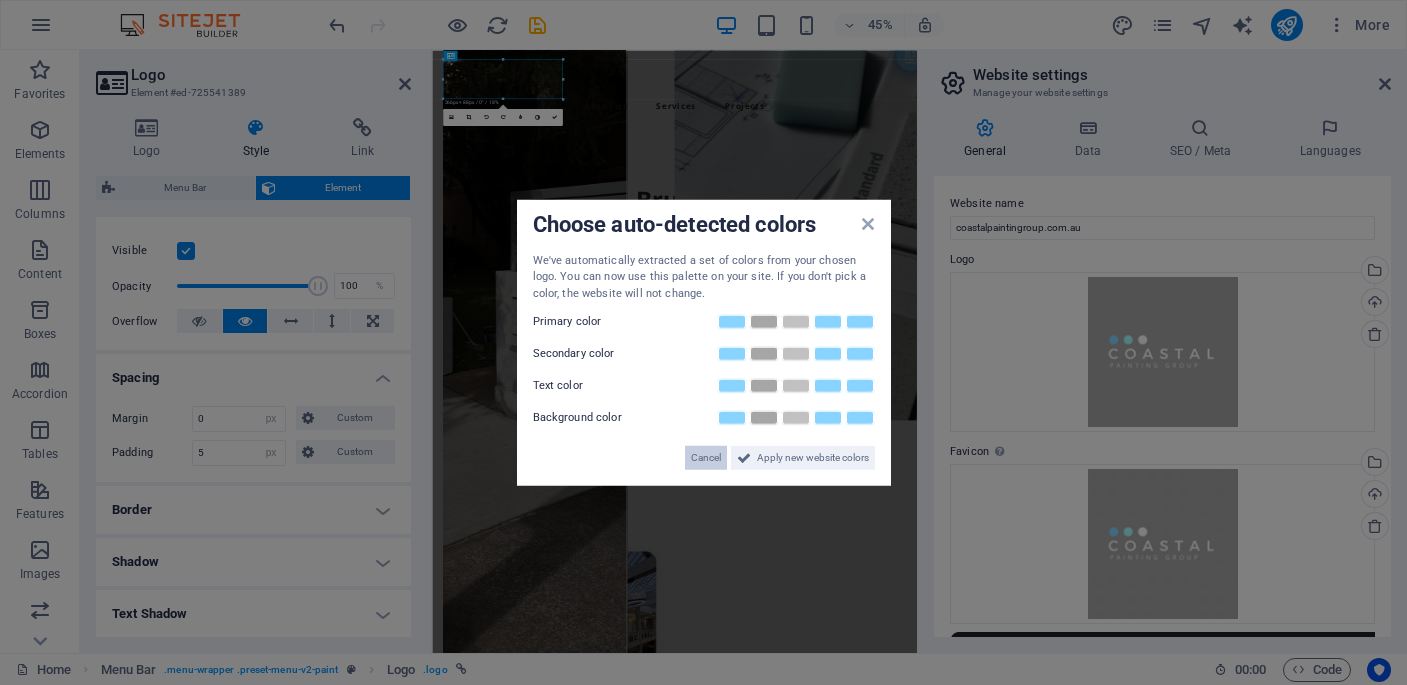 click on "Cancel" at bounding box center (706, 458) 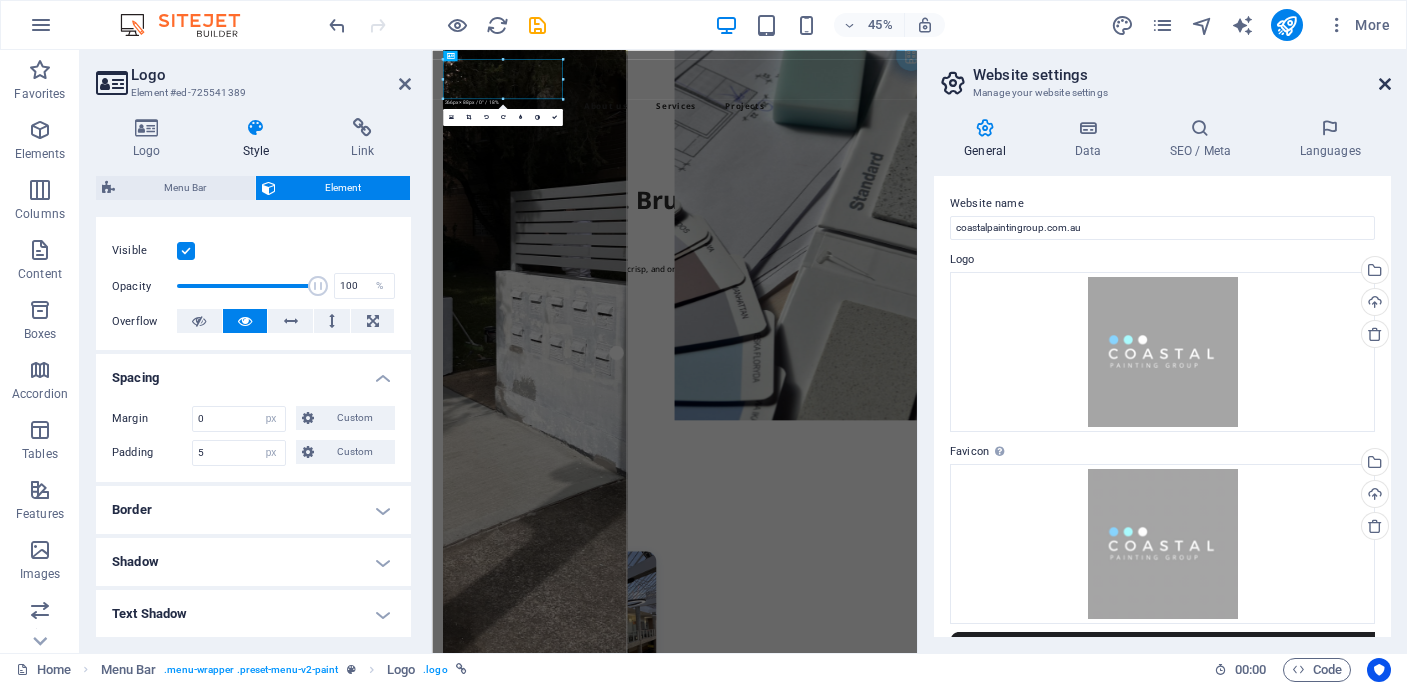 click at bounding box center (1385, 84) 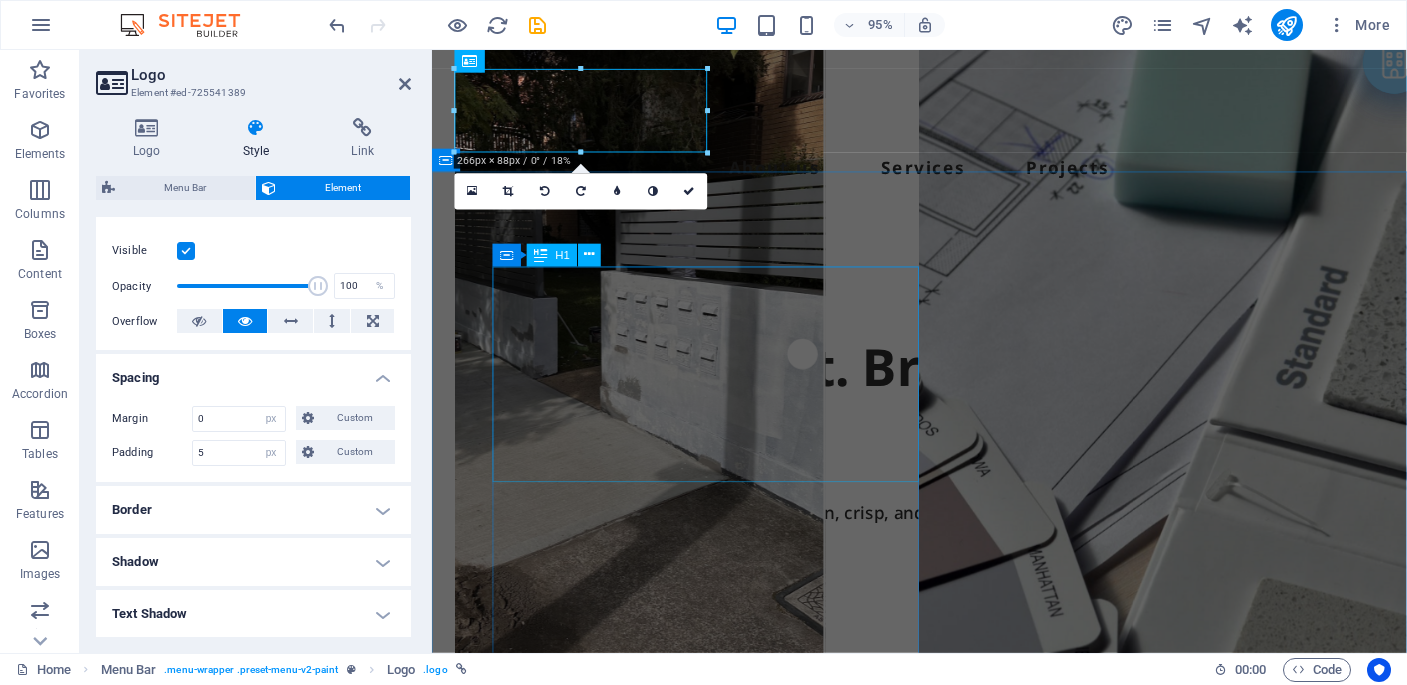click on "Built on Trust. Brushed with Precision" at bounding box center [945, 421] 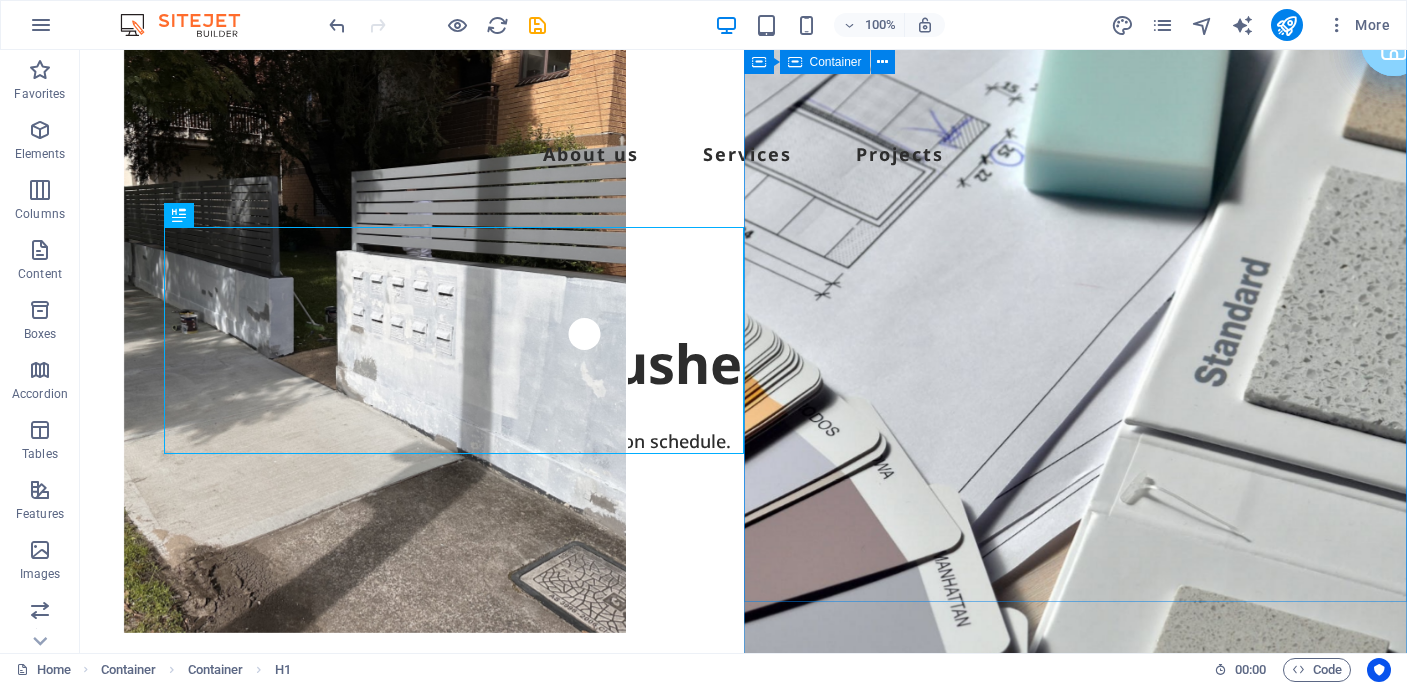 scroll, scrollTop: 0, scrollLeft: 0, axis: both 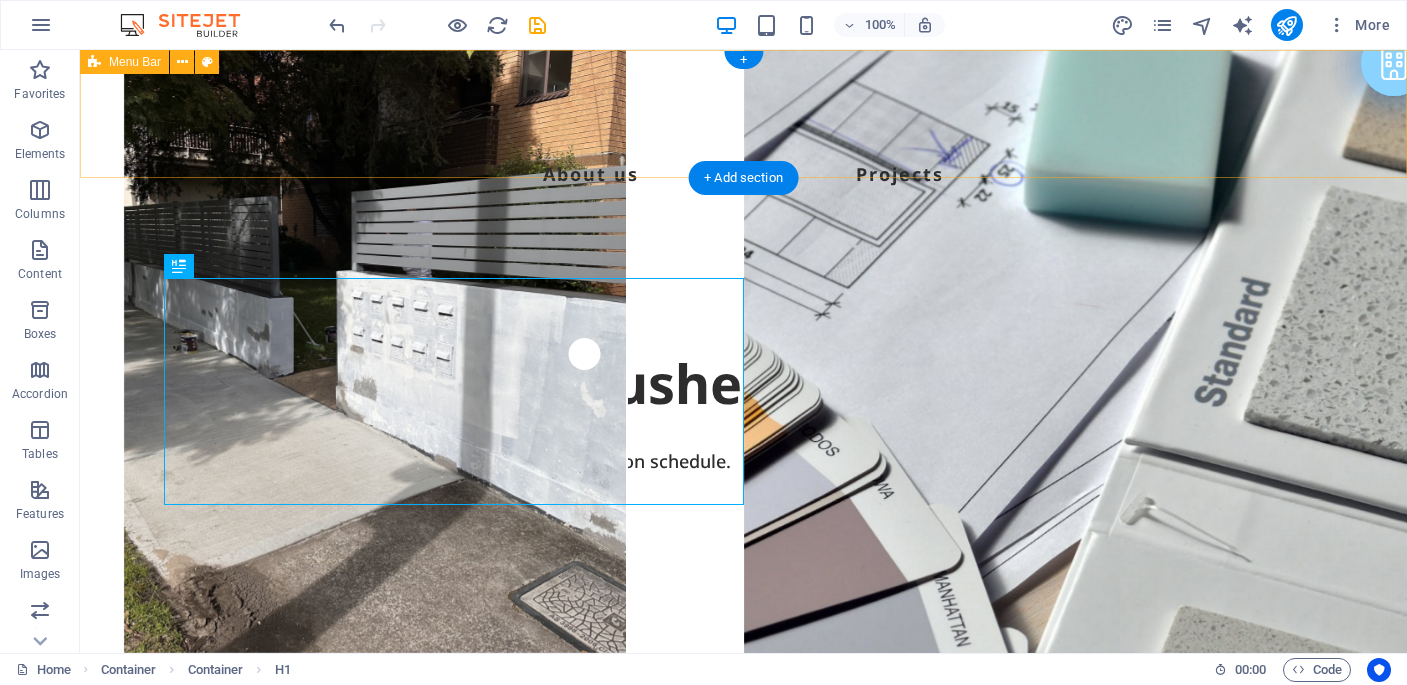 click on "About us Services Projects Free Quote" at bounding box center (743, 148) 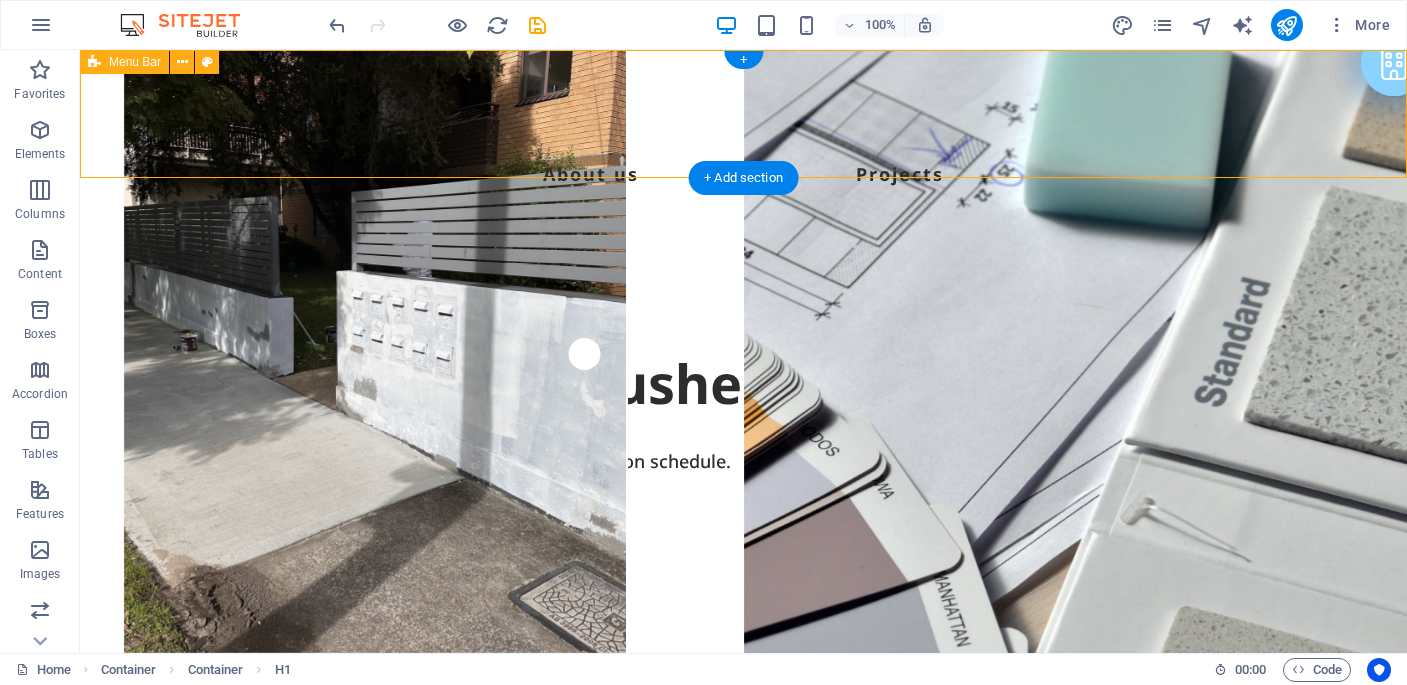 click on "About us Services Projects Free Quote" at bounding box center (743, 148) 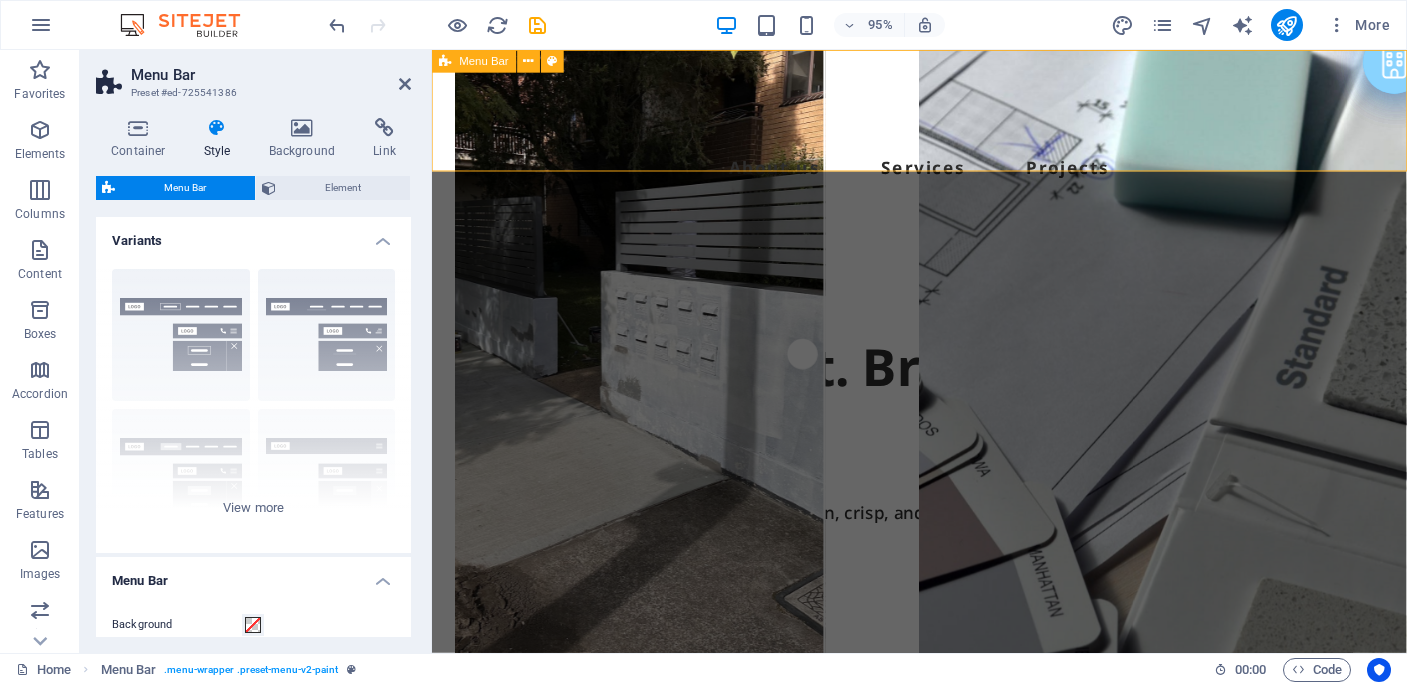 click on "About us Services Projects Free Quote" at bounding box center (945, 148) 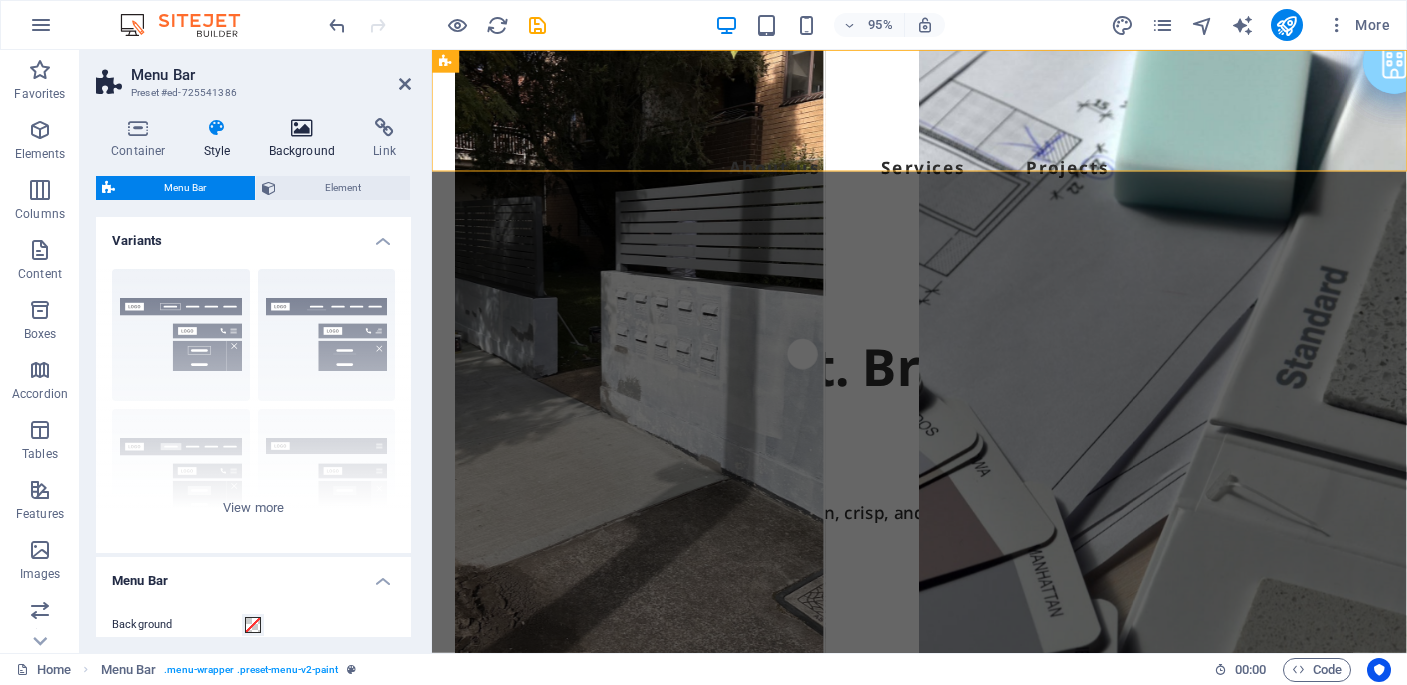 click on "Background" at bounding box center [306, 139] 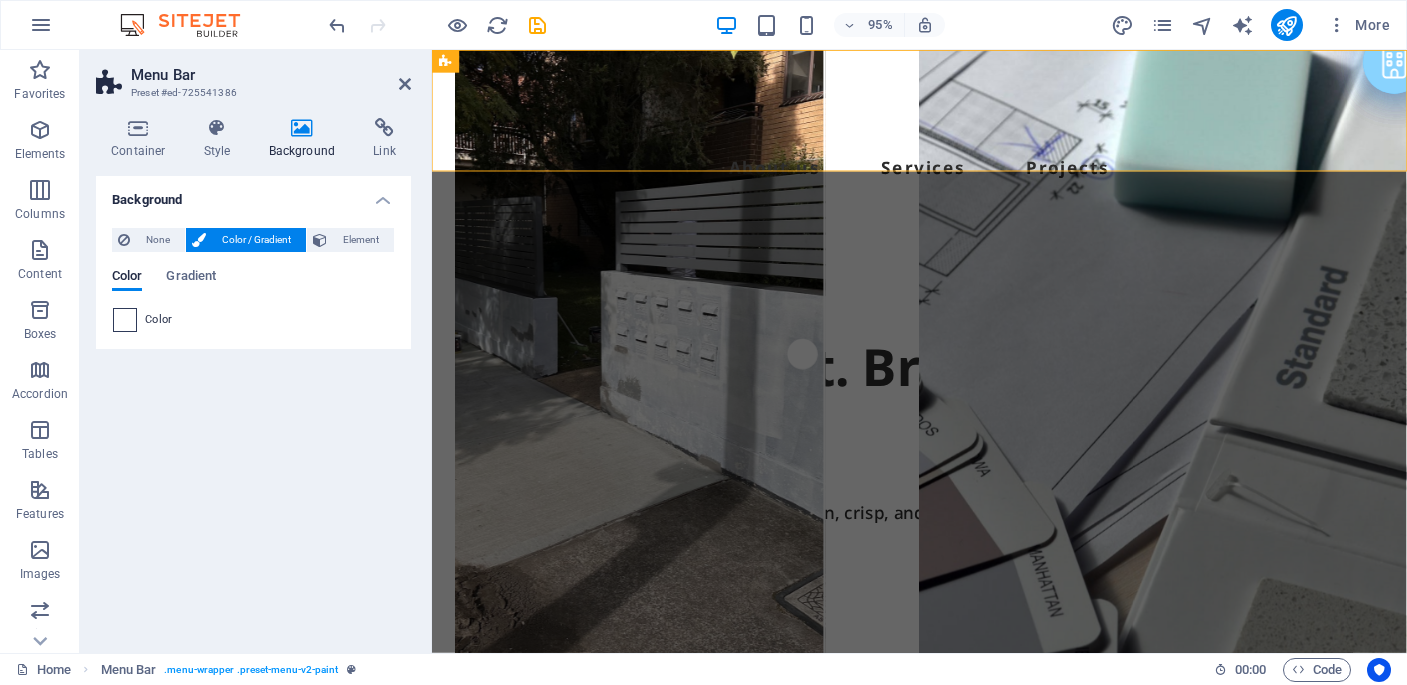 click at bounding box center (125, 320) 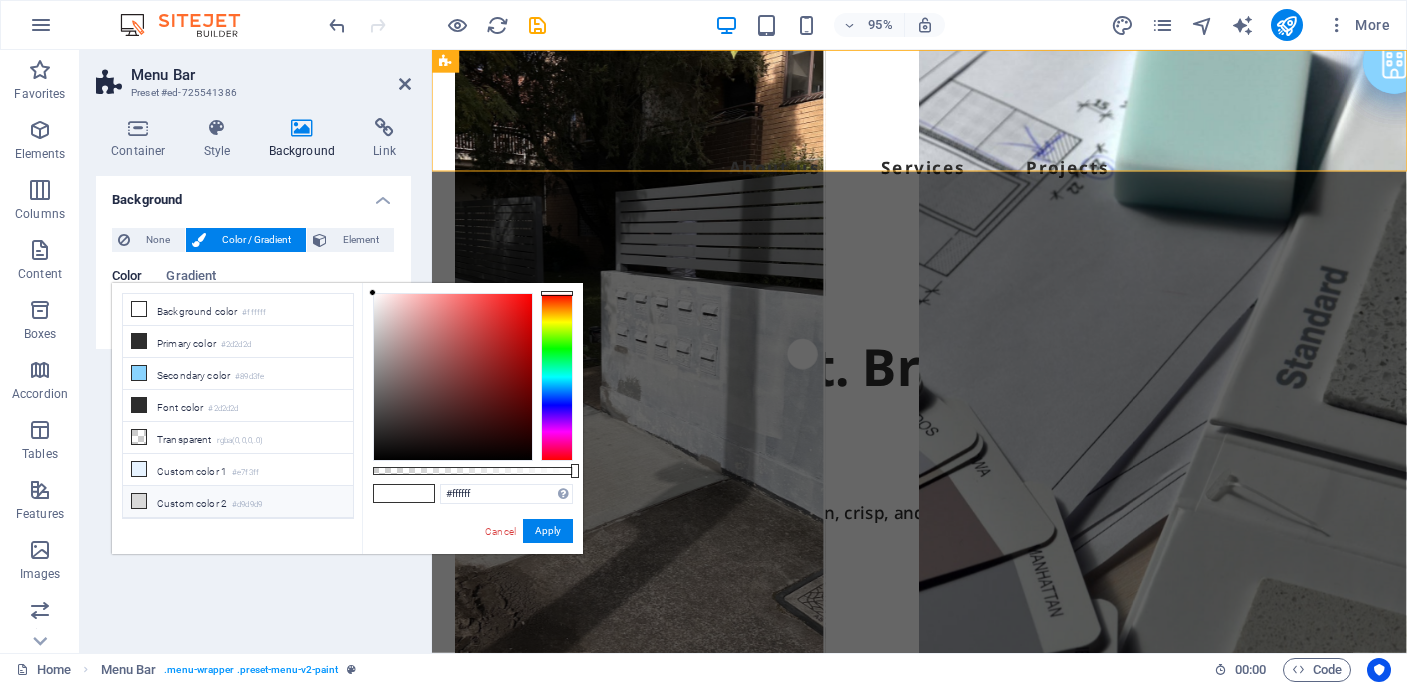 click on "Custom color 2
#d9d9d9" at bounding box center [238, 502] 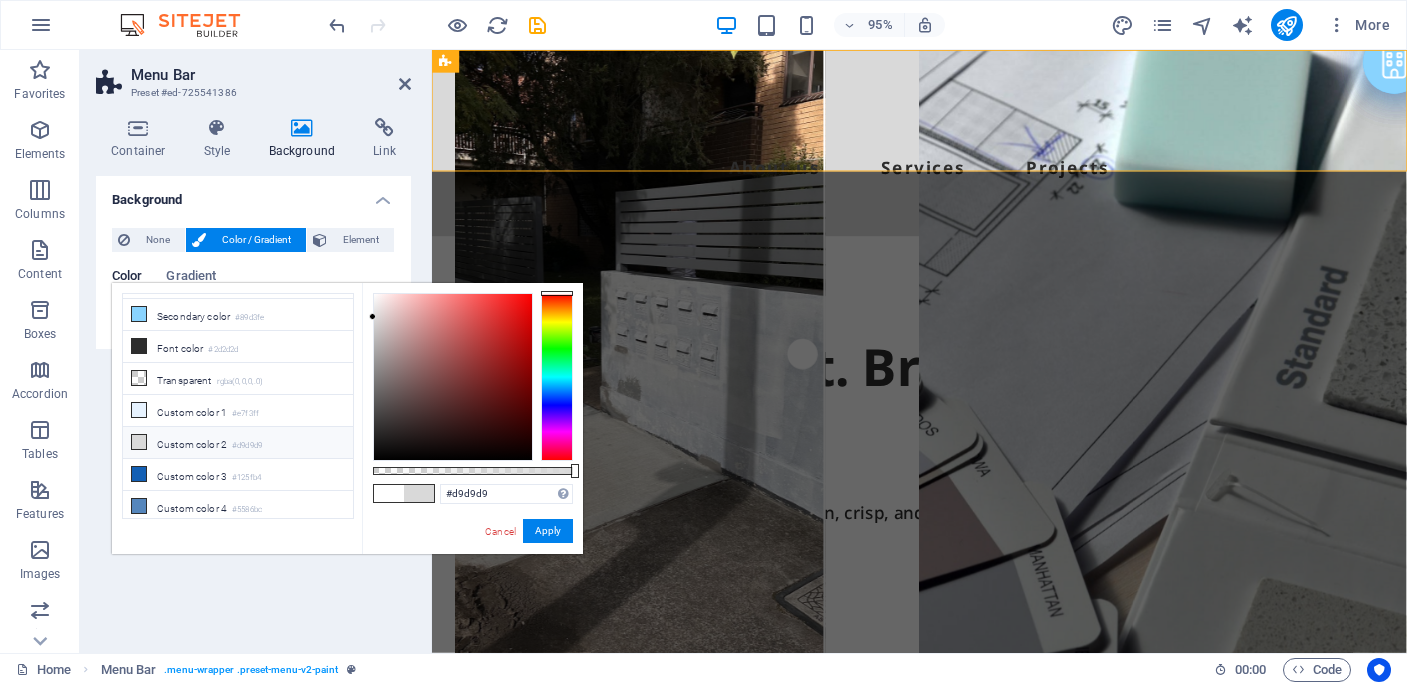 scroll, scrollTop: 0, scrollLeft: 0, axis: both 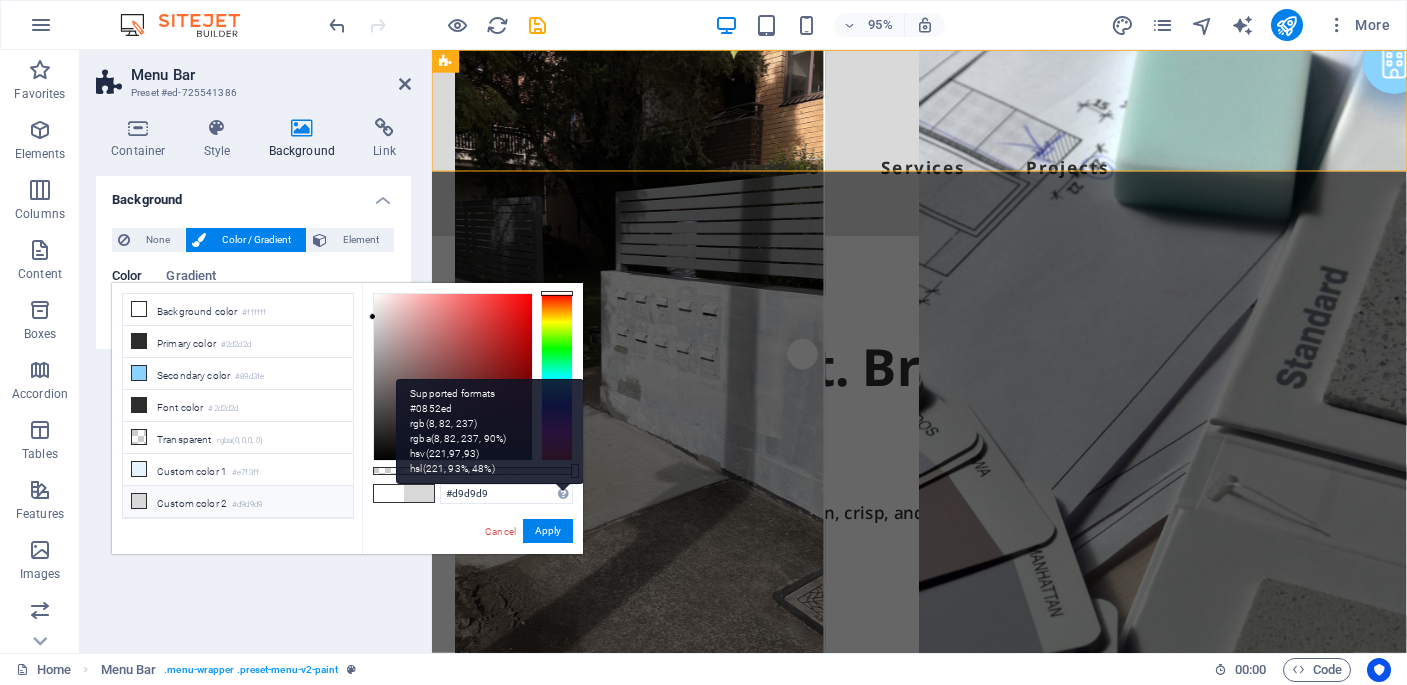 click on "Supported formats #0852ed rgb(8, 82, 237) rgba(8, 82, 237, 90%) hsv(221,97,93) hsl(221, 93%, 48%)" at bounding box center (490, 431) 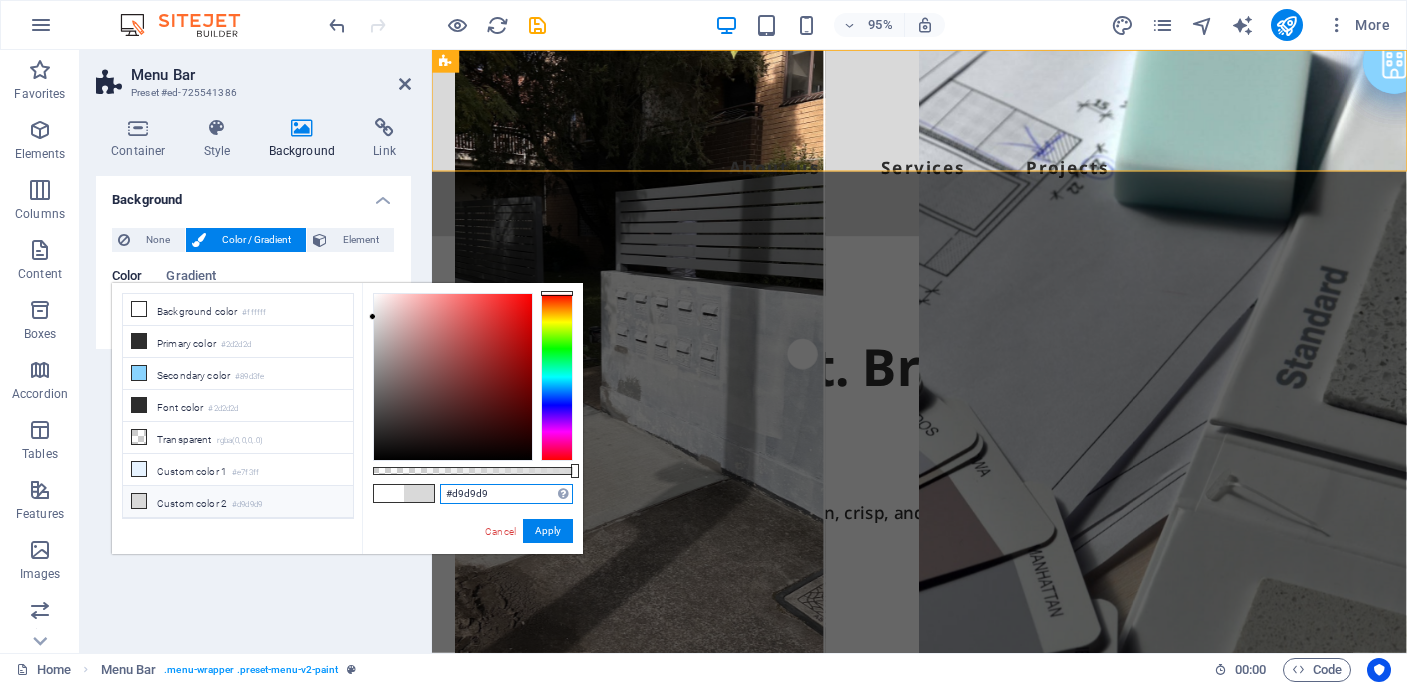 click on "#d9d9d9" at bounding box center (506, 494) 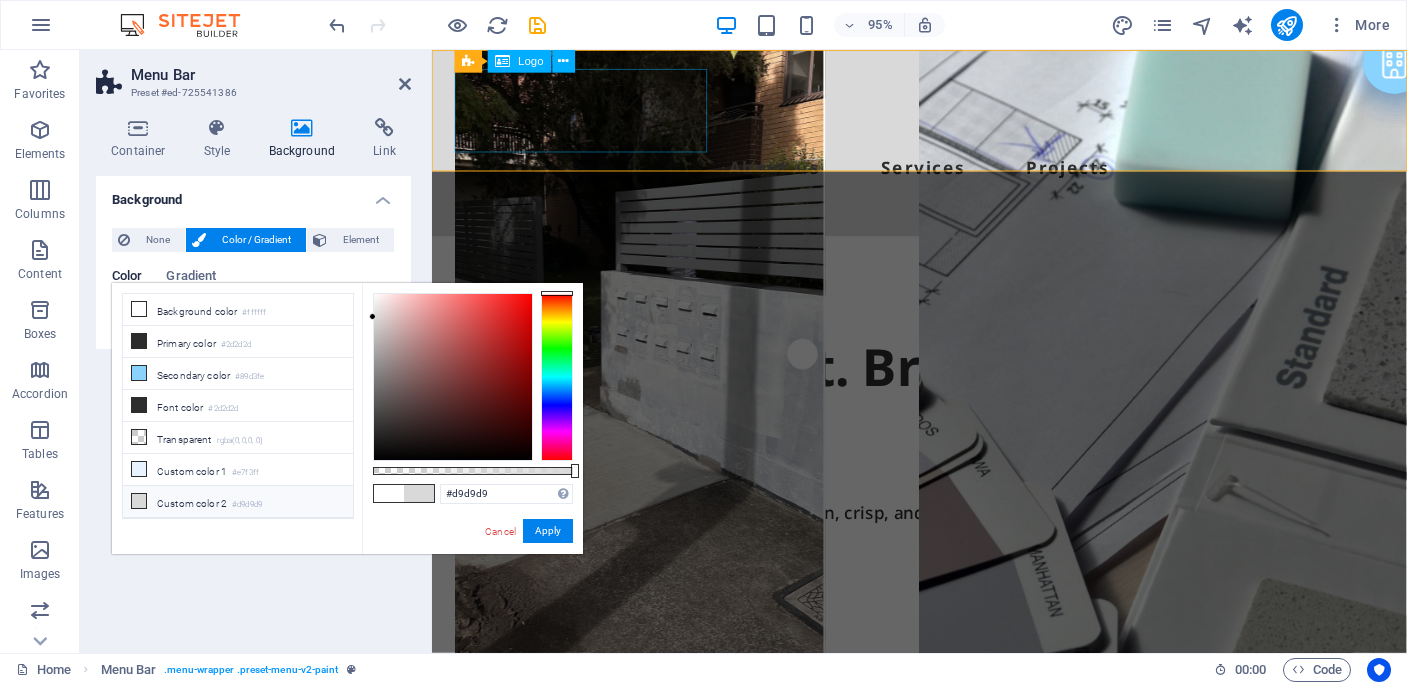 click at bounding box center (945, 114) 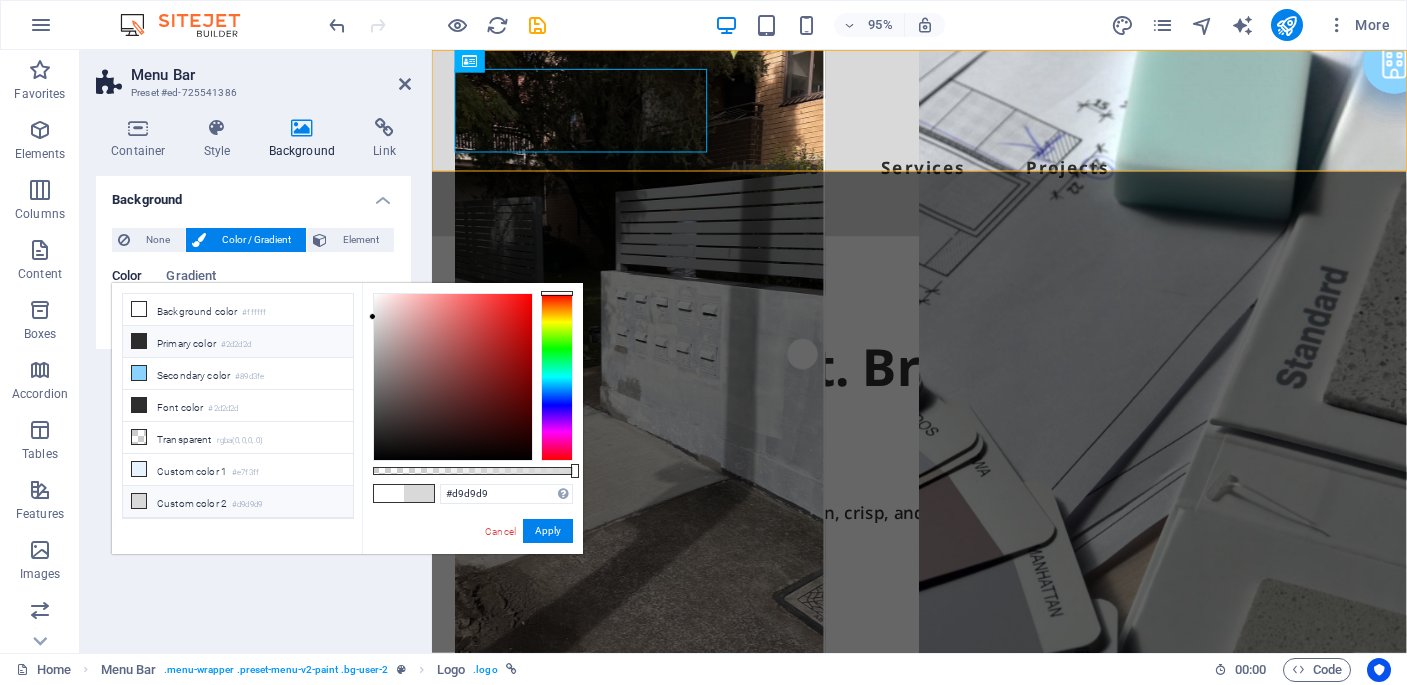 scroll, scrollTop: 59, scrollLeft: 0, axis: vertical 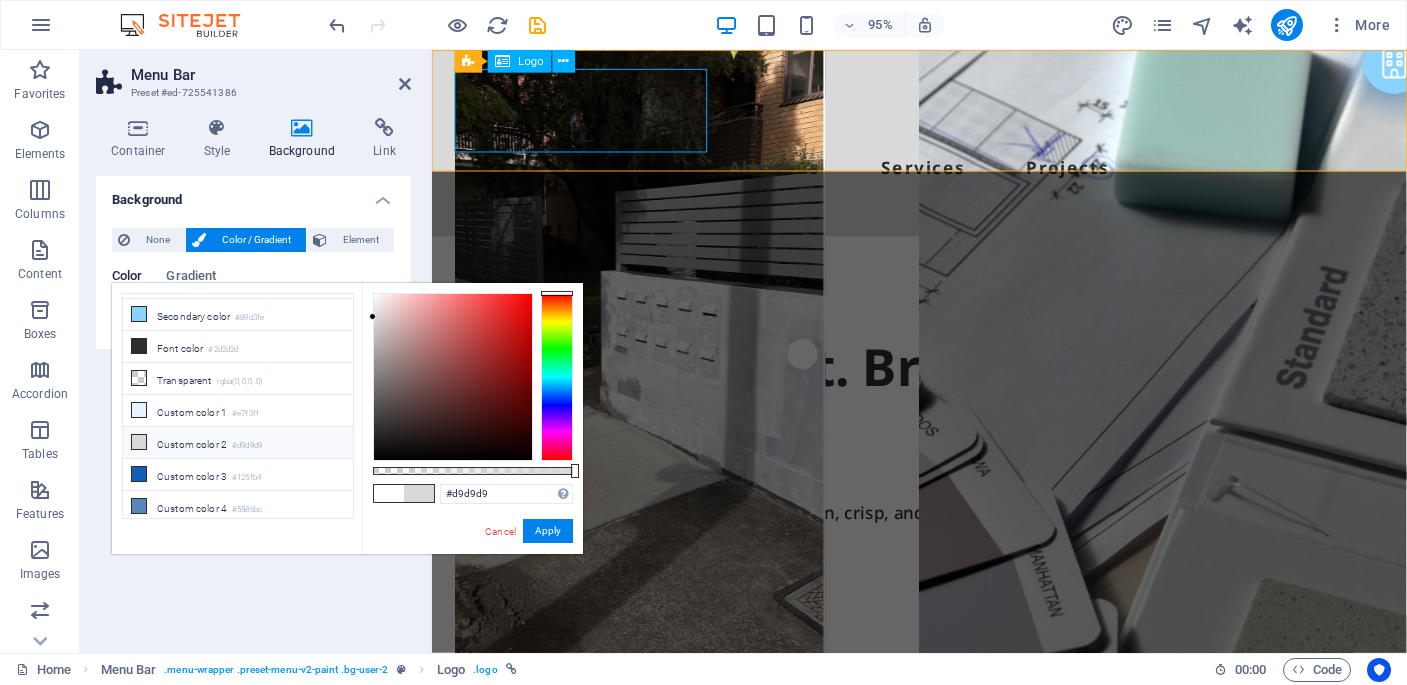 click at bounding box center (945, 114) 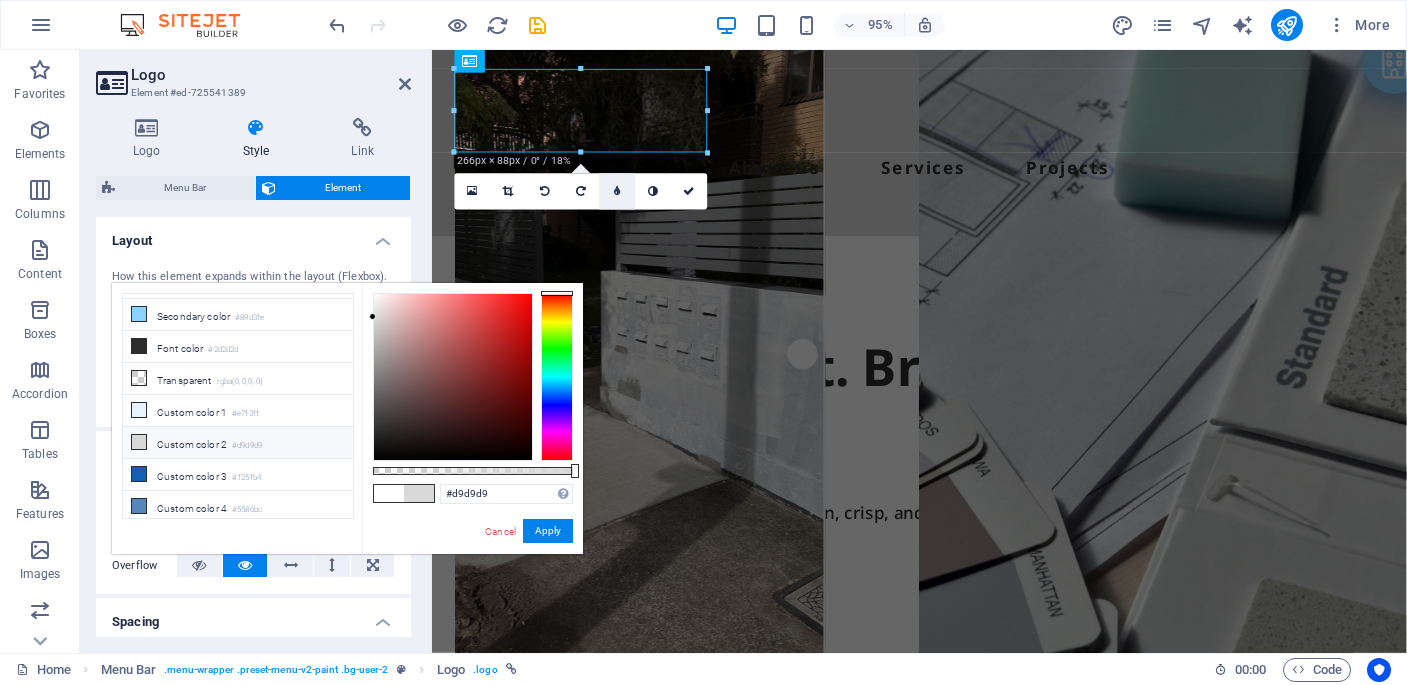 click at bounding box center [617, 192] 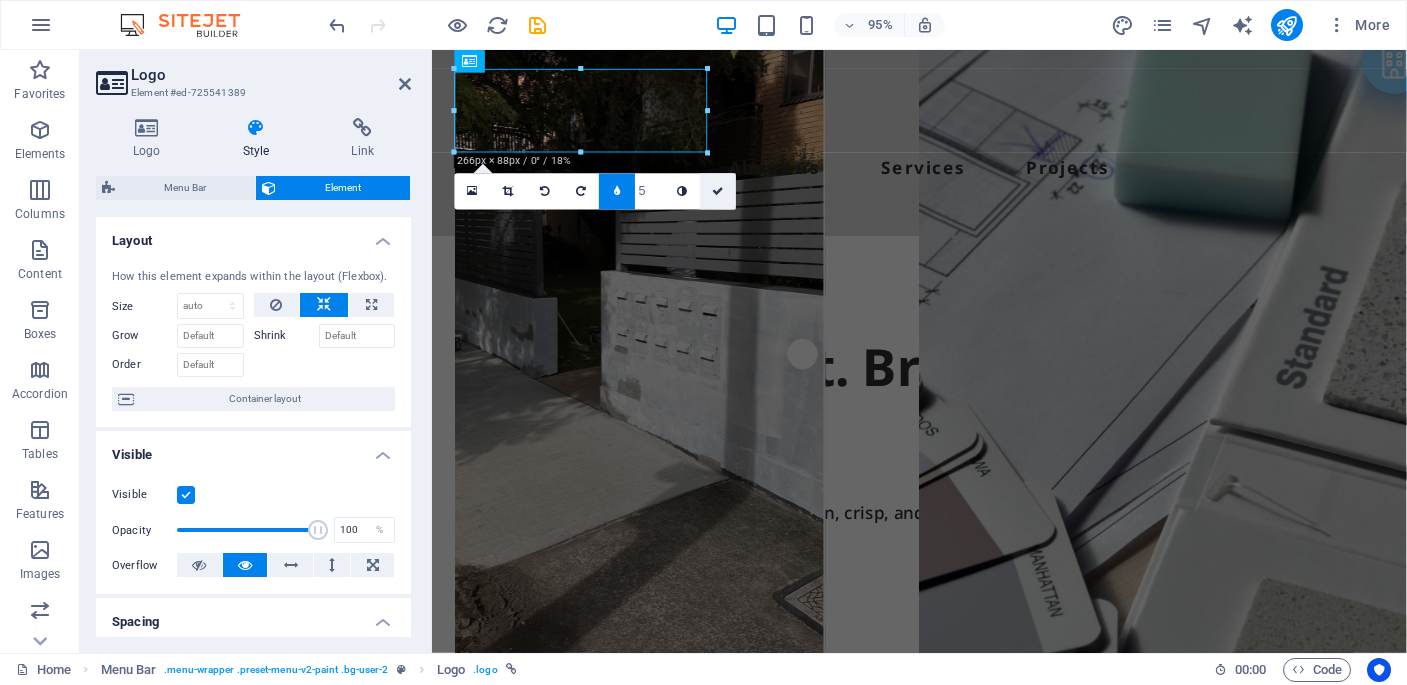 click at bounding box center [718, 192] 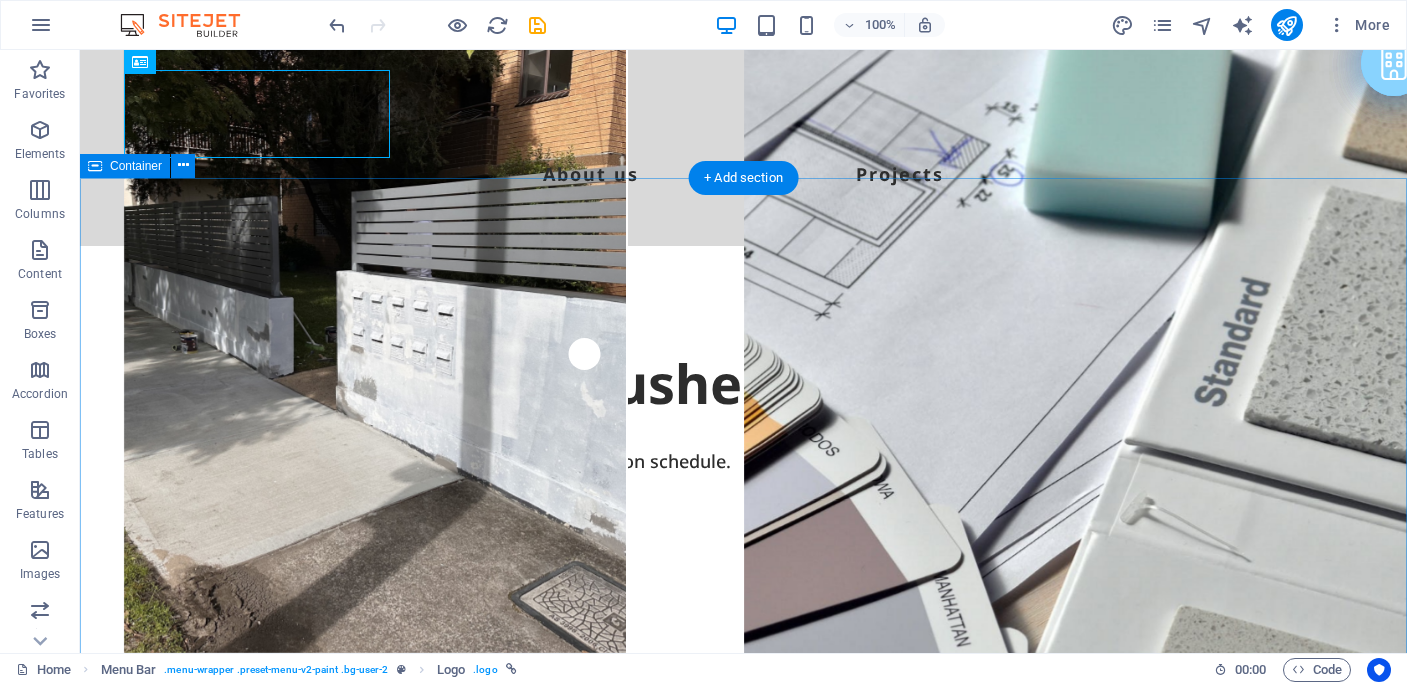 click on "Built on Trust. Brushed with Precision Experience the Coastal difference — clean, crisp, and on schedule.       ✔    Licensed Tradespeople        ✔    Fully Insured       ✔    Highest Quality Work       ✔   Exceed Customer Satisfaction Contact Us" at bounding box center (743, 631) 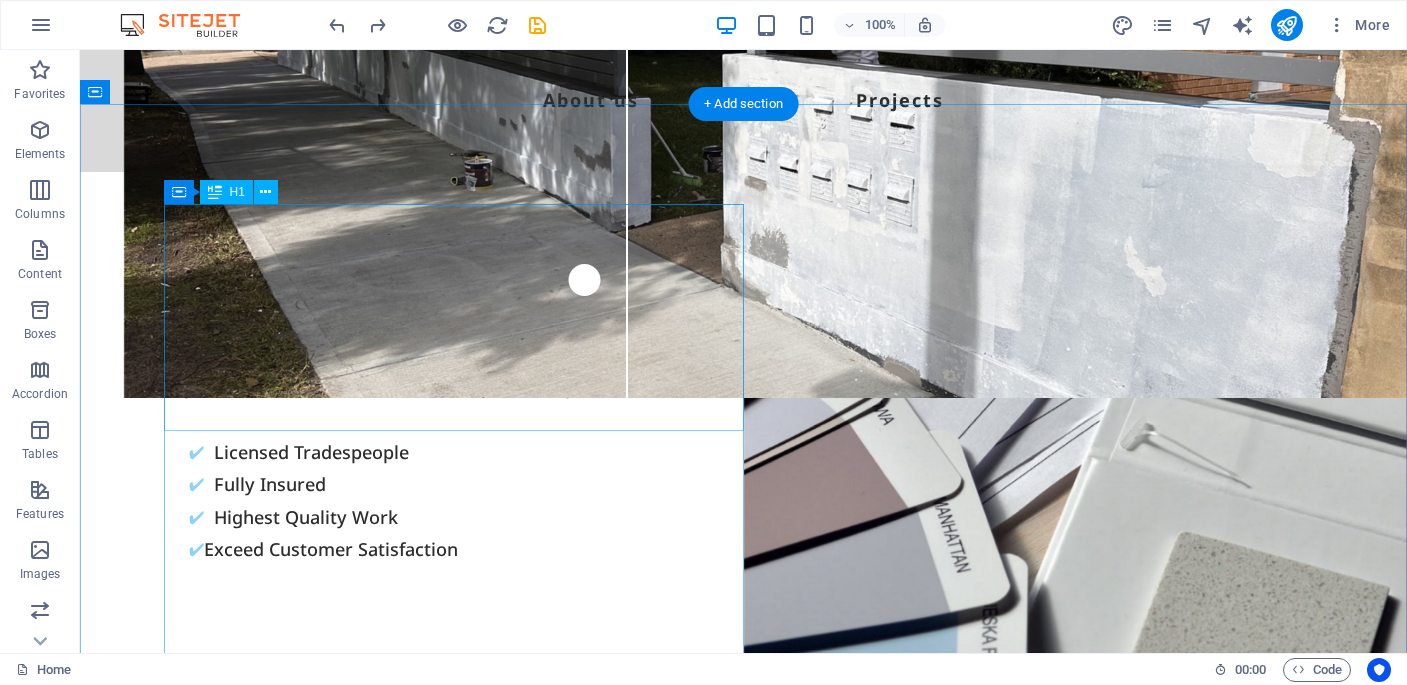 scroll, scrollTop: 0, scrollLeft: 0, axis: both 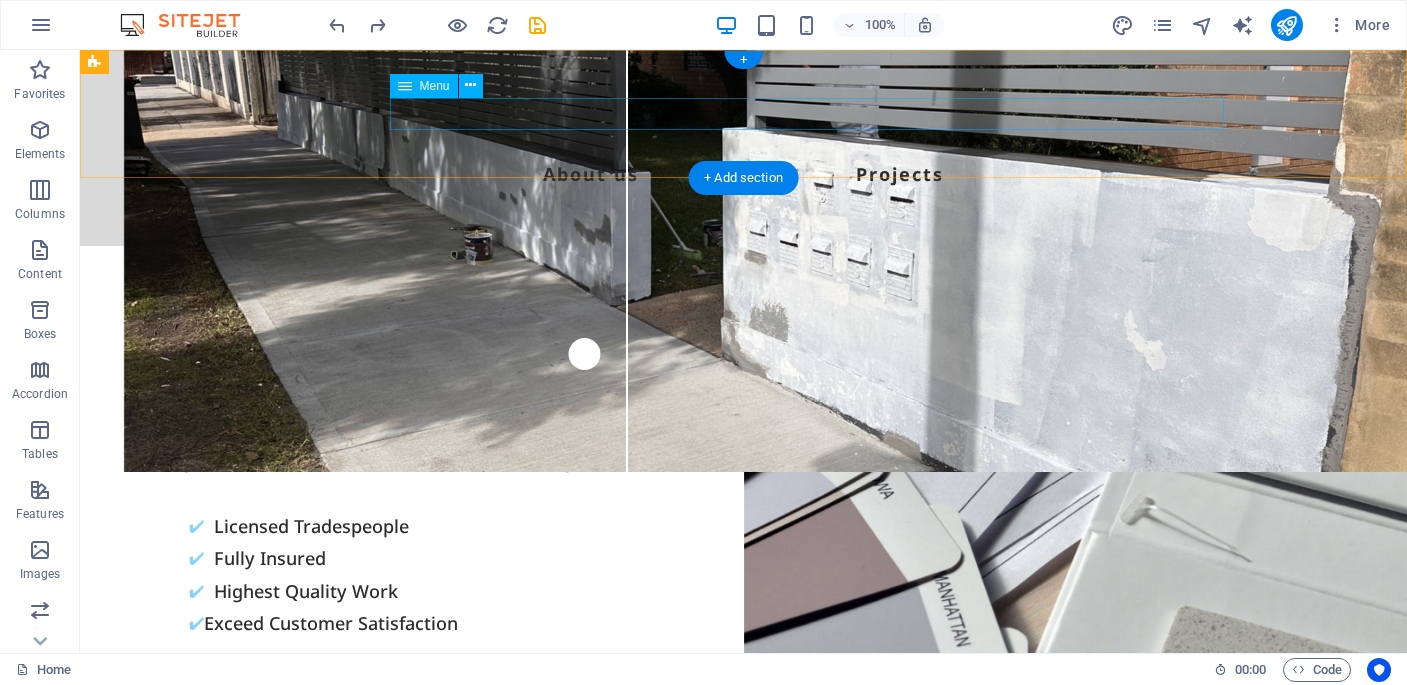 click on "About us Services Projects" at bounding box center [744, 174] 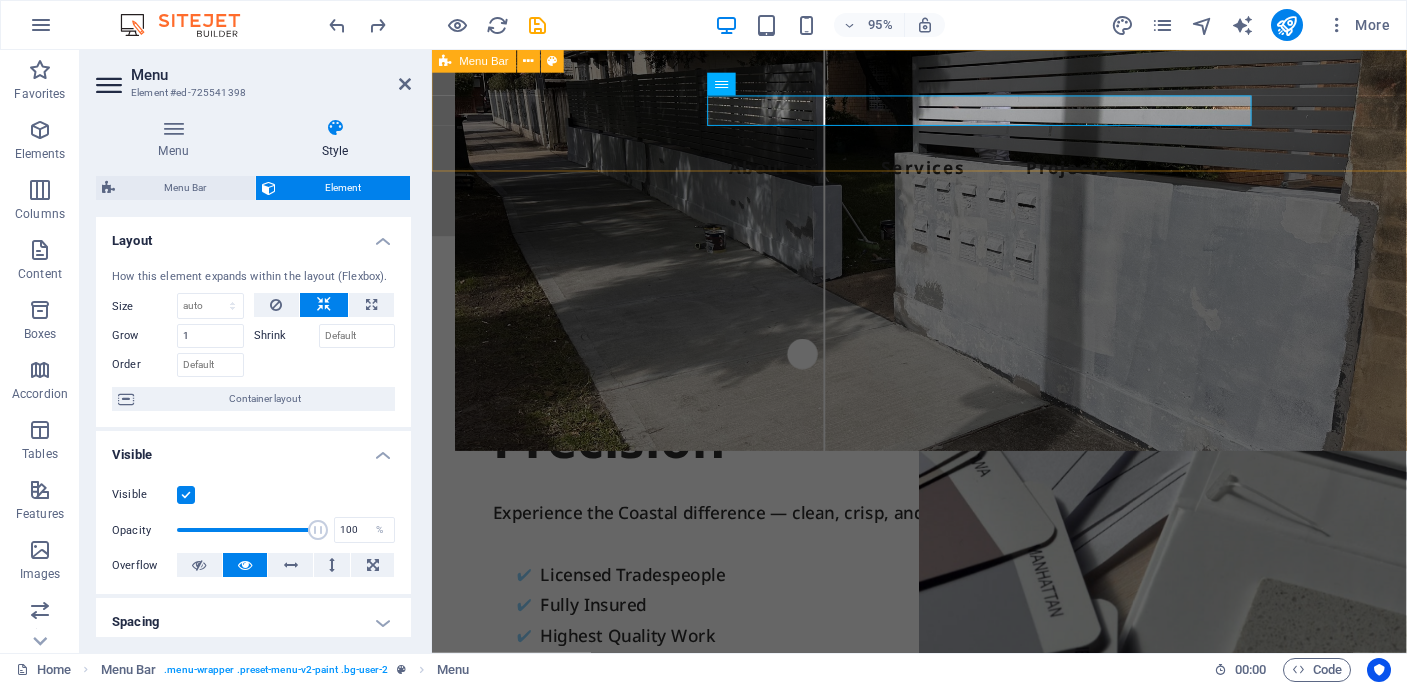 click on "Built on Trust. Brushed with Precision Experience the Coastal difference — clean, crisp, and on schedule.       ✔    Licensed Tradespeople        ✔    Fully Insured       ✔    Highest Quality Work       ✔   Exceed Customer Satisfaction Contact Us" at bounding box center [945, 631] 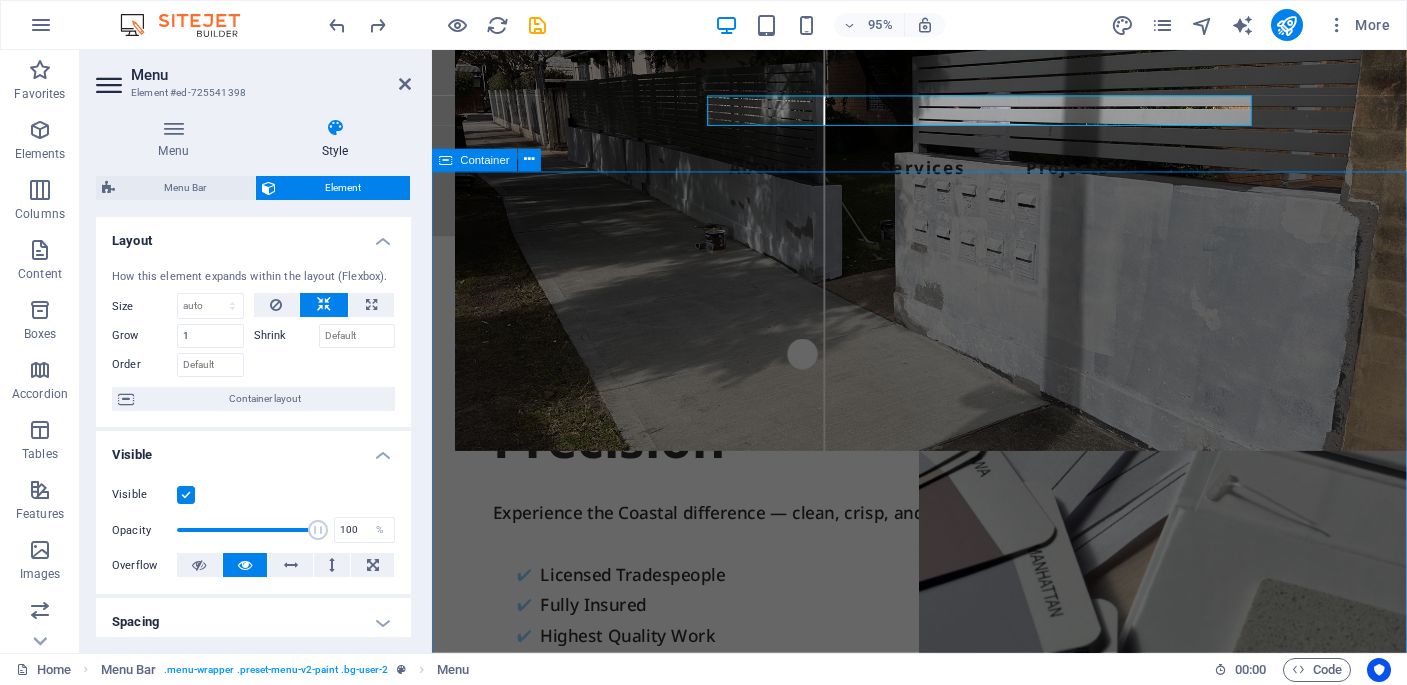click on "Built on Trust. Brushed with Precision Experience the Coastal difference — clean, crisp, and on schedule.       ✔    Licensed Tradespeople        ✔    Fully Insured       ✔    Highest Quality Work       ✔   Exceed Customer Satisfaction Contact Us" at bounding box center (945, 631) 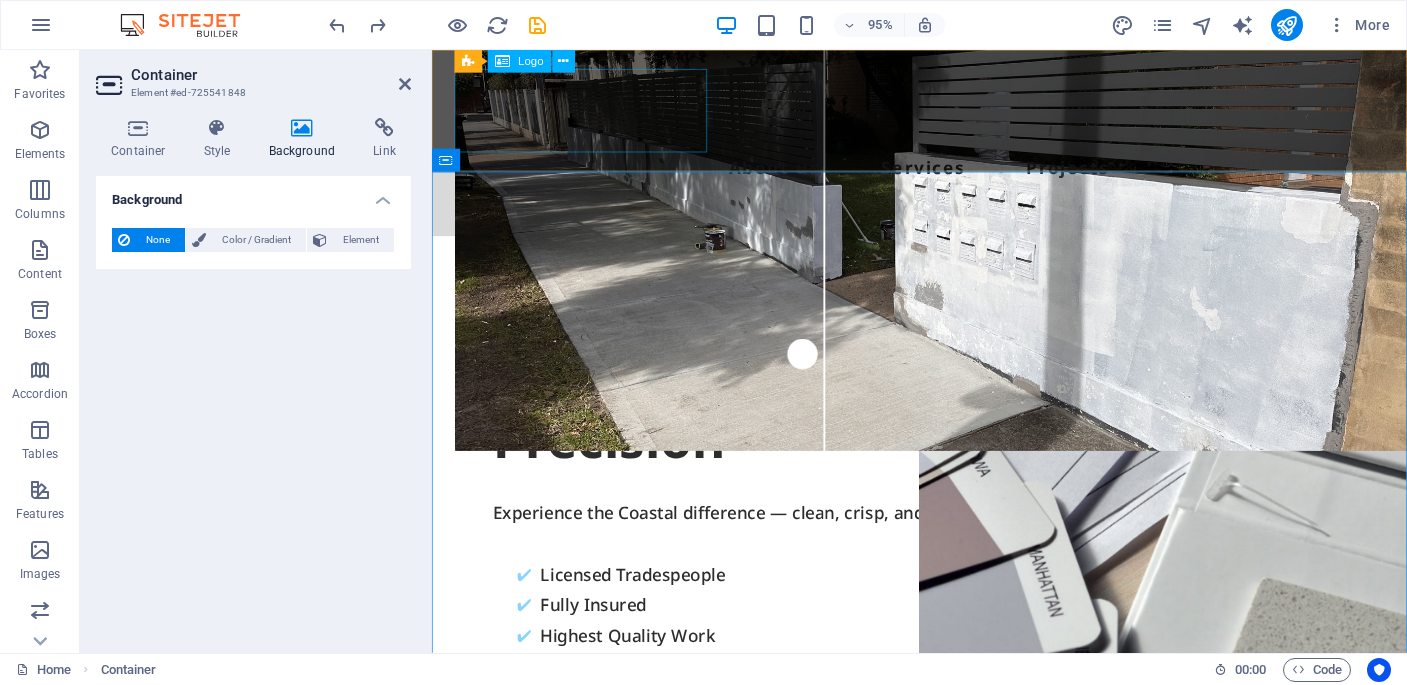click at bounding box center (945, 114) 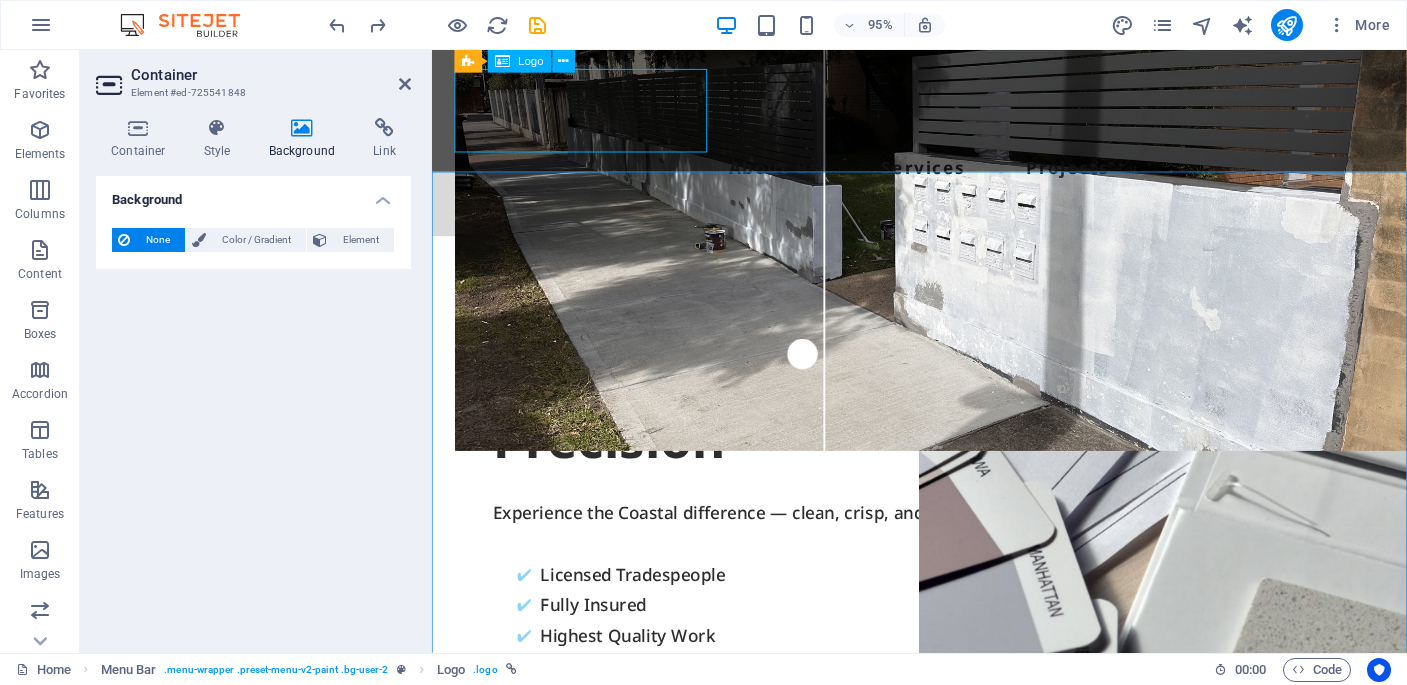 click at bounding box center (945, 114) 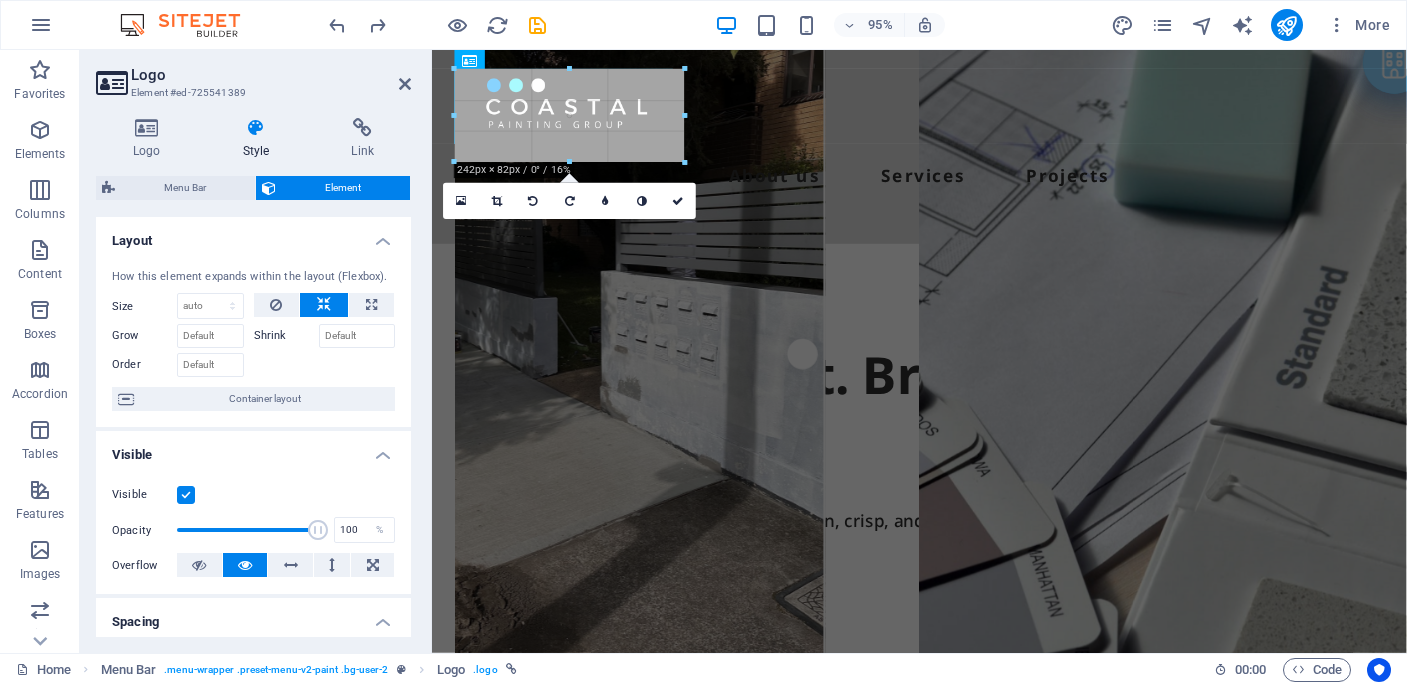 drag, startPoint x: 707, startPoint y: 148, endPoint x: 730, endPoint y: 133, distance: 27.45906 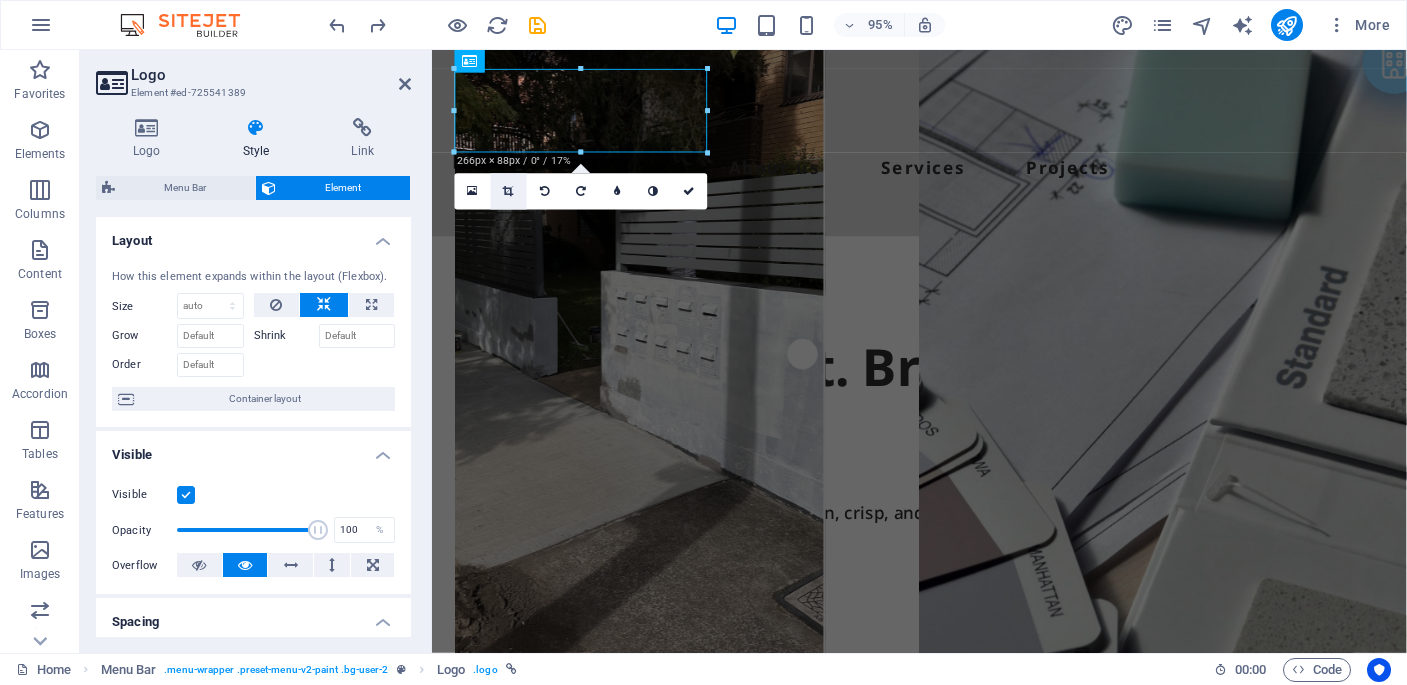 click at bounding box center [509, 192] 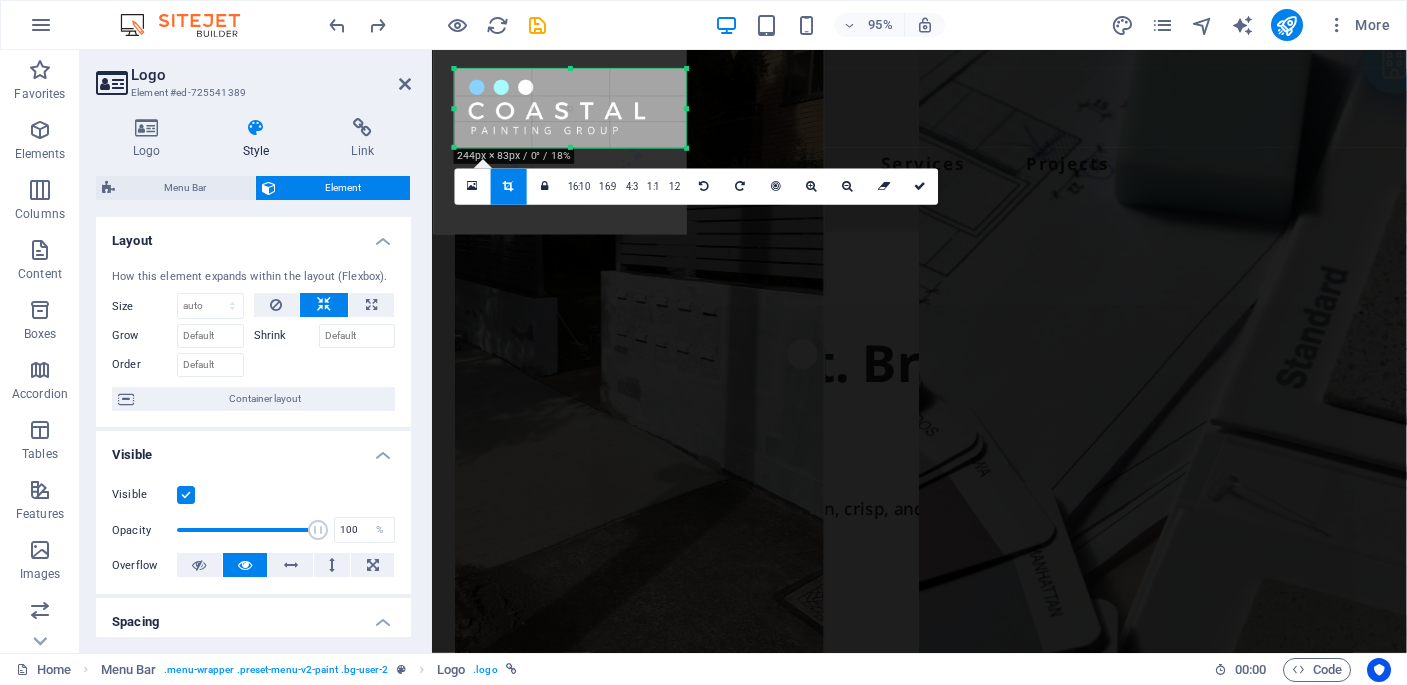 drag, startPoint x: 455, startPoint y: 153, endPoint x: 477, endPoint y: 148, distance: 22.561028 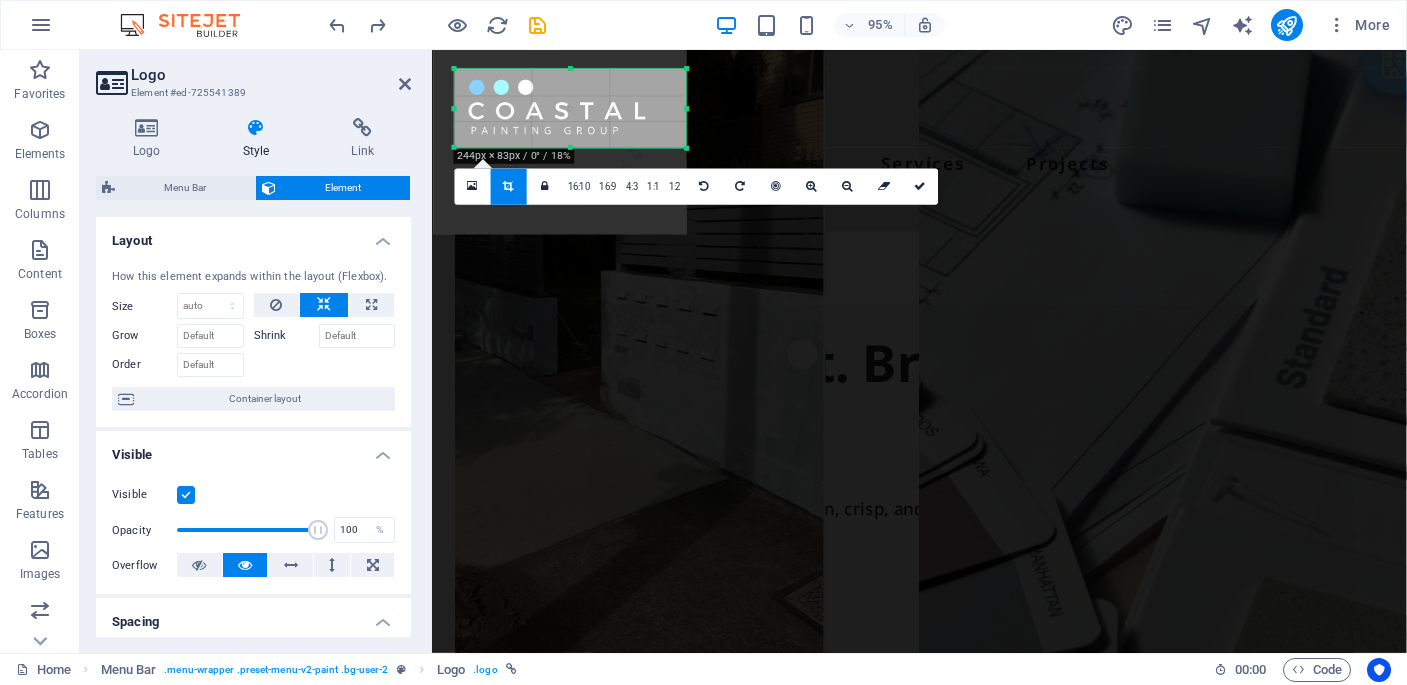 click on "180 170 160 150 140 130 120 110 100 90 80 70 60 50 40 30 20 10 0 -10 -20 -30 -40 -50 -60 -70 -80 -90 -100 -110 -120 -130 -140 -150 -160 -170 244px × 83px / 0° / 18% 16:10 16:9 4:3 1:1 1:2 0" at bounding box center [571, 108] 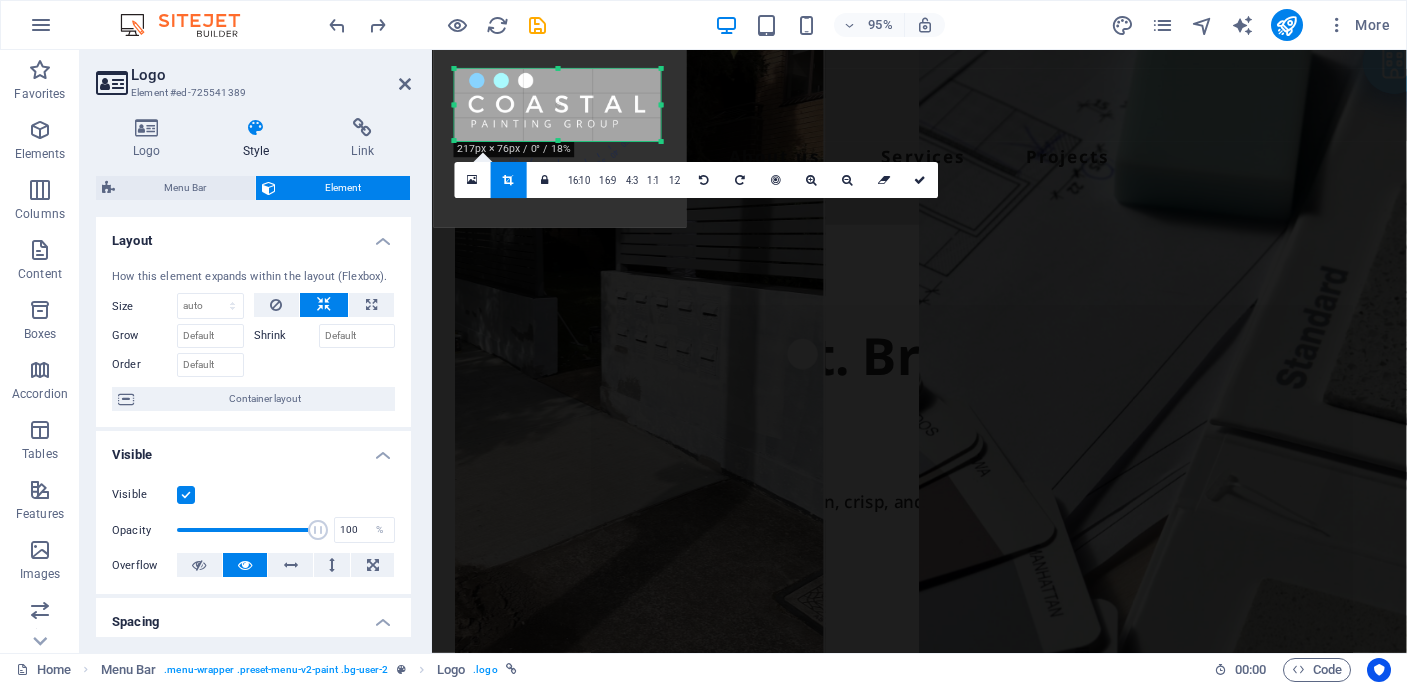 drag, startPoint x: 684, startPoint y: 71, endPoint x: 657, endPoint y: 78, distance: 27.89265 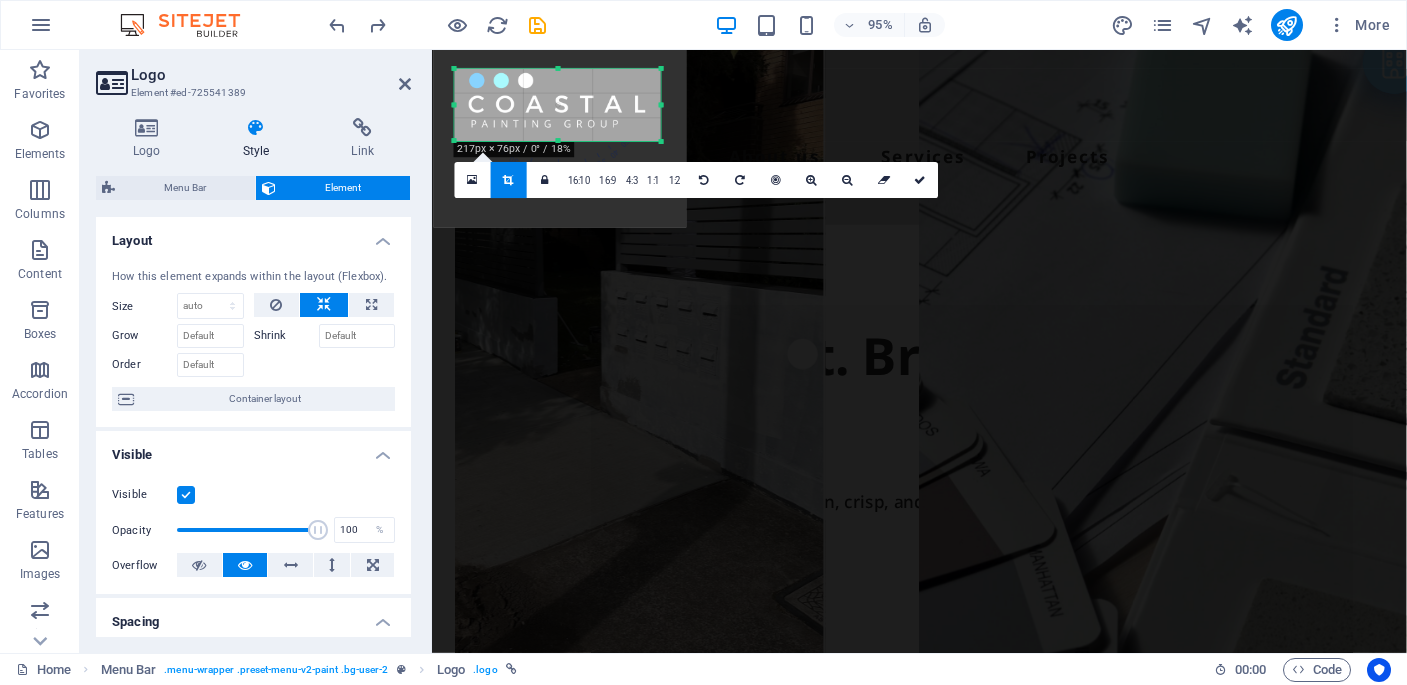 click on "180 170 160 150 140 130 120 110 100 90 80 70 60 50 40 30 20 10 0 -10 -20 -30 -40 -50 -60 -70 -80 -90 -100 -110 -120 -130 -140 -150 -160 -170 217px × 76px / 0° / 18% 16:10 16:9 4:3 1:1 1:2 0" at bounding box center [558, 105] 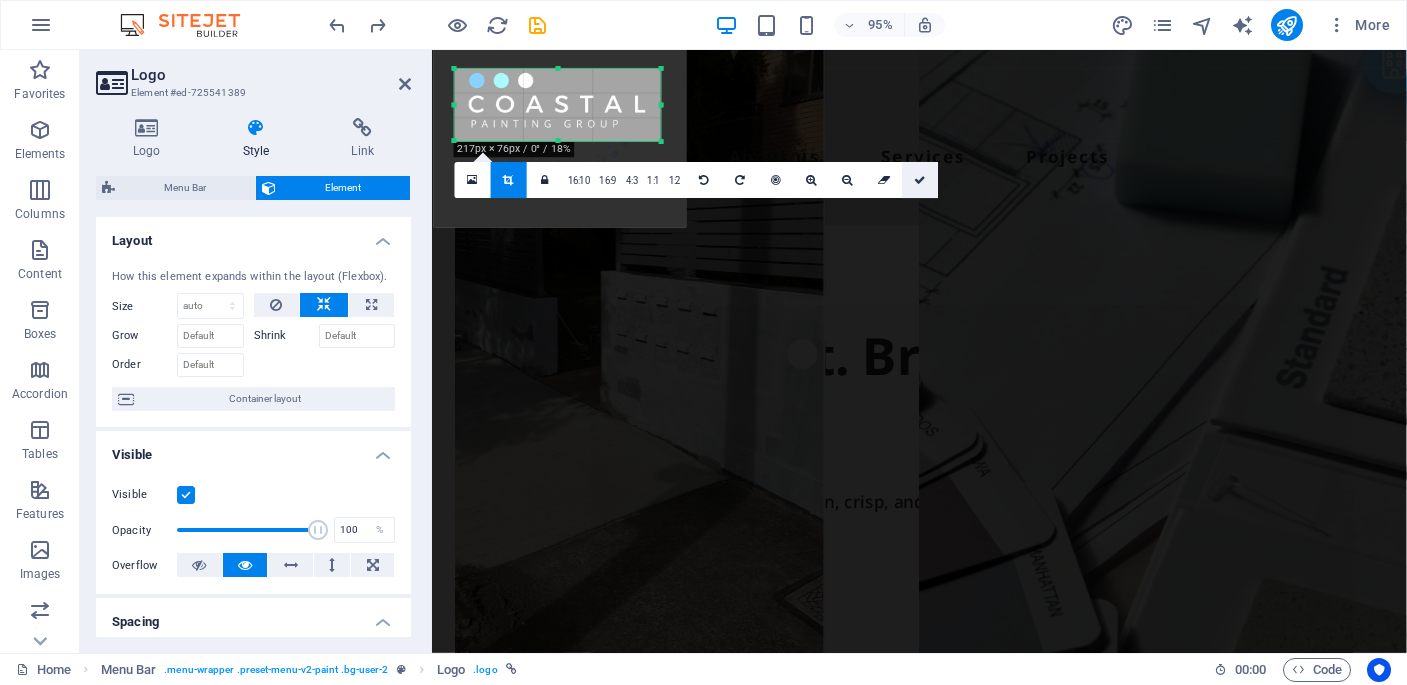 click at bounding box center (921, 179) 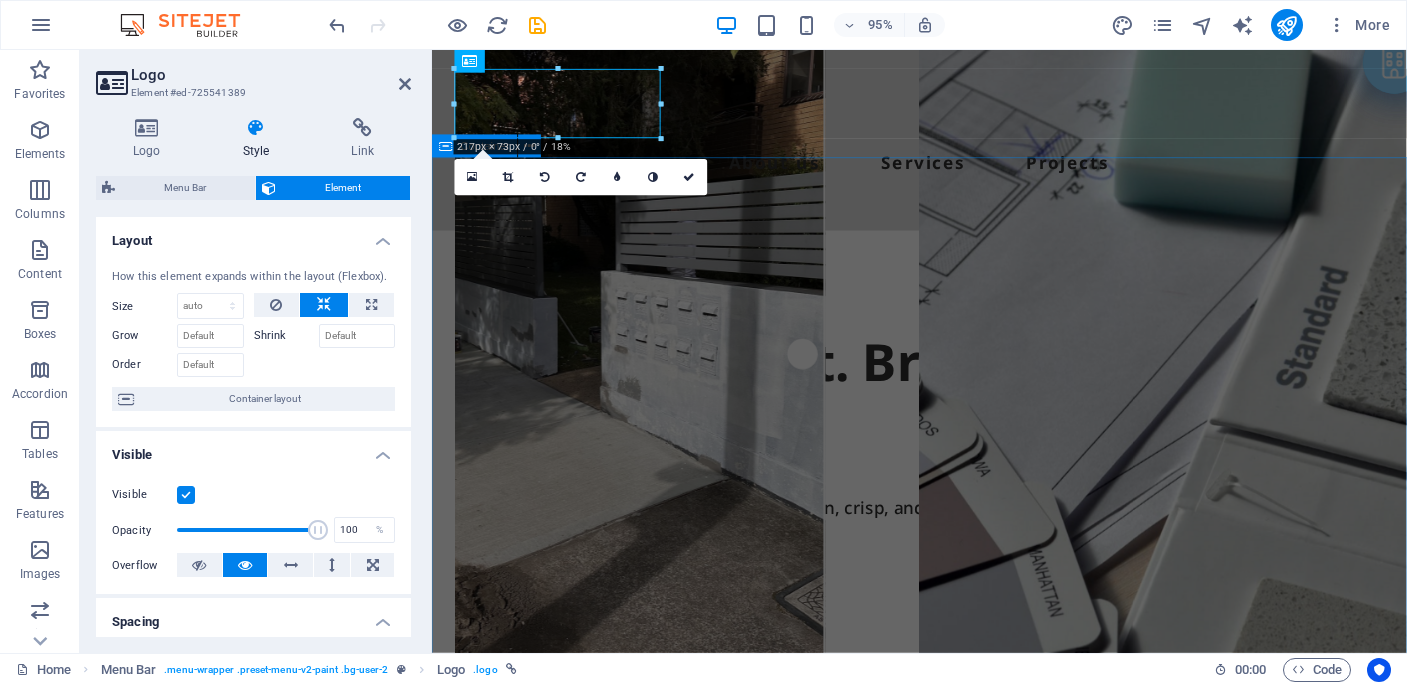 click on "Built on Trust. Brushed with Precision Experience the Coastal difference — clean, crisp, and on schedule.       ✔    Licensed Tradespeople        ✔    Fully Insured       ✔    Highest Quality Work       ✔   Exceed Customer Satisfaction Contact Us" at bounding box center [945, 625] 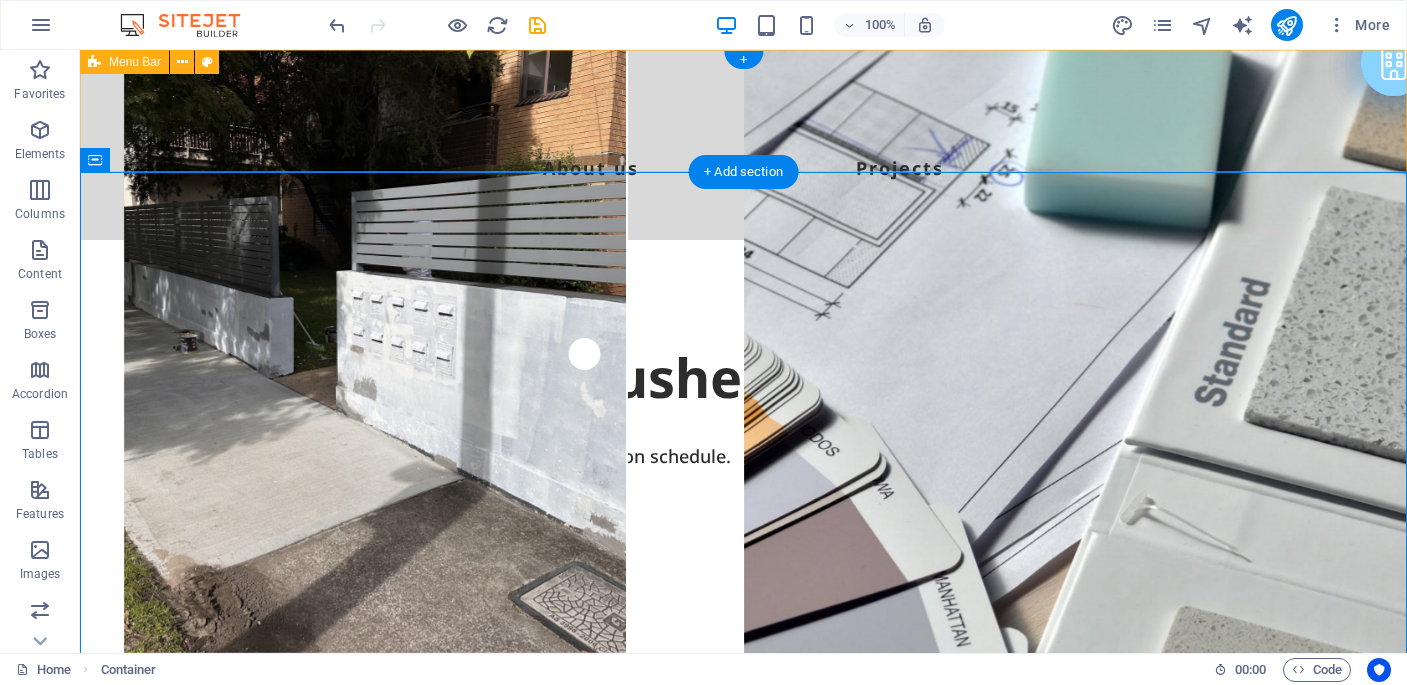 click on "About us Services Projects Free Quote" at bounding box center [743, 145] 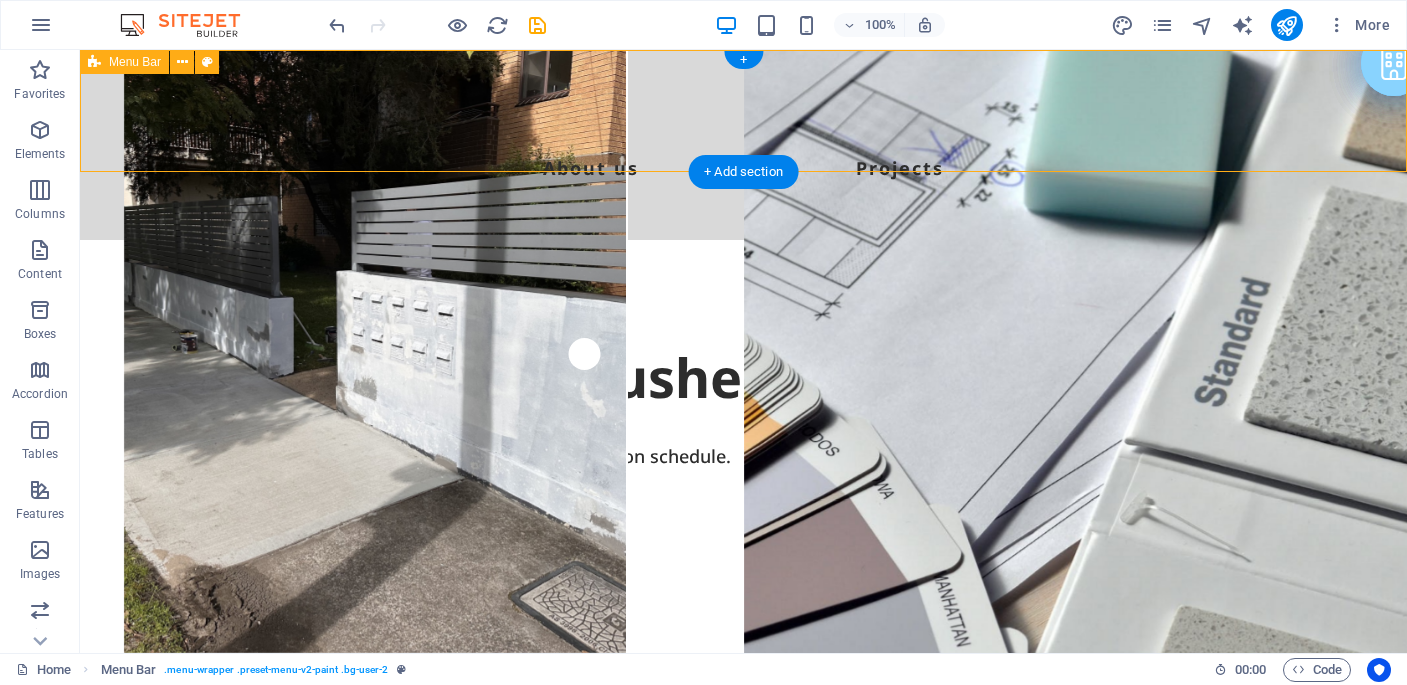 click on "About us Services Projects Free Quote" at bounding box center [743, 145] 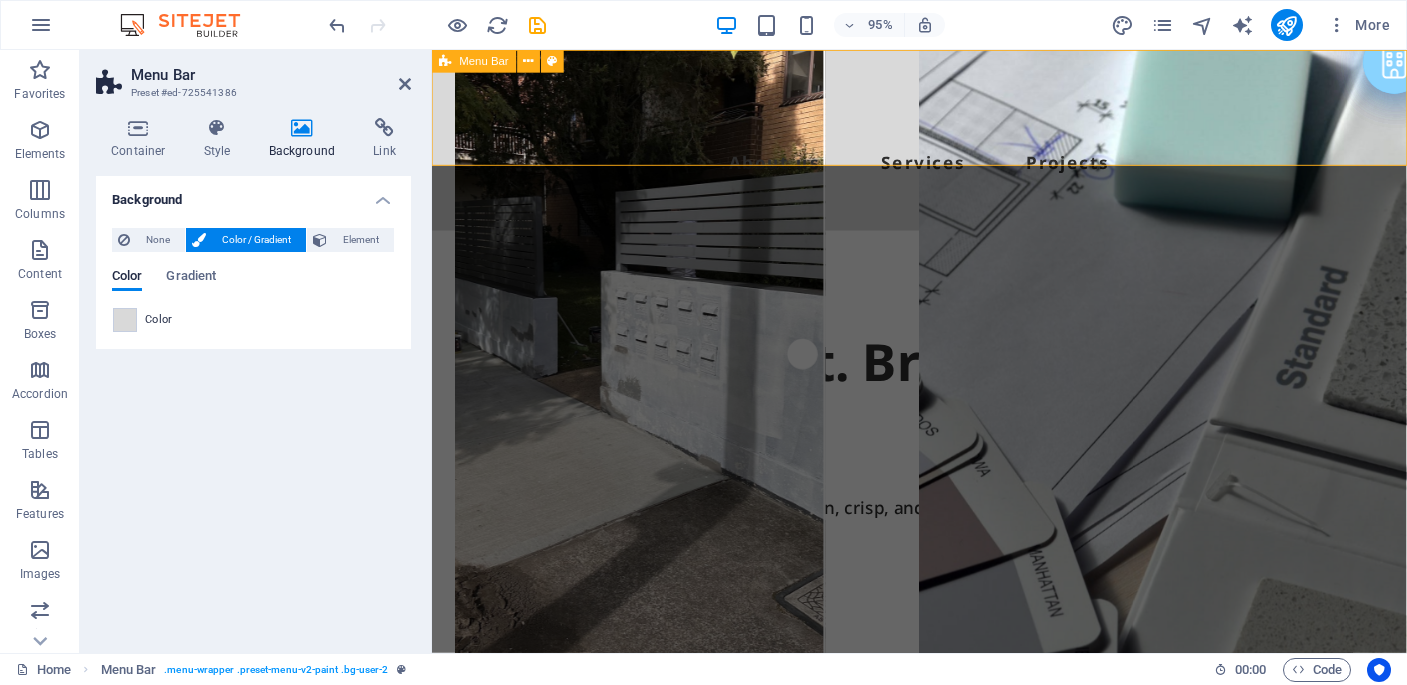 click on "About us Services Projects Free Quote" at bounding box center (945, 145) 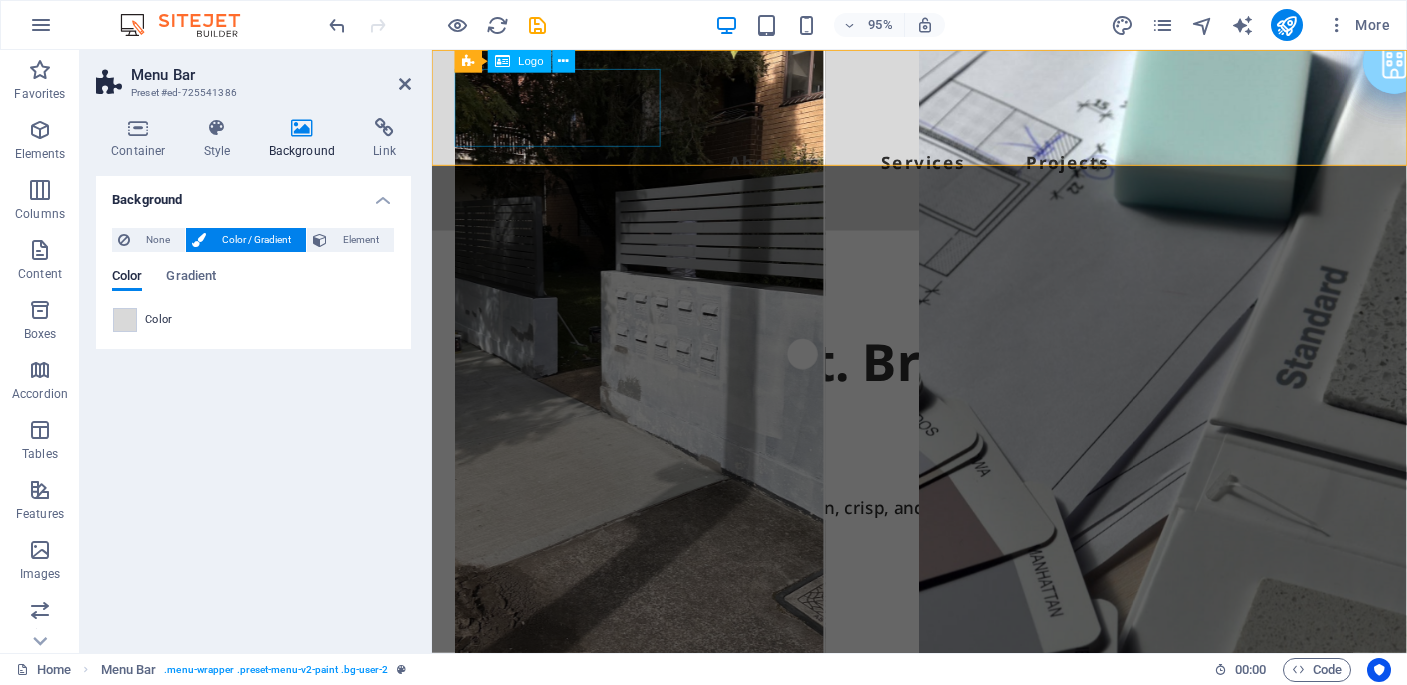 click at bounding box center [945, 111] 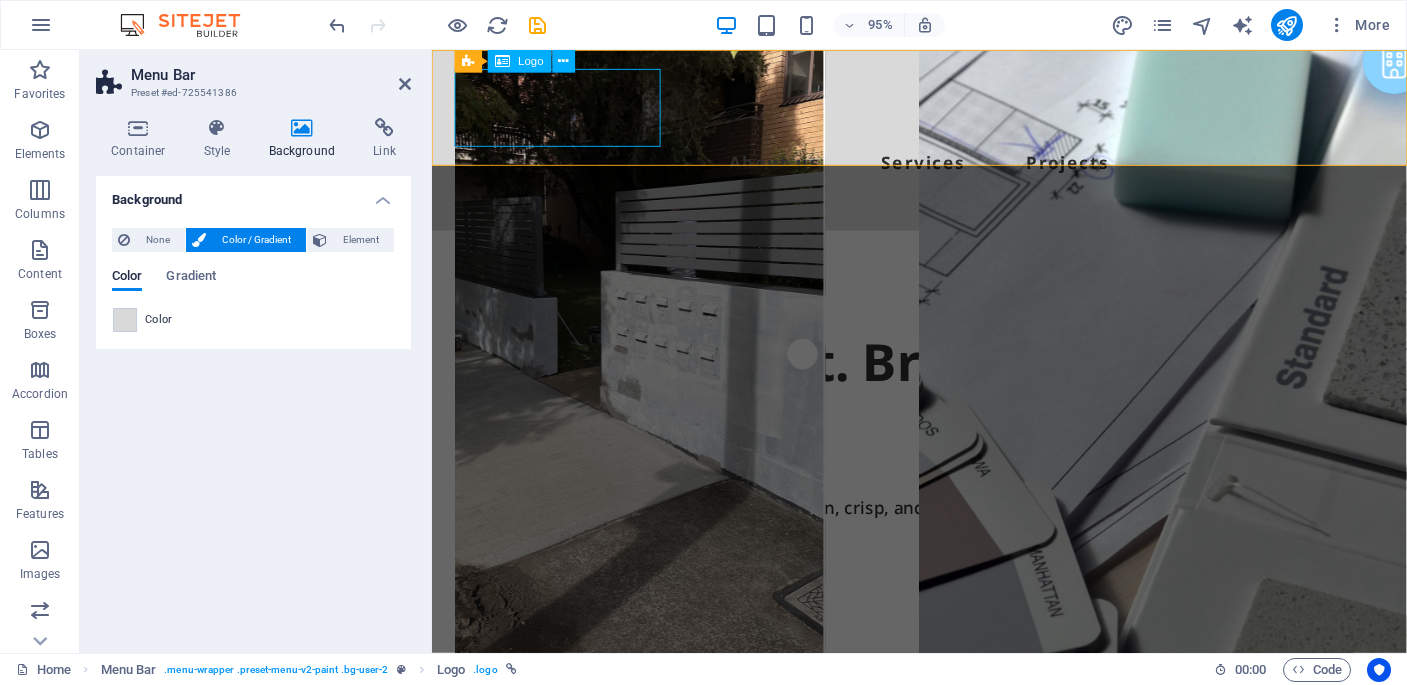 click at bounding box center [945, 111] 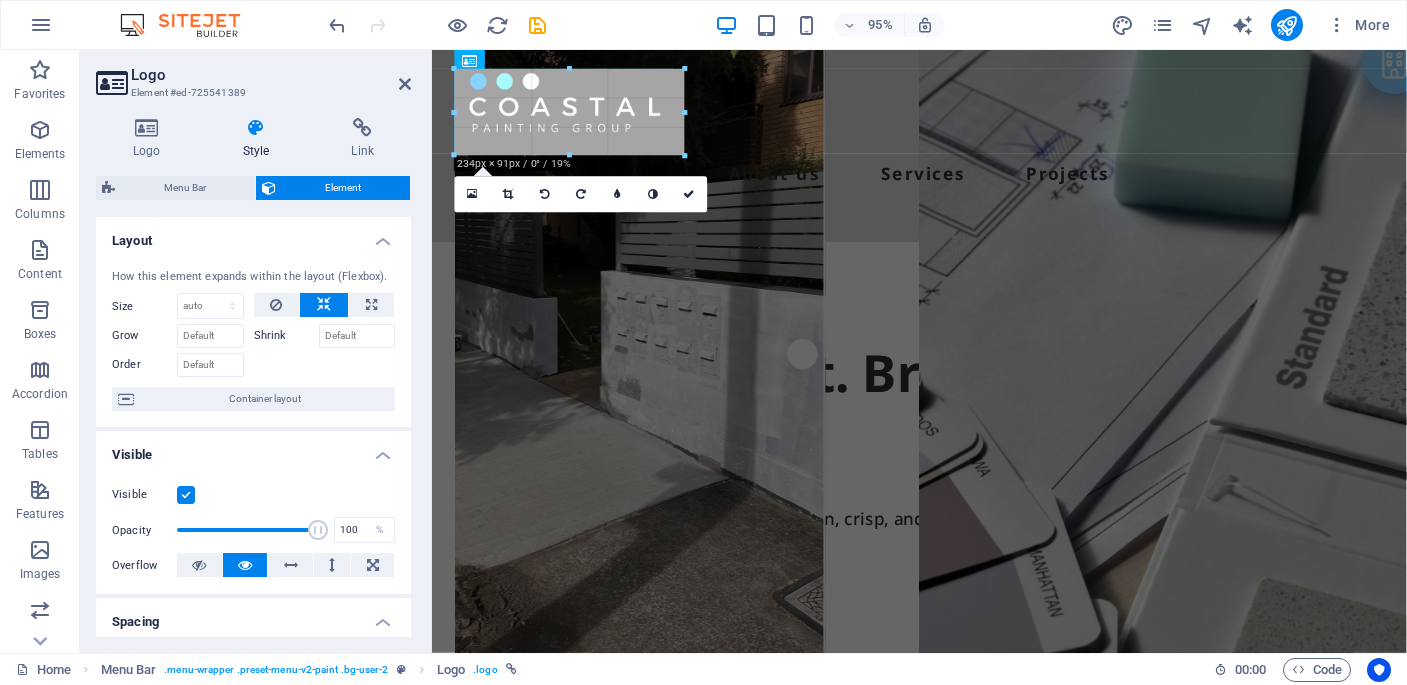 drag, startPoint x: 663, startPoint y: 146, endPoint x: 687, endPoint y: 158, distance: 26.832815 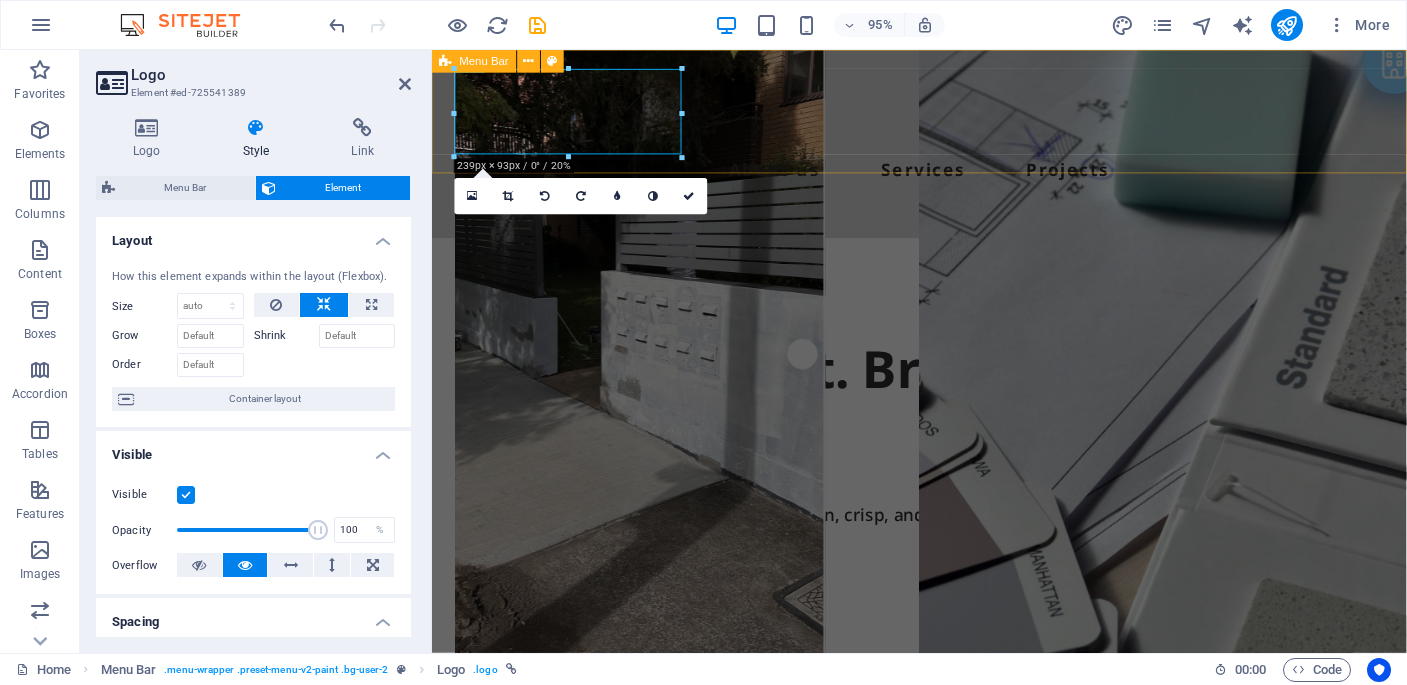 click on "About us Services Projects Free Quote" at bounding box center [945, 149] 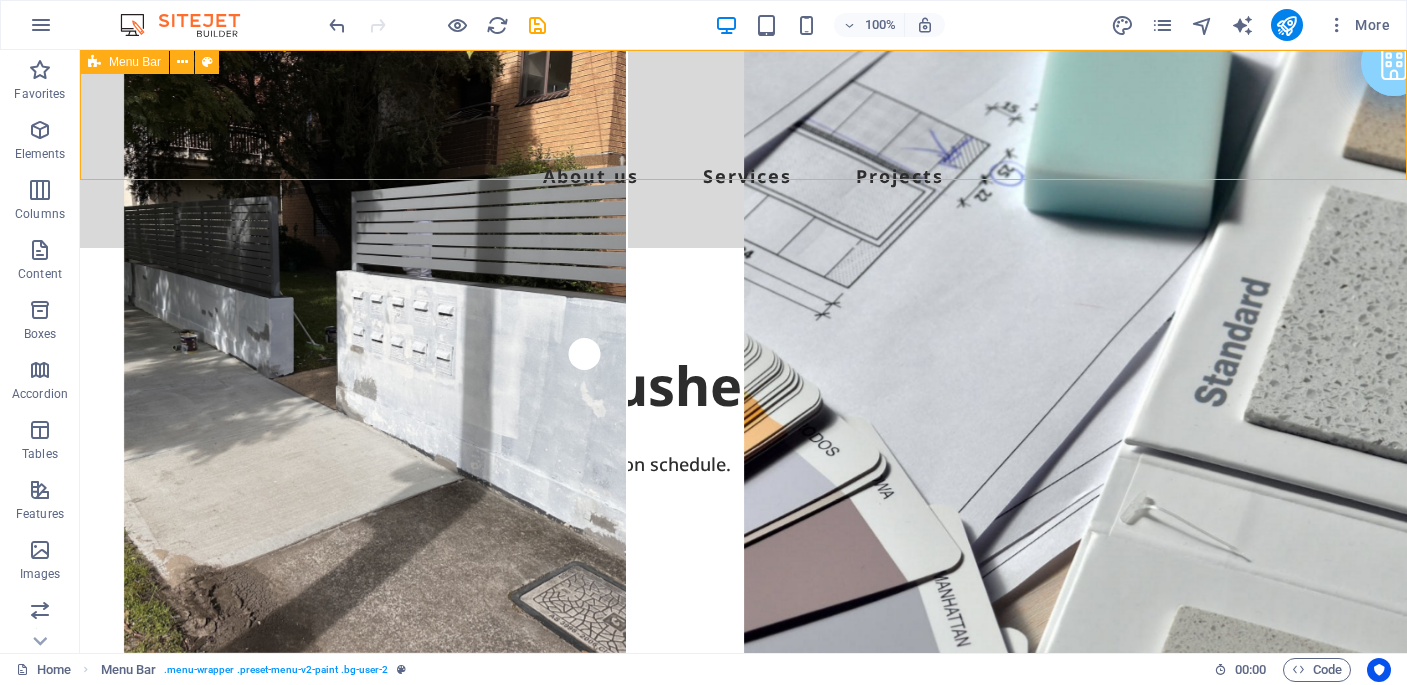 click on "About us Services Projects Free Quote" at bounding box center [743, 149] 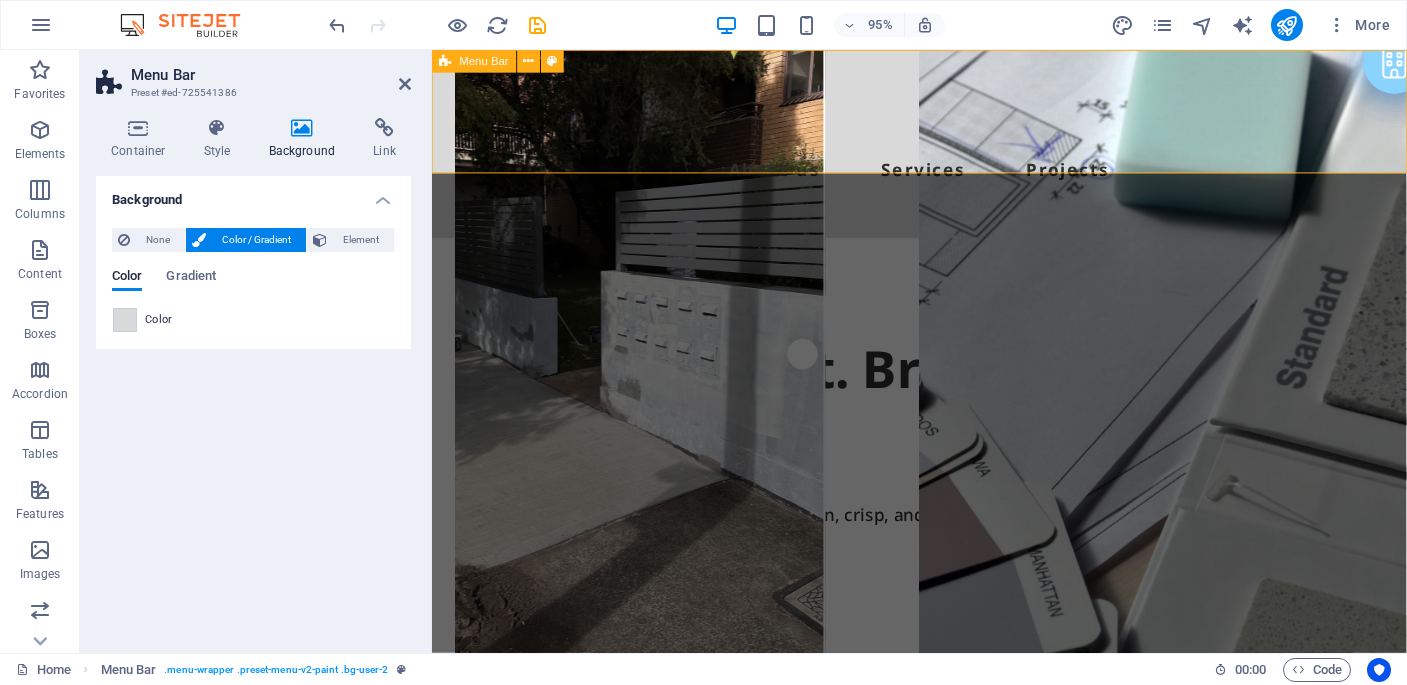 click on "About us Services Projects Free Quote" at bounding box center [945, 149] 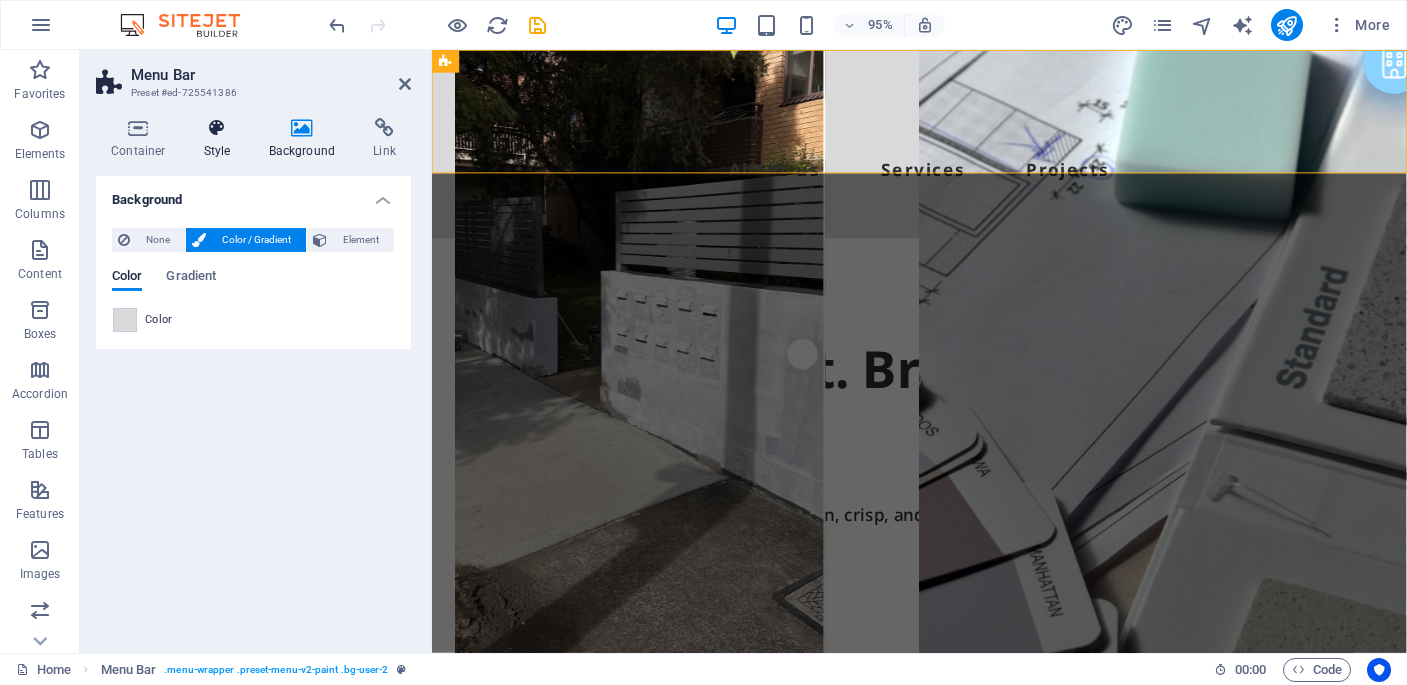 click on "Style" at bounding box center [221, 139] 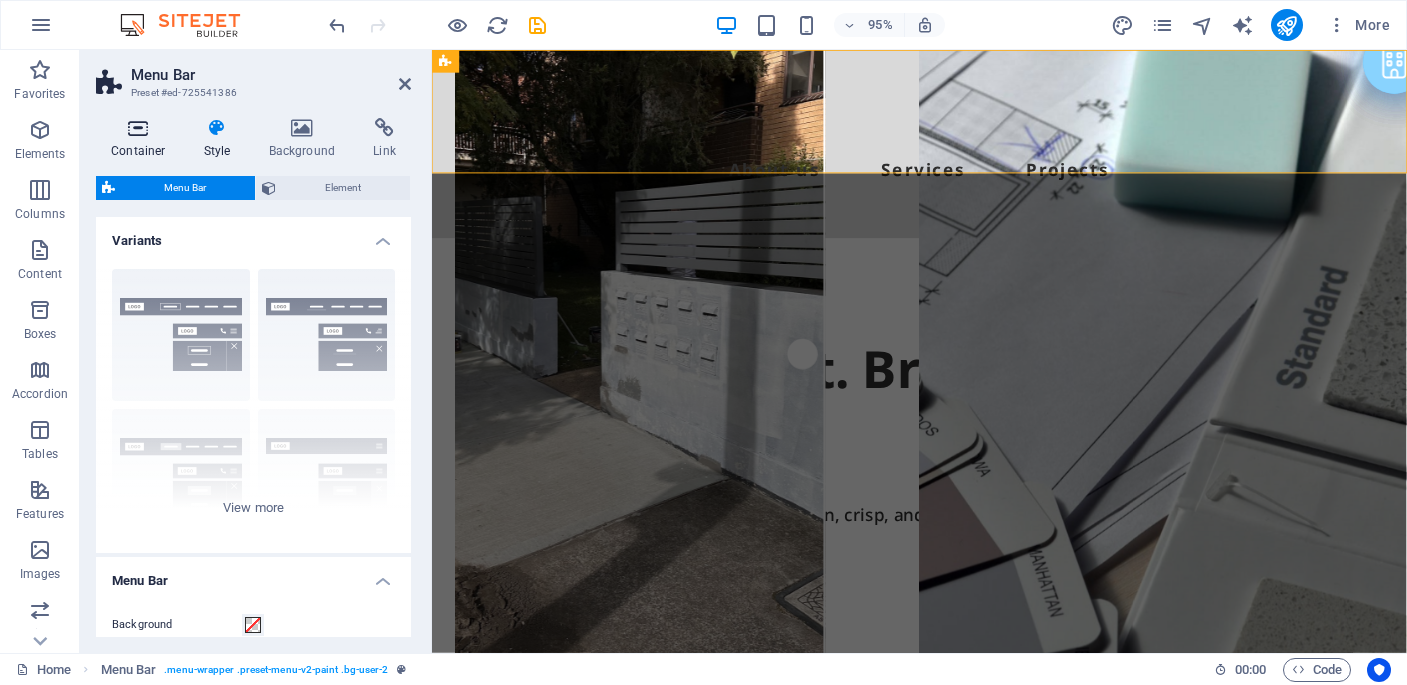 click on "Container" at bounding box center [142, 139] 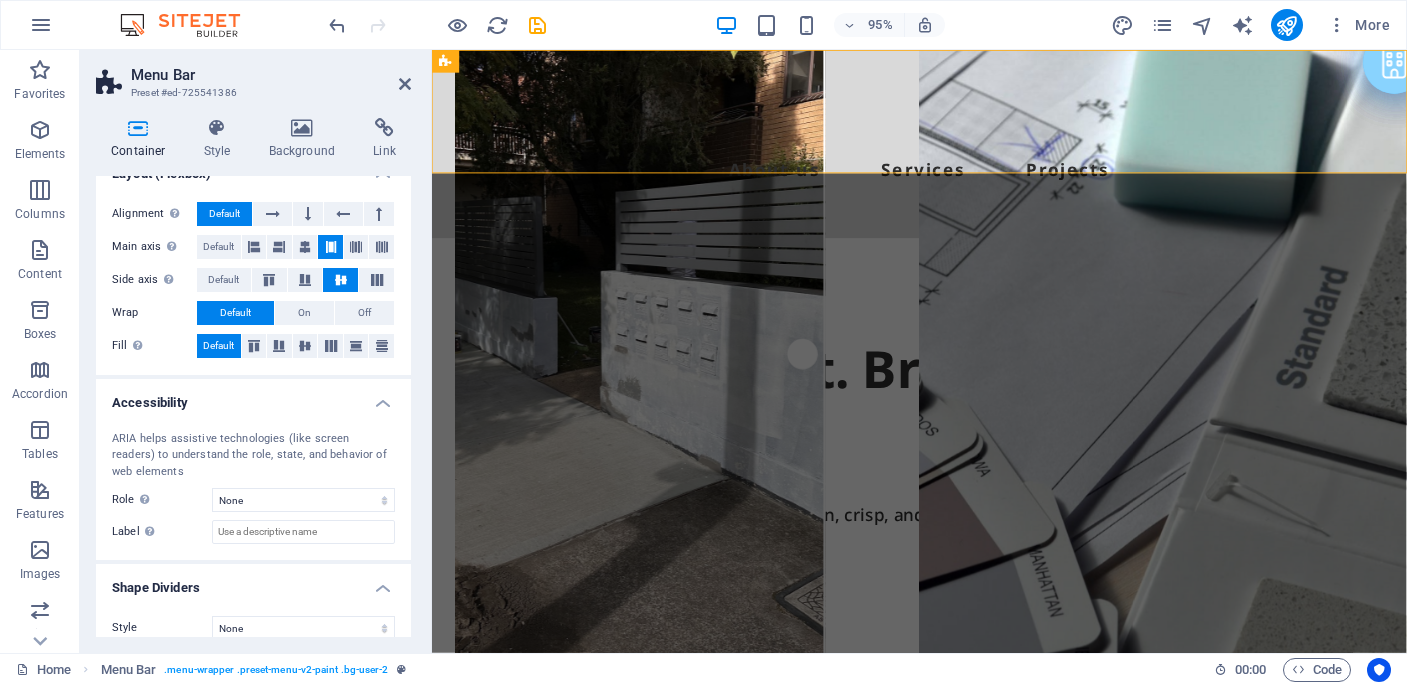 scroll, scrollTop: 0, scrollLeft: 0, axis: both 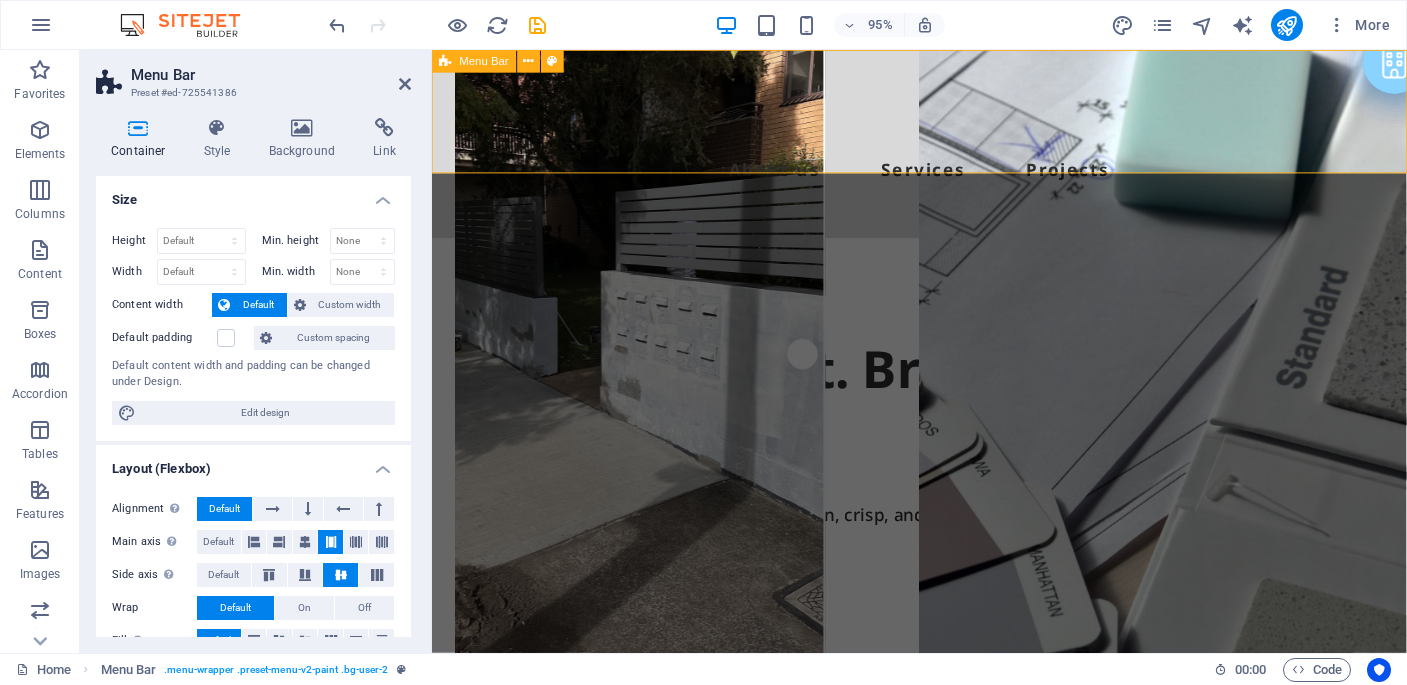 click on "About us Services Projects Free Quote" at bounding box center [945, 149] 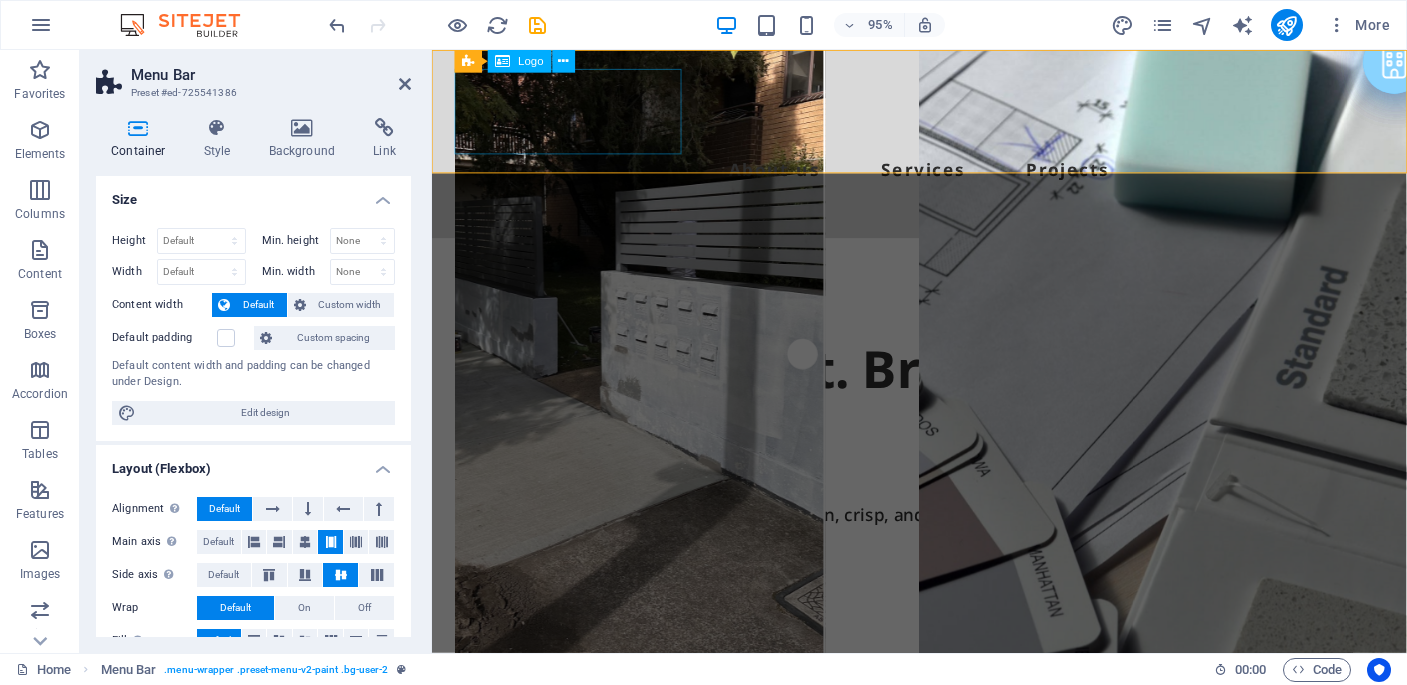 click at bounding box center (945, 115) 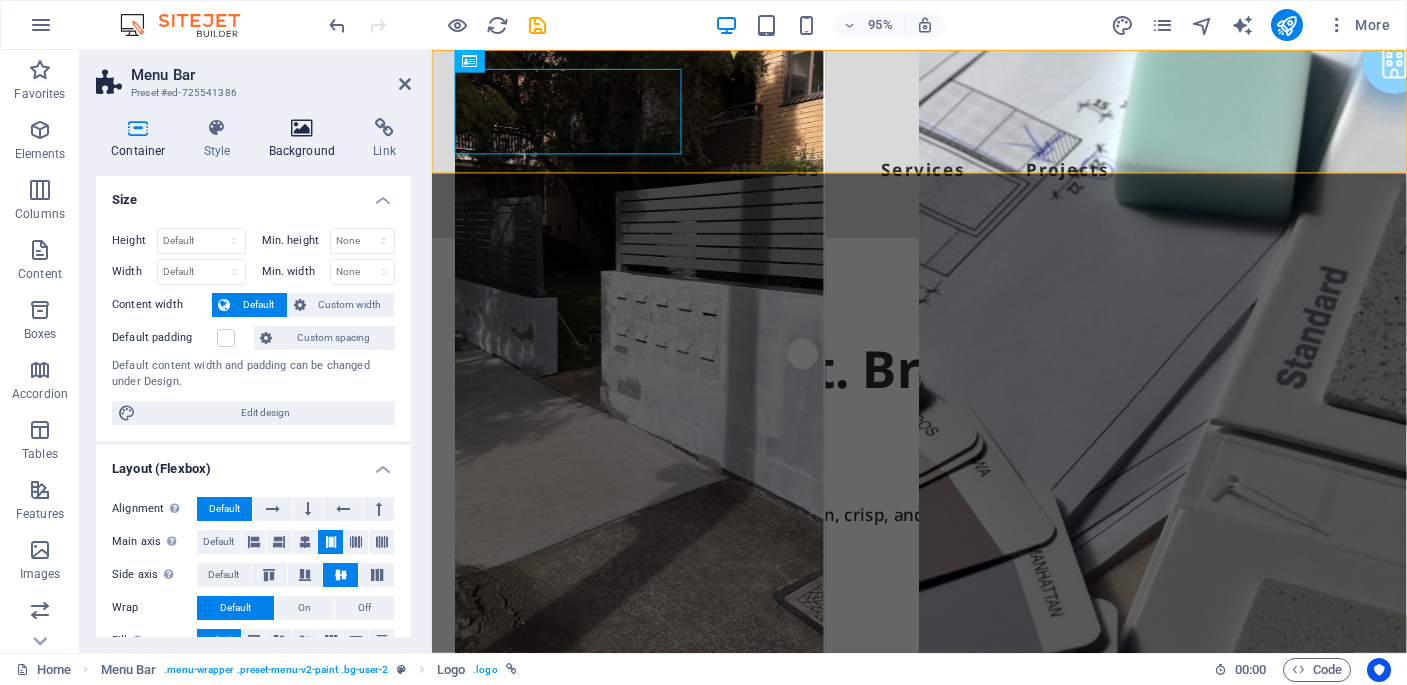 click on "Background" at bounding box center [306, 139] 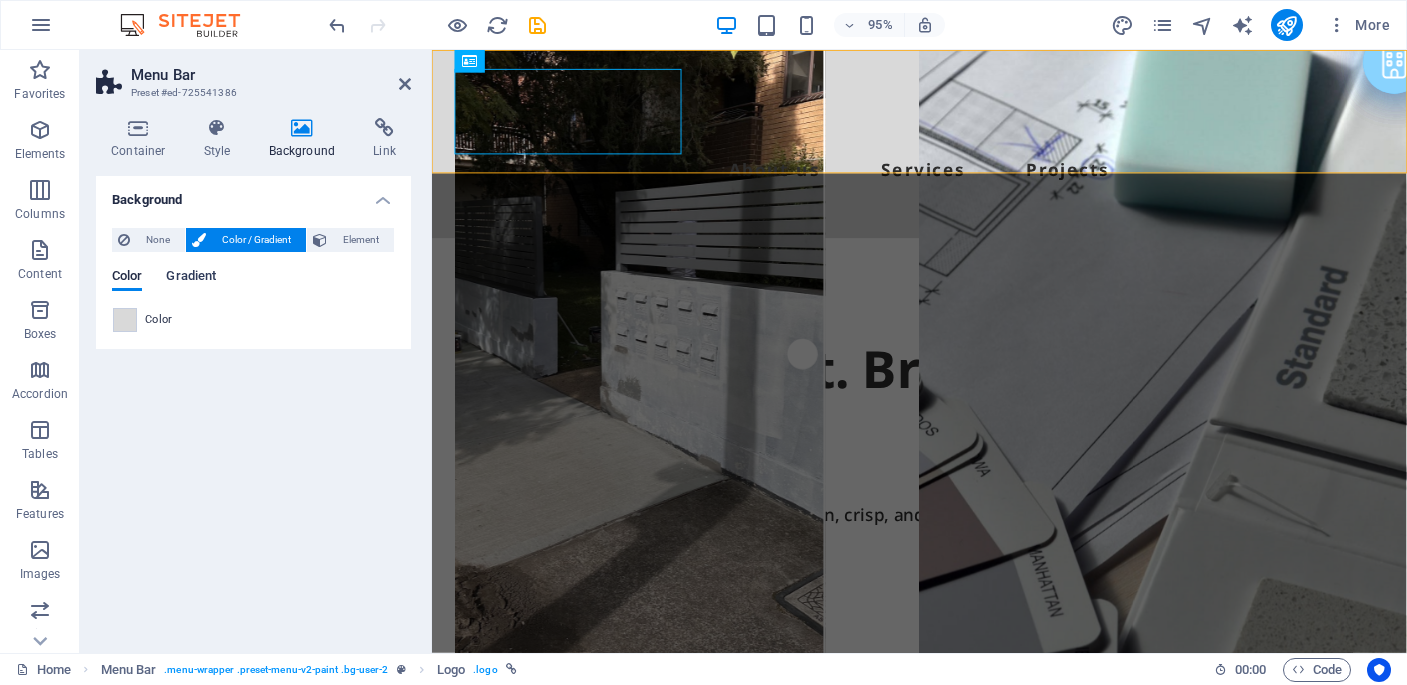 click on "Gradient" at bounding box center [191, 278] 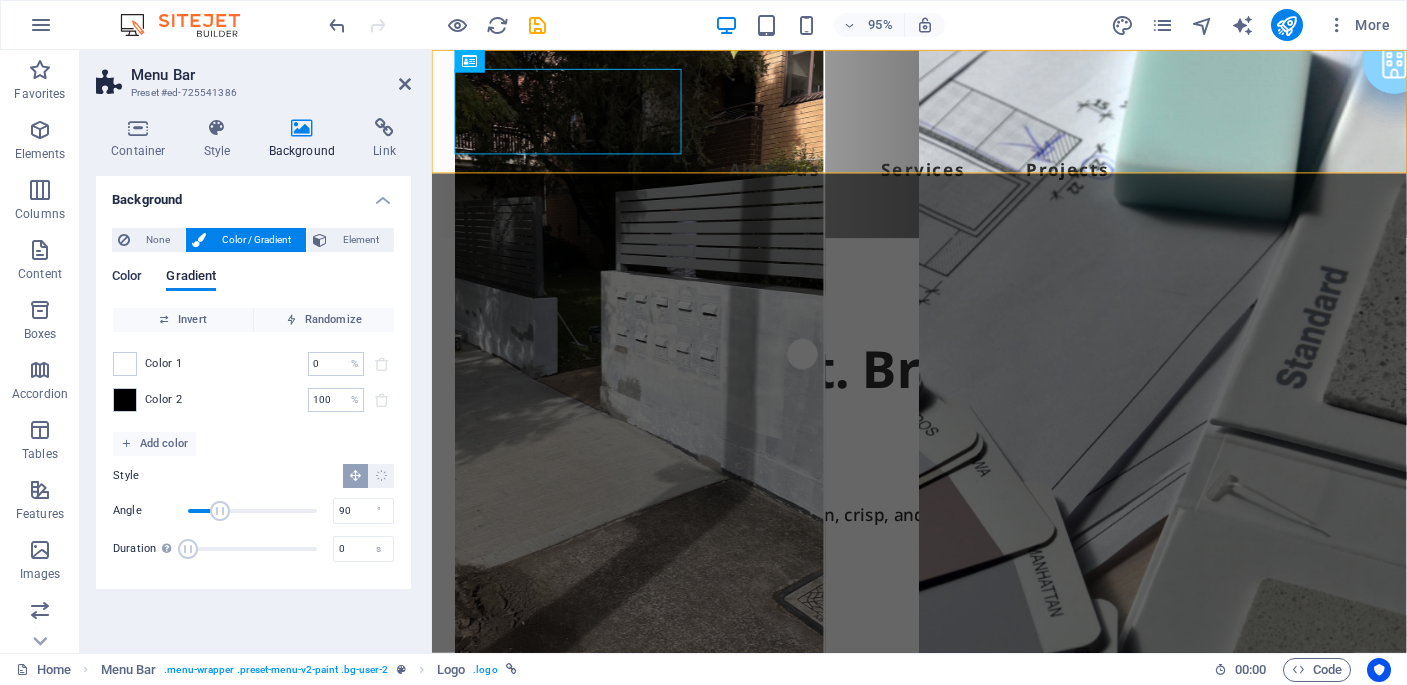click on "Color" at bounding box center (127, 278) 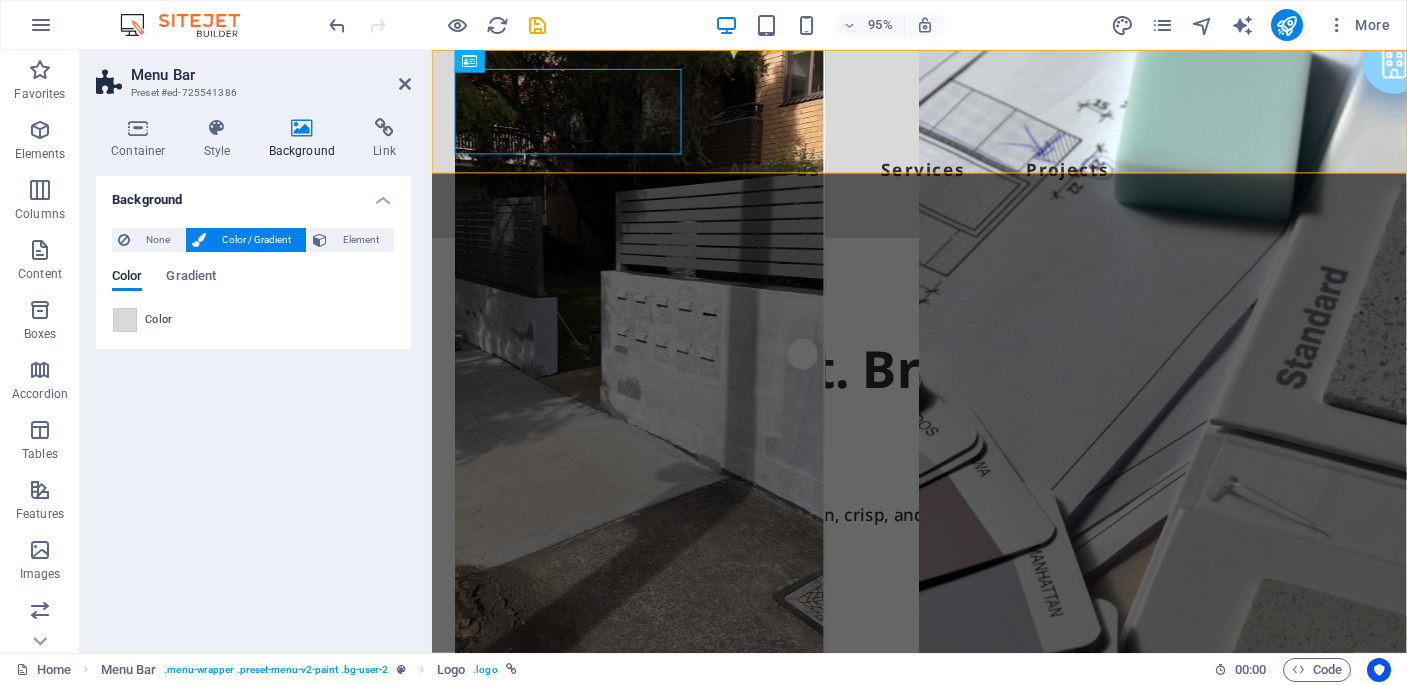 click on "Color" at bounding box center [159, 320] 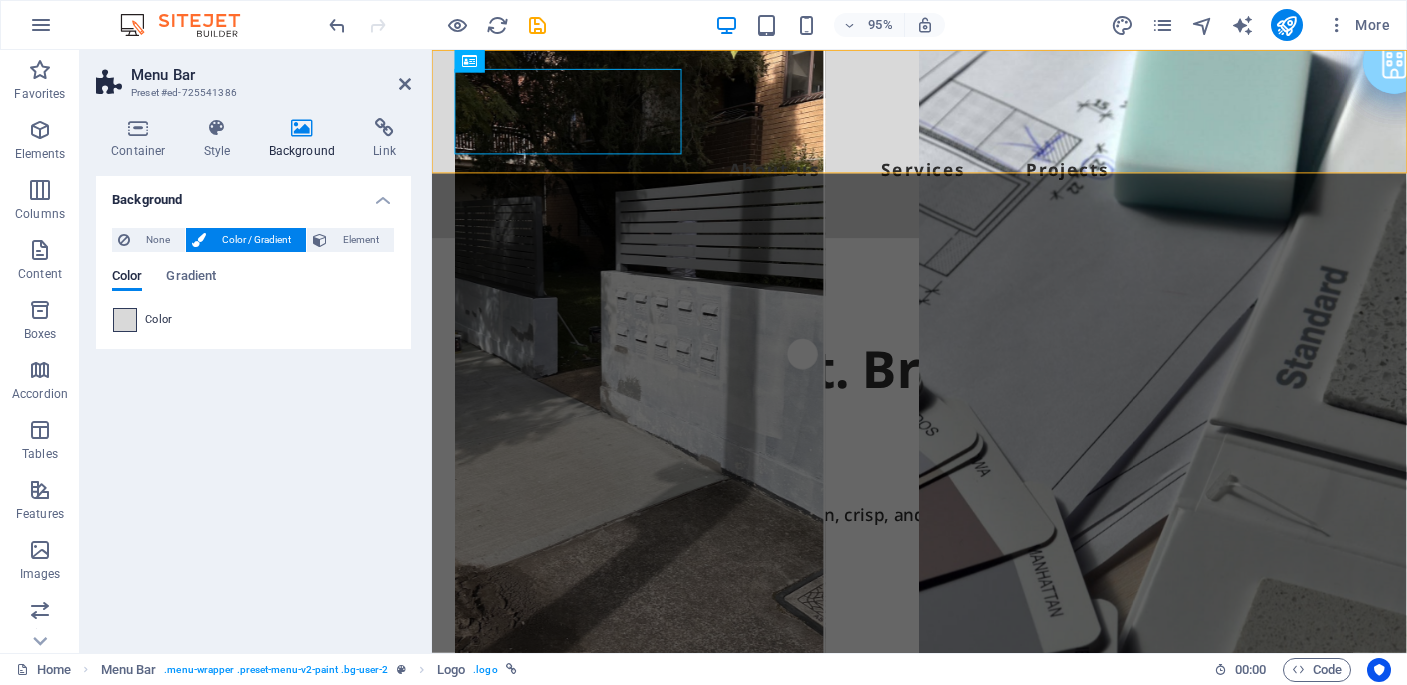 click at bounding box center [125, 320] 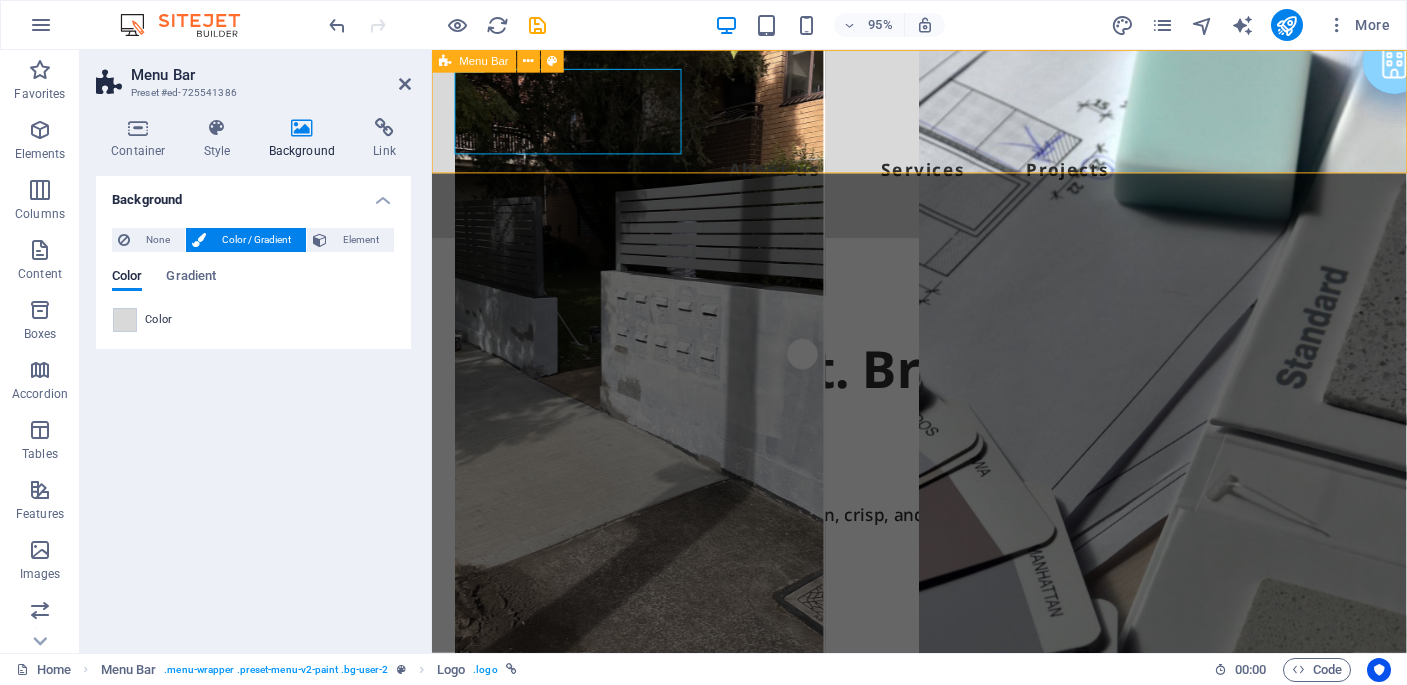 click on "About us Services Projects Free Quote" at bounding box center [945, 149] 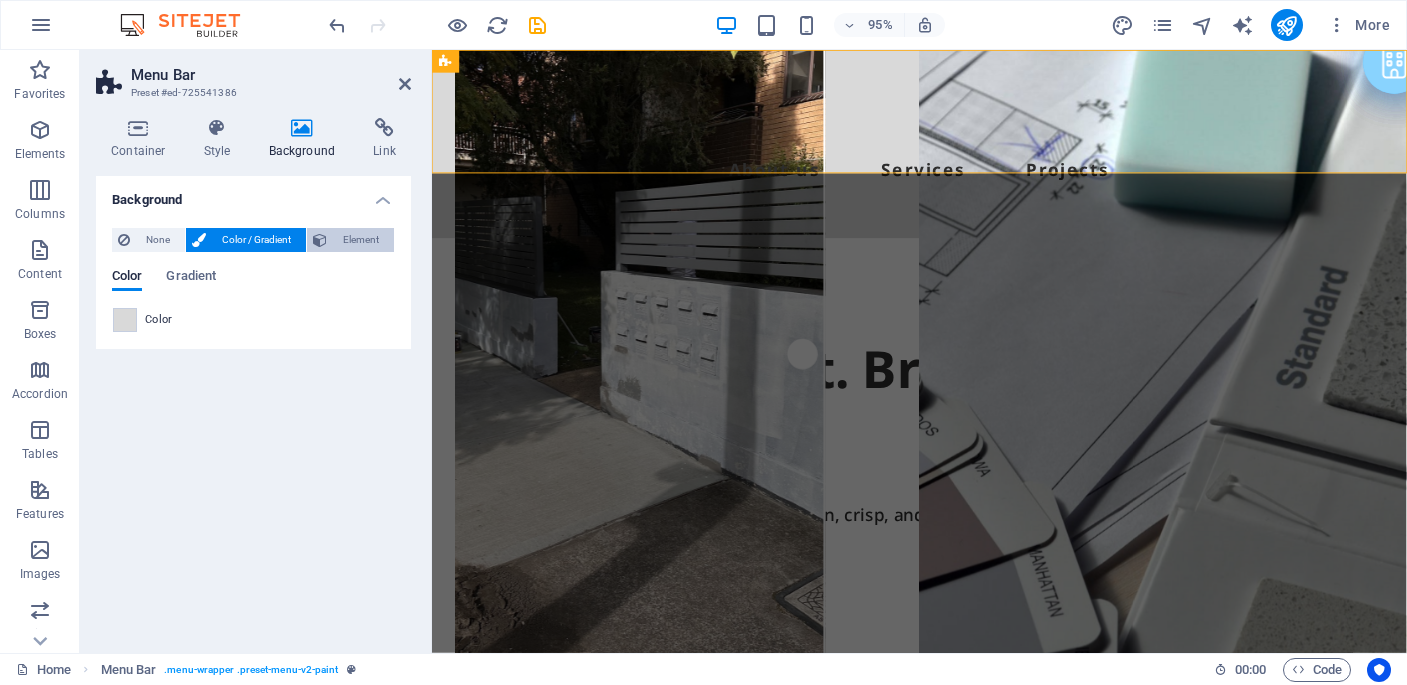 click on "Element" at bounding box center (350, 240) 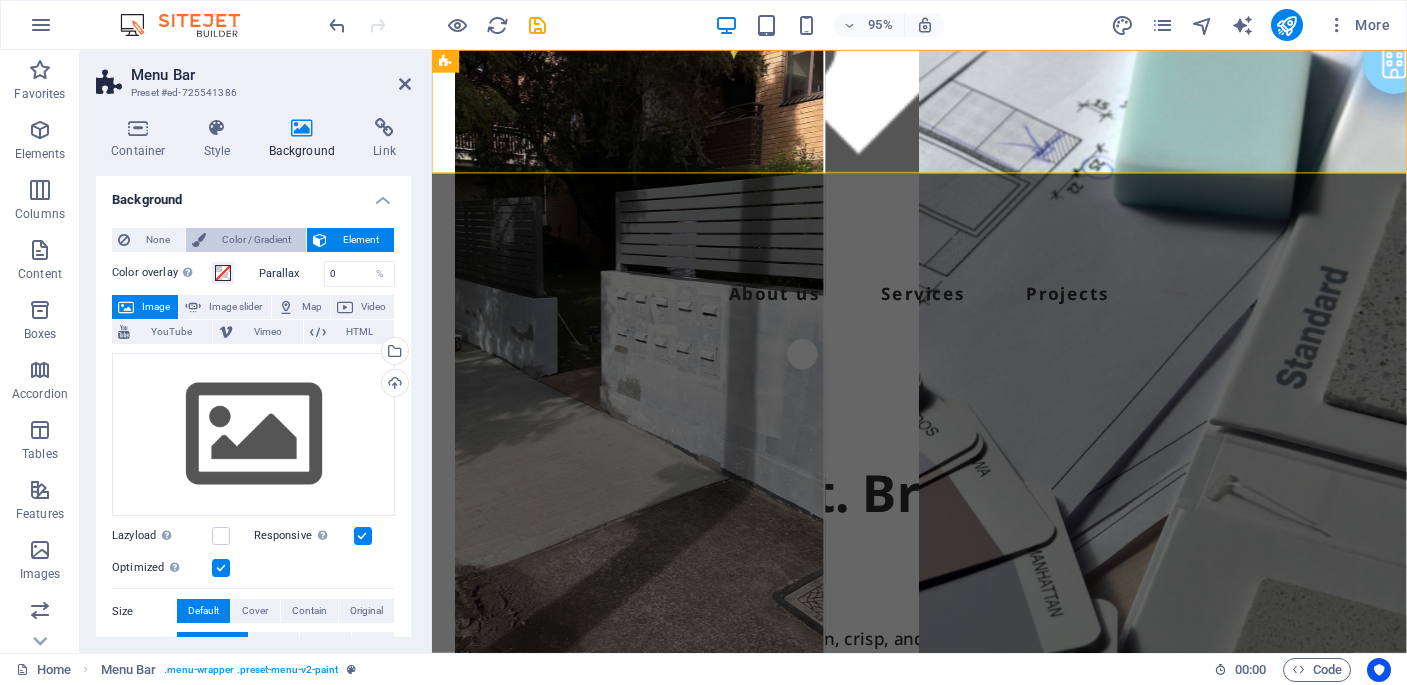 click on "Color / Gradient" at bounding box center [256, 240] 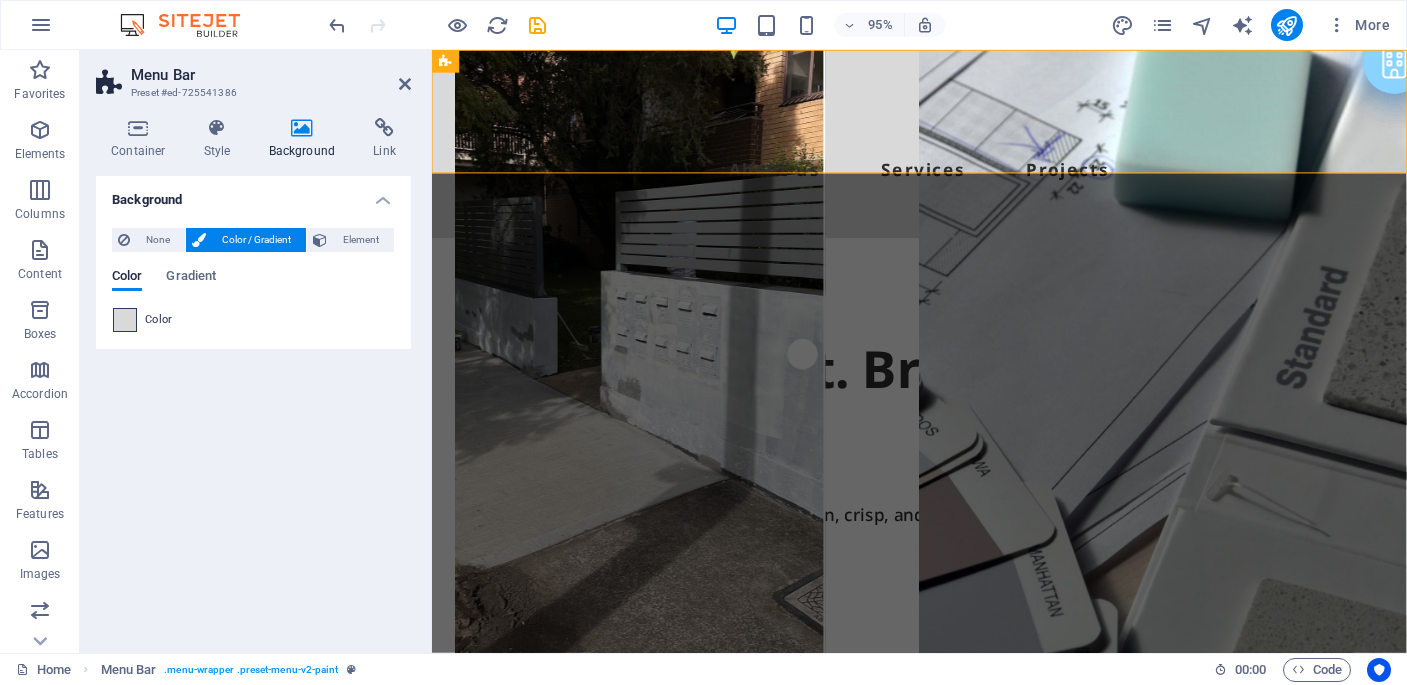 click at bounding box center (125, 320) 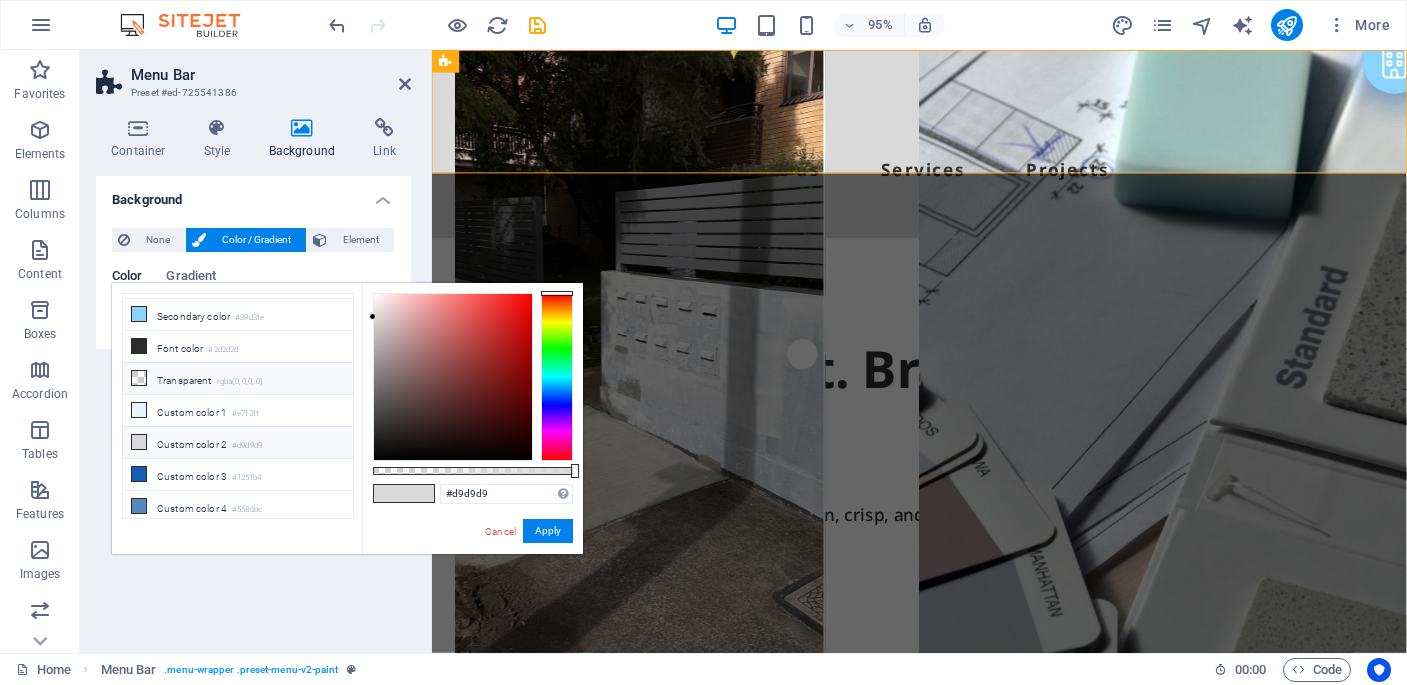 scroll, scrollTop: 0, scrollLeft: 0, axis: both 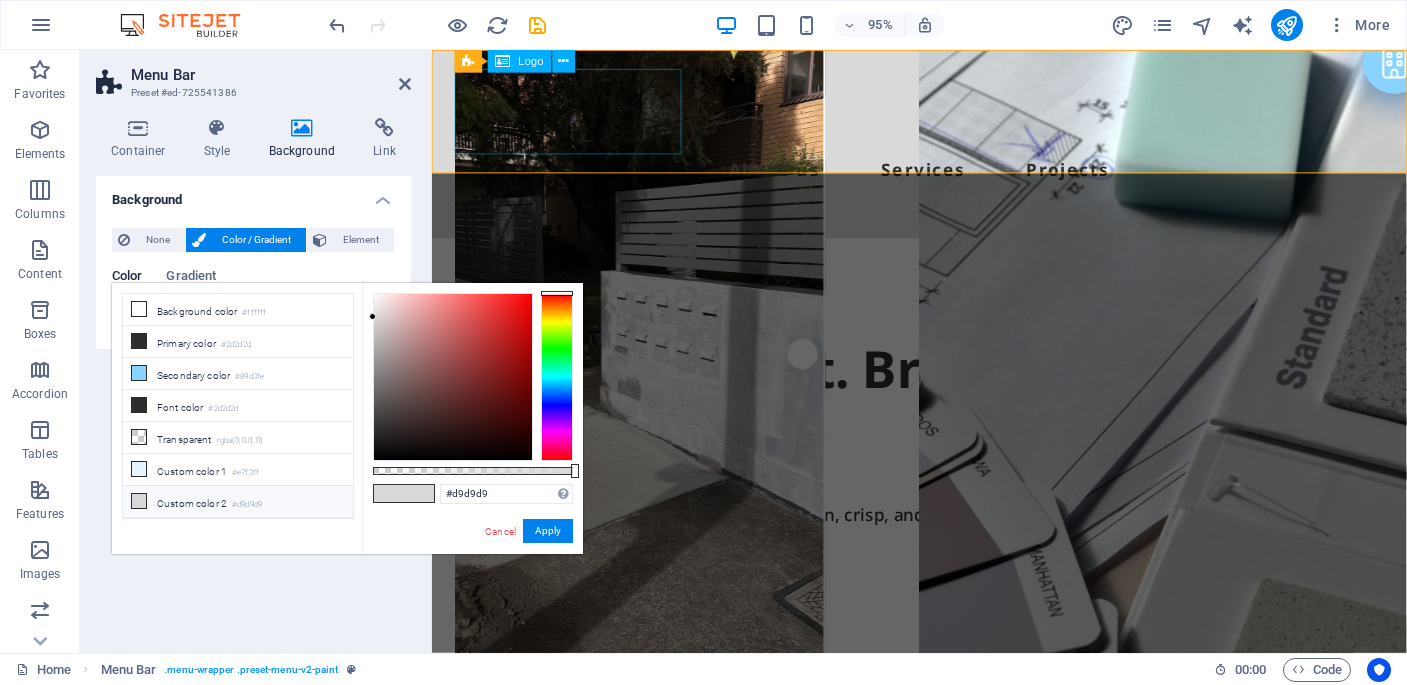 click at bounding box center [945, 115] 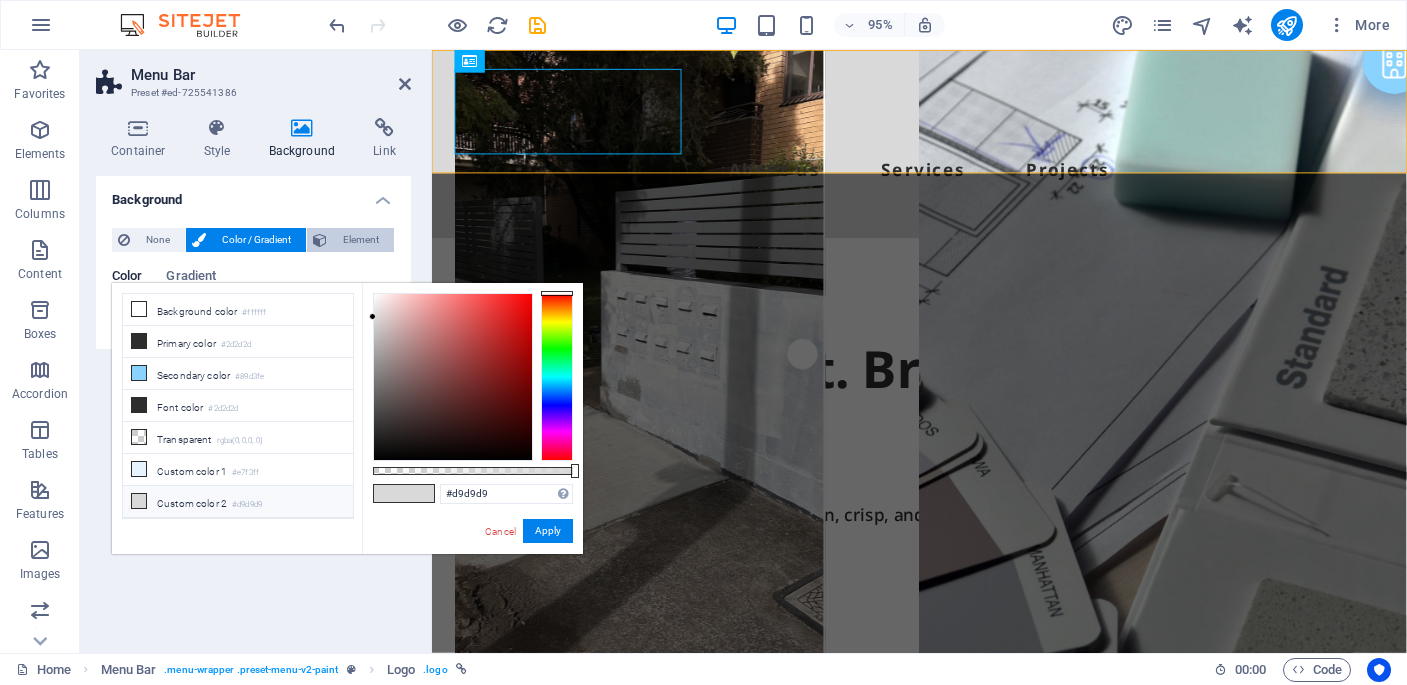 click on "Element" at bounding box center [360, 240] 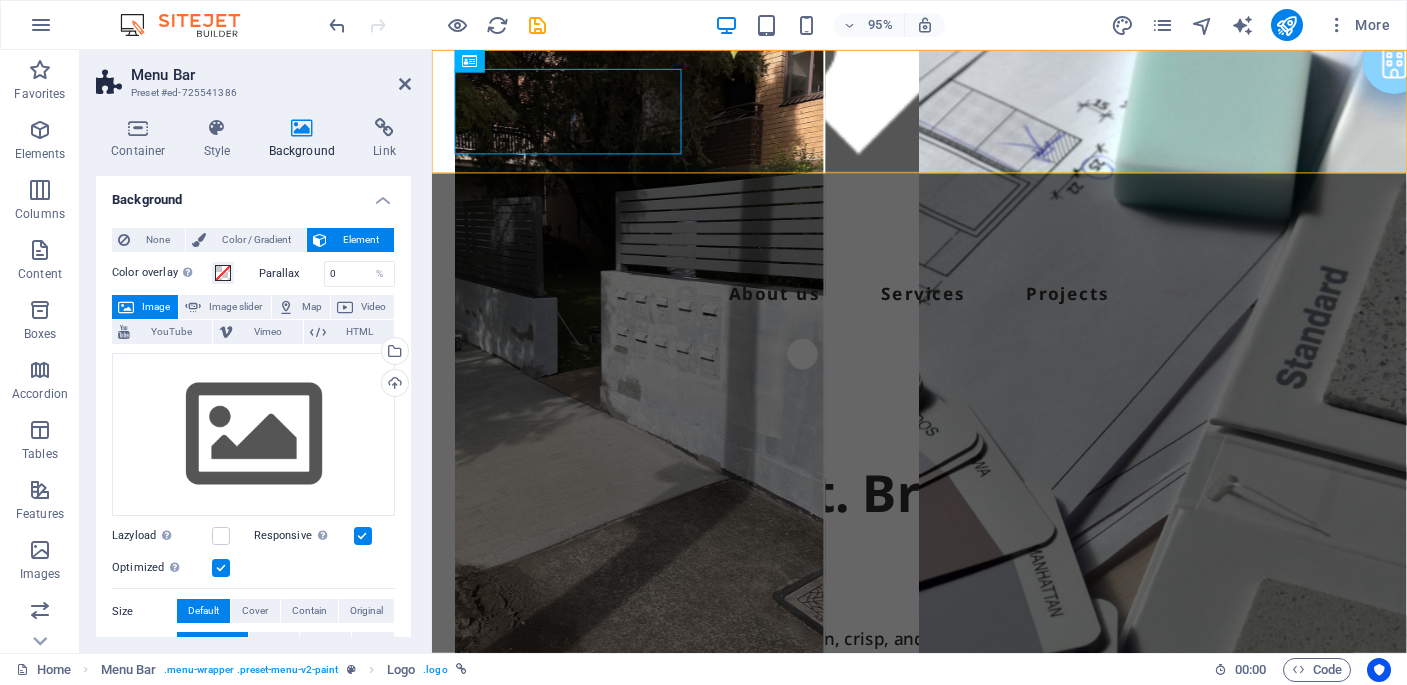 type 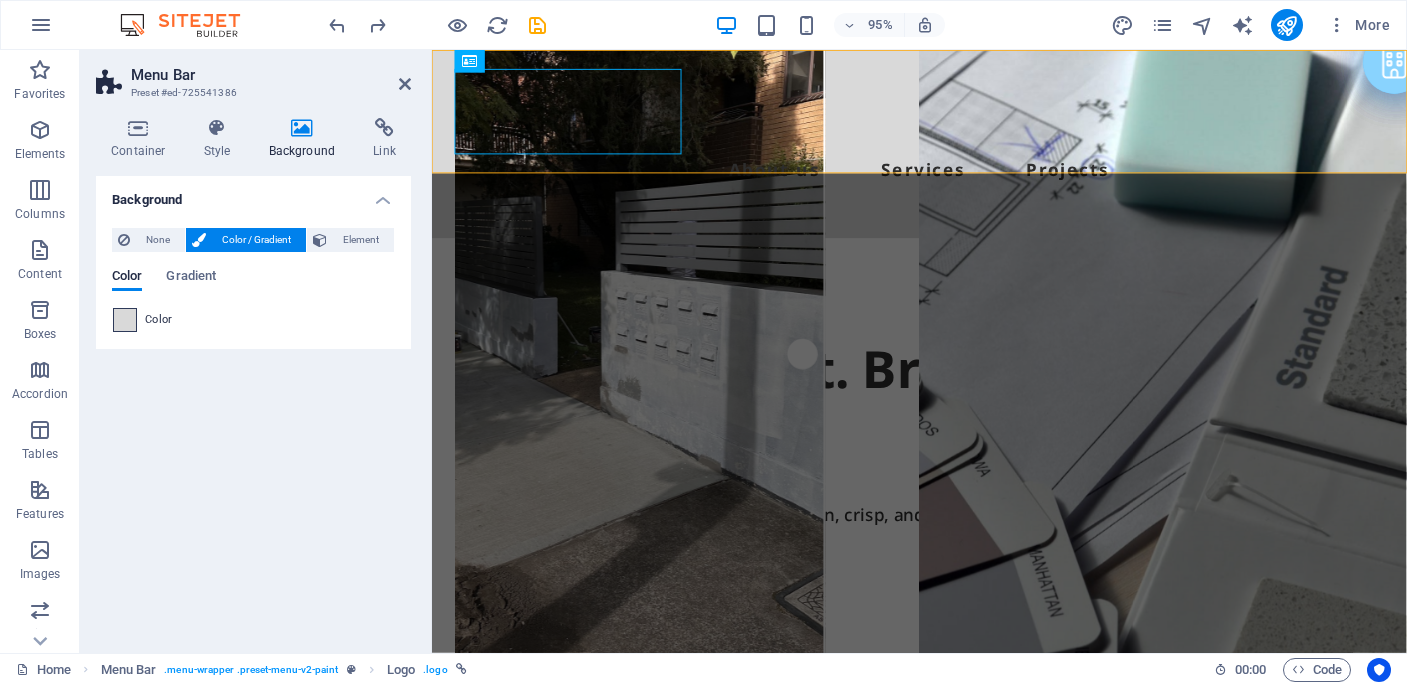click at bounding box center [125, 320] 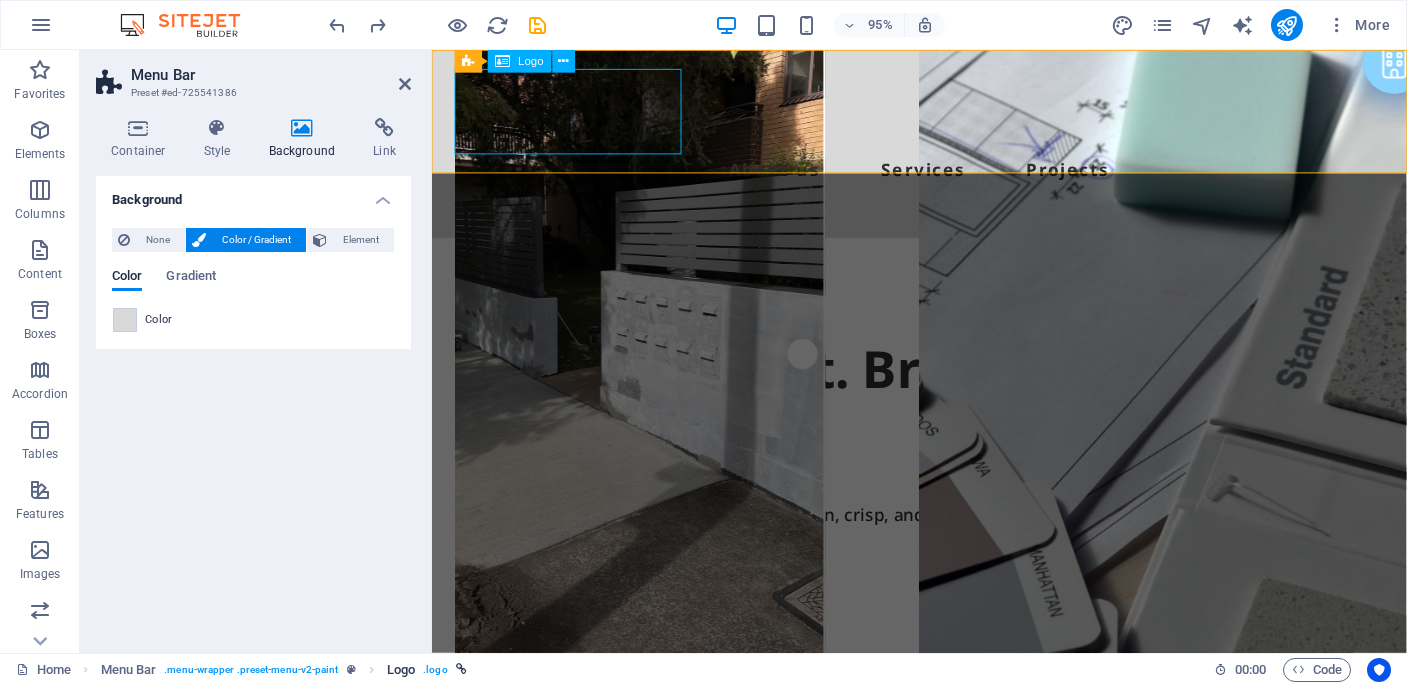 click on ". logo" at bounding box center (435, 670) 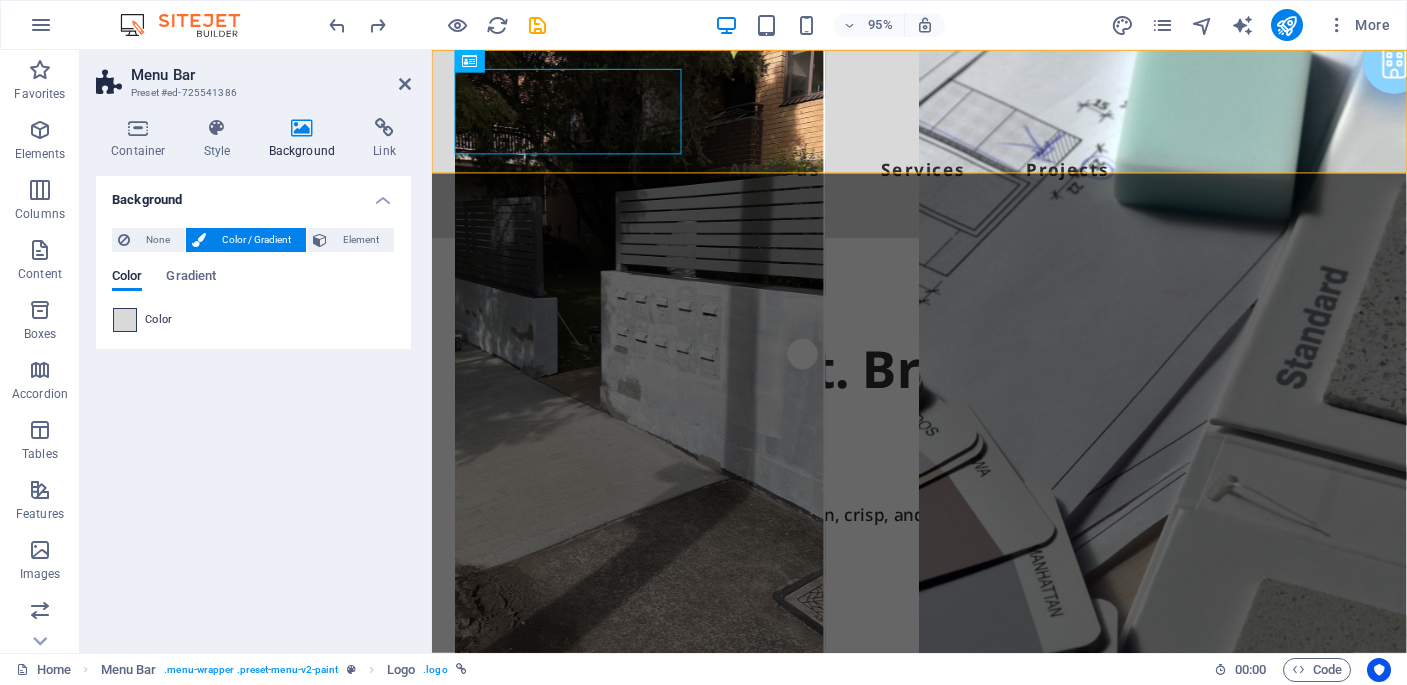 click at bounding box center (125, 320) 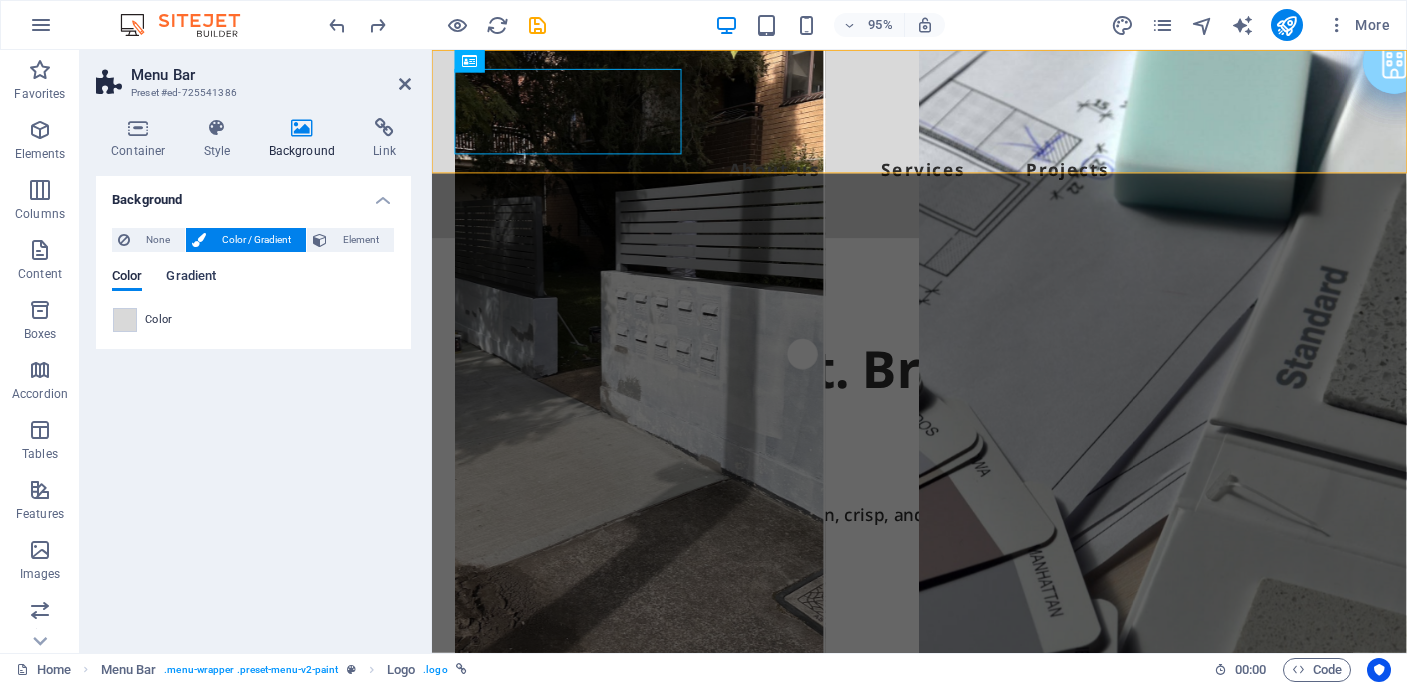 click on "Gradient" at bounding box center (191, 278) 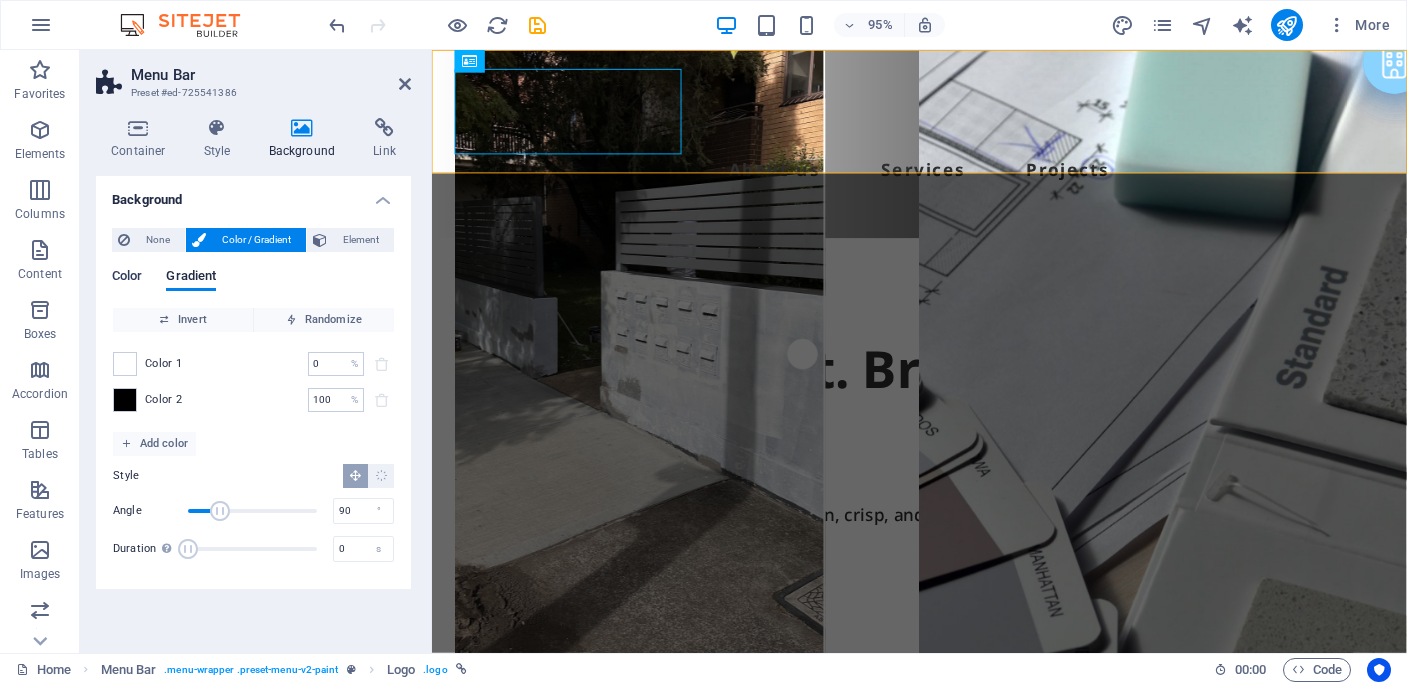 click on "Color" at bounding box center (127, 278) 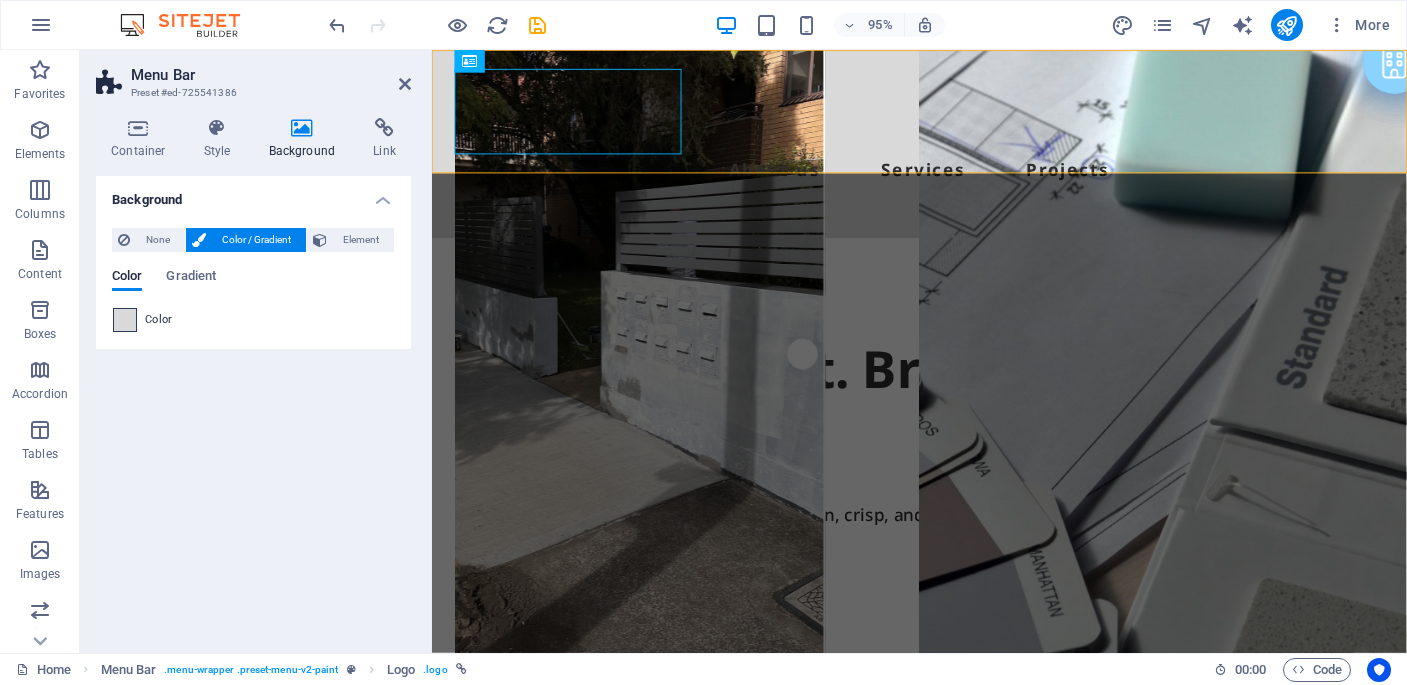 click at bounding box center (125, 320) 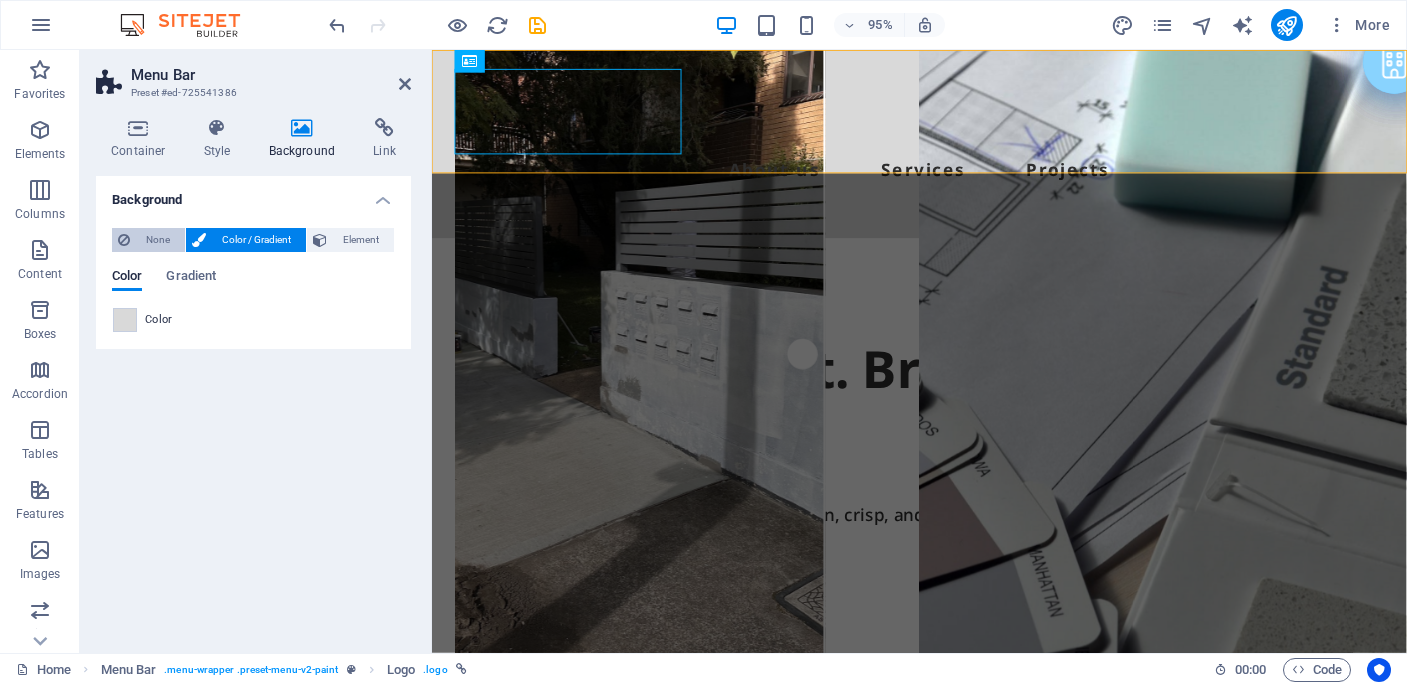 click on "None" at bounding box center (157, 240) 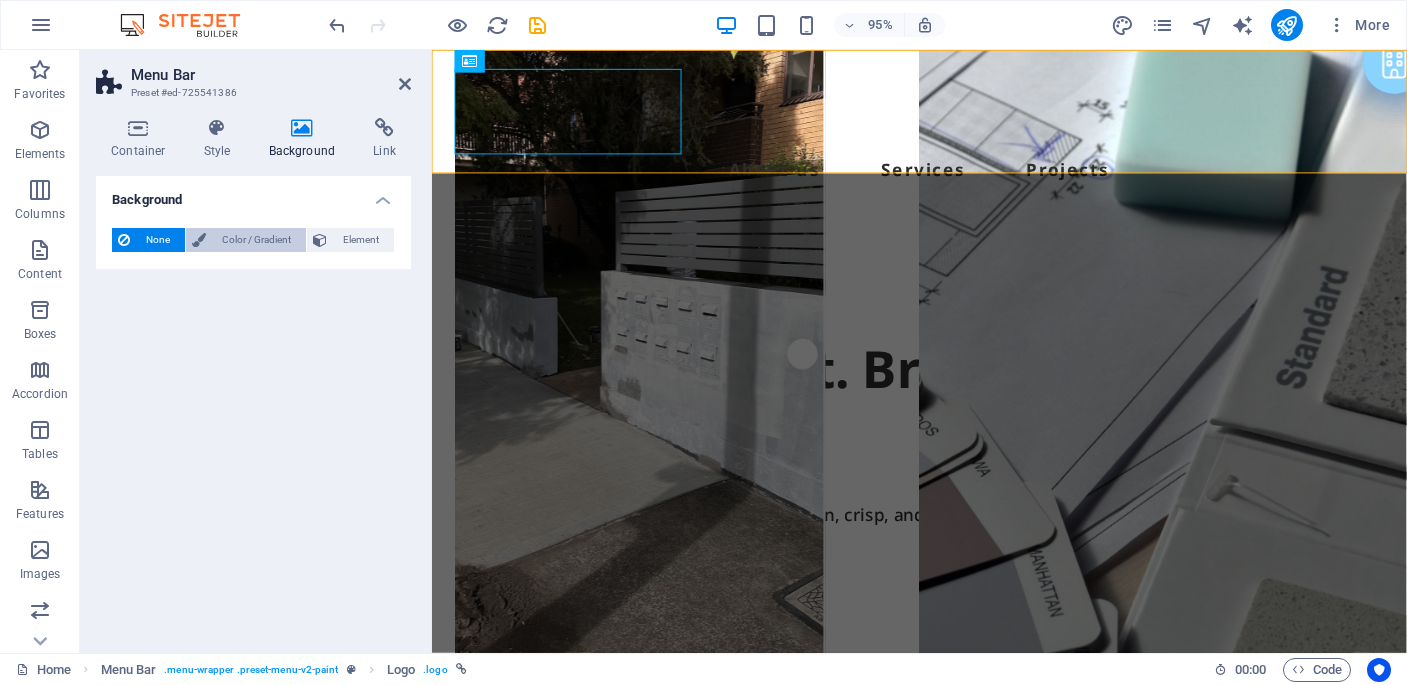 click on "Color / Gradient" at bounding box center [256, 240] 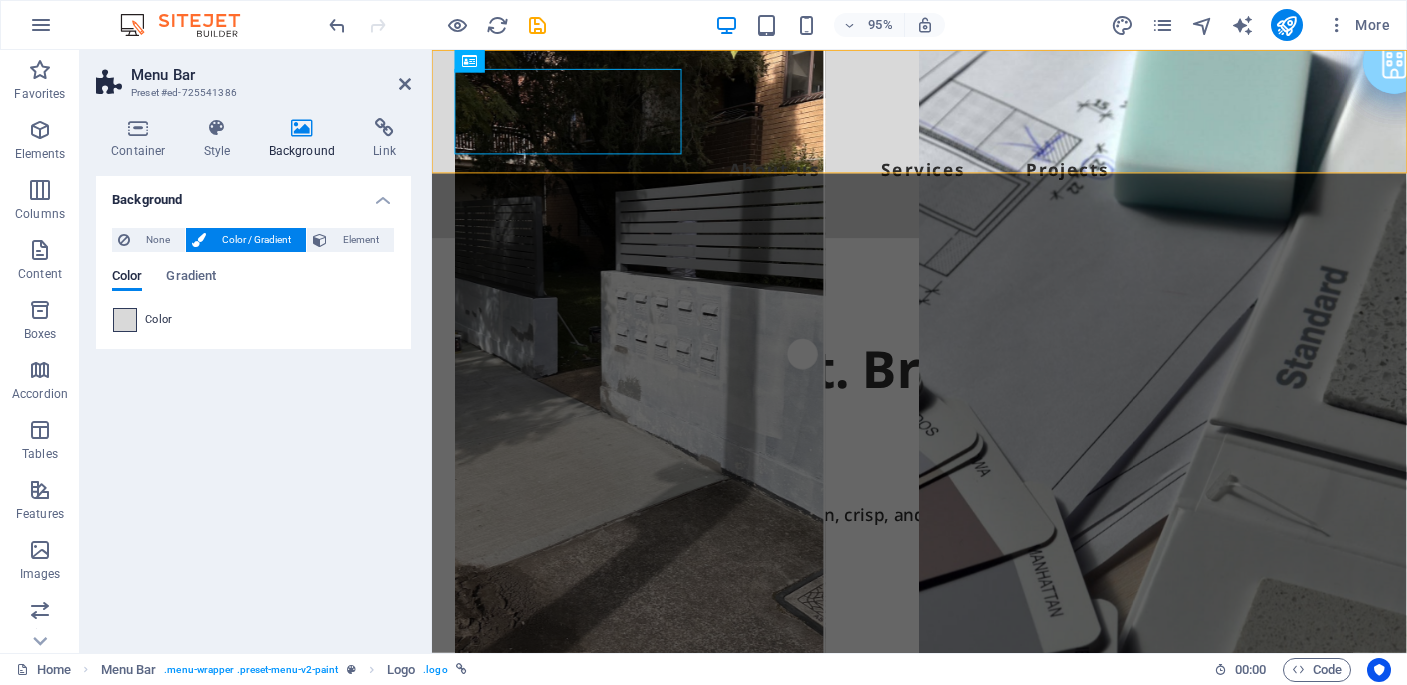 click at bounding box center (125, 320) 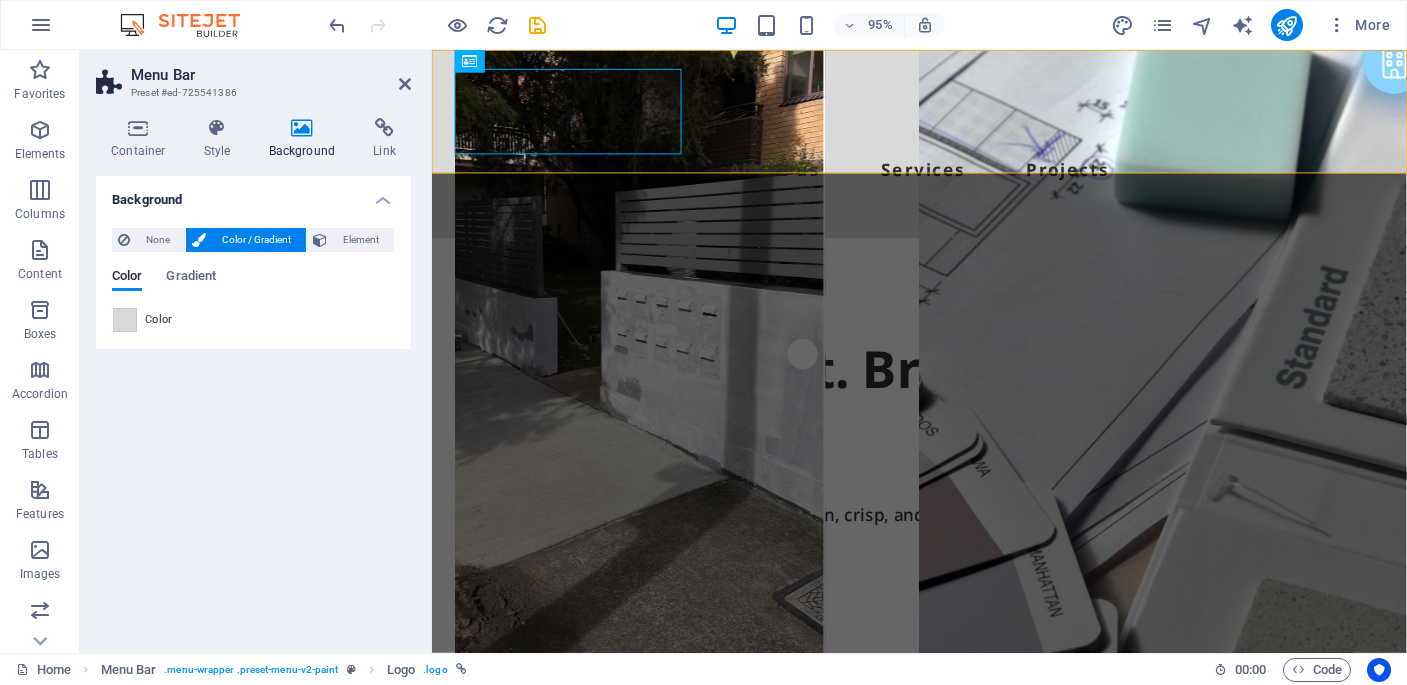 click on "Background" at bounding box center (253, 194) 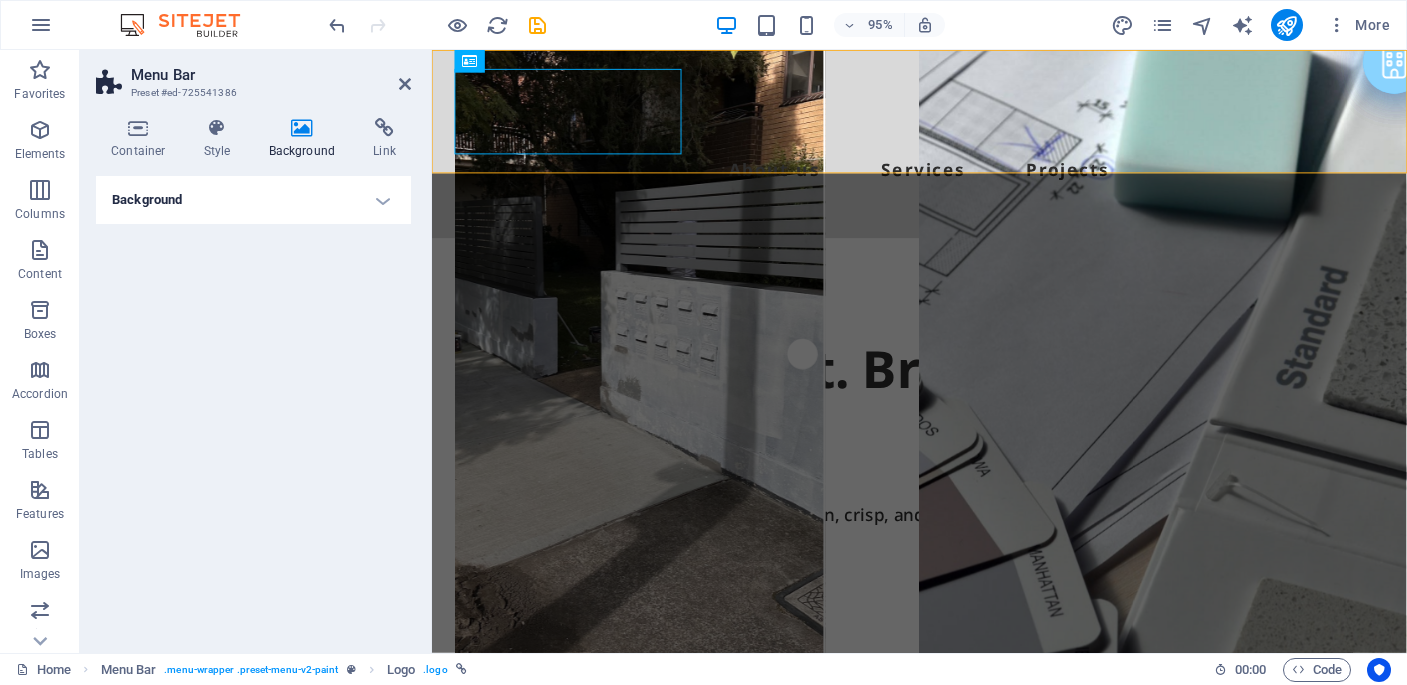 click at bounding box center (302, 128) 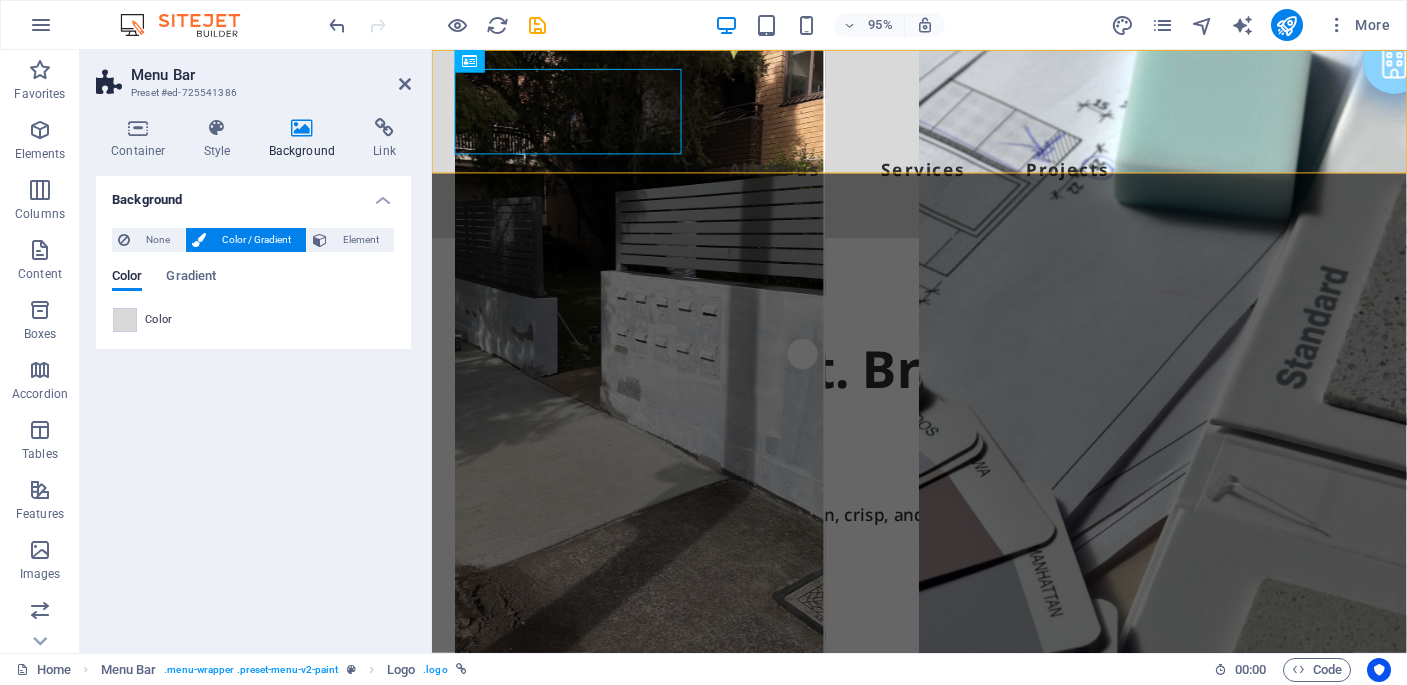 click on "Color" at bounding box center (253, 320) 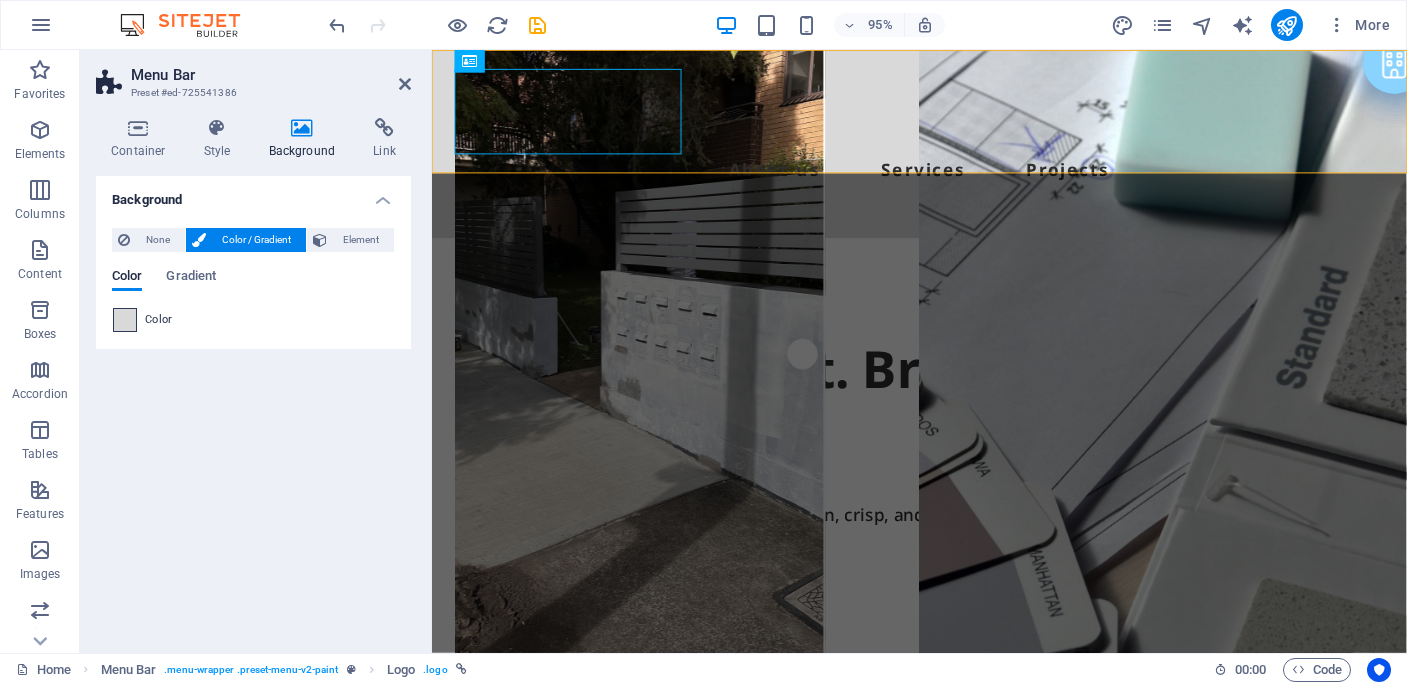 click at bounding box center [125, 320] 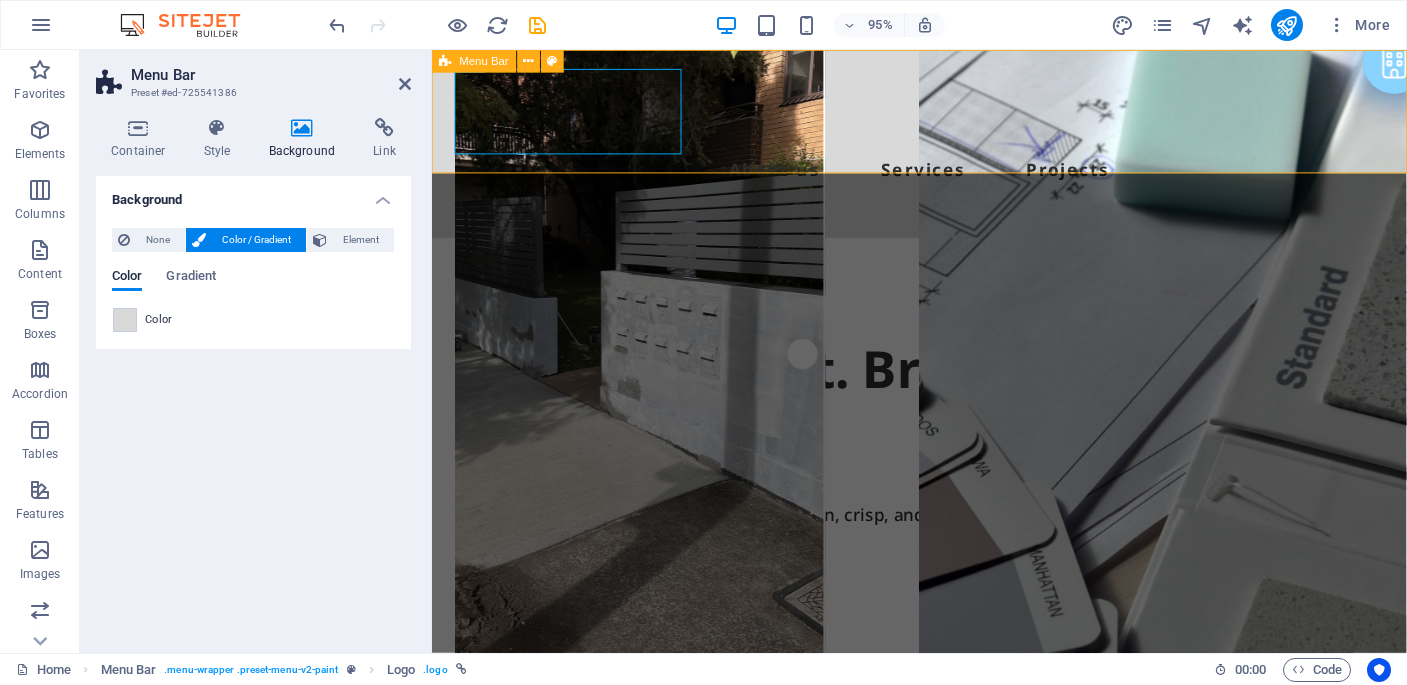 click on "About us Services Projects Free Quote" at bounding box center (945, 149) 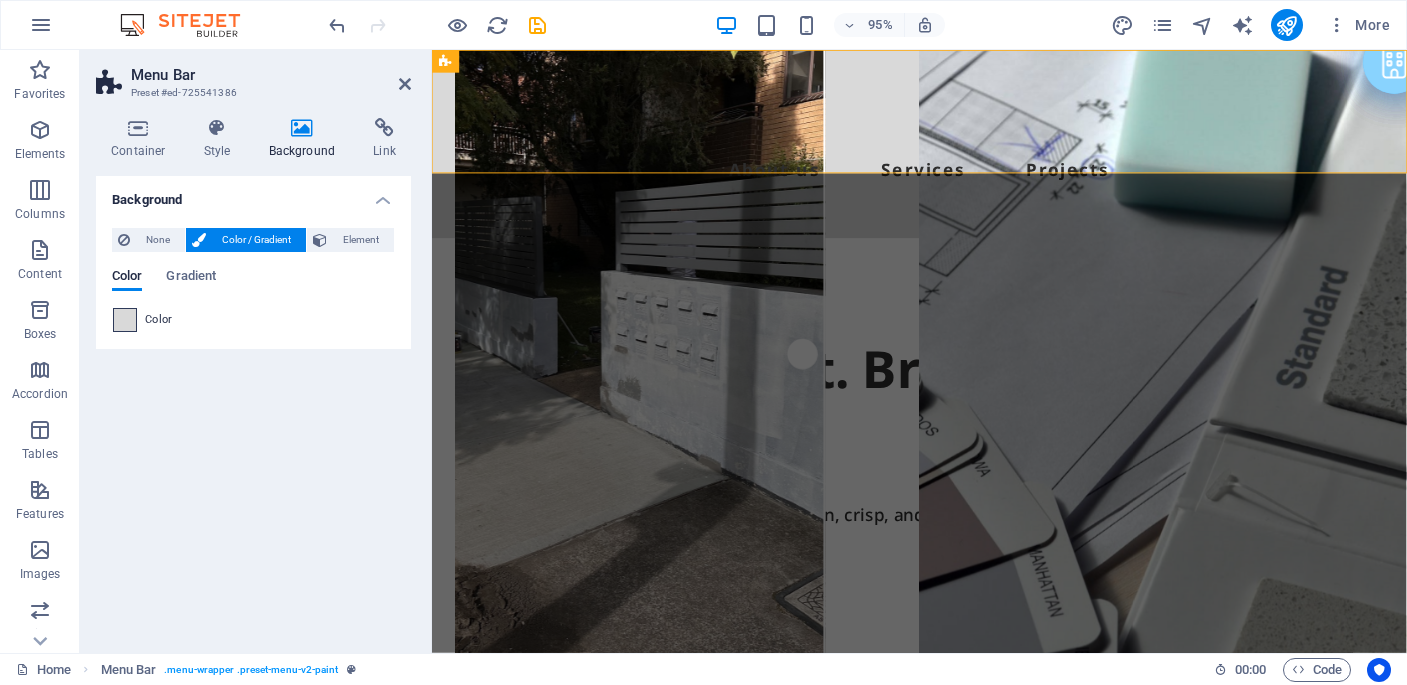 click at bounding box center [125, 320] 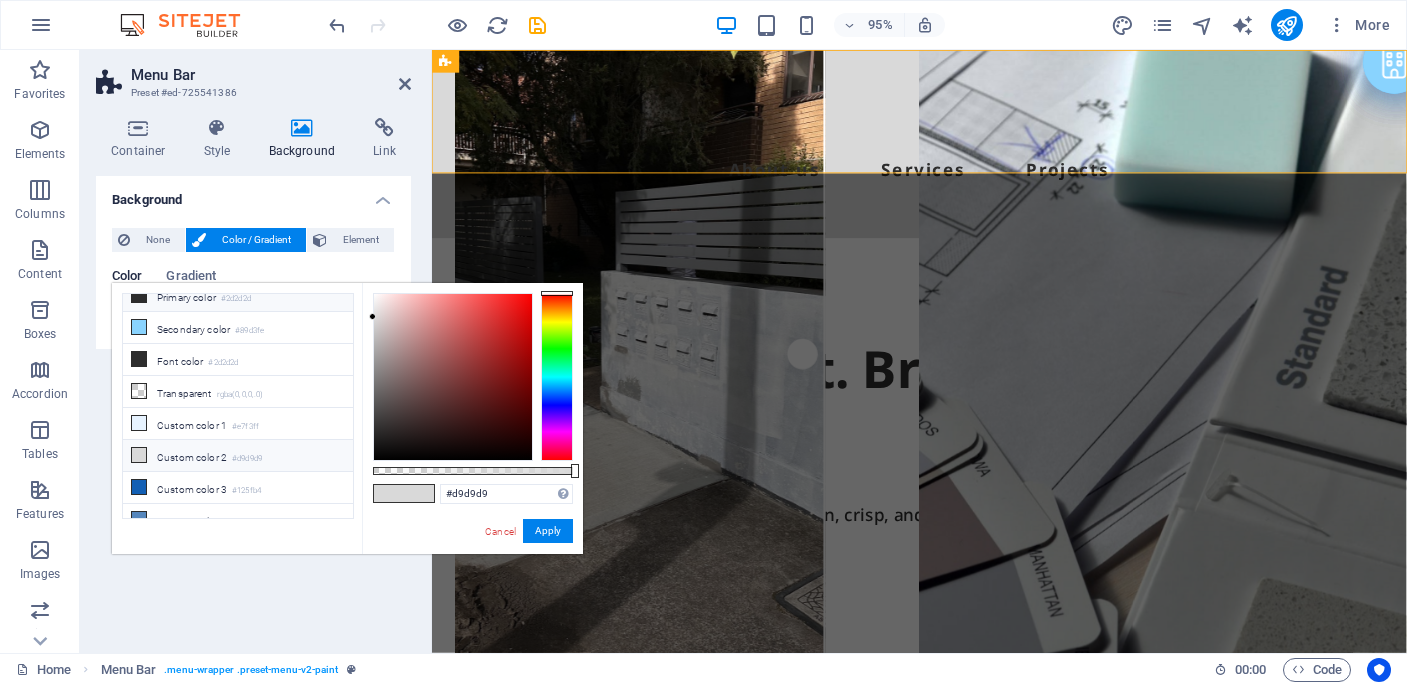 scroll, scrollTop: 59, scrollLeft: 0, axis: vertical 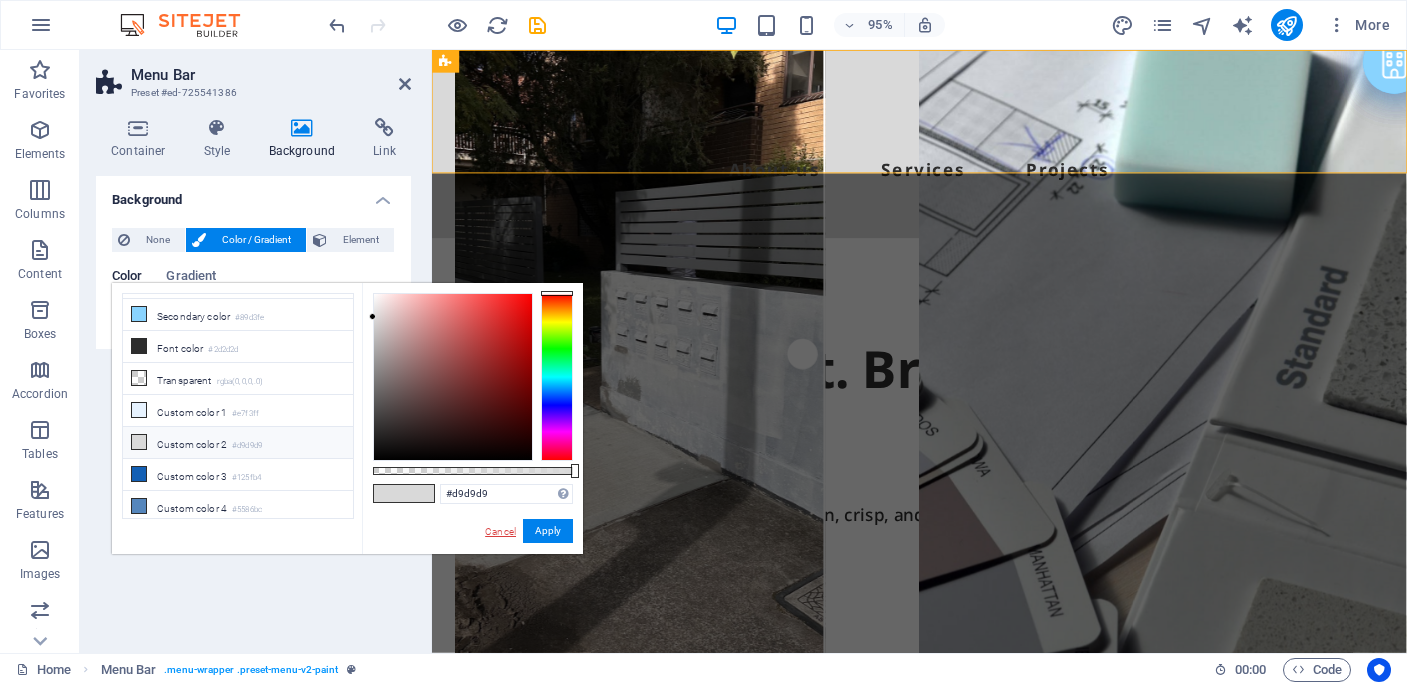 click on "Cancel" at bounding box center [500, 531] 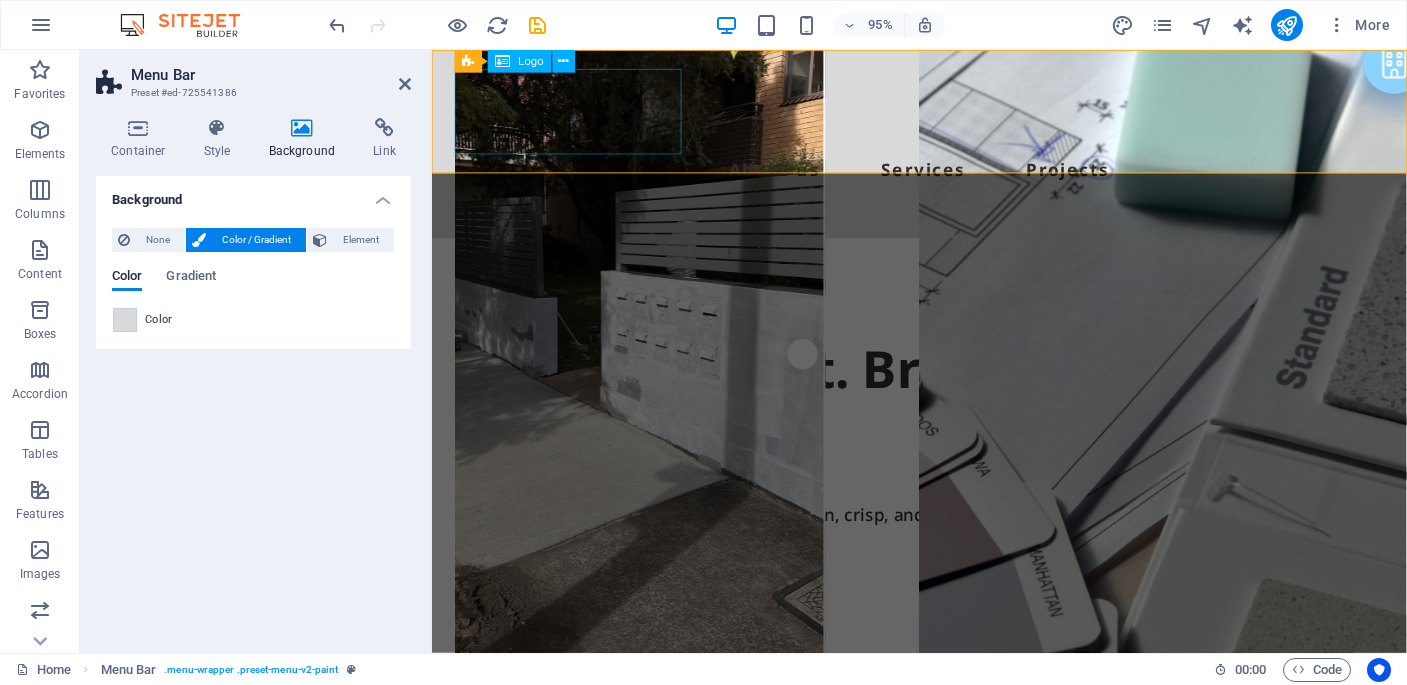 click at bounding box center (945, 115) 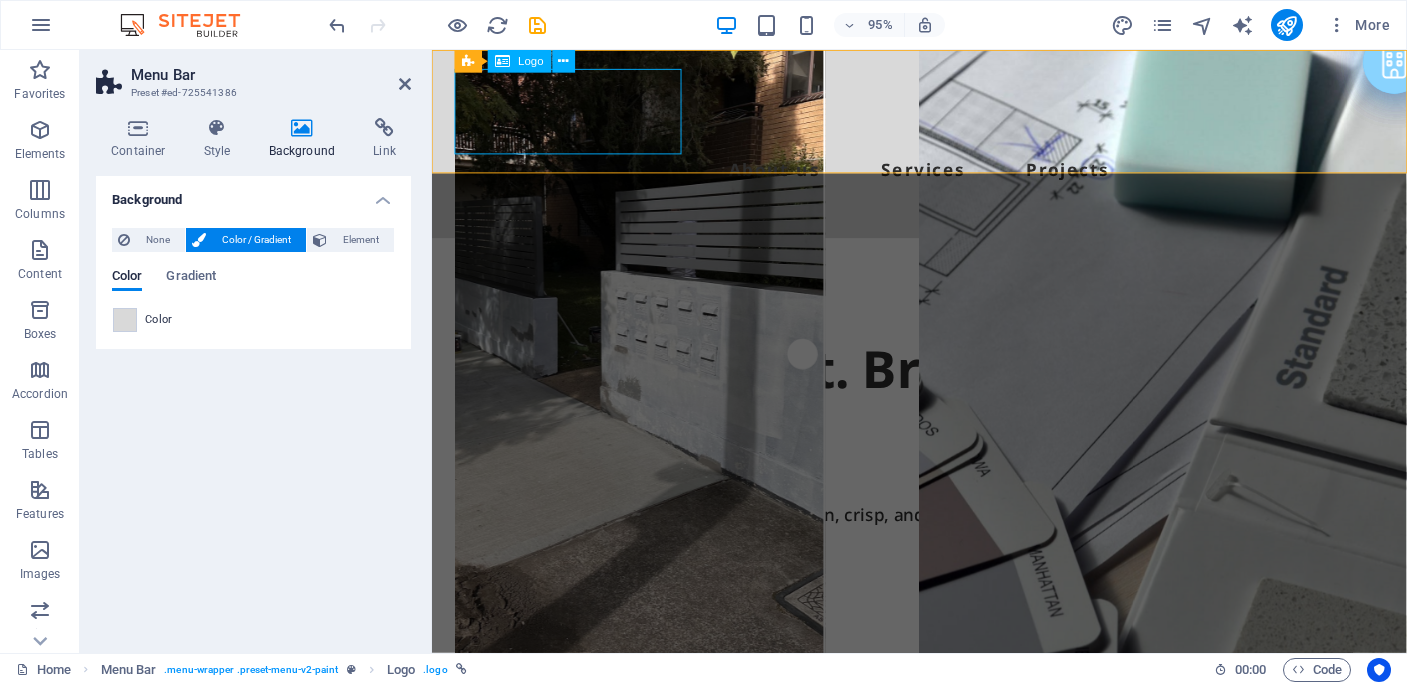 click on "Logo" at bounding box center [530, 61] 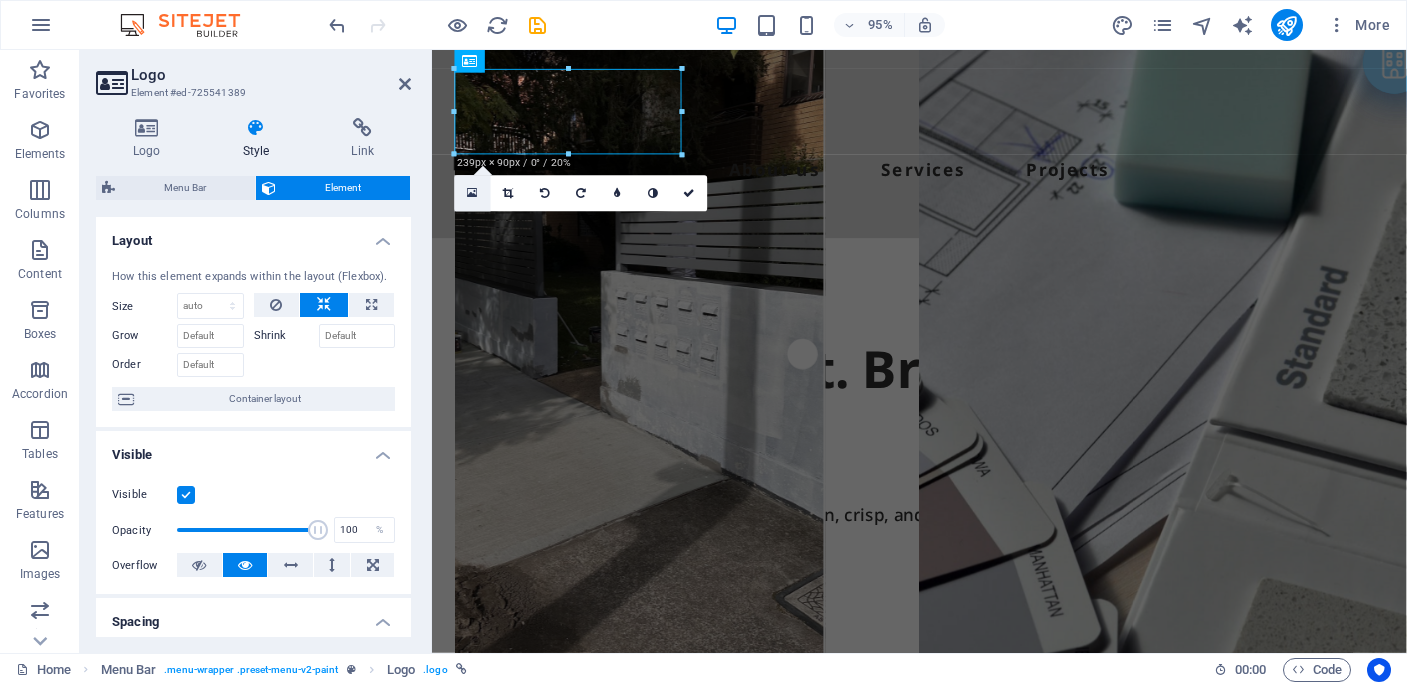 click at bounding box center [473, 193] 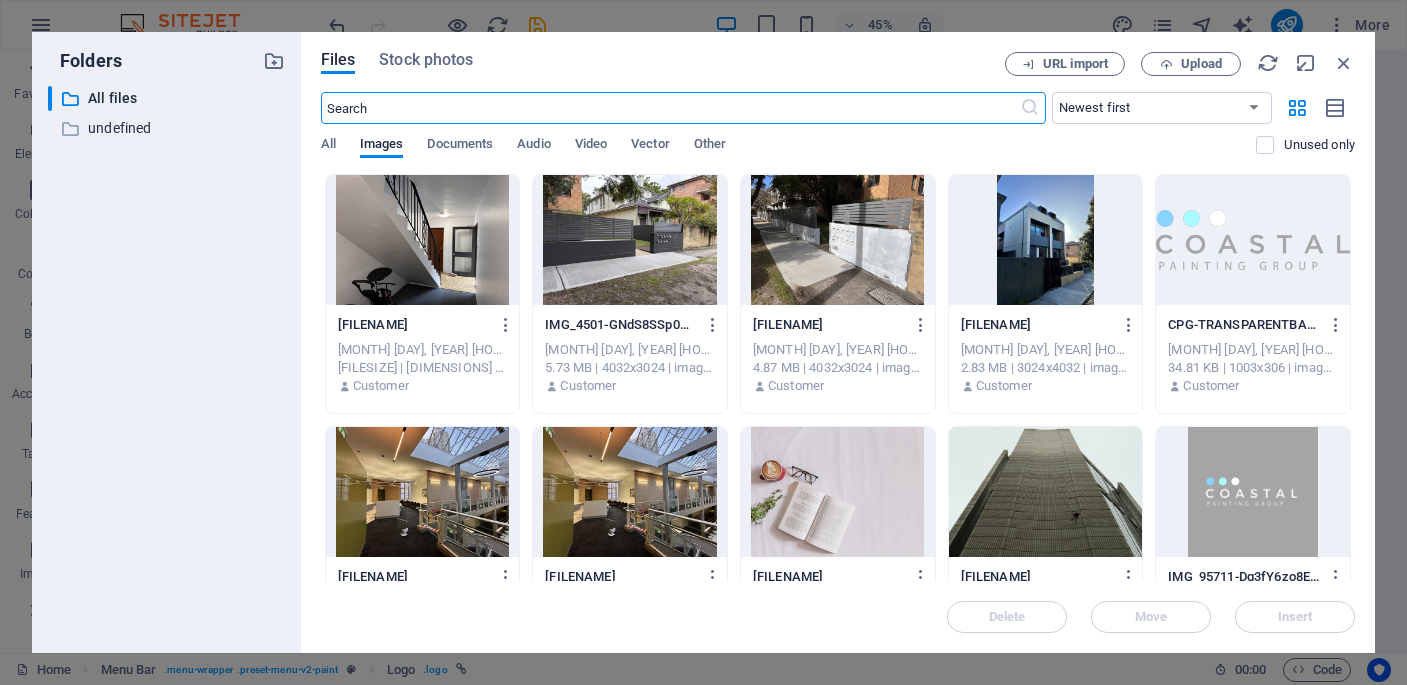 click at bounding box center (1253, 492) 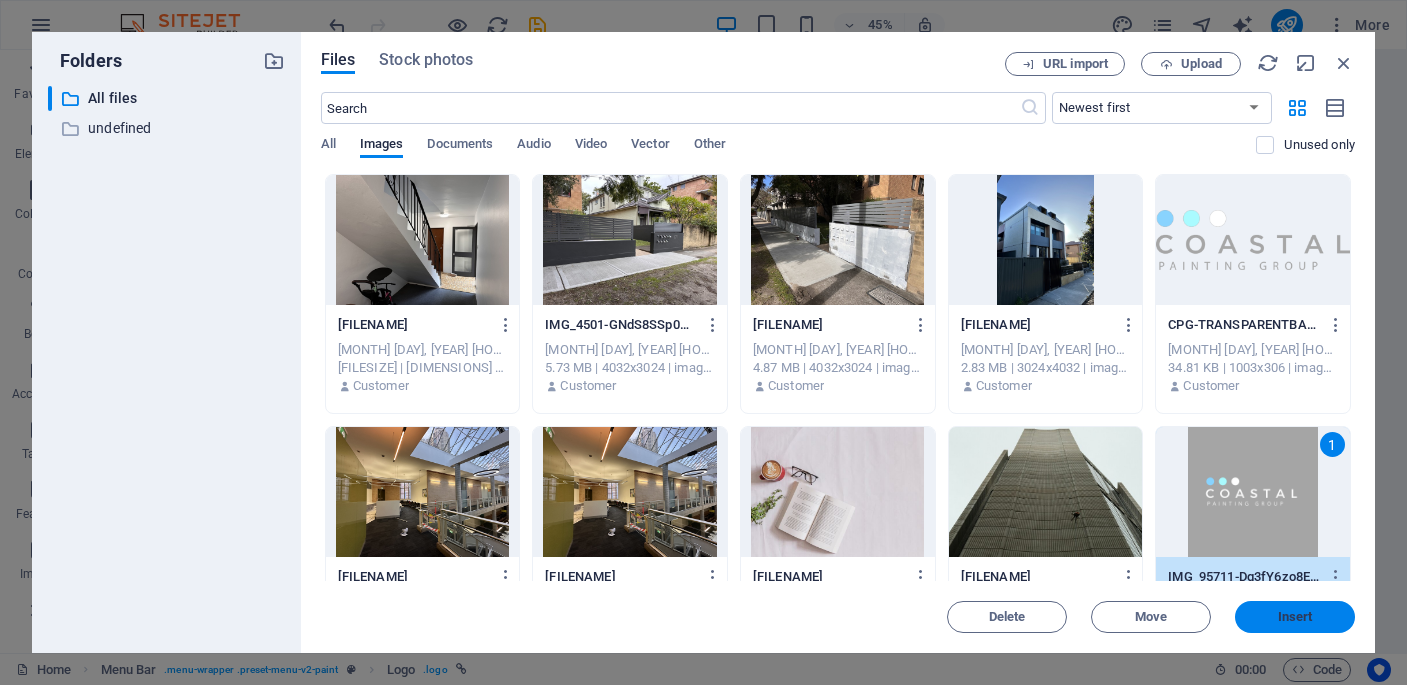 click on "Insert" at bounding box center [1295, 617] 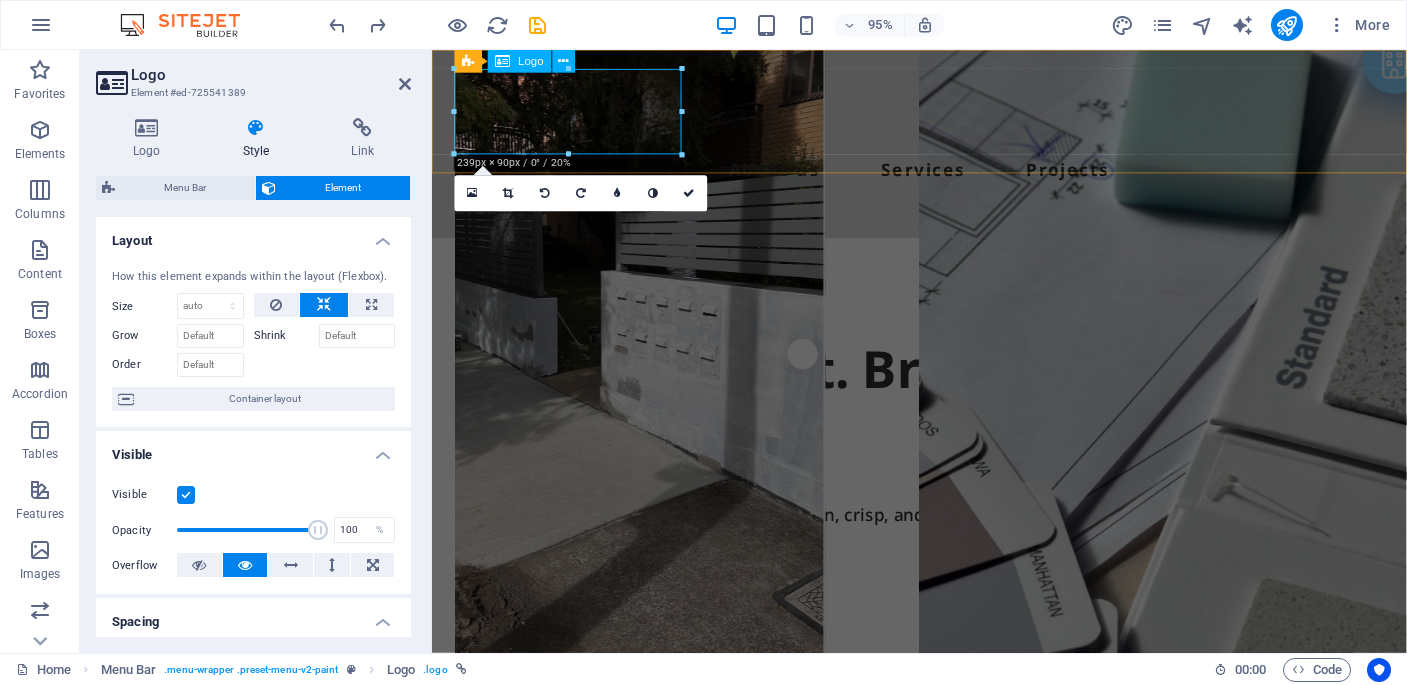 click at bounding box center (945, 115) 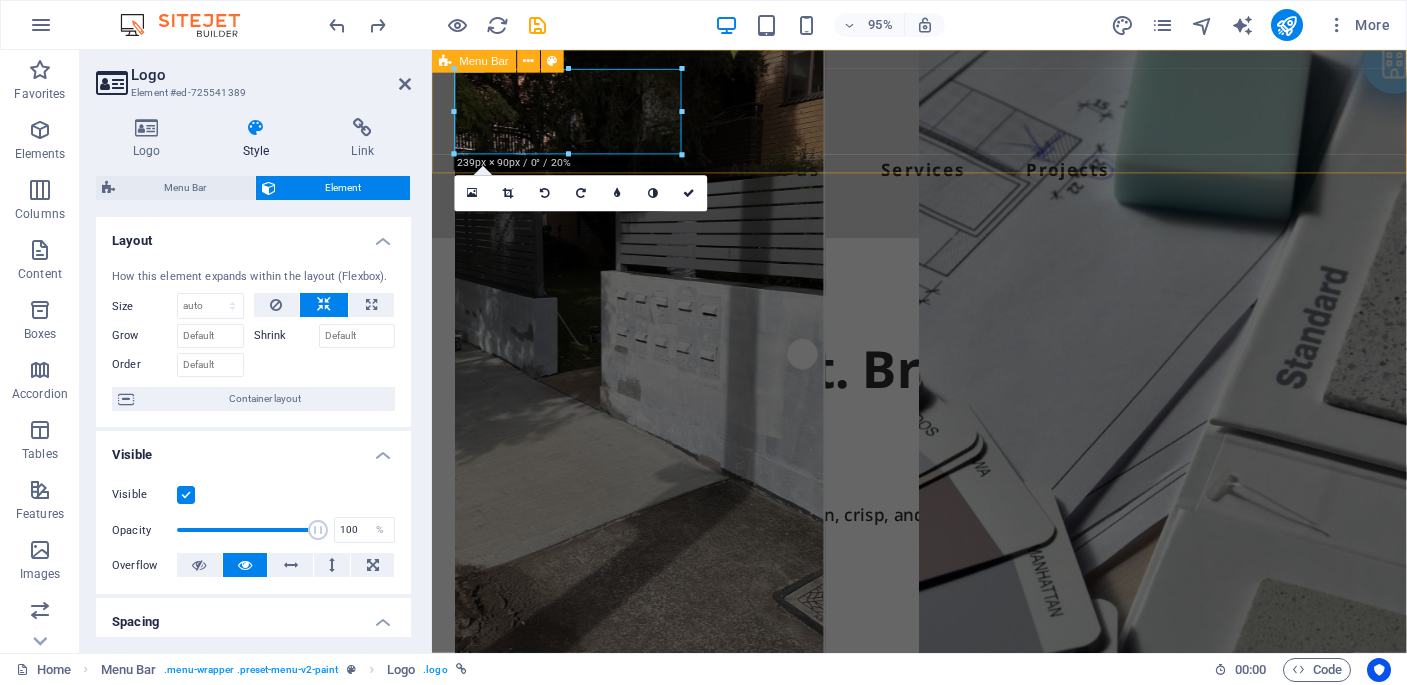 click on "About us Services Projects Free Quote" at bounding box center [945, 149] 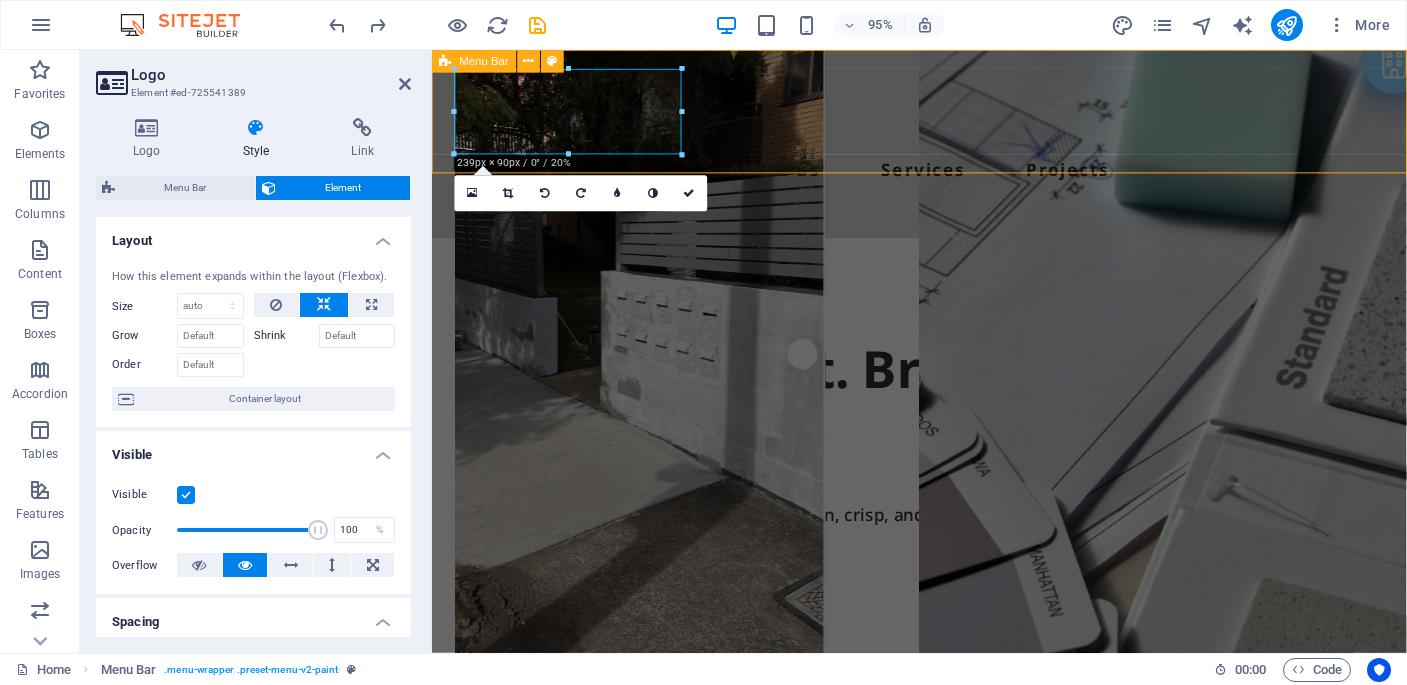 click on "About us Services Projects Free Quote" at bounding box center (945, 149) 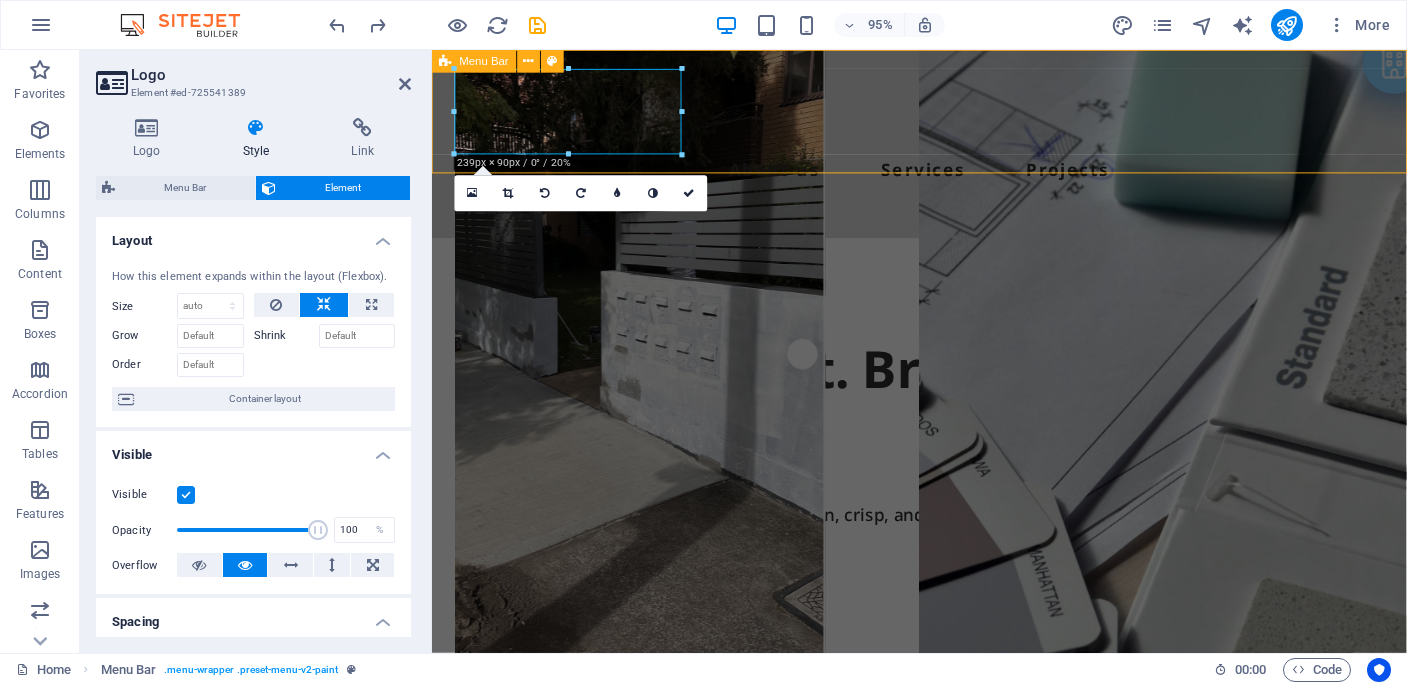 click on "About us Services Projects Free Quote" at bounding box center [945, 149] 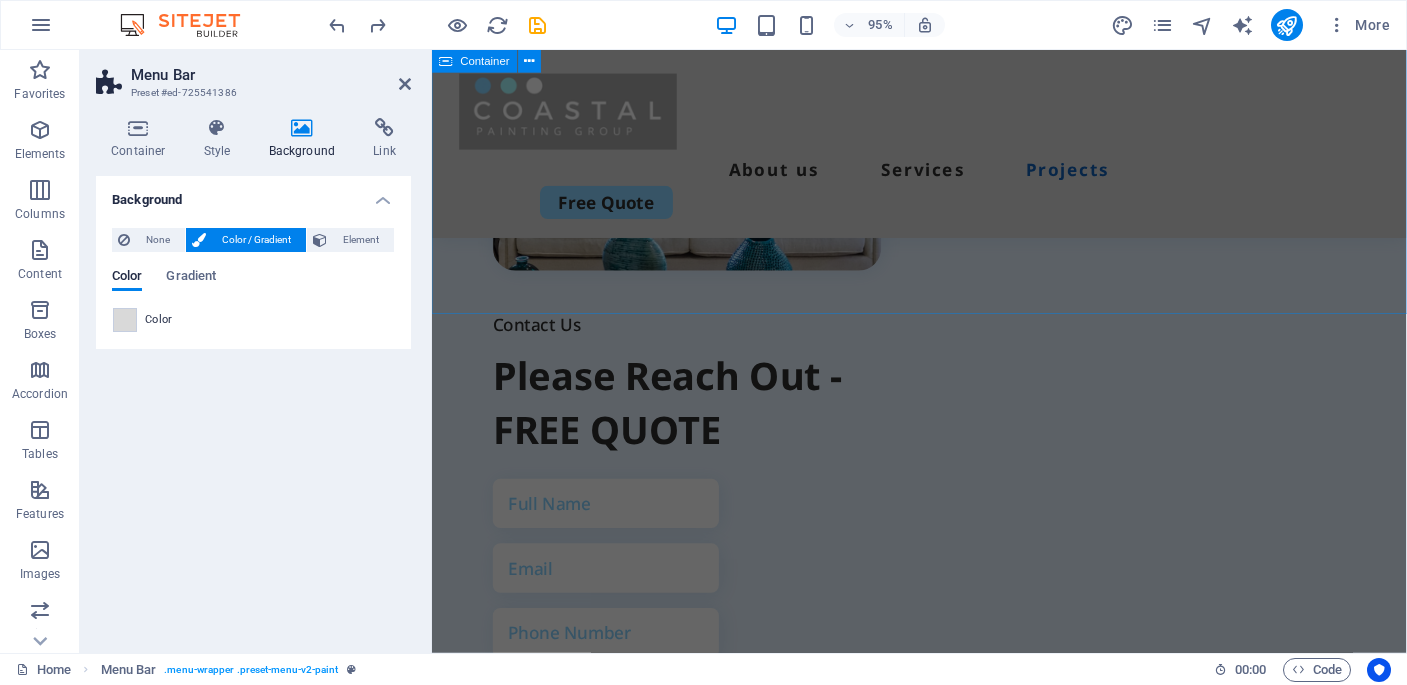 scroll, scrollTop: 7555, scrollLeft: 0, axis: vertical 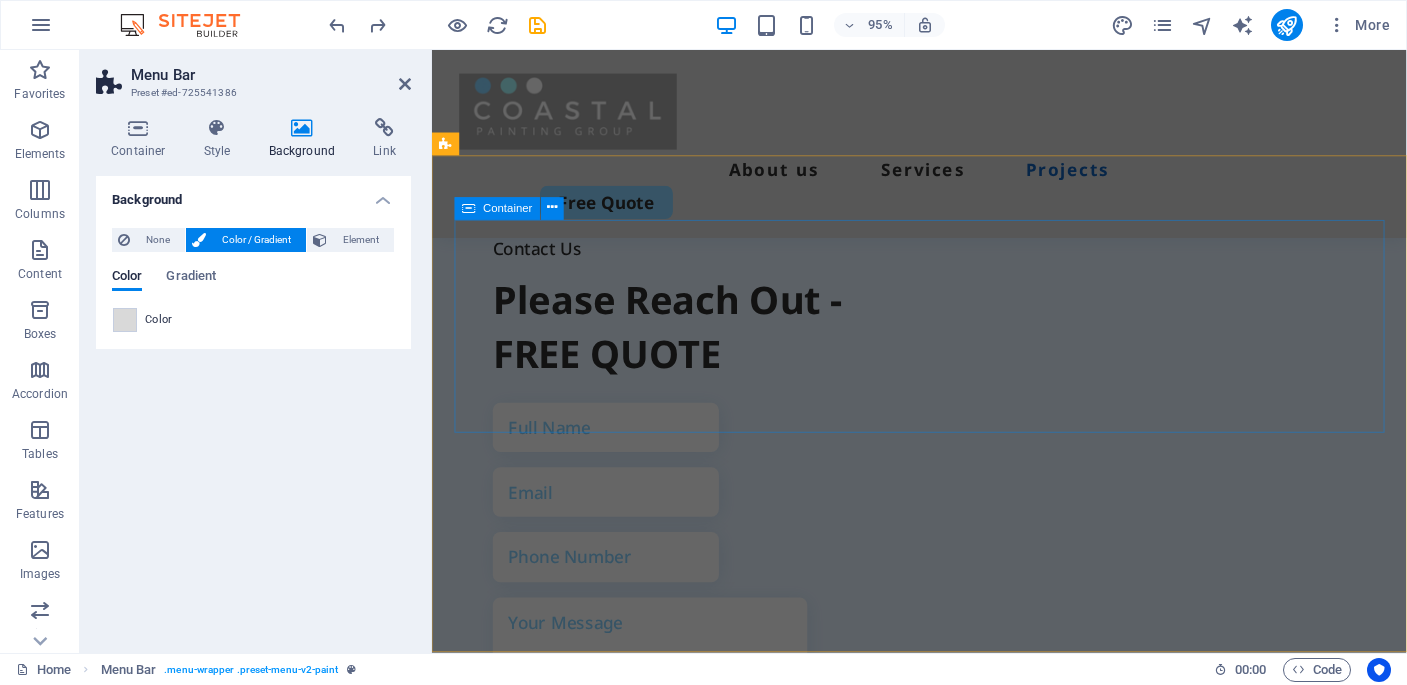 click on "Quick Links About Services Projects Details Legal Notice Privacy Policy Contact       0123 - 456789
358d08435233f162a0075e0416b199@cpanel.local
Street Berlin   12345" at bounding box center [945, 2012] 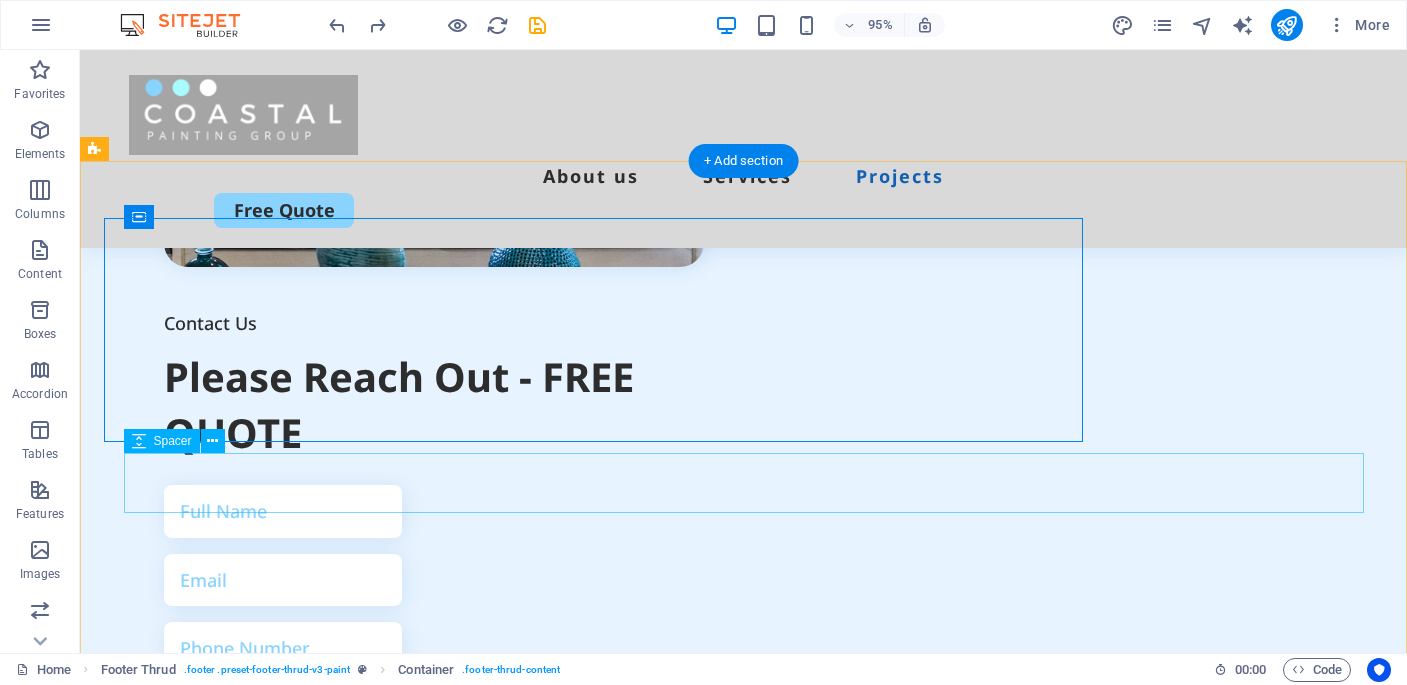 scroll, scrollTop: 7566, scrollLeft: 0, axis: vertical 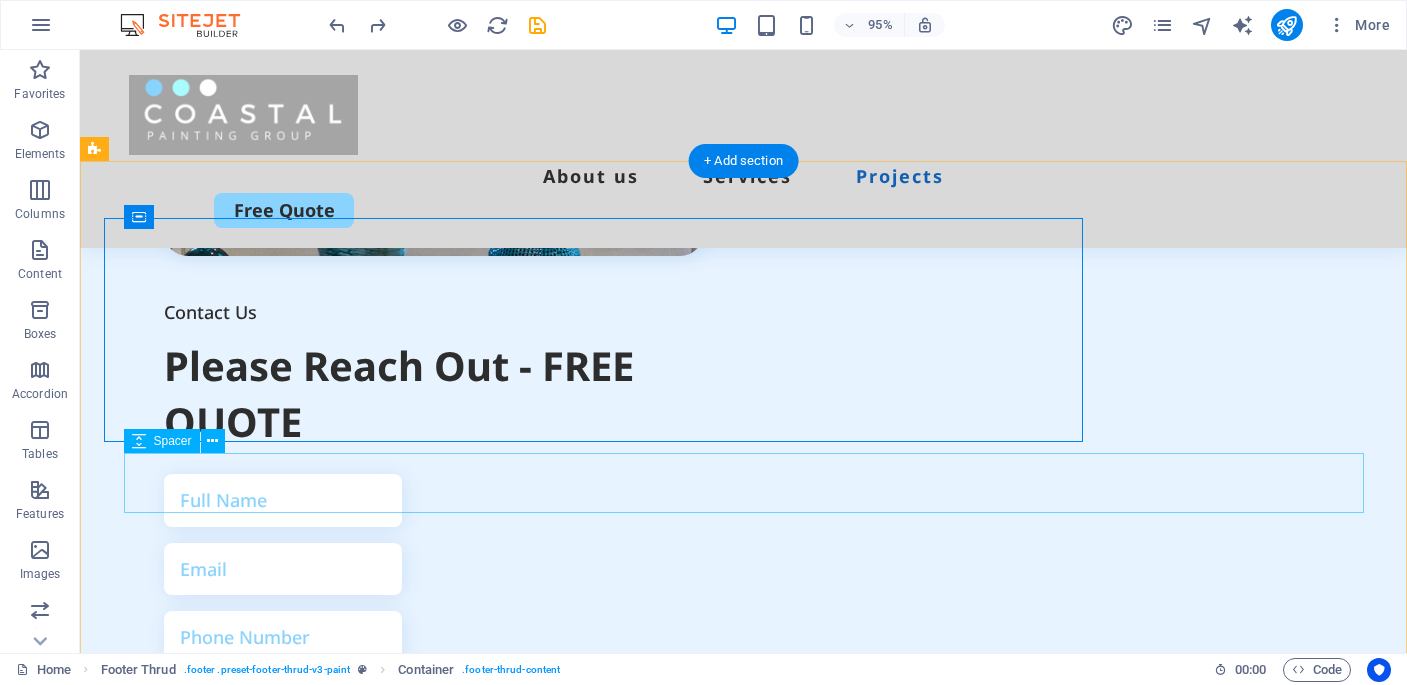click at bounding box center (744, 3242) 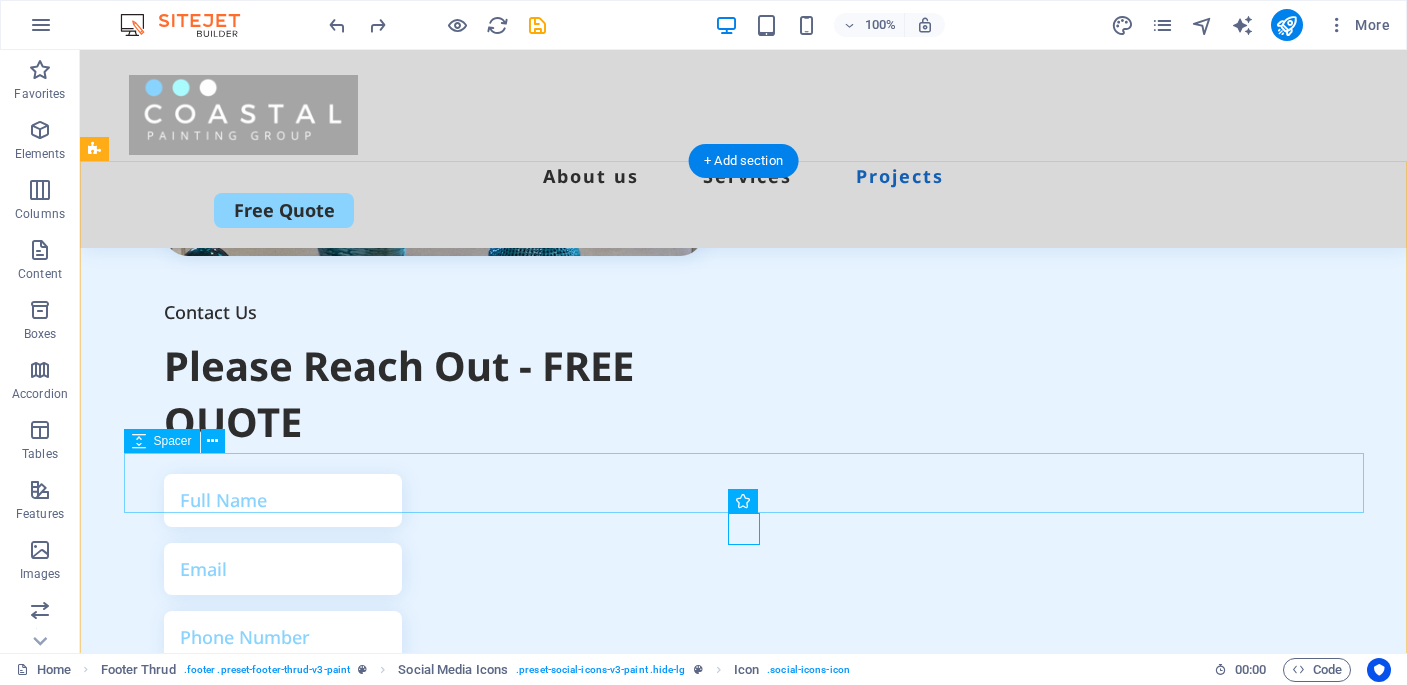 click at bounding box center [744, 3116] 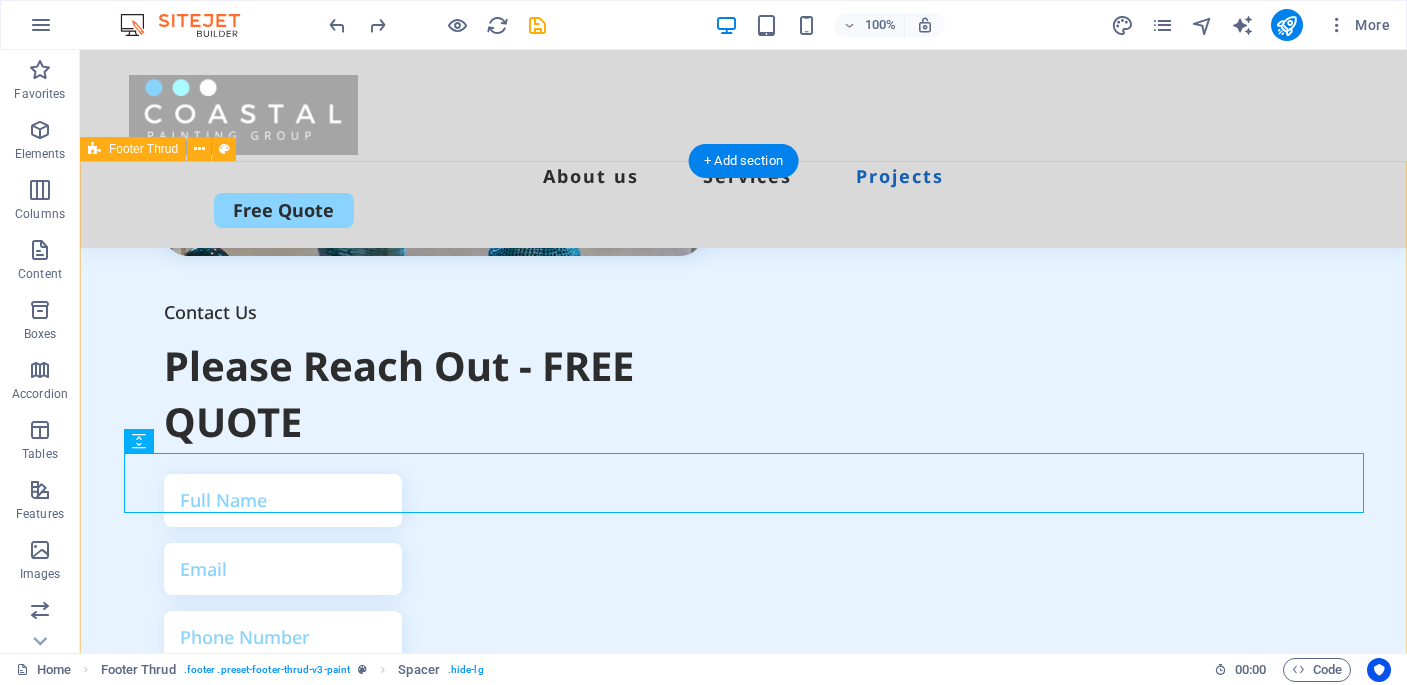 click on "Quick Links About Services Projects Details Legal Notice Privacy Policy Contact       0123 - 456789
358d08435233f162a0075e0416b199@cpanel.local
Street Berlin   12345
2024    coastalpaintingroup.com.au . All Rights Reserved" at bounding box center [743, 2321] 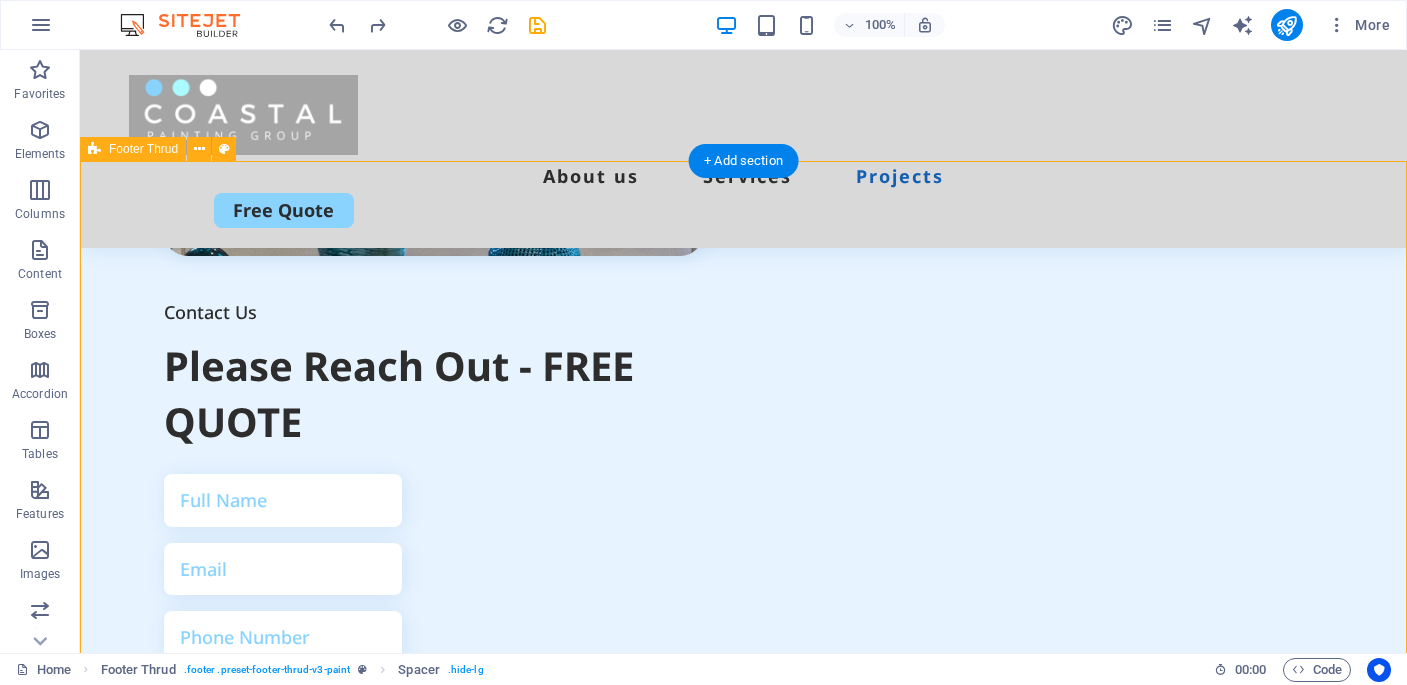 click on "Quick Links About Services Projects Details Legal Notice Privacy Policy Contact       0123 - 456789
358d08435233f162a0075e0416b199@cpanel.local
Street Berlin   12345
2024    coastalpaintingroup.com.au . All Rights Reserved" at bounding box center (743, 2321) 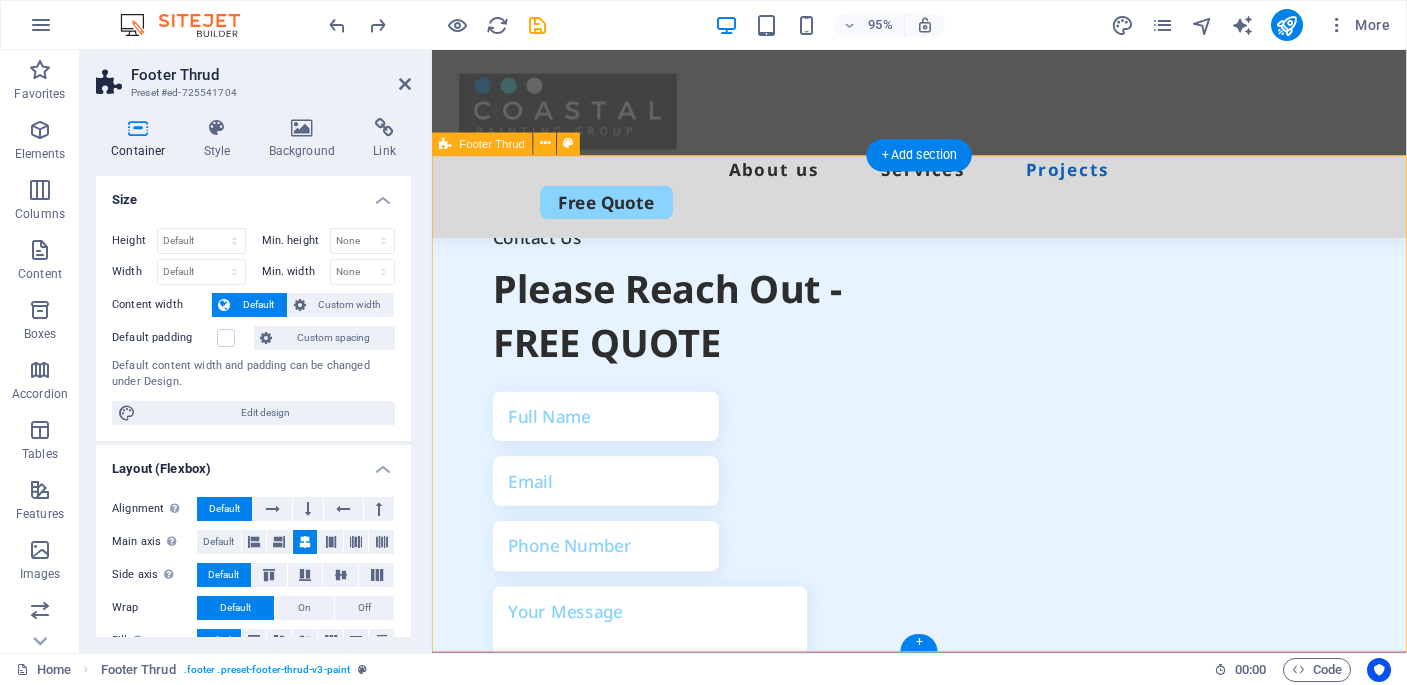 scroll, scrollTop: 7555, scrollLeft: 0, axis: vertical 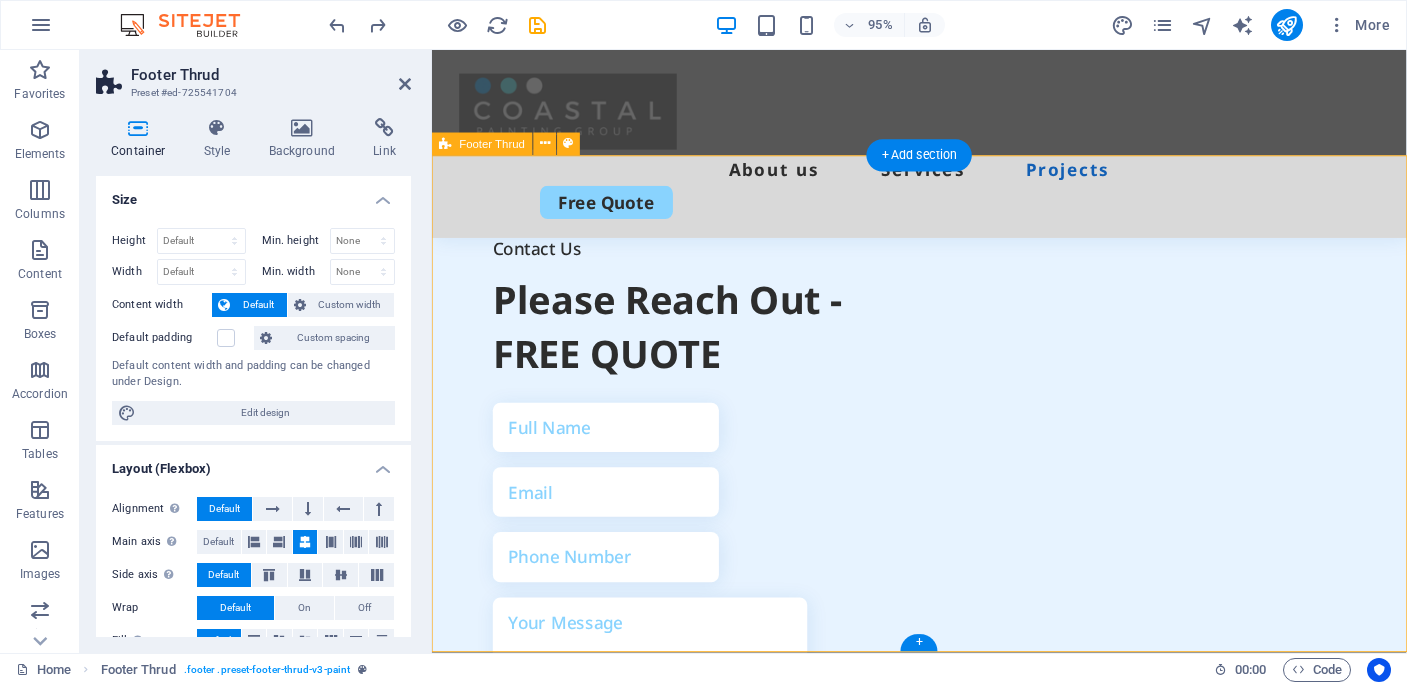 click on "Quick Links About Services Projects Details Legal Notice Privacy Policy Contact       0123 - 456789
358d08435233f162a0075e0416b199@cpanel.local
Street Berlin   12345
2024    coastalpaintingroup.com.au . All Rights Reserved" at bounding box center [945, 2174] 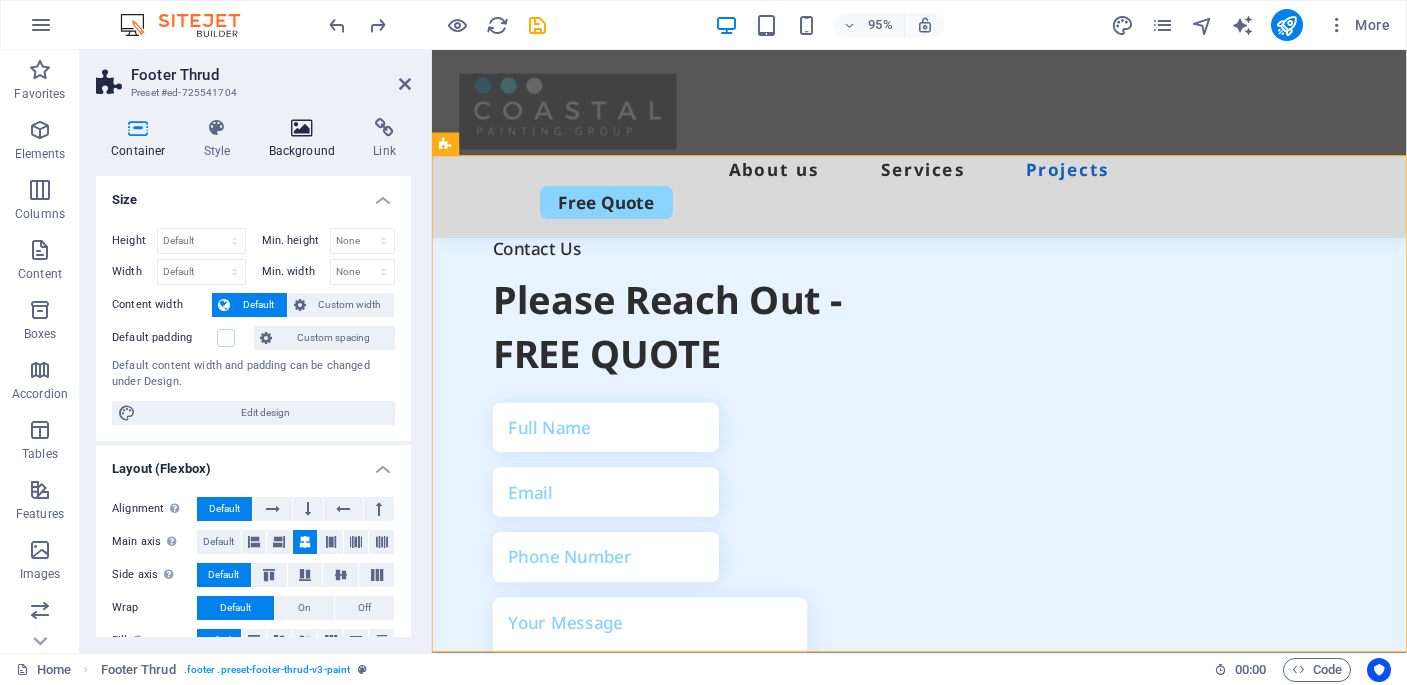 click at bounding box center [302, 128] 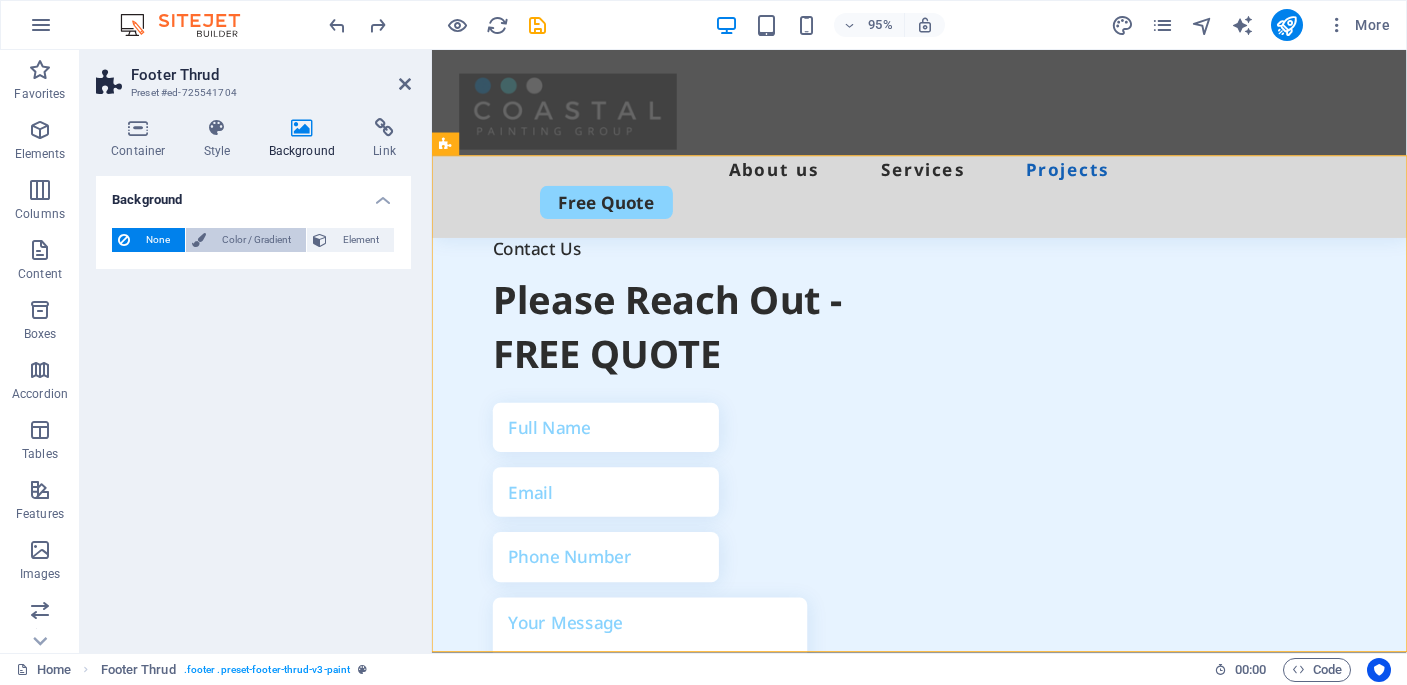click at bounding box center [199, 240] 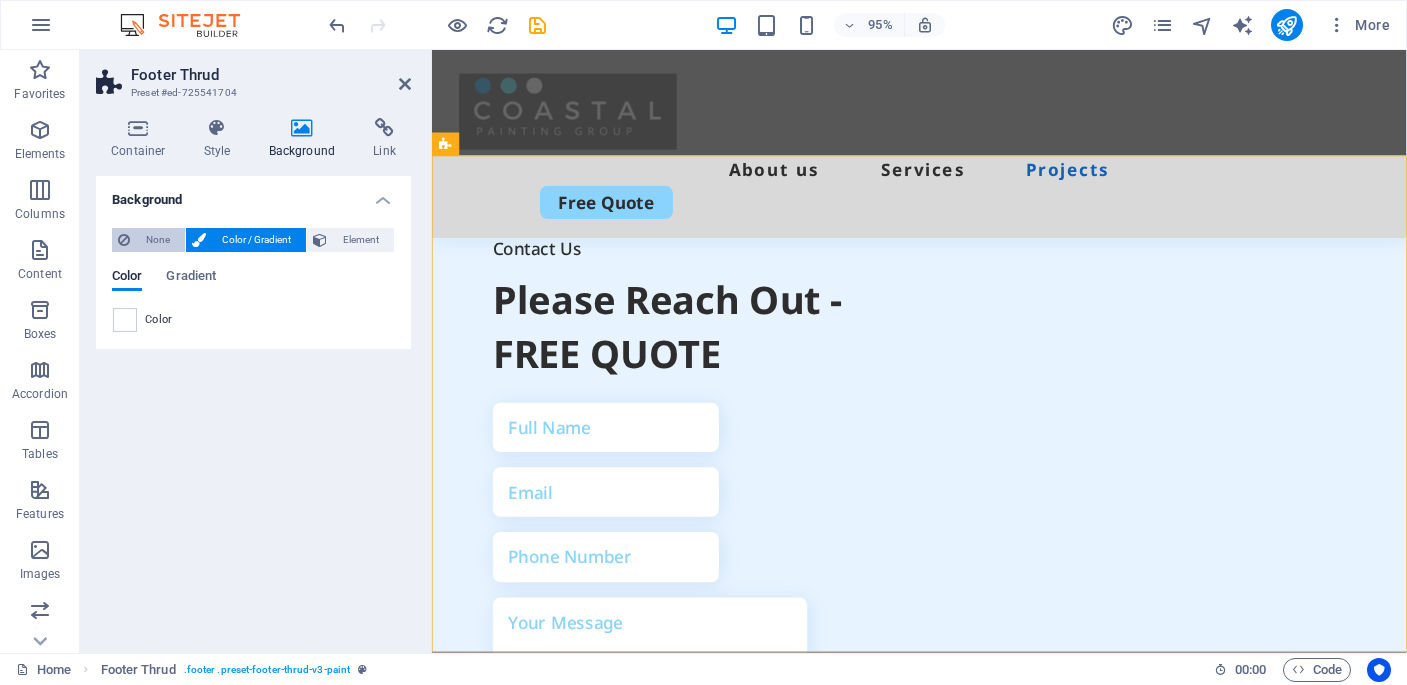 click on "None" at bounding box center (157, 240) 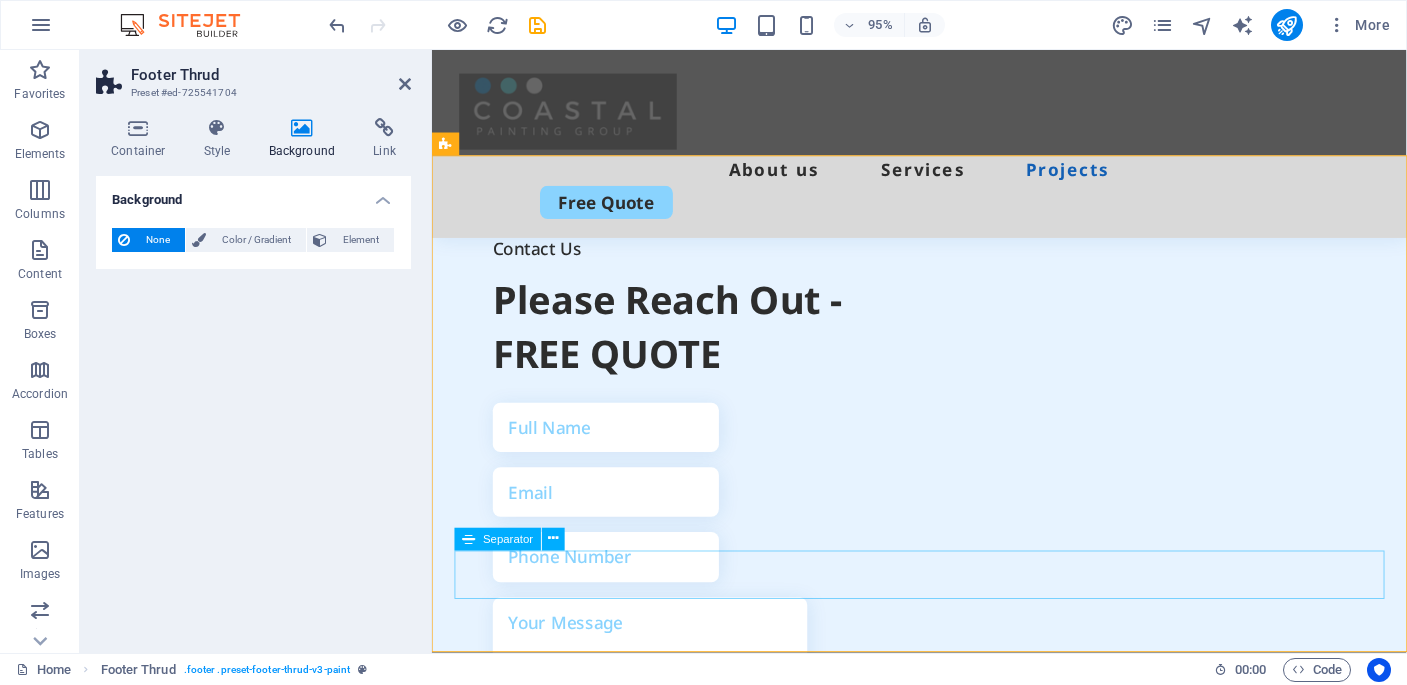 click at bounding box center [945, 3155] 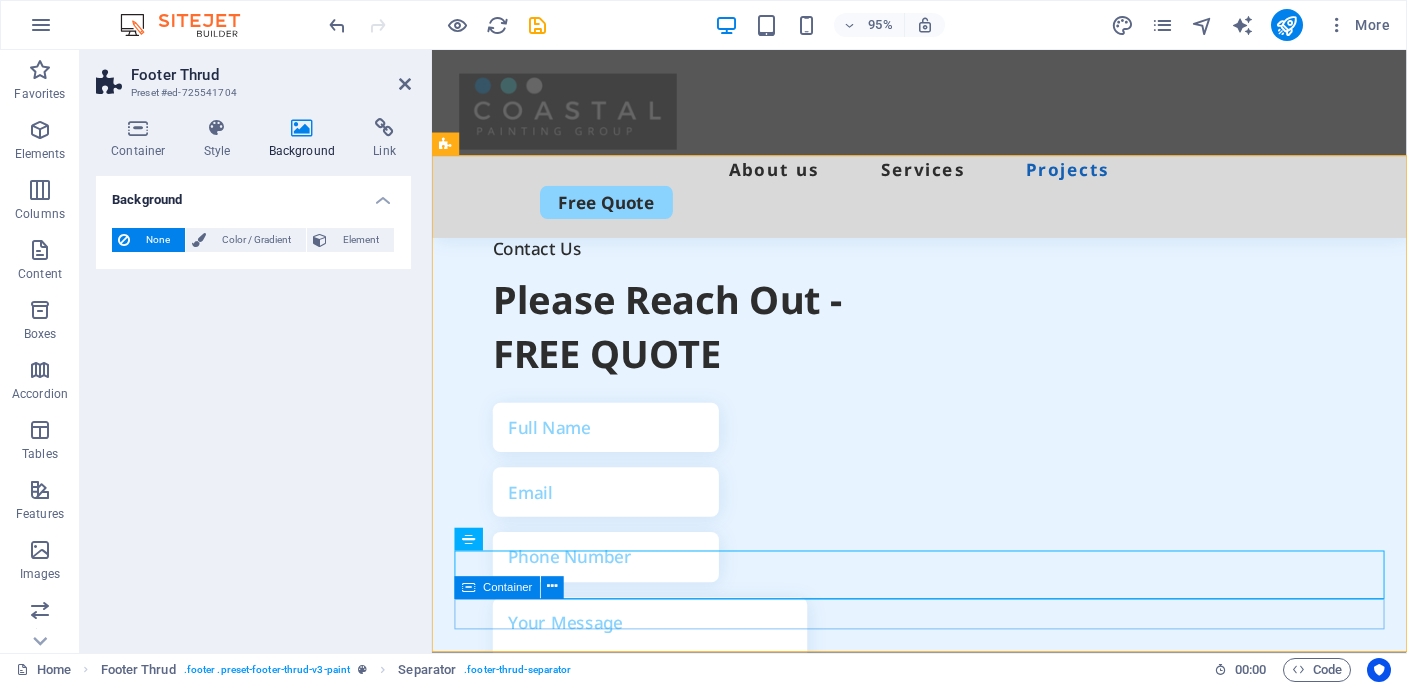 click on "2024    coastalpaintingroup.com.au . All Rights Reserved" at bounding box center [945, 3197] 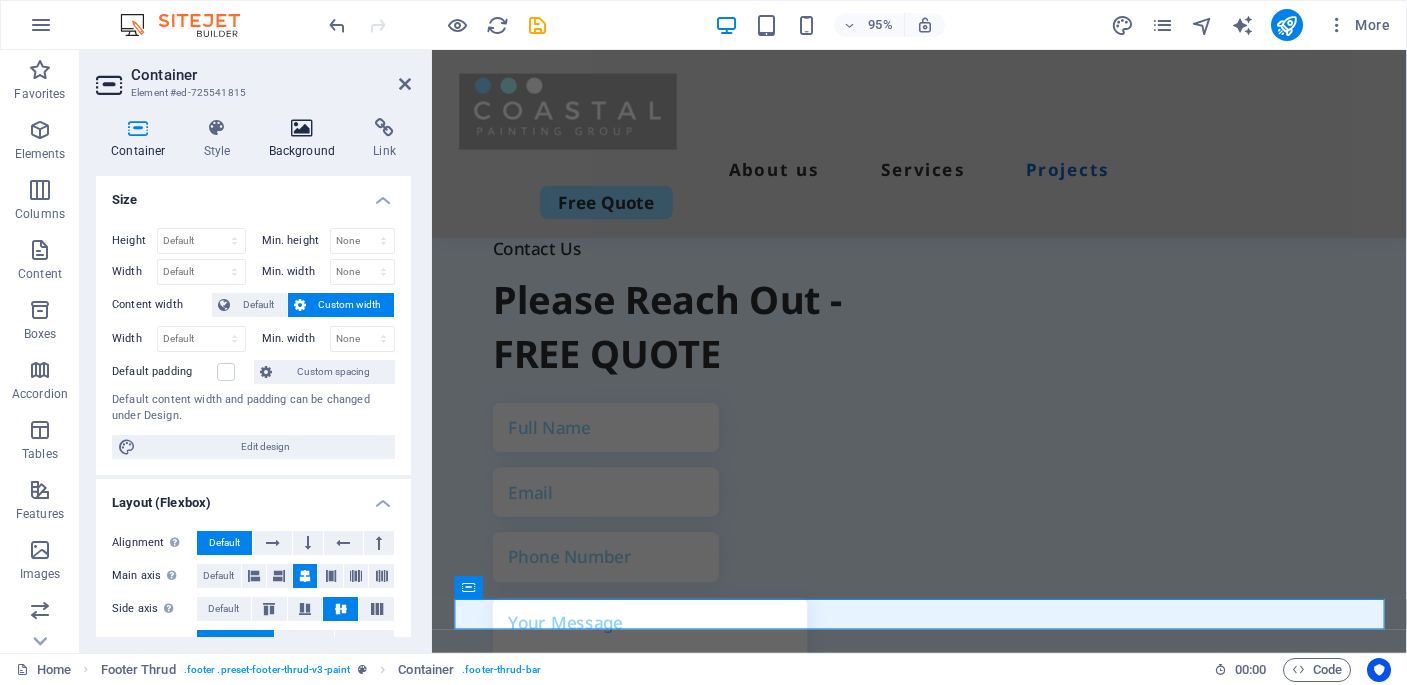 click on "Background" at bounding box center [306, 139] 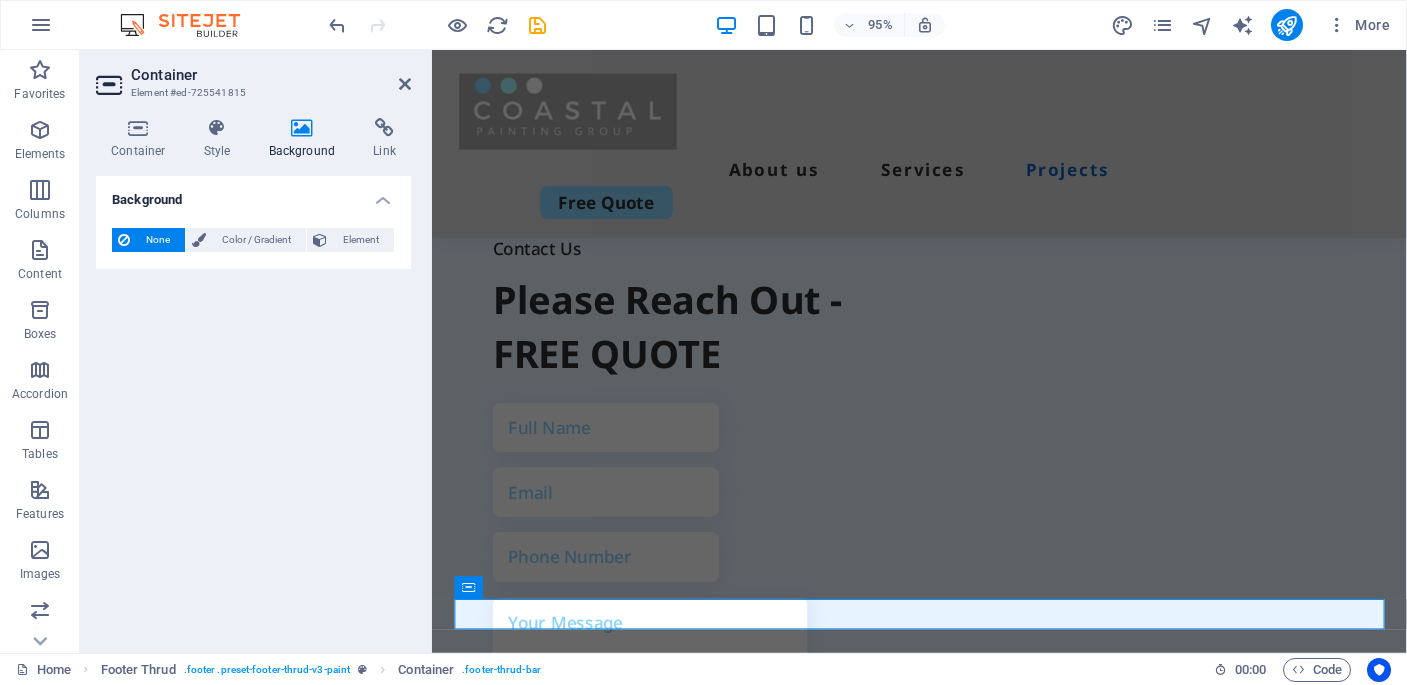 click on "None" at bounding box center (157, 240) 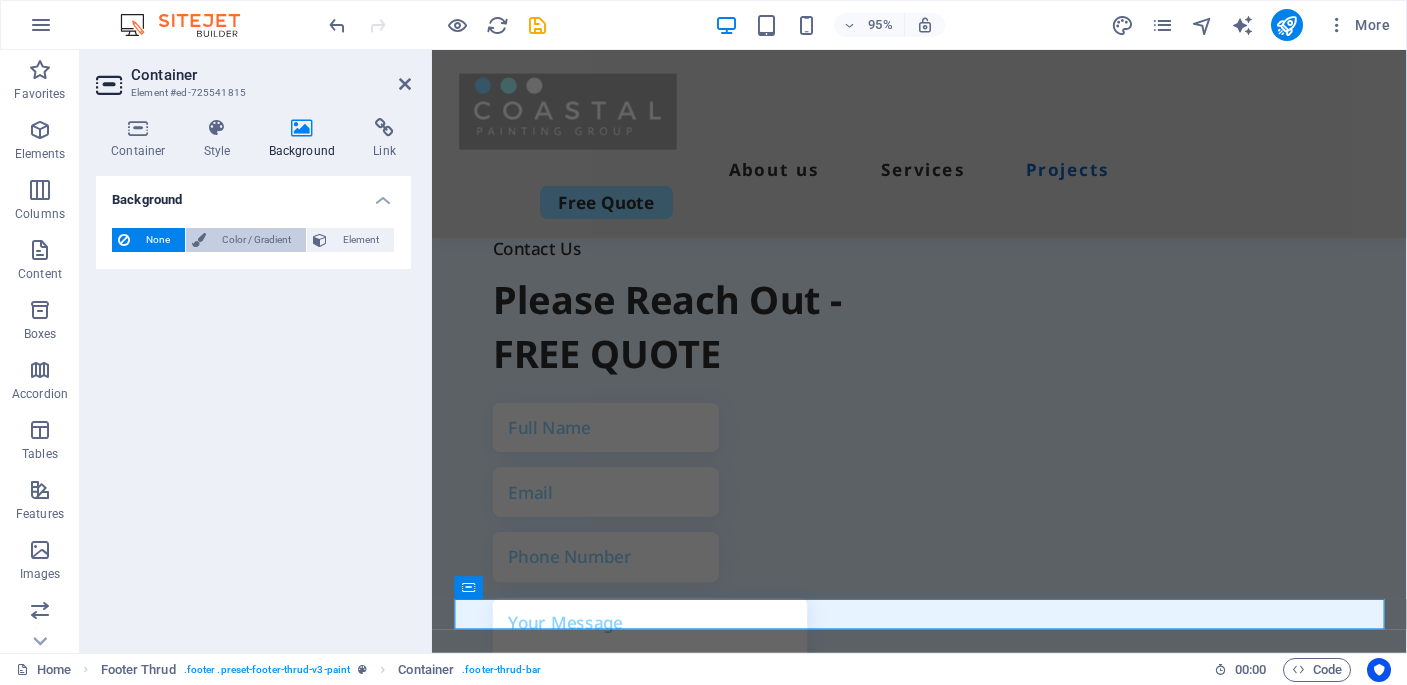 click on "Color / Gradient" at bounding box center (256, 240) 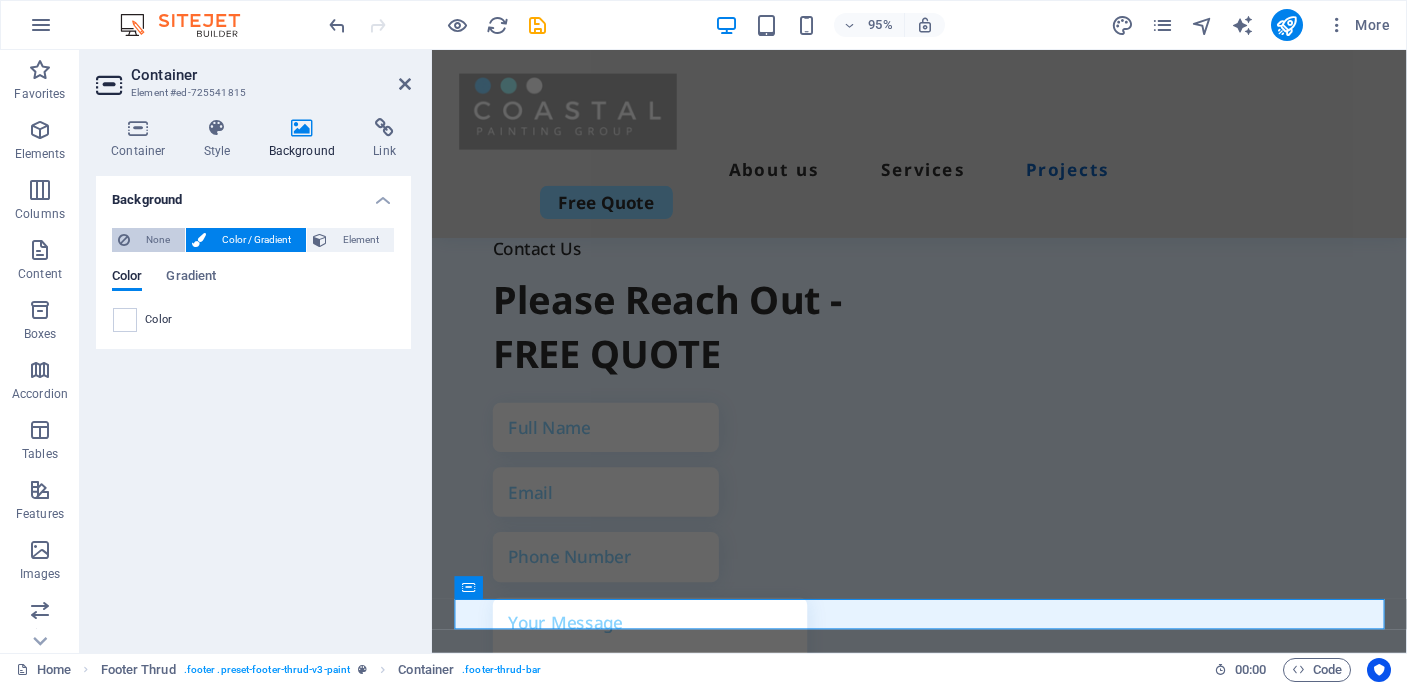 click on "None" at bounding box center (157, 240) 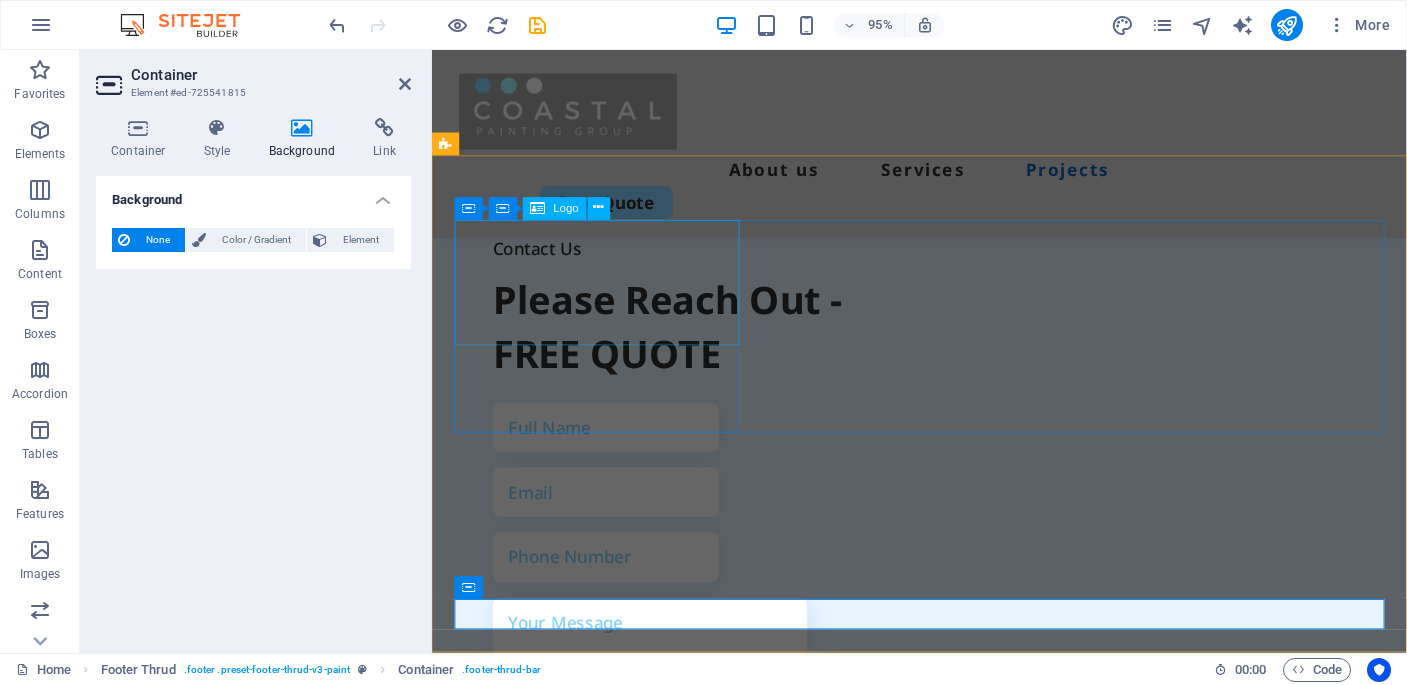 click at bounding box center [606, 1245] 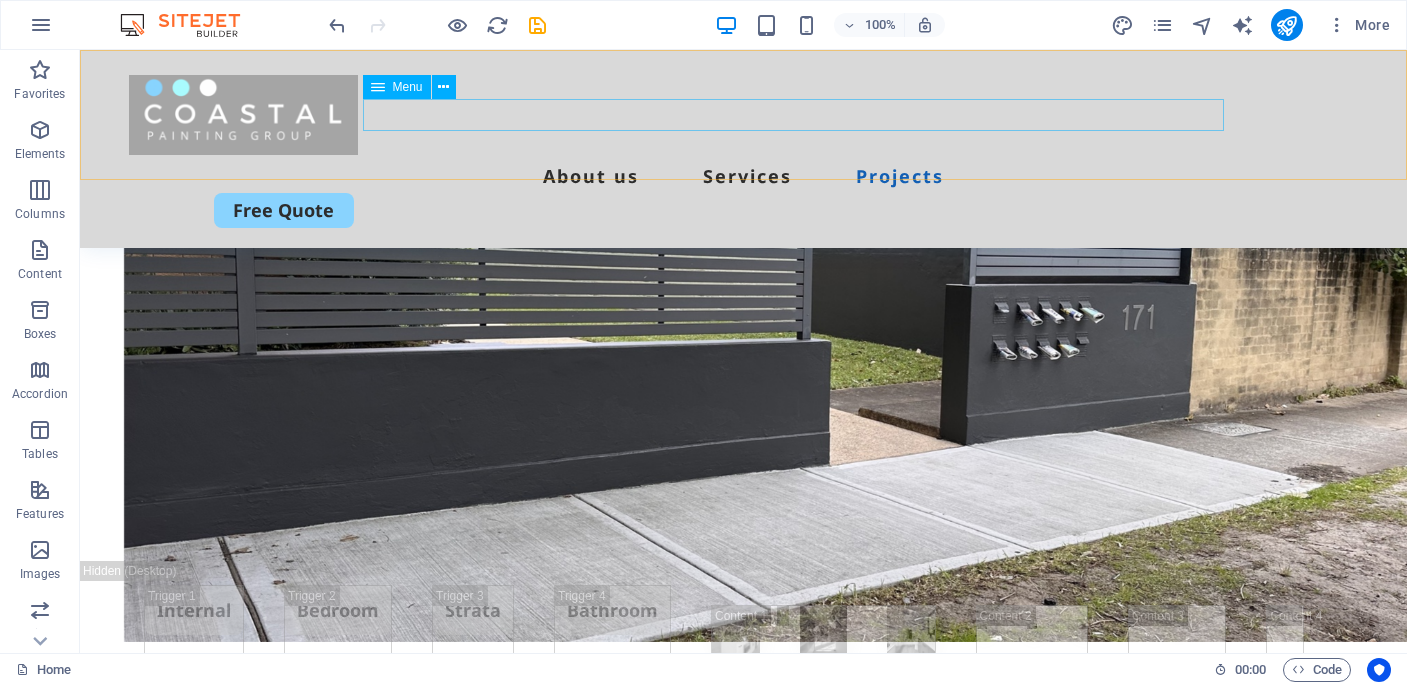 click on "About us Services Projects" at bounding box center [744, 176] 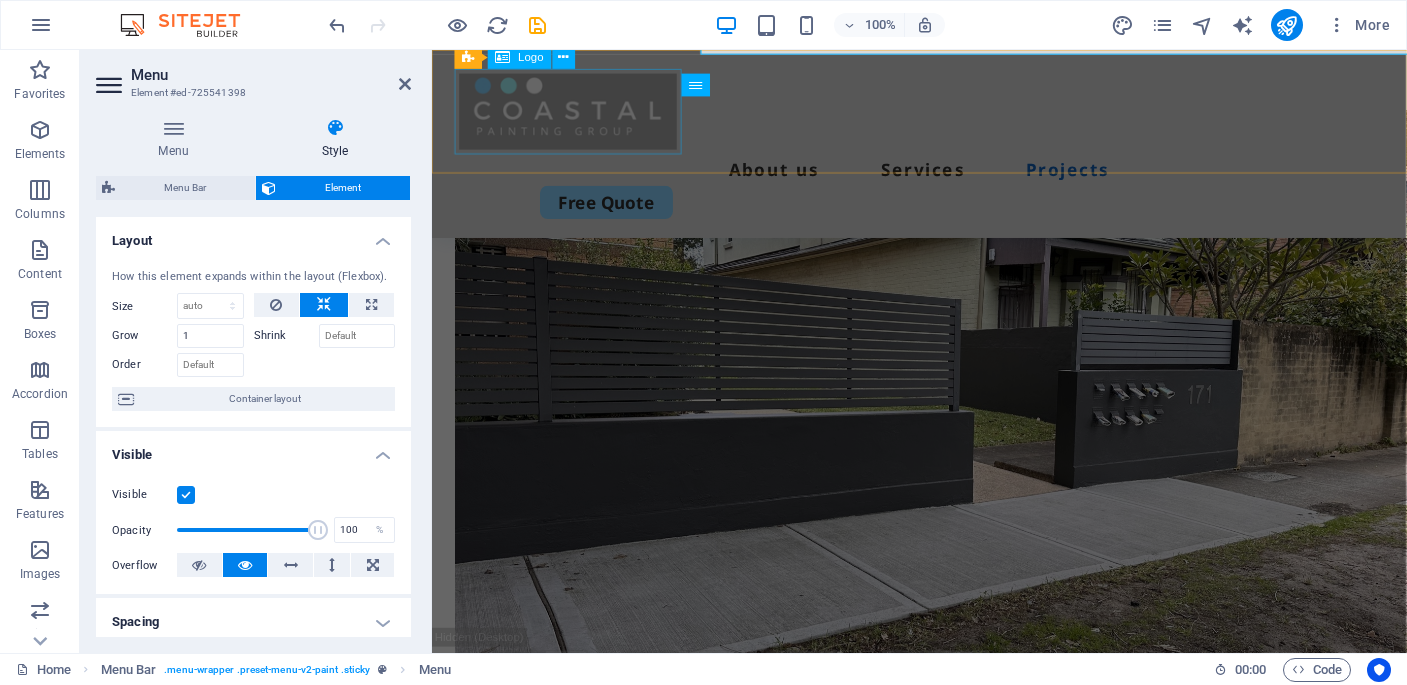 scroll, scrollTop: 6296, scrollLeft: 0, axis: vertical 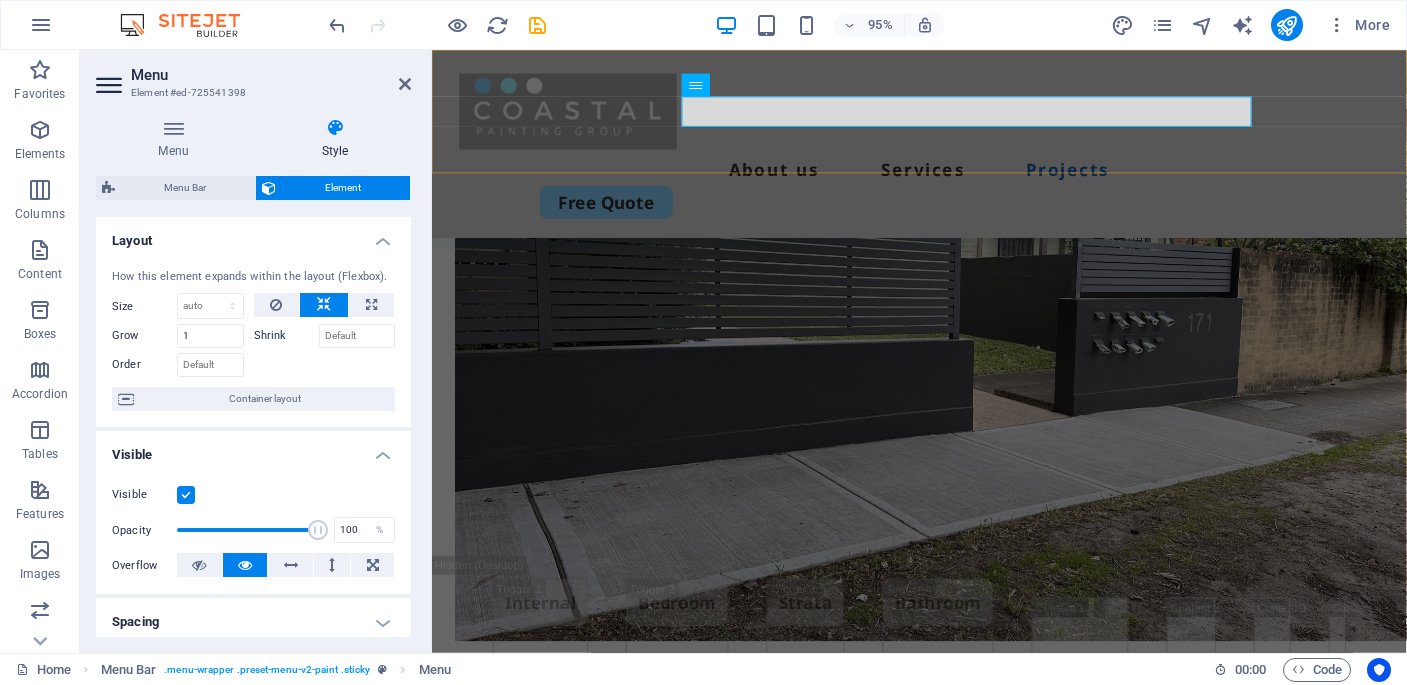click on "About us Services Projects Free Quote" at bounding box center [945, 149] 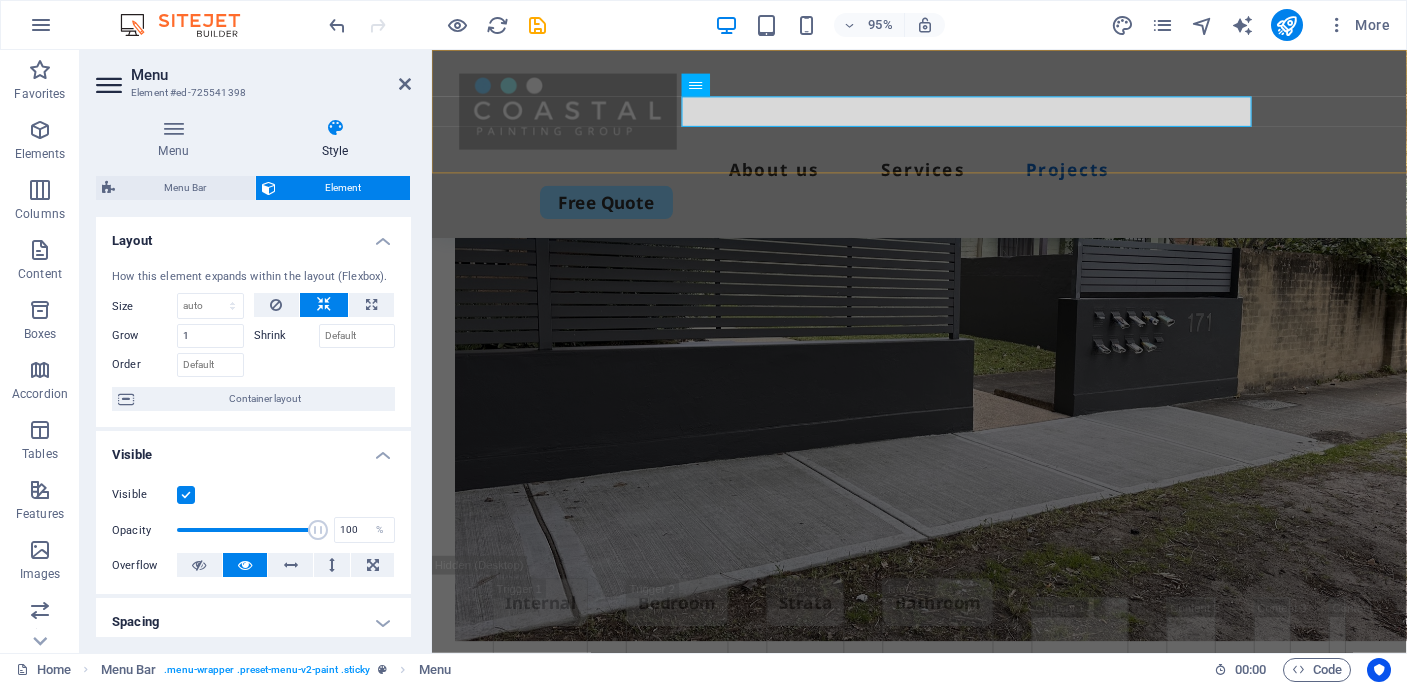 click on "About us Services Projects Free Quote" at bounding box center (945, 149) 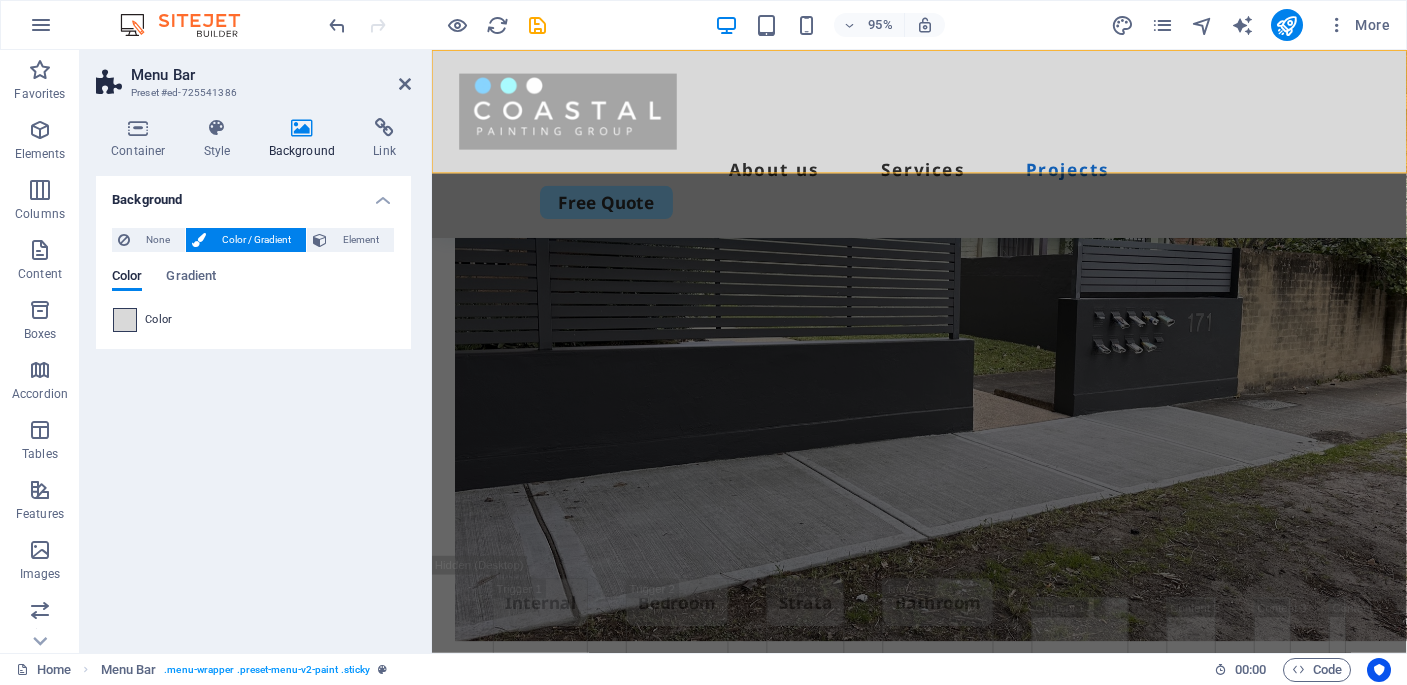 click at bounding box center (125, 320) 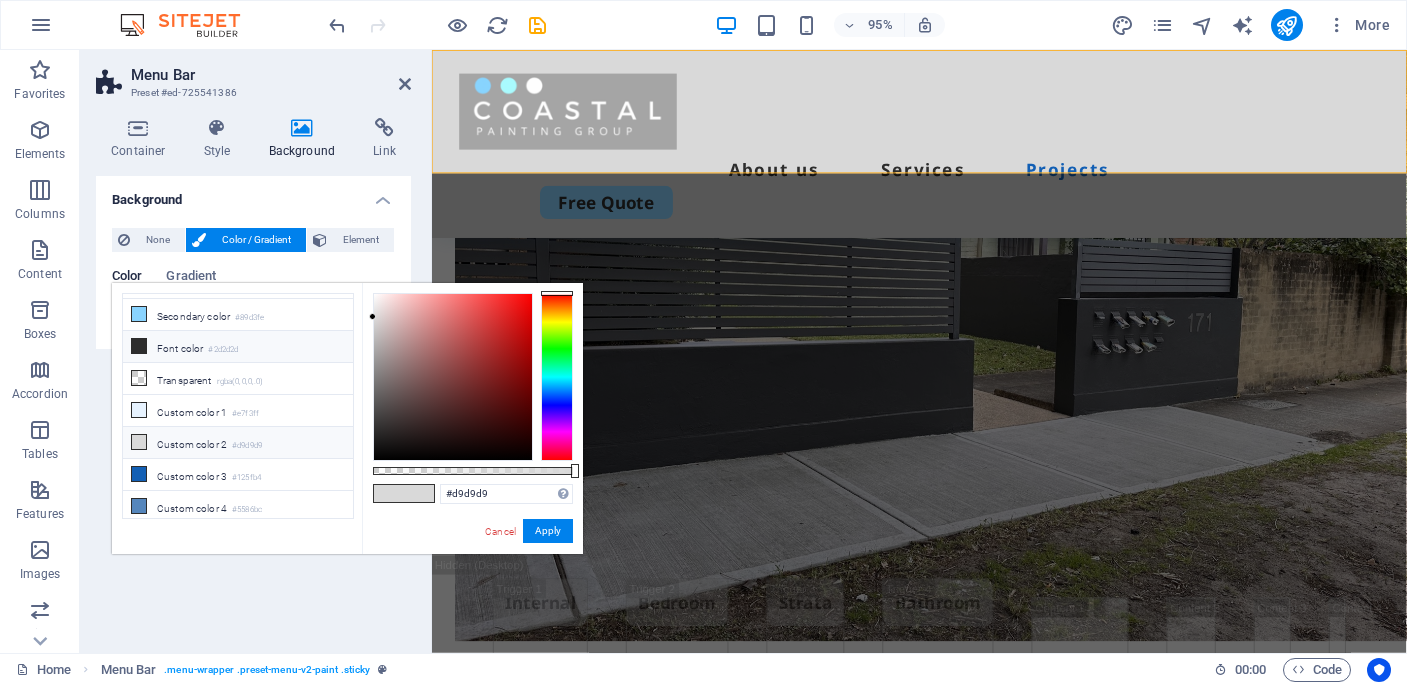 scroll, scrollTop: 0, scrollLeft: 0, axis: both 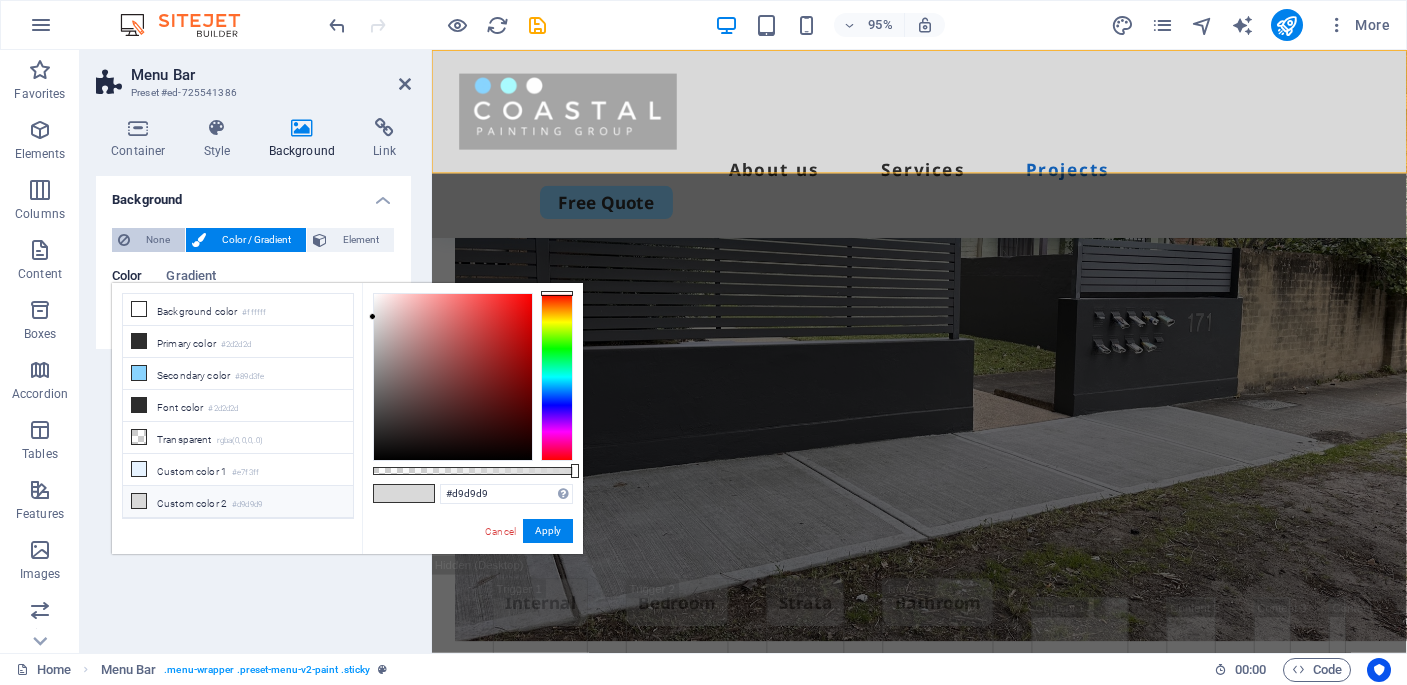 click on "None" at bounding box center [157, 240] 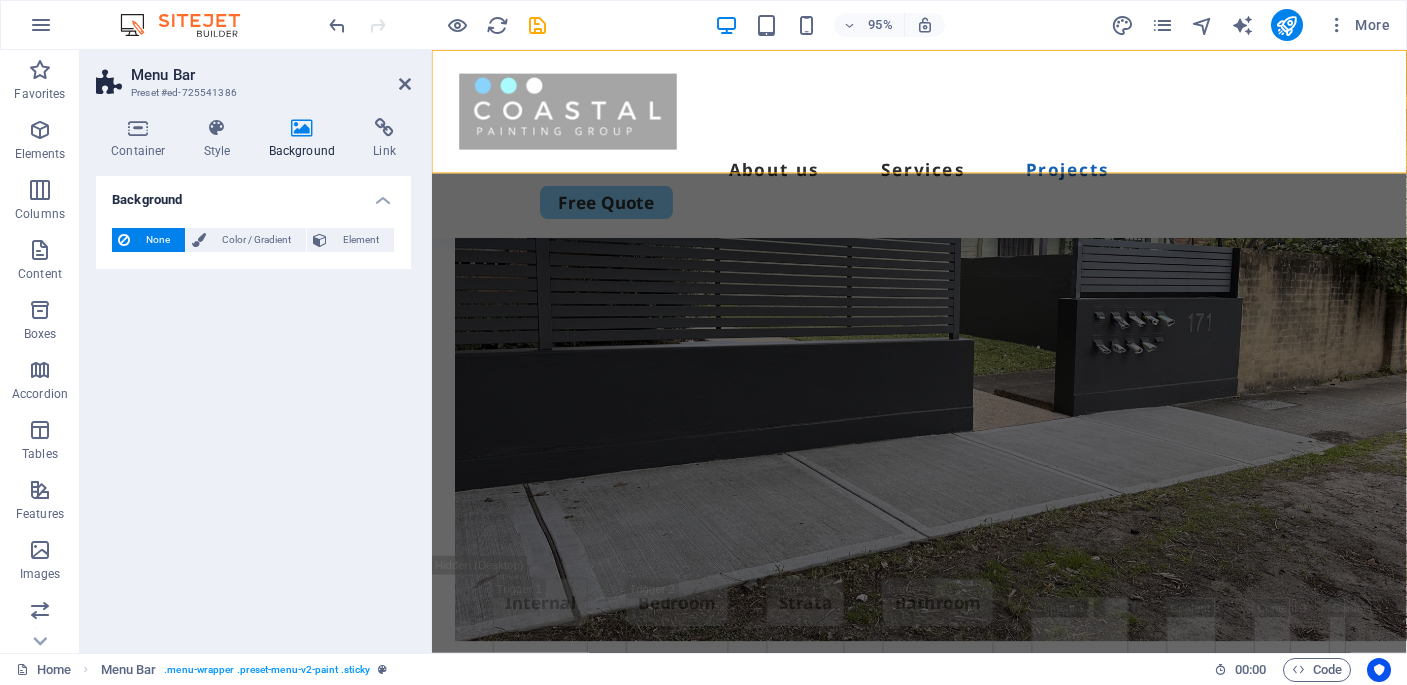 type 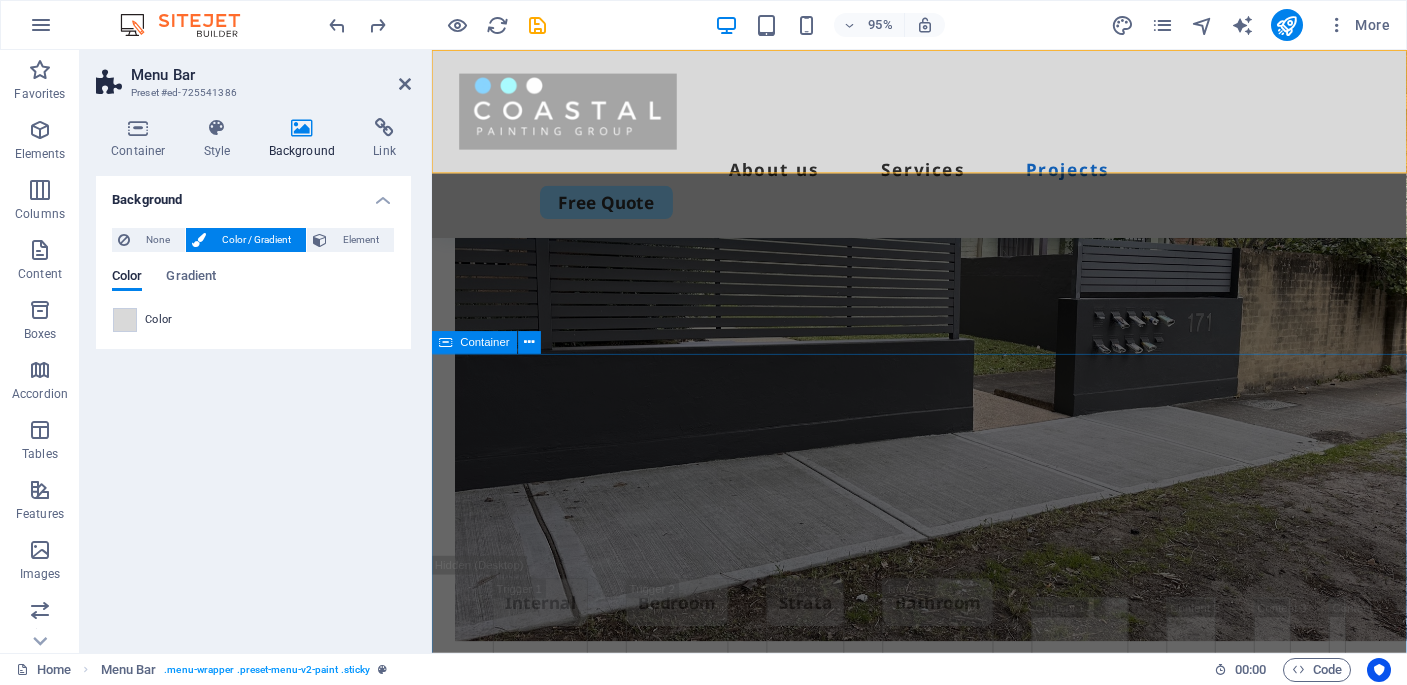 click on "Contact Us Please Reach Out - FREE QUOTE Unreadable? Load new Submit" at bounding box center (945, 1591) 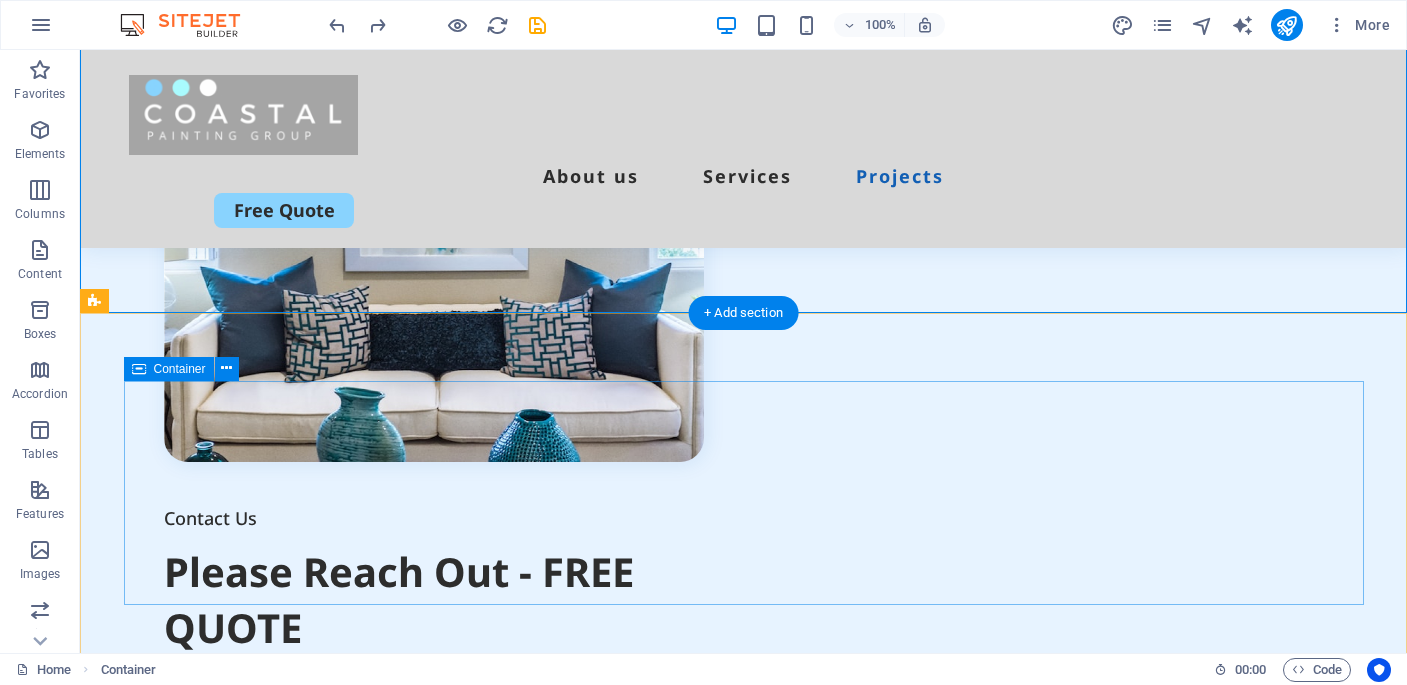 scroll, scrollTop: 7598, scrollLeft: 0, axis: vertical 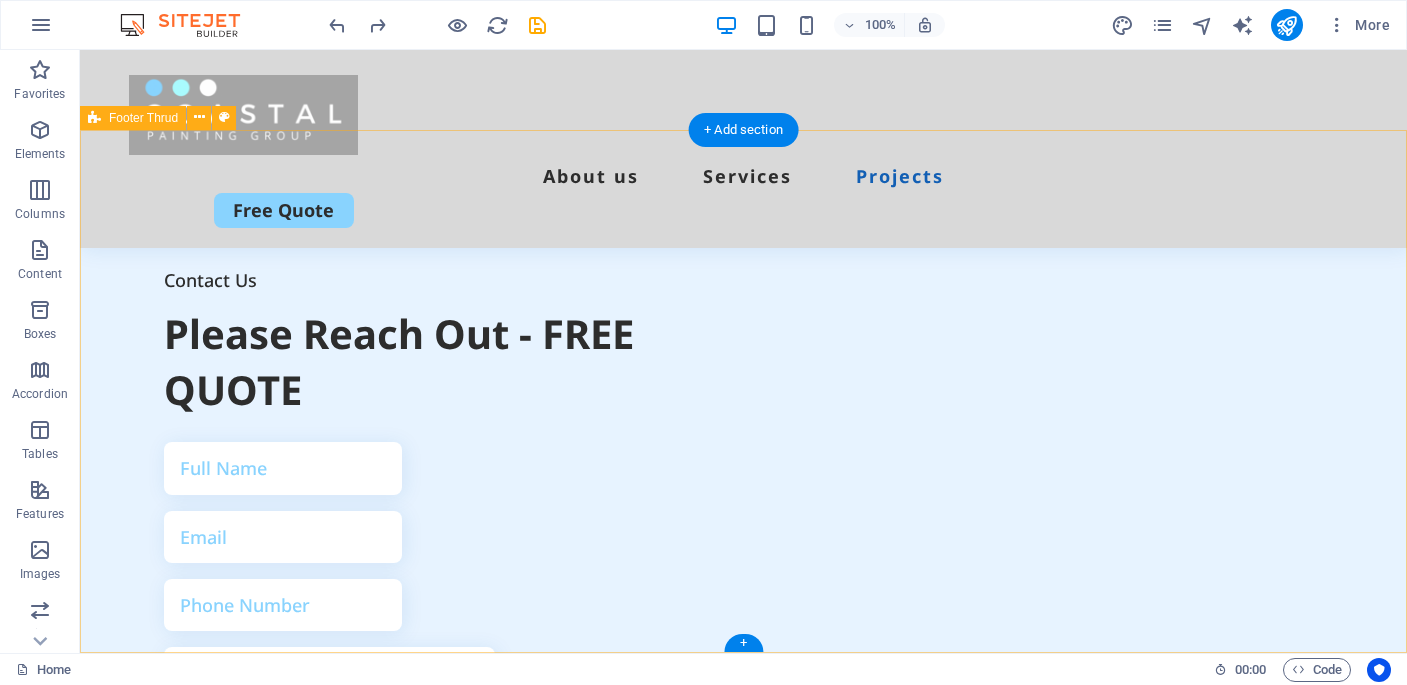click on "Quick Links About Services Projects Details Legal Notice Privacy Policy Contact       0123 - 456789
358d08435233f162a0075e0416b199@cpanel.local
Street Berlin   12345
2024    coastalpaintingroup.com.au . All Rights Reserved" at bounding box center (743, 2289) 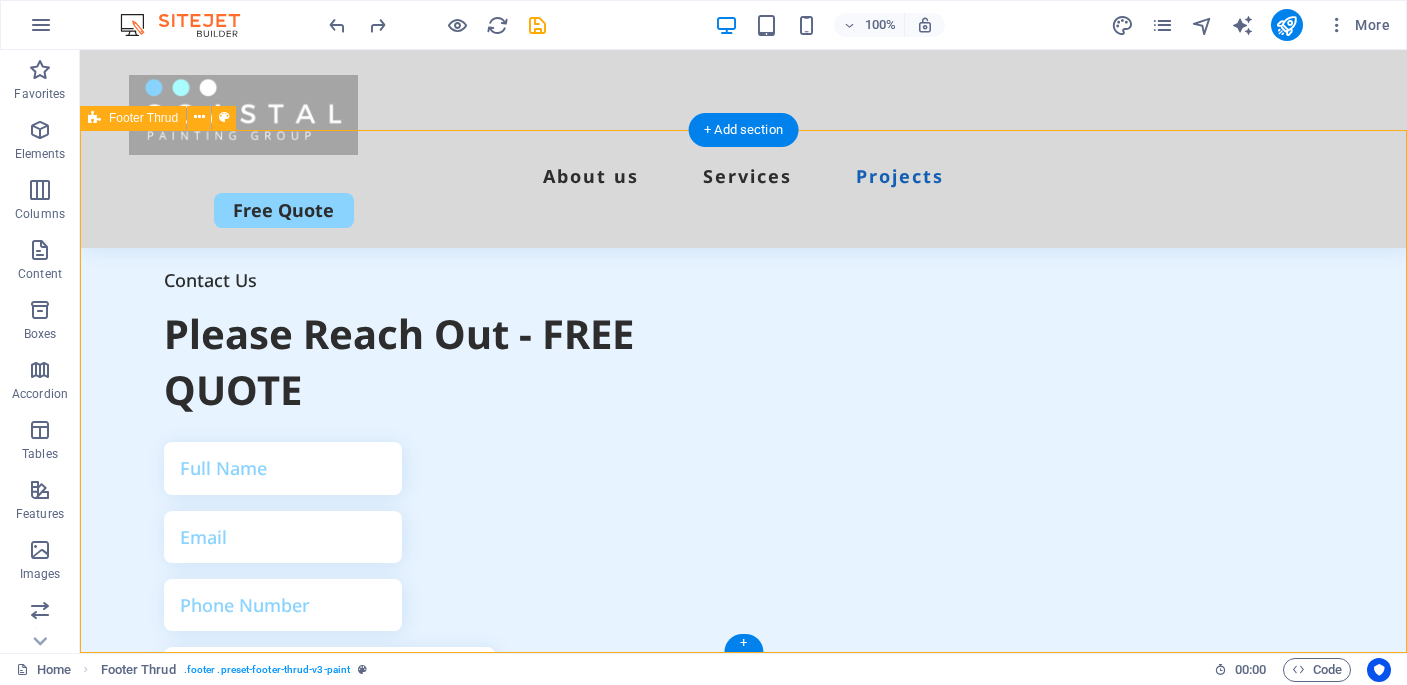 click on "Quick Links About Services Projects Details Legal Notice Privacy Policy Contact       0123 - 456789
358d08435233f162a0075e0416b199@cpanel.local
Street Berlin   12345
2024    coastalpaintingroup.com.au . All Rights Reserved" at bounding box center (743, 2289) 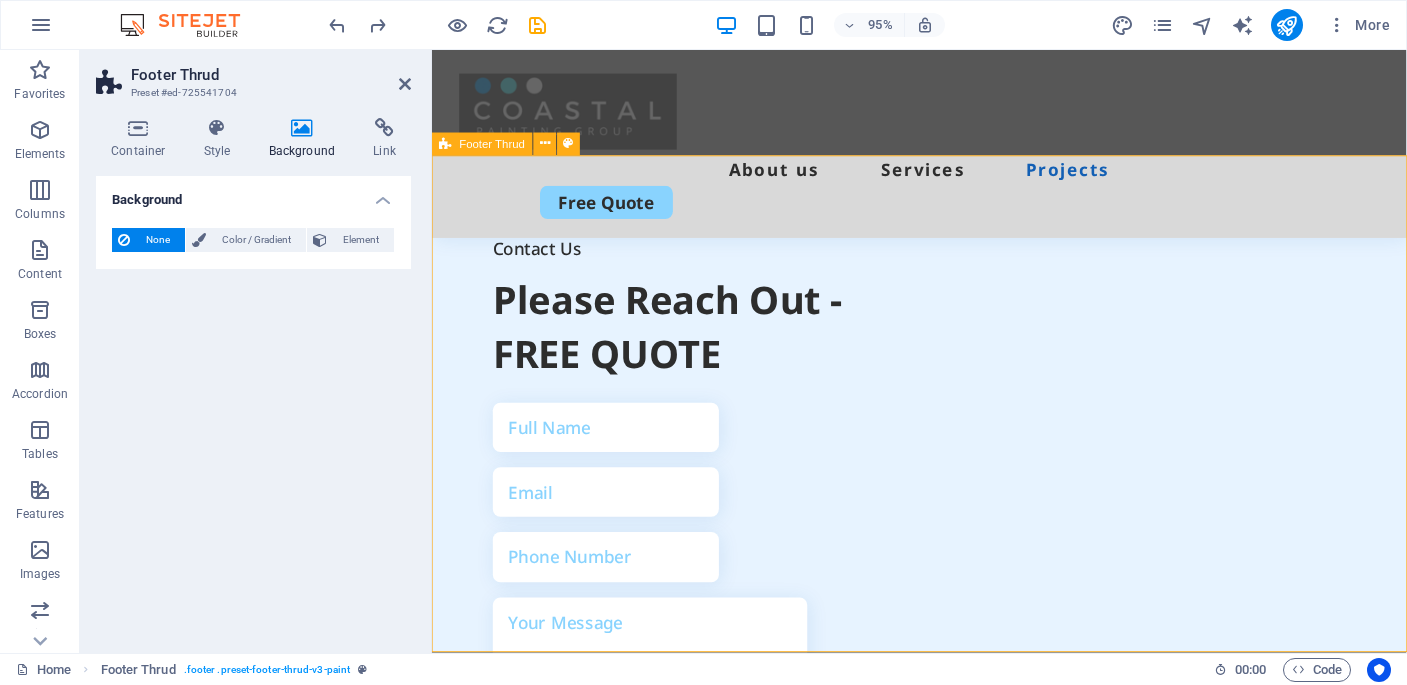 scroll, scrollTop: 7598, scrollLeft: 0, axis: vertical 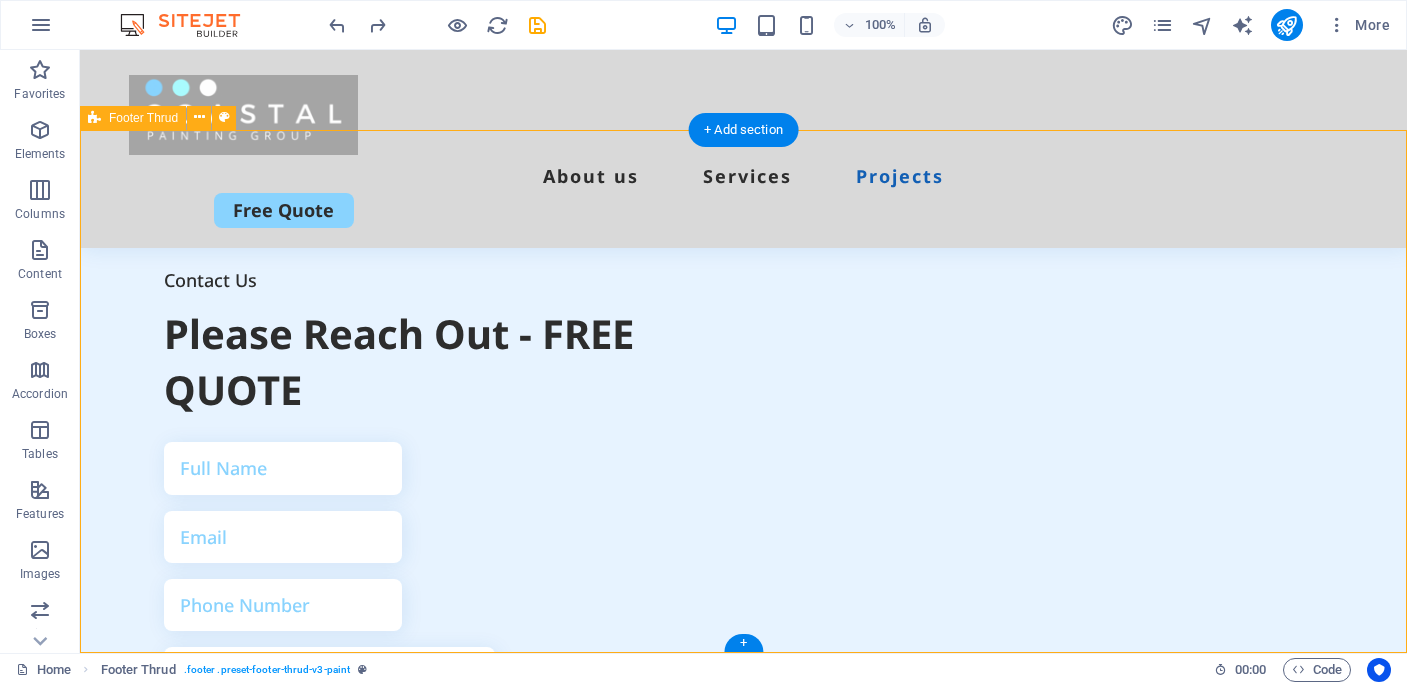 click on "Quick Links About Services Projects Details Legal Notice Privacy Policy Contact       0123 - 456789
358d08435233f162a0075e0416b199@cpanel.local
Street Berlin   12345
2024    coastalpaintingroup.com.au . All Rights Reserved" at bounding box center (743, 2289) 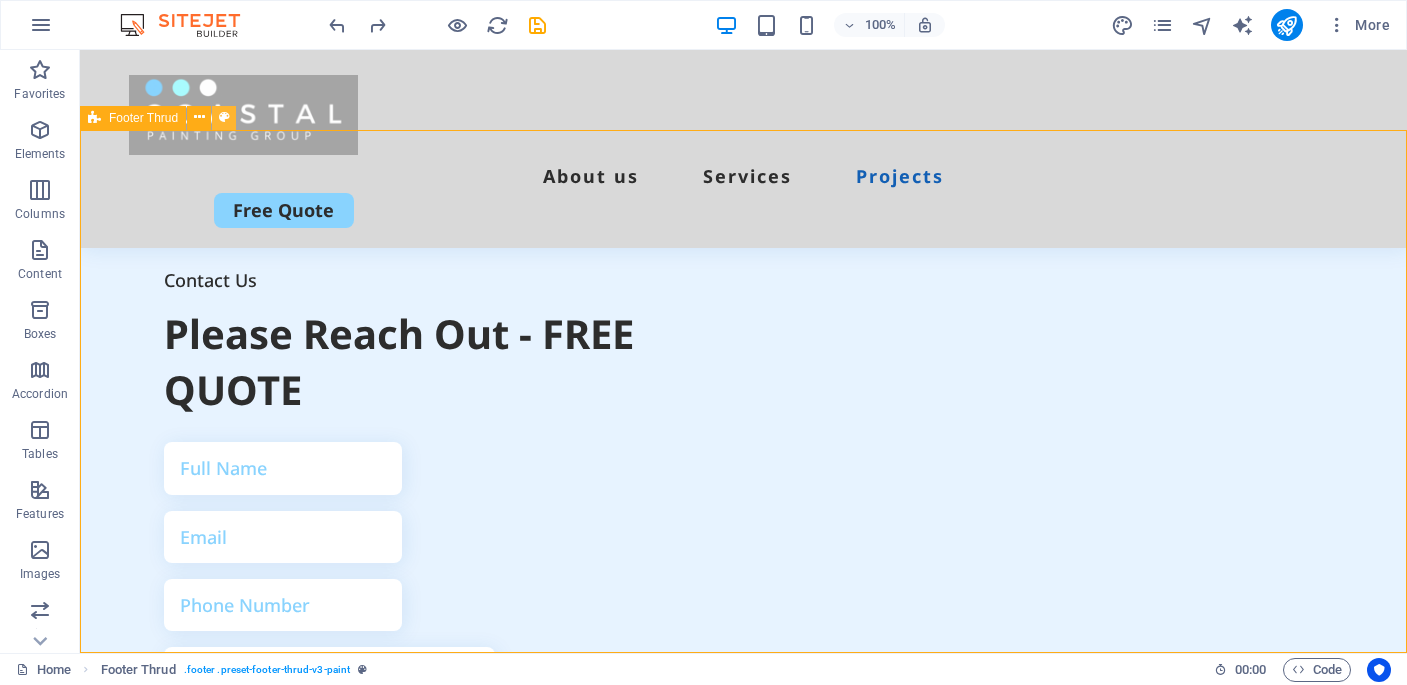 click at bounding box center [224, 118] 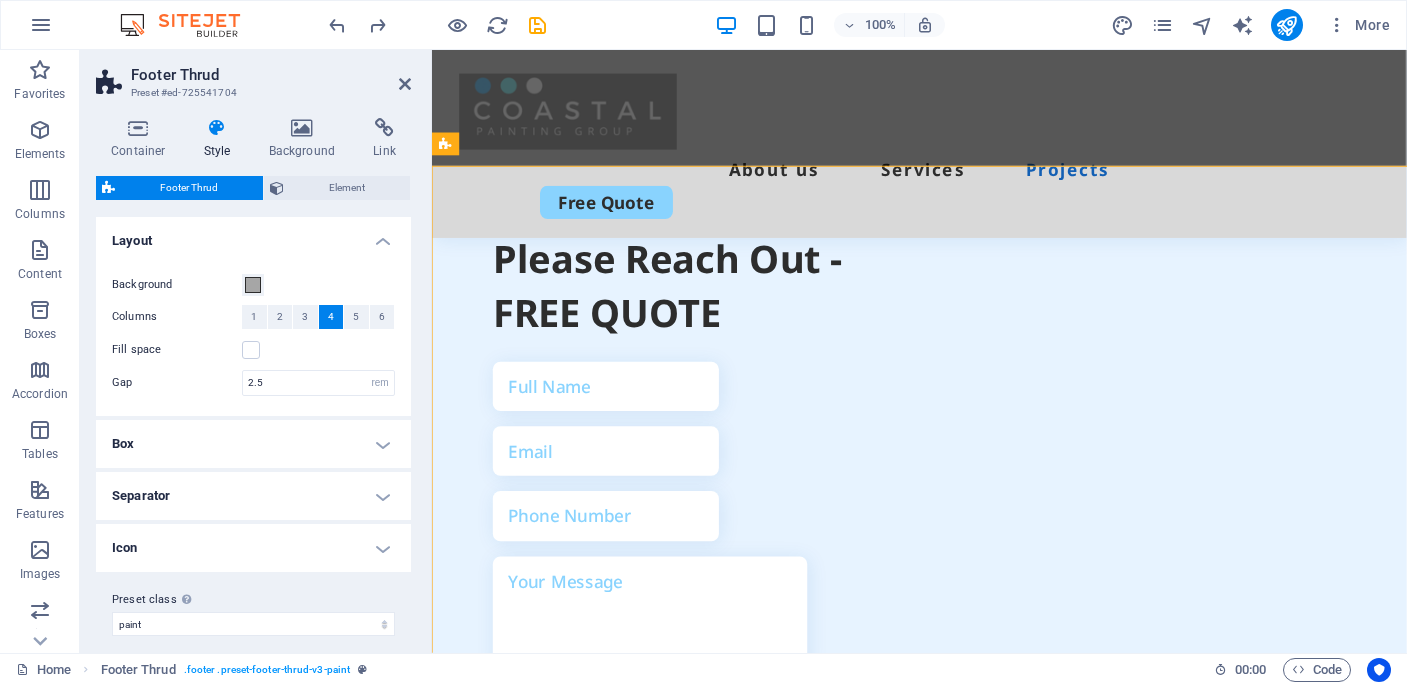 scroll, scrollTop: 7555, scrollLeft: 0, axis: vertical 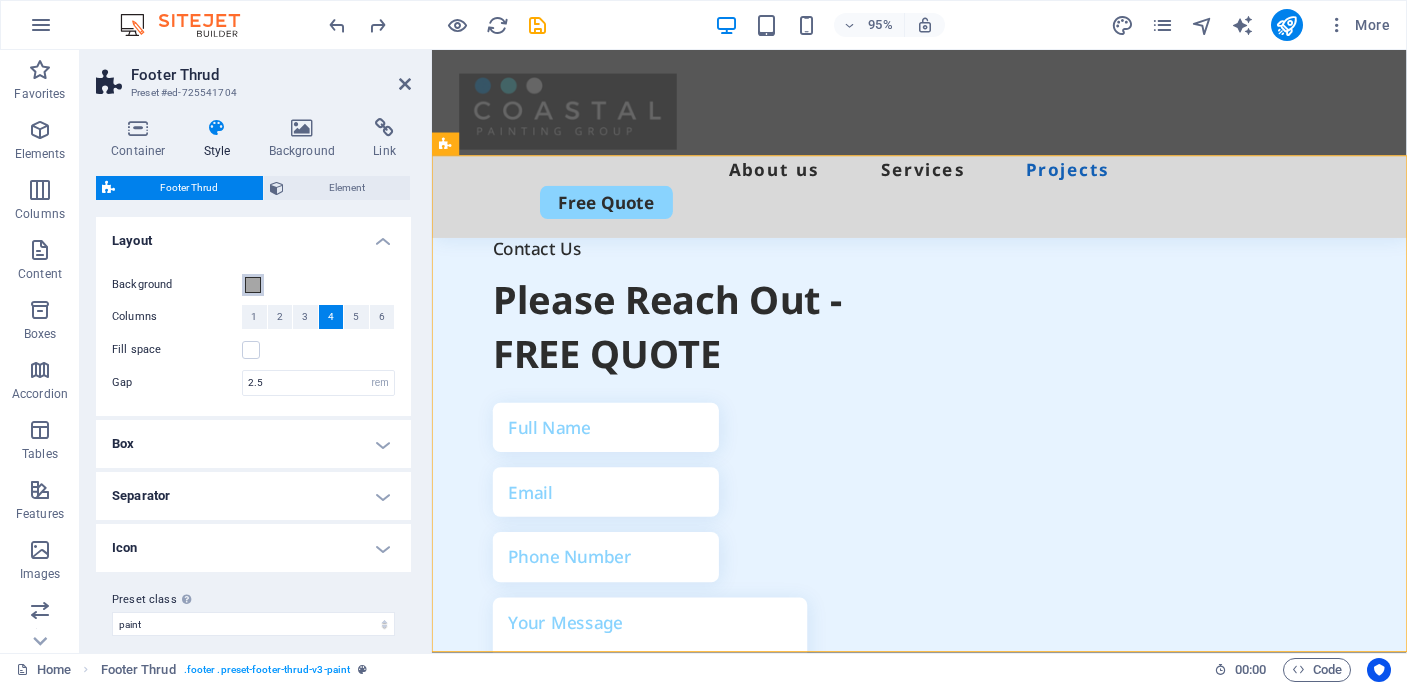 click at bounding box center [253, 285] 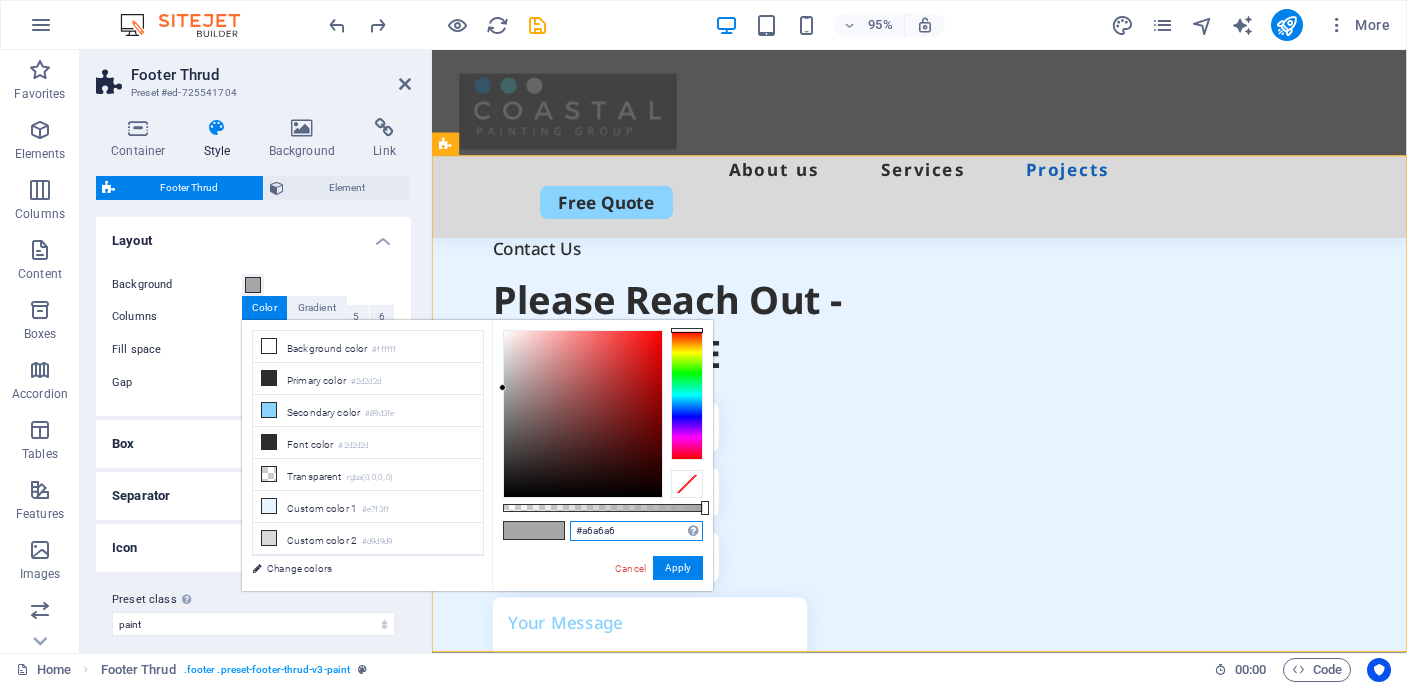 click on "#a6a6a6" at bounding box center [636, 531] 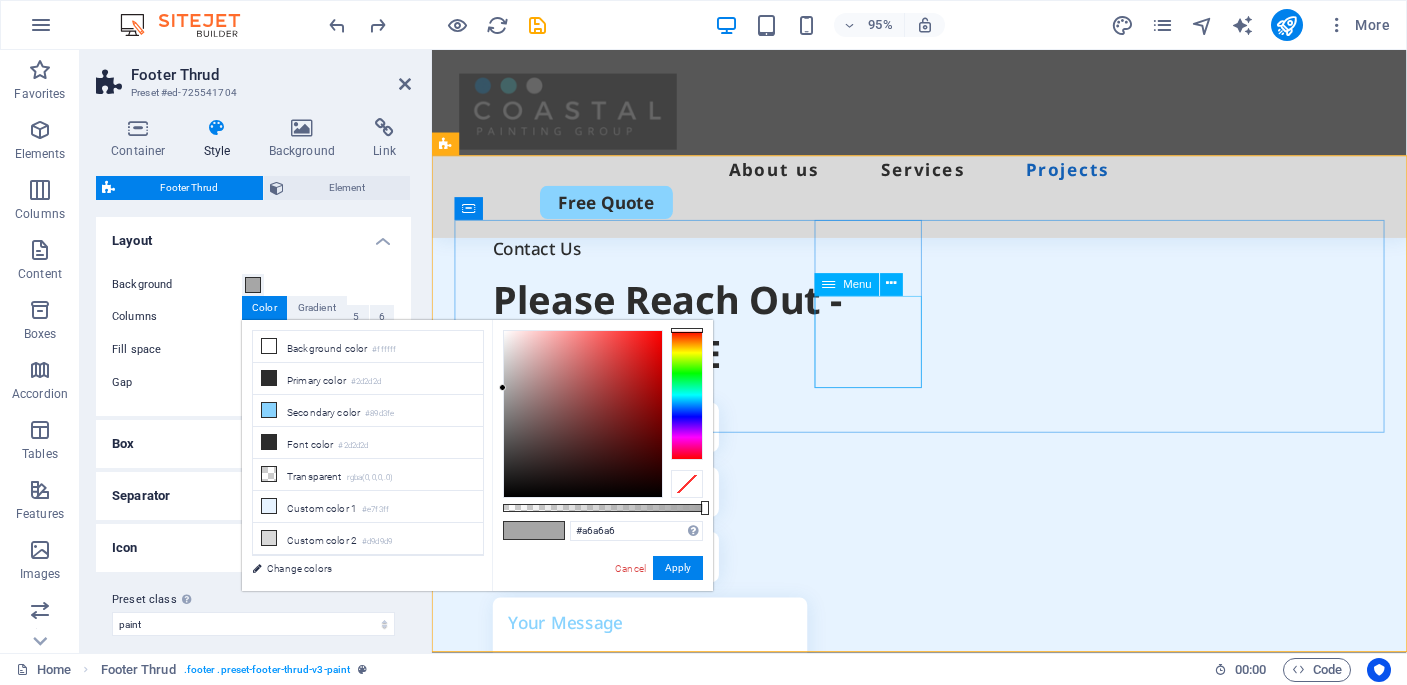 click on "About Services Projects" at bounding box center (563, 1667) 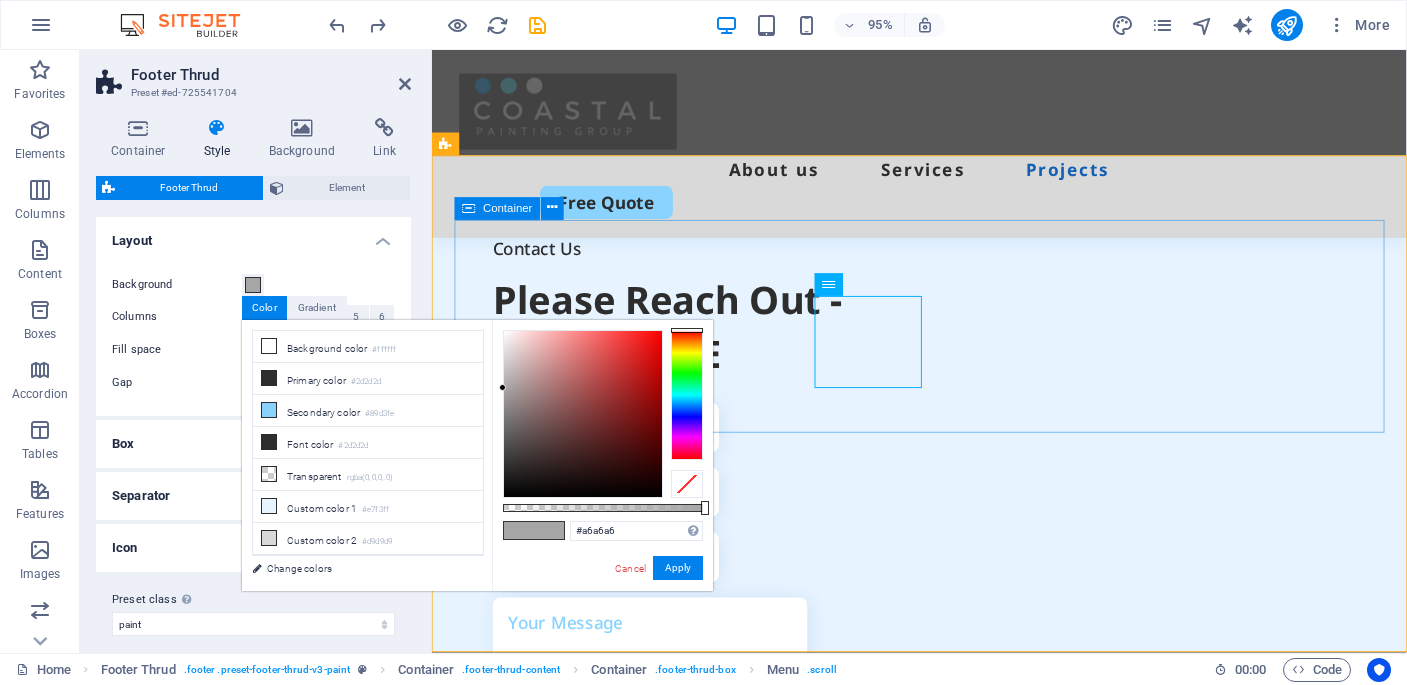 click on "Quick Links About Services Projects Details Legal Notice Privacy Policy Contact       0123 - 456789
358d08435233f162a0075e0416b199@cpanel.local
Street Berlin   12345" at bounding box center (945, 2012) 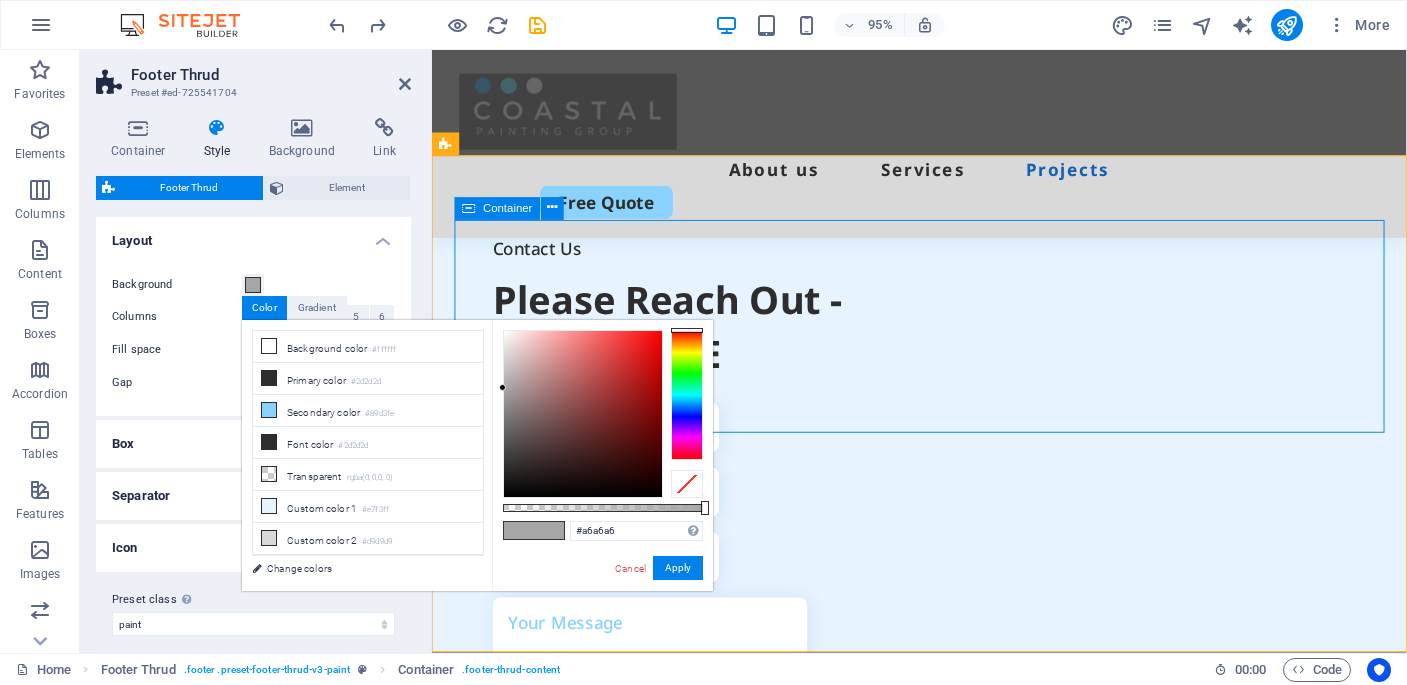scroll, scrollTop: 7319, scrollLeft: 0, axis: vertical 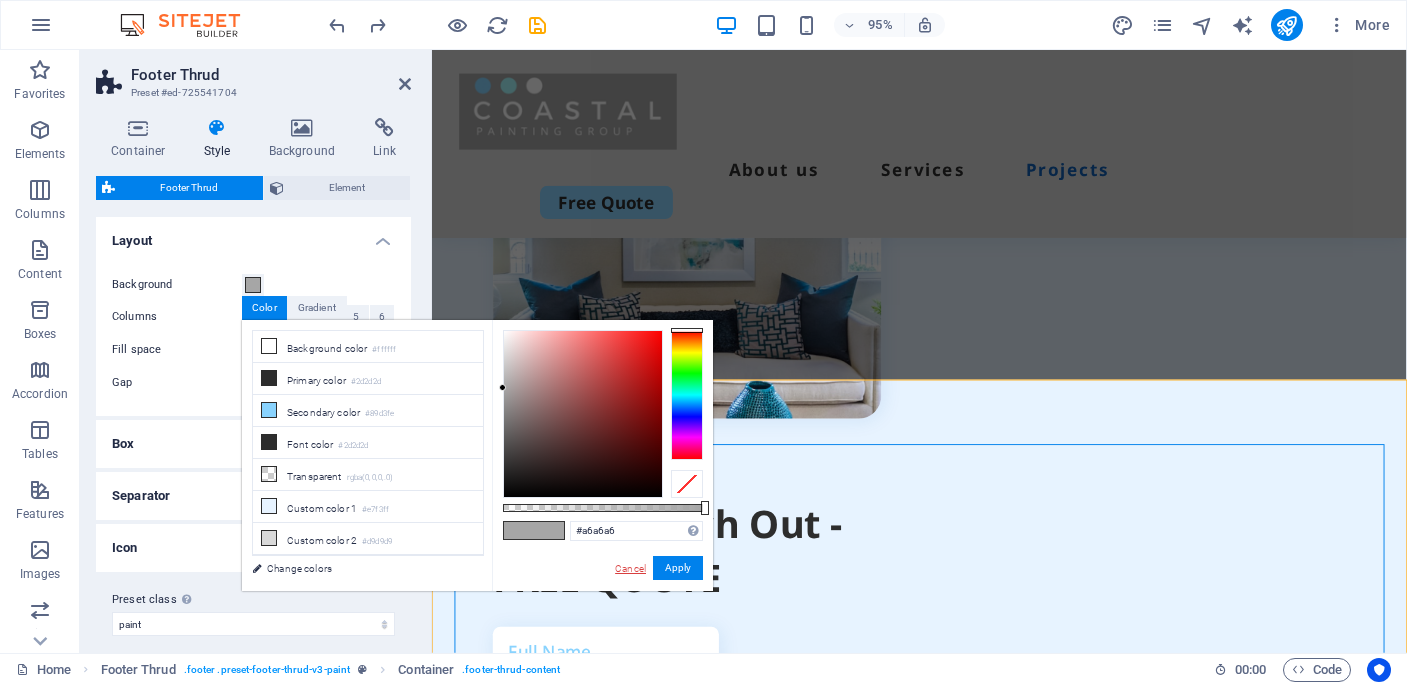 click on "Cancel" at bounding box center [630, 568] 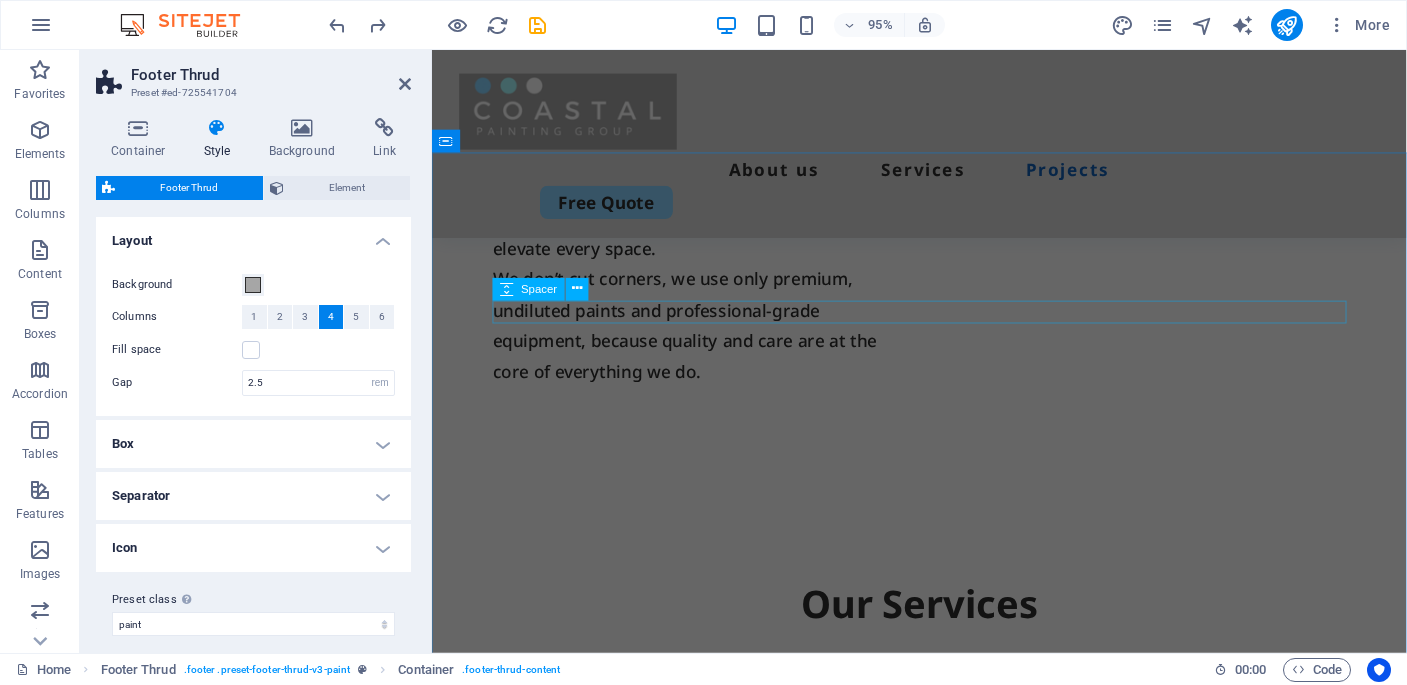 scroll, scrollTop: 7556, scrollLeft: 0, axis: vertical 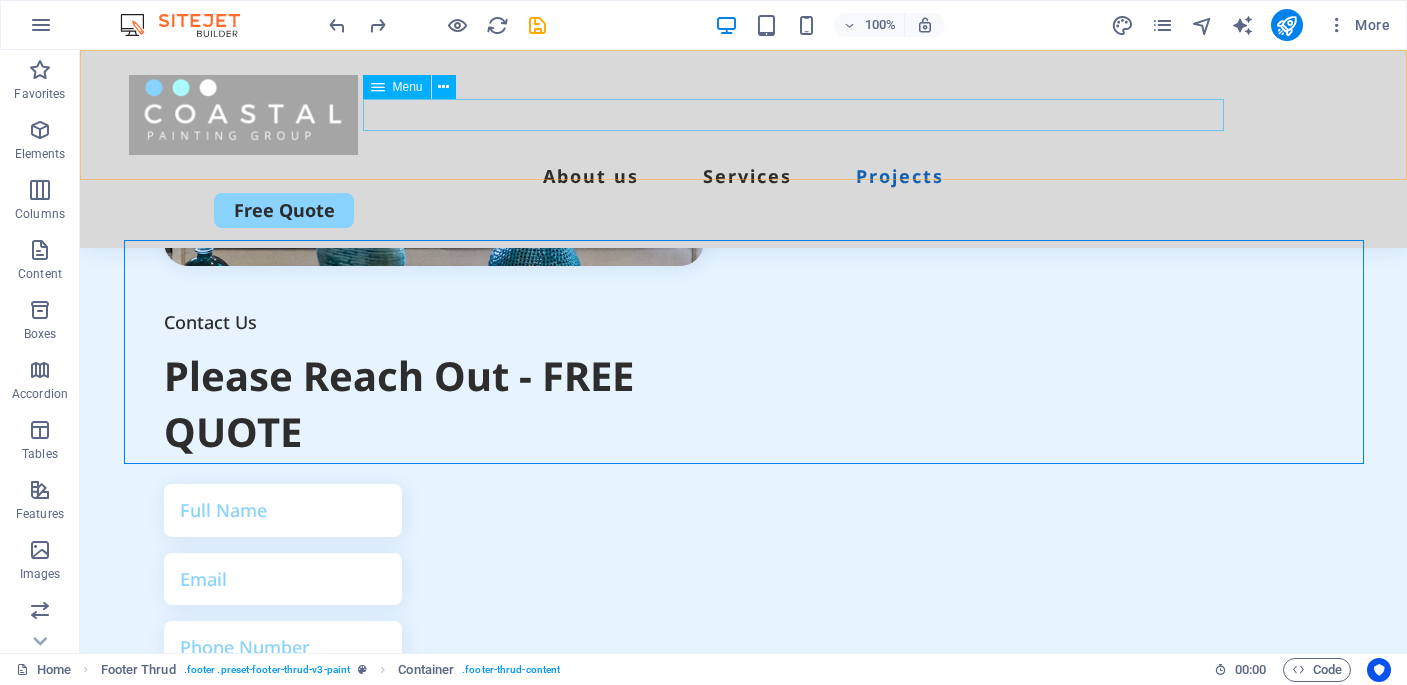 click on "About us Services Projects" at bounding box center (744, 176) 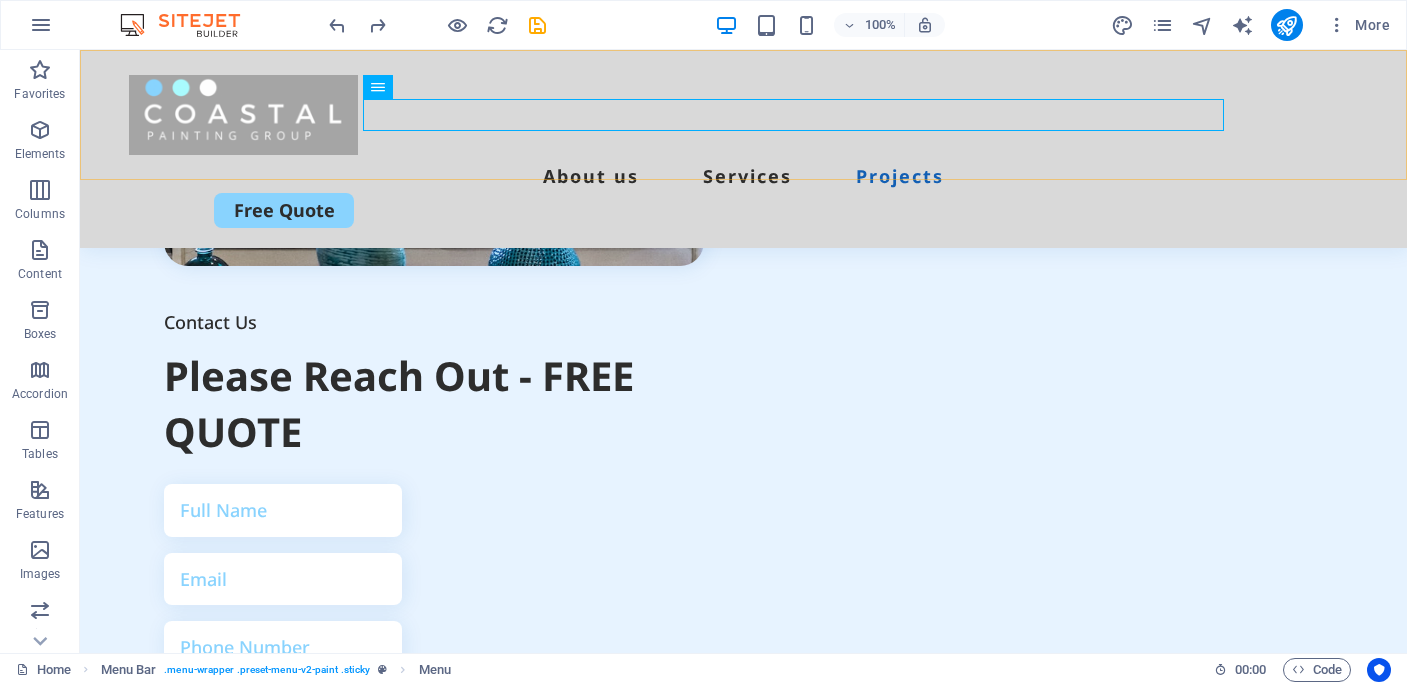 click on "About us Services Projects Free Quote" at bounding box center (743, 149) 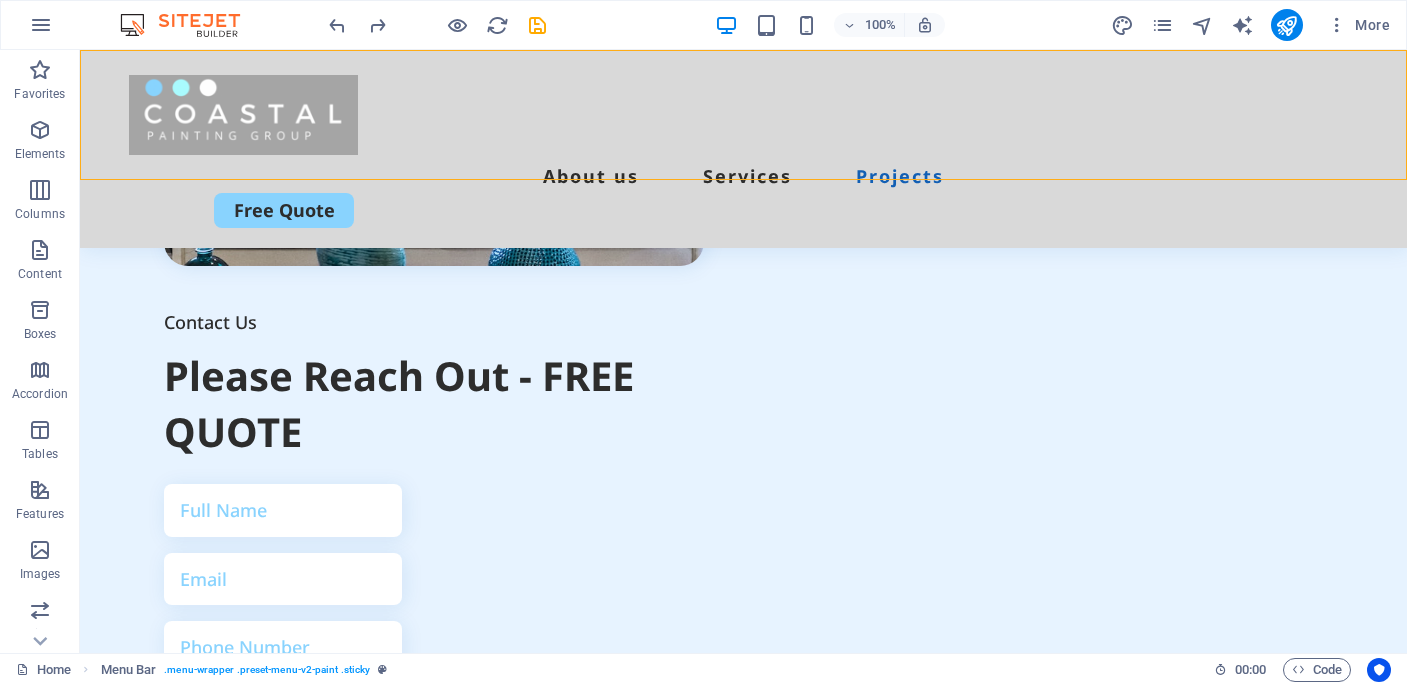 click on "About us Services Projects Free Quote" at bounding box center (743, 149) 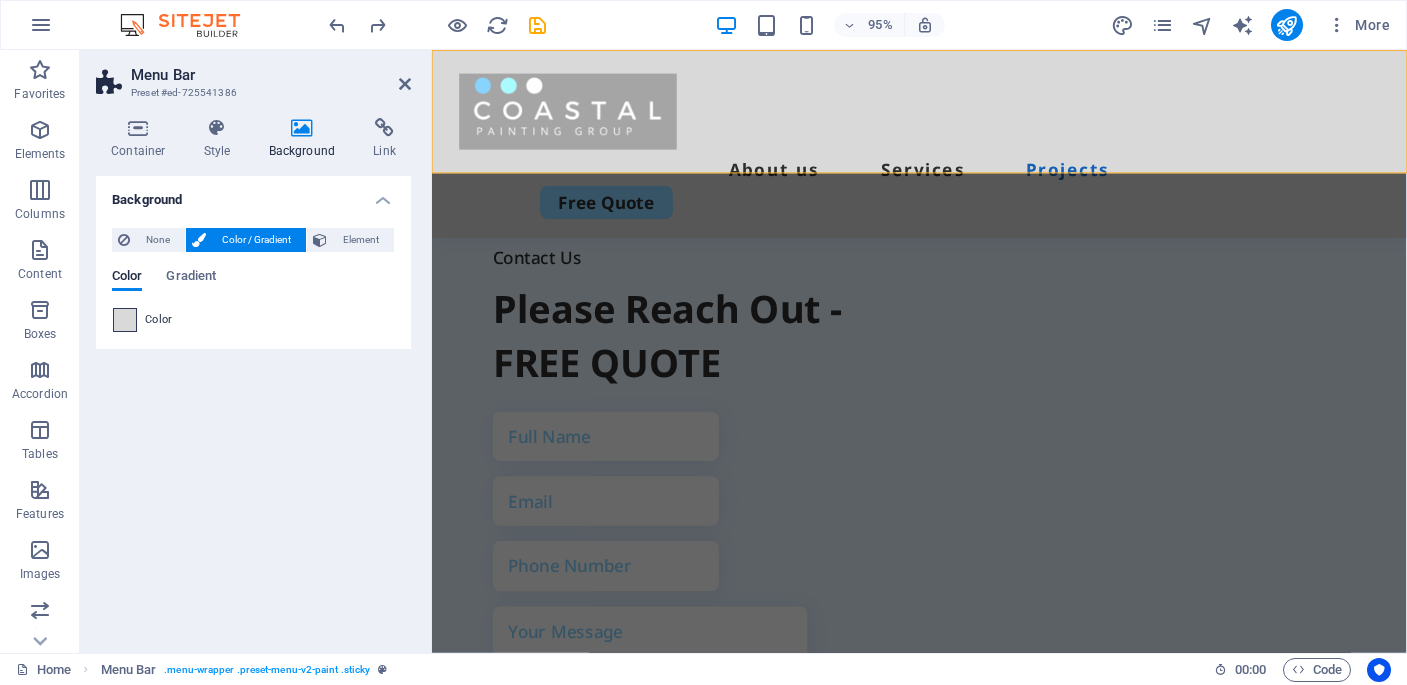 click at bounding box center (125, 320) 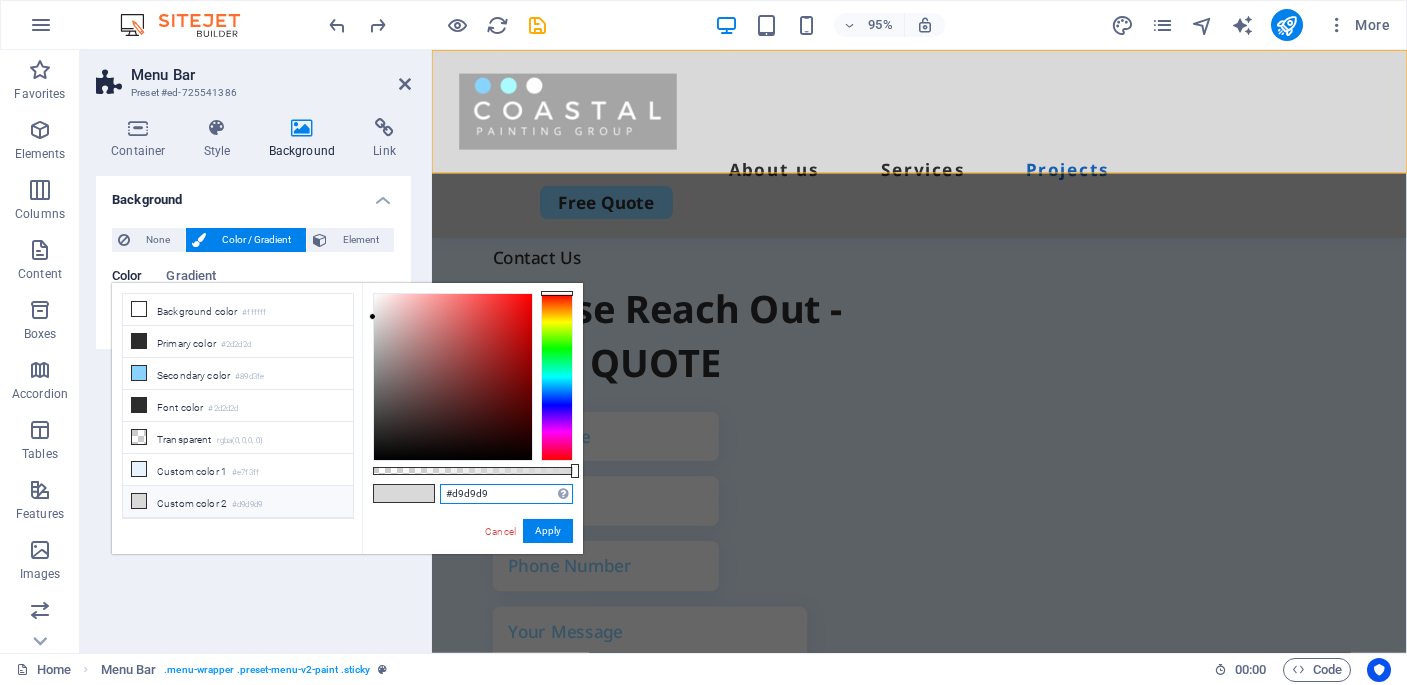 click on "#d9d9d9" at bounding box center [506, 494] 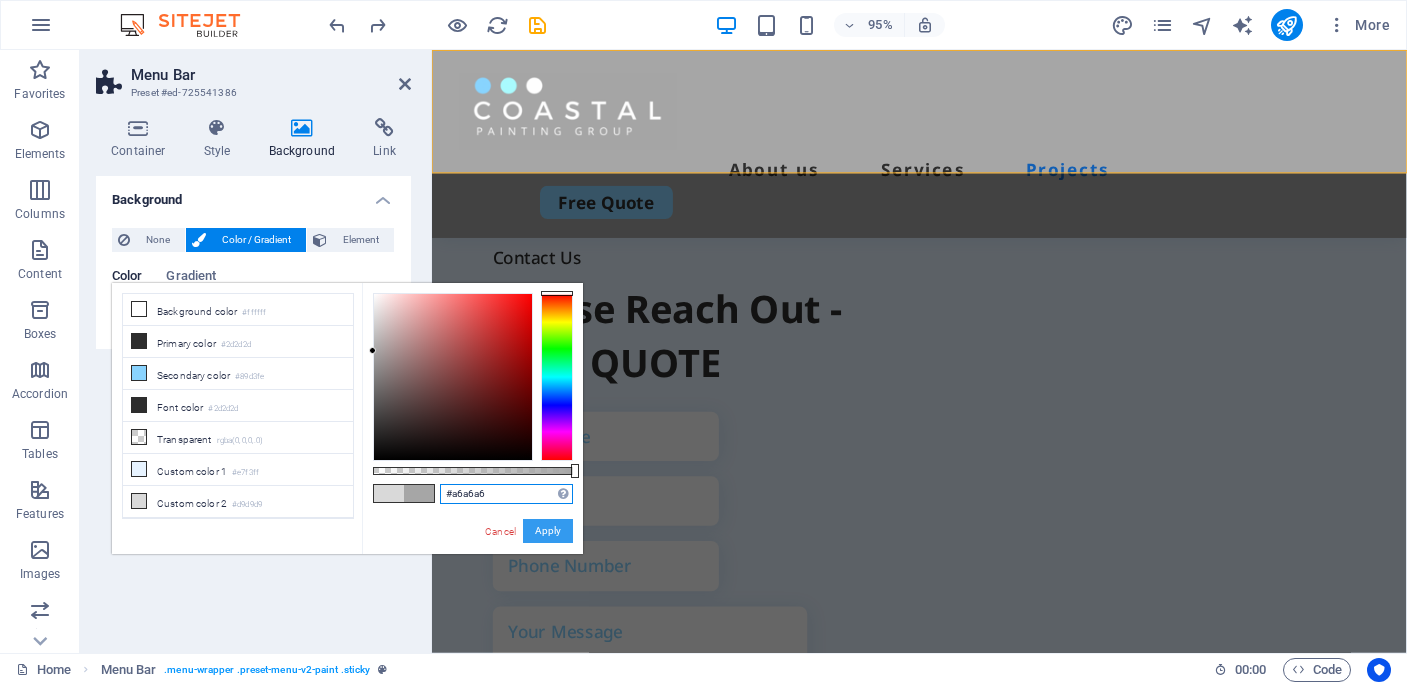 type on "#a6a6a6" 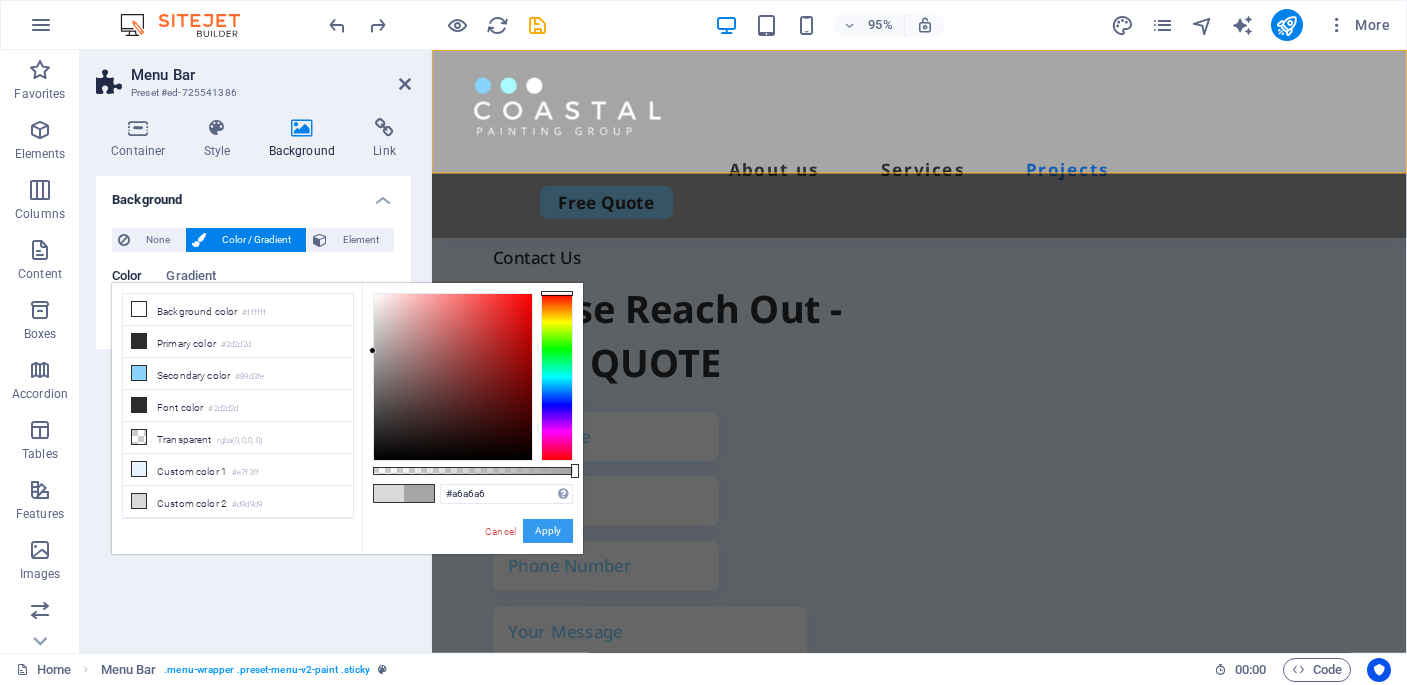 click on "Apply" at bounding box center (548, 531) 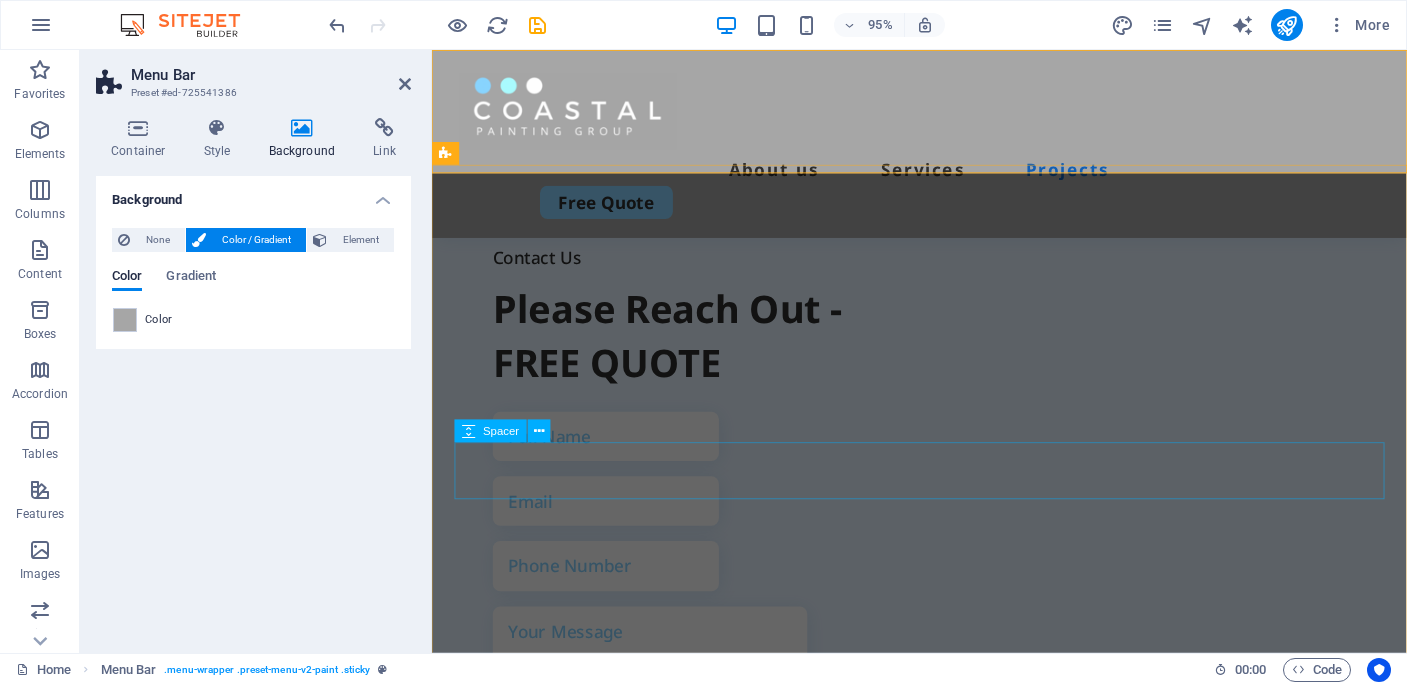 click at bounding box center [945, 2886] 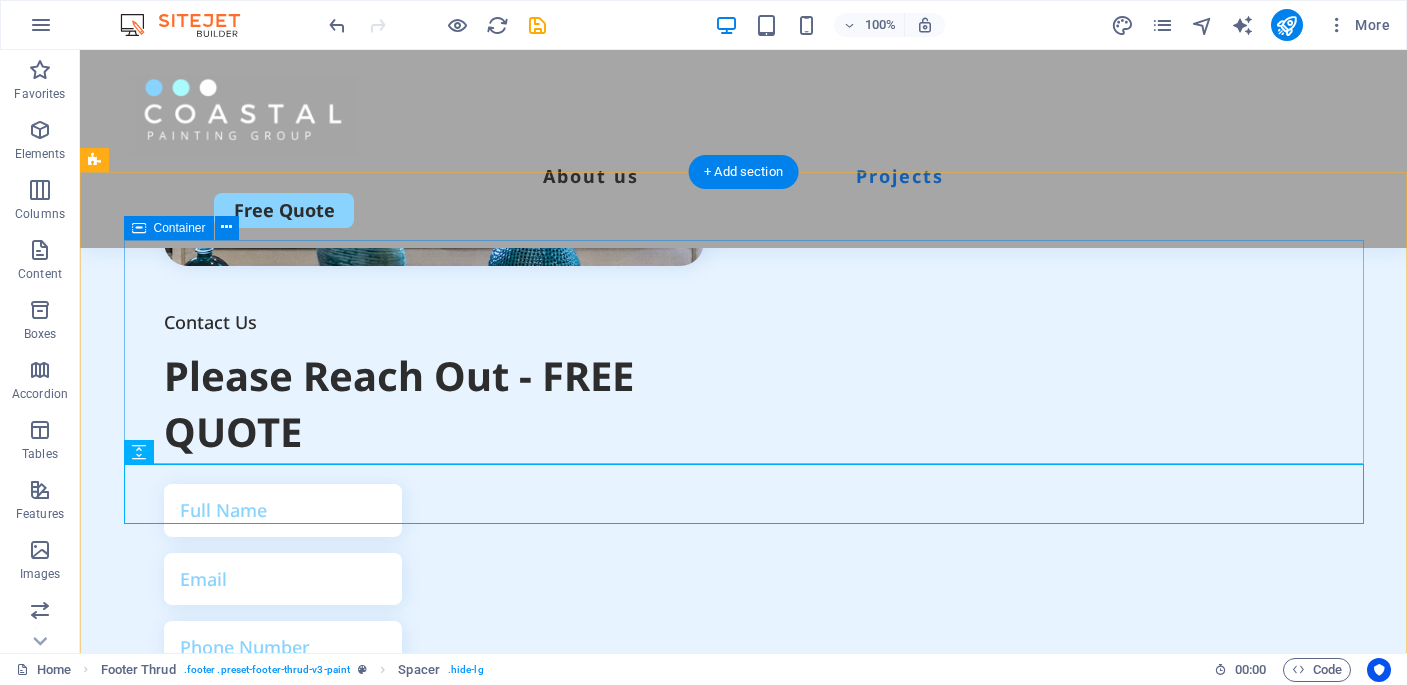 click on "Quick Links About Services Projects Details Legal Notice Privacy Policy Contact       0123 - 456789
358d08435233f162a0075e0416b199@cpanel.local
Street Berlin   12345" at bounding box center (744, 2169) 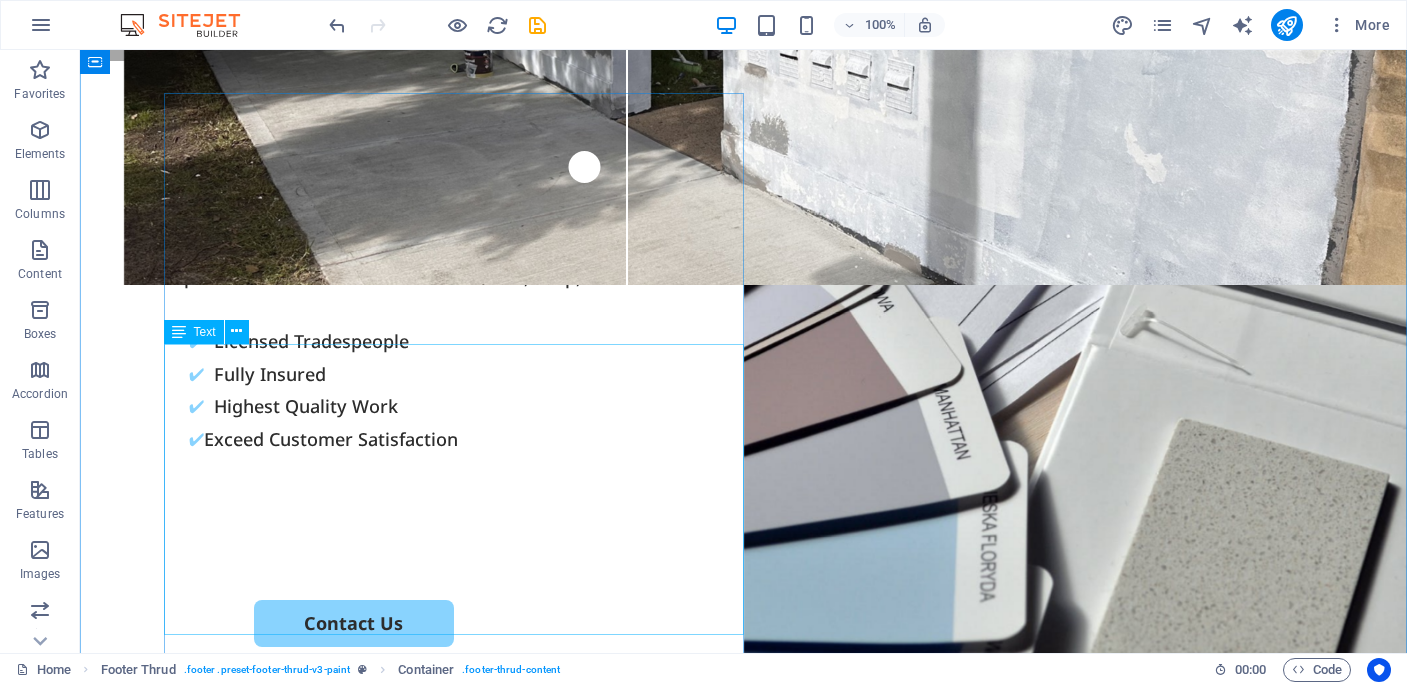 scroll, scrollTop: 0, scrollLeft: 0, axis: both 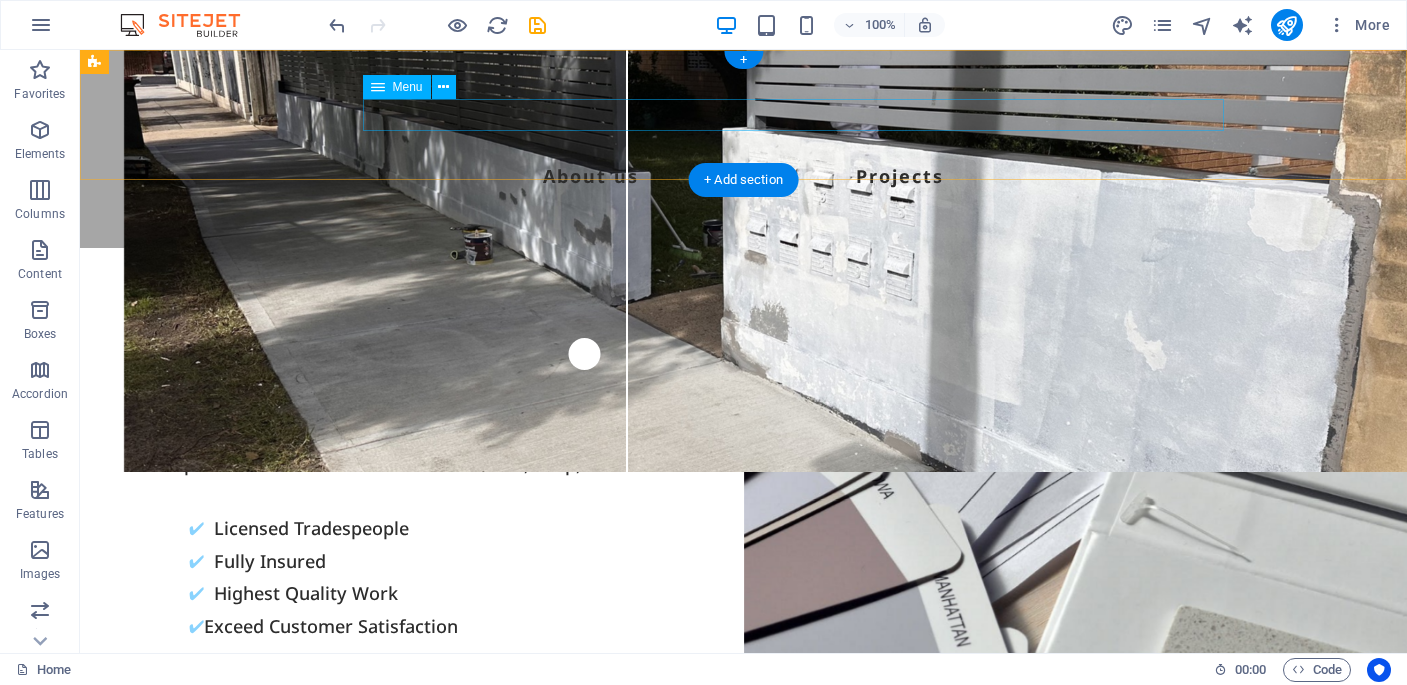 click on "About us Services Projects" at bounding box center [744, 176] 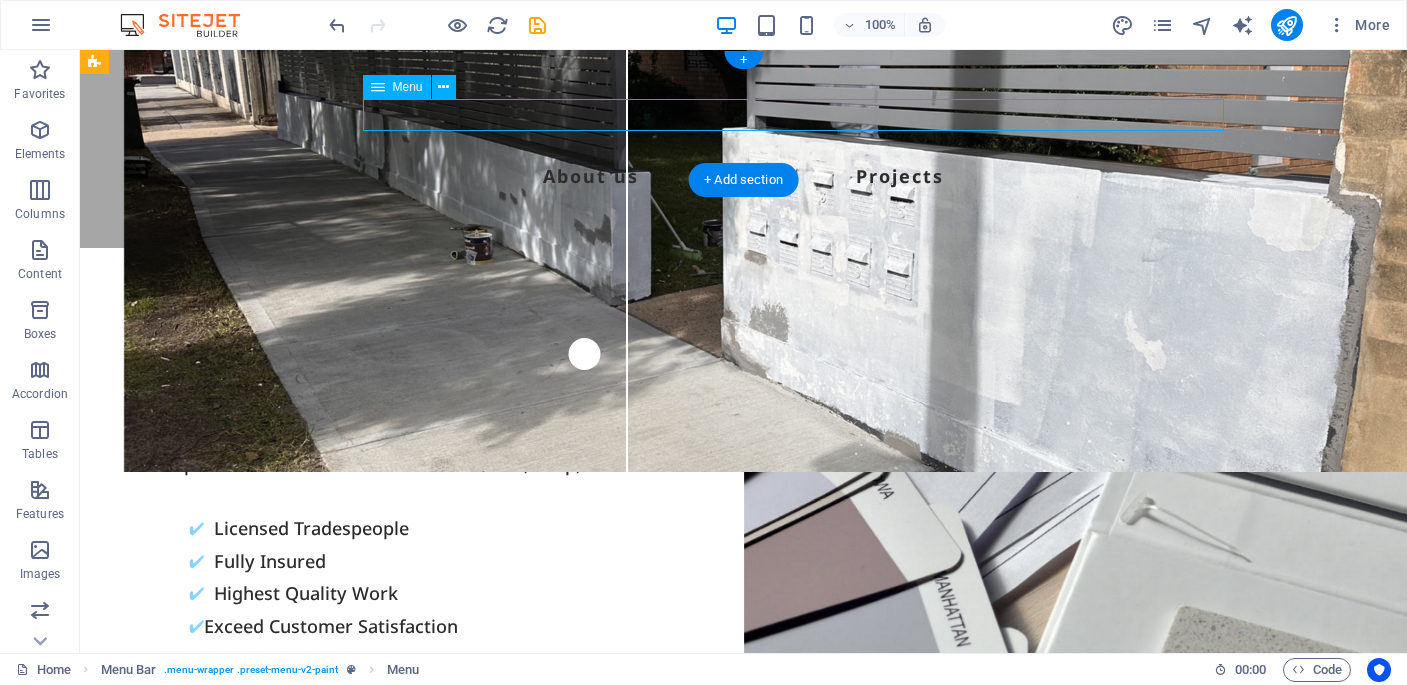 click on "About us Services Projects" at bounding box center (744, 176) 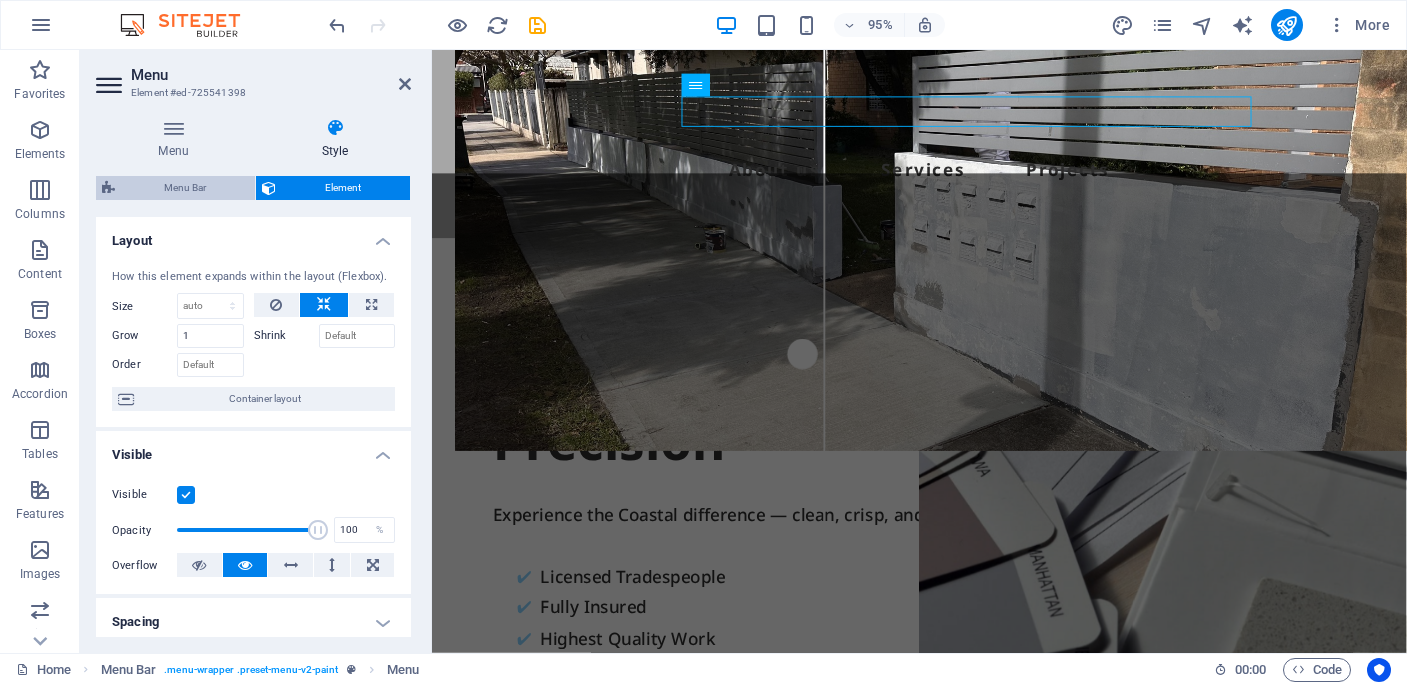 click on "Menu Bar" at bounding box center [185, 188] 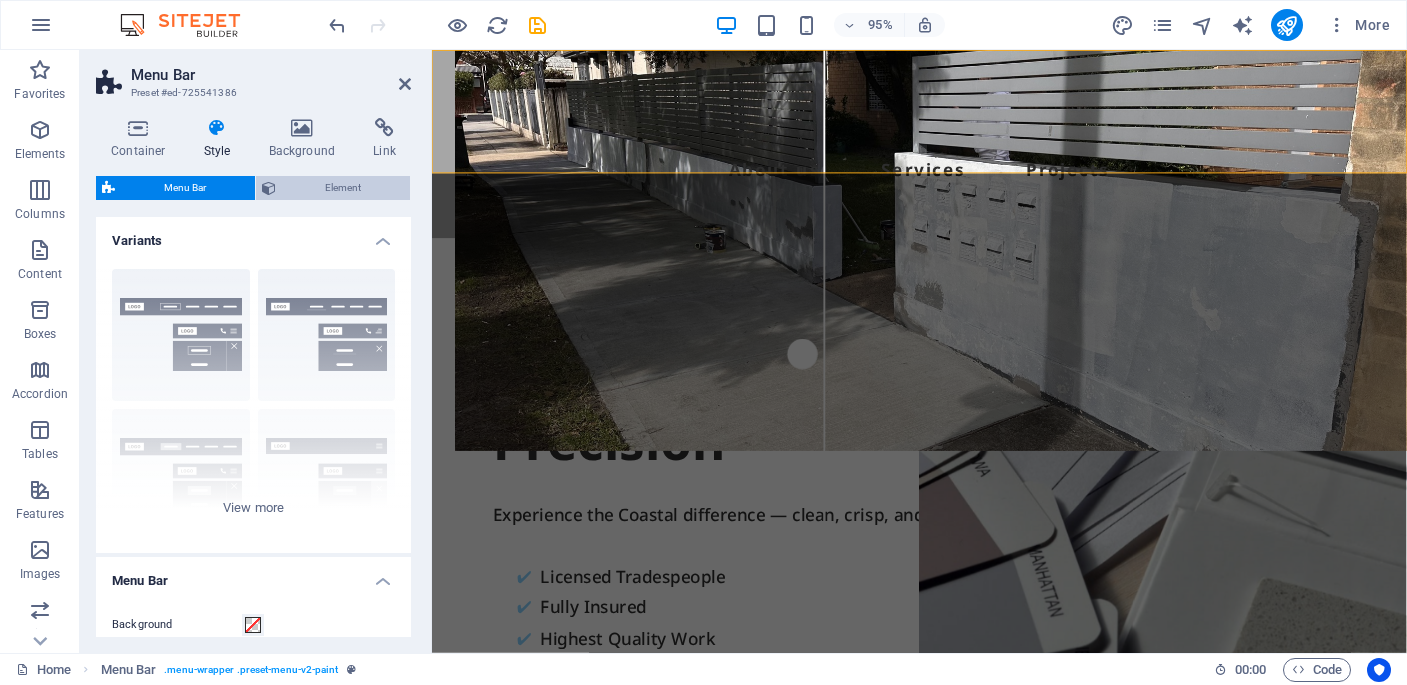 click on "Element" at bounding box center [343, 188] 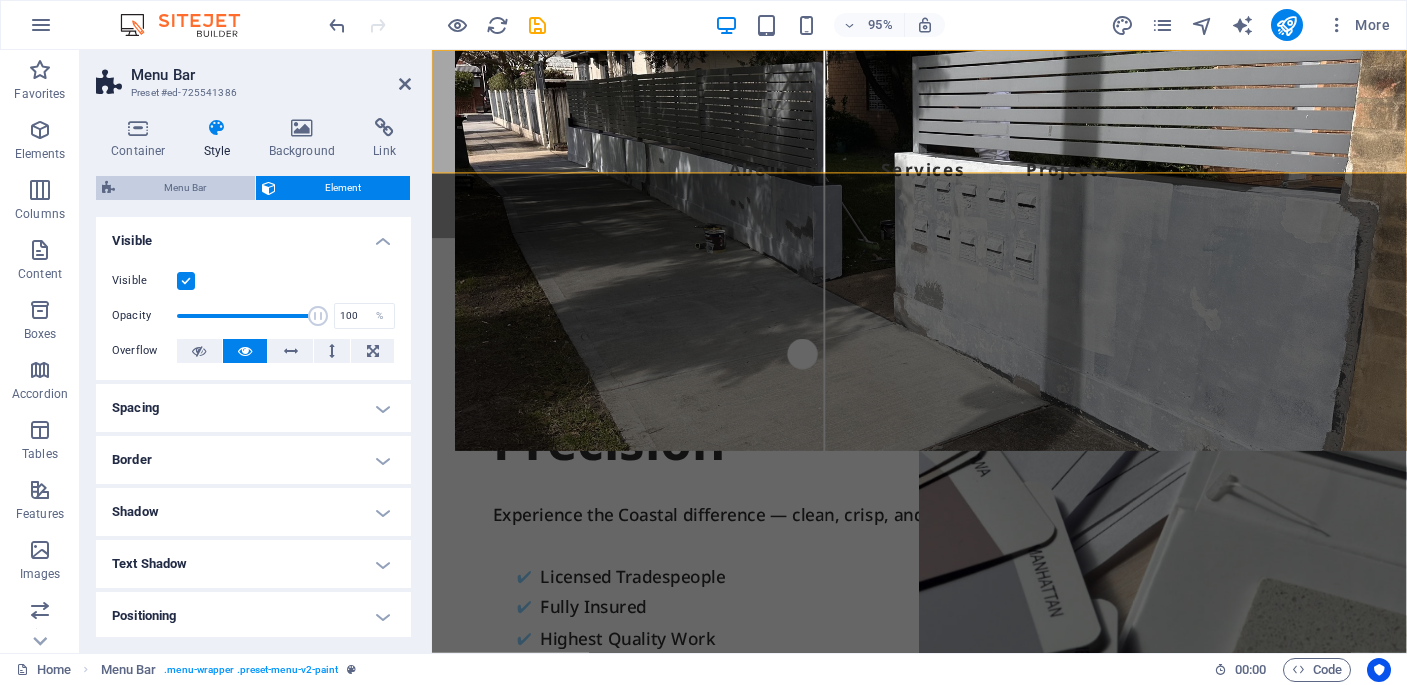 click on "Menu Bar" at bounding box center [185, 188] 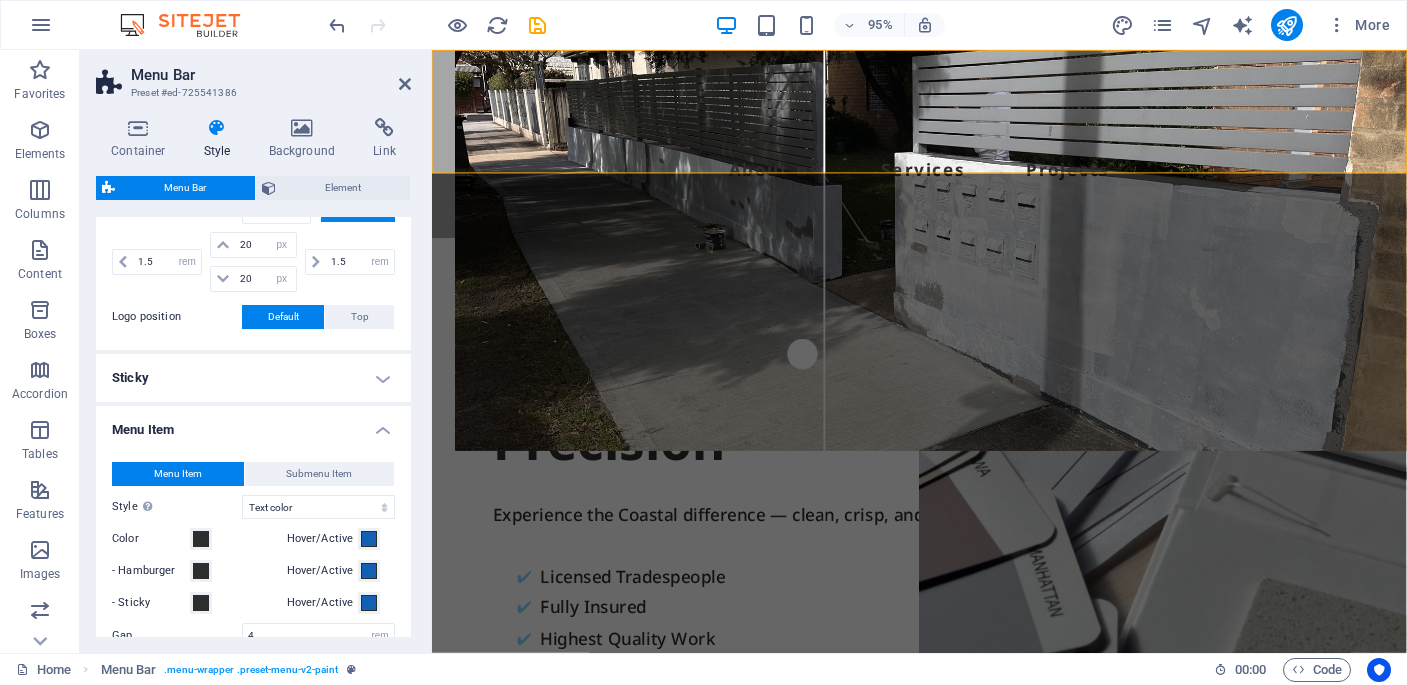 scroll, scrollTop: 495, scrollLeft: 0, axis: vertical 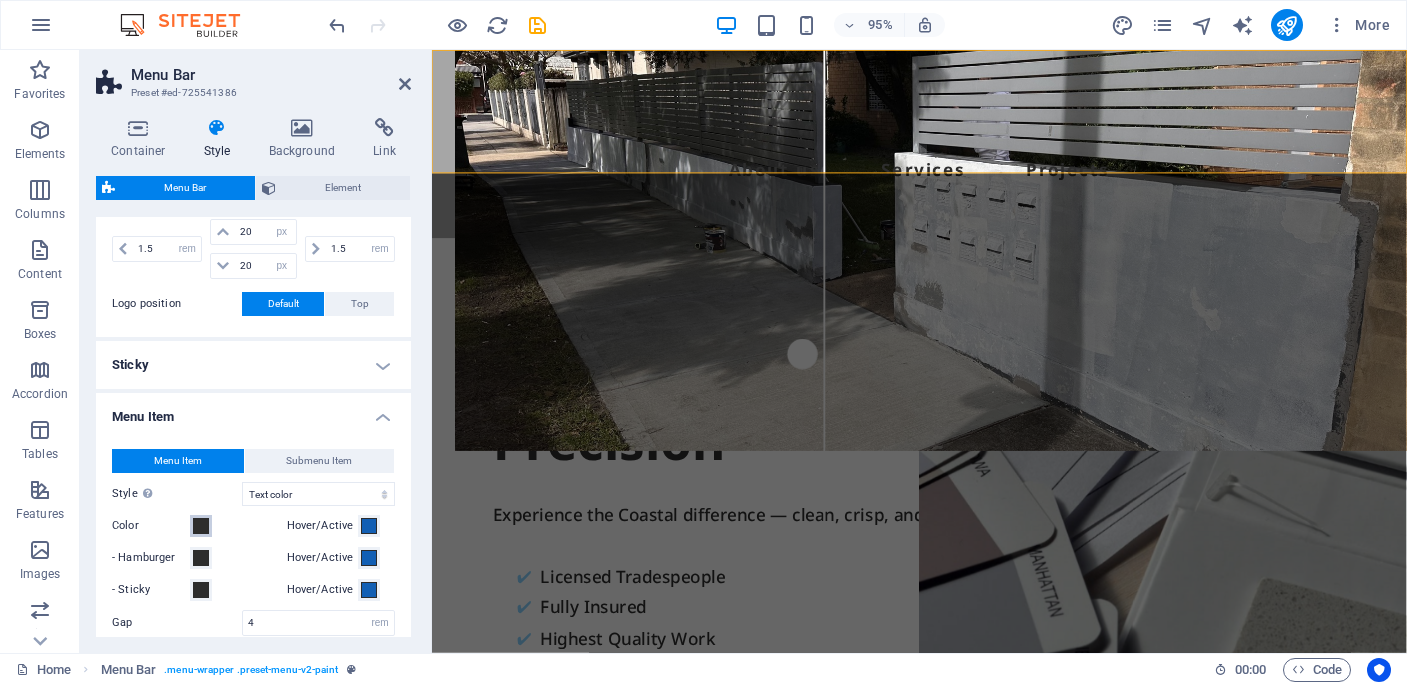 click on "Color" at bounding box center (201, 526) 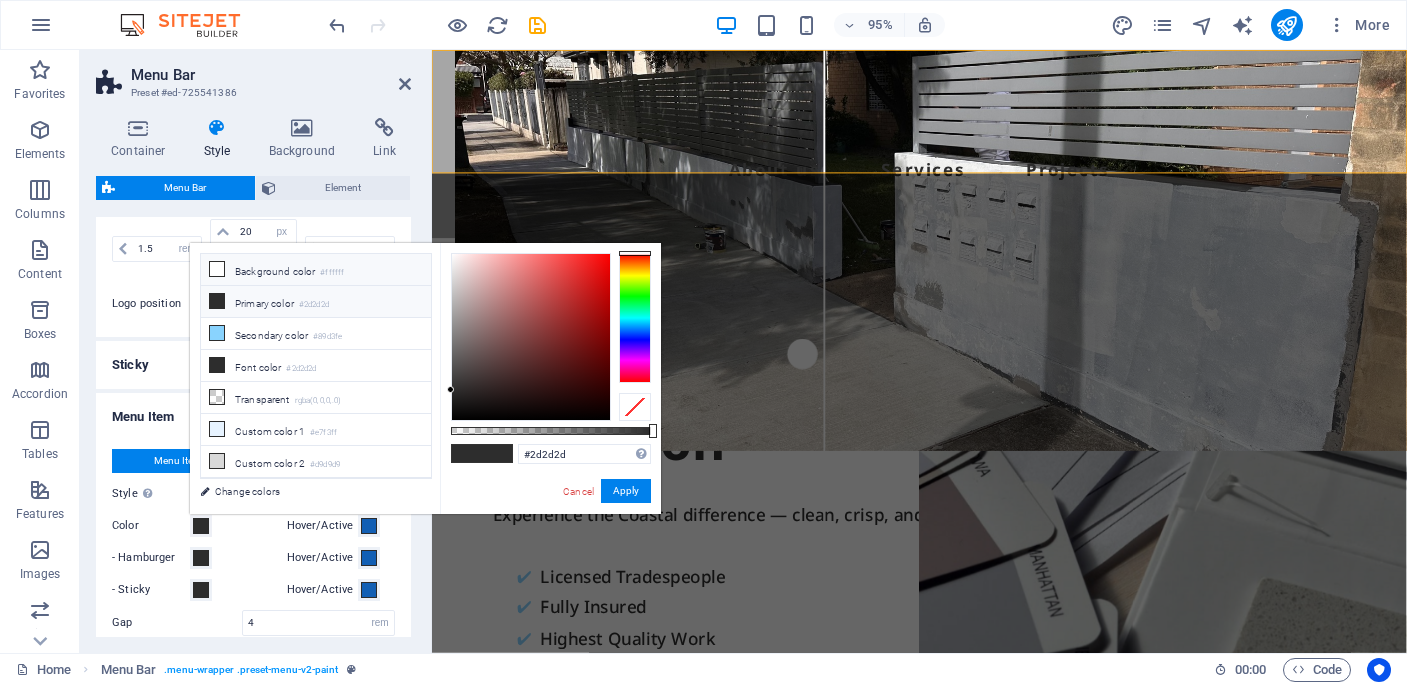 click on "Background color
#ffffff" at bounding box center (316, 270) 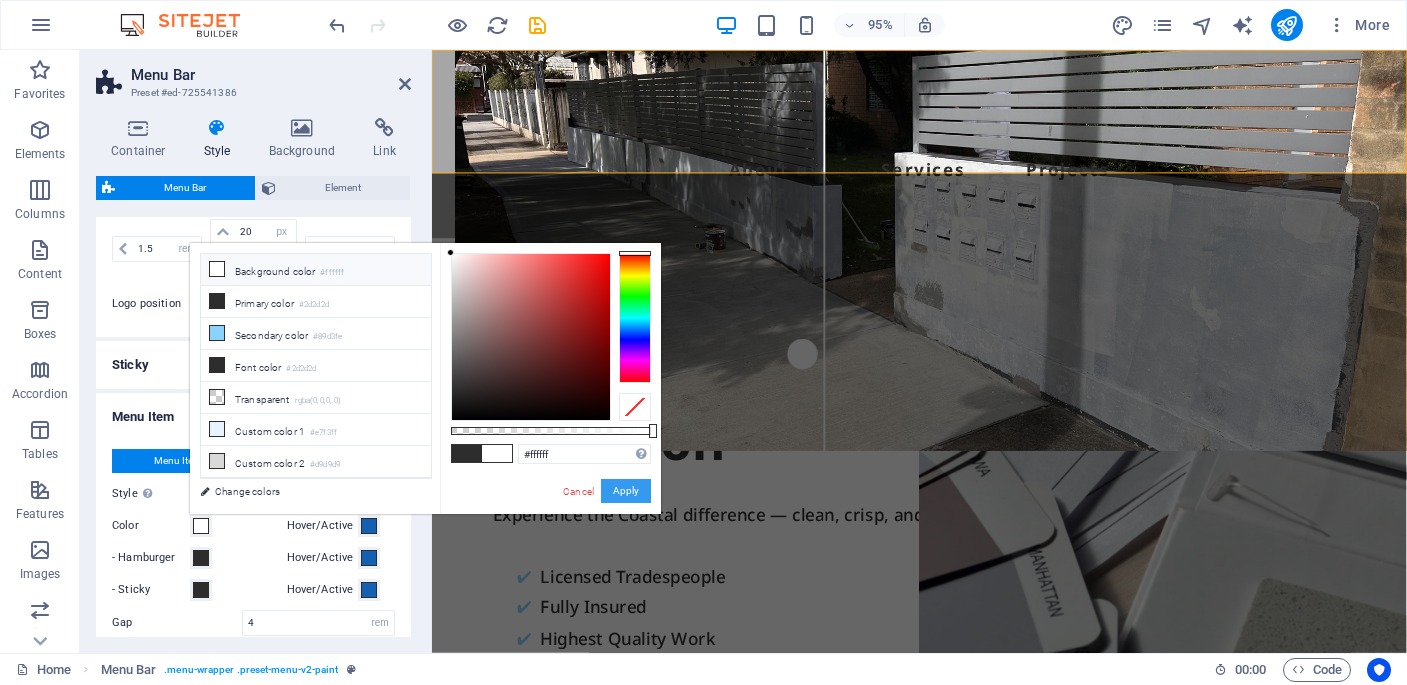 click on "Apply" at bounding box center [626, 491] 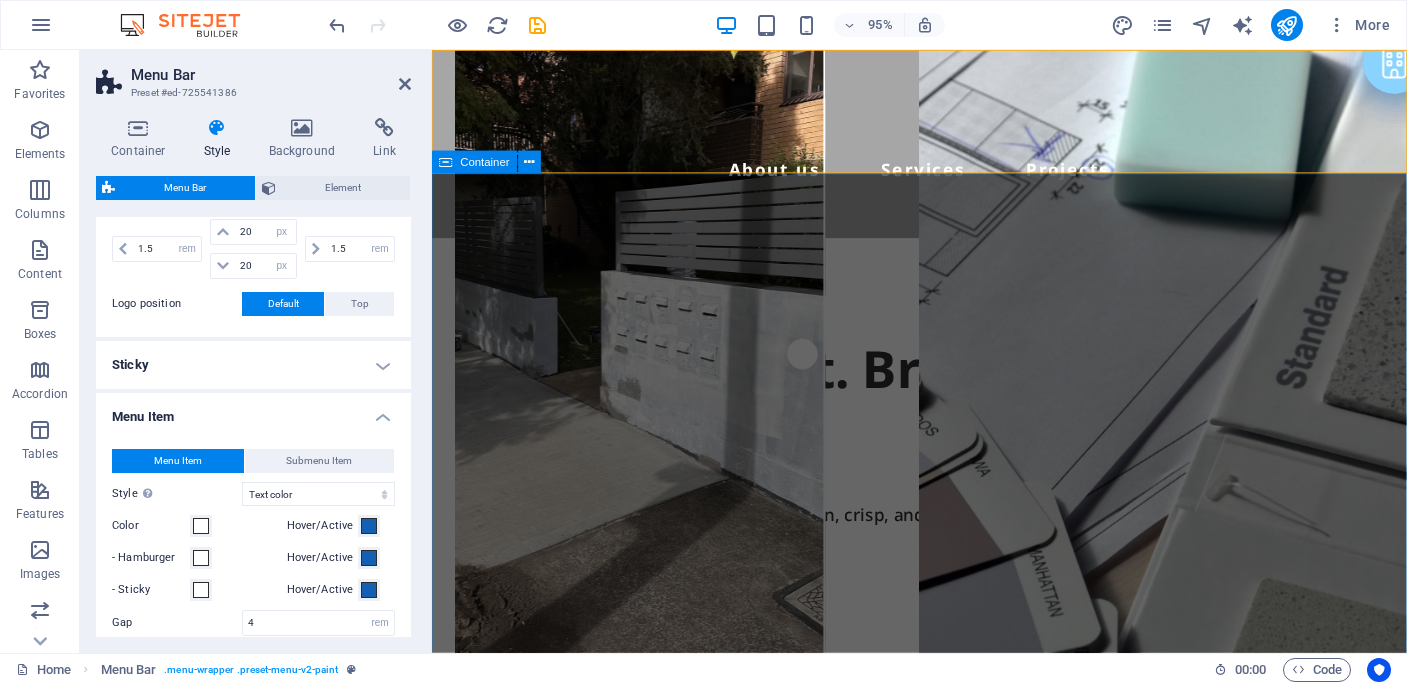 click on "Built on Trust. Brushed with Precision Experience the Coastal difference — clean, crisp, and on schedule.       ✔    Licensed Tradespeople        ✔    Fully Insured       ✔    Highest Quality Work       ✔   Exceed Customer Satisfaction Contact Us" at bounding box center (945, 633) 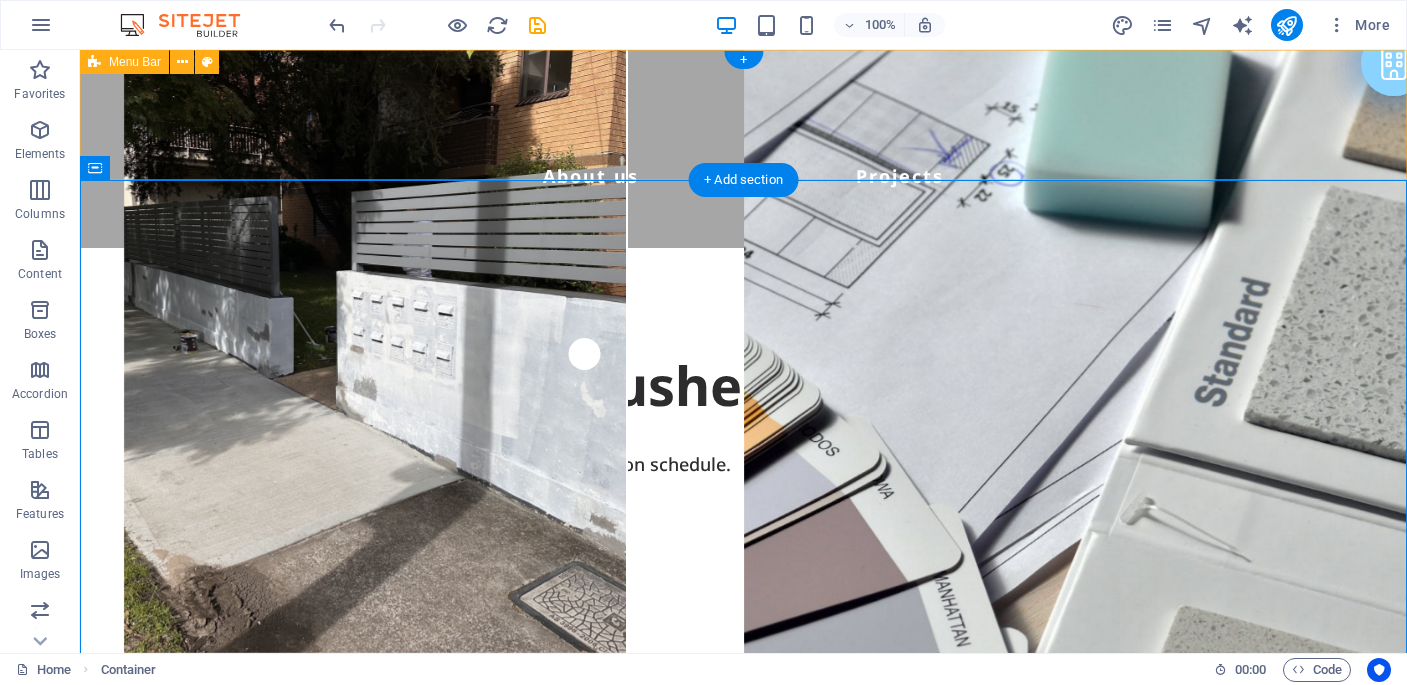 scroll, scrollTop: 0, scrollLeft: 46, axis: horizontal 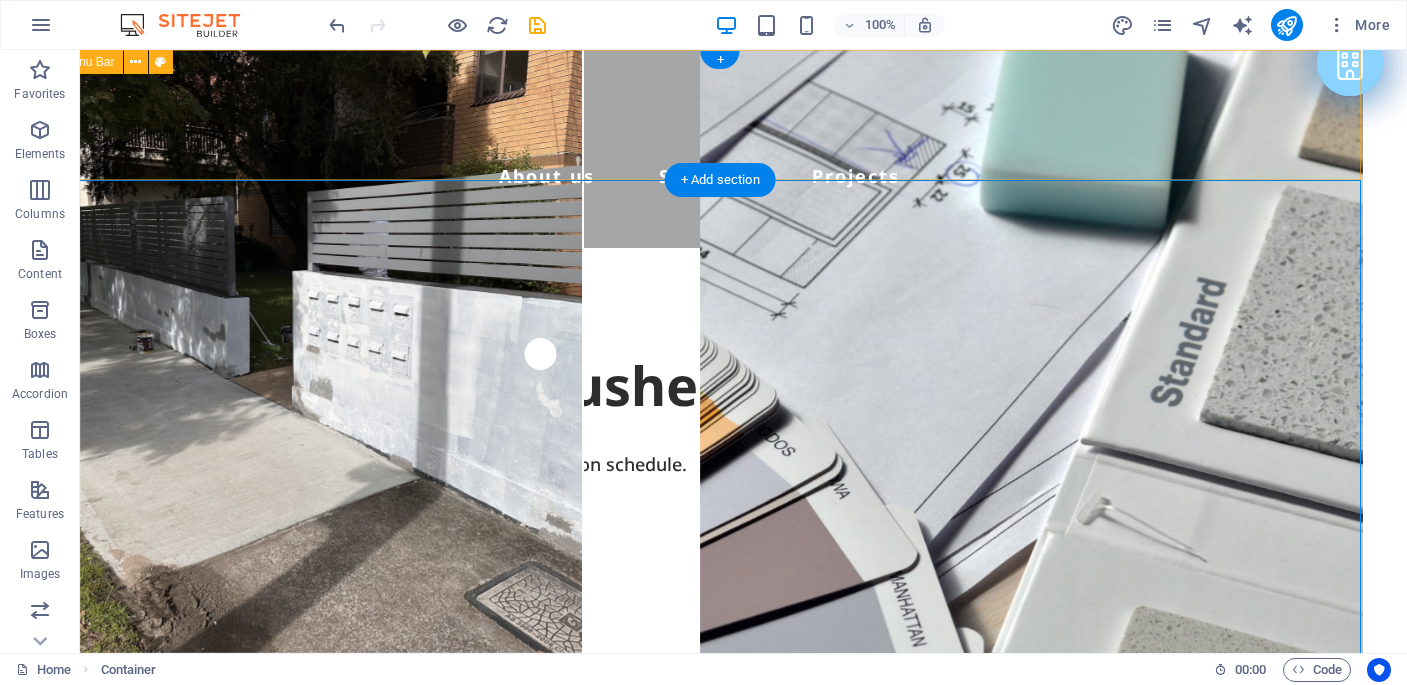 click on "About us Services Projects Free Quote" at bounding box center [699, 149] 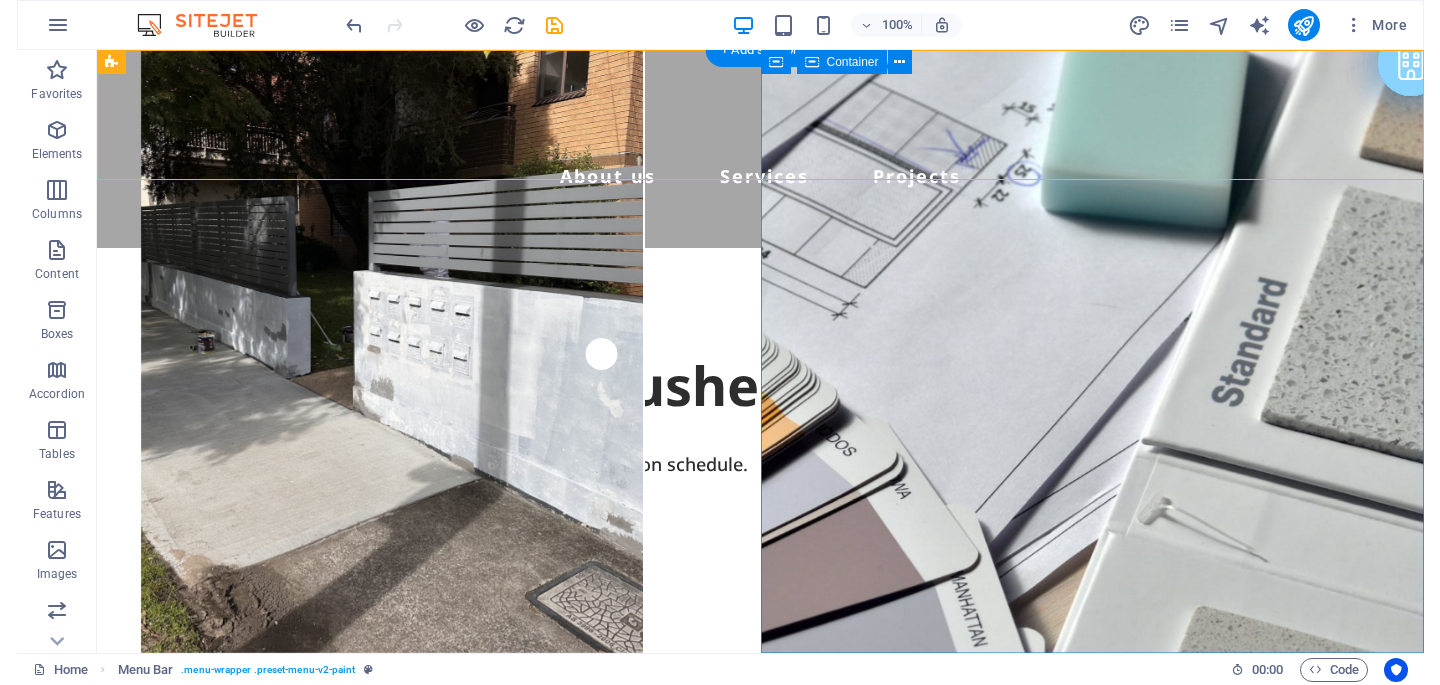 scroll, scrollTop: 0, scrollLeft: 18, axis: horizontal 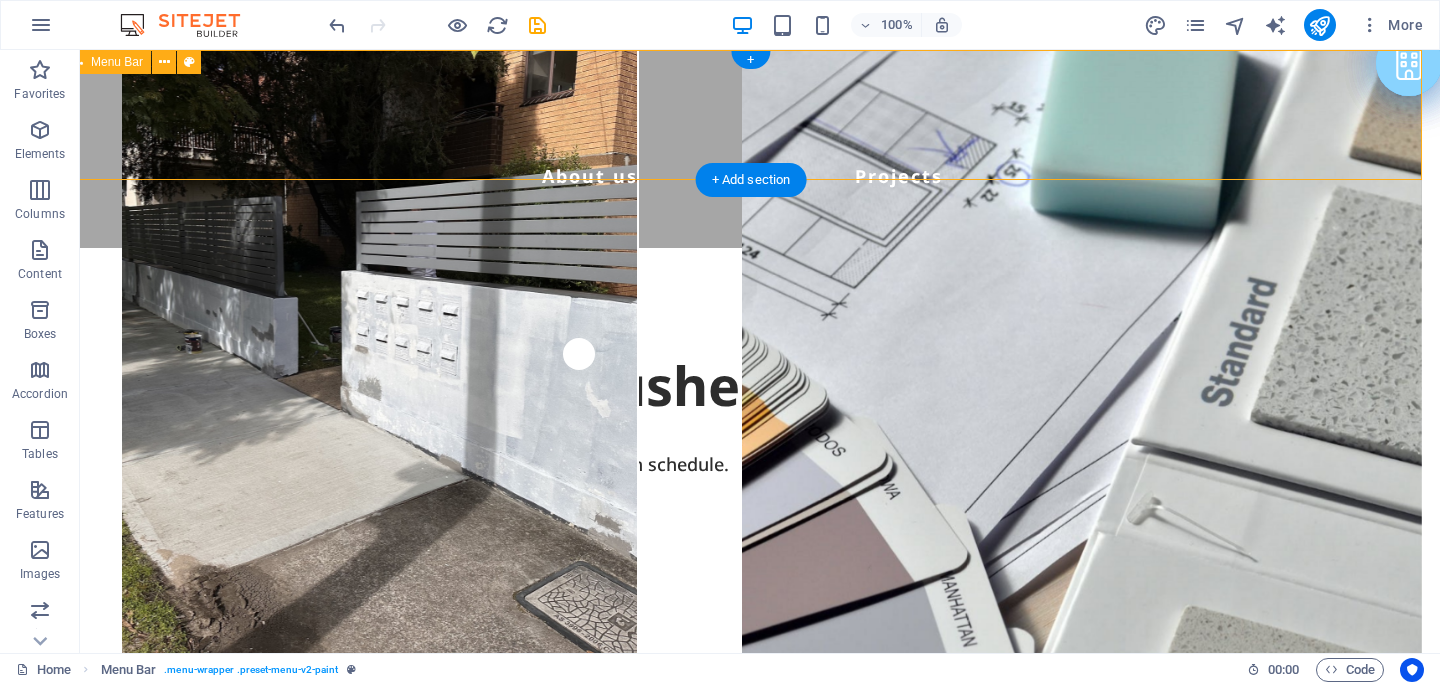 click on "About us Services Projects Free Quote" at bounding box center (742, 149) 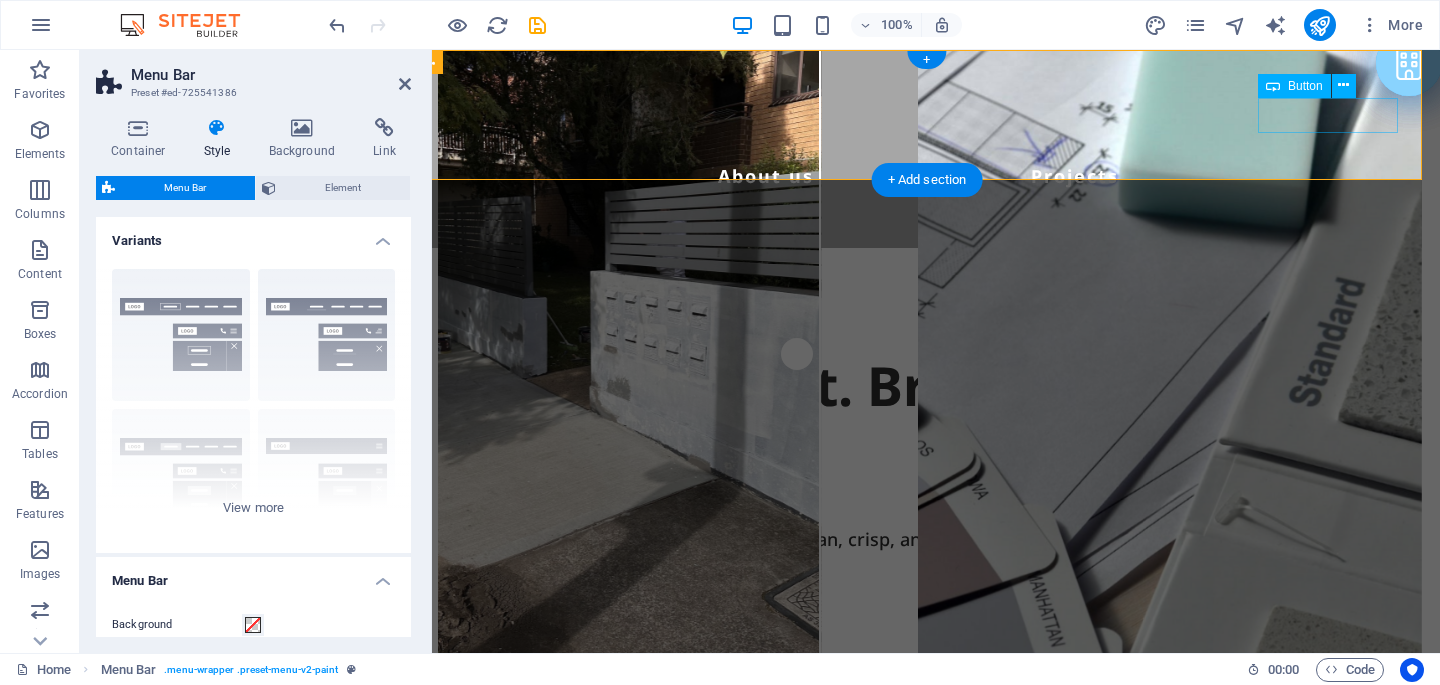 click on "Free Quote" at bounding box center [918, 210] 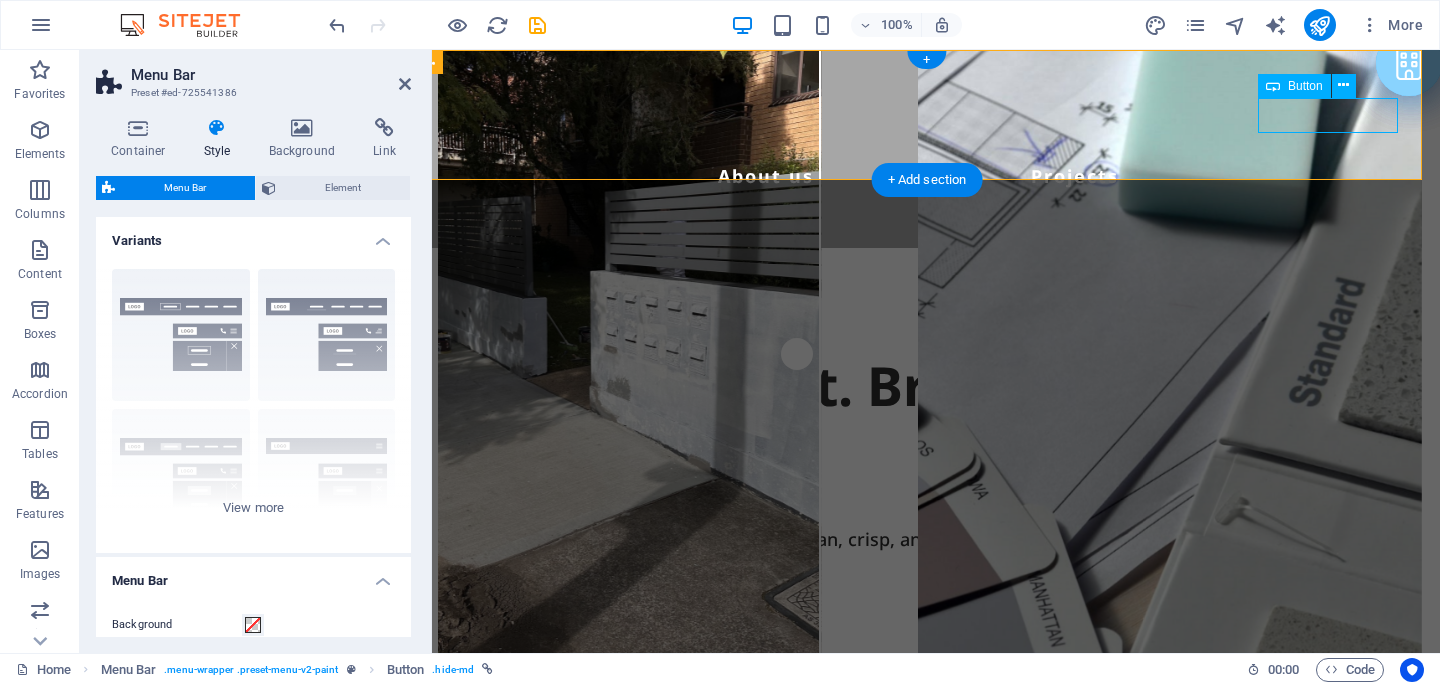 click on "Free Quote" at bounding box center (918, 210) 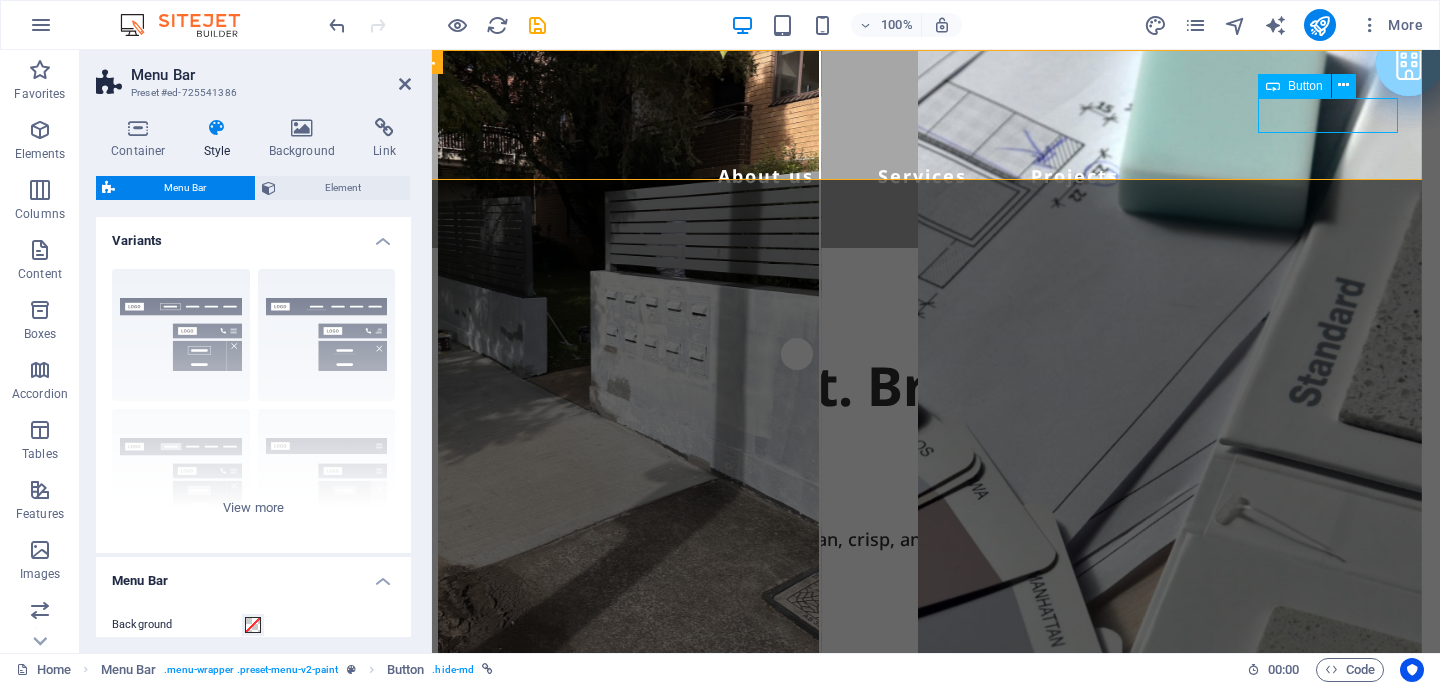 click on "Button" at bounding box center [1305, 86] 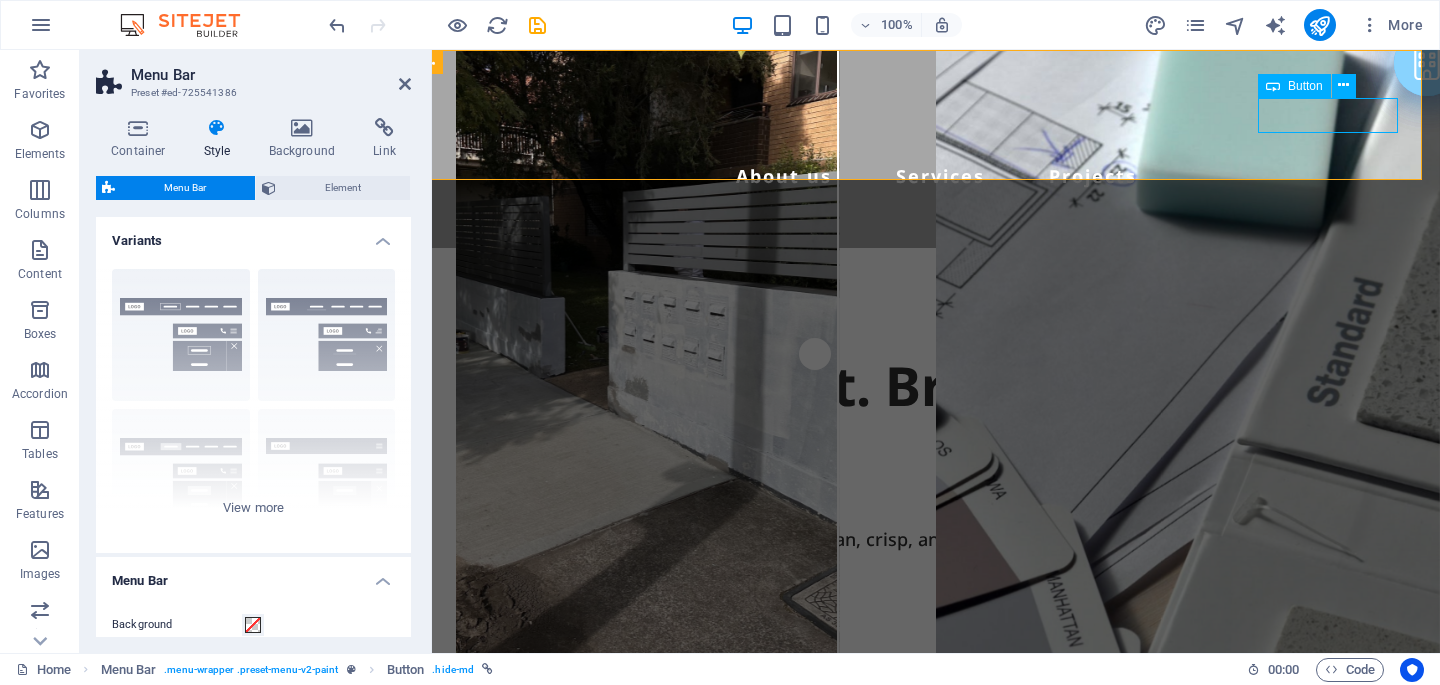 select on "px" 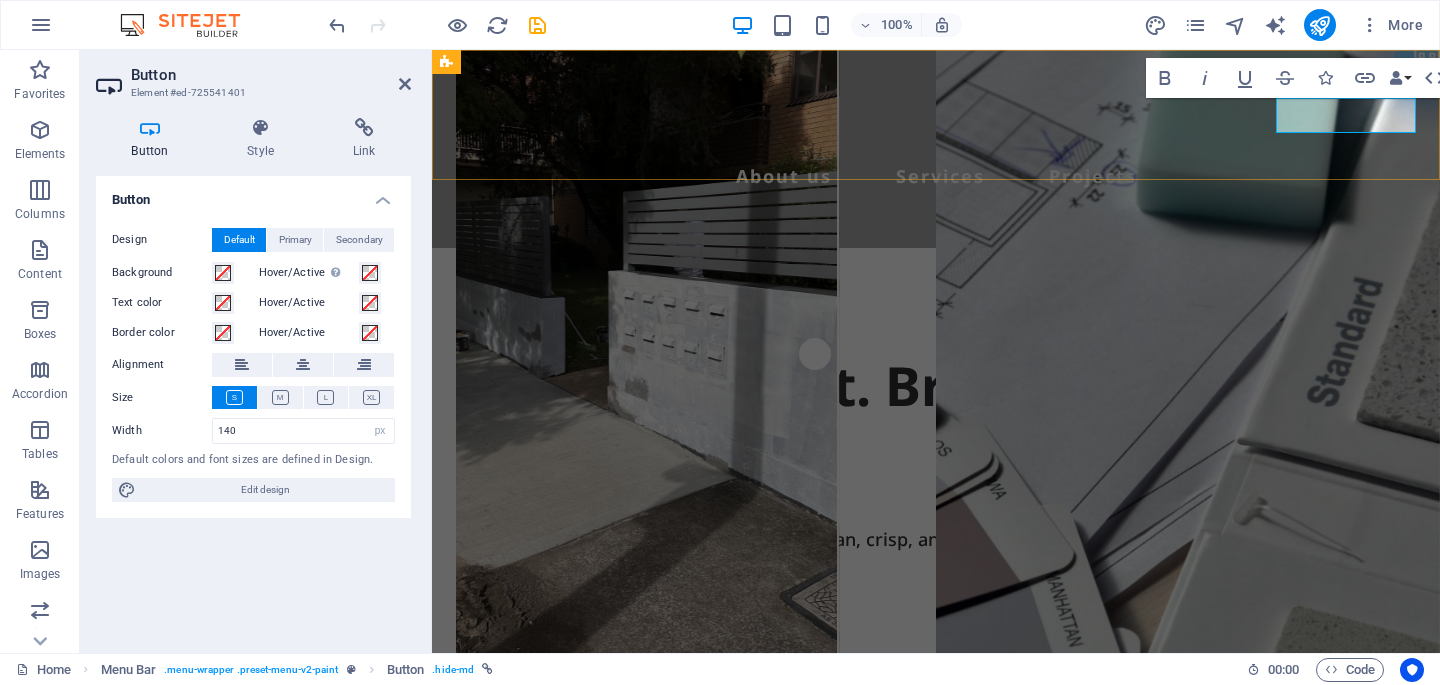 click on "Free Quote" at bounding box center [616, 210] 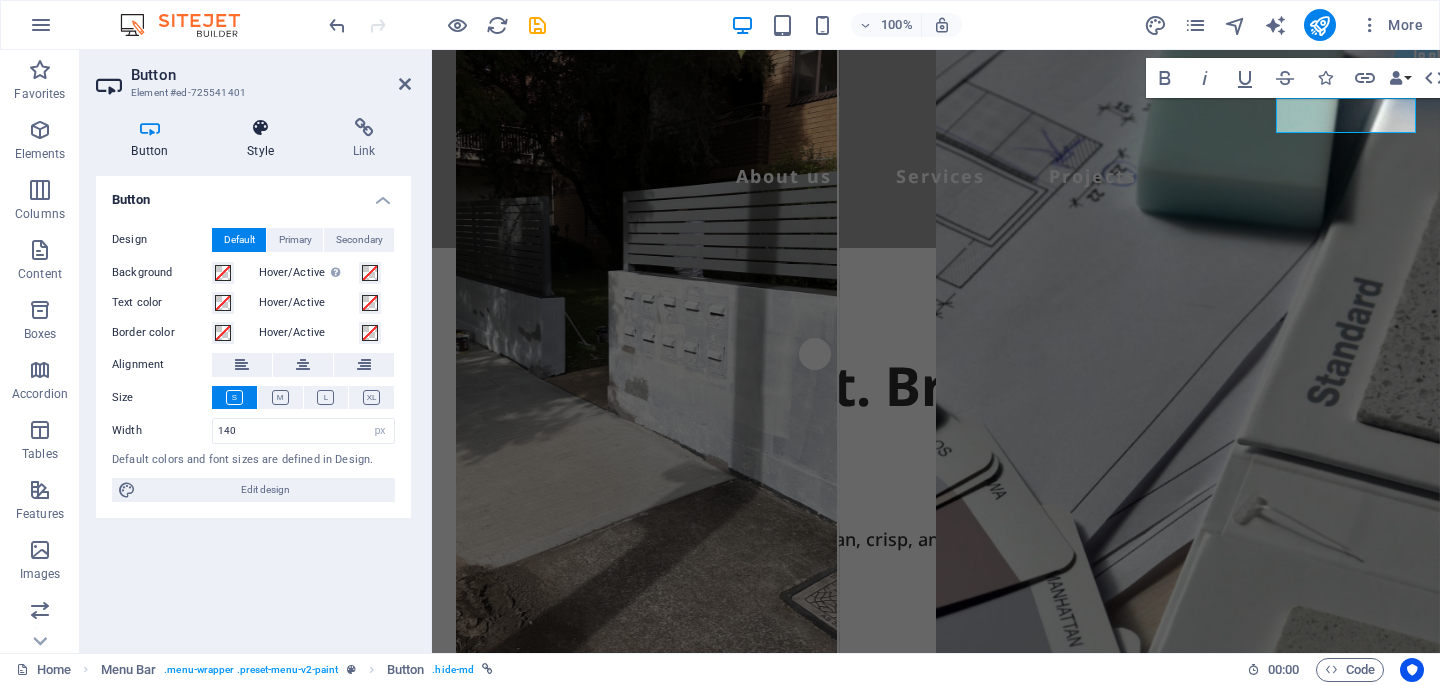 click on "Style" at bounding box center (265, 139) 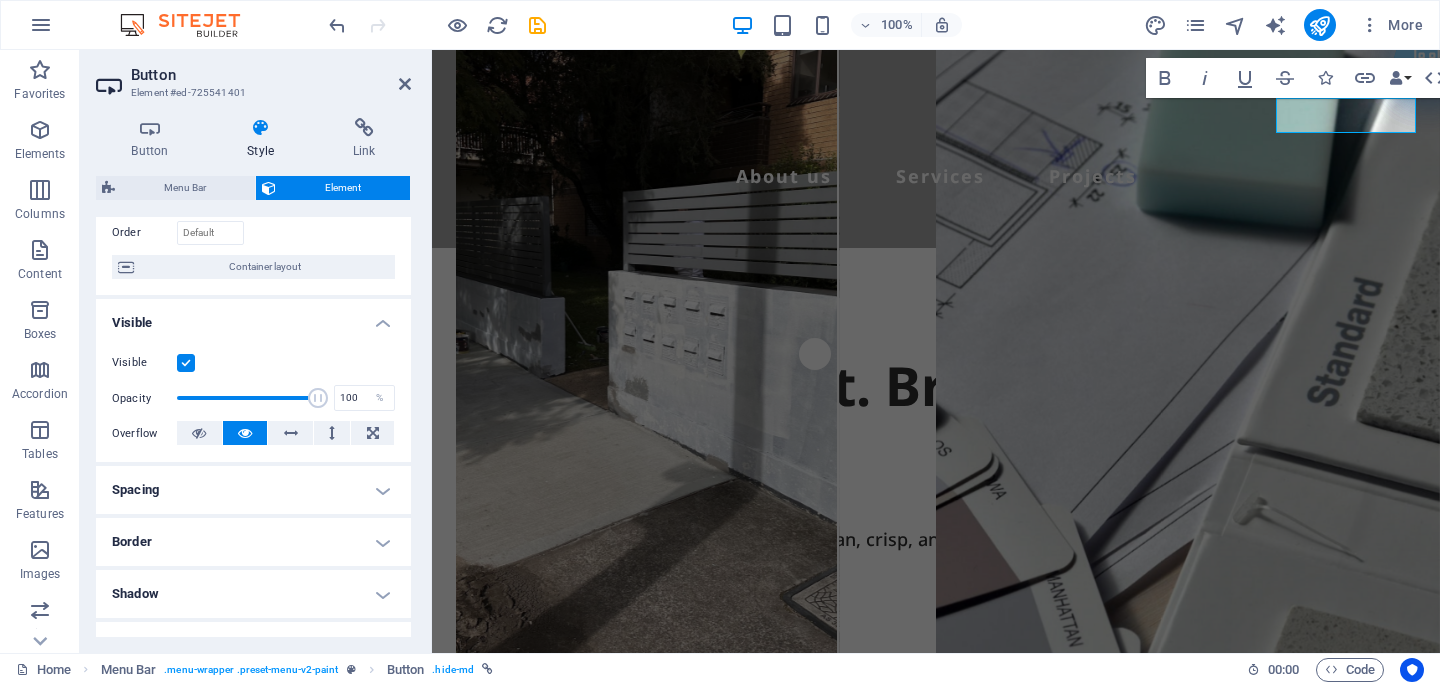 scroll, scrollTop: 137, scrollLeft: 0, axis: vertical 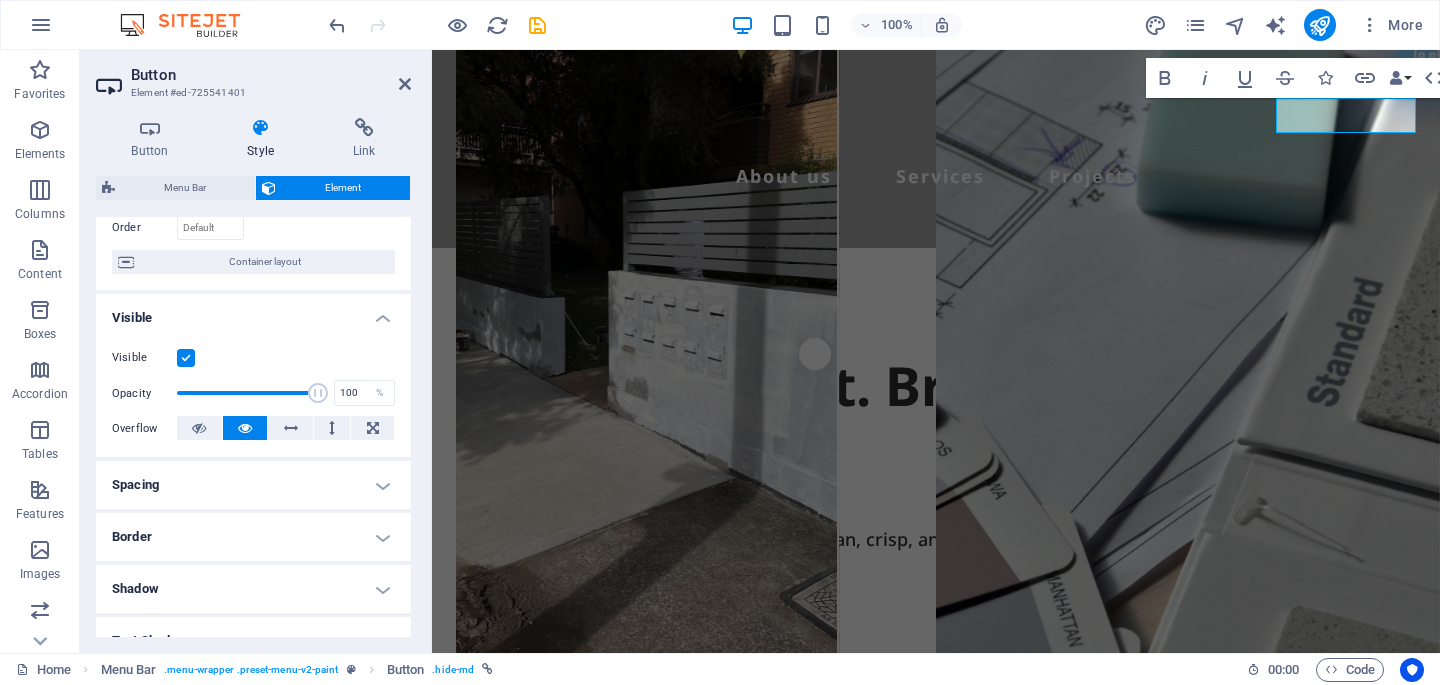 click on "Spacing" at bounding box center [253, 485] 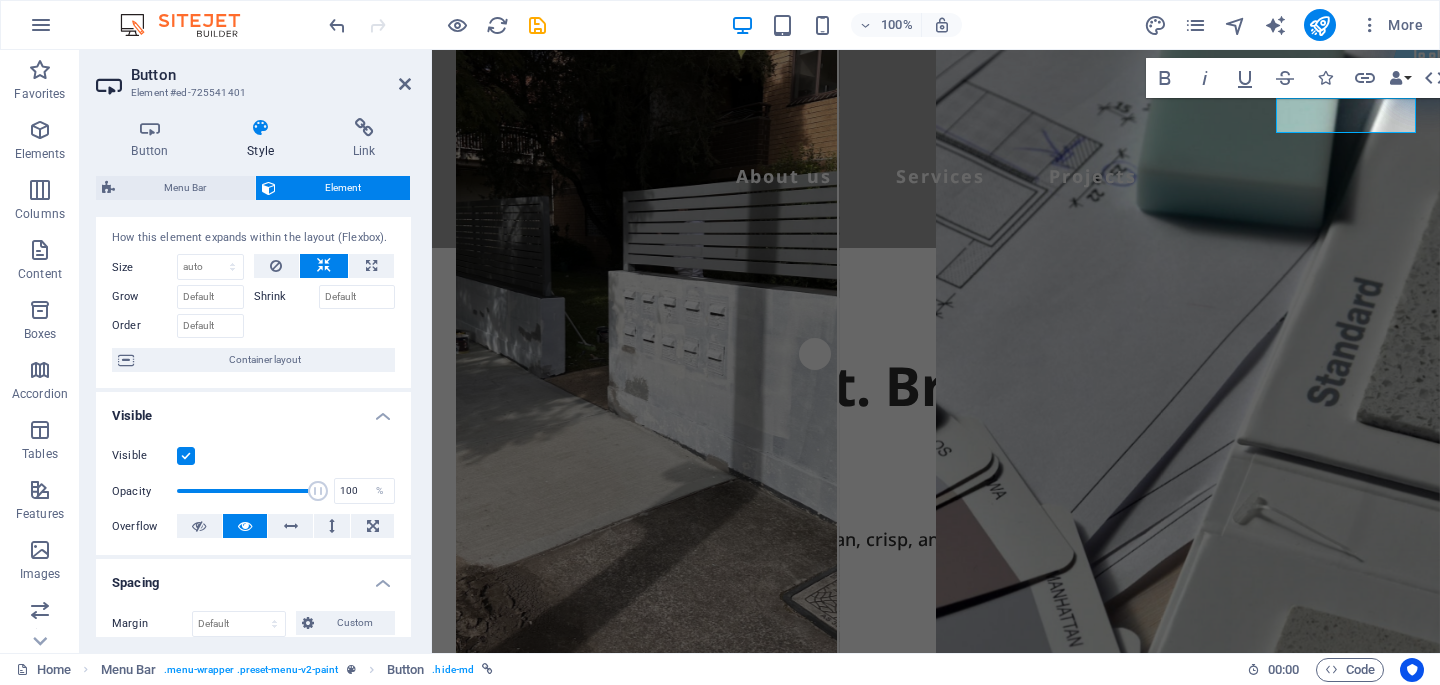 scroll, scrollTop: 0, scrollLeft: 0, axis: both 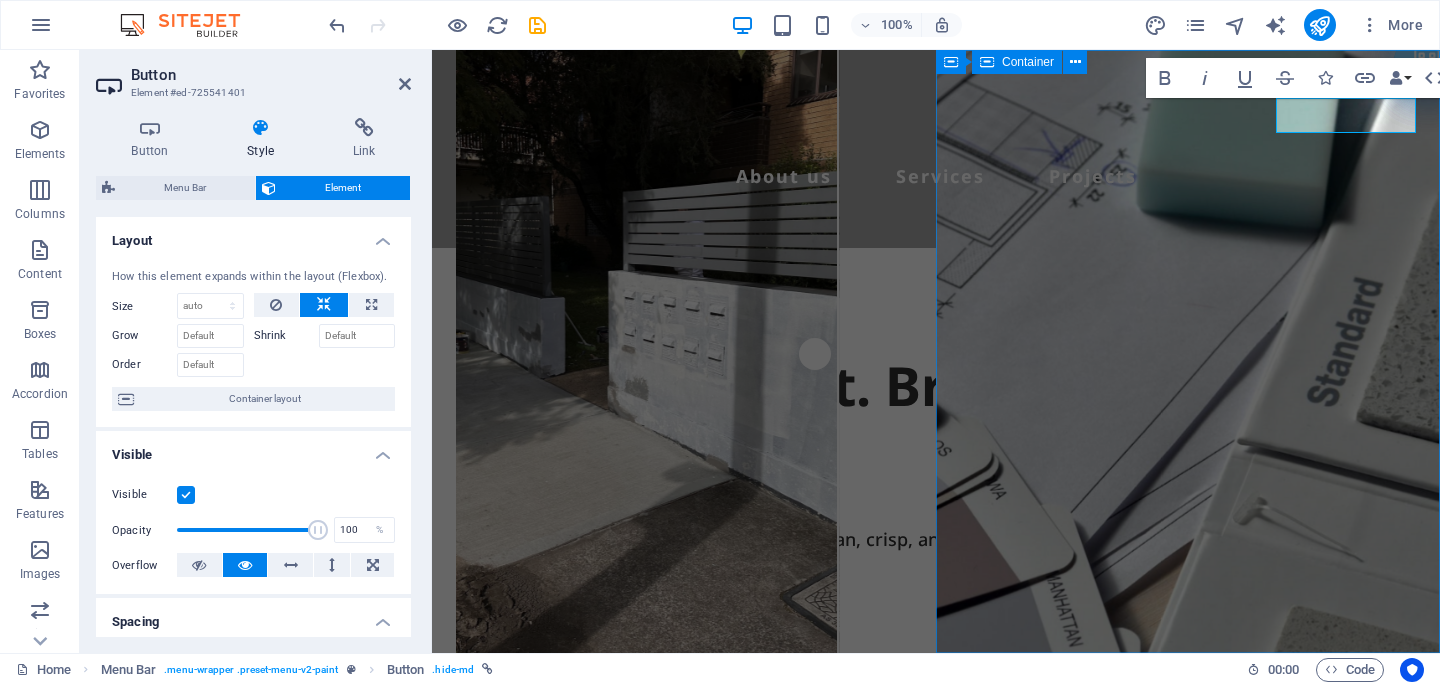 click on "Drop content here or  Add elements  Paste clipboard" at bounding box center (1188, 1174) 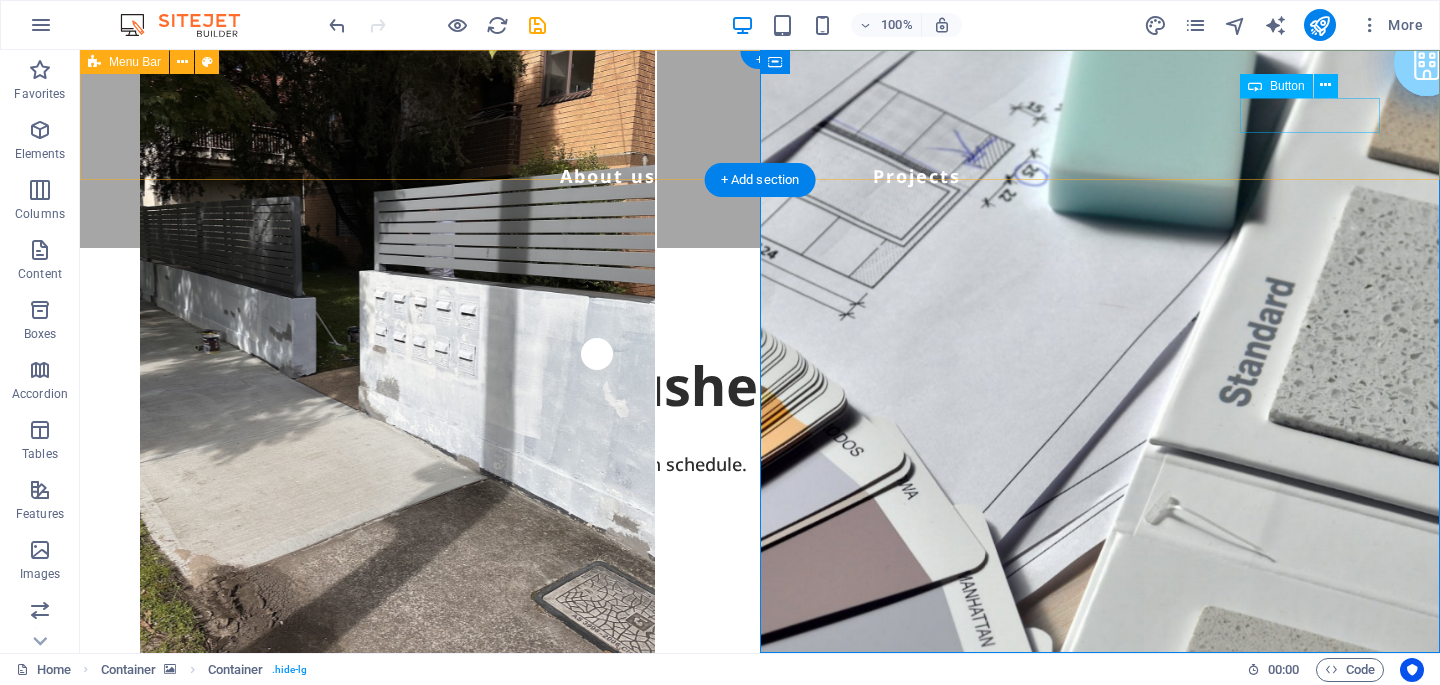 click on "About us Services Projects Free Quote" at bounding box center (760, 149) 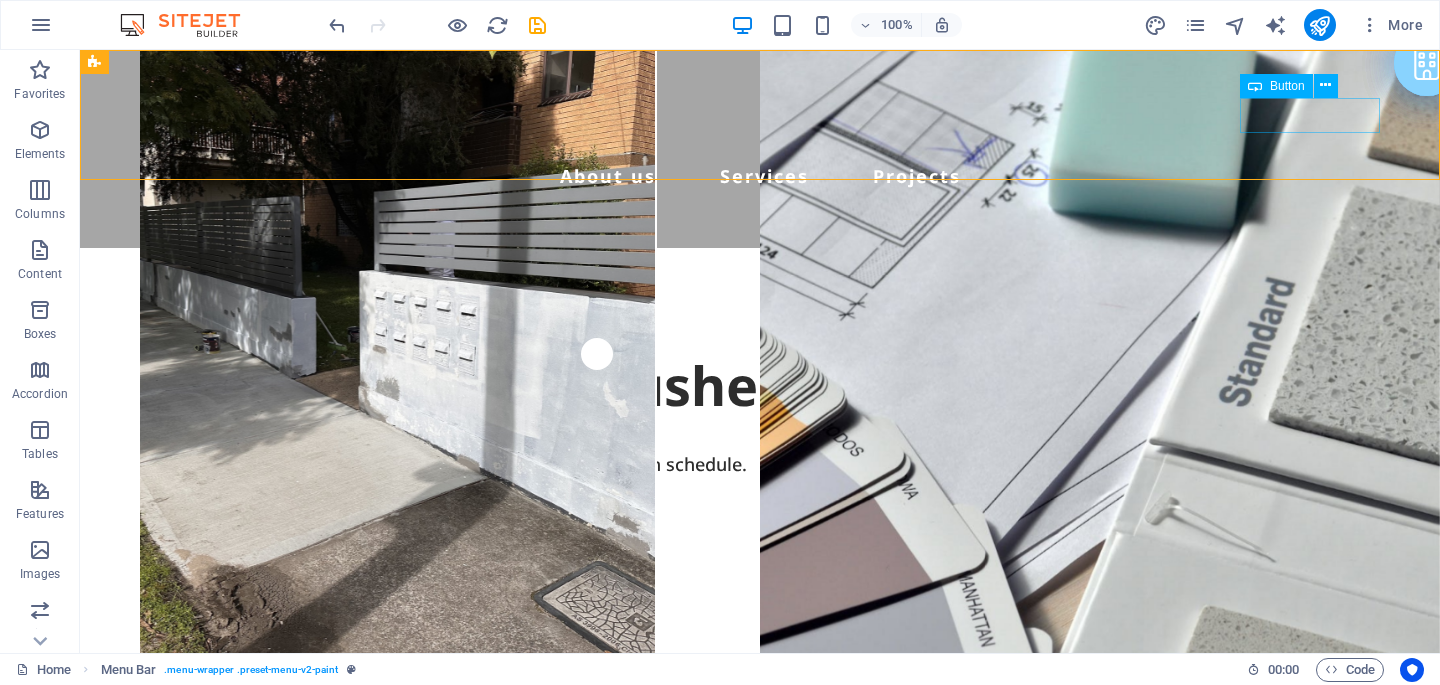 click on "Button" at bounding box center (1287, 86) 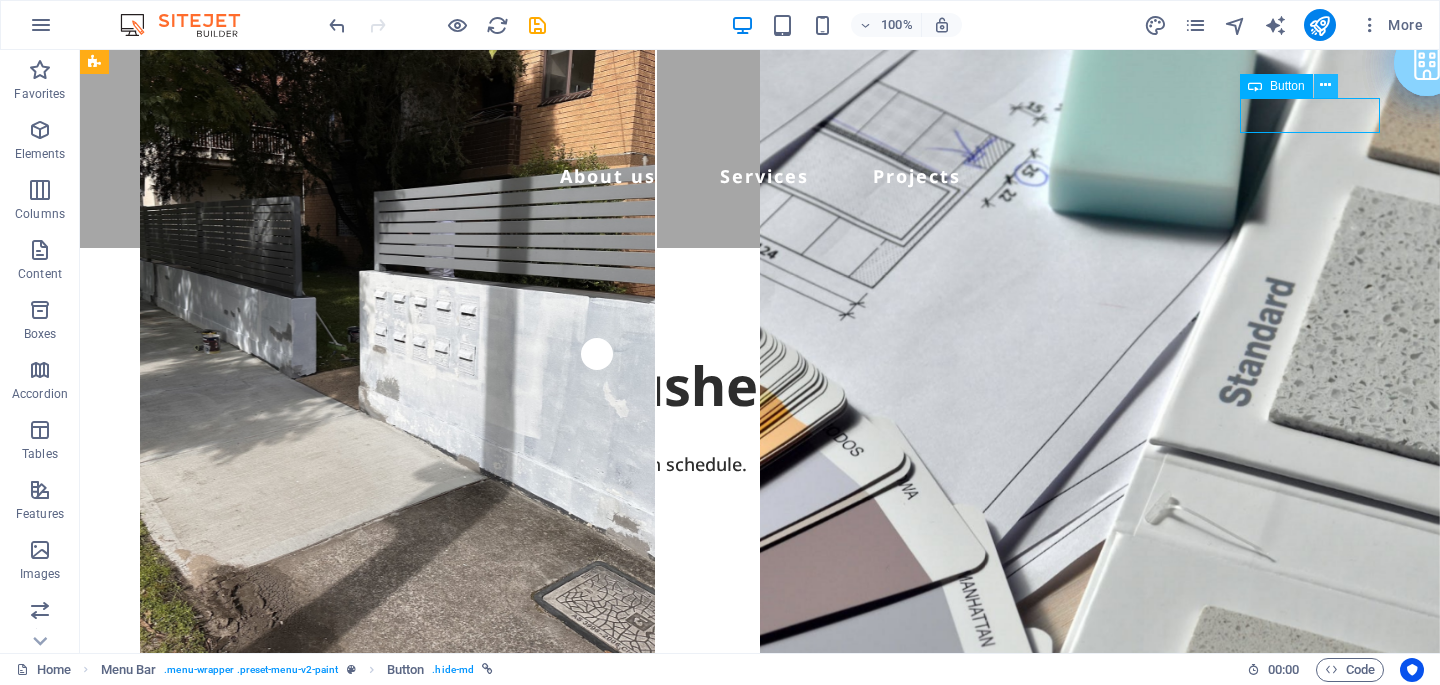 click at bounding box center (1325, 85) 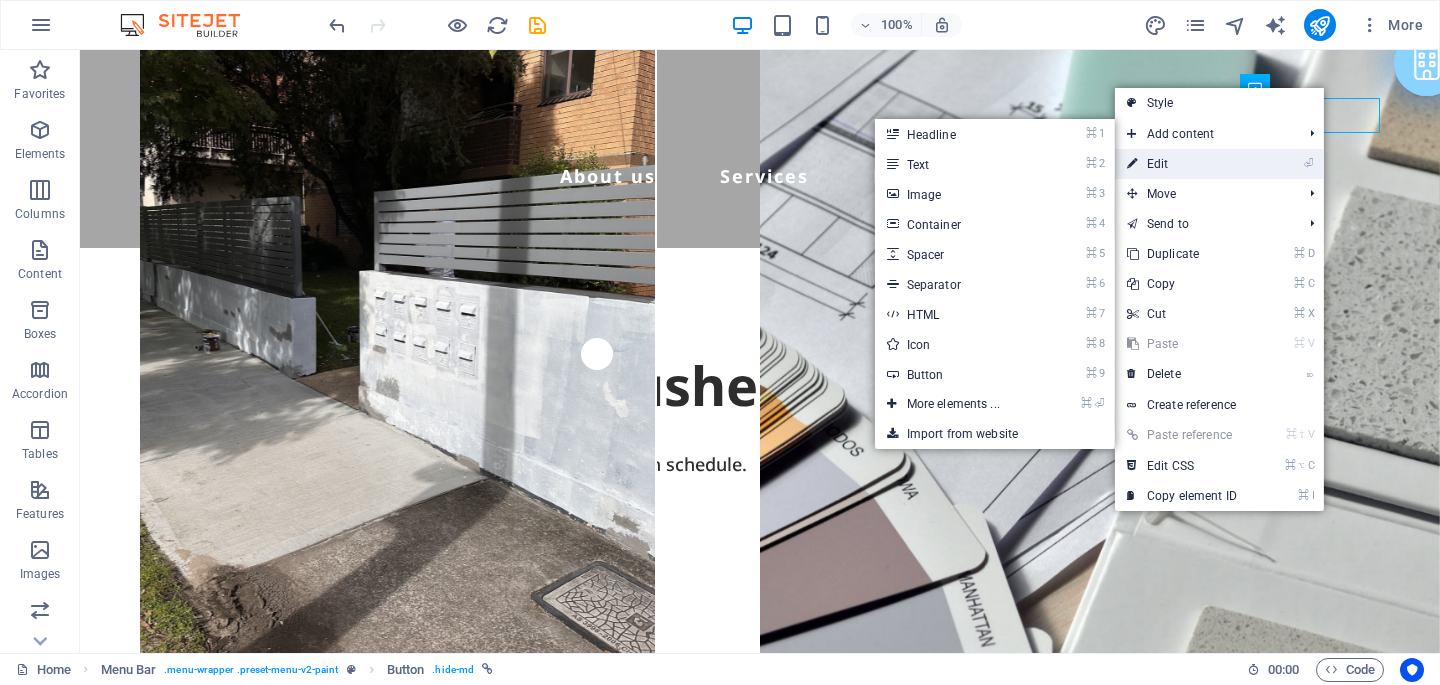 click on "⏎  Edit" at bounding box center (1182, 164) 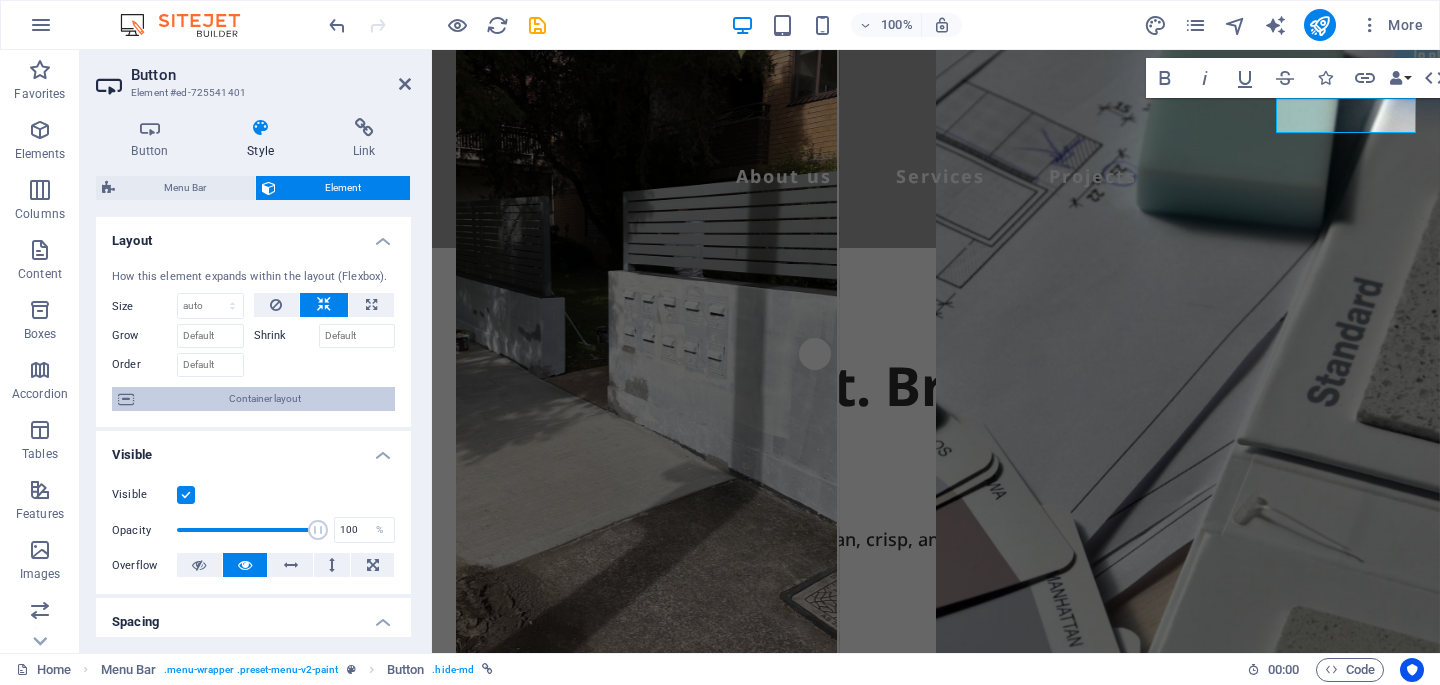 click on "Container layout" at bounding box center (264, 399) 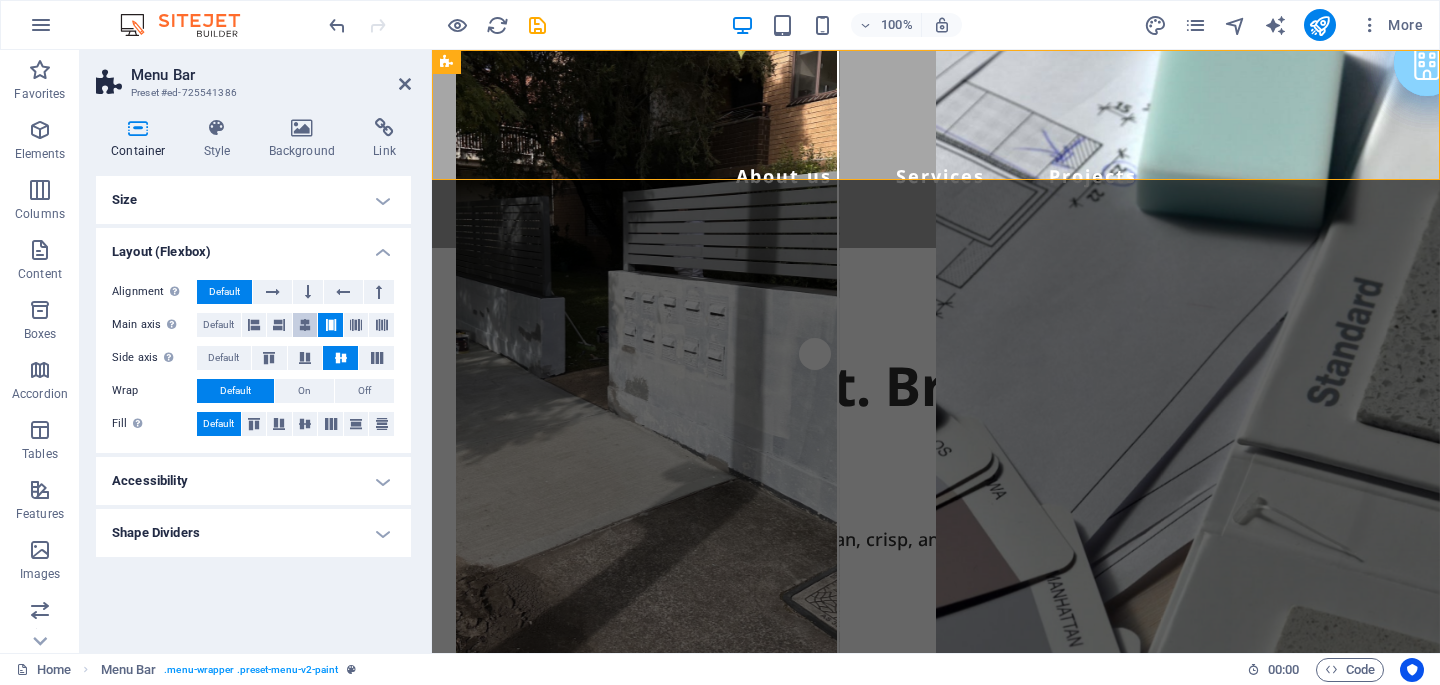 click at bounding box center [305, 325] 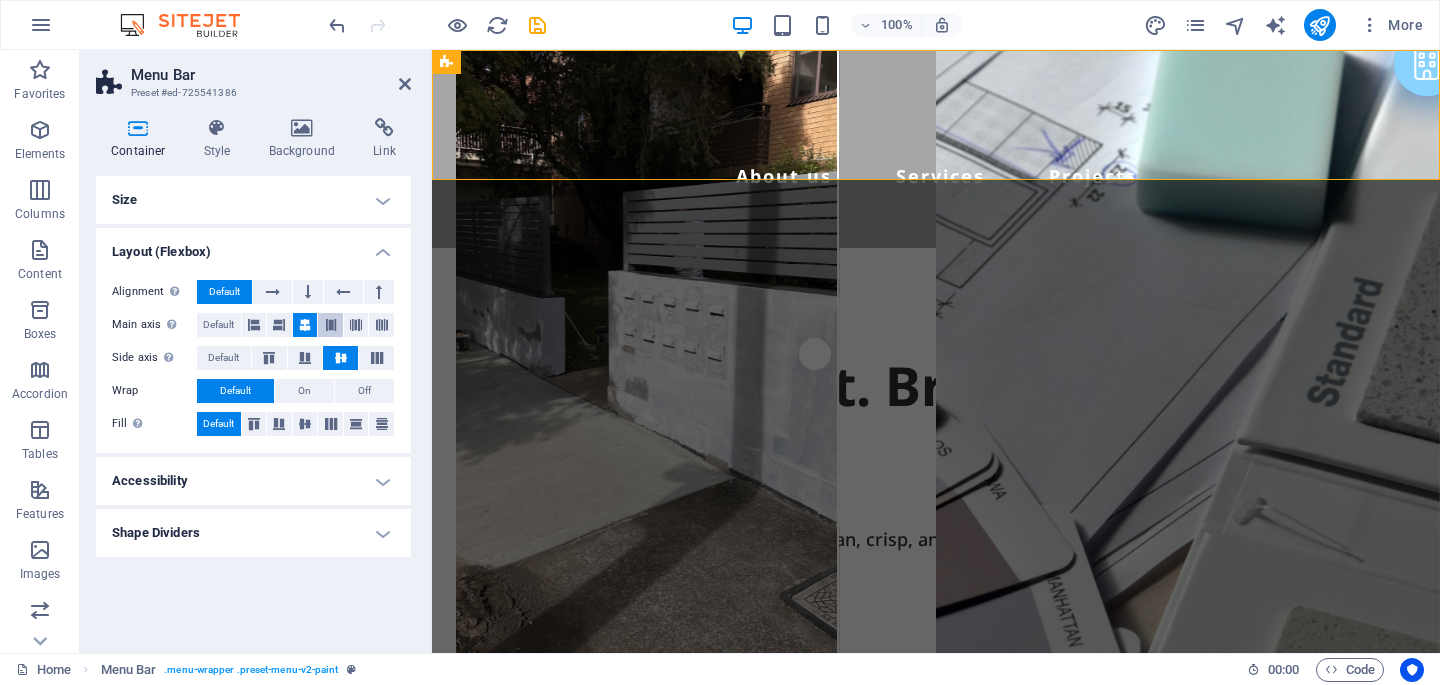click at bounding box center [330, 325] 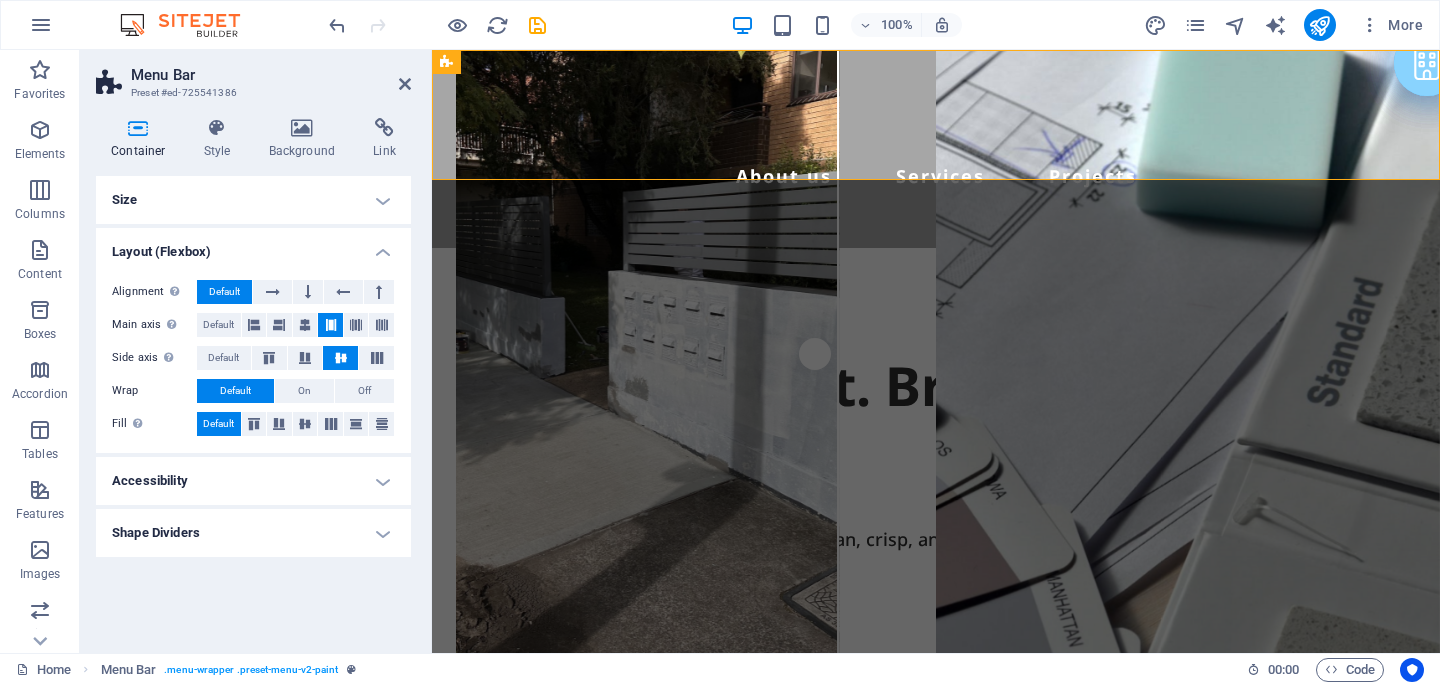 type 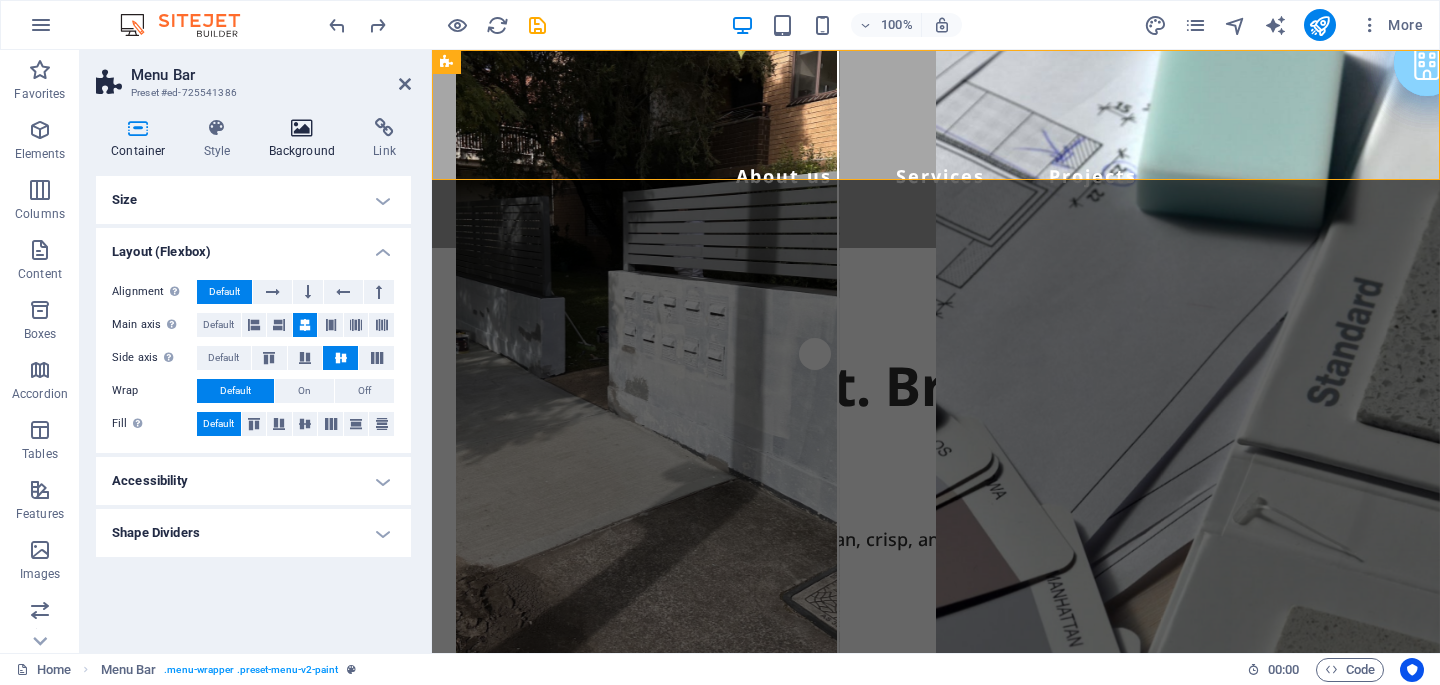 click at bounding box center [302, 128] 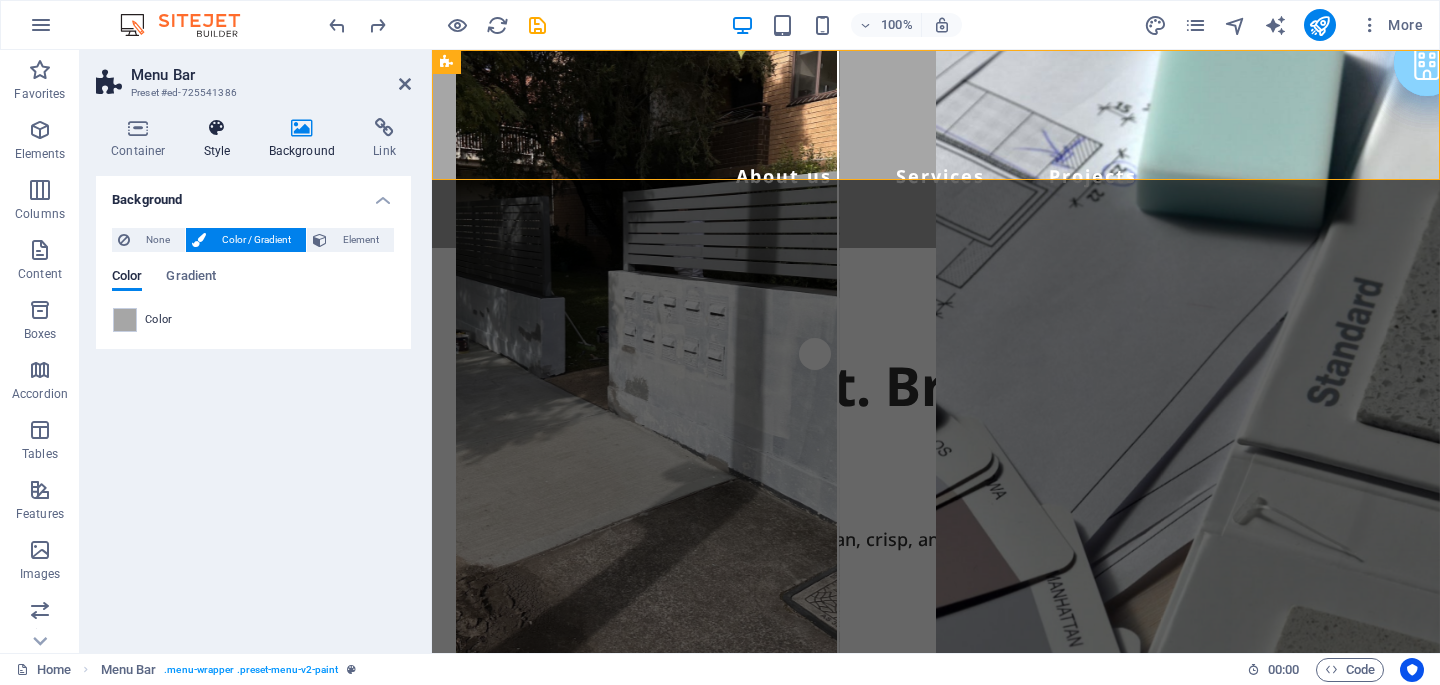 click at bounding box center (217, 128) 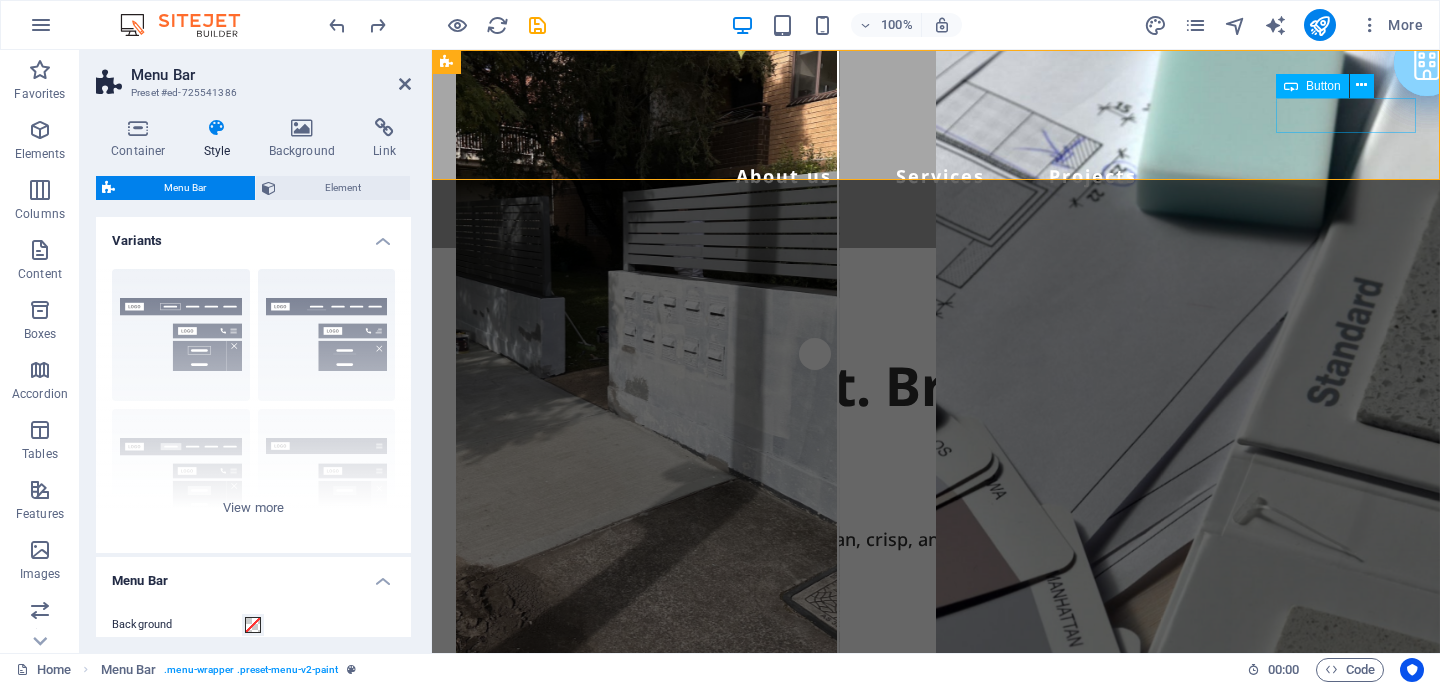 click on "Free Quote" at bounding box center [936, 210] 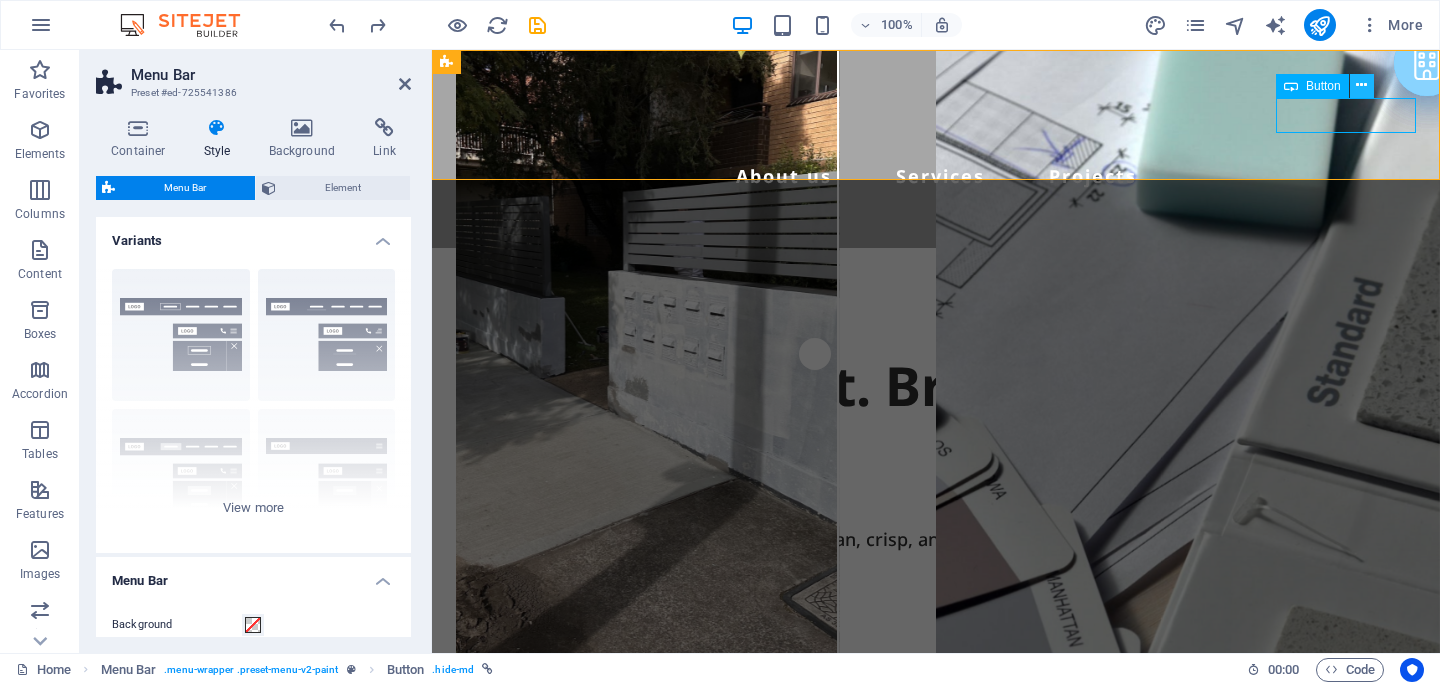 click at bounding box center [1362, 86] 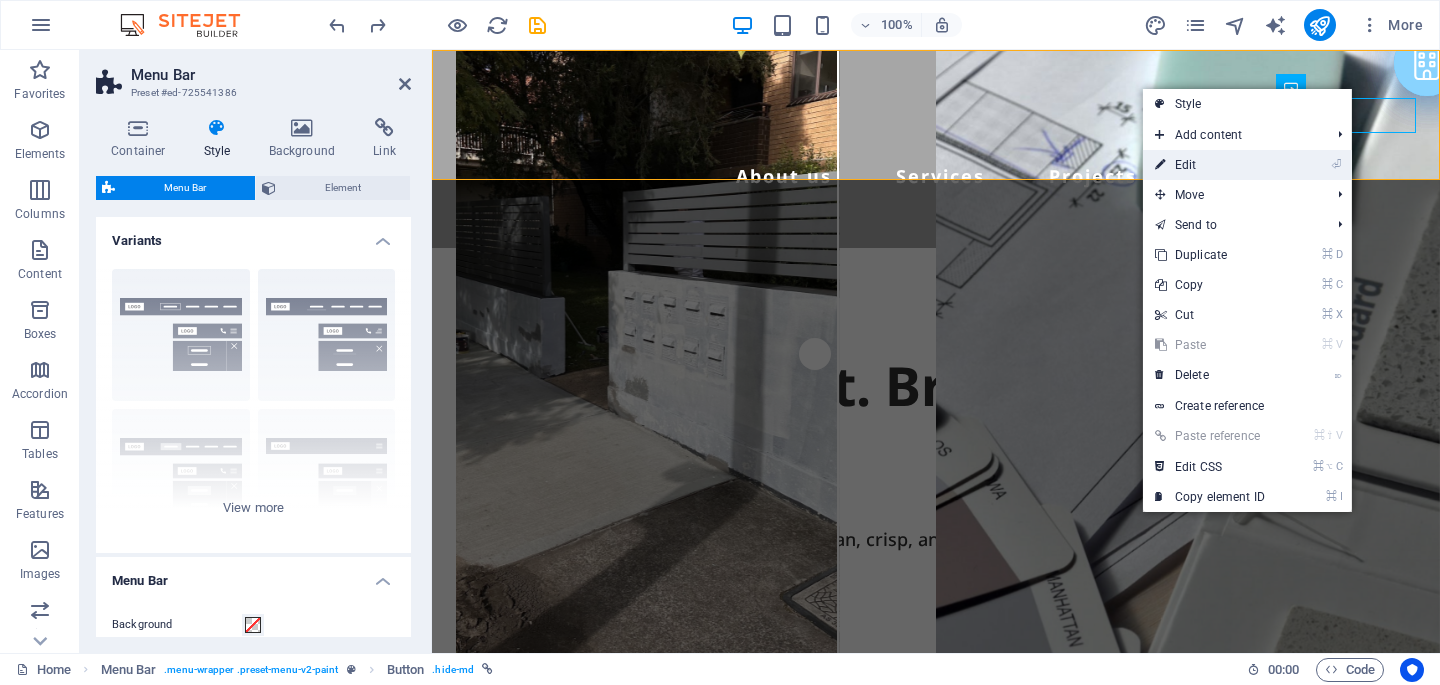 click on "⏎  Edit" at bounding box center [1210, 165] 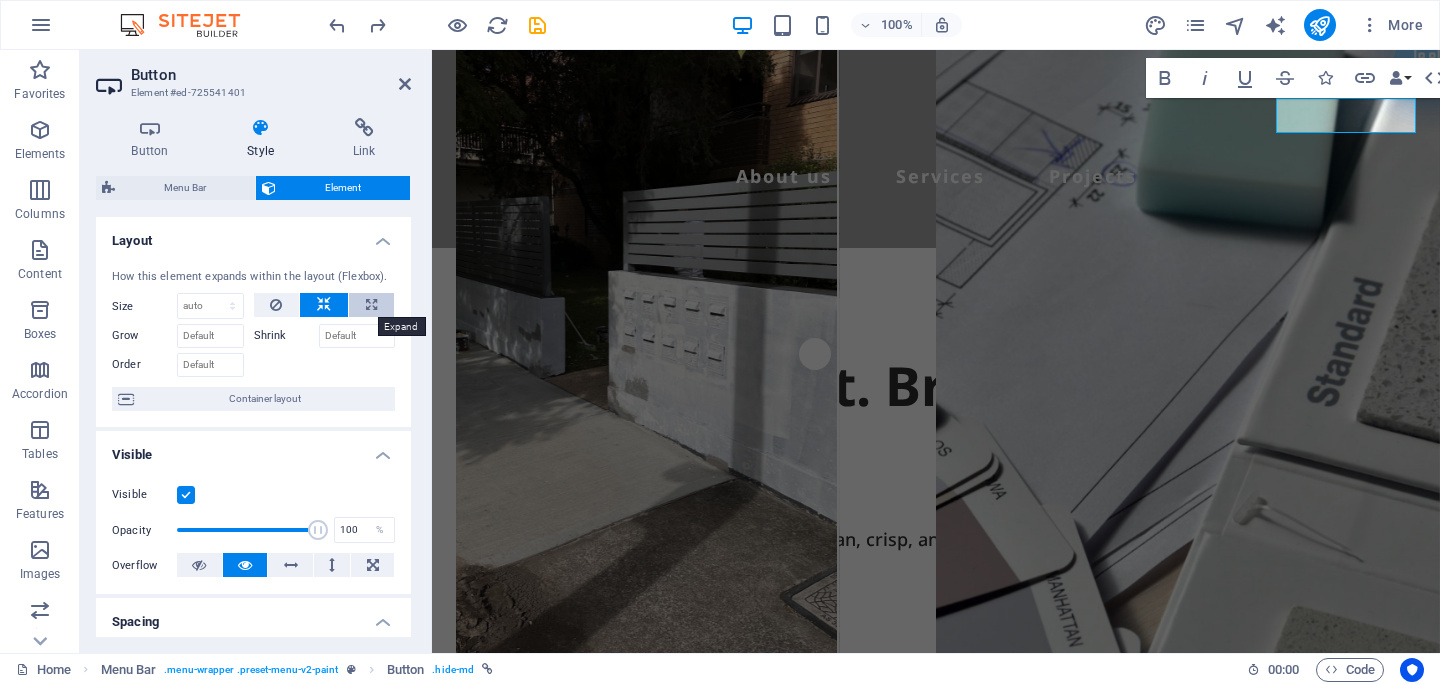 click at bounding box center [371, 305] 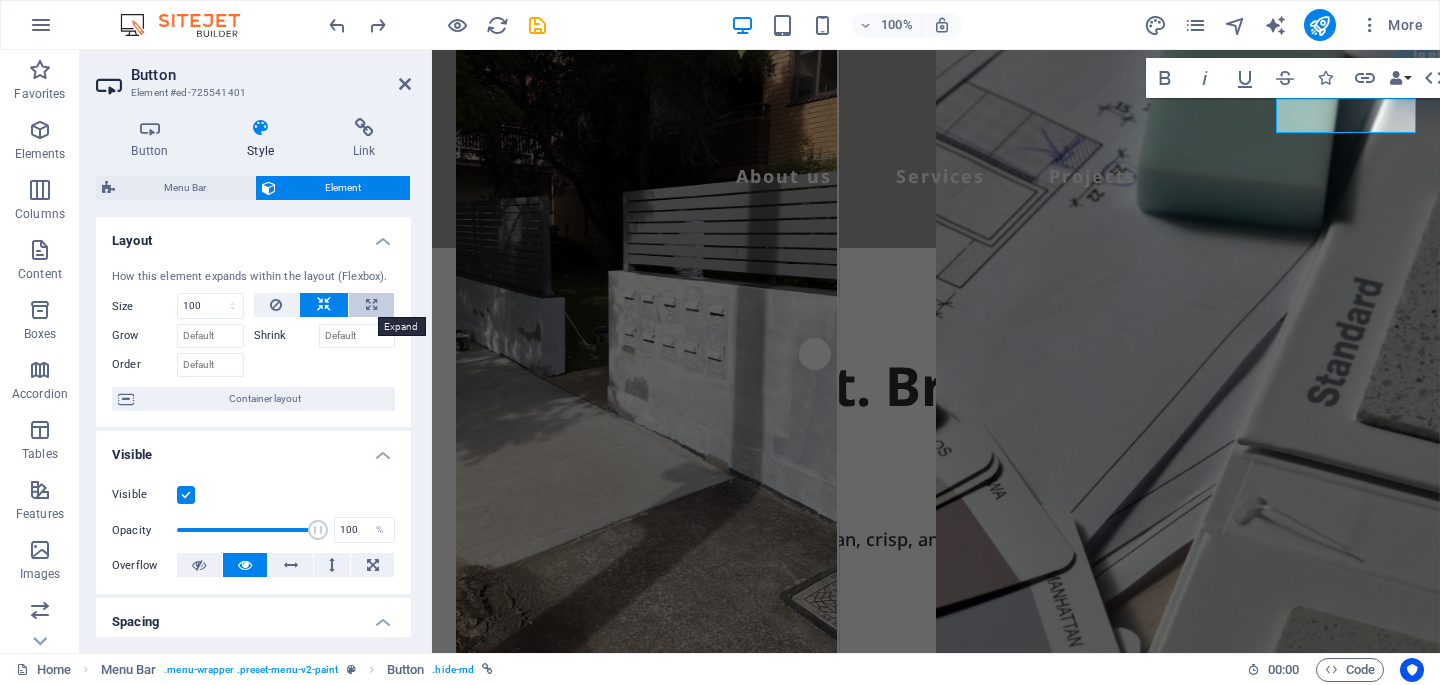 select on "%" 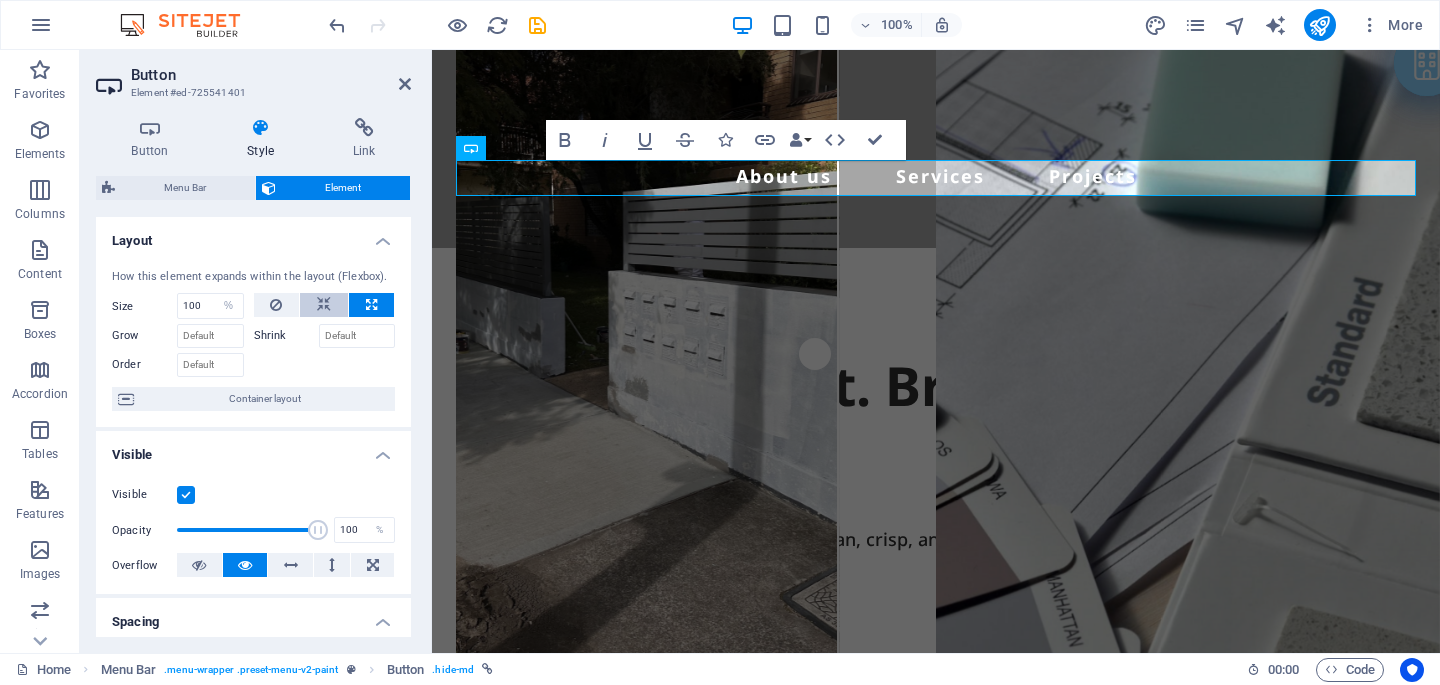 click at bounding box center (324, 305) 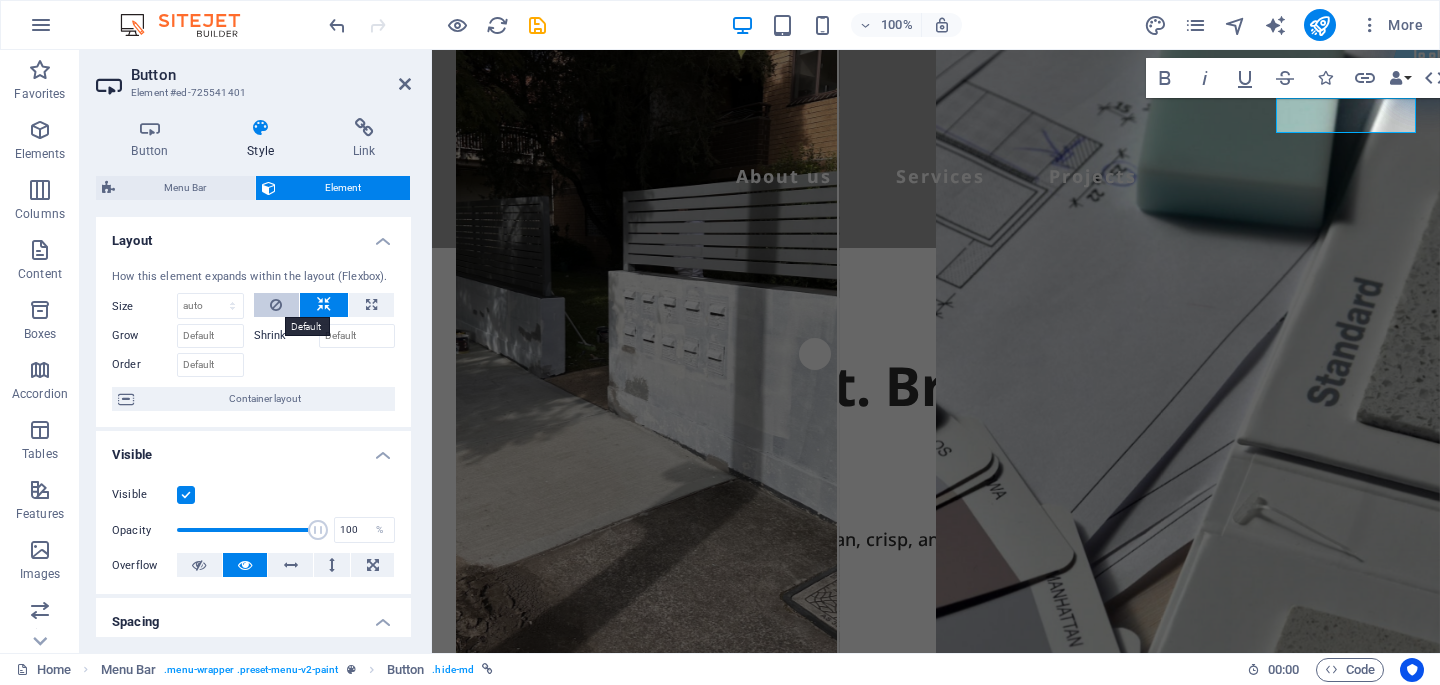 click at bounding box center (277, 305) 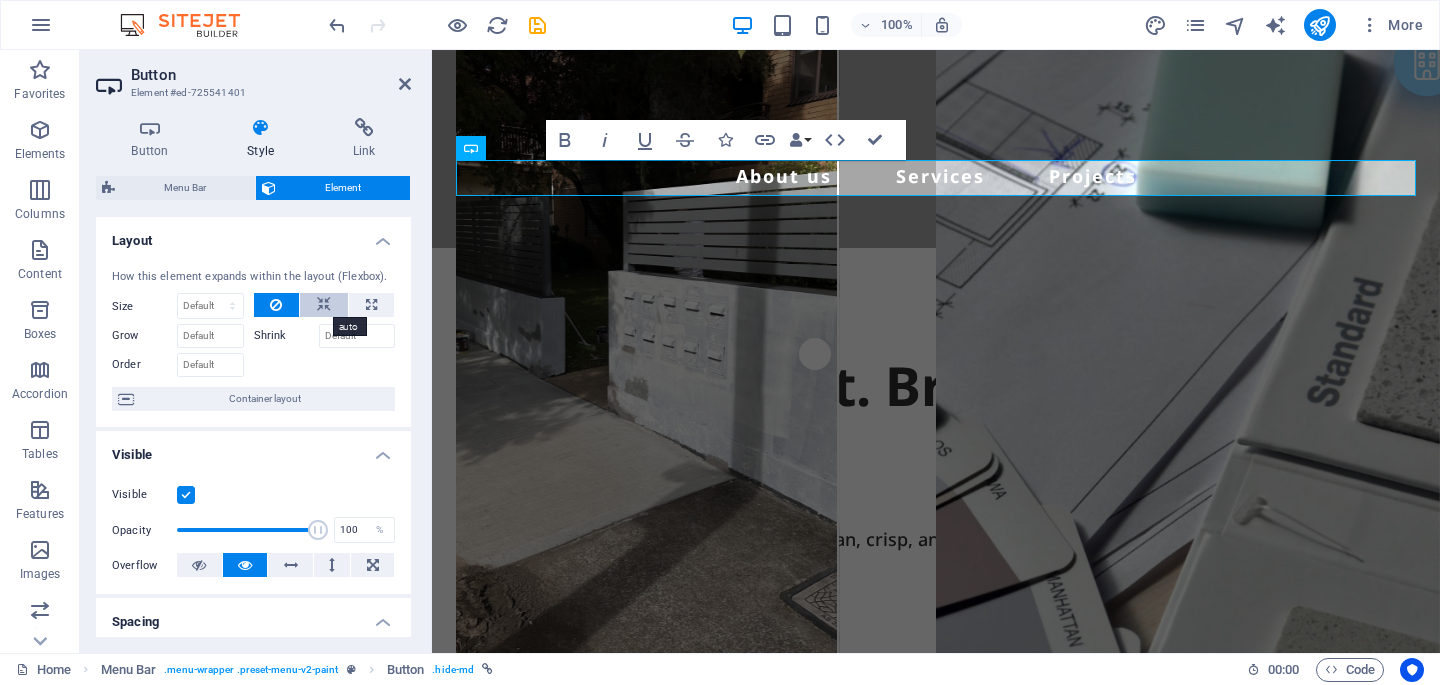 click at bounding box center [324, 305] 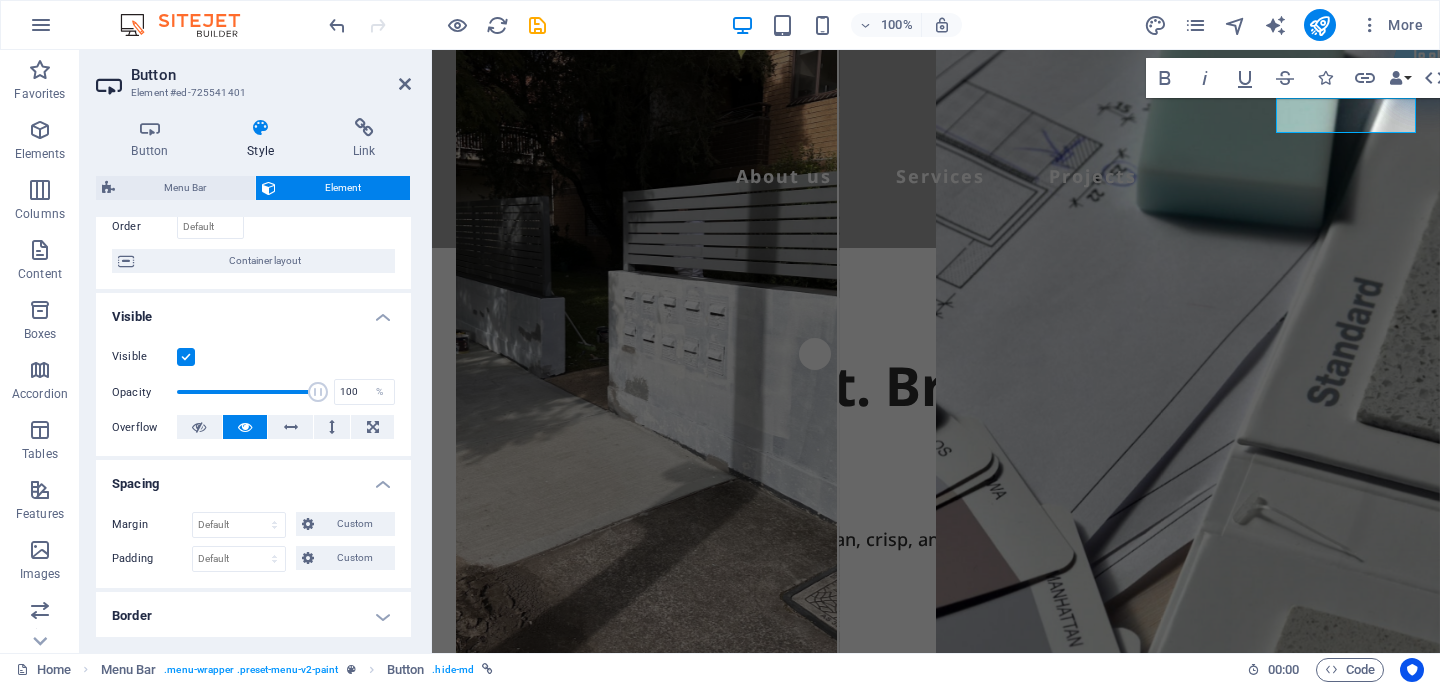 scroll, scrollTop: 139, scrollLeft: 0, axis: vertical 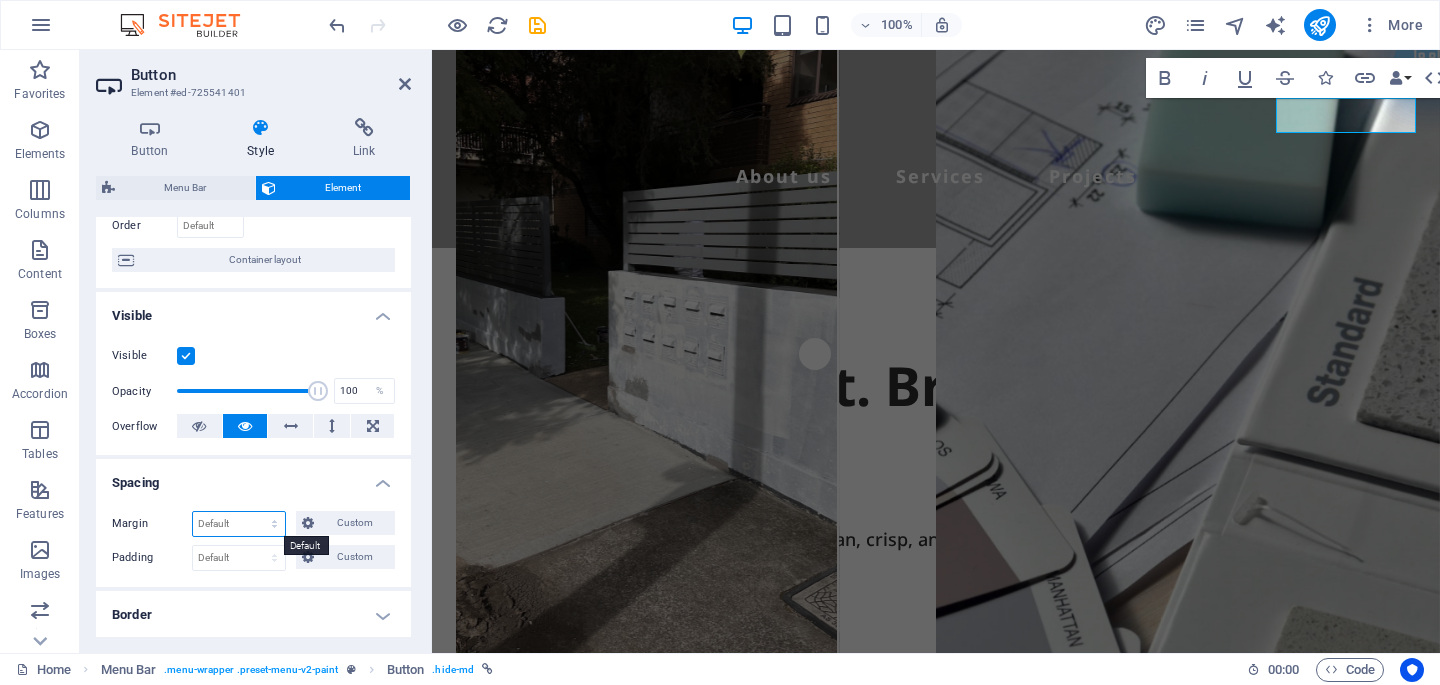 click on "Default auto px % rem vw vh Custom" at bounding box center [239, 524] 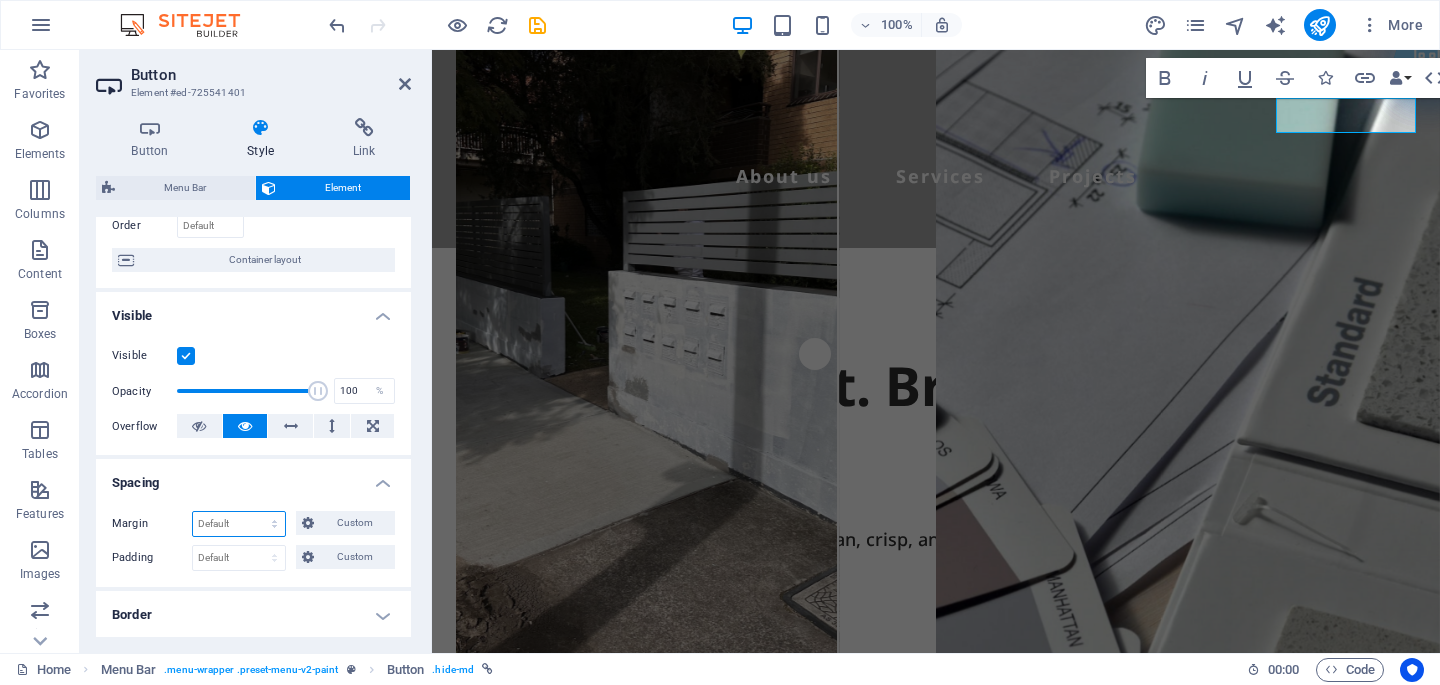 select on "px" 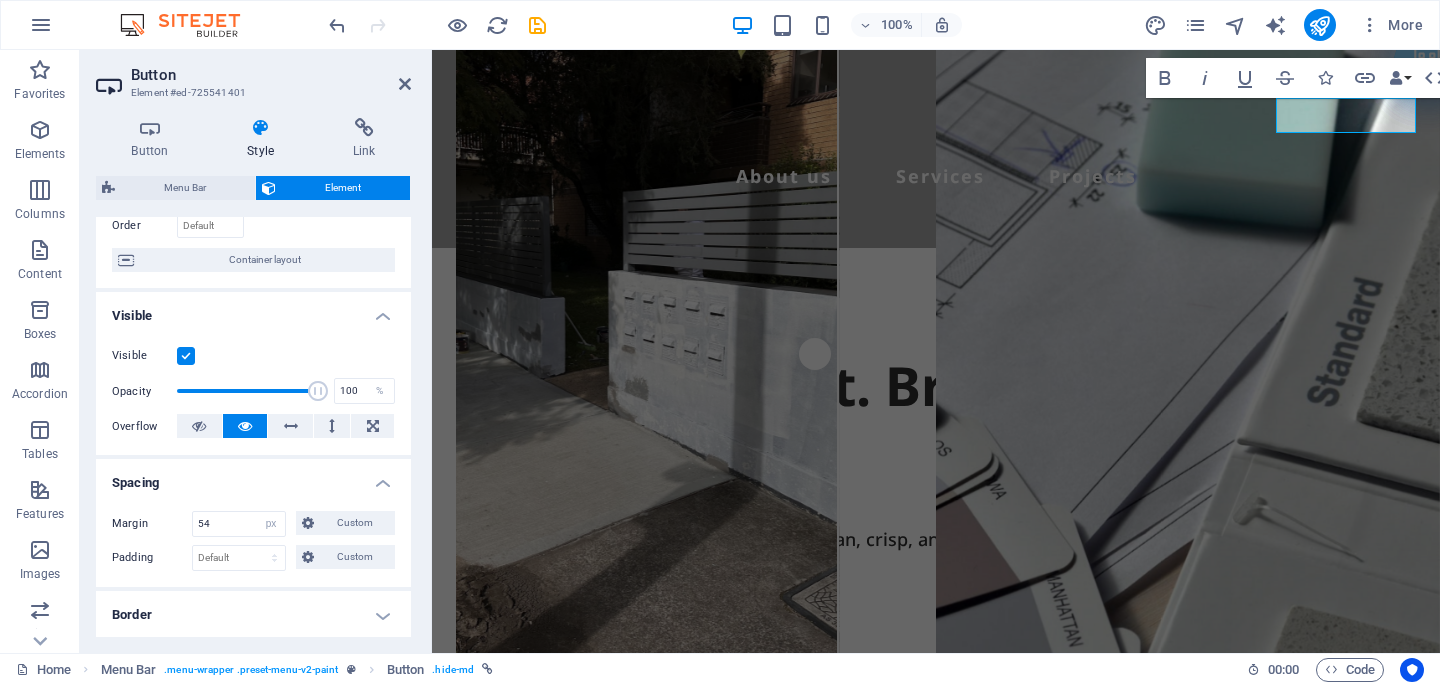 click on "Spacing" at bounding box center (253, 477) 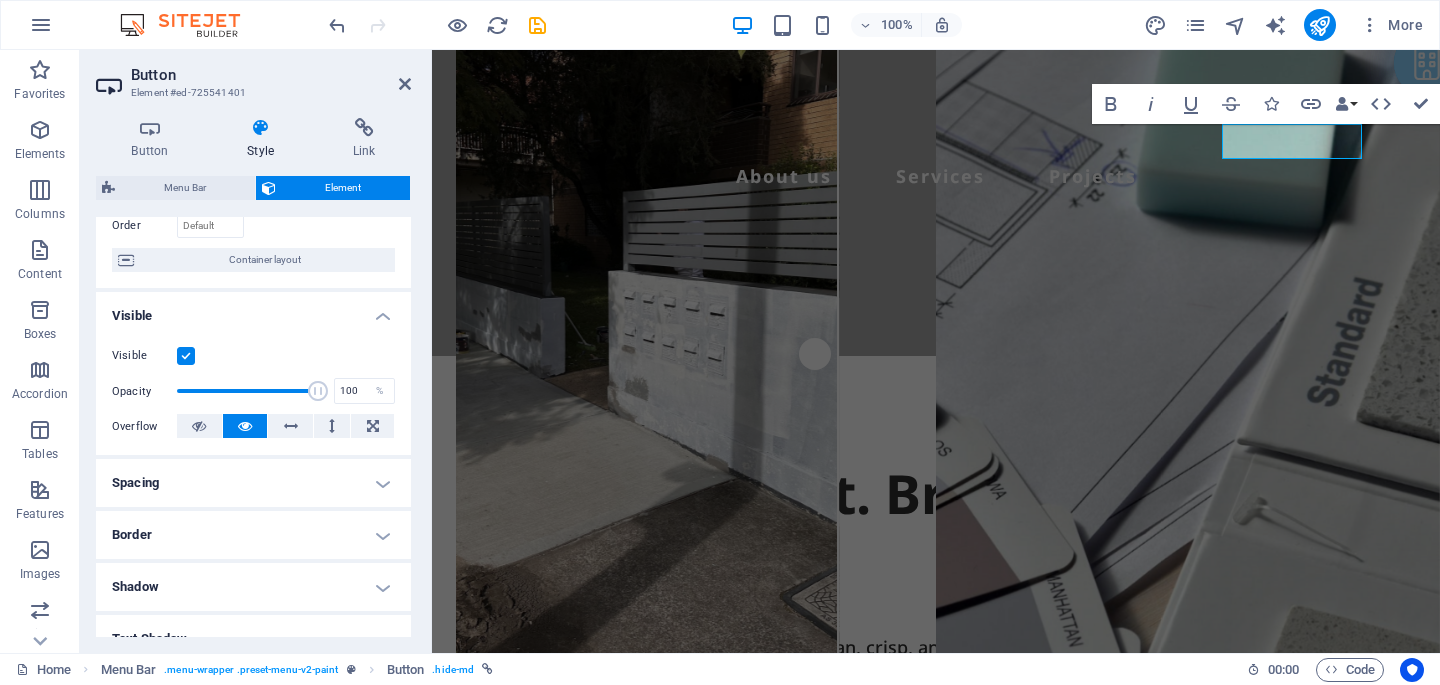 type on "0" 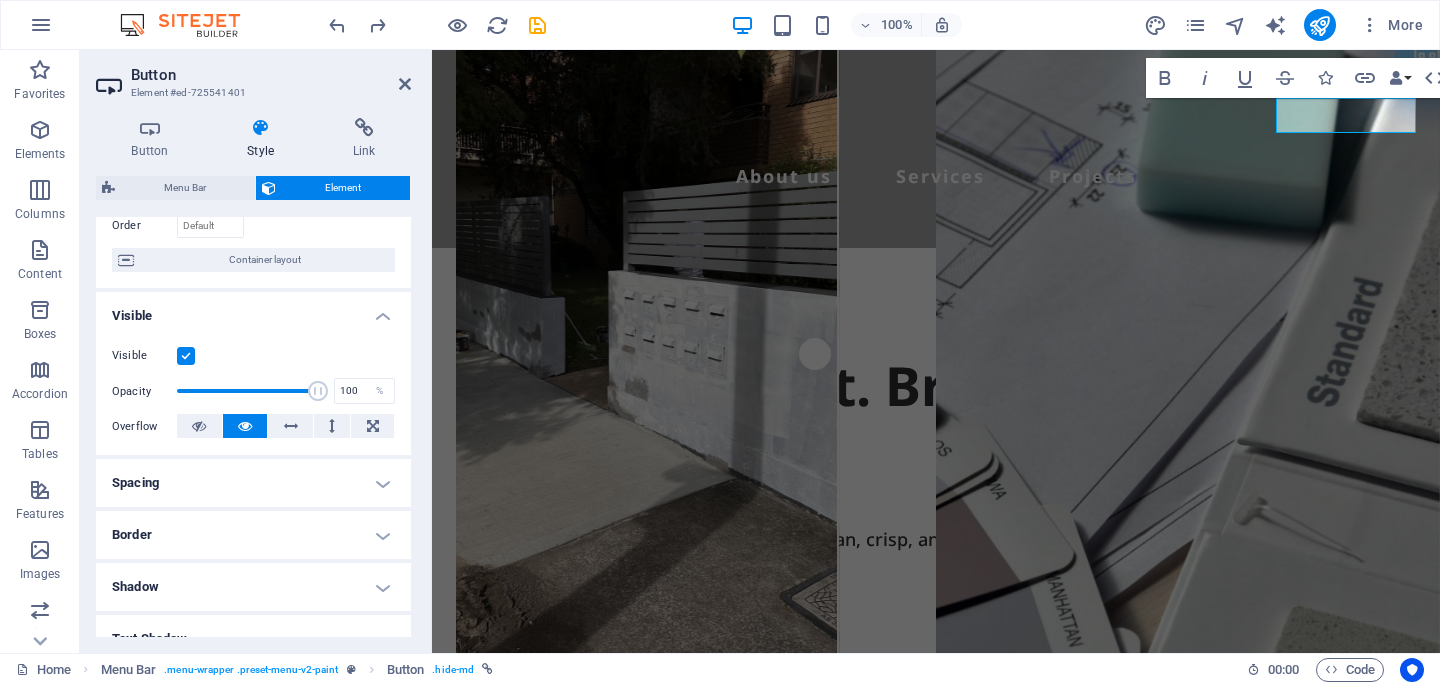 click on "Spacing" at bounding box center (253, 483) 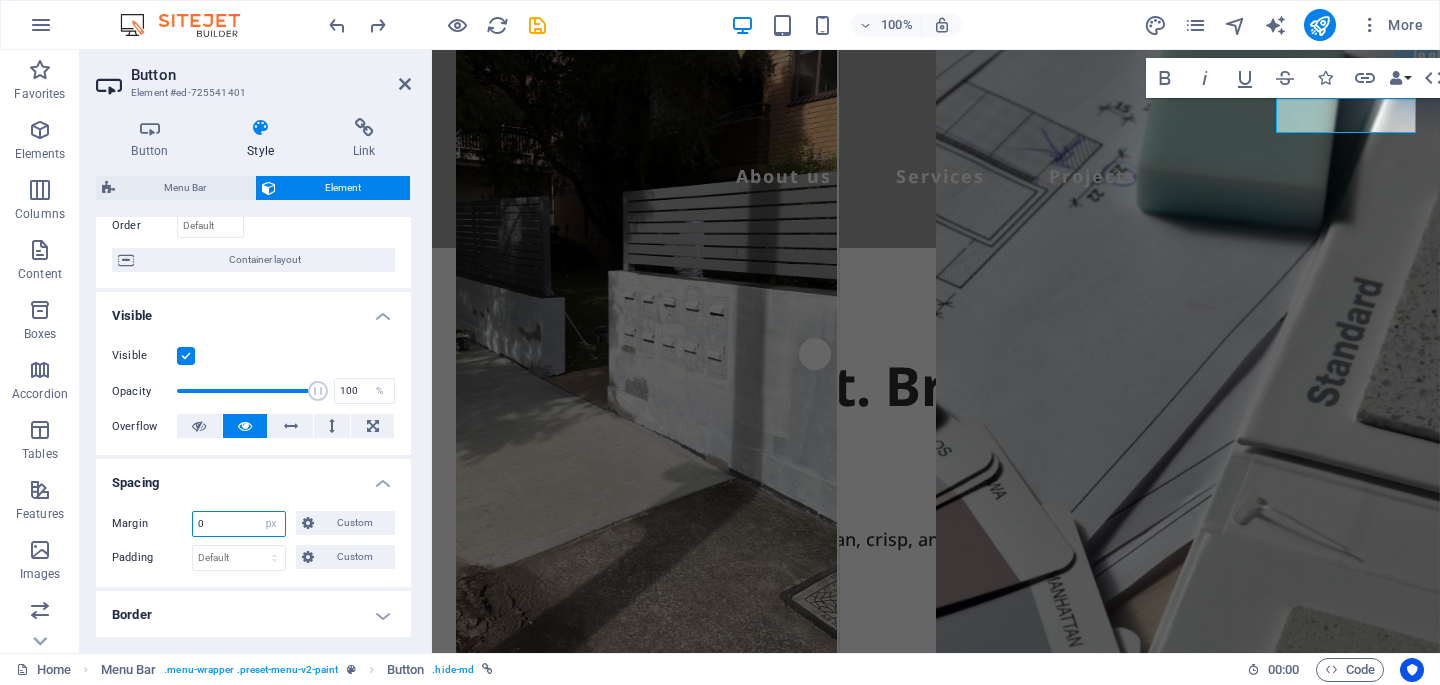 click on "0" at bounding box center [239, 524] 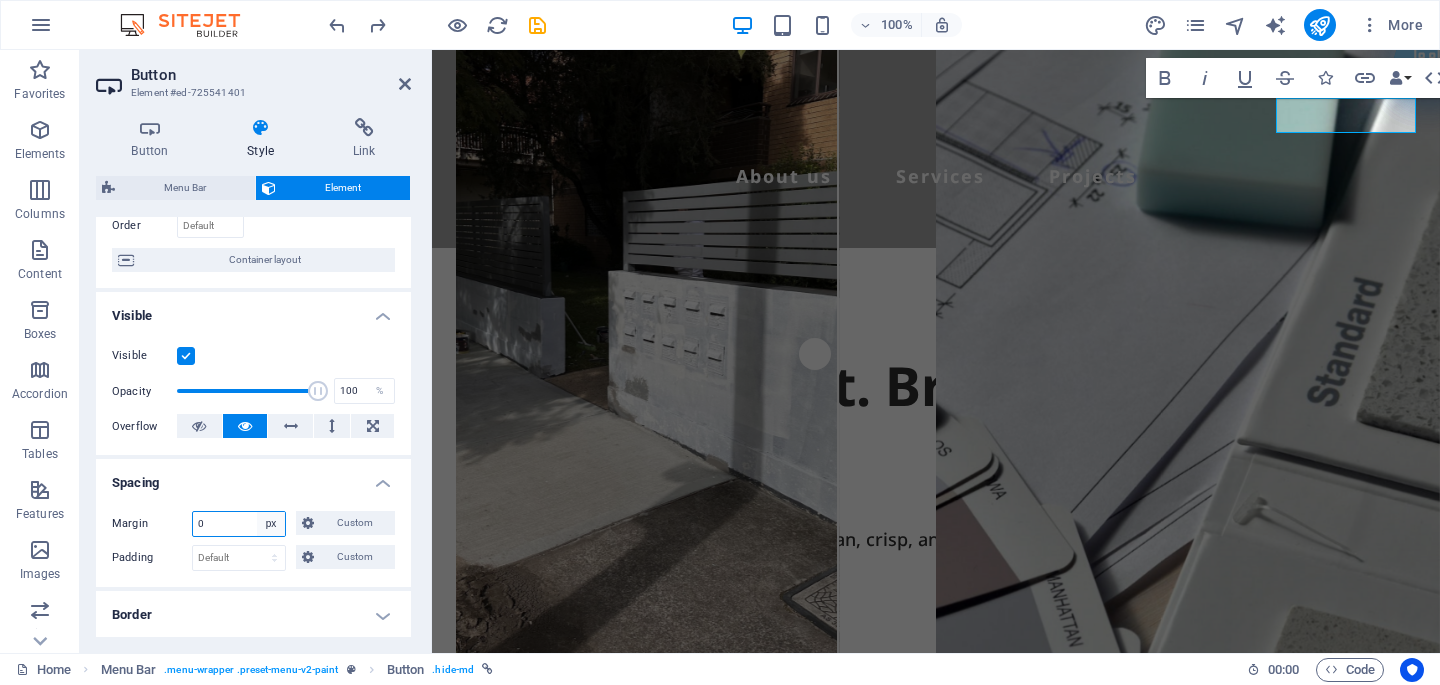 click on "Default auto px % rem vw vh Custom" at bounding box center (271, 524) 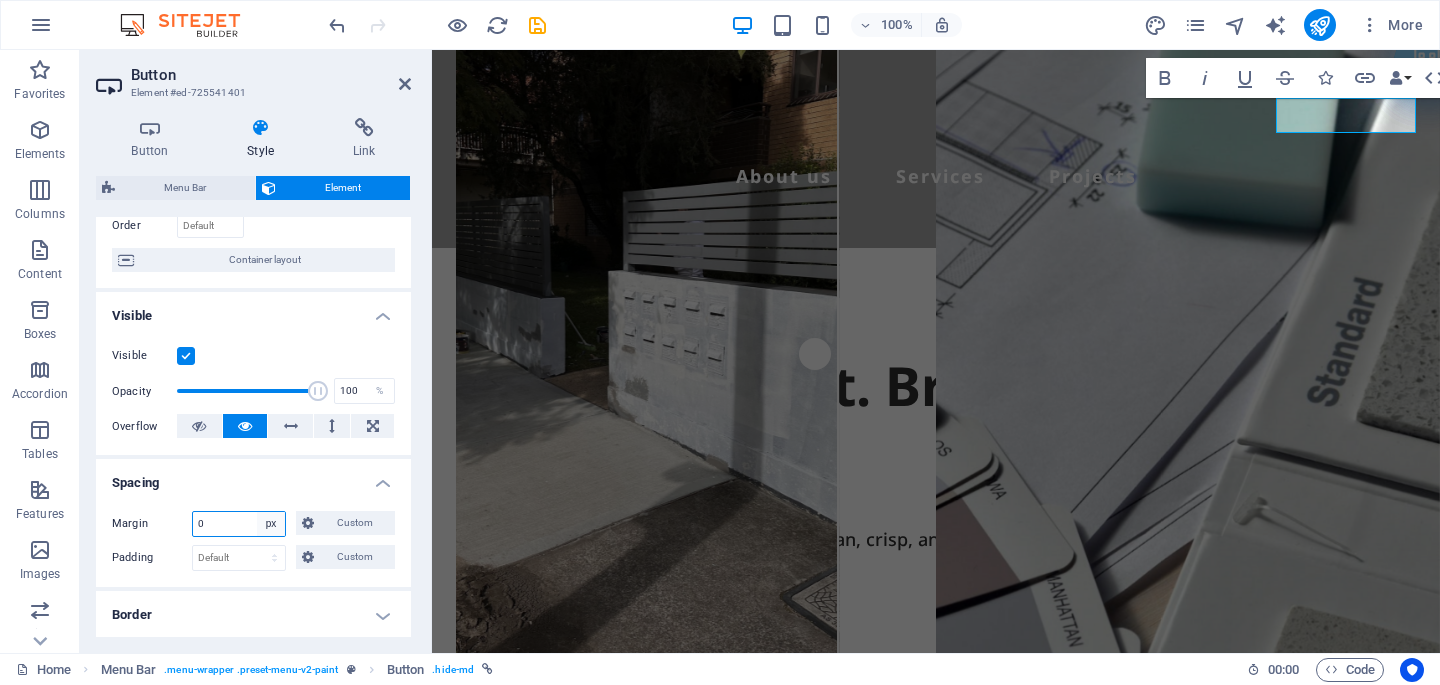 select on "default" 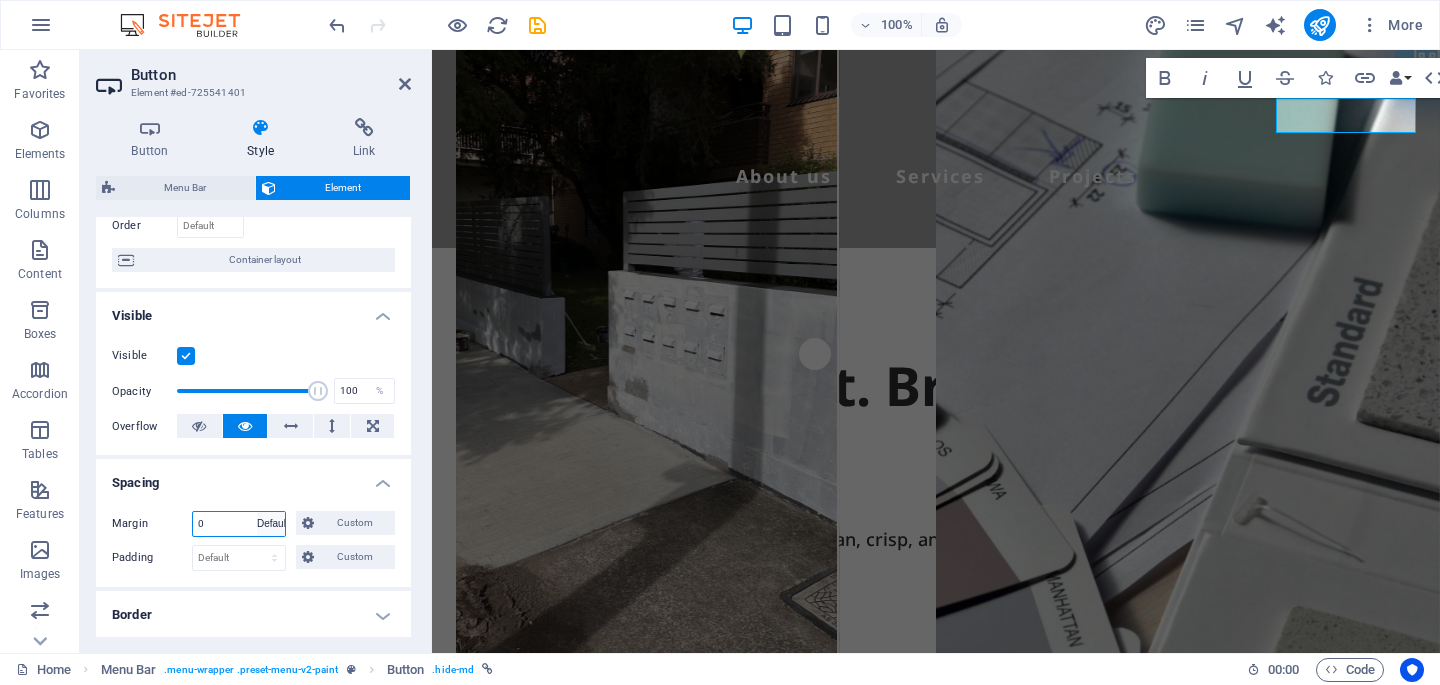 type 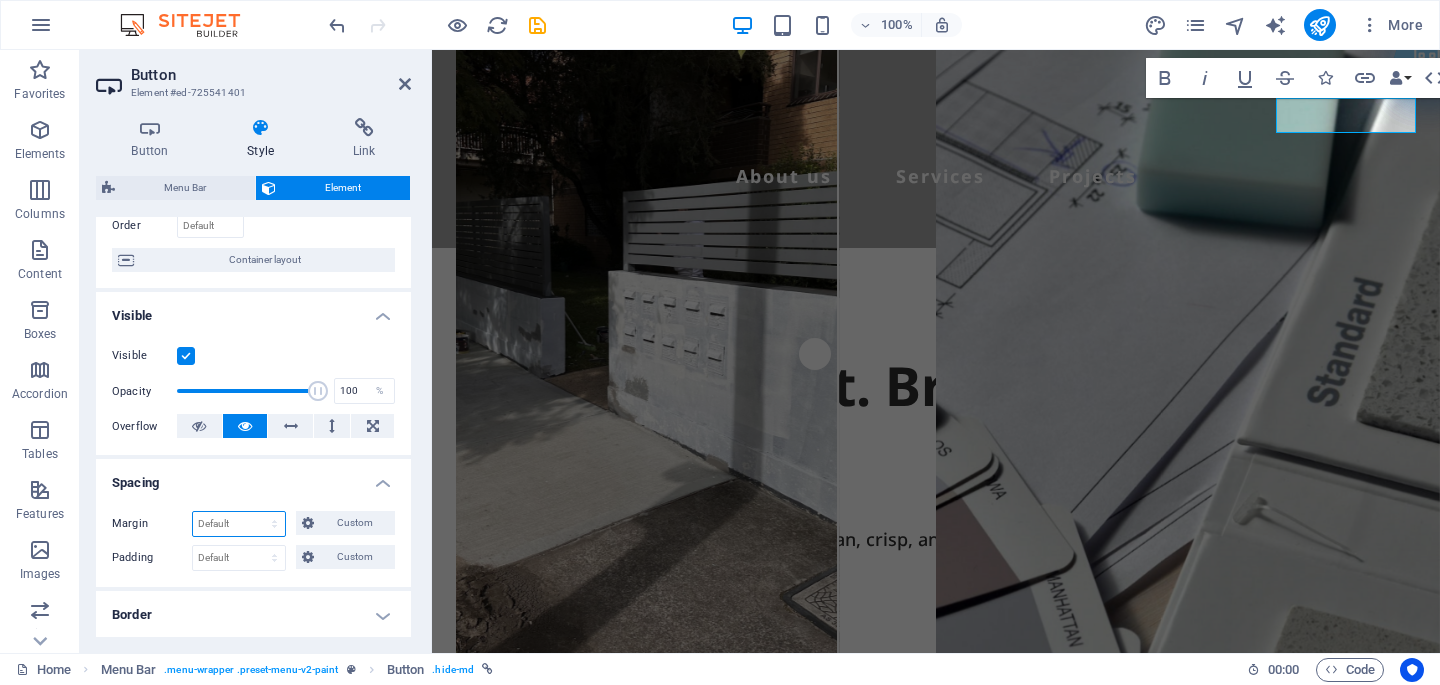 scroll, scrollTop: 158, scrollLeft: 0, axis: vertical 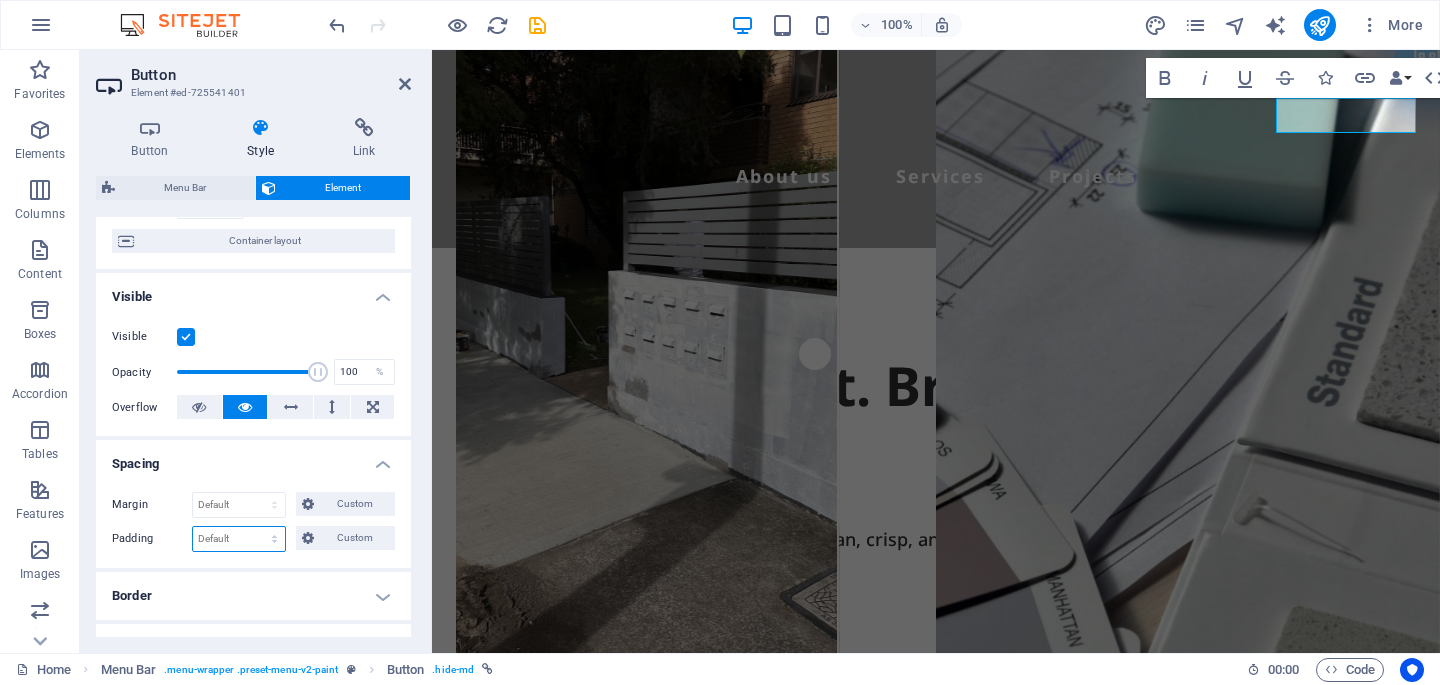 click on "Default px rem % vh vw Custom" at bounding box center (239, 539) 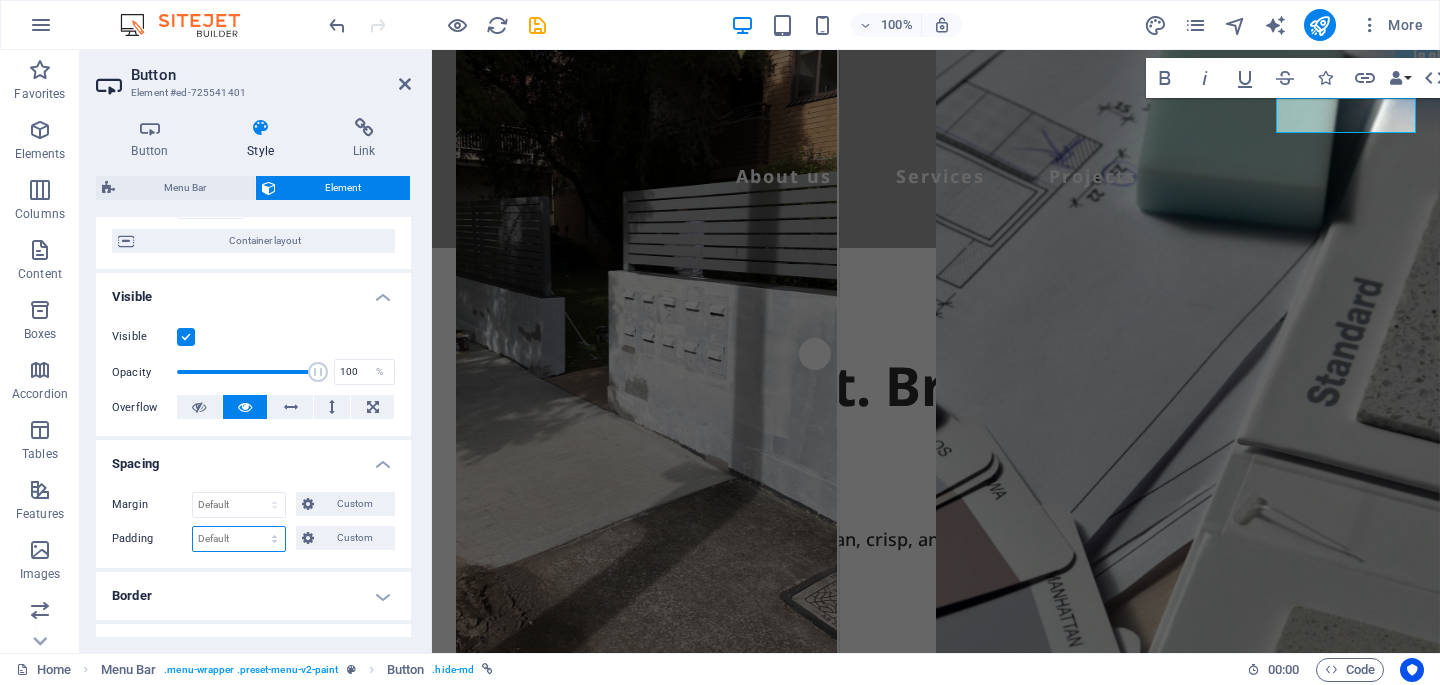 select on "rem" 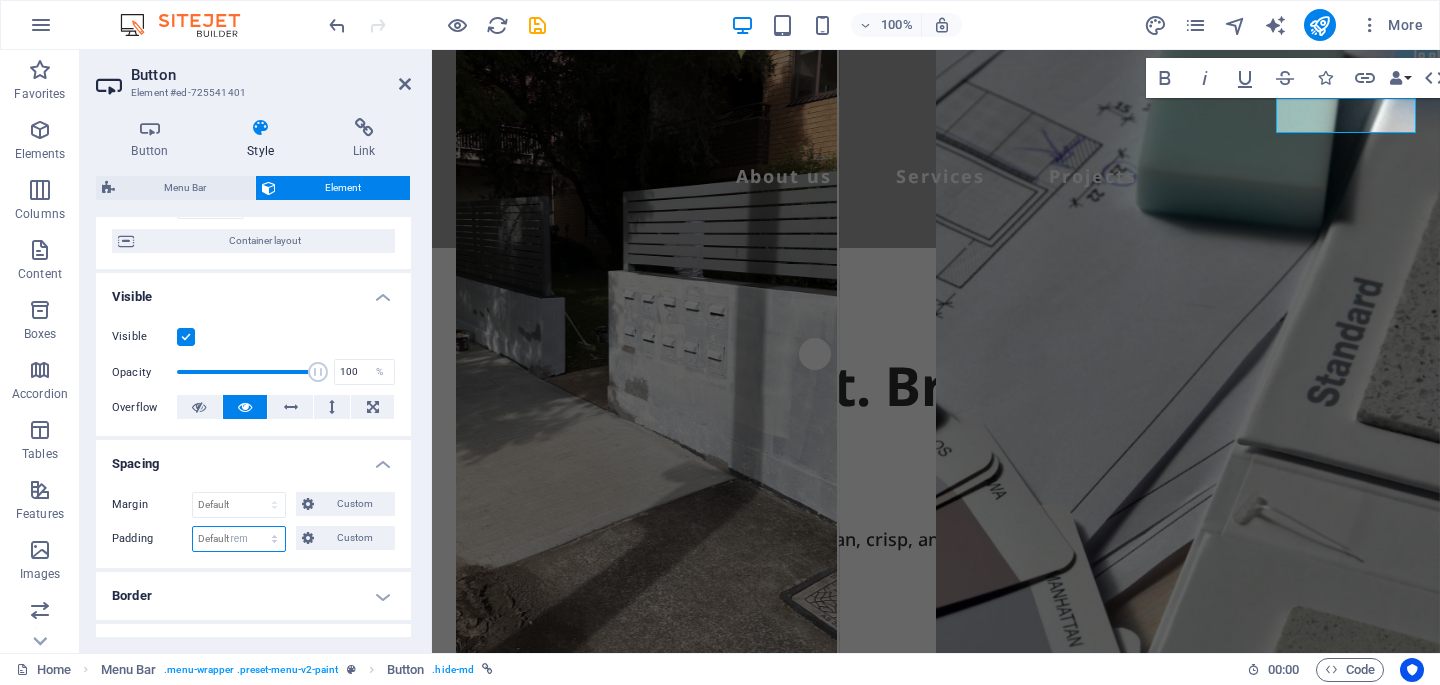type on "0" 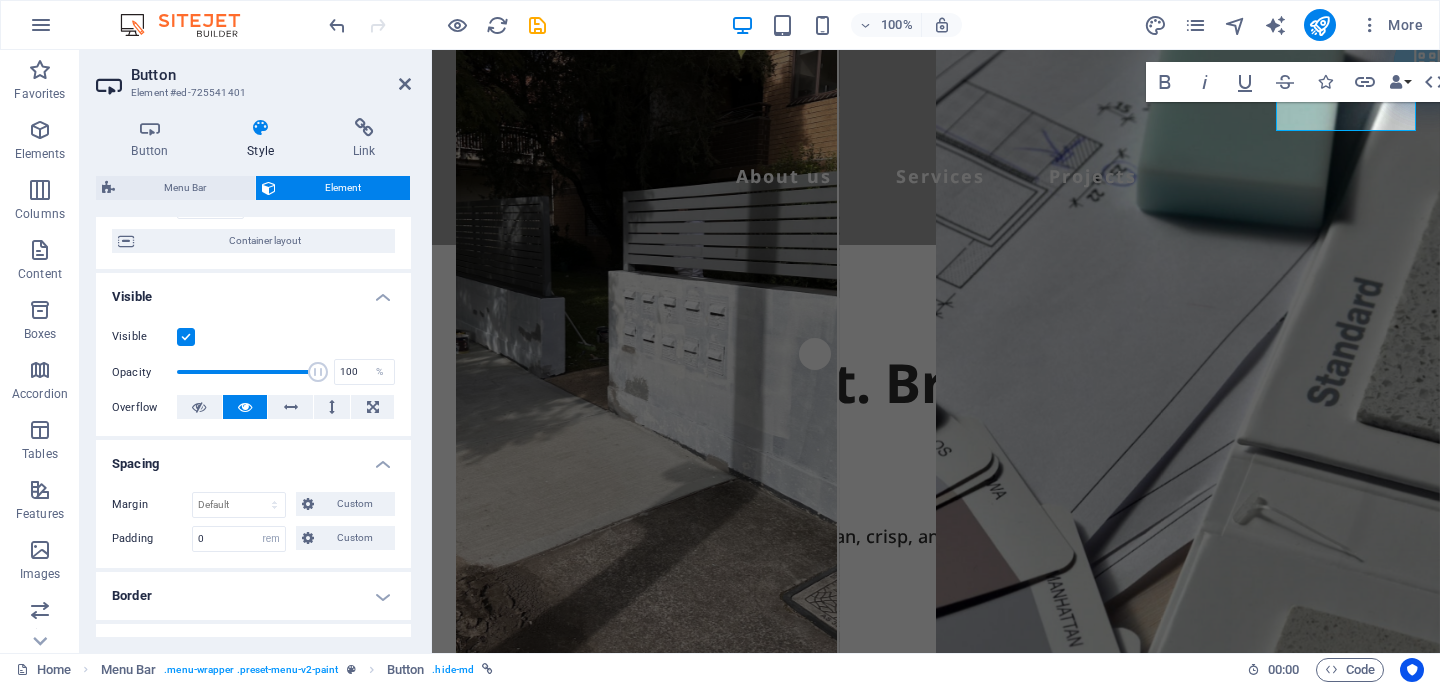 type 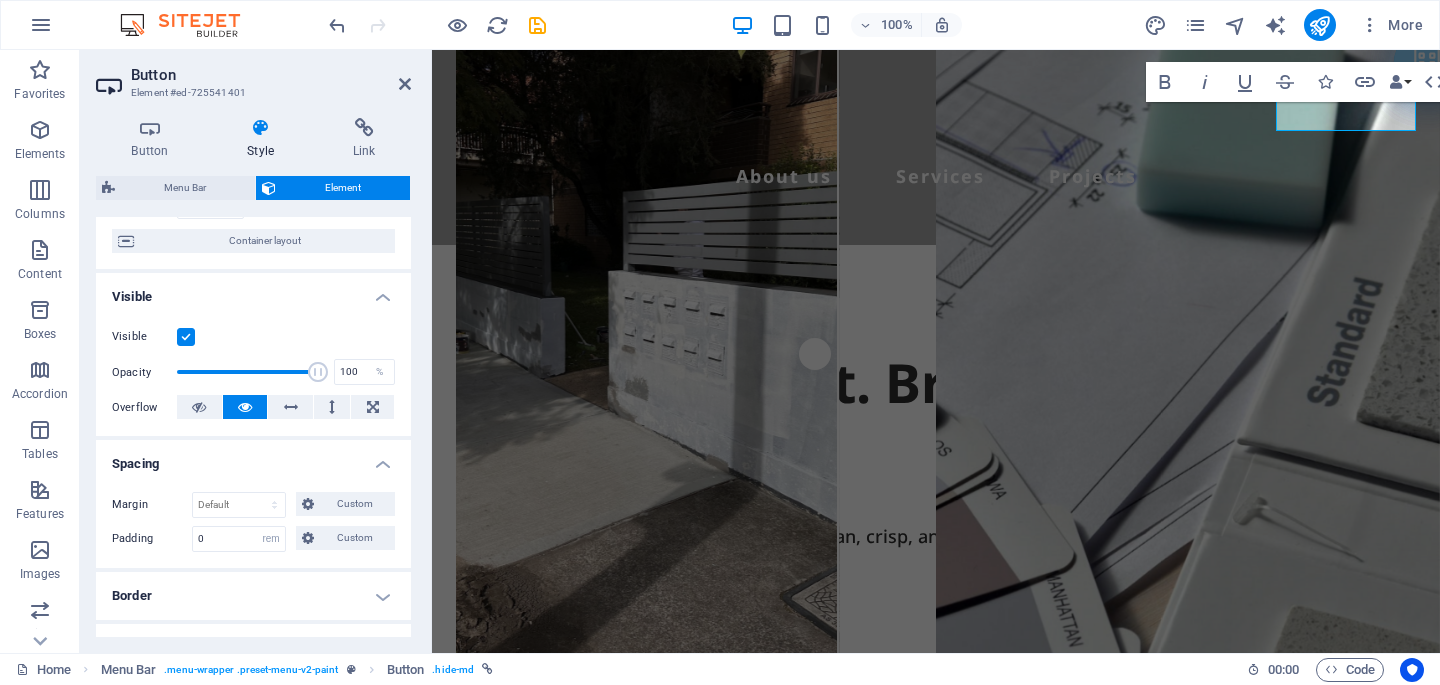 select on "DISABLED_OPTION_VALUE" 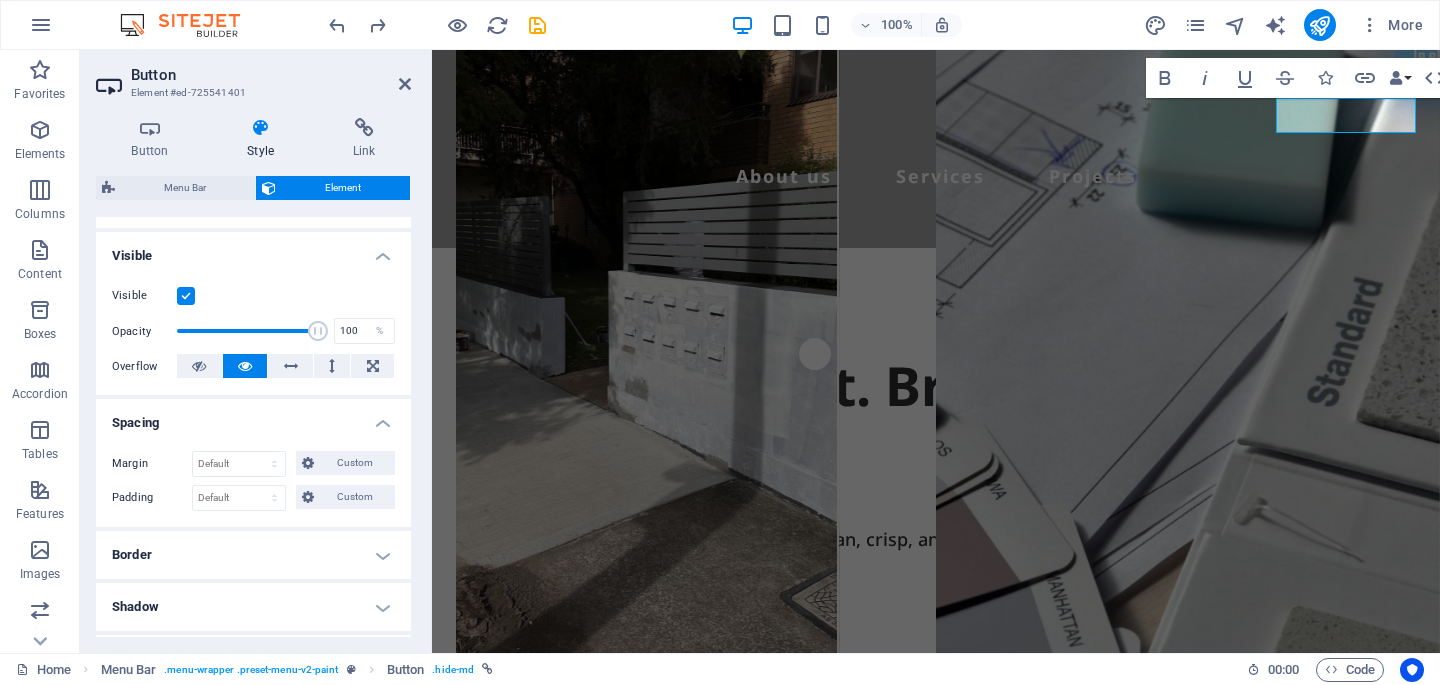 click on "Border" at bounding box center (253, 555) 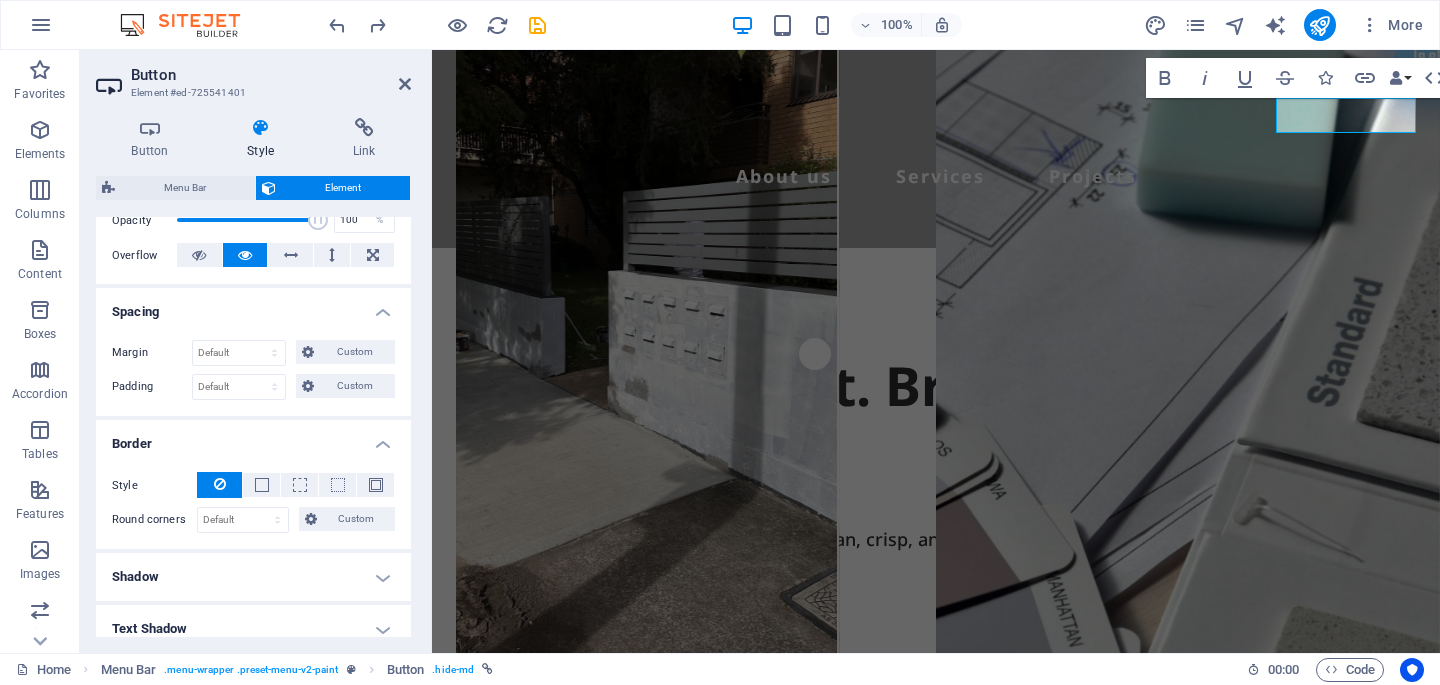 scroll, scrollTop: 375, scrollLeft: 0, axis: vertical 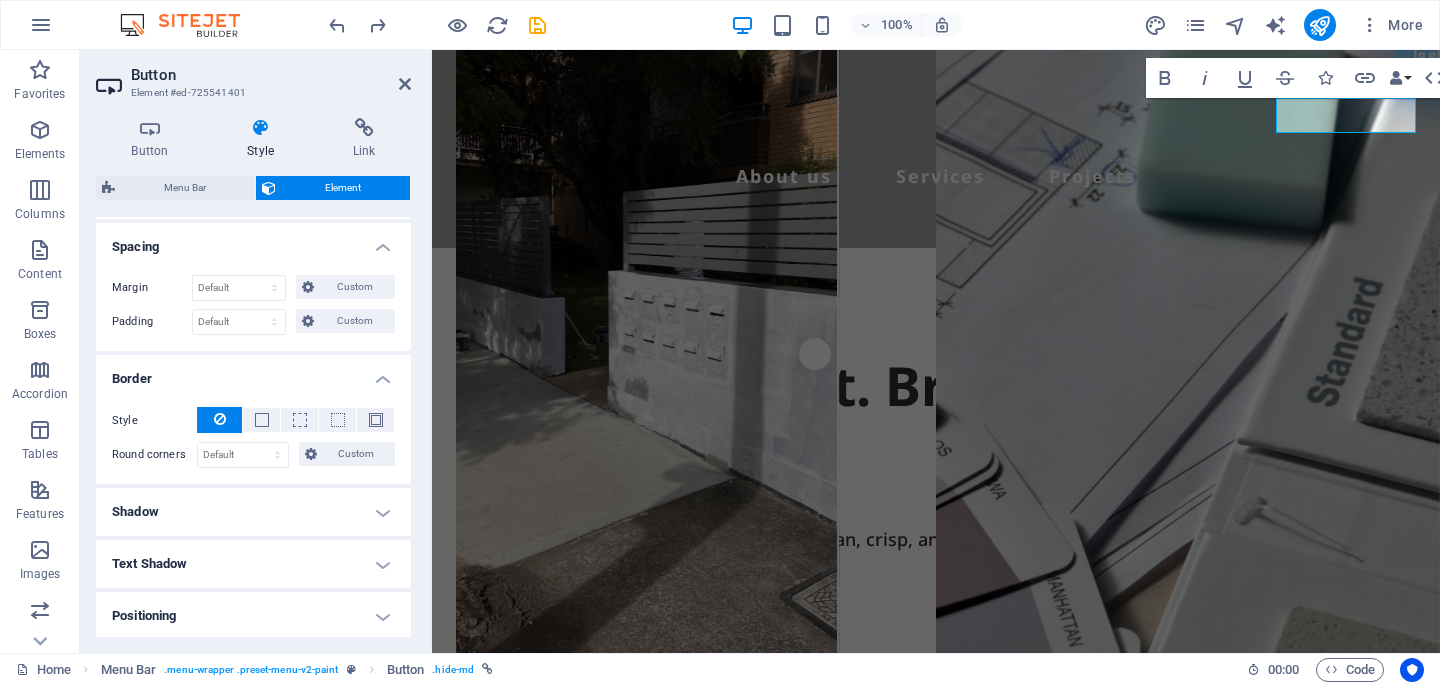 click on "Shadow" at bounding box center (253, 512) 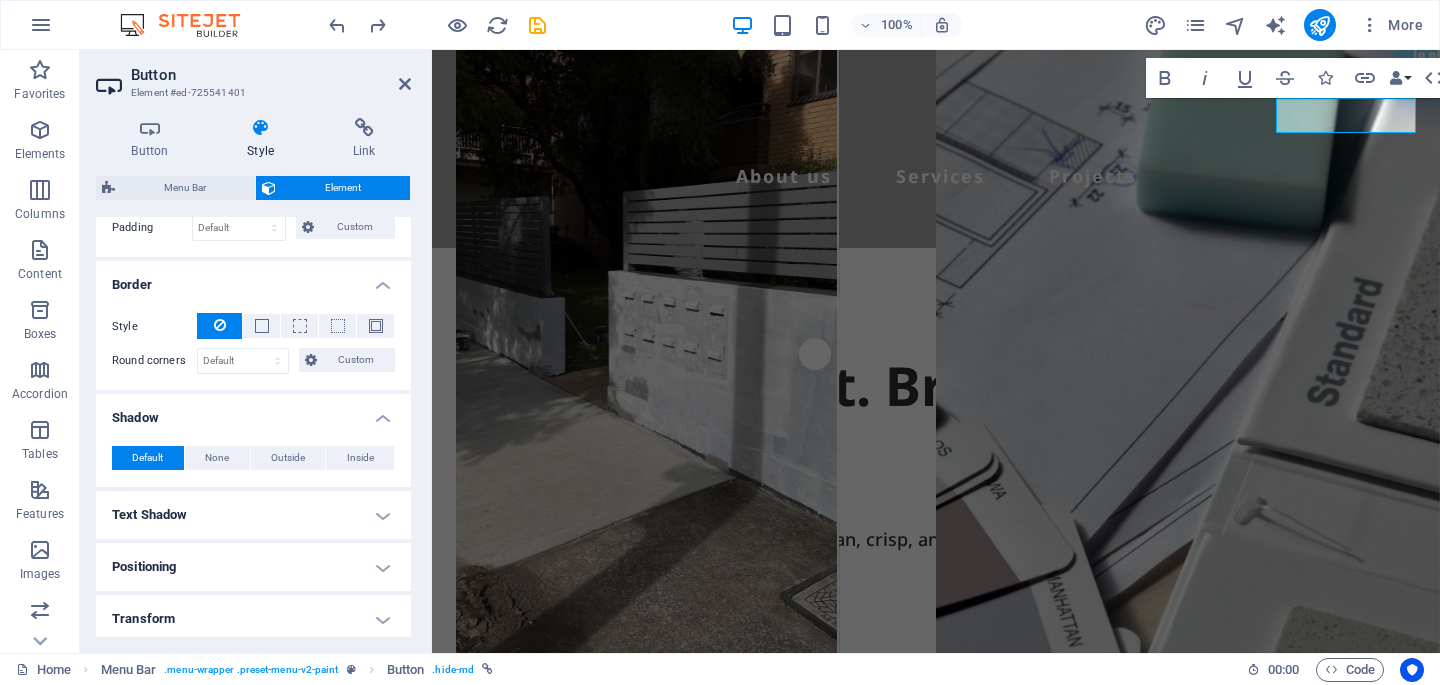 click on "Text Shadow" at bounding box center (253, 515) 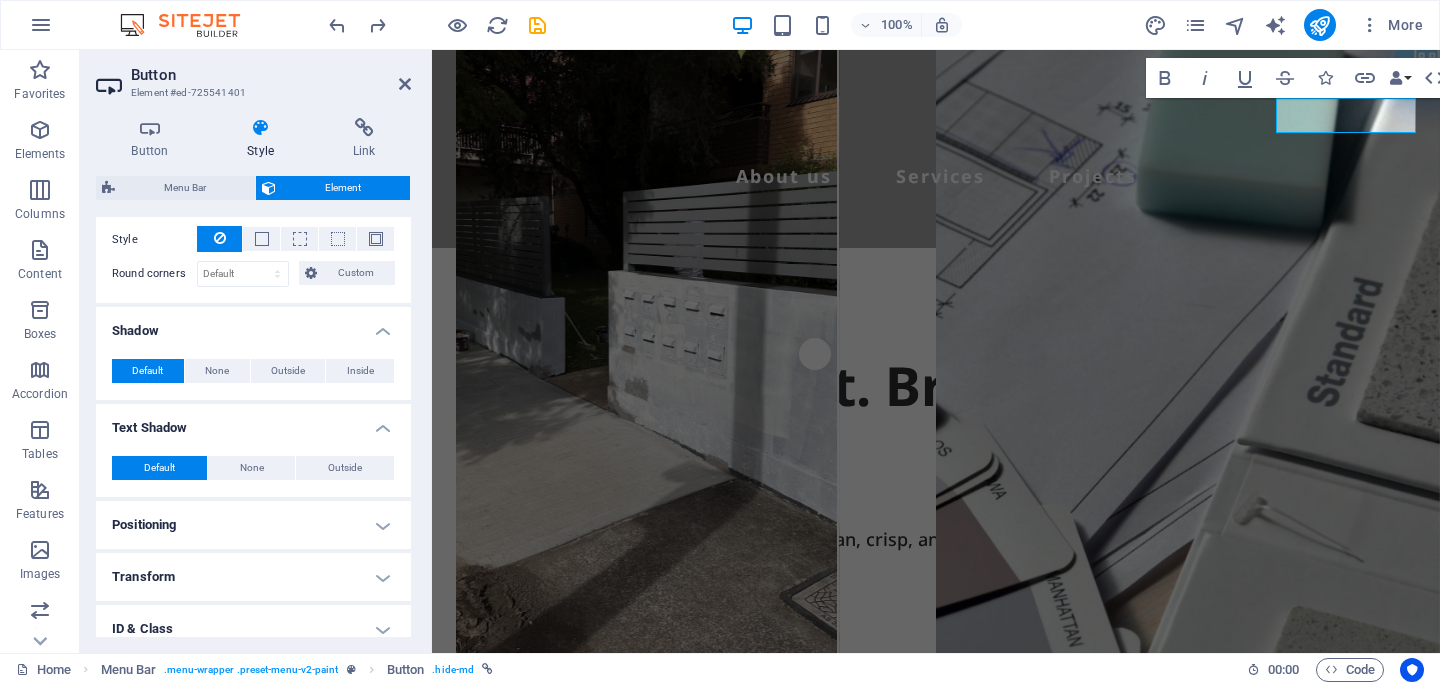 click on "Positioning" at bounding box center [253, 525] 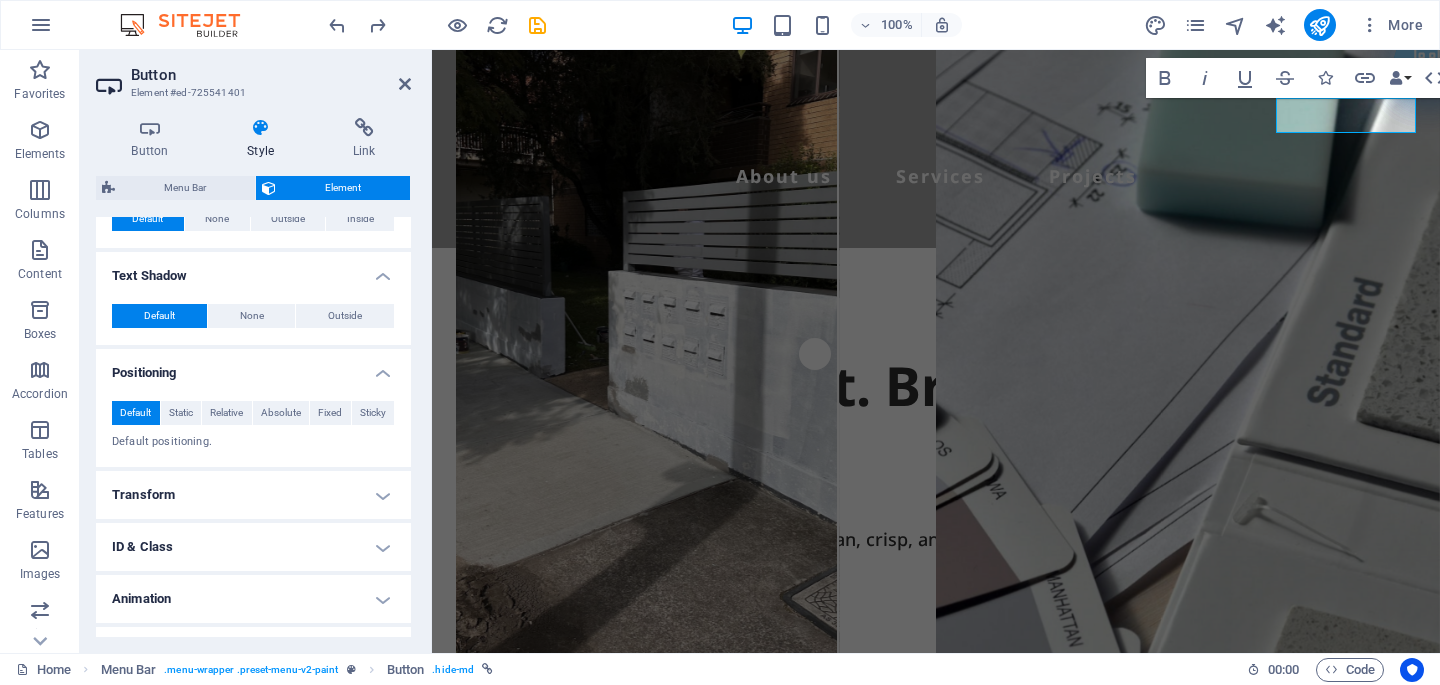 scroll, scrollTop: 745, scrollLeft: 0, axis: vertical 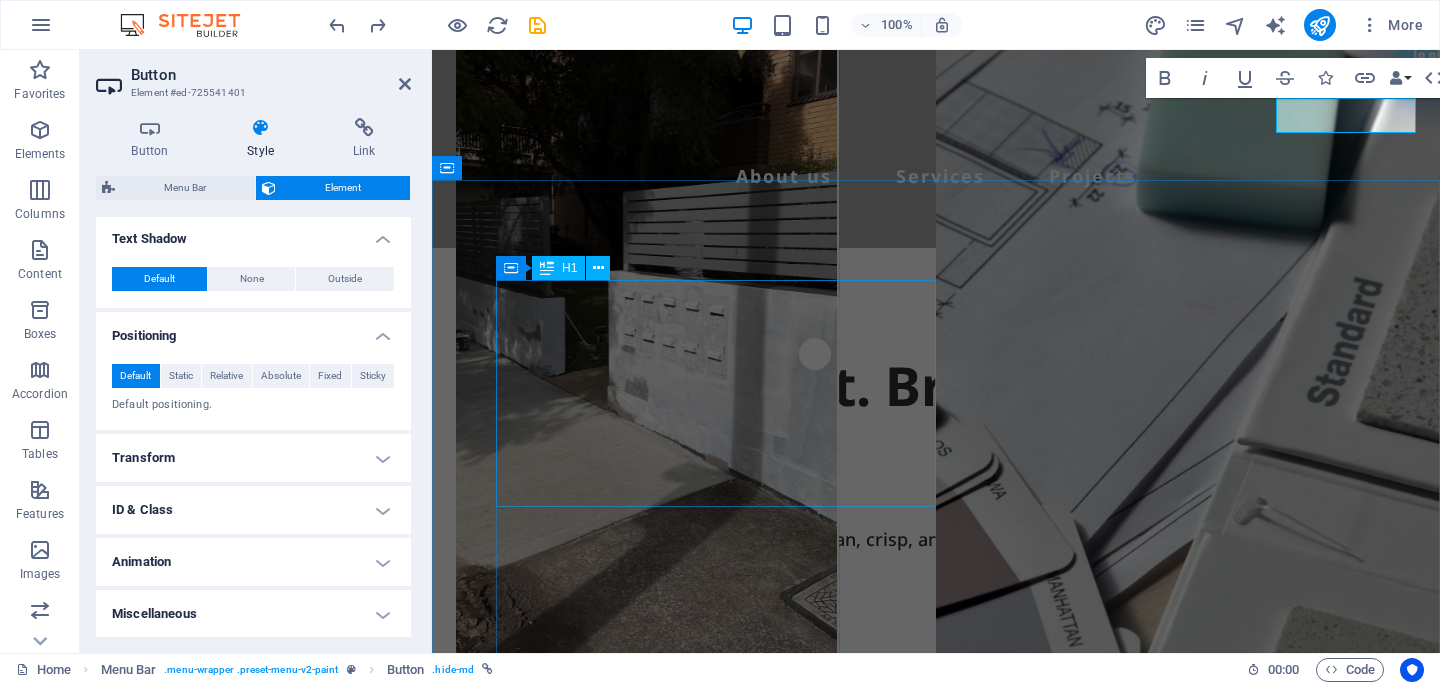 click on "Built on Trust. Brushed with Precision" at bounding box center (936, 423) 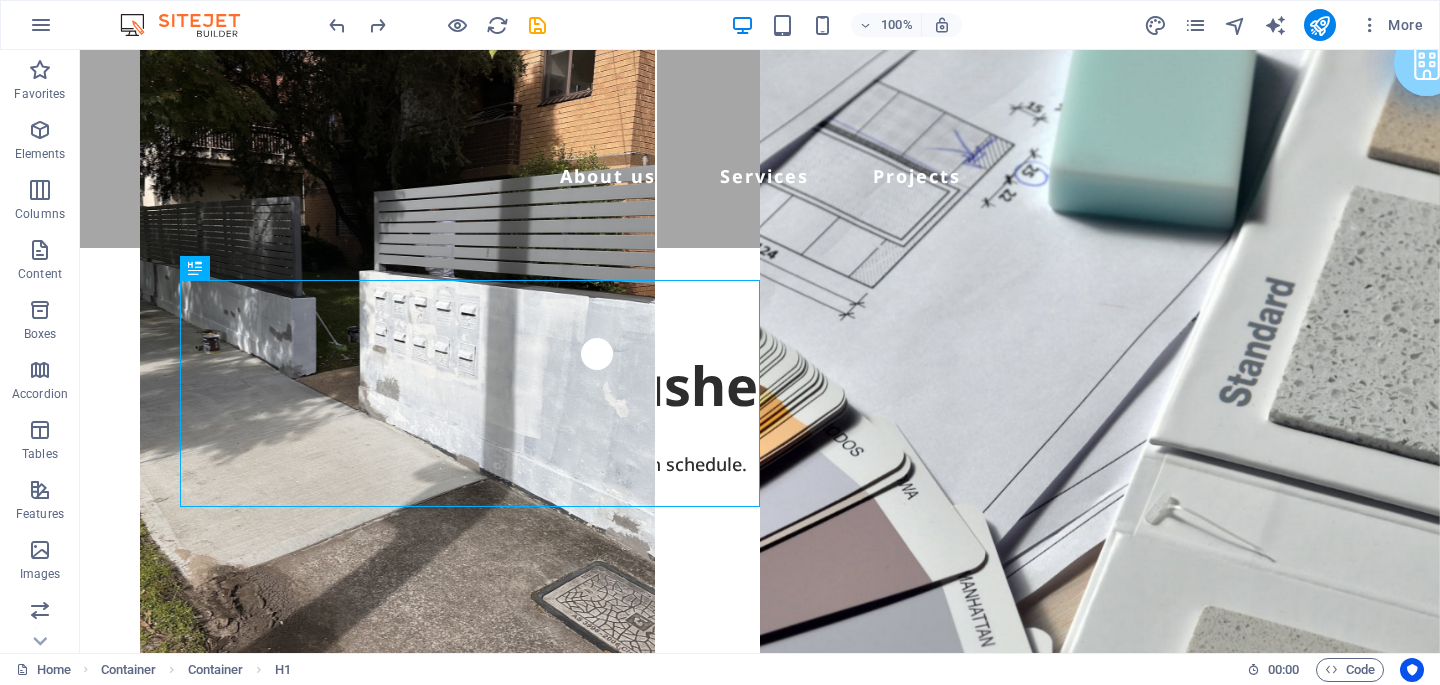 click on "100% More" at bounding box center [720, 25] 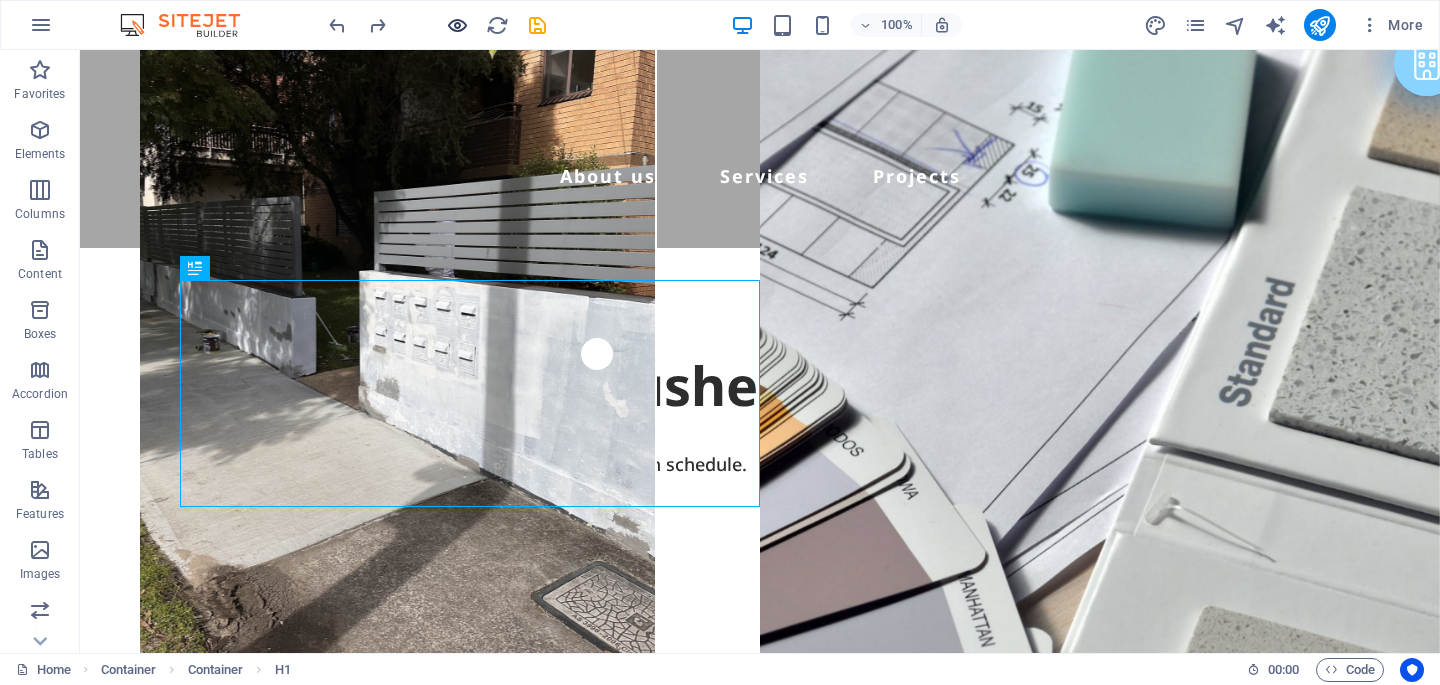 click at bounding box center [457, 25] 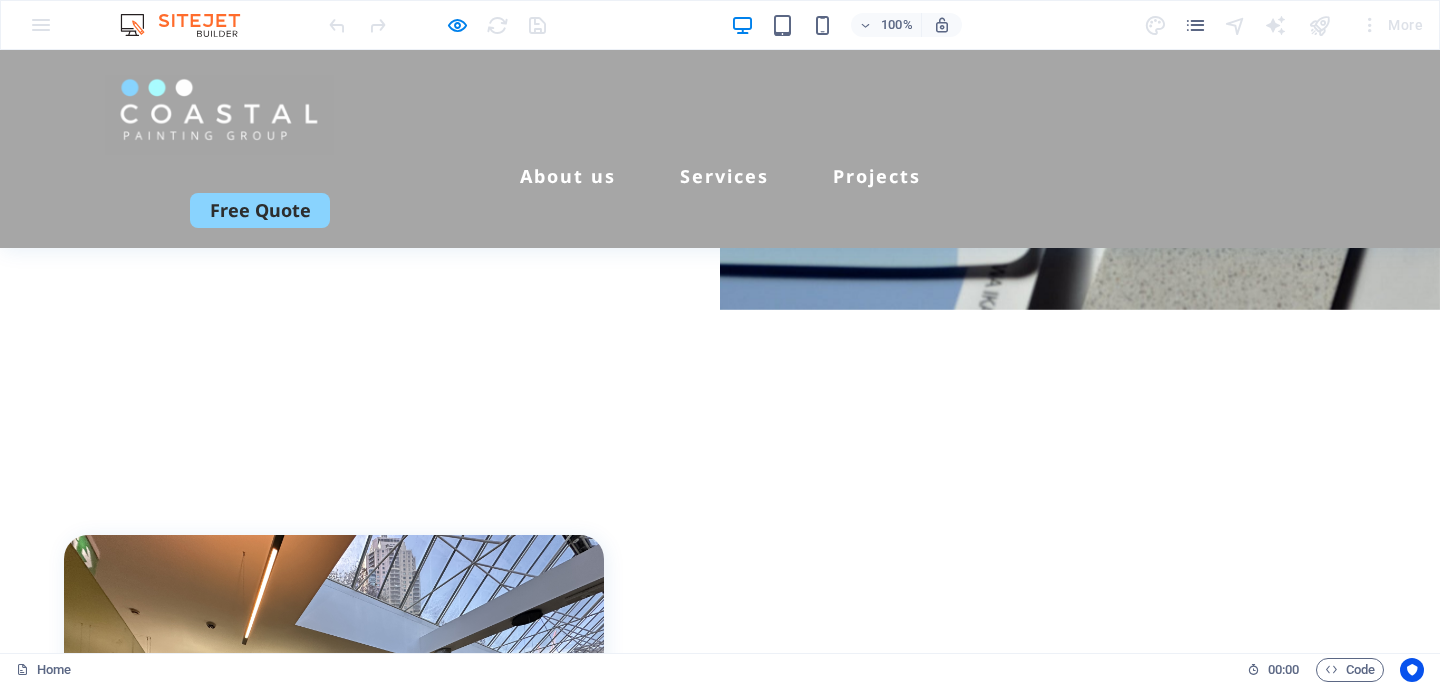scroll, scrollTop: 0, scrollLeft: 0, axis: both 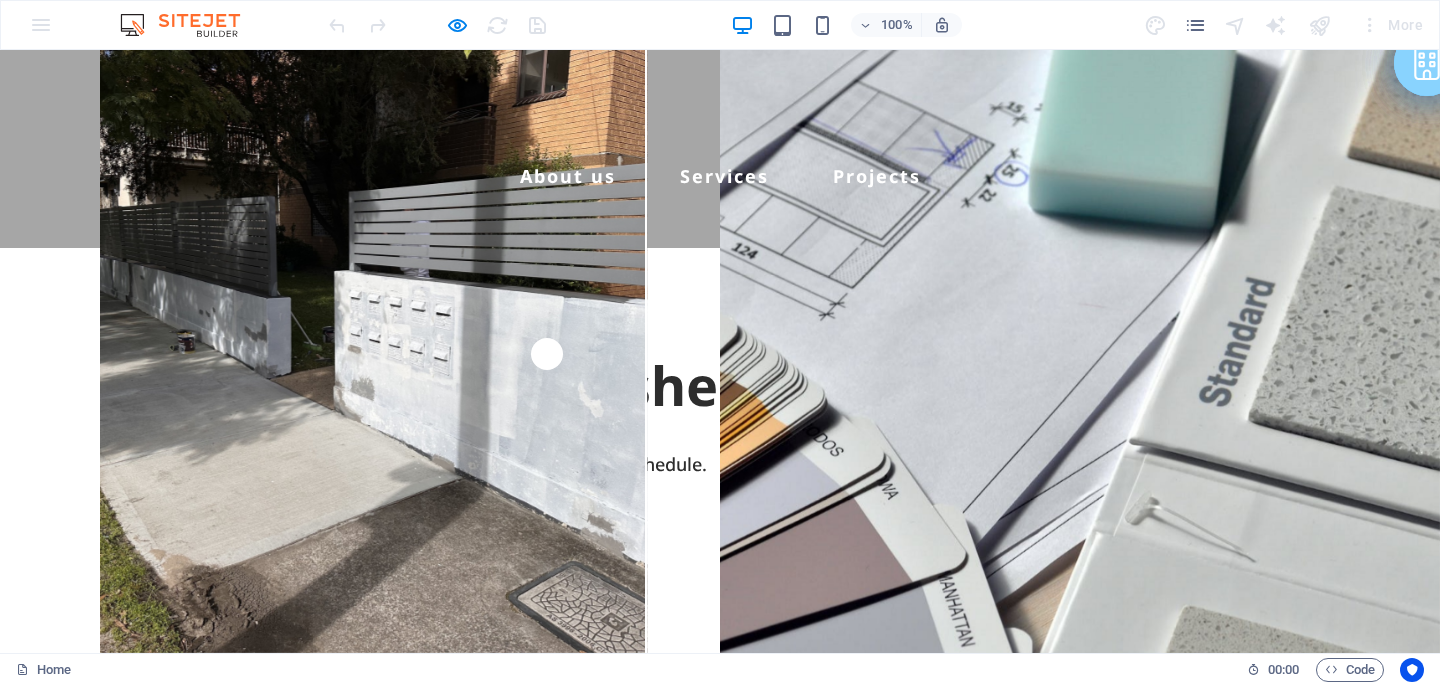 click on "About us Services Projects Free Quote" at bounding box center [720, 149] 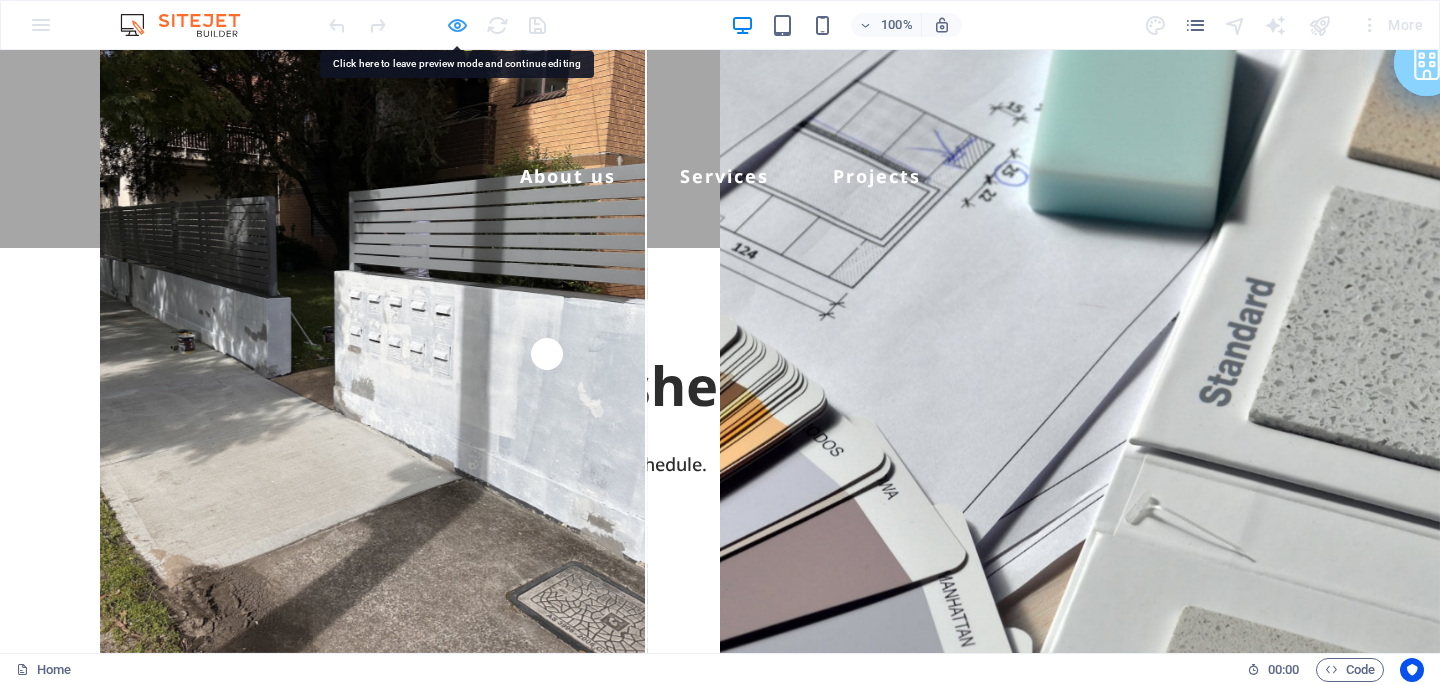 click at bounding box center (457, 25) 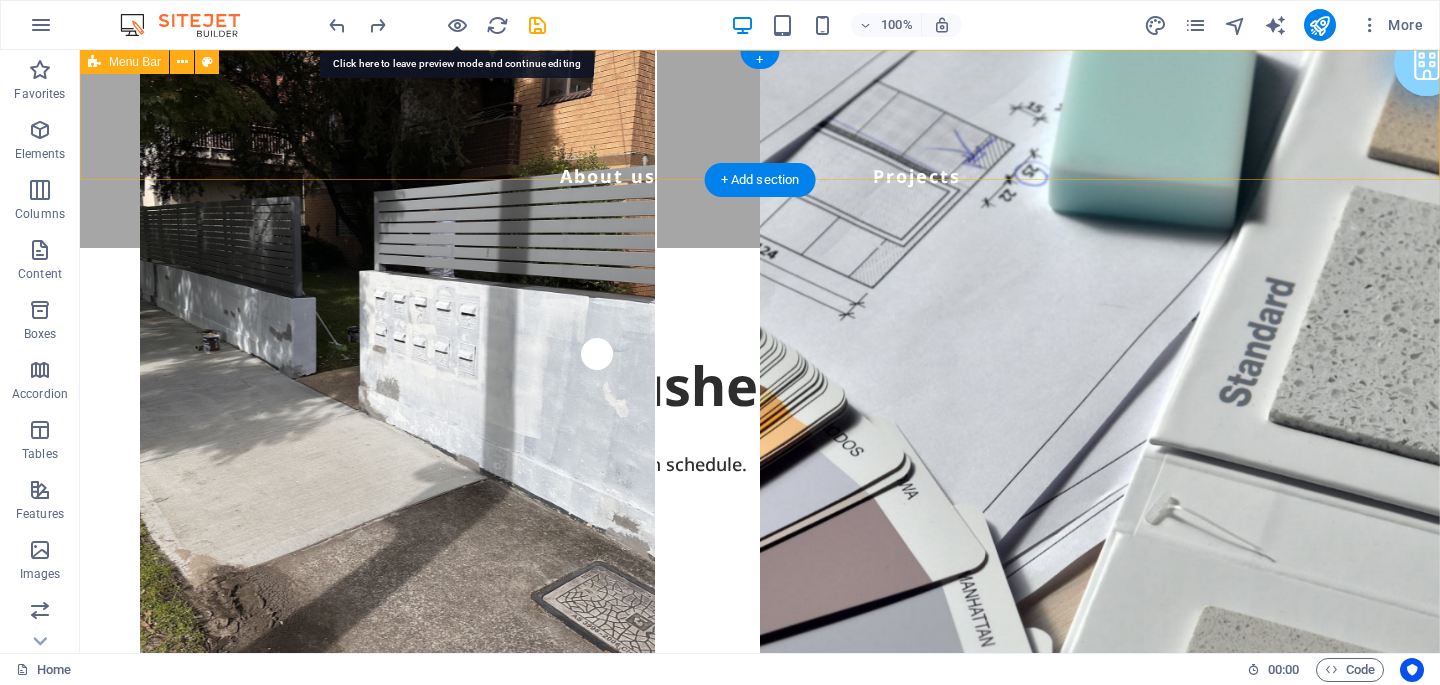 click on "About us Services Projects Free Quote" at bounding box center [760, 149] 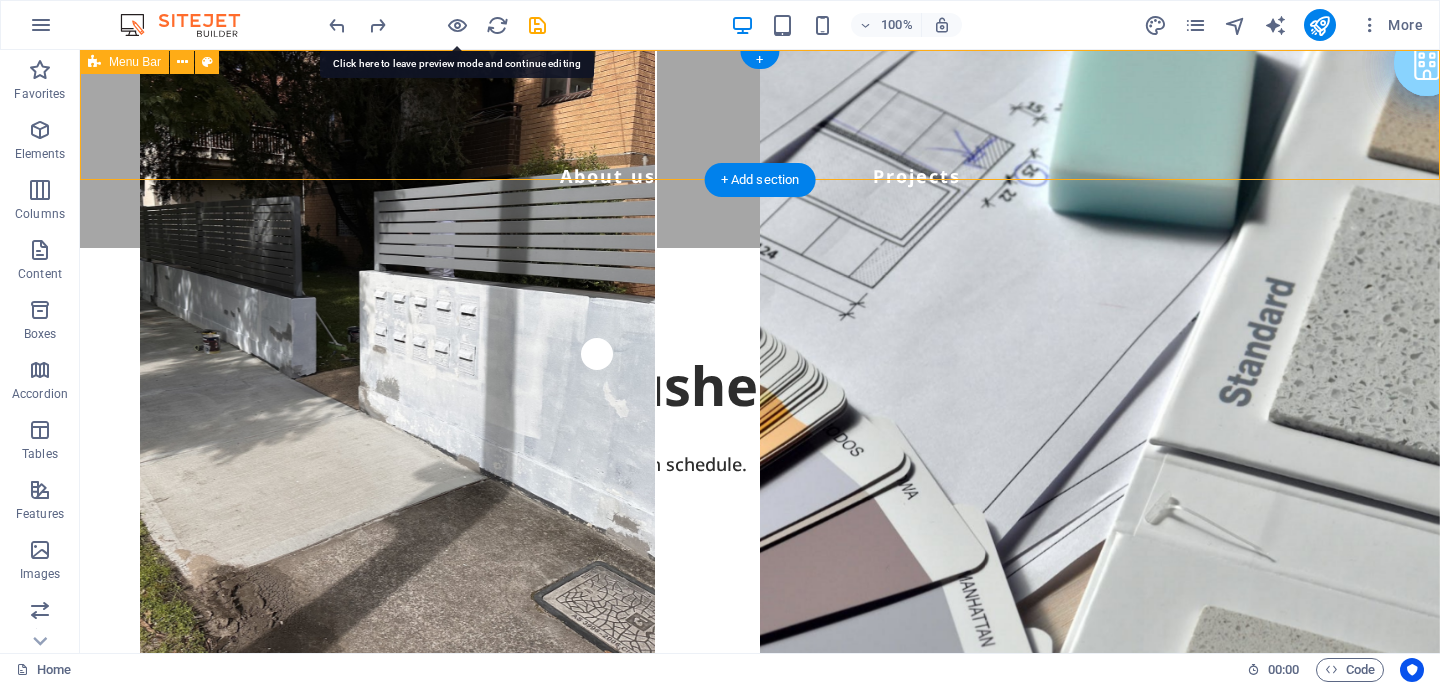 click on "About us Services Projects Free Quote" at bounding box center [760, 149] 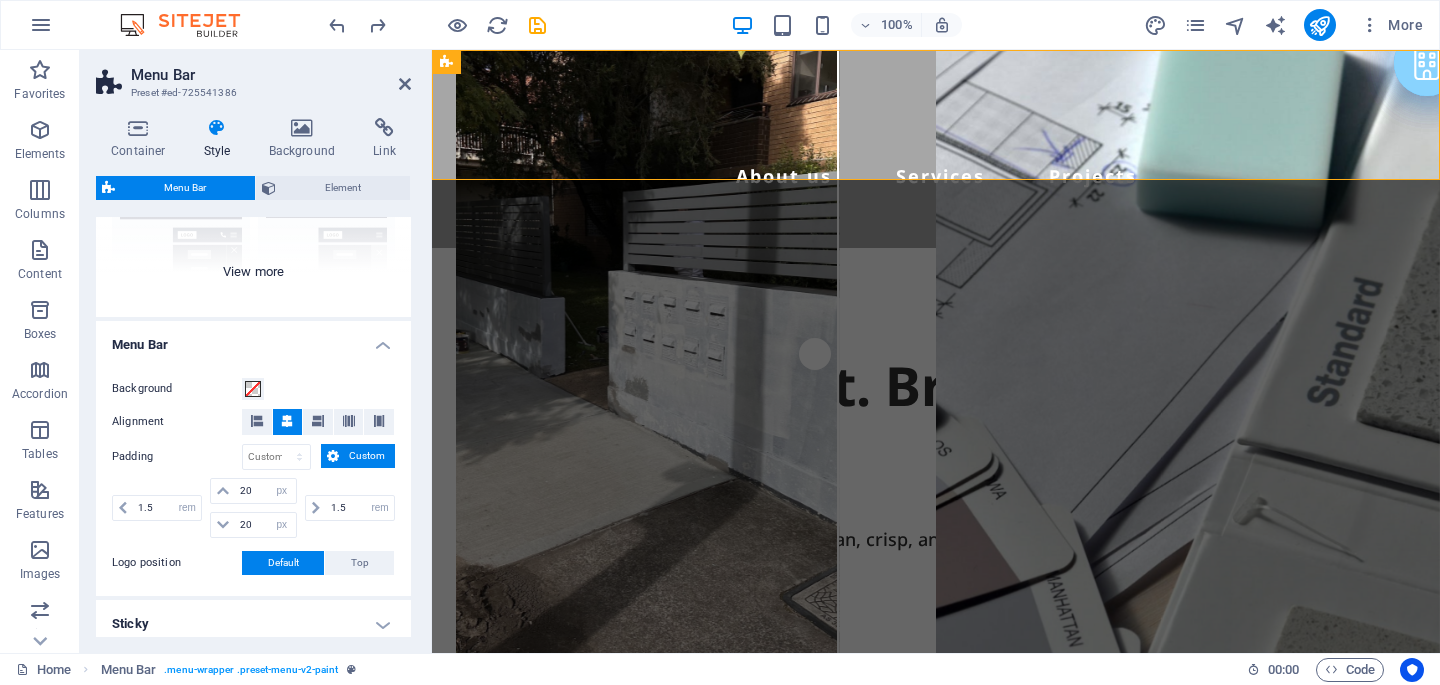scroll, scrollTop: 266, scrollLeft: 0, axis: vertical 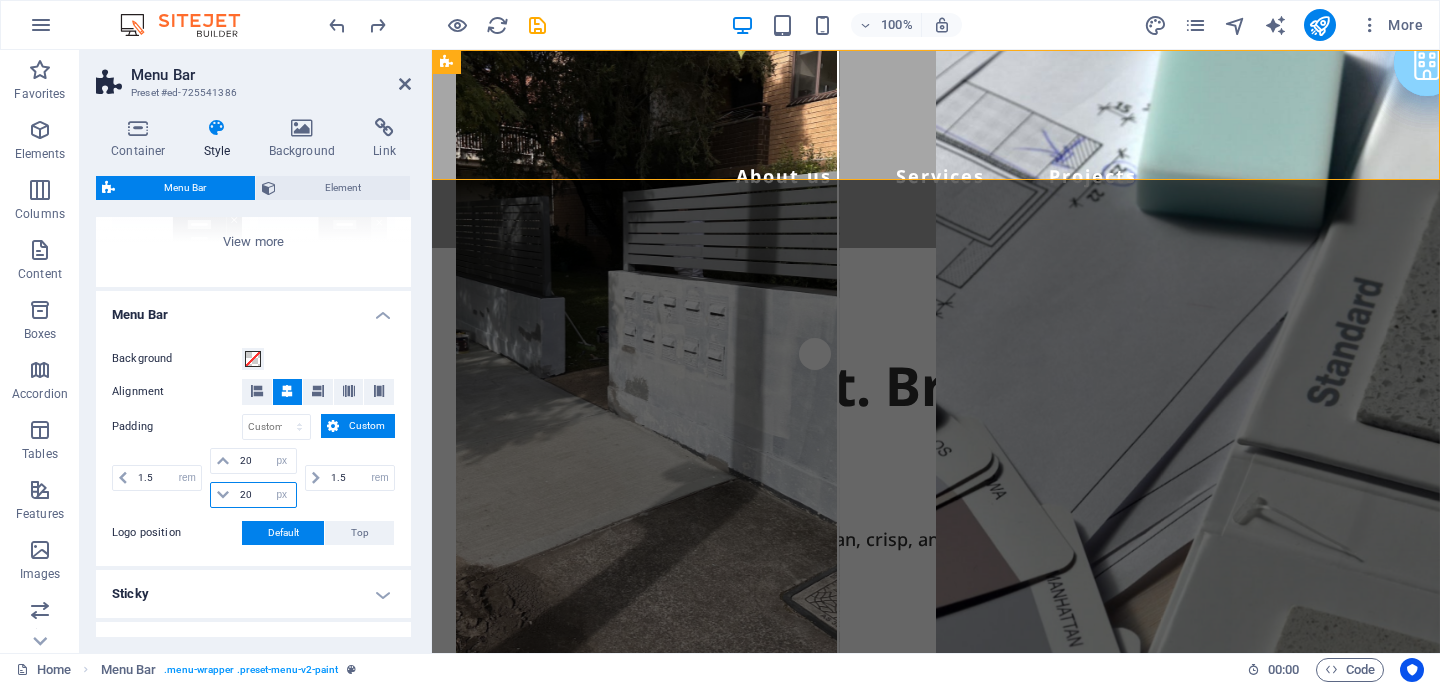 drag, startPoint x: 262, startPoint y: 493, endPoint x: 192, endPoint y: 493, distance: 70 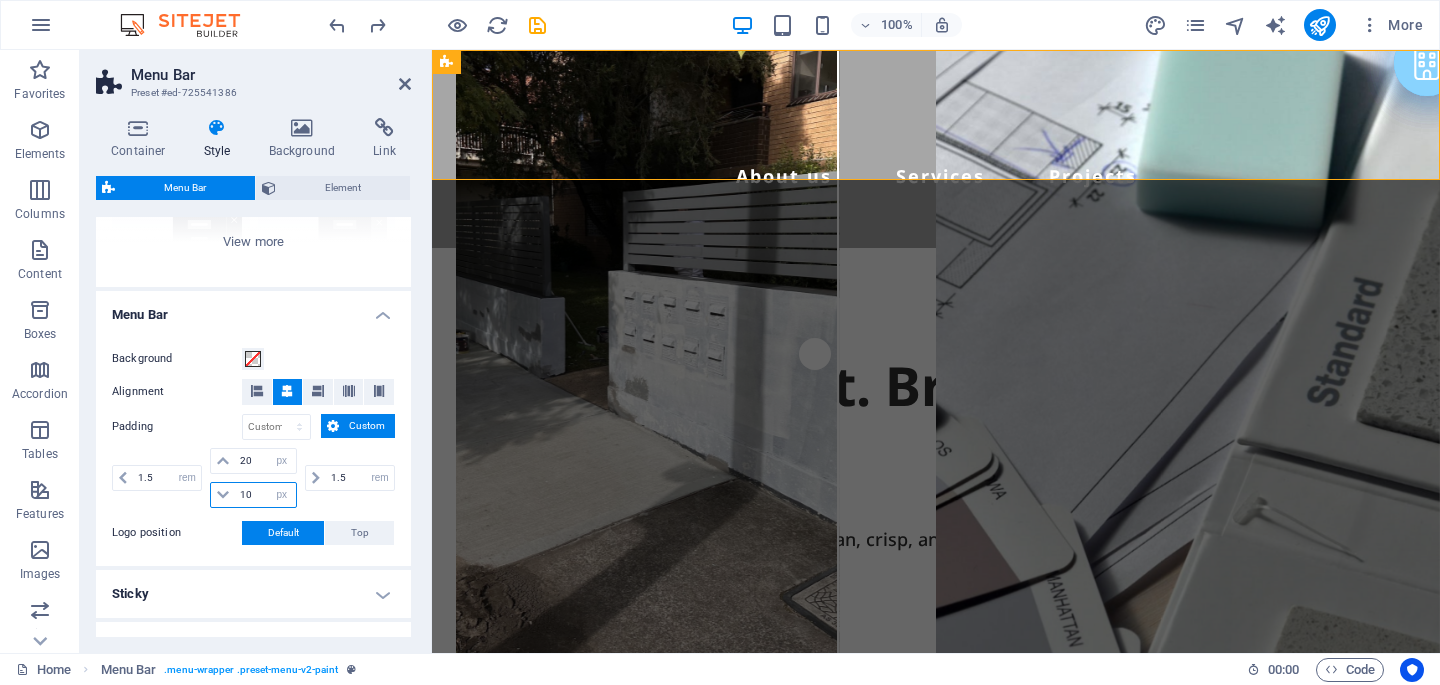 type on "10" 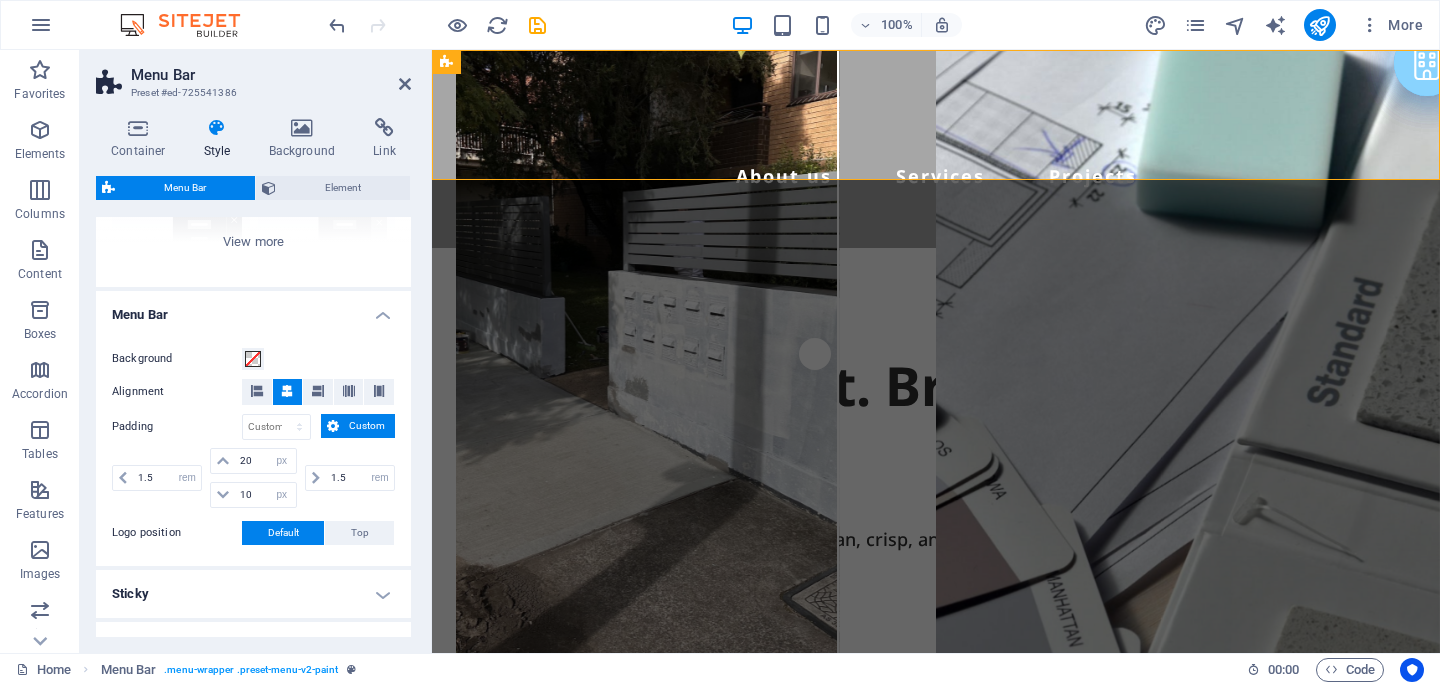 click on "Padding" at bounding box center (177, 427) 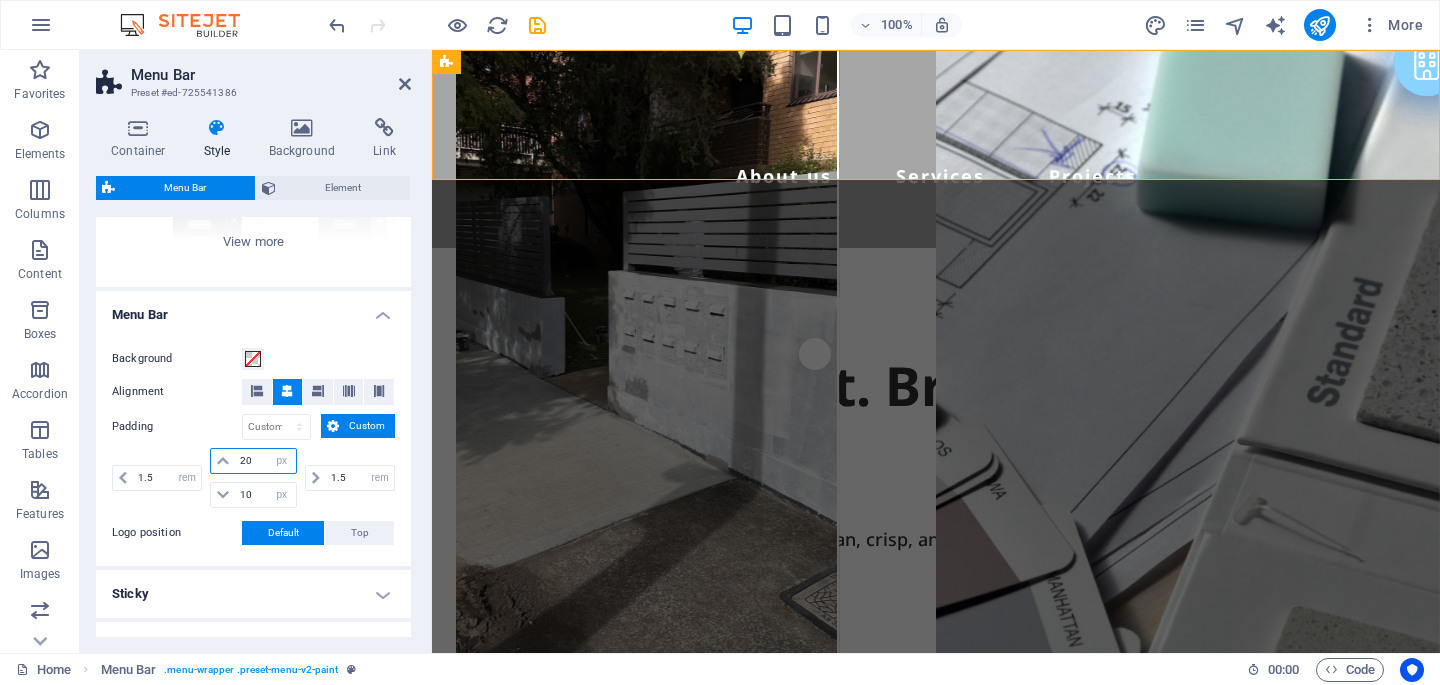 click on "20" at bounding box center [265, 461] 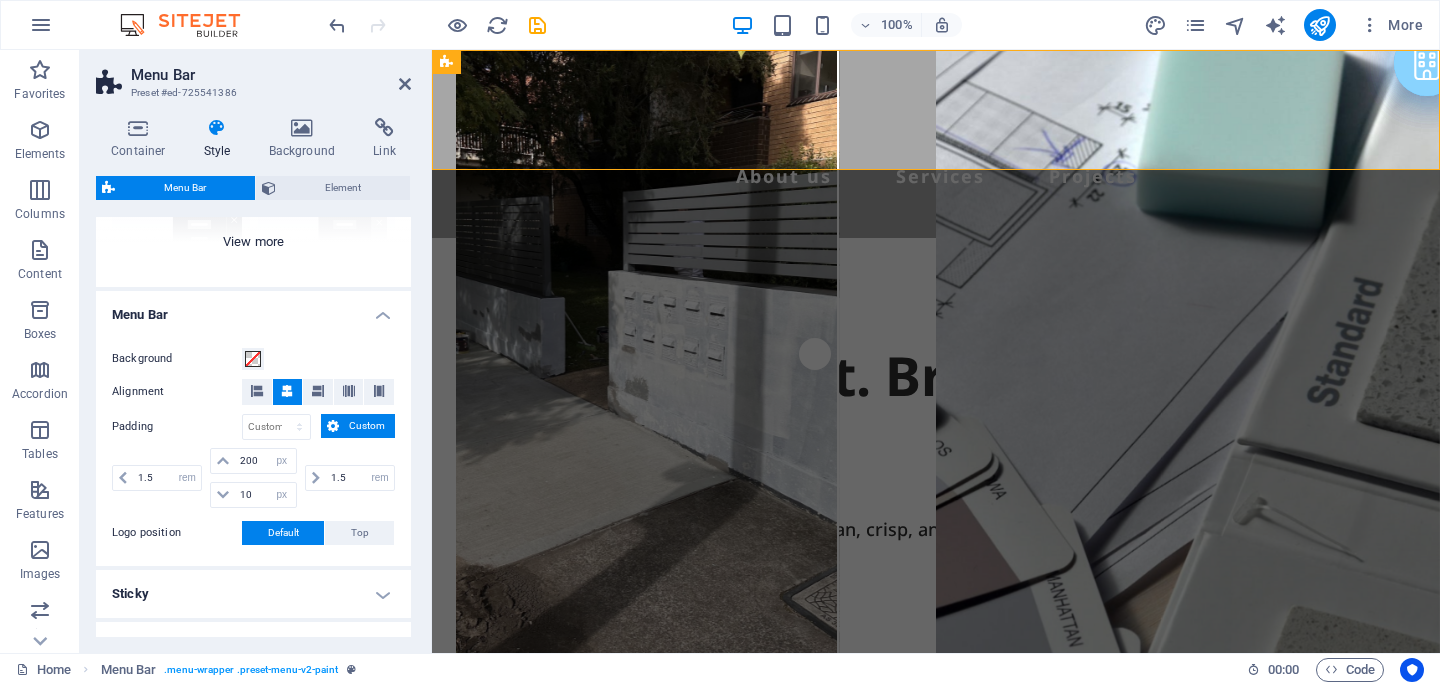 click on "Border Centered Default Fixed Loki Trigger Wide XXL" at bounding box center [253, 137] 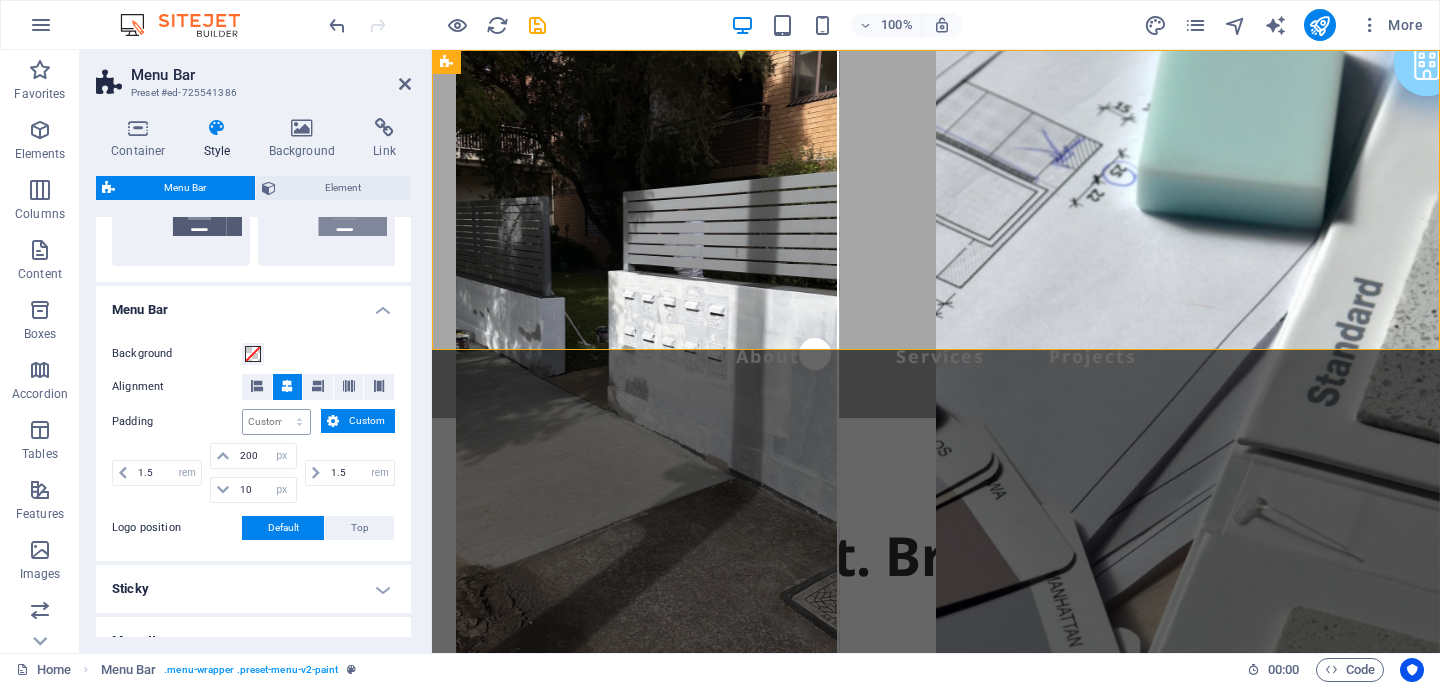 scroll, scrollTop: 558, scrollLeft: 0, axis: vertical 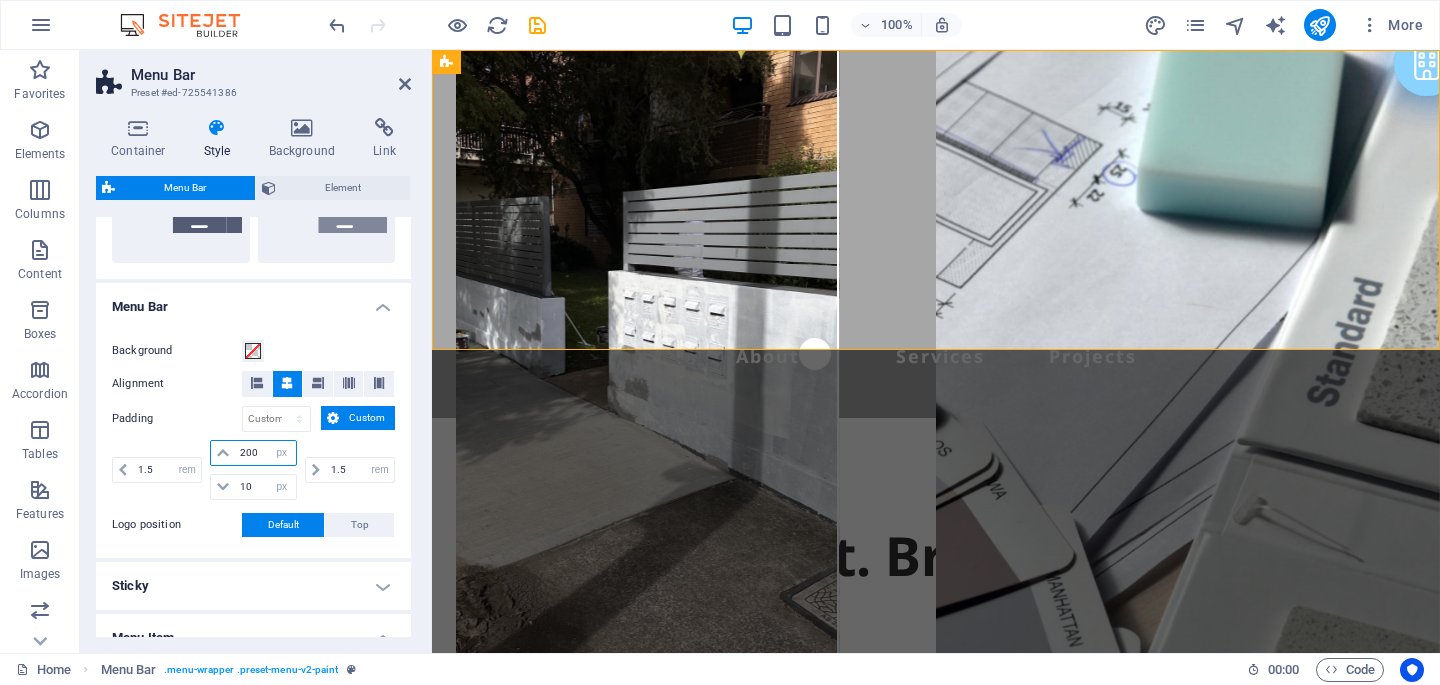 drag, startPoint x: 262, startPoint y: 448, endPoint x: 213, endPoint y: 448, distance: 49 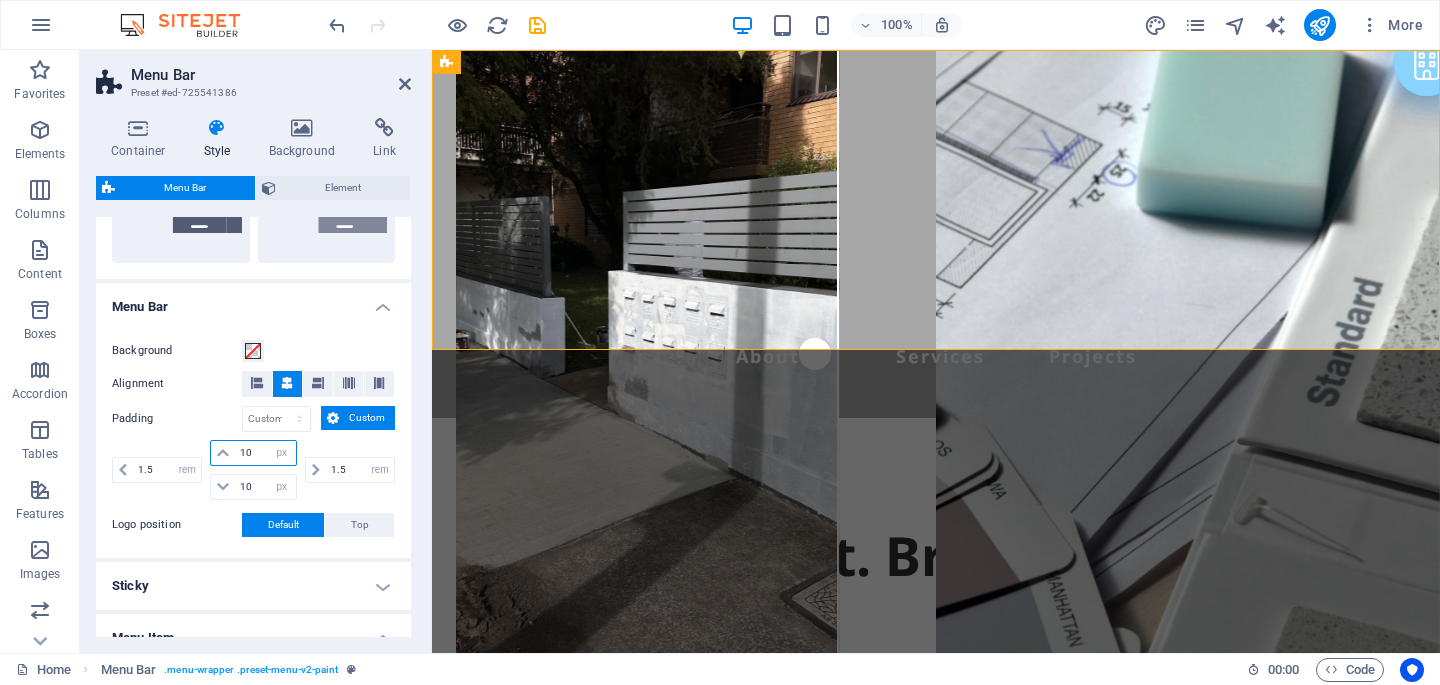 type on "10" 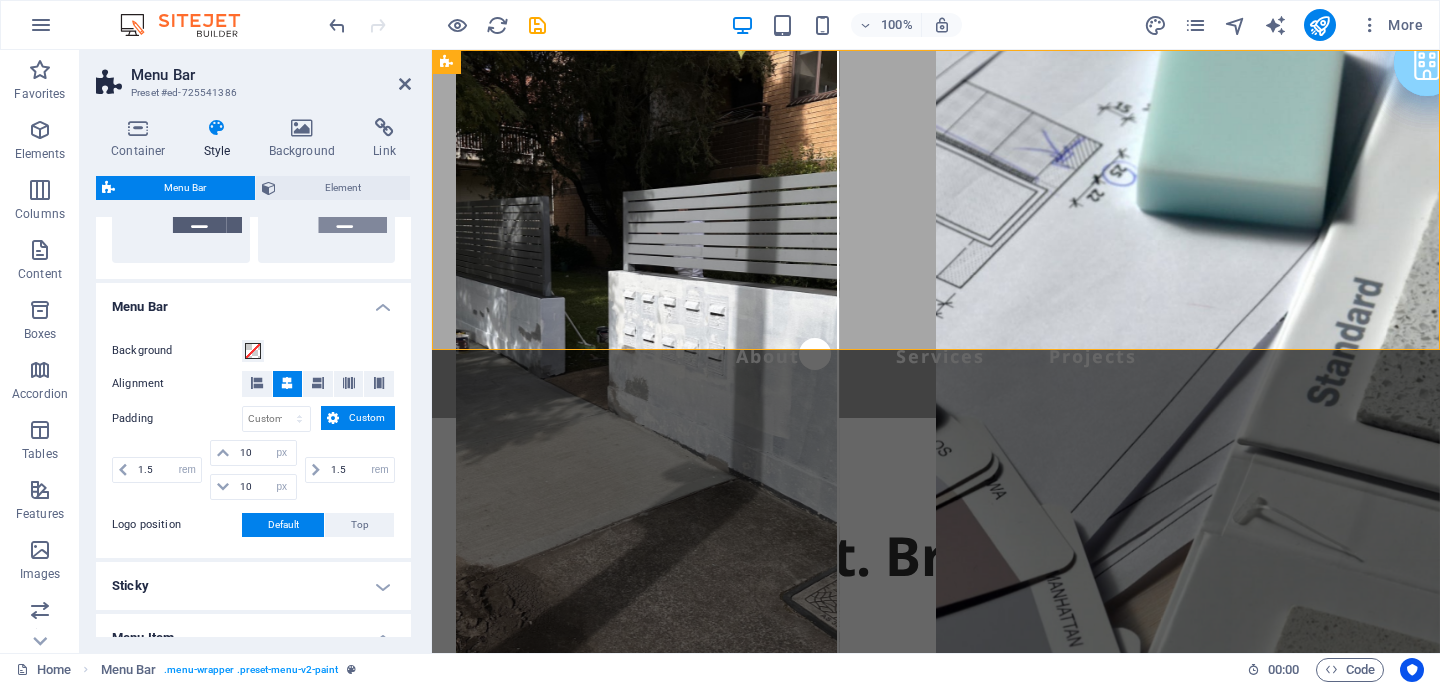 click on "Menu Bar" at bounding box center [253, 301] 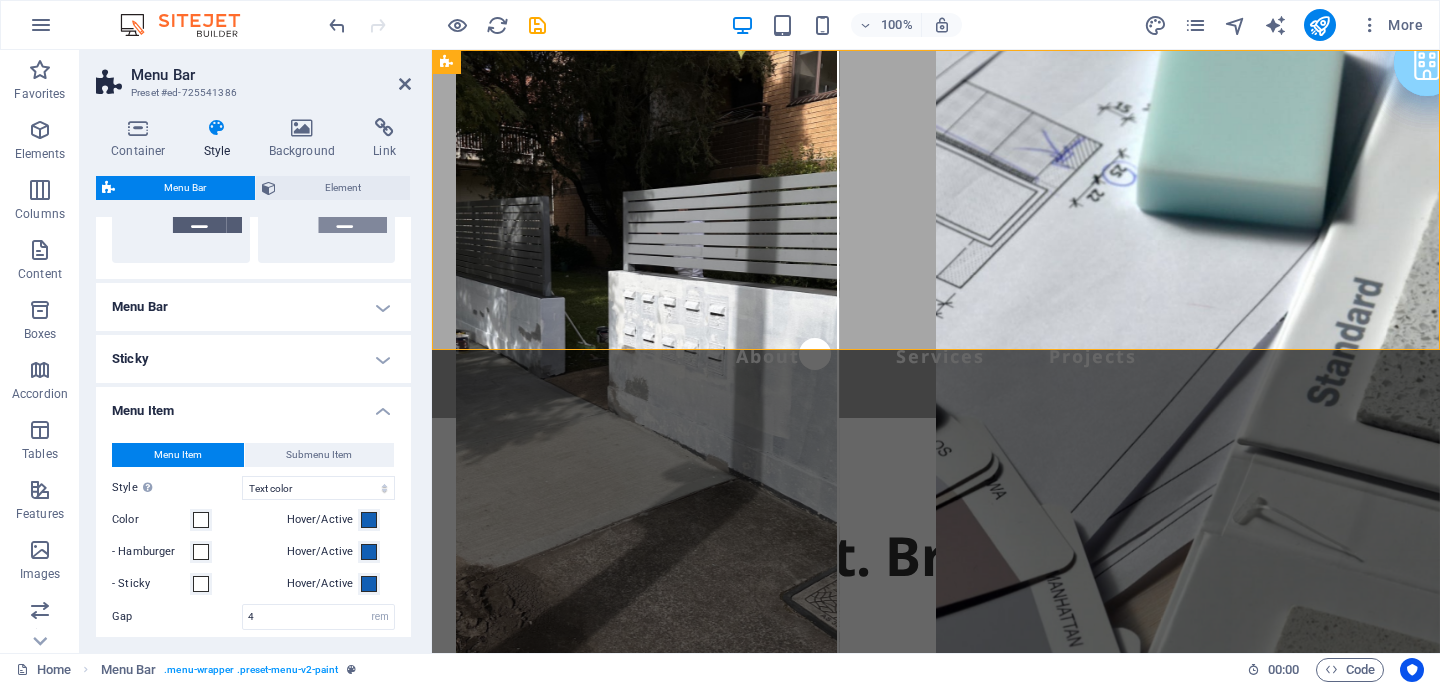 click on "Menu Bar" at bounding box center (253, 307) 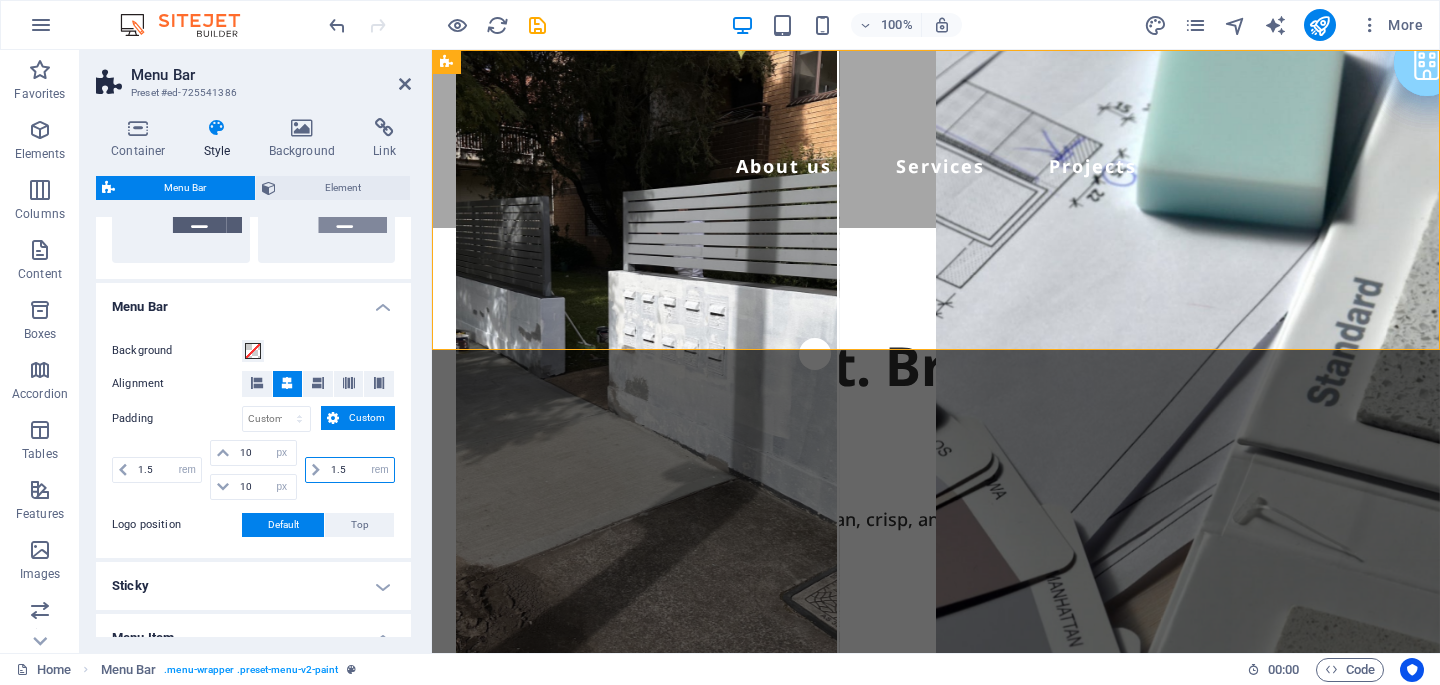 click on "1.5" at bounding box center [360, 470] 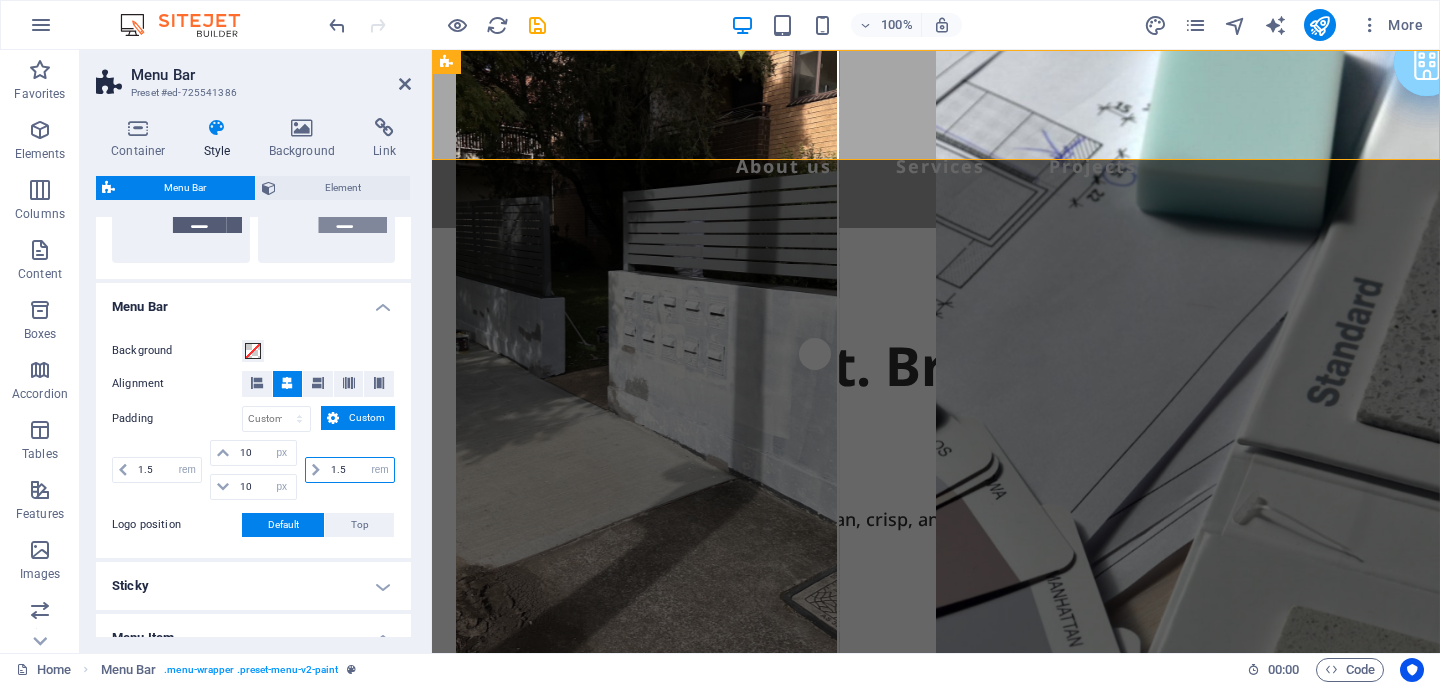 type on "1" 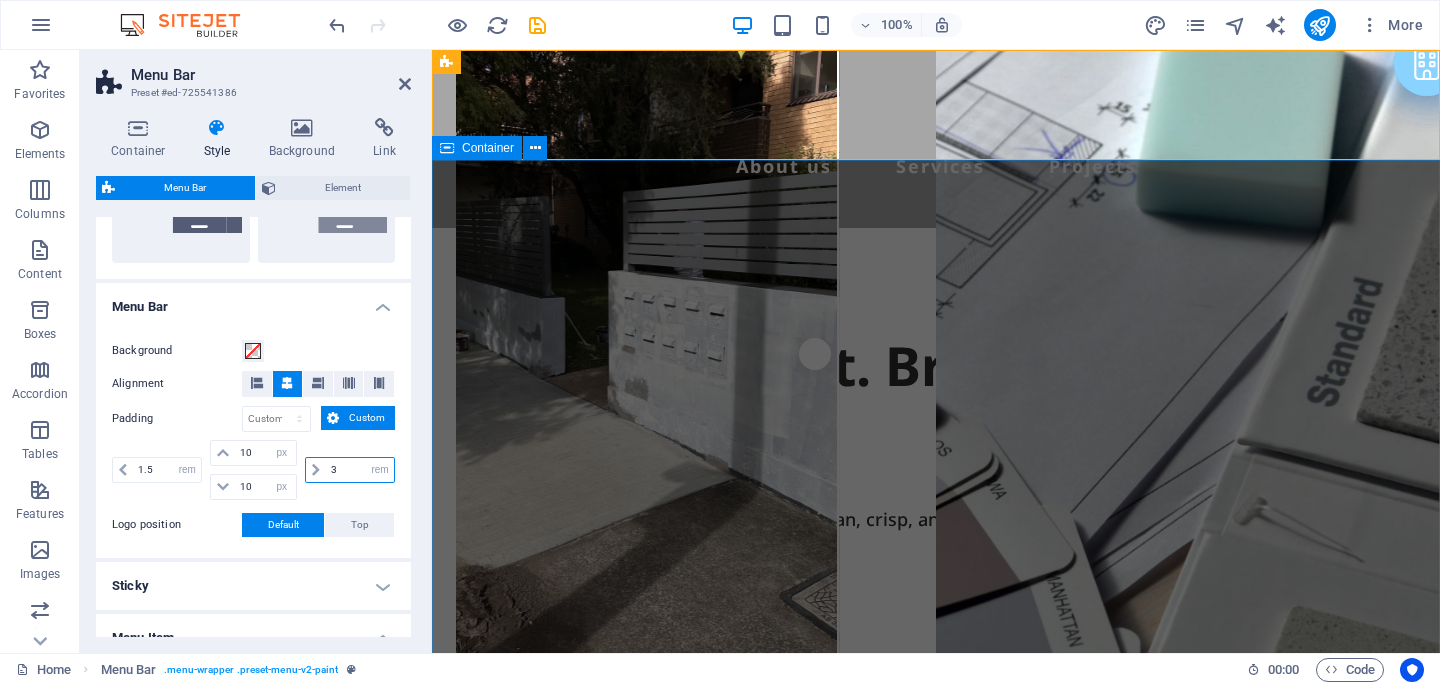 type on "3" 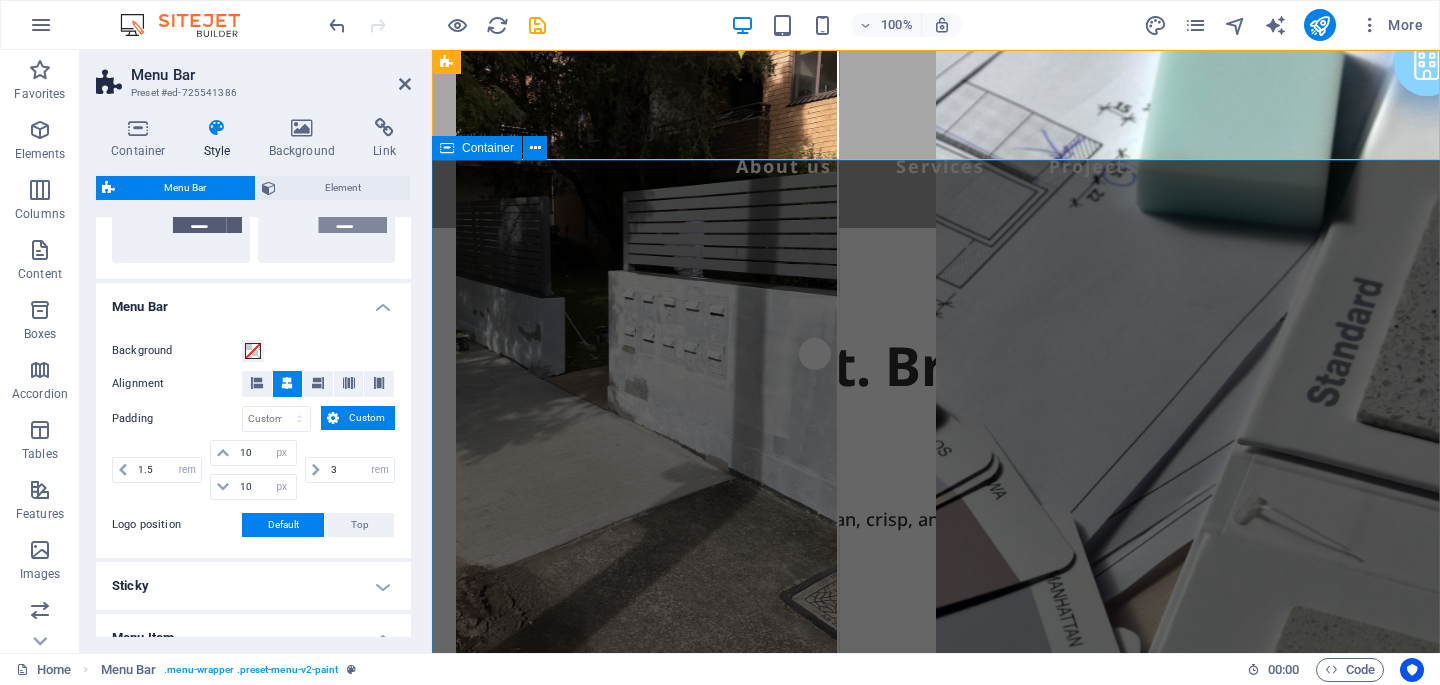 click on "Built on Trust. Brushed with Precision Experience the Coastal difference — clean, crisp, and on schedule.       ✔    Licensed Tradespeople        ✔    Fully Insured       ✔    Highest Quality Work       ✔   Exceed Customer Satisfaction Contact Us" at bounding box center (936, 613) 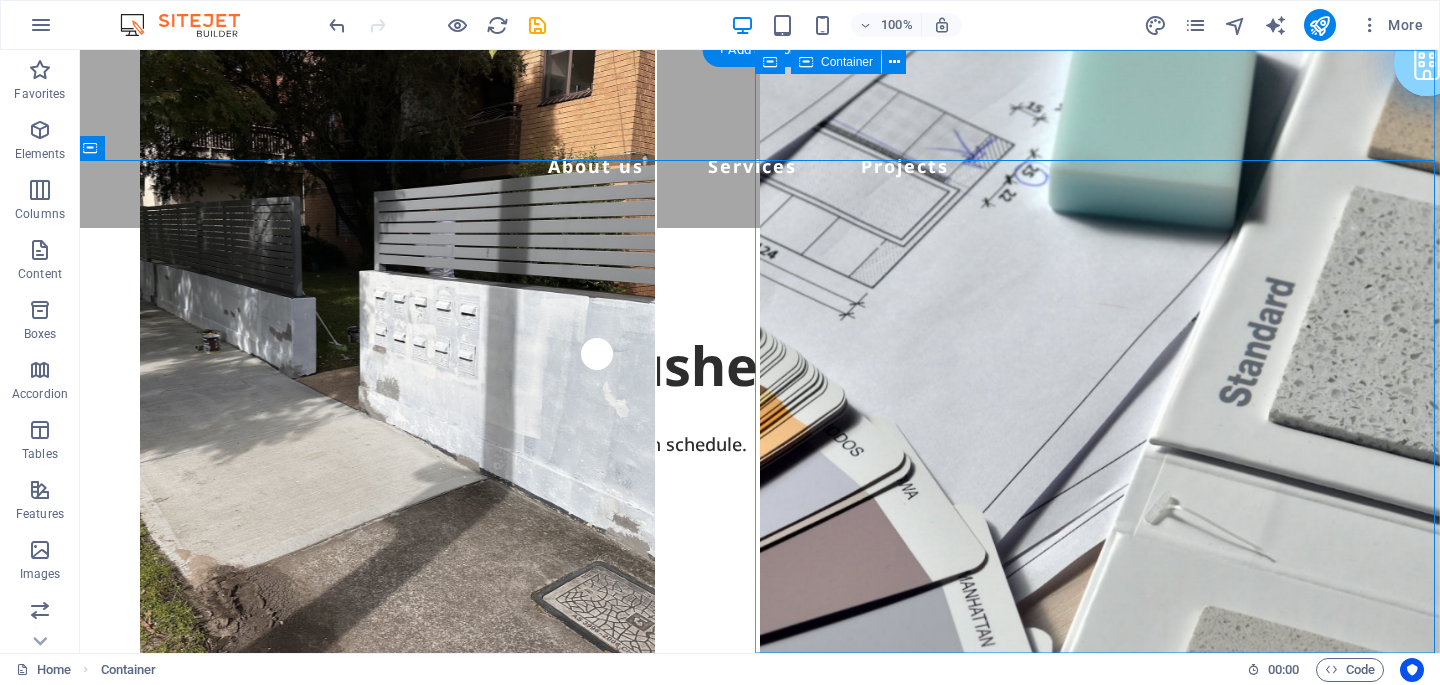 scroll, scrollTop: 0, scrollLeft: 6, axis: horizontal 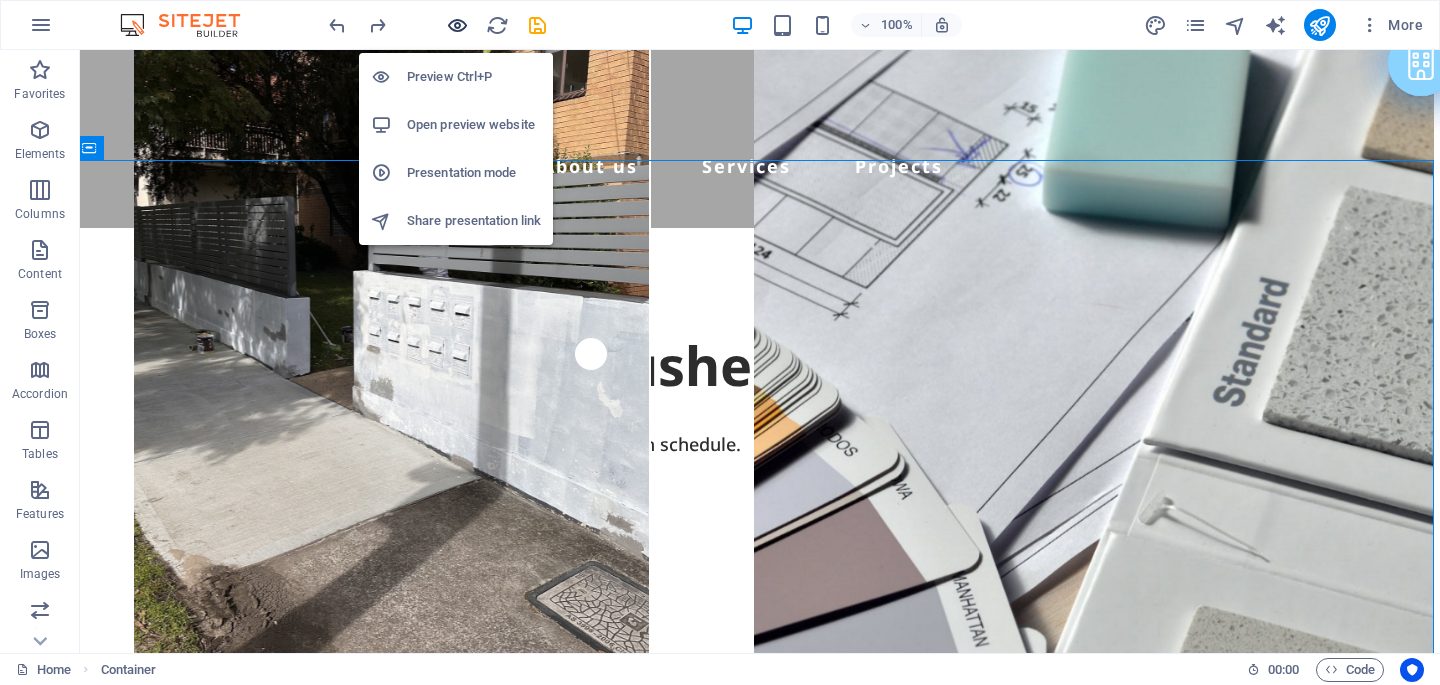 click at bounding box center (457, 25) 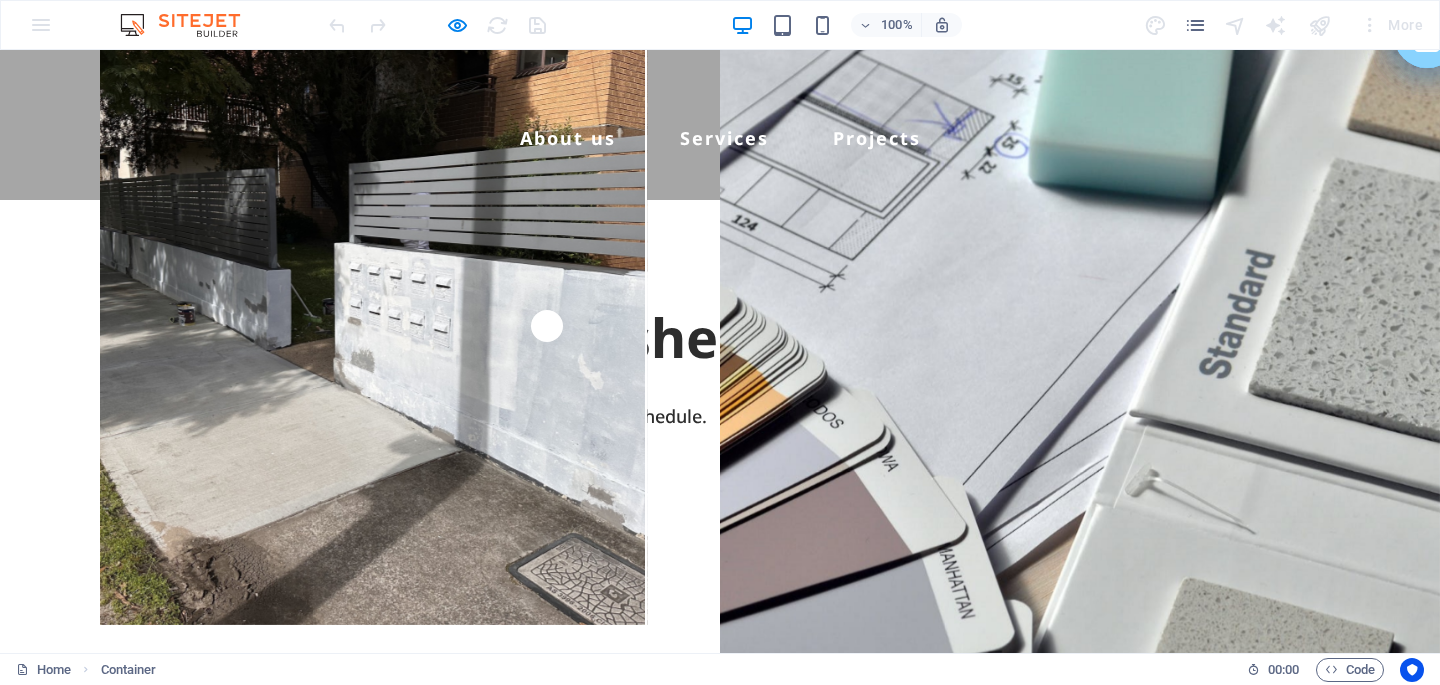 scroll, scrollTop: 37, scrollLeft: 0, axis: vertical 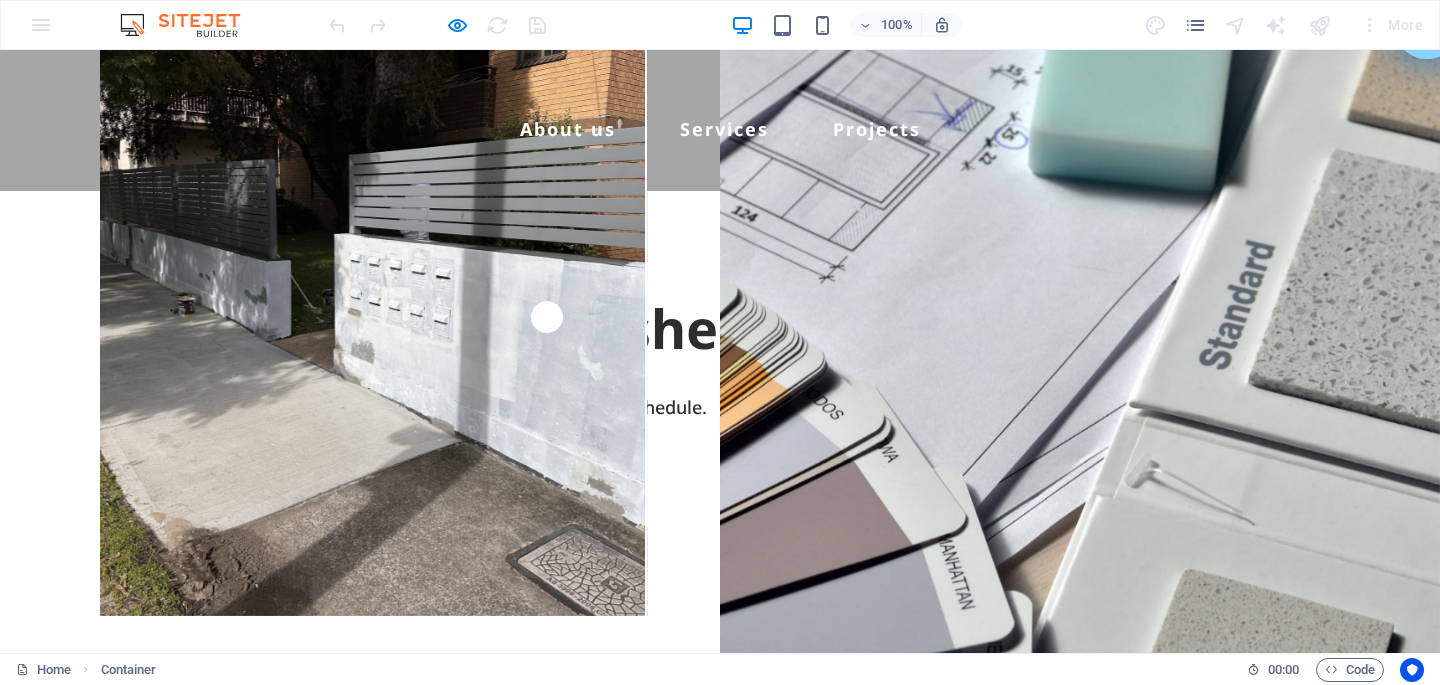 click on "Built on Trust. Brushed with Precision Experience the Coastal difference — clean, crisp, and on schedule.       ✔    Licensed Tradespeople        ✔    Fully Insured       ✔    Highest Quality Work       ✔   Exceed Customer Satisfaction Contact Us" at bounding box center (720, 576) 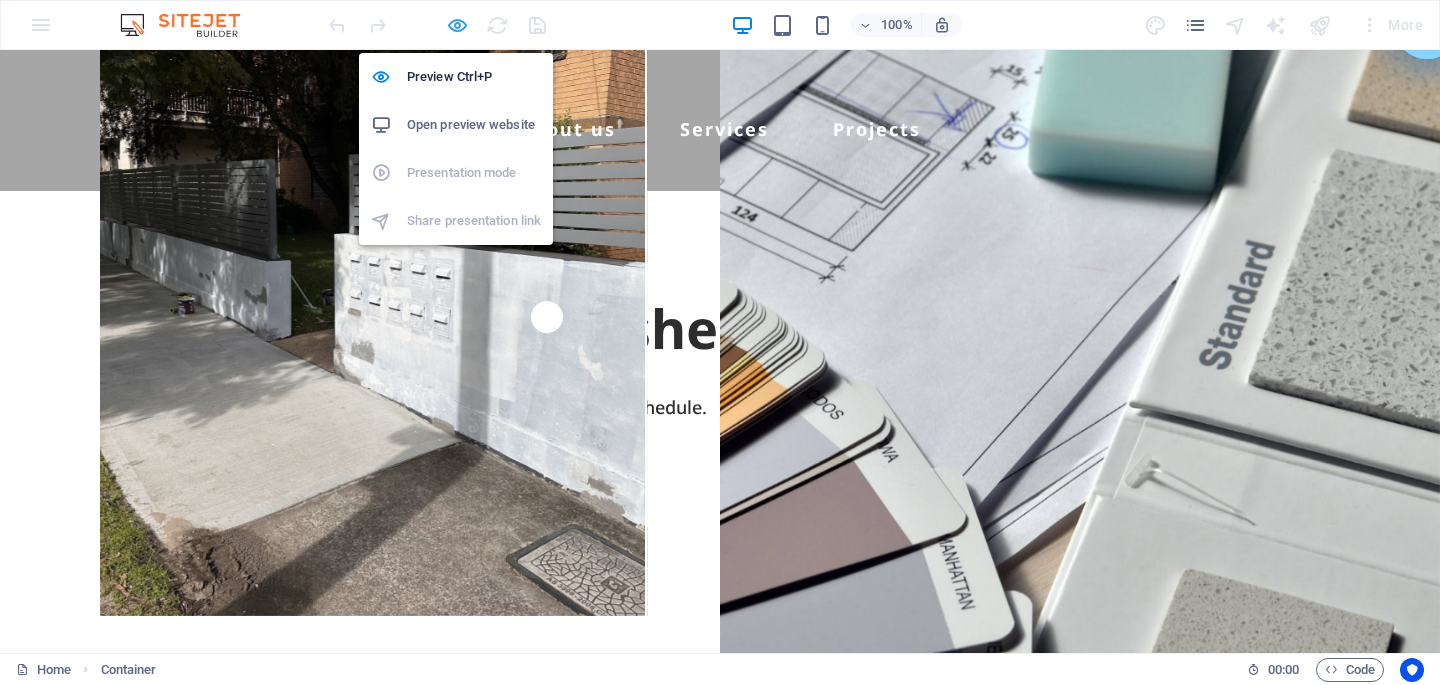 click at bounding box center [457, 25] 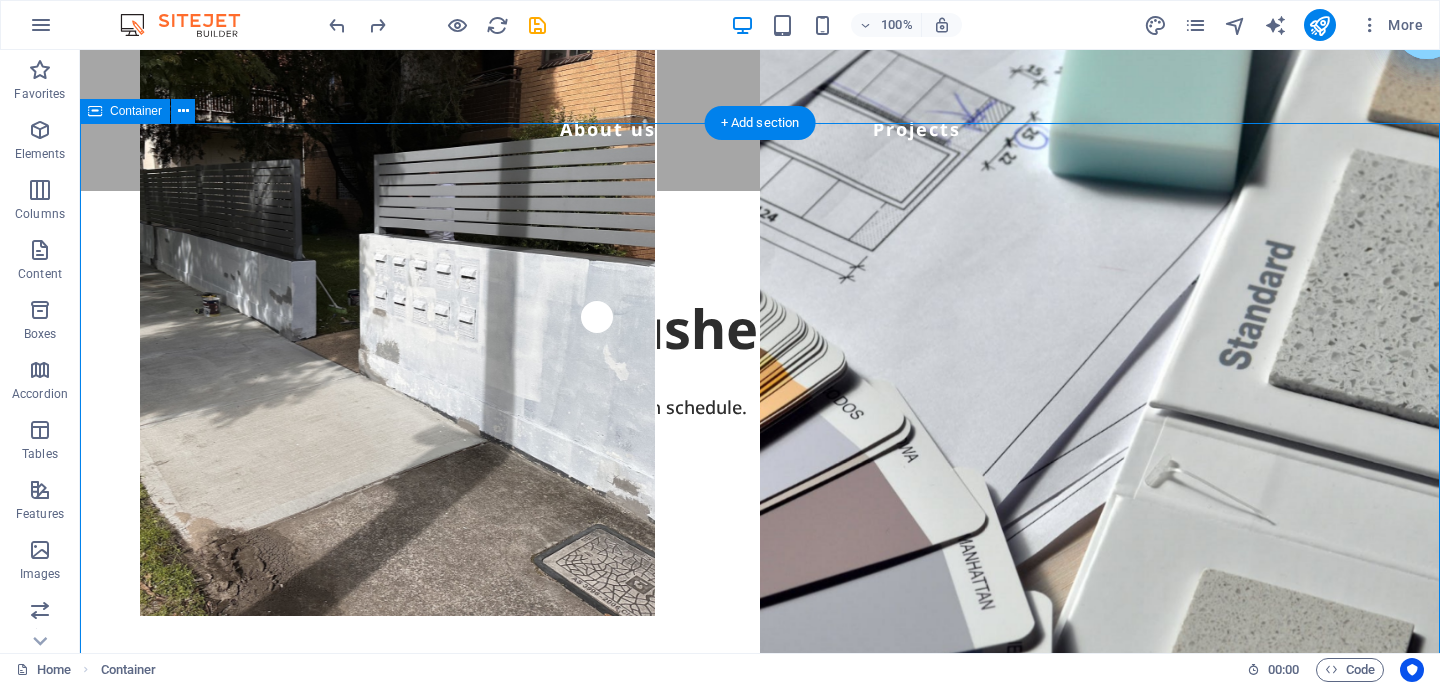 click on "Built on Trust. Brushed with Precision Experience the Coastal difference — clean, crisp, and on schedule.       ✔    Licensed Tradespeople        ✔    Fully Insured       ✔    Highest Quality Work       ✔   Exceed Customer Satisfaction Contact Us" at bounding box center [760, 576] 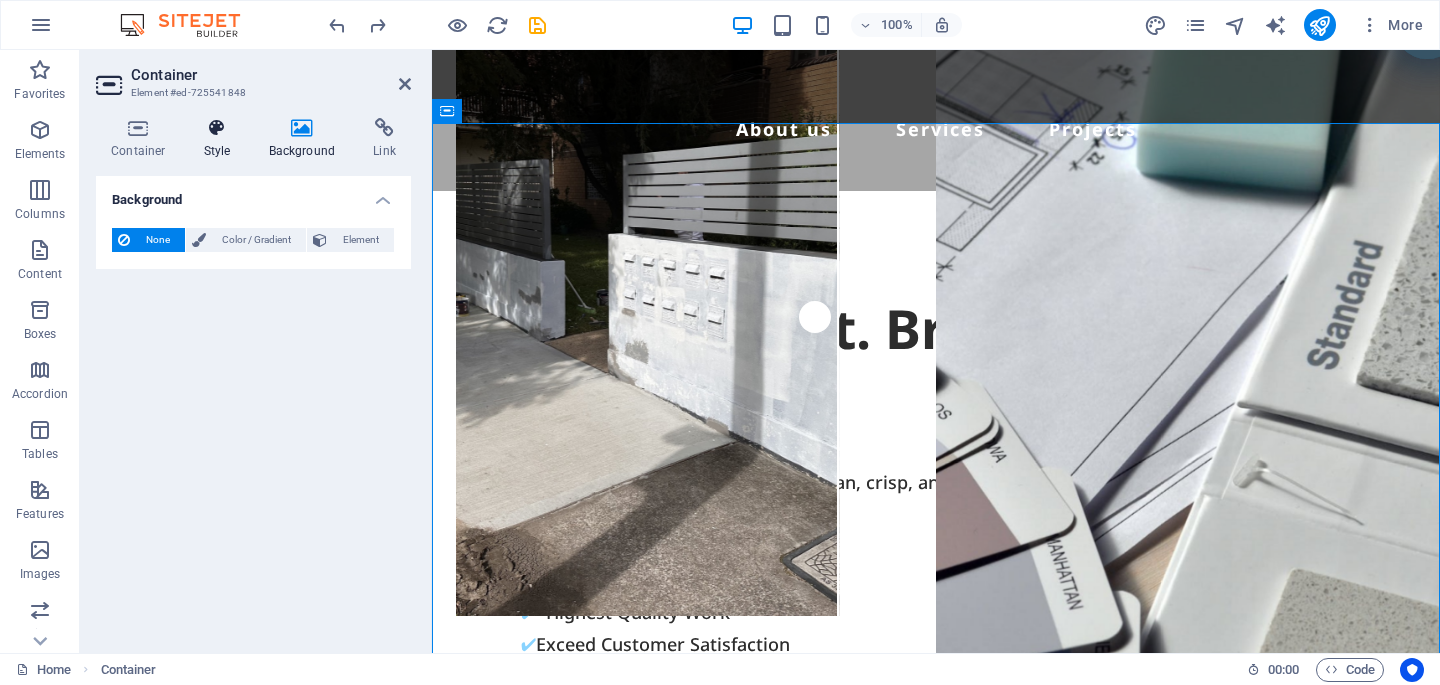 click at bounding box center (217, 128) 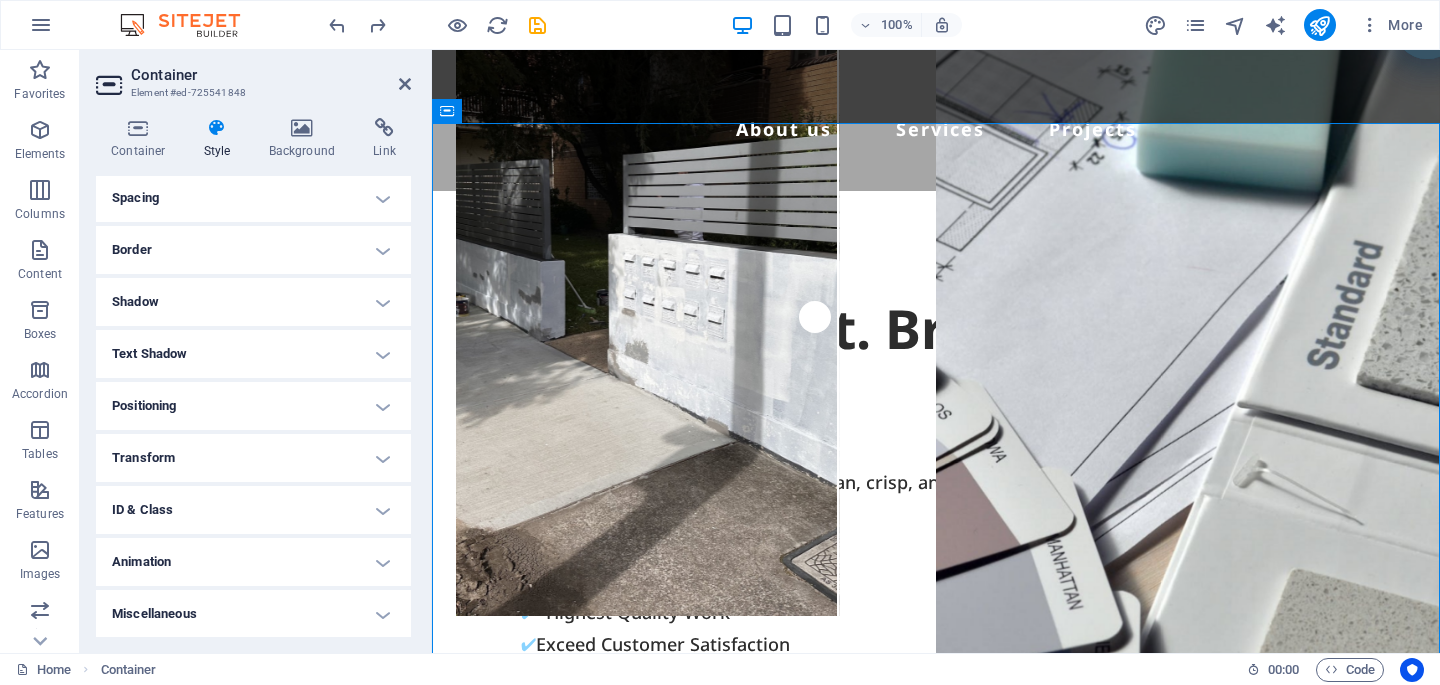 scroll, scrollTop: 0, scrollLeft: 0, axis: both 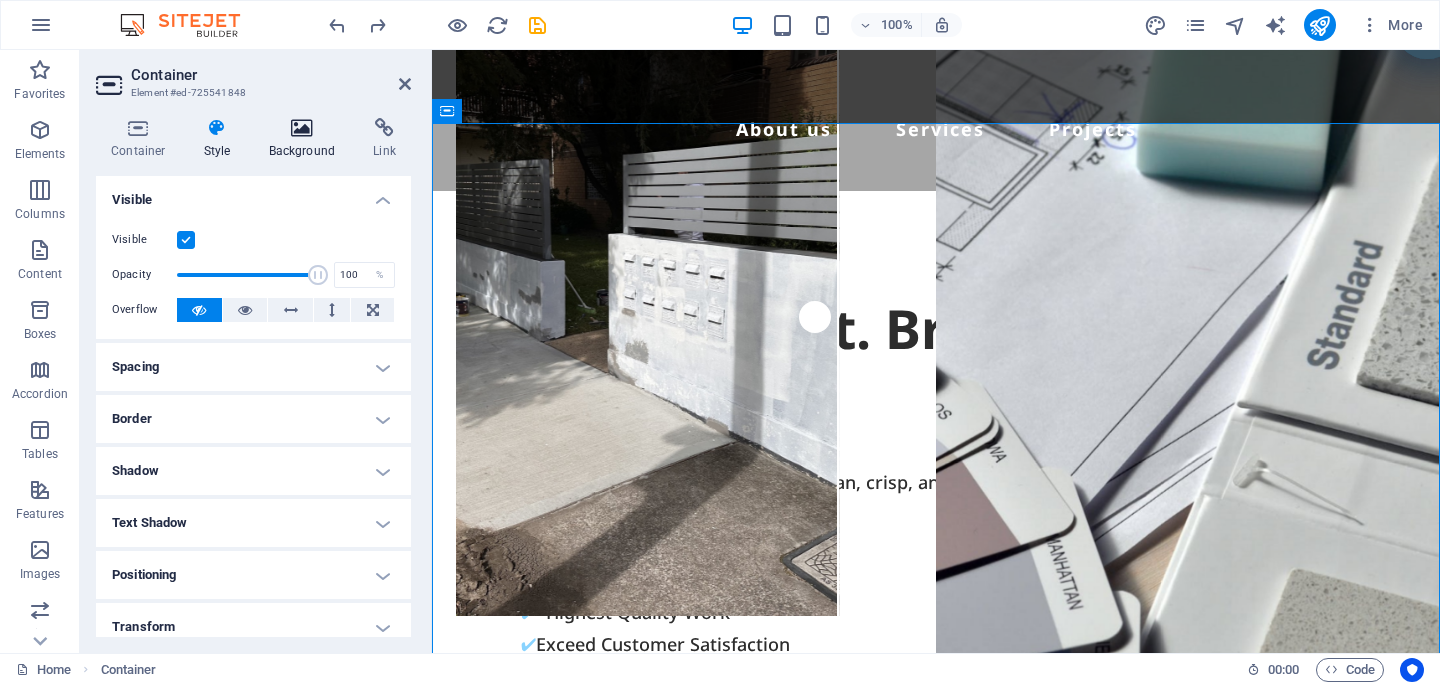 click at bounding box center (302, 128) 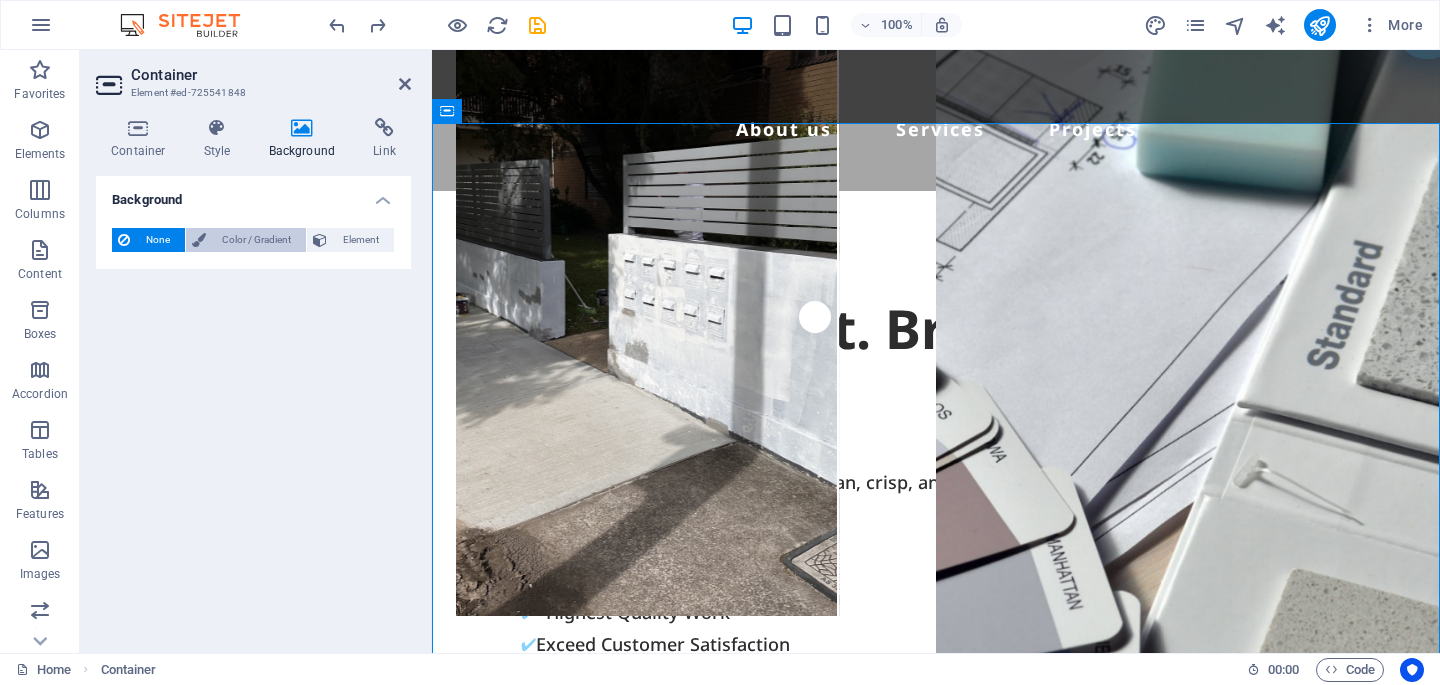 click on "Color / Gradient" at bounding box center (256, 240) 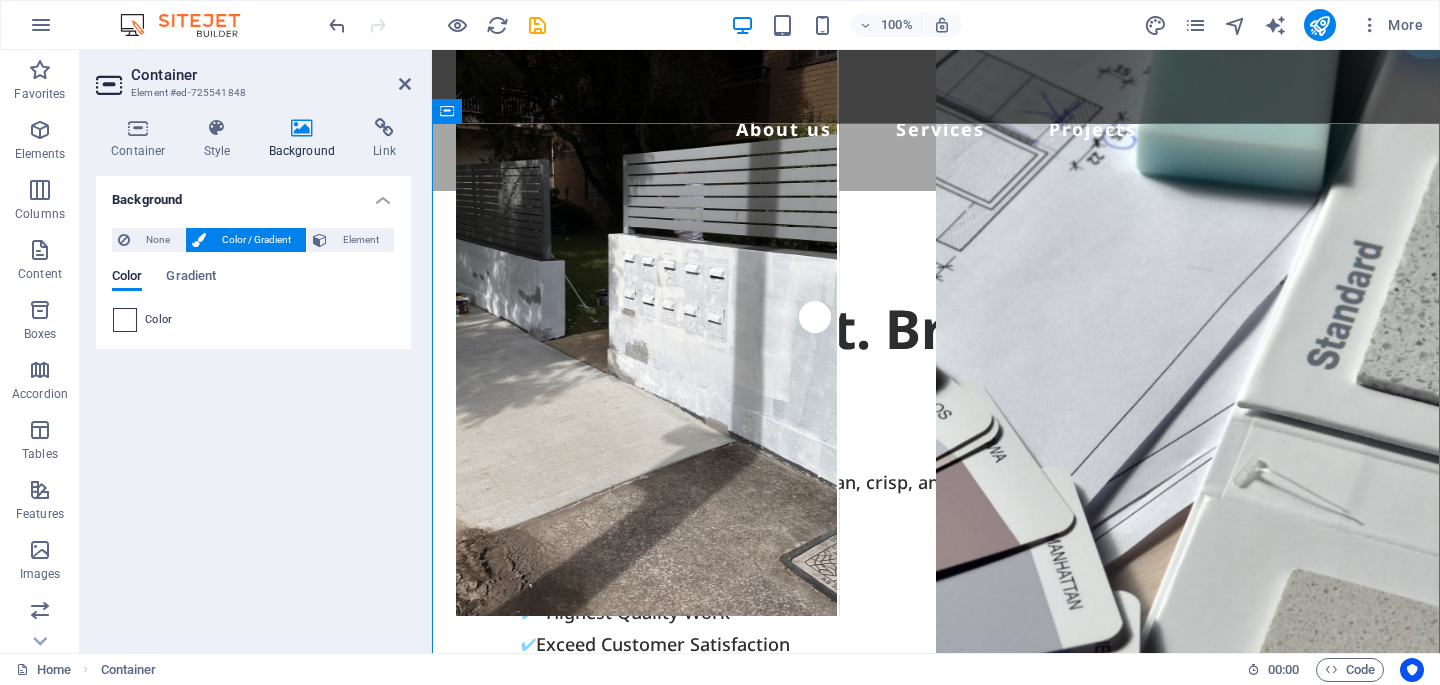 click at bounding box center (125, 320) 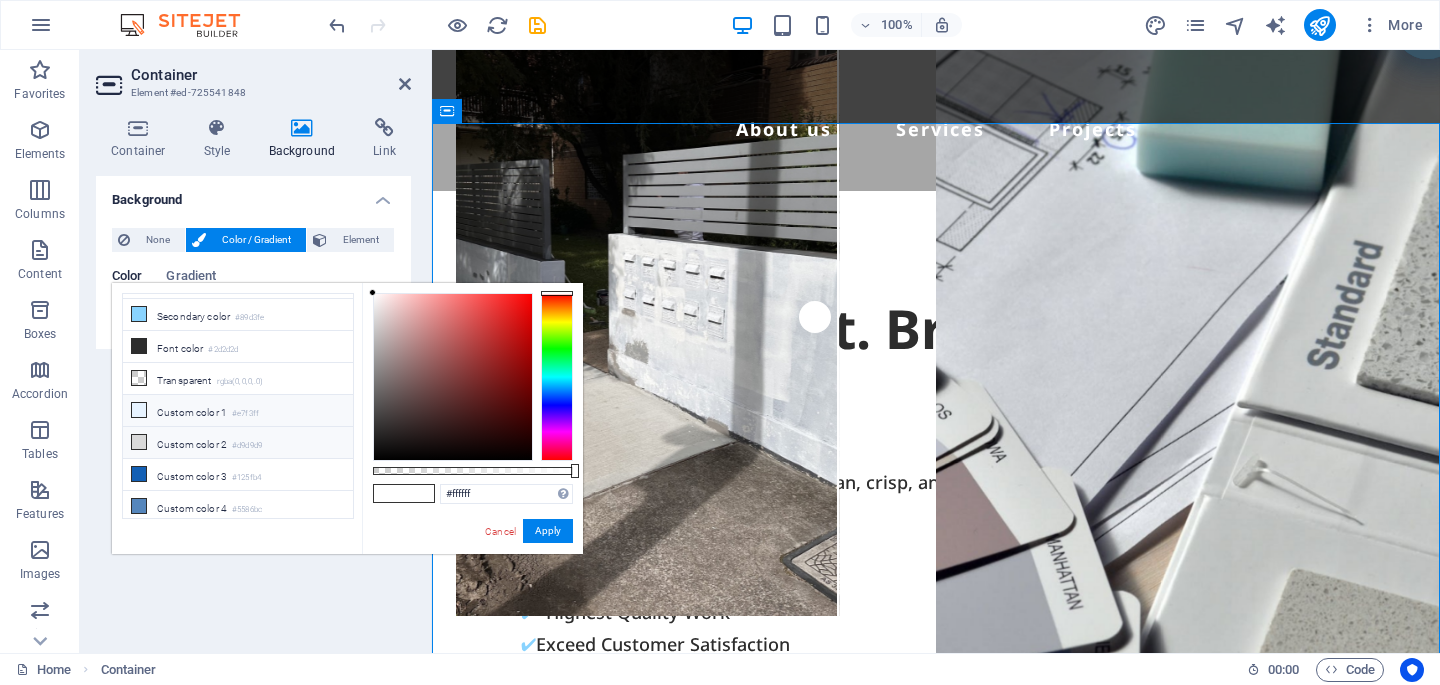 click on "Custom color 2
#d9d9d9" at bounding box center (238, 443) 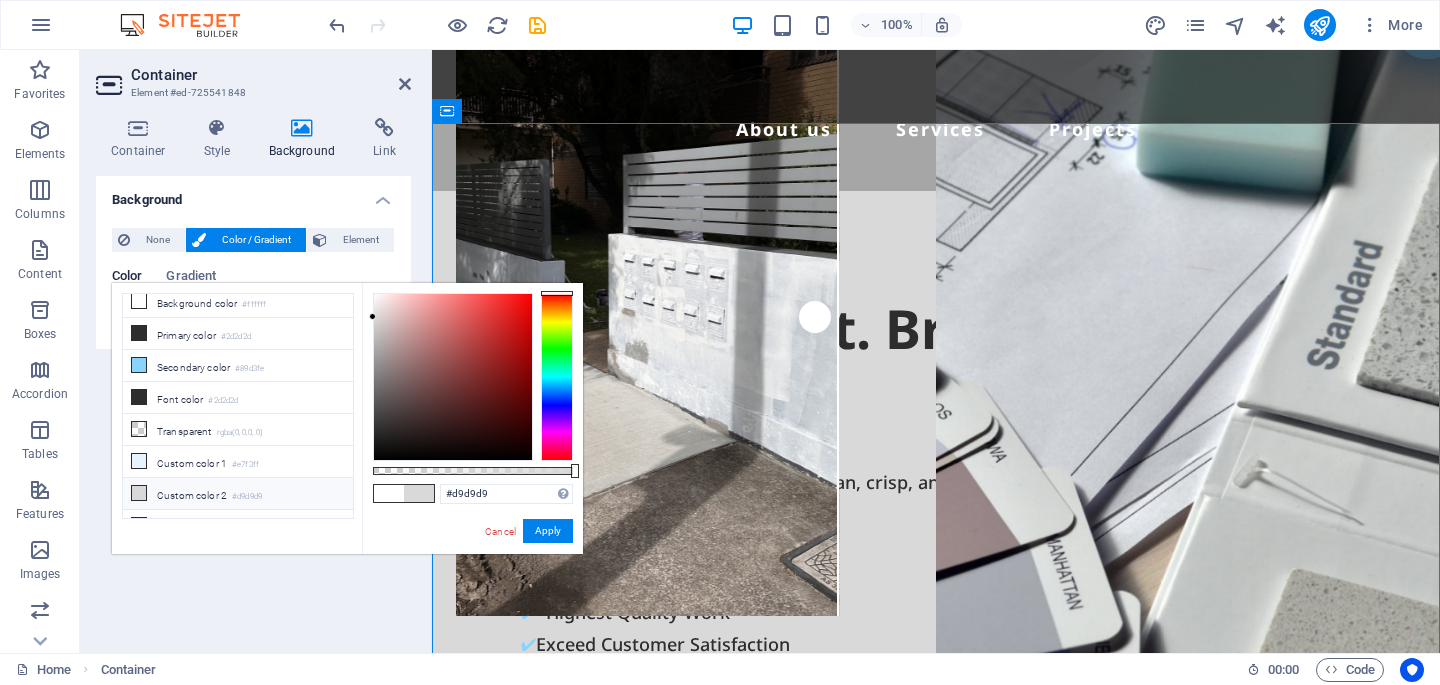 scroll, scrollTop: 12, scrollLeft: 0, axis: vertical 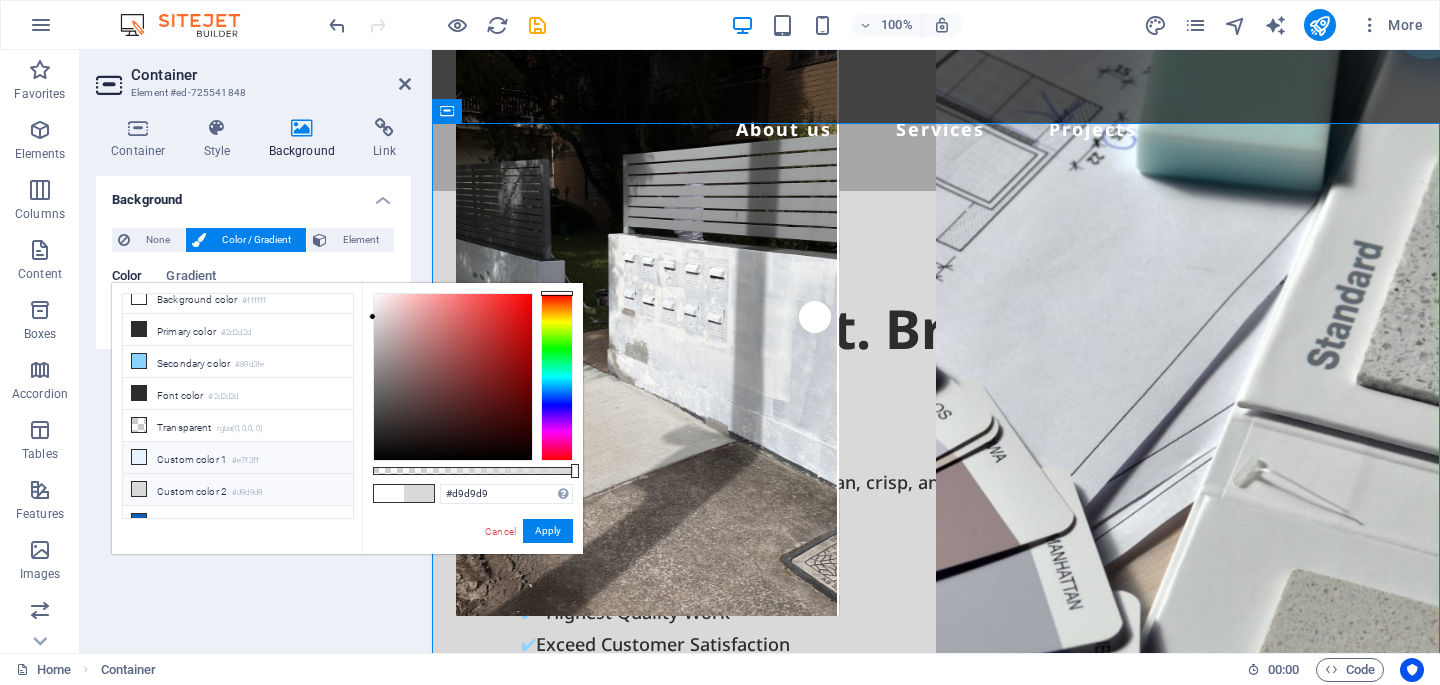 click on "Custom color 1
#e7f3ff" at bounding box center (238, 458) 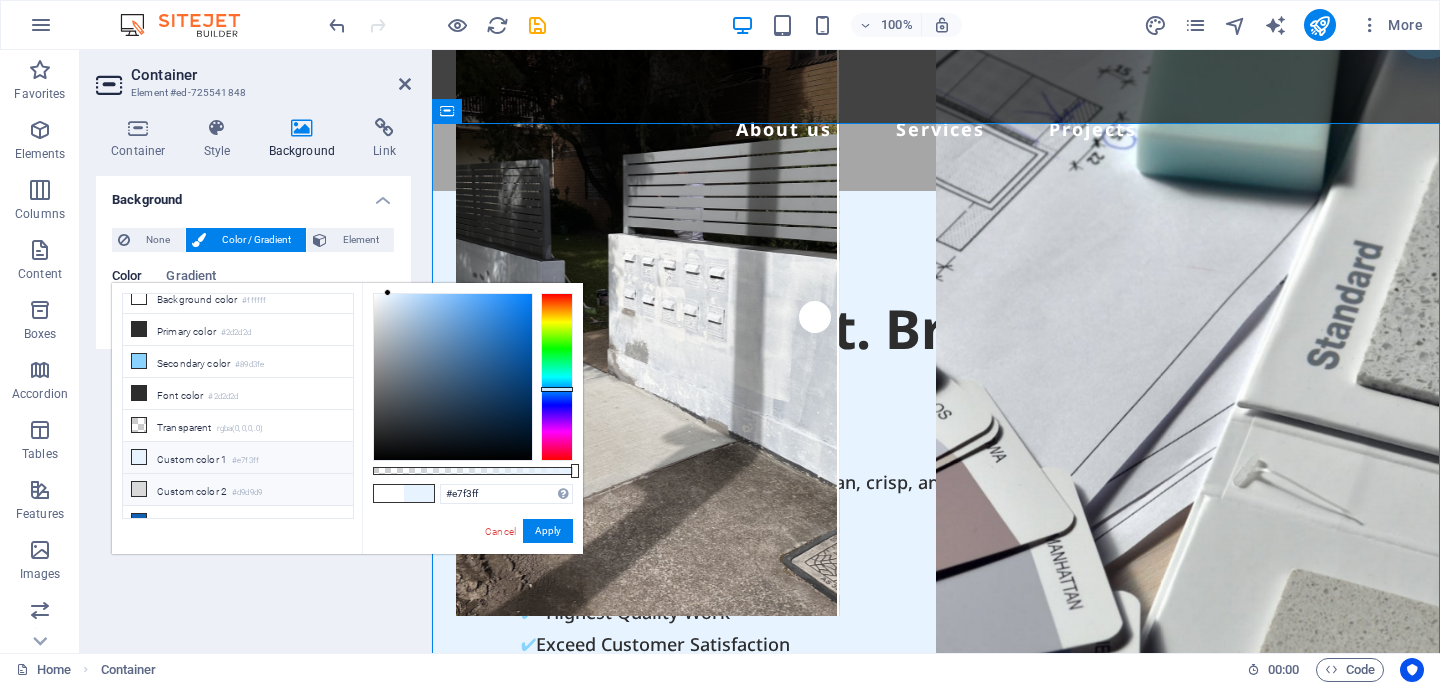 click on "Custom color 2
#d9d9d9" at bounding box center (238, 490) 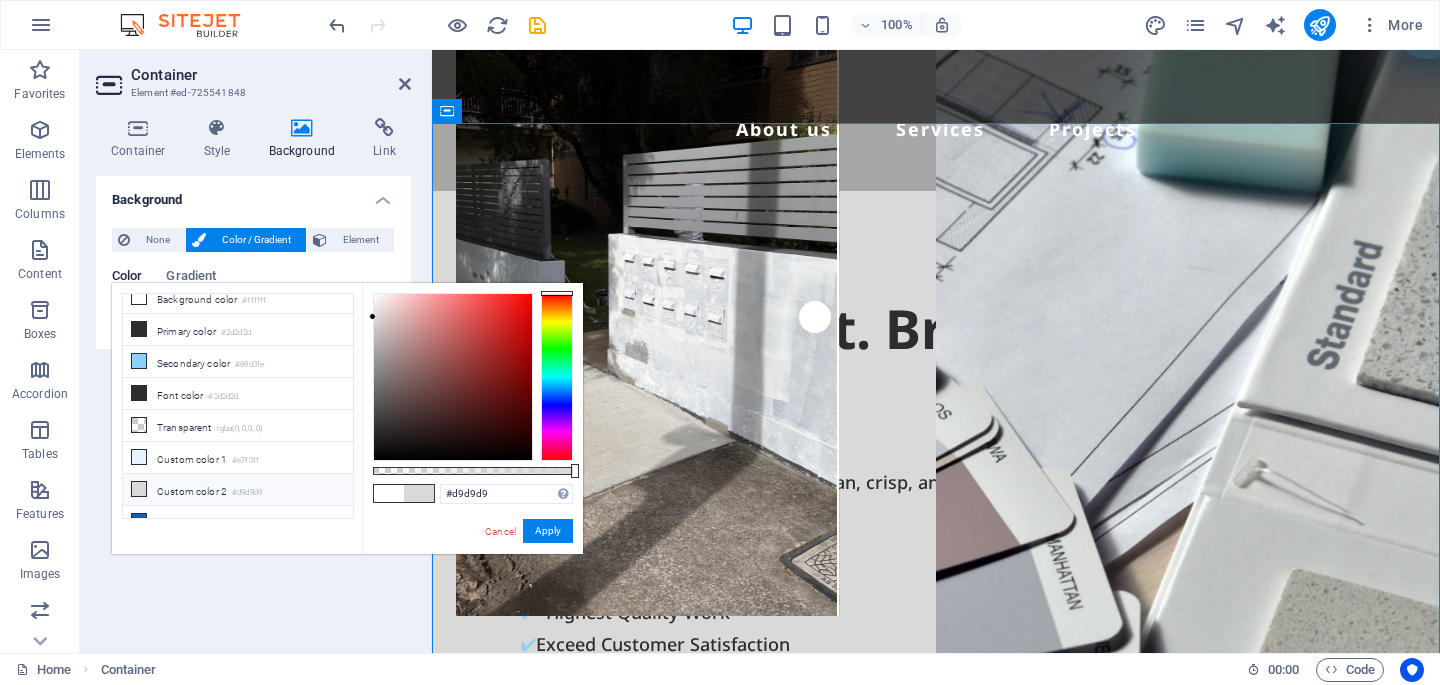 click at bounding box center [437, 25] 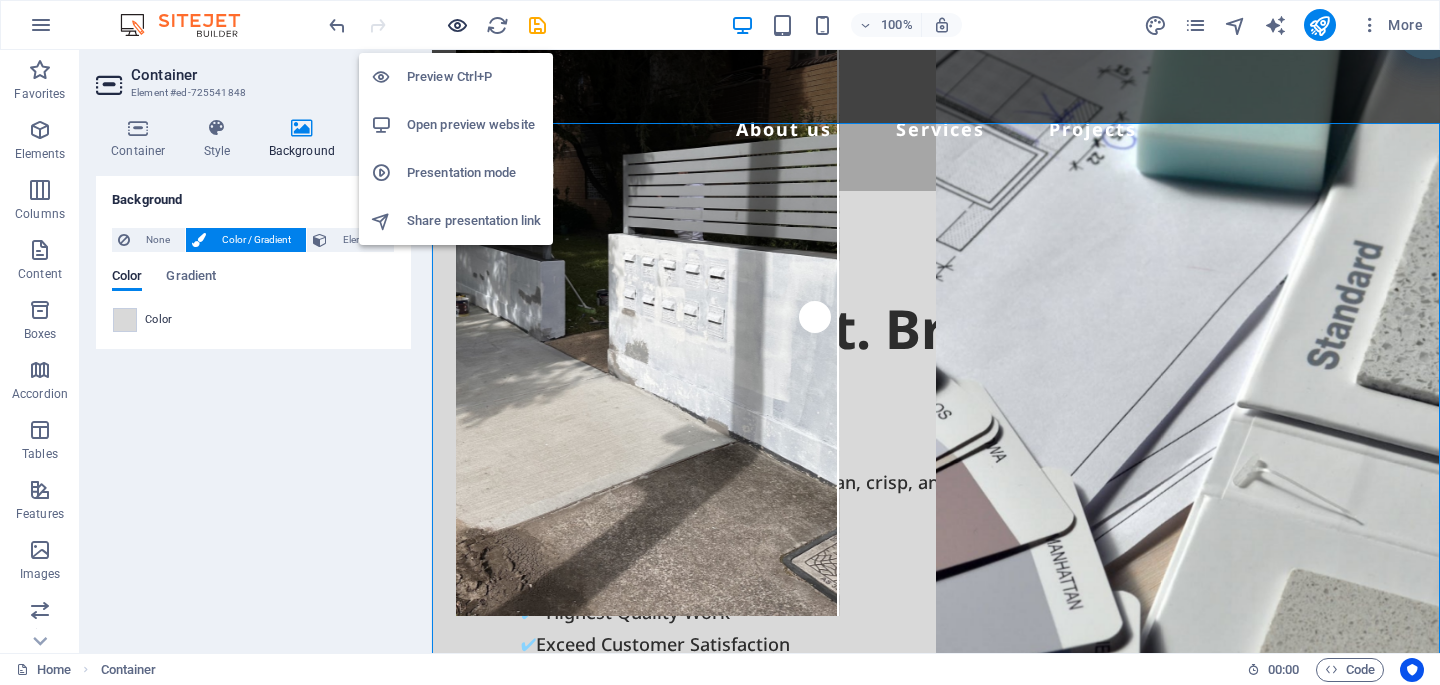 click at bounding box center [457, 25] 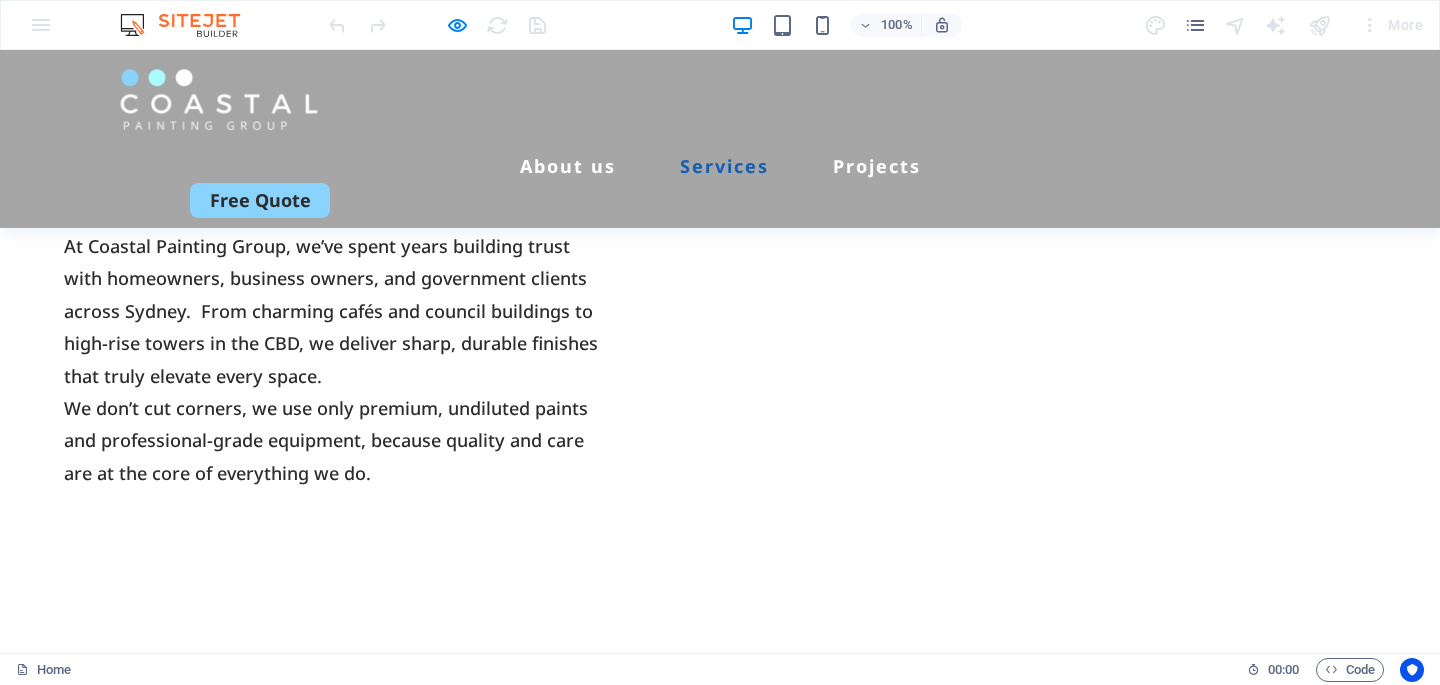 scroll, scrollTop: 1448, scrollLeft: 0, axis: vertical 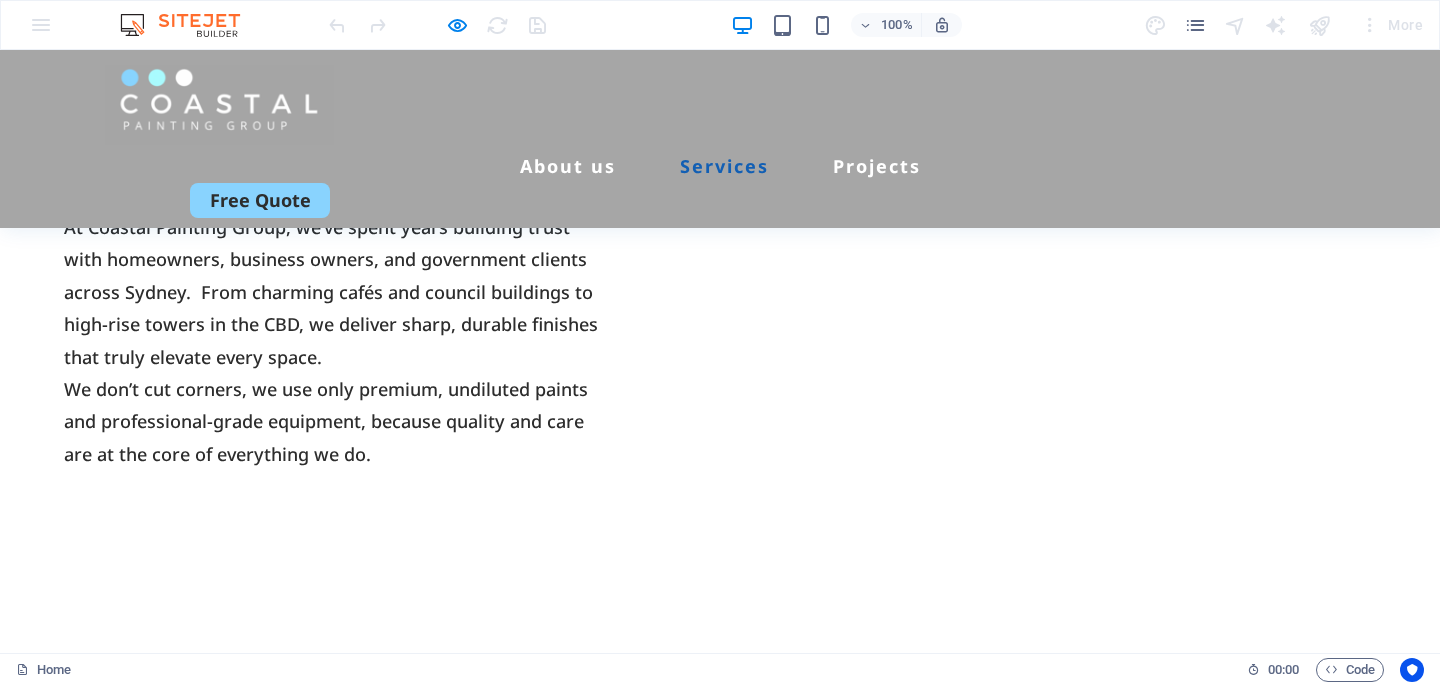 click on "Our Services At Coastal Painting Group, we offer a complete range of high-quality painting services tailored to residential and commercial needs. Interior painting Refresh your living spaces with smooth, vibrant finishes that feel brand new. We take care of every corner; clean, precise, and disruption-free. Book Now Exterior painting Boost your property’s curb appeal and protect it from the elements. Our premium exterior coatings are designed to last and impress. Book Now .fa-secondary{opacity:.4} Strata & Real Estate  We work closely with strata managers, real estate agents, and building managers to deliver top-tier results with minimal disruption. Book Now Commercial painting Reliable, high-efficiency painting services for offices, retail spaces, and buildings of every scale — with minimal downtime and maximum quality. Book Now" at bounding box center (720, 1808) 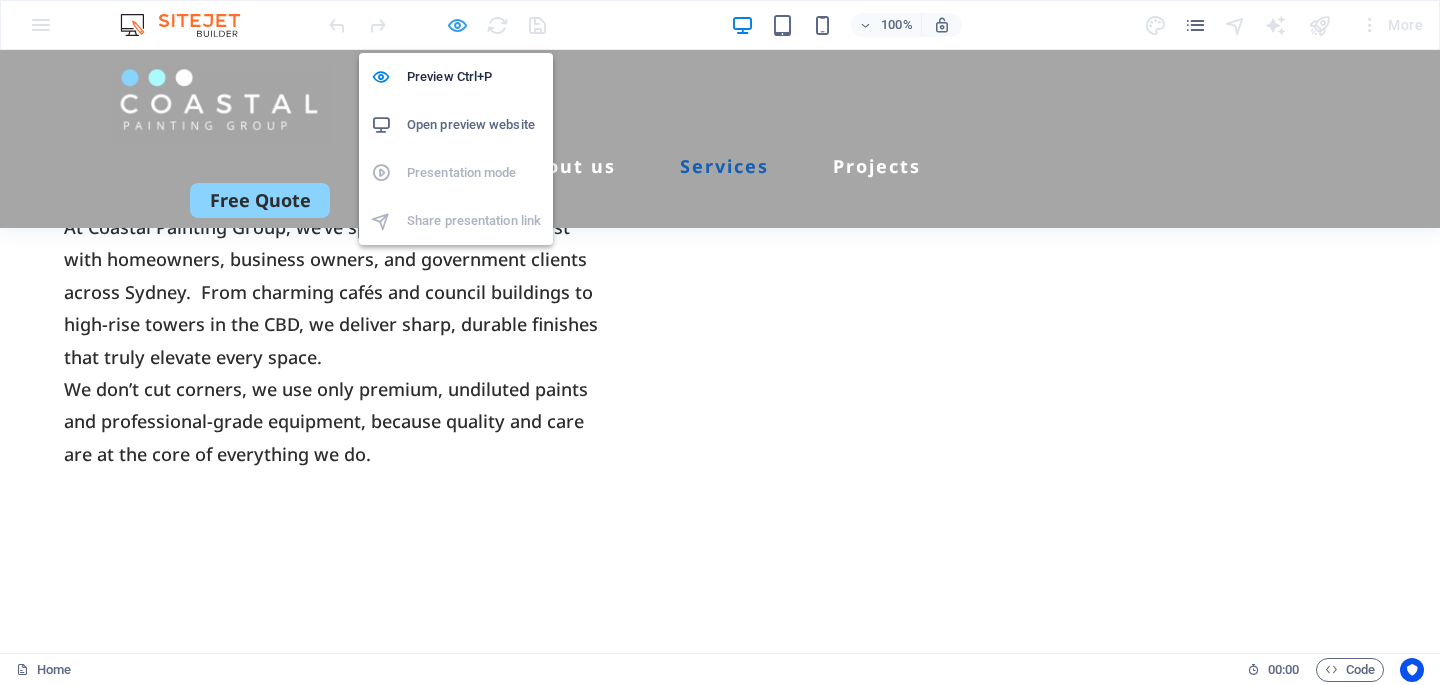 click at bounding box center [457, 25] 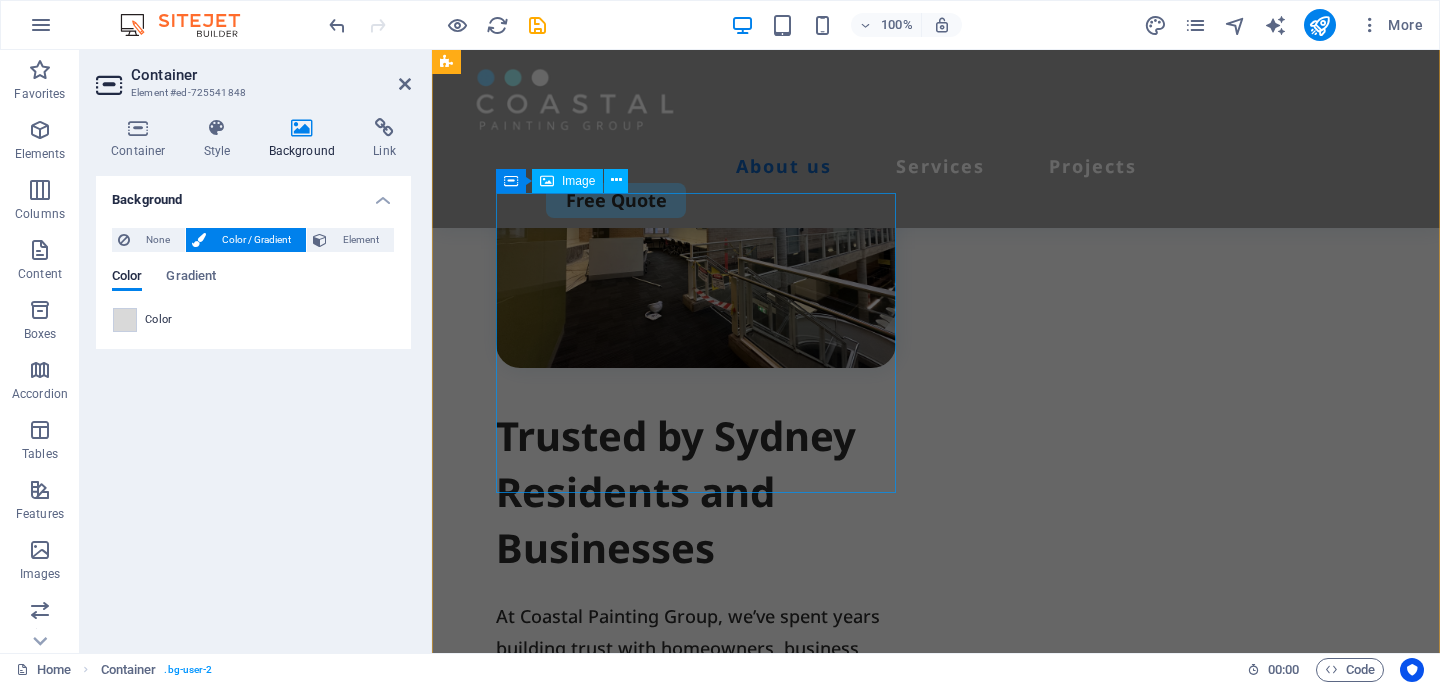 scroll, scrollTop: 1009, scrollLeft: 0, axis: vertical 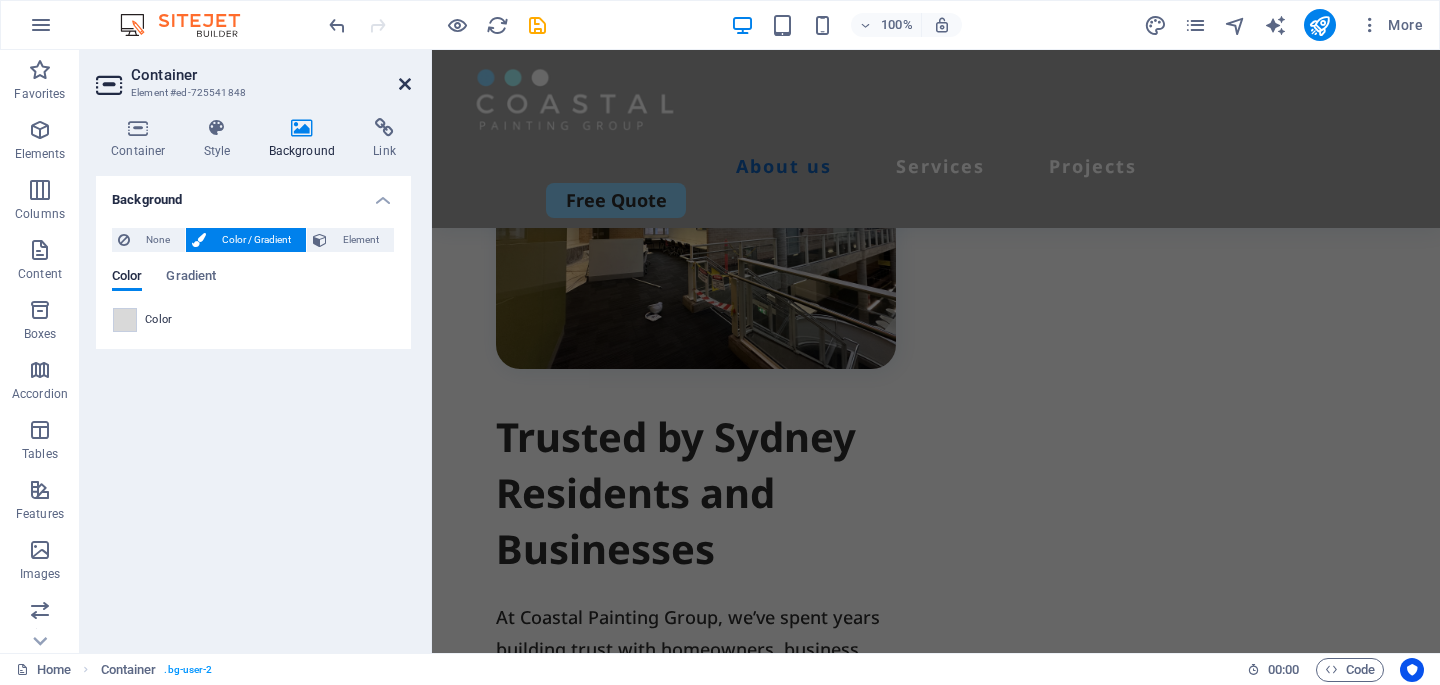 click at bounding box center (405, 84) 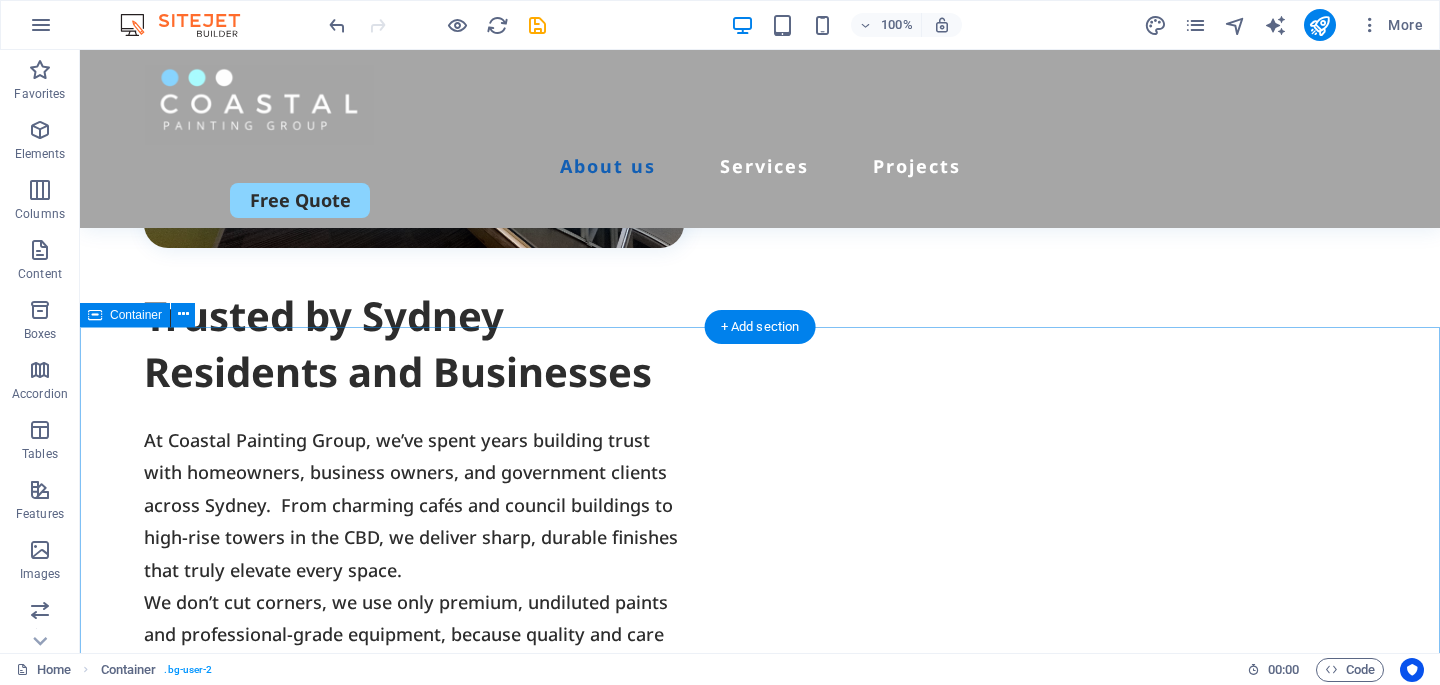 scroll, scrollTop: 1309, scrollLeft: 0, axis: vertical 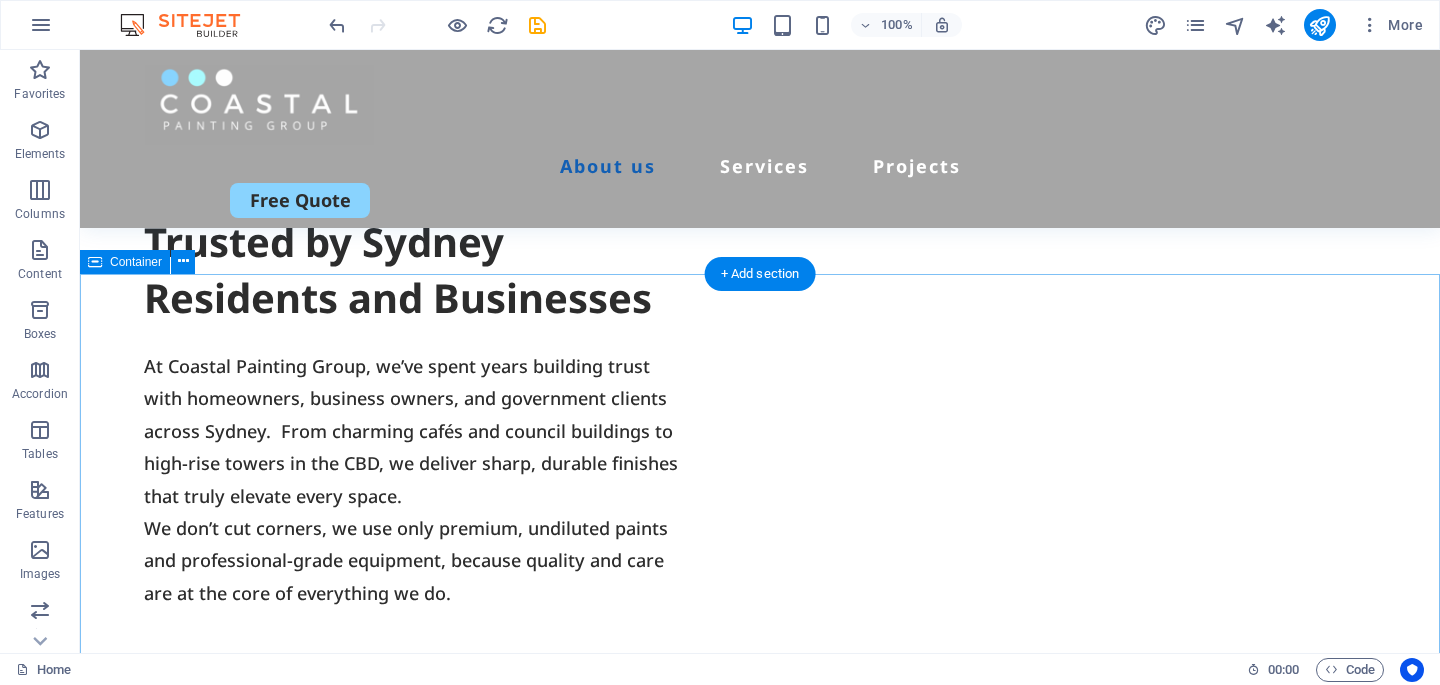 click on "Our Services At Coastal Painting Group, we offer a complete range of high-quality painting services tailored to residential and commercial needs. Interior painting Refresh your living spaces with smooth, vibrant finishes that feel brand new. We take care of every corner; clean, precise, and disruption-free. Book Now Exterior painting Boost your property’s curb appeal and protect it from the elements. Our premium exterior coatings are designed to last and impress. Book Now .fa-secondary{opacity:.4} Strata & Real Estate  We work closely with strata managers, real estate agents, and building managers to deliver top-tier results with minimal disruption. Book Now Commercial painting Reliable, high-efficiency painting services for offices, retail spaces, and buildings of every scale — with minimal downtime and maximum quality. Book Now" at bounding box center (760, 1947) 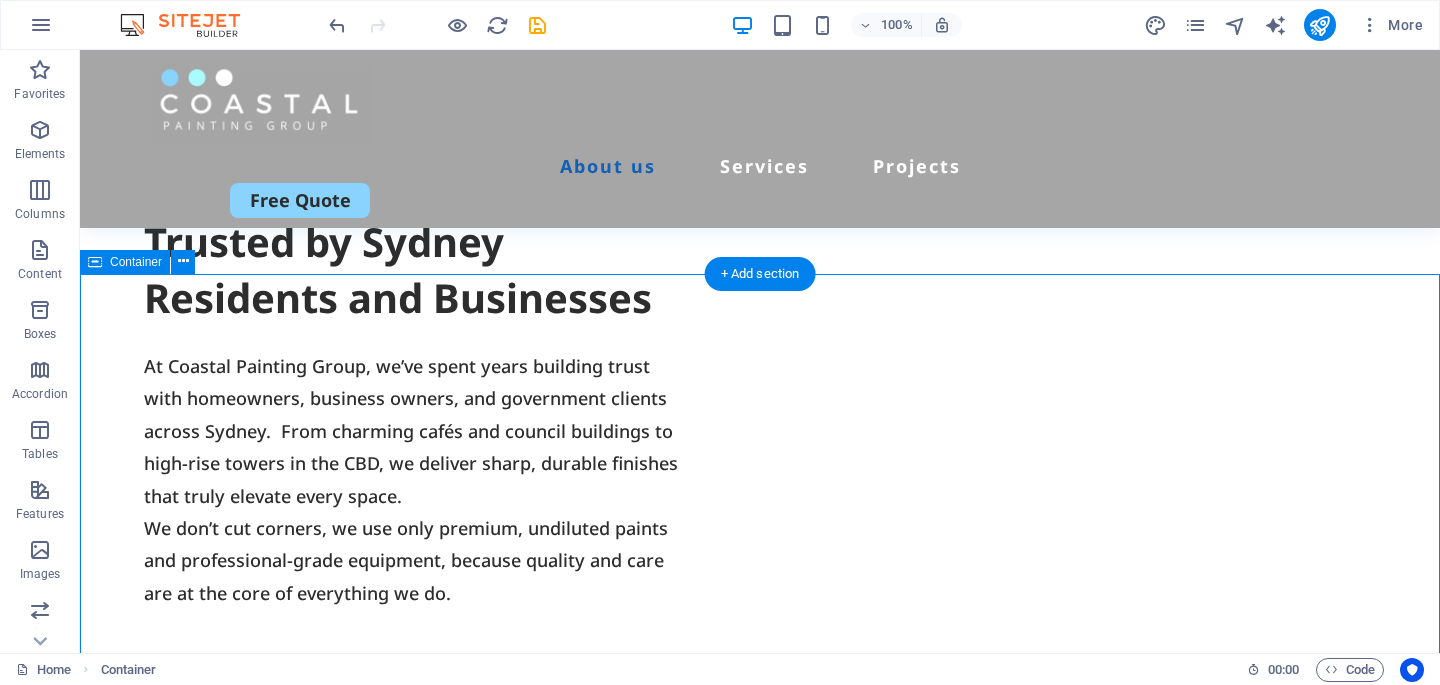 click on "Our Services At Coastal Painting Group, we offer a complete range of high-quality painting services tailored to residential and commercial needs. Interior painting Refresh your living spaces with smooth, vibrant finishes that feel brand new. We take care of every corner; clean, precise, and disruption-free. Book Now Exterior painting Boost your property’s curb appeal and protect it from the elements. Our premium exterior coatings are designed to last and impress. Book Now .fa-secondary{opacity:.4} Strata & Real Estate  We work closely with strata managers, real estate agents, and building managers to deliver top-tier results with minimal disruption. Book Now Commercial painting Reliable, high-efficiency painting services for offices, retail spaces, and buildings of every scale — with minimal downtime and maximum quality. Book Now" at bounding box center (760, 1947) 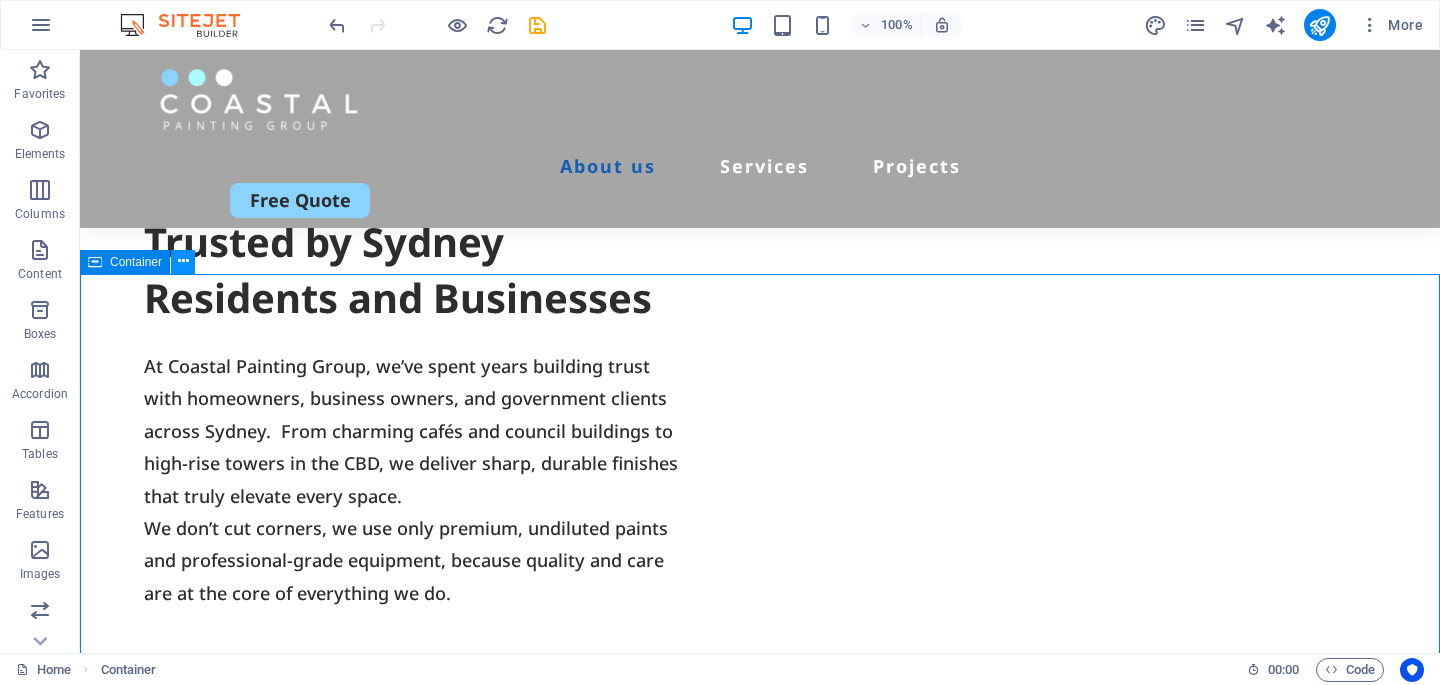 click at bounding box center [183, 261] 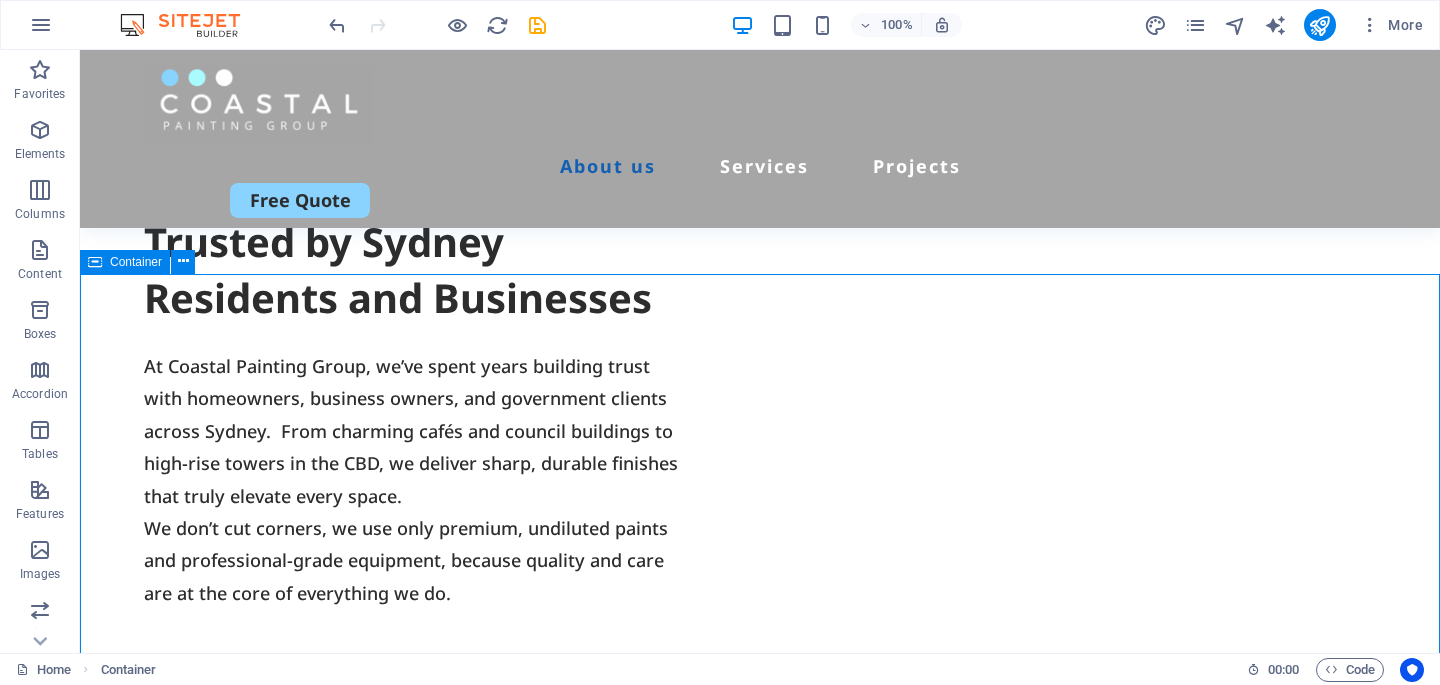 click on "Container" at bounding box center [136, 262] 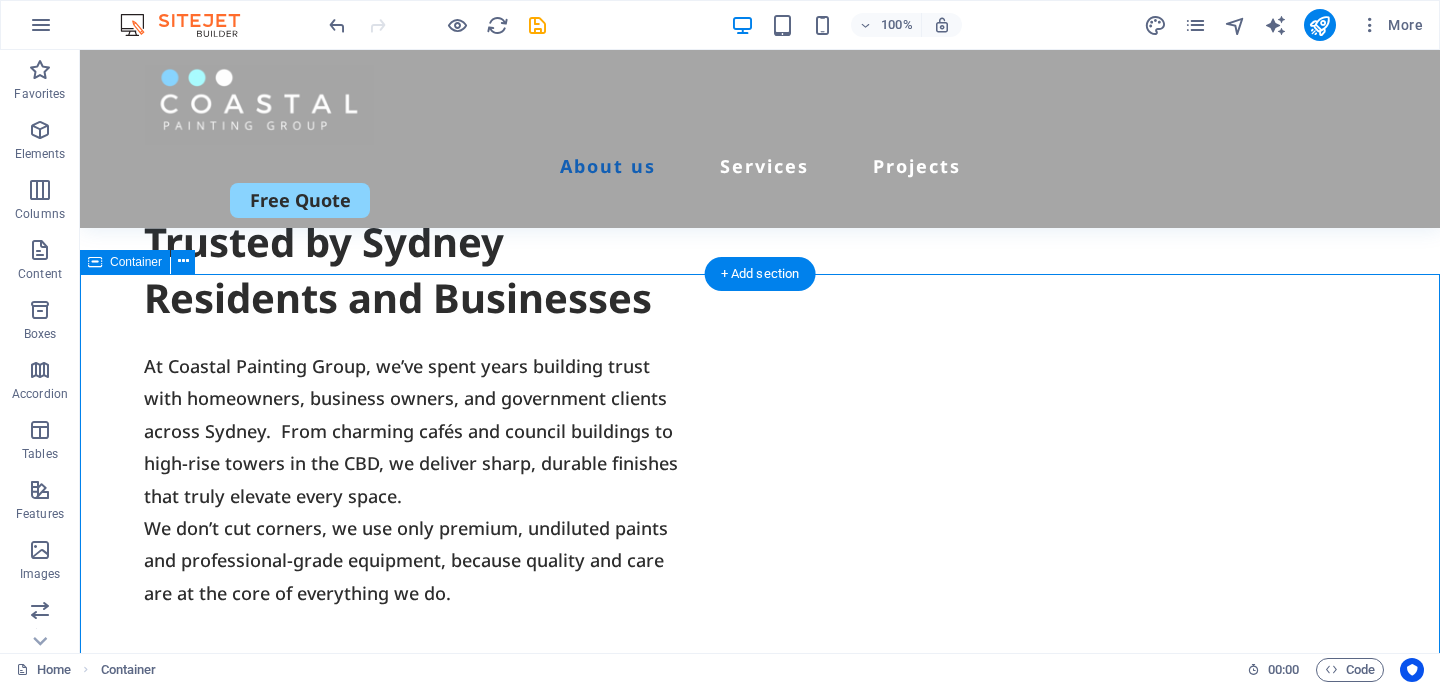 click on "Our Services At Coastal Painting Group, we offer a complete range of high-quality painting services tailored to residential and commercial needs. Interior painting Refresh your living spaces with smooth, vibrant finishes that feel brand new. We take care of every corner; clean, precise, and disruption-free. Book Now Exterior painting Boost your property’s curb appeal and protect it from the elements. Our premium exterior coatings are designed to last and impress. Book Now .fa-secondary{opacity:.4} Strata & Real Estate  We work closely with strata managers, real estate agents, and building managers to deliver top-tier results with minimal disruption. Book Now Commercial painting Reliable, high-efficiency painting services for offices, retail spaces, and buildings of every scale — with minimal downtime and maximum quality. Book Now" at bounding box center (760, 1947) 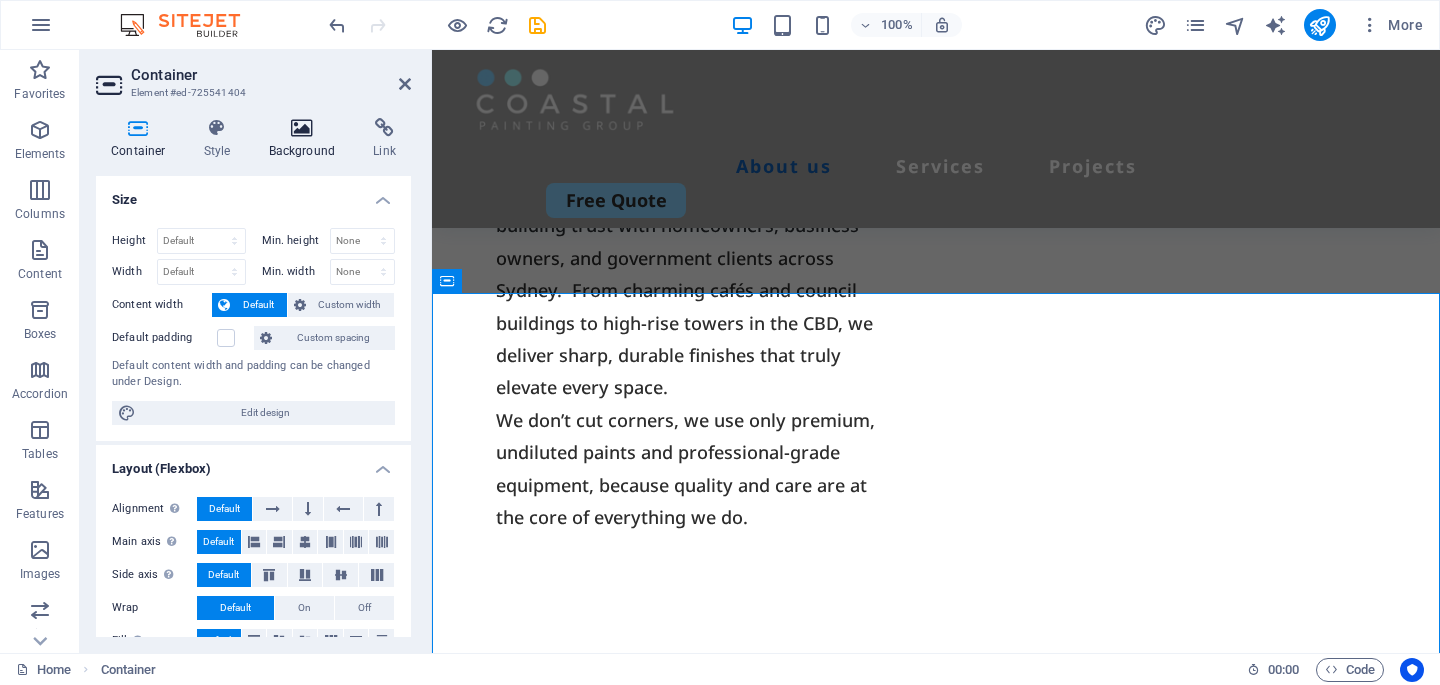 click on "Background" at bounding box center (306, 139) 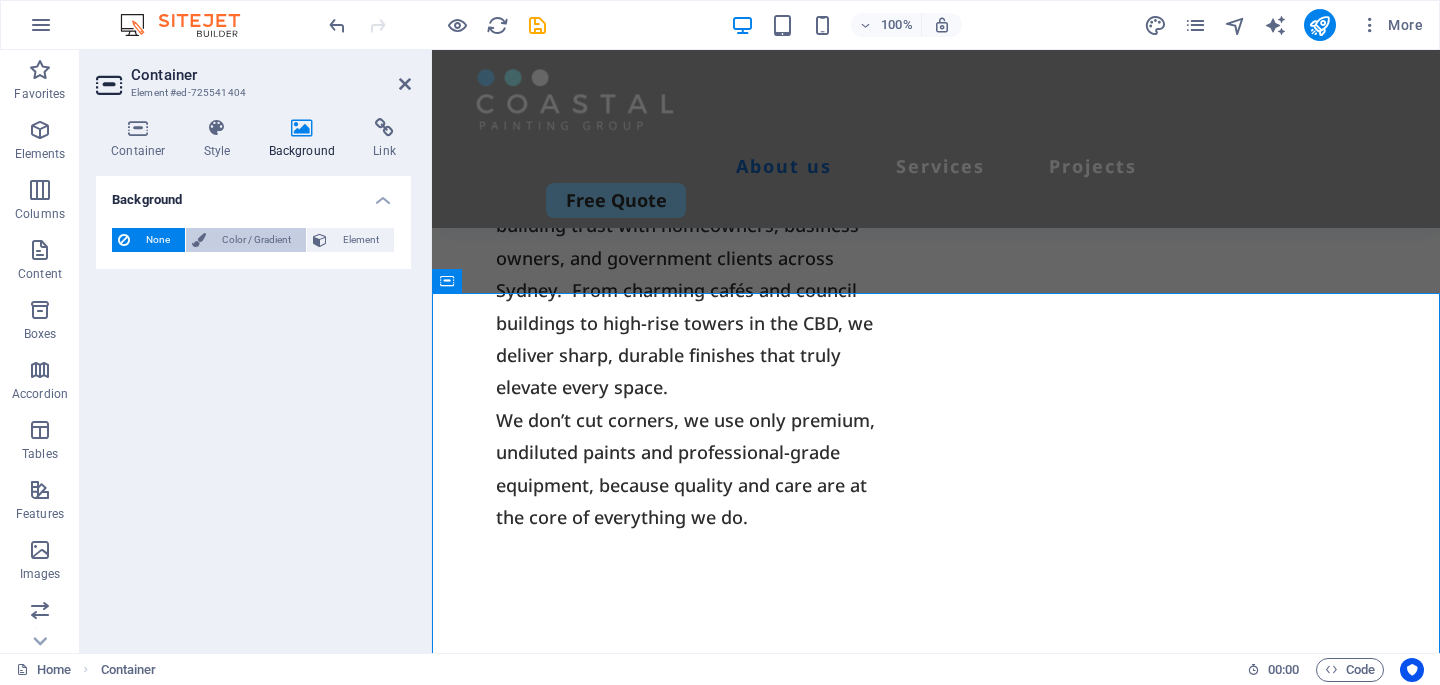 click on "Color / Gradient" at bounding box center [256, 240] 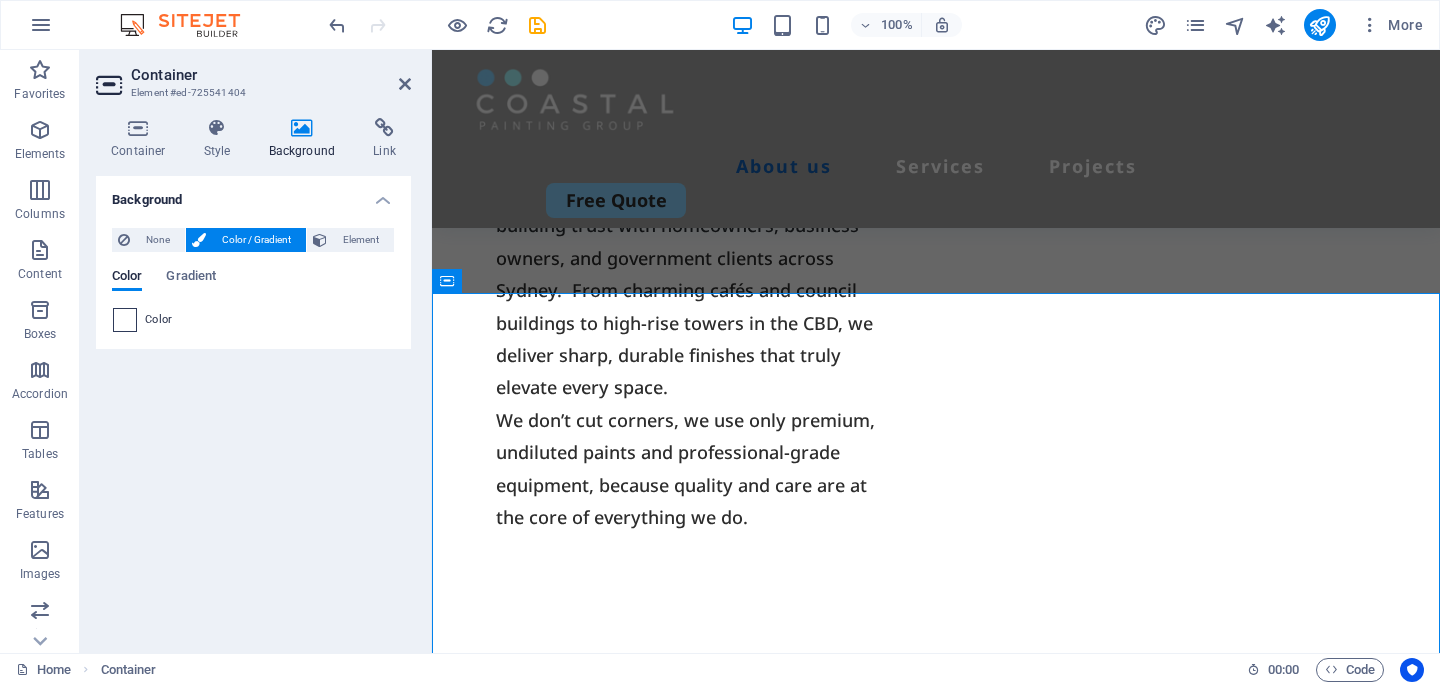 click at bounding box center [125, 320] 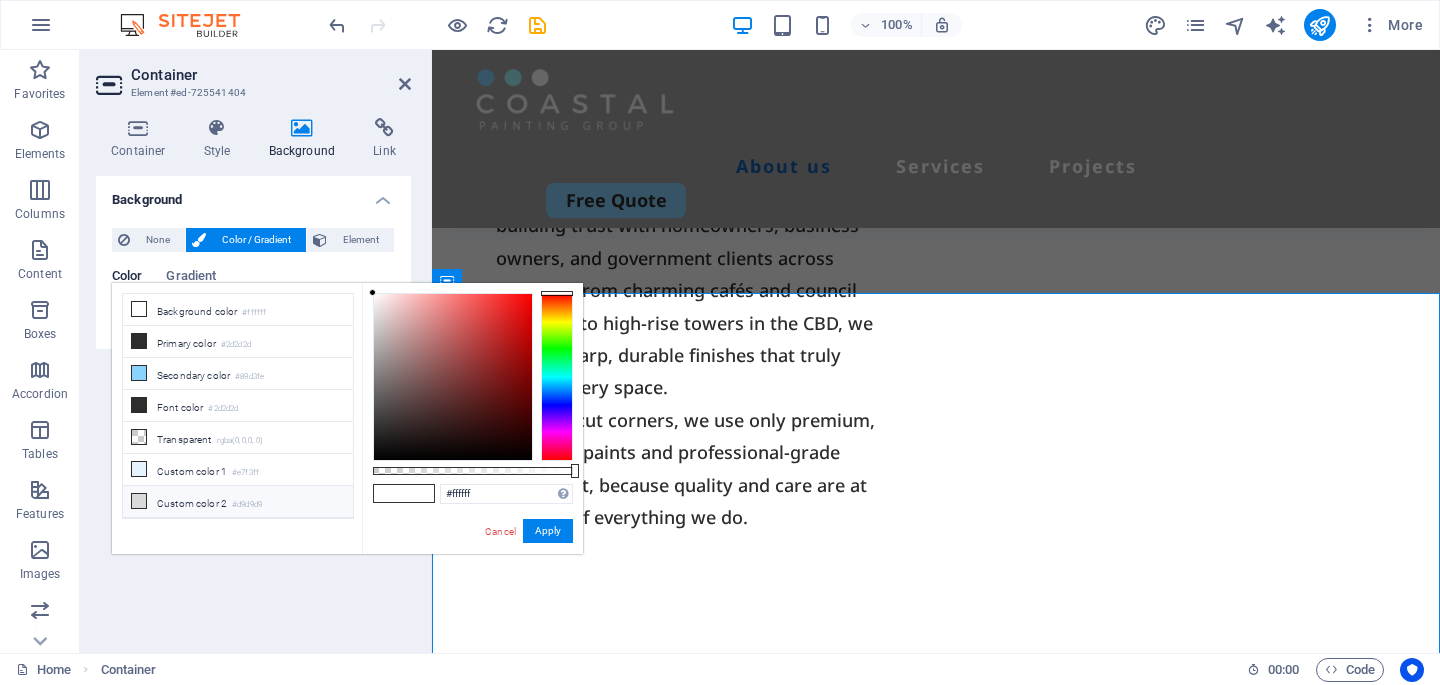 click on "Custom color 2
#d9d9d9" at bounding box center [238, 502] 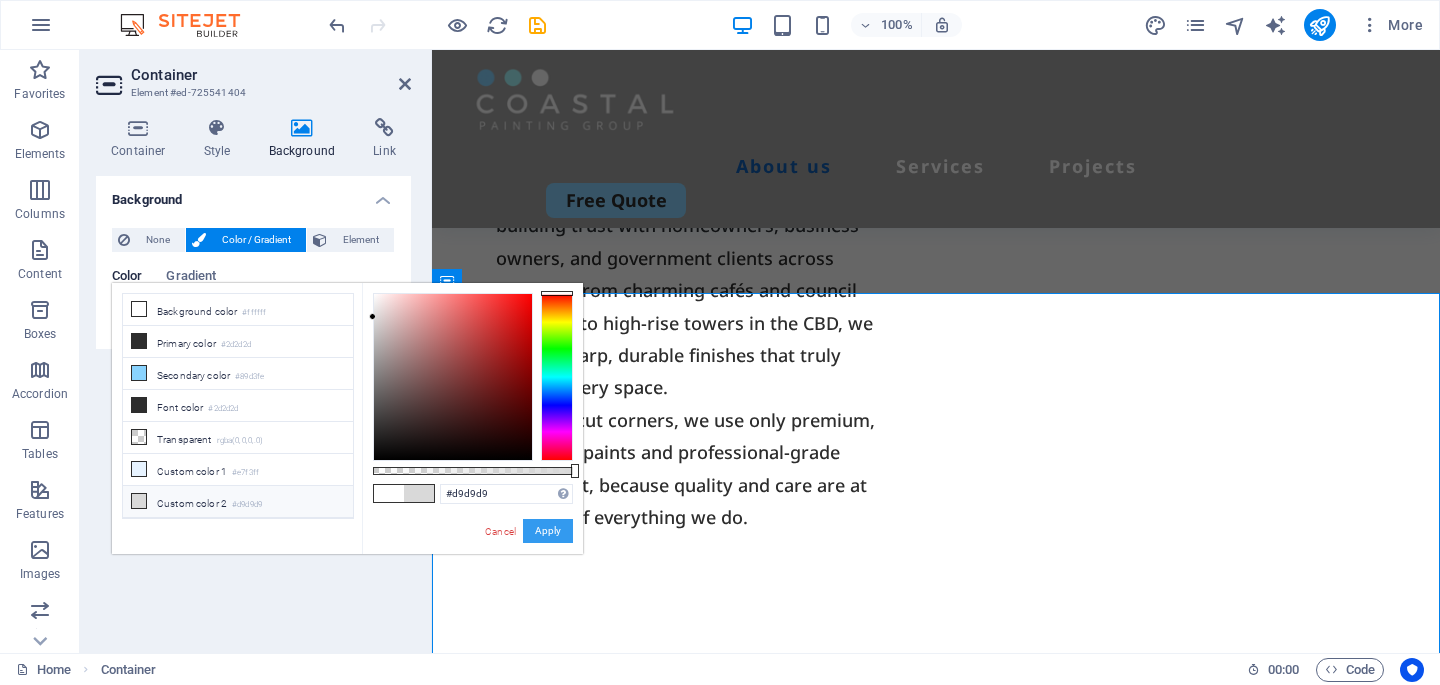 click on "Apply" at bounding box center (548, 531) 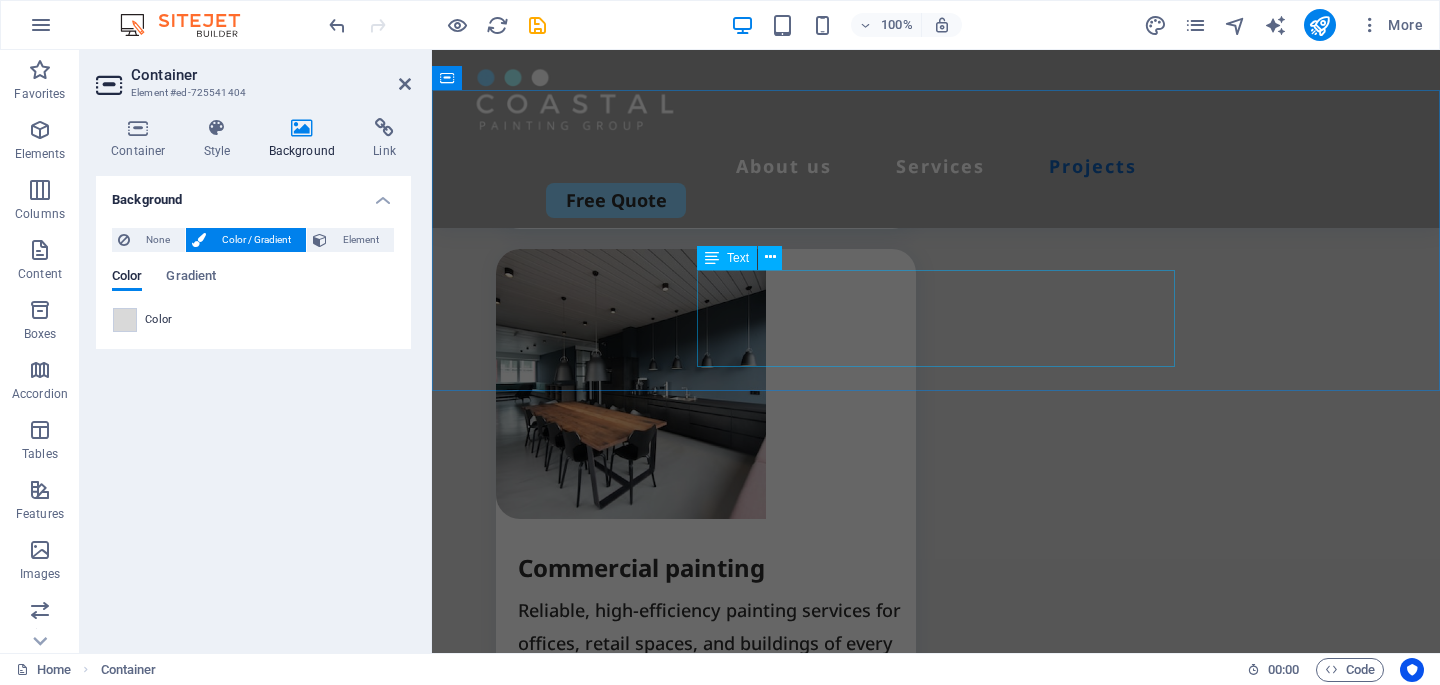 scroll, scrollTop: 3732, scrollLeft: 0, axis: vertical 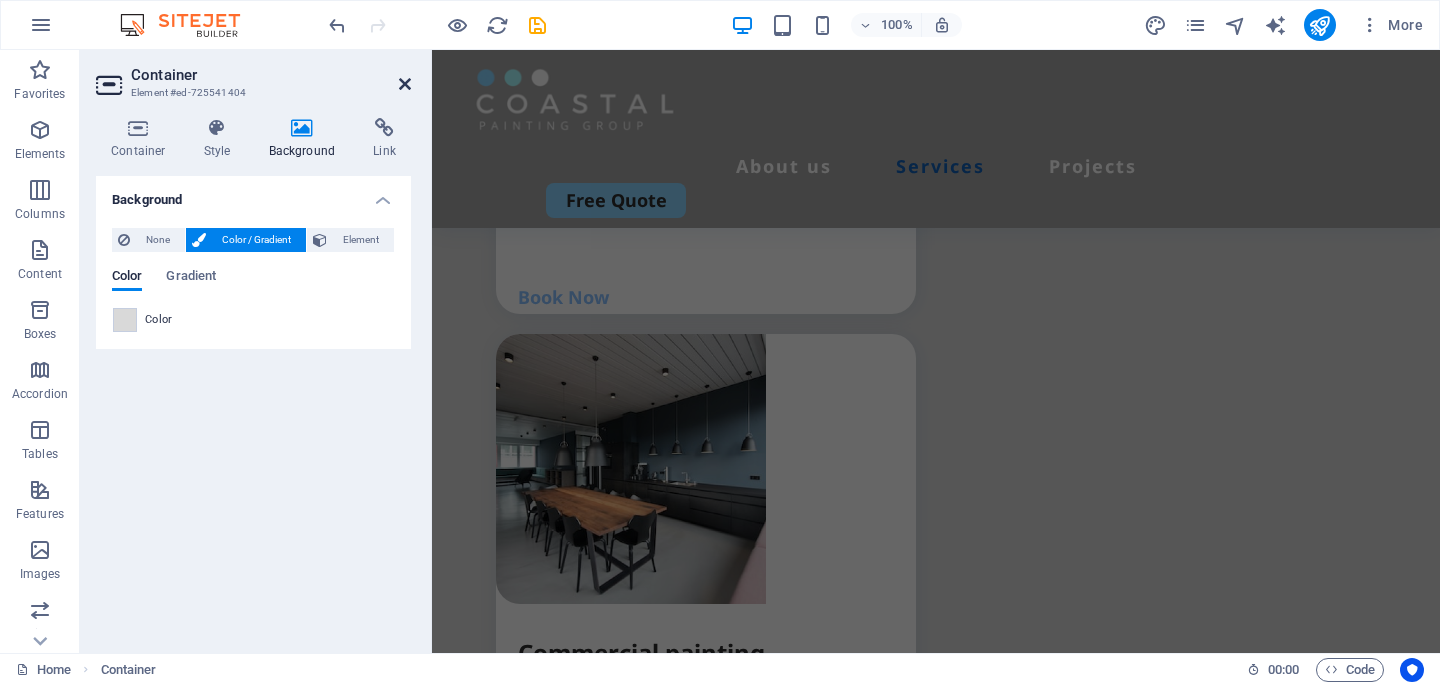click at bounding box center (405, 84) 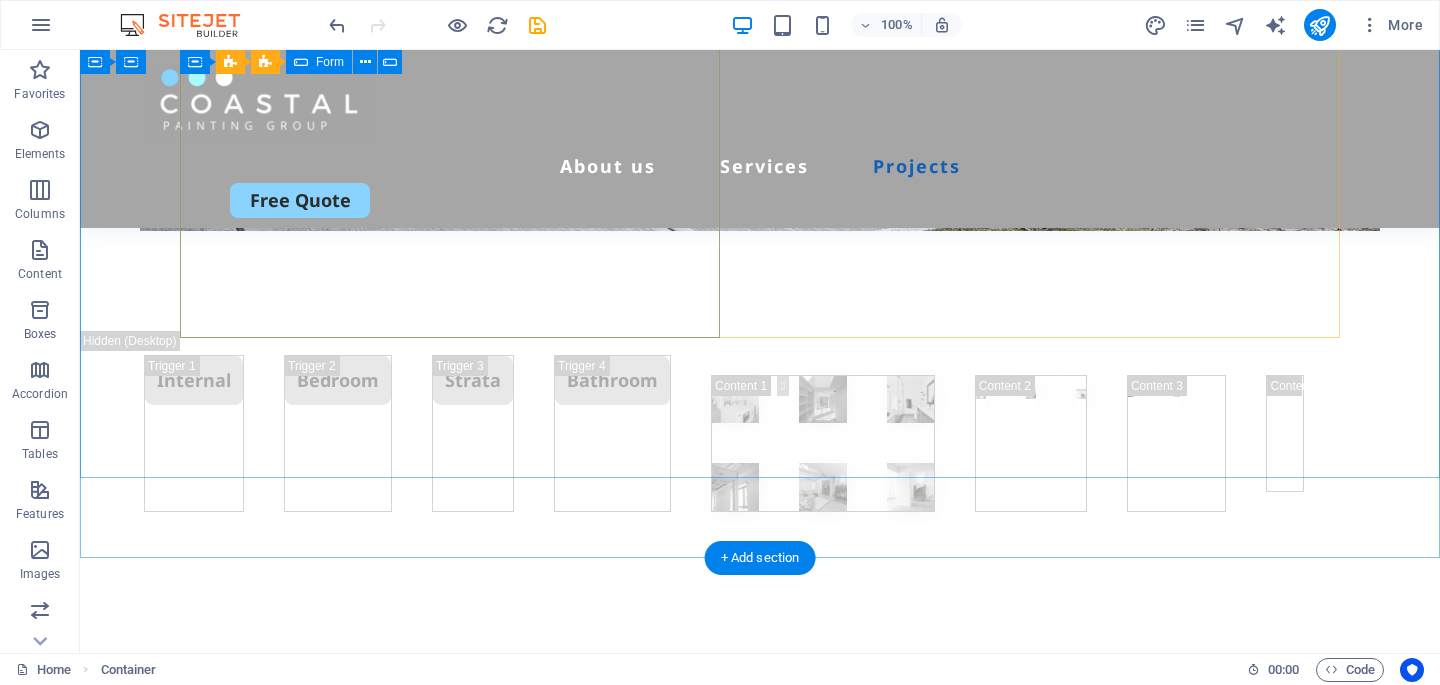 scroll, scrollTop: 5960, scrollLeft: 0, axis: vertical 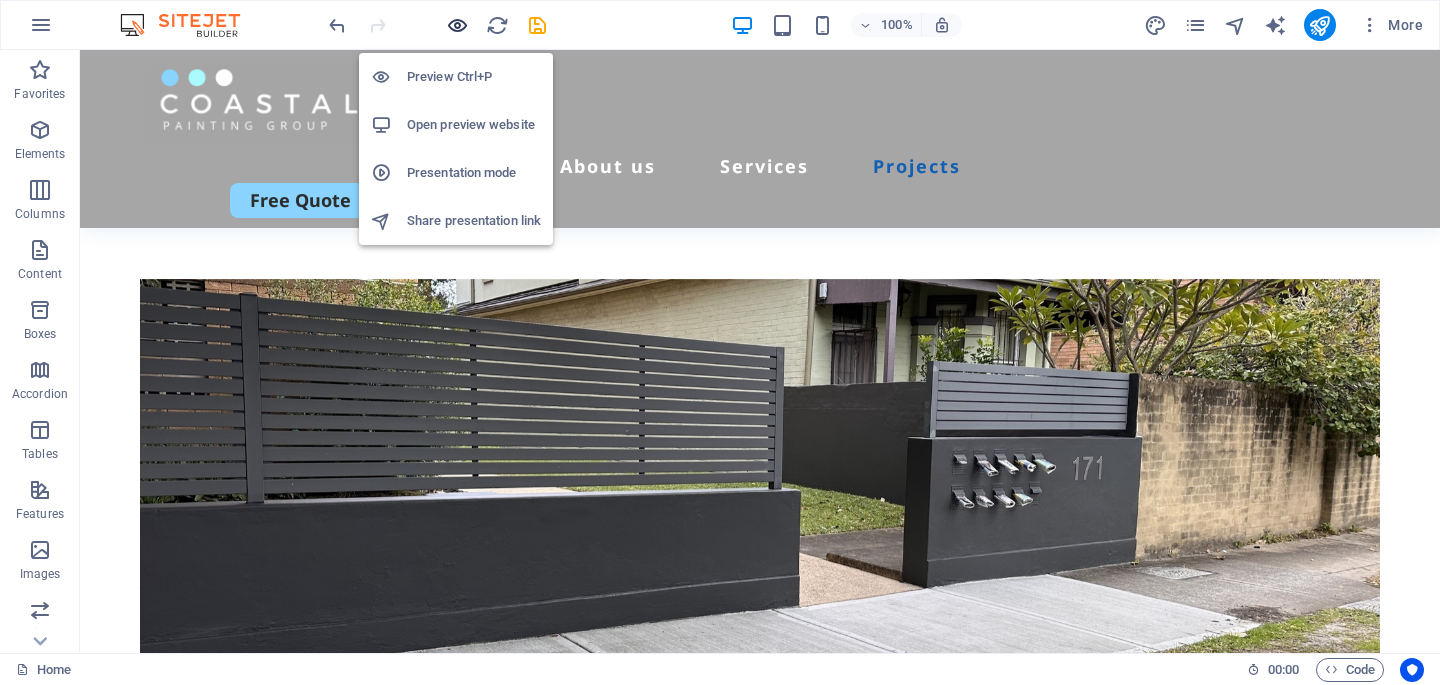 click at bounding box center (457, 25) 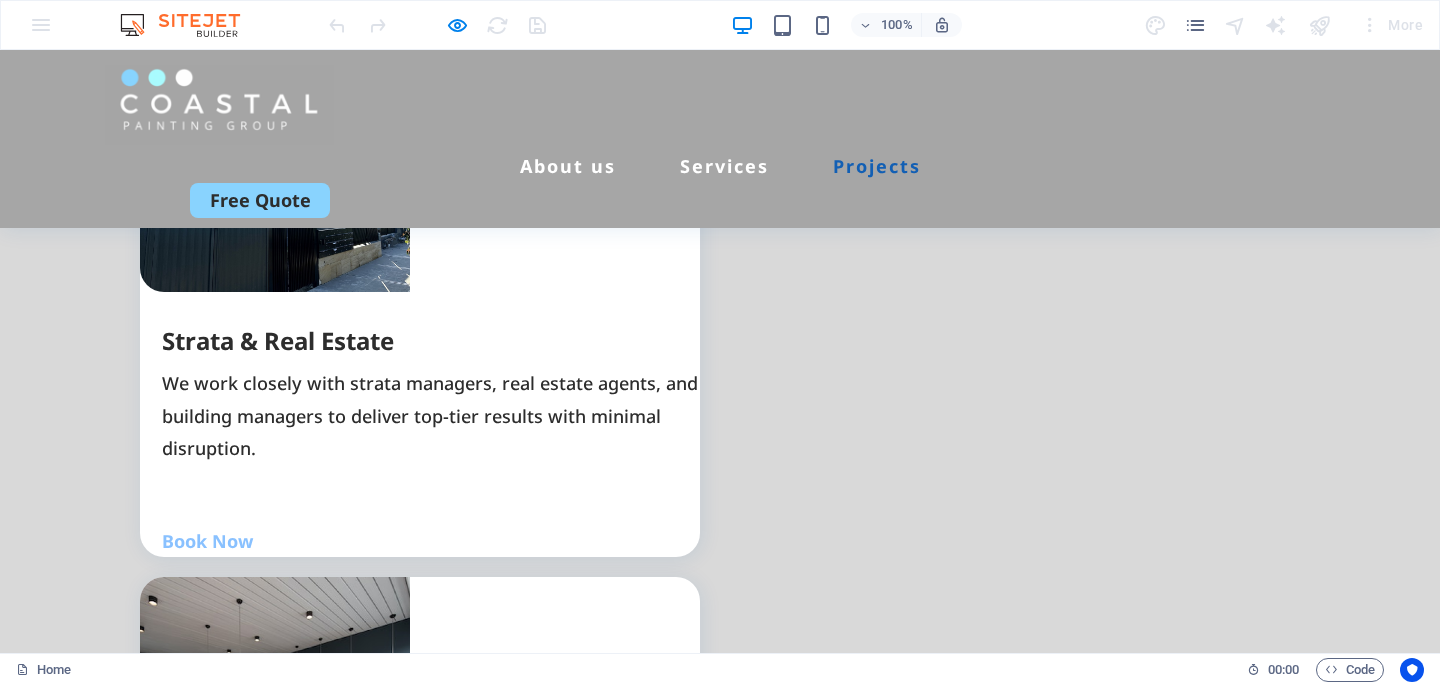 scroll, scrollTop: 3333, scrollLeft: 0, axis: vertical 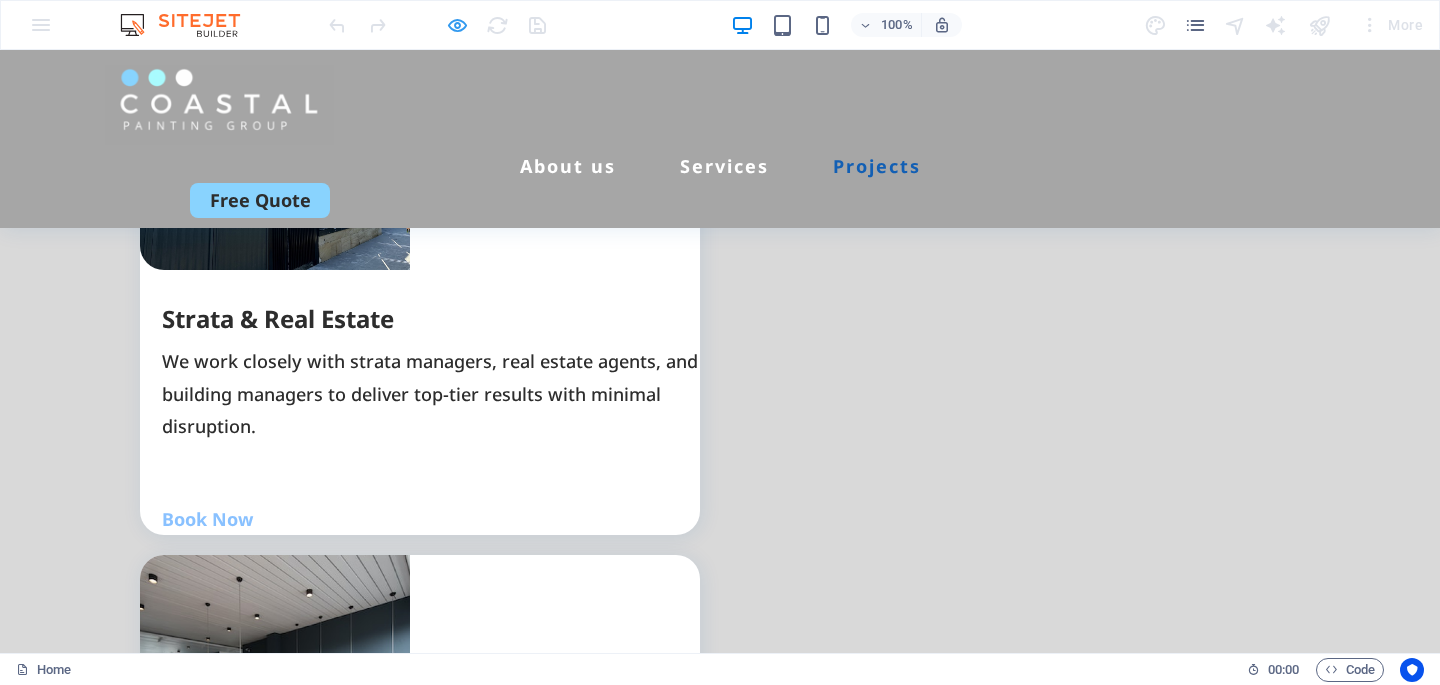 click at bounding box center [457, 25] 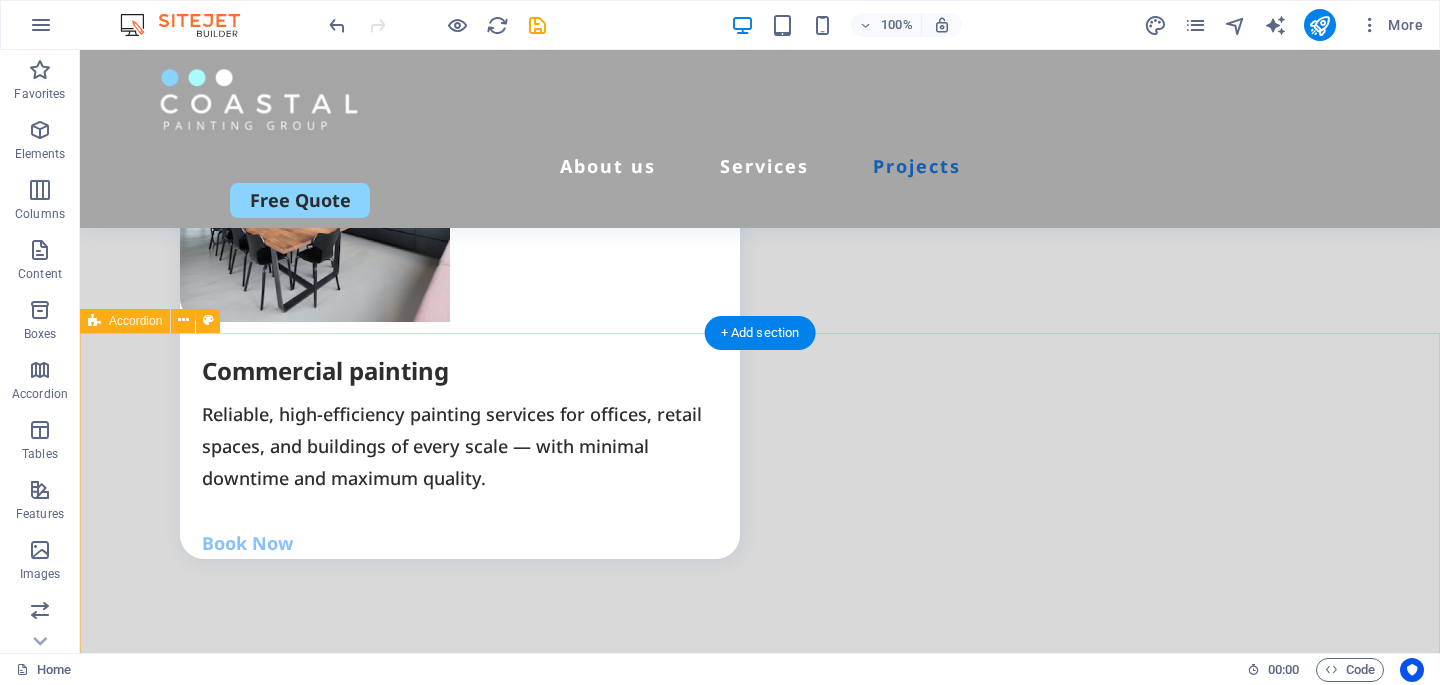 scroll, scrollTop: 3738, scrollLeft: 0, axis: vertical 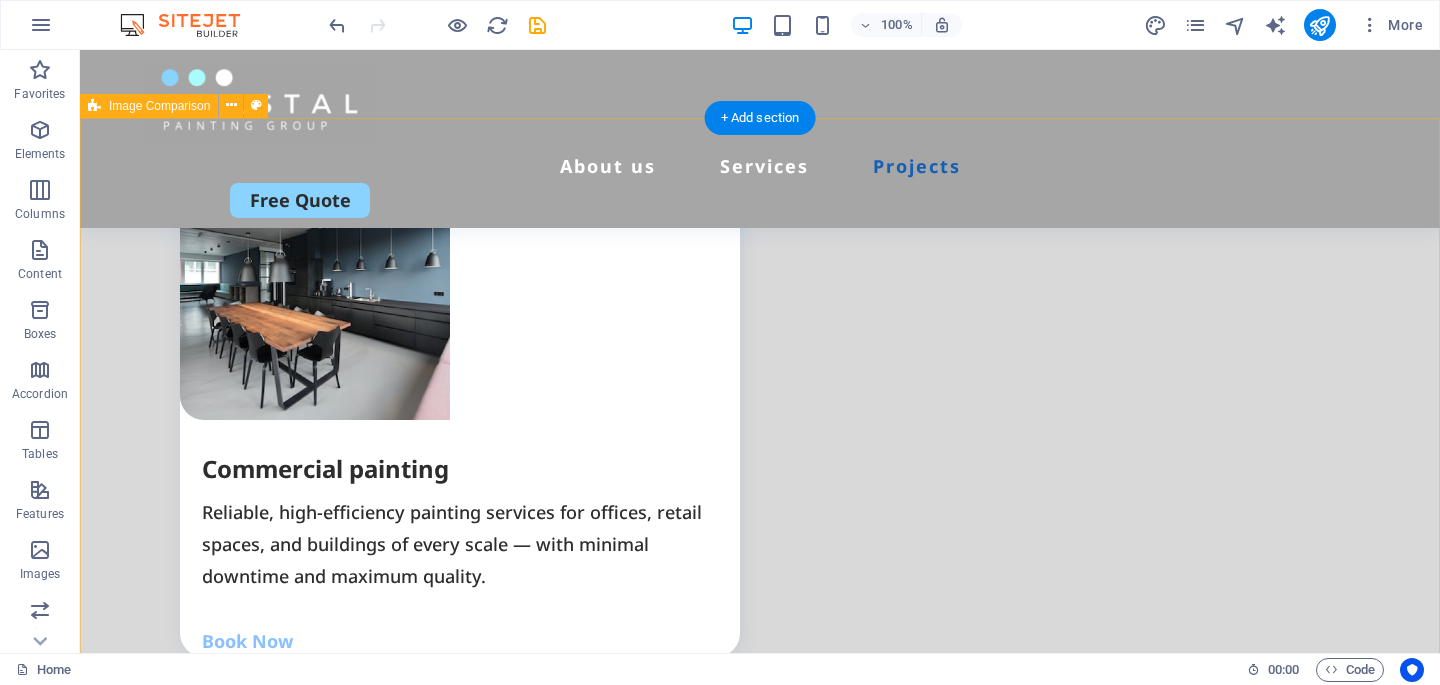 click at bounding box center (760, 2712) 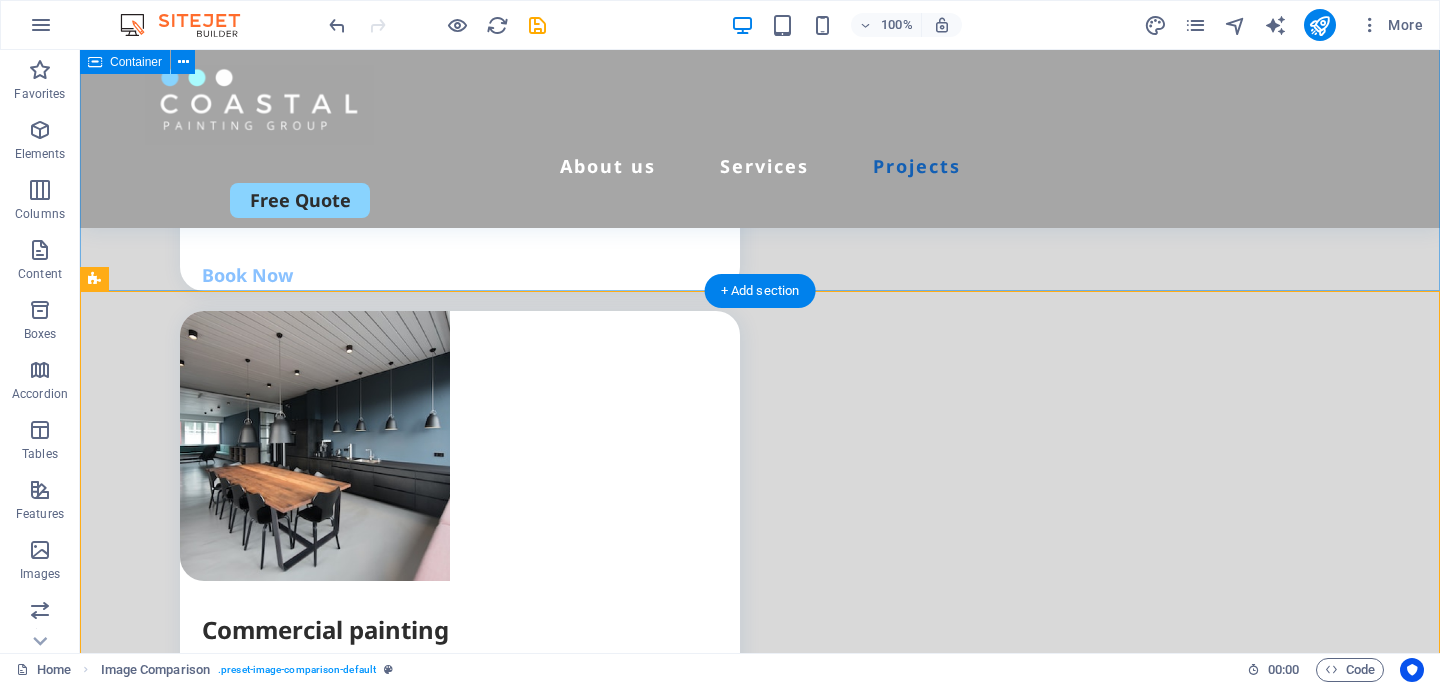 scroll, scrollTop: 3497, scrollLeft: 0, axis: vertical 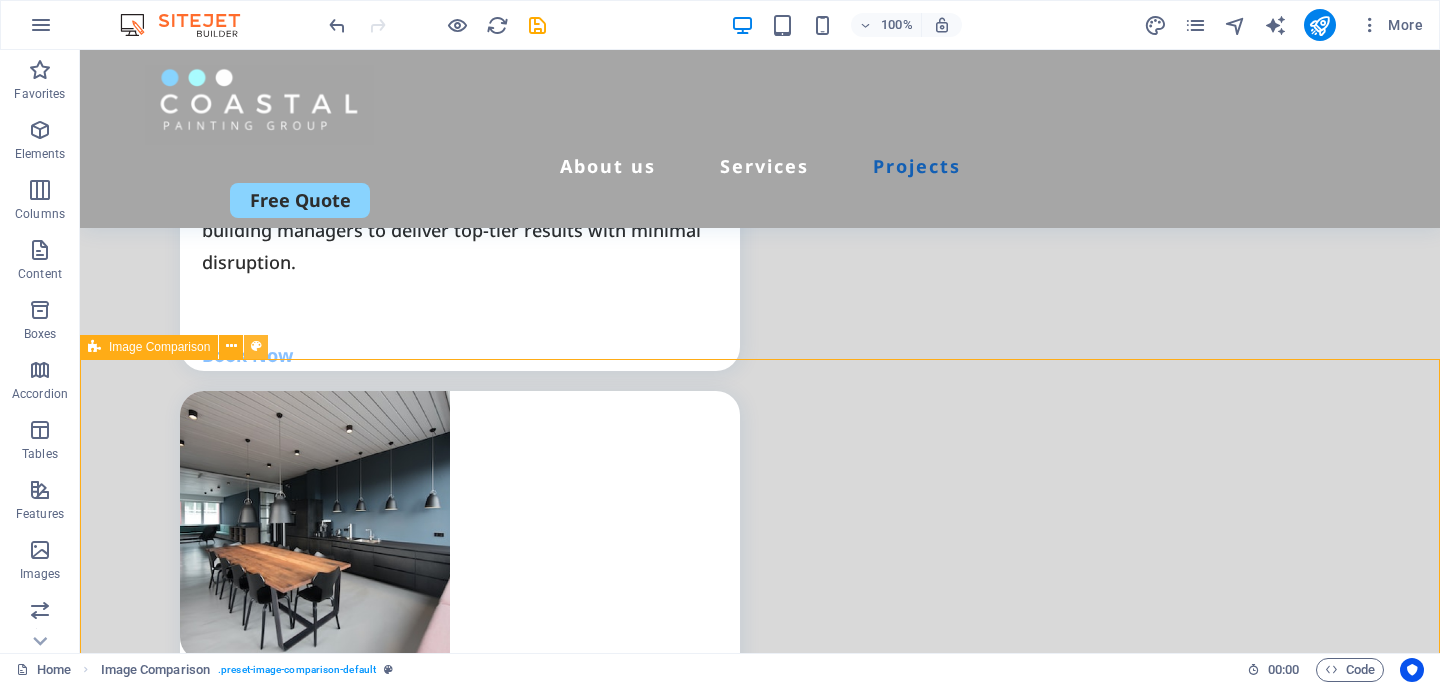 click at bounding box center [256, 346] 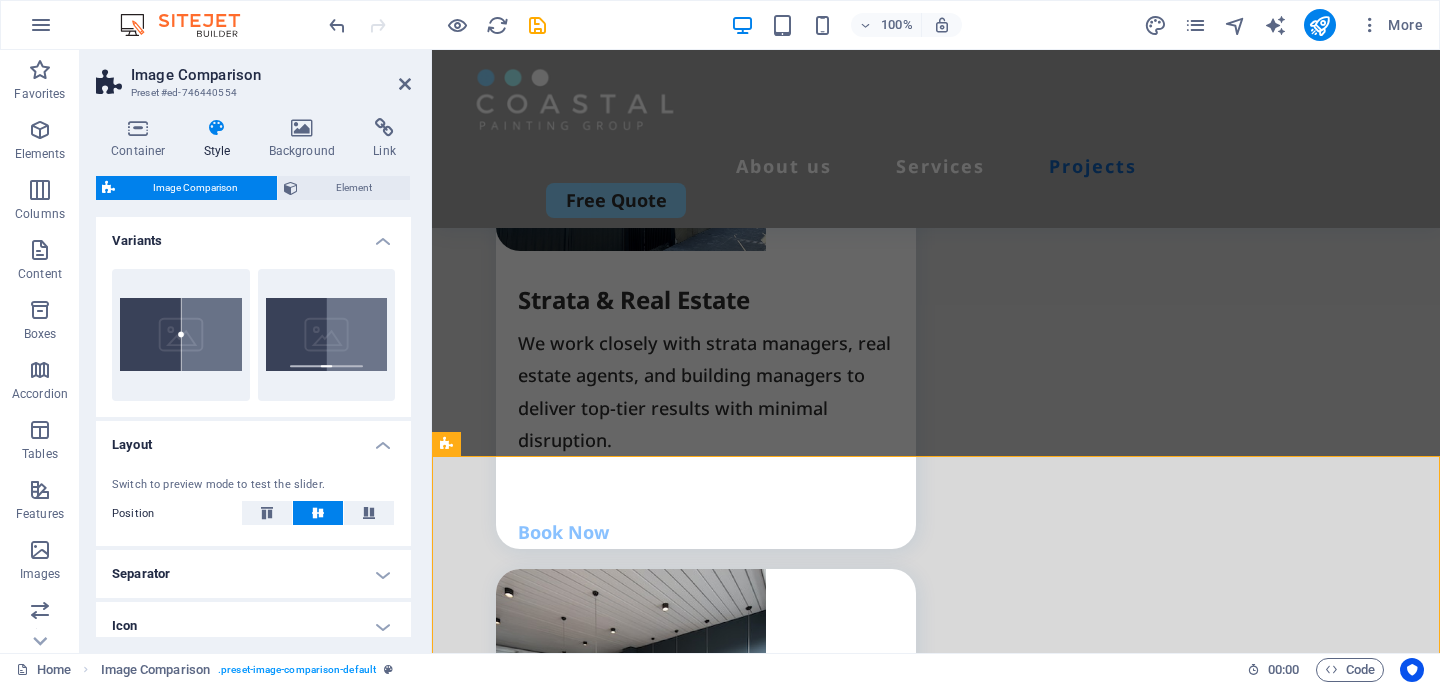 scroll, scrollTop: 3835, scrollLeft: 0, axis: vertical 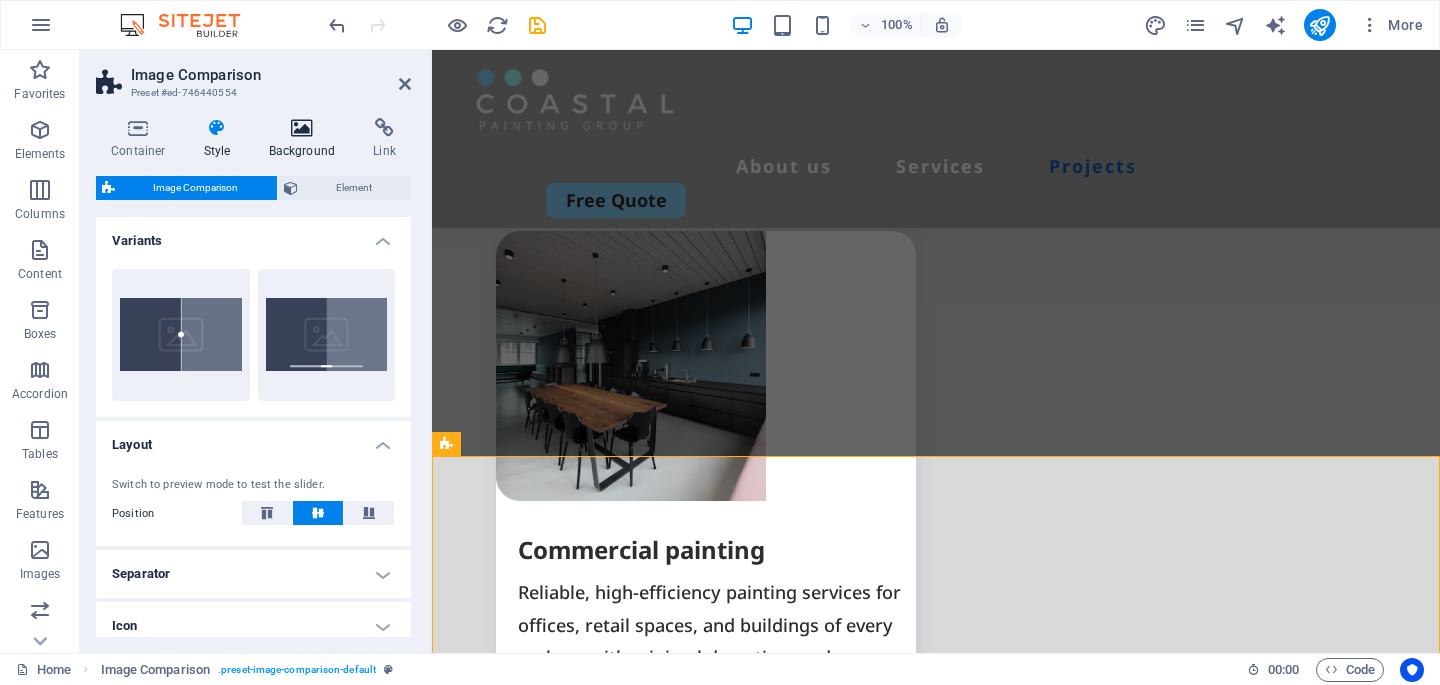 click on "Background" at bounding box center [306, 139] 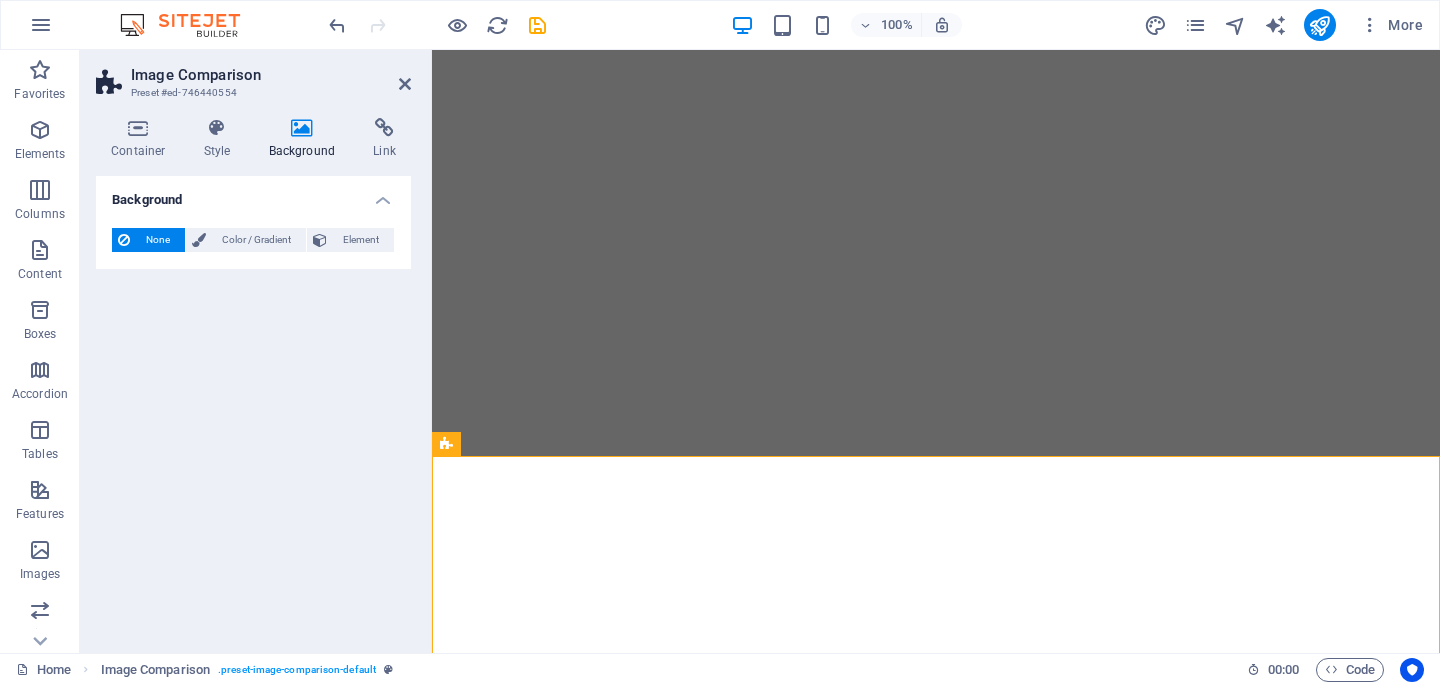 scroll, scrollTop: 0, scrollLeft: 0, axis: both 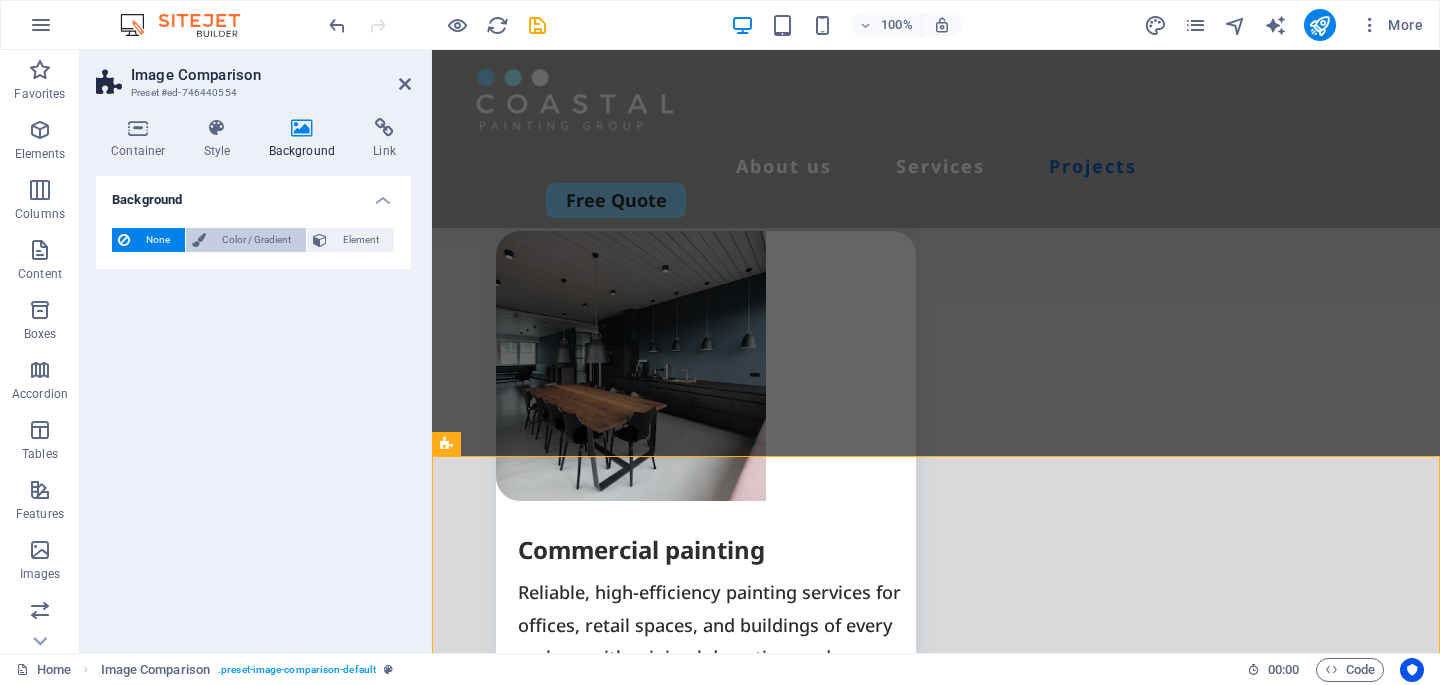 click on "Color / Gradient" at bounding box center [256, 240] 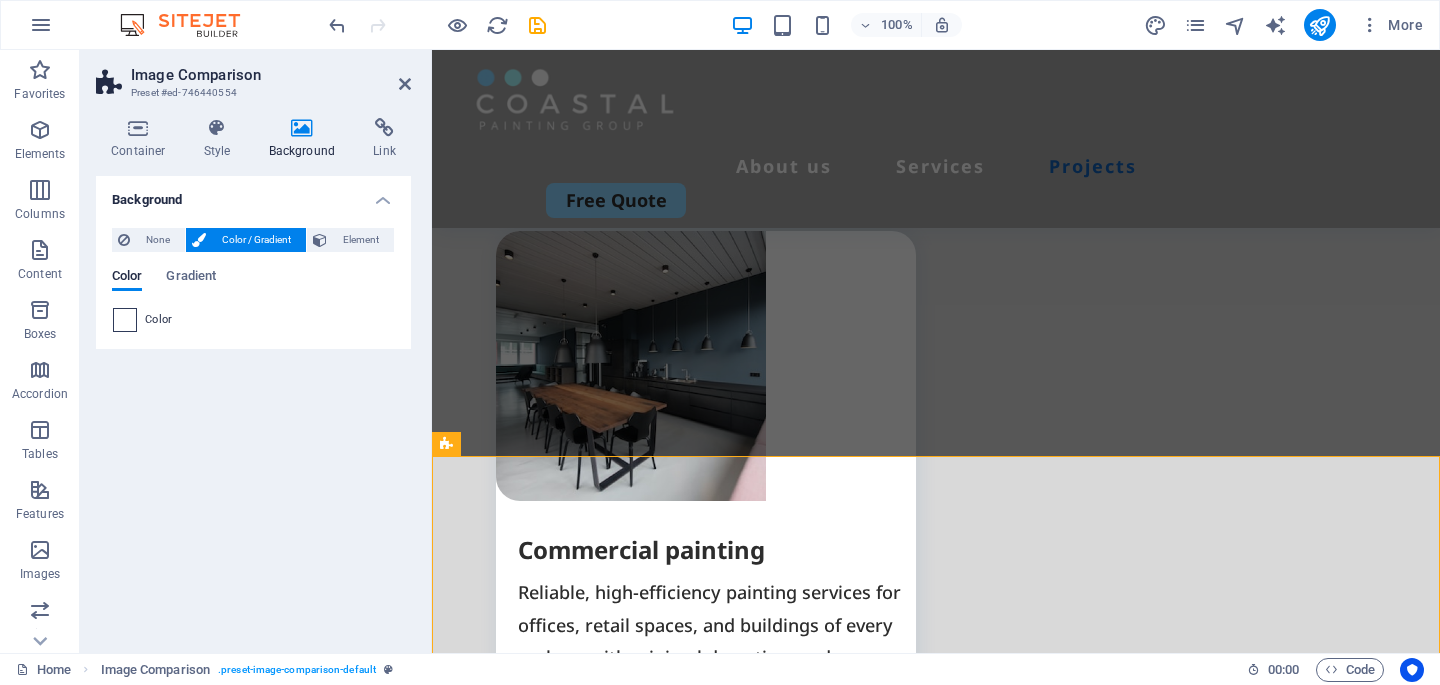 click at bounding box center [125, 320] 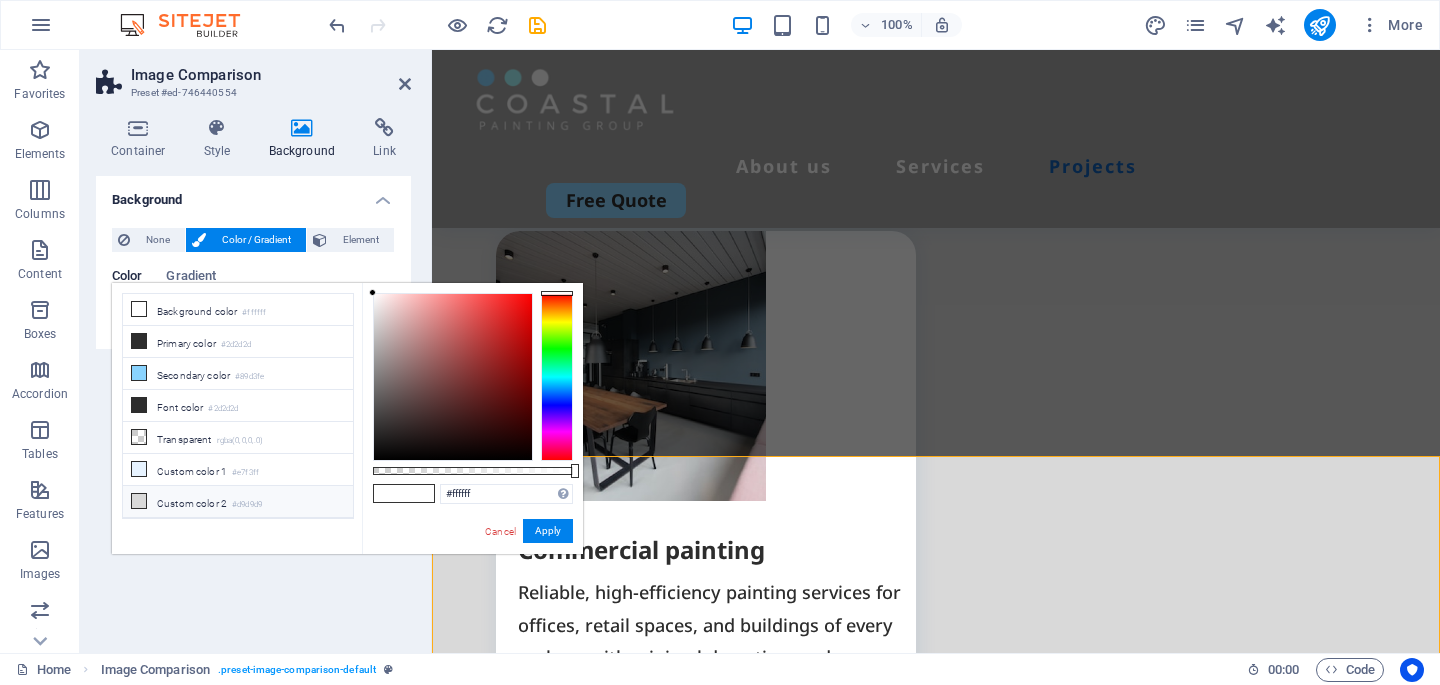 click on "Custom color 2
#d9d9d9" at bounding box center [238, 502] 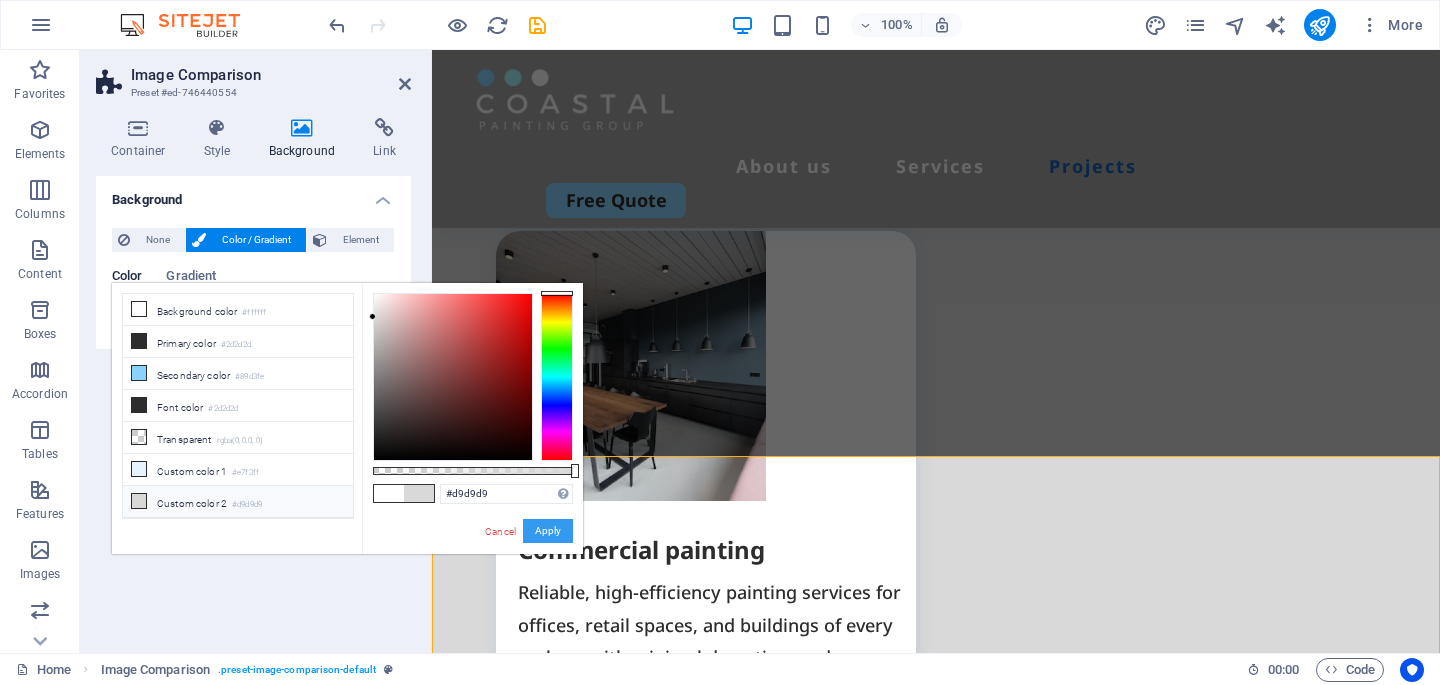click on "Apply" at bounding box center (548, 531) 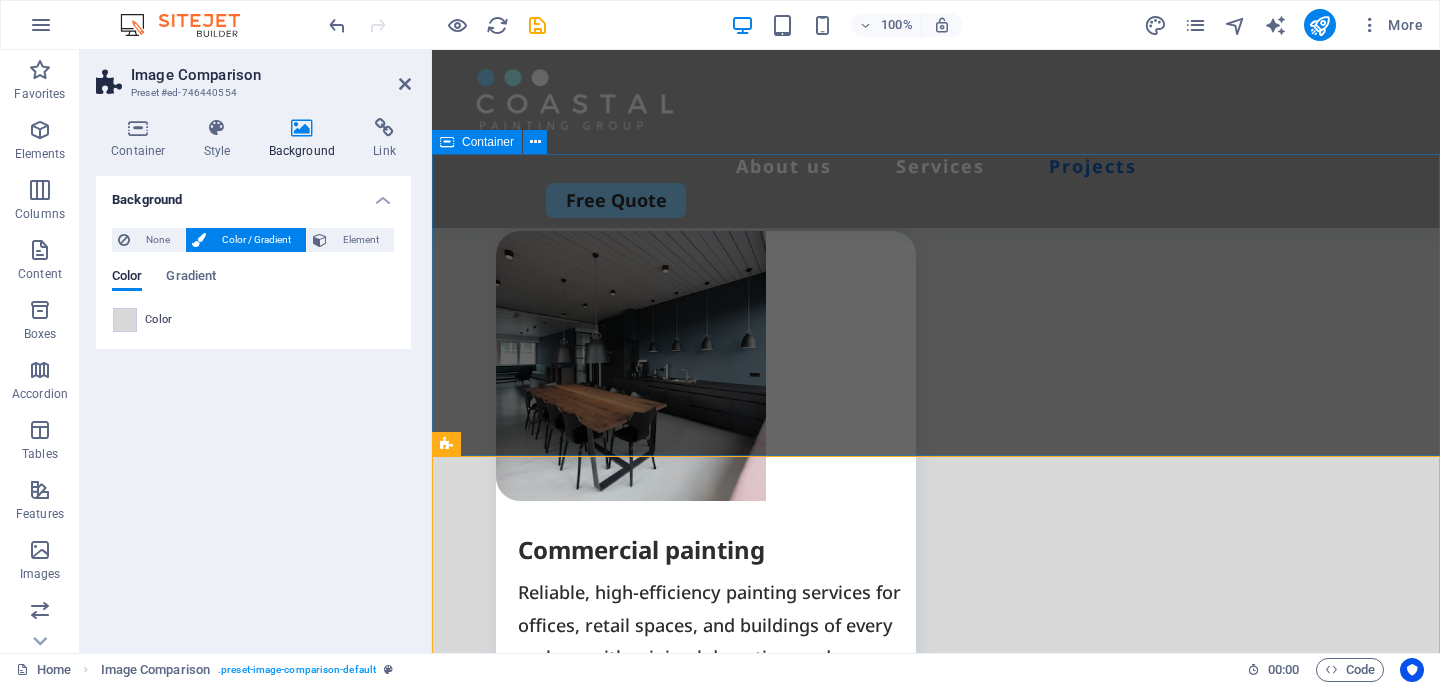 click on "Projects We take pride in every job we complete. Explore a selection of our recent work and see the Coastal Painting Group difference in action." at bounding box center [936, 2257] 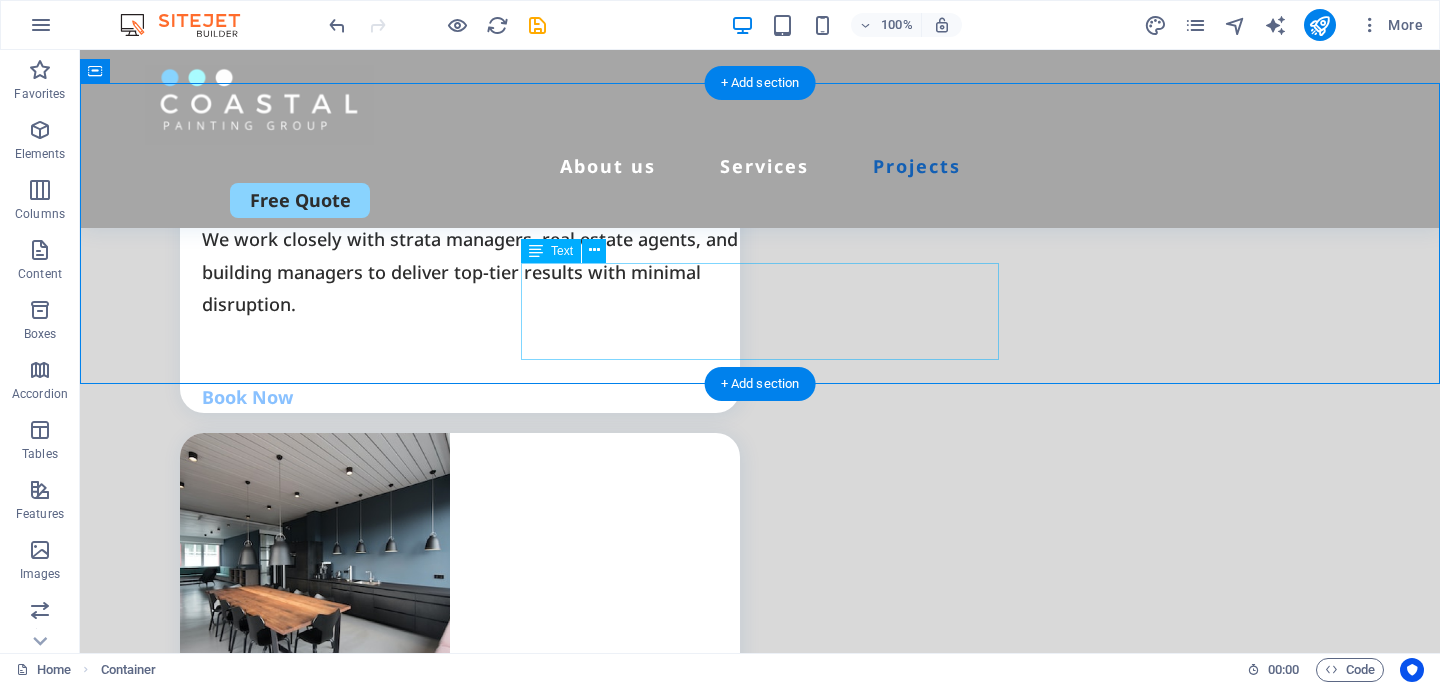 scroll, scrollTop: 3431, scrollLeft: 0, axis: vertical 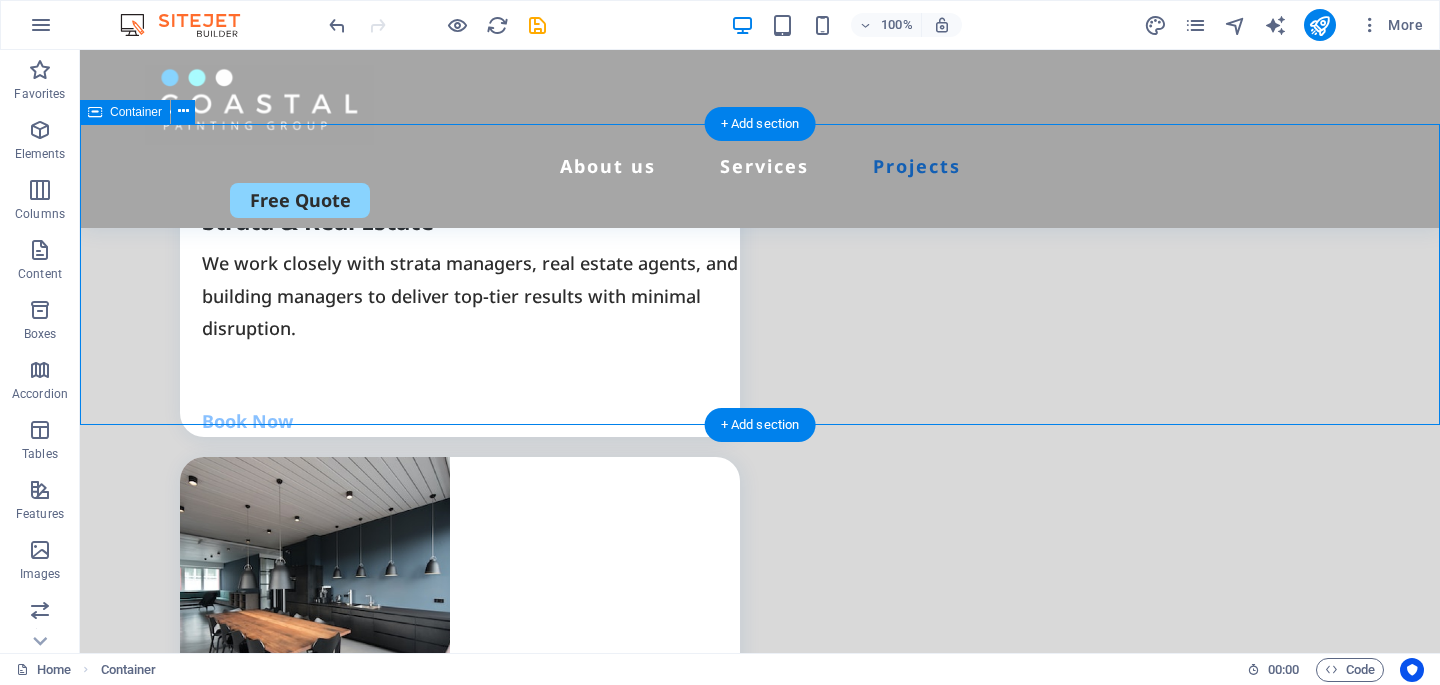 click on "Projects We take pride in every job we complete. Explore a selection of our recent work and see the Coastal Painting Group difference in action." at bounding box center (760, 2590) 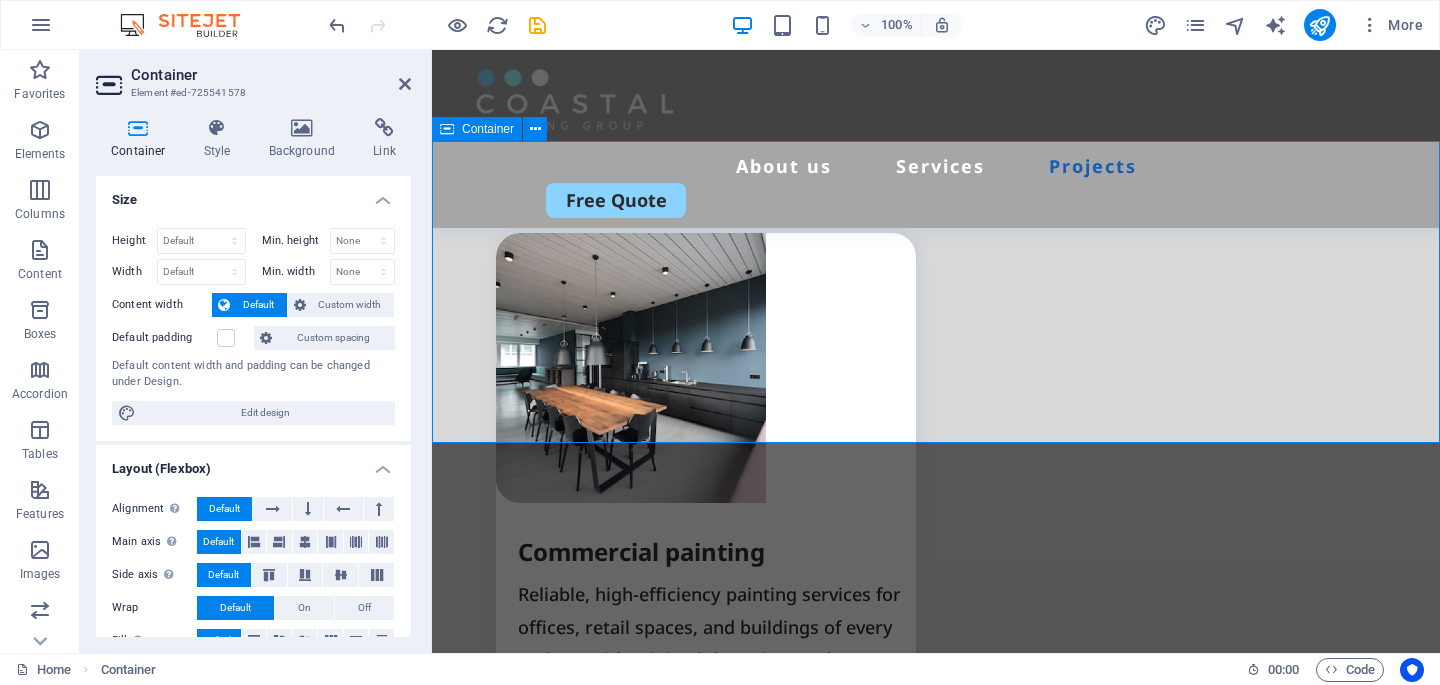 scroll, scrollTop: 3871, scrollLeft: 0, axis: vertical 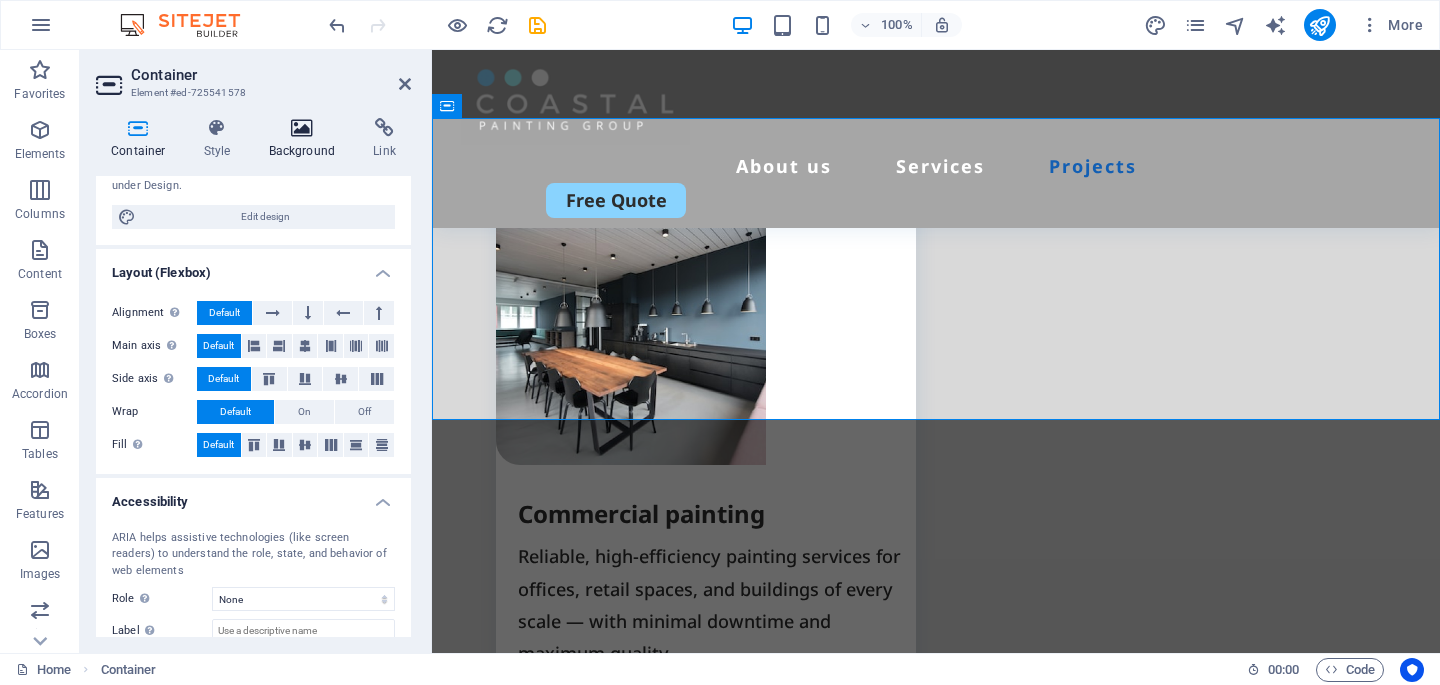 click on "Background" at bounding box center (306, 139) 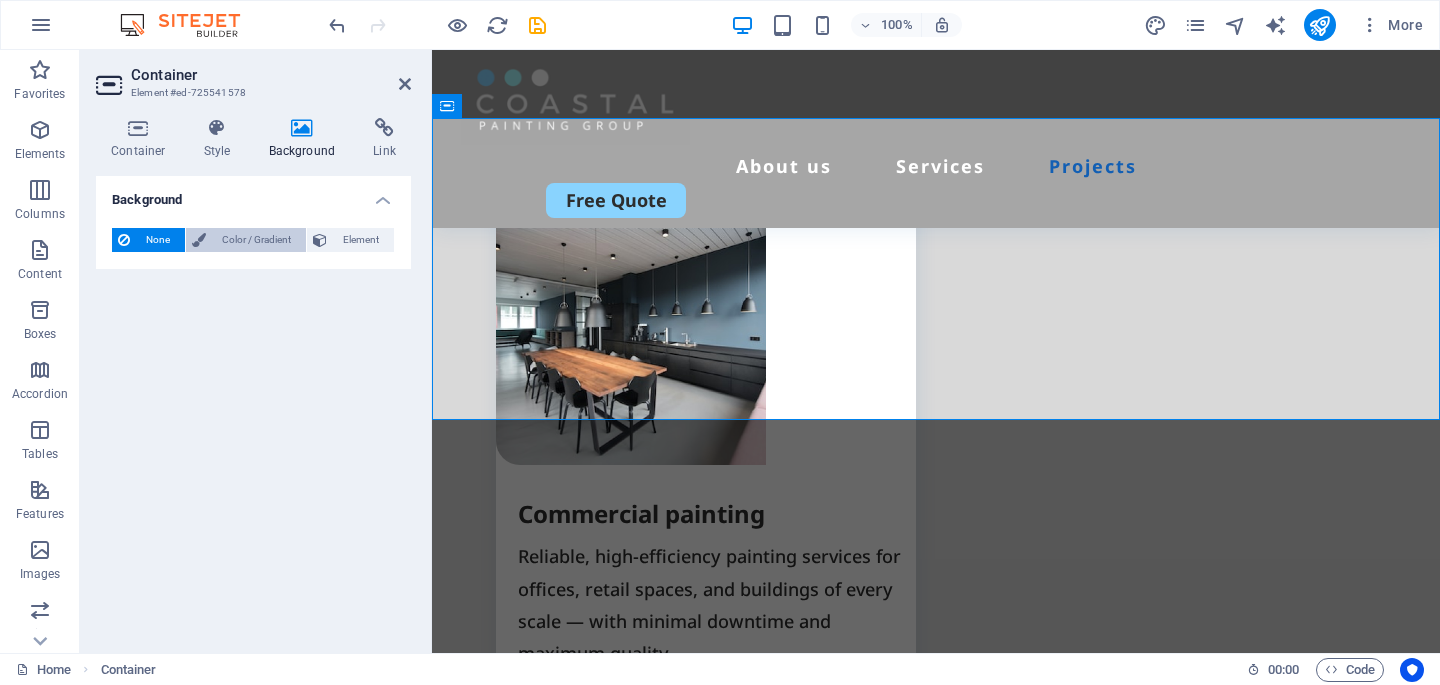 click on "Color / Gradient" at bounding box center [256, 240] 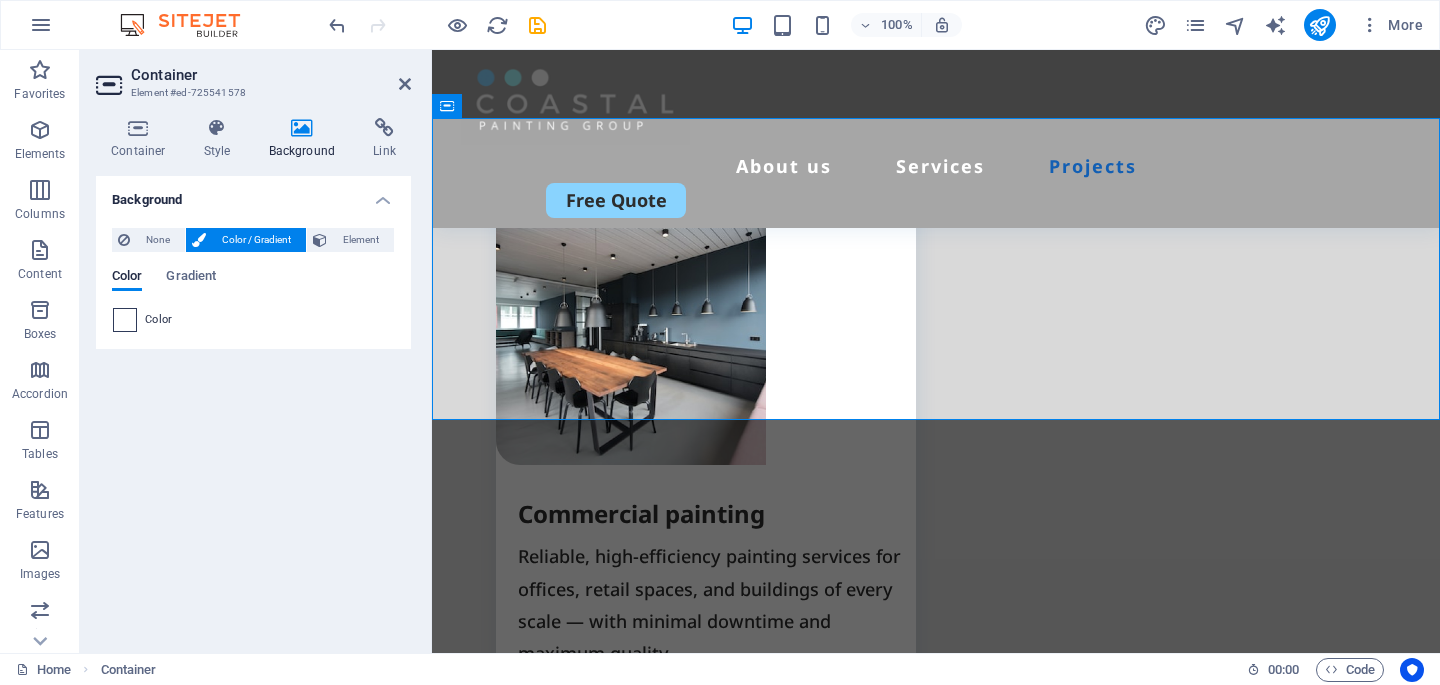 click at bounding box center (125, 320) 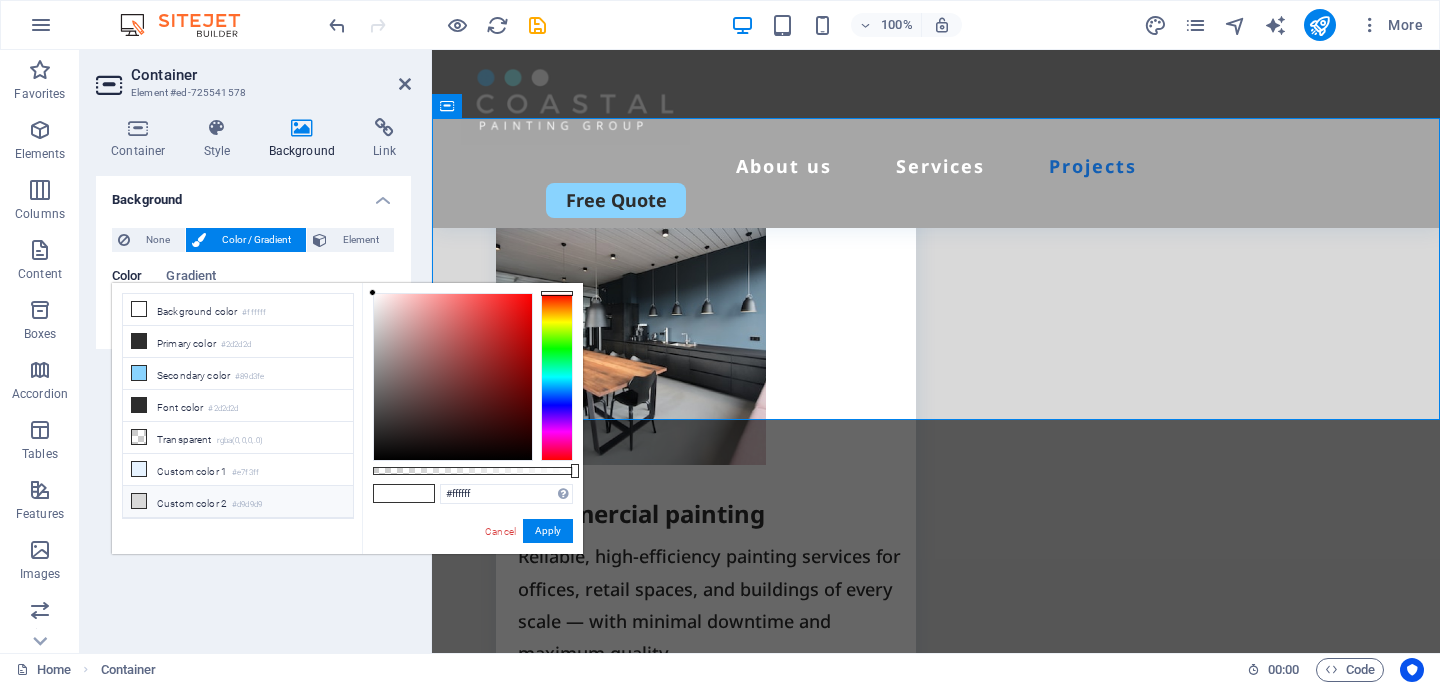 click on "Custom color 2
#d9d9d9" at bounding box center (238, 502) 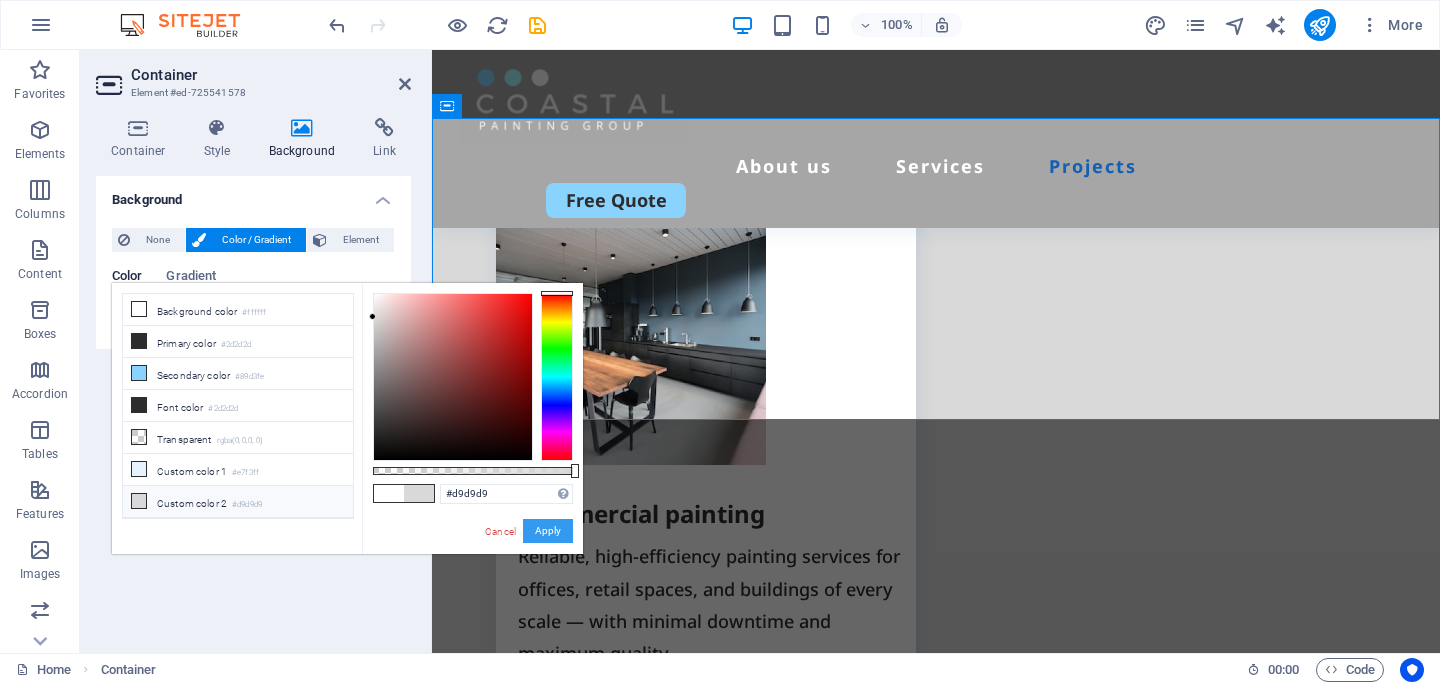 click on "Apply" at bounding box center (548, 531) 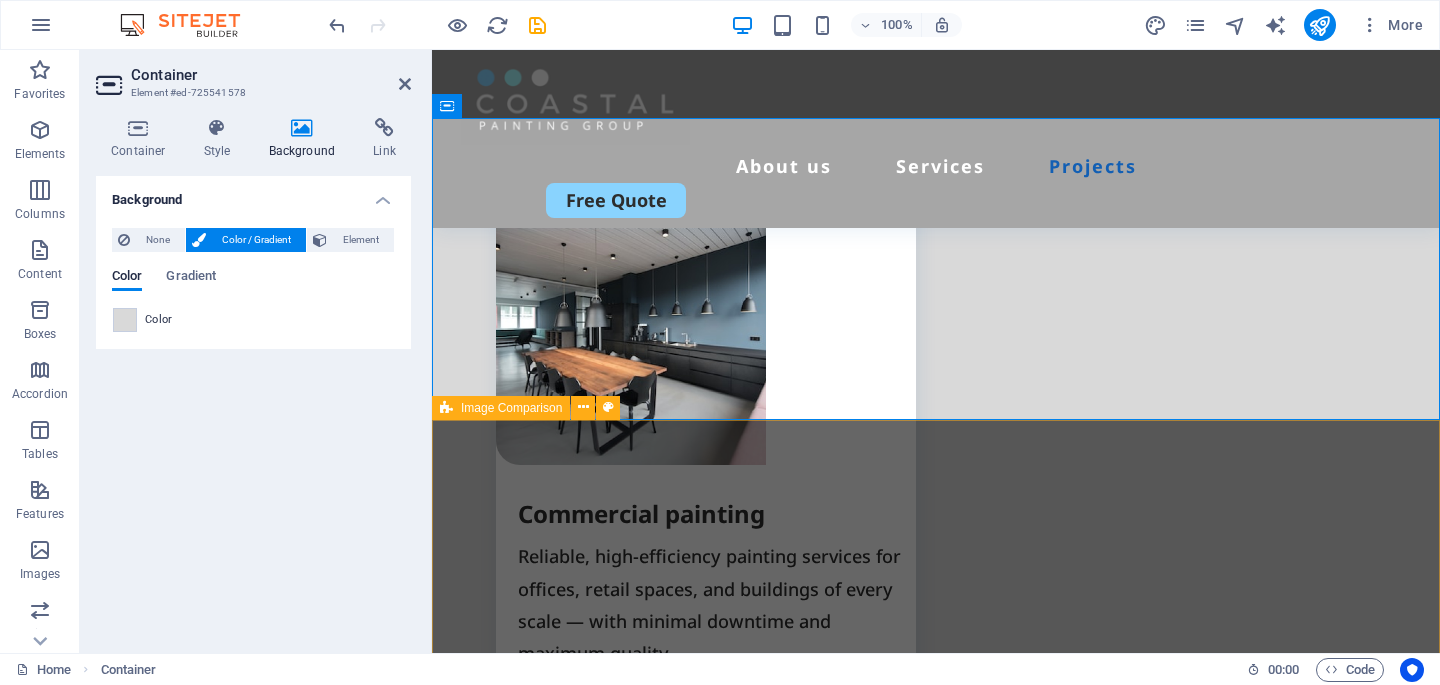 click at bounding box center (936, 2667) 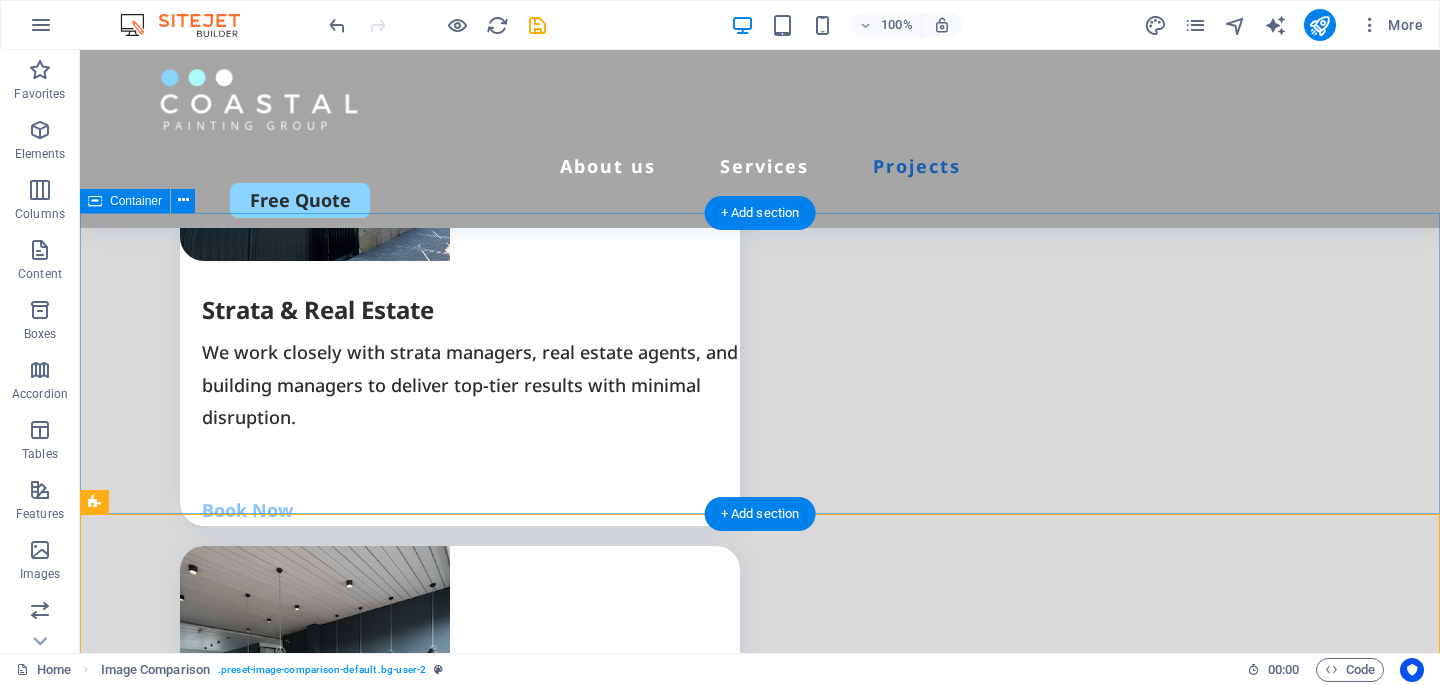 click on "Projects We take pride in every job we complete. Explore a selection of our recent work and see the Coastal Painting Group difference in action." at bounding box center [760, 2679] 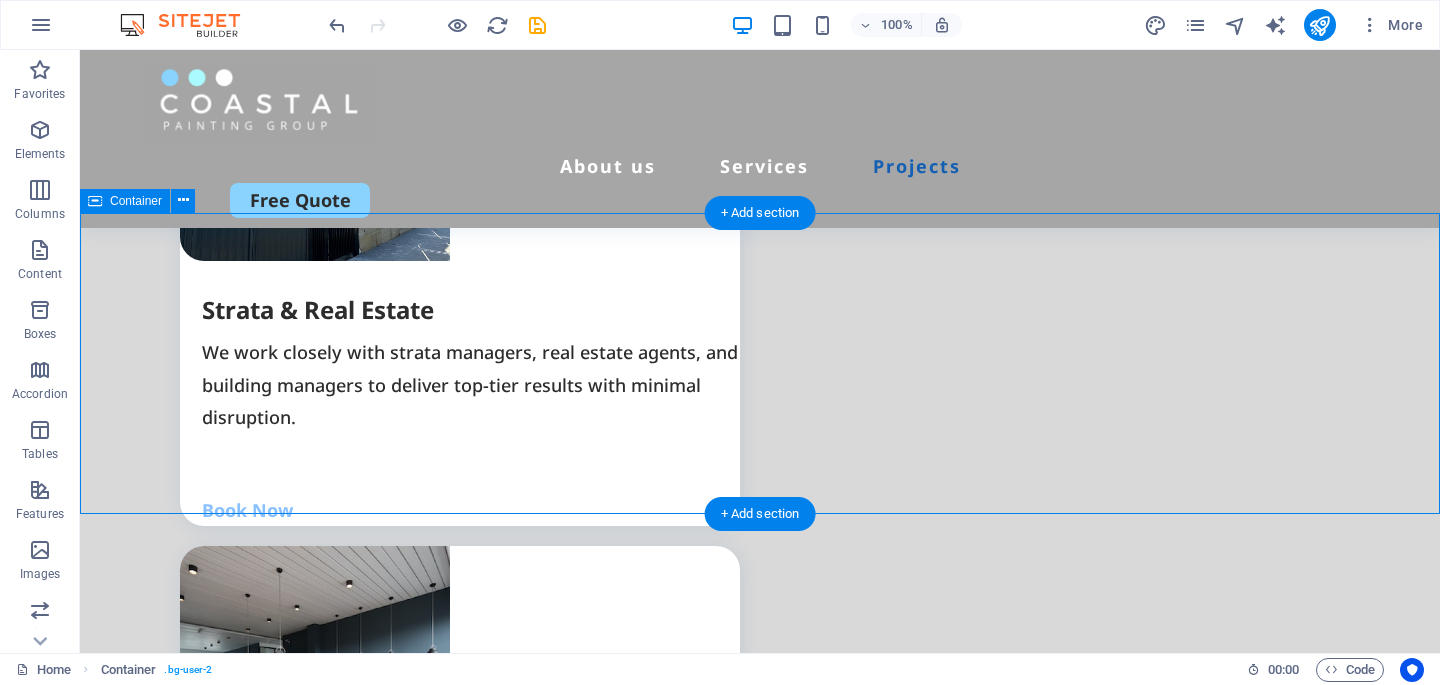 click on "Projects We take pride in every job we complete. Explore a selection of our recent work and see the Coastal Painting Group difference in action." at bounding box center (760, 2679) 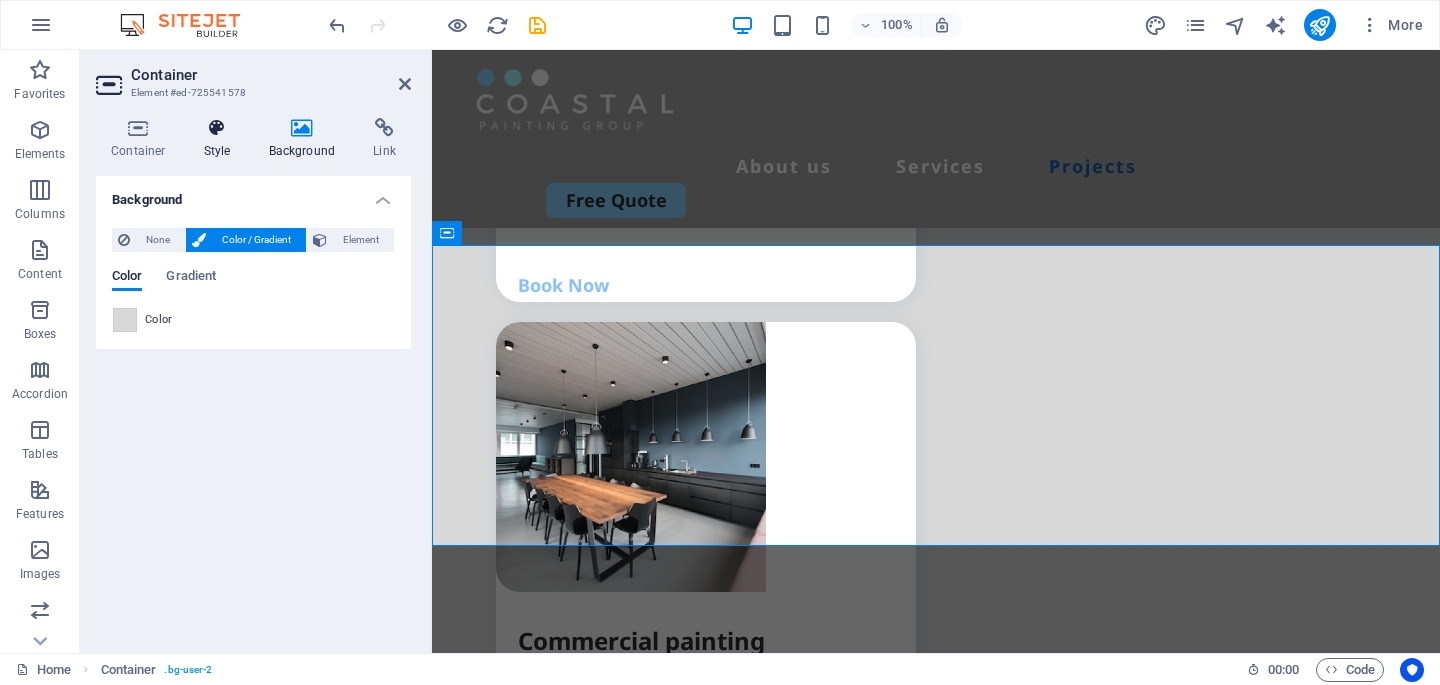 click at bounding box center [217, 128] 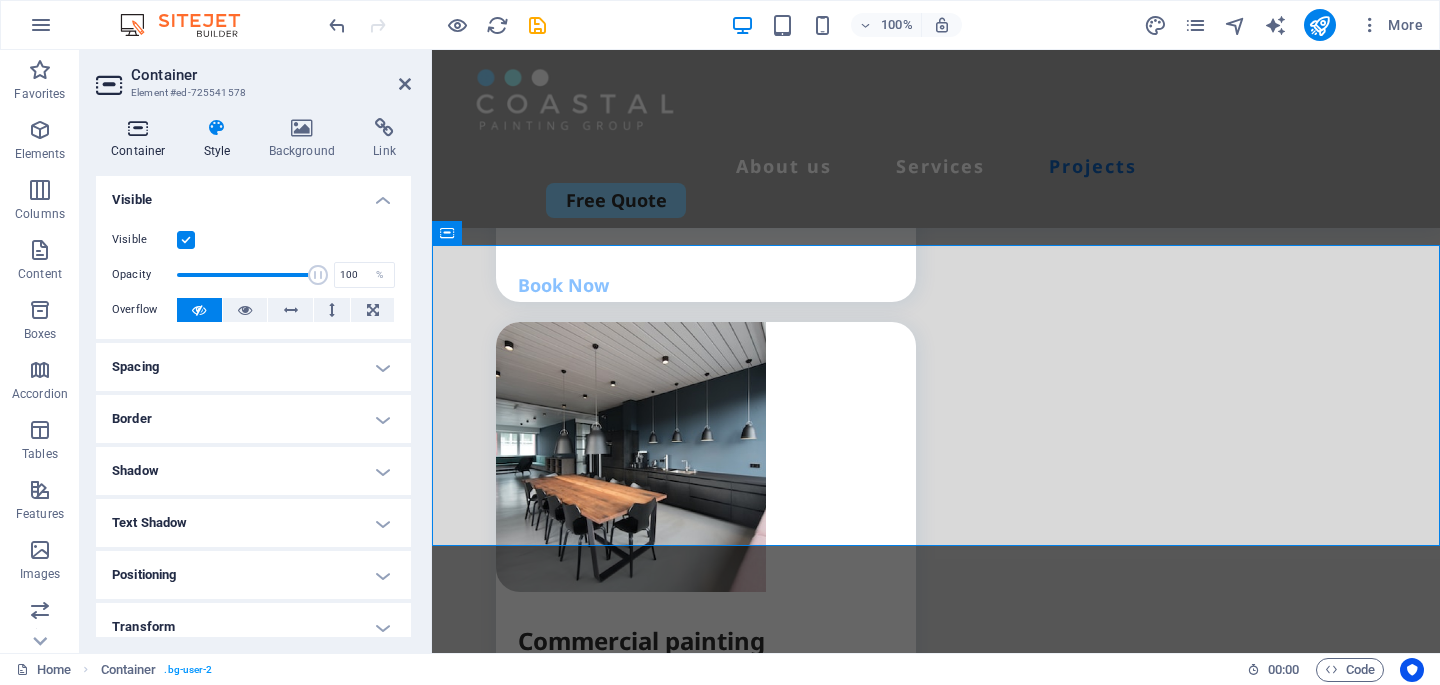 click at bounding box center [138, 128] 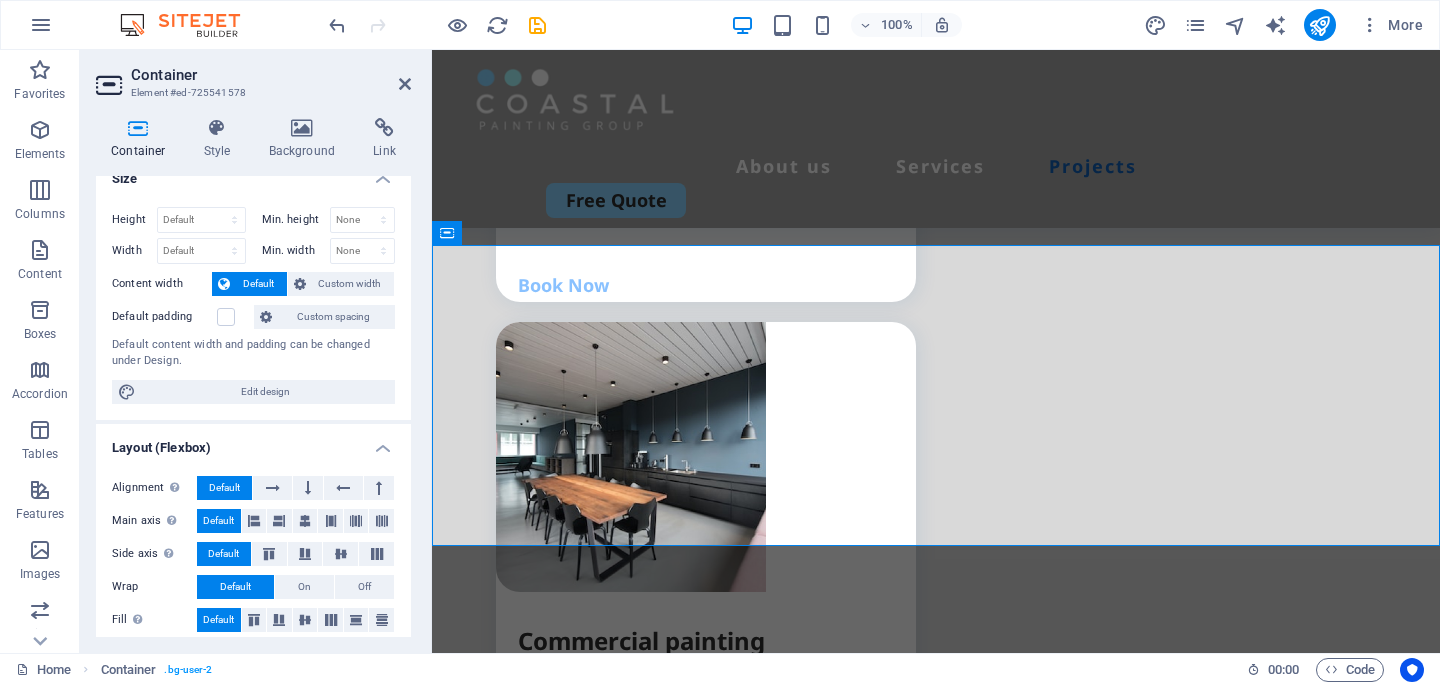 scroll, scrollTop: 0, scrollLeft: 0, axis: both 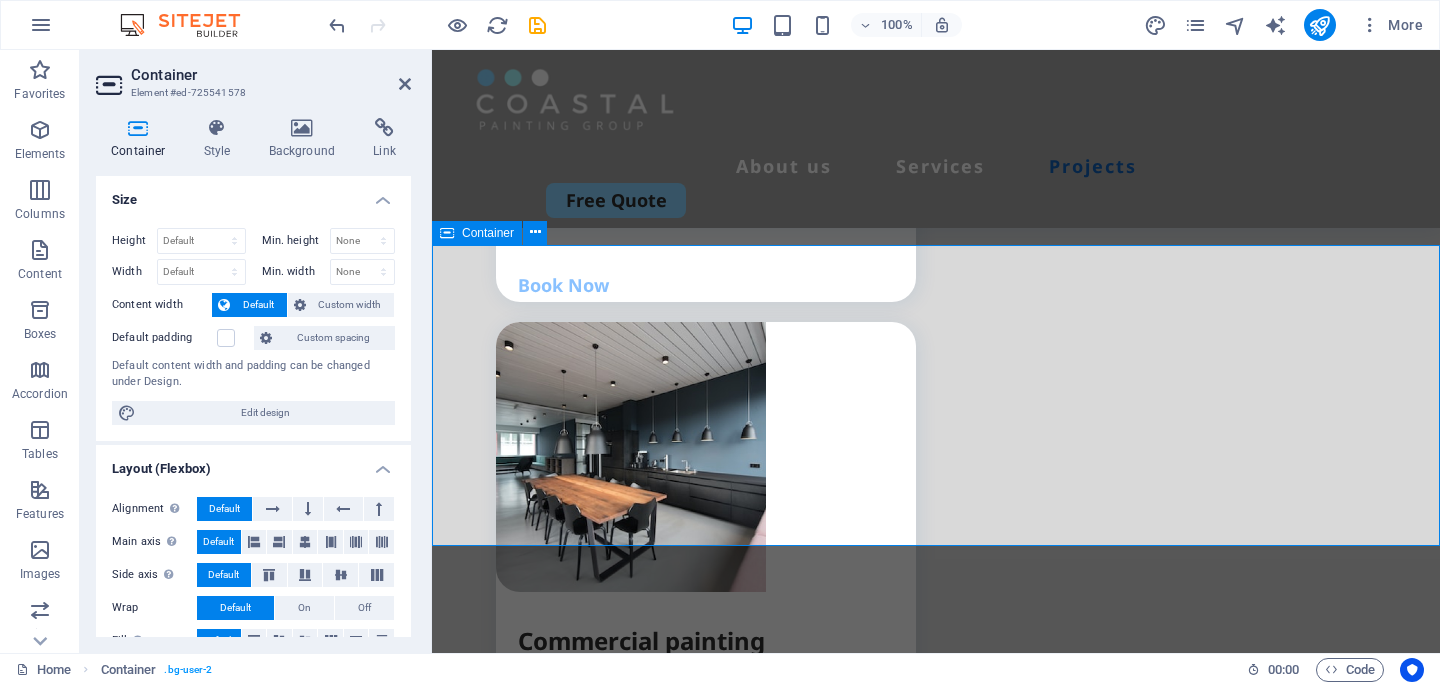 click on "Projects We take pride in every job we complete. Explore a selection of our recent work and see the Coastal Painting Group difference in action." at bounding box center (936, 2348) 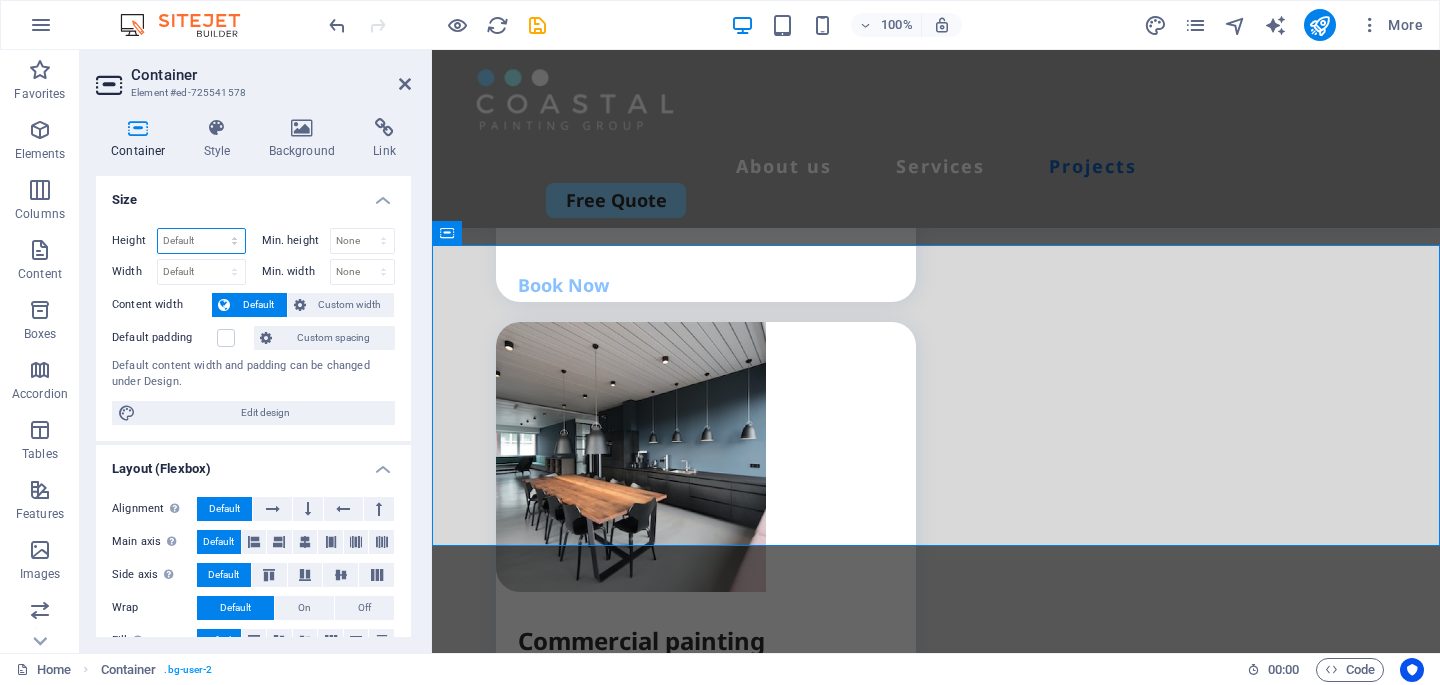 click on "Default px rem % vh vw" at bounding box center (201, 241) 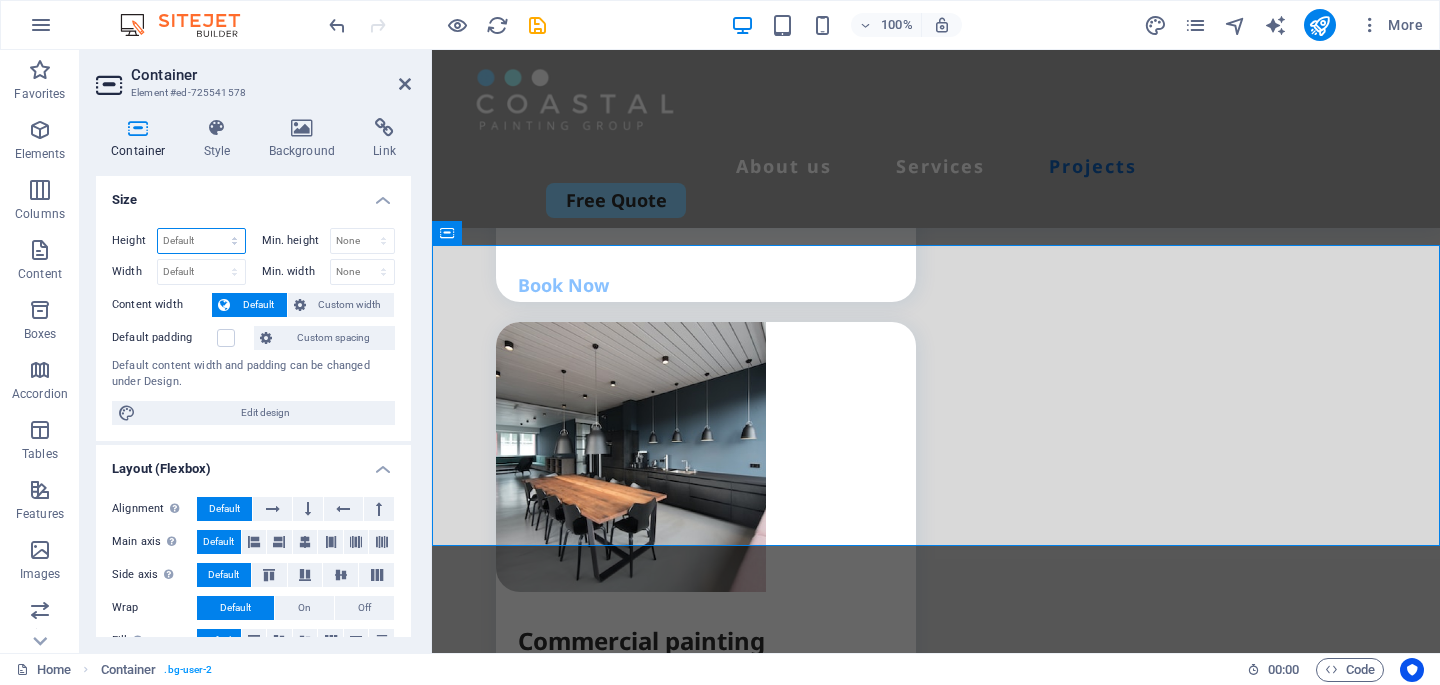 select on "px" 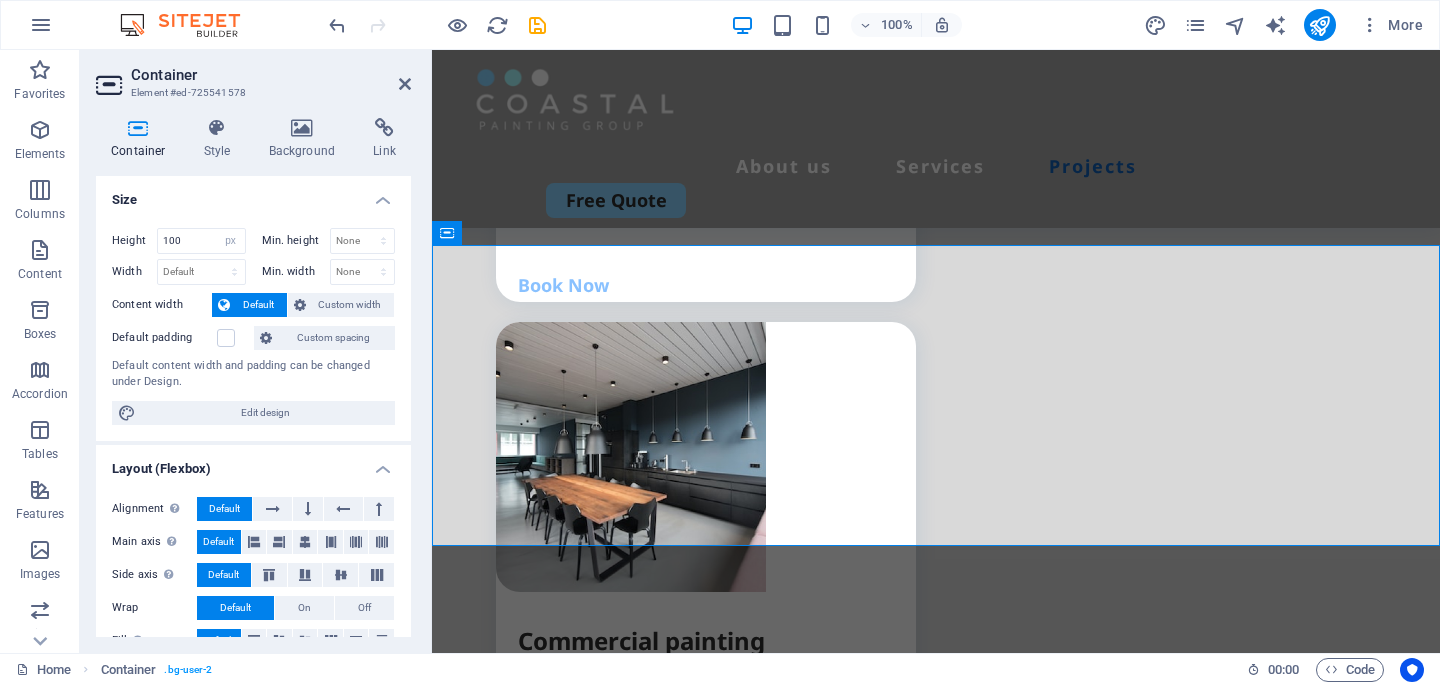 click on "Size" at bounding box center [253, 194] 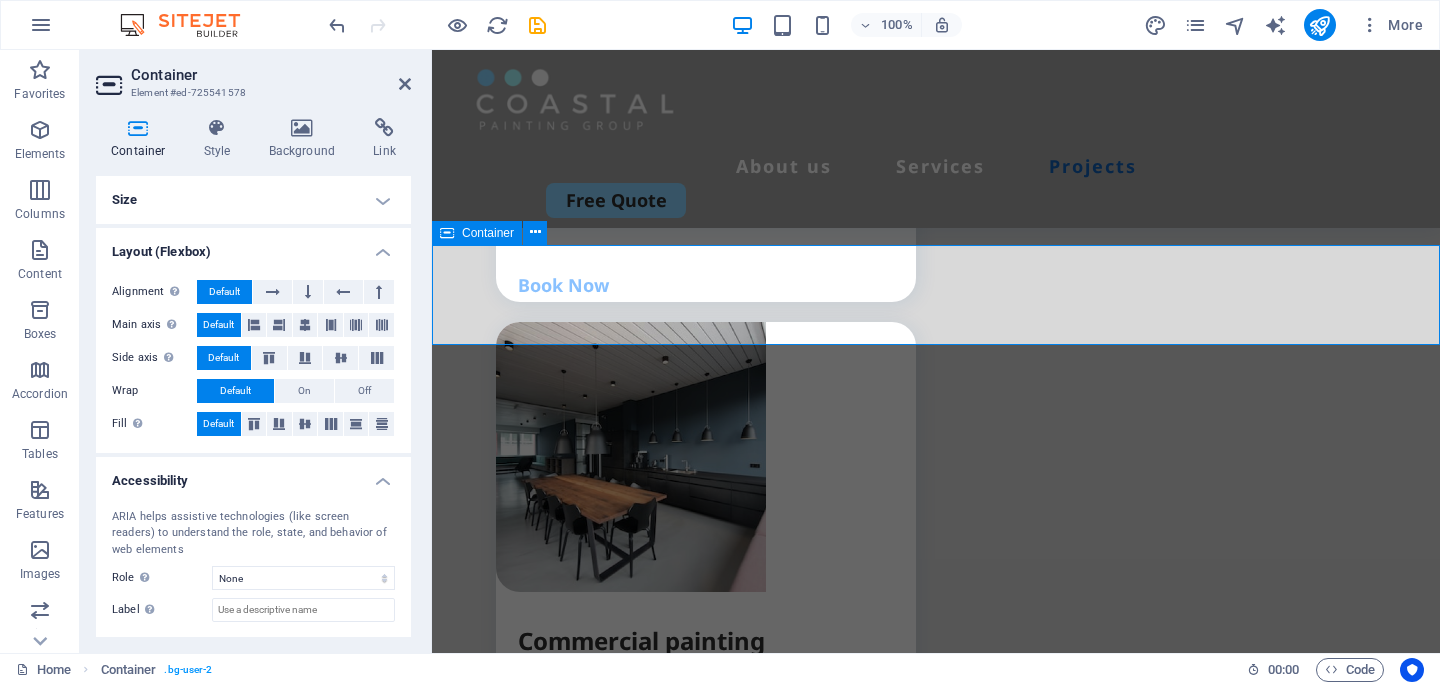 type on "301" 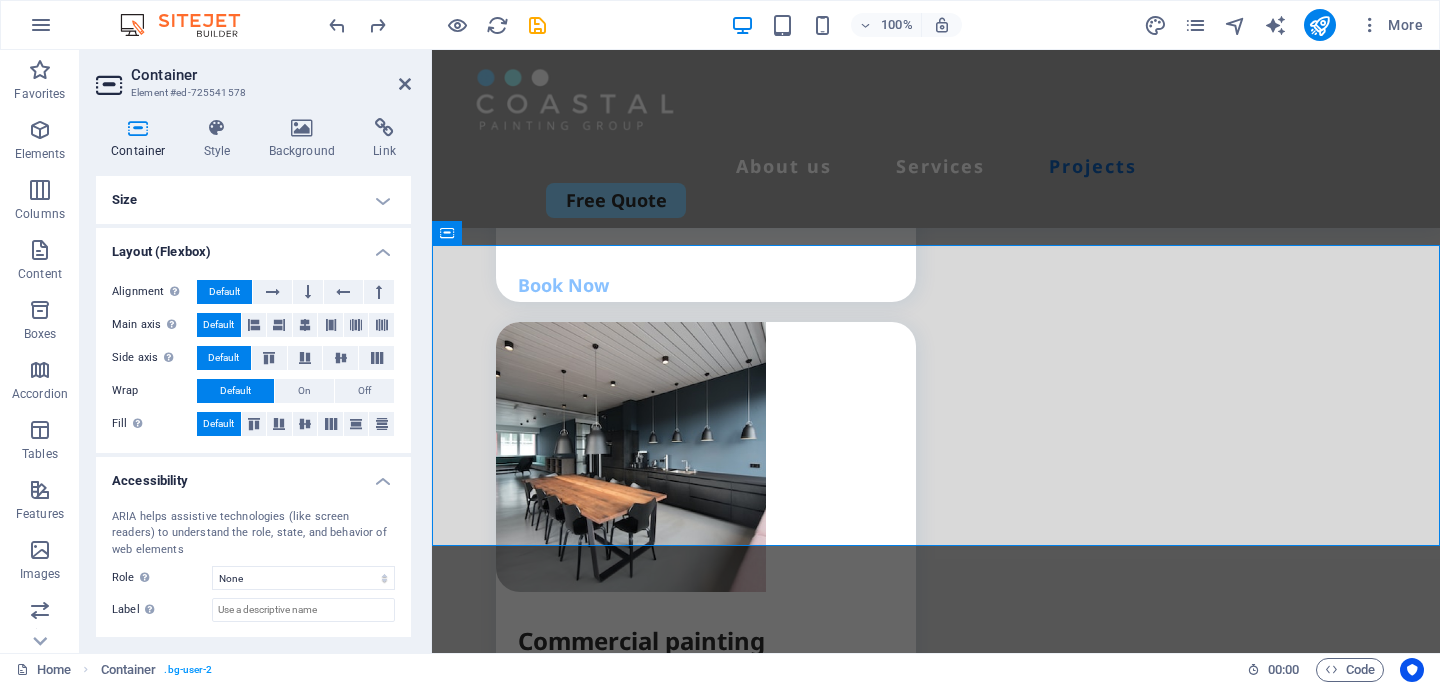 click on "Size" at bounding box center [253, 200] 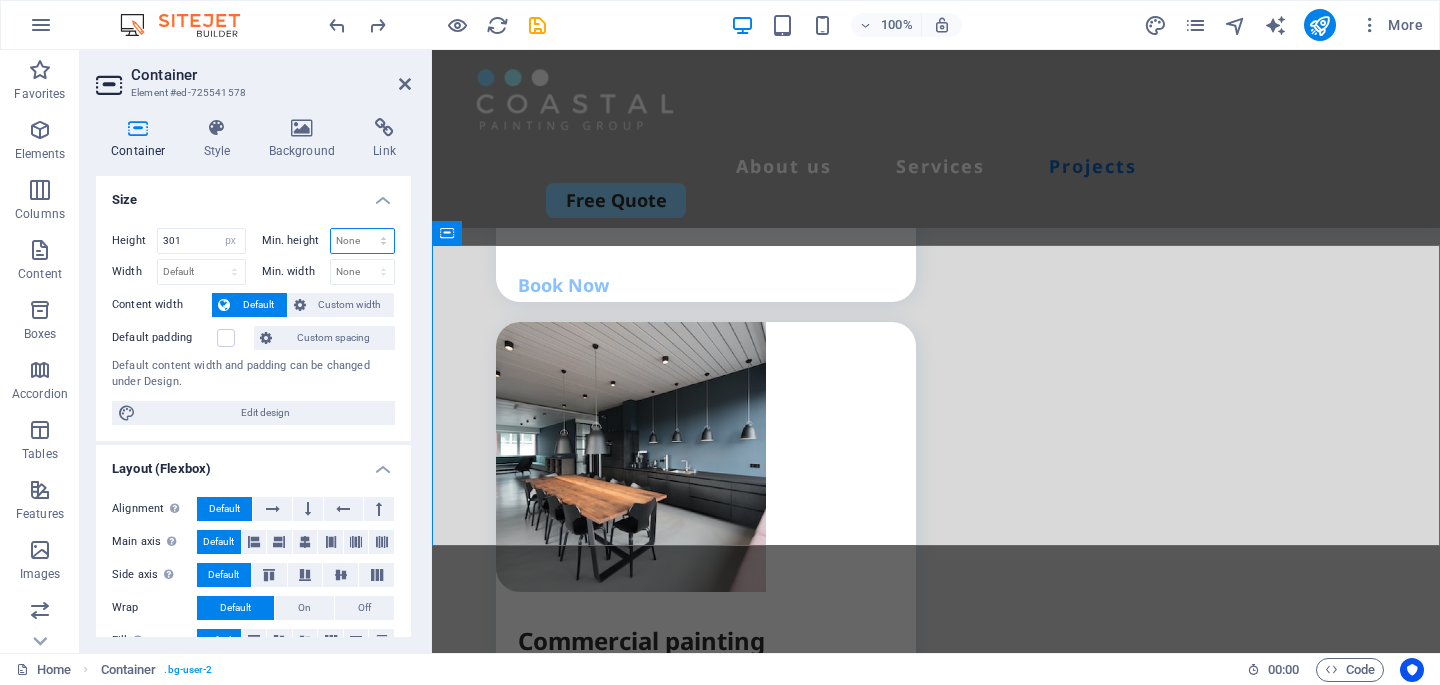 click on "None px rem % vh vw" at bounding box center (363, 241) 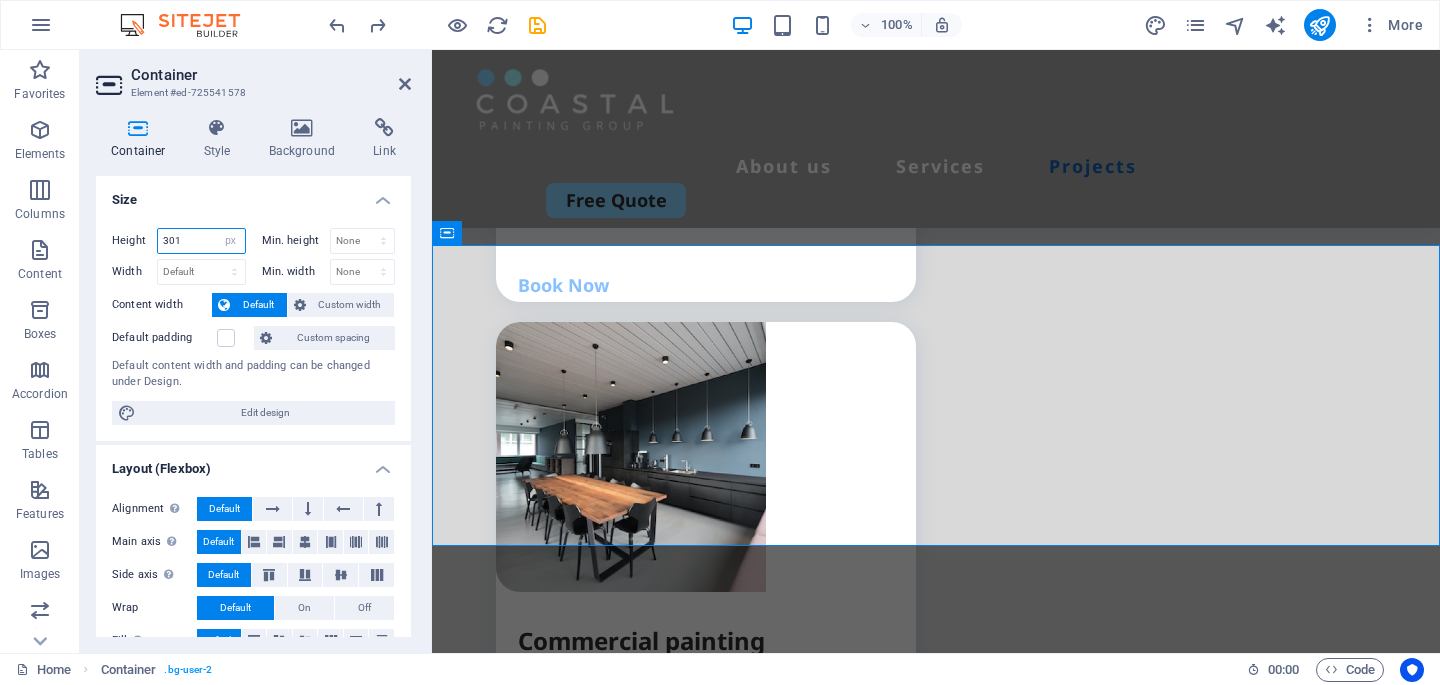 click on "301" at bounding box center (201, 241) 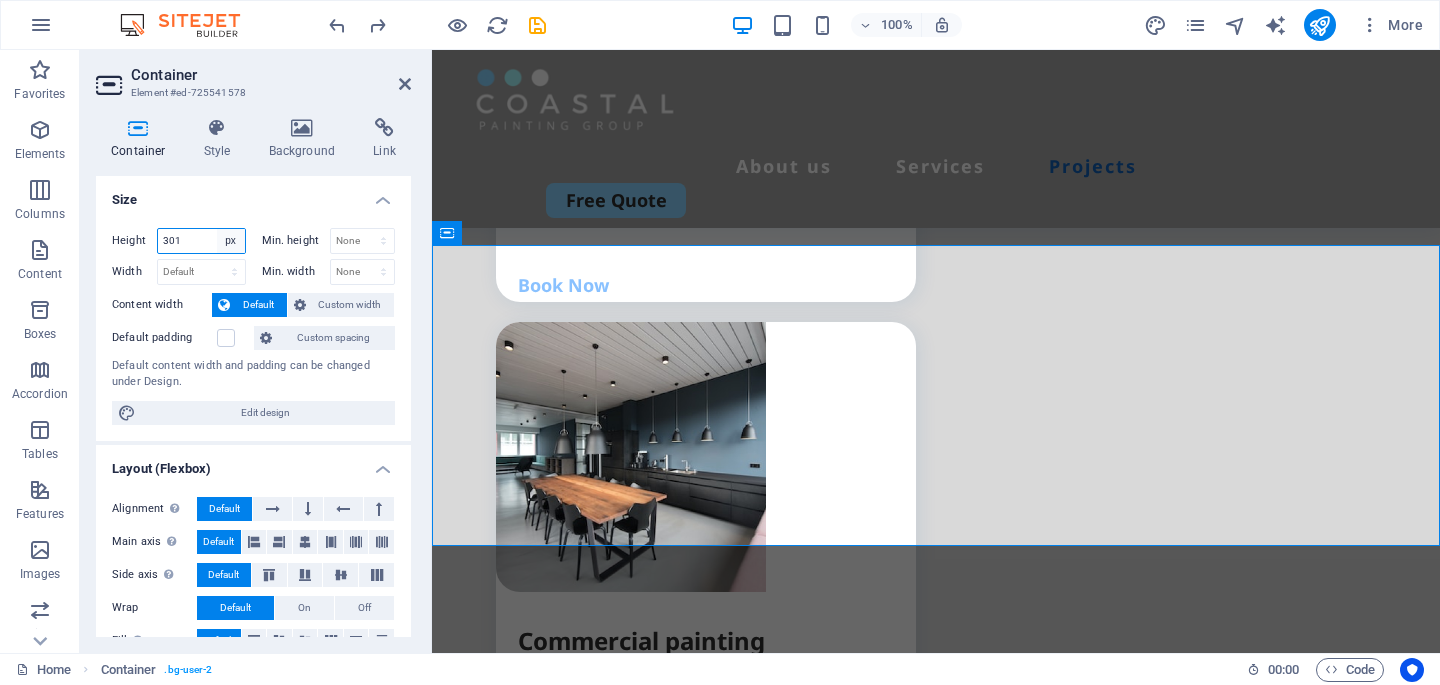 click on "Default px rem % vh vw" at bounding box center (231, 241) 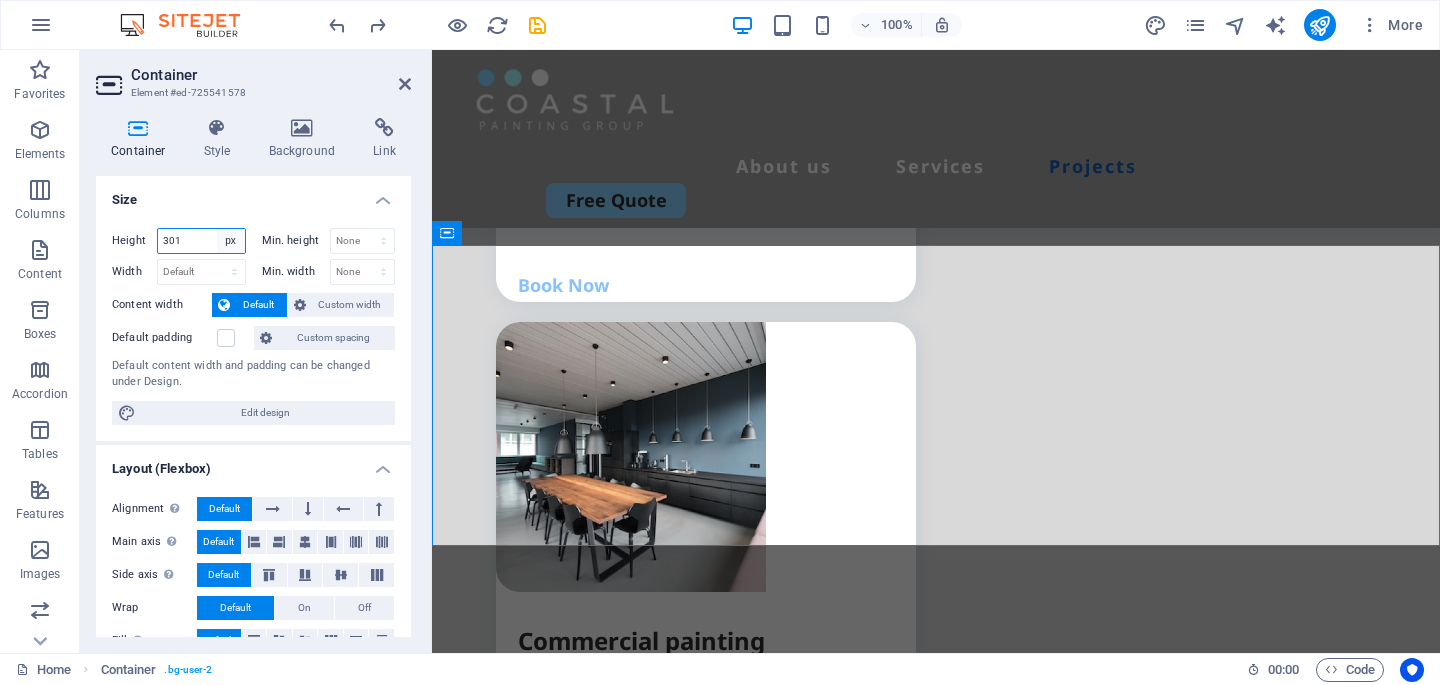 select on "default" 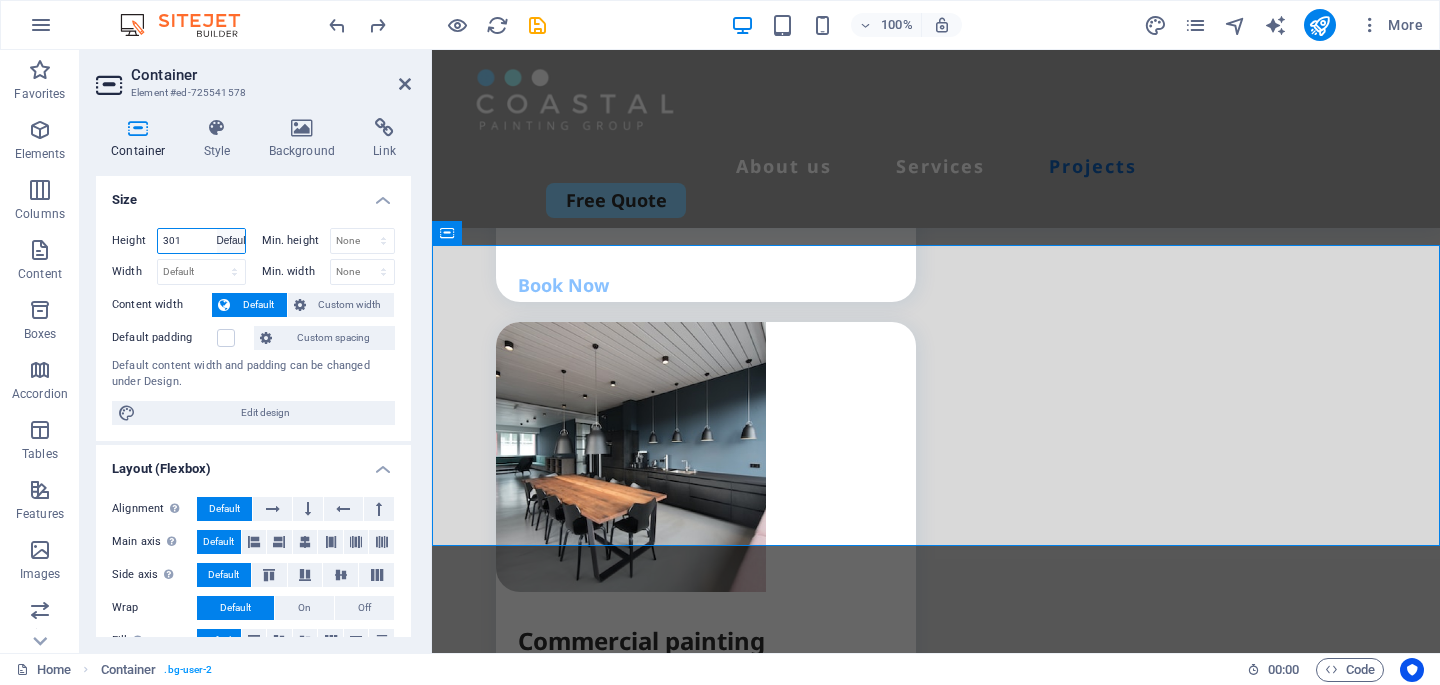 type 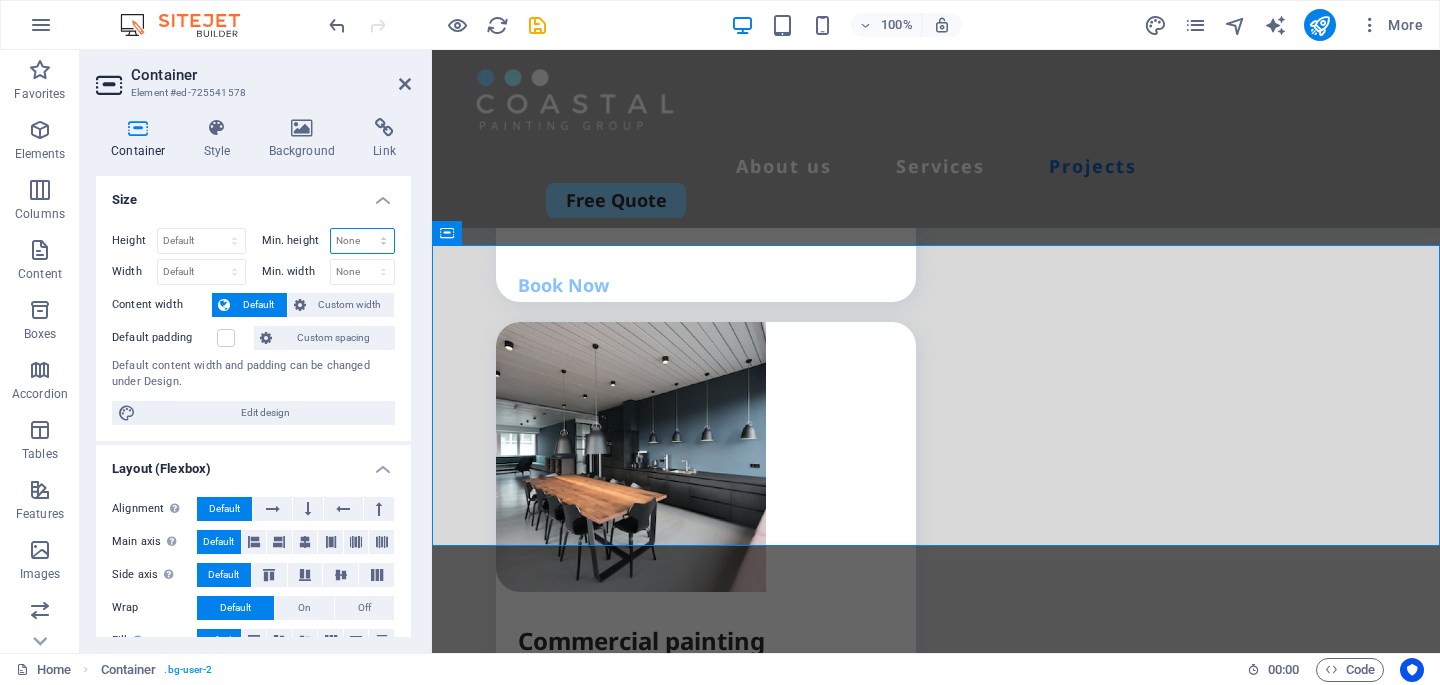 click on "None px rem % vh vw" at bounding box center [363, 241] 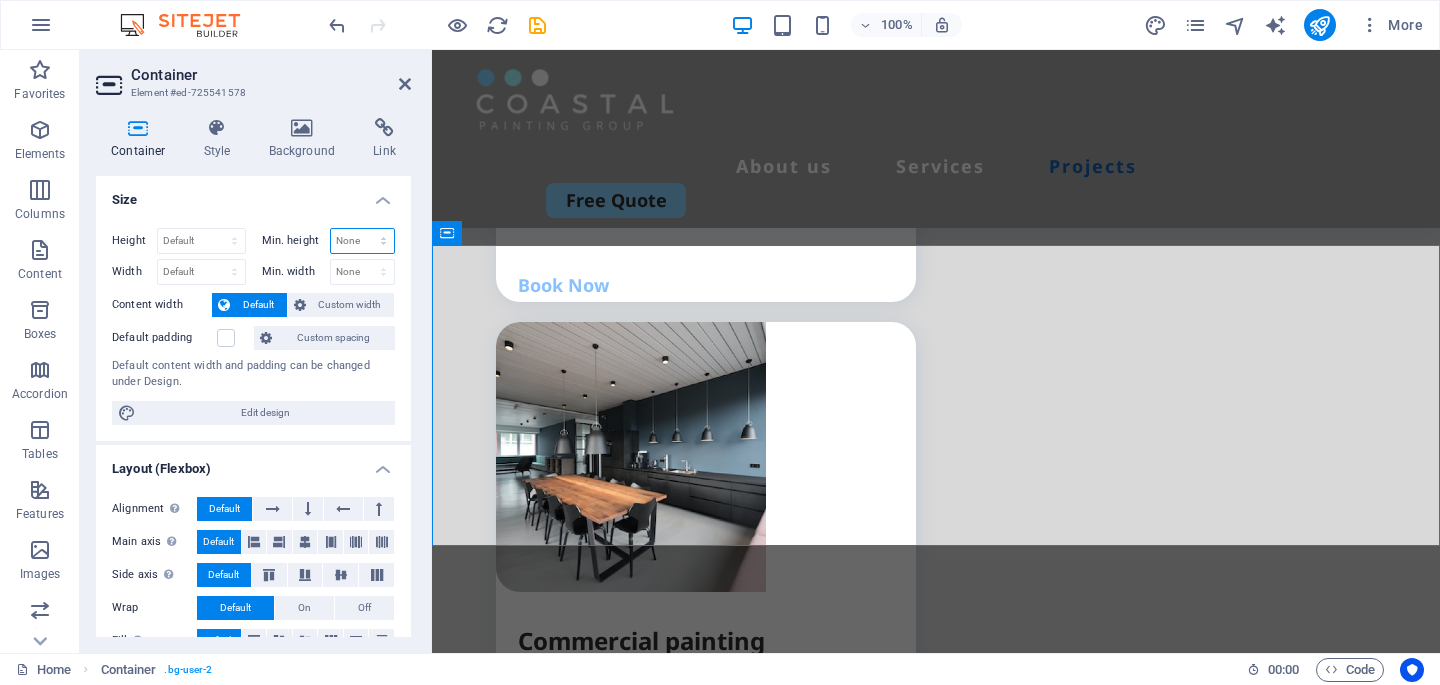 select on "px" 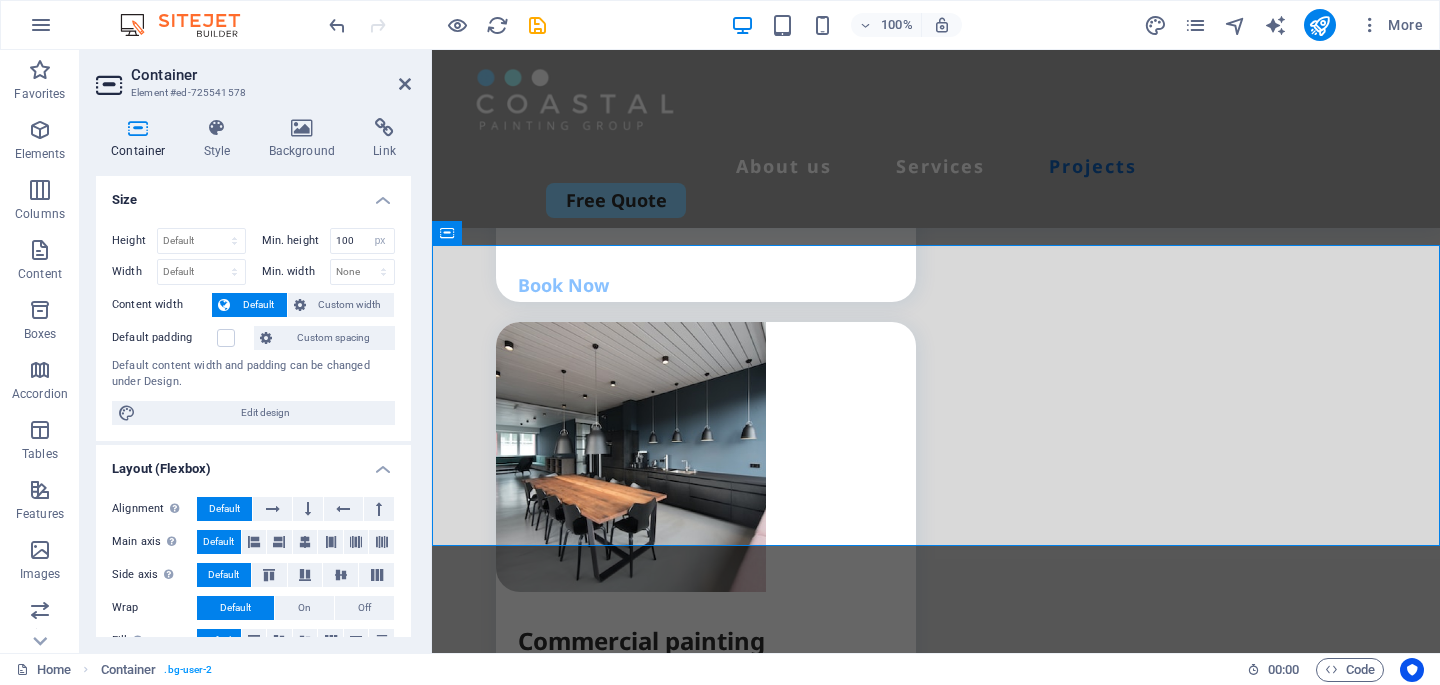 click on "Default content width and padding can be changed under Design." at bounding box center [253, 374] 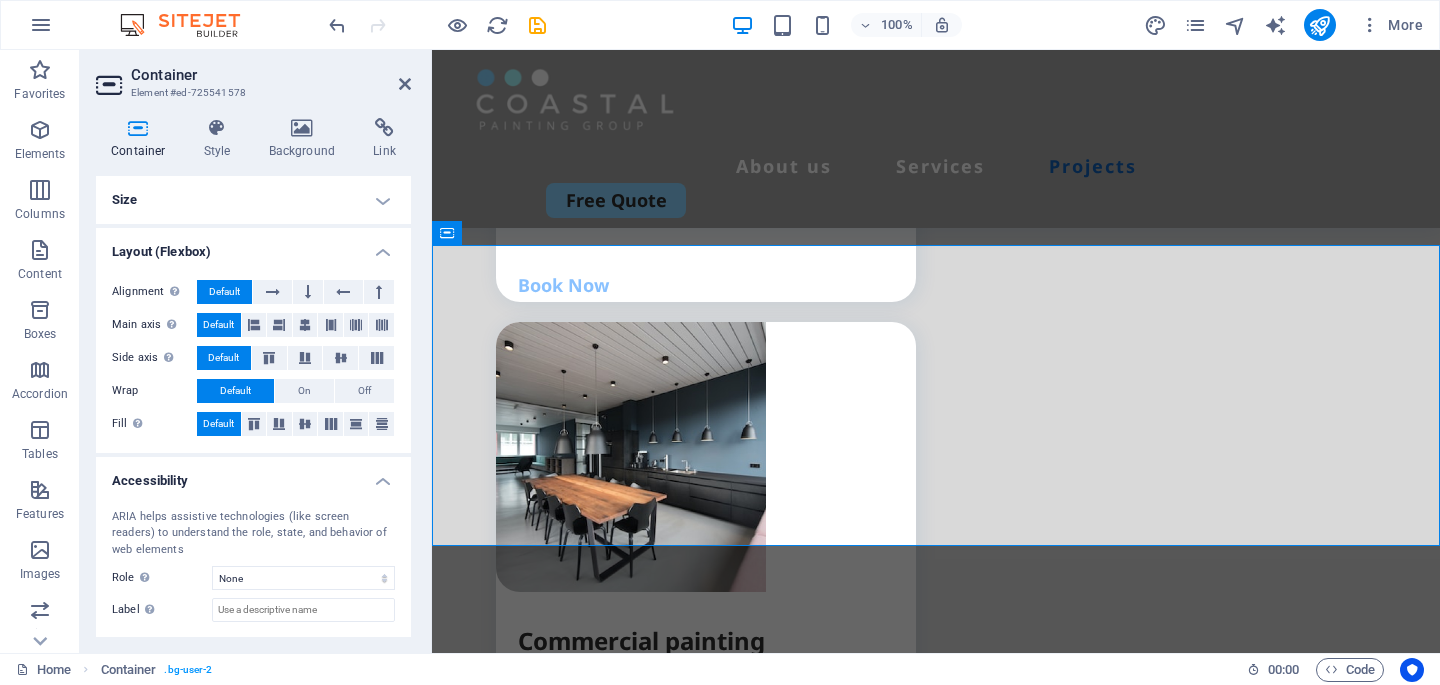 click on "Size" at bounding box center [253, 200] 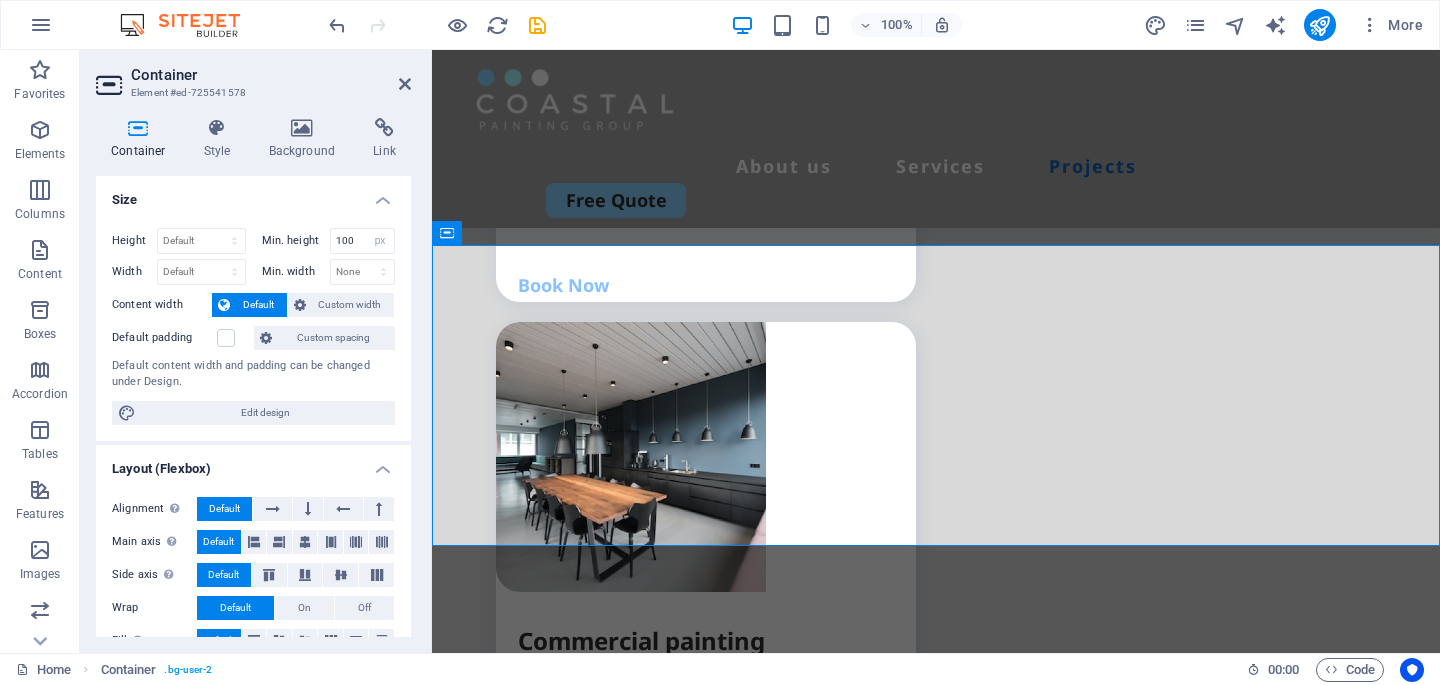 type on "0" 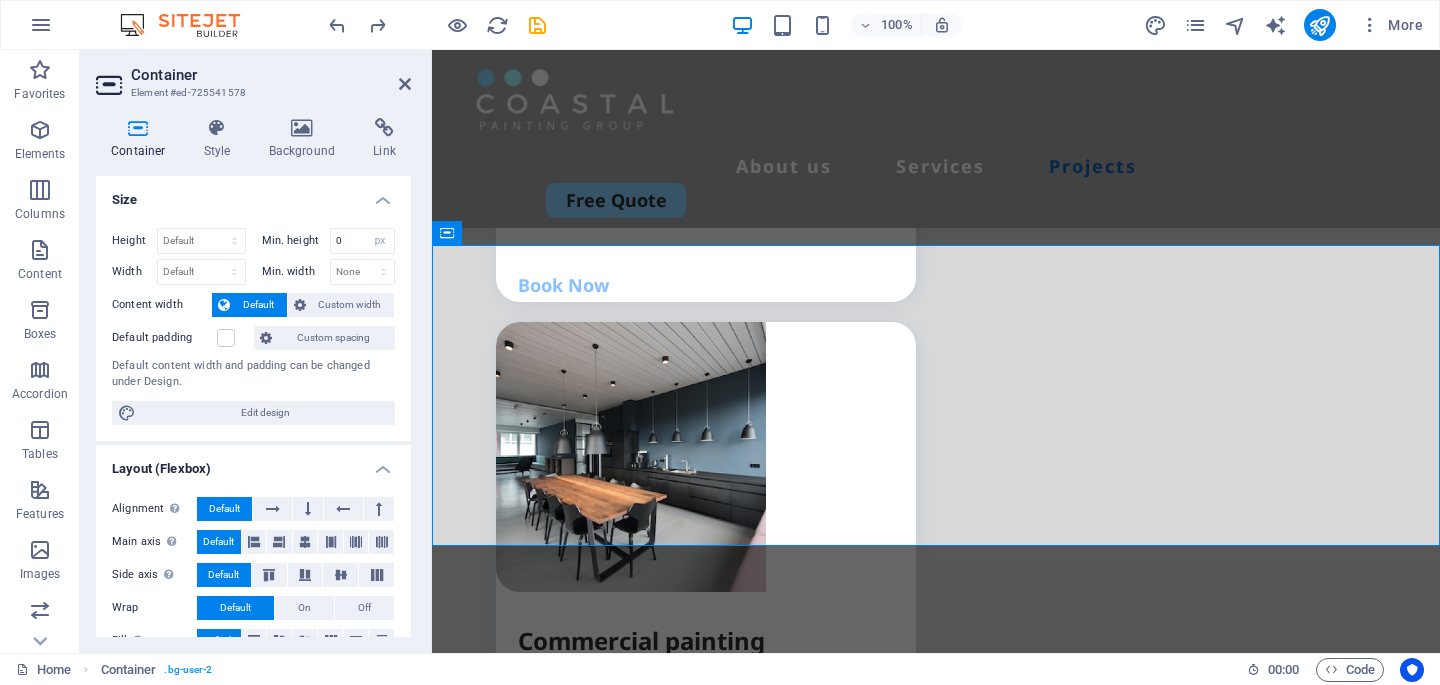 type 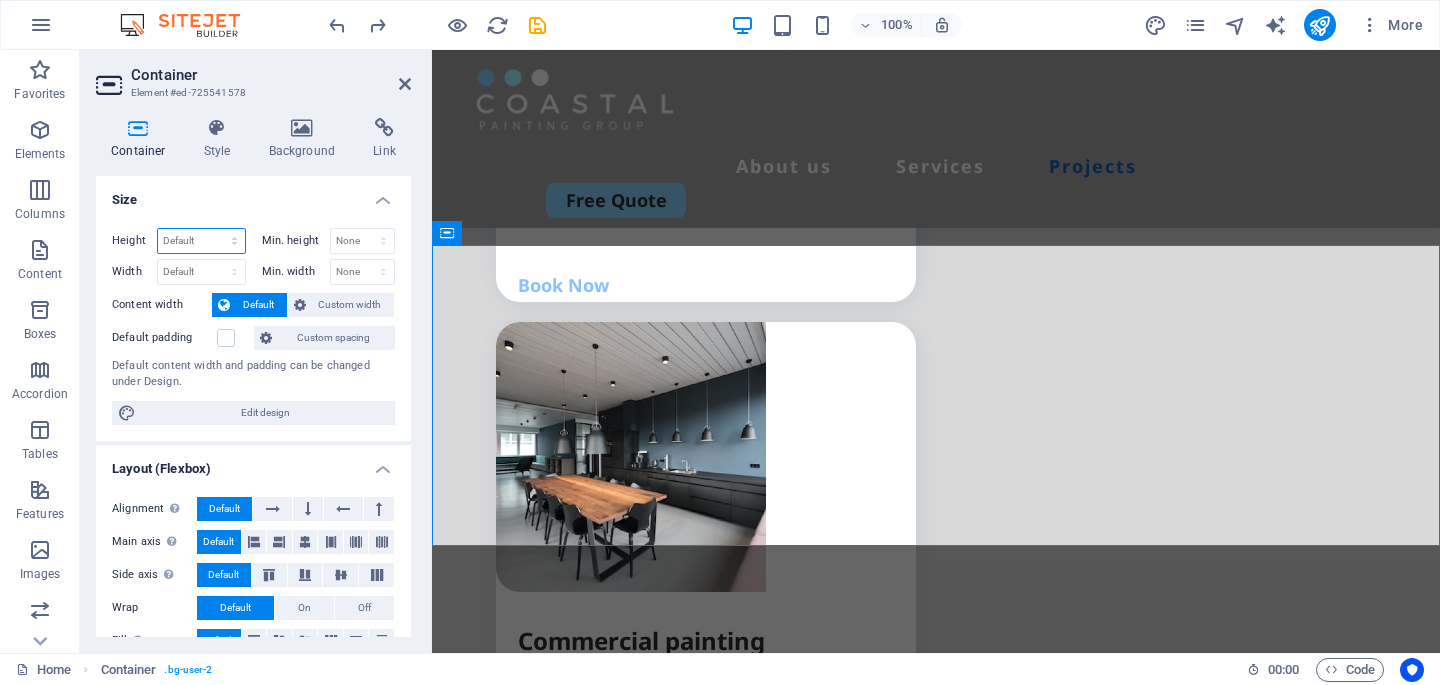 click on "Default px rem % vh vw" at bounding box center (201, 241) 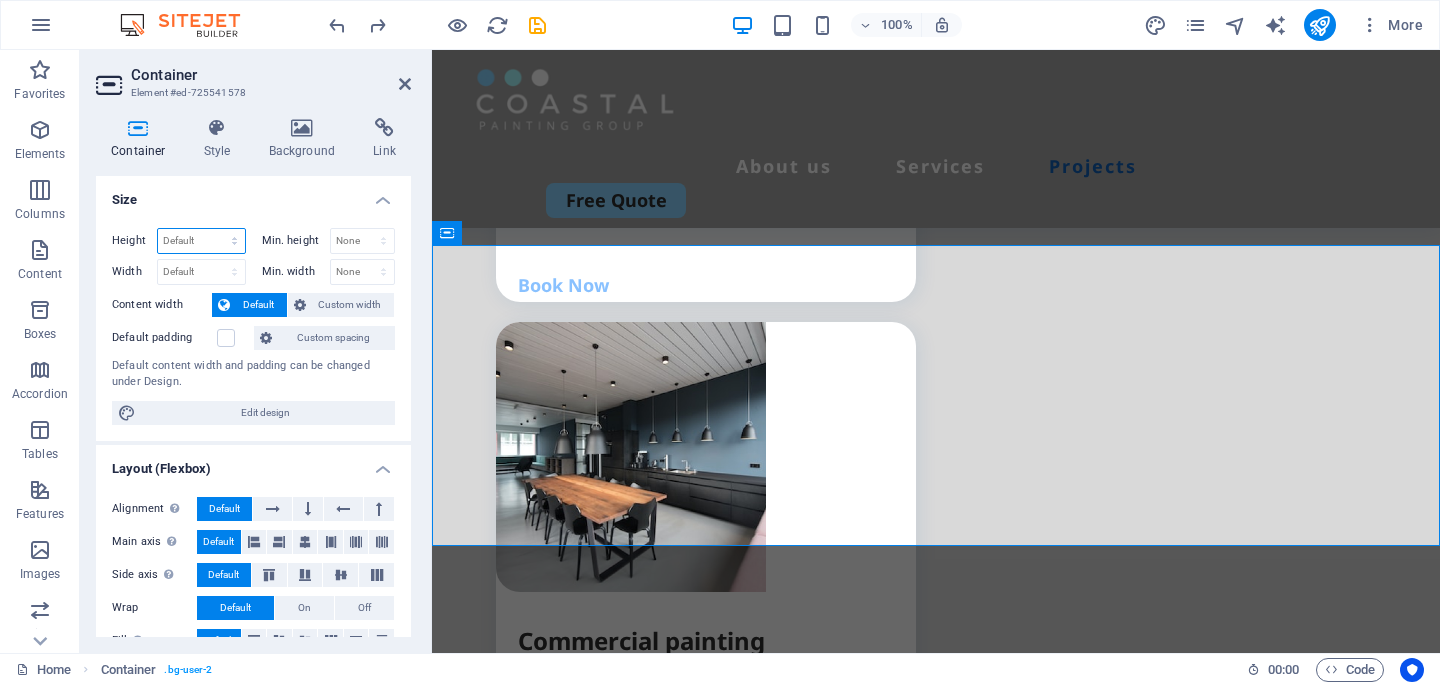 select on "px" 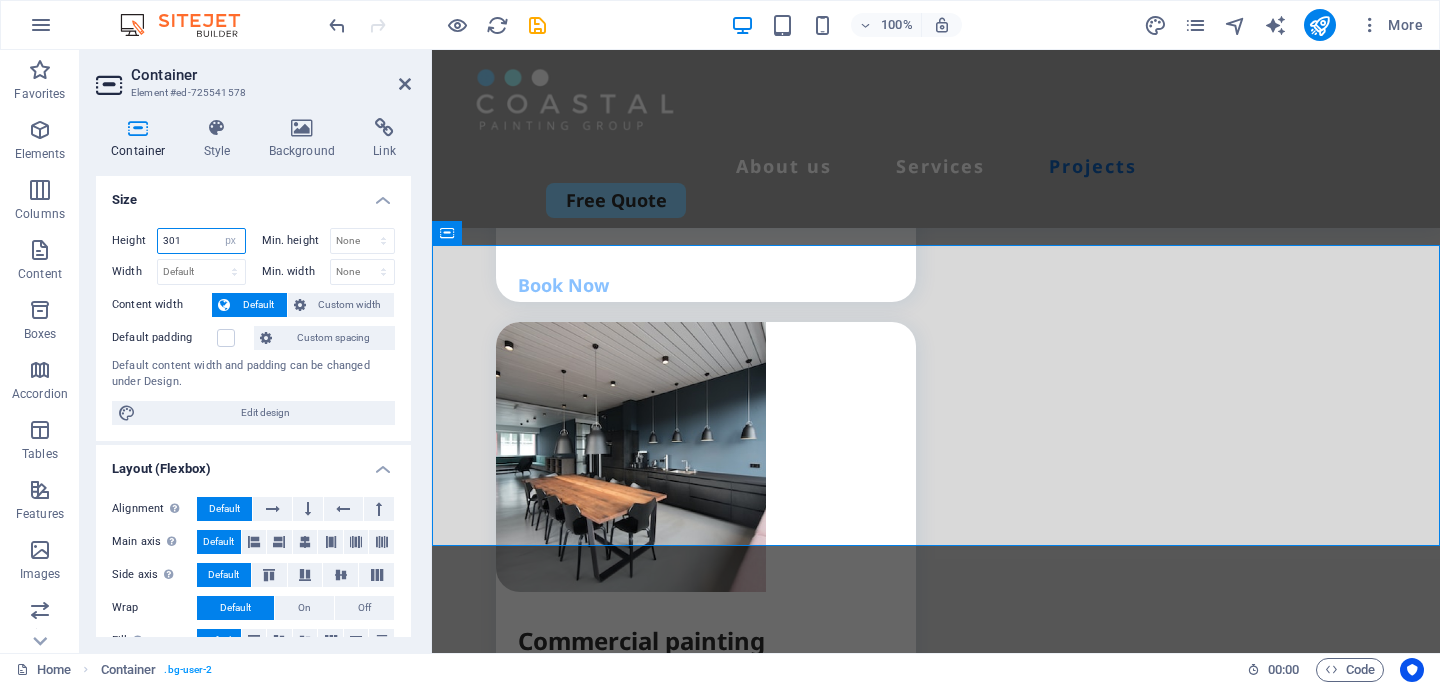 click on "301" at bounding box center [201, 241] 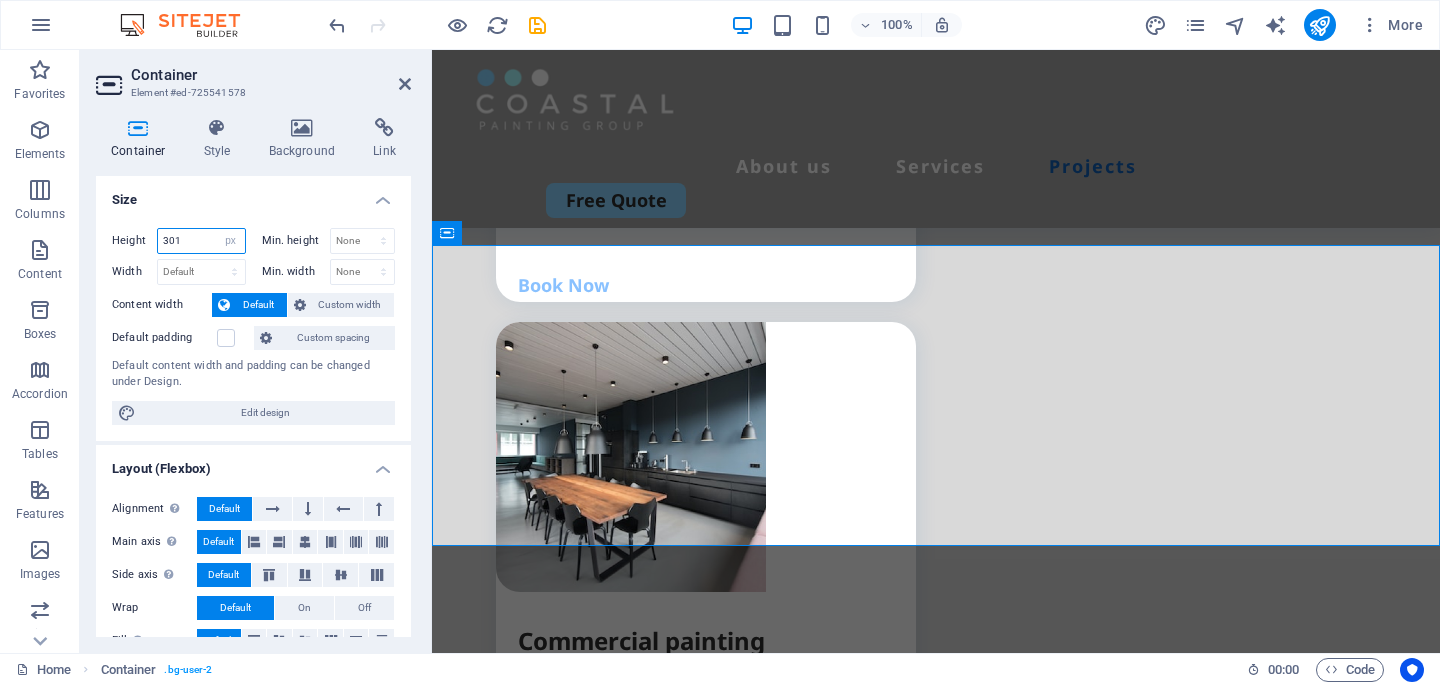 click on "301" at bounding box center [201, 241] 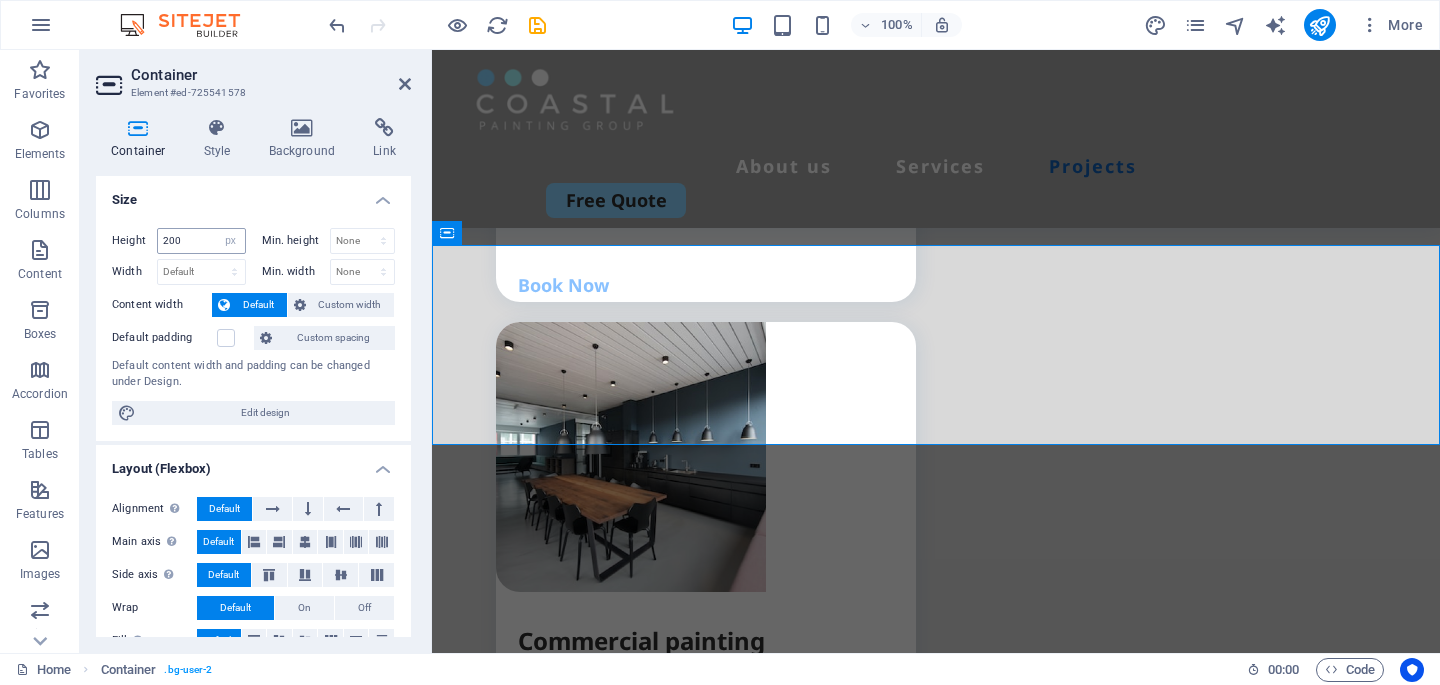 type on "301" 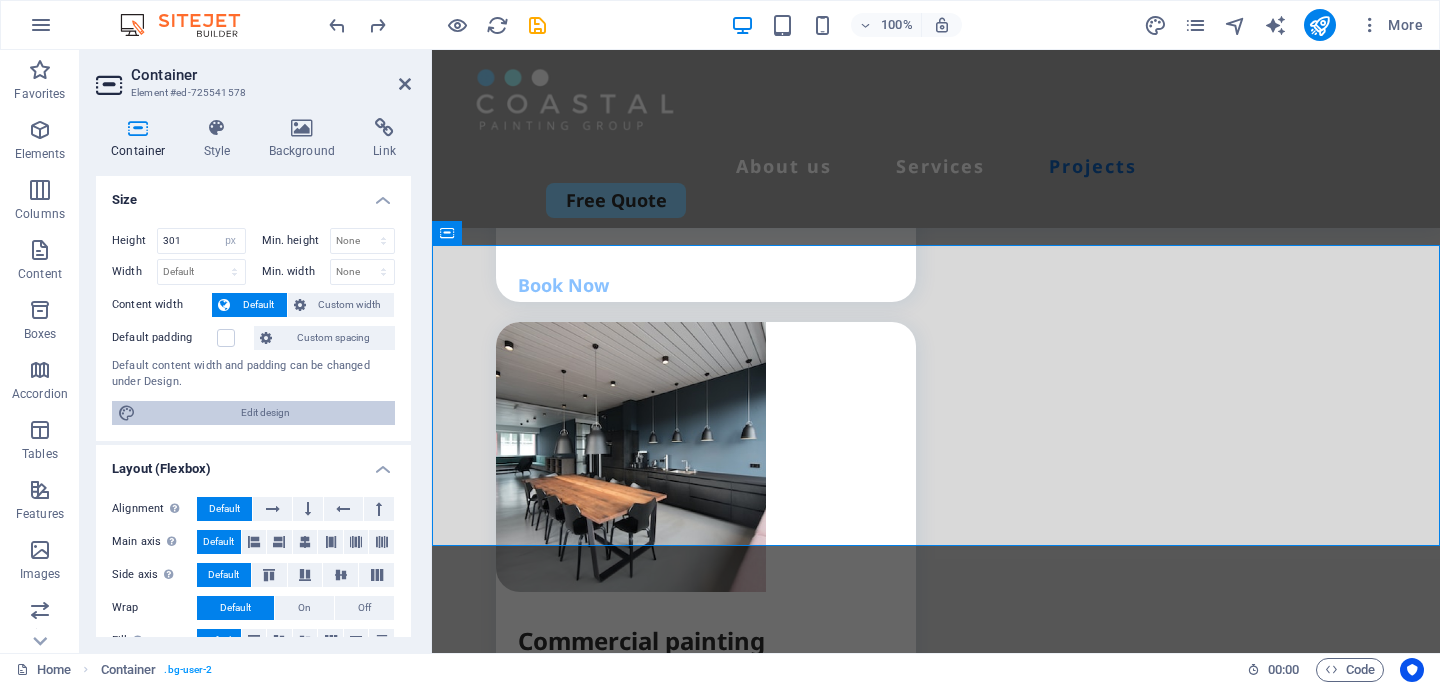 click on "Edit design" at bounding box center (265, 413) 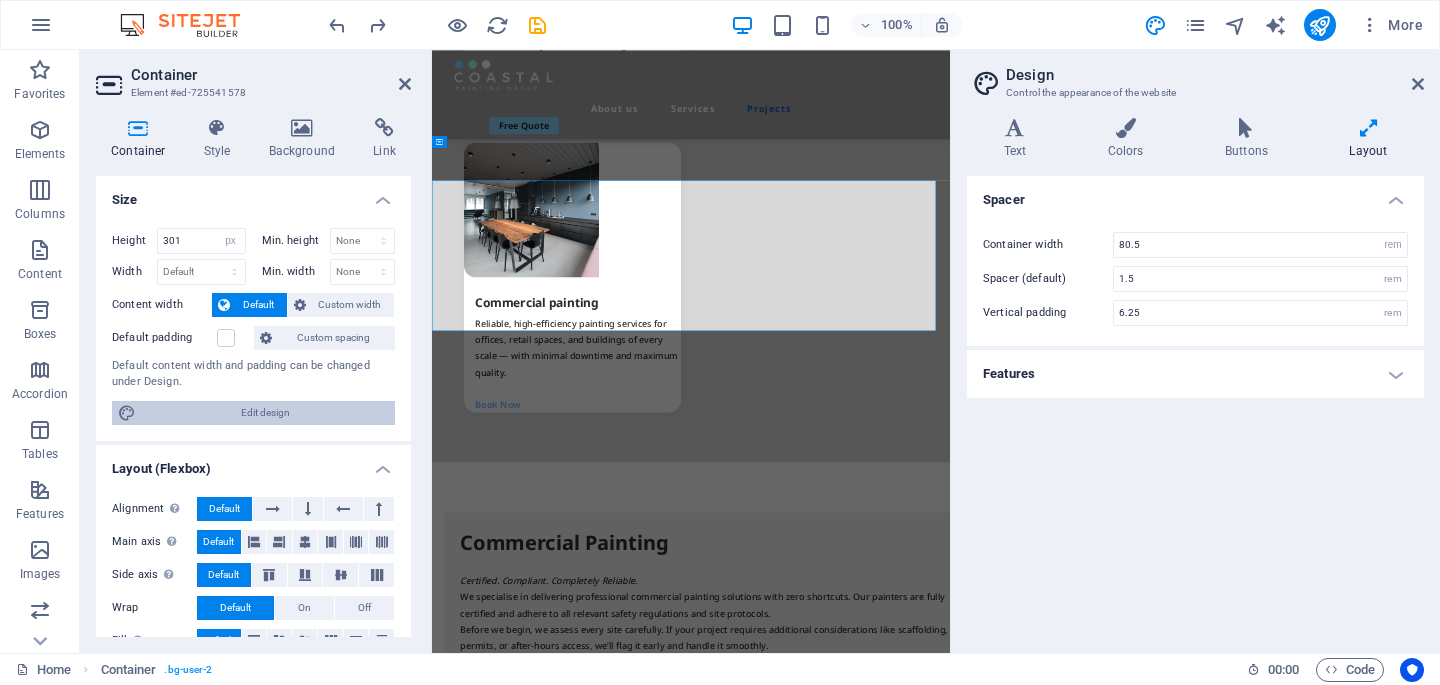 scroll, scrollTop: 3679, scrollLeft: 0, axis: vertical 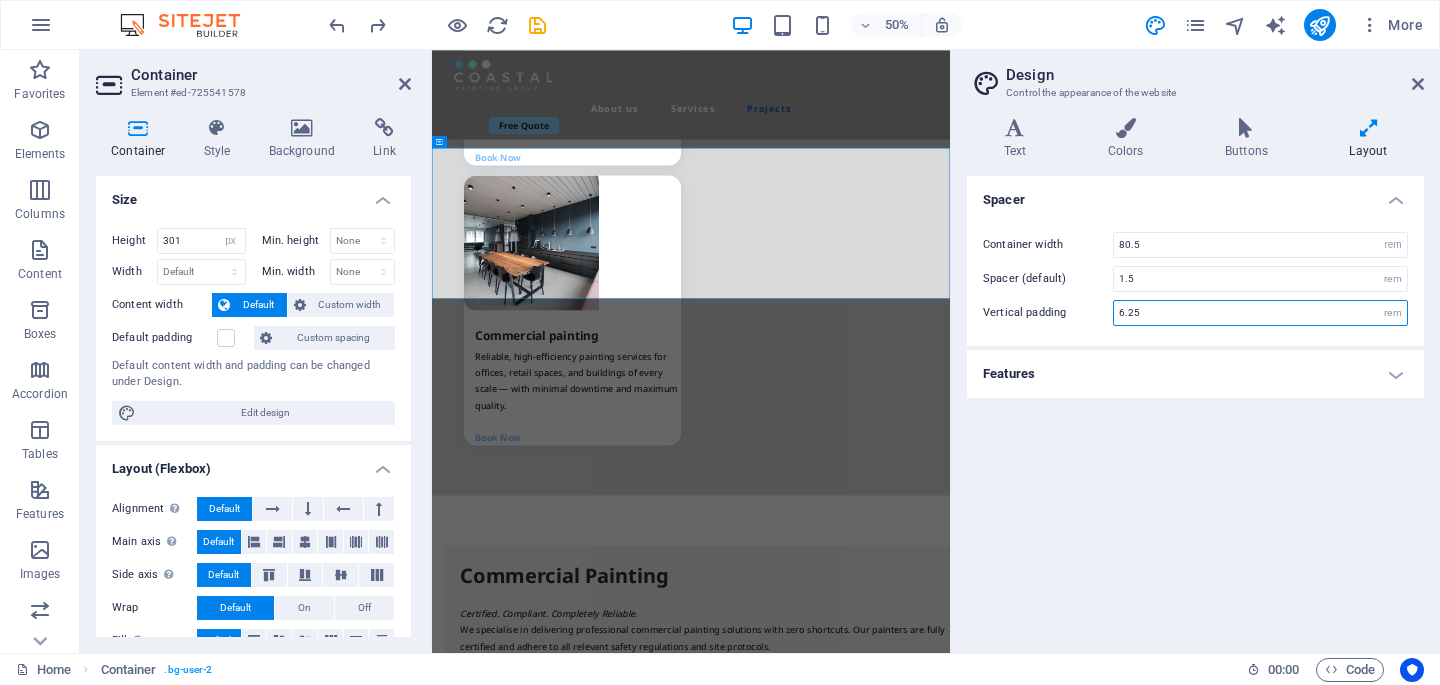 drag, startPoint x: 1585, startPoint y: 366, endPoint x: 1465, endPoint y: 583, distance: 247.96976 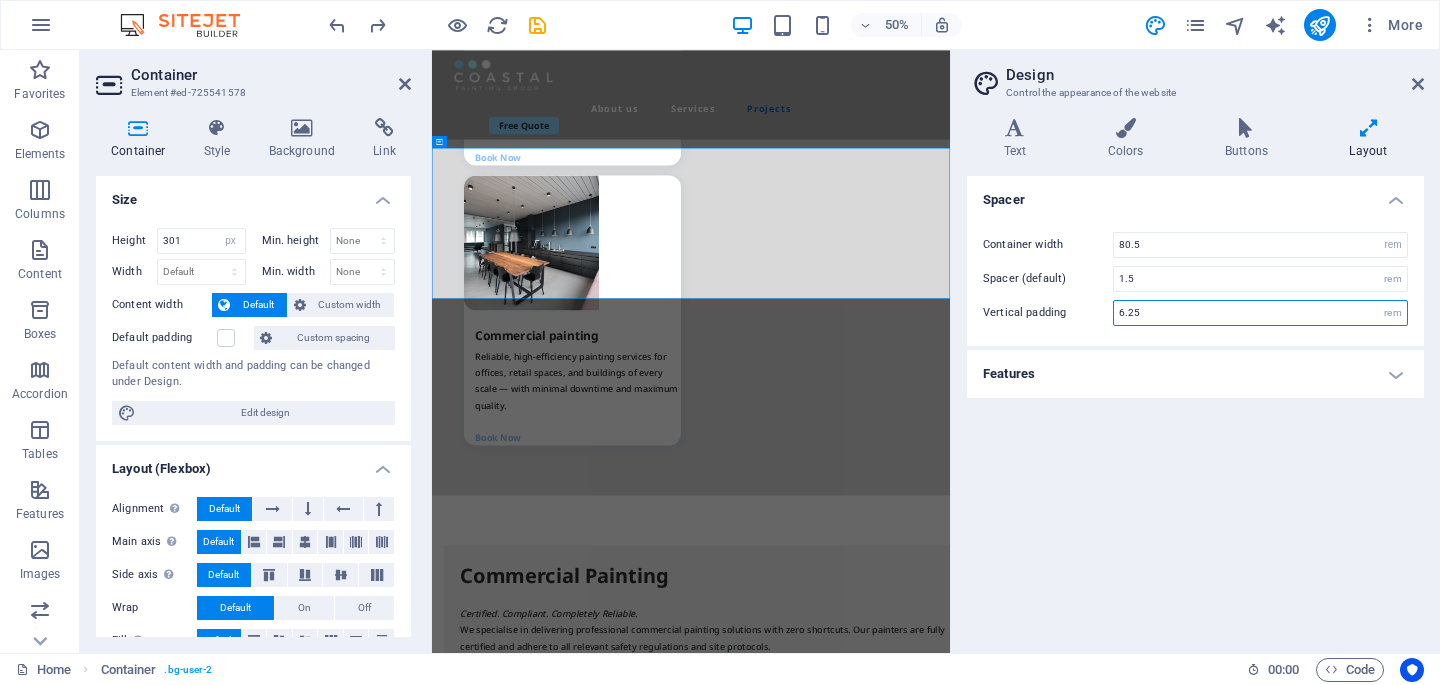click on "6.25" at bounding box center (1260, 313) 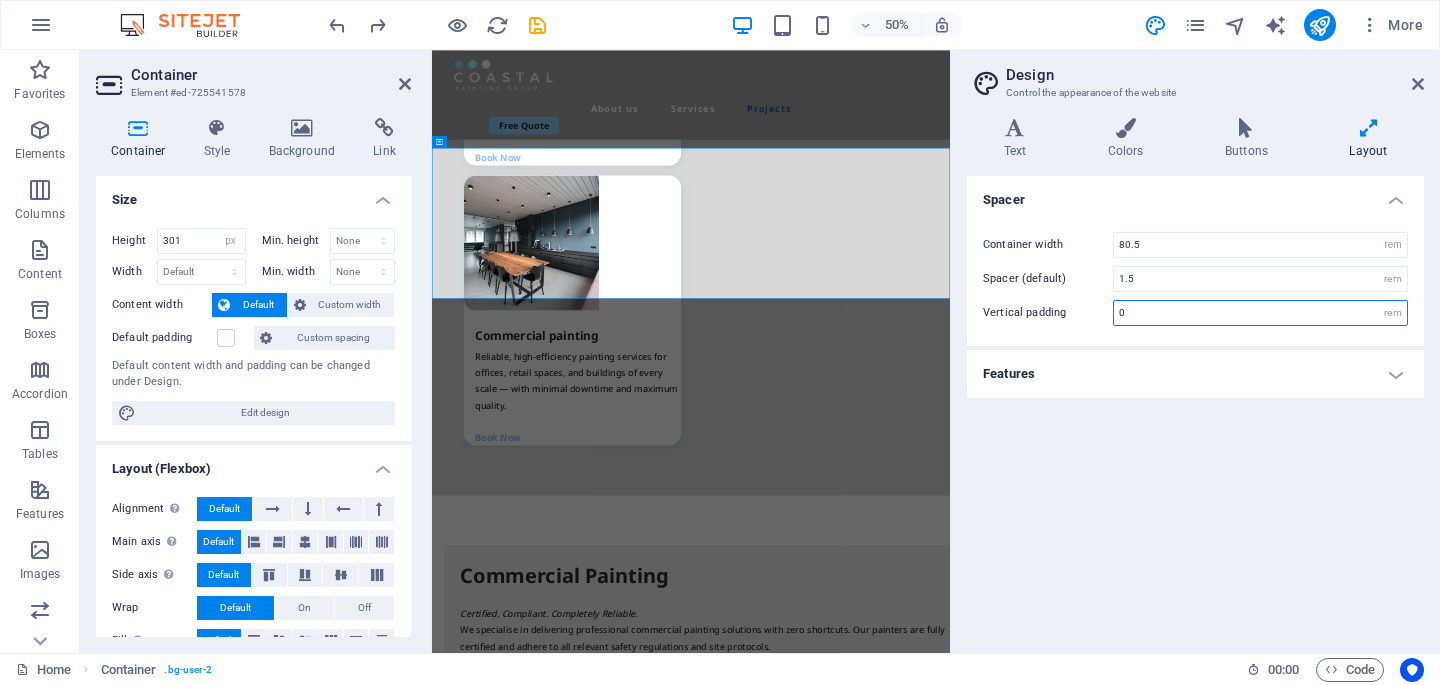 type on "0" 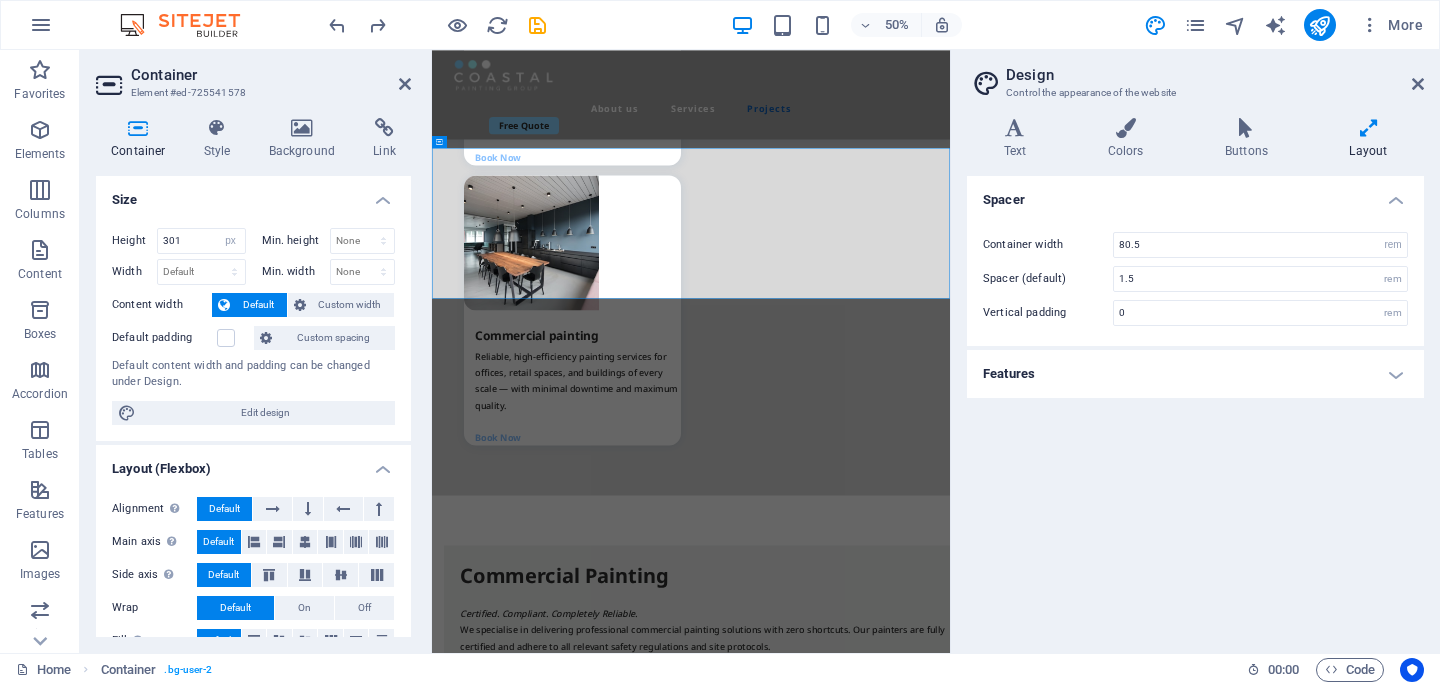click on "Spacer Container width 80.5 rem px Spacer (default) 1.5 rem Vertical padding 0 rem Features Transition duration 0.3 s Transition function Ease Ease In Ease Out Ease In/Ease Out Linear" at bounding box center [1195, 406] 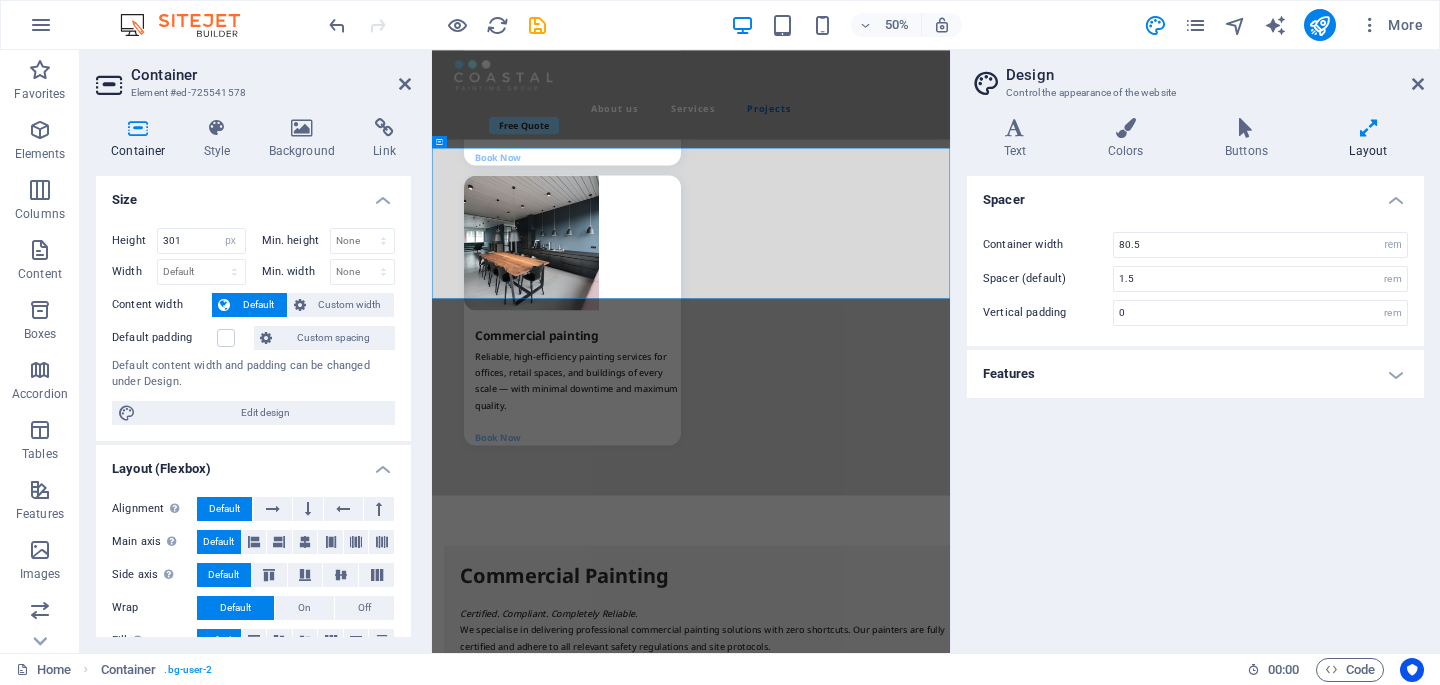 click on "Design Control the appearance of the website Variants  Text  Colors  Buttons  Layout Text Standard Bold Links Font color Font Noto Sans Font size 18 rem px Line height 1.8 Font weight To display the font weight correctly, it may need to be enabled.  Manage Fonts Thin, 100 Extra-light, 200 Light, 300 Regular, 400 Medium, 500 Semi-bold, 600 Bold, 700 Extra-bold, 800 Black, 900 Letter spacing 0 rem px Font style Text transform Tt TT tt Text align Font weight To display the font weight correctly, it may need to be enabled.  Manage Fonts Thin, 100 Extra-light, 200 Light, 300 Regular, 400 Medium, 500 Semi-bold, 600 Bold, 700 Extra-bold, 800 Black, 900 Default Hover / Active Font color Font color Decoration None Decoration None Transition duration 0.3 s Transition function Ease Ease In Ease Out Ease In/Ease Out Linear Headlines All H1 / Textlogo H2 H3 H4 H5 H6 Font color Font Noto Sans Line height 1.4 Font weight To display the font weight correctly, it may need to be enabled.  Manage Fonts Thin, 100 Light, 300 0 px" at bounding box center (1195, 351) 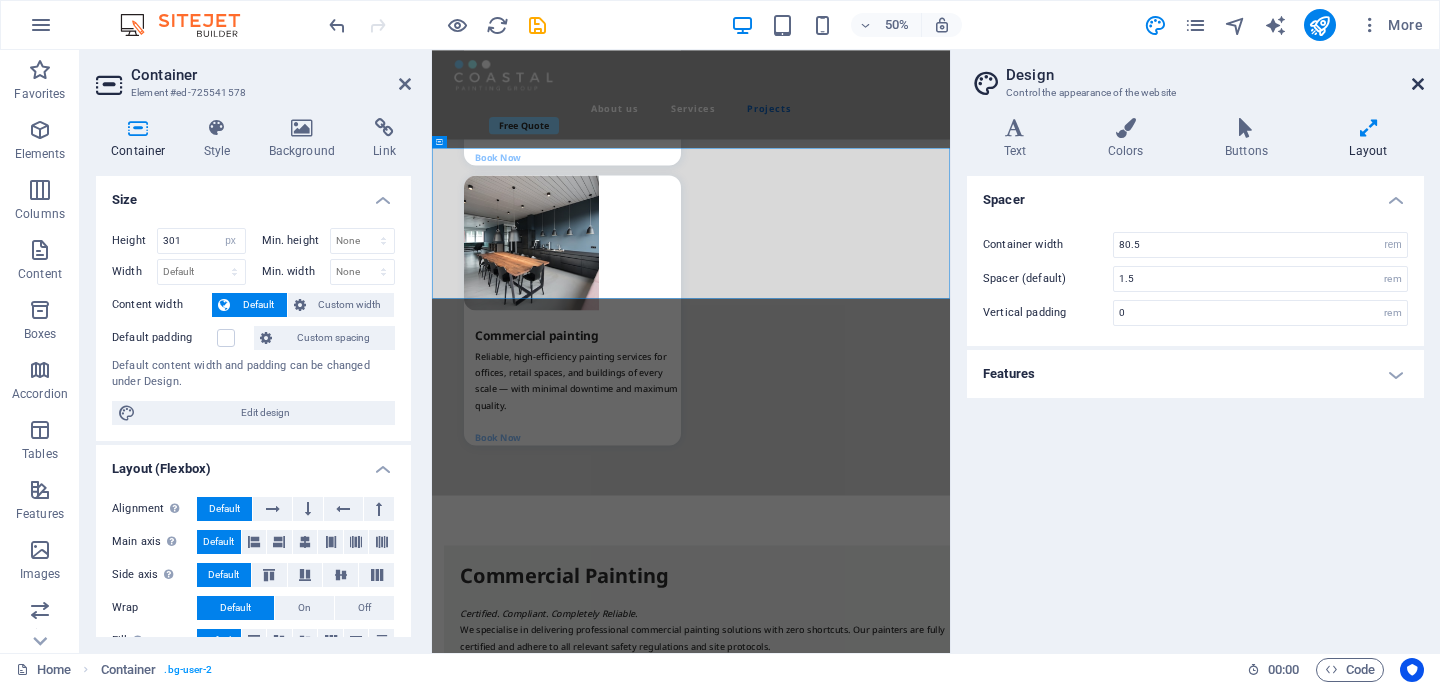 click at bounding box center (1418, 84) 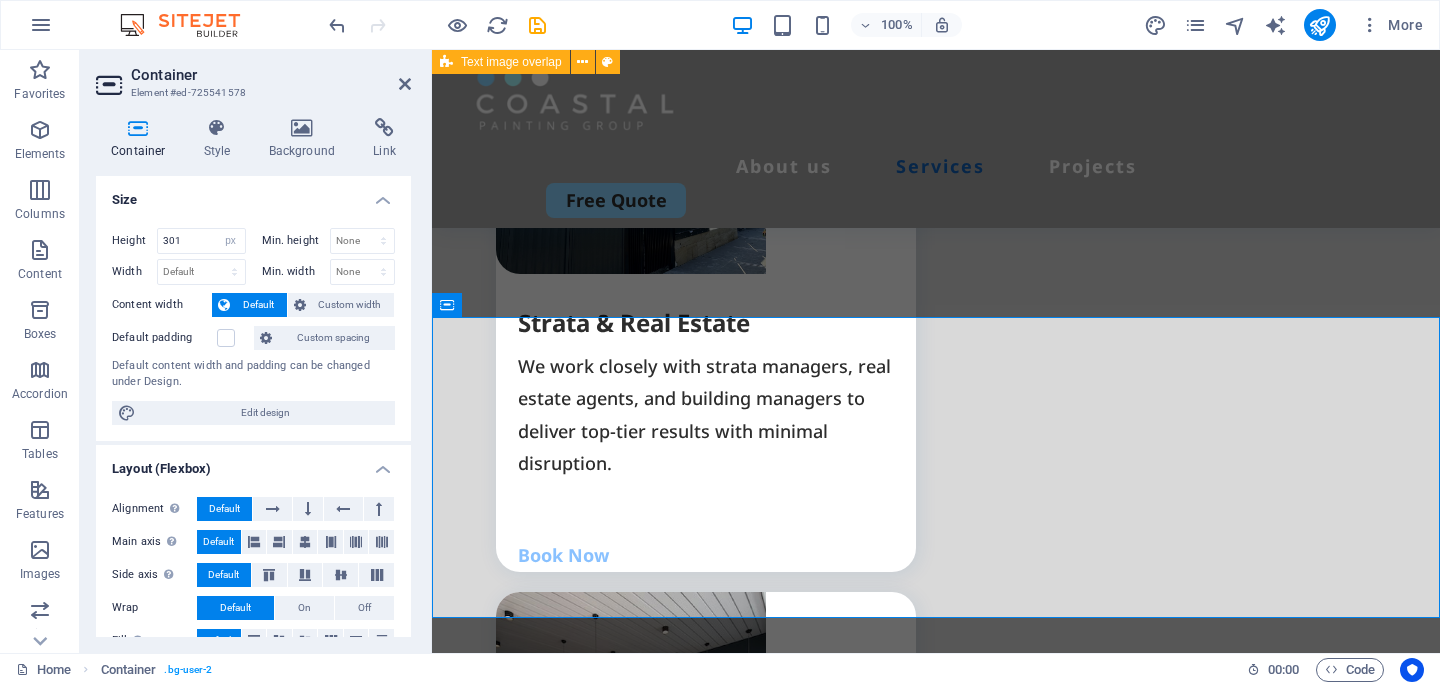 scroll, scrollTop: 3471, scrollLeft: 0, axis: vertical 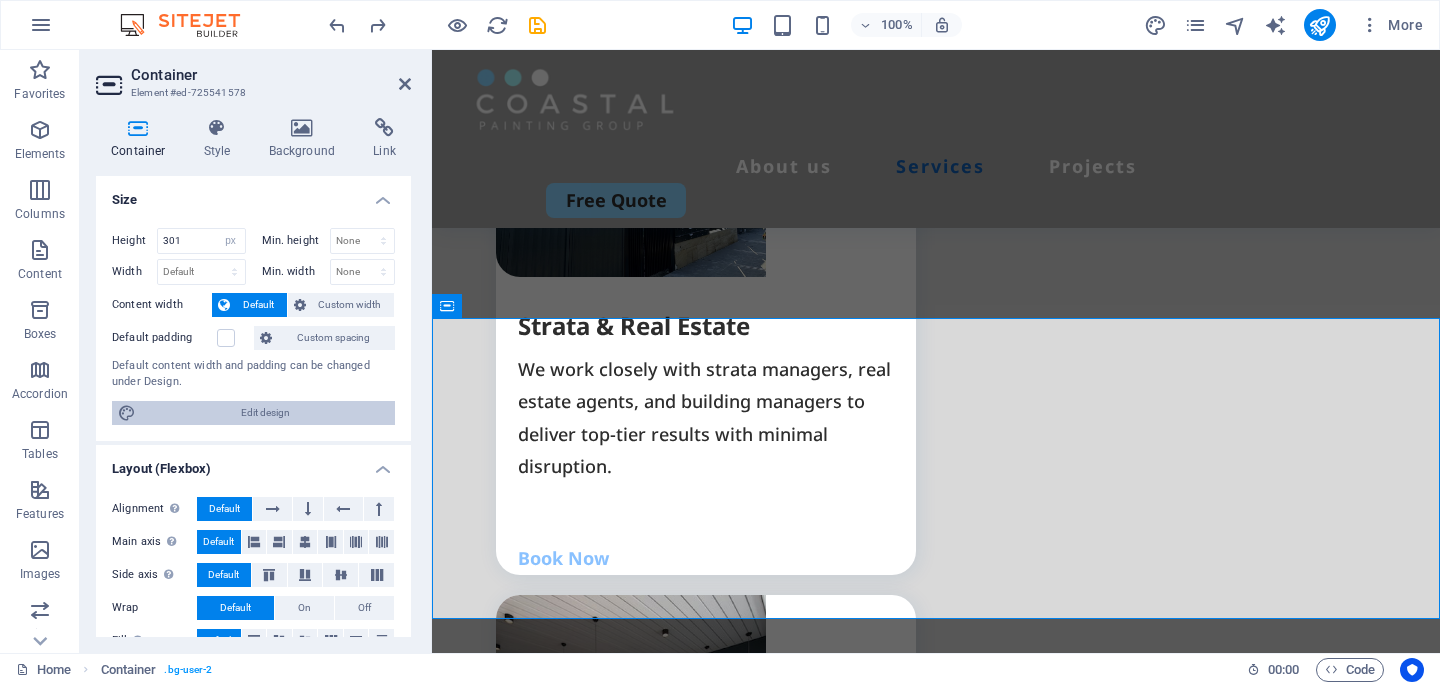 click on "Edit design" at bounding box center [265, 413] 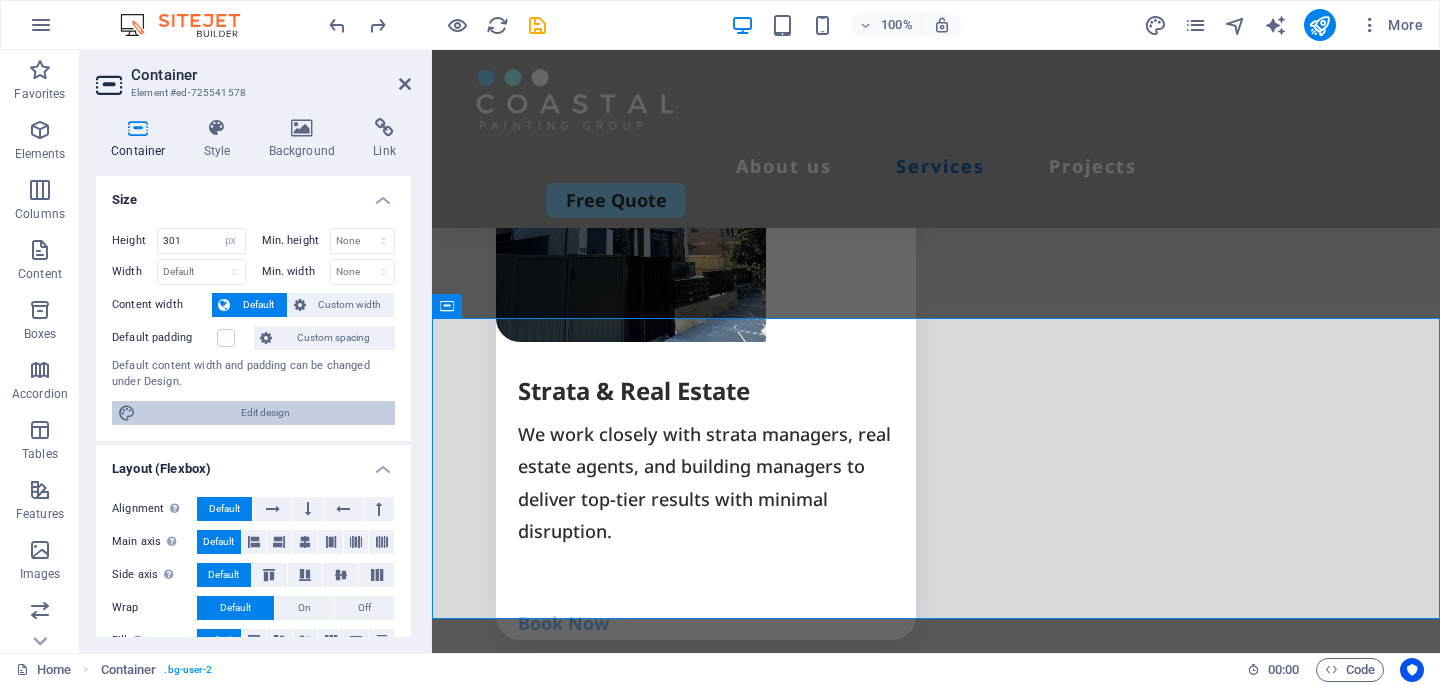 select on "rem" 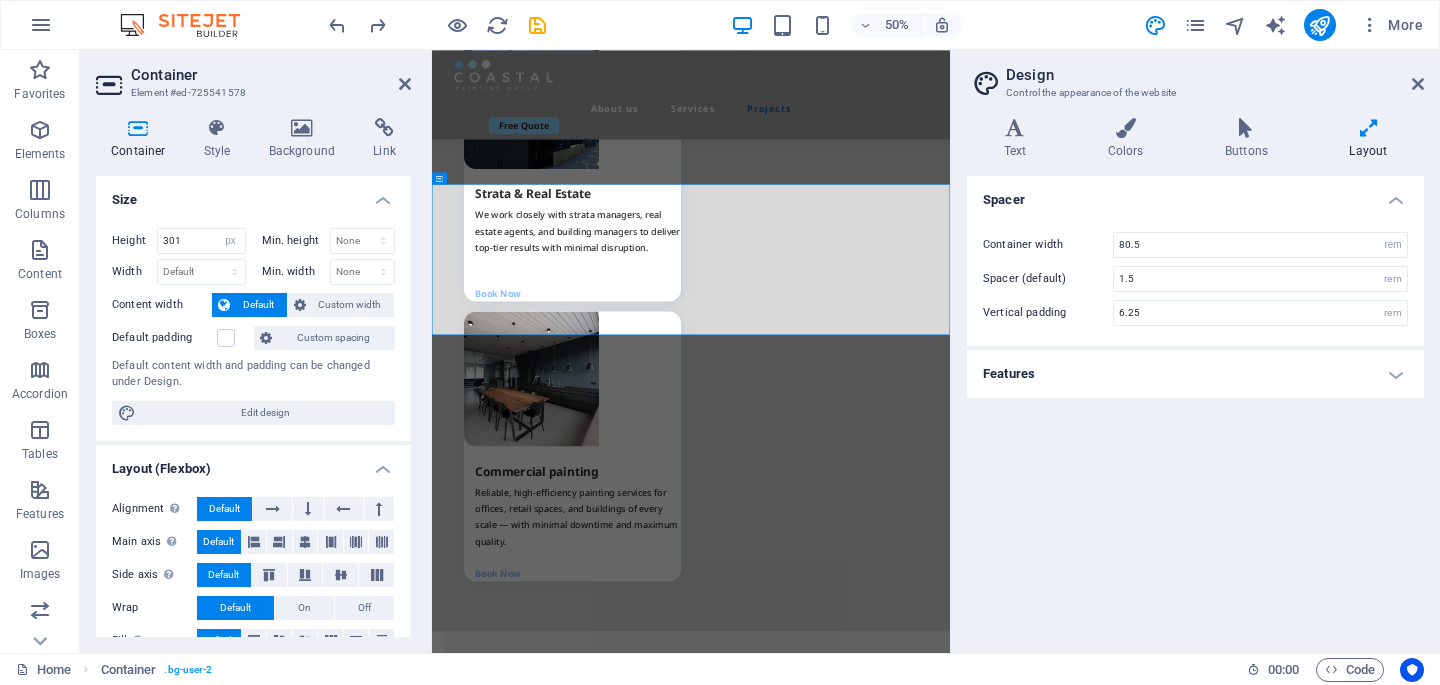 click on "Features" at bounding box center [1195, 374] 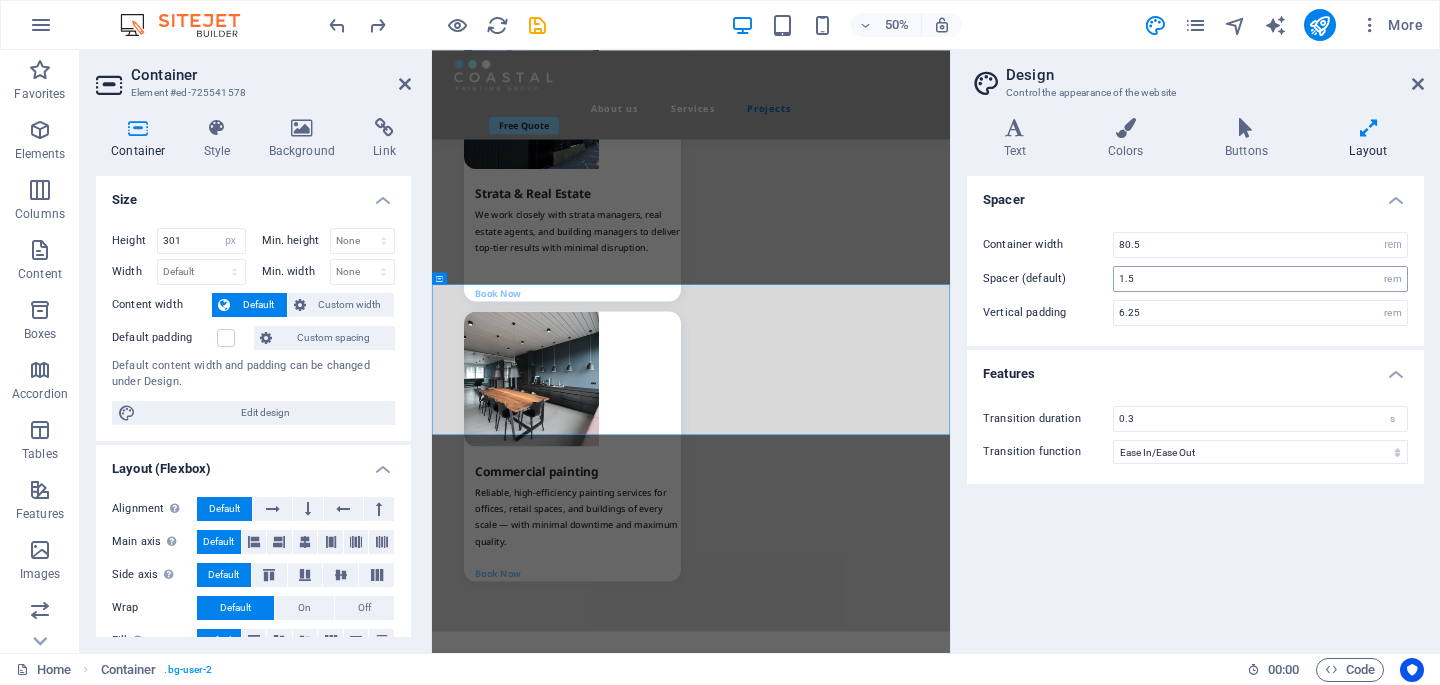 click on "1.5 rem" at bounding box center [1260, 279] 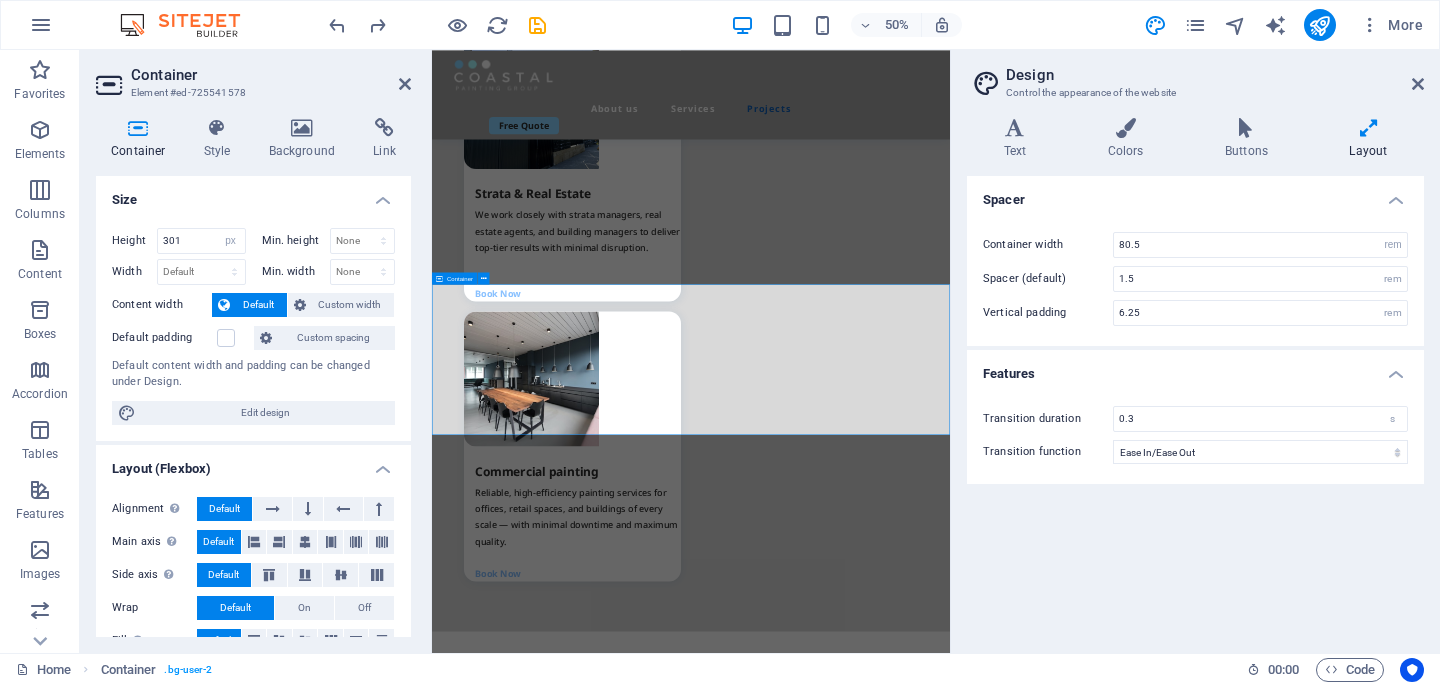 click on "Projects We take pride in every job we complete. Explore a selection of our recent work and see the Coastal Painting Group difference in action." at bounding box center [950, 2634] 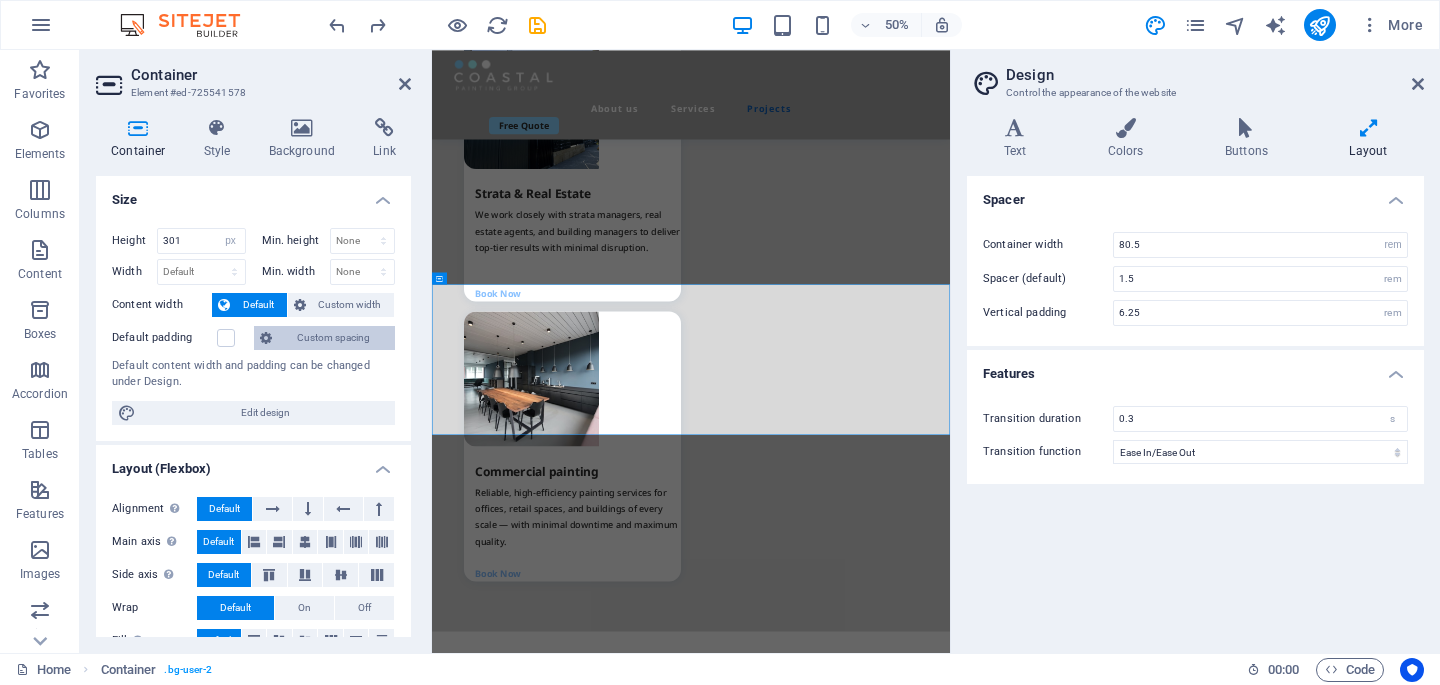 click on "Custom spacing" at bounding box center (333, 338) 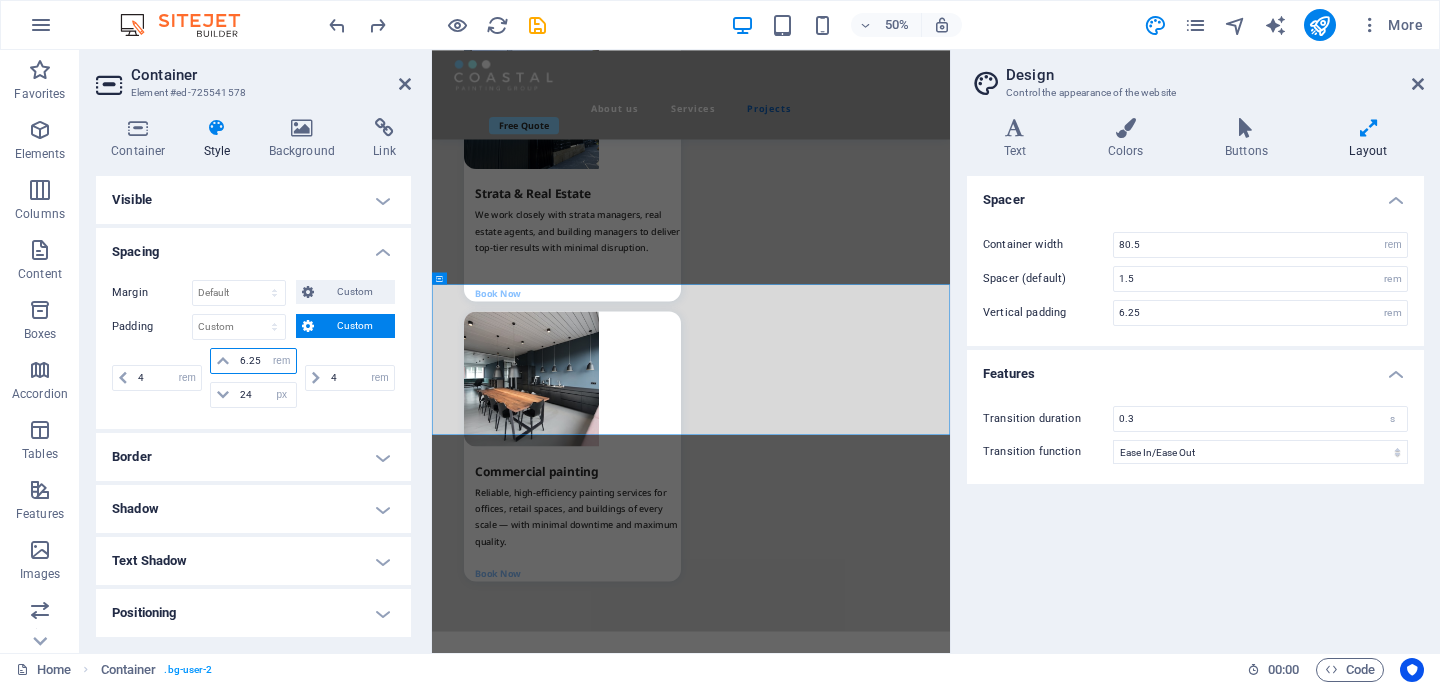 drag, startPoint x: 260, startPoint y: 361, endPoint x: 194, endPoint y: 361, distance: 66 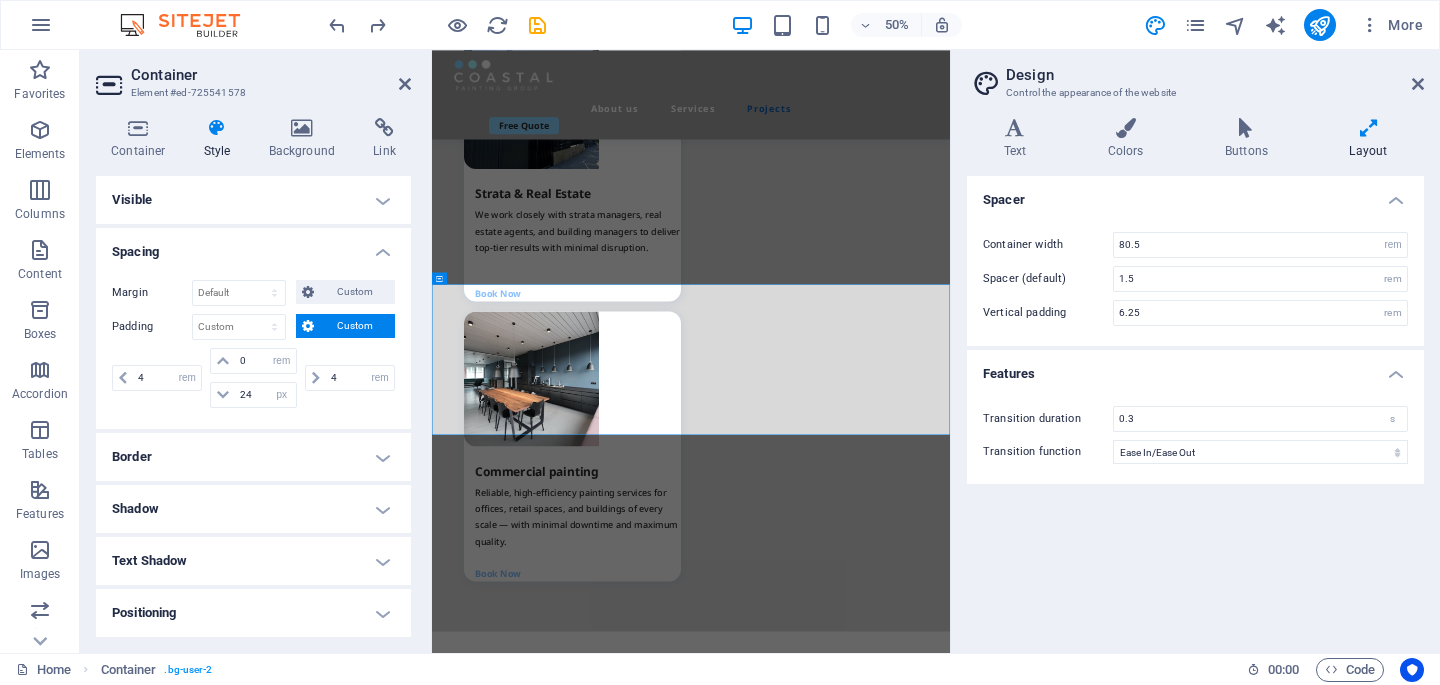 click on "Spacing" at bounding box center [253, 246] 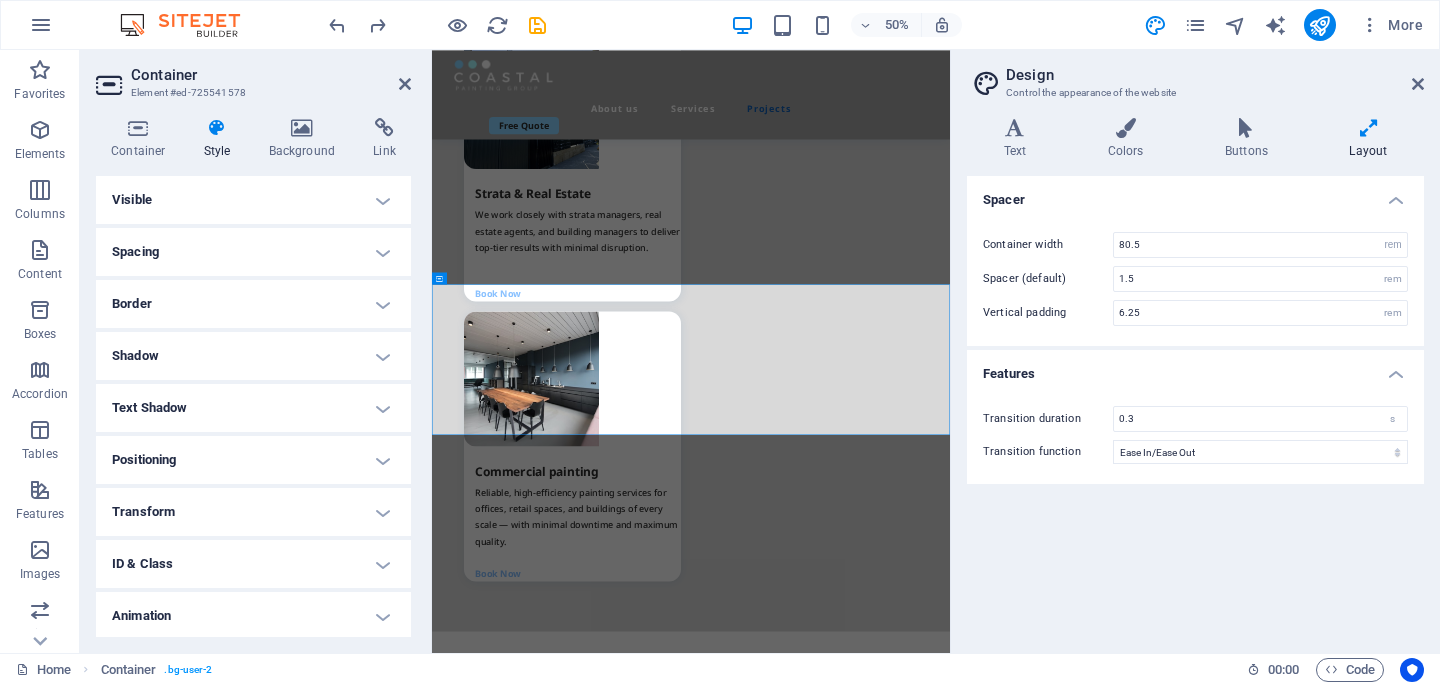 click on "Spacing" at bounding box center (253, 252) 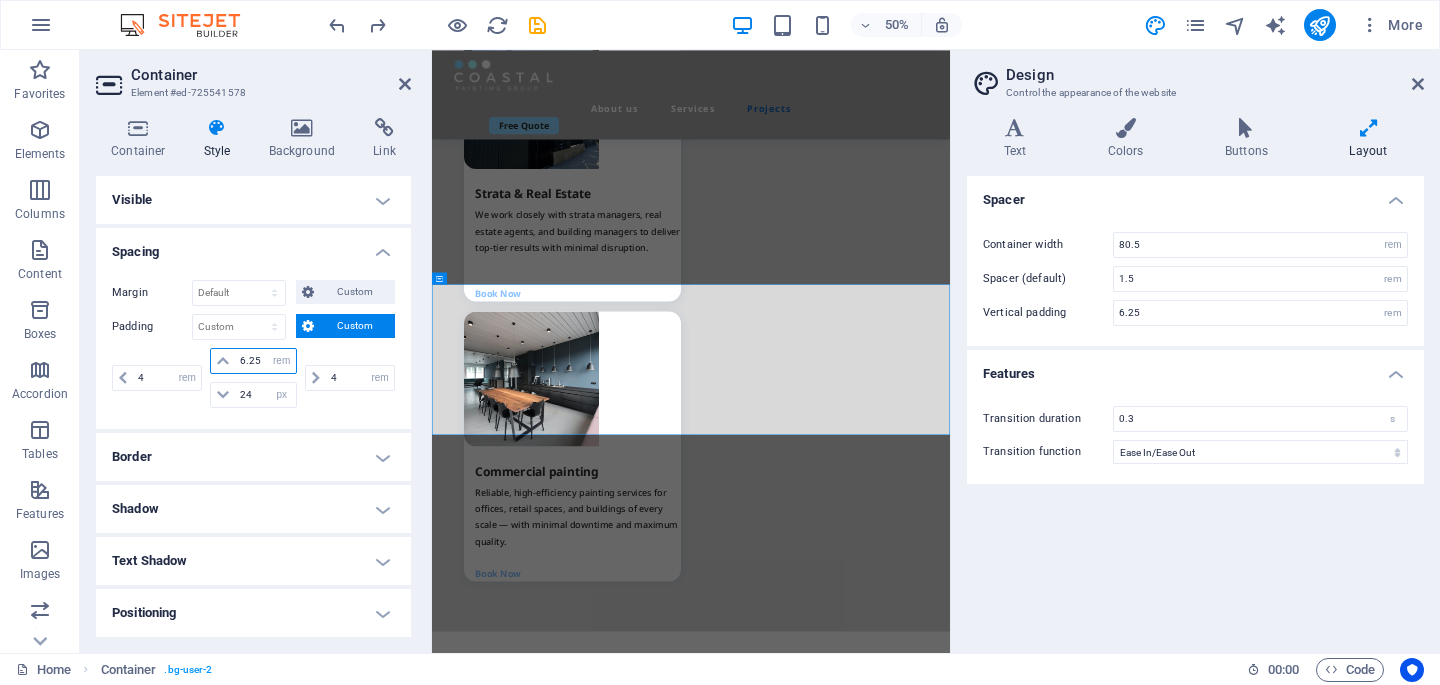 click on "6.25" at bounding box center [265, 361] 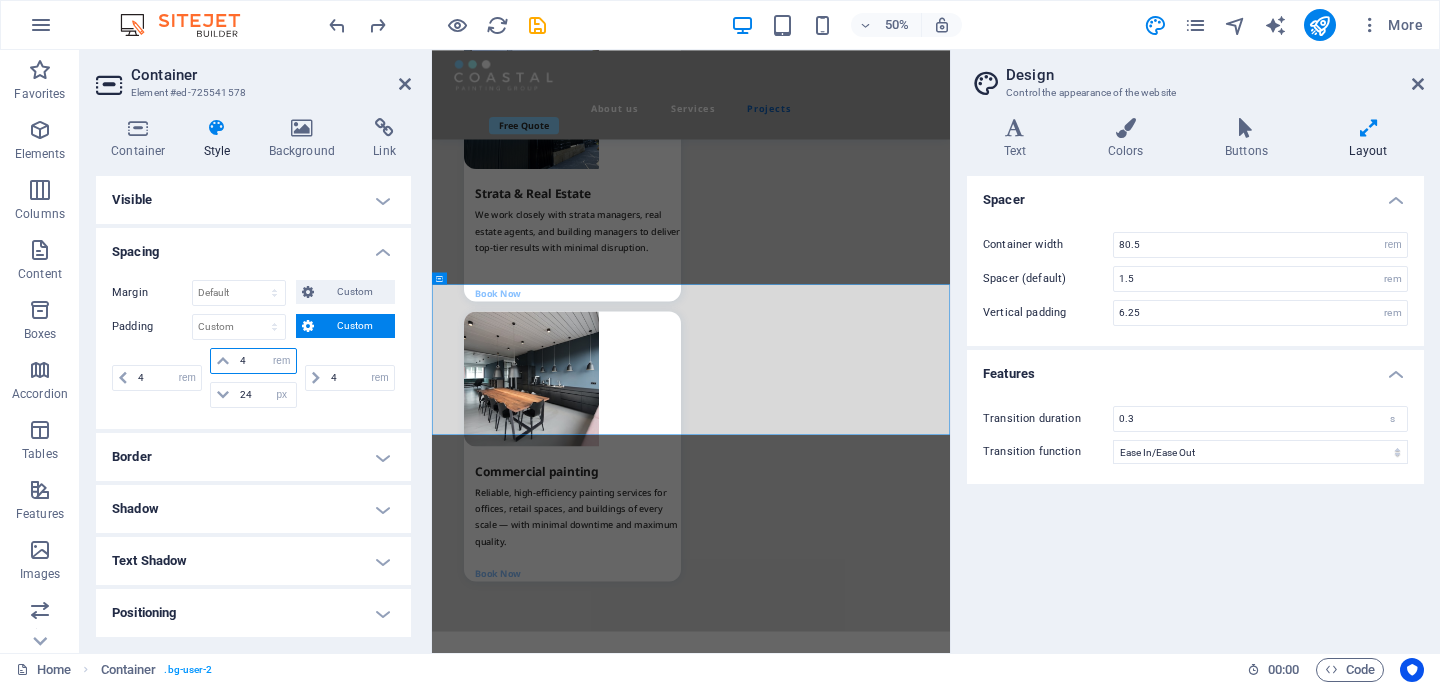 type on "4" 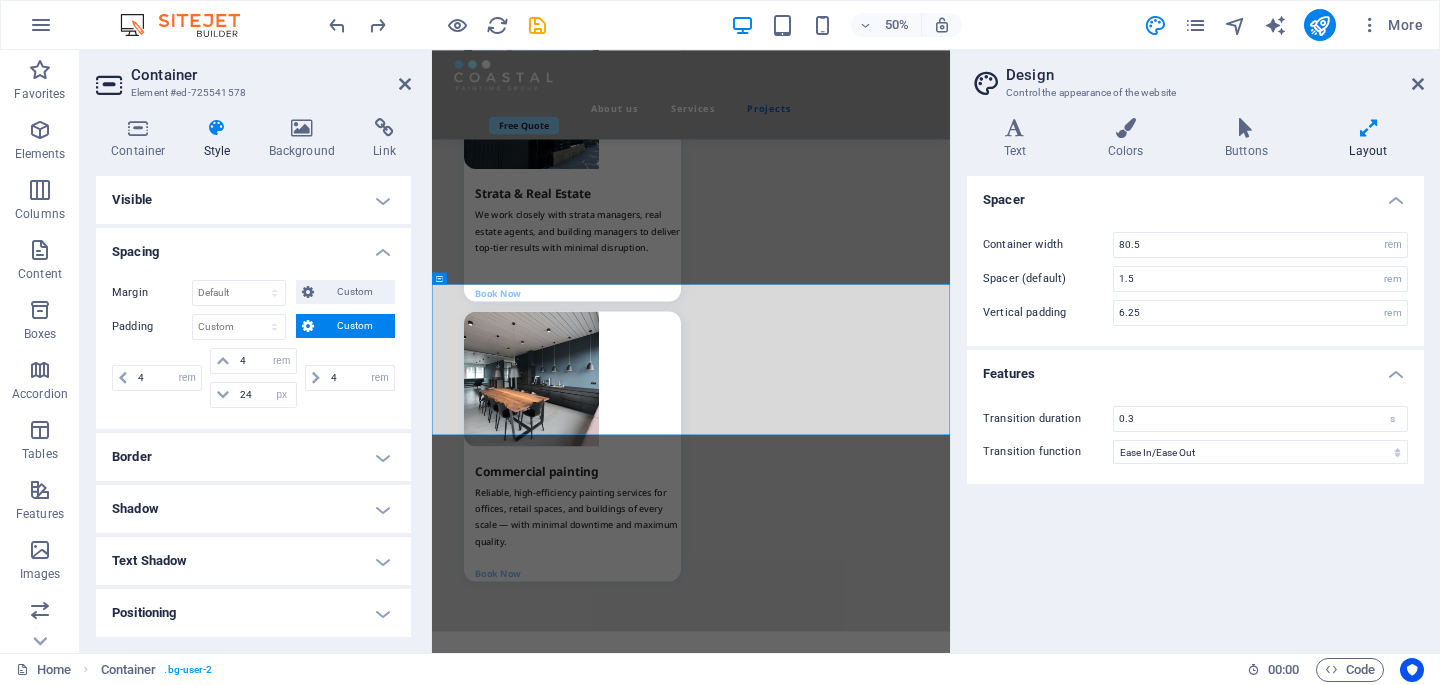 click on "4 px rem % vh vw" at bounding box center (348, 378) 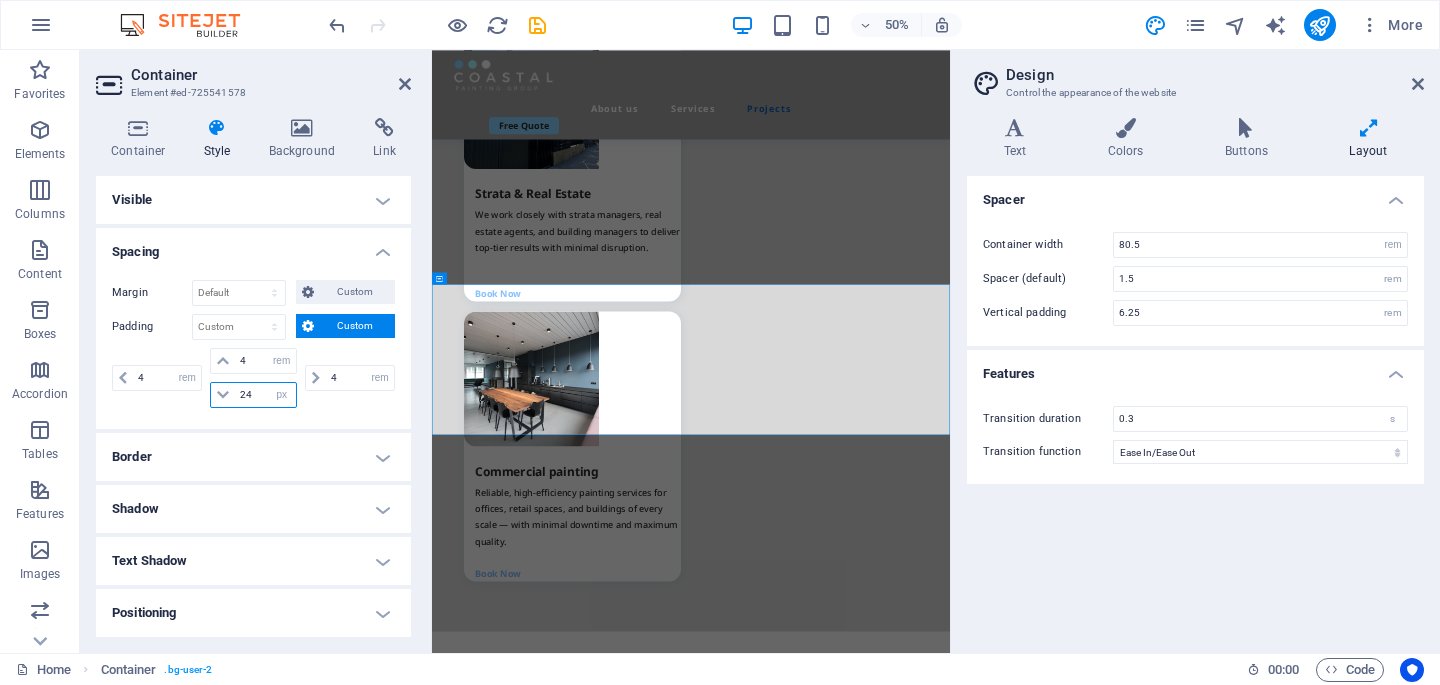 drag, startPoint x: 253, startPoint y: 388, endPoint x: 230, endPoint y: 388, distance: 23 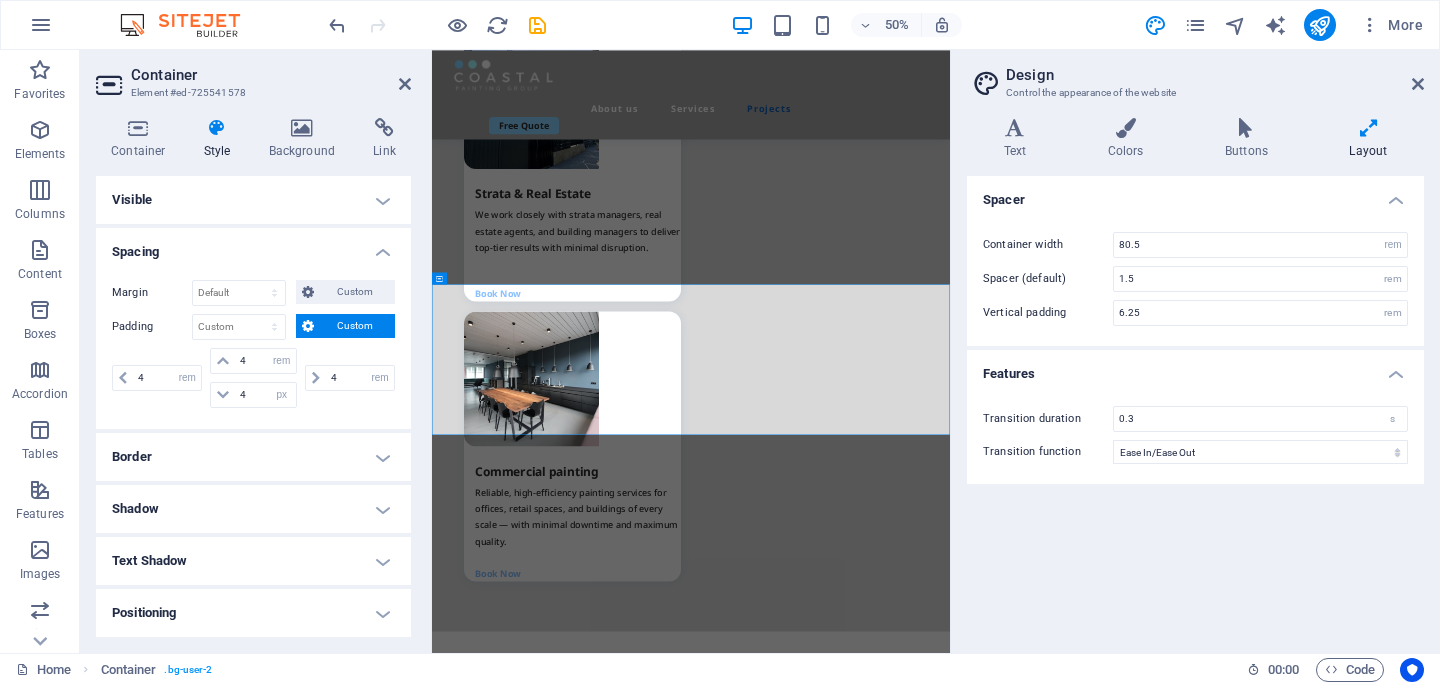 click on "4 px rem % vh vw 4 px rem % vh vw 4 px rem % vh vw 4 px rem % vh vw" at bounding box center (253, 380) 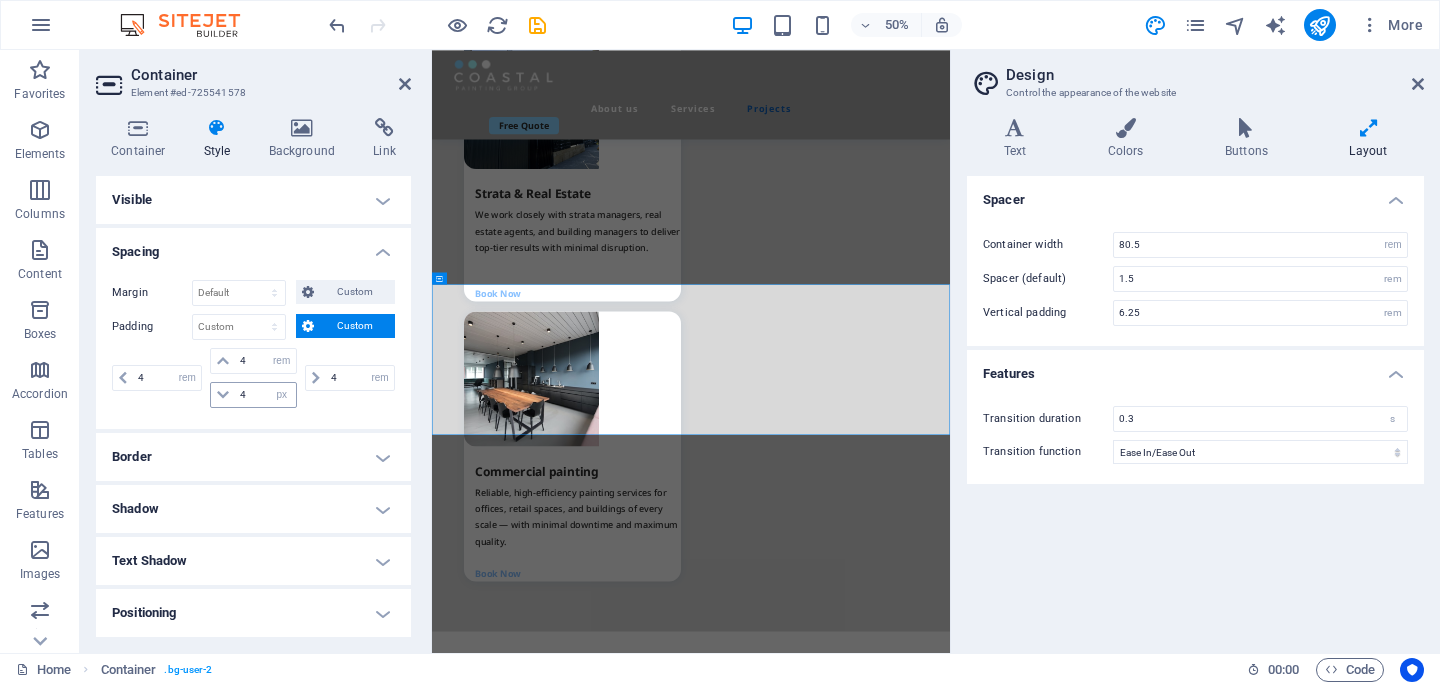 type on "24" 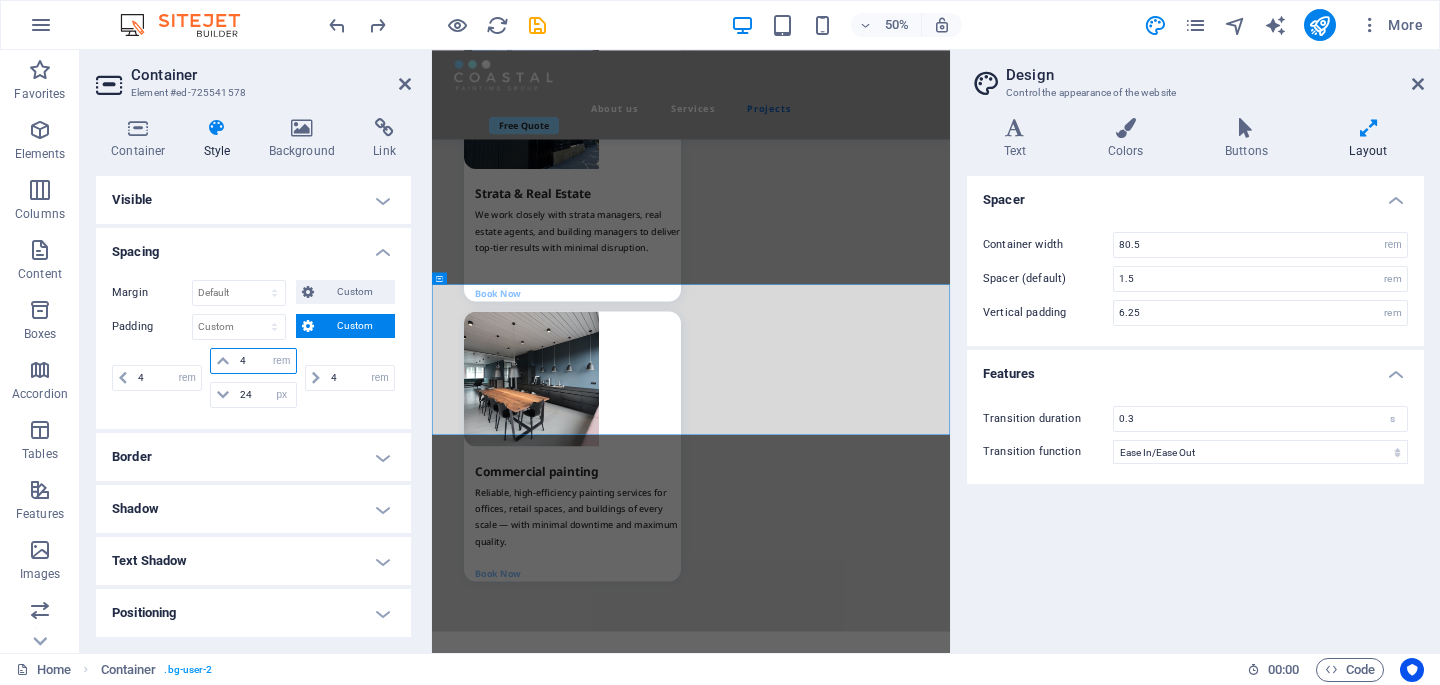 click on "4" at bounding box center (265, 361) 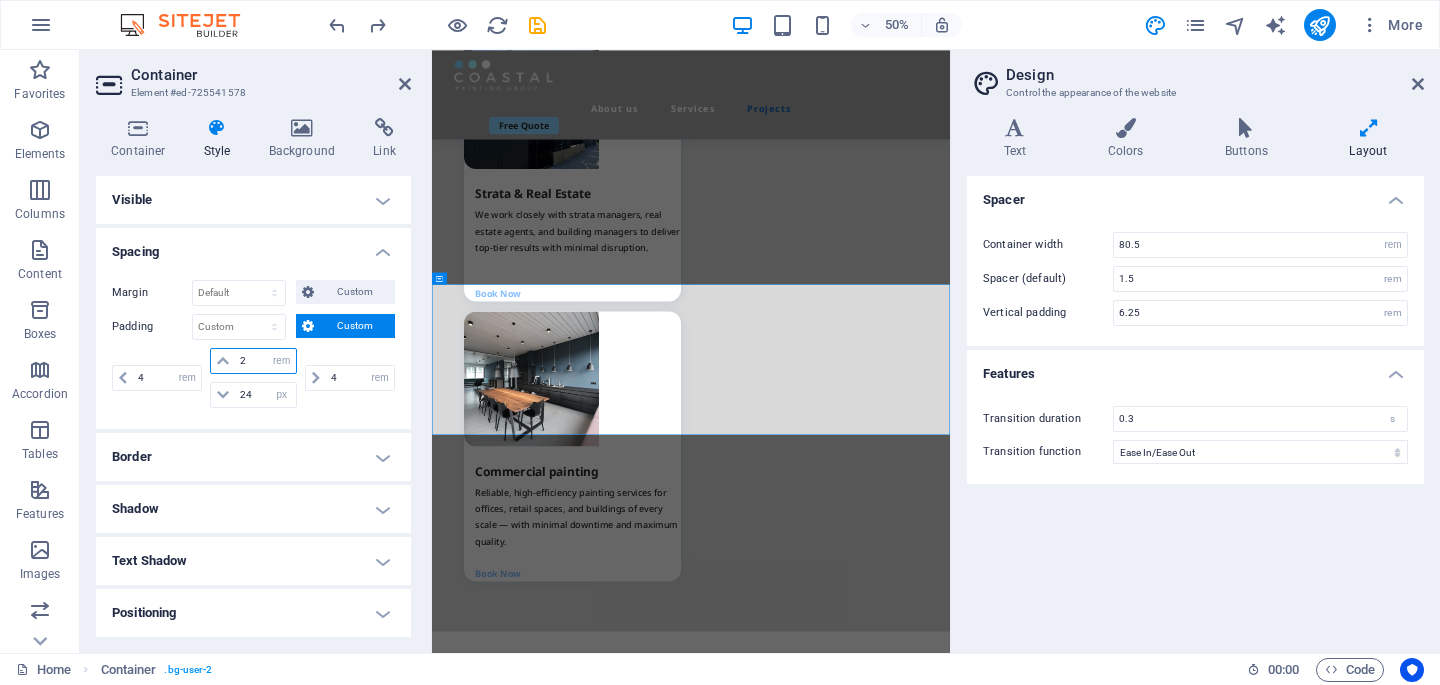 type on "2" 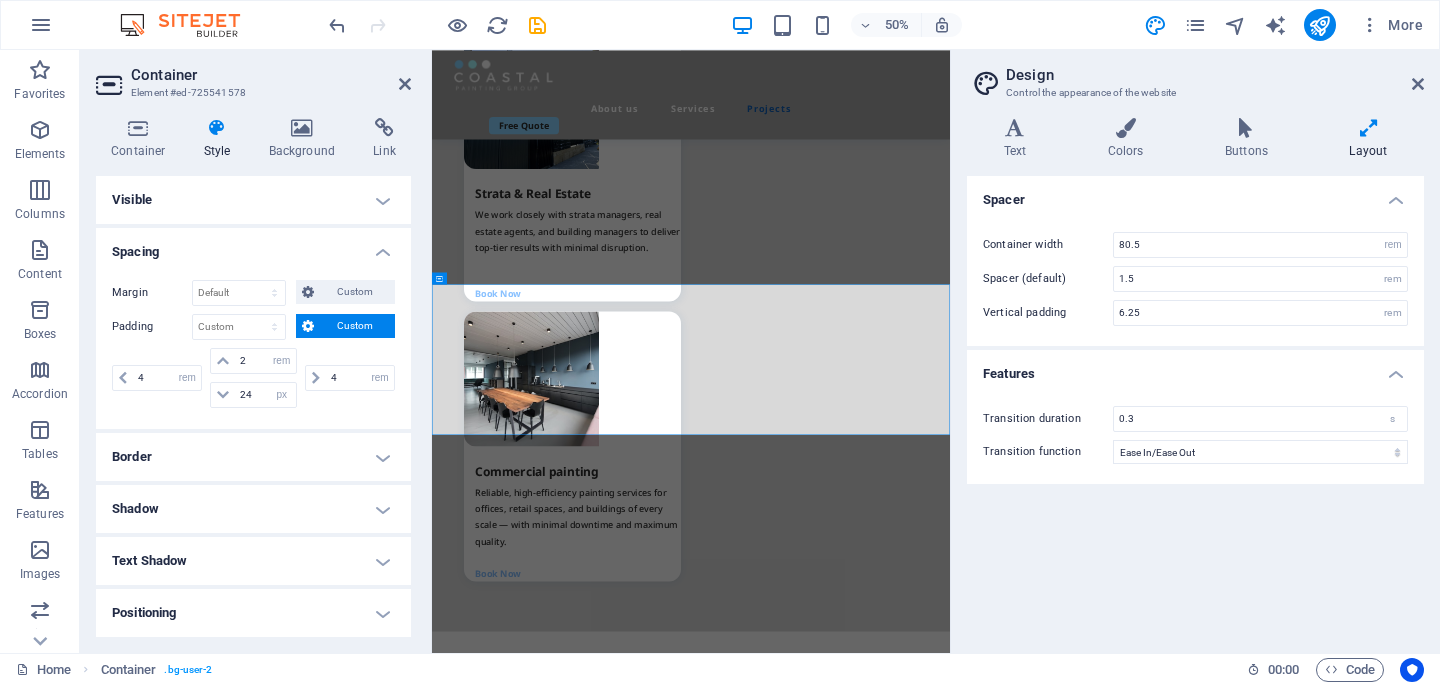 click on "4 px rem % vh vw" at bounding box center [348, 378] 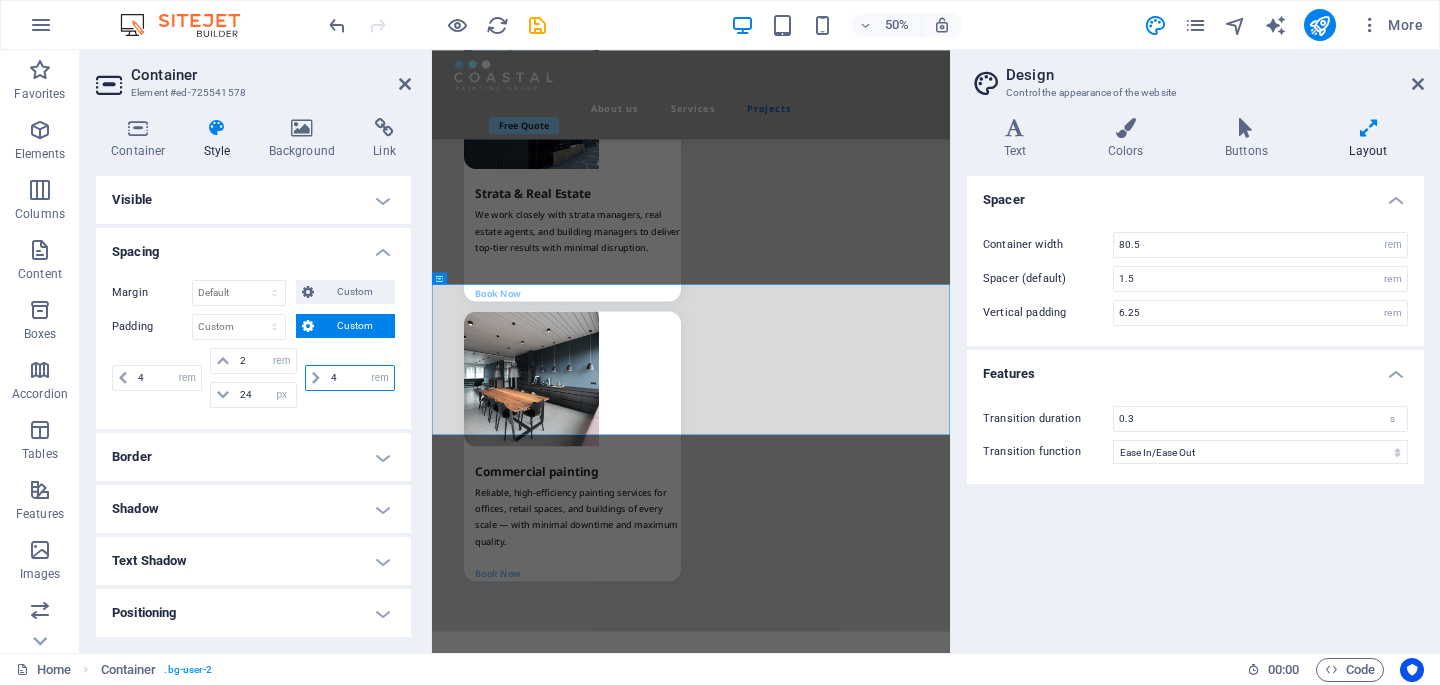 click on "4" at bounding box center [360, 378] 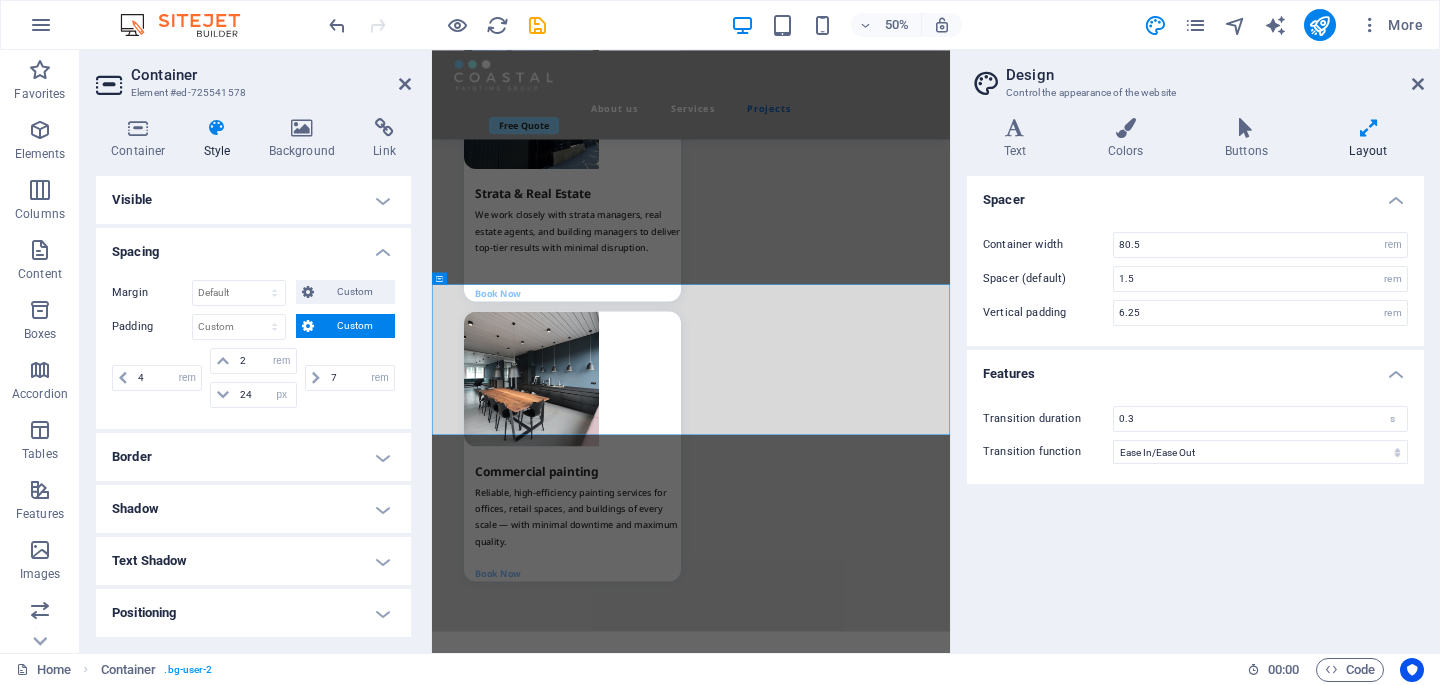click on "4 px rem % vh vw 2 px rem % vh vw 24 px rem % vh vw 7 px rem % vh vw" at bounding box center [253, 380] 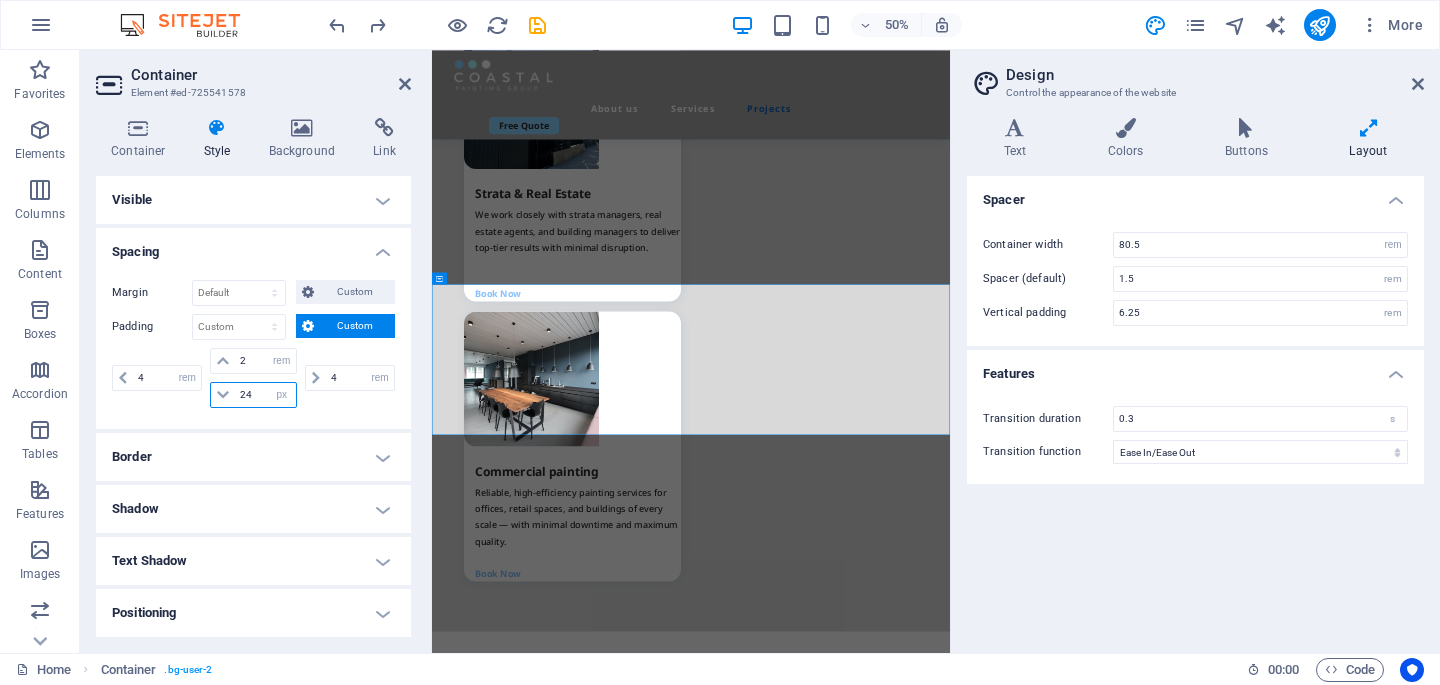 click on "24" at bounding box center [265, 395] 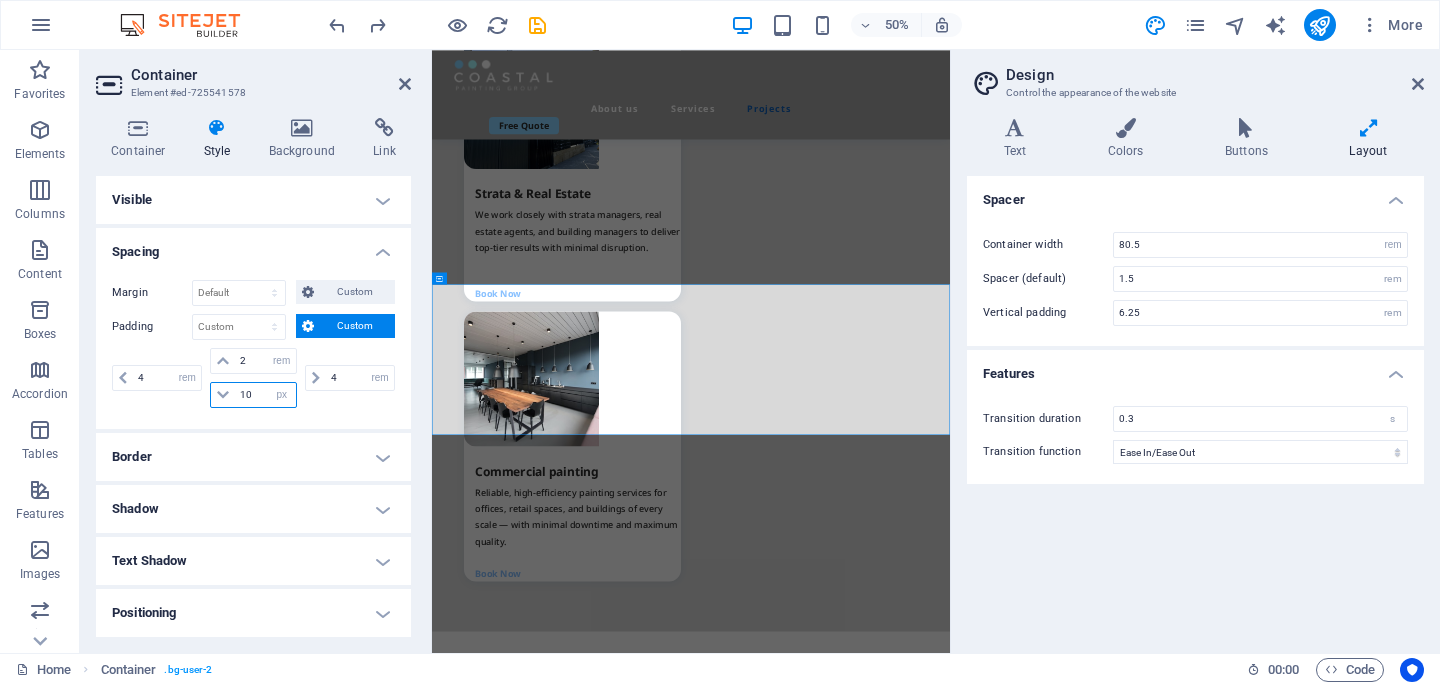 type on "10" 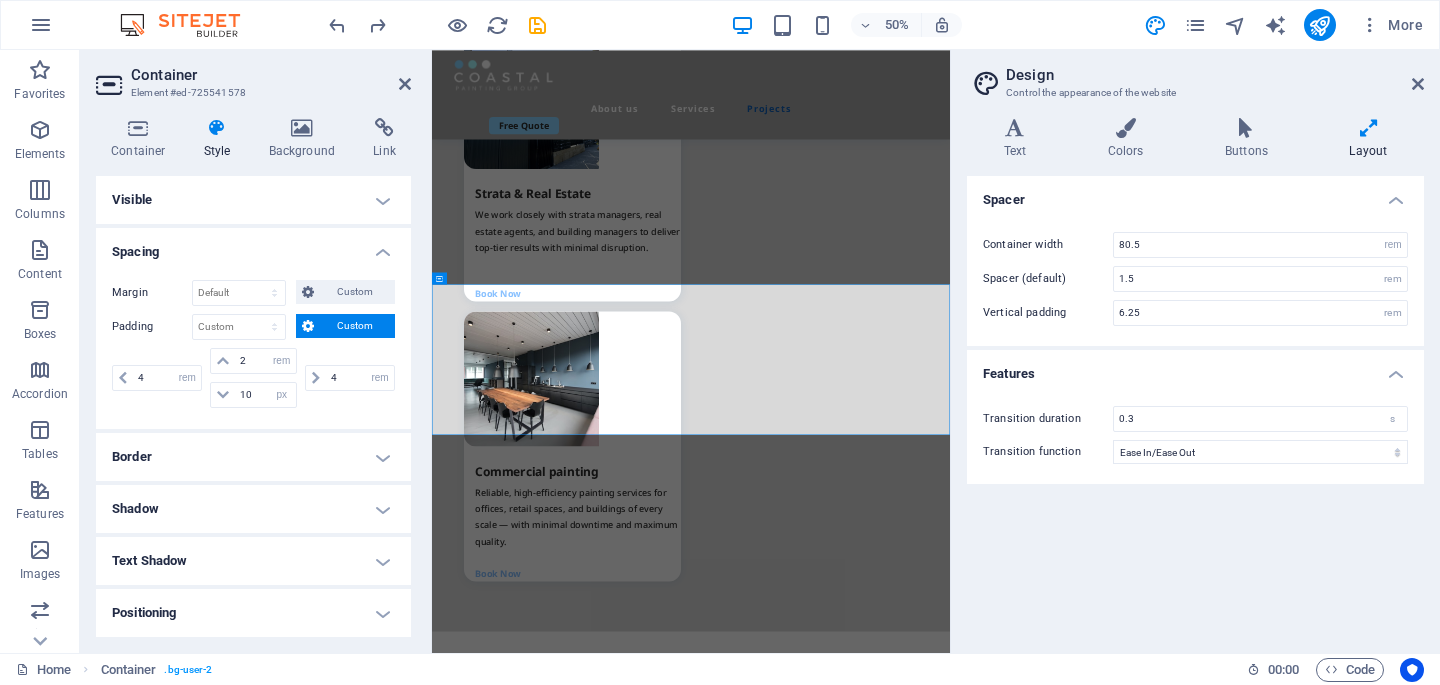 click on "4 px rem % vh vw" at bounding box center (348, 378) 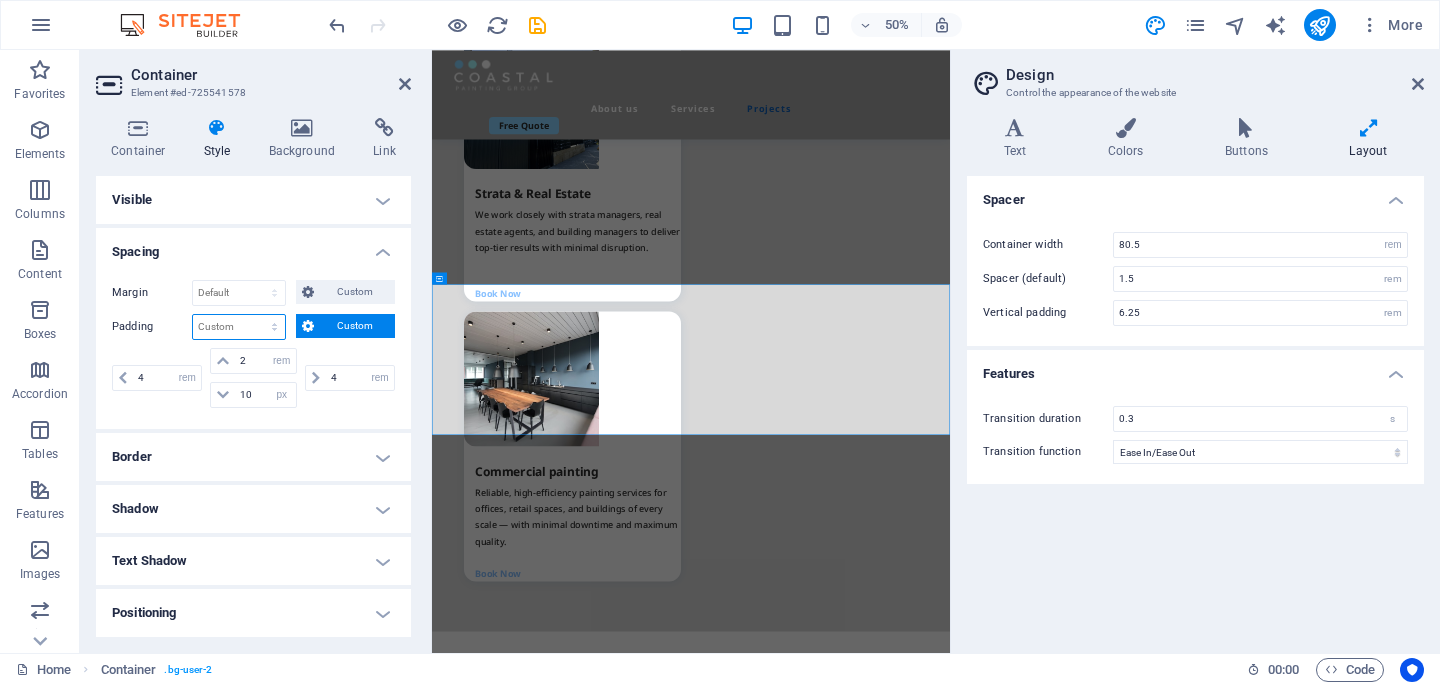 click on "Default px rem % vh vw Custom" at bounding box center [239, 327] 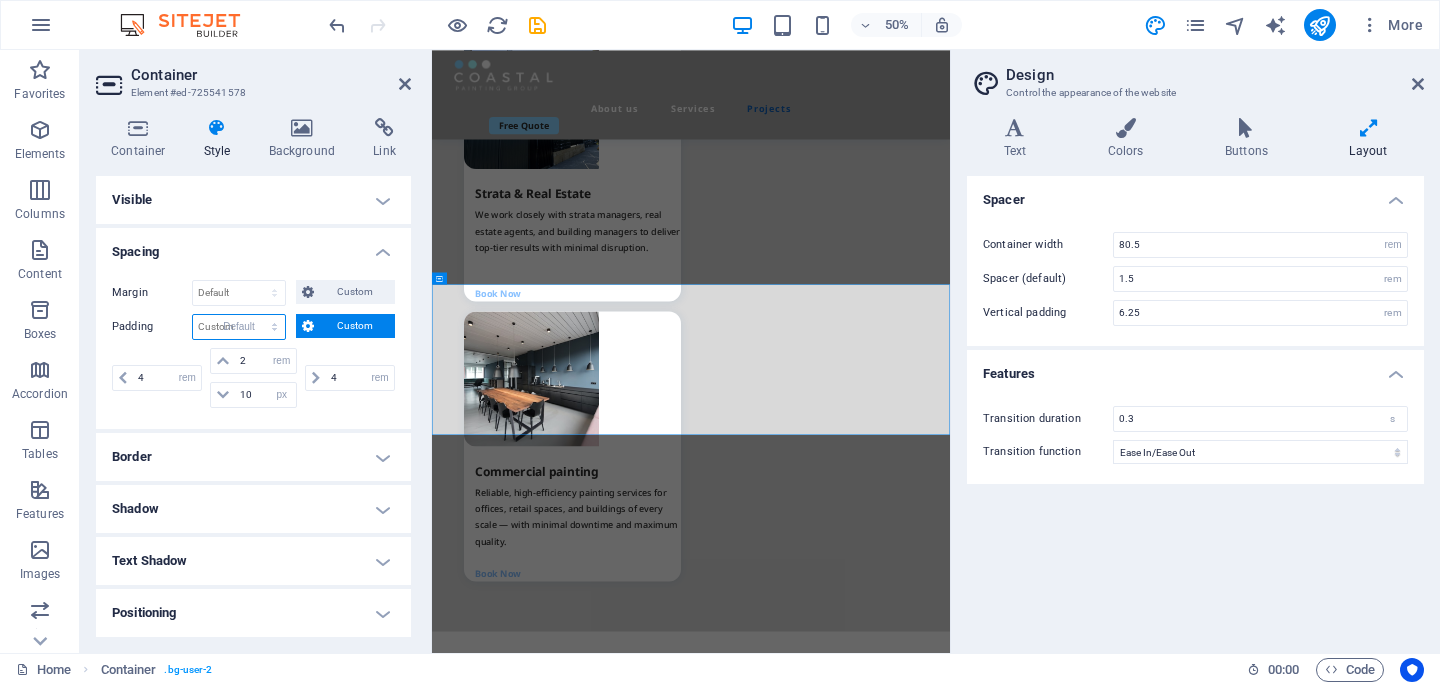 select on "DISABLED_OPTION_VALUE" 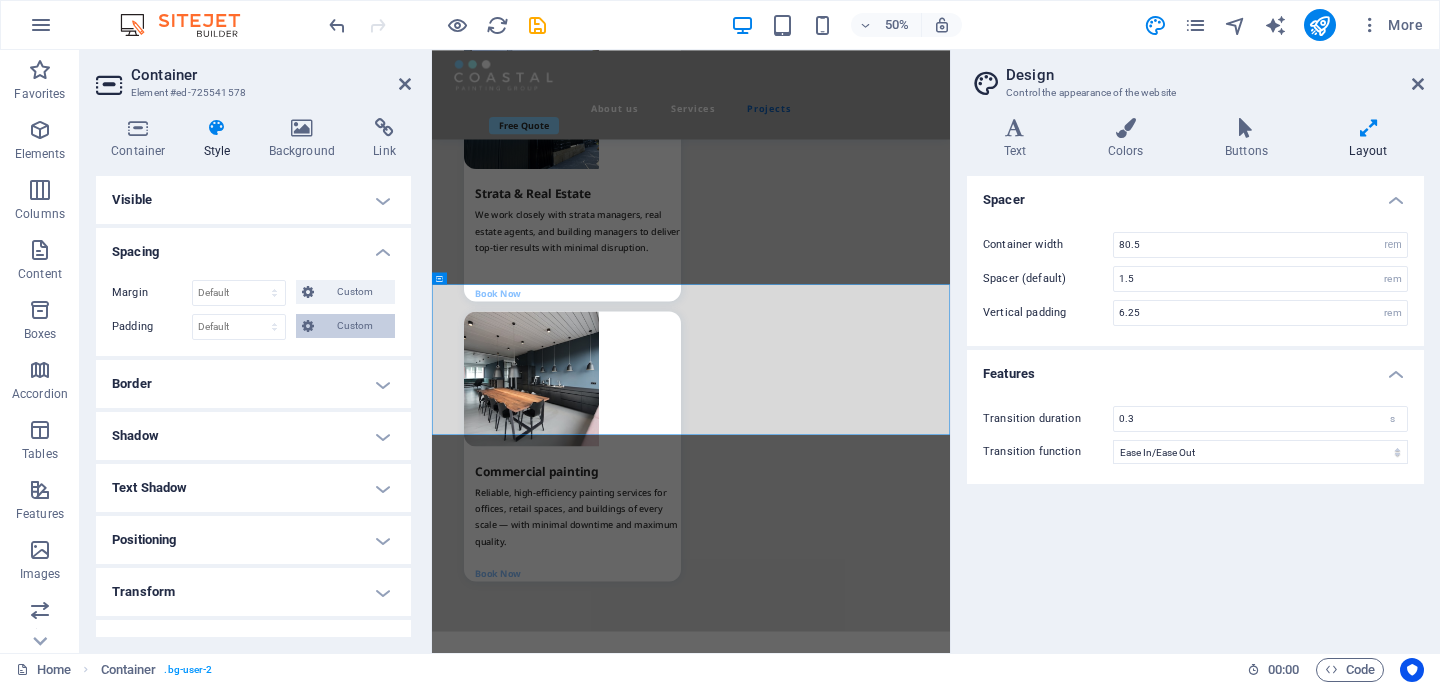 click on "Custom" at bounding box center [345, 326] 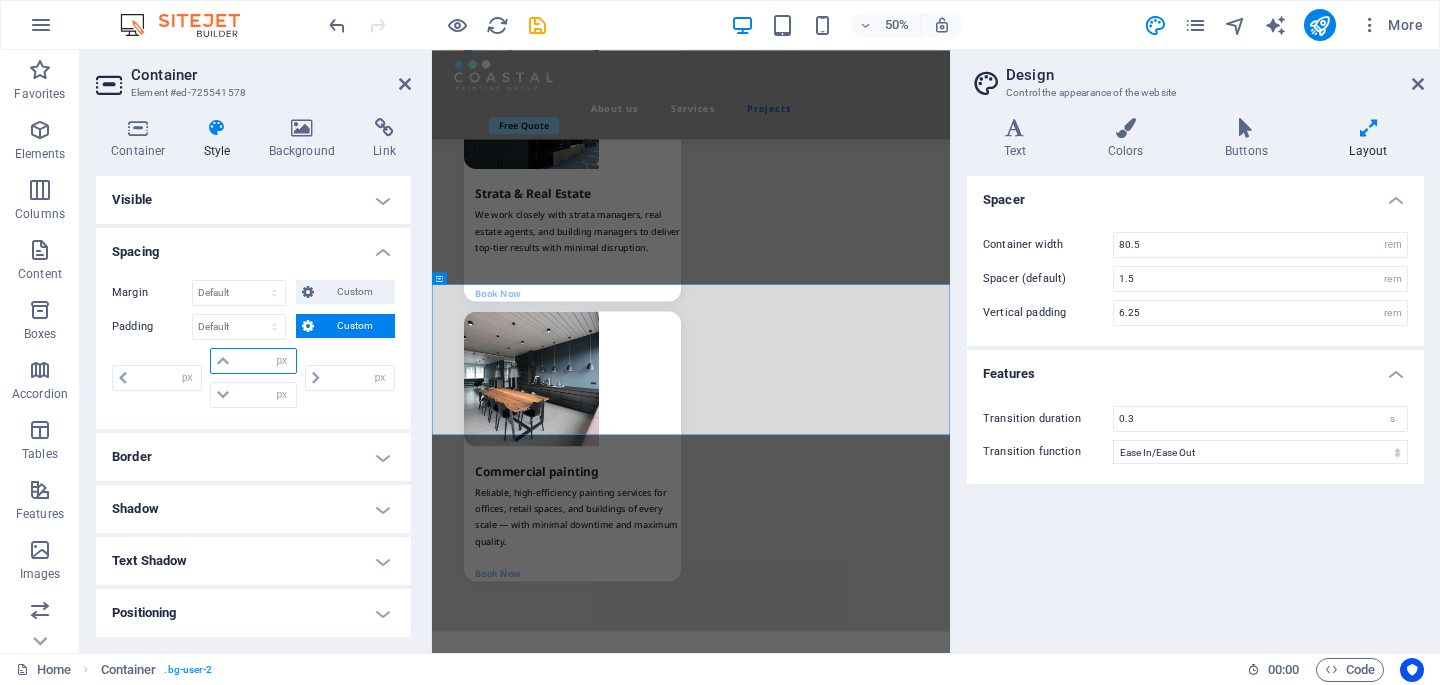 click at bounding box center [265, 361] 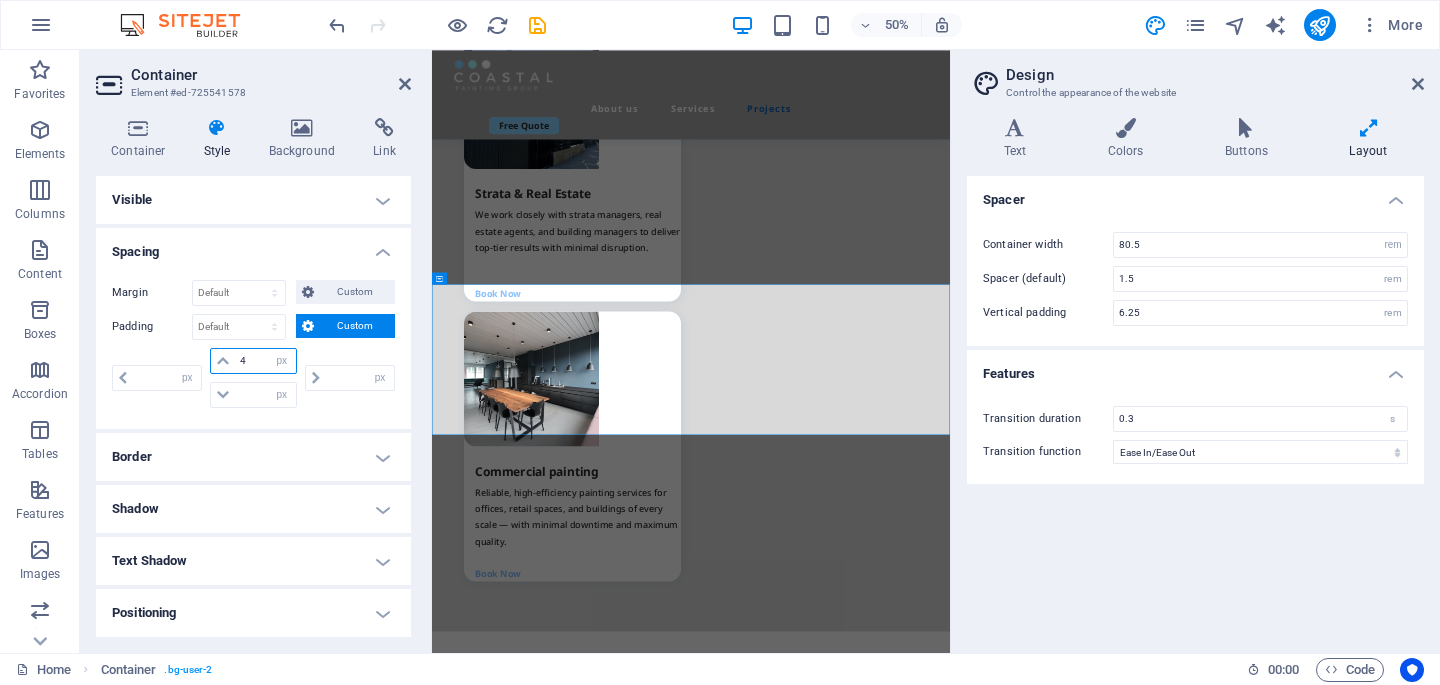 type on "4" 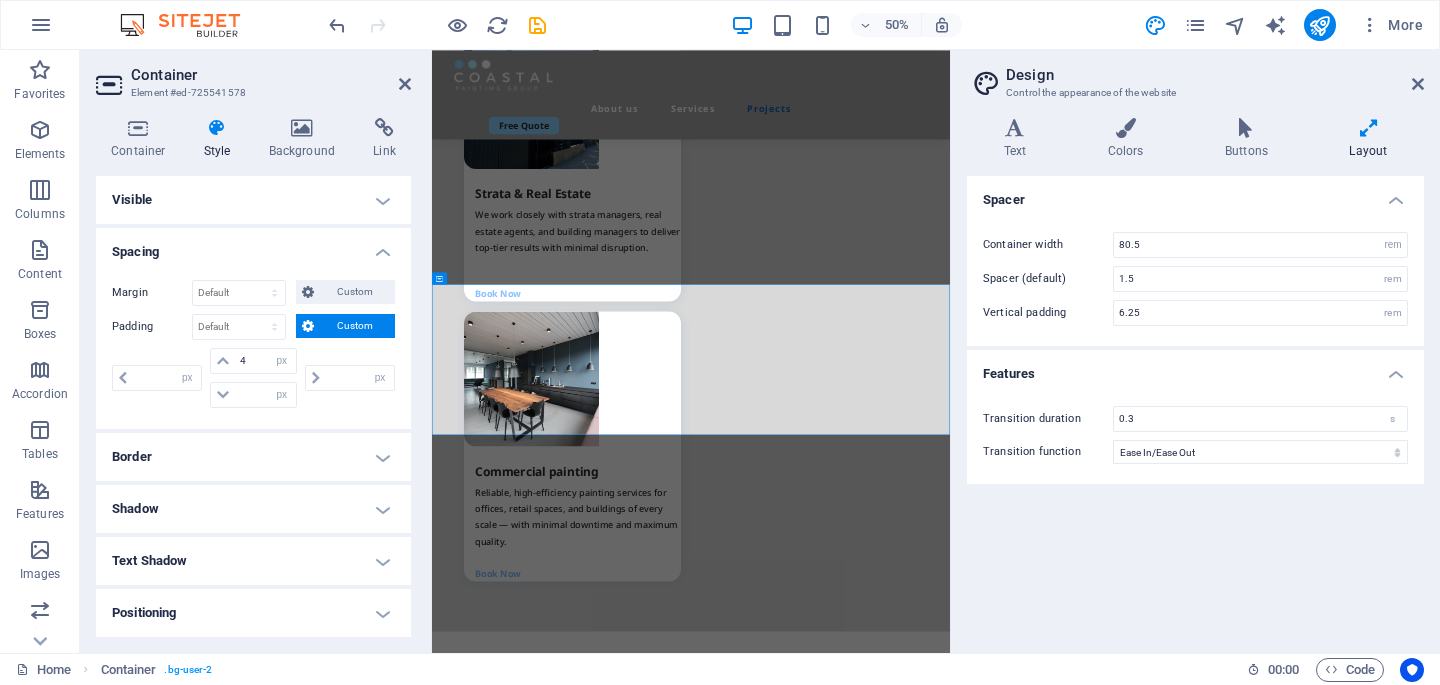 type on "0" 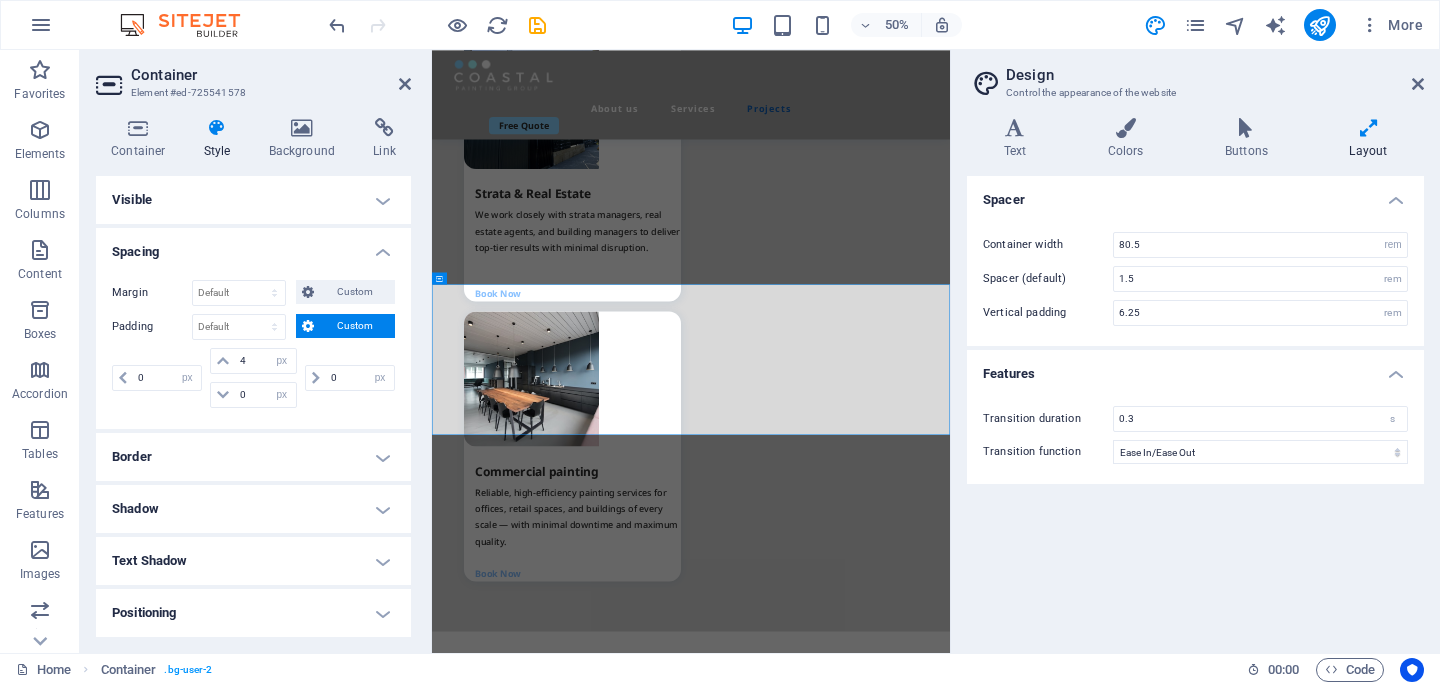 click on "0 px rem % vh vw" at bounding box center (348, 378) 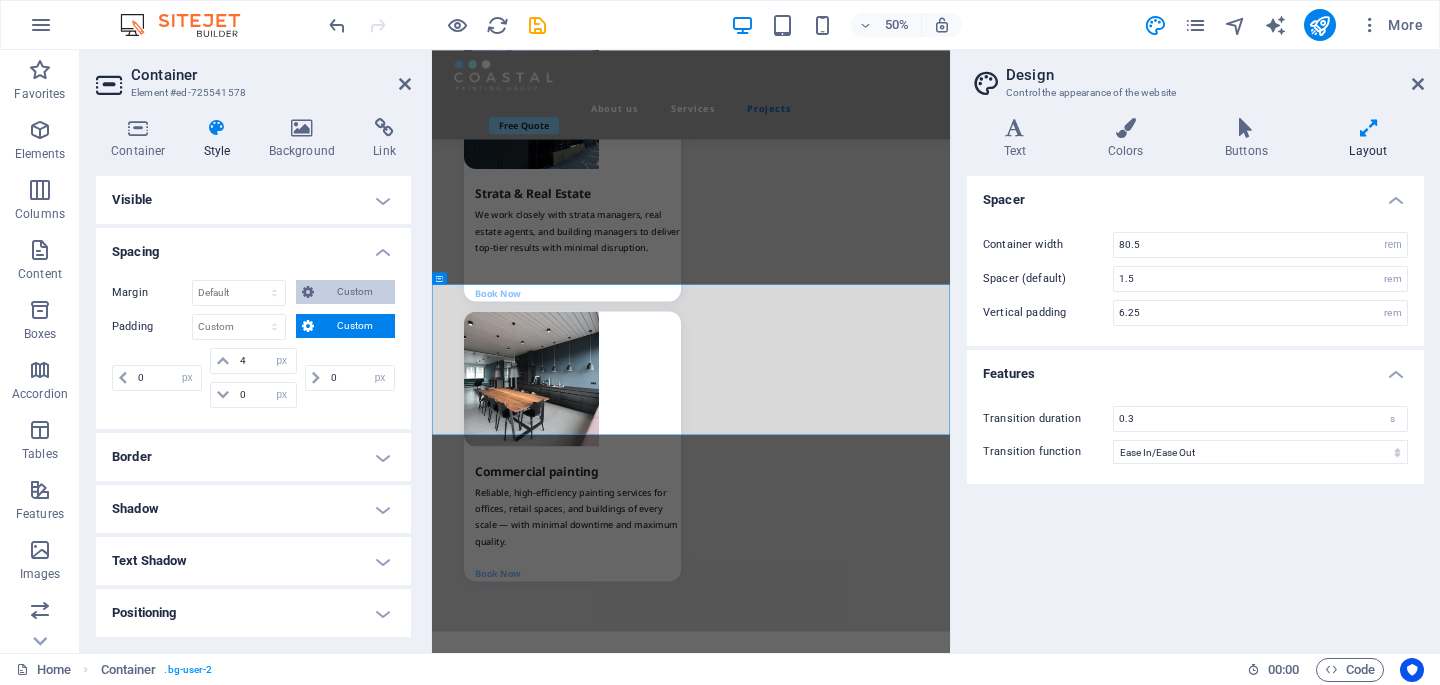 click on "Custom" at bounding box center [354, 292] 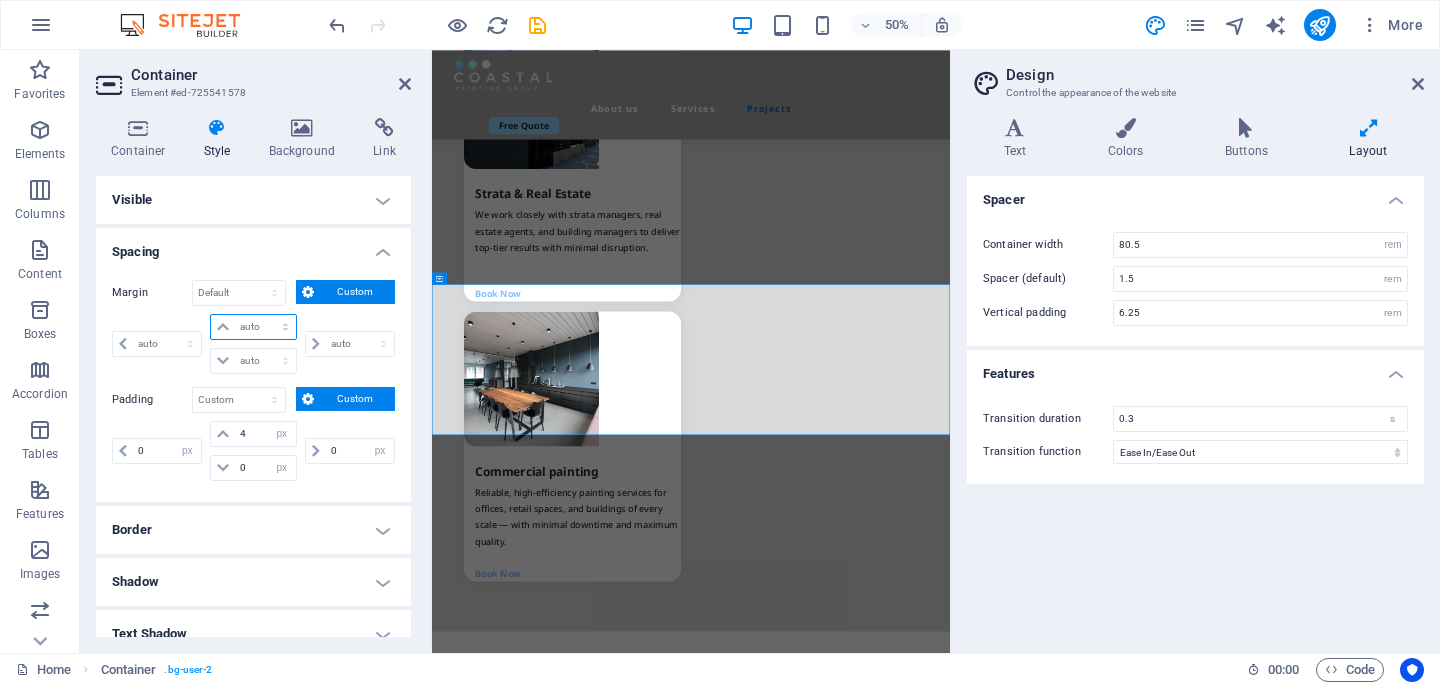 click on "auto px % rem vw vh" at bounding box center [253, 327] 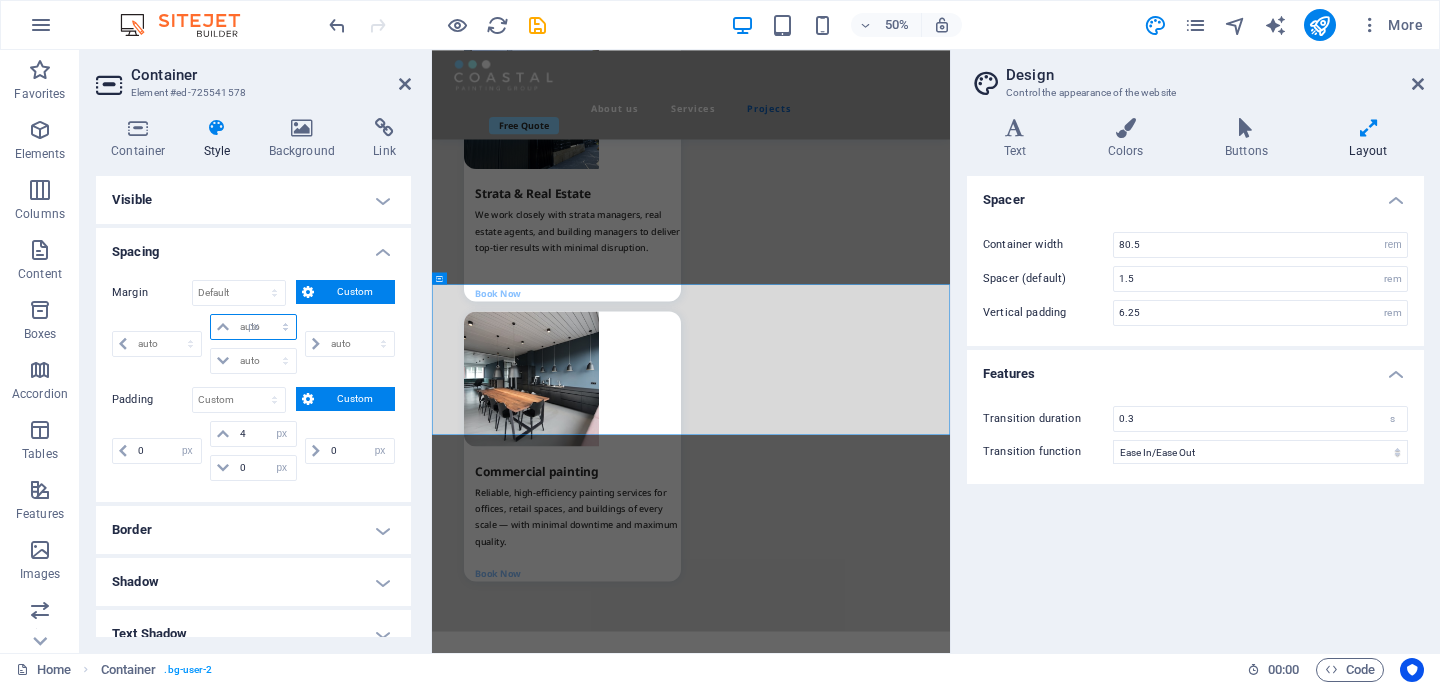 type on "0" 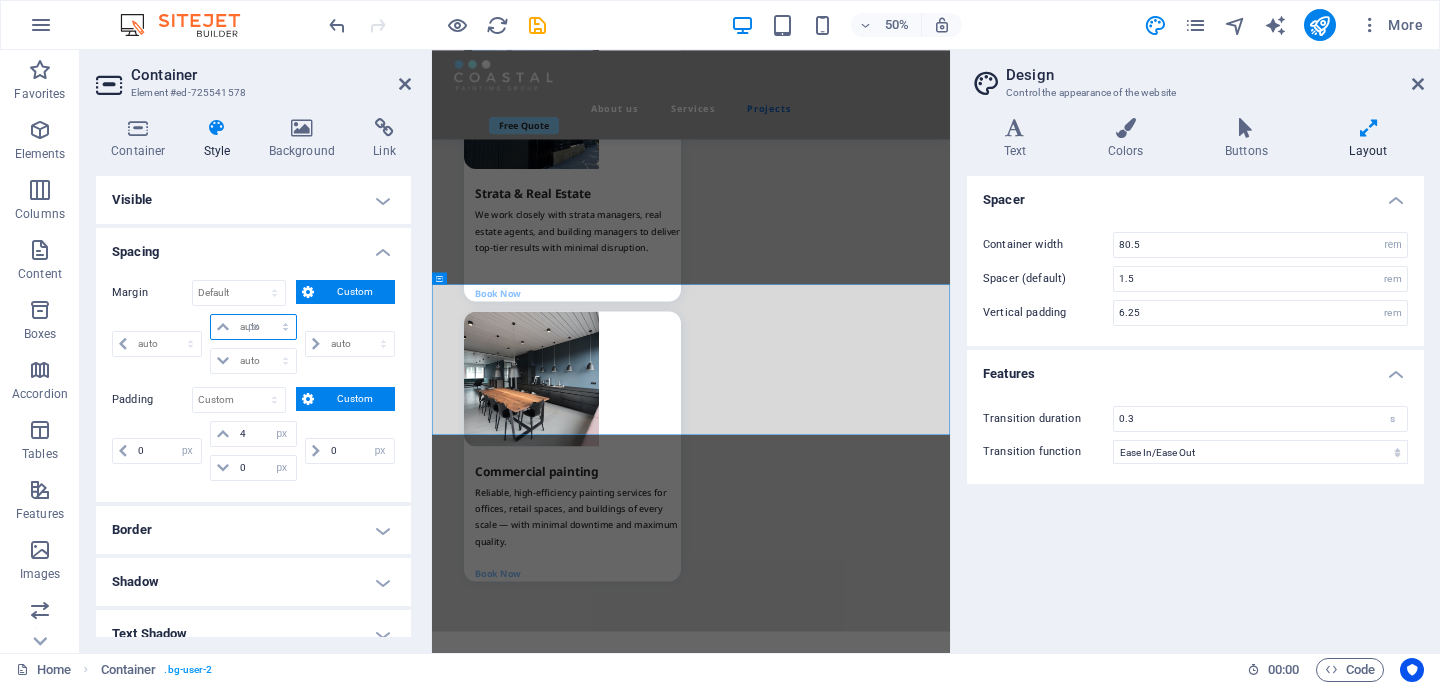 select on "px" 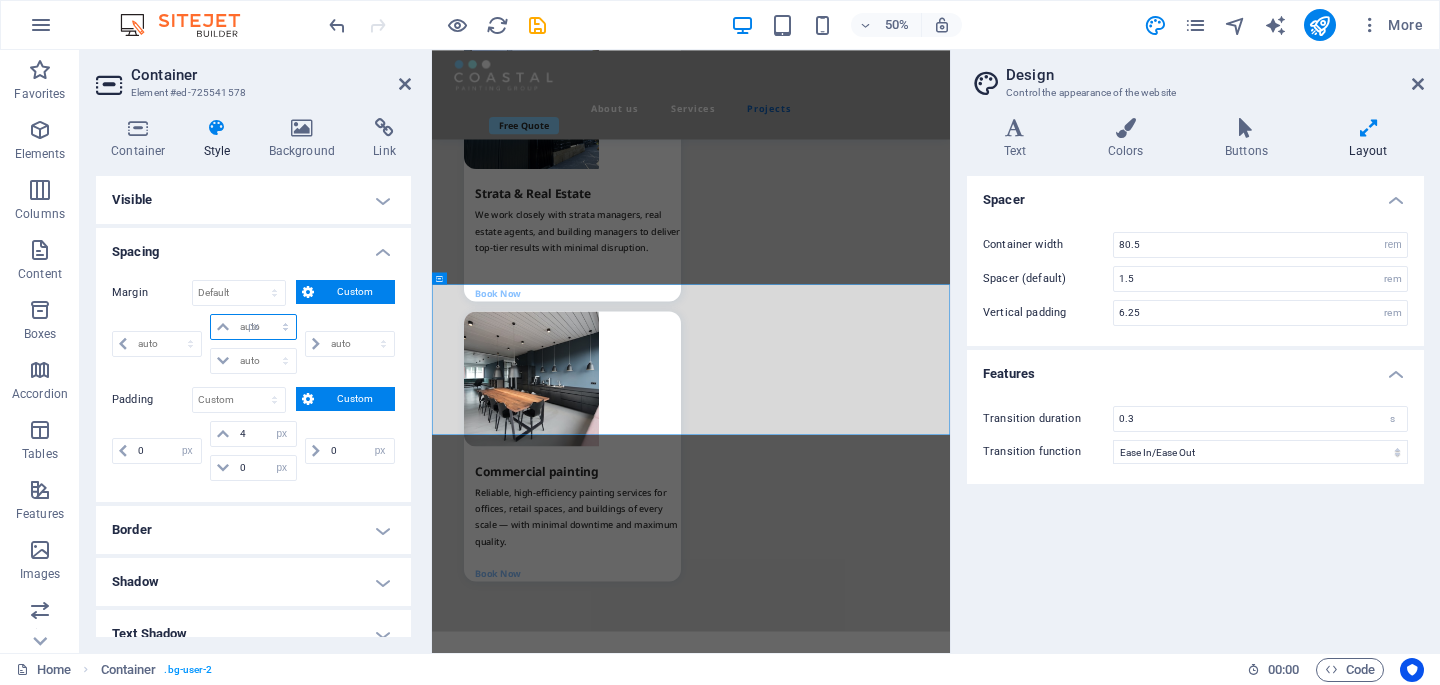 select on "px" 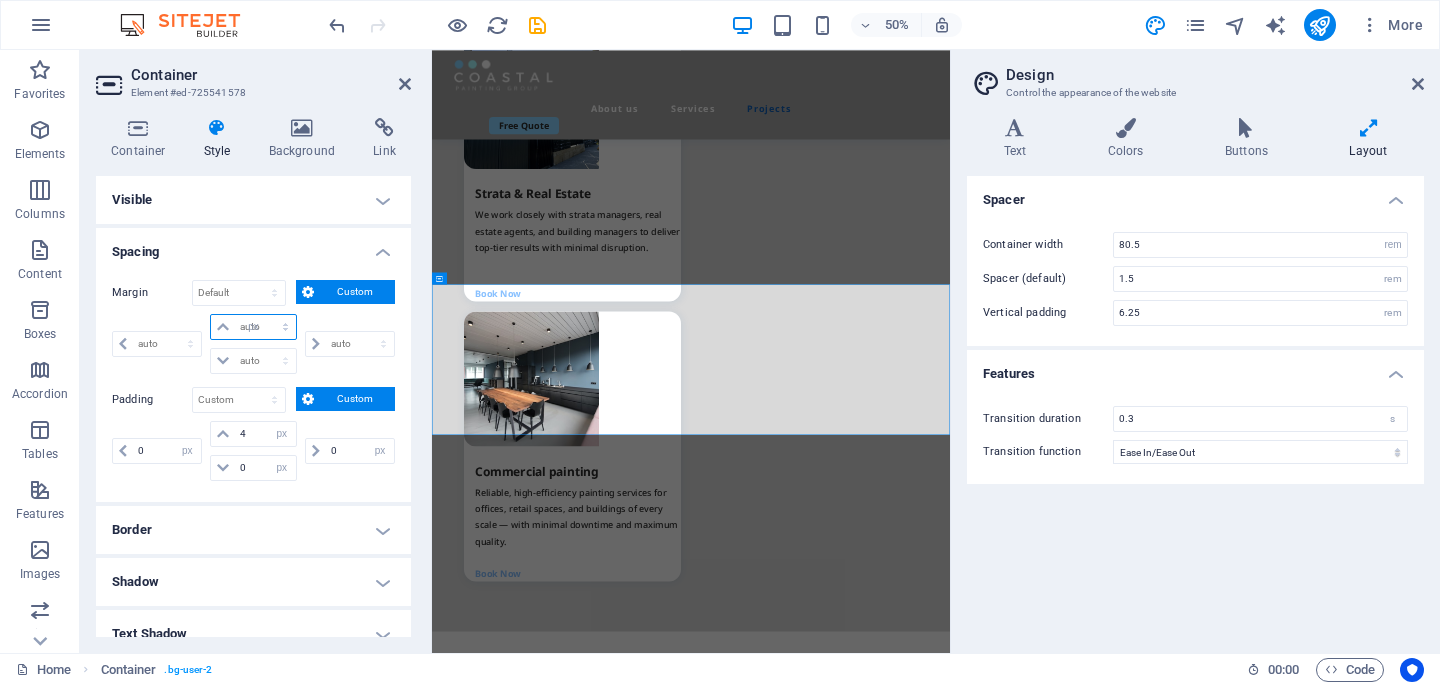 type on "0" 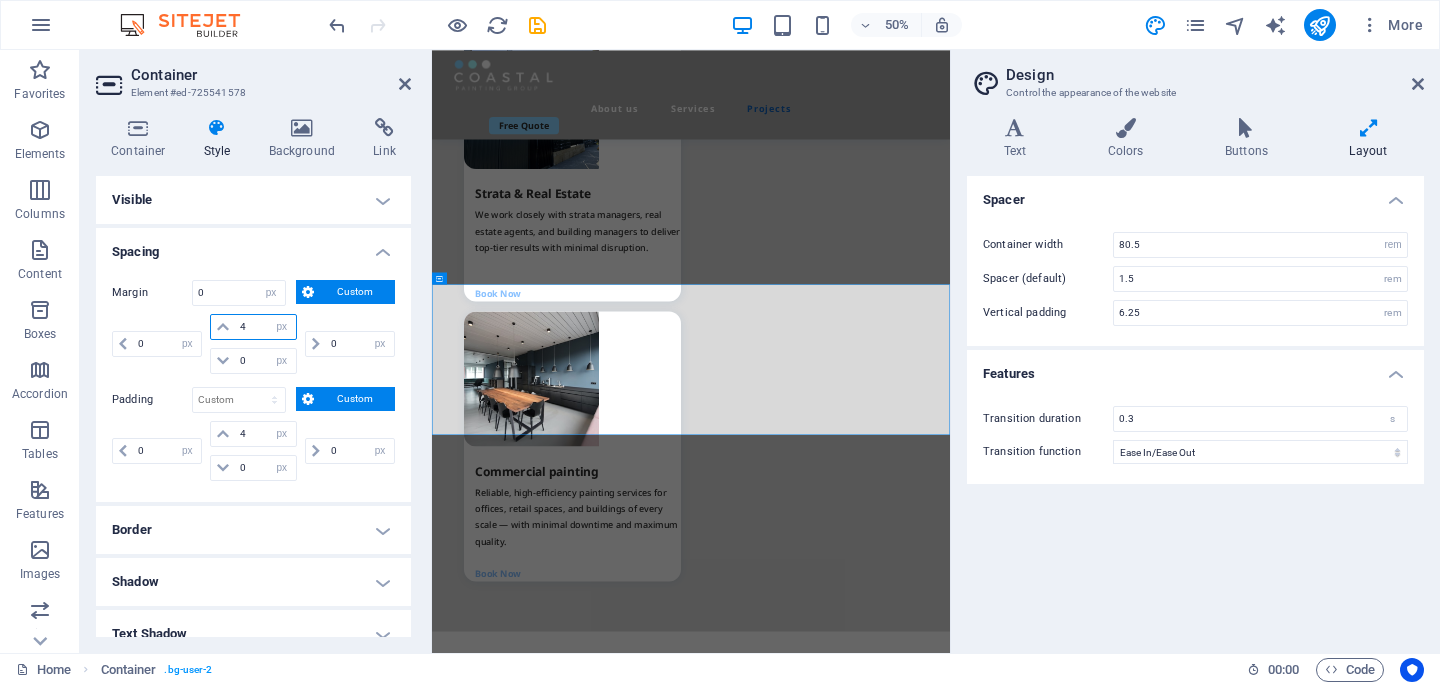 type on "4" 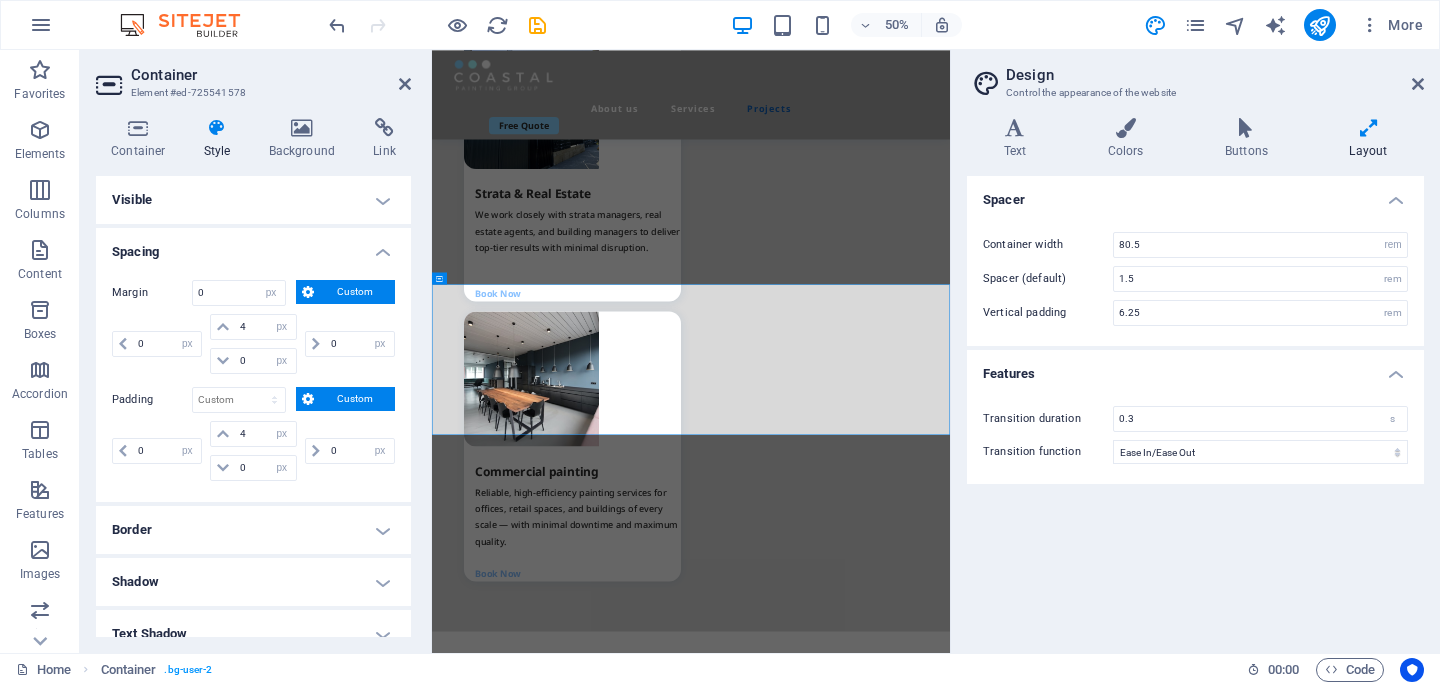 type 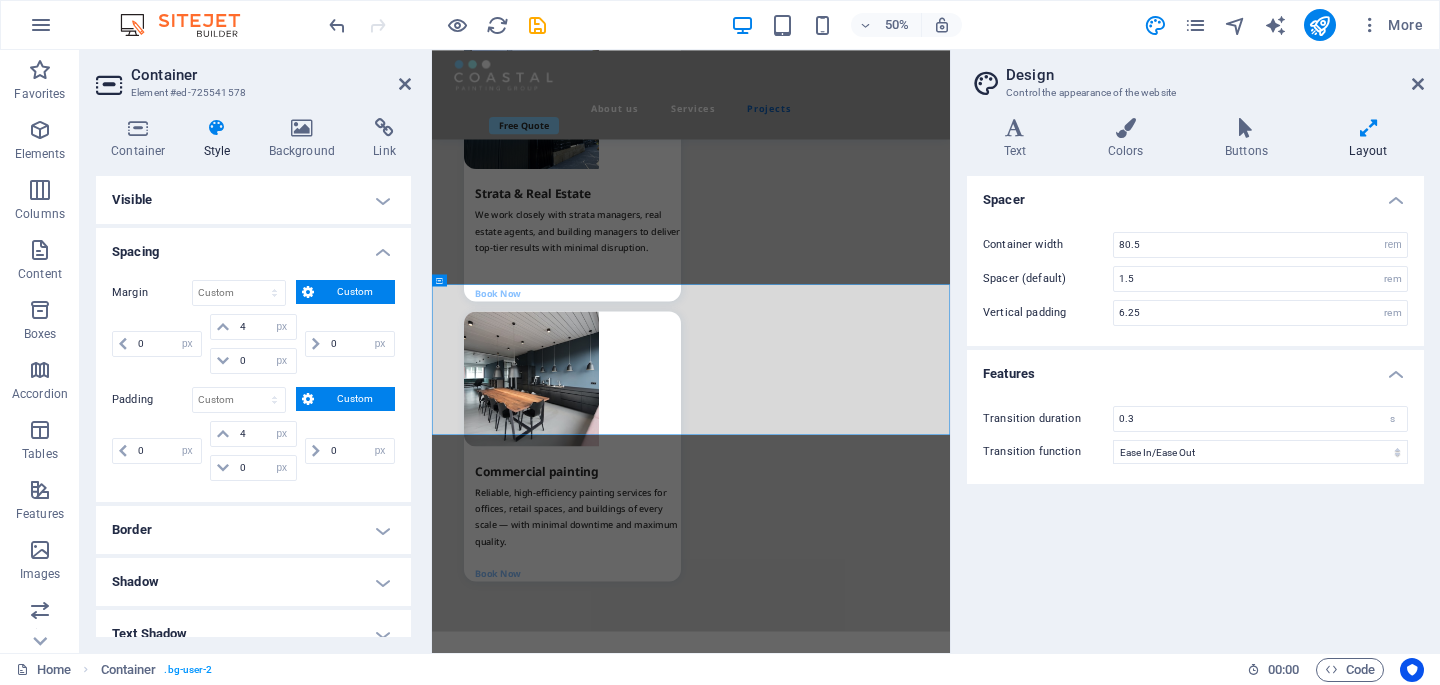 click on "0 auto px % rem vw vh" at bounding box center (348, 344) 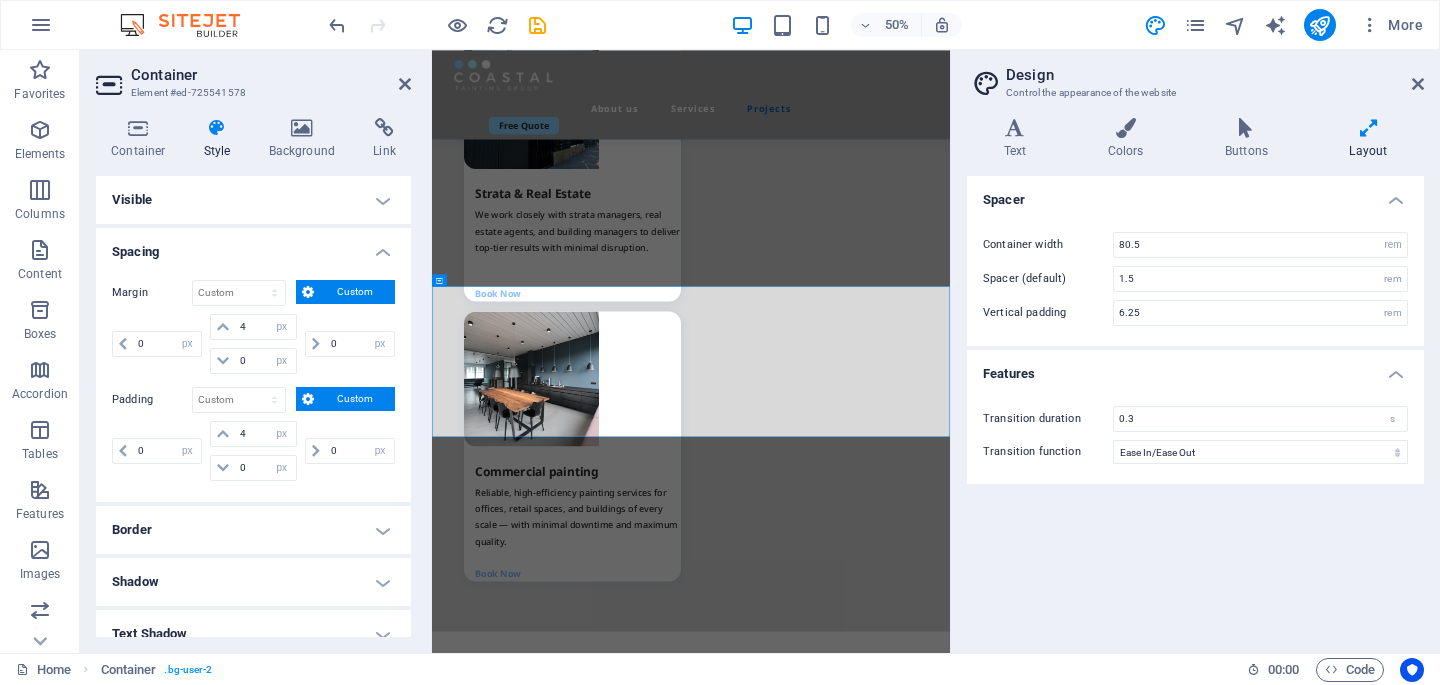 type on "0" 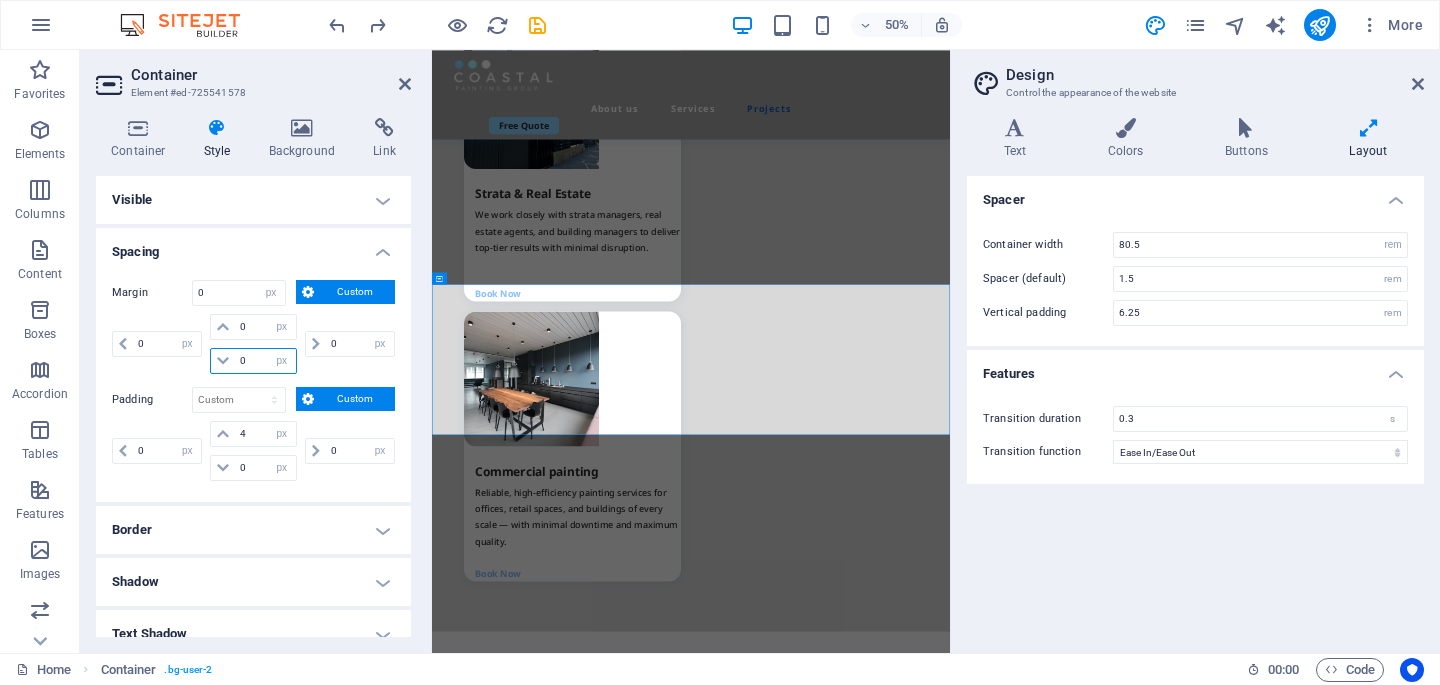 click on "0" at bounding box center (265, 361) 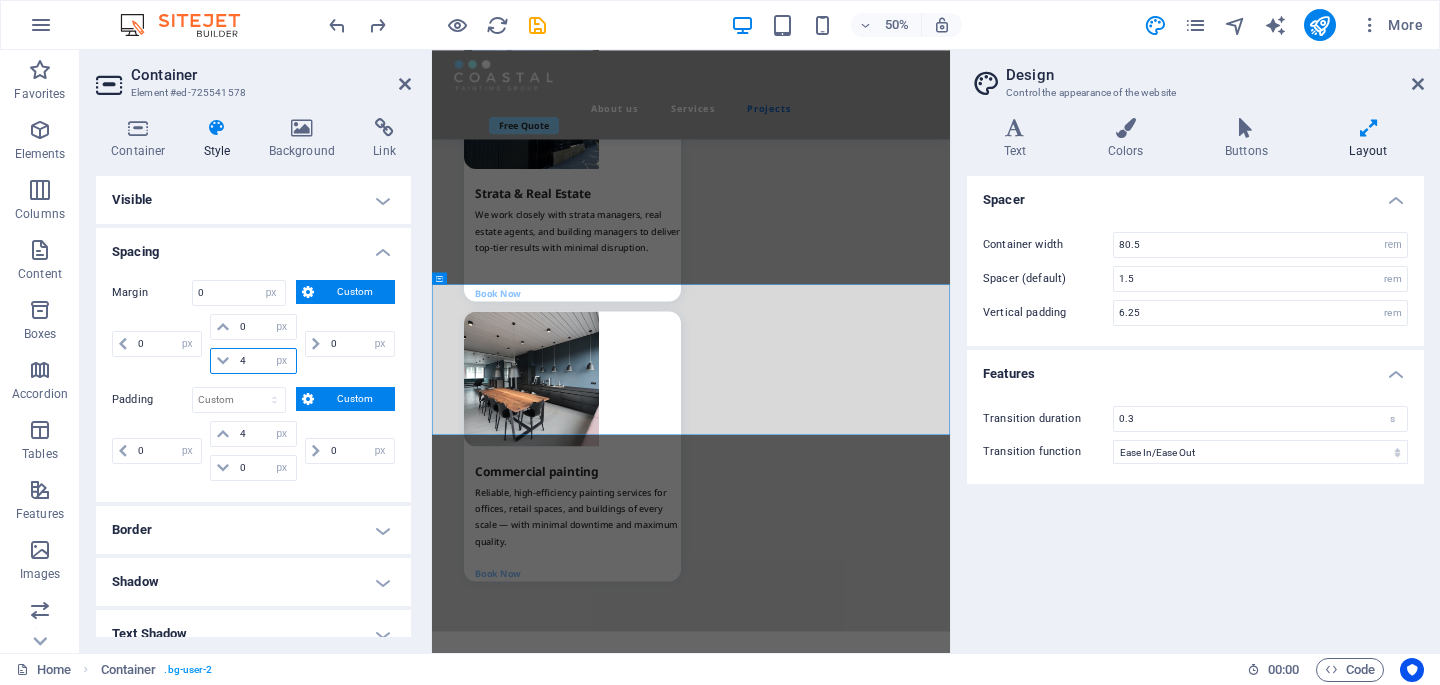 type on "4" 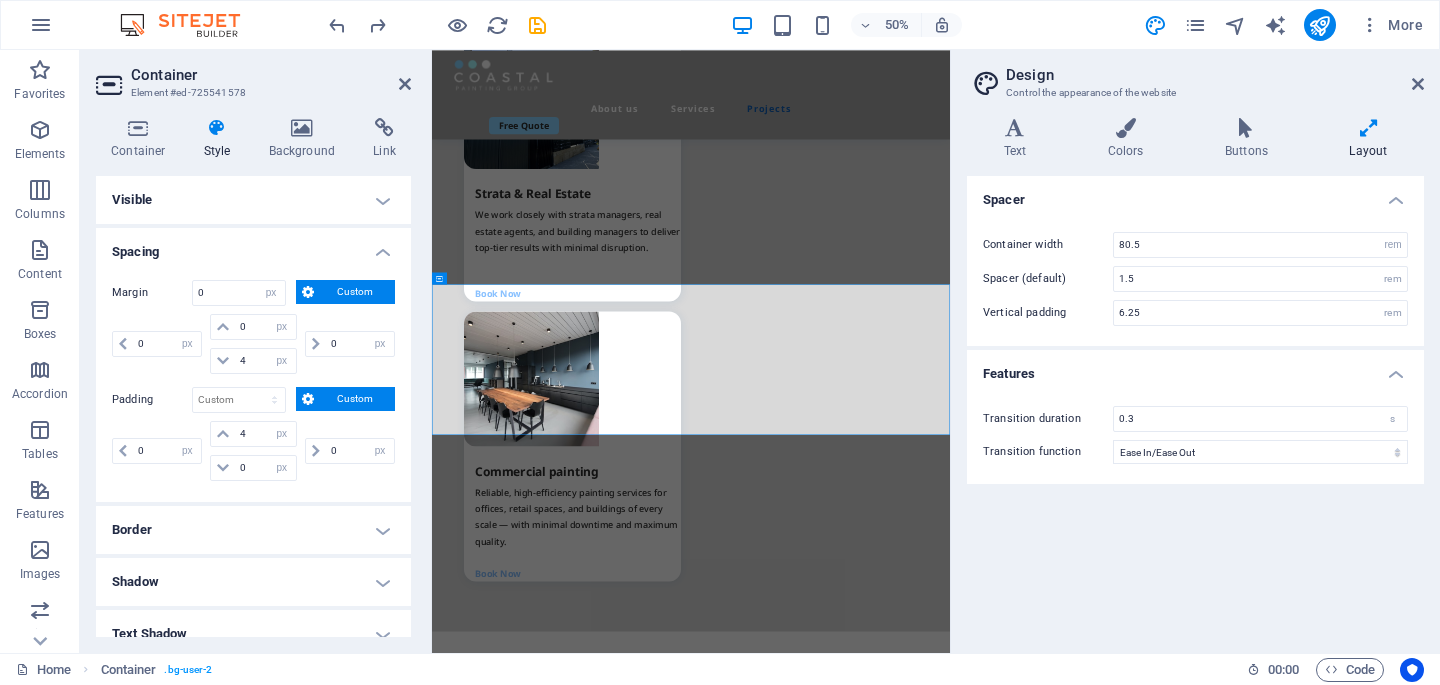 type 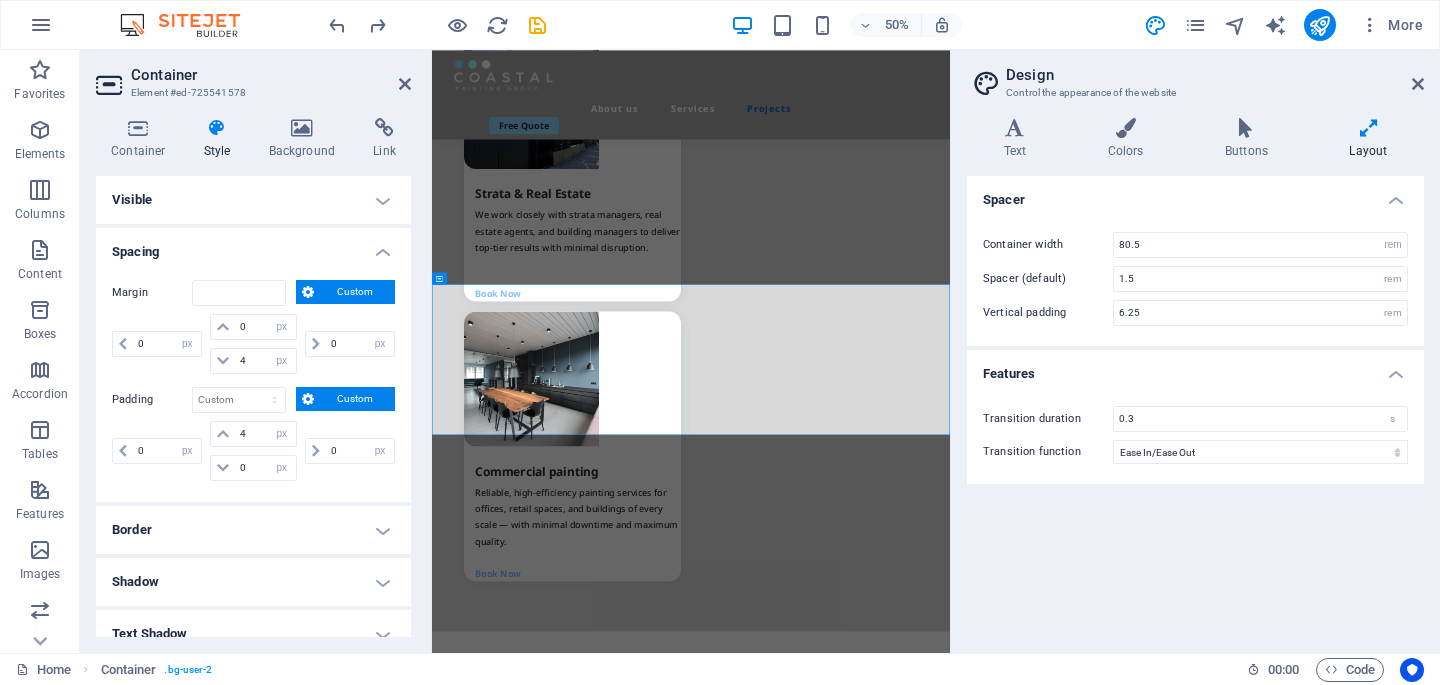 click on "0 auto px % rem vw vh" at bounding box center [348, 344] 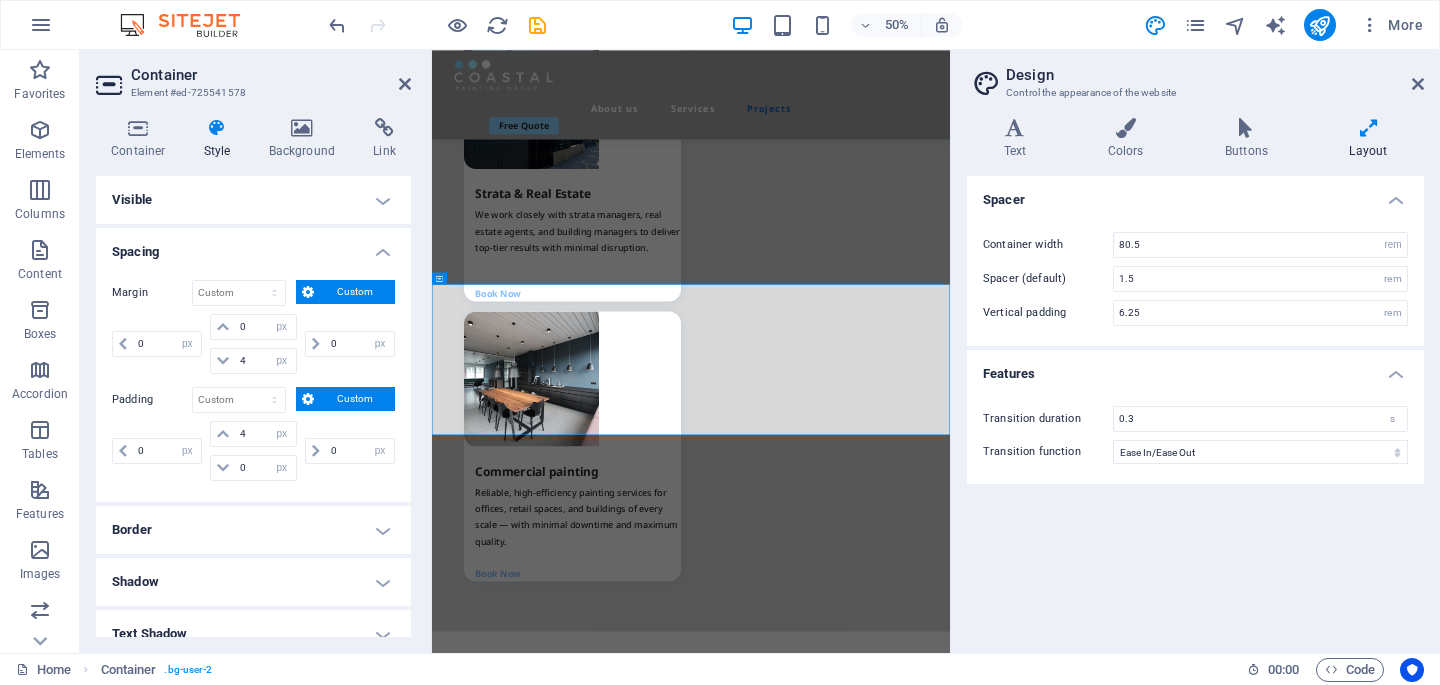 type on "0" 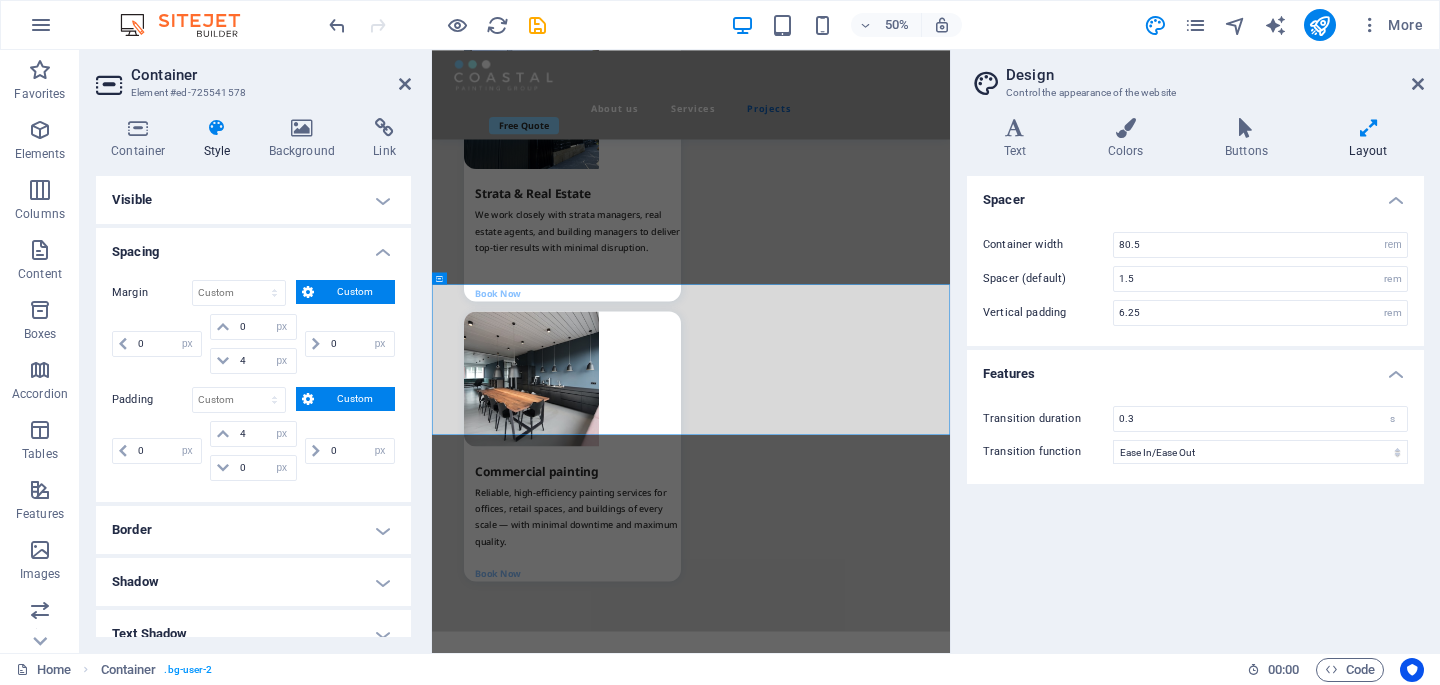 select on "px" 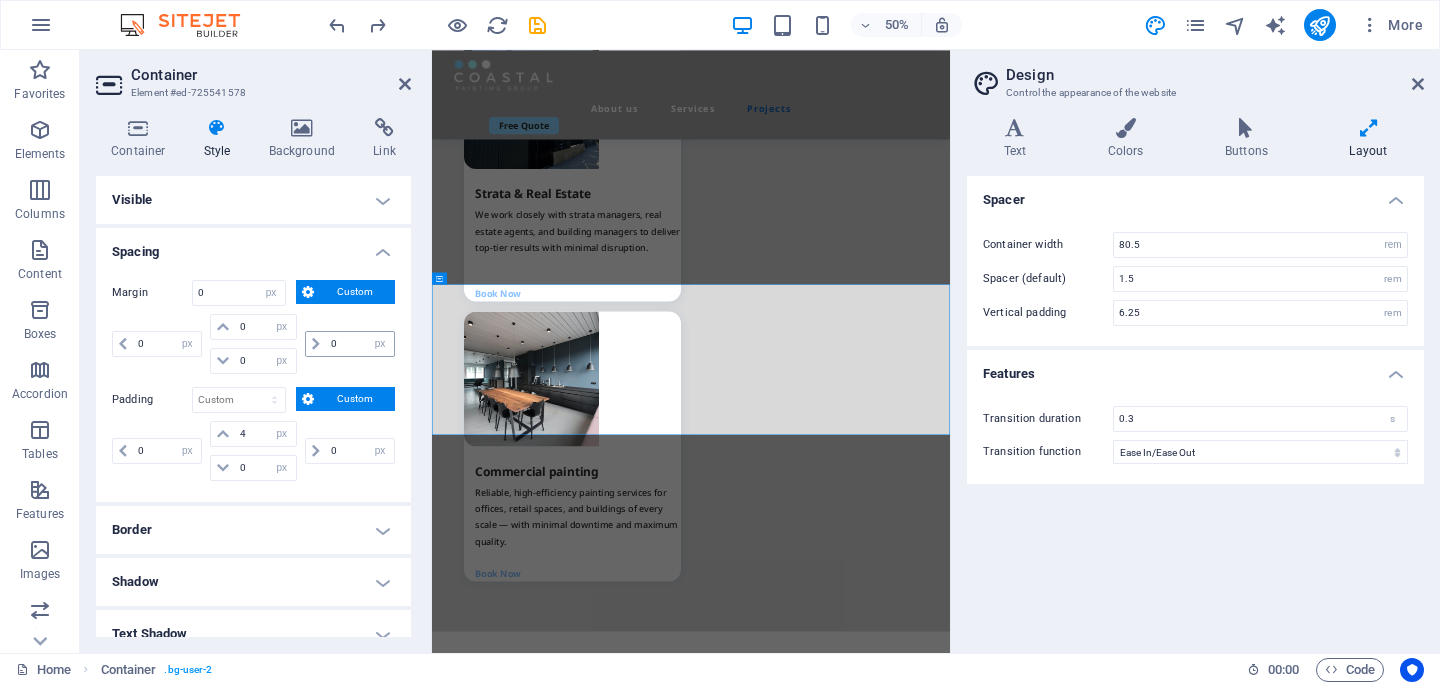 type 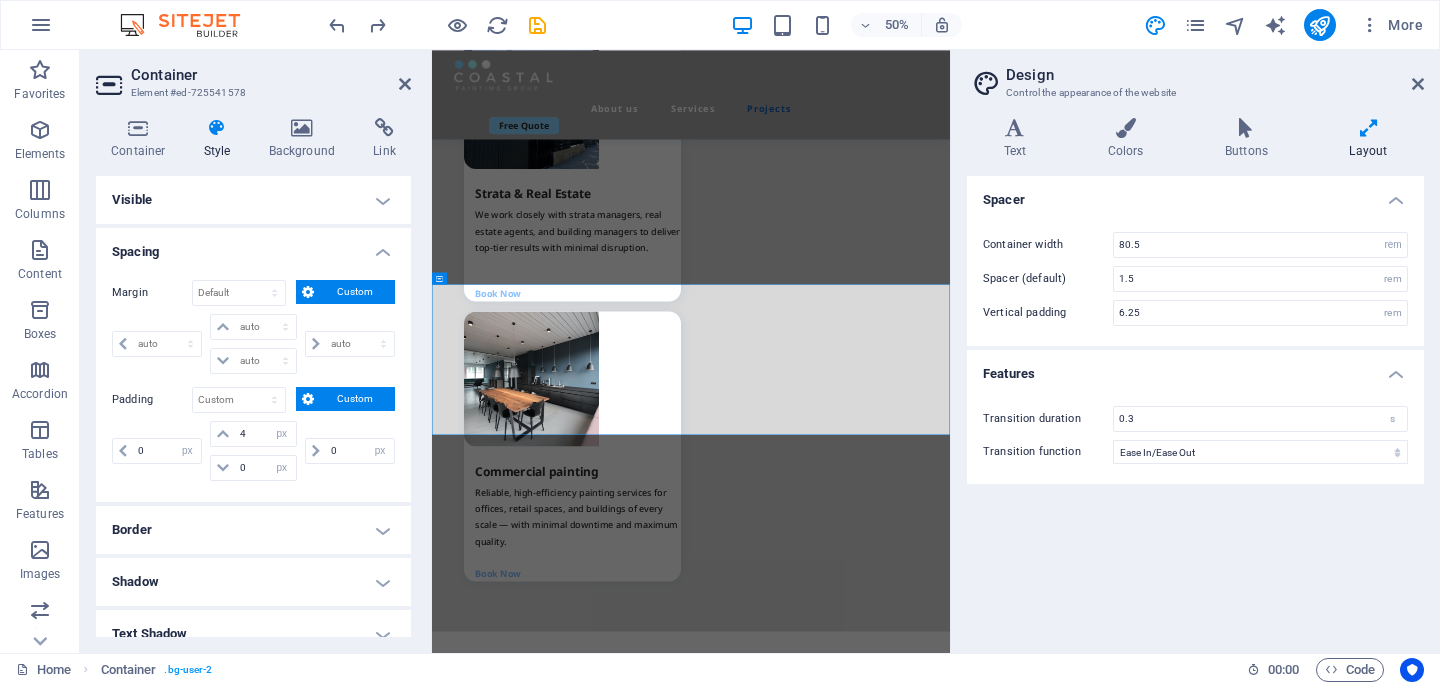 click on "Border" at bounding box center [253, 530] 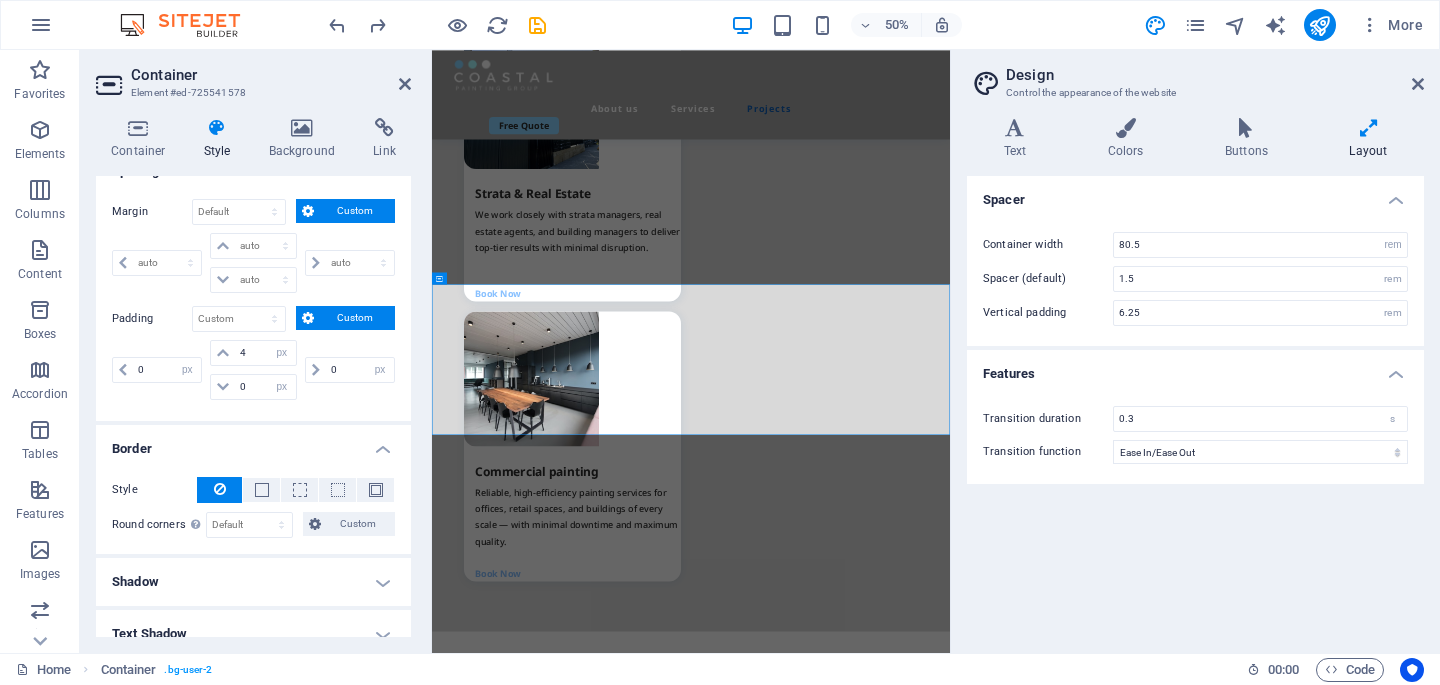scroll, scrollTop: 0, scrollLeft: 0, axis: both 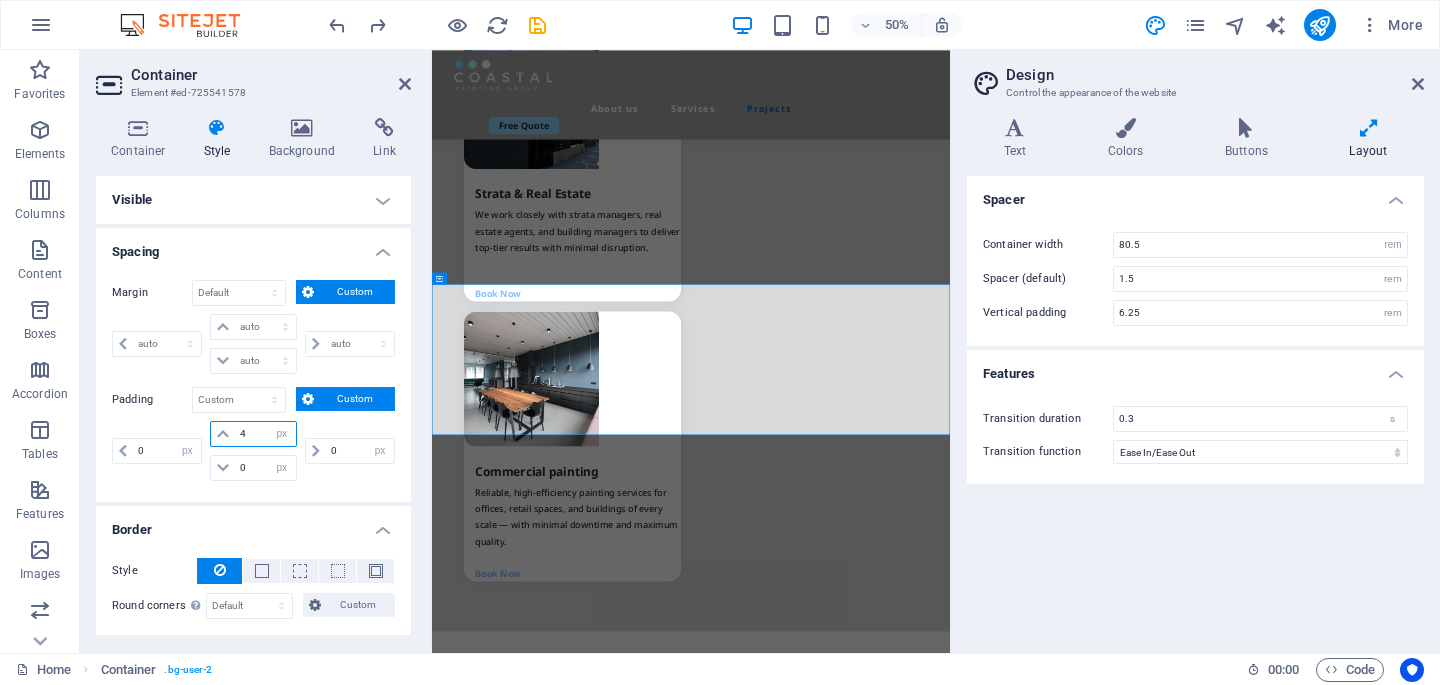 click on "4" at bounding box center [265, 434] 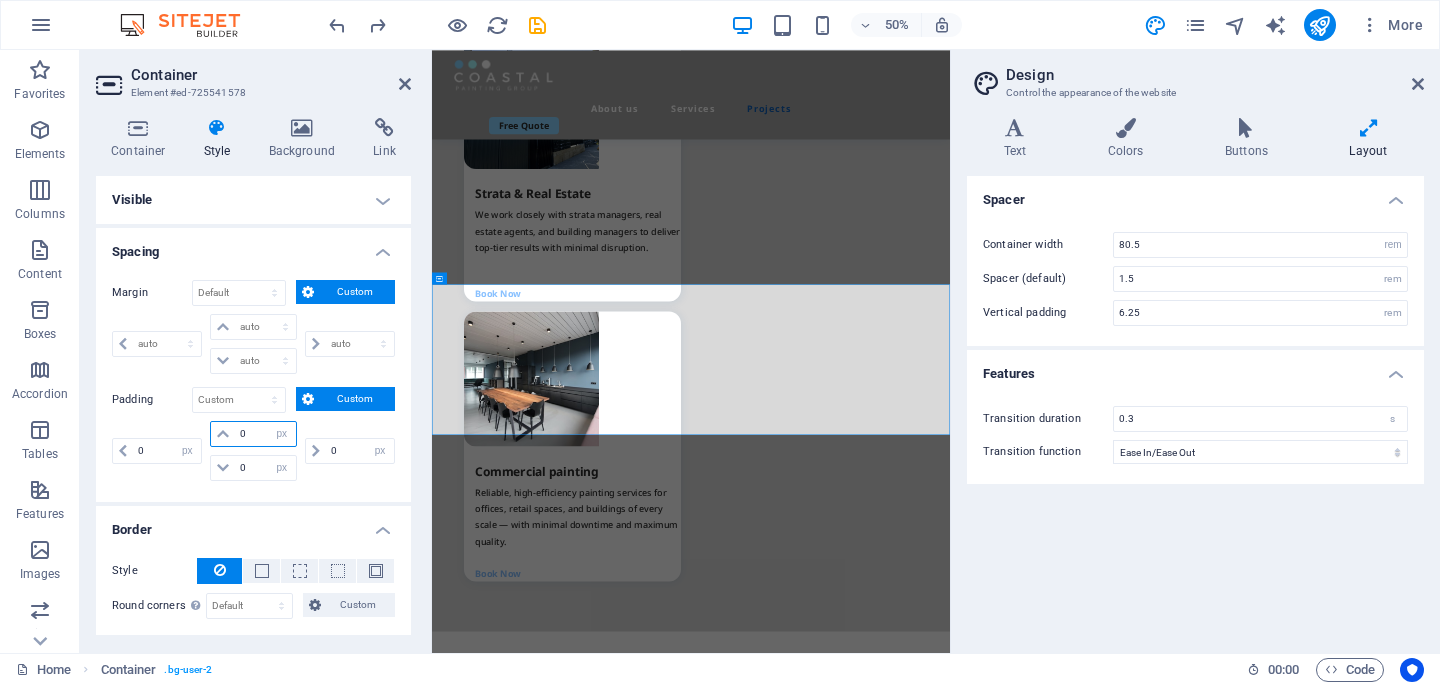 type on "0" 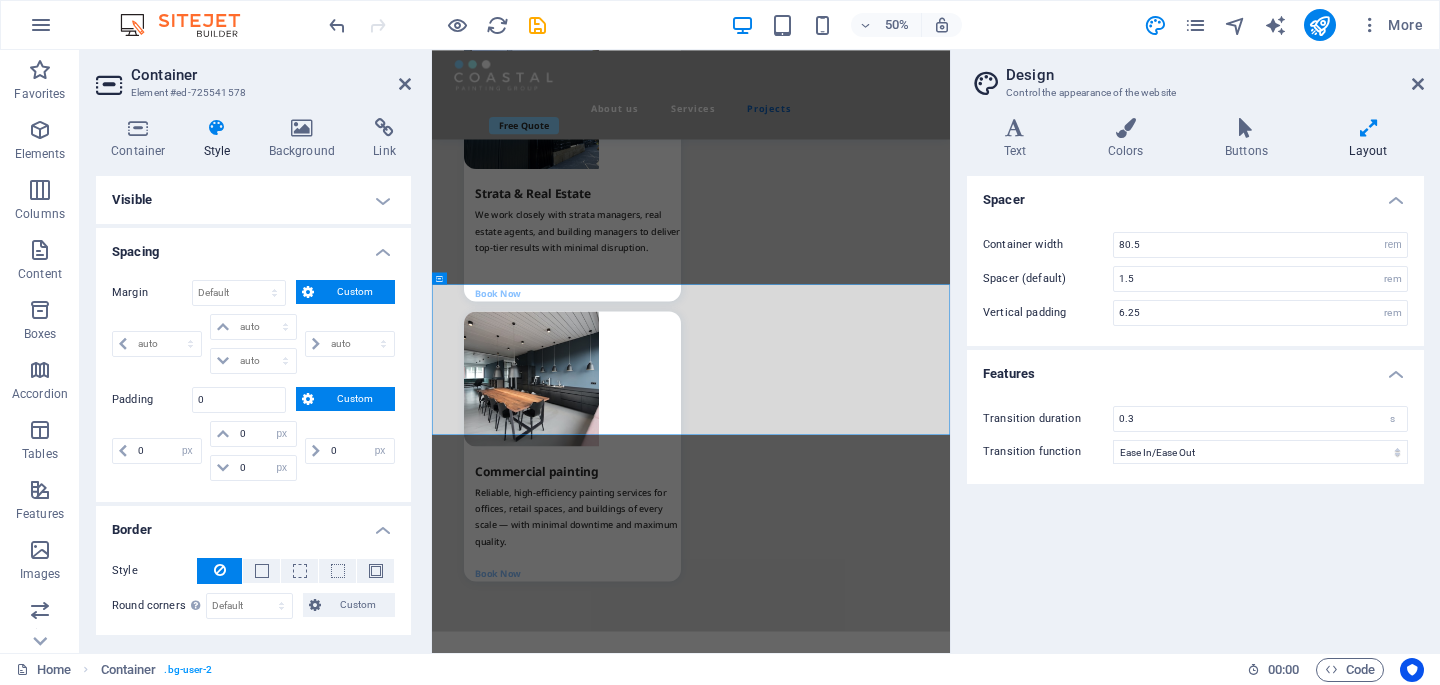type on "0" 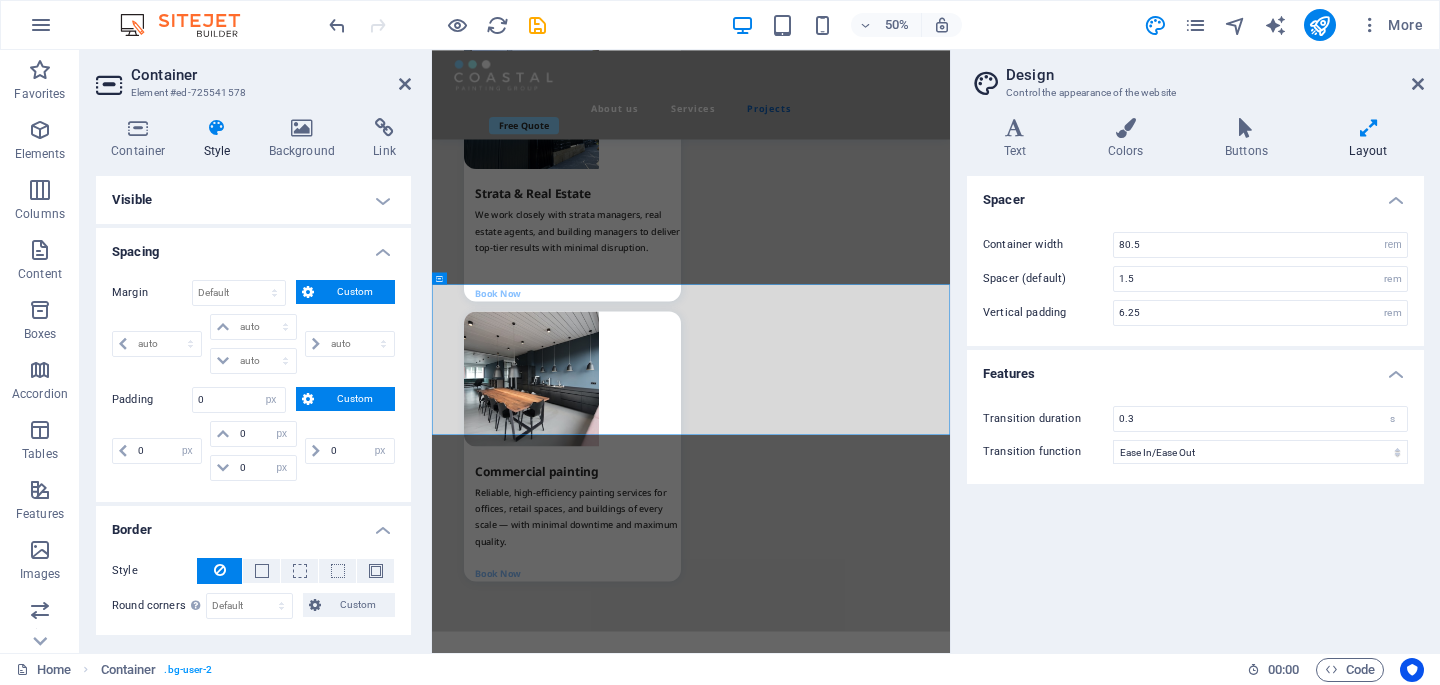 click on "0 px rem % vh vw" at bounding box center (348, 451) 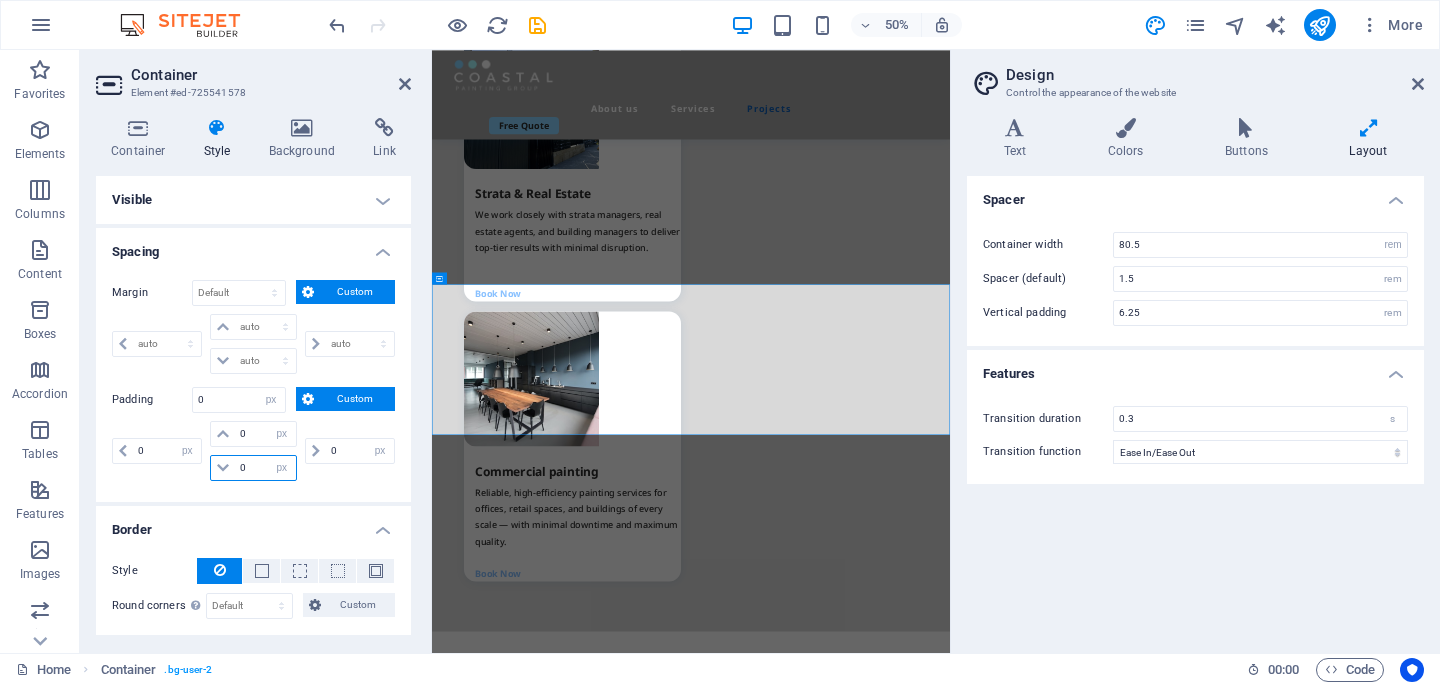 click on "0" at bounding box center [265, 468] 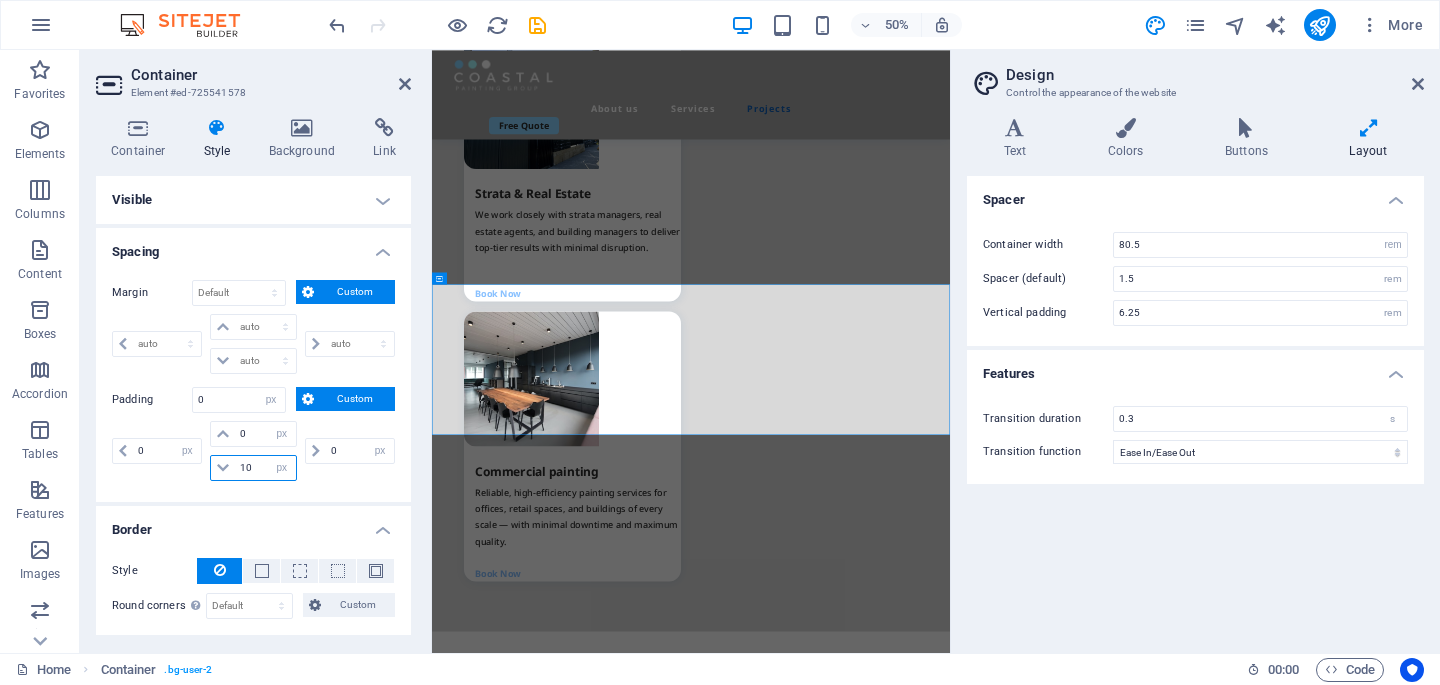 type on "10" 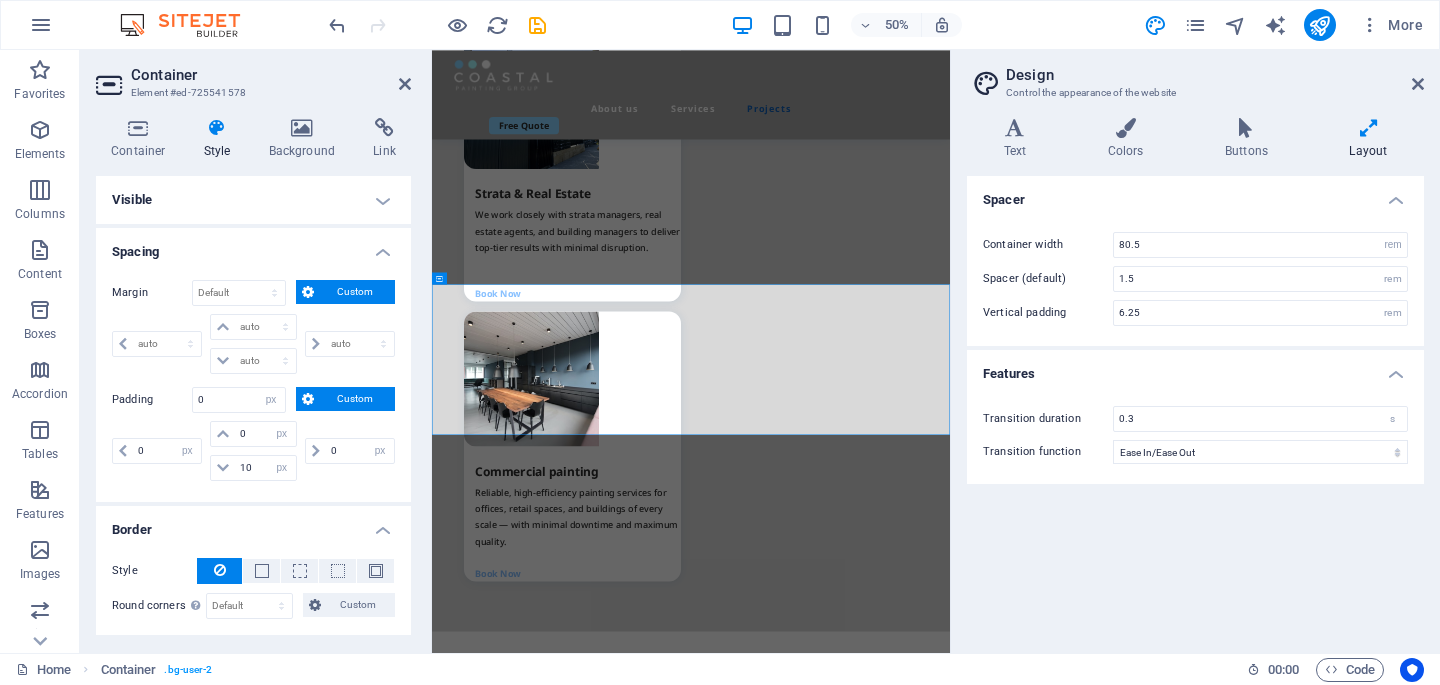 type 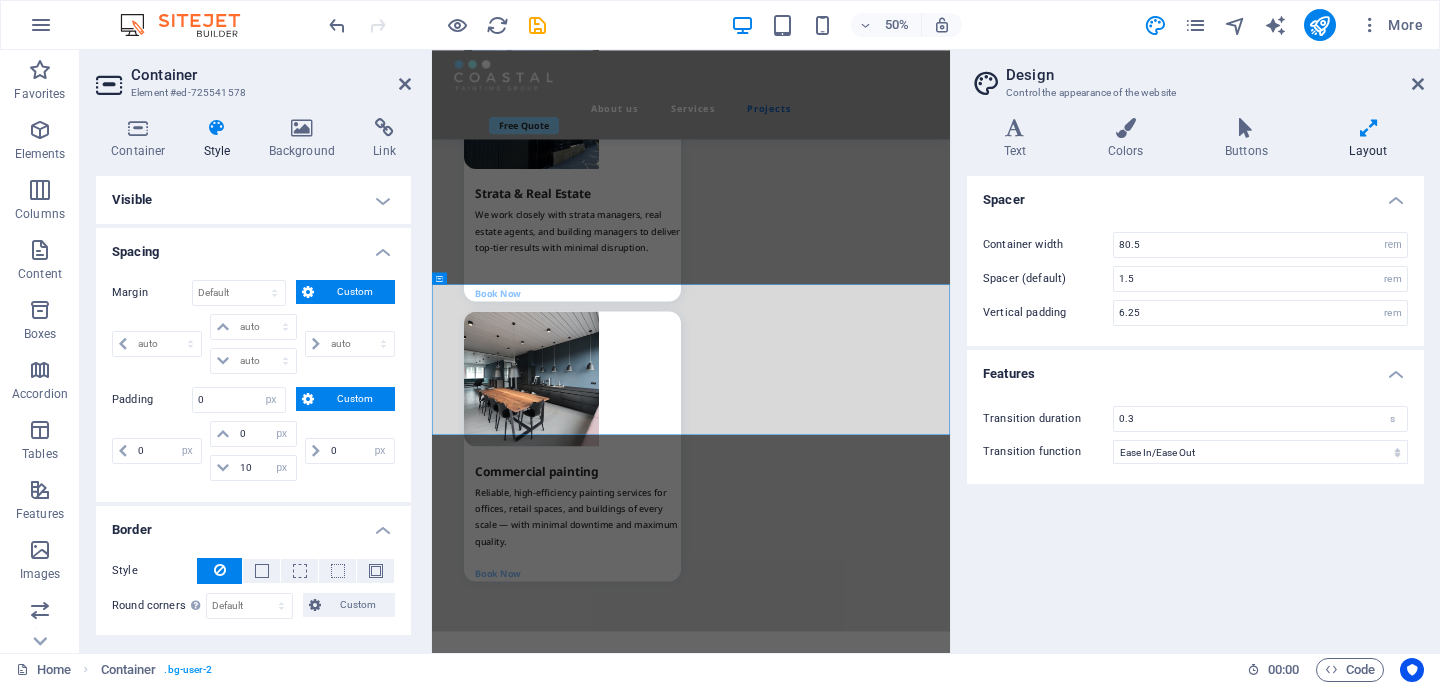 select on "DISABLED_OPTION_VALUE" 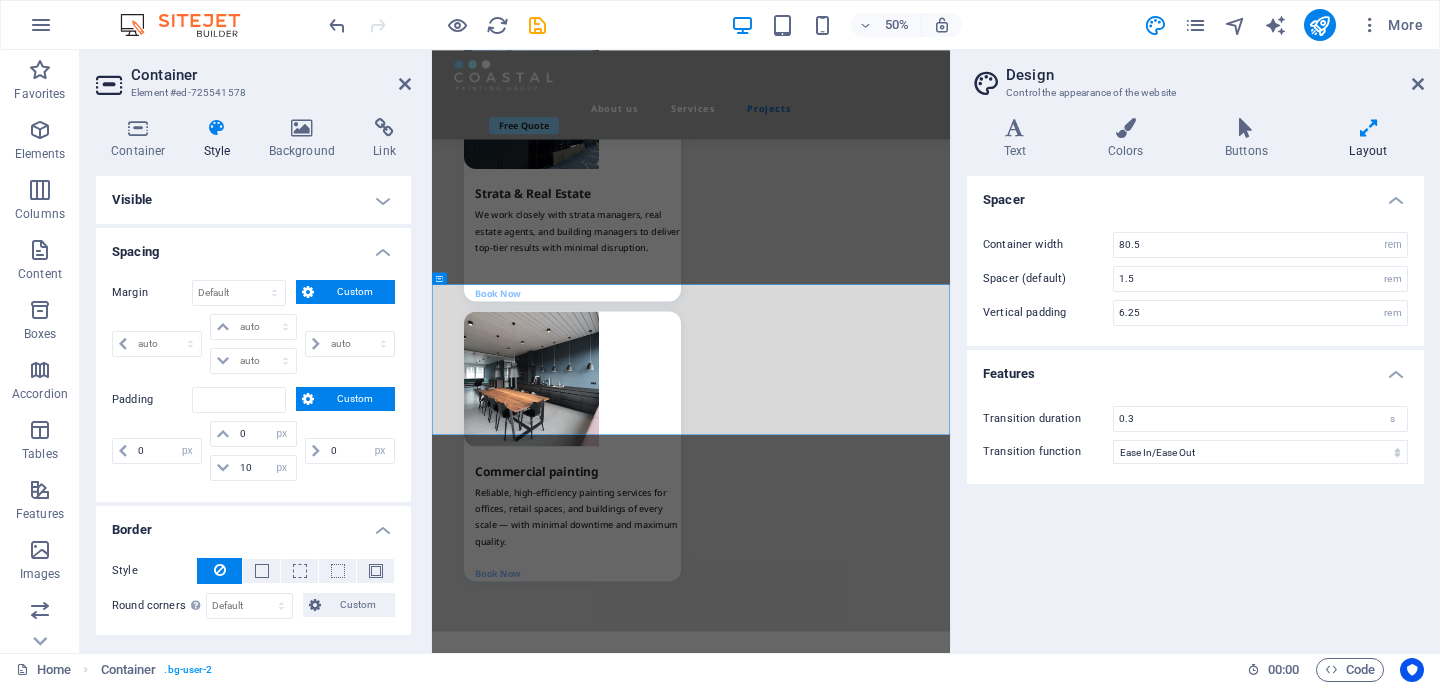 click on "0 px rem % vh vw 0 px rem % vh vw 10 px rem % vh vw 0 px rem % vh vw" at bounding box center [253, 453] 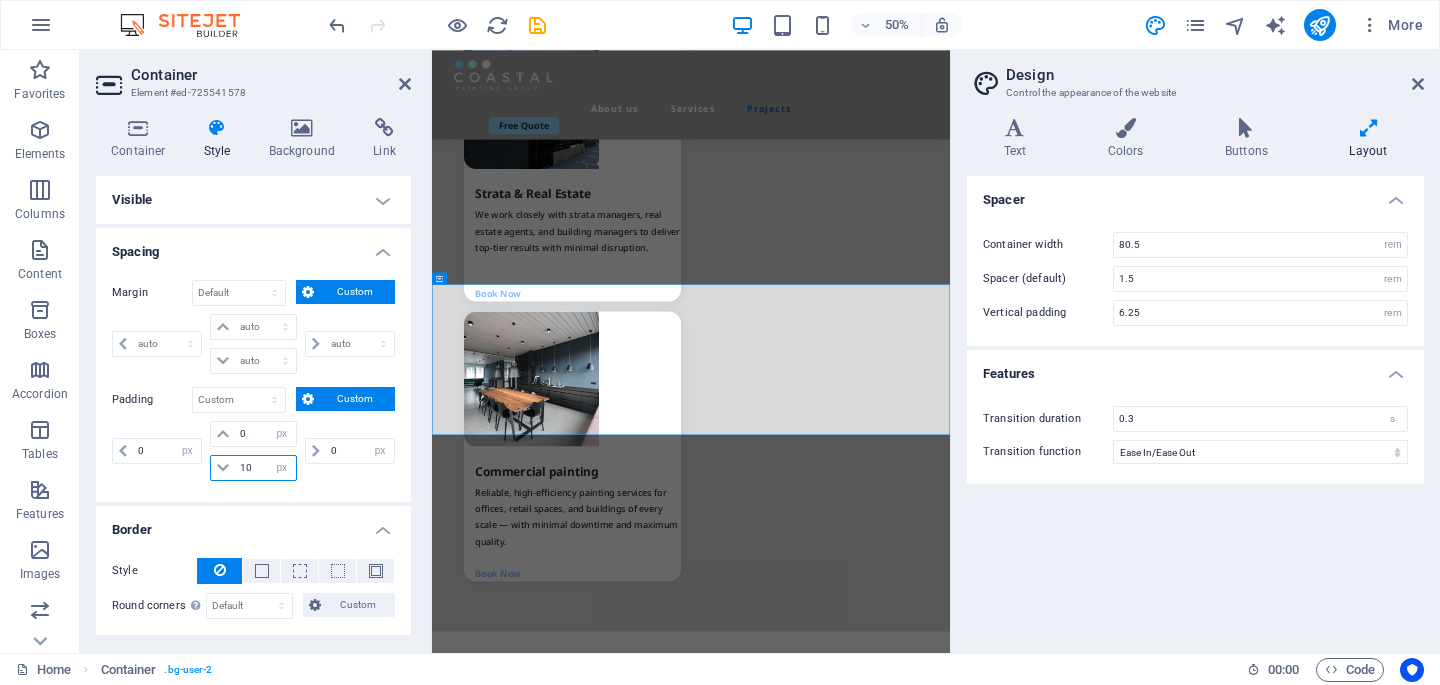 click on "10" at bounding box center (265, 468) 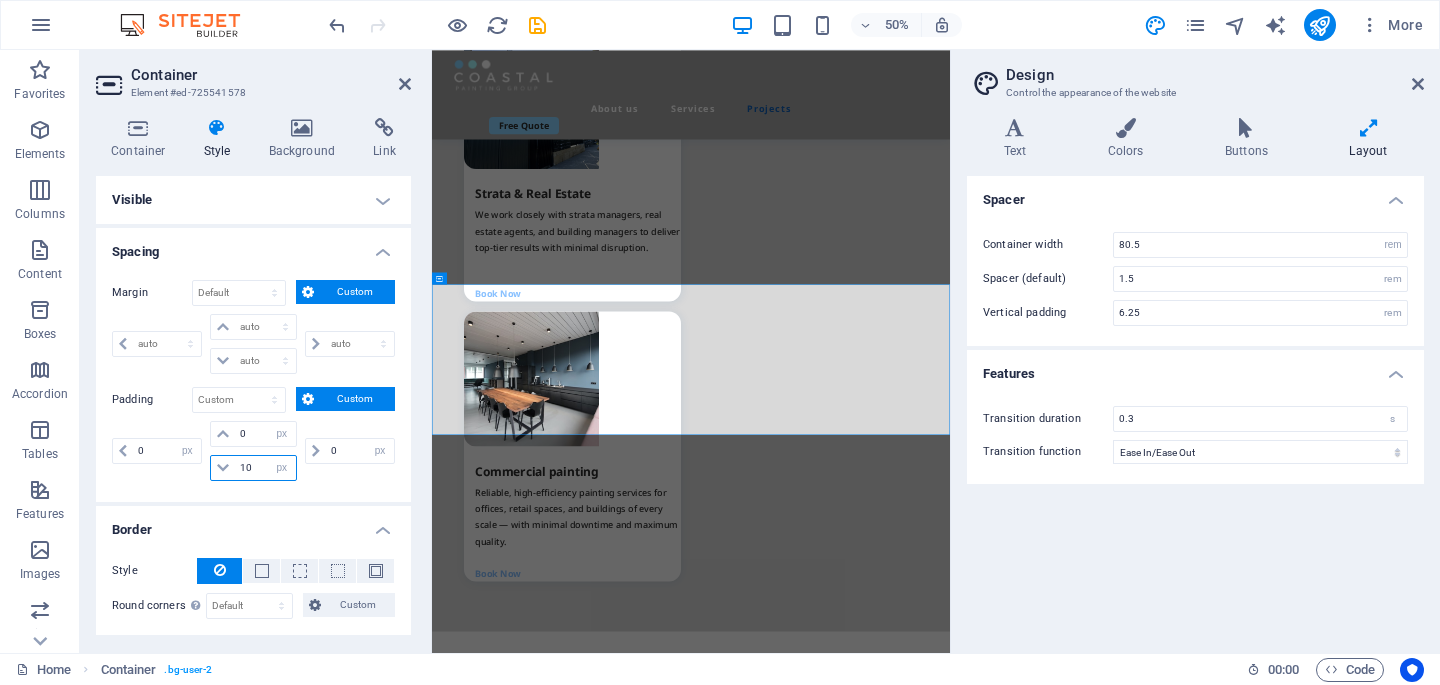drag, startPoint x: 253, startPoint y: 470, endPoint x: 189, endPoint y: 470, distance: 64 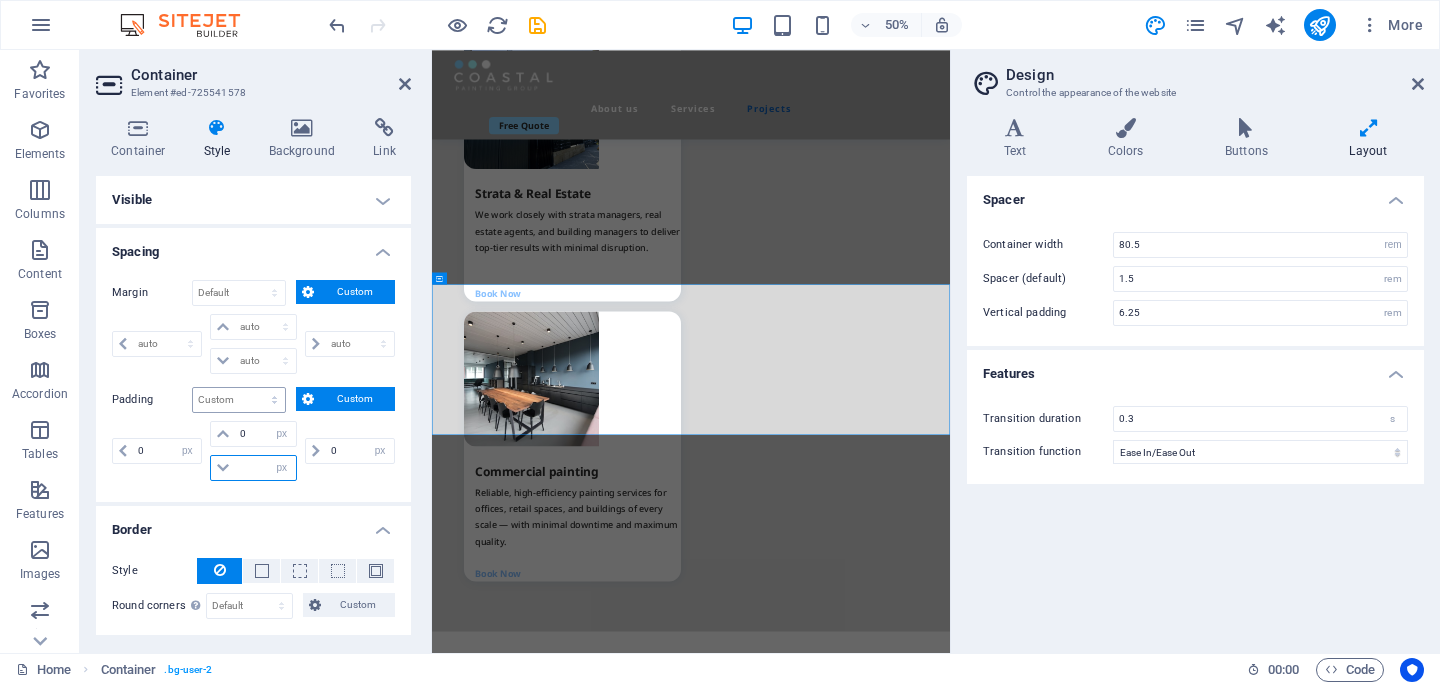 type 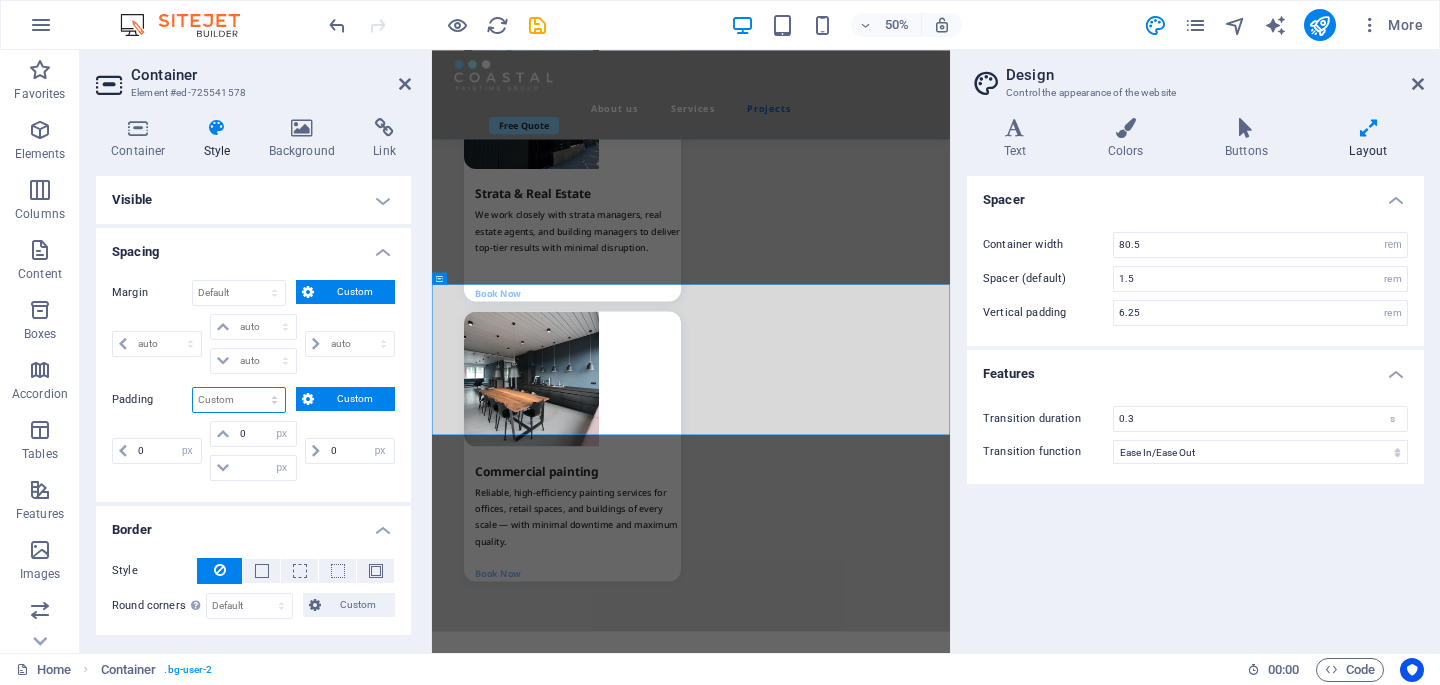 click on "Default px rem % vh vw Custom" at bounding box center (239, 400) 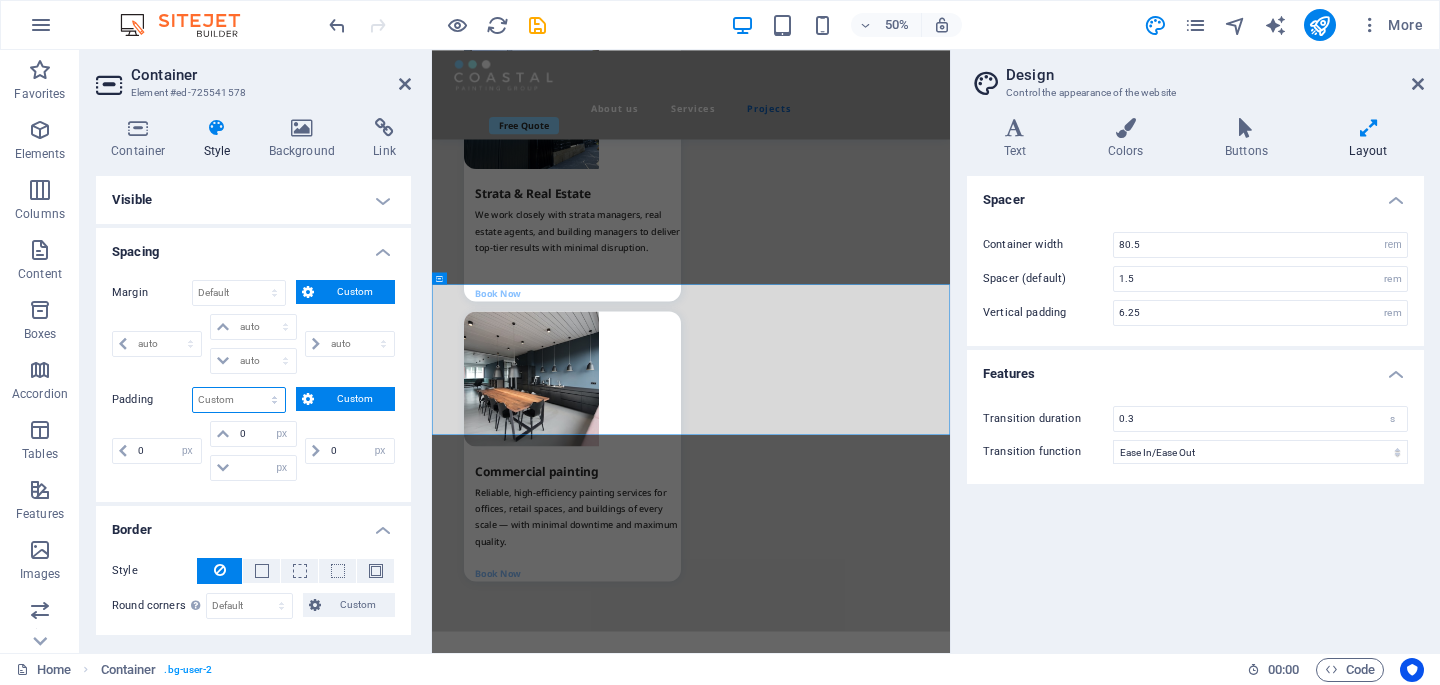 select on "px" 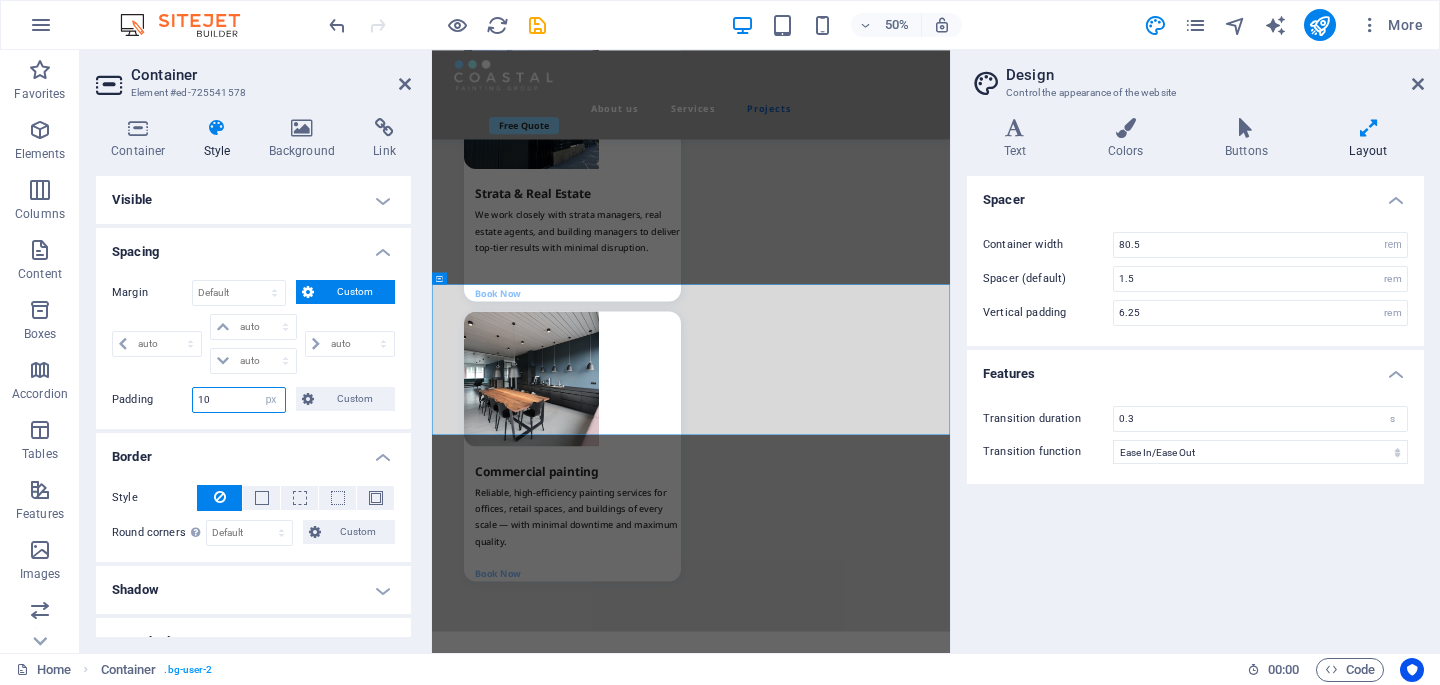 type on "10" 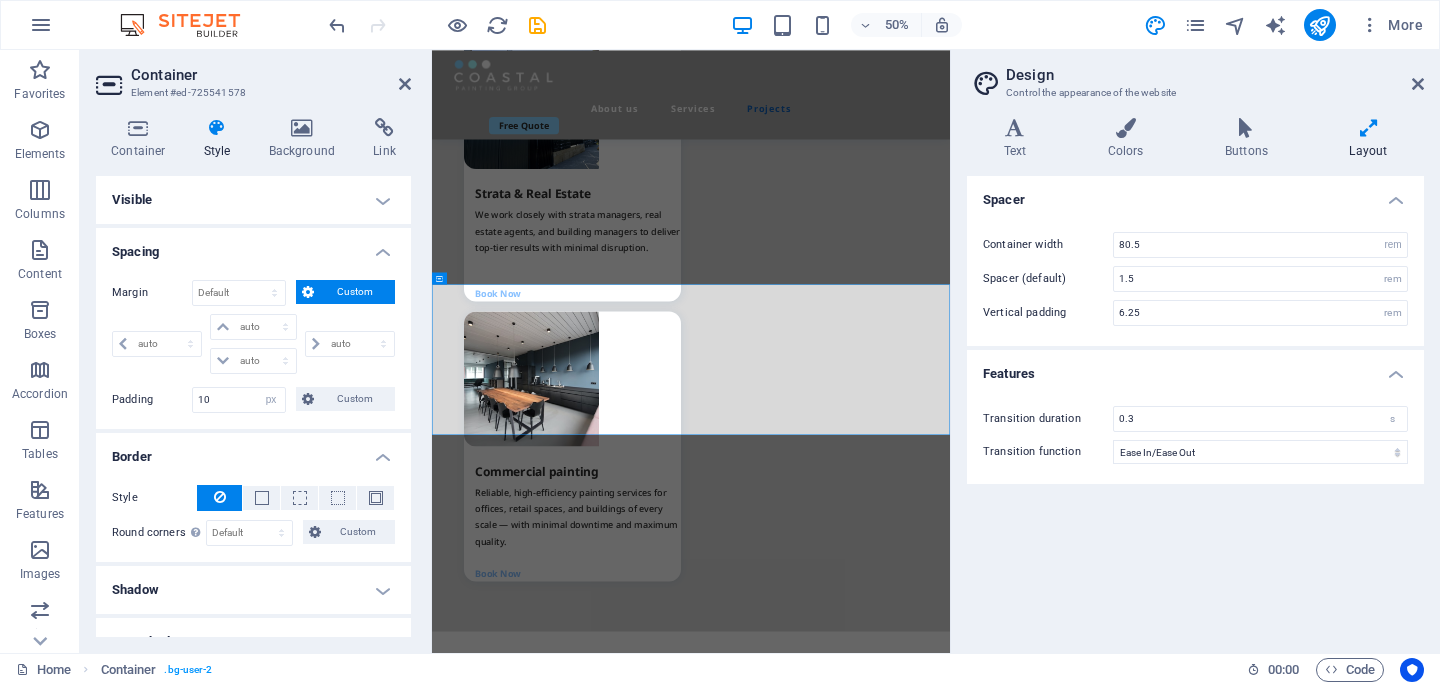 click on "Border" at bounding box center [253, 451] 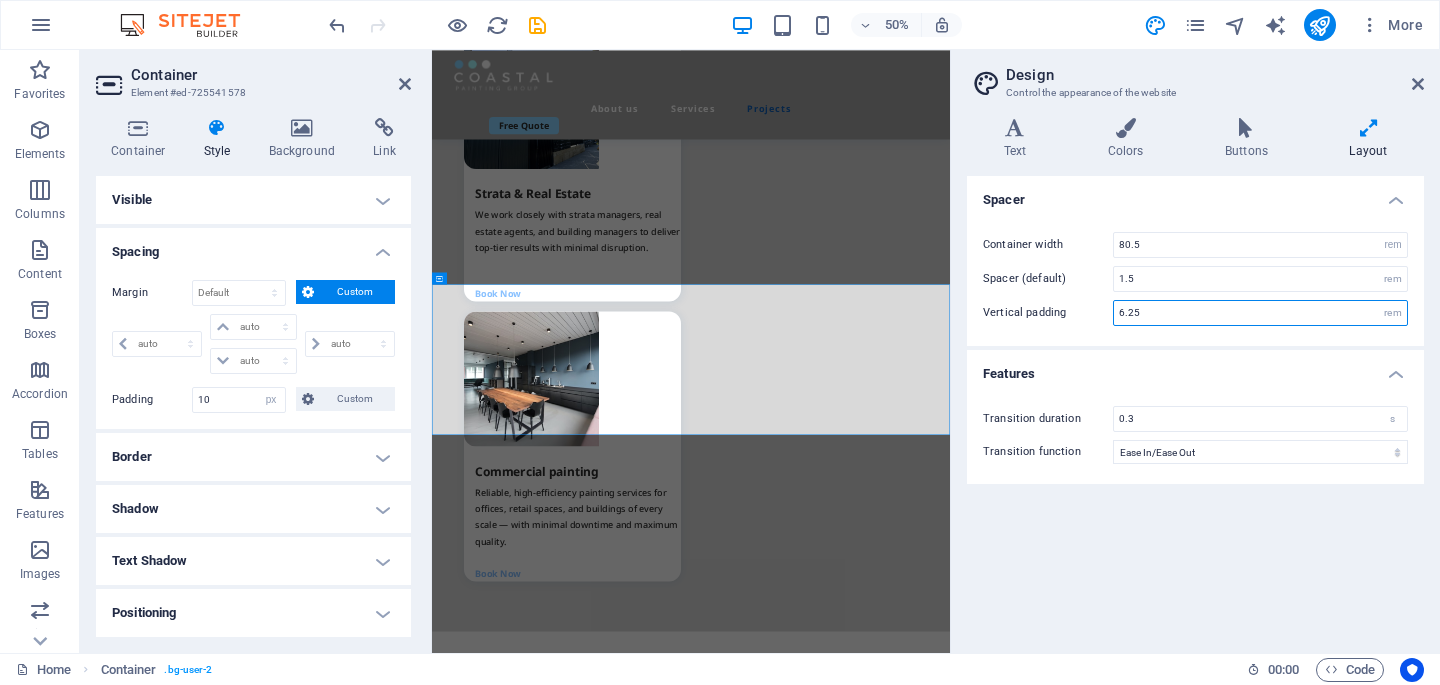 drag, startPoint x: 1180, startPoint y: 316, endPoint x: 1093, endPoint y: 316, distance: 87 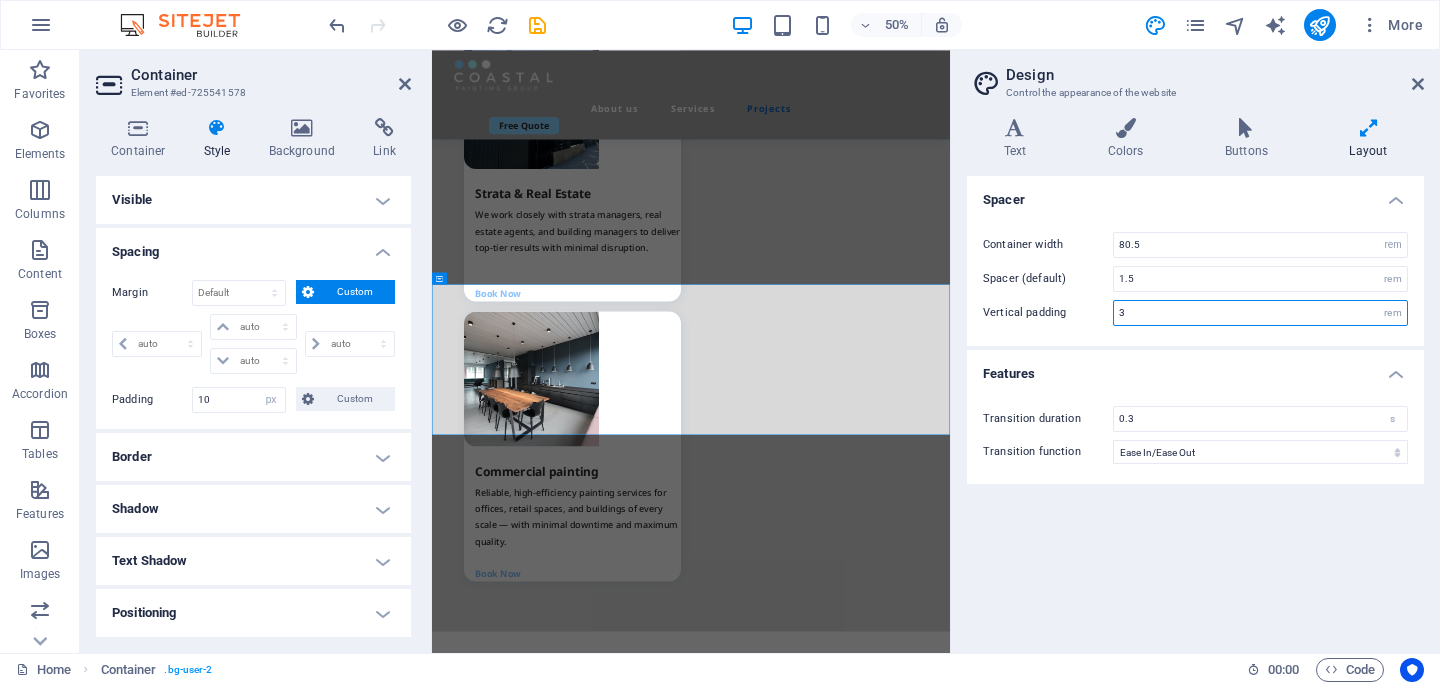 type on "3" 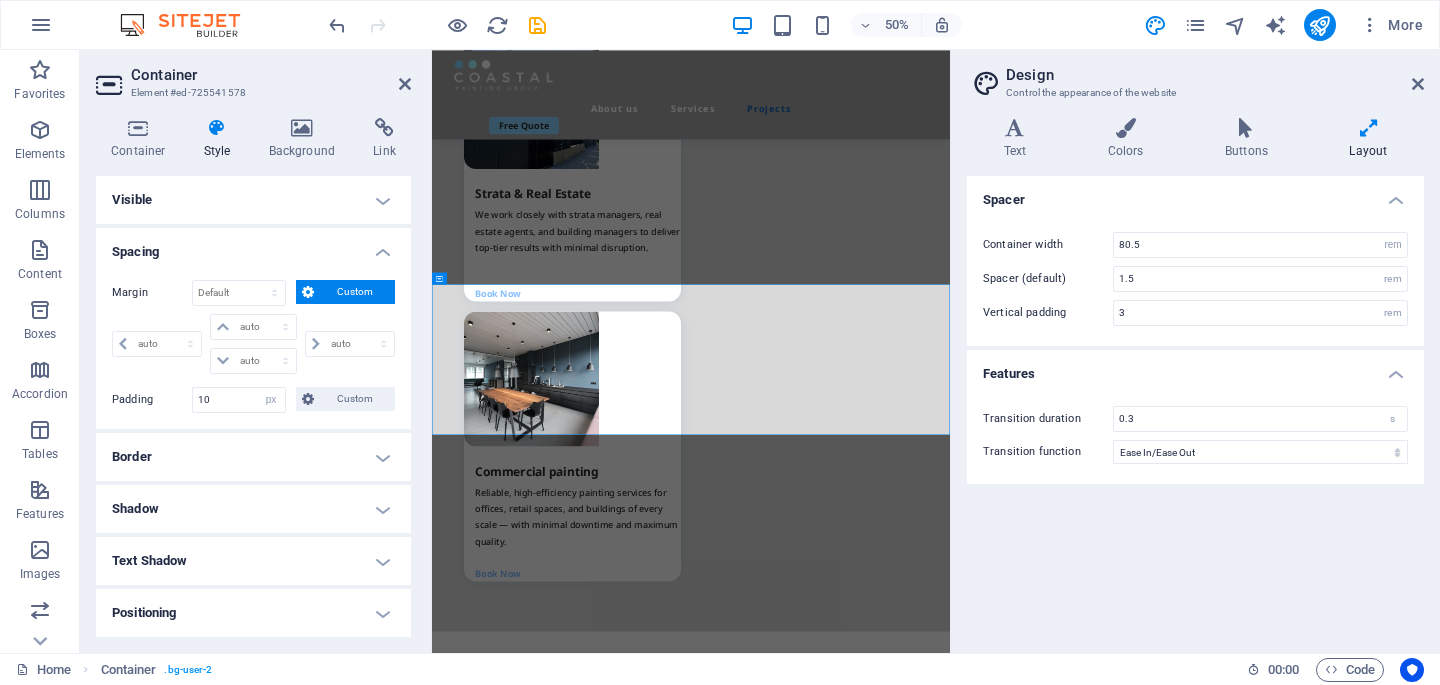 click on "Spacer Container width 80.5 rem px Spacer (default) 1.5 rem Vertical padding 3 rem Features Transition duration 0.3 s Transition function Ease Ease In Ease Out Ease In/Ease Out Linear" at bounding box center (1195, 406) 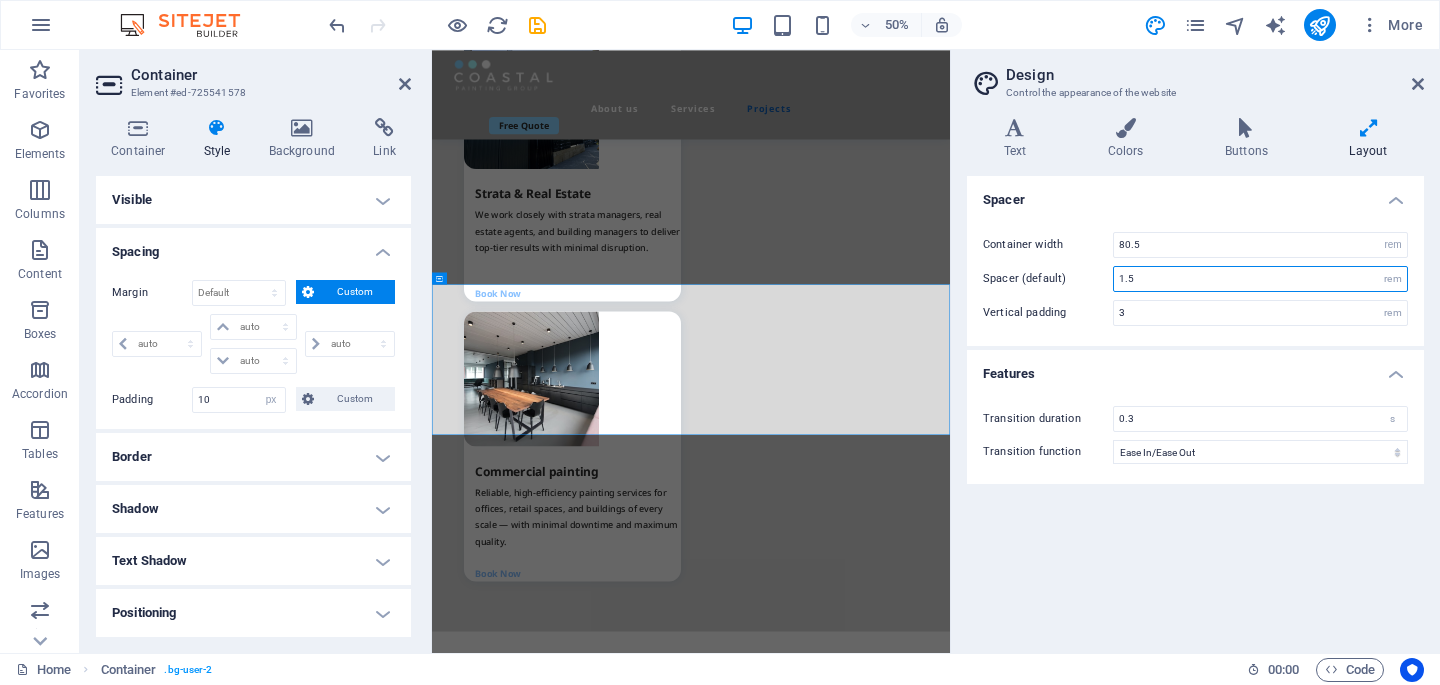 drag, startPoint x: 1161, startPoint y: 288, endPoint x: 1081, endPoint y: 288, distance: 80 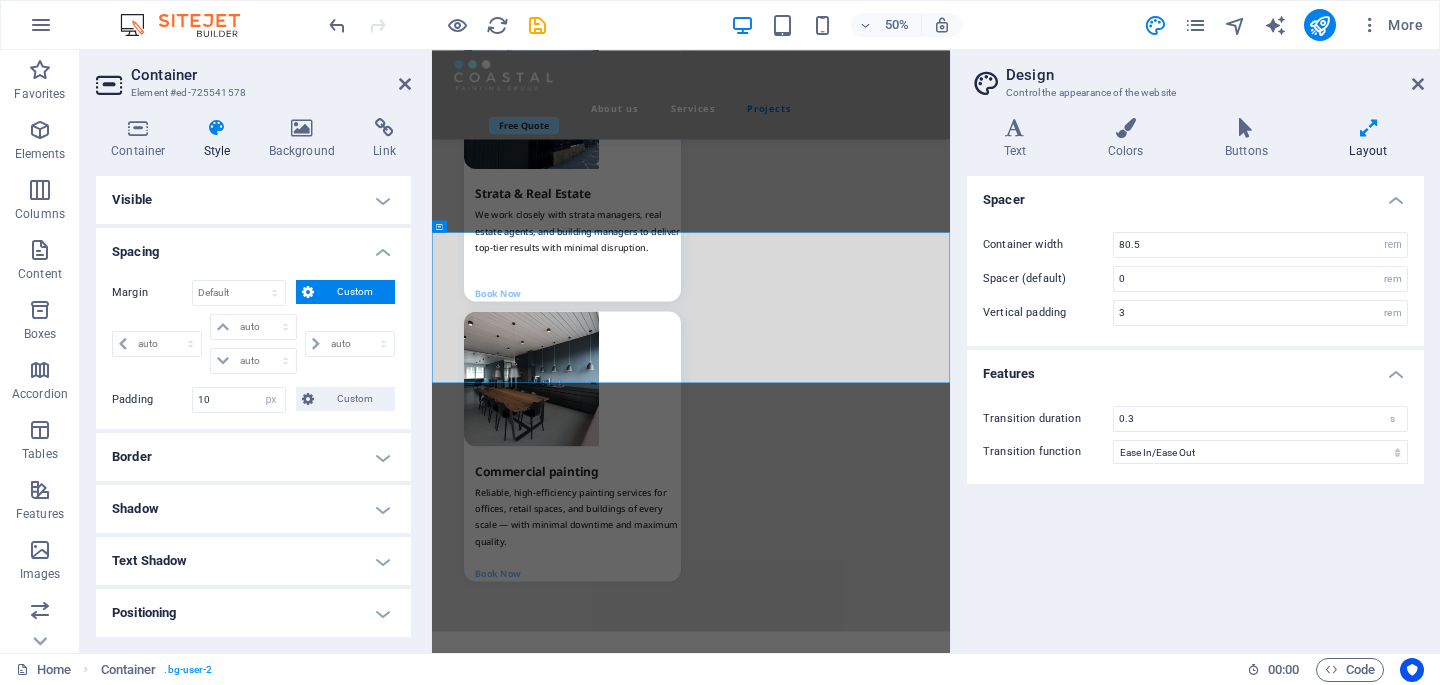 click on "Spacer Container width 80.5 rem px Spacer (default) 0 rem Vertical padding 3 rem Features Transition duration 0.3 s Transition function Ease Ease In Ease Out Ease In/Ease Out Linear" at bounding box center (1195, 406) 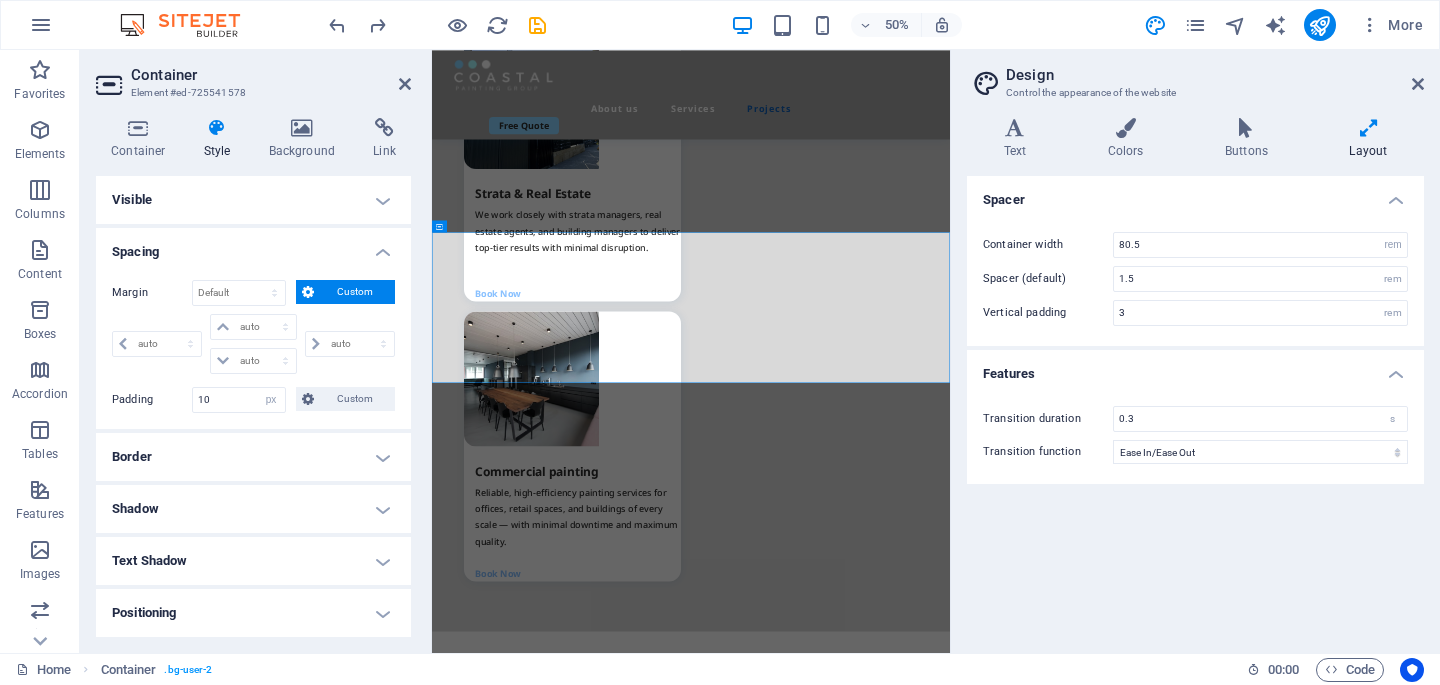 type on "6.25" 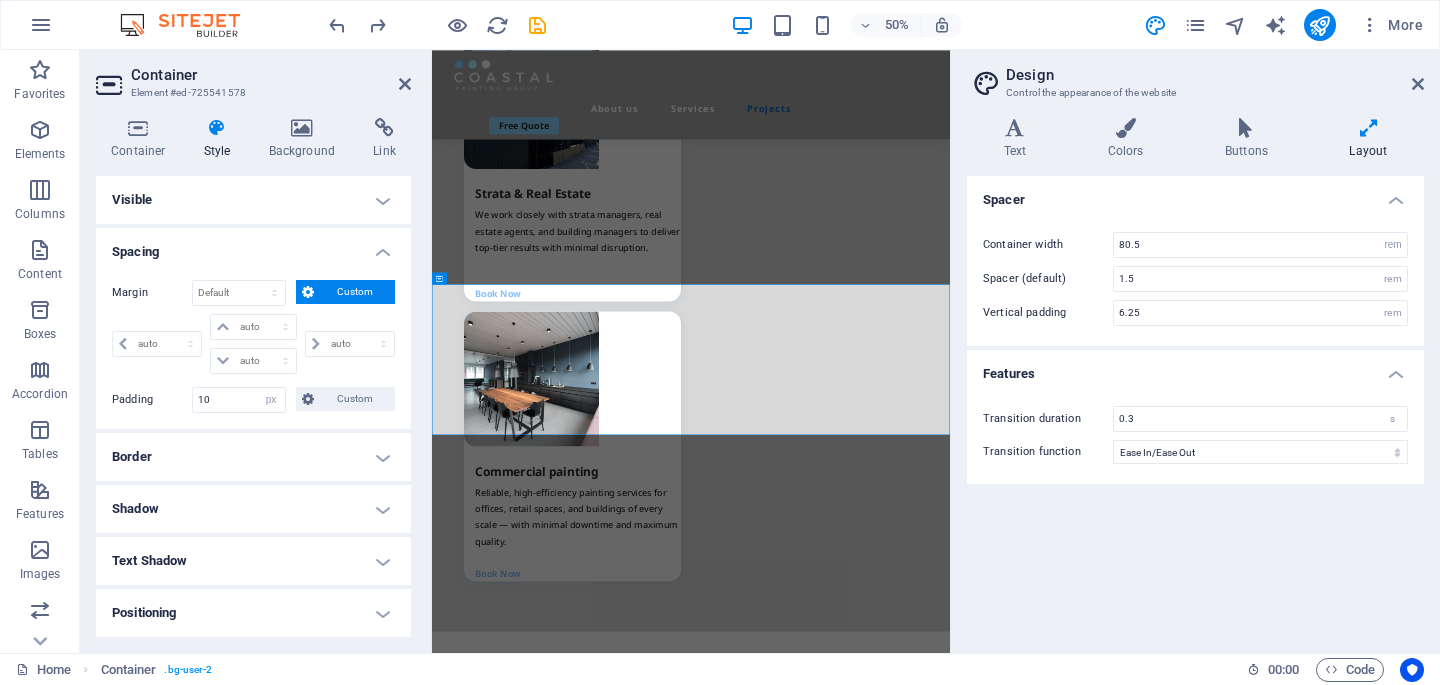 click on "Design" at bounding box center [1215, 75] 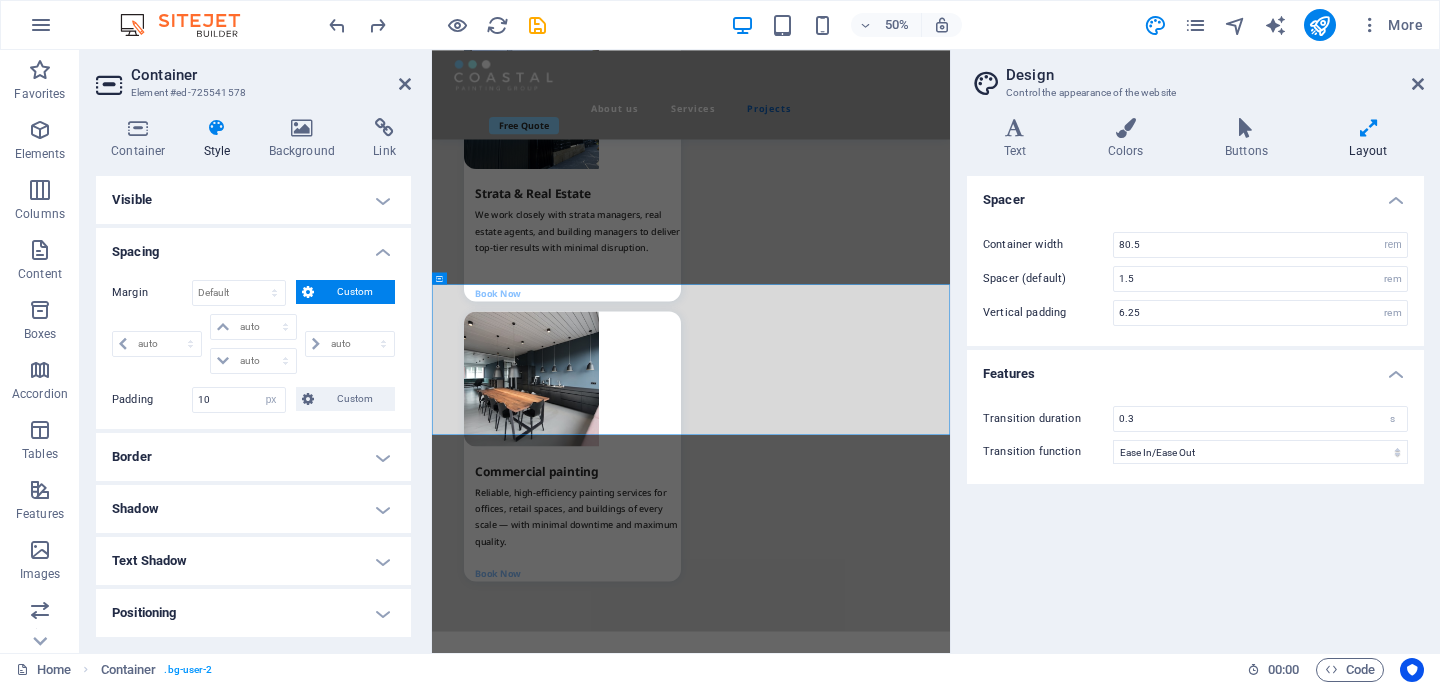 click on "Design Control the appearance of the website" at bounding box center [1197, 76] 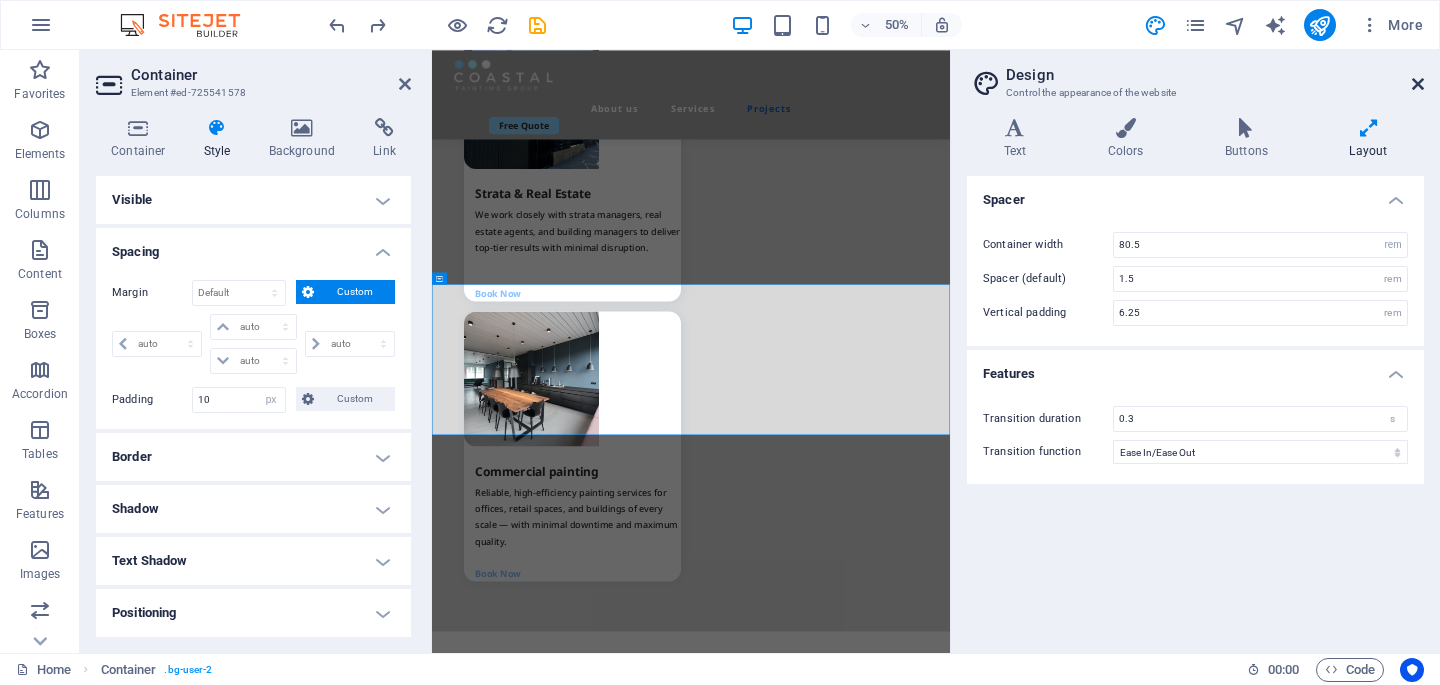 click at bounding box center [1418, 84] 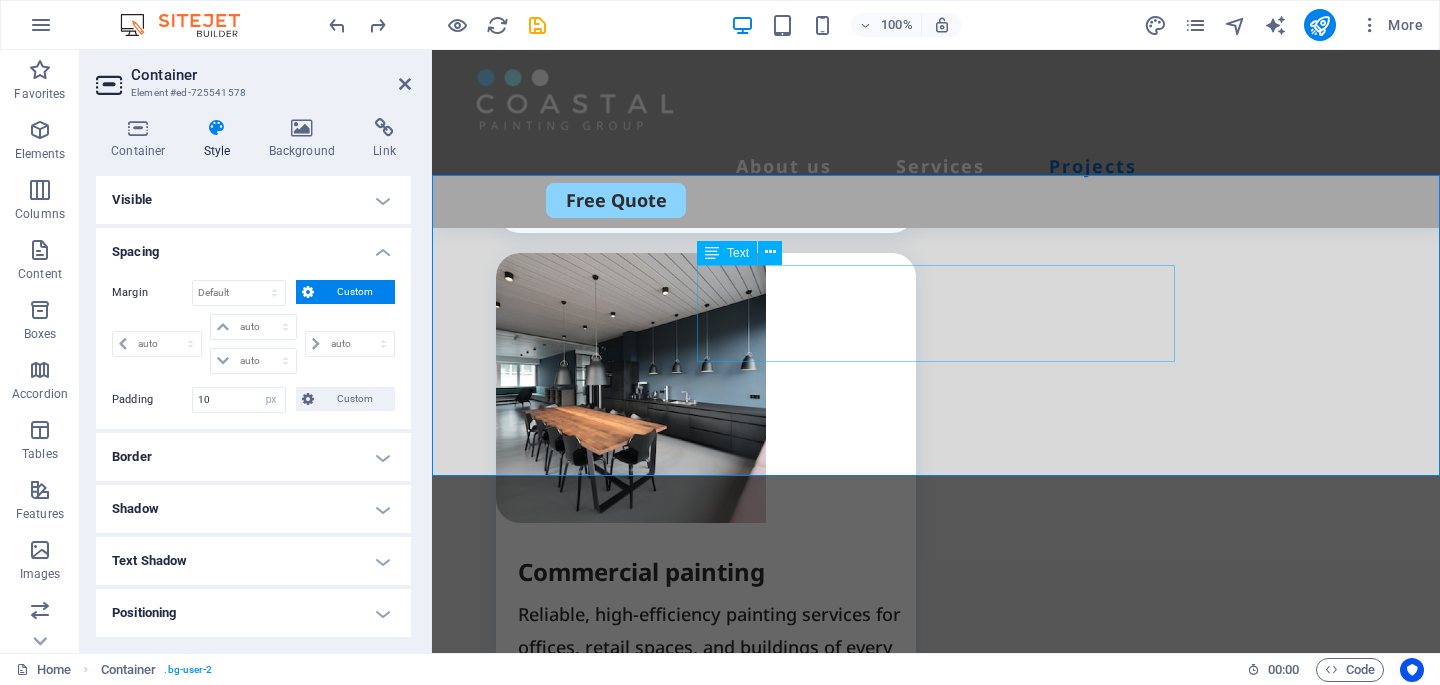 scroll, scrollTop: 3819, scrollLeft: 0, axis: vertical 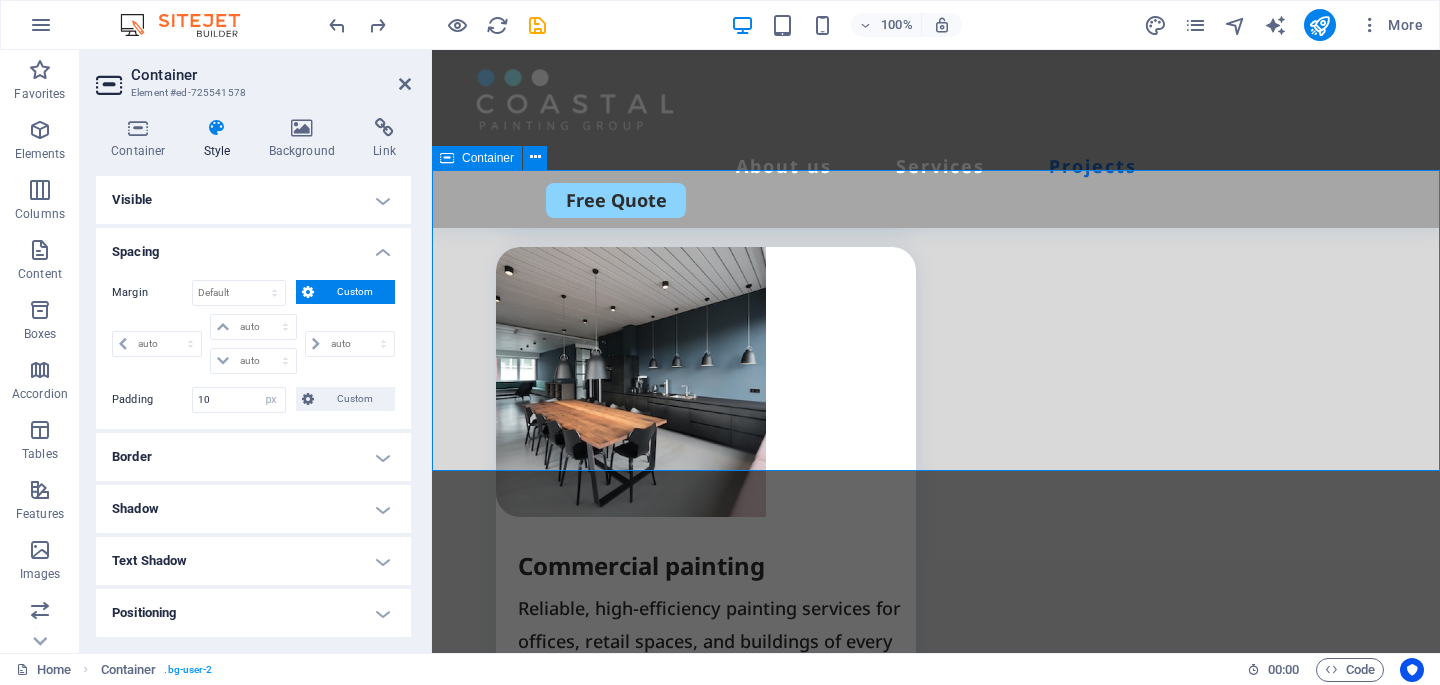 click on "Projects We take pride in every job we complete. Explore a selection of our recent work and see the Coastal Painting Group difference in action." at bounding box center (936, 2289) 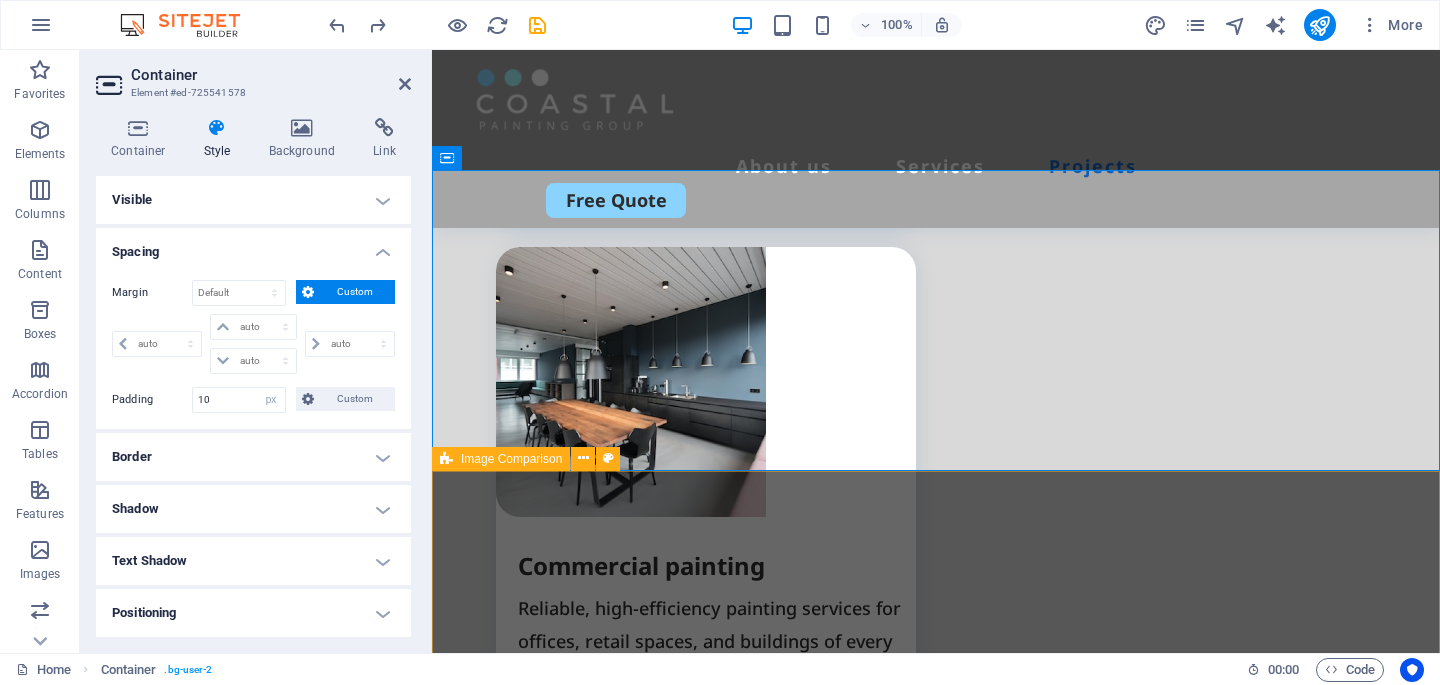 click at bounding box center (936, 2751) 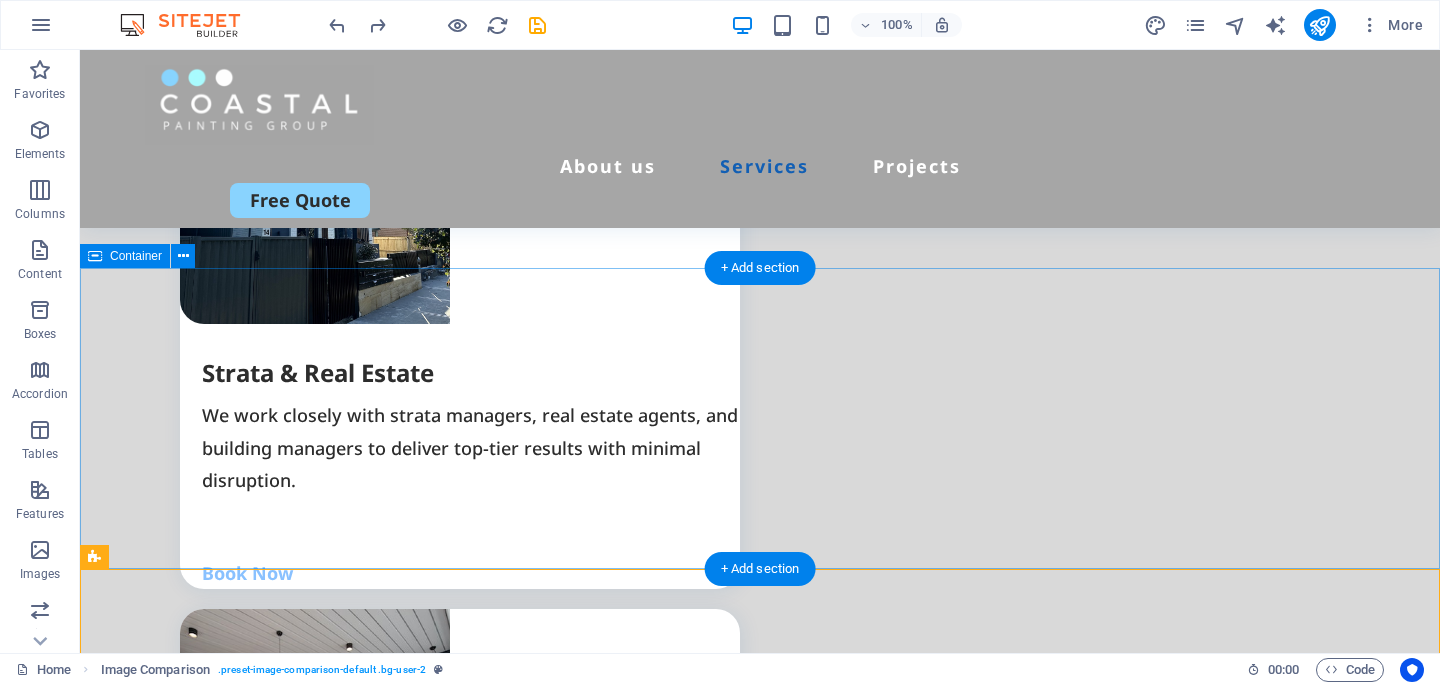 scroll, scrollTop: 3291, scrollLeft: 0, axis: vertical 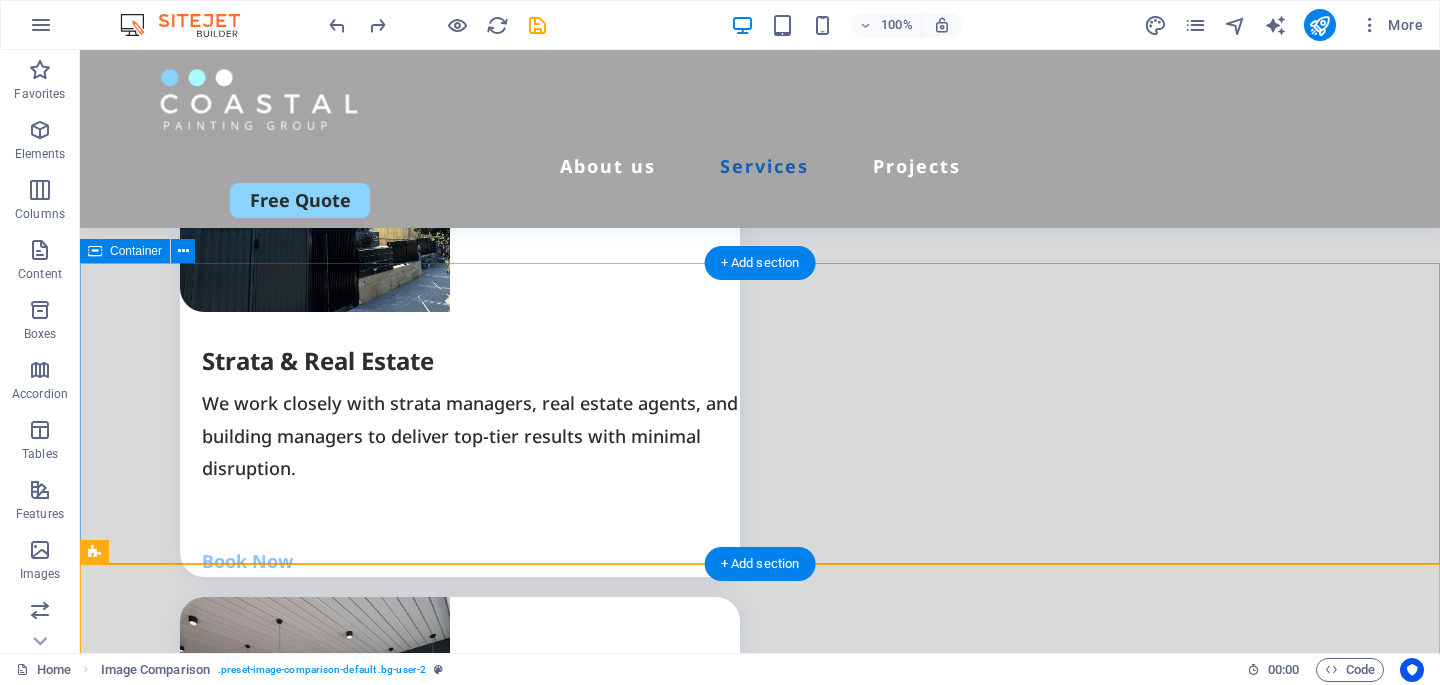 click on "Projects We take pride in every job we complete. Explore a selection of our recent work and see the Coastal Painting Group difference in action." at bounding box center (760, 2762) 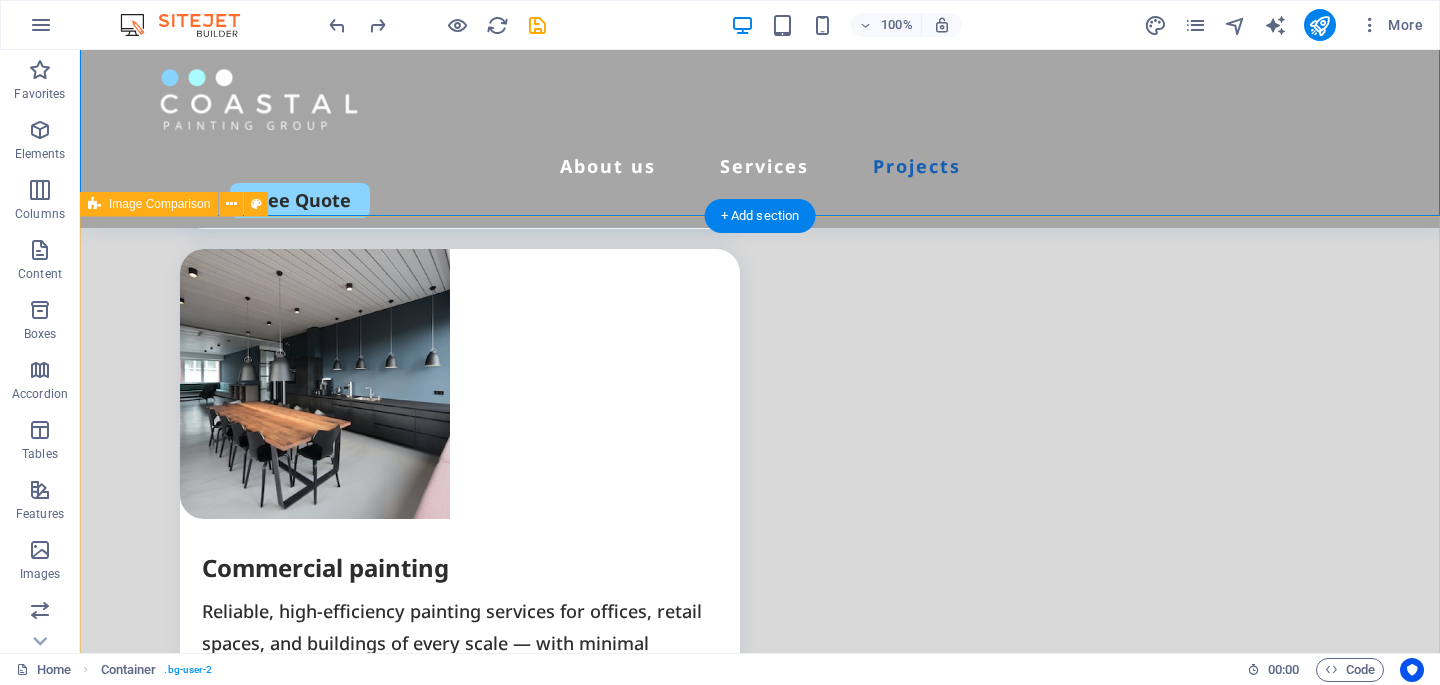 scroll, scrollTop: 3641, scrollLeft: 0, axis: vertical 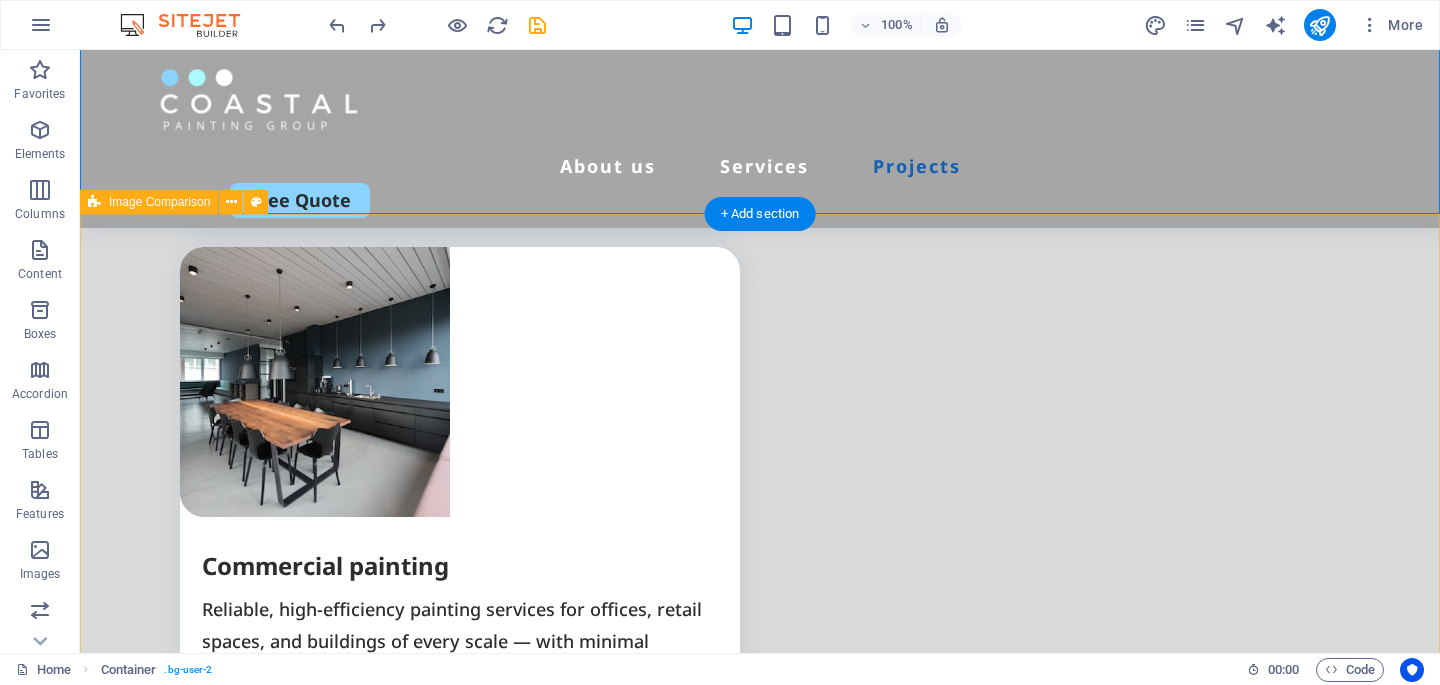 click at bounding box center [760, 2874] 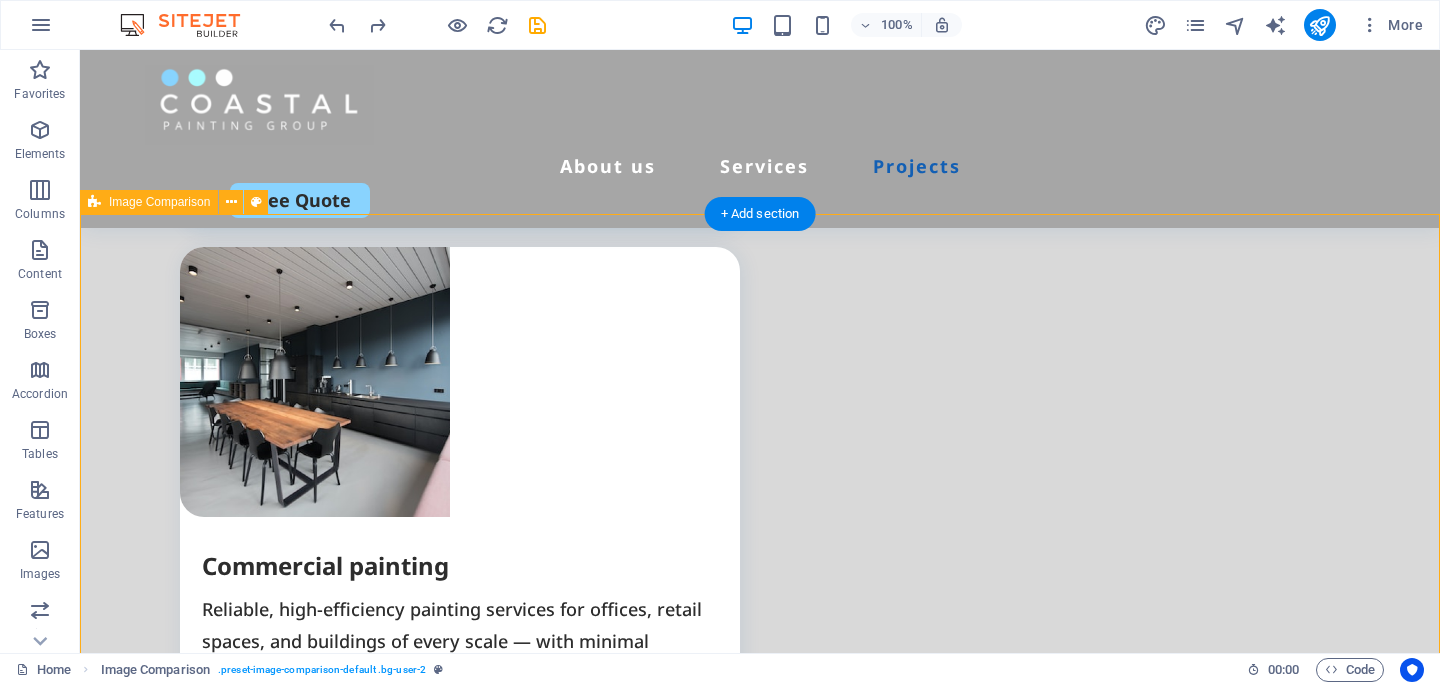 click at bounding box center [760, 2874] 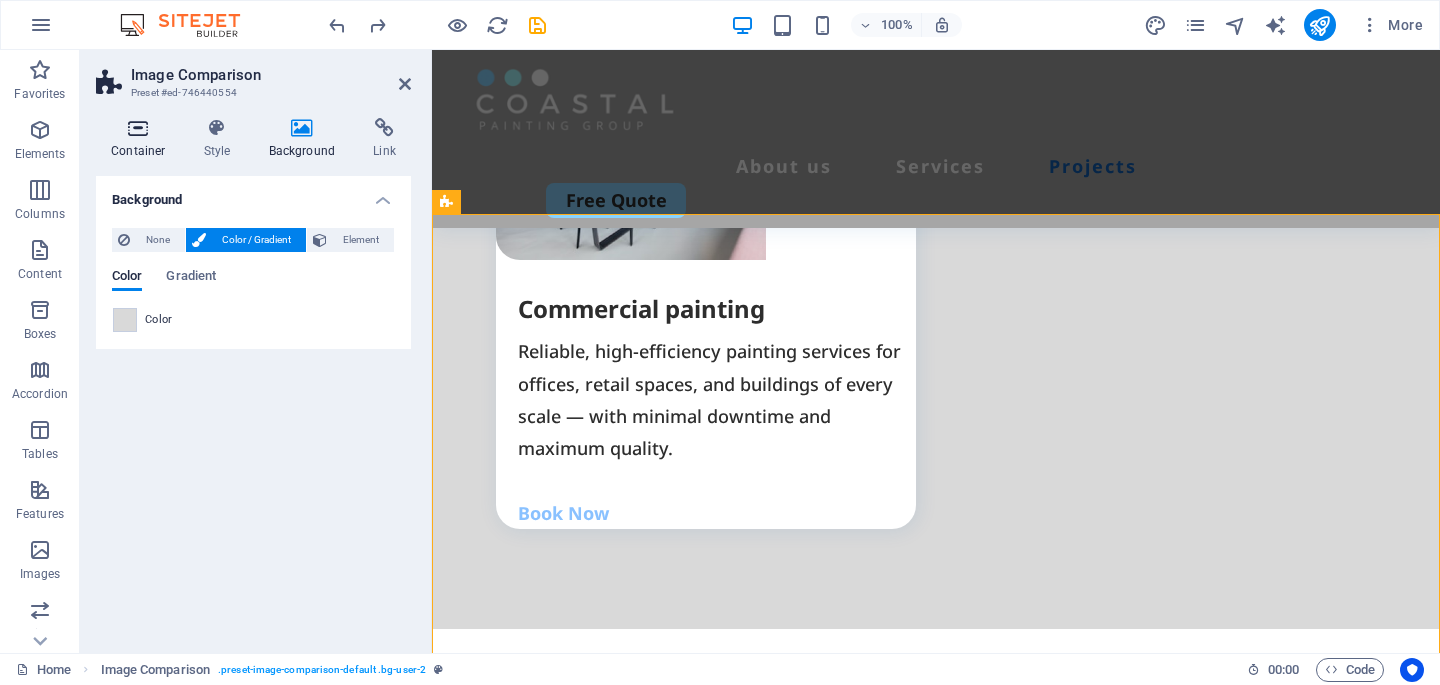 click at bounding box center (138, 128) 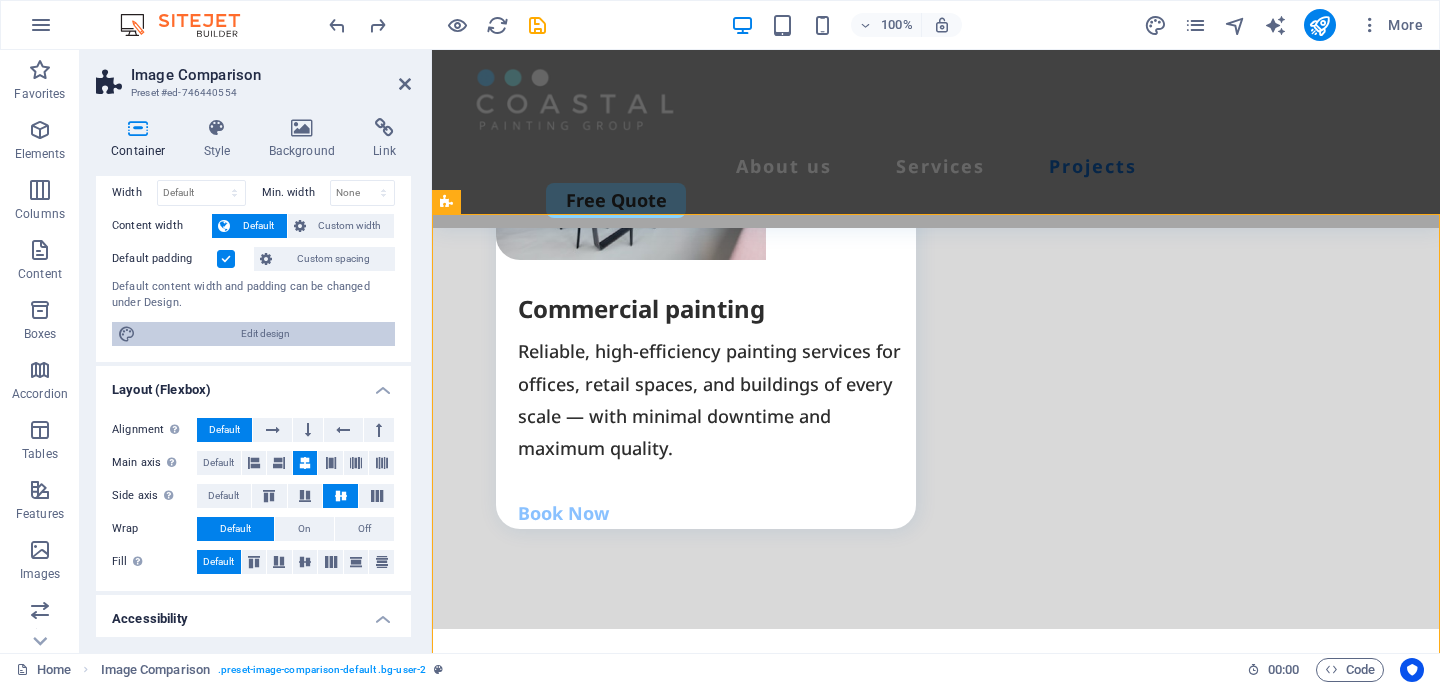 scroll, scrollTop: 0, scrollLeft: 0, axis: both 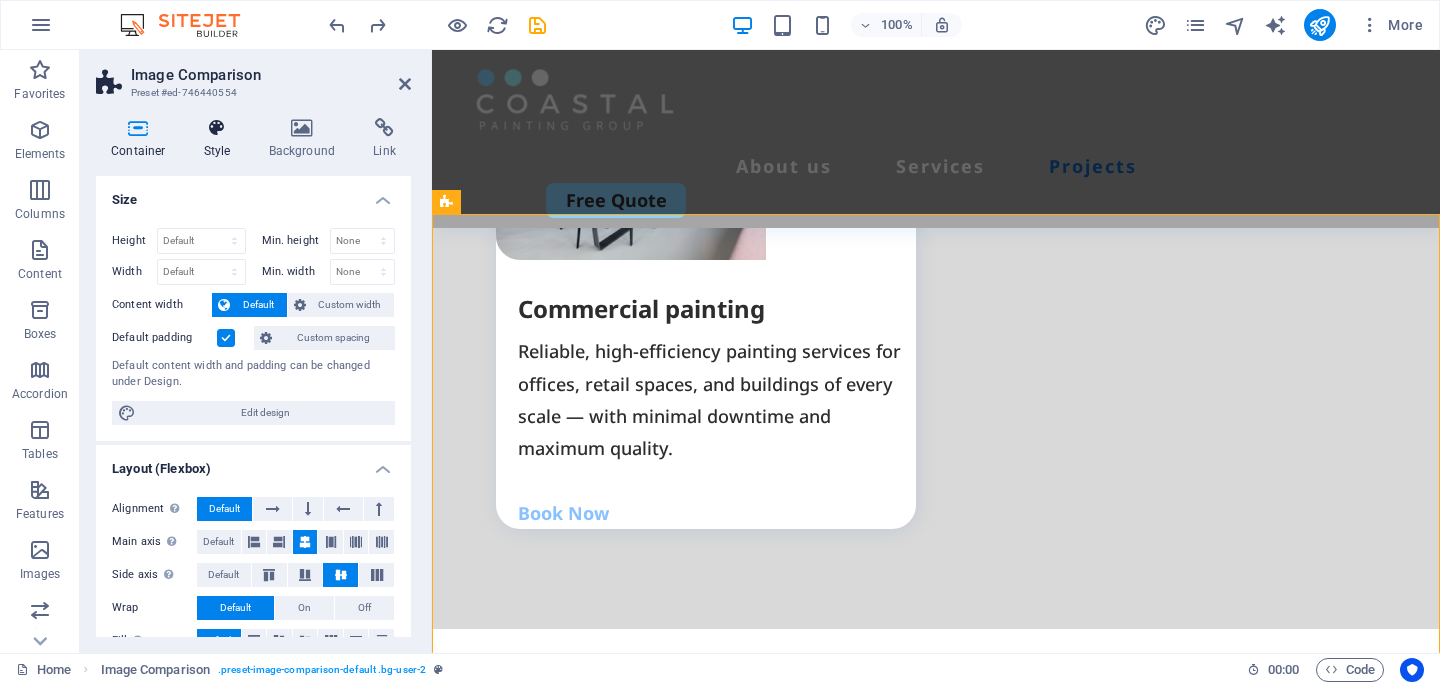 click on "Style" at bounding box center (221, 139) 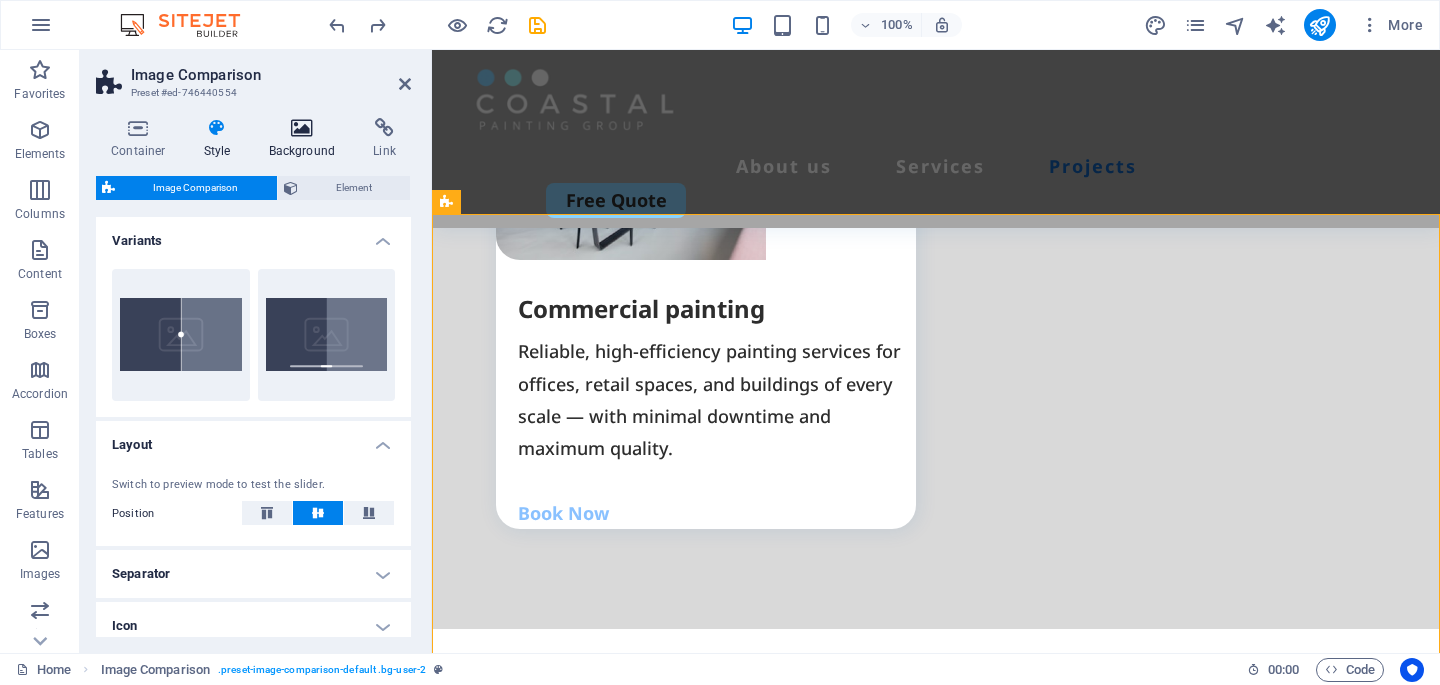 click on "Background" at bounding box center (306, 139) 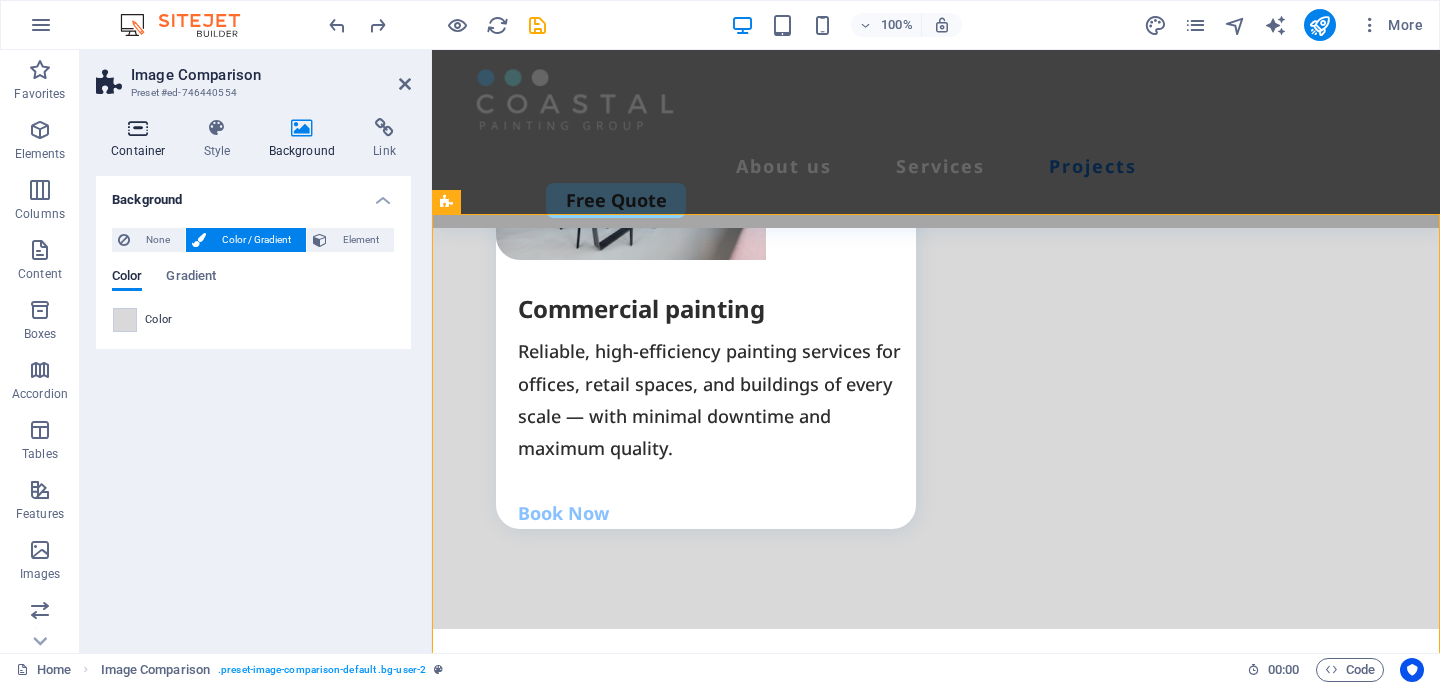 click at bounding box center (138, 128) 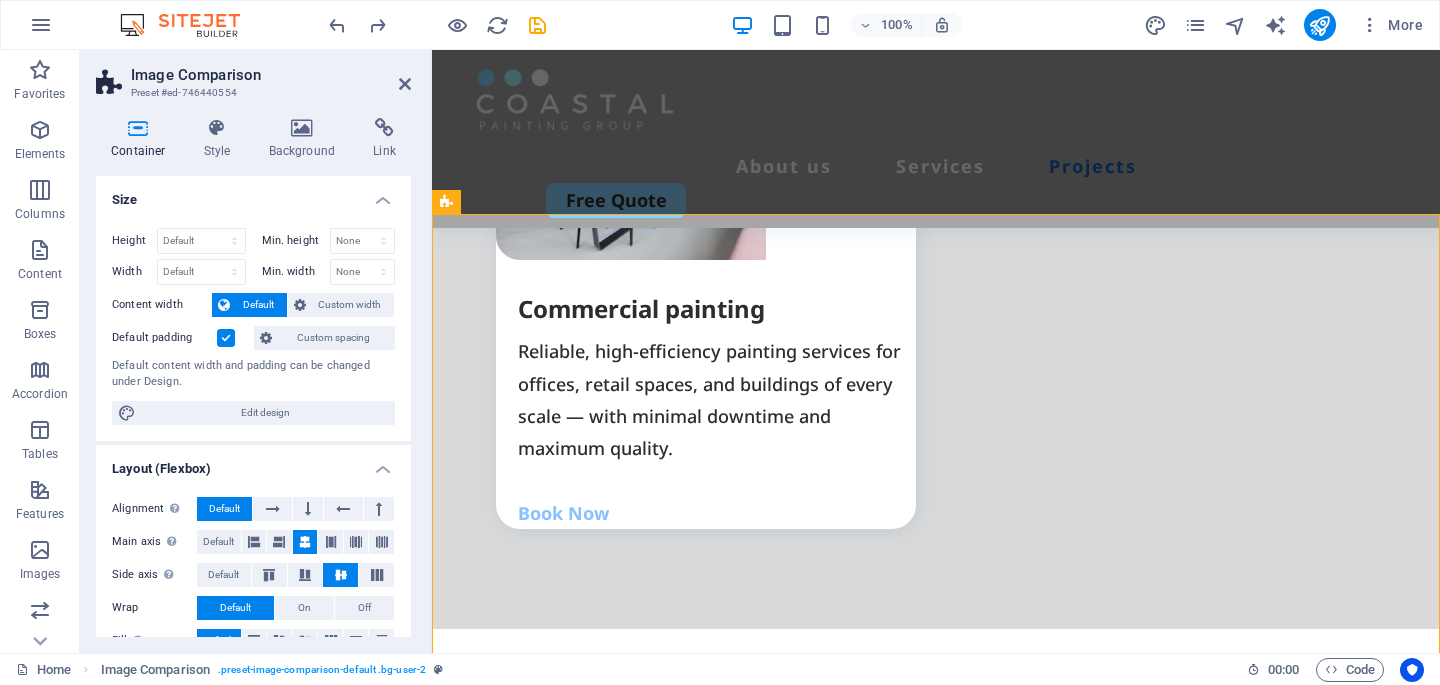 click at bounding box center [226, 338] 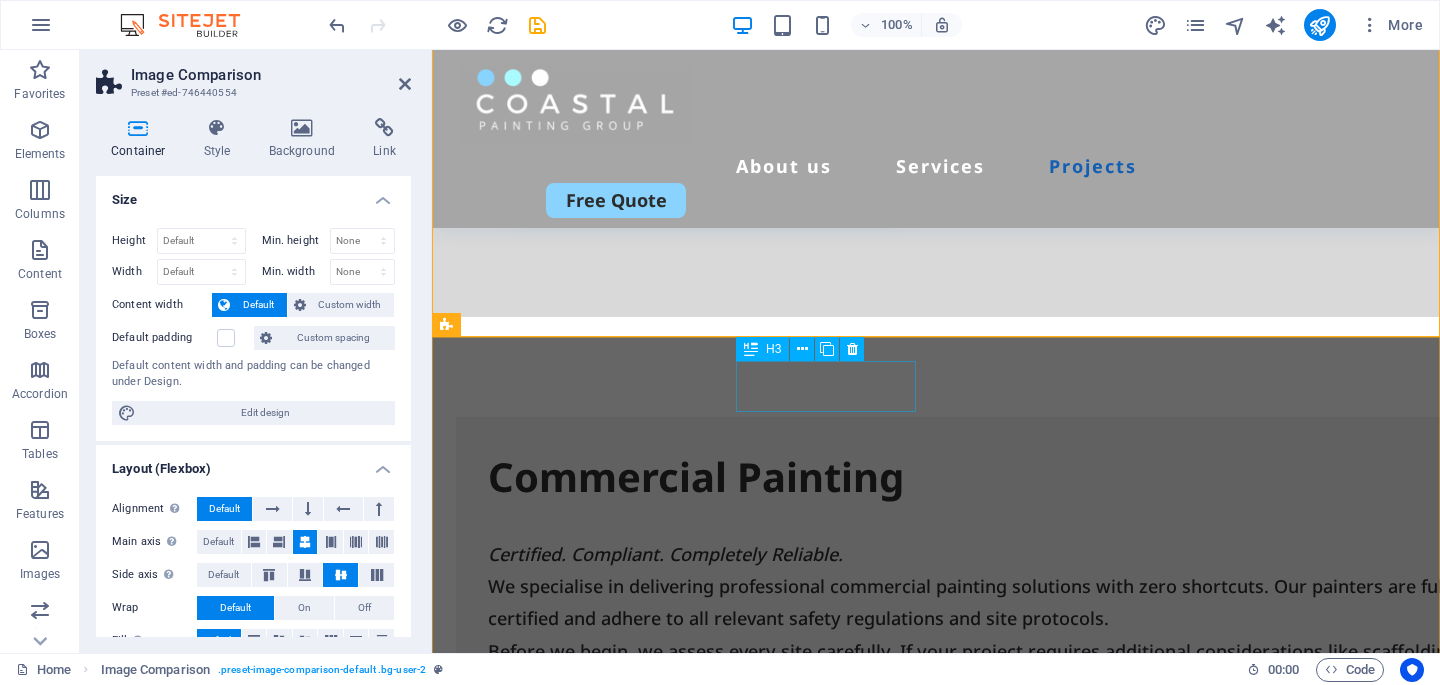 scroll, scrollTop: 4400, scrollLeft: 0, axis: vertical 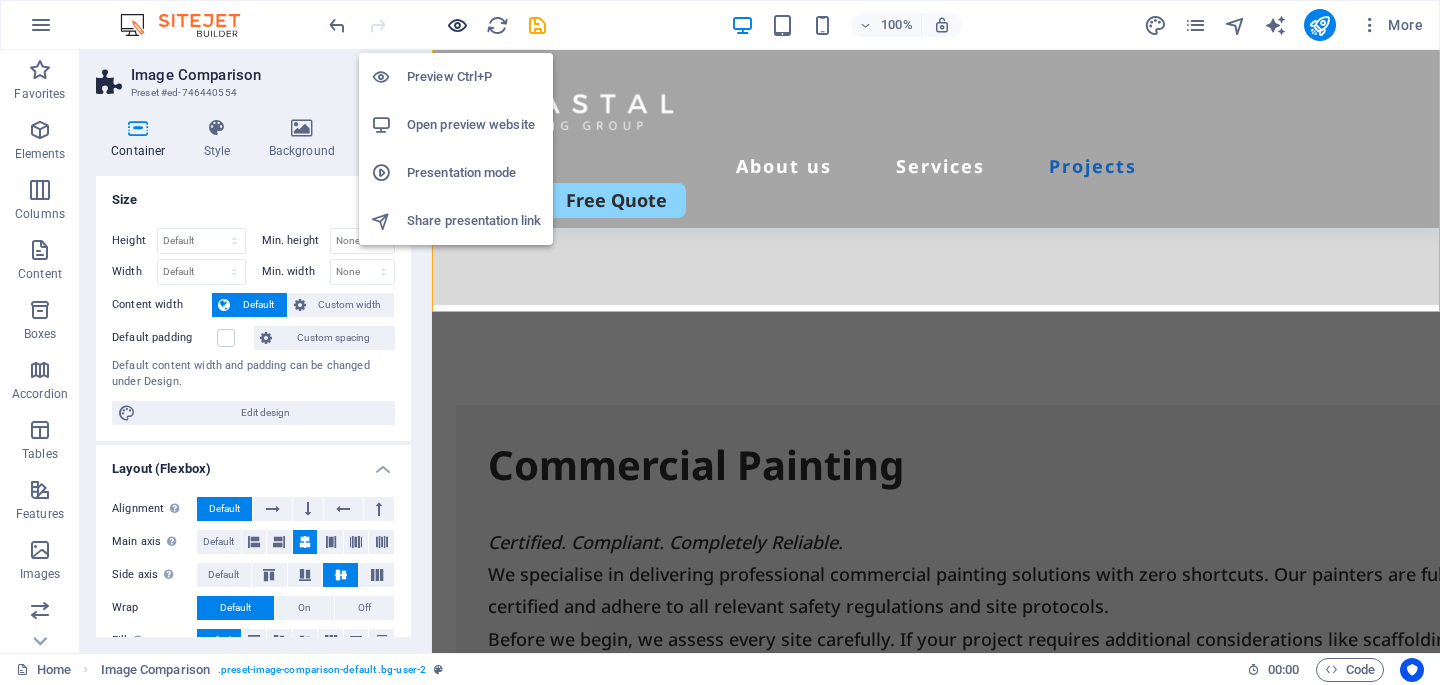 click at bounding box center [457, 25] 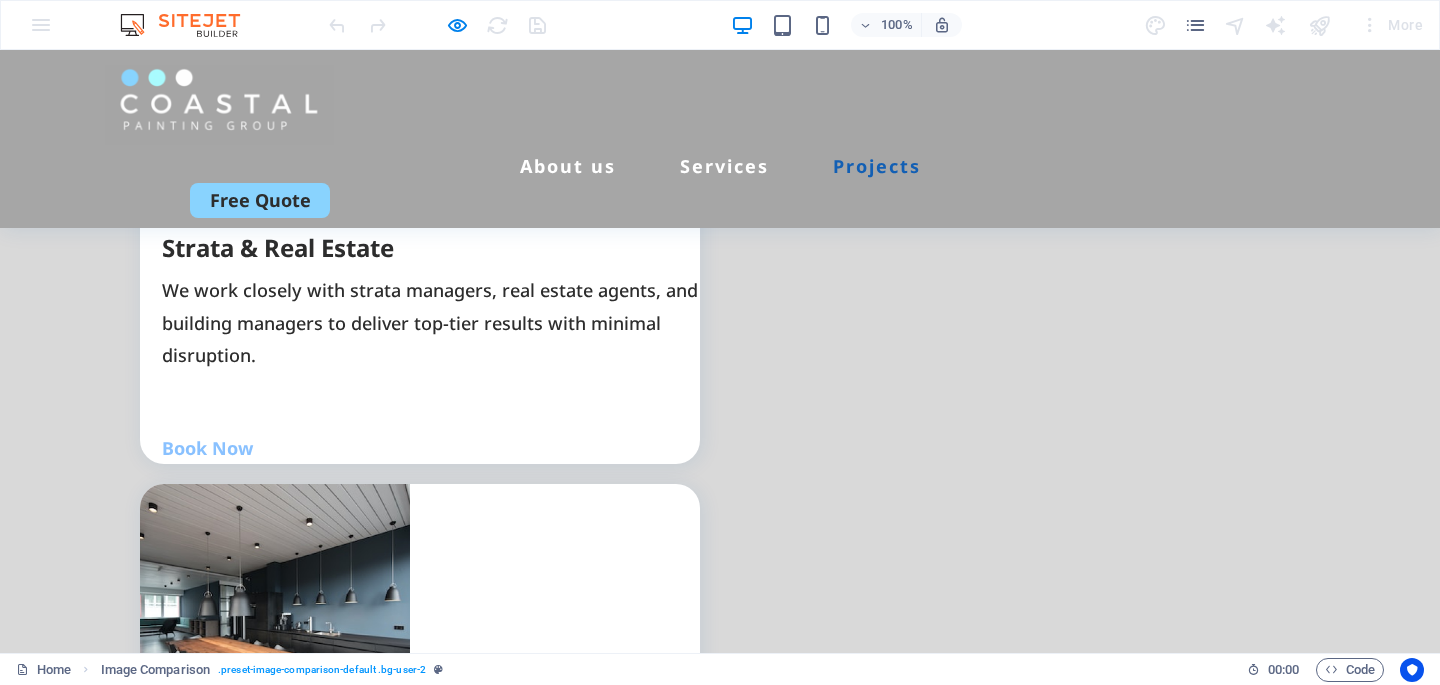 scroll, scrollTop: 3289, scrollLeft: 0, axis: vertical 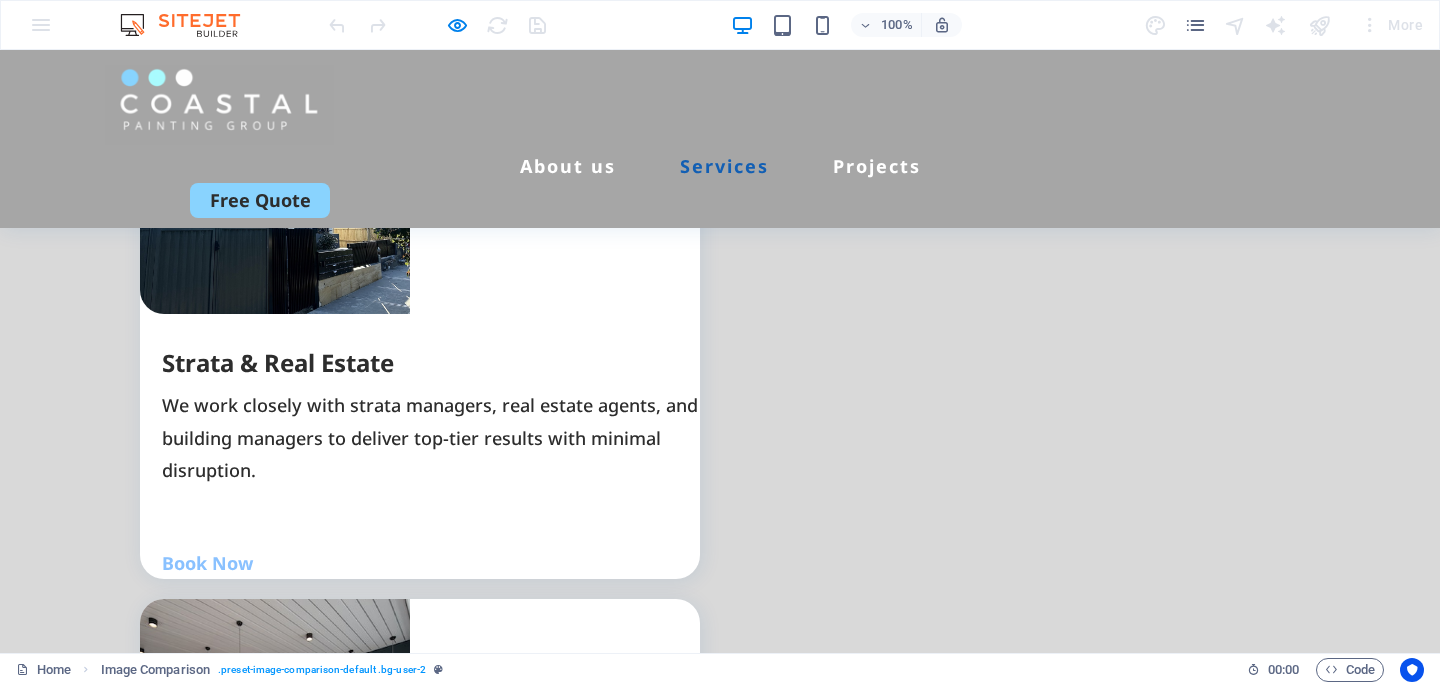click on "Projects We take pride in every job we complete. Explore a selection of our recent work and see the Coastal Painting Group difference in action." at bounding box center (720, 2764) 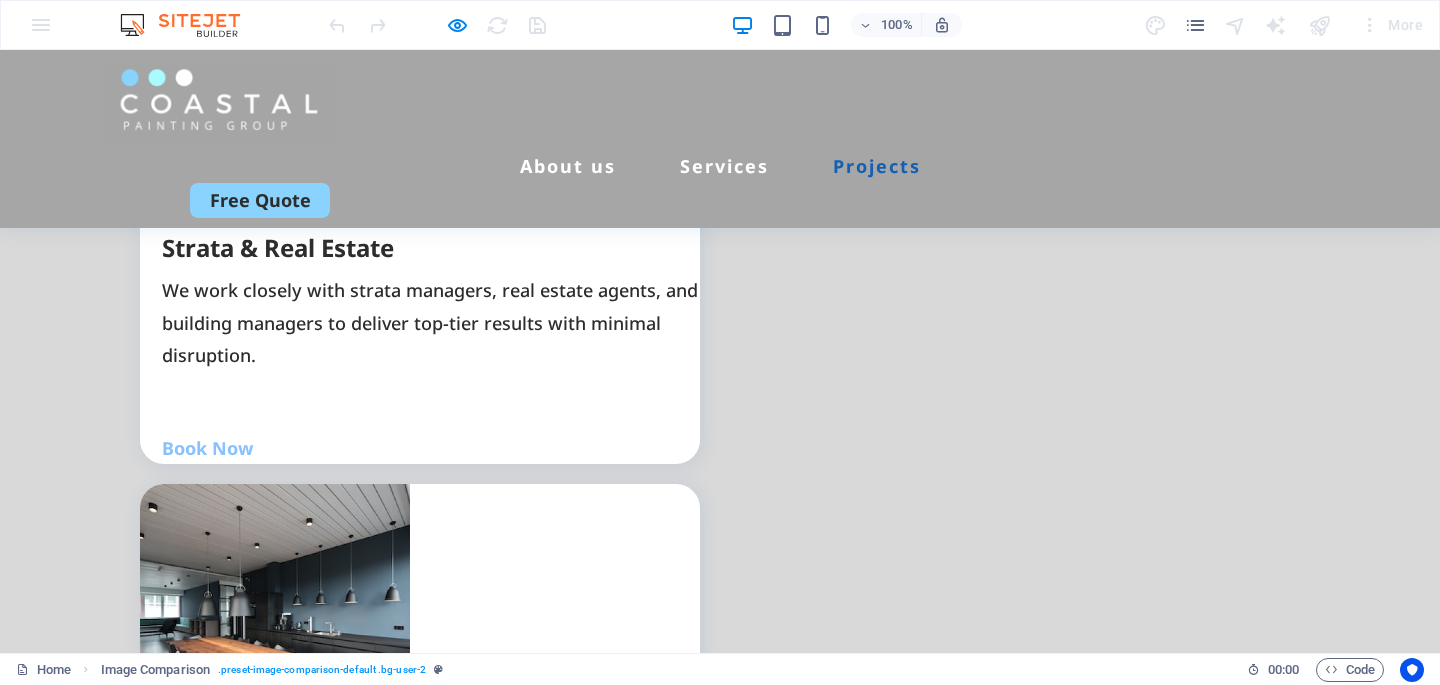 scroll, scrollTop: 3340, scrollLeft: 0, axis: vertical 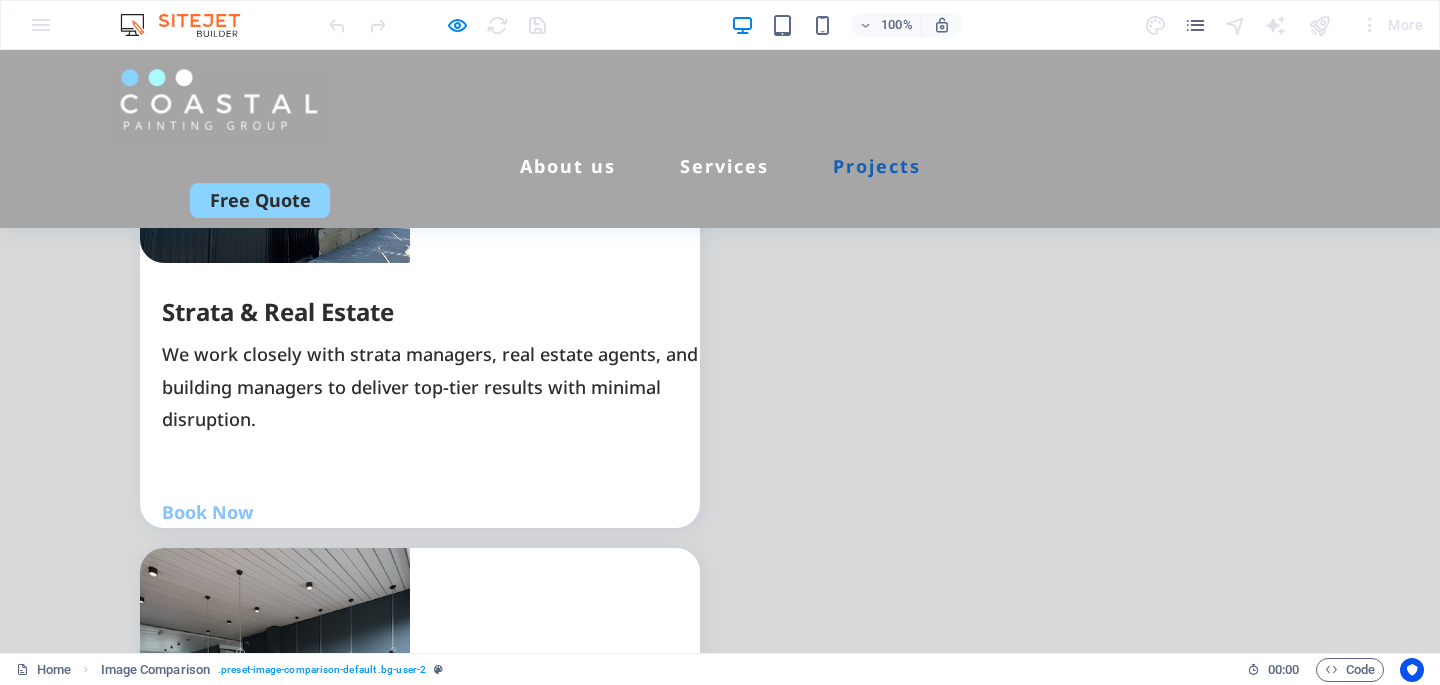 click on "We take pride in every job we complete. Explore a selection of our recent work and see the Coastal Painting Group difference in action." at bounding box center (720, 2669) 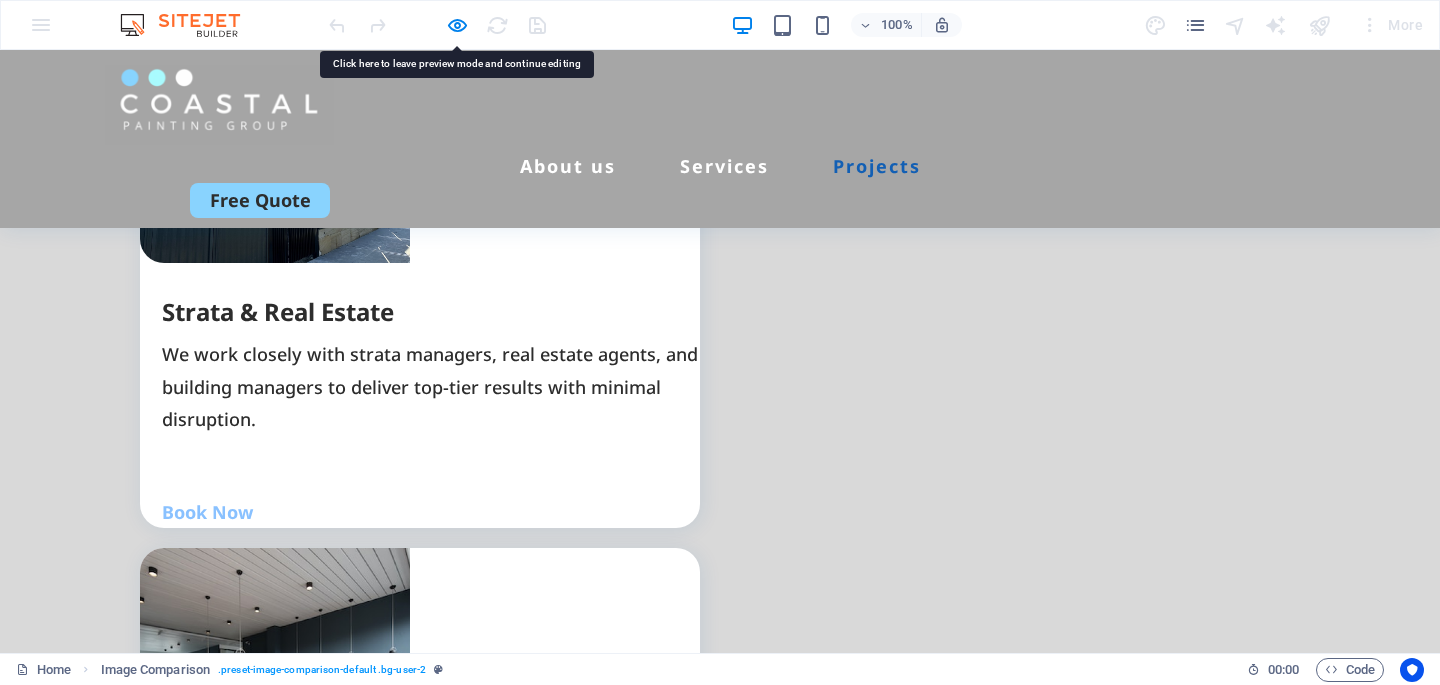 click at bounding box center [437, 25] 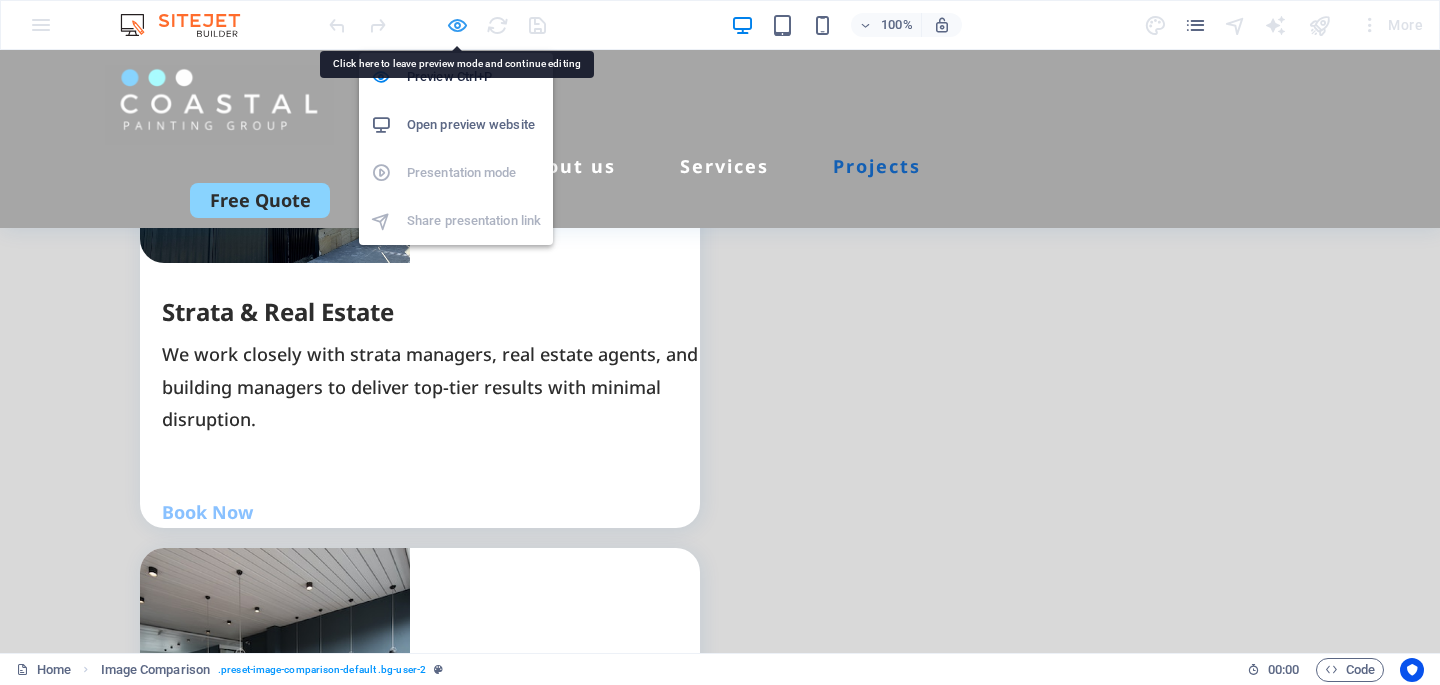 click at bounding box center [457, 25] 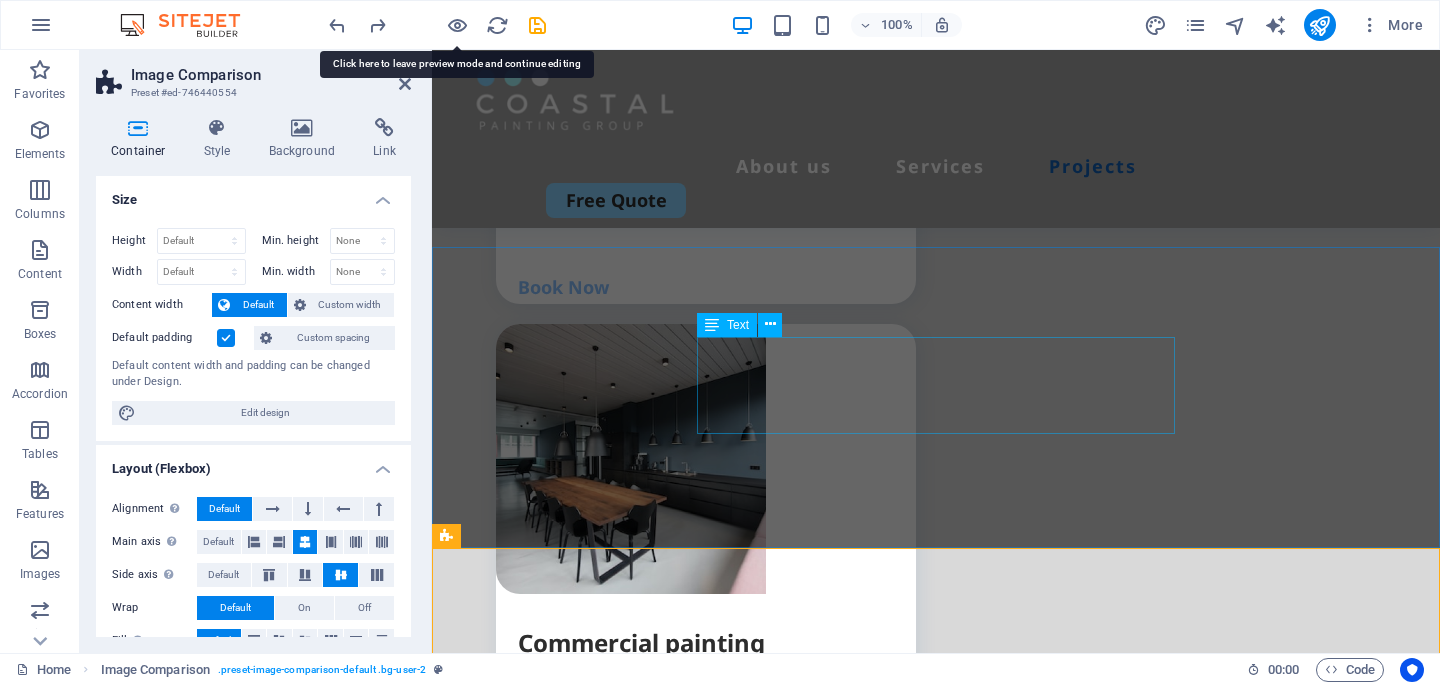 click on "We take pride in every job we complete. Explore a selection of our recent work and see the Coastal Painting Group difference in action." at bounding box center (936, 2338) 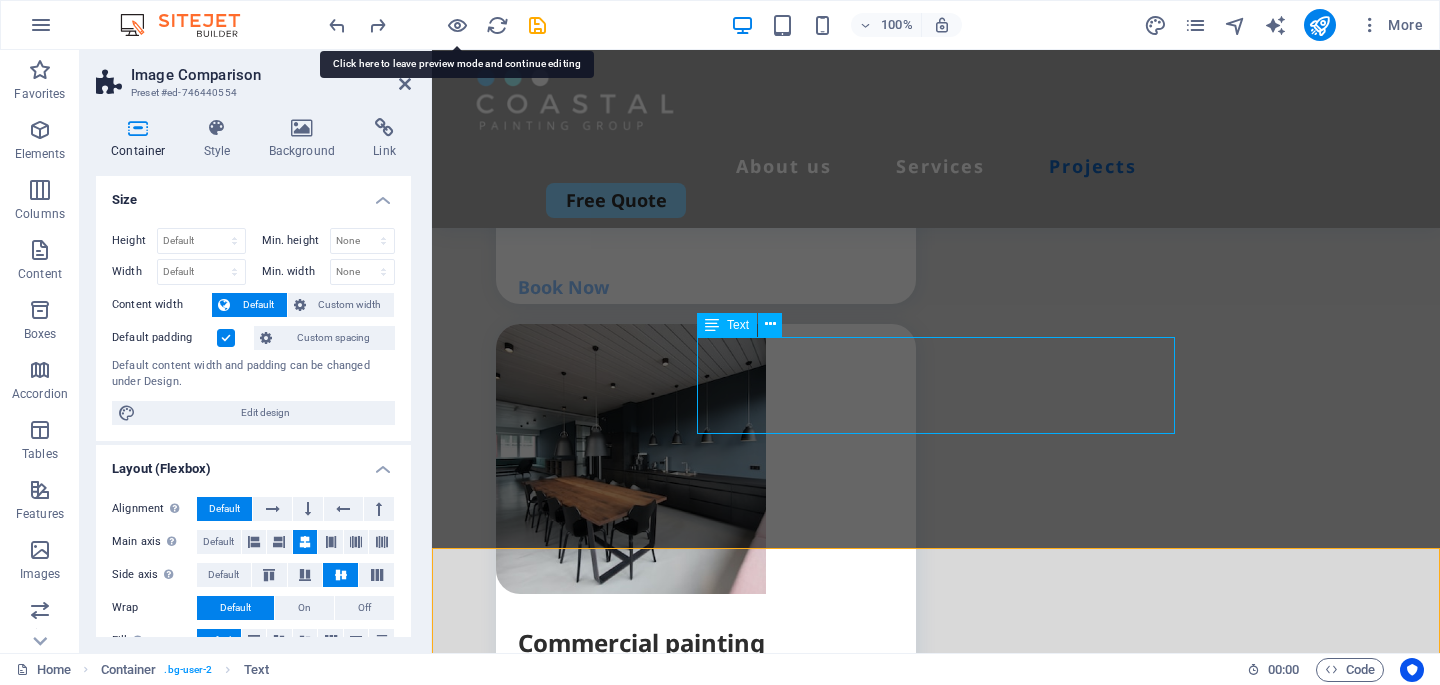 scroll, scrollTop: 3340, scrollLeft: 0, axis: vertical 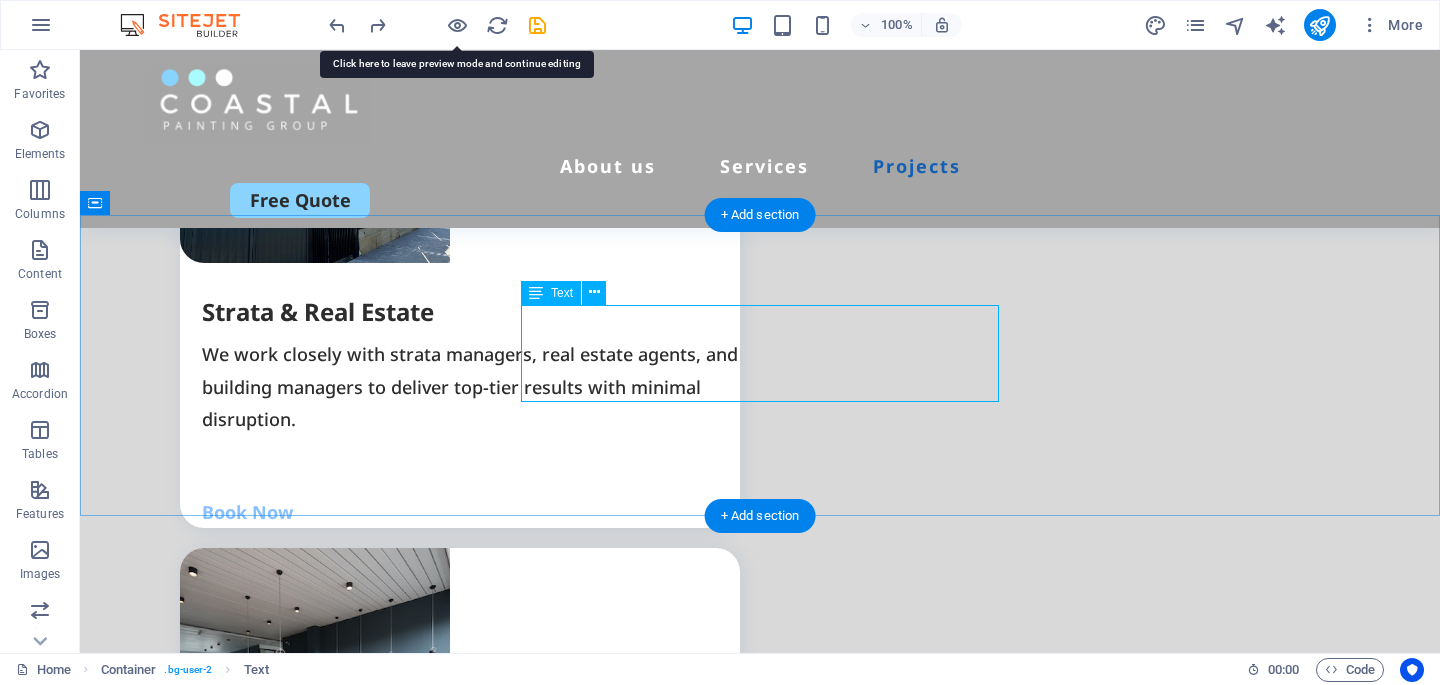 click on "We take pride in every job we complete. Explore a selection of our recent work and see the Coastal Painting Group difference in action." at bounding box center [760, 2669] 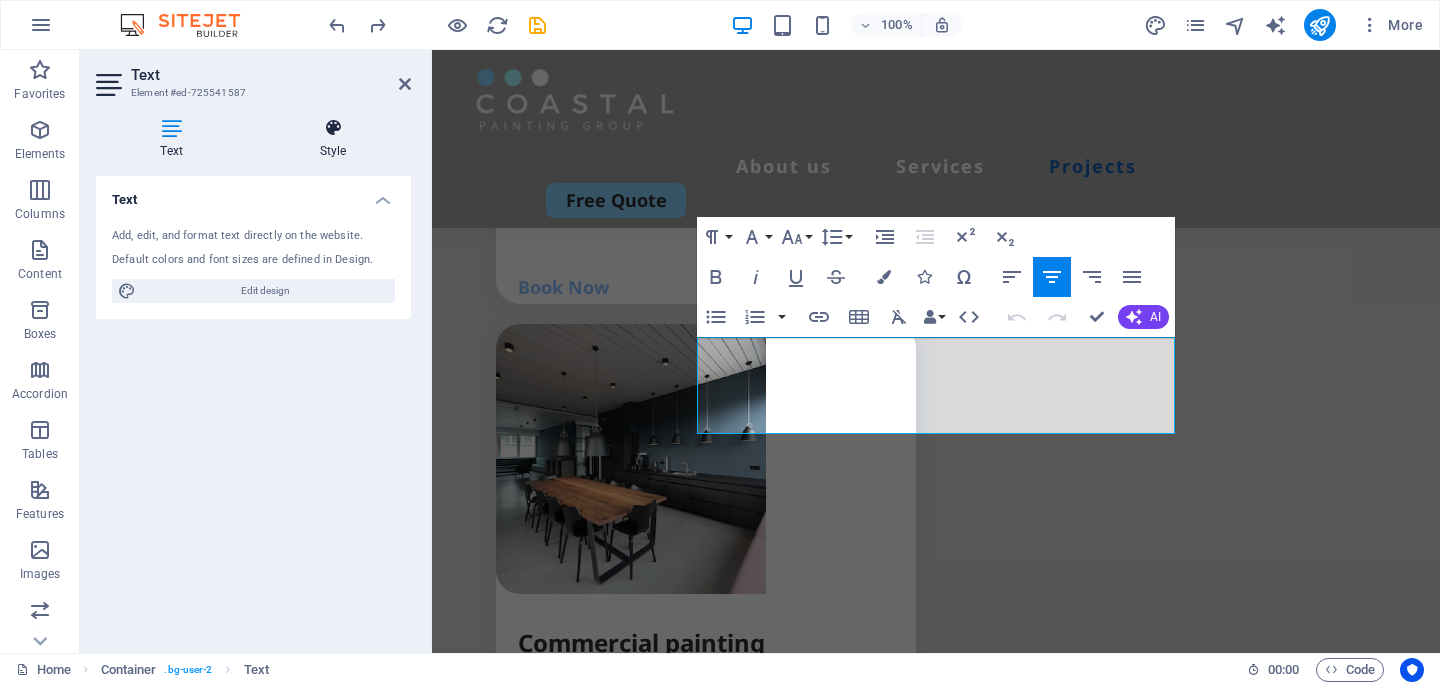 click at bounding box center (333, 128) 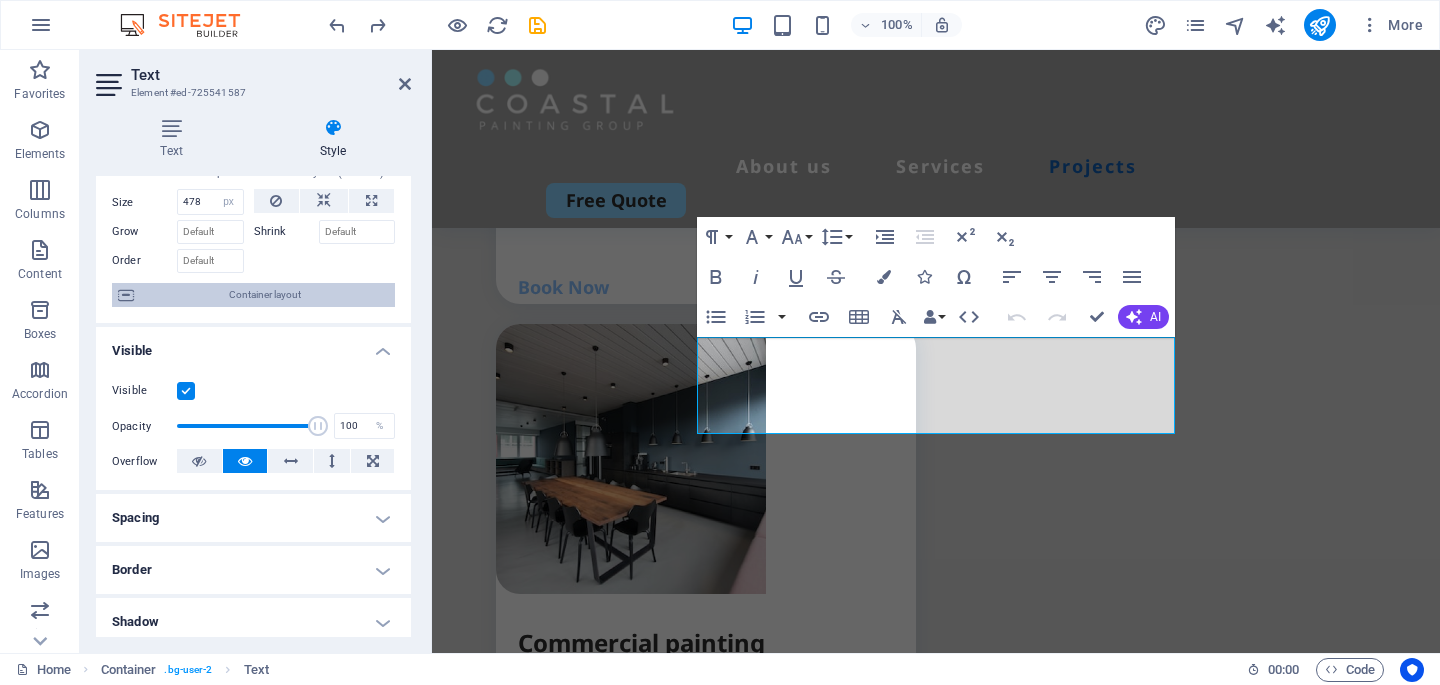 scroll, scrollTop: 65, scrollLeft: 0, axis: vertical 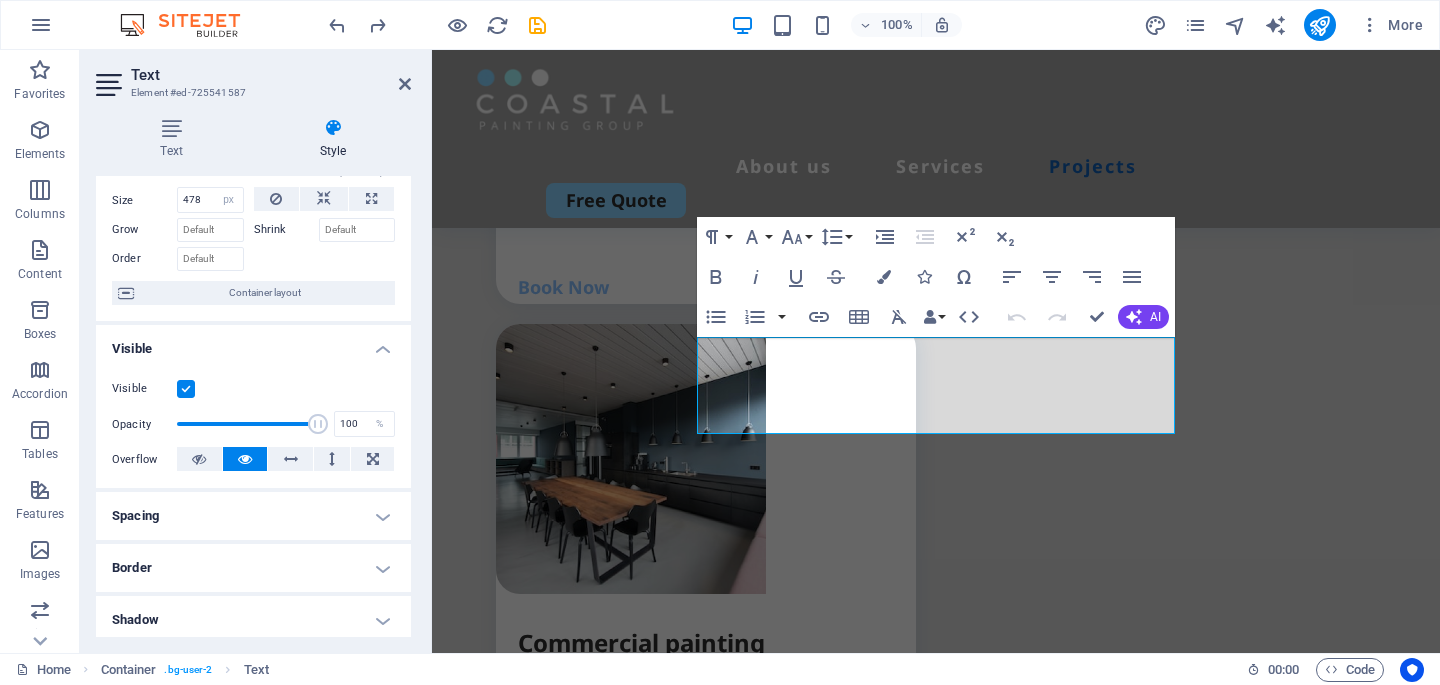 click on "Spacing" at bounding box center (253, 516) 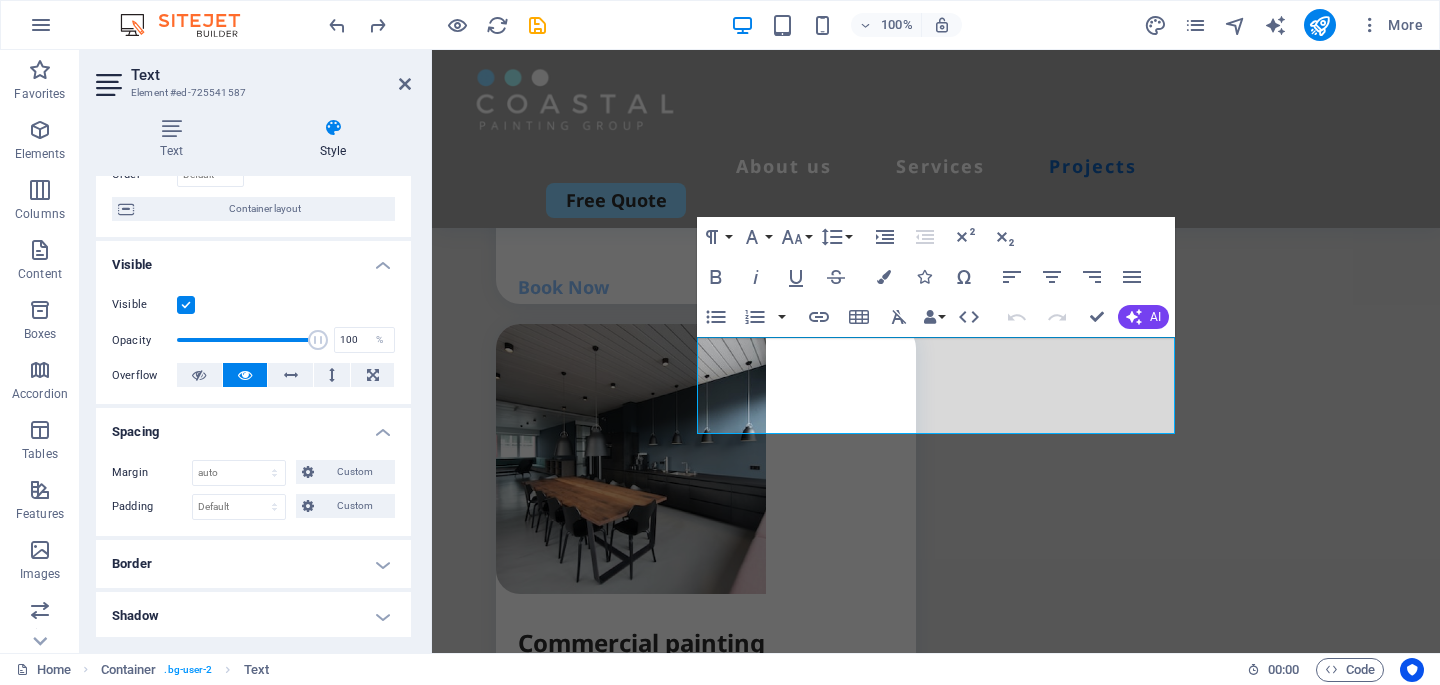 scroll, scrollTop: 154, scrollLeft: 0, axis: vertical 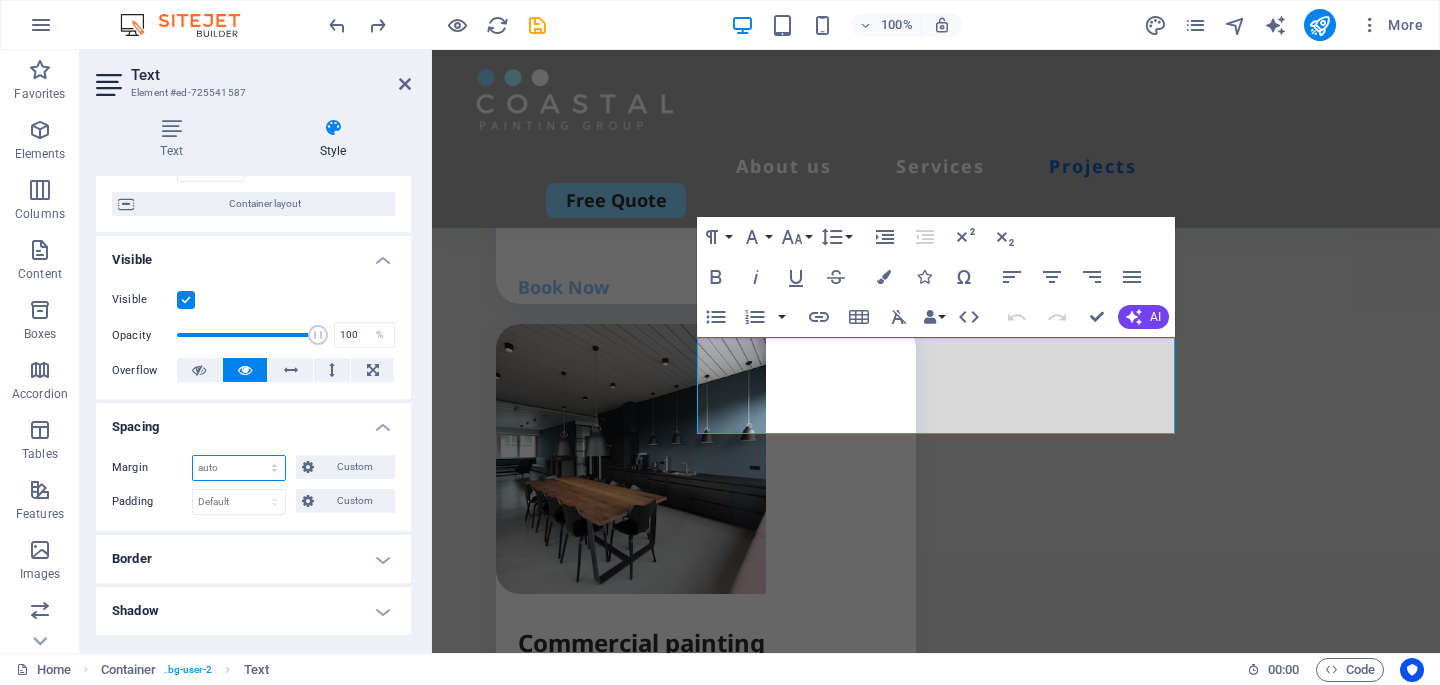 click on "Default auto px % rem vw vh Custom" at bounding box center [239, 468] 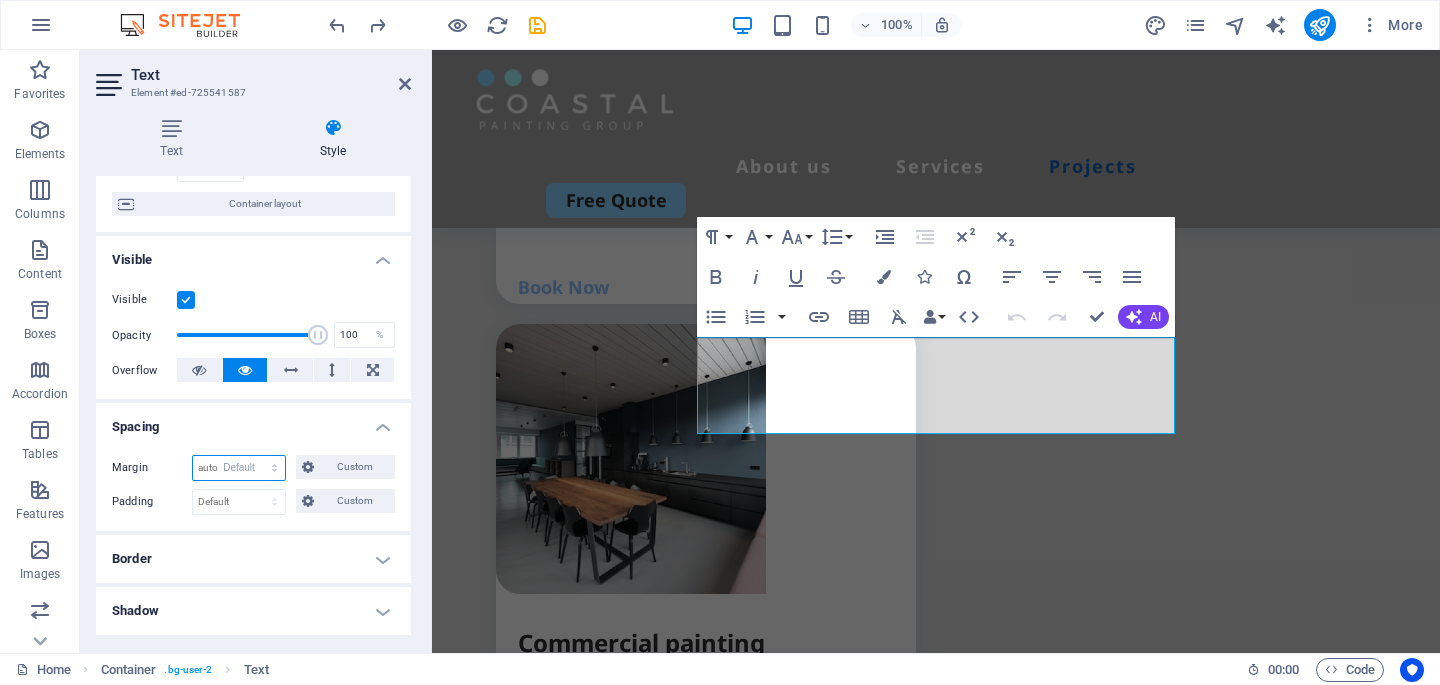 select on "DISABLED_OPTION_VALUE" 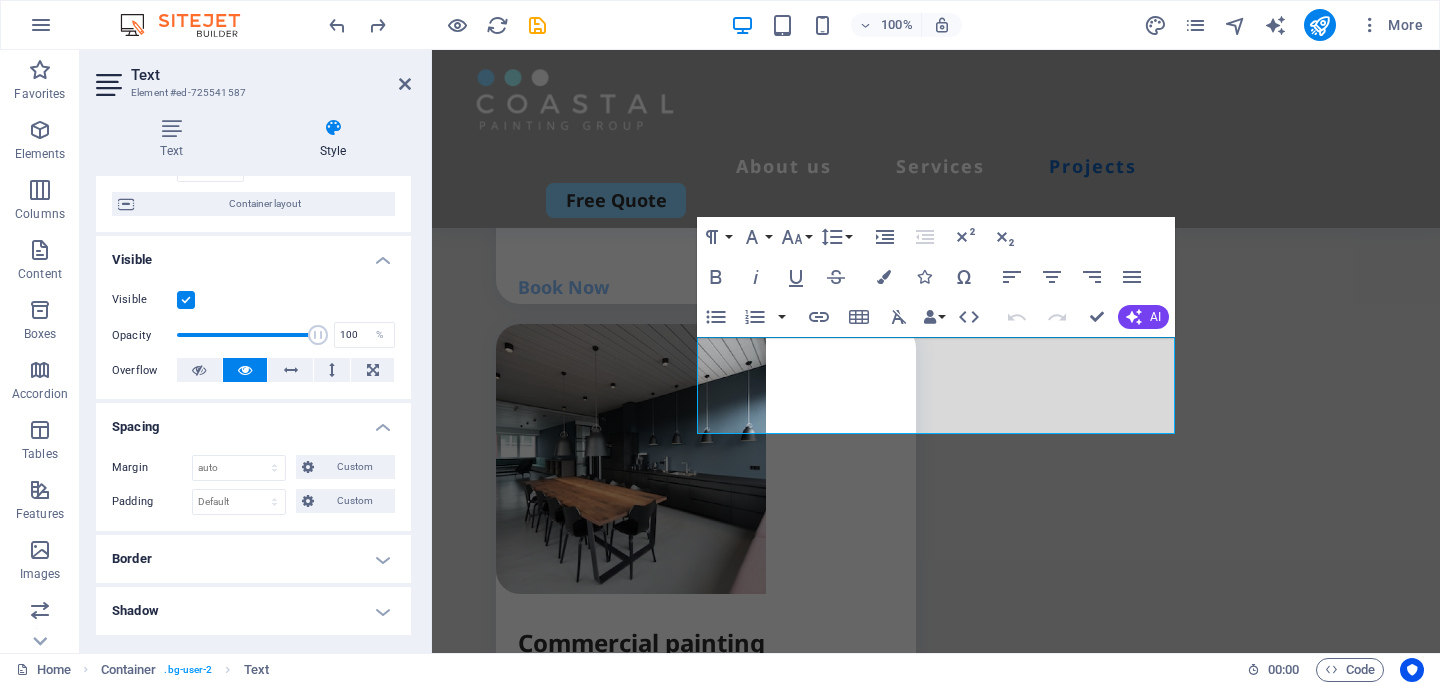 click on "Border" at bounding box center (253, 559) 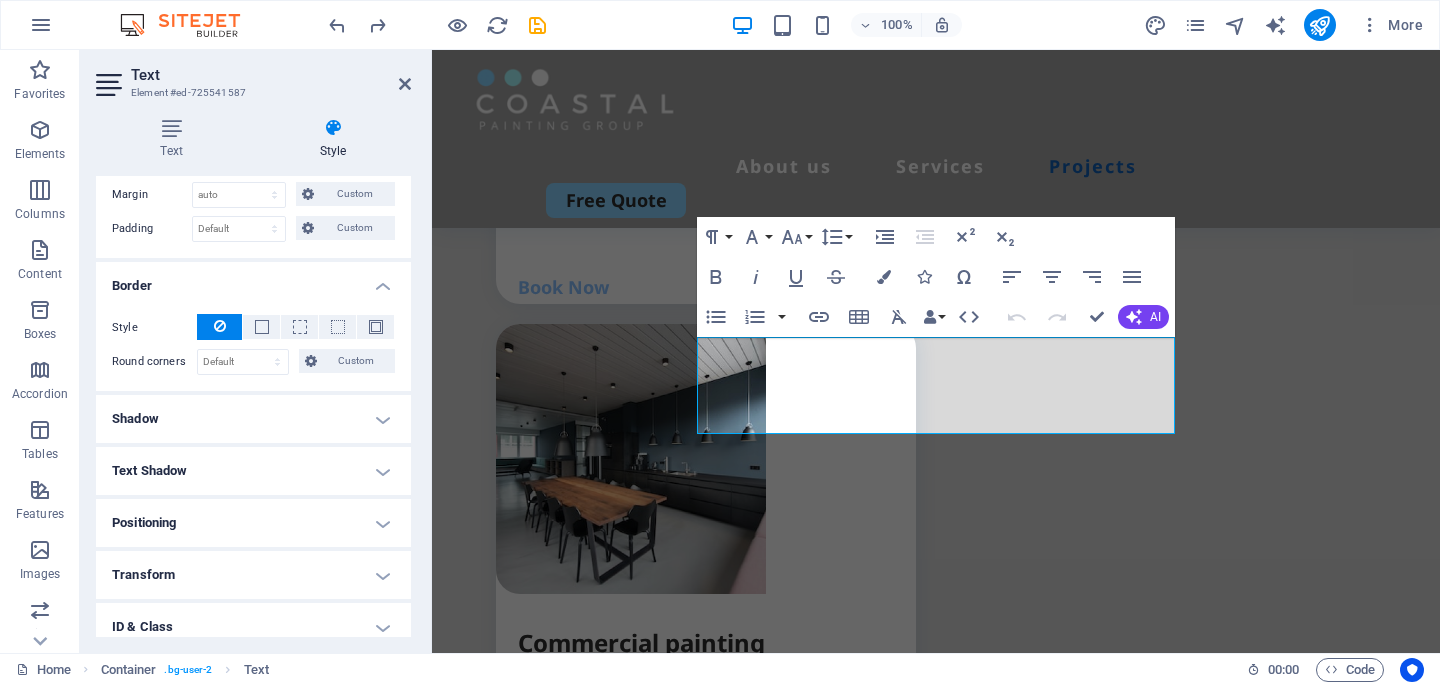 scroll, scrollTop: 432, scrollLeft: 0, axis: vertical 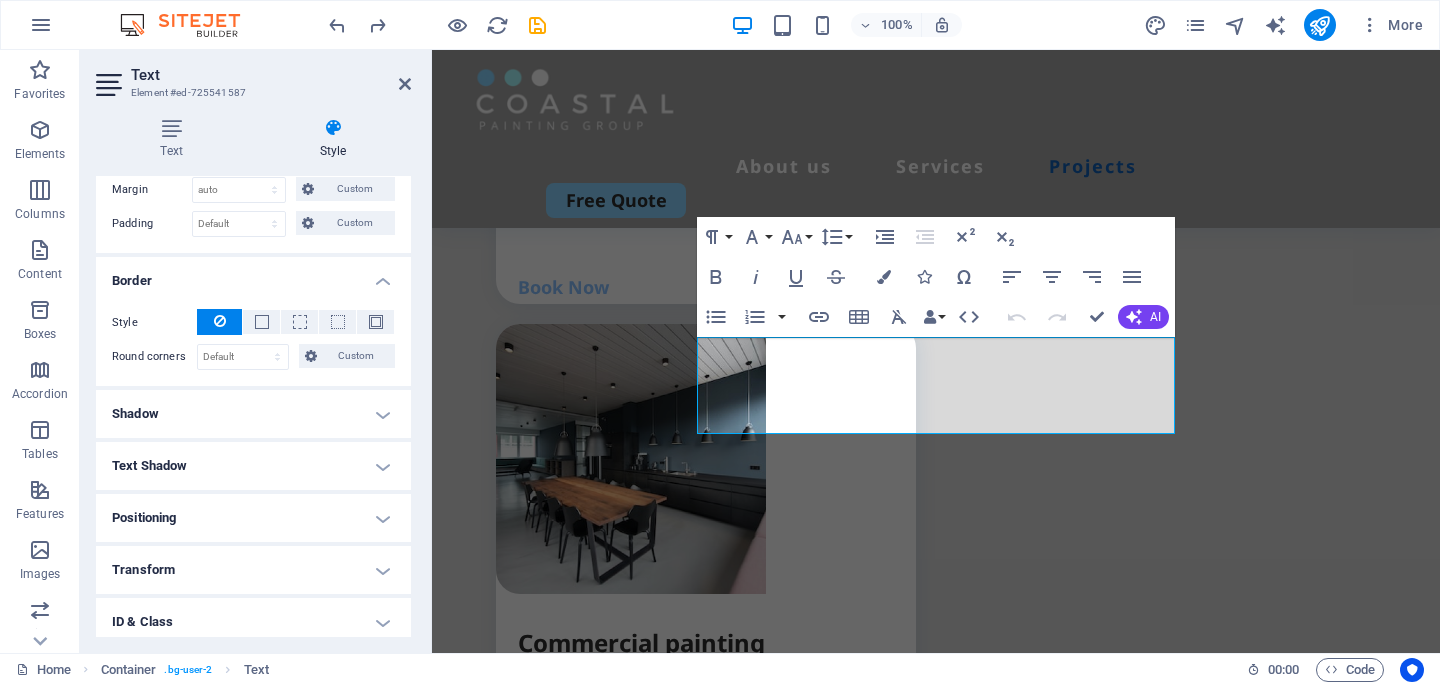 click on "Positioning" at bounding box center [253, 518] 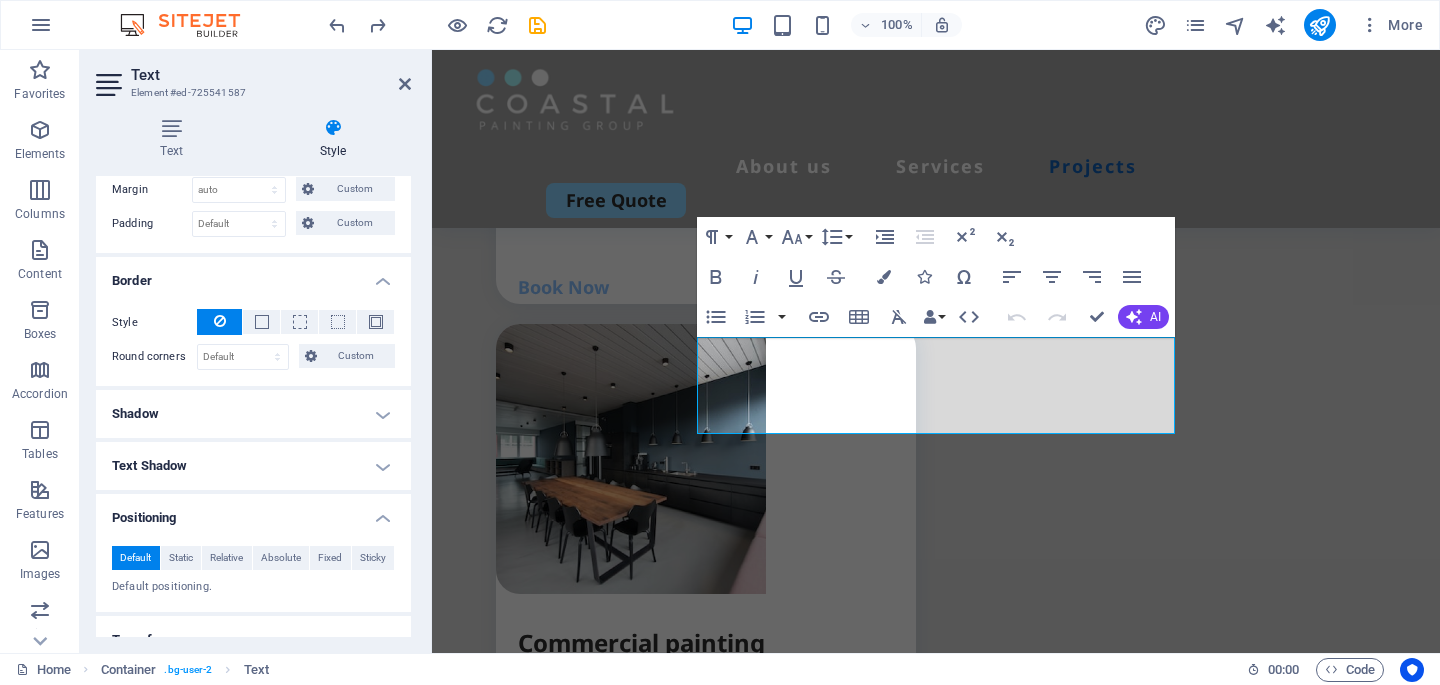 click on "Positioning" at bounding box center (253, 512) 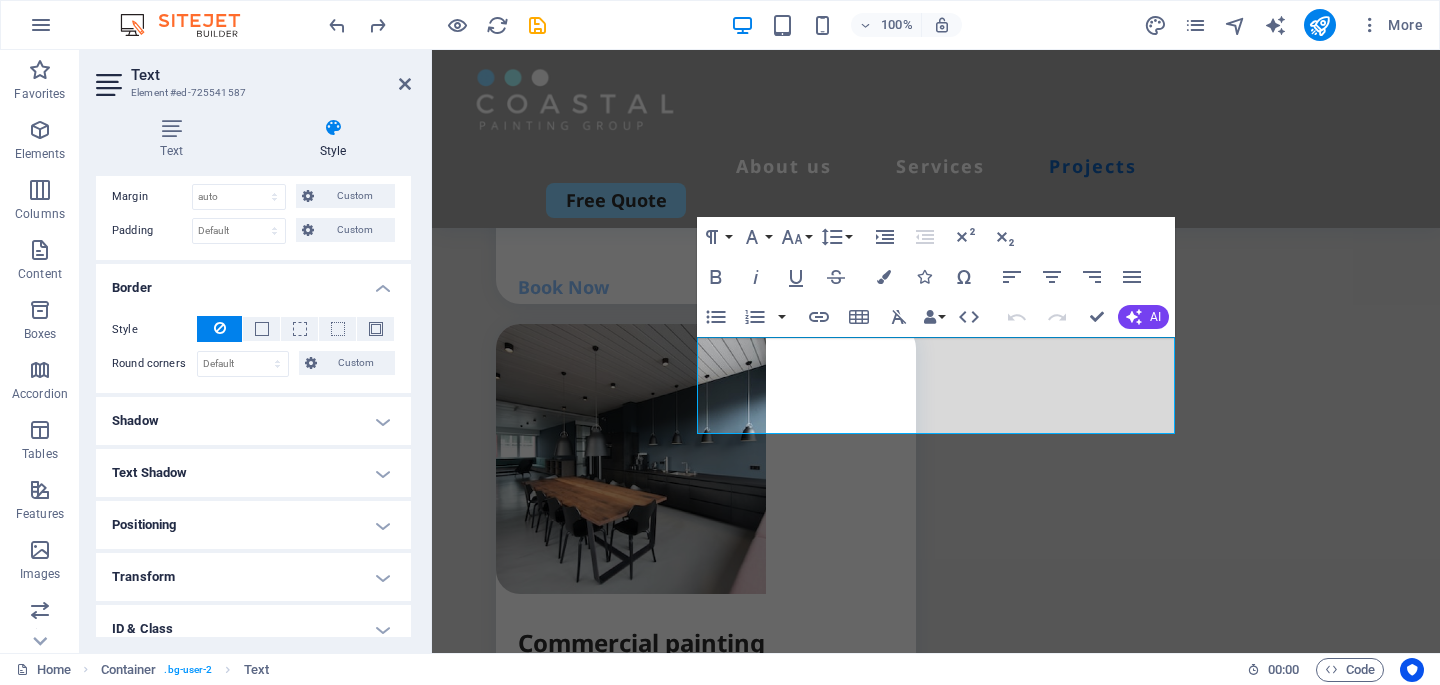 scroll, scrollTop: 471, scrollLeft: 0, axis: vertical 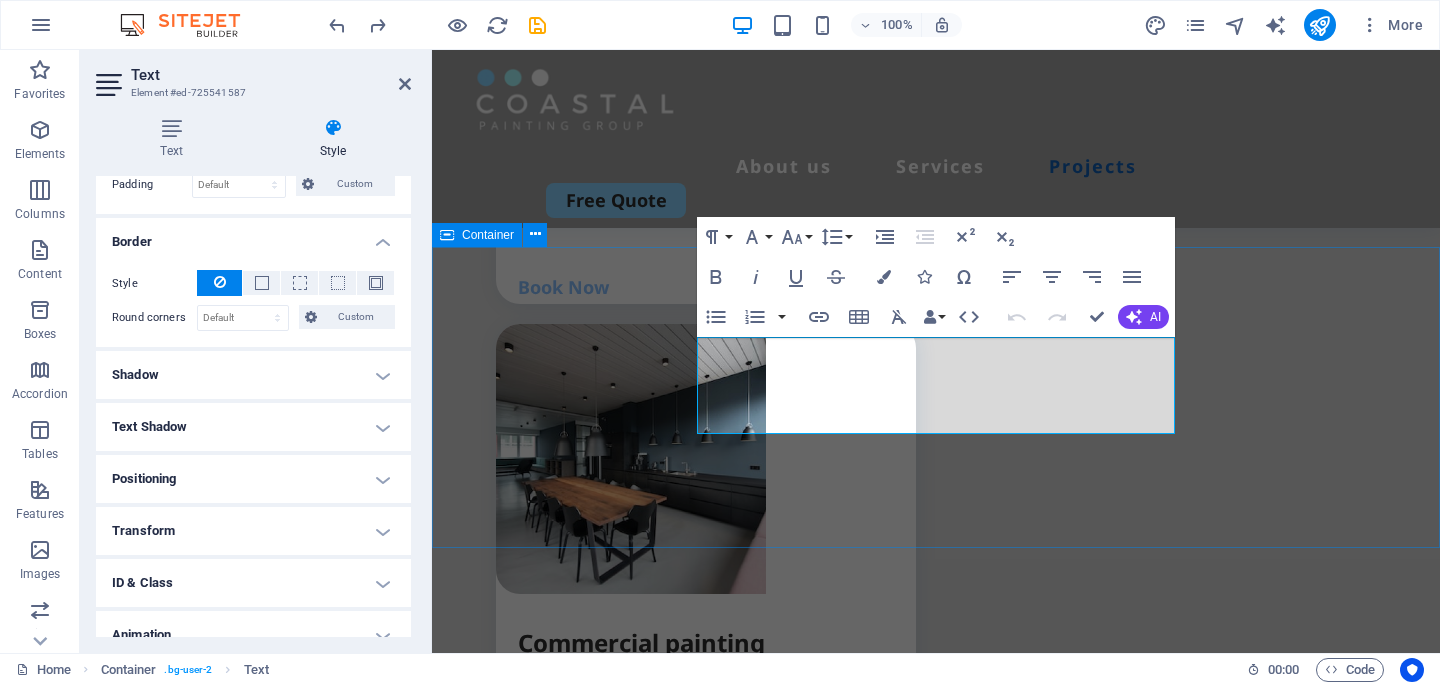 click on "Projects We take pride in every job we complete. Explore a selection of our recent work and see the Coastal Painting Group difference in action." at bounding box center [936, 2366] 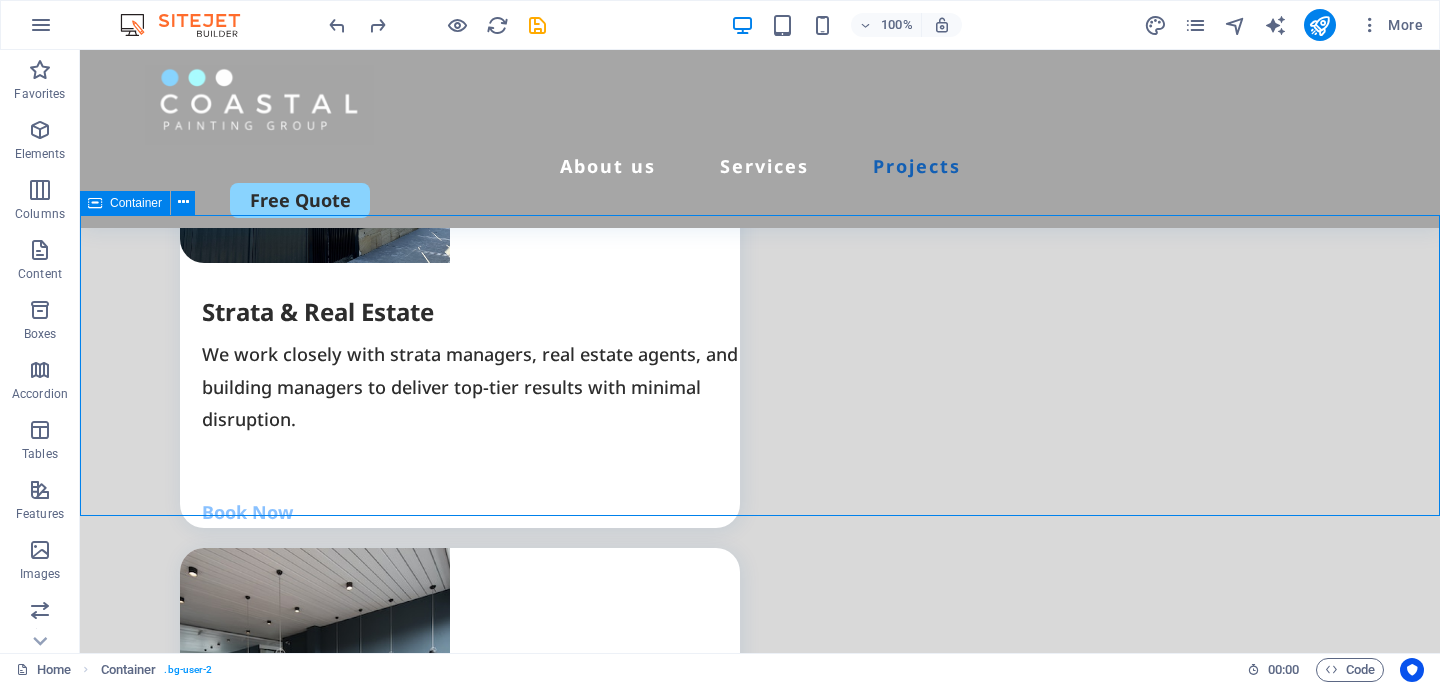 click on "Projects We take pride in every job we complete. Explore a selection of our recent work and see the Coastal Painting Group difference in action." at bounding box center (760, 2713) 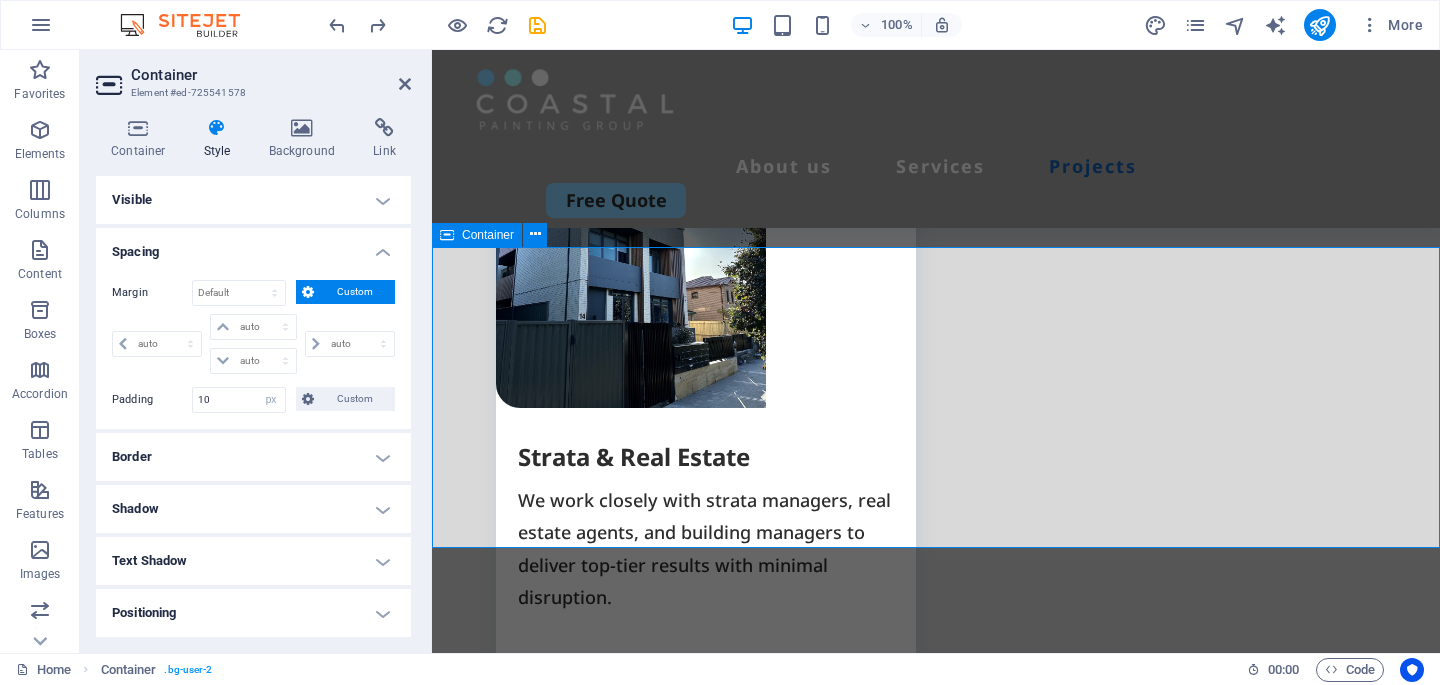 scroll, scrollTop: 3742, scrollLeft: 0, axis: vertical 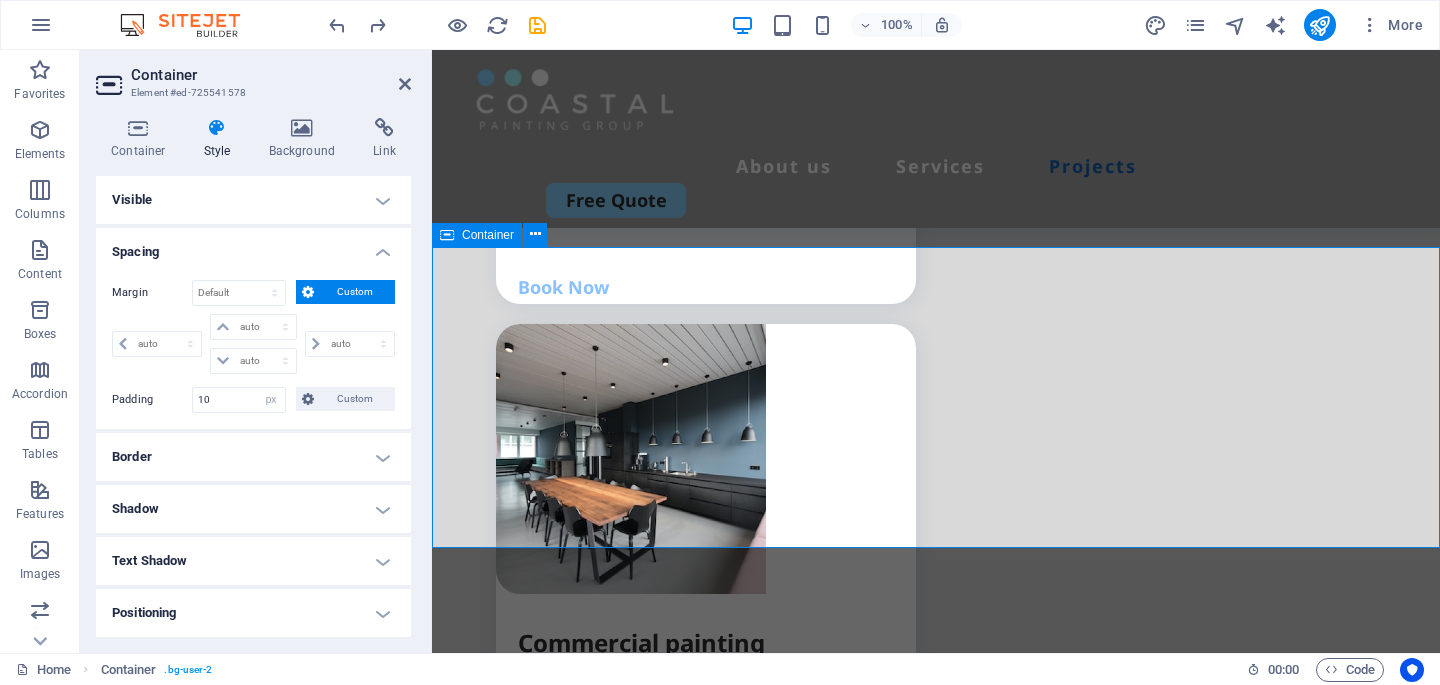 click on "Projects We take pride in every job we complete. Explore a selection of our recent work and see the Coastal Painting Group difference in action." at bounding box center (936, 2366) 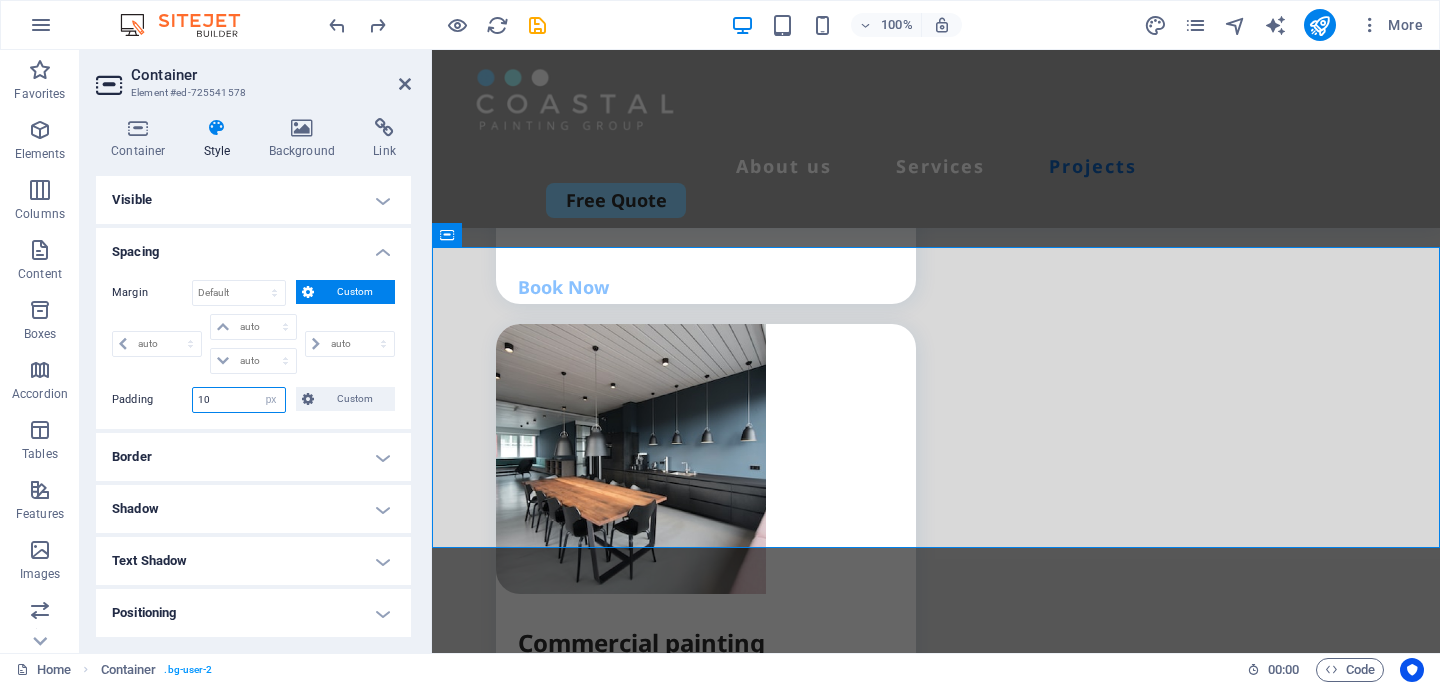 drag, startPoint x: 251, startPoint y: 399, endPoint x: 158, endPoint y: 397, distance: 93.0215 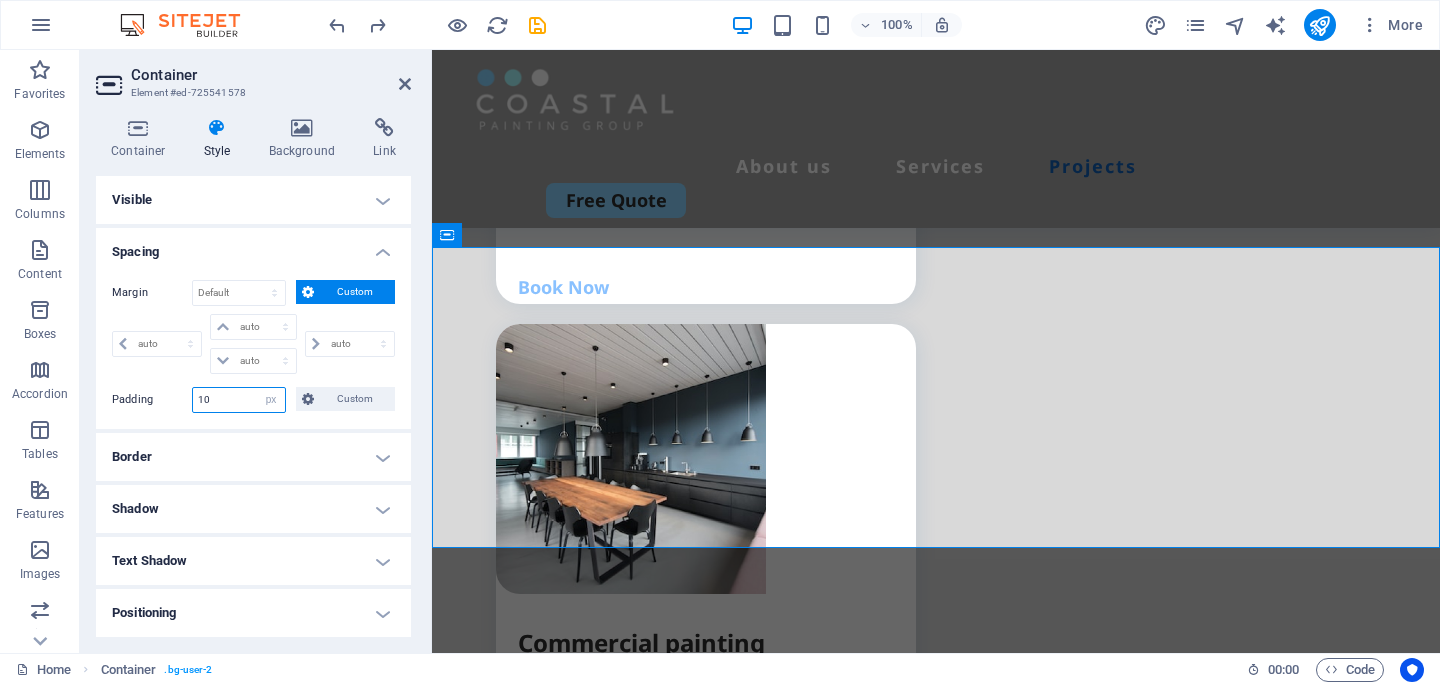 click on "Padding 10 Default px rem % vh vw Custom Custom" at bounding box center [253, 400] 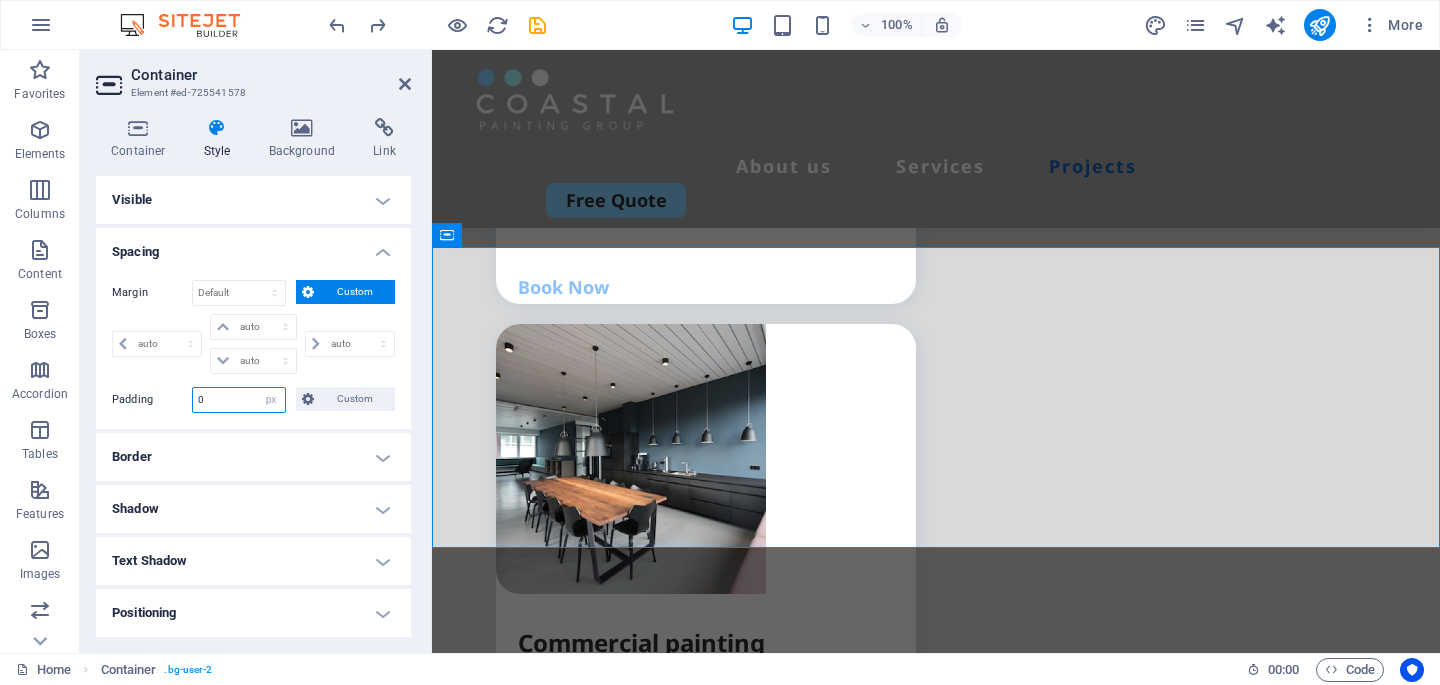 type on "0" 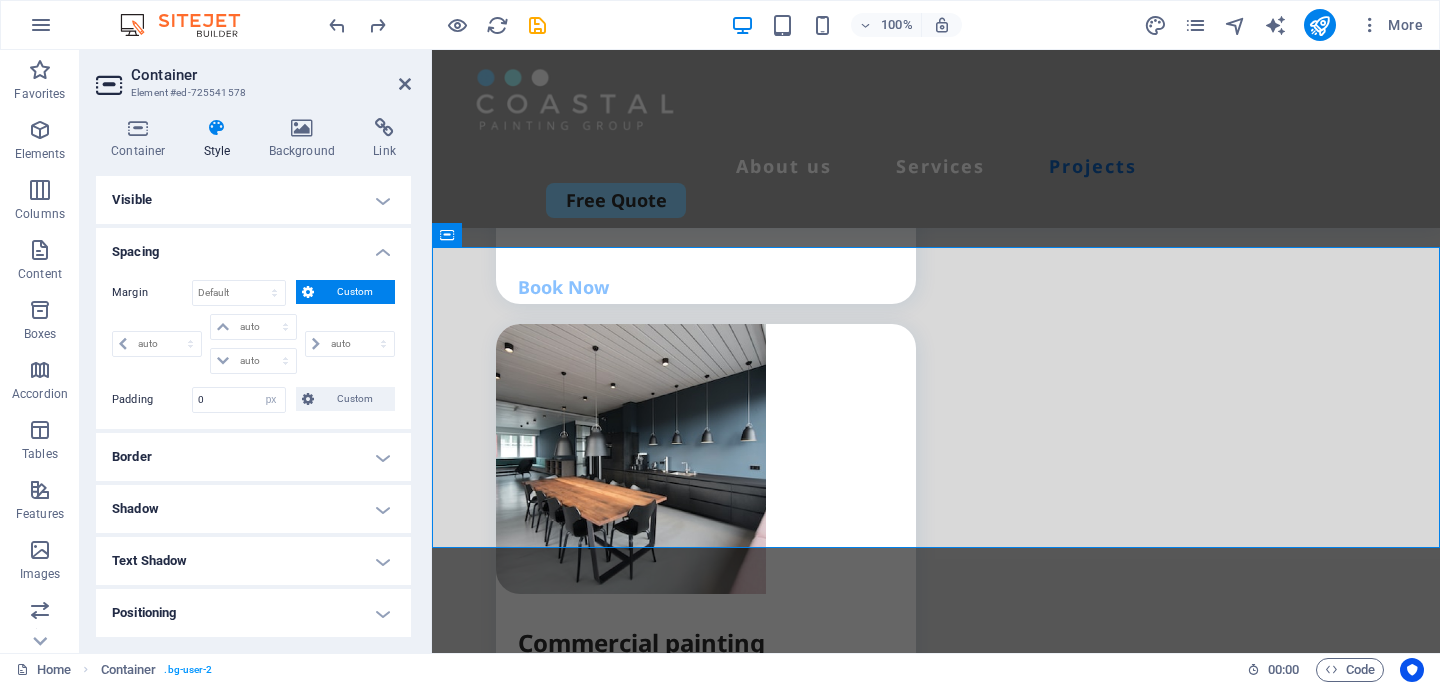 click on "Margin Default auto px % rem vw vh Custom Custom auto px % rem vw vh auto px % rem vw vh auto px % rem vw vh auto px % rem vw vh Padding 0 Default px rem % vh vw Custom Custom 0 px rem % vh vw 0 px rem % vh vw 0 px rem % vh vw 0 px rem % vh vw" at bounding box center [253, 346] 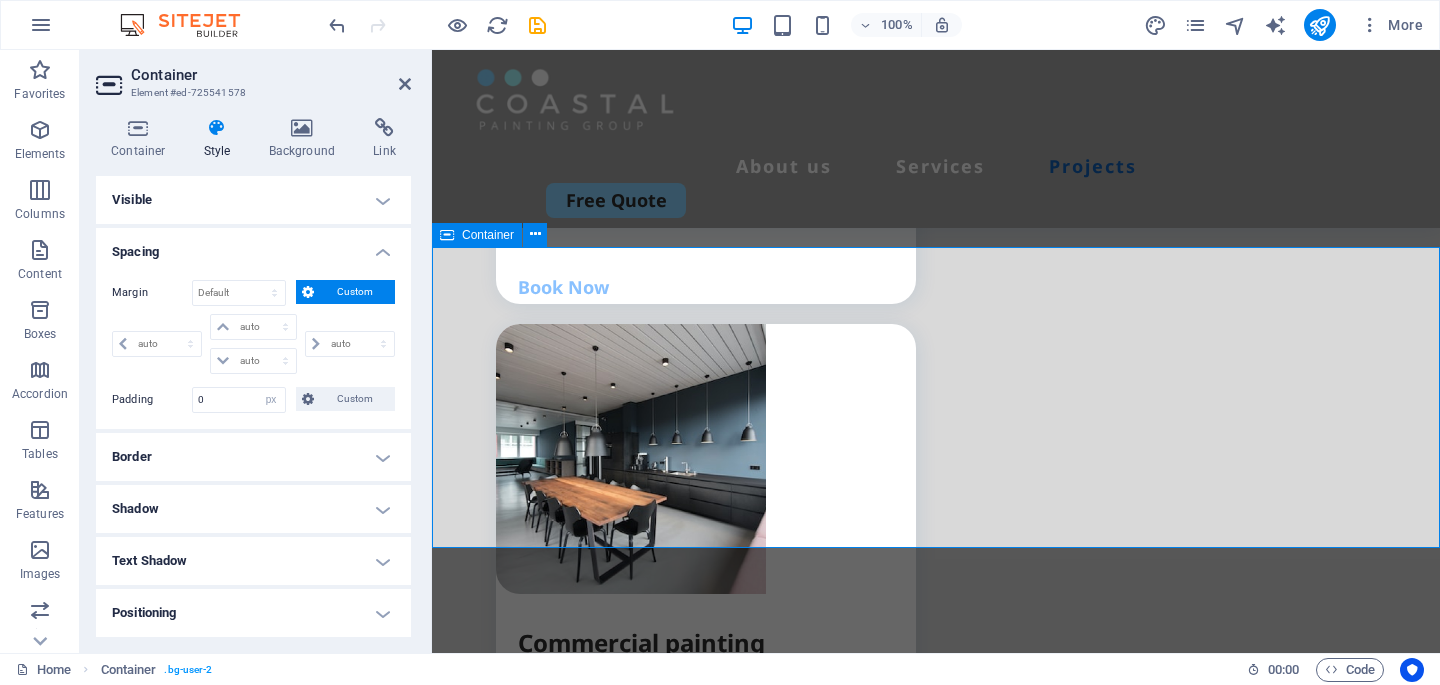 click on "Projects We take pride in every job we complete. Explore a selection of our recent work and see the Coastal Painting Group difference in action." at bounding box center [936, 2366] 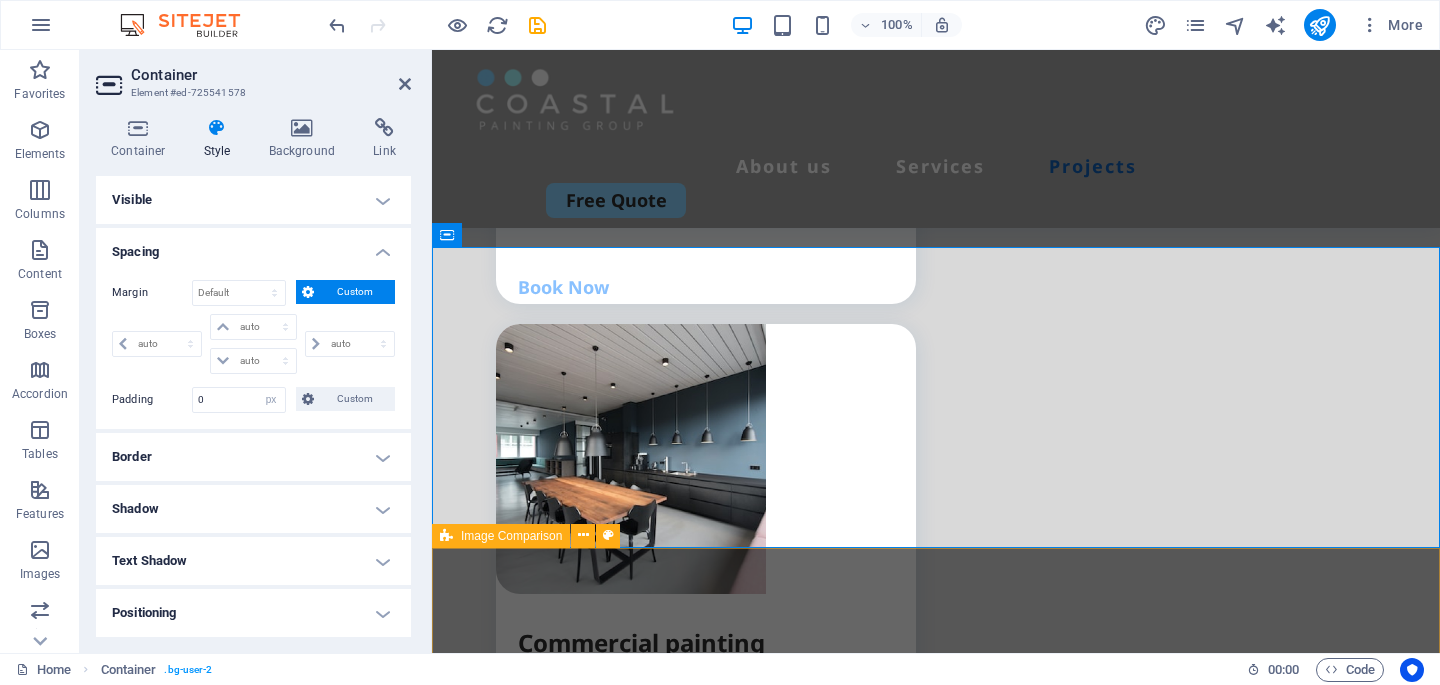 click at bounding box center [936, 2828] 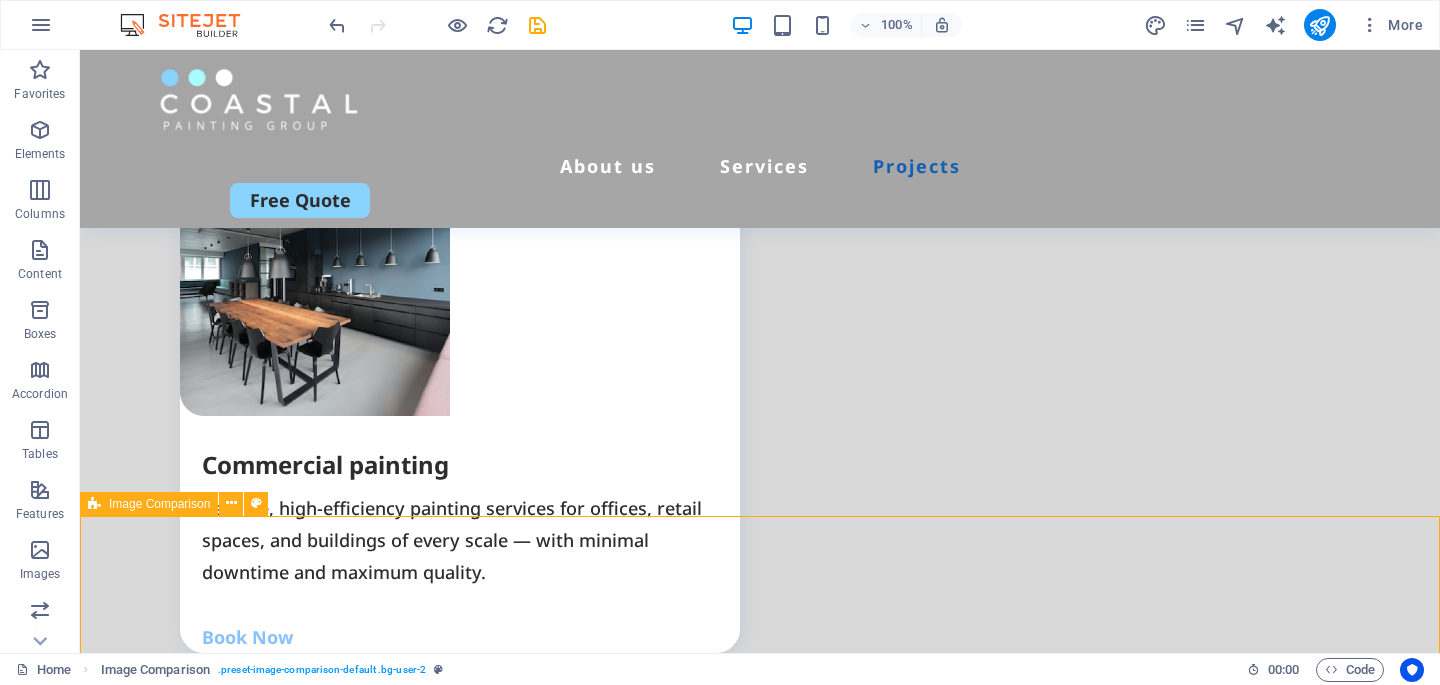 scroll, scrollTop: 3340, scrollLeft: 0, axis: vertical 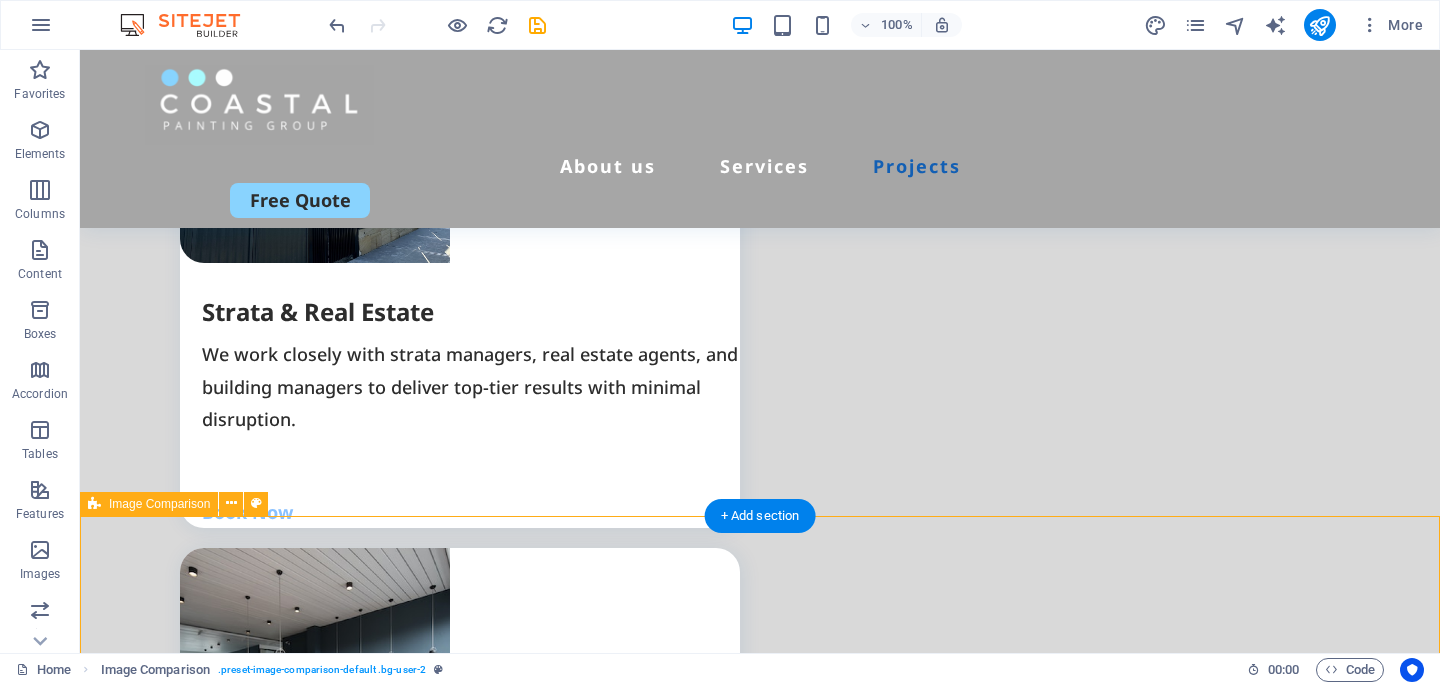 click at bounding box center [760, 3175] 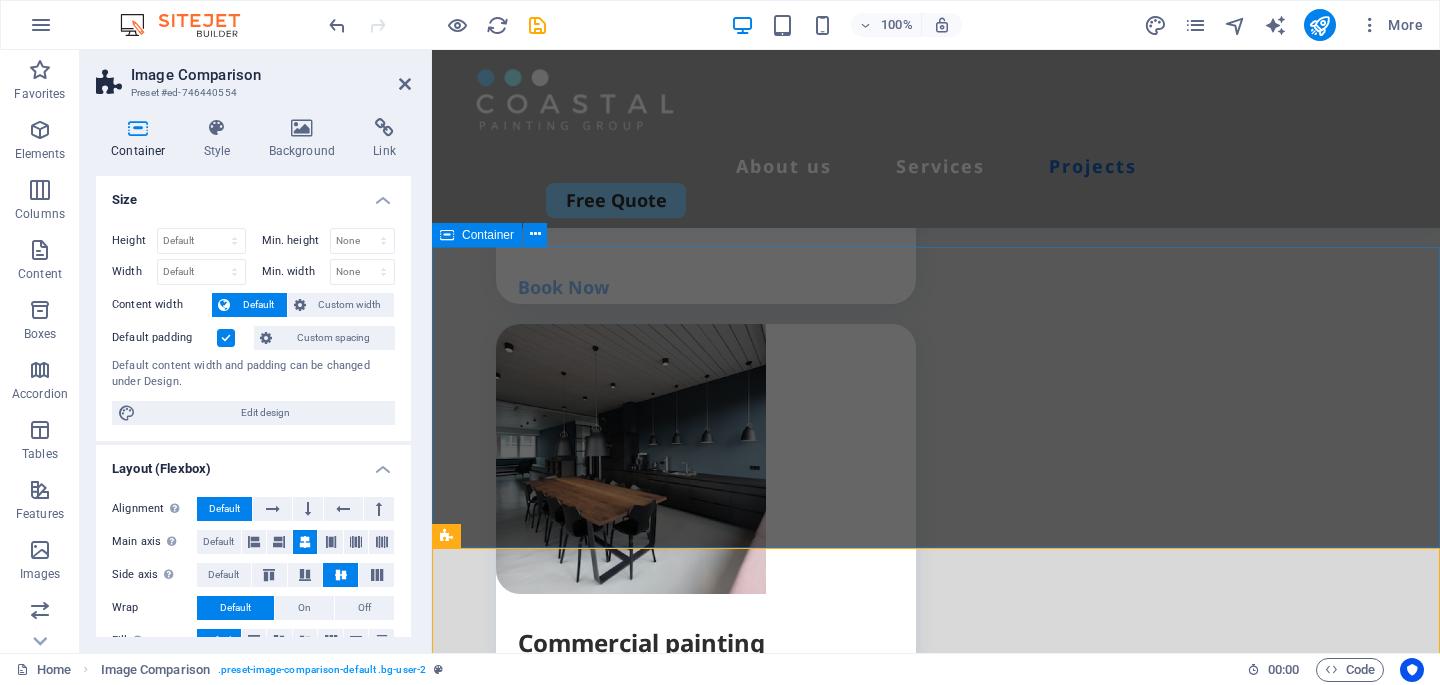 click on "Projects We take pride in every job we complete. Explore a selection of our recent work and see the Coastal Painting Group difference in action." at bounding box center [936, 2366] 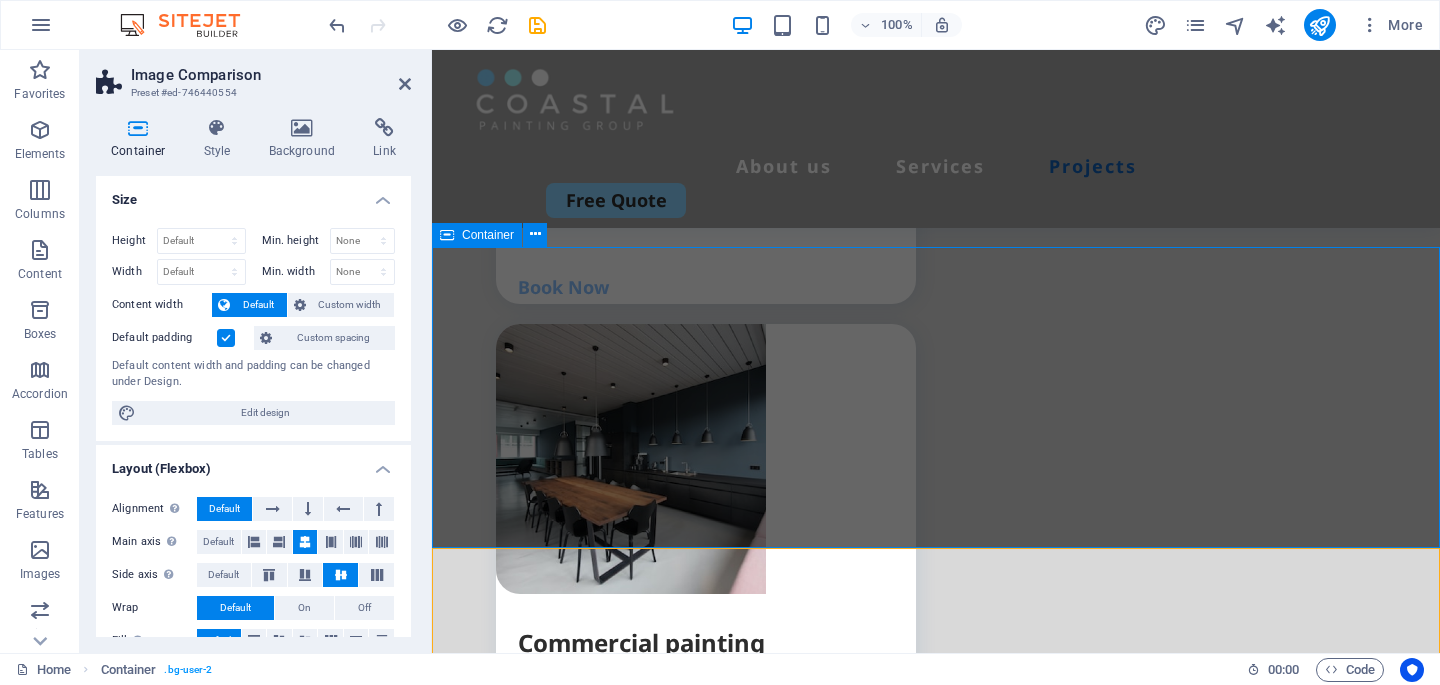 click on "Projects We take pride in every job we complete. Explore a selection of our recent work and see the Coastal Painting Group difference in action." at bounding box center [936, 2366] 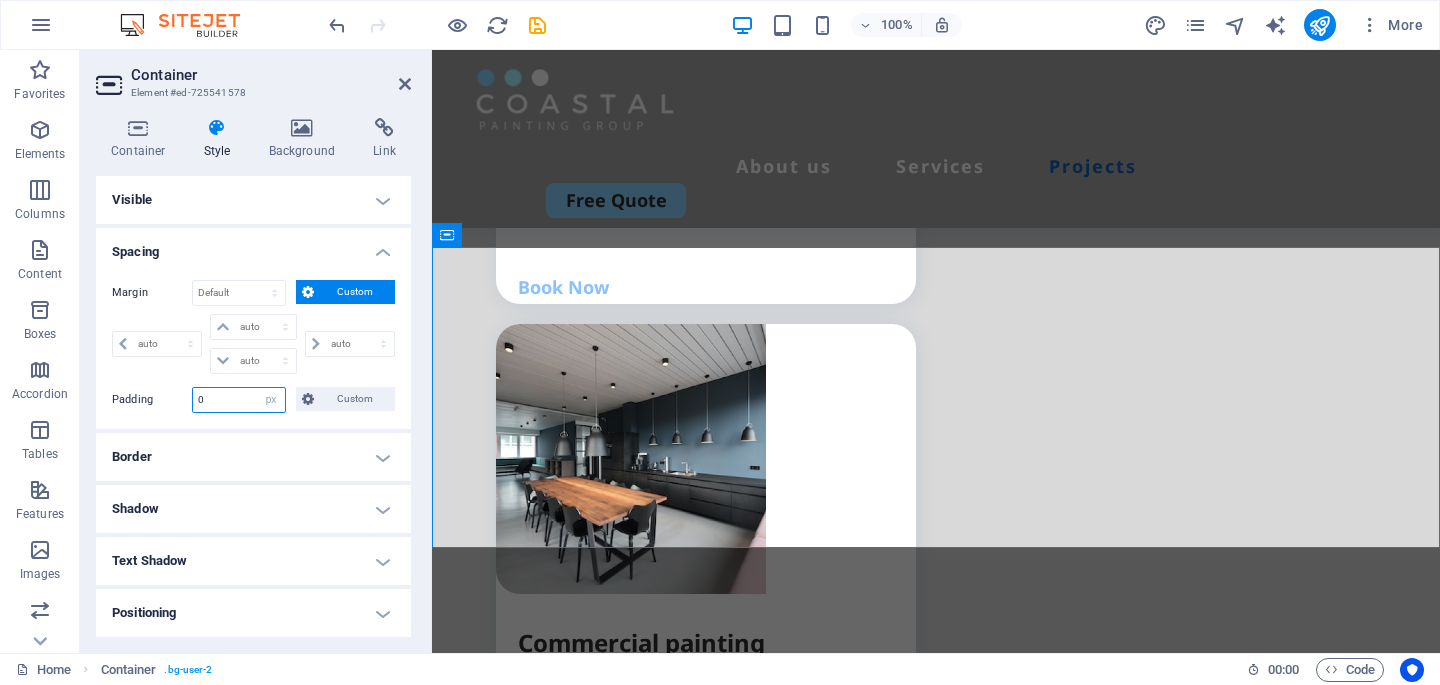 drag, startPoint x: 233, startPoint y: 400, endPoint x: 158, endPoint y: 399, distance: 75.00667 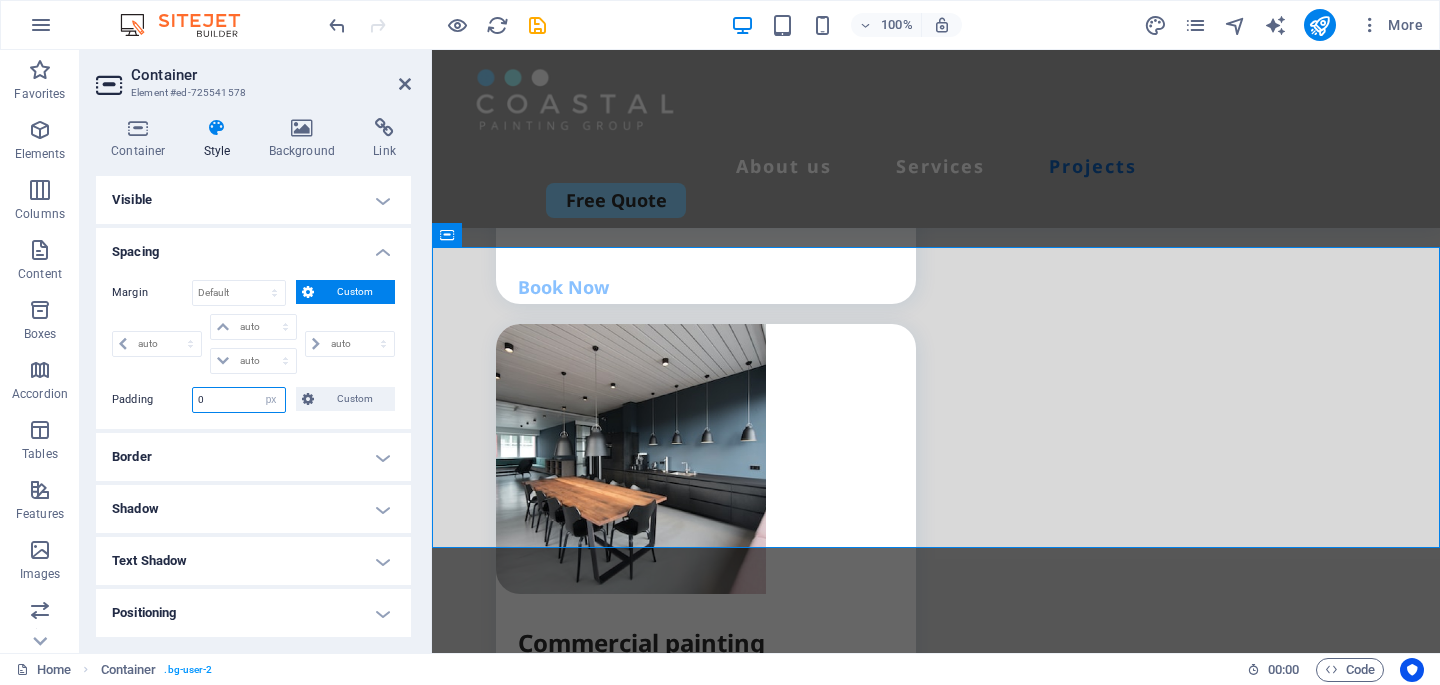 click on "Padding 0 Default px rem % vh vw Custom Custom" at bounding box center [253, 400] 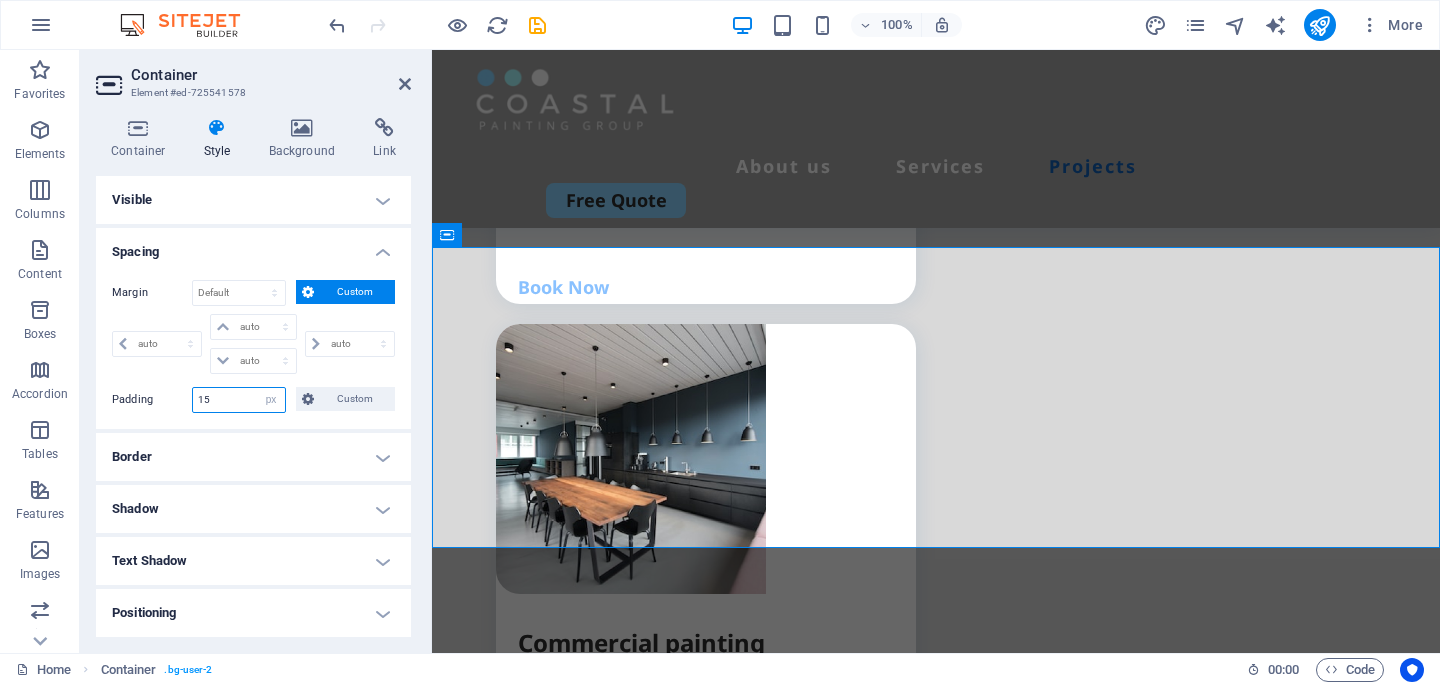 type on "15" 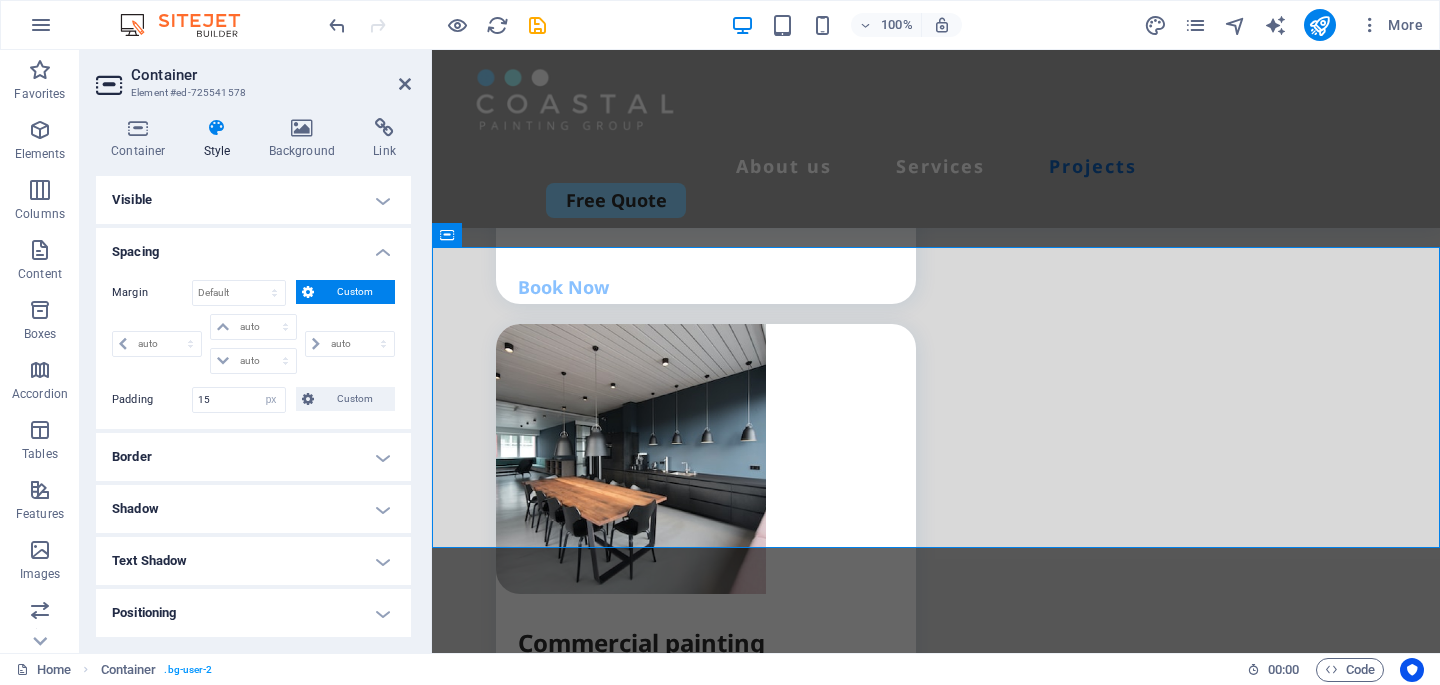 click on "Projects We take pride in every job we complete. Explore a selection of our recent work and see the Coastal Painting Group difference in action." at bounding box center (936, 2366) 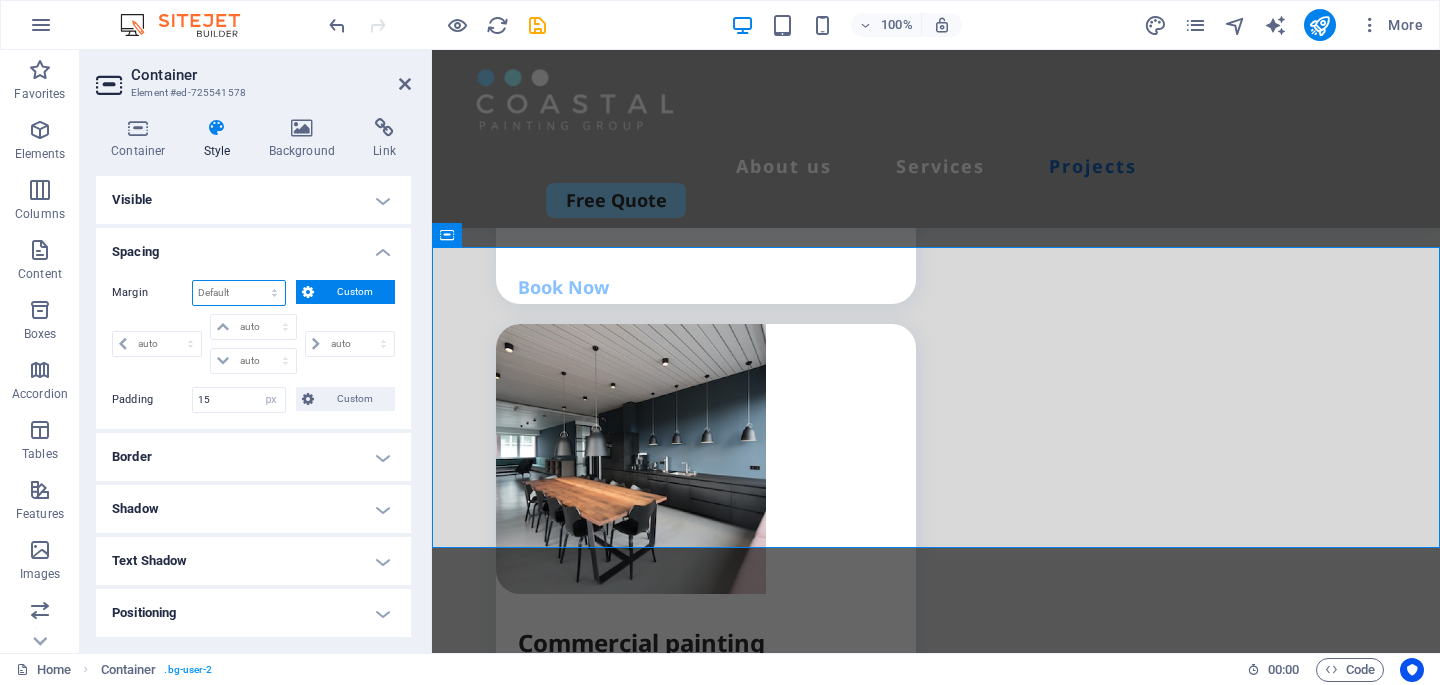 click on "Default auto px % rem vw vh Custom" at bounding box center (239, 293) 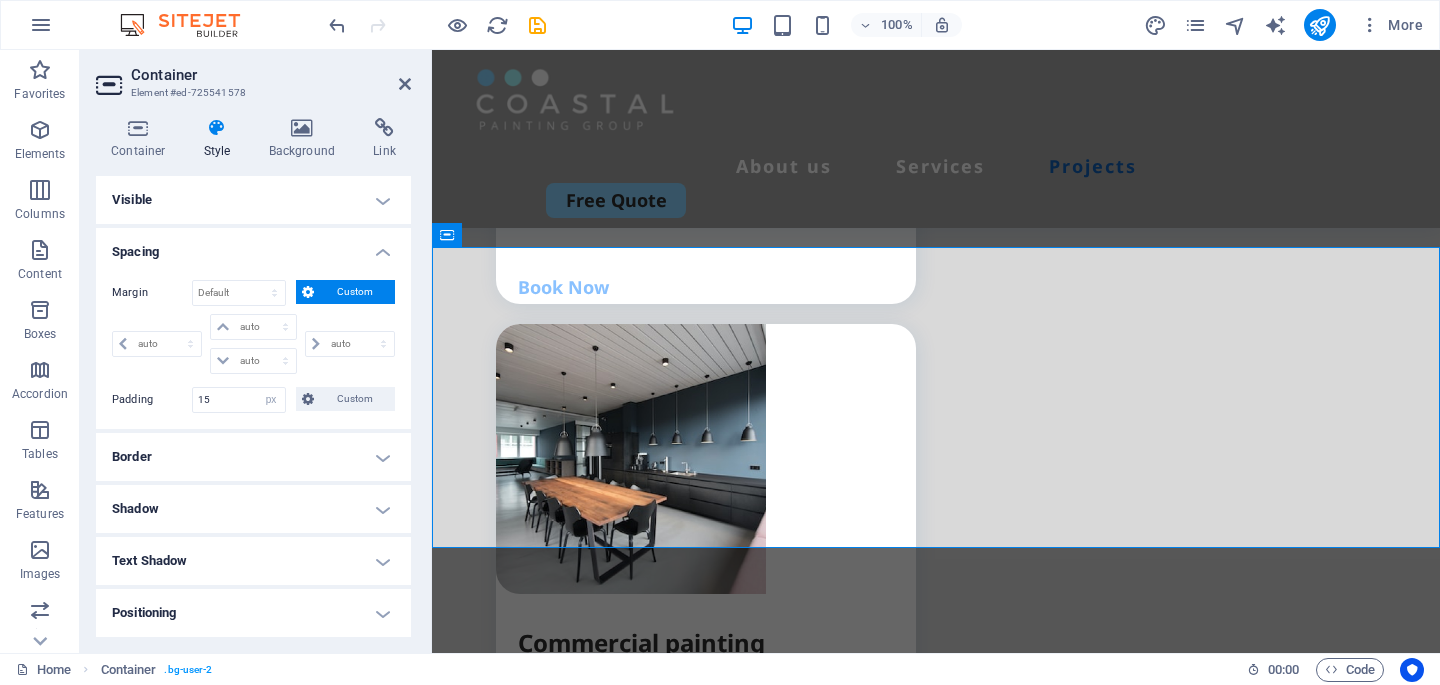 click on "Custom" at bounding box center (354, 292) 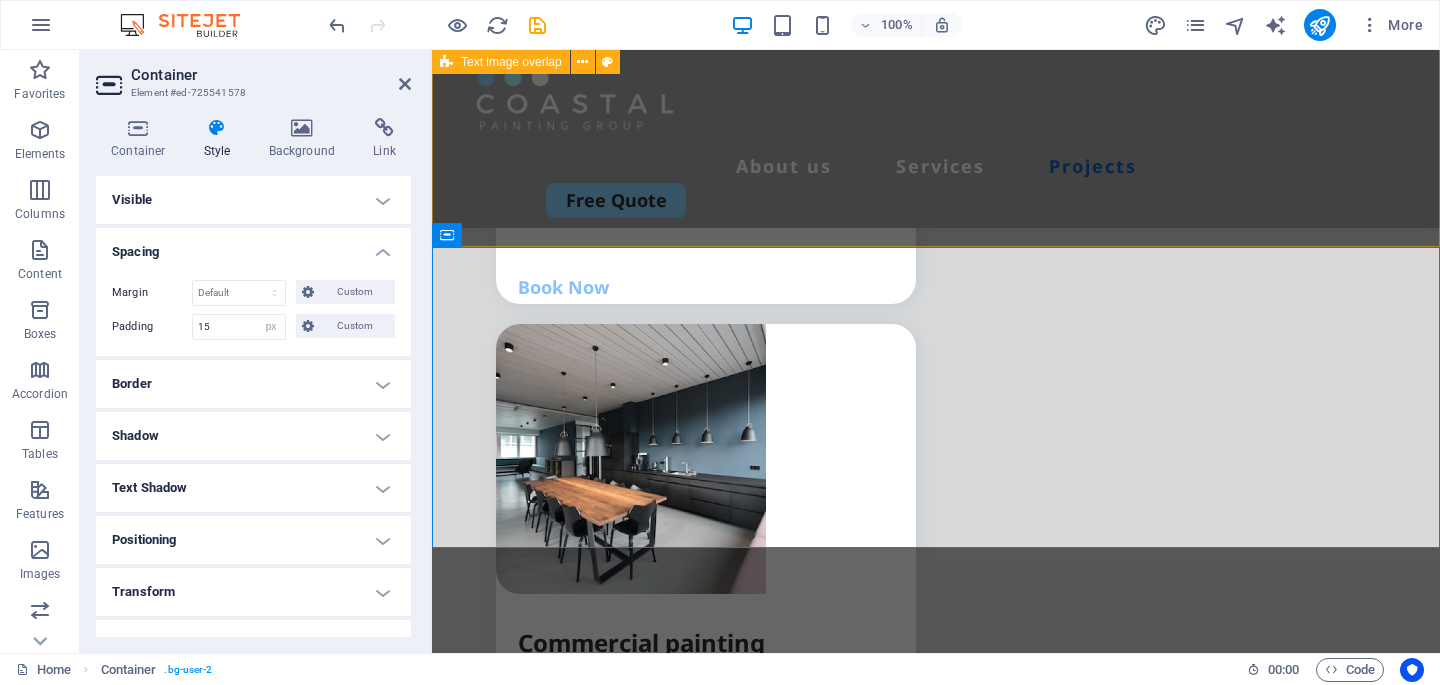 click on "Commercial Painting Certified. Compliant. Completely Reliable. We specialise in delivering professional commercial painting solutions with zero shortcuts. Our painters are fully certified and adhere to all relevant safety regulations and site protocols. Before we begin, we assess every site carefully. If your project requires additional considerations like scaffolding, permits, or after-hours access, we’ll flag it early and handle it smoothly. We know the demands of commercial construction and understand that project managers need partners, not problems. That’s why we show up ready, respect your schedule, and deliver a high-quality finish, on time, without defects, and without excuses." at bounding box center [936, 1589] 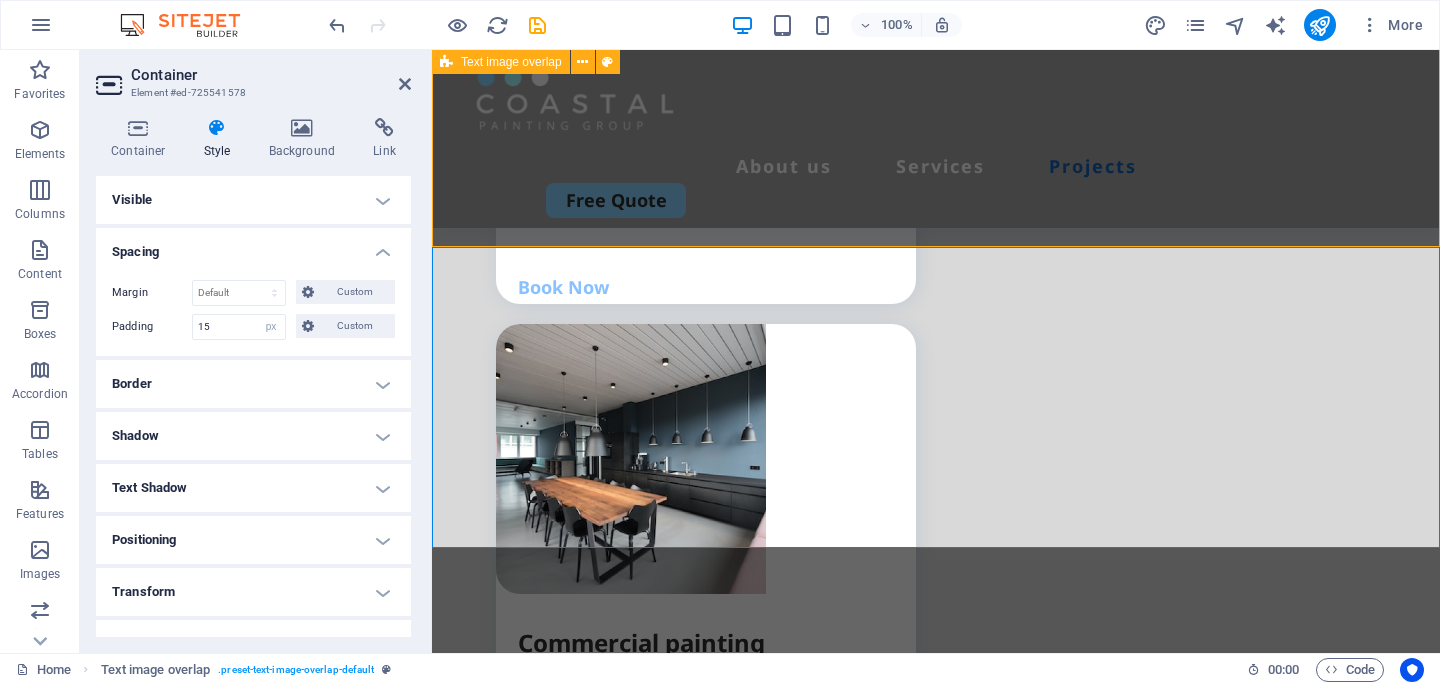 click on "Commercial Painting Certified. Compliant. Completely Reliable. We specialise in delivering professional commercial painting solutions with zero shortcuts. Our painters are fully certified and adhere to all relevant safety regulations and site protocols. Before we begin, we assess every site carefully. If your project requires additional considerations like scaffolding, permits, or after-hours access, we’ll flag it early and handle it smoothly. We know the demands of commercial construction and understand that project managers need partners, not problems. That’s why we show up ready, respect your schedule, and deliver a high-quality finish, on time, without defects, and without excuses." at bounding box center (936, 1589) 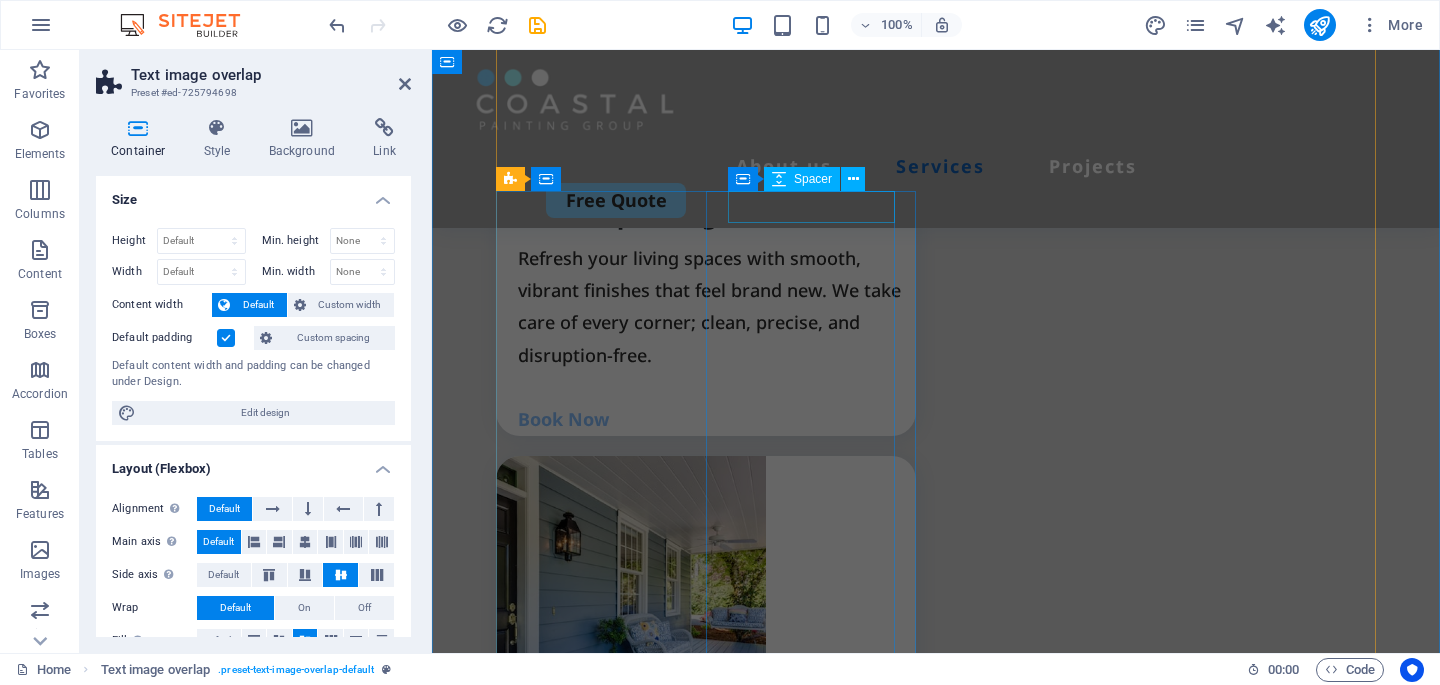 scroll, scrollTop: 2365, scrollLeft: 0, axis: vertical 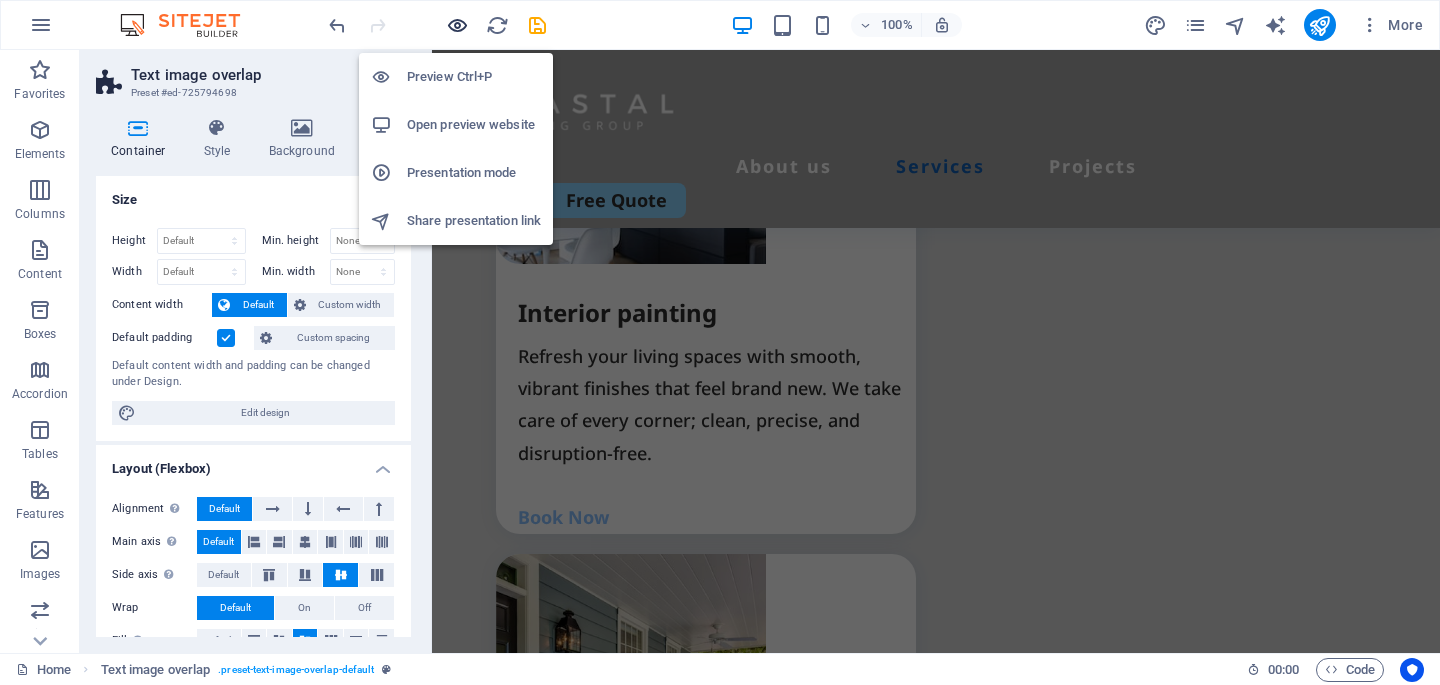 click at bounding box center (457, 25) 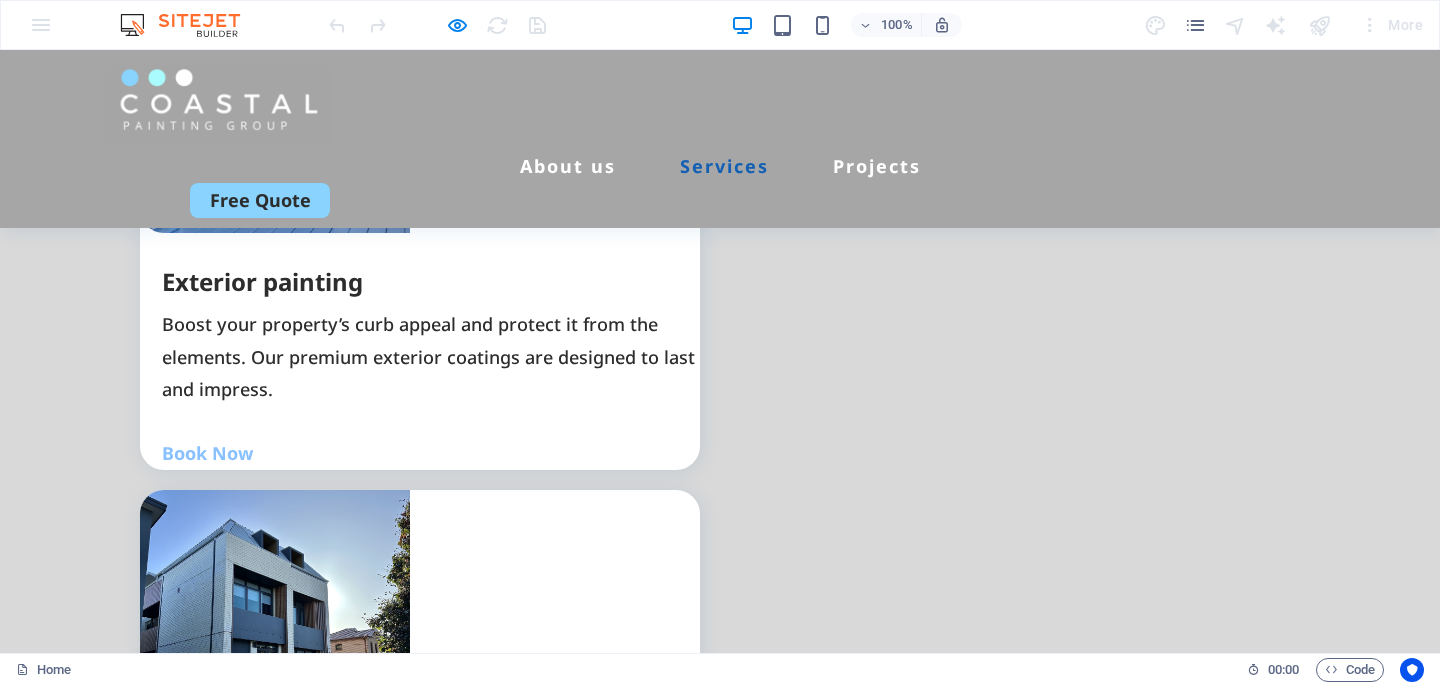 scroll, scrollTop: 2823, scrollLeft: 0, axis: vertical 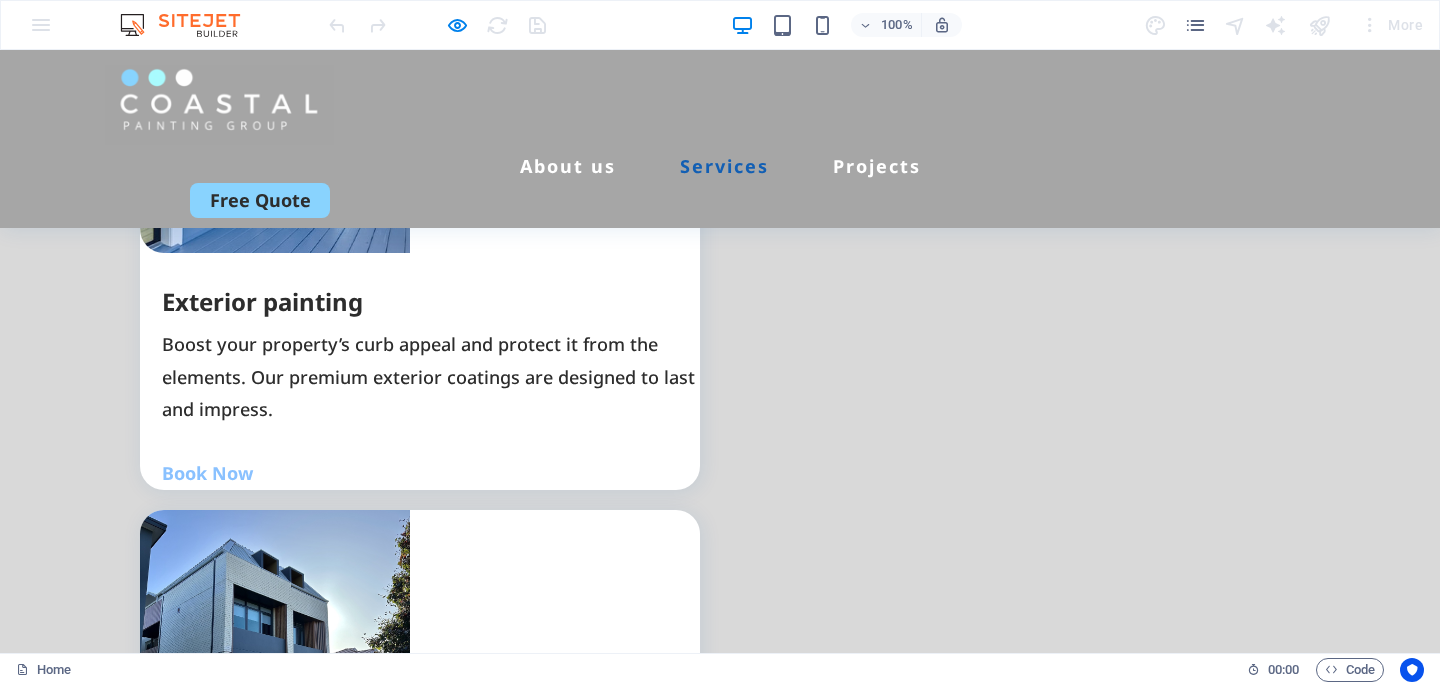 click at bounding box center (720, 2565) 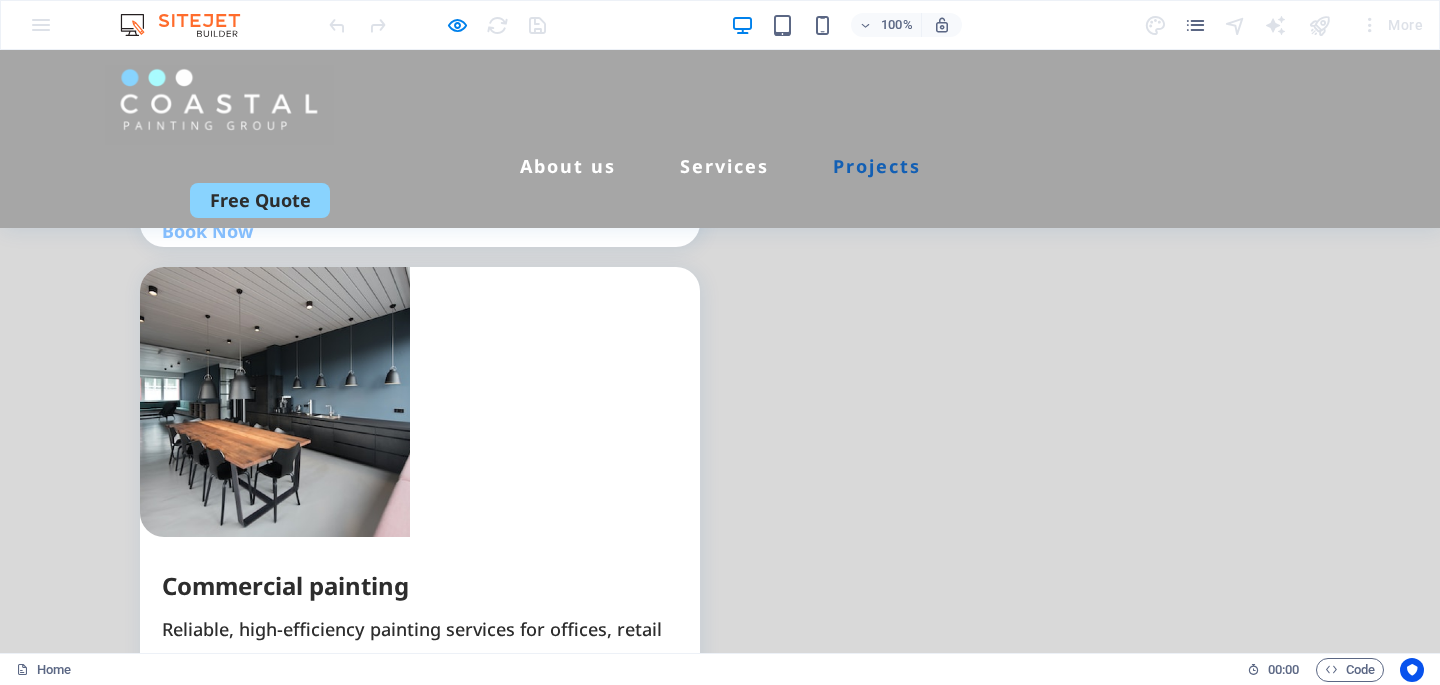 scroll, scrollTop: 3632, scrollLeft: 0, axis: vertical 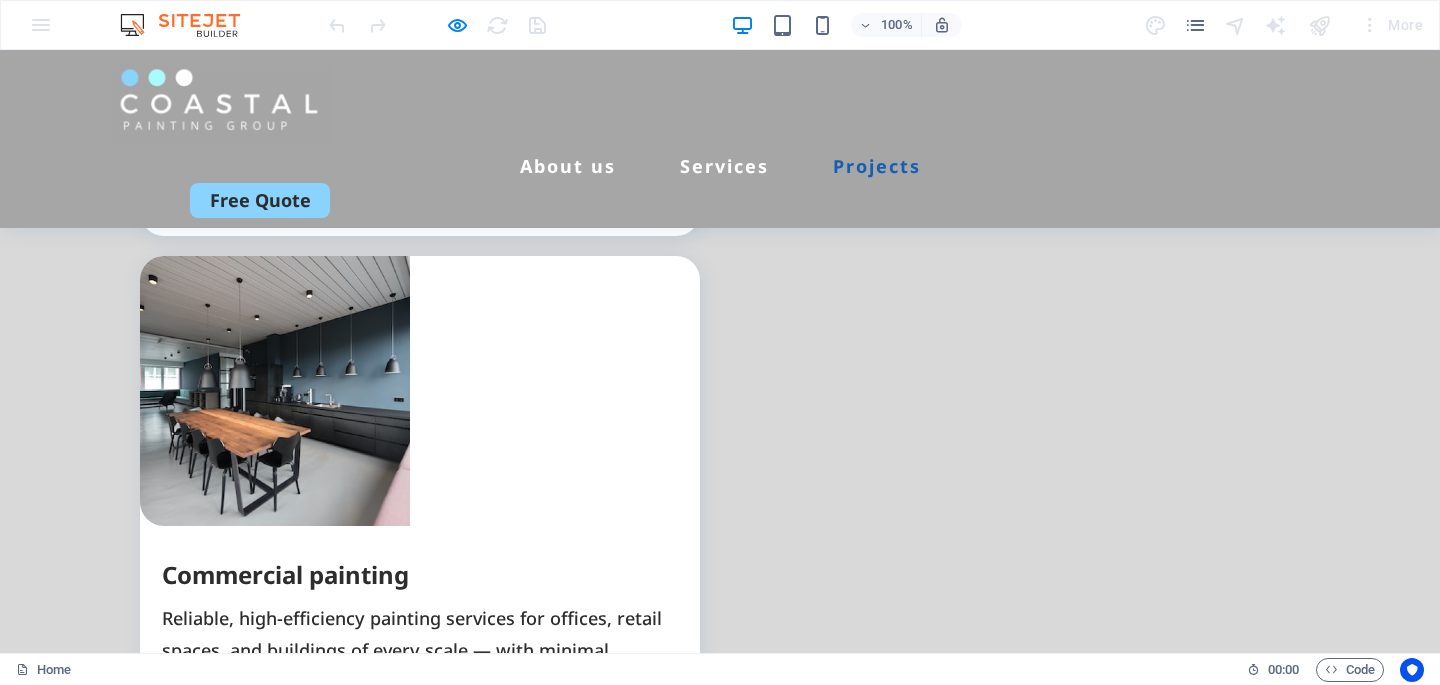drag, startPoint x: 582, startPoint y: 537, endPoint x: 837, endPoint y: 528, distance: 255.15877 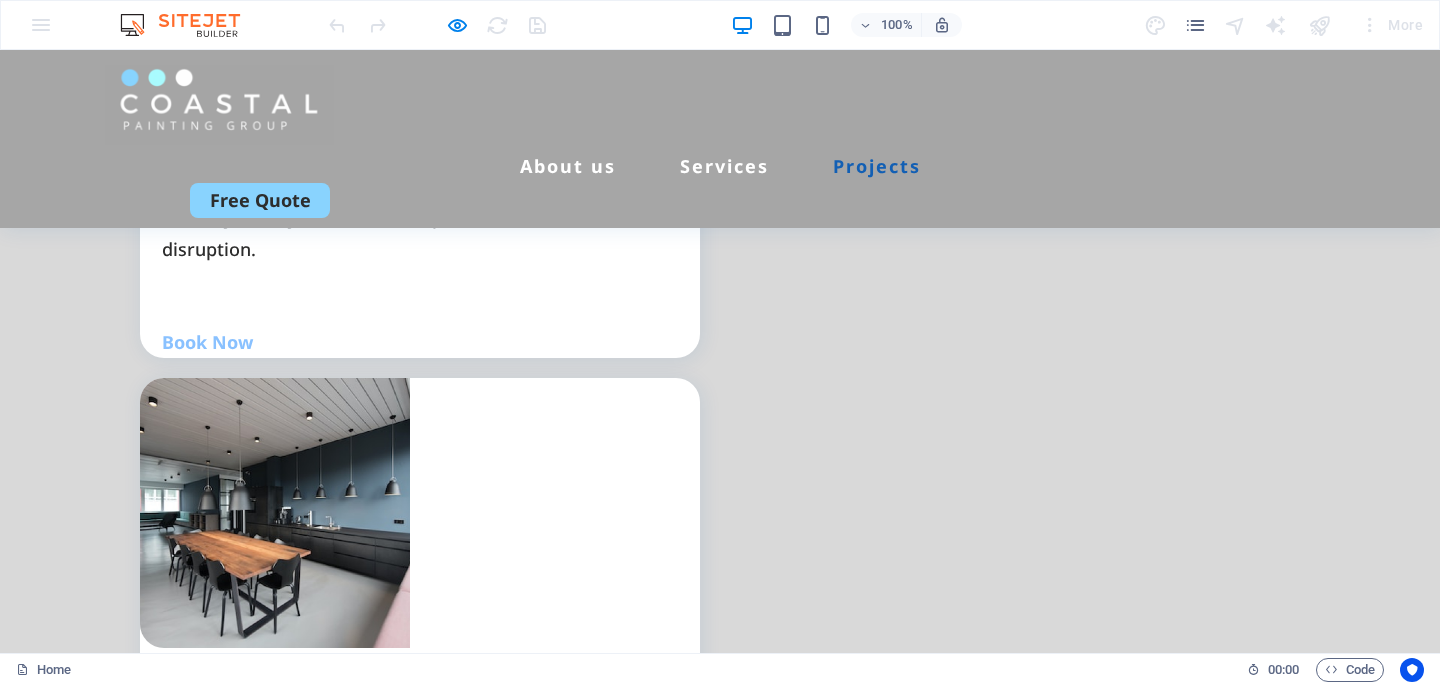 scroll, scrollTop: 3705, scrollLeft: 0, axis: vertical 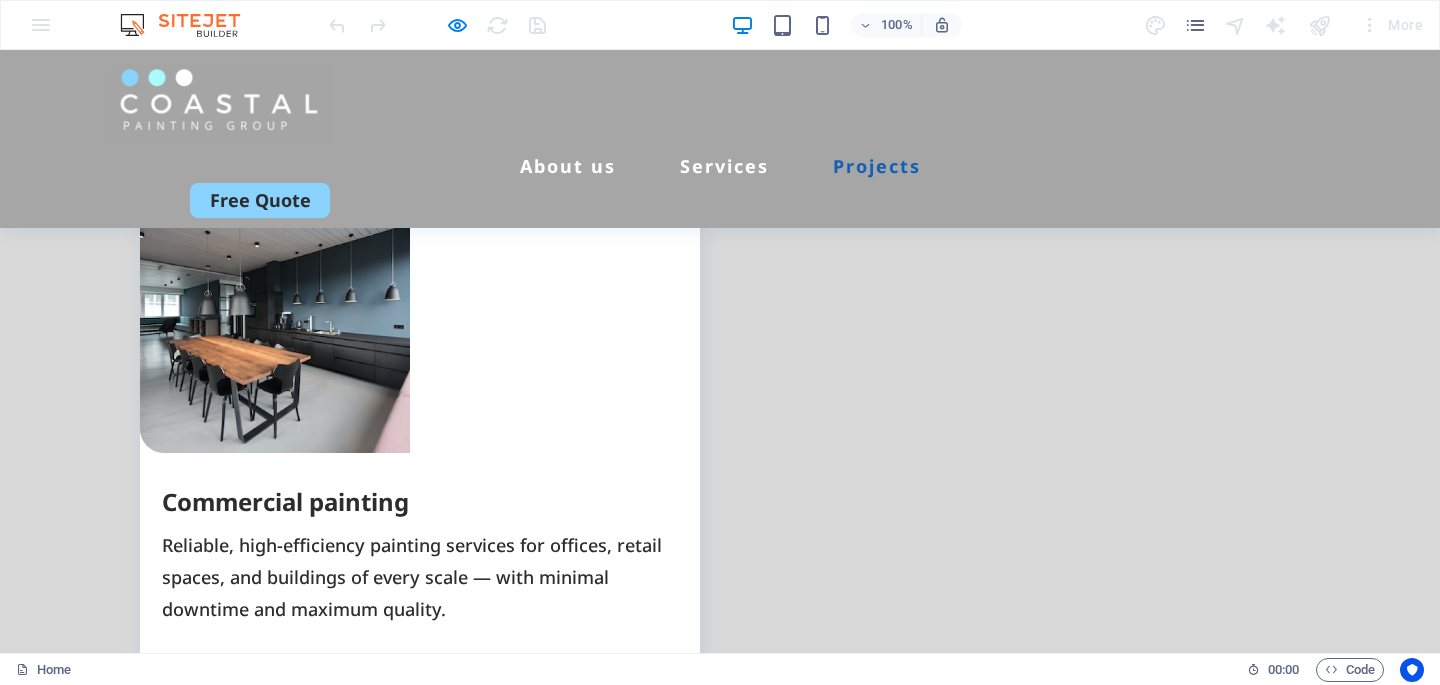 type on "59" 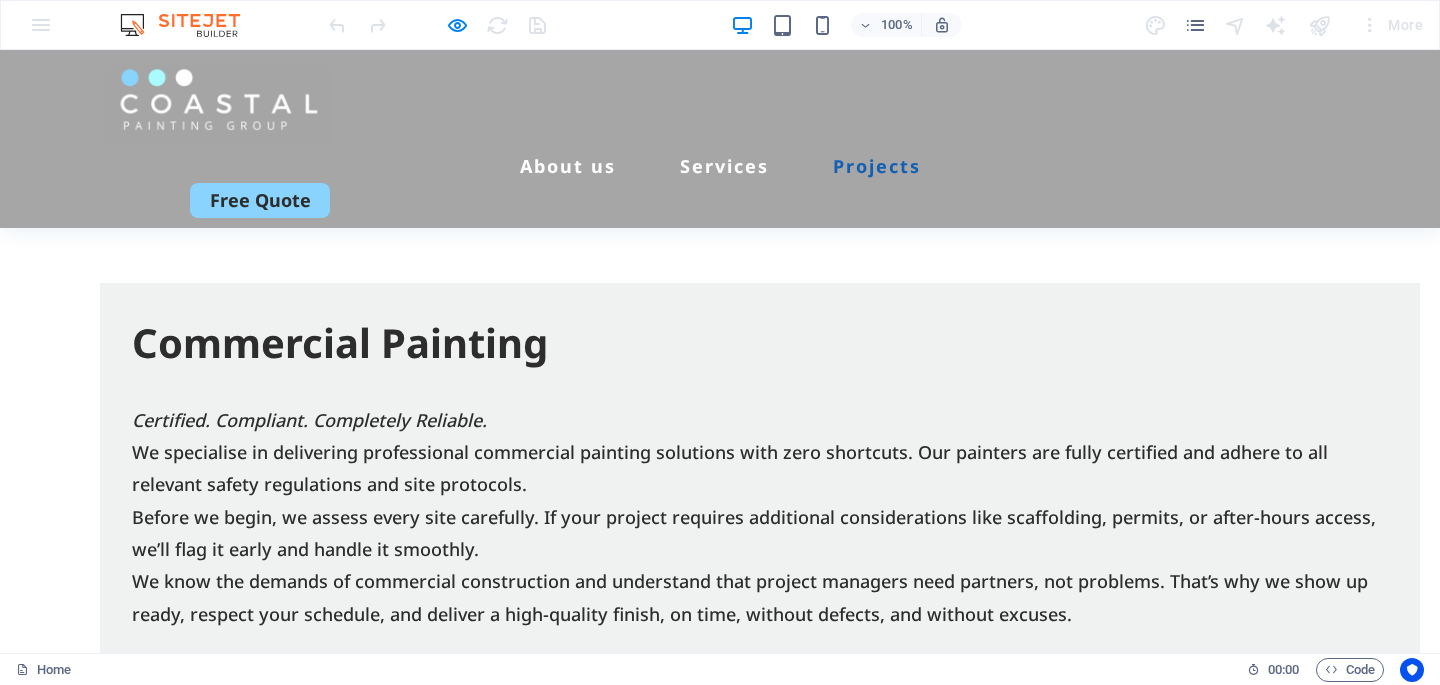 scroll, scrollTop: 4104, scrollLeft: 0, axis: vertical 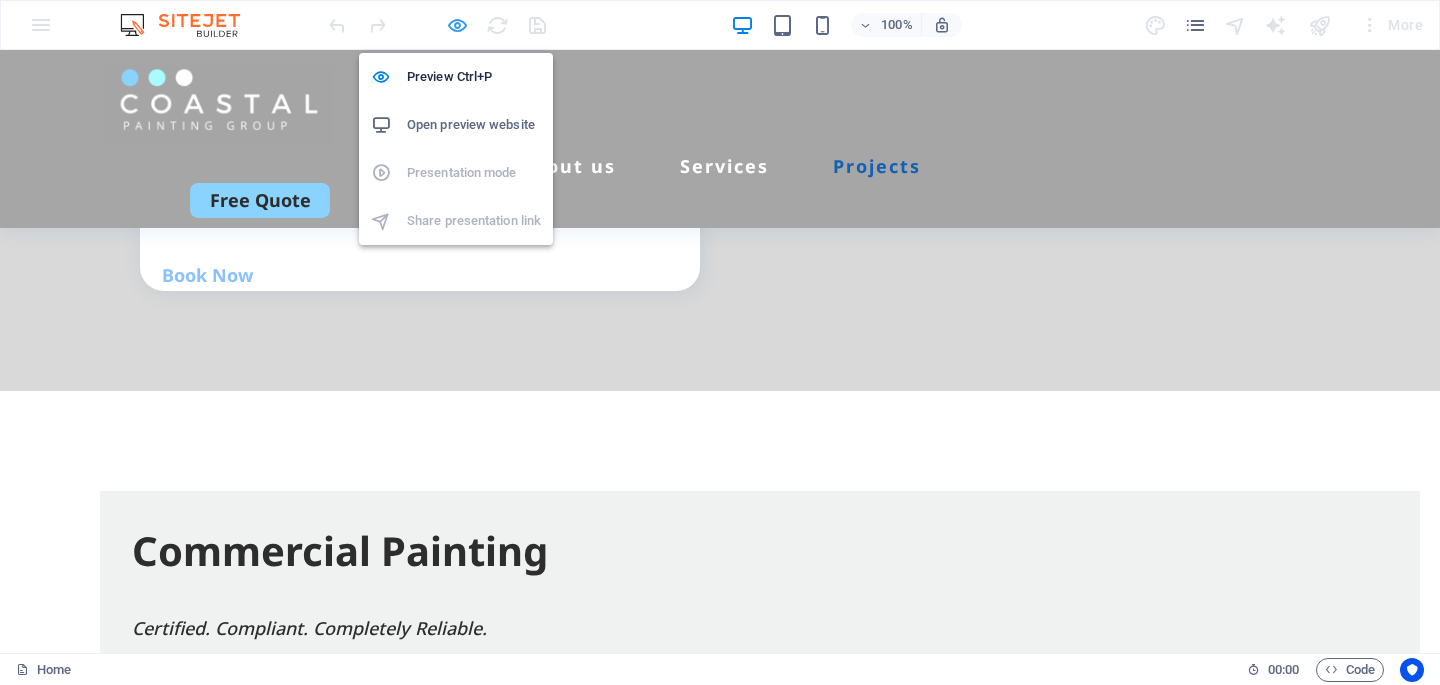 click at bounding box center [457, 25] 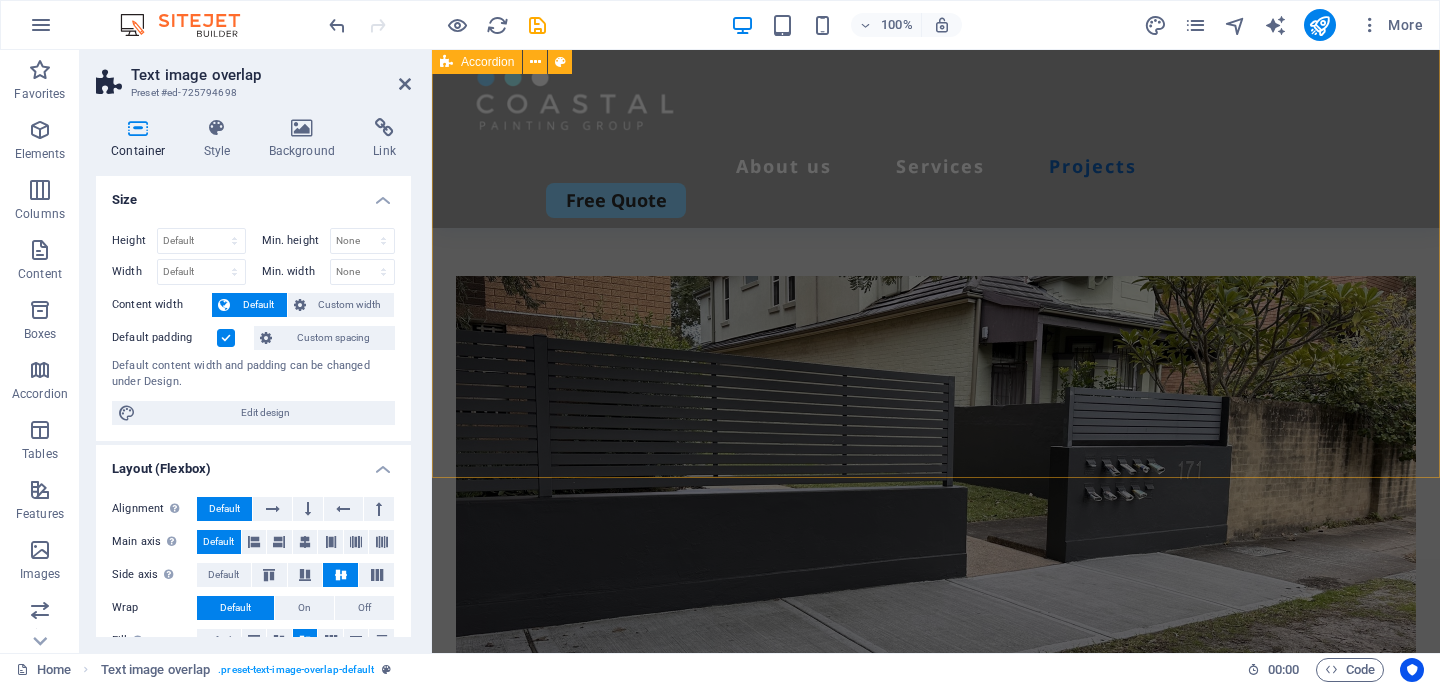 scroll, scrollTop: 6148, scrollLeft: 0, axis: vertical 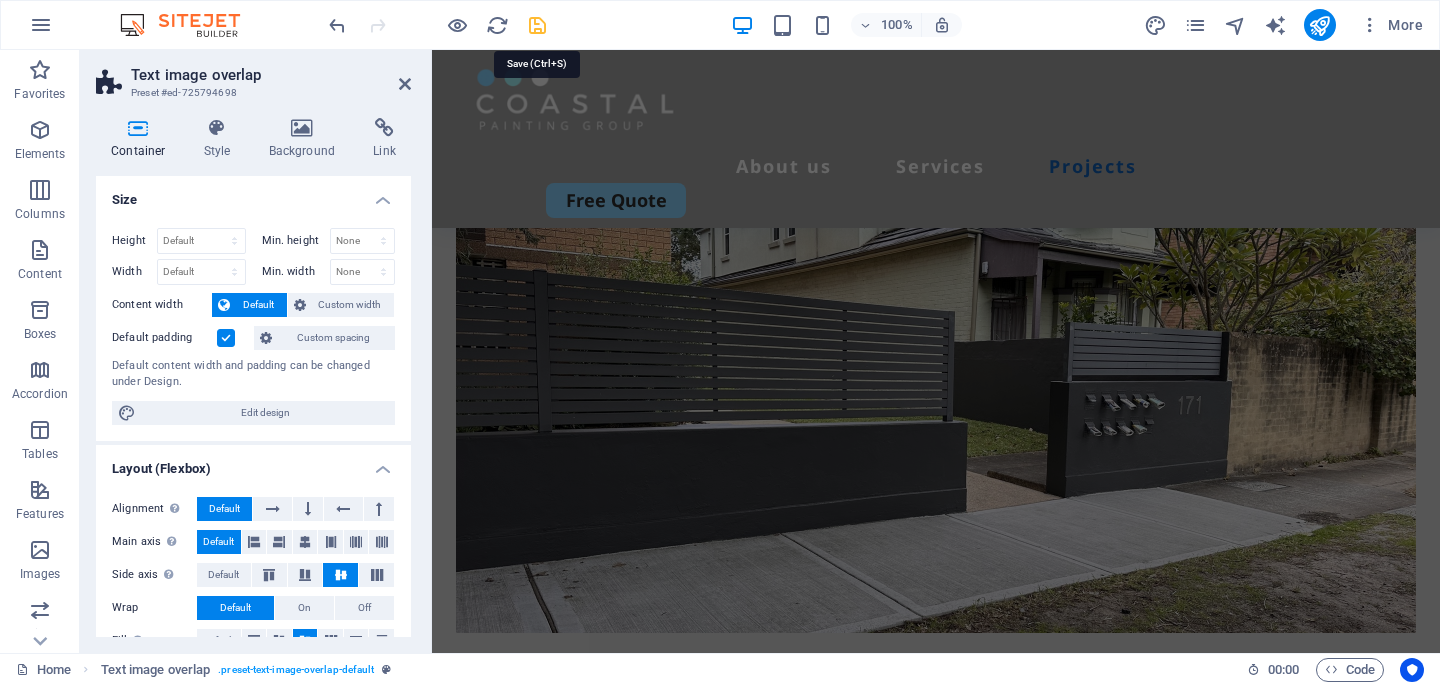 click at bounding box center (537, 25) 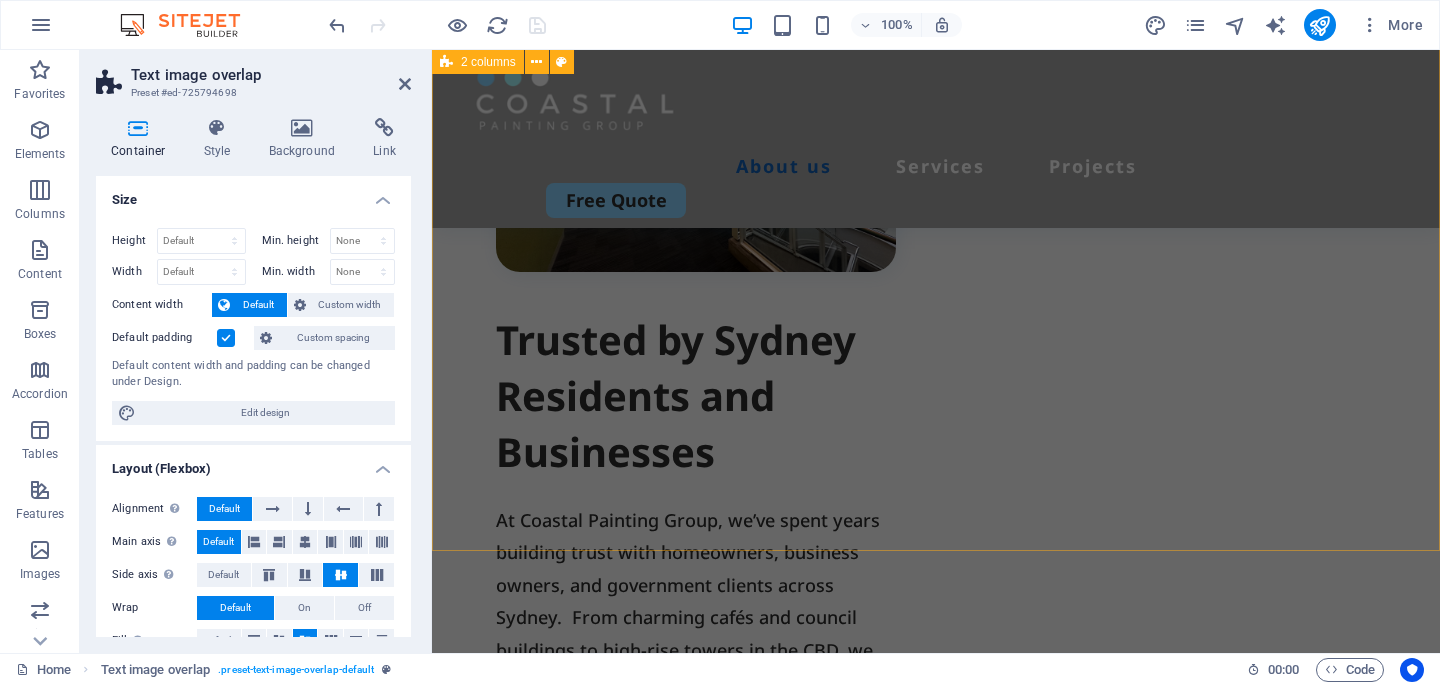 scroll, scrollTop: 1064, scrollLeft: 0, axis: vertical 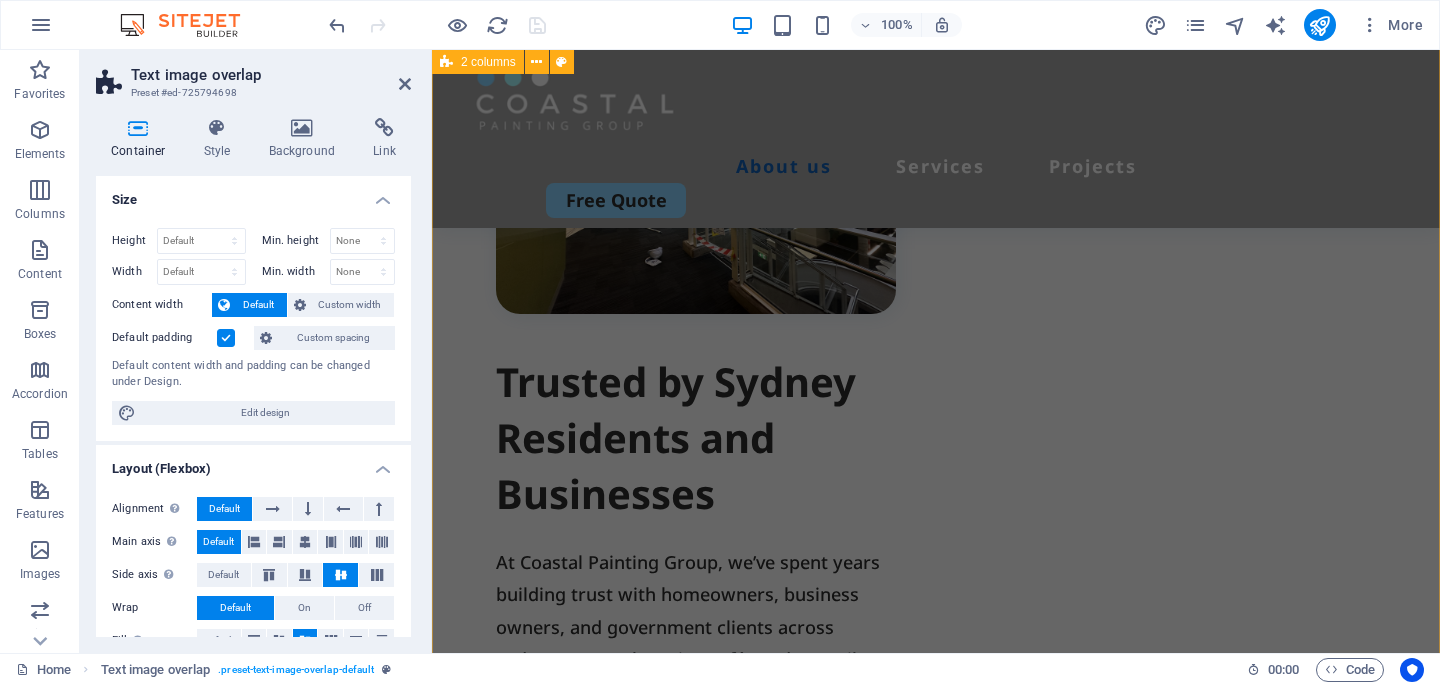 click on "Trusted by Sydney Residents and Businesses  At Coastal Painting Group, we’ve spent years building trust with homeowners, business owners, and government clients across Sydney.  From charming cafés and council buildings to high-rise towers in the CBD, we deliver sharp, durable finishes that truly elevate every space. We don’t cut corners, we use only premium, undiluted paints and professional-grade equipment, because quality and care are at the core of everything we do." at bounding box center [936, 458] 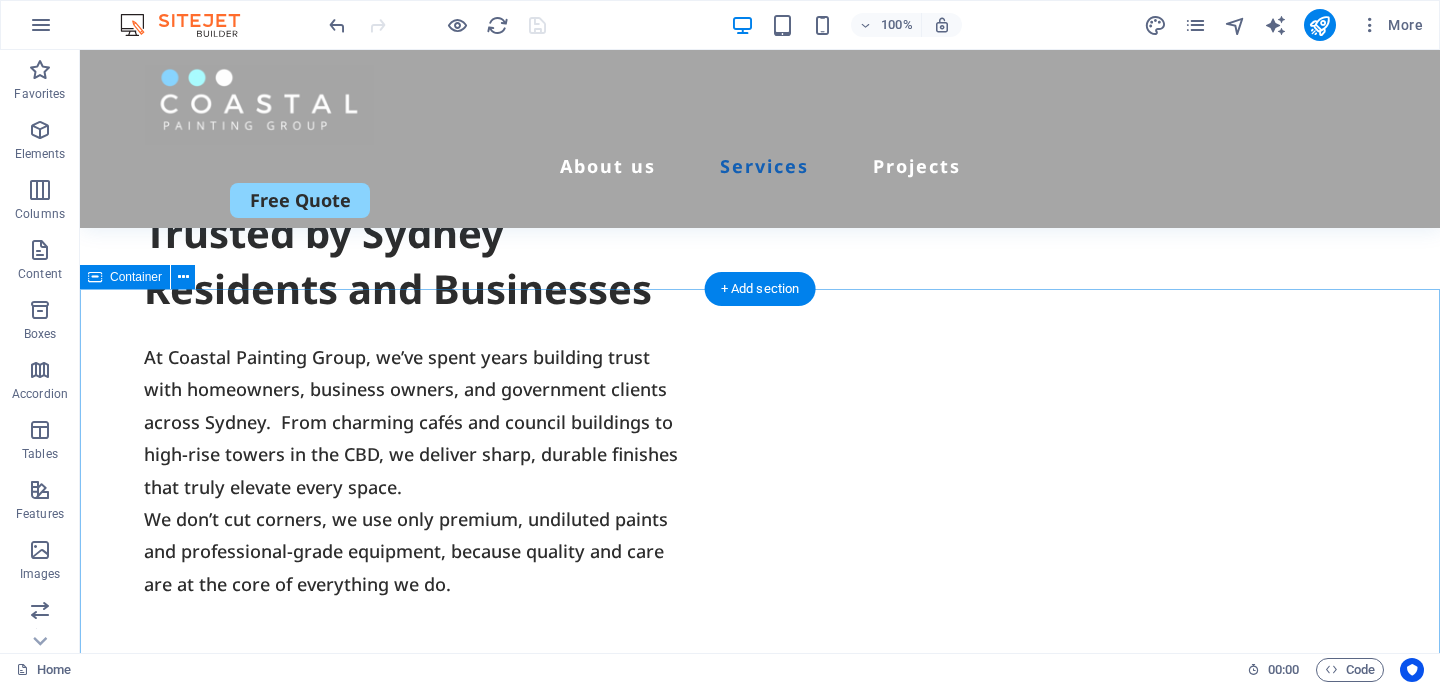 scroll, scrollTop: 1294, scrollLeft: 0, axis: vertical 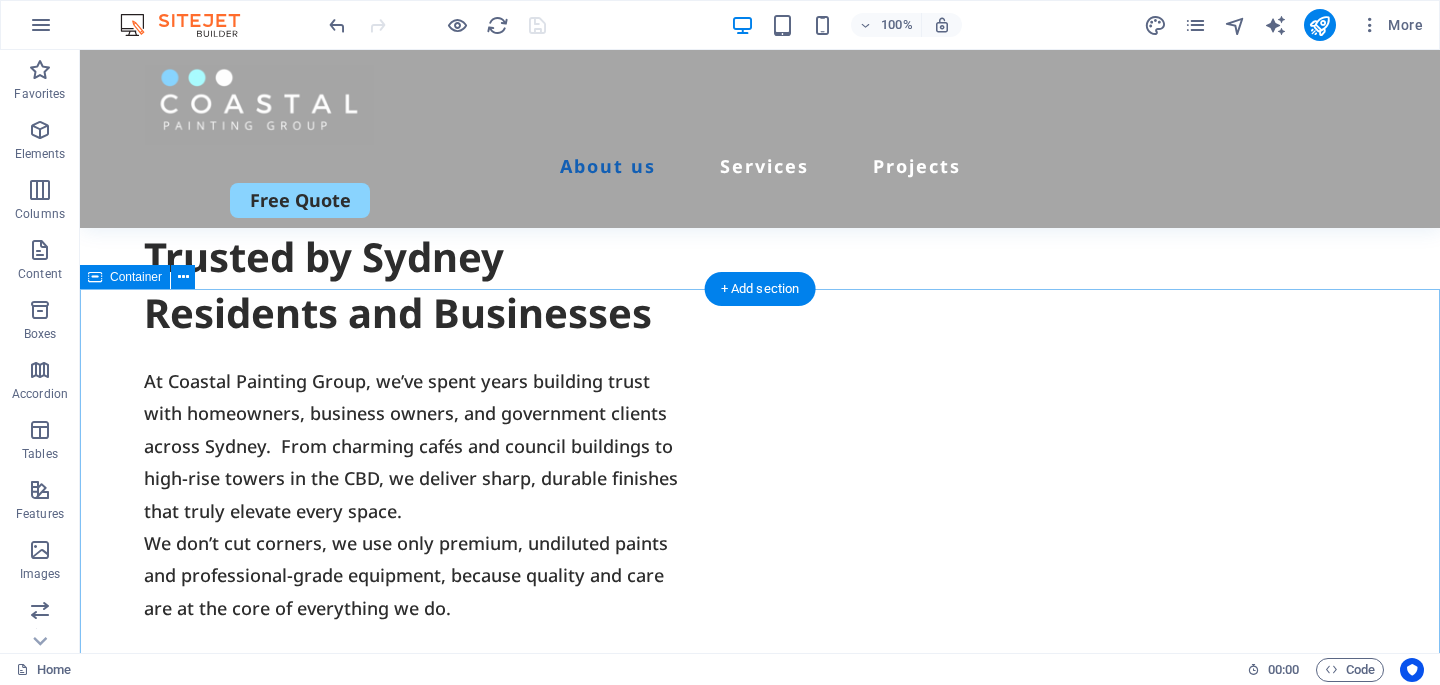click on "Our Services At Coastal Painting Group, we offer a complete range of high-quality painting services tailored to residential and commercial needs. Interior painting Refresh your living spaces with smooth, vibrant finishes that feel brand new. We take care of every corner; clean, precise, and disruption-free. Book Now Exterior painting Boost your property’s curb appeal and protect it from the elements. Our premium exterior coatings are designed to last and impress. Book Now .fa-secondary{opacity:.4} Strata & Real Estate  We work closely with strata managers, real estate agents, and building managers to deliver top-tier results with minimal disruption. Book Now Commercial painting Reliable, high-efficiency painting services for offices, retail spaces, and buildings of every scale — with minimal downtime and maximum quality. Book Now" at bounding box center (760, 1962) 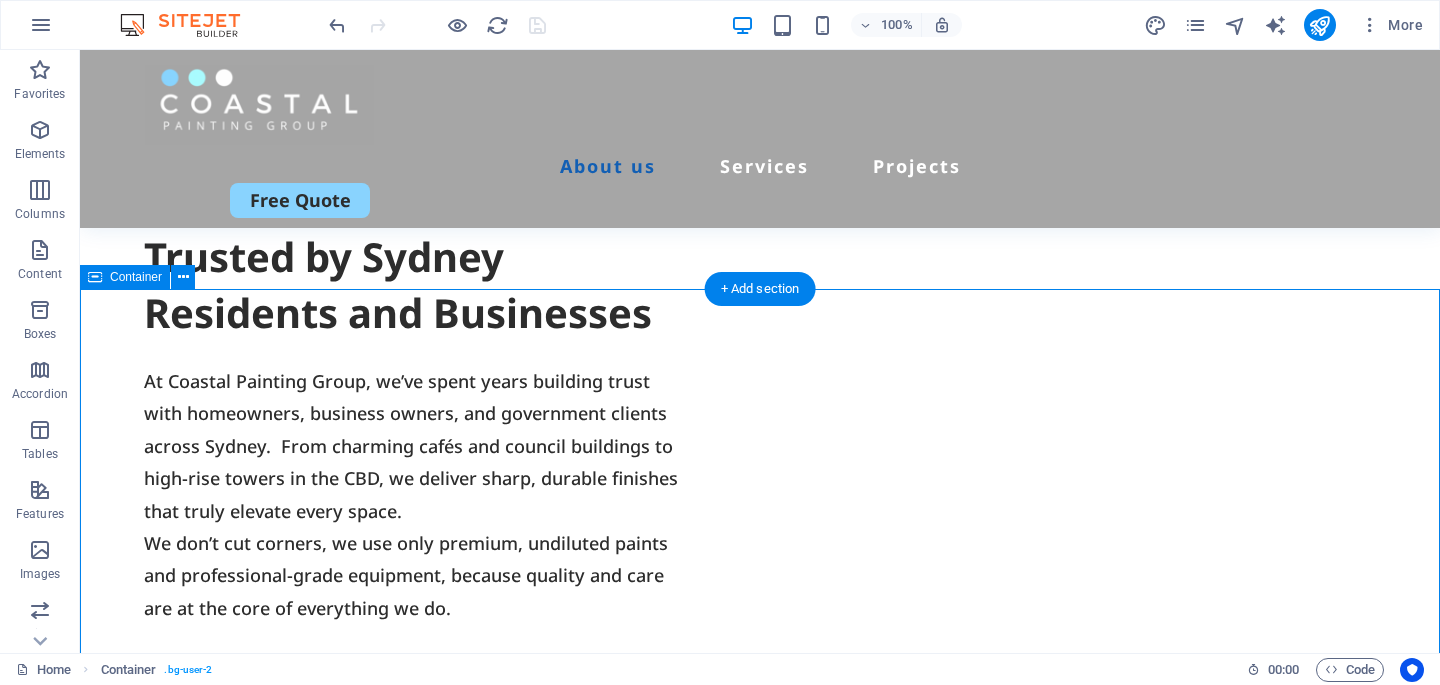 click on "Our Services At Coastal Painting Group, we offer a complete range of high-quality painting services tailored to residential and commercial needs. Interior painting Refresh your living spaces with smooth, vibrant finishes that feel brand new. We take care of every corner; clean, precise, and disruption-free. Book Now Exterior painting Boost your property’s curb appeal and protect it from the elements. Our premium exterior coatings are designed to last and impress. Book Now .fa-secondary{opacity:.4} Strata & Real Estate  We work closely with strata managers, real estate agents, and building managers to deliver top-tier results with minimal disruption. Book Now Commercial painting Reliable, high-efficiency painting services for offices, retail spaces, and buildings of every scale — with minimal downtime and maximum quality. Book Now" at bounding box center [760, 1962] 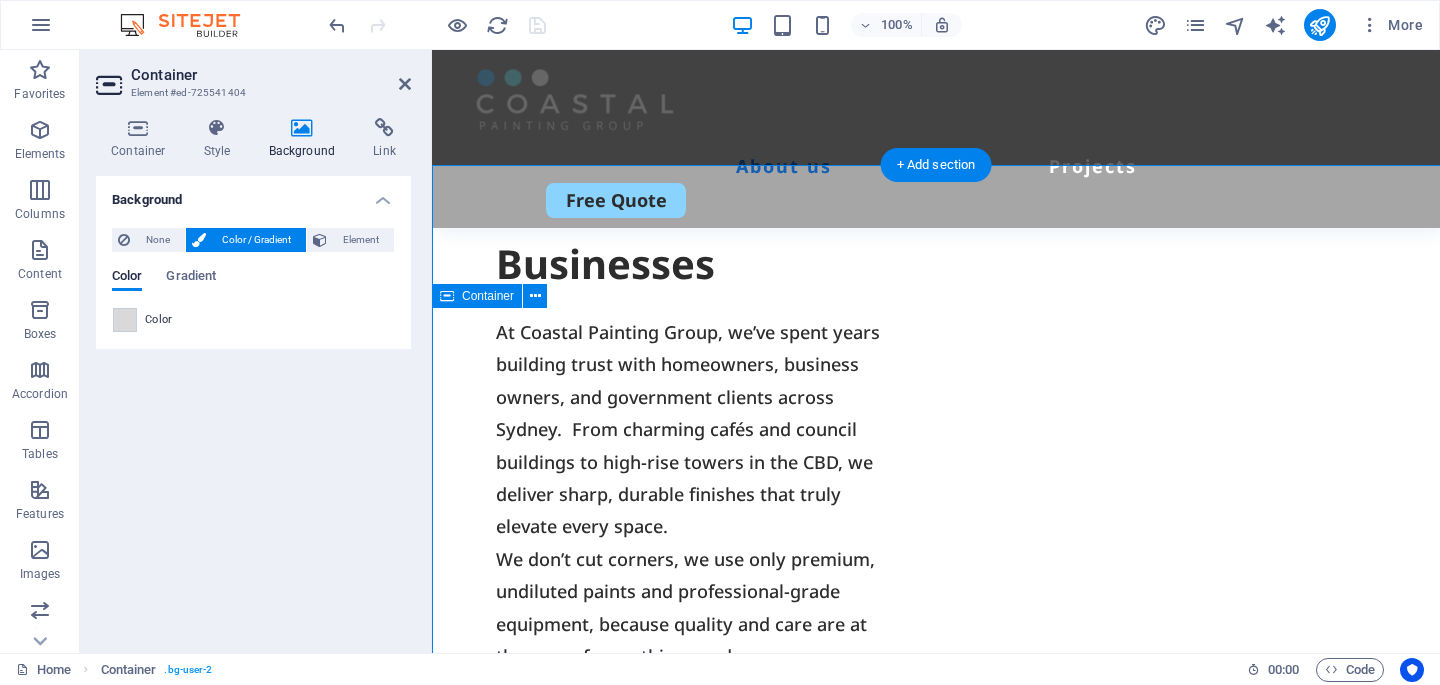 scroll, scrollTop: 1418, scrollLeft: 0, axis: vertical 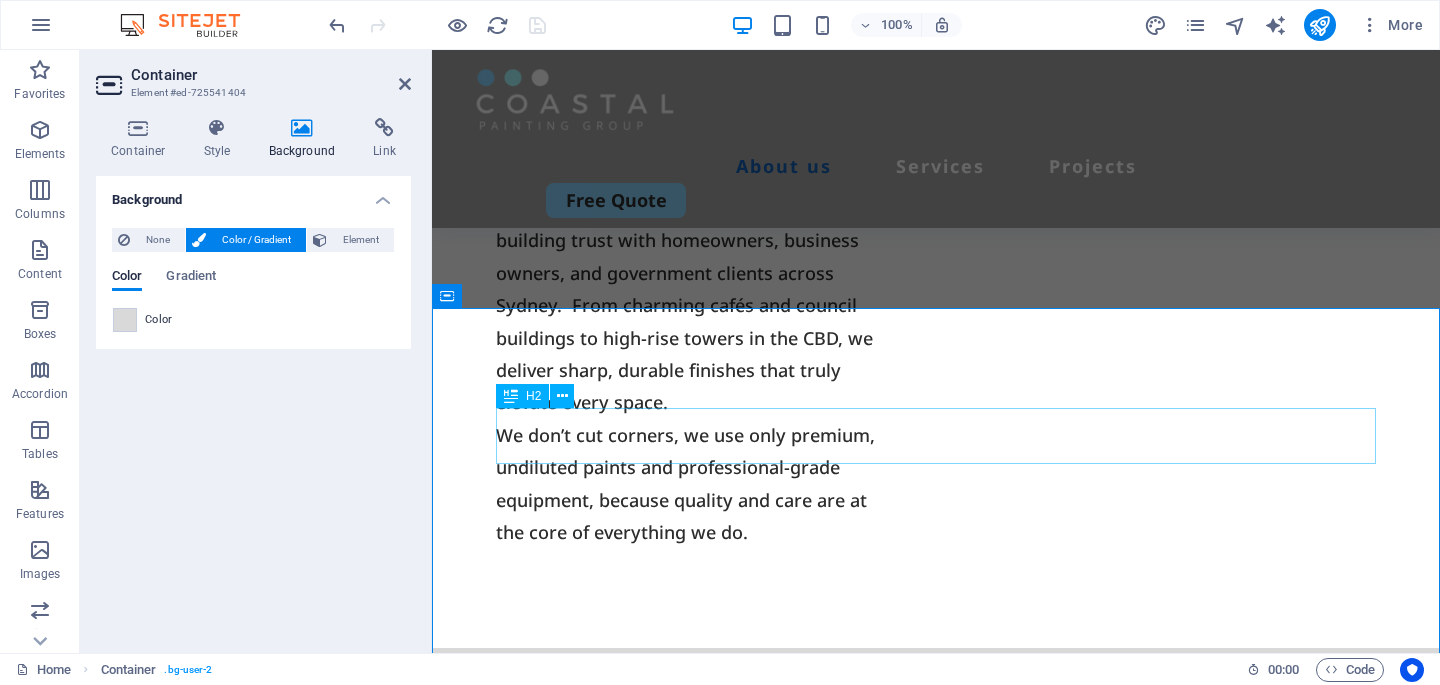 click on "Our Services" at bounding box center [936, 776] 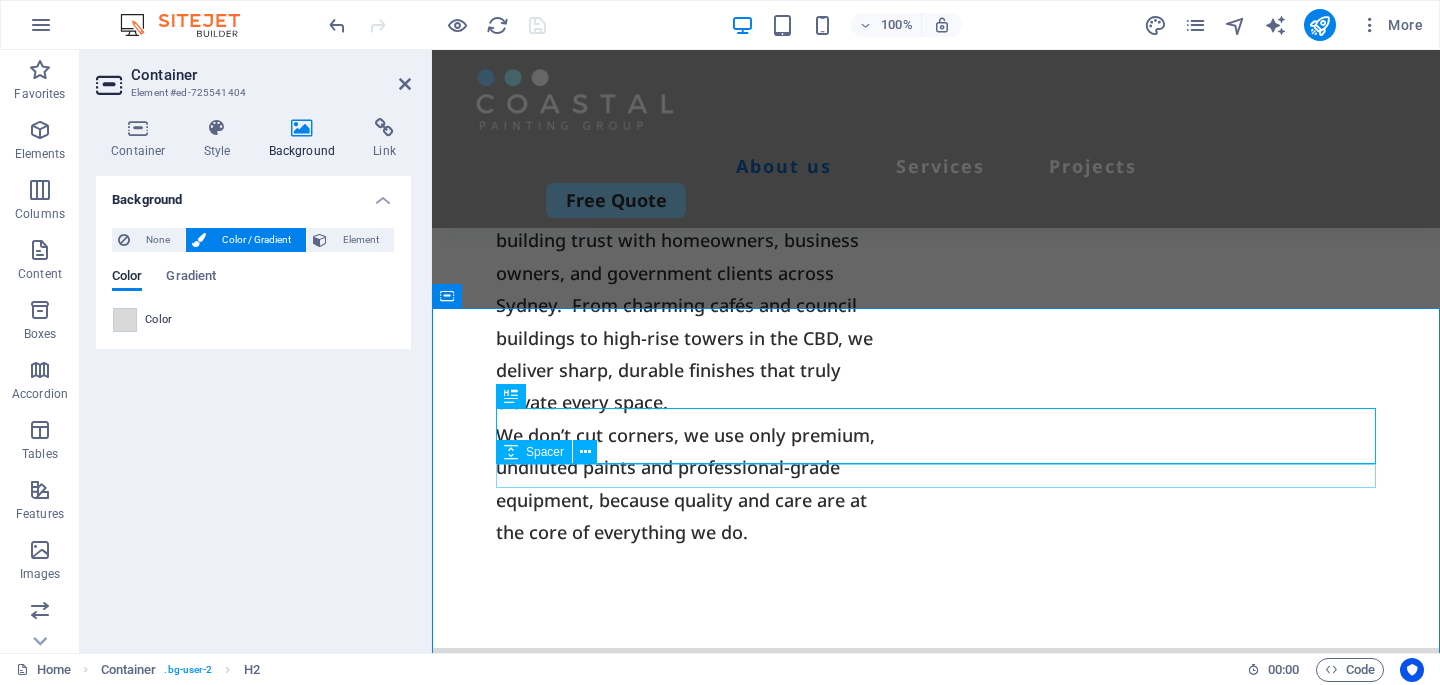 click at bounding box center (936, 816) 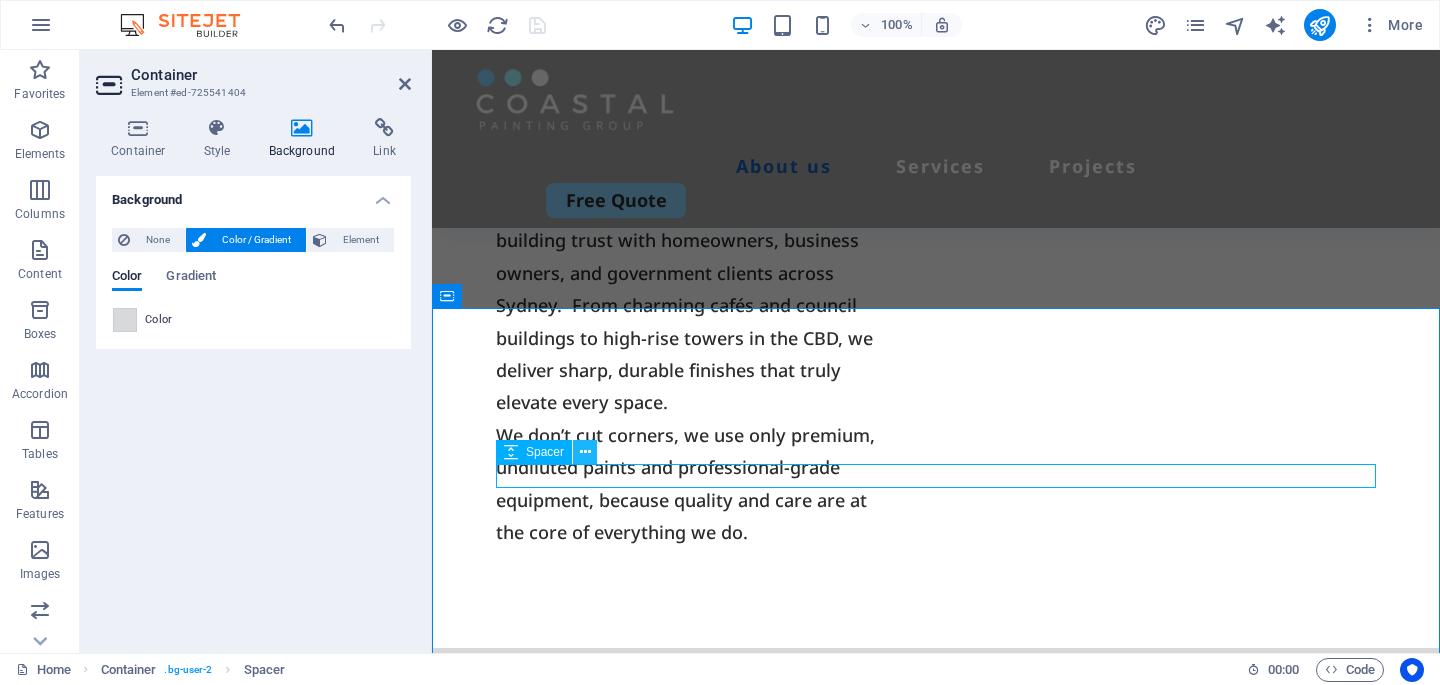 click at bounding box center (585, 452) 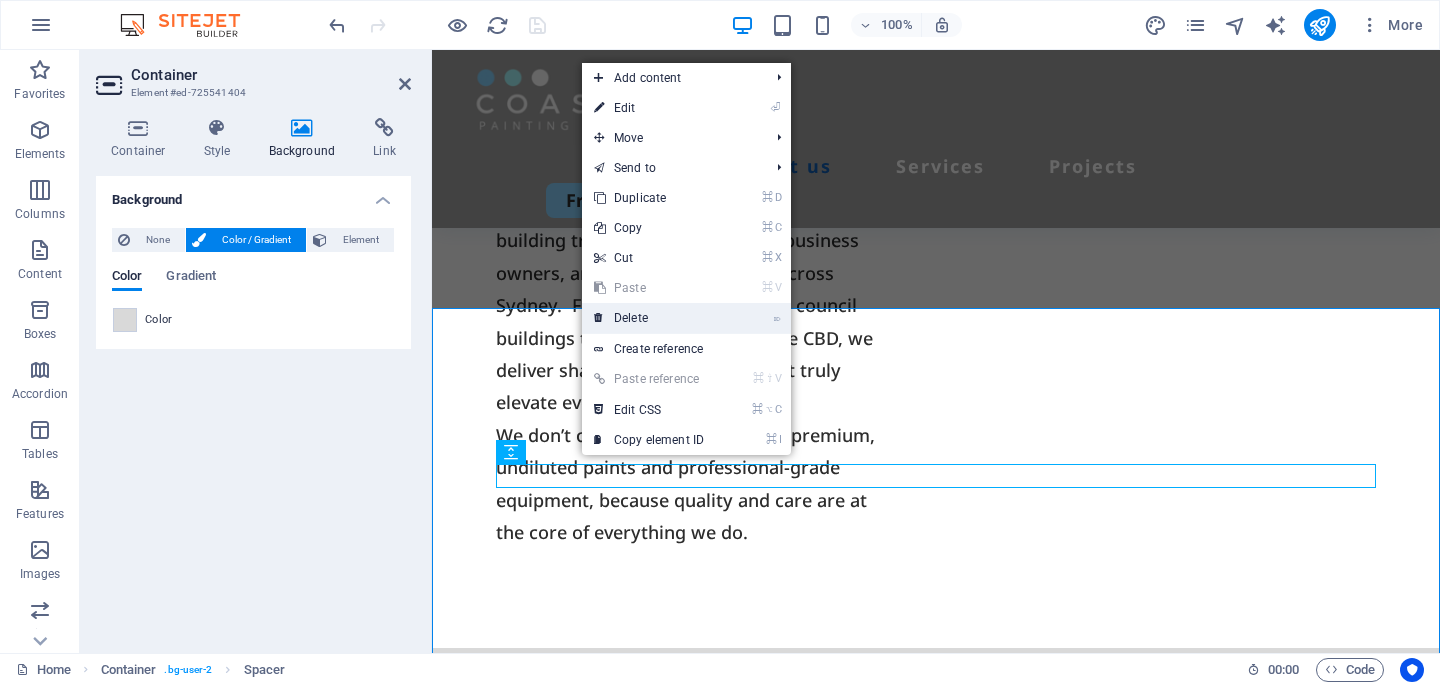 click on "⌦  Delete" at bounding box center (649, 318) 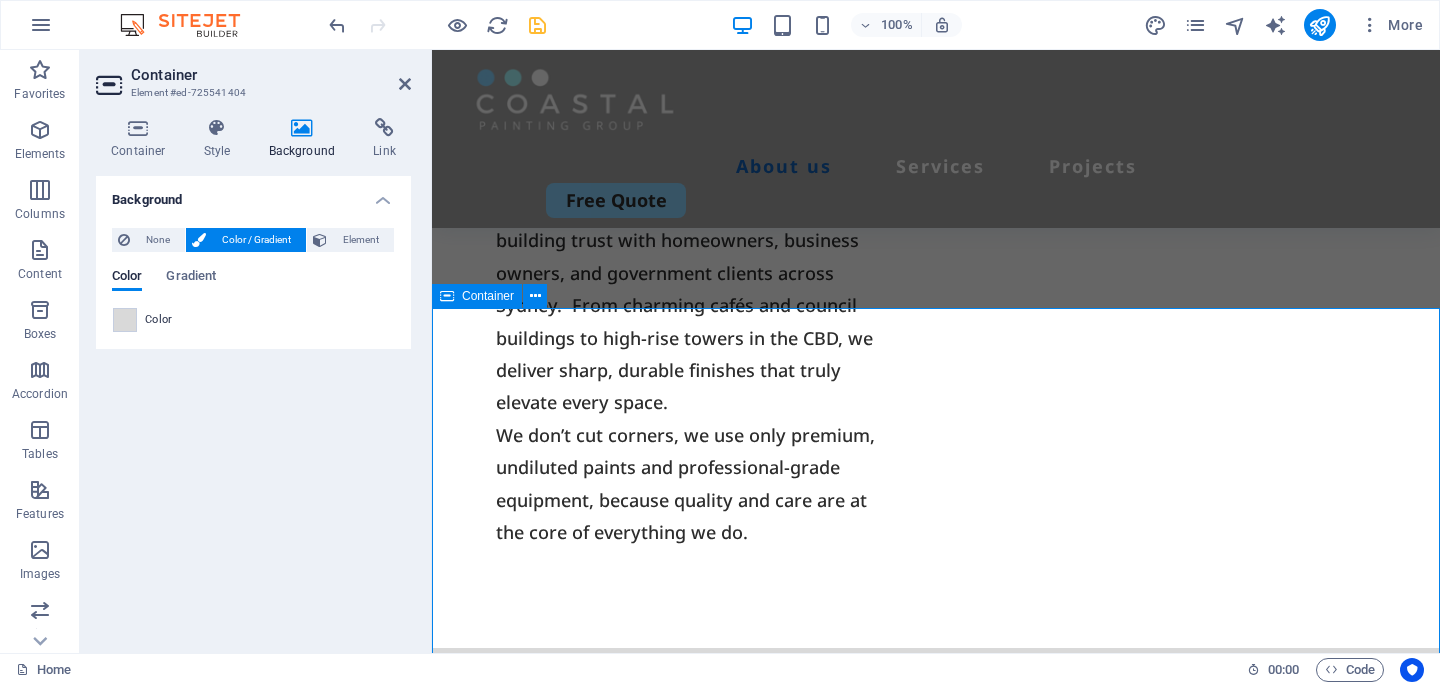 click on "Our Services At Coastal Painting Group, we offer a complete range of high-quality painting services tailored to residential and commercial needs. Interior painting Refresh your living spaces with smooth, vibrant finishes that feel brand new. We take care of every corner; clean, precise, and disruption-free. Book Now Exterior painting Boost your property’s curb appeal and protect it from the elements. Our premium exterior coatings are designed to last and impress. Book Now .fa-secondary{opacity:.4} Strata & Real Estate  We work closely with strata managers, real estate agents, and building managers to deliver top-tier results with minimal disruption. Book Now Commercial painting Reliable, high-efficiency painting services for offices, retail spaces, and buildings of every scale — with minimal downtime and maximum quality. Book Now" at bounding box center (936, 1955) 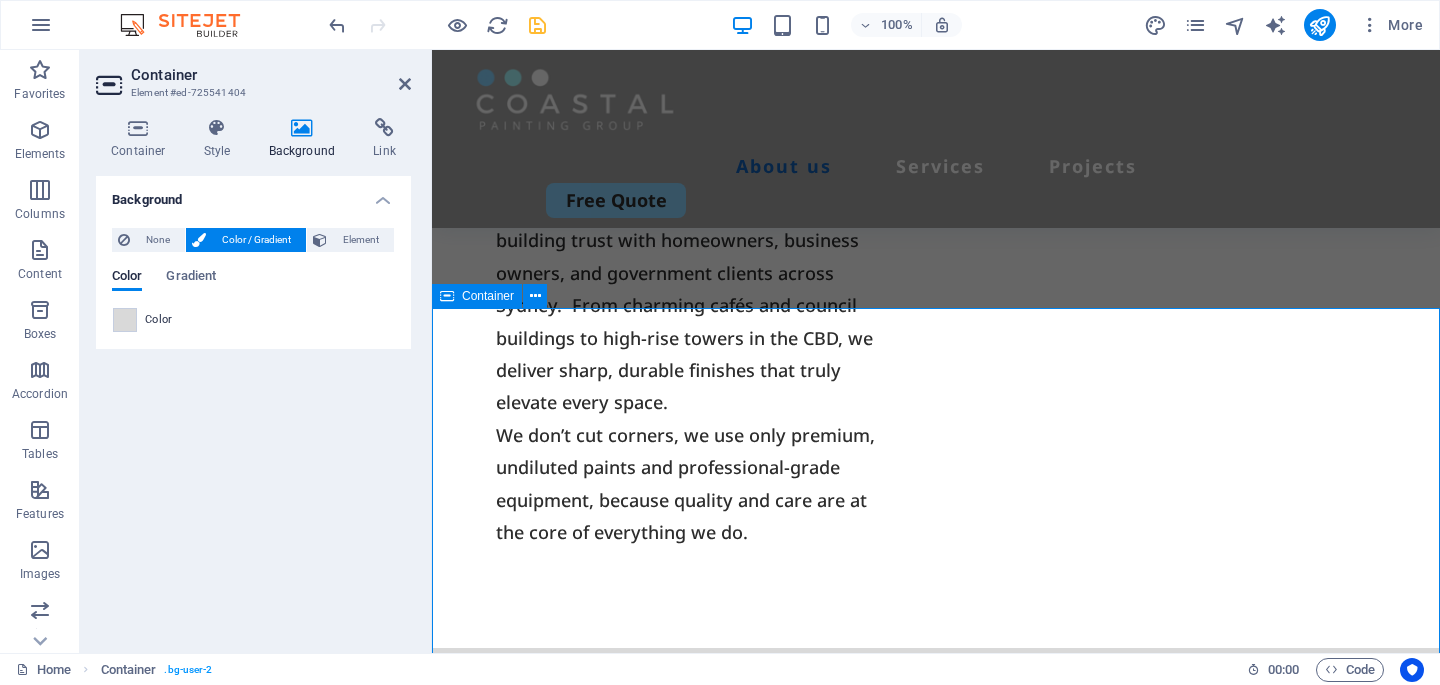 click on "Our Services At Coastal Painting Group, we offer a complete range of high-quality painting services tailored to residential and commercial needs. Interior painting Refresh your living spaces with smooth, vibrant finishes that feel brand new. We take care of every corner; clean, precise, and disruption-free. Book Now Exterior painting Boost your property’s curb appeal and protect it from the elements. Our premium exterior coatings are designed to last and impress. Book Now .fa-secondary{opacity:.4} Strata & Real Estate  We work closely with strata managers, real estate agents, and building managers to deliver top-tier results with minimal disruption. Book Now Commercial painting Reliable, high-efficiency painting services for offices, retail spaces, and buildings of every scale — with minimal downtime and maximum quality. Book Now" at bounding box center (936, 1955) 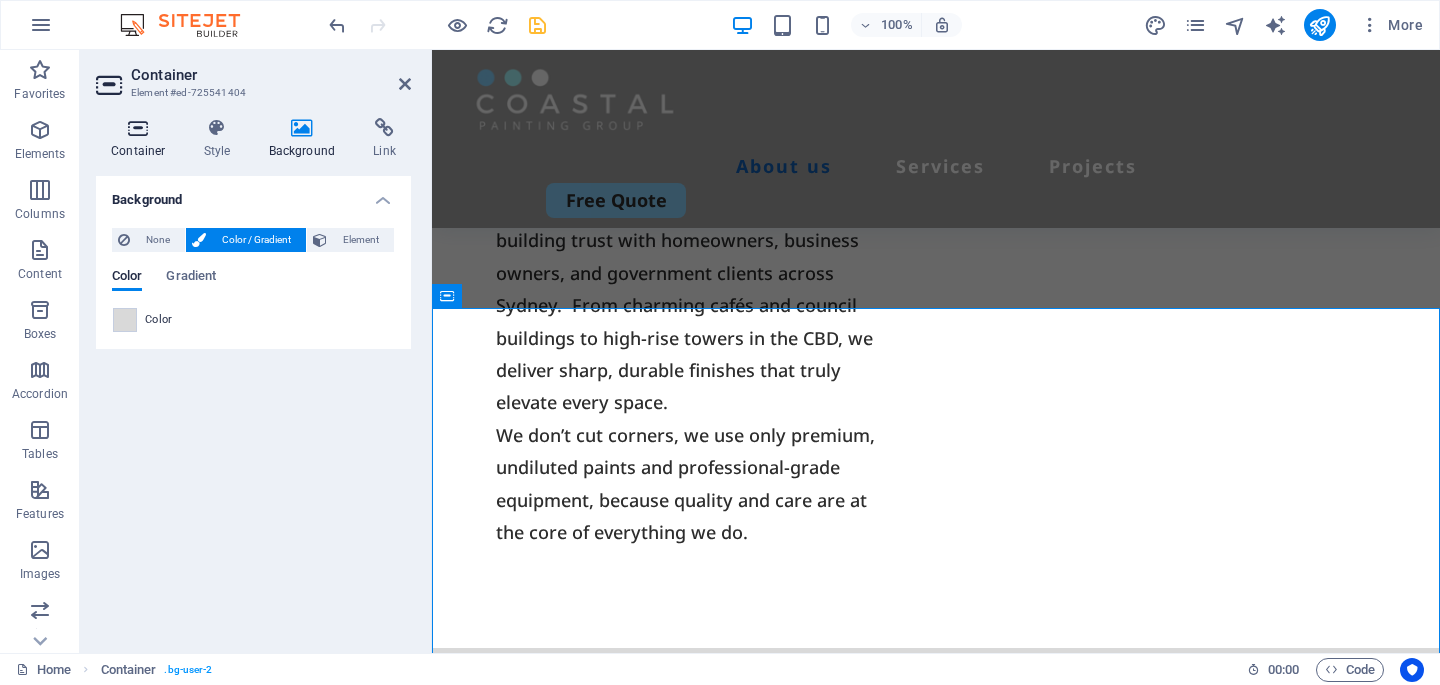 click on "Container" at bounding box center [142, 139] 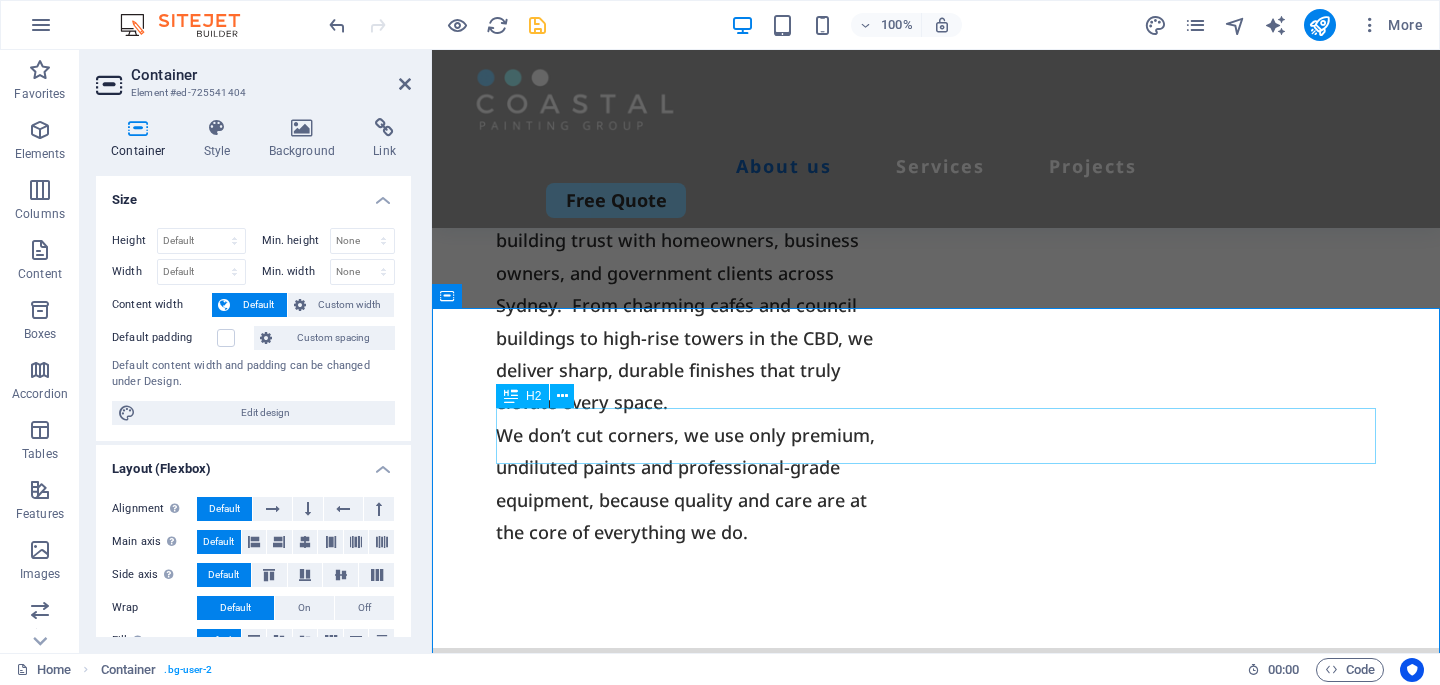 click on "Our Services" at bounding box center [936, 776] 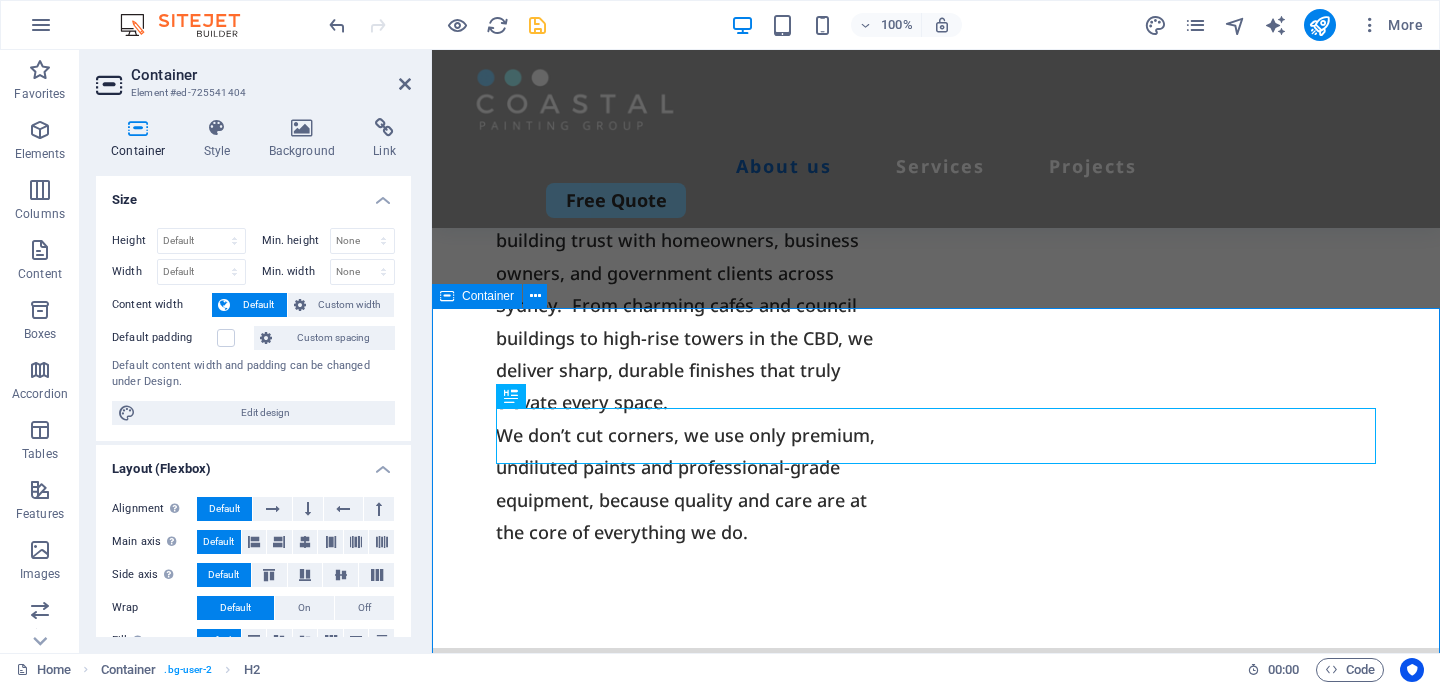 click on "Our Services At Coastal Painting Group, we offer a complete range of high-quality painting services tailored to residential and commercial needs. Interior painting Refresh your living spaces with smooth, vibrant finishes that feel brand new. We take care of every corner; clean, precise, and disruption-free. Book Now Exterior painting Boost your property’s curb appeal and protect it from the elements. Our premium exterior coatings are designed to last and impress. Book Now .fa-secondary{opacity:.4} Strata & Real Estate  We work closely with strata managers, real estate agents, and building managers to deliver top-tier results with minimal disruption. Book Now Commercial painting Reliable, high-efficiency painting services for offices, retail spaces, and buildings of every scale — with minimal downtime and maximum quality. Book Now" at bounding box center [936, 1955] 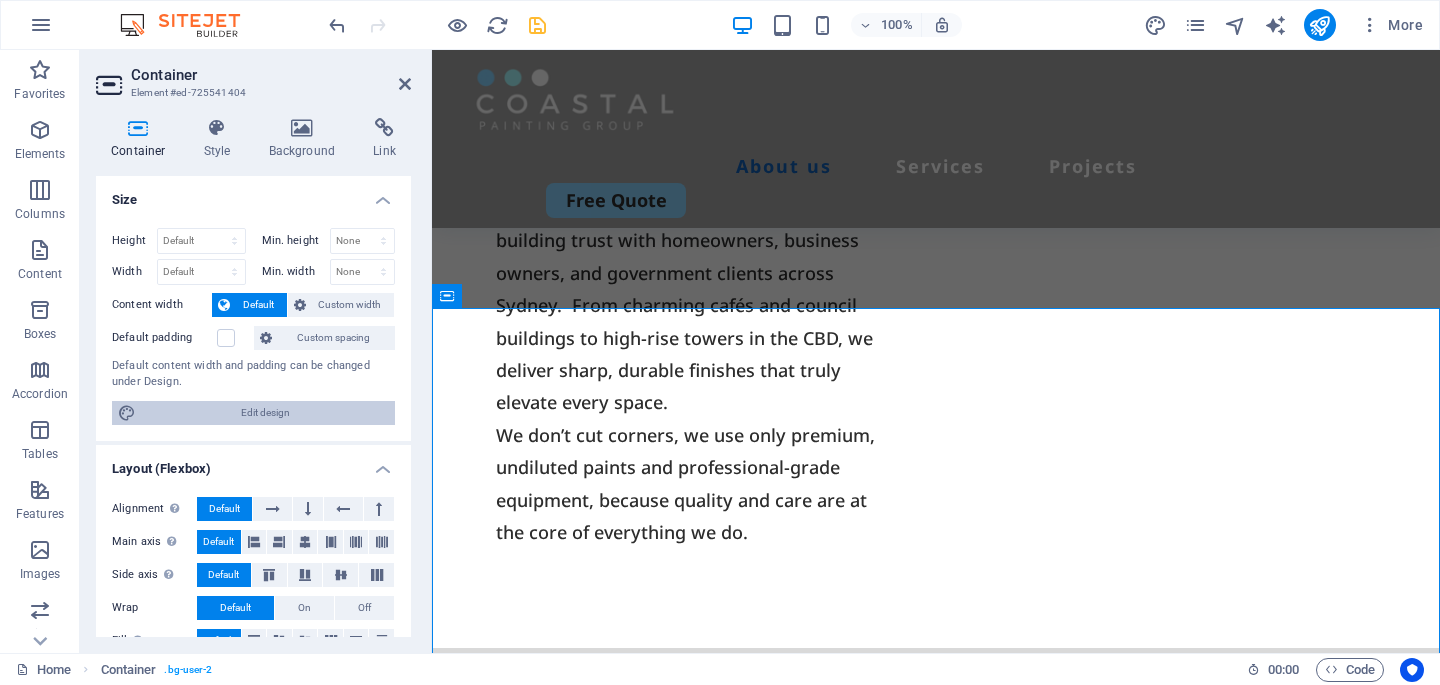 click on "Edit design" at bounding box center [265, 413] 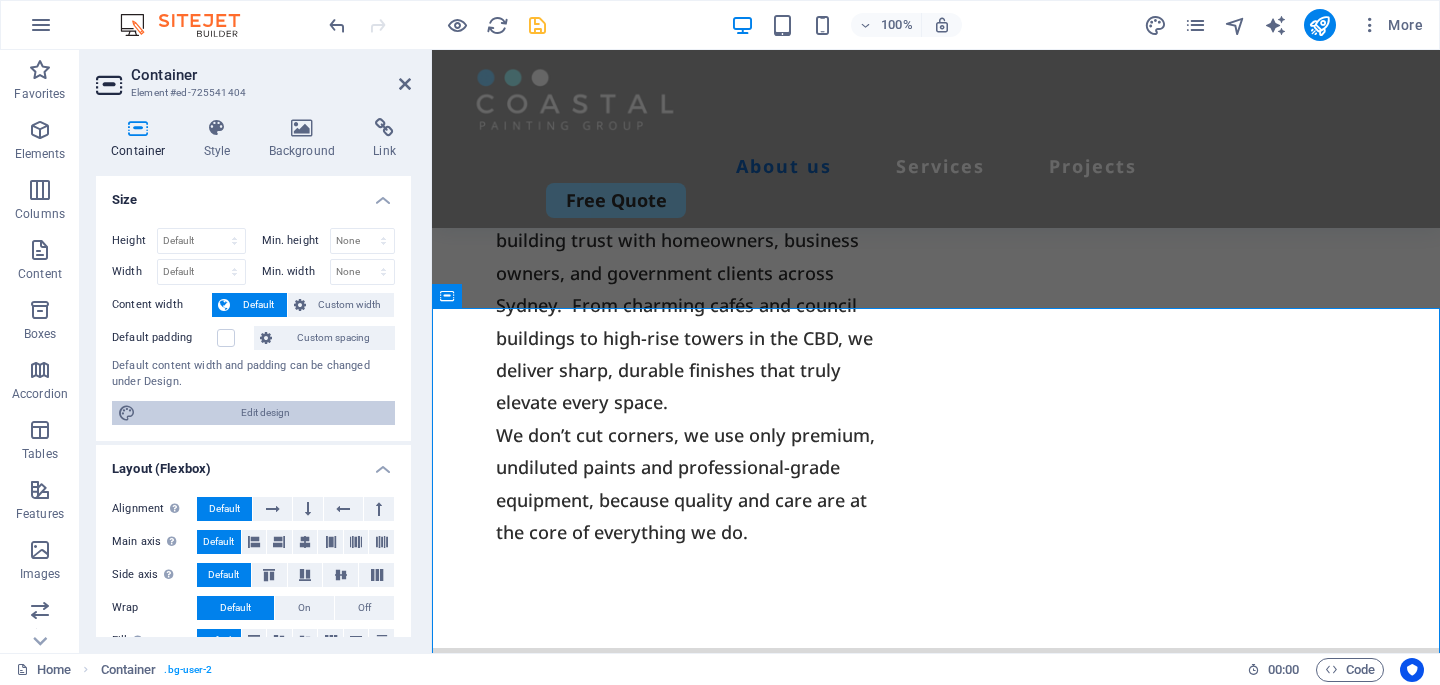 scroll, scrollTop: 1396, scrollLeft: 0, axis: vertical 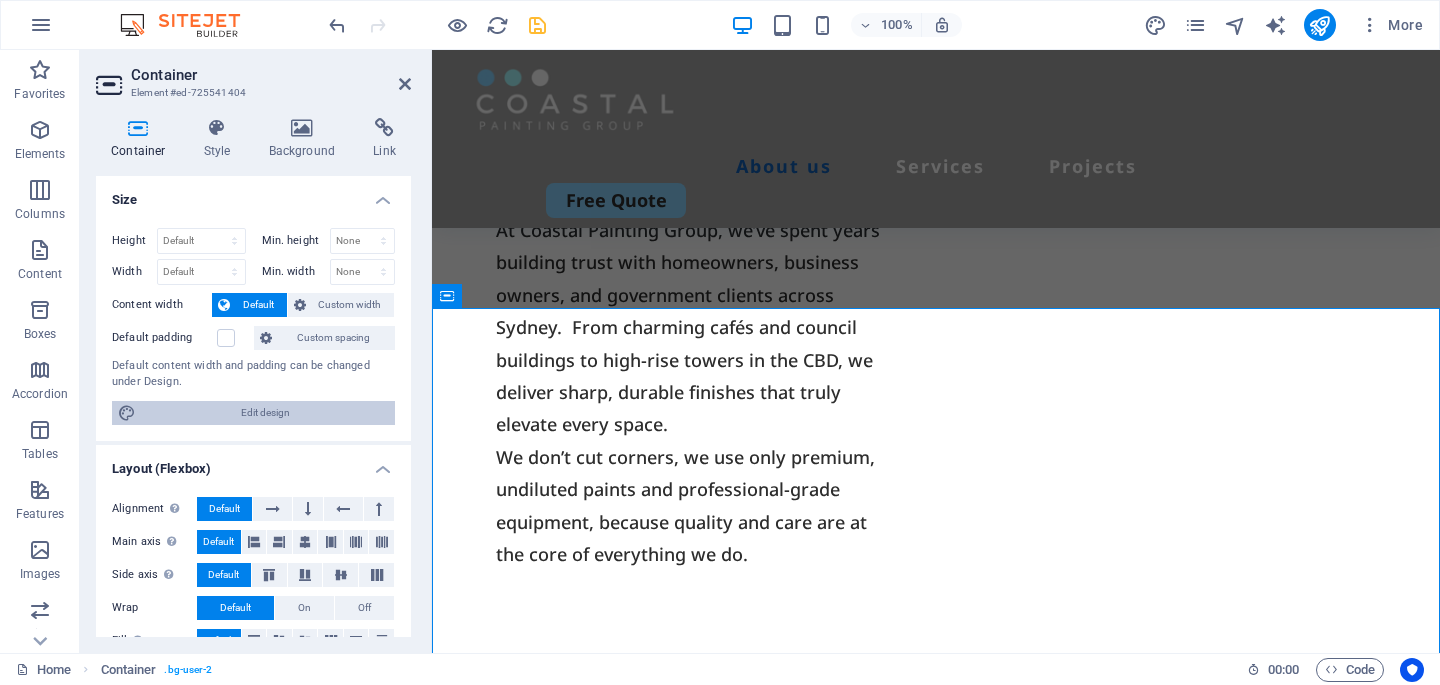 select on "rem" 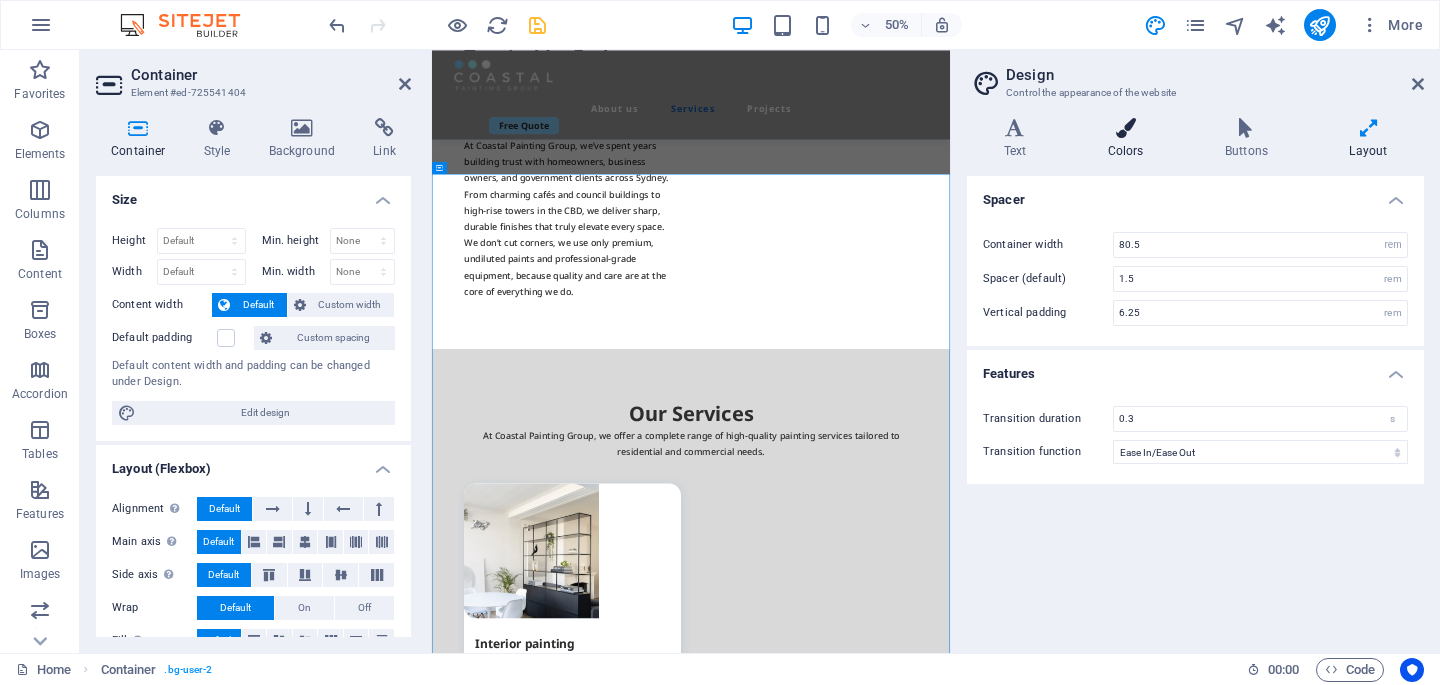 click at bounding box center [1125, 128] 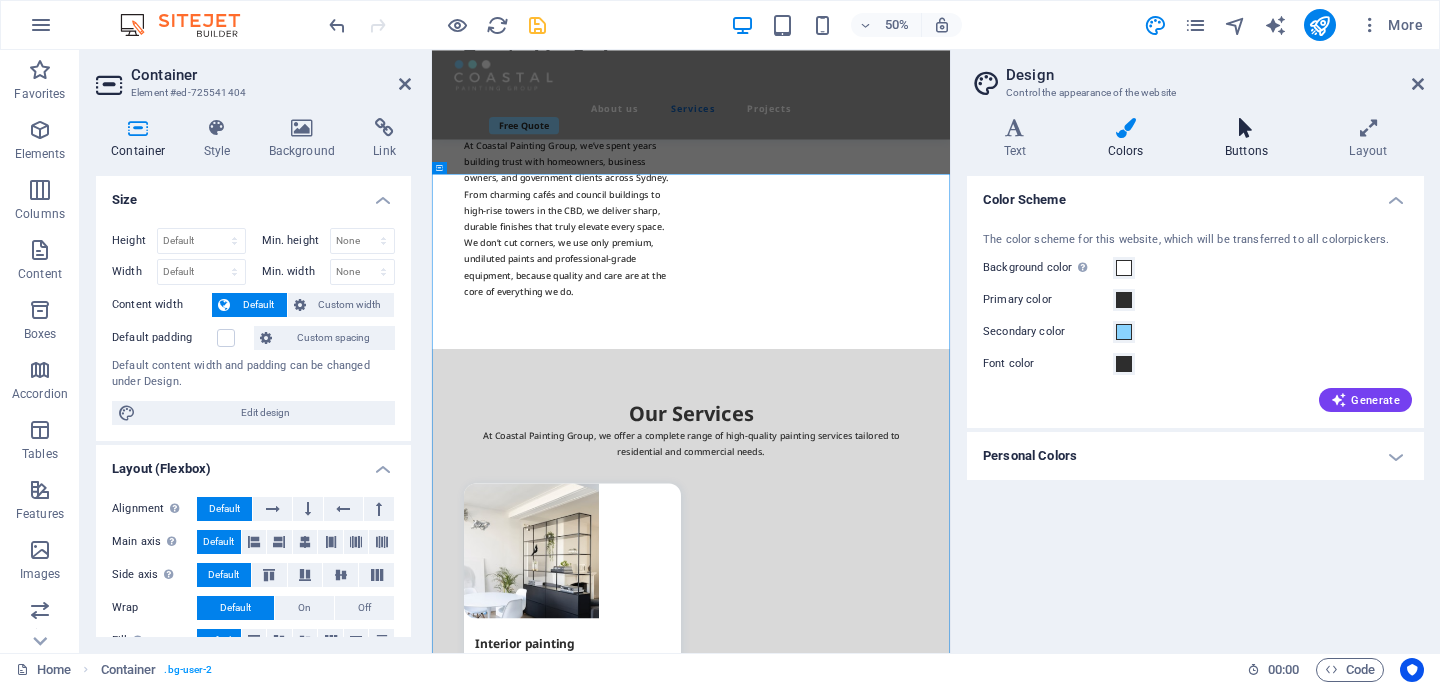 click on "Buttons" at bounding box center (1250, 139) 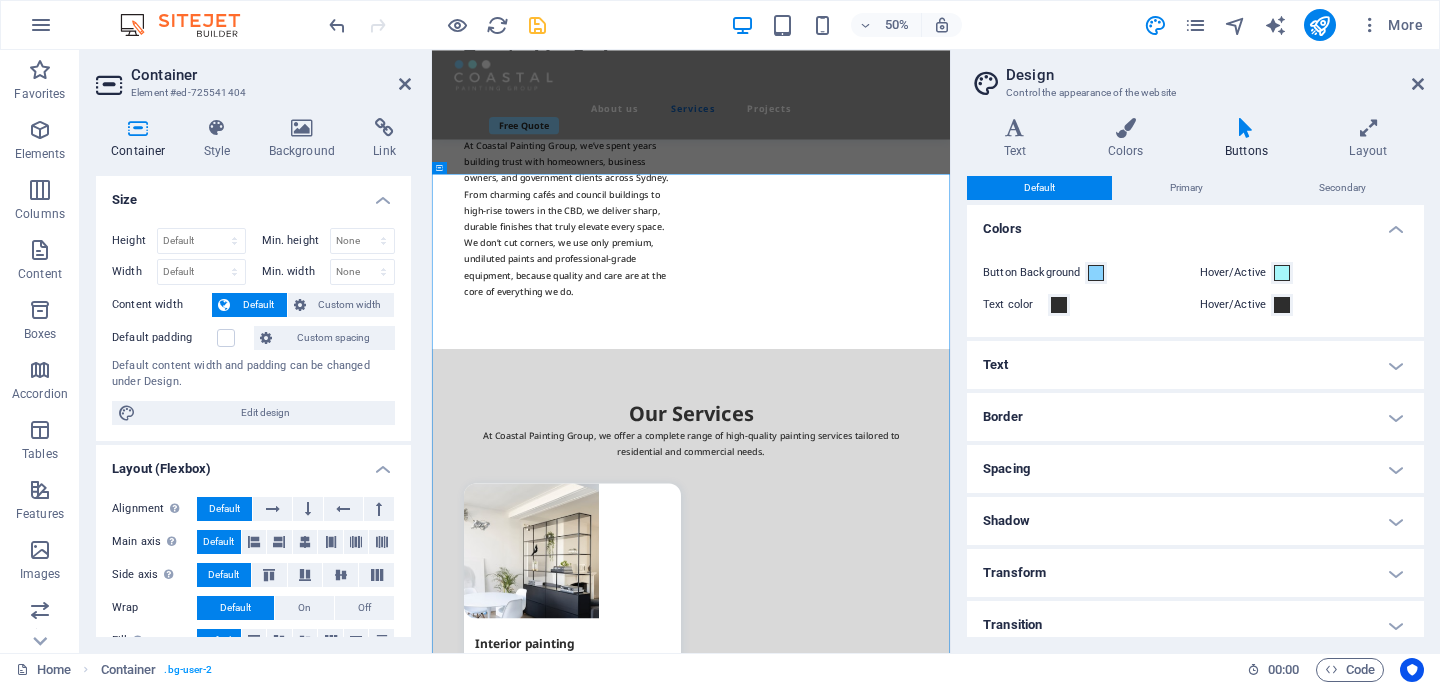click on "Design" at bounding box center (1215, 75) 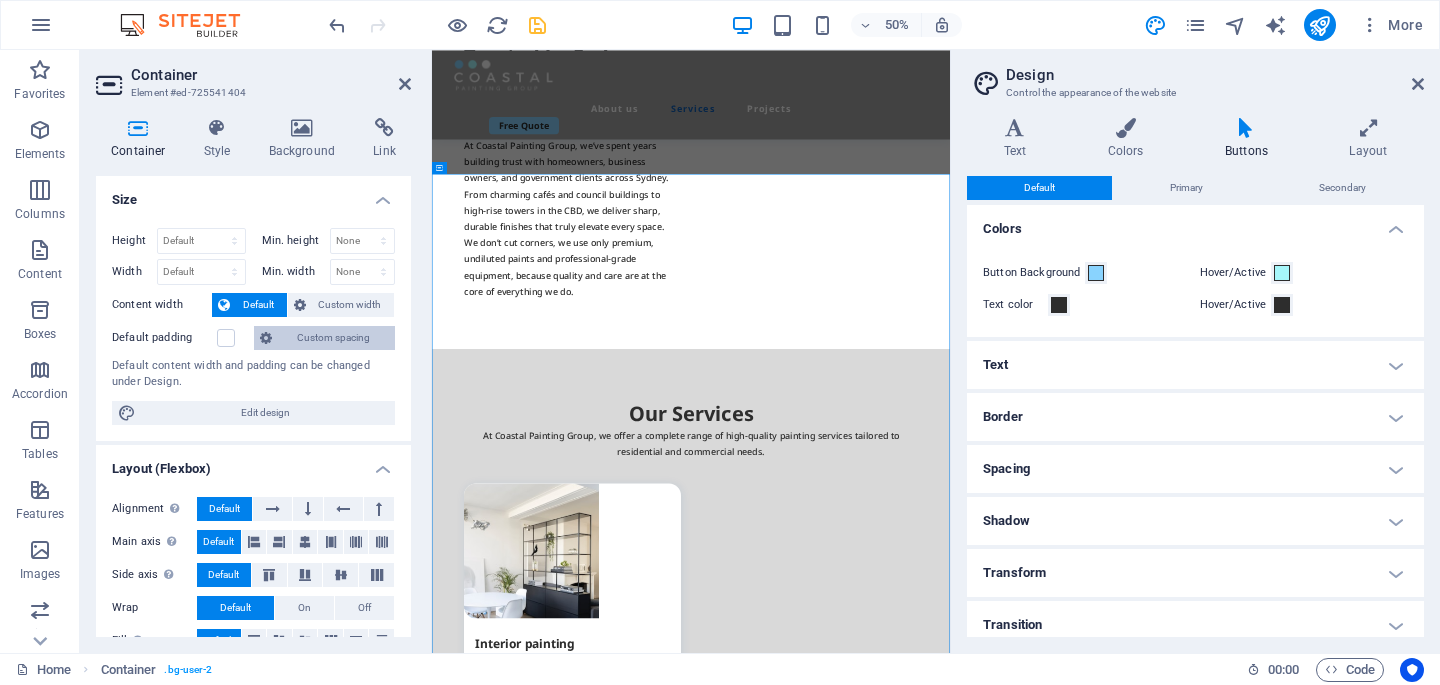 click on "Custom spacing" at bounding box center (333, 338) 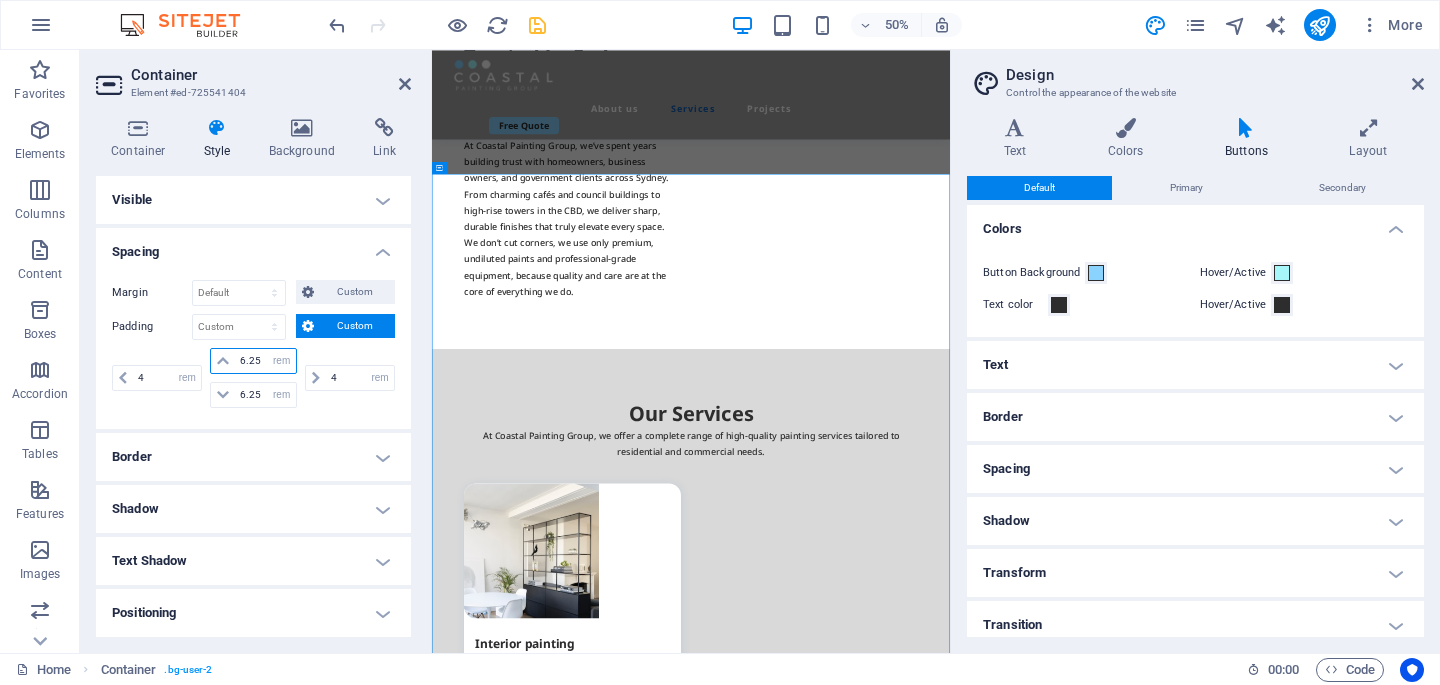 drag, startPoint x: 259, startPoint y: 359, endPoint x: 206, endPoint y: 358, distance: 53.009434 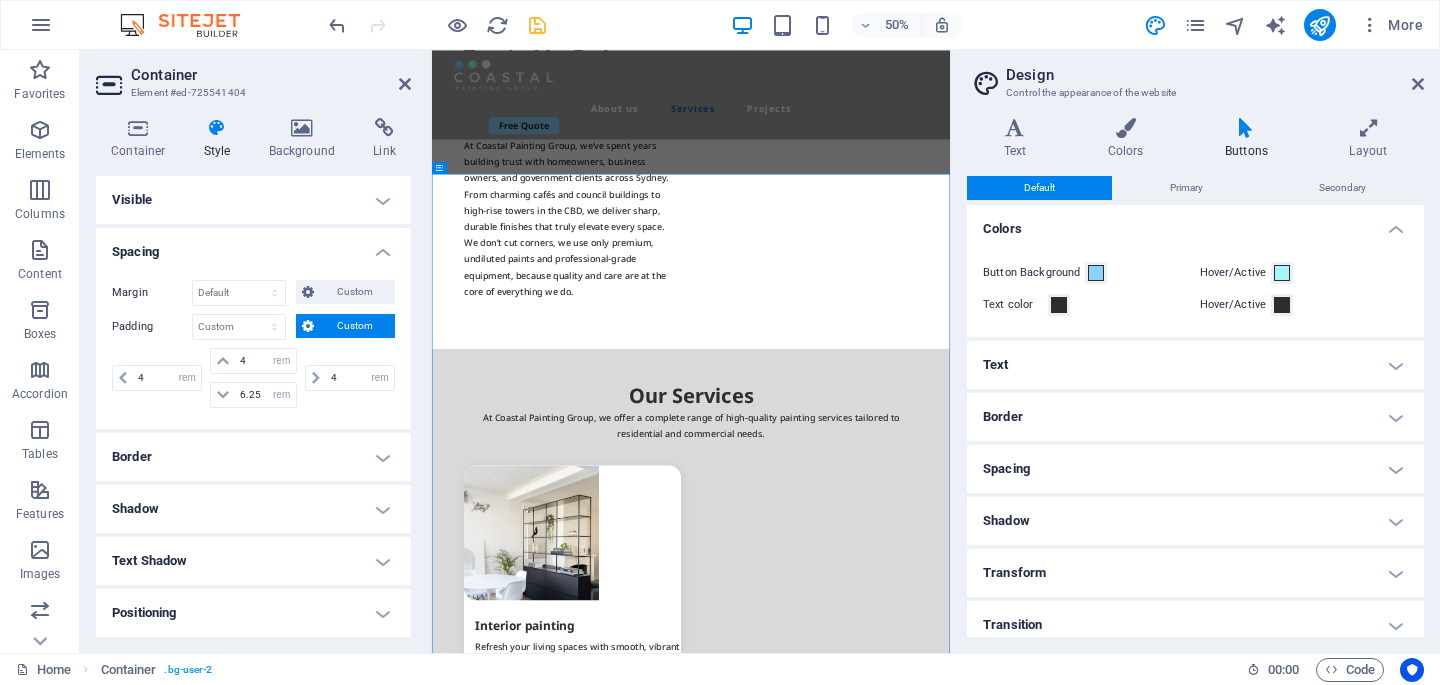 click on "4 px rem % vh vw" at bounding box center [348, 378] 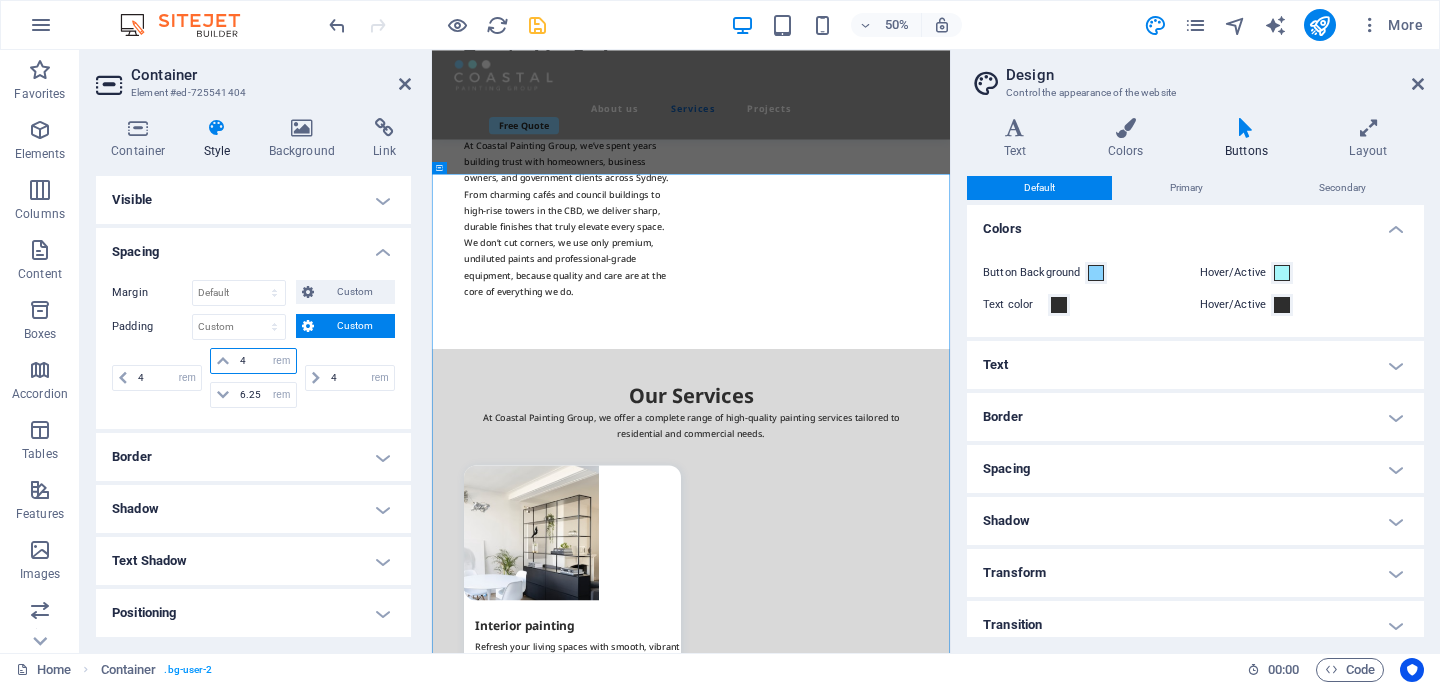 drag, startPoint x: 250, startPoint y: 363, endPoint x: 220, endPoint y: 363, distance: 30 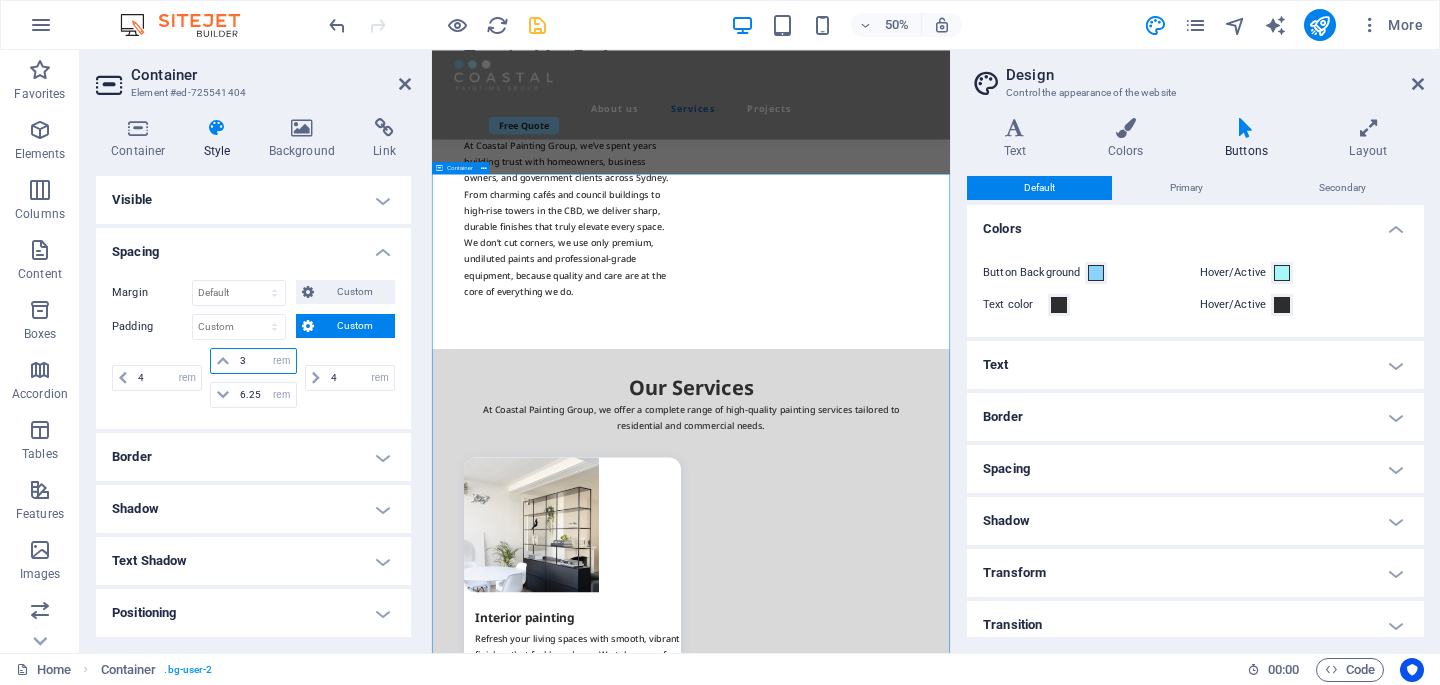 type on "3" 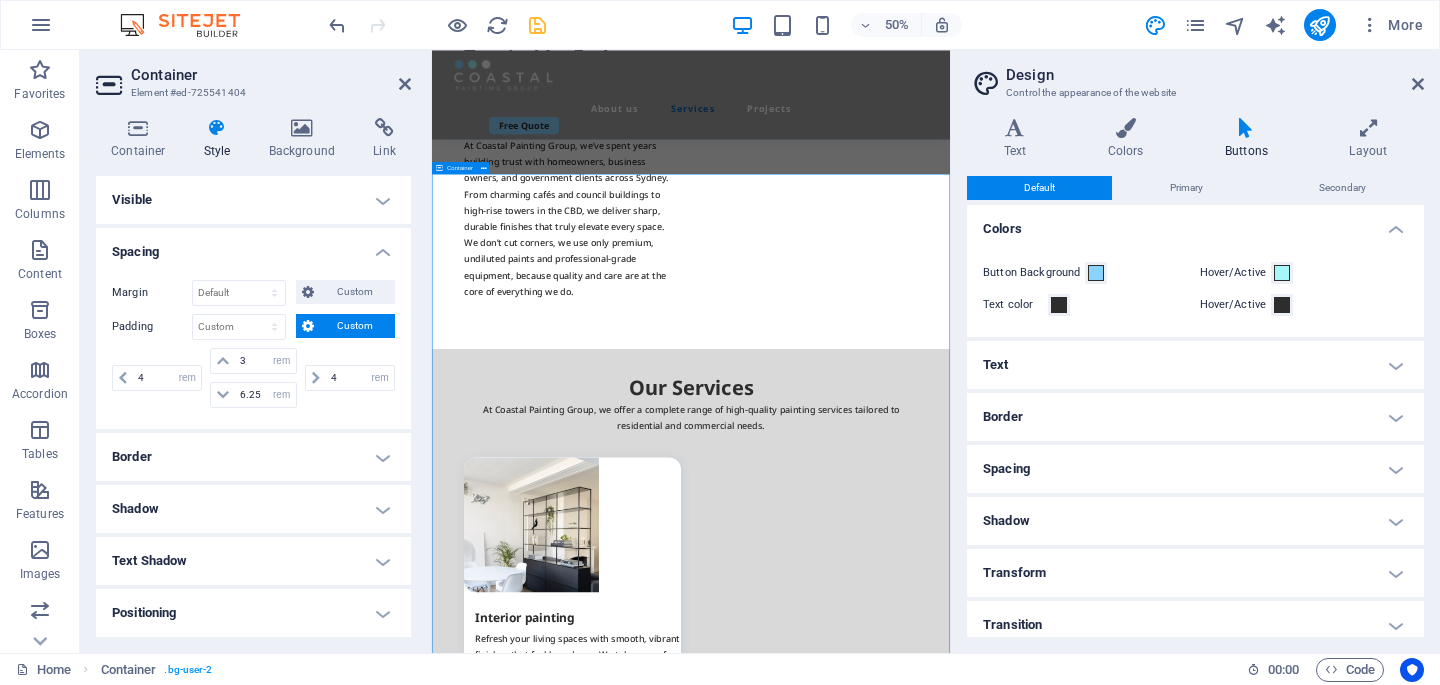 click on "Our Services At Coastal Painting Group, we offer a complete range of high-quality painting services tailored to residential and commercial needs. Interior painting Refresh your living spaces with smooth, vibrant finishes that feel brand new. We take care of every corner; clean, precise, and disruption-free. Book Now Exterior painting Boost your property’s curb appeal and protect it from the elements. Our premium exterior coatings are designed to last and impress. Book Now .fa-secondary{opacity:.4} Strata & Real Estate  We work closely with strata managers, real estate agents, and building managers to deliver top-tier results with minimal disruption. Book Now Commercial painting Reliable, high-efficiency painting services for offices, retail spaces, and buildings of every scale — with minimal downtime and maximum quality. Book Now" at bounding box center (950, 1897) 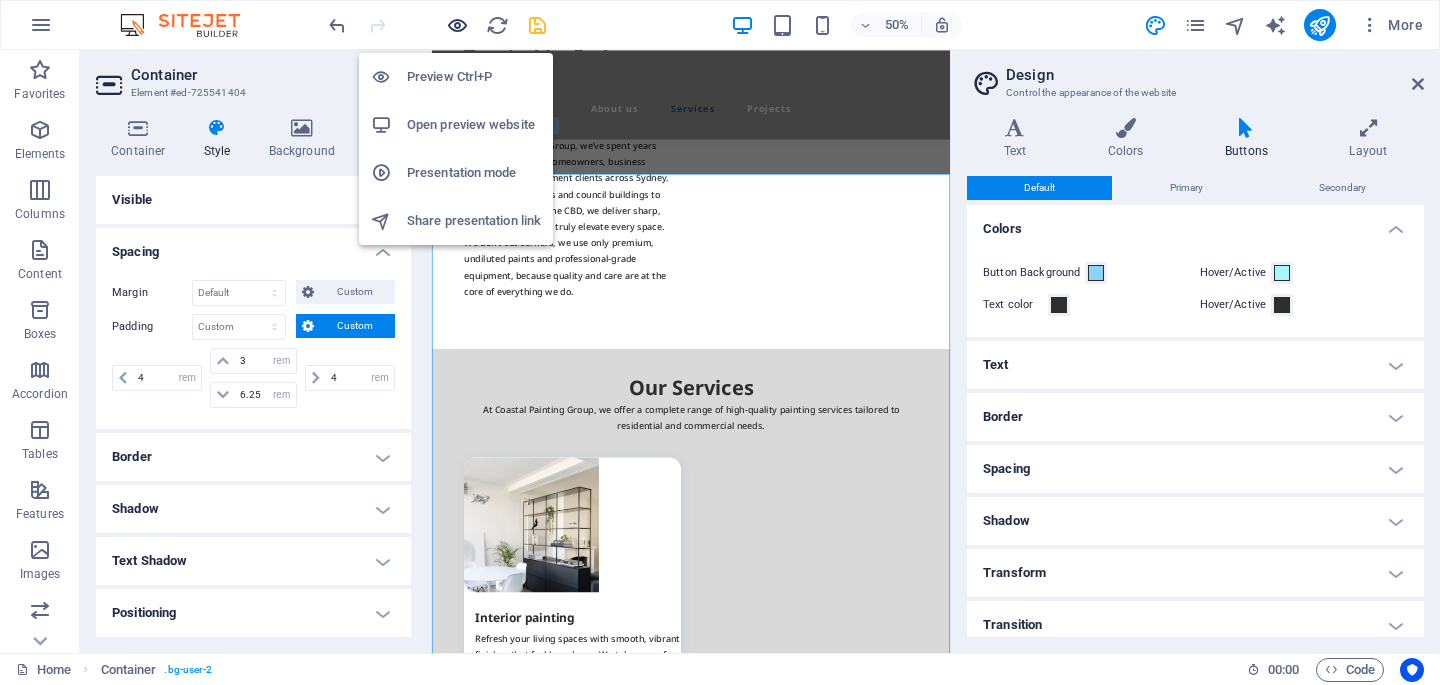 click at bounding box center (457, 25) 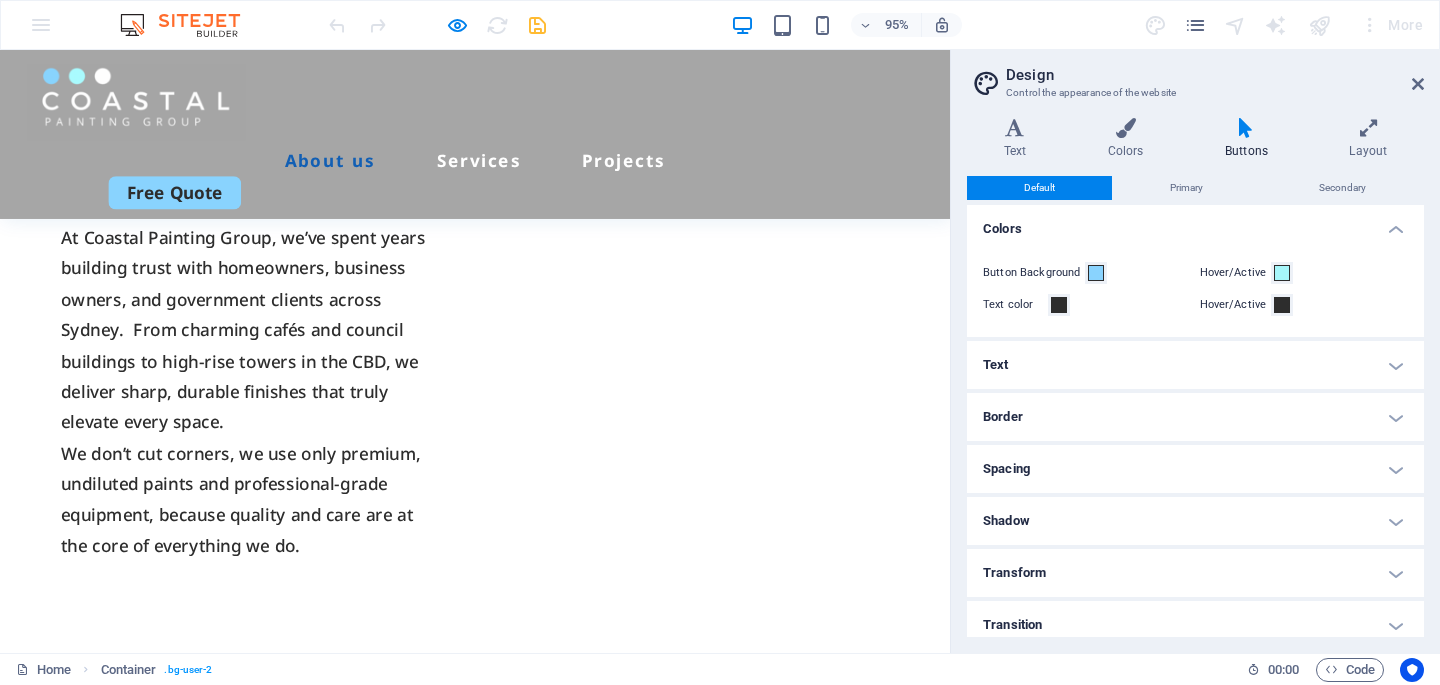 scroll, scrollTop: 1406, scrollLeft: 0, axis: vertical 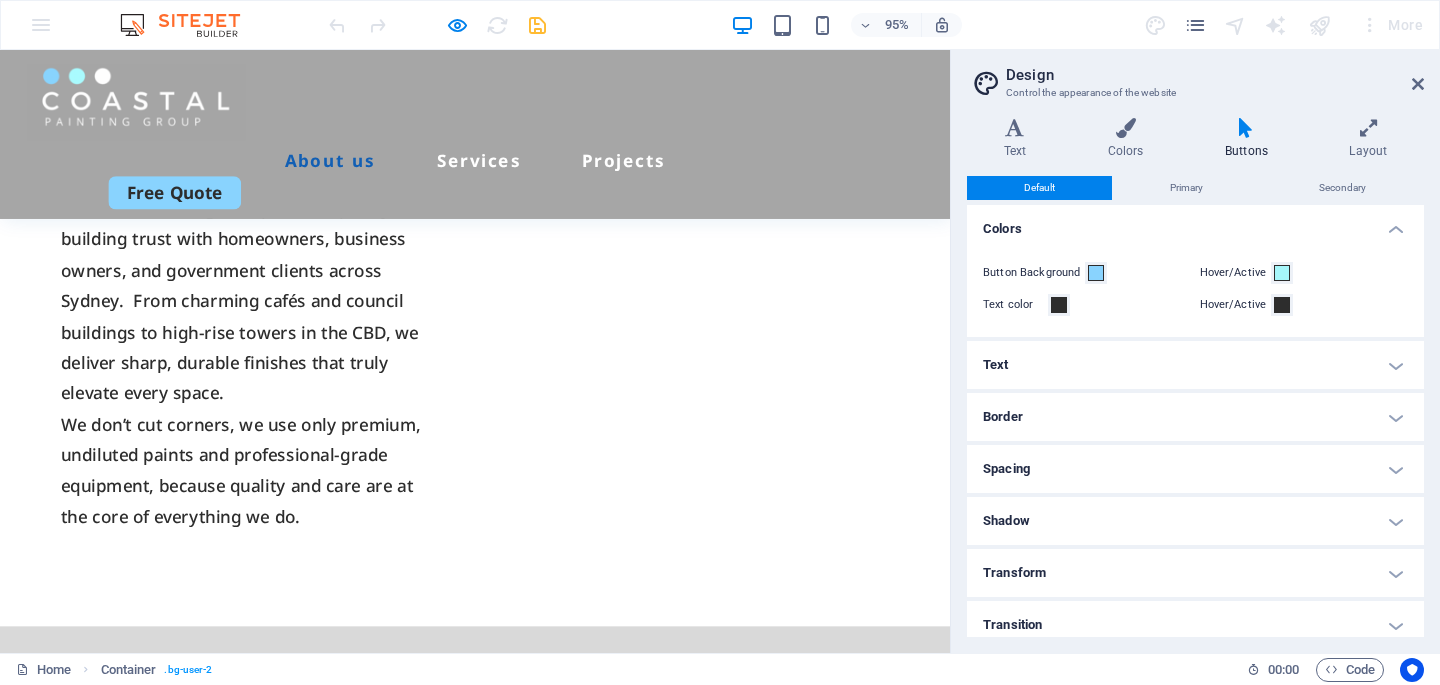 click on "Design Control the appearance of the website Variants  Text  Colors  Buttons  Layout Text Standard Bold Links Font color Font Noto Sans Font size 18 rem px Line height 1.8 Font weight To display the font weight correctly, it may need to be enabled.  Manage Fonts Thin, 100 Extra-light, 200 Light, 300 Regular, 400 Medium, 500 Semi-bold, 600 Bold, 700 Extra-bold, 800 Black, 900 Letter spacing 0 rem px Font style Text transform Tt TT tt Text align Font weight To display the font weight correctly, it may need to be enabled.  Manage Fonts Thin, 100 Extra-light, 200 Light, 300 Regular, 400 Medium, 500 Semi-bold, 600 Bold, 700 Extra-bold, 800 Black, 900 Default Hover / Active Font color Font color Decoration None Decoration None Transition duration 0.3 s Transition function Ease Ease In Ease Out Ease In/Ease Out Linear Headlines All H1 / Textlogo H2 H3 H4 H5 H6 Font color Font Noto Sans Line height 1.4 Font weight To display the font weight correctly, it may need to be enabled.  Manage Fonts Thin, 100 Light, 300 0 px" at bounding box center (1195, 351) 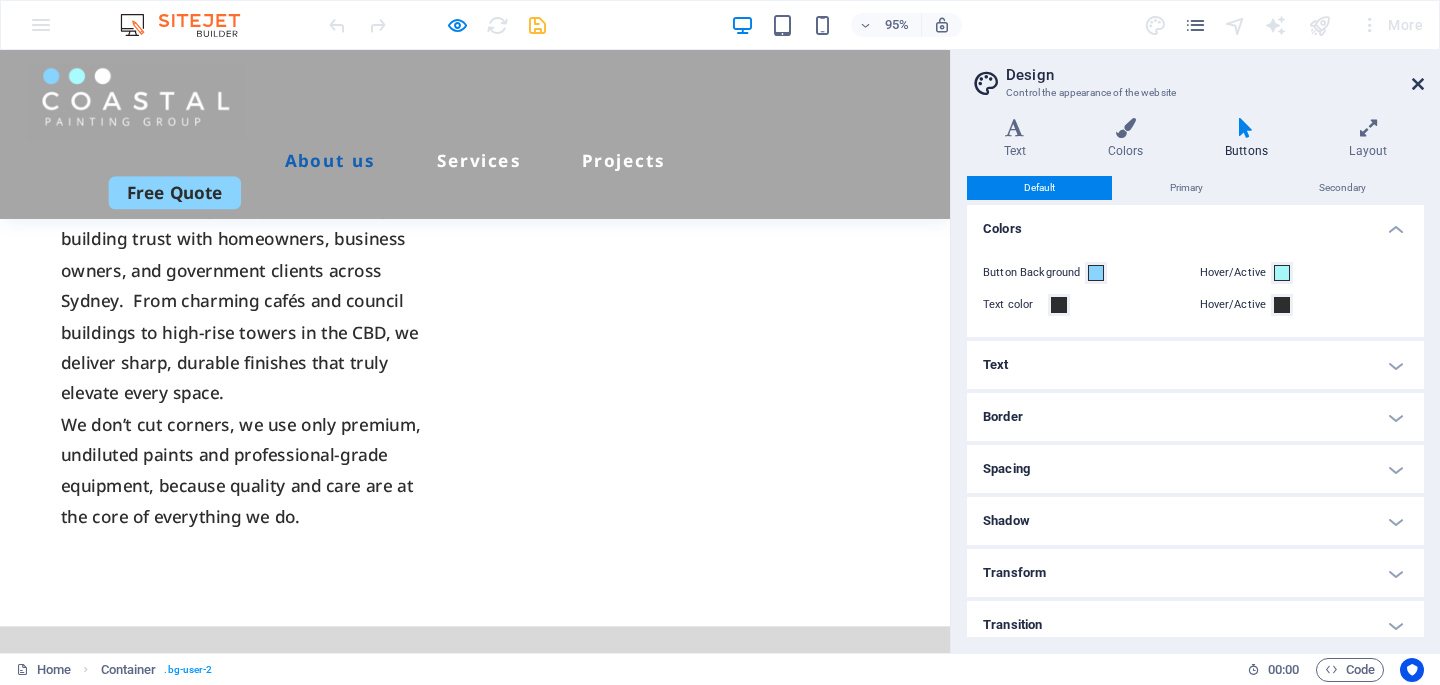 click at bounding box center [1418, 84] 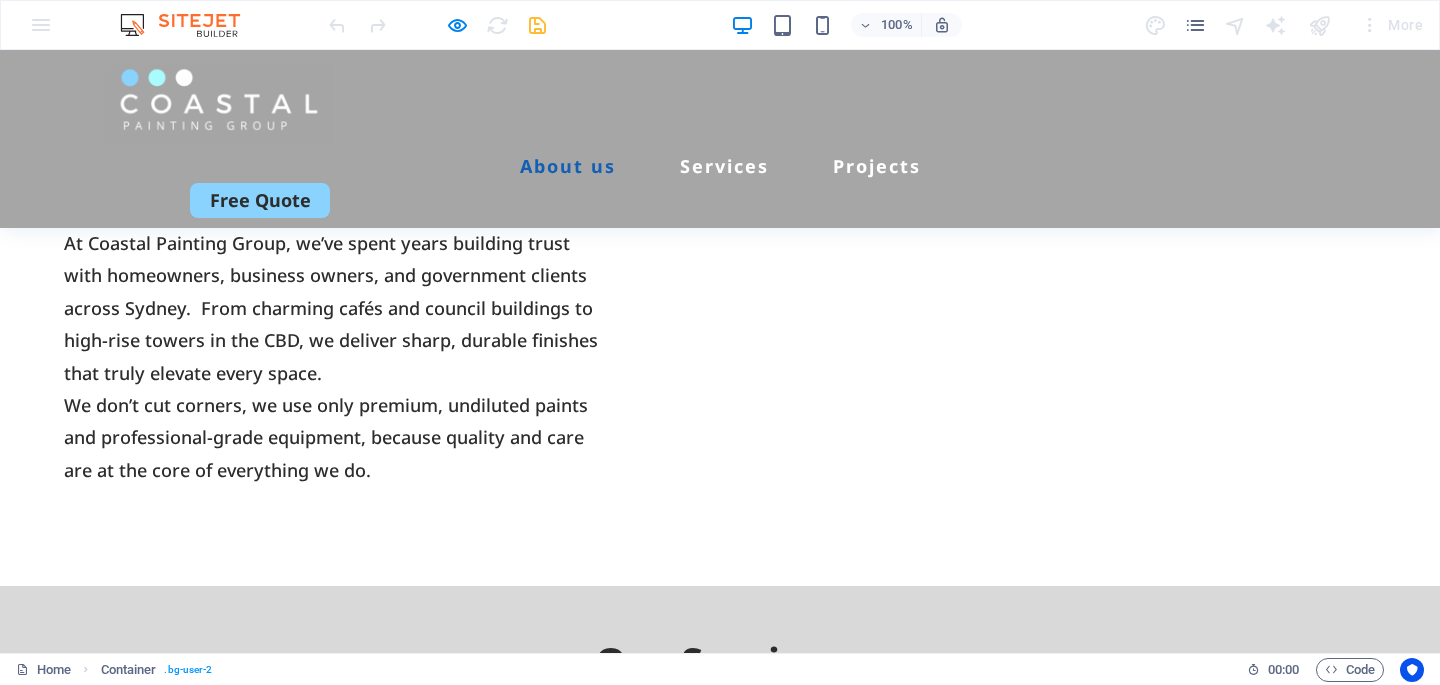 scroll, scrollTop: 1867, scrollLeft: 0, axis: vertical 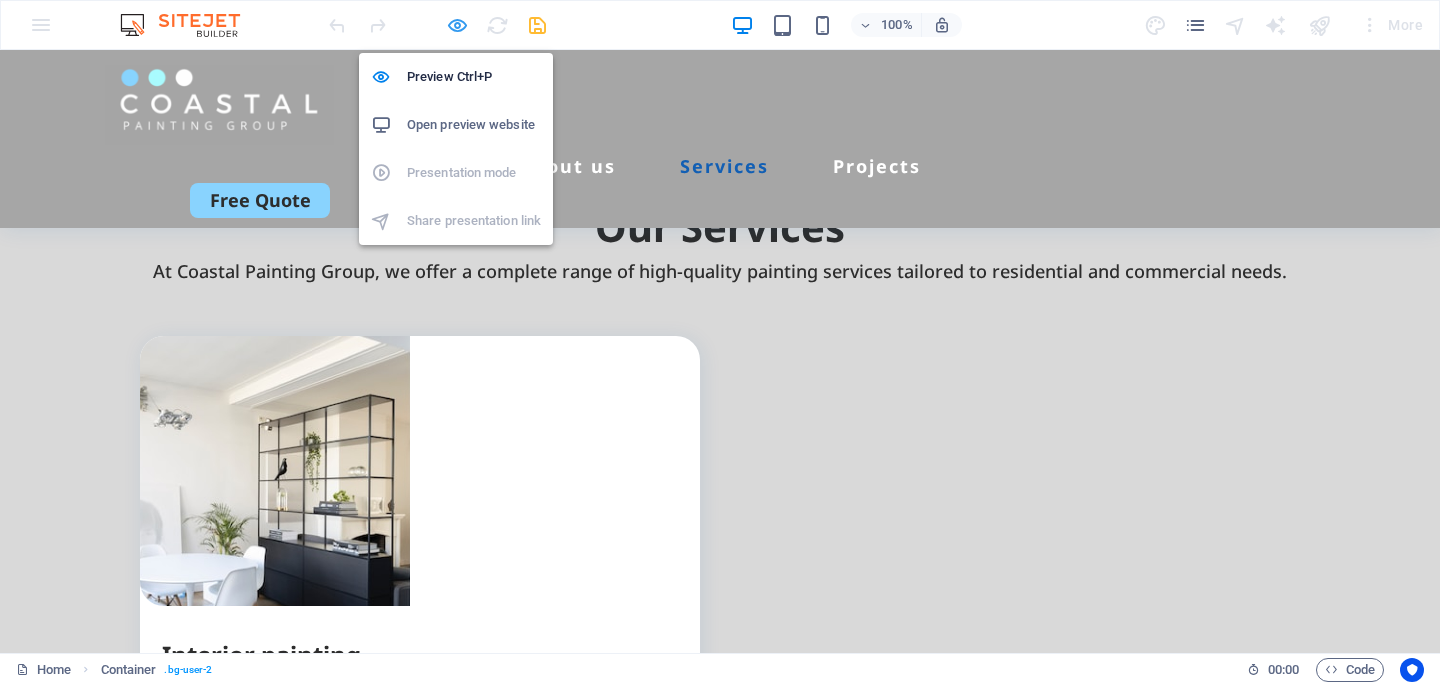 click at bounding box center [457, 25] 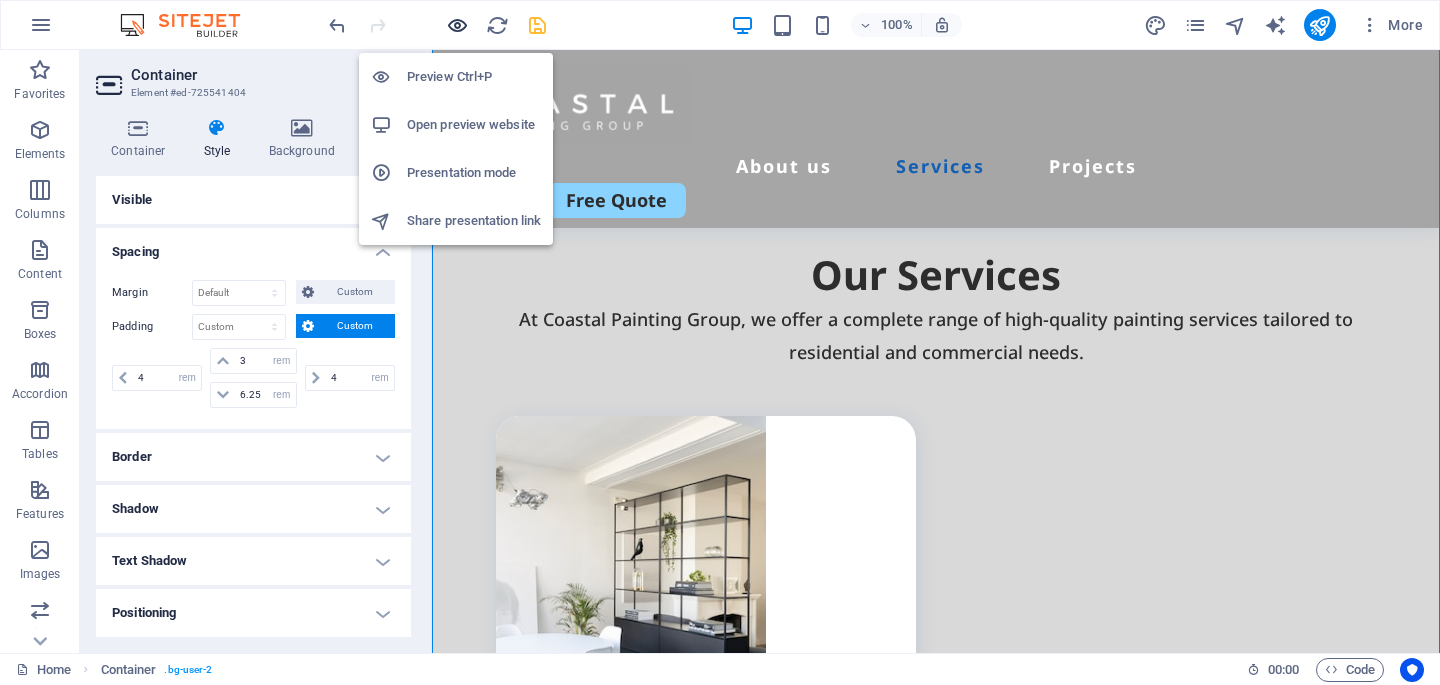 scroll, scrollTop: 2010, scrollLeft: 0, axis: vertical 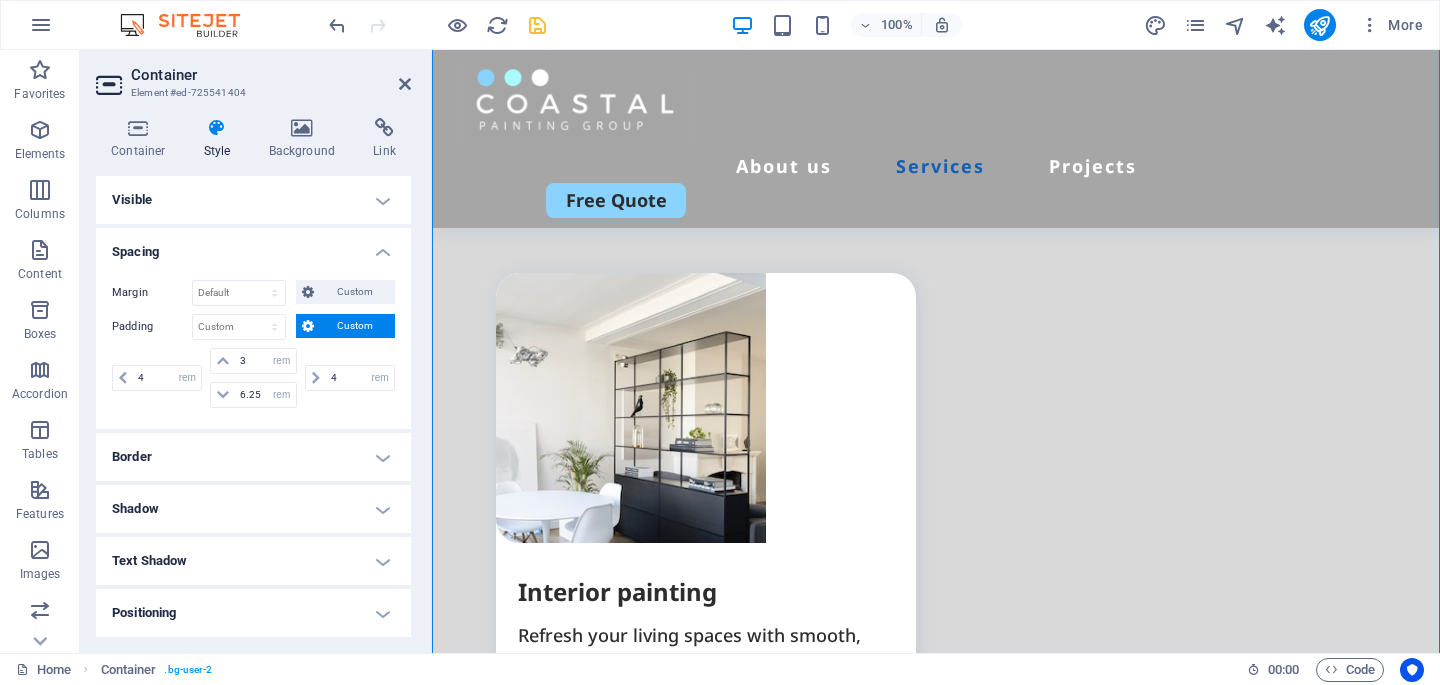 click on "100% More" at bounding box center [878, 25] 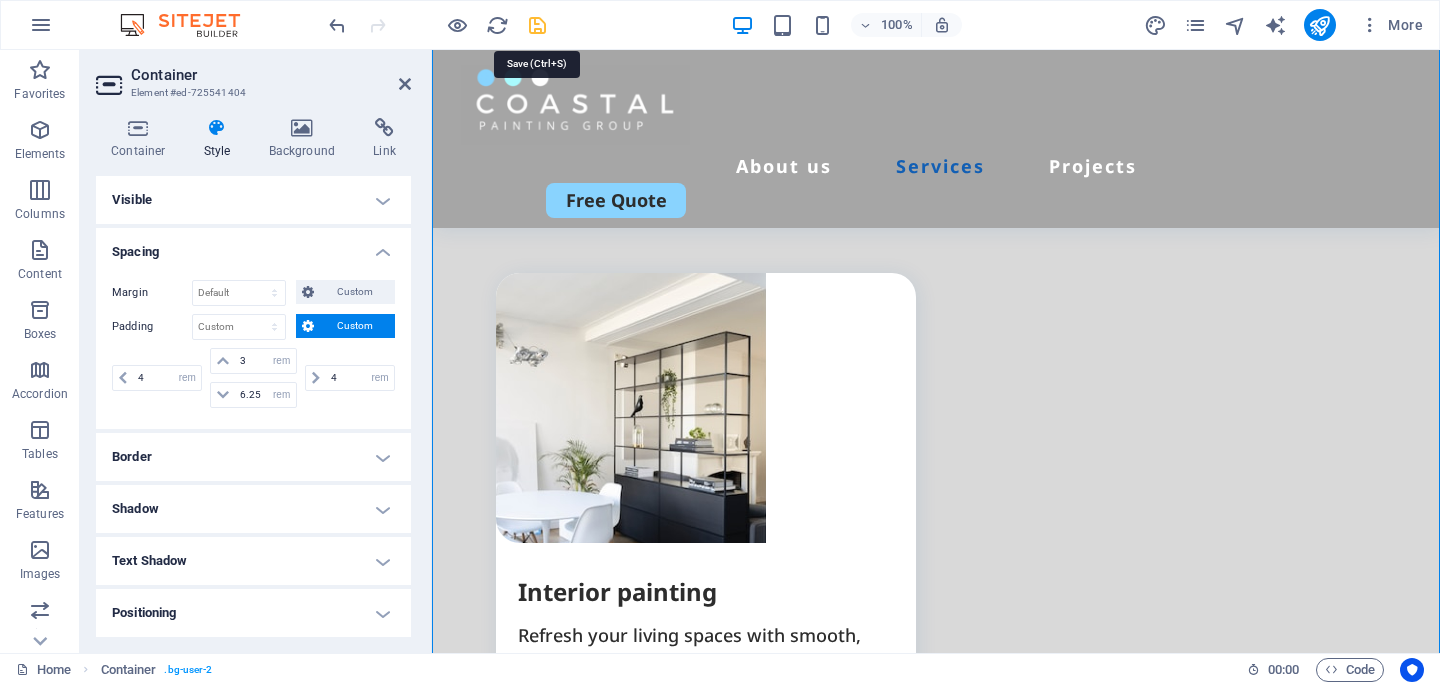 click at bounding box center [537, 25] 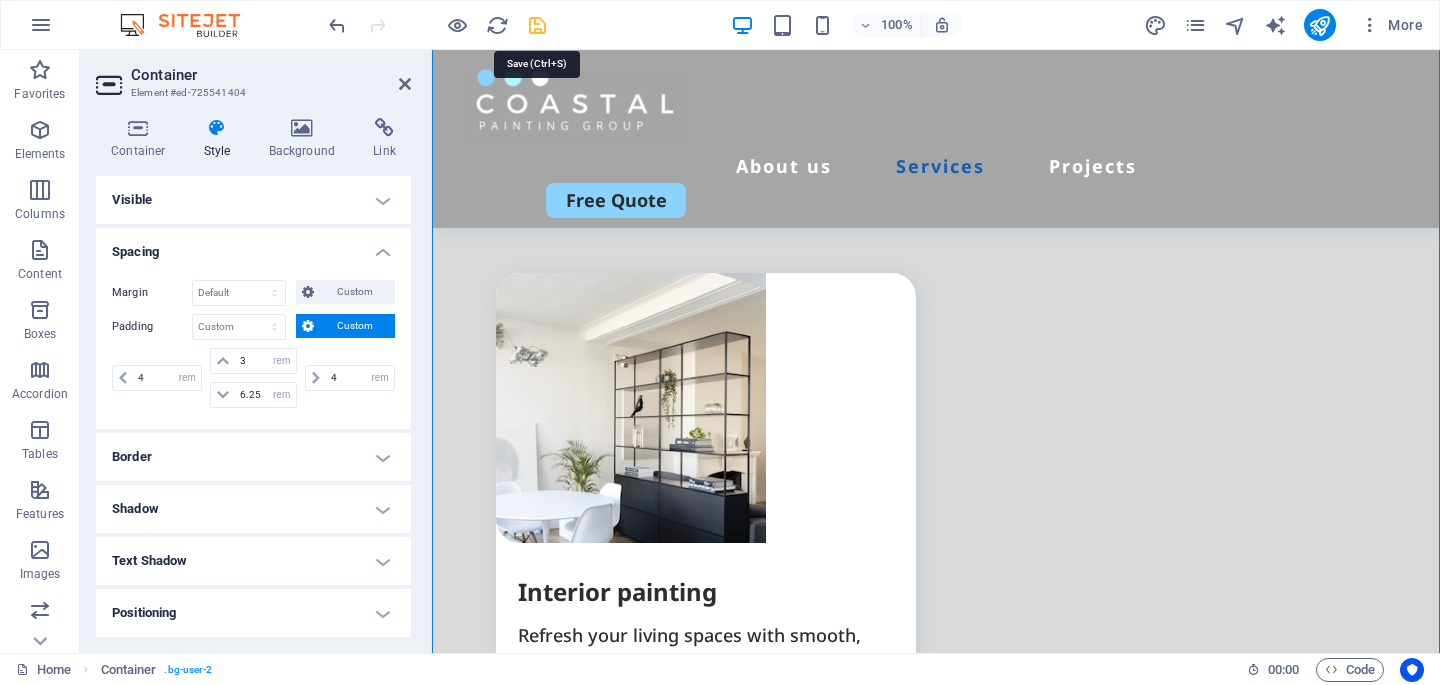 select on "rem" 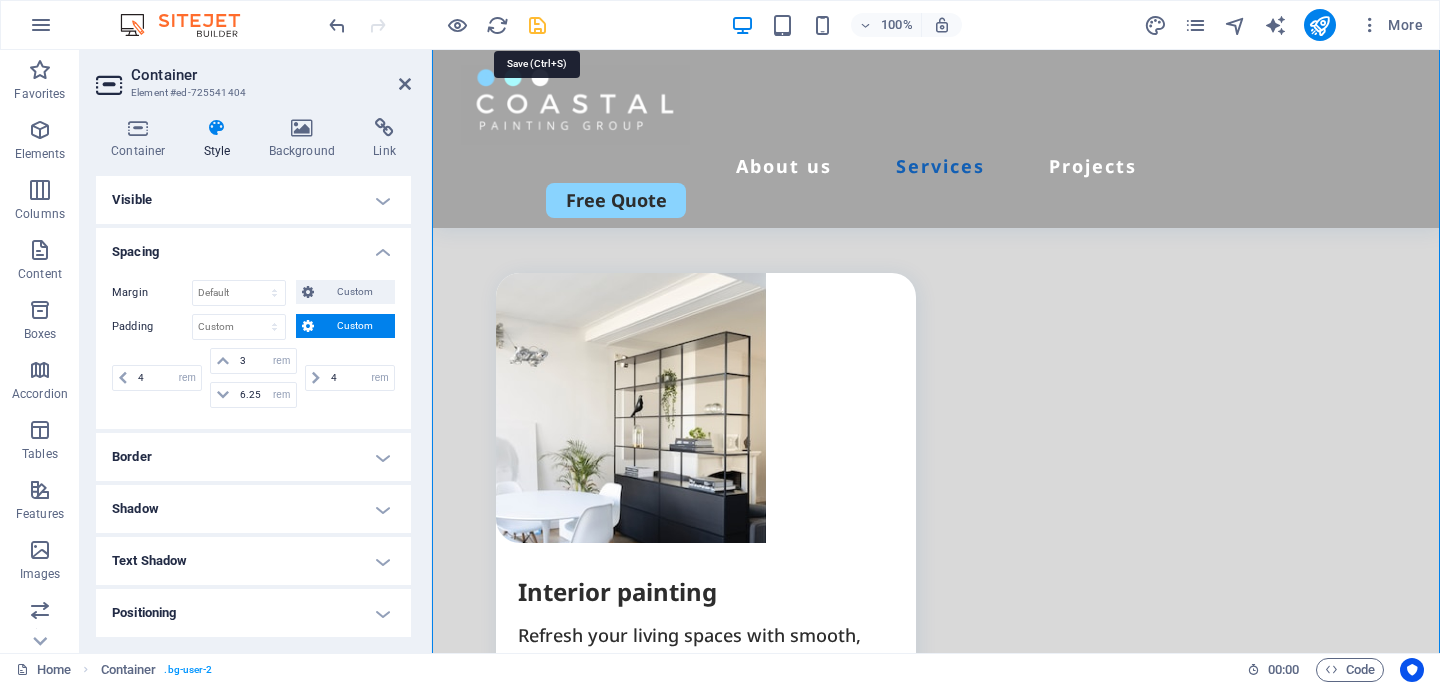 select on "rem" 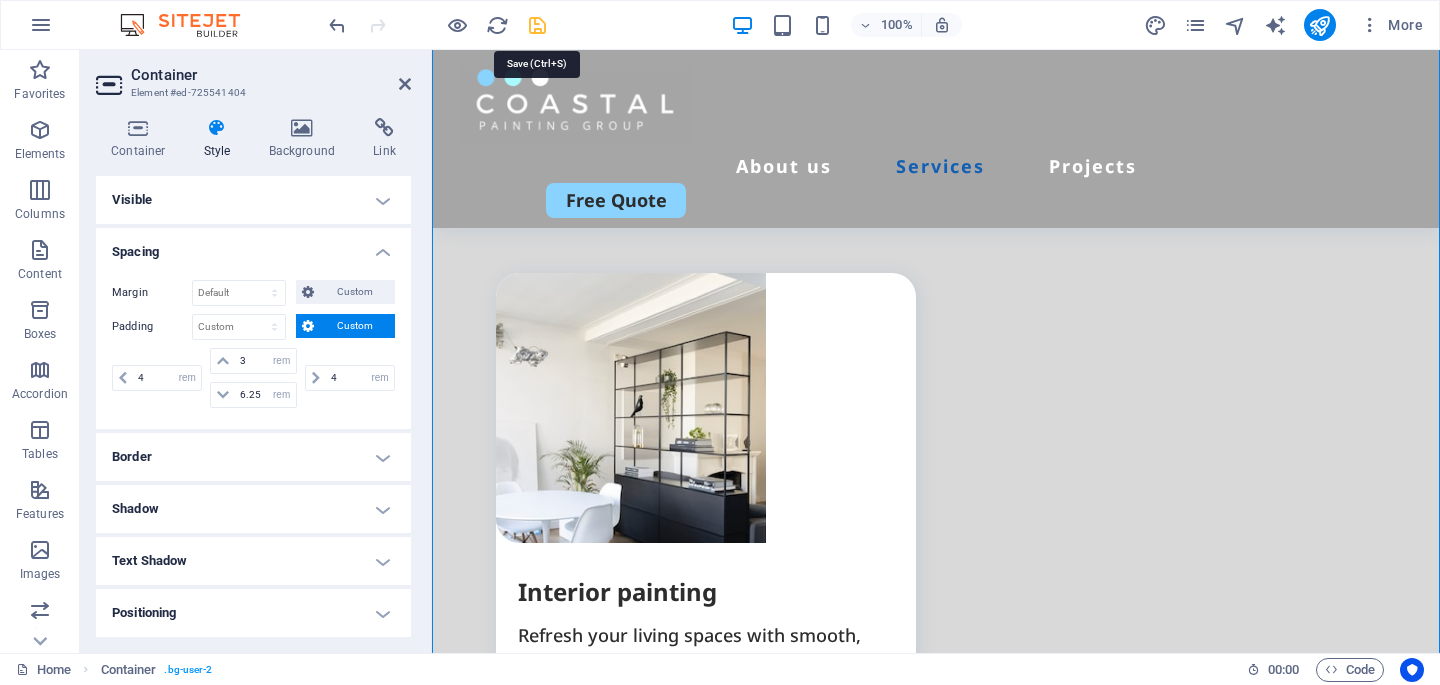 select on "rem" 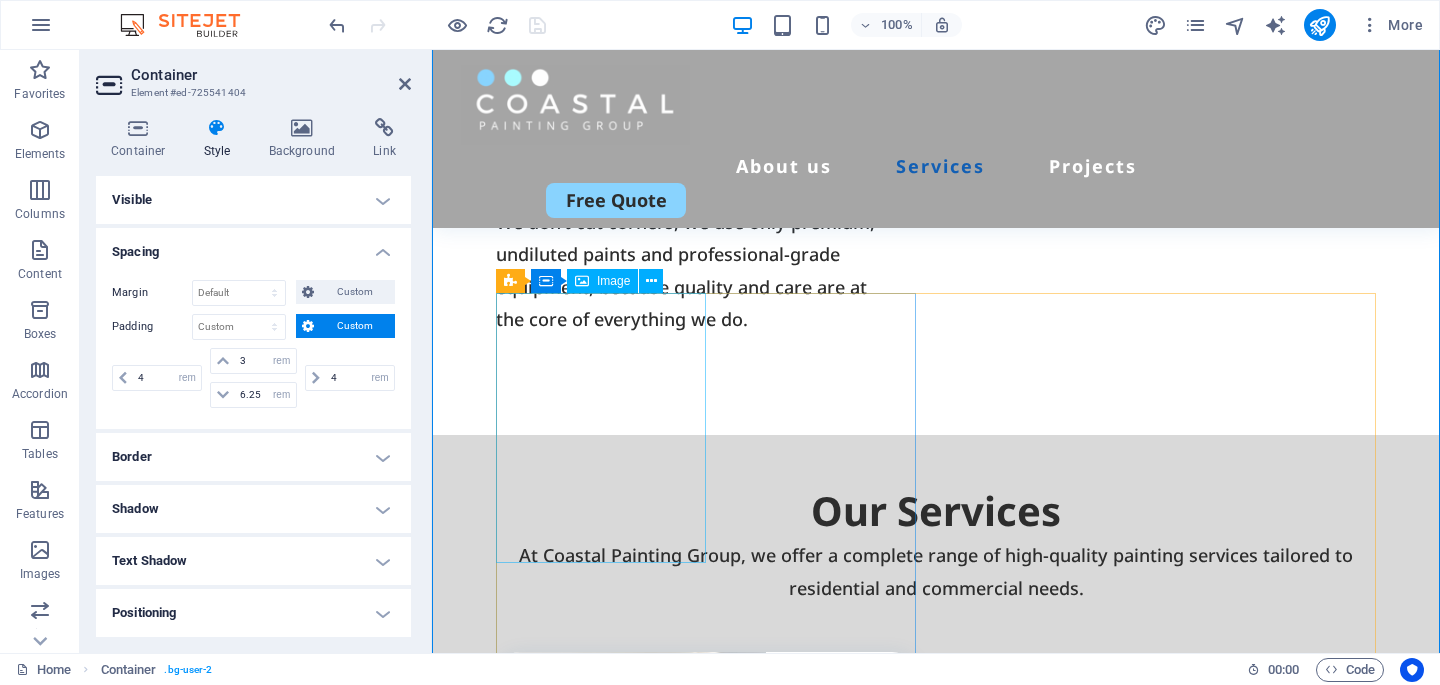scroll, scrollTop: 1690, scrollLeft: 0, axis: vertical 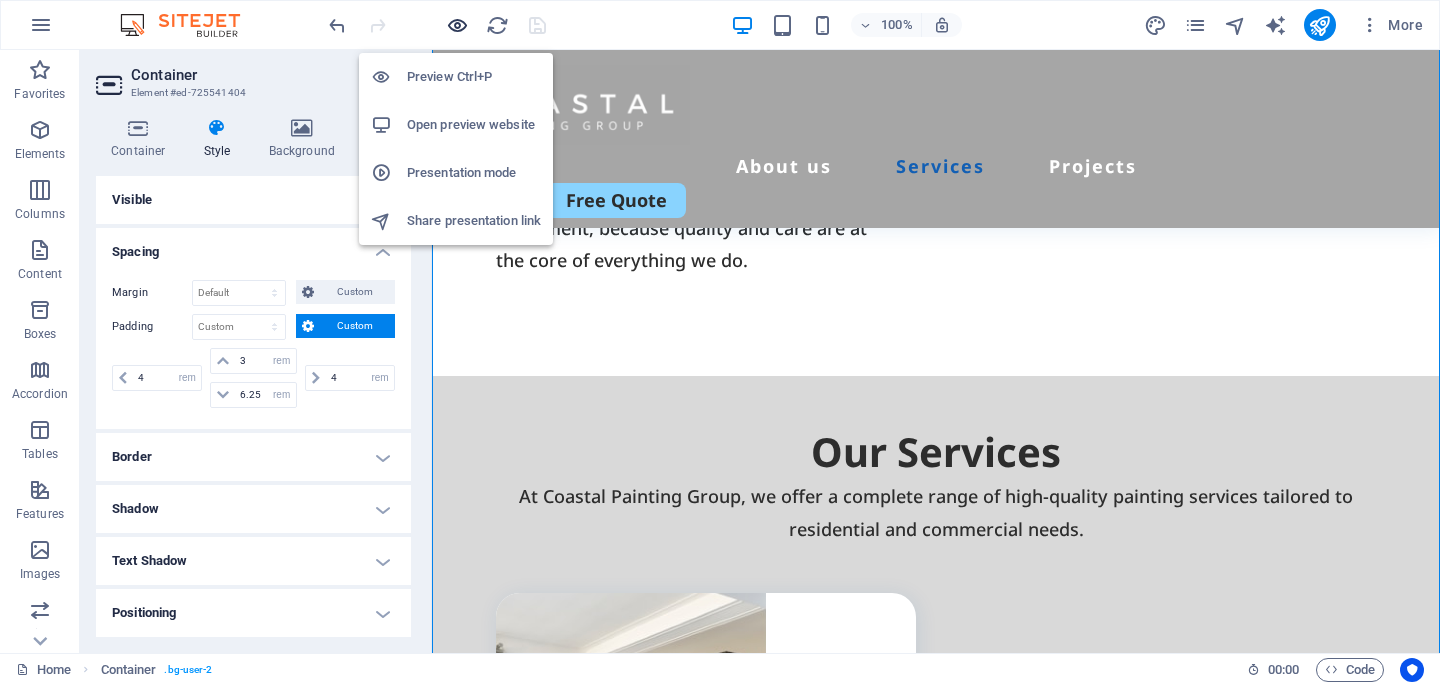 click at bounding box center [457, 25] 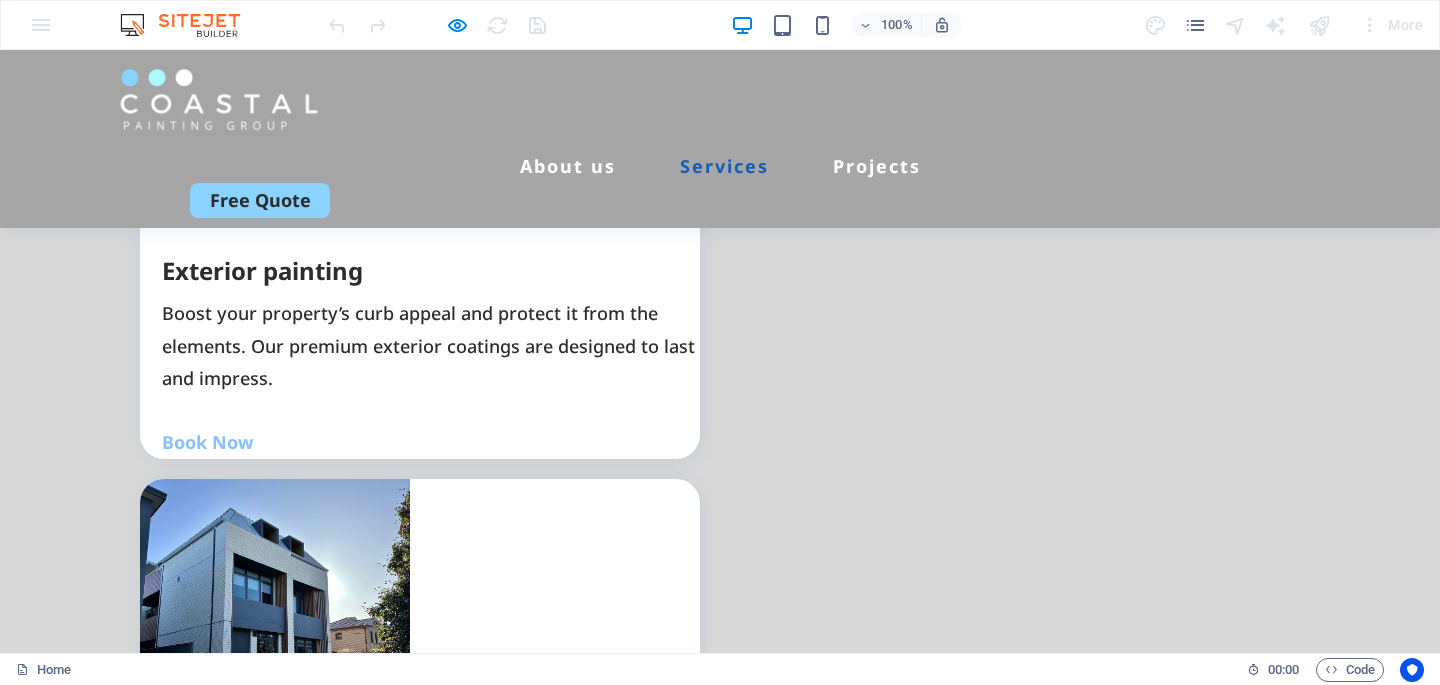 scroll, scrollTop: 2773, scrollLeft: 0, axis: vertical 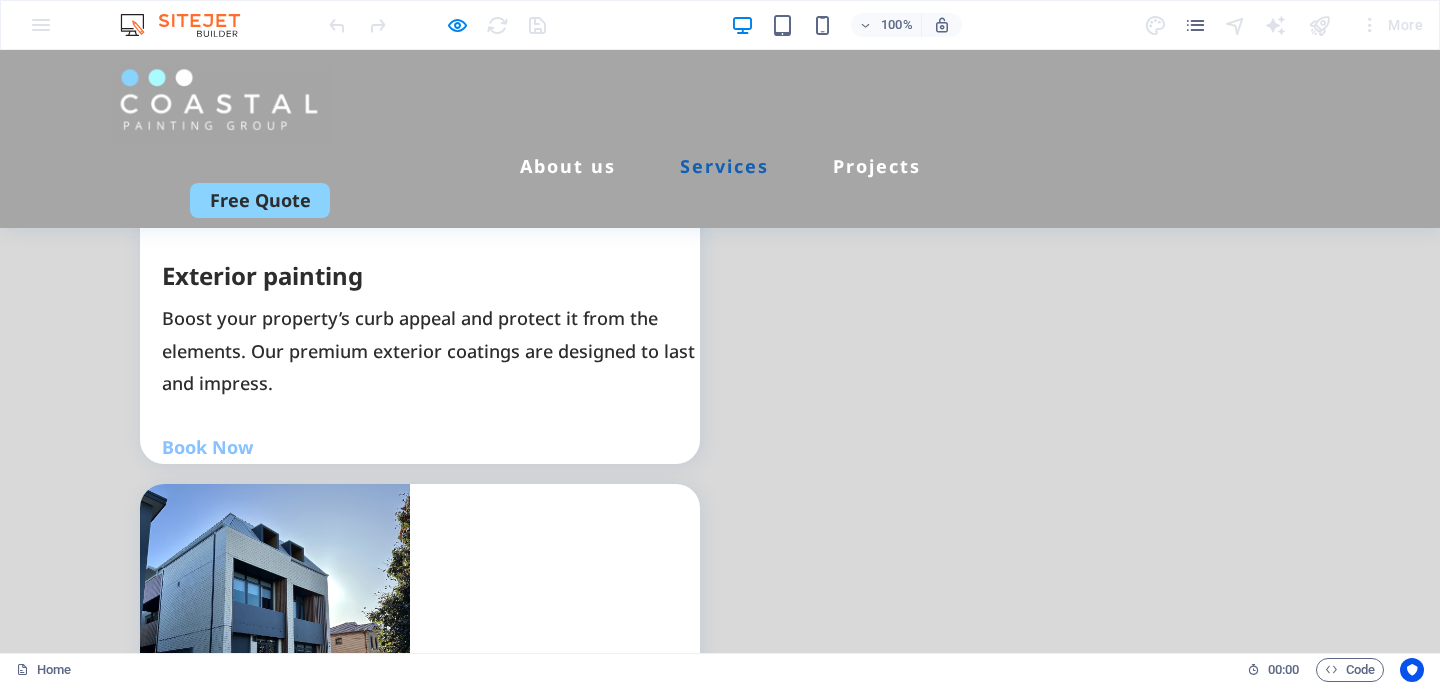 click at bounding box center [720, 2539] 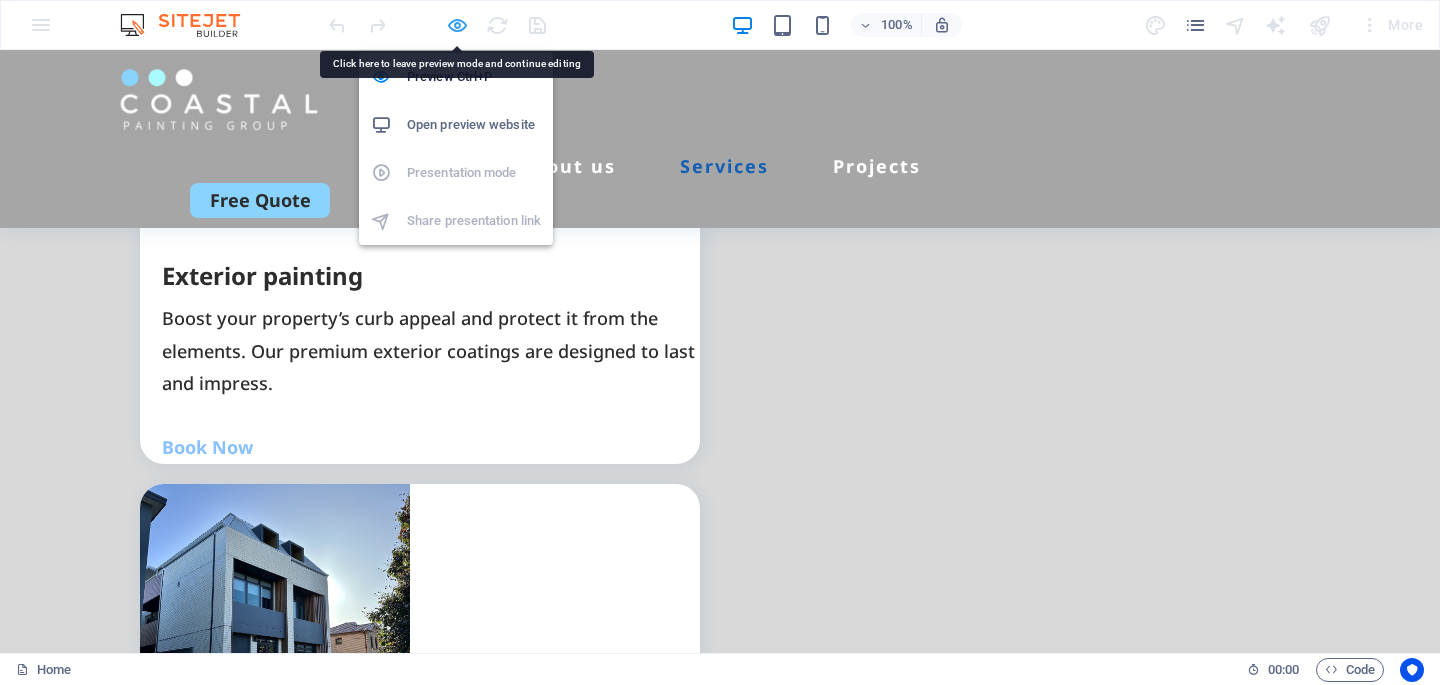 click at bounding box center [457, 25] 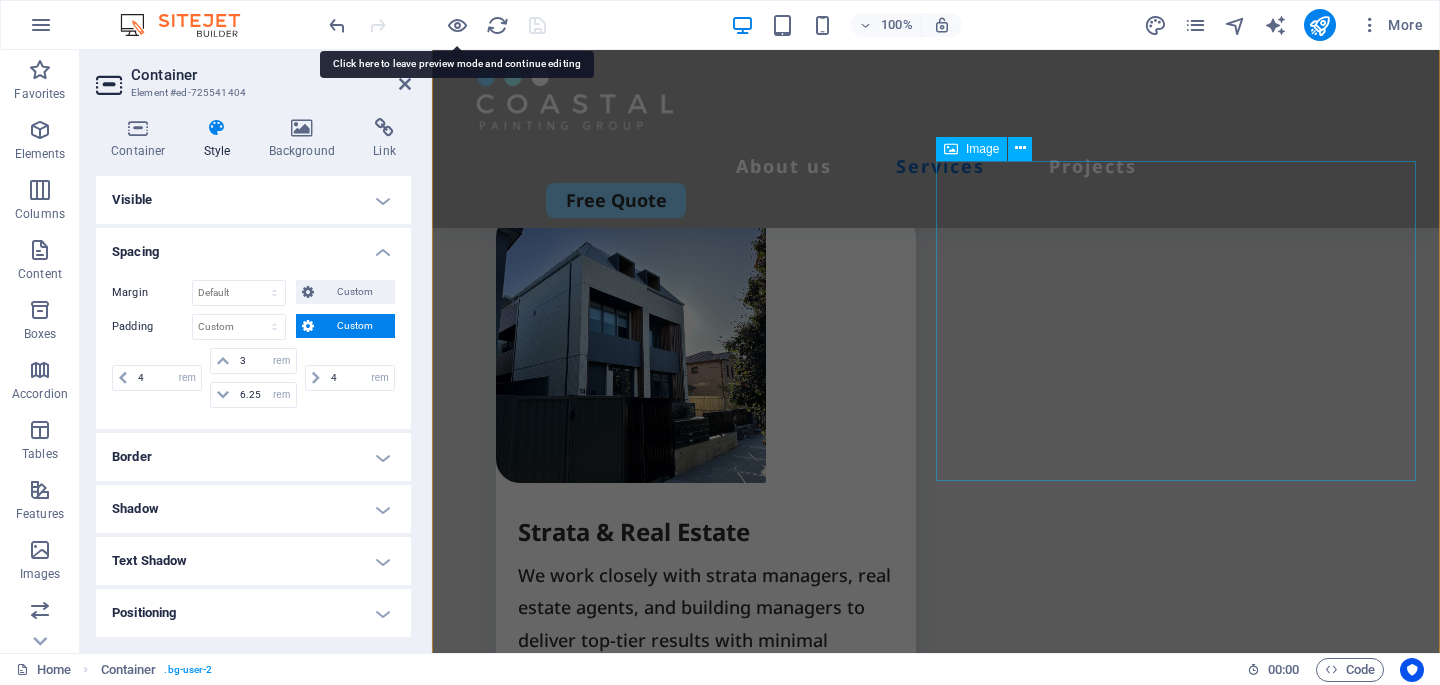 click at bounding box center (936, 2272) 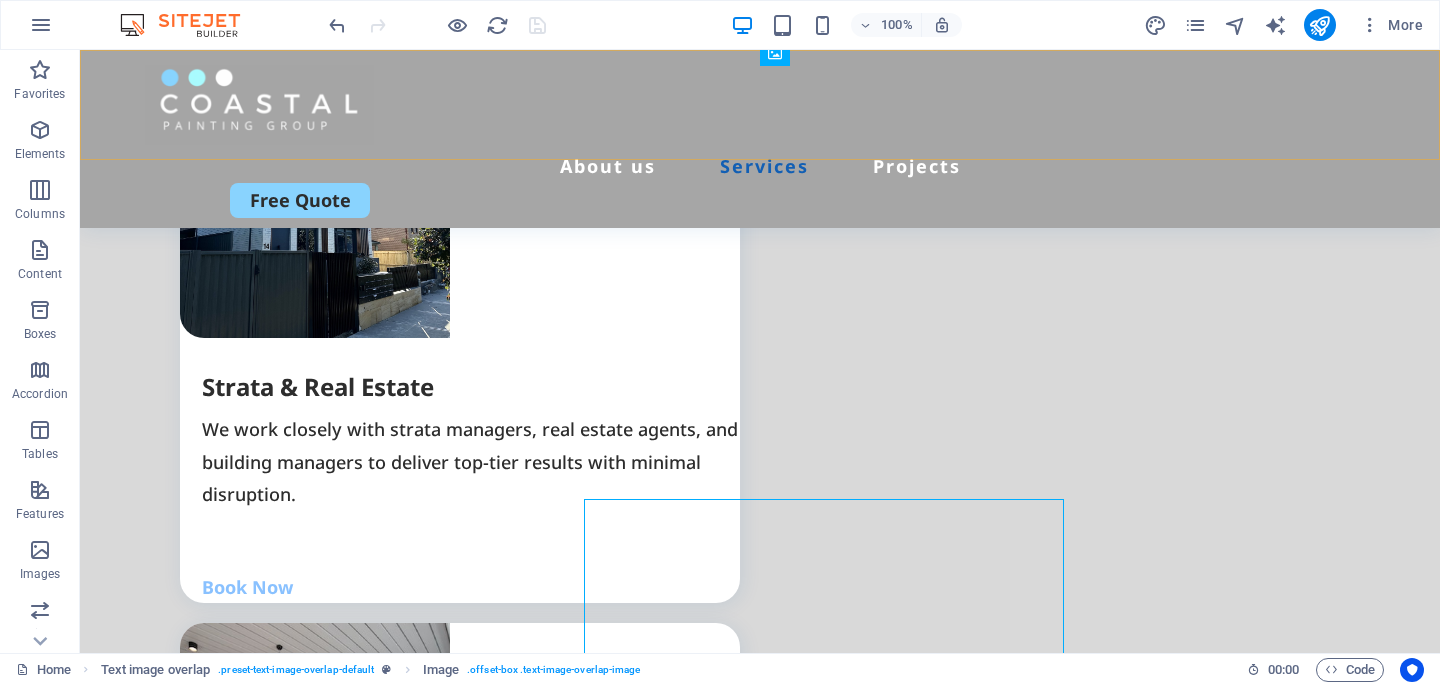 scroll, scrollTop: 2851, scrollLeft: 0, axis: vertical 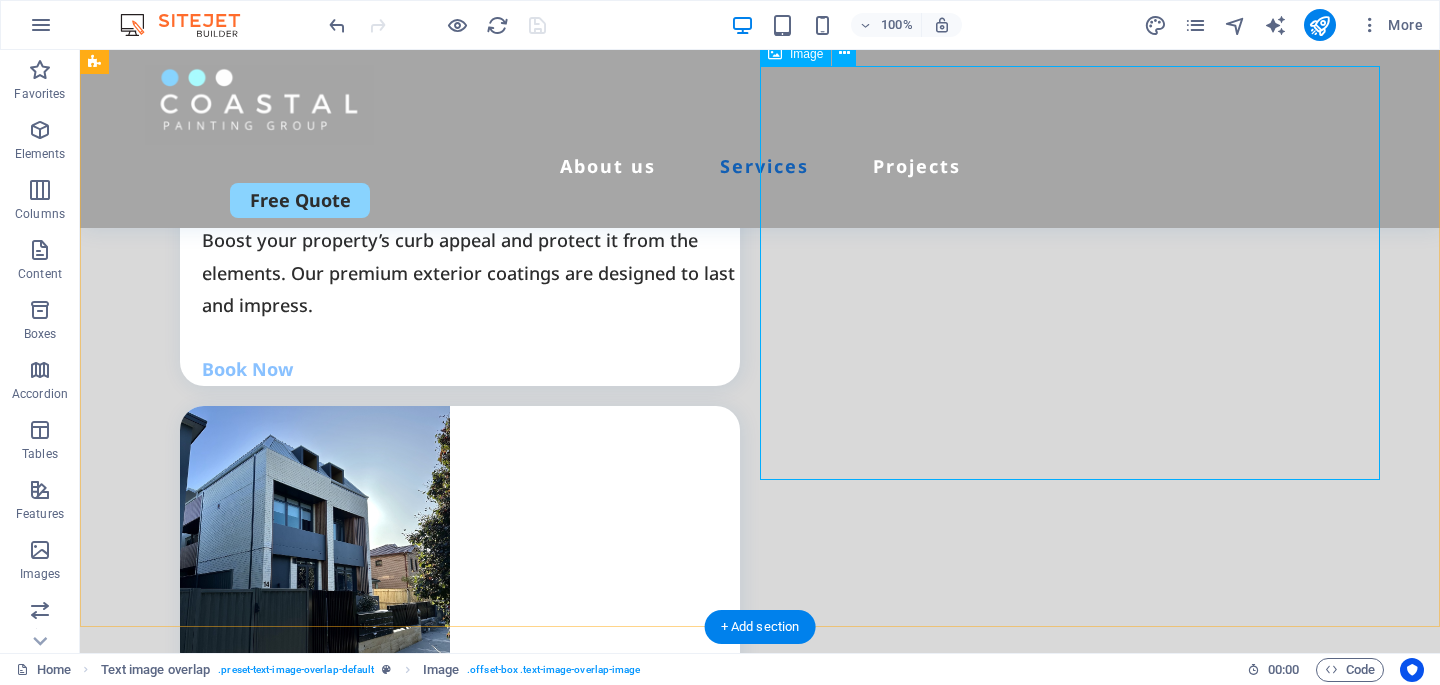 click at bounding box center [760, 2461] 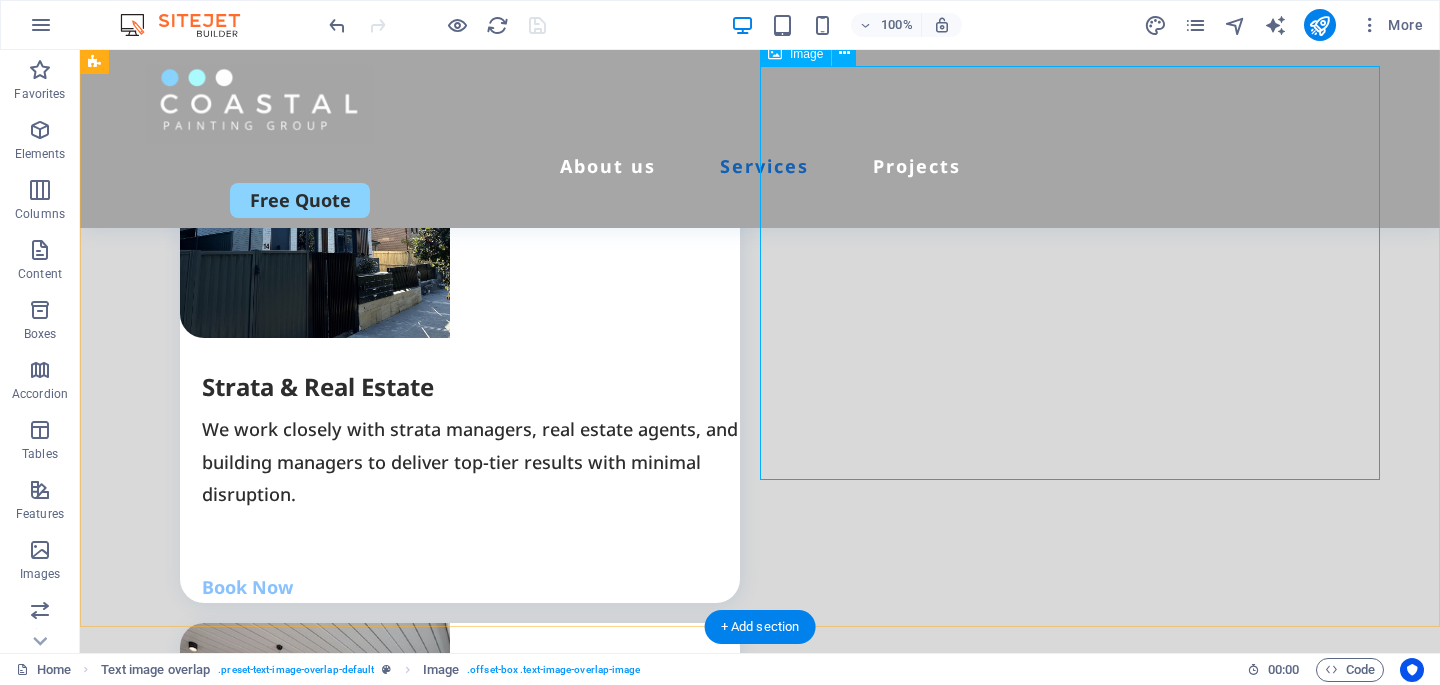 select on "%" 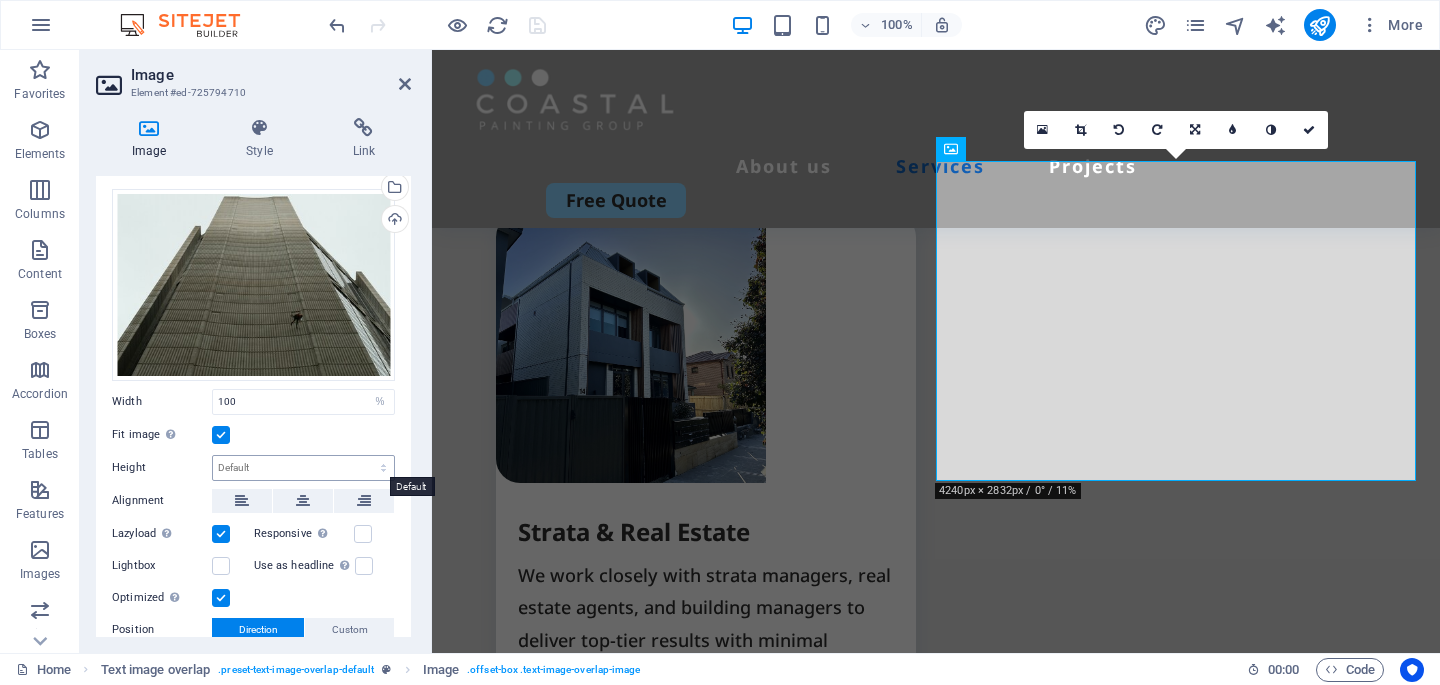 scroll, scrollTop: 70, scrollLeft: 0, axis: vertical 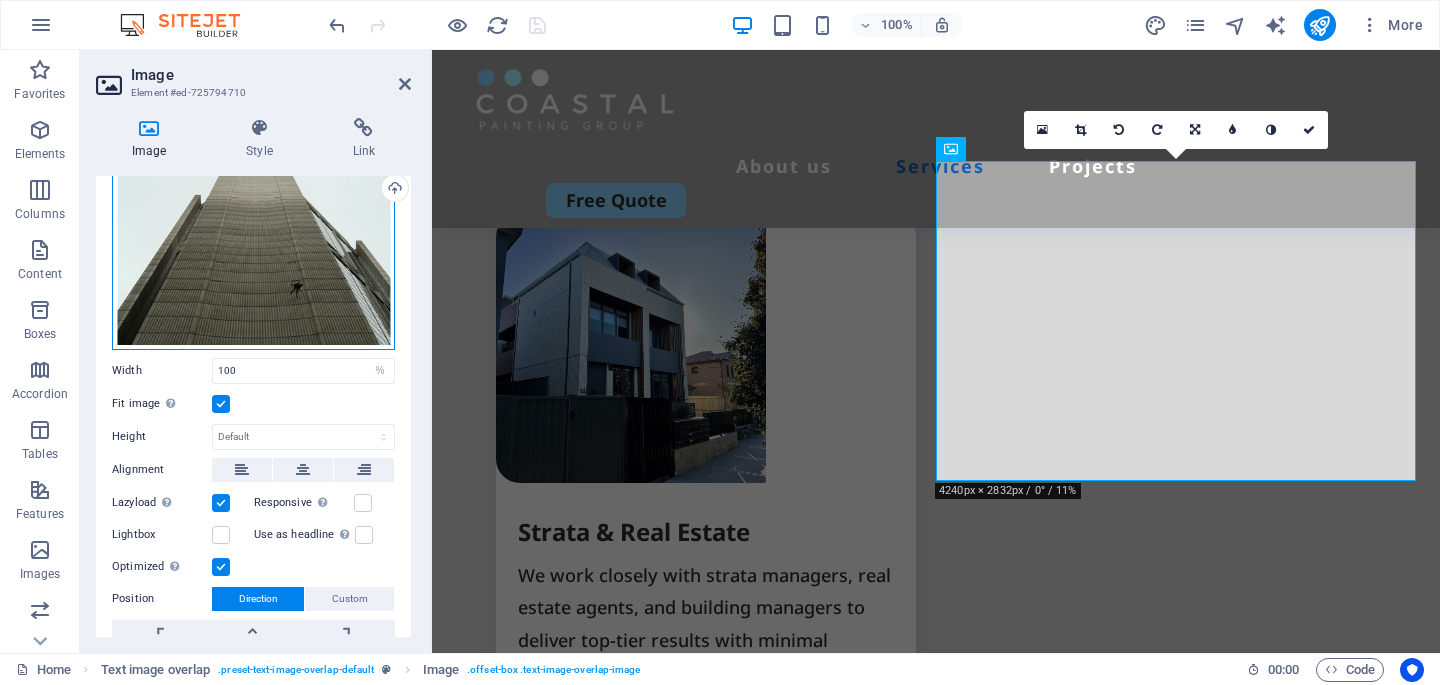 click on "Drag files here, click to choose files or select files from Files or our free stock photos & videos" at bounding box center [253, 254] 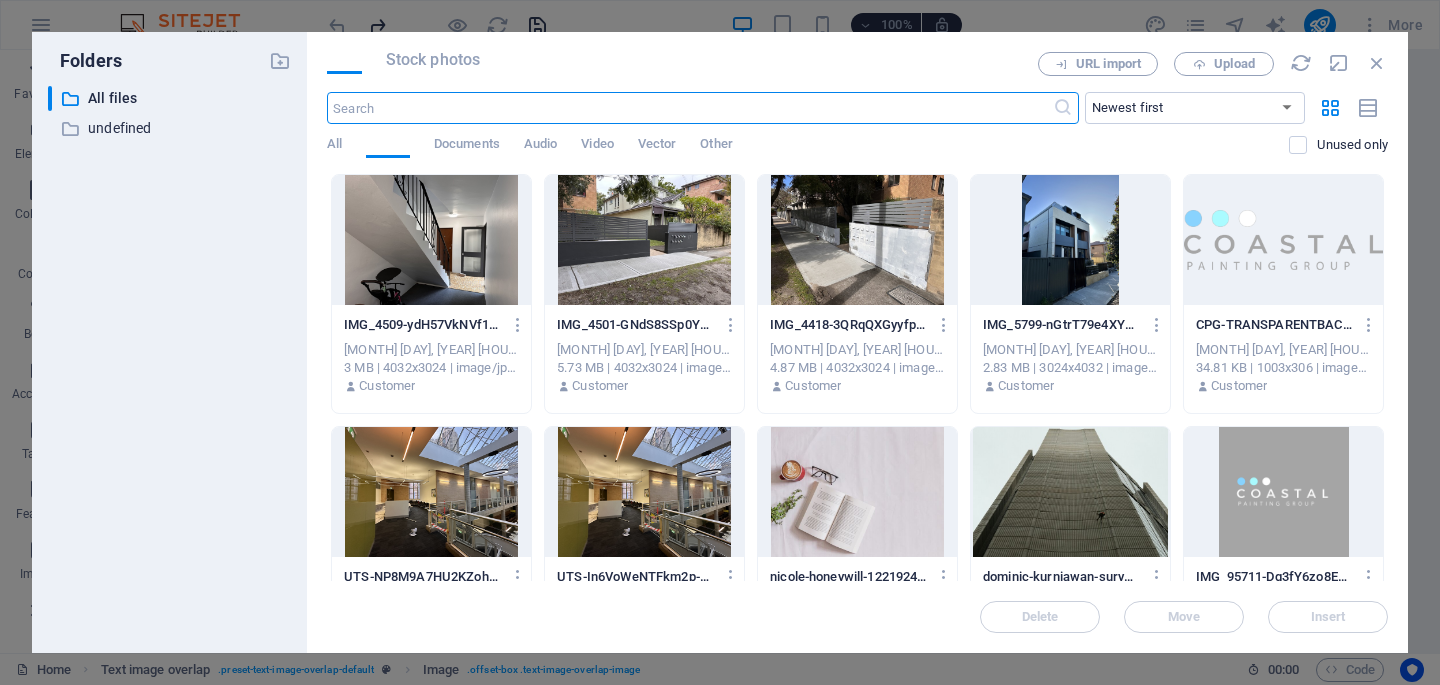 scroll, scrollTop: 3124, scrollLeft: 0, axis: vertical 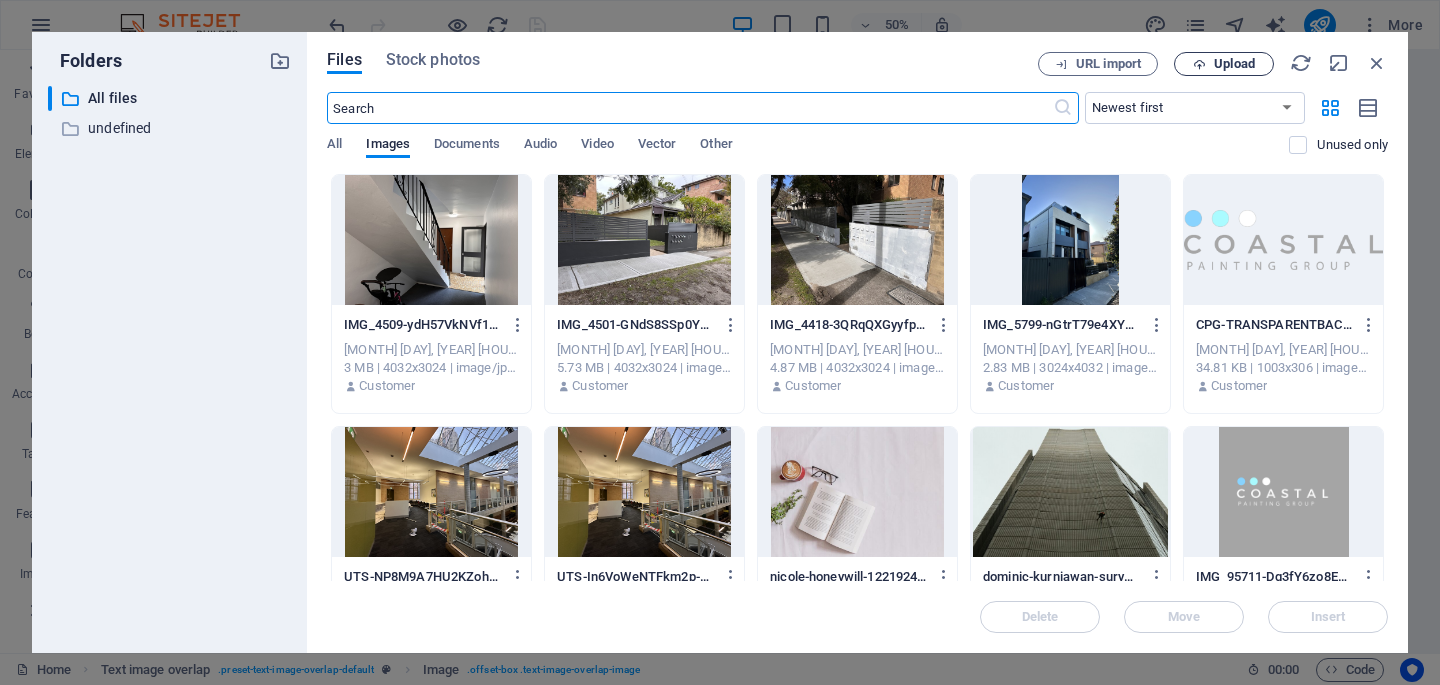 click on "Upload" at bounding box center (1224, 64) 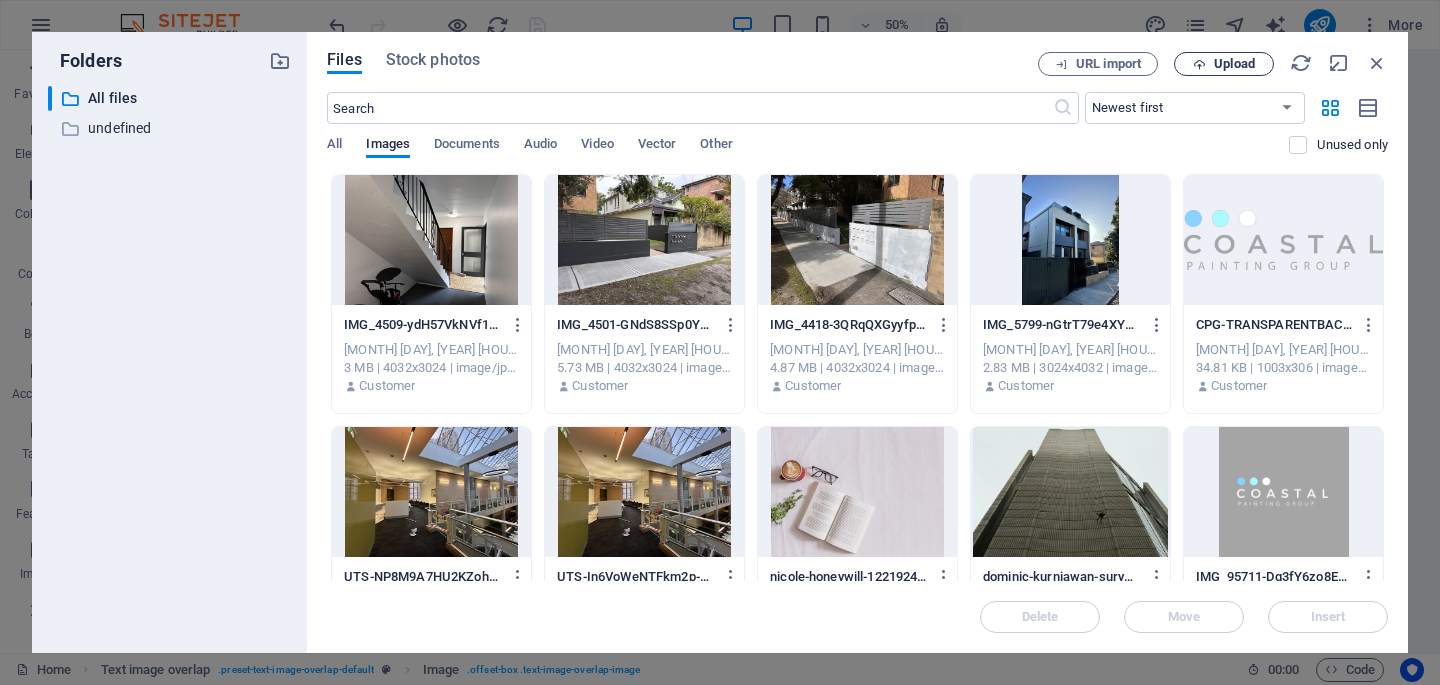 click on "Upload" at bounding box center [1224, 64] 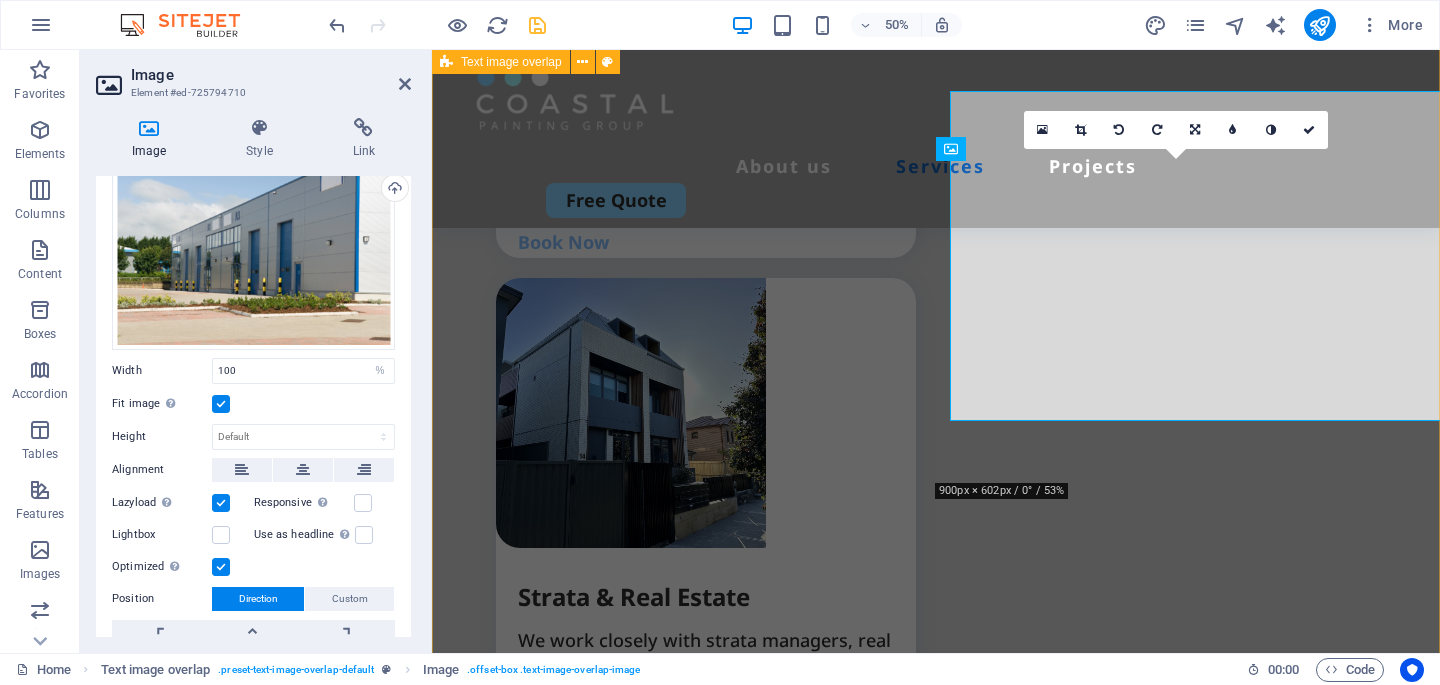 scroll, scrollTop: 3189, scrollLeft: 0, axis: vertical 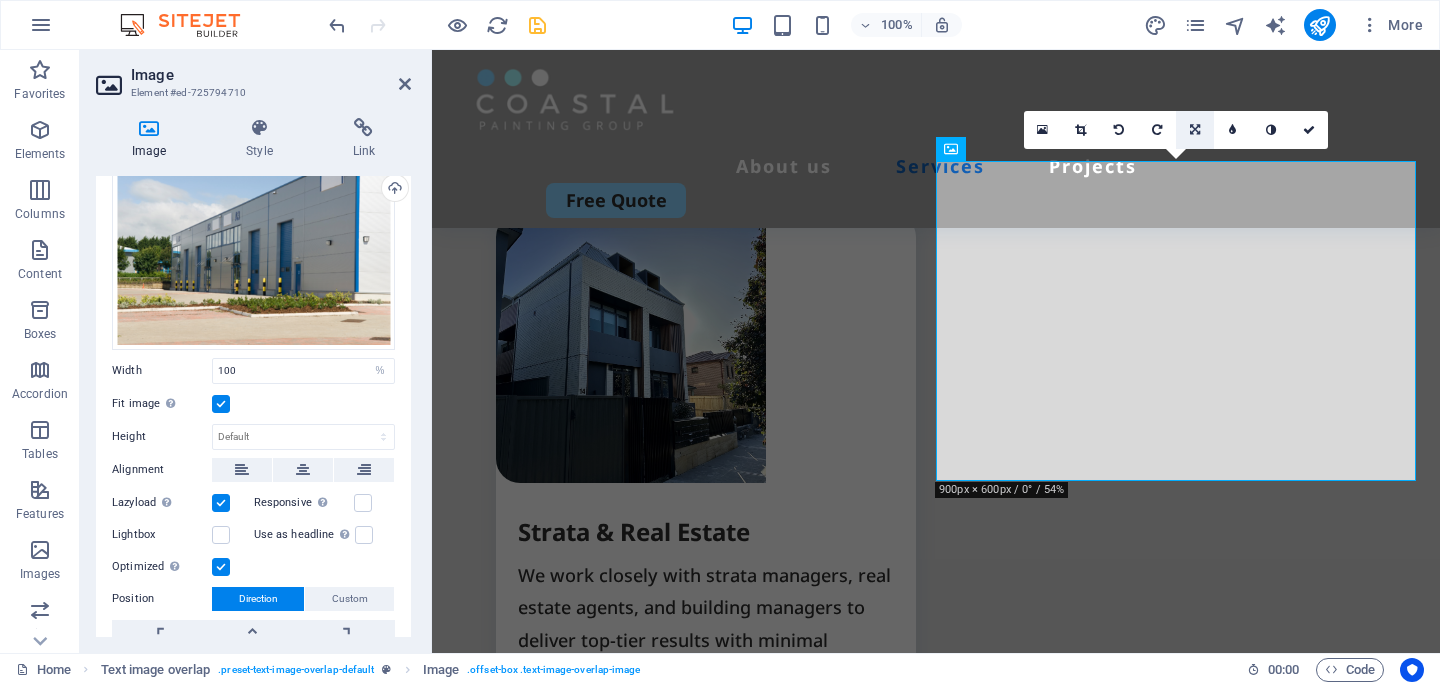 click at bounding box center [1195, 130] 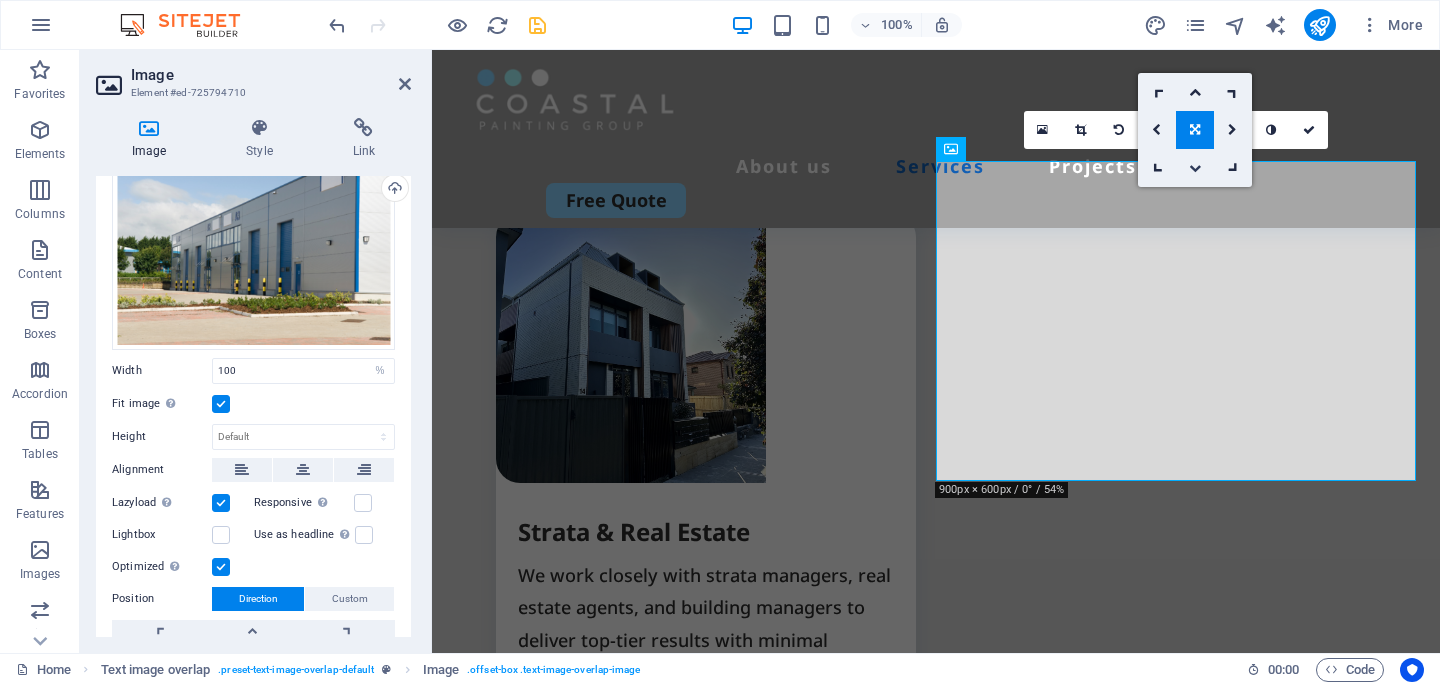 click at bounding box center (1195, 168) 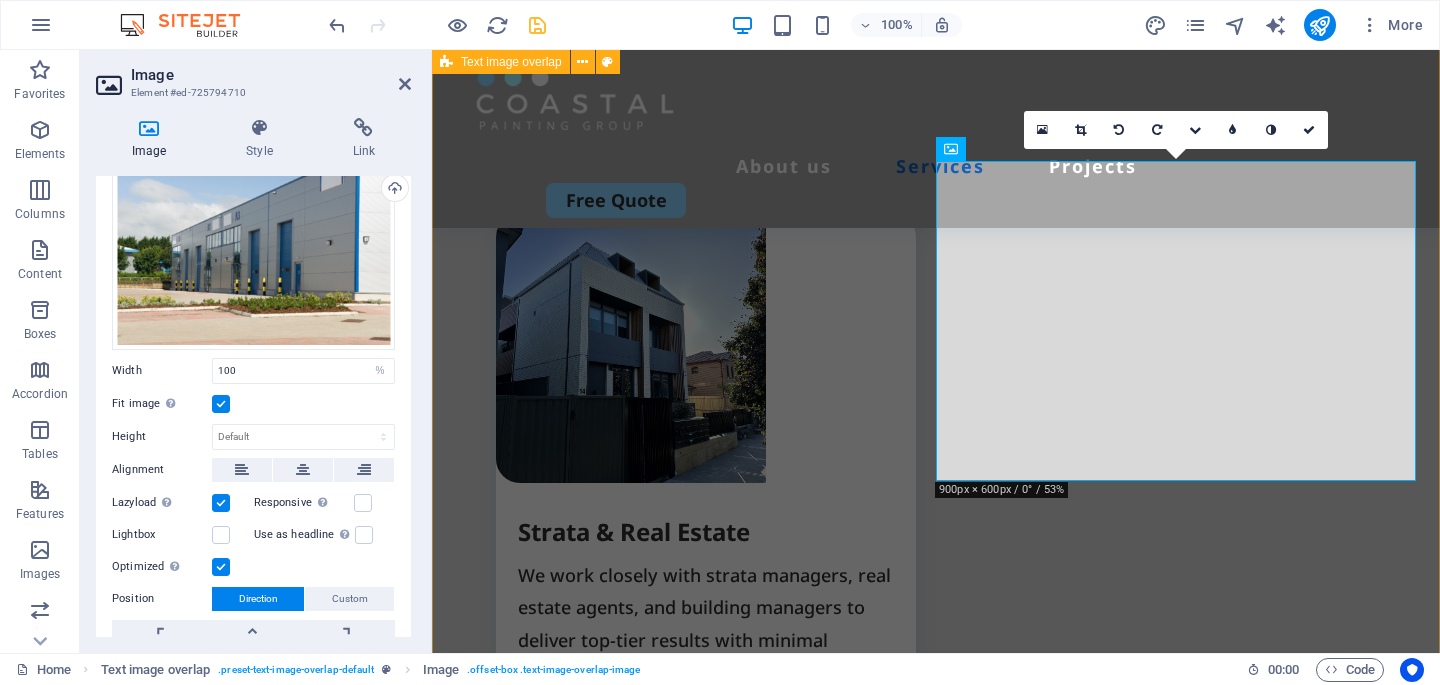 click on "Commercial Painting Certified. Compliant. Completely Reliable. We specialise in delivering professional commercial painting solutions with zero shortcuts. Our painters are fully certified and adhere to all relevant safety regulations and site protocols. Before we begin, we assess every site carefully. If your project requires additional considerations like scaffolding, permits, or after-hours access, we’ll flag it early and handle it smoothly. We know the demands of commercial construction and understand that project managers need partners, not problems. That’s why we show up ready, respect your schedule, and deliver a high-quality finish, on time, without defects, and without excuses." at bounding box center [936, 2066] 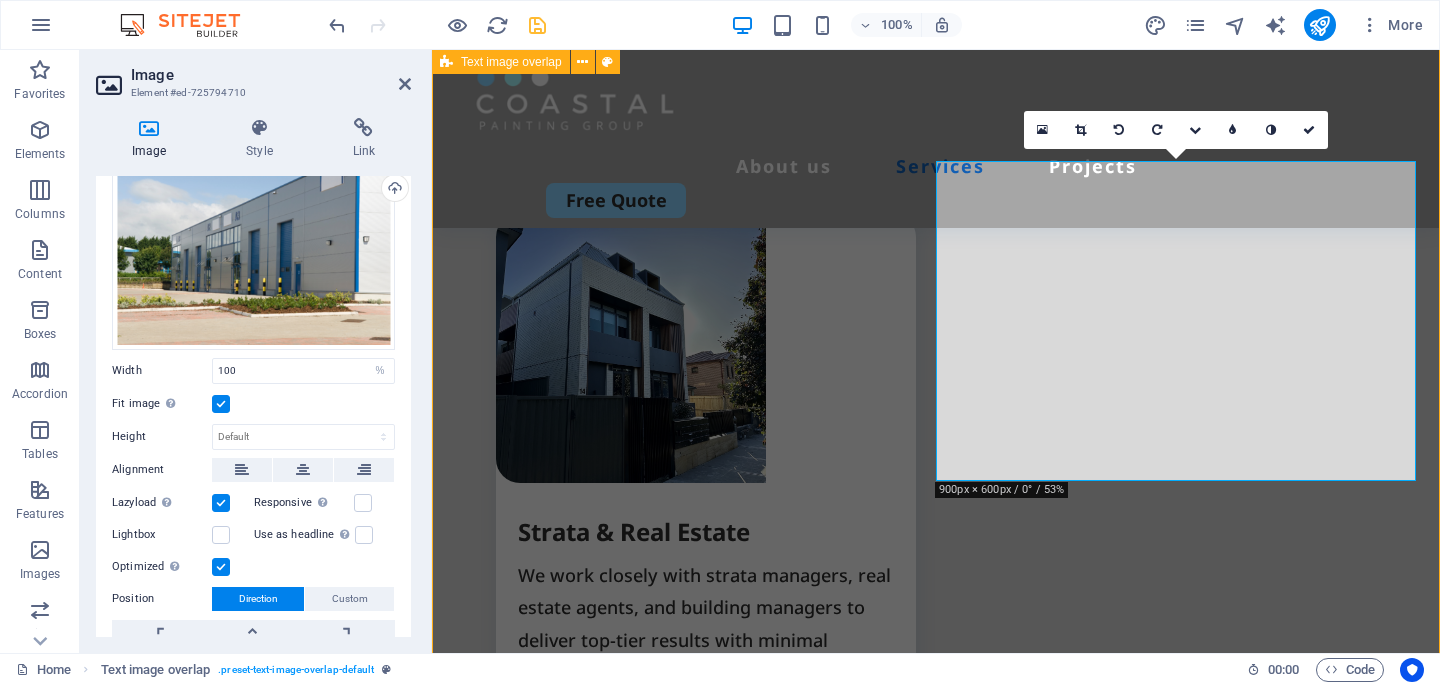 click on "Commercial Painting Certified. Compliant. Completely Reliable. We specialise in delivering professional commercial painting solutions with zero shortcuts. Our painters are fully certified and adhere to all relevant safety regulations and site protocols. Before we begin, we assess every site carefully. If your project requires additional considerations like scaffolding, permits, or after-hours access, we’ll flag it early and handle it smoothly. We know the demands of commercial construction and understand that project managers need partners, not problems. That’s why we show up ready, respect your schedule, and deliver a high-quality finish, on time, without defects, and without excuses." at bounding box center [936, 2066] 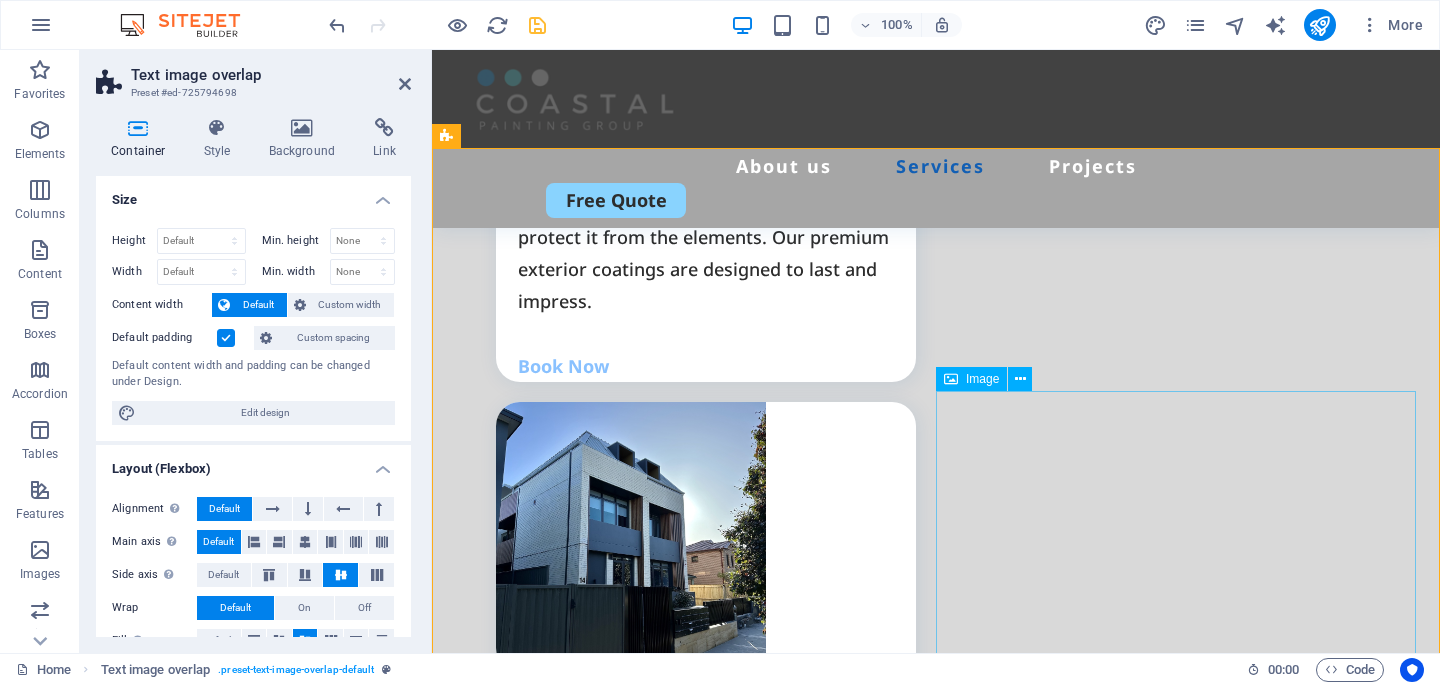 scroll, scrollTop: 3016, scrollLeft: 0, axis: vertical 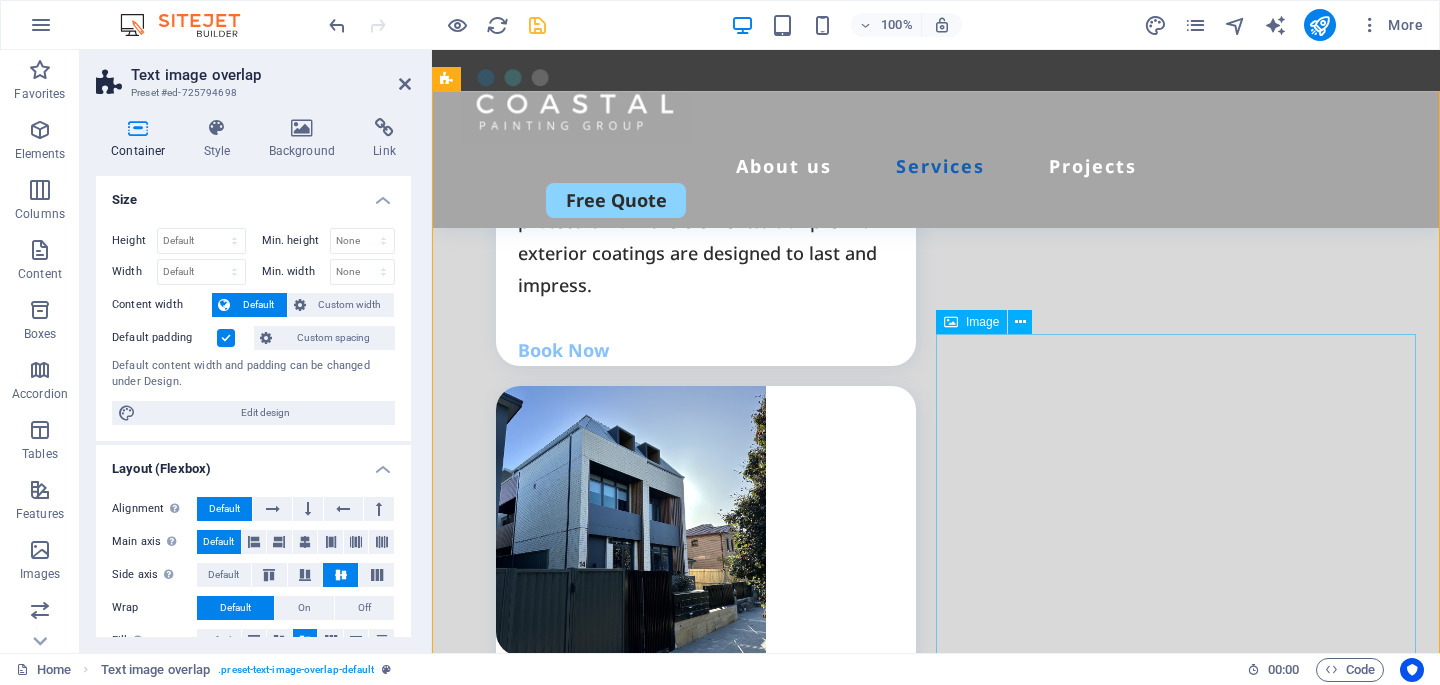 click at bounding box center [936, 2445] 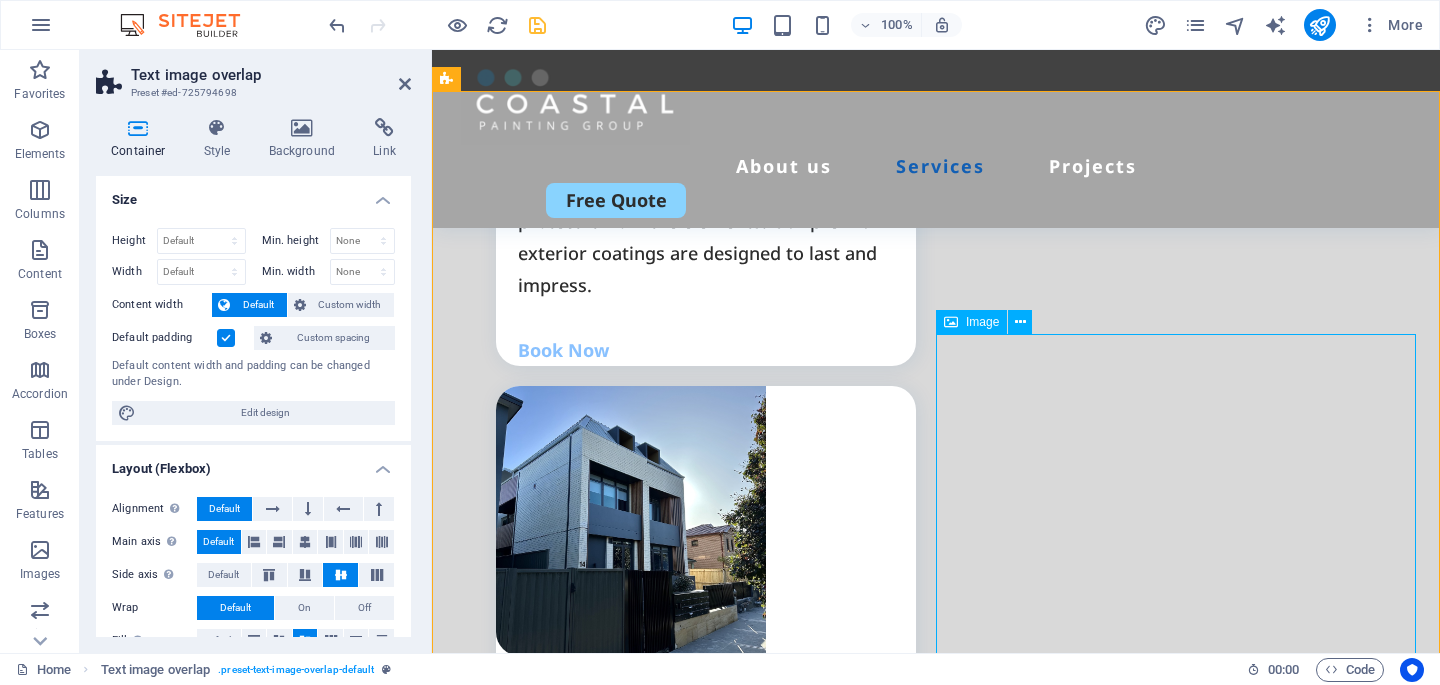 click at bounding box center [936, 2445] 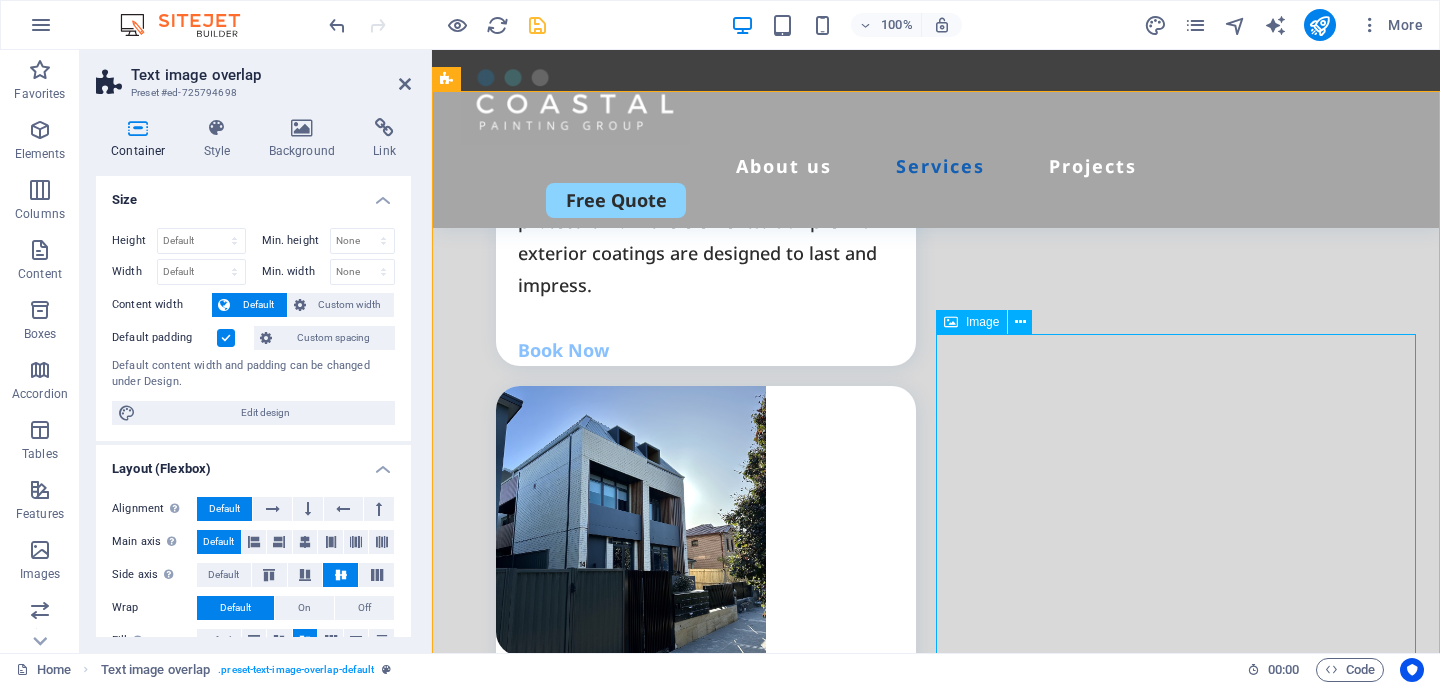 select on "%" 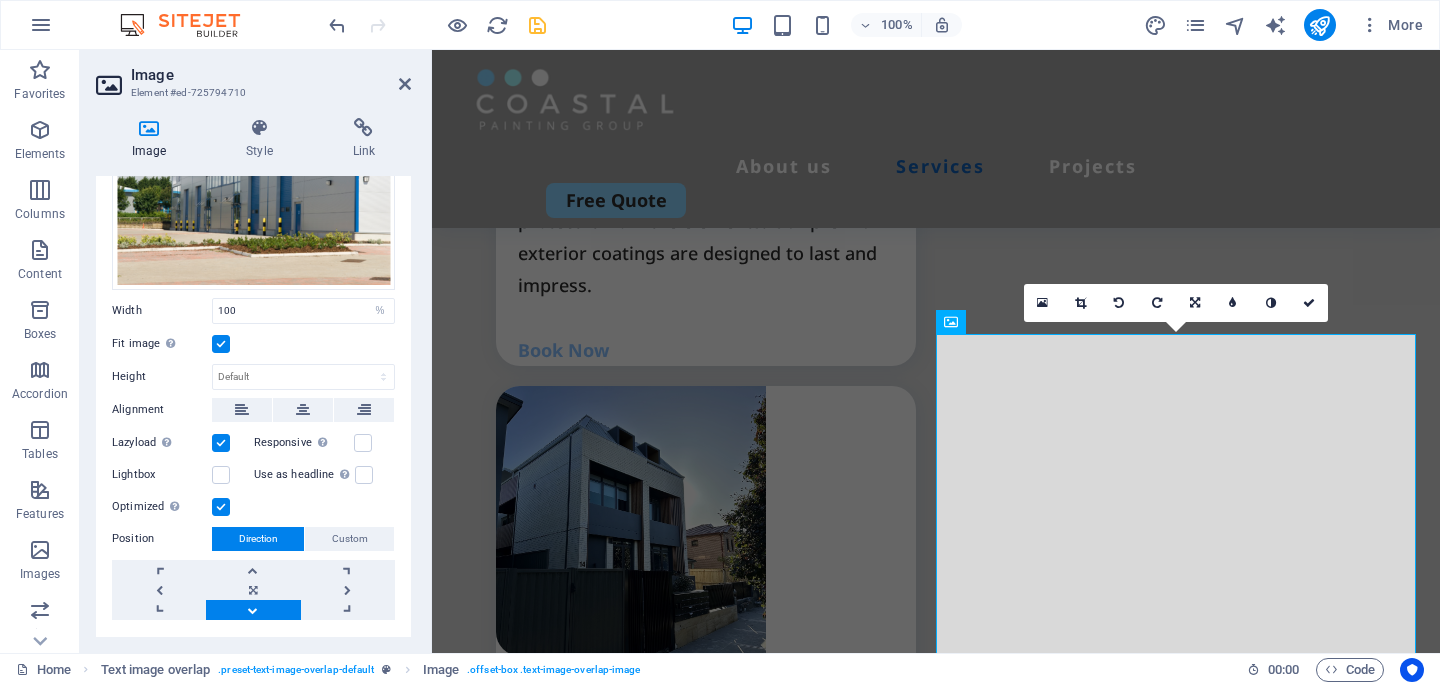 scroll, scrollTop: 148, scrollLeft: 0, axis: vertical 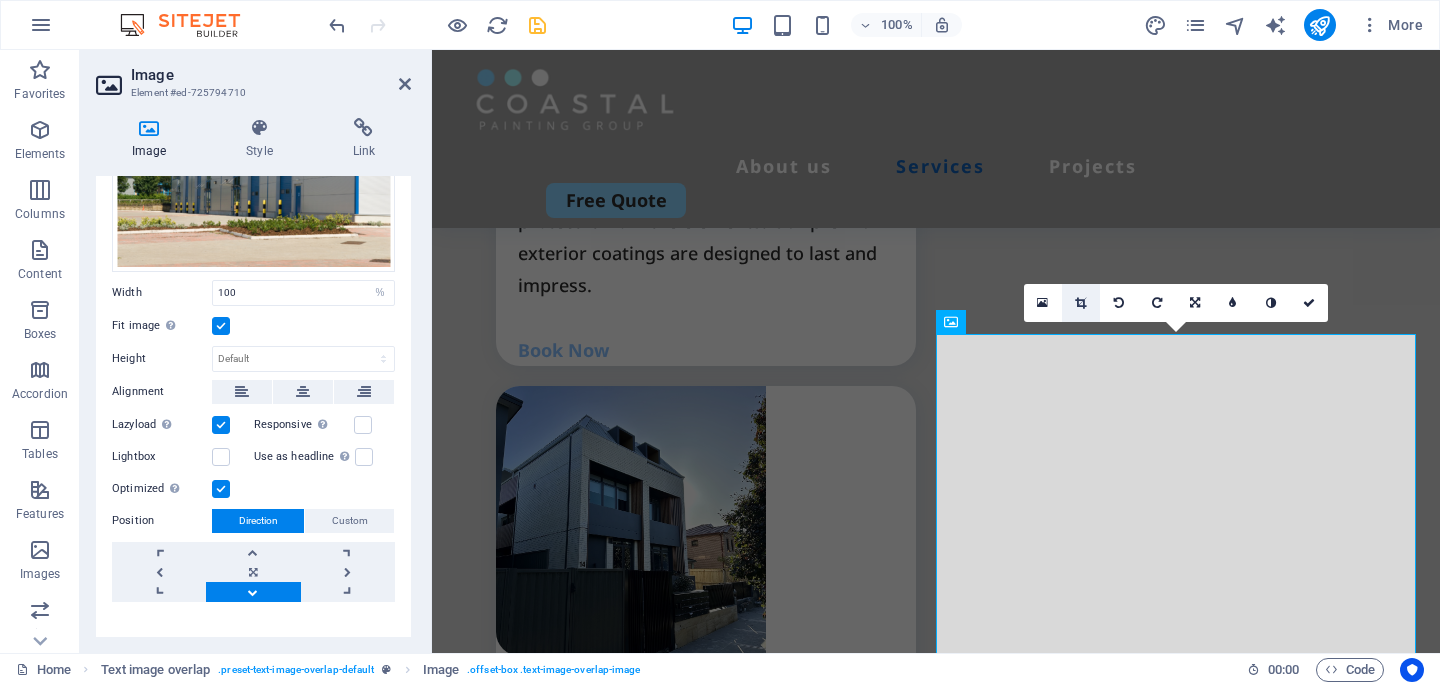 click at bounding box center (1080, 303) 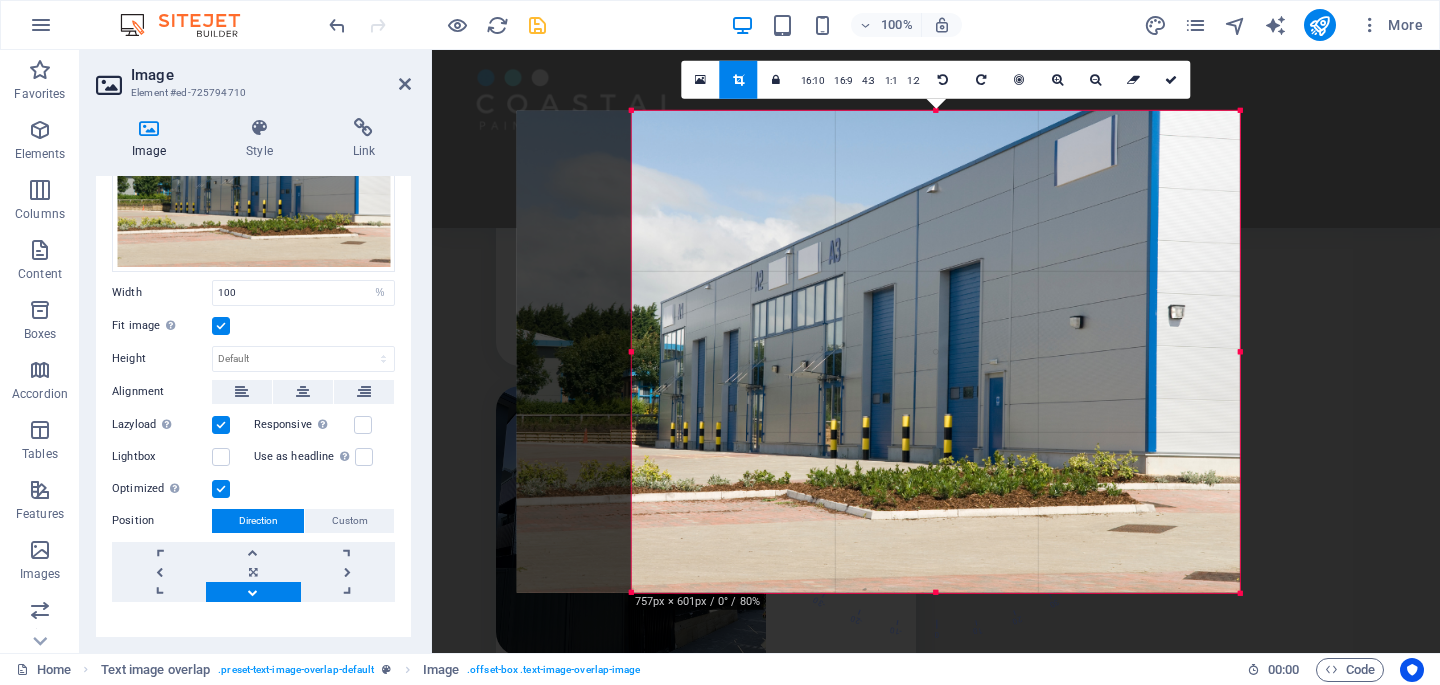 drag, startPoint x: 575, startPoint y: 593, endPoint x: 689, endPoint y: 598, distance: 114.1096 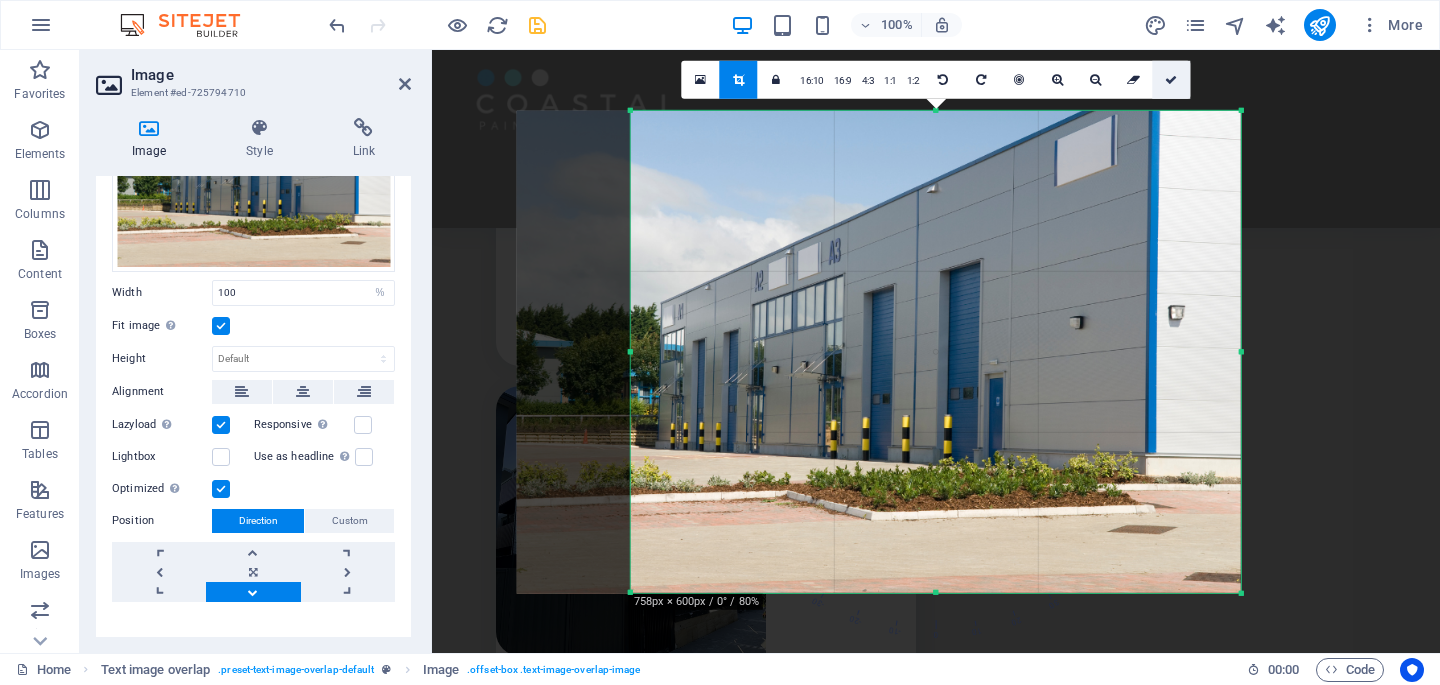 click at bounding box center [1171, 79] 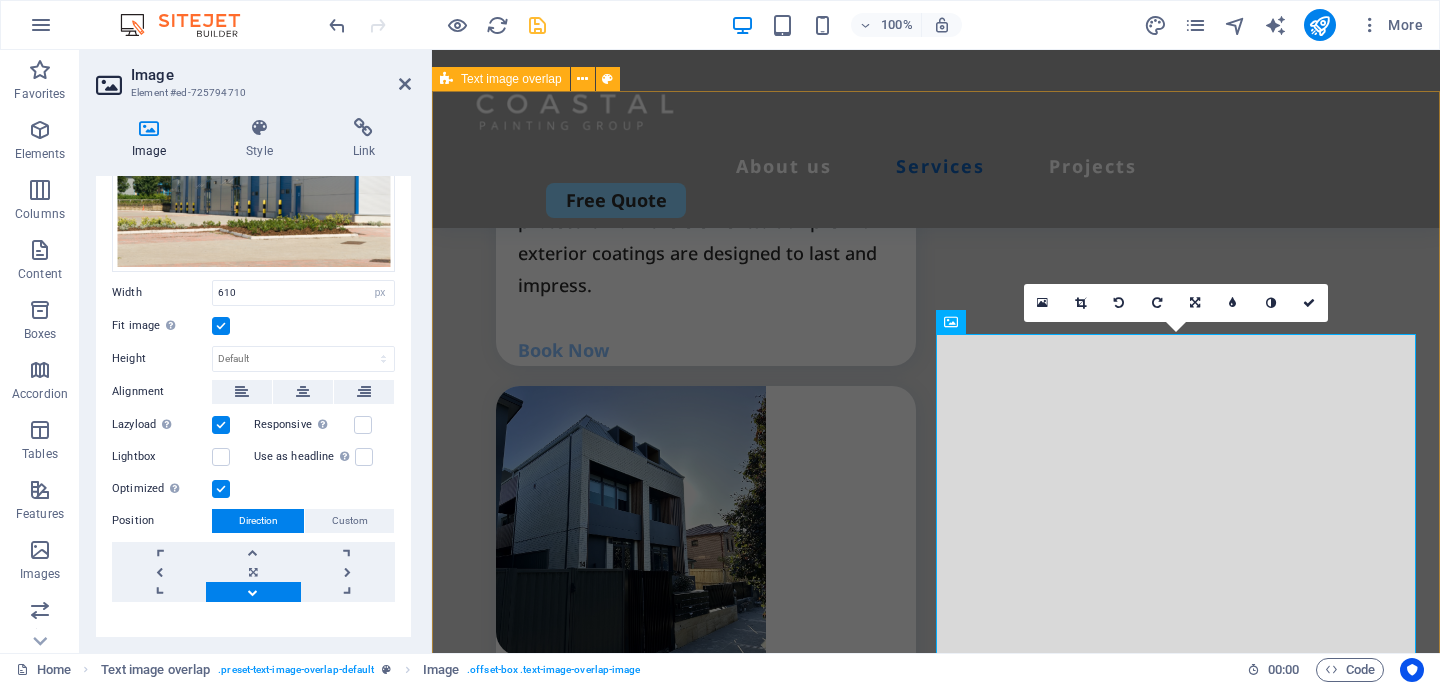 click on "Commercial Painting Certified. Compliant. Completely Reliable. We specialise in delivering professional commercial painting solutions with zero shortcuts. Our painters are fully certified and adhere to all relevant safety regulations and site protocols. Before we begin, we assess every site carefully. If your project requires additional considerations like scaffolding, permits, or after-hours access, we’ll flag it early and handle it smoothly. We know the demands of commercial construction and understand that project managers need partners, not problems. That’s why we show up ready, respect your schedule, and deliver a high-quality finish, on time, without defects, and without excuses." at bounding box center [936, 2160] 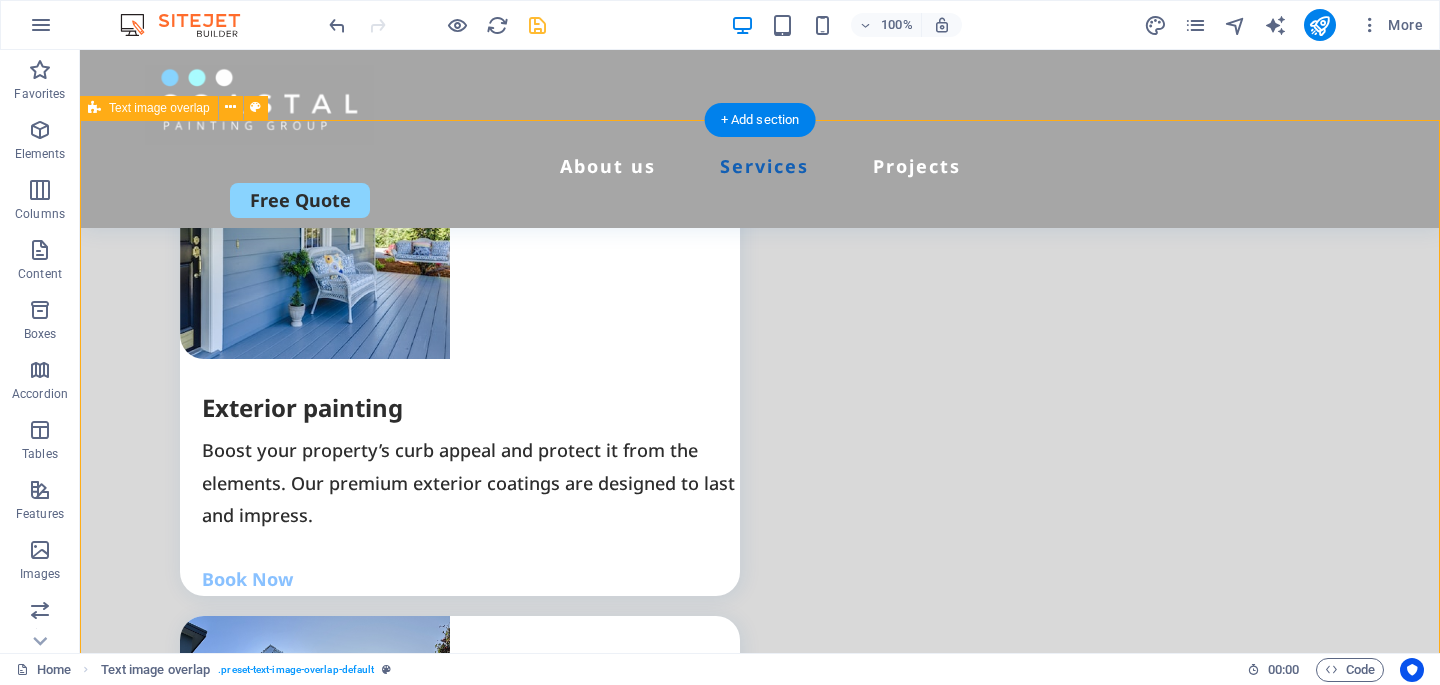 scroll, scrollTop: 2650, scrollLeft: 0, axis: vertical 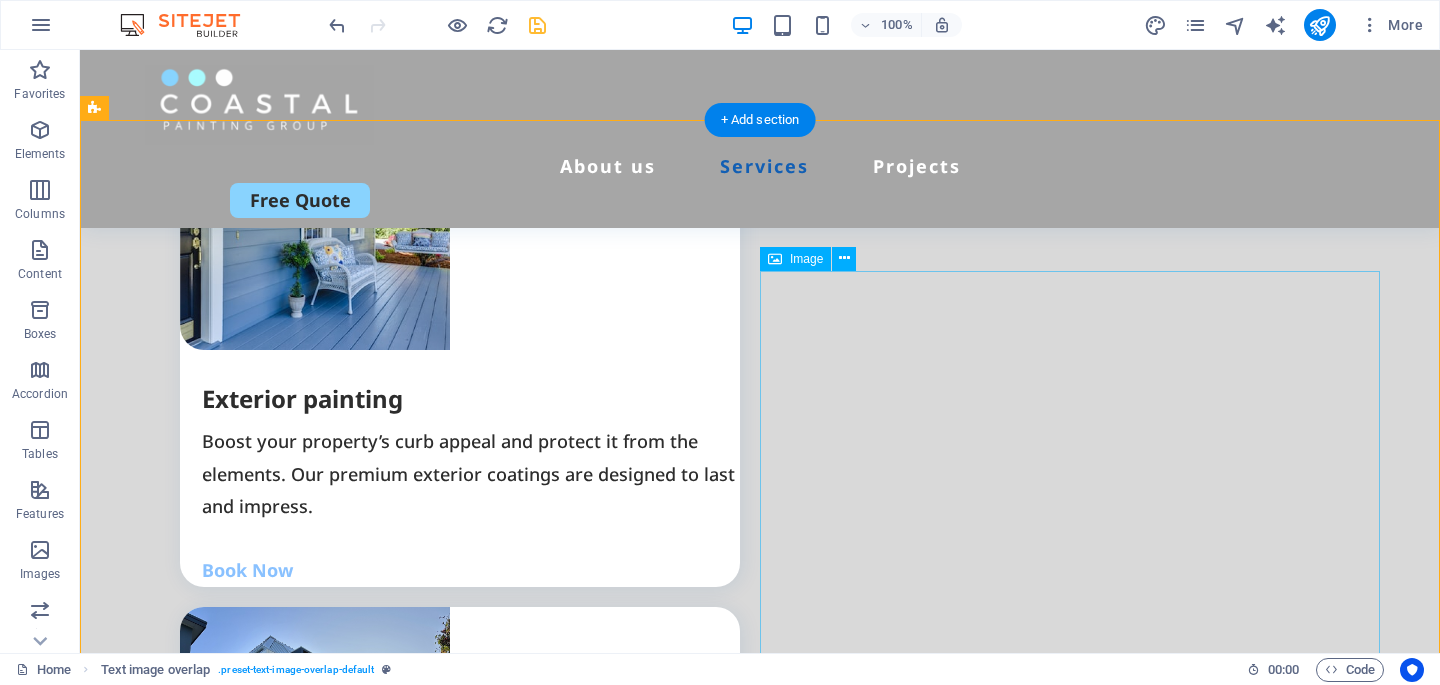 click at bounding box center (760, 2489) 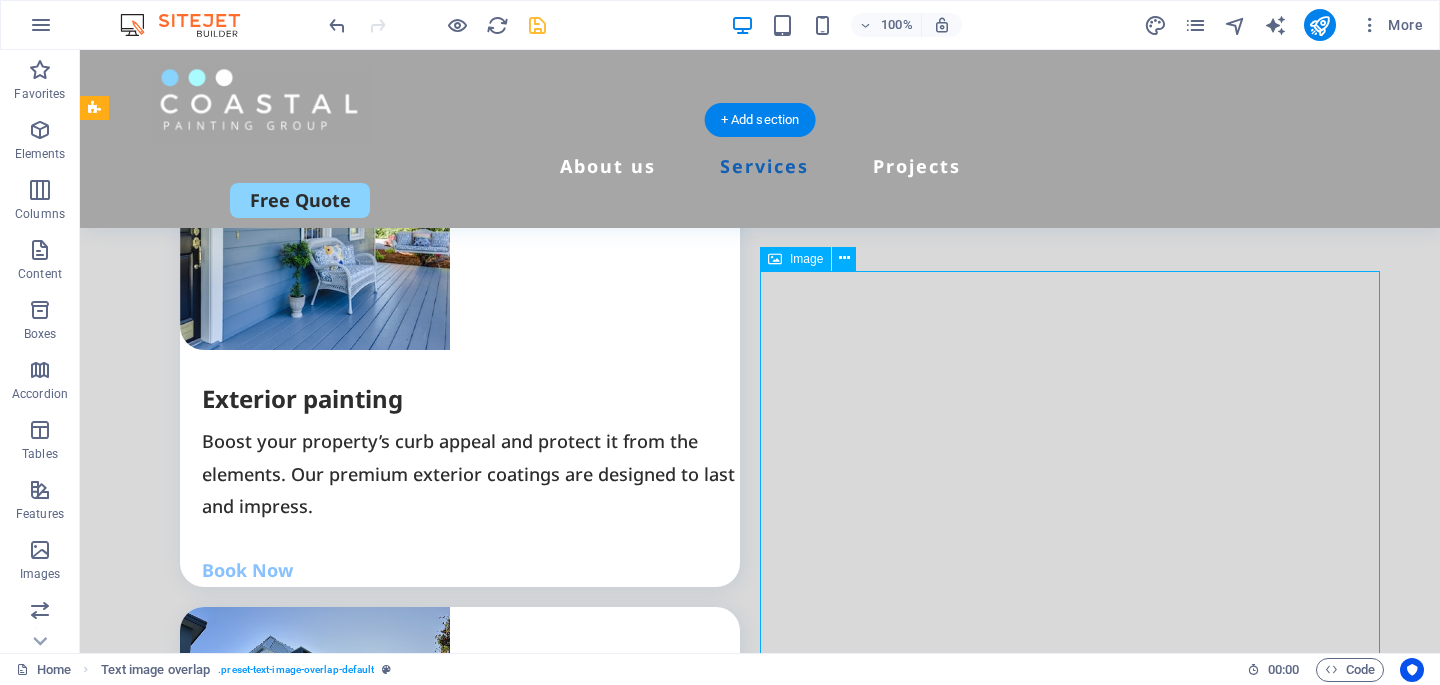 click at bounding box center (760, 2489) 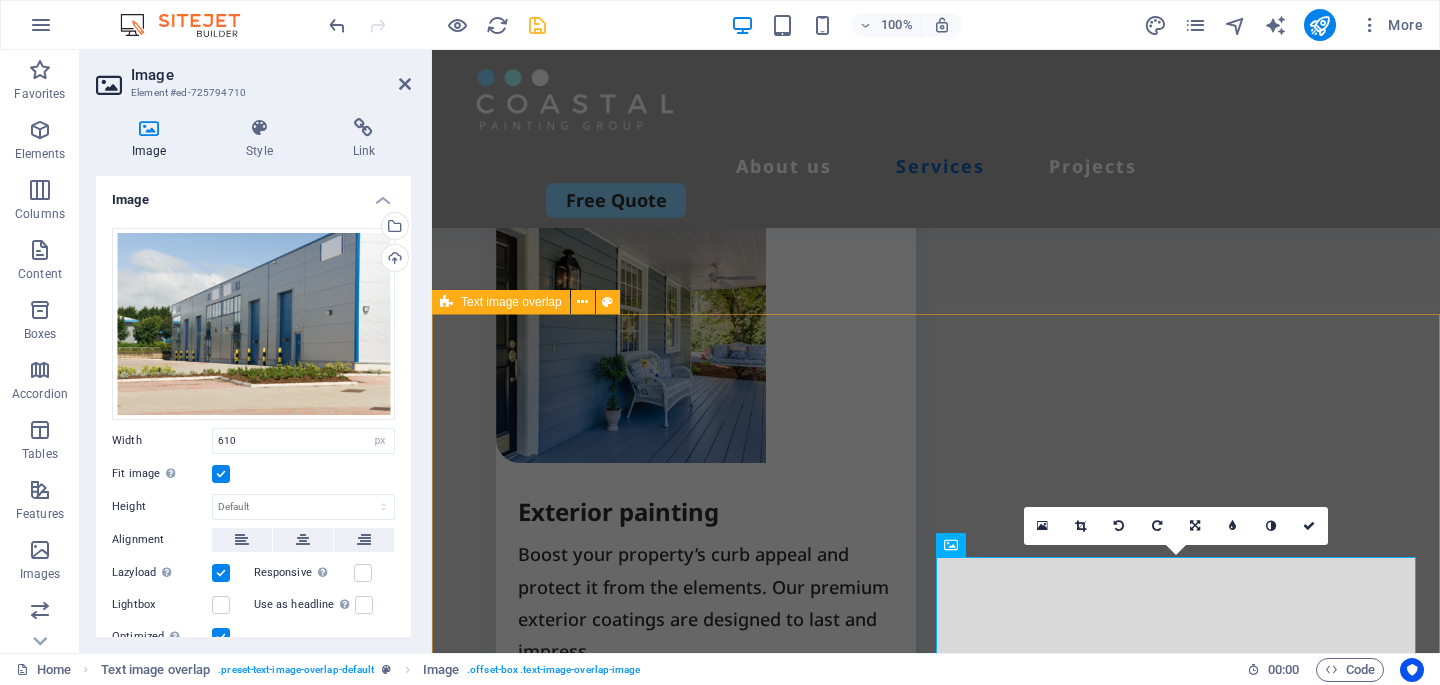 scroll, scrollTop: 2793, scrollLeft: 0, axis: vertical 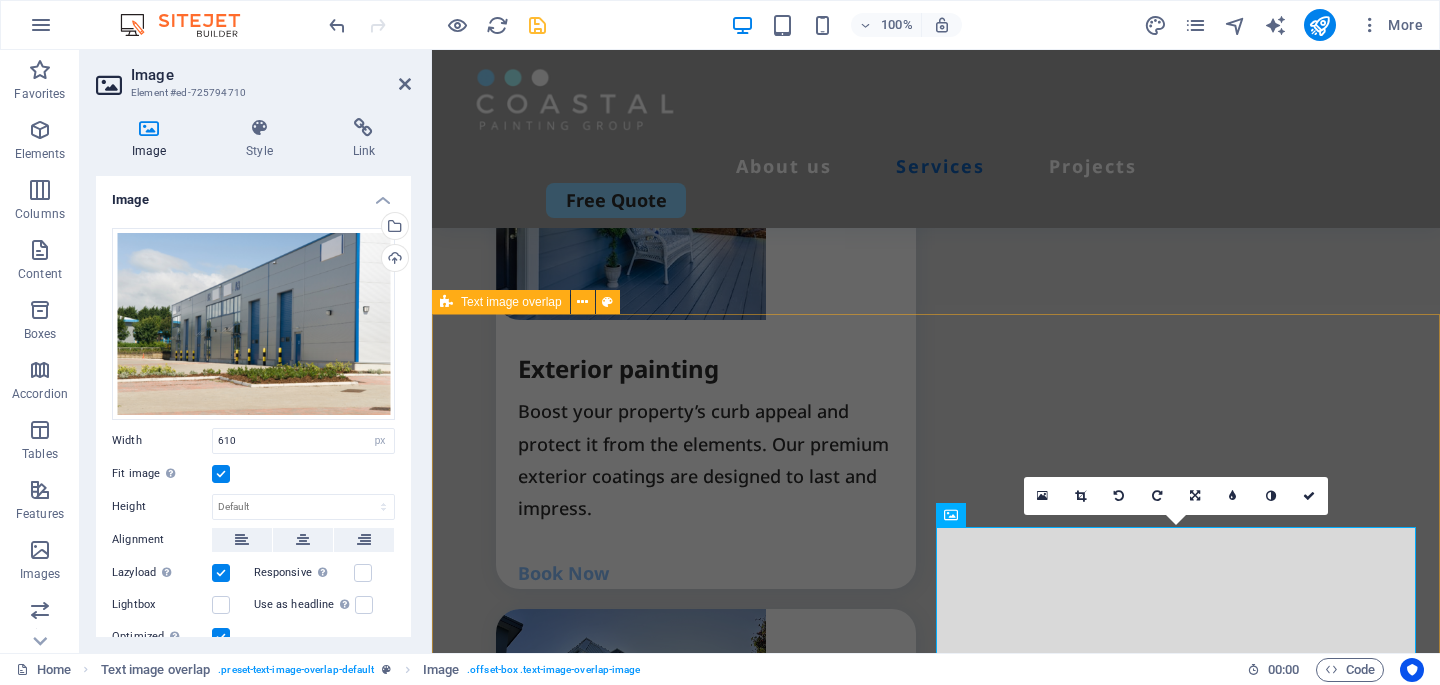 click on "Commercial Painting Certified. Compliant. Completely Reliable. We specialise in delivering professional commercial painting solutions with zero shortcuts. Our painters are fully certified and adhere to all relevant safety regulations and site protocols. Before we begin, we assess every site carefully. If your project requires additional considerations like scaffolding, permits, or after-hours access, we’ll flag it early and handle it smoothly. We know the demands of commercial construction and understand that project managers need partners, not problems. That’s why we show up ready, respect your schedule, and deliver a high-quality finish, on time, without defects, and without excuses." at bounding box center (936, 2383) 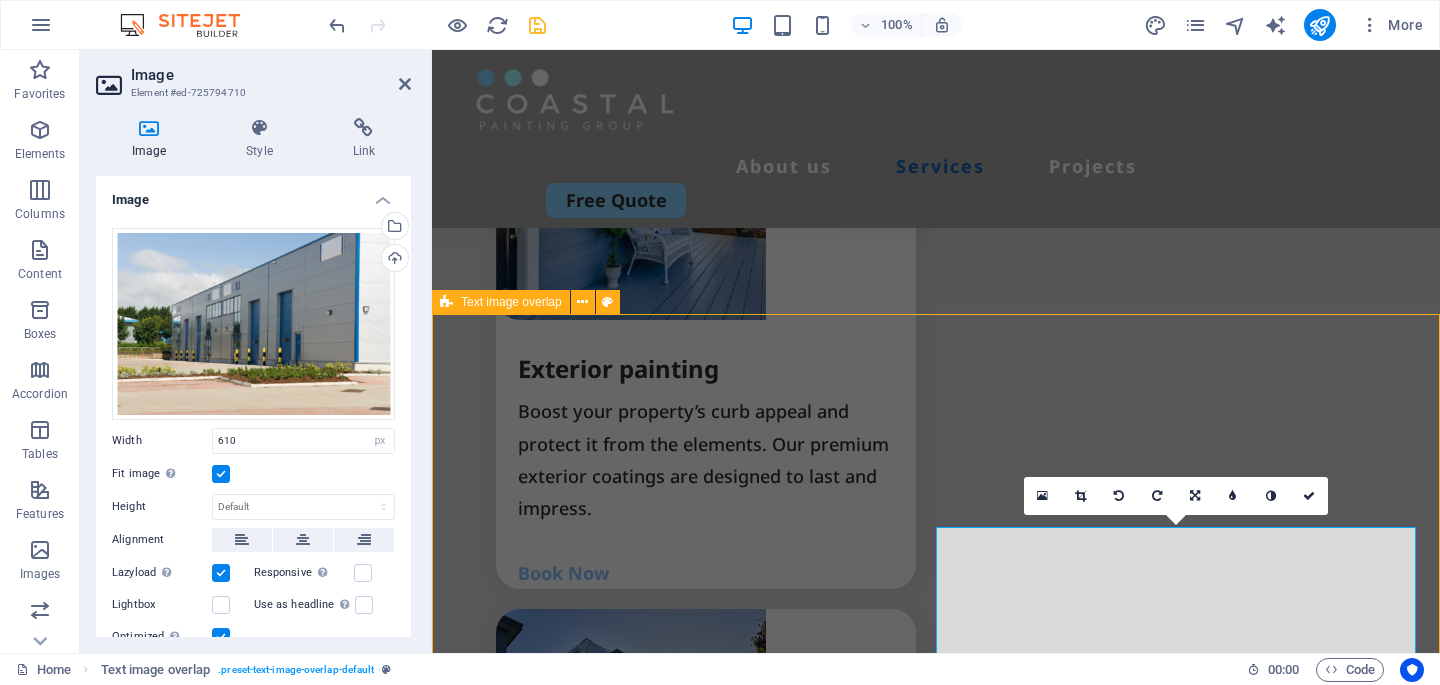 click on "Commercial Painting Certified. Compliant. Completely Reliable. We specialise in delivering professional commercial painting solutions with zero shortcuts. Our painters are fully certified and adhere to all relevant safety regulations and site protocols. Before we begin, we assess every site carefully. If your project requires additional considerations like scaffolding, permits, or after-hours access, we’ll flag it early and handle it smoothly. We know the demands of commercial construction and understand that project managers need partners, not problems. That’s why we show up ready, respect your schedule, and deliver a high-quality finish, on time, without defects, and without excuses." at bounding box center (936, 2383) 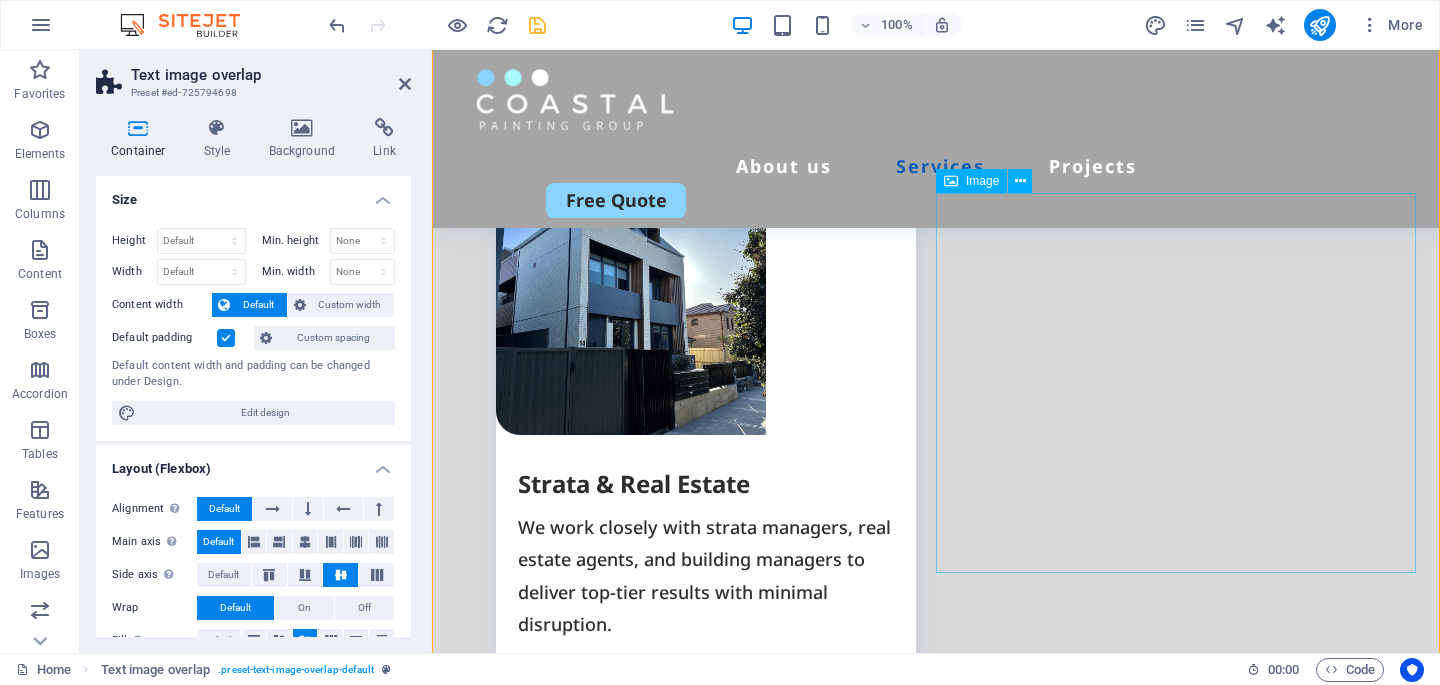 scroll, scrollTop: 3272, scrollLeft: 0, axis: vertical 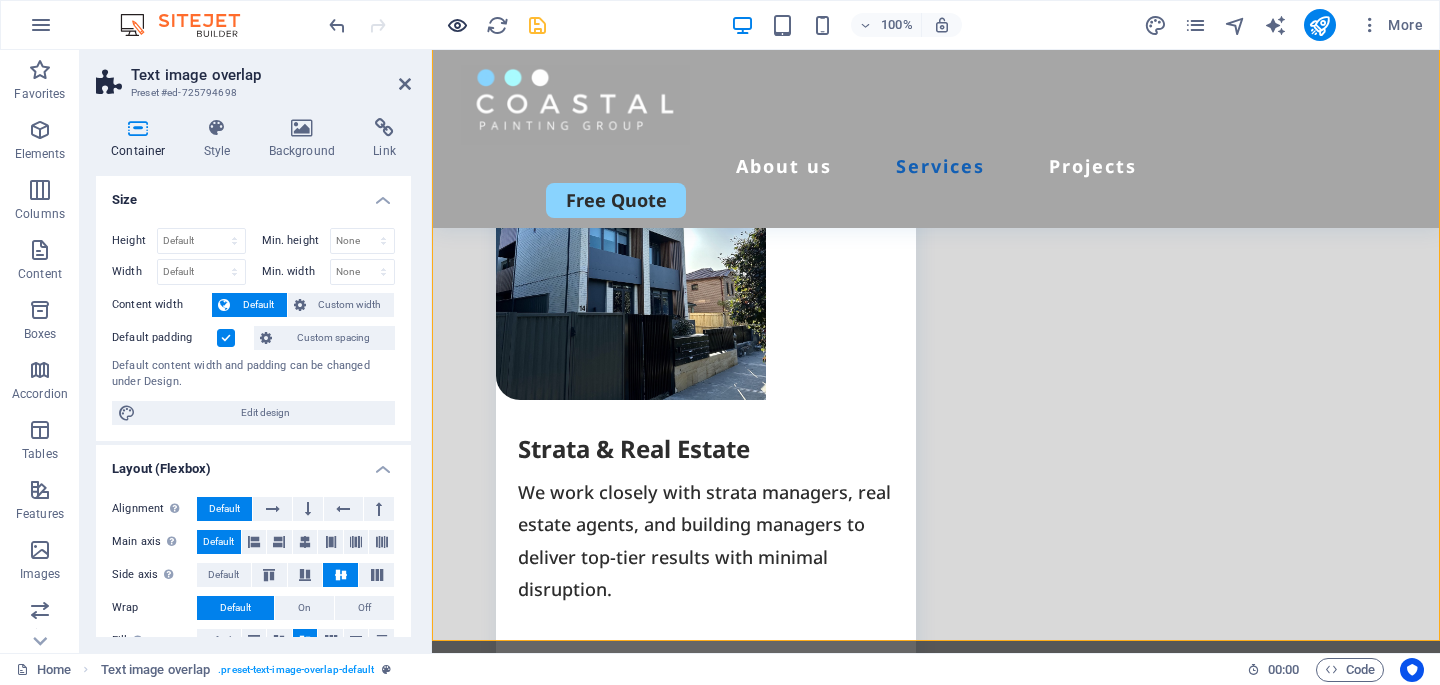 click at bounding box center (457, 25) 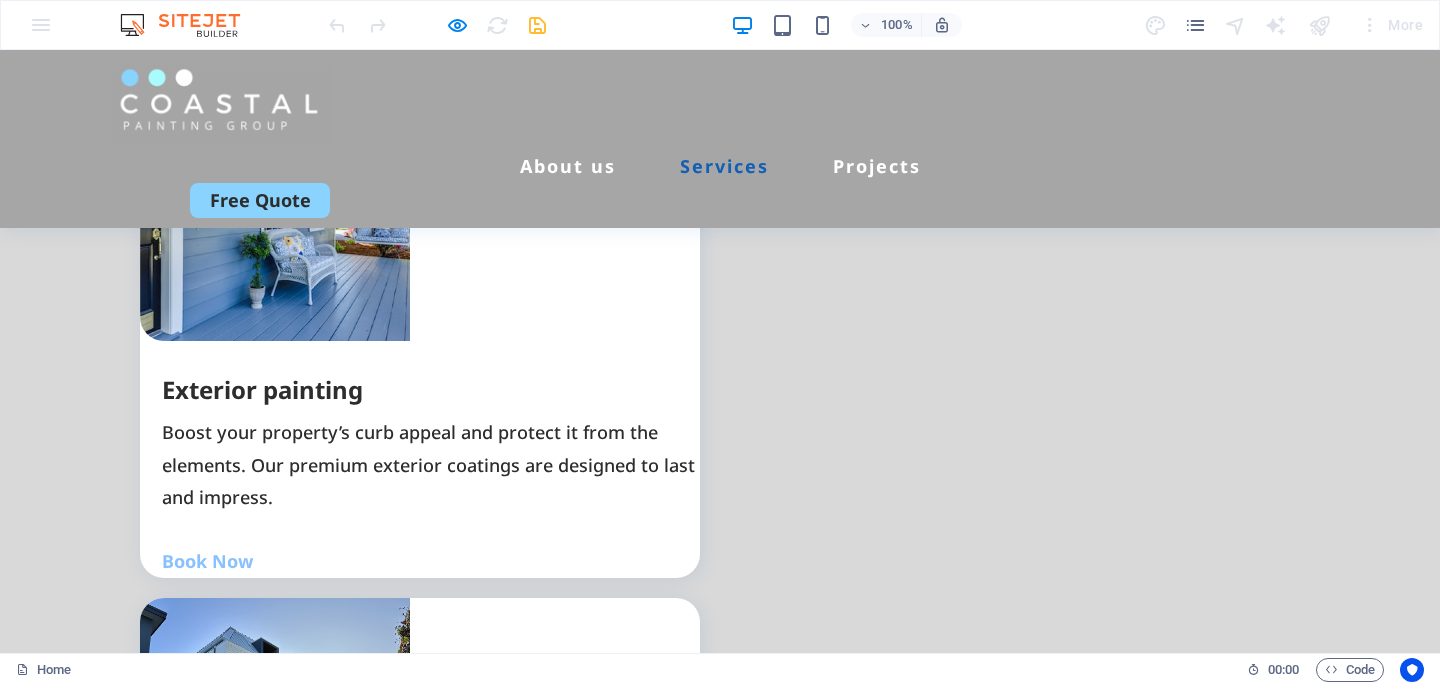 scroll, scrollTop: 2656, scrollLeft: 0, axis: vertical 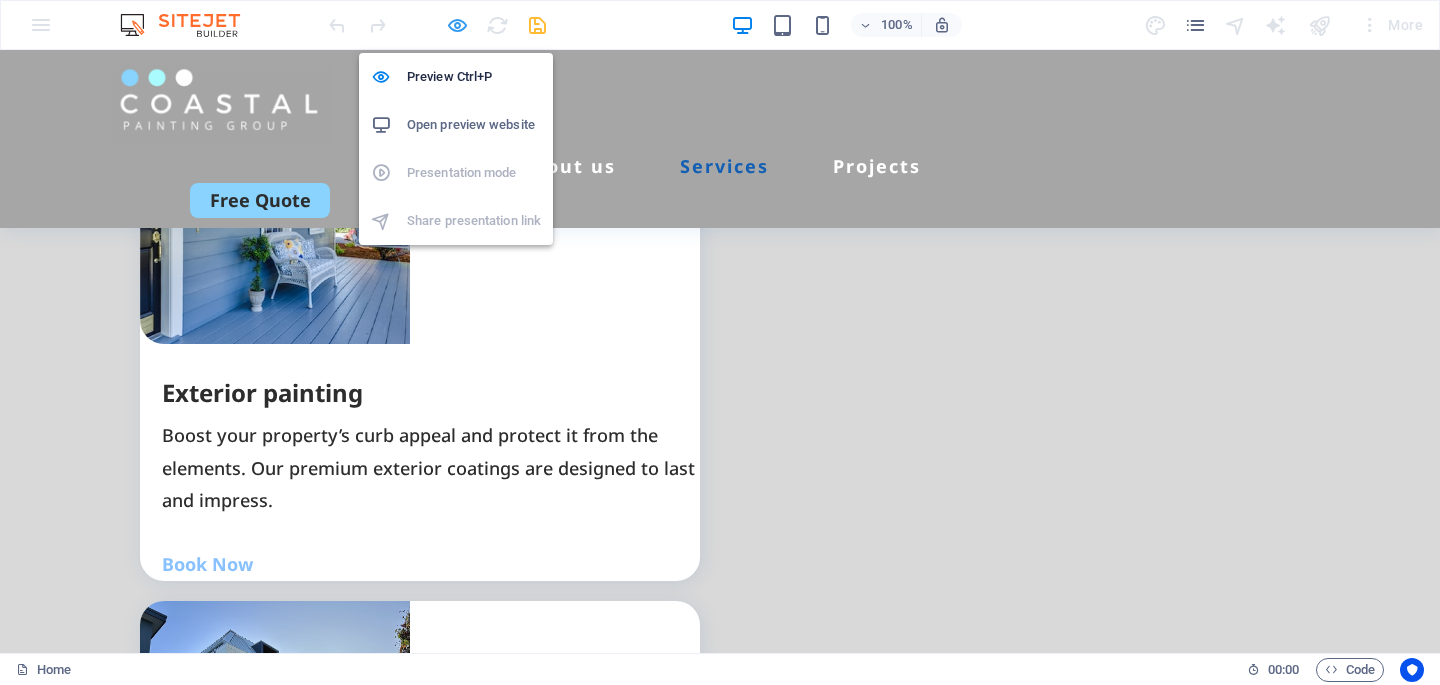 click at bounding box center (457, 25) 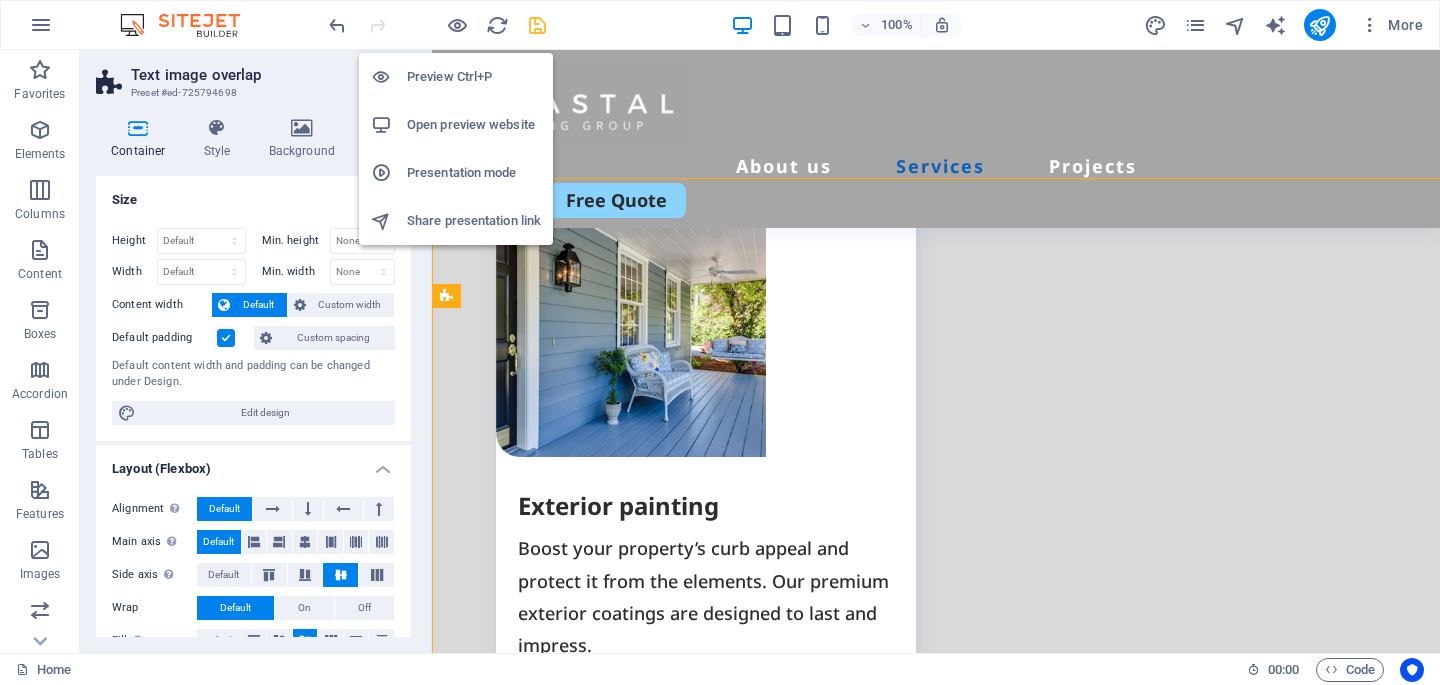 scroll, scrollTop: 2799, scrollLeft: 0, axis: vertical 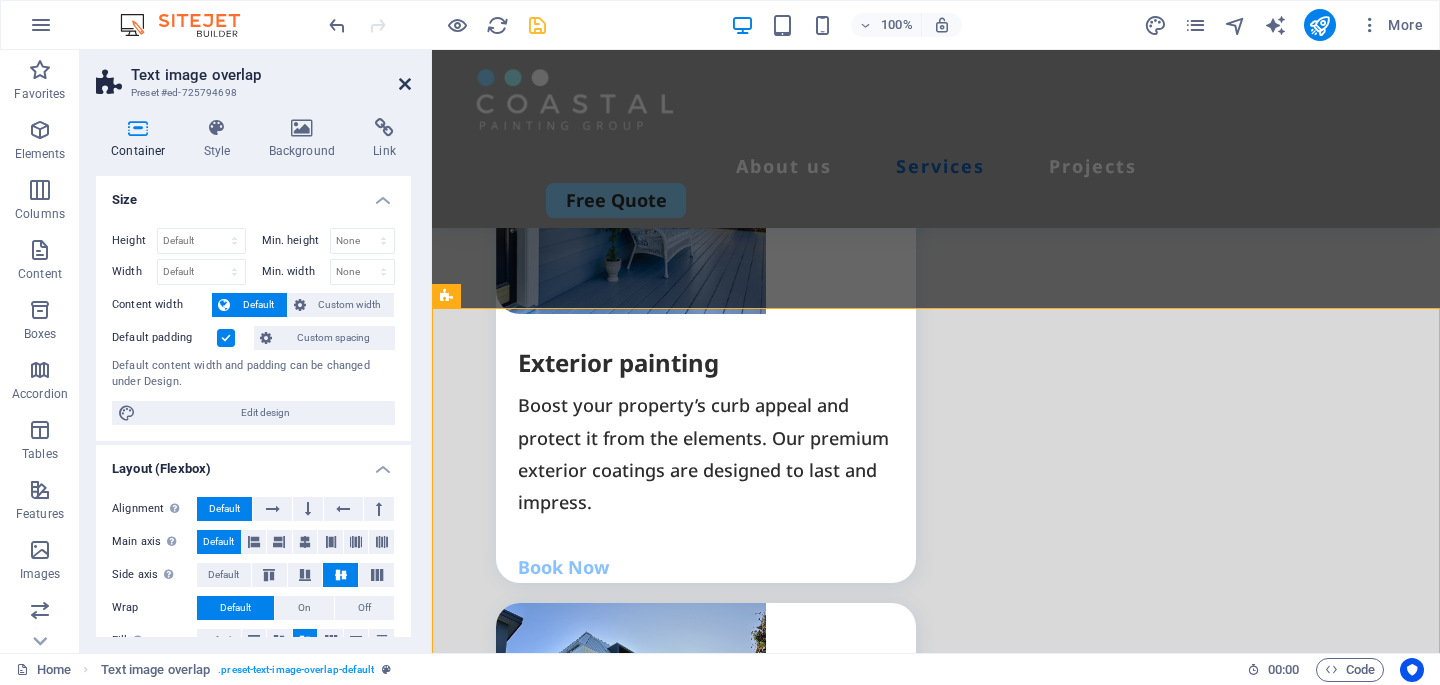 click at bounding box center (405, 84) 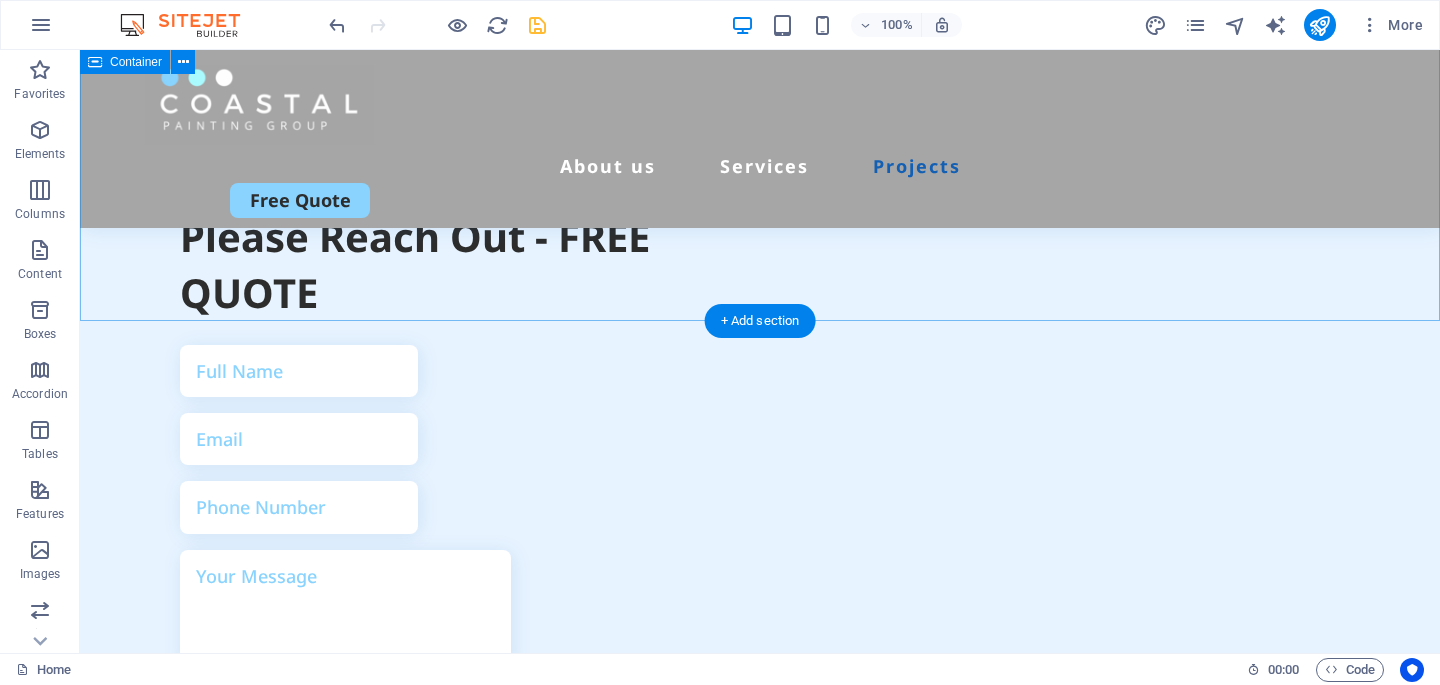 scroll, scrollTop: 7308, scrollLeft: 0, axis: vertical 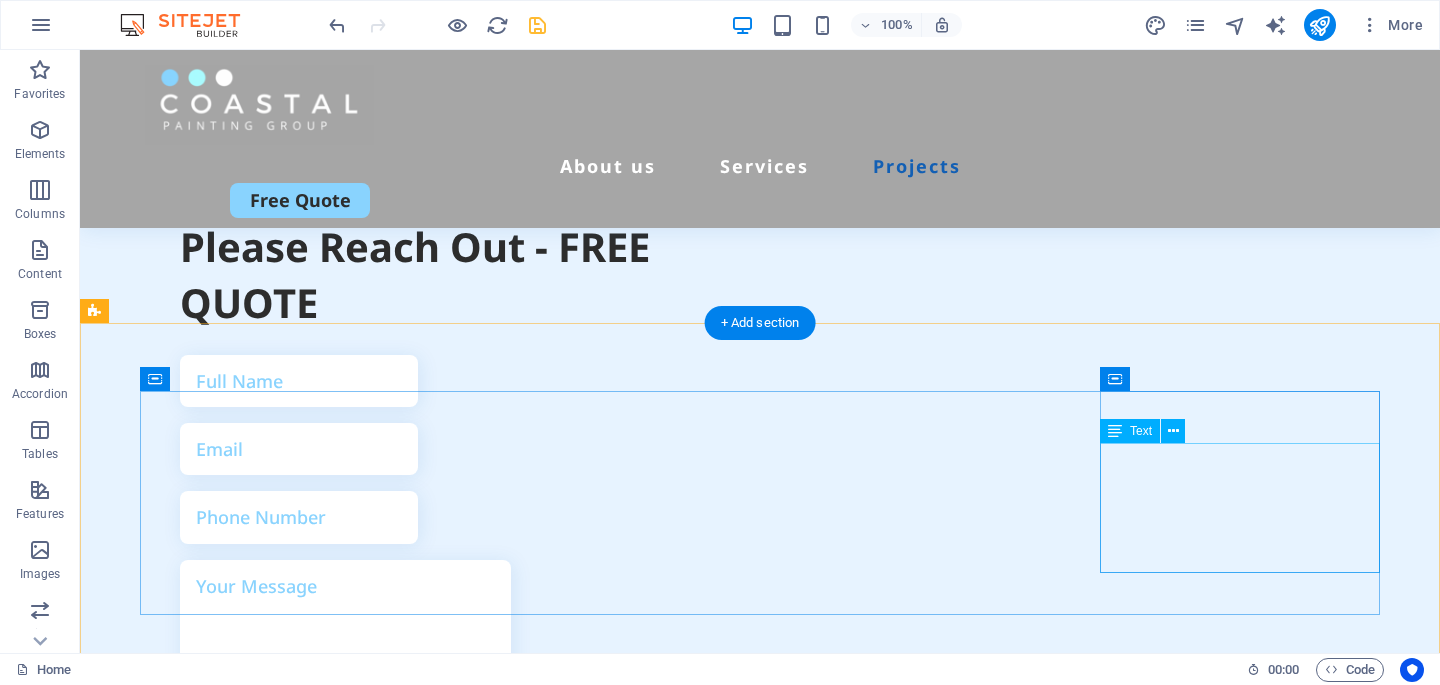 click on "Text" at bounding box center (1149, 431) 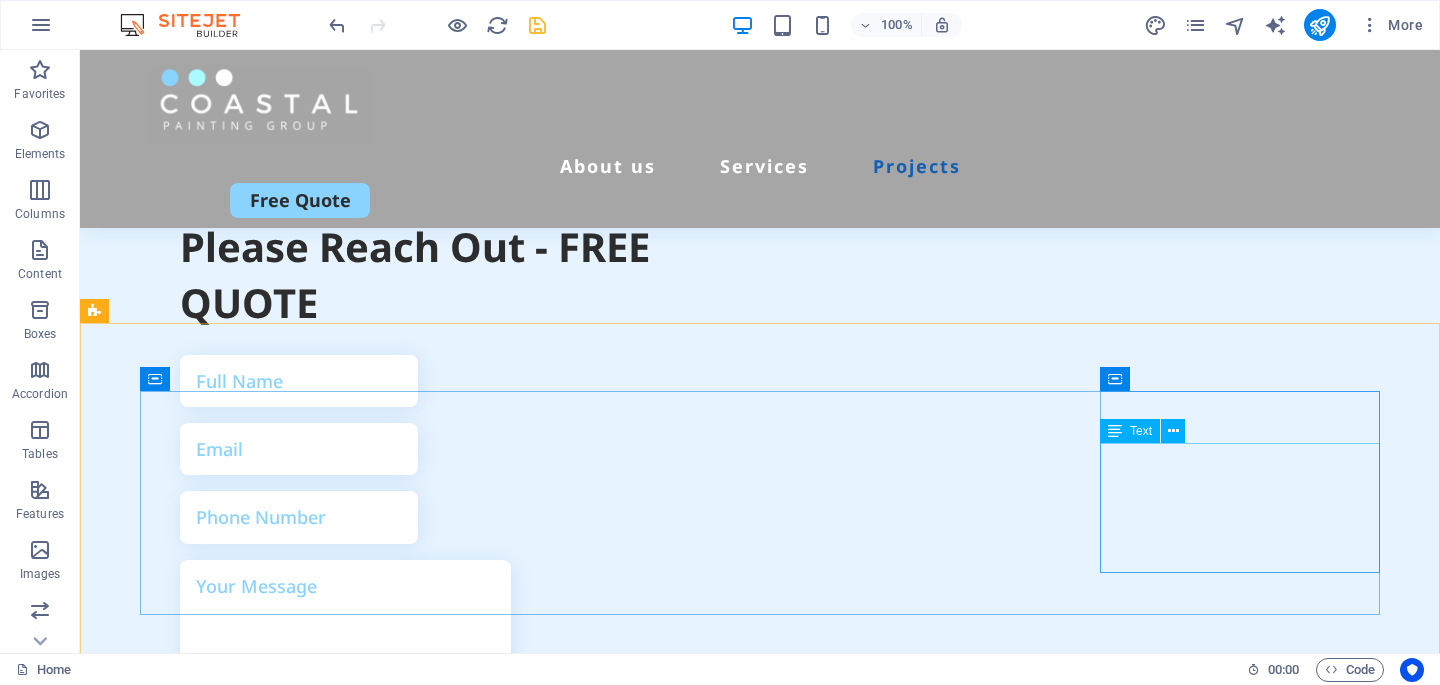 click on "Text" at bounding box center [1149, 431] 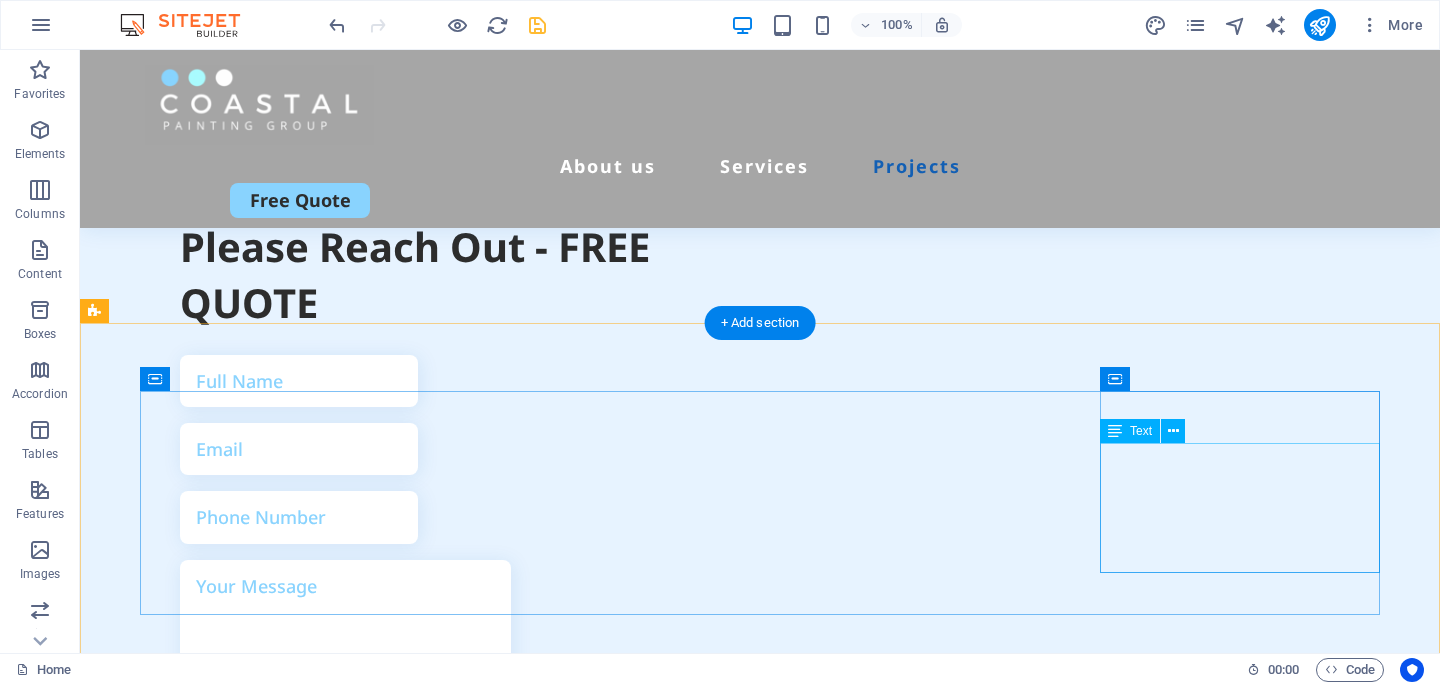 click on "0123 - 456789
358d08435233f162a0075e0416b199@cpanel.local
Street Berlin   12345" at bounding box center [280, 2388] 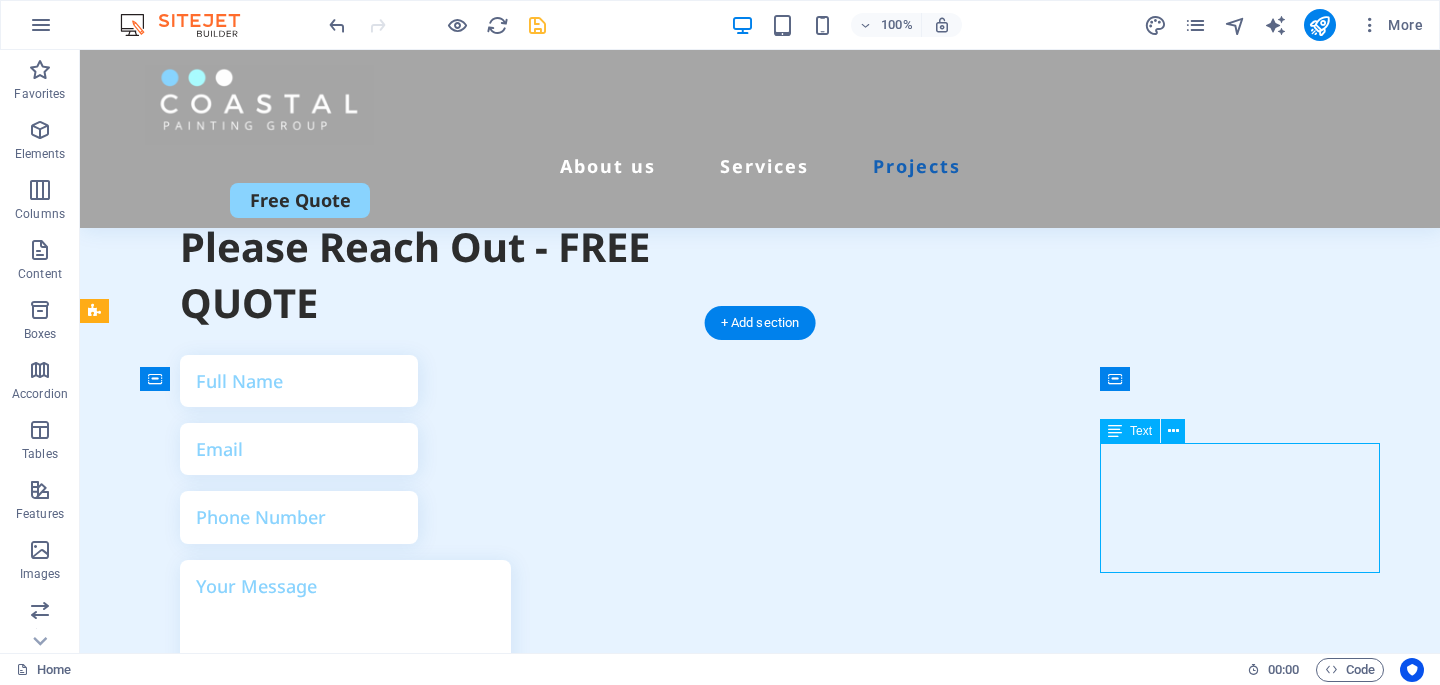click on "0123 - 456789
358d08435233f162a0075e0416b199@cpanel.local
Street Berlin   12345" at bounding box center (280, 2388) 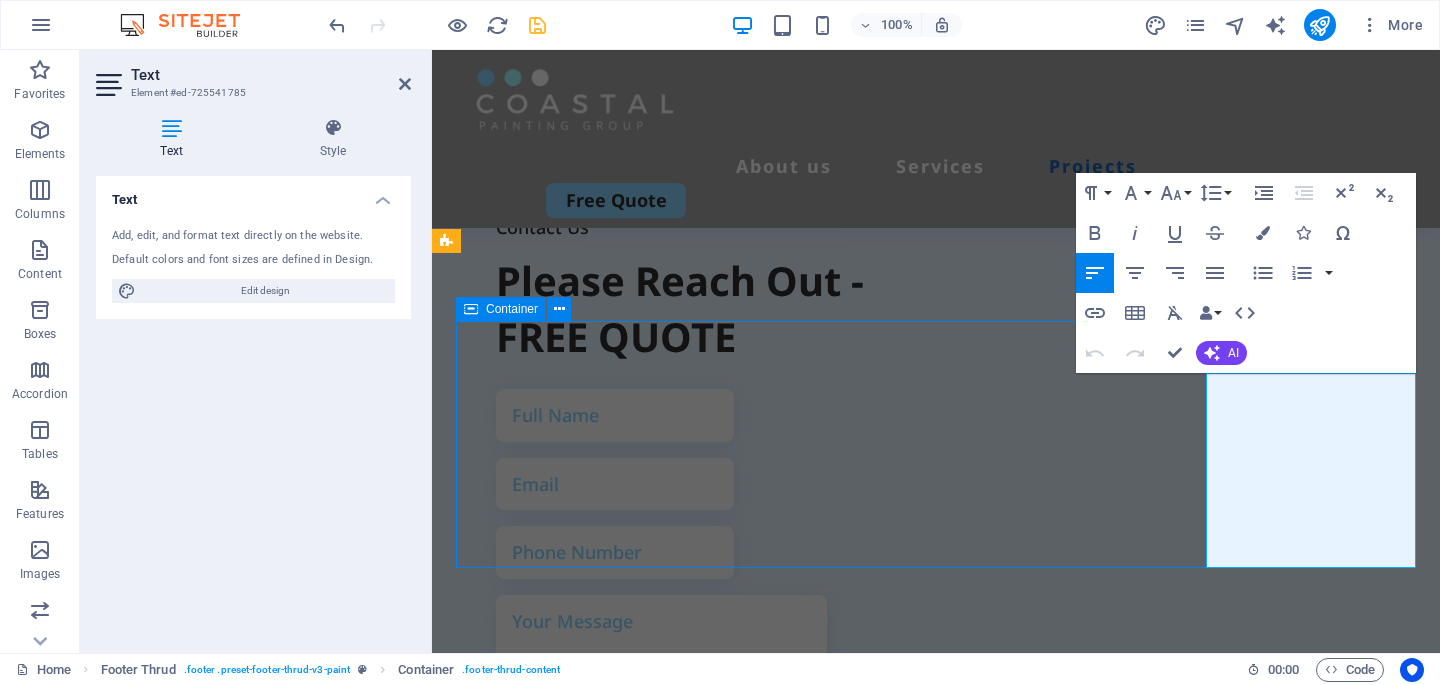 scroll, scrollTop: 7378, scrollLeft: 0, axis: vertical 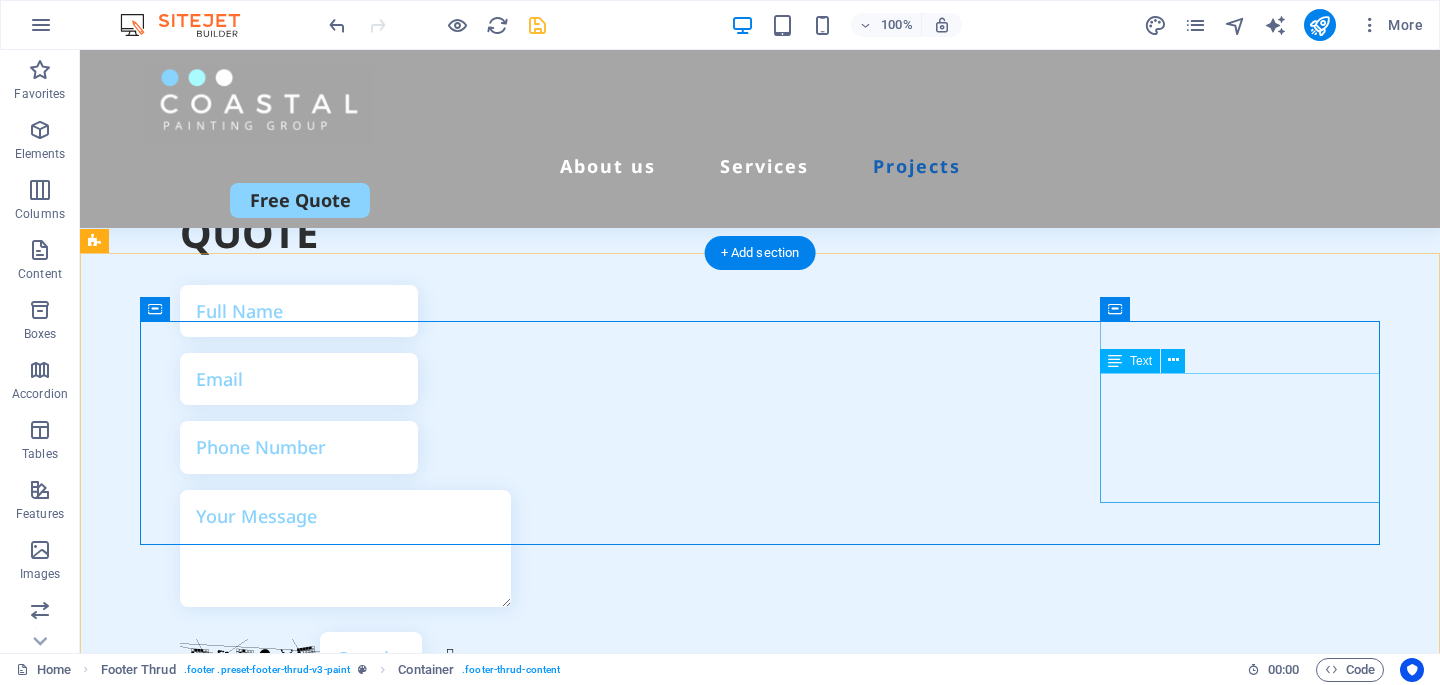 click on "0123 - 456789
358d08435233f162a0075e0416b199@cpanel.local
Street Berlin   12345" at bounding box center [280, 2318] 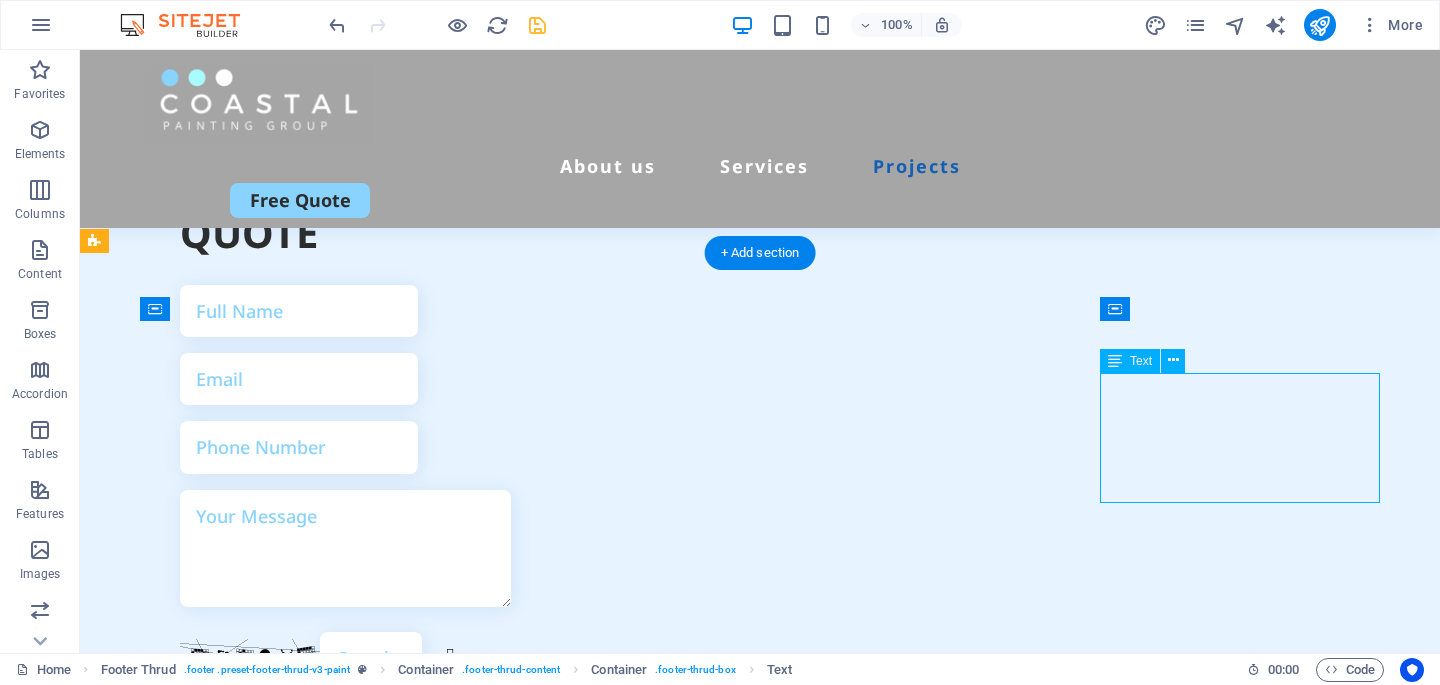 click on "0123 - 456789
358d08435233f162a0075e0416b199@cpanel.local
Street Berlin   12345" at bounding box center [280, 2318] 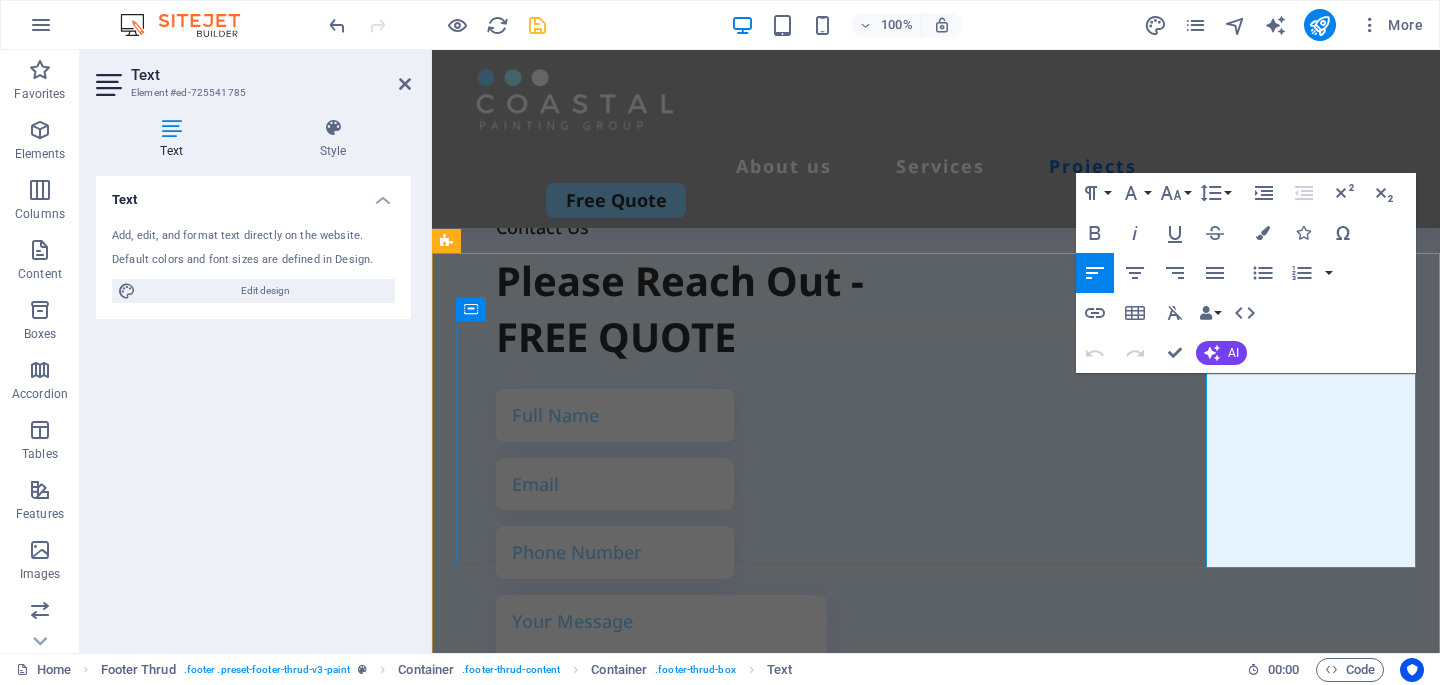 click on "0123 - 456789" at bounding box center (520, 2145) 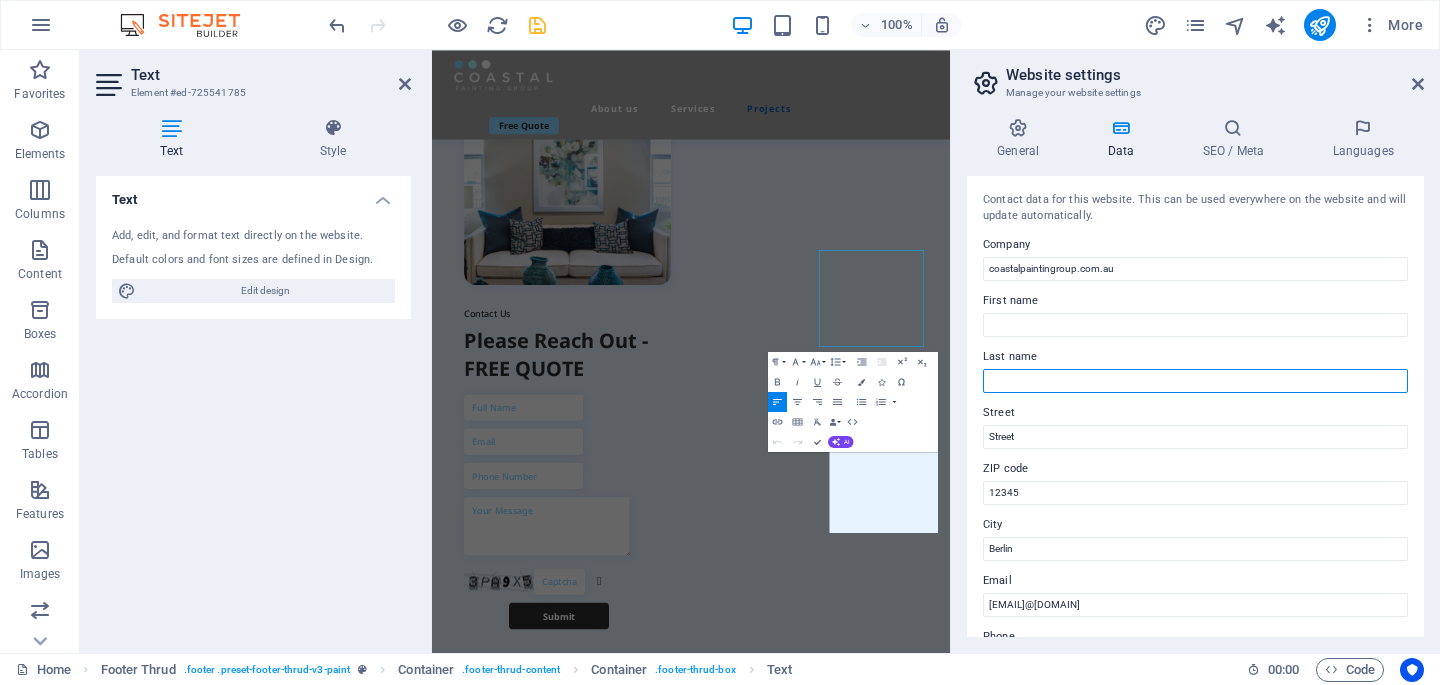 click on "Last name" at bounding box center (1195, 381) 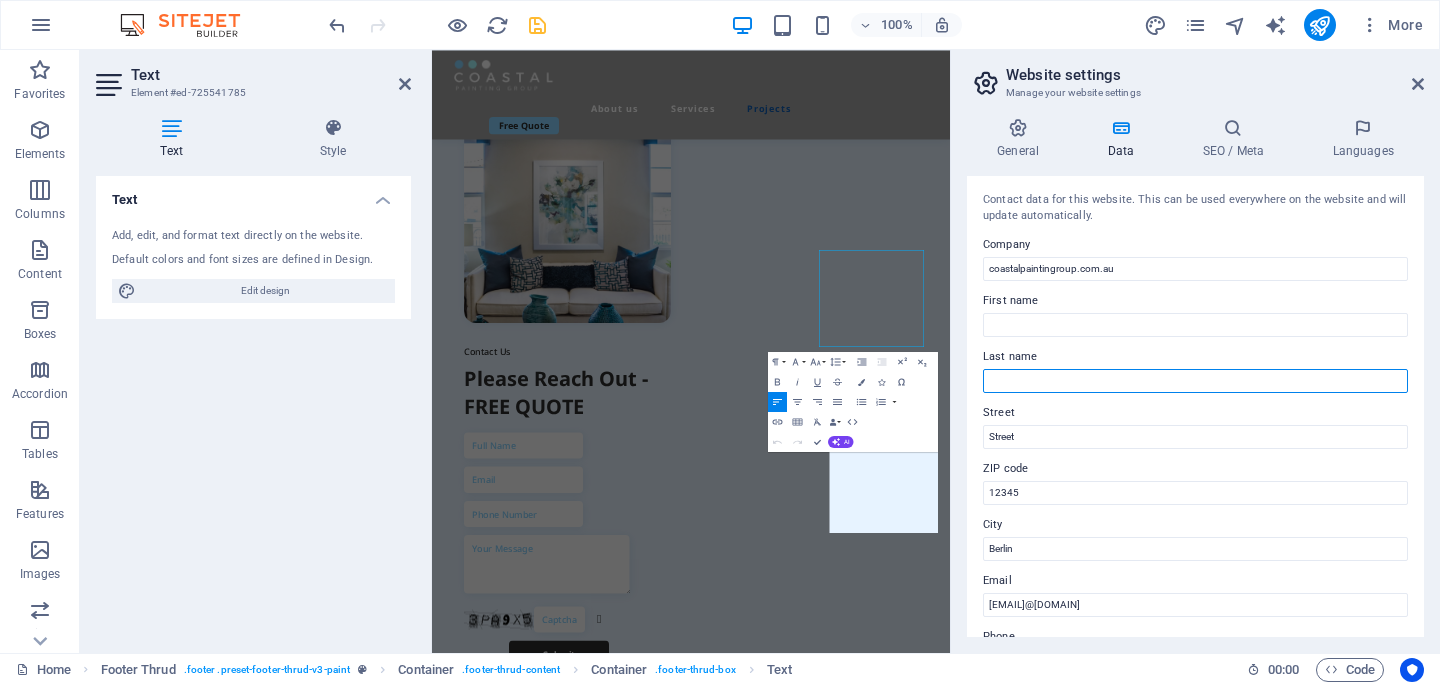 click on "Last name" at bounding box center (1195, 381) 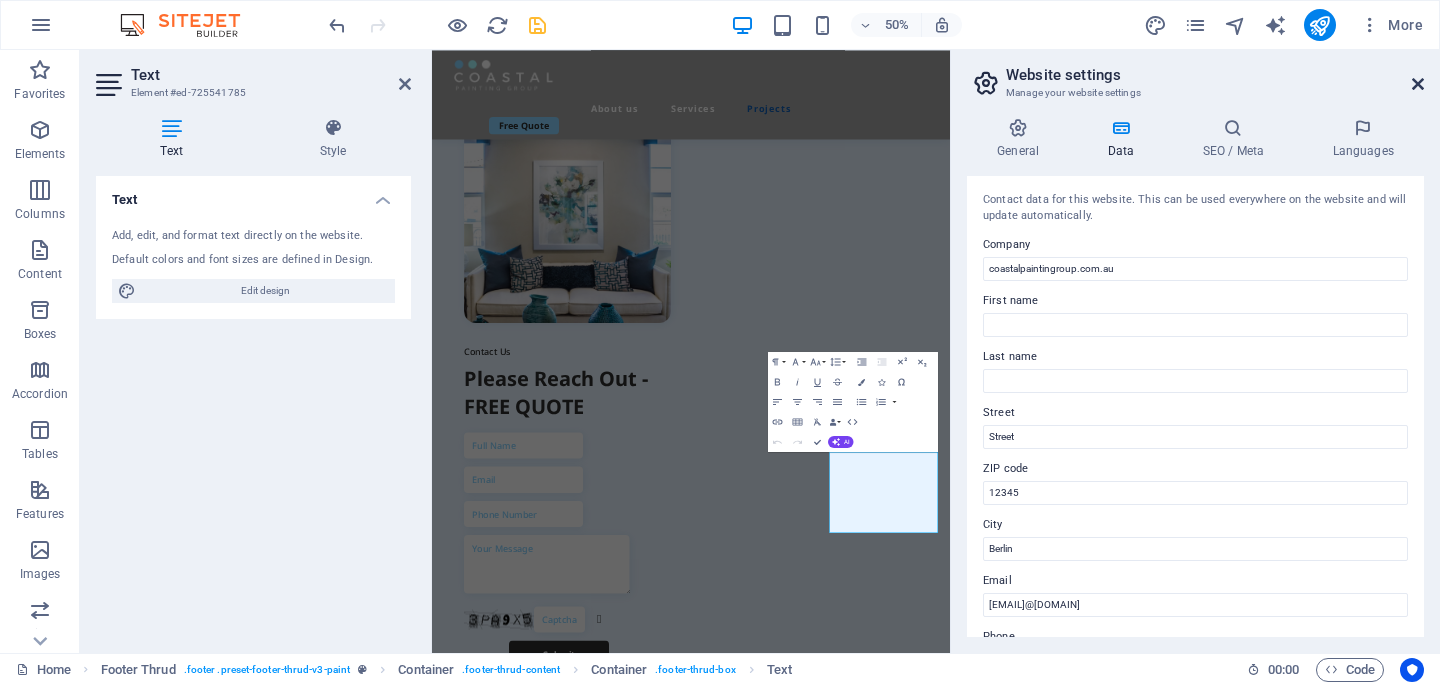 click at bounding box center [1418, 84] 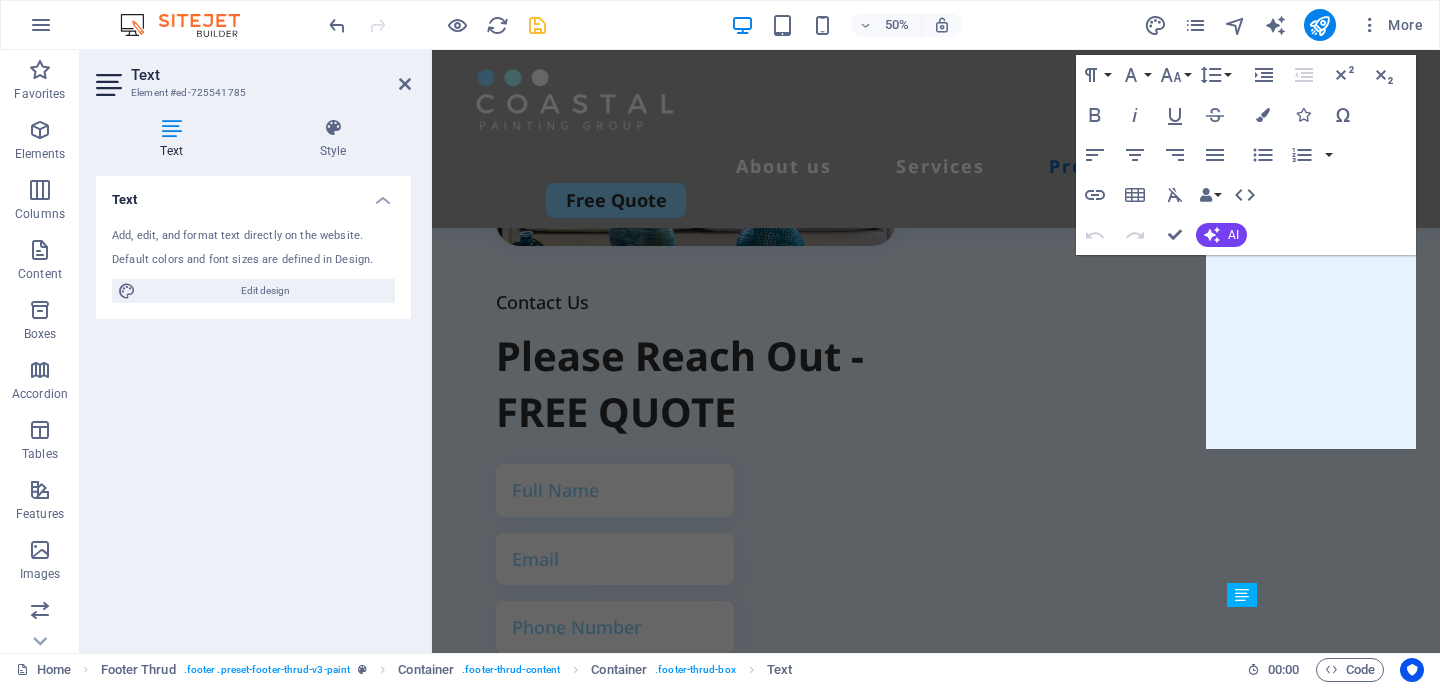 scroll, scrollTop: 7465, scrollLeft: 0, axis: vertical 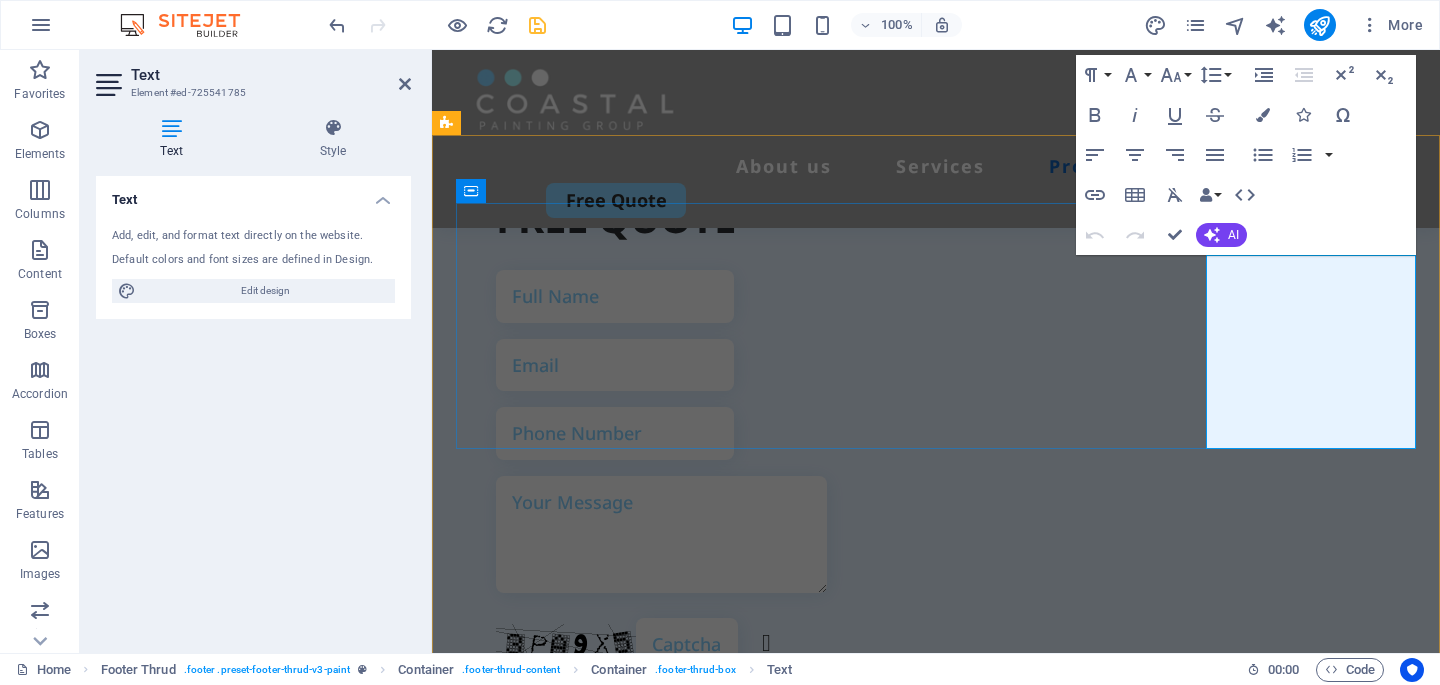 click on "0123 - 456789" at bounding box center [520, 2026] 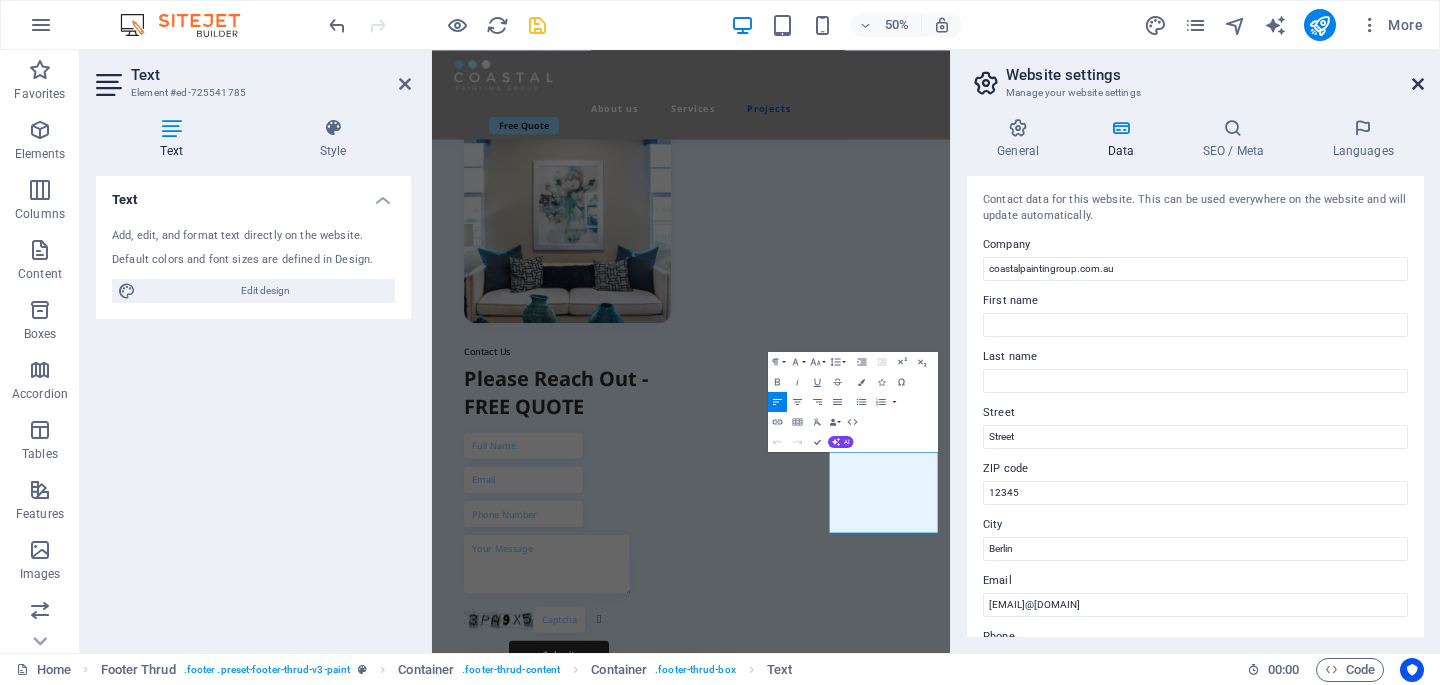 click at bounding box center [1418, 84] 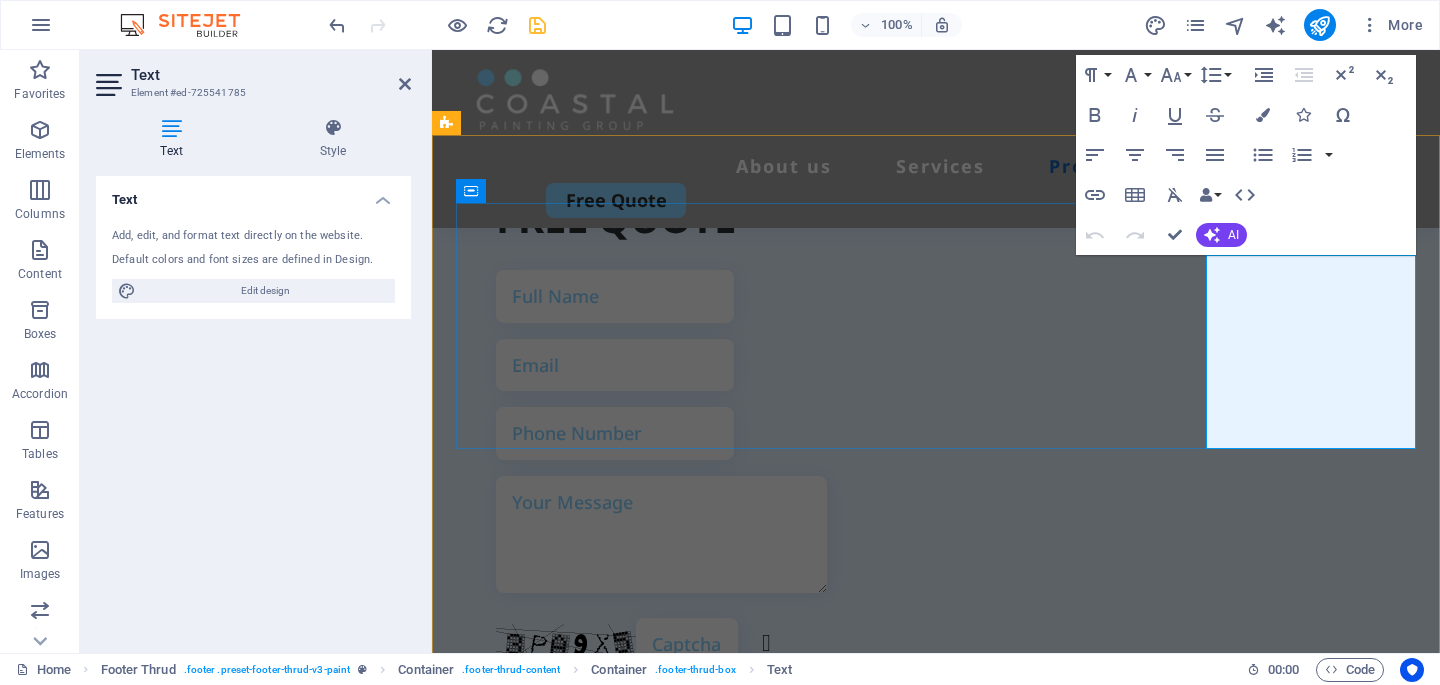 click on "0123 - 456789" at bounding box center [520, 2026] 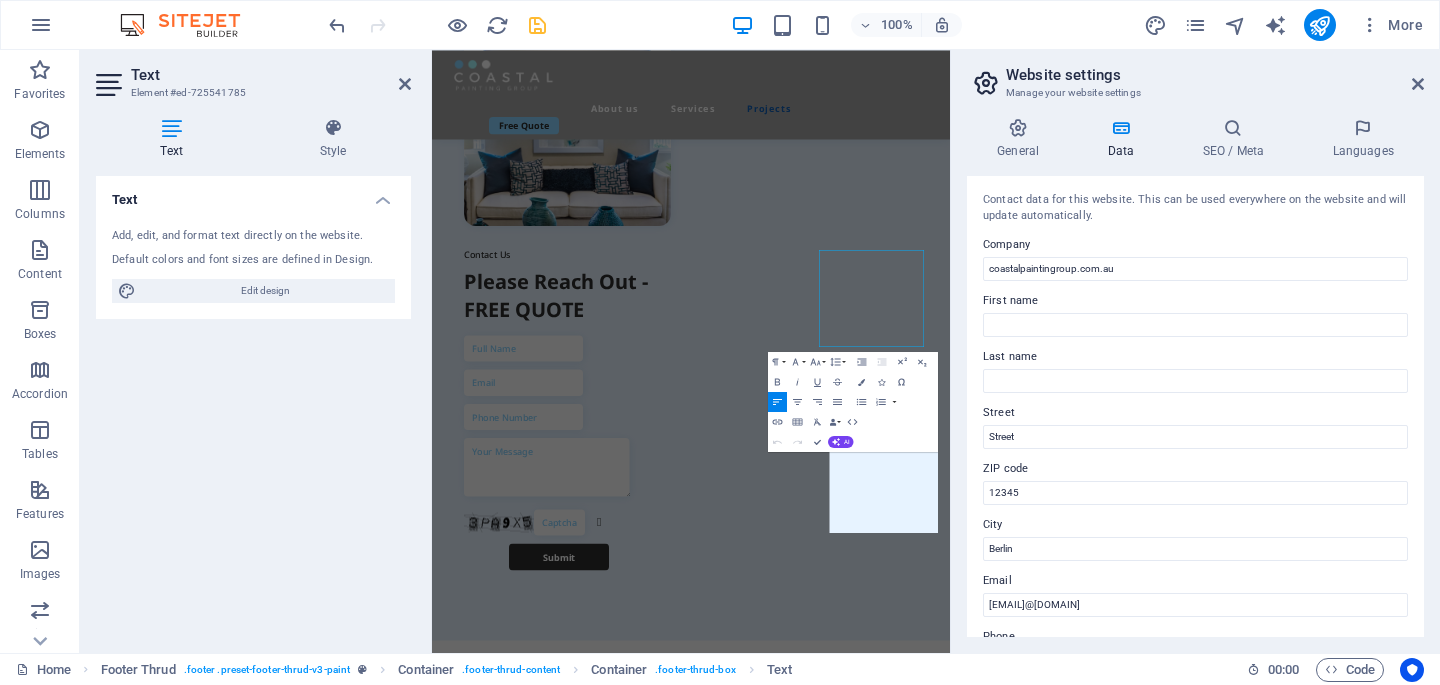 scroll, scrollTop: 7271, scrollLeft: 0, axis: vertical 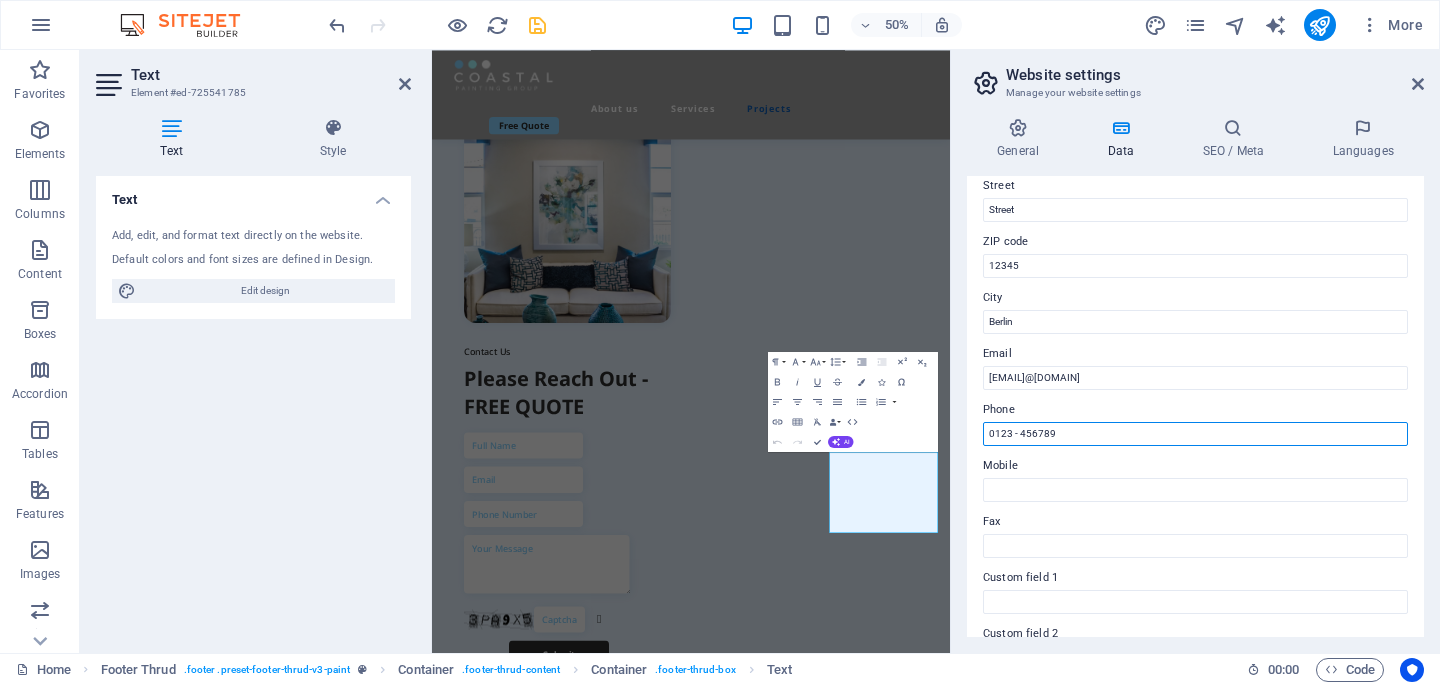 drag, startPoint x: 1113, startPoint y: 438, endPoint x: 775, endPoint y: 438, distance: 338 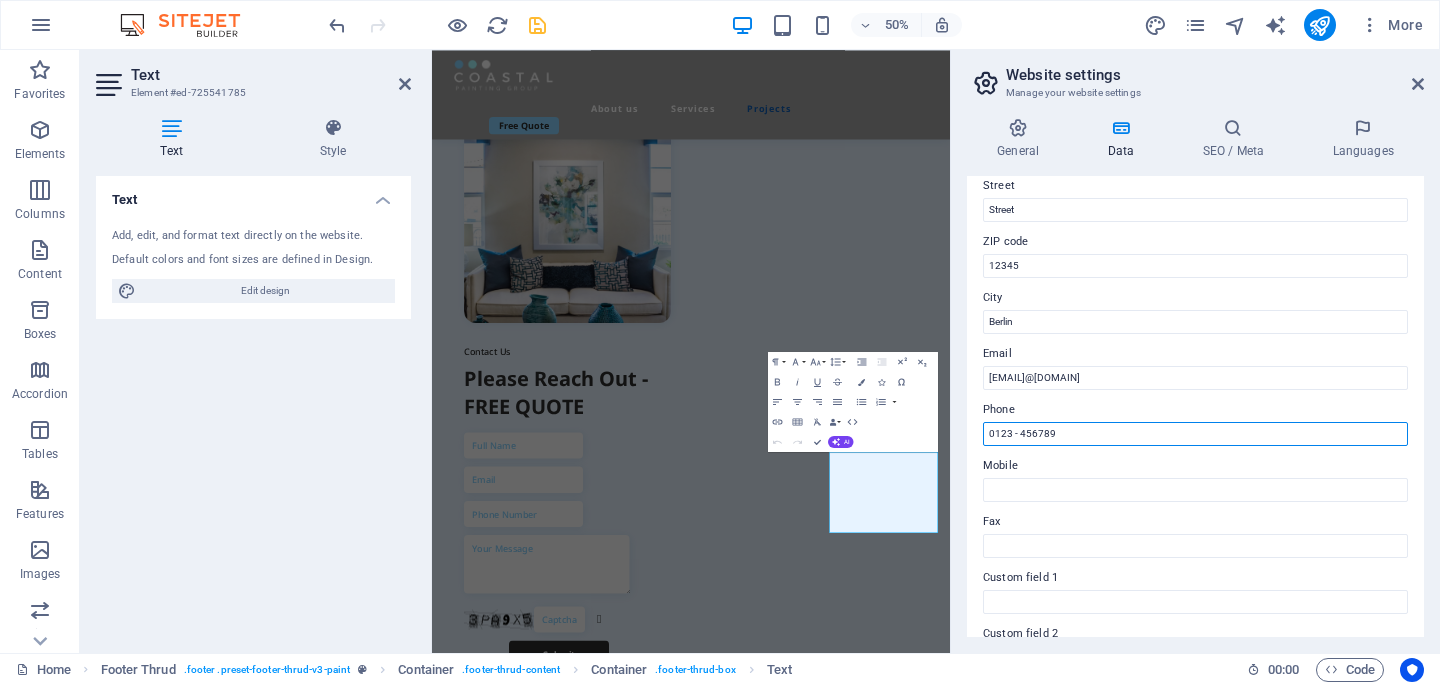 click on "0123 - 456789" at bounding box center (1195, 434) 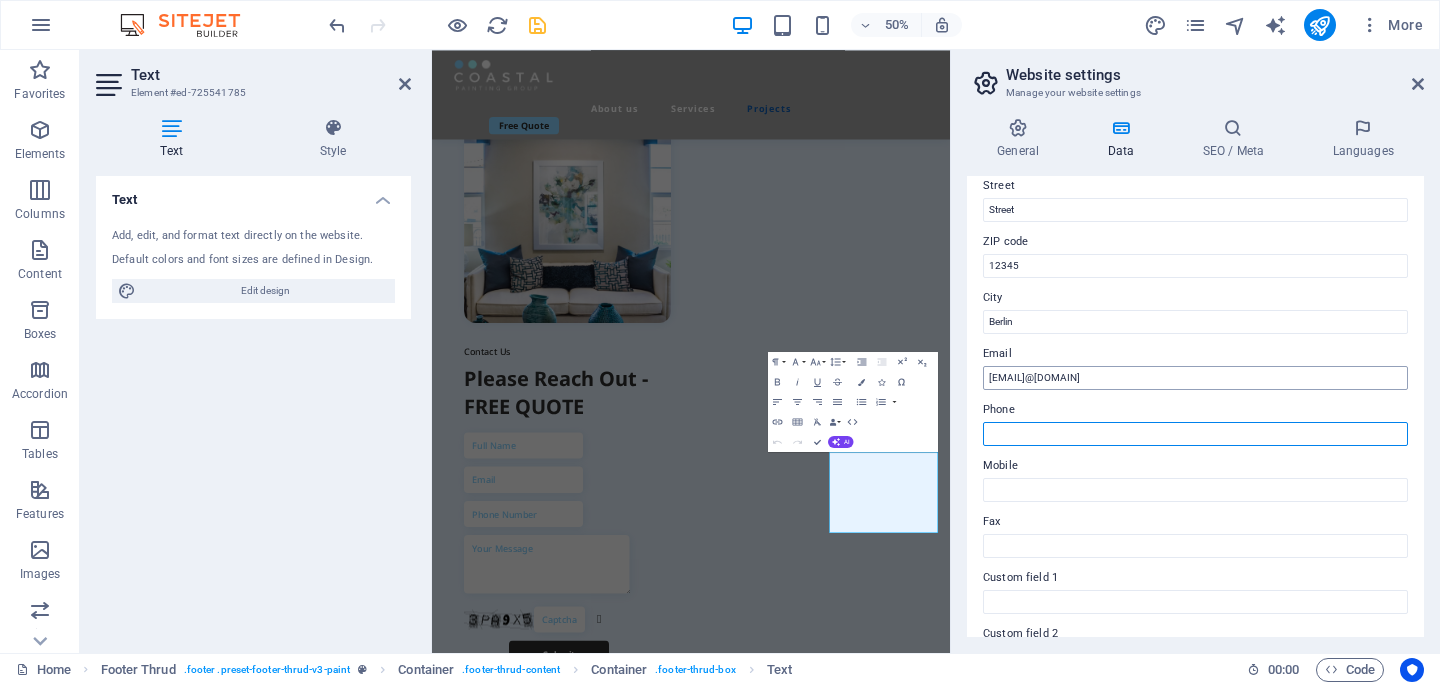 type 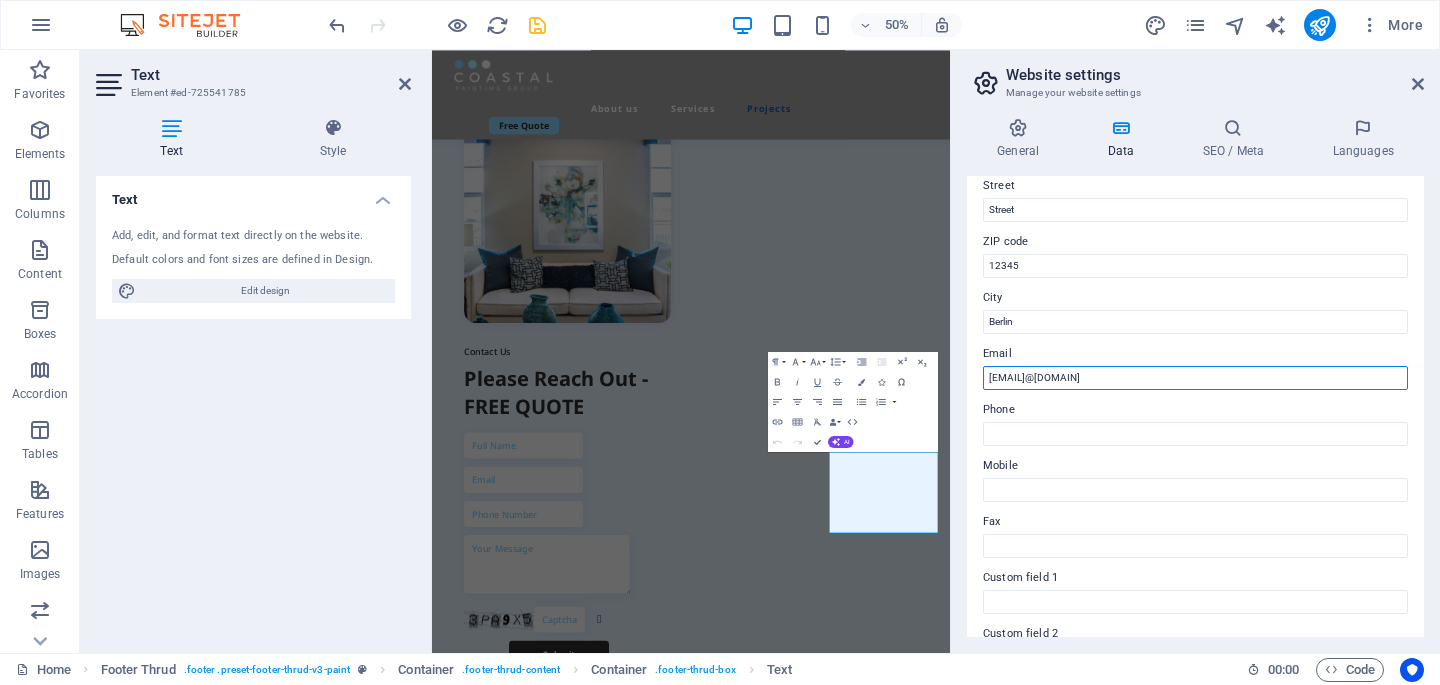 click on "358d08435233f162a0075e0416b199@cpanel.local" at bounding box center [1195, 378] 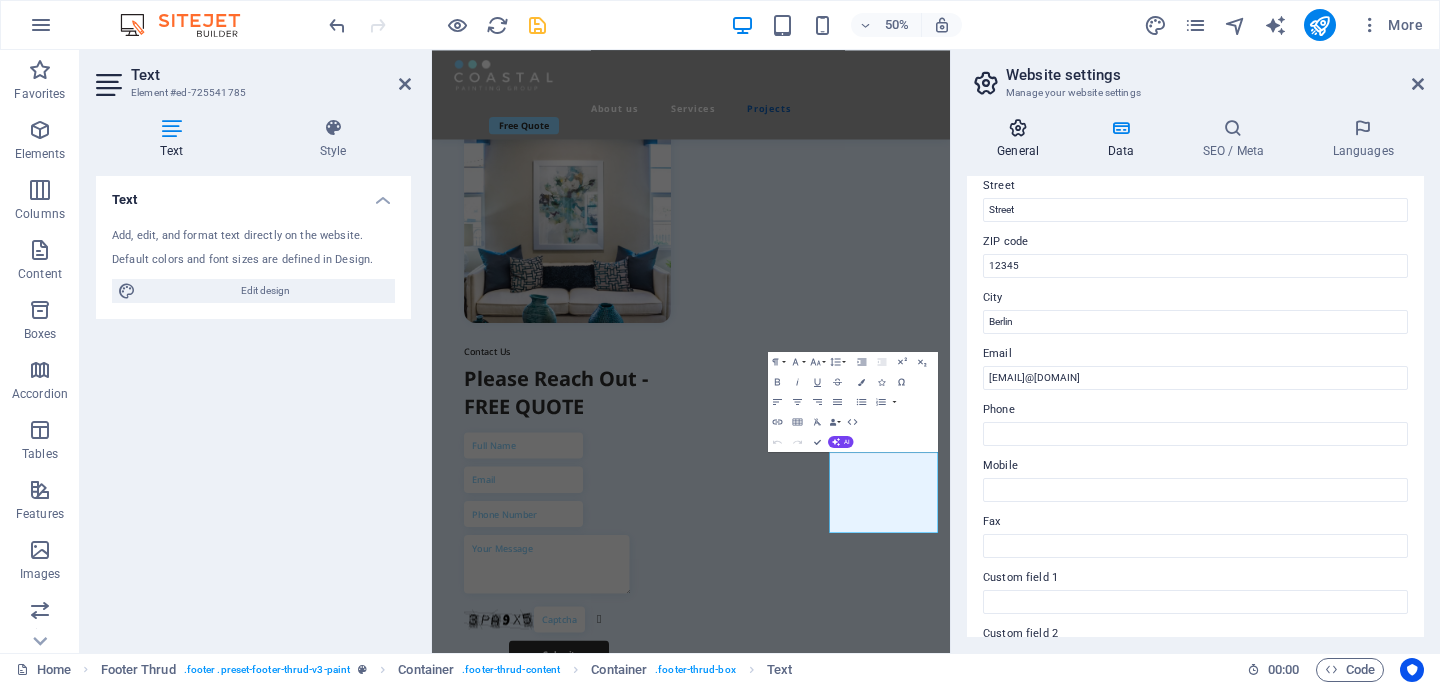 click on "General" at bounding box center [1022, 139] 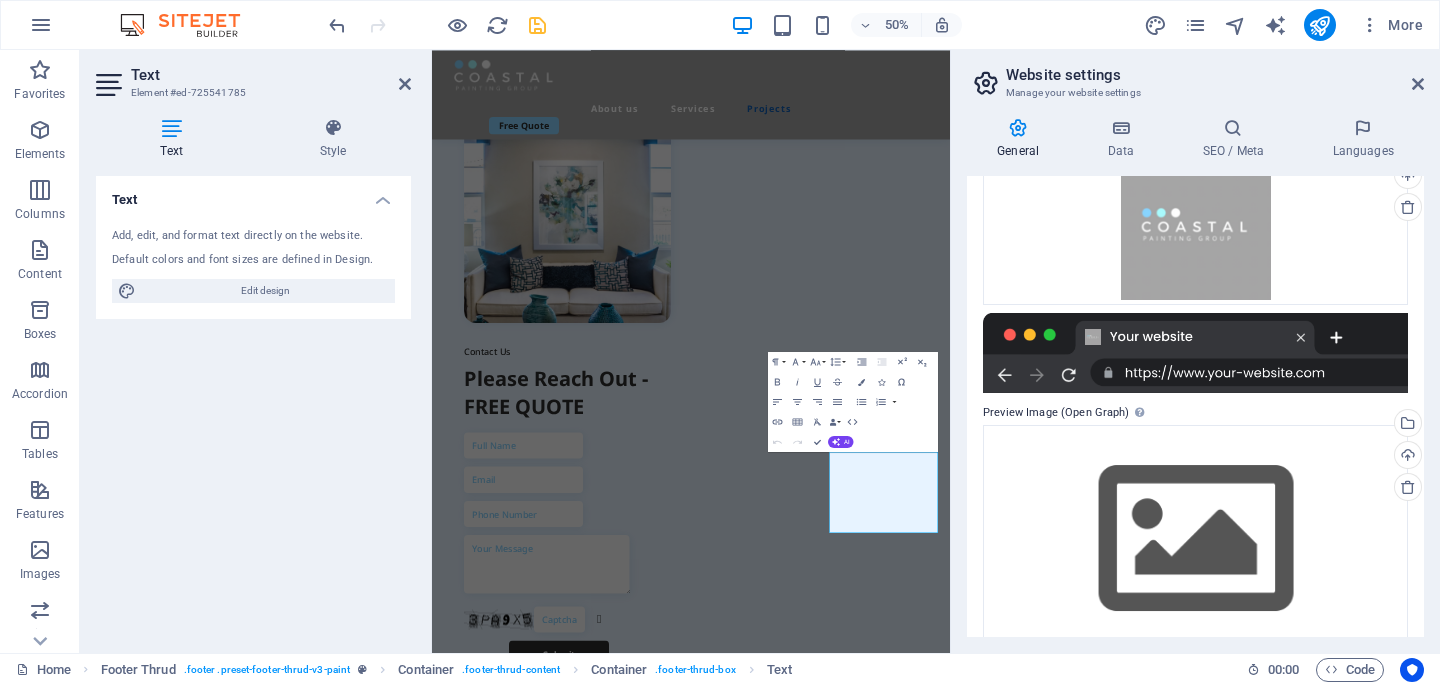 scroll, scrollTop: 320, scrollLeft: 0, axis: vertical 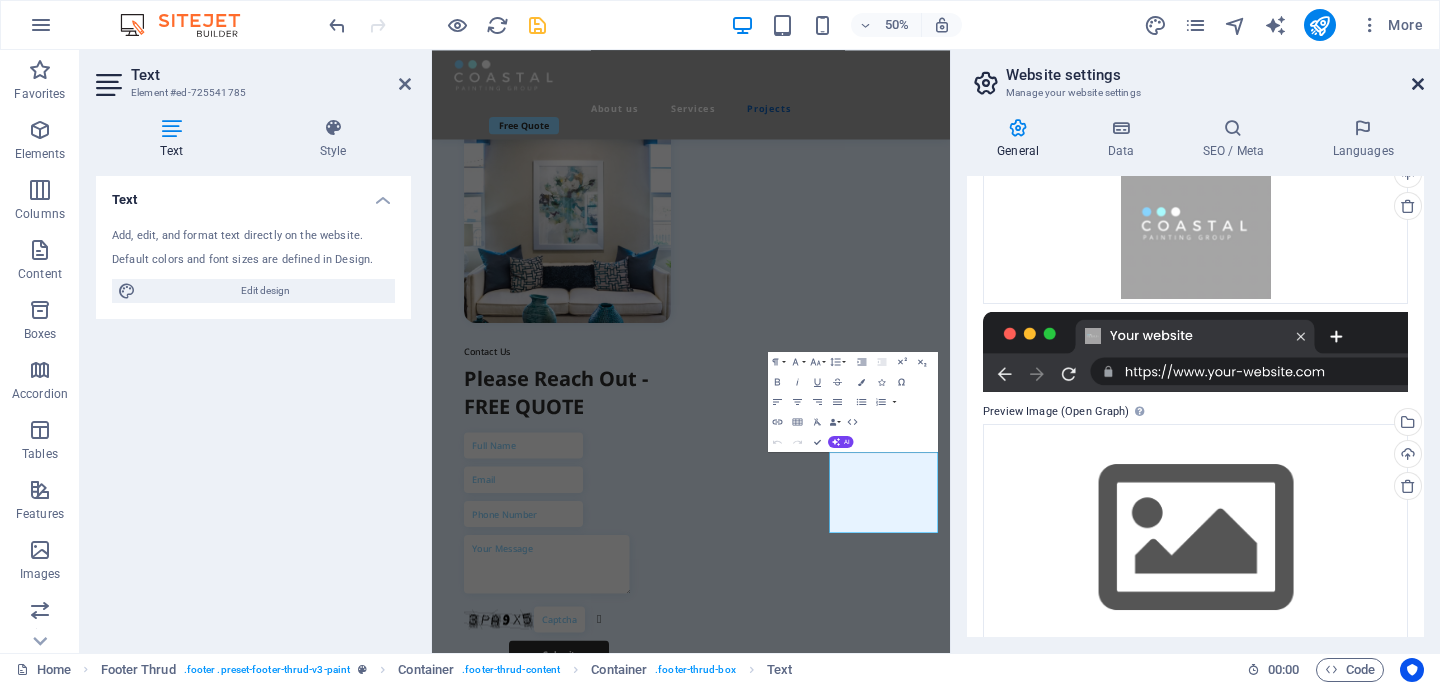click at bounding box center [1418, 84] 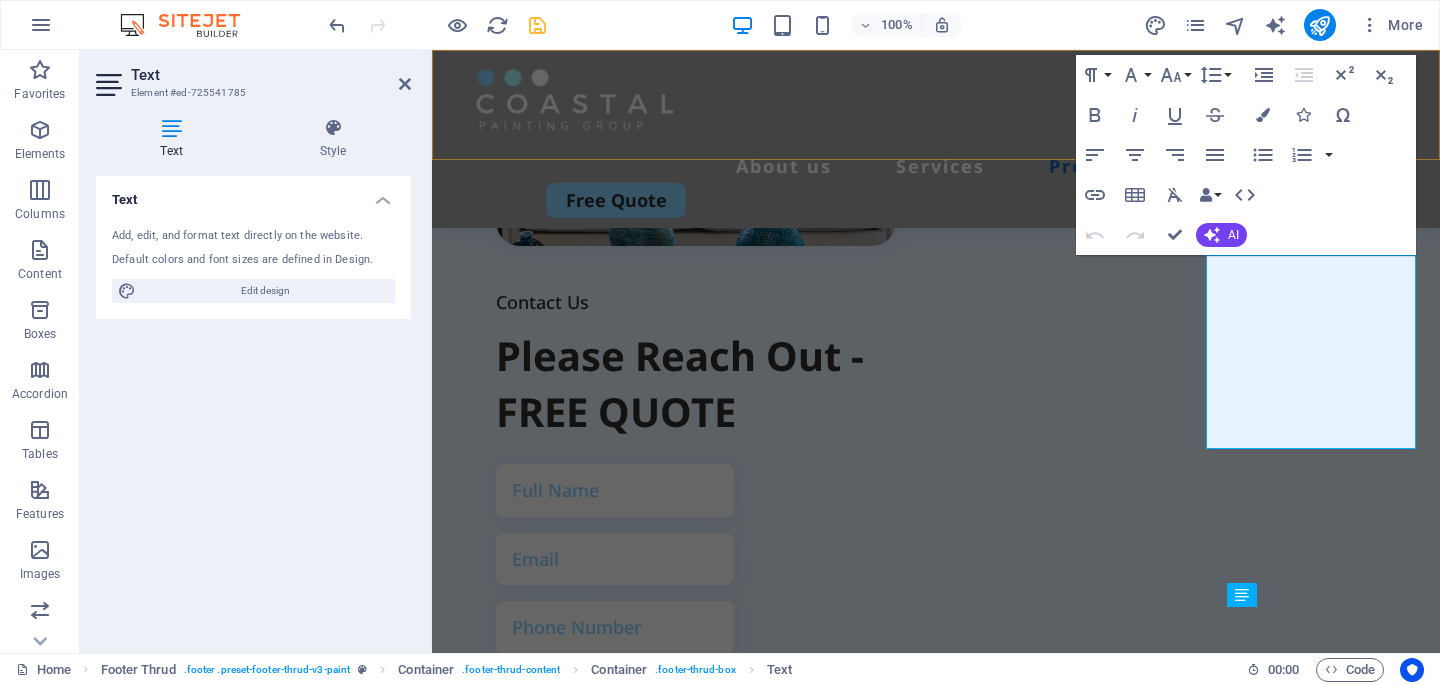 scroll, scrollTop: 7465, scrollLeft: 0, axis: vertical 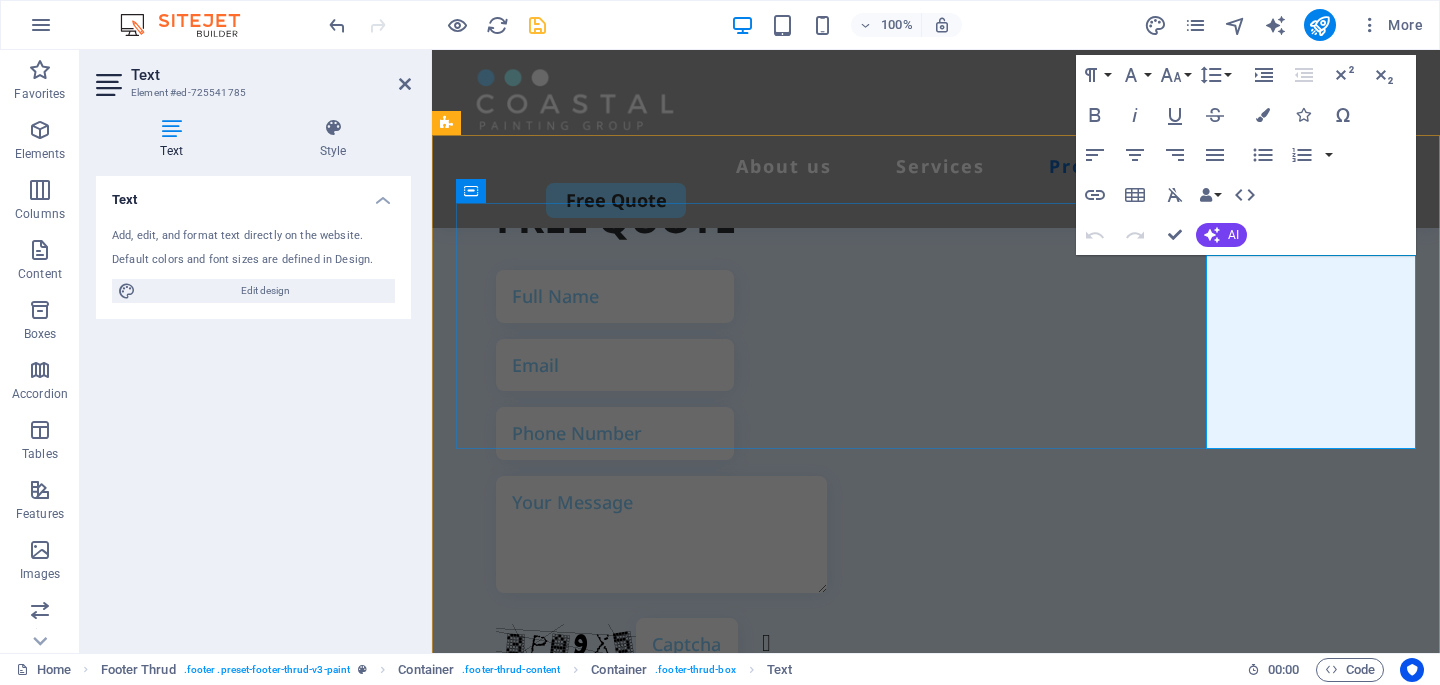 click on "358d08435233f162a0075e0416b199@cpanel.local" at bounding box center (561, 2185) 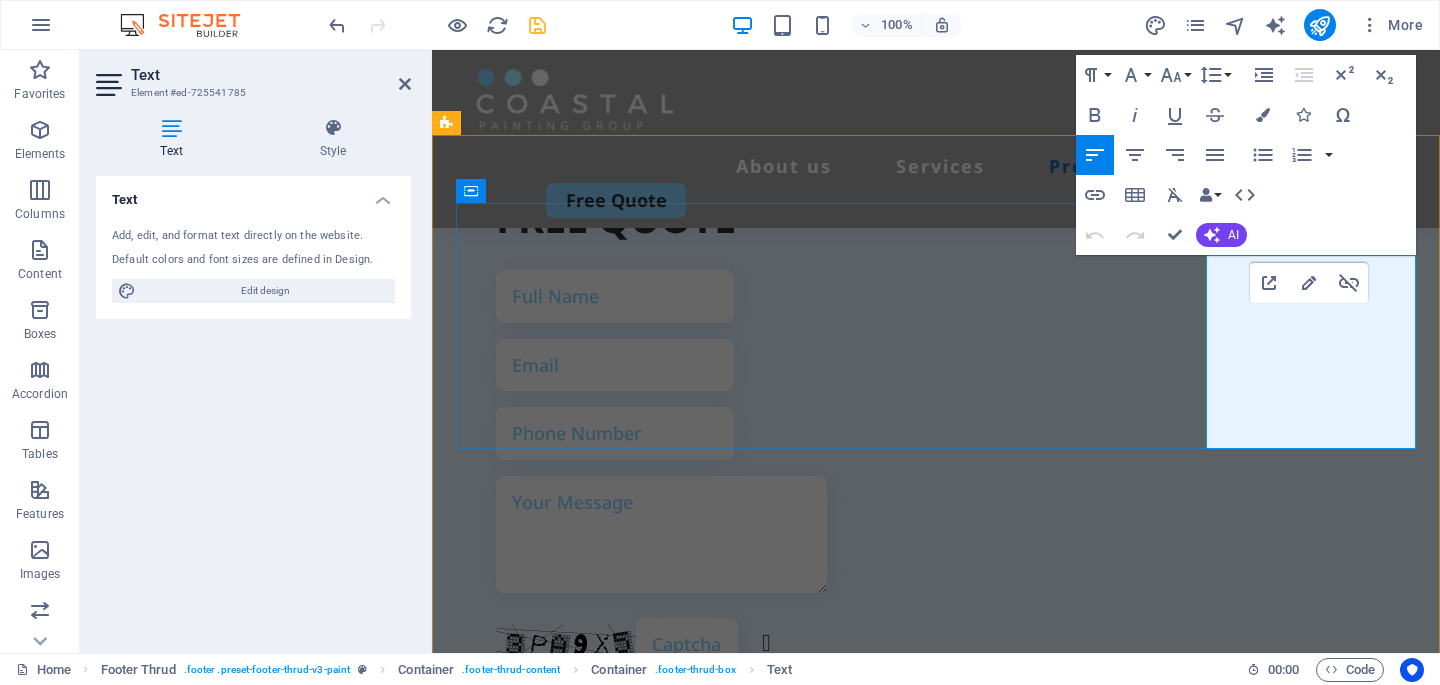 click on "358d08435233f162a0075e0416b199@cpanel.local" at bounding box center [561, 2185] 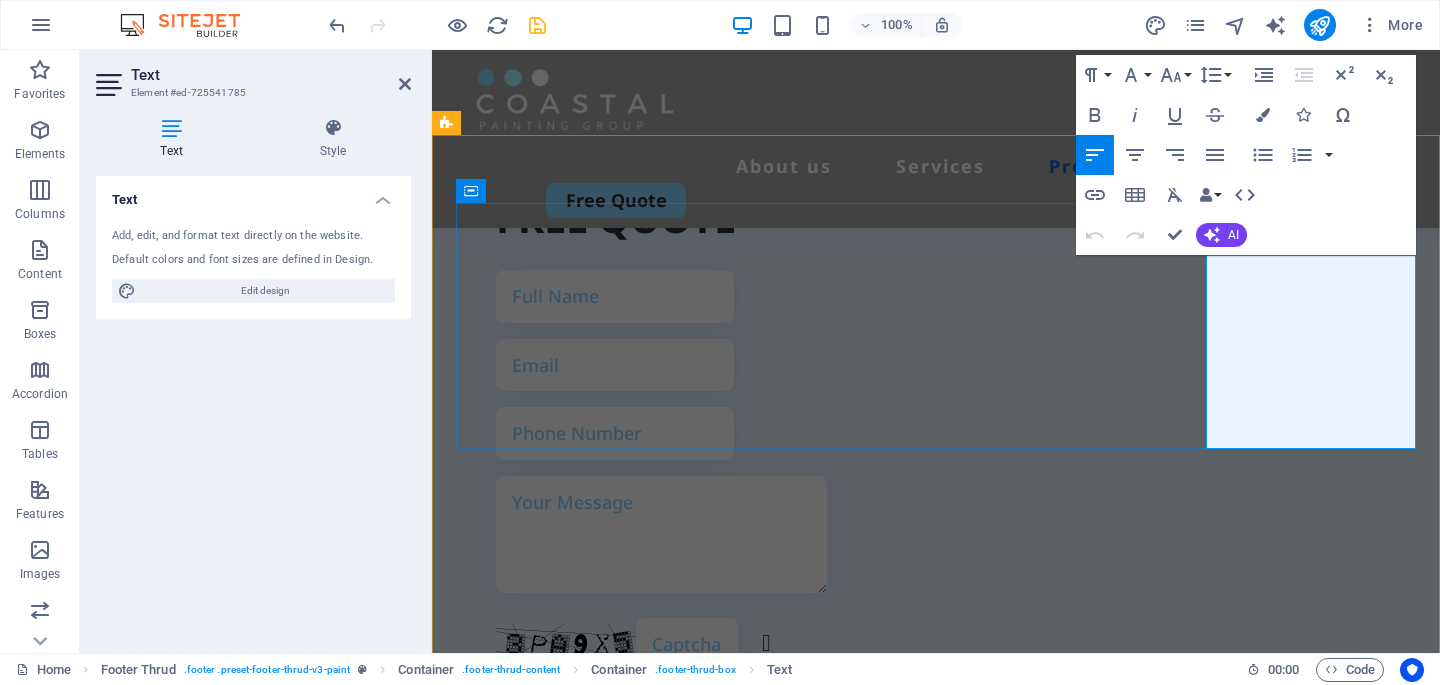 click on "358d08435233f162a0075e0416b199@cpanel.local" at bounding box center (561, 2185) 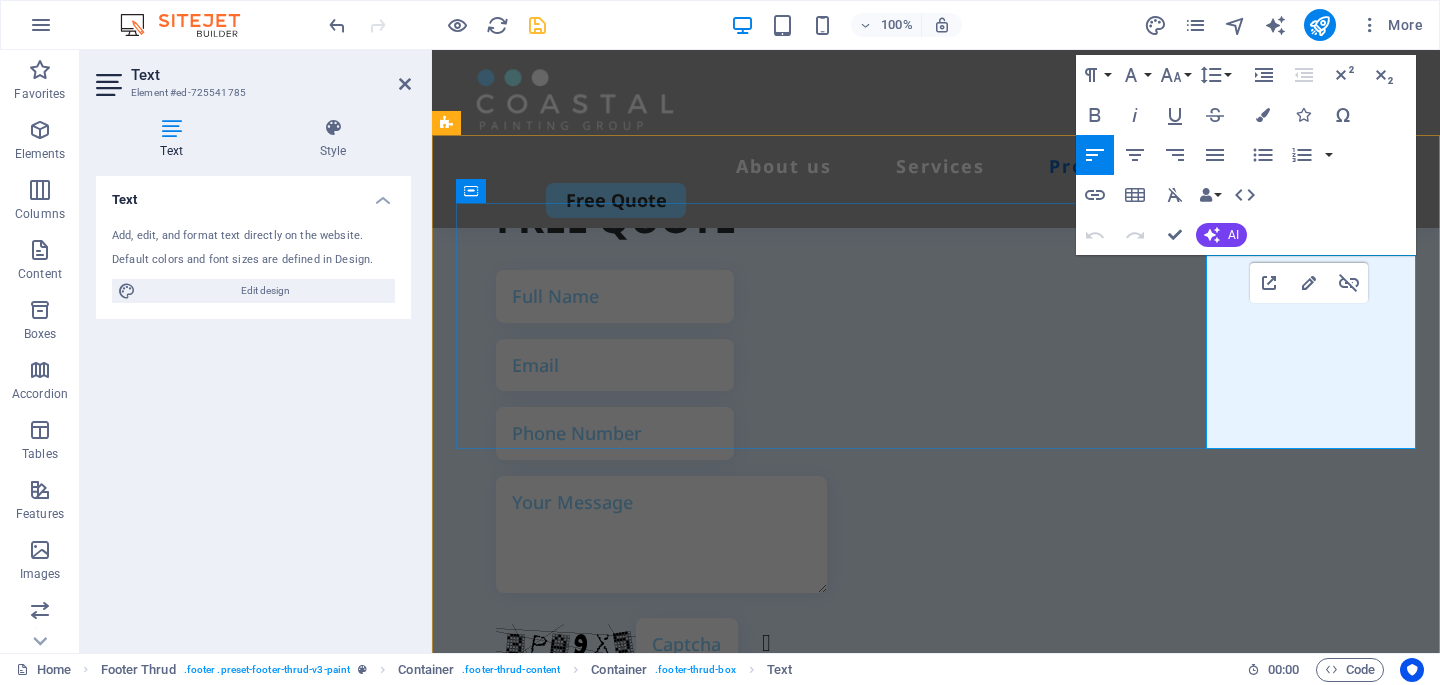 click on "358d08435233f162a0075e0416b199@cpanel.local" at bounding box center (561, 2185) 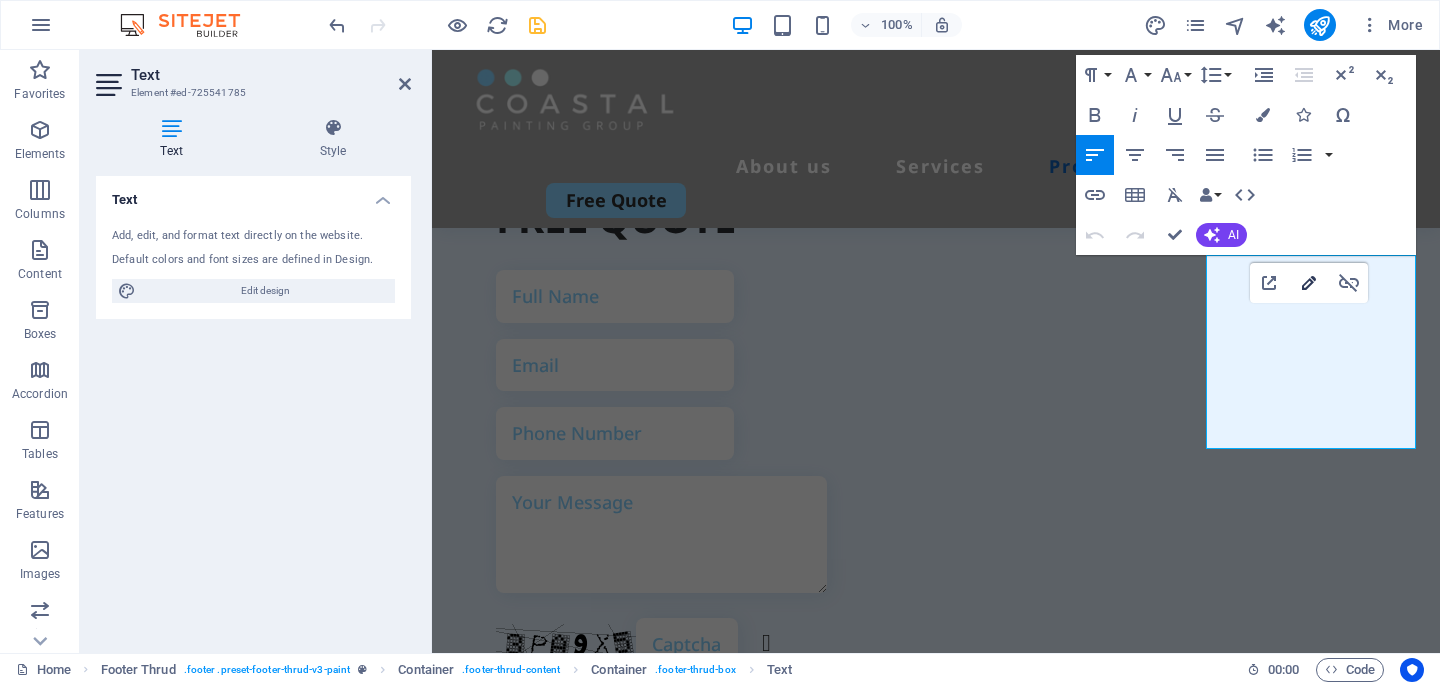 click 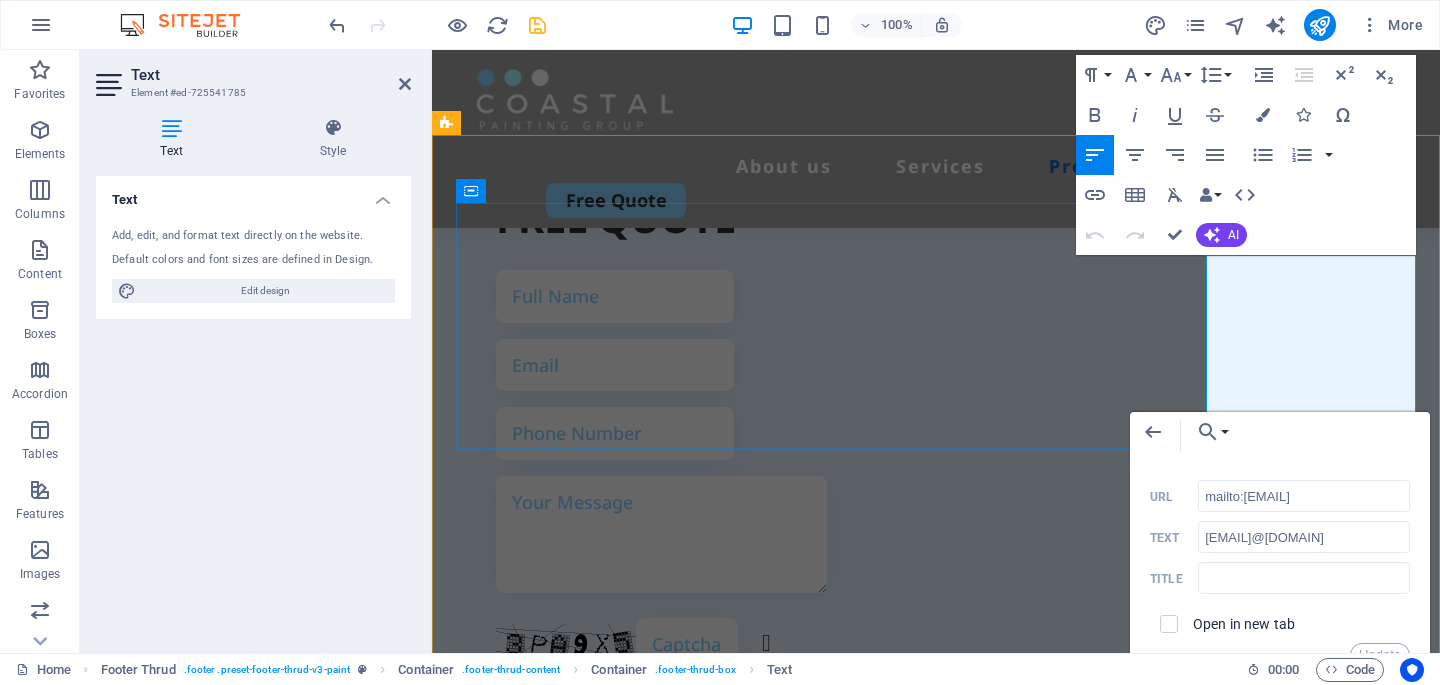 scroll, scrollTop: 0, scrollLeft: 135, axis: horizontal 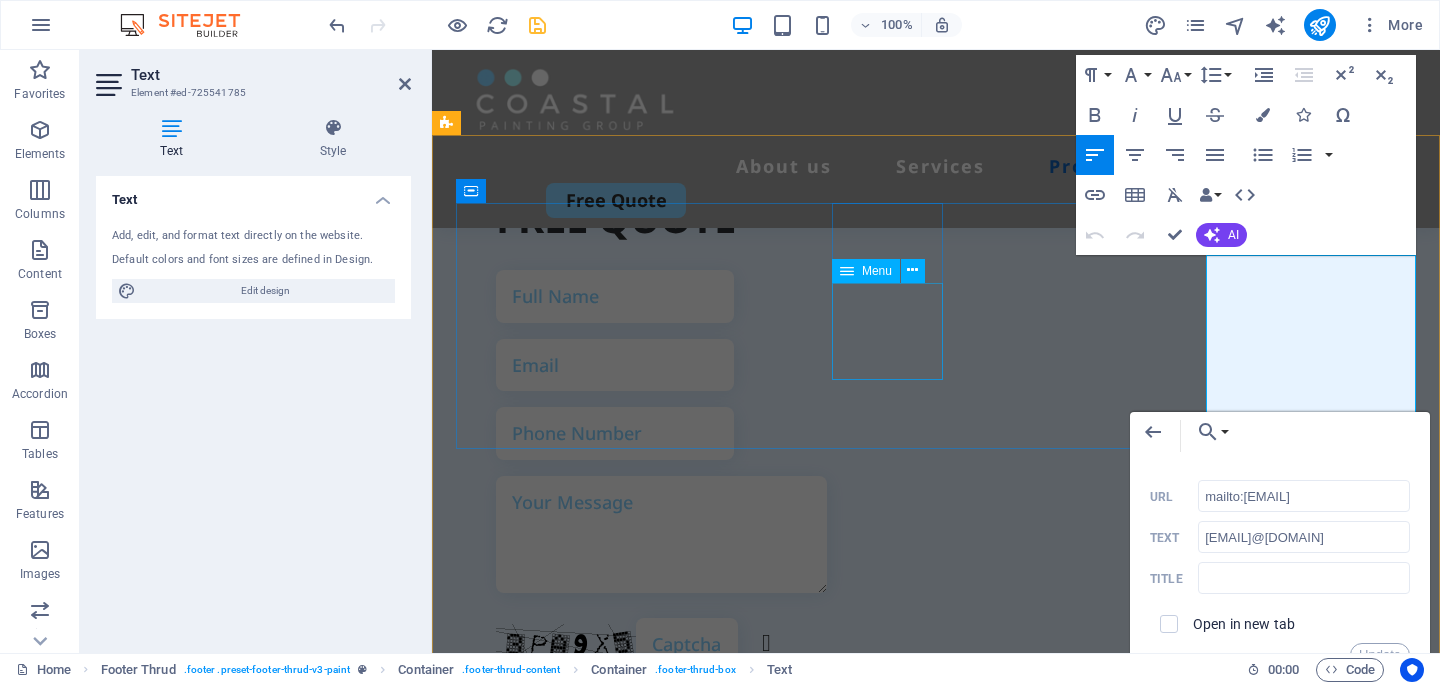click on "About Services Projects" at bounding box center (561, 1517) 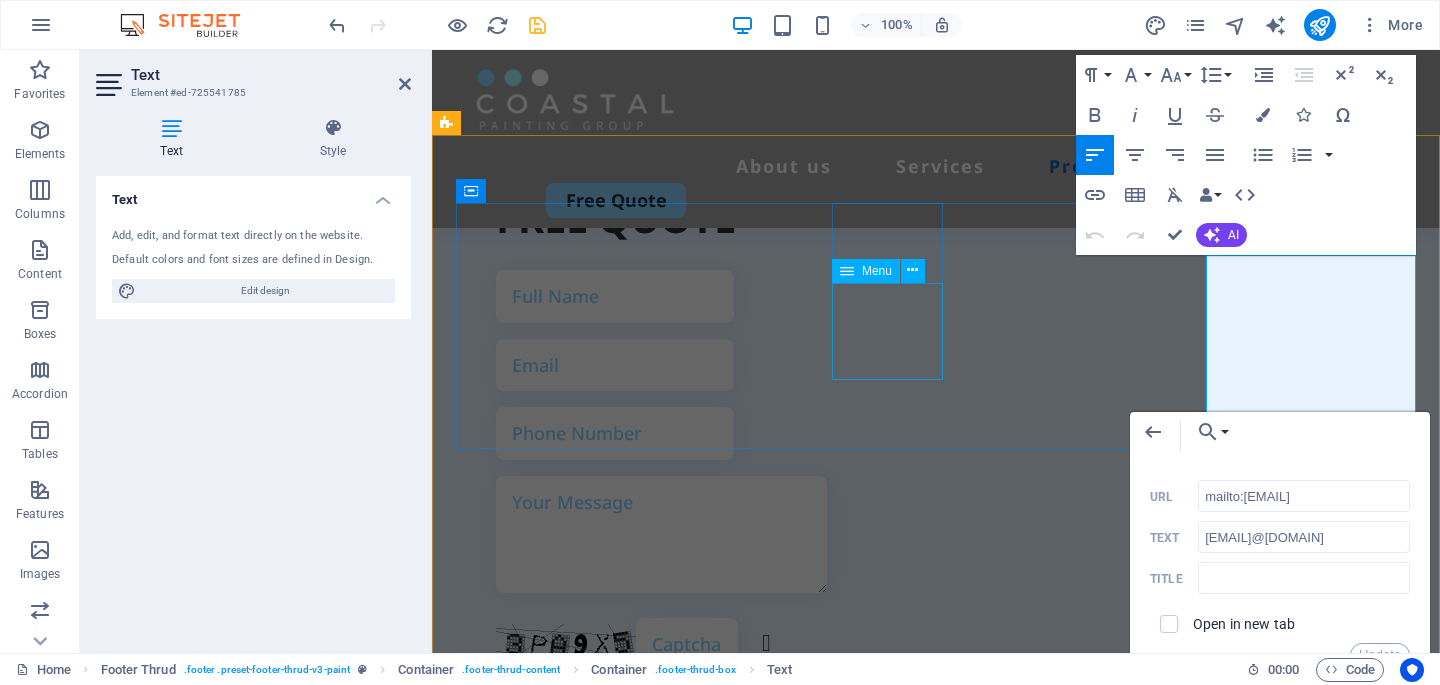 scroll, scrollTop: 0, scrollLeft: 0, axis: both 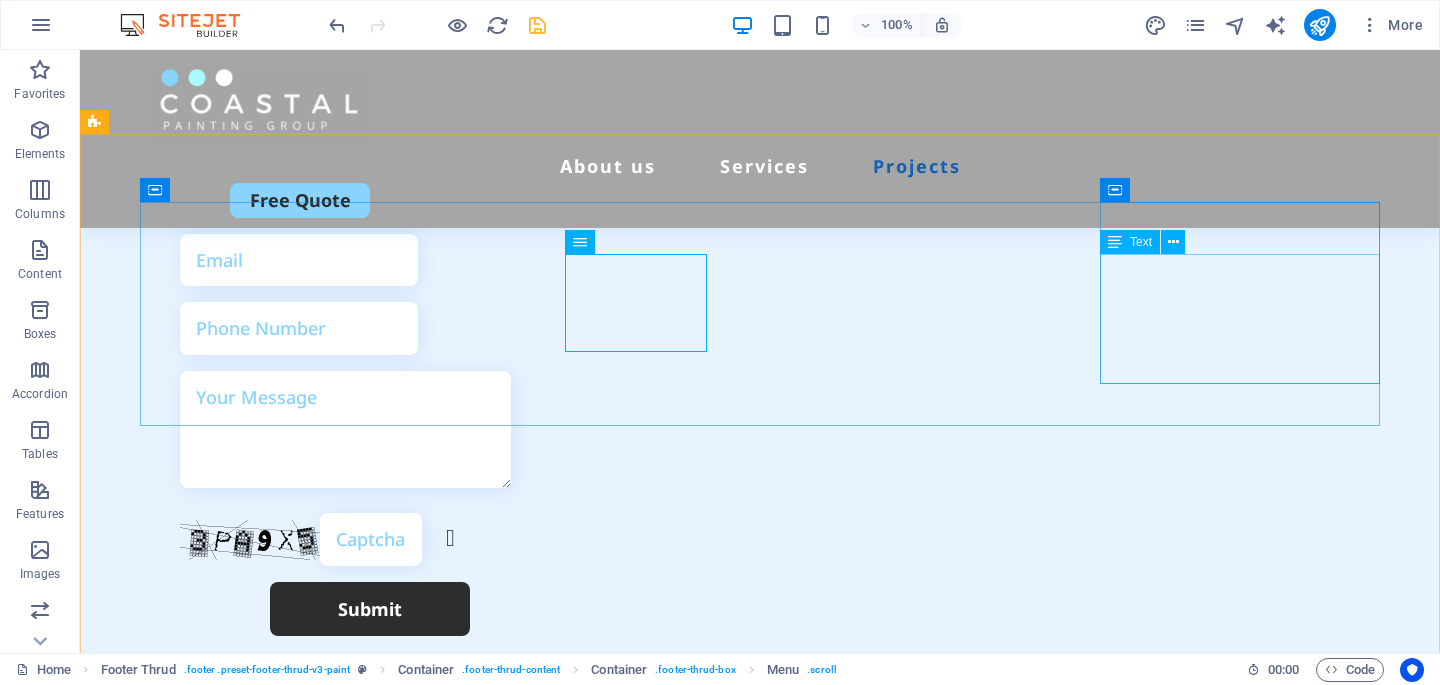 click on "Text" at bounding box center (1141, 242) 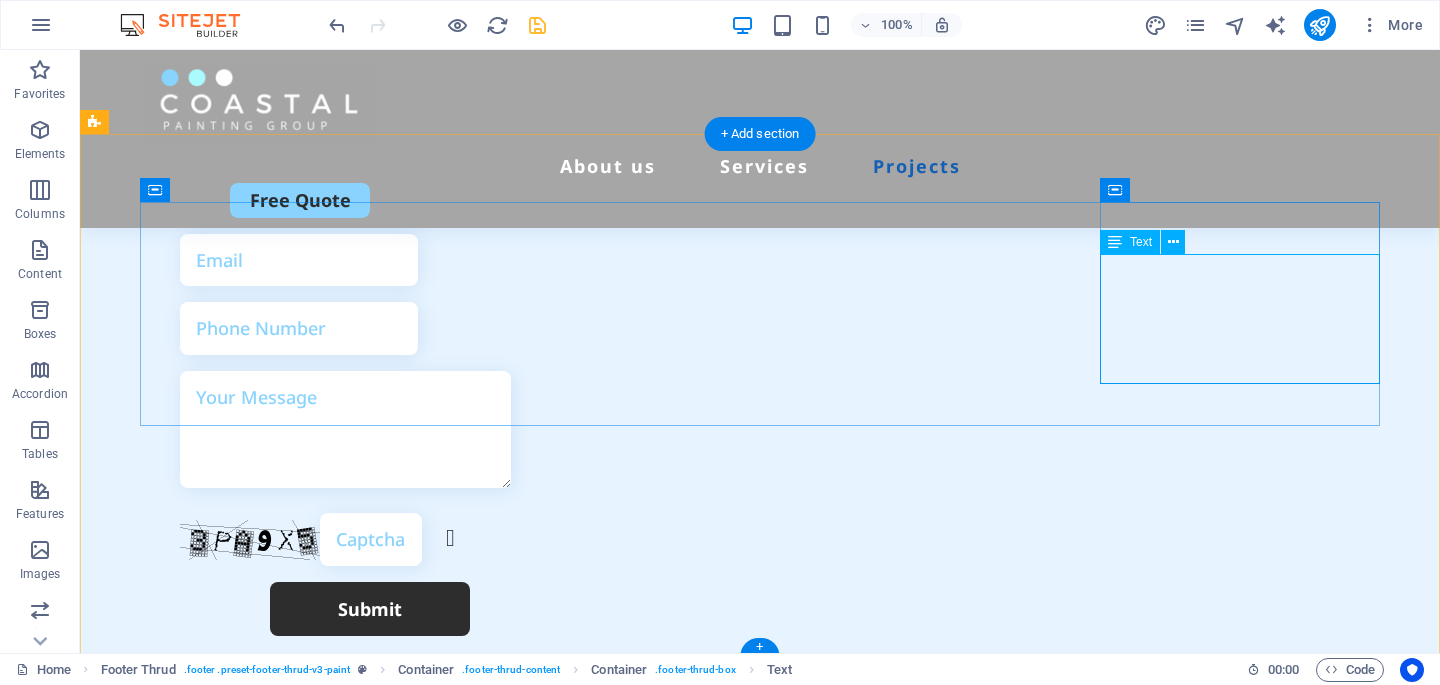 click on "358d08435233f162a0075e0416b199@cpanel.local
Street Berlin   12345" at bounding box center (280, 2199) 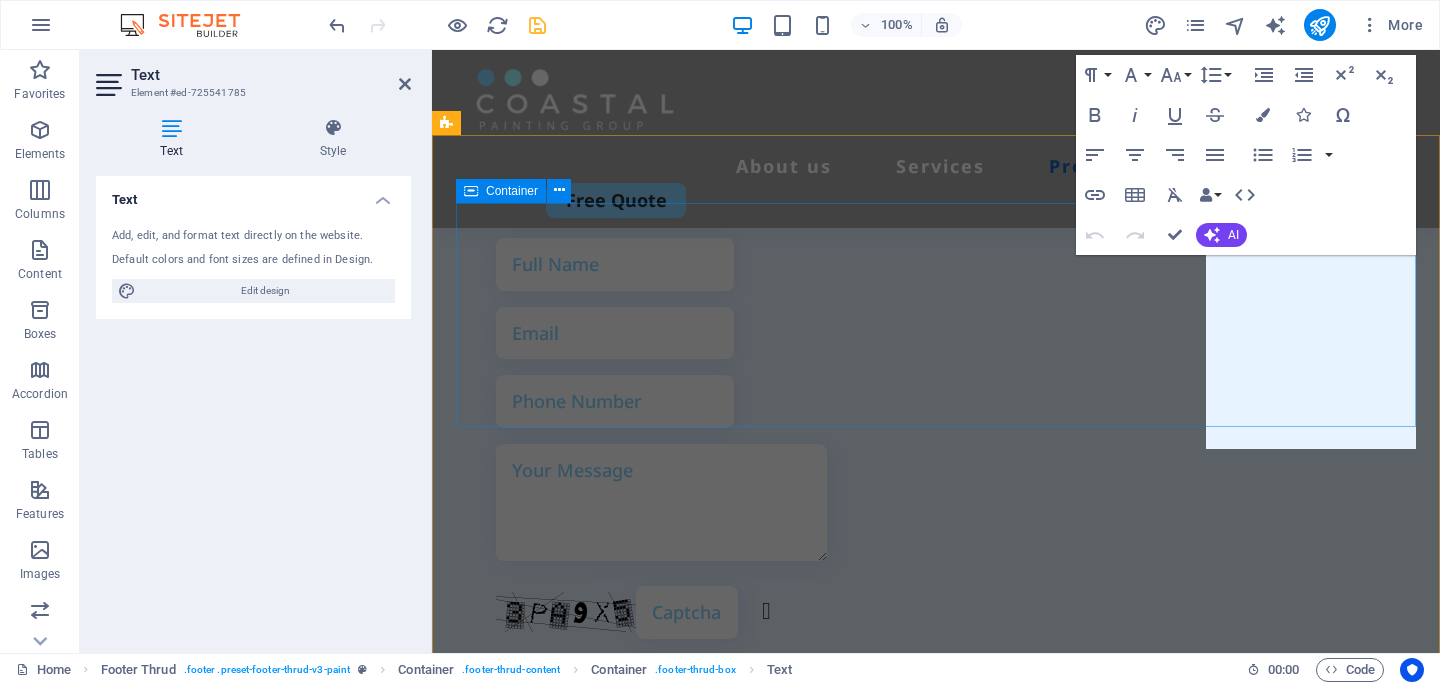 scroll, scrollTop: 7465, scrollLeft: 0, axis: vertical 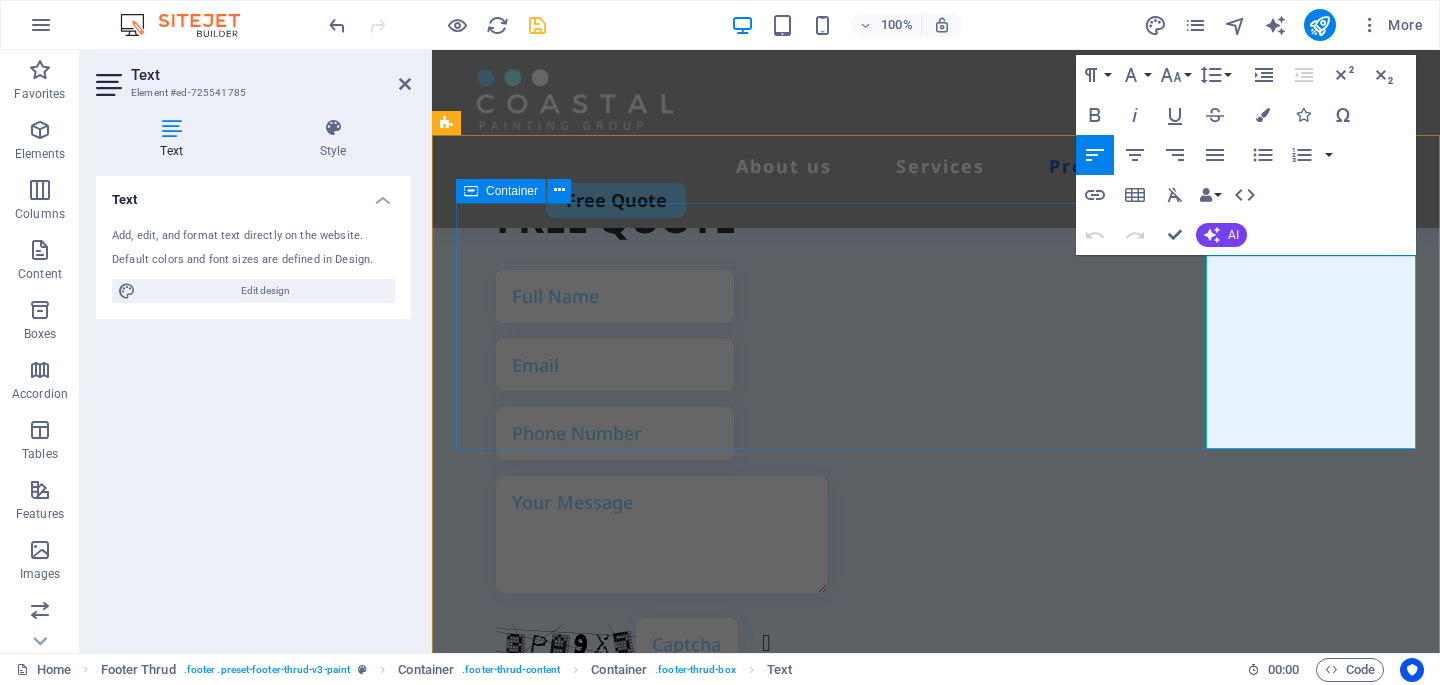 click on "Quick Links About Services Projects Details Legal Notice Privacy Policy Contact
358d08435233f162a0075e0416b199@cpanel.local
Street Berlin   12345" at bounding box center (936, 1855) 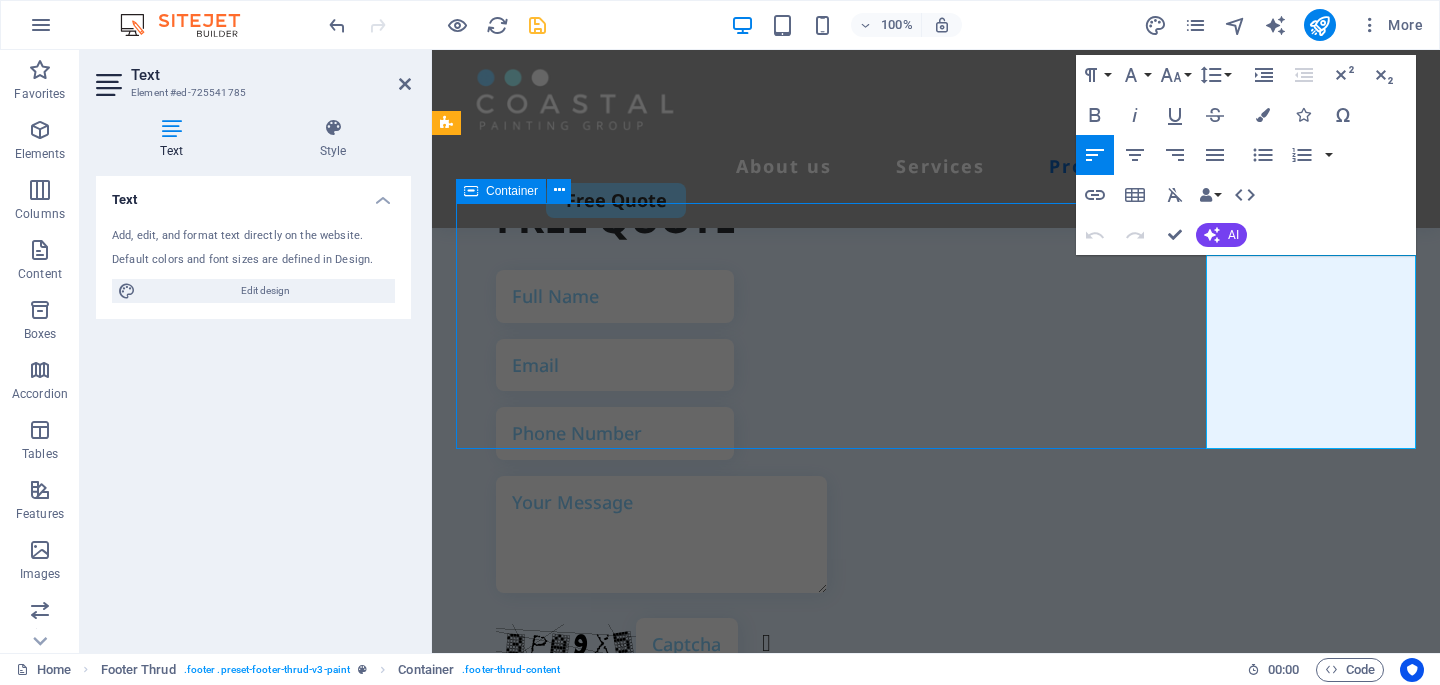 scroll, scrollTop: 7497, scrollLeft: 0, axis: vertical 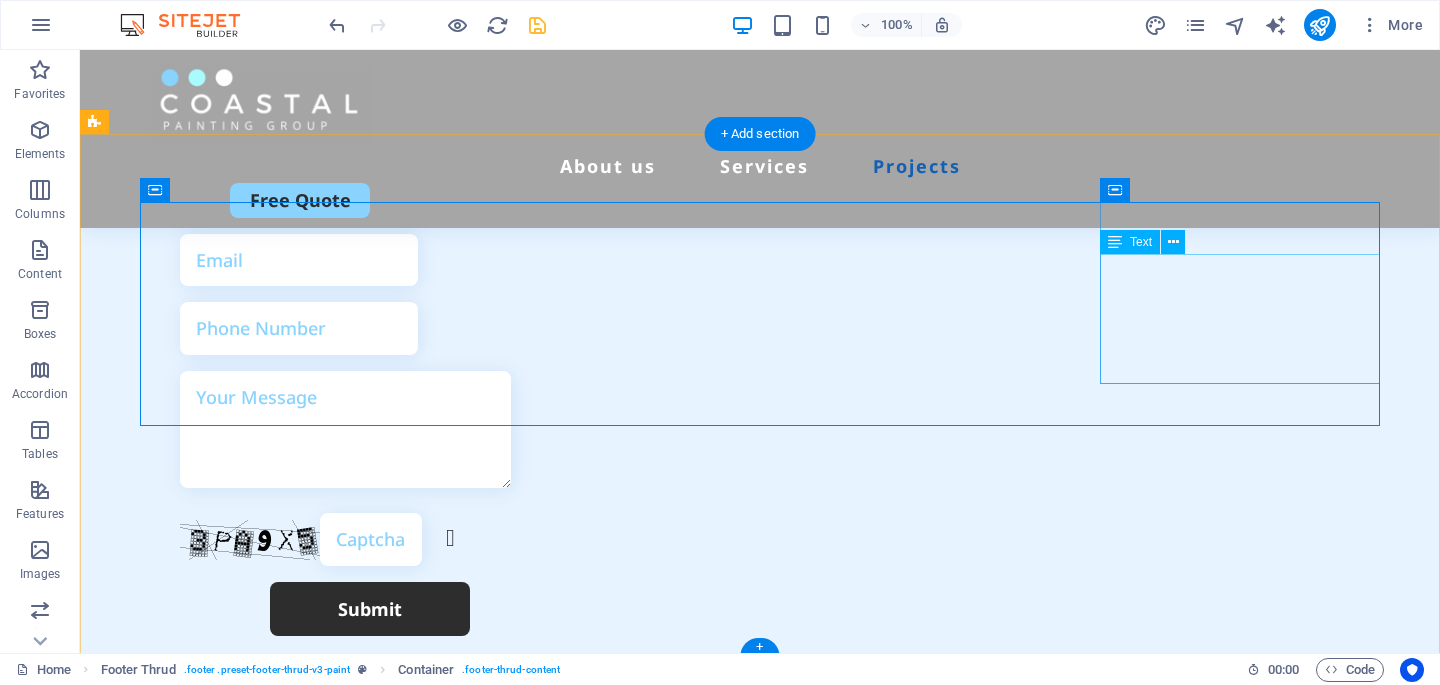 click on "358d08435233f162a0075e0416b199@cpanel.local
Street Berlin   12345" at bounding box center [280, 2199] 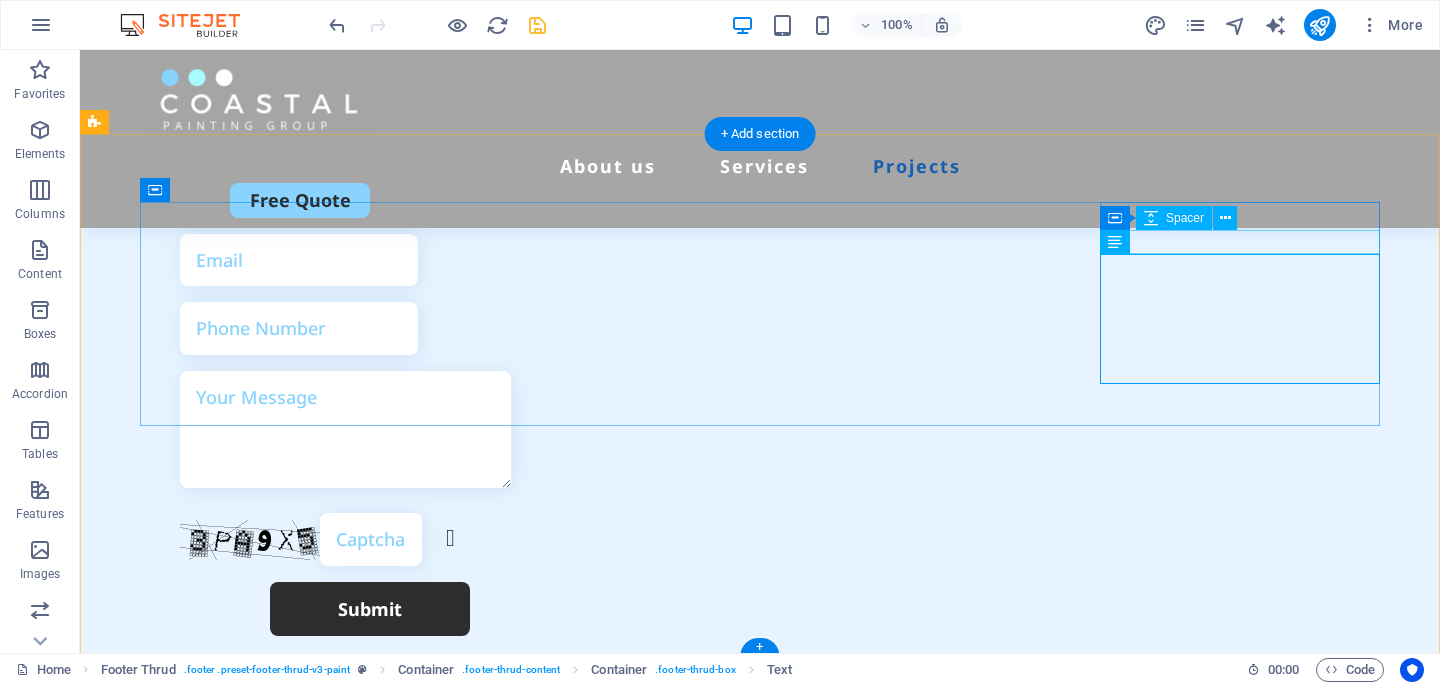 click at bounding box center (280, 1609) 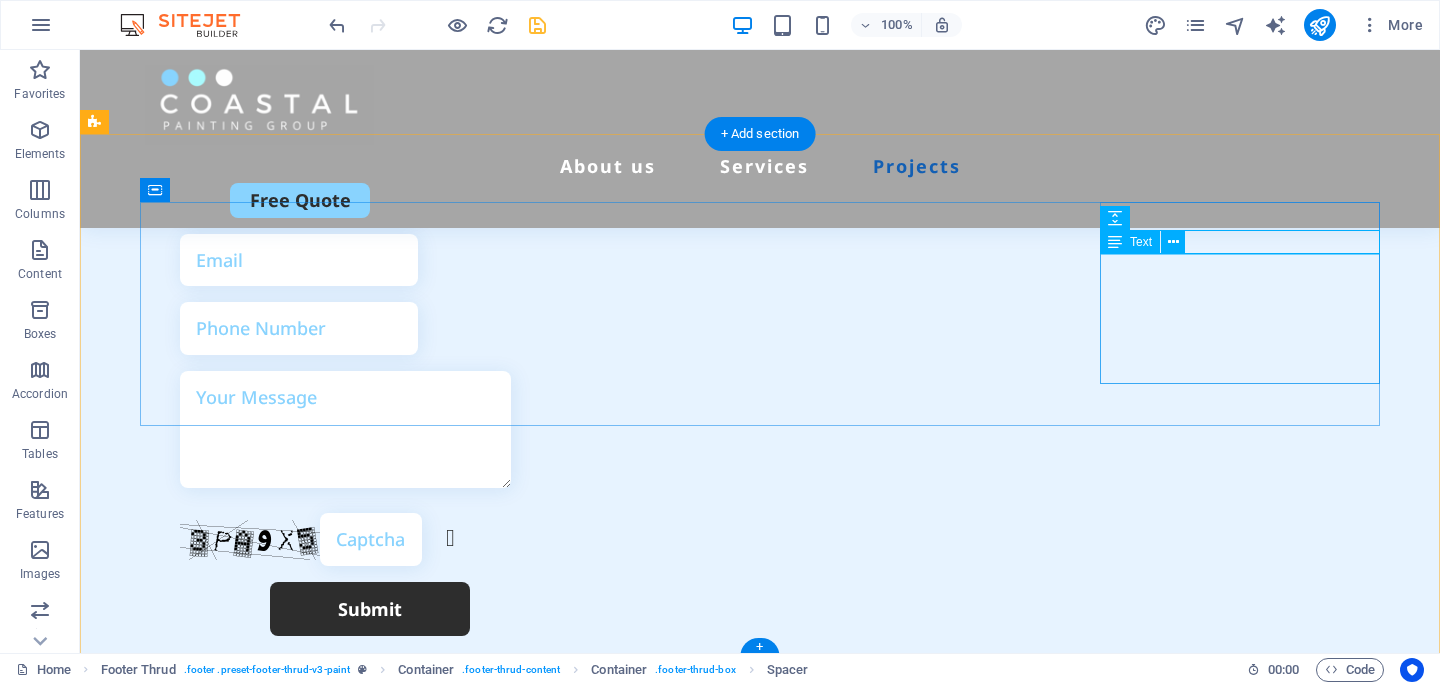 click on "358d08435233f162a0075e0416b199@cpanel.local
Street Berlin   12345" at bounding box center [280, 2199] 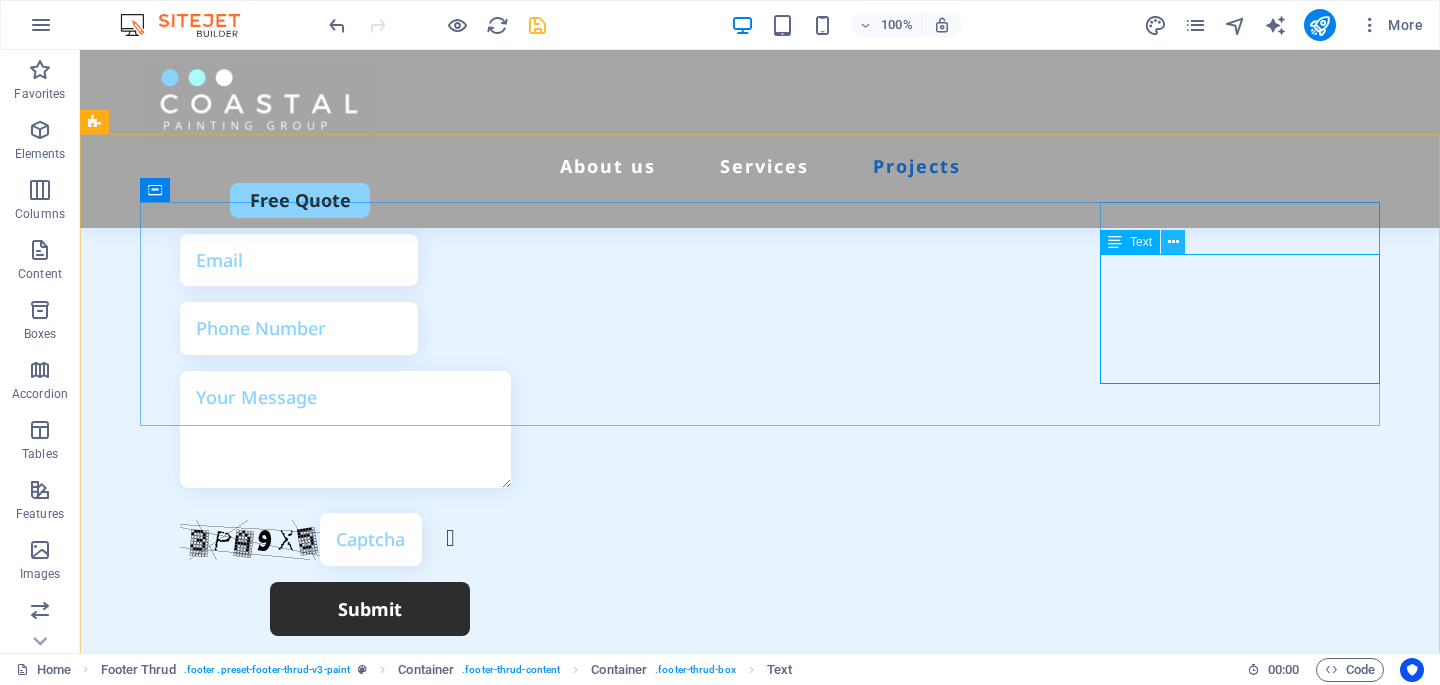 click at bounding box center [1173, 242] 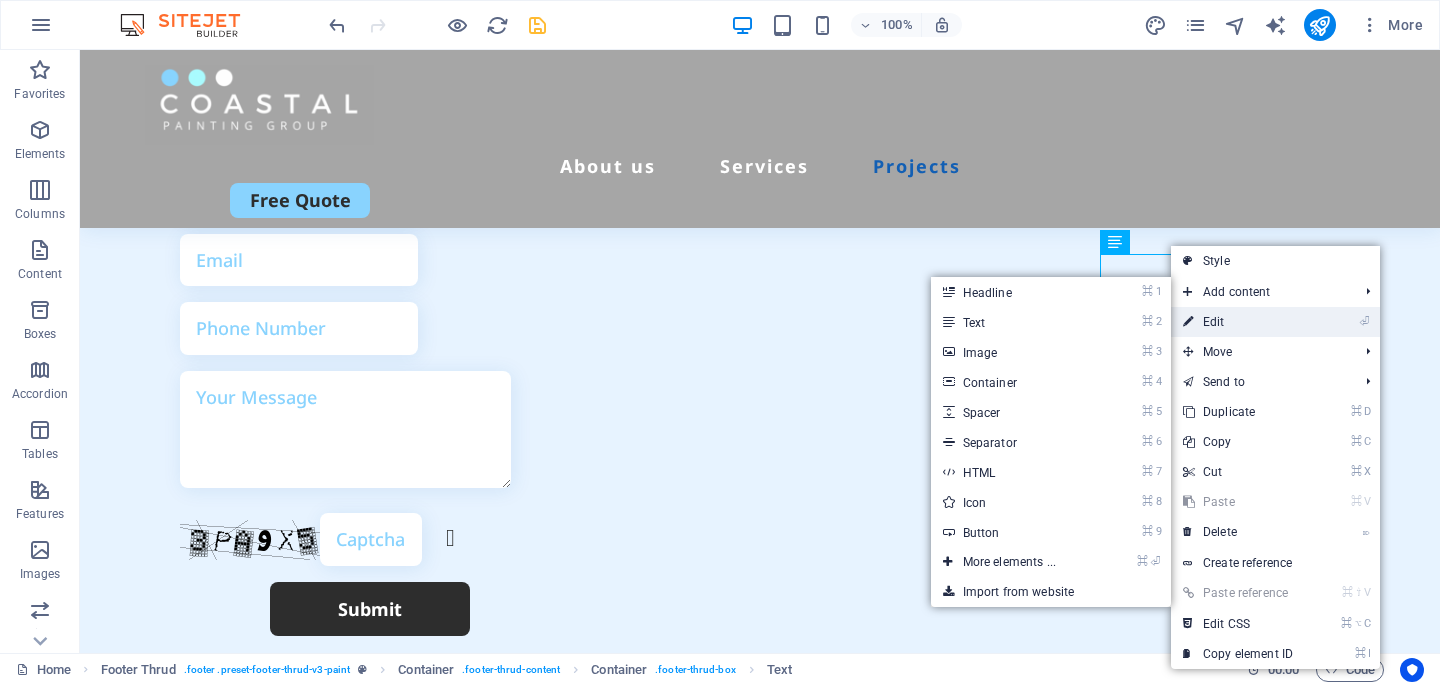 click on "⏎  Edit" at bounding box center (1238, 322) 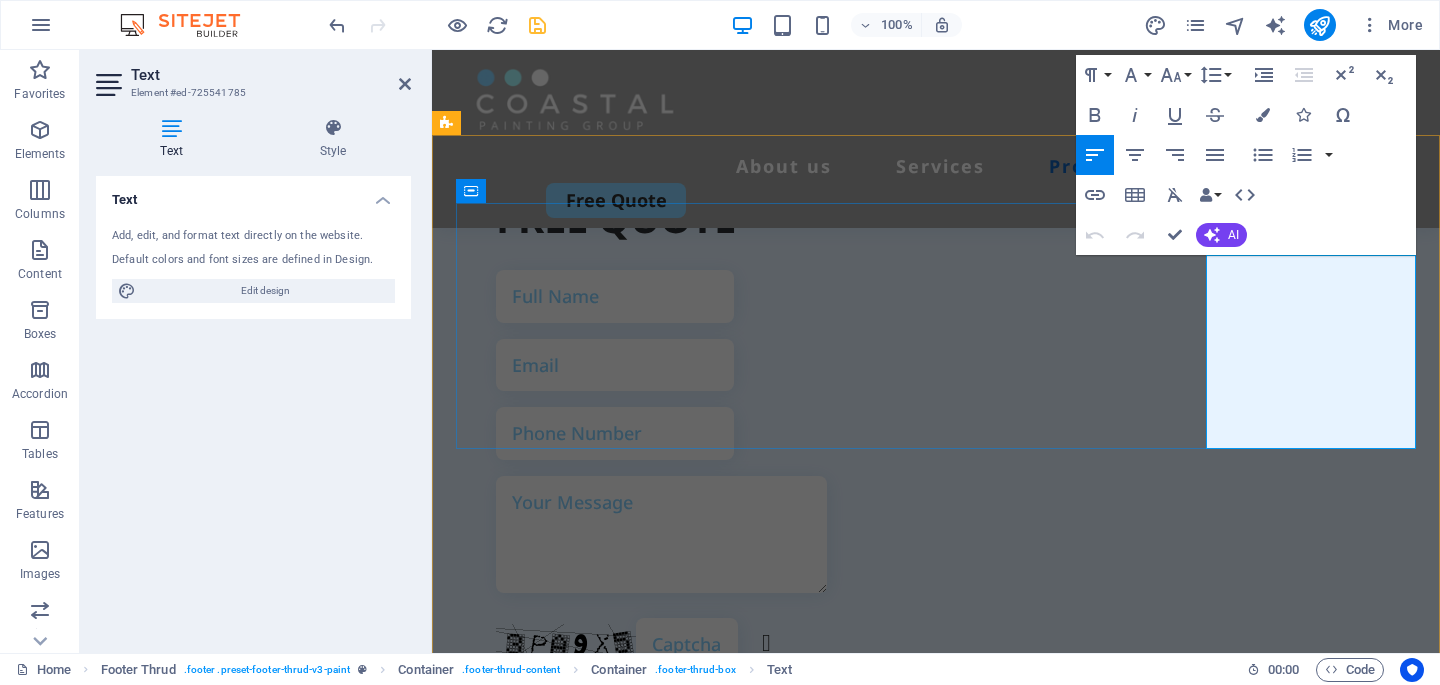 click on "358d08435233f162a0075e0416b199@cpanel.local" at bounding box center (547, 2310) 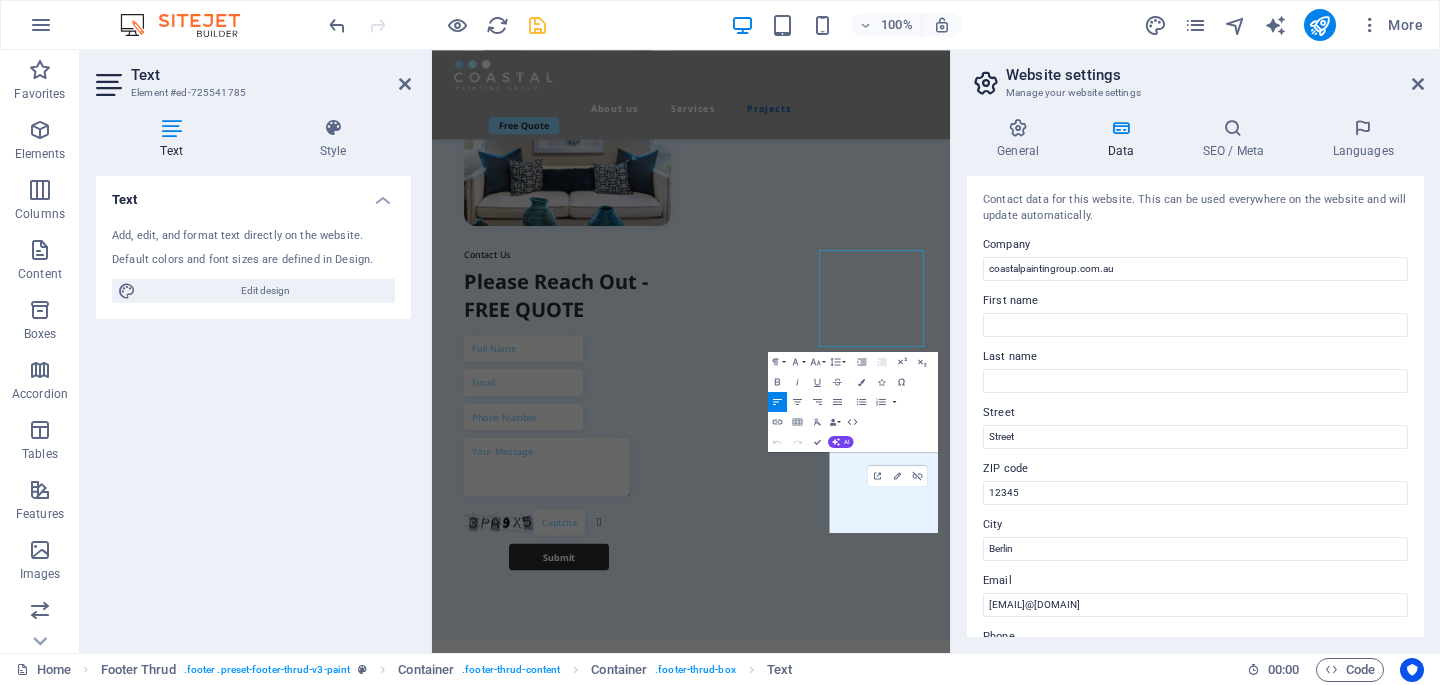 scroll, scrollTop: 7271, scrollLeft: 0, axis: vertical 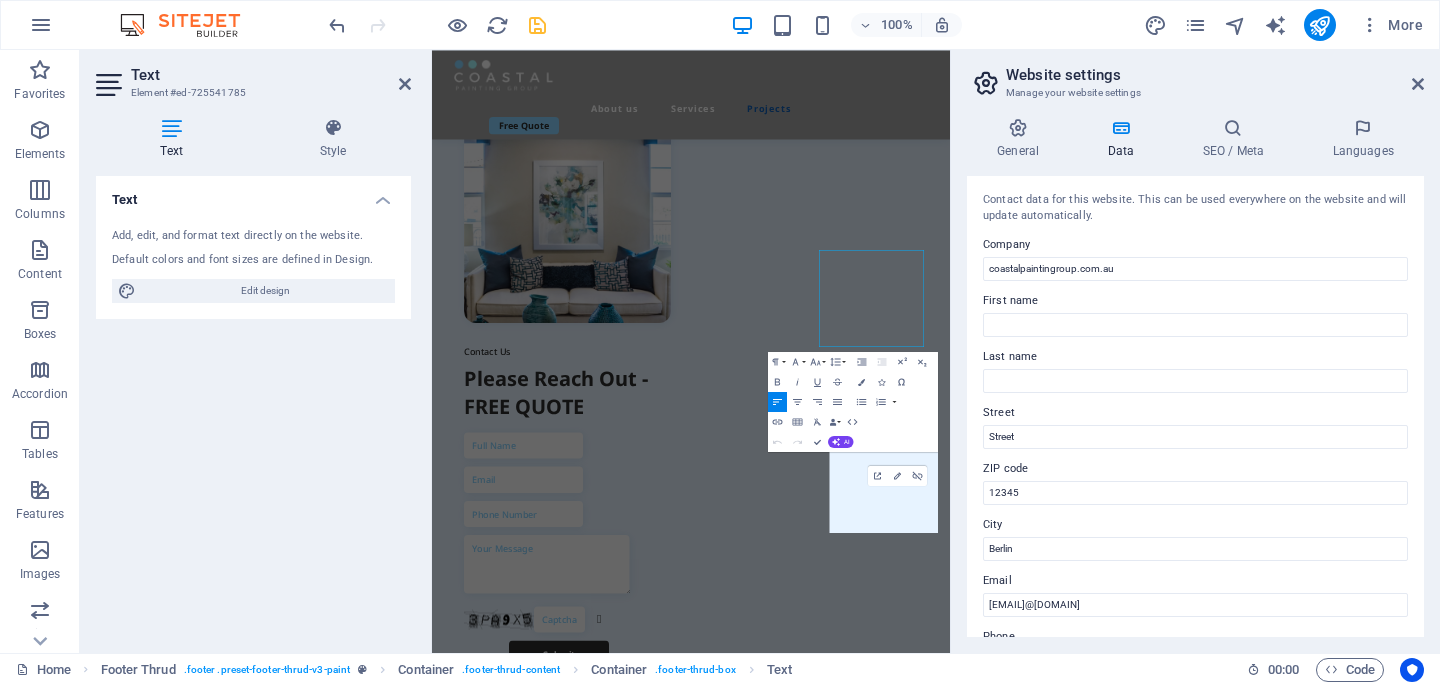 click on "Contact data for this website. This can be used everywhere on the website and will update automatically. Company coastalpaintingroup.com.au First name Last name Street Street ZIP code 12345 City Berlin Email 358d08435233f162a0075e0416b199@cpanel.local Phone Mobile Fax Custom field 1 Custom field 2 Custom field 3 Custom field 4 Custom field 5 Custom field 6" at bounding box center (1195, 406) 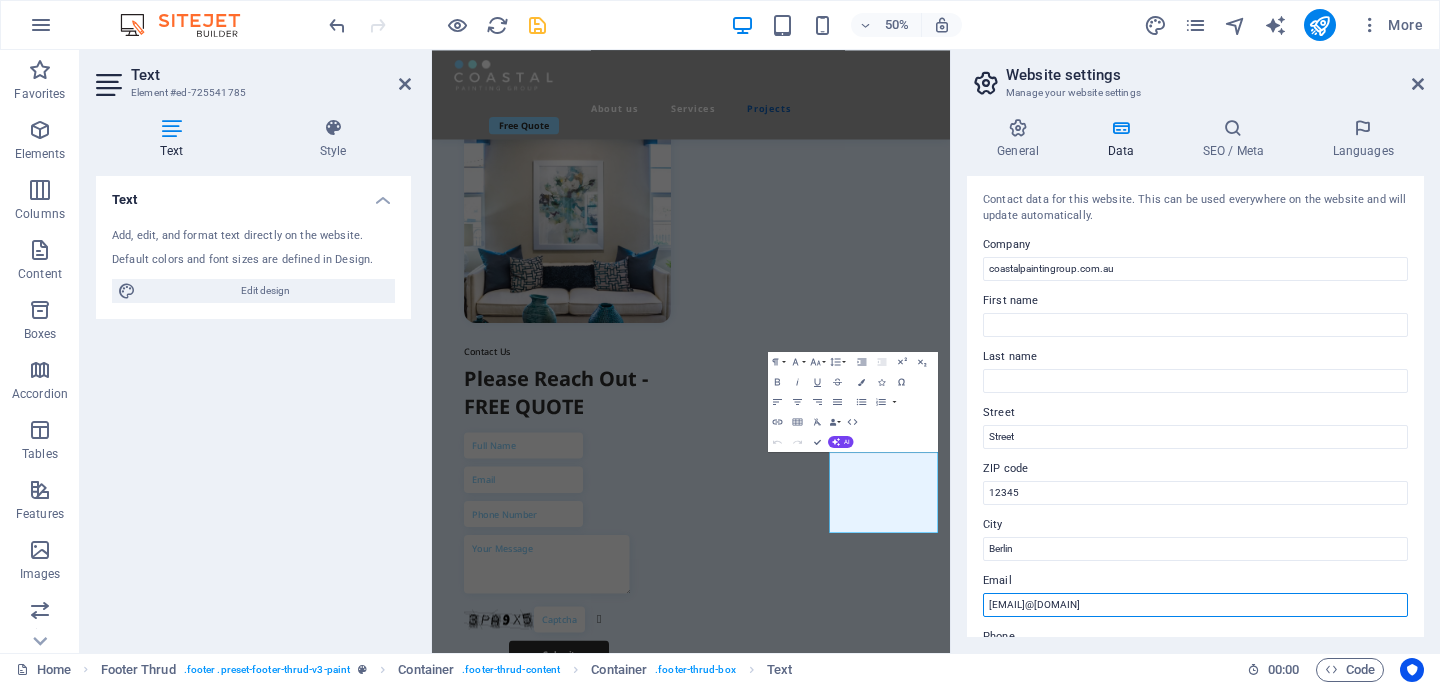 drag, startPoint x: 1699, startPoint y: 656, endPoint x: 1259, endPoint y: 1155, distance: 665.28265 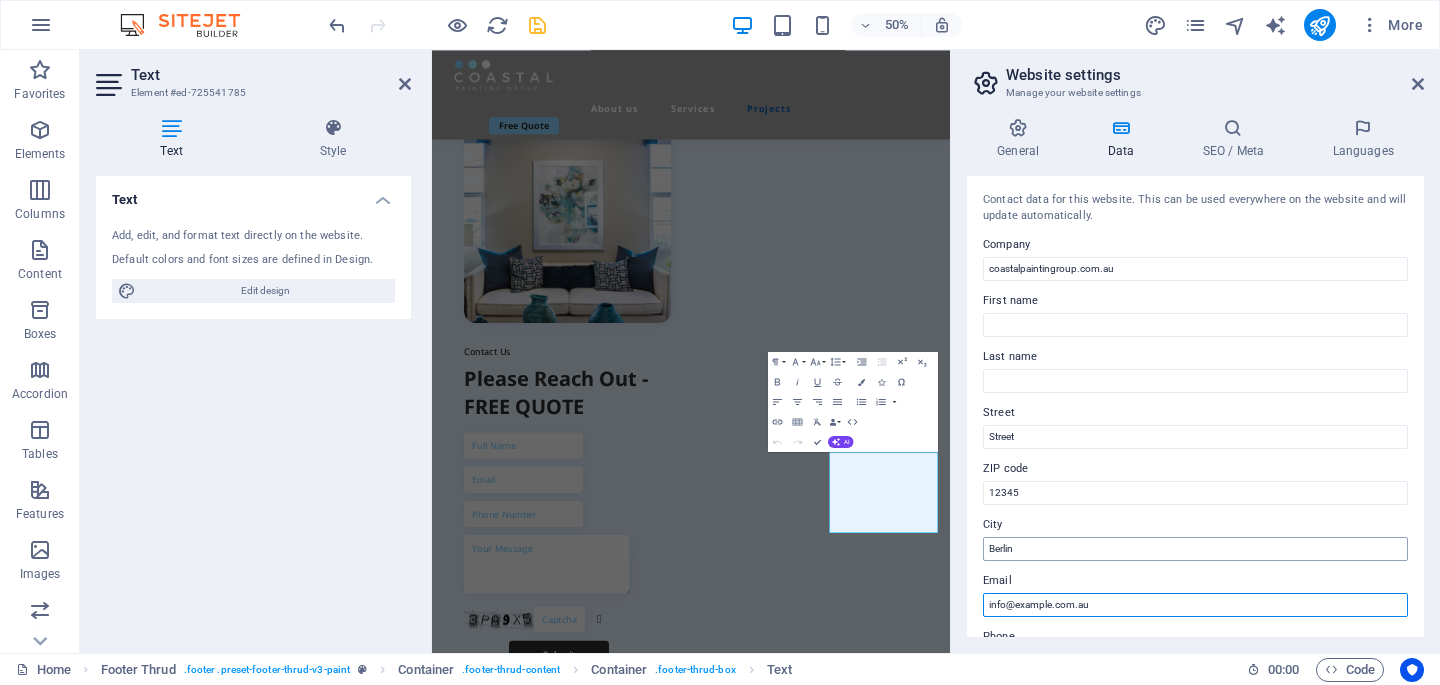 type on "[EMAIL]" 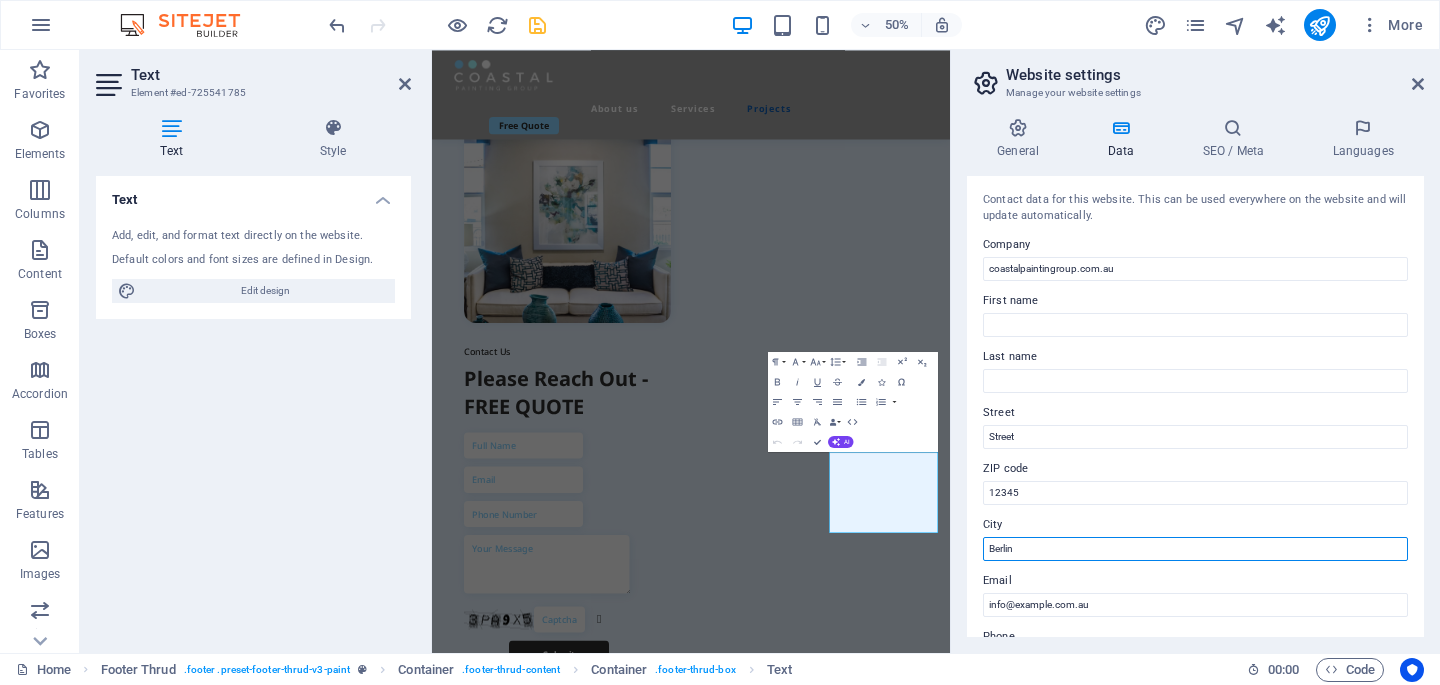 click on "Berlin" at bounding box center [1195, 549] 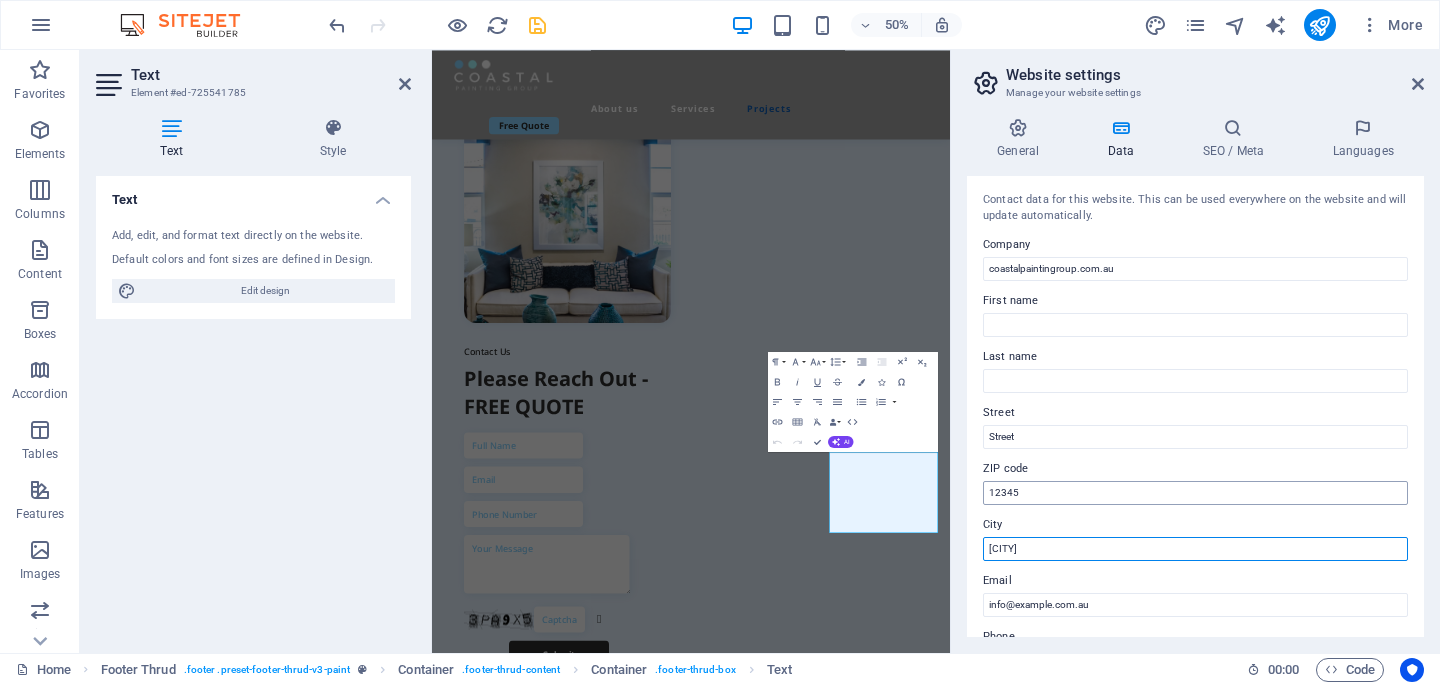 type on "[CITY]" 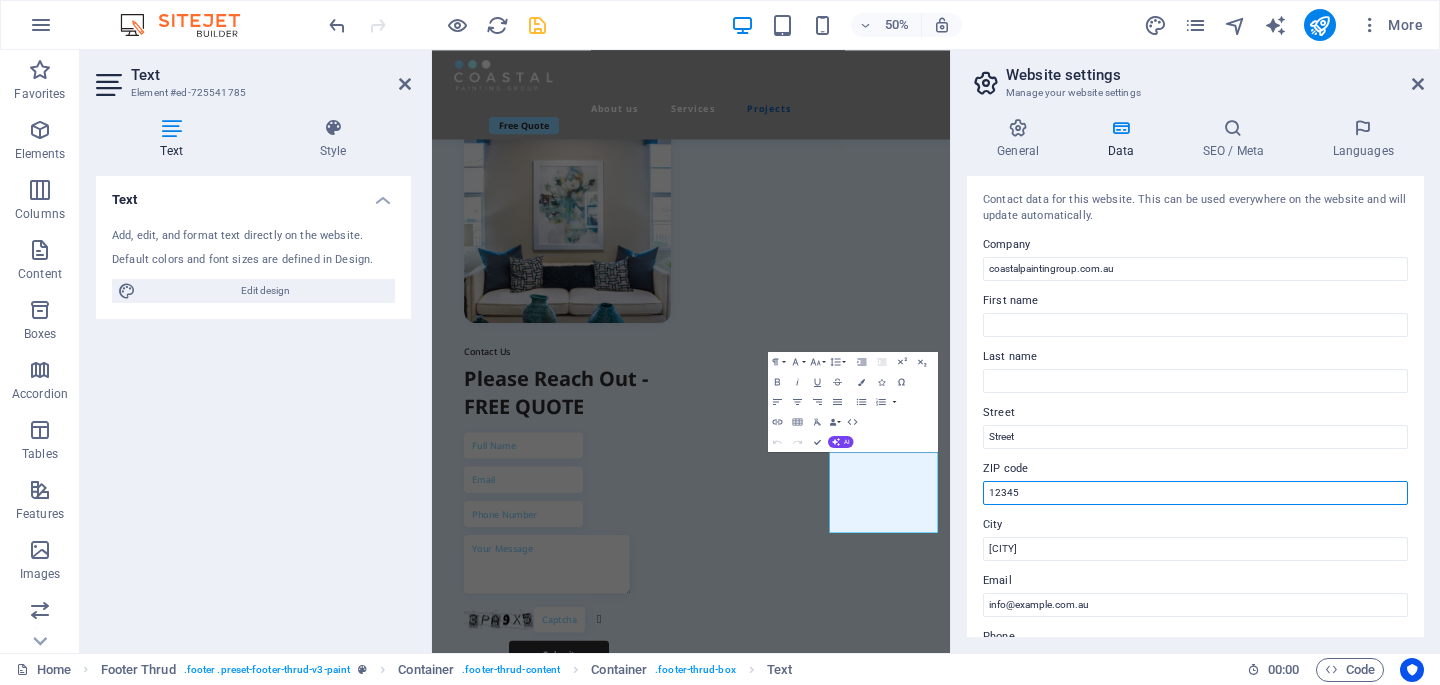 drag, startPoint x: 1501, startPoint y: 542, endPoint x: 1274, endPoint y: 935, distance: 453.848 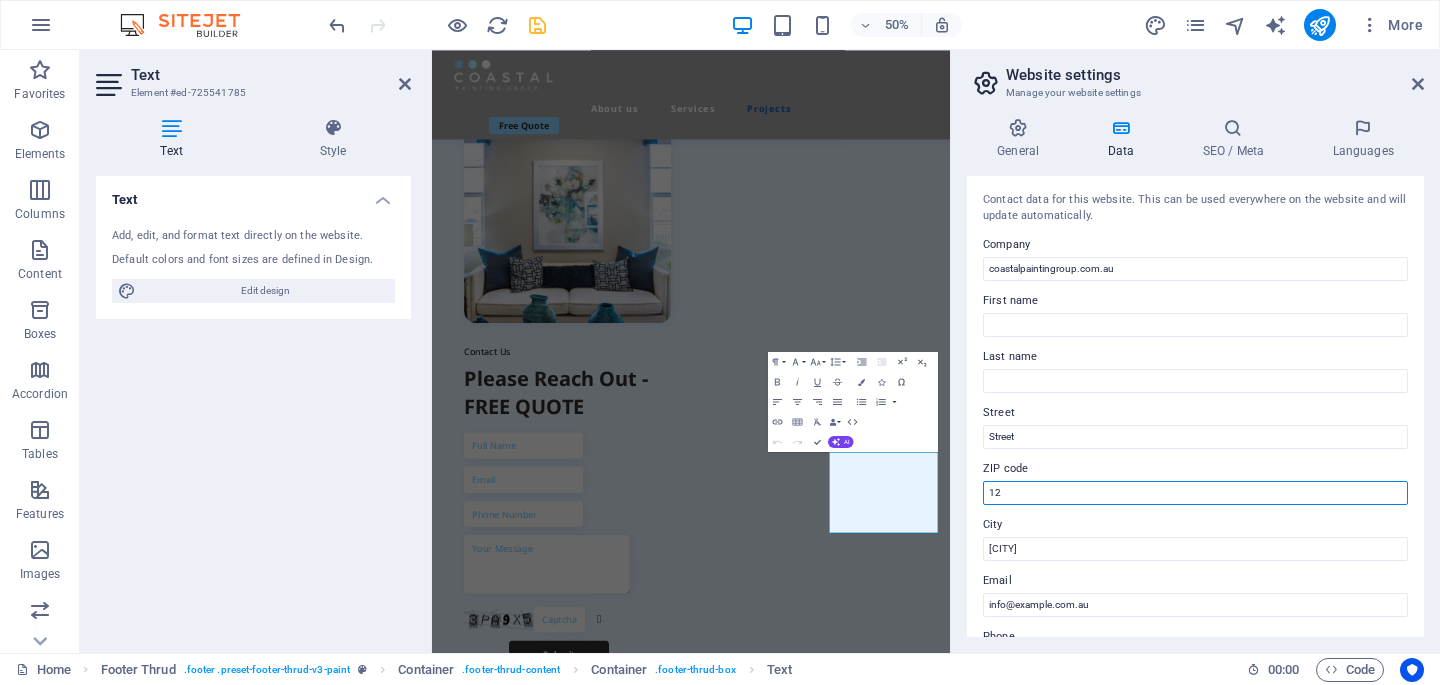 type on "1" 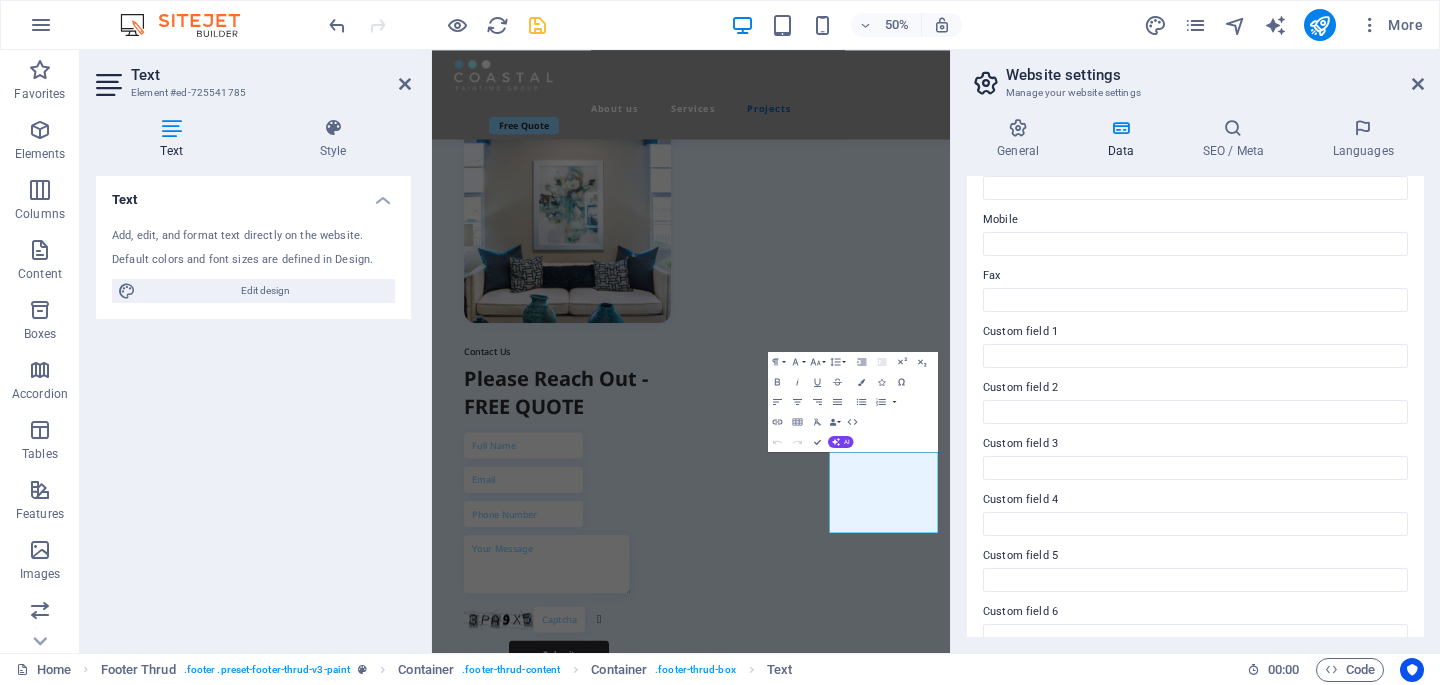 scroll, scrollTop: 499, scrollLeft: 0, axis: vertical 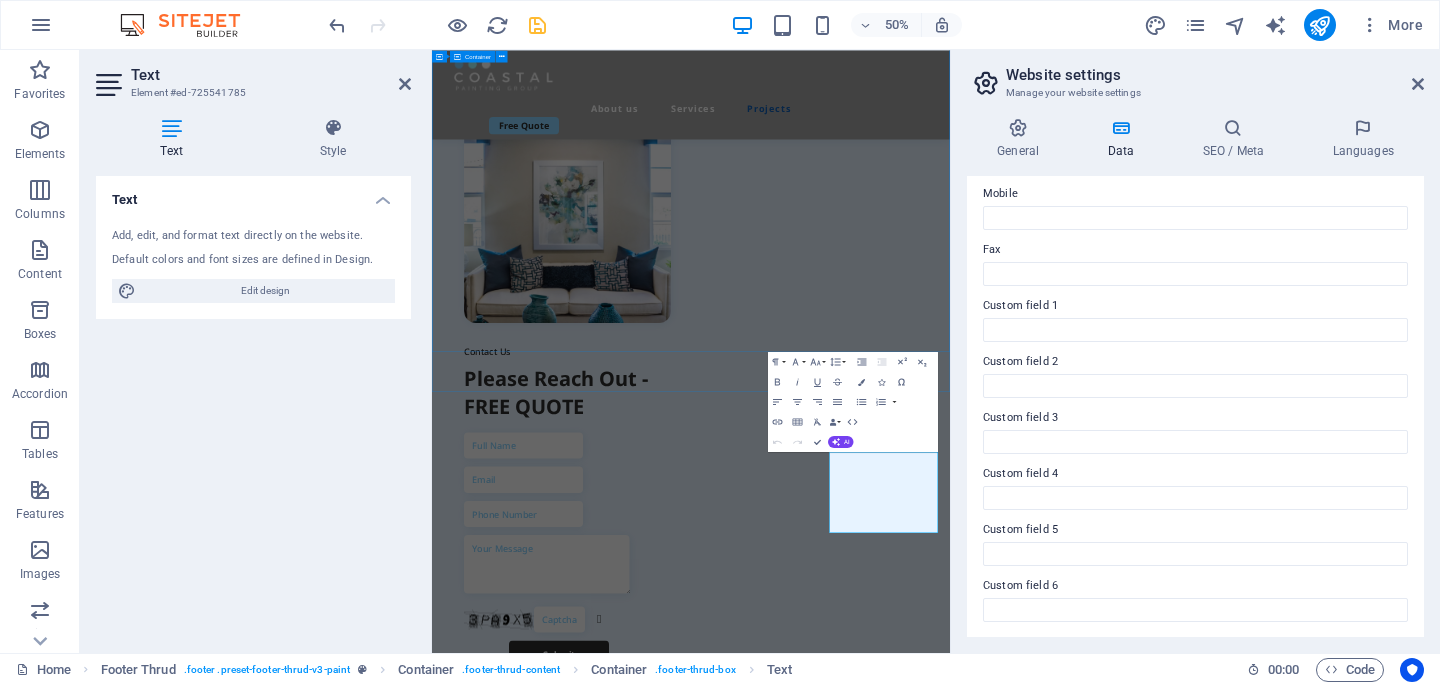 type 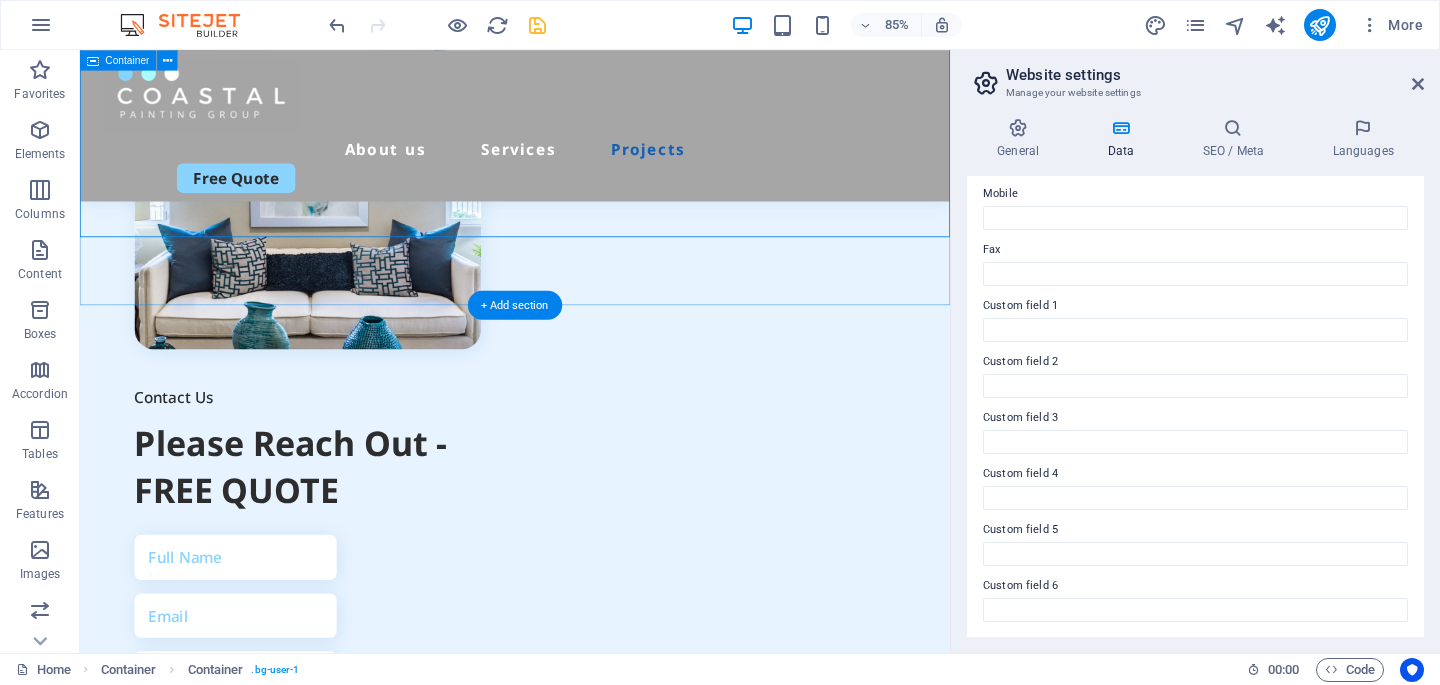 scroll, scrollTop: 7431, scrollLeft: 0, axis: vertical 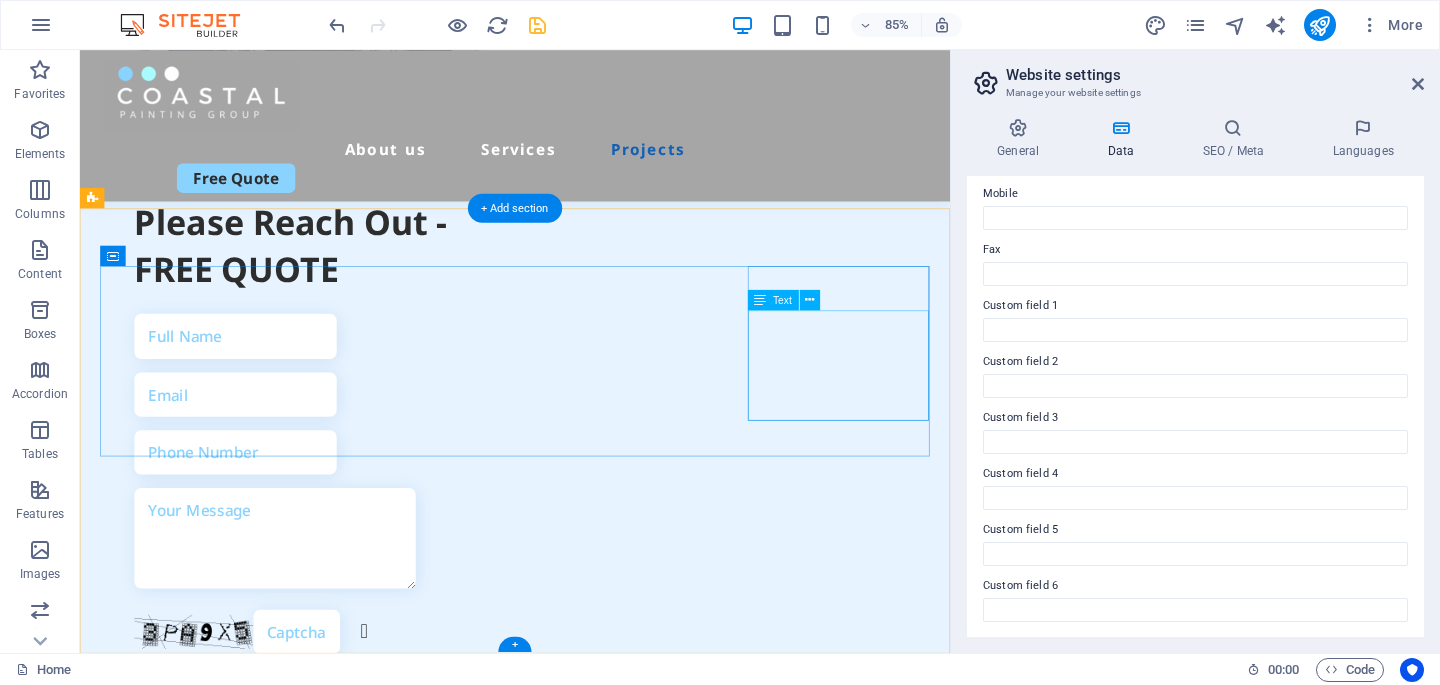 click on "info@coastalpaintingoup.com.au
Street Sydney" at bounding box center (211, 2316) 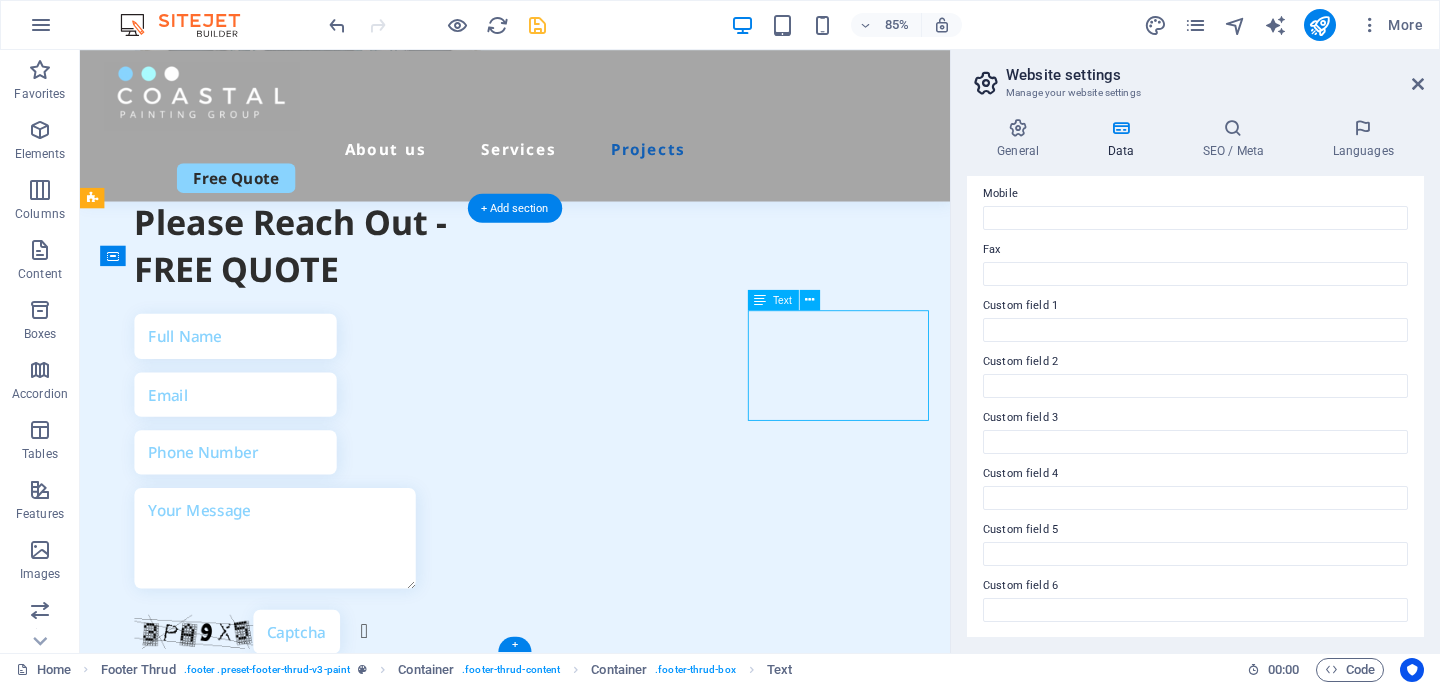 click on "info@coastalpaintingoup.com.au
Street Sydney" at bounding box center (211, 2316) 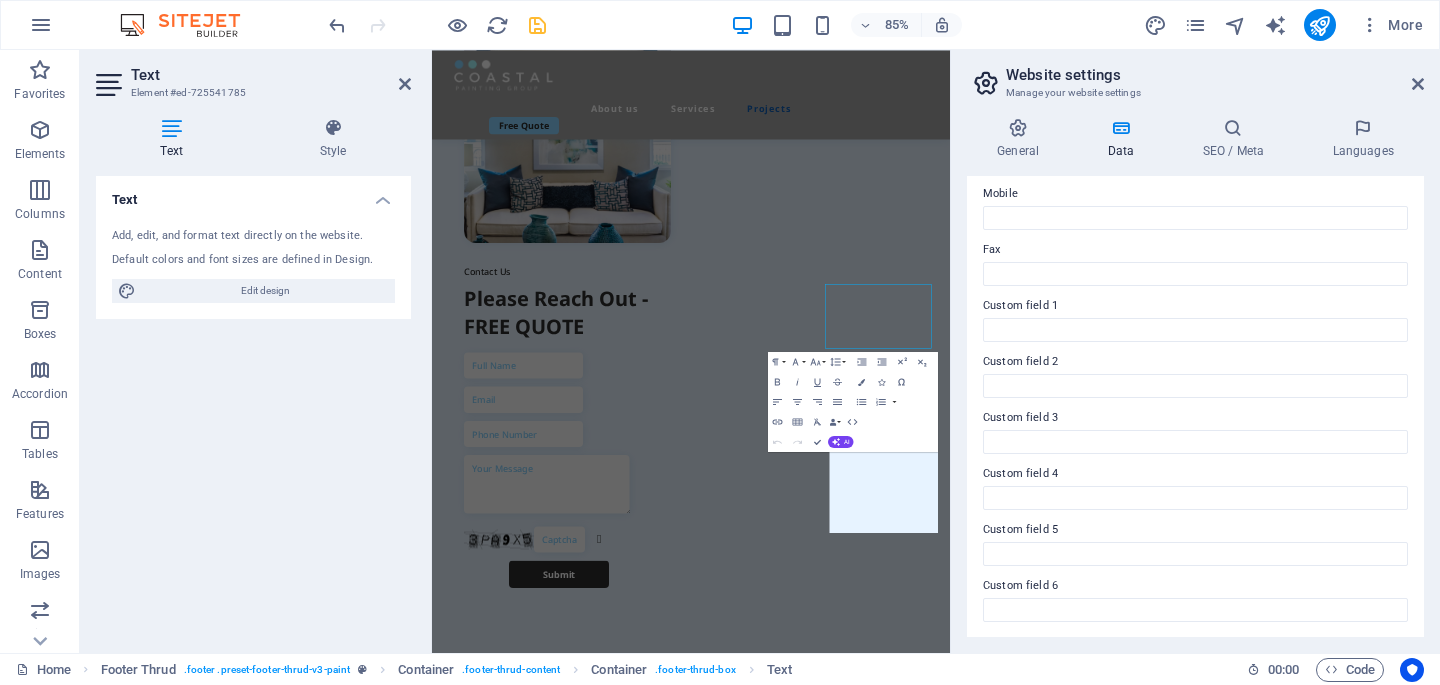scroll, scrollTop: 7271, scrollLeft: 0, axis: vertical 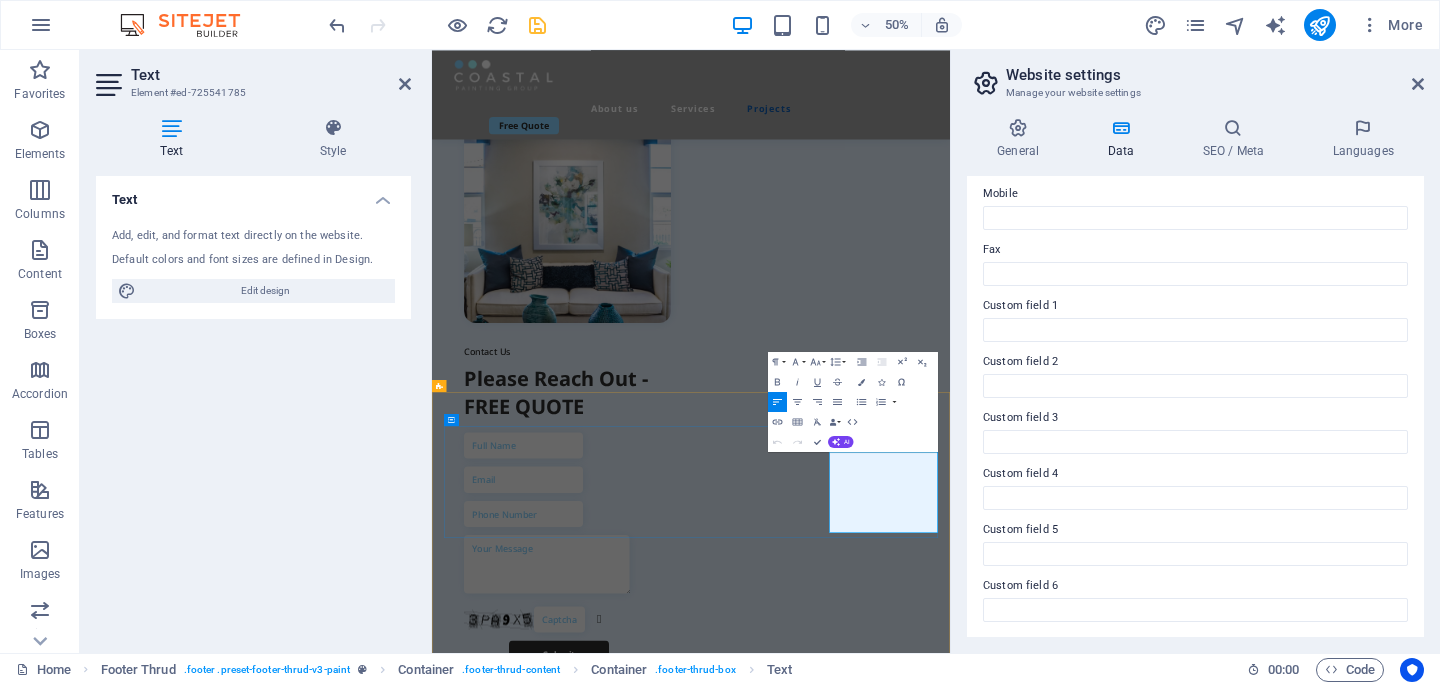 click 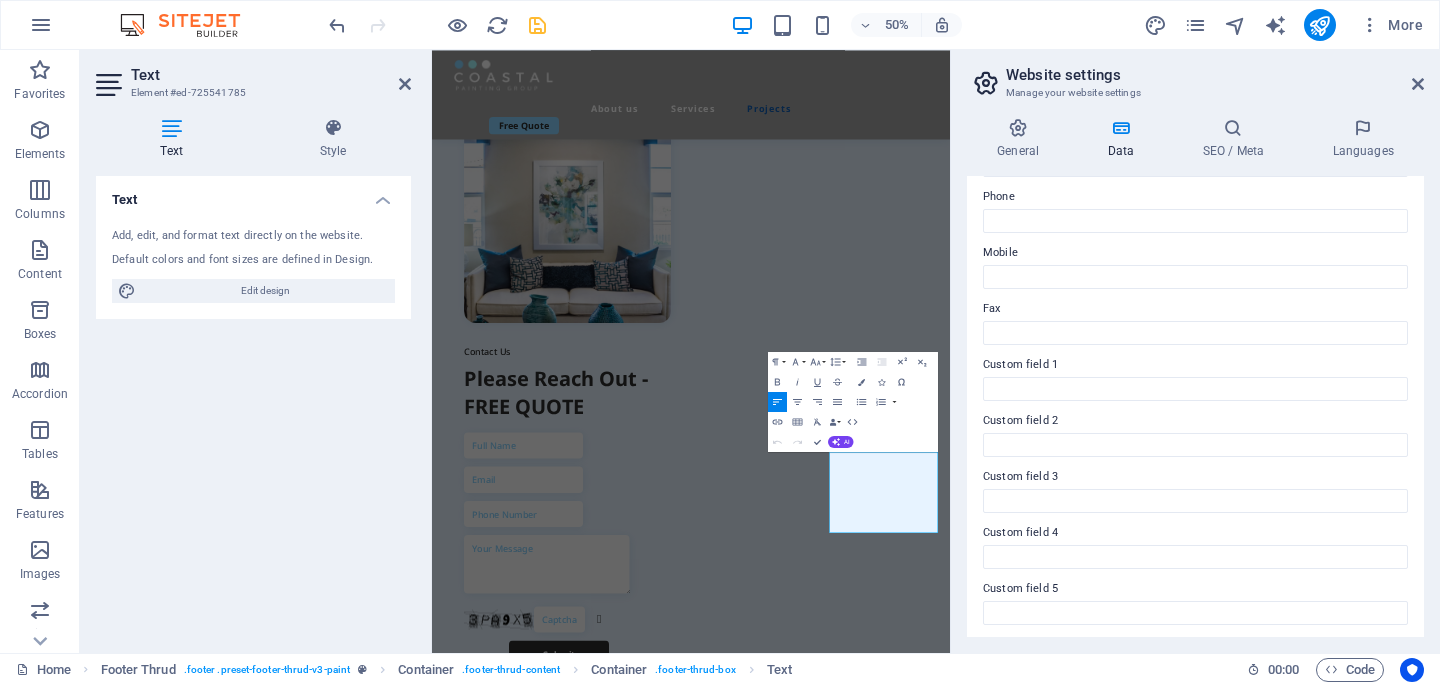 scroll, scrollTop: 405, scrollLeft: 0, axis: vertical 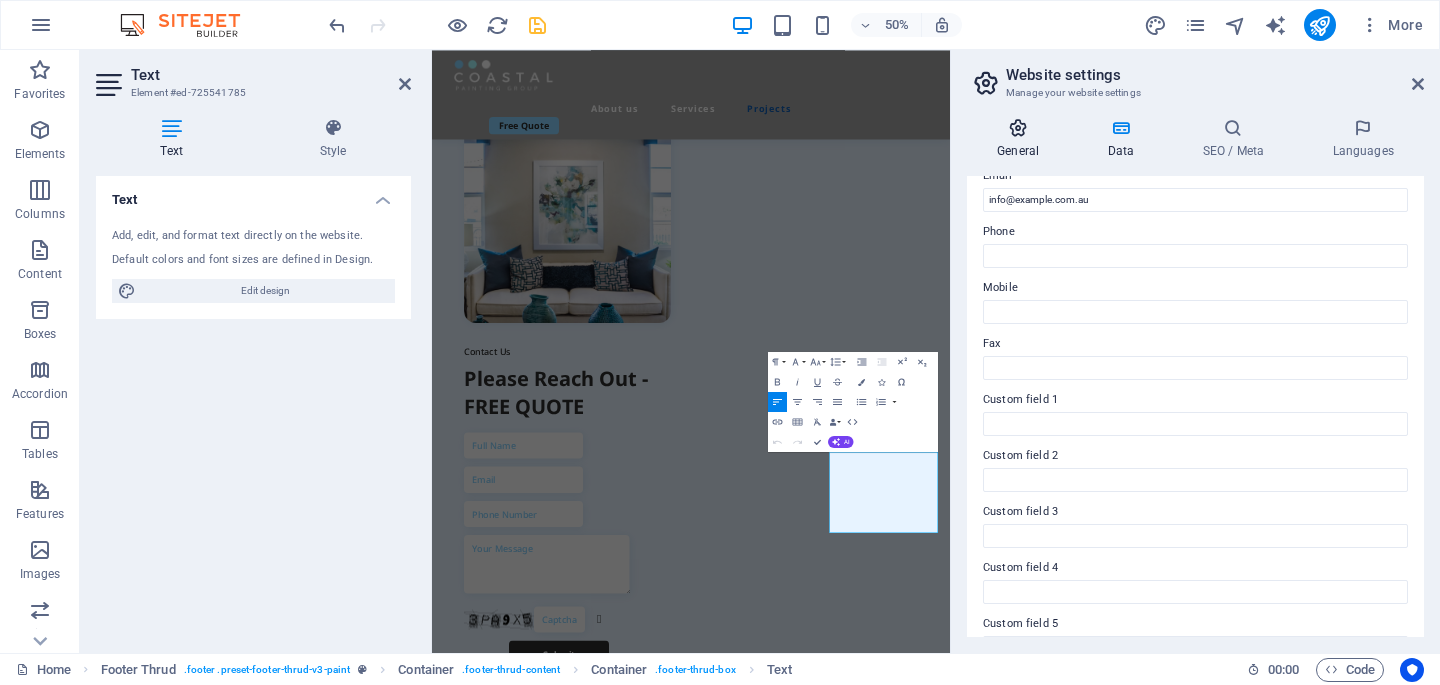 click at bounding box center (1018, 128) 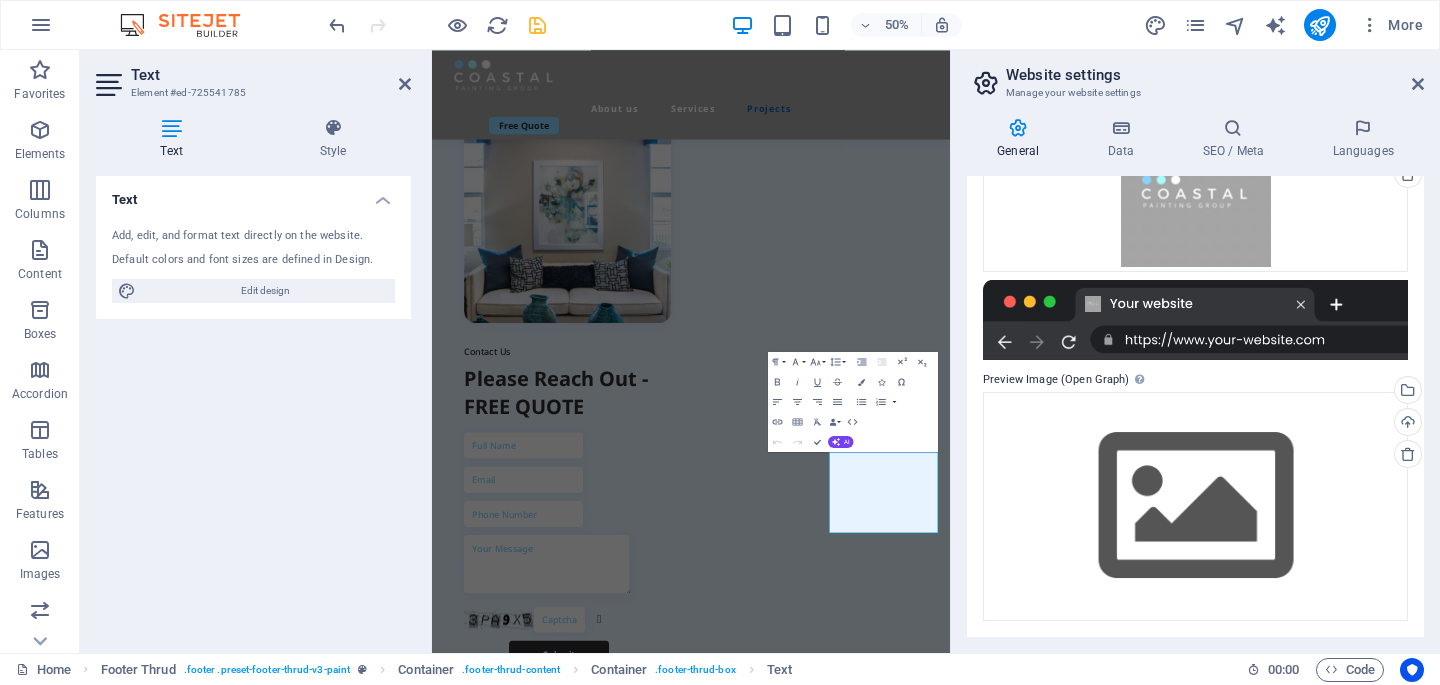 scroll, scrollTop: 57, scrollLeft: 0, axis: vertical 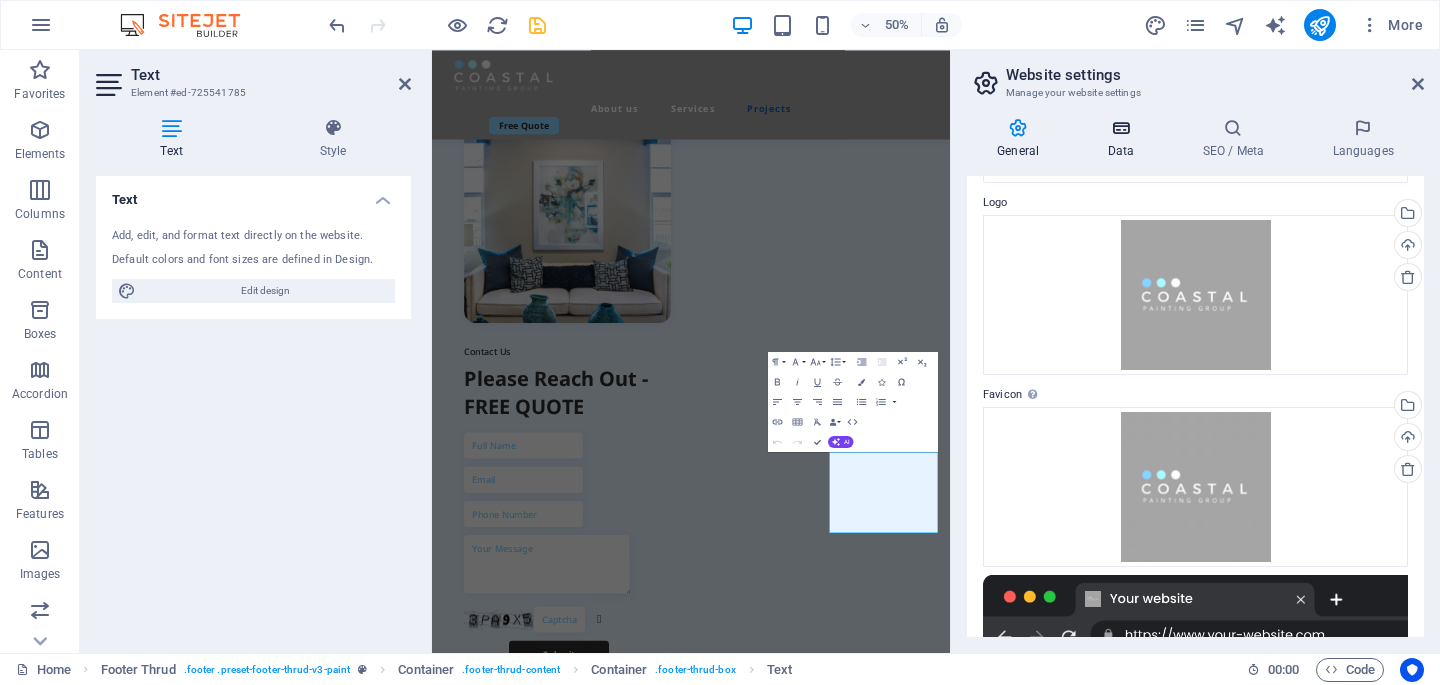 click at bounding box center [1120, 128] 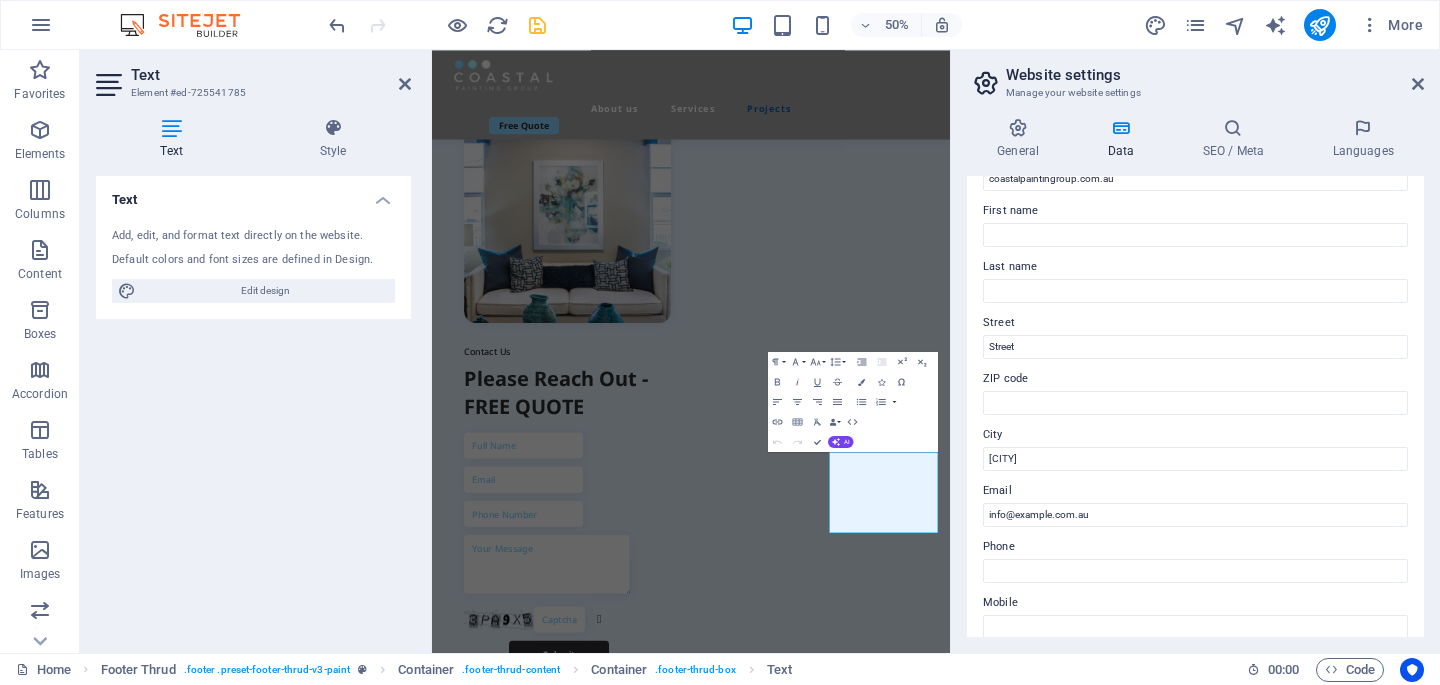 scroll, scrollTop: 0, scrollLeft: 0, axis: both 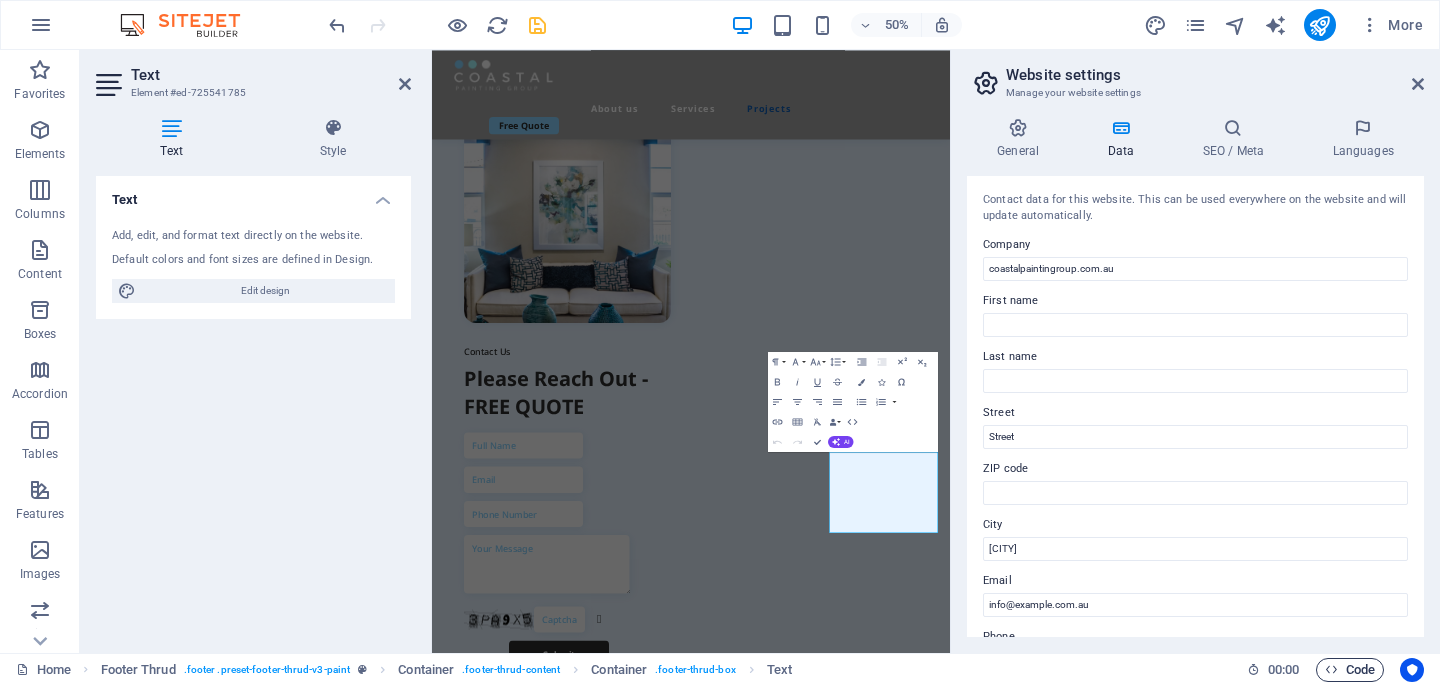 click on "Code" at bounding box center (1350, 670) 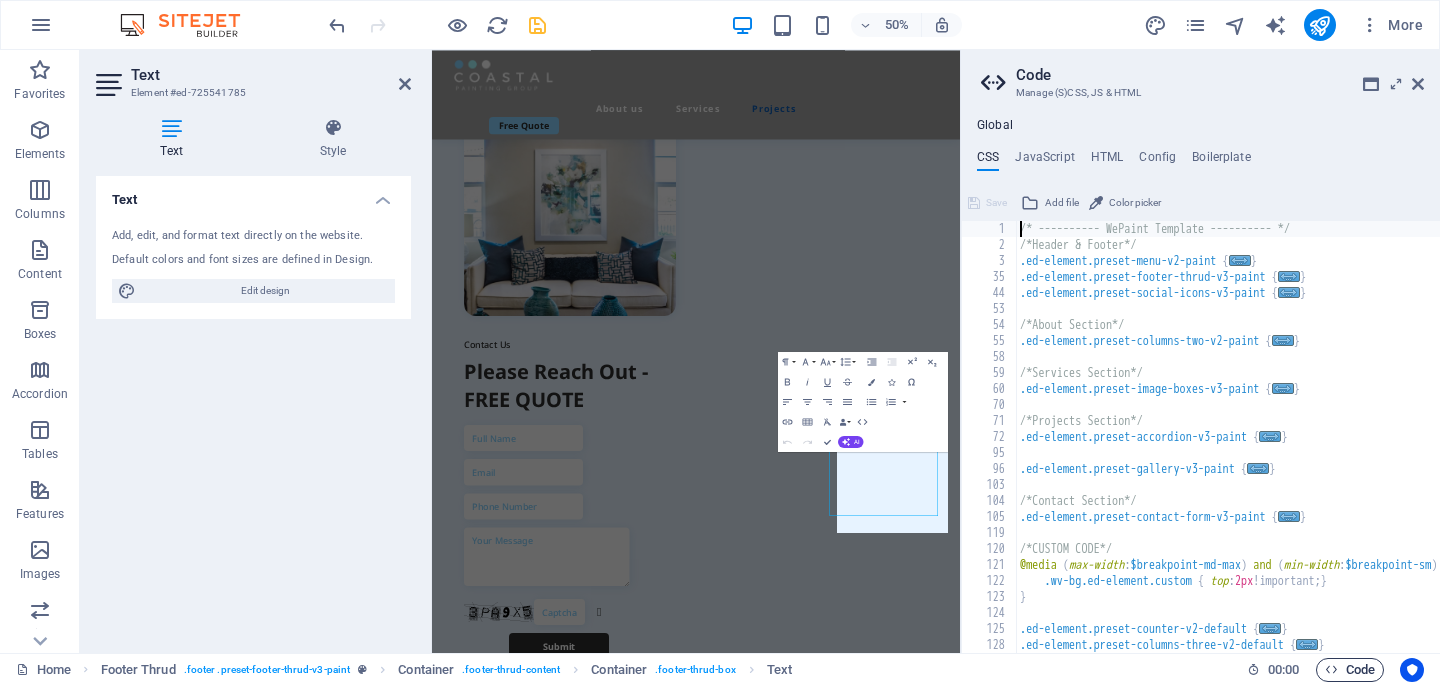 scroll, scrollTop: 7304, scrollLeft: 0, axis: vertical 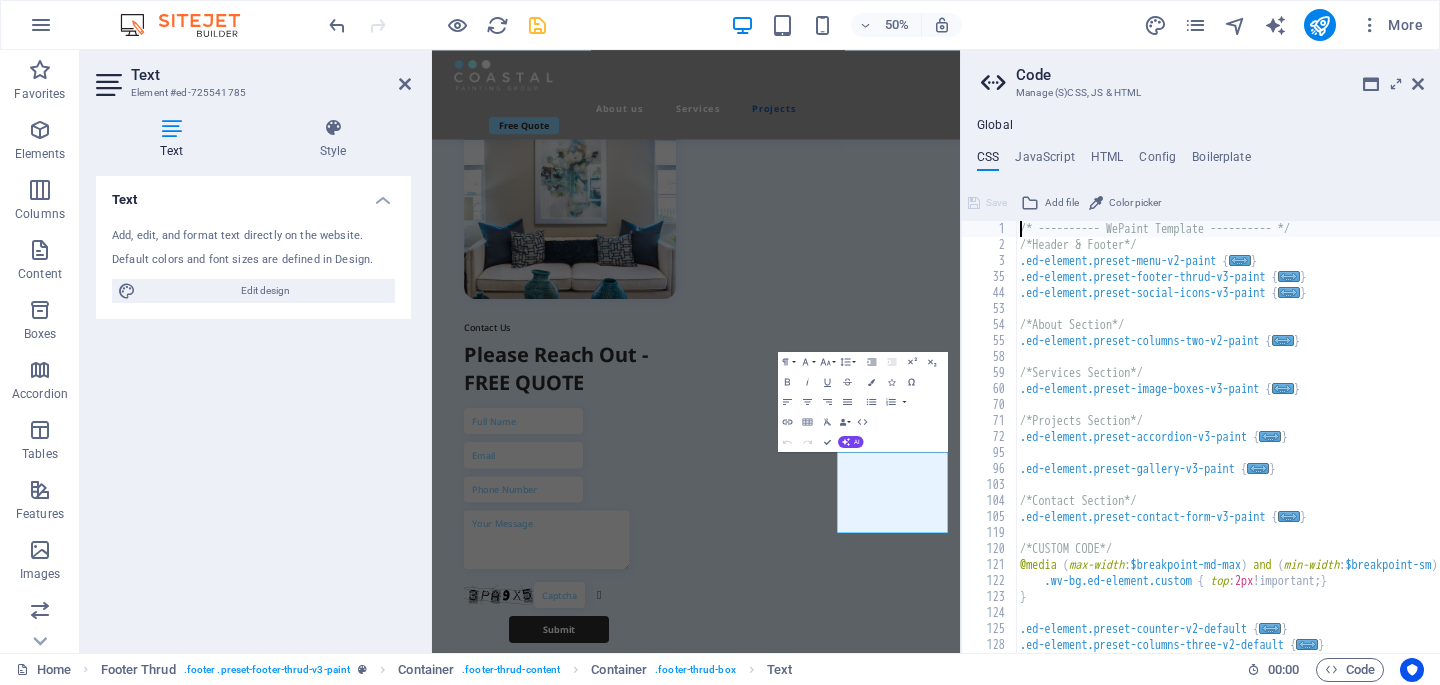click on "/* ---------- WePaint Template ---------- */ /*Header & Footer*/ .ed-element.preset-menu-v2-paint   { ... } .ed-element.preset-footer-thrud-v3-paint   { ... } .ed-element.preset-social-icons-v3-paint   { ... } /*About Section*/ .ed-element.preset-columns-two-v2-paint   { ... } /*Services Section*/ .ed-element.preset-image-boxes-v3-paint   { ... } /*Projects Section*/ .ed-element.preset-accordion-v3-paint   { ... } .ed-element.preset-gallery-v3-paint   { ... } /*Contact Section*/ .ed-element.preset-contact-form-v3-paint   { ... } /*CUSTOM CODE*/ @media   ( max-width :  $breakpoint-md-max )   and   ( min-width :  $breakpoint-sm )   {      .wv-bg.ed-element.custom   {   top :  2px  !important;  } } .ed-element.preset-counter-v2-default   { ... } .ed-element.preset-columns-three-v2-default   { ... } .ed-element.preset-text-image-overlap-default   { ... }" at bounding box center (1284, 453) 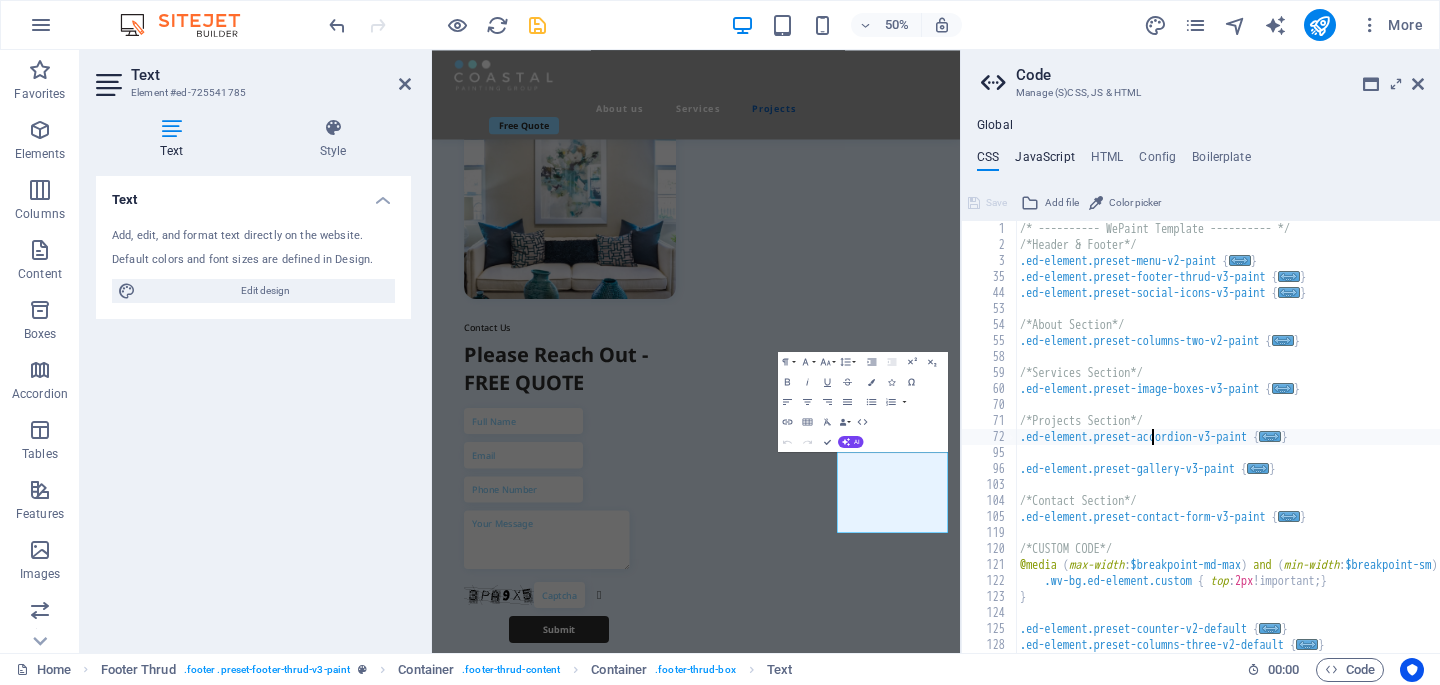 click on "JavaScript" at bounding box center (1044, 161) 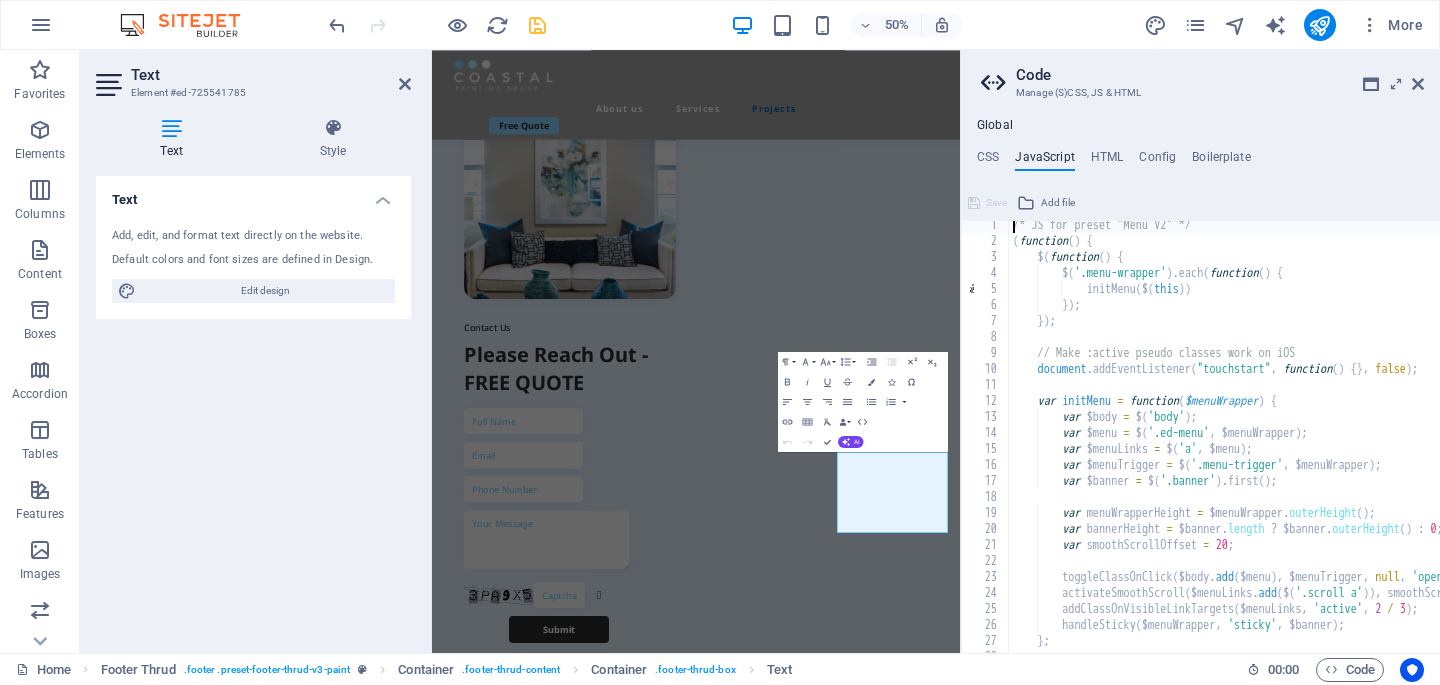 scroll, scrollTop: 42, scrollLeft: 0, axis: vertical 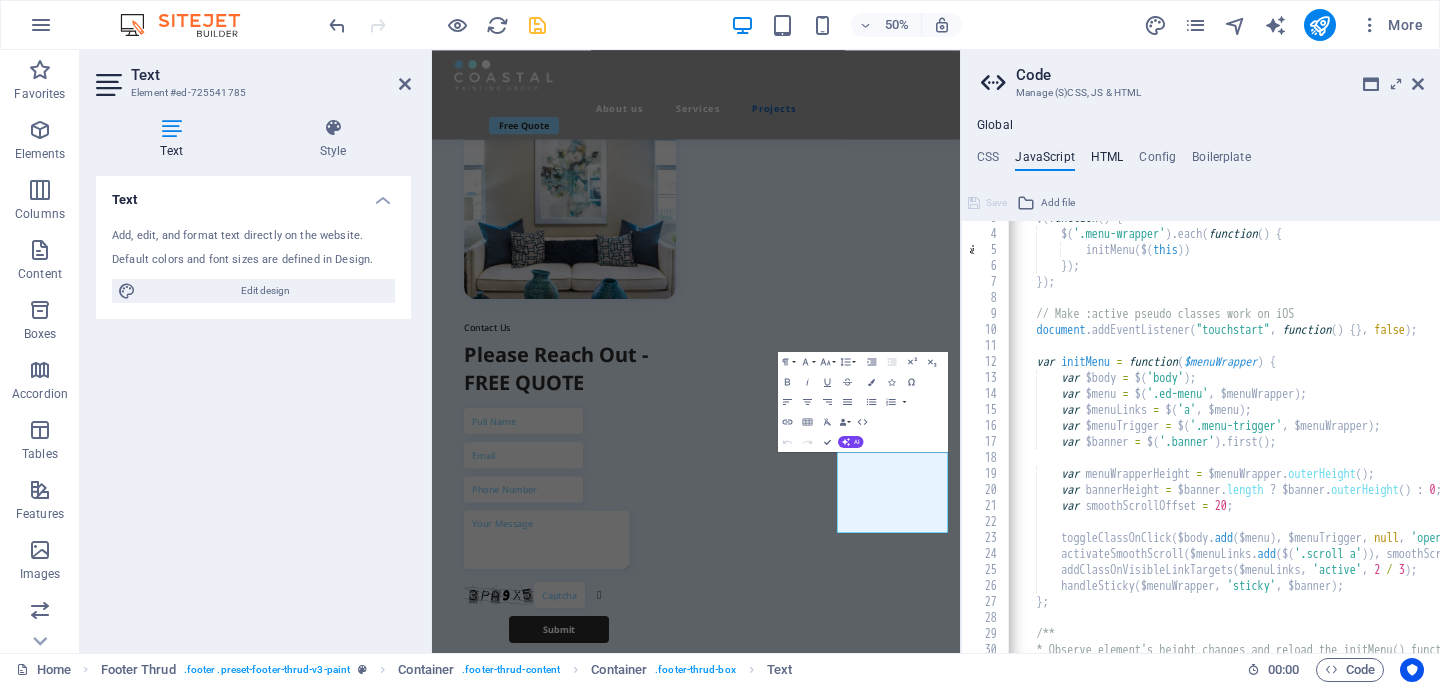 click on "HTML" at bounding box center (1107, 161) 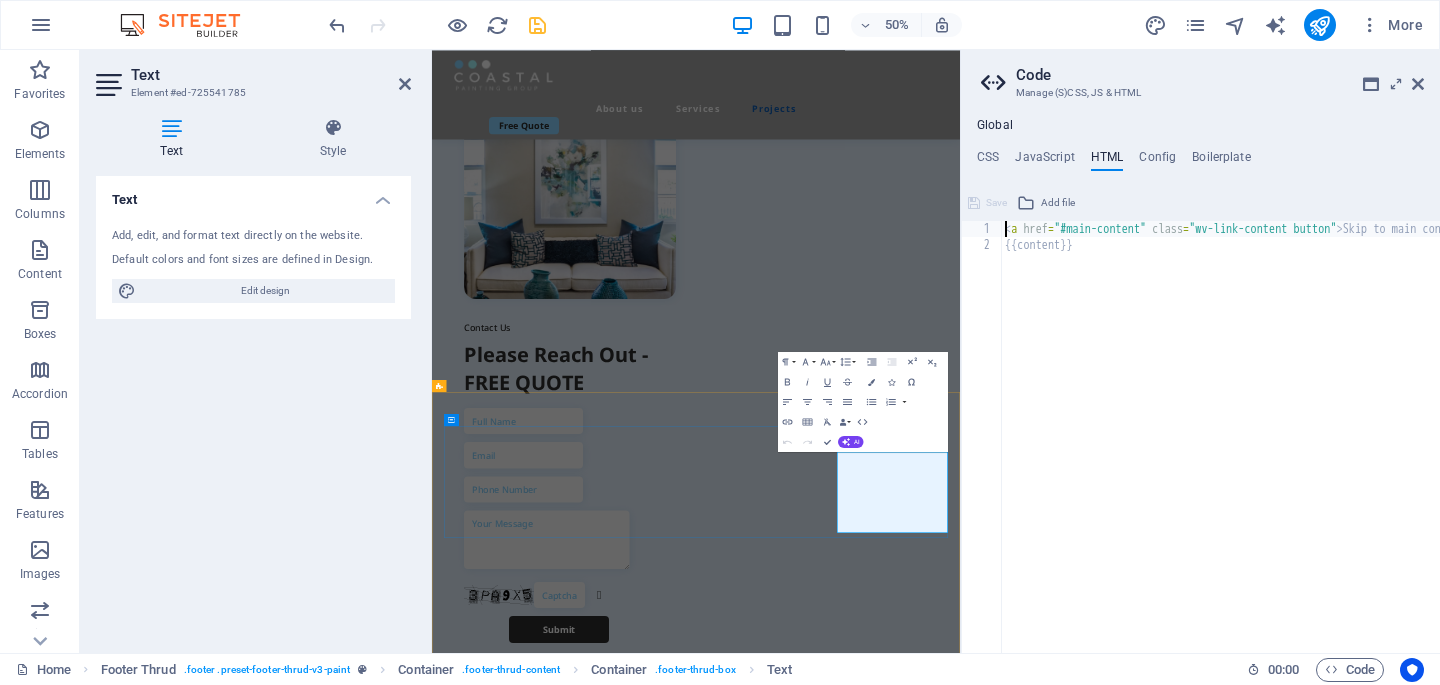 click on "[EMAIL]" at bounding box center [557, 2830] 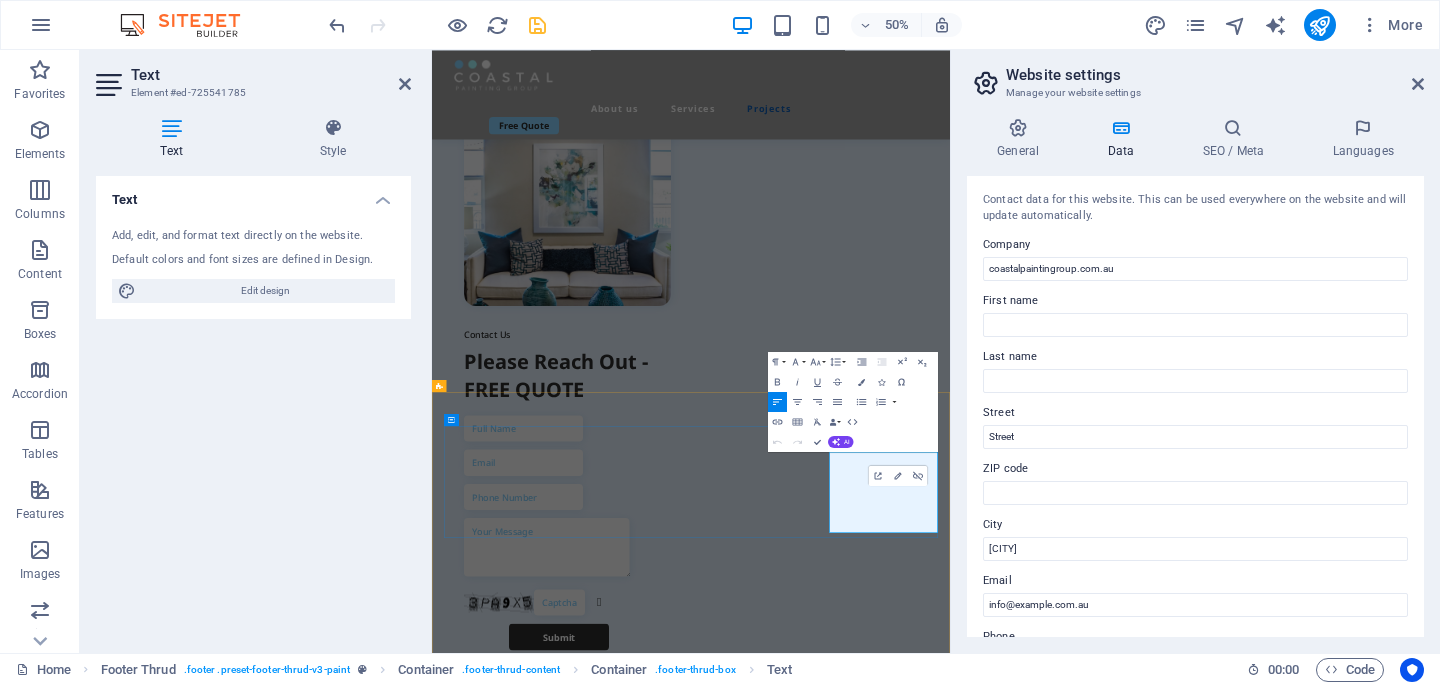 scroll, scrollTop: 7271, scrollLeft: 0, axis: vertical 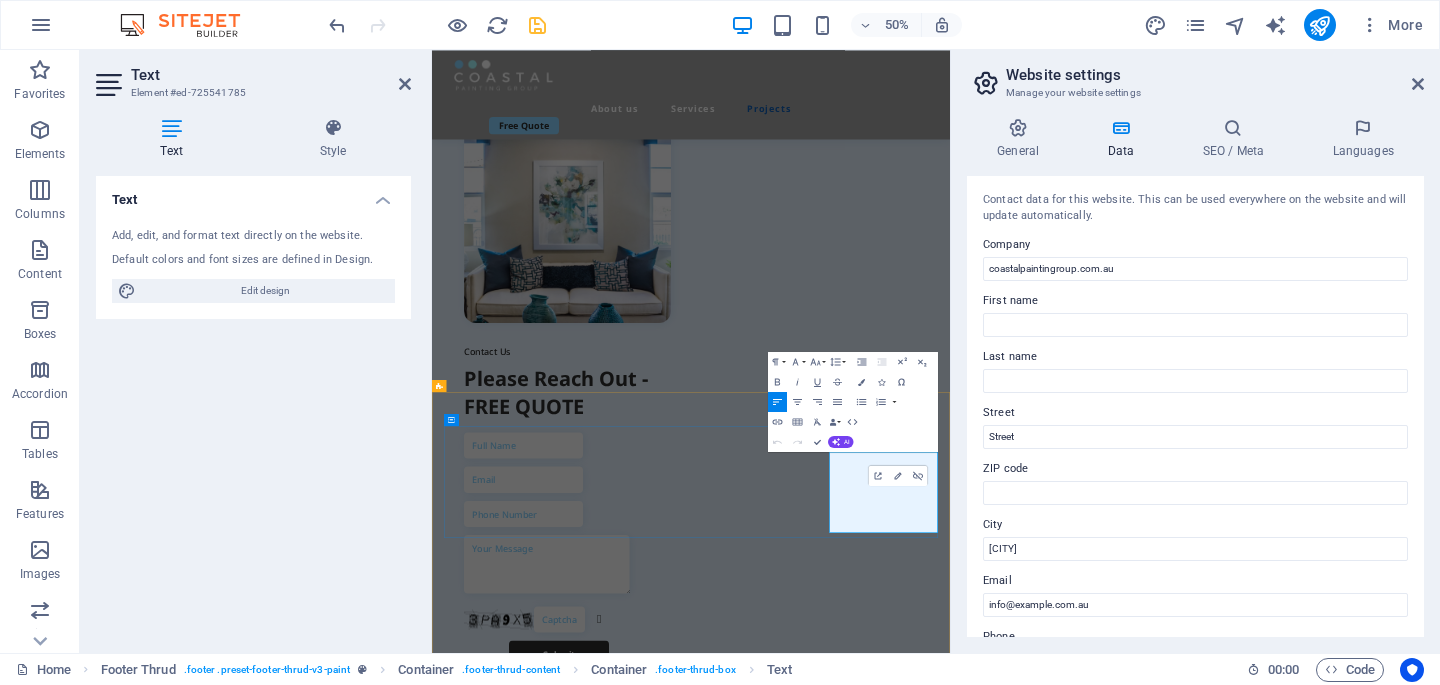 click at bounding box center (564, 2447) 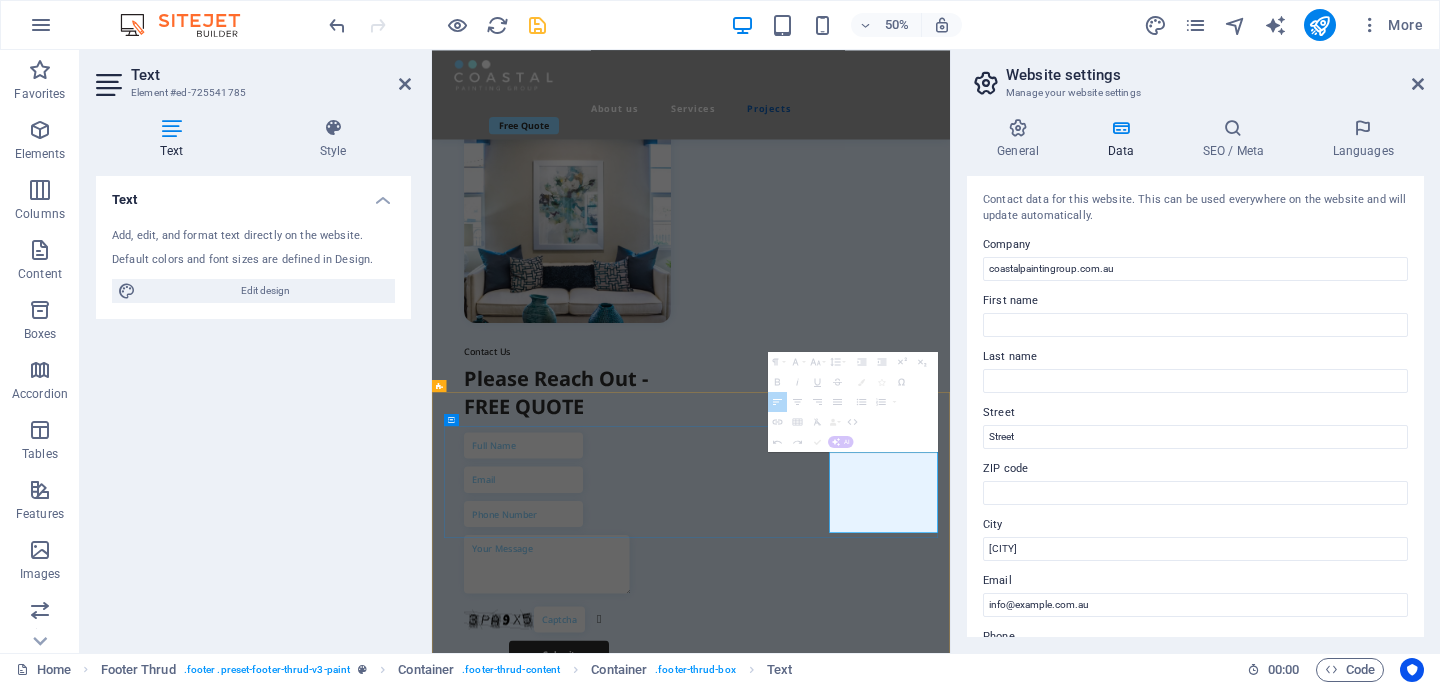 click at bounding box center (564, 2447) 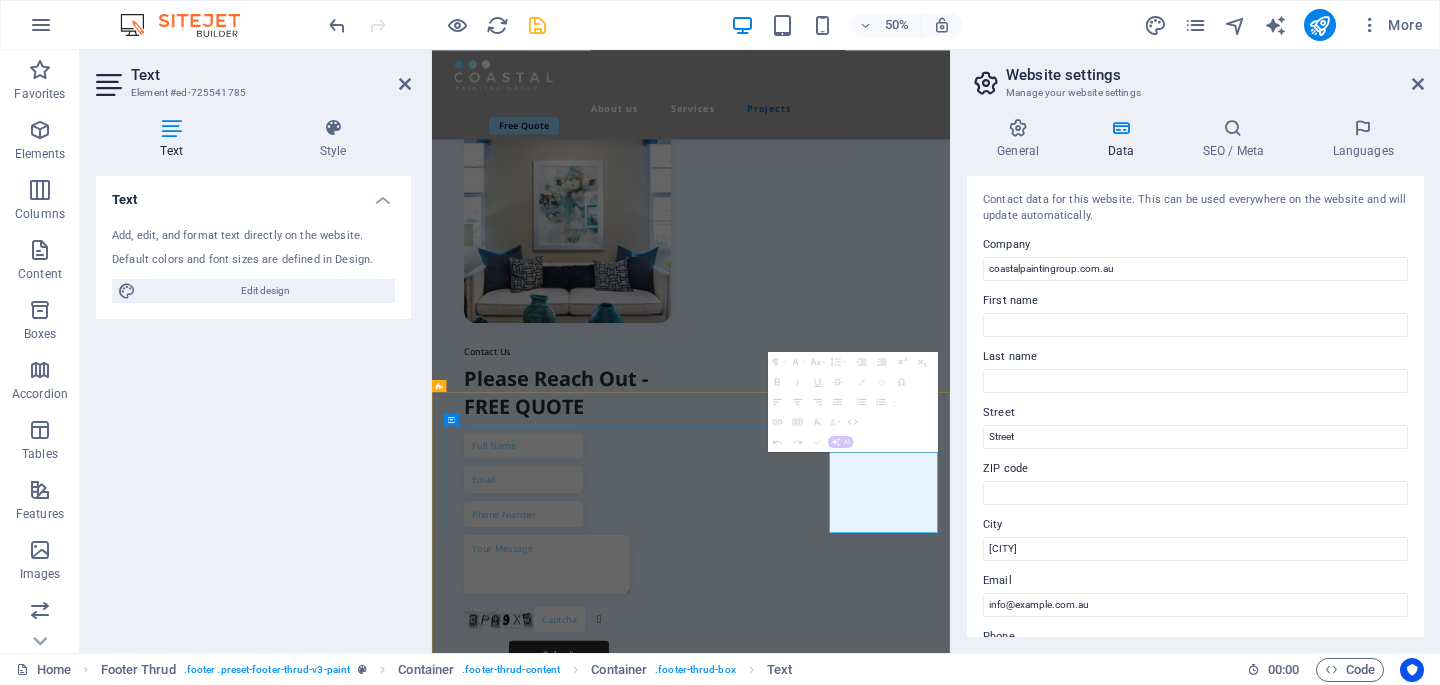 click at bounding box center (564, 2447) 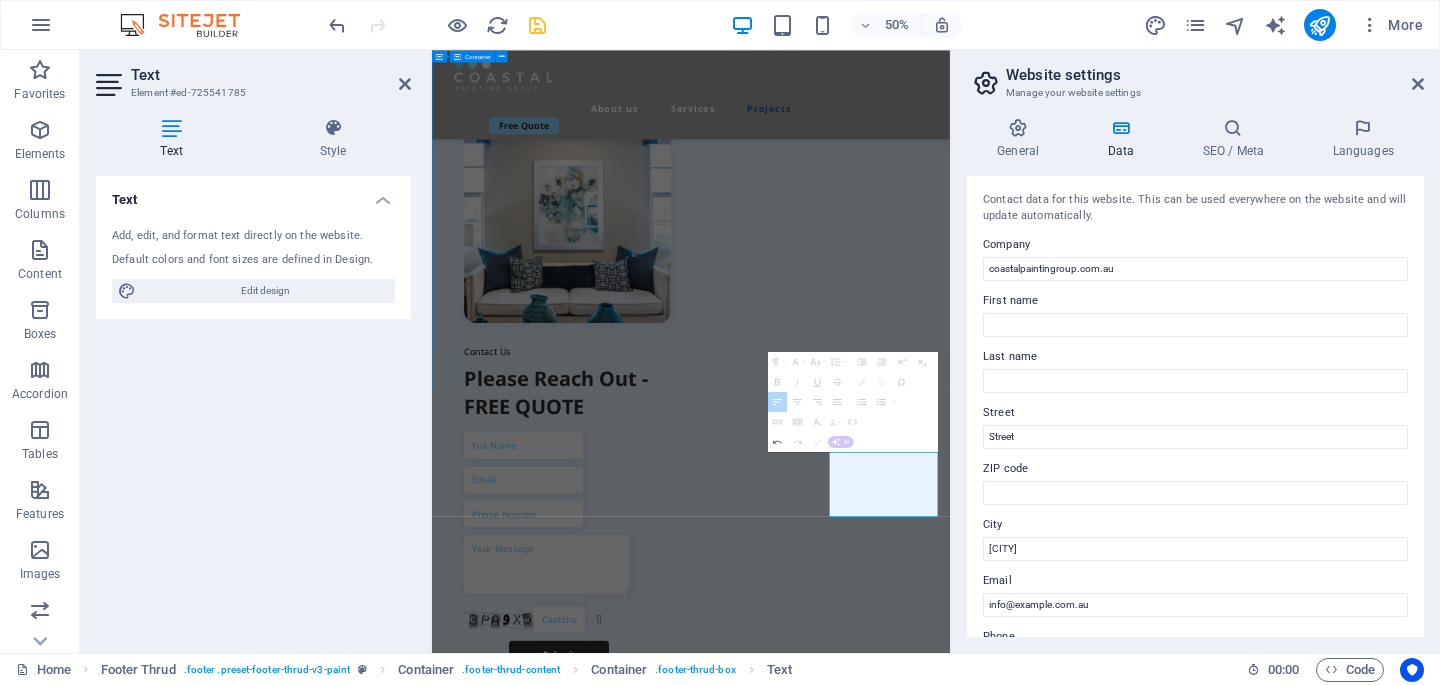 click on "Contact Us Please Reach Out - FREE QUOTE Unreadable? Load new Submit" at bounding box center (950, 733) 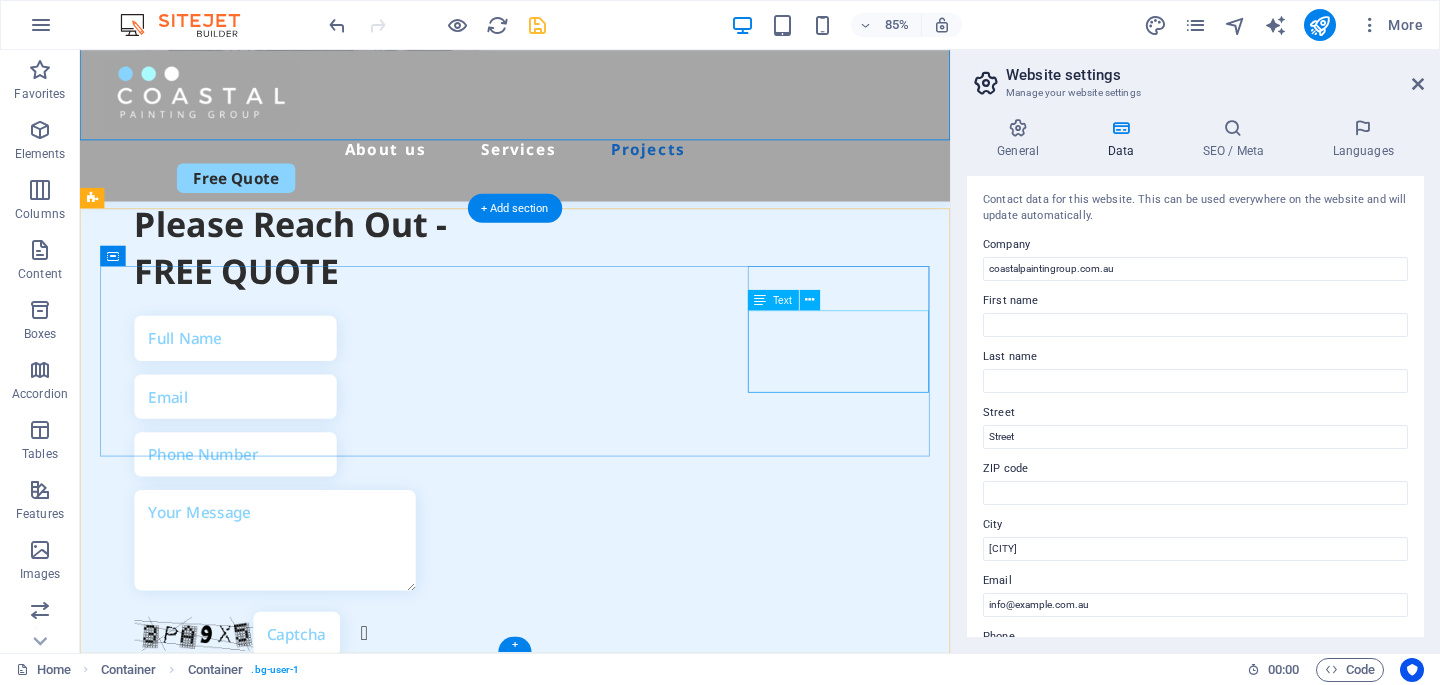 scroll, scrollTop: 7431, scrollLeft: 0, axis: vertical 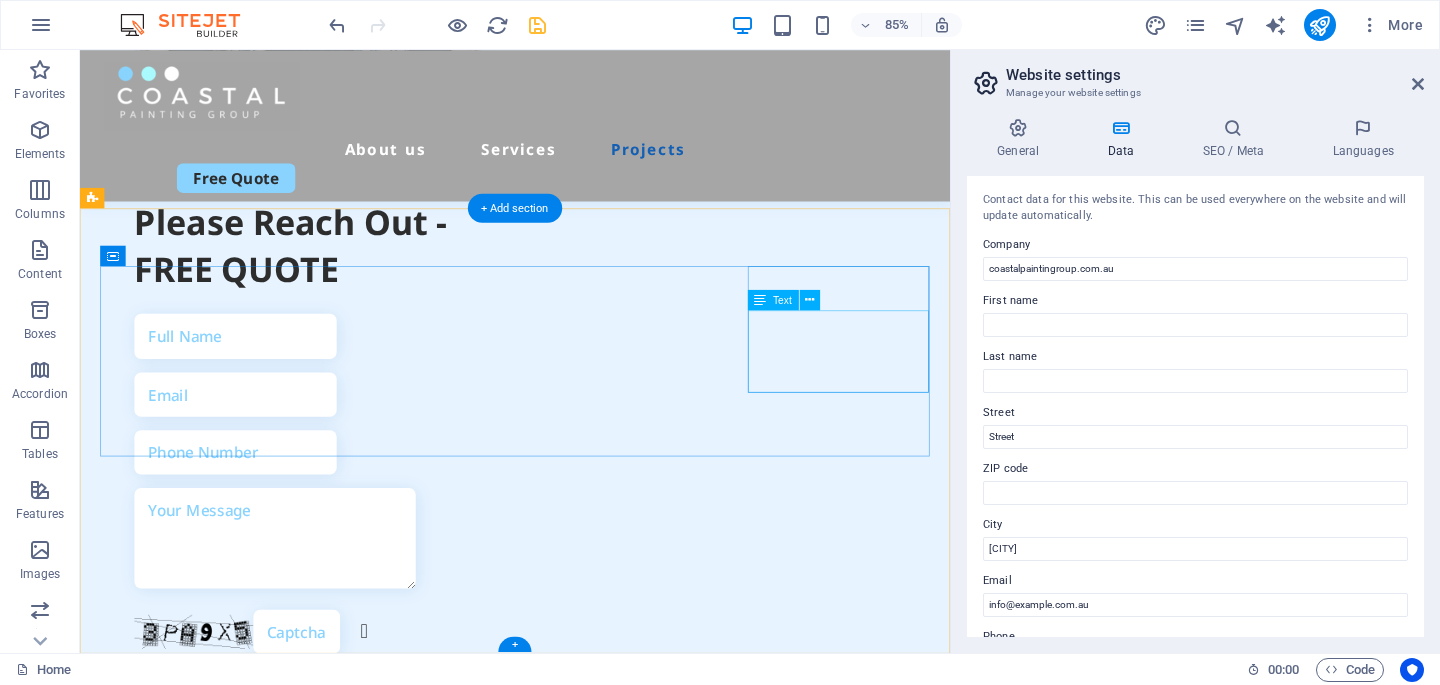 click on "info@coastalpaintingoup.com.au
Street Sydney" at bounding box center [211, 2172] 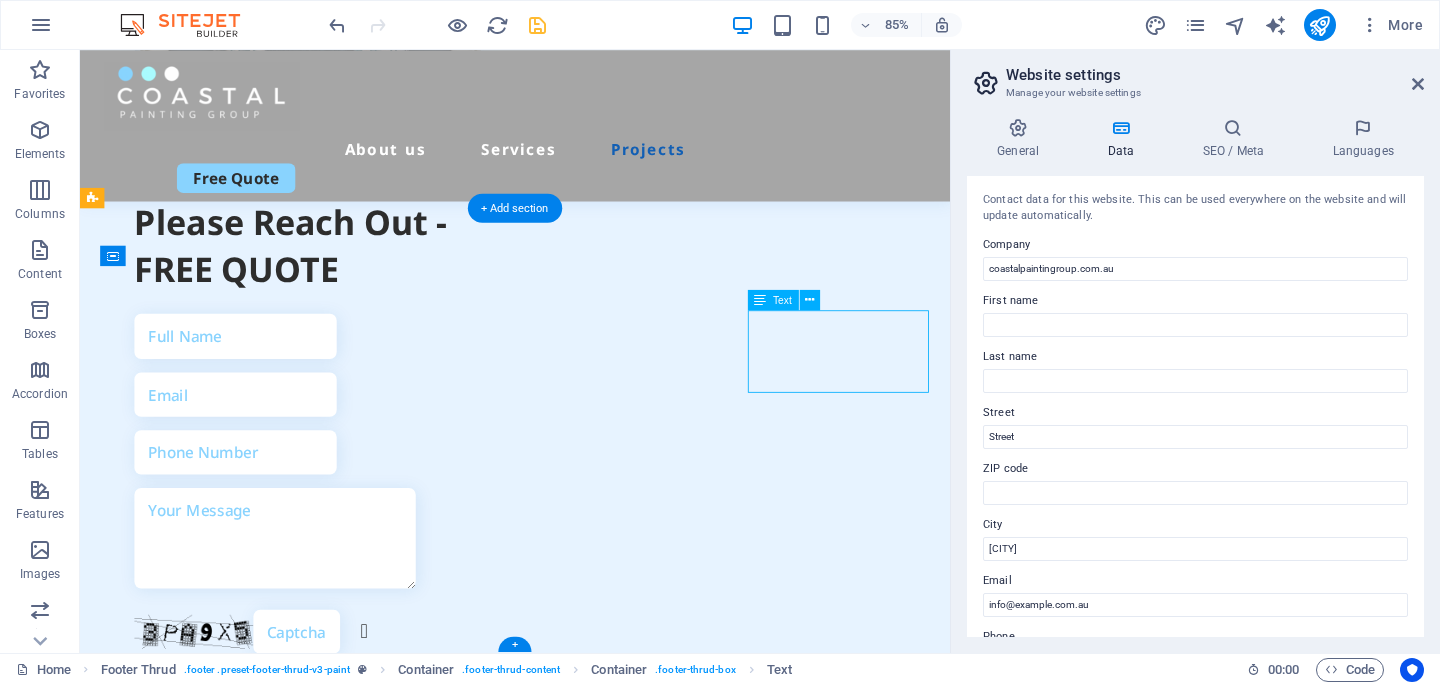 click on "info@coastalpaintingoup.com.au
Street Sydney" at bounding box center [211, 2172] 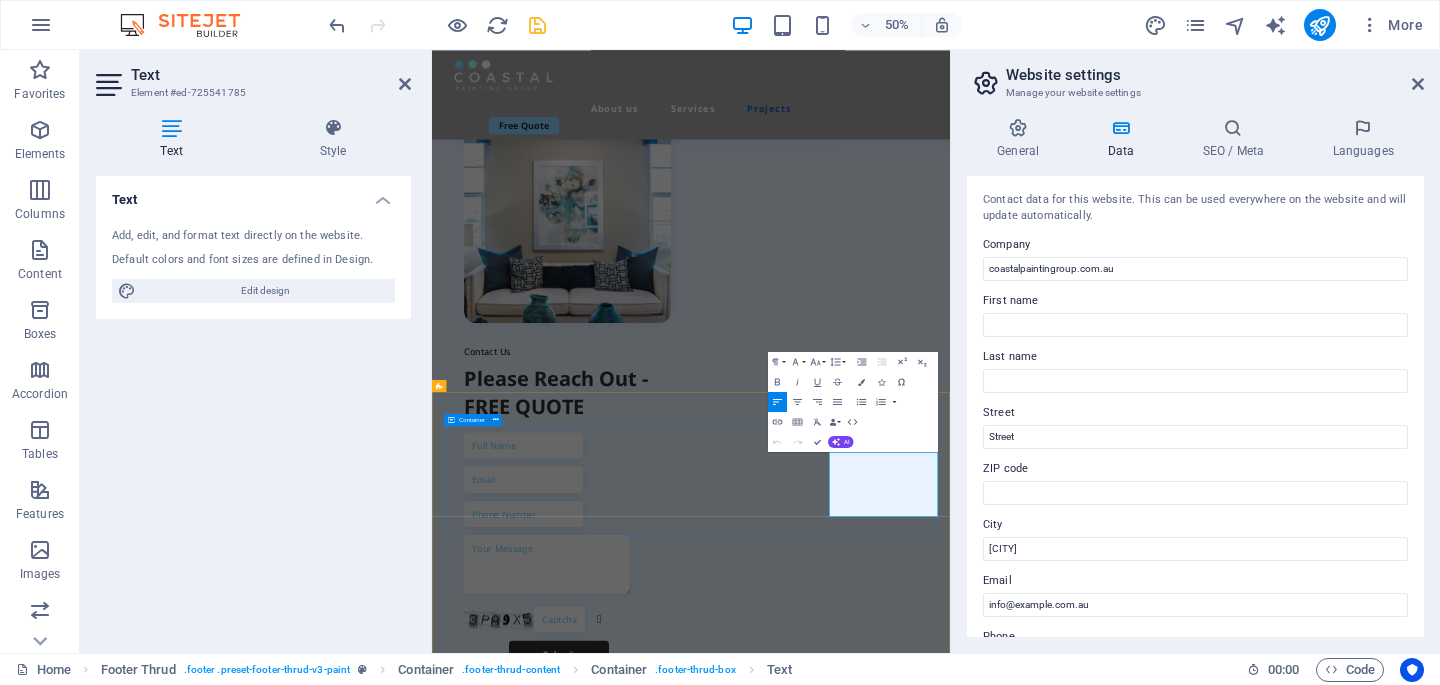 click on "Quick Links About Services Projects Details Legal Notice Privacy Policy Contact
info@coastalpaintingoup.com.au
Street Sydney" at bounding box center (950, 2264) 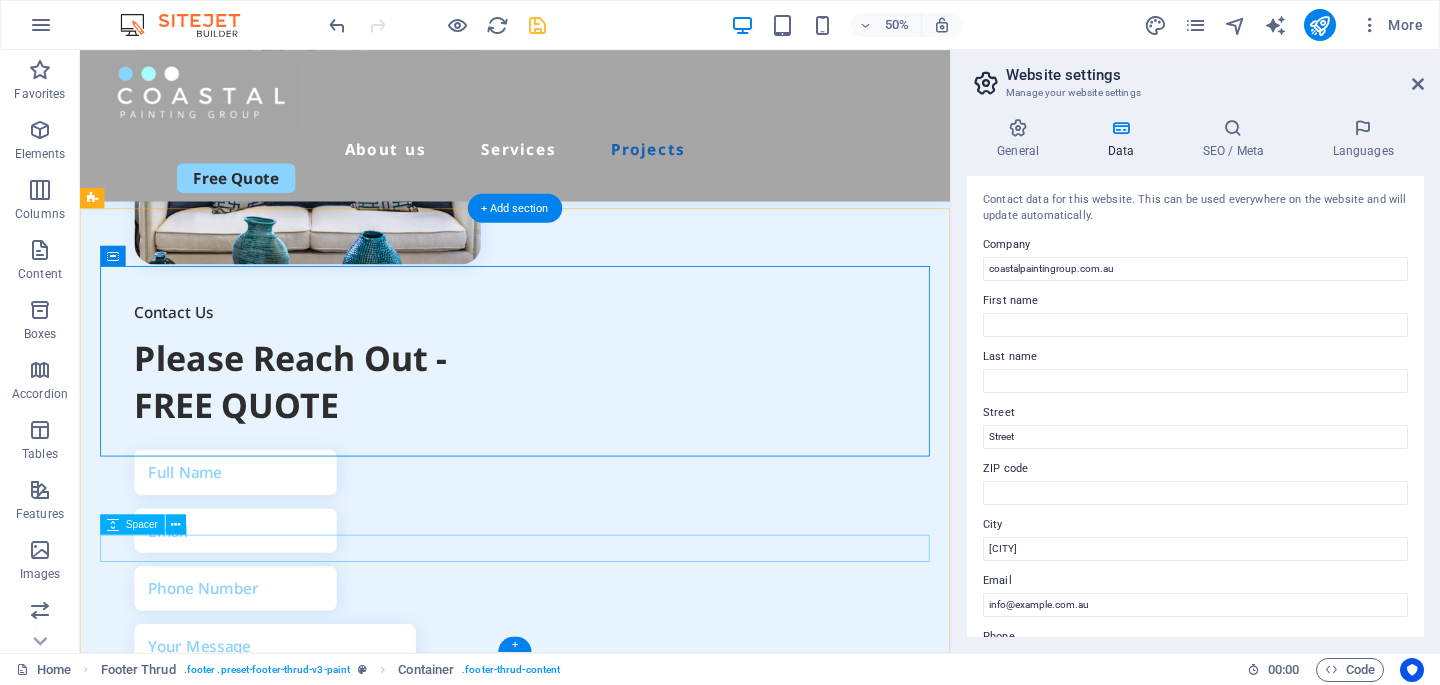scroll, scrollTop: 7431, scrollLeft: 0, axis: vertical 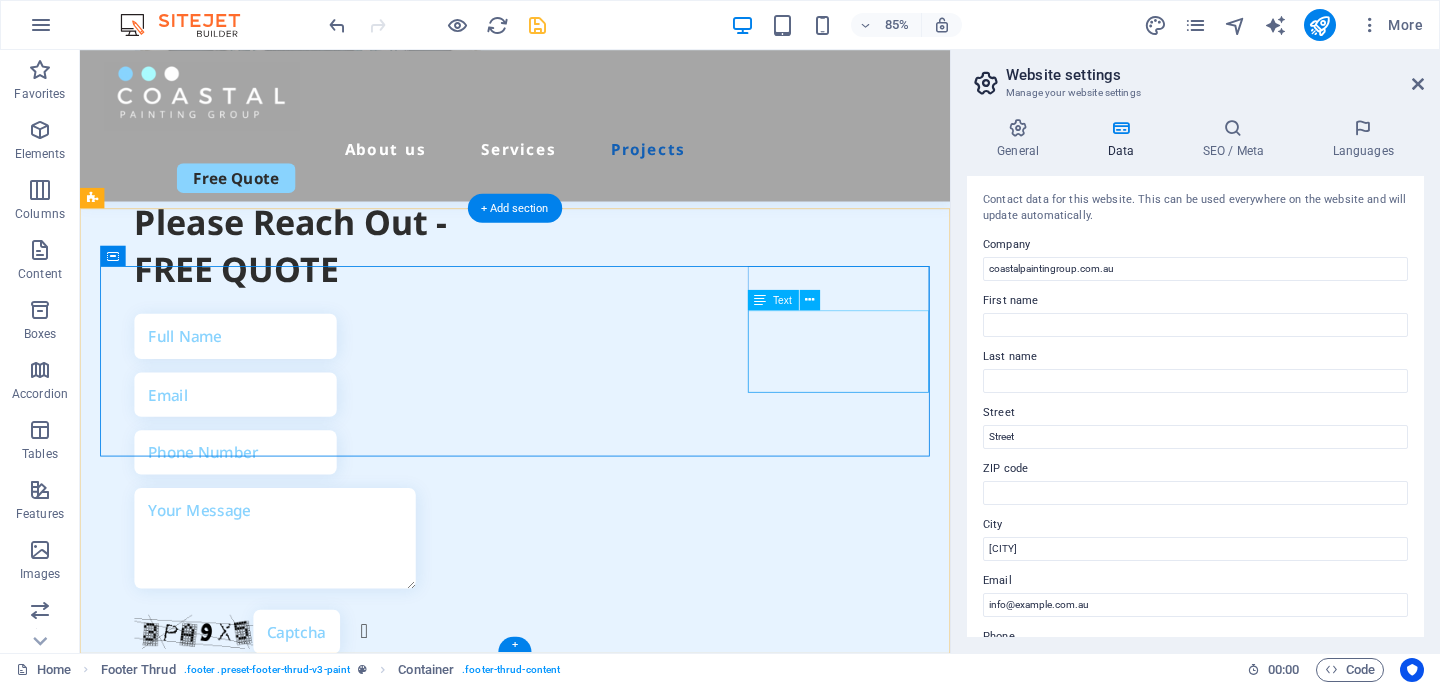 click on "info@coastalpaintingoup.com.au
Street Sydney" at bounding box center (211, 2172) 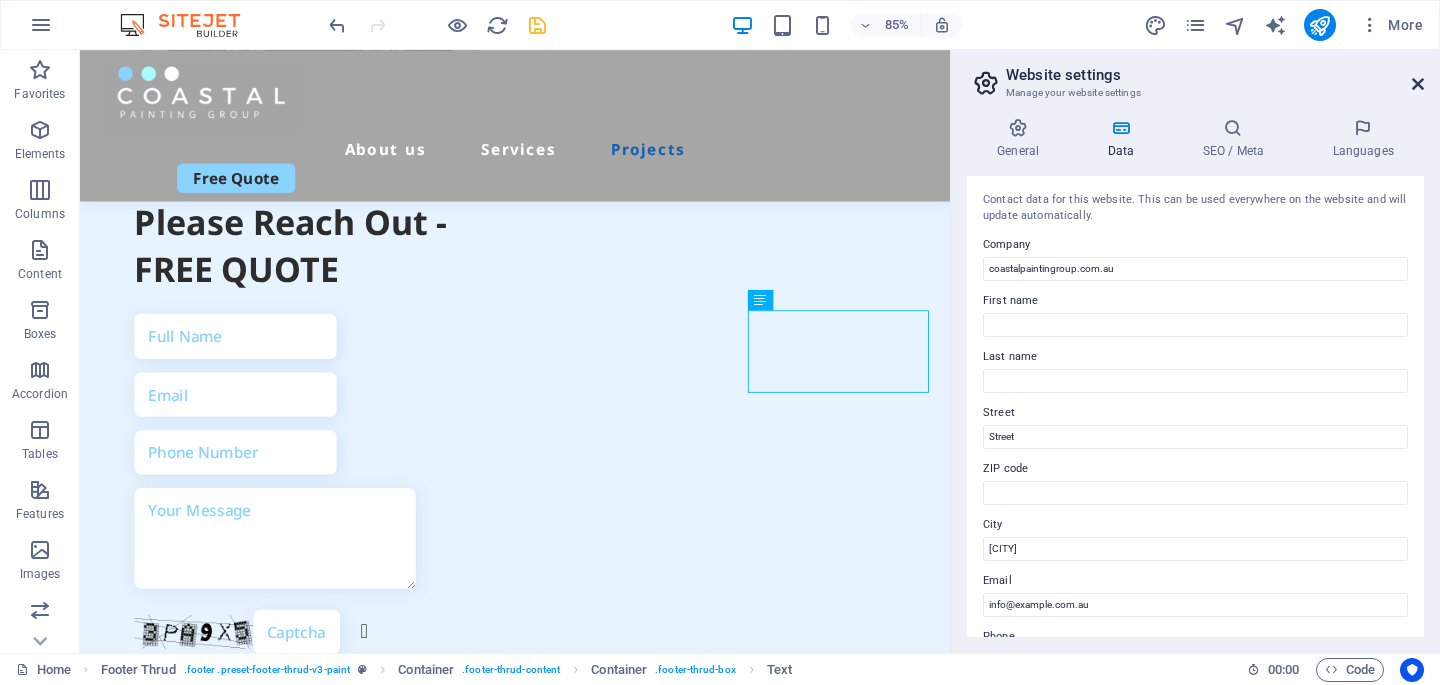 click at bounding box center (1418, 84) 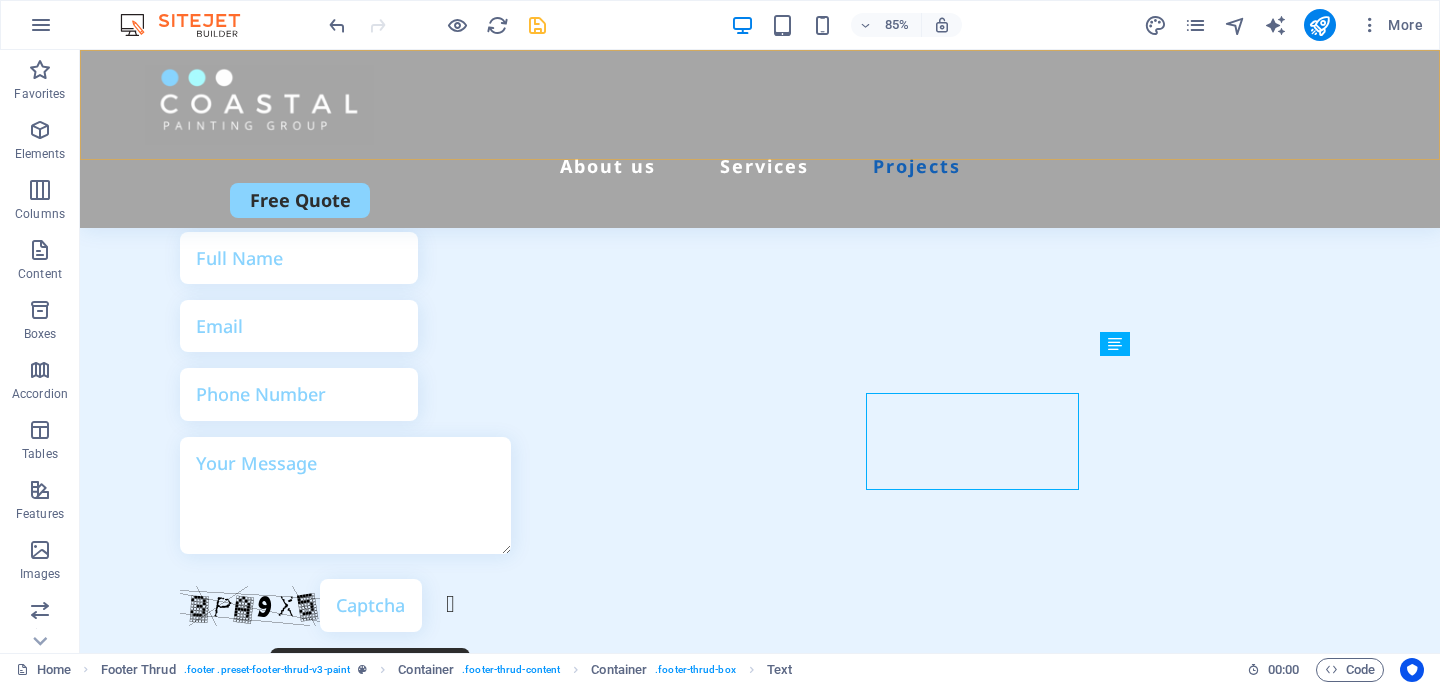 scroll, scrollTop: 7395, scrollLeft: 0, axis: vertical 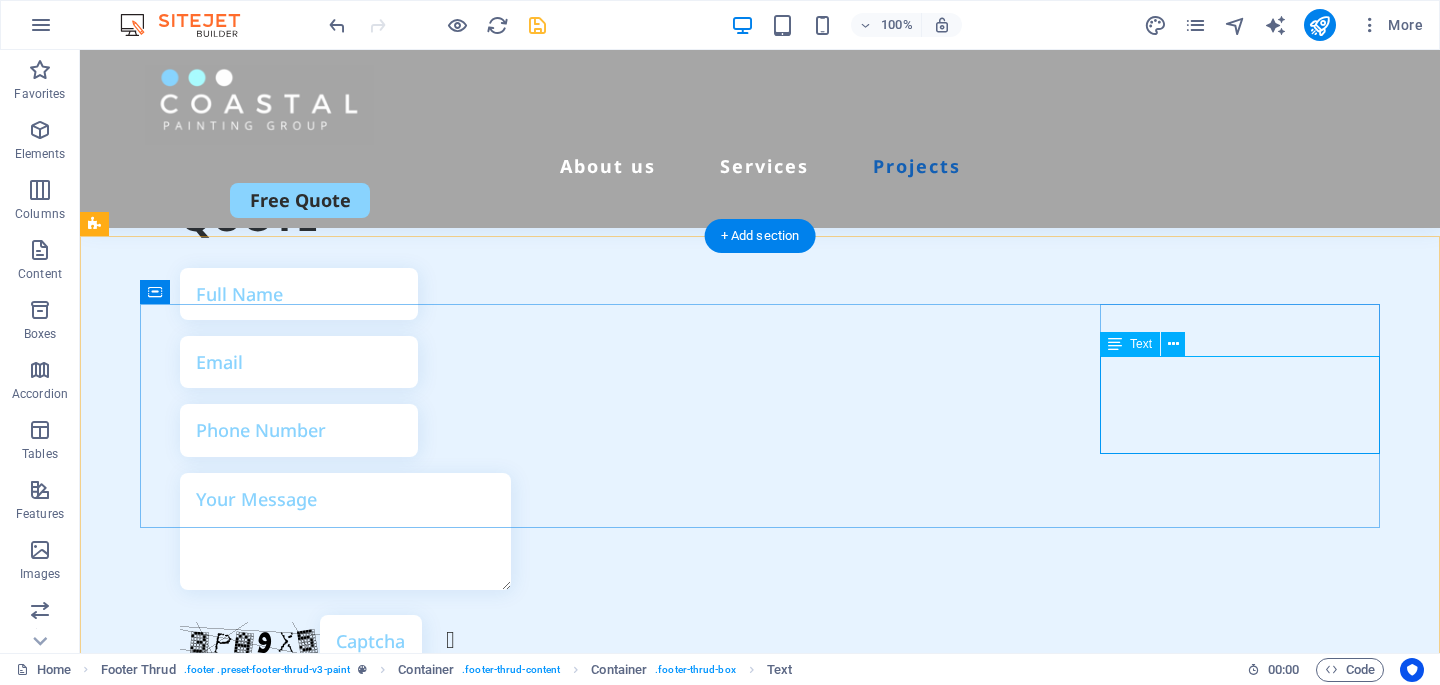 click on "info@coastalpaintingoup.com.au
Street Sydney" at bounding box center [280, 2124] 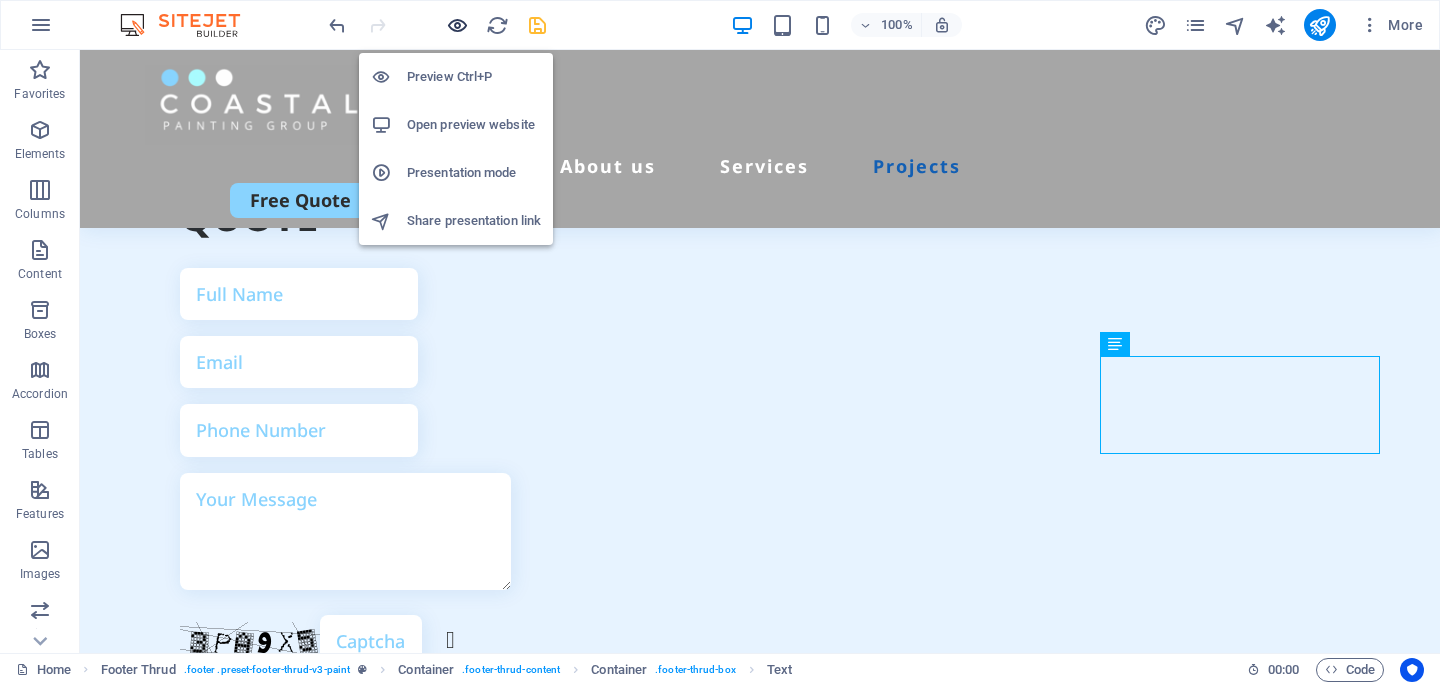 click at bounding box center (457, 25) 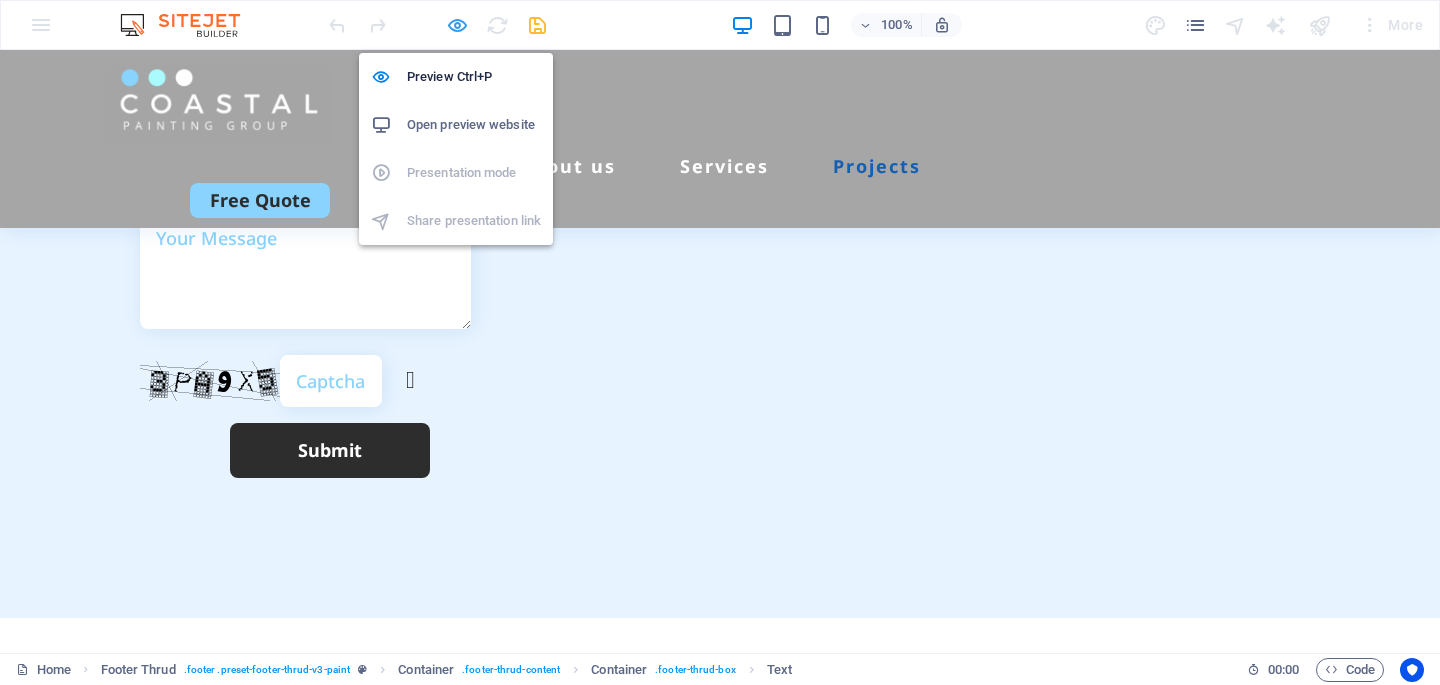 scroll, scrollTop: 5215, scrollLeft: 0, axis: vertical 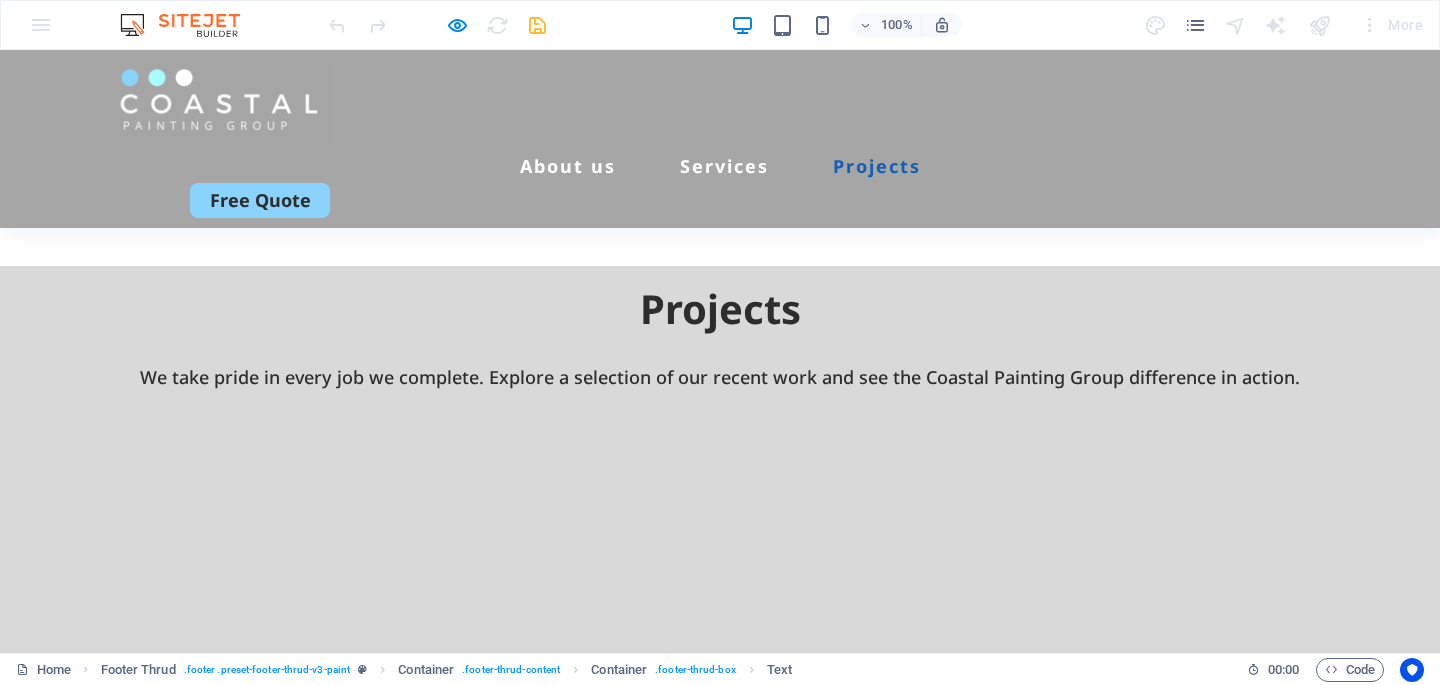 click on "[EMAIL]" at bounding box center (201, 3844) 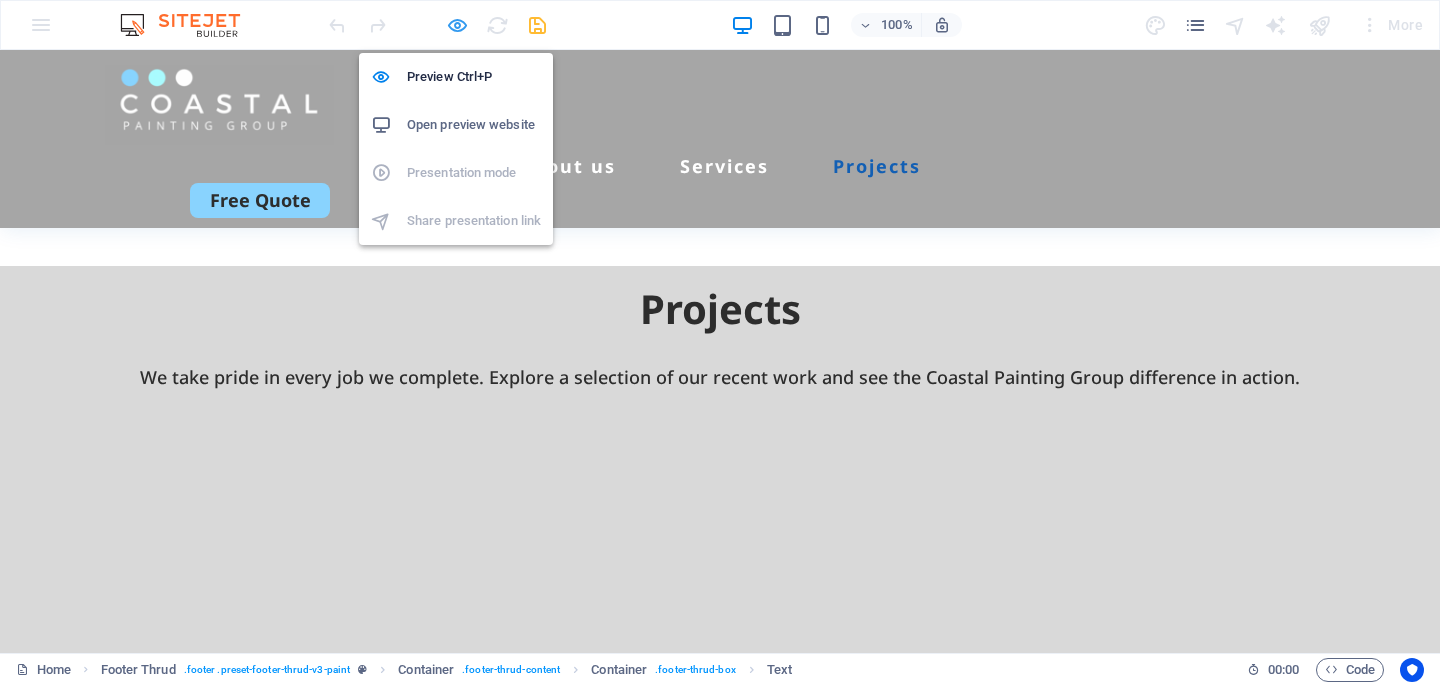 click at bounding box center [457, 25] 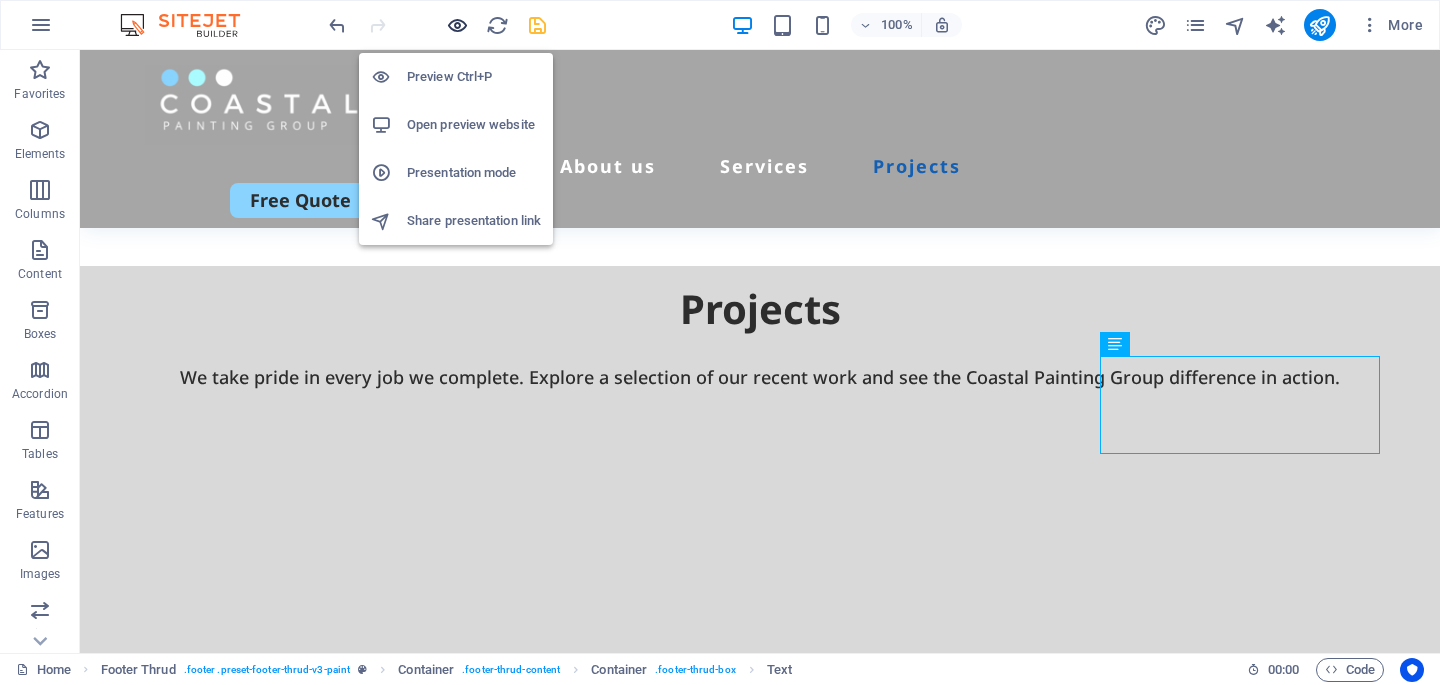 scroll, scrollTop: 7395, scrollLeft: 0, axis: vertical 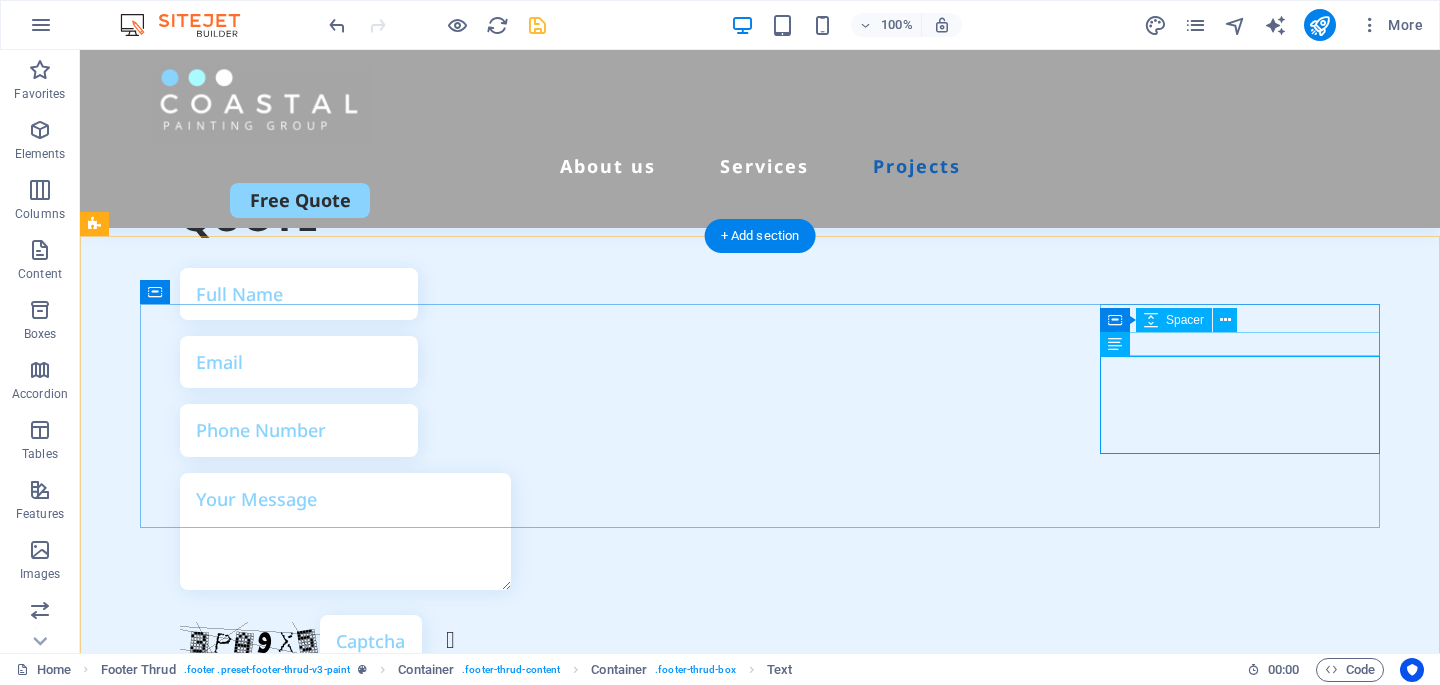click on "Contact" at bounding box center (280, 1685) 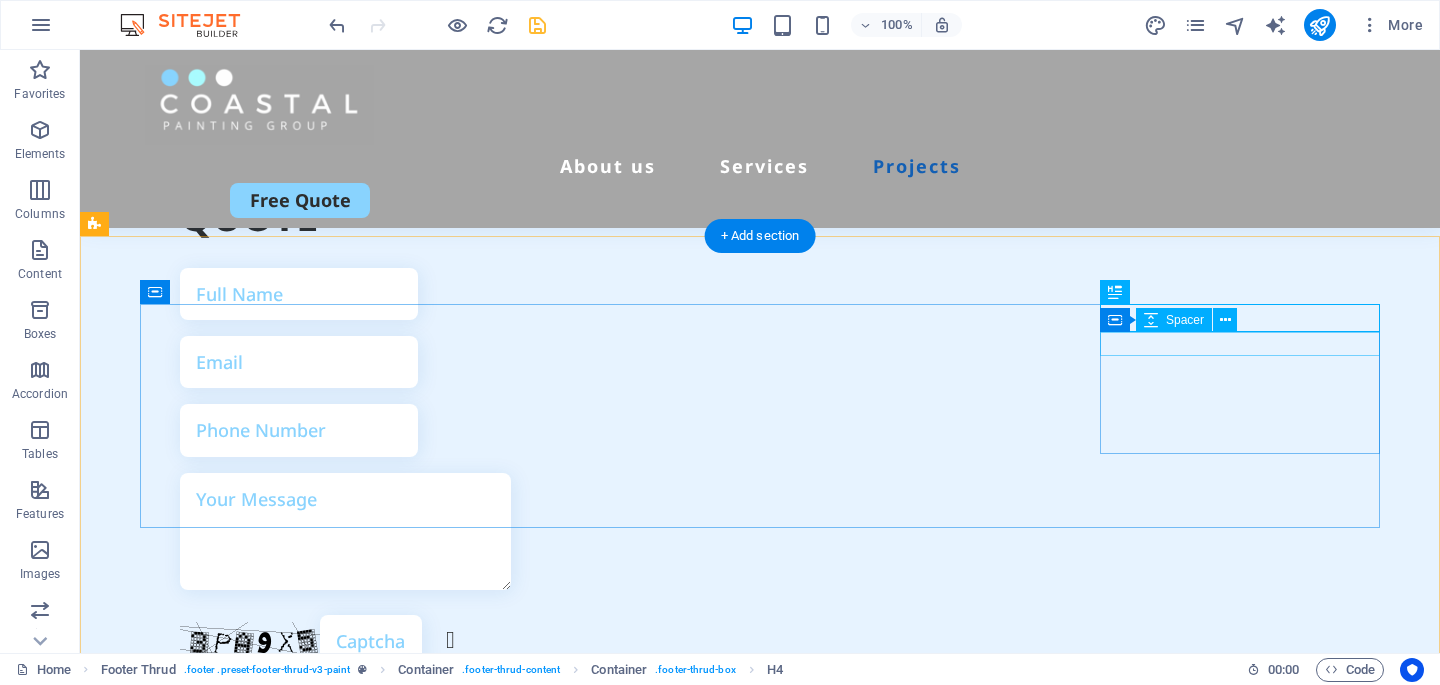 click at bounding box center [280, 1711] 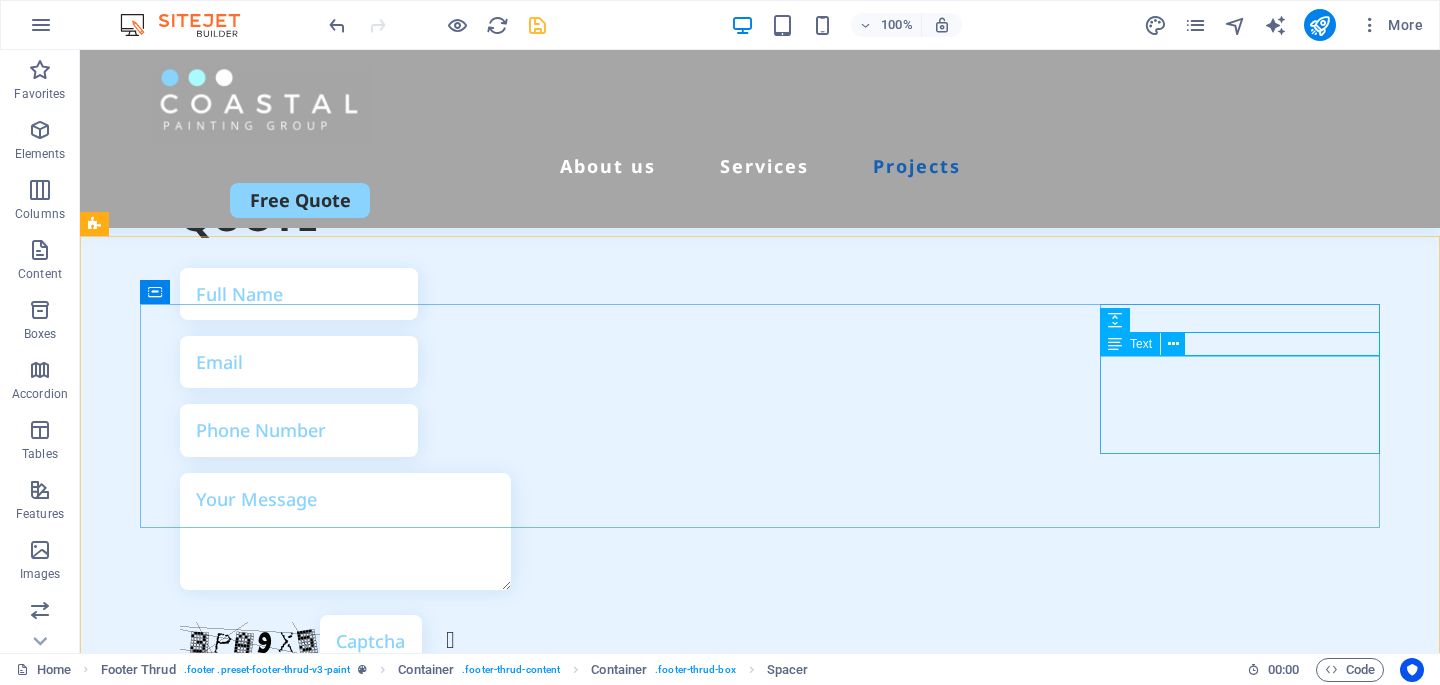 click on "Text" at bounding box center (1141, 344) 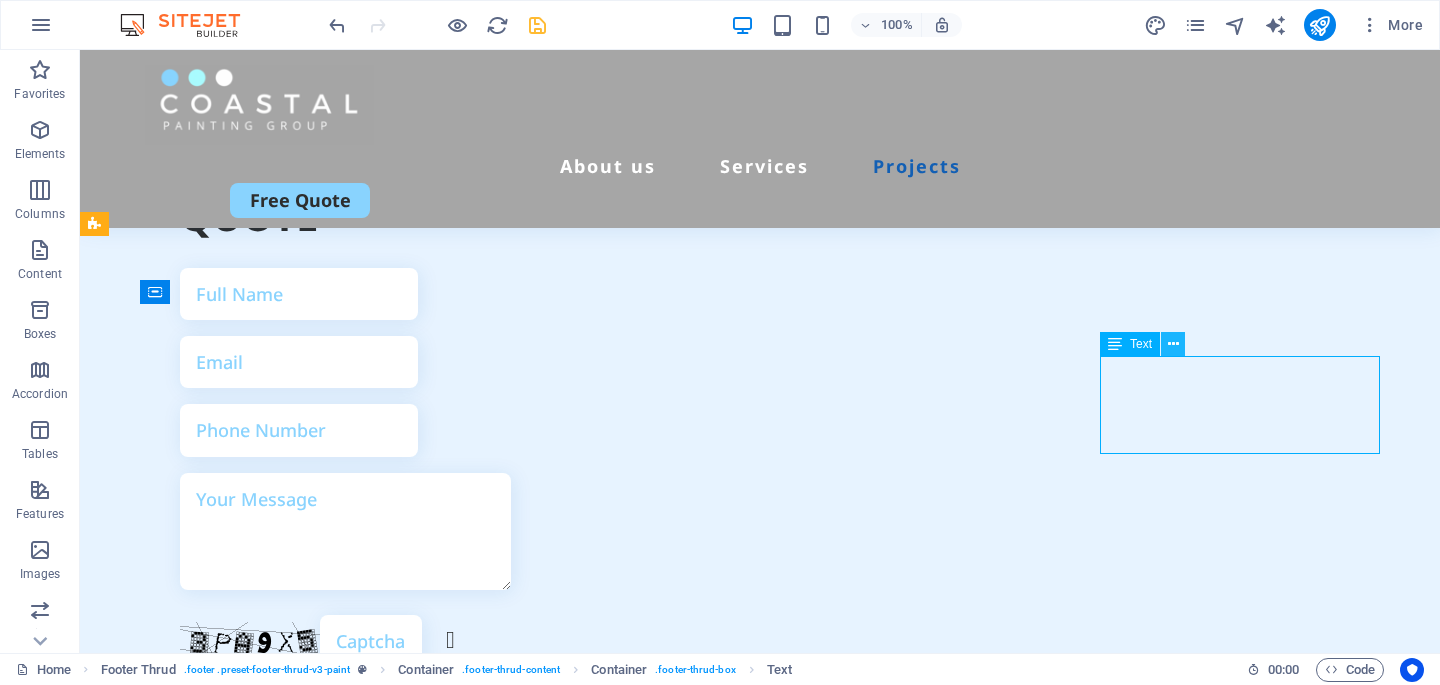 click at bounding box center (1173, 344) 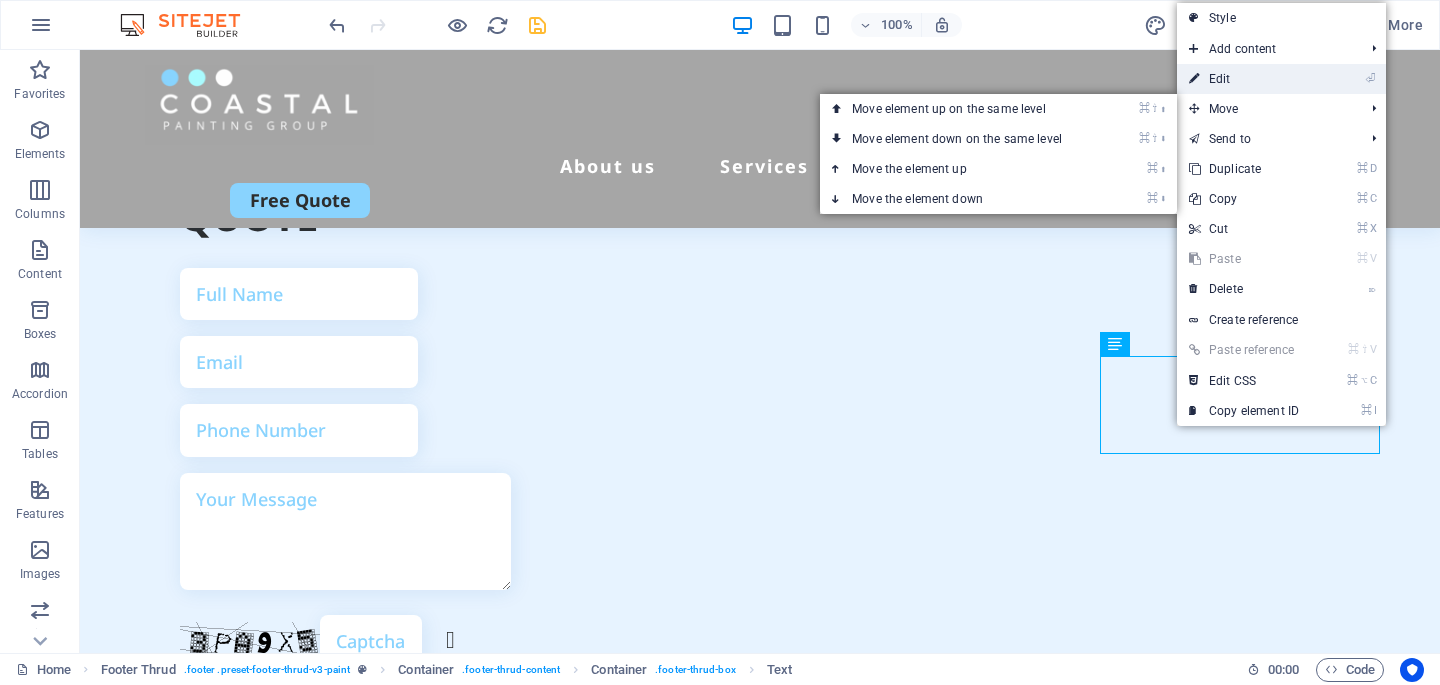 click on "⏎  Edit" at bounding box center [1244, 79] 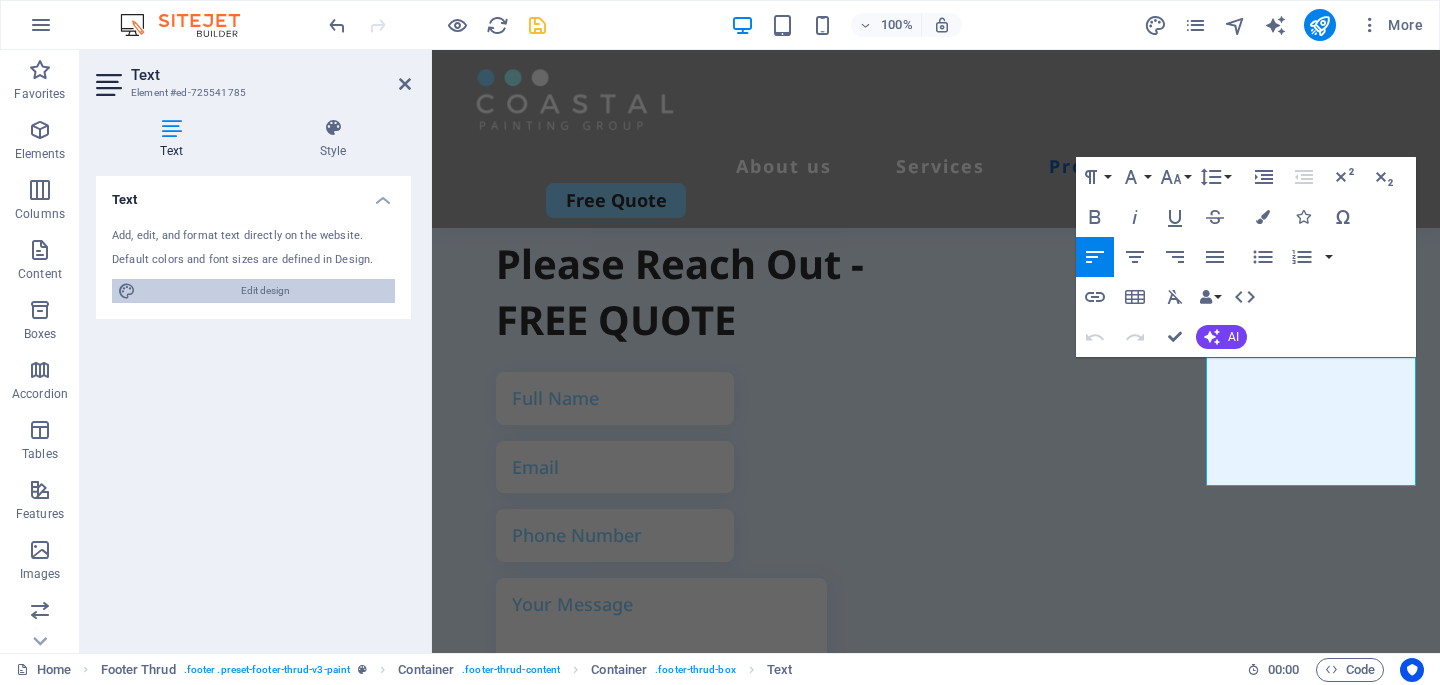 click on "Edit design" at bounding box center [265, 291] 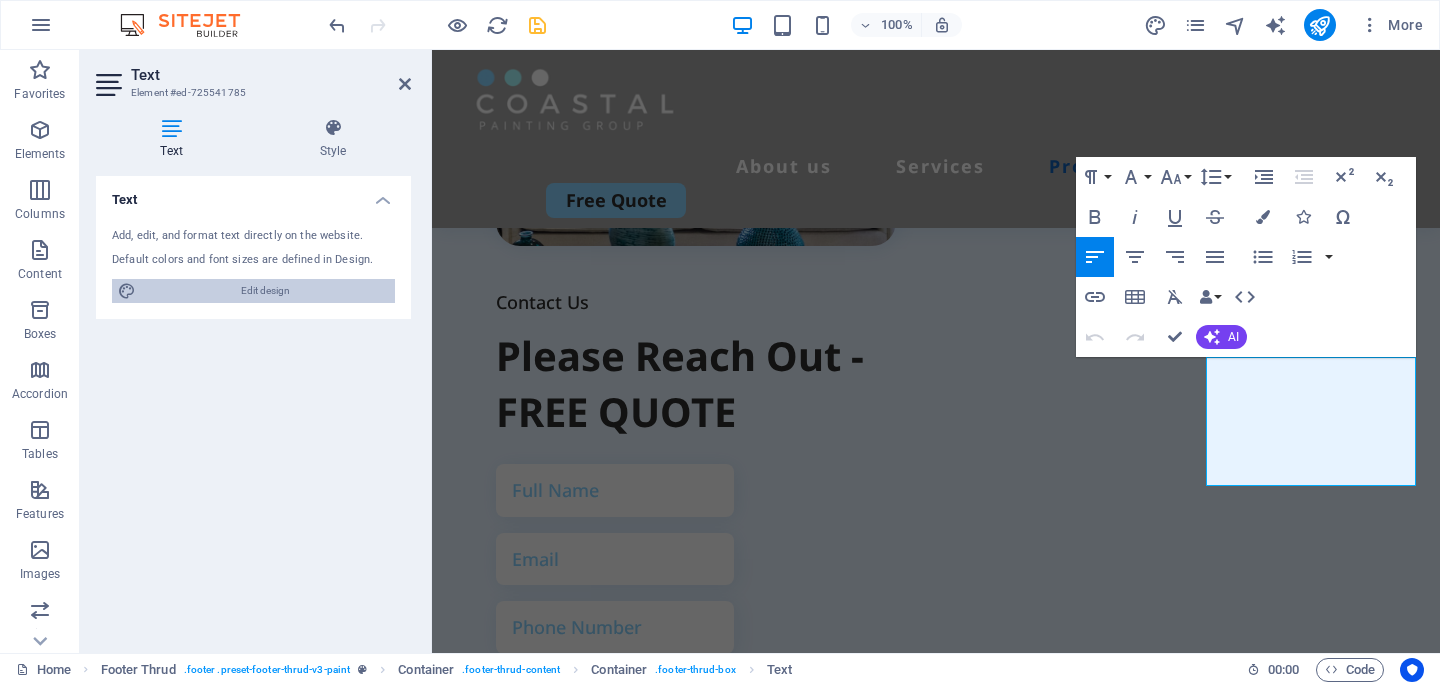 select on "px" 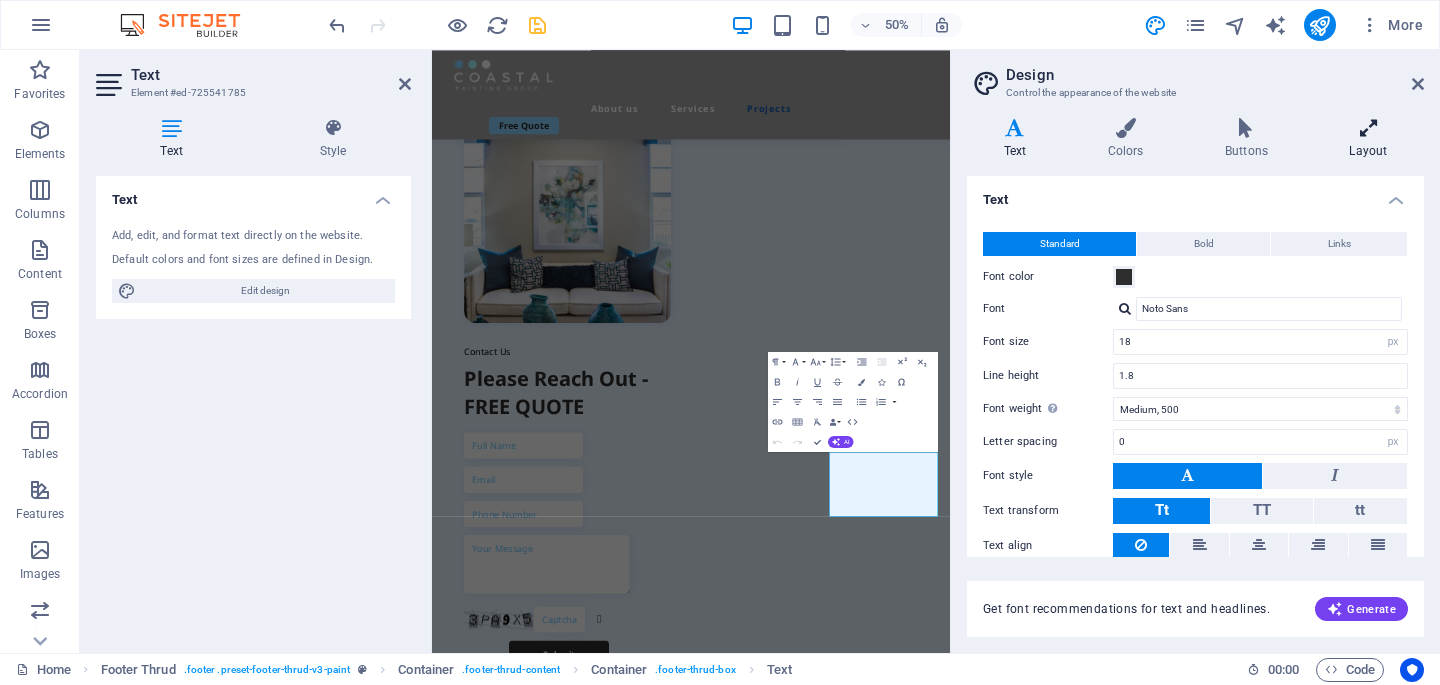 click on "Layout" at bounding box center [1368, 139] 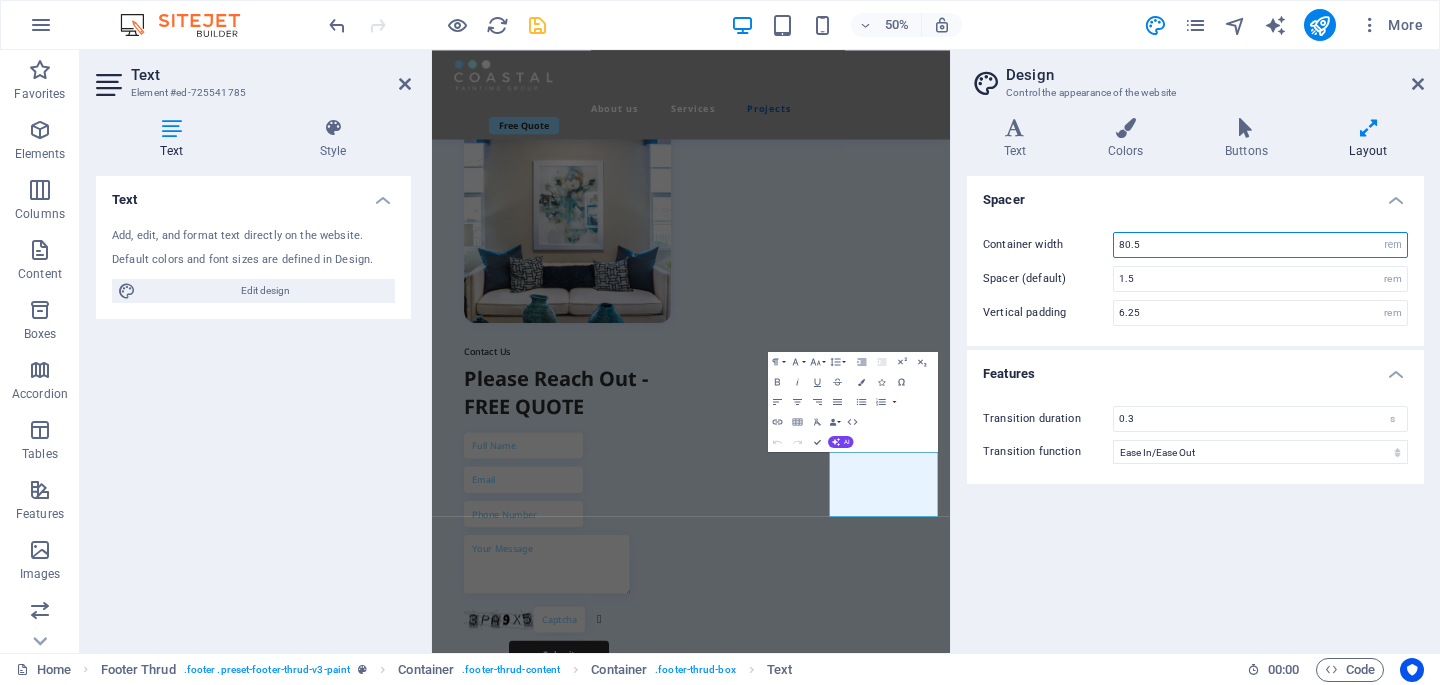 drag, startPoint x: 1262, startPoint y: 242, endPoint x: 986, endPoint y: 244, distance: 276.00723 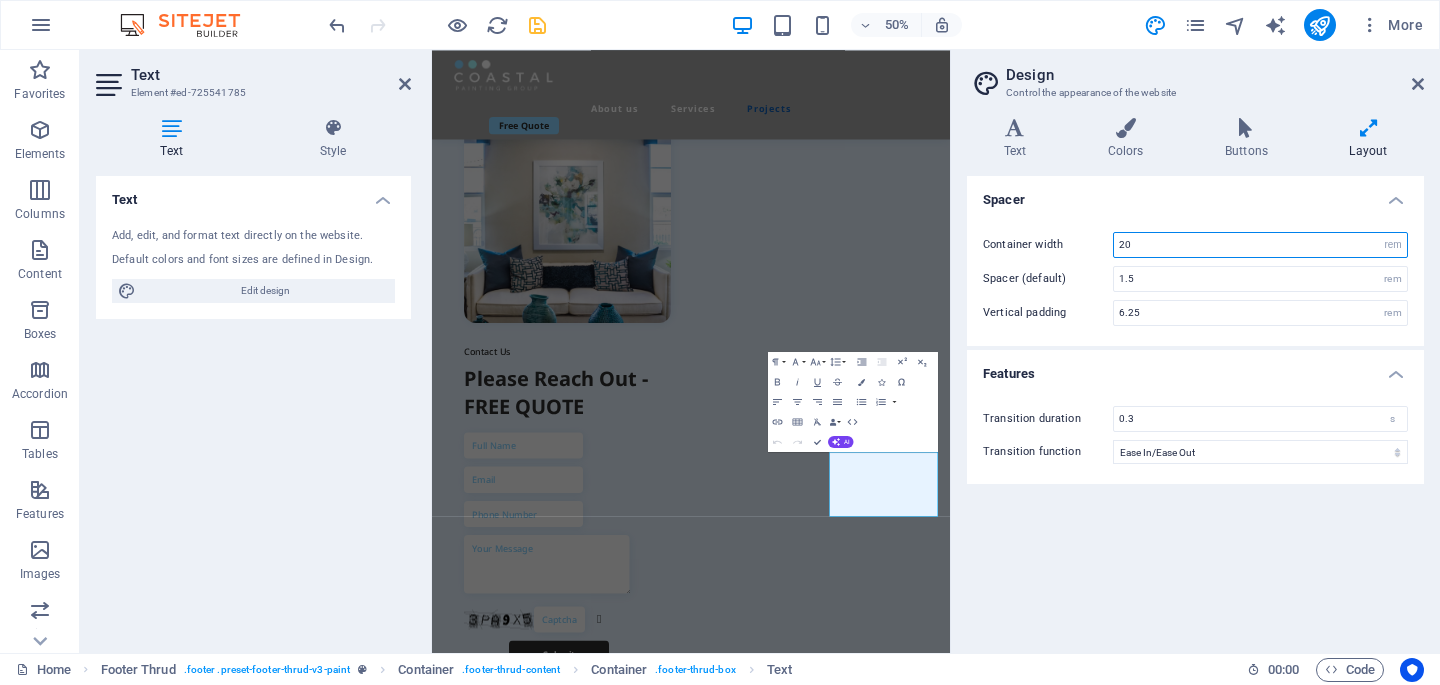 type on "2" 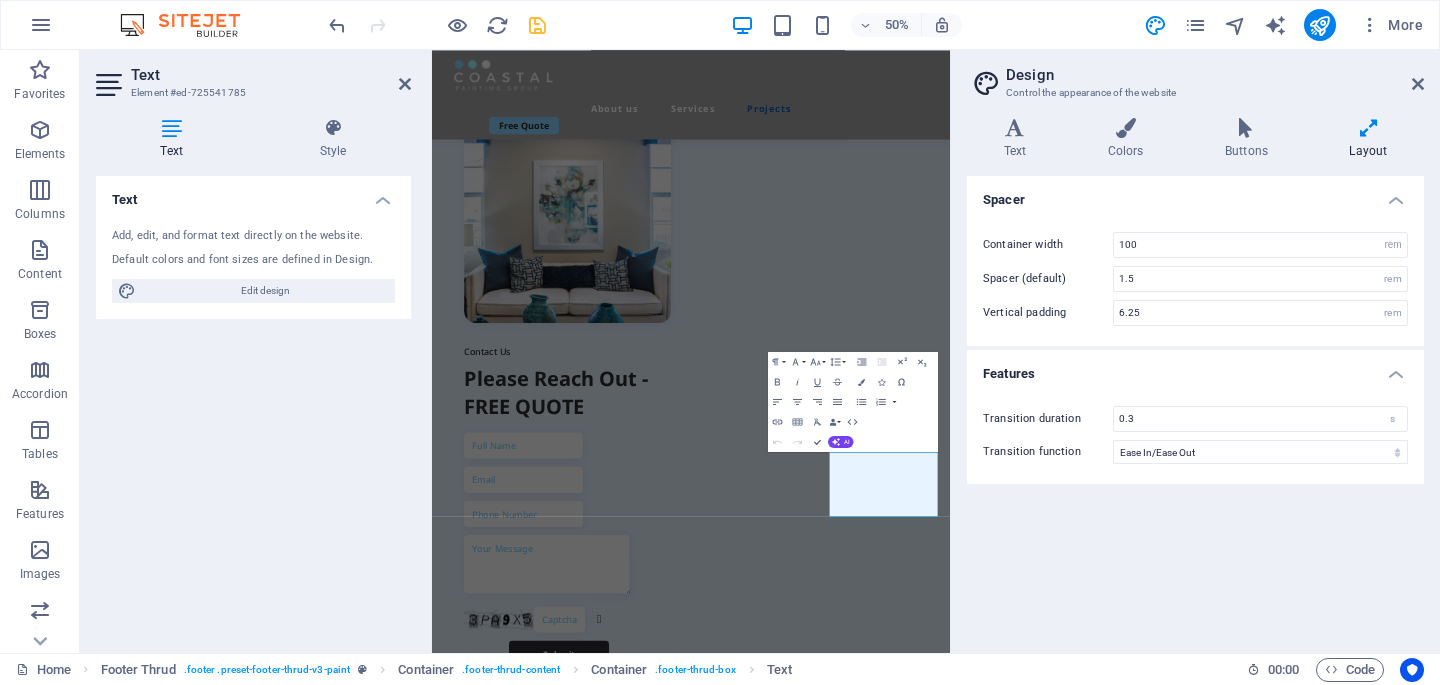 click on "Spacer Container width 100 rem px Spacer (default) 1.5 rem Vertical padding 6.25 rem Features Transition duration 0.3 s Transition function Ease Ease In Ease Out Ease In/Ease Out Linear" at bounding box center [1195, 406] 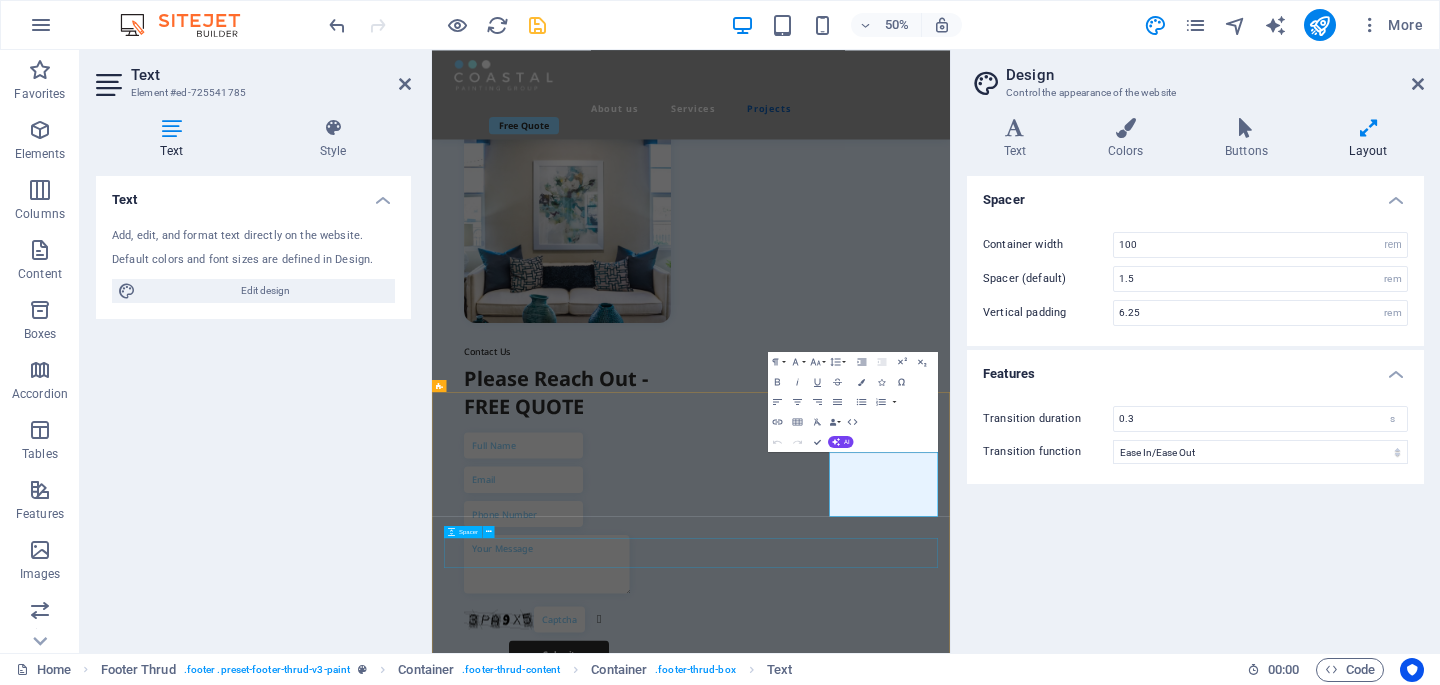 click at bounding box center (950, 2987) 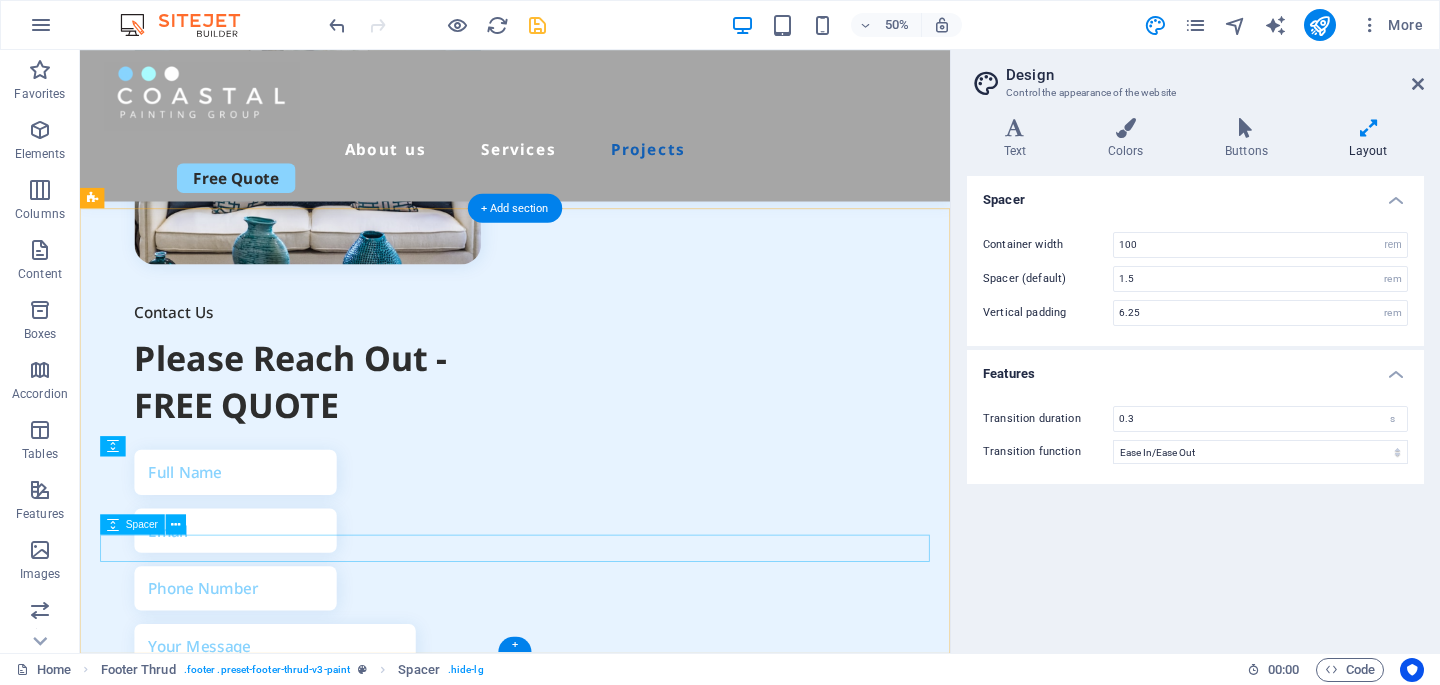 scroll, scrollTop: 7431, scrollLeft: 0, axis: vertical 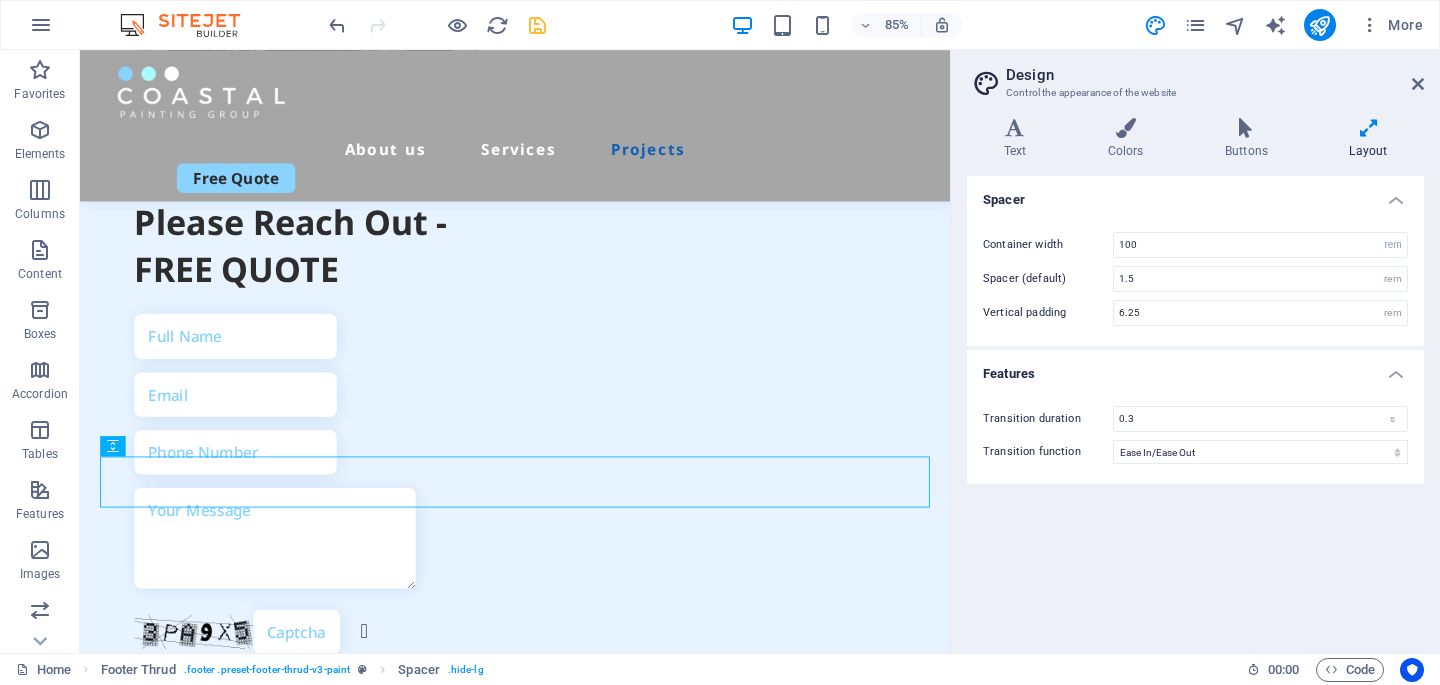 type on "80.5" 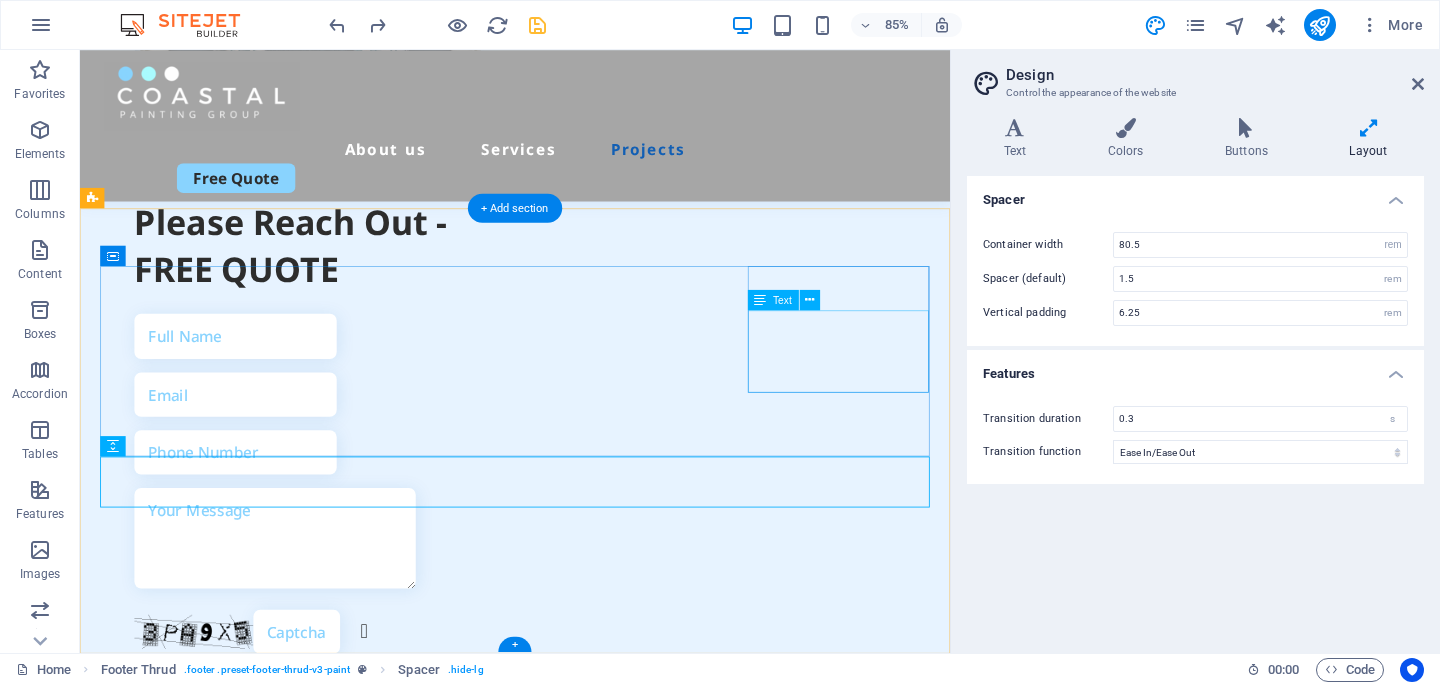 click on "info@coastalpaintingoup.com.au
Street Sydney" at bounding box center [211, 2172] 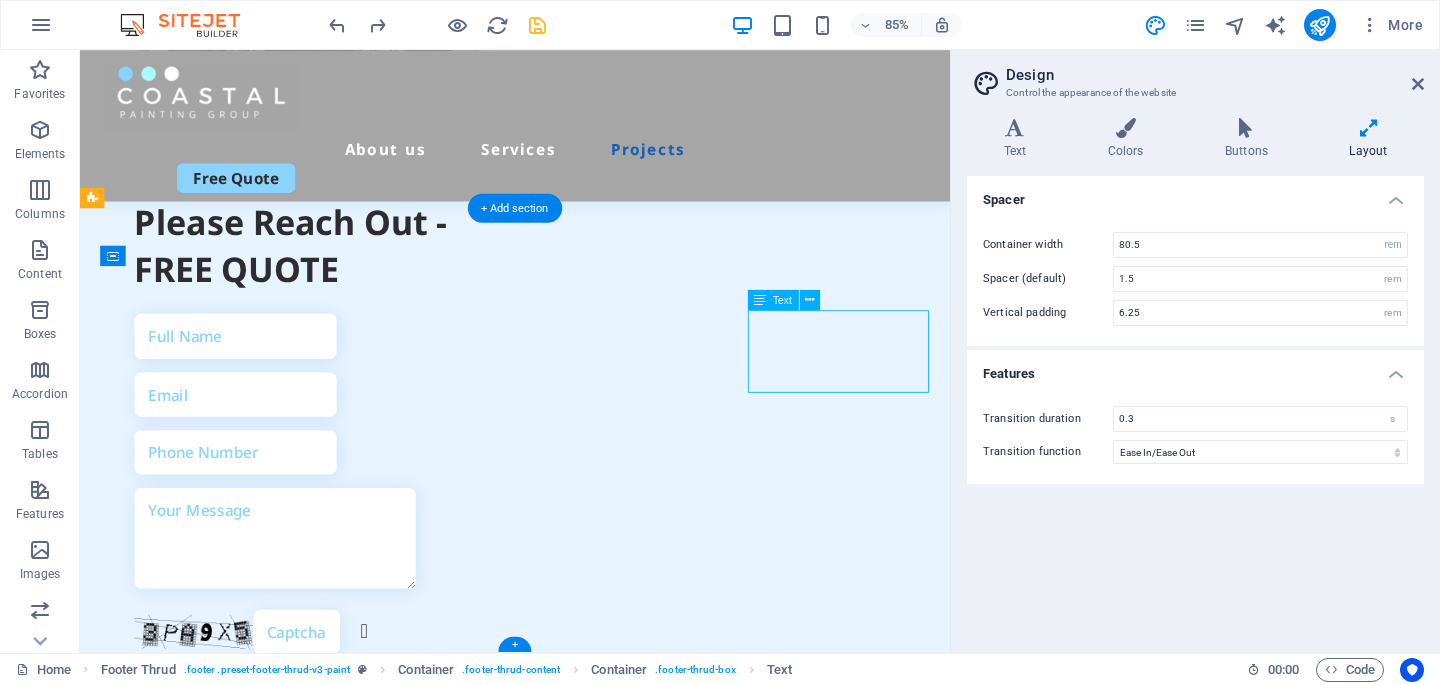 click on "info@coastalpaintingoup.com.au
Street Sydney" at bounding box center (211, 2172) 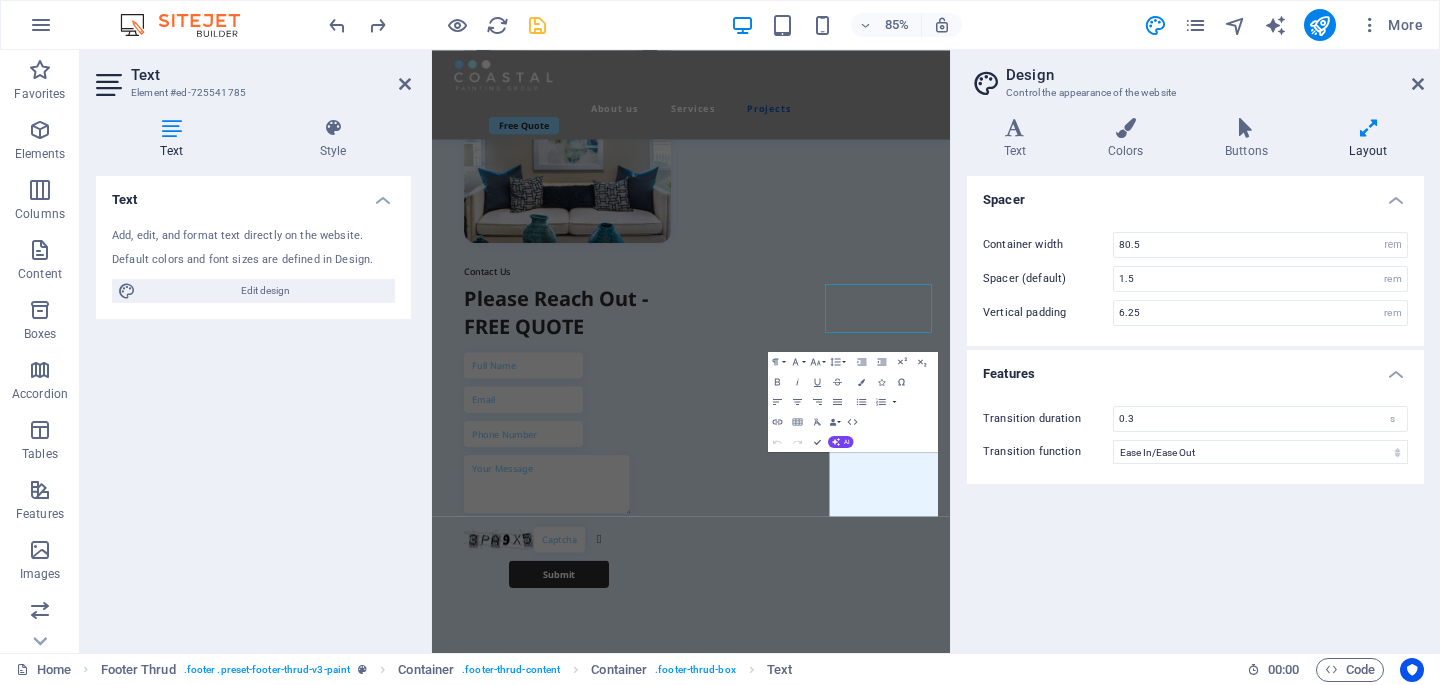scroll, scrollTop: 7271, scrollLeft: 0, axis: vertical 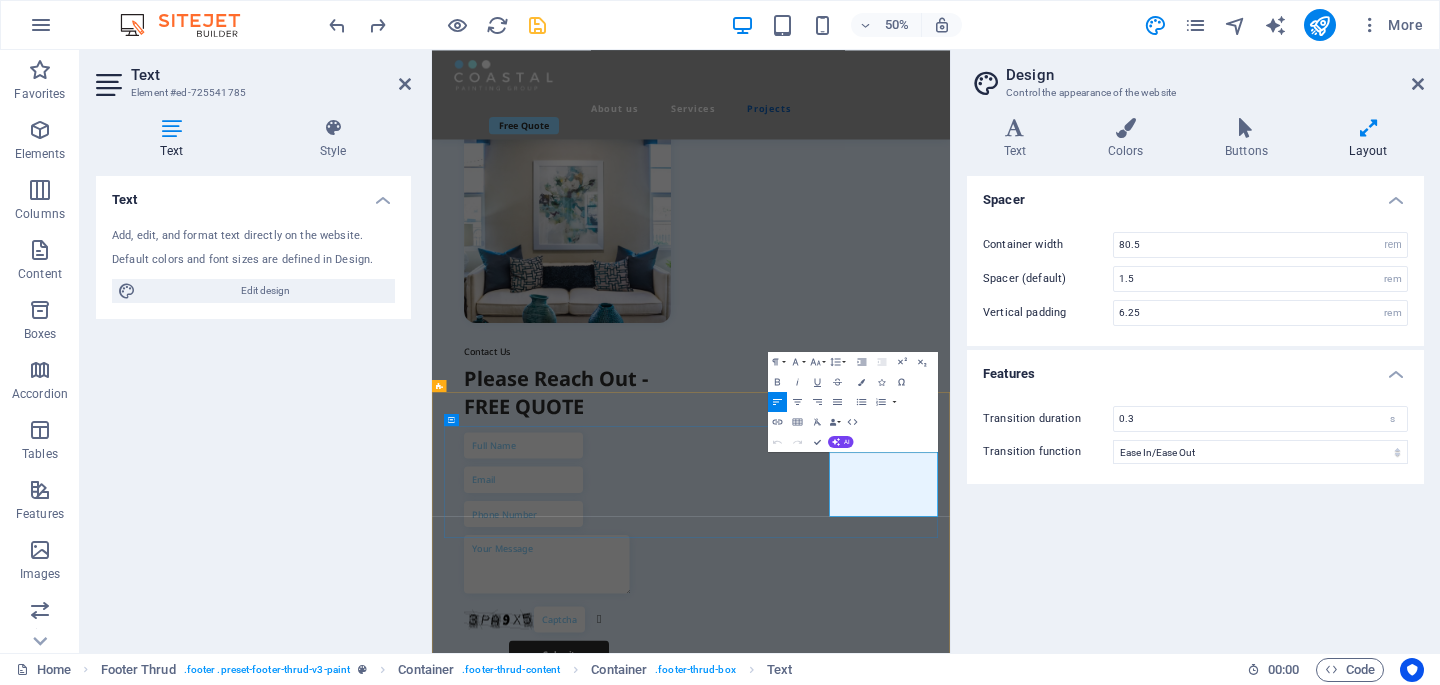 click on "Street Sydney" at bounding box center (564, 2775) 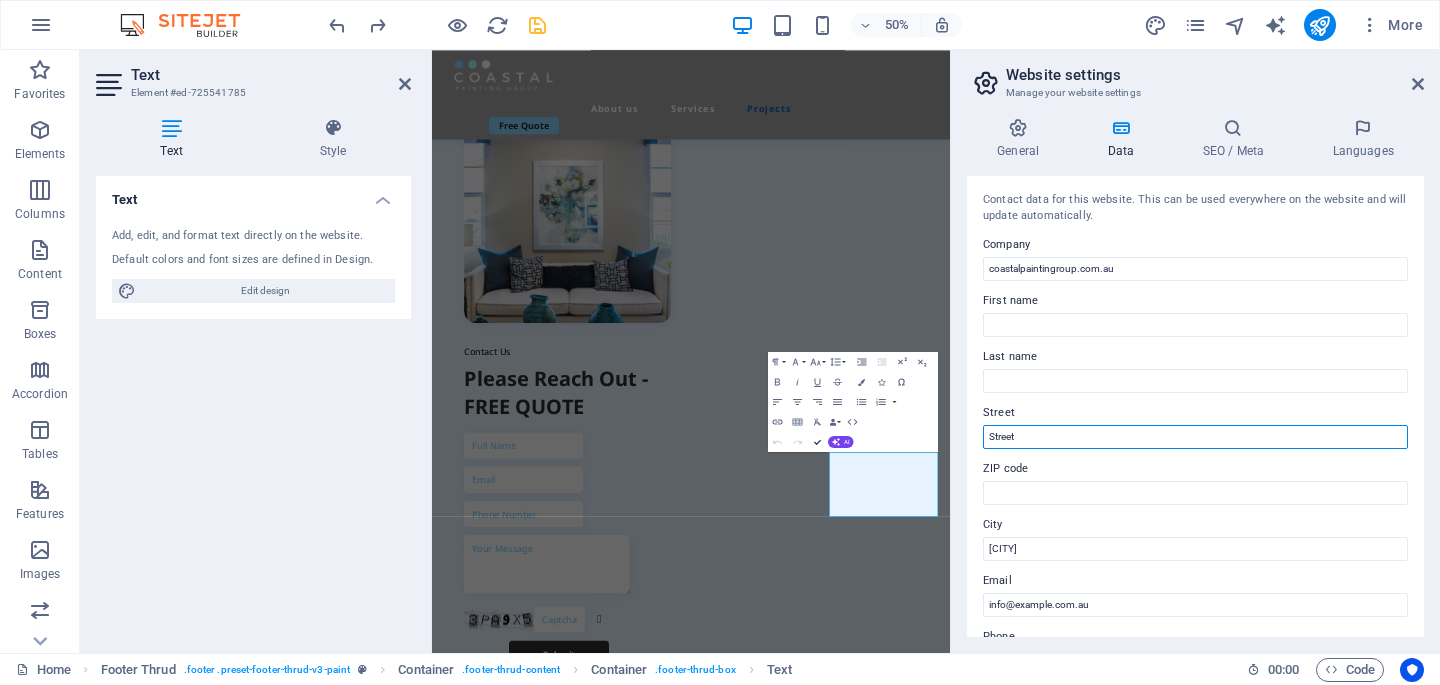 drag, startPoint x: 1033, startPoint y: 438, endPoint x: 817, endPoint y: 438, distance: 216 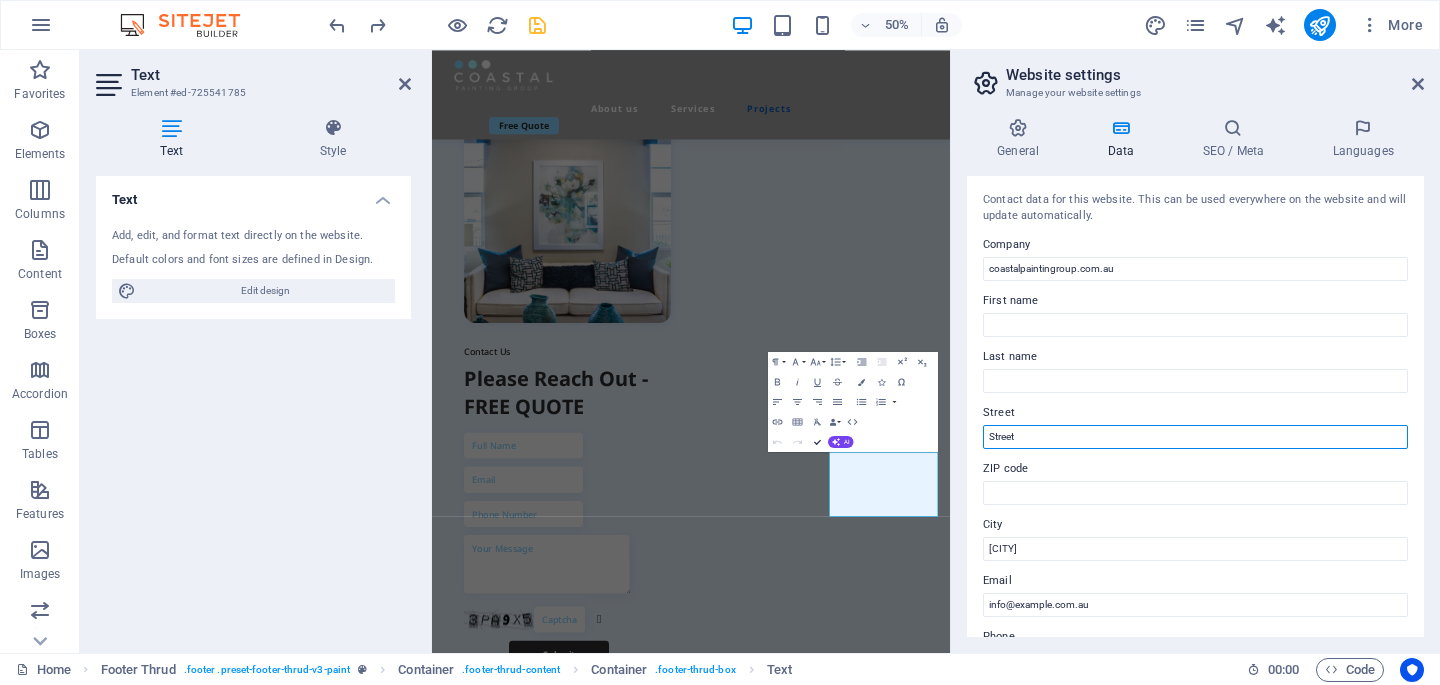 click on "Home Favorites Elements Columns Content Boxes Accordion Tables Features Images Slider Header Footer Forms Marketing Collections Text Element #ed-725541785 Text Style Text Add, edit, and format text directly on the website. Default colors and font sizes are defined in Design. Edit design Alignment Left aligned Centered Right aligned Footer Thrud Element Layout How this element expands within the layout (Flexbox). Size Default auto px % 1/1 1/2 1/3 1/4 1/5 1/6 1/7 1/8 1/9 1/10 Grow Shrink Order Container layout Visible Visible Opacity 100 % Overflow Spacing Margin Default auto px % rem vw vh Custom Custom auto px % rem vw vh auto px % rem vw vh auto px % rem vw vh auto px % rem vw vh Padding Default px rem % vh vw Custom Custom px rem % vh vw px rem % vh vw px rem % vh vw px rem % vh vw Border Style              - Width 1 auto px rem % vh vw Custom Custom 1 auto px rem % vh vw 1 auto px rem % vh vw 1 auto px rem % vh vw 1 auto px rem % vh vw  - Color Round corners Default px rem % vh vw Custom Custom" at bounding box center [720, 351] 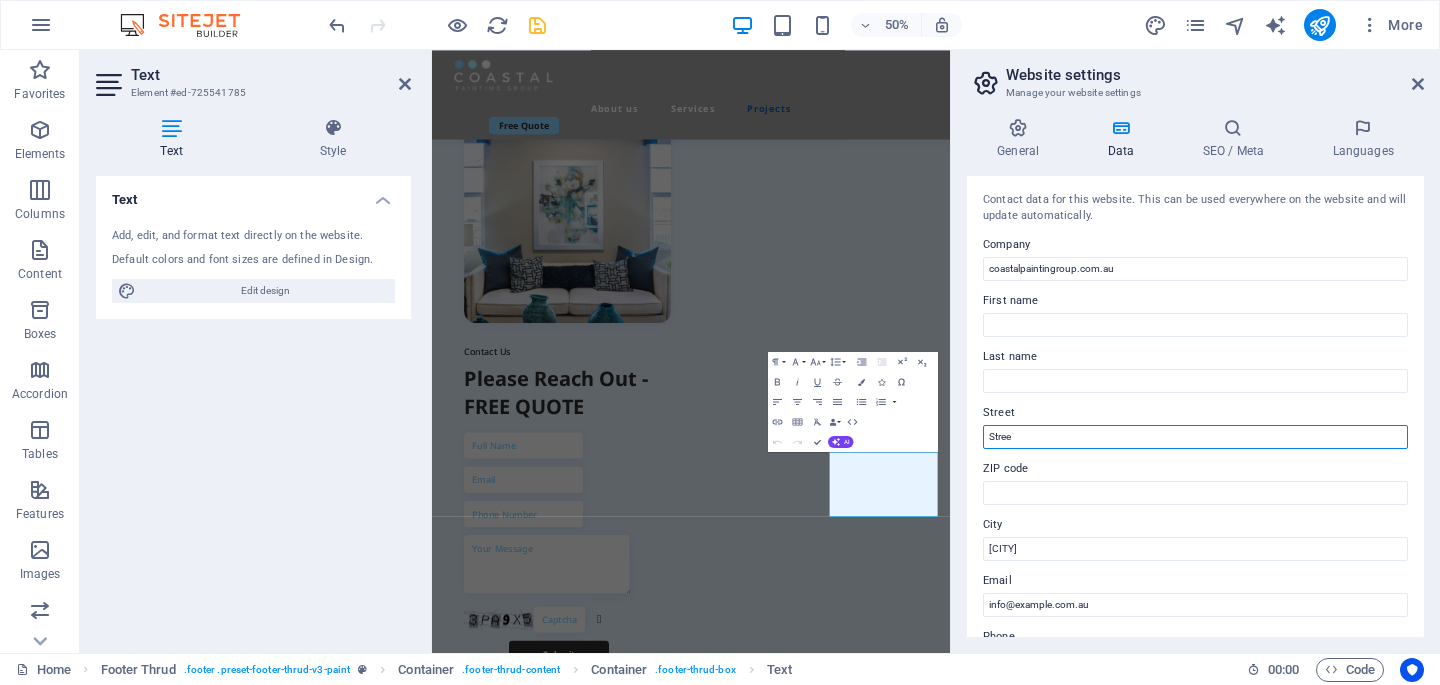 drag, startPoint x: 1035, startPoint y: 433, endPoint x: 933, endPoint y: 432, distance: 102.0049 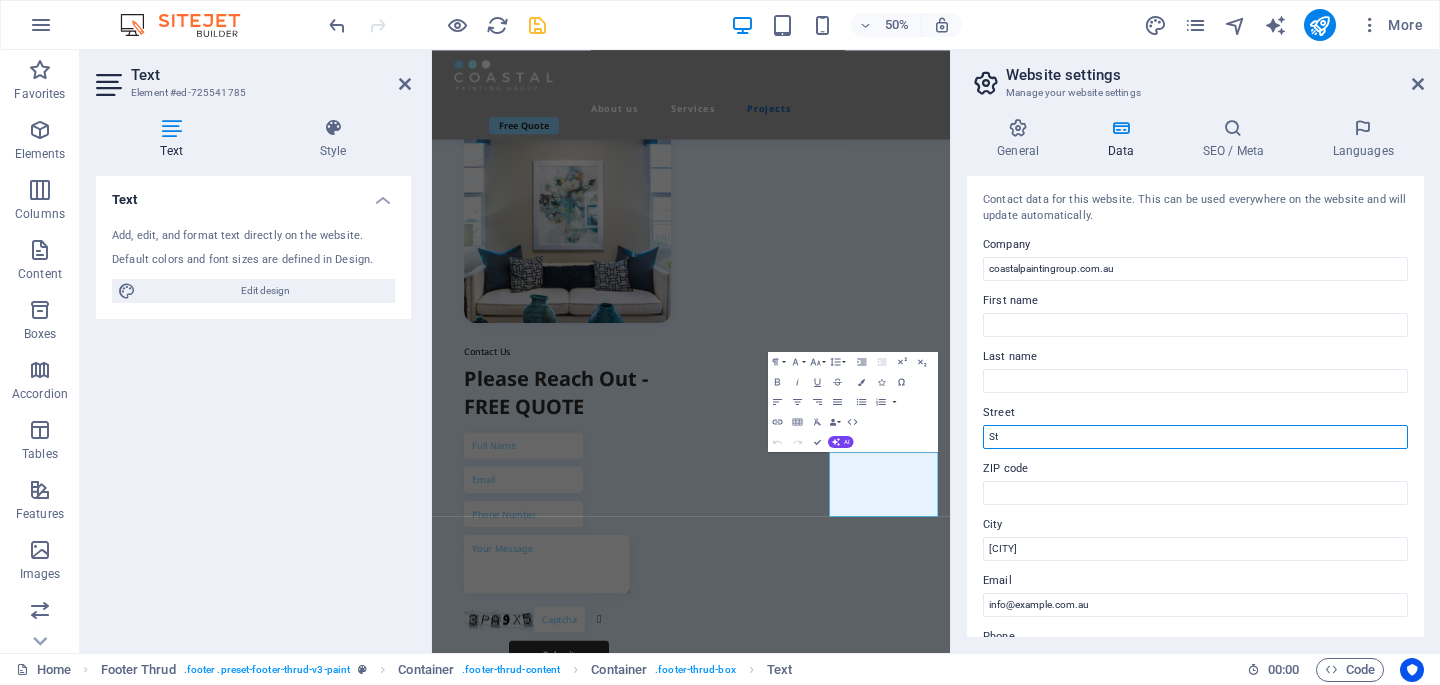 type on "S" 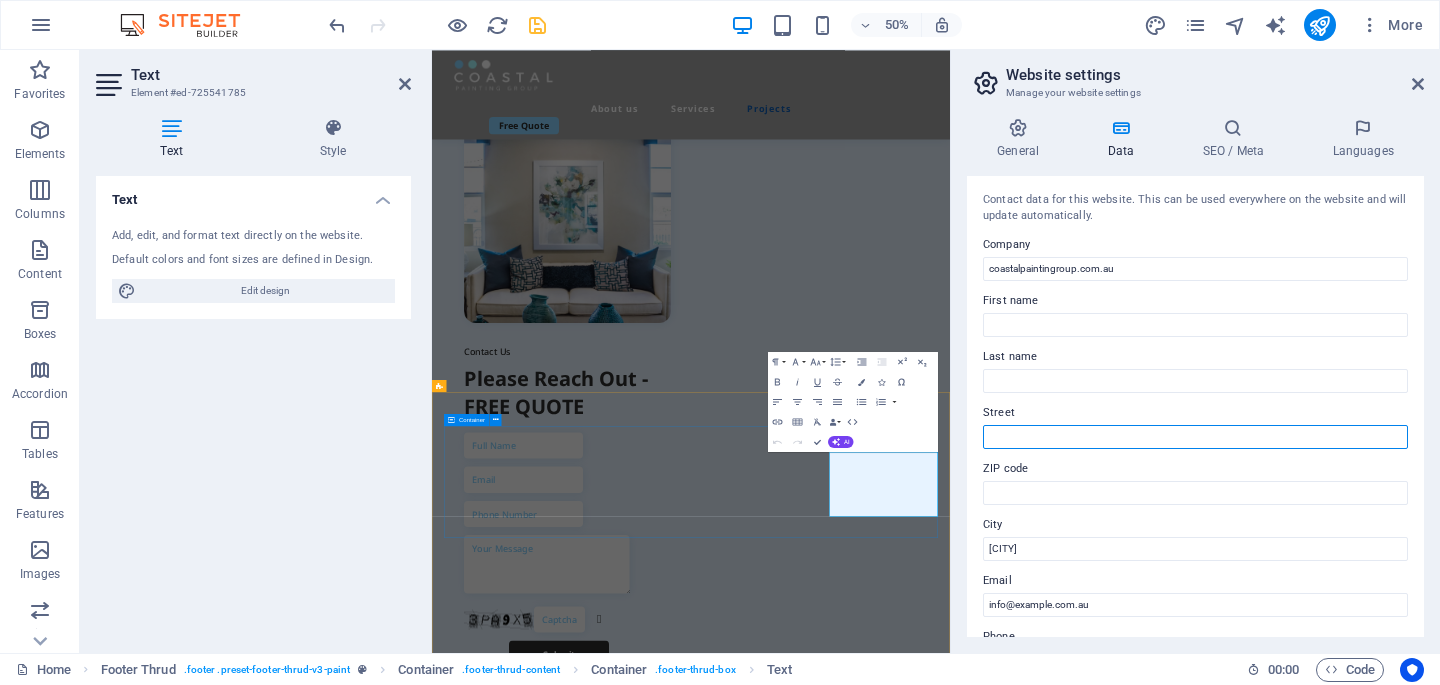 type 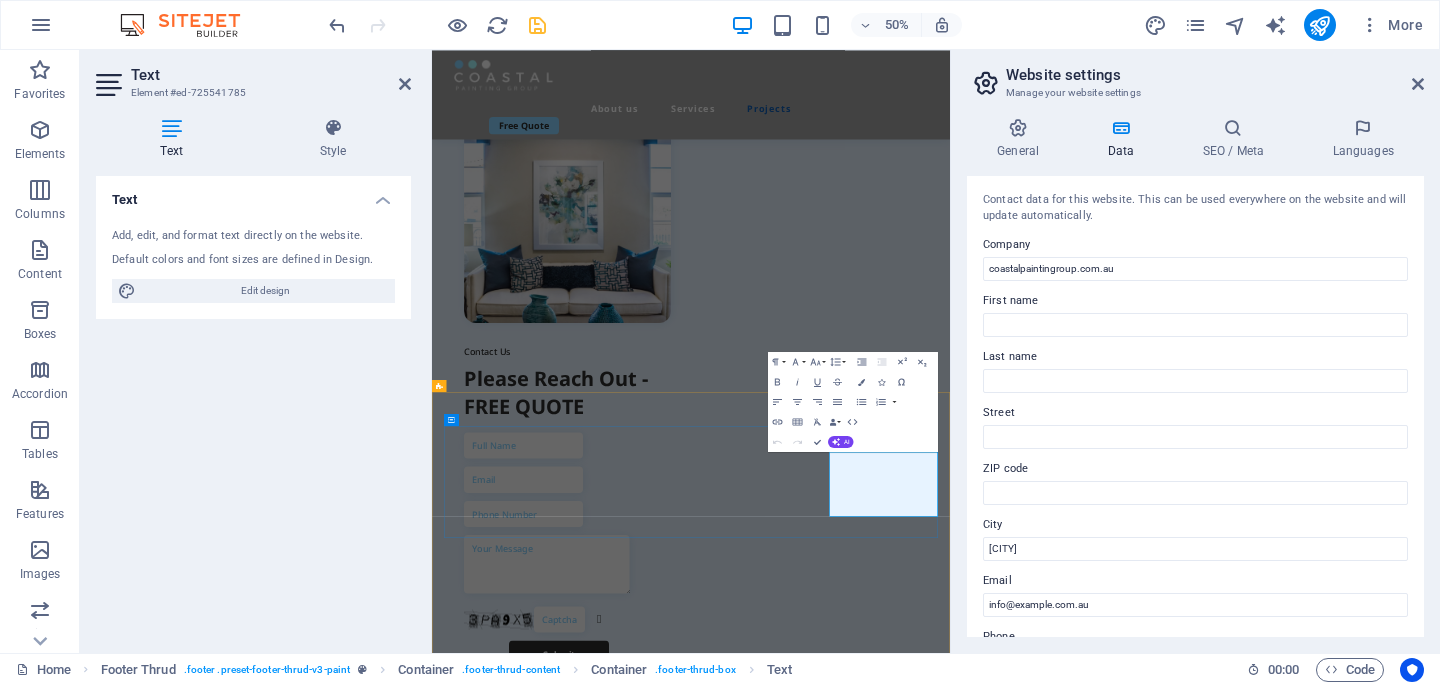 click on "[CITY]" at bounding box center [564, 2775] 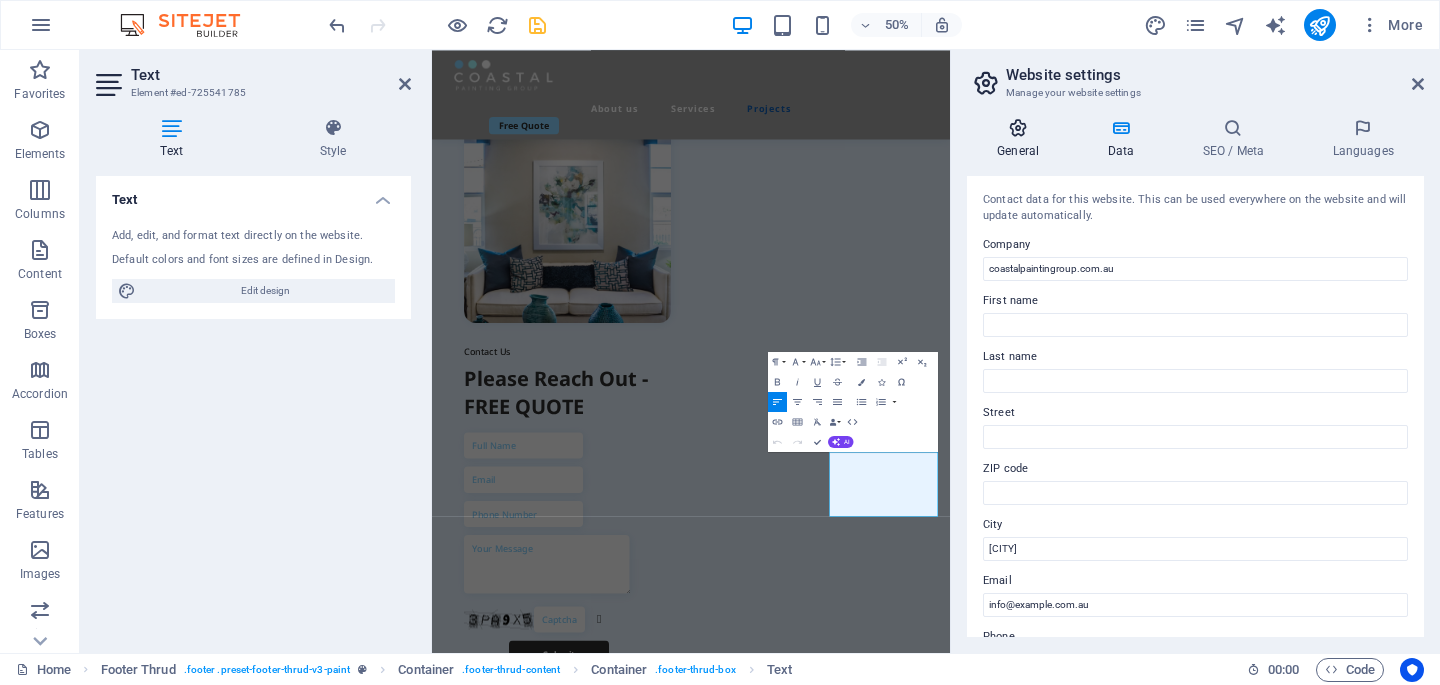 click at bounding box center [1018, 128] 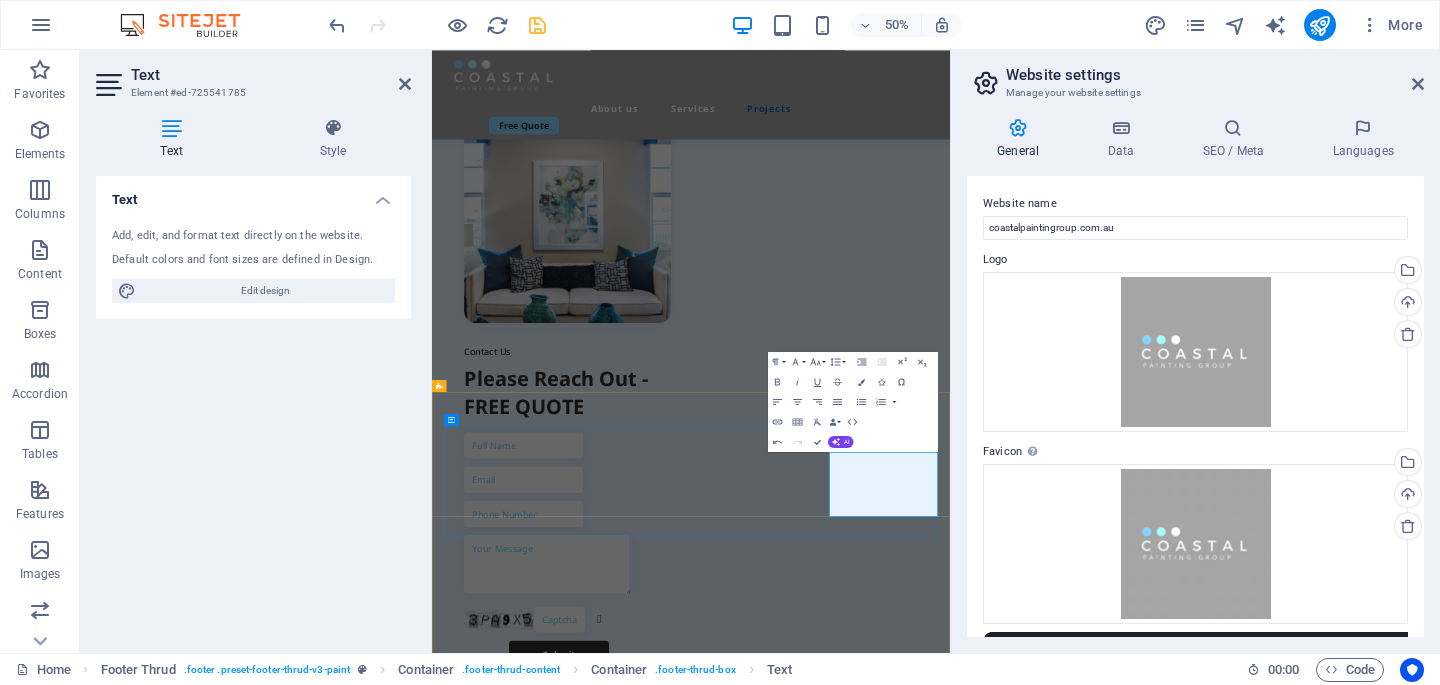 click on "[EMAIL]" at bounding box center [564, 2447] 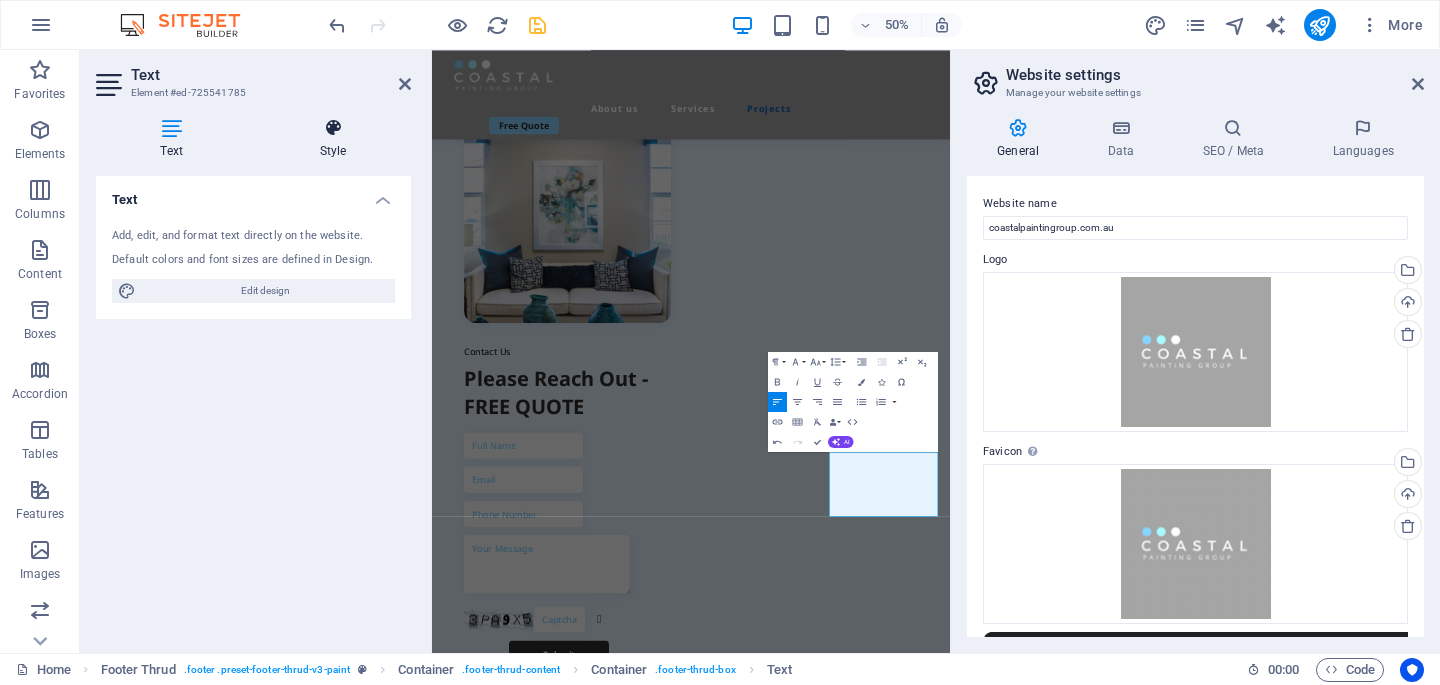 click on "Style" at bounding box center [333, 139] 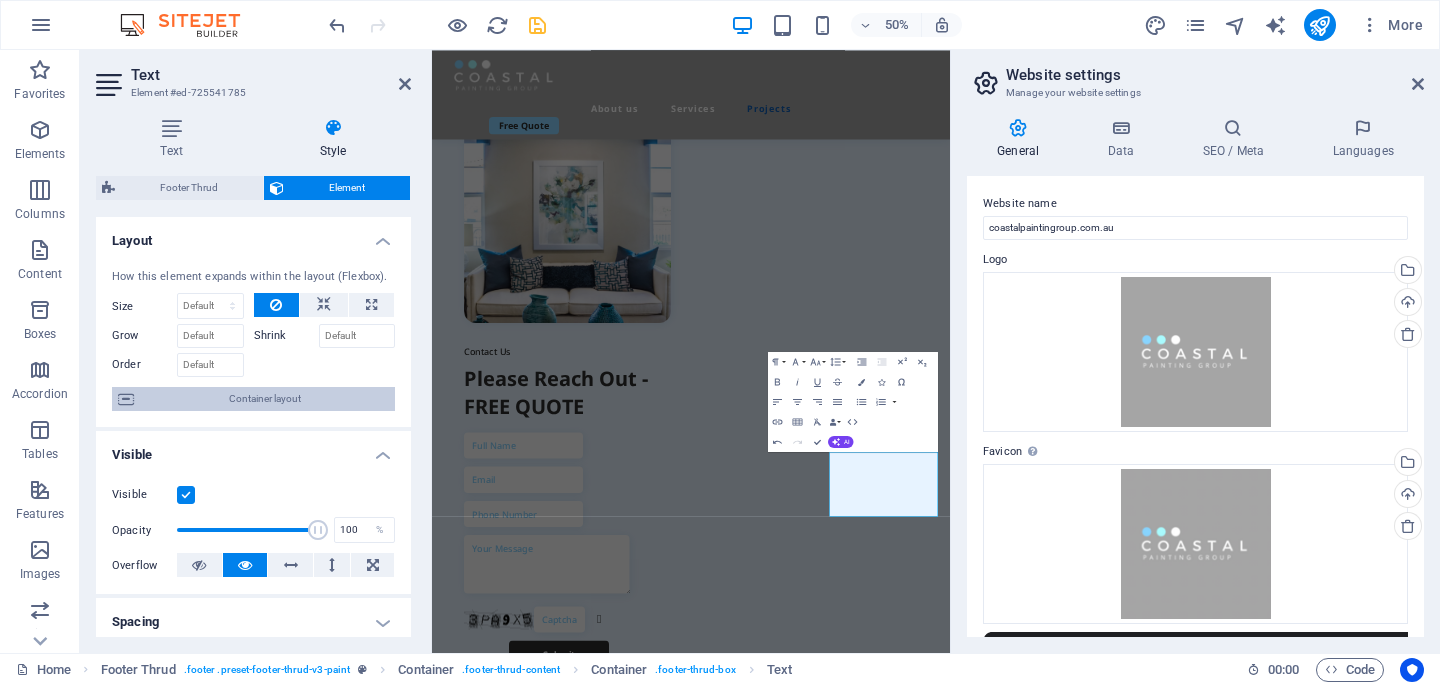 click on "Container layout" at bounding box center [264, 399] 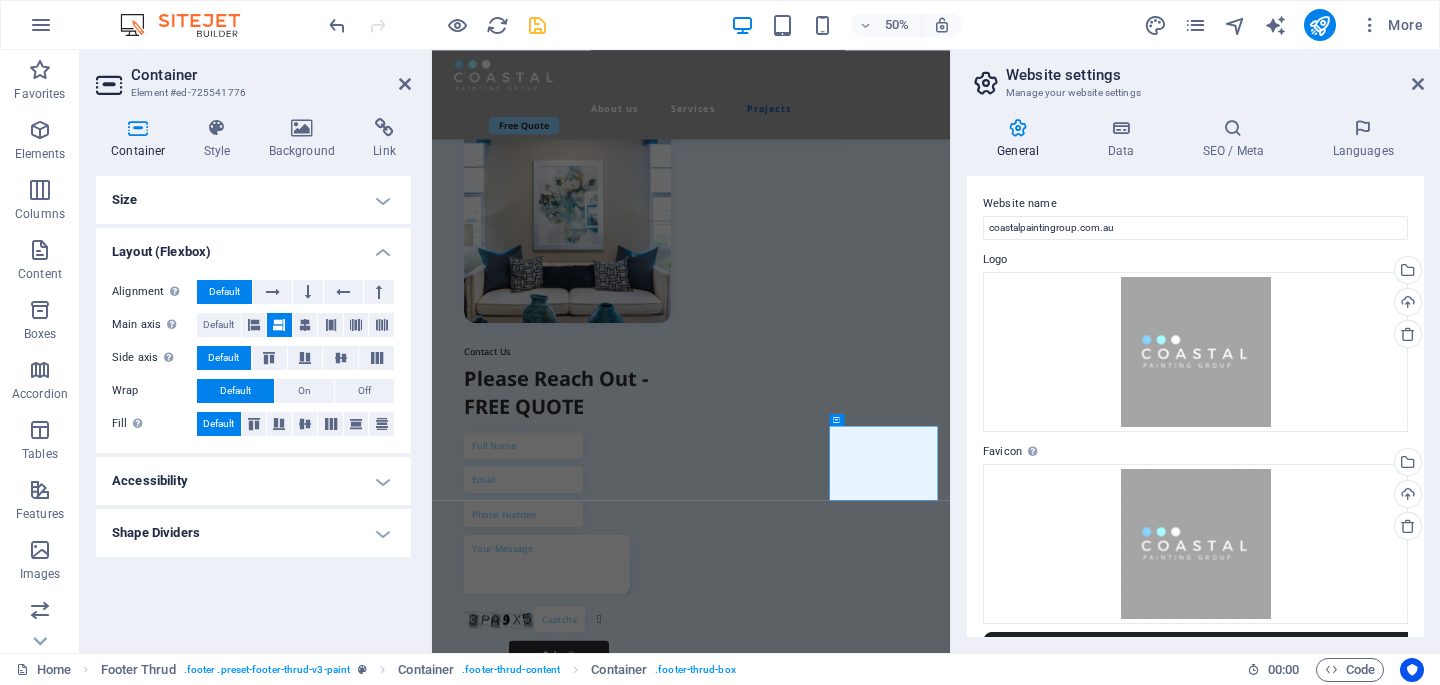 click on "Size" at bounding box center [253, 200] 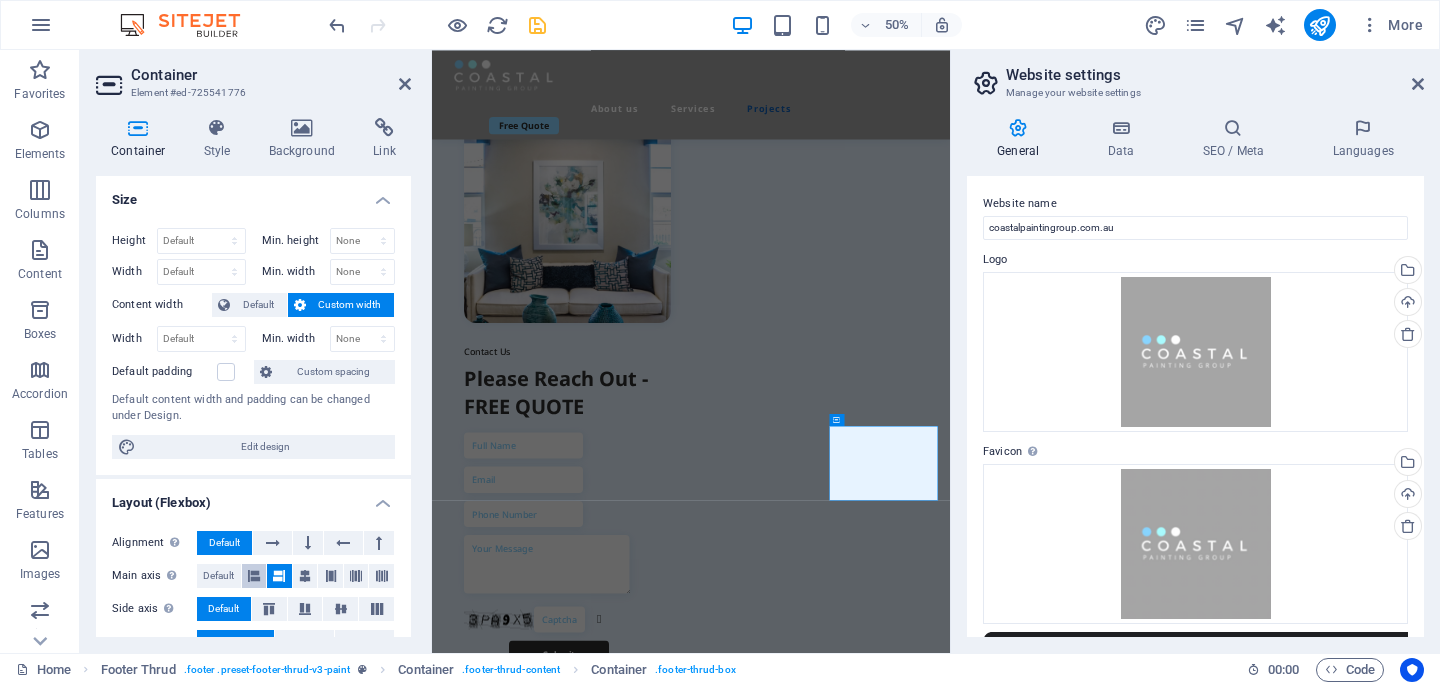 click at bounding box center [254, 576] 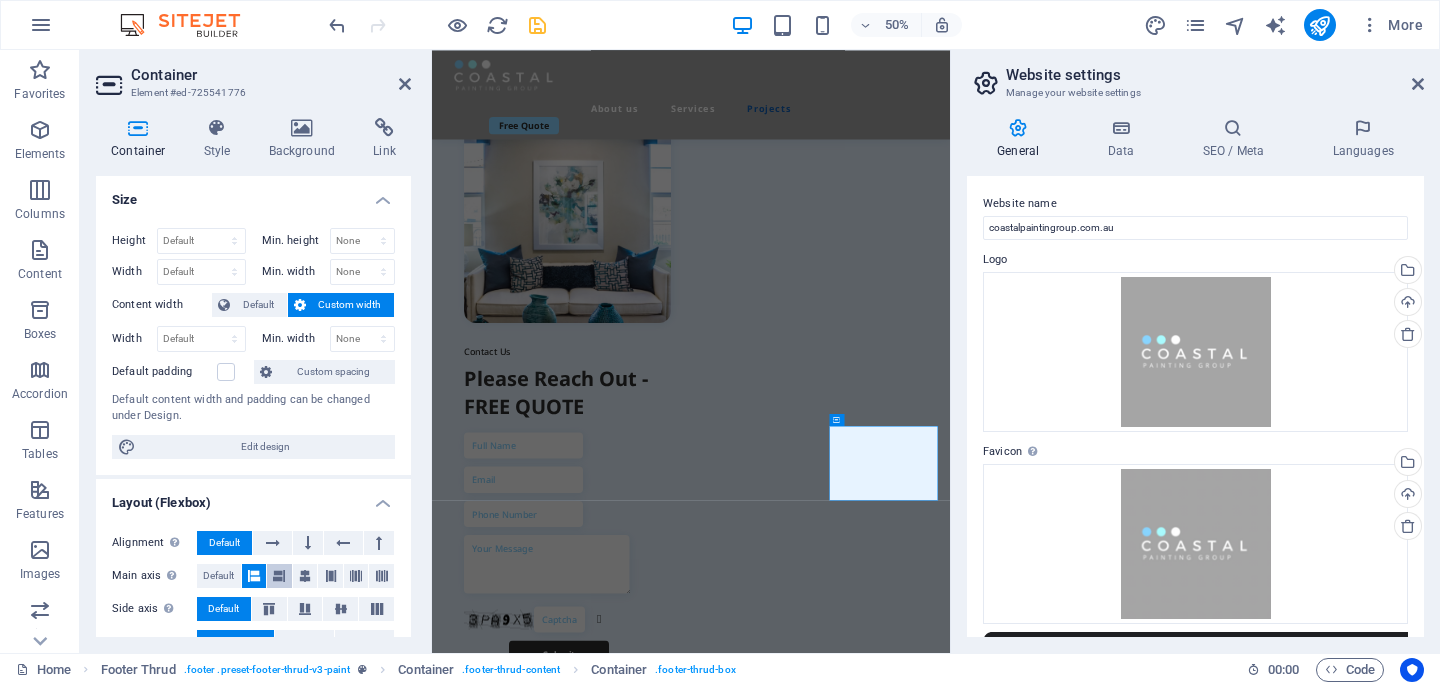 click at bounding box center [279, 576] 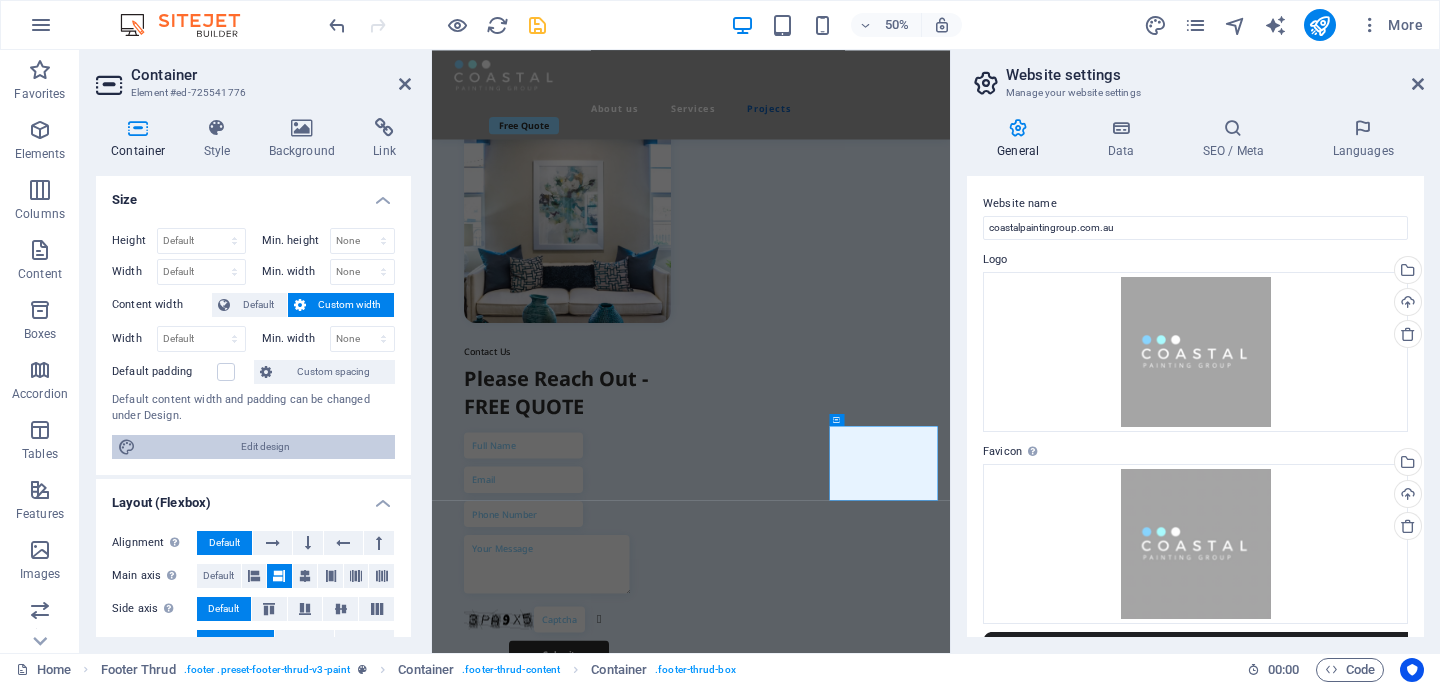 scroll, scrollTop: 8, scrollLeft: 0, axis: vertical 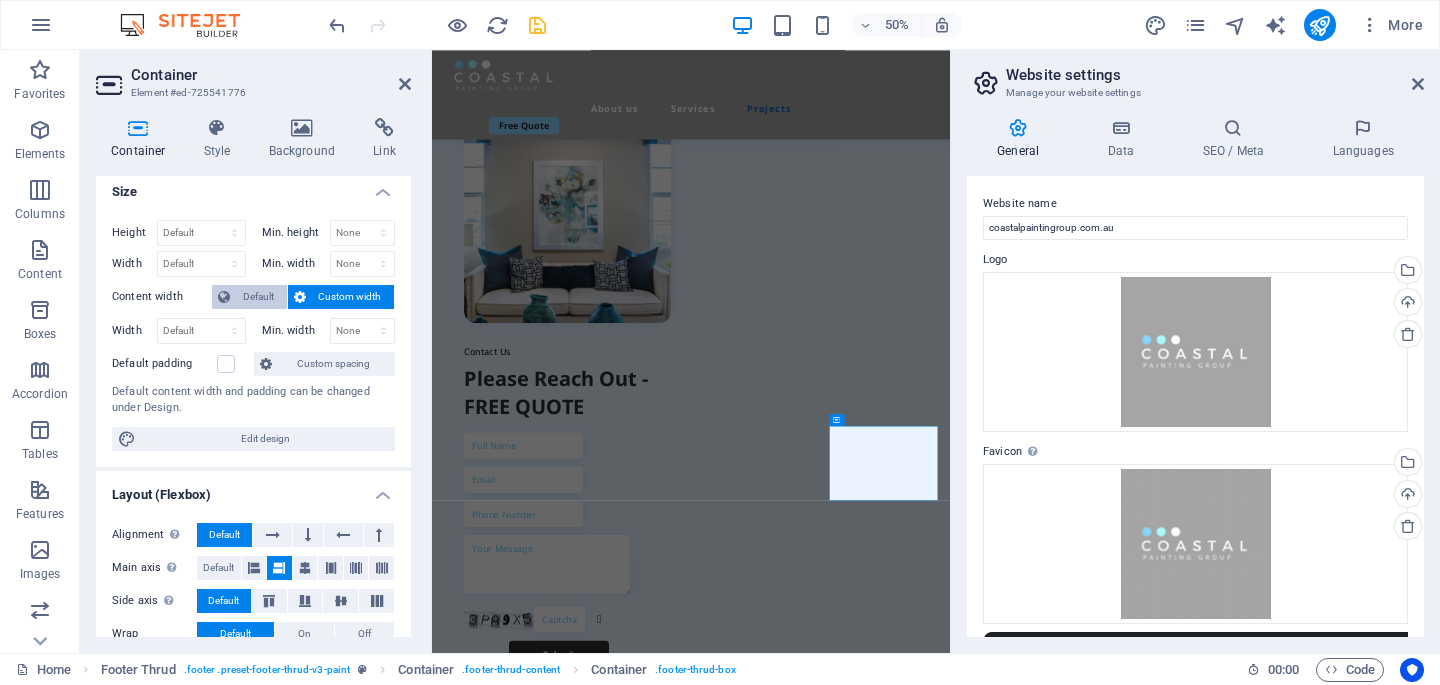 click on "Default" at bounding box center [258, 297] 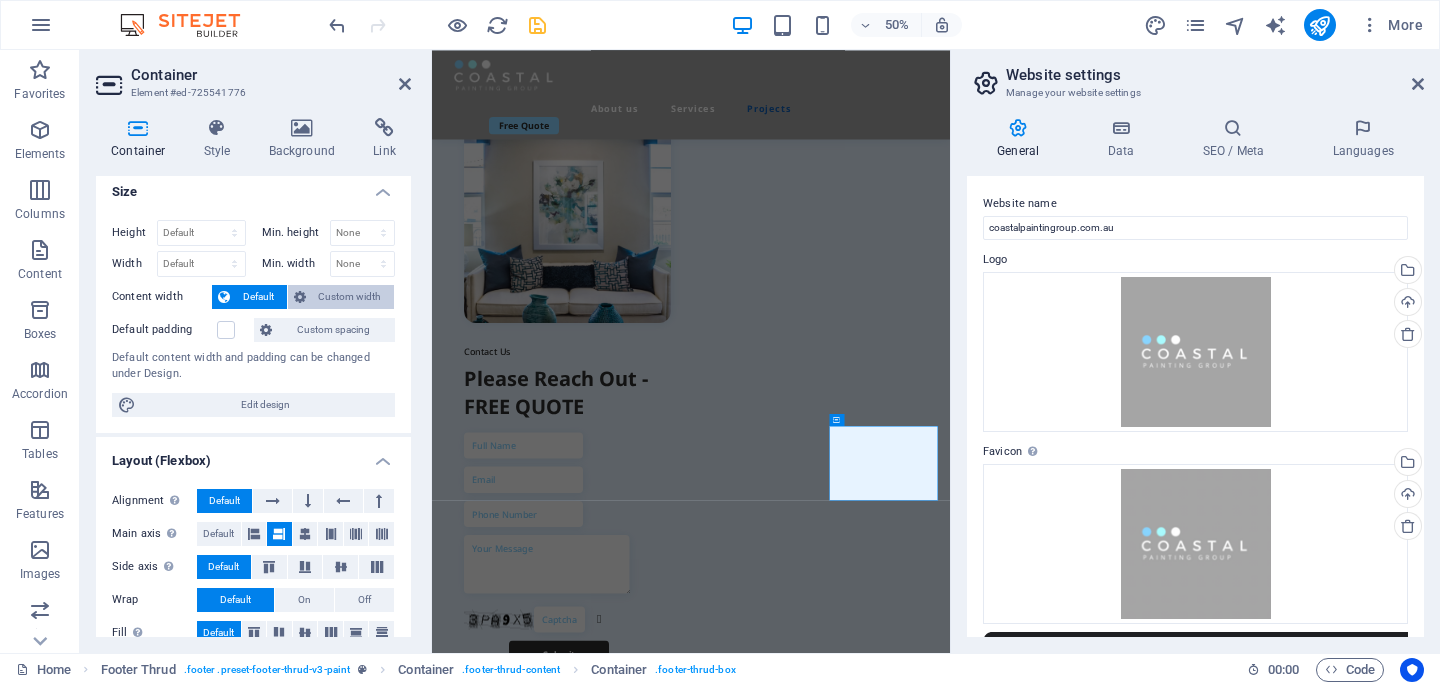 click on "Custom width" at bounding box center [350, 297] 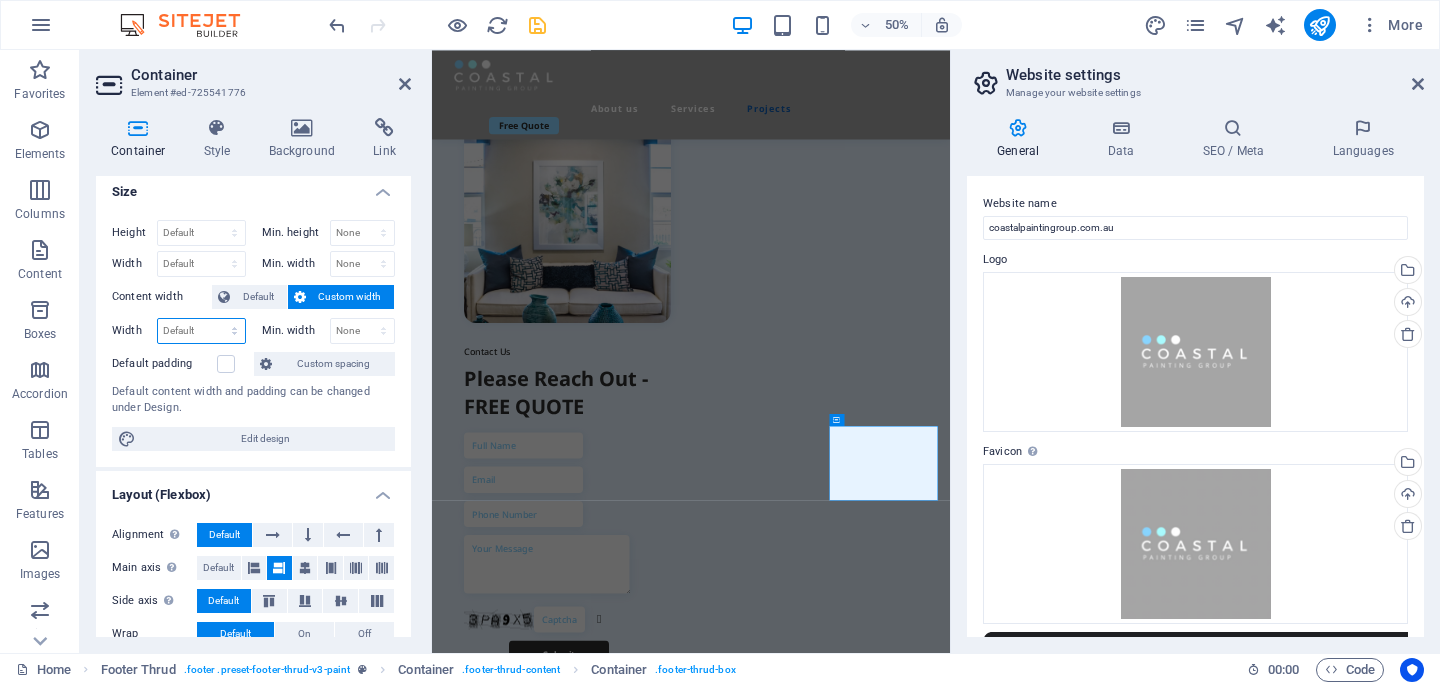 click on "Default px rem % em vh vw" at bounding box center (201, 331) 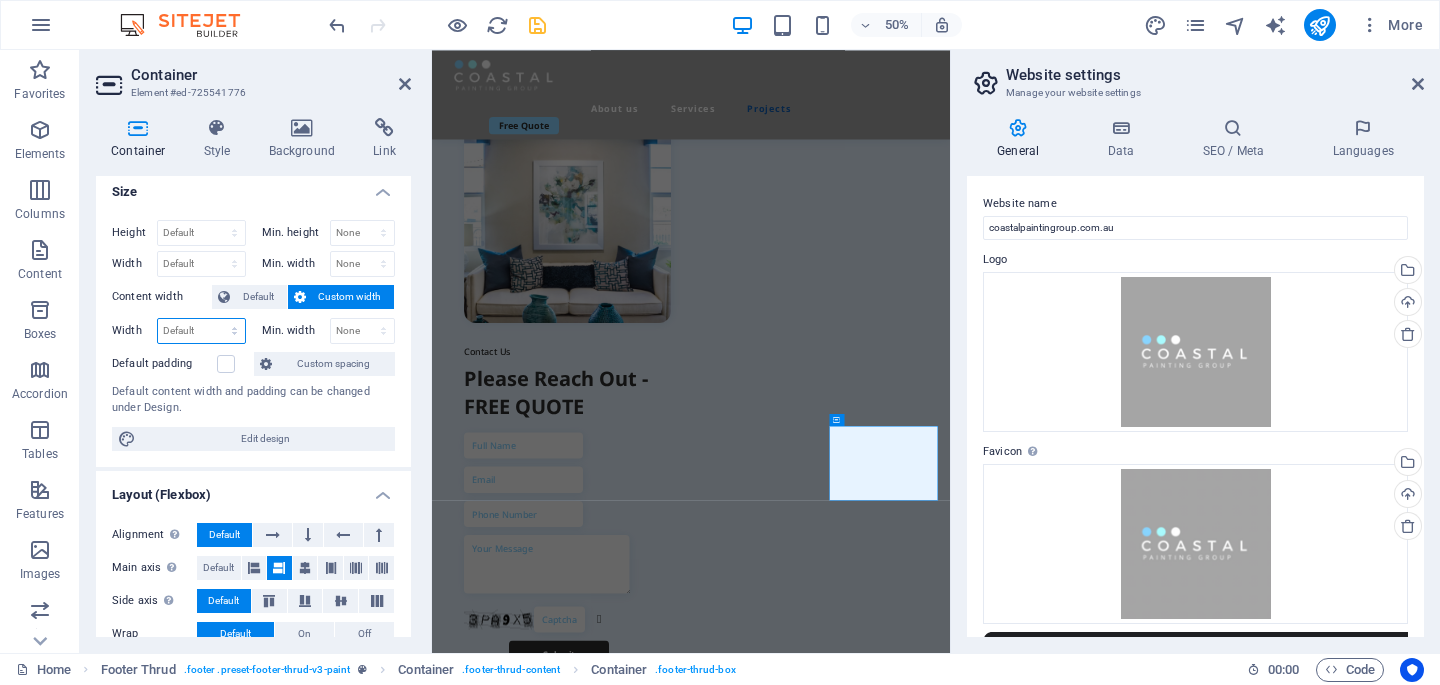 select on "px" 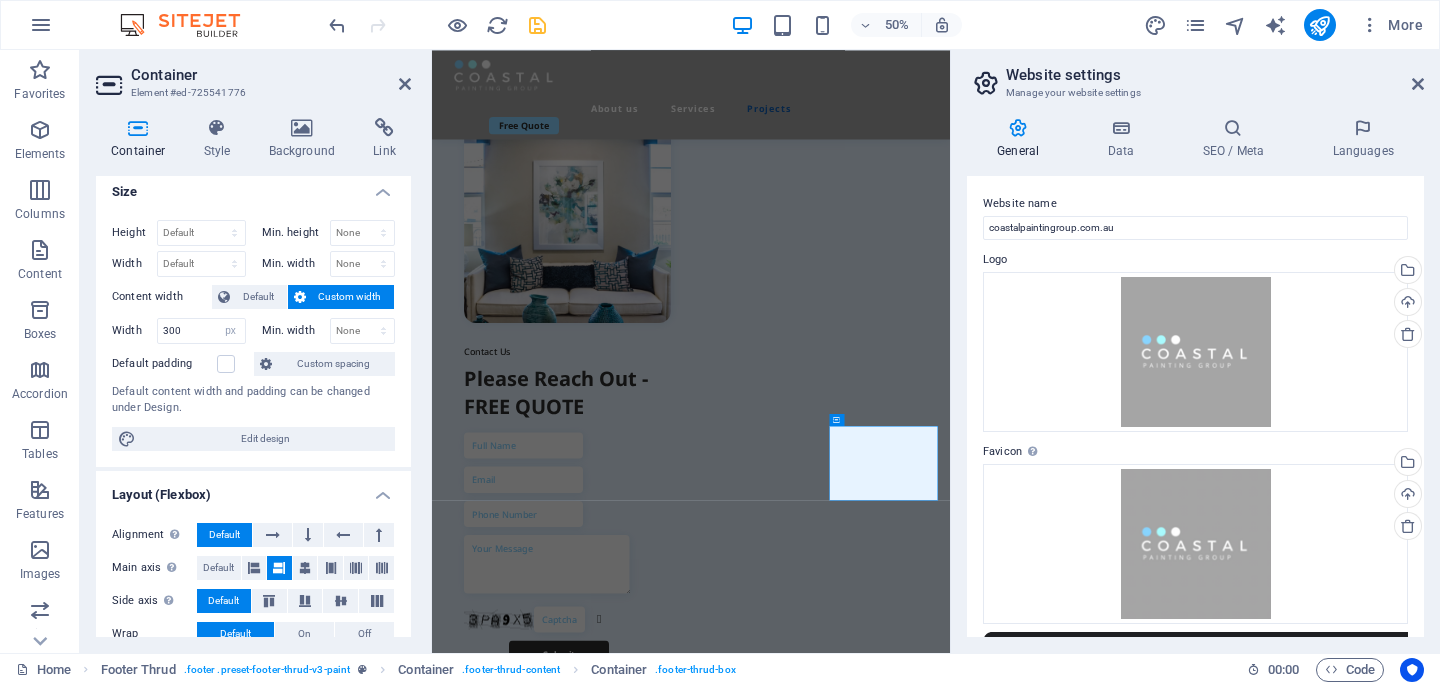 click on "Height Default px rem % vh vw Min. height None px rem % vh vw Width Default px rem % em vh vw Min. width None px rem % vh vw Content width Default Custom width Width 300 Default px rem % em vh vw Min. width None px rem % vh vw Default padding Custom spacing Default content width and padding can be changed under Design. Edit design" at bounding box center (253, 335) 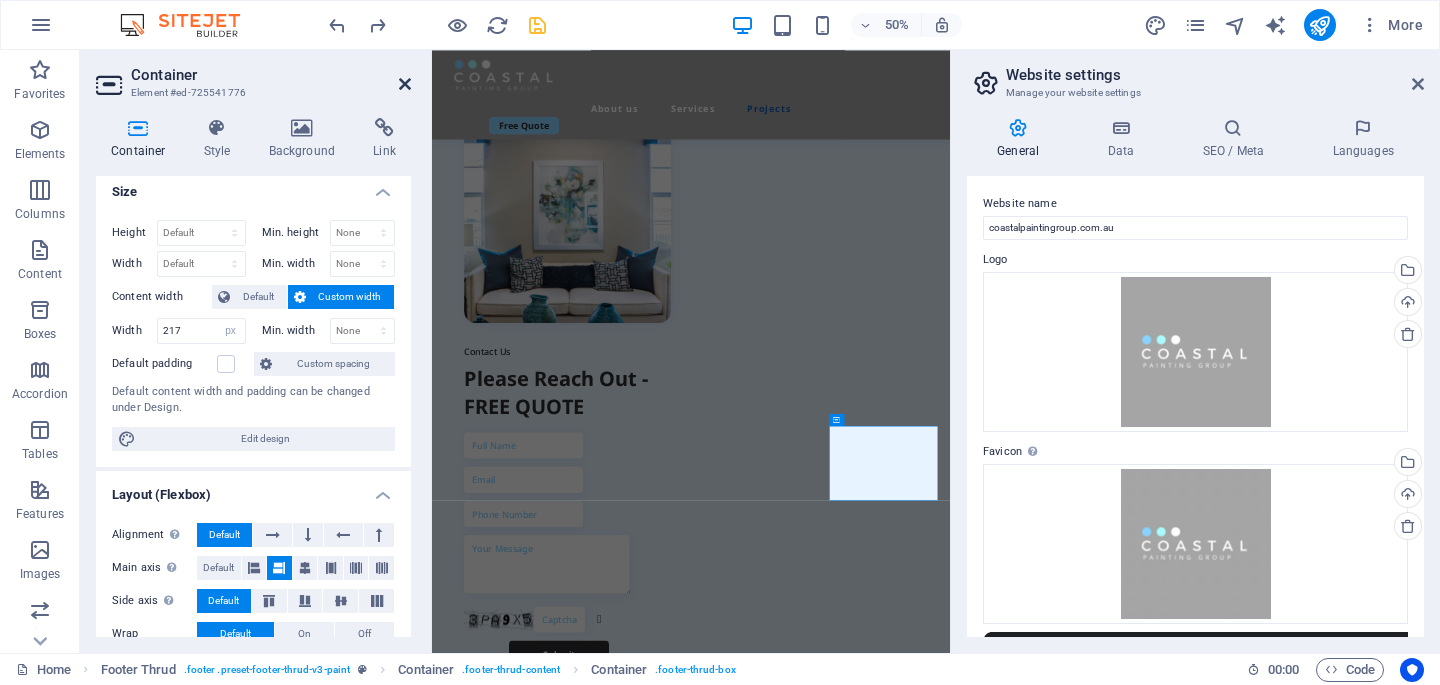 click at bounding box center (405, 84) 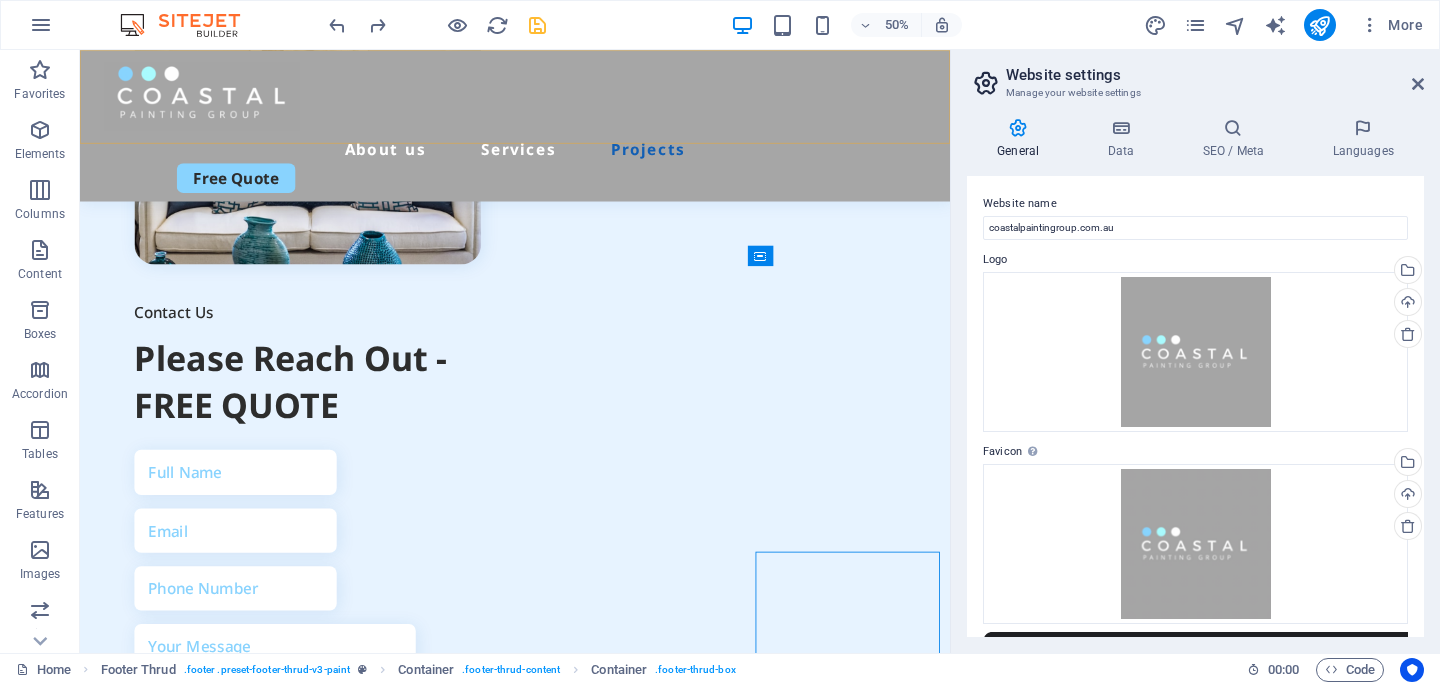 scroll, scrollTop: 7431, scrollLeft: 0, axis: vertical 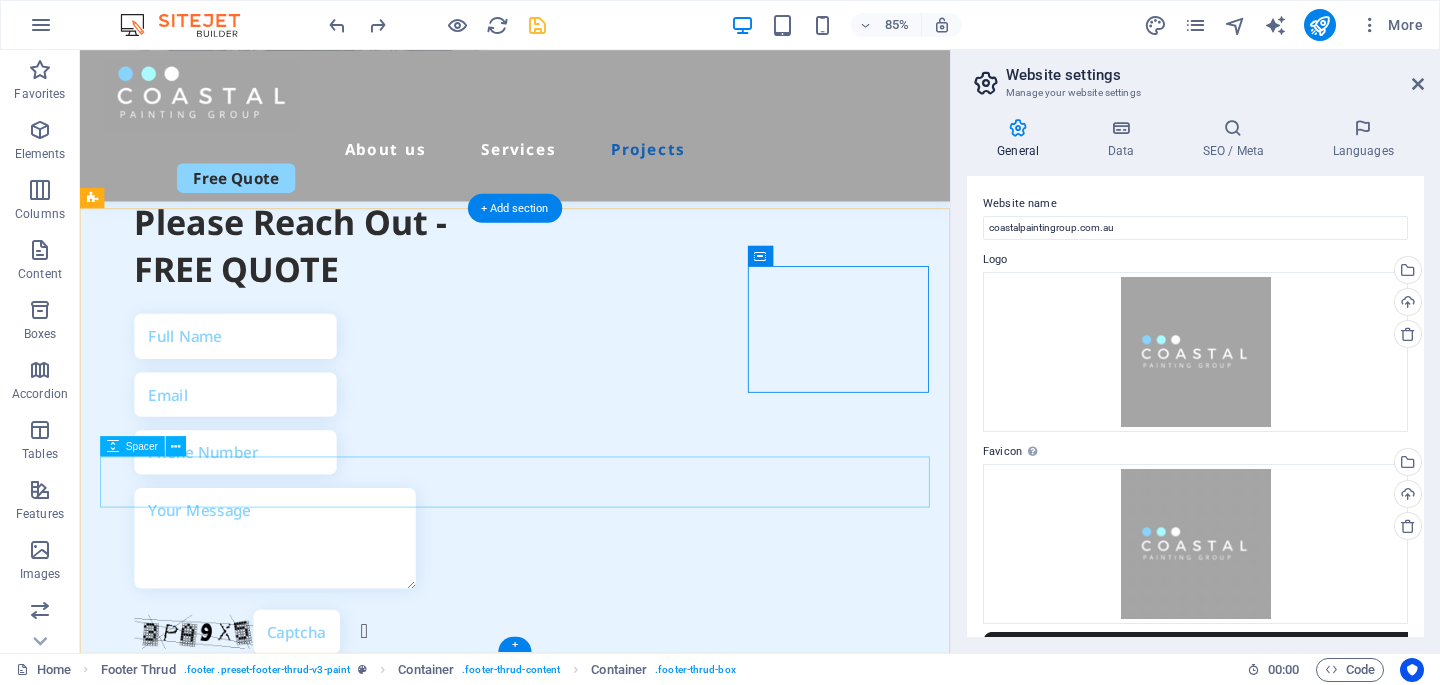 click at bounding box center [592, 2526] 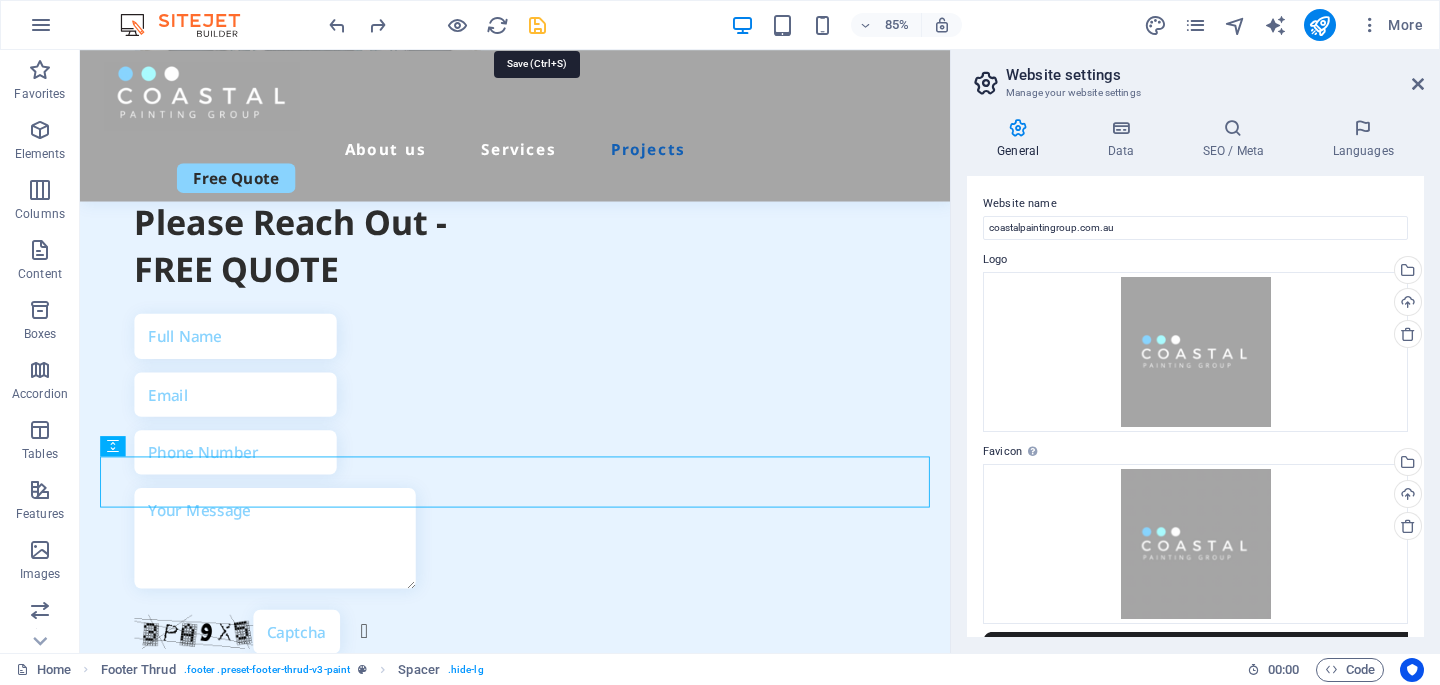 click at bounding box center [537, 25] 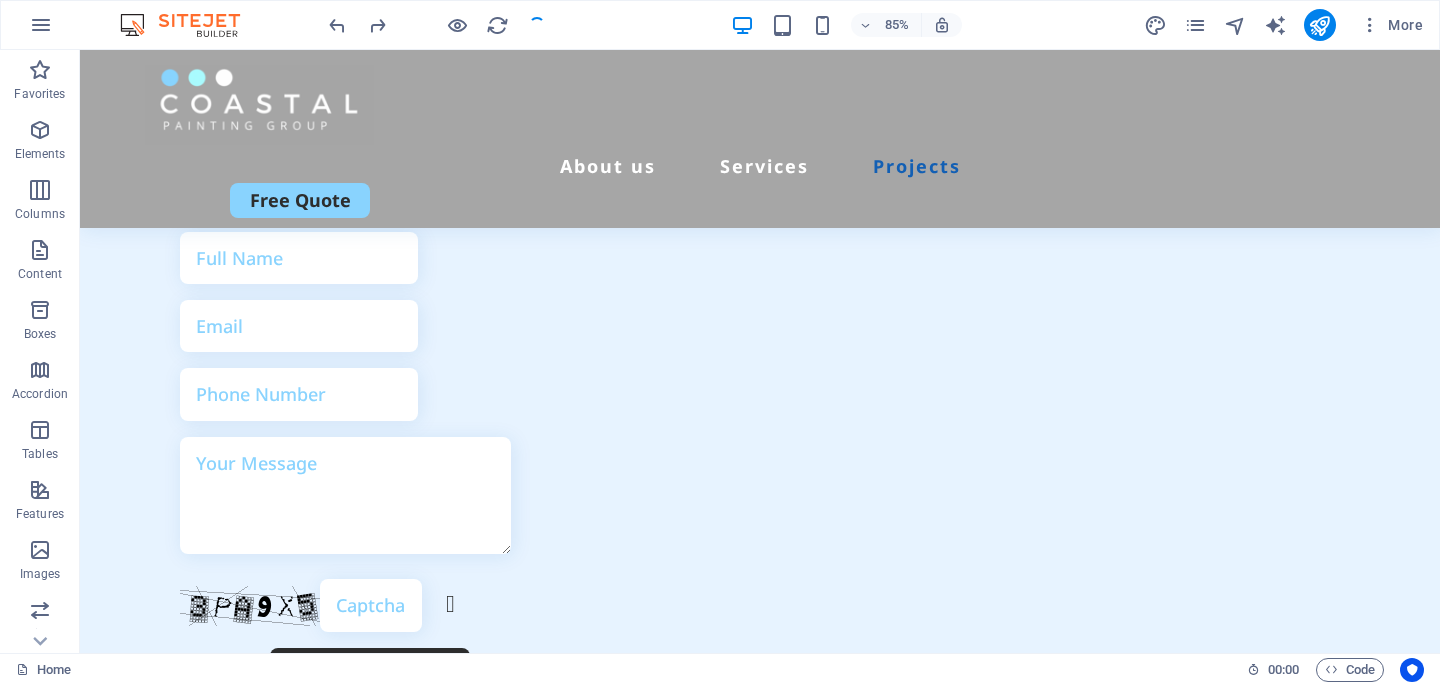 scroll, scrollTop: 7395, scrollLeft: 0, axis: vertical 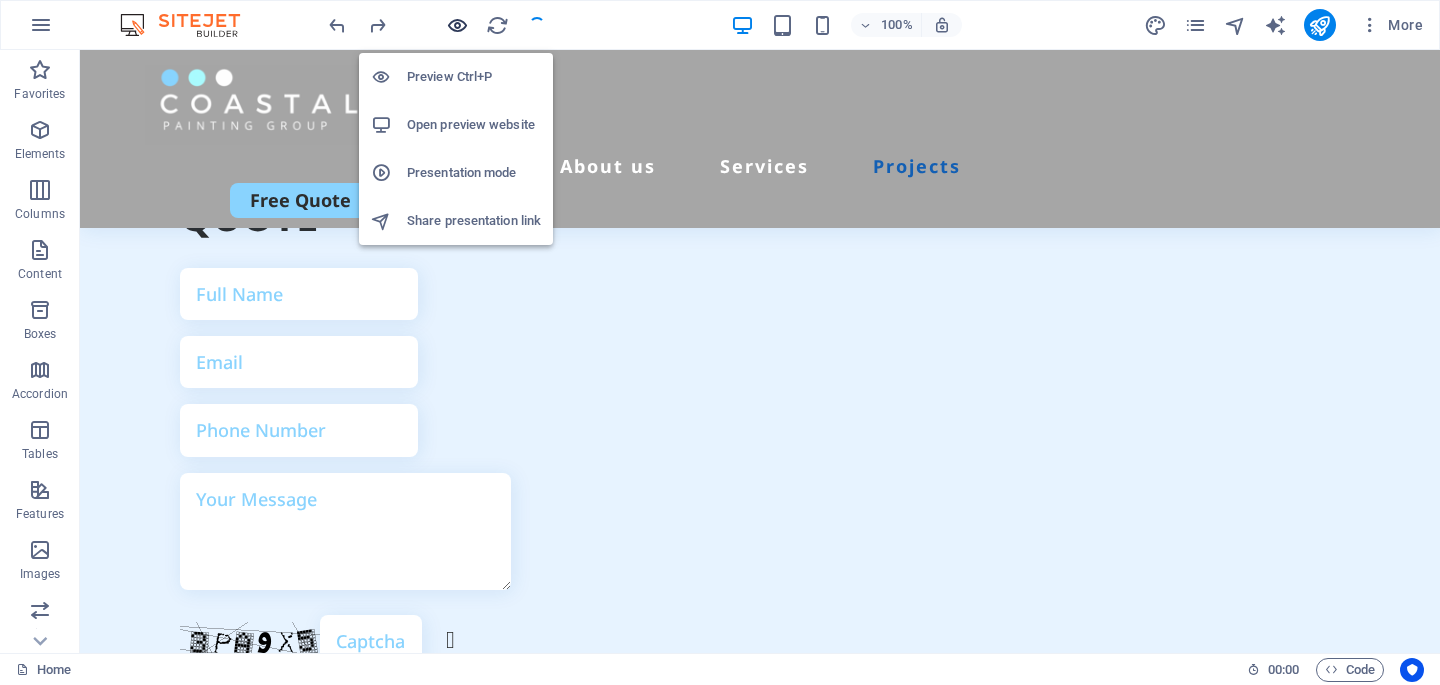 click at bounding box center [457, 25] 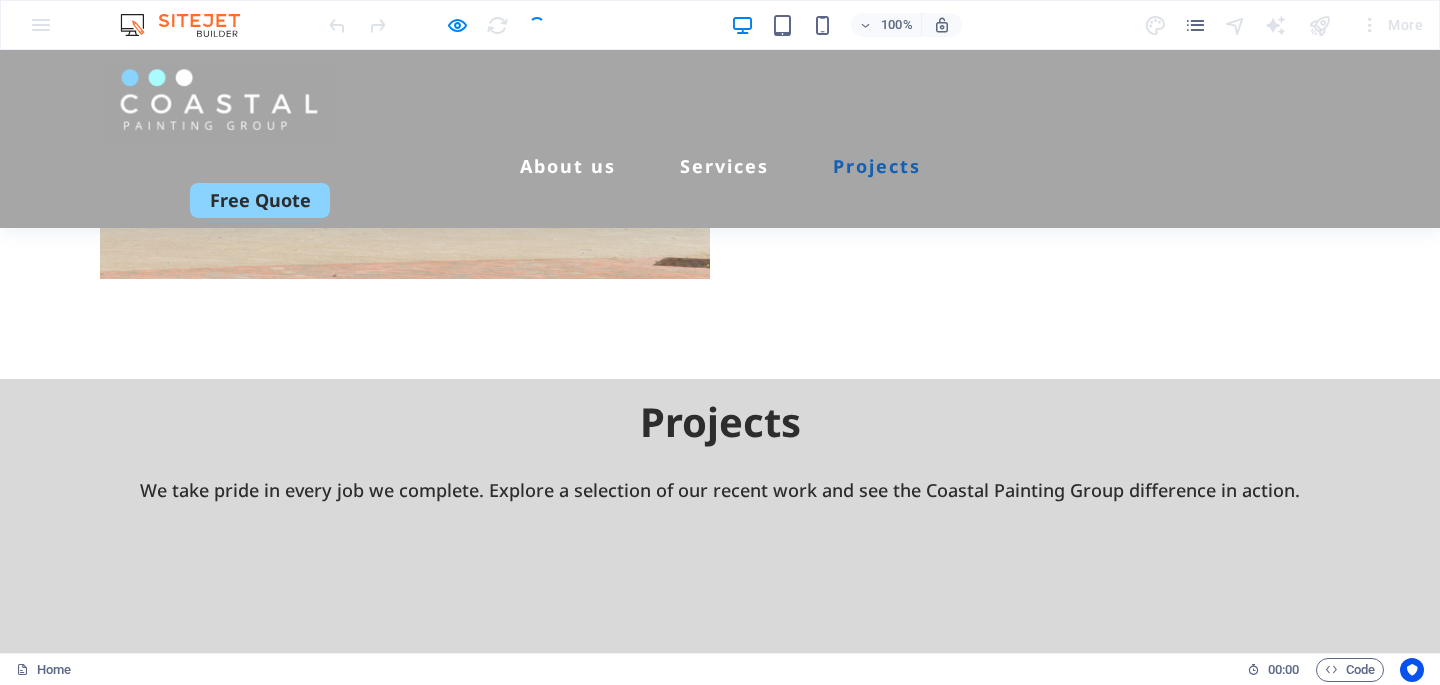 scroll, scrollTop: 5114, scrollLeft: 0, axis: vertical 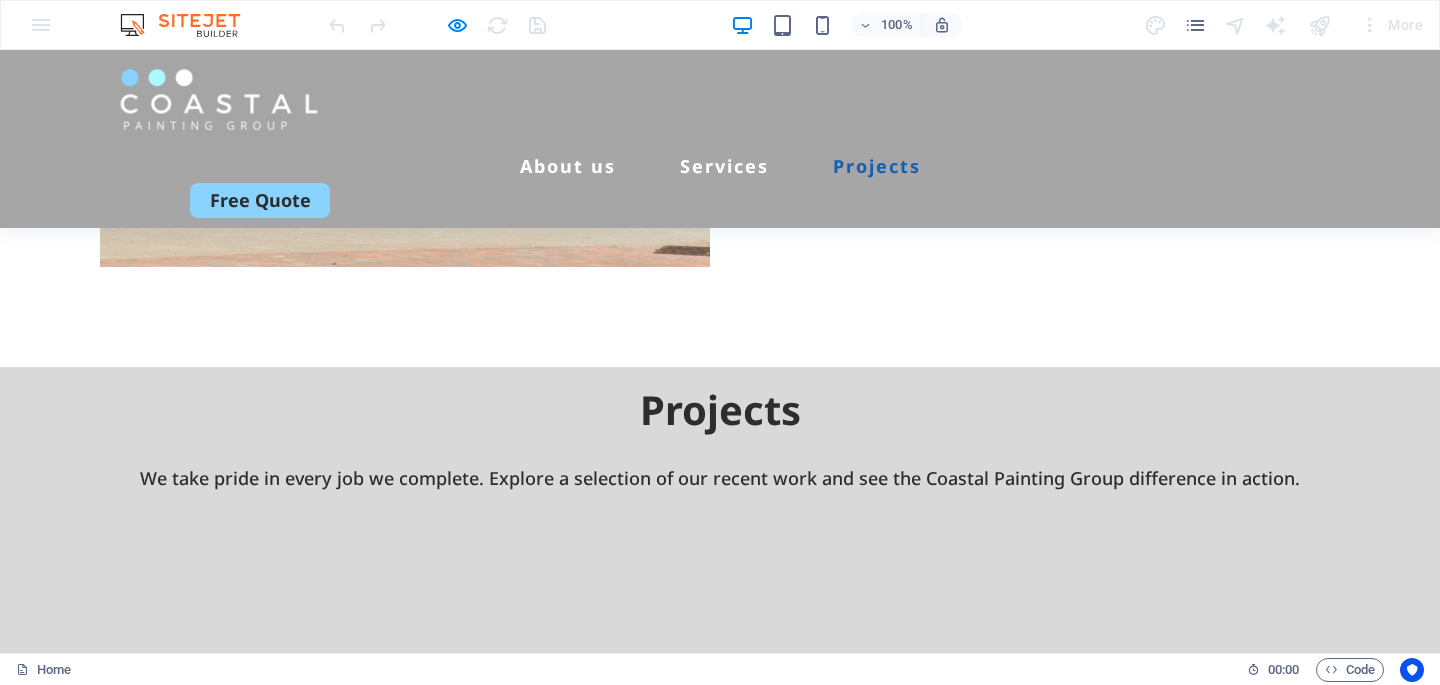 click on "0123 - 456789" at bounding box center [158, 3623] 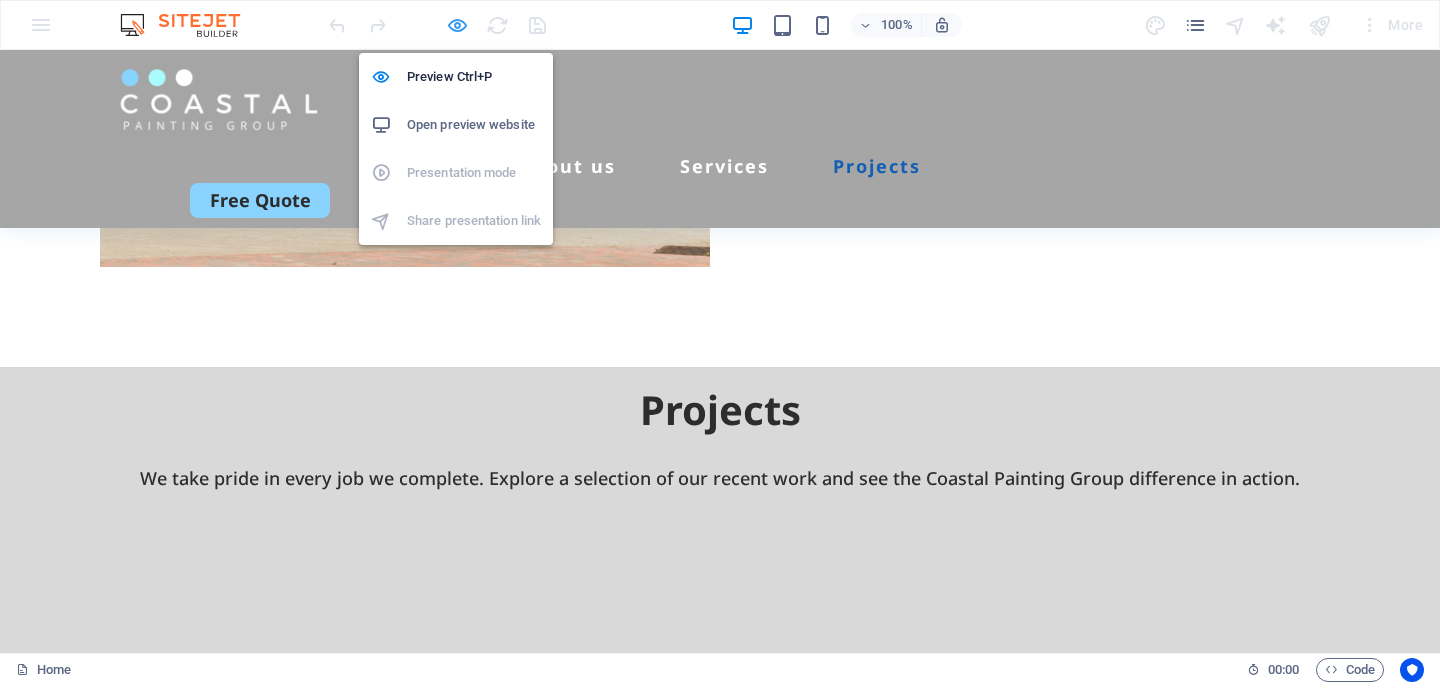 click at bounding box center [457, 25] 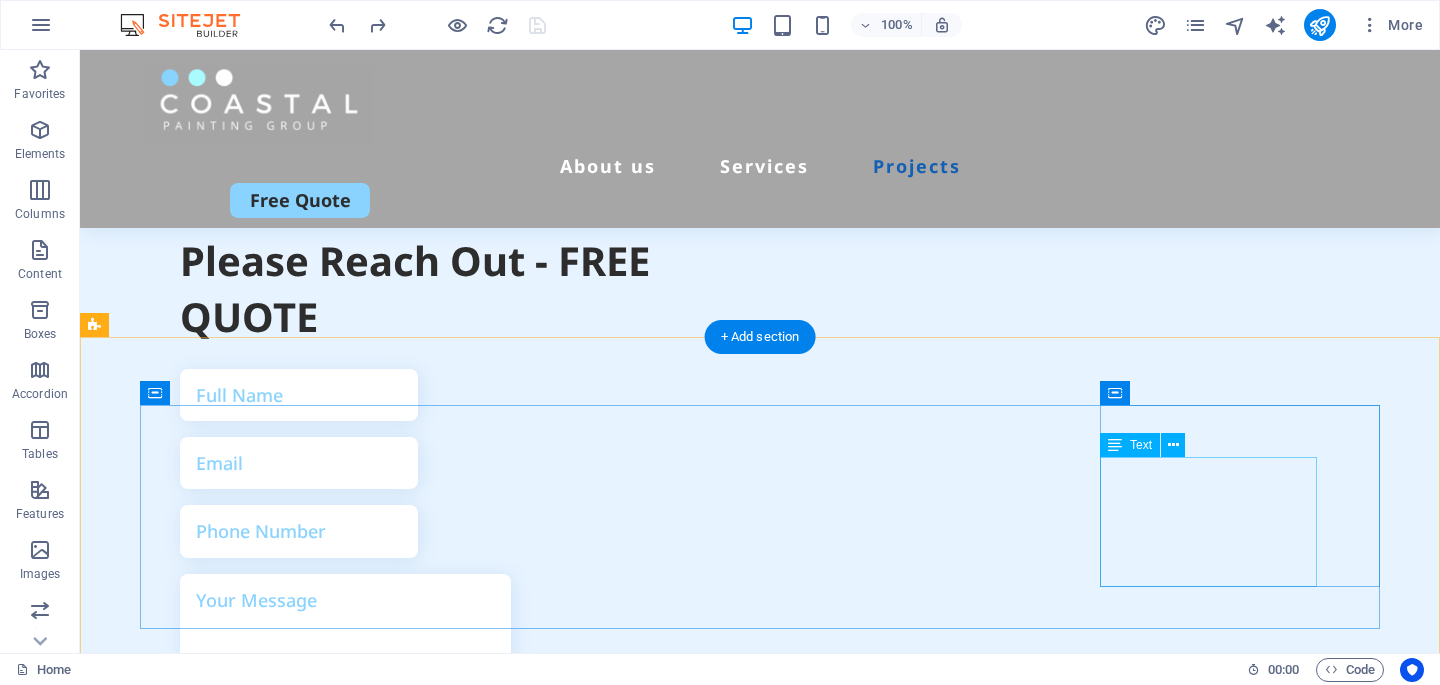 click on "0123 - 456789
info@coastalpaintingoup.com.au
Street Sydney   12345" at bounding box center (248, 2167) 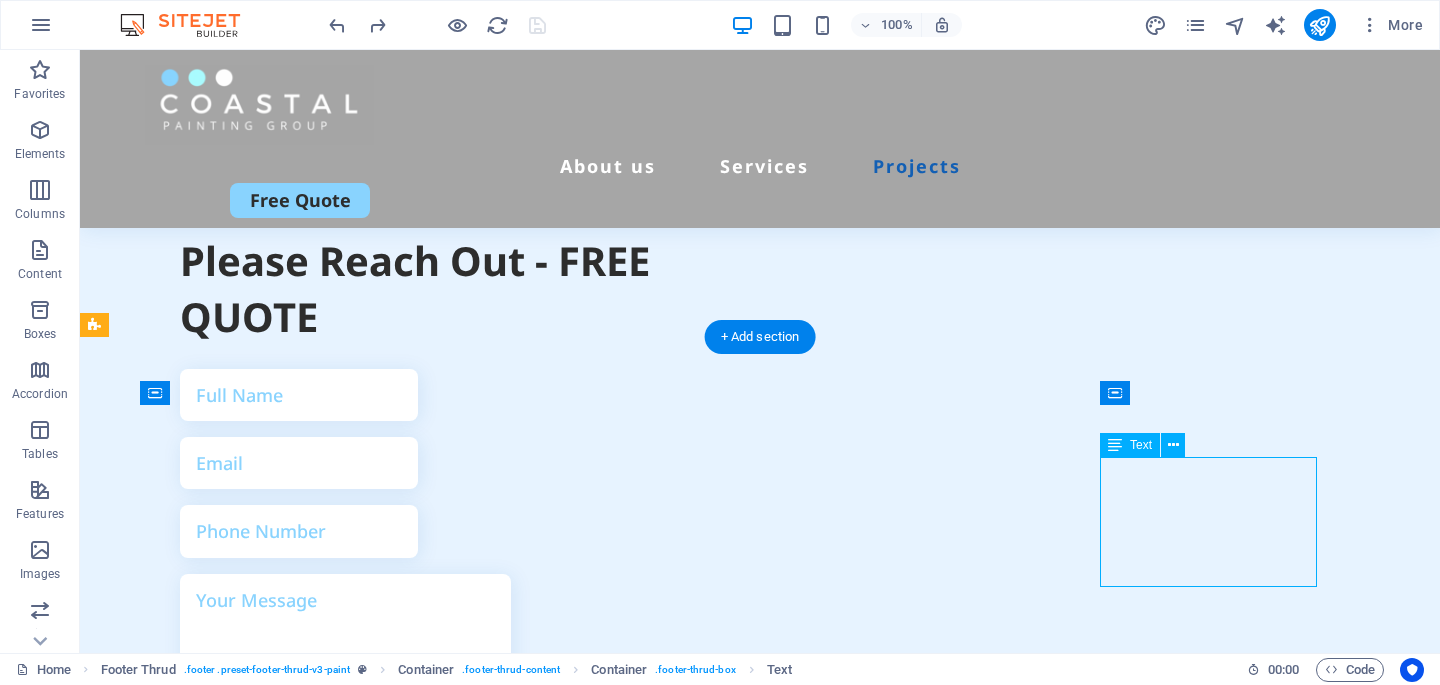 click on "0123 - 456789
info@coastalpaintingoup.com.au
Street Sydney   12345" at bounding box center [248, 2167] 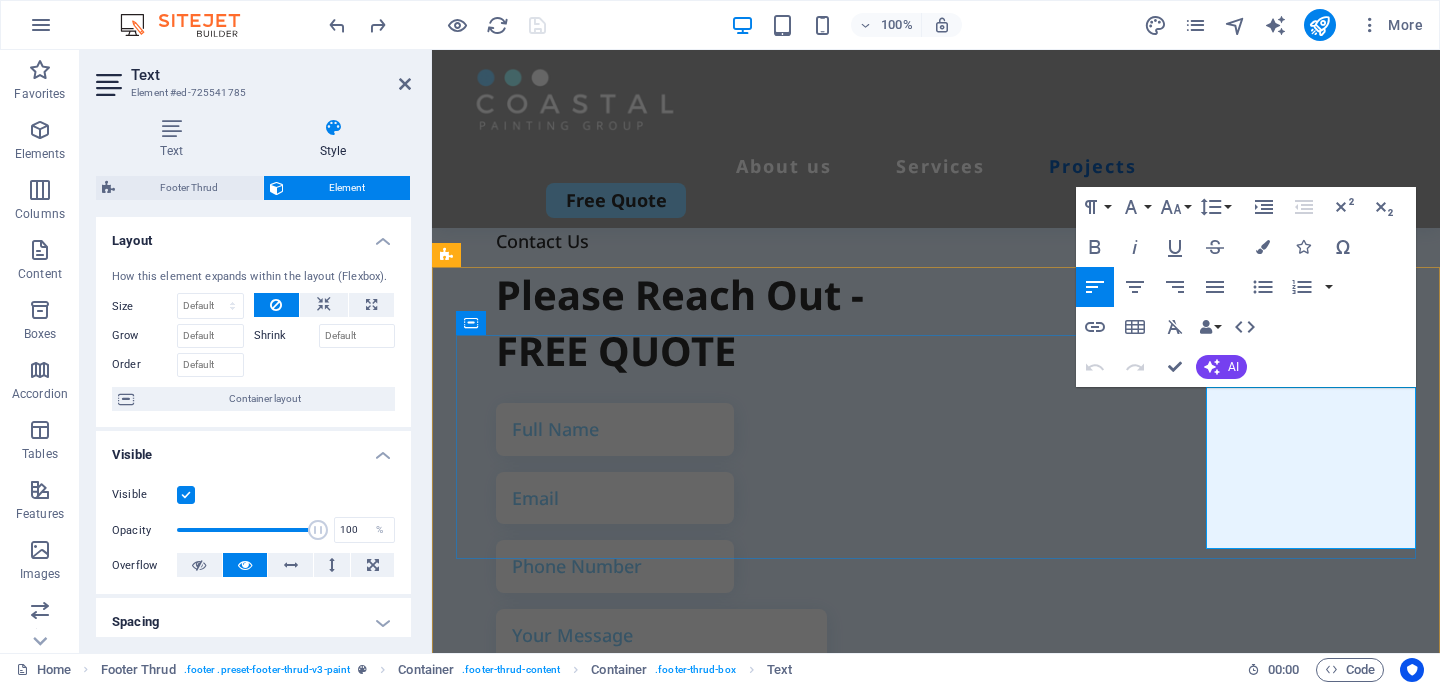 click on "0123 - 456789" at bounding box center (514, 1907) 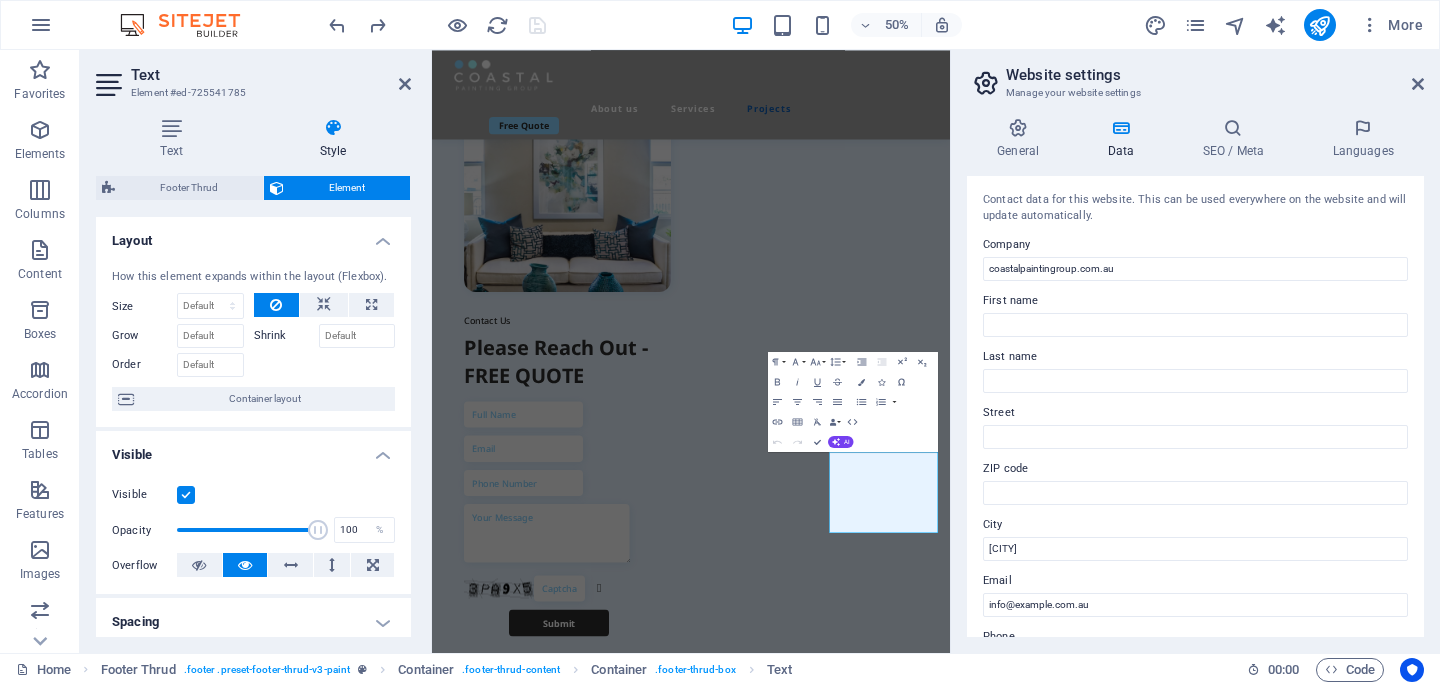 scroll, scrollTop: 7271, scrollLeft: 0, axis: vertical 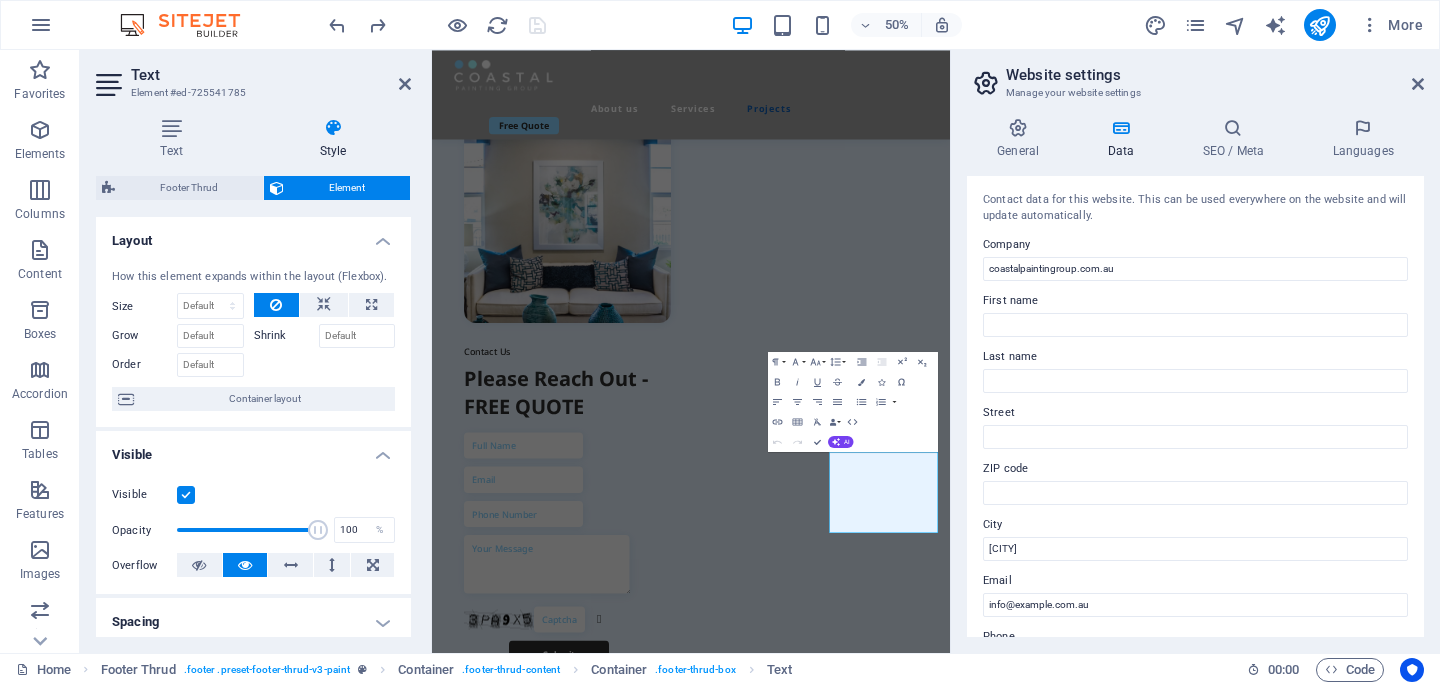 click on "Street" at bounding box center [1195, 413] 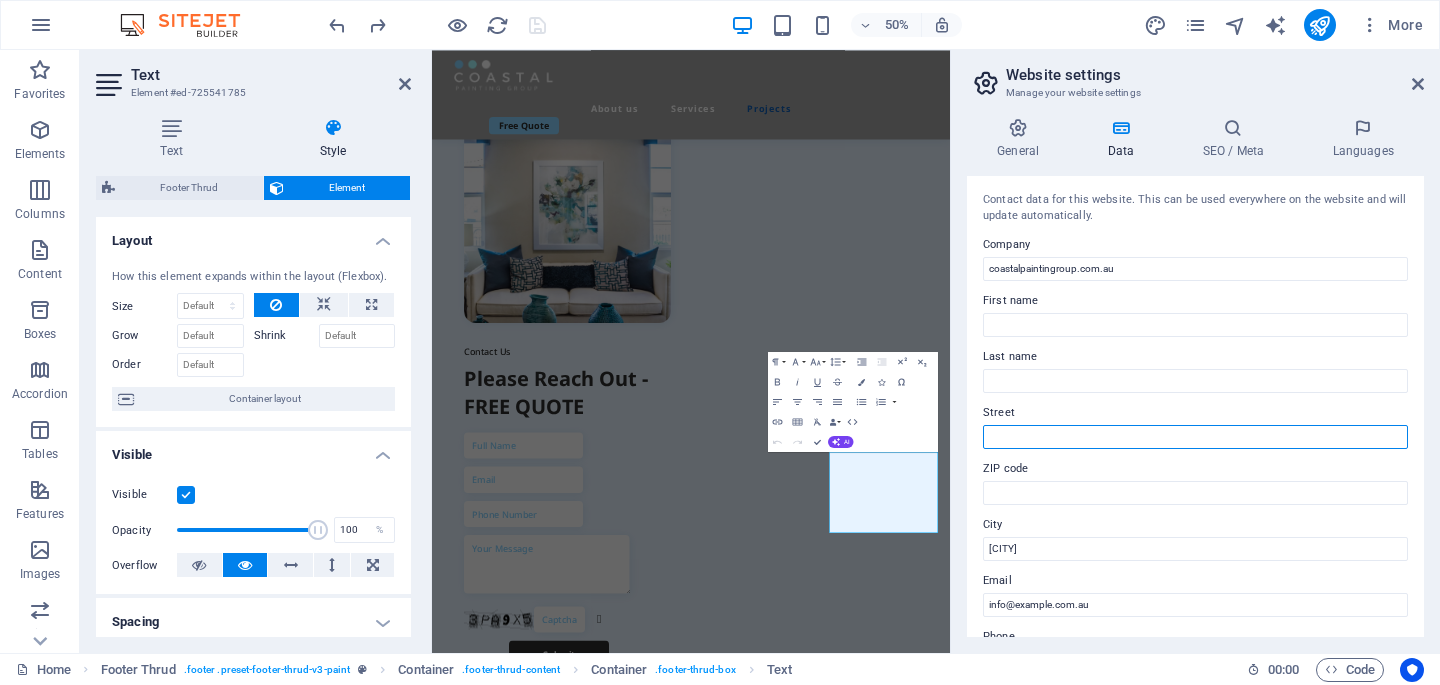 click on "Street" at bounding box center [1195, 437] 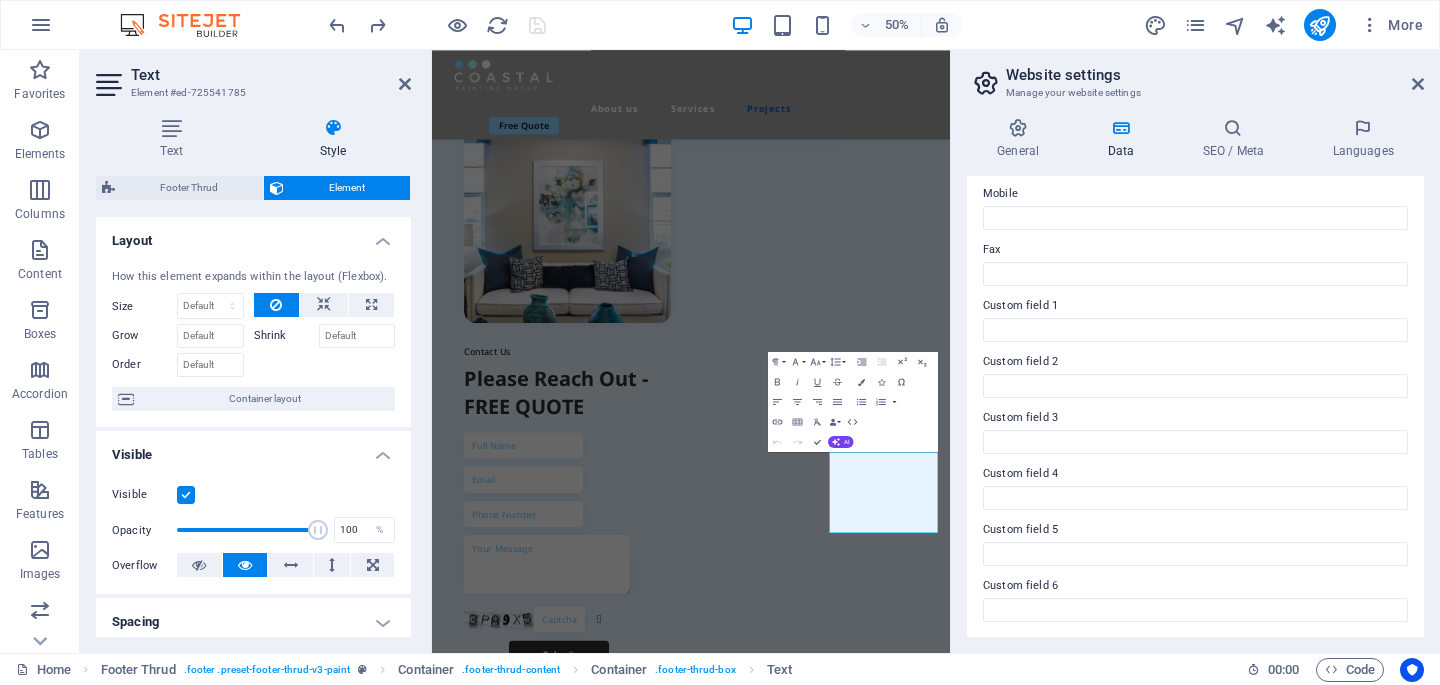 scroll, scrollTop: 0, scrollLeft: 0, axis: both 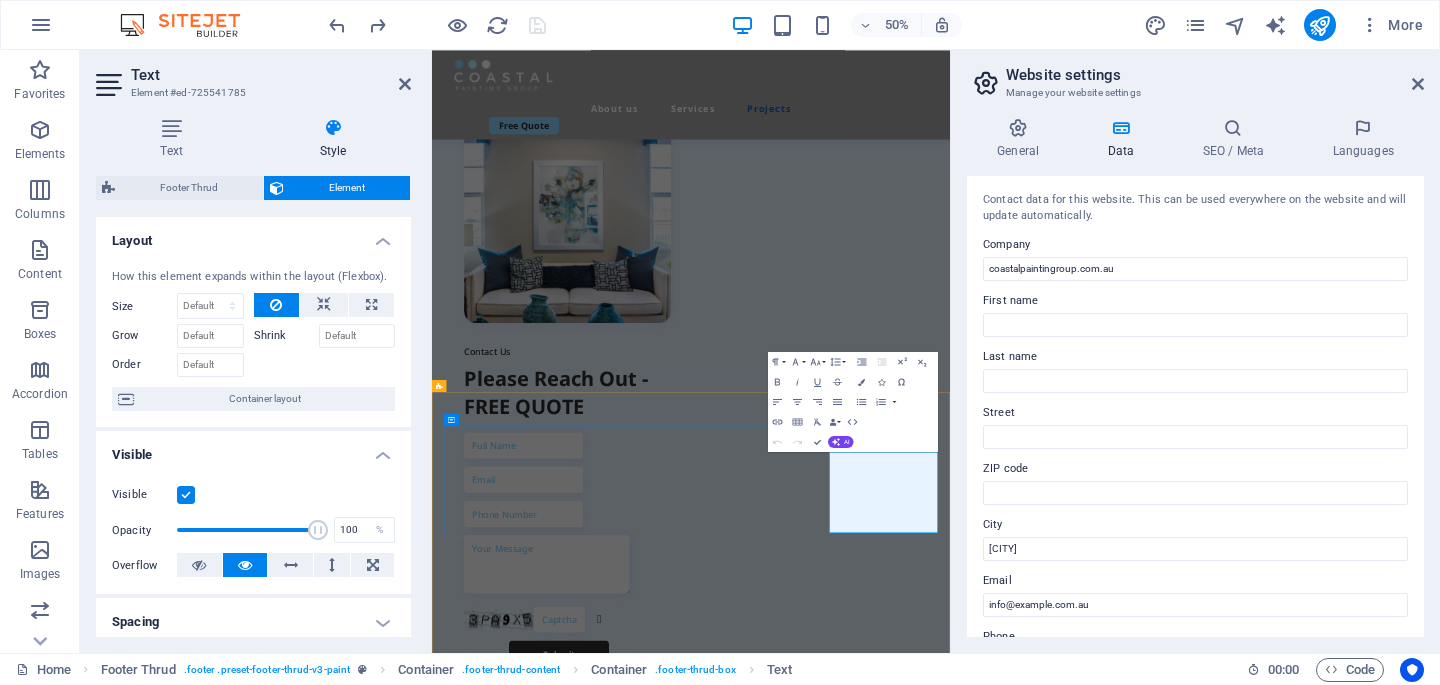 click on "0123 - 456789" at bounding box center [564, 2318] 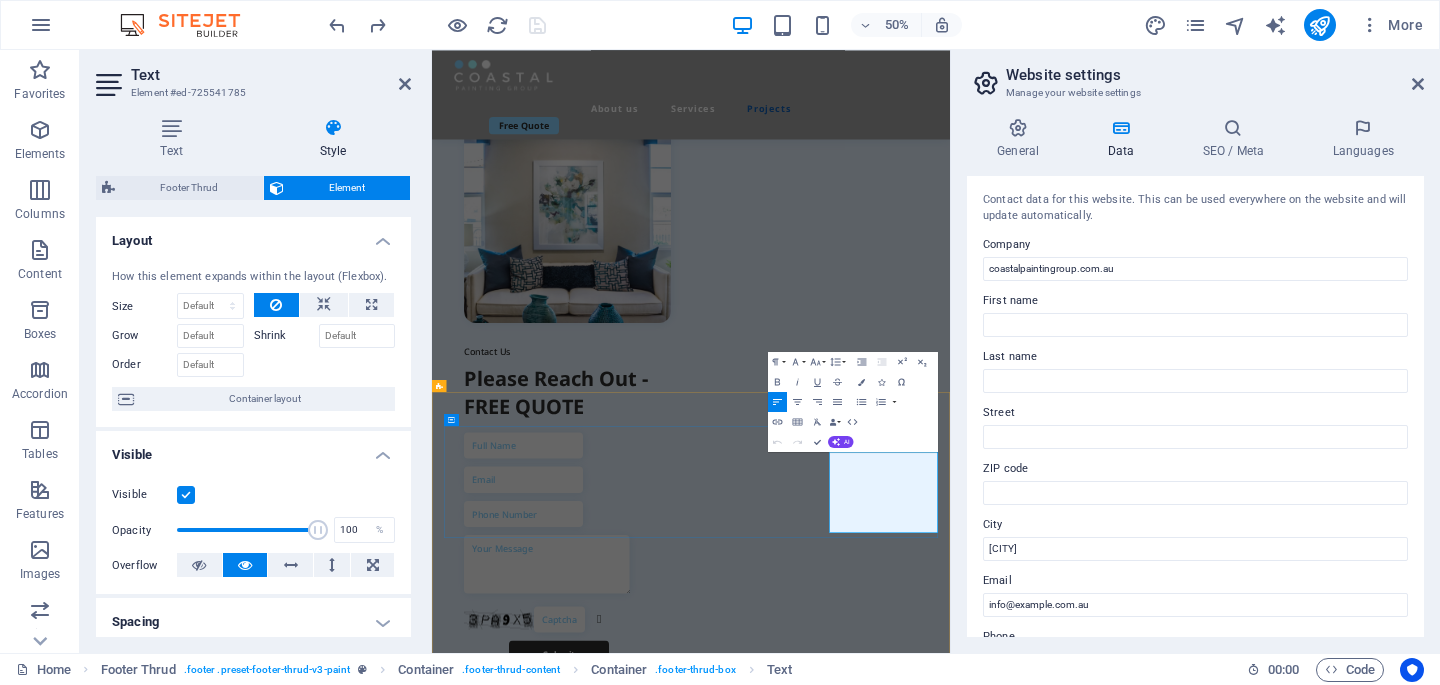 click on "0123 - 456789" at bounding box center [514, 2318] 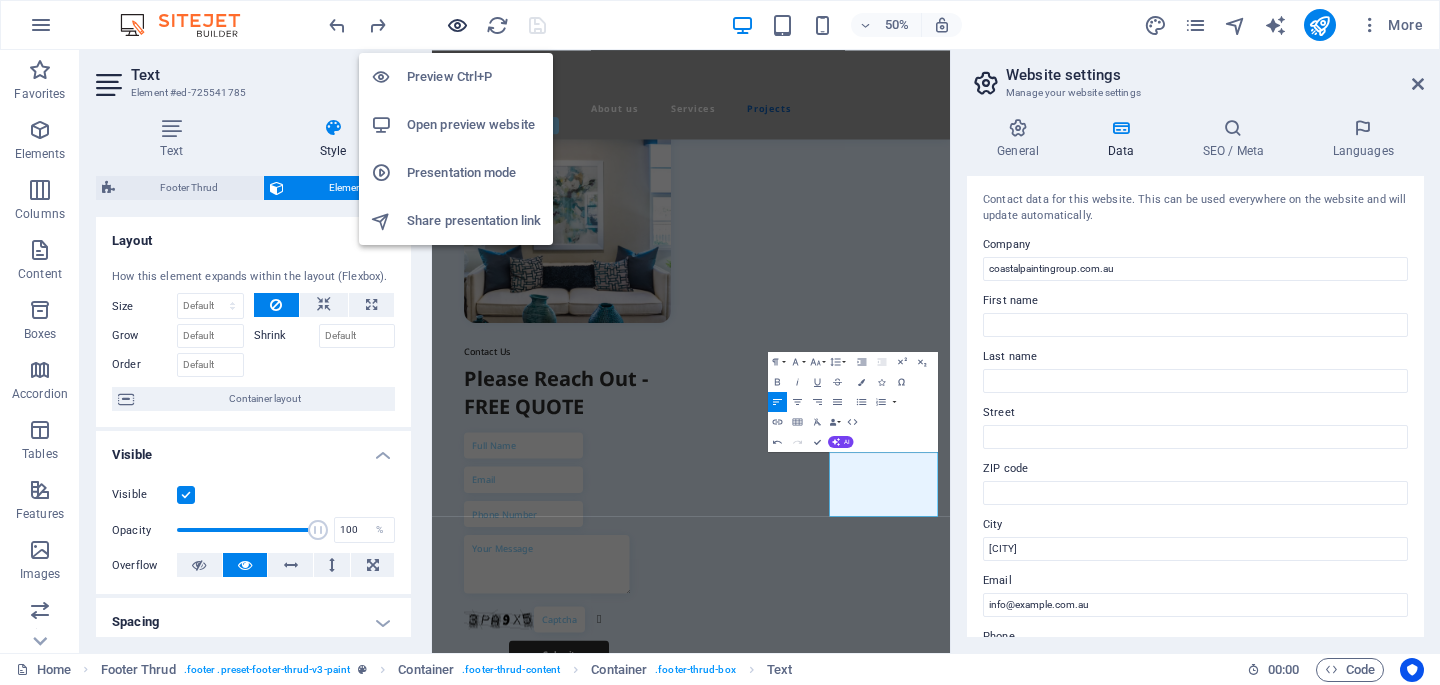 click at bounding box center (457, 25) 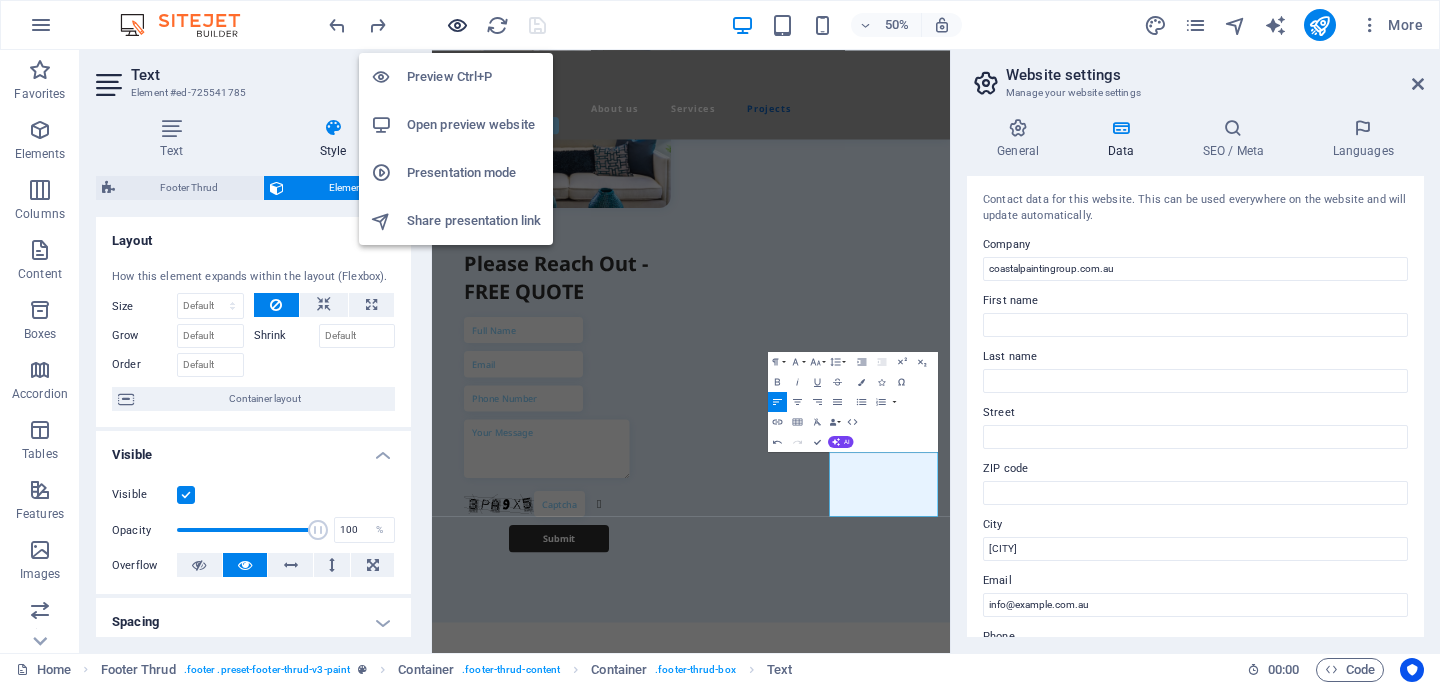 scroll, scrollTop: 5655, scrollLeft: 0, axis: vertical 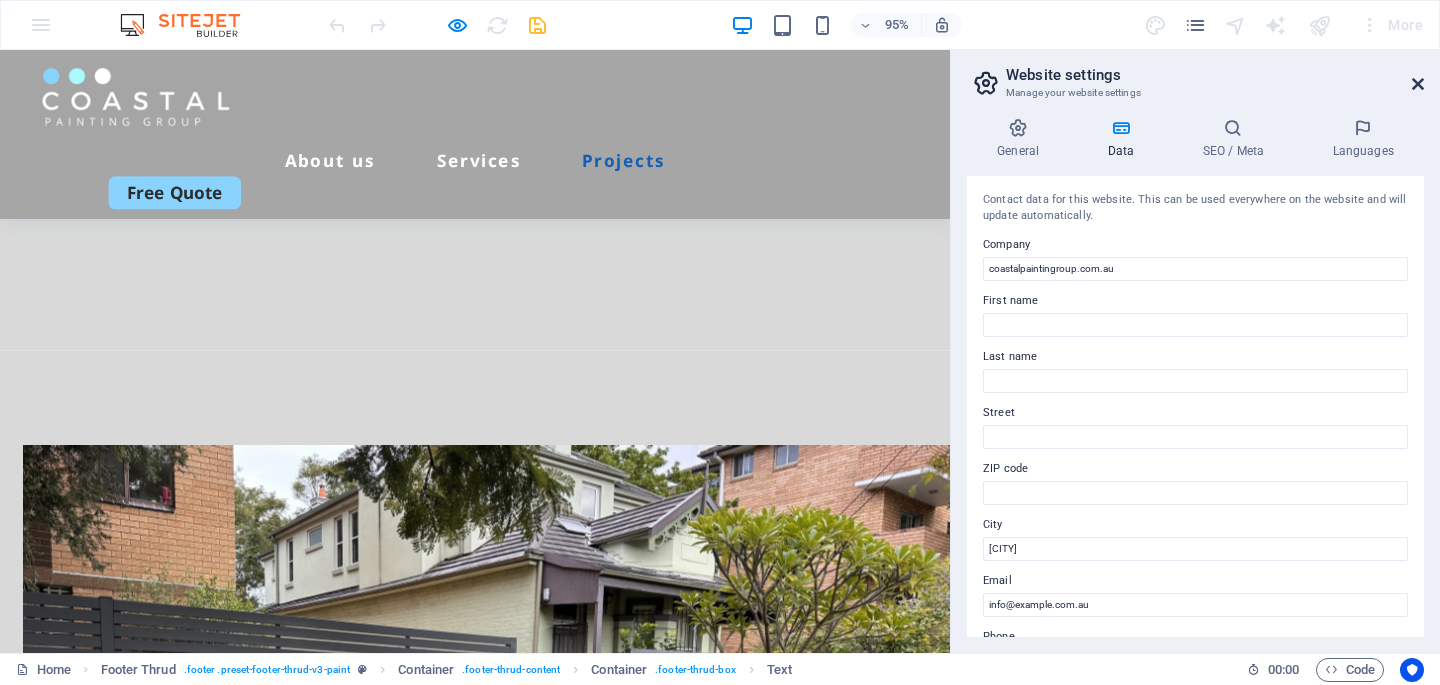click at bounding box center [1418, 84] 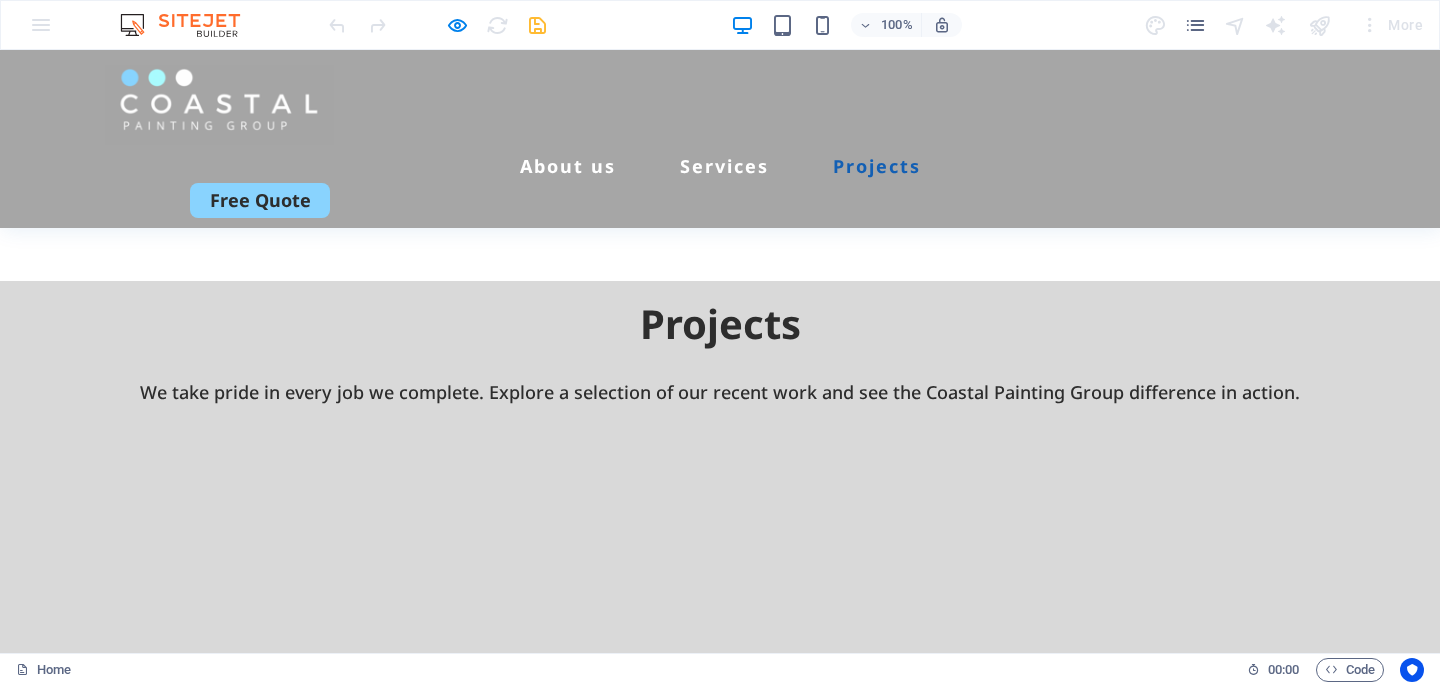 scroll, scrollTop: 5196, scrollLeft: 0, axis: vertical 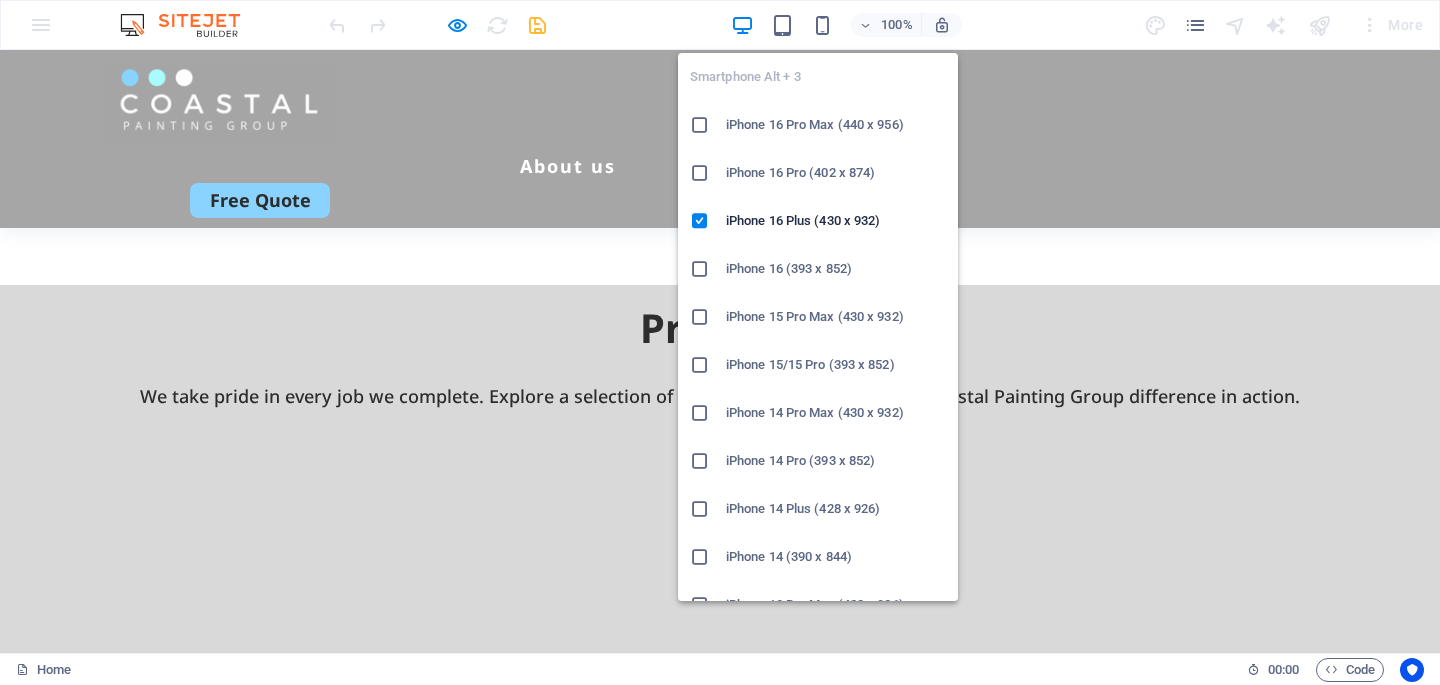 click on "100%" at bounding box center [846, 25] 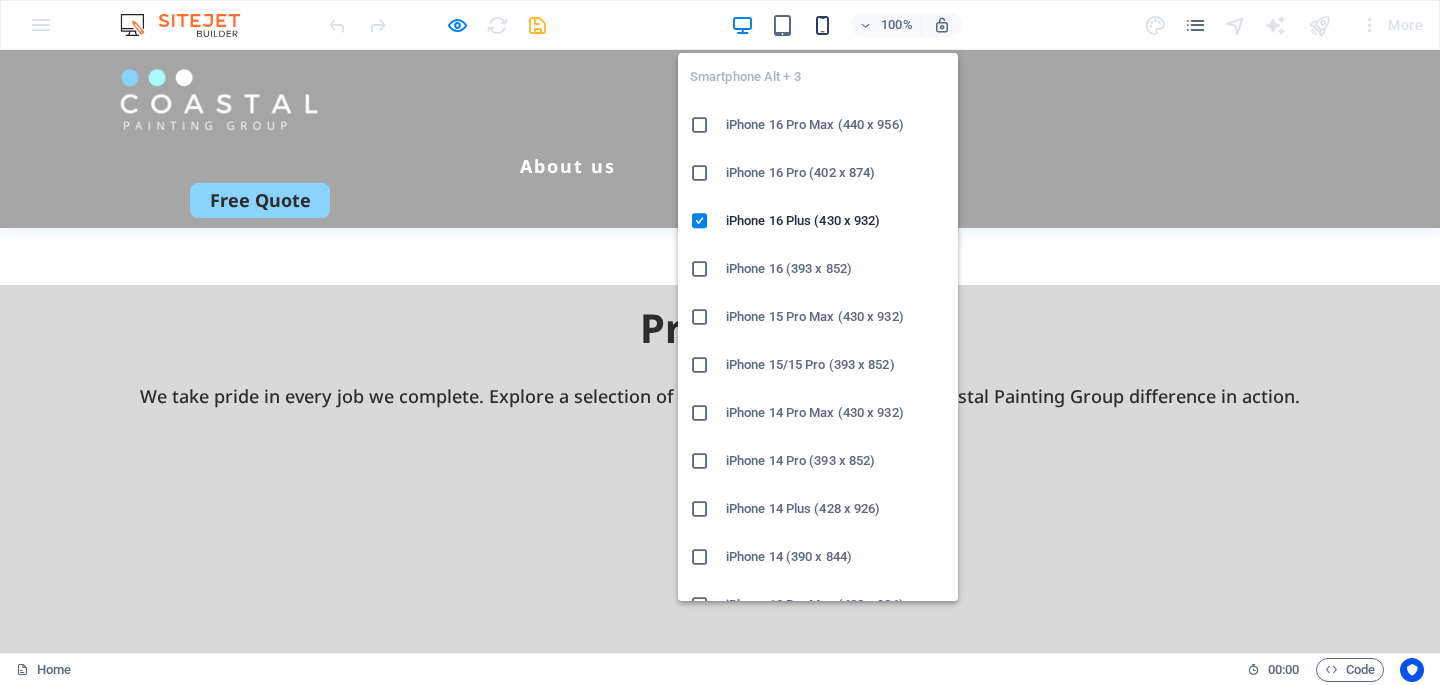 click at bounding box center (822, 25) 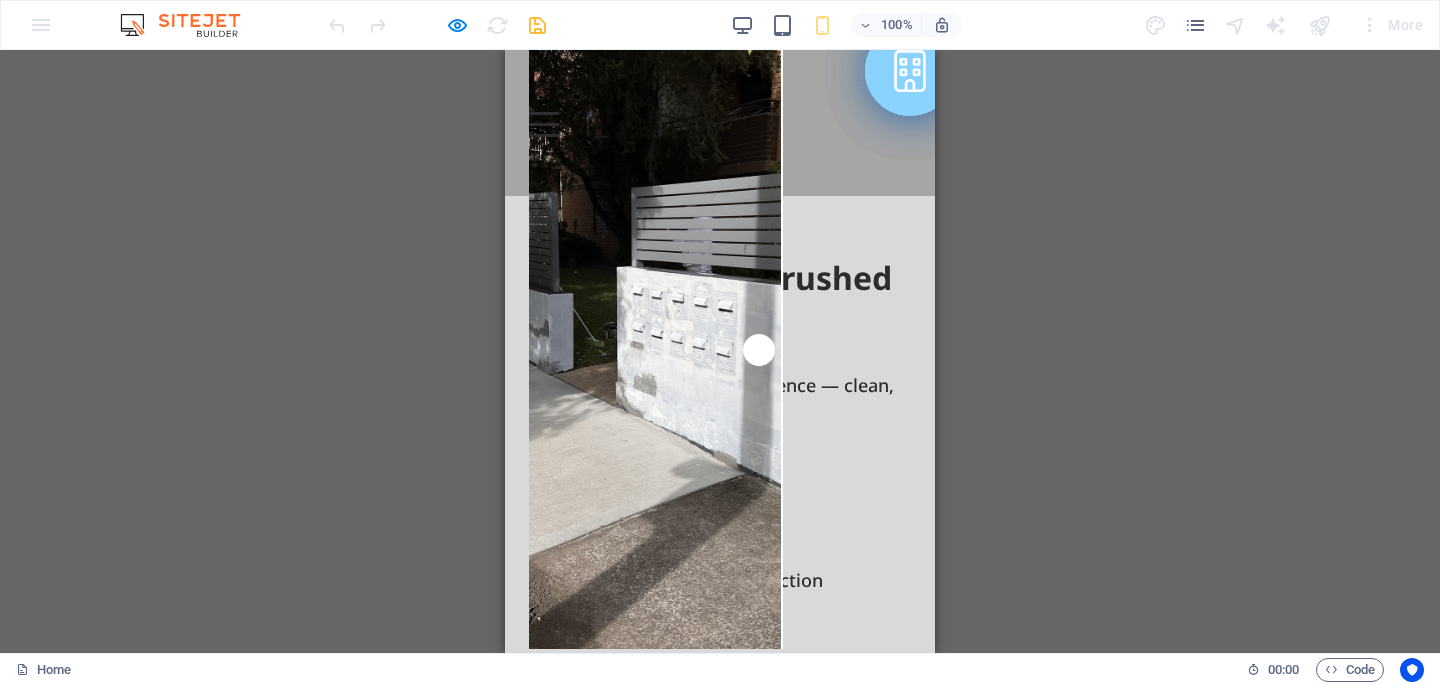 scroll, scrollTop: 0, scrollLeft: 0, axis: both 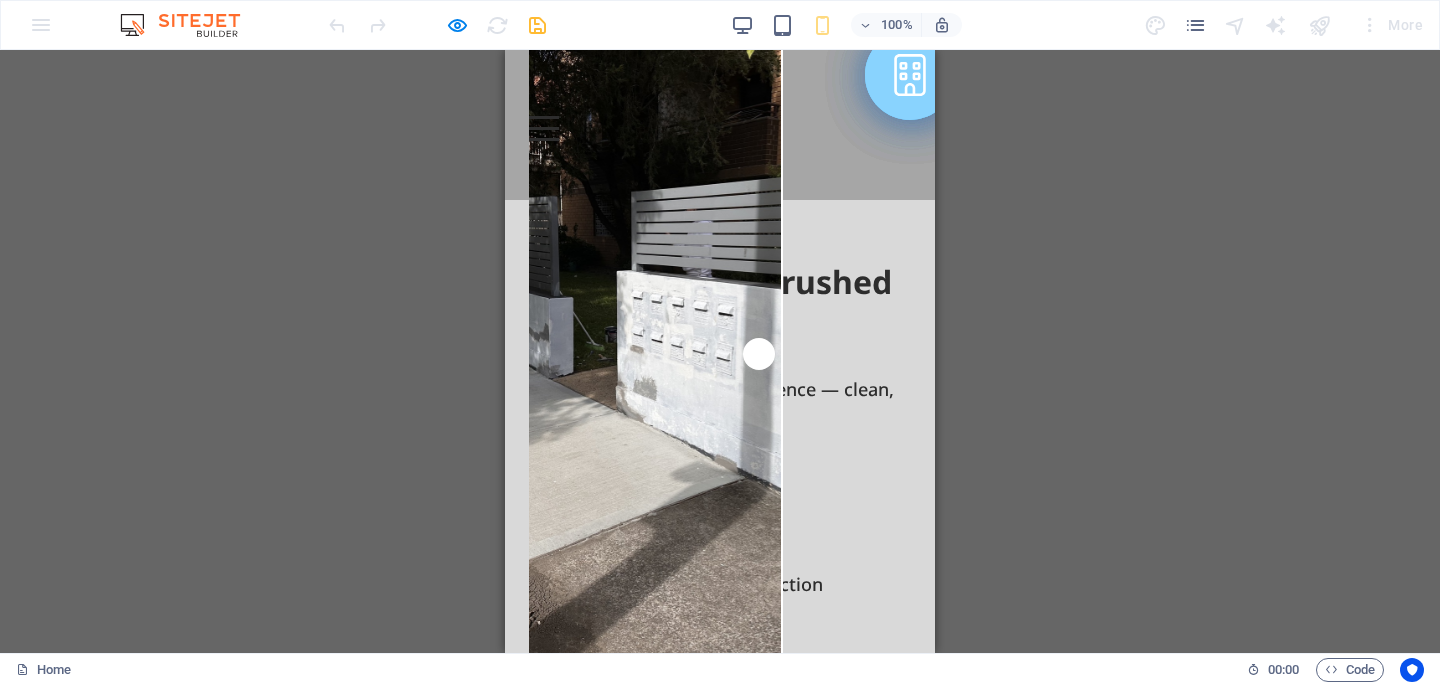 click at bounding box center [579, 95] 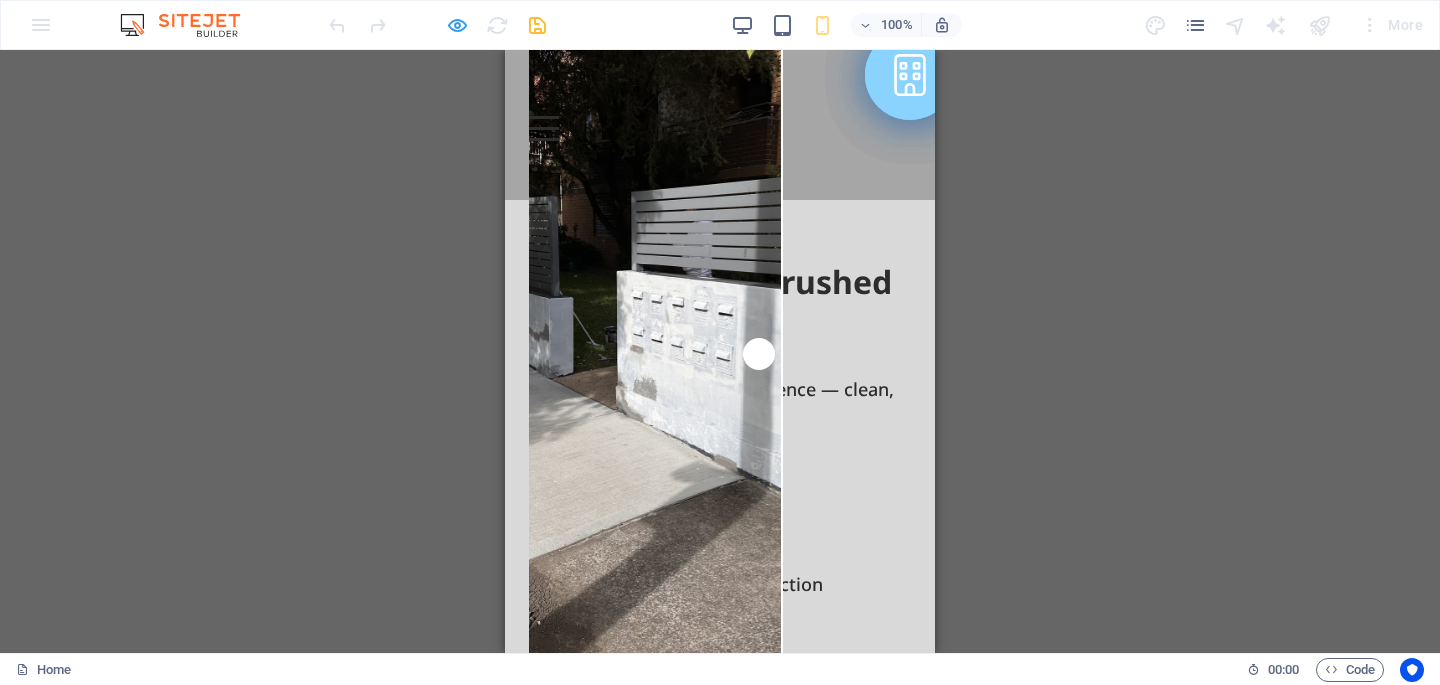 click at bounding box center [457, 25] 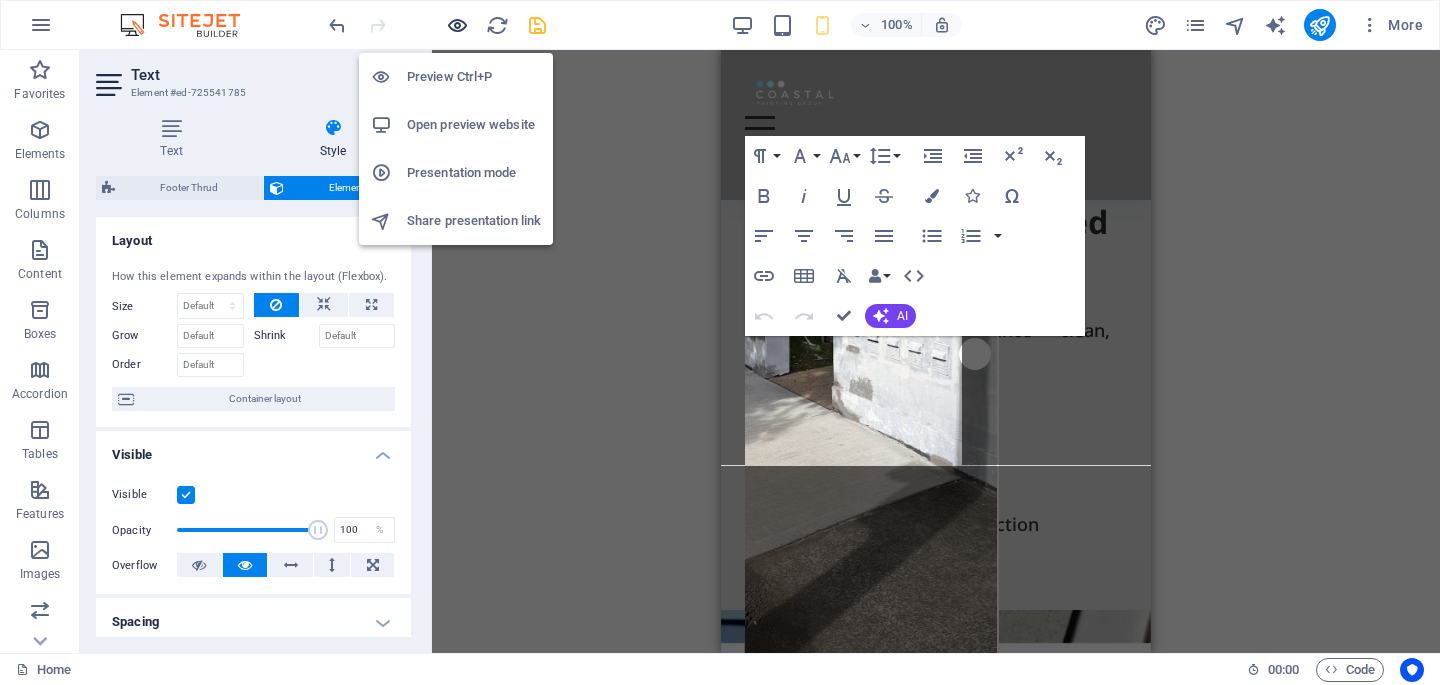 scroll, scrollTop: 13044, scrollLeft: 0, axis: vertical 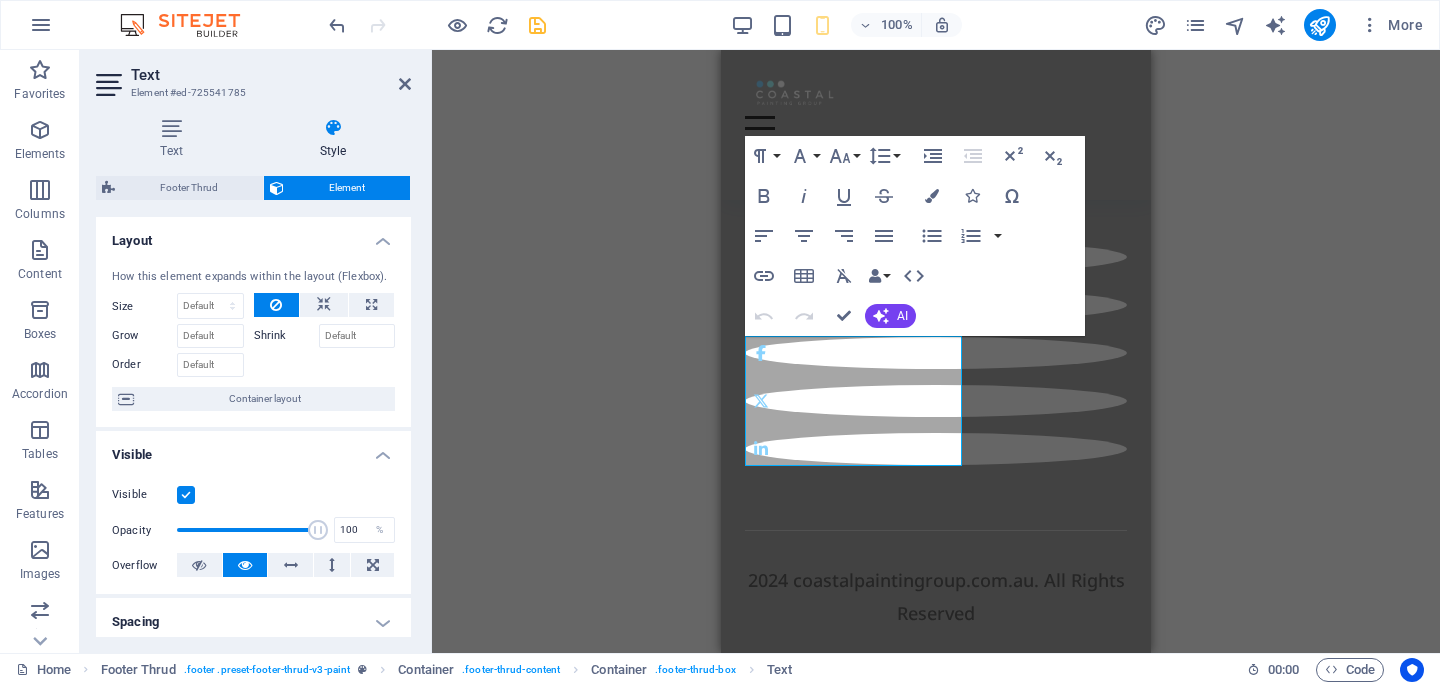 click on "100%" at bounding box center (846, 25) 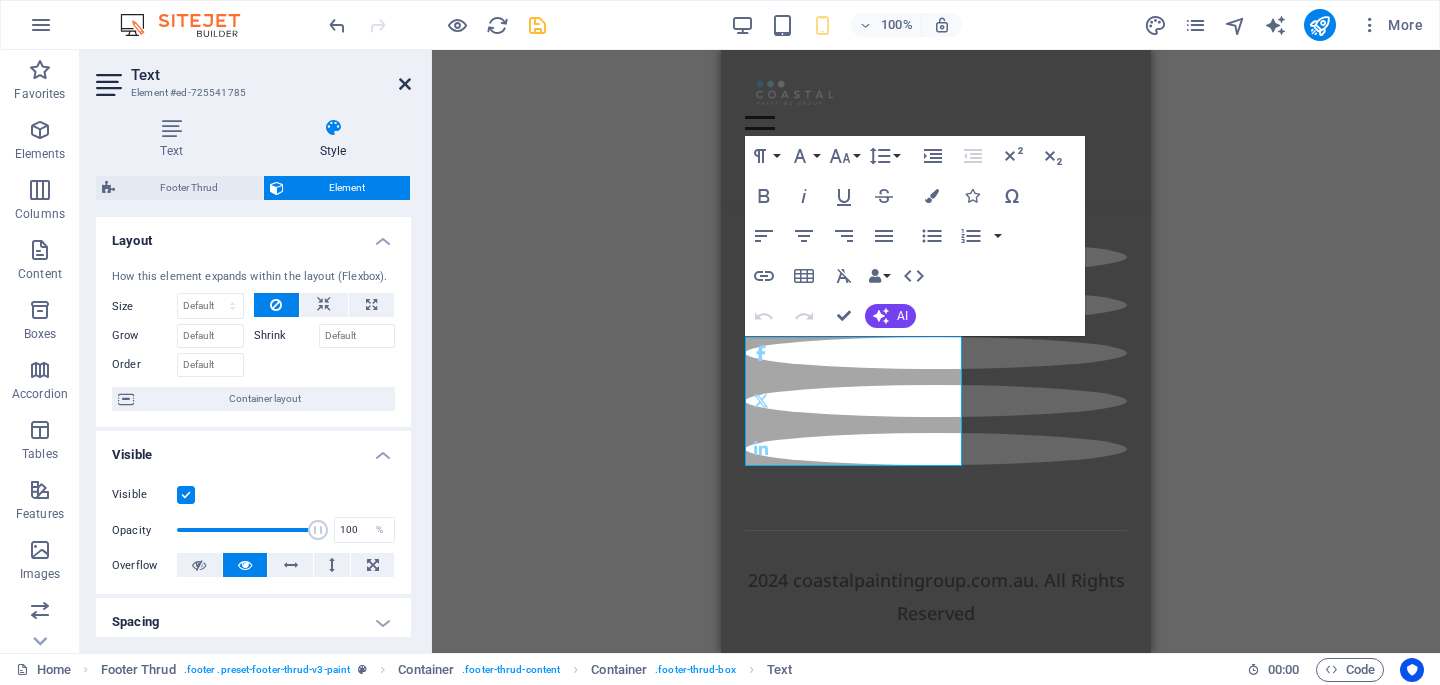 click at bounding box center [405, 84] 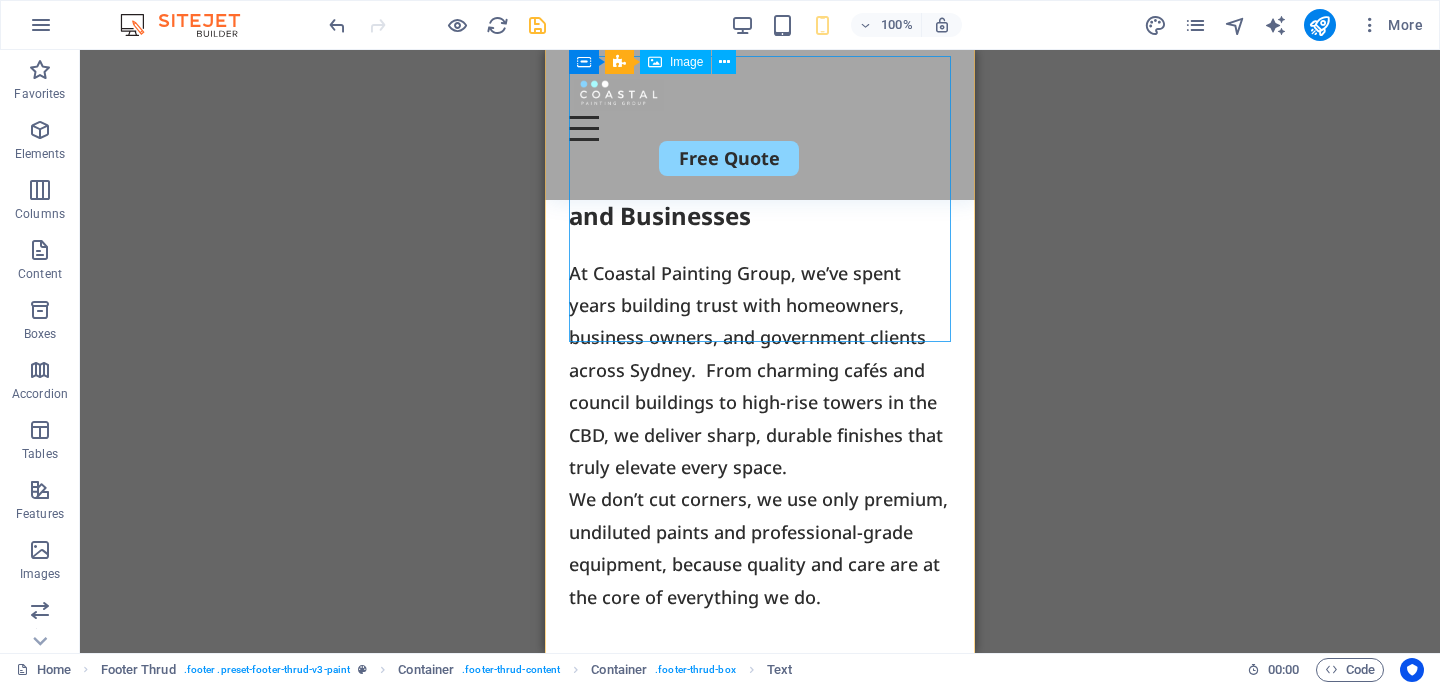 scroll, scrollTop: 0, scrollLeft: 0, axis: both 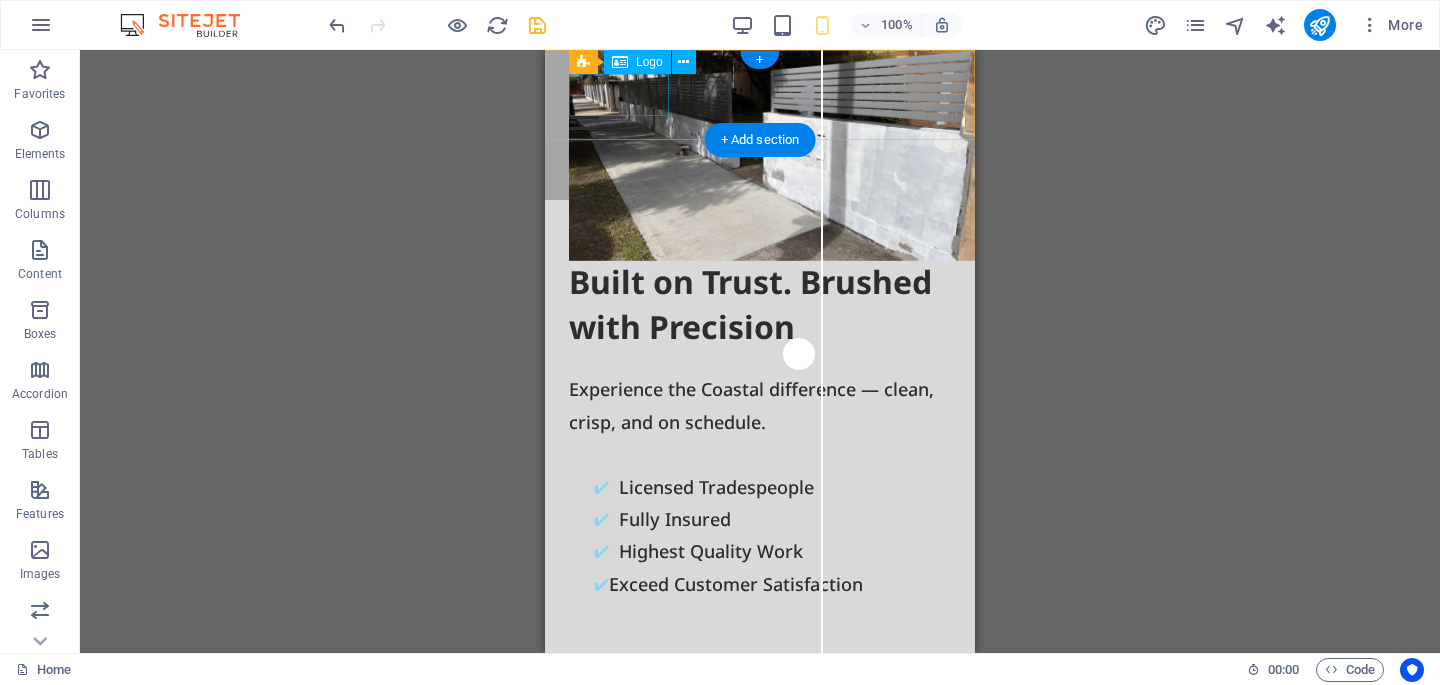 click at bounding box center (760, 95) 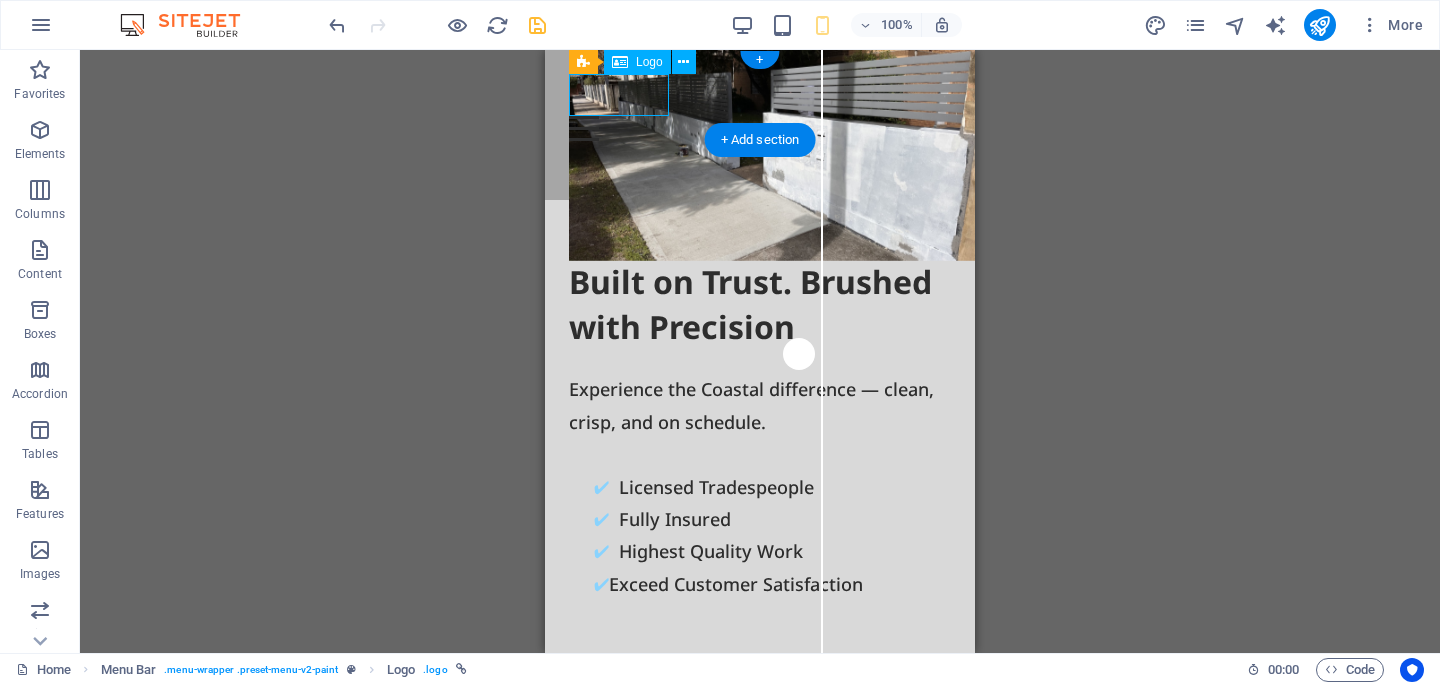 click at bounding box center [760, 95] 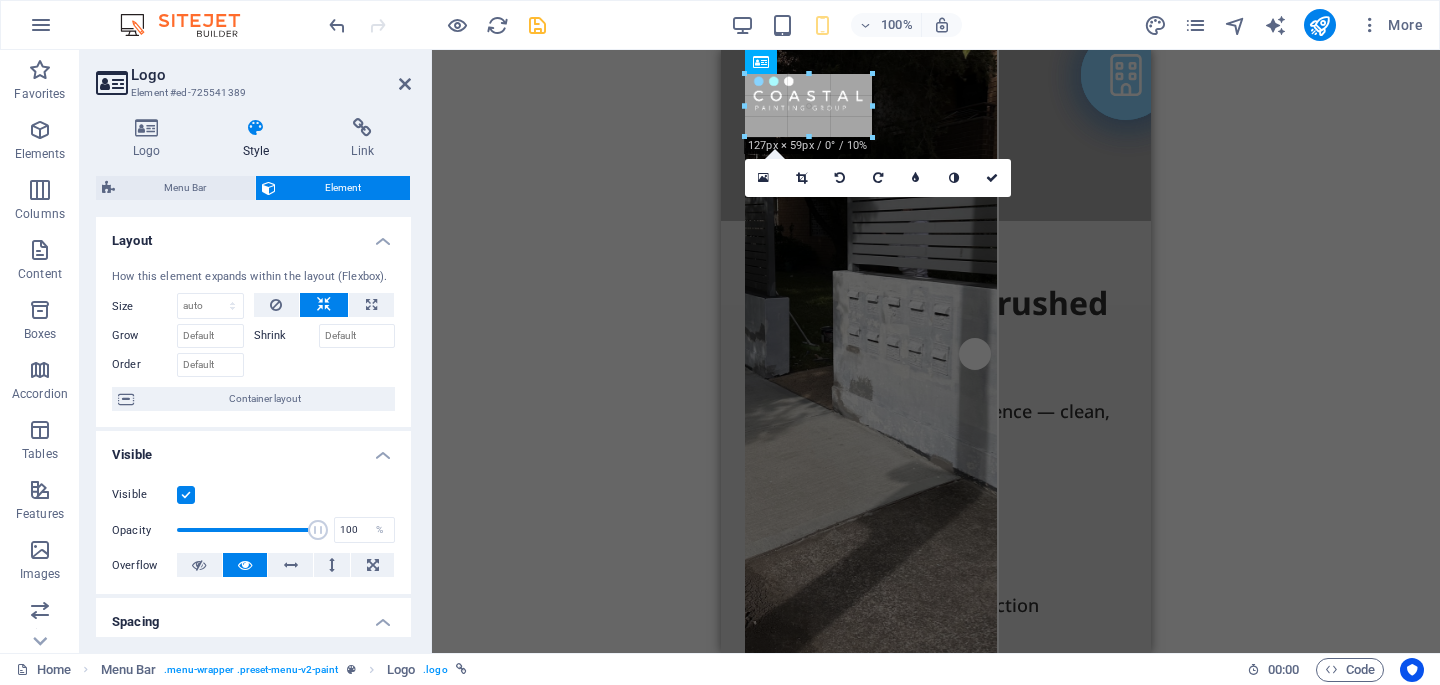 drag, startPoint x: 842, startPoint y: 115, endPoint x: 879, endPoint y: 124, distance: 38.078865 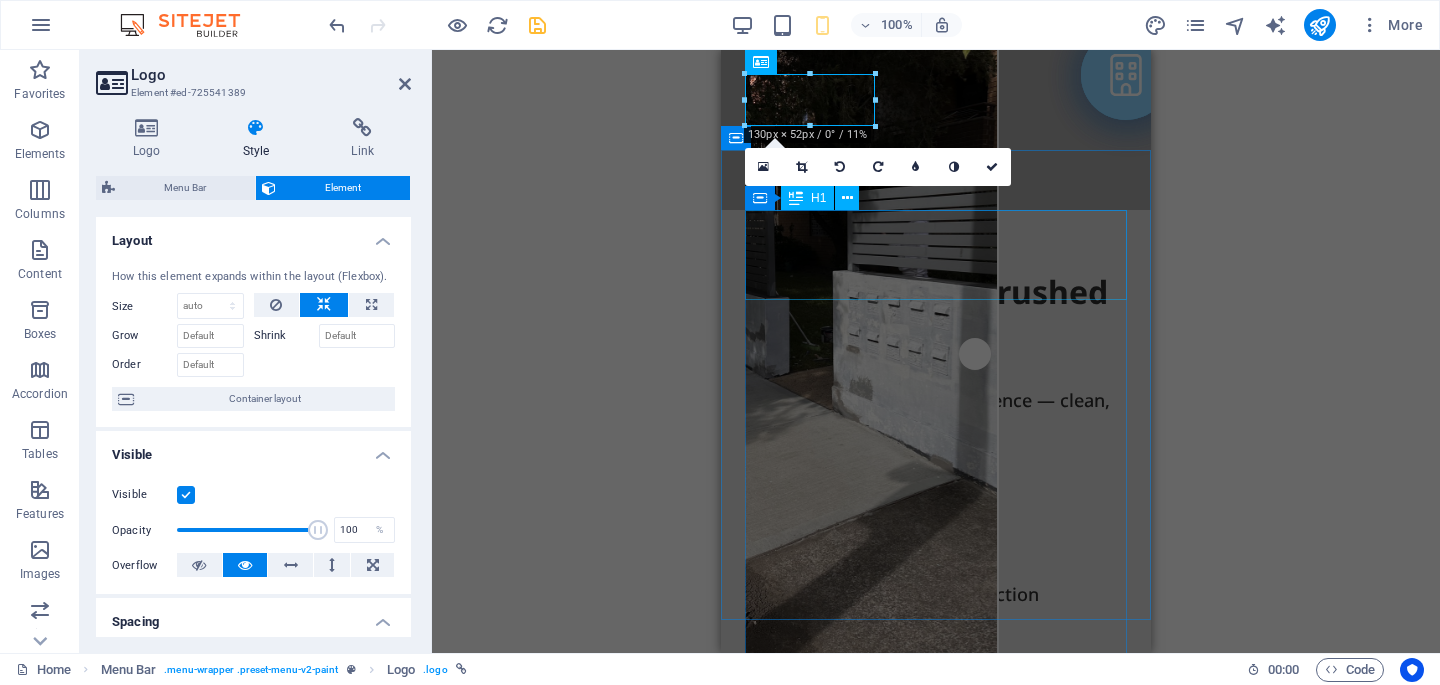 click on "Built on Trust. Brushed with Precision" at bounding box center [936, 315] 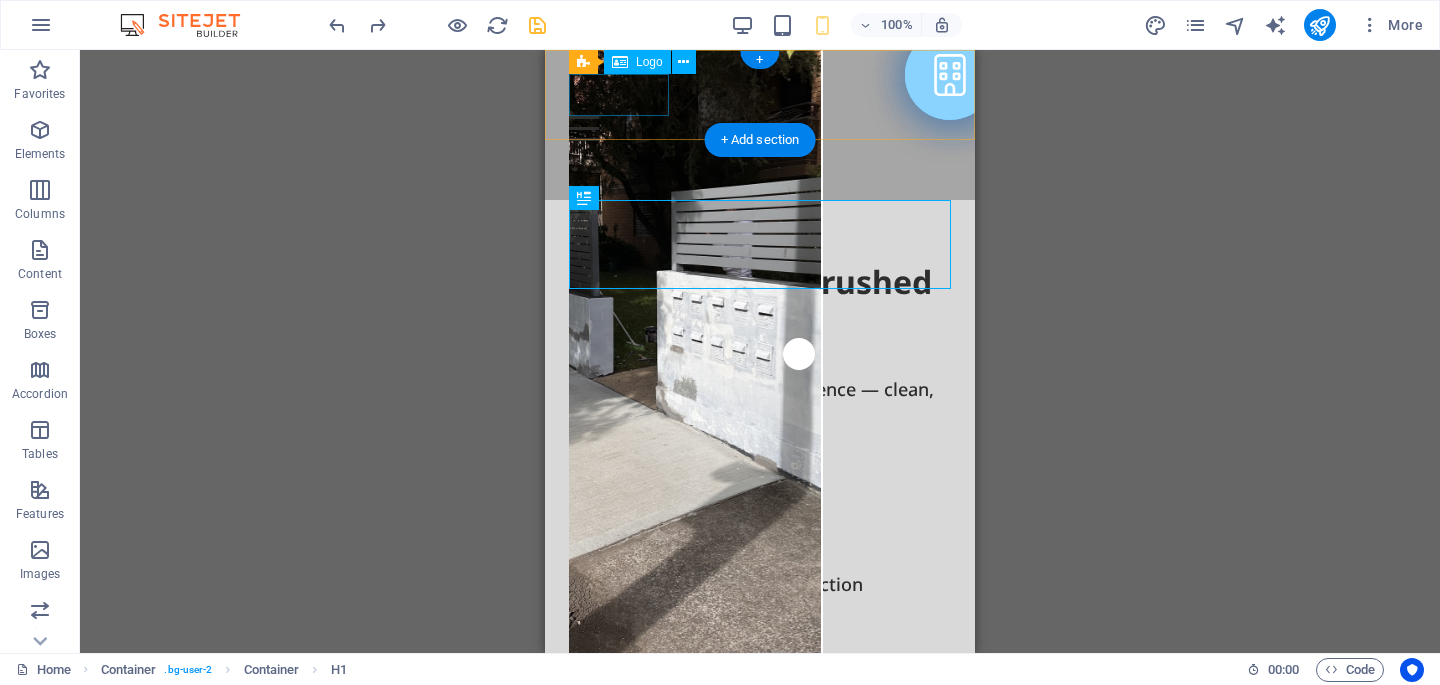 click at bounding box center (760, 95) 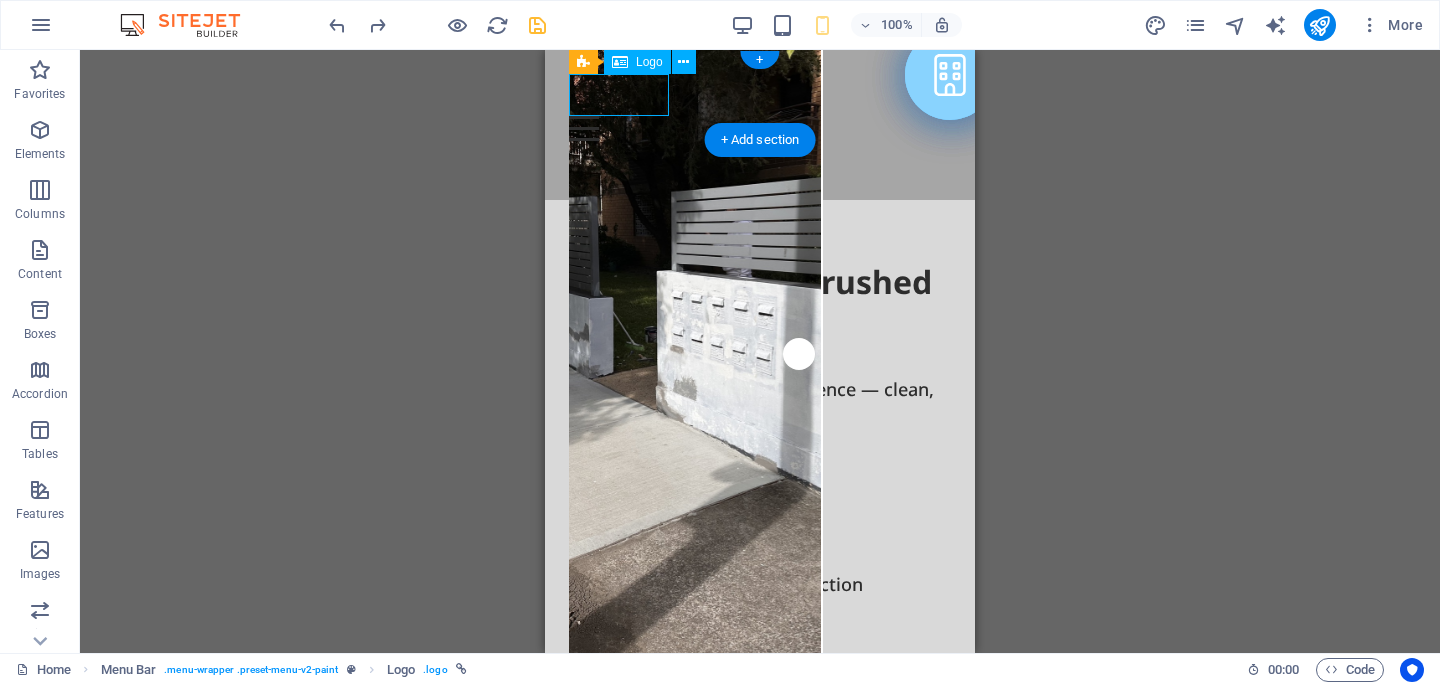 click at bounding box center [760, 95] 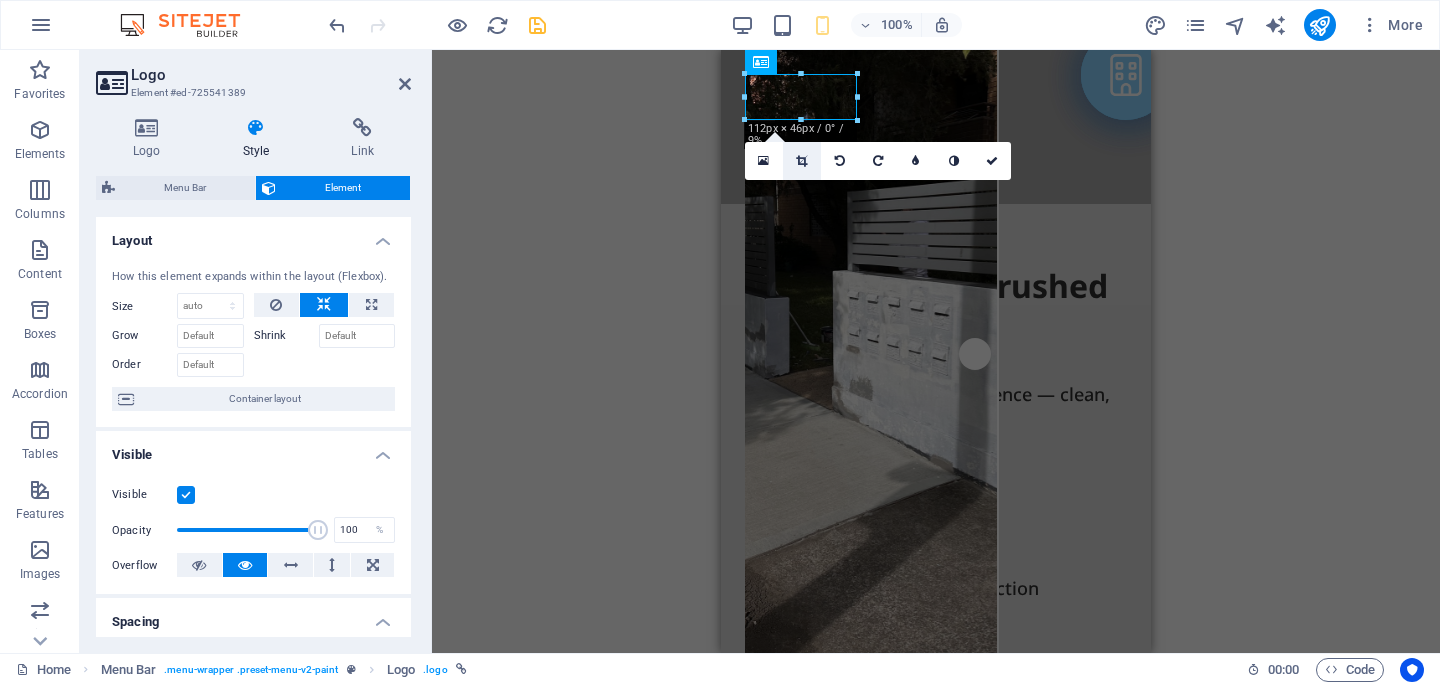 click at bounding box center (802, 161) 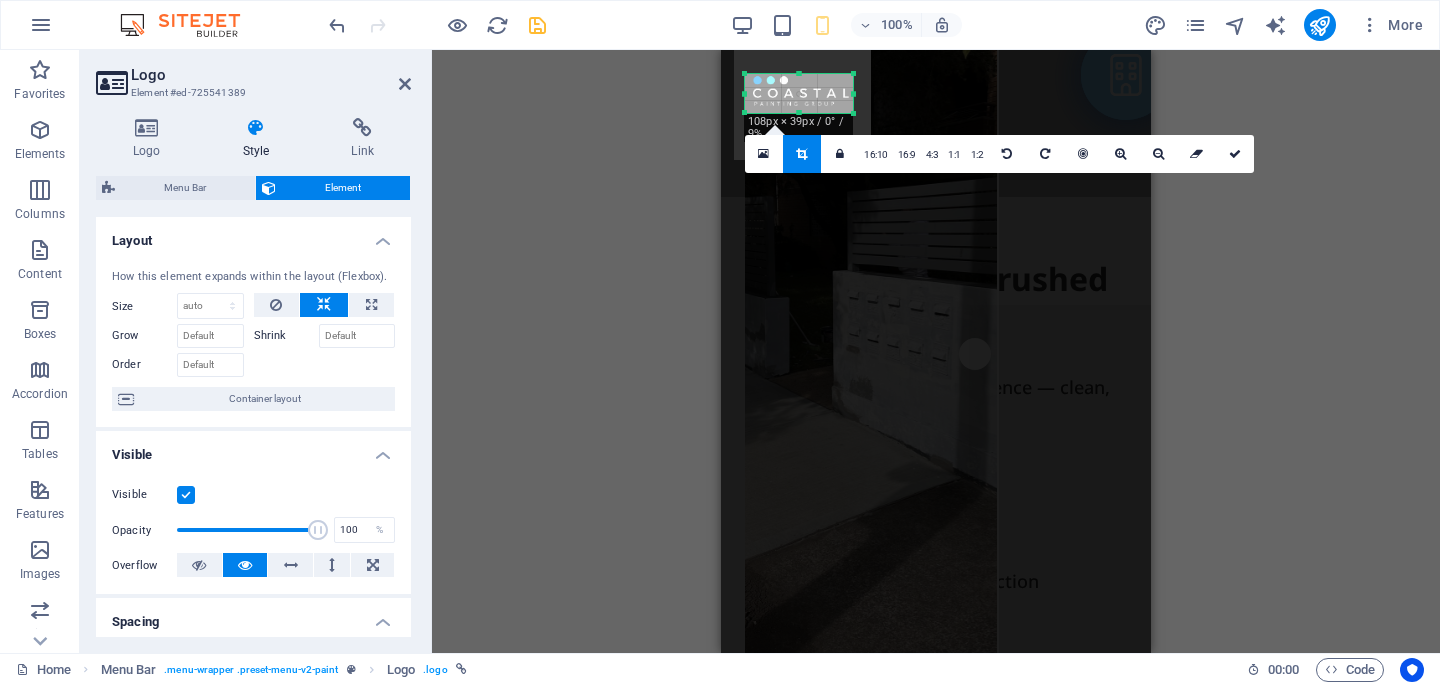 click at bounding box center (854, 114) 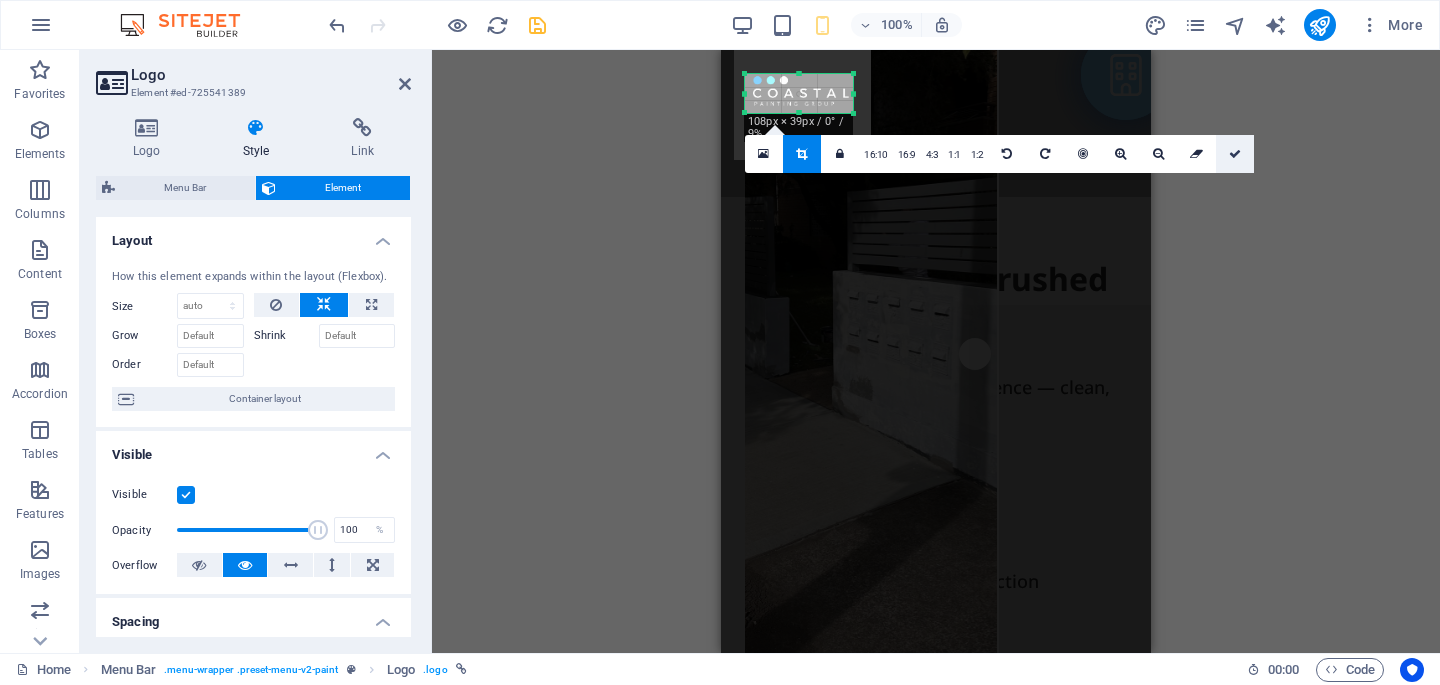 click at bounding box center (1235, 154) 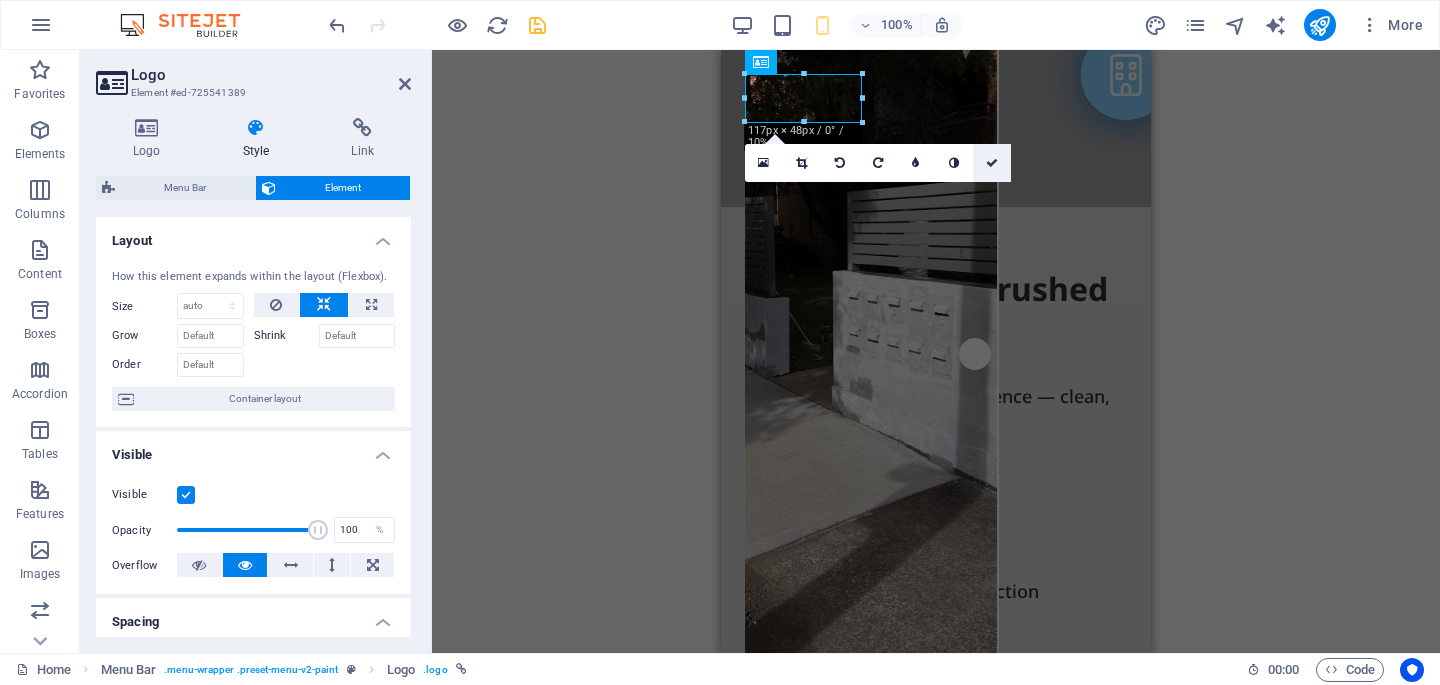 click at bounding box center (992, 163) 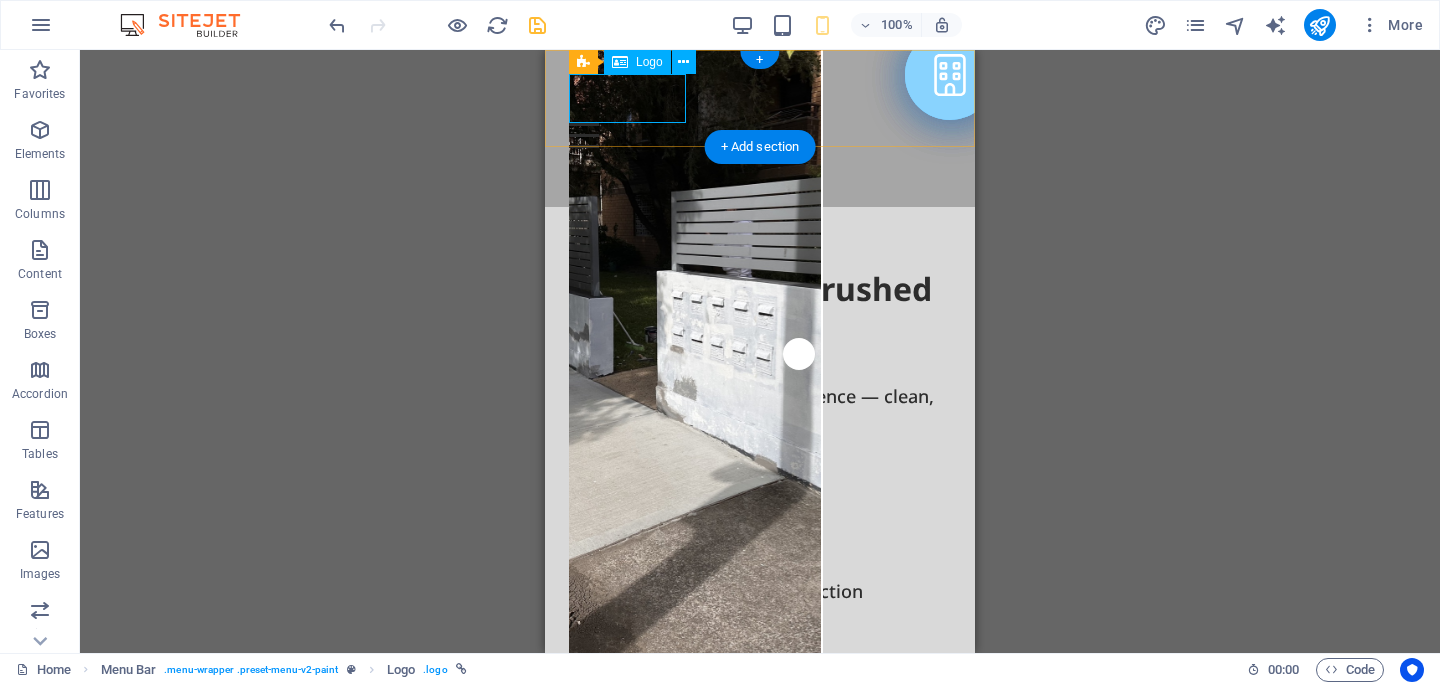 click at bounding box center [760, 98] 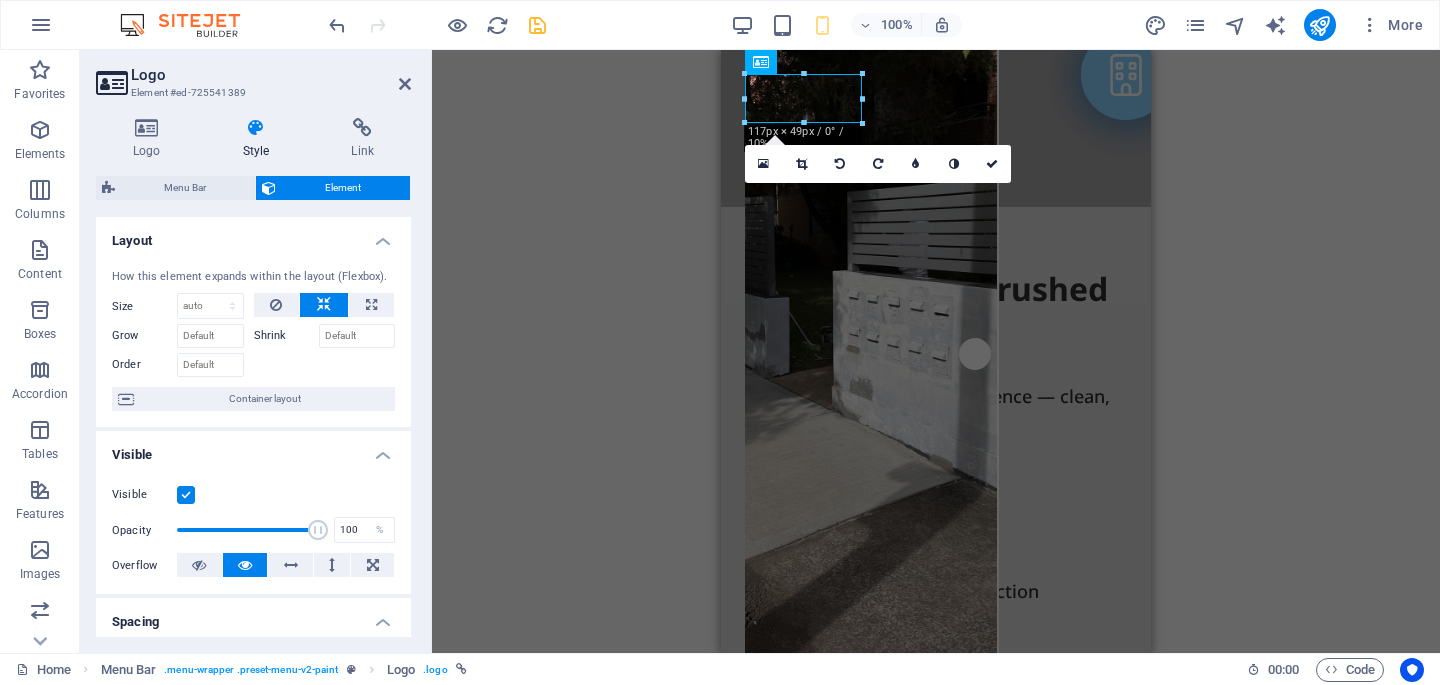 click on "Container   H1   Container   Container   Container   Container   Container   Menu Bar   Logo   Menu   2 columns   Container   Image   Container   Spacer   Text   Spacer   Placeholder   Container   Spacer   Container   H2   Container   Spacer   Container   Text   Container   Container   Placeholder   Button   Button   H2   Spacer   Text   Spacer   Text   Container   Cards   Container   Cards   Container   Container   Cards   Container   Container   Cards   Container   Container   Image   Container   Text   Container   H3   Container   Spacer   Spacer   Spacer   Text   Container   Container   Spacer   Container   H3   Spacer   Text   Spacer   Text image overlap   Image   Container   H2   Spacer   Image Comparison   Text   H3   Accordion   Accordion   Container   Container   Gallery   Accordion   Gallery   Container   Gallery   H3   H3   Container   Gallery   Accordion   Gallery   Container   Container   Gallery   Container   Gallery   Accordion   Gallery   Accordion   Container   Accordion" at bounding box center [936, 351] 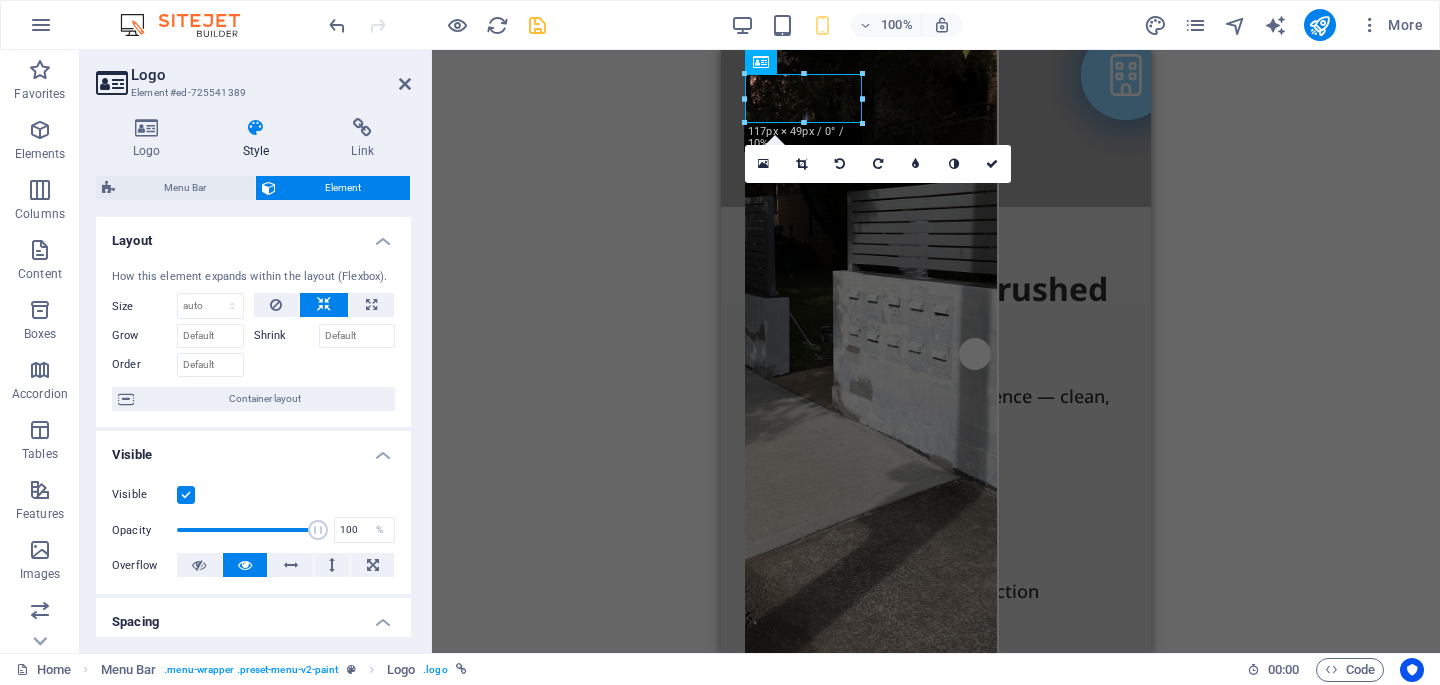 click on "Container   H1   Container   Container   Container   Container   Container   Menu Bar   Logo   Menu   2 columns   Container   Image   Container   Spacer   Text   Spacer   Placeholder   Container   Spacer   Container   H2   Container   Spacer   Container   Text   Container   Container   Placeholder   Button   Button   H2   Spacer   Text   Spacer   Text   Container   Cards   Container   Cards   Container   Container   Cards   Container   Container   Cards   Container   Container   Image   Container   Text   Container   H3   Container   Spacer   Spacer   Spacer   Text   Container   Container   Spacer   Container   H3   Spacer   Text   Spacer   Text image overlap   Image   Container   H2   Spacer   Image Comparison   Text   H3   Accordion   Accordion   Container   Container   Gallery   Accordion   Gallery   Container   Gallery   H3   H3   Container   Gallery   Accordion   Gallery   Container   Container   Gallery   Container   Gallery   Accordion   Gallery   Accordion   Container   Accordion" at bounding box center [936, 351] 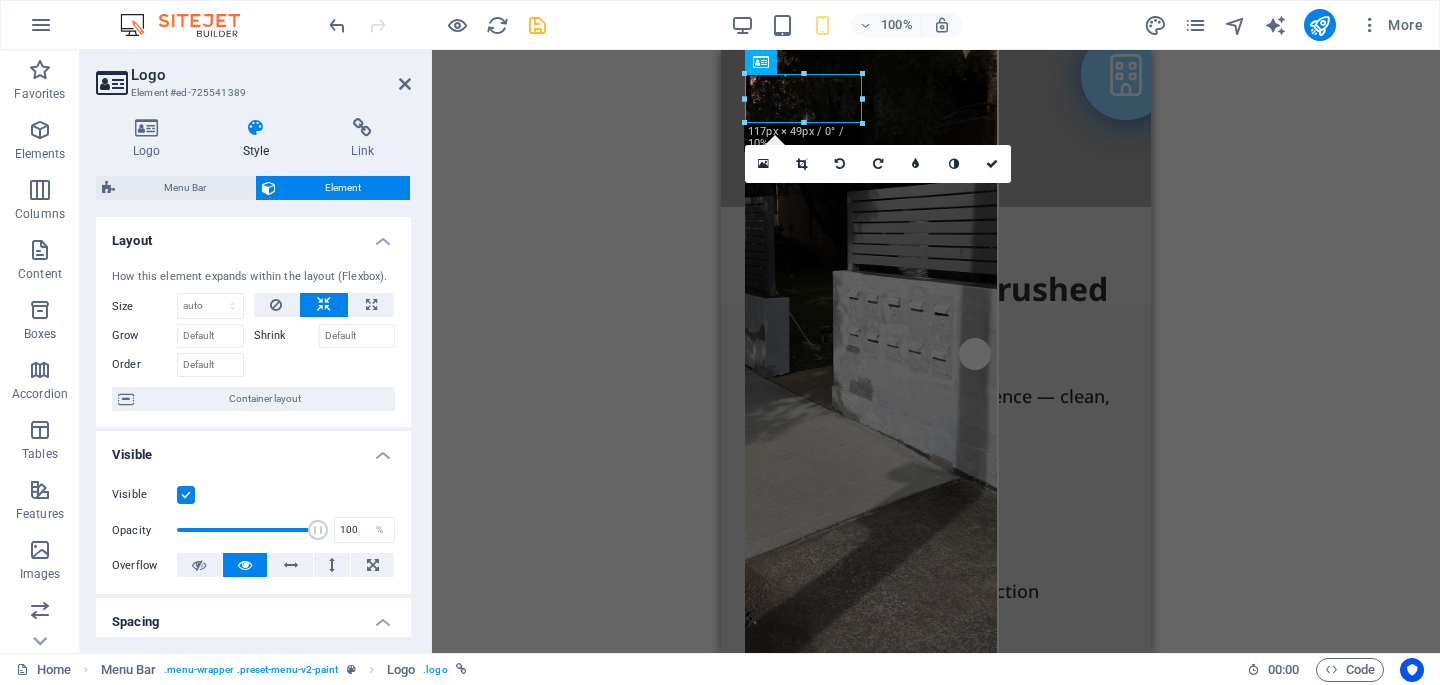 click on "Container   H1   Container   Container   Container   Container   Container   Menu Bar   Logo   Menu   2 columns   Container   Image   Container   Spacer   Text   Spacer   Placeholder   Container   Spacer   Container   H2   Container   Spacer   Container   Text   Container   Container   Placeholder   Button   Button   H2   Spacer   Text   Spacer   Text   Container   Cards   Container   Cards   Container   Container   Cards   Container   Container   Cards   Container   Container   Image   Container   Text   Container   H3   Container   Spacer   Spacer   Spacer   Text   Container   Container   Spacer   Container   H3   Spacer   Text   Spacer   Text image overlap   Image   Container   H2   Spacer   Image Comparison   Text   H3   Accordion   Accordion   Container   Container   Gallery   Accordion   Gallery   Container   Gallery   H3   H3   Container   Gallery   Accordion   Gallery   Container   Container   Gallery   Container   Gallery   Accordion   Gallery   Accordion   Container   Accordion" at bounding box center (936, 351) 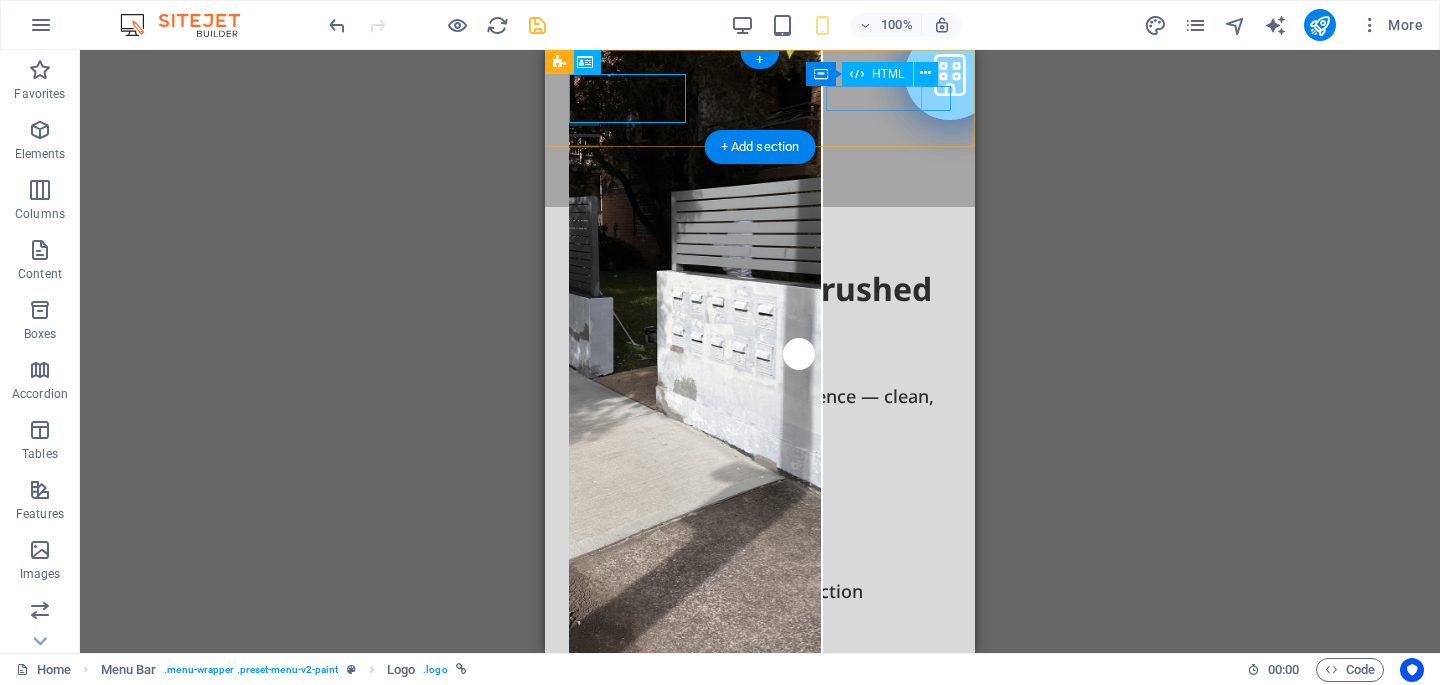 click at bounding box center [760, 135] 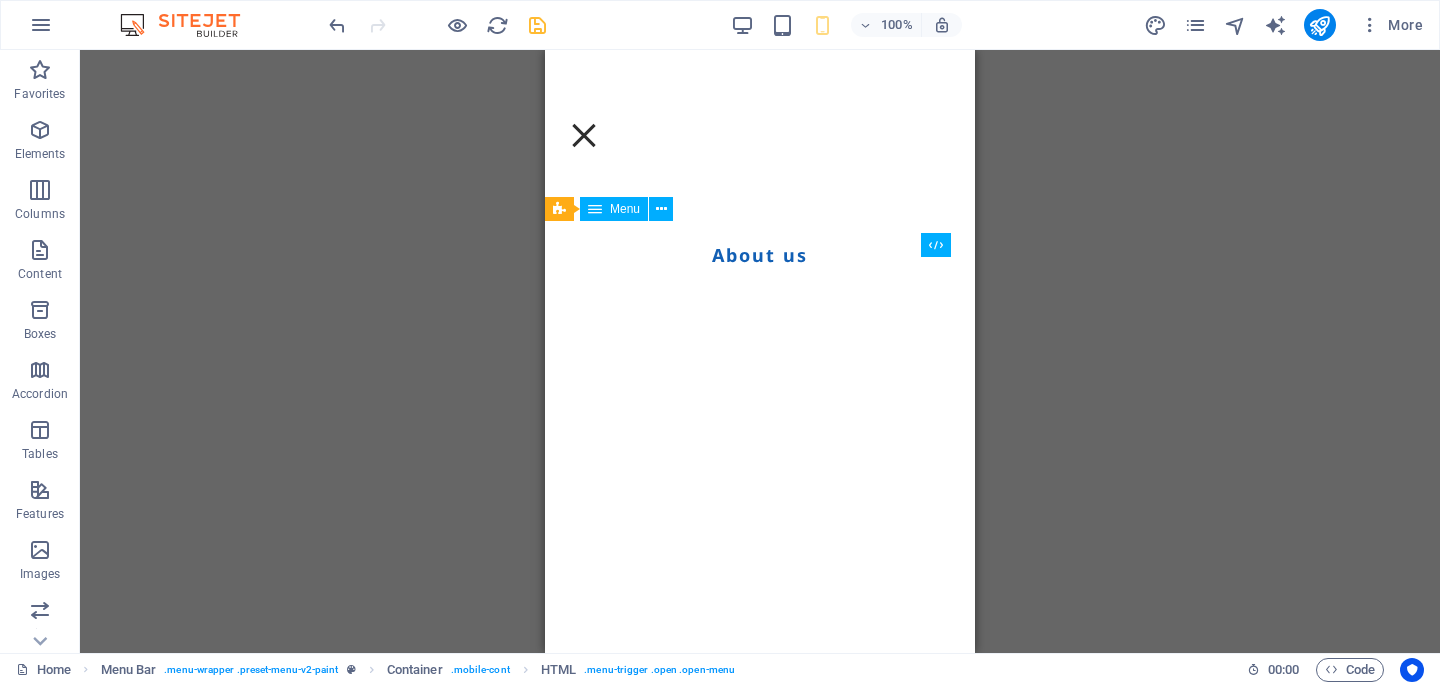 scroll, scrollTop: 0, scrollLeft: 0, axis: both 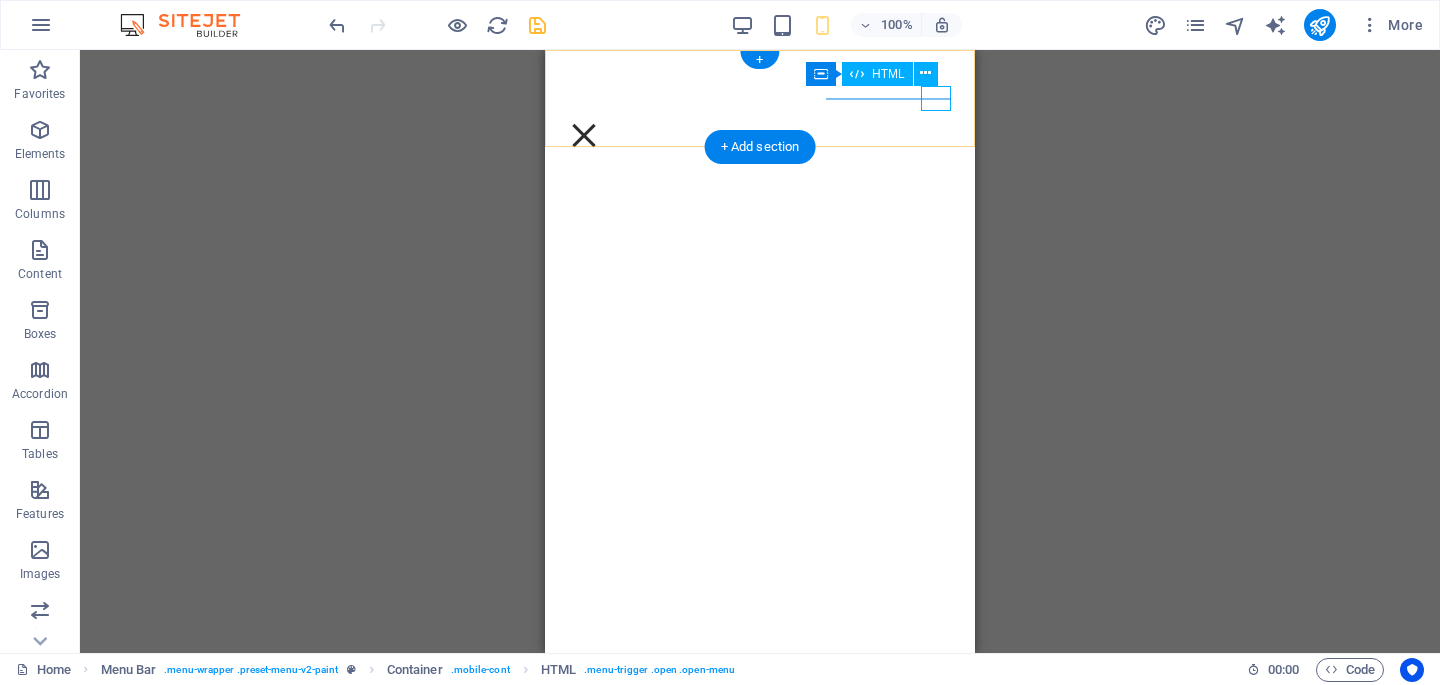 click at bounding box center [584, 135] 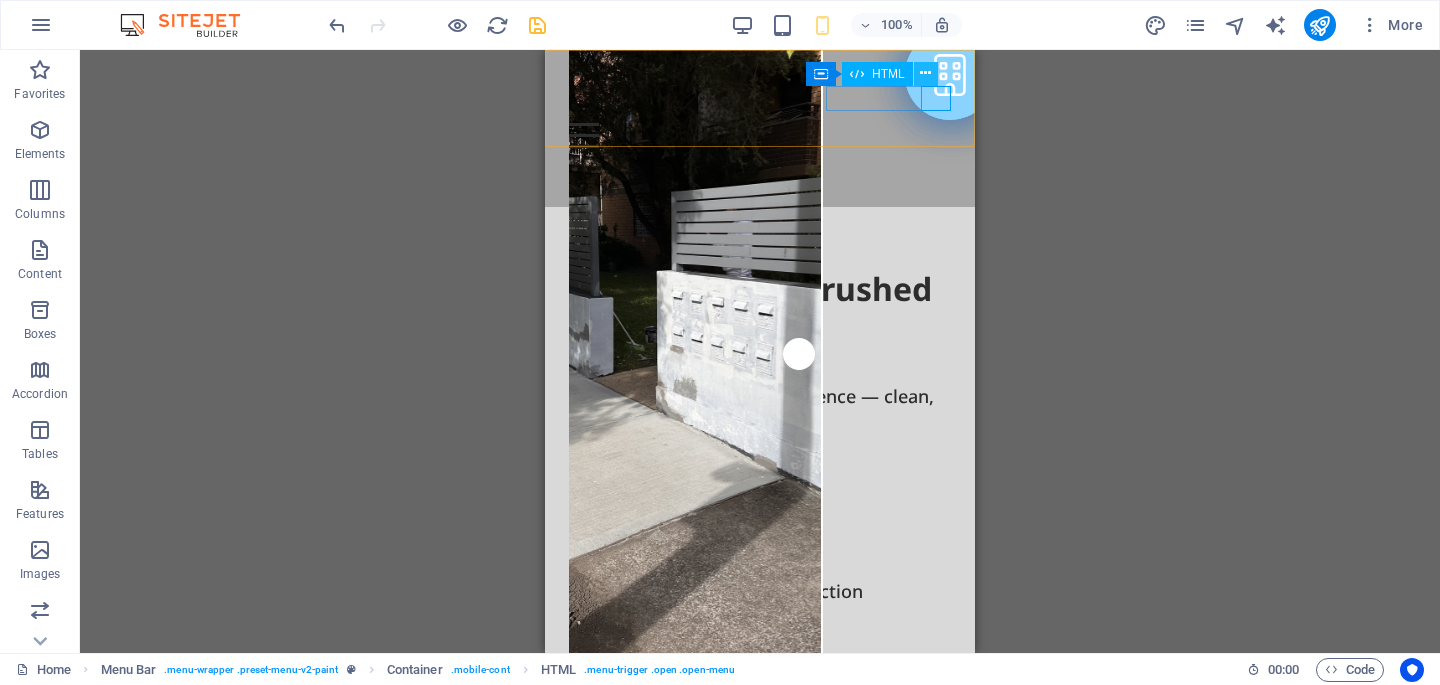 click at bounding box center [925, 73] 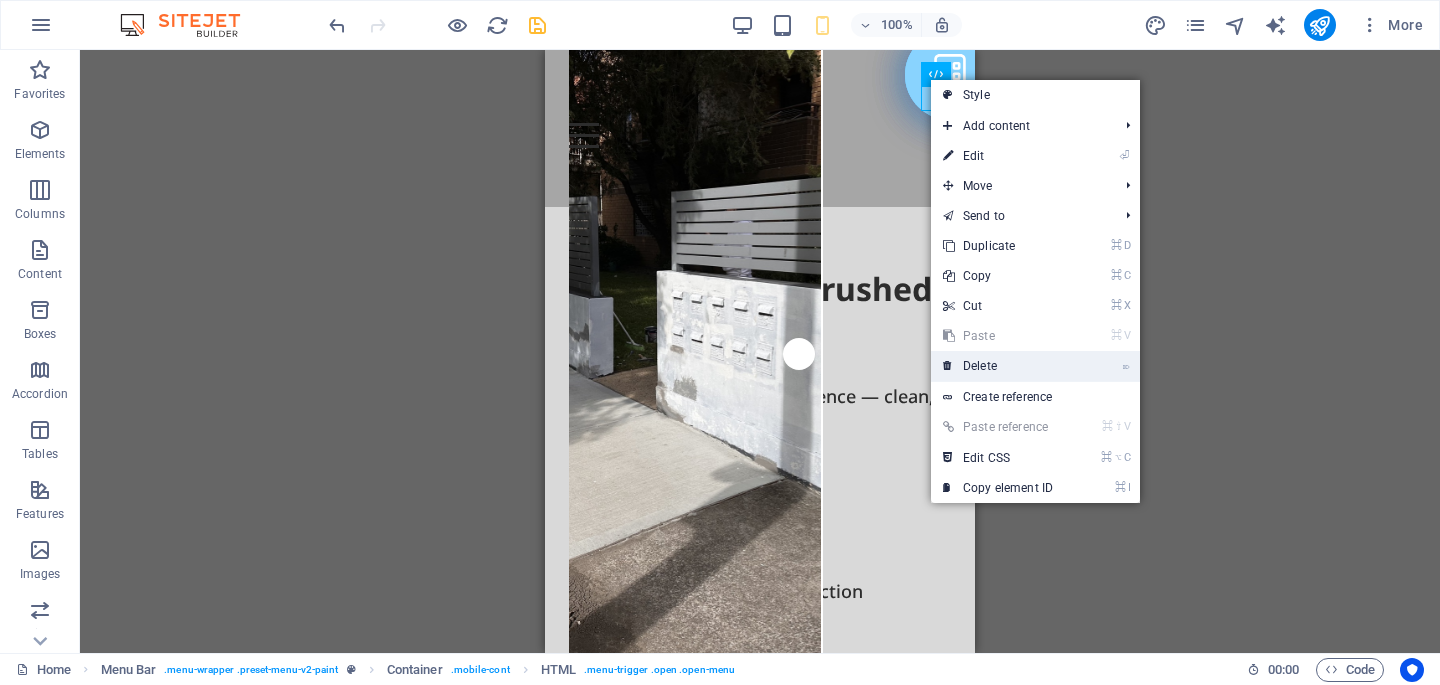 click on "⌦  Delete" at bounding box center [998, 366] 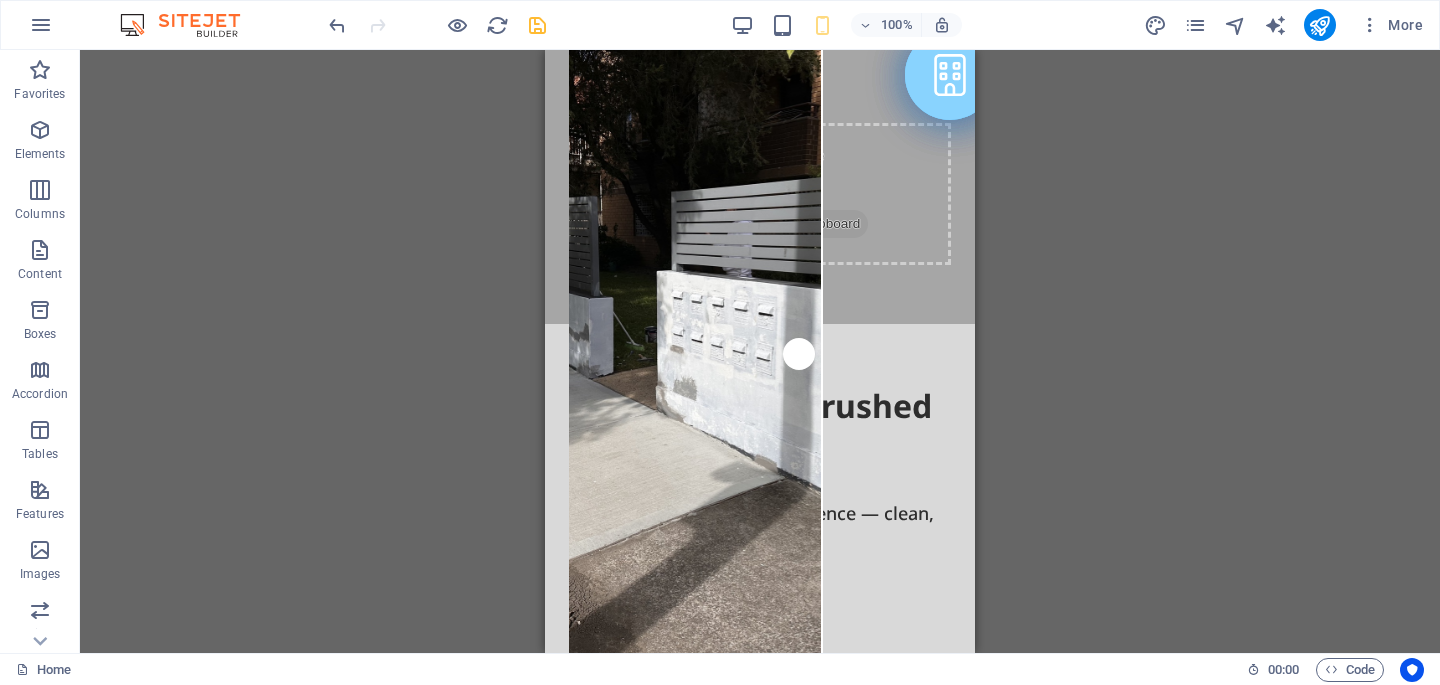 click on "Container   H1   Container   Container   Container   Container   Container   Menu Bar   Logo   Menu   2 columns   Container   Image   Container   Spacer   Text   Spacer   Placeholder   Container   Spacer   Container   H2   Container   Spacer   Container   Text   Container   Container   Placeholder   Button   Button   H2   Spacer   Text   Spacer   Text   Container   Cards   Container   Cards   Container   Container   Cards   Container   Container   Cards   Container   Container   Image   Container   Text   Container   H3   Container   Spacer   Spacer   Spacer   Text   Container   Container   Spacer   Container   H3   Spacer   Text   Spacer   Text image overlap   Image   Container   H2   Spacer   Image Comparison   Text   H3   Accordion   Accordion   Container   Container   Gallery   Accordion   Gallery   Container   Gallery   H3   H3   Container   Gallery   Accordion   Gallery   Container   Container   Gallery   Container   Gallery   Accordion   Gallery   Accordion   Container   Accordion" at bounding box center (760, 351) 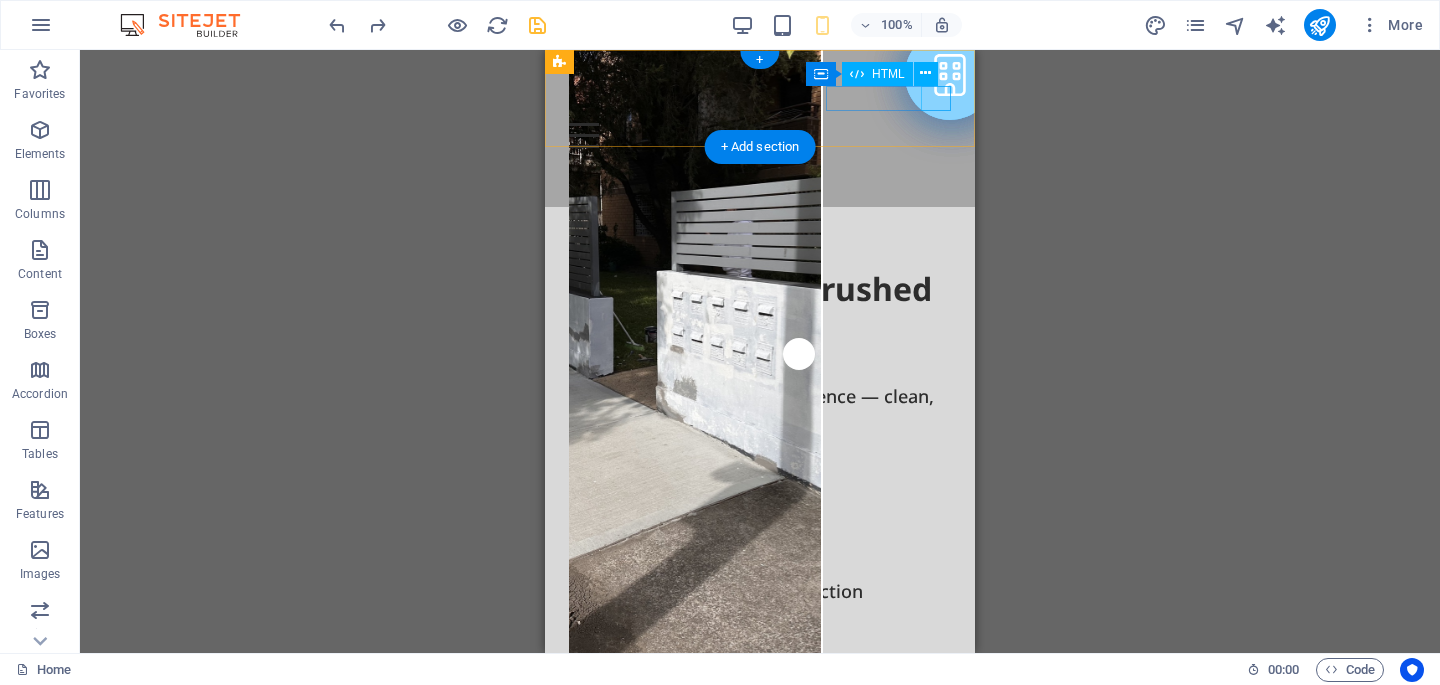 click at bounding box center (760, 135) 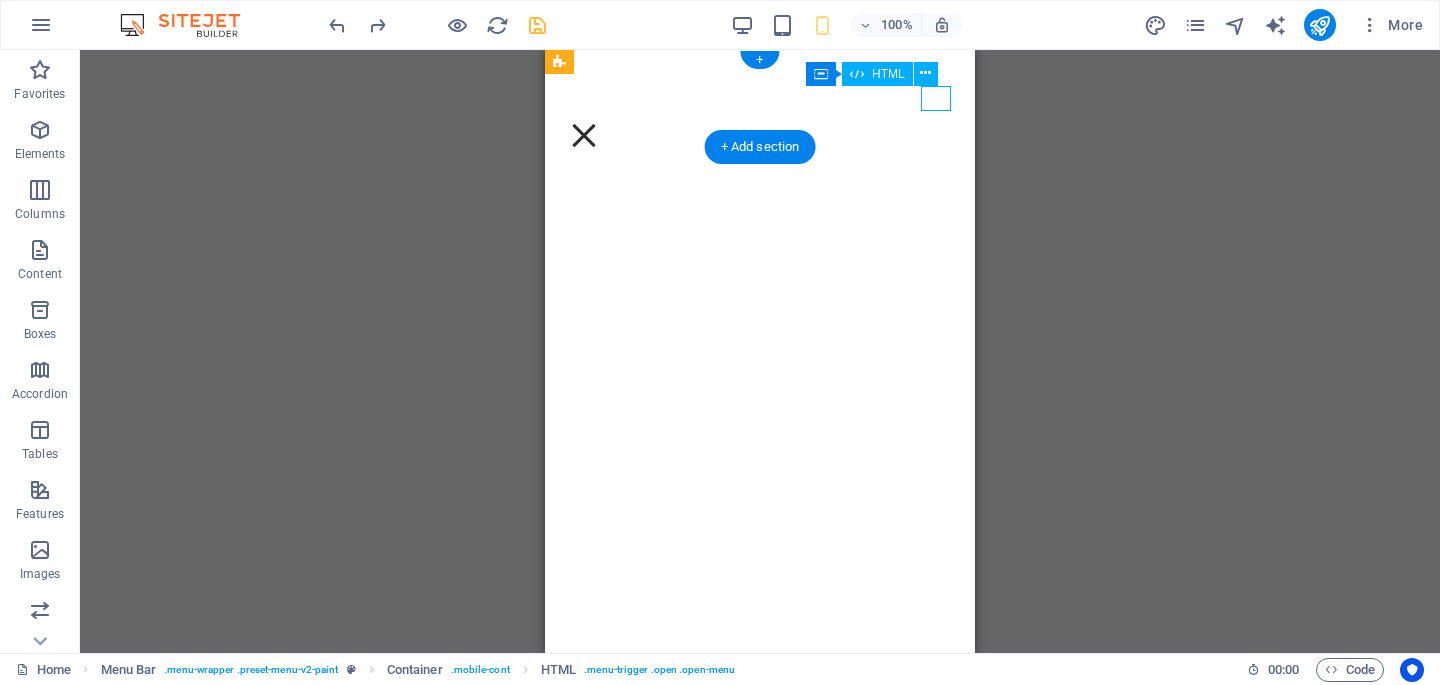 click at bounding box center [584, 135] 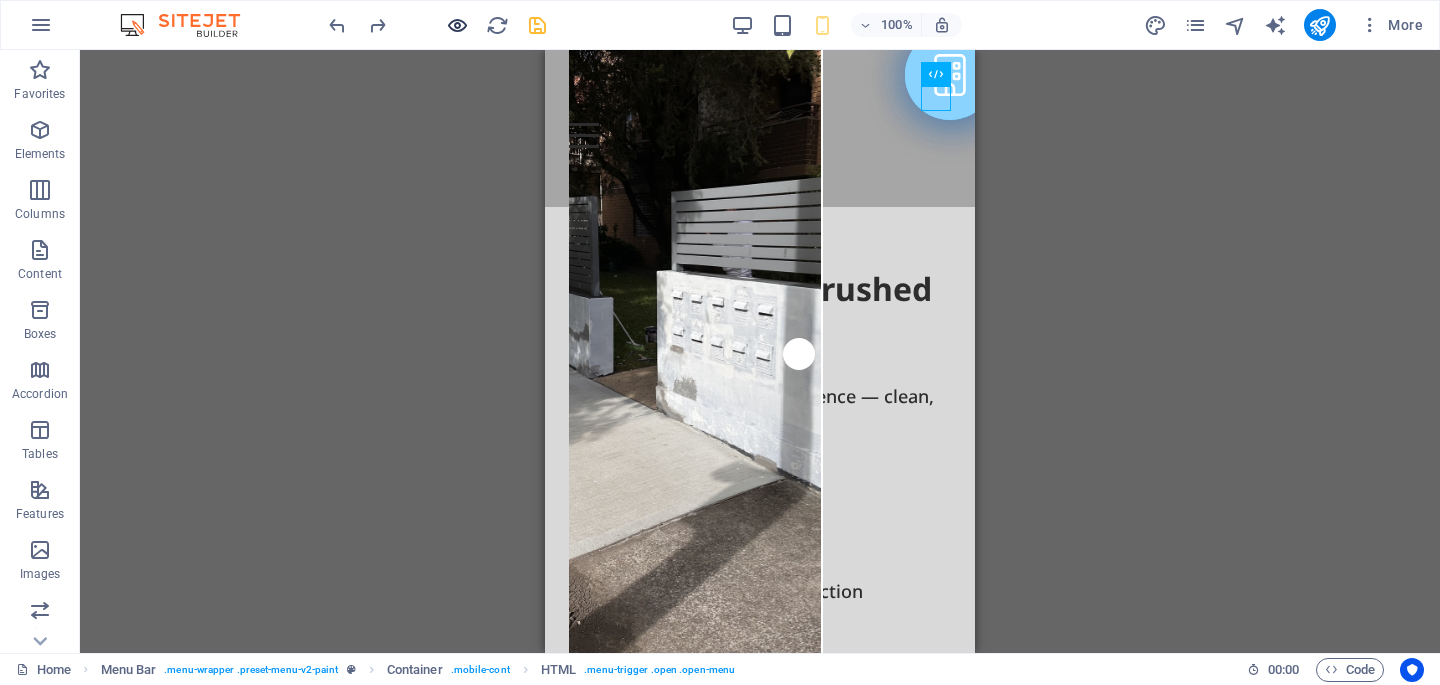 click at bounding box center (457, 25) 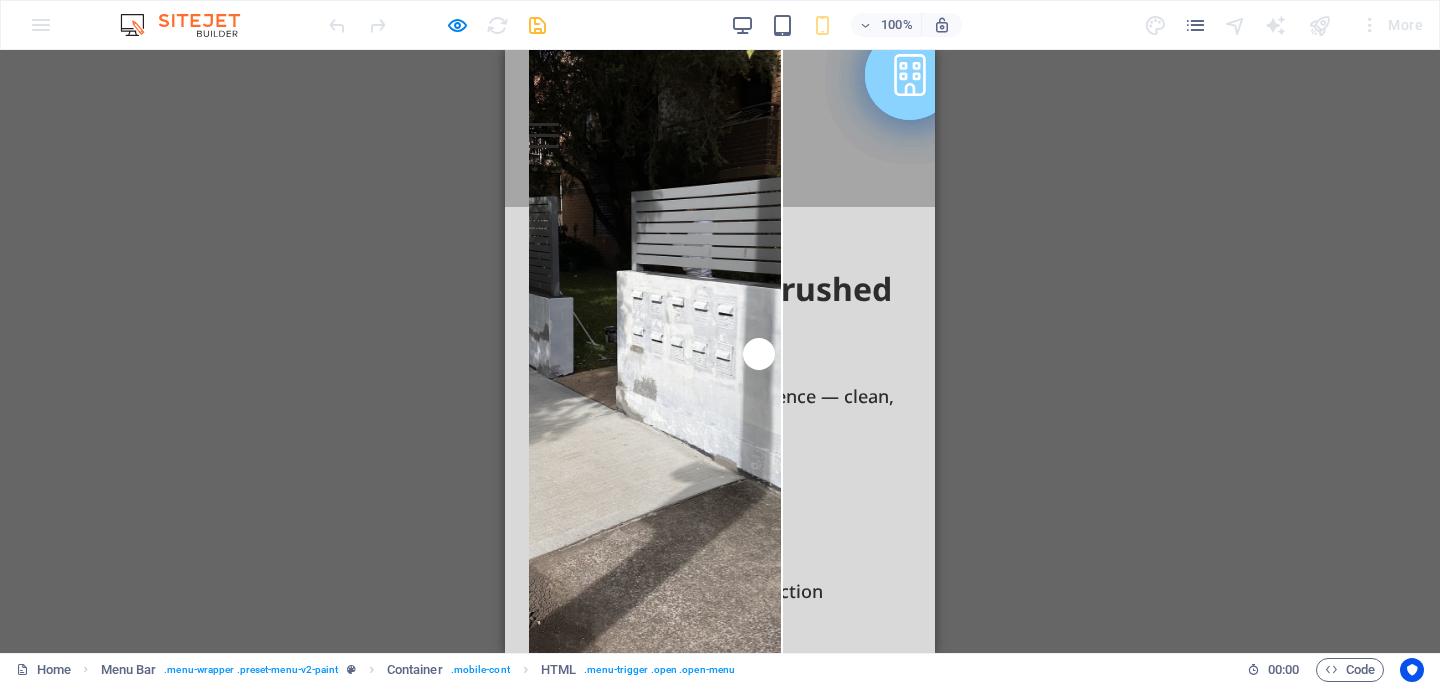 click at bounding box center [544, 124] 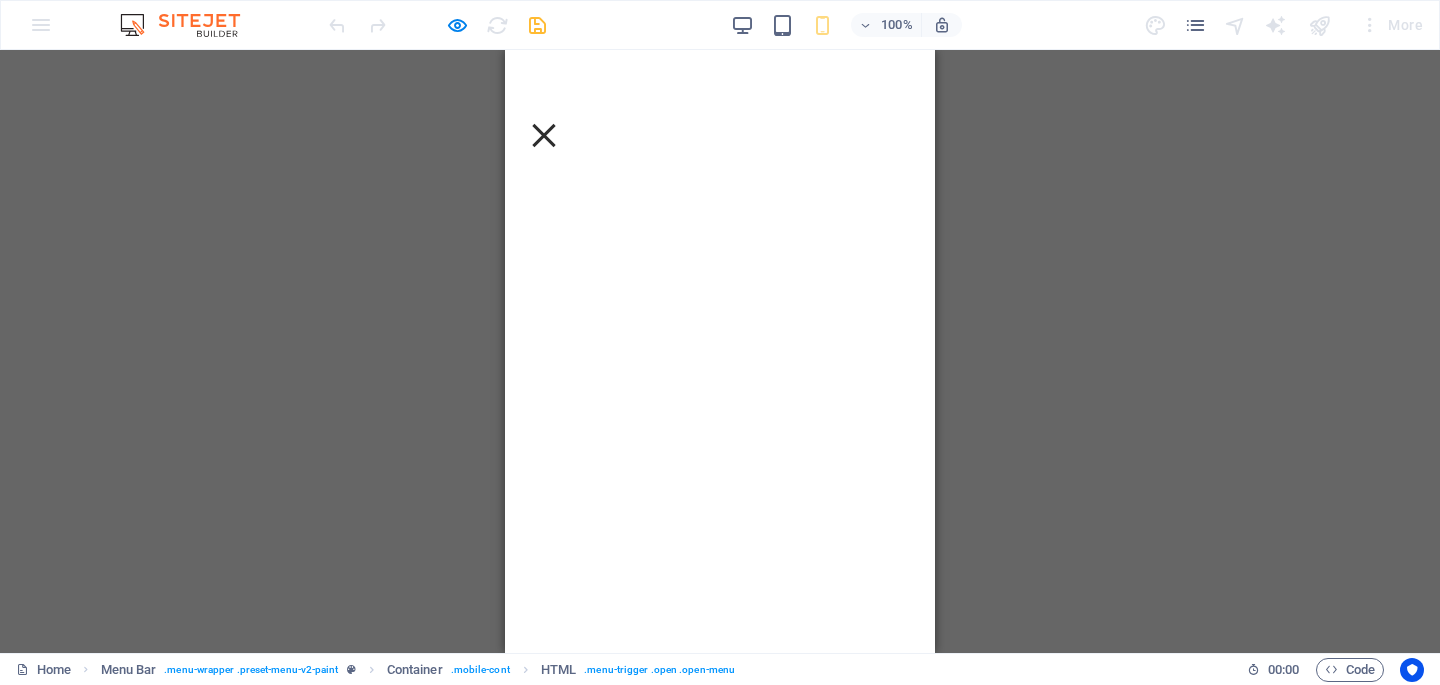 scroll, scrollTop: 0, scrollLeft: 0, axis: both 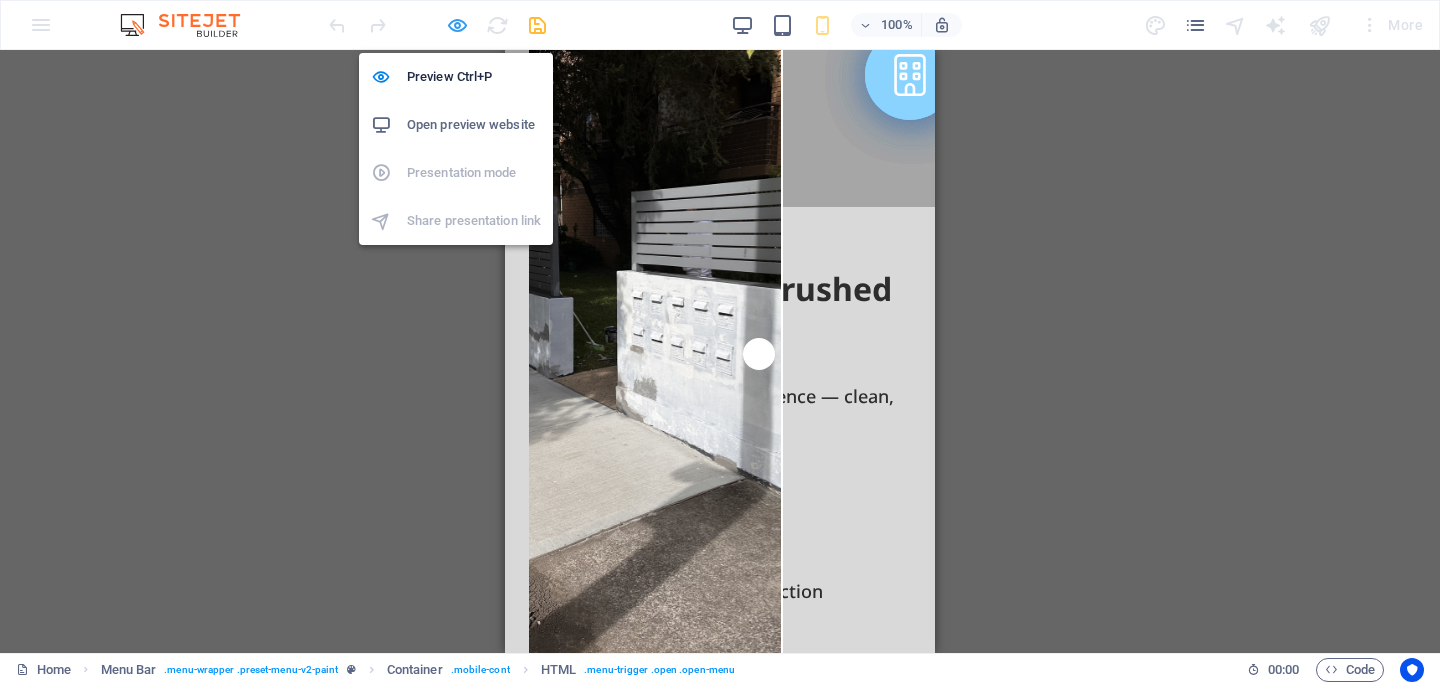 click at bounding box center (457, 25) 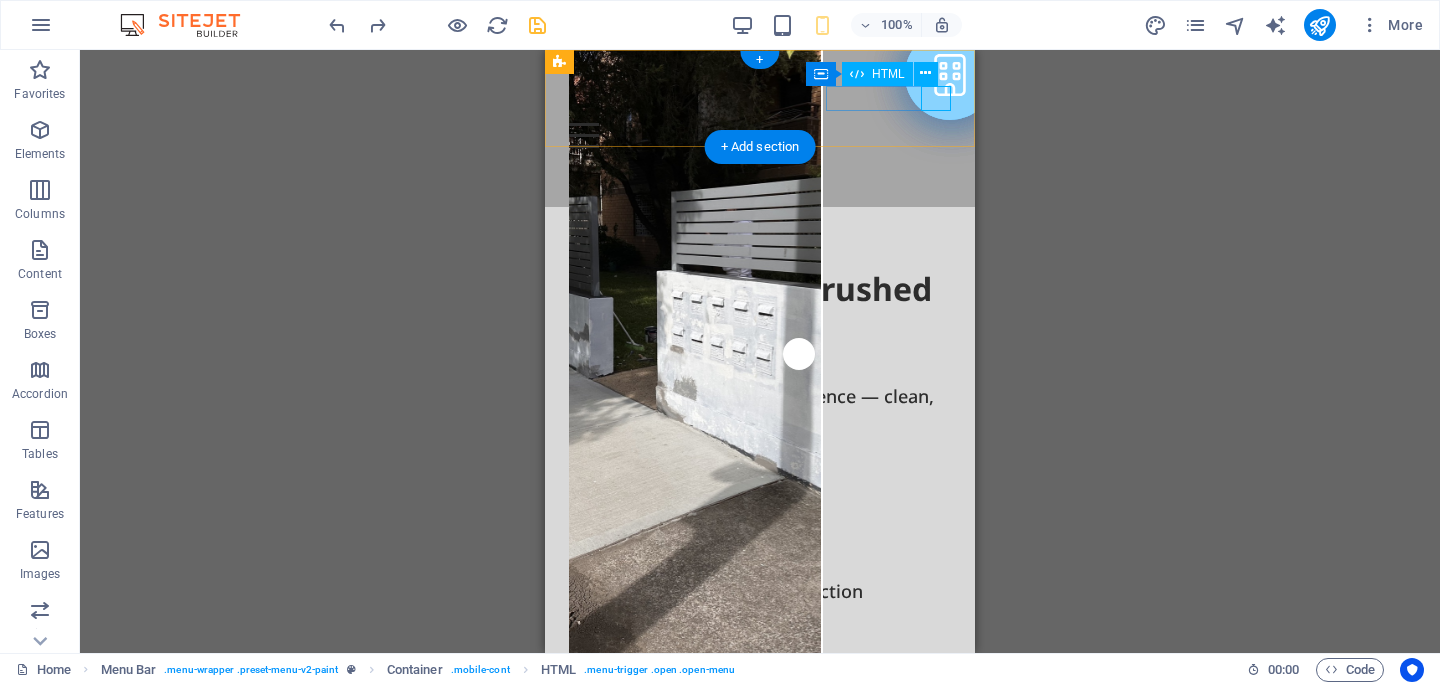 click at bounding box center (760, 135) 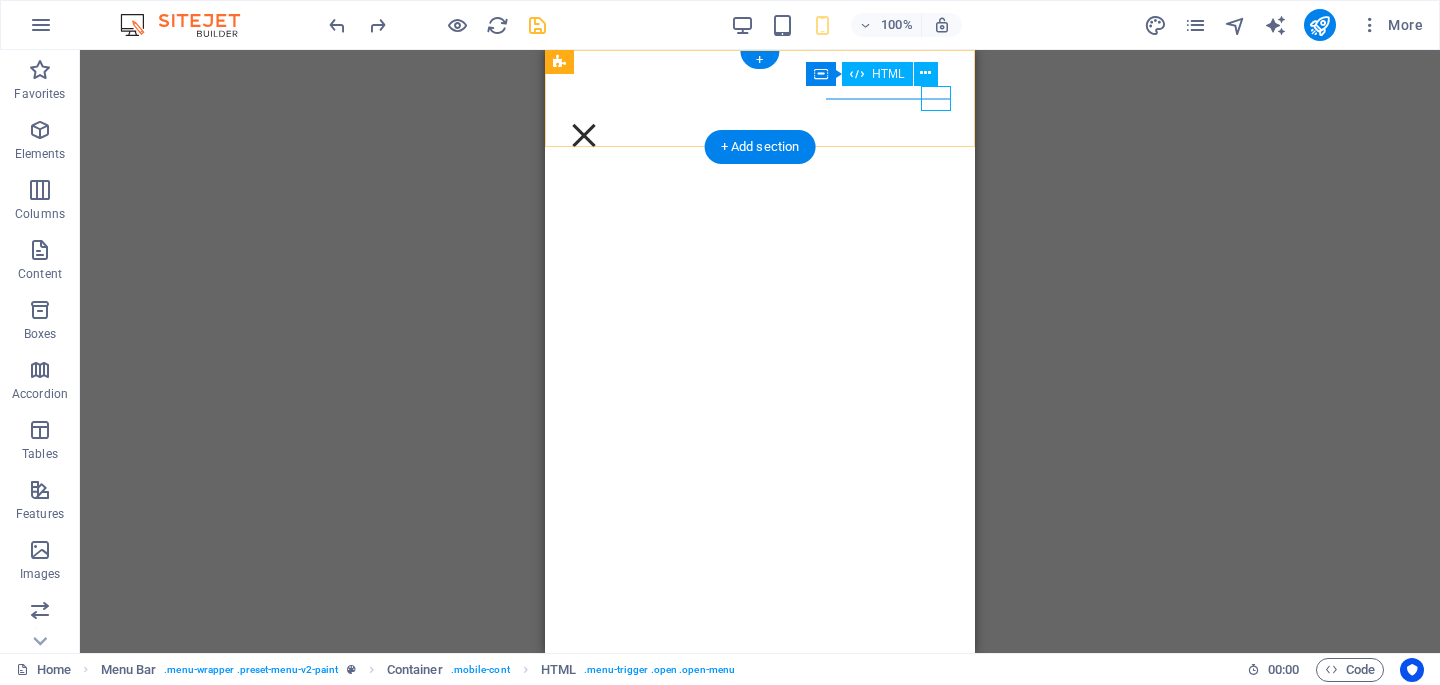 click at bounding box center [584, 135] 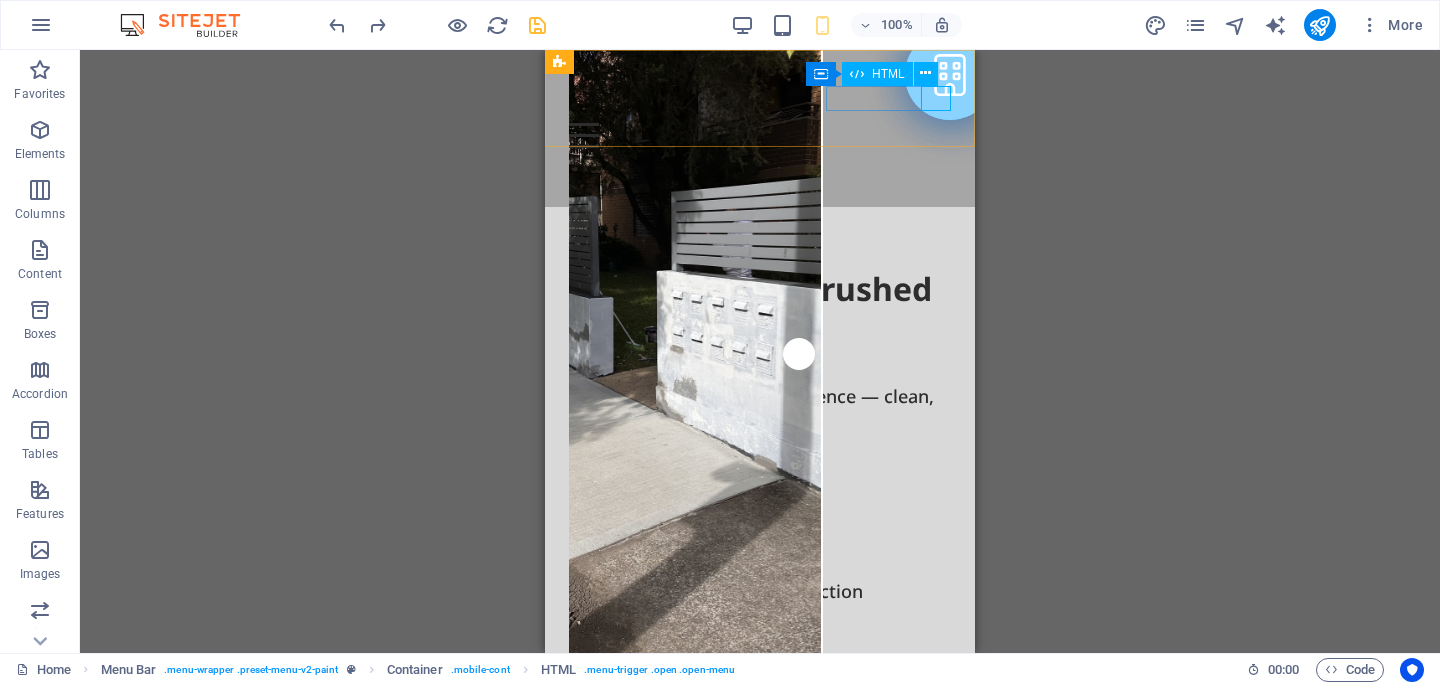click on "HTML" at bounding box center (888, 74) 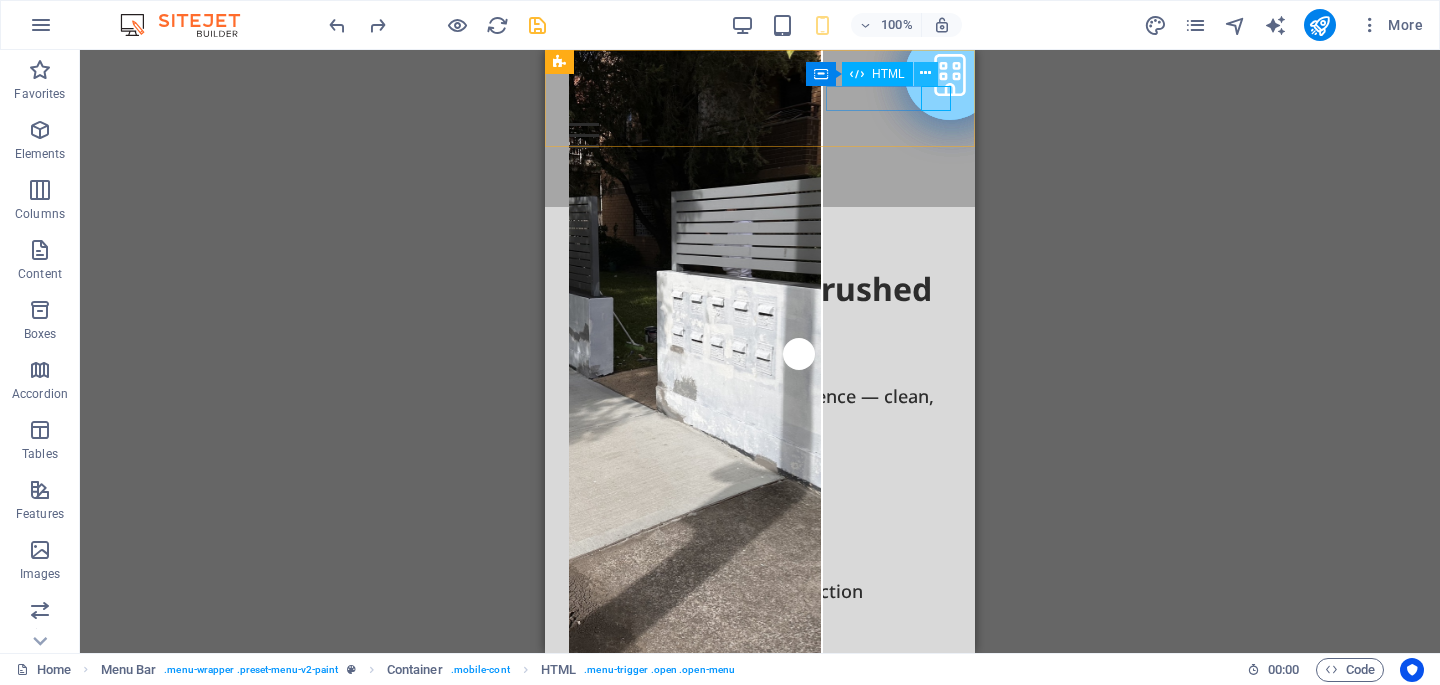 click at bounding box center [925, 73] 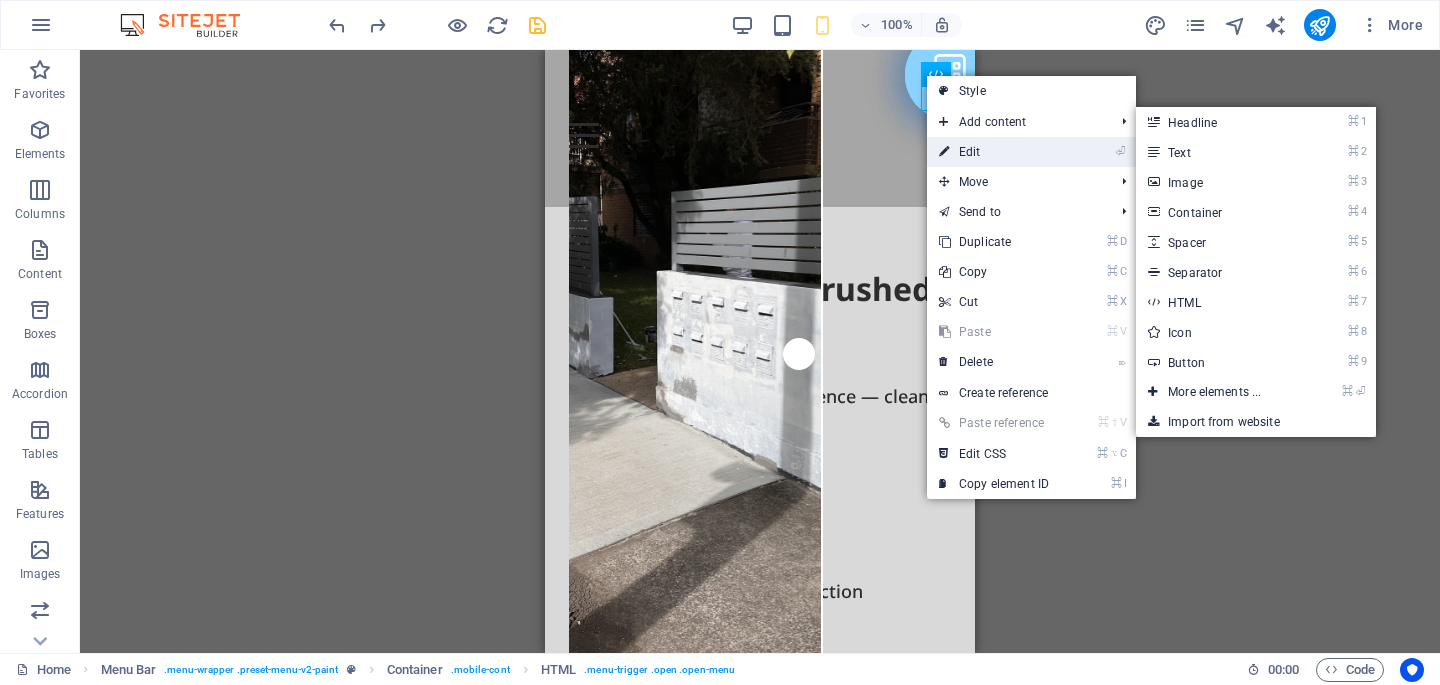 click on "⏎  Edit" at bounding box center [994, 152] 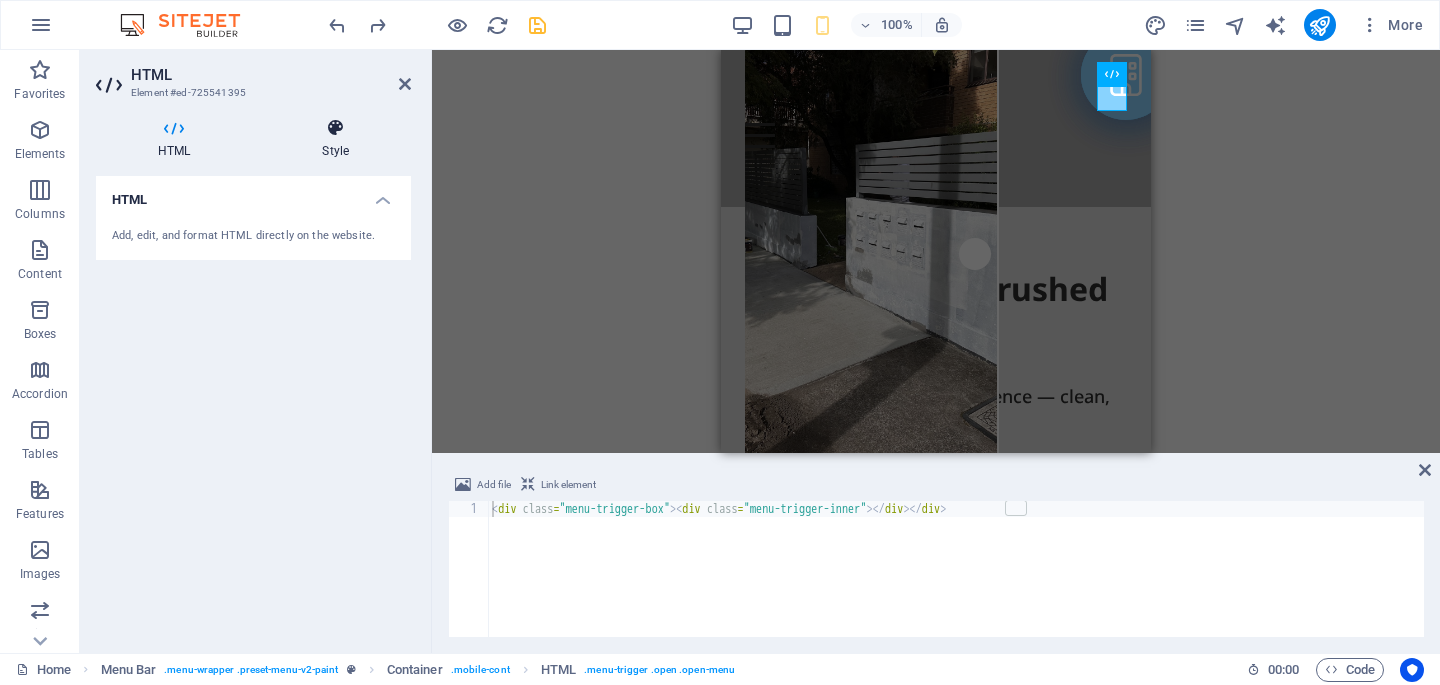 click on "Style" at bounding box center (335, 139) 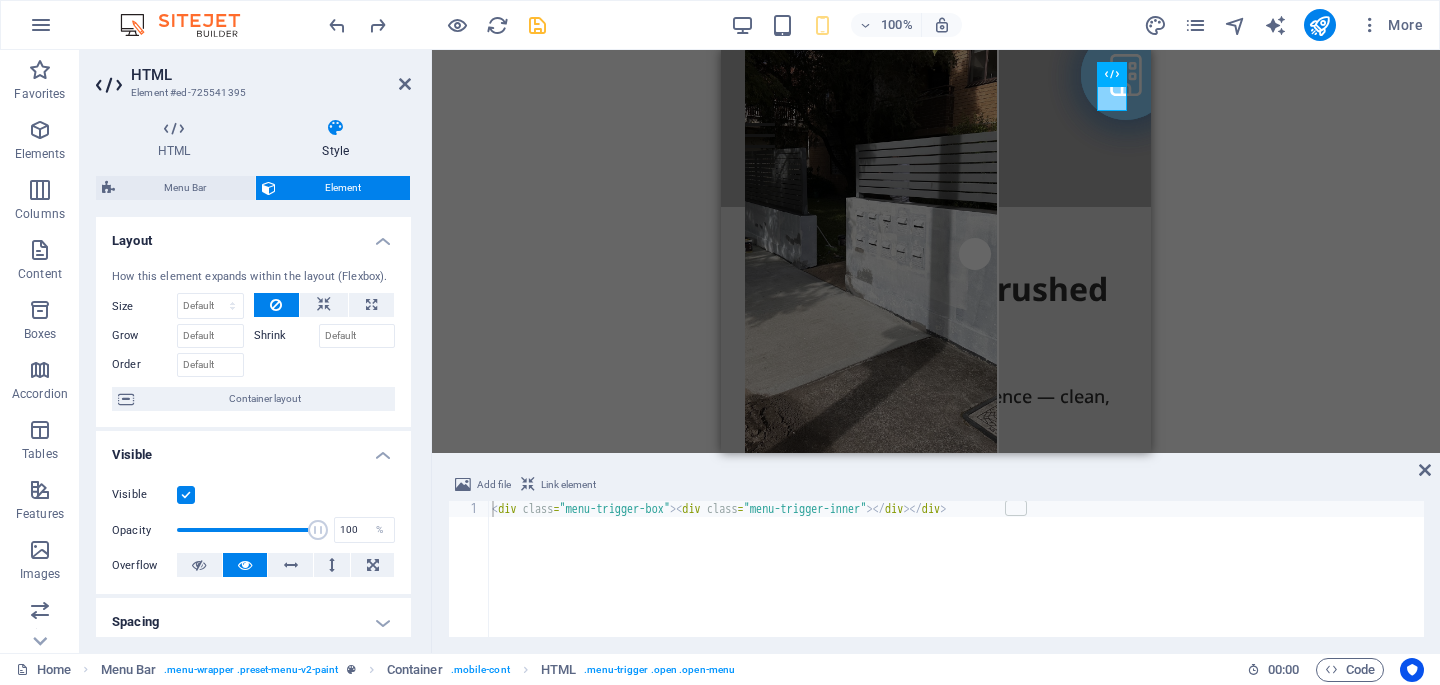 scroll, scrollTop: 19, scrollLeft: 0, axis: vertical 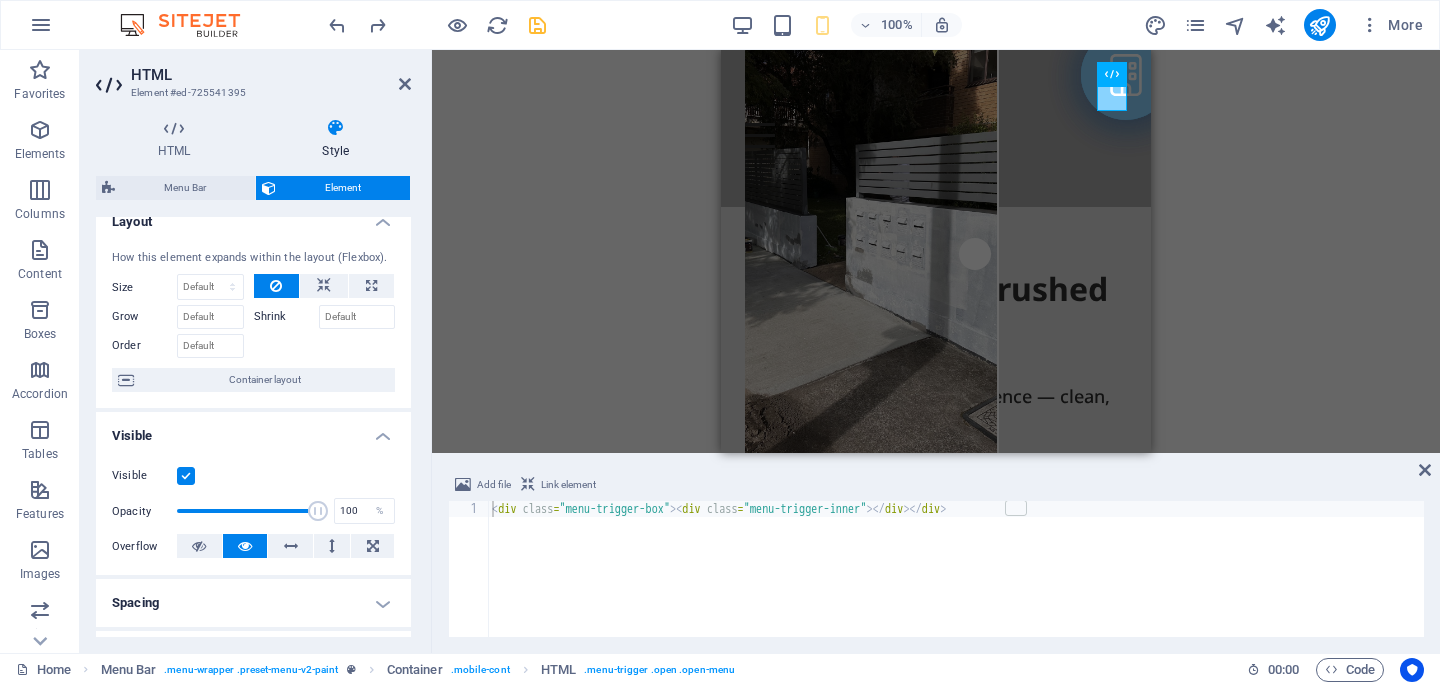 click at bounding box center (186, 476) 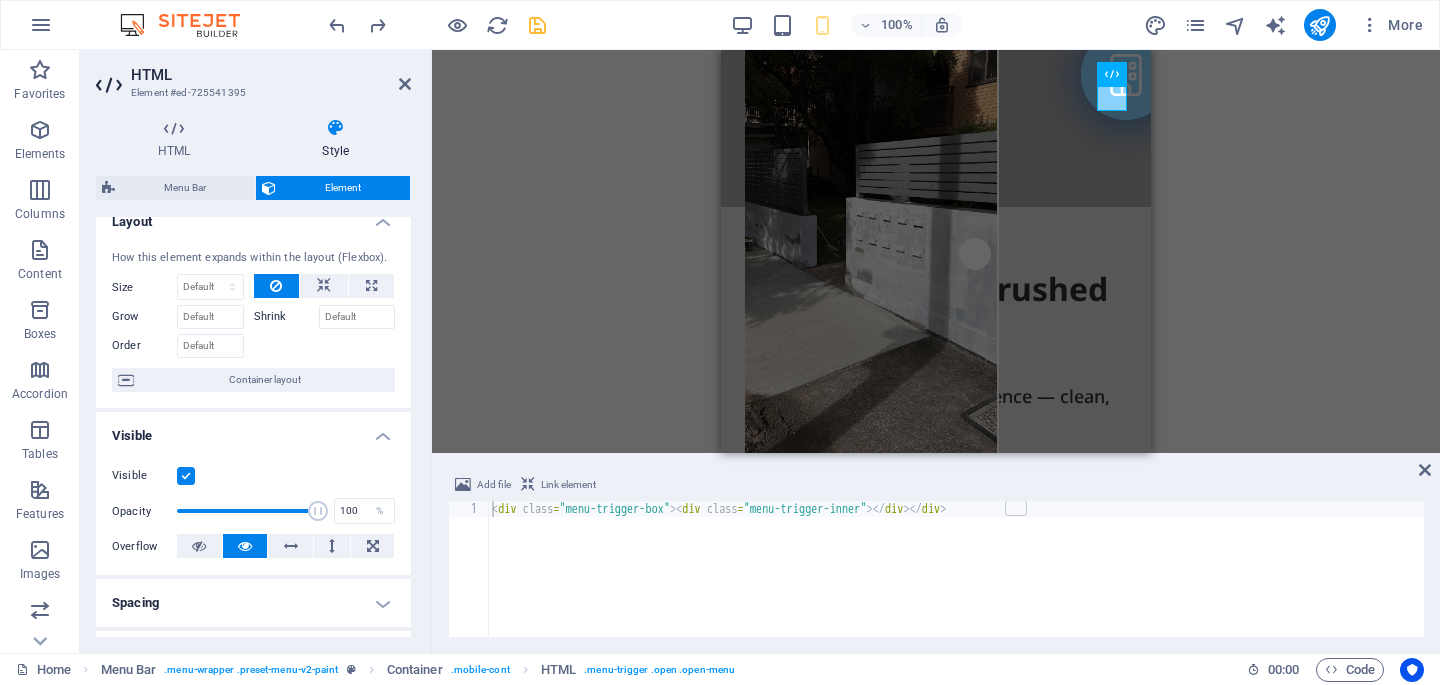 click on "Visible" at bounding box center [0, 0] 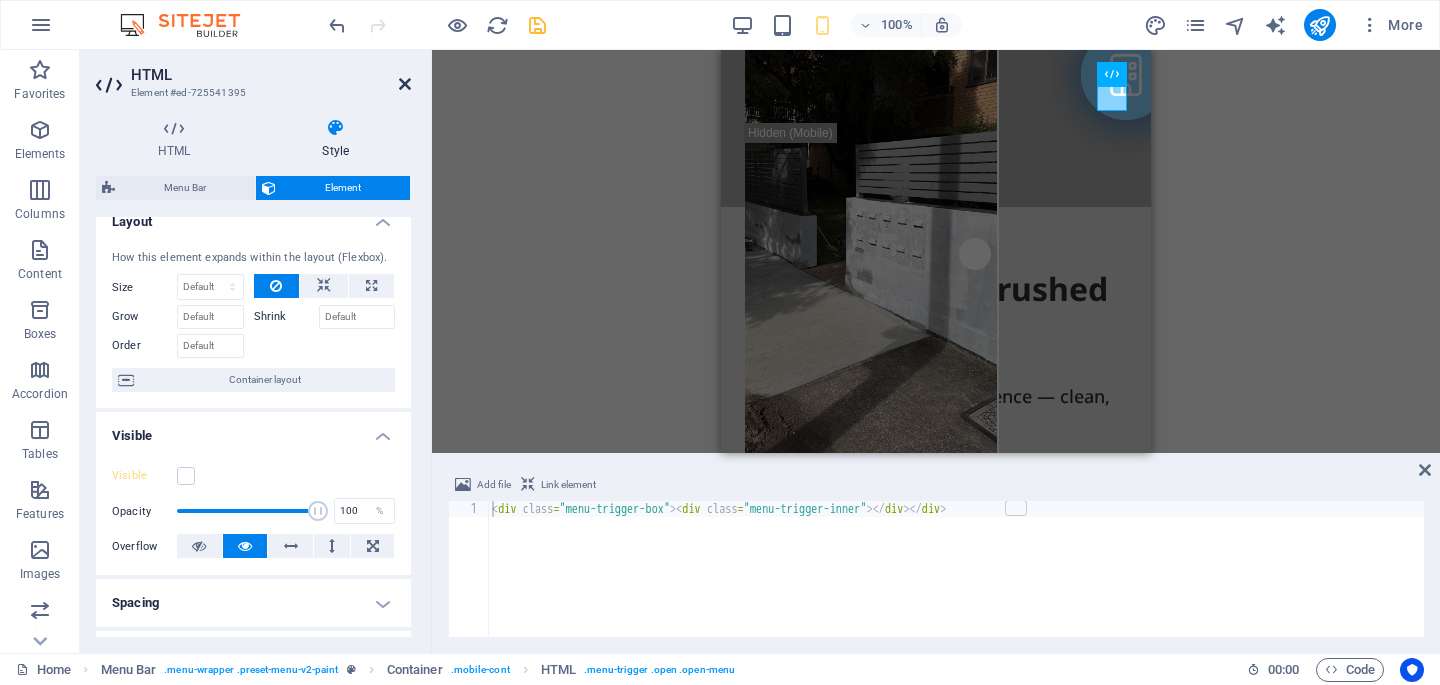 click at bounding box center (405, 84) 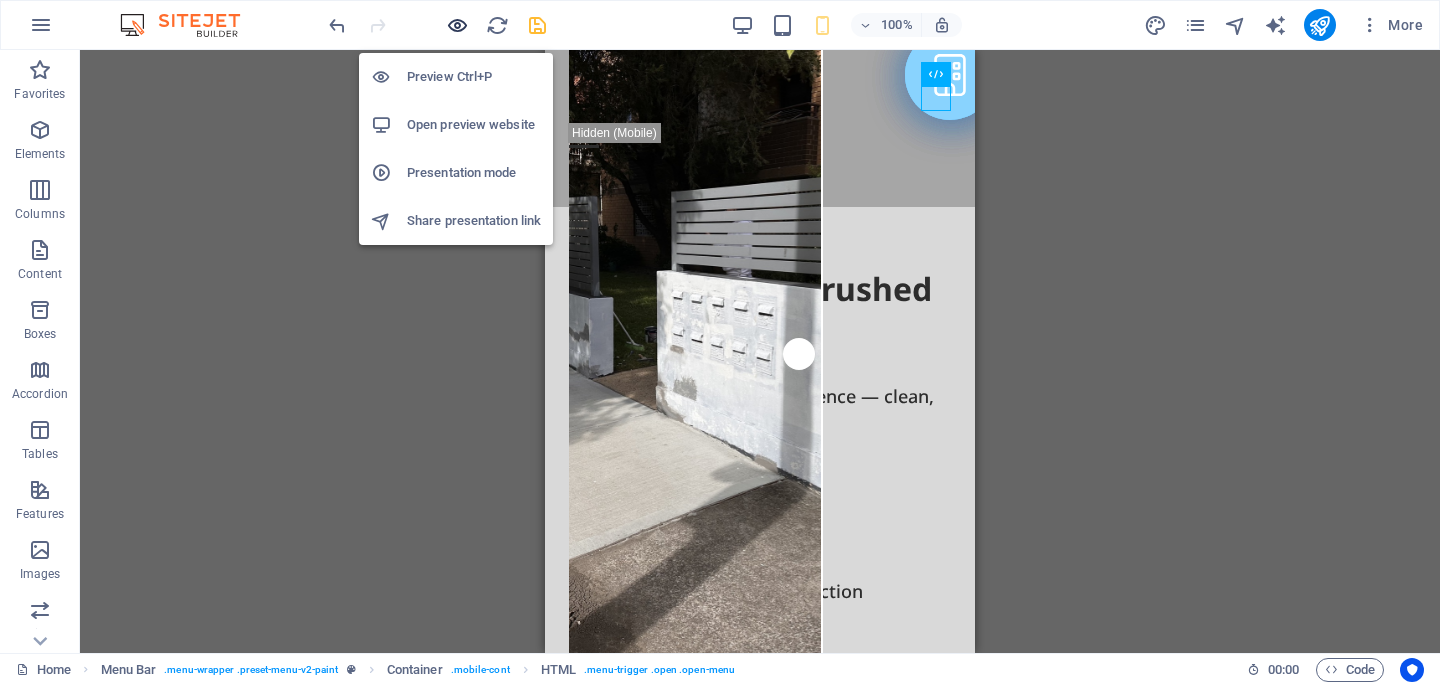 click at bounding box center (457, 25) 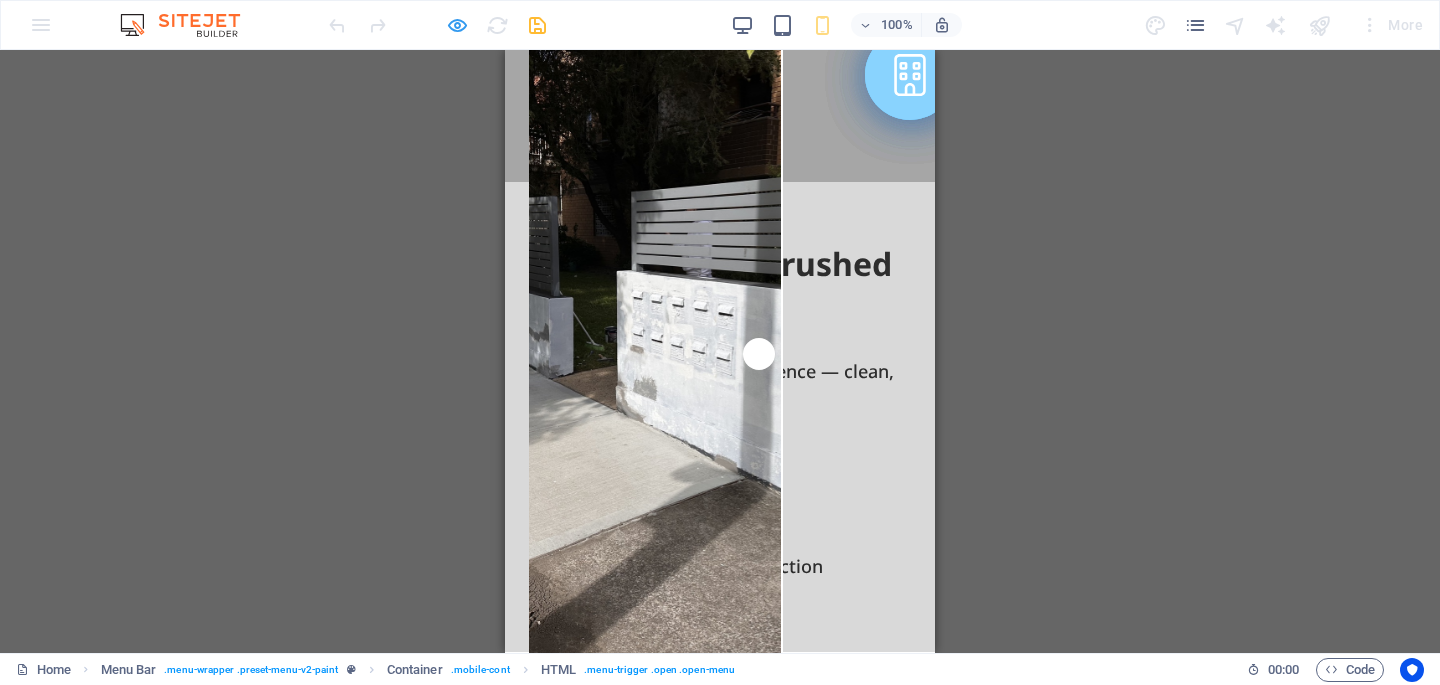 click at bounding box center [457, 25] 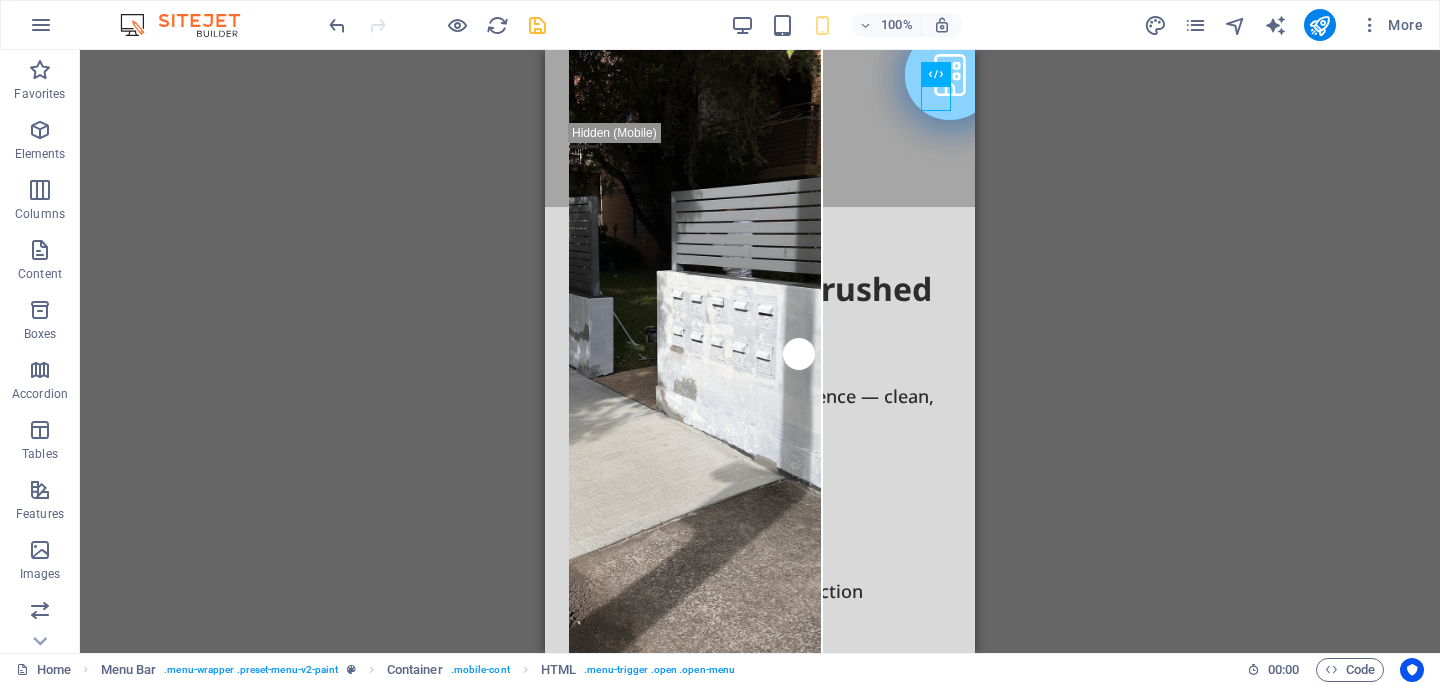 click at bounding box center [537, 25] 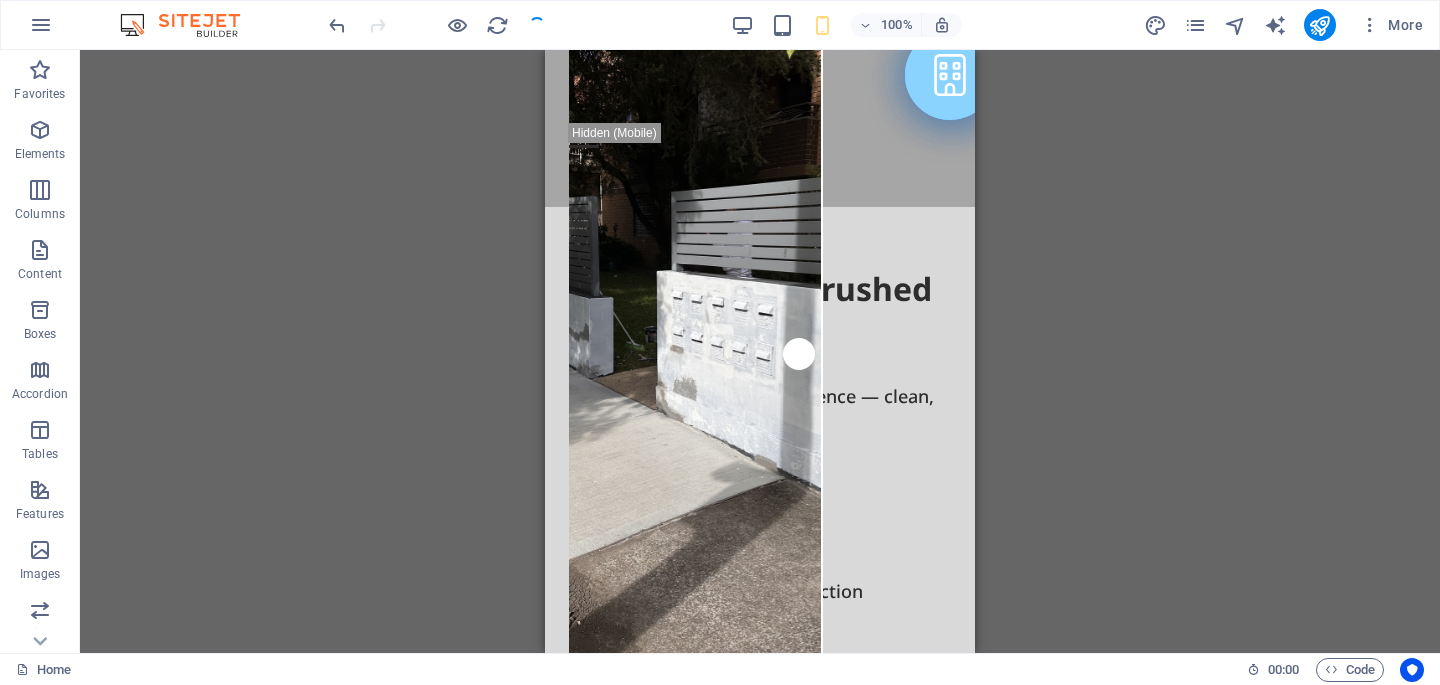 click on "Container   H1   Container   Container   Container   Container   Container   Menu Bar   Logo   Menu   2 columns   Container   Image   Container   Spacer   Text   Spacer   Placeholder   Container   Spacer   Container   H2   Container   Spacer   Container   Text   Container   Container   Placeholder   Button   Button   H2   Spacer   Text   Spacer   Text   Container   Cards   Container   Cards   Container   Container   Cards   Container   Container   Cards   Container   Container   Image   Container   Text   Container   H3   Container   Spacer   Spacer   Spacer   Text   Container   Container   Spacer   Container   H3   Spacer   Text   Spacer   Text image overlap   Image   Container   H2   Spacer   Image Comparison   Text   H3   Accordion   Accordion   Container   Container   Gallery   Accordion   Gallery   Container   Gallery   H3   H3   Container   Gallery   Accordion   Gallery   Container   Container   Gallery   Container   Gallery   Accordion   Gallery   Accordion   Container   Accordion" at bounding box center [760, 351] 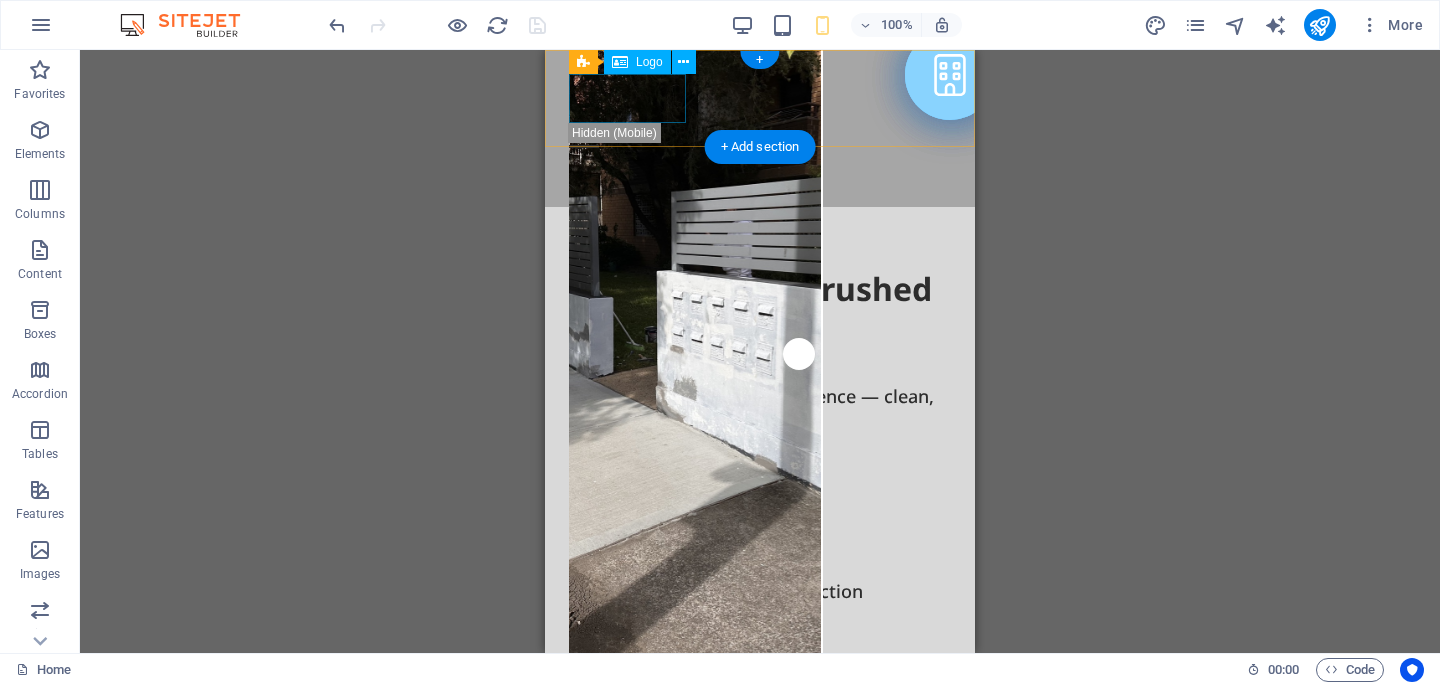 click at bounding box center [760, 98] 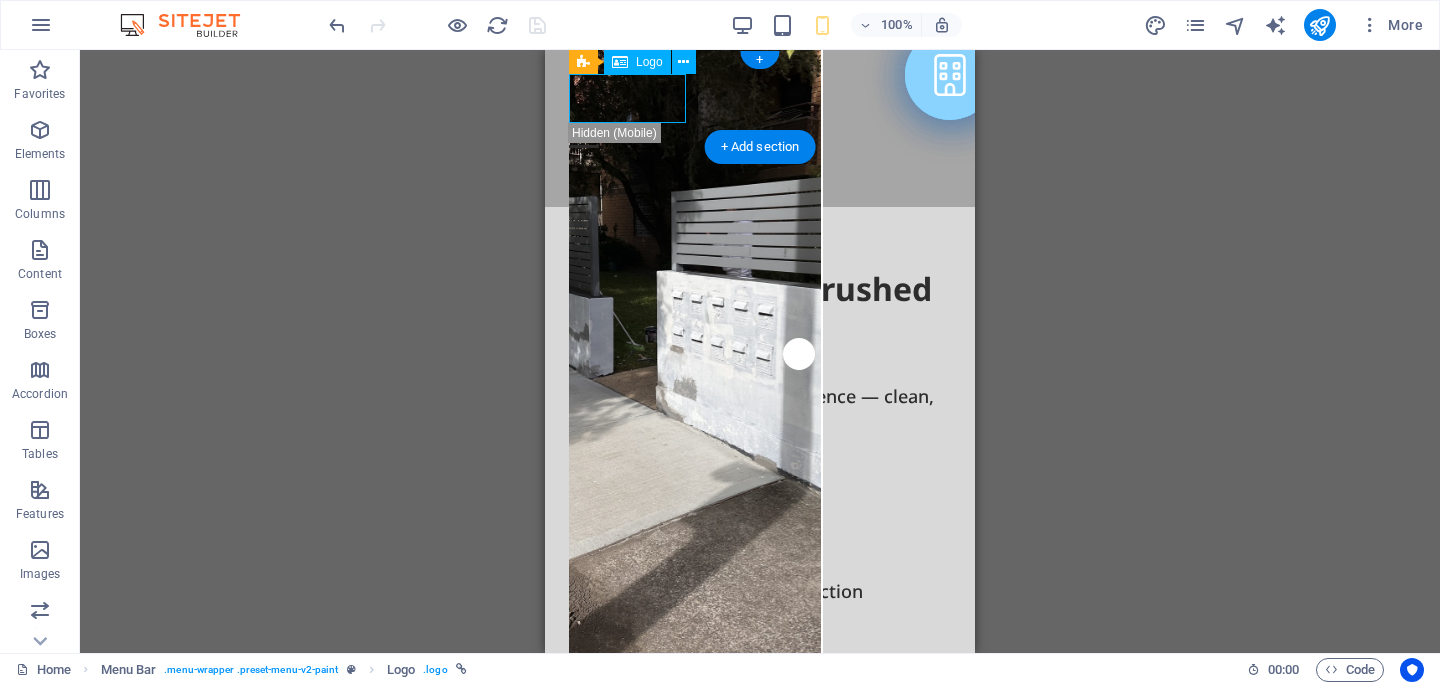 click at bounding box center (760, 98) 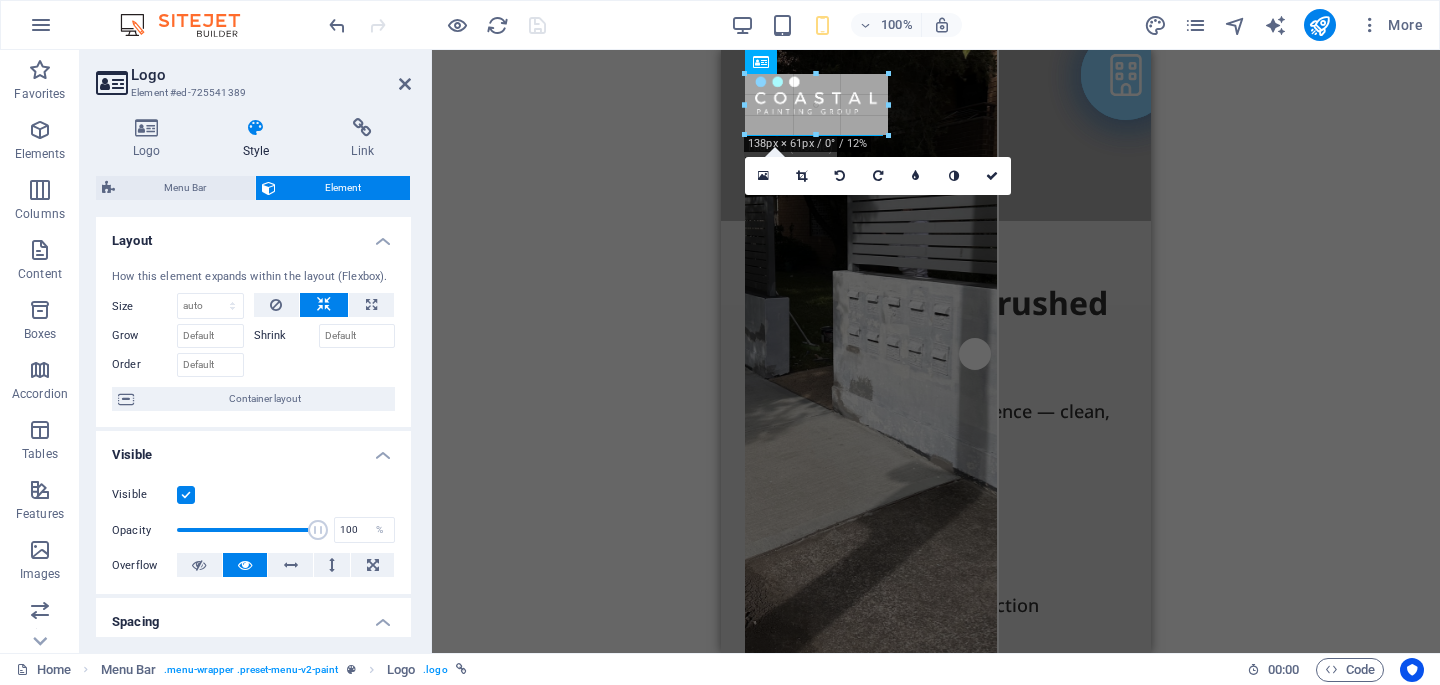 drag, startPoint x: 862, startPoint y: 122, endPoint x: 873, endPoint y: 136, distance: 17.804493 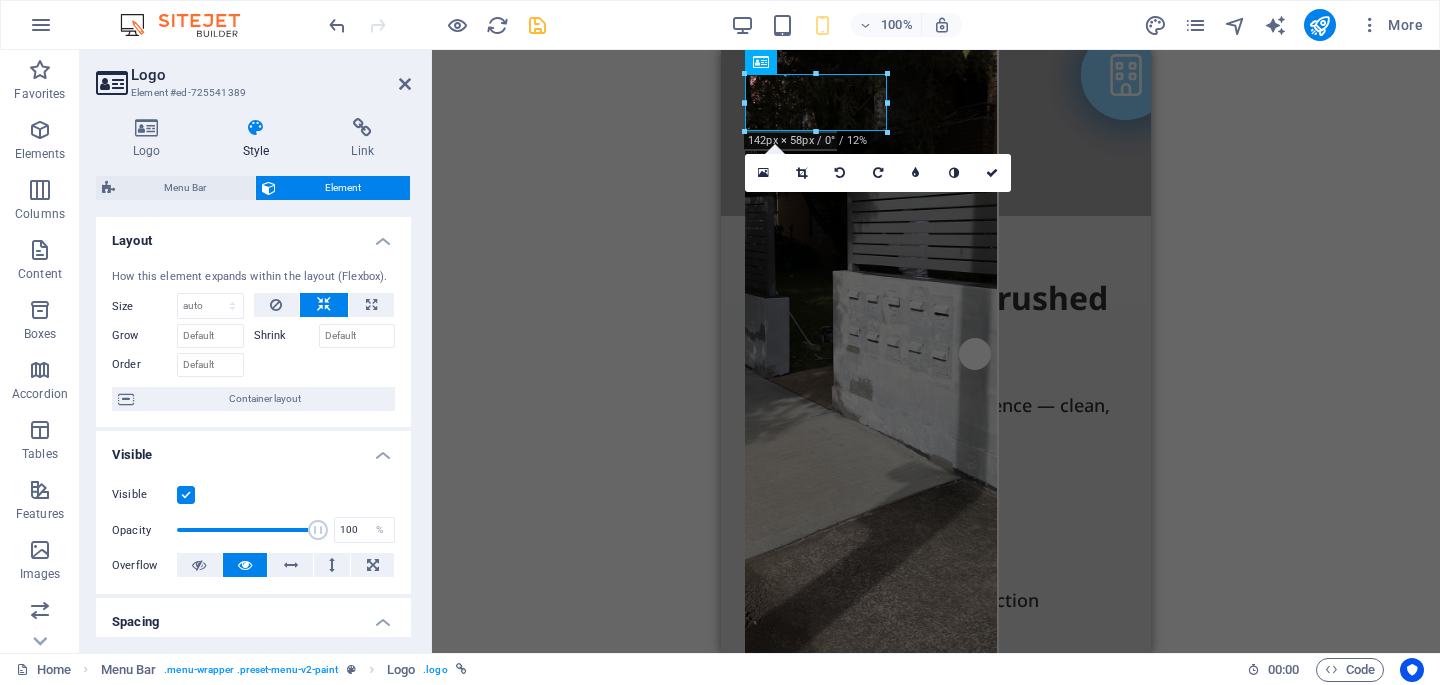 click on "Container   H1   Container   Container   Container   Container   Container   Menu Bar   Logo   Menu   2 columns   Container   Image   Container   Spacer   Text   Spacer   Placeholder   Container   Spacer   Container   H2   Container   Spacer   Container   Text   Container   Container   Placeholder   Button   Button   H2   Spacer   Text   Spacer   Text   Container   Cards   Container   Cards   Container   Container   Cards   Container   Container   Cards   Container   Container   Image   Container   Text   Container   H3   Container   Spacer   Spacer   Spacer   Text   Container   Container   Spacer   Container   H3   Spacer   Text   Spacer   Text image overlap   Image   Container   H2   Spacer   Image Comparison   Text   H3   Accordion   Accordion   Container   Container   Gallery   Accordion   Gallery   Container   Gallery   H3   H3   Container   Gallery   Accordion   Gallery   Container   Container   Gallery   Container   Gallery   Accordion   Gallery   Accordion   Container   Accordion" at bounding box center (936, 351) 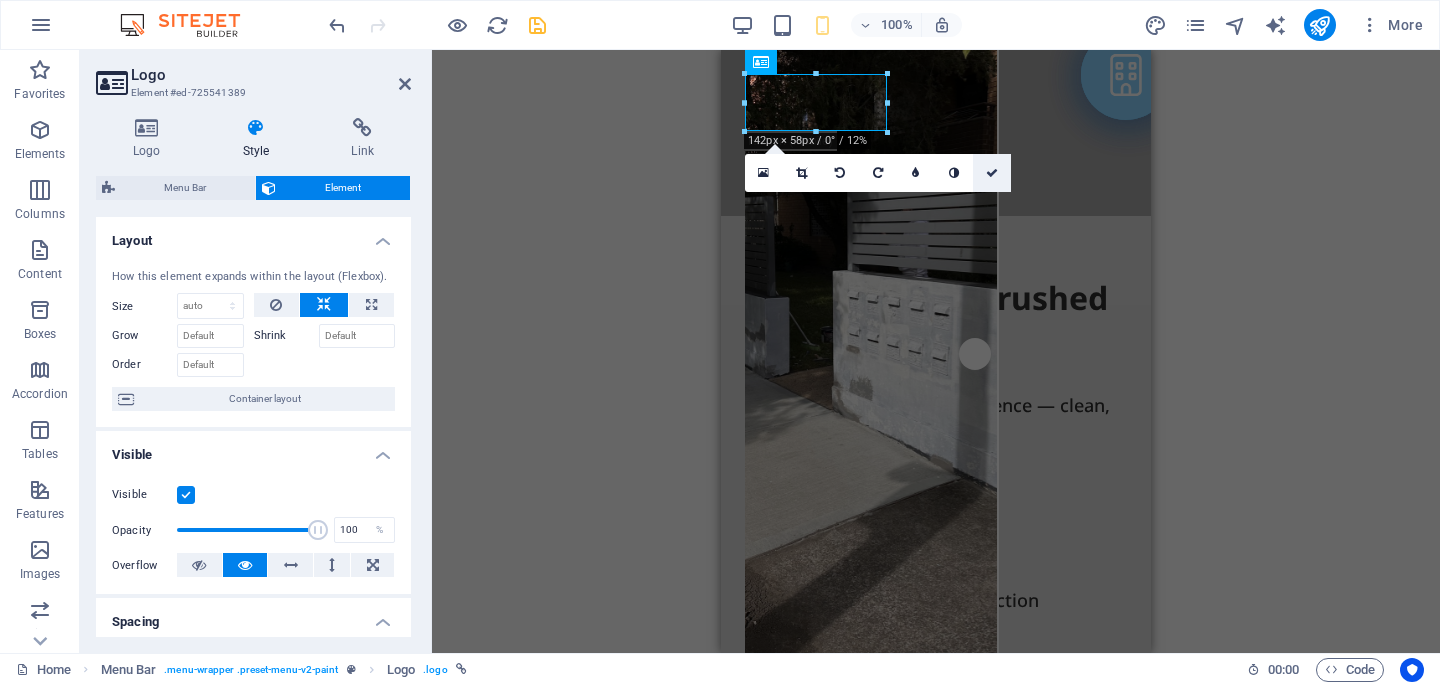 click at bounding box center [992, 173] 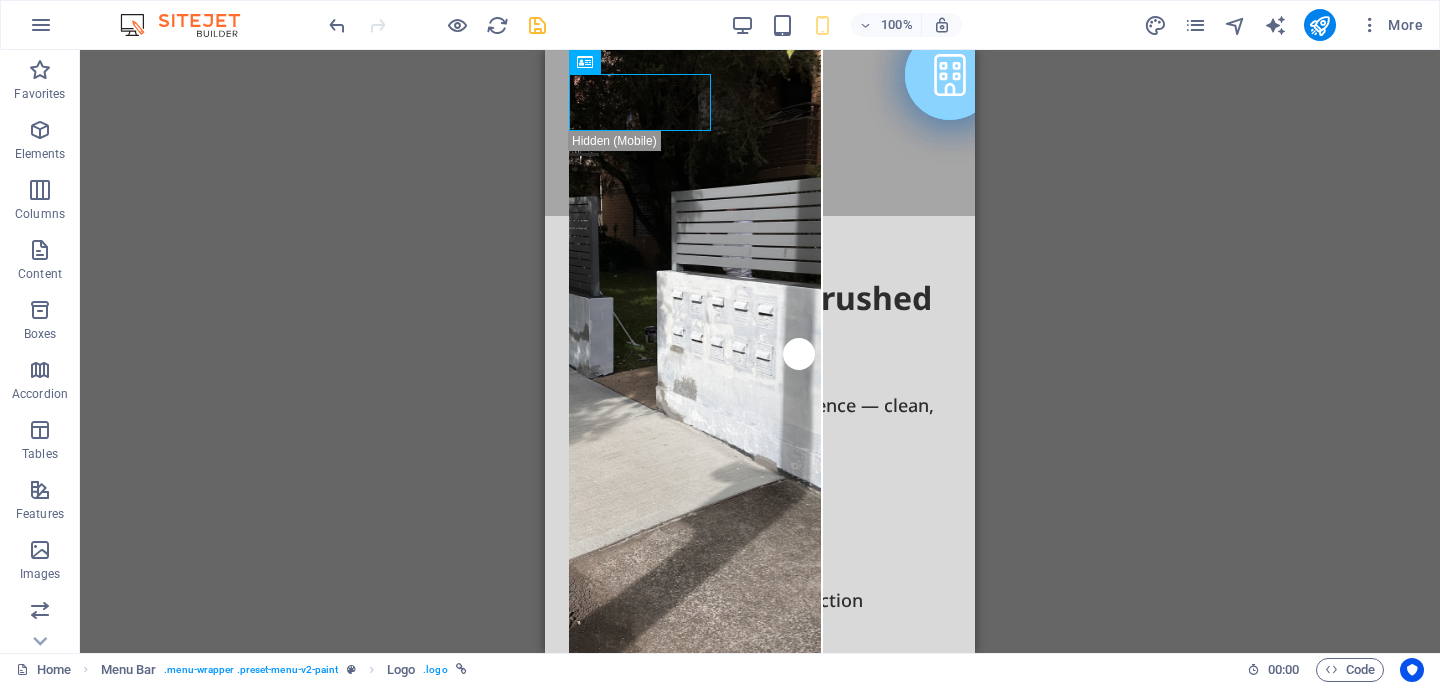 click on "Container   H1   Container   Container   Container   Container   Container   Menu Bar   Menu Bar   Logo   Menu   2 columns   Container   Image   Container   Spacer   Text   Spacer   Placeholder   Container   Spacer   Container   H2   Container   Spacer   Container   Text   Container   Container   Placeholder   Button   Button   H2   Spacer   Text   Spacer   Text   Container   Cards   Container   Cards   Container   Container   Cards   Container   Container   Cards   Container   Container   Image   Container   Text   Container   H3   Container   Spacer   Spacer   Spacer   Text   Container   Container   Spacer   Container   H3   Spacer   Text   Spacer   Text image overlap   Image   Container   H2   Spacer   Image Comparison   Text   H3   Accordion   Accordion   Container   Container   Gallery   Accordion   Gallery   Container   Gallery   H3   H3   Container   Gallery   Accordion   Gallery   Container   Container   Gallery   Container   Gallery   Accordion   Gallery   Accordion   Container" at bounding box center [760, 351] 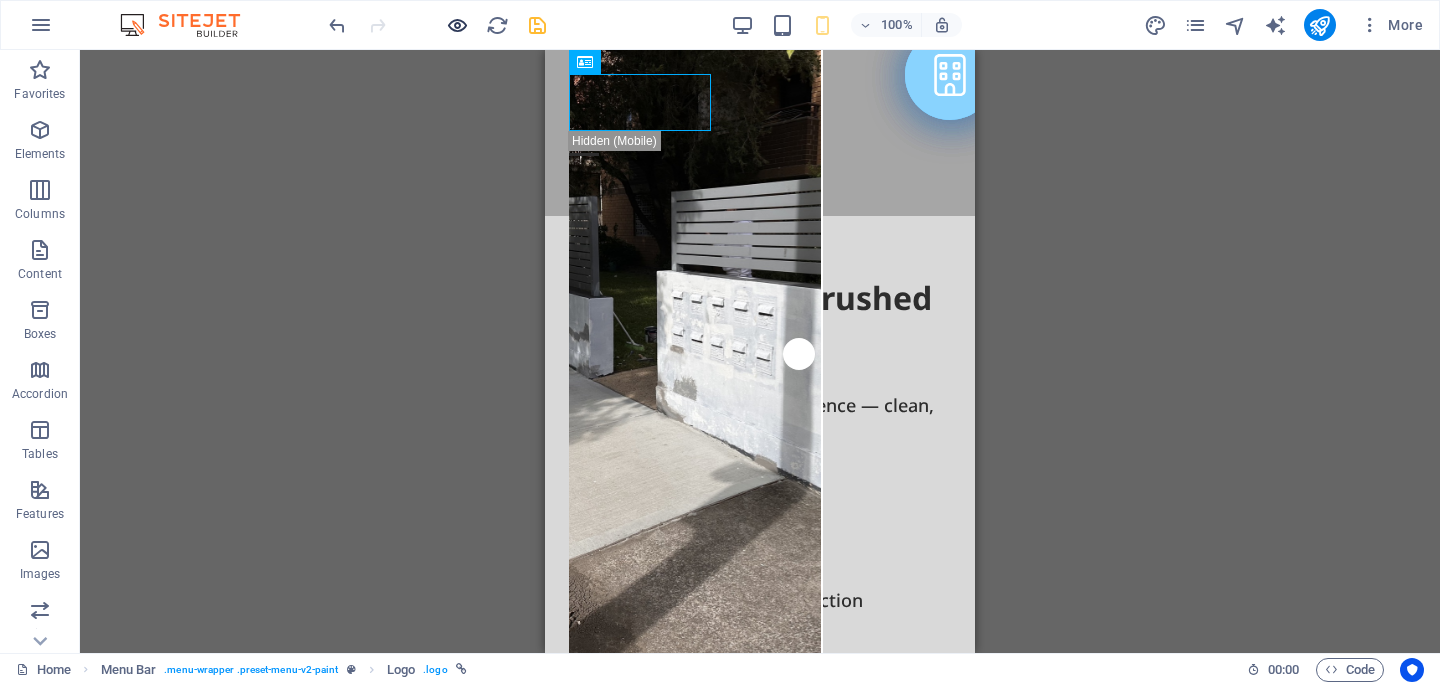 click at bounding box center (457, 25) 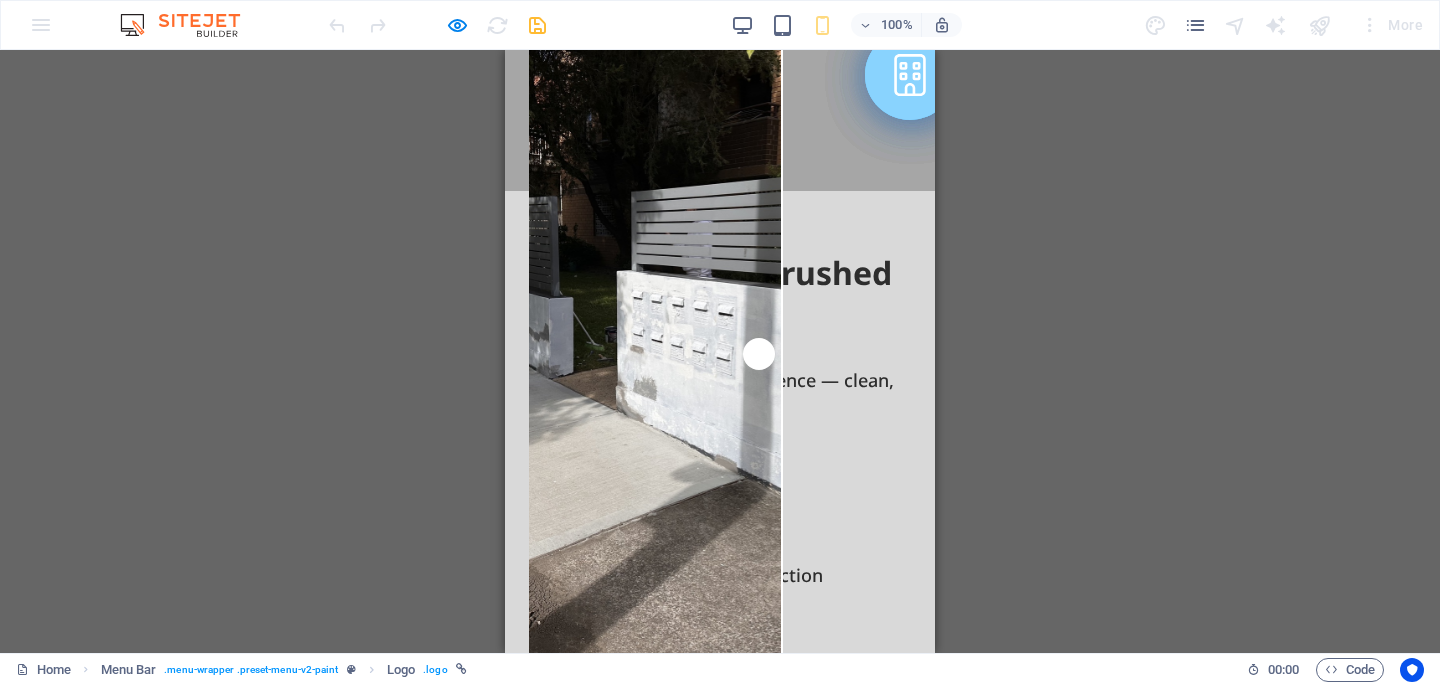 click at bounding box center (437, 25) 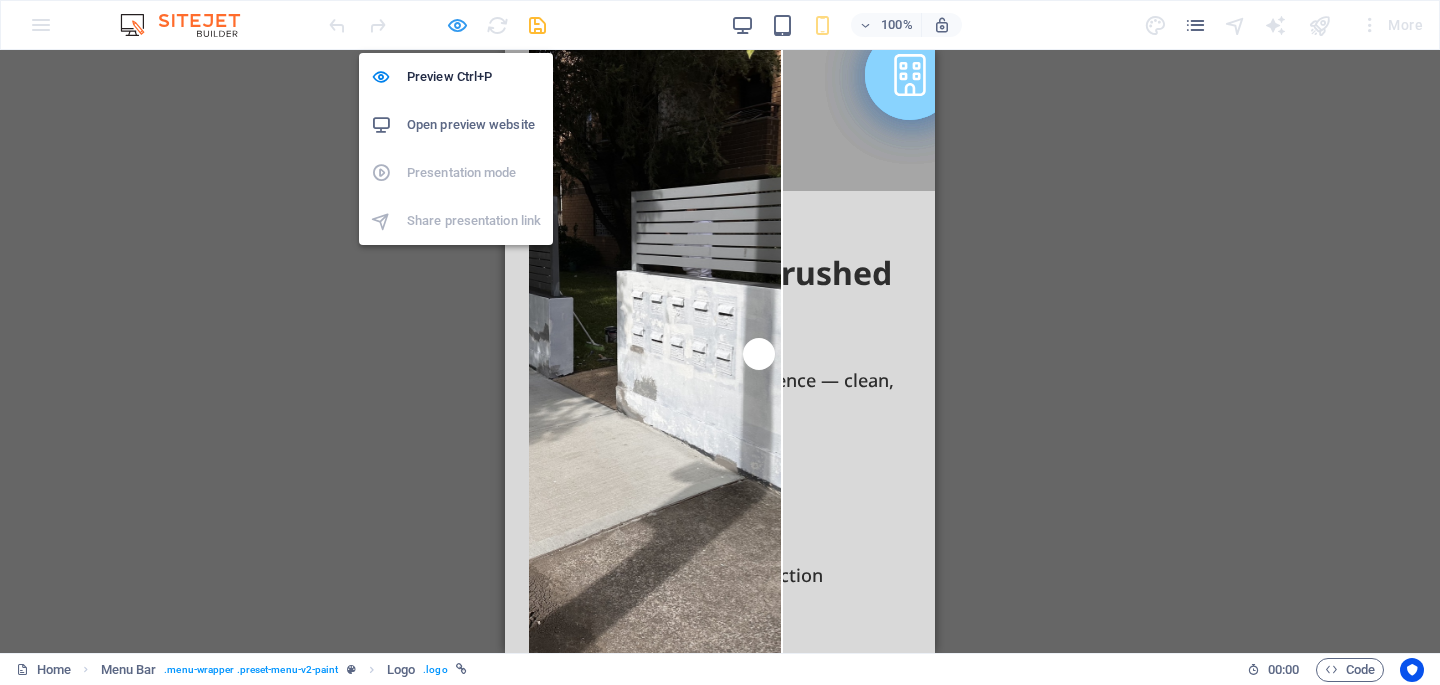 click at bounding box center [457, 25] 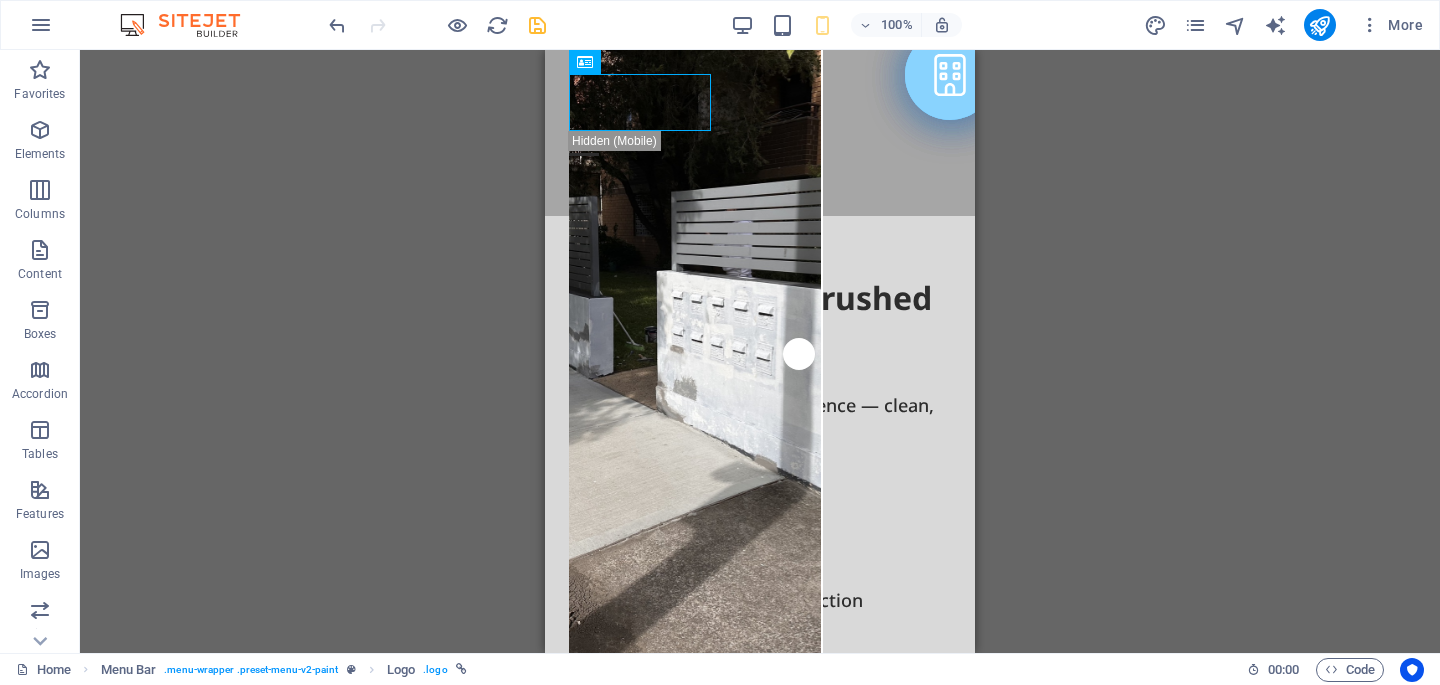 click on "100% More" at bounding box center [878, 25] 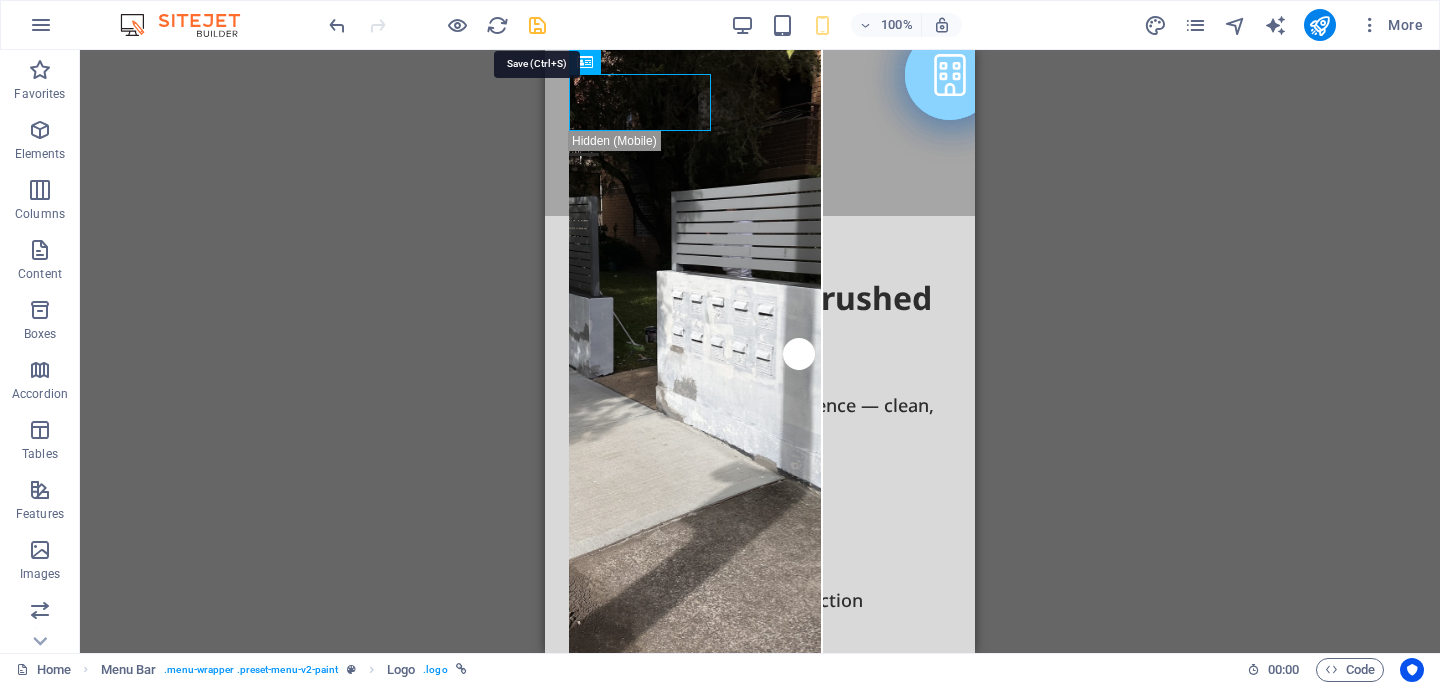 click at bounding box center [537, 25] 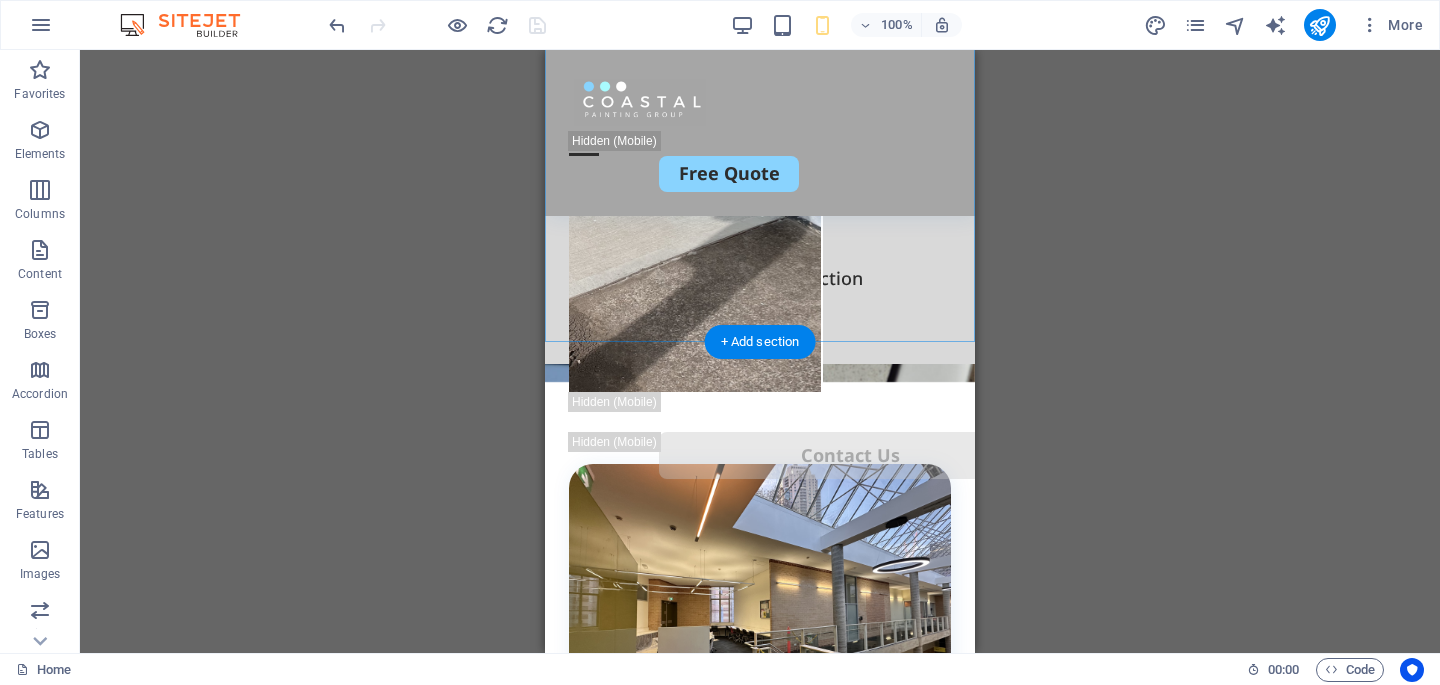 scroll, scrollTop: 286, scrollLeft: 0, axis: vertical 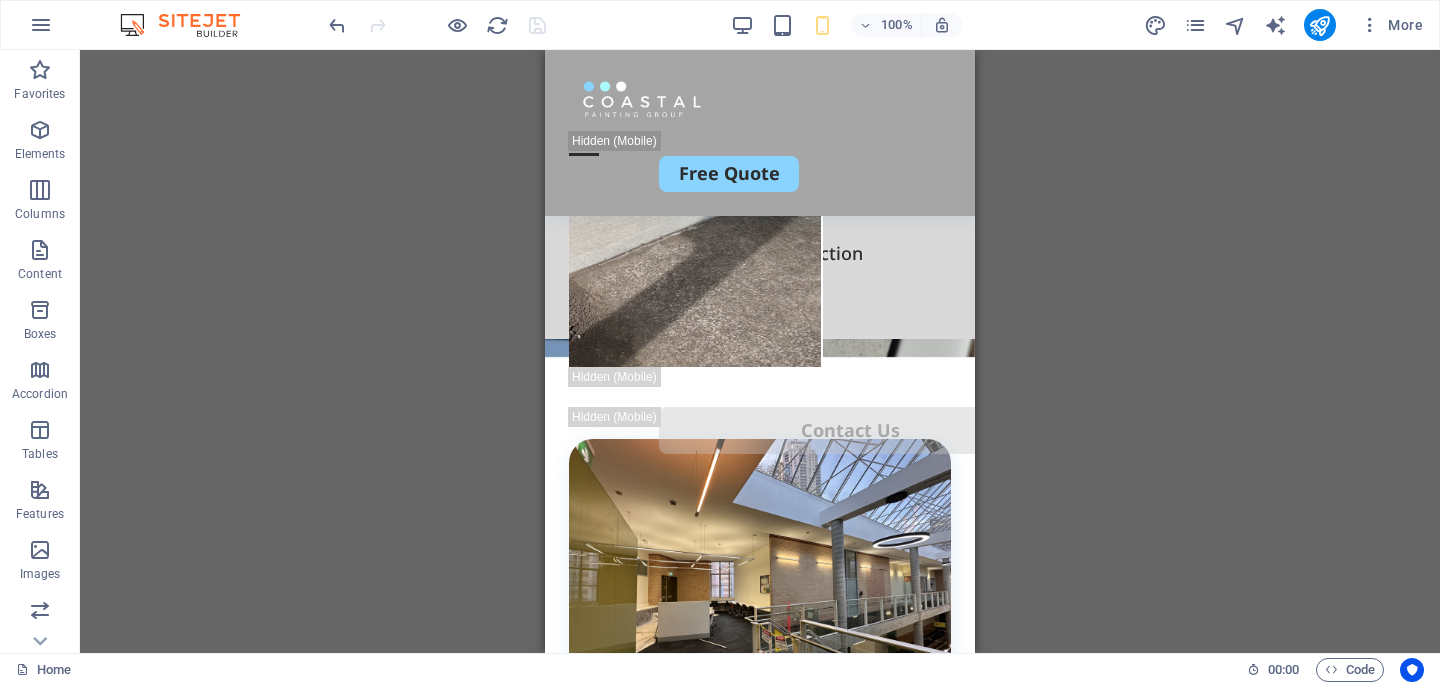 click on "Container   H1   Container   Container   Container   Container   Container   Container   Menu Bar   Menu Bar   Logo   Menu   2 columns   Container   Image   Container   Spacer   Text   Spacer   Placeholder   Container   Spacer   Container   H2   Container   Spacer   Container   Text   Container   Container   Placeholder   Button   Button   H2   Spacer   Text   Spacer   Text   Container   Cards   Container   Cards   Container   Container   Cards   Container   Container   Cards   Container   Container   Image   Container   Text   Container   H3   Container   Spacer   Spacer   Spacer   Text   Container   Container   Spacer   Container   H3   Spacer   Text   Spacer   Text image overlap   Image   Container   H2   Spacer   Image Comparison   Text   H3   Accordion   Accordion   Container   Container   Gallery   Accordion   Gallery   Container   Gallery   H3   H3   Container   Gallery   Accordion   Gallery   Container   Container   Gallery   Container   Gallery   Accordion   Gallery   Accordion" at bounding box center (760, 351) 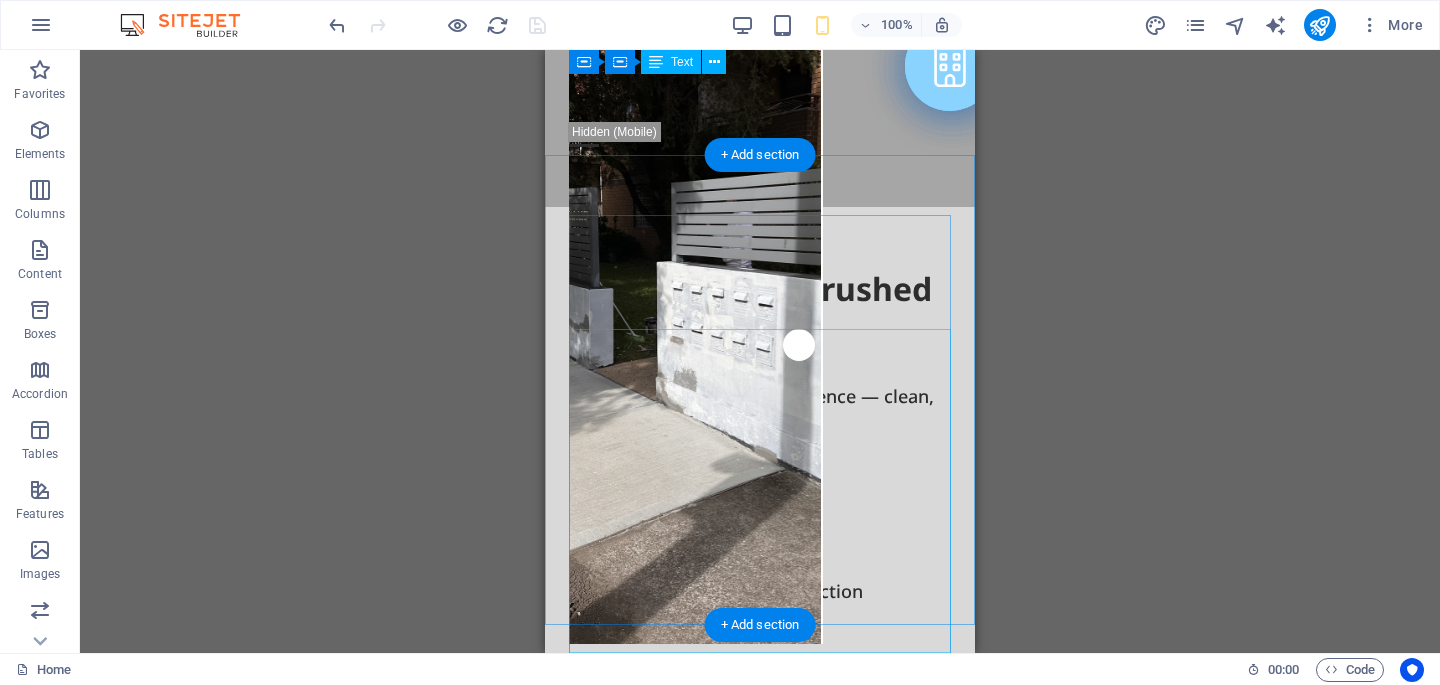 scroll, scrollTop: 0, scrollLeft: 0, axis: both 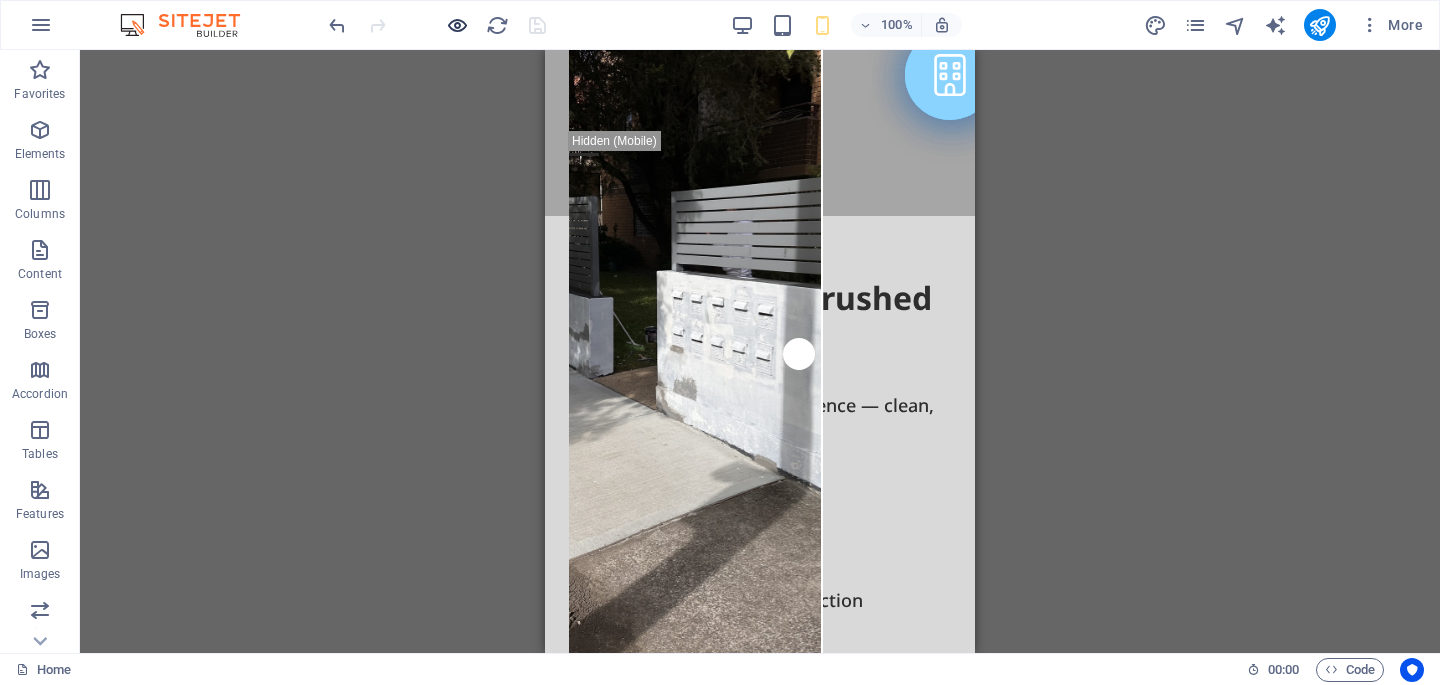 click at bounding box center (457, 25) 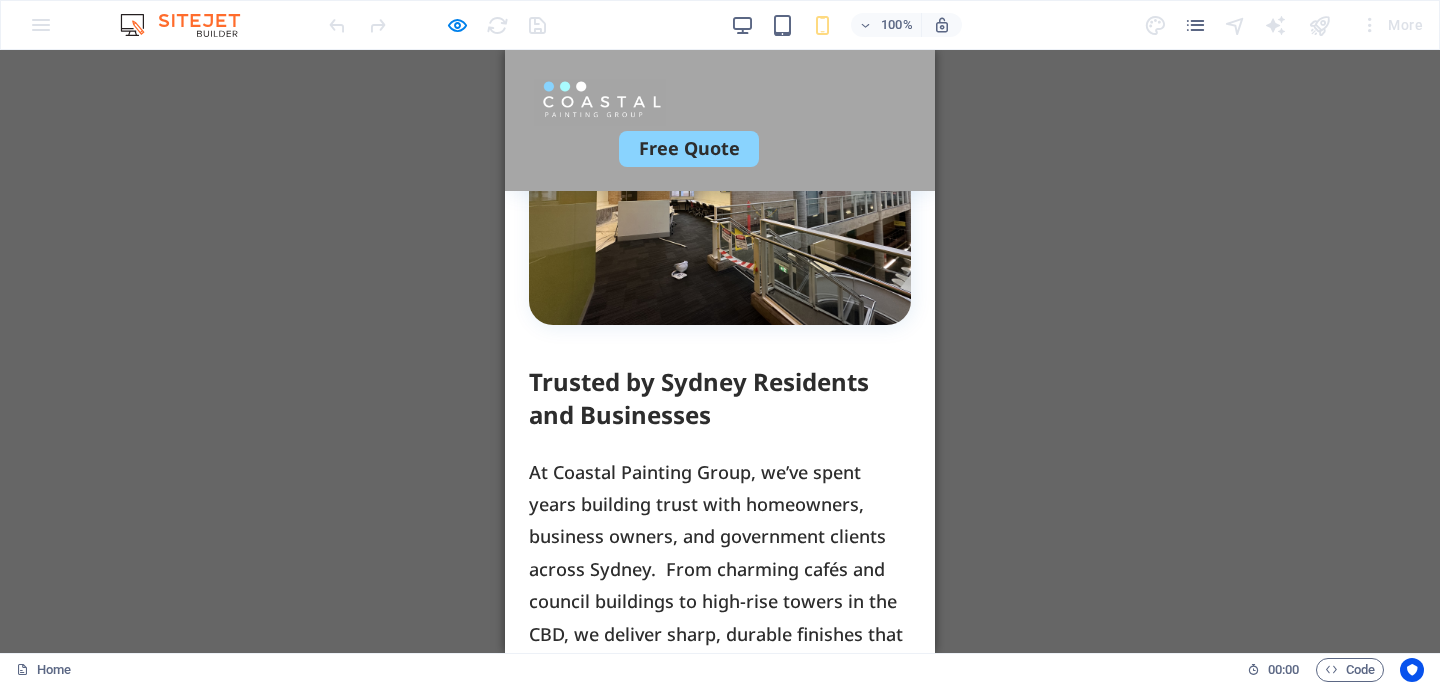 scroll, scrollTop: 506, scrollLeft: 0, axis: vertical 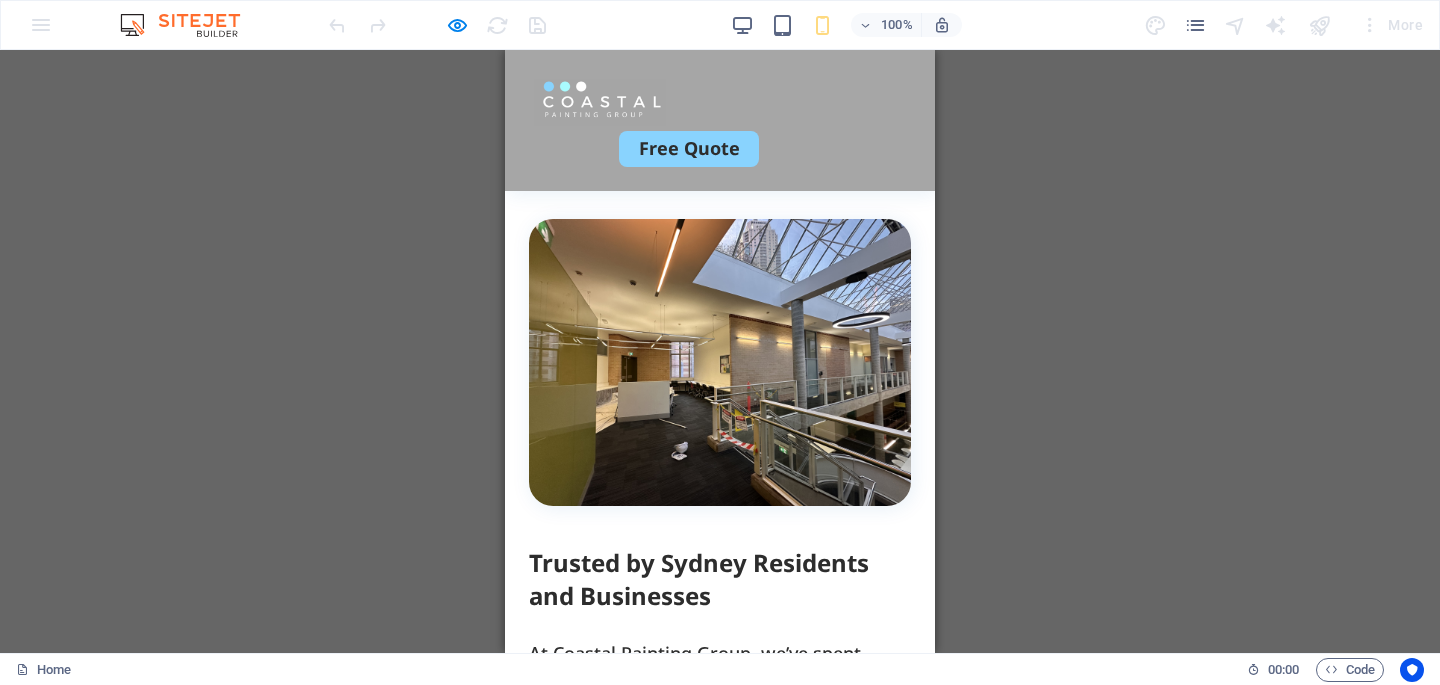 click on "100% More" at bounding box center [878, 25] 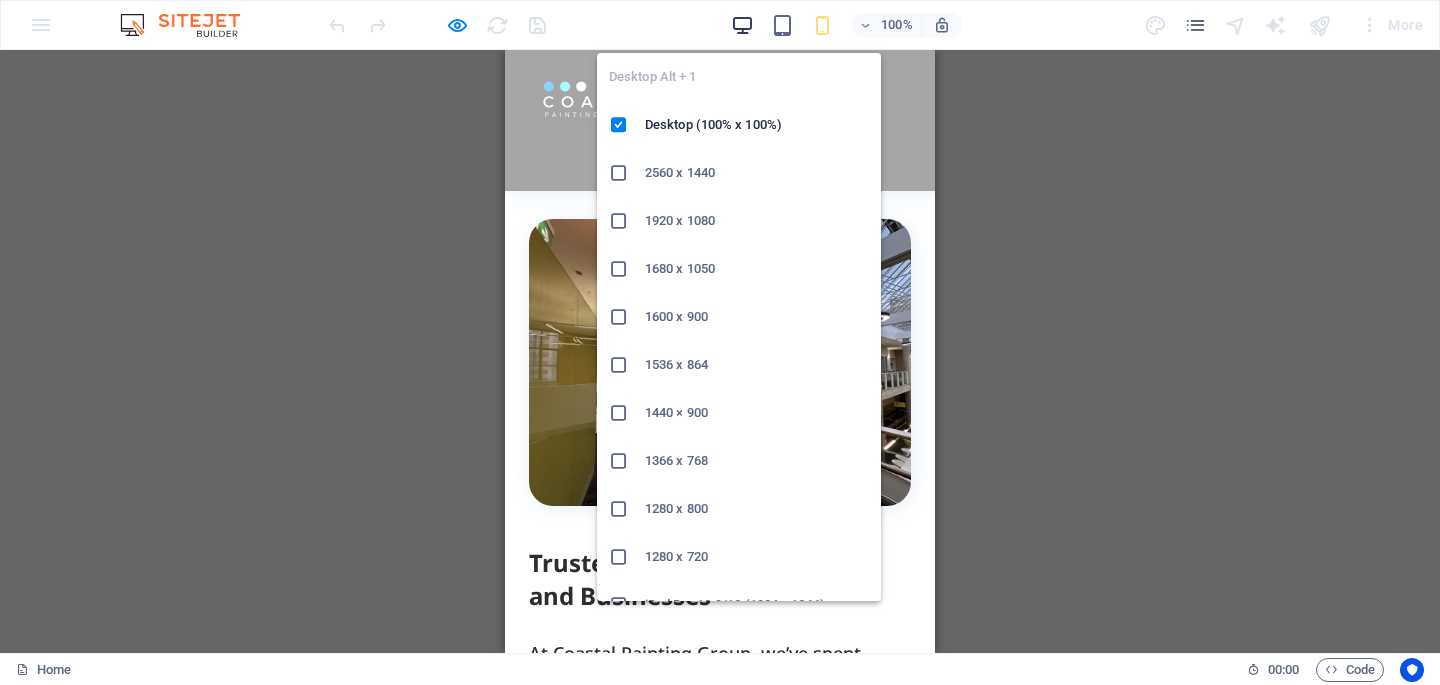 click at bounding box center (742, 25) 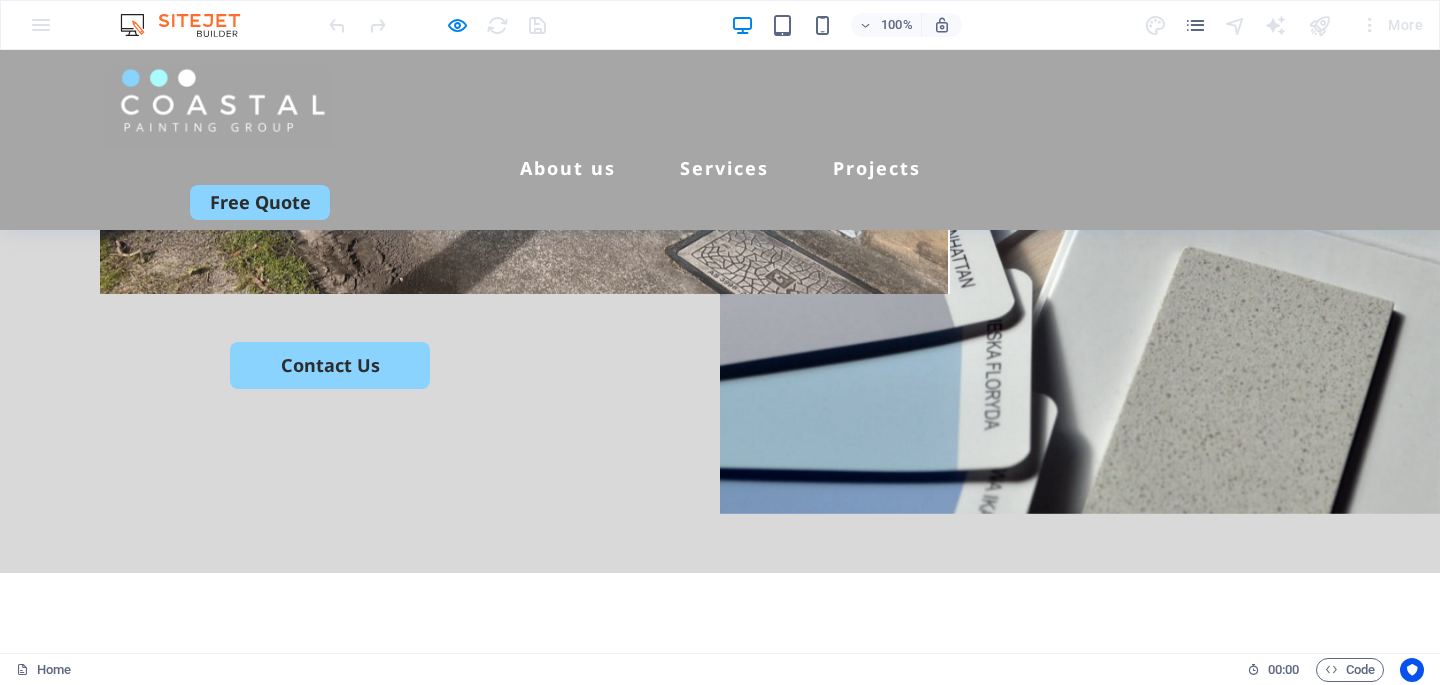 scroll, scrollTop: 374, scrollLeft: 0, axis: vertical 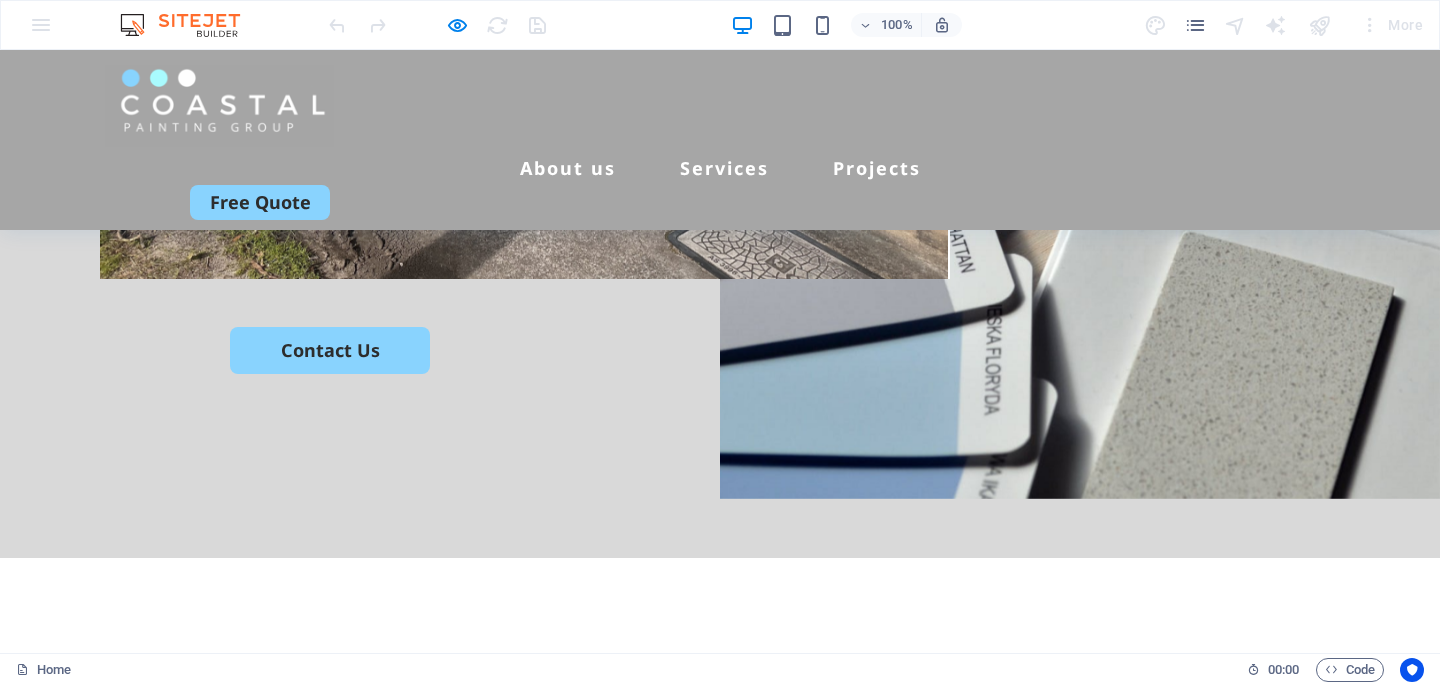 click at bounding box center (720, 582) 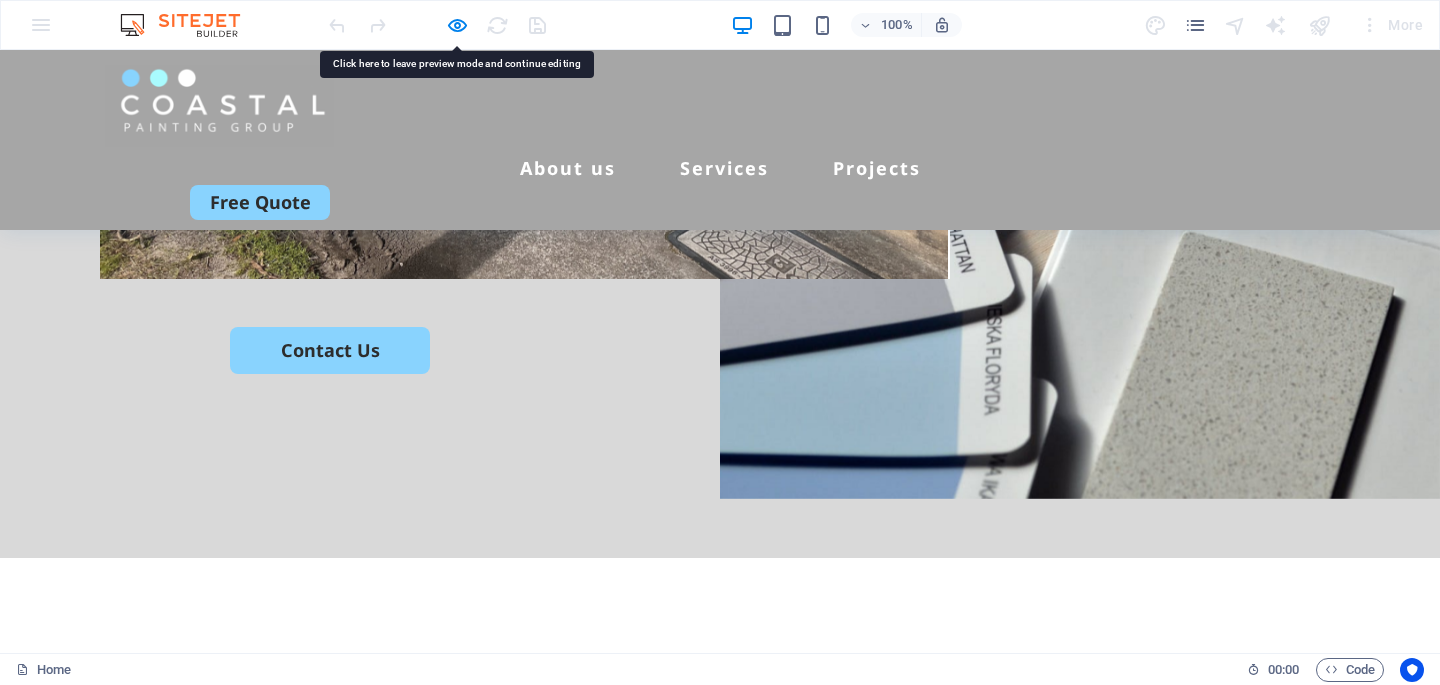 click at bounding box center (1080, 87) 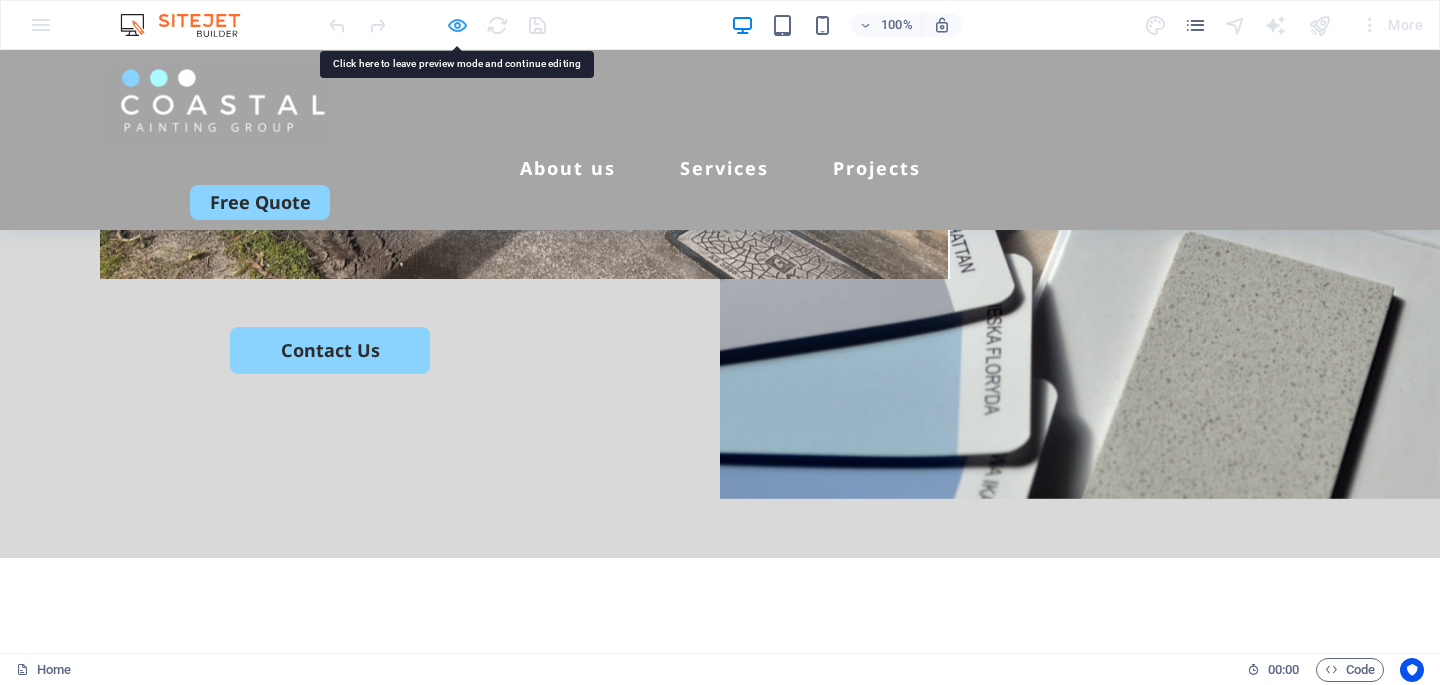 click at bounding box center (457, 25) 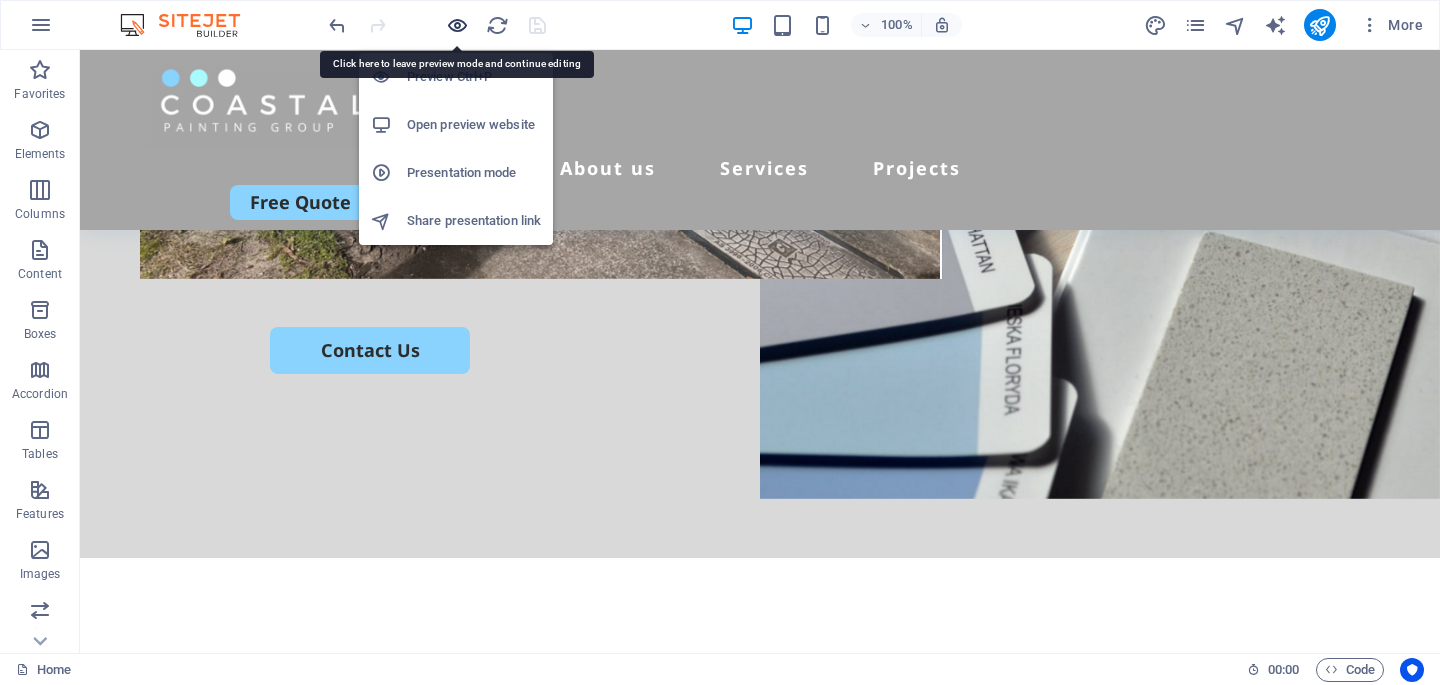 click at bounding box center [457, 25] 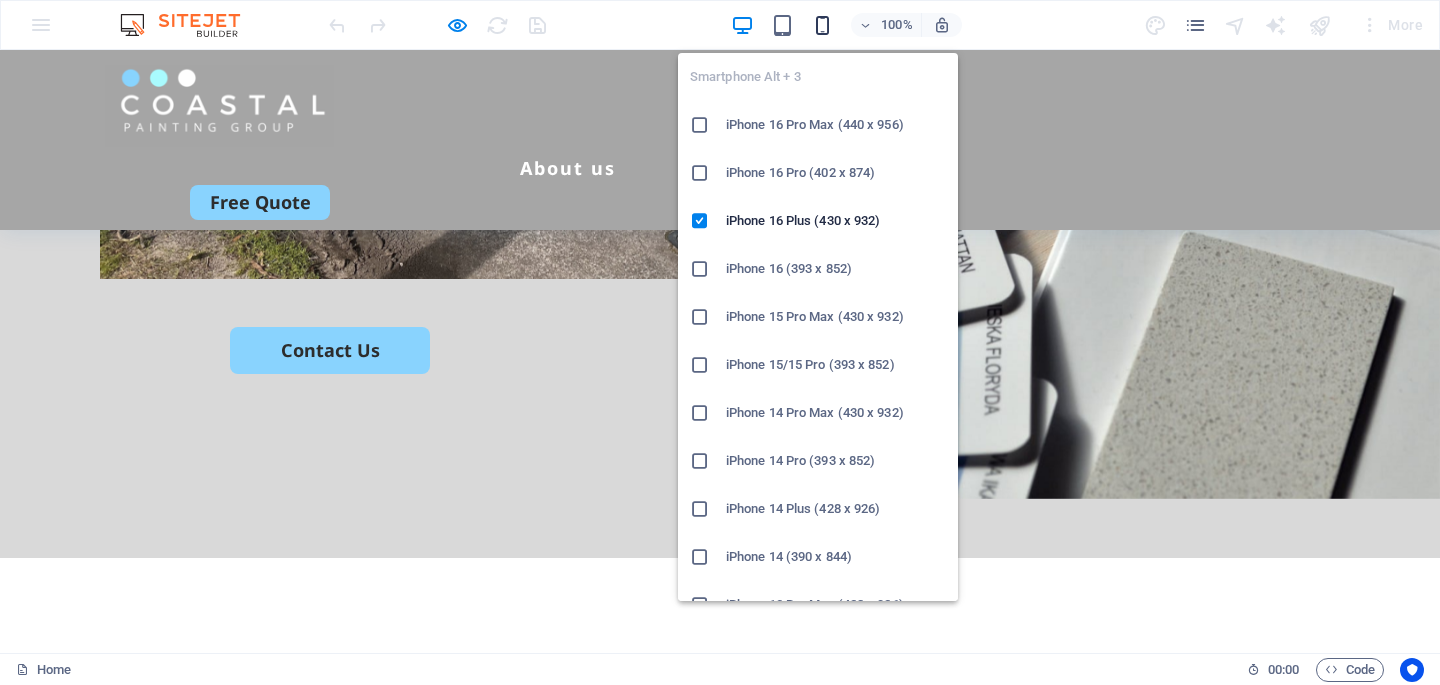 click at bounding box center [822, 25] 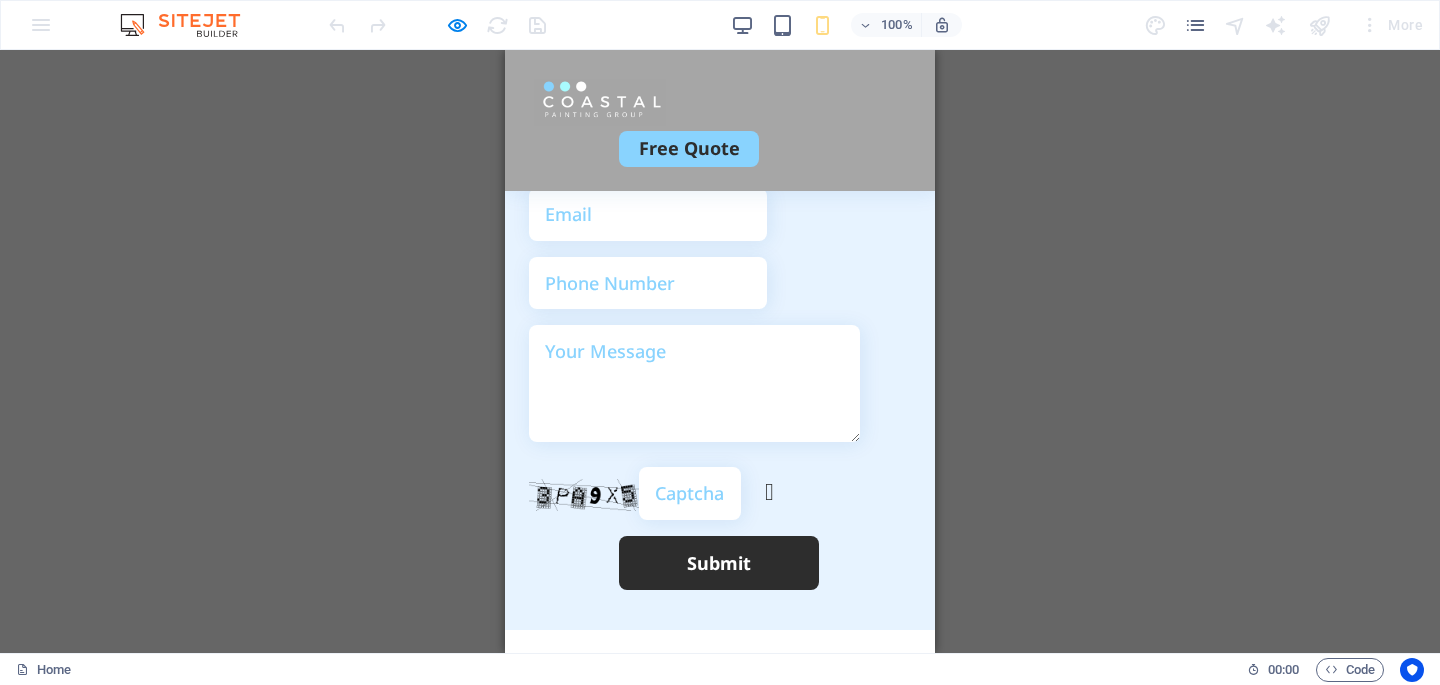 scroll, scrollTop: 6510, scrollLeft: 0, axis: vertical 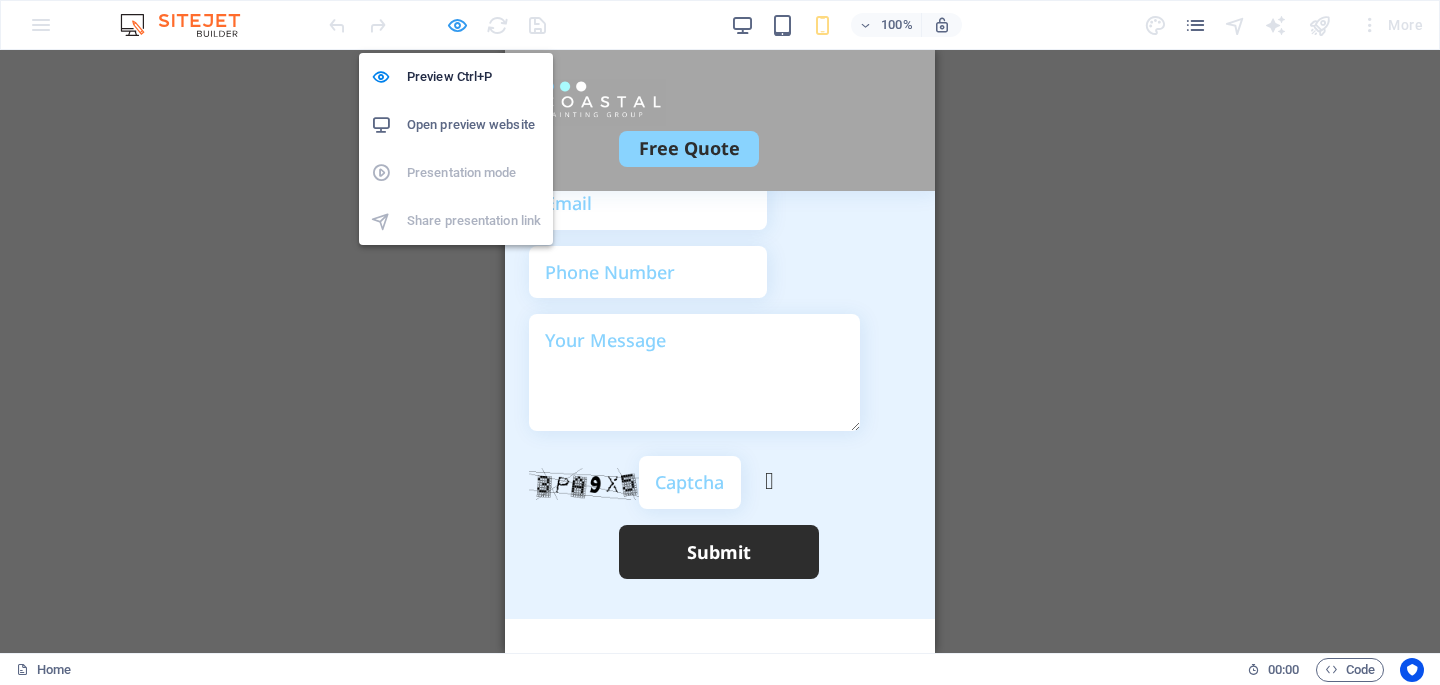click at bounding box center (457, 25) 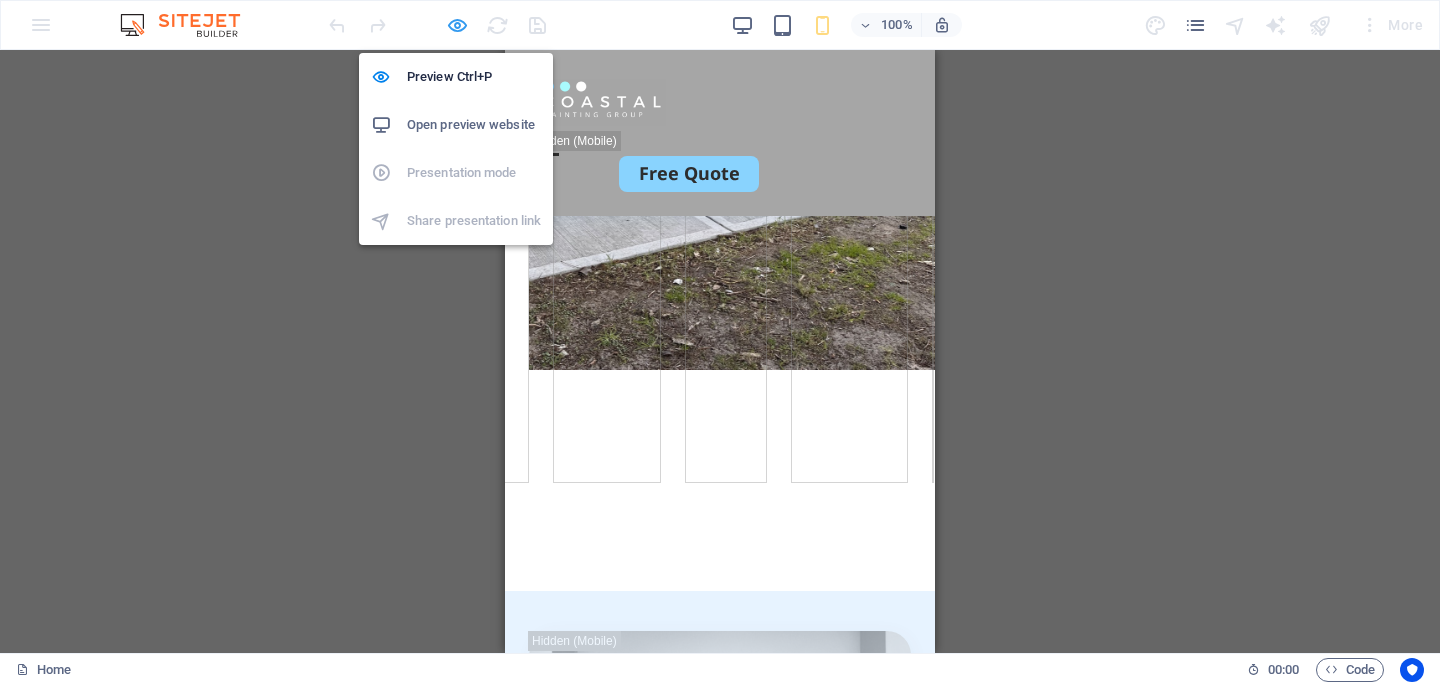 scroll, scrollTop: 11882, scrollLeft: 0, axis: vertical 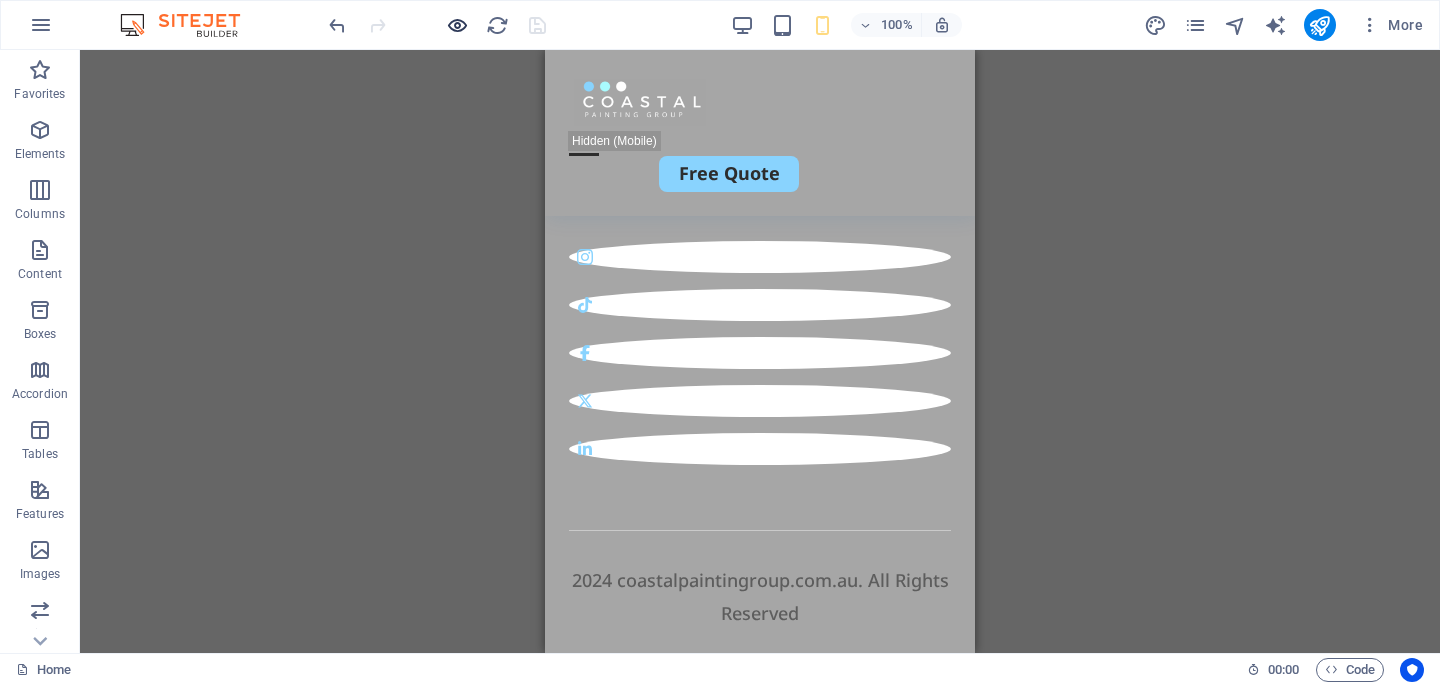 click at bounding box center [457, 25] 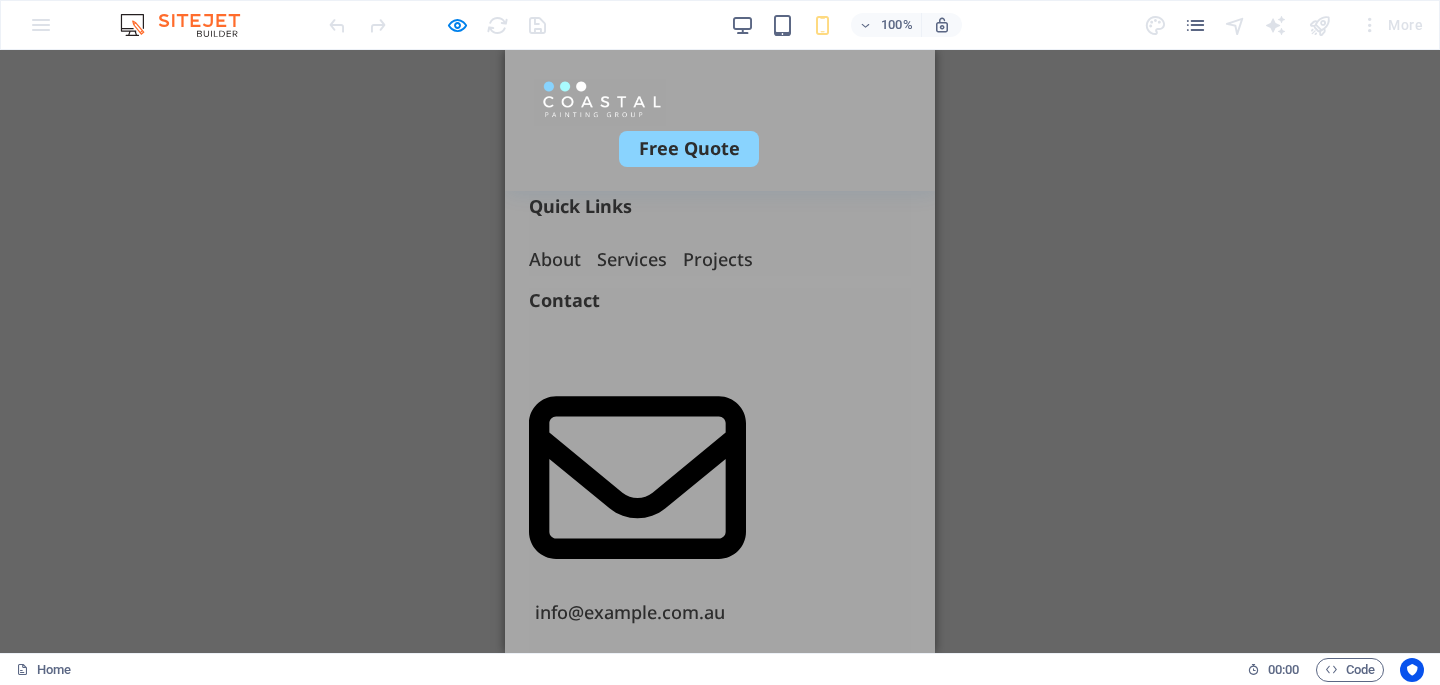 scroll, scrollTop: 7190, scrollLeft: 0, axis: vertical 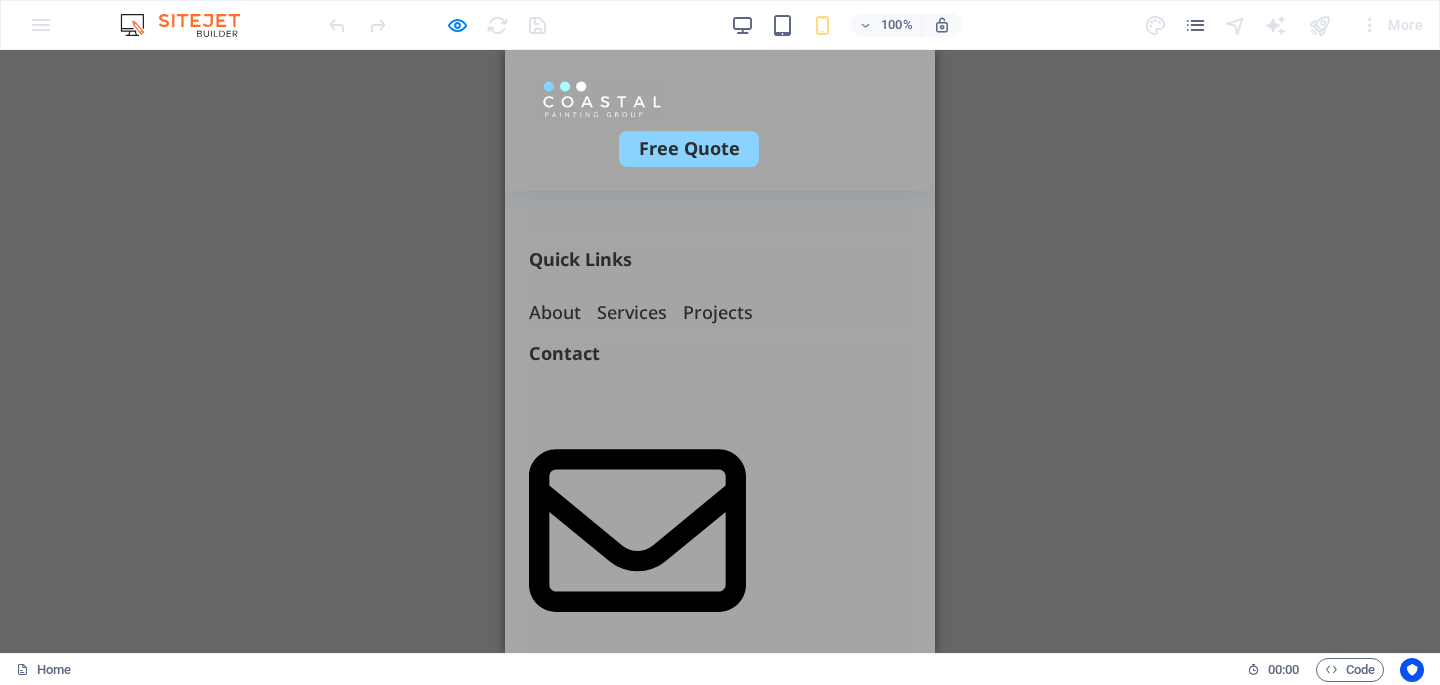 click on "Container   H1   Container   Container   Container   Container   Container   Menu Bar   Logo   Menu   2 columns   Container   Image   Container   Spacer   Text   Spacer   Placeholder   Container   Spacer   Container   H2   Container   Spacer   Container   Text   Container   Container   Placeholder   Button   Button   H2   Spacer   Text   Spacer   Text   Container   Cards   Container   Cards   Container   Container   Cards   Container   Container   Cards   Container   Container   Image   Container   Text   Container   H3   Container   Spacer   Spacer   Spacer   Text   Container   Container   Spacer   Container   H3   Spacer   Text   Spacer   Text image overlap   Image   Container   H2   Spacer   Image Comparison   Text   H3   Accordion   Accordion   Container   Container   Gallery   Accordion   Gallery   Container   Gallery   H3   H3   Container   Gallery   Accordion   Gallery   Container   Container   Gallery   Container   Gallery   Accordion   Gallery   Accordion   Container   Accordion" at bounding box center [720, 351] 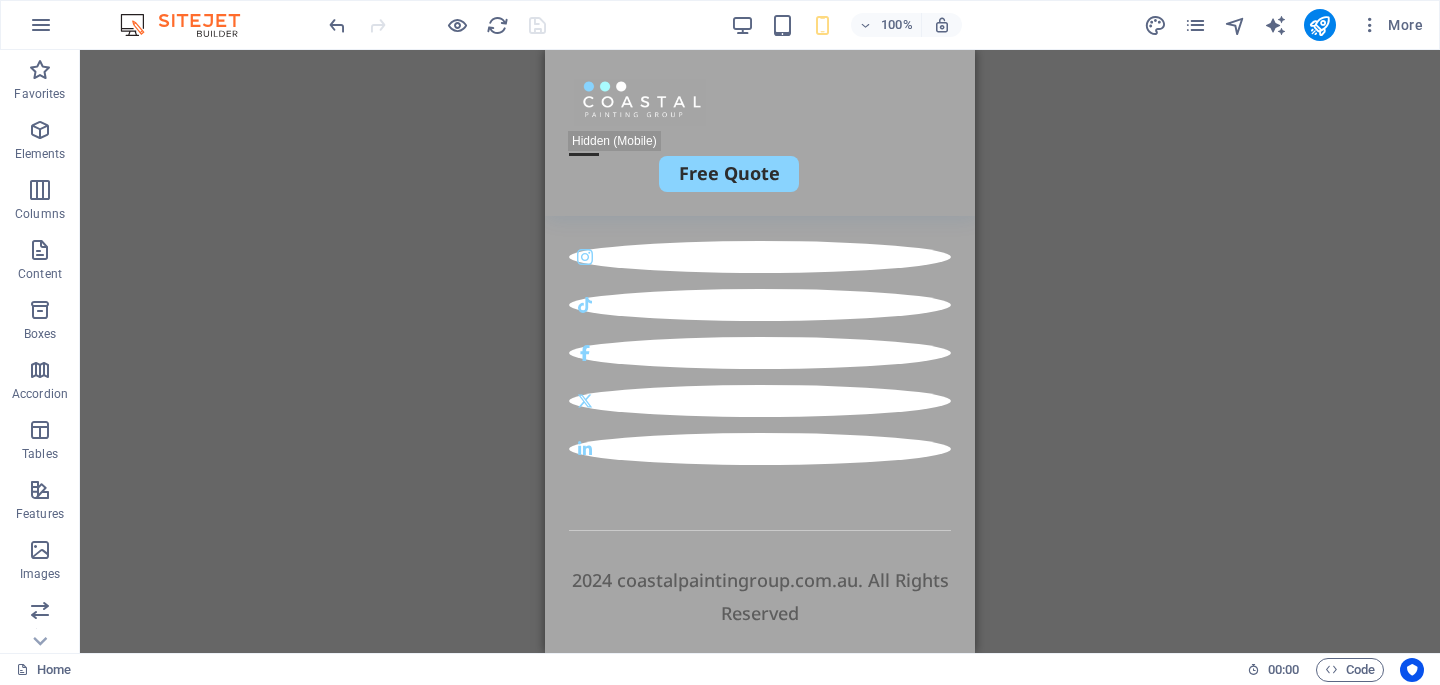 click on "Container   H1   Container   Container   Container   Container   Container   Menu Bar   Logo   Menu   2 columns   Container   Image   Container   Spacer   Text   Spacer   Placeholder   Container   Spacer   Container   H2   Container   Spacer   Container   Text   Container   Container   Placeholder   Button   Button   H2   Spacer   Text   Spacer   Text   Container   Cards   Container   Cards   Container   Container   Cards   Container   Container   Cards   Container   Container   Image   Container   Text   Container   H3   Container   Spacer   Spacer   Spacer   Text   Container   Container   Spacer   Container   H3   Spacer   Text   Spacer   Text image overlap   Image   Container   H2   Spacer   Image Comparison   Text   H3   Accordion   Accordion   Container   Container   Gallery   Accordion   Gallery   Container   Gallery   H3   H3   Container   Gallery   Accordion   Gallery   Container   Container   Gallery   Container   Gallery   Accordion   Gallery   Accordion   Container   Accordion" at bounding box center (760, 351) 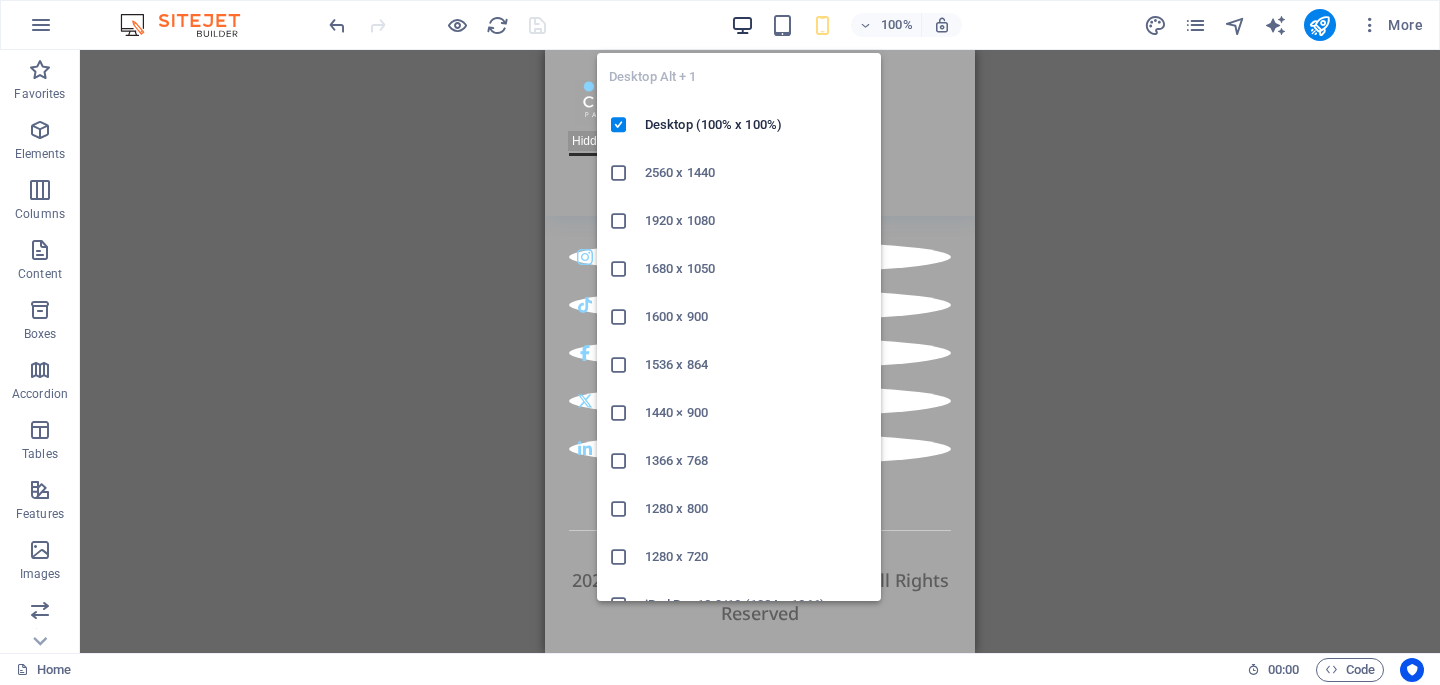 click at bounding box center [742, 25] 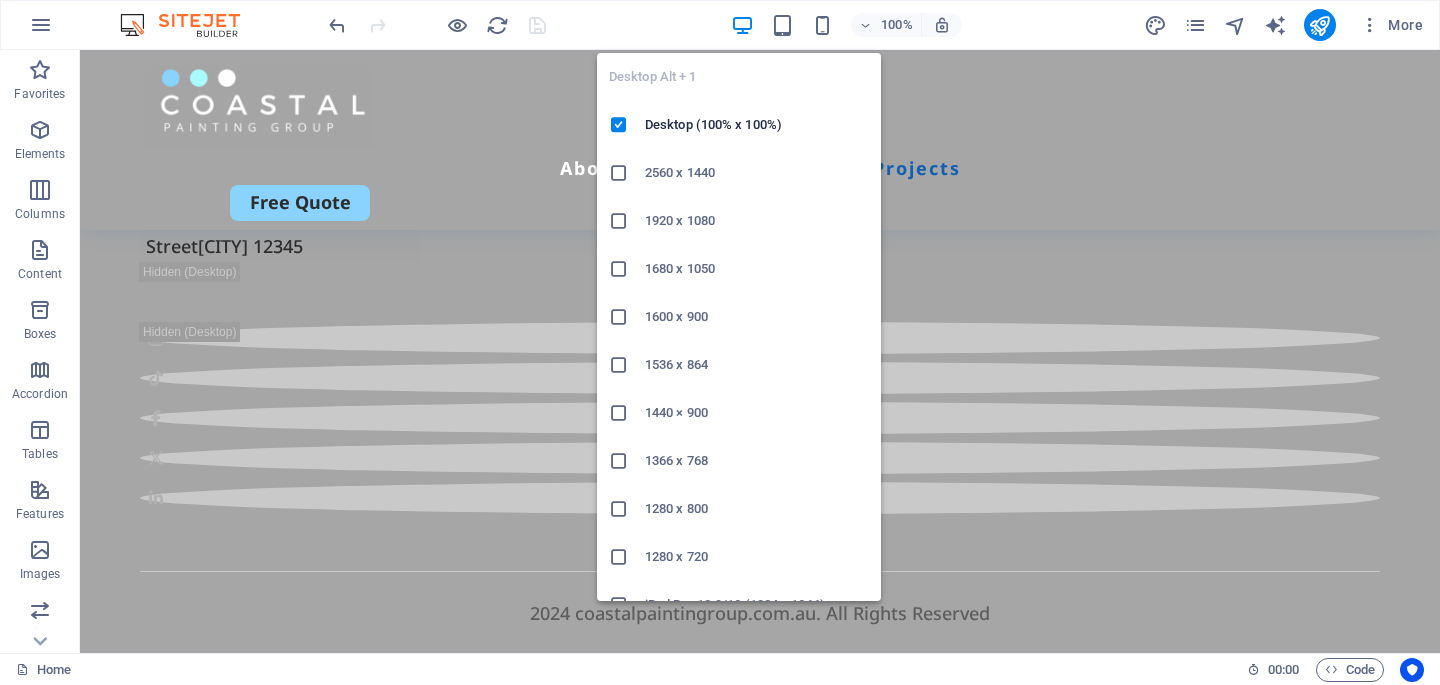 scroll, scrollTop: 7504, scrollLeft: 0, axis: vertical 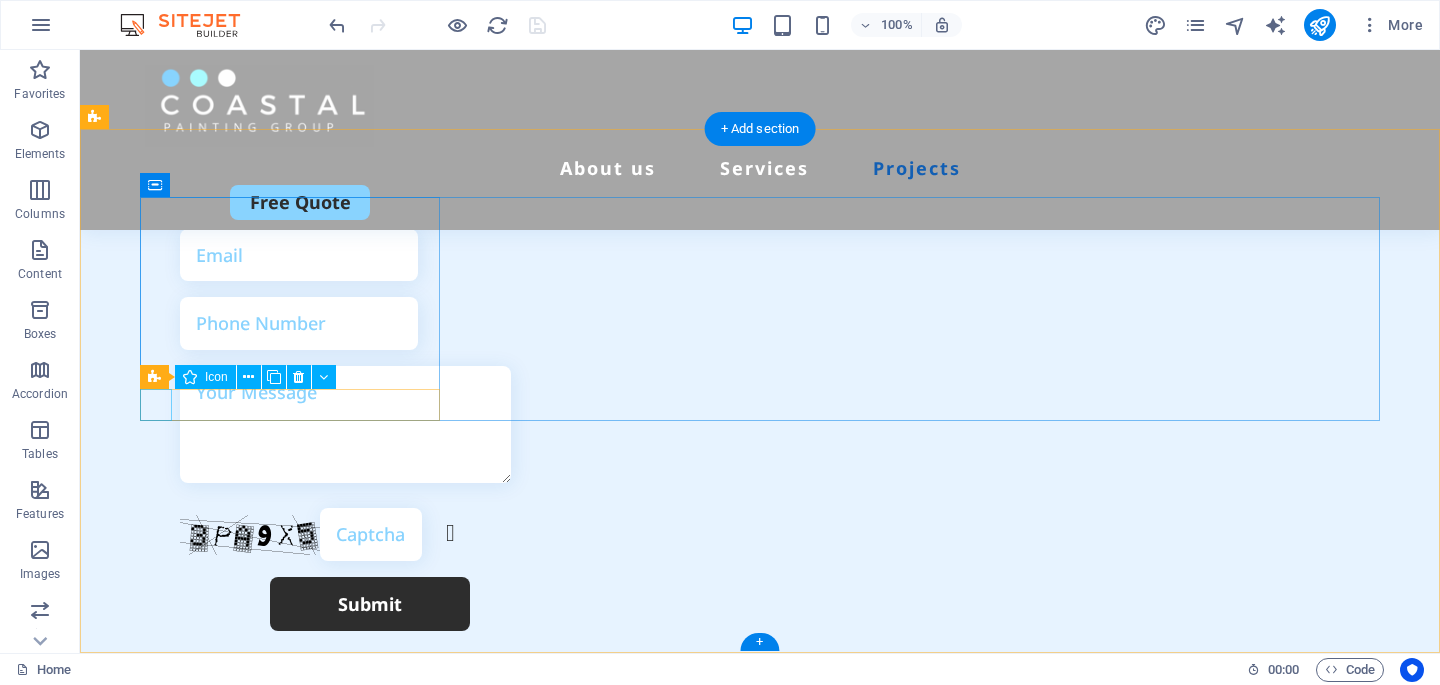 click at bounding box center (290, 1127) 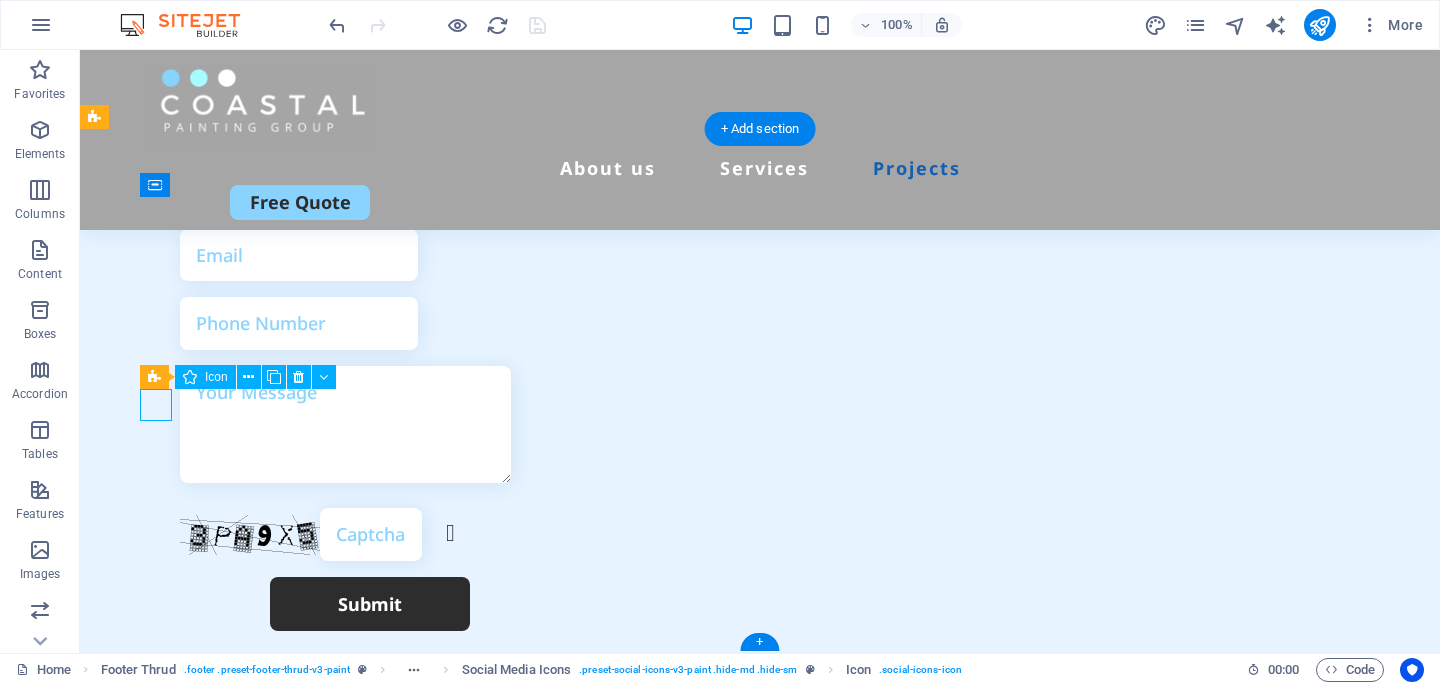 click at bounding box center (290, 1127) 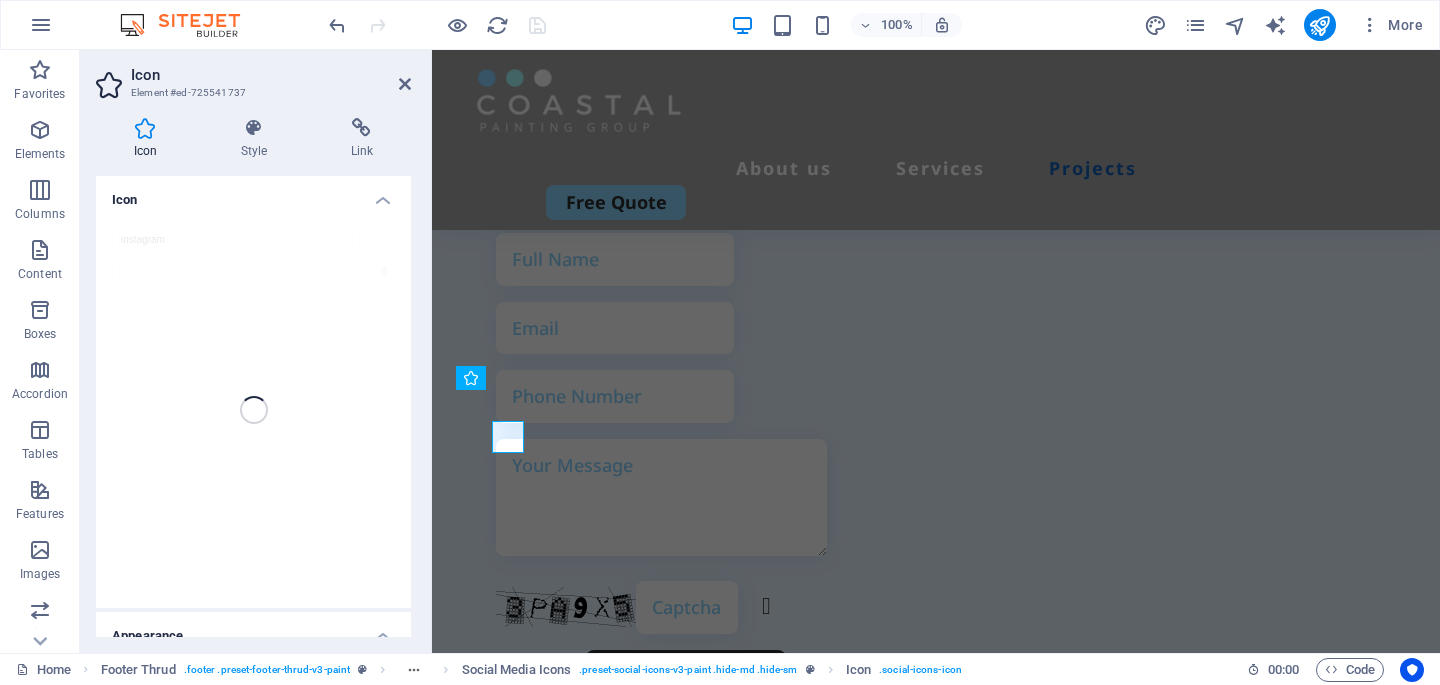 scroll, scrollTop: 7472, scrollLeft: 0, axis: vertical 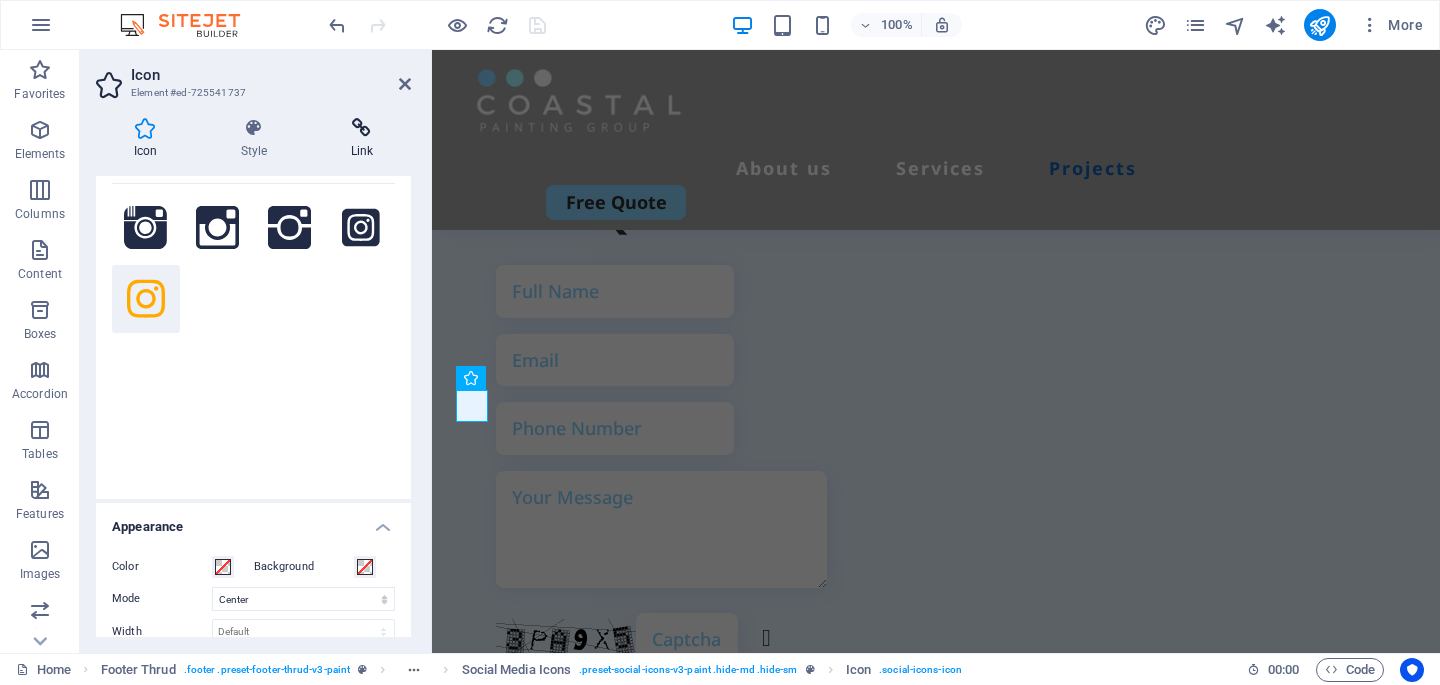 click at bounding box center [362, 128] 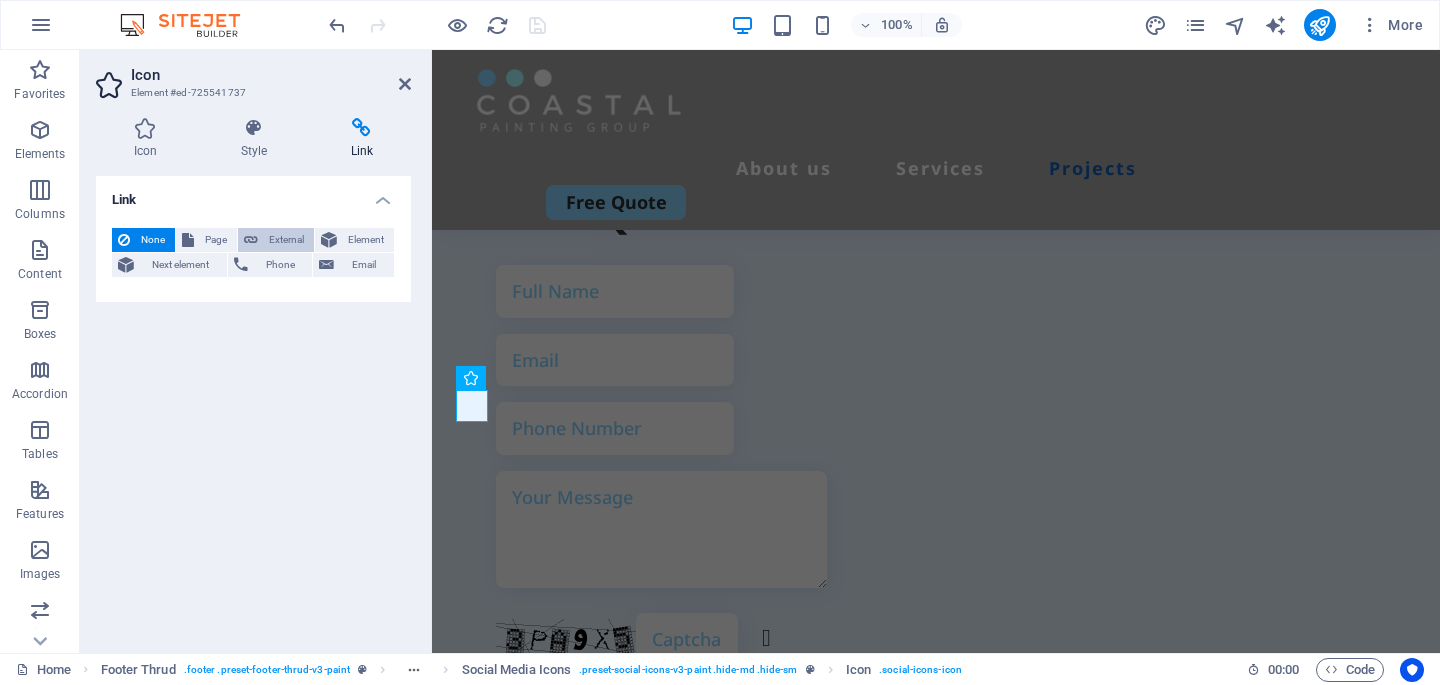 click on "External" at bounding box center (286, 240) 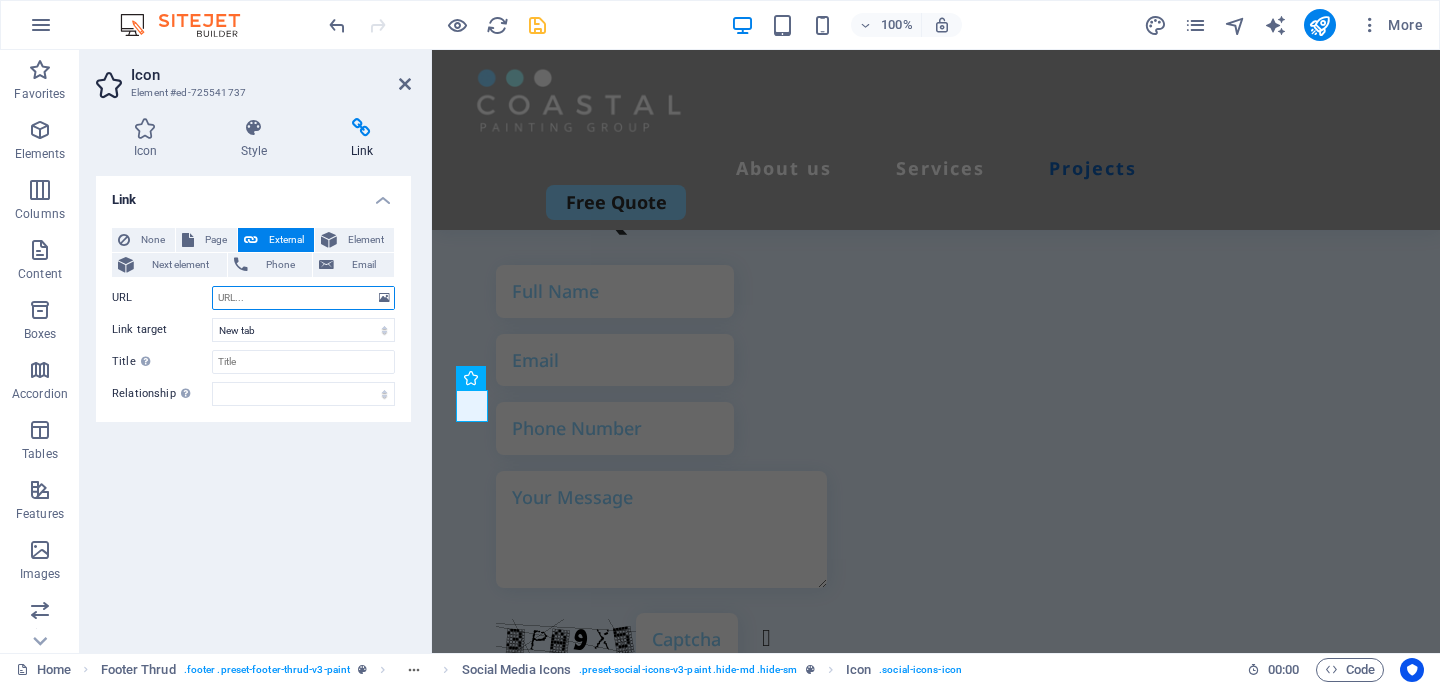paste on "https://www.instagram.com/coastalpaintingroup?igsh=amt6ZXVhaWlvMW1z" 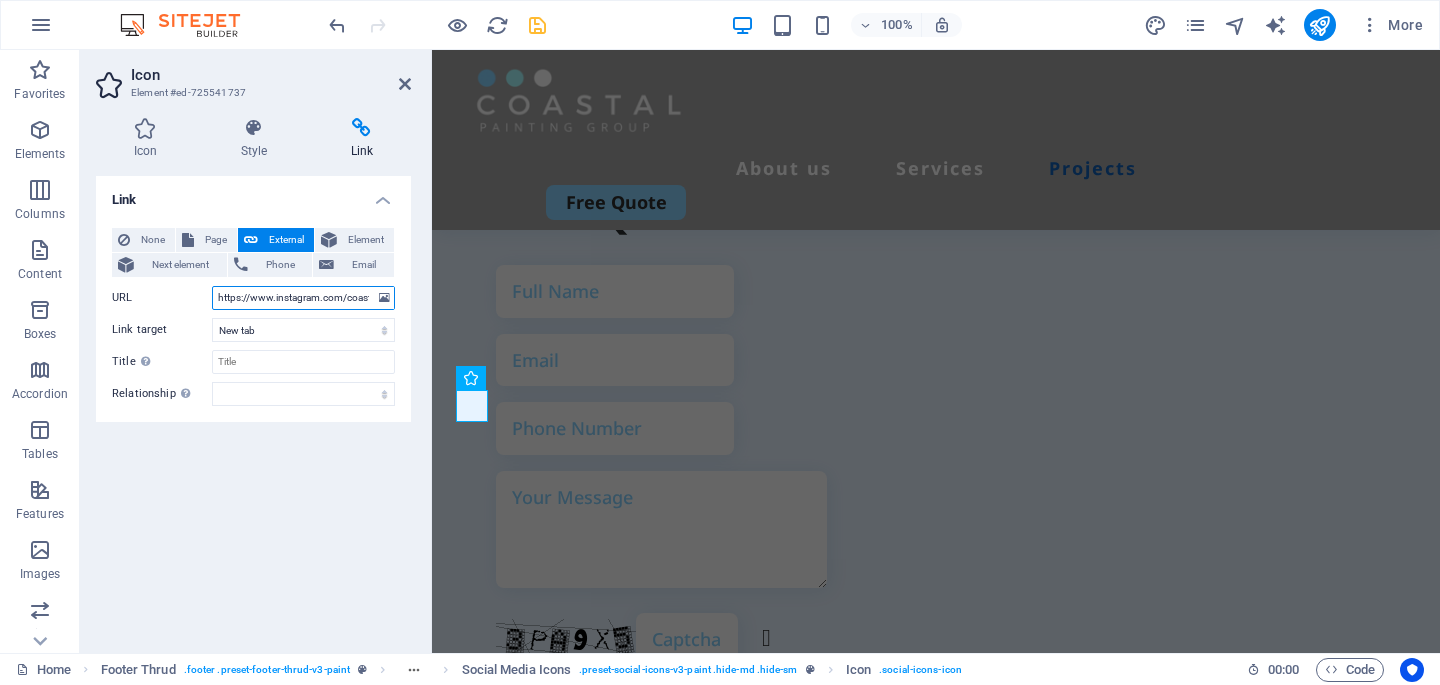 scroll, scrollTop: 0, scrollLeft: 191, axis: horizontal 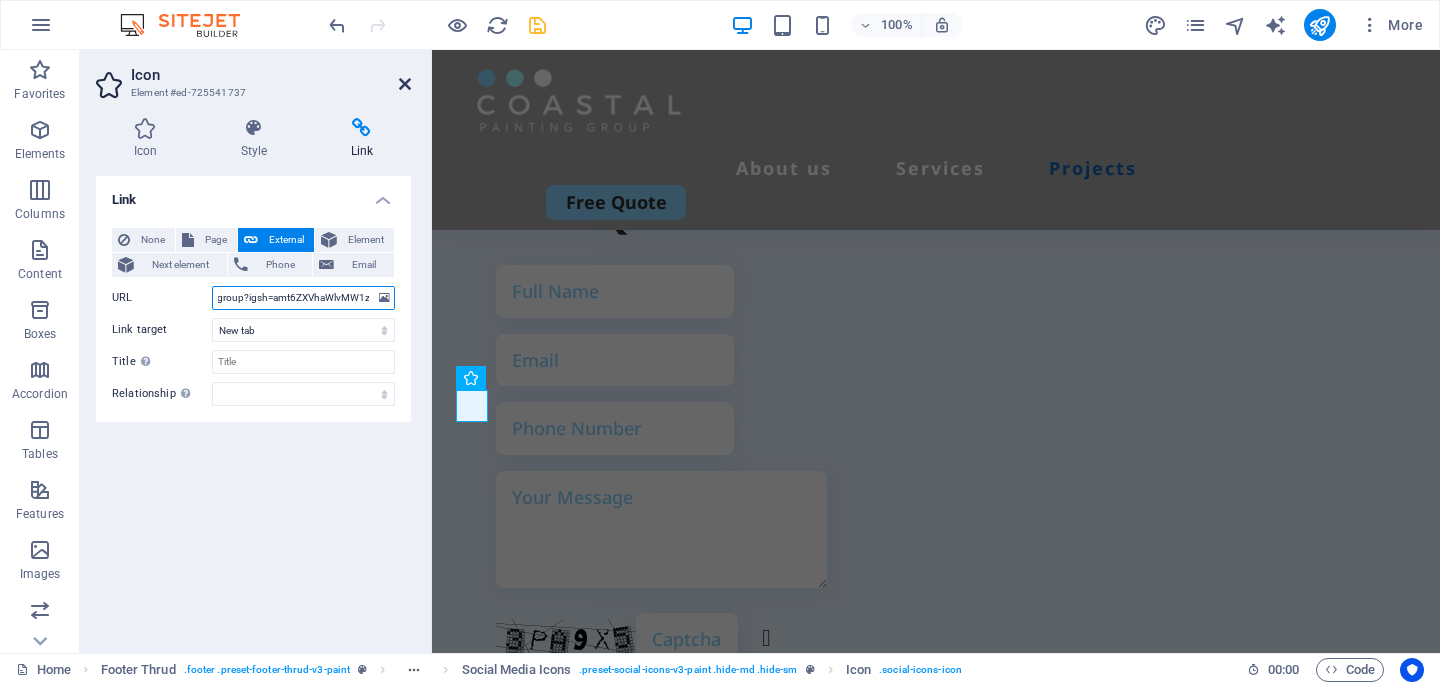 type on "https://www.instagram.com/coastalpaintingroup?igsh=amt6ZXVhaWlvMW1z" 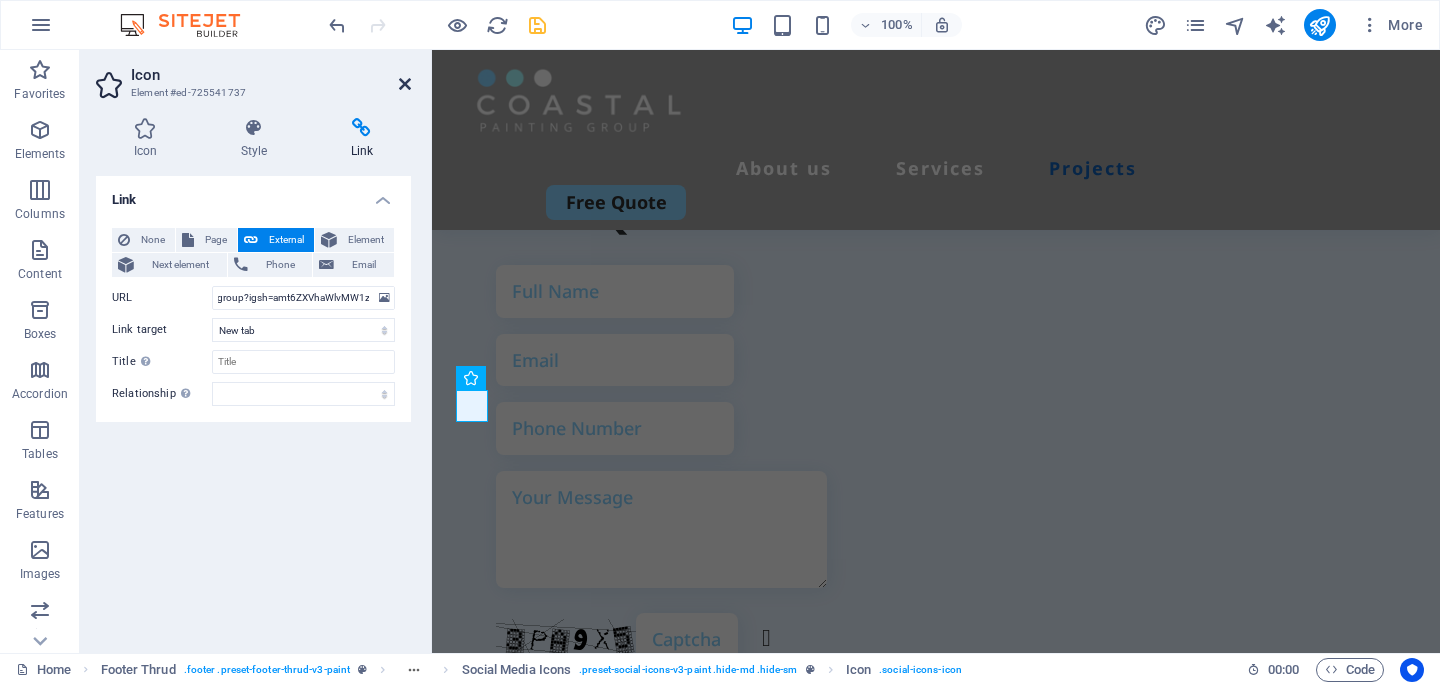 scroll, scrollTop: 0, scrollLeft: 0, axis: both 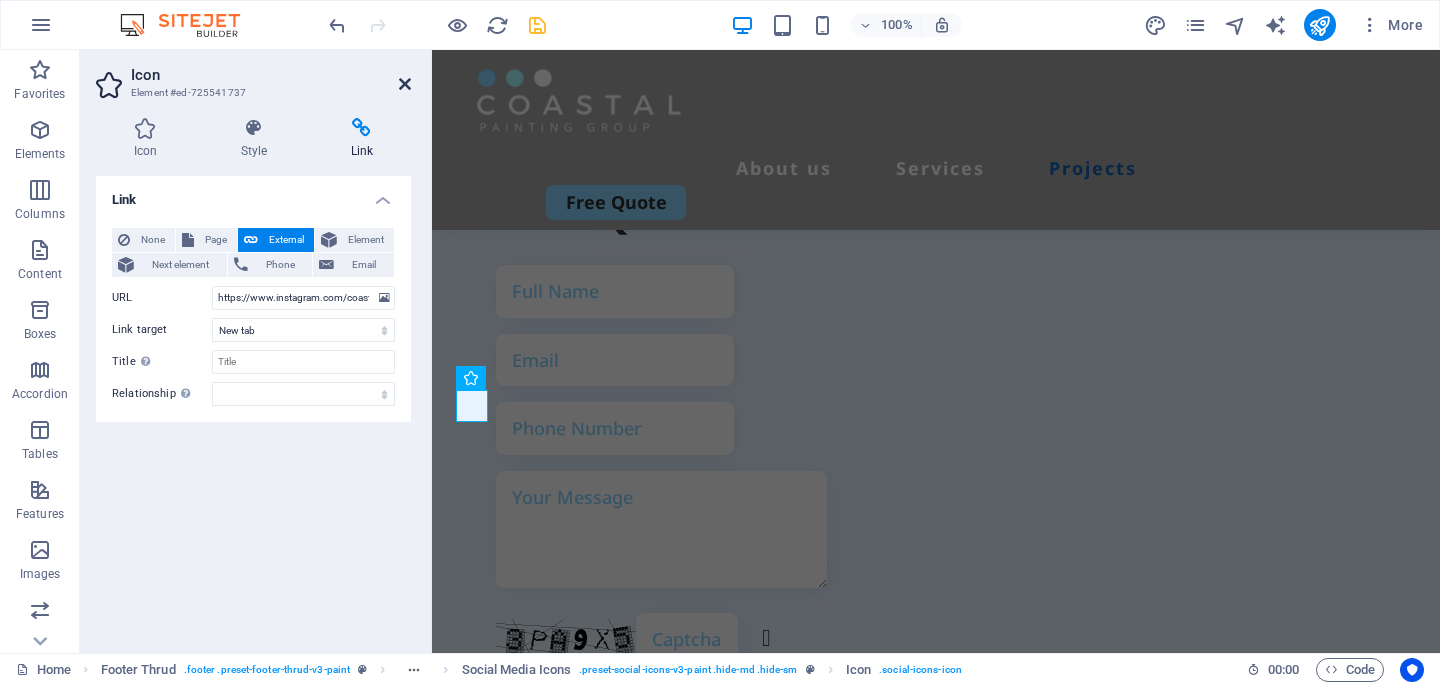 click at bounding box center (405, 84) 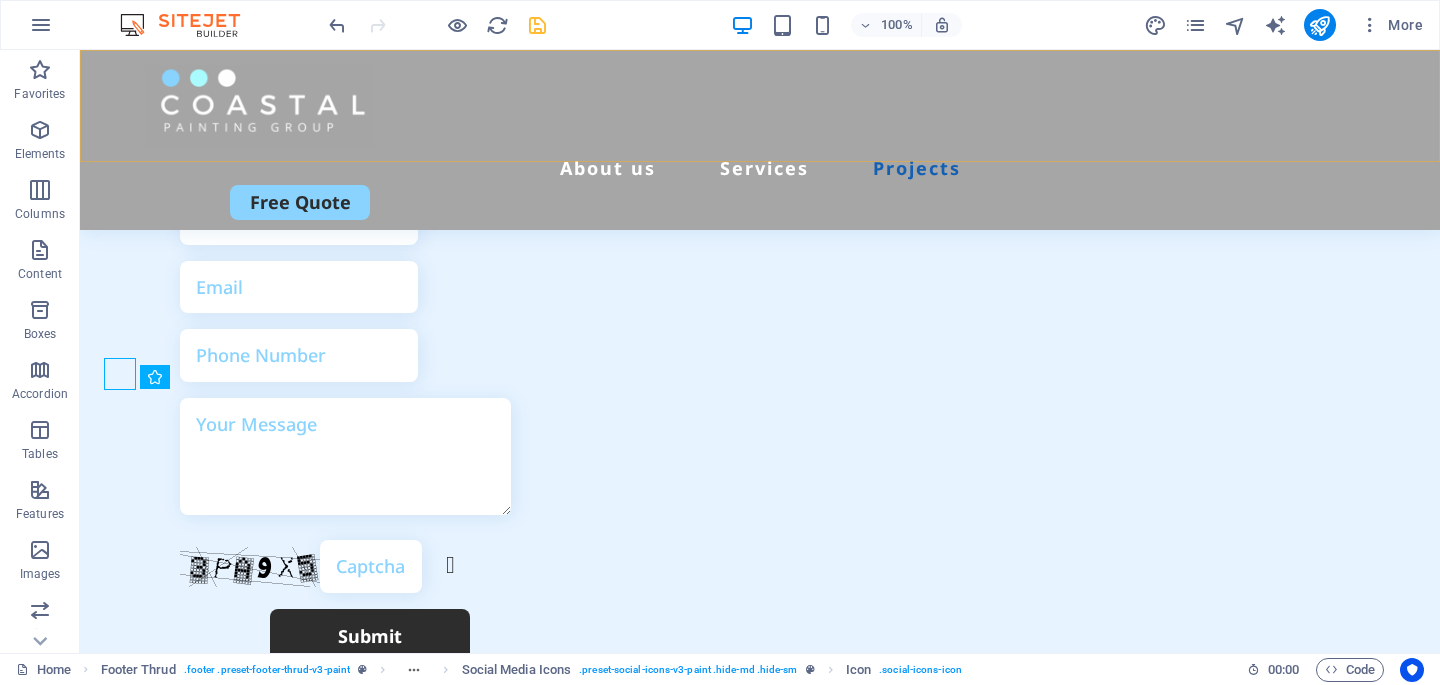 scroll, scrollTop: 7504, scrollLeft: 0, axis: vertical 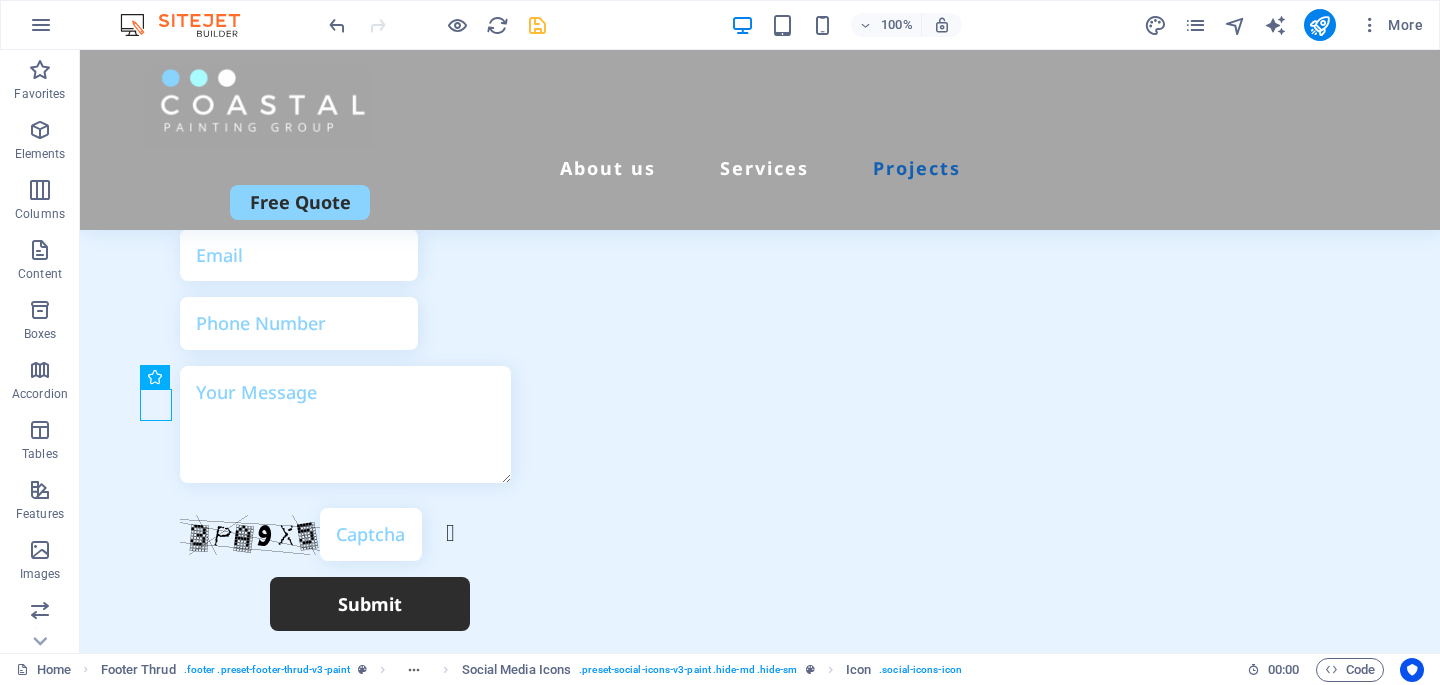 click at bounding box center (537, 25) 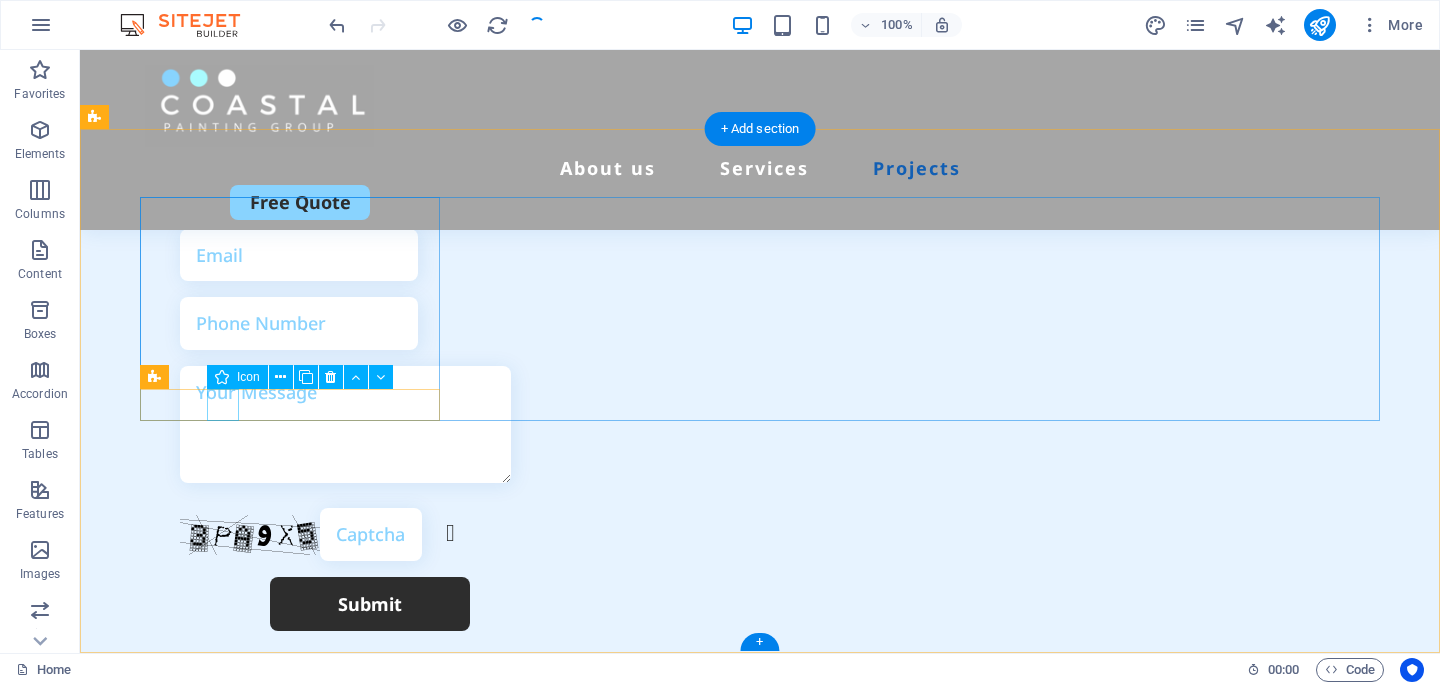 click at bounding box center (290, 1167) 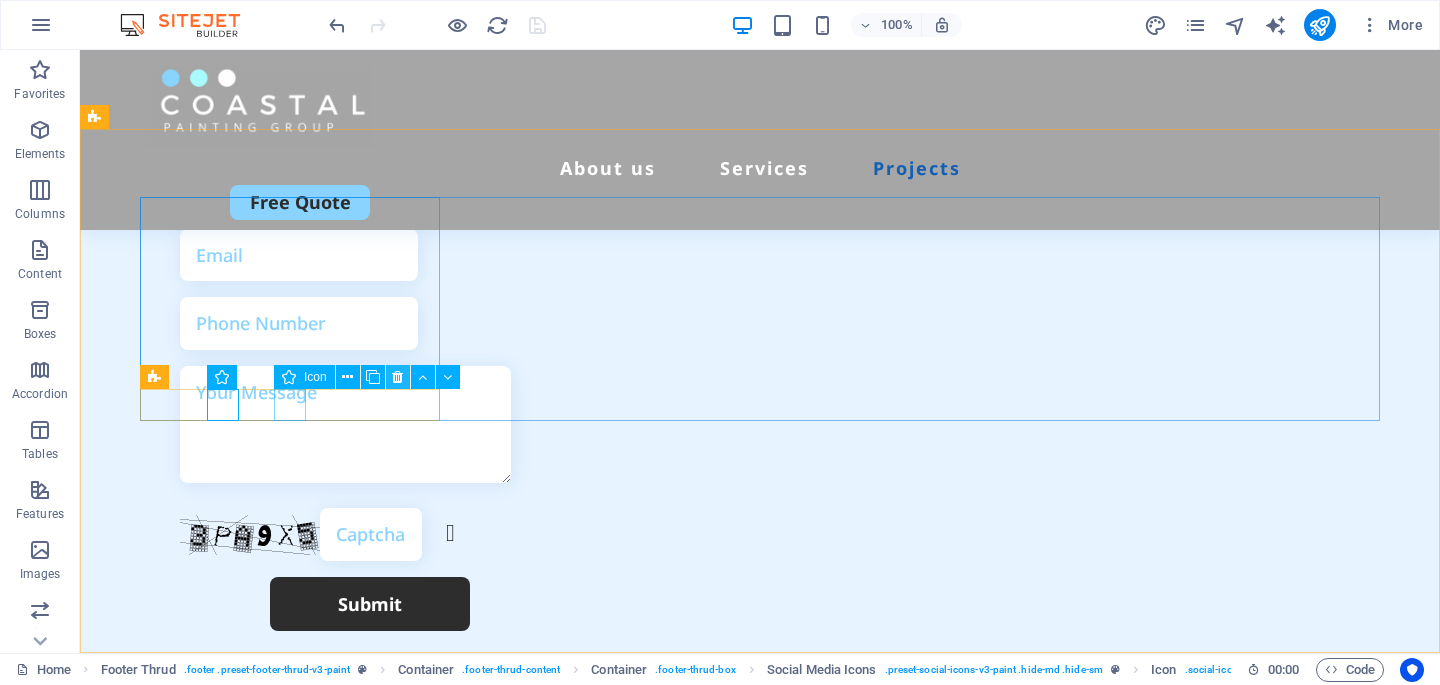 click at bounding box center [397, 377] 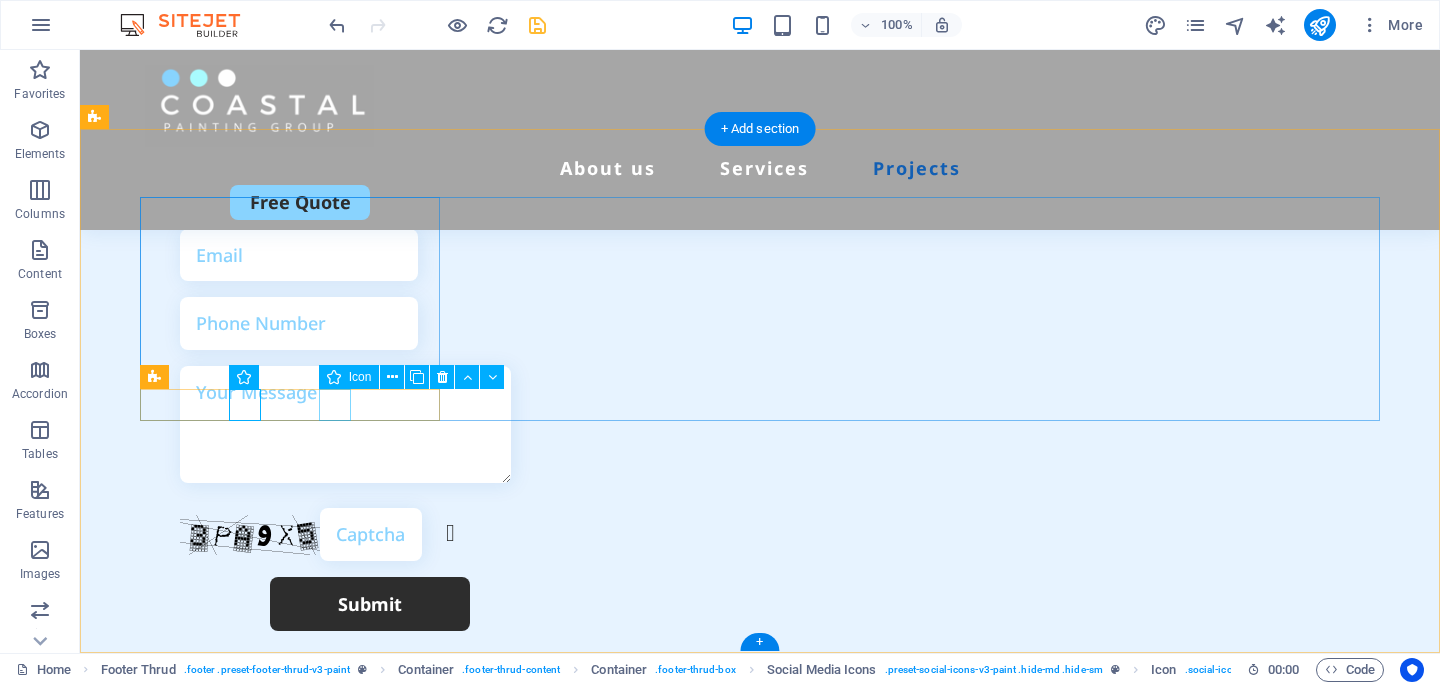 click at bounding box center (290, 1207) 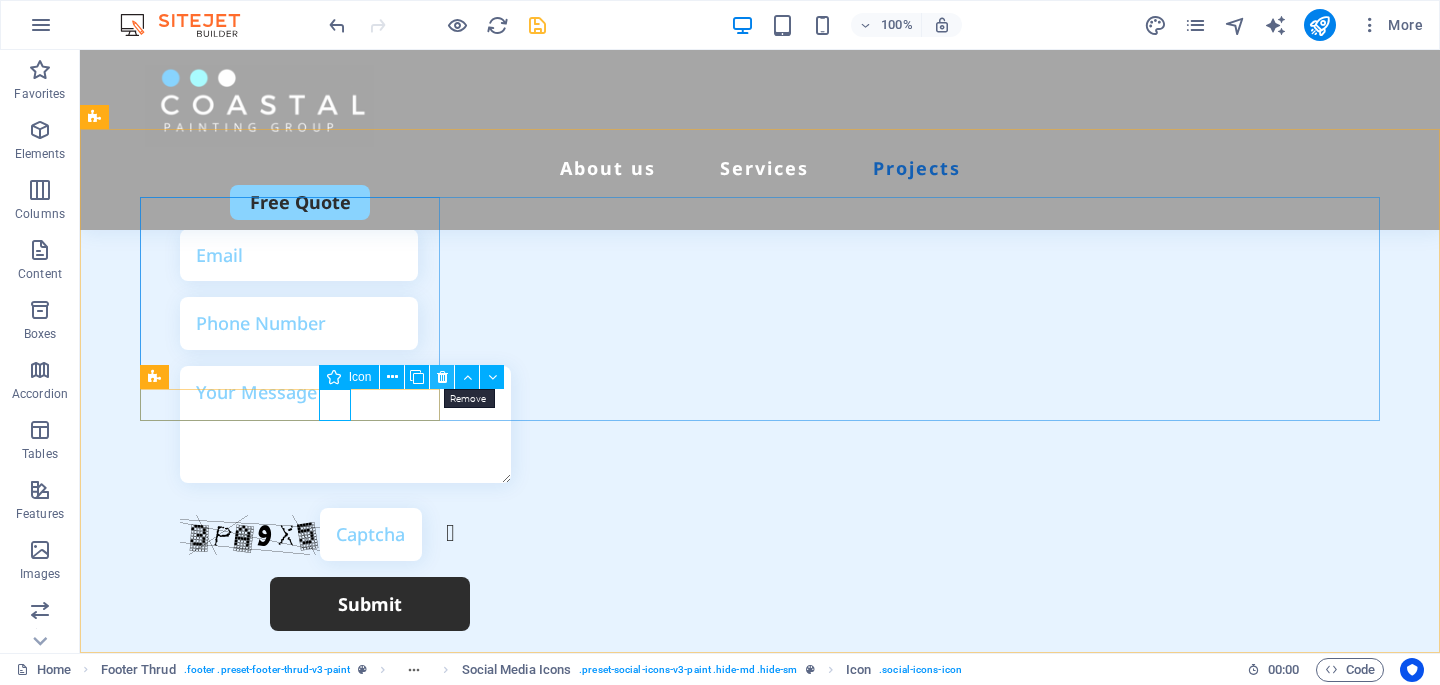 click at bounding box center (442, 377) 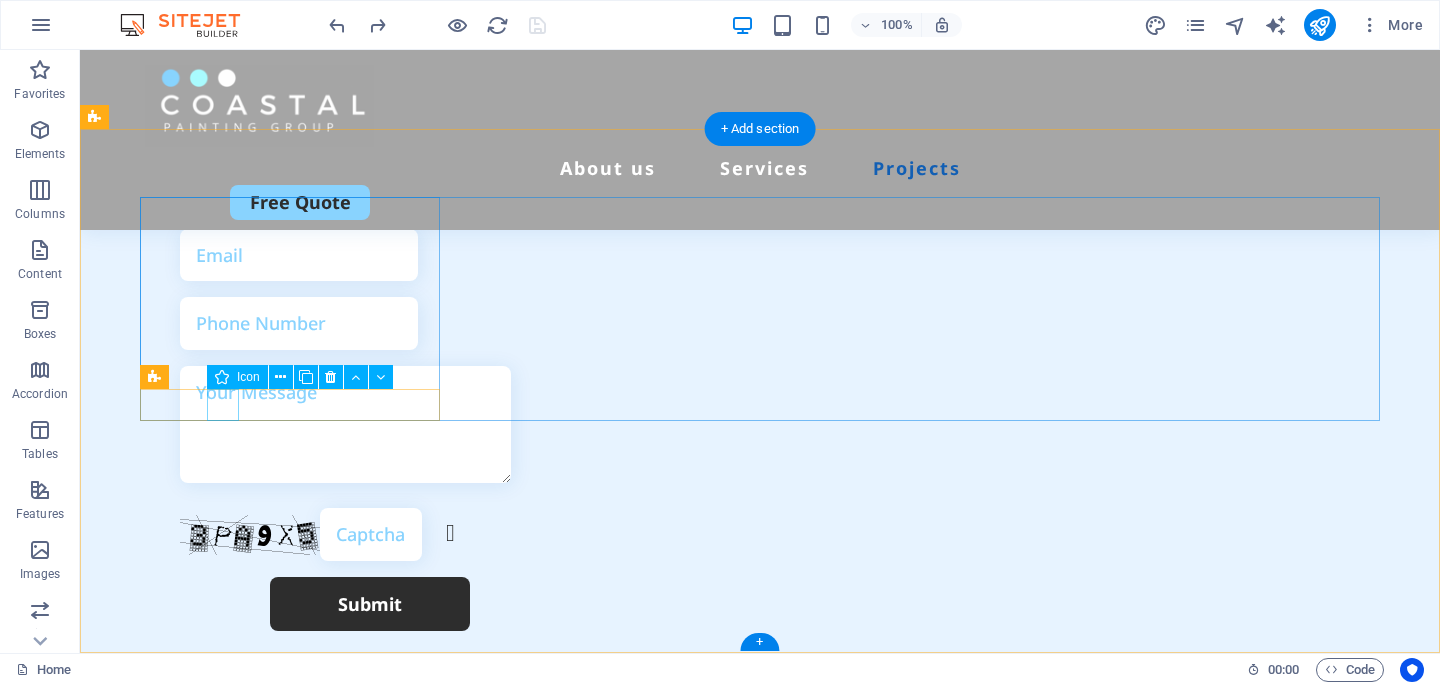 click at bounding box center [290, 1167] 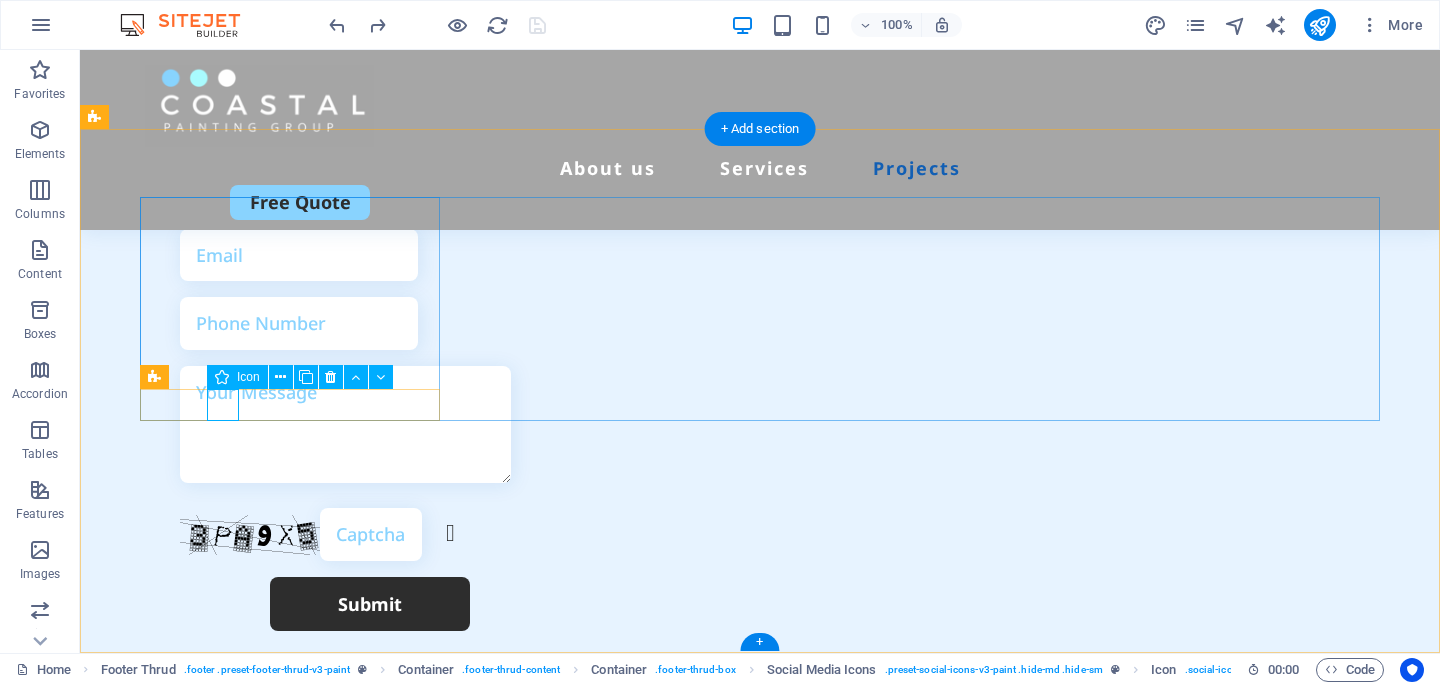 click at bounding box center [290, 1167] 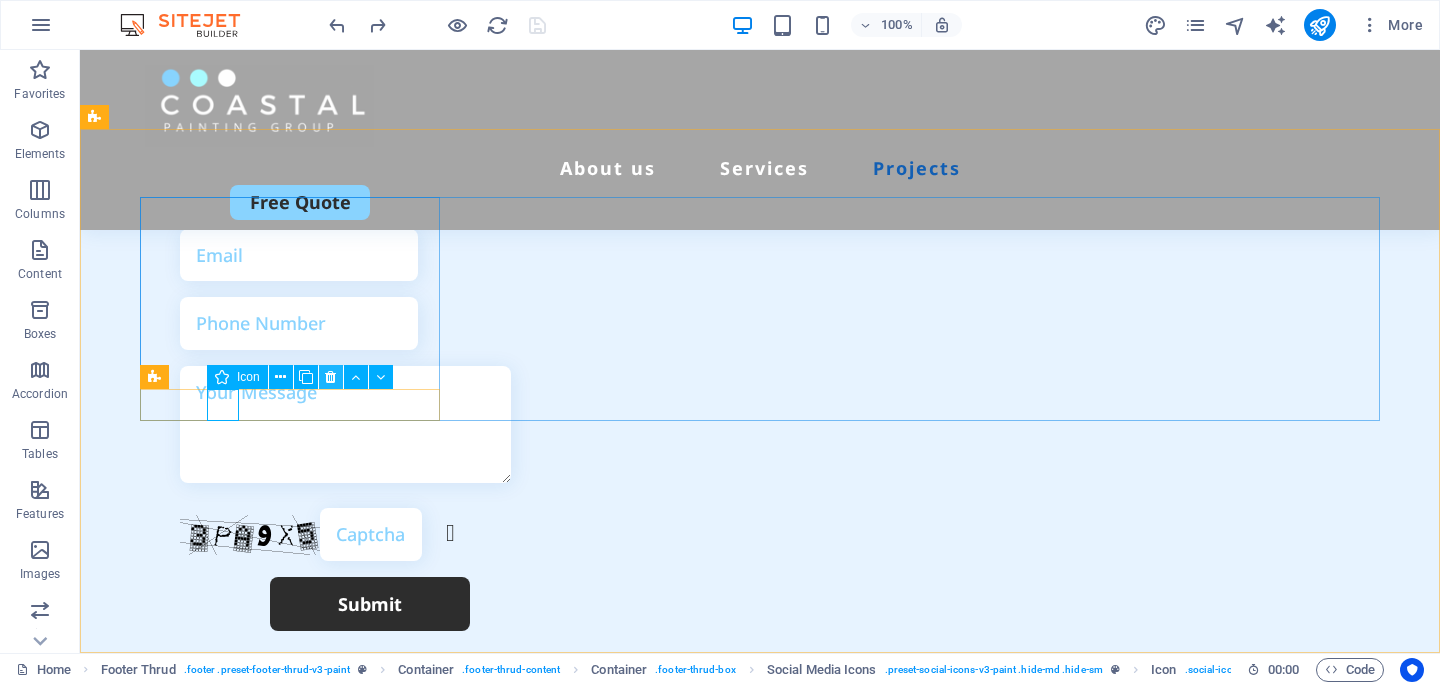 click at bounding box center (330, 377) 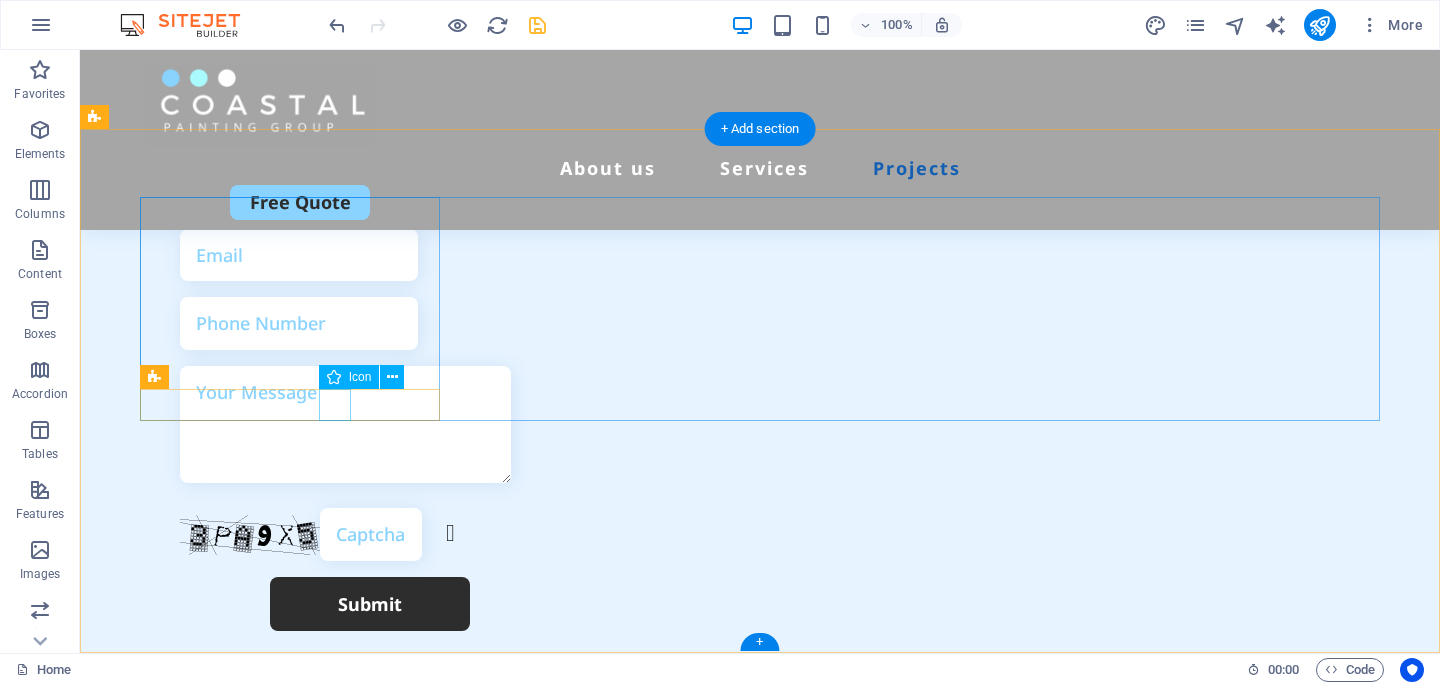 click at bounding box center (290, 1207) 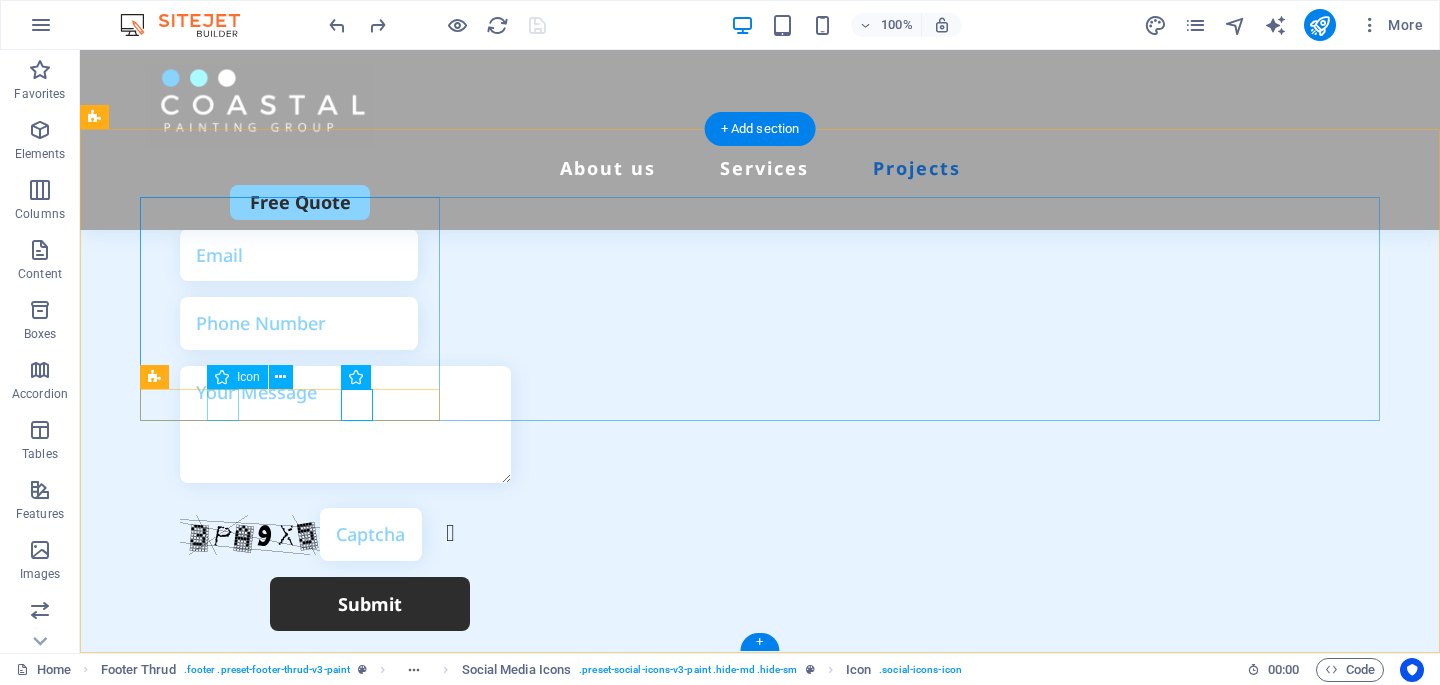 click at bounding box center [290, 1167] 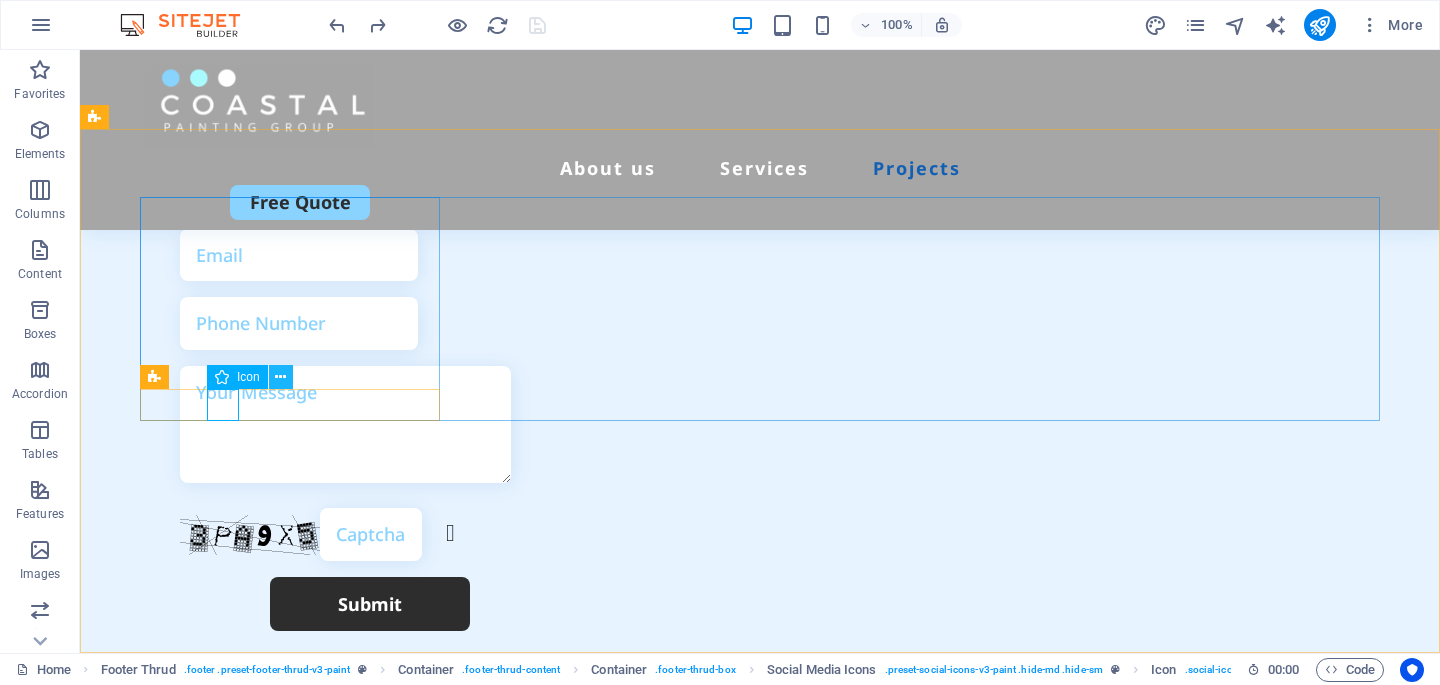 click at bounding box center (280, 377) 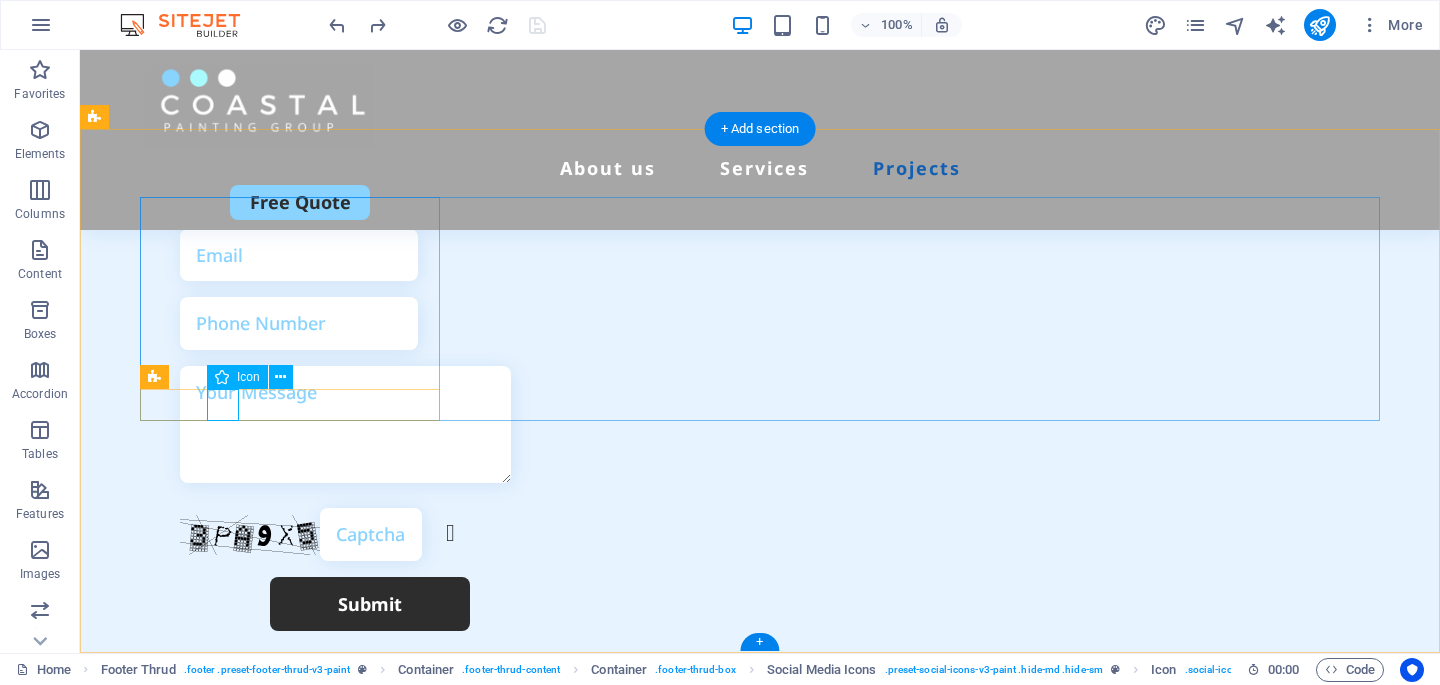 click at bounding box center [290, 1167] 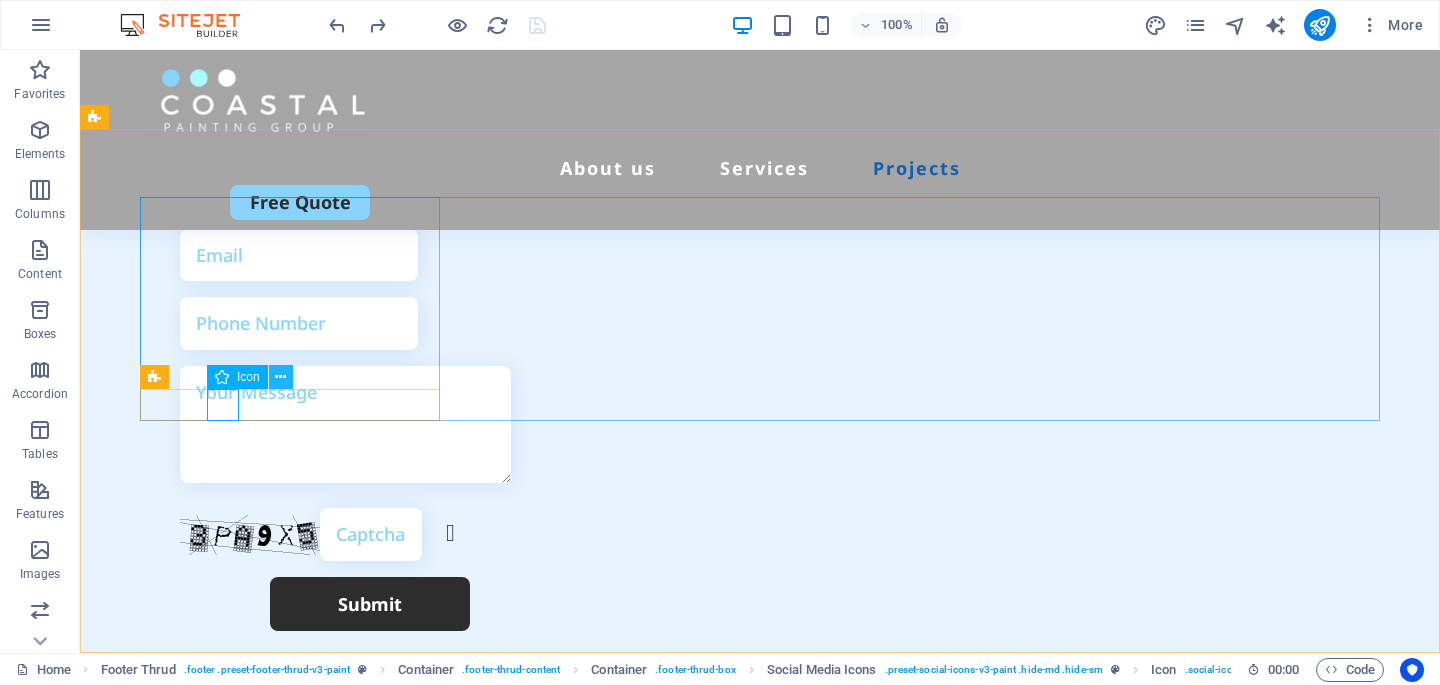 click at bounding box center [280, 377] 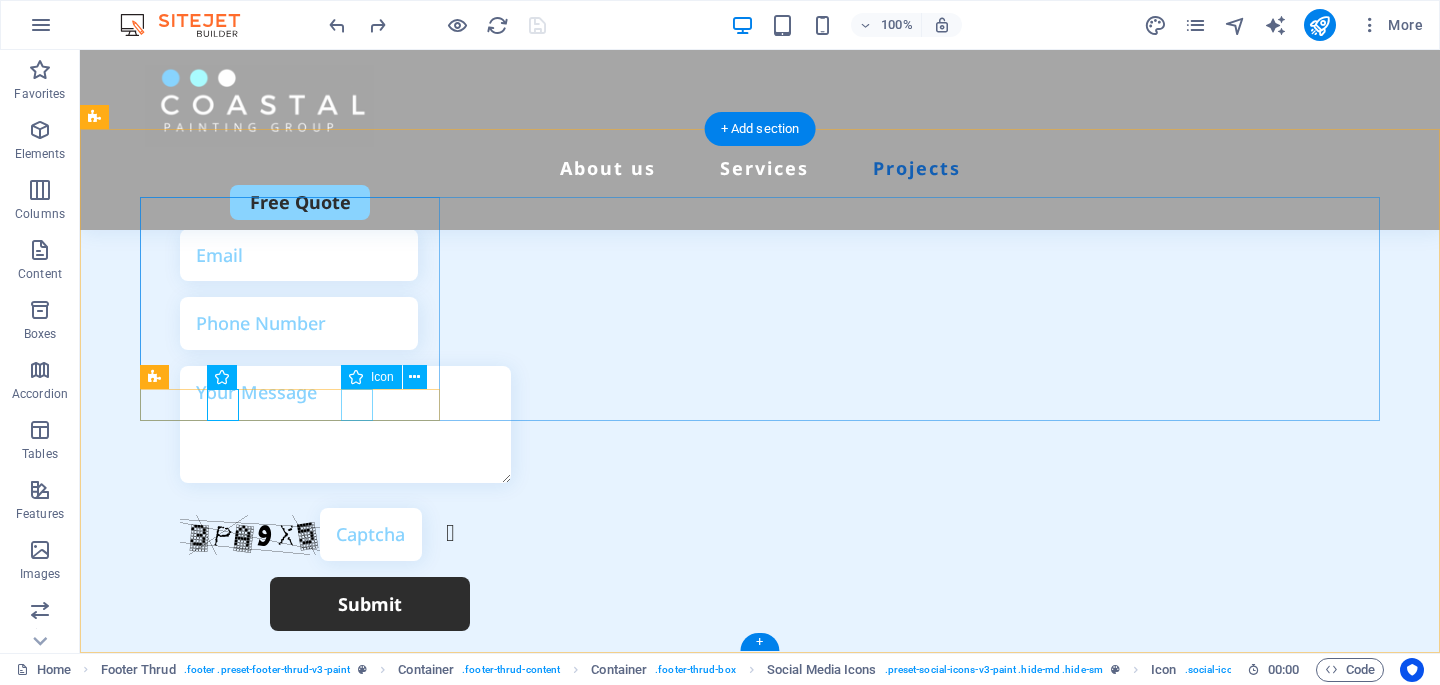 click at bounding box center (290, 1247) 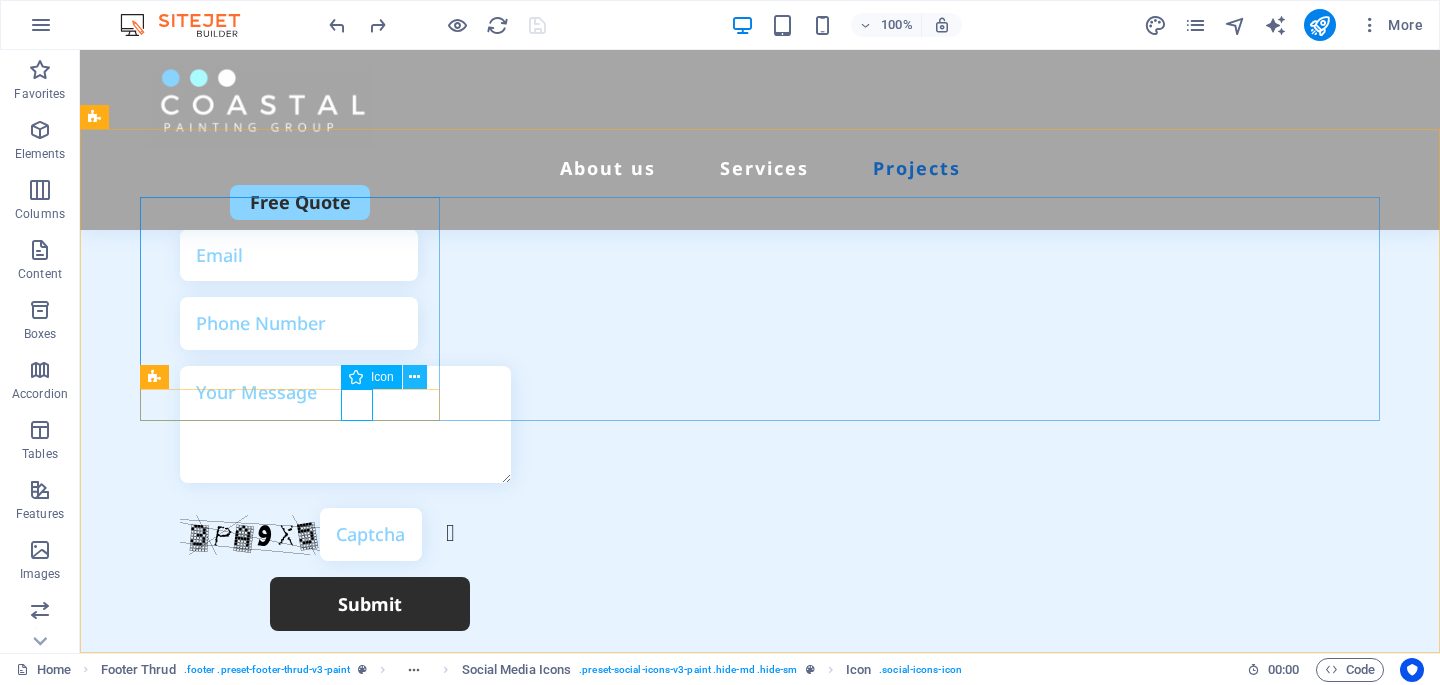 click at bounding box center (414, 377) 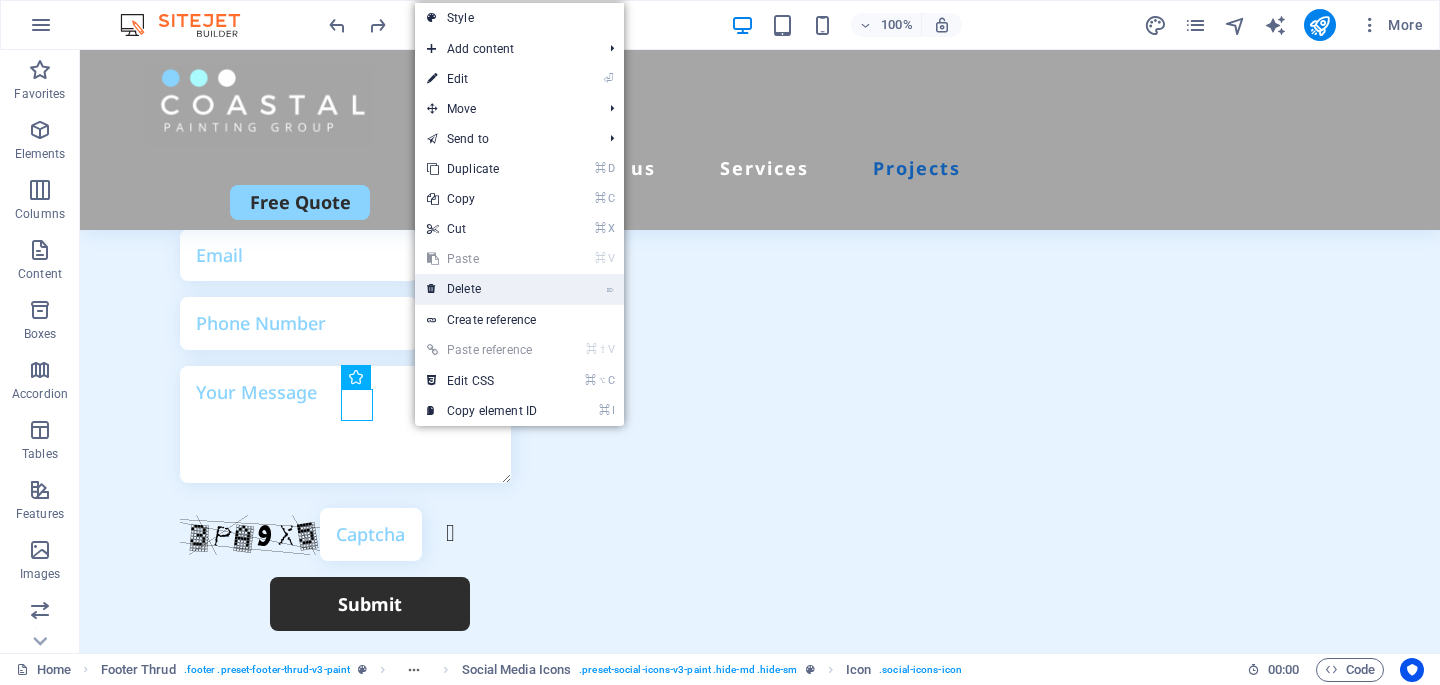 click on "⌦  Delete" at bounding box center [482, 289] 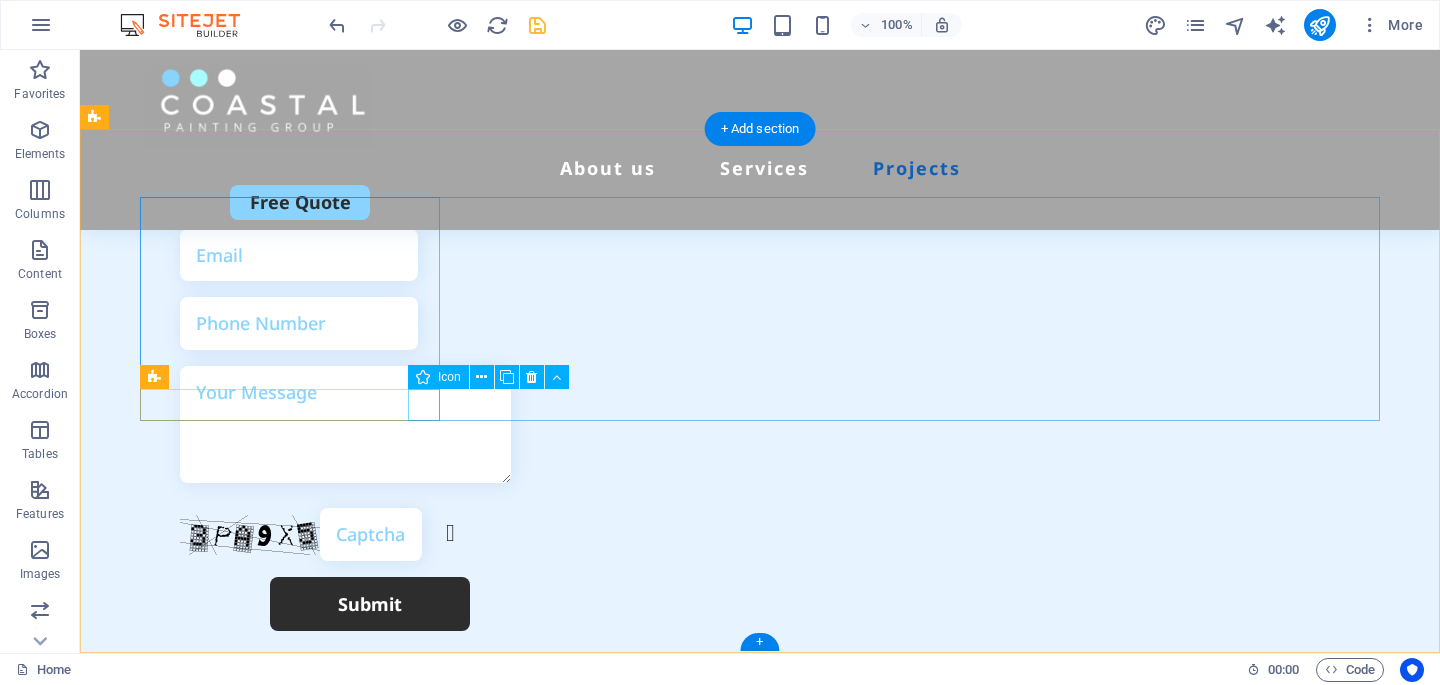 click at bounding box center (290, 1247) 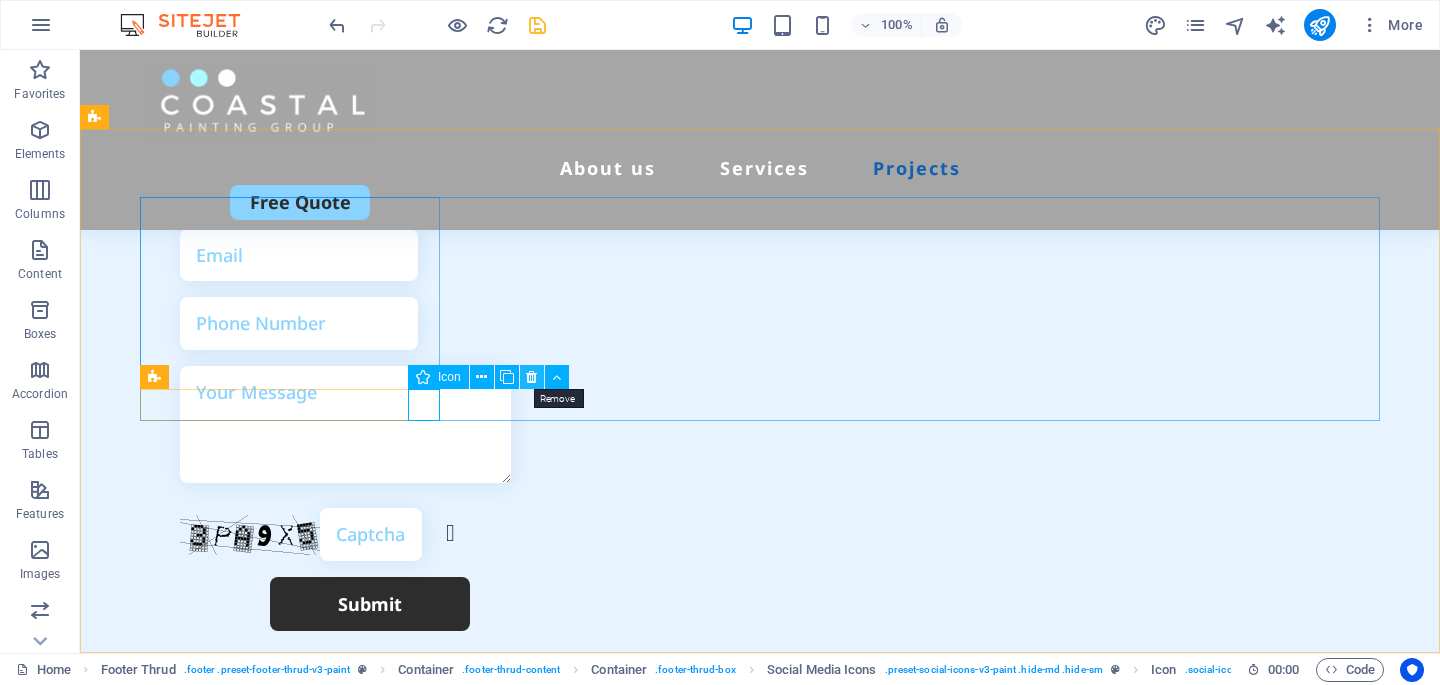 click at bounding box center [531, 377] 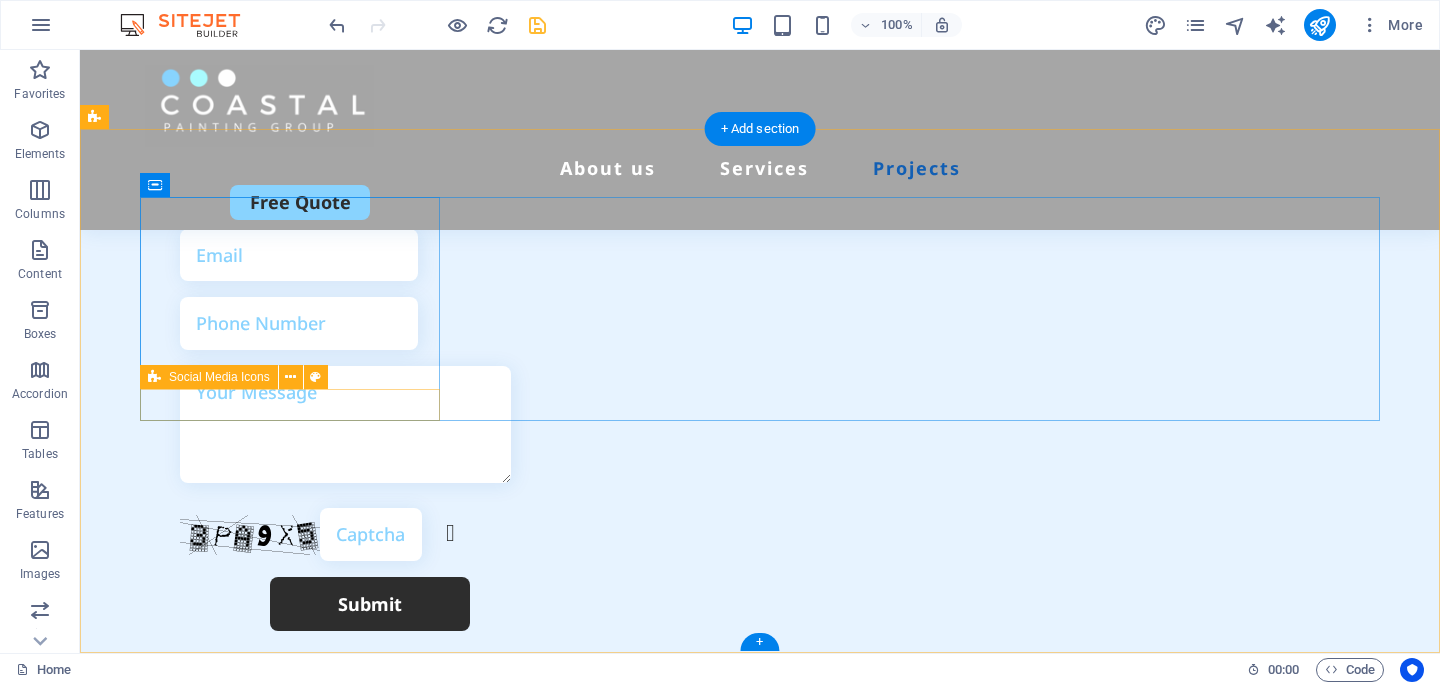 click at bounding box center (290, 1167) 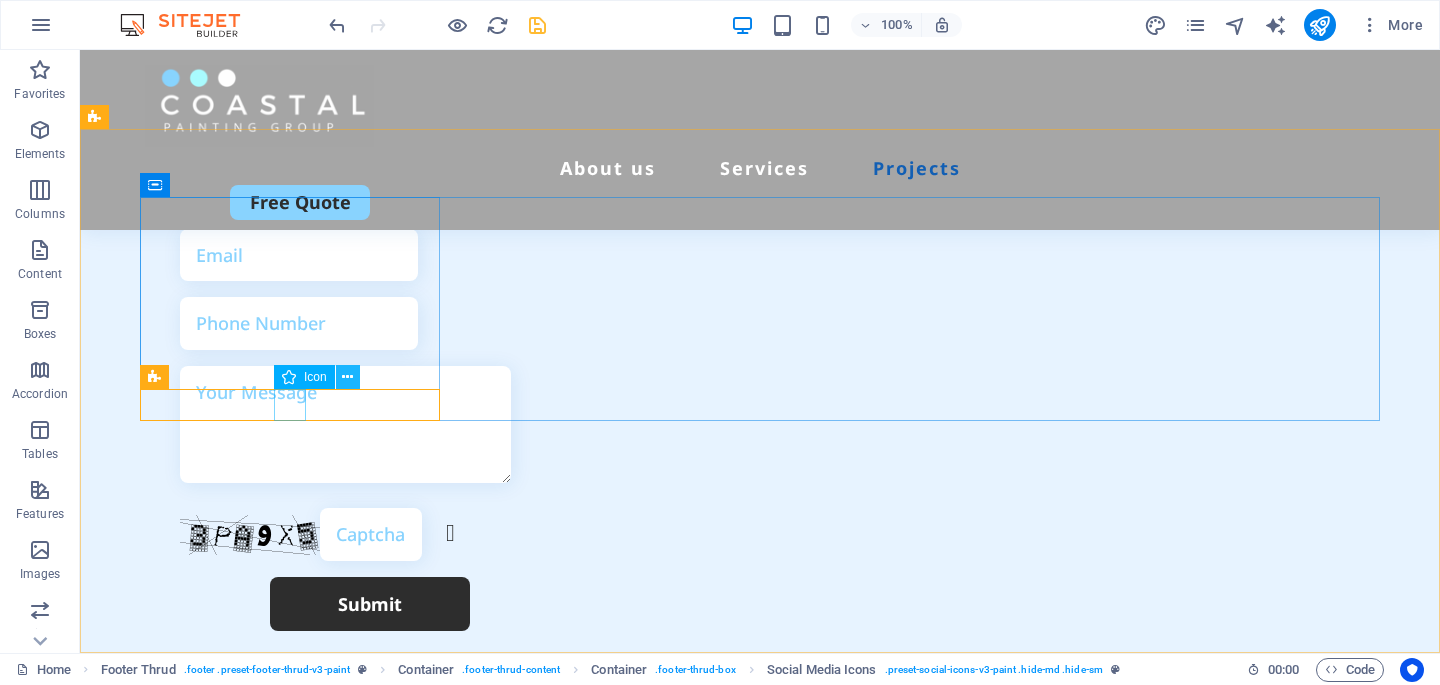 click at bounding box center [347, 377] 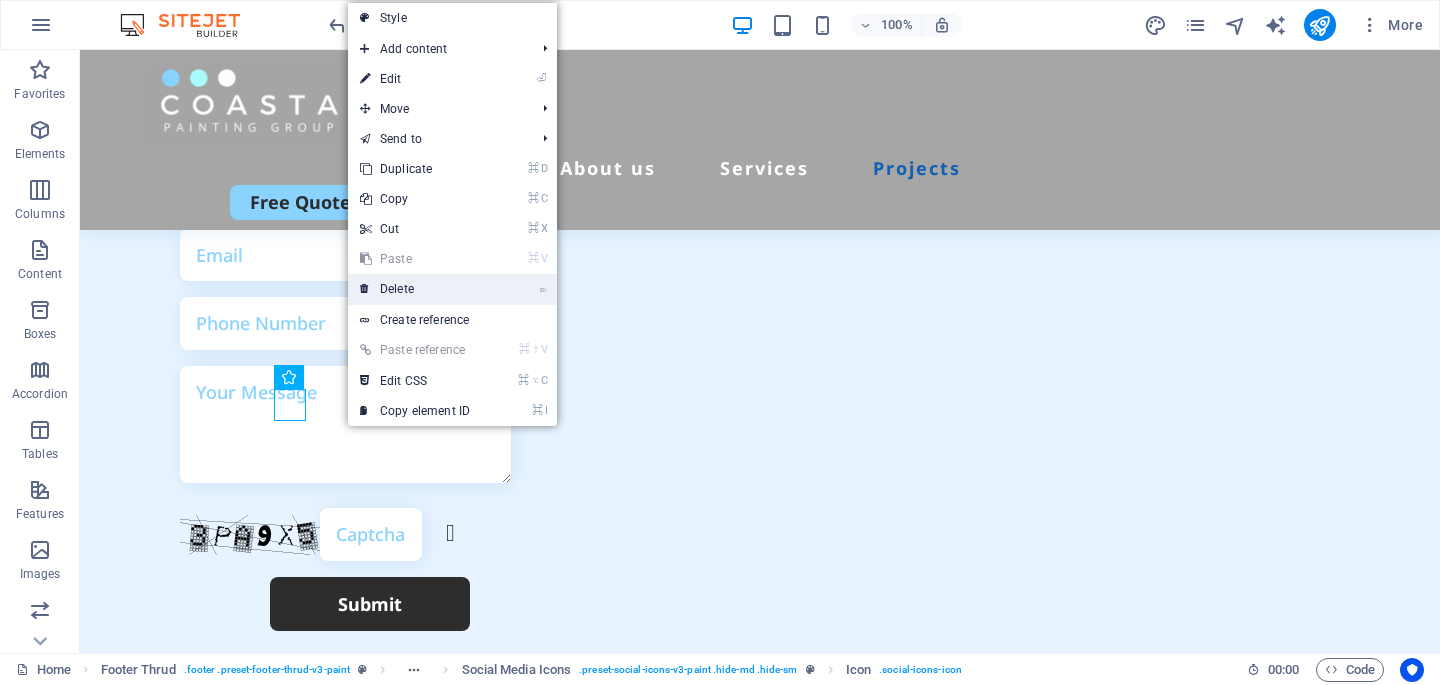 click on "⌦  Delete" at bounding box center (415, 289) 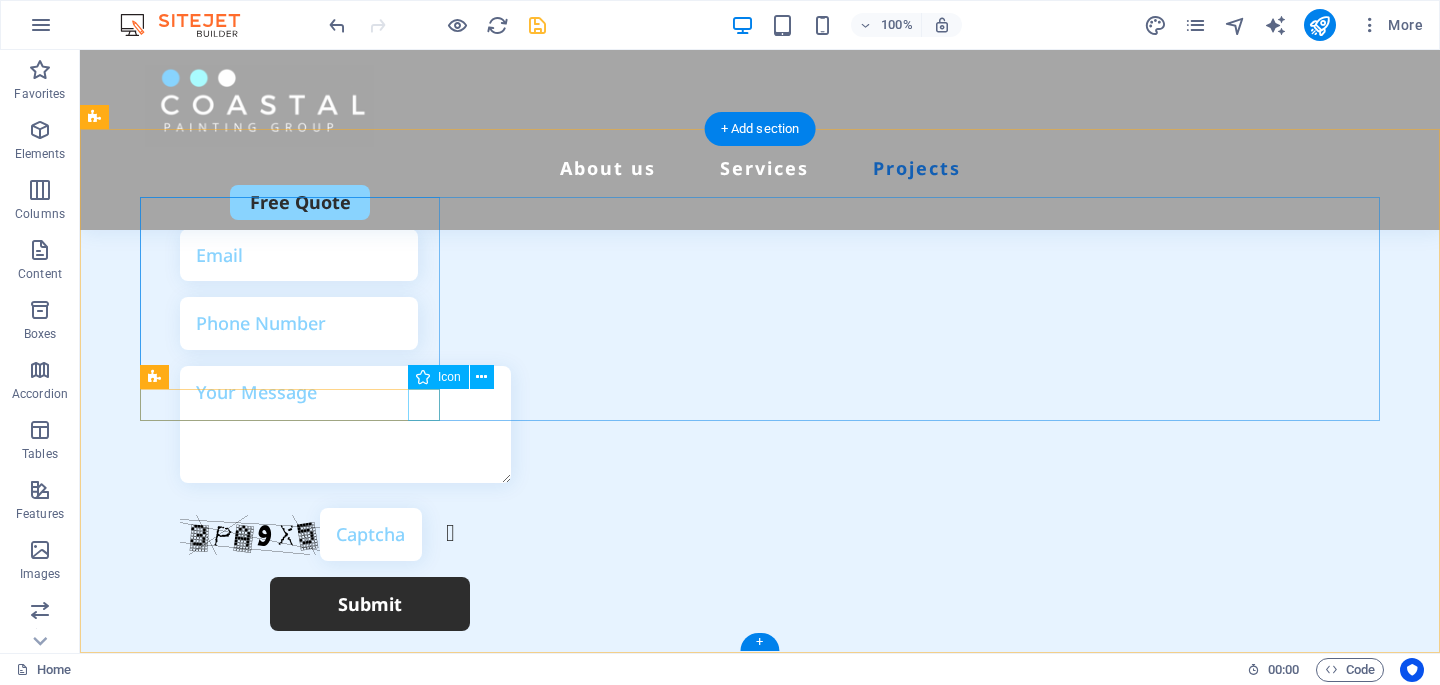 click at bounding box center [290, 1167] 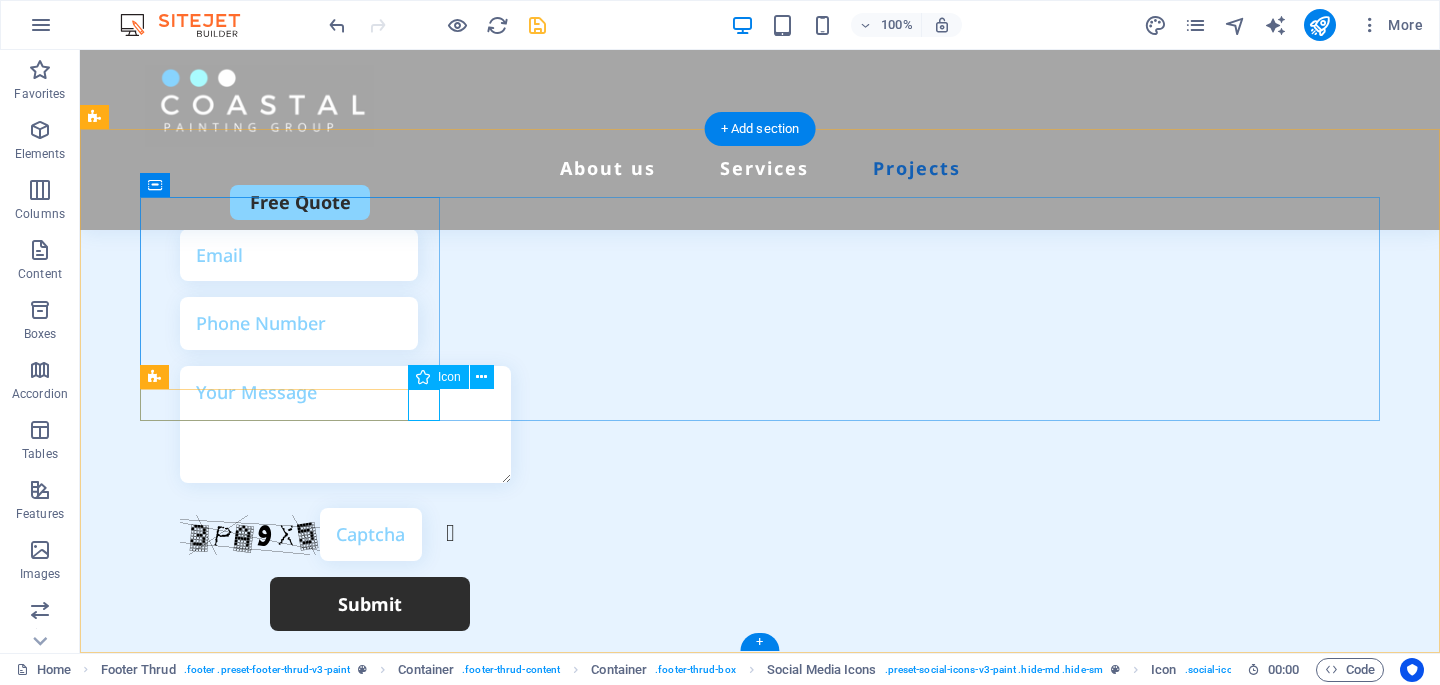 click at bounding box center [290, 1167] 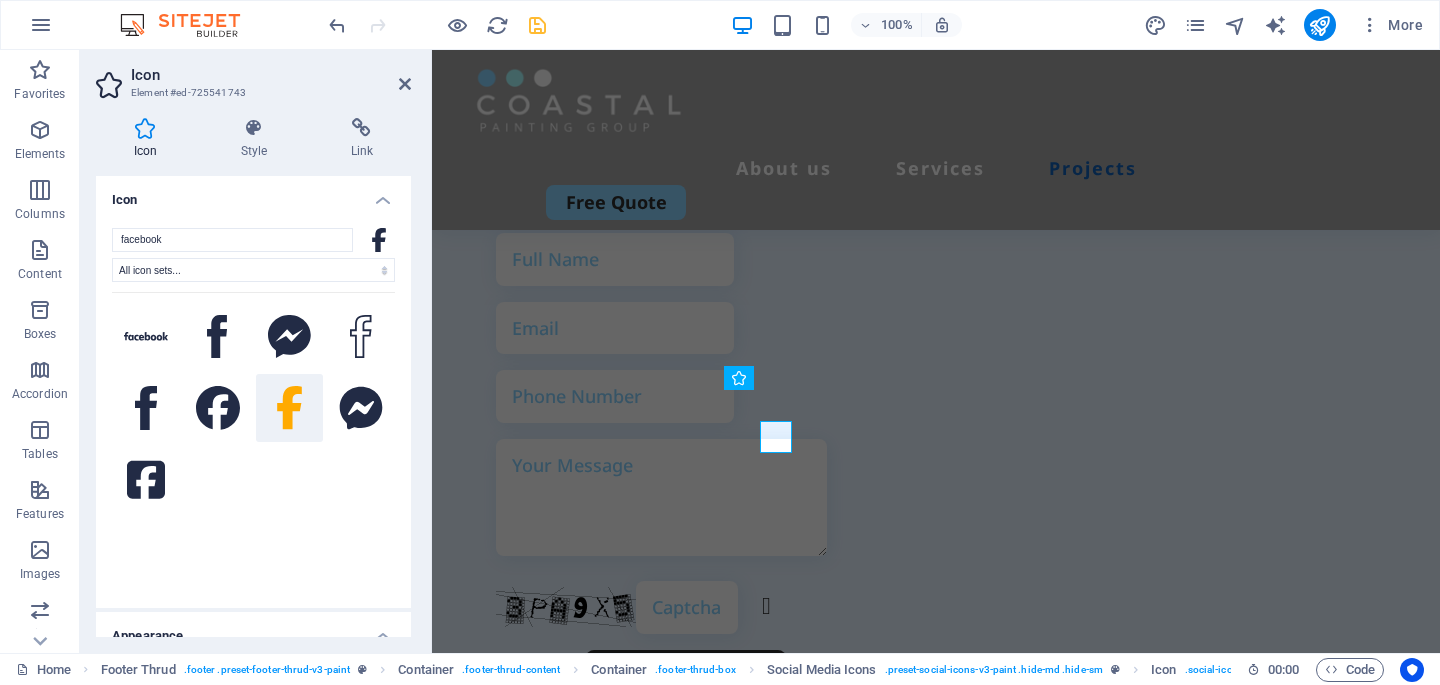scroll, scrollTop: 7472, scrollLeft: 0, axis: vertical 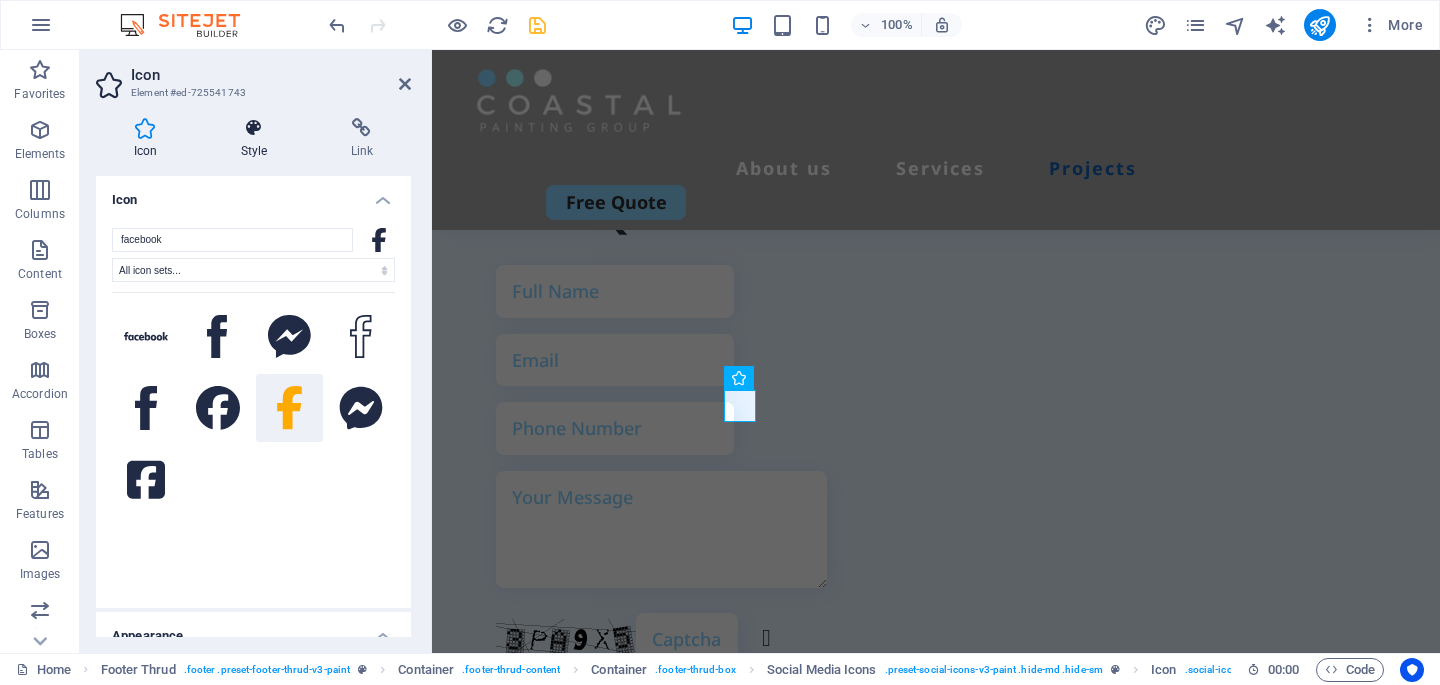 click on "Style" at bounding box center (258, 139) 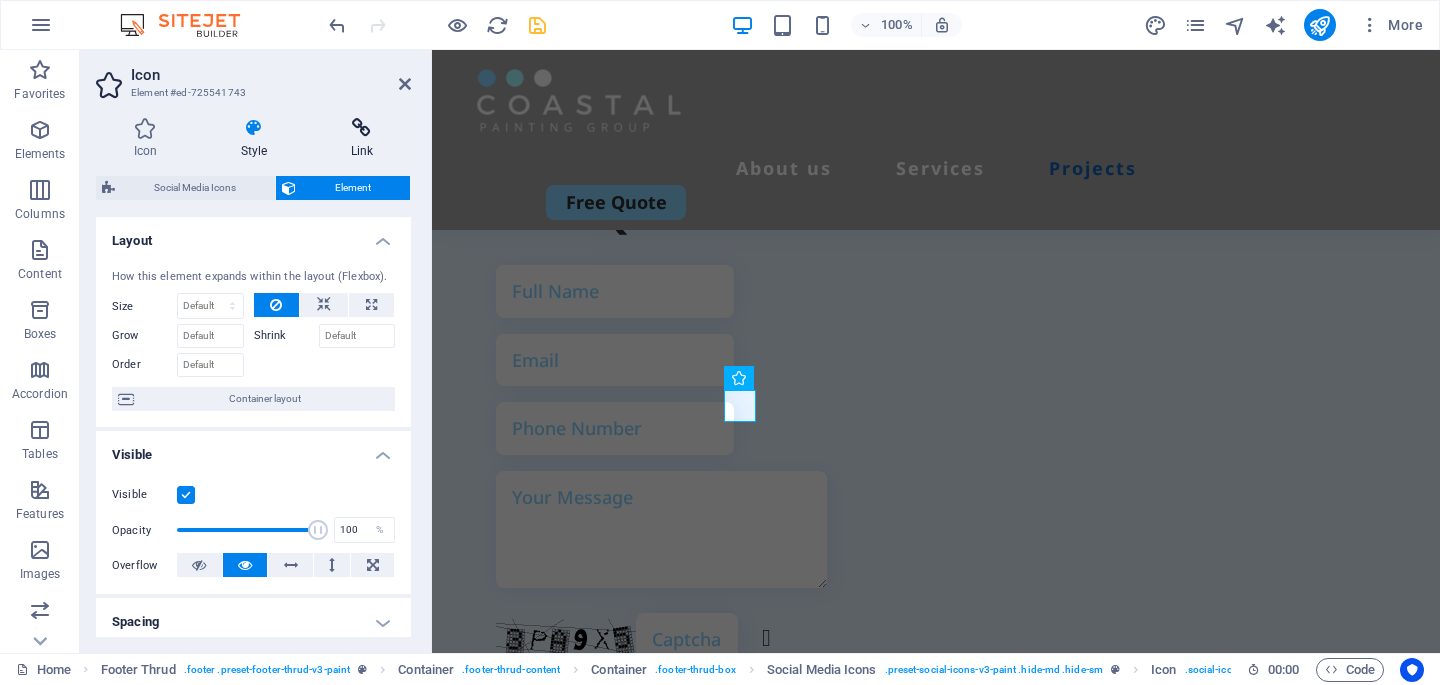 click on "Link" at bounding box center (362, 139) 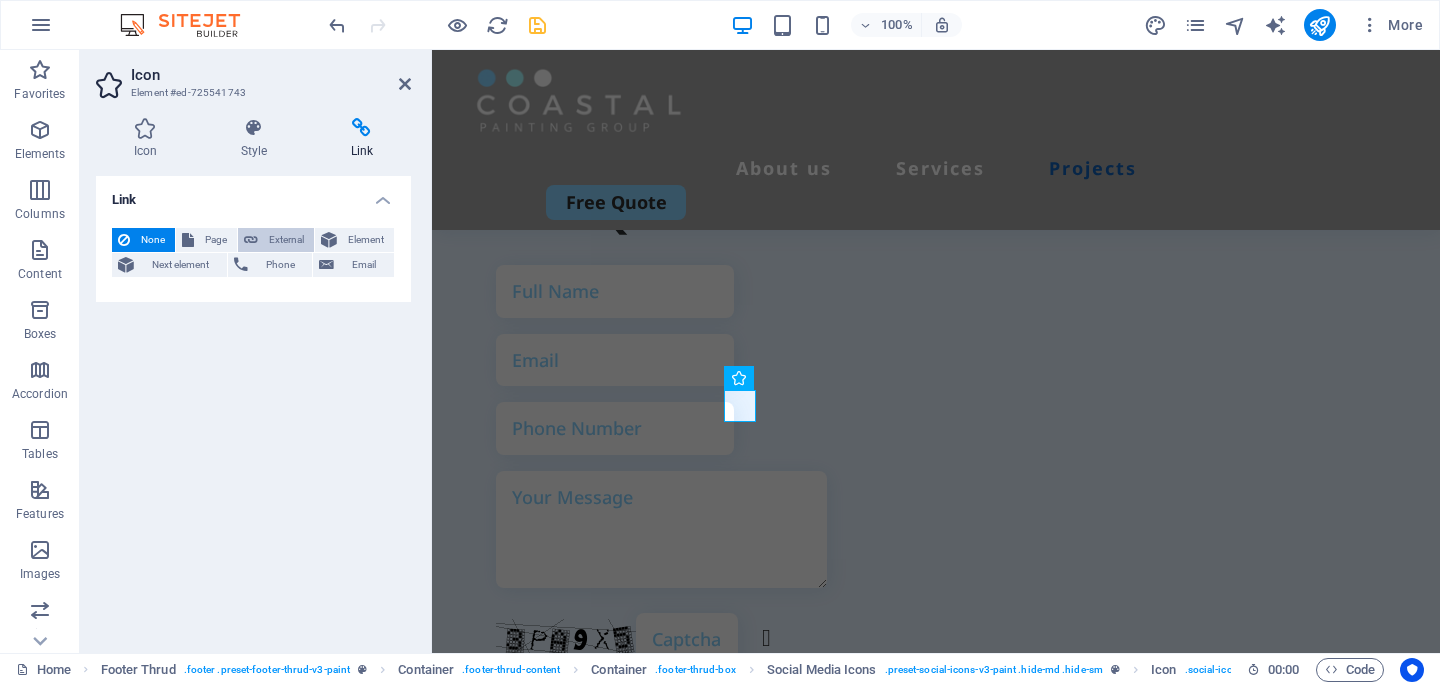 click on "External" at bounding box center (286, 240) 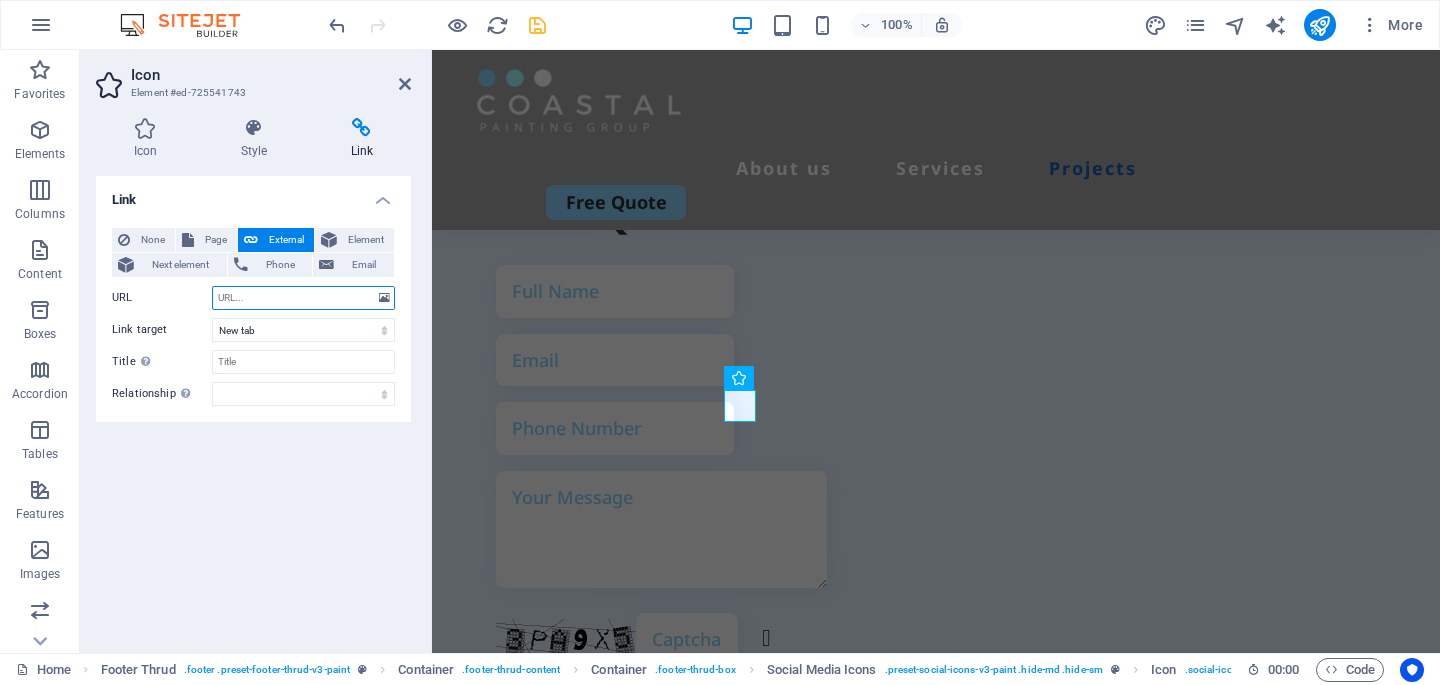 paste on "https://www.facebook.com/share/1GRzKgFZDD/?mibextid=wwXIfr" 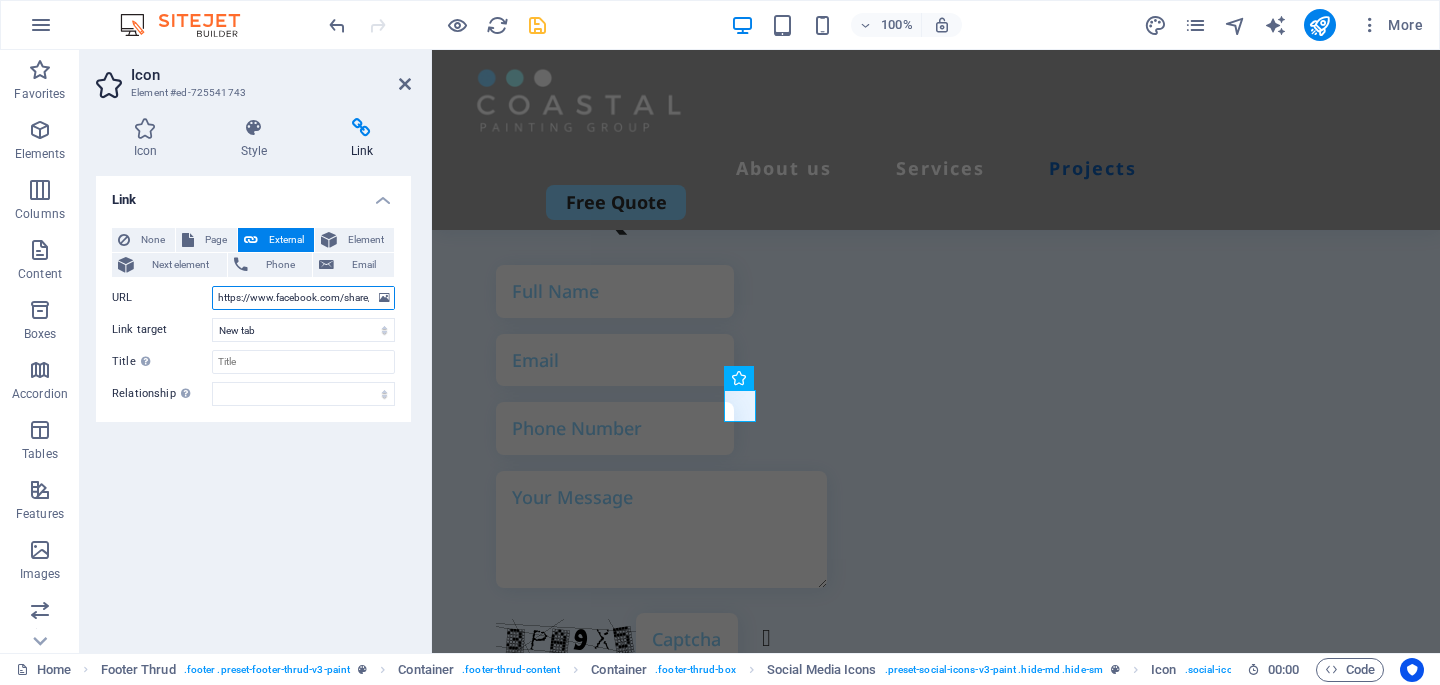 scroll, scrollTop: 0, scrollLeft: 146, axis: horizontal 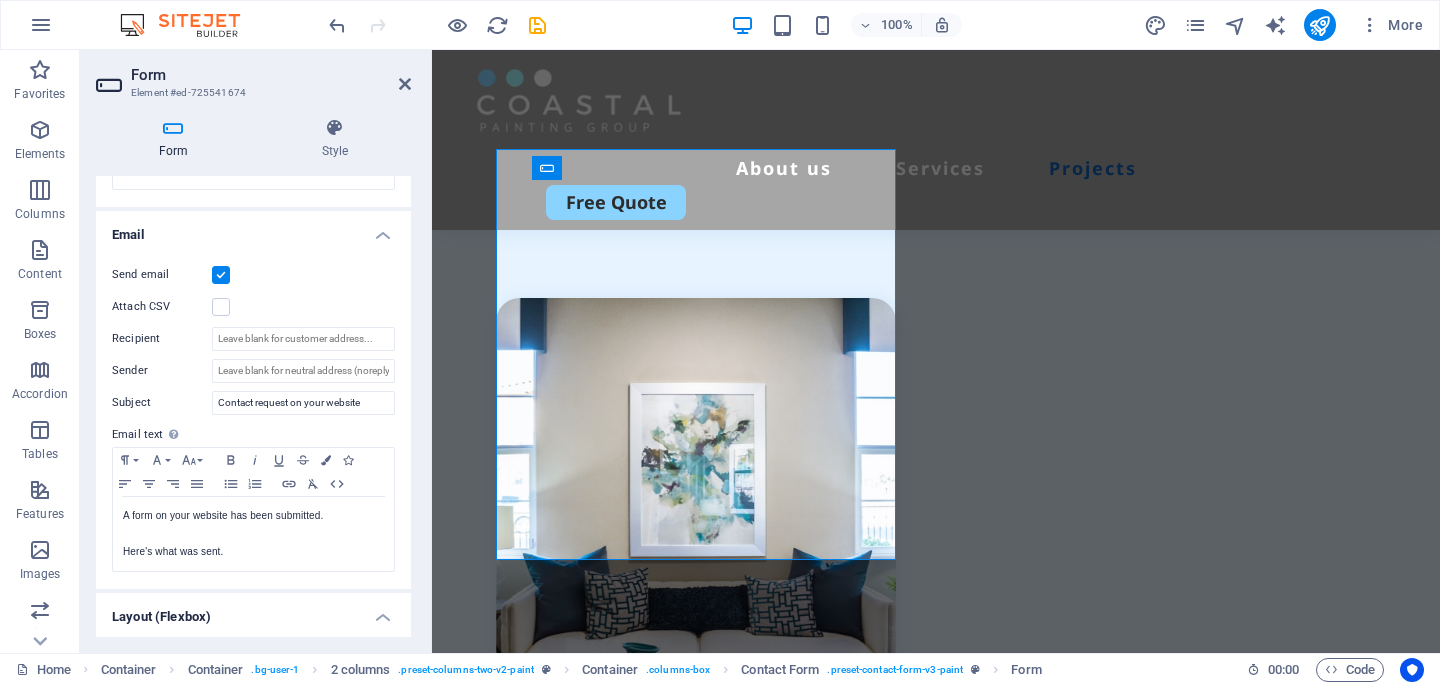 click at bounding box center [221, 275] 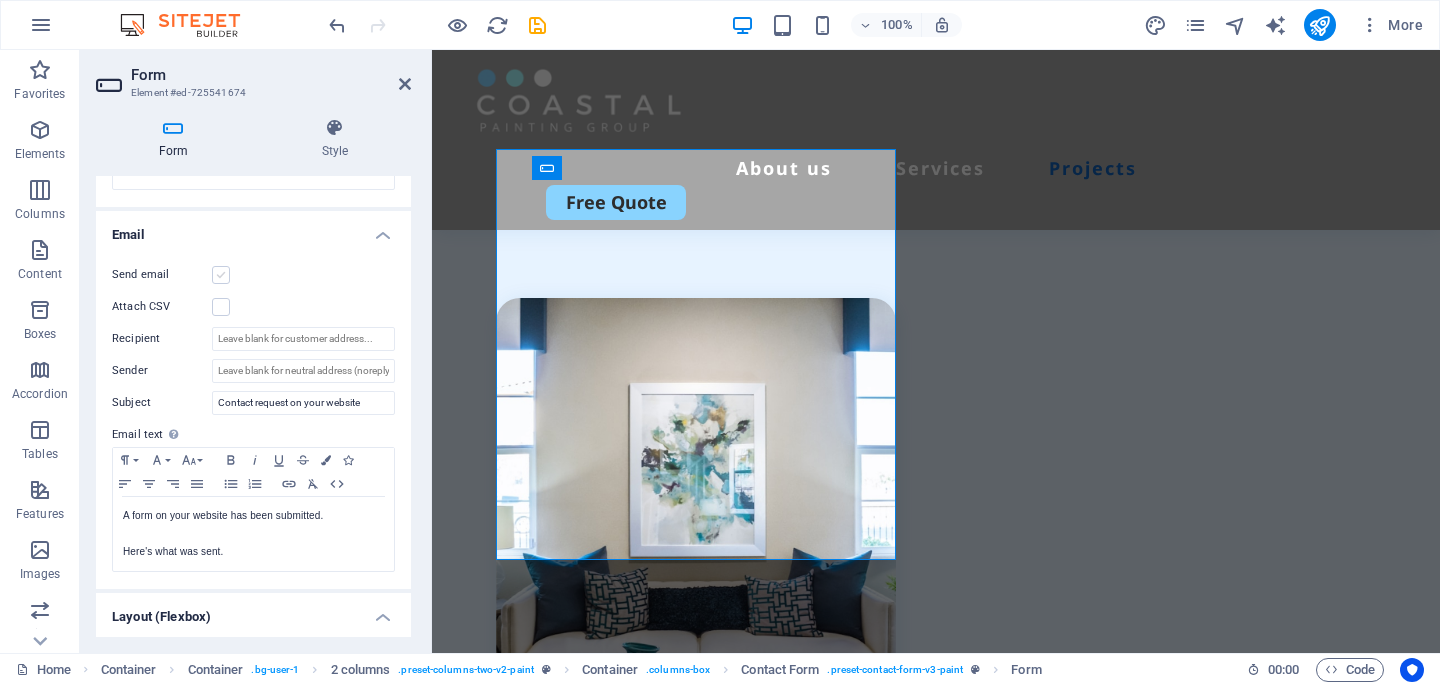 click at bounding box center [221, 275] 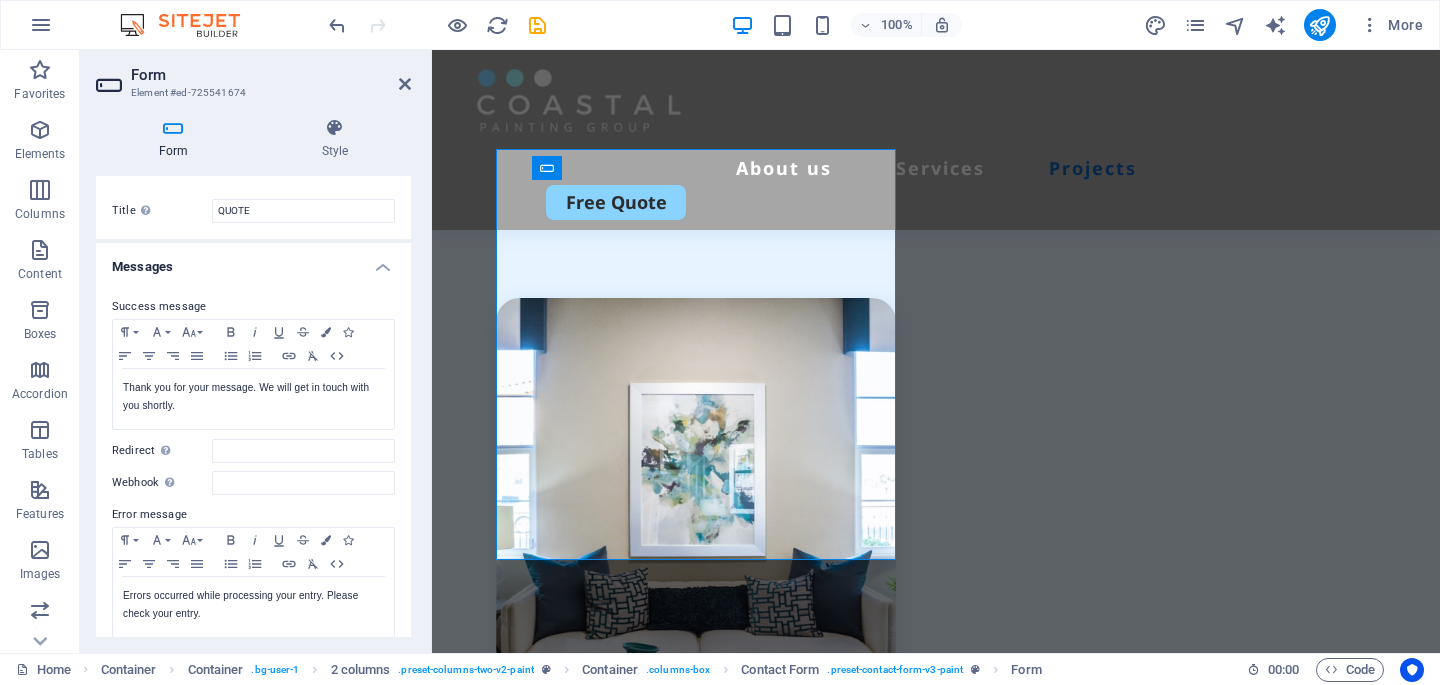 scroll, scrollTop: 0, scrollLeft: 0, axis: both 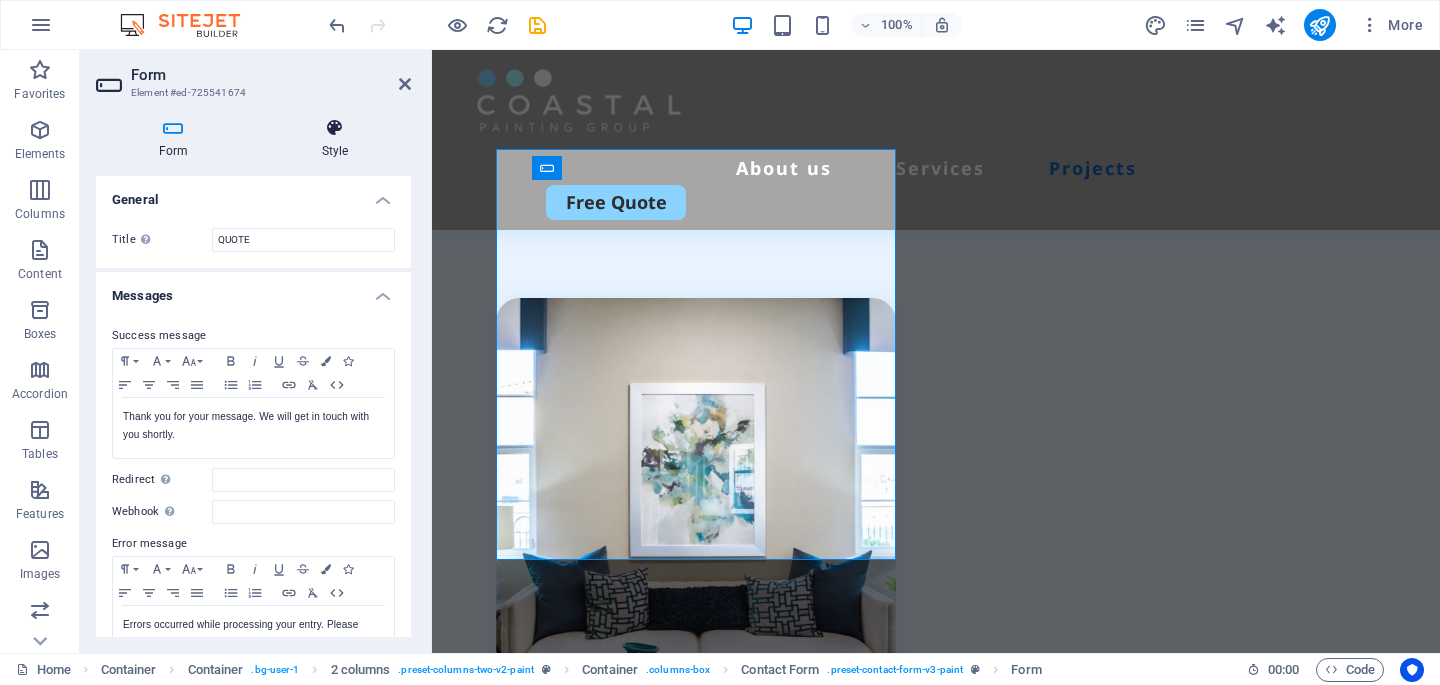 click on "Style" at bounding box center (335, 139) 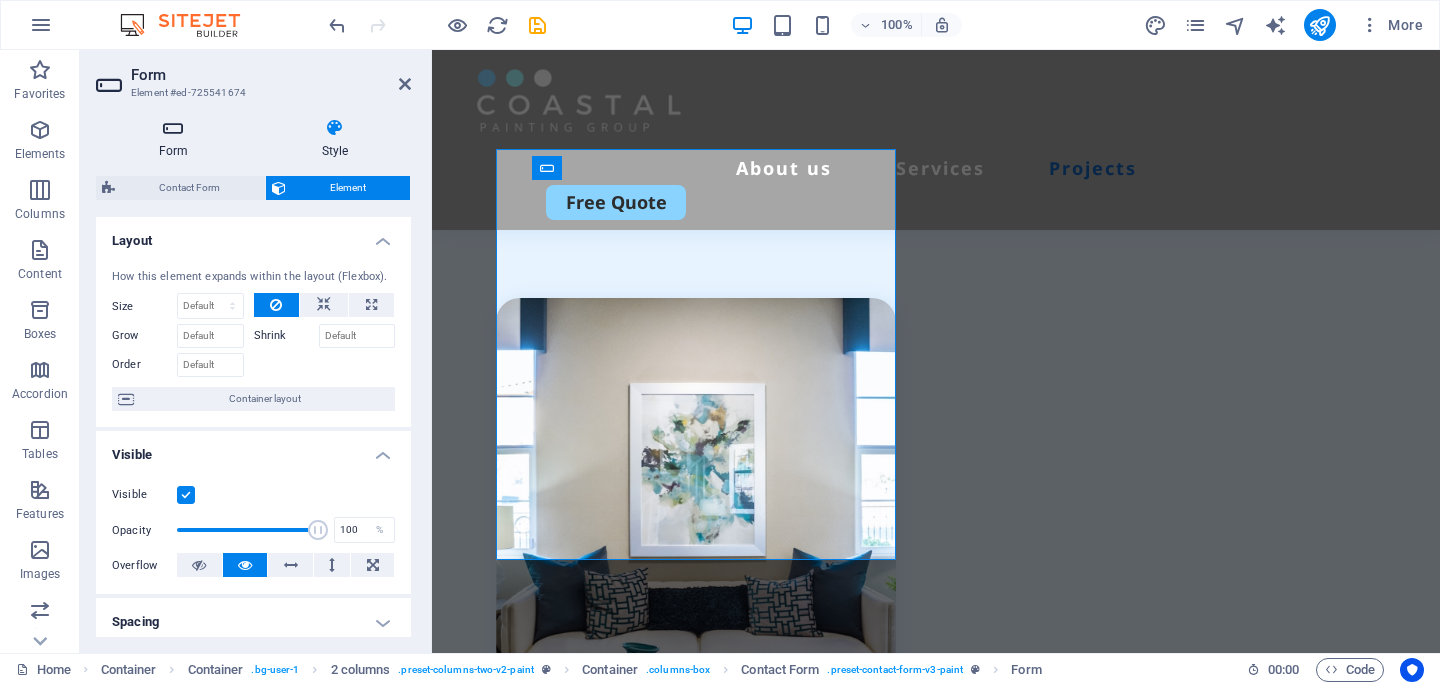 click at bounding box center (173, 128) 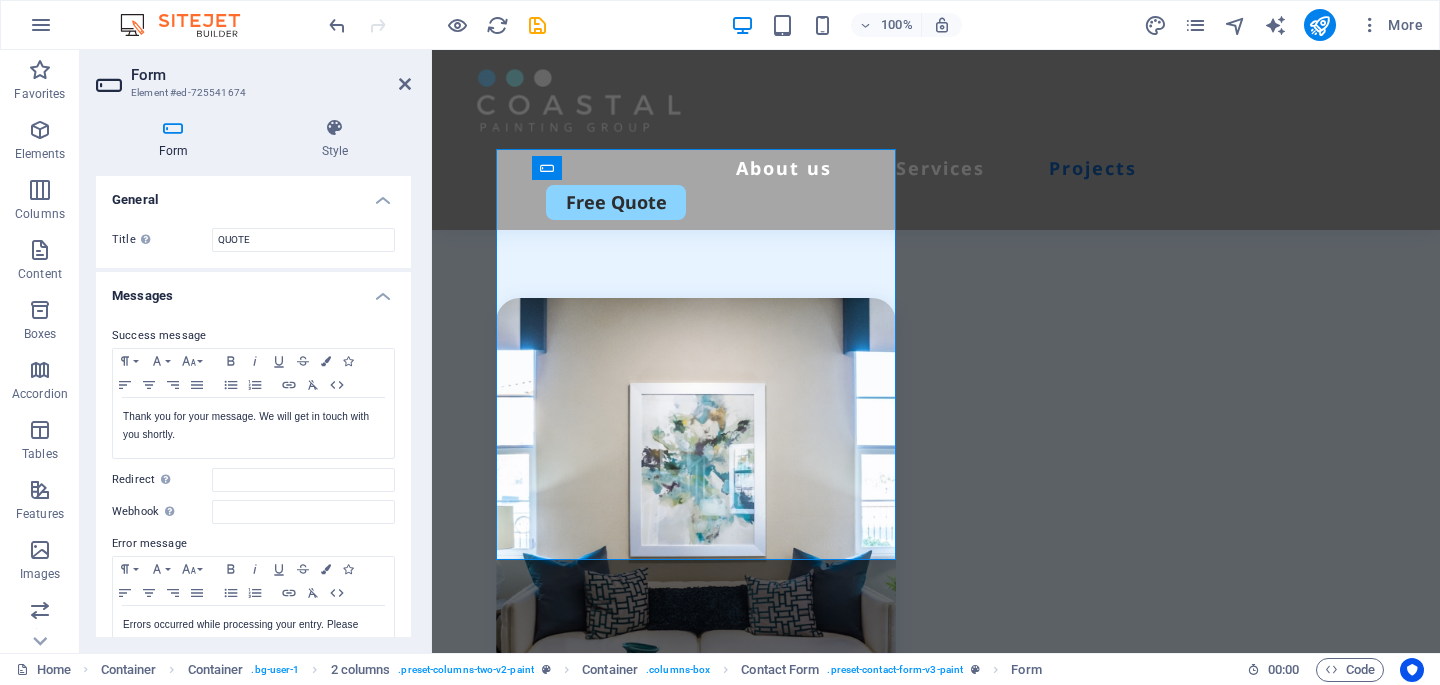 click on "Element #ed-725541674" at bounding box center [251, 93] 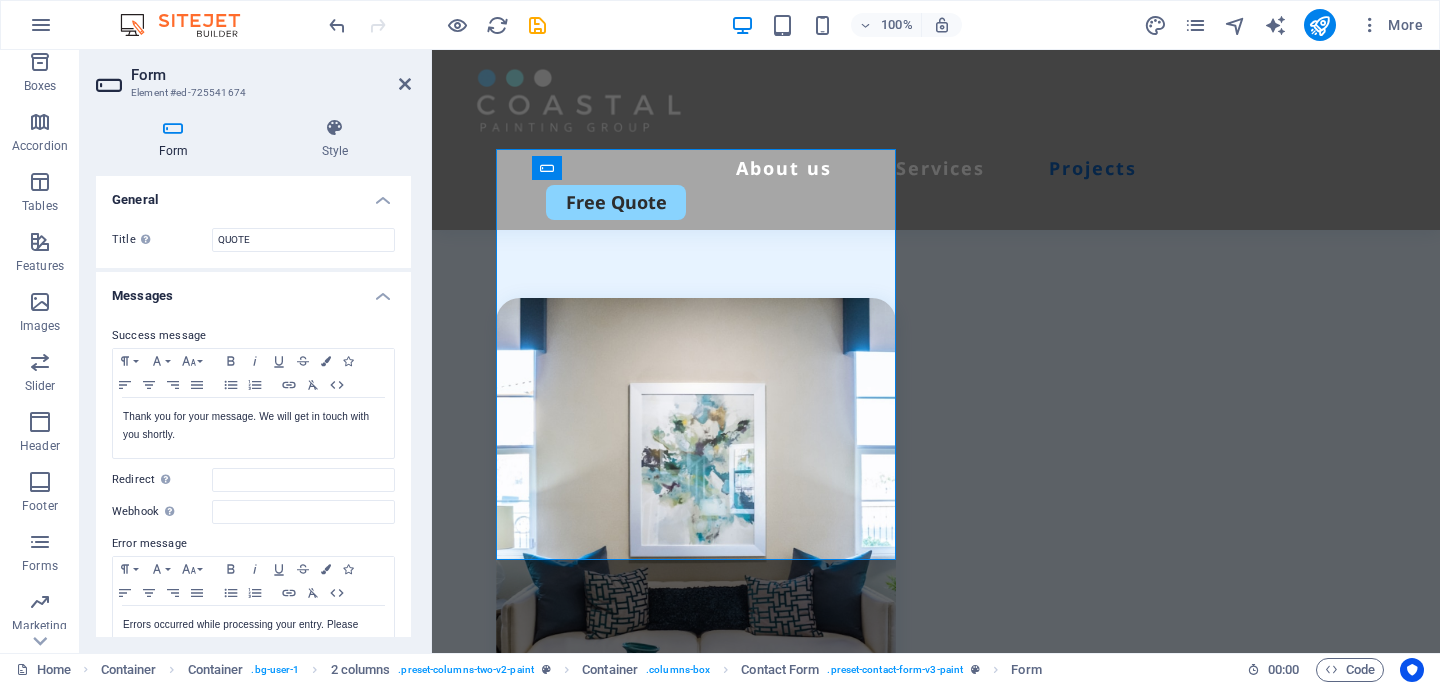scroll, scrollTop: 297, scrollLeft: 0, axis: vertical 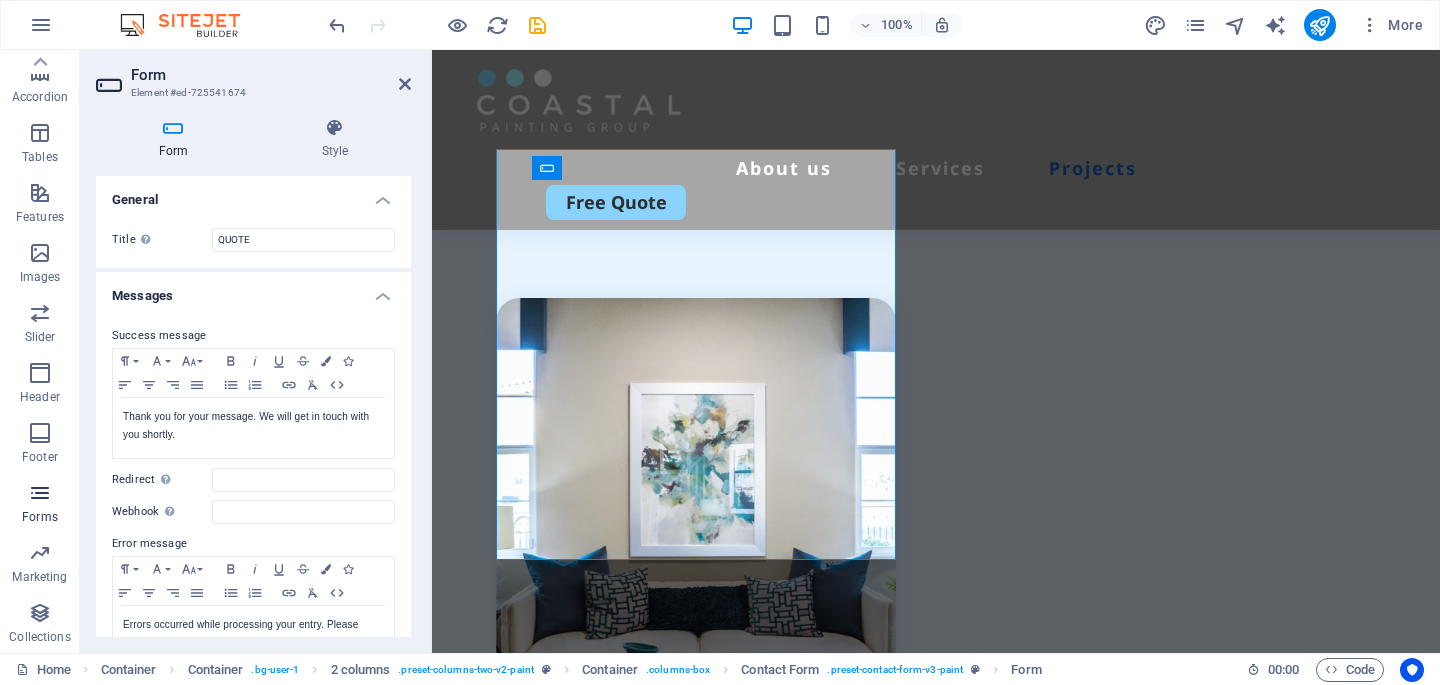 click at bounding box center [40, 493] 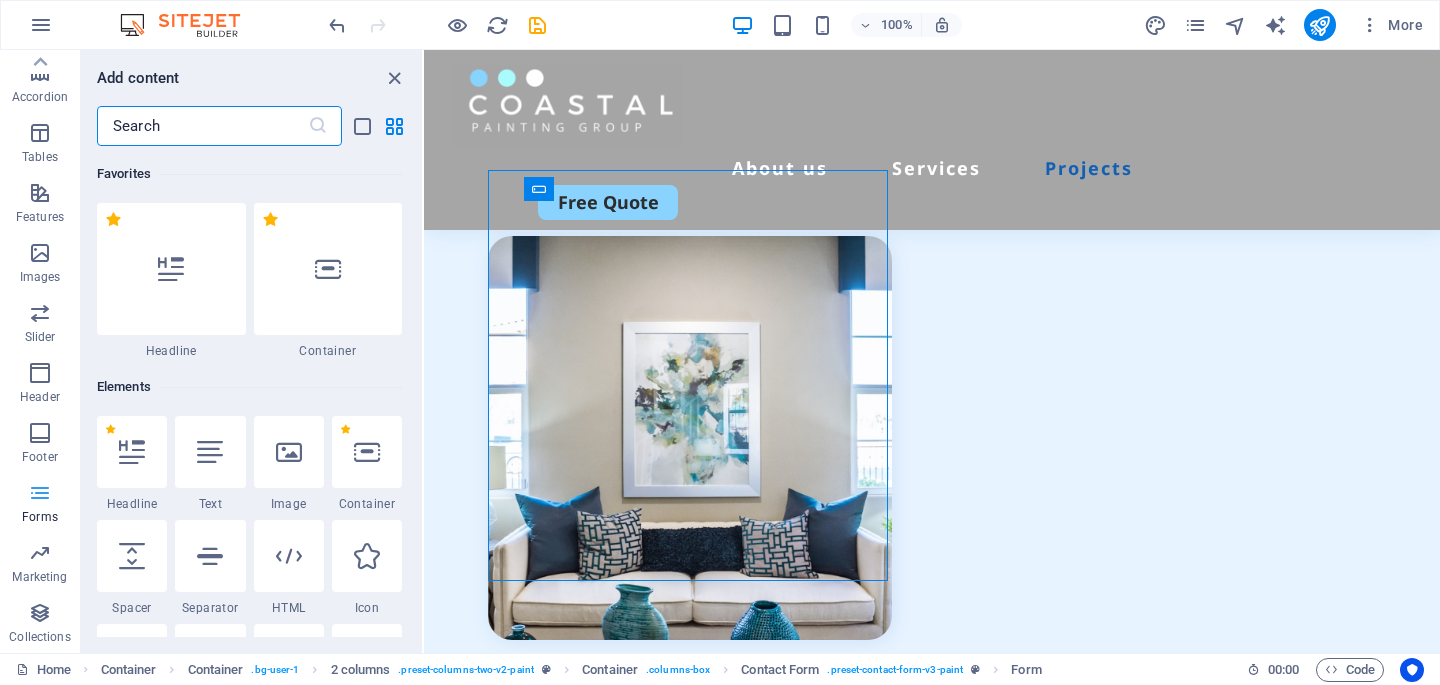 scroll, scrollTop: 6800, scrollLeft: 0, axis: vertical 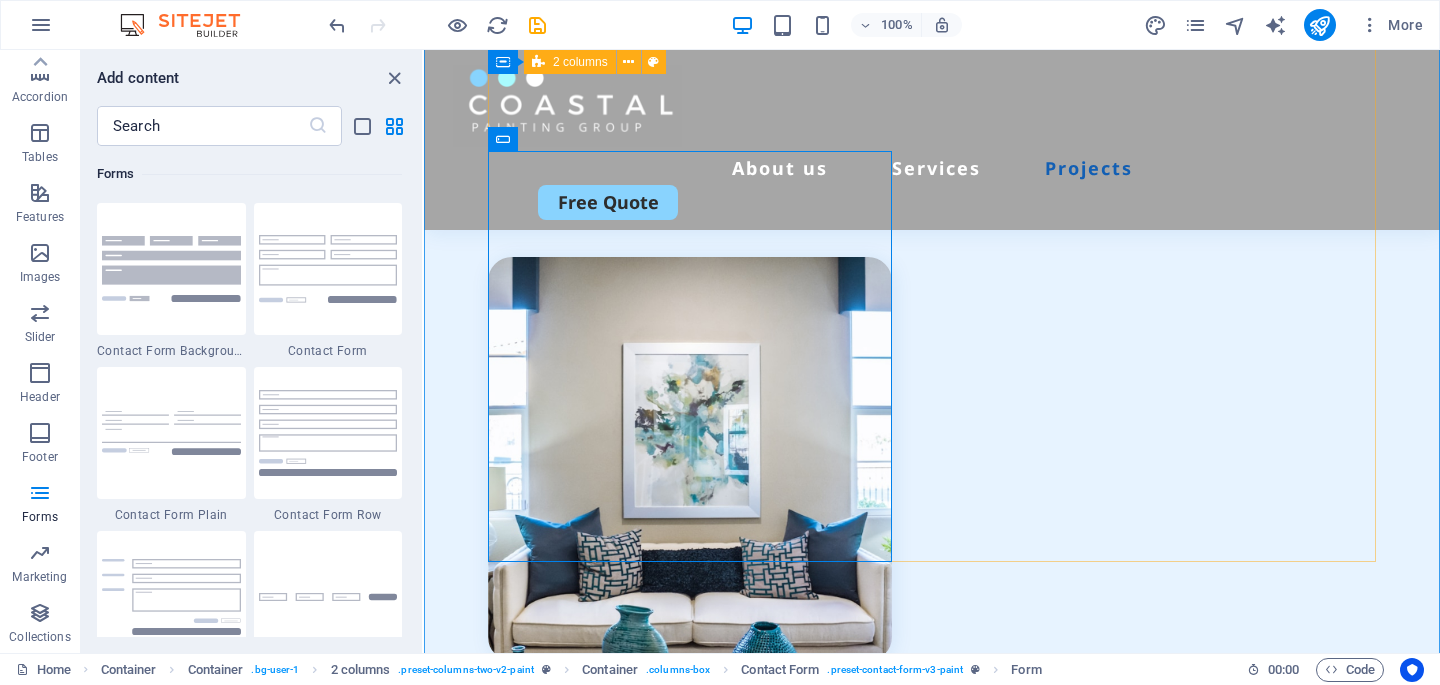 click on "Contact Us Please Reach Out - FREE QUOTE Unreadable? Load new Submit" at bounding box center (932, 803) 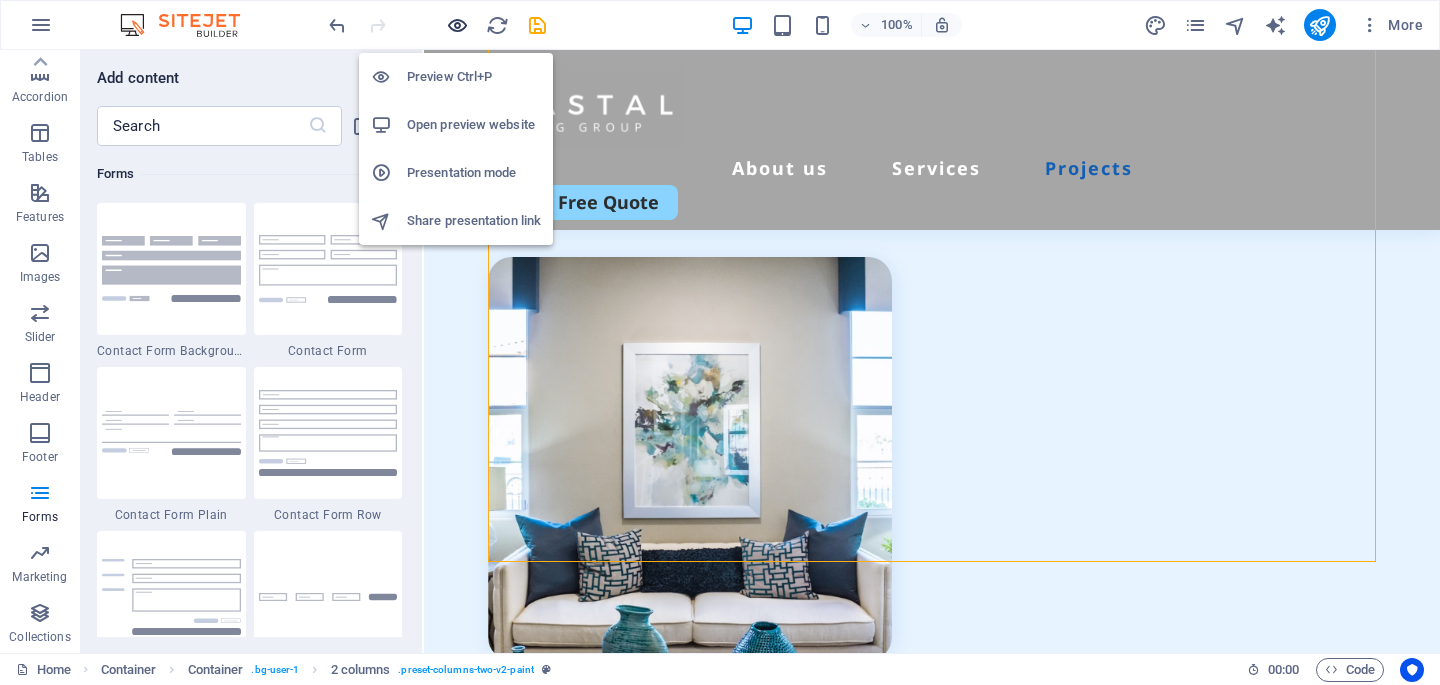 click at bounding box center [457, 25] 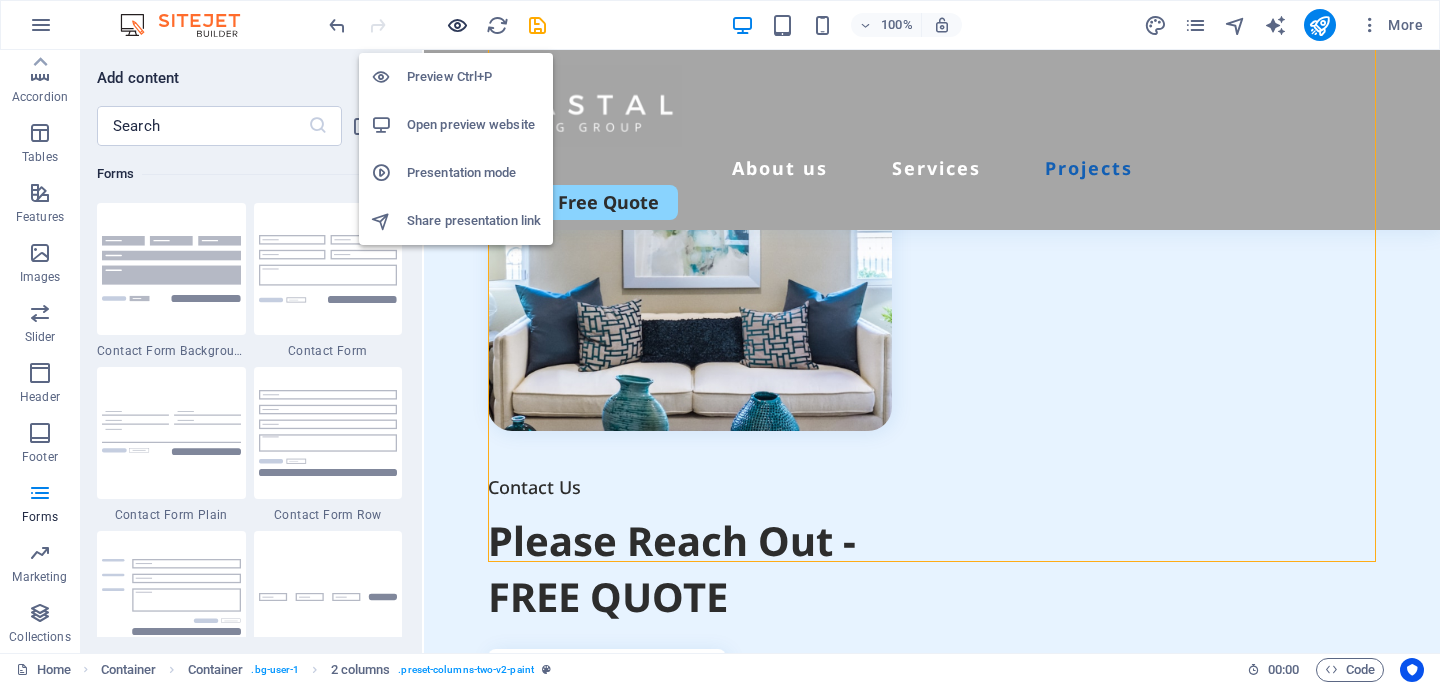scroll, scrollTop: 4603, scrollLeft: 0, axis: vertical 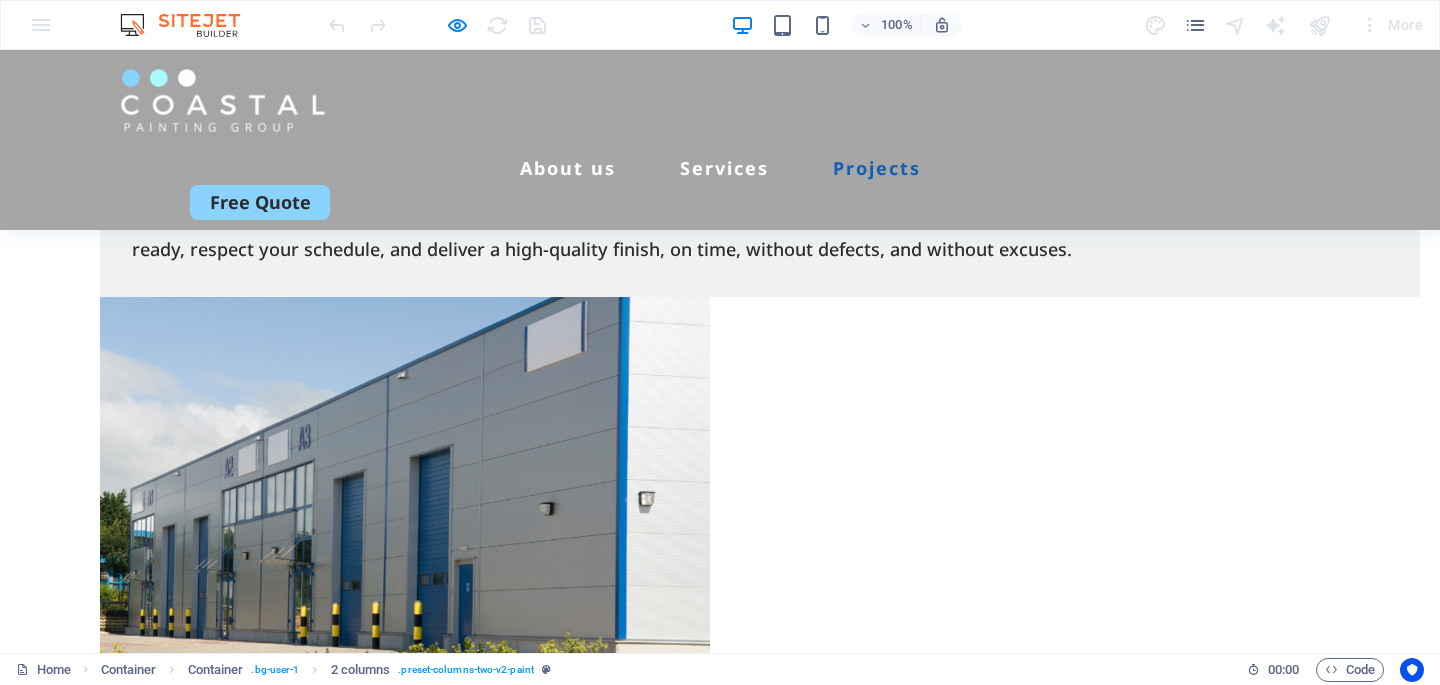 click at bounding box center (305, 3064) 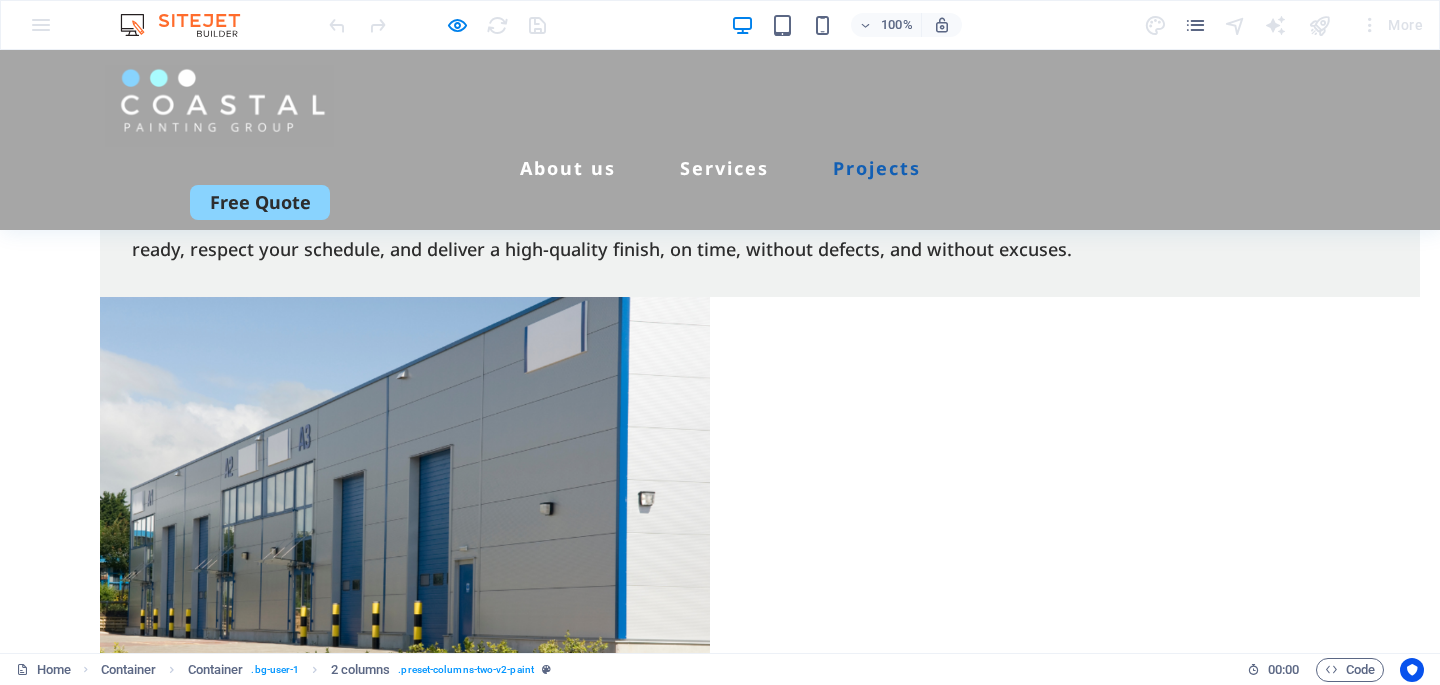 type on "test" 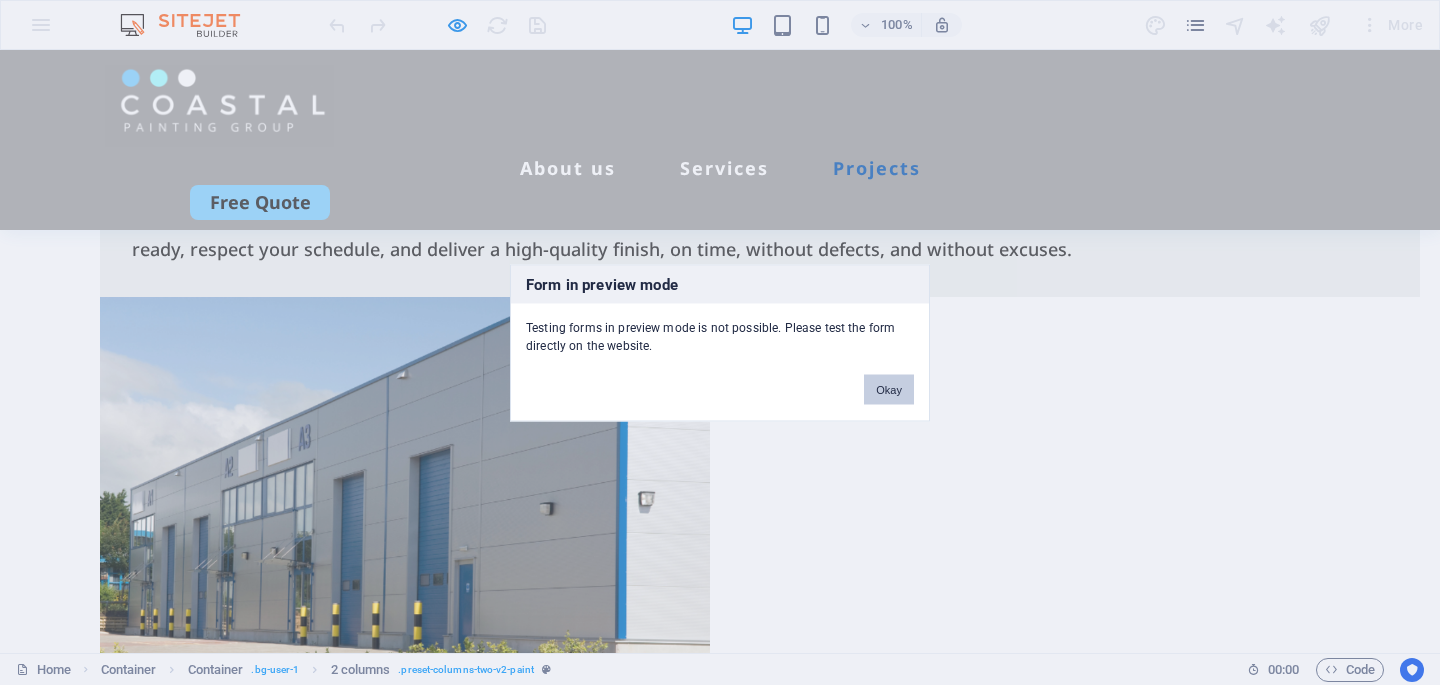 click on "Okay" at bounding box center [889, 389] 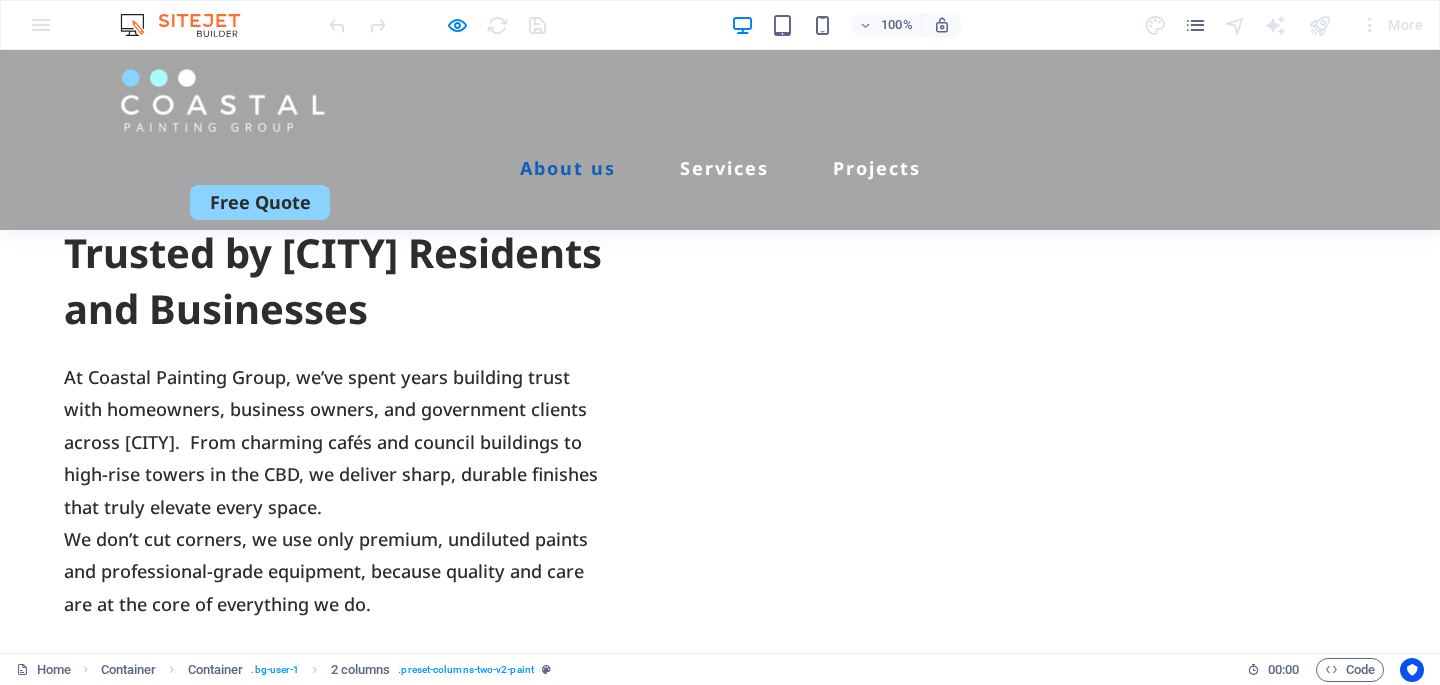 scroll, scrollTop: 0, scrollLeft: 0, axis: both 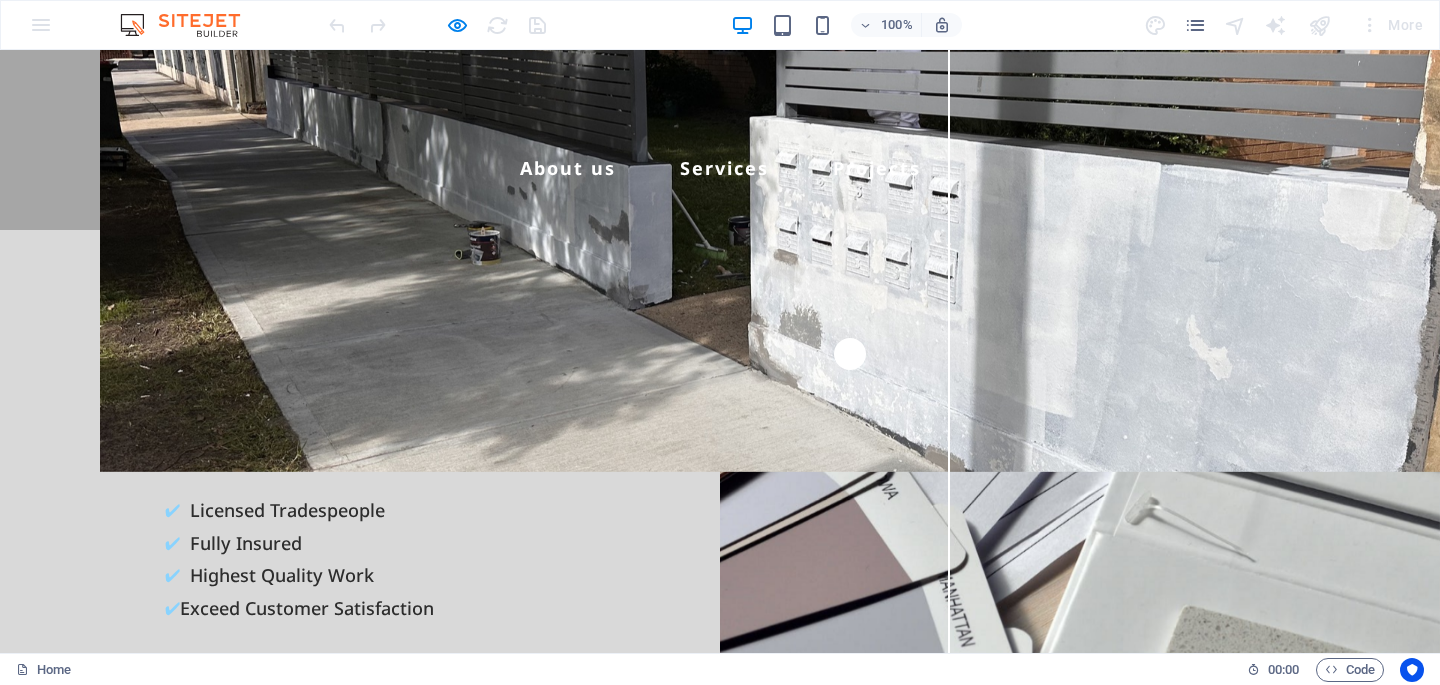click on "Free Quote" at bounding box center (260, 202) 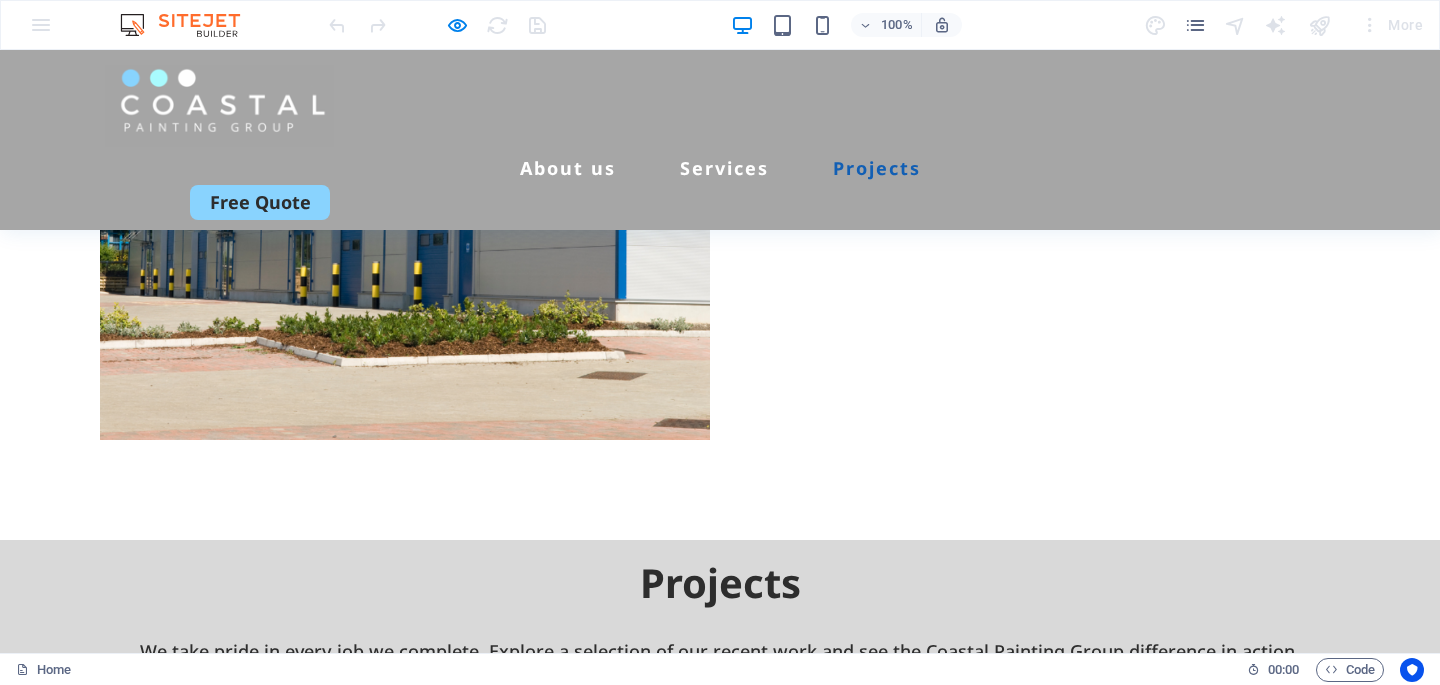 scroll, scrollTop: 4944, scrollLeft: 0, axis: vertical 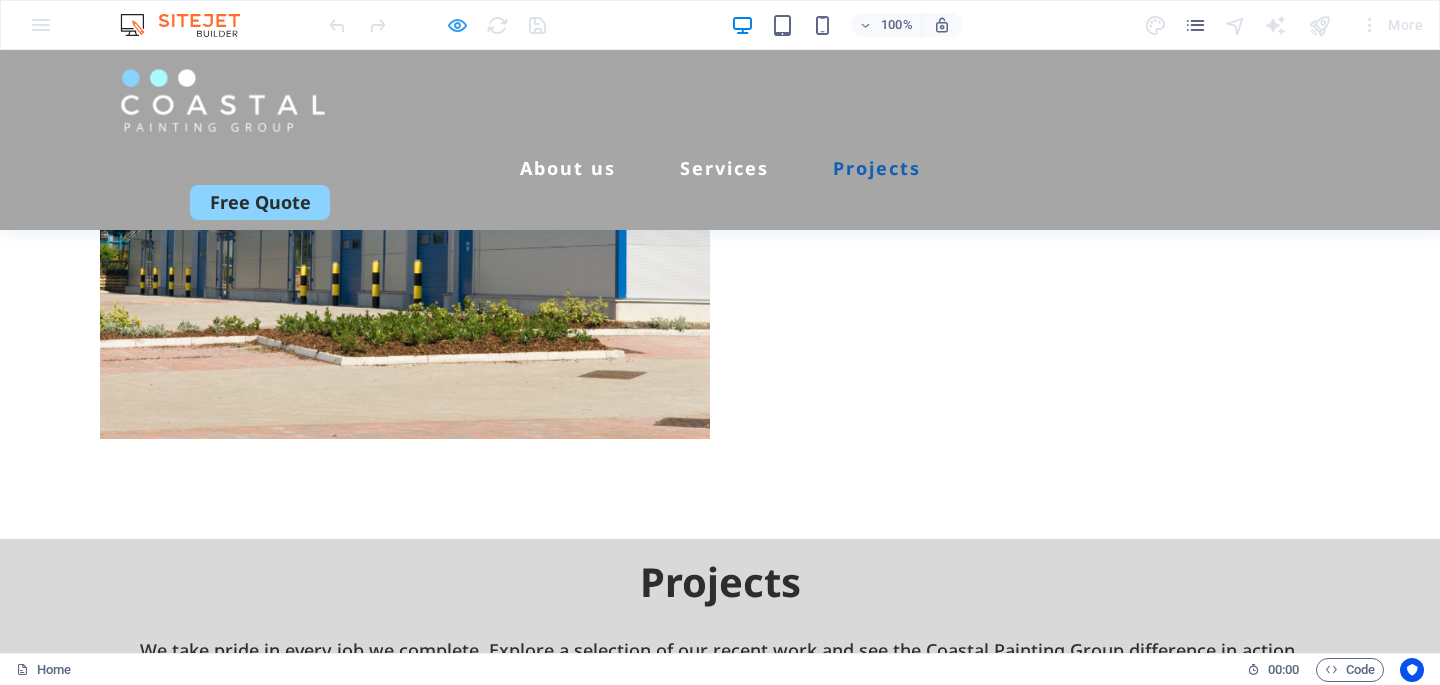 click at bounding box center [457, 25] 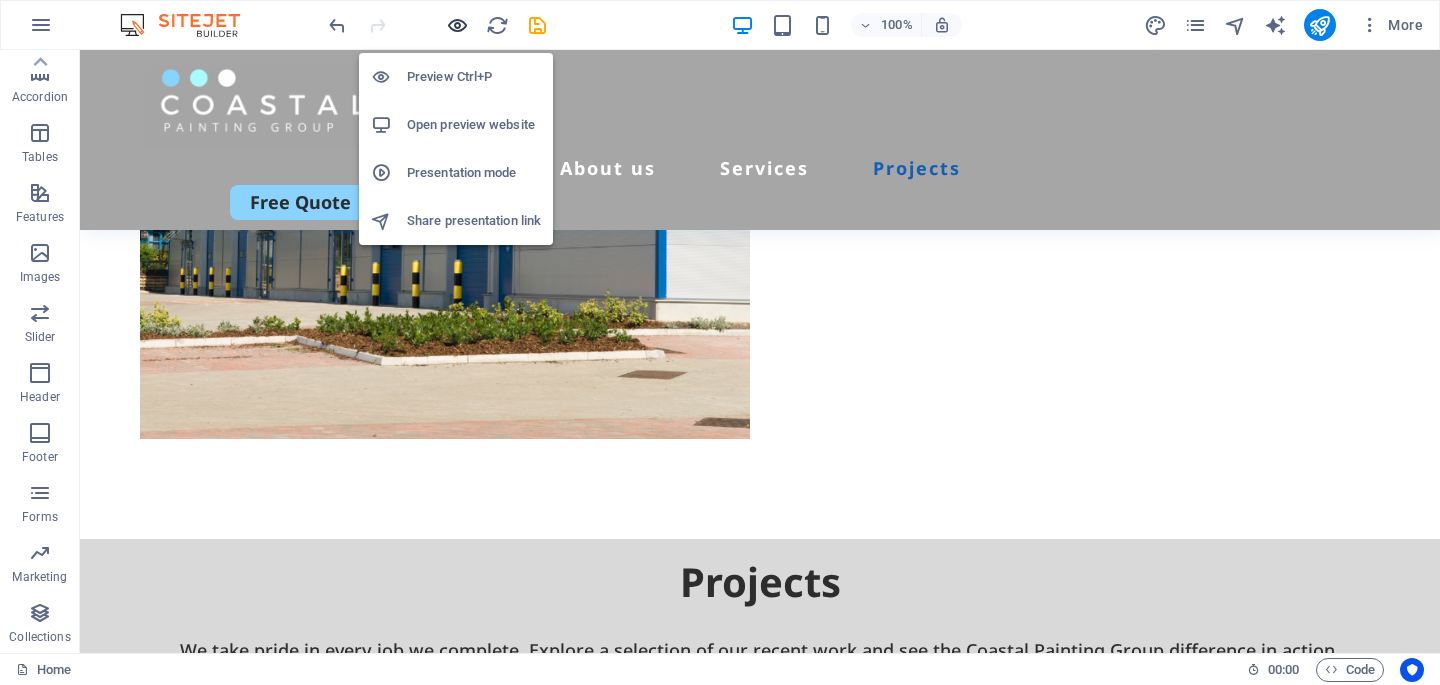 scroll, scrollTop: 7124, scrollLeft: 0, axis: vertical 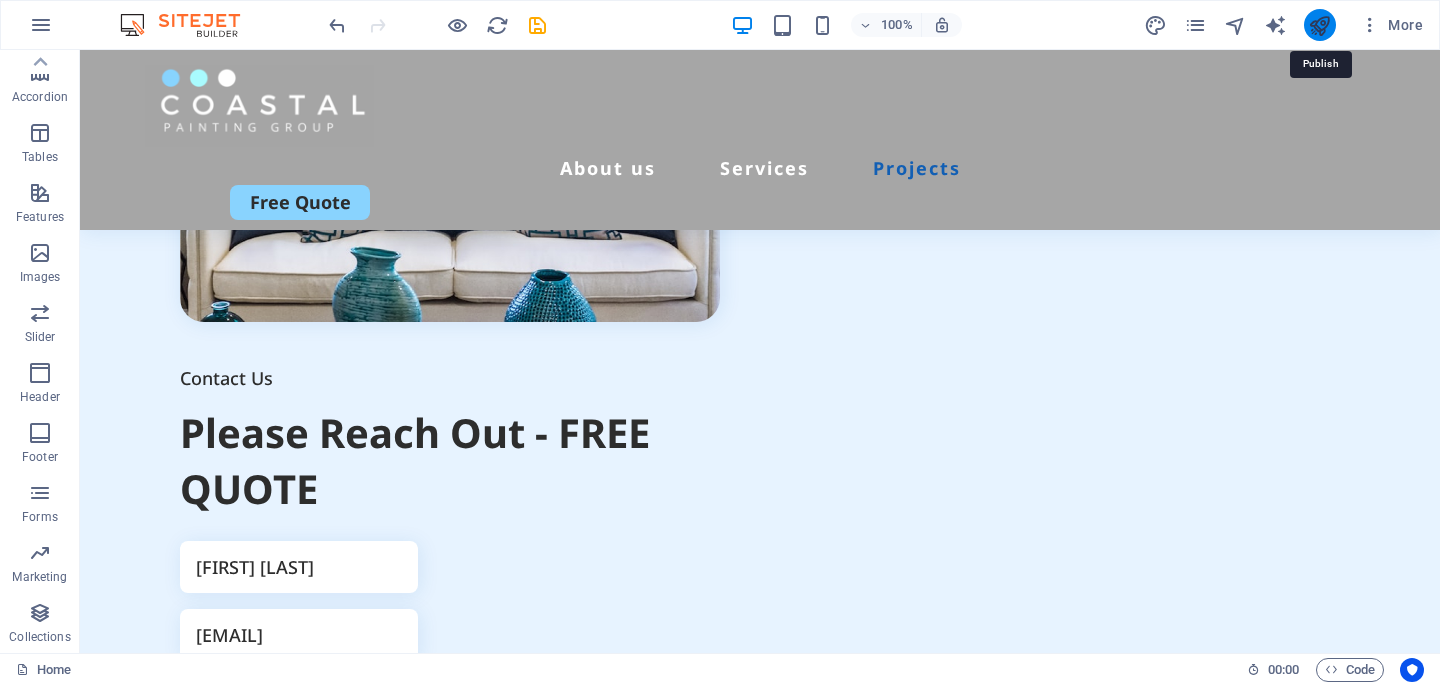 click at bounding box center [1319, 25] 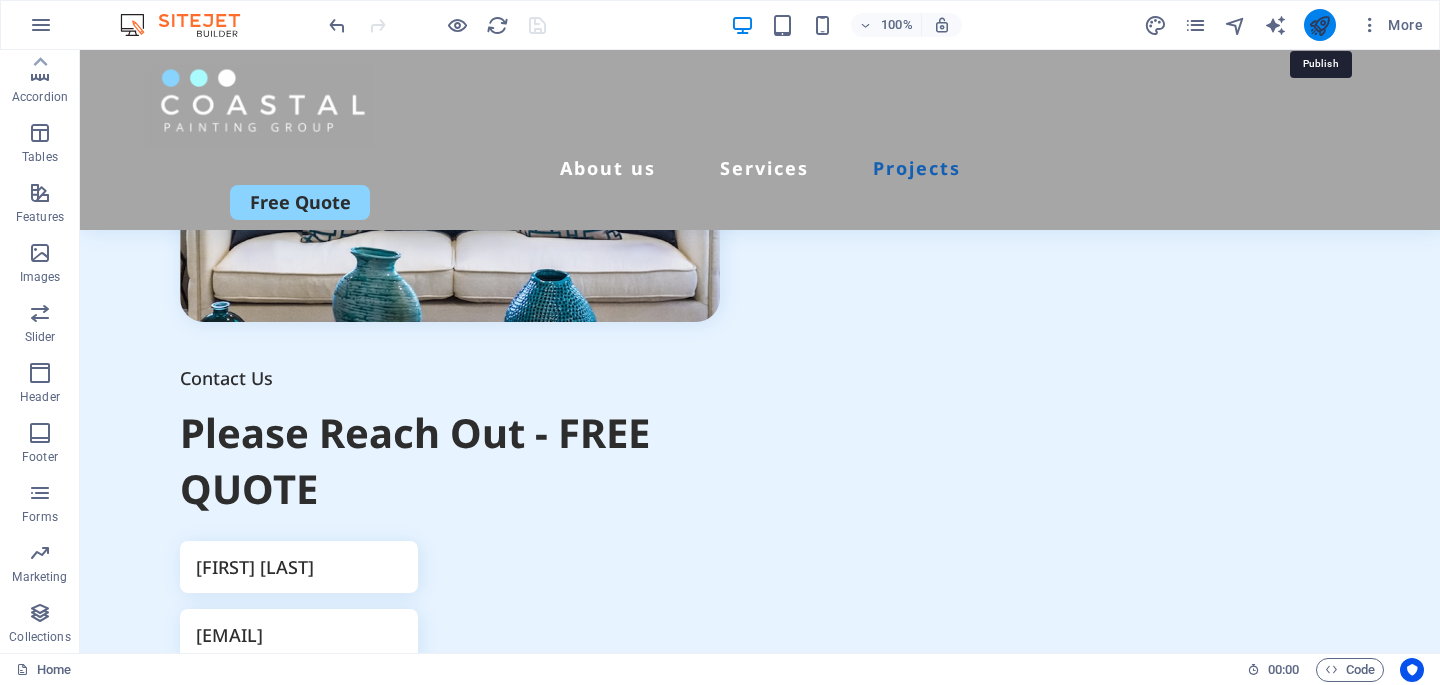 click at bounding box center [1319, 25] 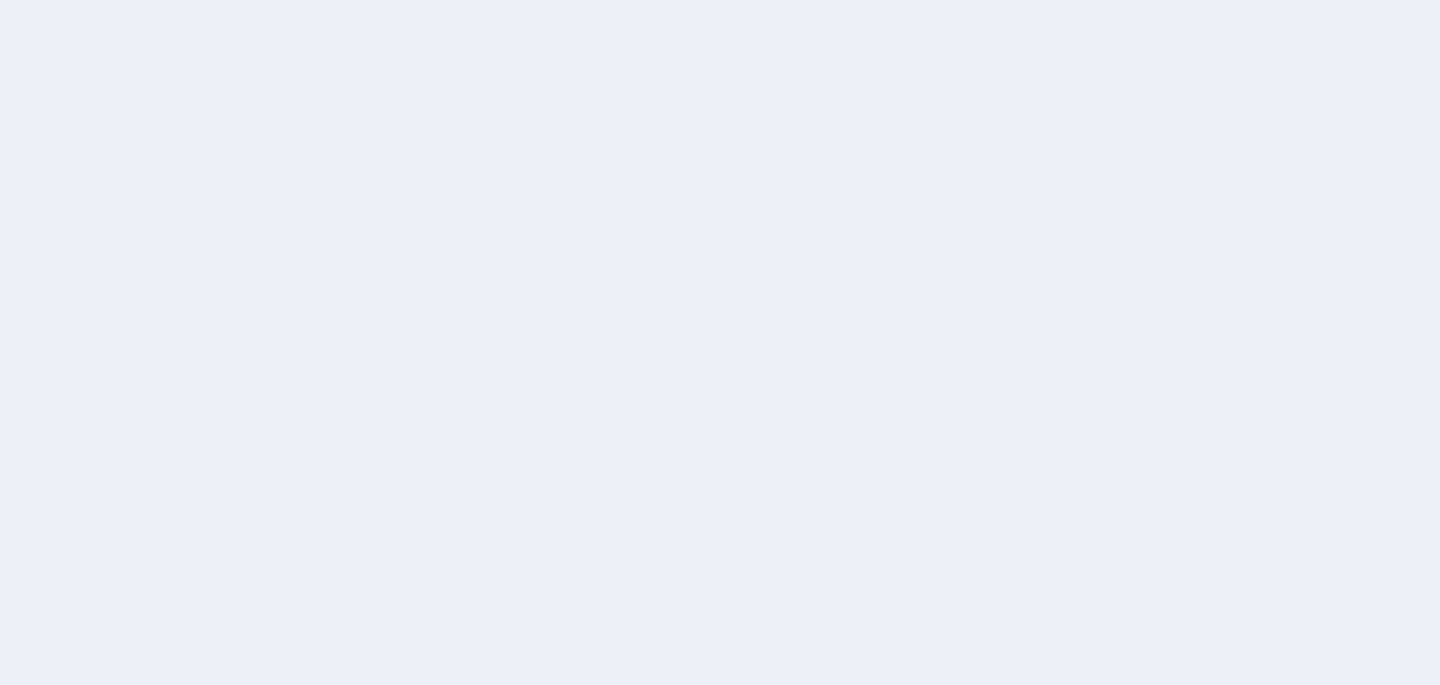 scroll, scrollTop: 0, scrollLeft: 0, axis: both 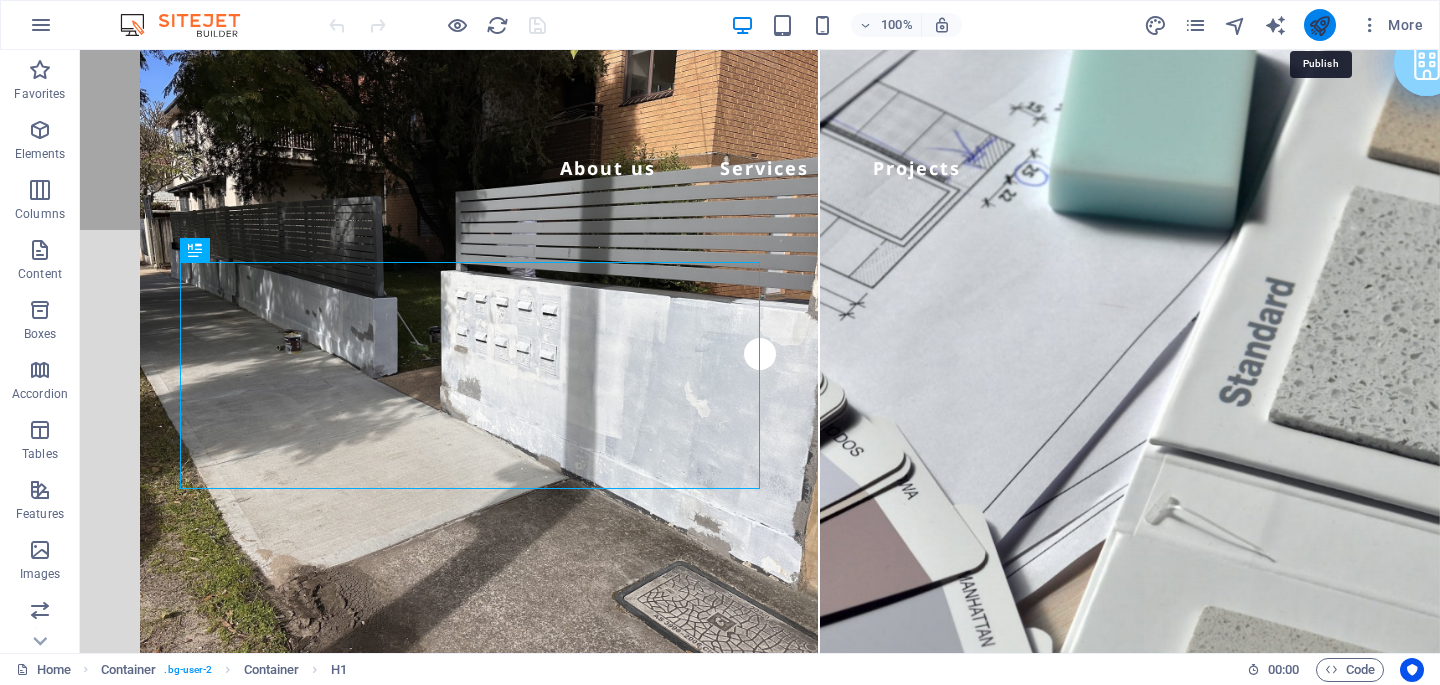 click at bounding box center (1319, 25) 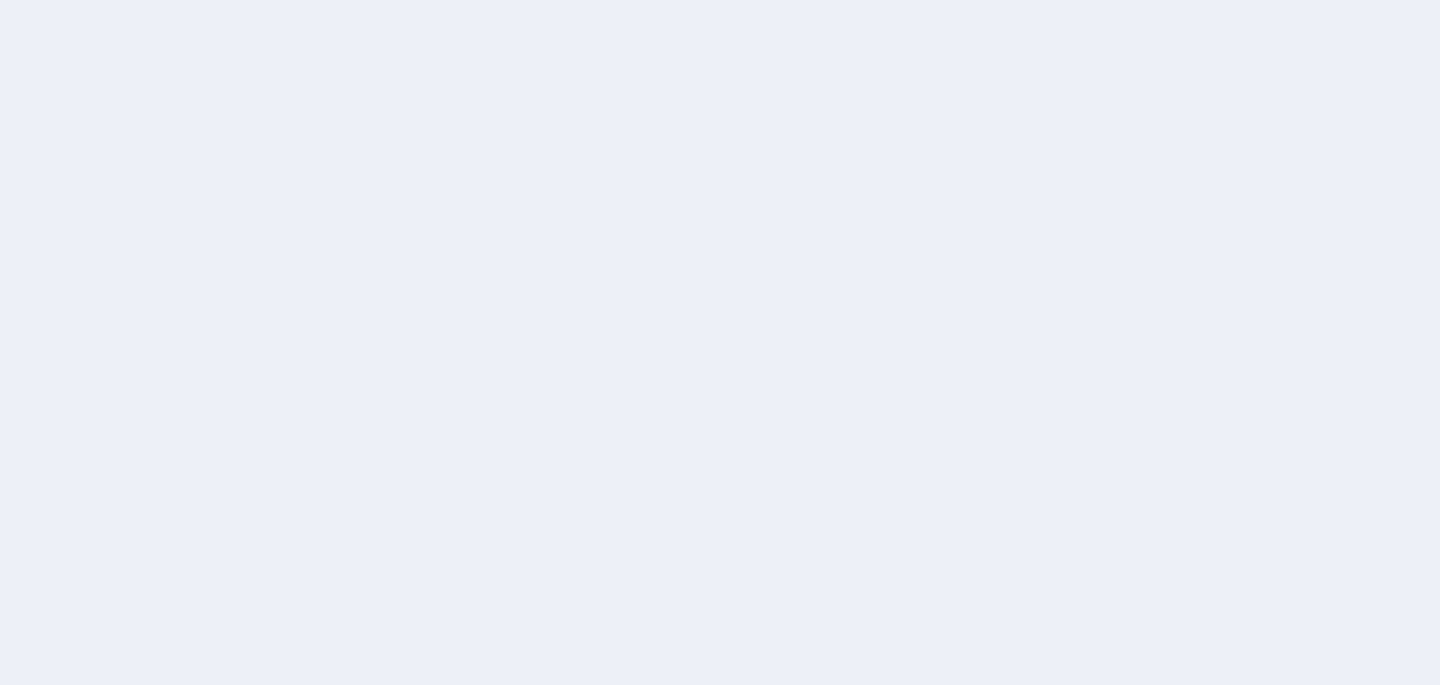 scroll, scrollTop: 0, scrollLeft: 0, axis: both 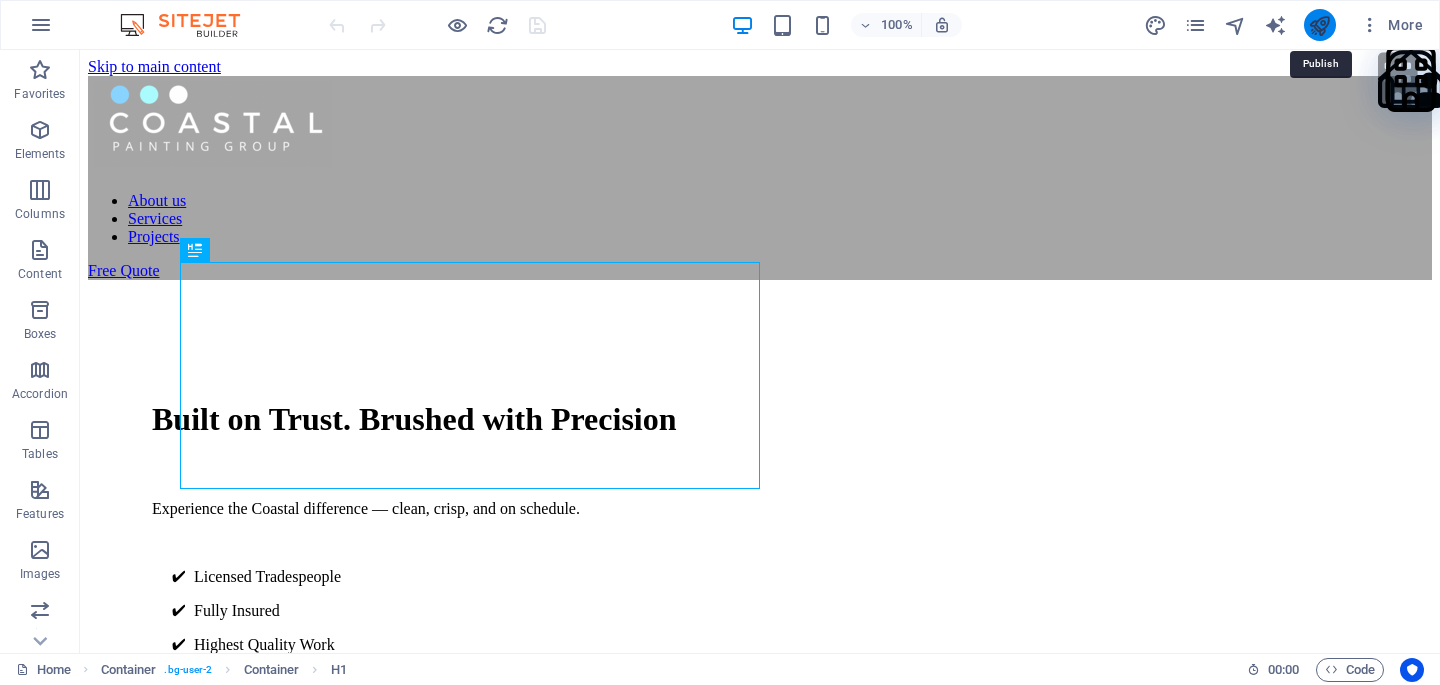 click at bounding box center [1319, 25] 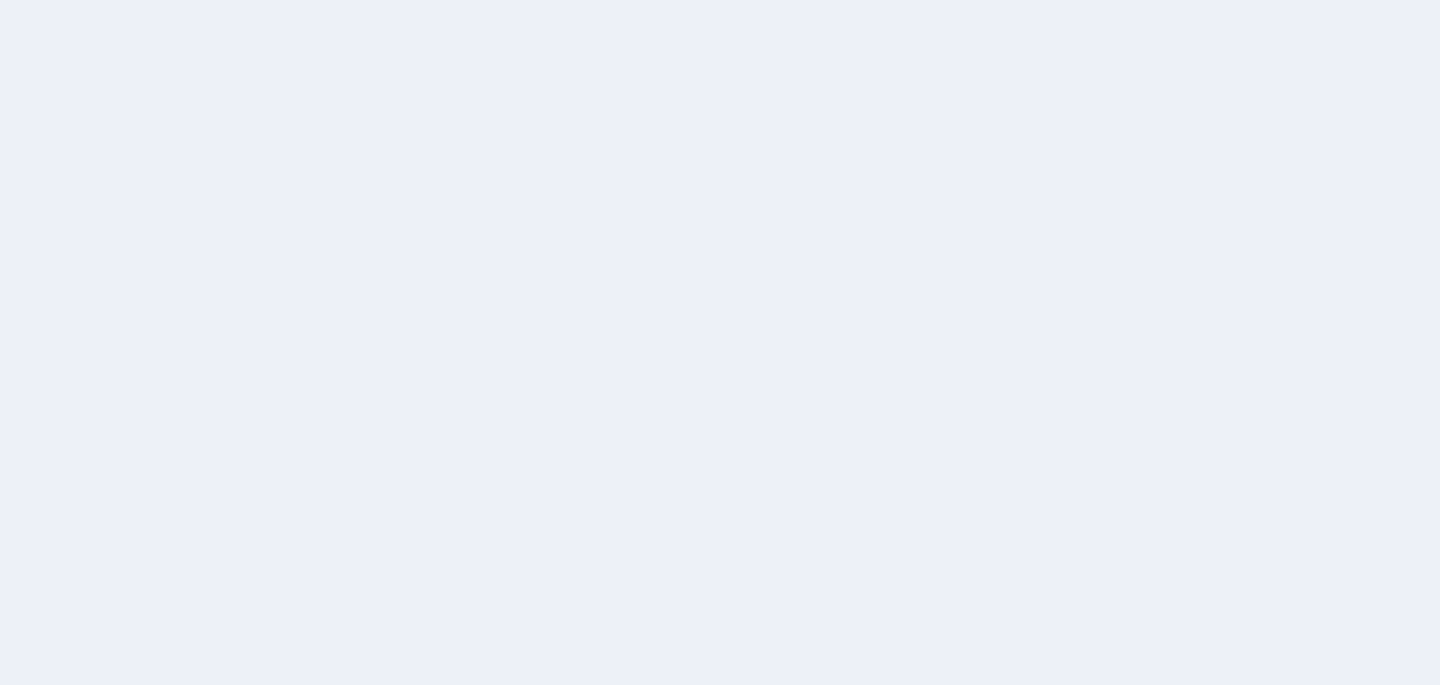scroll, scrollTop: 0, scrollLeft: 0, axis: both 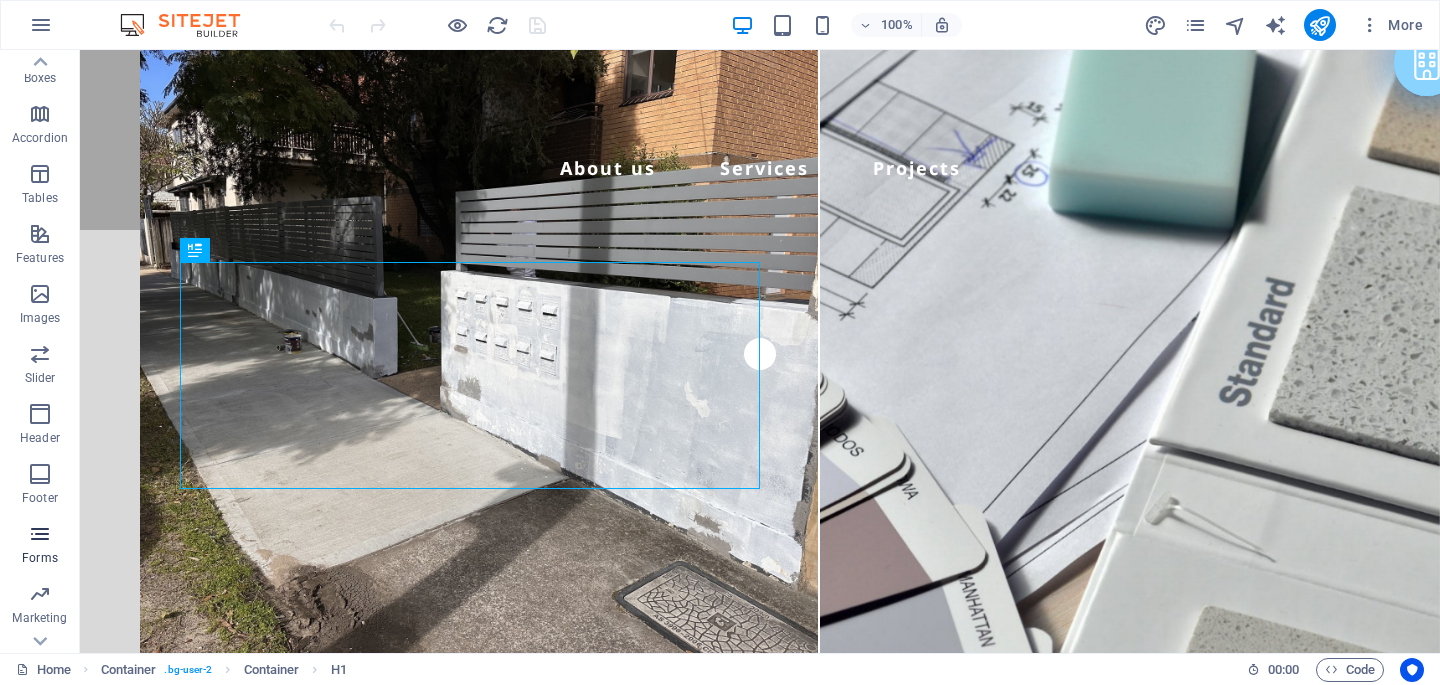 click at bounding box center (40, 534) 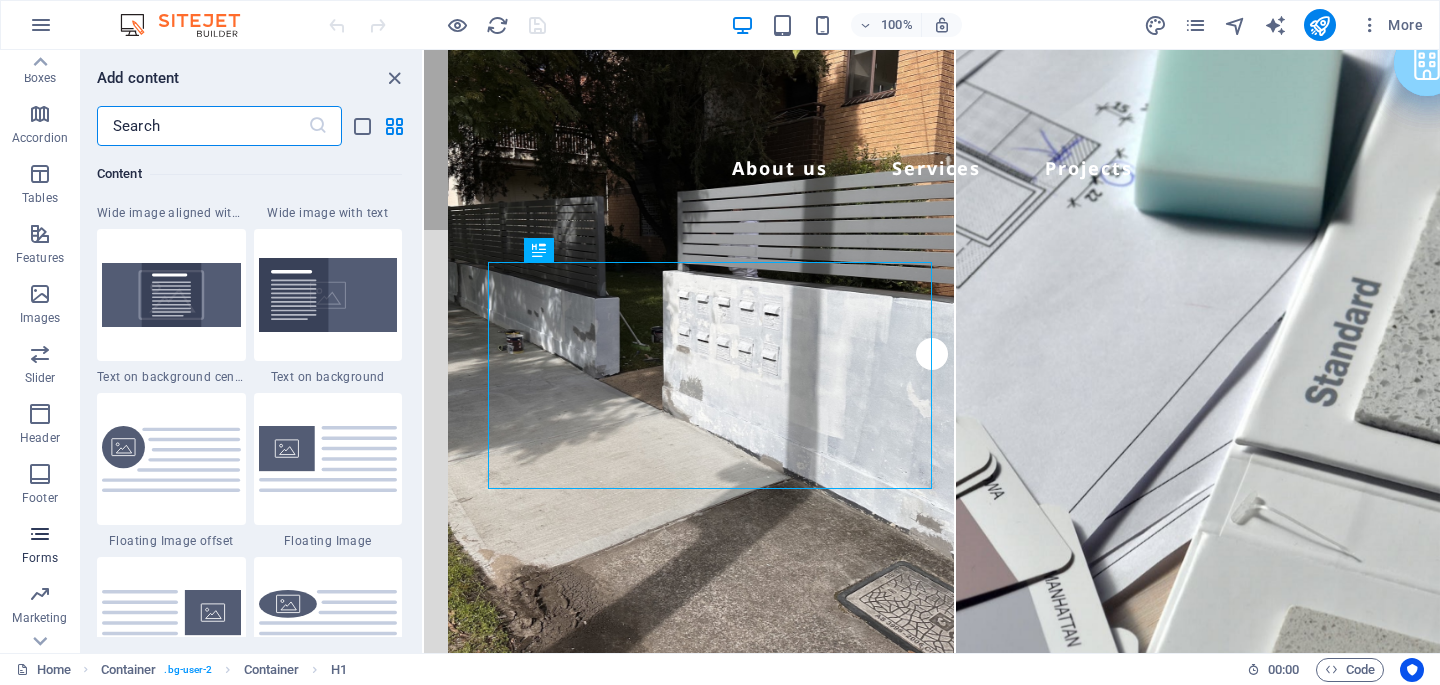 scroll, scrollTop: 14600, scrollLeft: 0, axis: vertical 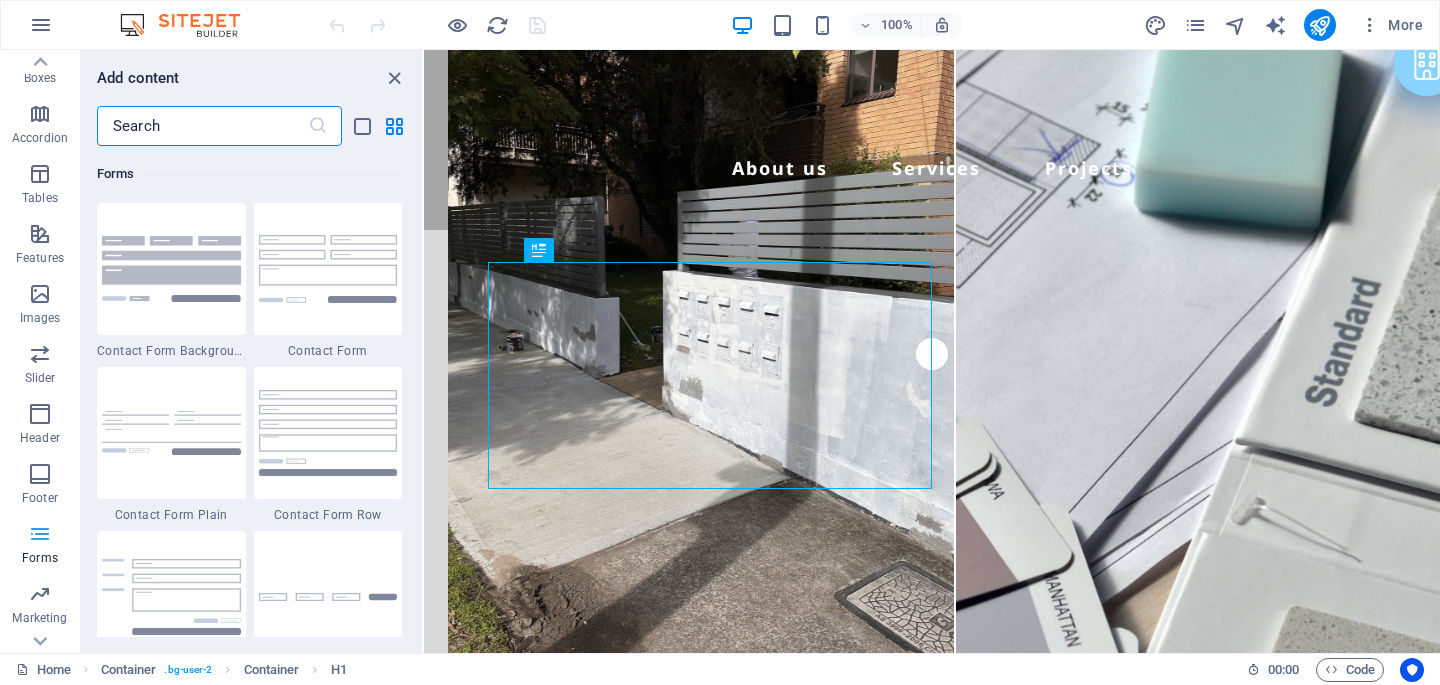 click at bounding box center [40, 534] 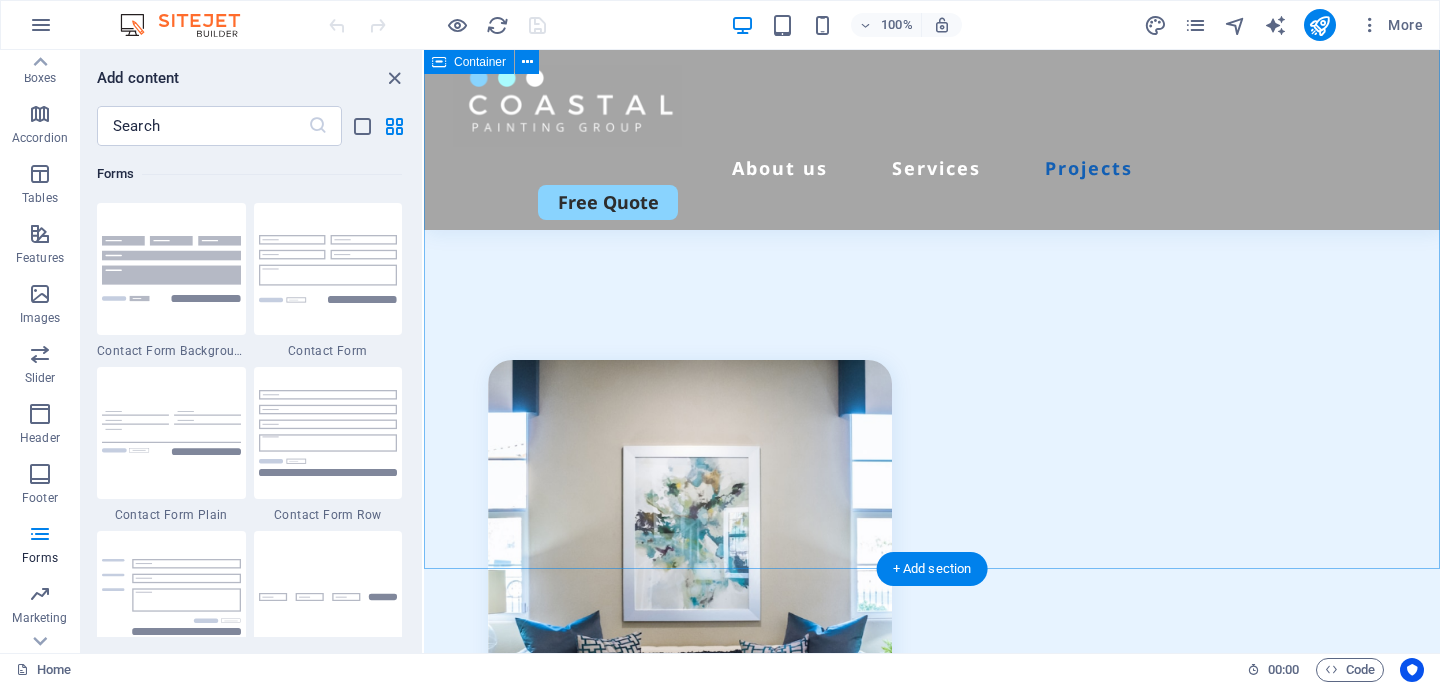 scroll, scrollTop: 6600, scrollLeft: 0, axis: vertical 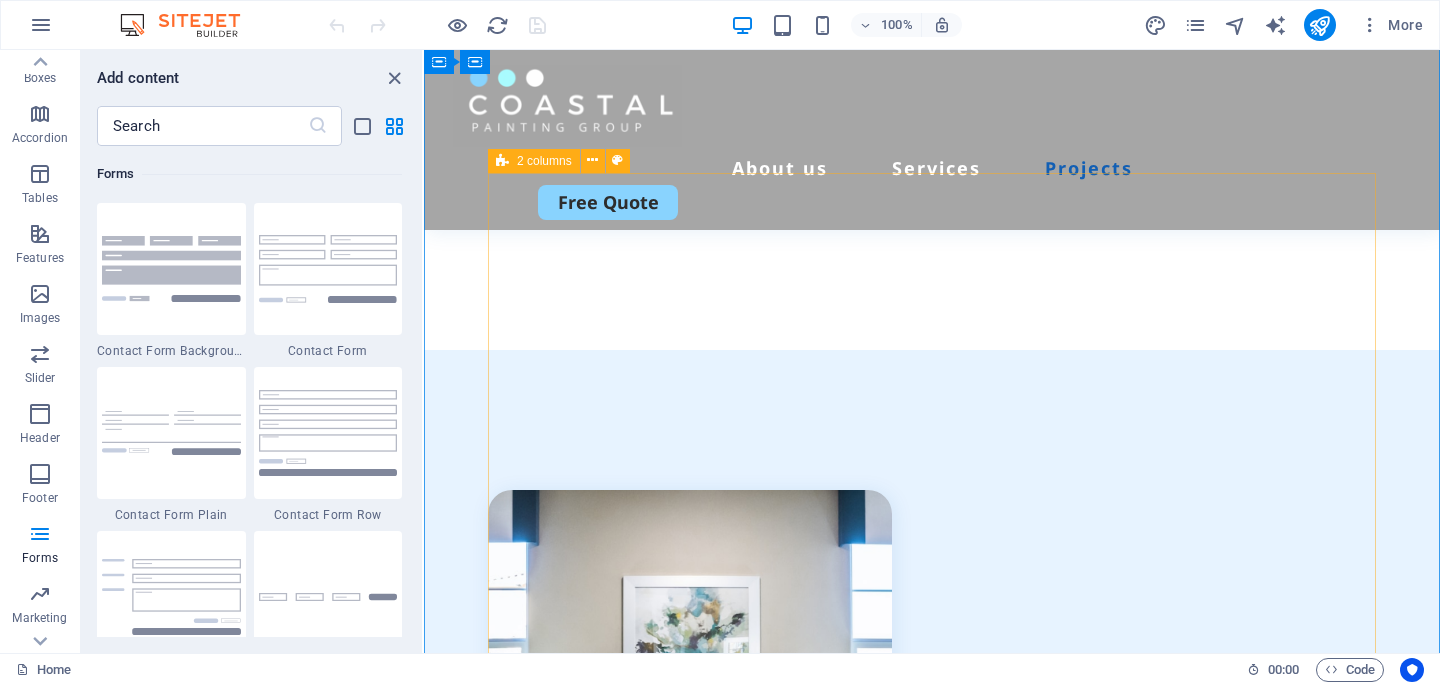 click on "2 columns" at bounding box center [544, 161] 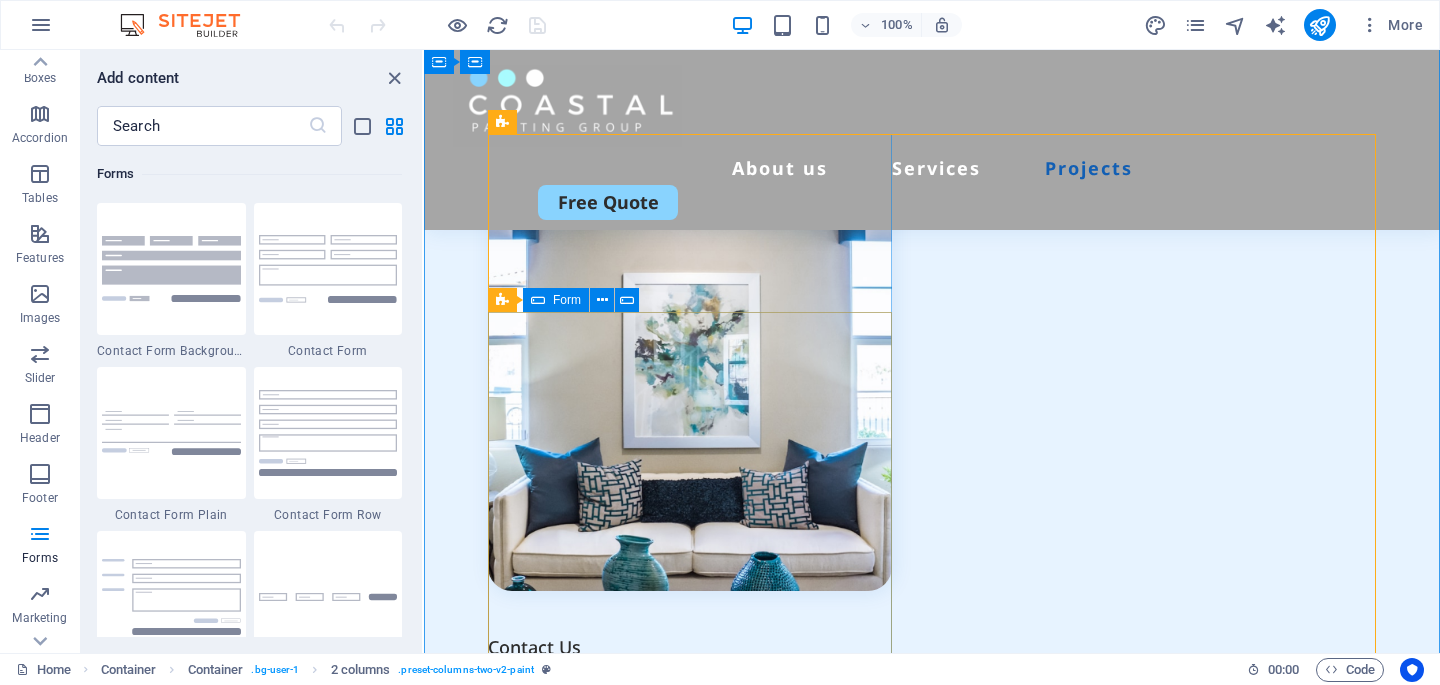 scroll, scrollTop: 6963, scrollLeft: 0, axis: vertical 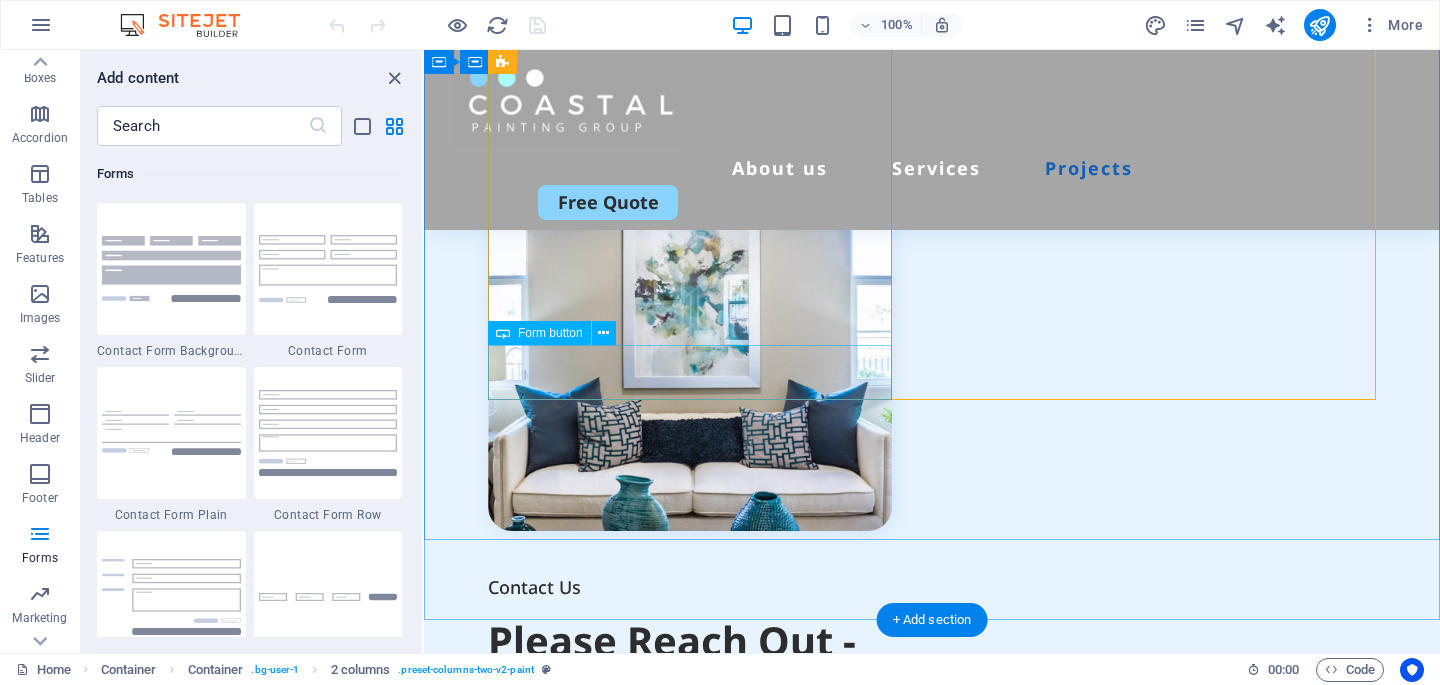 click on "Submit" at bounding box center (690, 1192) 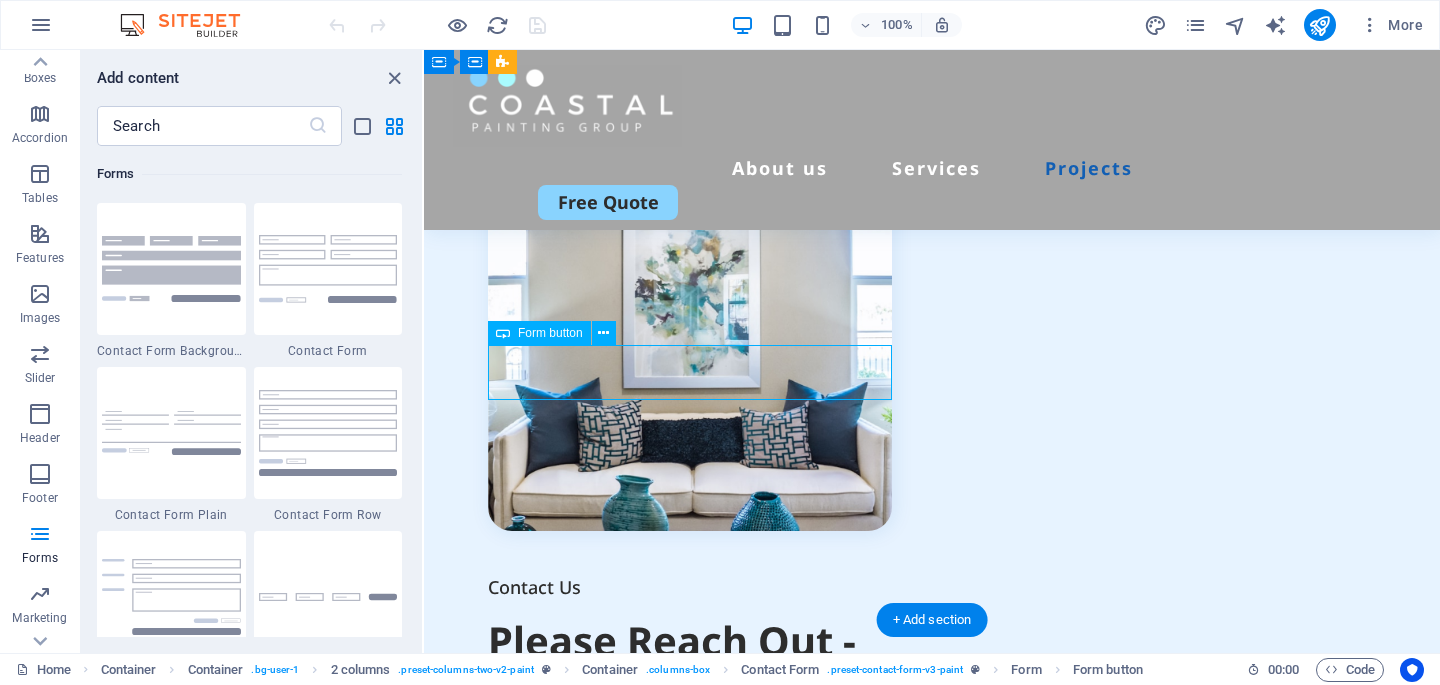 click on "Submit" at bounding box center [690, 1192] 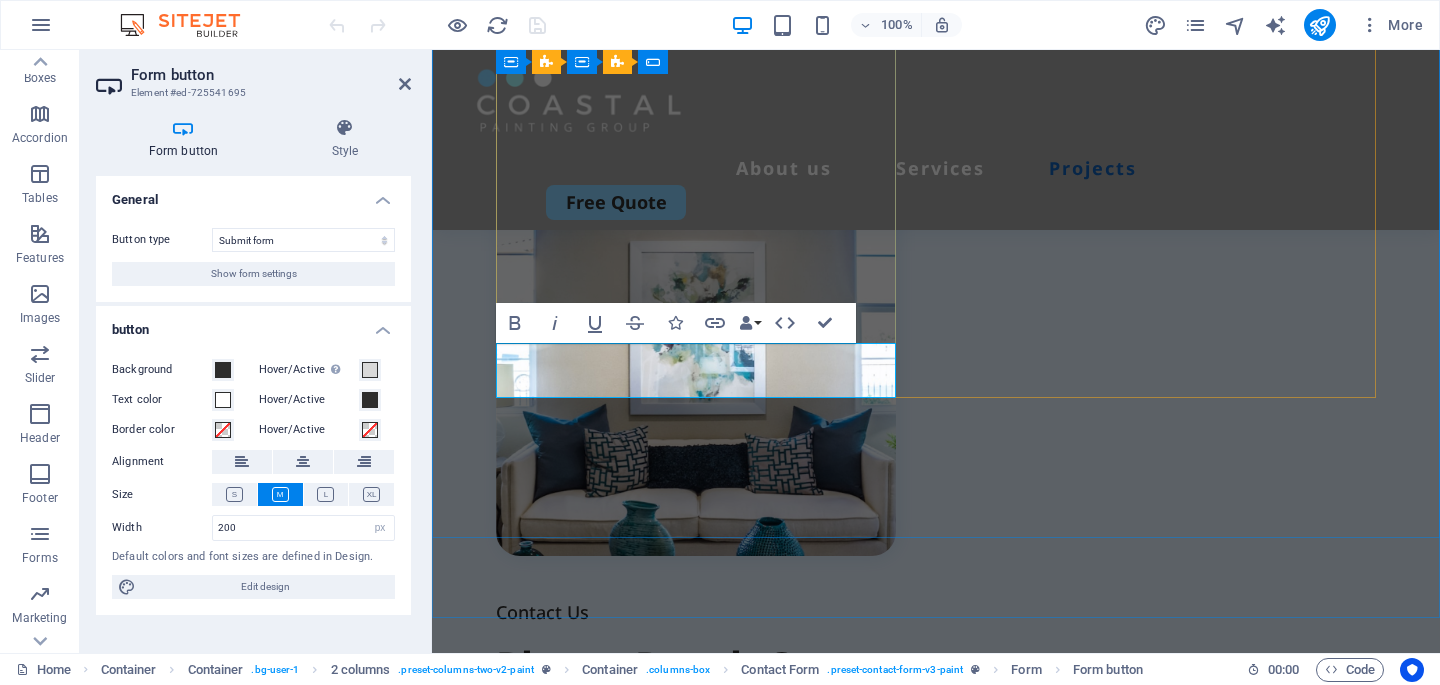 scroll, scrollTop: 6984, scrollLeft: 0, axis: vertical 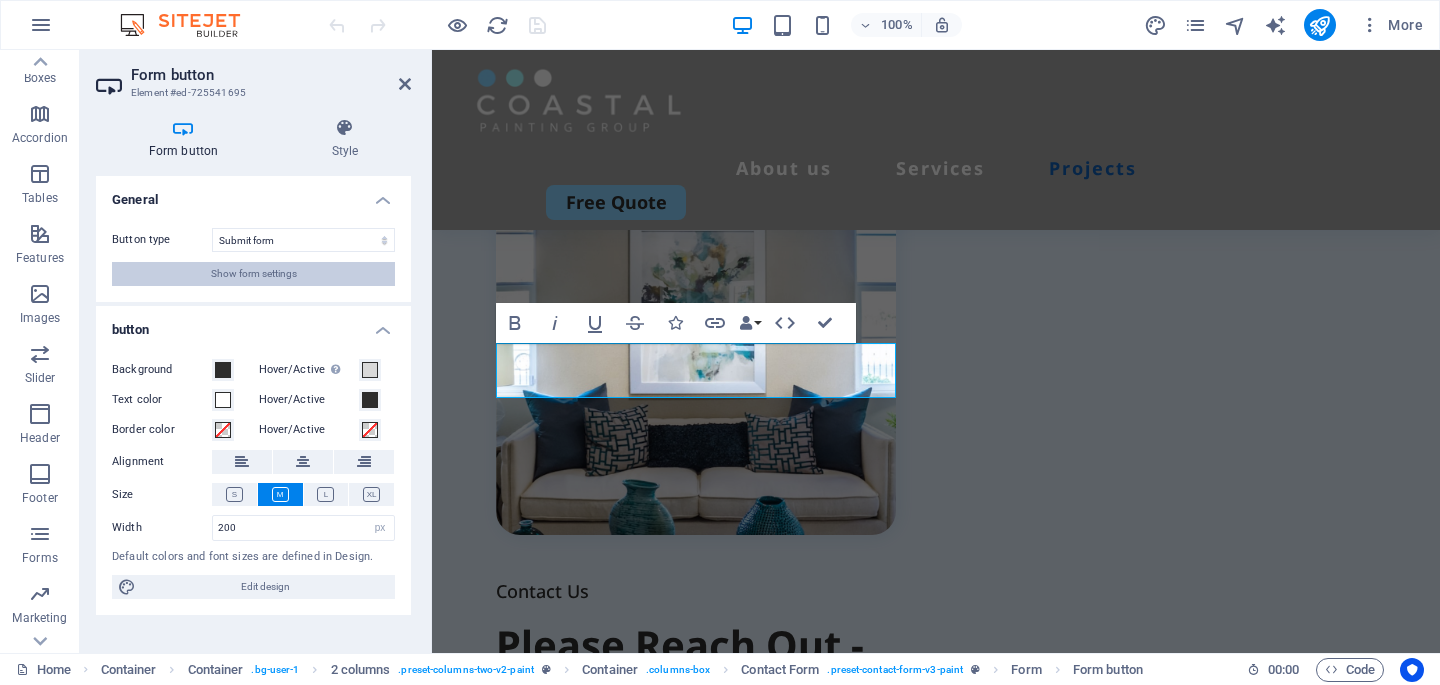 click on "Show form settings" at bounding box center [254, 274] 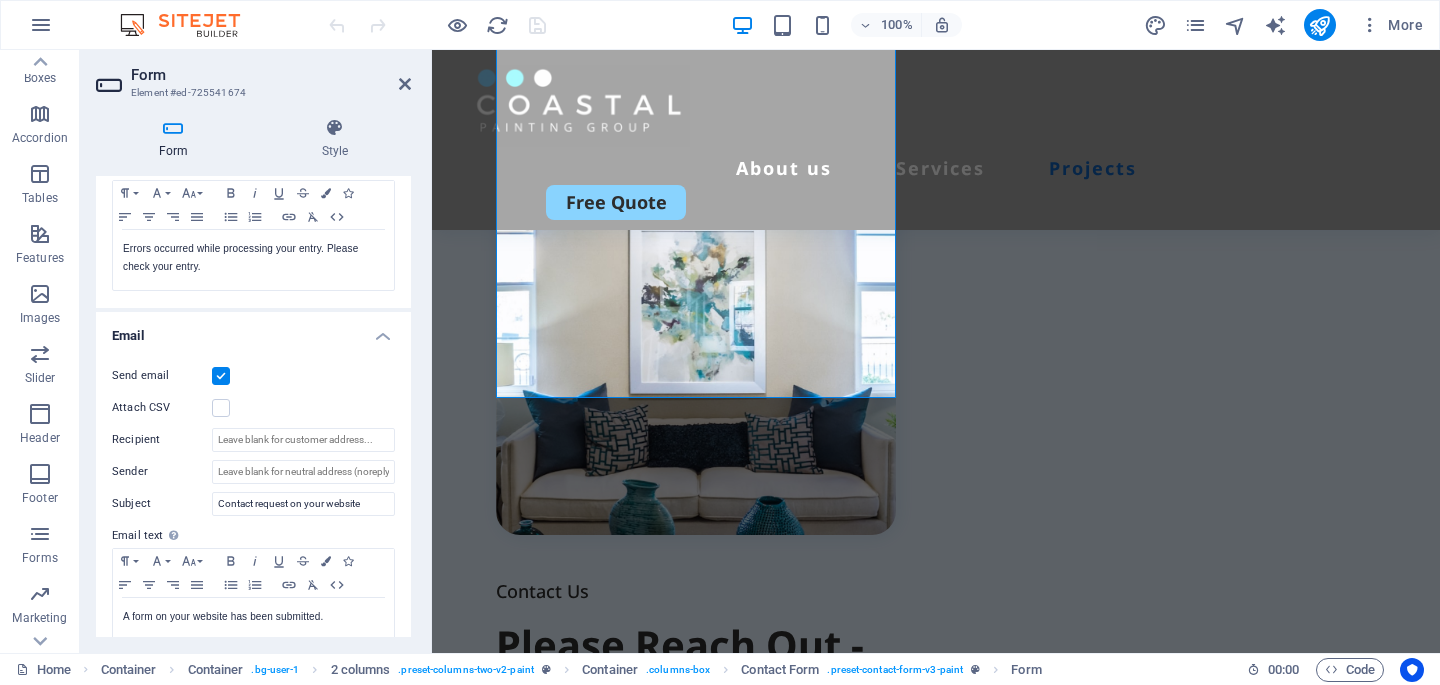 scroll, scrollTop: 377, scrollLeft: 0, axis: vertical 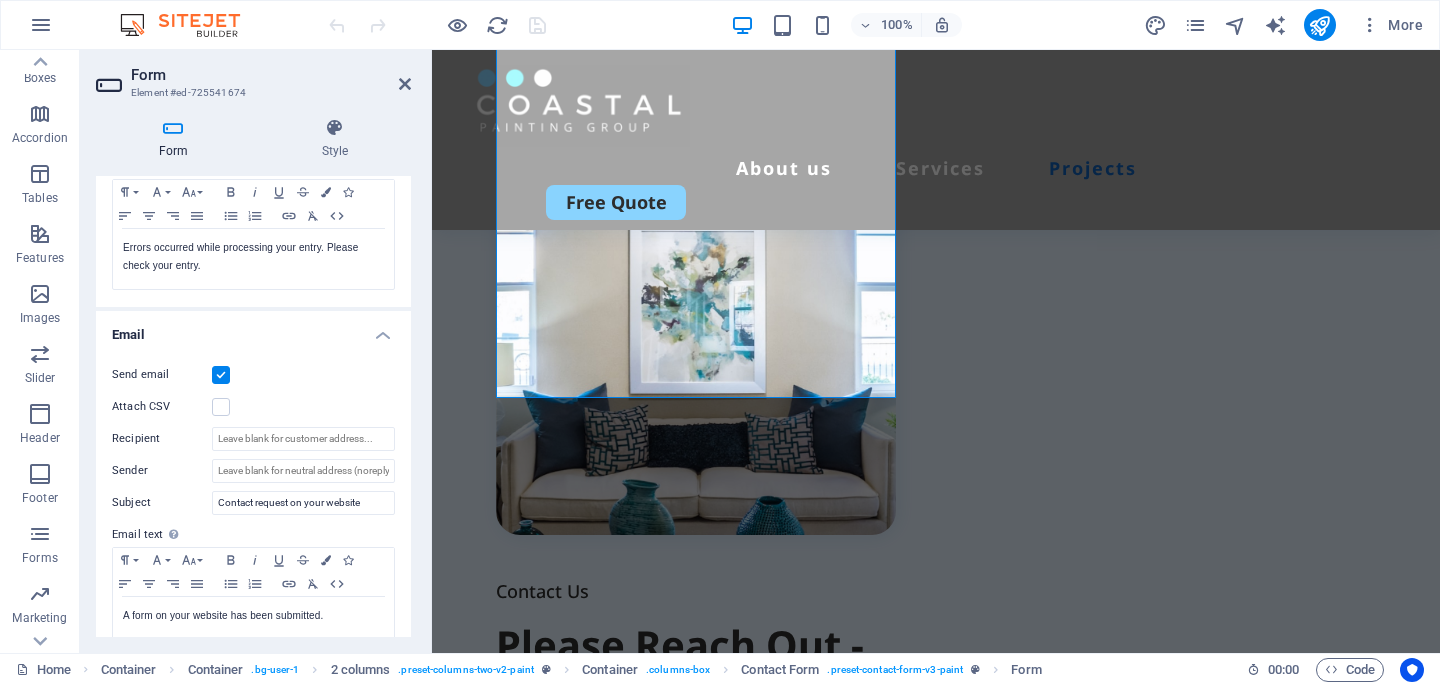 click at bounding box center (221, 375) 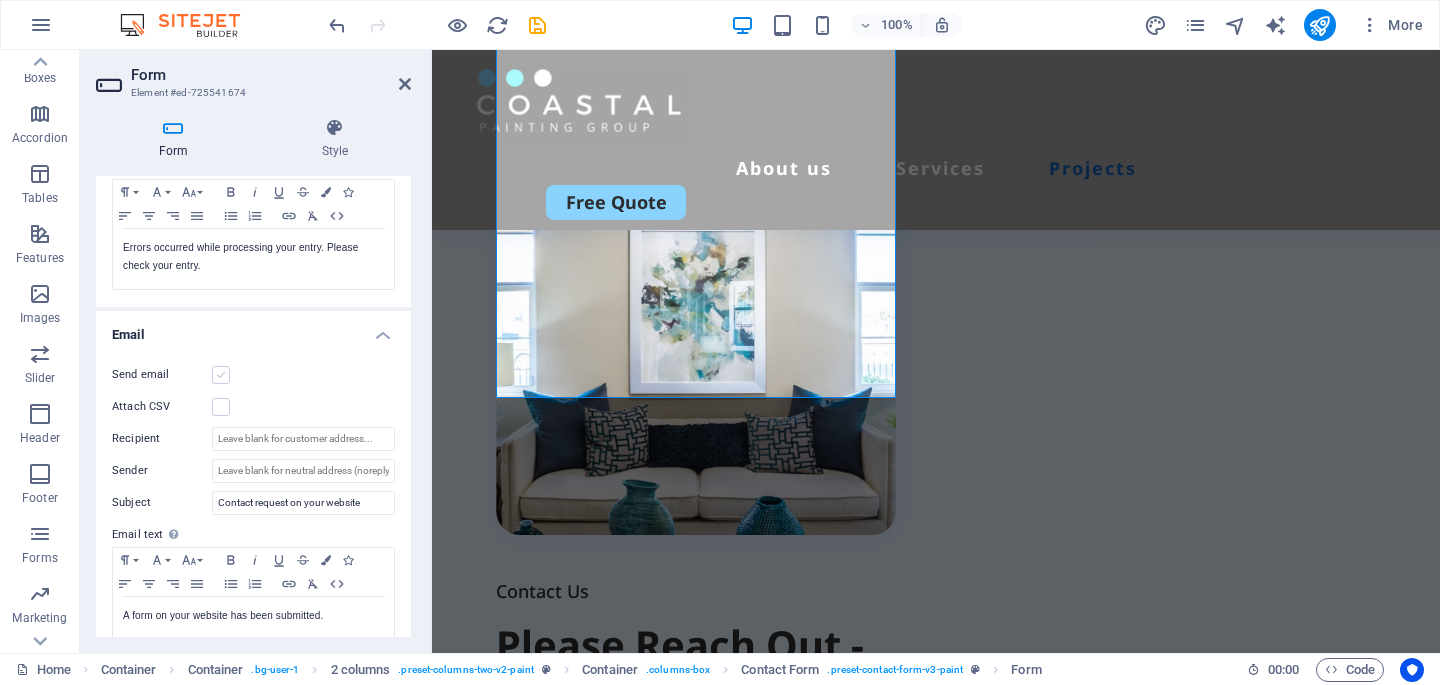 click at bounding box center (221, 375) 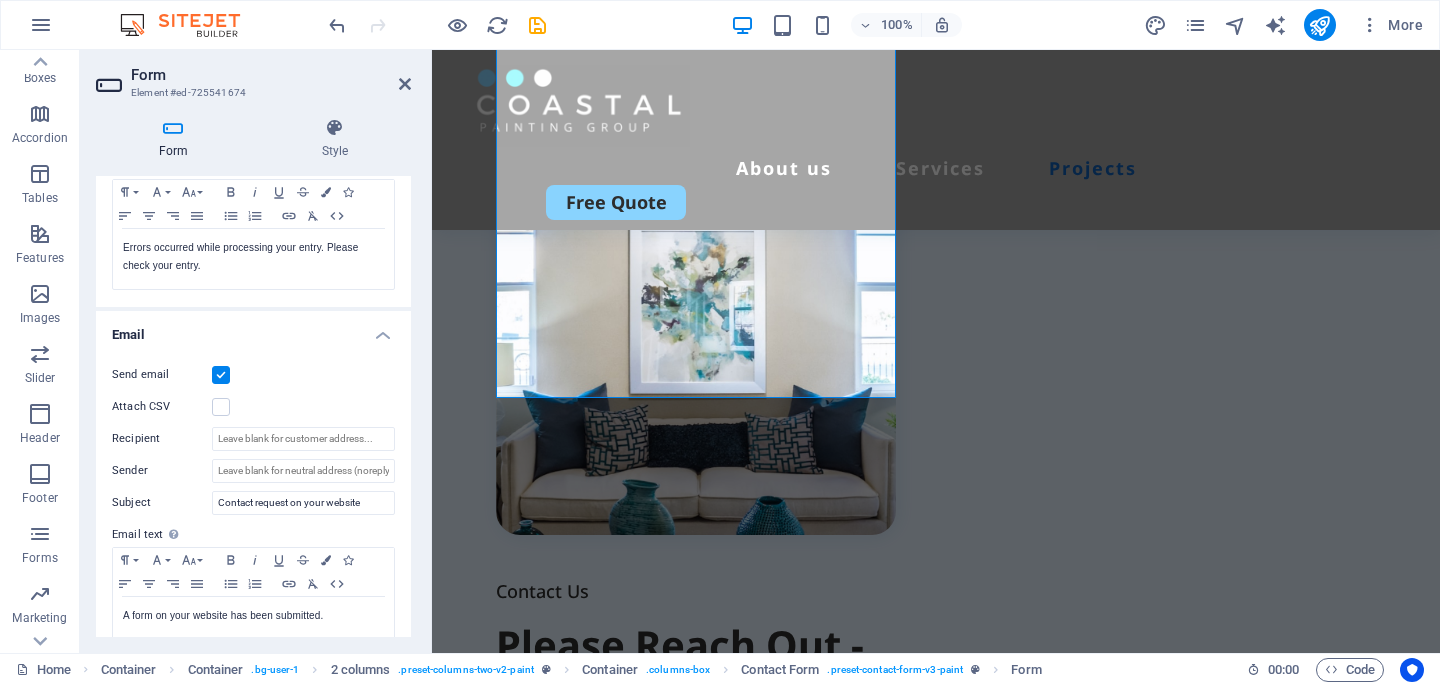 click on "Send email" at bounding box center [162, 375] 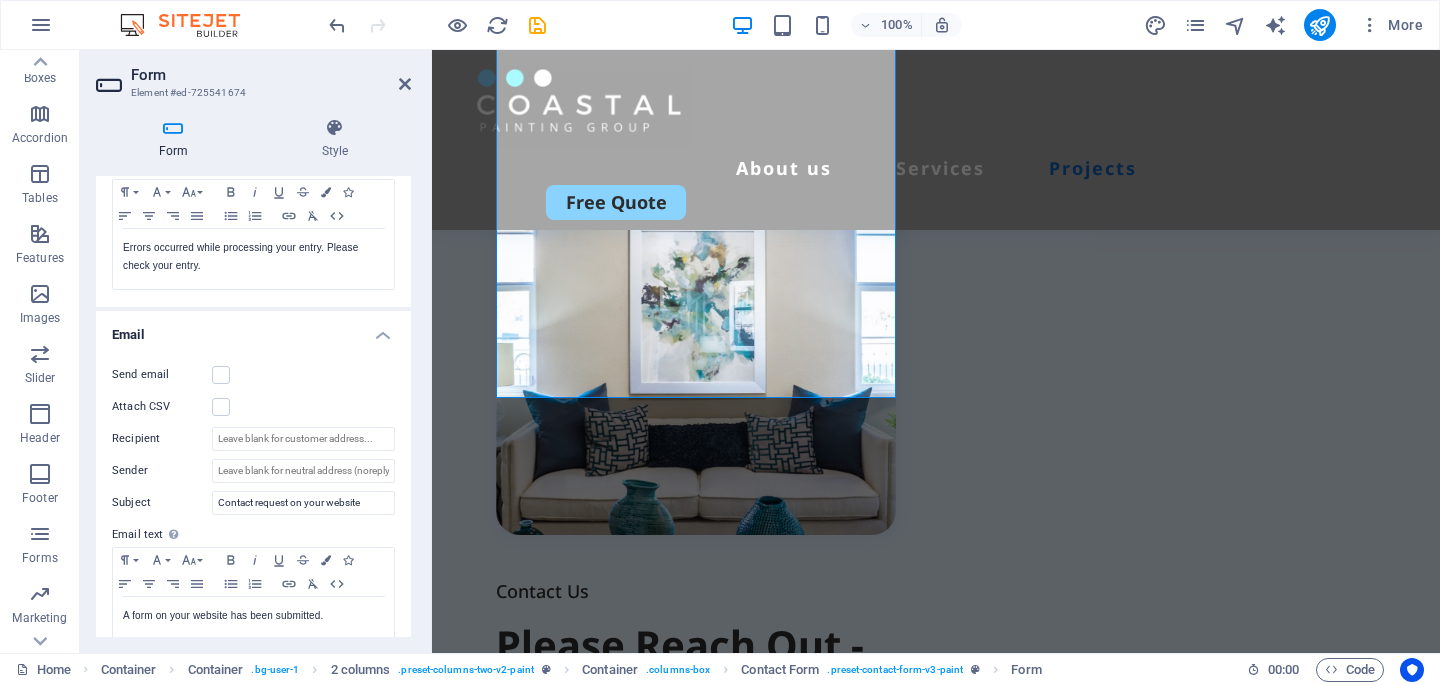 click on "Send email" at bounding box center (162, 375) 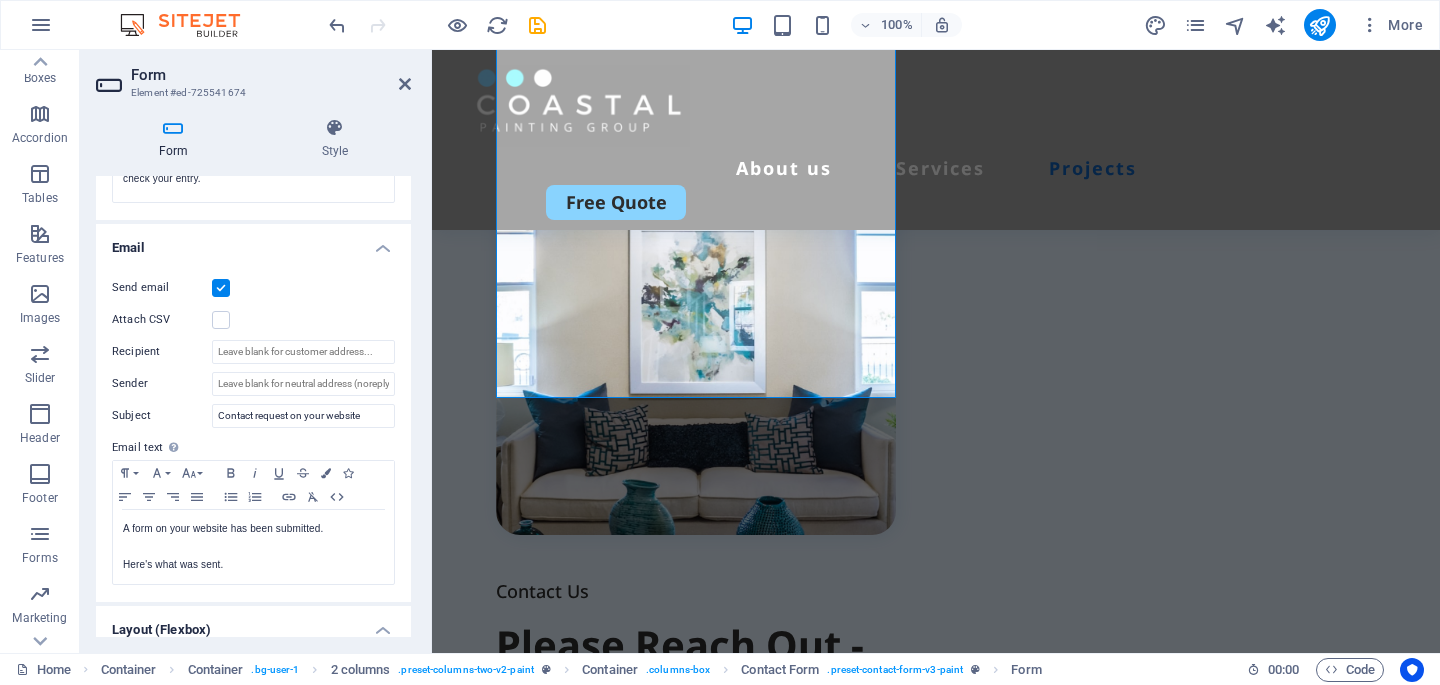 scroll, scrollTop: 471, scrollLeft: 0, axis: vertical 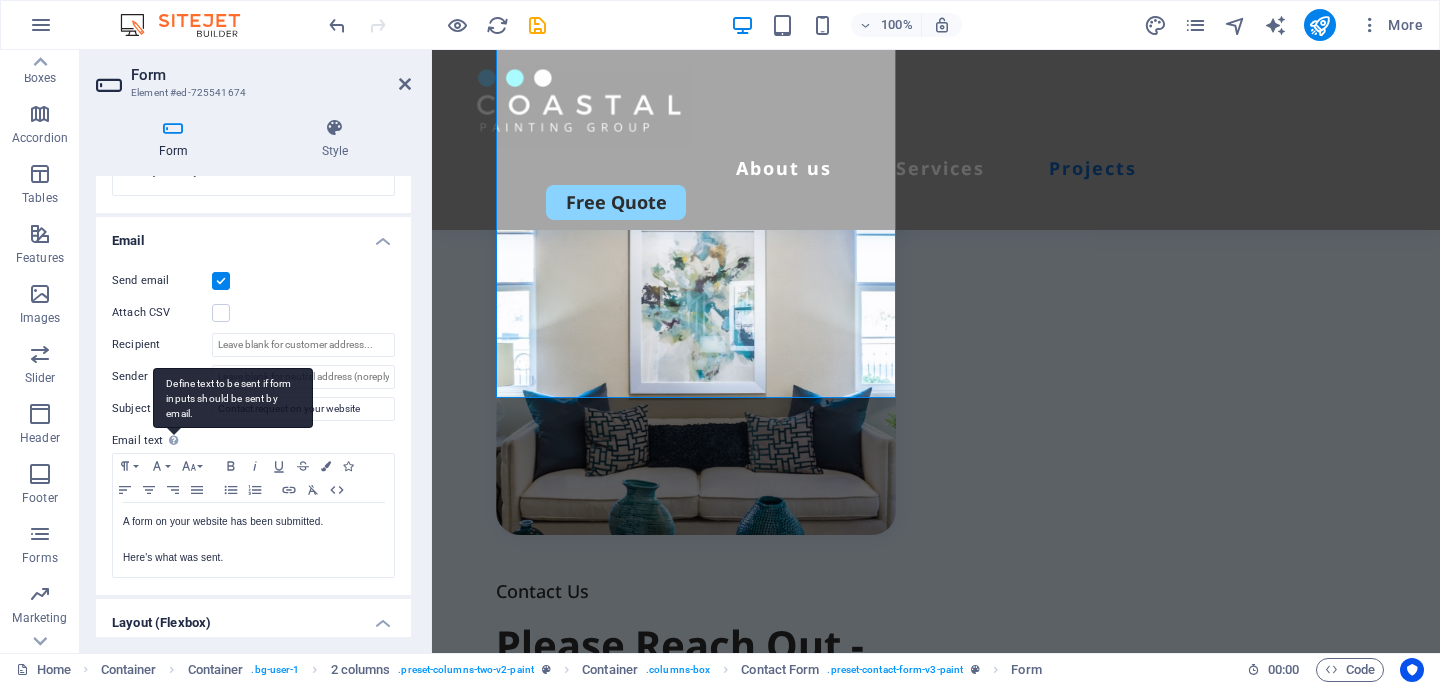 click on "Define text to be sent if form inputs should be sent by email." at bounding box center (233, 398) 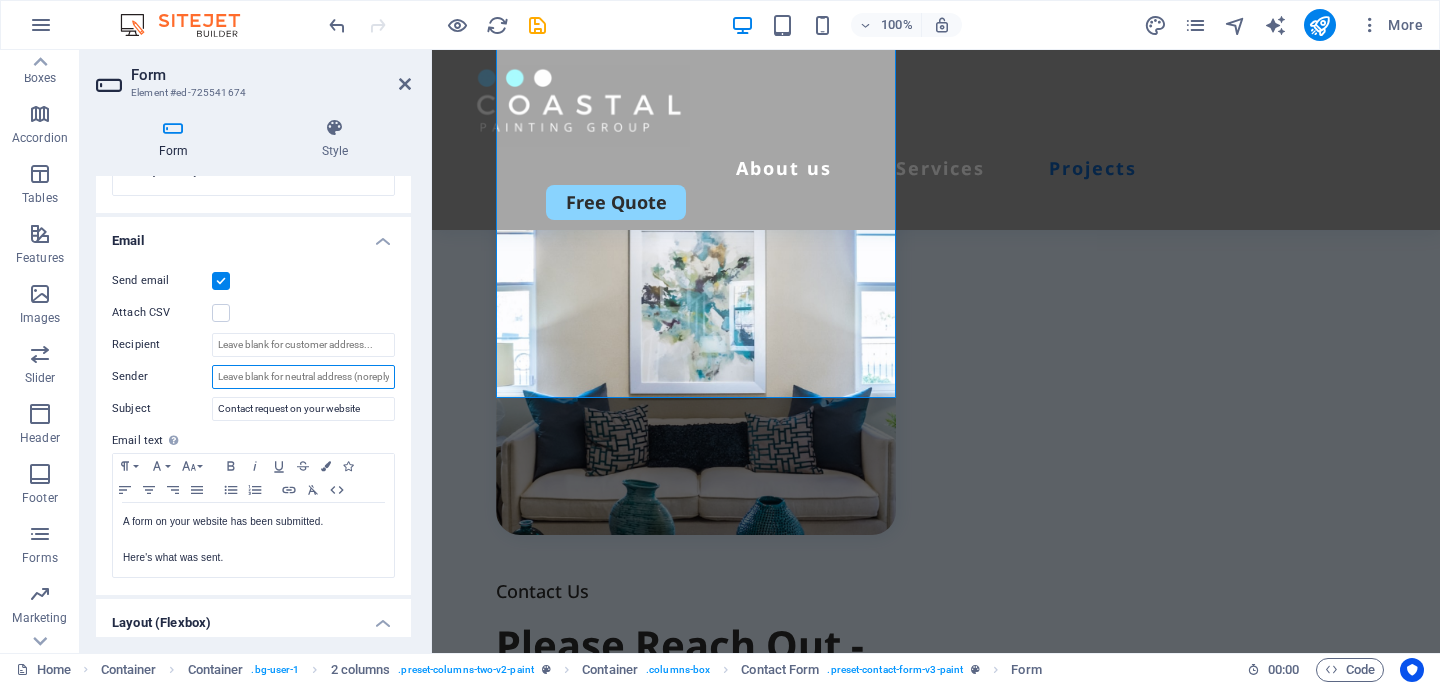 click on "Sender" at bounding box center (303, 377) 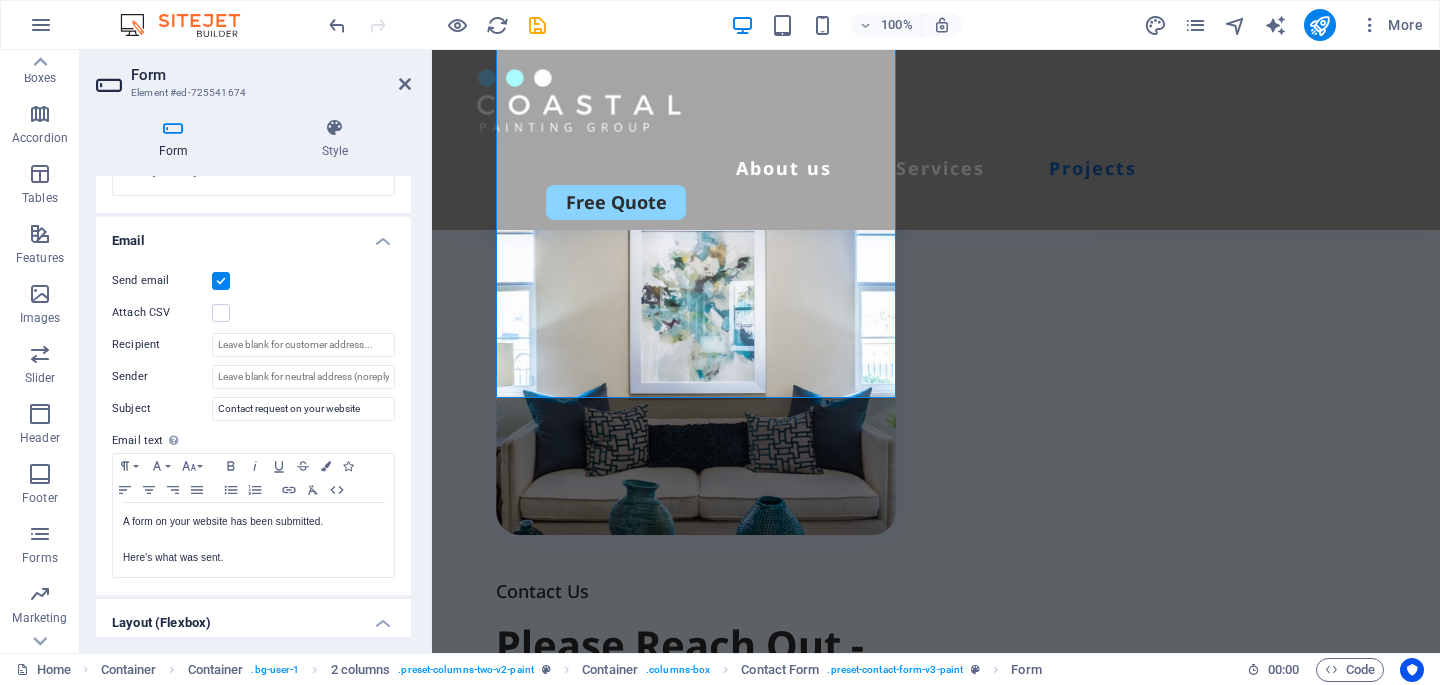 click on "Attach CSV" at bounding box center (253, 313) 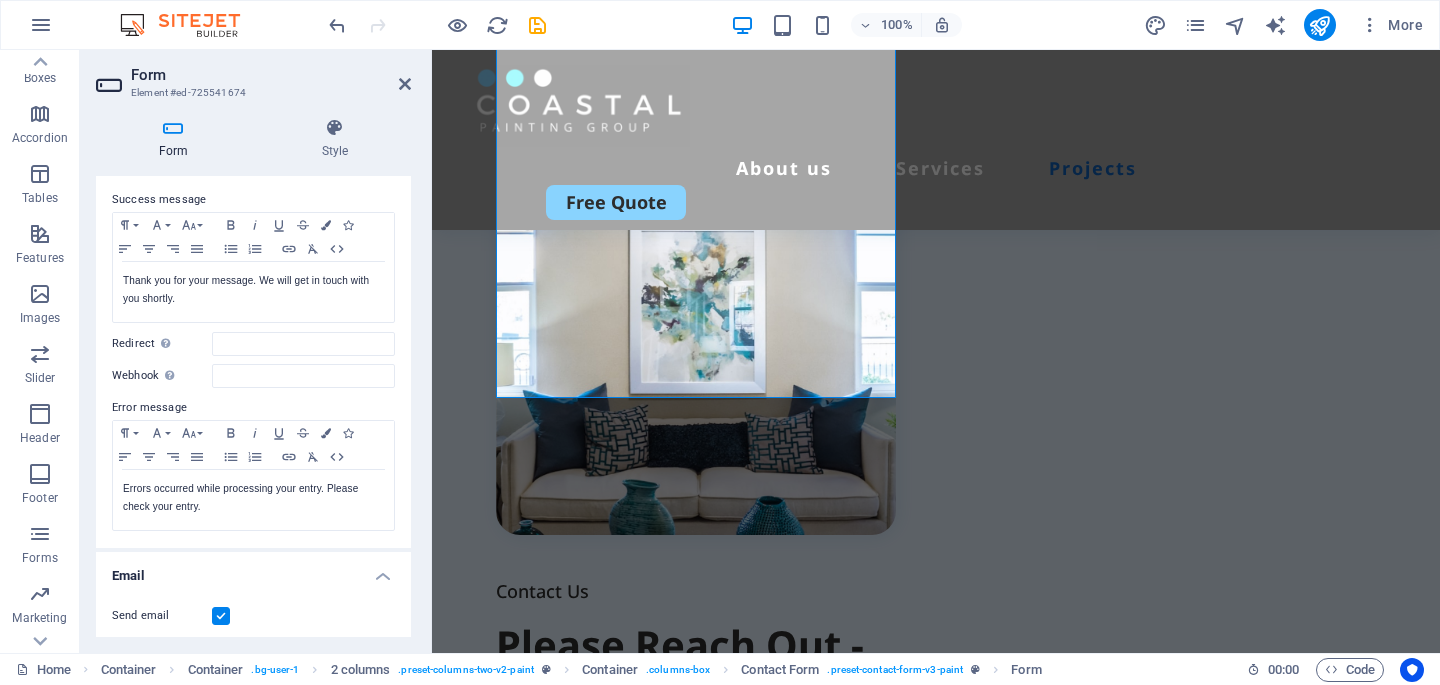 scroll, scrollTop: 123, scrollLeft: 0, axis: vertical 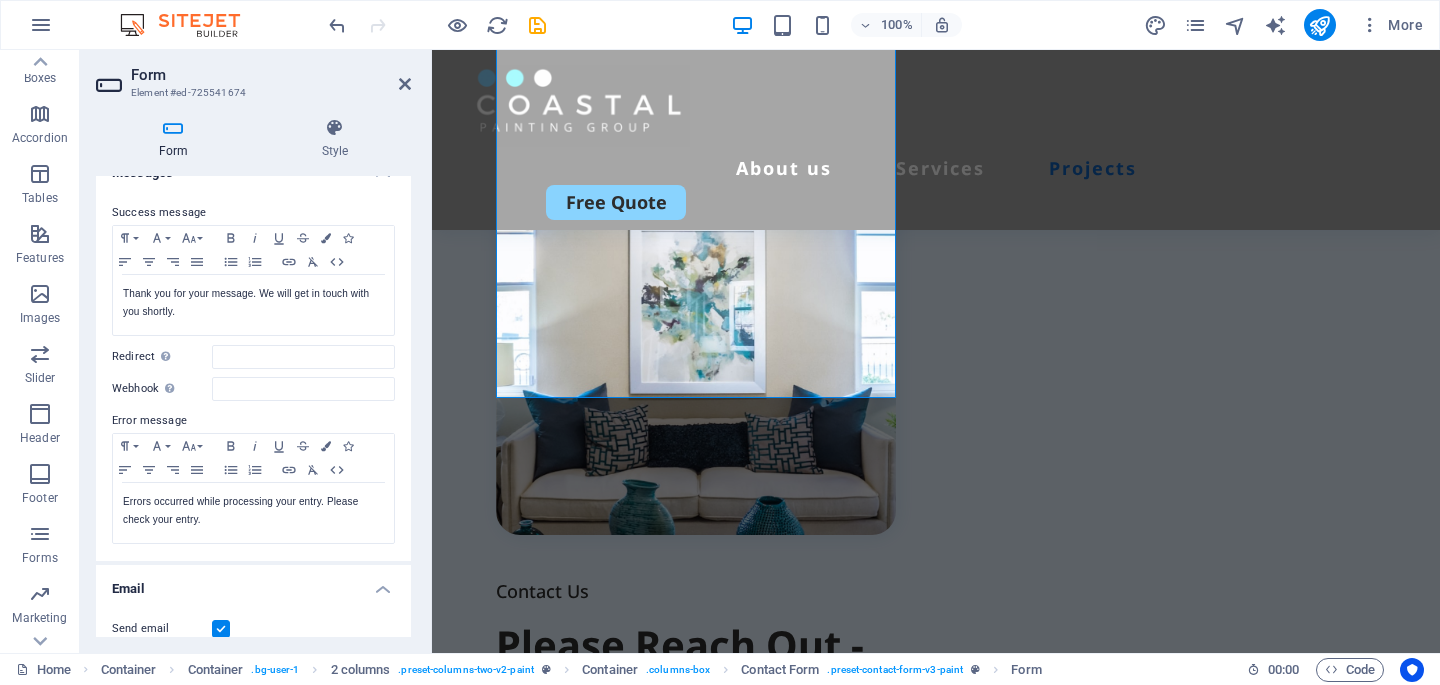 click on "Error message" at bounding box center (253, 421) 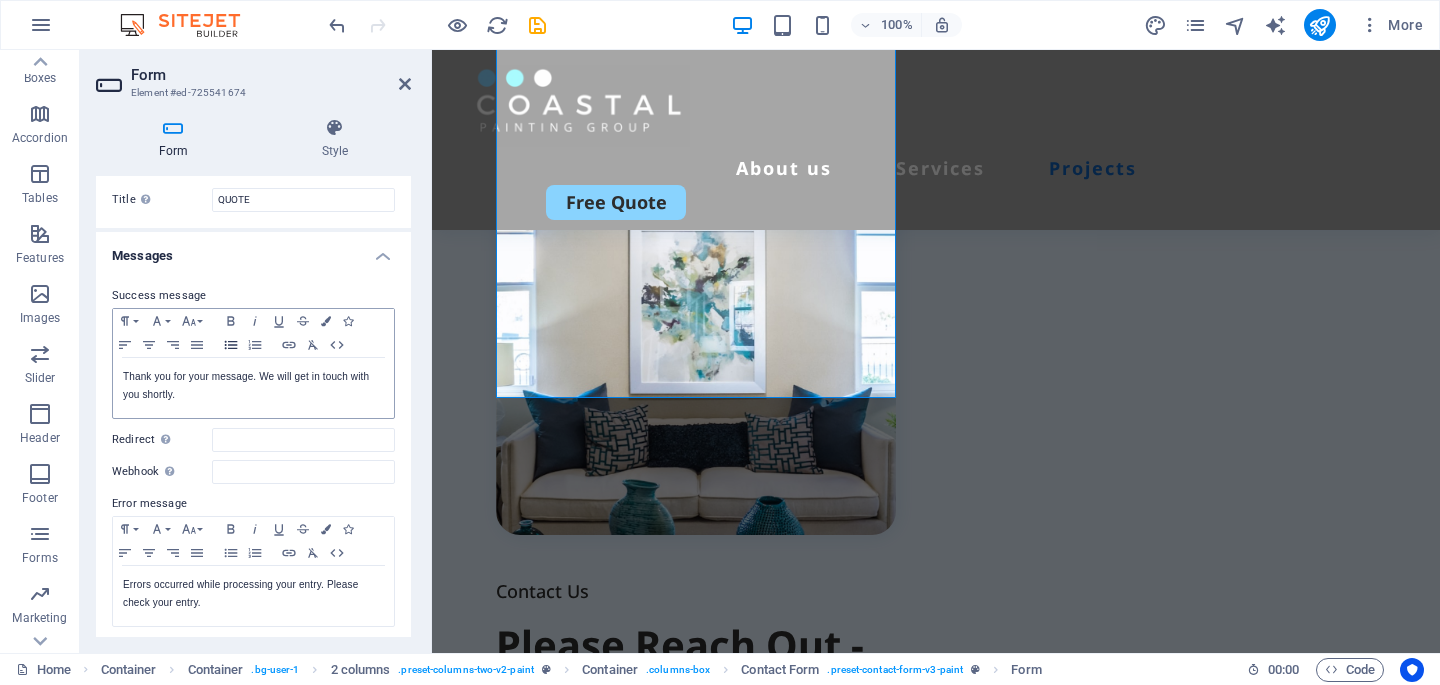 scroll, scrollTop: 0, scrollLeft: 0, axis: both 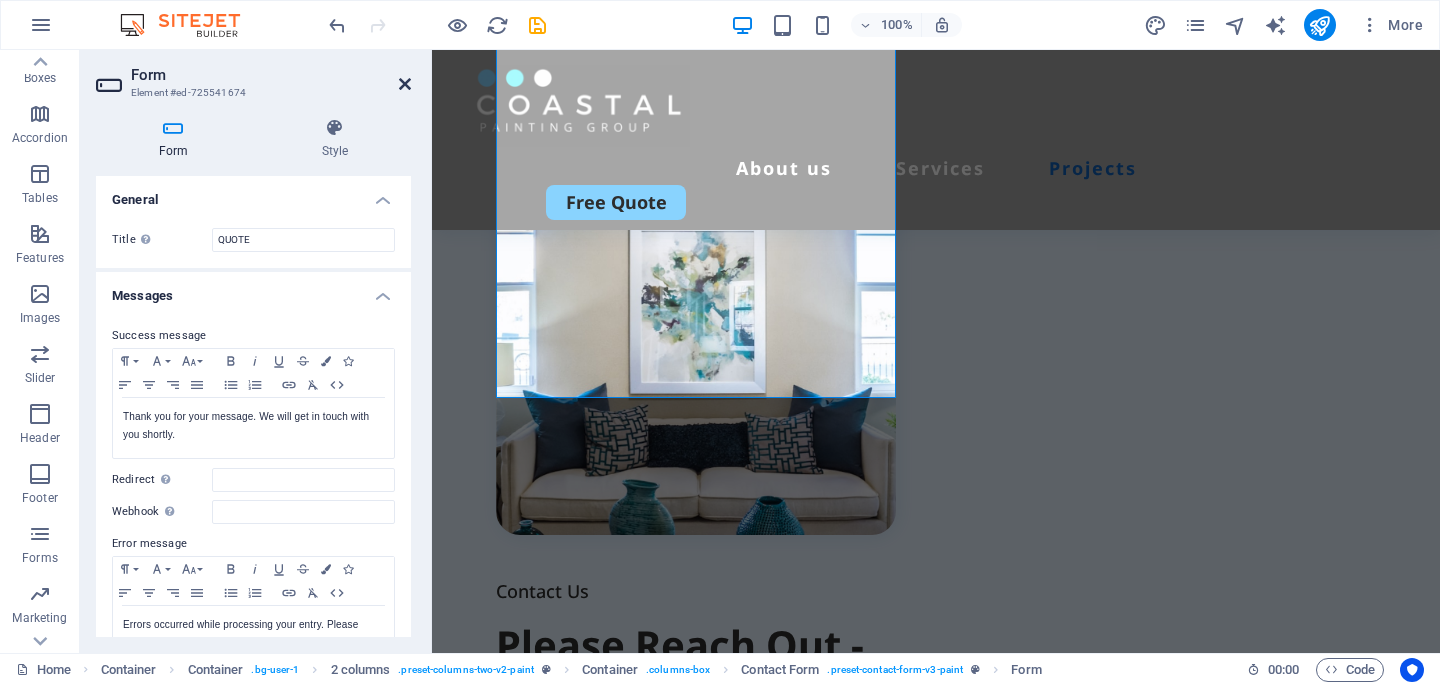 click at bounding box center (405, 84) 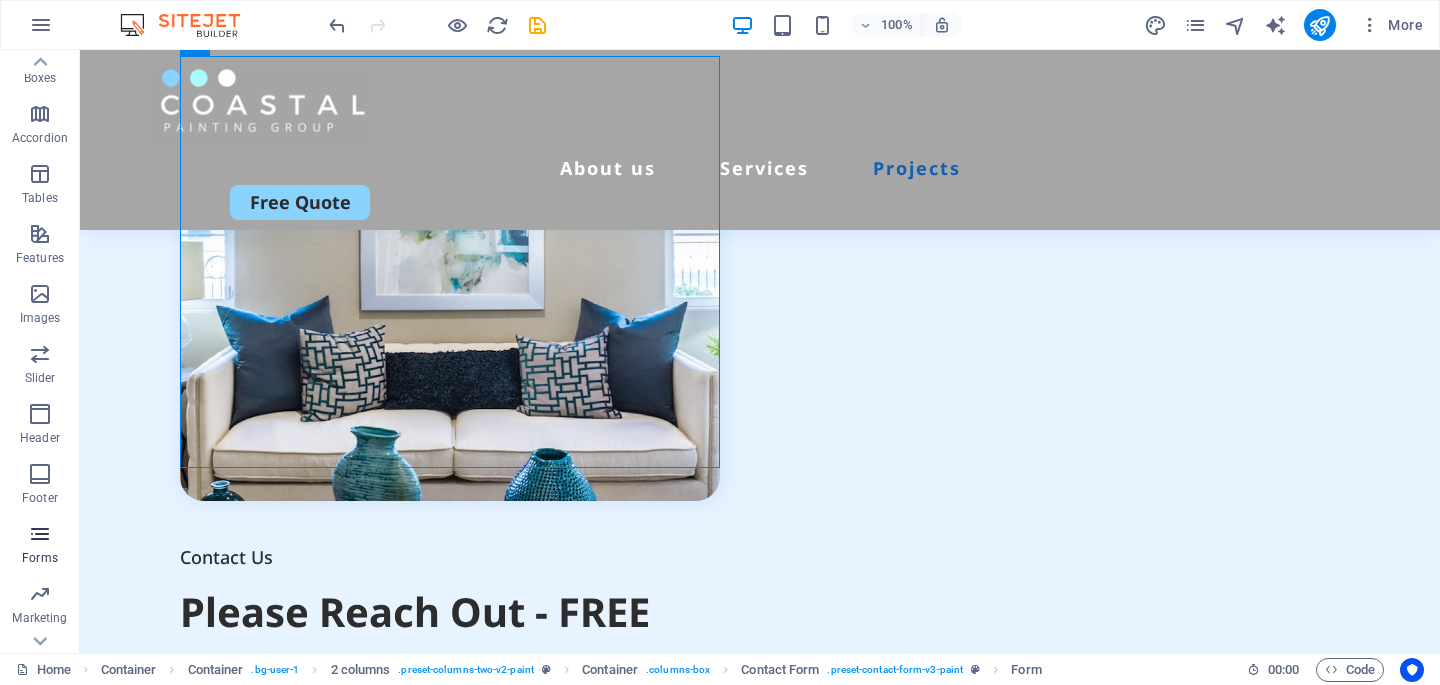 click at bounding box center [40, 534] 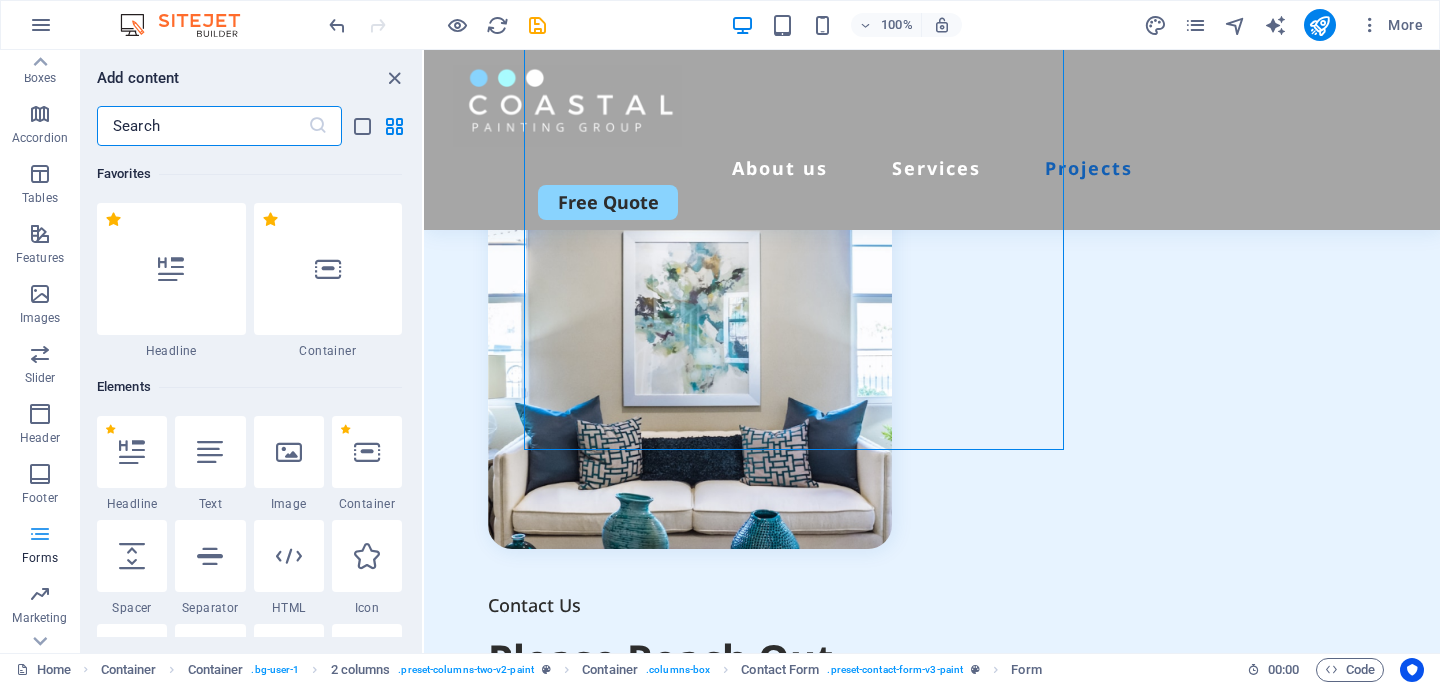 scroll, scrollTop: 6963, scrollLeft: 0, axis: vertical 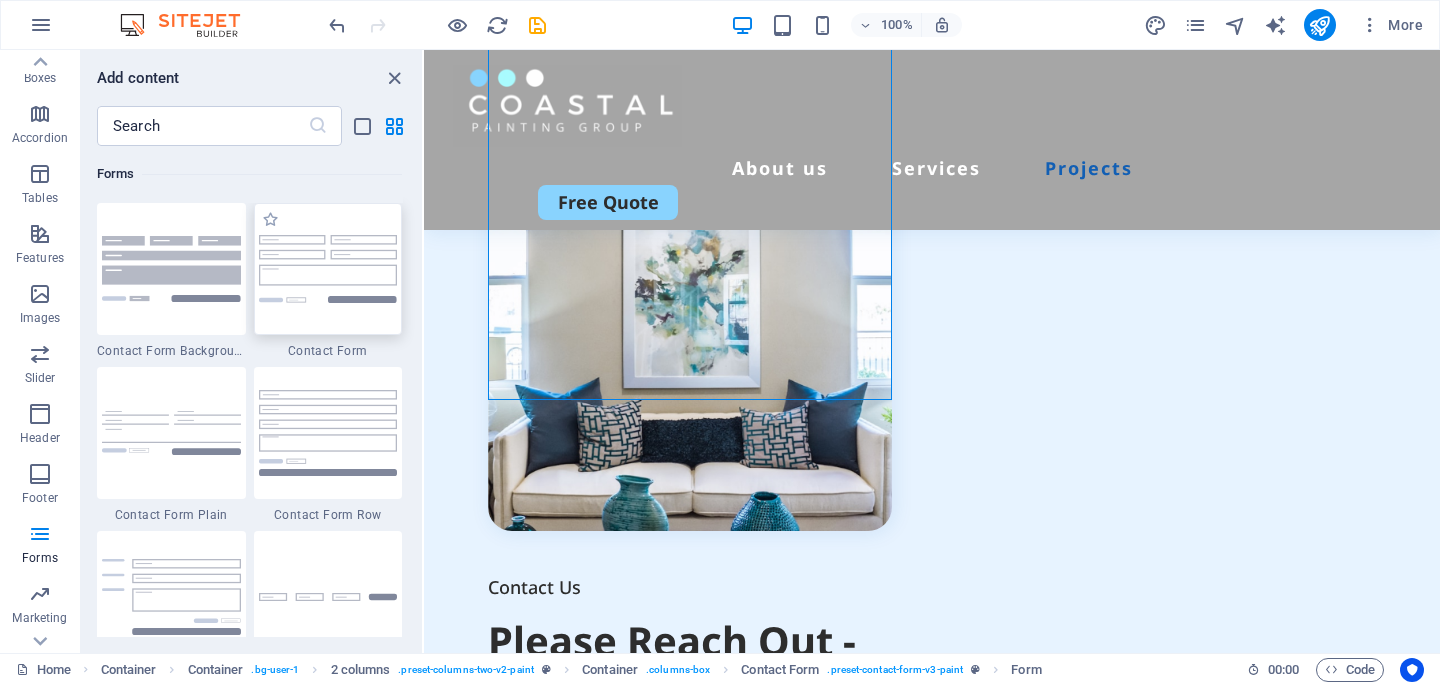 click at bounding box center (328, 268) 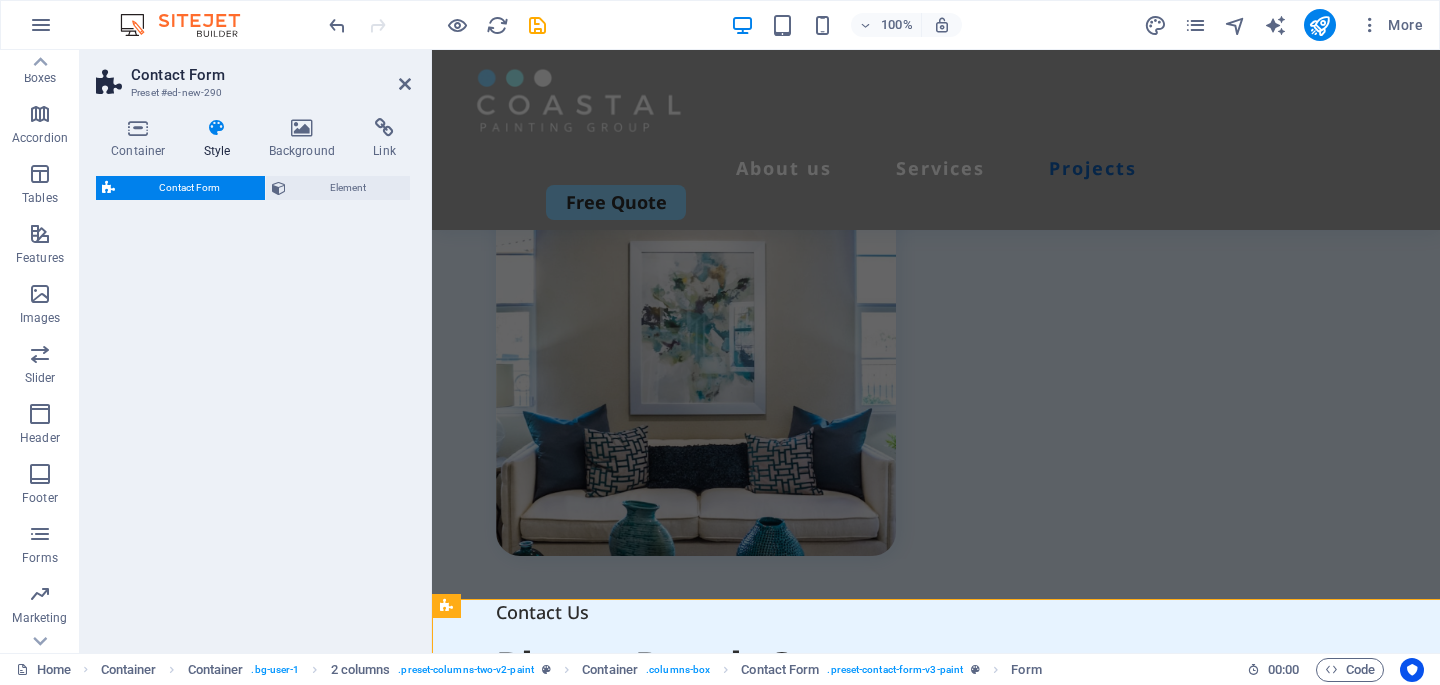 scroll, scrollTop: 6984, scrollLeft: 0, axis: vertical 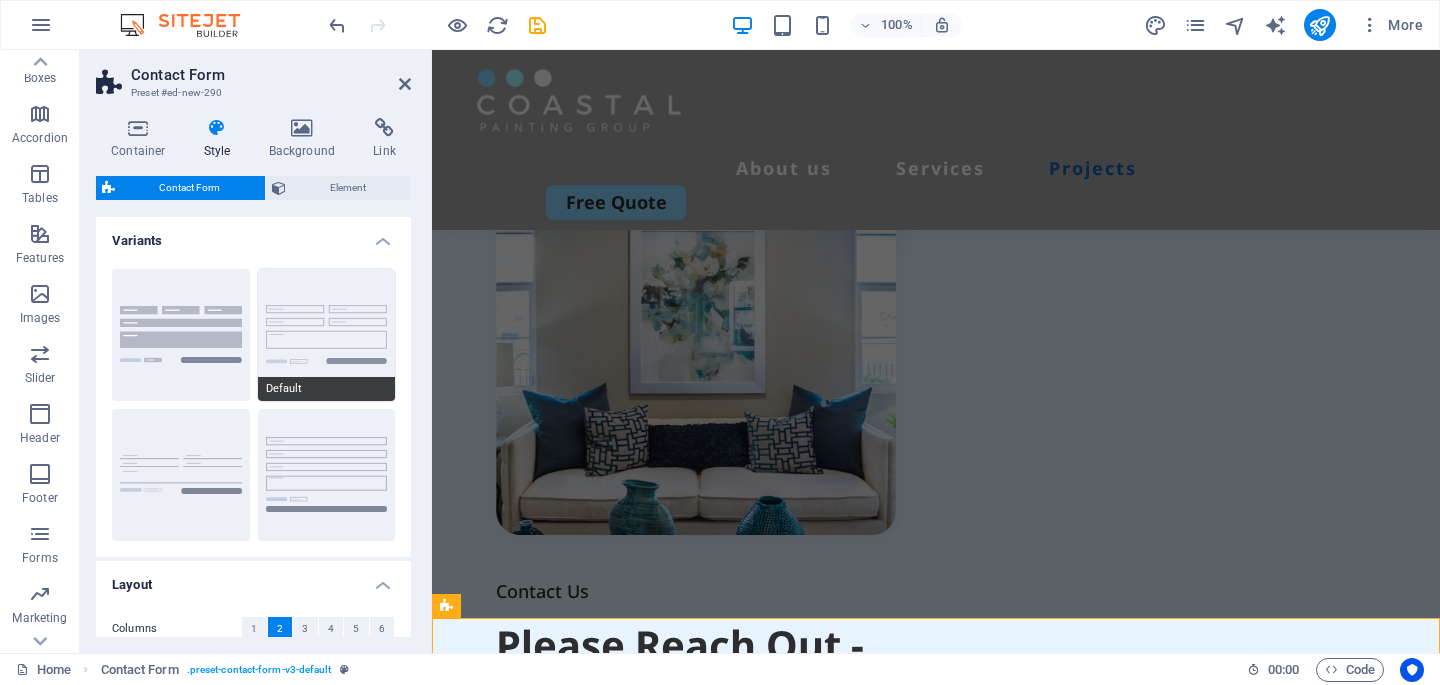 click on "Default" at bounding box center [327, 335] 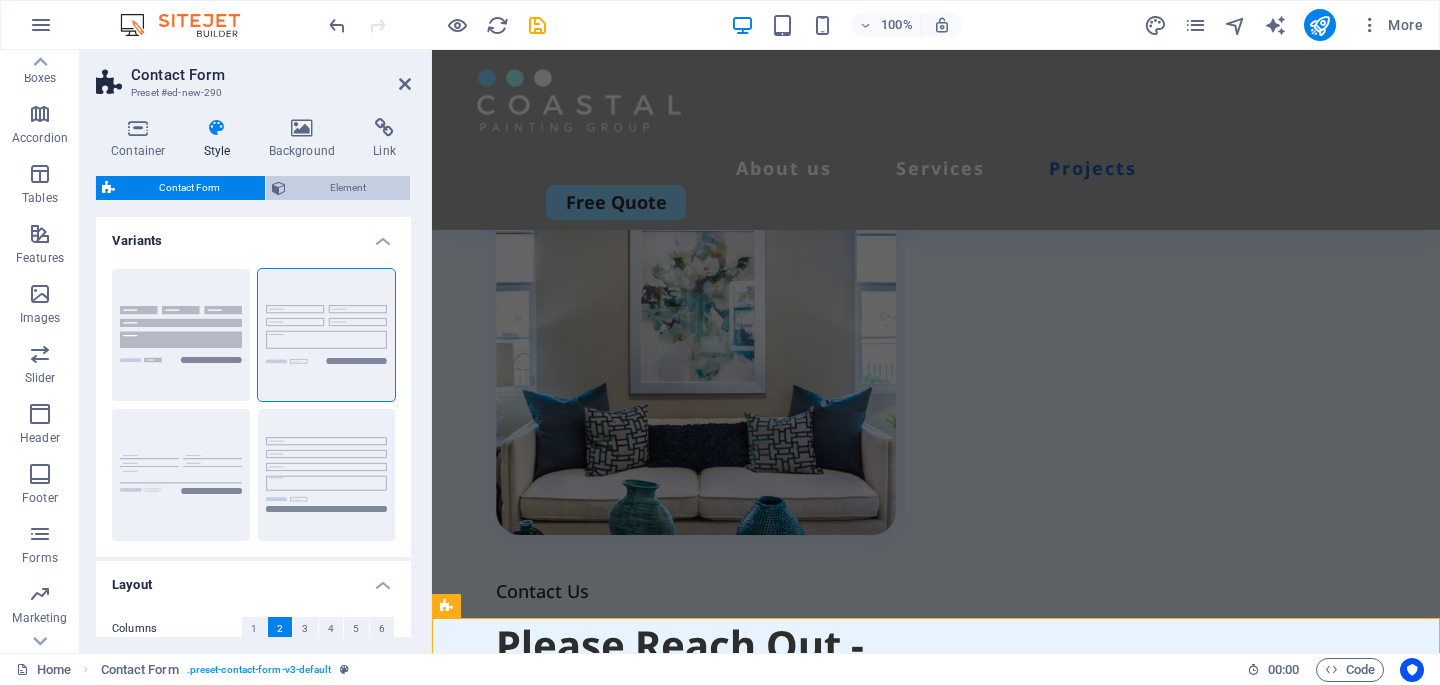 click on "Element" at bounding box center (348, 188) 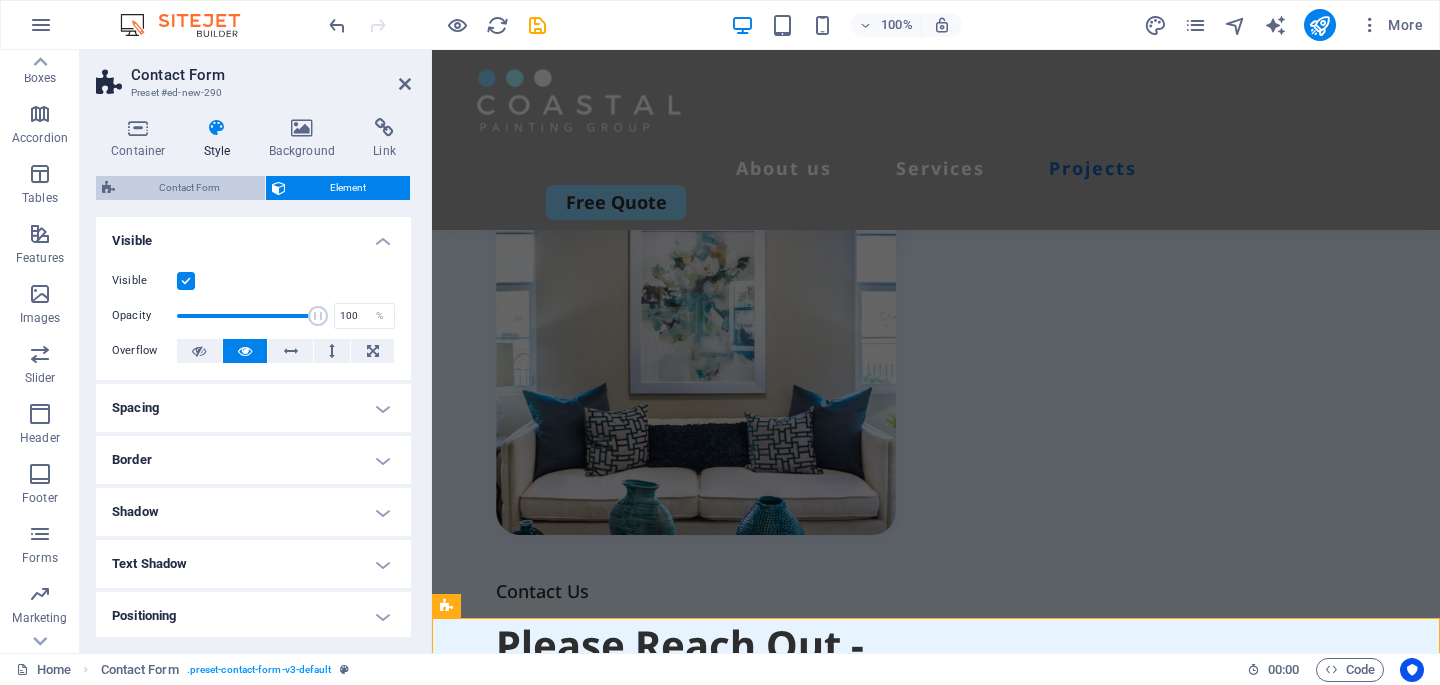 click on "Contact Form" at bounding box center [190, 188] 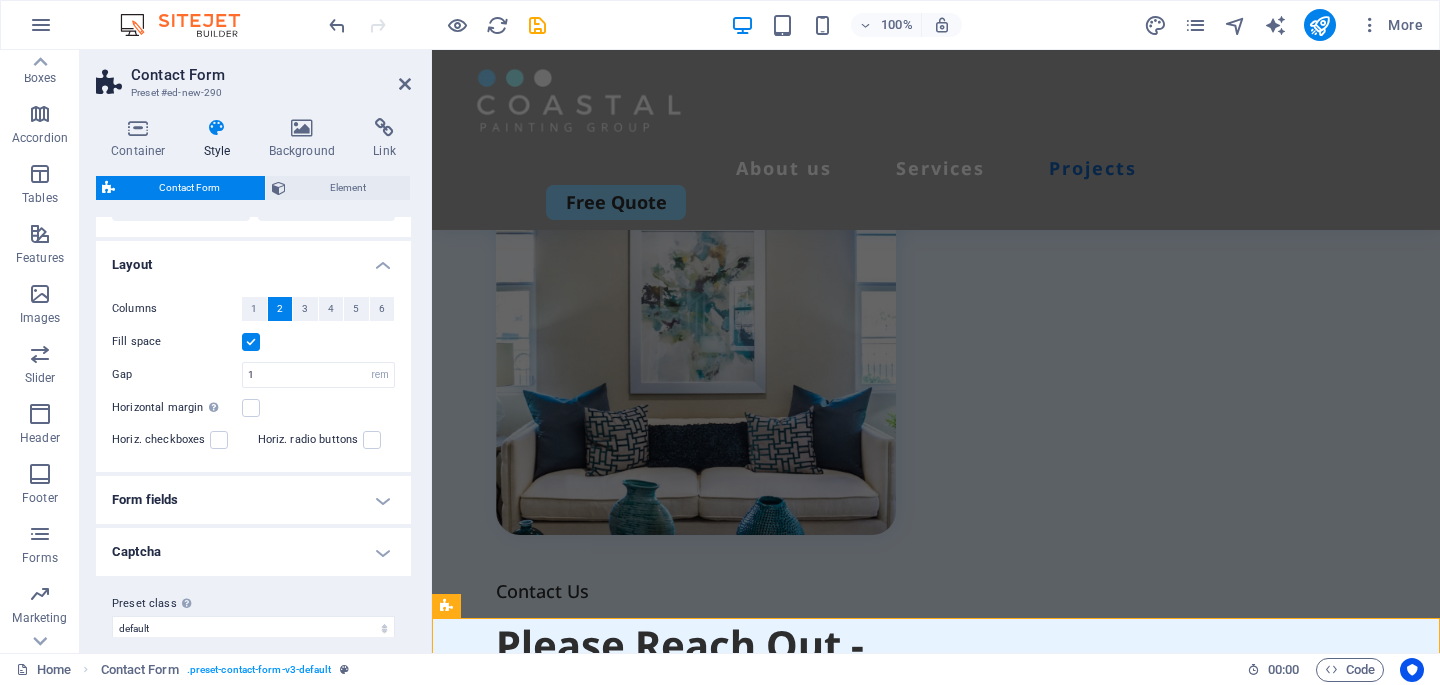 scroll, scrollTop: 338, scrollLeft: 0, axis: vertical 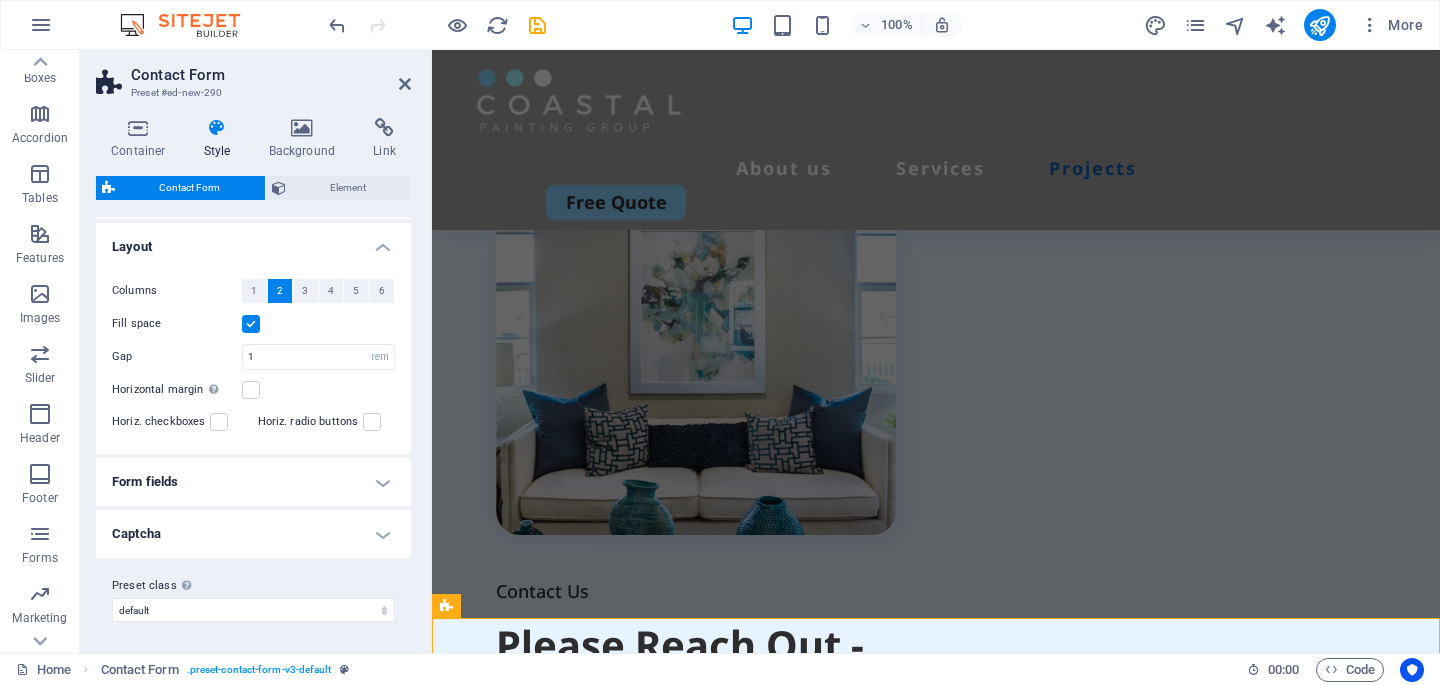 click on "Captcha" at bounding box center [253, 534] 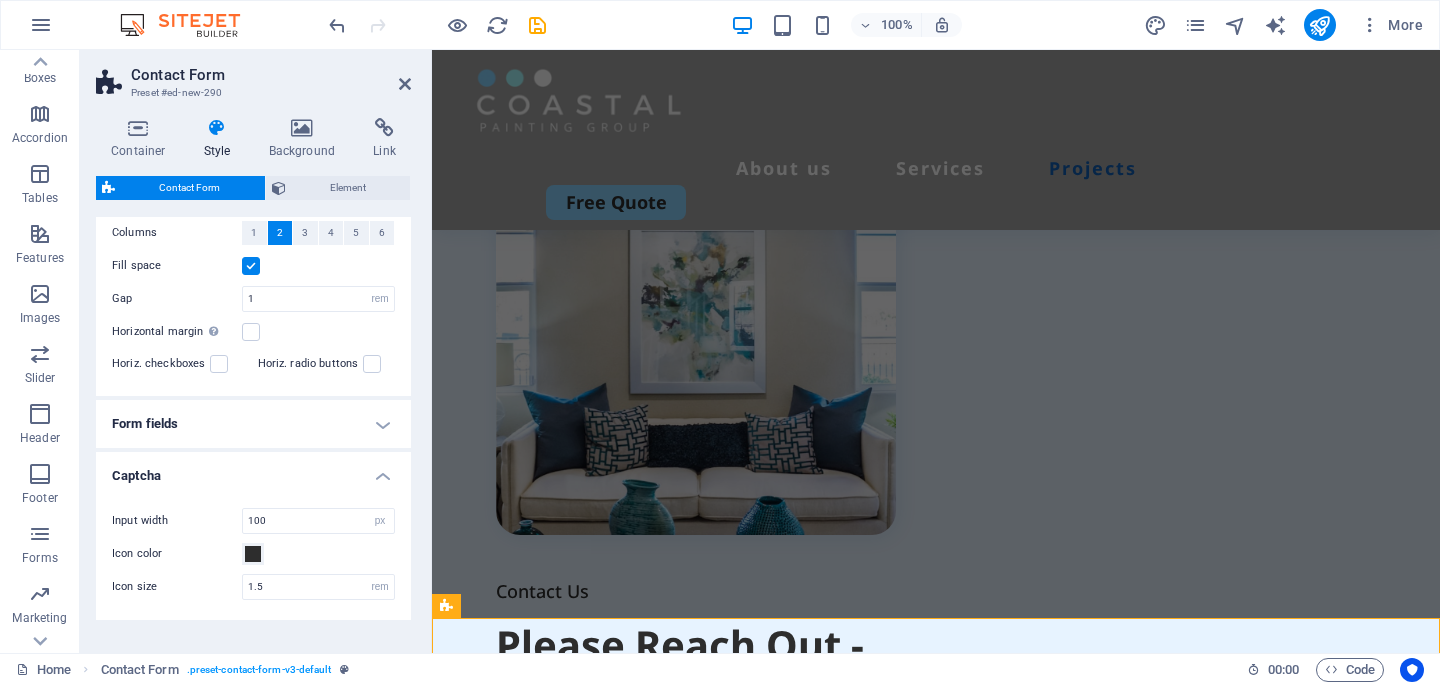 scroll, scrollTop: 458, scrollLeft: 0, axis: vertical 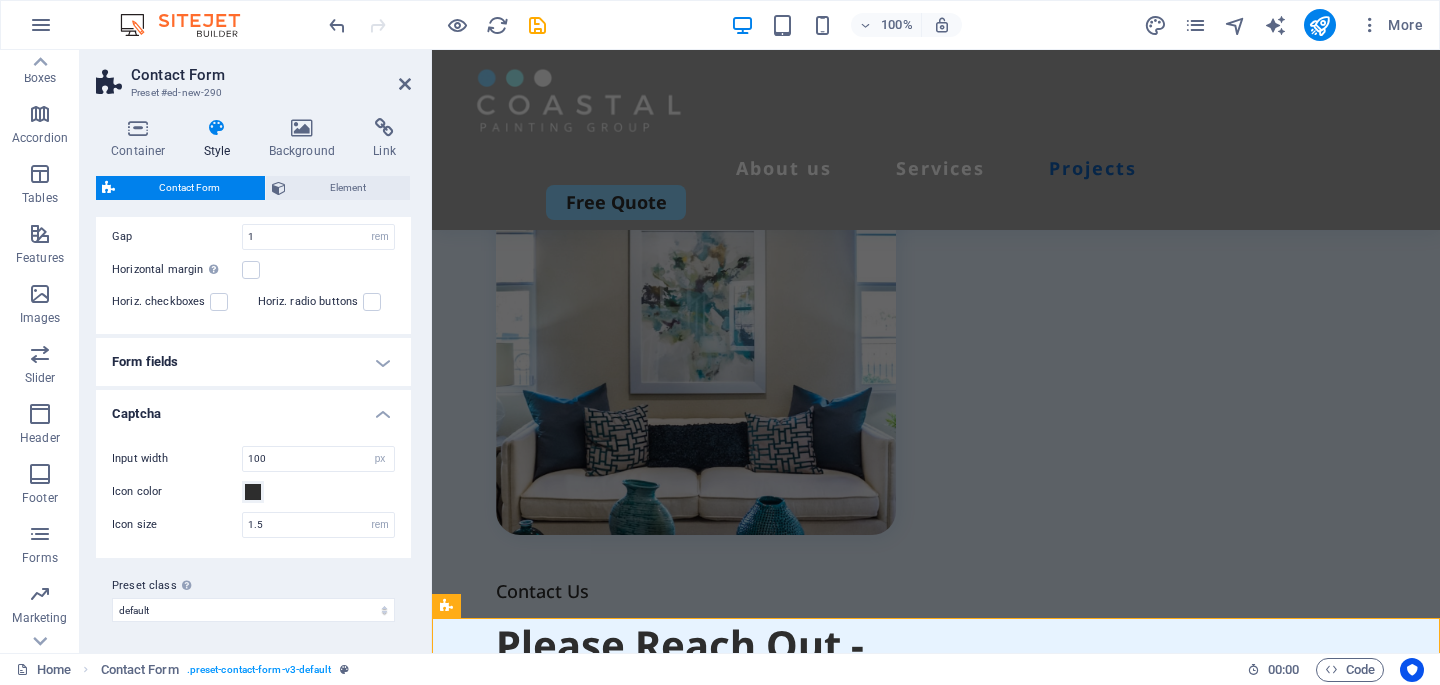 click on "Captcha" at bounding box center [253, 408] 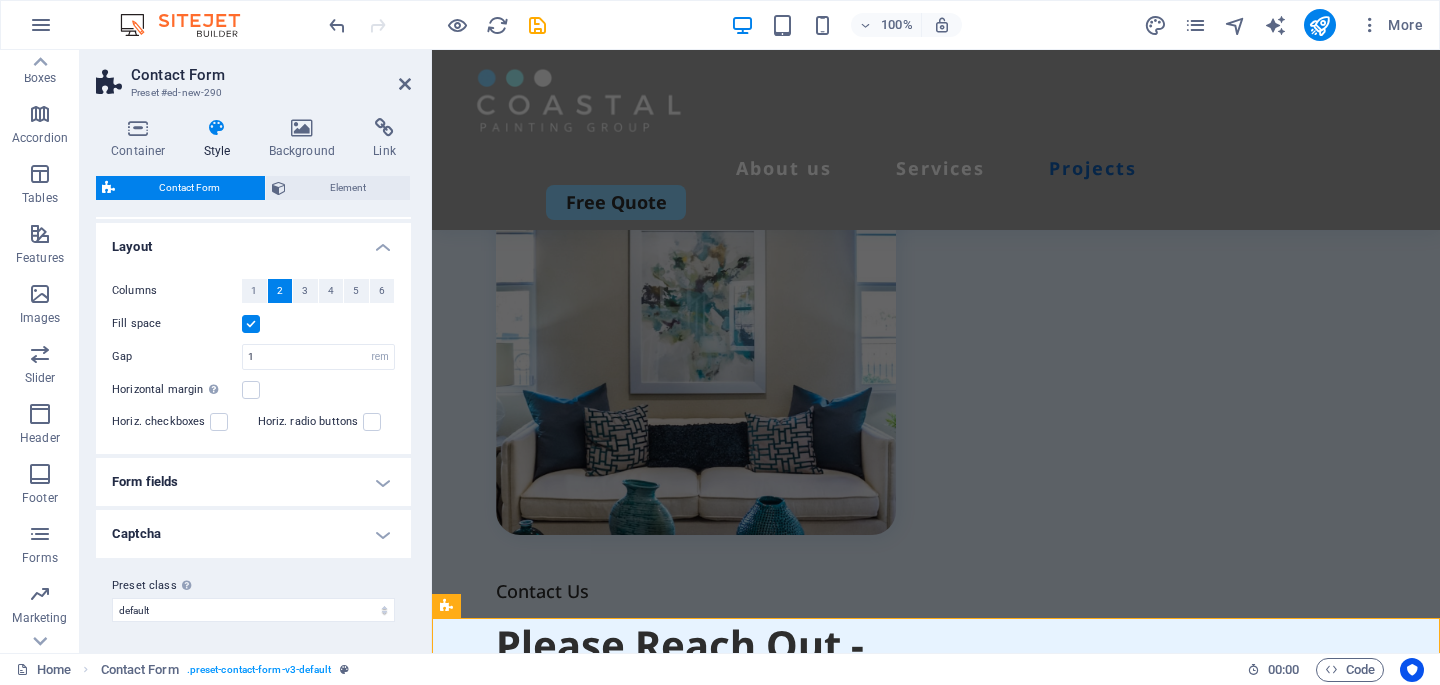 click on "Form fields" at bounding box center (253, 482) 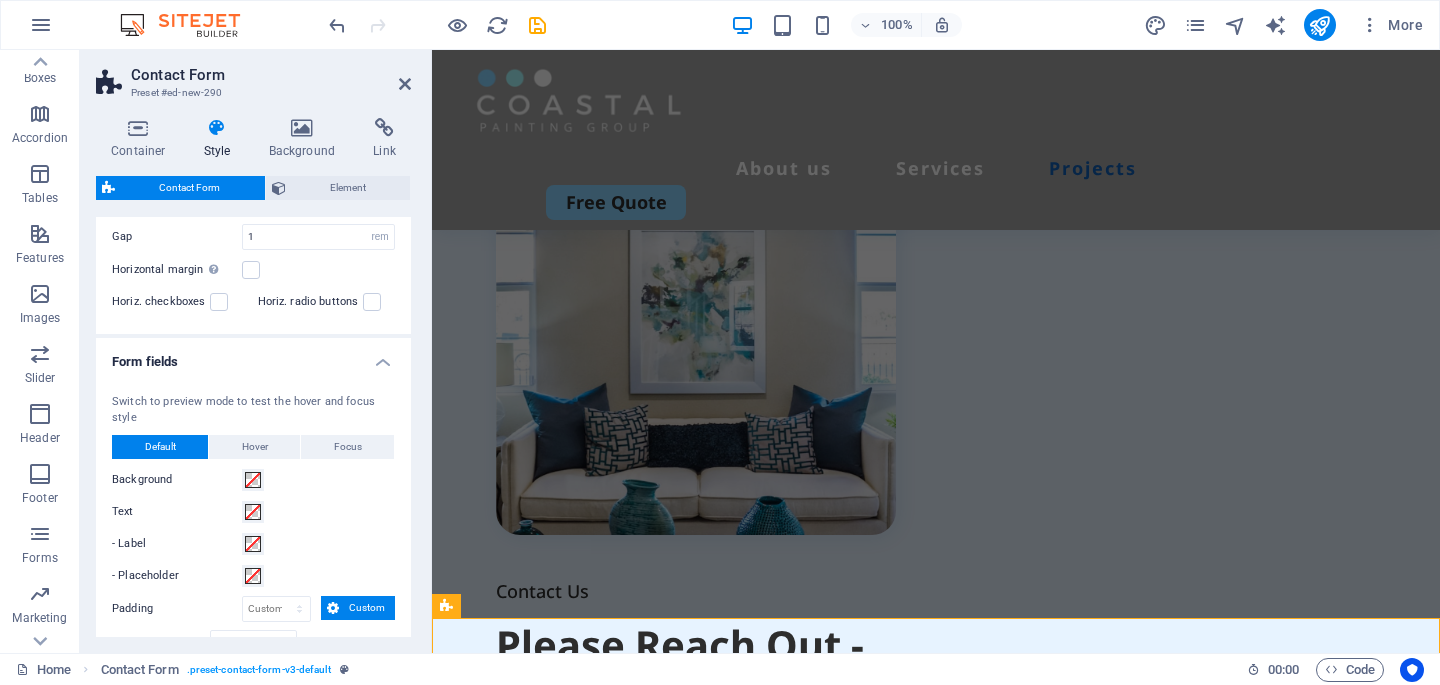 click on "Form fields" at bounding box center (253, 356) 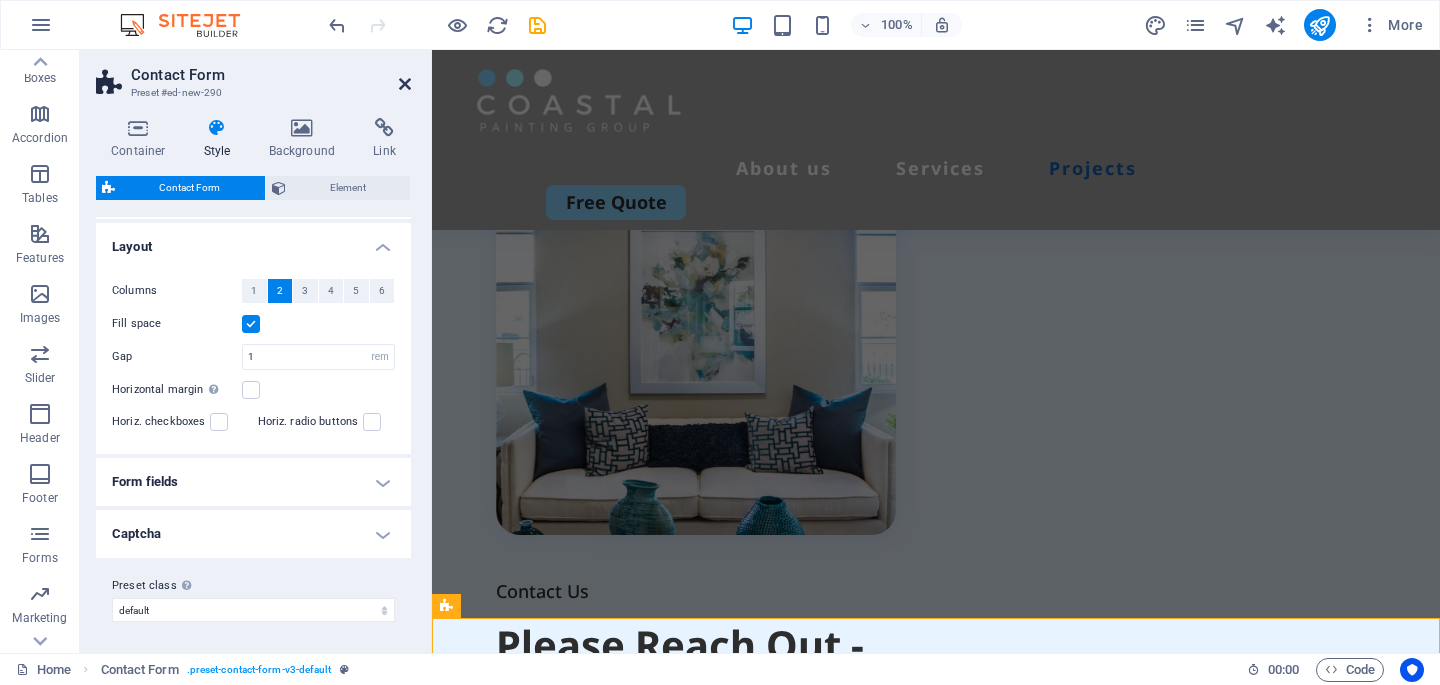 click at bounding box center (405, 84) 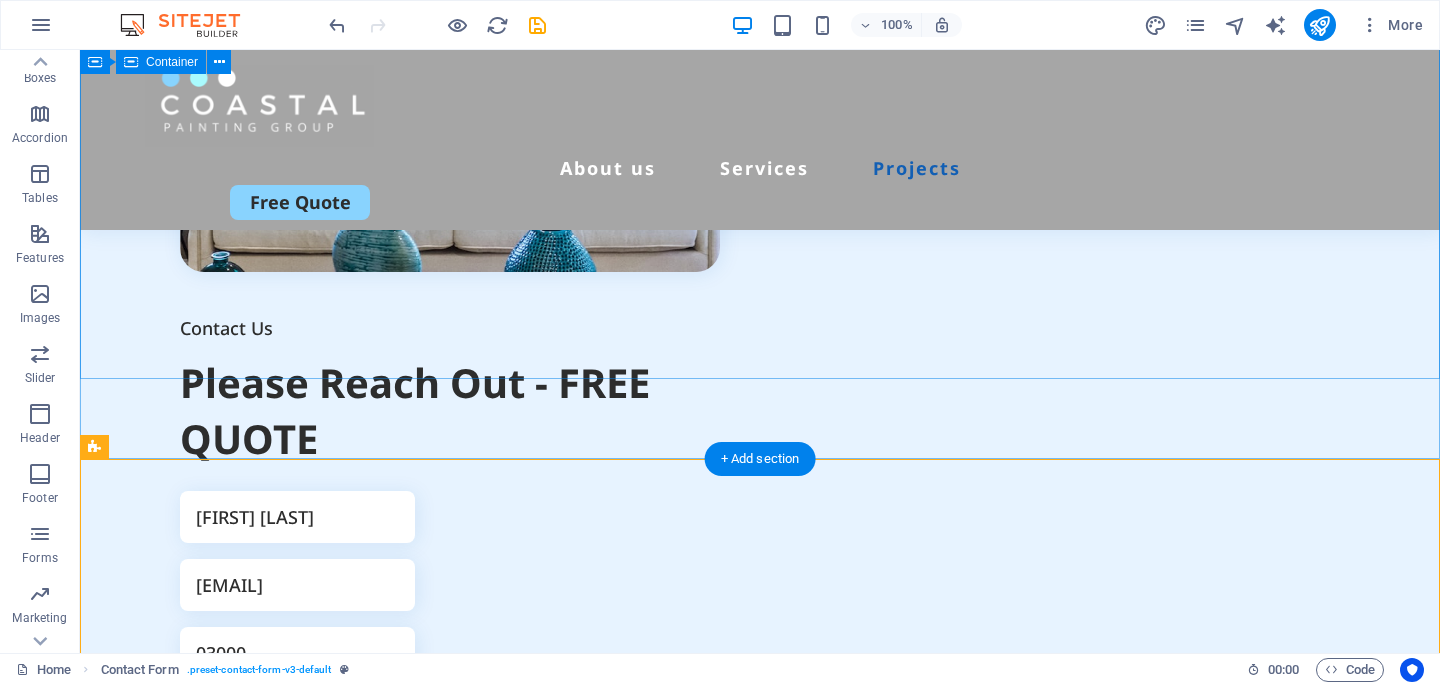 scroll, scrollTop: 7180, scrollLeft: 0, axis: vertical 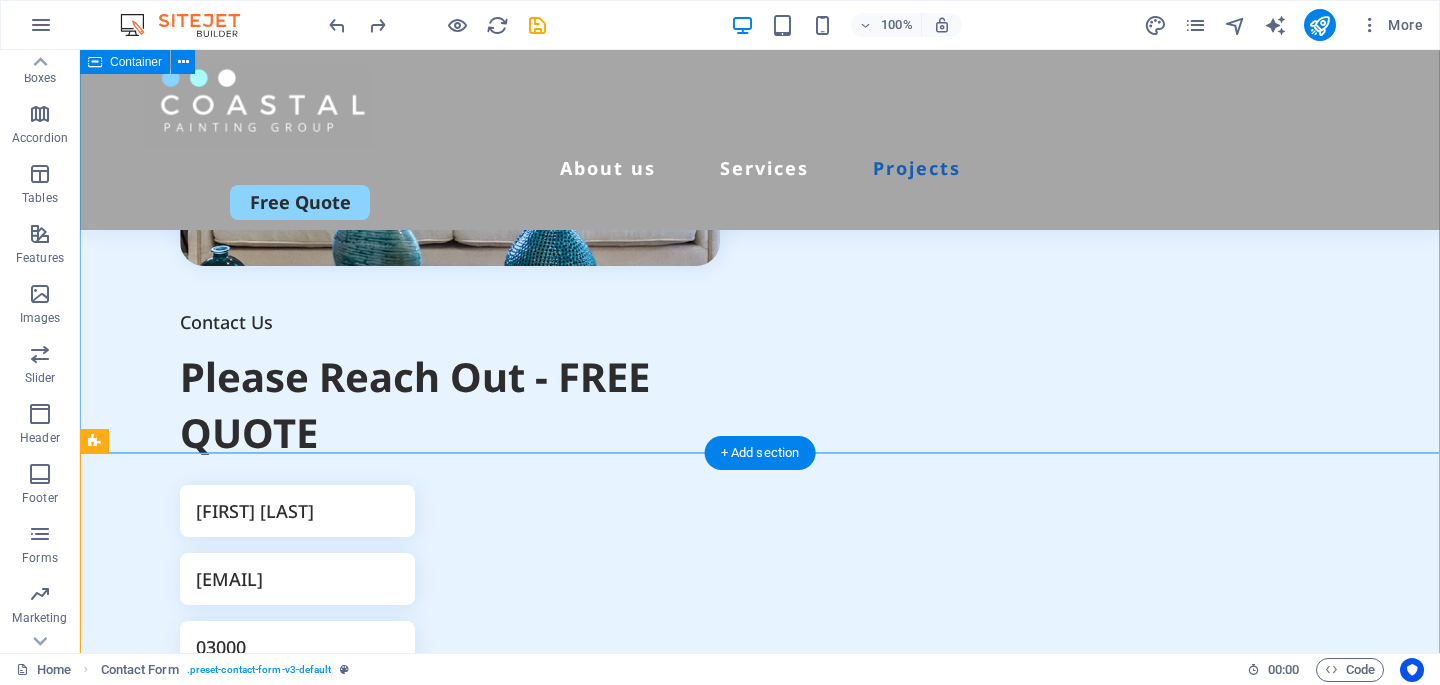 click on "Contact Us Please Reach Out - FREE QUOTE [FIRST] [LAST] [EMAIL] [PHONE] Unreadable? Load new Submit" at bounding box center (760, 330) 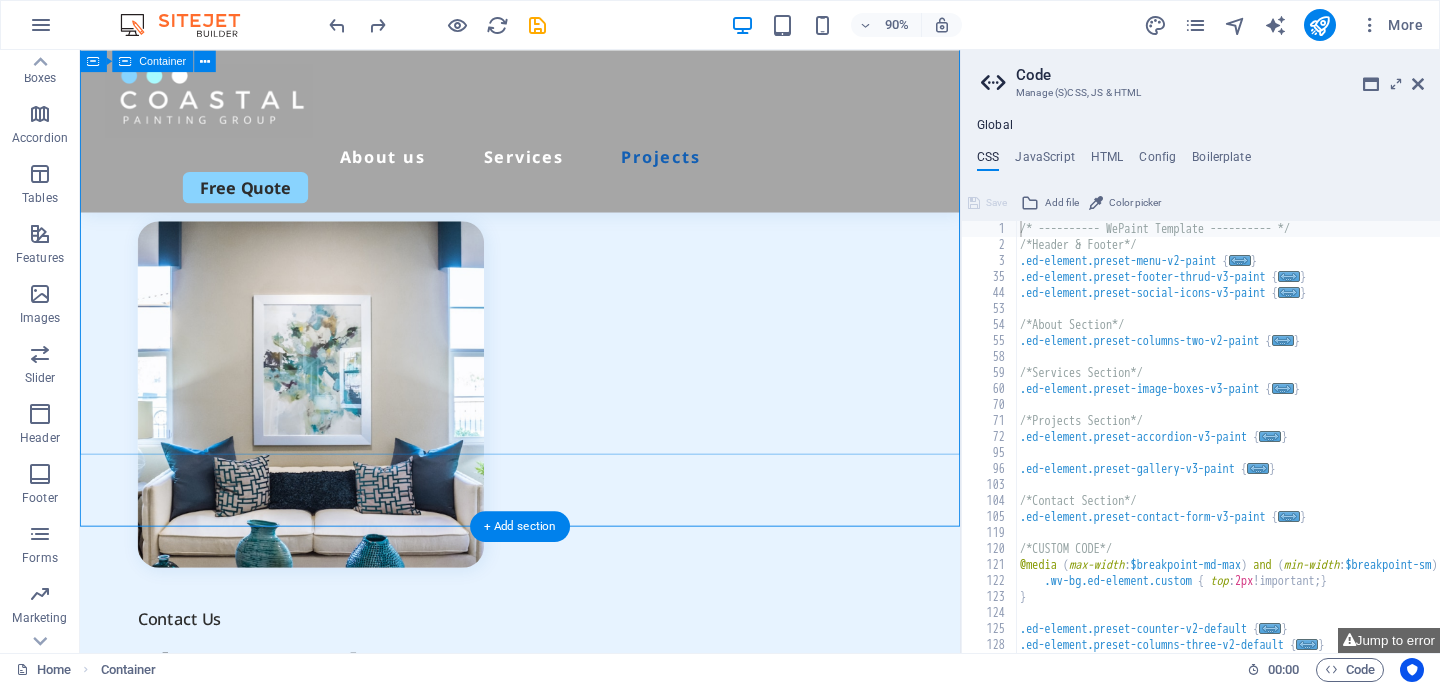 scroll, scrollTop: 6908, scrollLeft: 0, axis: vertical 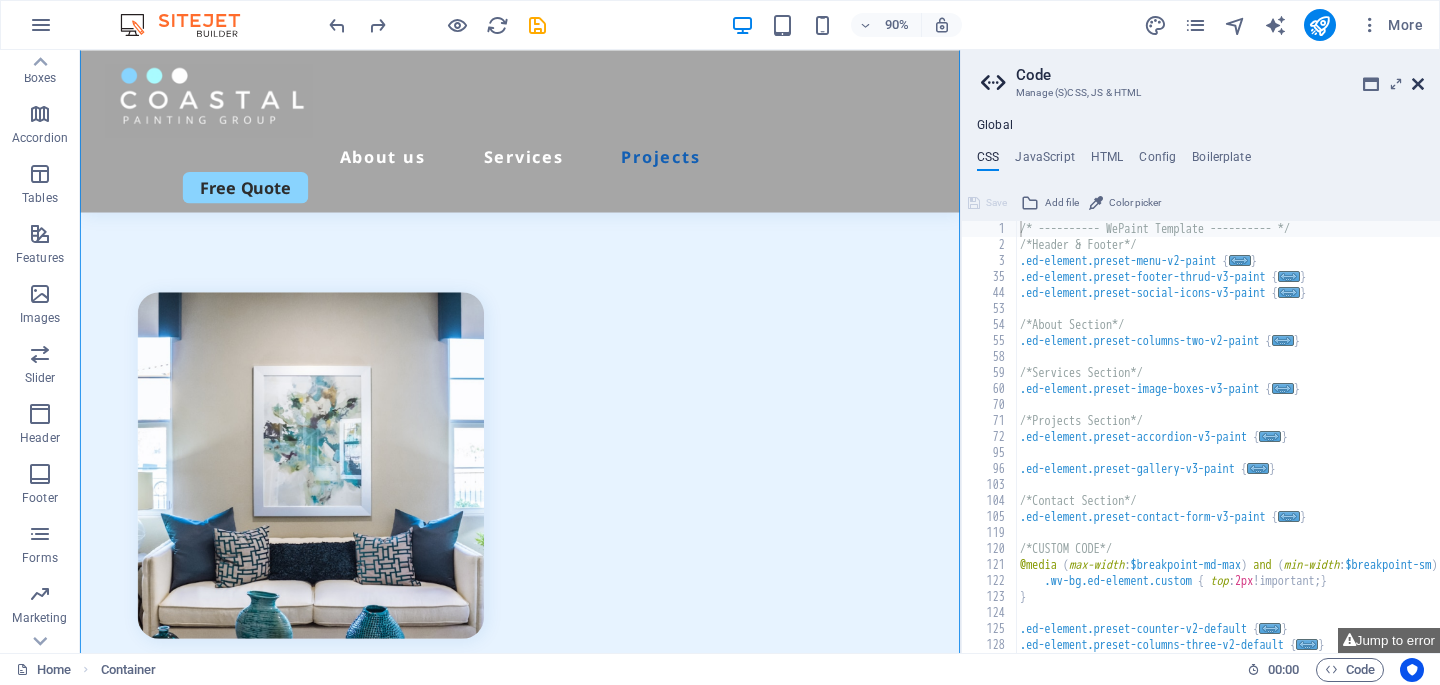 click at bounding box center (1418, 84) 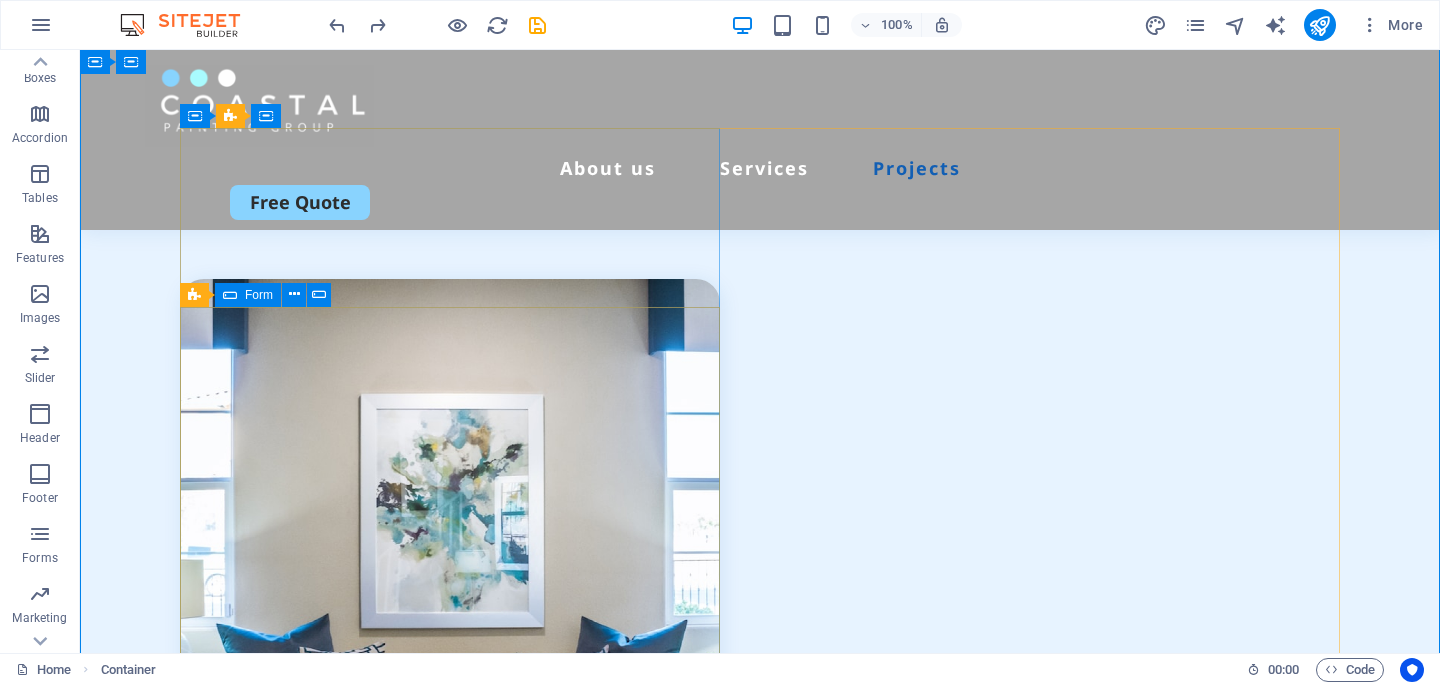 scroll, scrollTop: 6584, scrollLeft: 0, axis: vertical 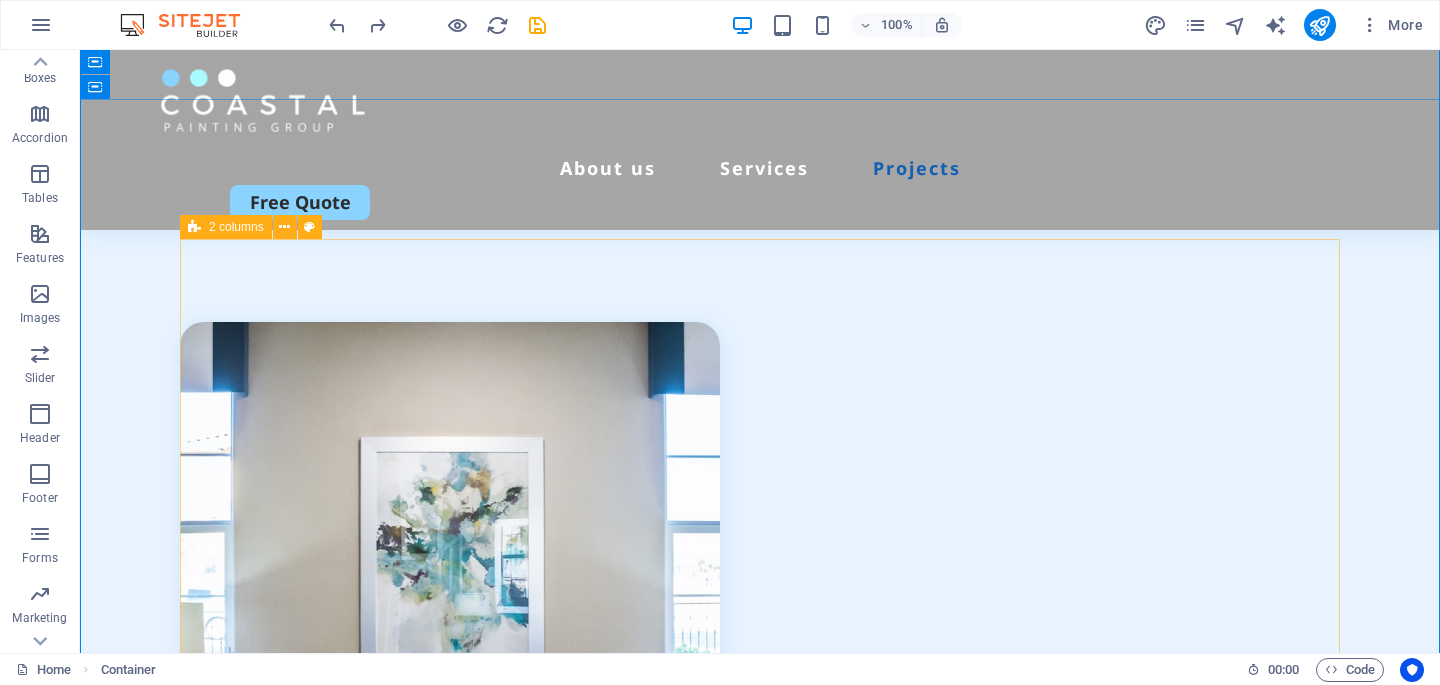 click at bounding box center (194, 227) 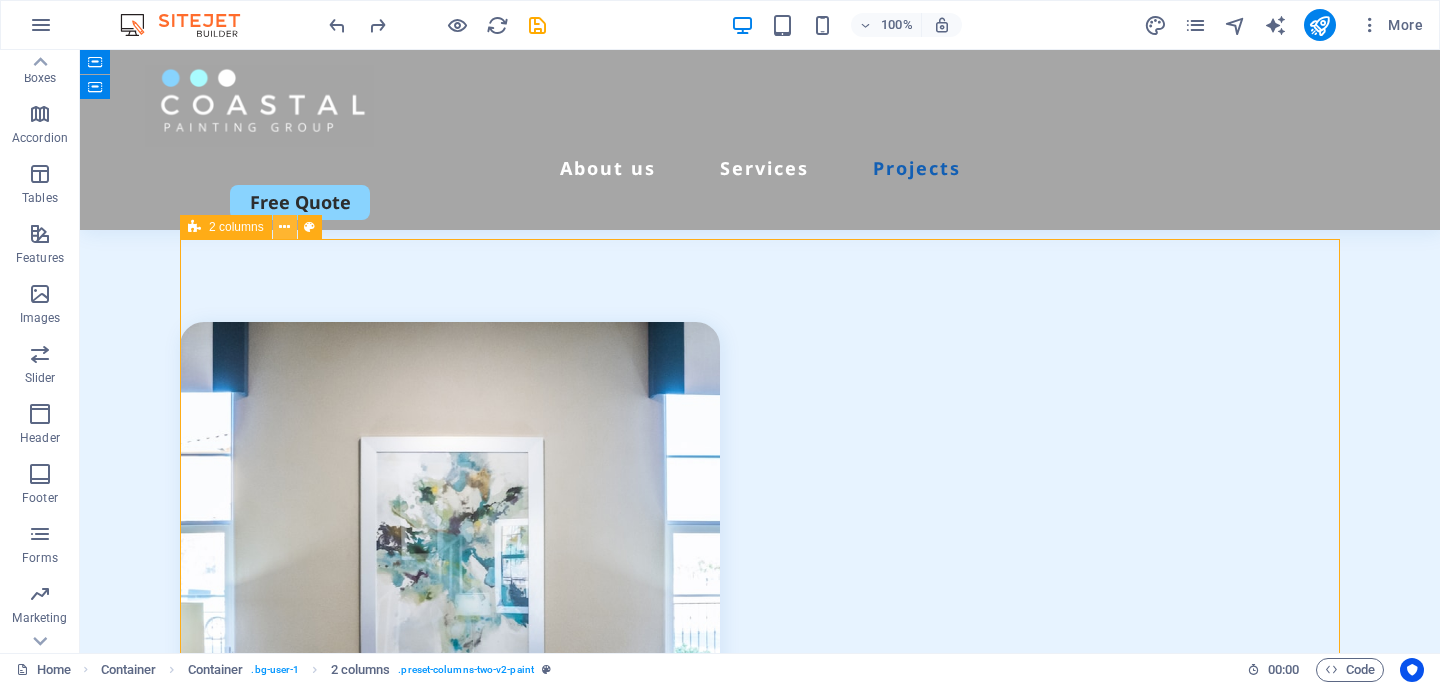 click at bounding box center [284, 227] 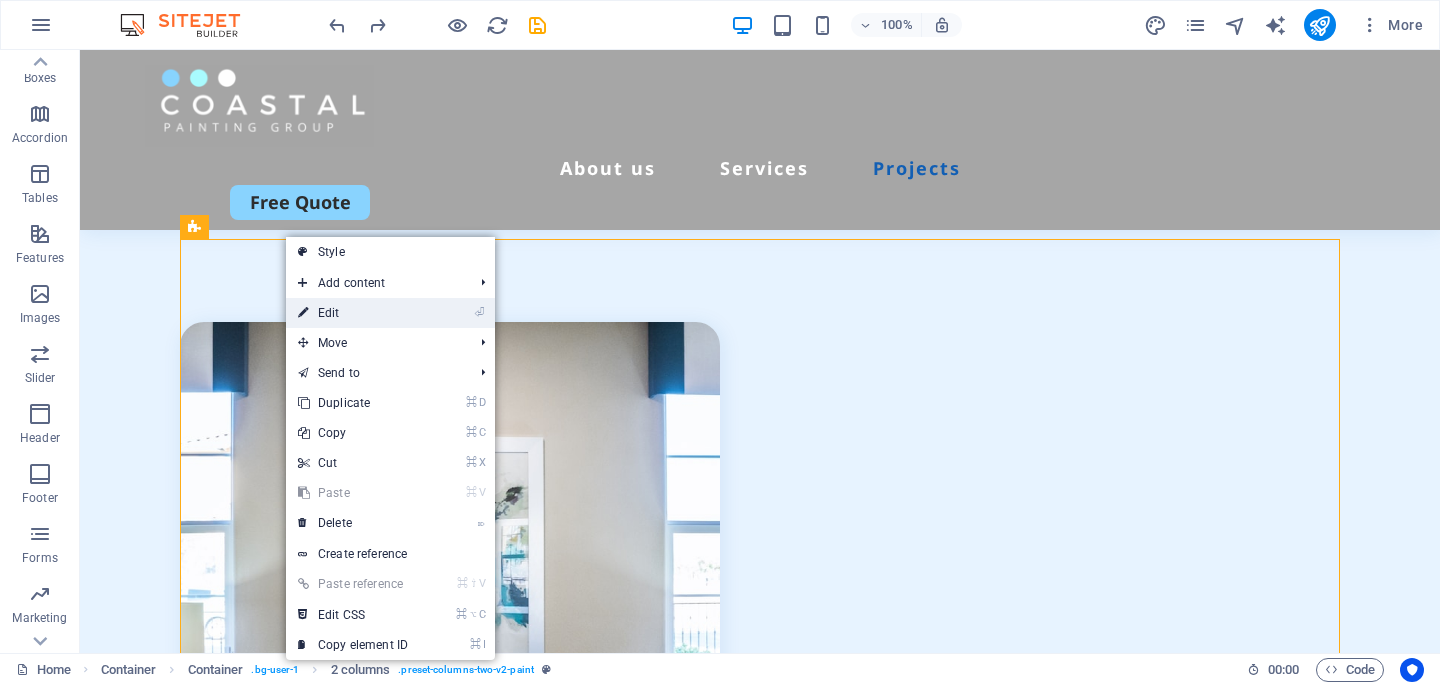 click on "⏎  Edit" at bounding box center (353, 313) 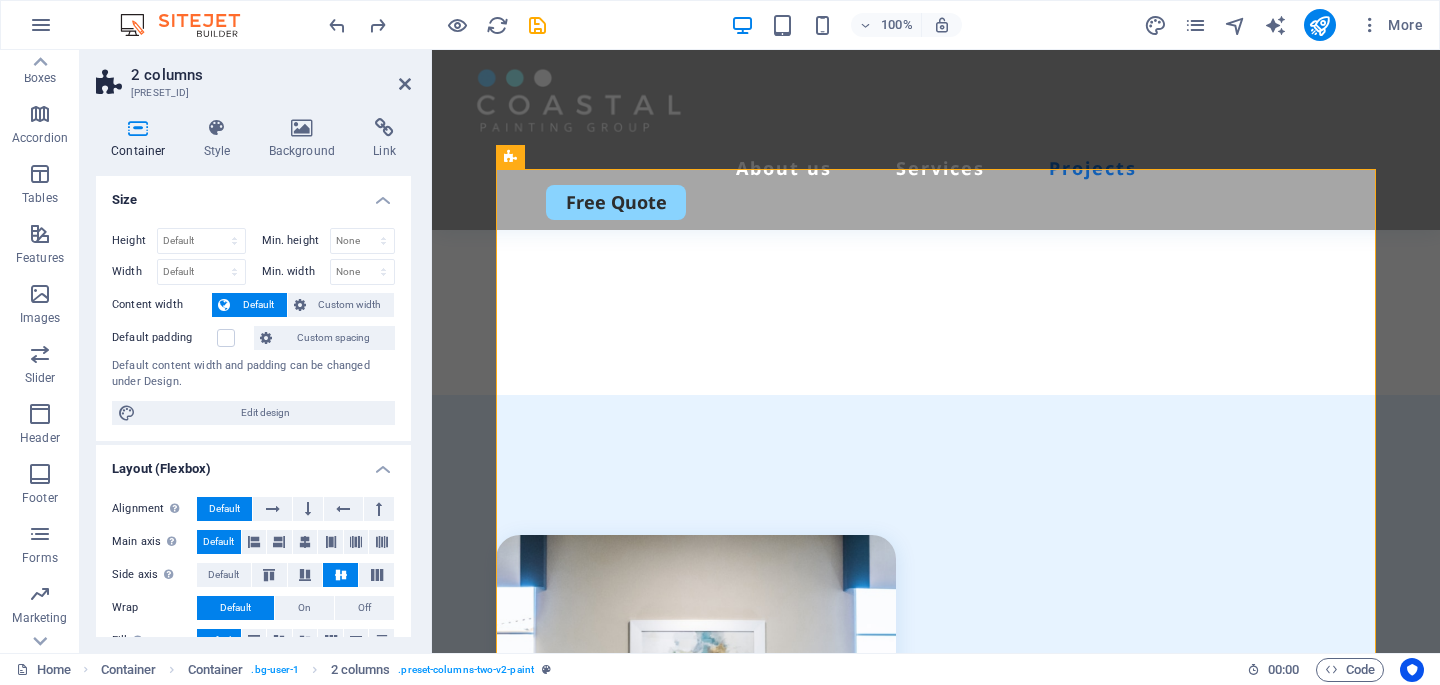 scroll, scrollTop: 6622, scrollLeft: 0, axis: vertical 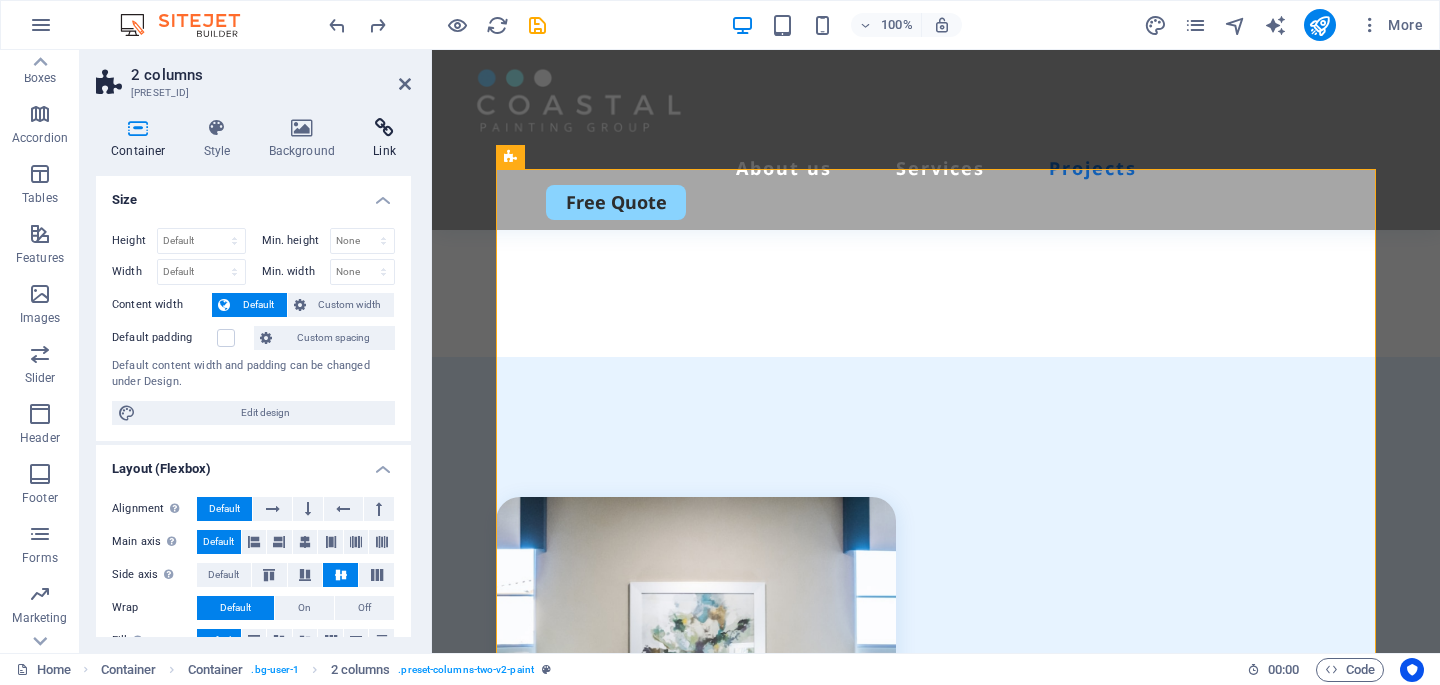 click at bounding box center [384, 128] 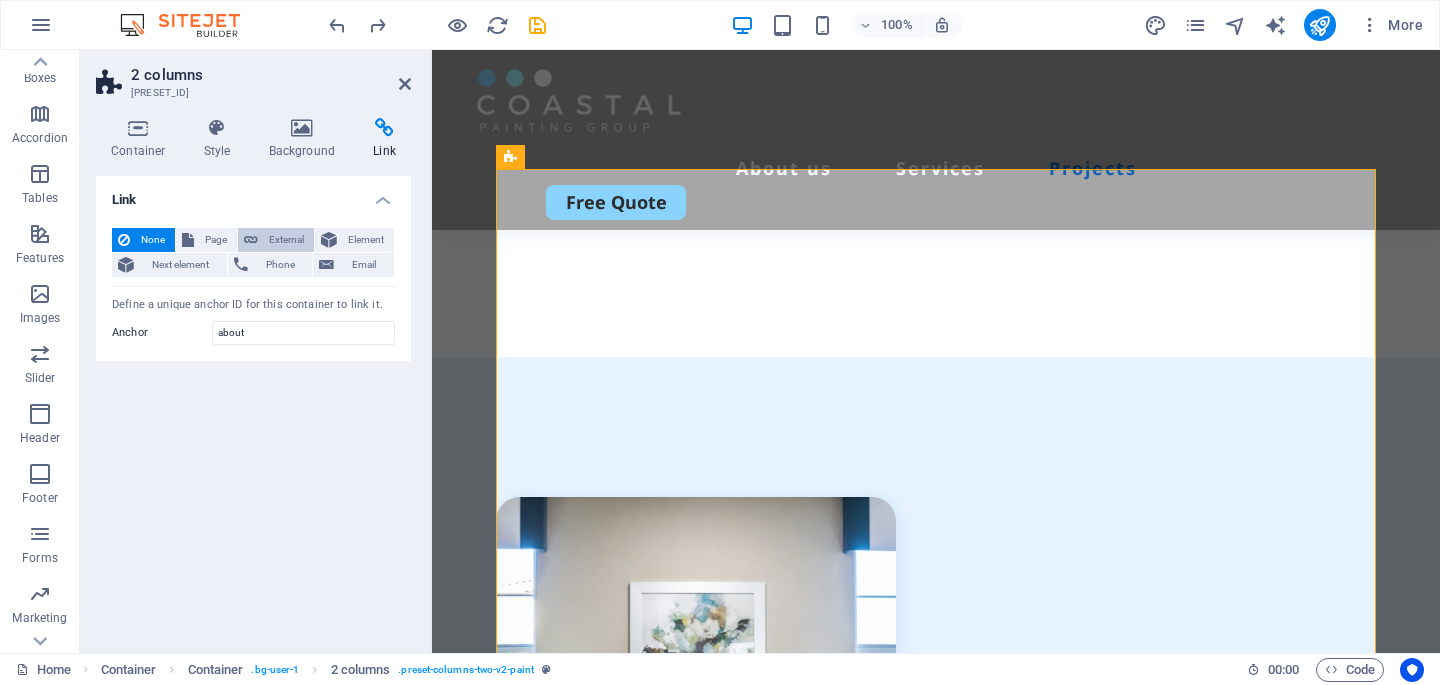 click on "External" at bounding box center [276, 240] 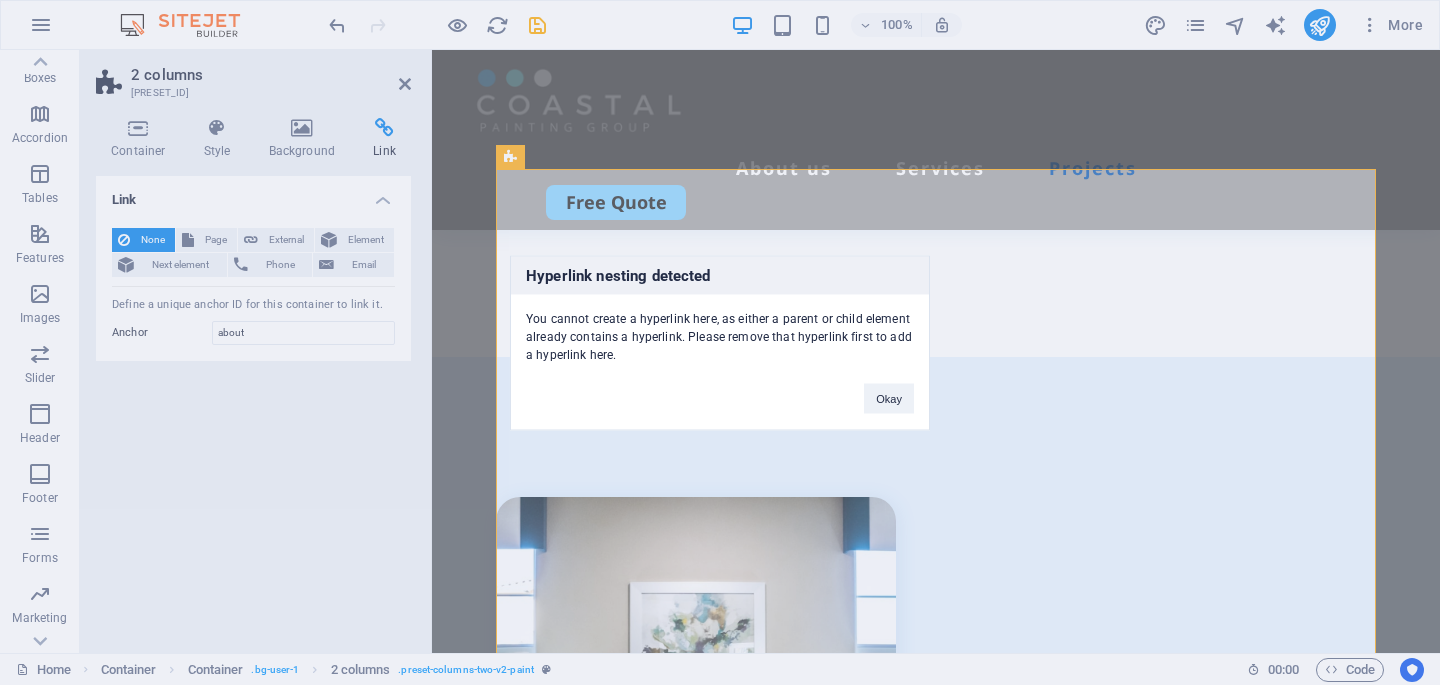 click on "Hyperlink nesting detected You cannot create a hyperlink here, as either a parent or child element already contains a hyperlink. Please remove that hyperlink first to add a hyperlink here. Okay" at bounding box center [720, 342] 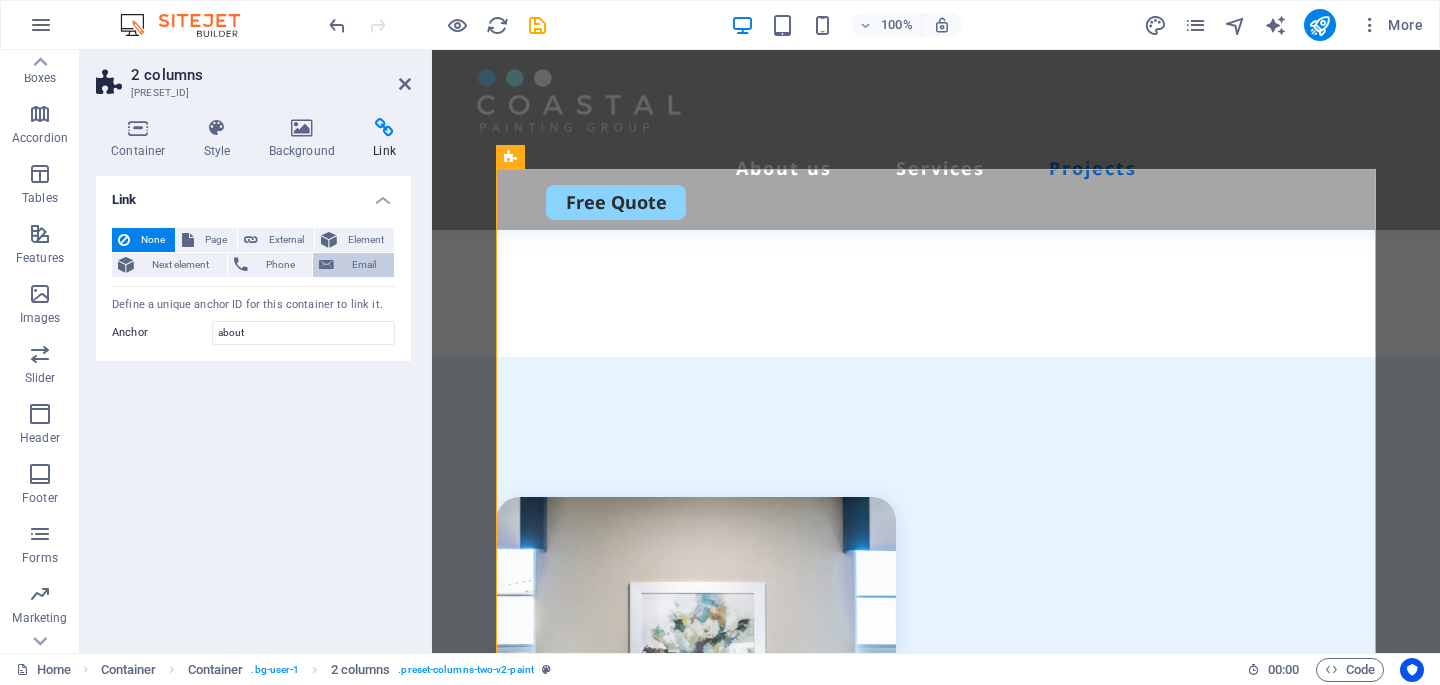 click at bounding box center (326, 265) 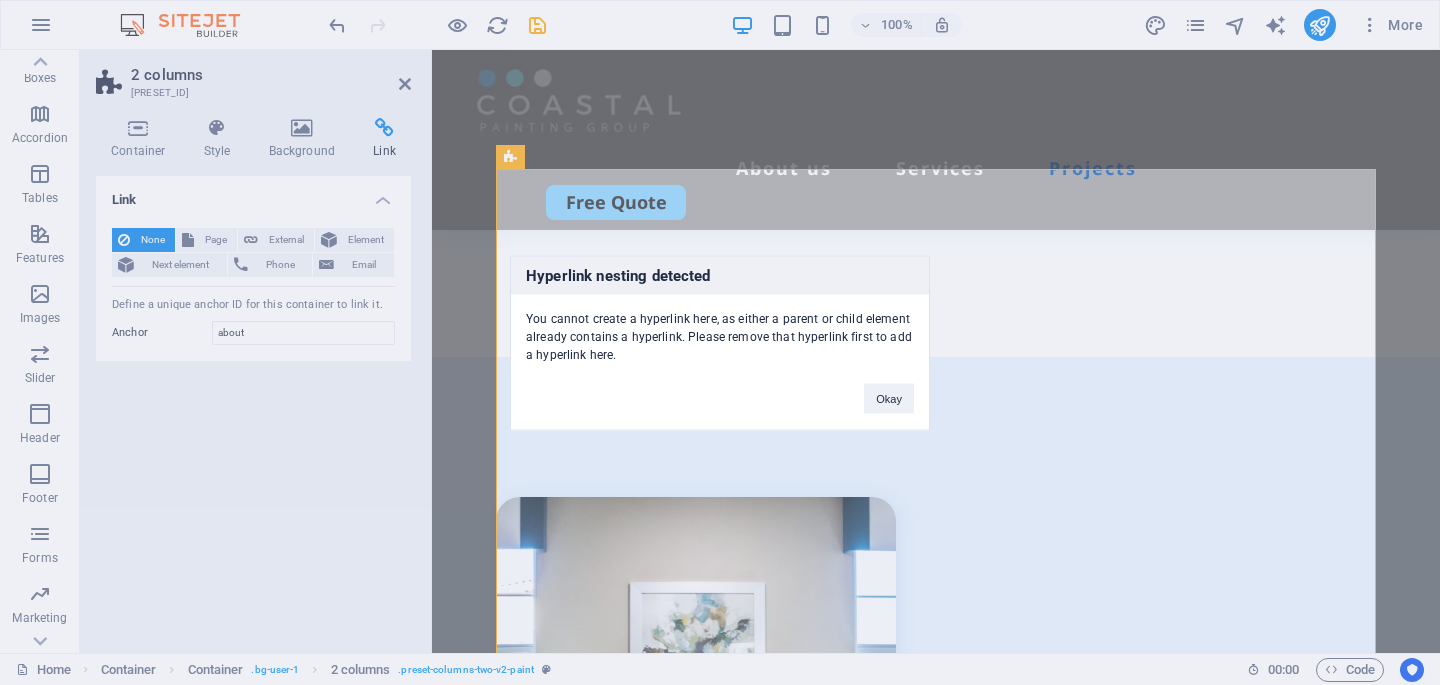 click on "Hyperlink nesting detected You cannot create a hyperlink here, as either a parent or child element already contains a hyperlink. Please remove that hyperlink first to add a hyperlink here. Okay" at bounding box center [720, 342] 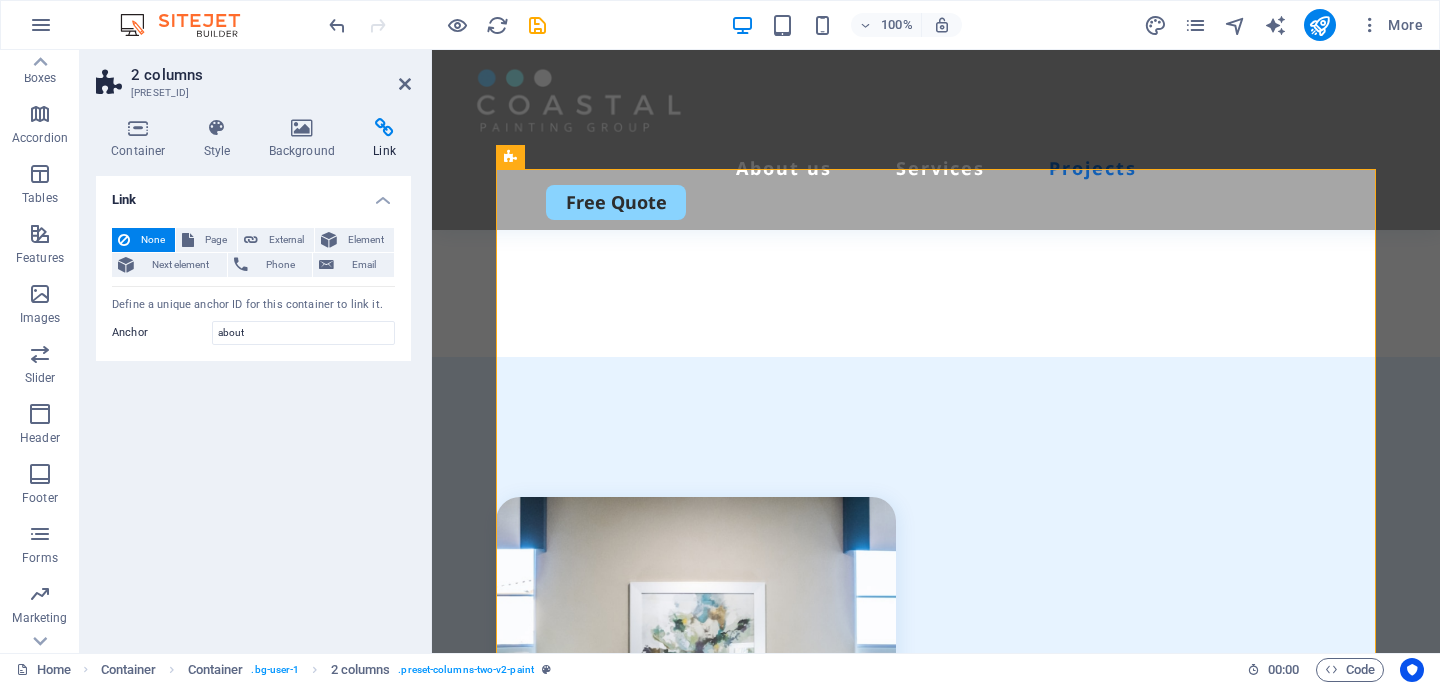 click on "Link" at bounding box center (253, 194) 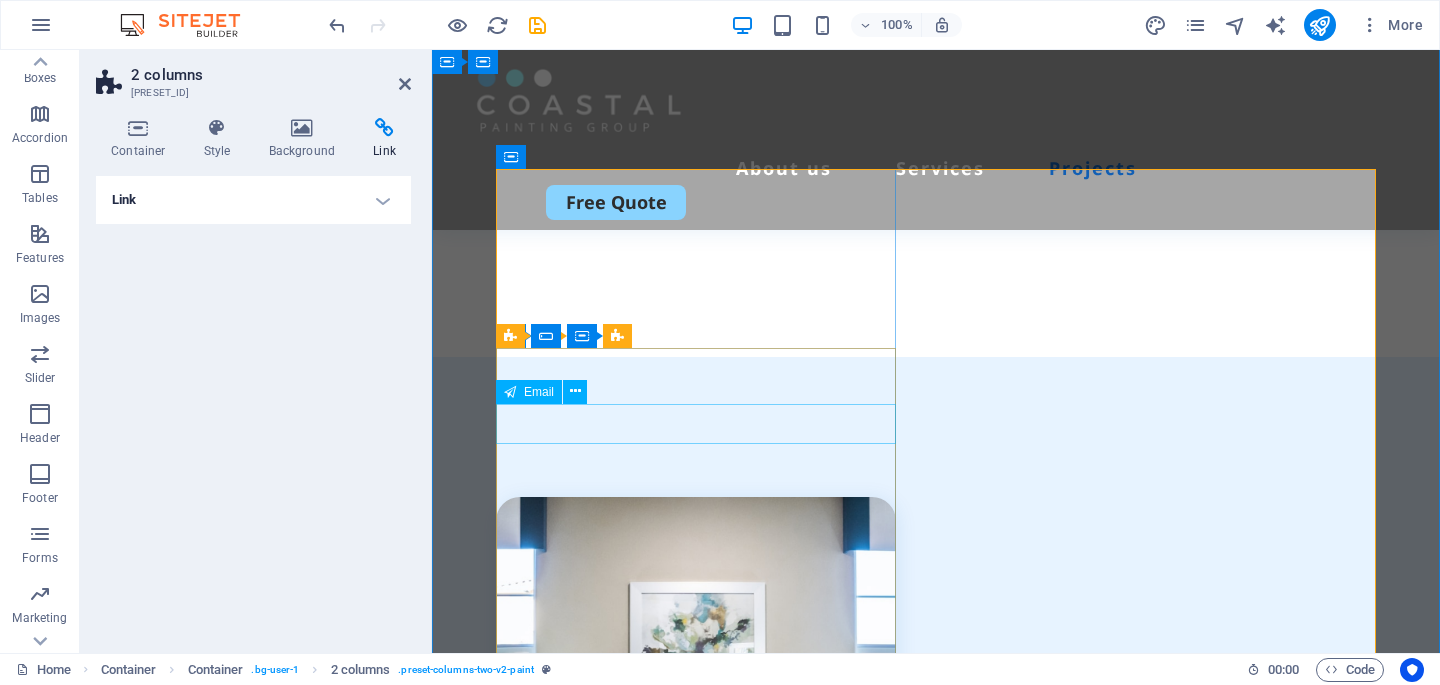 click on "[EMAIL]" at bounding box center (613, 1210) 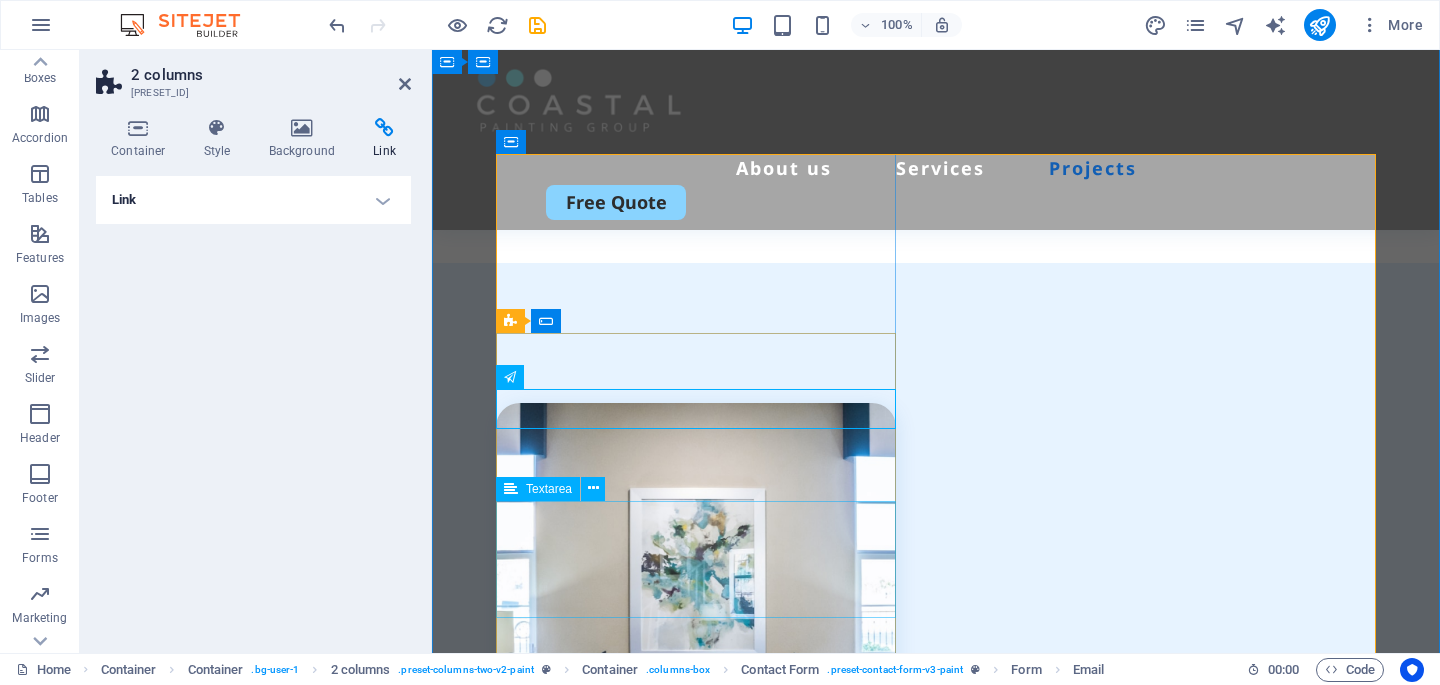 scroll, scrollTop: 6768, scrollLeft: 0, axis: vertical 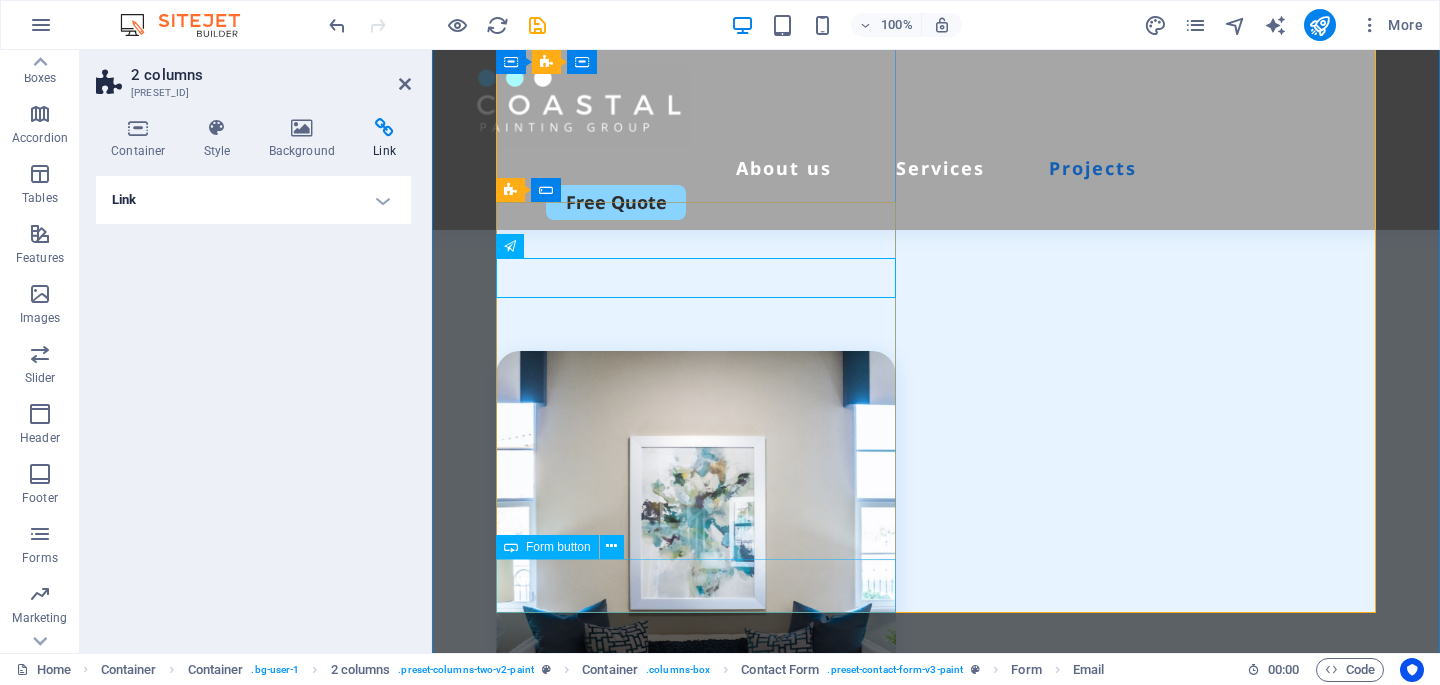 click on "Submit" at bounding box center [696, 1413] 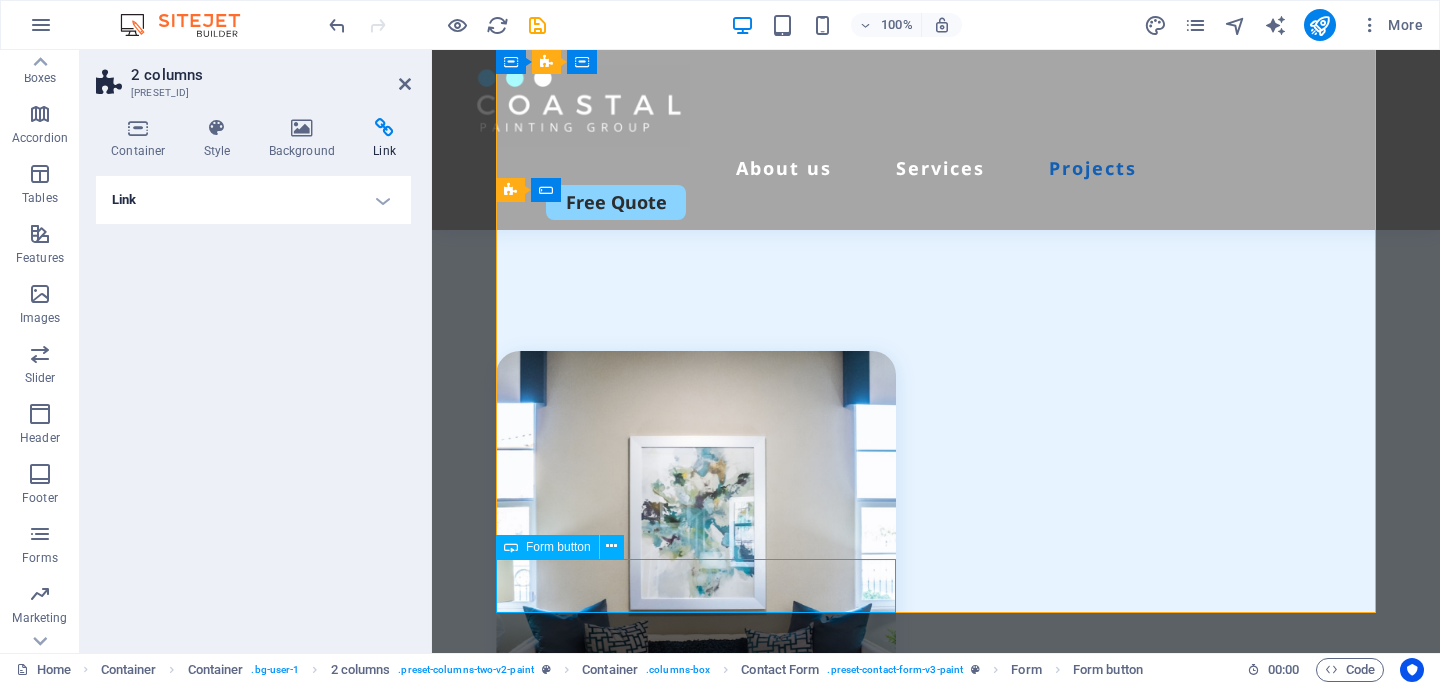 click on "Submit" at bounding box center (696, 1413) 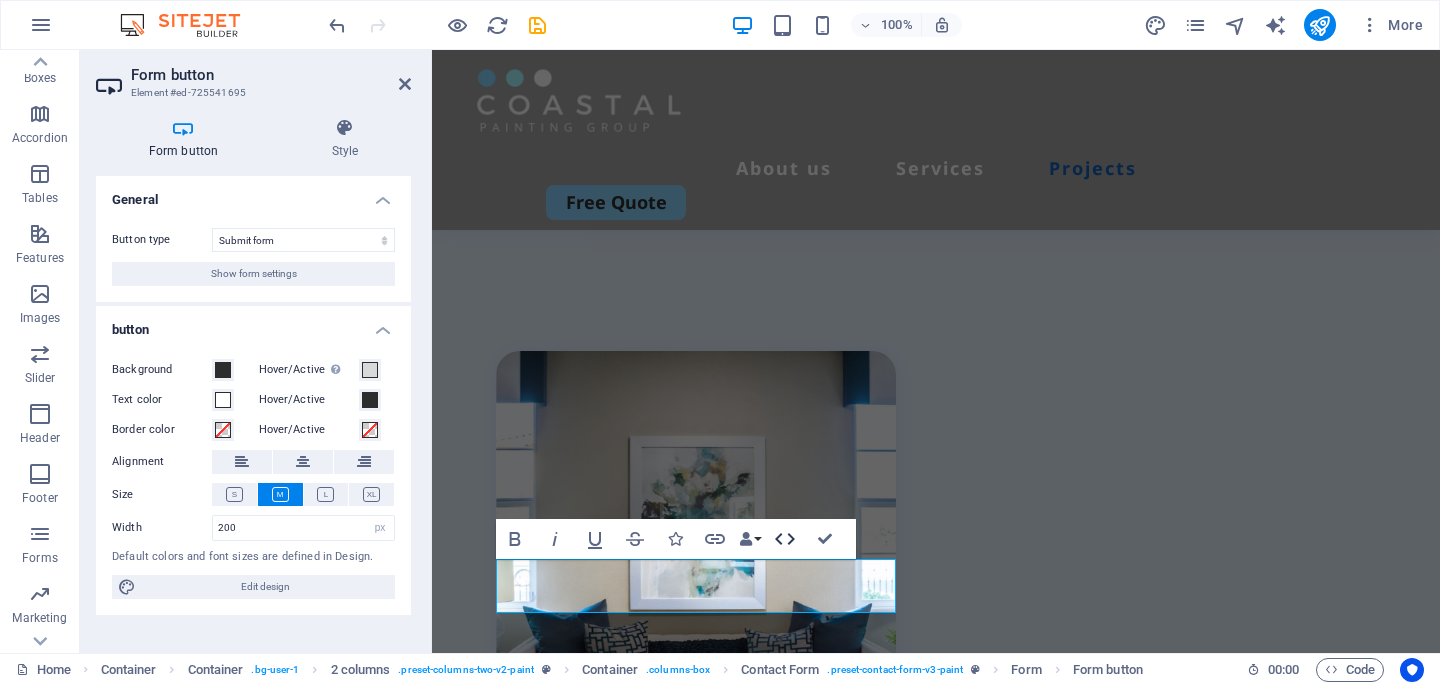 click 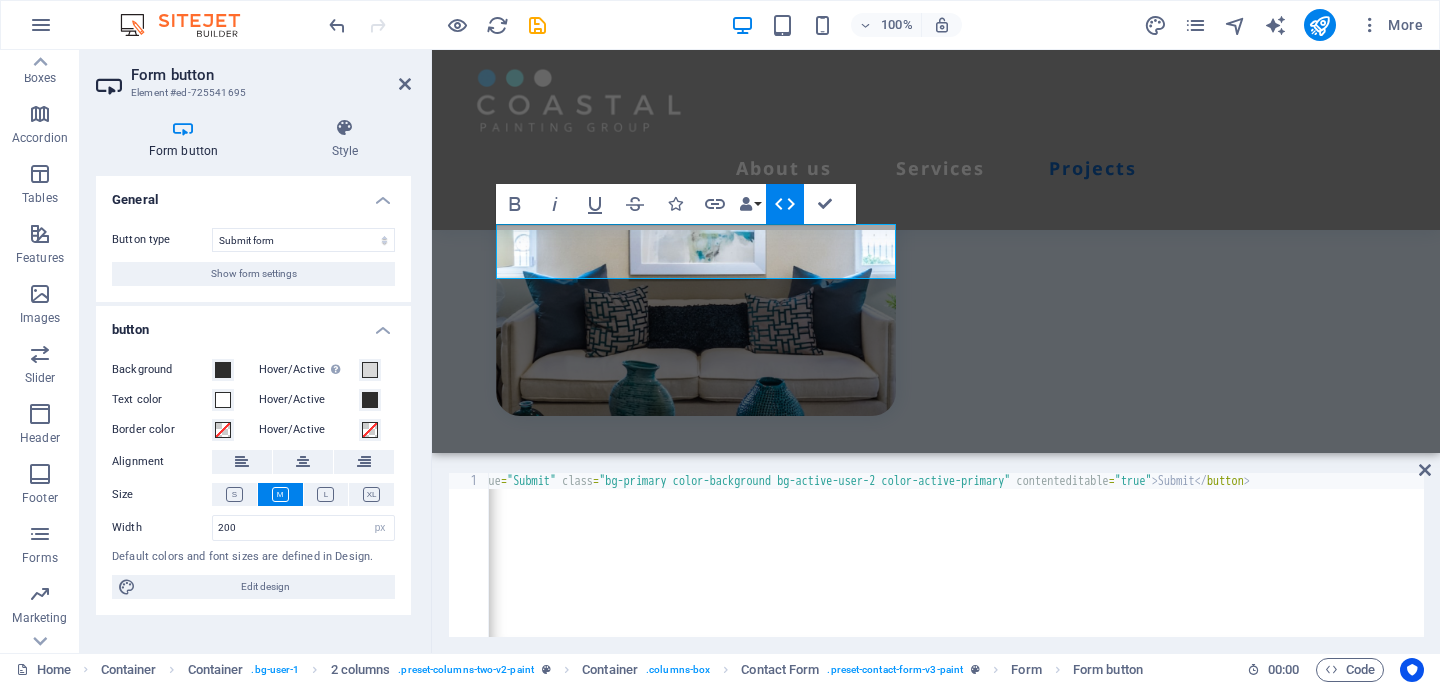scroll, scrollTop: 0, scrollLeft: 643, axis: horizontal 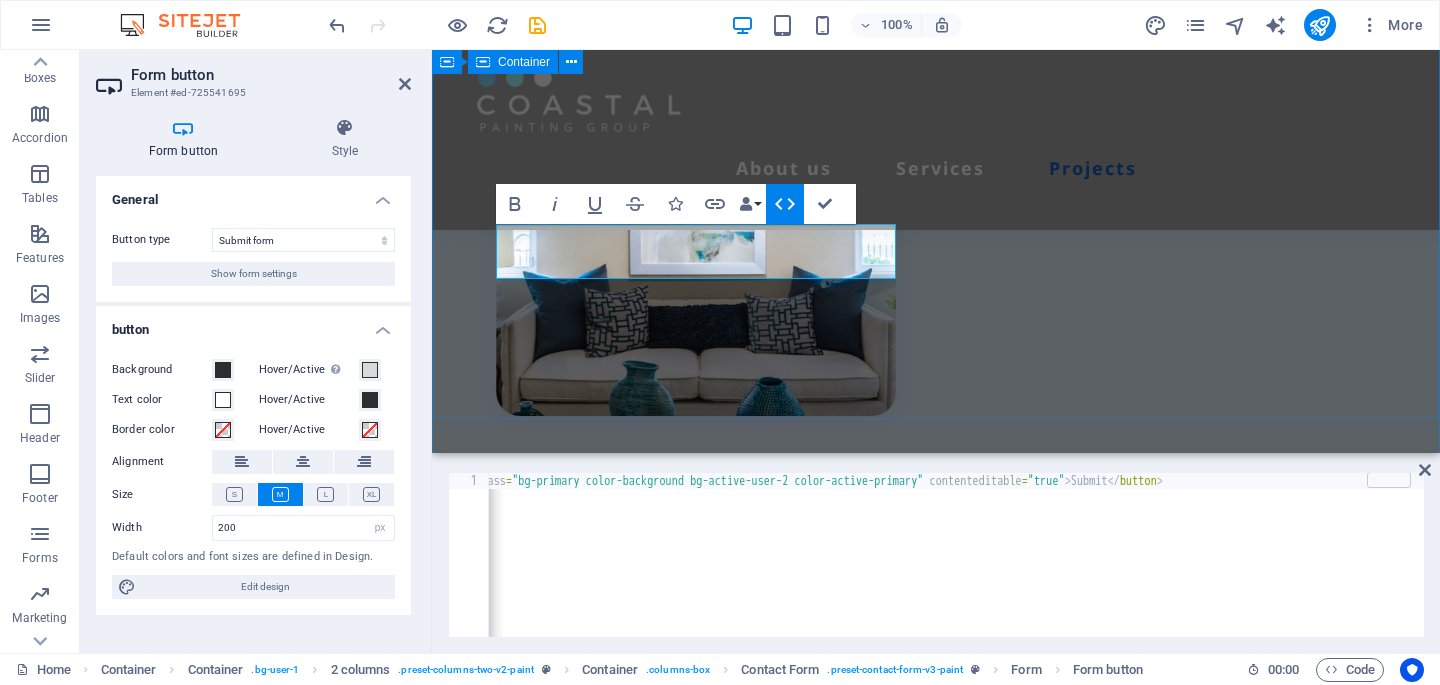 click on "Contact Us Please Reach Out - FREE QUOTE [FIRST] [LAST] [EMAIL] [PHONE] Unreadable? Load new Submit" at bounding box center [936, 559] 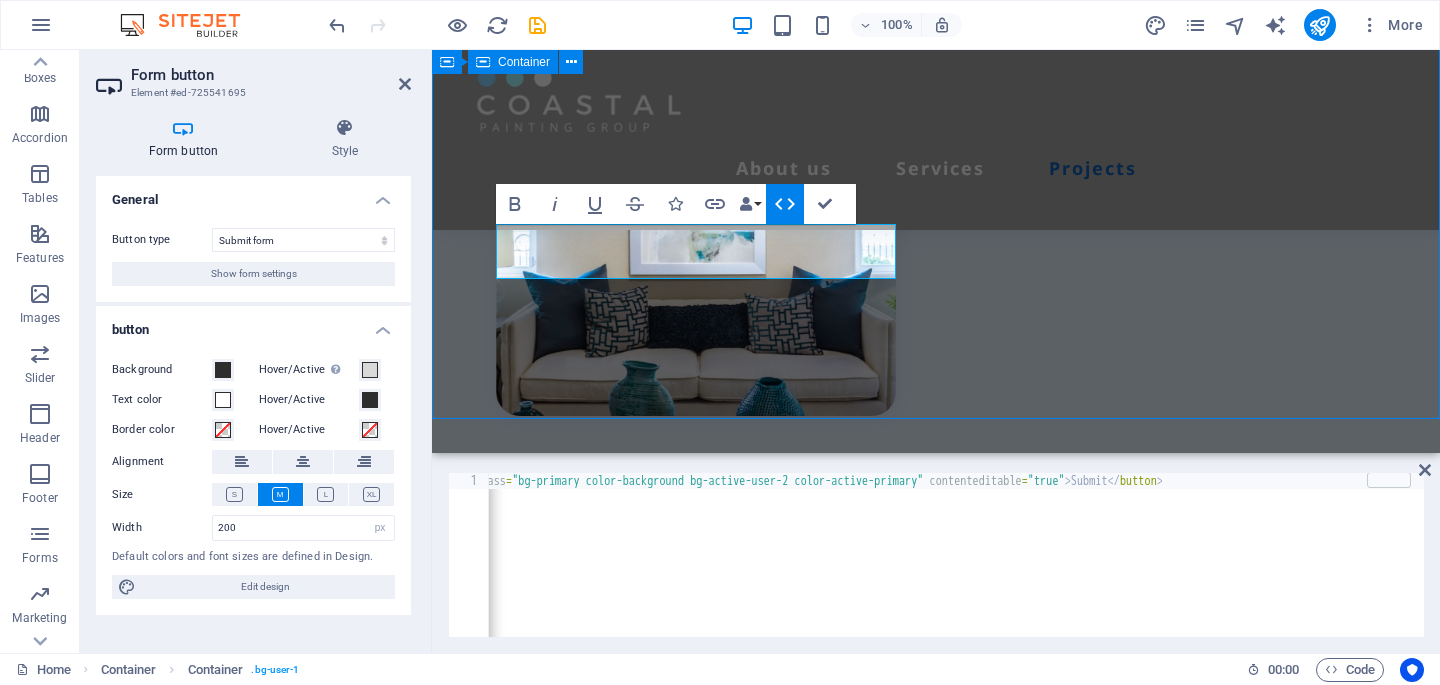 scroll, scrollTop: 7134, scrollLeft: 0, axis: vertical 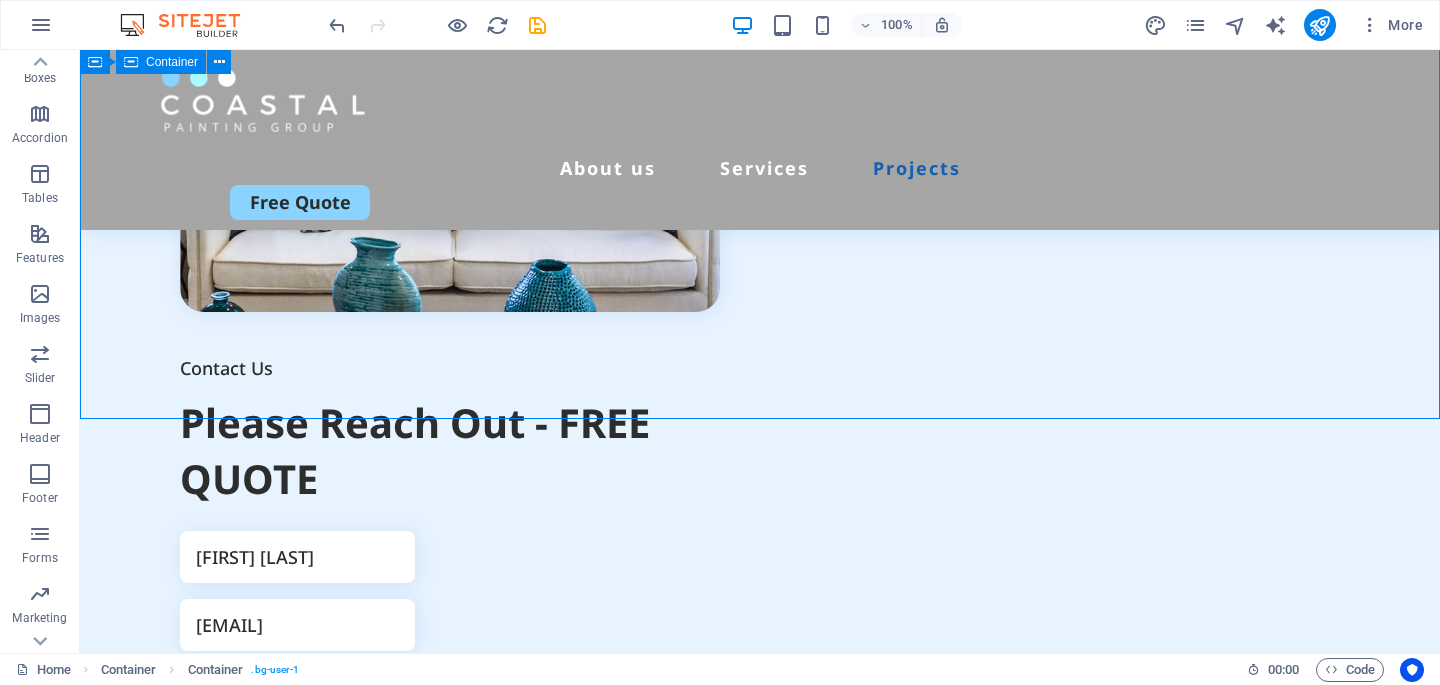 click on "Submit" at bounding box center [450, 974] 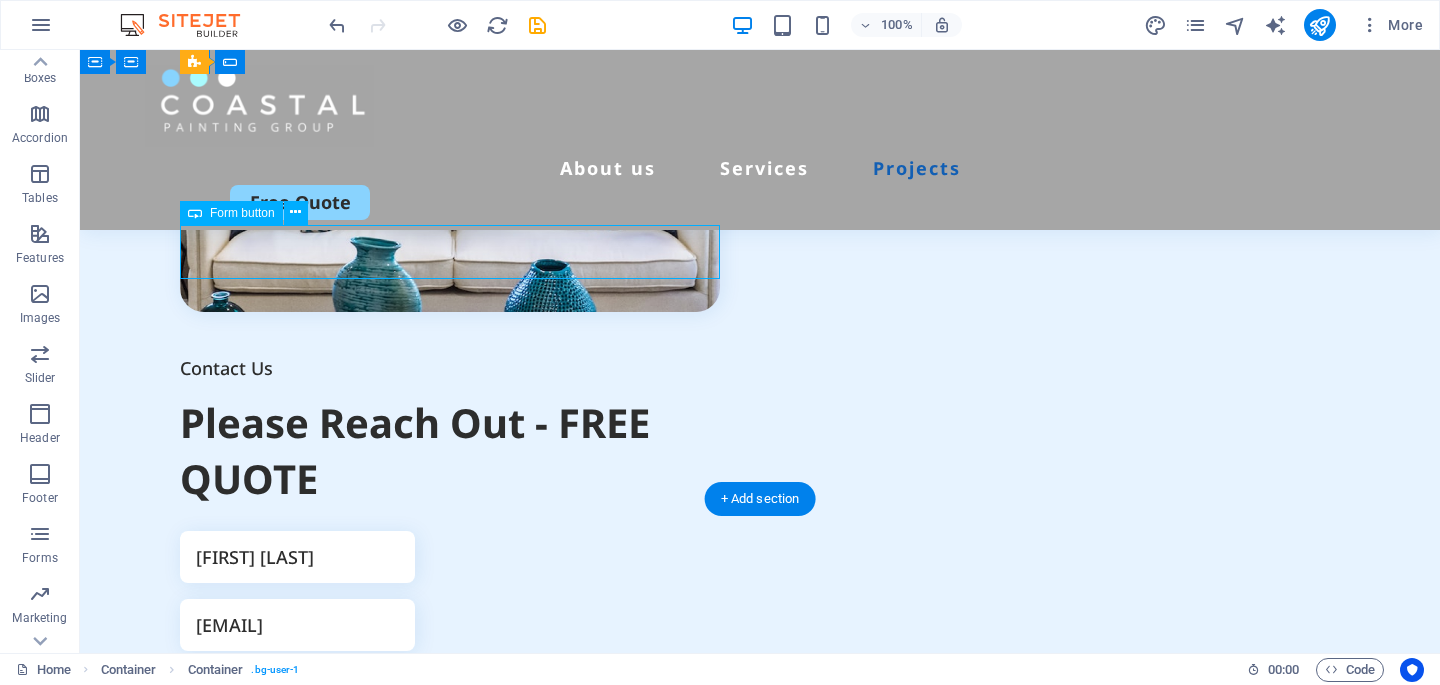 click on "Submit" at bounding box center (450, 974) 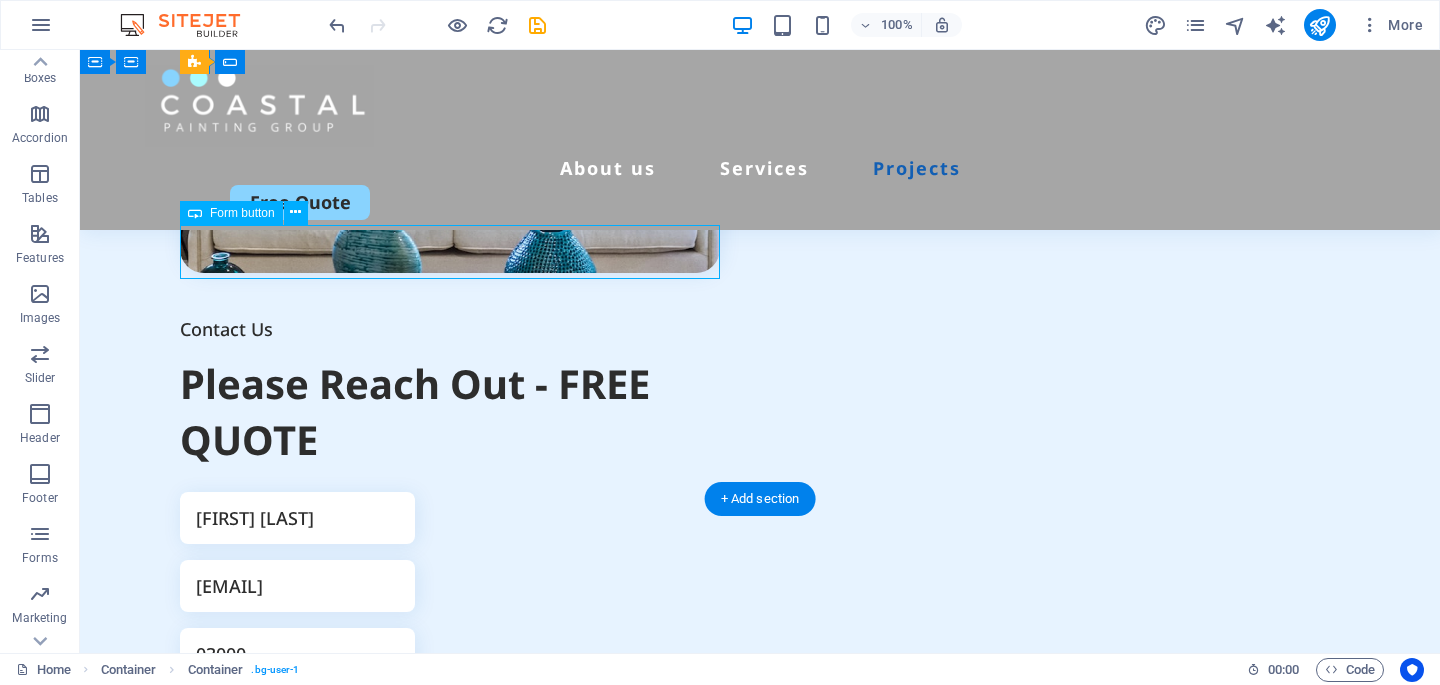 select on "px" 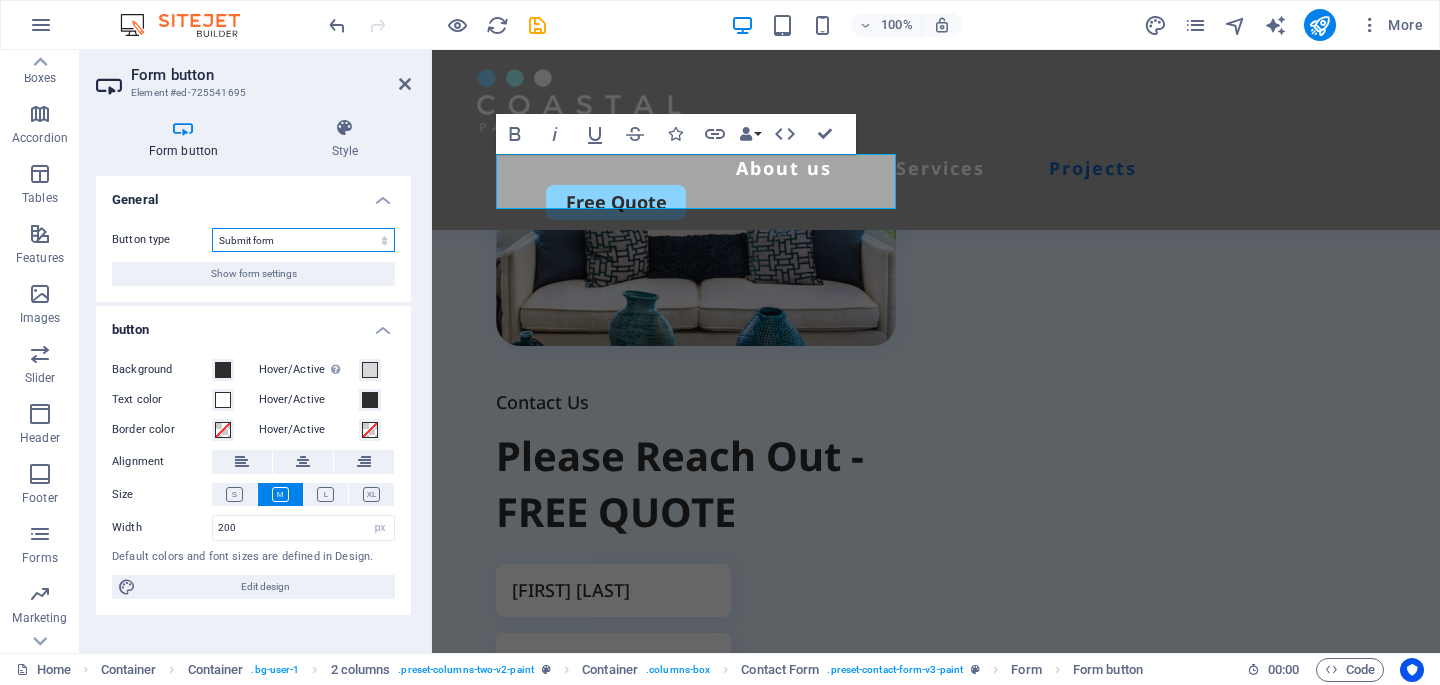 click on "Submit form Reset form No action" at bounding box center (303, 240) 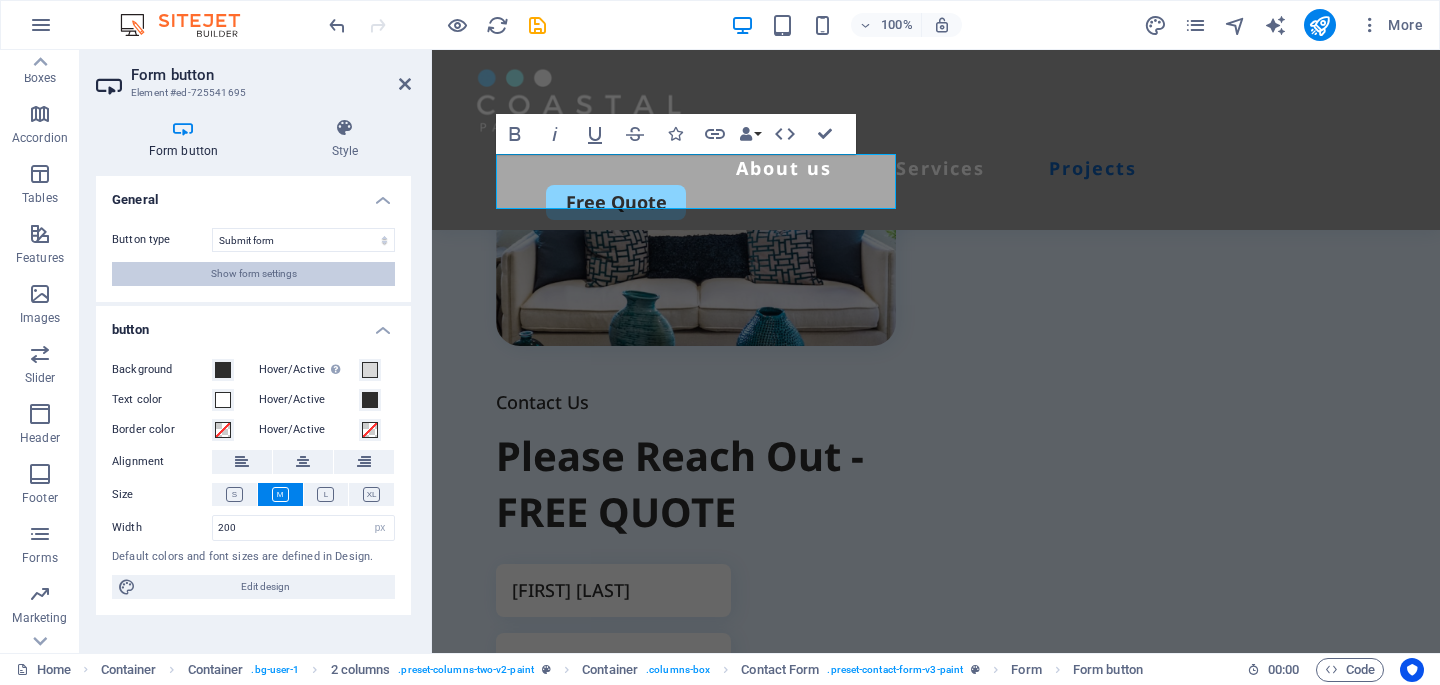 click on "Show form settings" at bounding box center (253, 274) 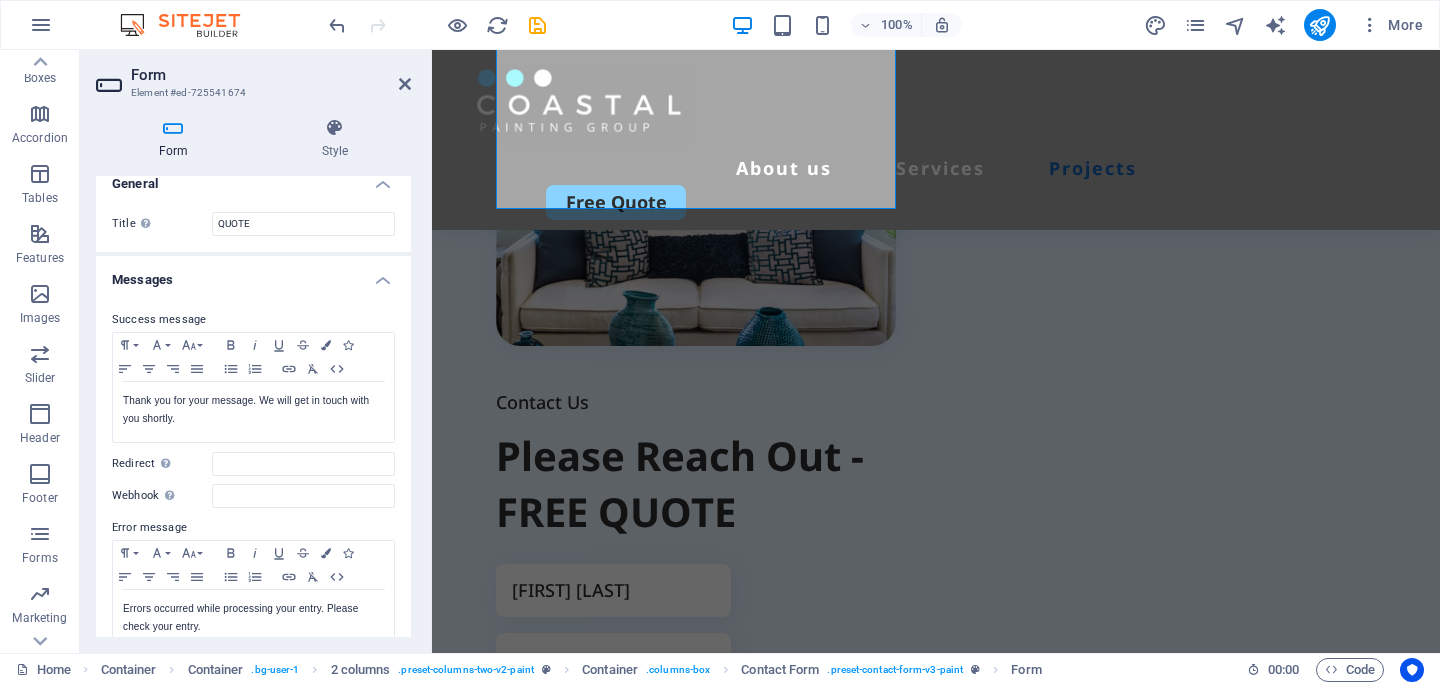 scroll, scrollTop: 20, scrollLeft: 0, axis: vertical 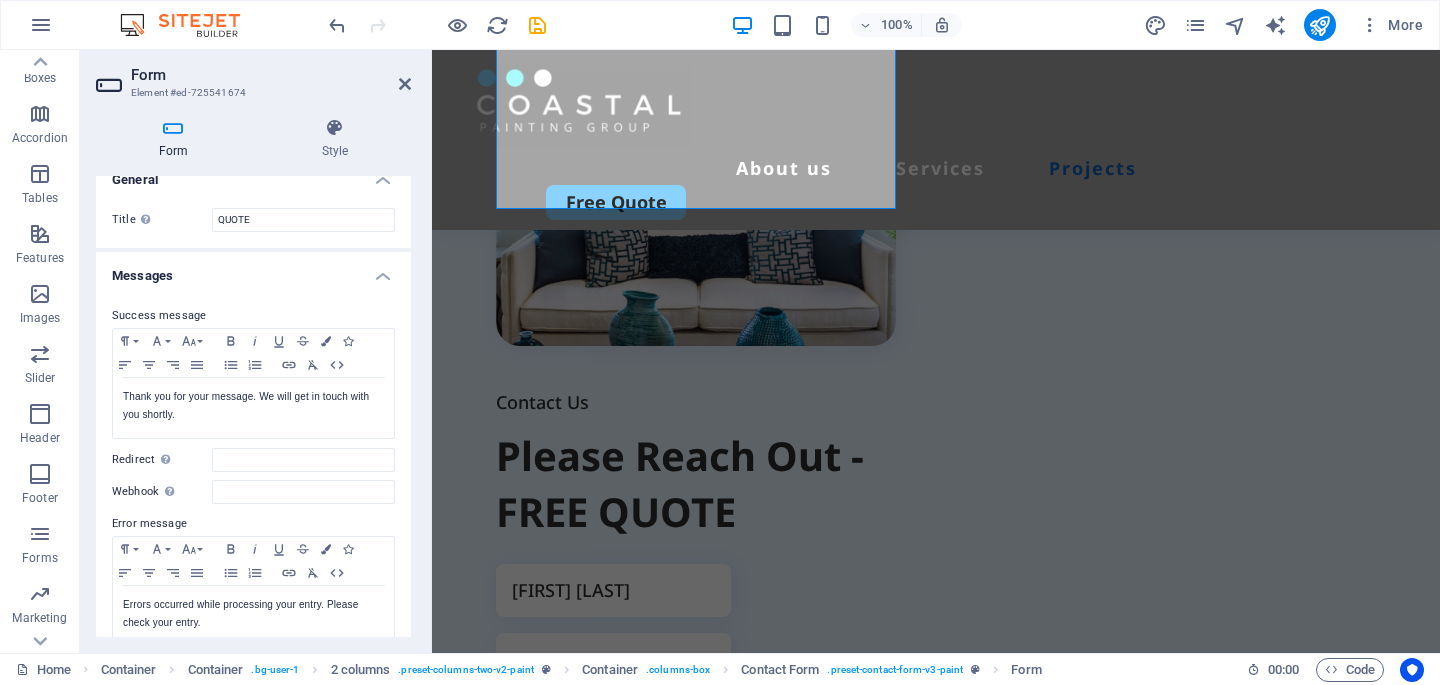 click on "Messages" at bounding box center (253, 270) 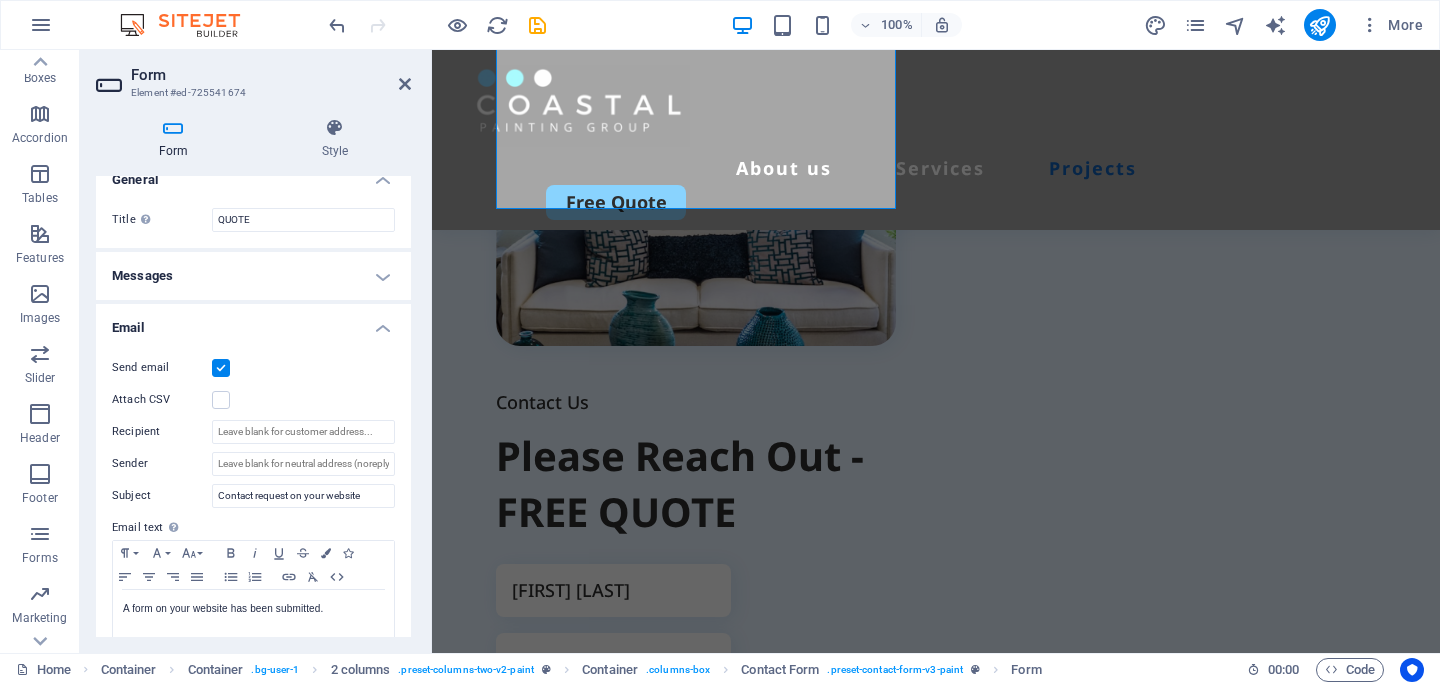 click on "Send email" at bounding box center (162, 368) 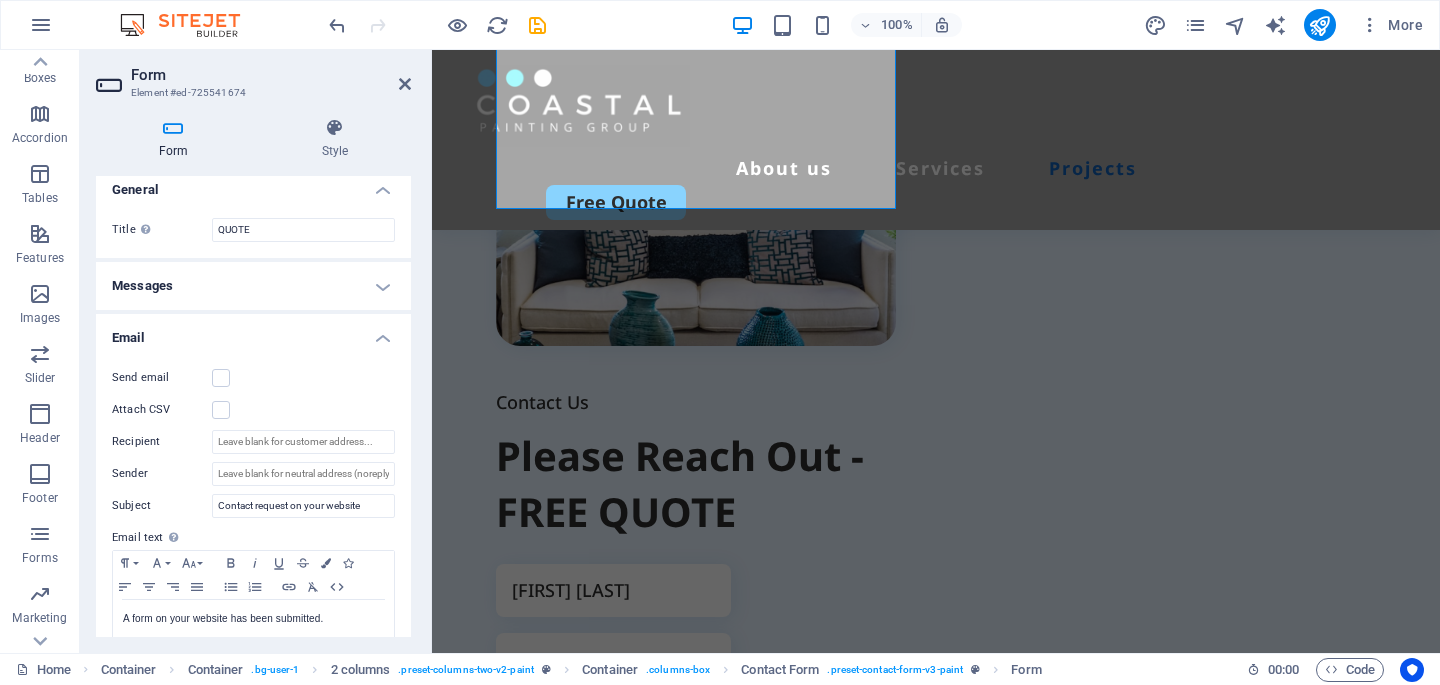 scroll, scrollTop: 0, scrollLeft: 0, axis: both 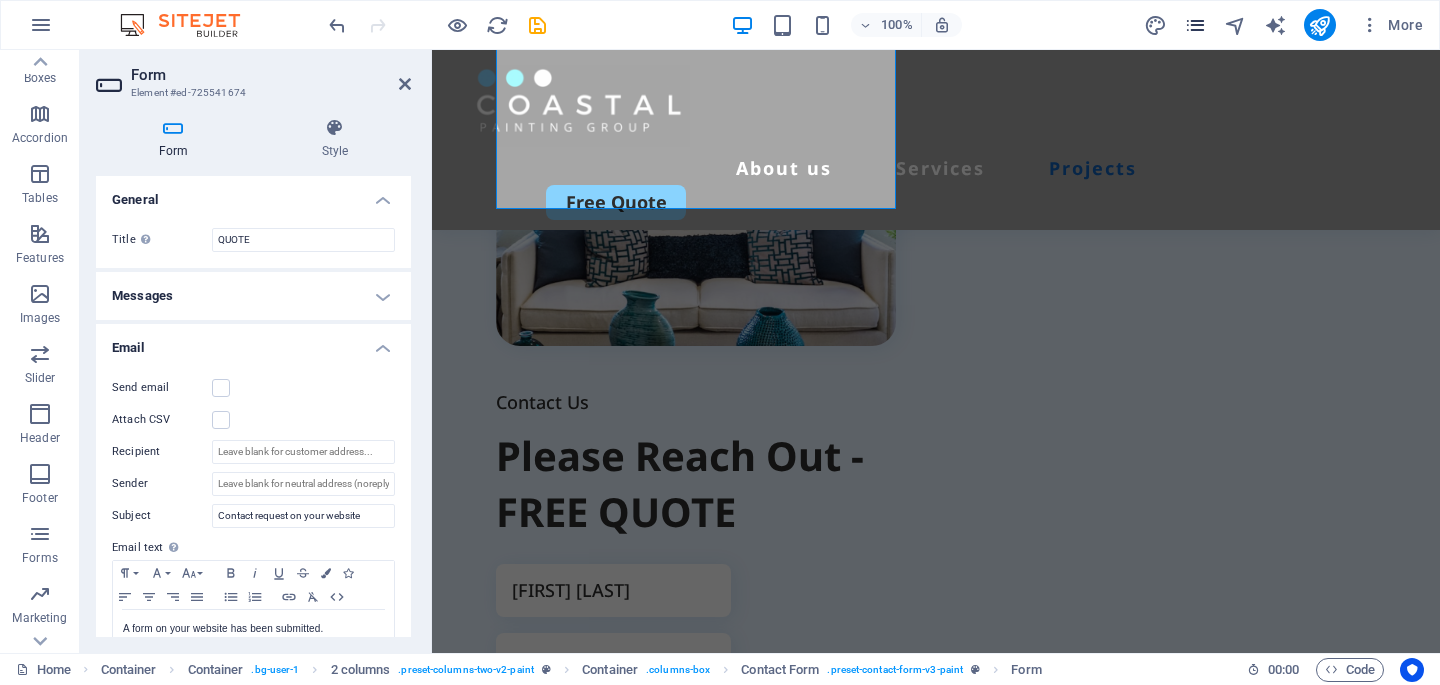 click at bounding box center [1195, 25] 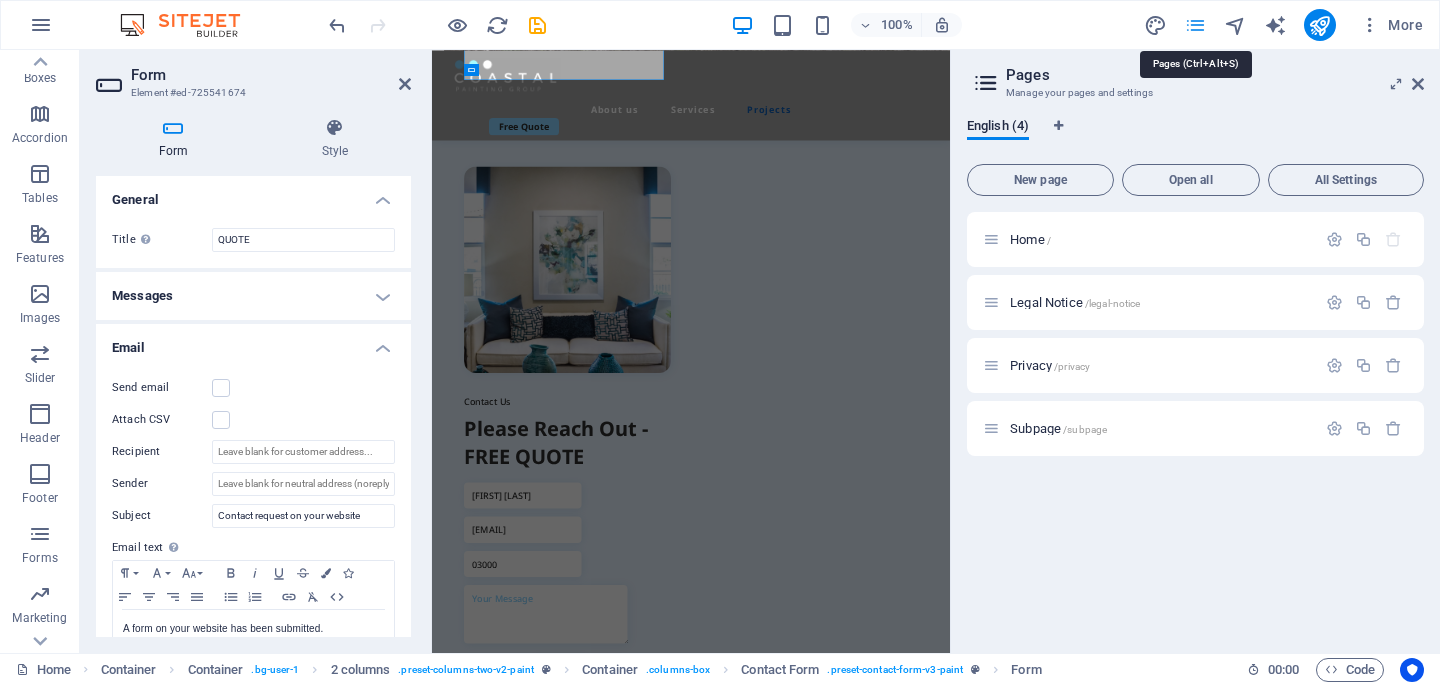 scroll, scrollTop: 7273, scrollLeft: 0, axis: vertical 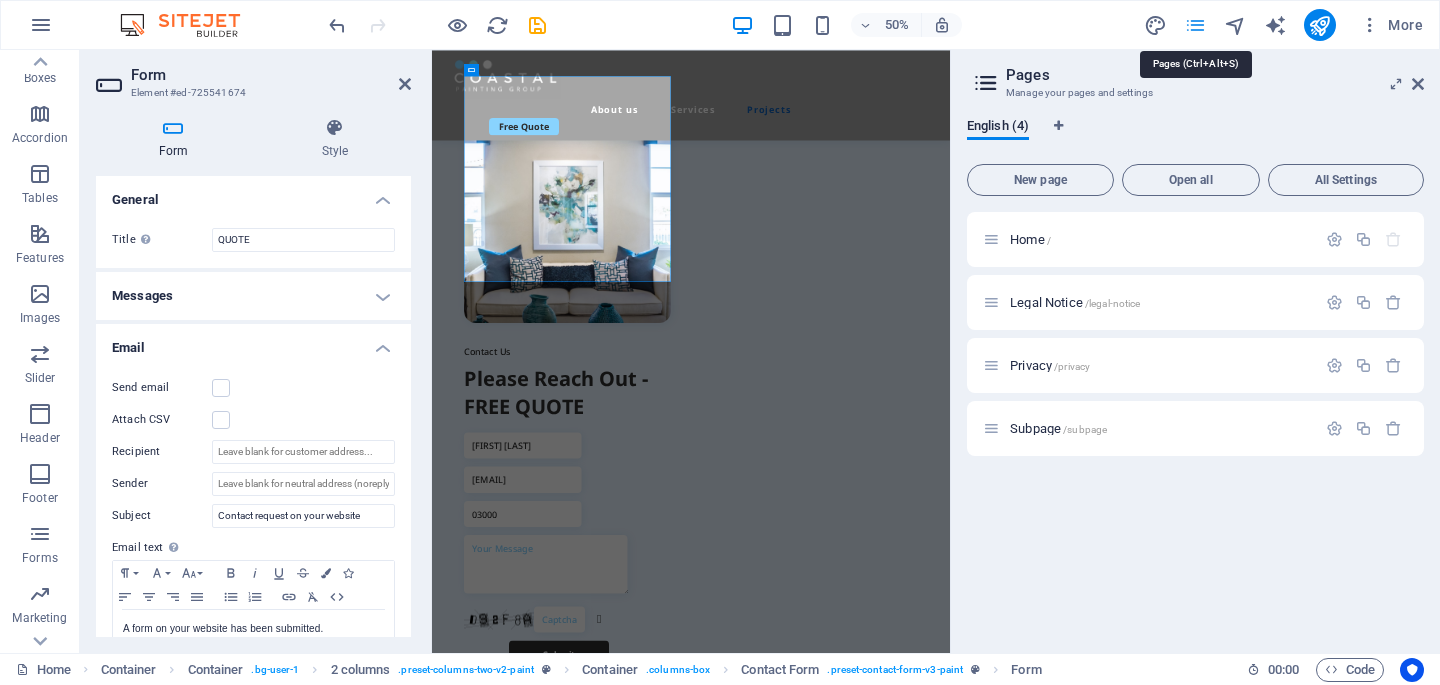 click at bounding box center [1195, 25] 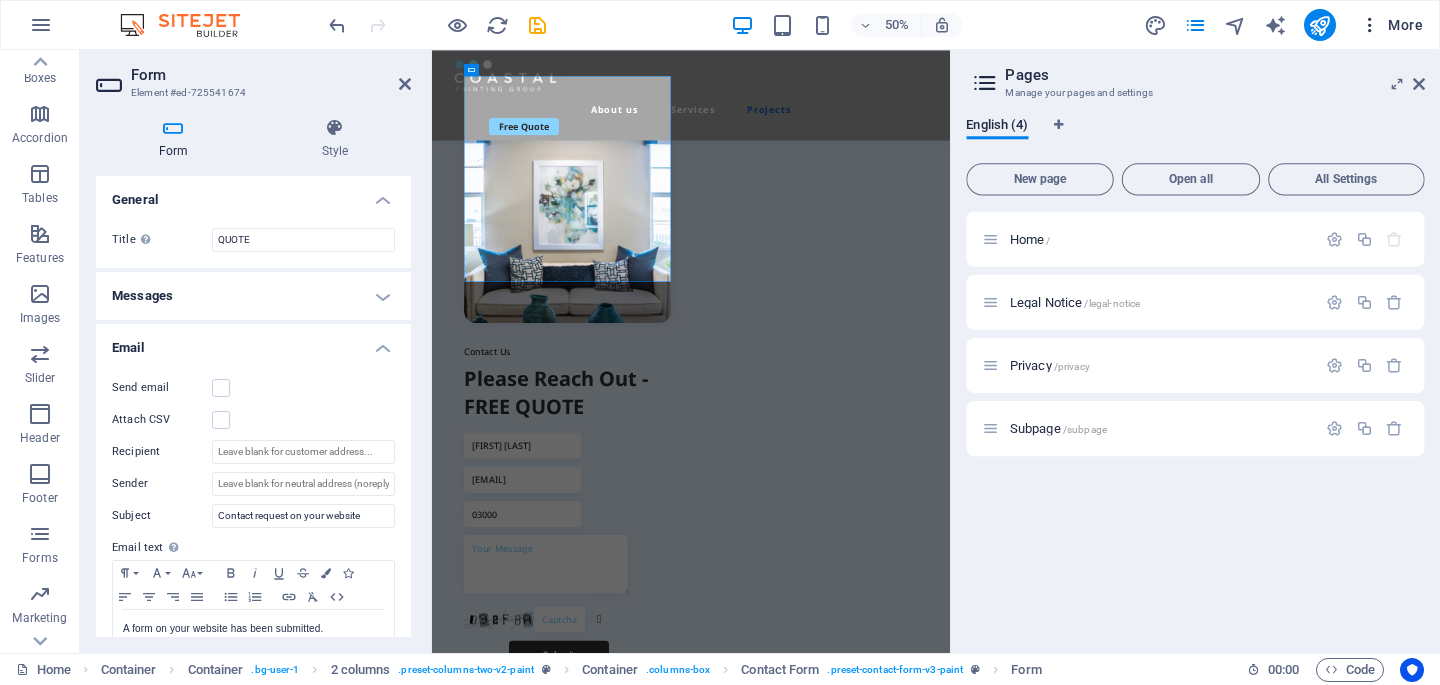 click on "More" at bounding box center (1391, 25) 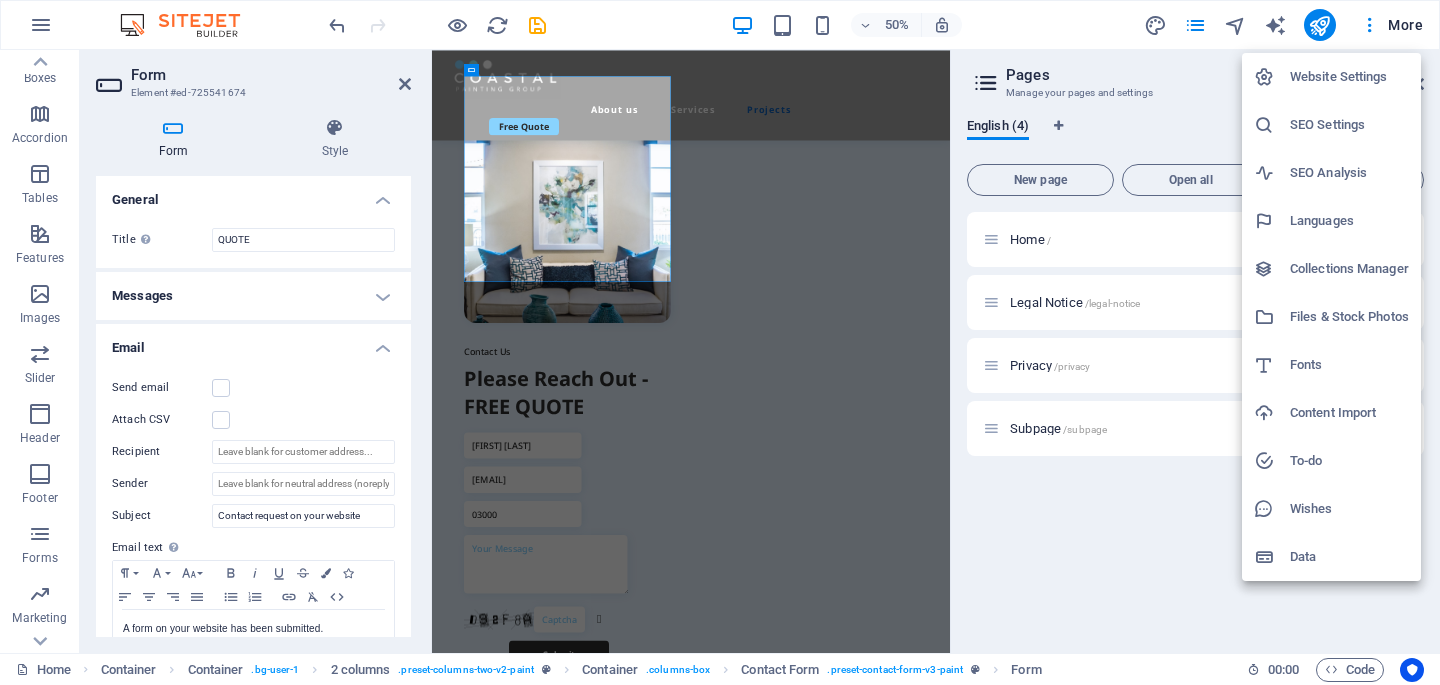 click on "Website Settings" at bounding box center (1349, 77) 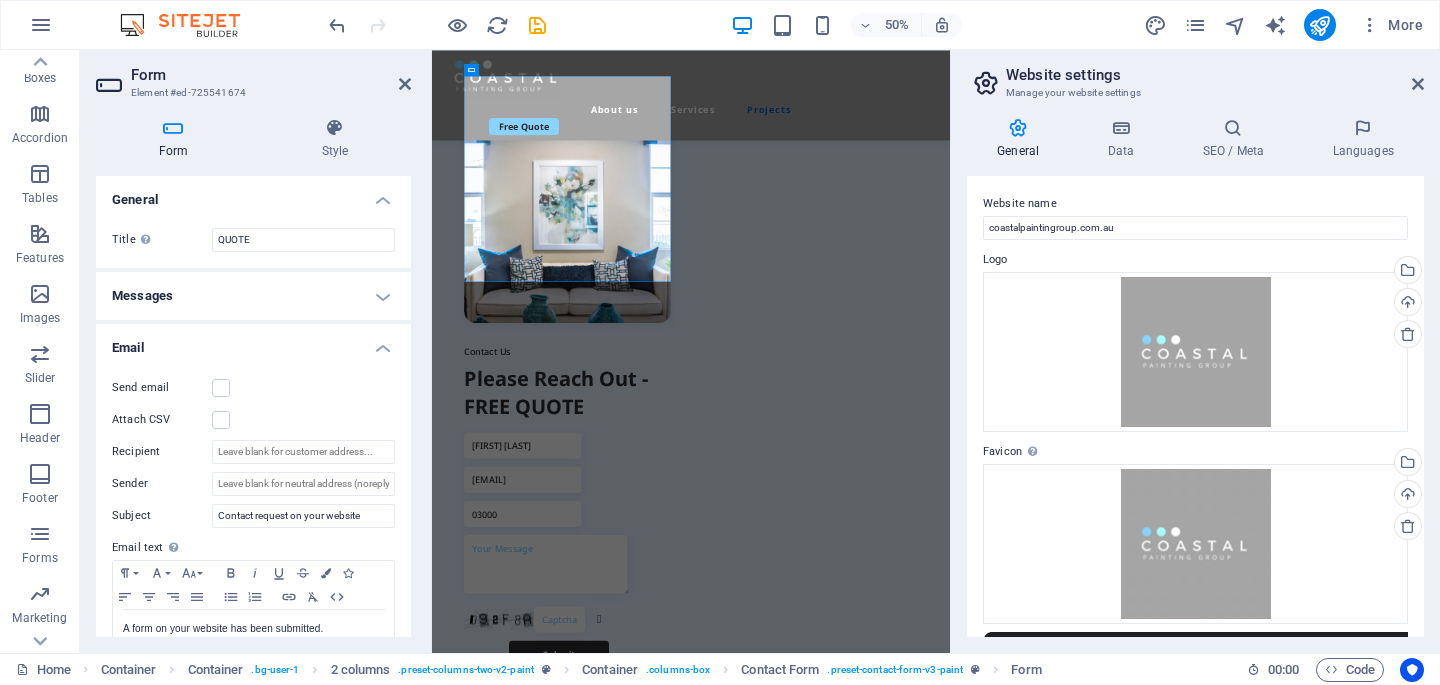 click on "General  Data  SEO / Meta  Languages Website name [WEBSITE] Logo Drag files here, click to choose files or select files from Files or our free stock photos & videos Select files from the file manager, stock photos, or upload file(s) Upload Favicon Set the favicon of your website here. A favicon is a small icon shown in the browser tab next to your website title. It helps visitors identify your website. Drag files here, click to choose files or select files from Files or our free stock photos & videos Select files from the file manager, stock photos, or upload file(s) Upload Preview Image (Open Graph) This image will be shown when the website is shared on social networks Drag files here, click to choose files or select files from Files or our free stock photos & videos Select files from the file manager, stock photos, or upload file(s) Upload Contact data for this website. This can be used everywhere on the website and will update automatically. Company [WEBSITE] First name [FIRST]" at bounding box center (1195, 377) 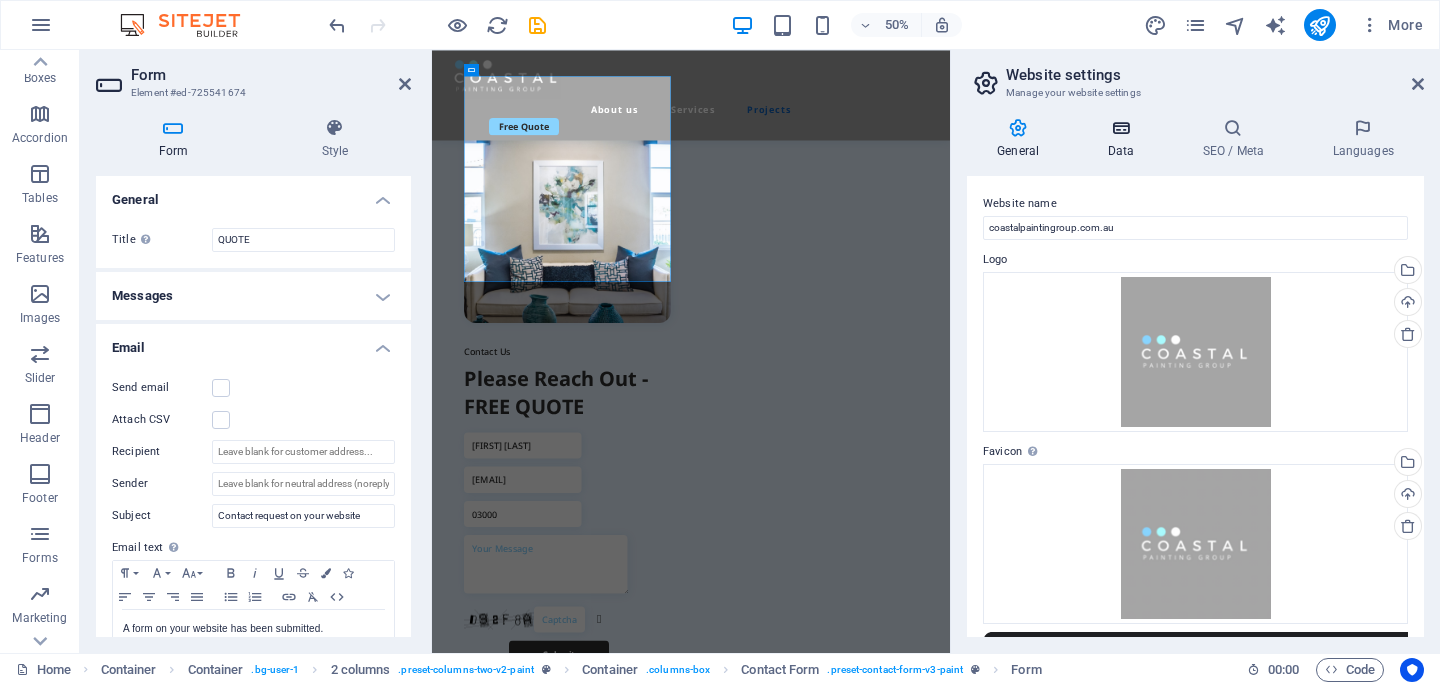 click on "Data" at bounding box center (1124, 139) 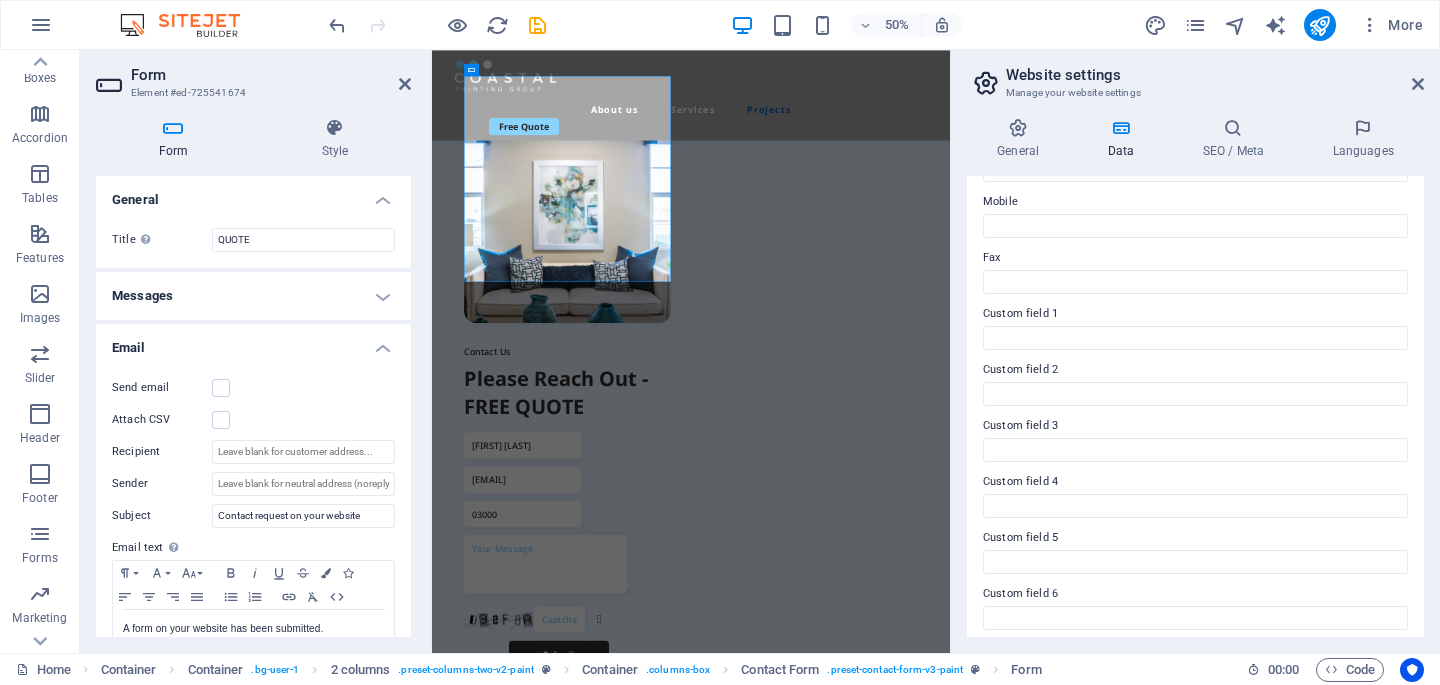 scroll, scrollTop: 499, scrollLeft: 0, axis: vertical 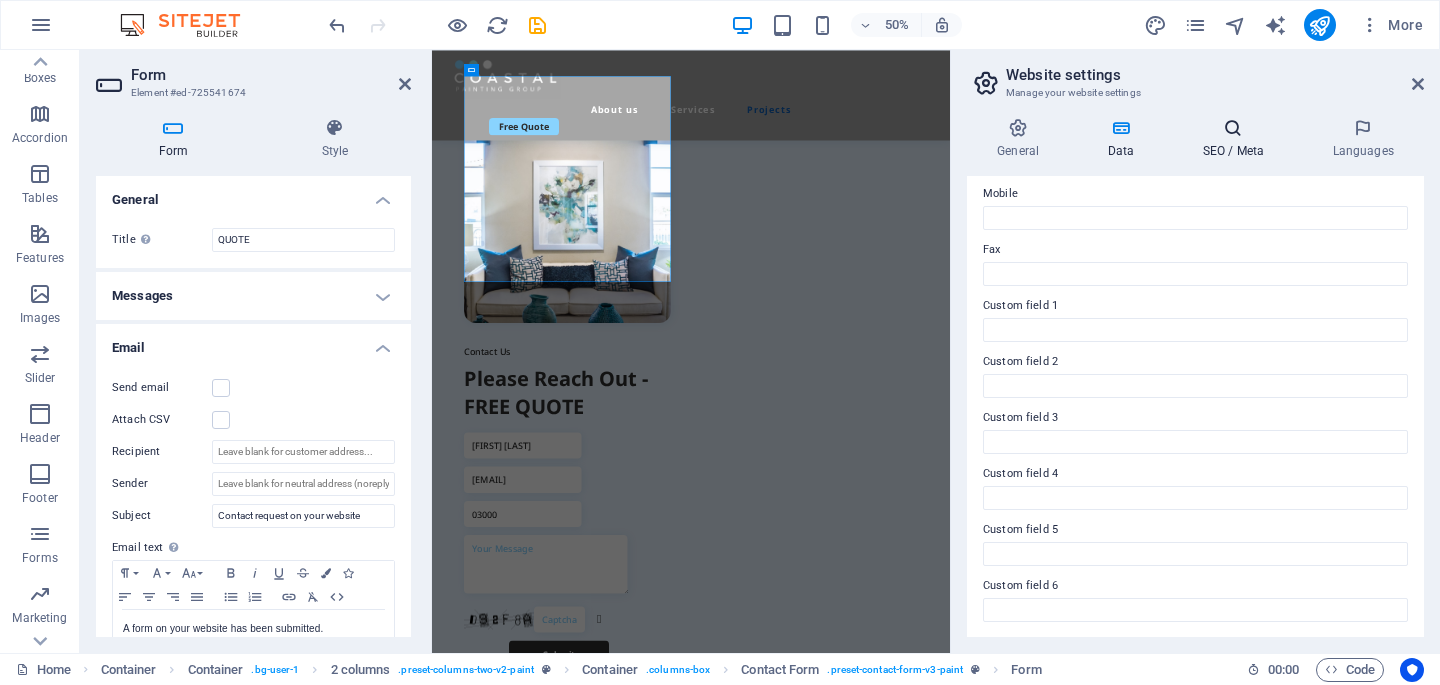 click at bounding box center [1233, 128] 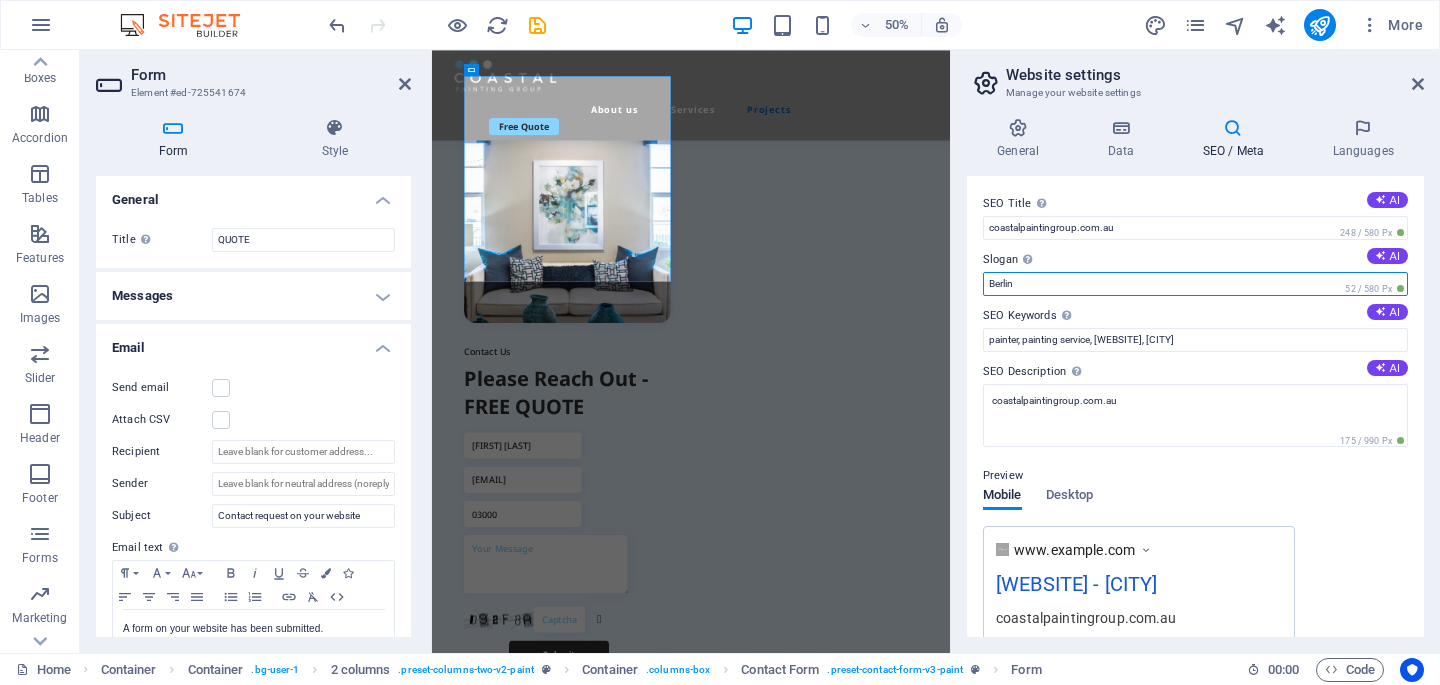 drag, startPoint x: 1231, startPoint y: 271, endPoint x: 1018, endPoint y: 278, distance: 213.11499 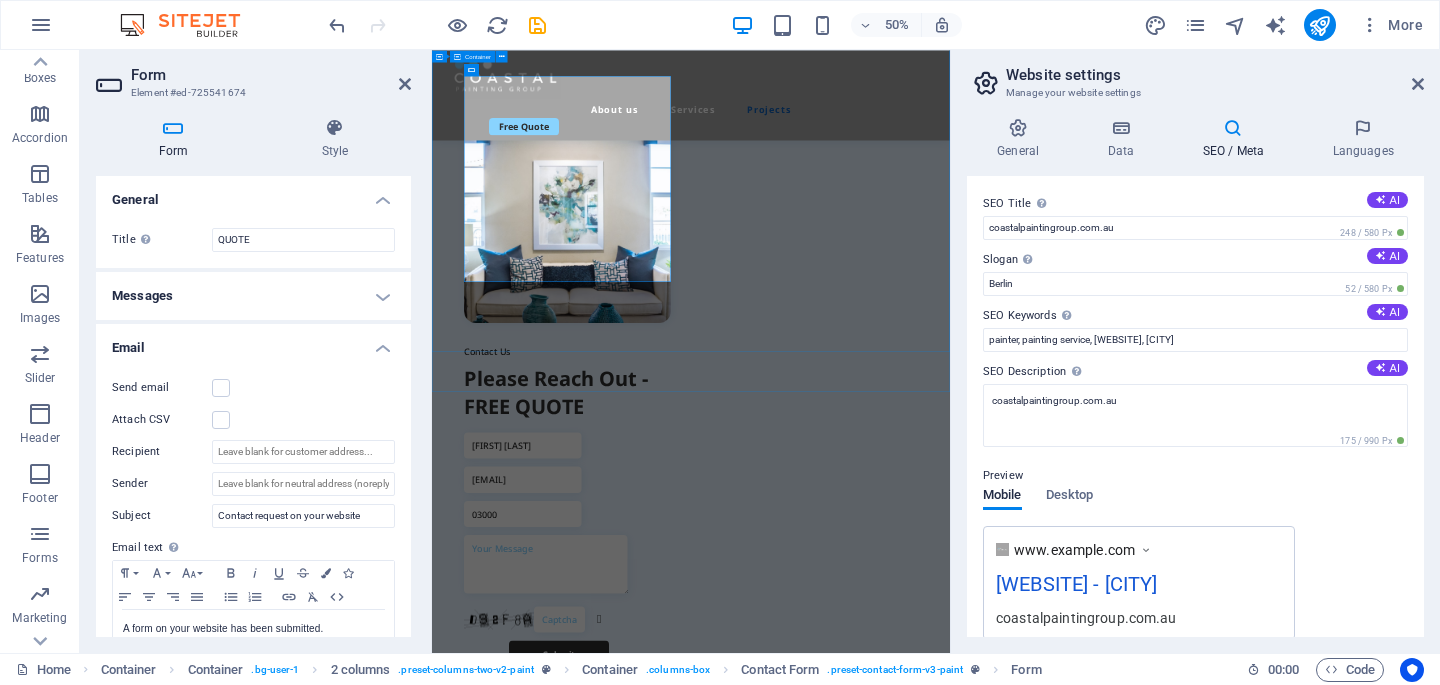 click on "Contact Us Please Reach Out - FREE QUOTE [FIRST] [LAST] [EMAIL] [PHONE] Unreadable? Load new Submit" at bounding box center [950, 733] 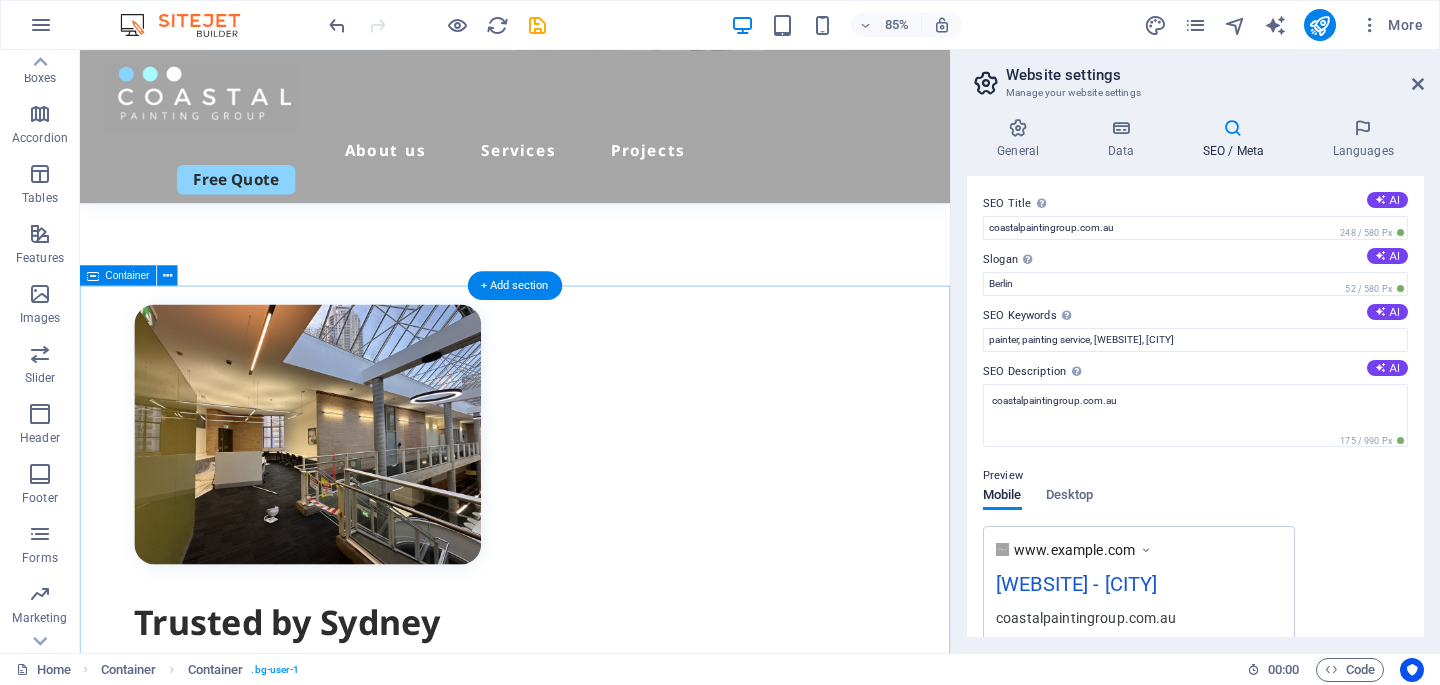scroll, scrollTop: 0, scrollLeft: 0, axis: both 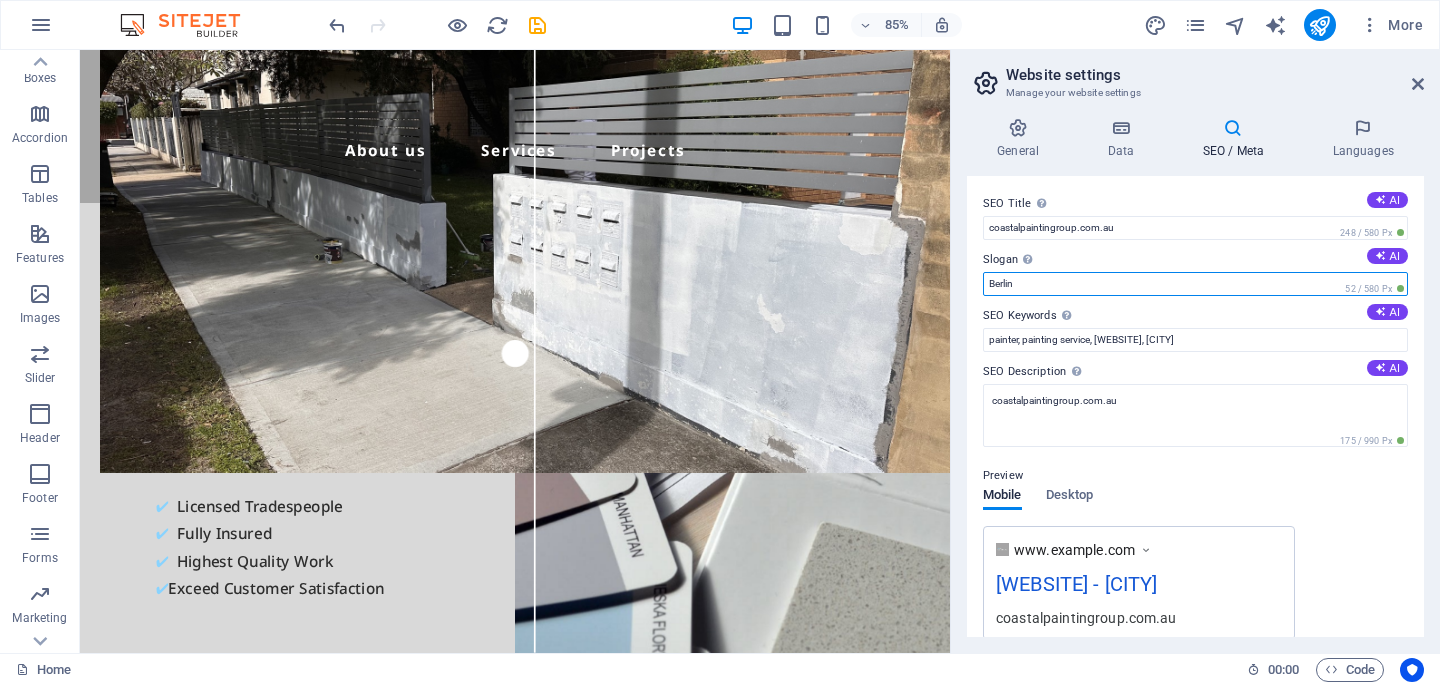 drag, startPoint x: 1106, startPoint y: 337, endPoint x: 1054, endPoint y: 313, distance: 57.271286 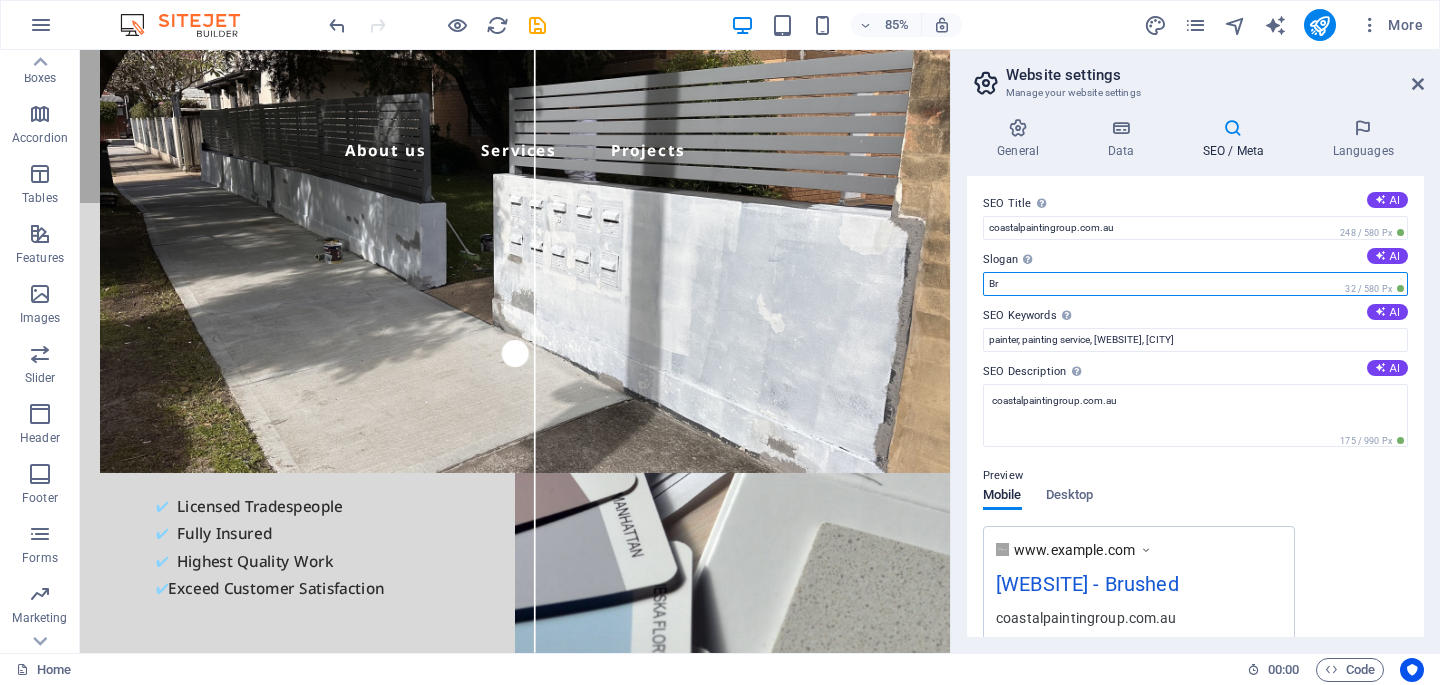 type on "B" 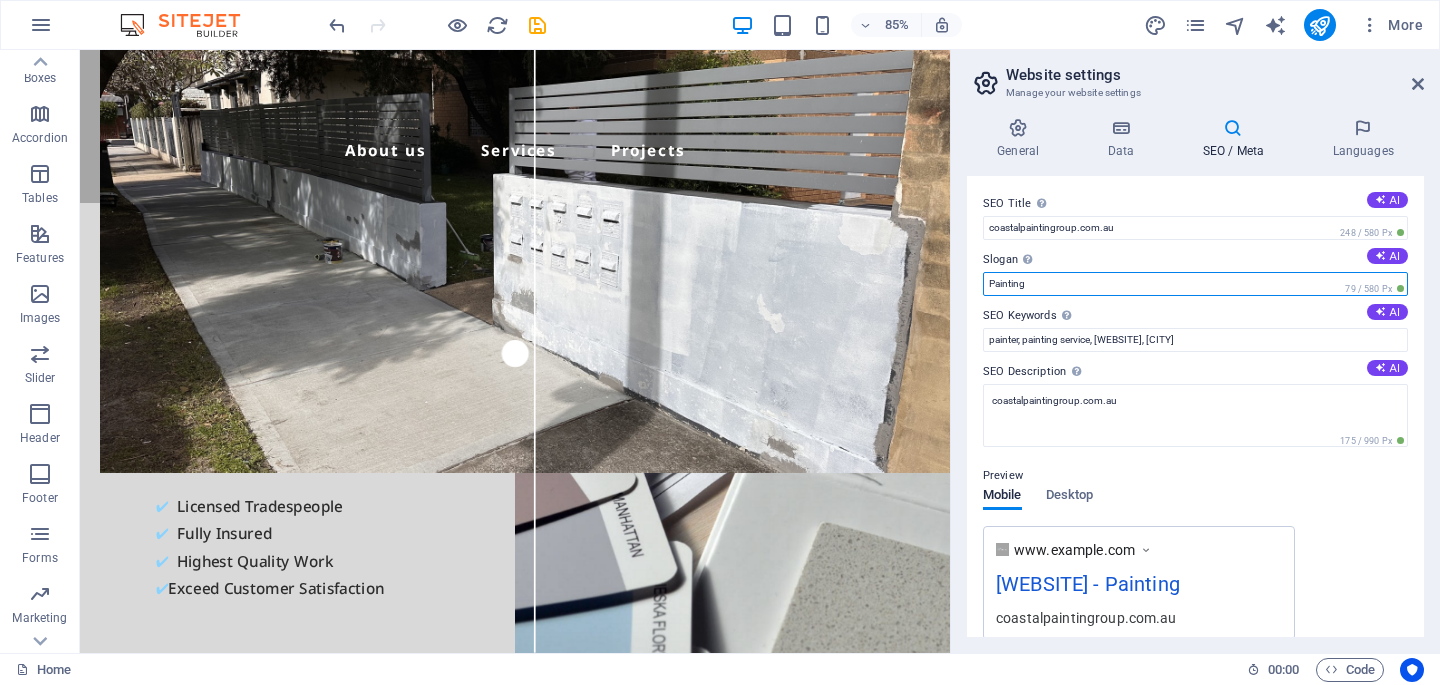 type on "Painting" 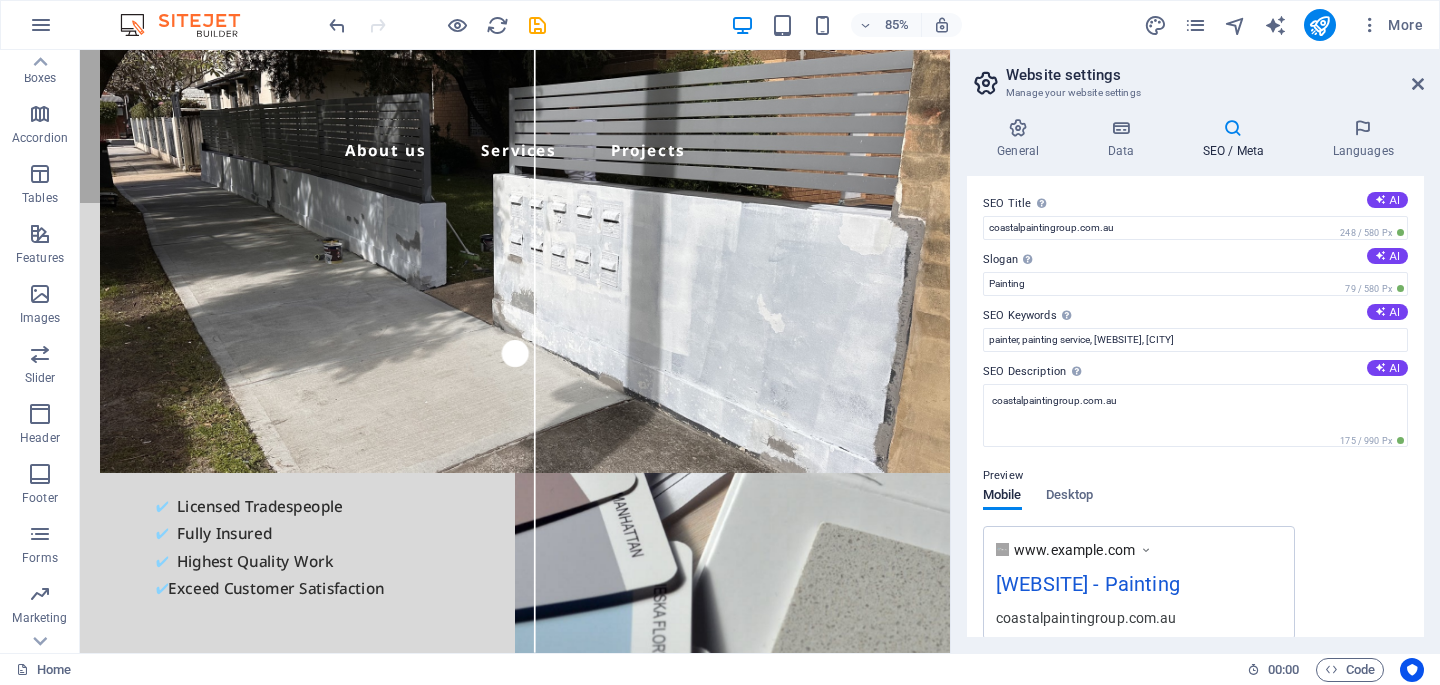 click on "Preview Mobile Desktop [WEBSITE] [WEBSITE] - Painting  [WEBSITE]" at bounding box center [1195, 544] 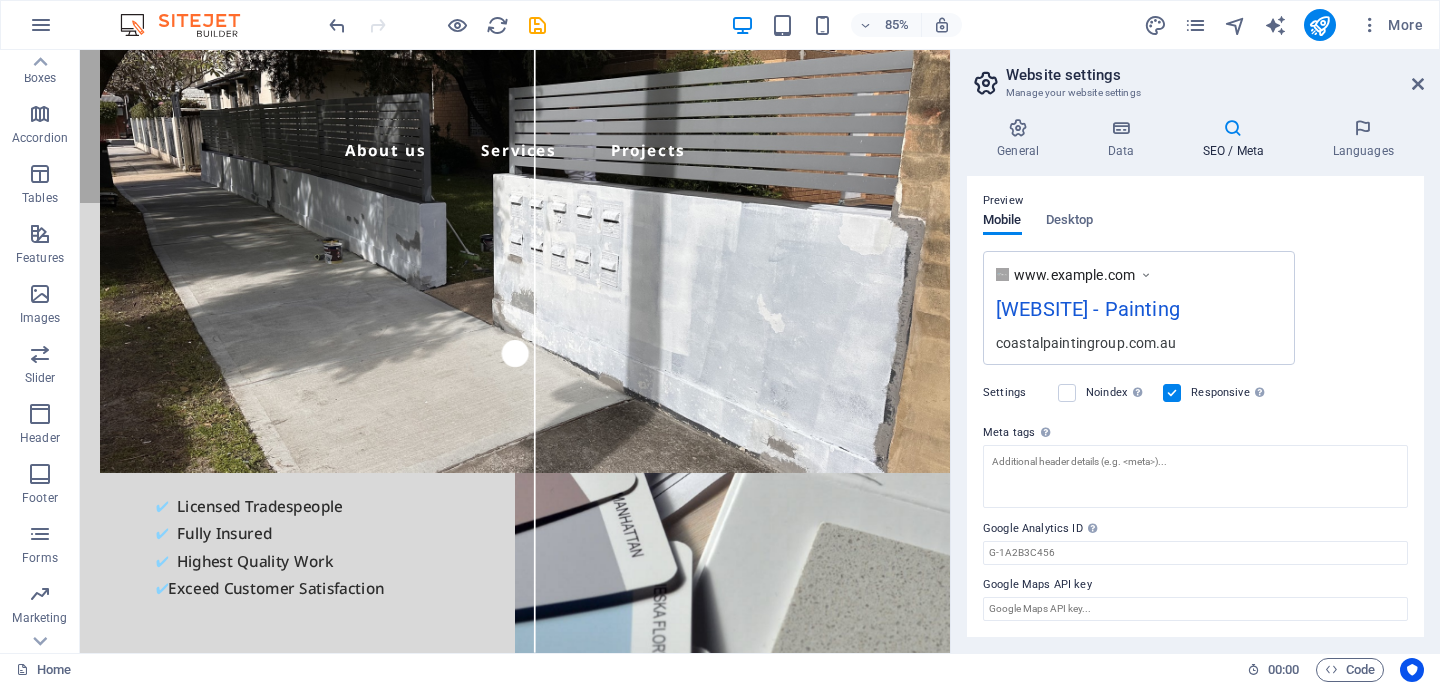 scroll, scrollTop: 302, scrollLeft: 0, axis: vertical 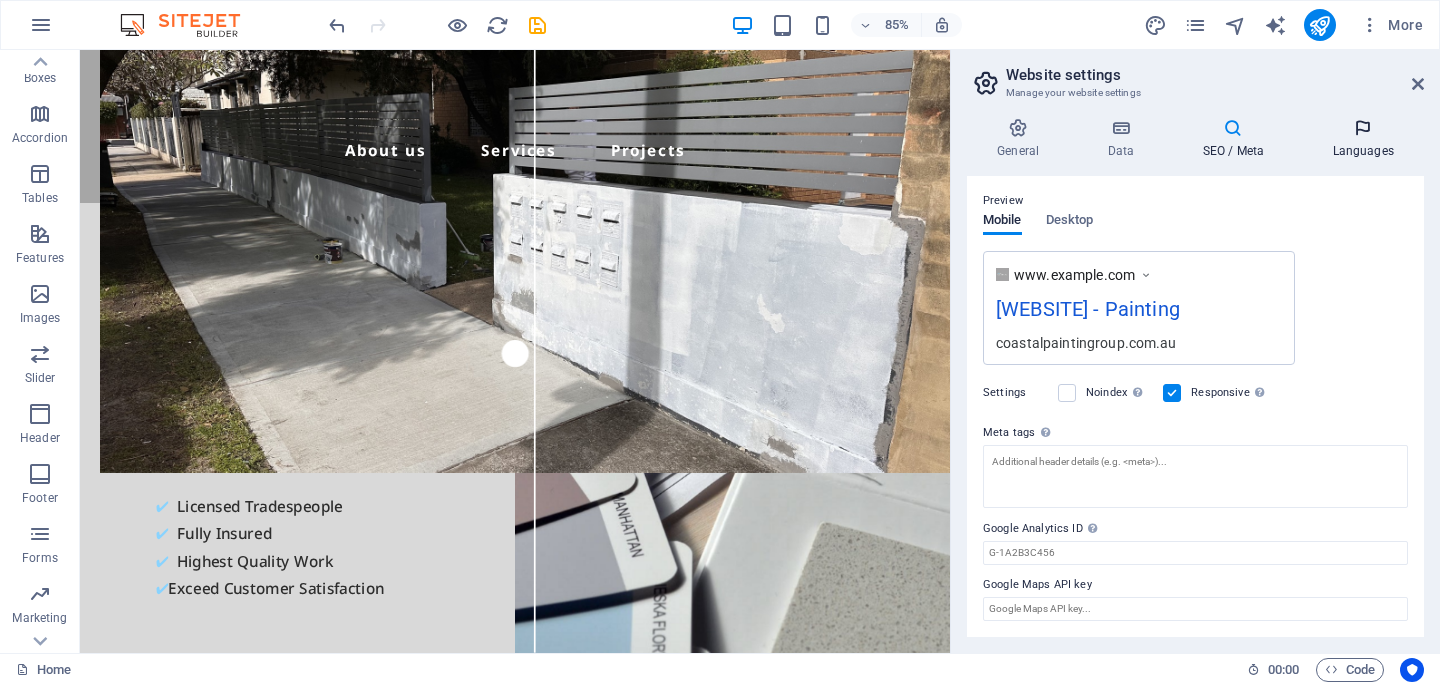 click at bounding box center [1363, 128] 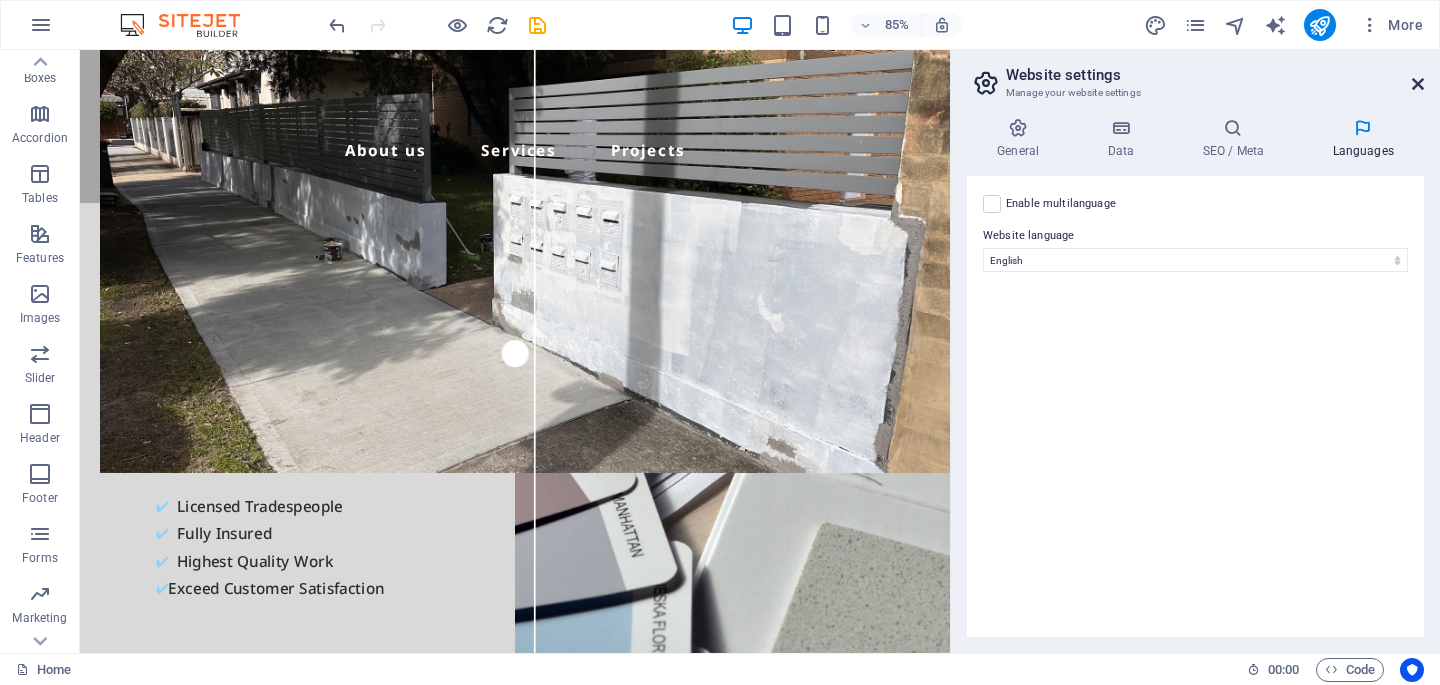 click at bounding box center [1418, 84] 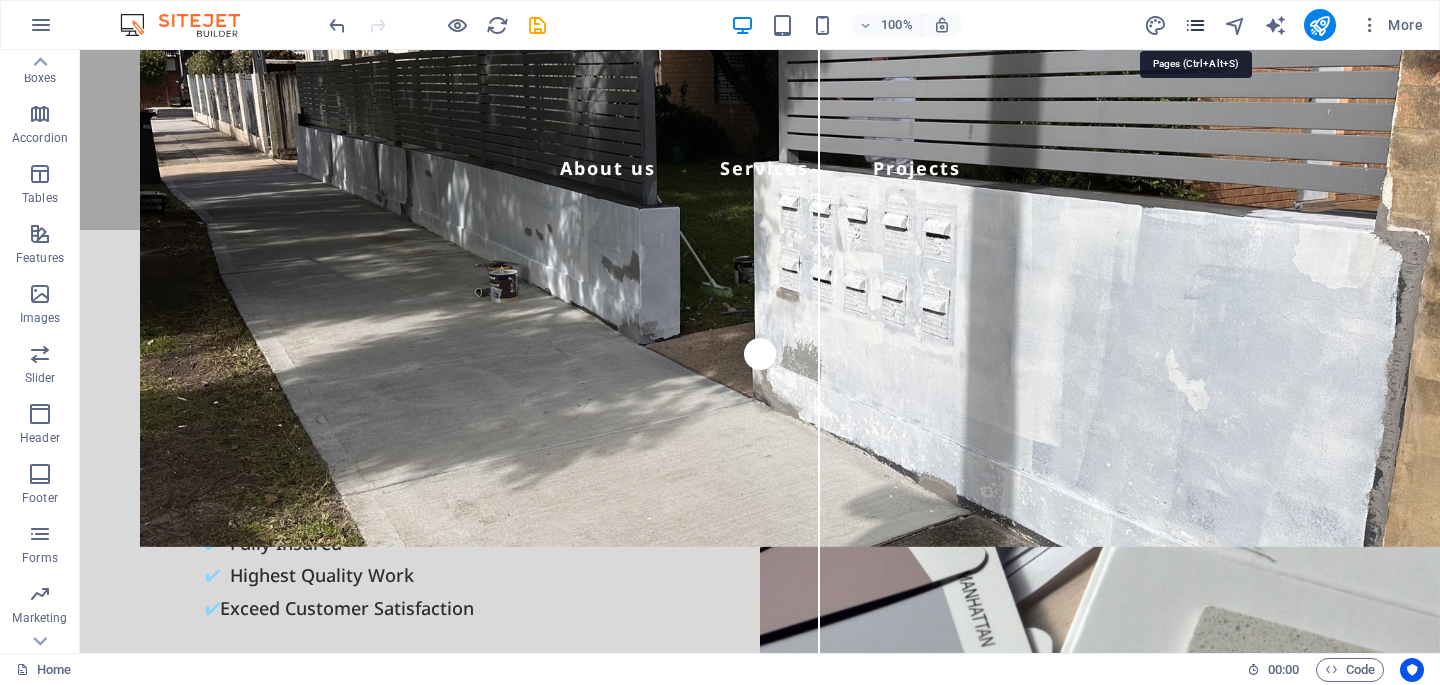 click at bounding box center (1195, 25) 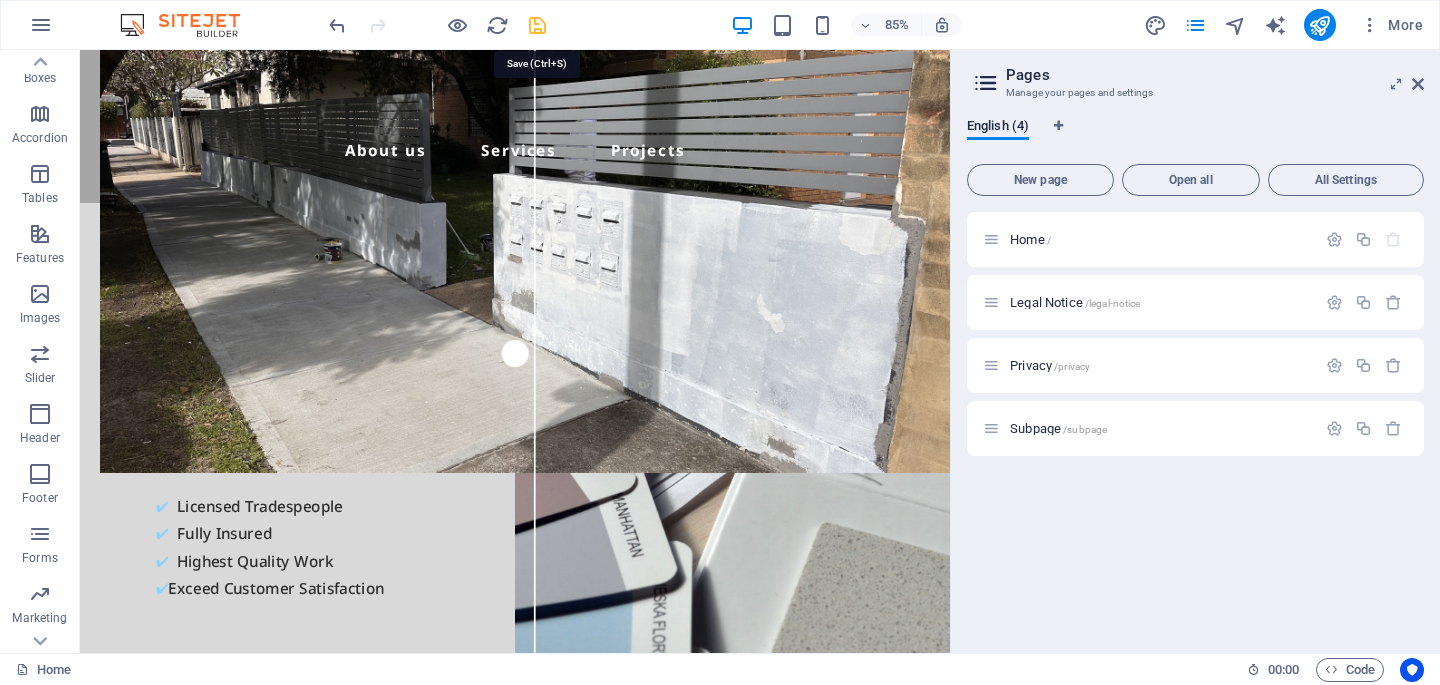 click at bounding box center (537, 25) 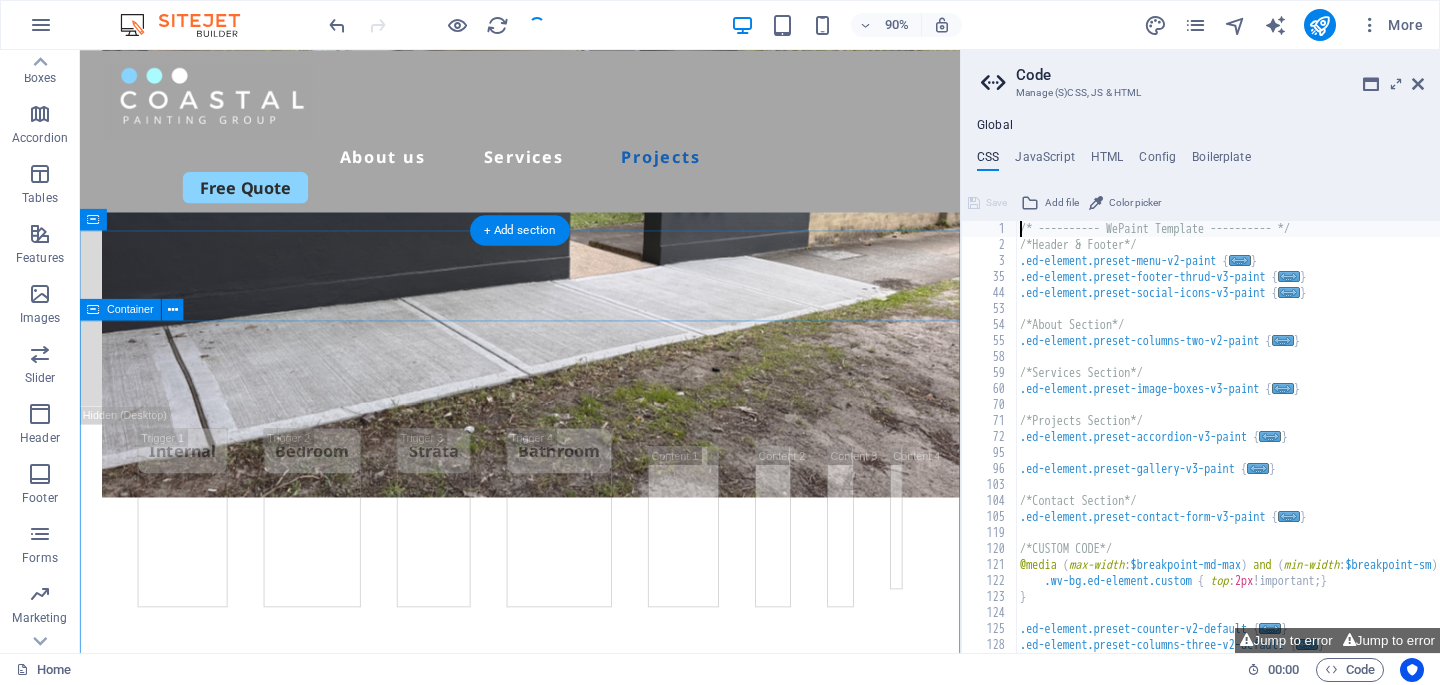 scroll, scrollTop: 6330, scrollLeft: 0, axis: vertical 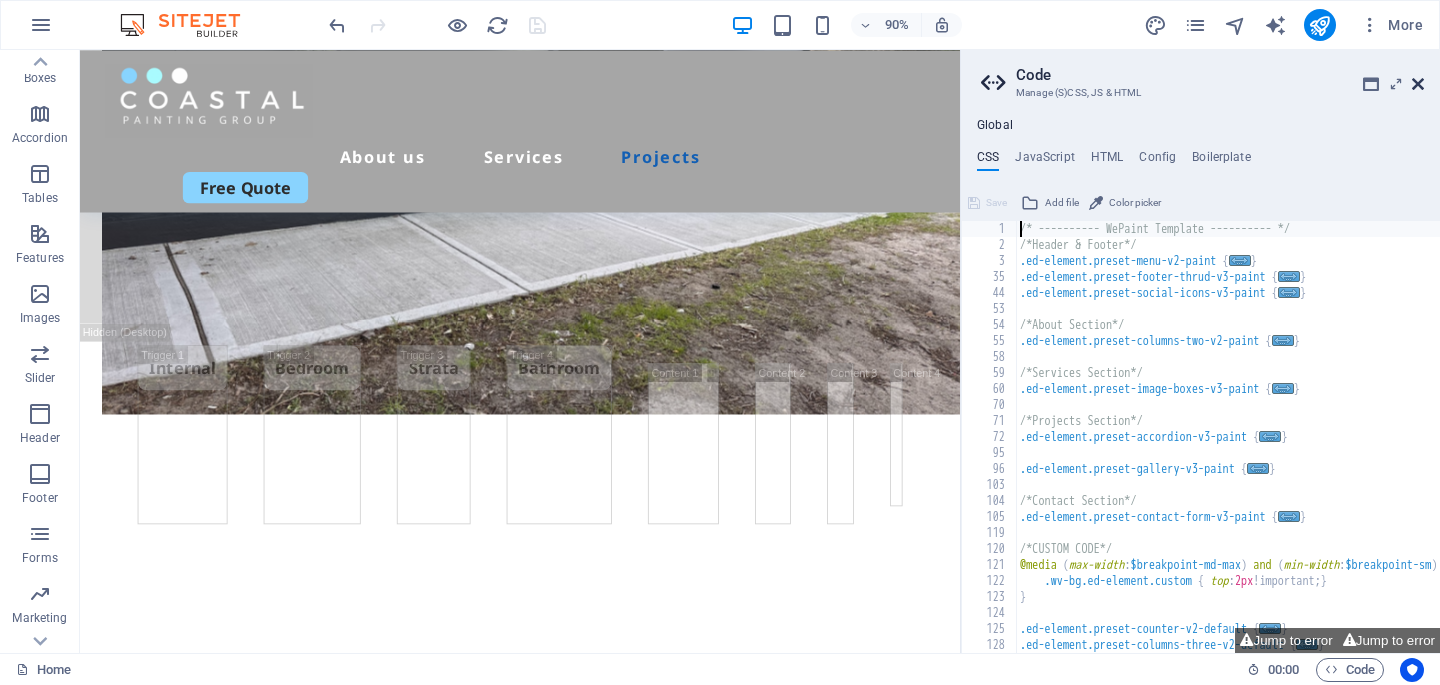 click at bounding box center (1418, 84) 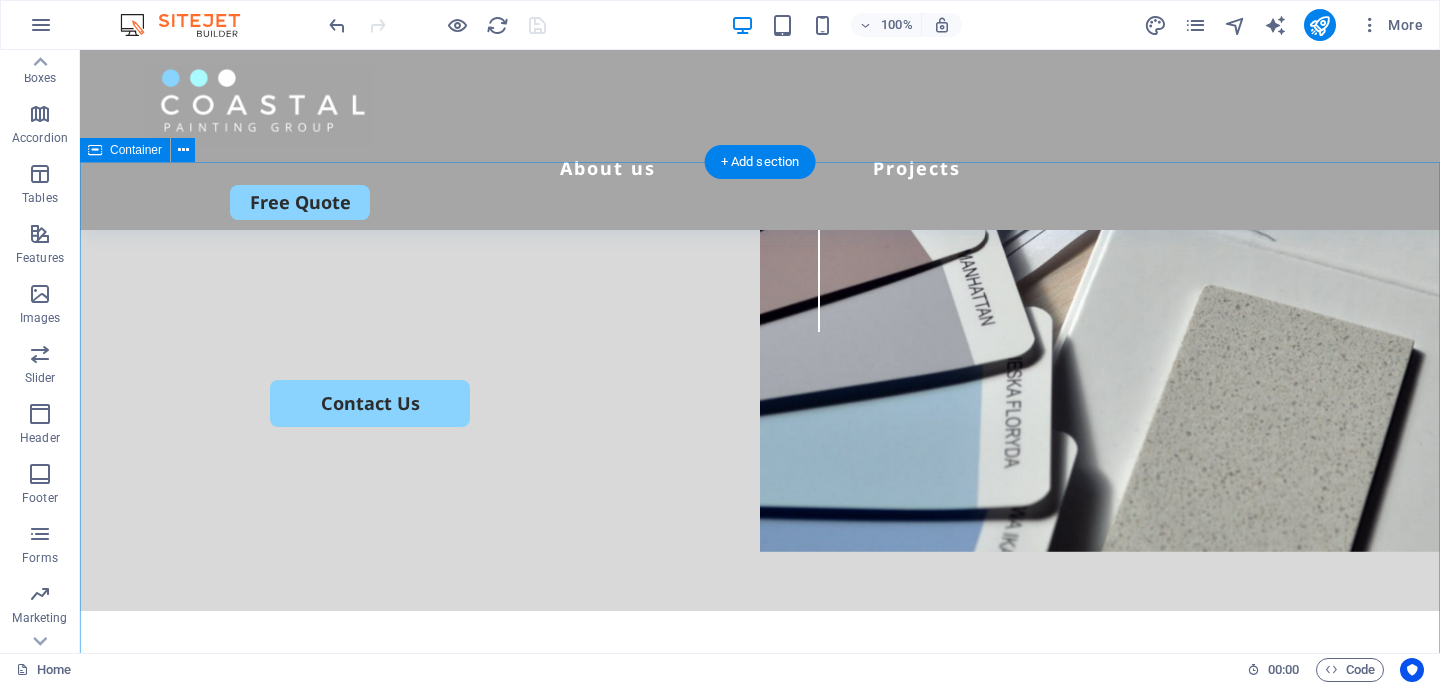 scroll, scrollTop: 0, scrollLeft: 0, axis: both 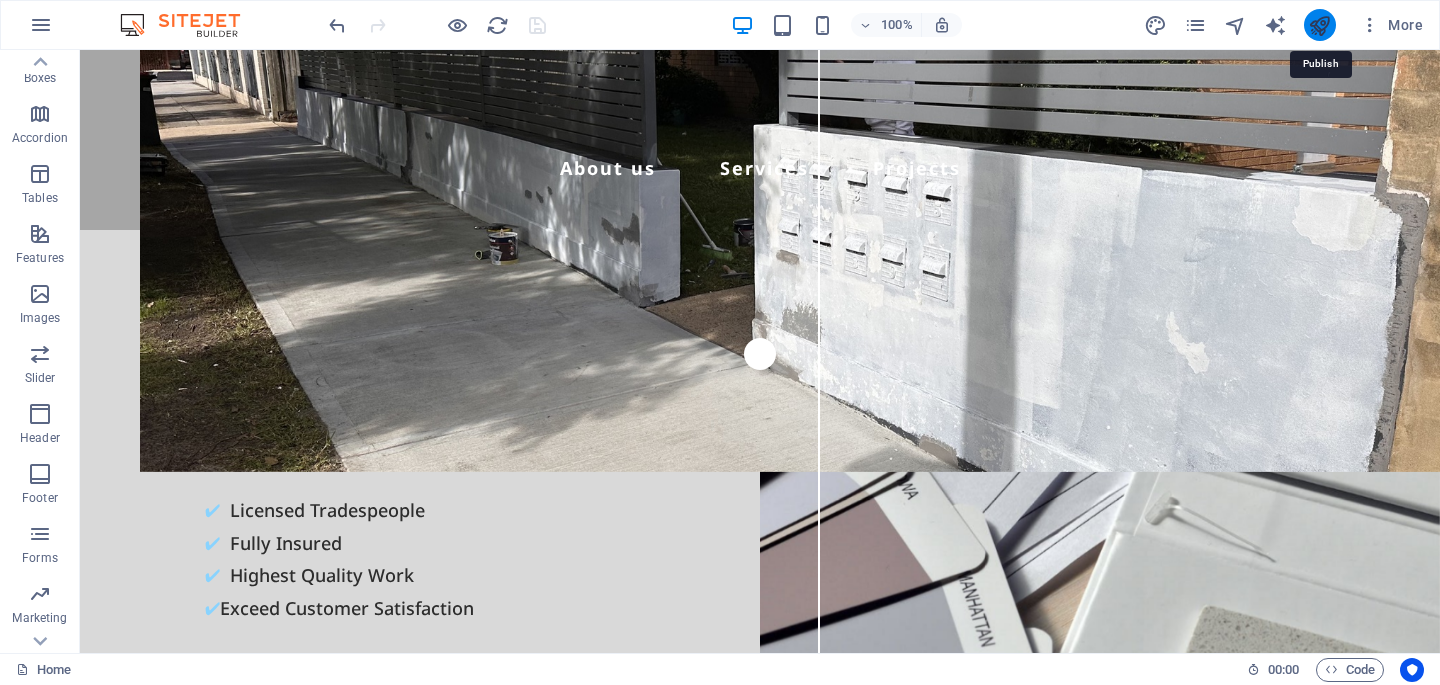 click at bounding box center [1319, 25] 